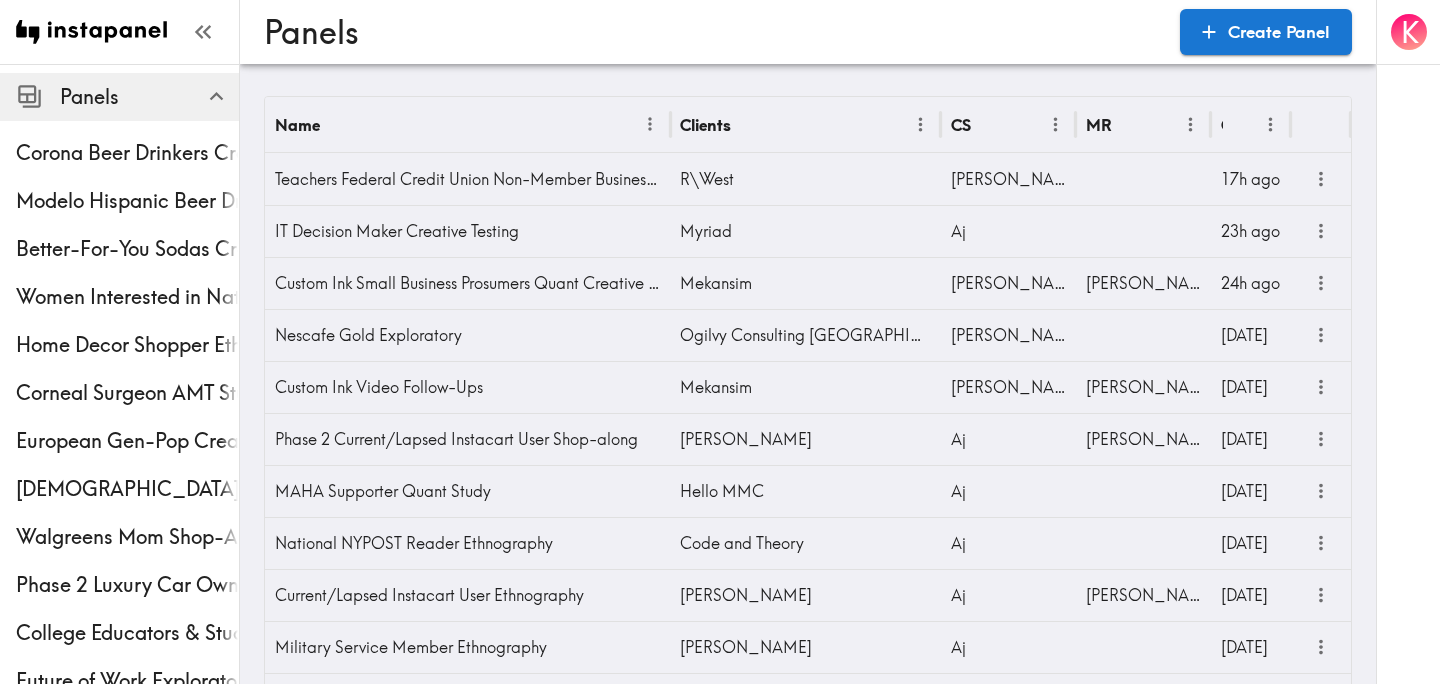 scroll, scrollTop: 106, scrollLeft: 0, axis: vertical 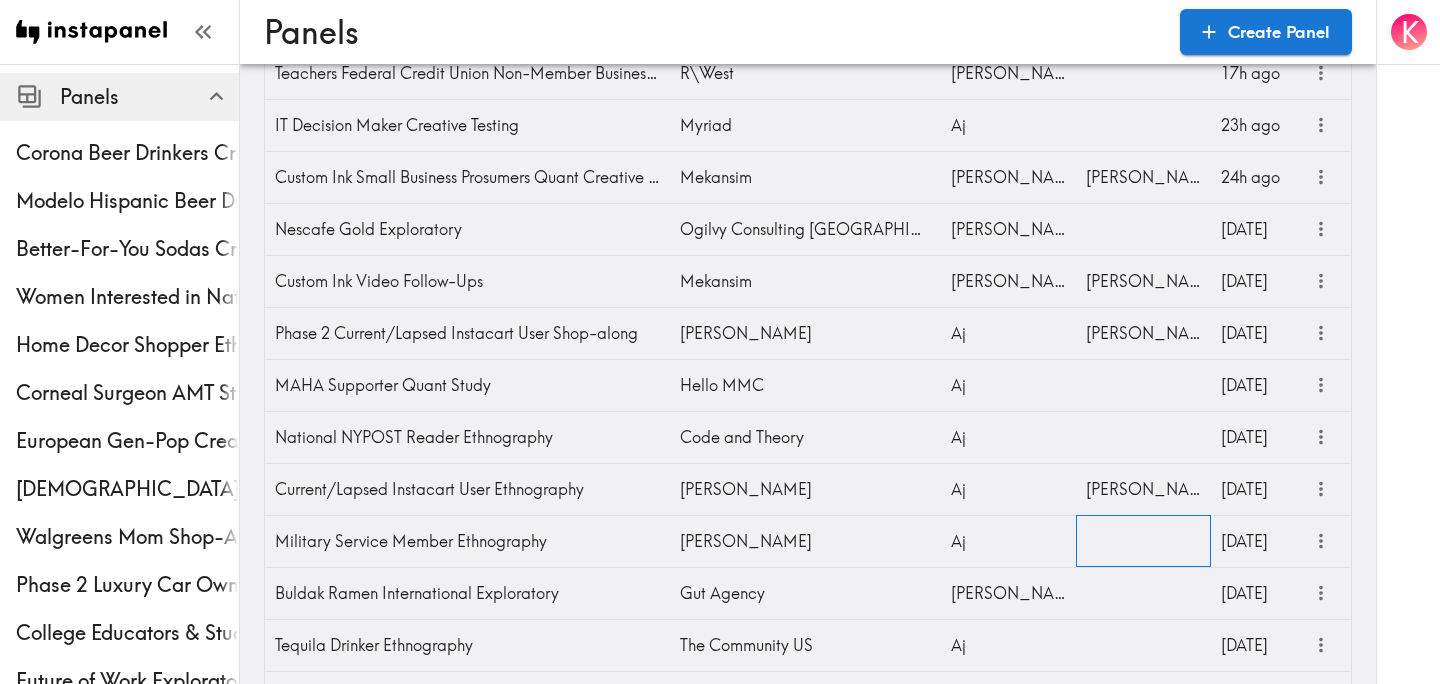click at bounding box center [1143, 541] 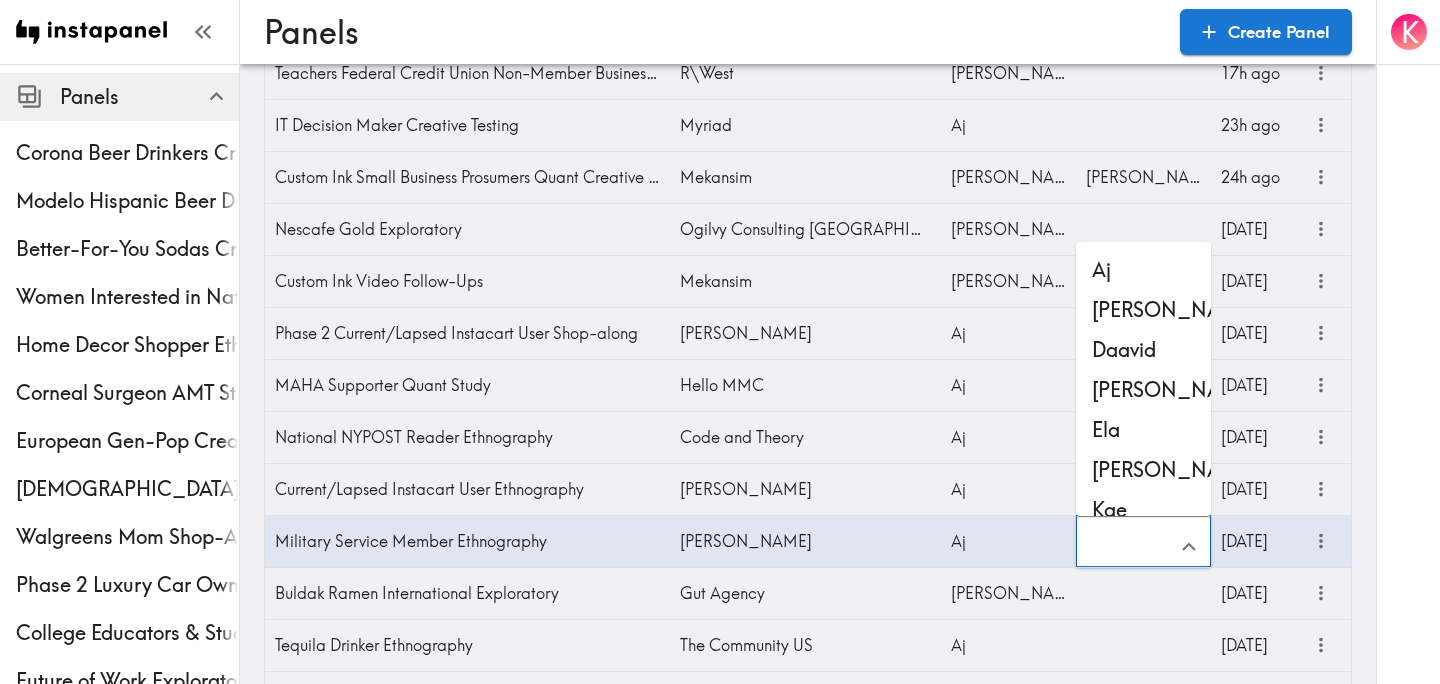 click at bounding box center [1128, 547] 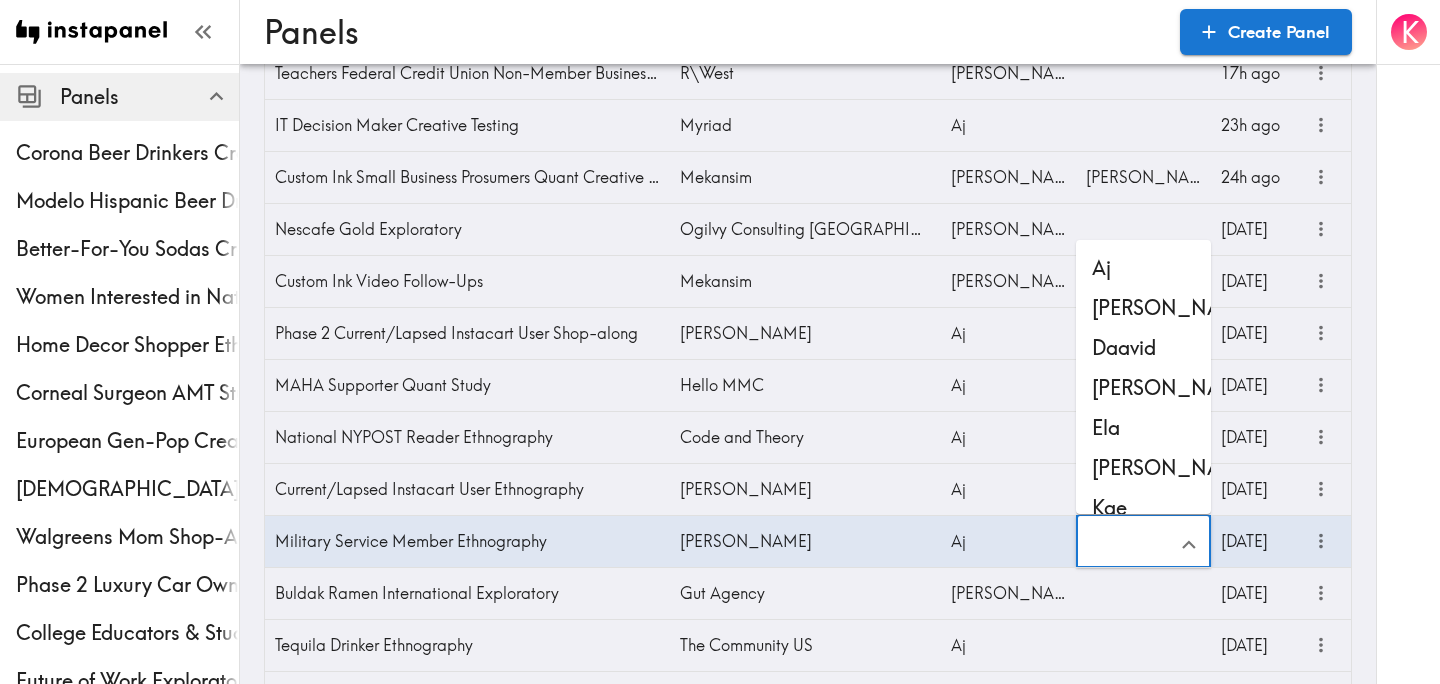 click on "Kae" at bounding box center (1143, 508) 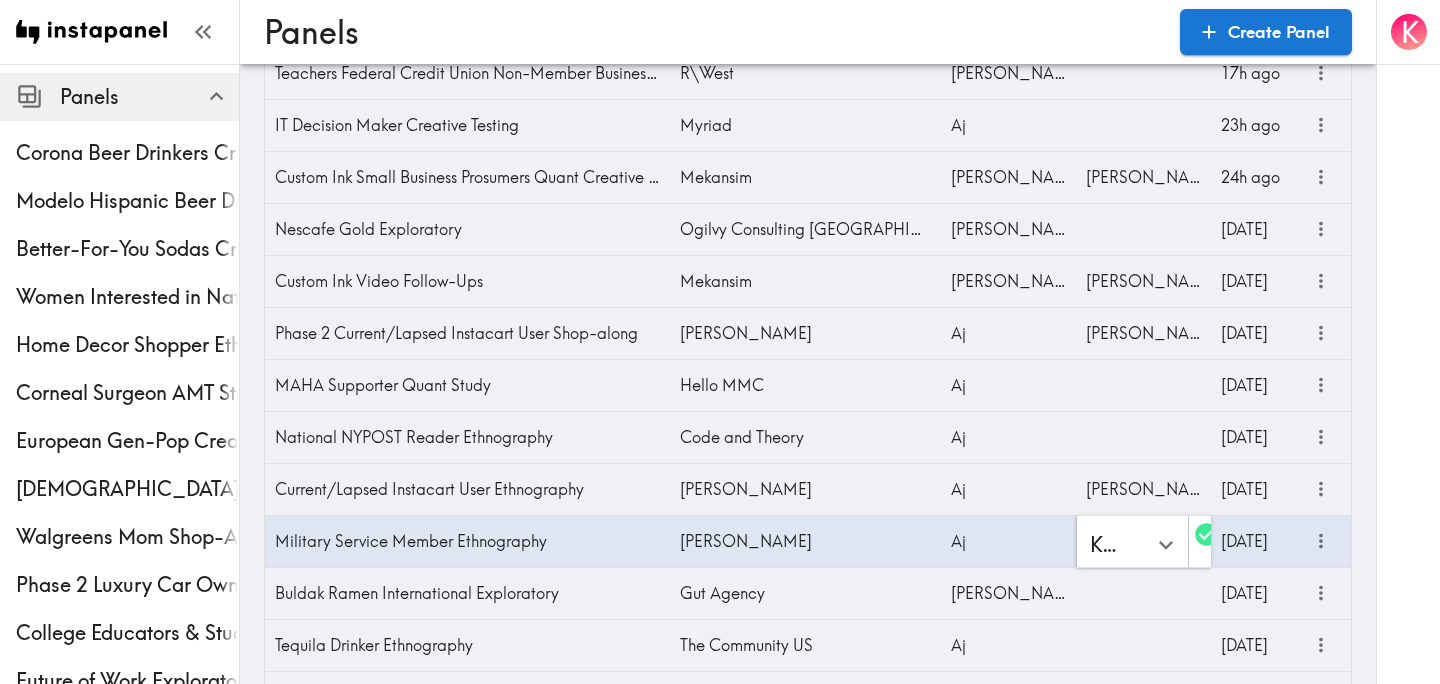 click on "K" at bounding box center (1408, 342) 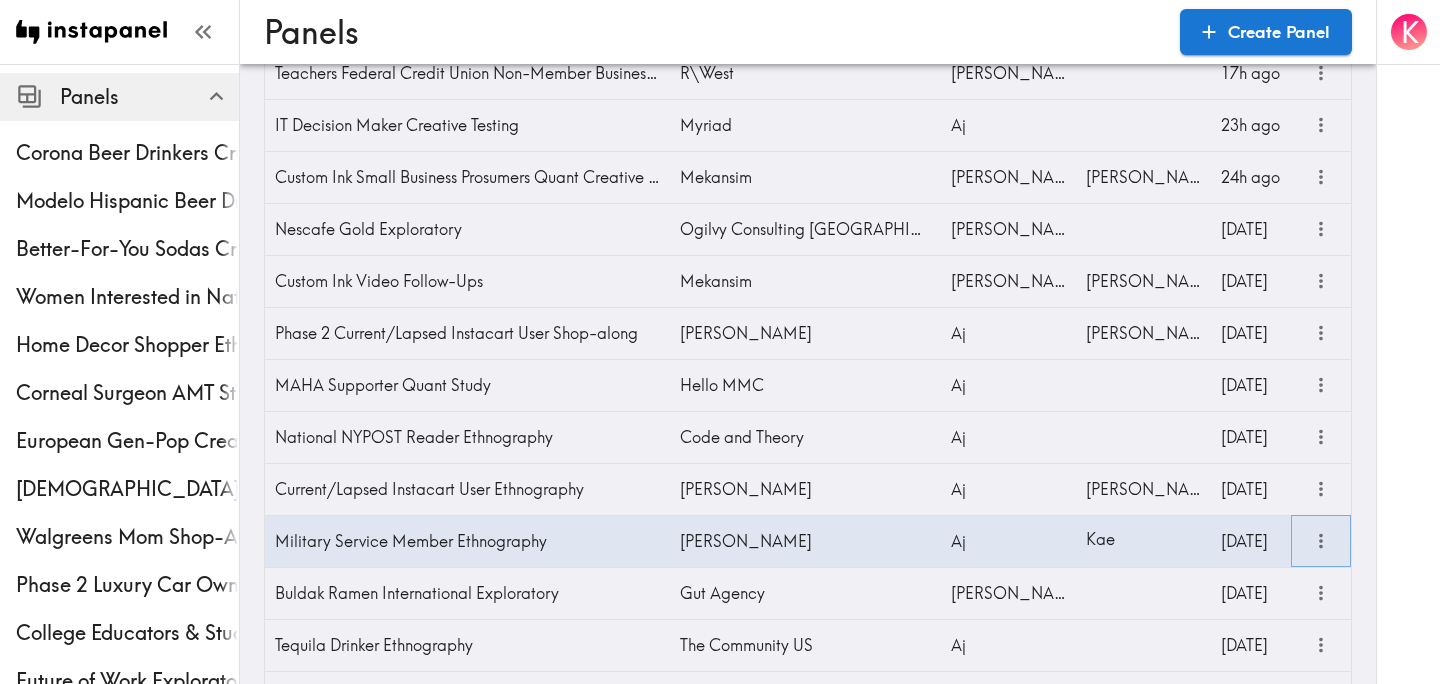 click 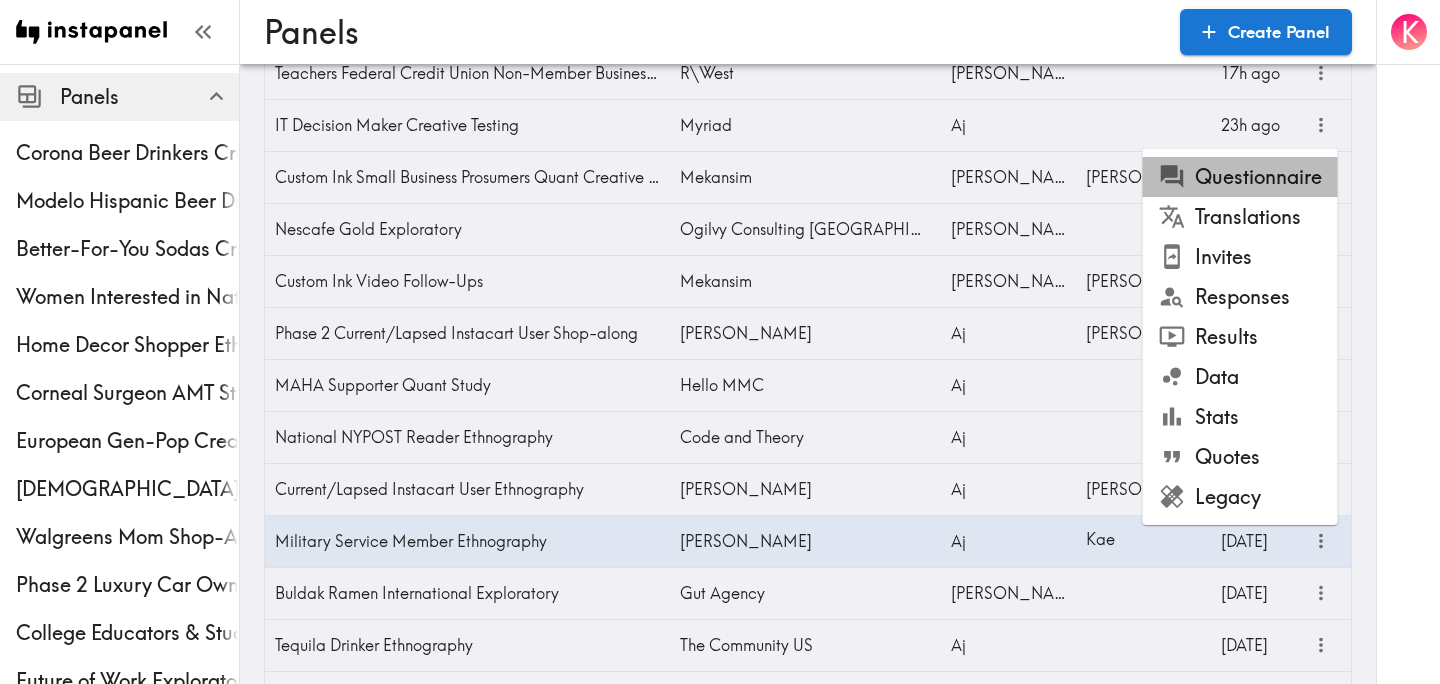 click on "Questionnaire" at bounding box center [1240, 177] 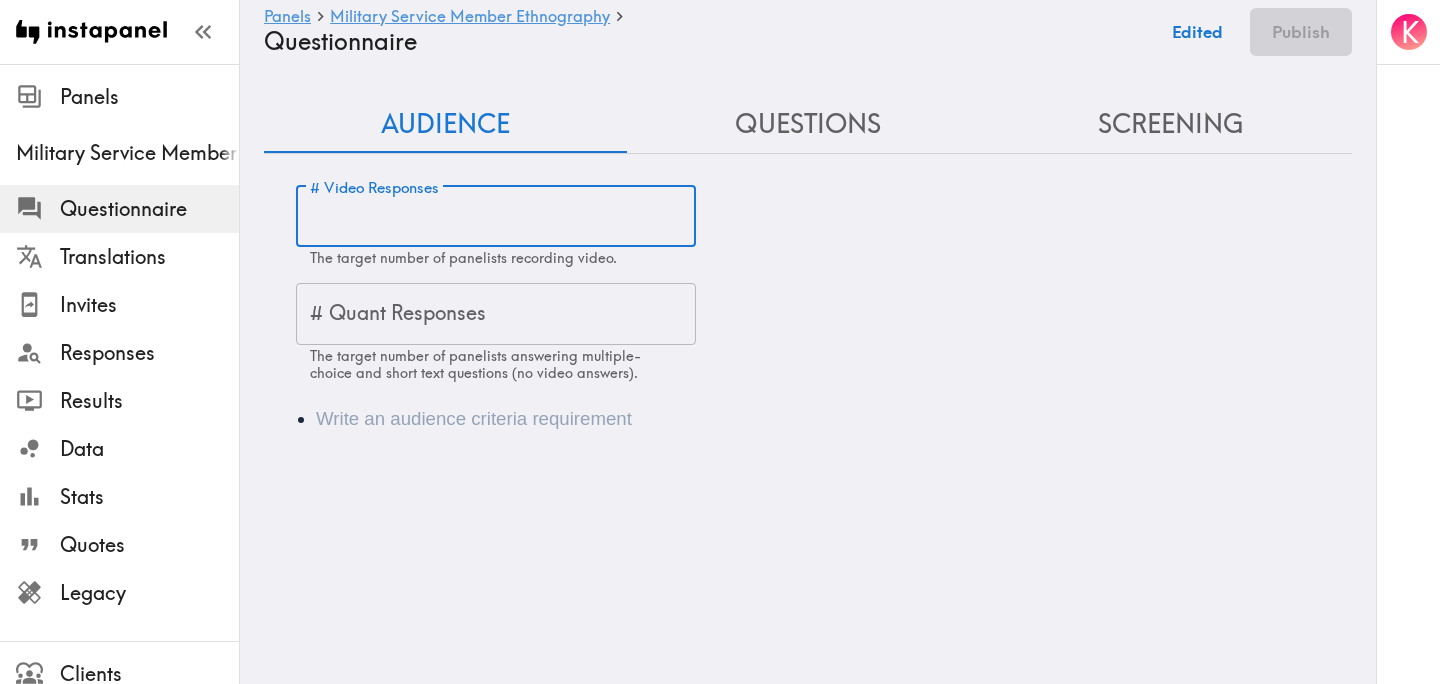 click on "# Video Responses" at bounding box center [496, 217] 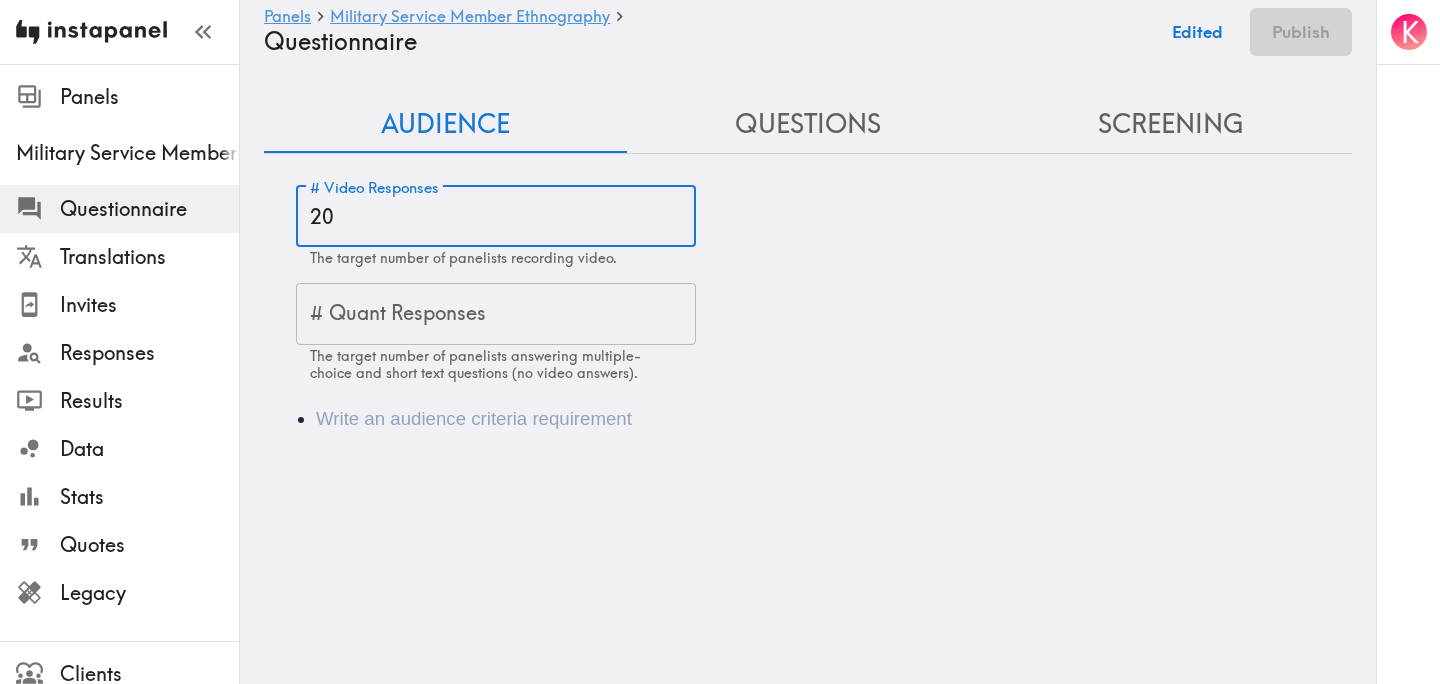 type on "20" 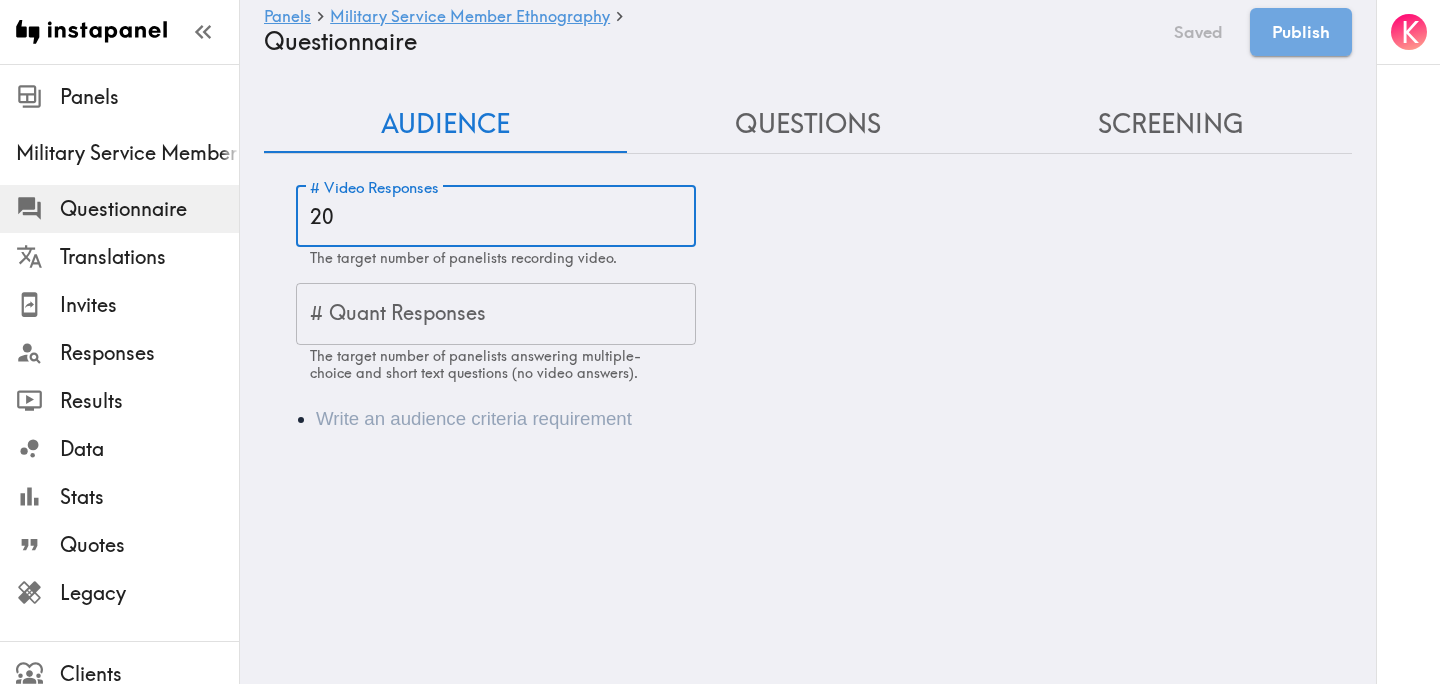 click at bounding box center [836, 419] 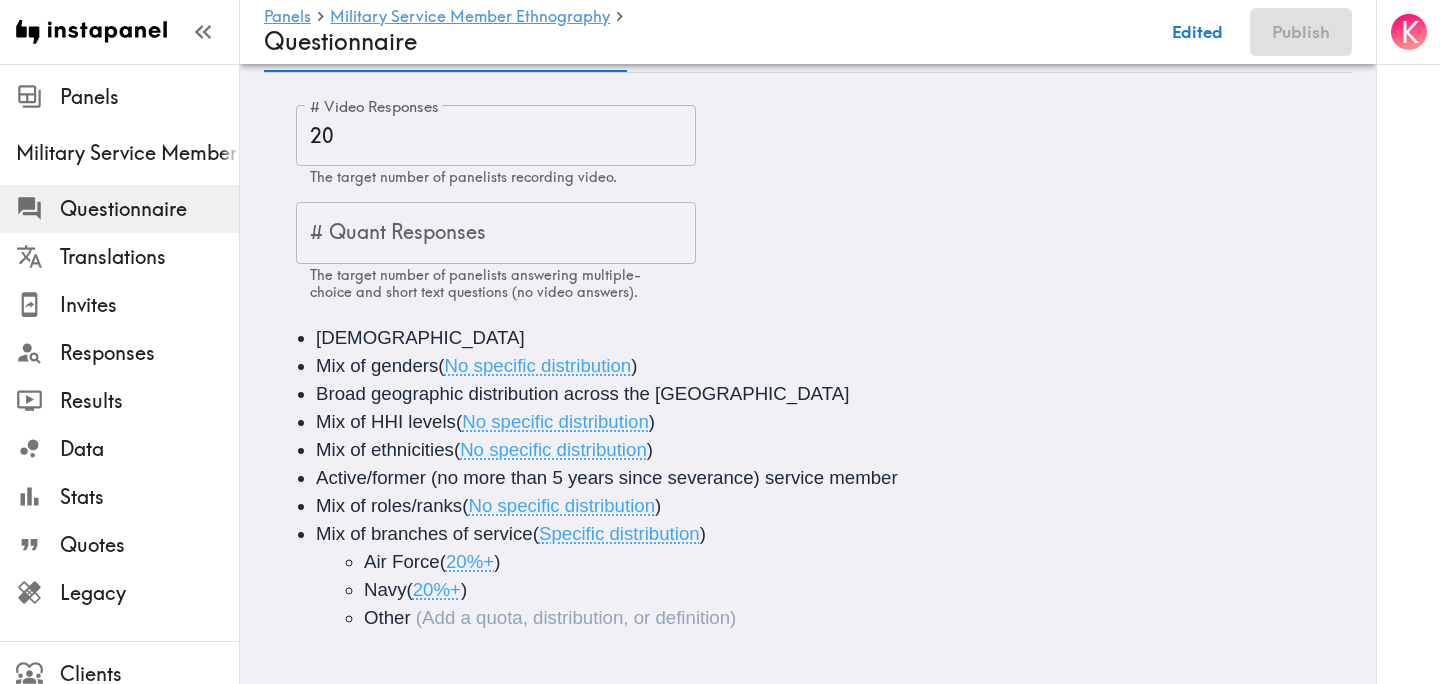 scroll, scrollTop: 85, scrollLeft: 0, axis: vertical 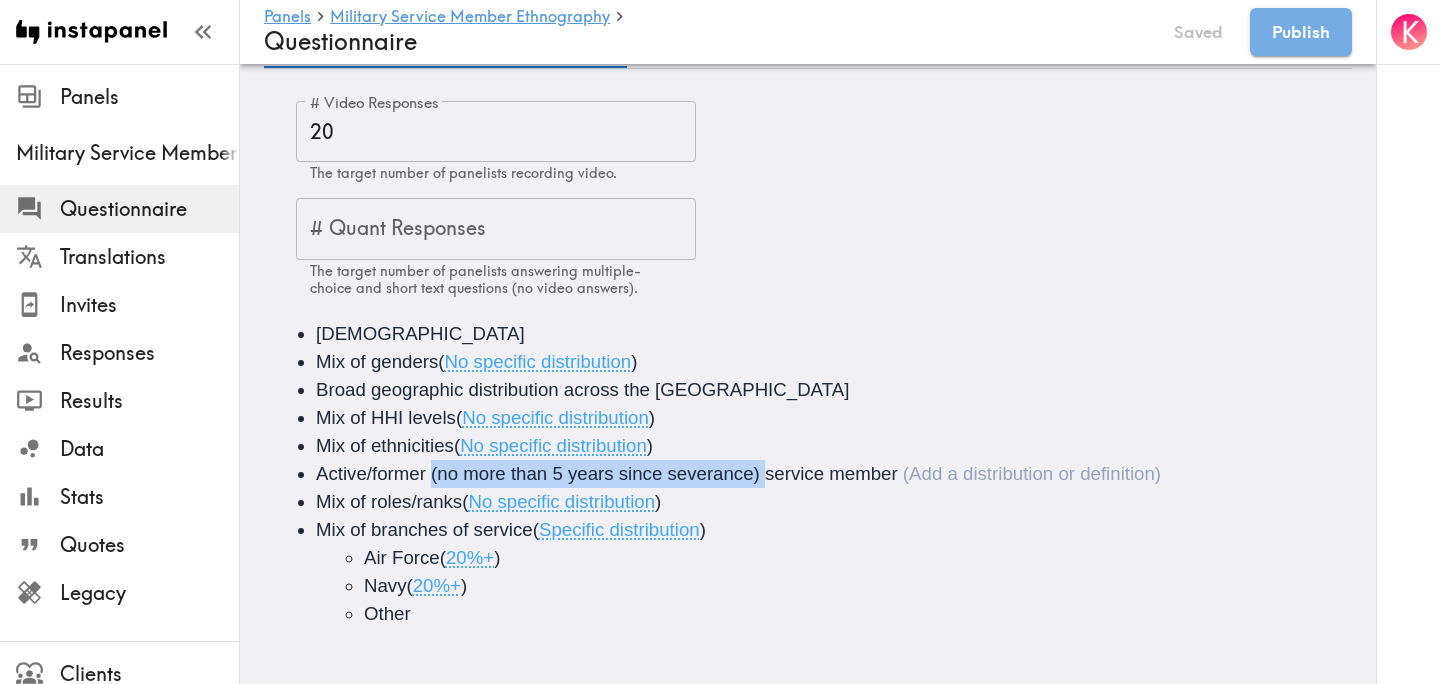 drag, startPoint x: 766, startPoint y: 478, endPoint x: 433, endPoint y: 474, distance: 333.02402 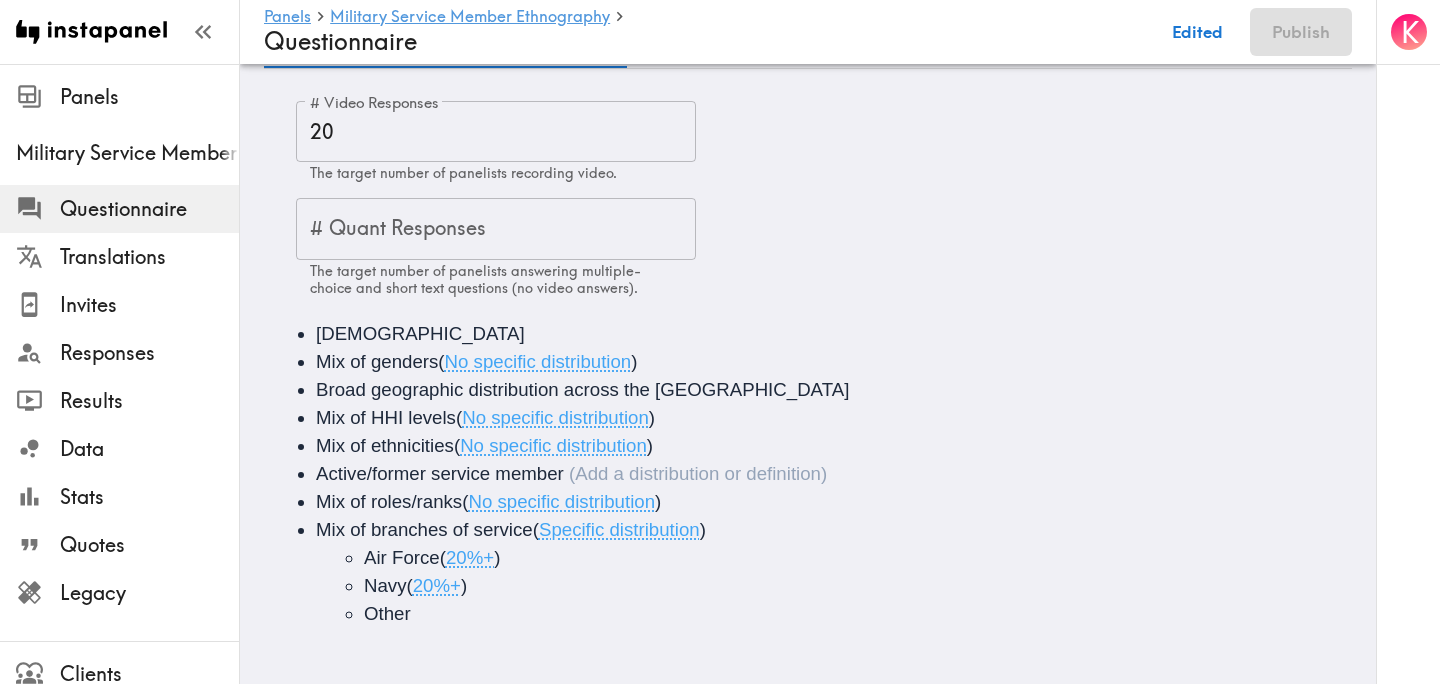 click on "Active/former service member" at bounding box center [836, 474] 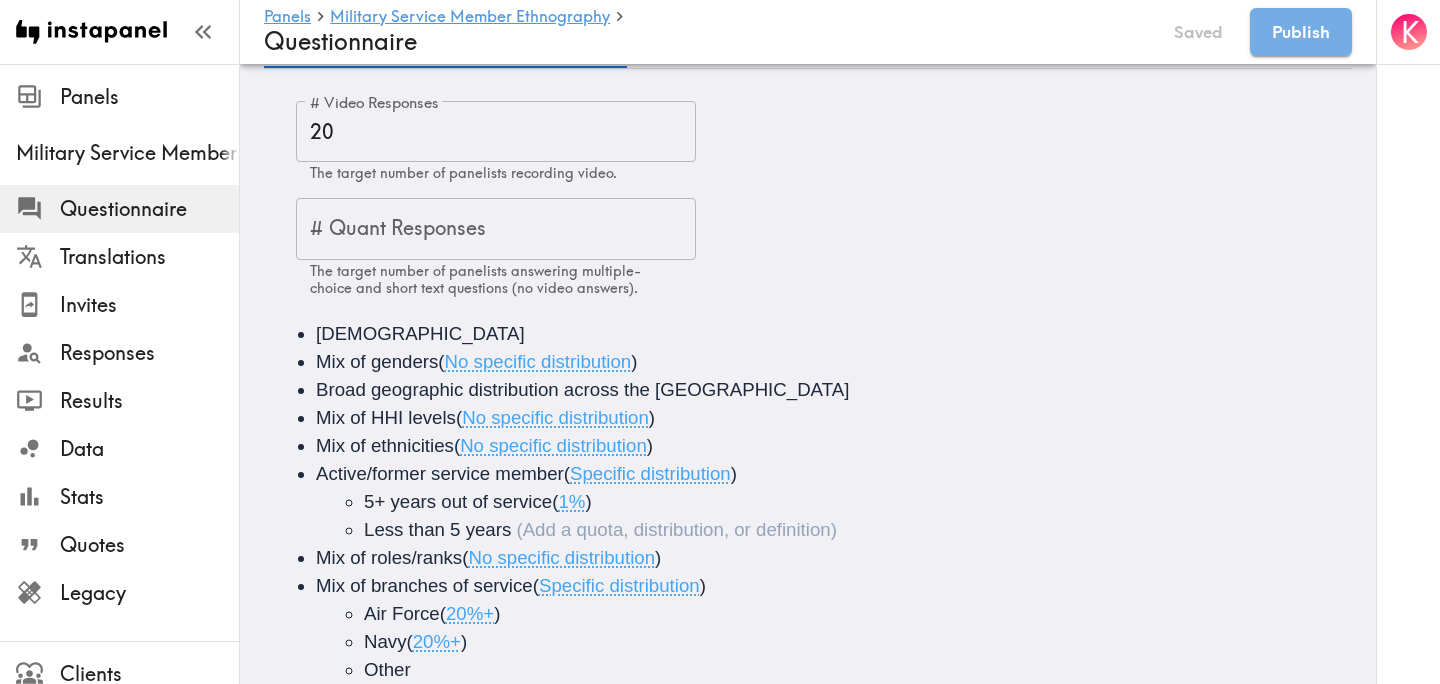 click on "5+ years out of service" at bounding box center [458, 501] 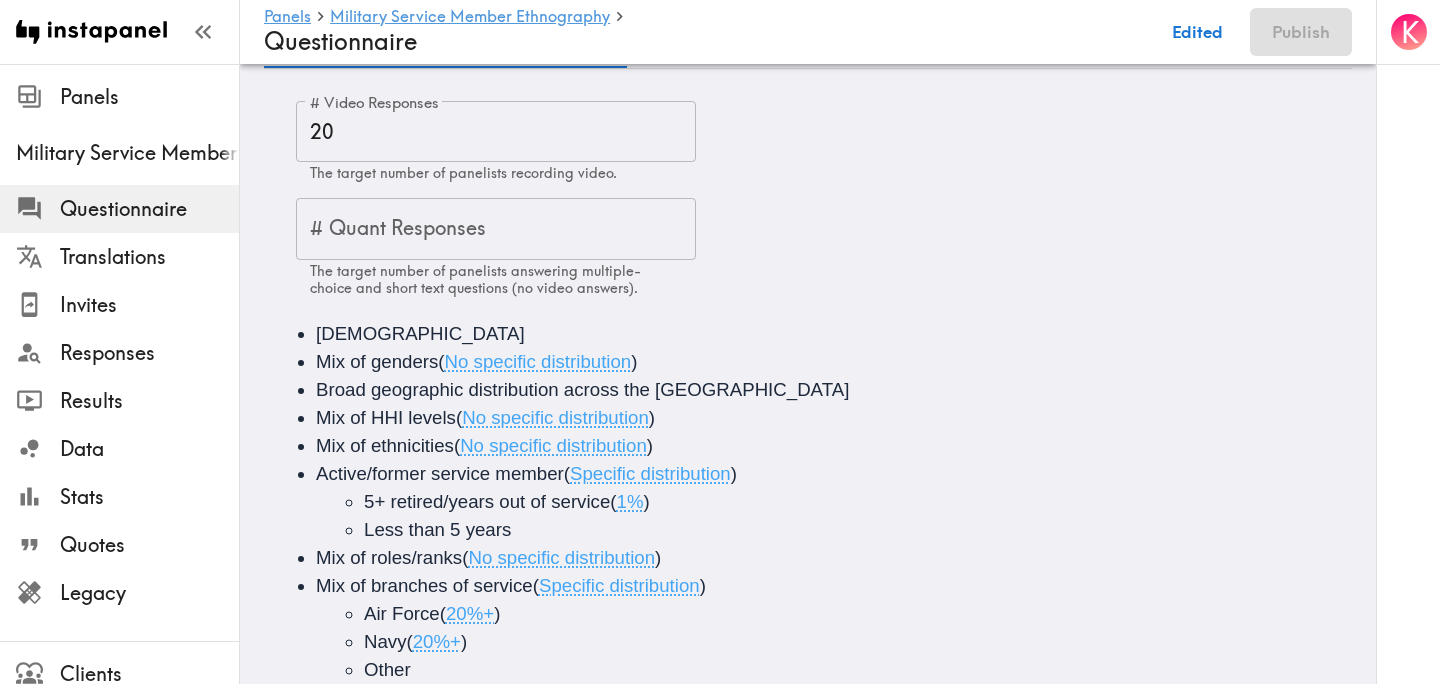 click on "Less than 5 years" at bounding box center [437, 529] 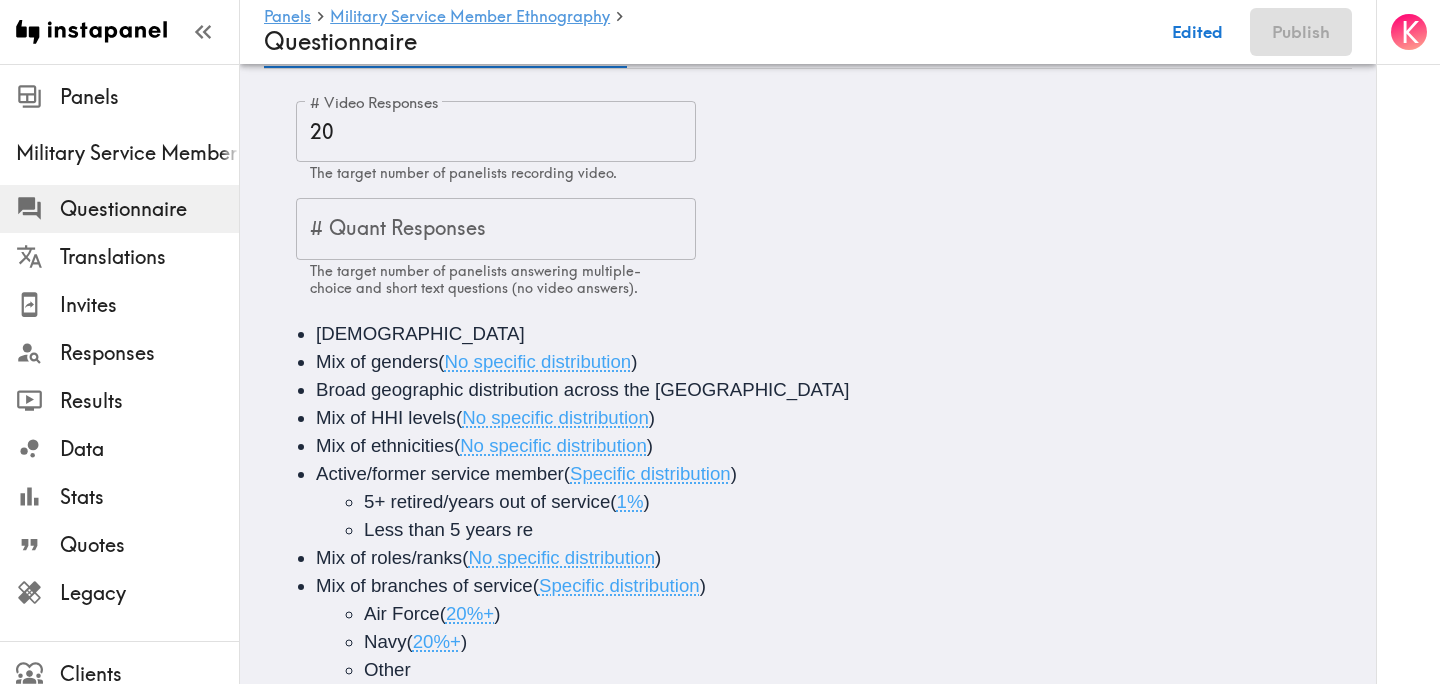 click on "5+ retired/years out of service" at bounding box center [487, 501] 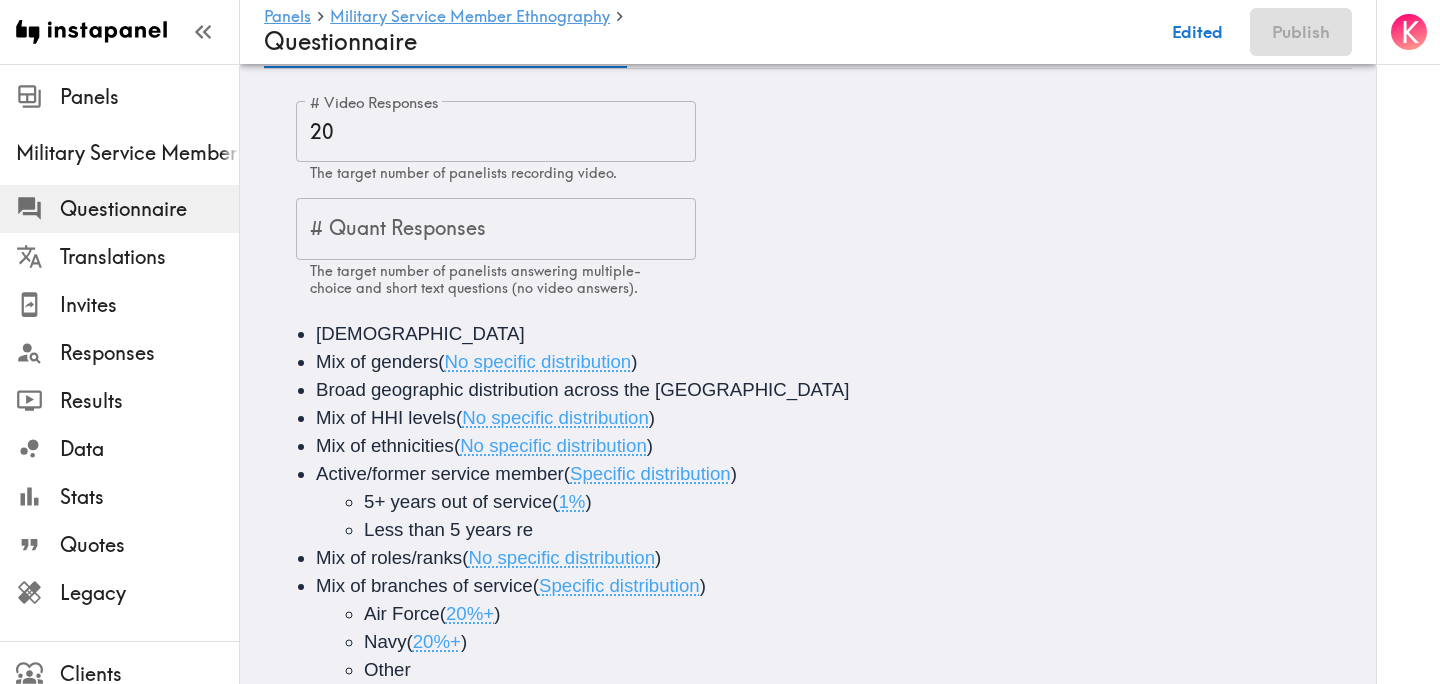 click on "5+ years out of service" at bounding box center [458, 501] 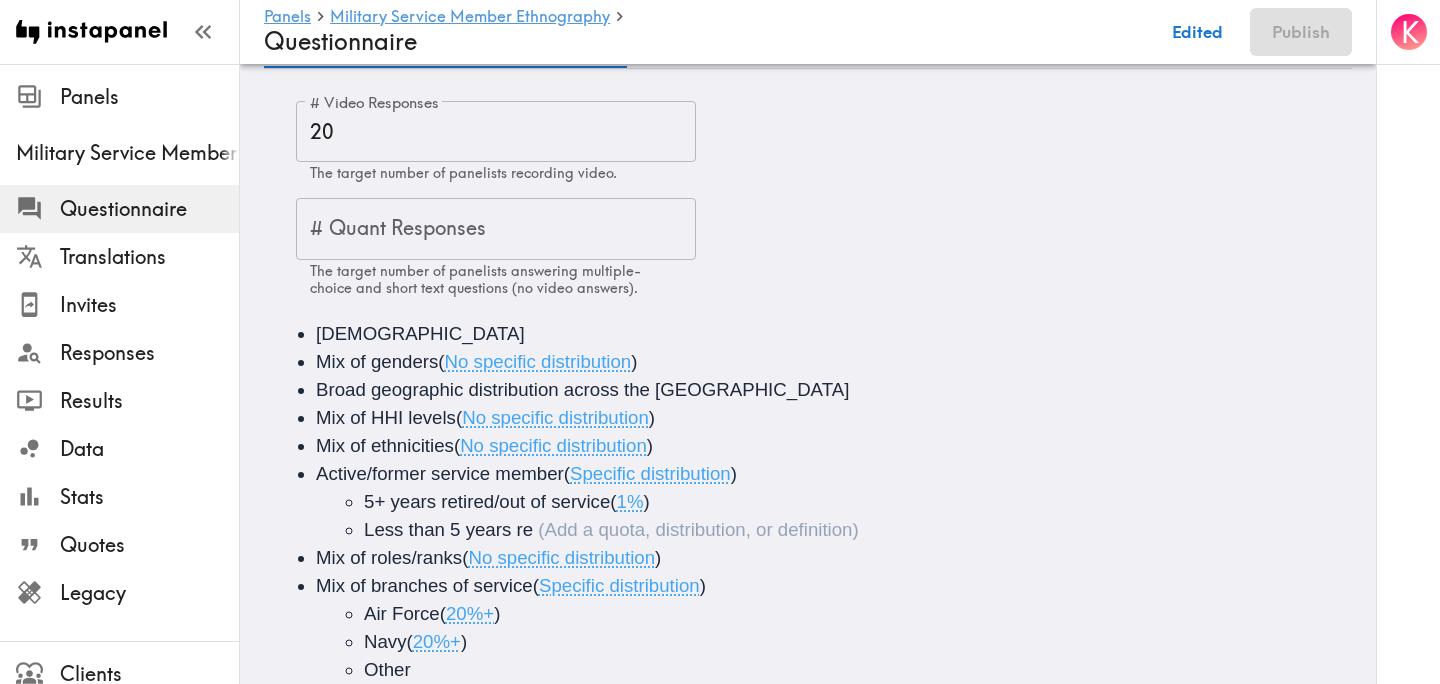 click on "Less than 5 years re" at bounding box center (874, 530) 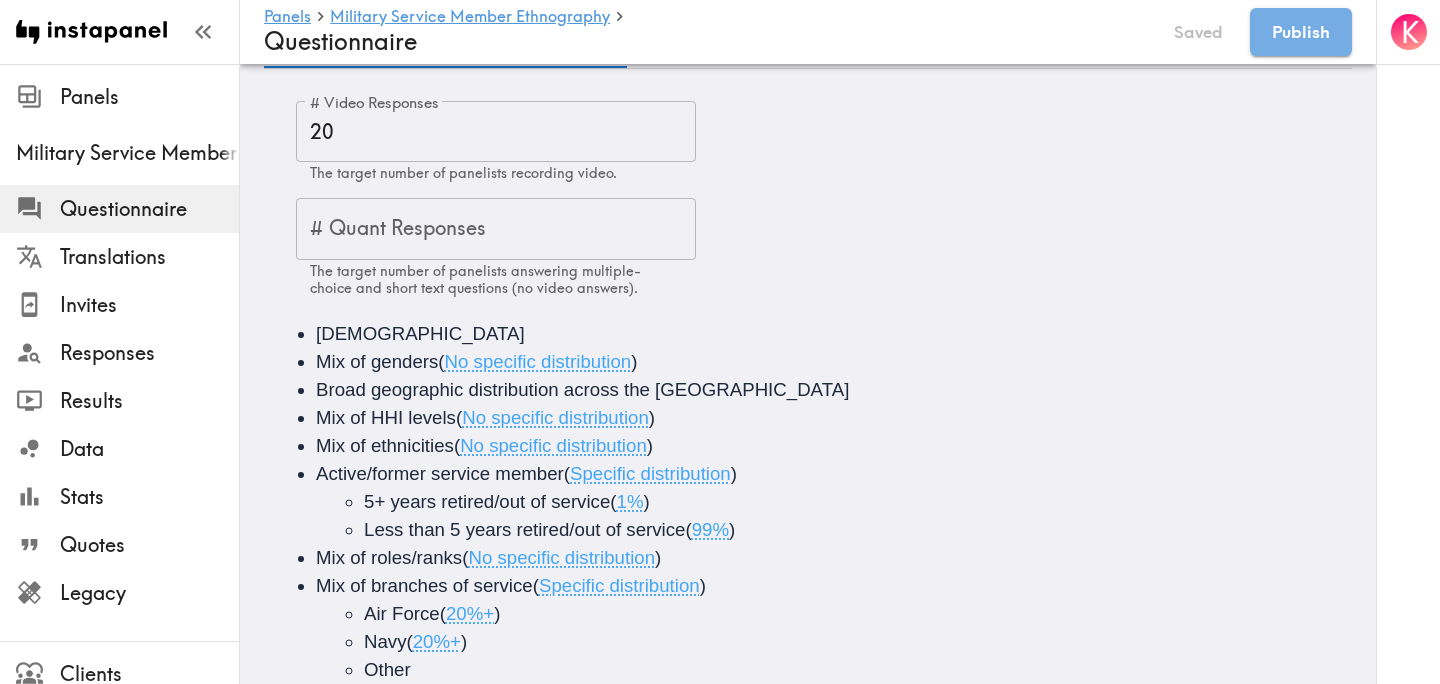 click on "1%" at bounding box center (630, 501) 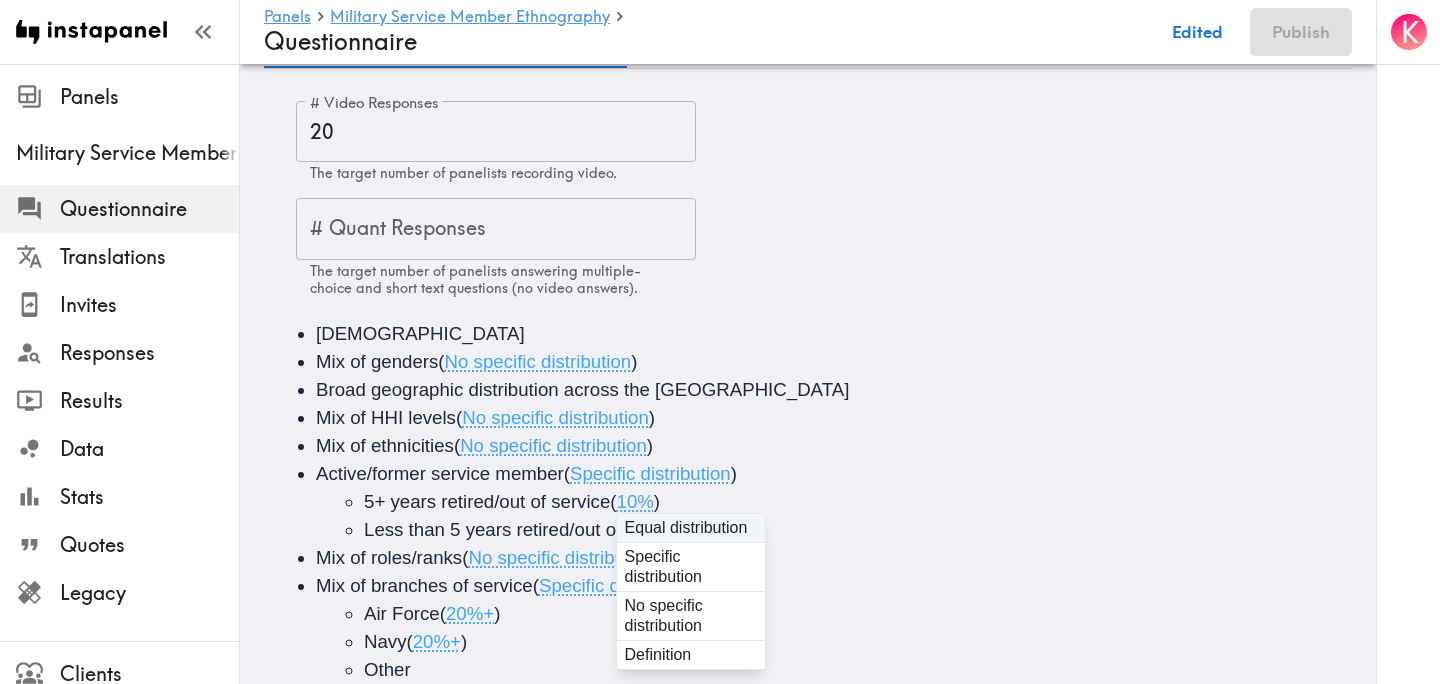 click on "10%" at bounding box center [635, 501] 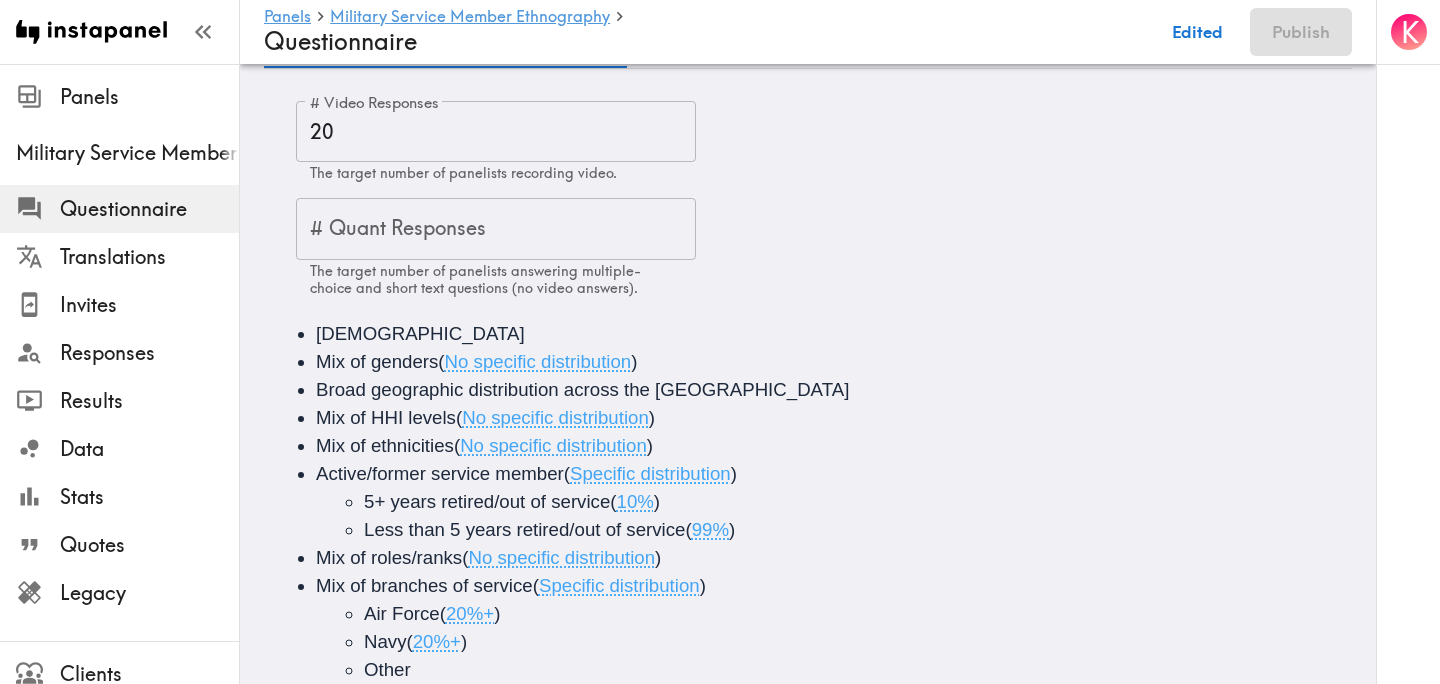 click on "5+ years retired/out of service  ( 10% )" at bounding box center [874, 502] 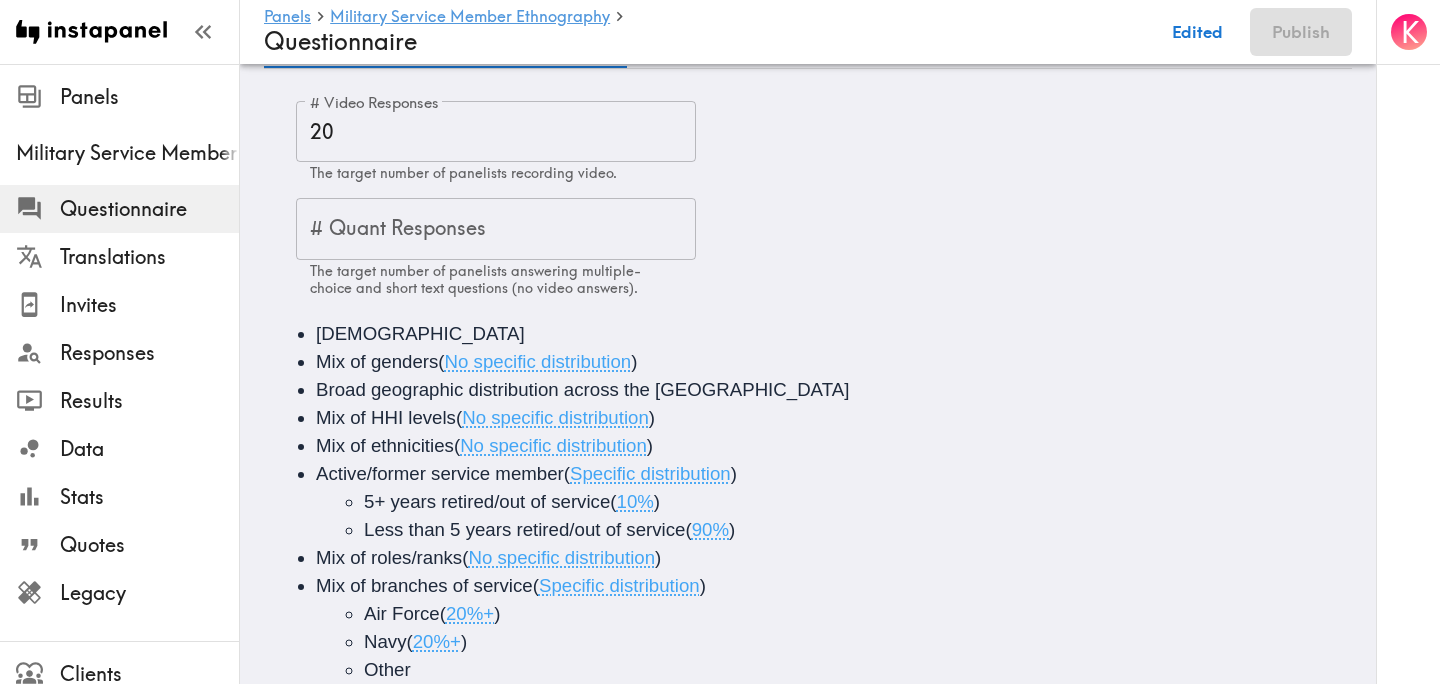 click on "Less than 5 years retired/out of service  ( 90% )" at bounding box center [874, 530] 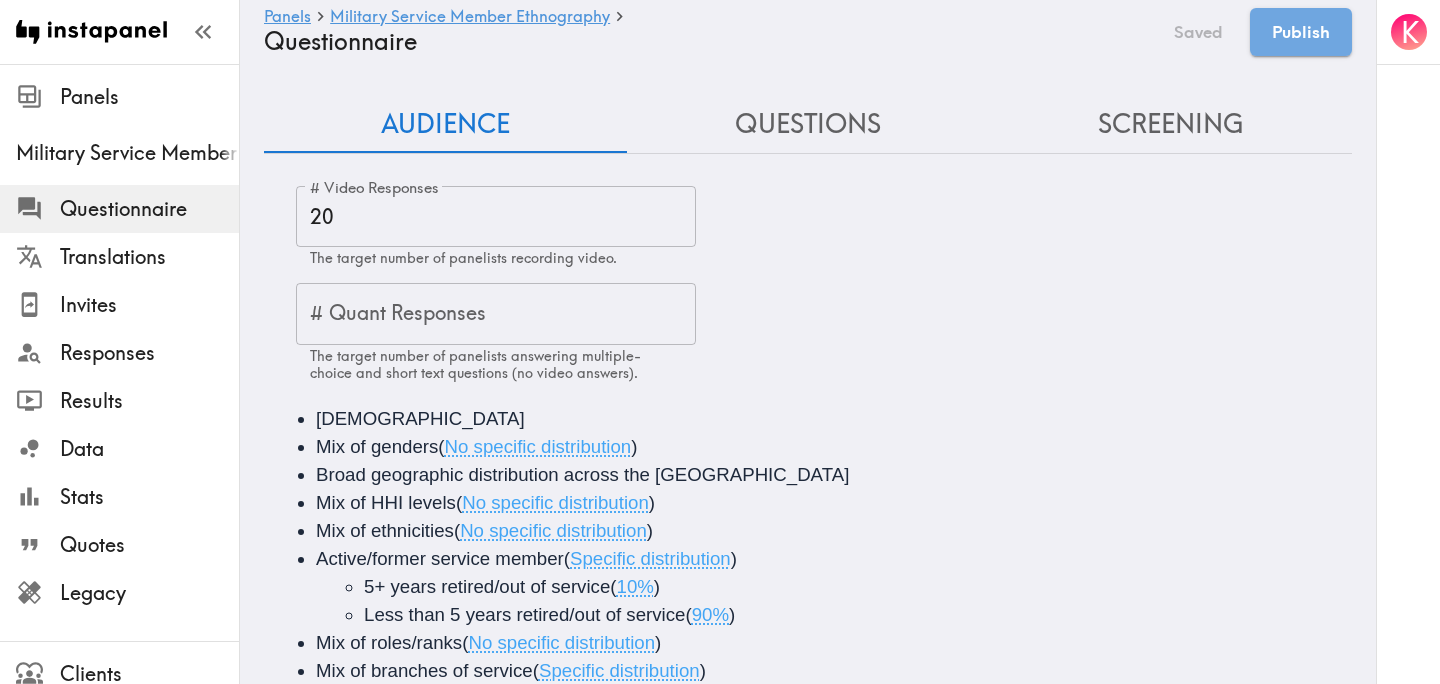 click on "Questions" at bounding box center [808, 124] 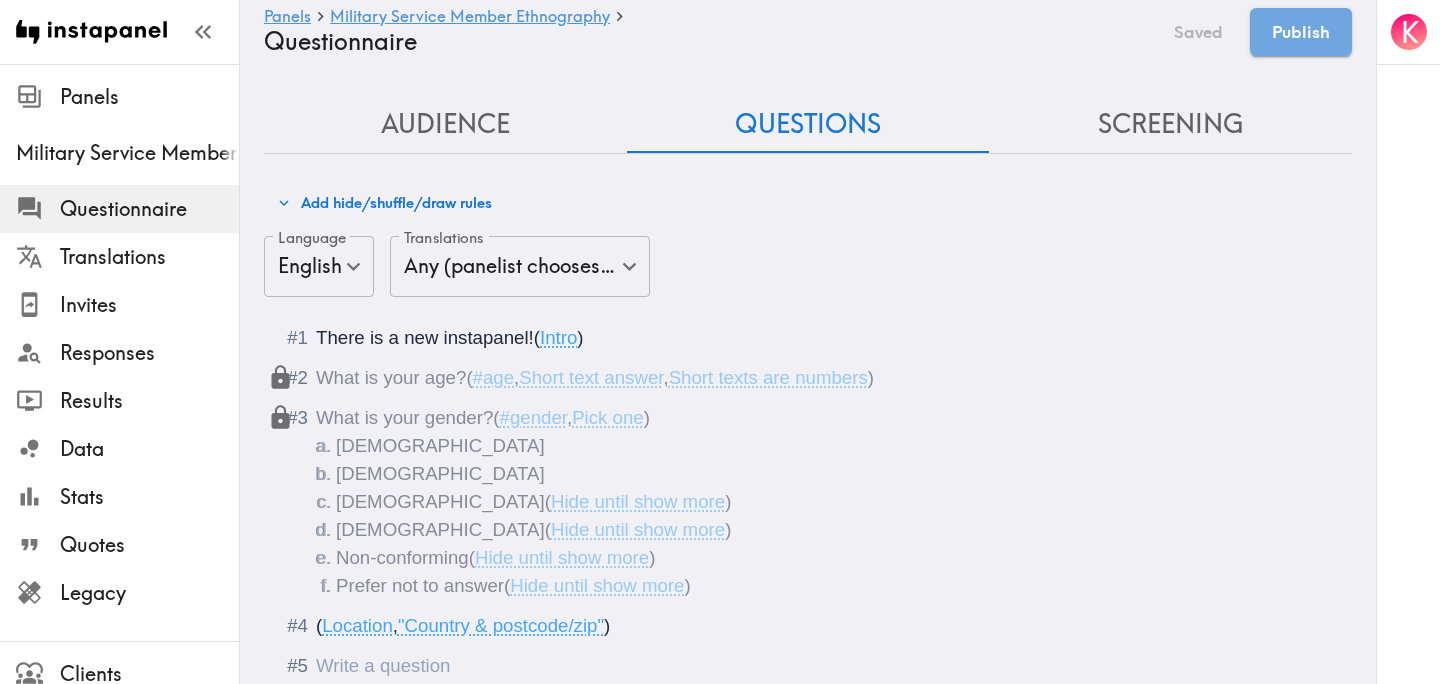 scroll, scrollTop: 104, scrollLeft: 0, axis: vertical 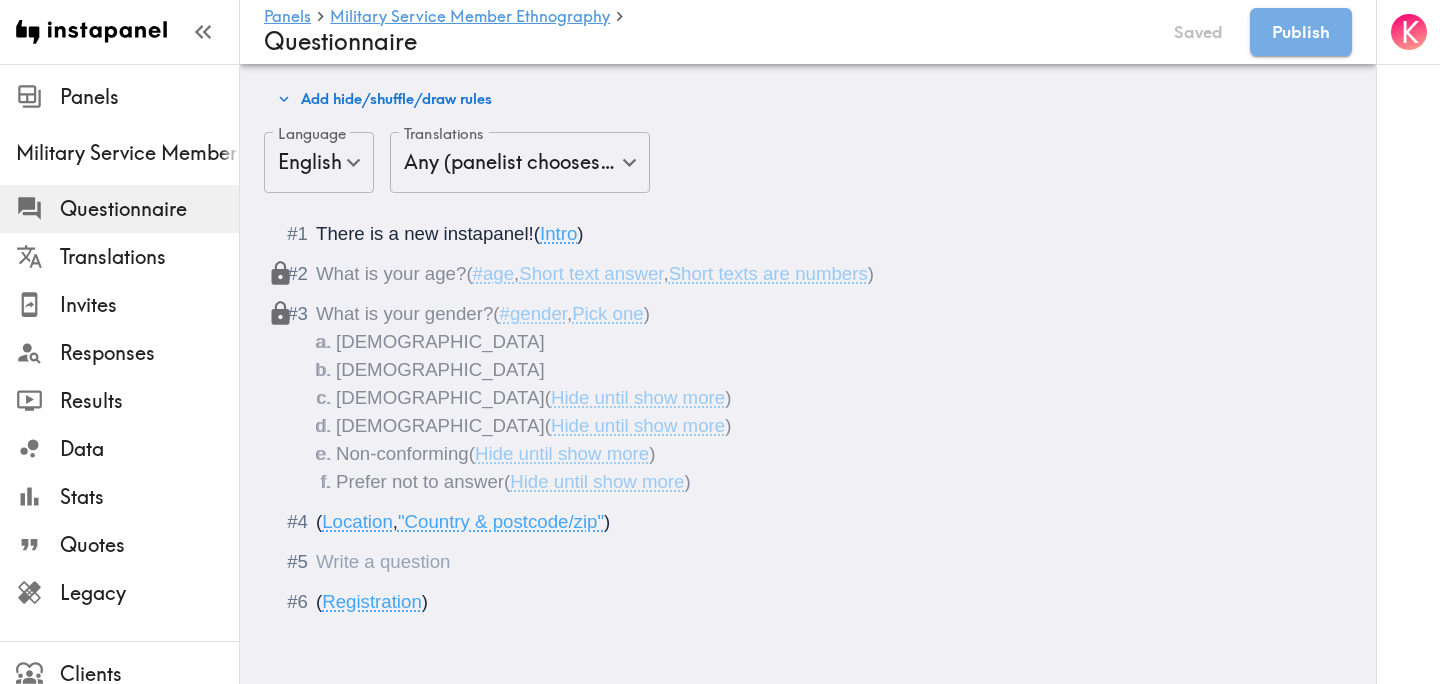 click at bounding box center [316, 561] 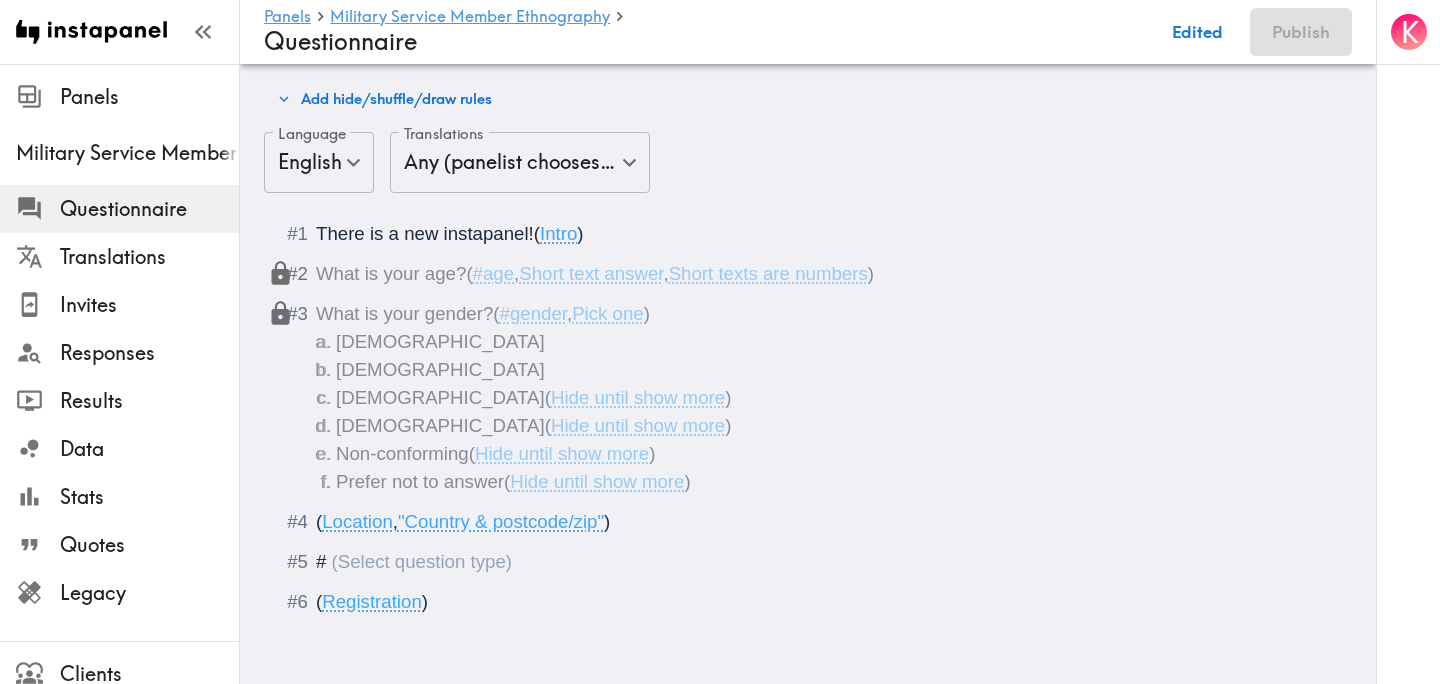 type 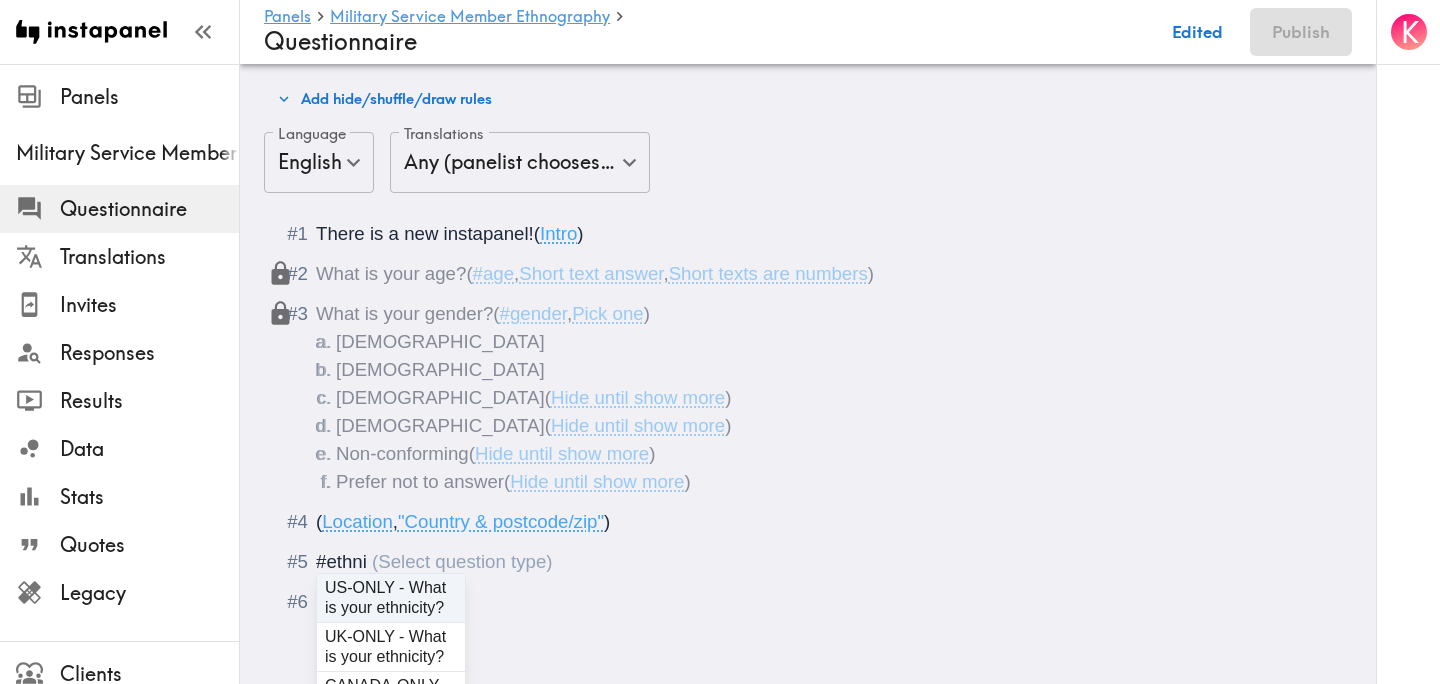 scroll, scrollTop: 161, scrollLeft: 0, axis: vertical 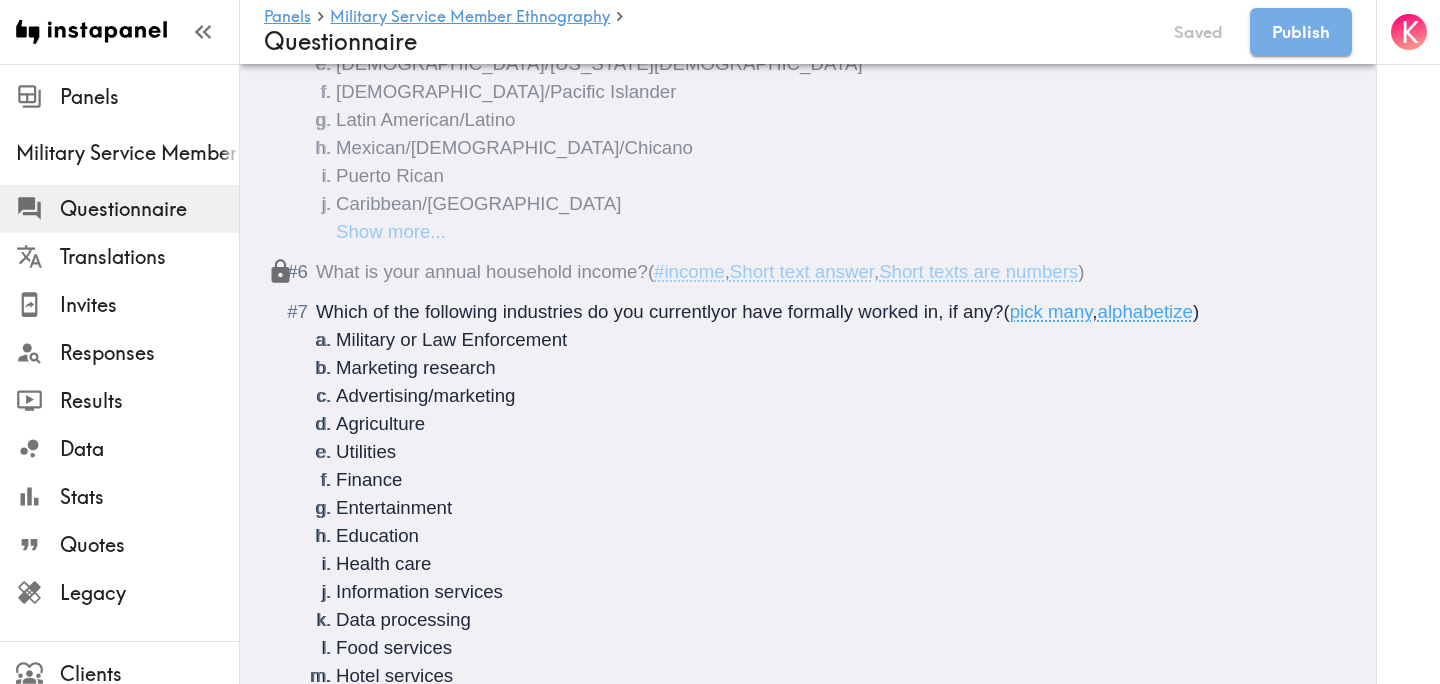 click on "Which of the following industries do you currentlyor have formally worked in, if any?" at bounding box center [660, 311] 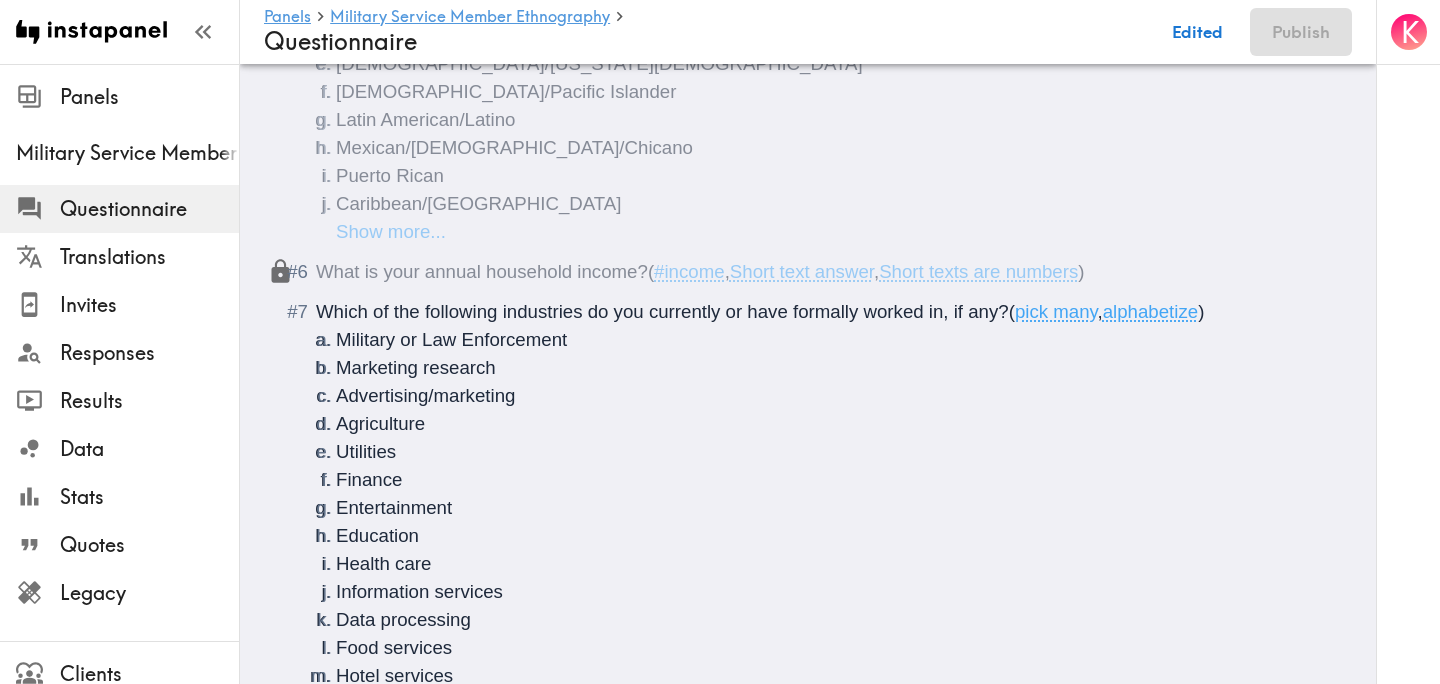 click on "Which of the following industries do you currently or have formally worked in, if any?" at bounding box center (662, 311) 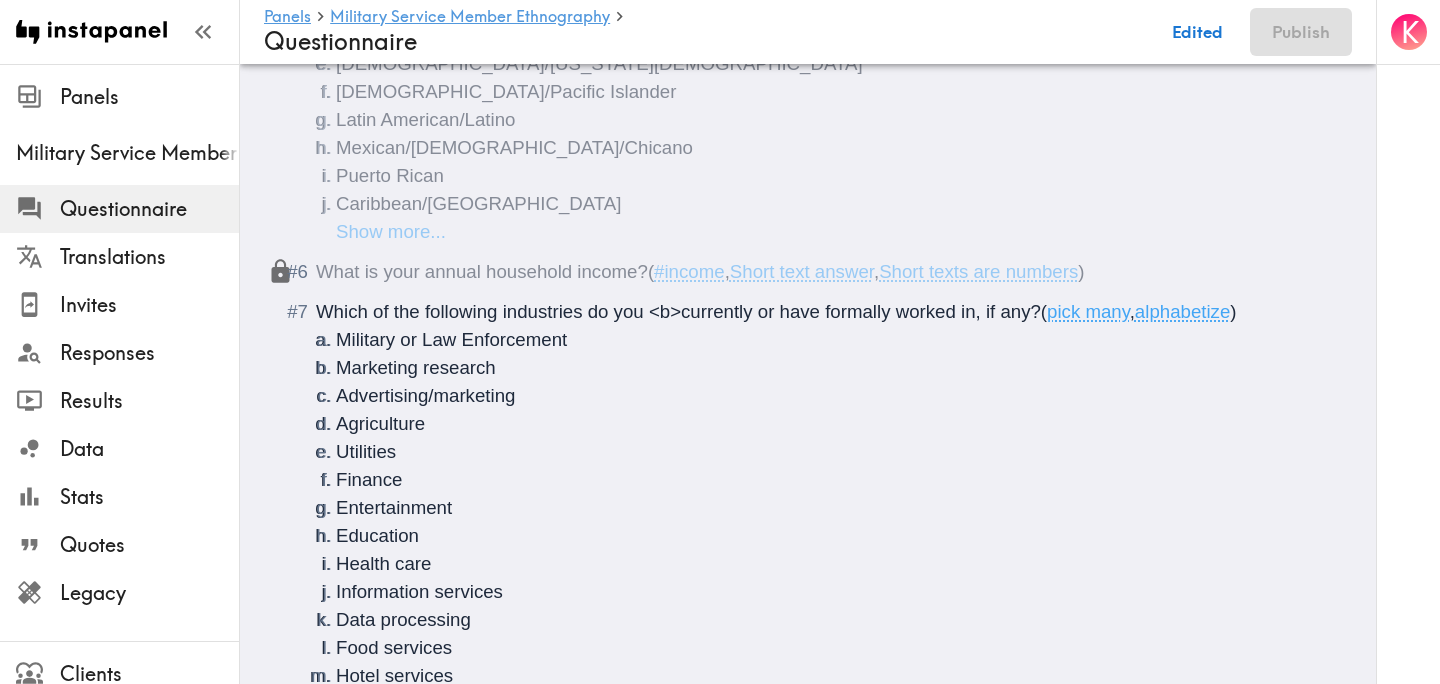 click on "Which of the following industries do you <b>currently or have formally worked in, if any?" at bounding box center (678, 311) 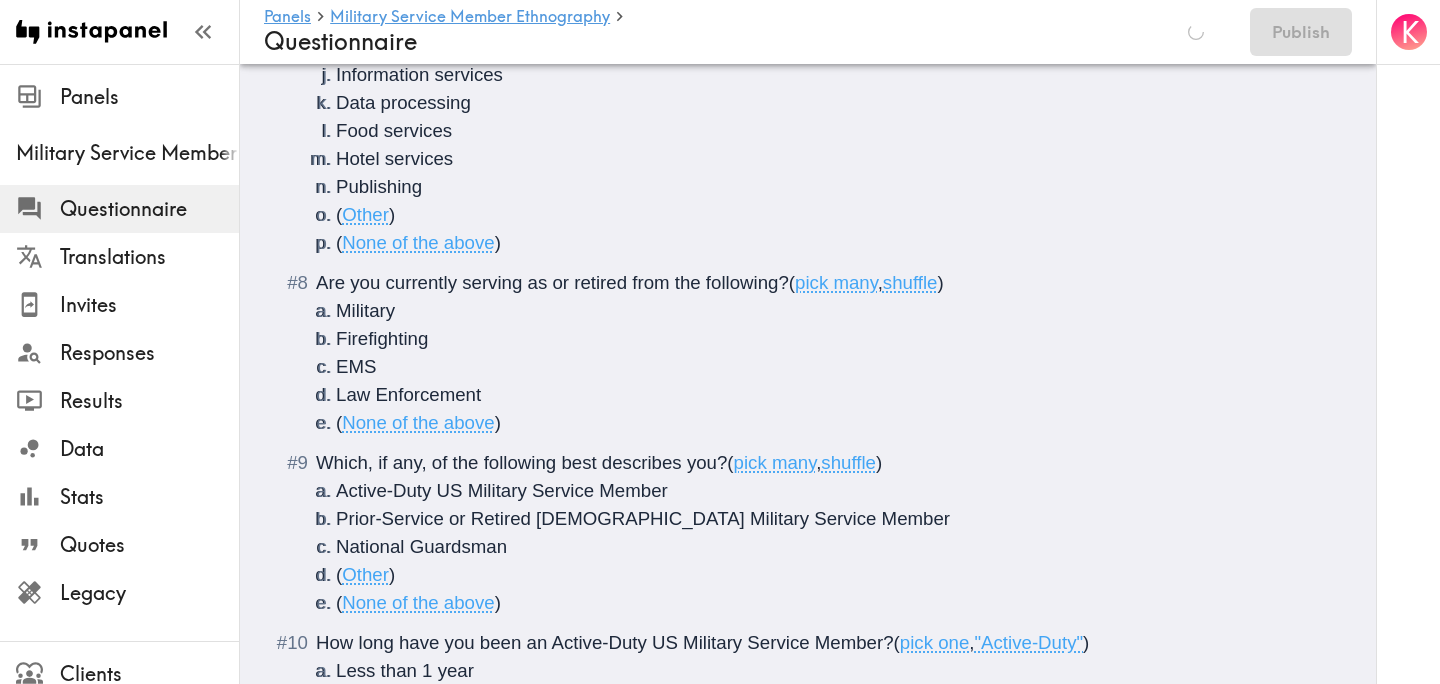 scroll, scrollTop: 1267, scrollLeft: 0, axis: vertical 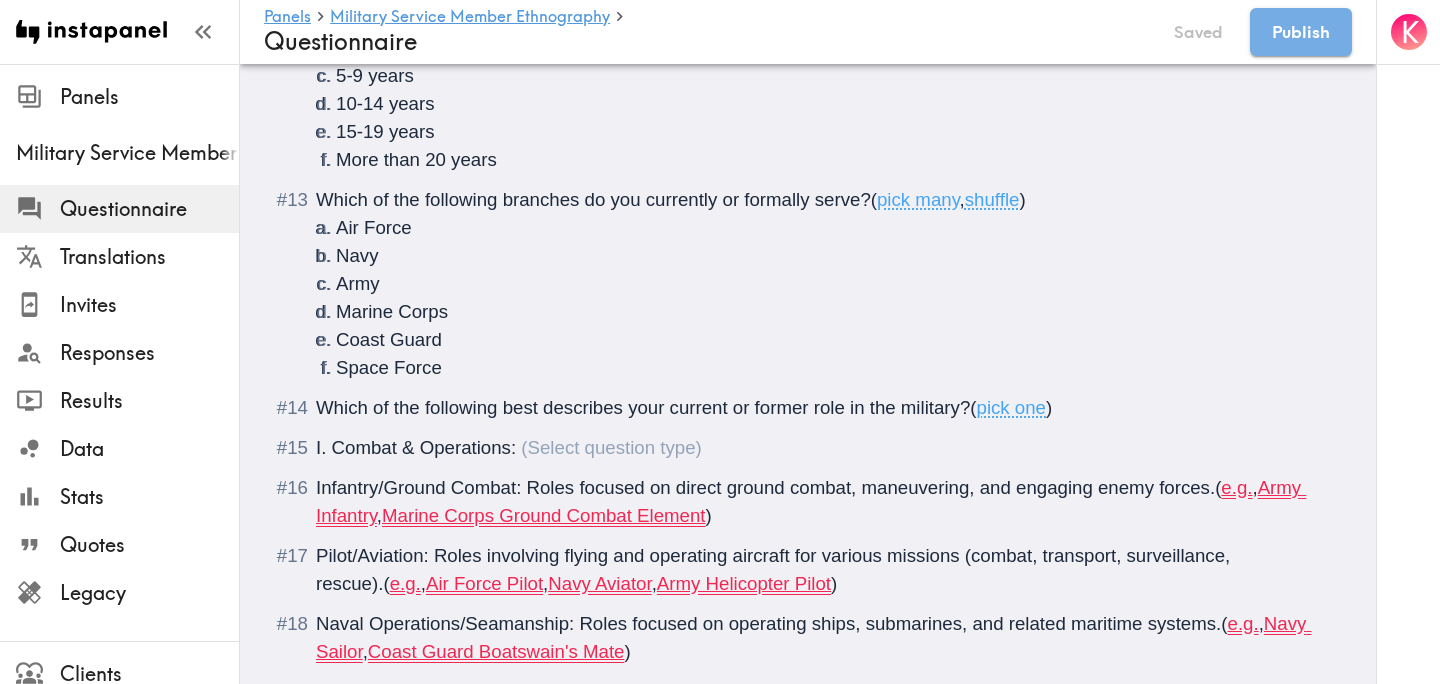 click on "I. Combat & Operations:" at bounding box center (808, 448) 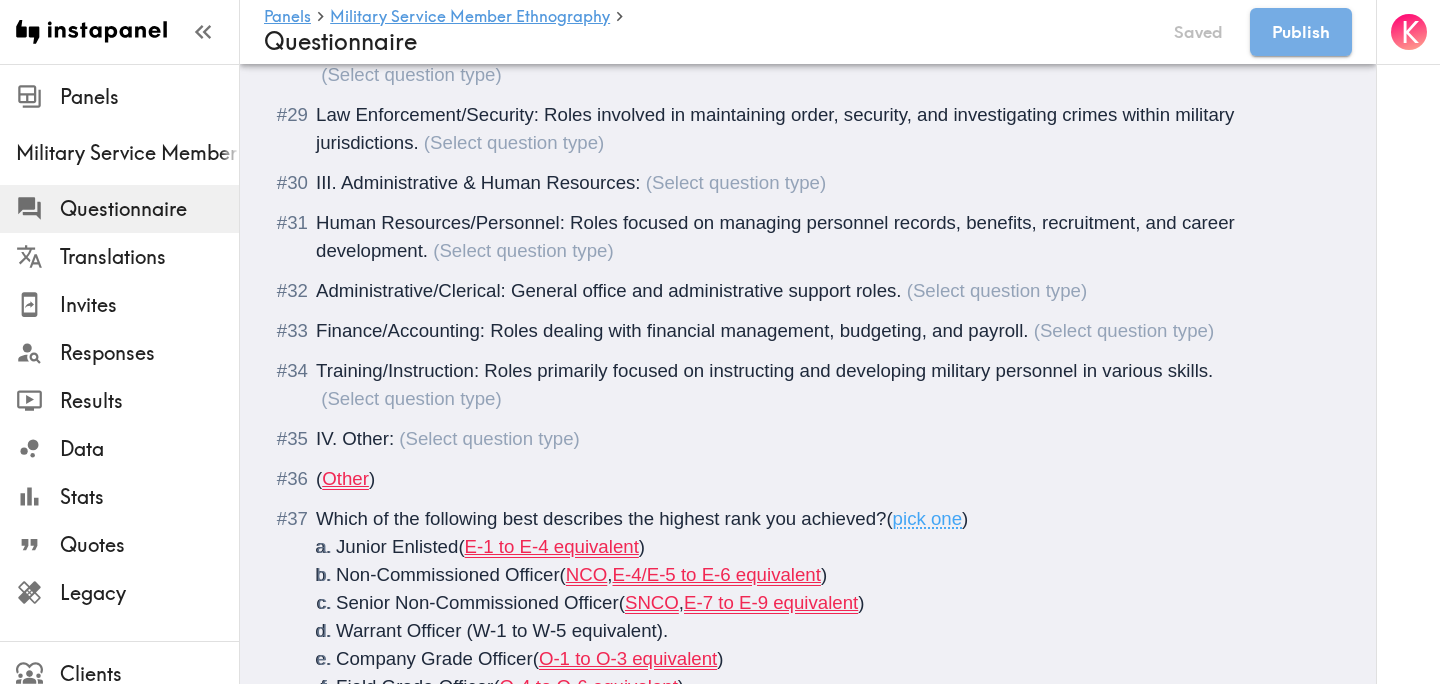 scroll, scrollTop: 3748, scrollLeft: 0, axis: vertical 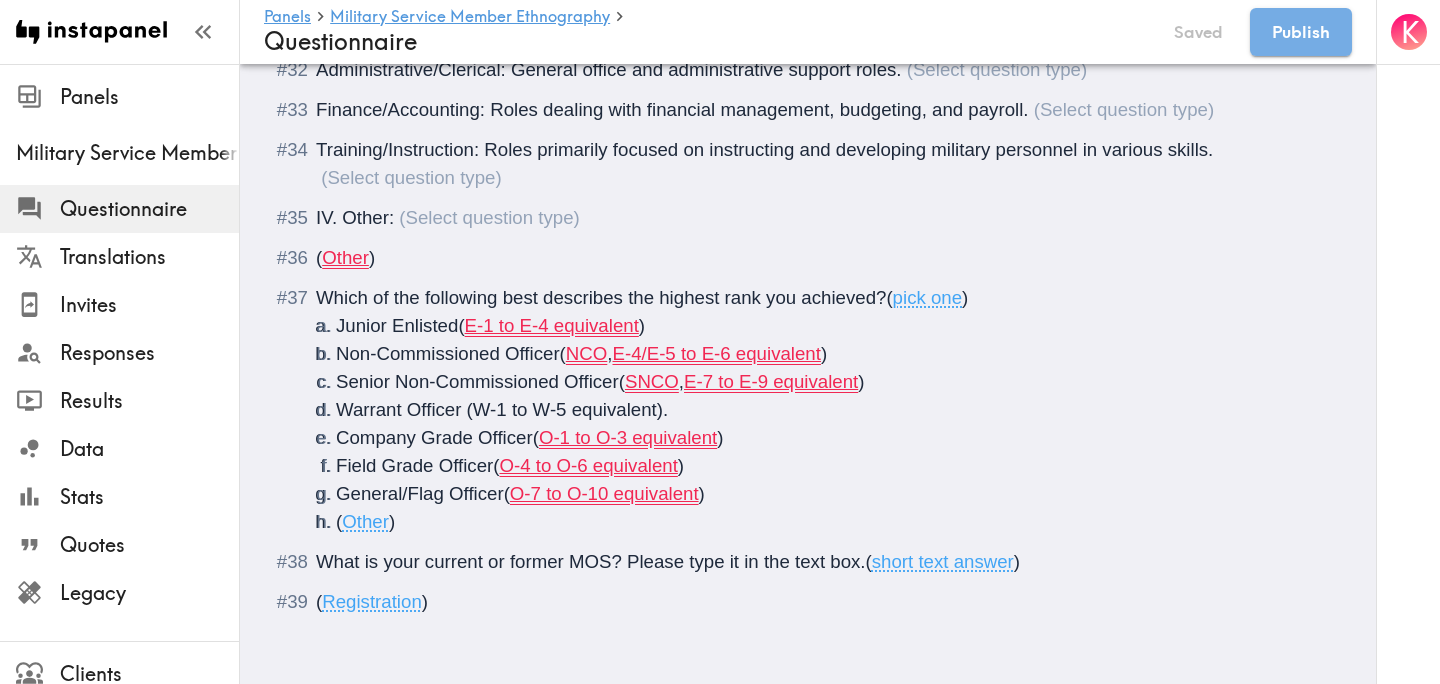 click on "( Other )" at bounding box center (822, 258) 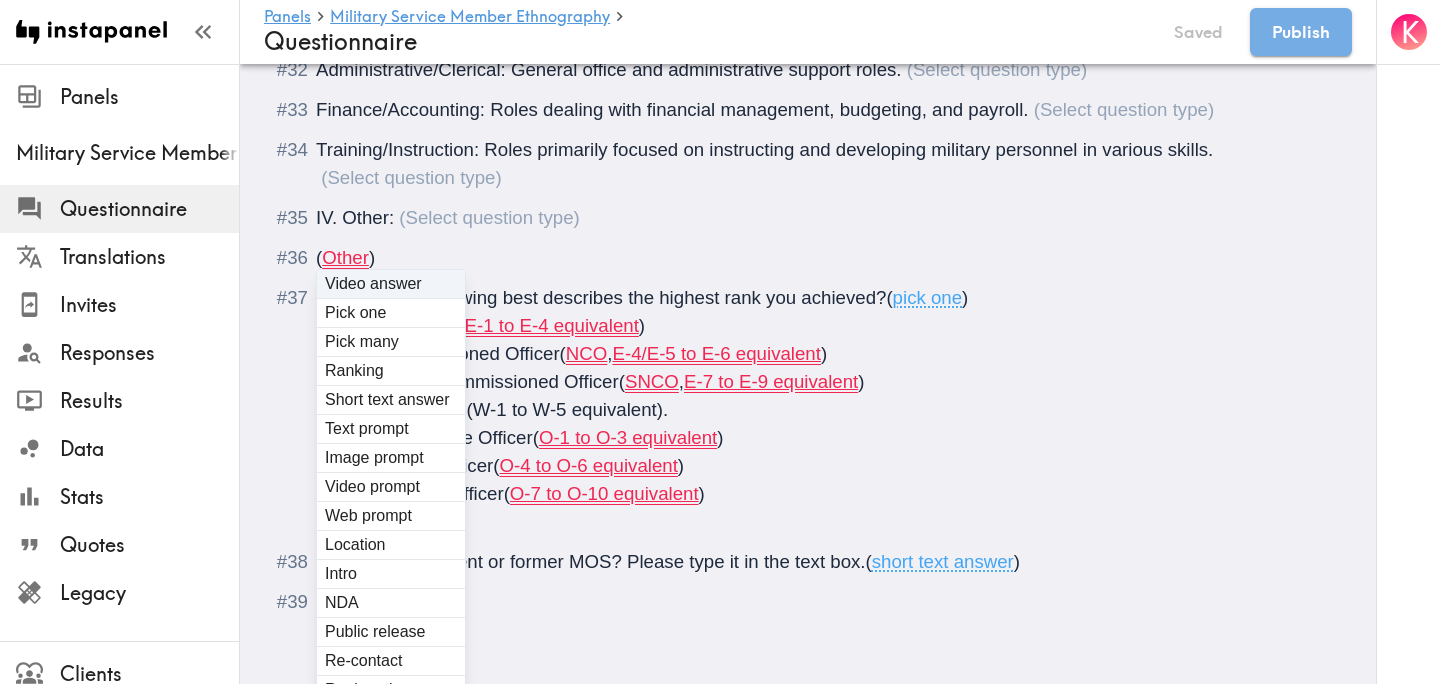 click on "( Other )" at bounding box center [808, 258] 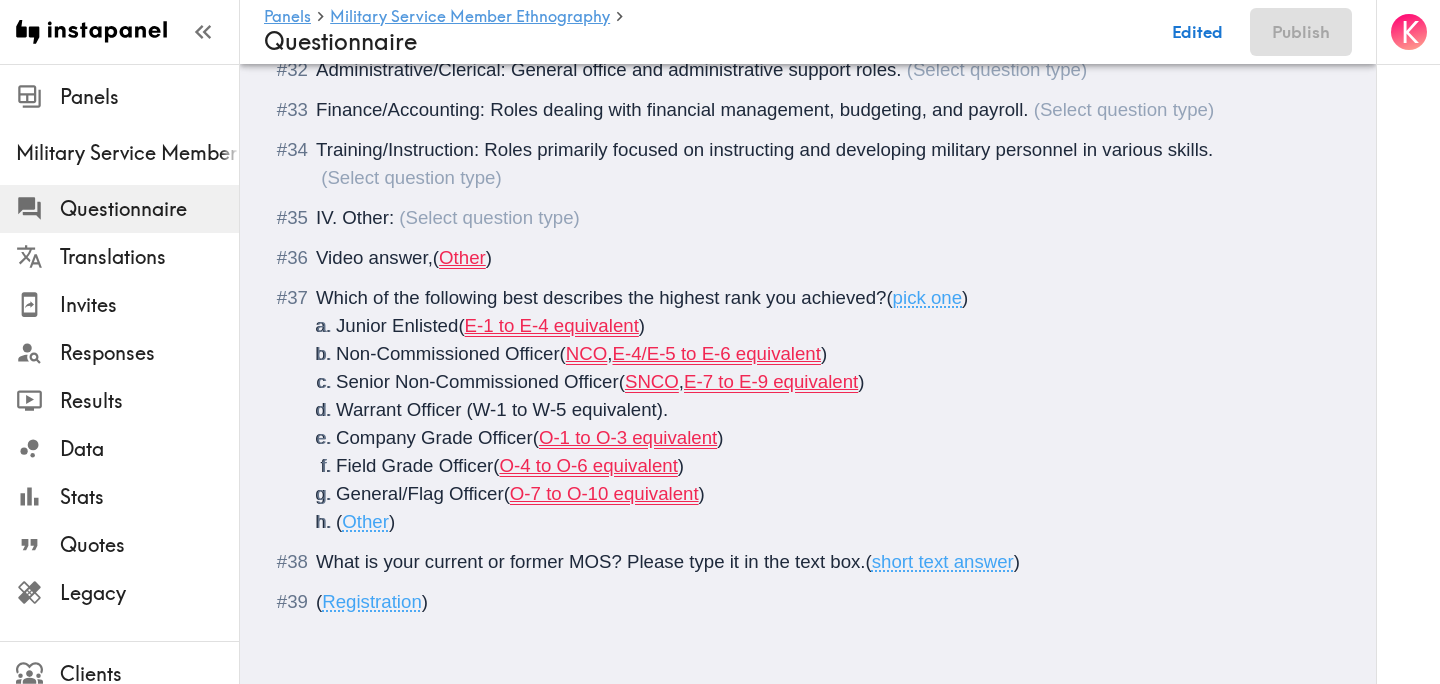drag, startPoint x: 438, startPoint y: 260, endPoint x: 293, endPoint y: 258, distance: 145.0138 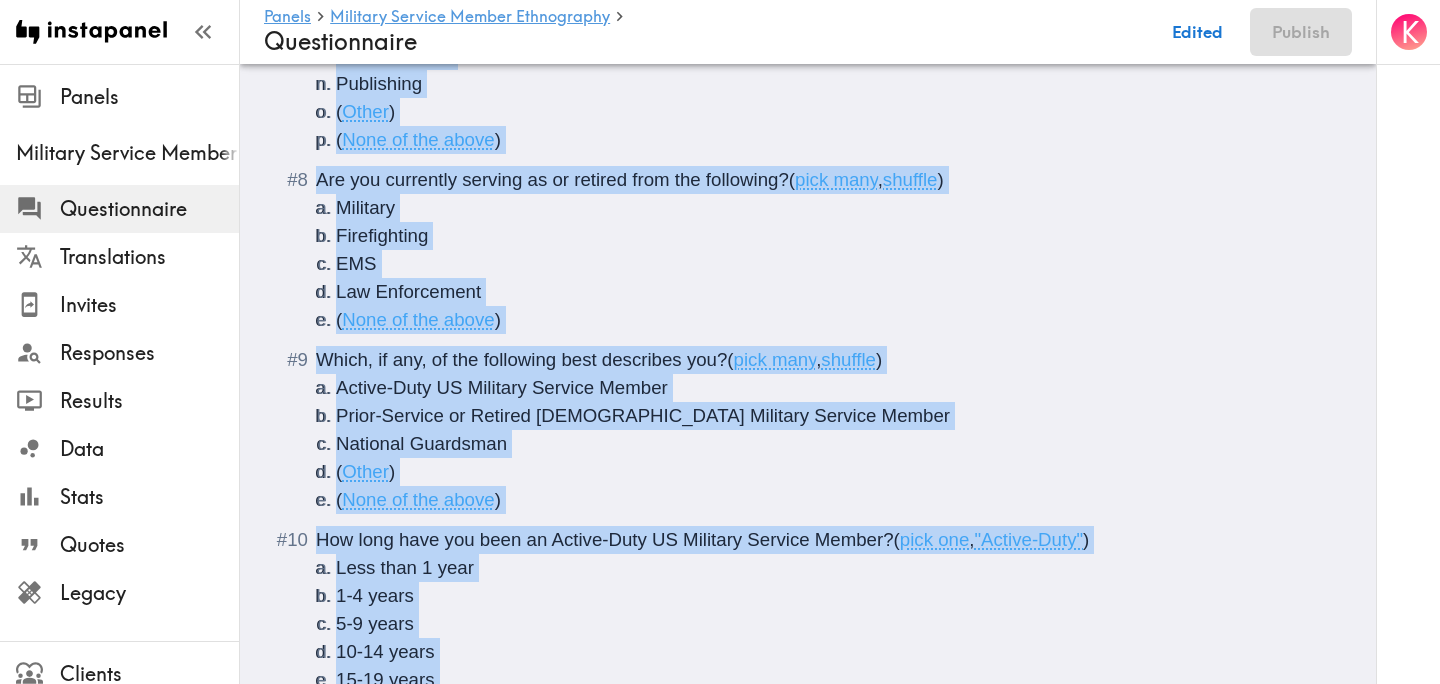 scroll, scrollTop: 1067, scrollLeft: 0, axis: vertical 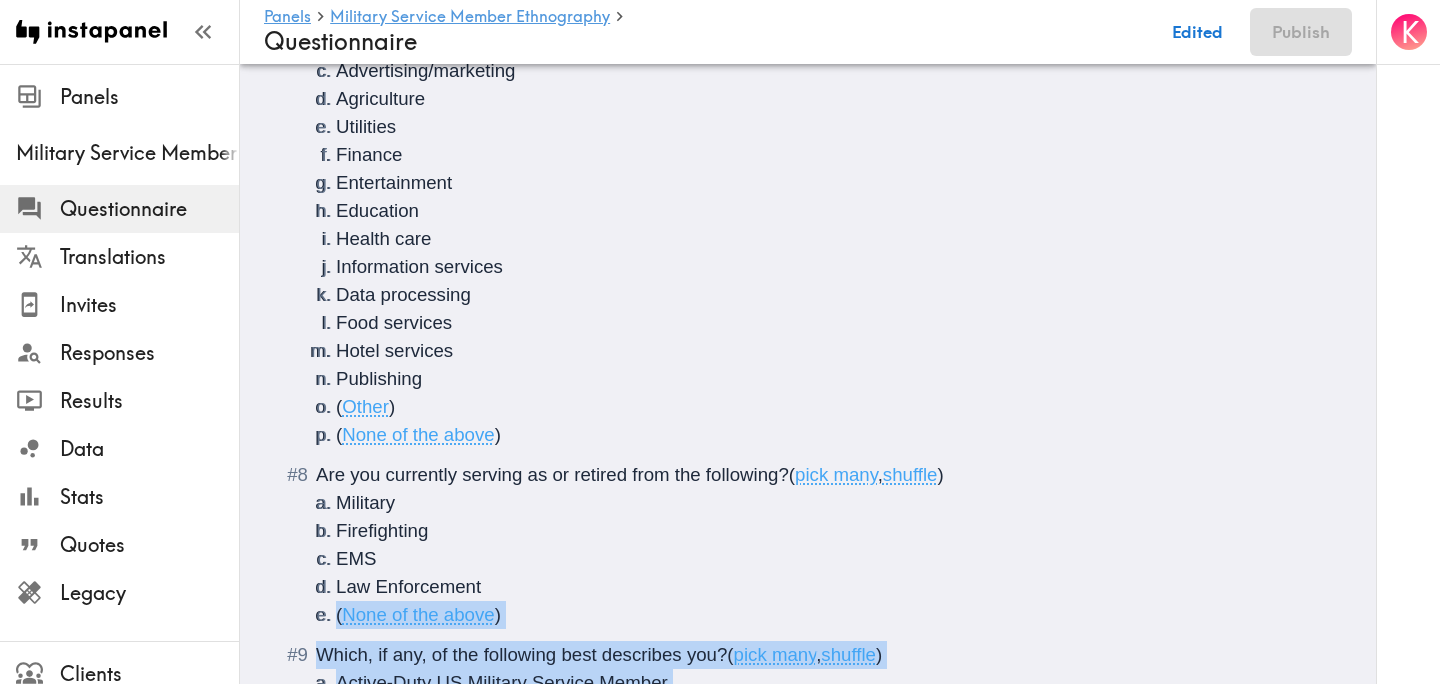 drag, startPoint x: 397, startPoint y: 257, endPoint x: 292, endPoint y: 620, distance: 377.88092 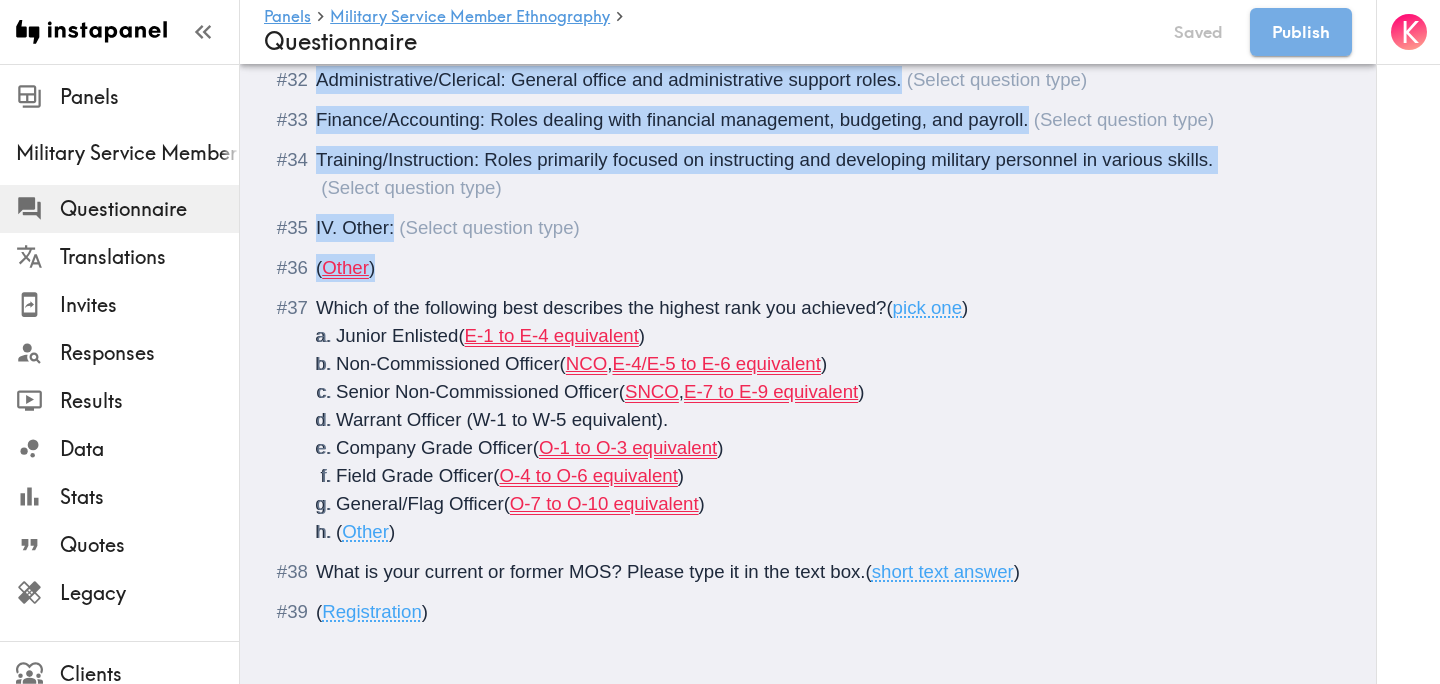 scroll, scrollTop: 3739, scrollLeft: 0, axis: vertical 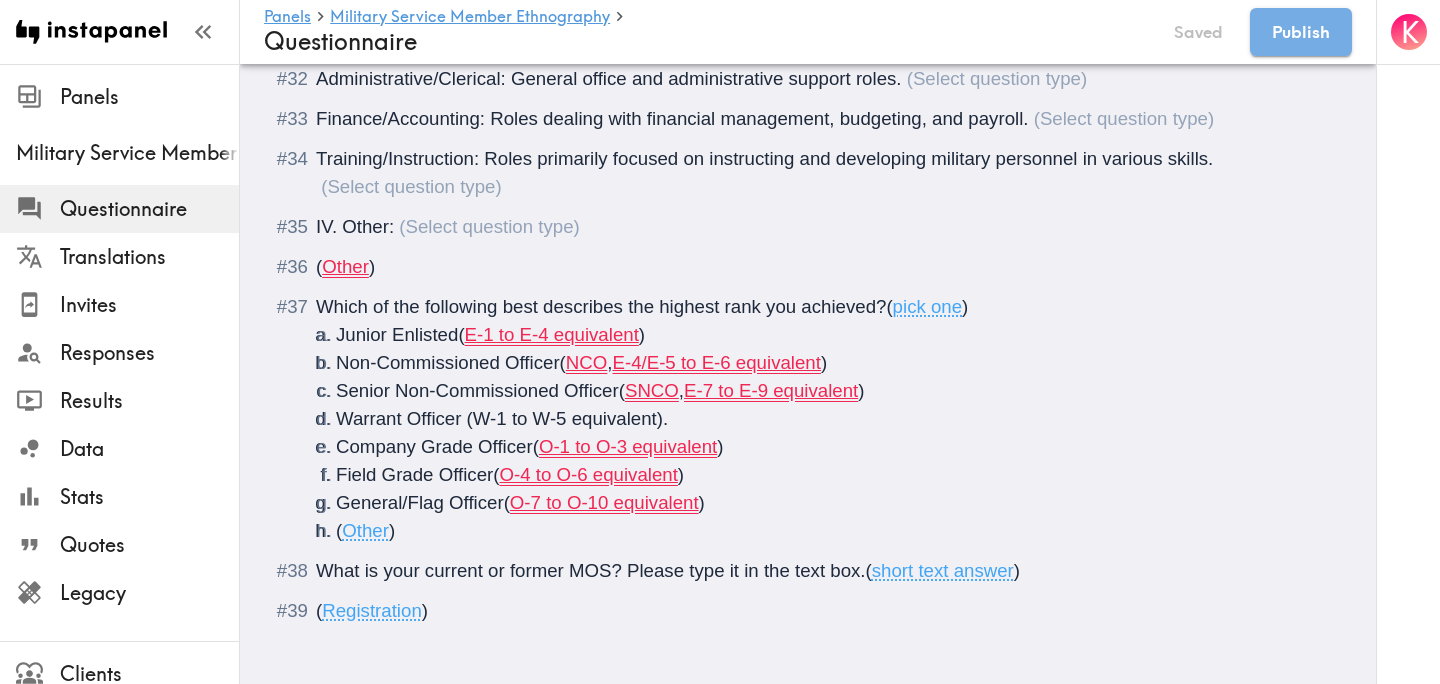 click on "( Other )" at bounding box center (822, 267) 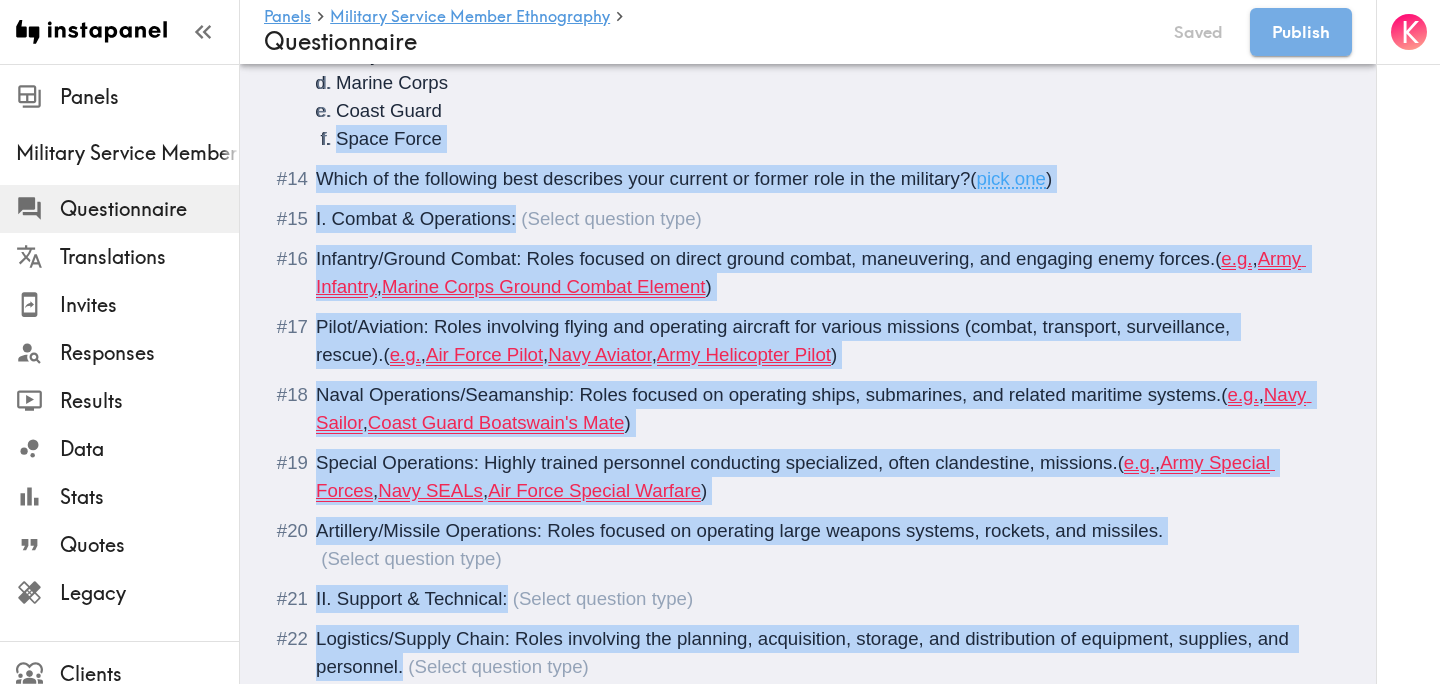 scroll, scrollTop: 2564, scrollLeft: 0, axis: vertical 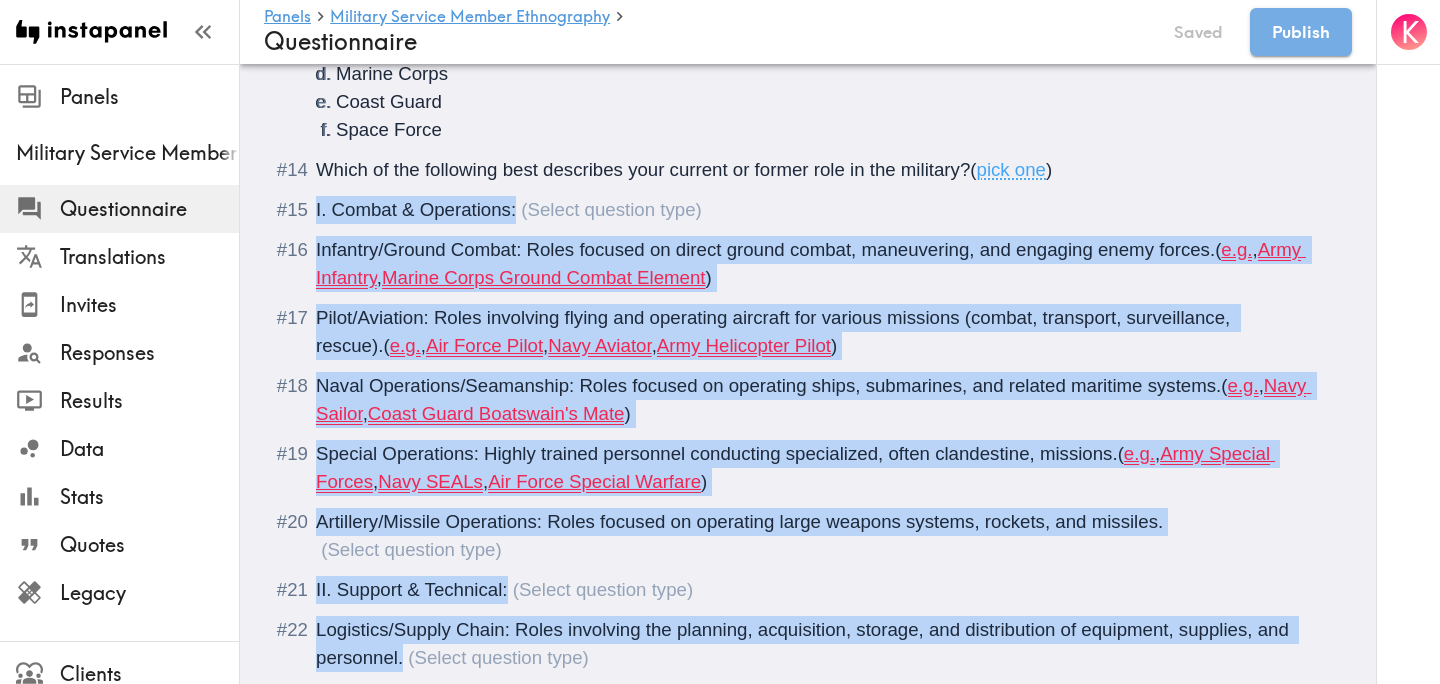 drag, startPoint x: 387, startPoint y: 277, endPoint x: 301, endPoint y: 209, distance: 109.63576 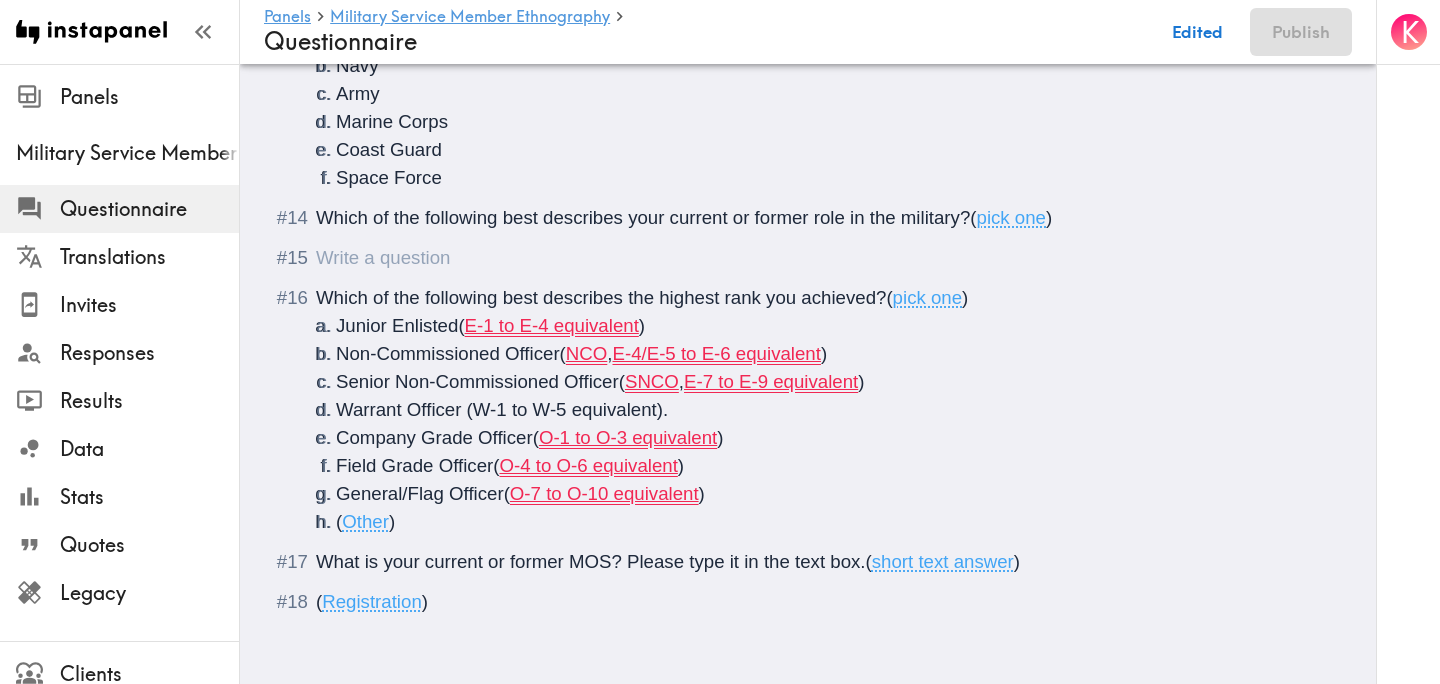 scroll, scrollTop: 2476, scrollLeft: 0, axis: vertical 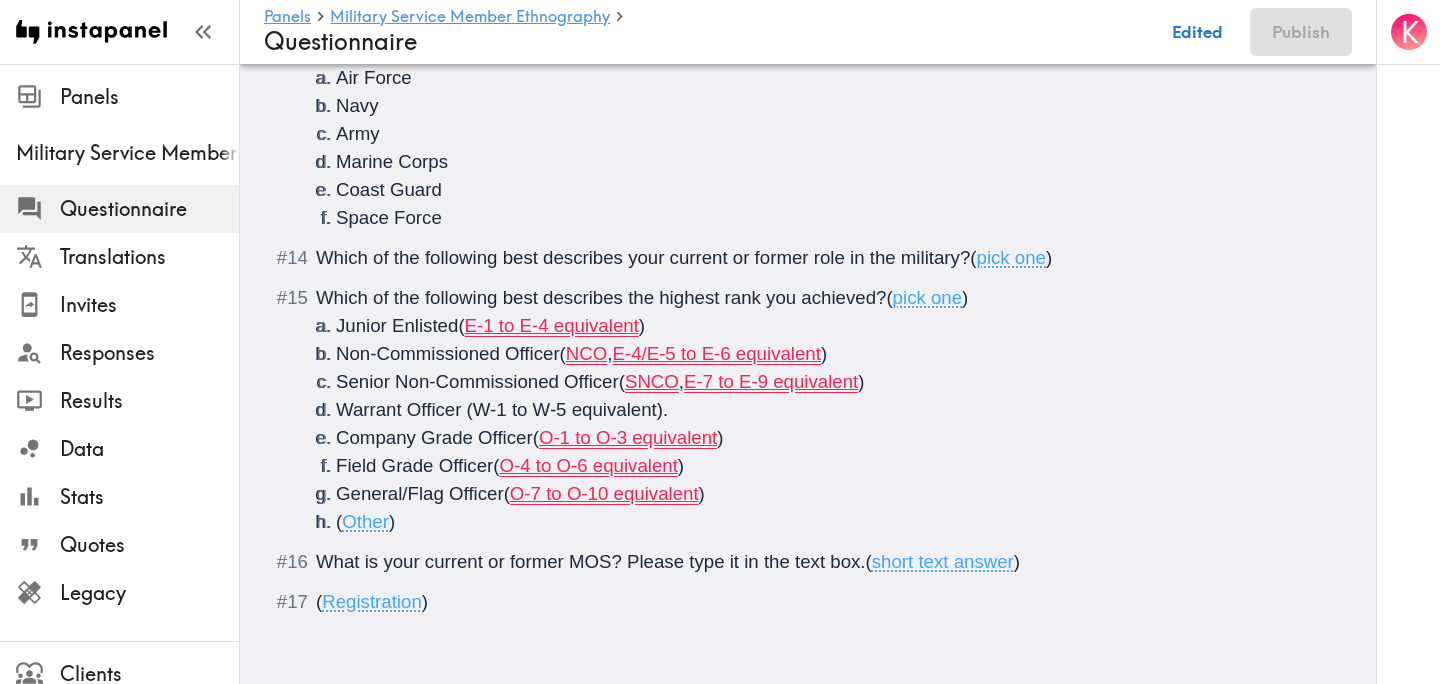click on "Which of the following best describes your current or former role in the military?" at bounding box center [643, 257] 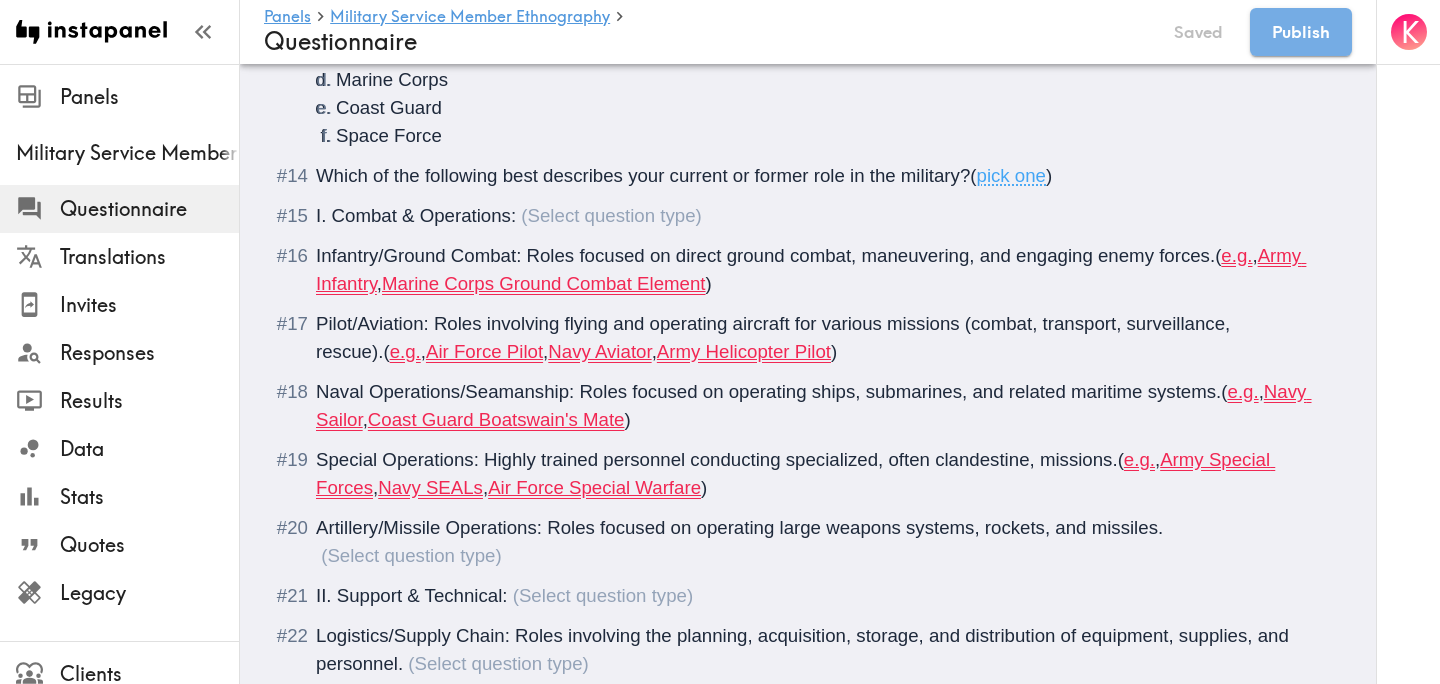 scroll, scrollTop: 2535, scrollLeft: 0, axis: vertical 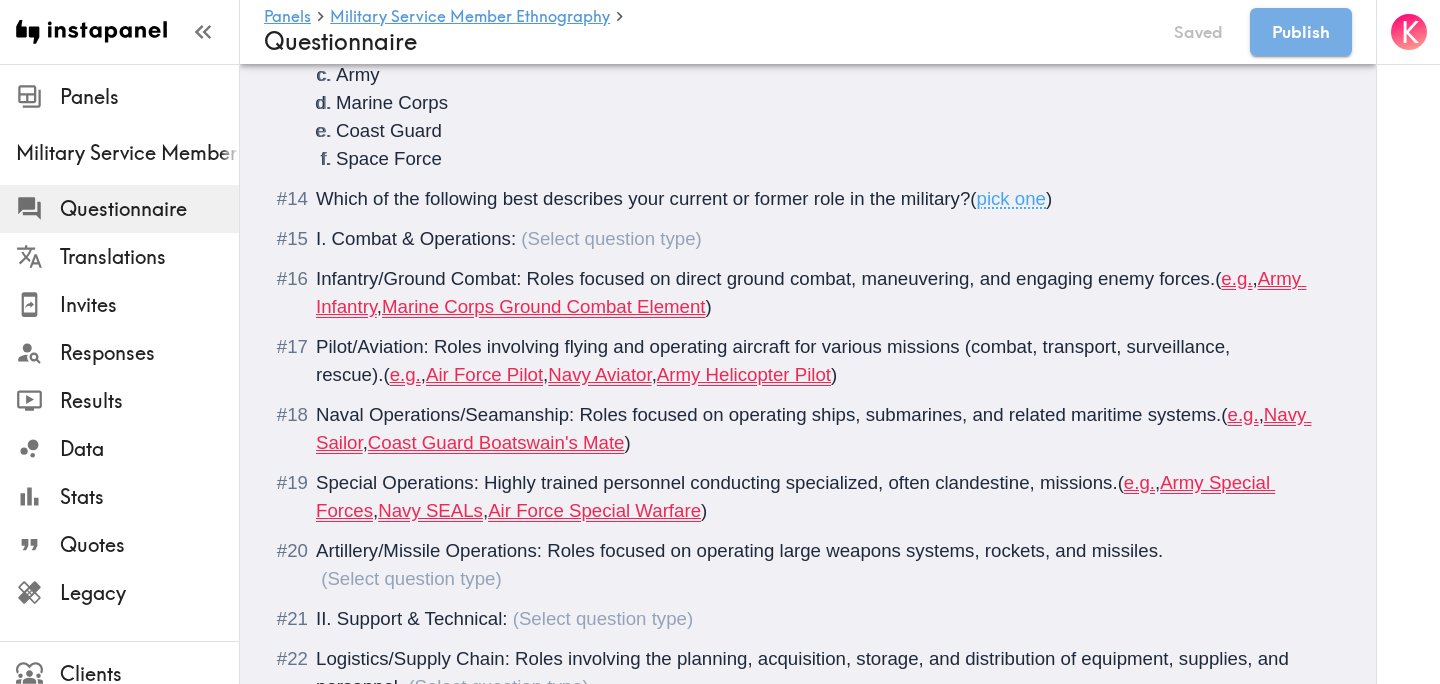 click on "I. Combat & Operations:" at bounding box center [808, 239] 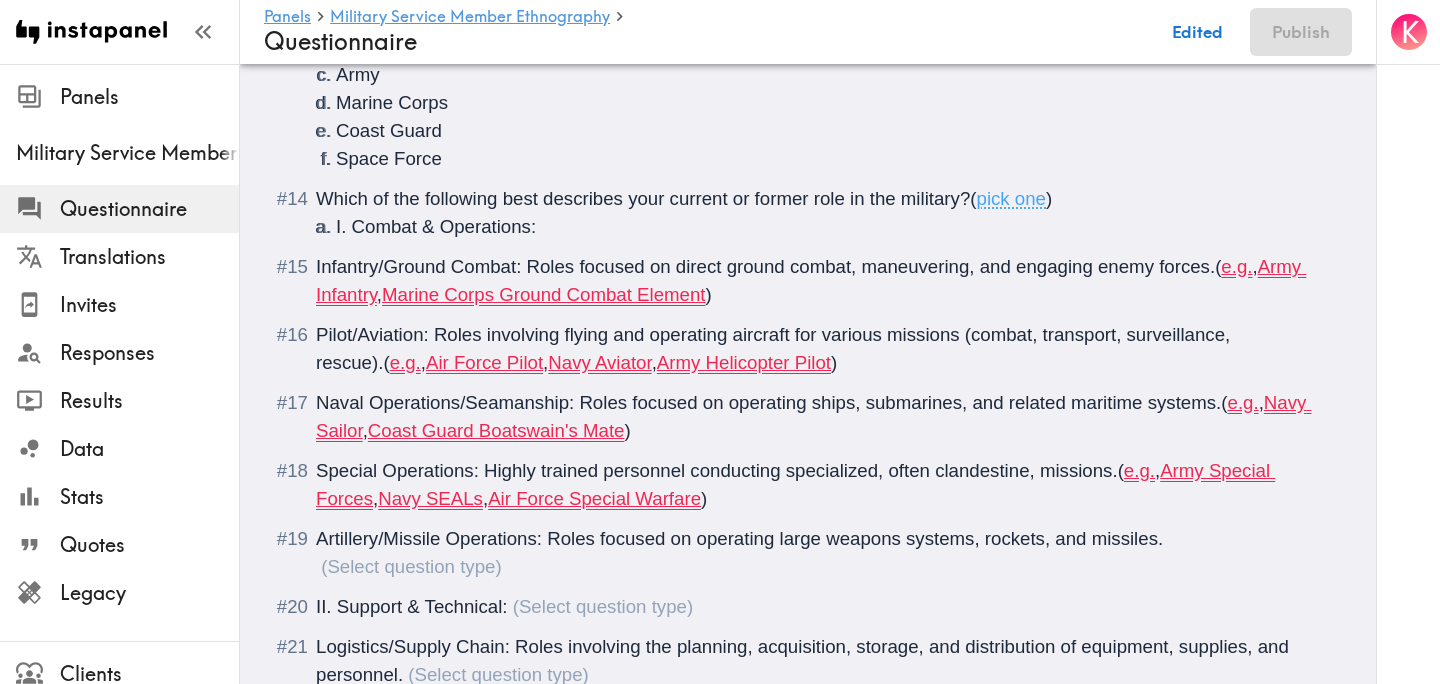 click on "Infantry/Ground Combat: Roles focused on direct ground combat, maneuvering, and engaging enemy forces.  ( e.g. ,  Army Infantry ,  Marine Corps Ground Combat Element )" at bounding box center (808, 281) 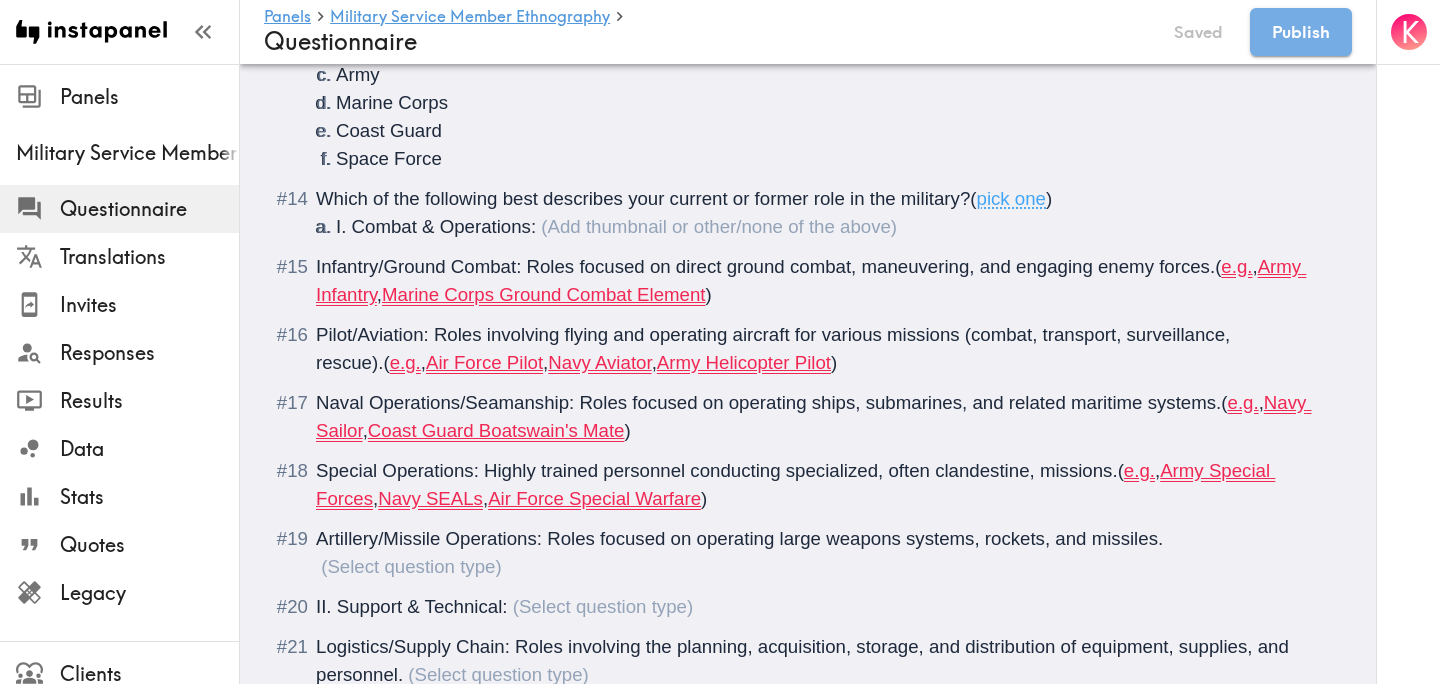 click on "I. Combat & Operations:" at bounding box center (832, 227) 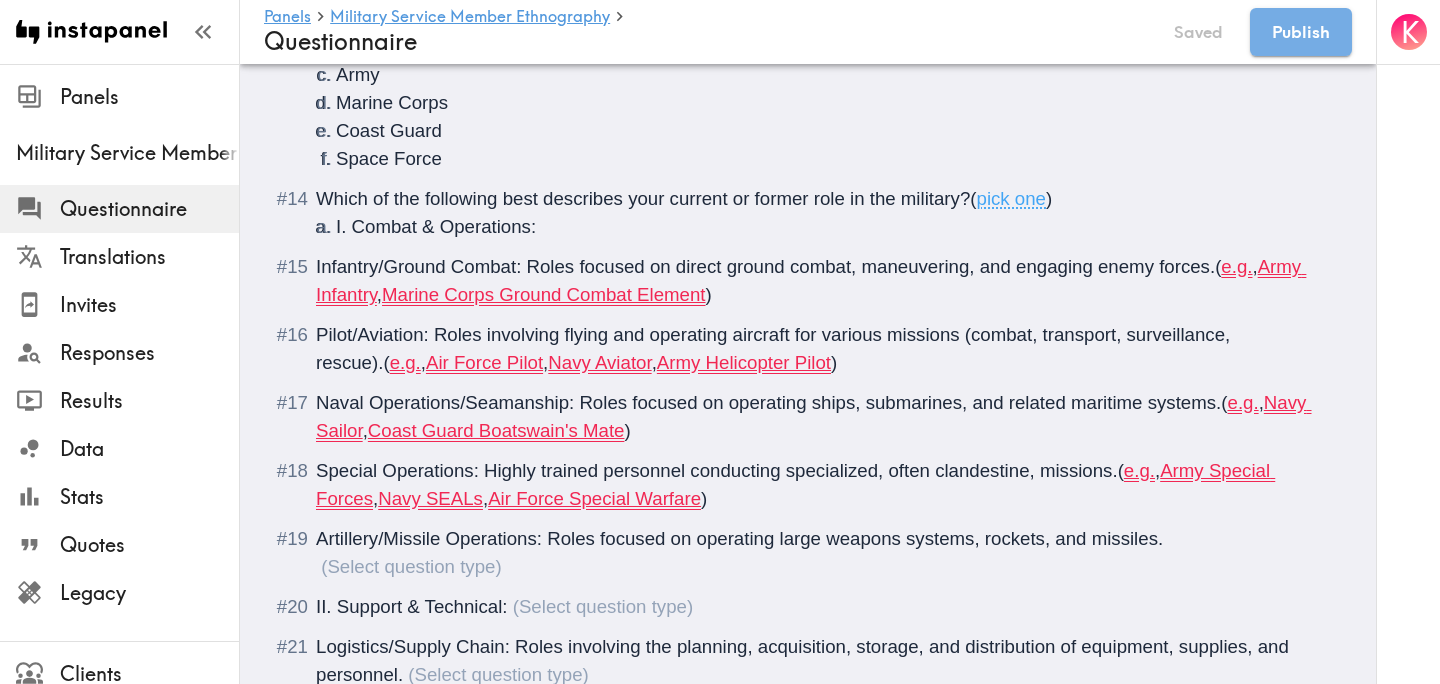 click on "Infantry/Ground Combat: Roles focused on direct ground combat, maneuvering, and engaging enemy forces.  ( e.g. ,  Army Infantry ,  Marine Corps Ground Combat Element )" at bounding box center [808, 281] 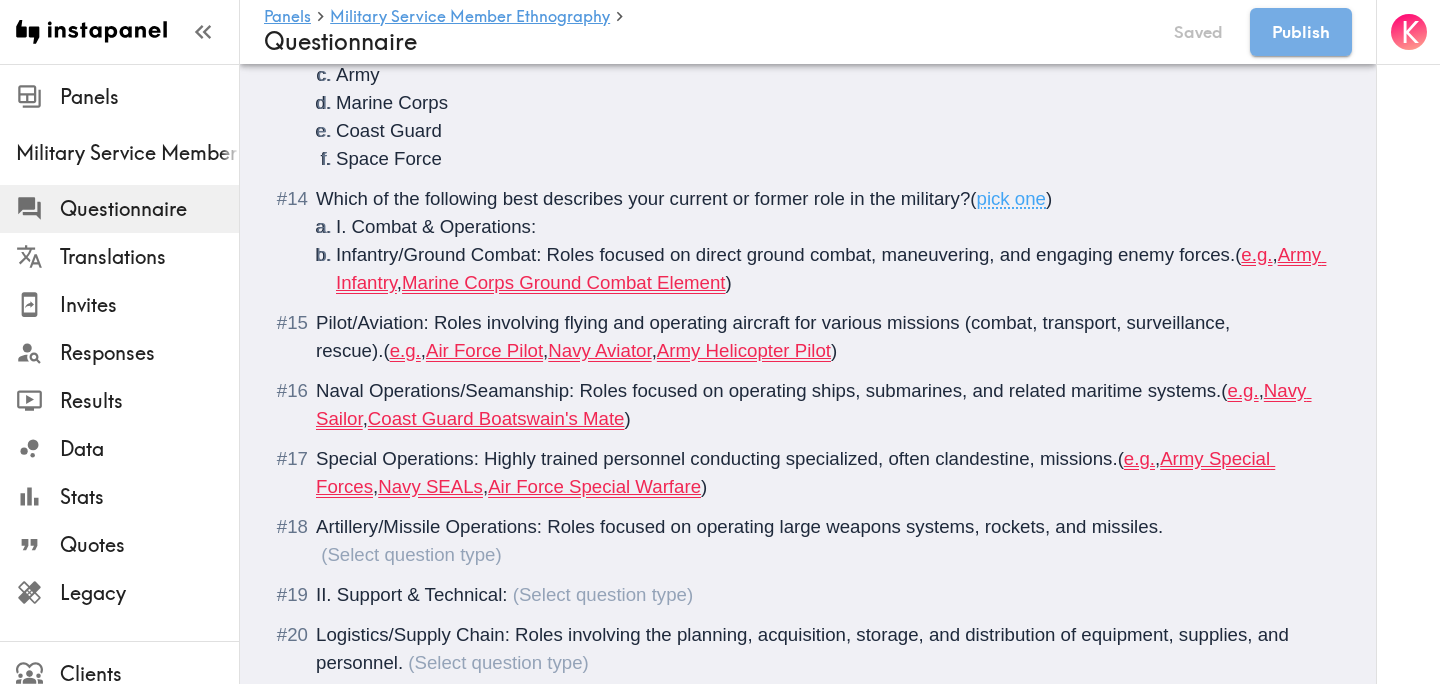 click on "Pilot/Aviation: Roles involving flying and operating aircraft for various missions (combat, transport, surveillance, rescue).  ( e.g. ,  Air Force Pilot ,  Navy Aviator ,  Army Helicopter Pilot )" at bounding box center (808, 337) 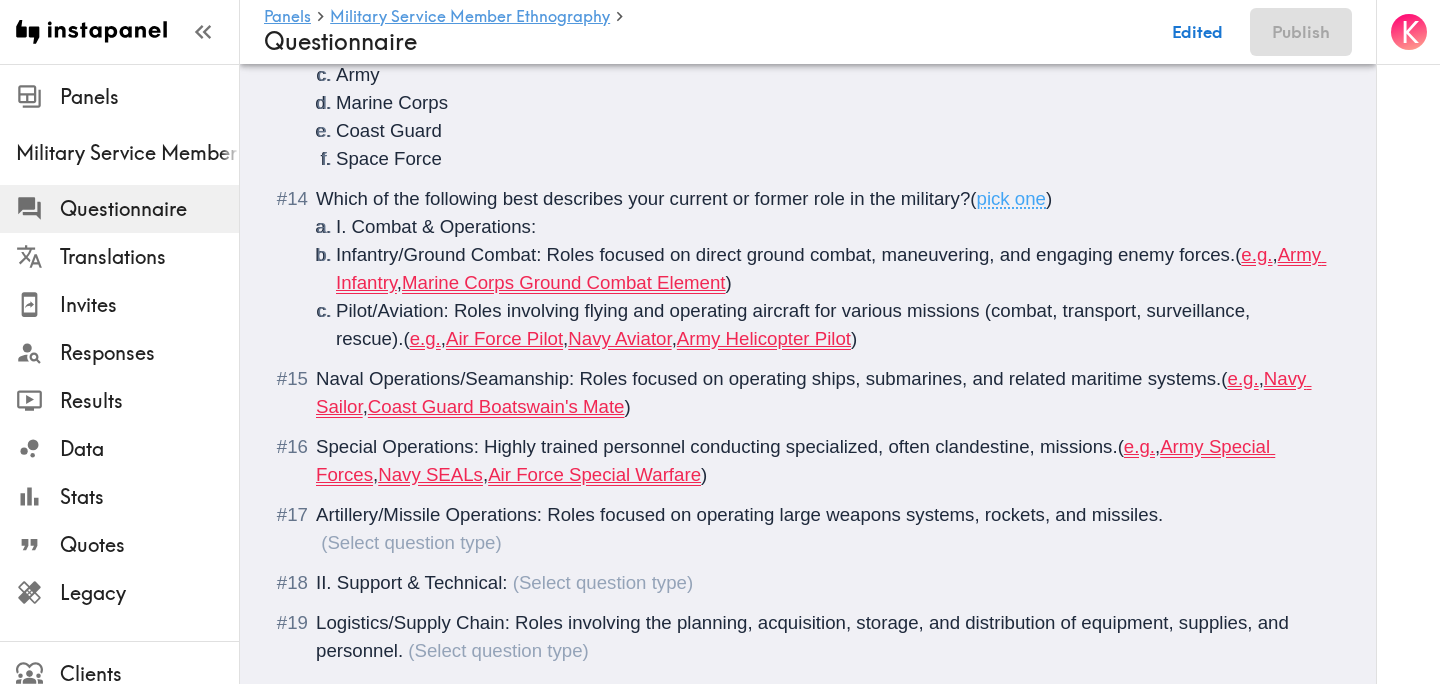 click on "Naval Operations/Seamanship: Roles focused on operating ships, submarines, and related maritime systems.  ( e.g. ,  Navy Sailor ,  Coast Guard Boatswain's Mate )" at bounding box center (808, 393) 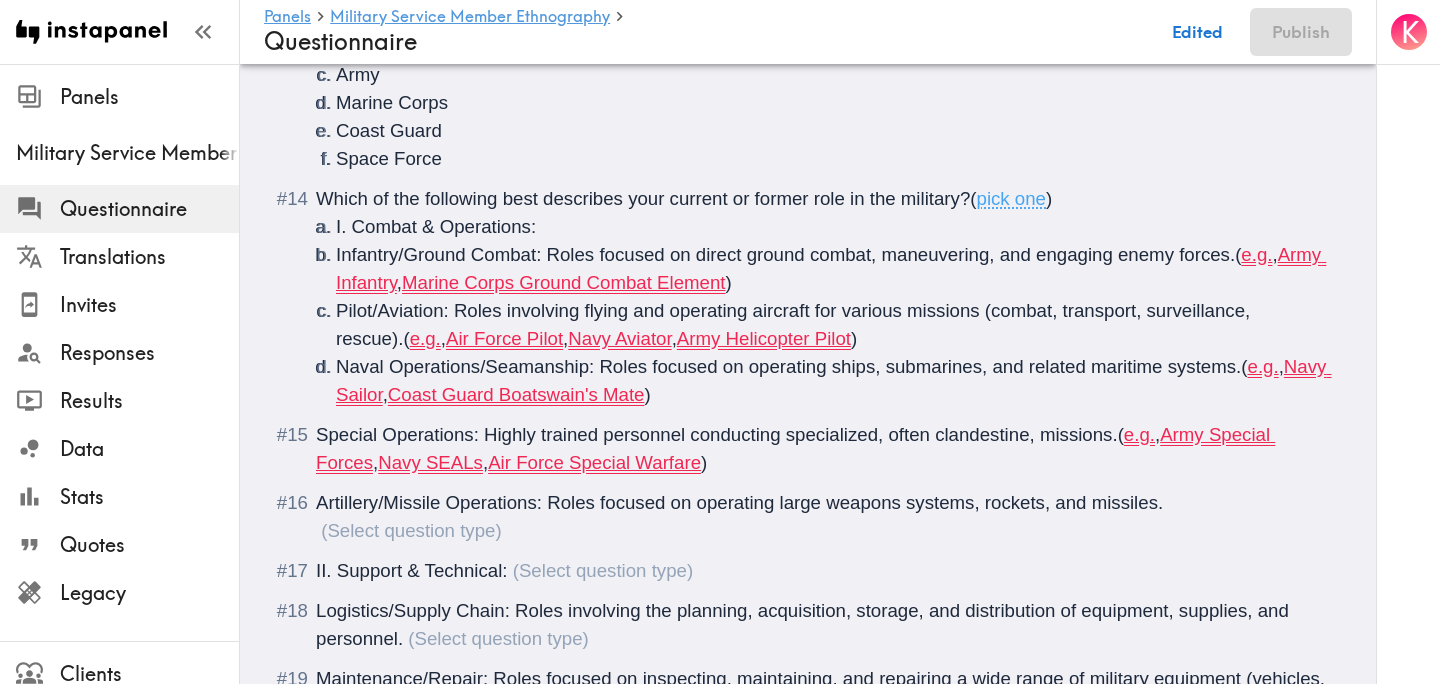 click on "Special Operations: Highly trained personnel conducting specialized, often clandestine, missions.  ( e.g. ,  Army Special Forces ,  Navy SEALs ,  Air Force Special Warfare )" at bounding box center (808, 449) 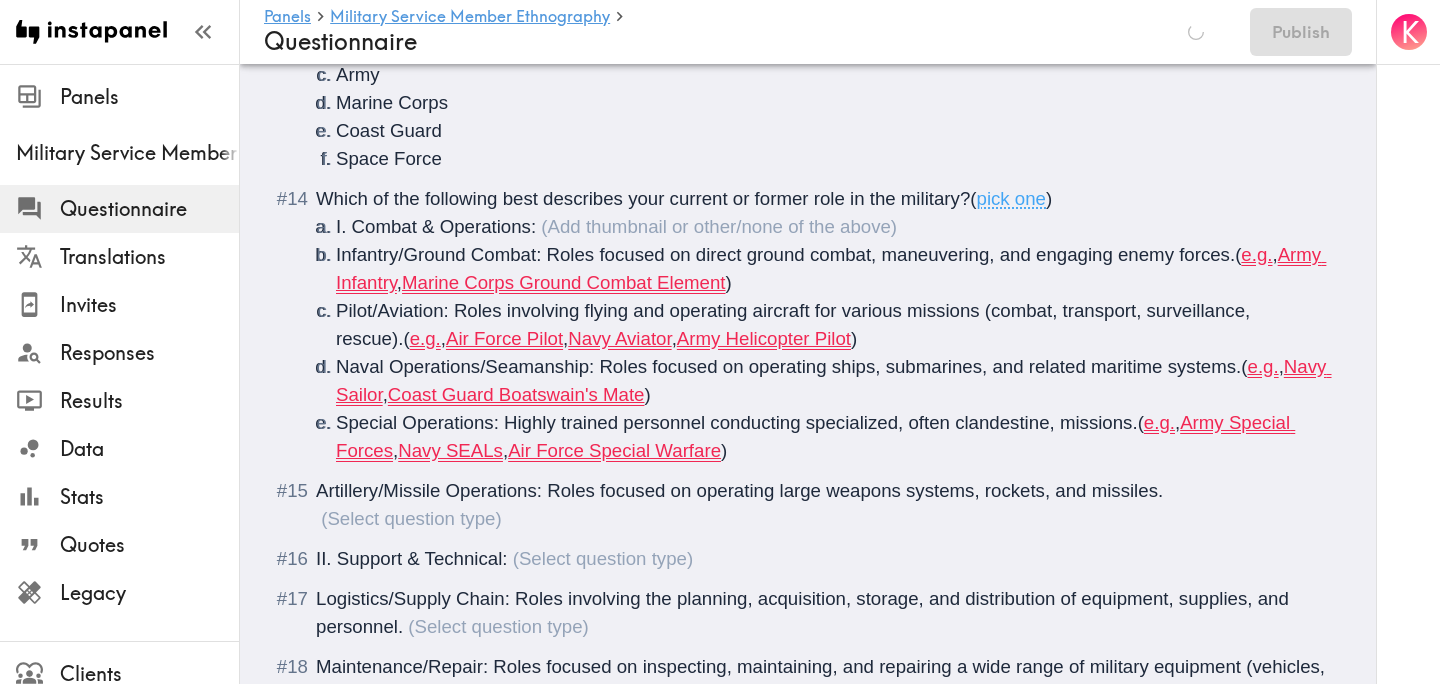 click on "I. Combat & Operations:" at bounding box center (832, 227) 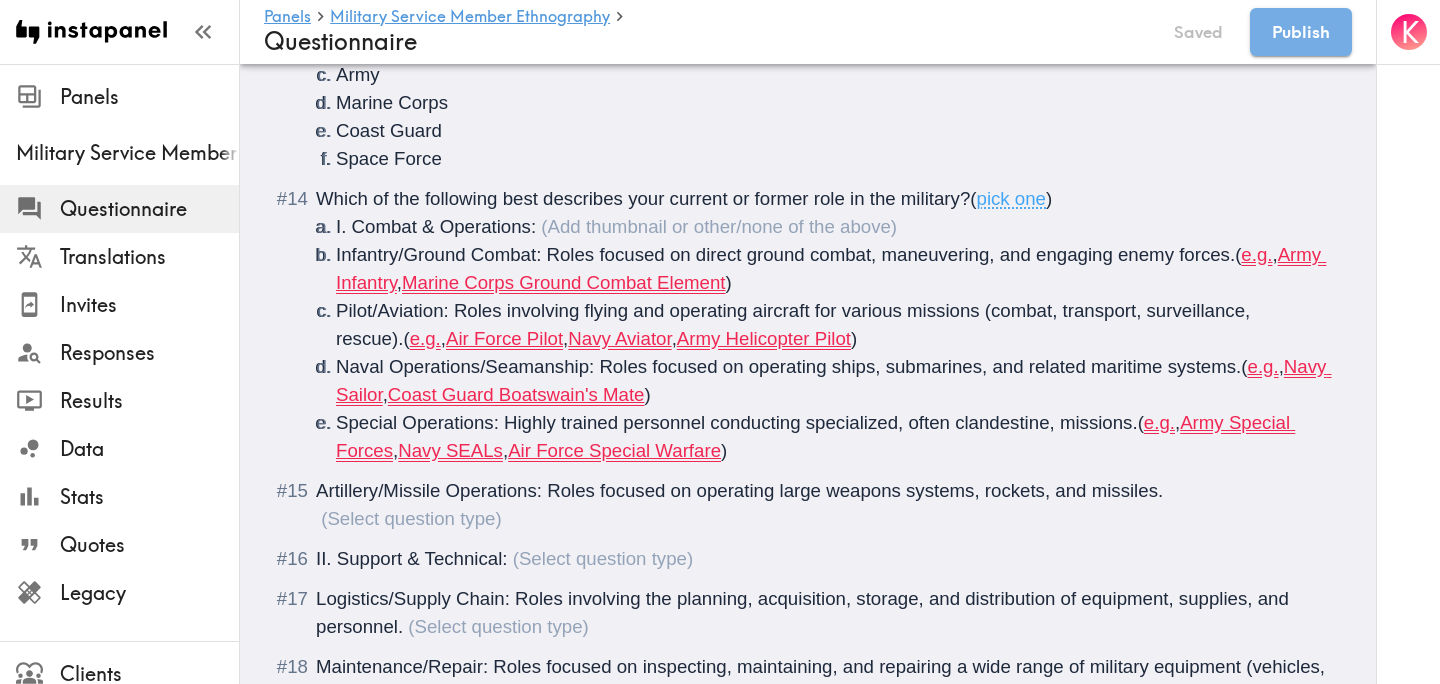 click on "I. Combat & Operations:" at bounding box center (436, 226) 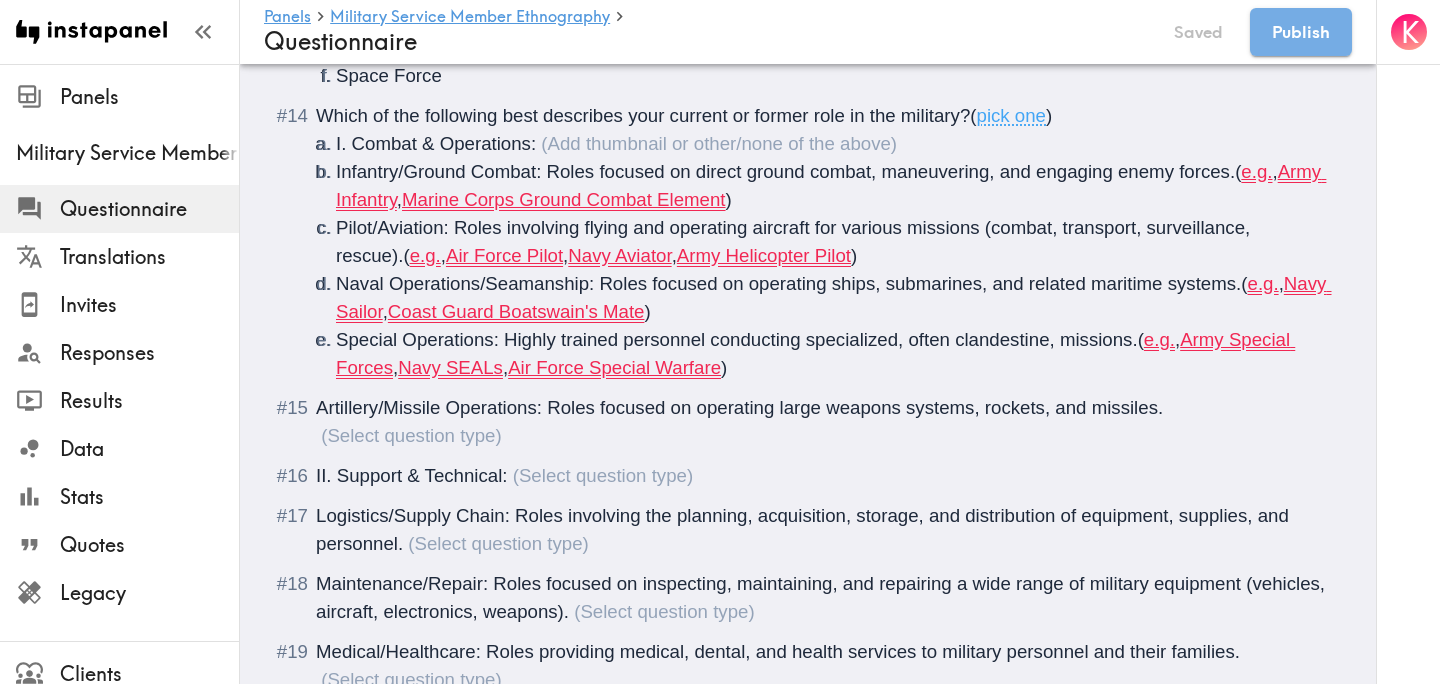 scroll, scrollTop: 2626, scrollLeft: 0, axis: vertical 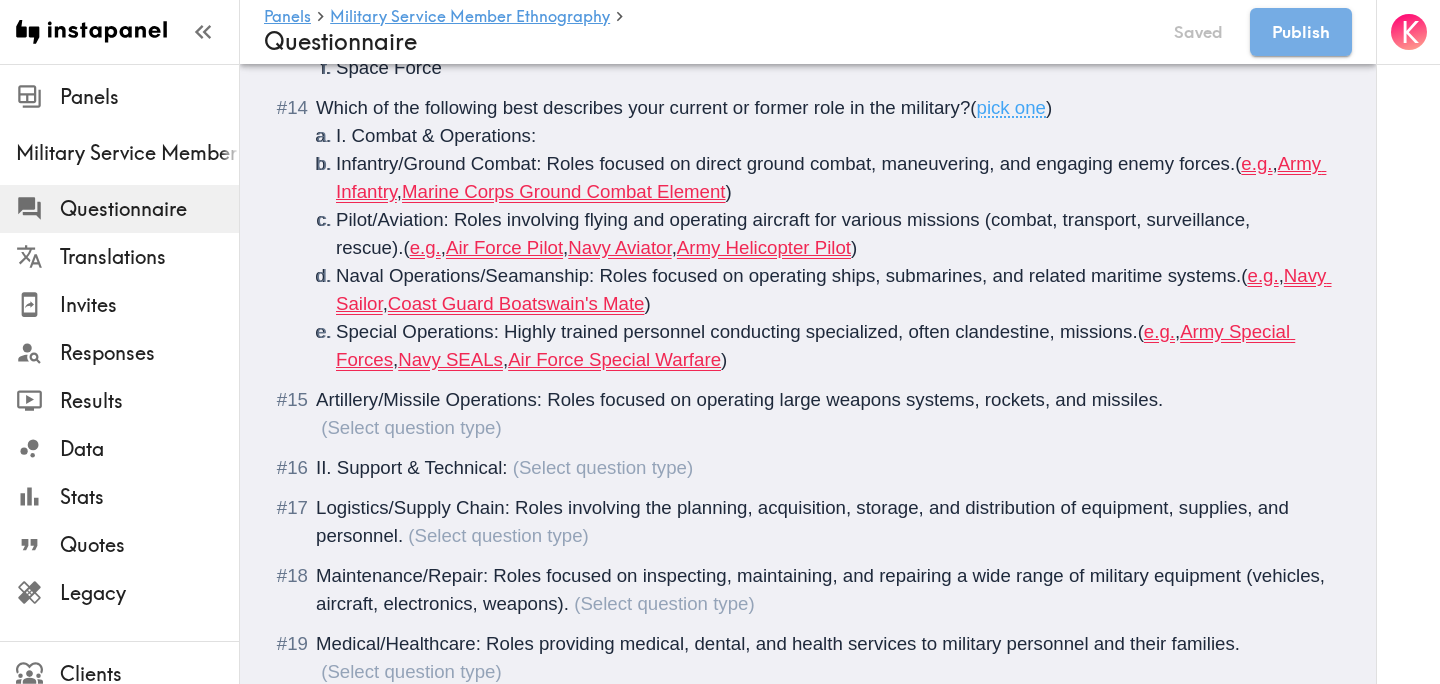 click on "Artillery/Missile Operations: Roles focused on operating large weapons systems, rockets, and missiles." at bounding box center [739, 399] 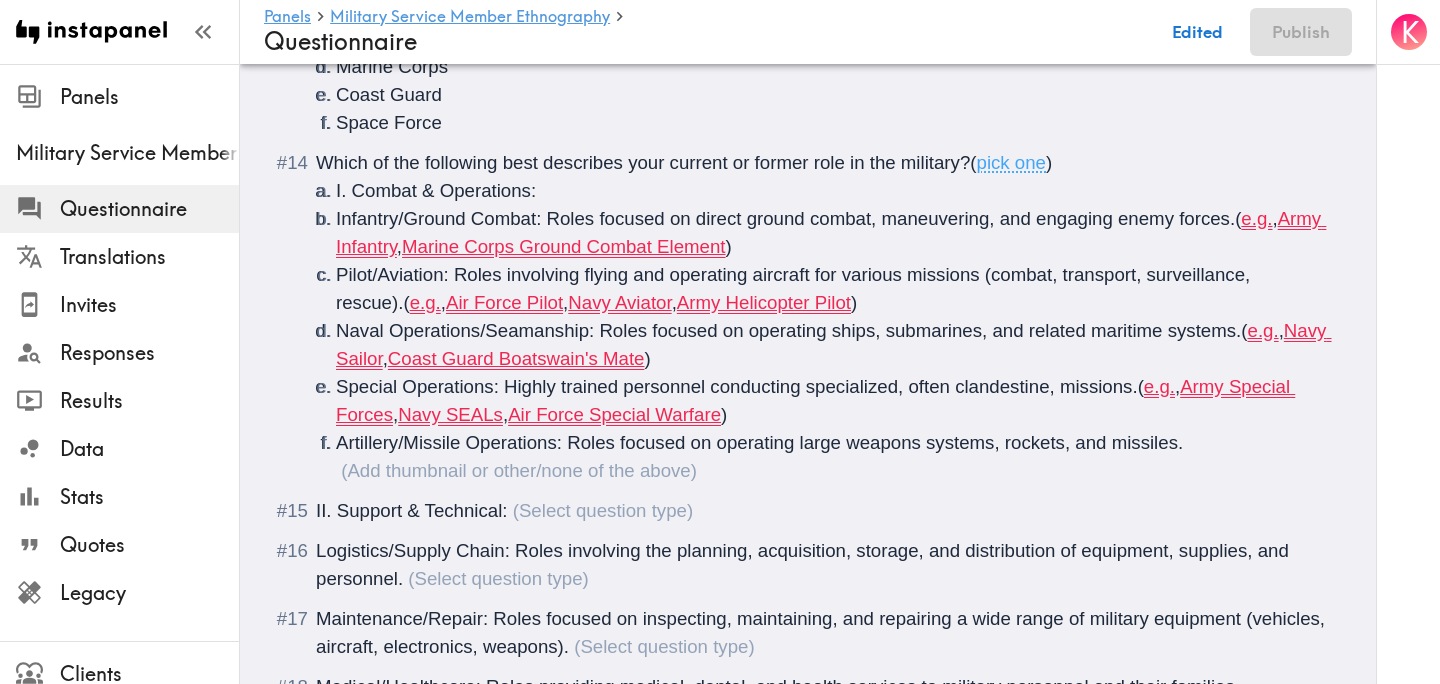 scroll, scrollTop: 2570, scrollLeft: 0, axis: vertical 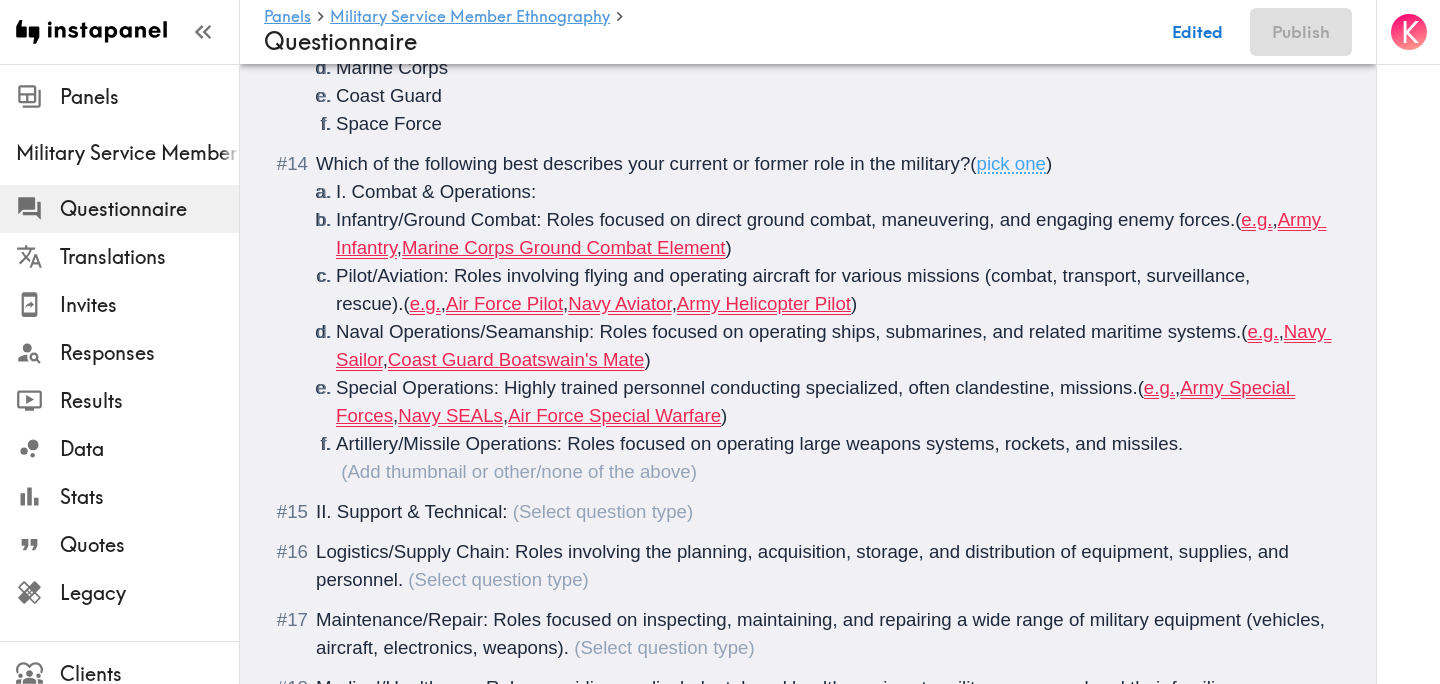 click on "I. Combat & Operations:" at bounding box center (436, 191) 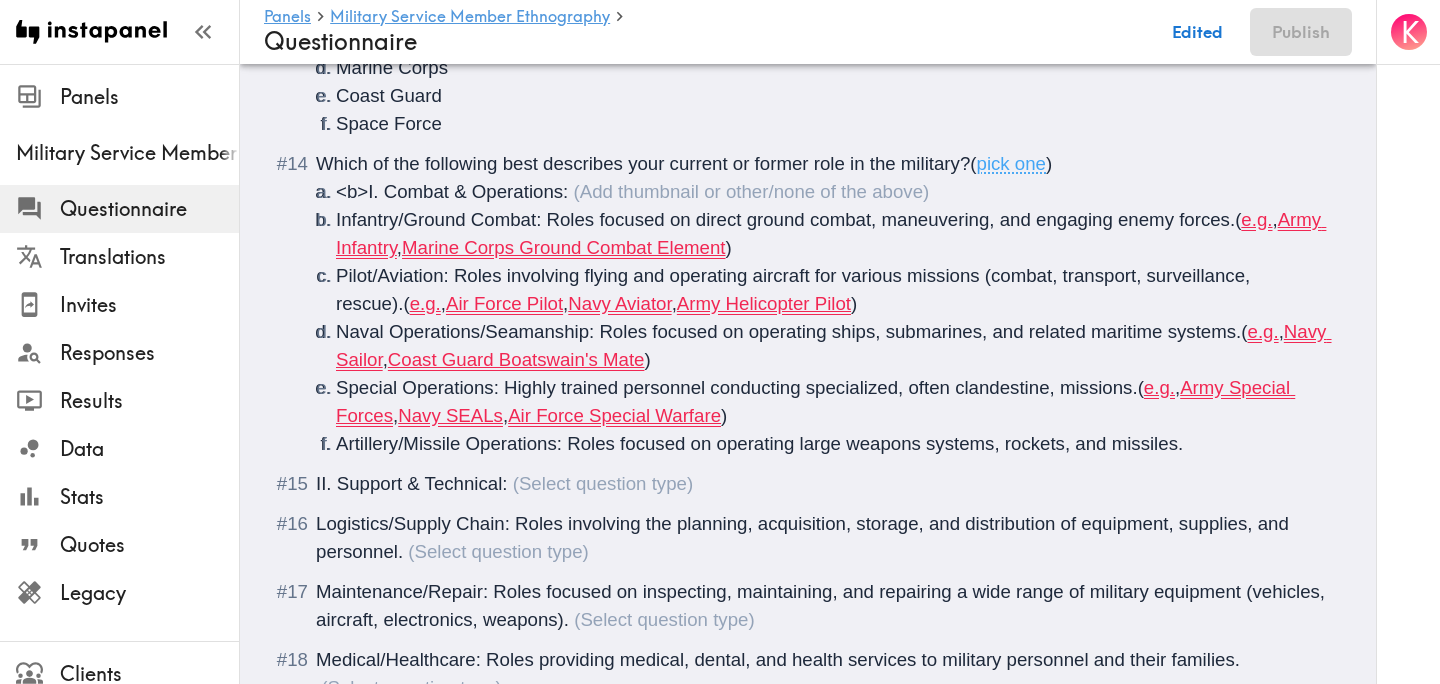 click on "<b>I. Combat & Operations:" at bounding box center (832, 192) 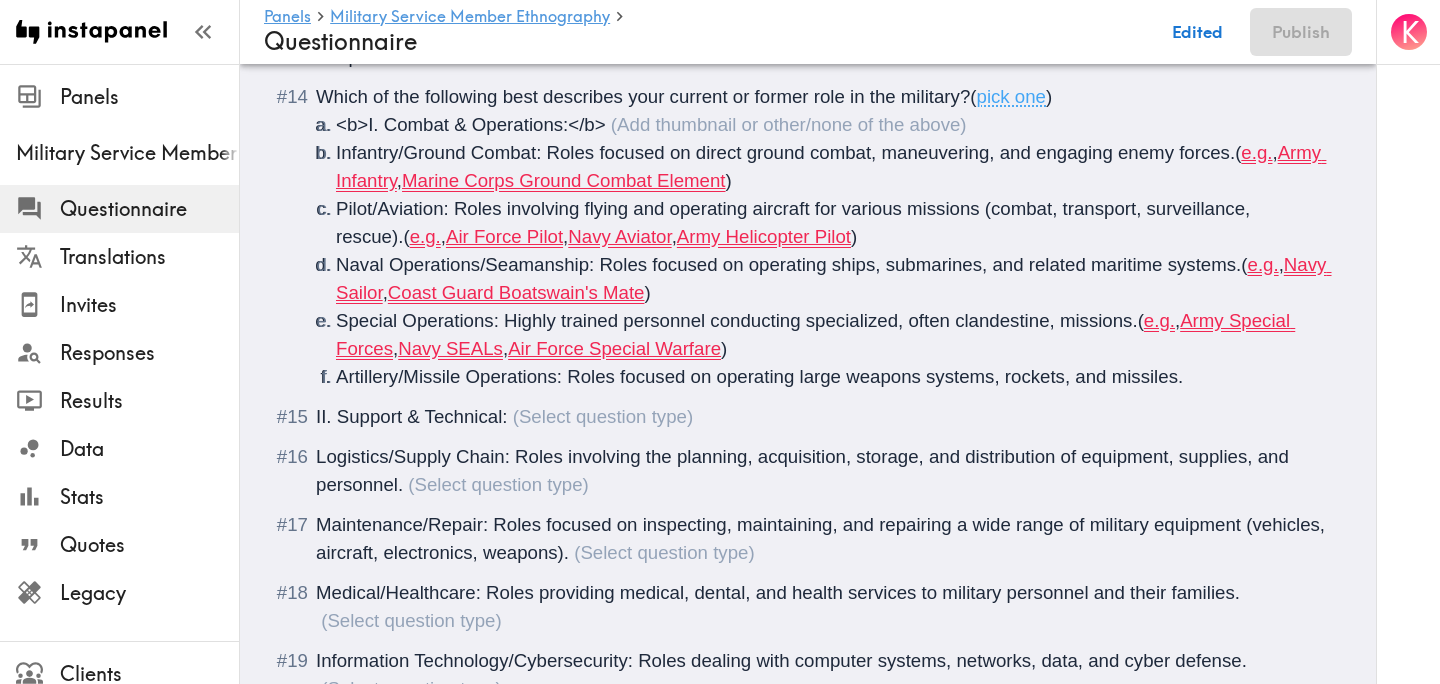 scroll, scrollTop: 2639, scrollLeft: 0, axis: vertical 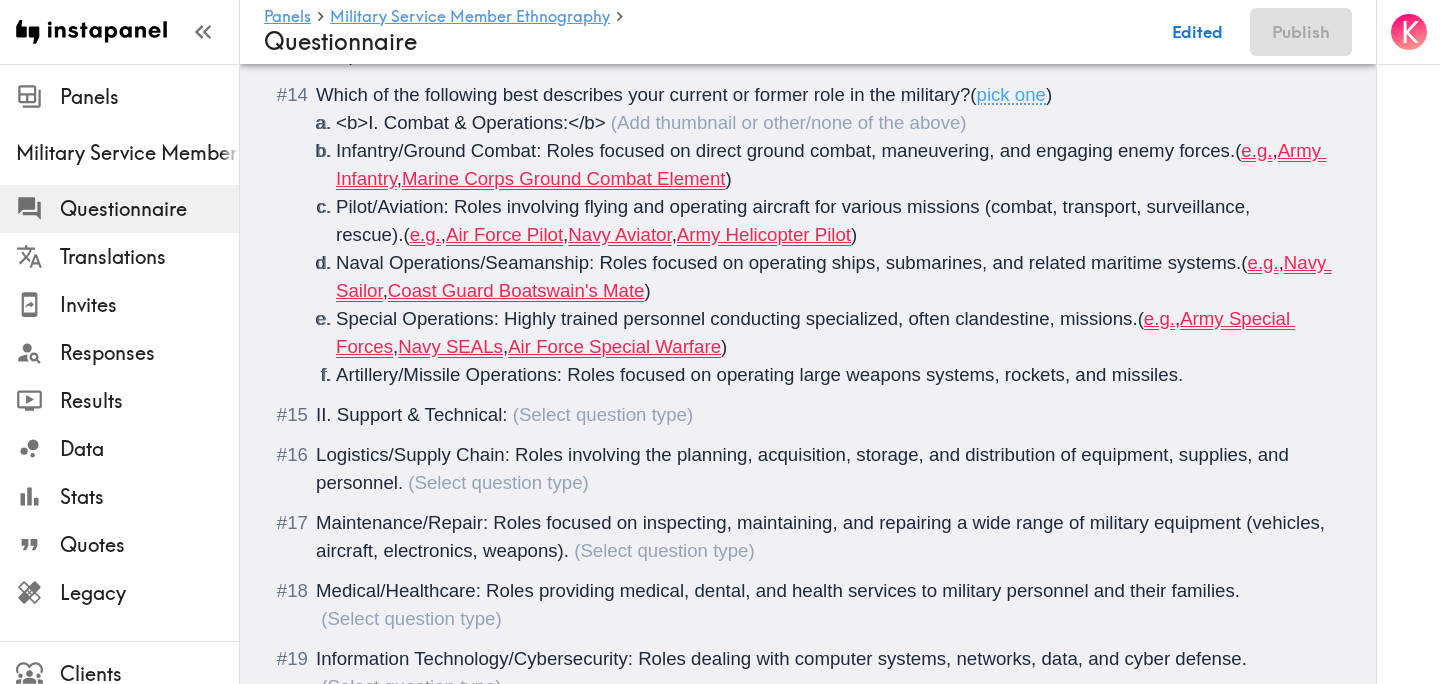 click on "II. Support & Technical:" at bounding box center (808, 415) 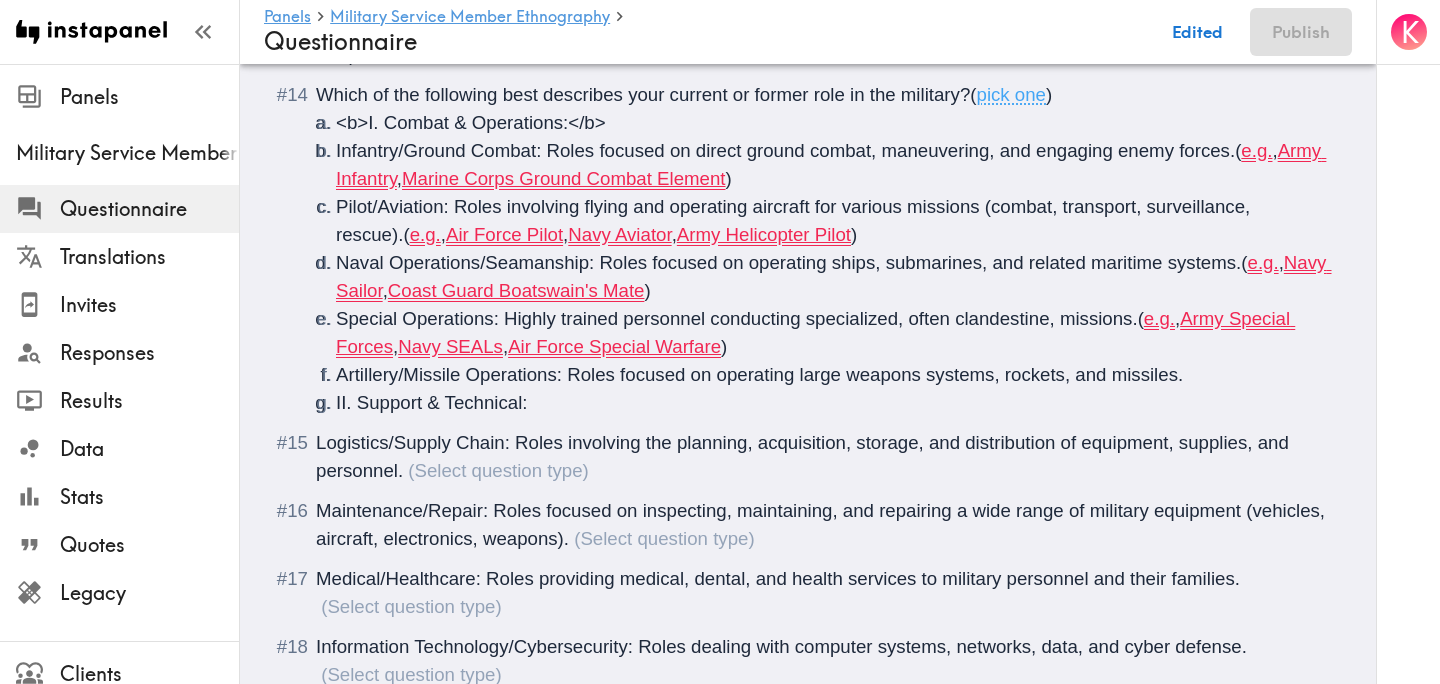 click on "Logistics/Supply Chain: Roles involving the planning, acquisition, storage, and distribution of equipment, supplies, and personnel." at bounding box center (808, 457) 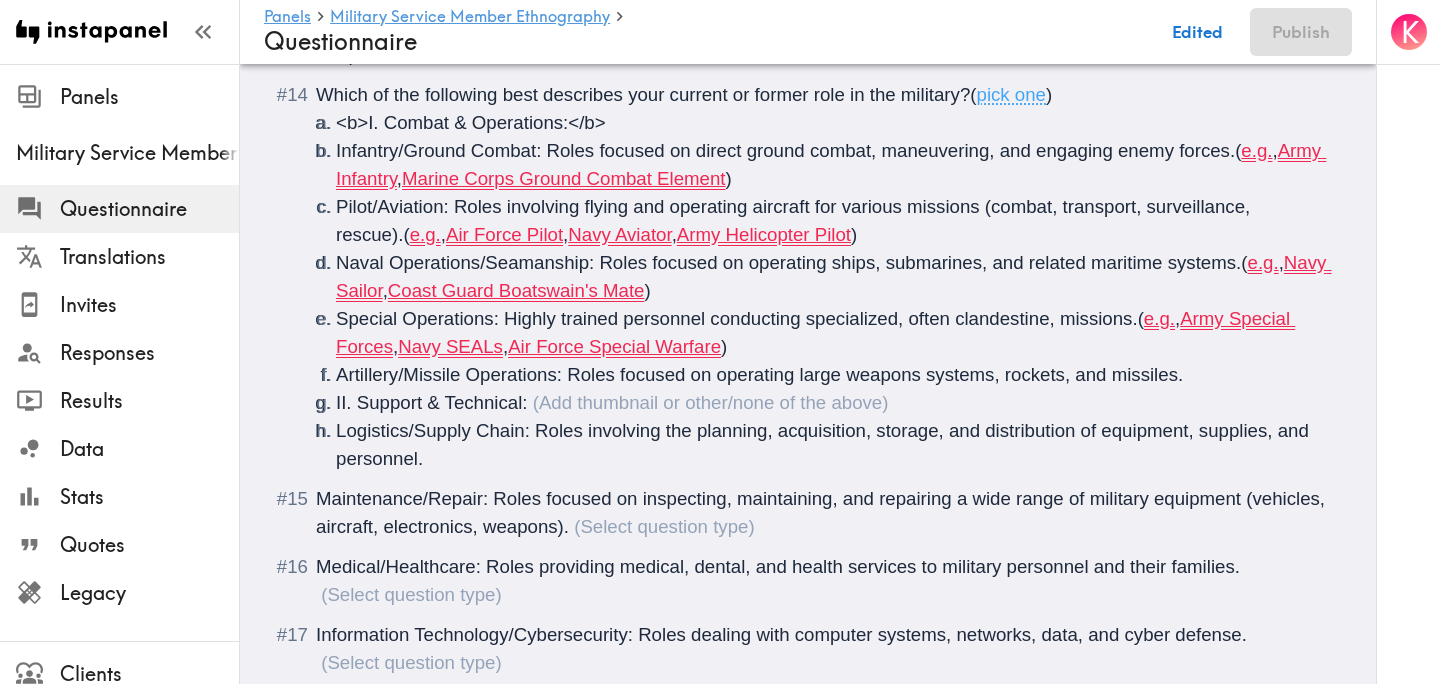 click on "II. Support & Technical:" at bounding box center [832, 403] 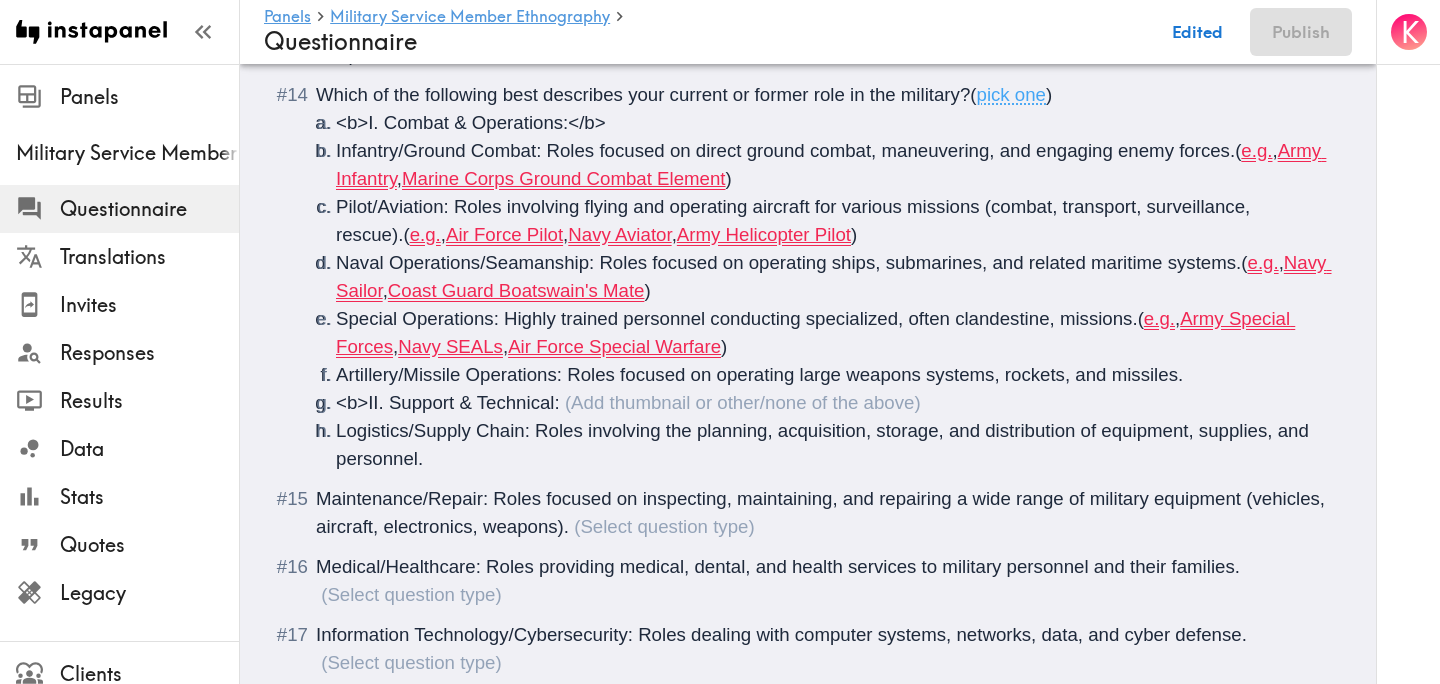 click on "<b>II. Support & Technical:" at bounding box center [832, 403] 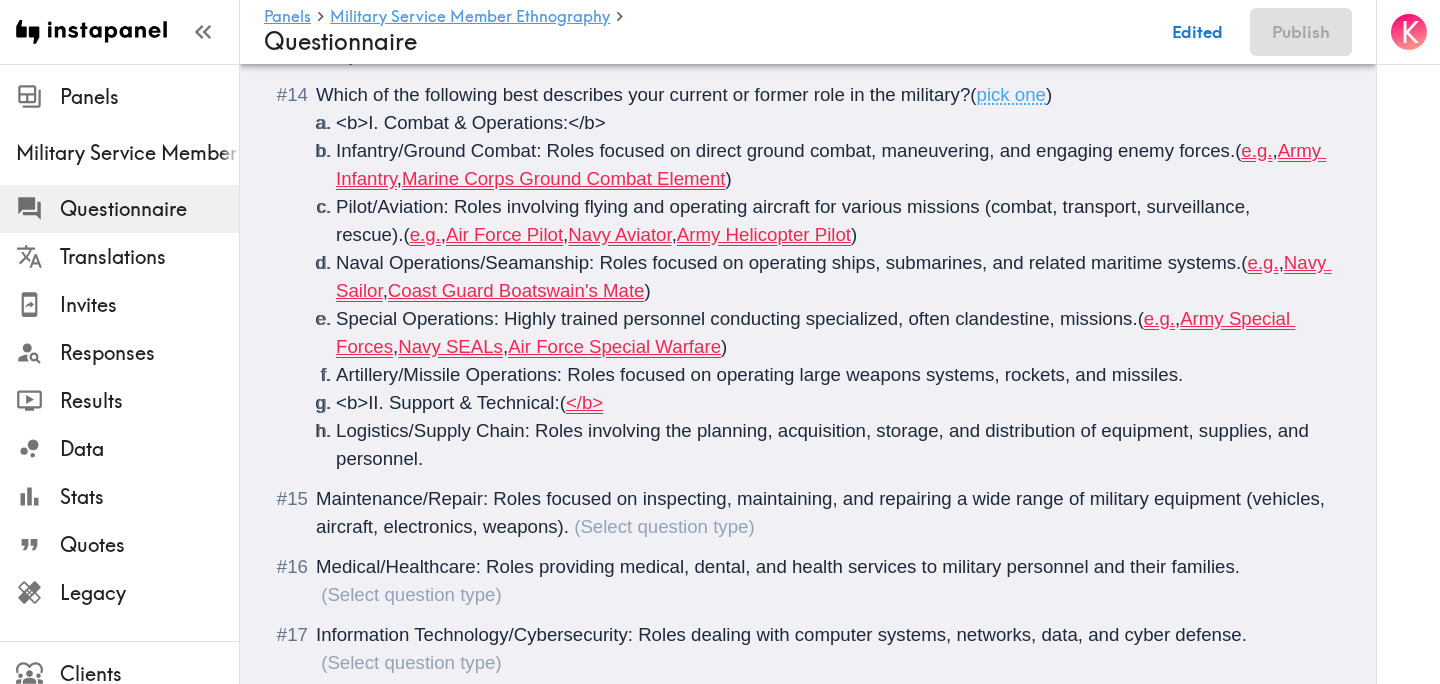 click on "Maintenance/Repair: Roles focused on inspecting, maintaining, and repairing a wide range of military equipment (vehicles, aircraft, electronics, weapons)." at bounding box center [808, 513] 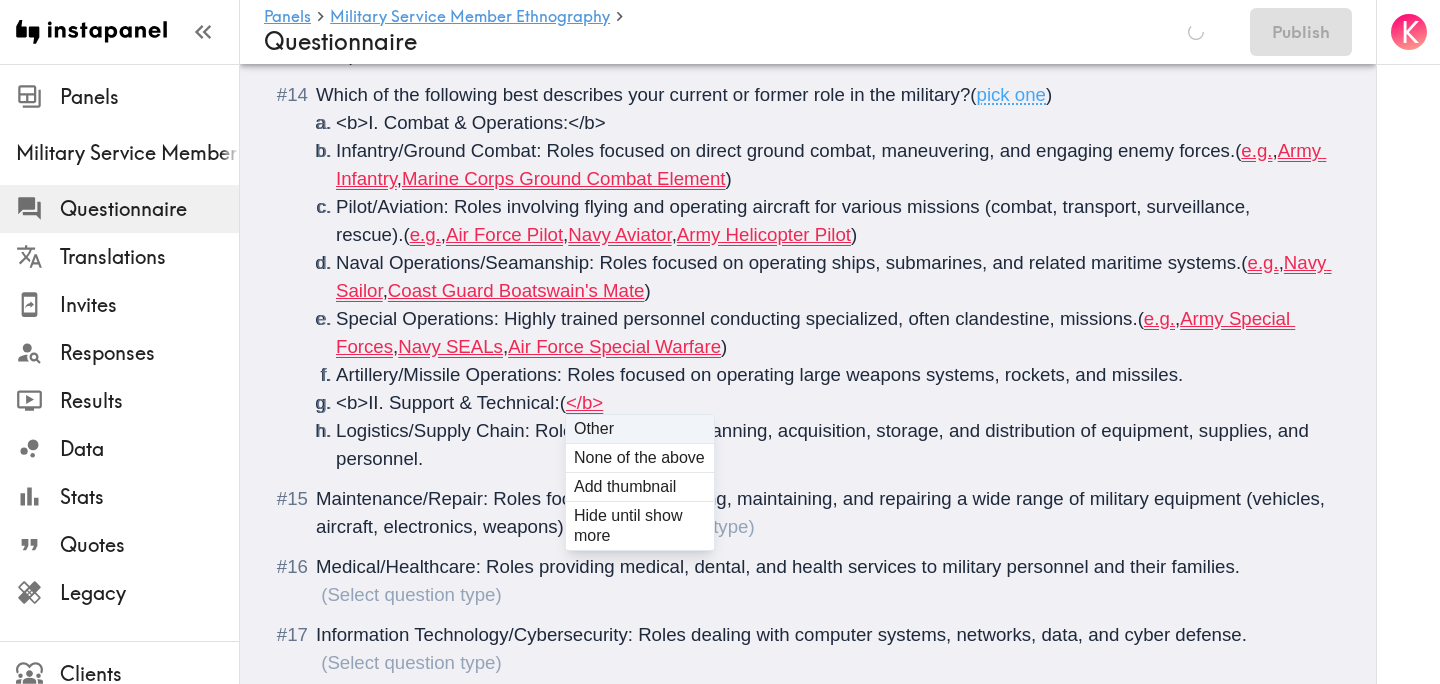 click on "</b>" at bounding box center (584, 402) 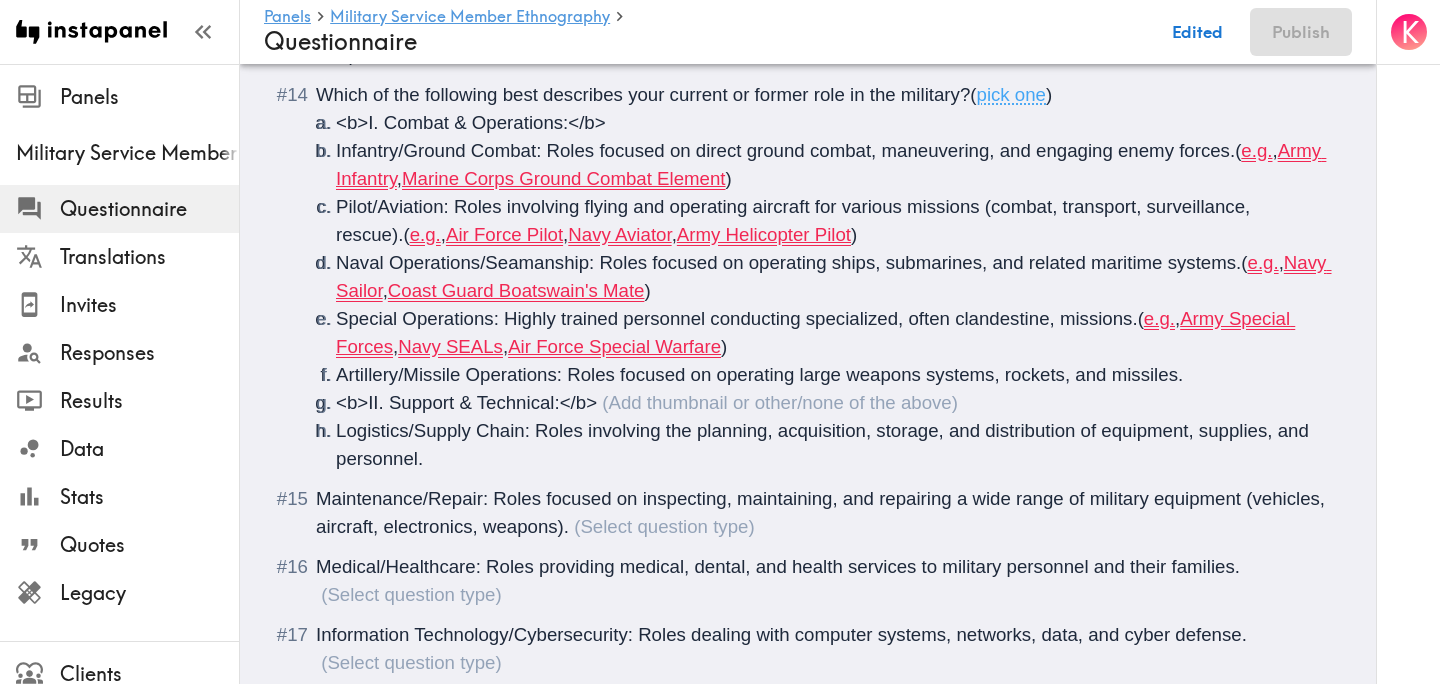 scroll, scrollTop: 2749, scrollLeft: 0, axis: vertical 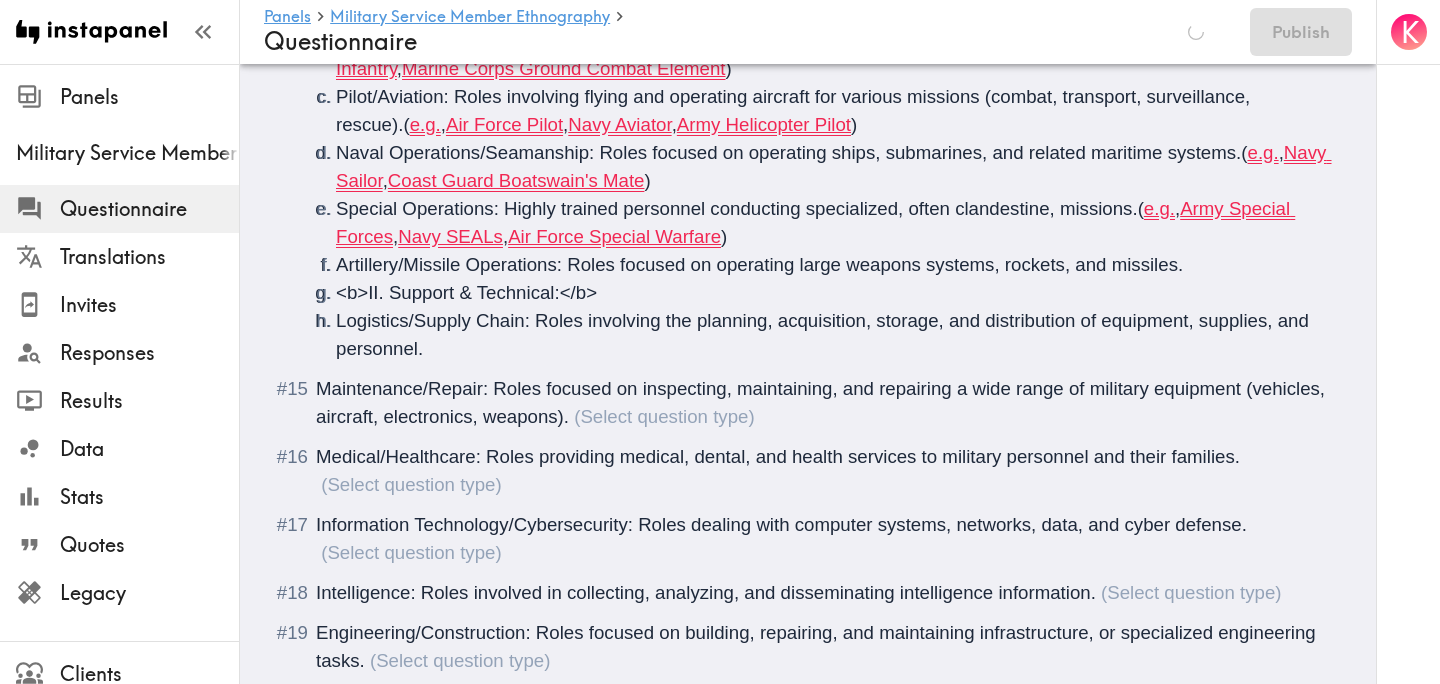click on "Maintenance/Repair: Roles focused on inspecting, maintaining, and repairing a wide range of military equipment (vehicles, aircraft, electronics, weapons)." at bounding box center (808, 403) 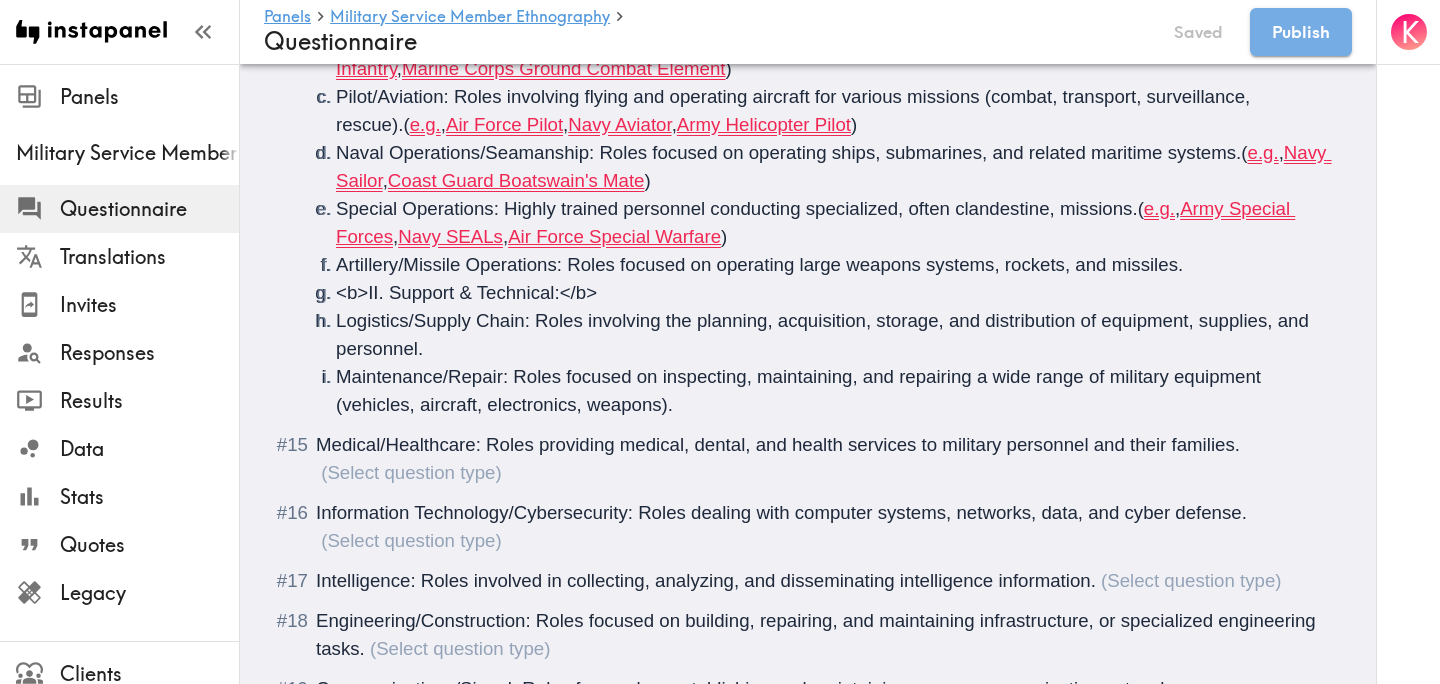 click on "Medical/Healthcare: Roles providing medical, dental, and health services to military personnel and their families." at bounding box center (808, 459) 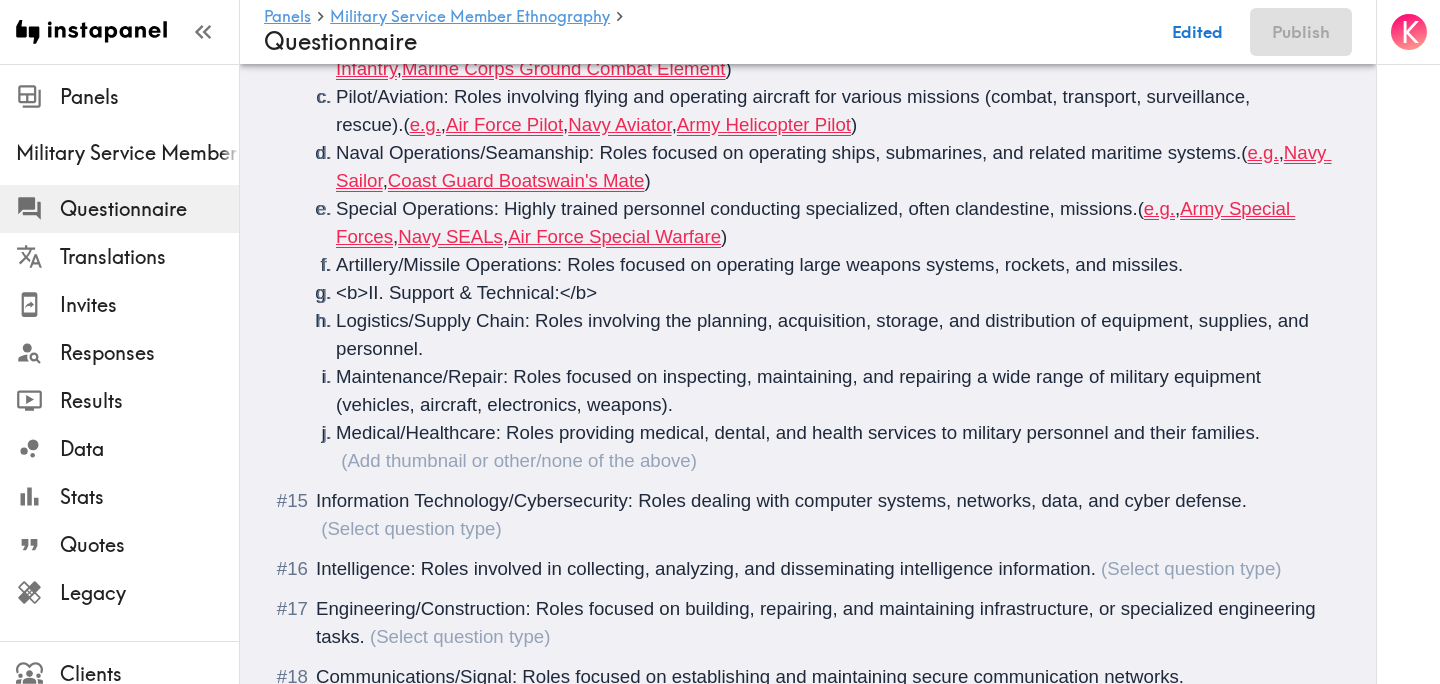 click on "Information Technology/Cybersecurity: Roles dealing with computer systems, networks, data, and cyber defense." at bounding box center [808, 515] 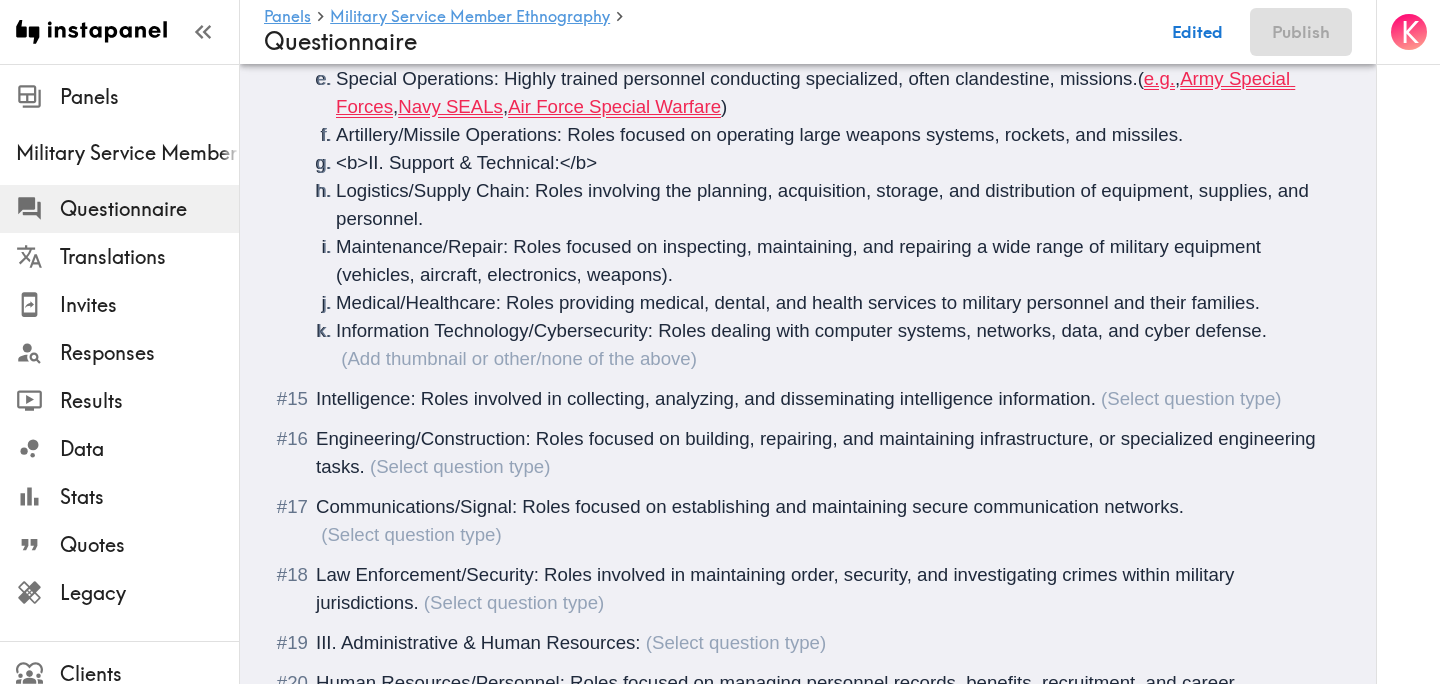 scroll, scrollTop: 2888, scrollLeft: 0, axis: vertical 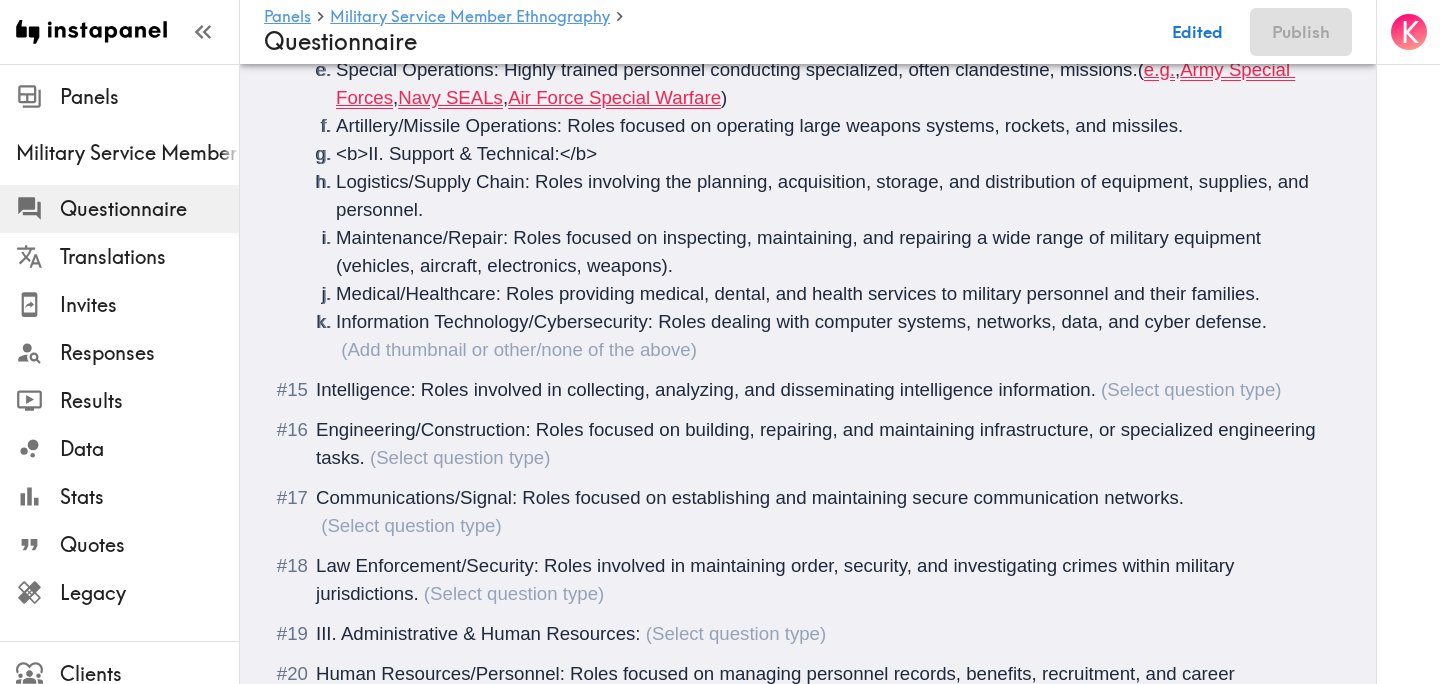 click on "There is a new instapanel!  ( Intro ) What is your age?  ( #age ,  Short text answer ,  Short texts are numbers ) What is your gender?  ( #gender ,  Pick one ) [DEMOGRAPHIC_DATA] [DEMOGRAPHIC_DATA] [DEMOGRAPHIC_DATA]  ( Hide until show more ) [DEMOGRAPHIC_DATA]  ( Hide until show more ) Non-conforming  ( Hide until show more ) Prefer not to answer  ( Hide until show more ) ( Location ,  "Country & postcode/zip" ) What is your ethnicity?  ( #ethnicity_US ,  "US-only" ,  Pick many ) White/Caucasian [DEMOGRAPHIC_DATA]/[DEMOGRAPHIC_DATA]/[DEMOGRAPHIC_DATA] [DEMOGRAPHIC_DATA]/[US_STATE][DEMOGRAPHIC_DATA] [DEMOGRAPHIC_DATA]/[DEMOGRAPHIC_DATA] [DEMOGRAPHIC_DATA]/[DEMOGRAPHIC_DATA]/[DEMOGRAPHIC_DATA]/Chicano [DEMOGRAPHIC_DATA] Caribbean/[DEMOGRAPHIC_DATA] Japanese/[DEMOGRAPHIC_DATA]/[DEMOGRAPHIC_DATA] Filipino/[DEMOGRAPHIC_DATA] Chinese/[DEMOGRAPHIC_DATA] Vietnamese/[DEMOGRAPHIC_DATA] [DEMOGRAPHIC_DATA]/[DEMOGRAPHIC_DATA]/[DEMOGRAPHIC_DATA]/Middle Eastern/[DEMOGRAPHIC_DATA] Other  ( Other ) Prefer not to answer  ( None of the above ) What is your annual household income?  ( #income ,  Short text answer ,  Short texts are numbers ) (" at bounding box center (808, -638) 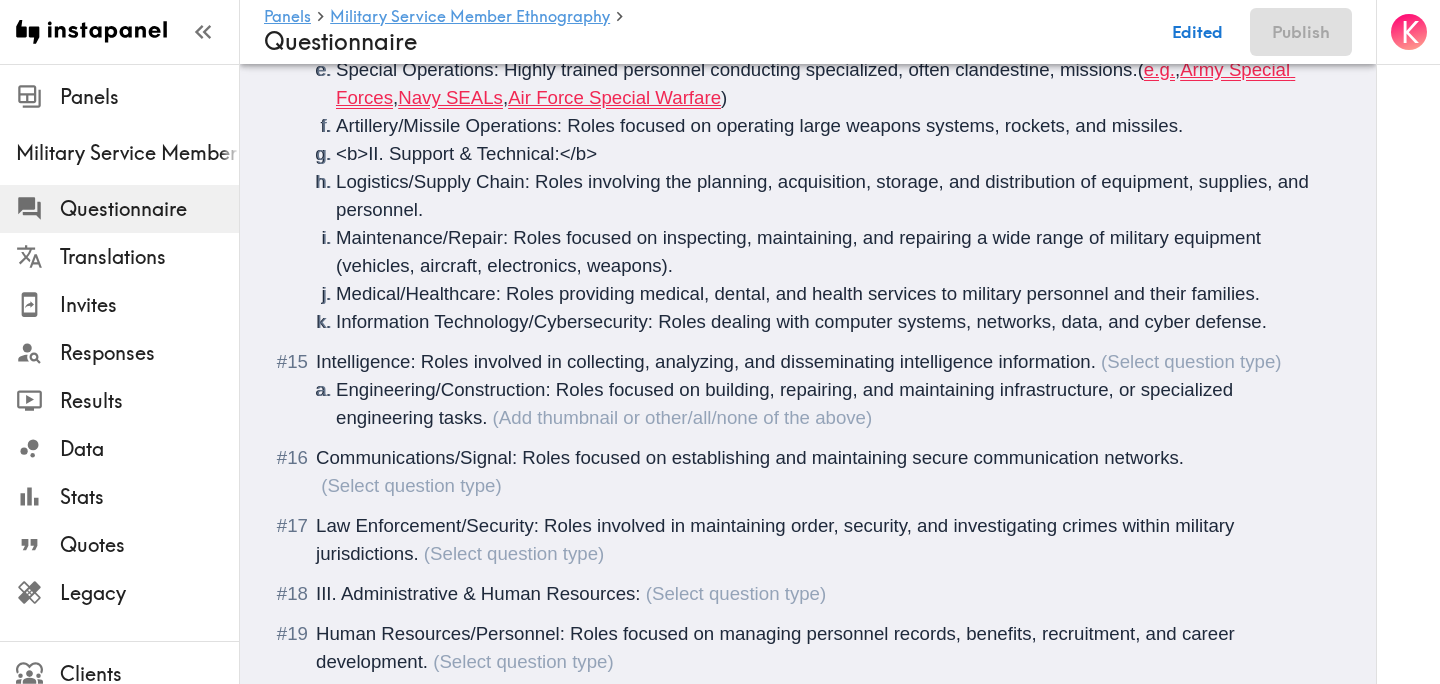 click on "Intelligence: Roles involved in collecting, analyzing, and disseminating intelligence information. Engineering/Construction: Roles focused on building, repairing, and maintaining infrastructure, or specialized engineering tasks." at bounding box center [808, 390] 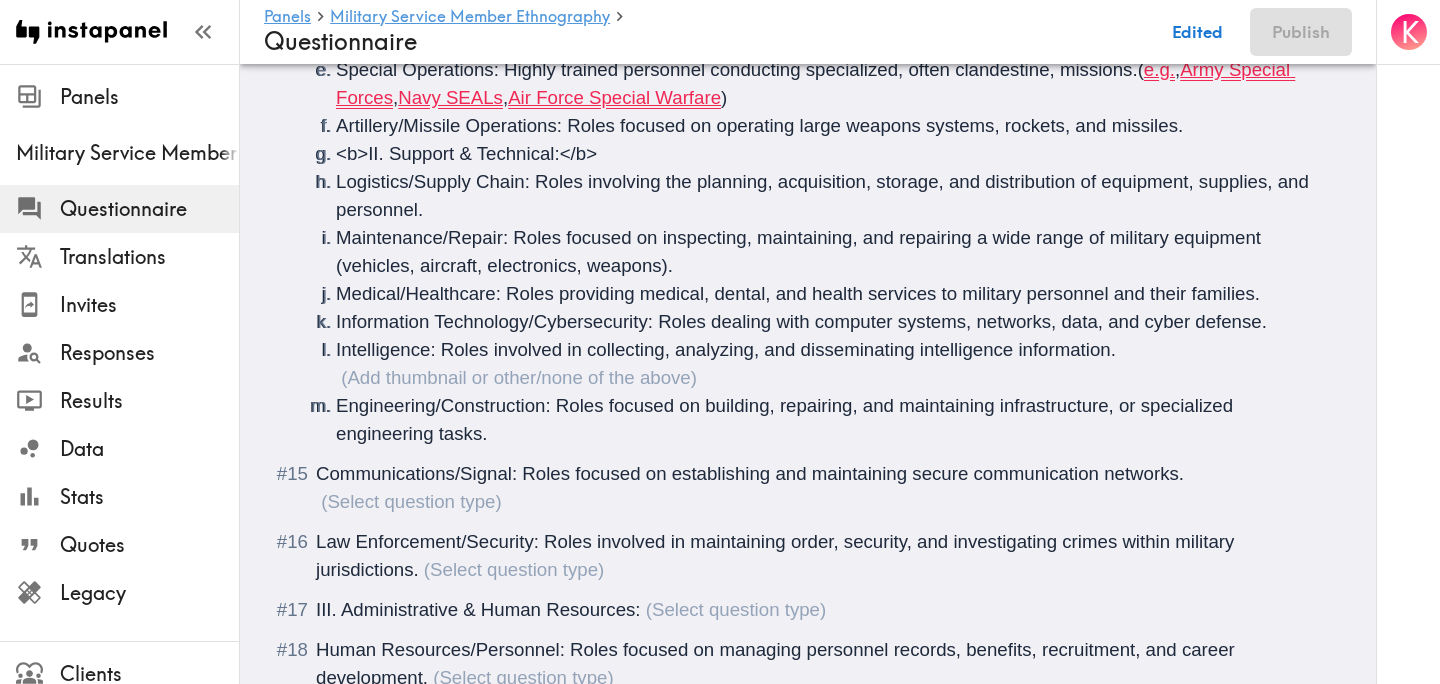 scroll, scrollTop: 2902, scrollLeft: 0, axis: vertical 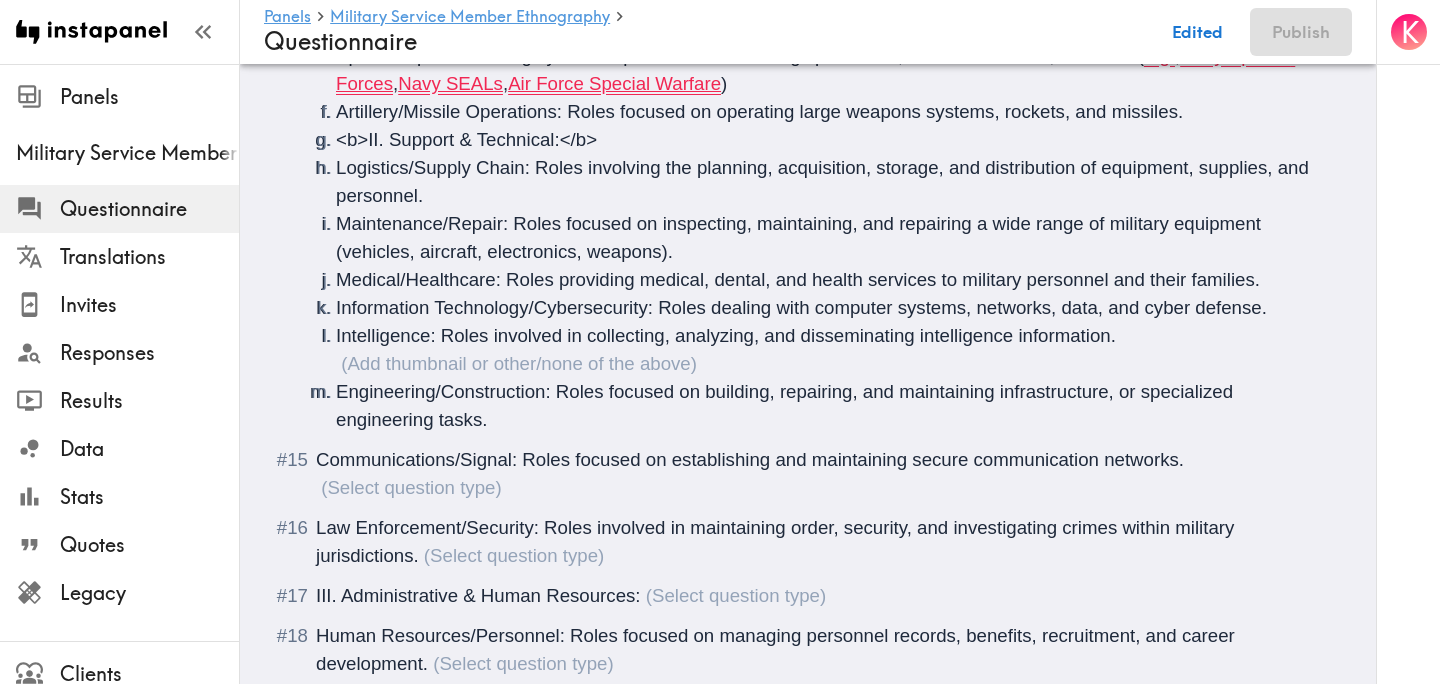click on "Communications/Signal: Roles focused on establishing and maintaining secure communication networks." at bounding box center [808, 474] 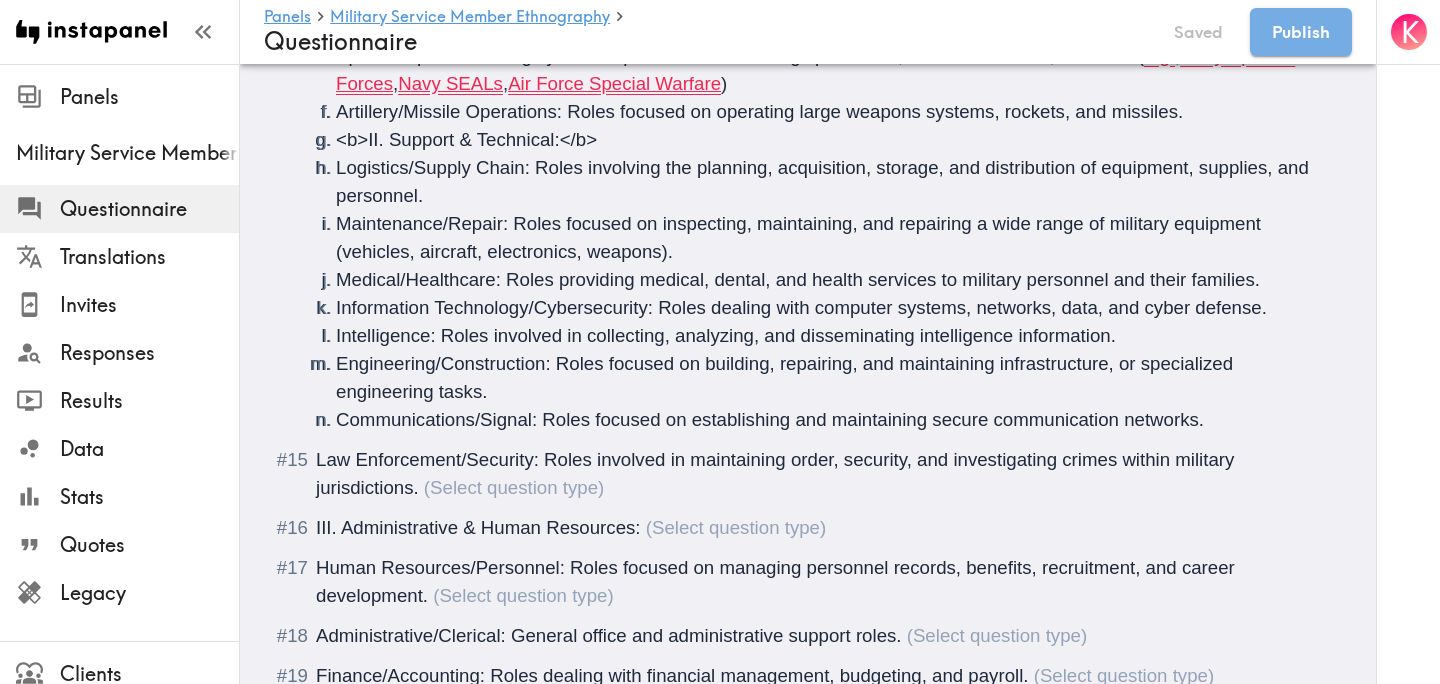 click on "Law Enforcement/Security: Roles involved in maintaining order, security, and investigating crimes within military jurisdictions." at bounding box center (808, 474) 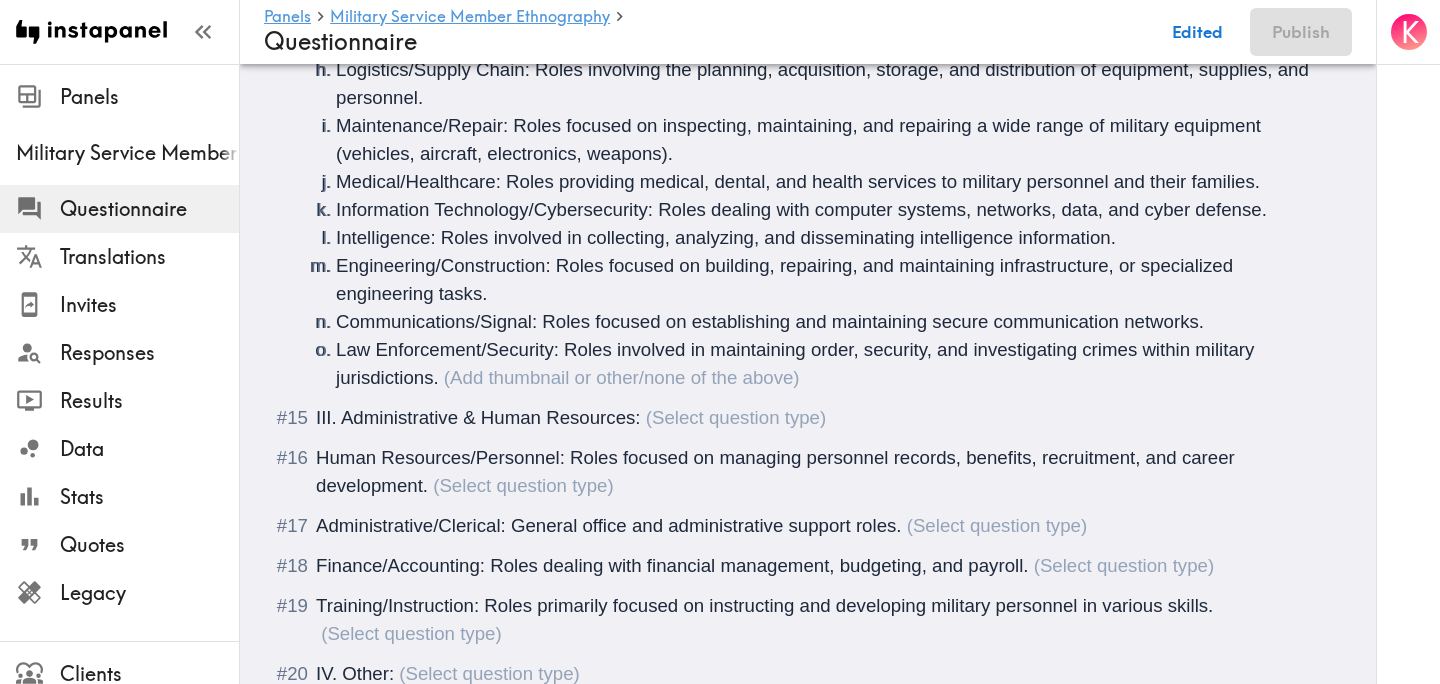scroll, scrollTop: 3014, scrollLeft: 0, axis: vertical 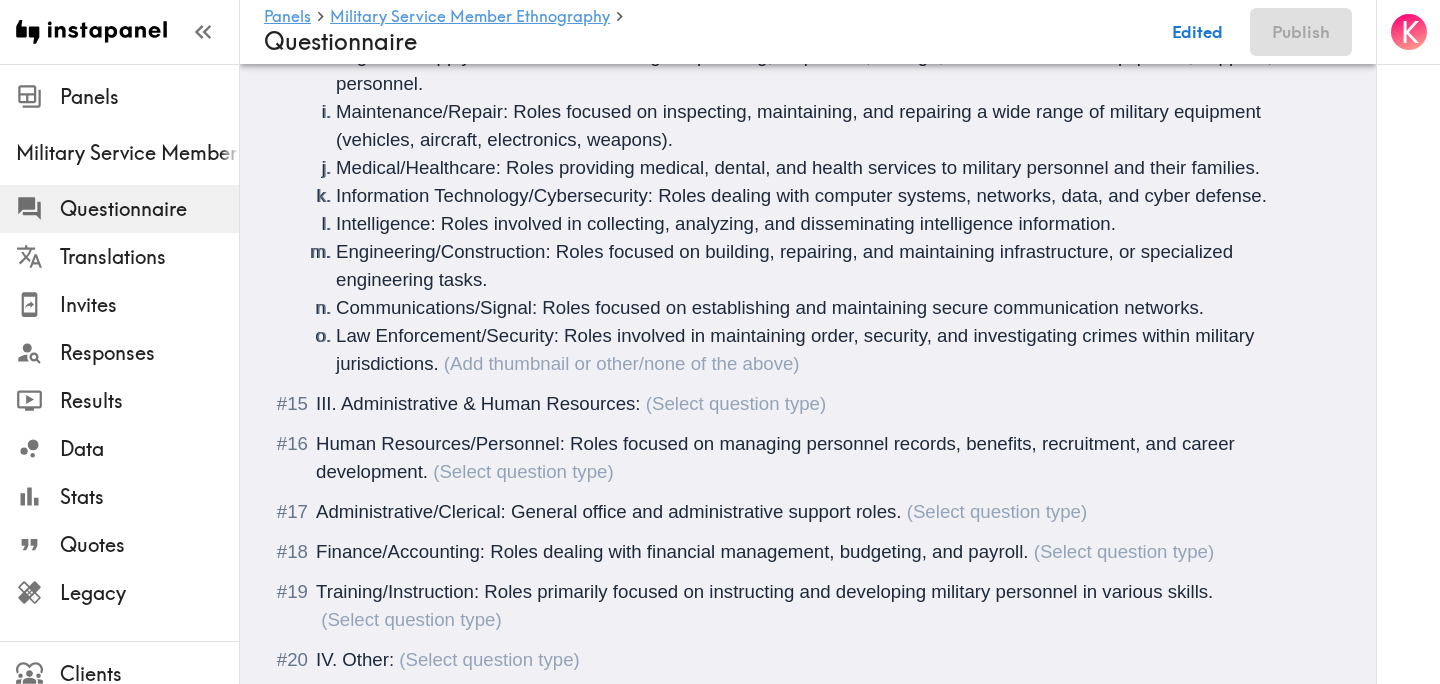 click on "III. Administrative & Human Resources:" at bounding box center (478, 403) 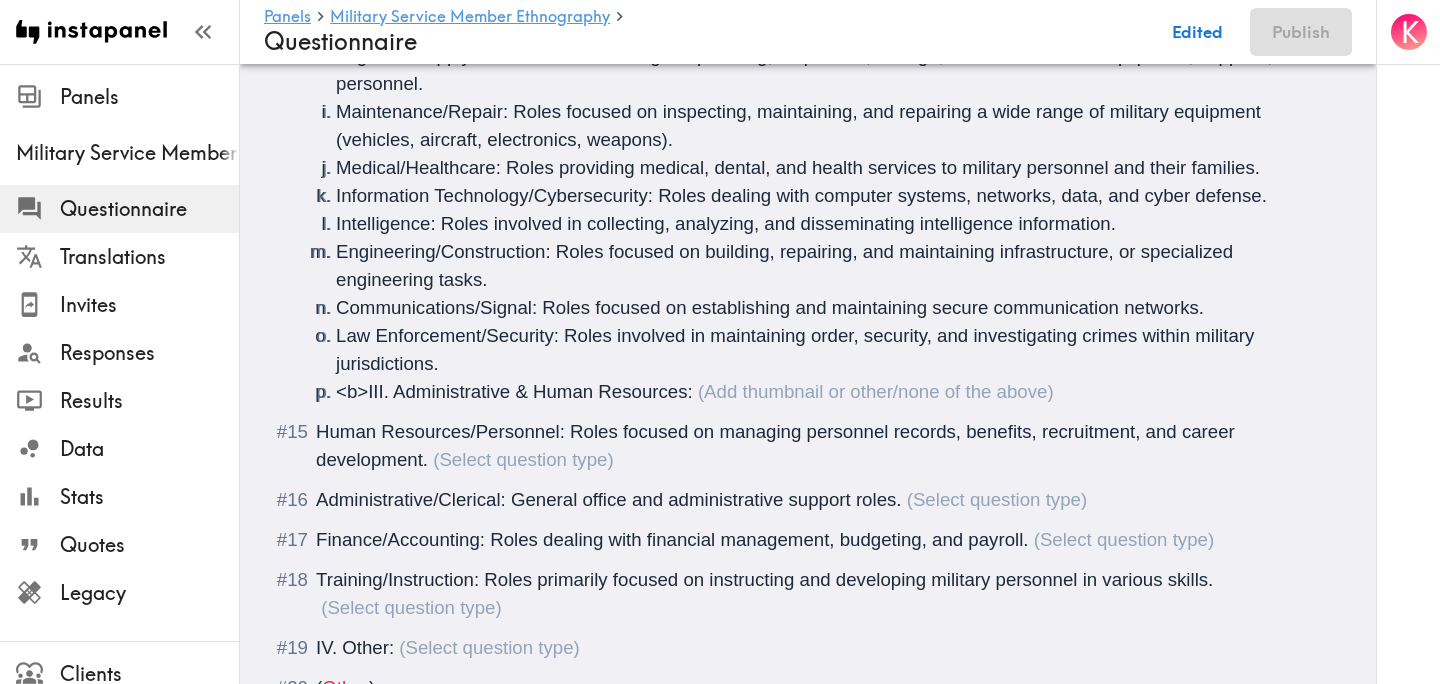 click on "<b>III. Administrative & Human Resources:" at bounding box center (832, 392) 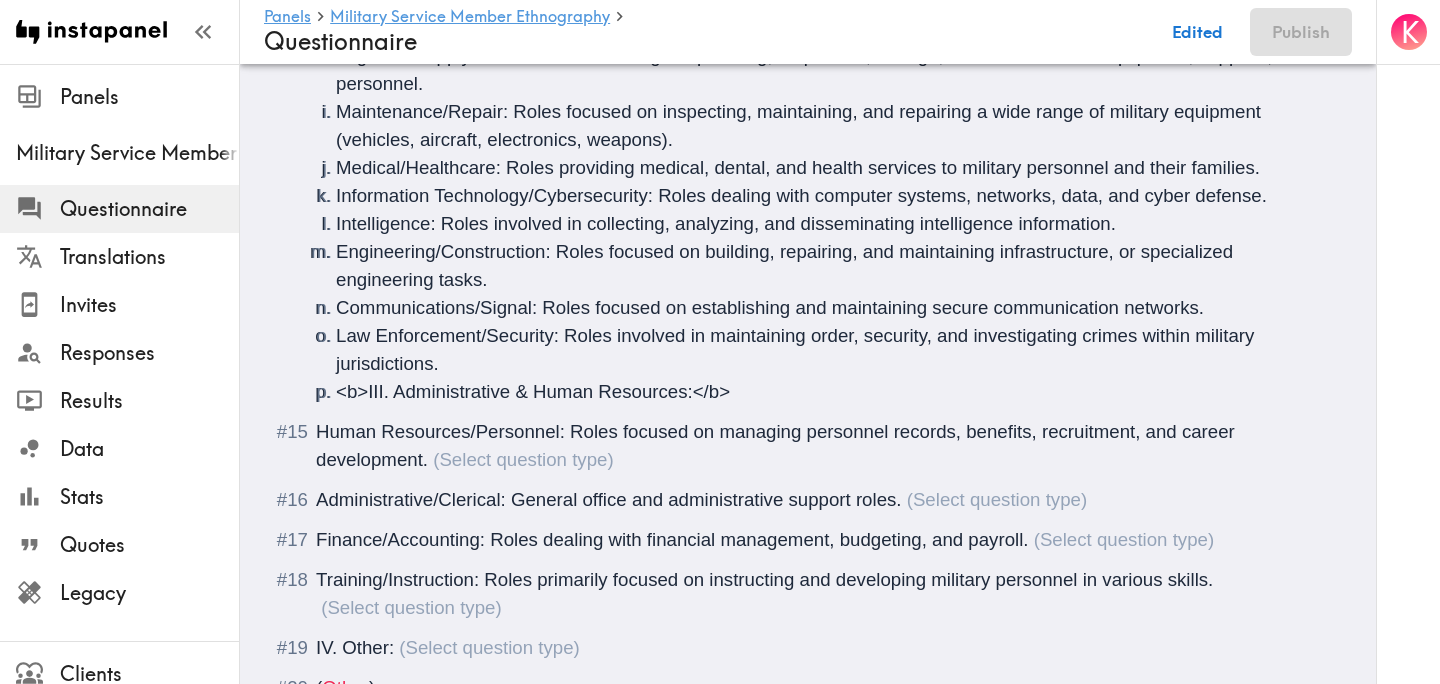click on "Human Resources/Personnel: Roles focused on managing personnel records, benefits, recruitment, and career development." at bounding box center (808, 446) 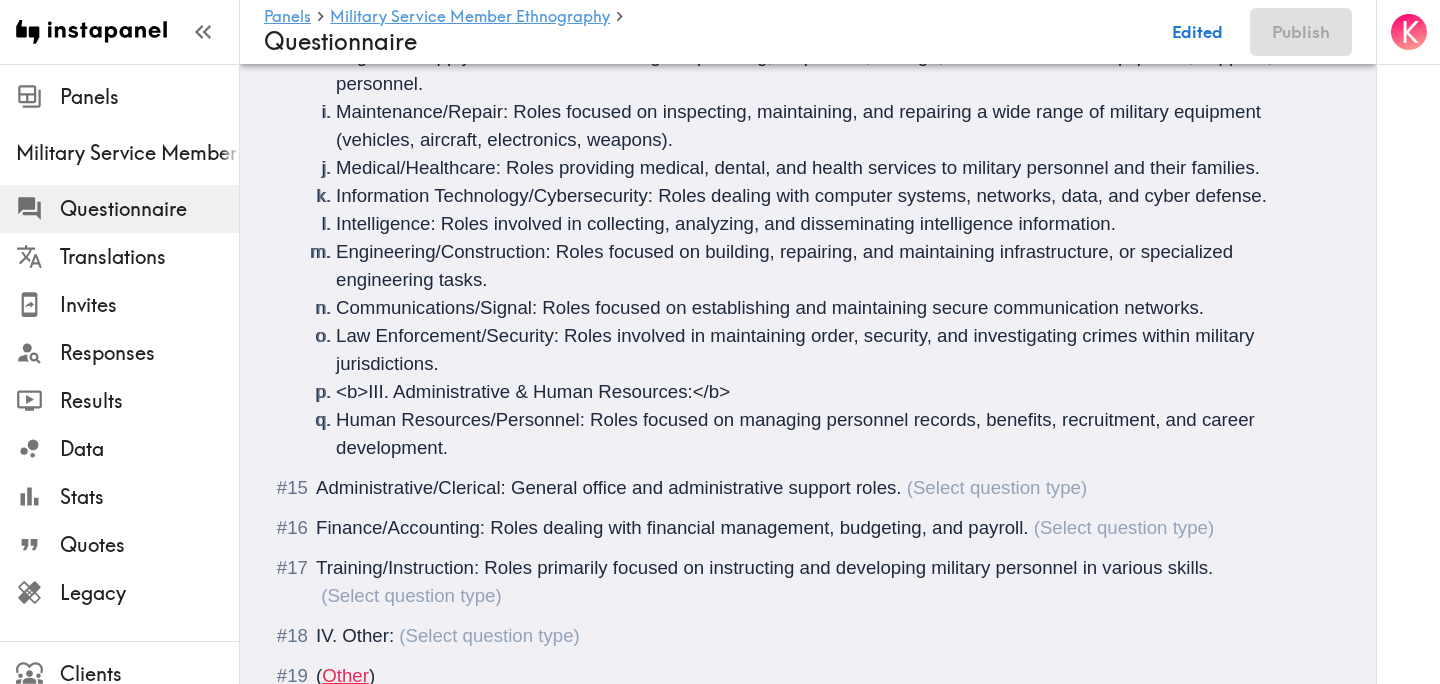 click on "Administrative/Clerical: General office and administrative support roles." at bounding box center [808, 488] 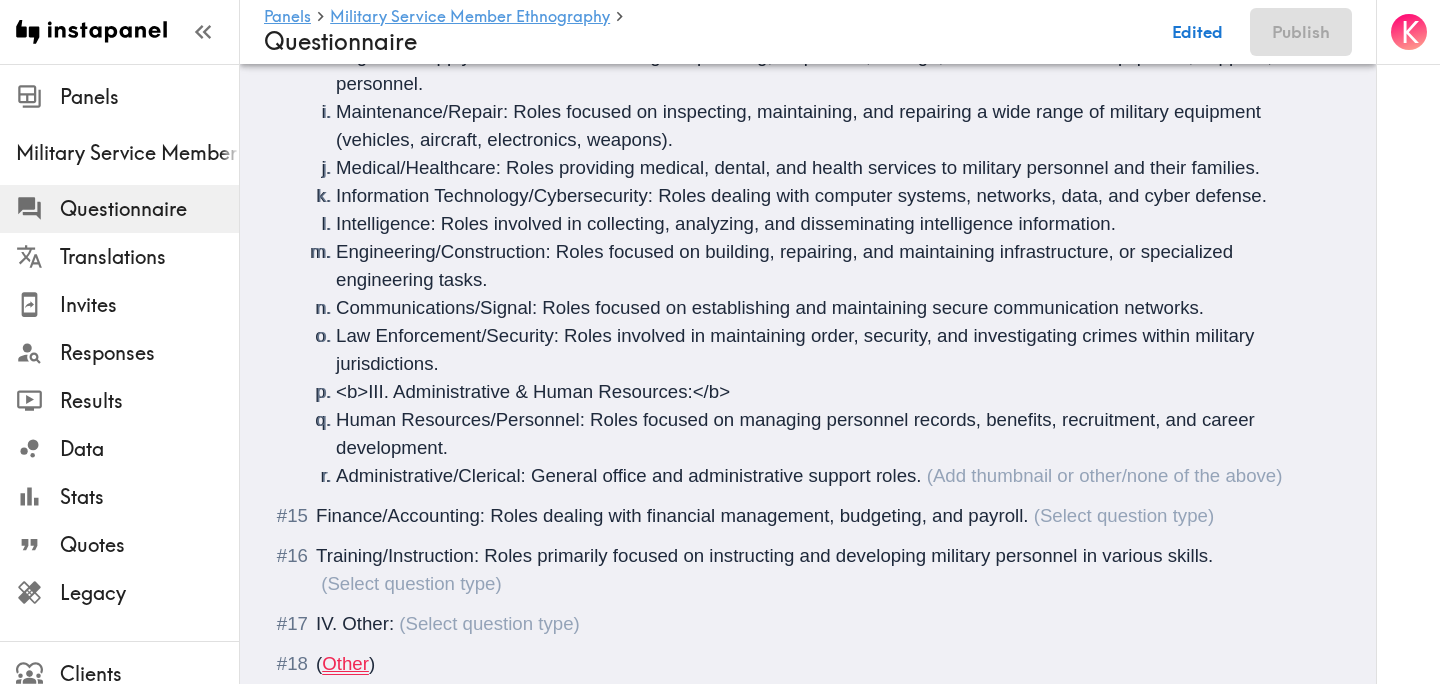 click on "Finance/Accounting: Roles dealing with financial management, budgeting, and payroll." at bounding box center [672, 515] 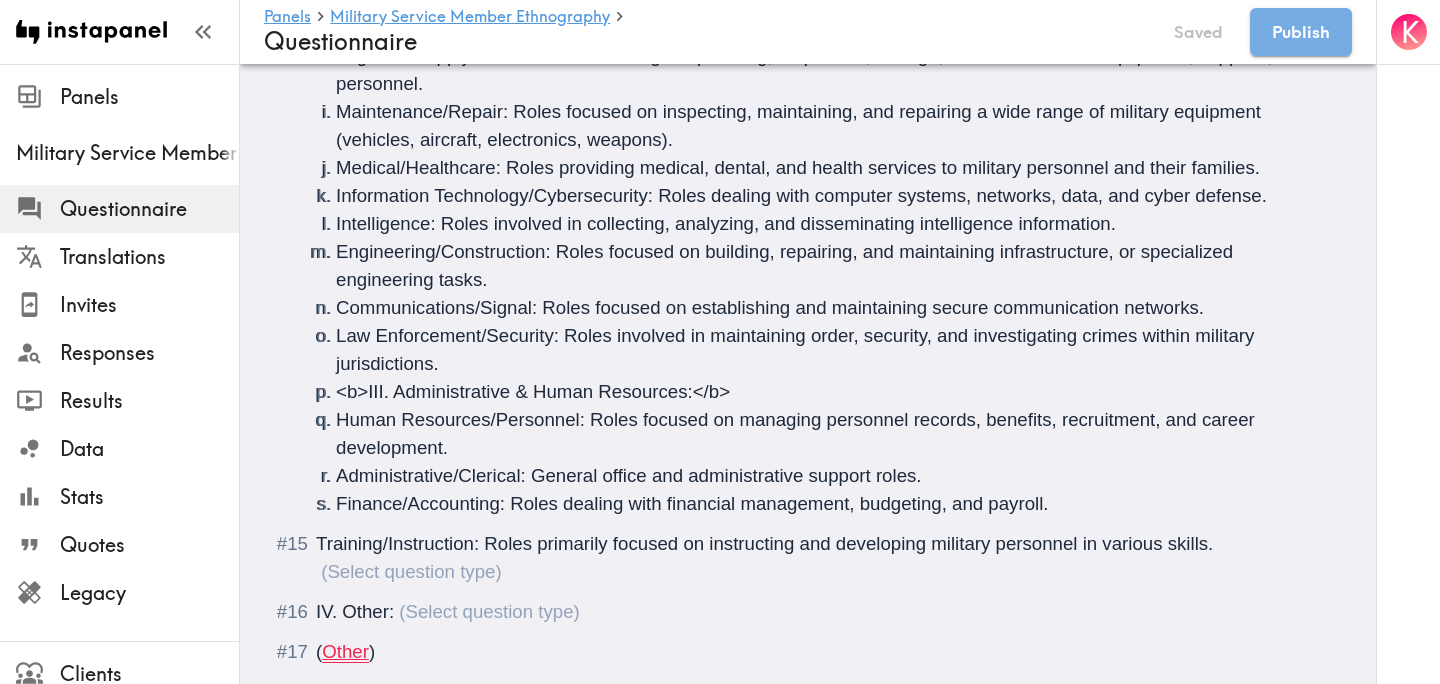 click on "Training/Instruction: Roles primarily focused on instructing and developing military personnel in various skills." at bounding box center (808, 558) 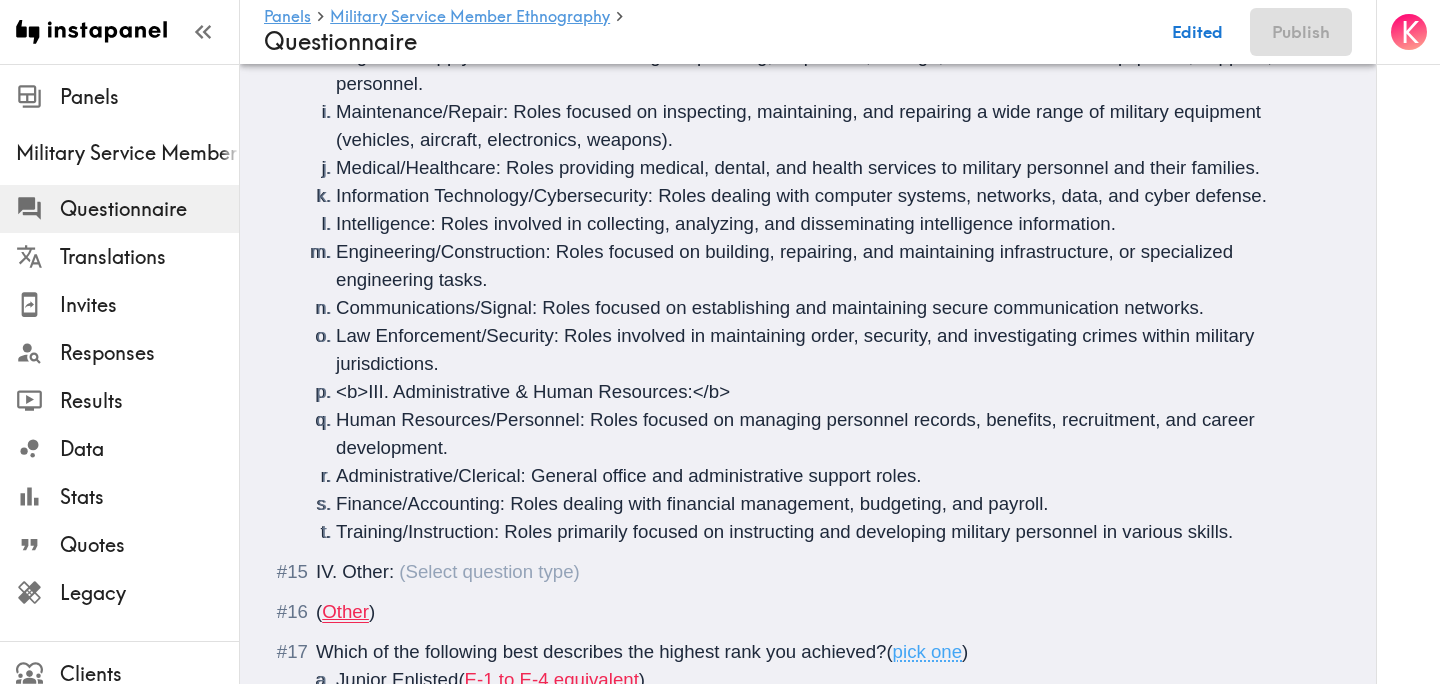 click on "There is a new instapanel!  ( Intro ) What is your age?  ( #age ,  Short text answer ,  Short texts are numbers ) What is your gender?  ( #gender ,  Pick one ) Male Female Transgender  ( Hide until show more ) Non-binary  ( Hide until show more ) Non-conforming  ( Hide until show more ) Prefer not to answer  ( Hide until show more ) ( Location ,  "Country & postcode/zip" ) What is your ethnicity?  ( #ethnicity_US ,  "US-only" ,  Pick many ) White/Caucasian African American/Black Hispanic Asian/Asian American Native American/Alaska Native Native Hawaiian/Pacific Islander Latin American/Latino Mexican/Mexican American/Chicano Puerto Rican Caribbean/West Indian Japanese/Japanese American Korean/Korean American Filipino/Filipino American Chinese/Chinese American Vietnamese/Vietnamese American South Asian/Indian/Pakistani Arab/Middle Eastern/North African Other  ( Other ) Prefer not to answer  ( None of the above ) What is your annual household income?  ( #income ,  Short text answer ,  Short texts are numbers ) (" at bounding box center [808, -860] 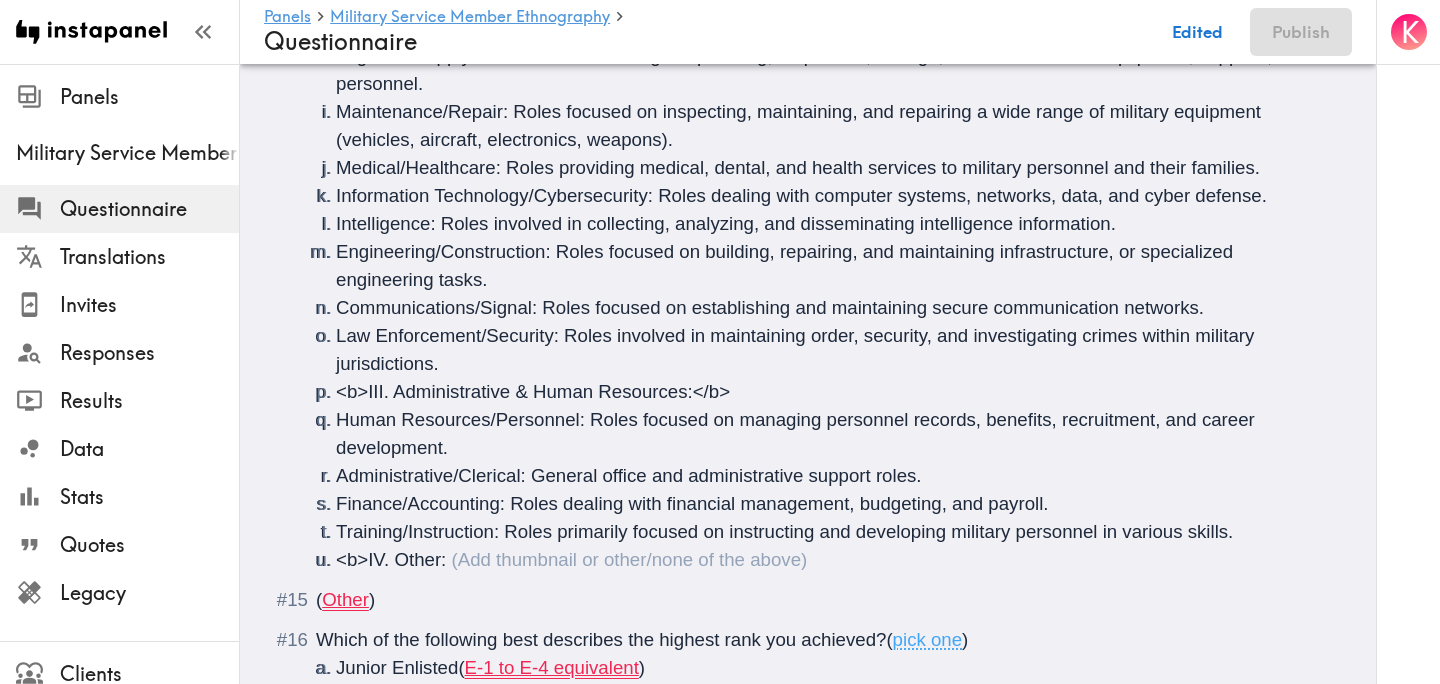click on "<b>IV. Other:" at bounding box center (391, 559) 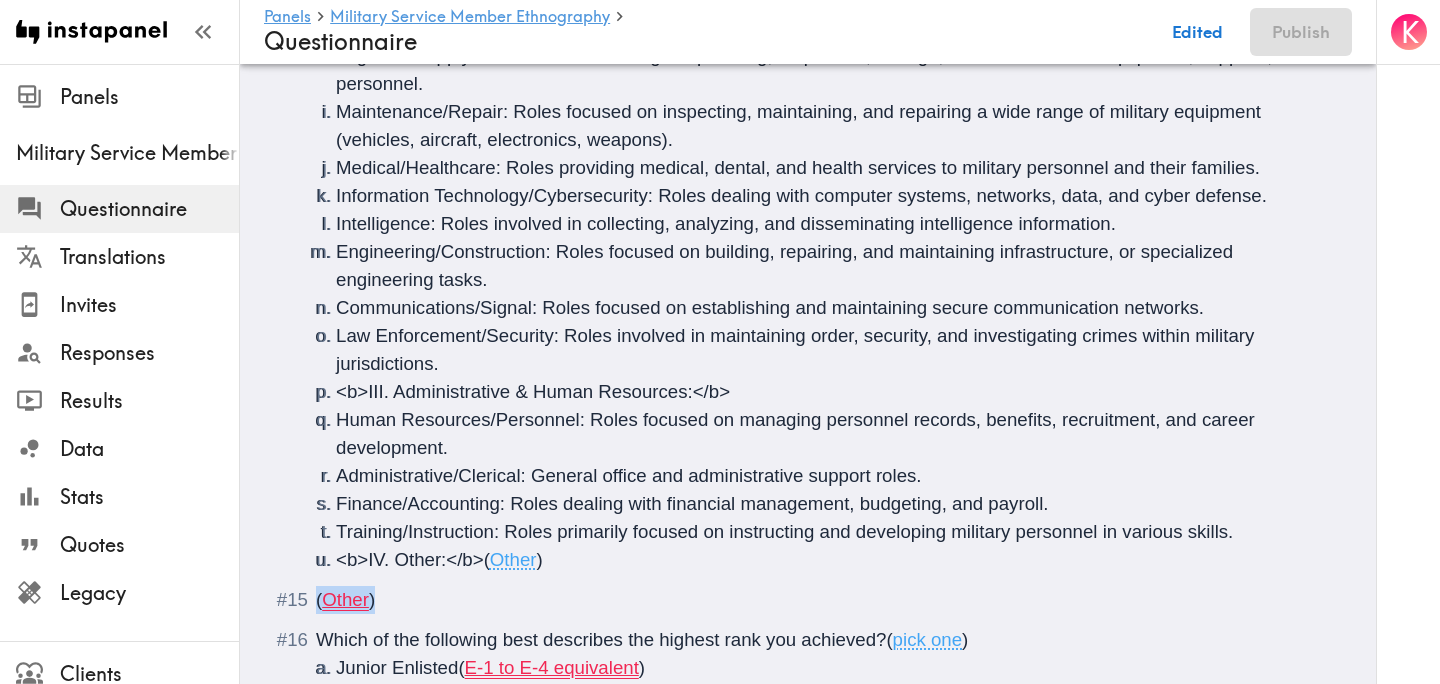 drag, startPoint x: 380, startPoint y: 603, endPoint x: 298, endPoint y: 602, distance: 82.006096 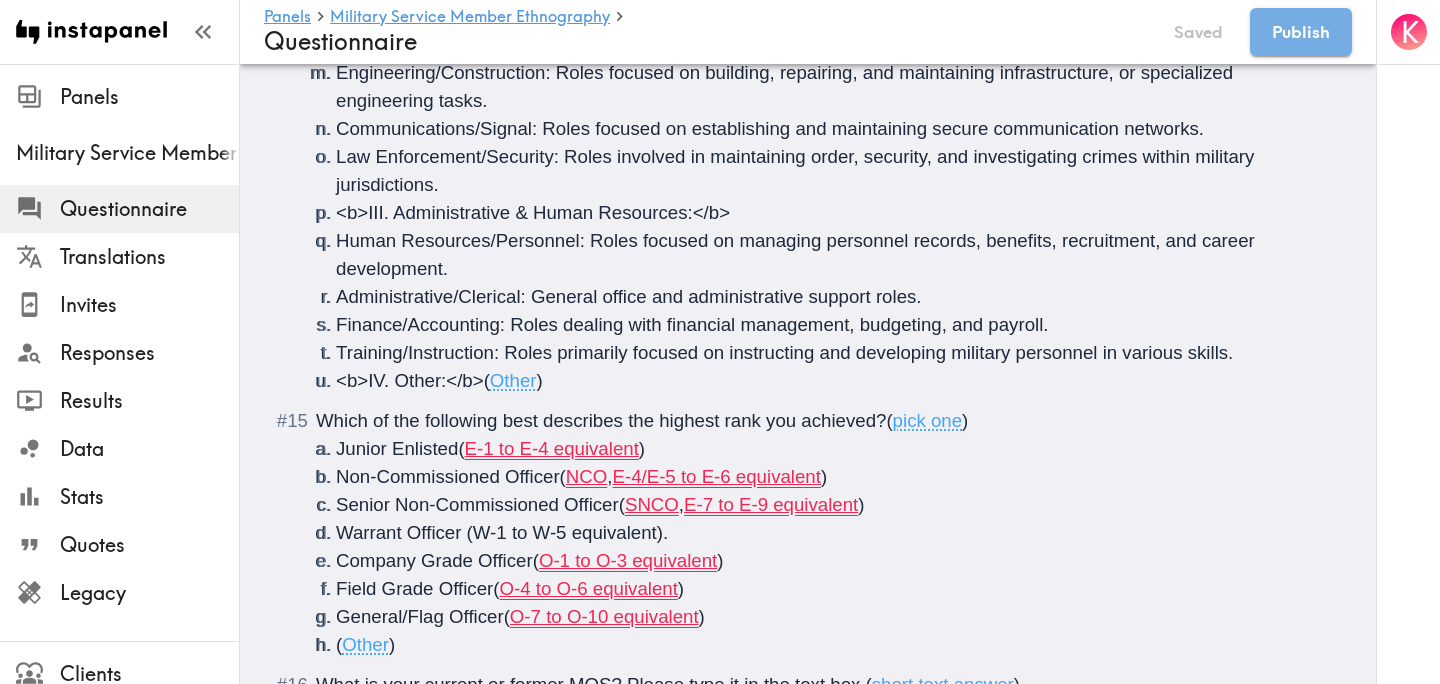 scroll, scrollTop: 3316, scrollLeft: 0, axis: vertical 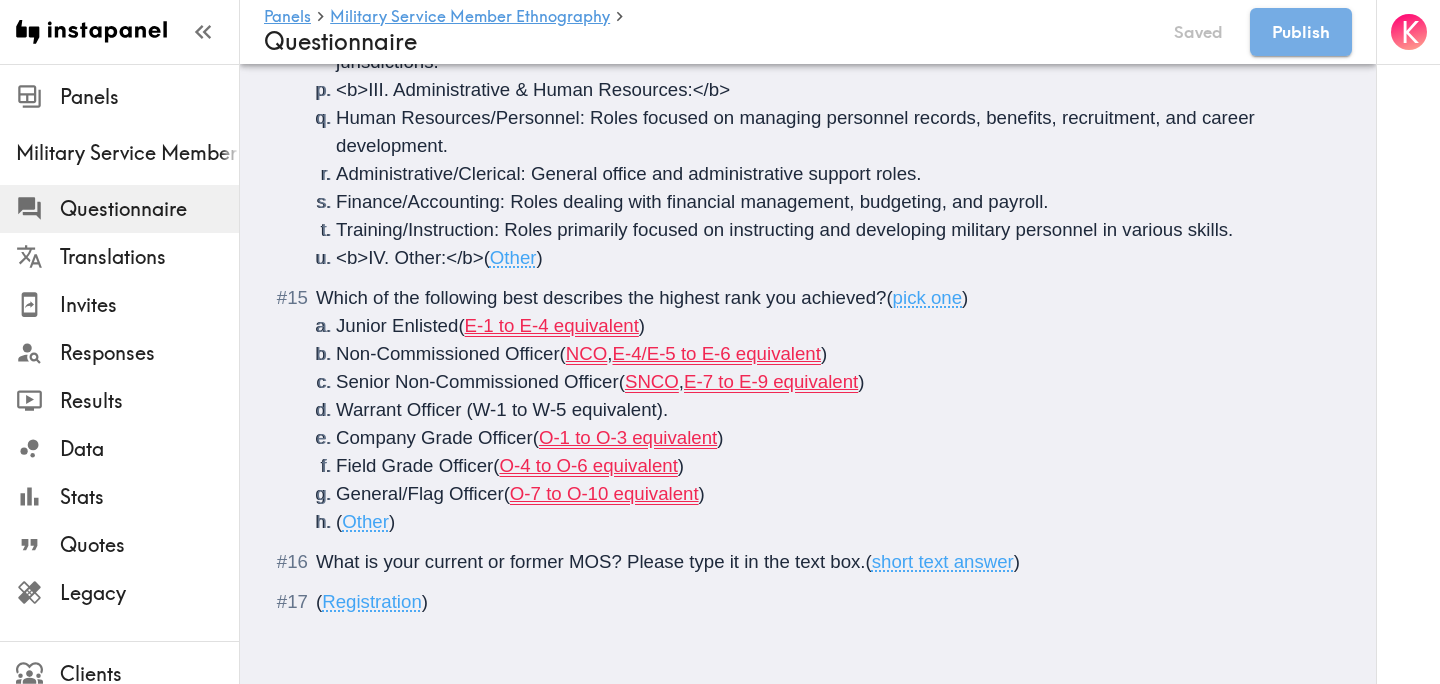 click on "Junior Enlisted  ( E-1 to E-4 equivalent )" at bounding box center (832, 326) 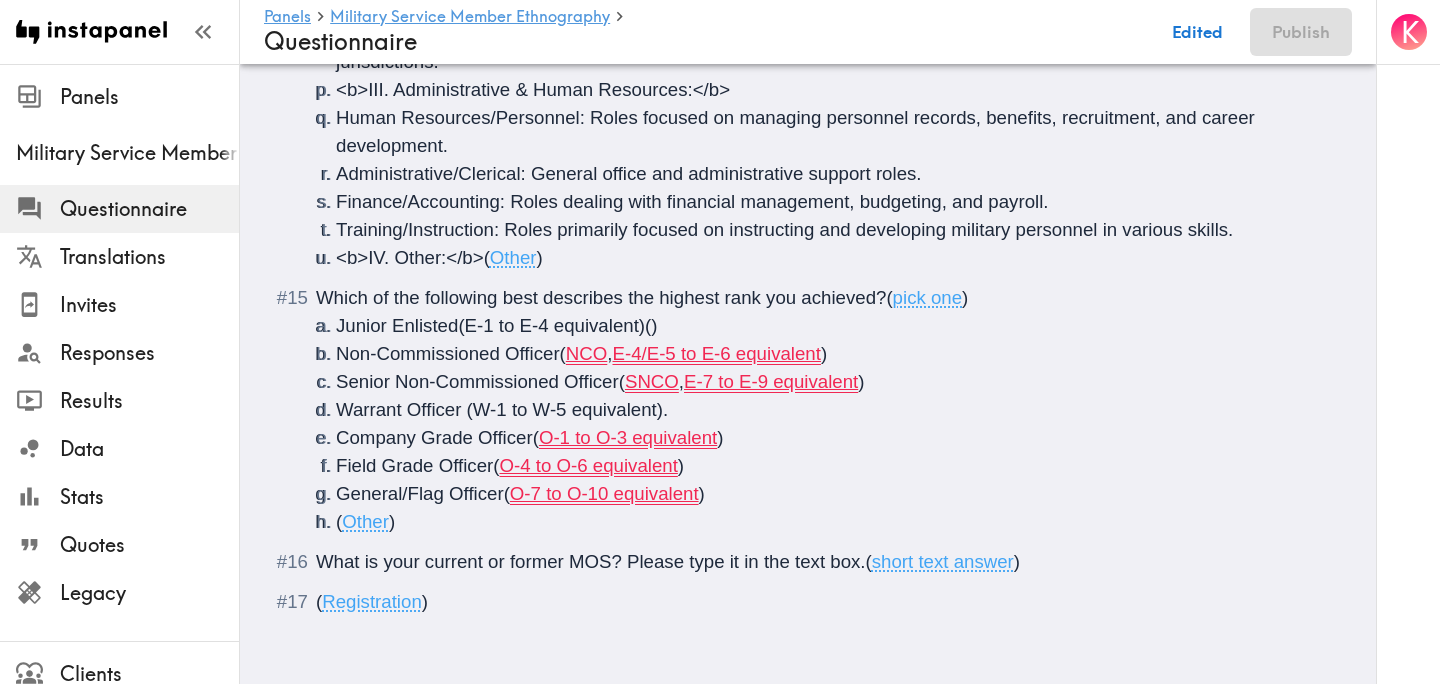 click on "Non-Commissioned Officer  ( NCO ,  E-4/E-5 to E-6 equivalent )" at bounding box center [832, 354] 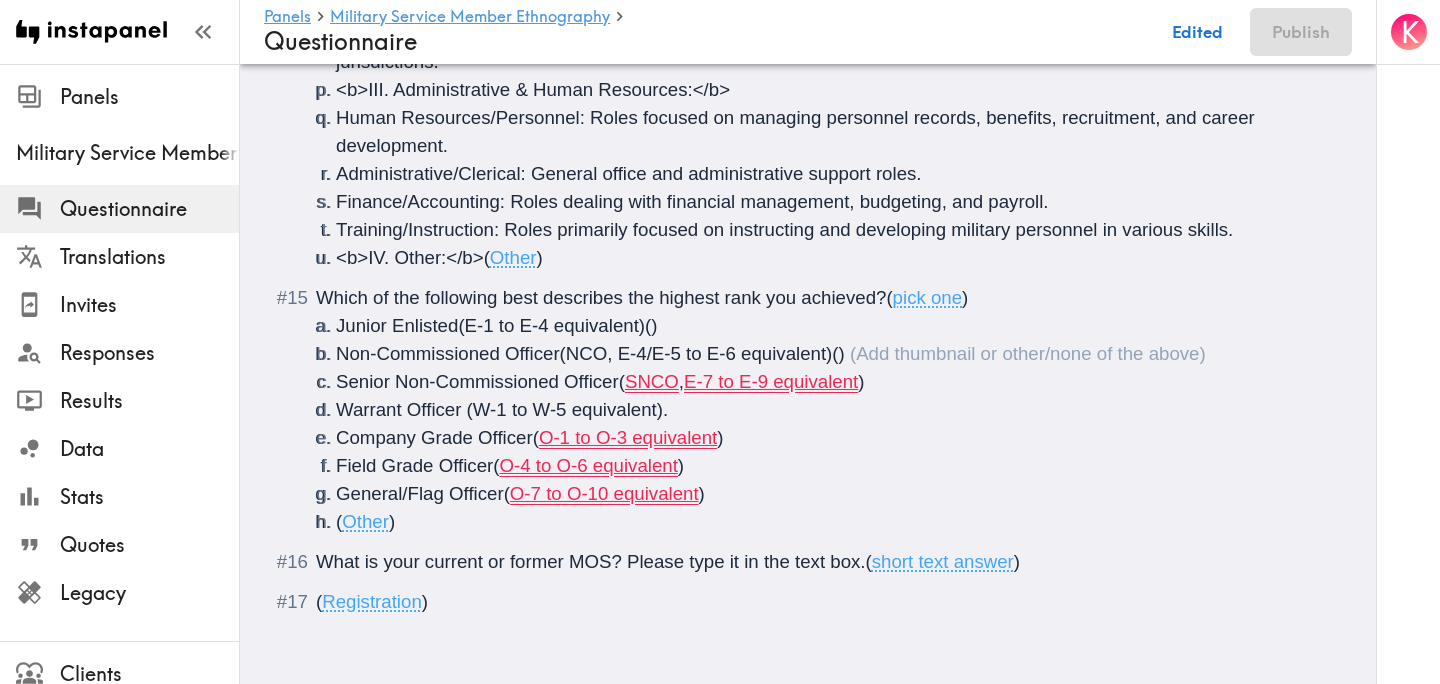 click on "Senior Non-Commissioned Officer  ( SNCO ,  E-7 to E-9 equivalent )" at bounding box center (832, 382) 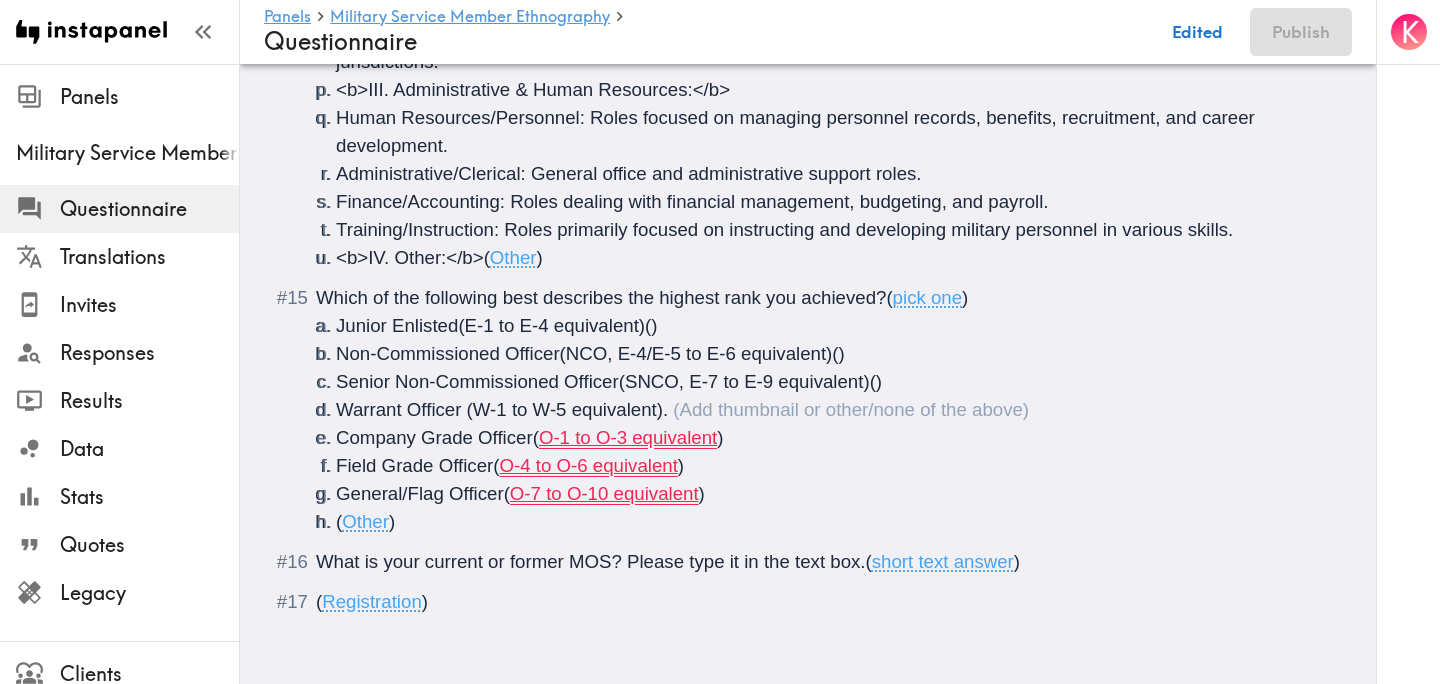 click on "Warrant Officer (W-1 to W-5 equivalent)." at bounding box center [832, 410] 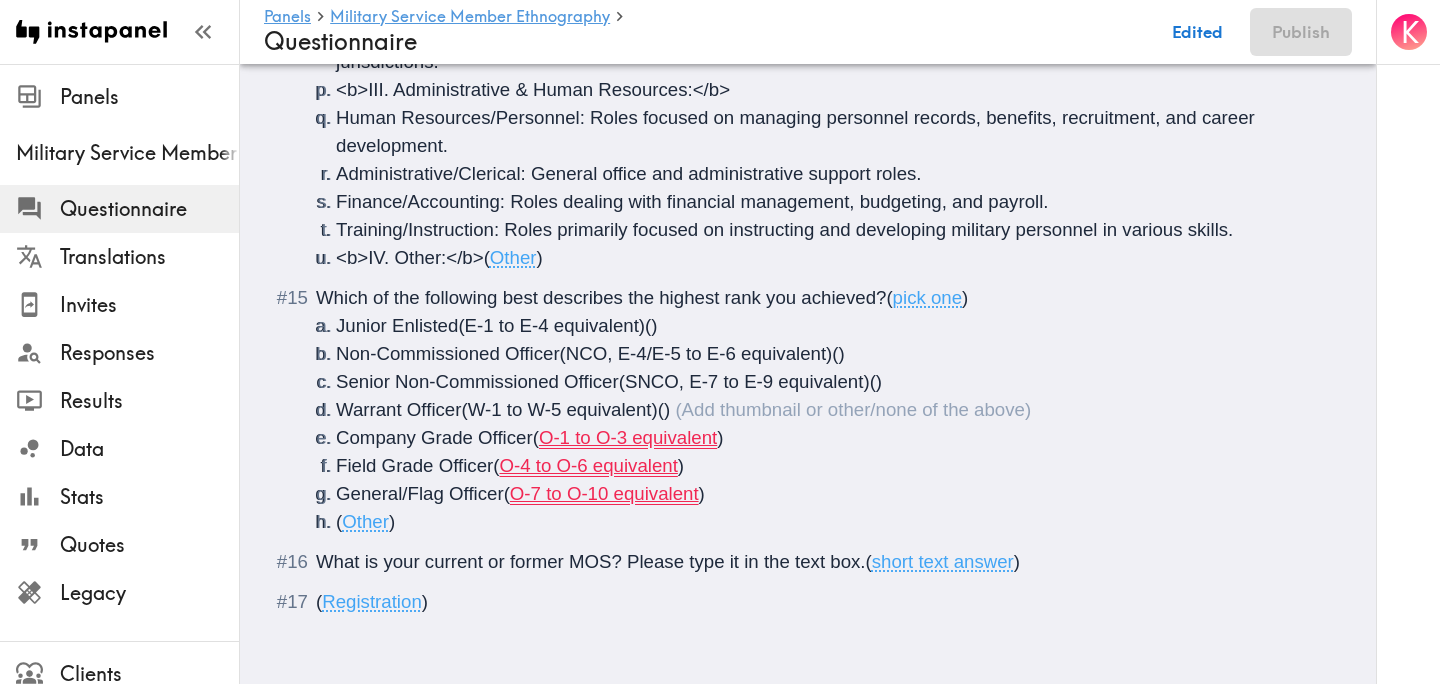 click on "Company Grade Officer  ( O-1 to O-3 equivalent )" at bounding box center [832, 438] 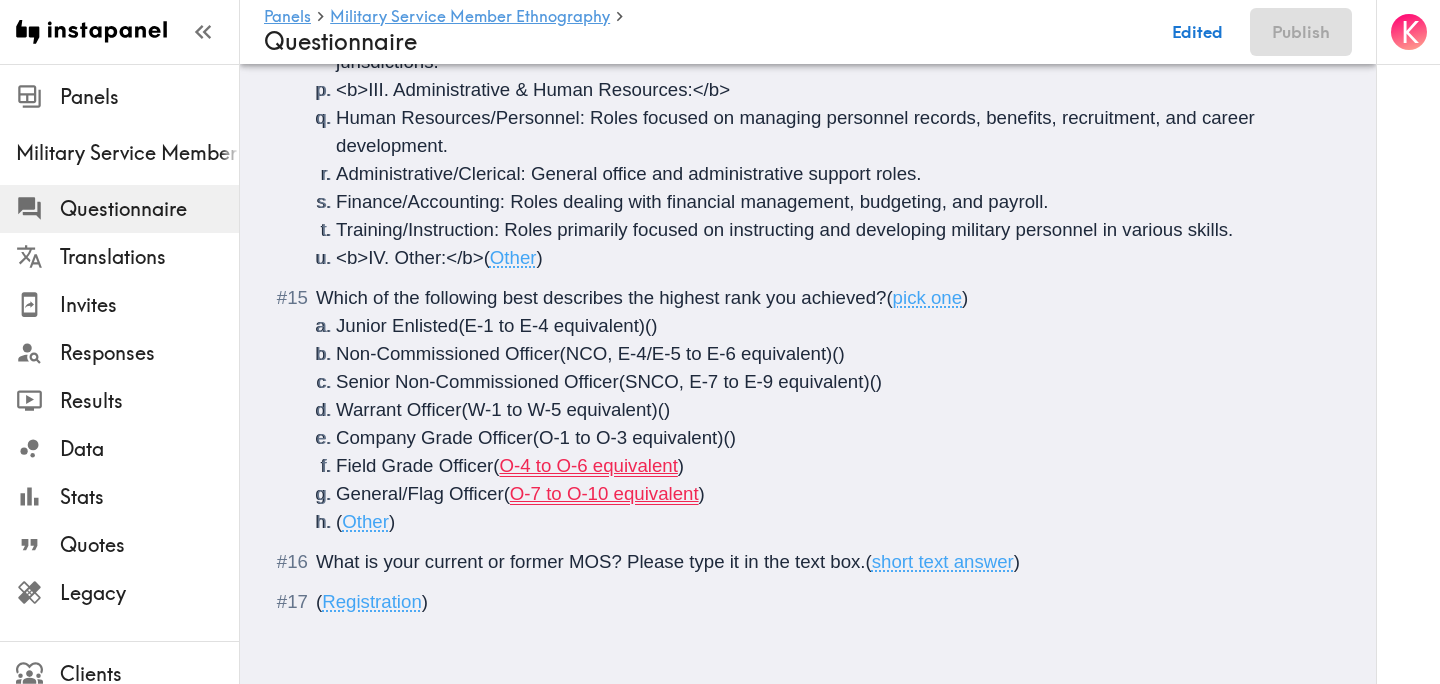 click on "Field Grade Officer  ( O-4 to O-6 equivalent )" at bounding box center (832, 466) 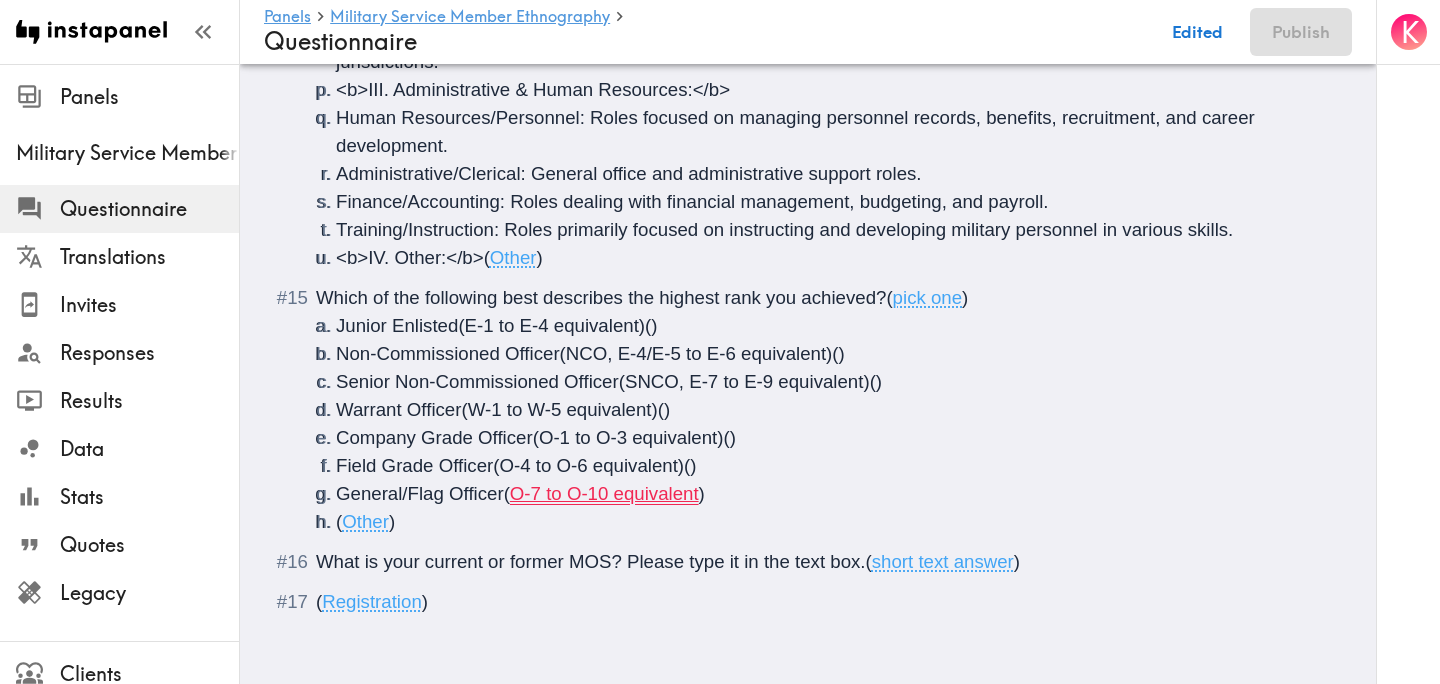 click on "General/Flag Officer  ( O-7 to O-10 equivalent )" at bounding box center [832, 494] 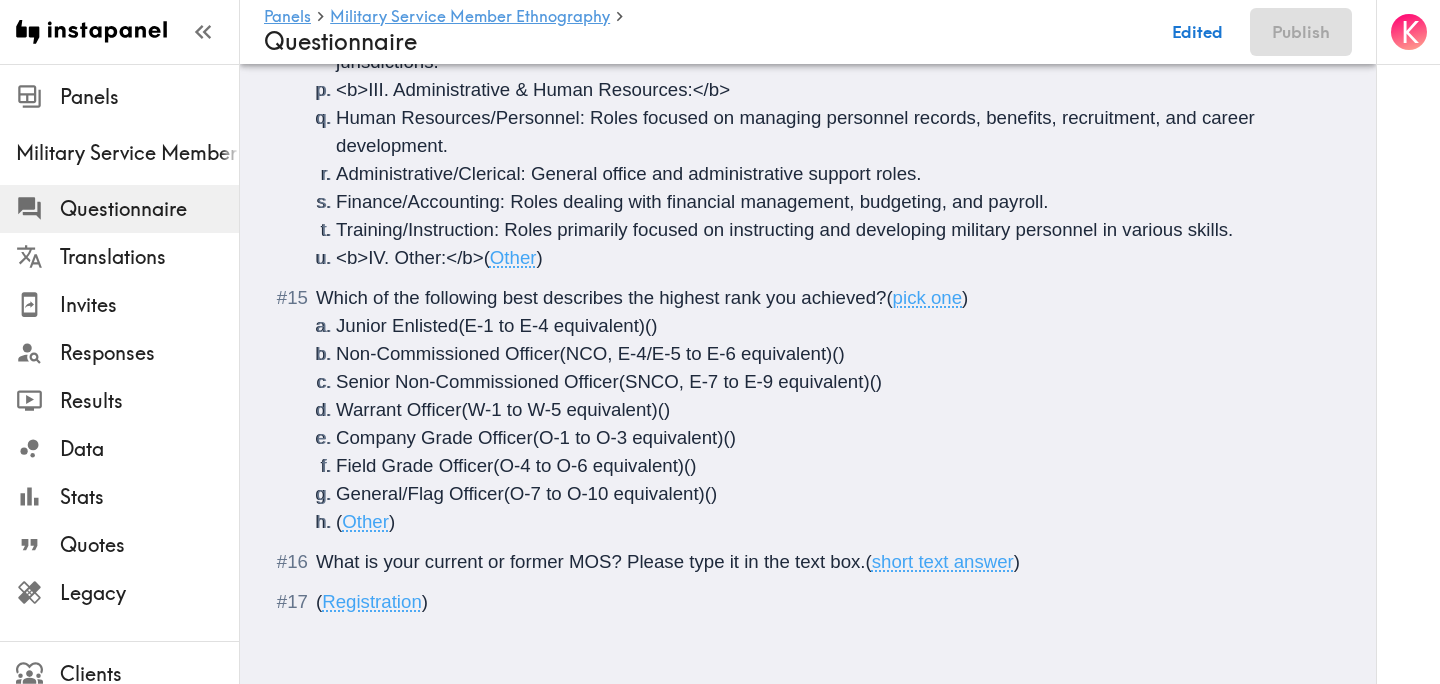 click on "What is your current or former MOS? Please type it in the text box.  ( short text answer )" at bounding box center (822, 562) 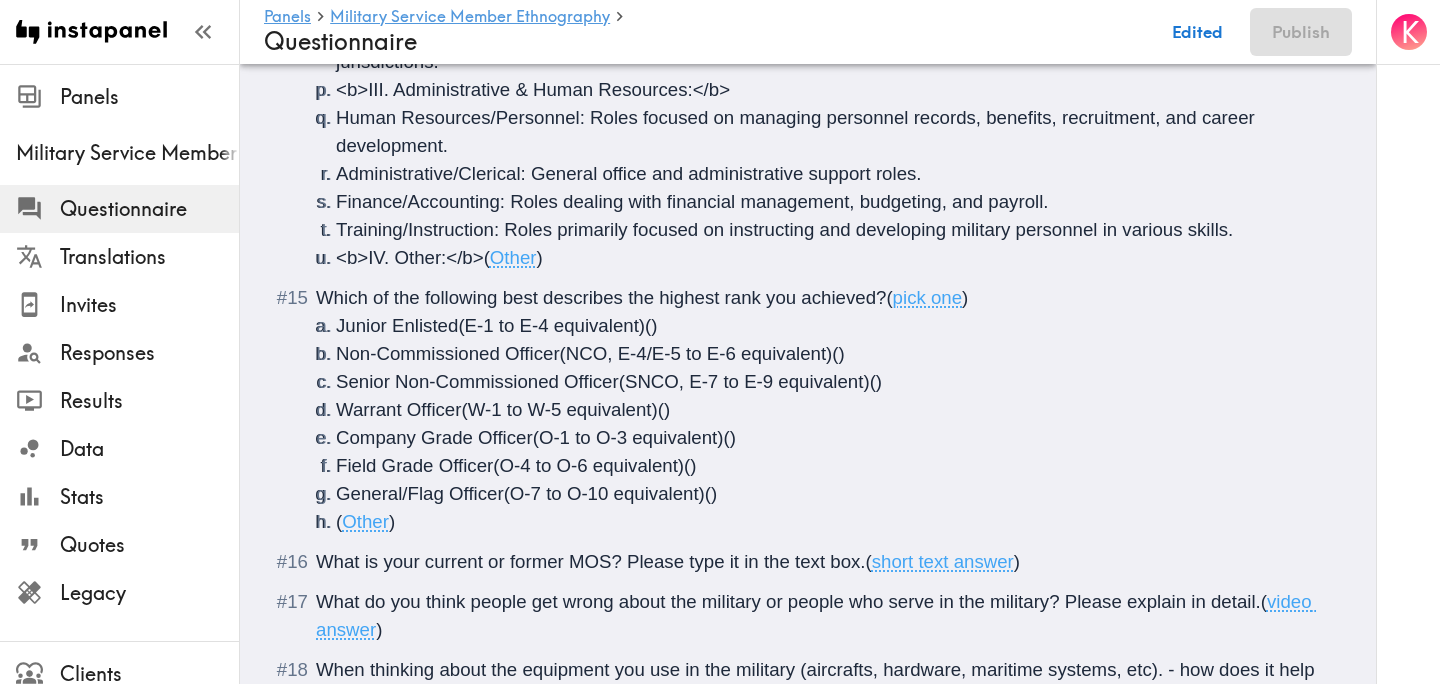 scroll, scrollTop: 4053, scrollLeft: 0, axis: vertical 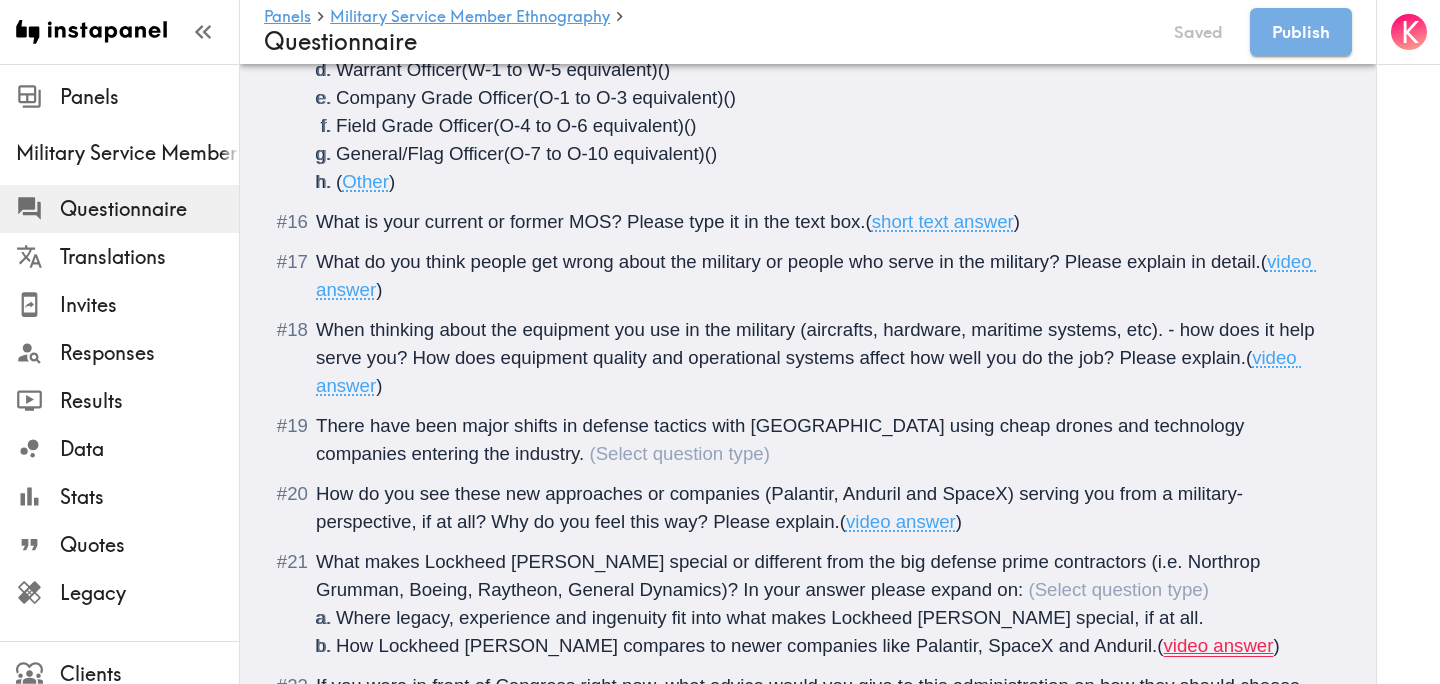 click on "What do you think people get wrong about the military or people who serve in the military? Please explain in detail." at bounding box center [788, 261] 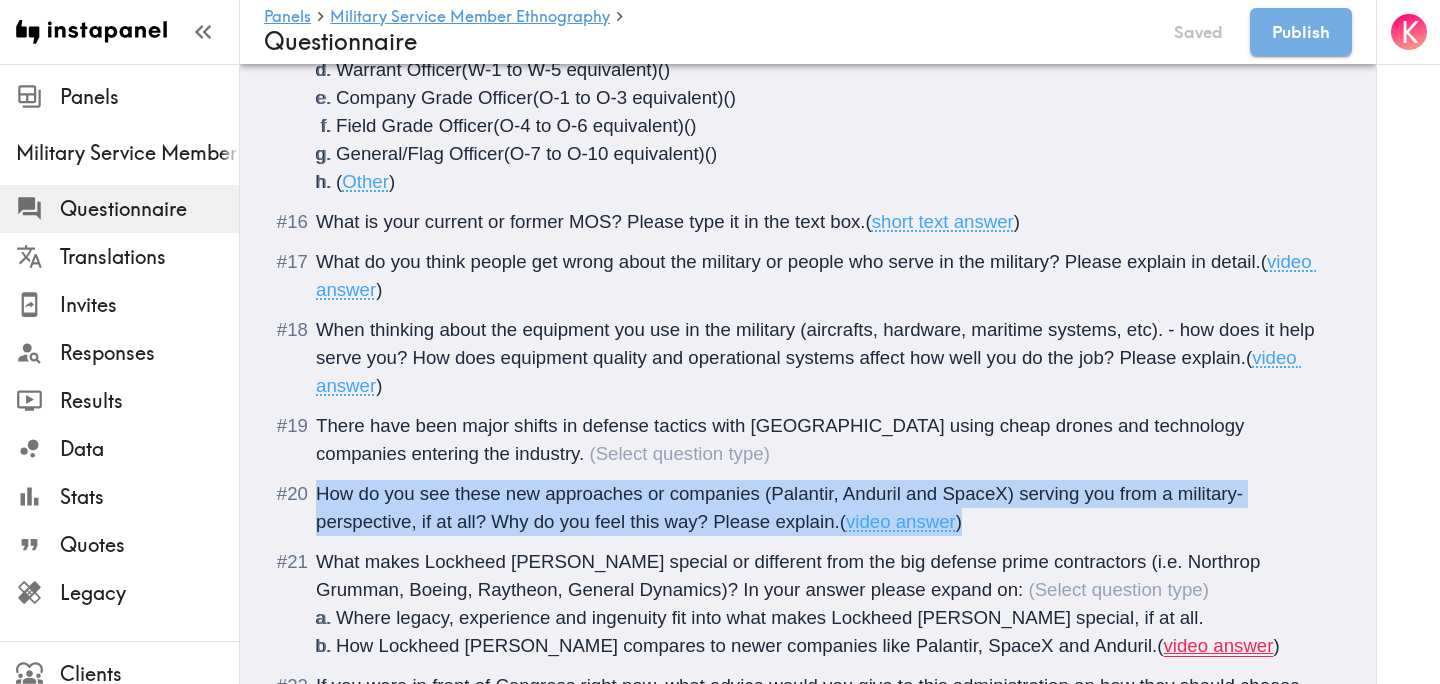 drag, startPoint x: 973, startPoint y: 527, endPoint x: 278, endPoint y: 499, distance: 695.5638 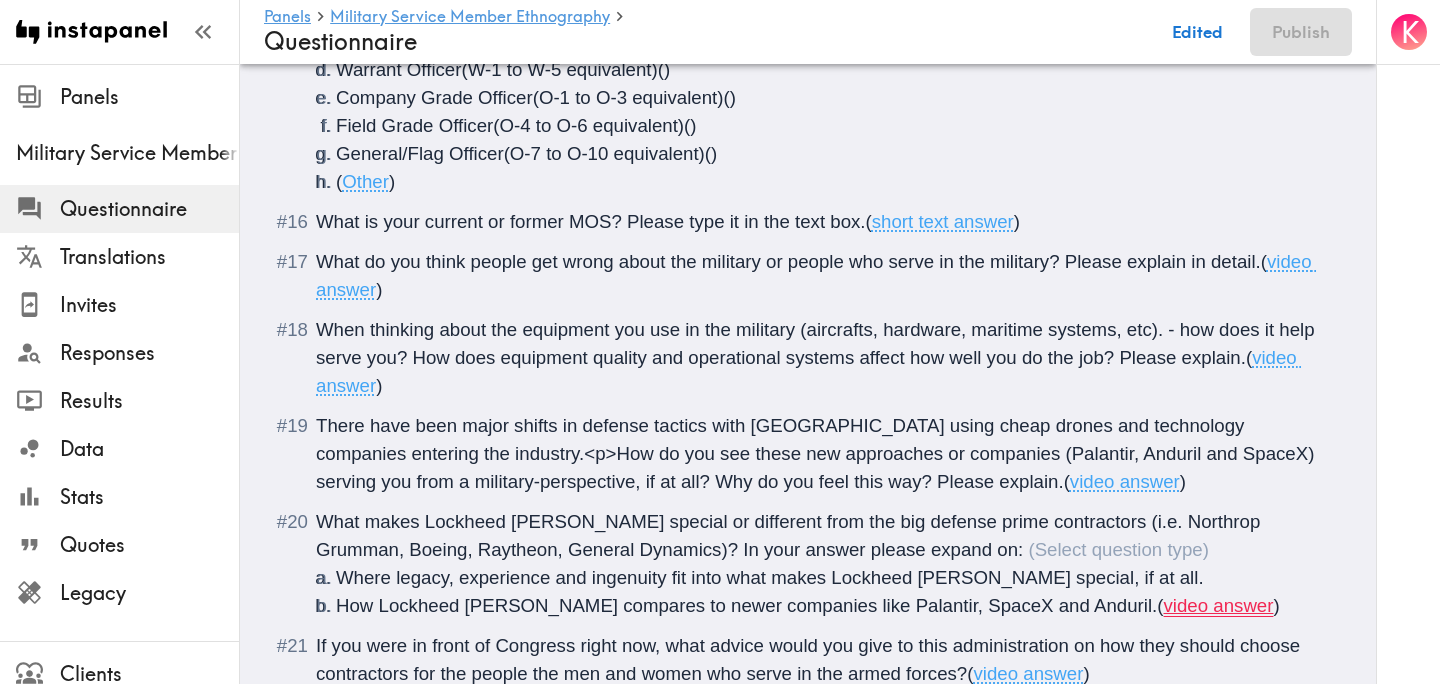 click on "(" at bounding box center [1067, 481] 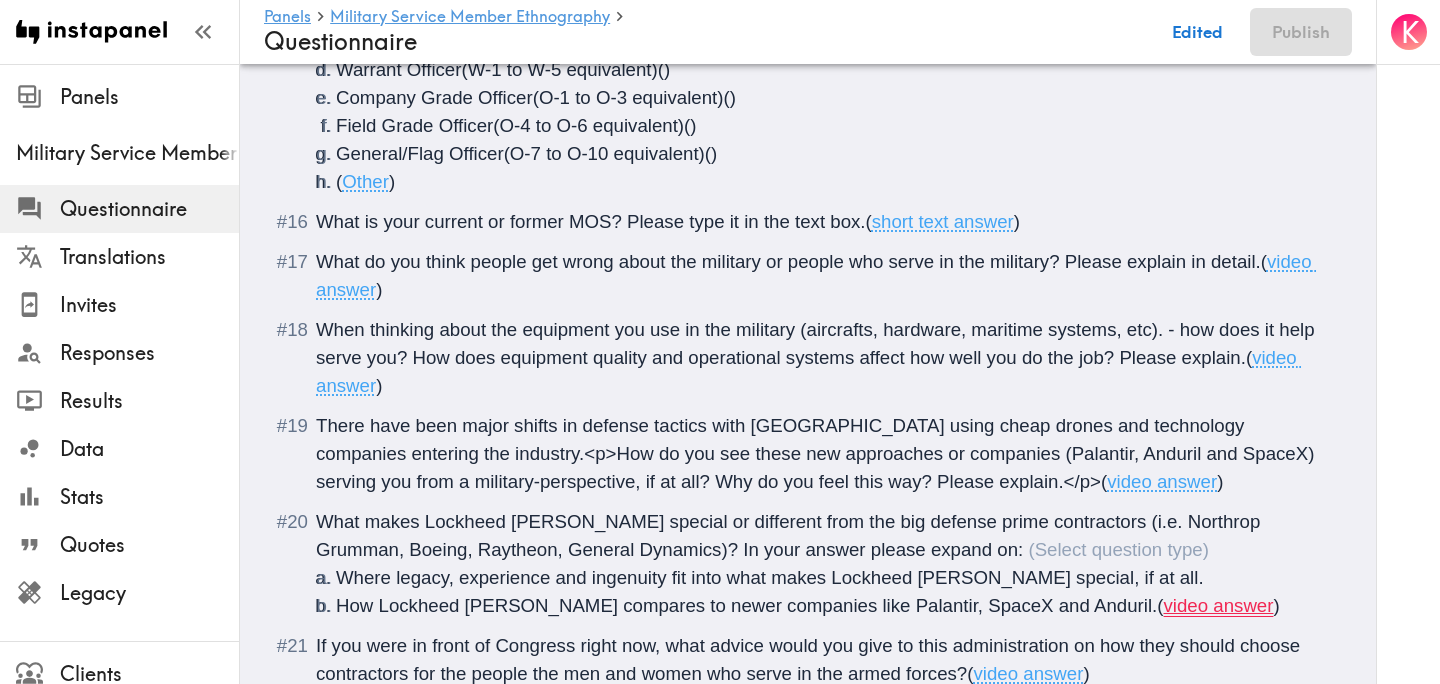 click on "There have been major shifts in defense tactics with Ukraine using cheap drones and technology companies entering the industry.<p>How do you see these new approaches or companies (Palantir, Anduril and SpaceX) serving you from a military-perspective, if at all? Why do you feel this way? Please explain.</p>" at bounding box center (818, 453) 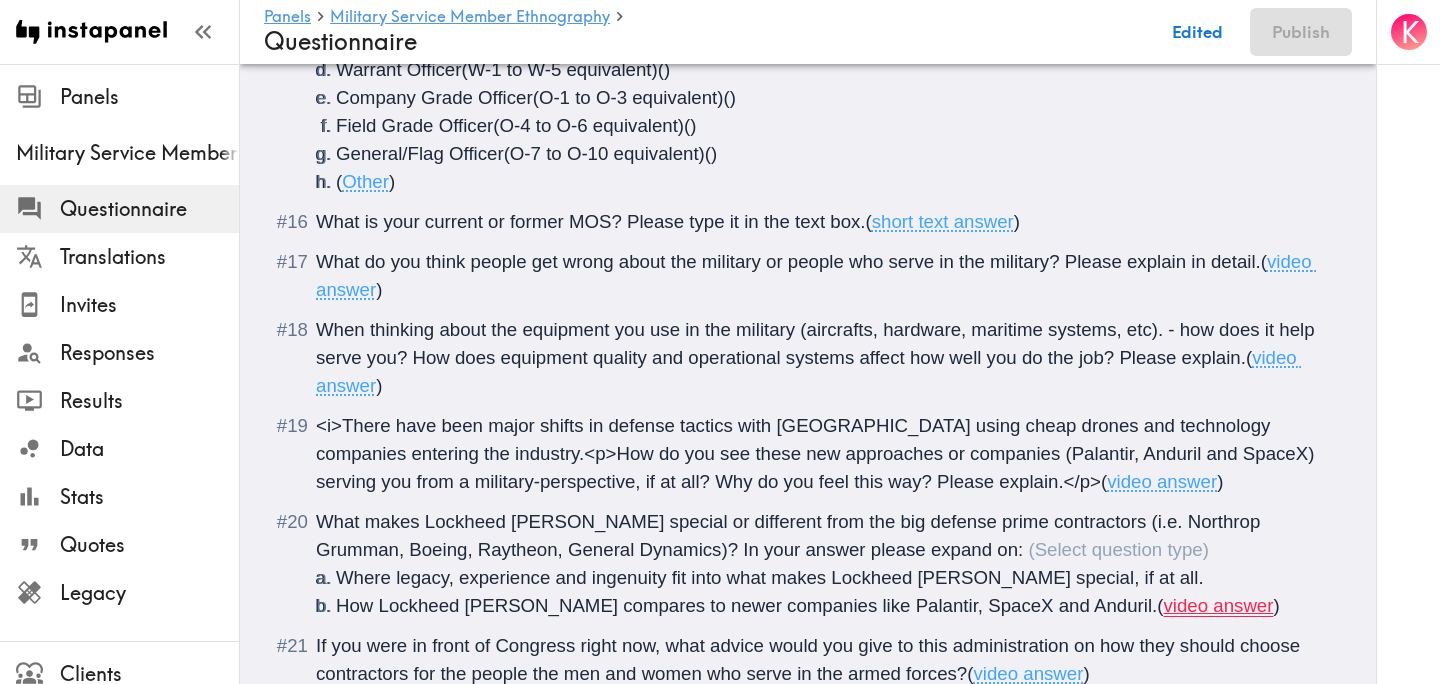 click on "<i>There have been major shifts in defense tactics with Ukraine using cheap drones and technology companies entering the industry.<p>How do you see these new approaches or companies (Palantir, Anduril and SpaceX) serving you from a military-perspective, if at all? Why do you feel this way? Please explain.</p>" at bounding box center [818, 453] 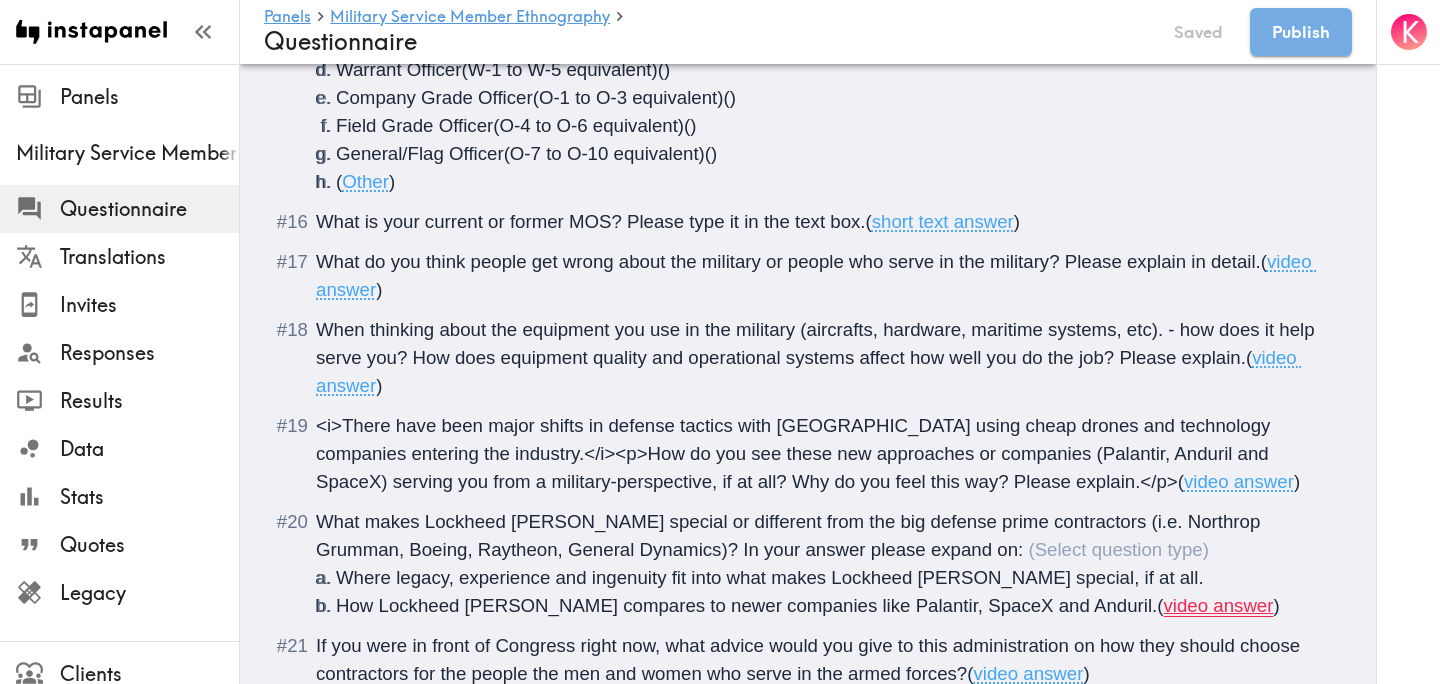 click on "How Lockheed Martin compares to newer companies like Palantir, SpaceX and Anduril.  ( video answer )" at bounding box center [832, 606] 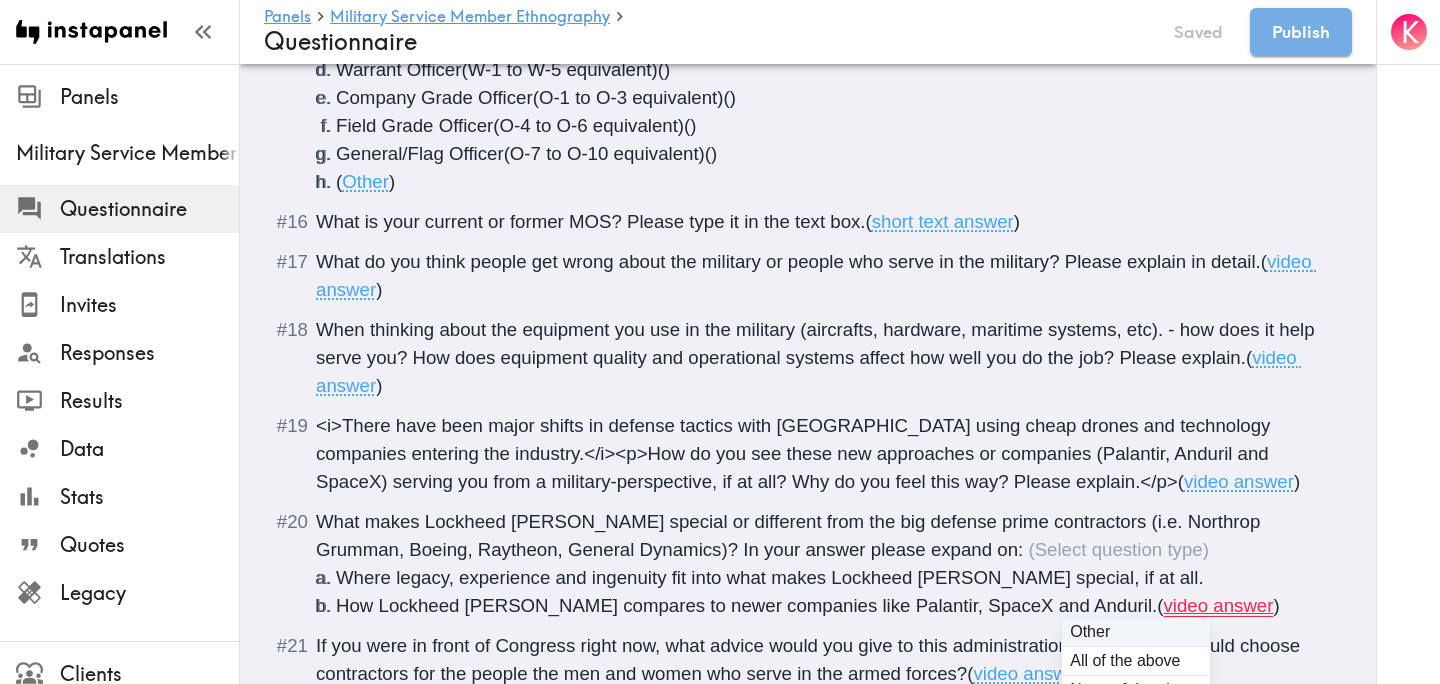 click on "(" at bounding box center [1160, 605] 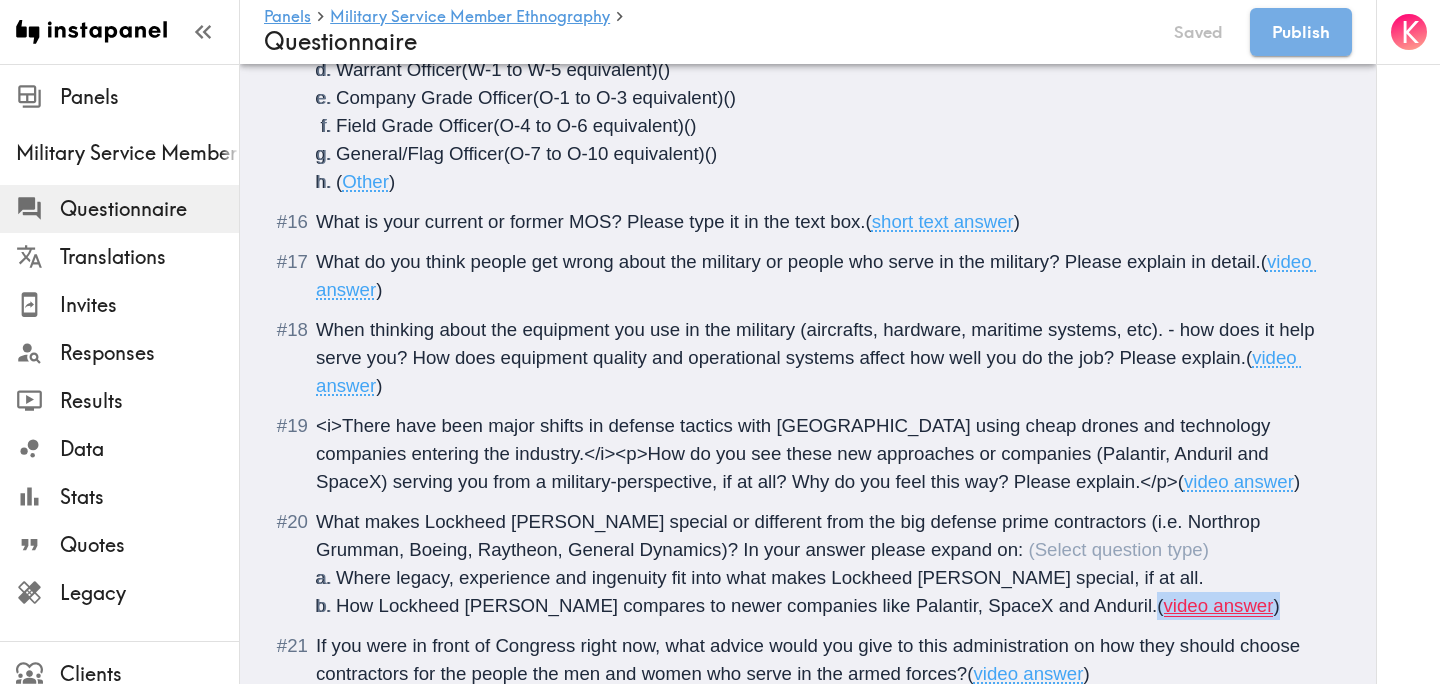 drag, startPoint x: 1197, startPoint y: 604, endPoint x: 1061, endPoint y: 605, distance: 136.00368 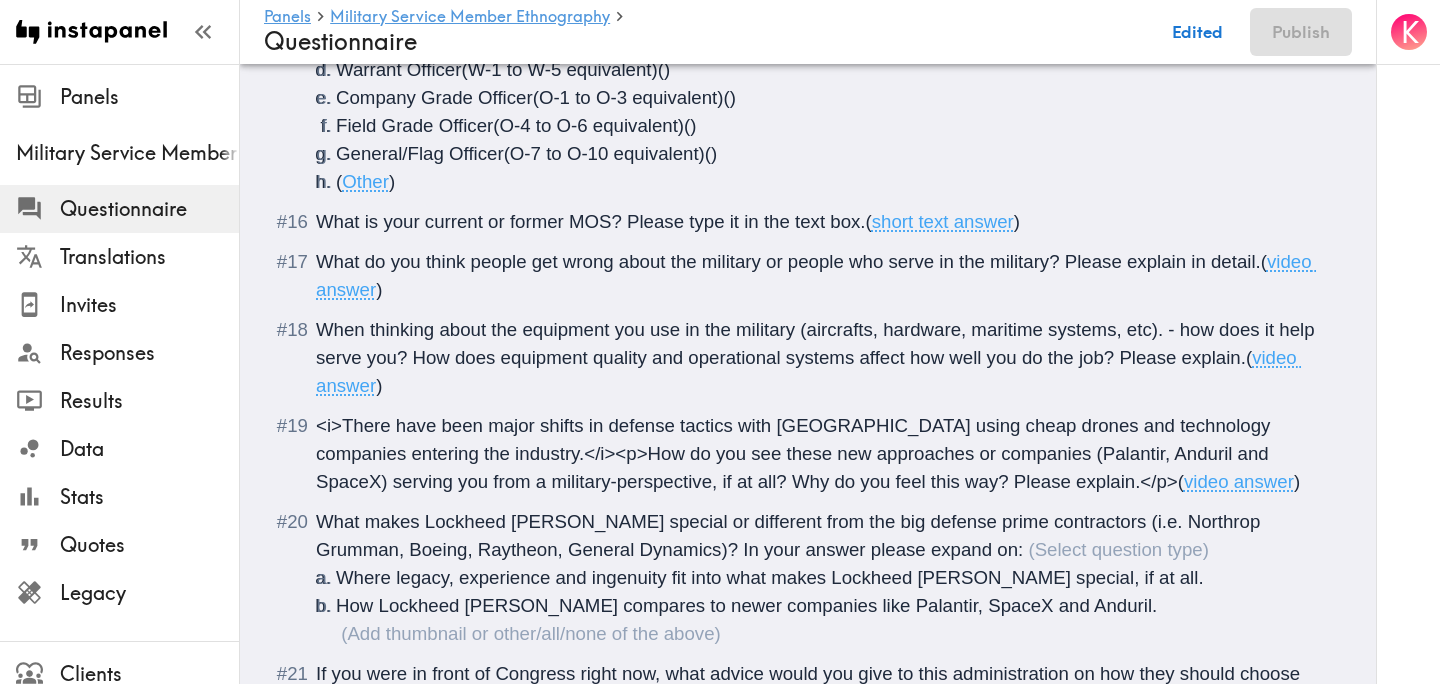 click on "What makes Lockheed Martin special or different from the big defense prime contractors (i.e. Northrop Grumman, Boeing, Raytheon, General Dynamics)? In your answer please expand on:" at bounding box center (790, 535) 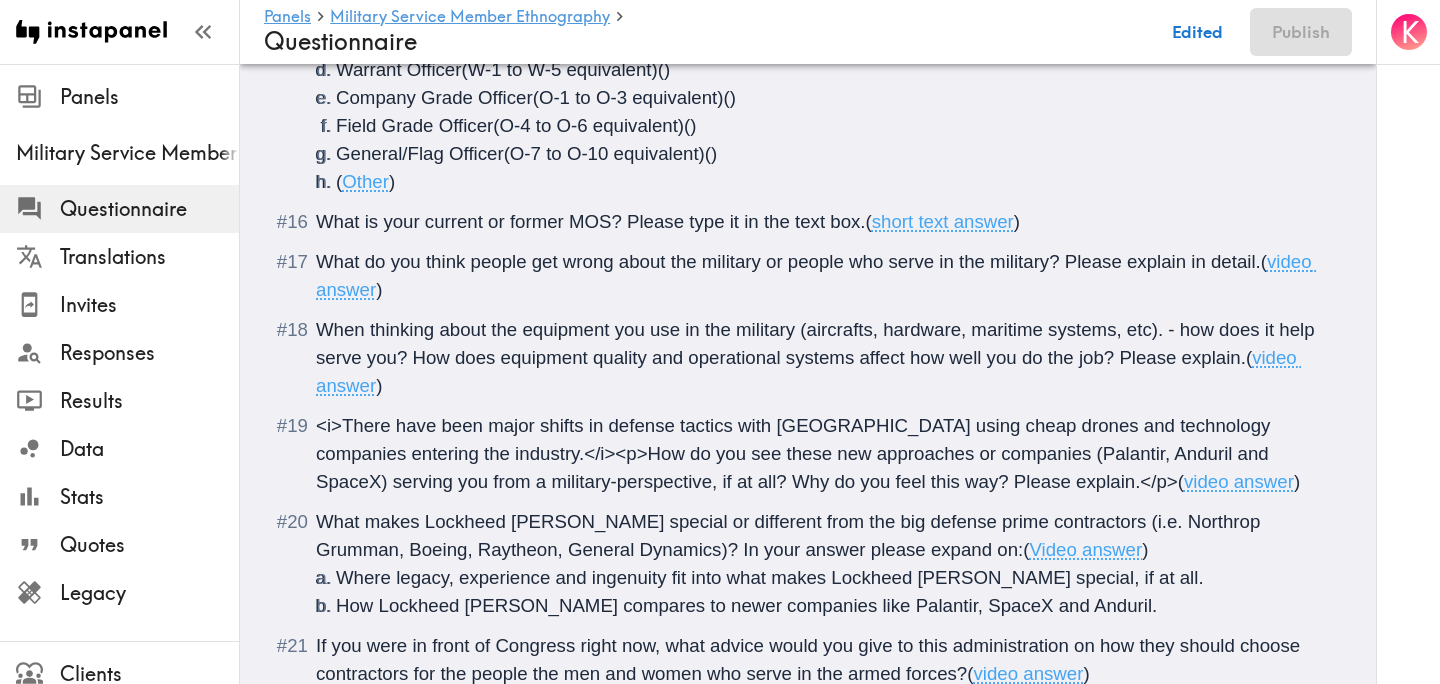 scroll, scrollTop: 3782, scrollLeft: 0, axis: vertical 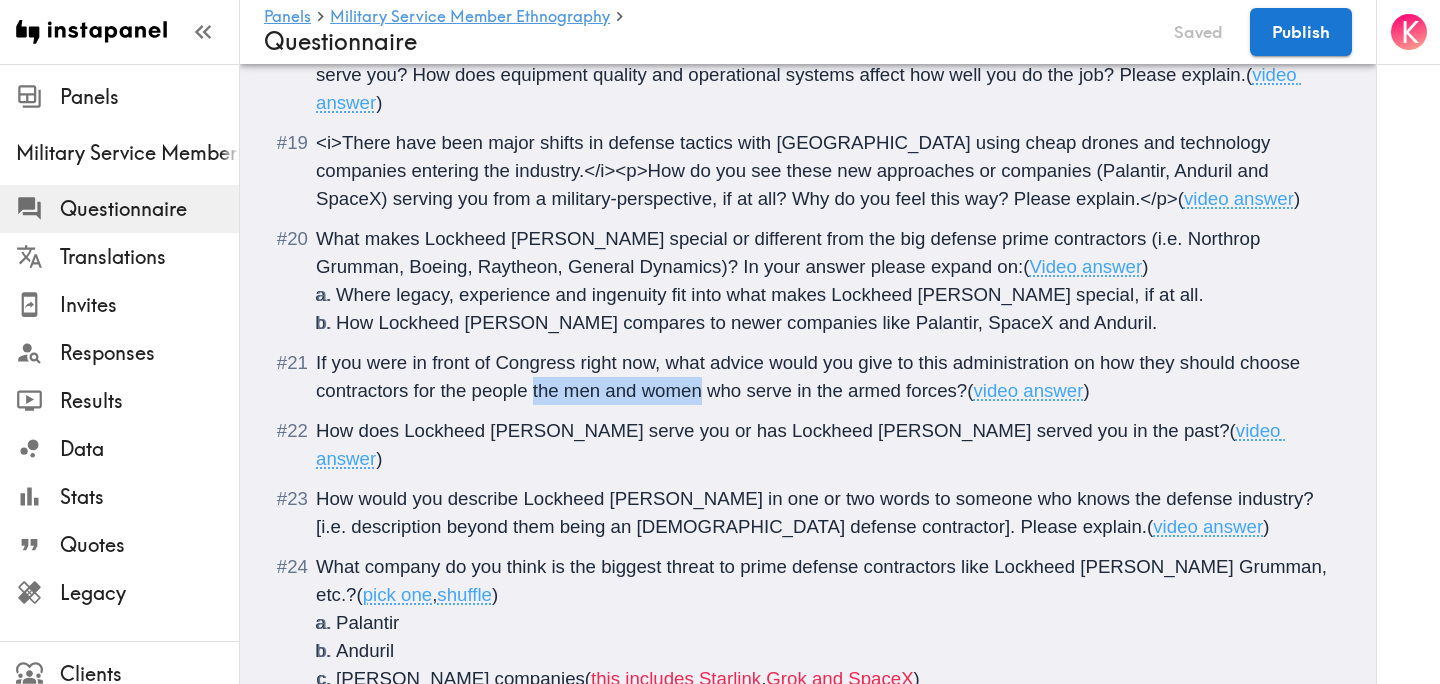 drag, startPoint x: 702, startPoint y: 395, endPoint x: 535, endPoint y: 397, distance: 167.01198 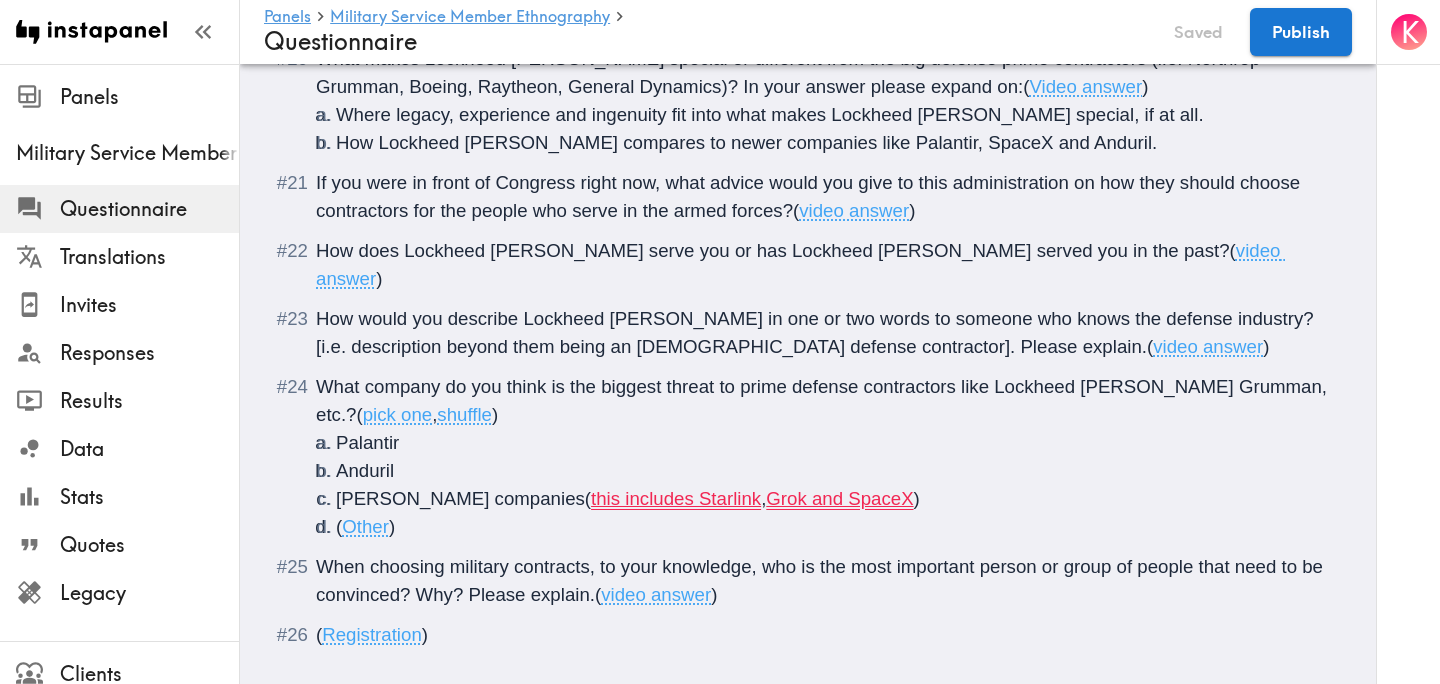 scroll, scrollTop: 4124, scrollLeft: 0, axis: vertical 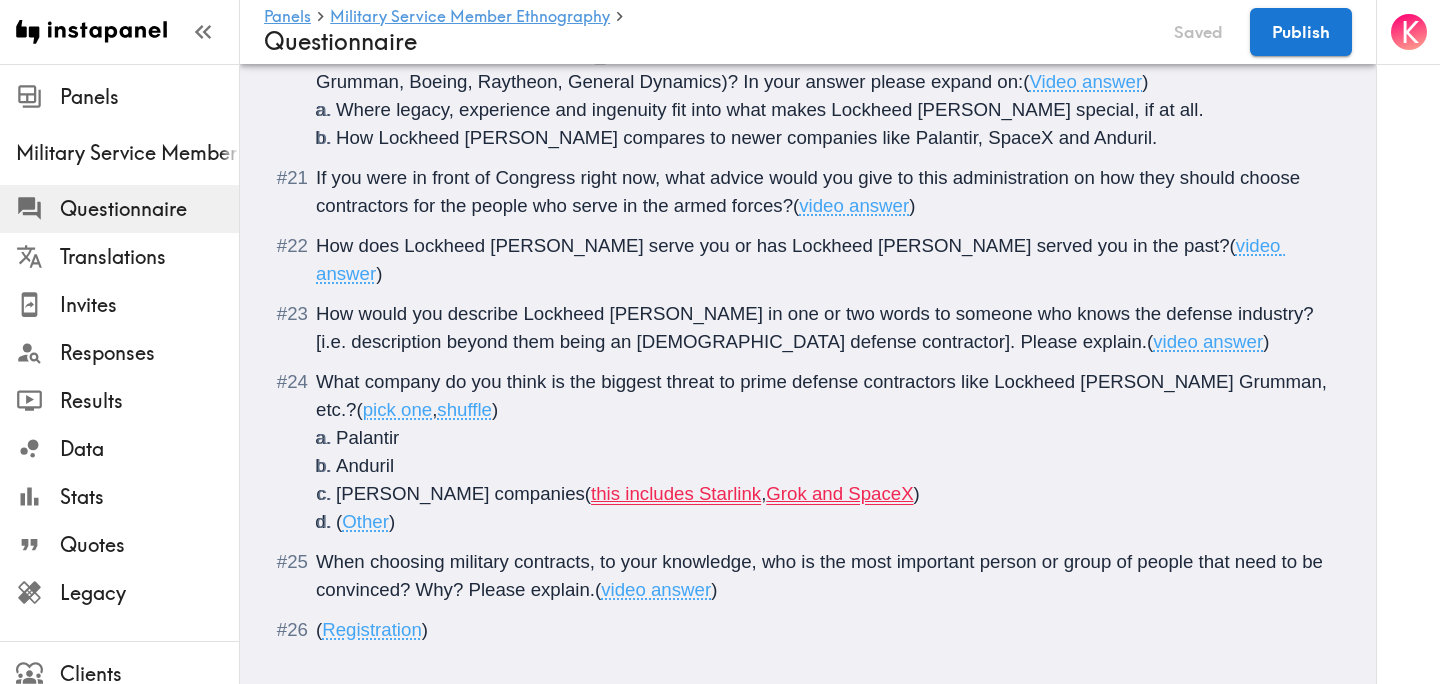 click on "What company do you think is the biggest threat to prime defense contractors like Lockheed Martin, Northrop Grumman, etc.?" at bounding box center [824, 395] 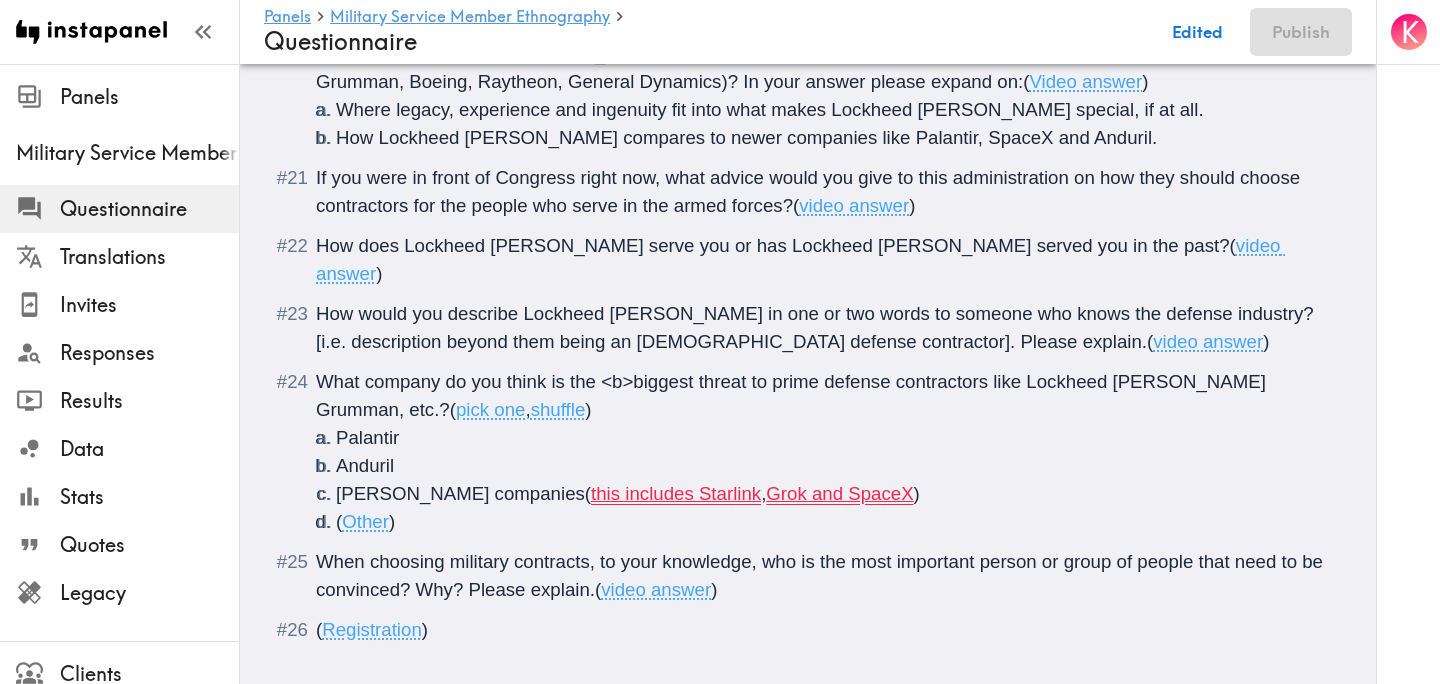 click on "What company do you think is the <b>biggest threat to prime defense contractors like Lockheed Martin, Northrop Grumman, etc.?" at bounding box center (793, 395) 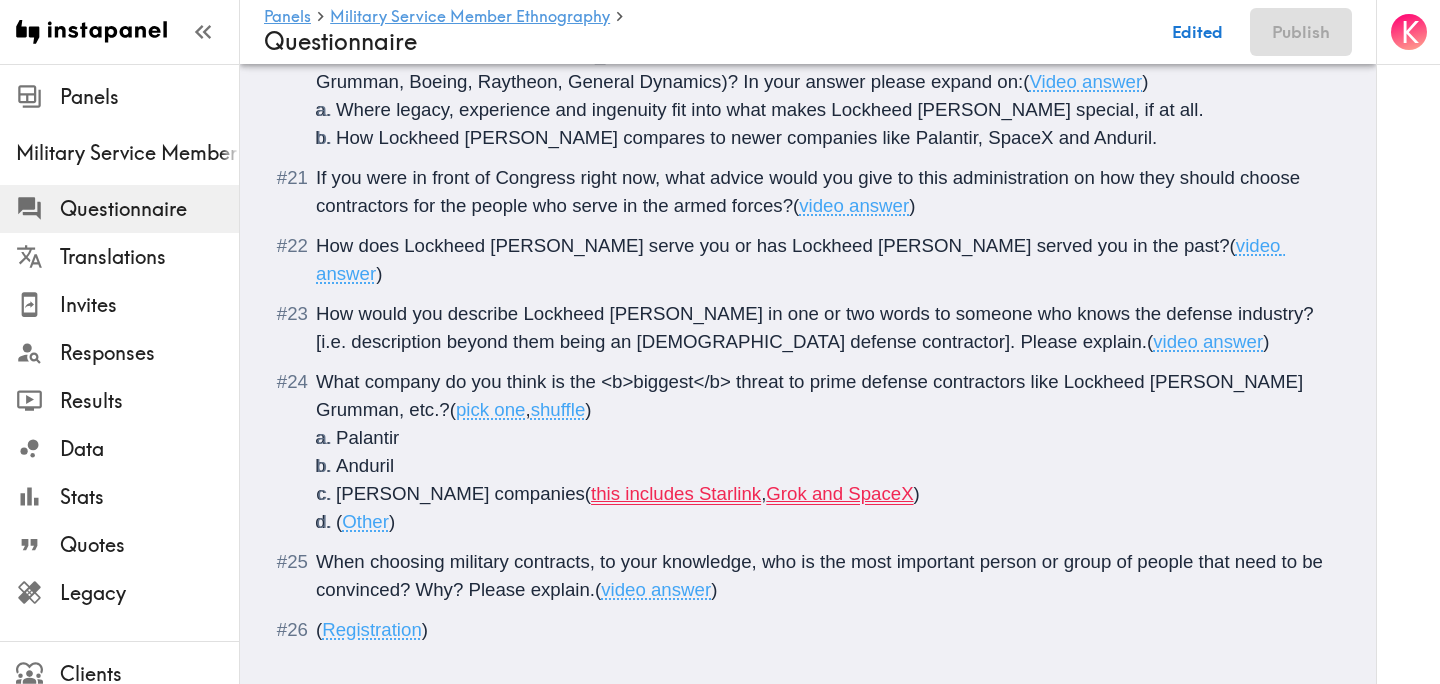 click on "Elon Musk's companies  ( this includes Starlink ,  Grok and SpaceX )" at bounding box center [832, 494] 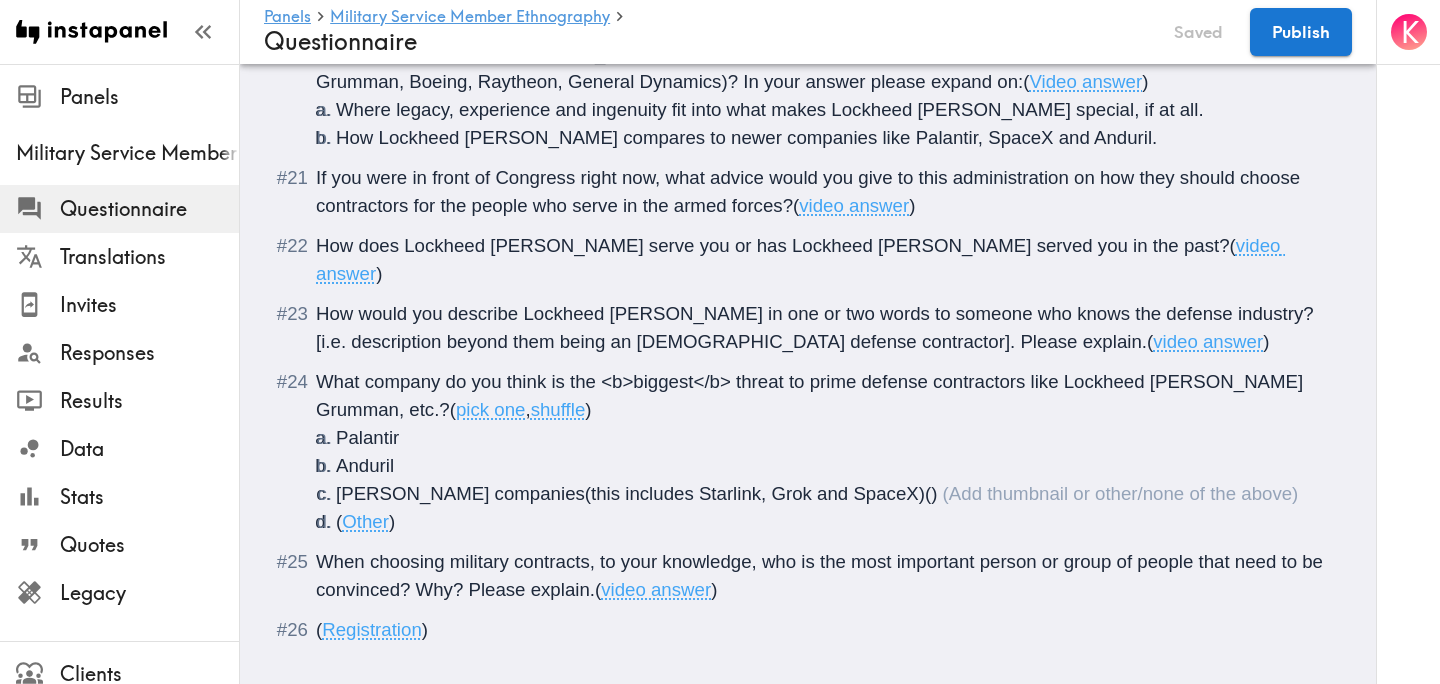 click on "When choosing military contracts, to your knowledge, who is the most important person or group of people that need to be convinced? Why? Please explain." at bounding box center [822, 575] 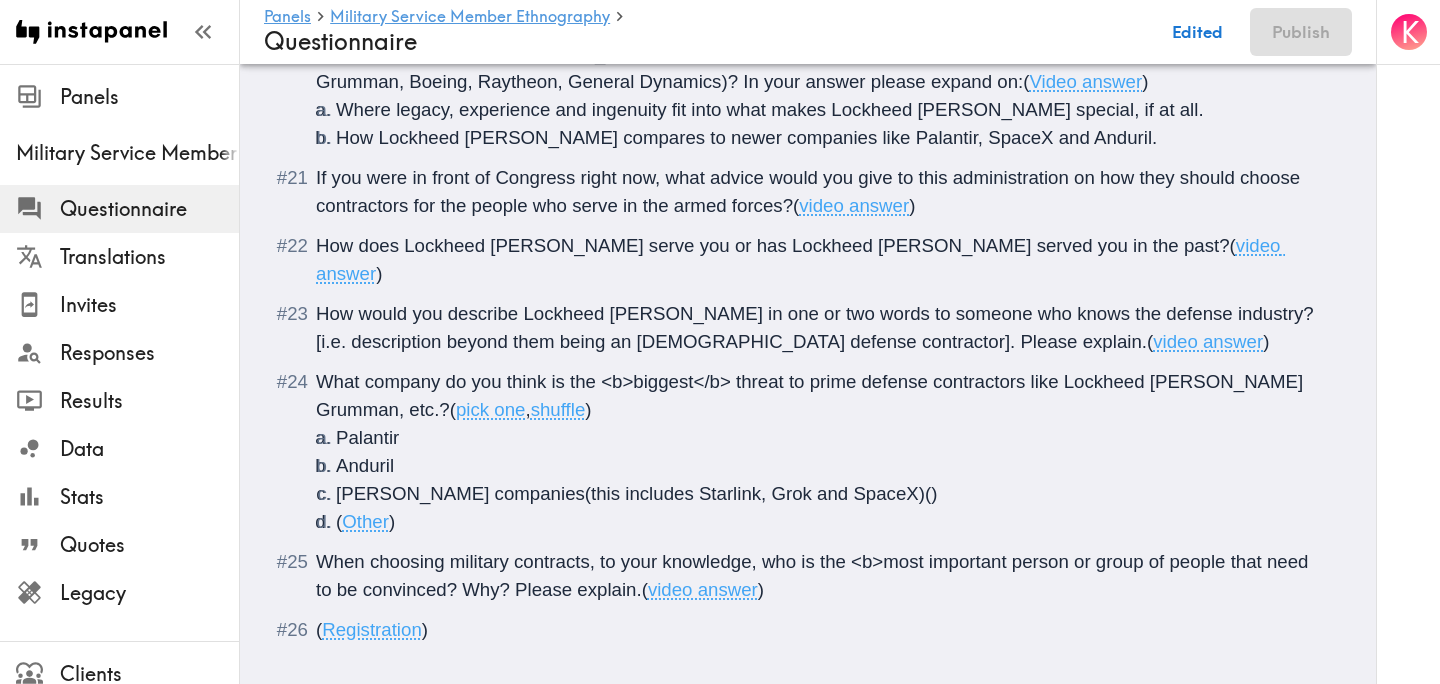 click on "When choosing military contracts, to your knowledge, who is the <b>most important person or group of people that need to be convinced? Why? Please explain." at bounding box center (815, 575) 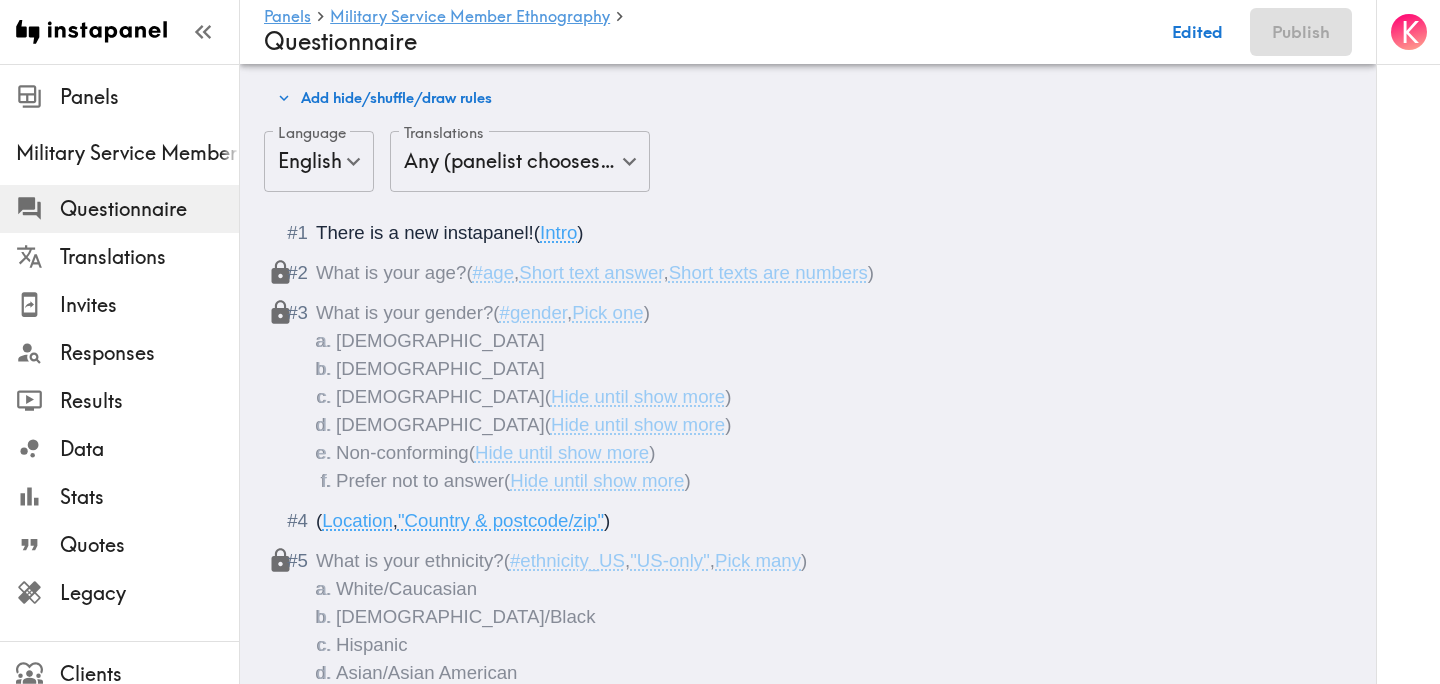 scroll, scrollTop: 0, scrollLeft: 0, axis: both 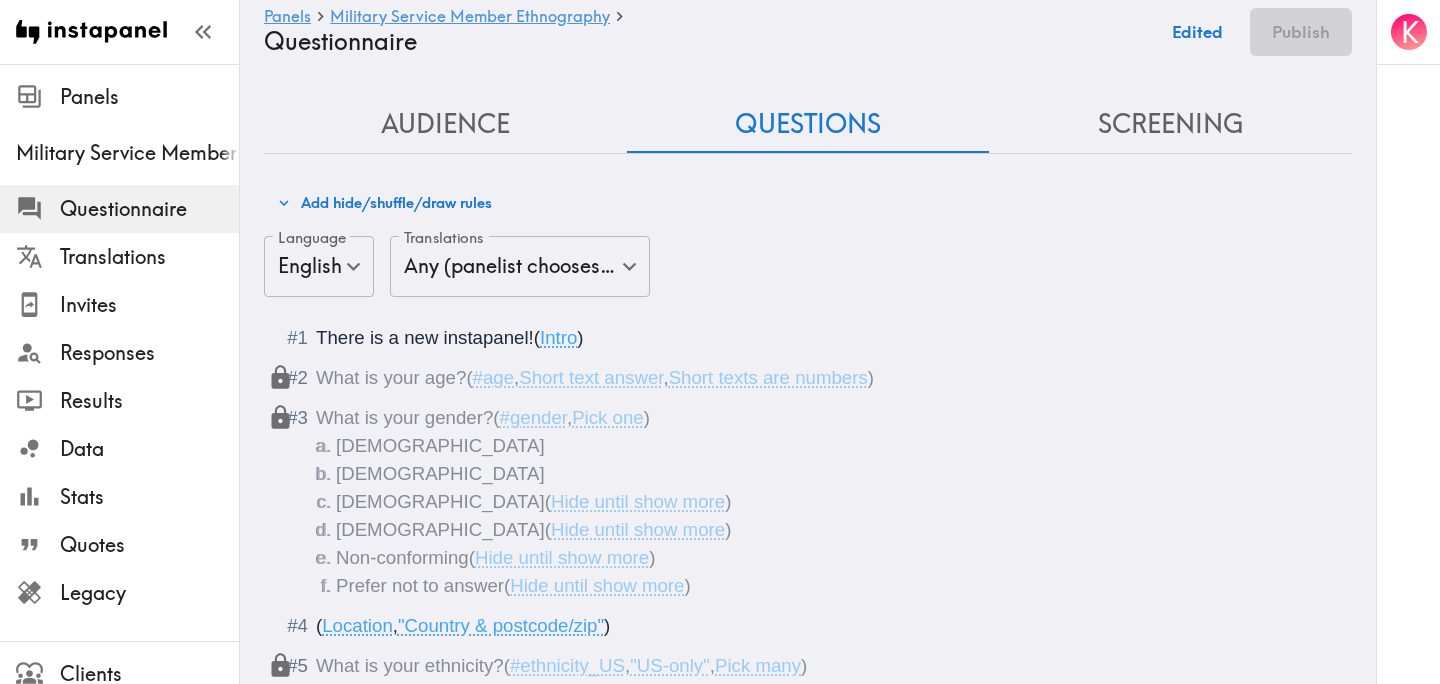 click on "Screening" at bounding box center [1170, 124] 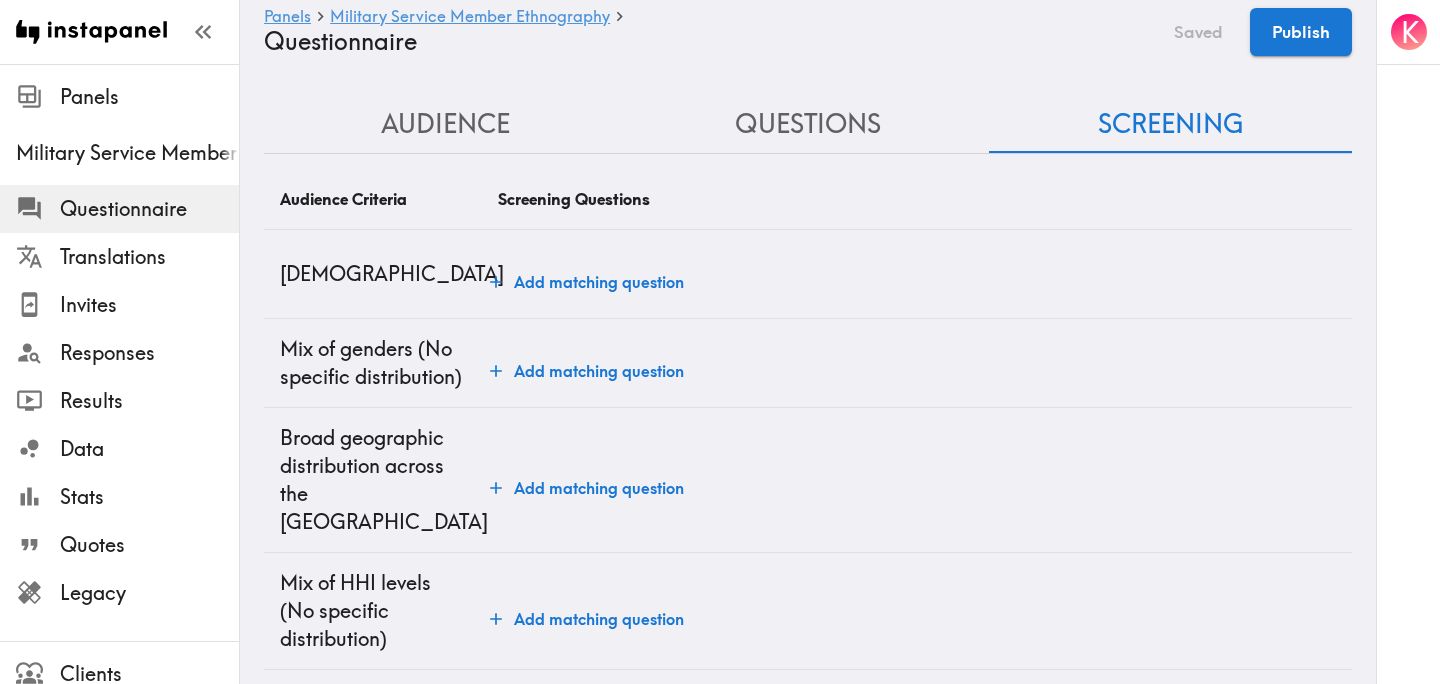 click on "Add matching question" at bounding box center (587, 282) 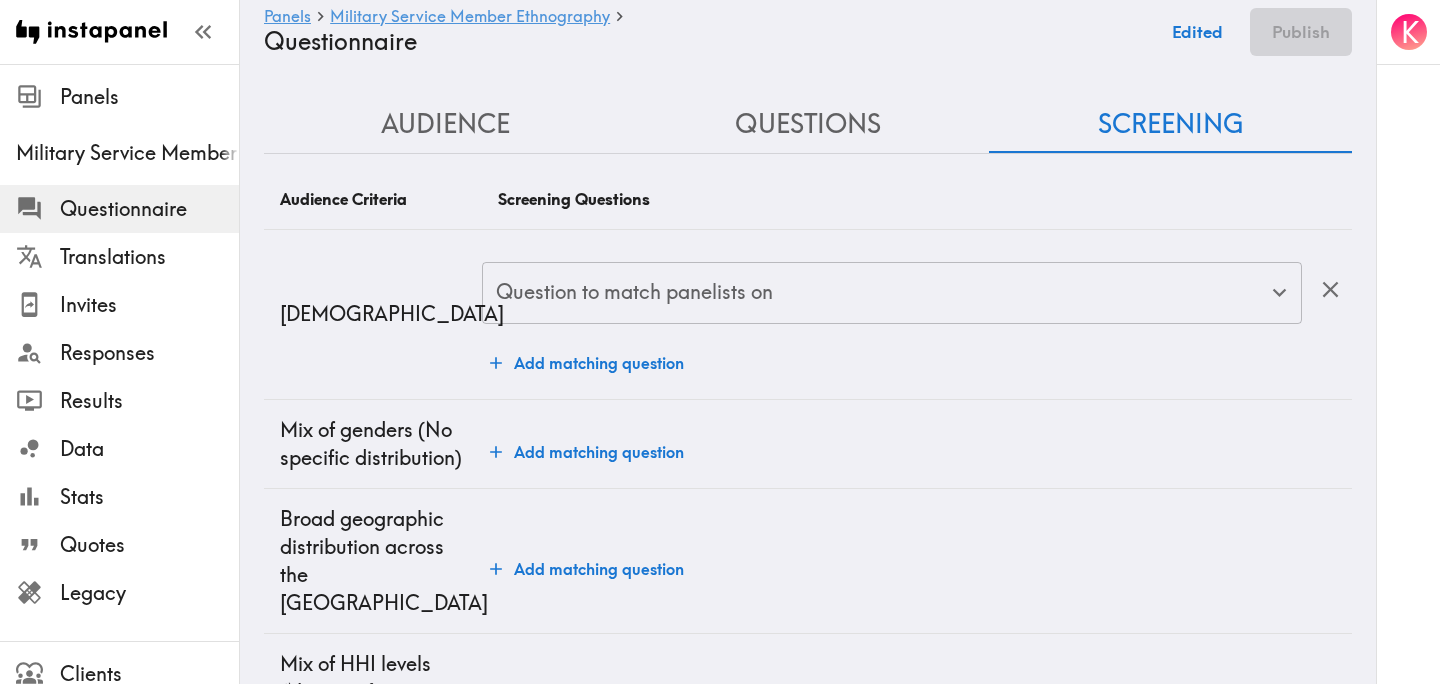 click on "Question to match panelists on Question to match panelists on" at bounding box center (892, 294) 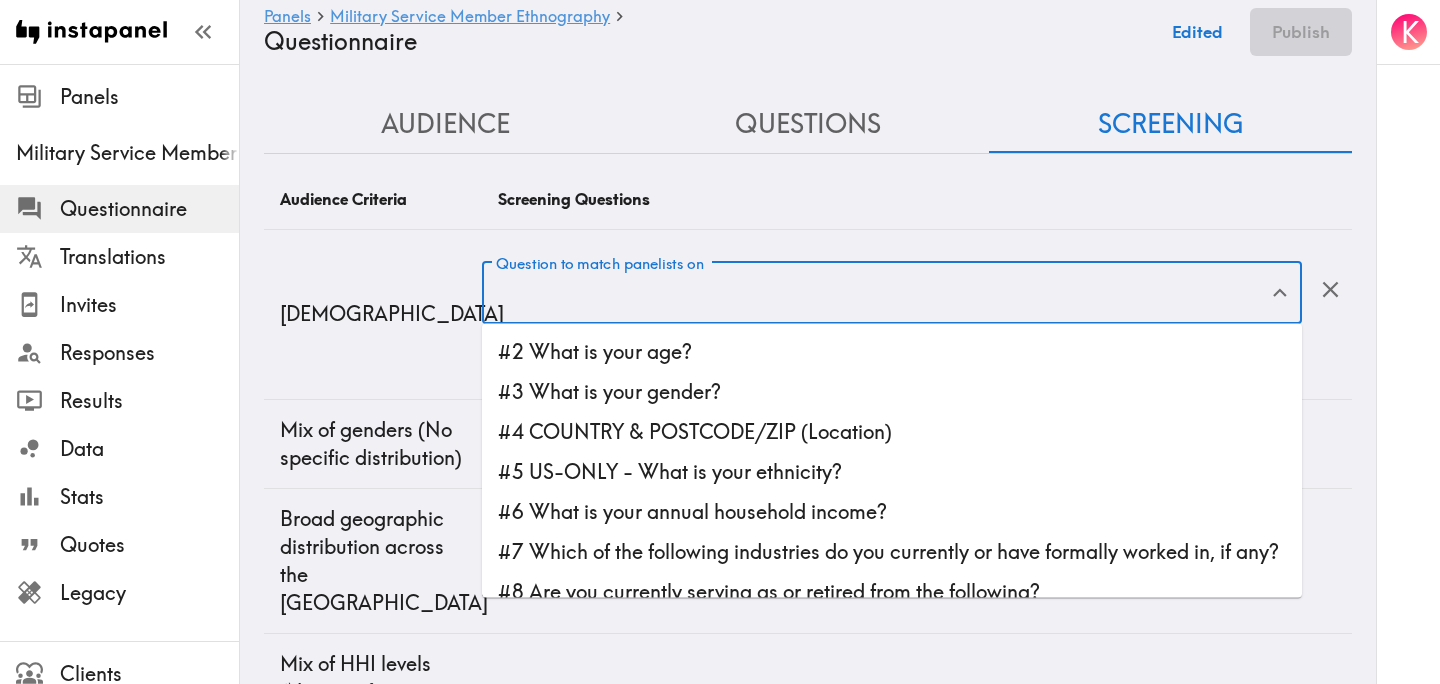 click on "#2 What is your age?" at bounding box center (892, 352) 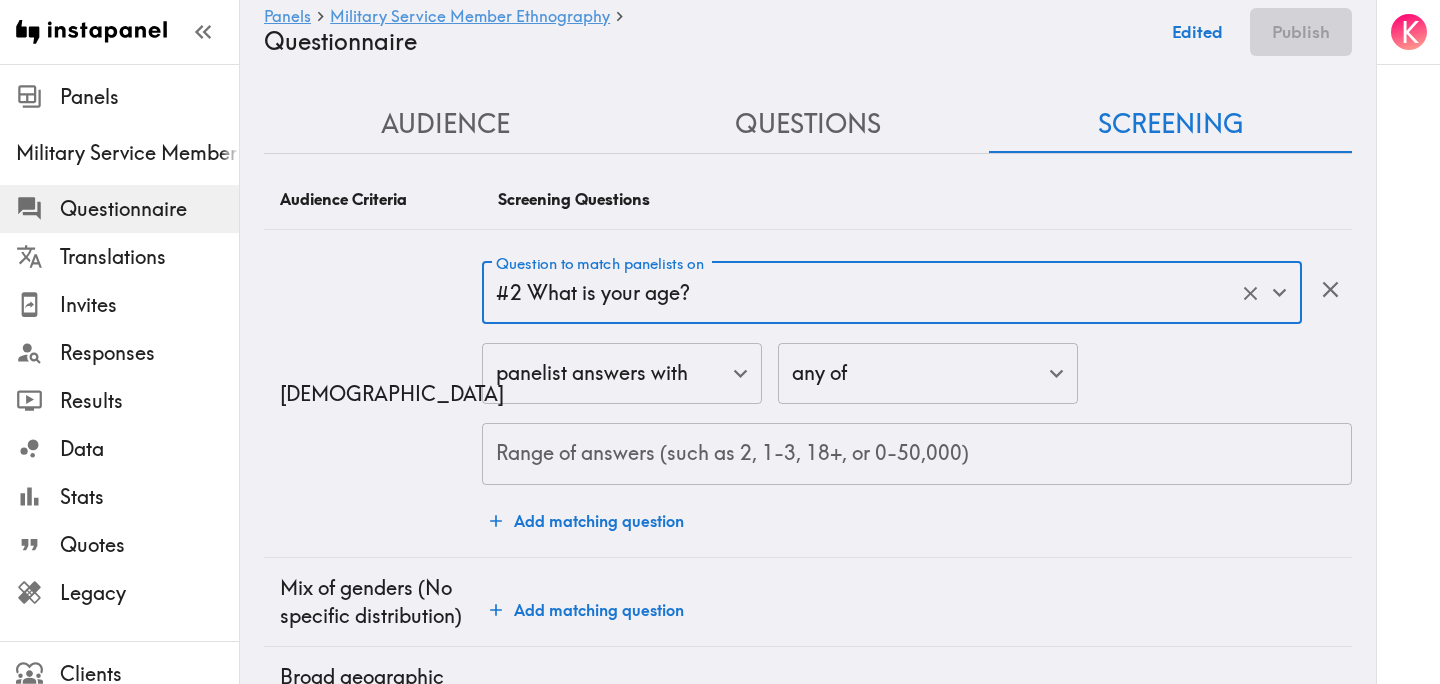click on "Range of answers (such as 2, 1-3, 18+, or 0-50,000)" at bounding box center (917, 454) 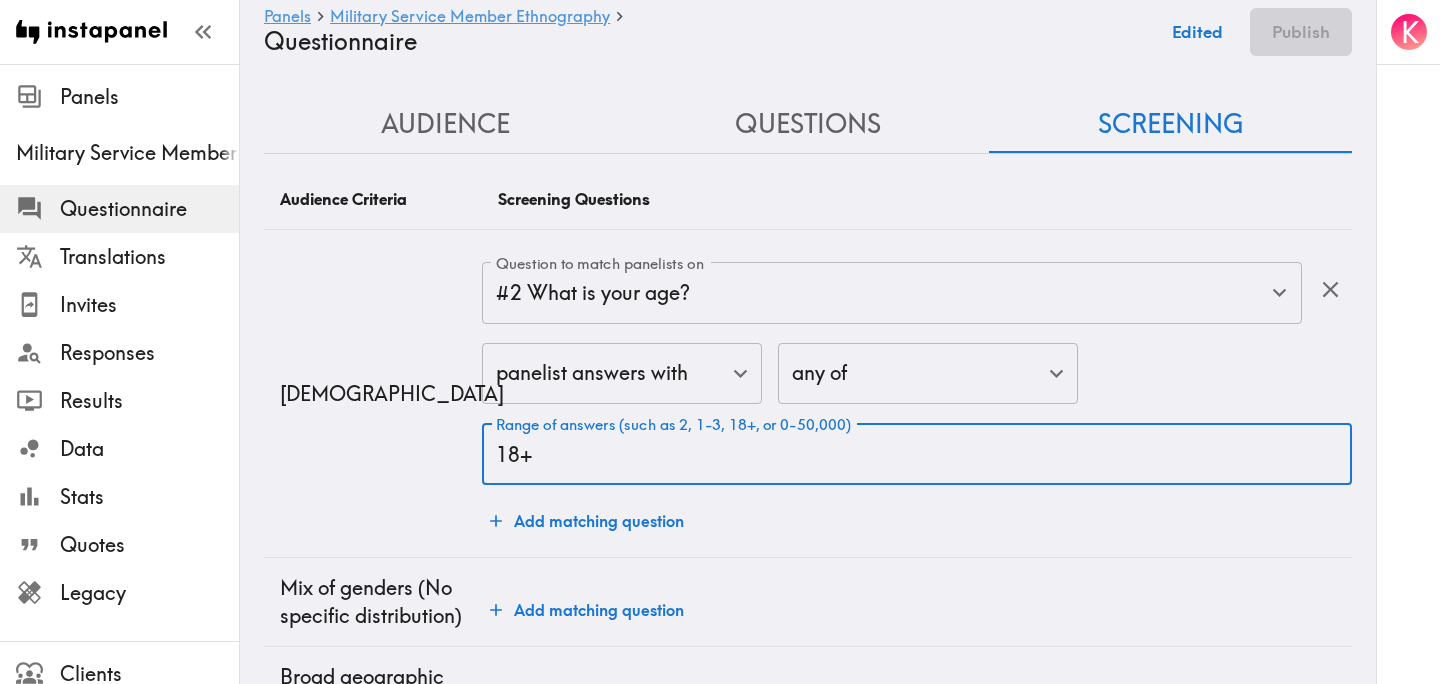 type on "18+" 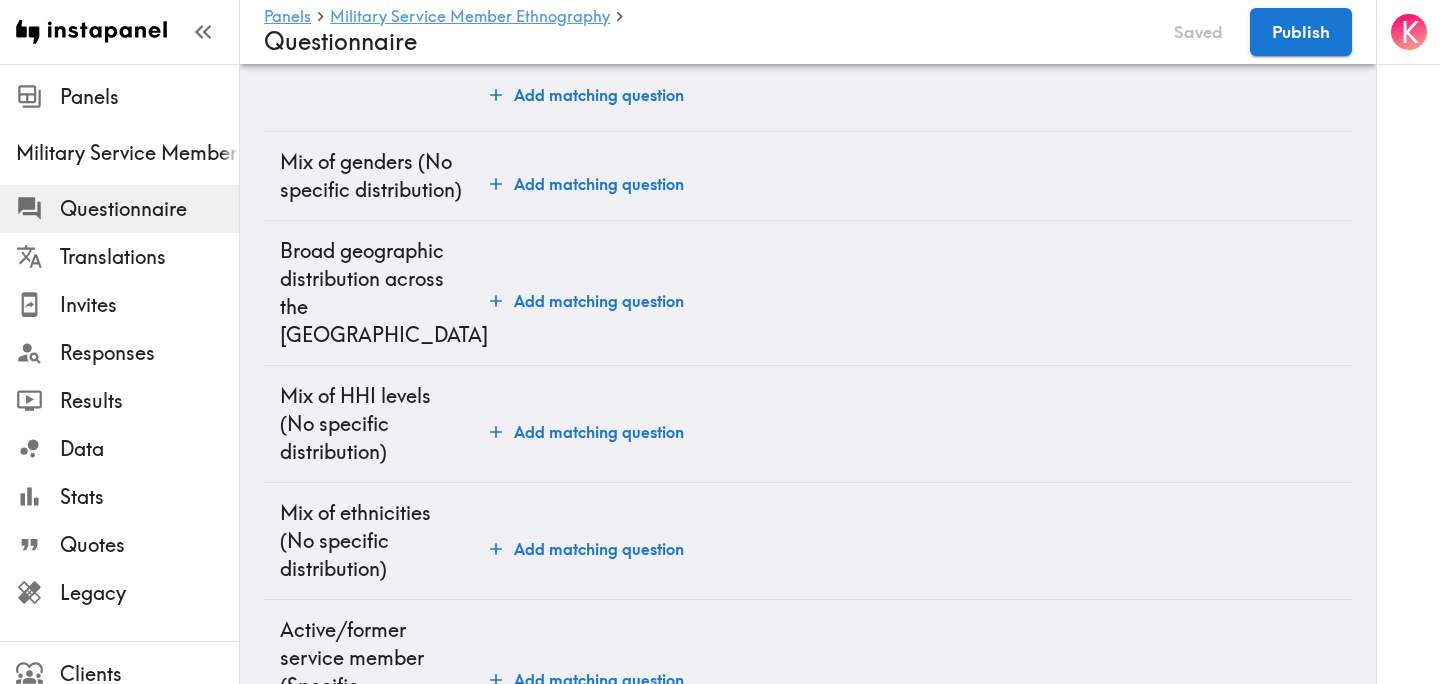 scroll, scrollTop: 550, scrollLeft: 0, axis: vertical 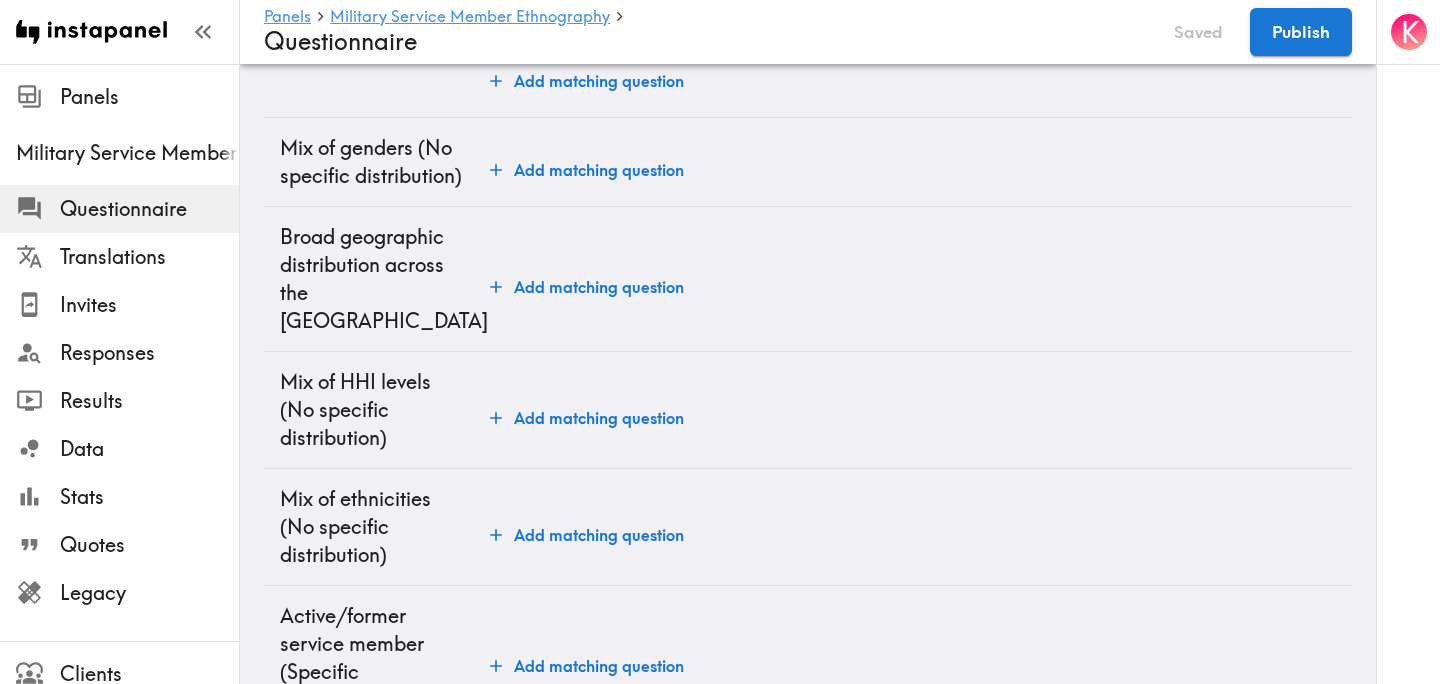 click on "Add matching question" at bounding box center (587, 287) 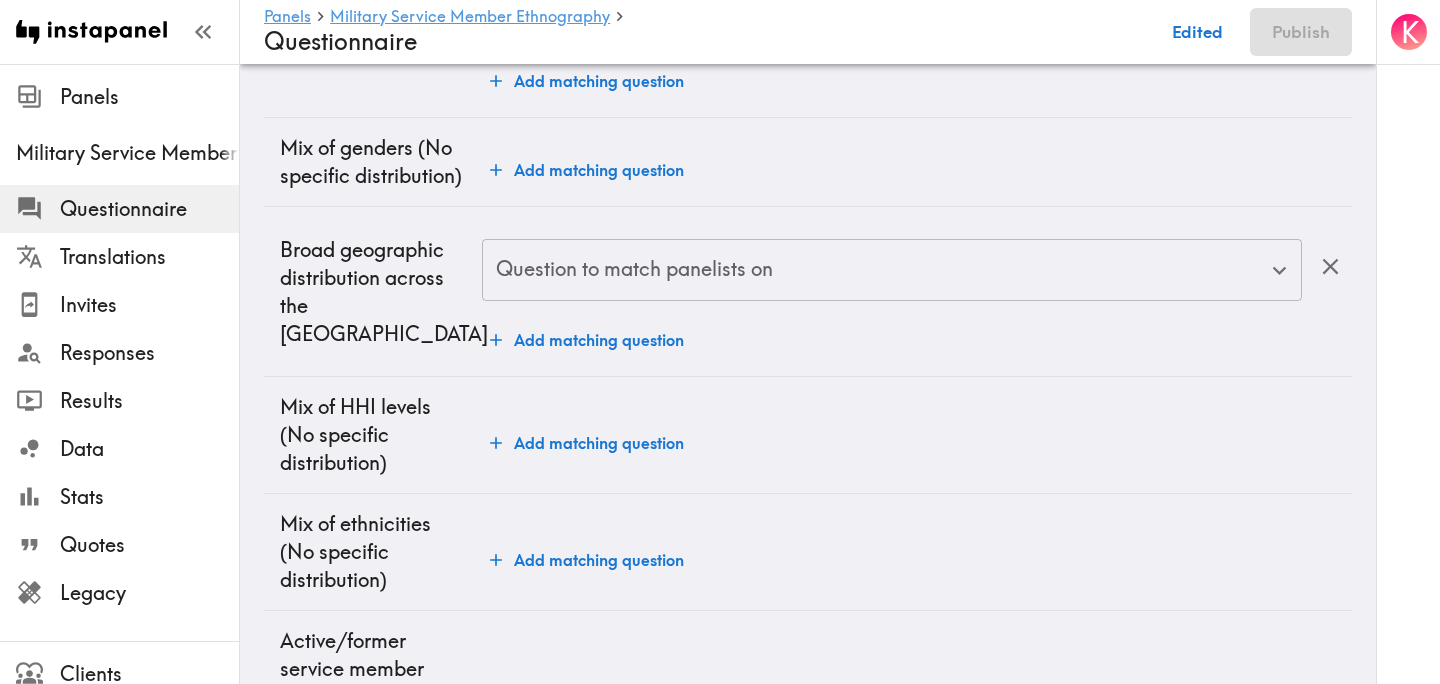 click on "Question to match panelists on Question to match panelists on" at bounding box center (892, 271) 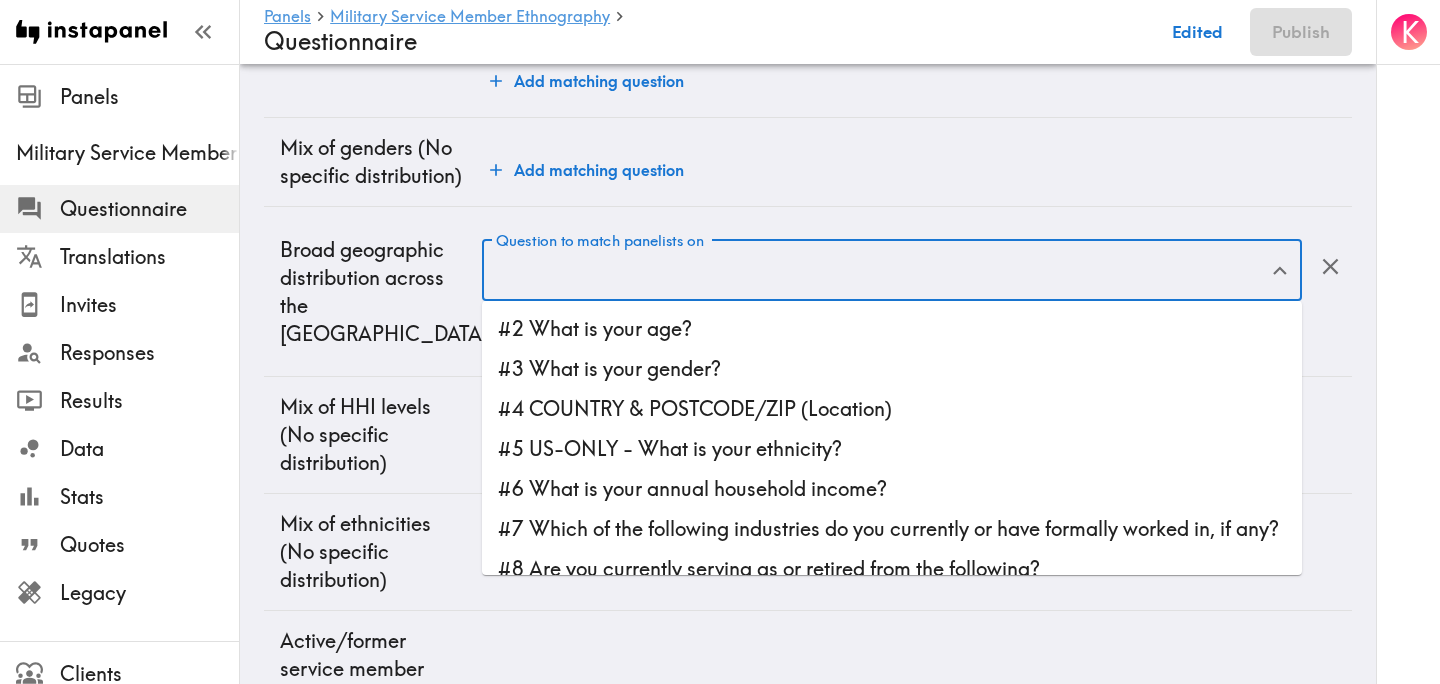 click on "#4 COUNTRY & POSTCODE/ZIP (Location)" at bounding box center [892, 409] 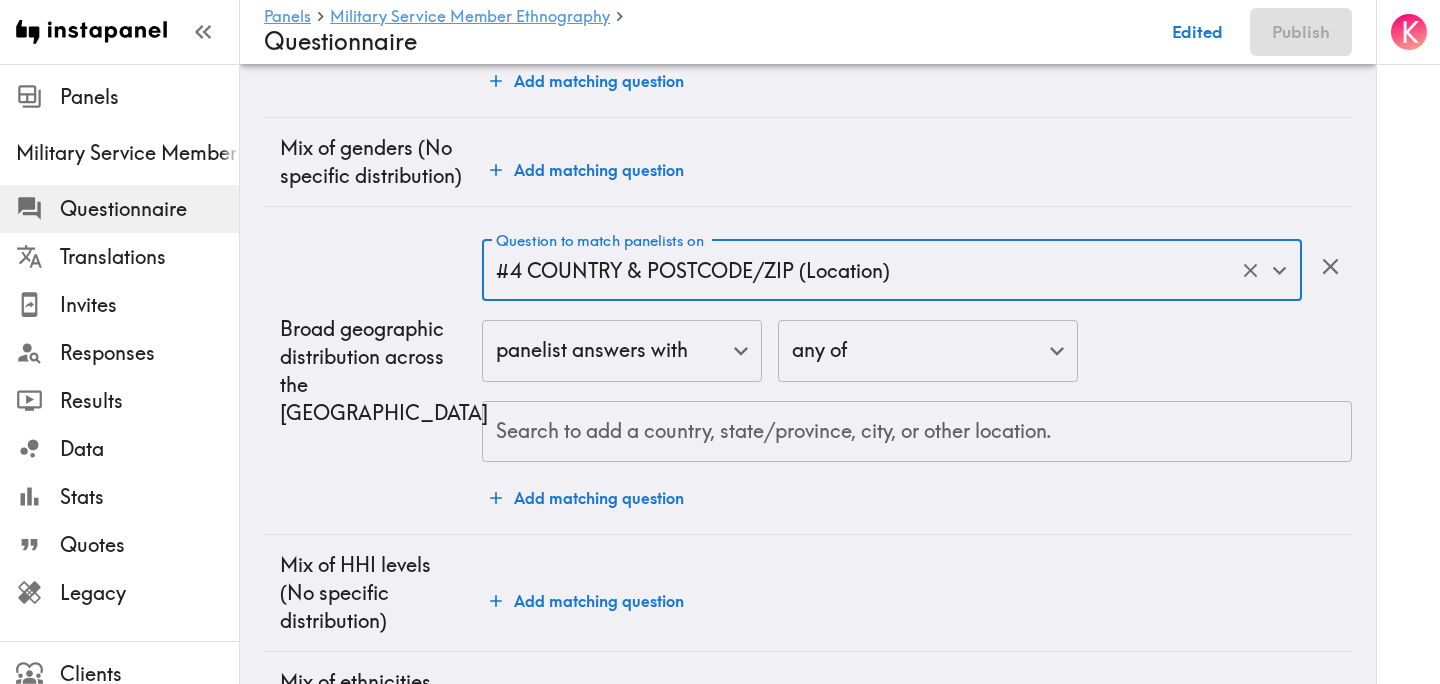 click on "Search to add a country, state/province, city, or other location. Search to add a country, state/province, city, or other location." at bounding box center (917, 432) 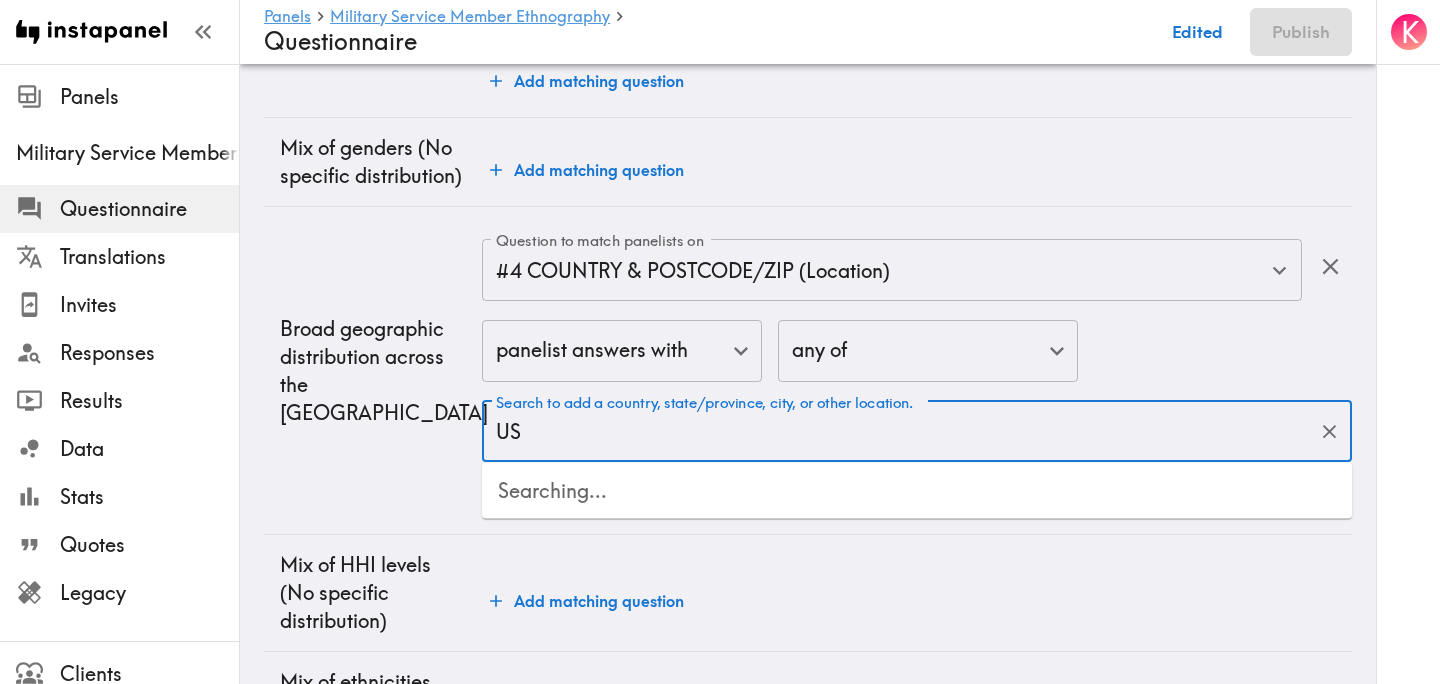 type on "USA" 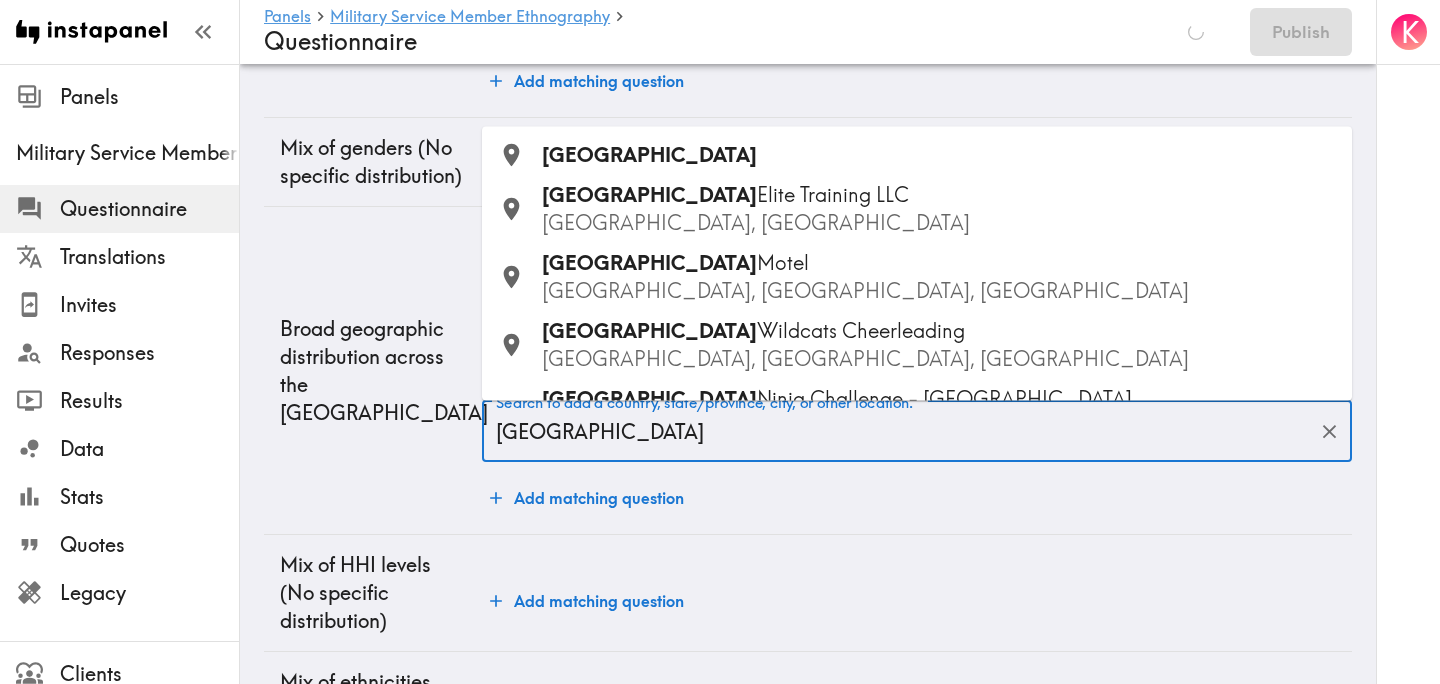 click on "USA" at bounding box center (939, 155) 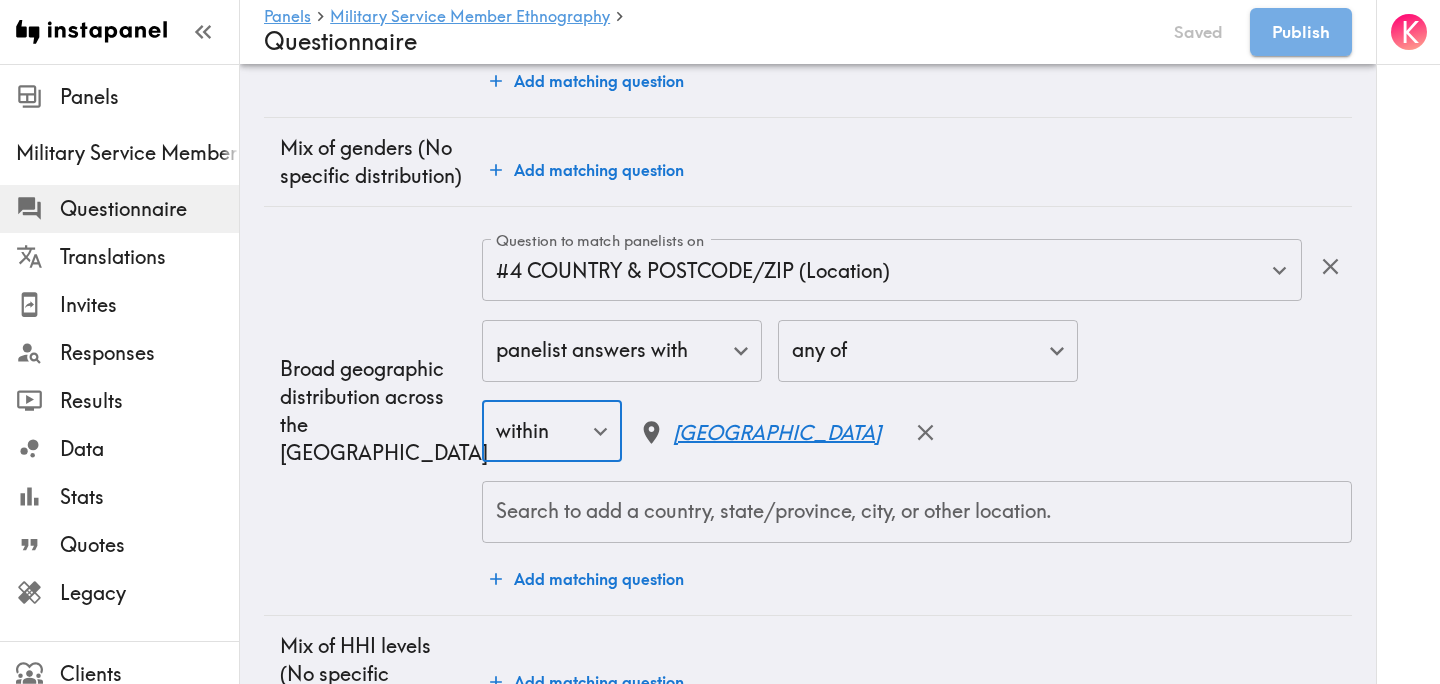 click on "Broad geographic distribution across the US" at bounding box center (373, 411) 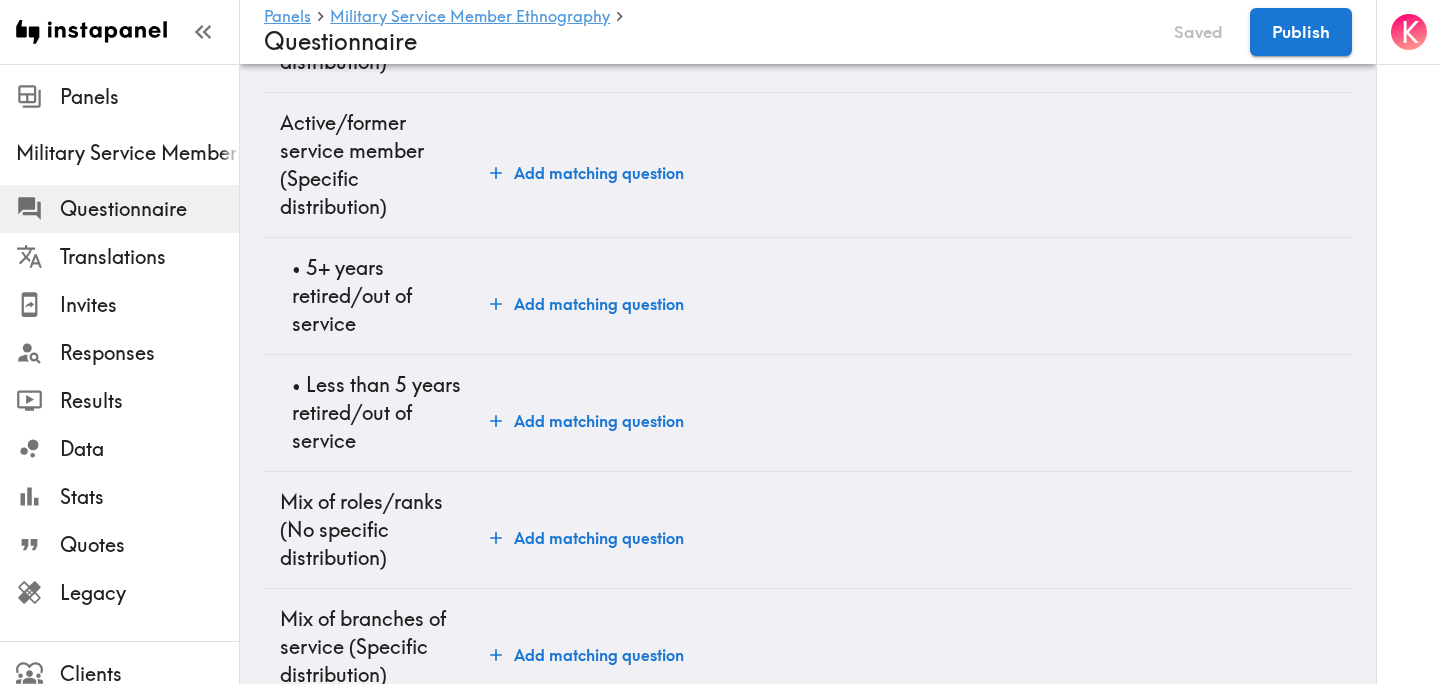 scroll, scrollTop: 0, scrollLeft: 0, axis: both 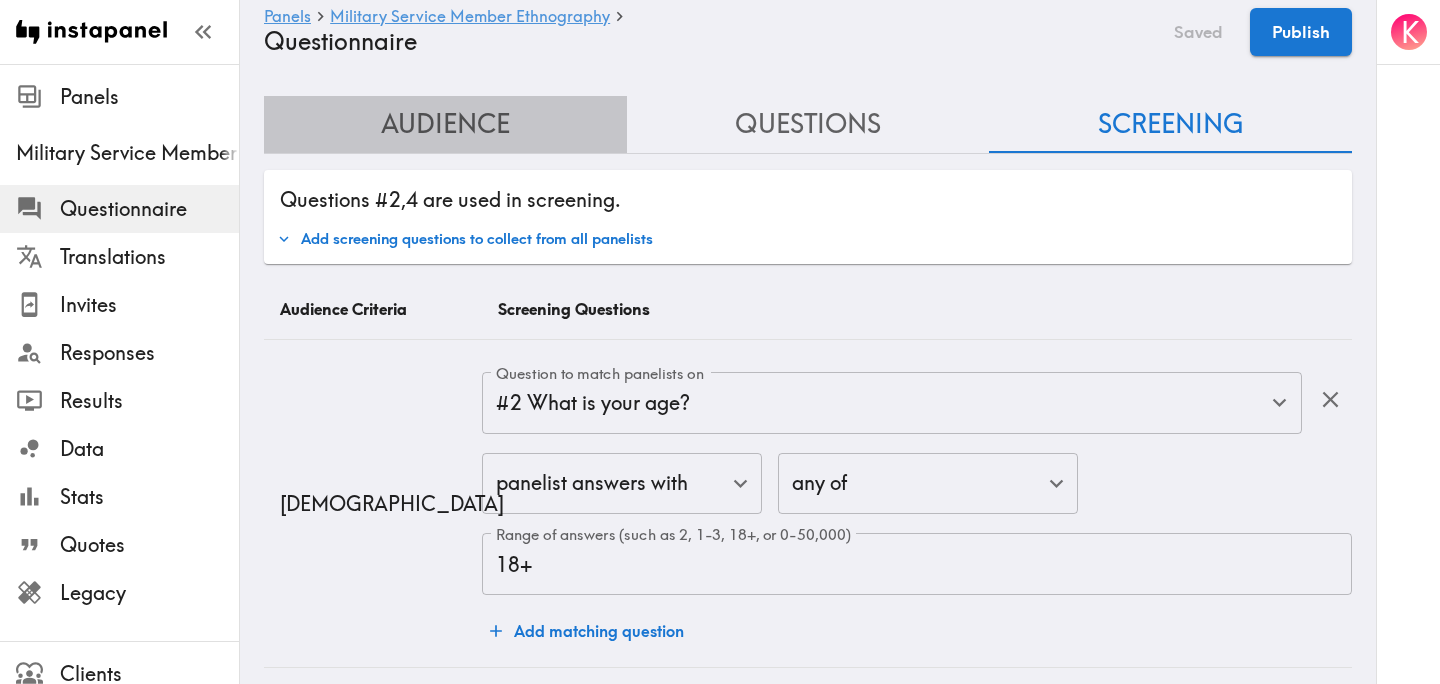 click on "Audience" at bounding box center (445, 124) 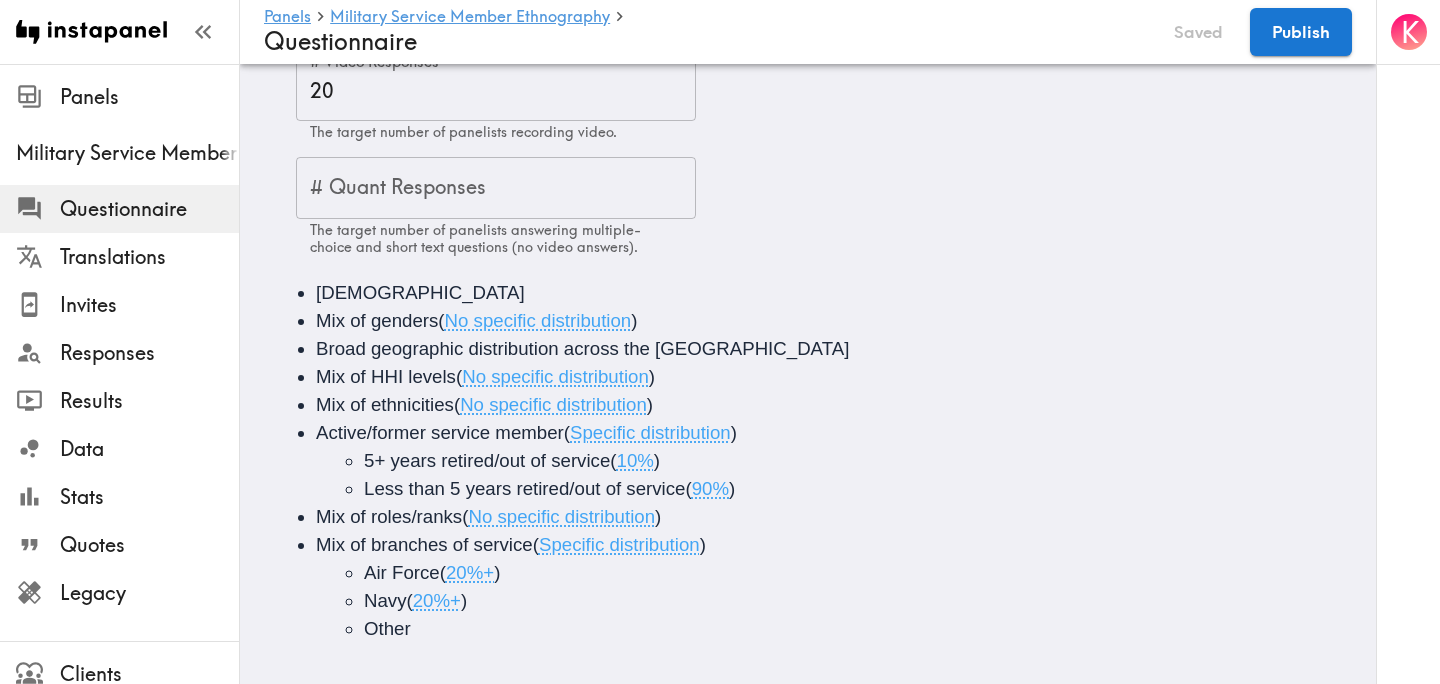 scroll, scrollTop: 141, scrollLeft: 0, axis: vertical 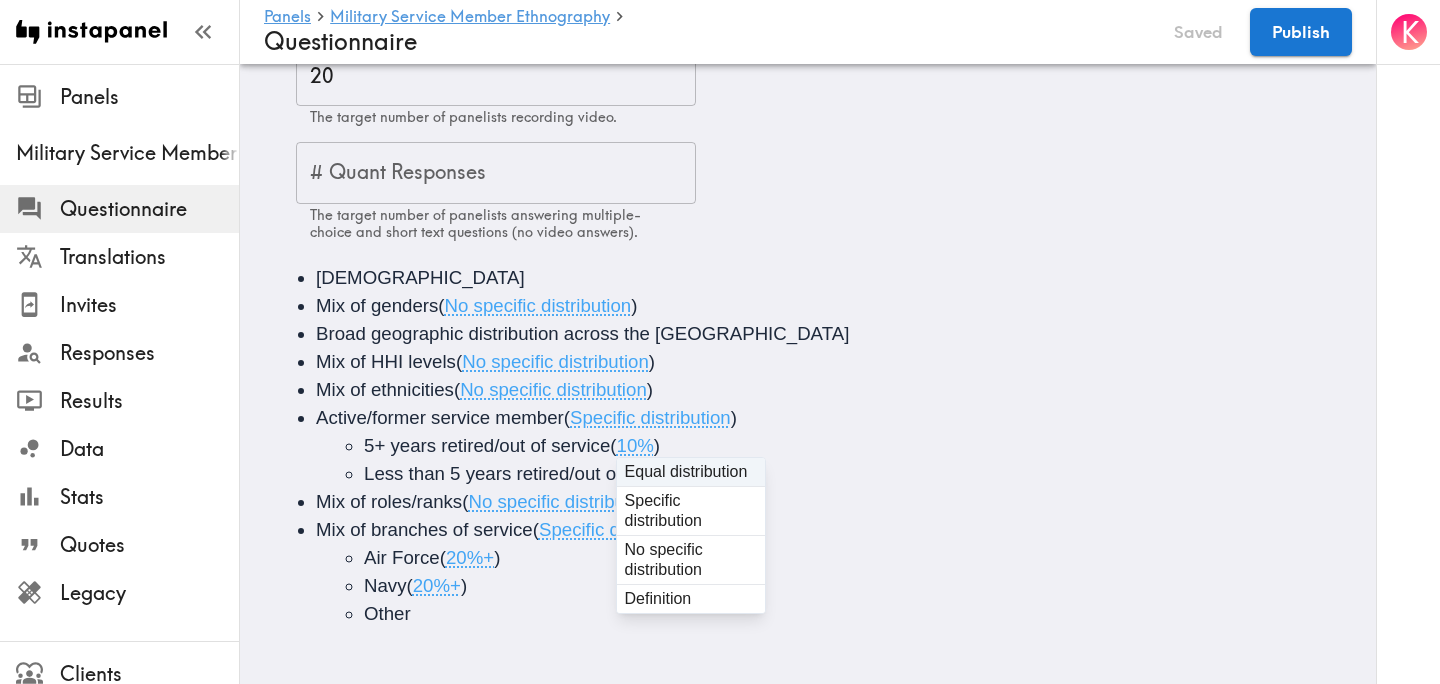 click on "10%" at bounding box center (635, 445) 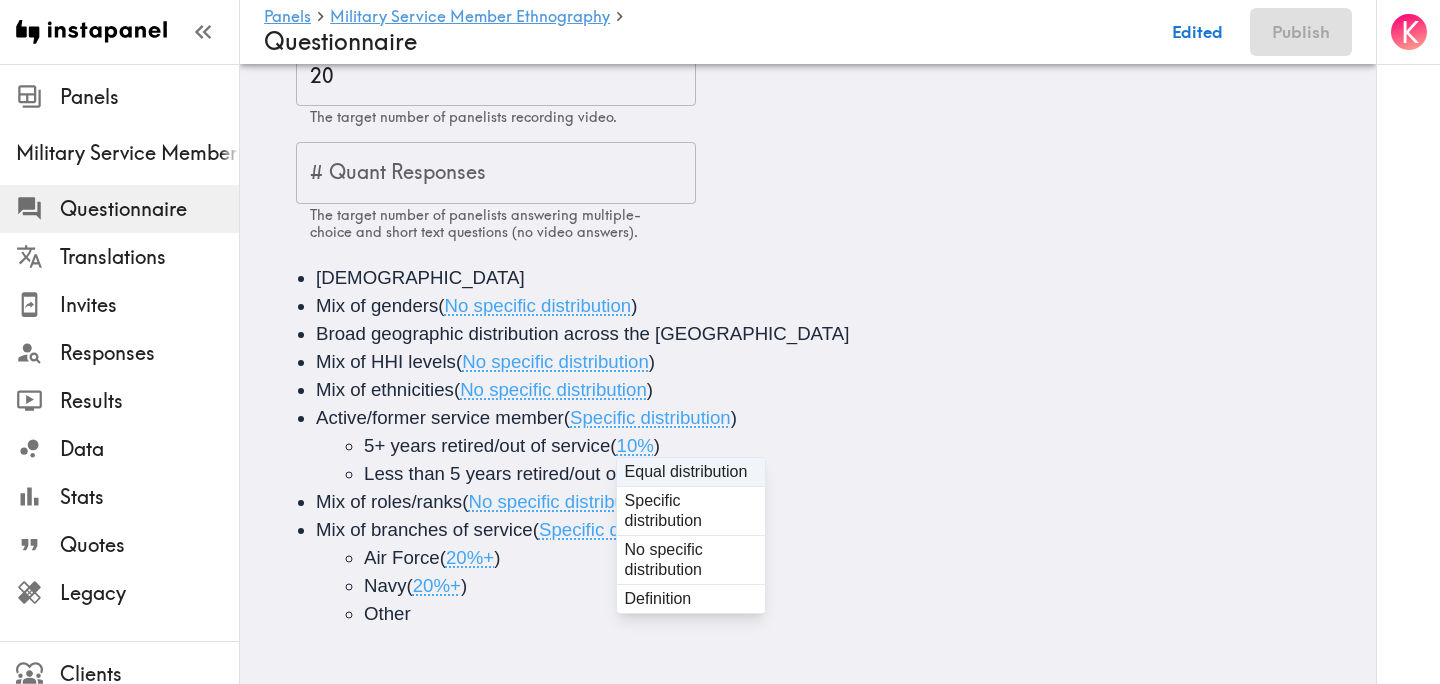 click on "10%" at bounding box center (635, 445) 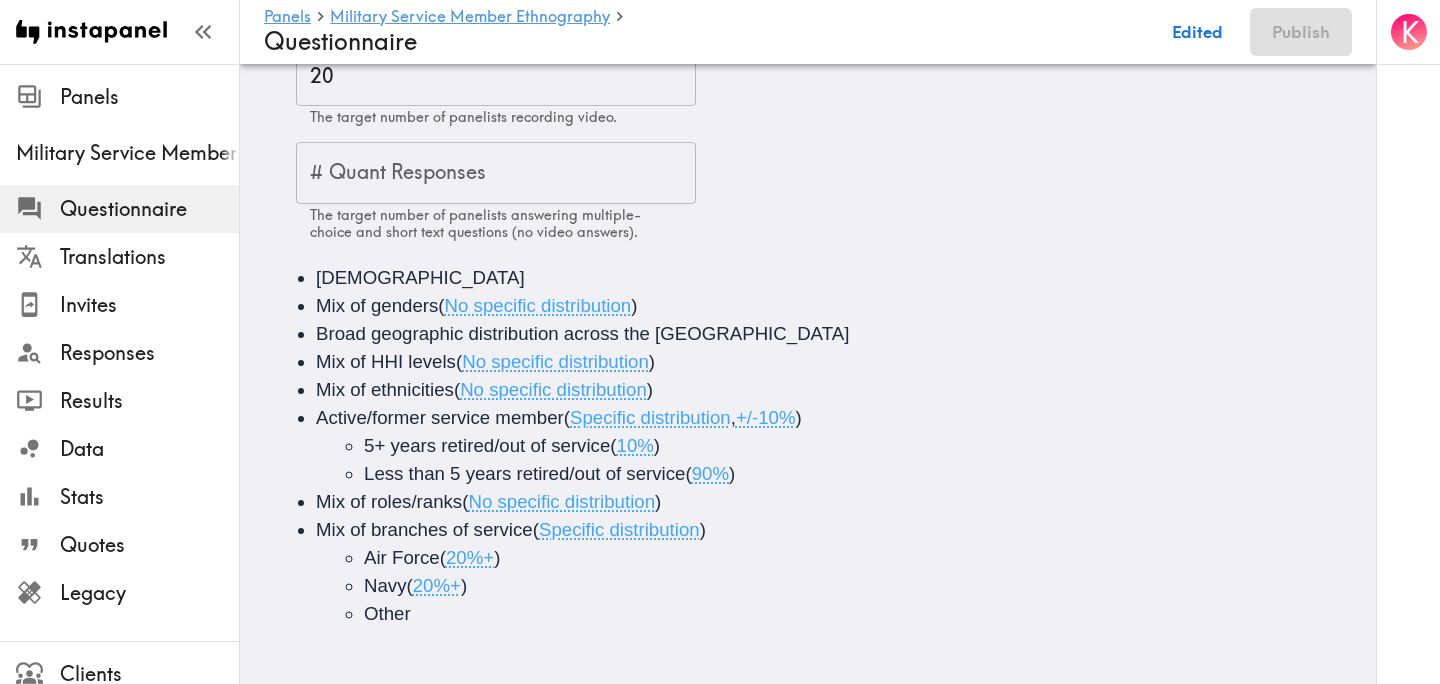 click on "Less than 5 years retired/out of service  ( 90% )" at bounding box center (874, 474) 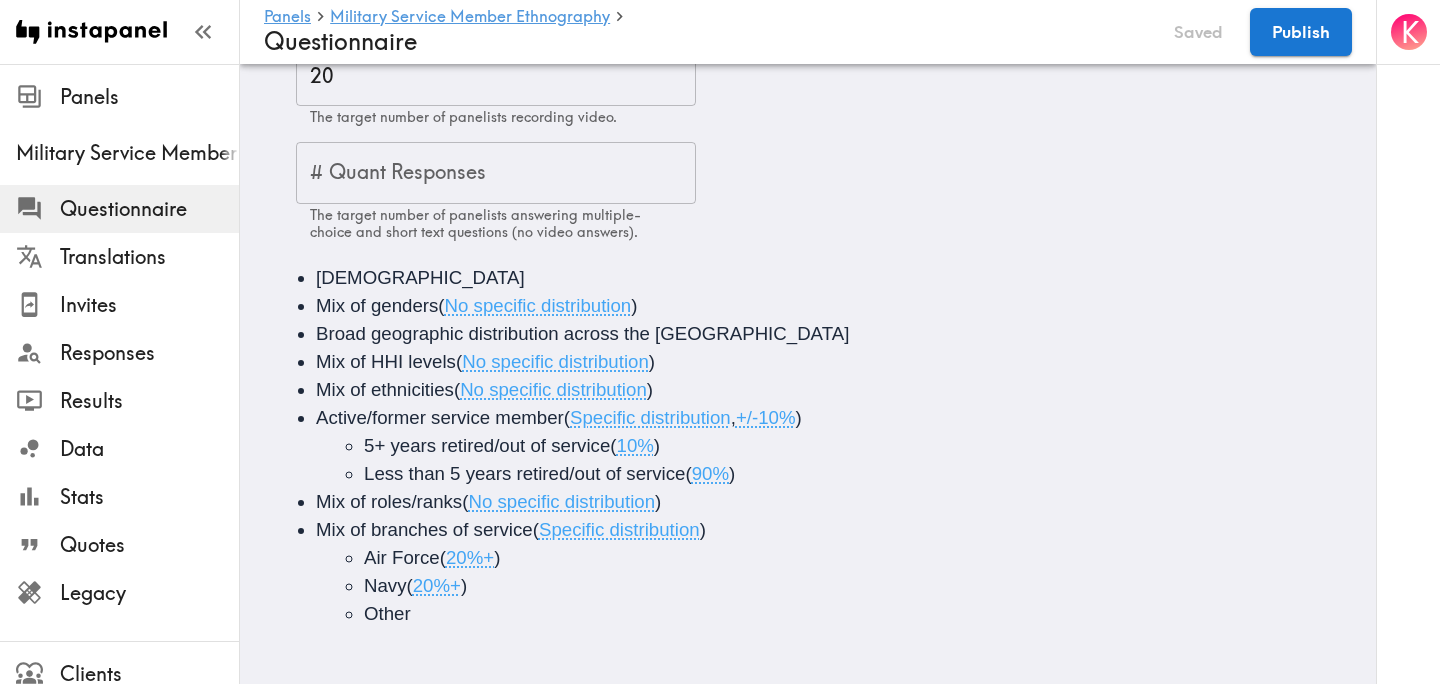 scroll, scrollTop: 0, scrollLeft: 0, axis: both 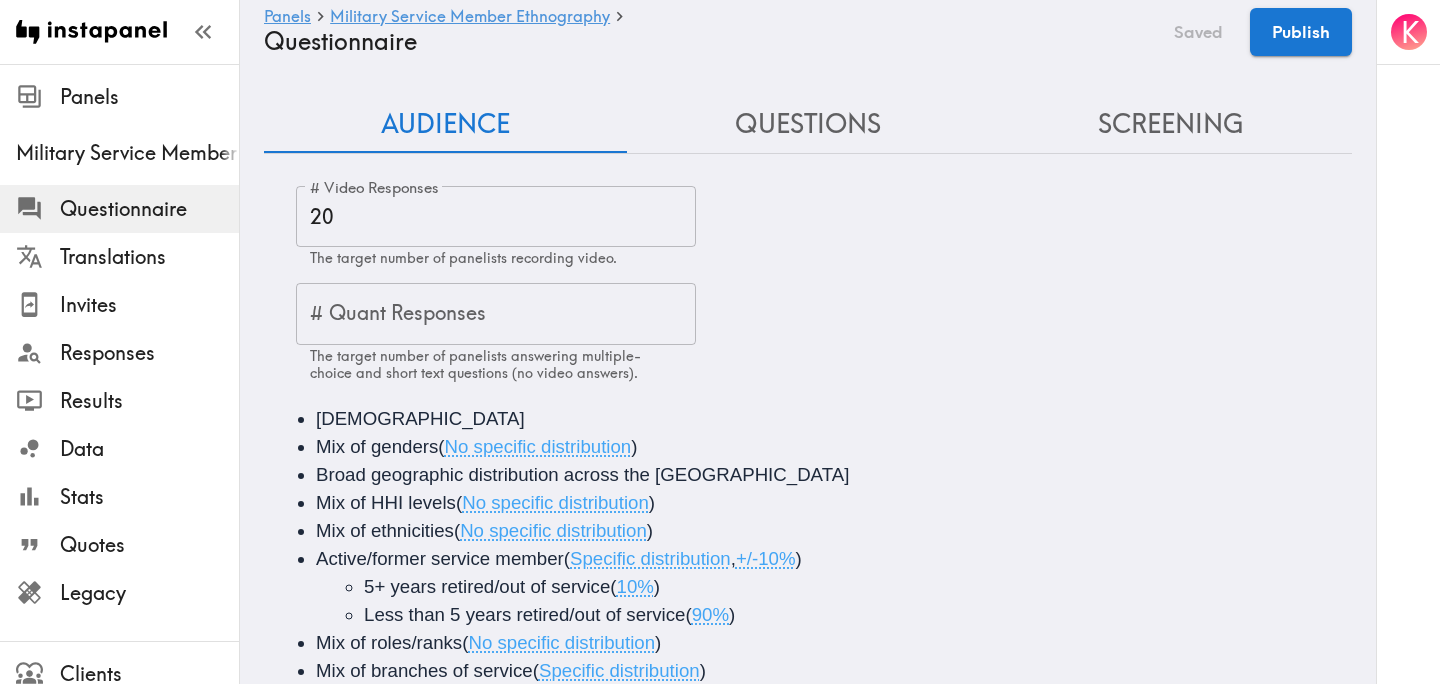 click on "Screening" at bounding box center [1170, 124] 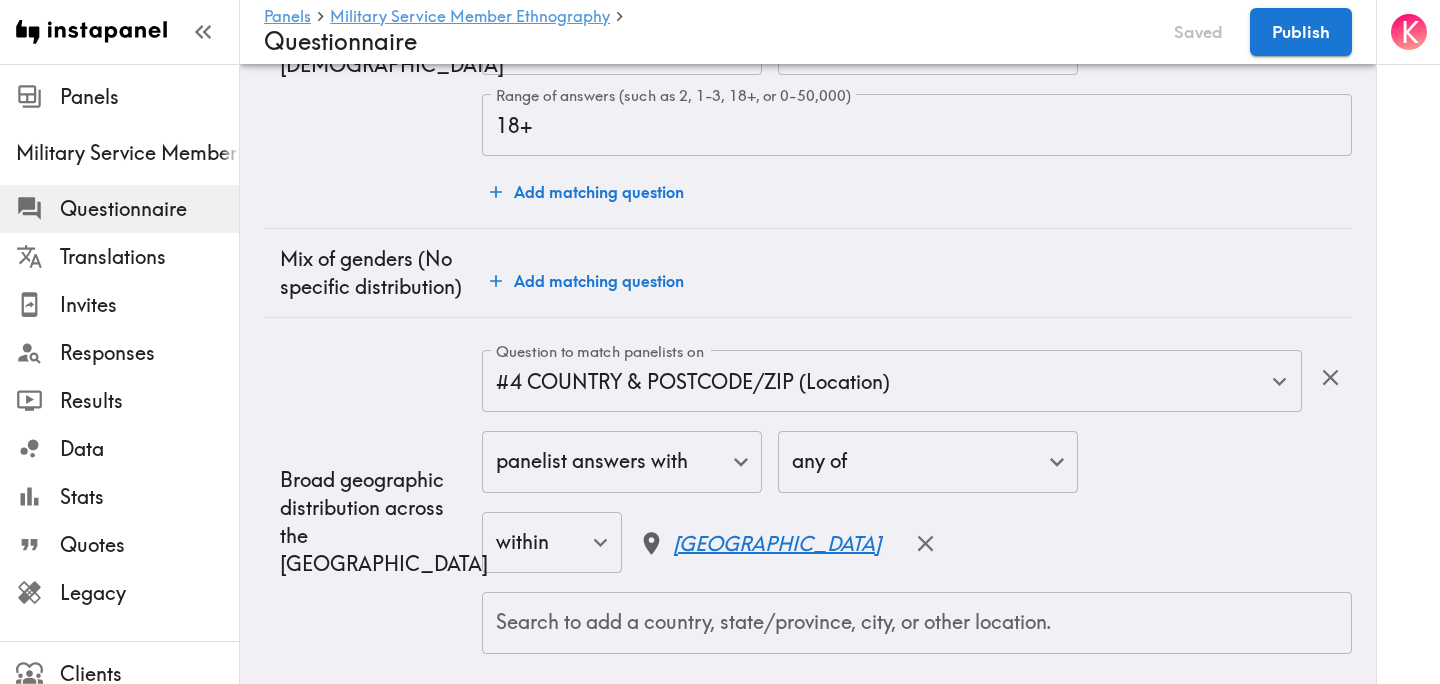 scroll, scrollTop: 442, scrollLeft: 0, axis: vertical 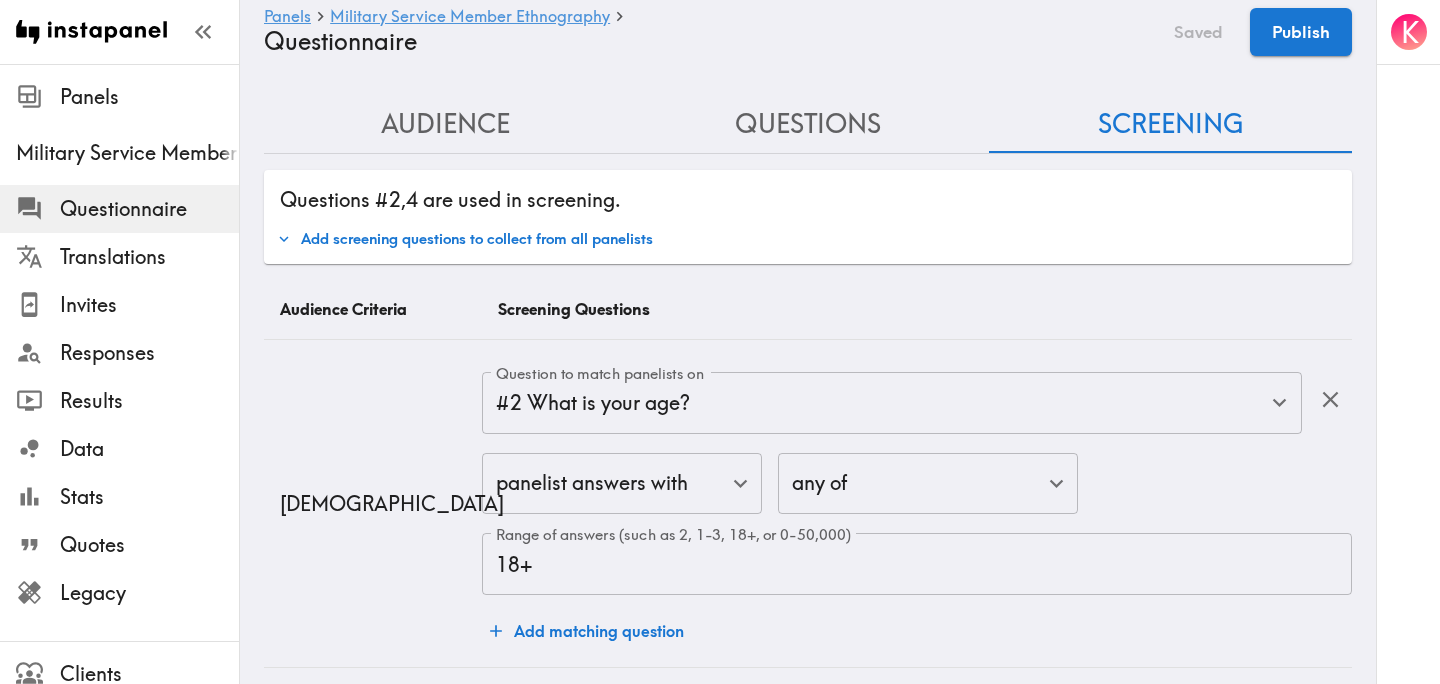 click on "Audience" at bounding box center [445, 124] 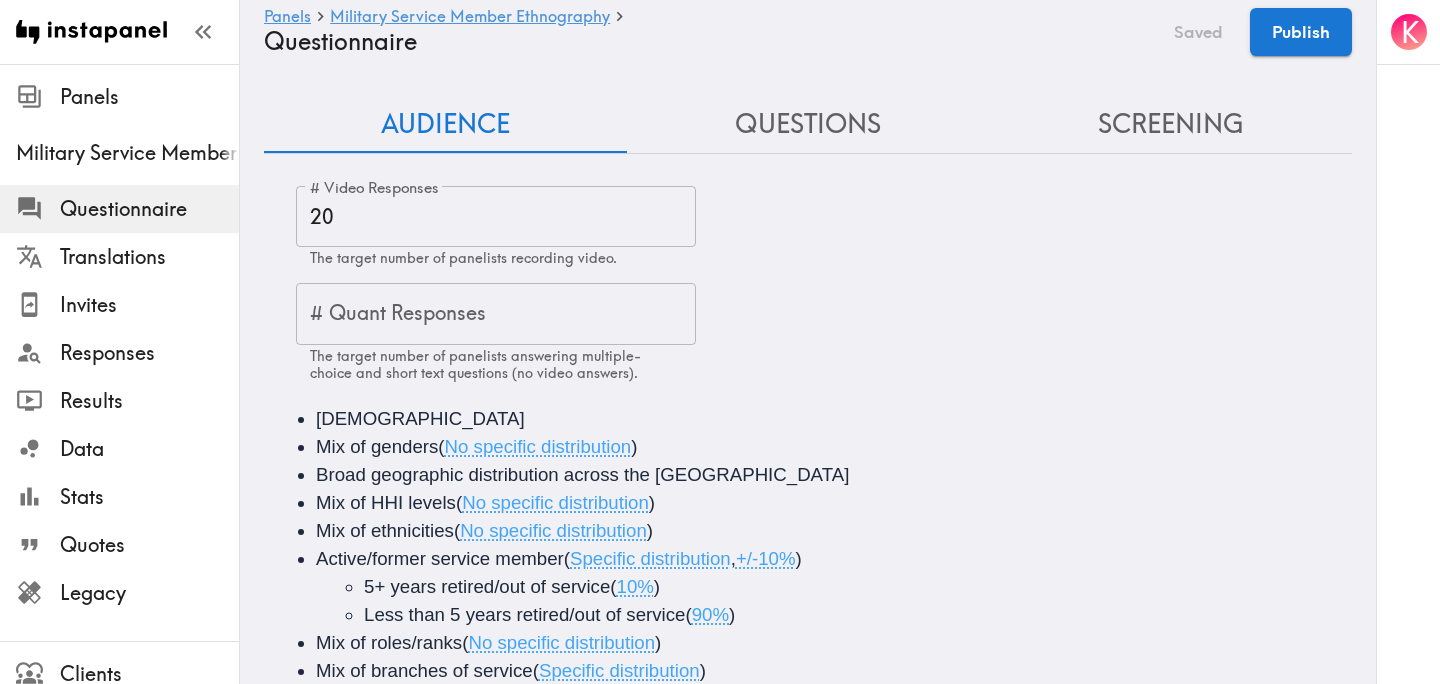 scroll, scrollTop: 141, scrollLeft: 0, axis: vertical 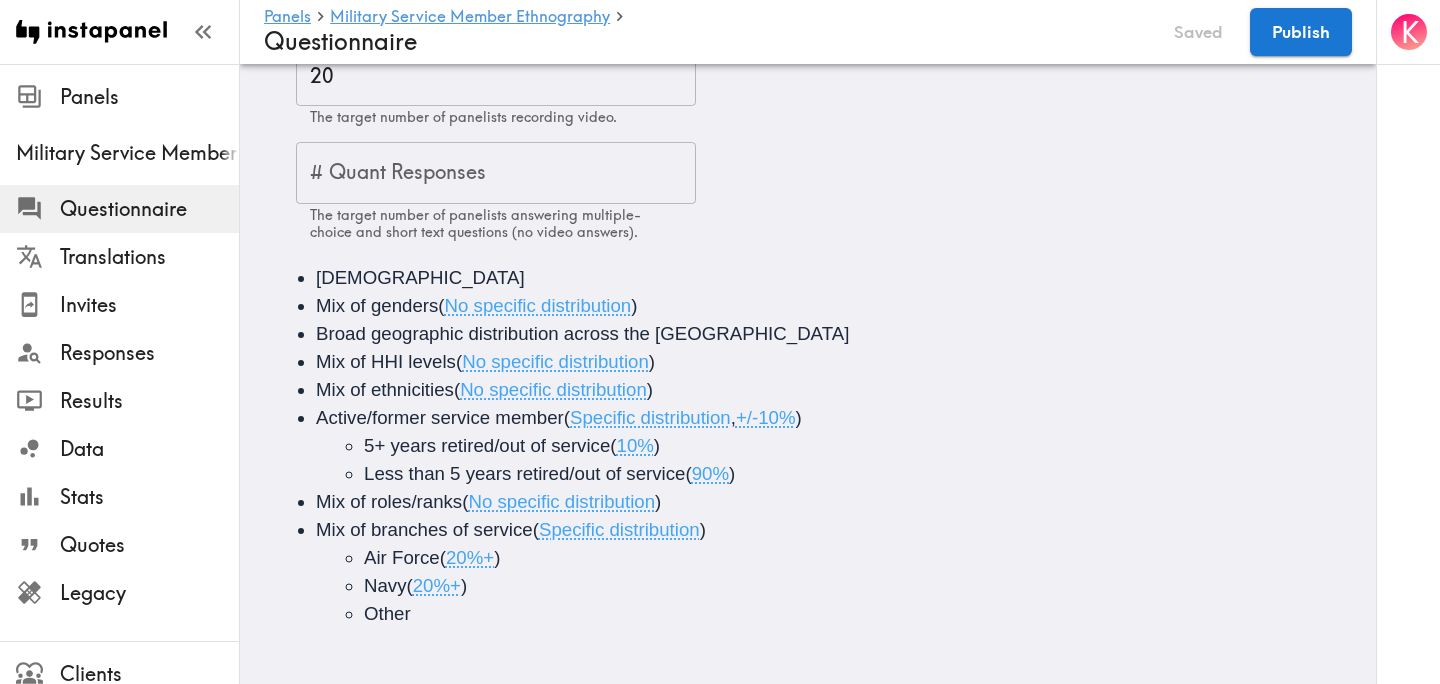 click on "Navy  ( 20%+ )" at bounding box center [874, 586] 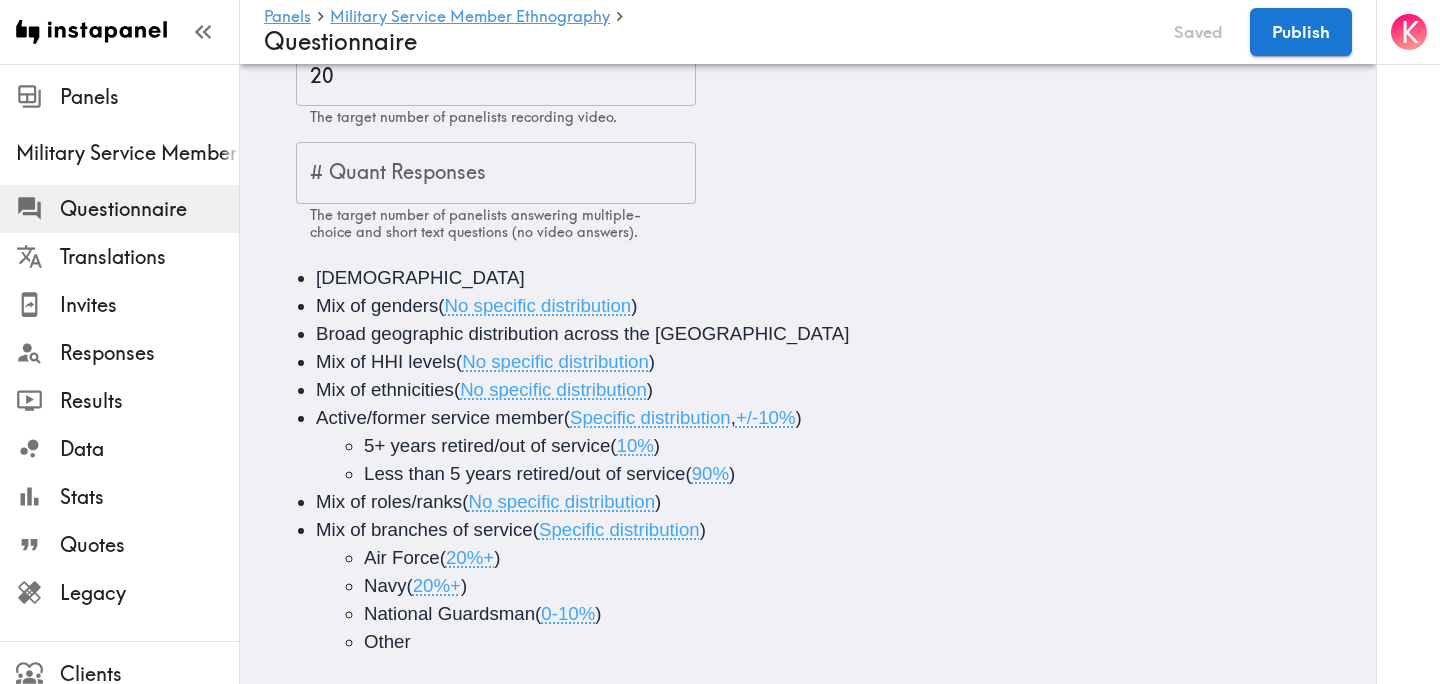 click on "+/-10%" at bounding box center (766, 417) 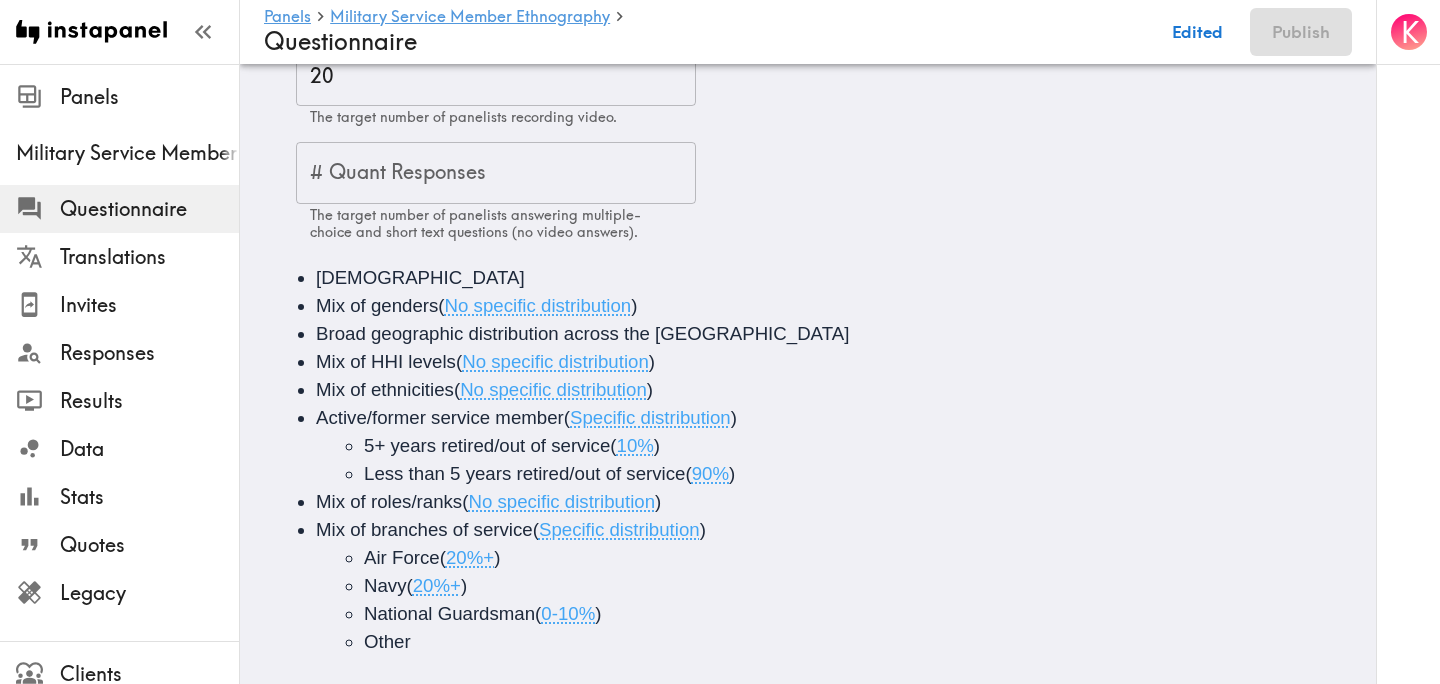 click on "10%" at bounding box center [635, 445] 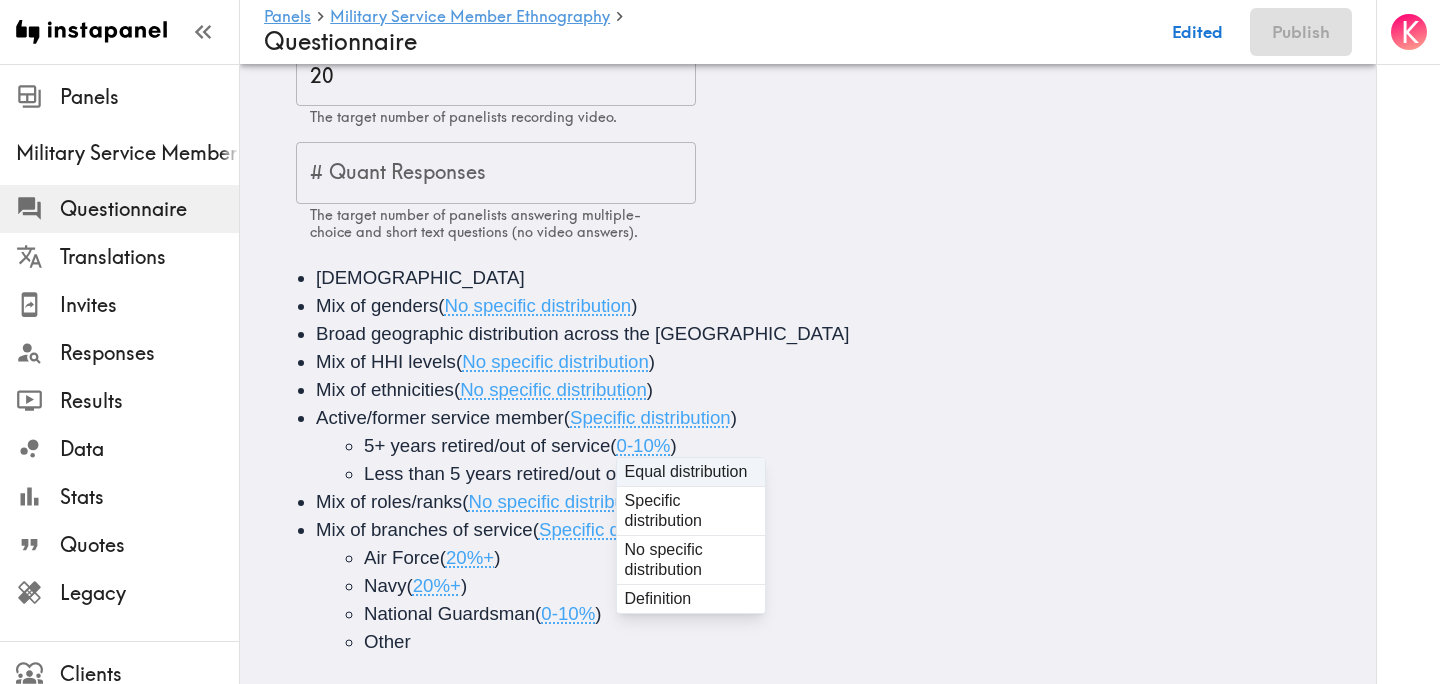 click on "5+ years retired/out of service  ( 0-10% )" at bounding box center (874, 446) 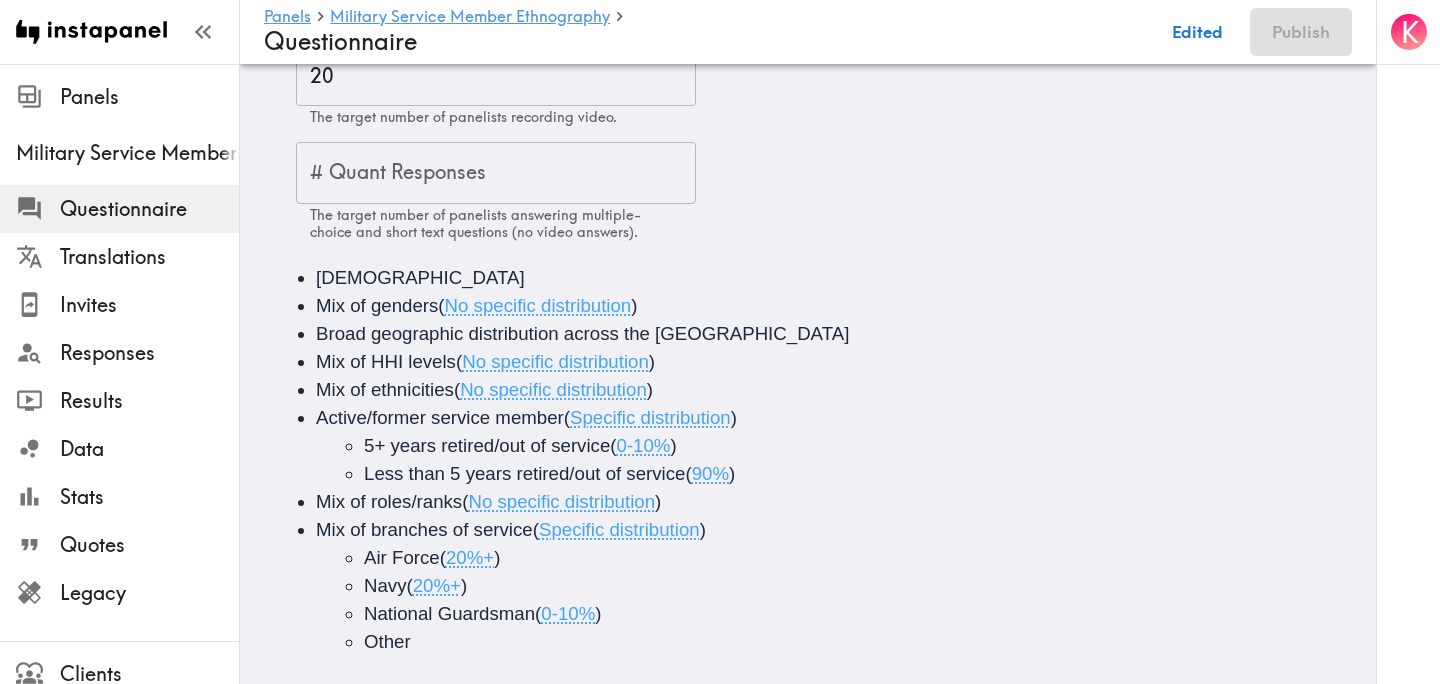 click on ")" at bounding box center [732, 473] 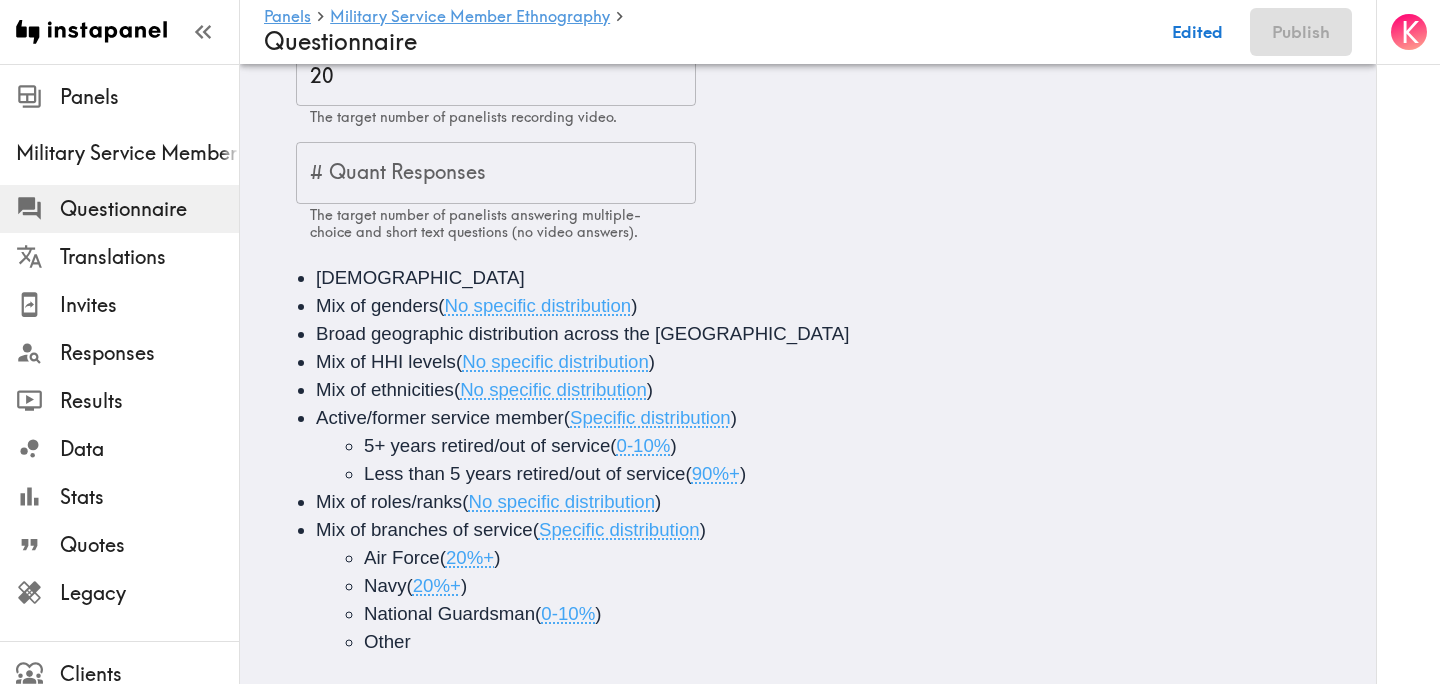click on "Less than 5 years retired/out of service  ( 90%+ )" at bounding box center [874, 474] 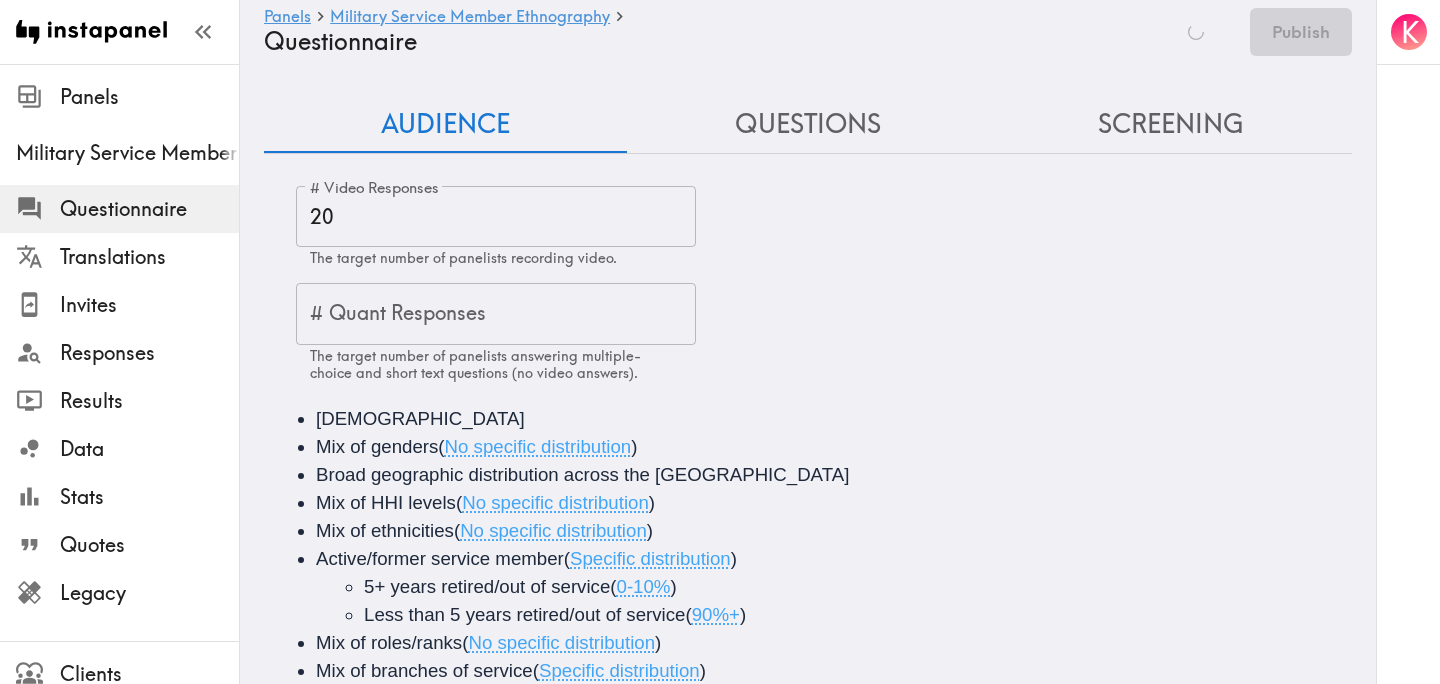 click on "Screening" at bounding box center (1170, 124) 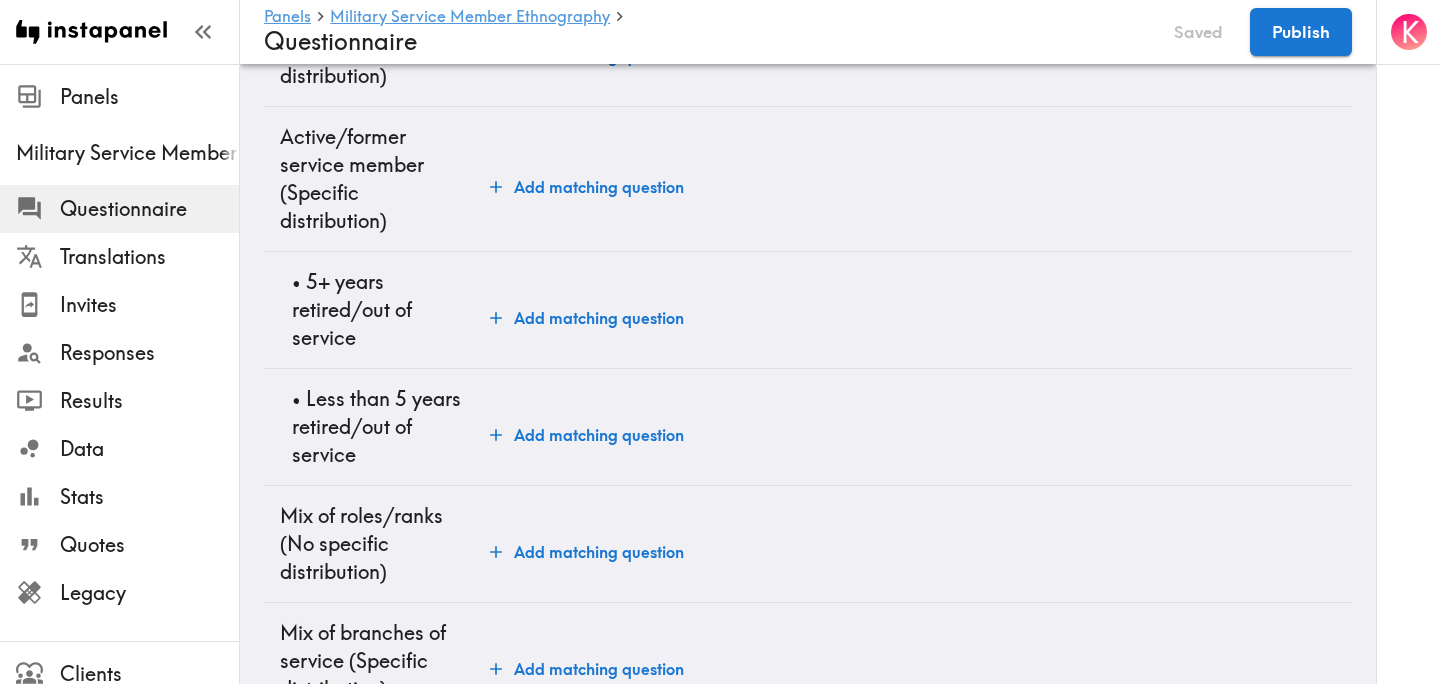 scroll, scrollTop: 1294, scrollLeft: 0, axis: vertical 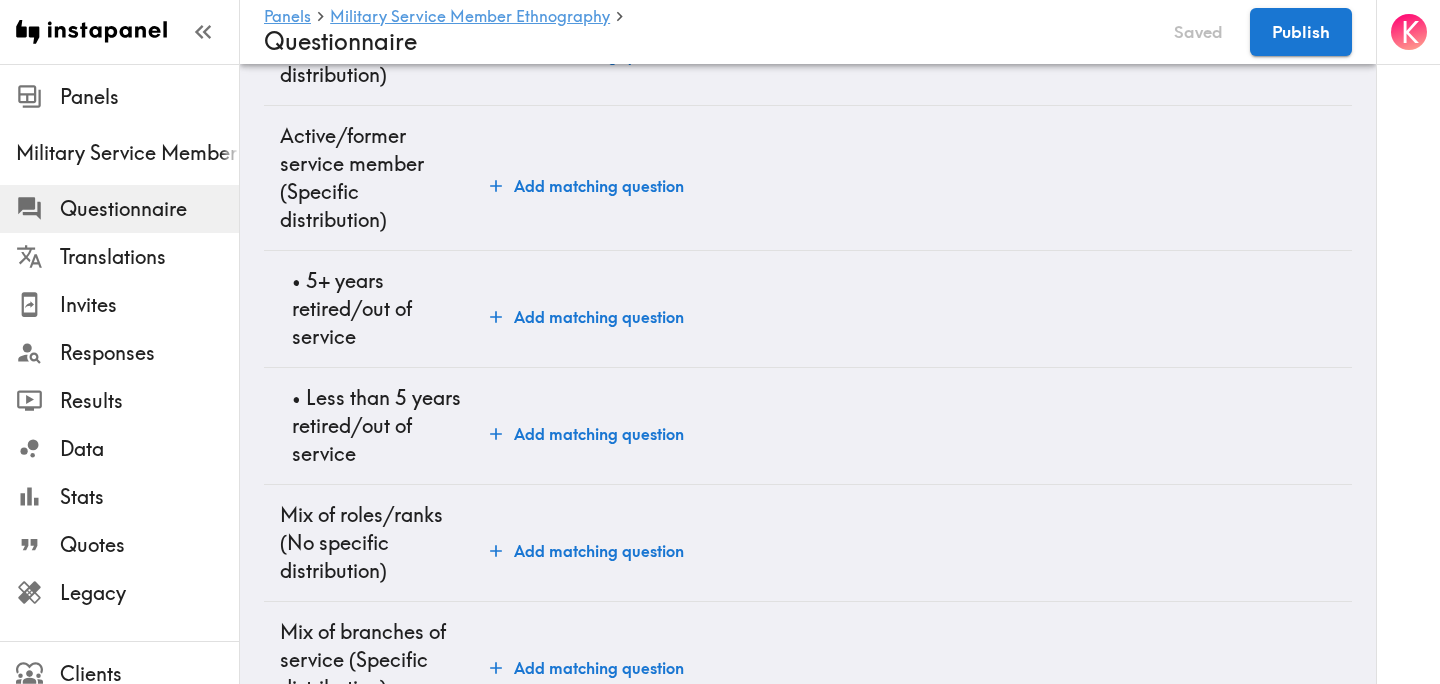click on "Add matching question" at bounding box center (587, 317) 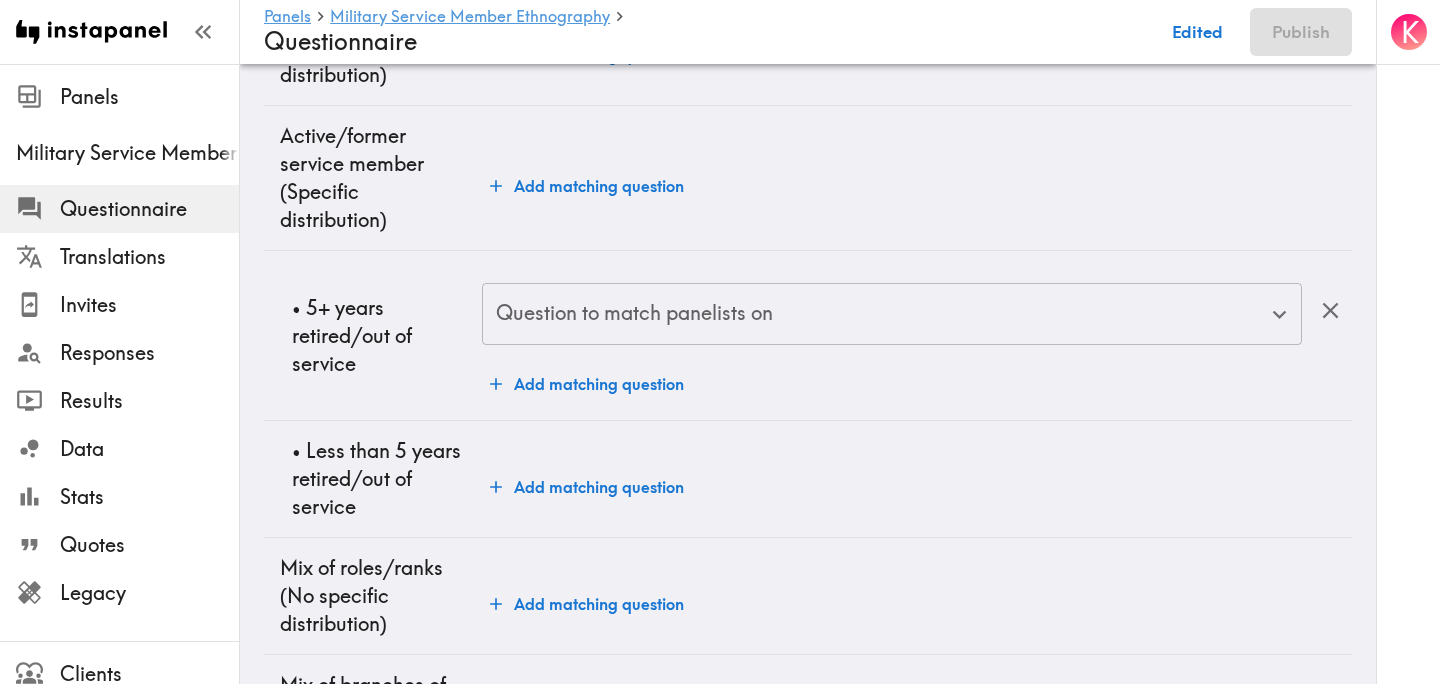 click on "Question to match panelists on" at bounding box center [877, 314] 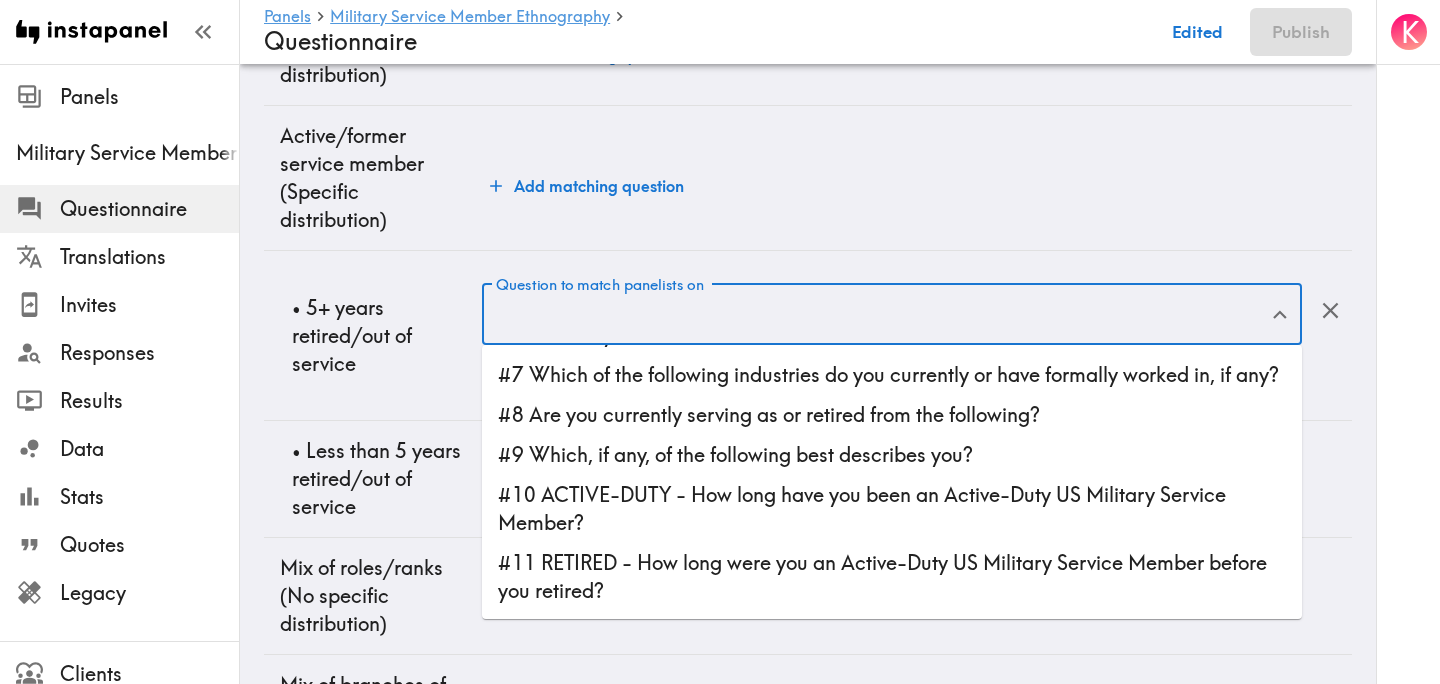 scroll, scrollTop: 200, scrollLeft: 0, axis: vertical 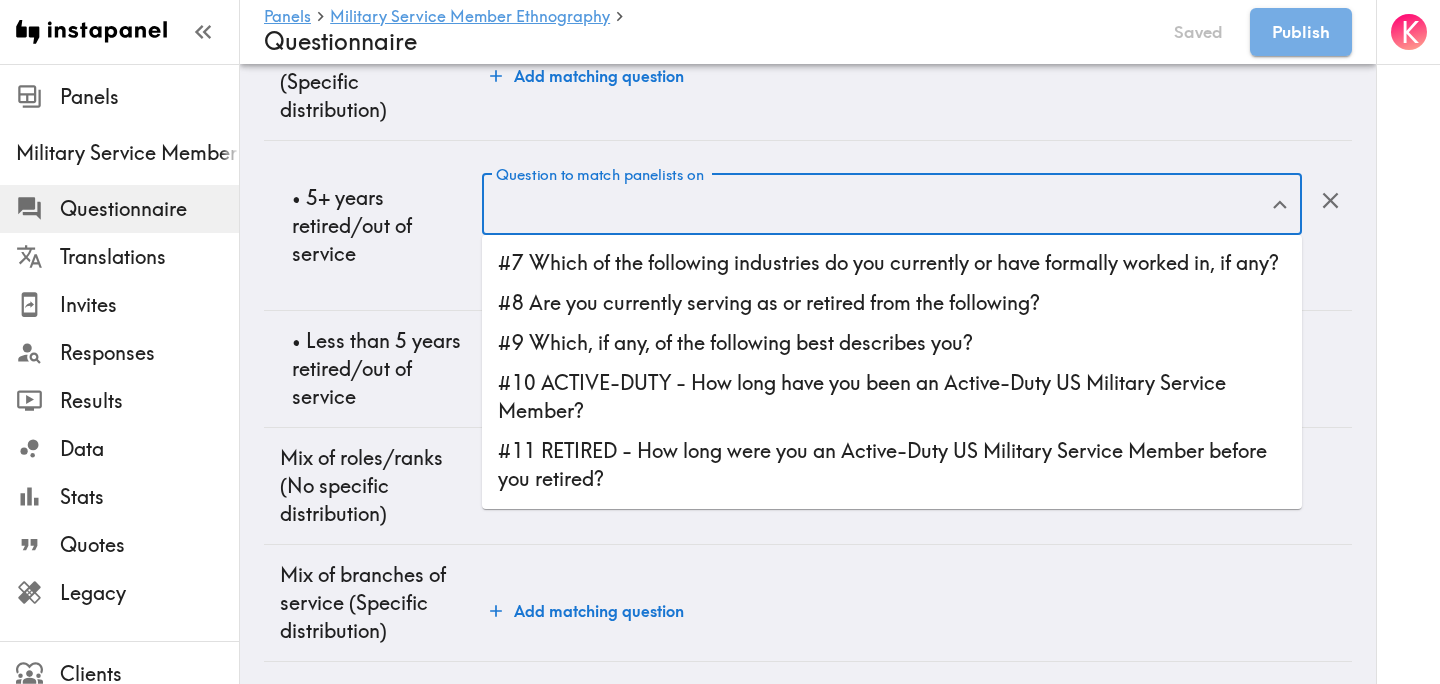 click on "•    5+ years retired/out of service" at bounding box center [373, 226] 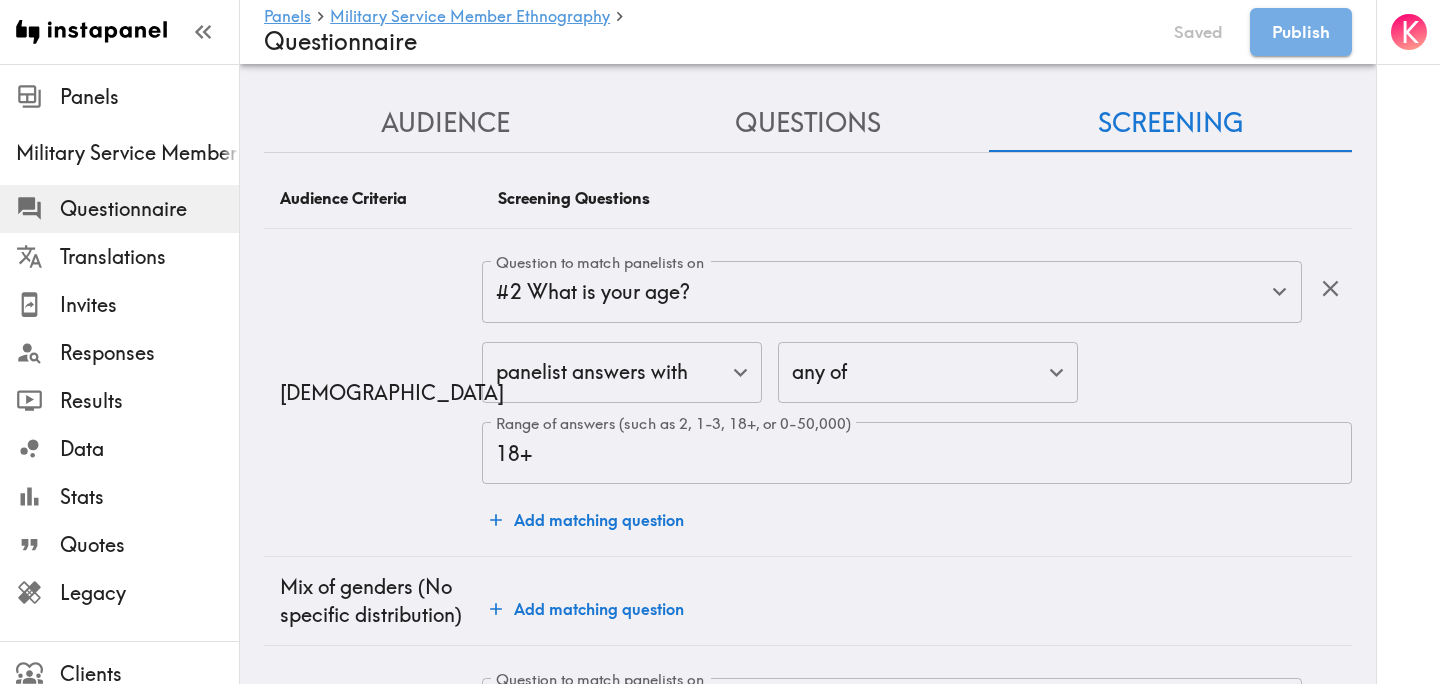 scroll, scrollTop: 0, scrollLeft: 0, axis: both 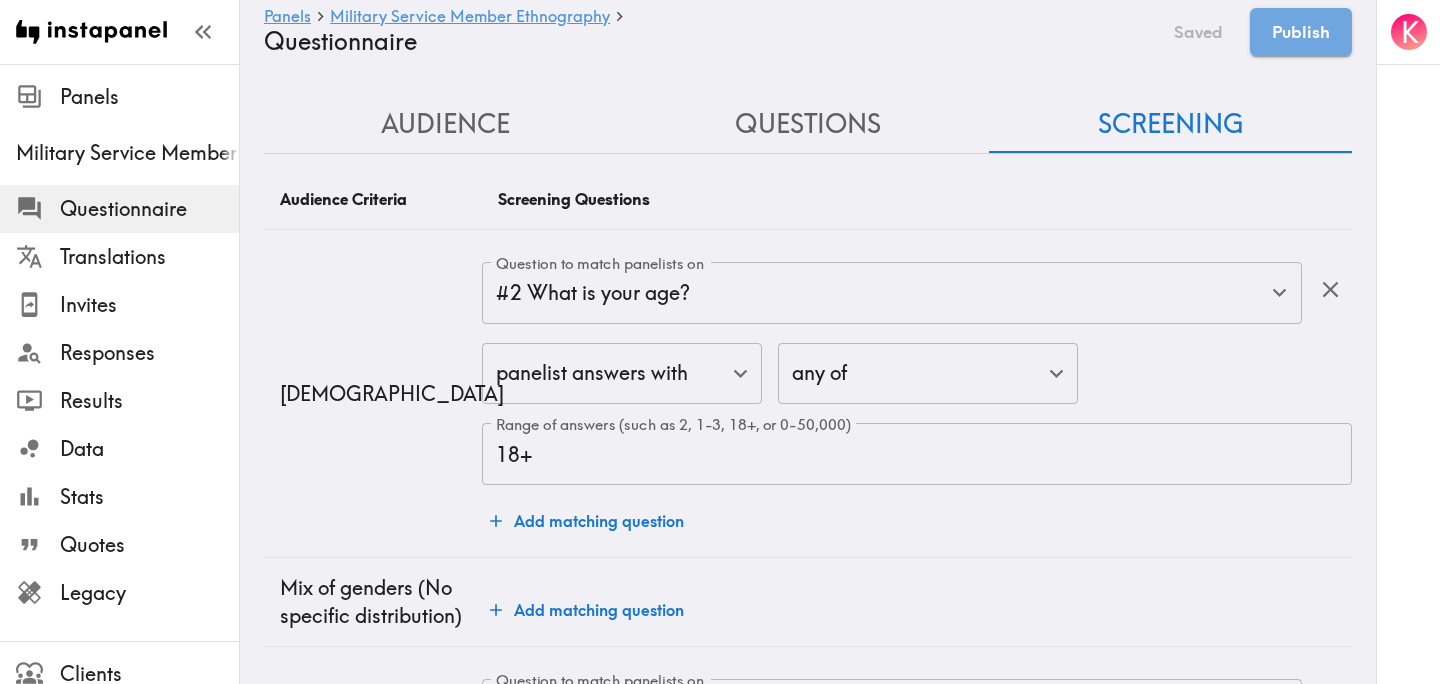 click on "Questions" at bounding box center [808, 124] 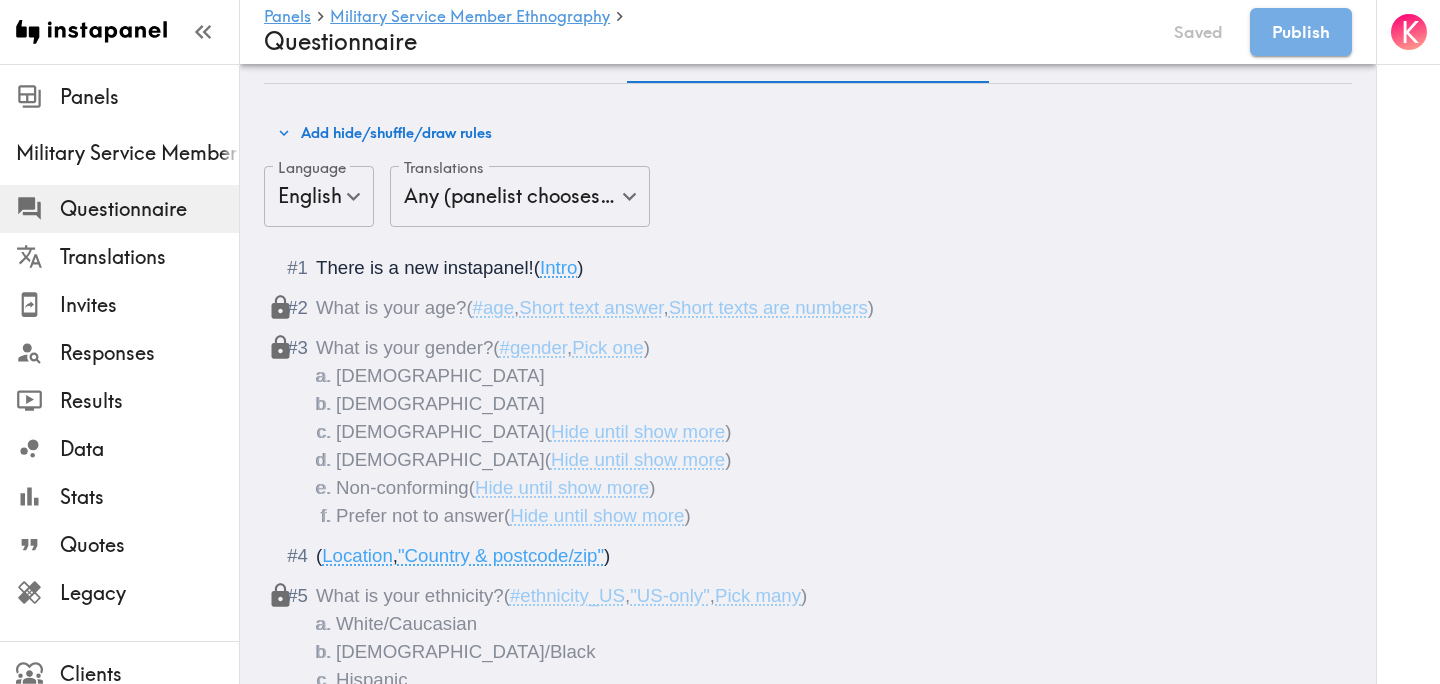 scroll, scrollTop: 0, scrollLeft: 0, axis: both 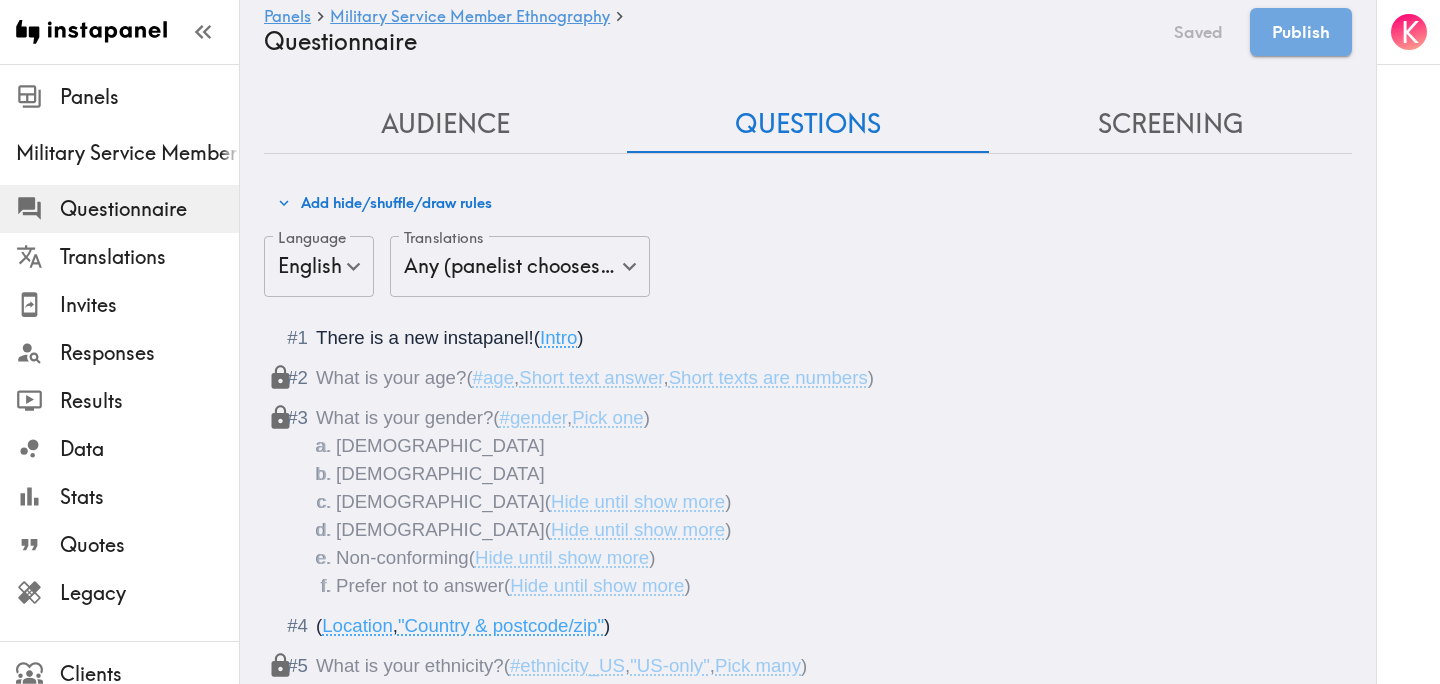 click on "Audience" at bounding box center (445, 124) 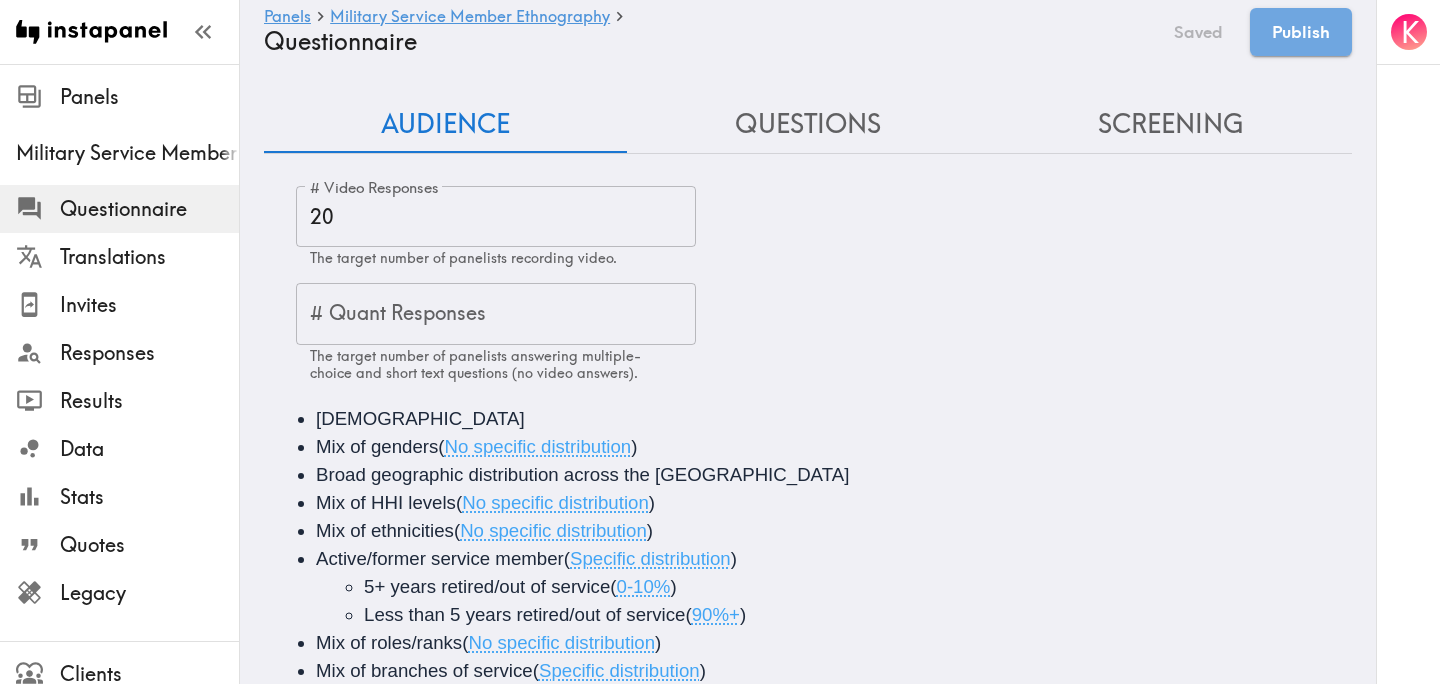 scroll, scrollTop: 169, scrollLeft: 0, axis: vertical 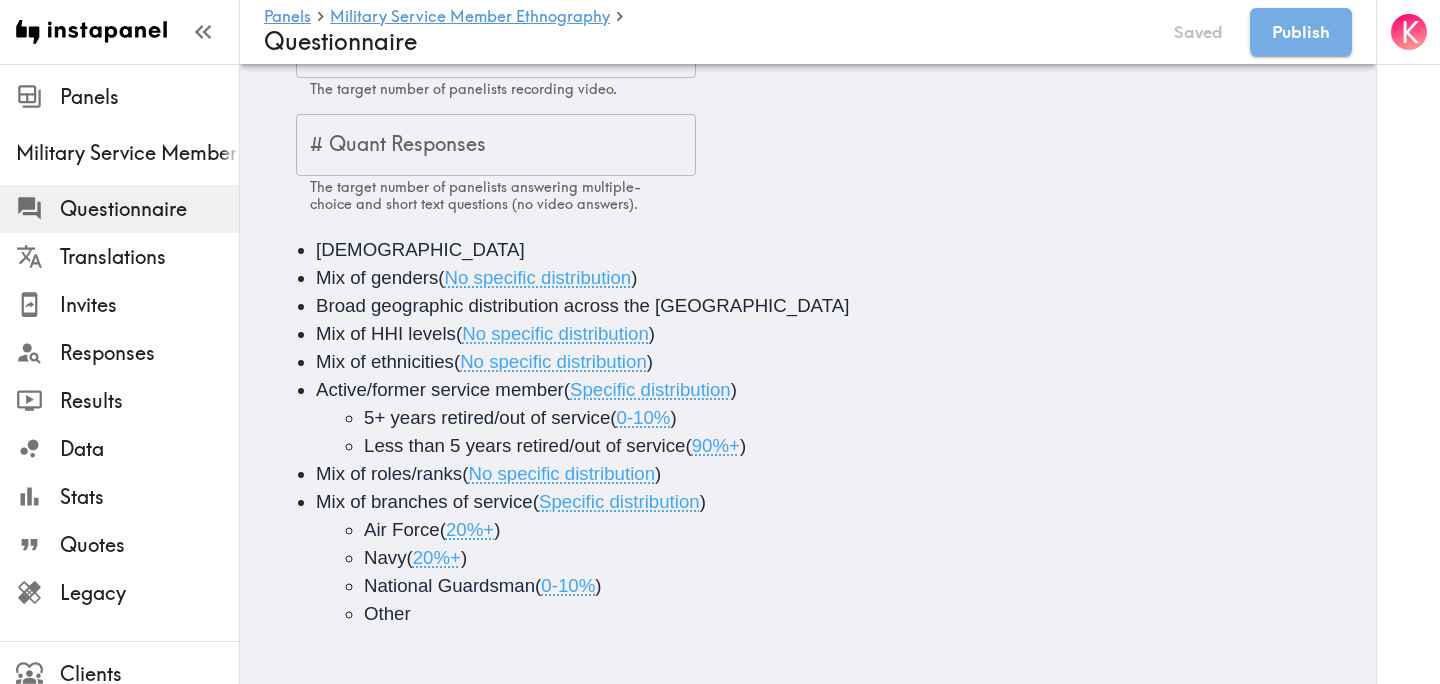 click on "Less than 5 years retired/out of service  ( 90%+ )" at bounding box center [874, 446] 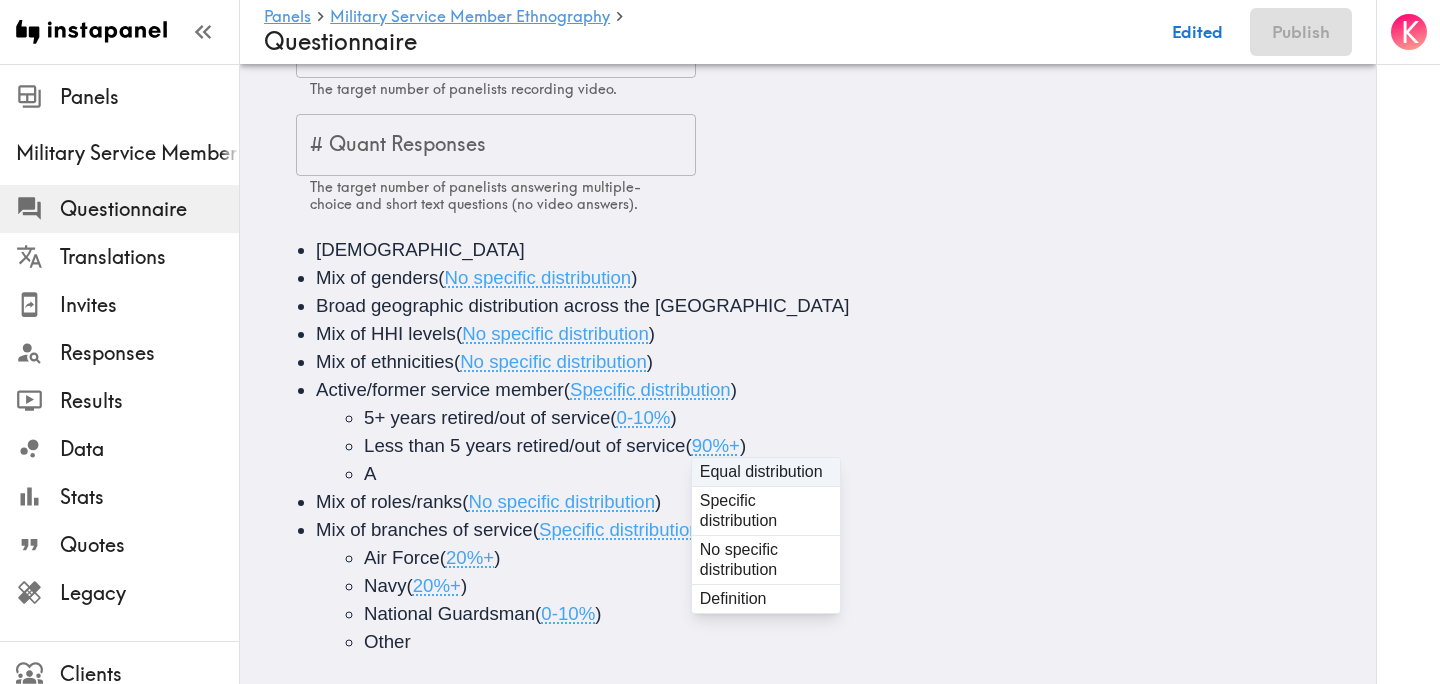 click on "90%+" at bounding box center (716, 445) 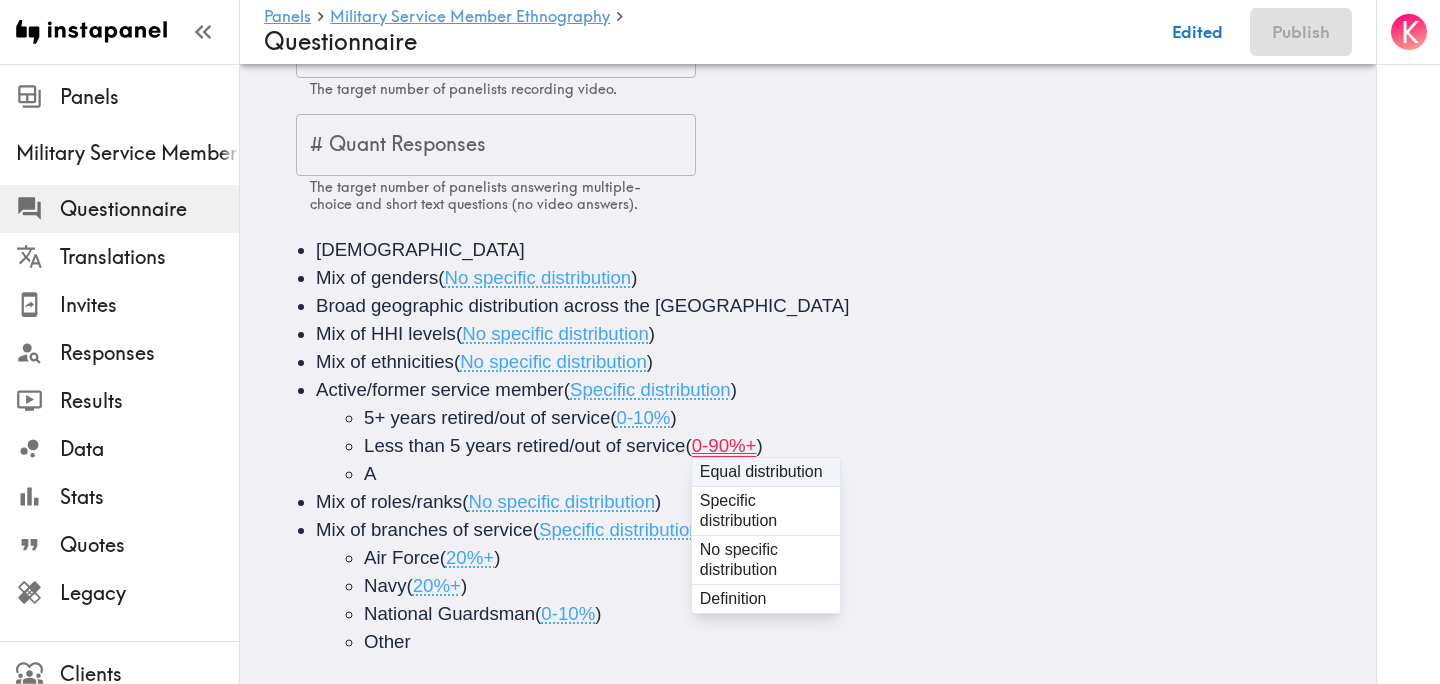 click on "0-90%+" at bounding box center [724, 445] 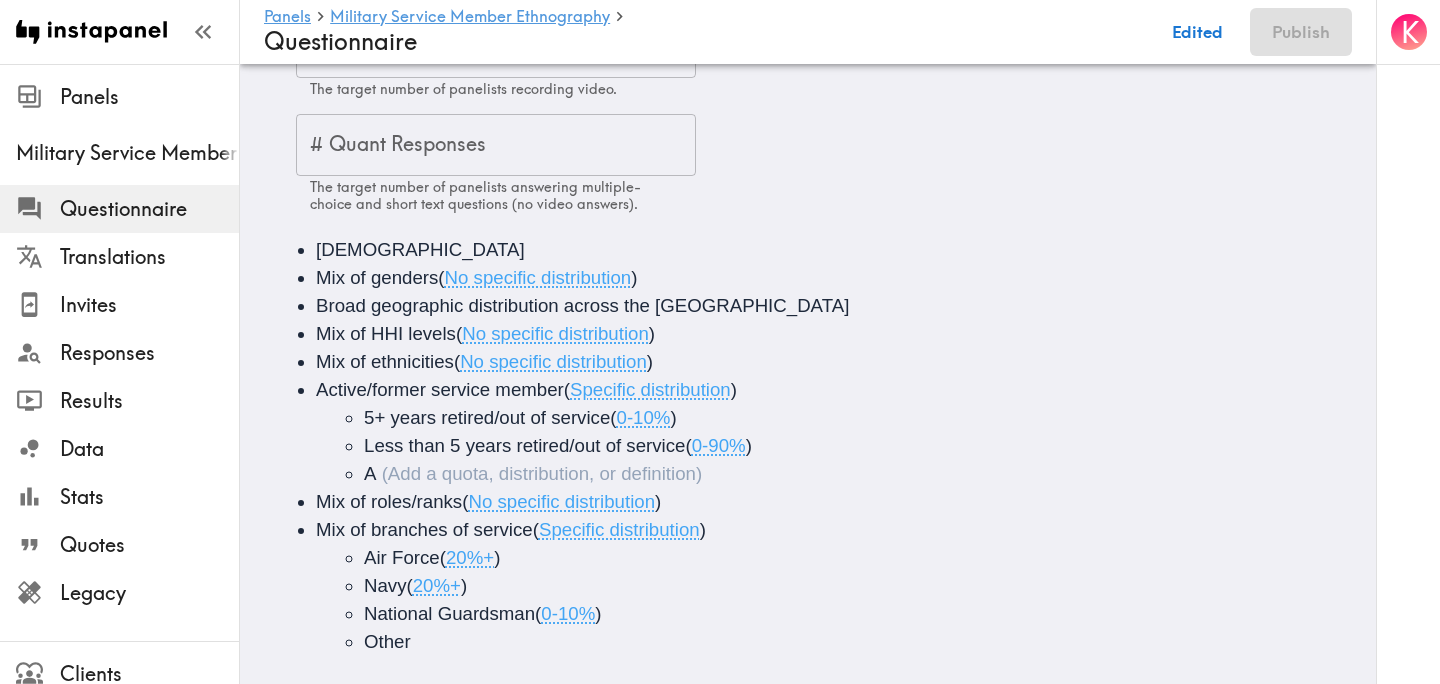 click on "A" at bounding box center [874, 474] 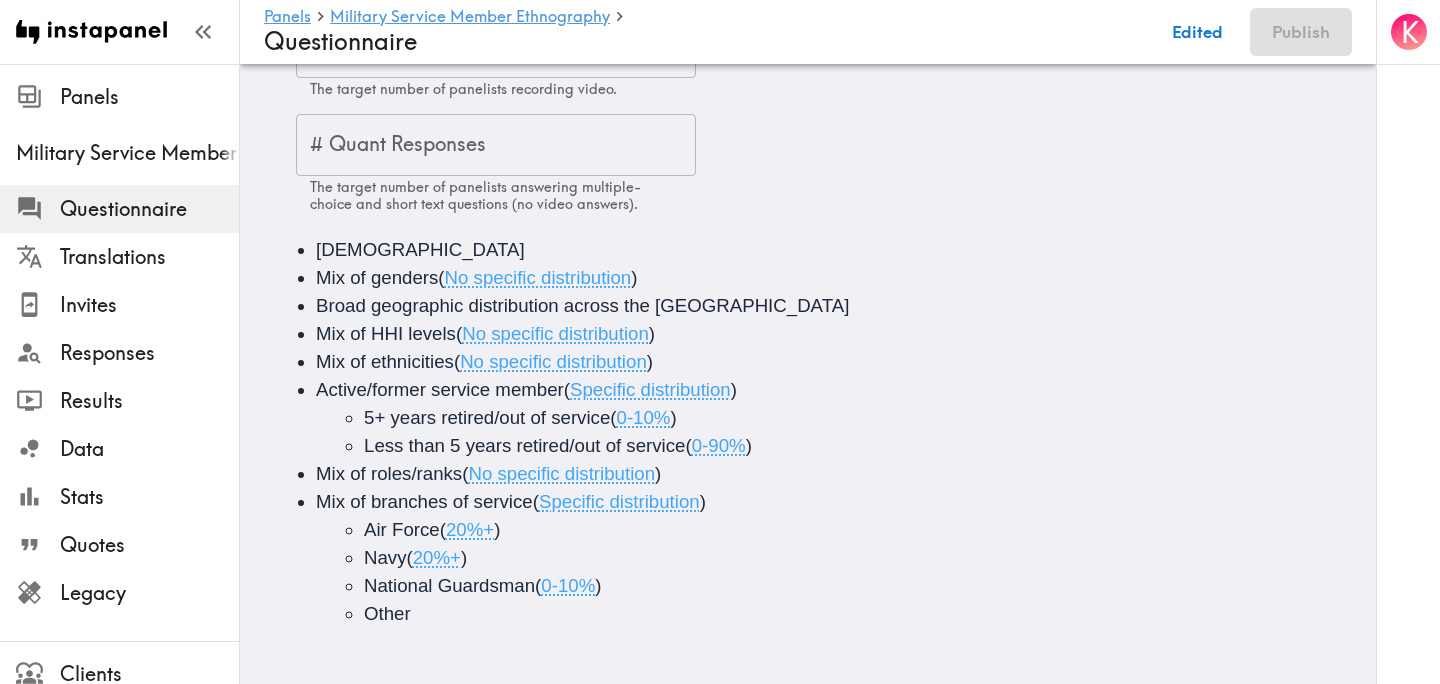 click on "5+ years retired/out of service" at bounding box center (487, 417) 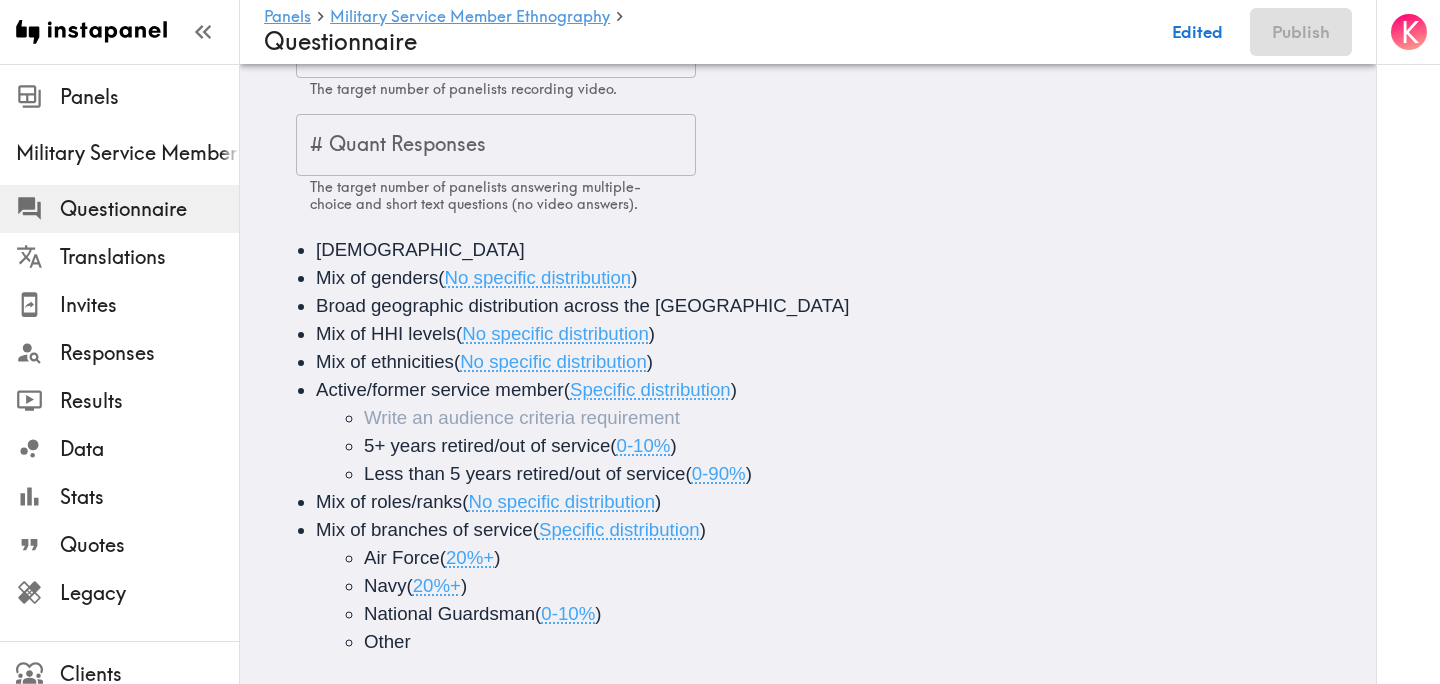 click at bounding box center [874, 418] 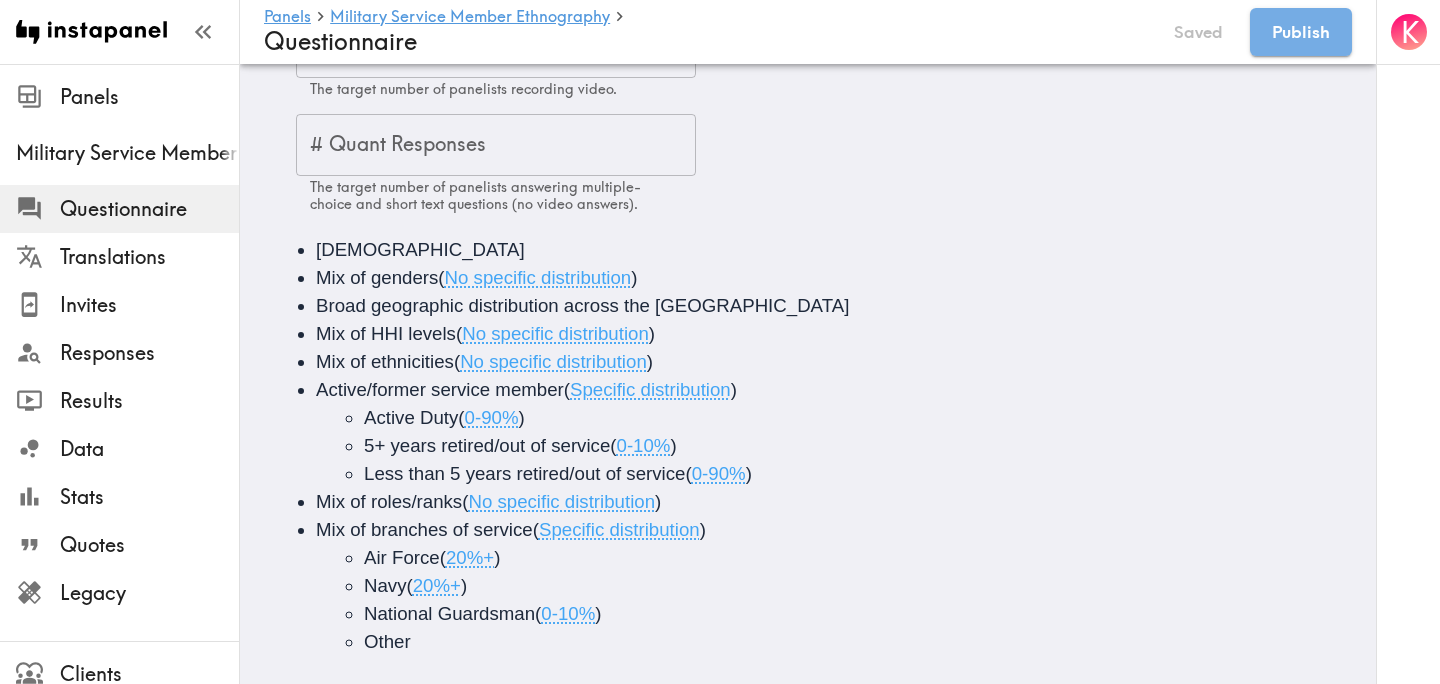 click on "Active Duty  ( 0-90% ) 5+ years retired/out of service  ( 0-10% ) Less than 5 years retired/out of service  ( 0-90% )" at bounding box center [836, 446] 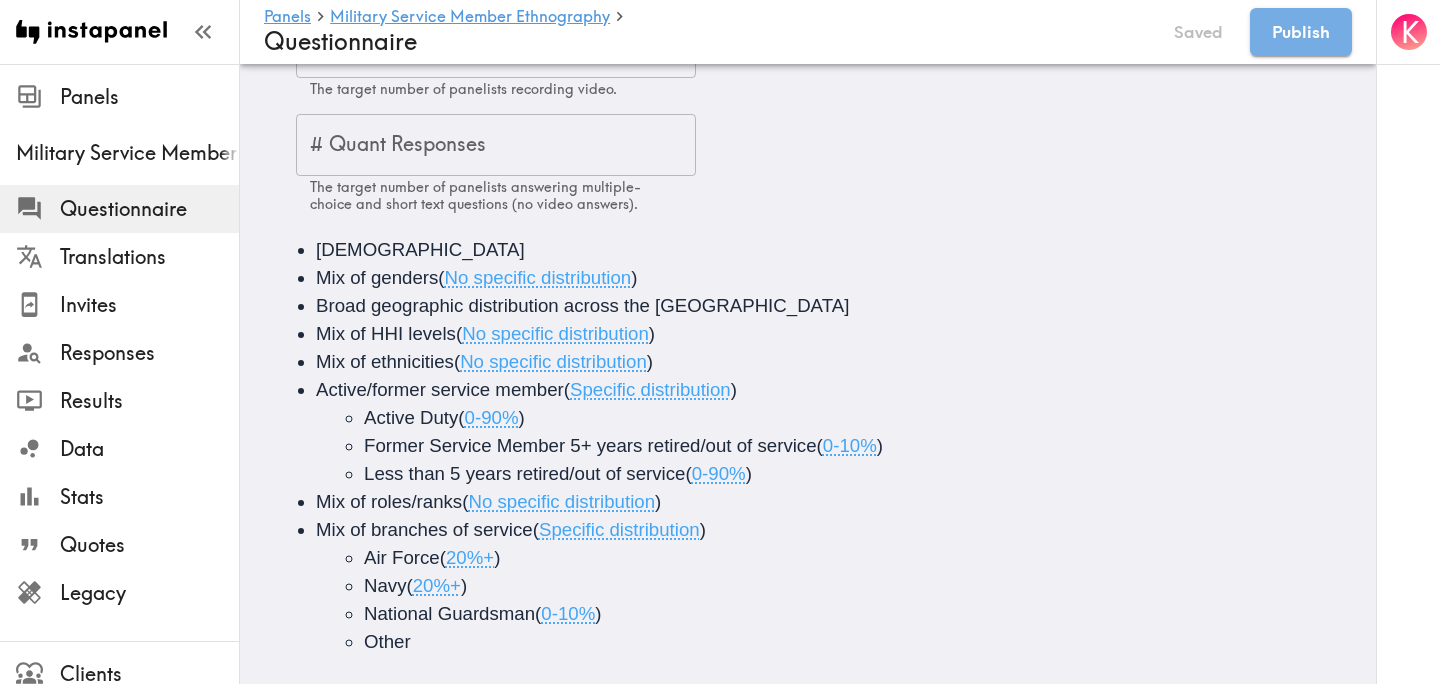 click on "Less than 5 years retired/out of service" at bounding box center [524, 473] 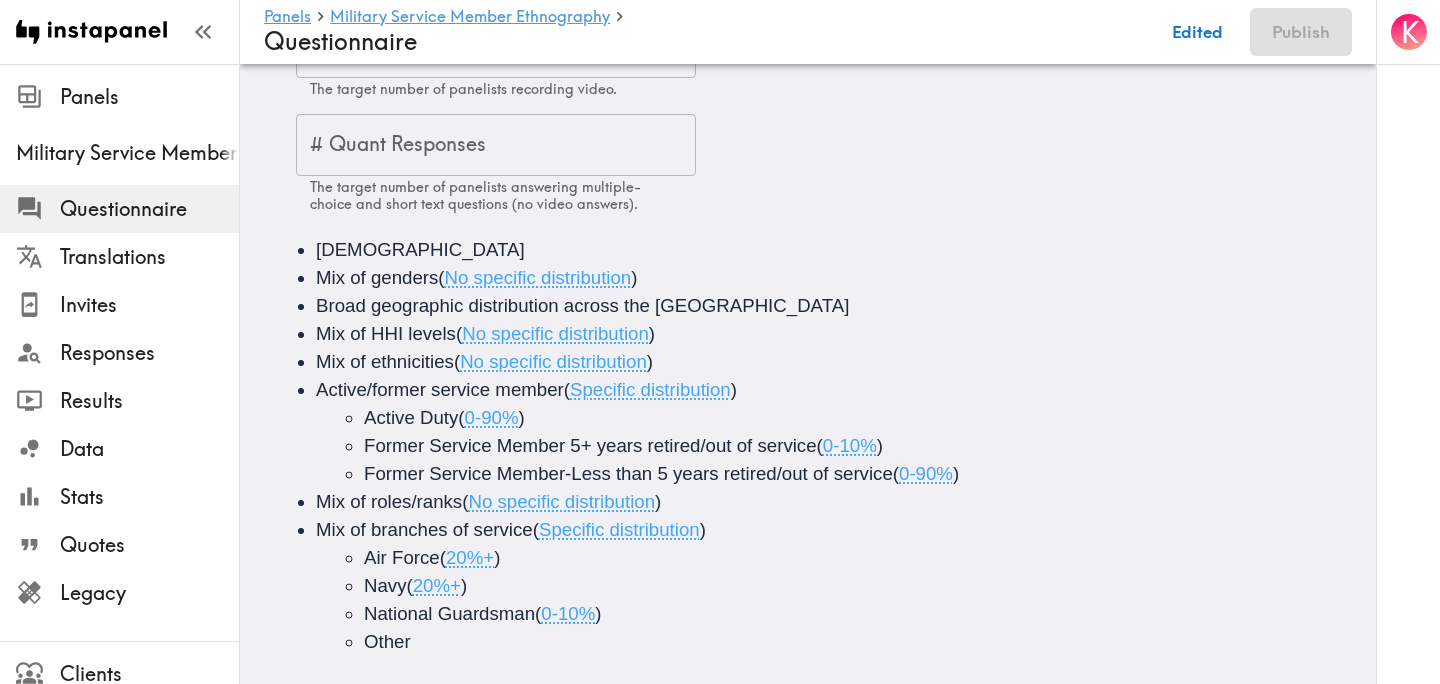 click on "Former Service Member 5+ years retired/out of service" at bounding box center (590, 445) 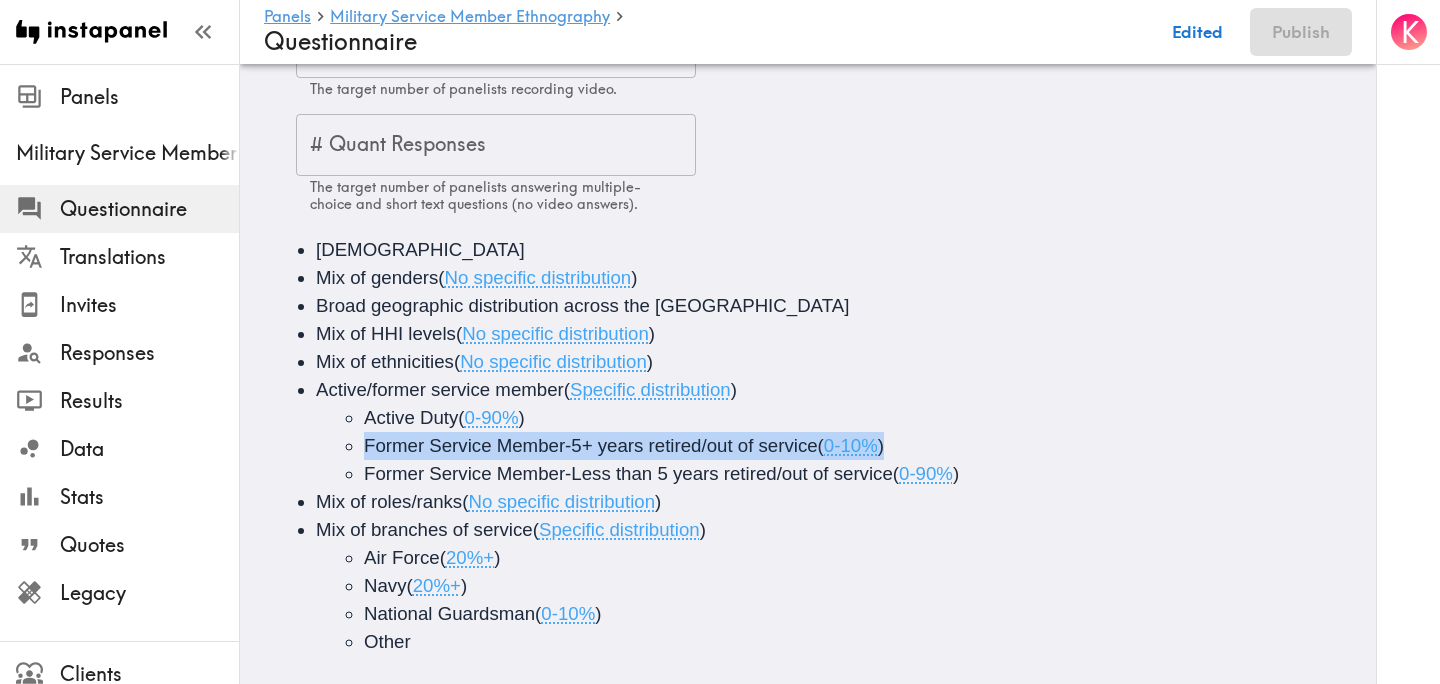 drag, startPoint x: 894, startPoint y: 443, endPoint x: 332, endPoint y: 441, distance: 562.00354 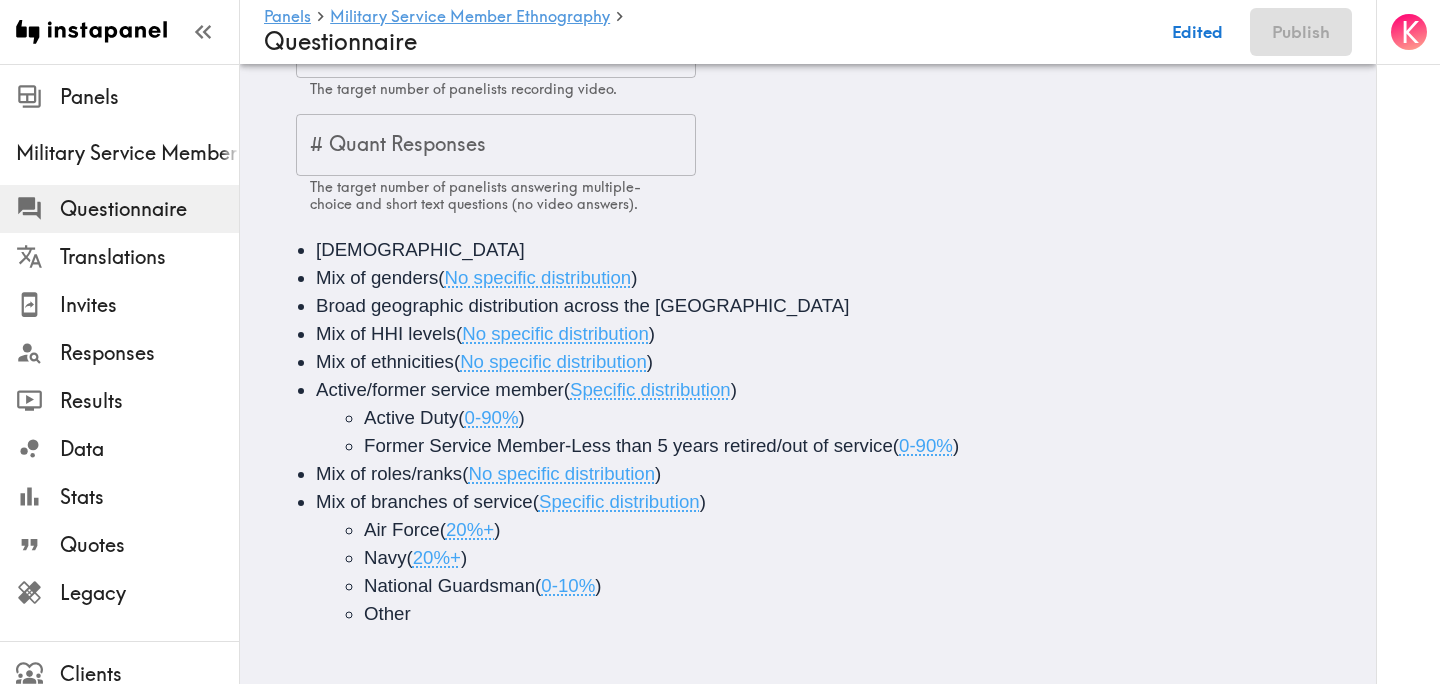 click on ")" at bounding box center (956, 445) 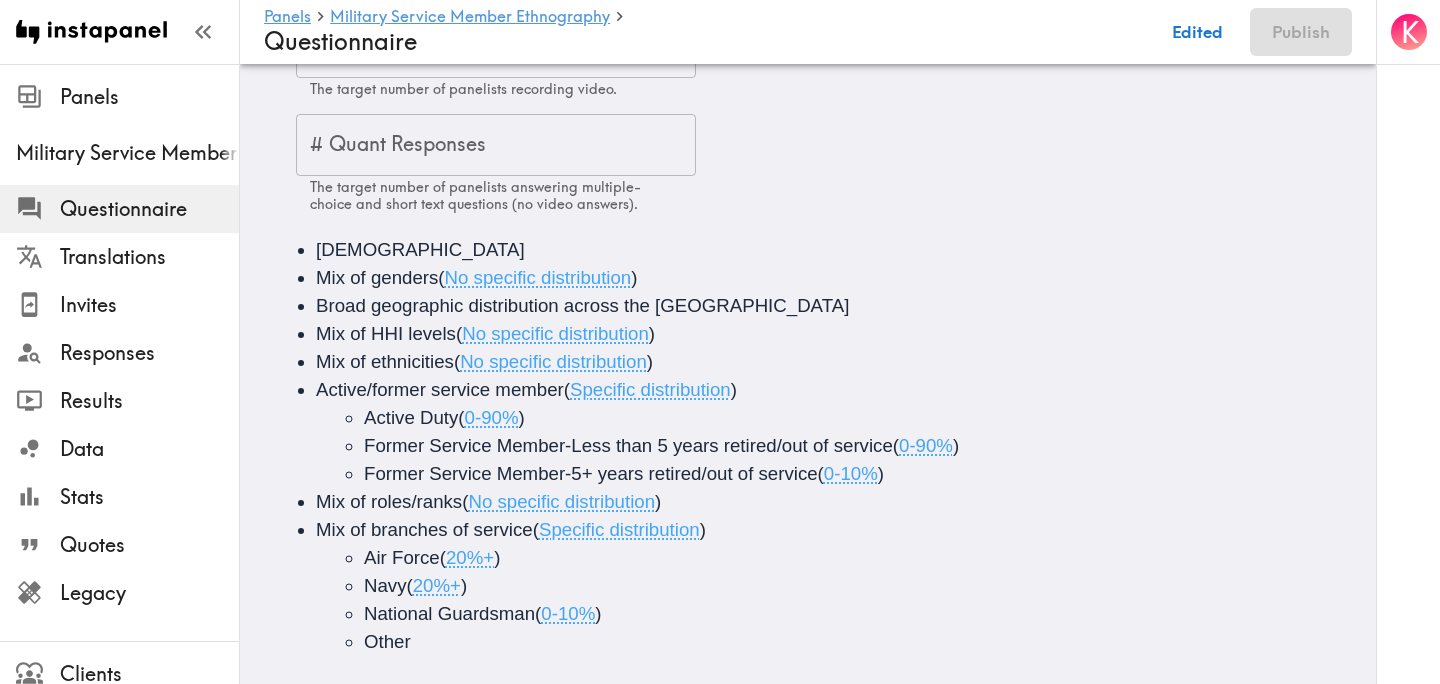 scroll, scrollTop: 0, scrollLeft: 0, axis: both 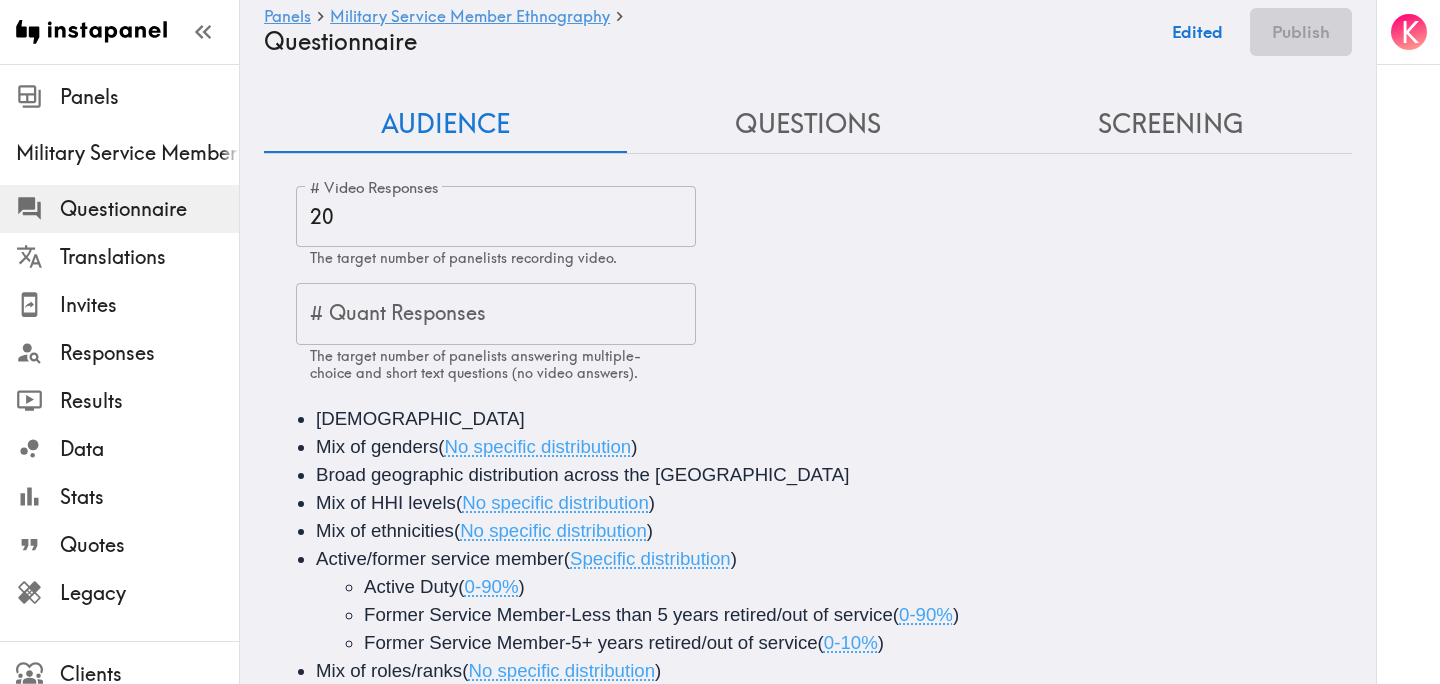 click on "Screening" at bounding box center (1170, 124) 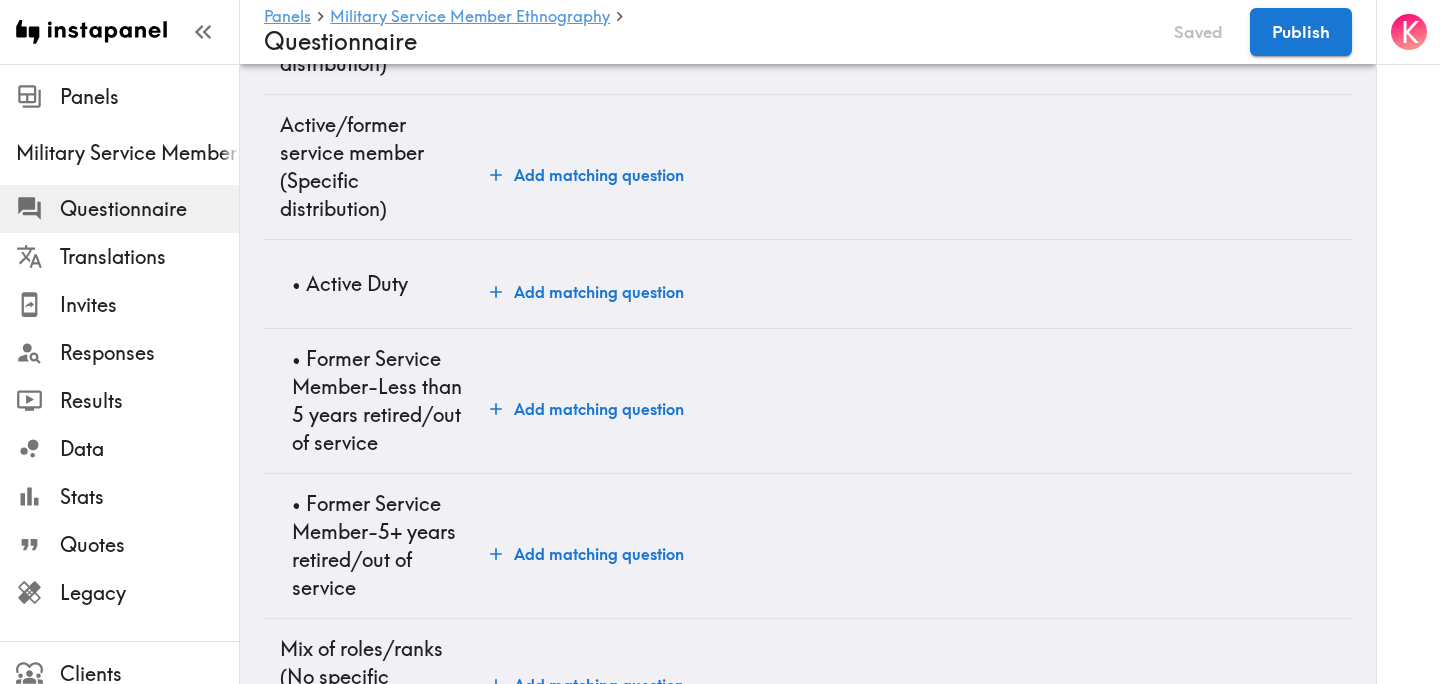 scroll, scrollTop: 1306, scrollLeft: 0, axis: vertical 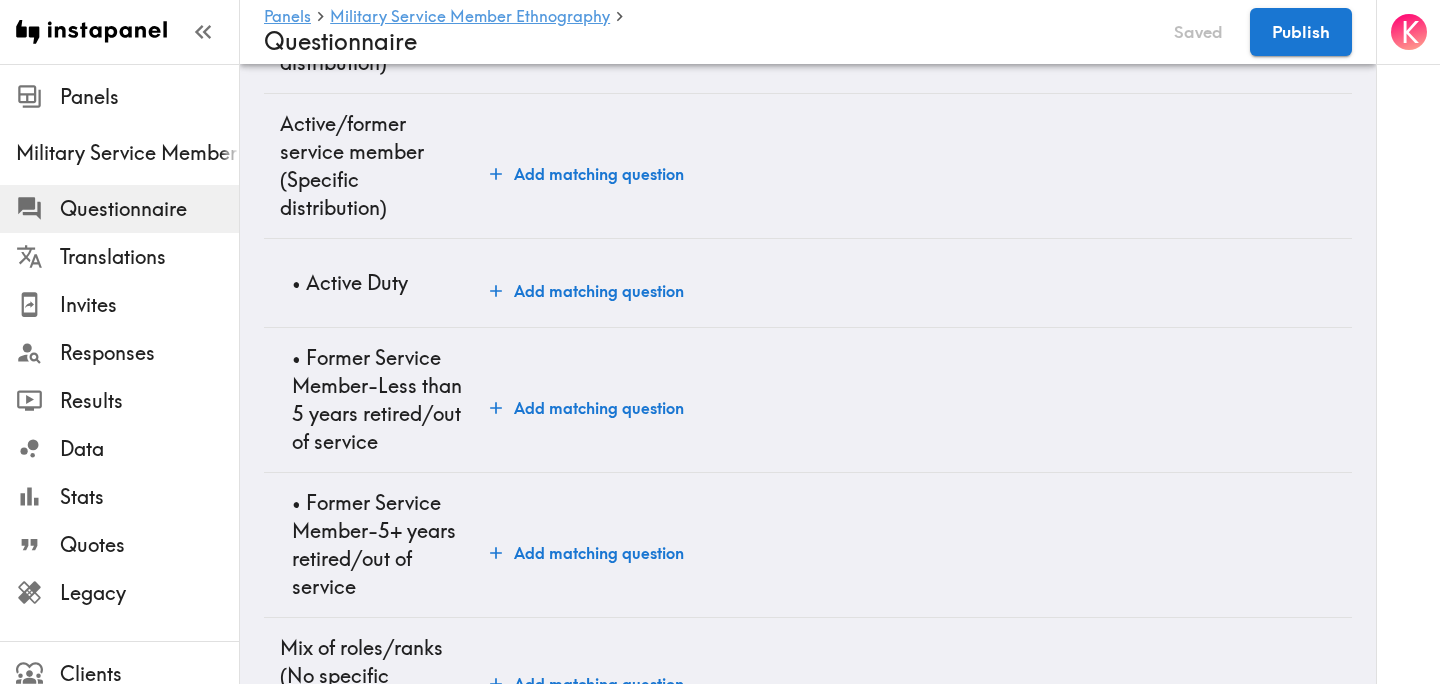 click on "Add matching question" at bounding box center (917, 283) 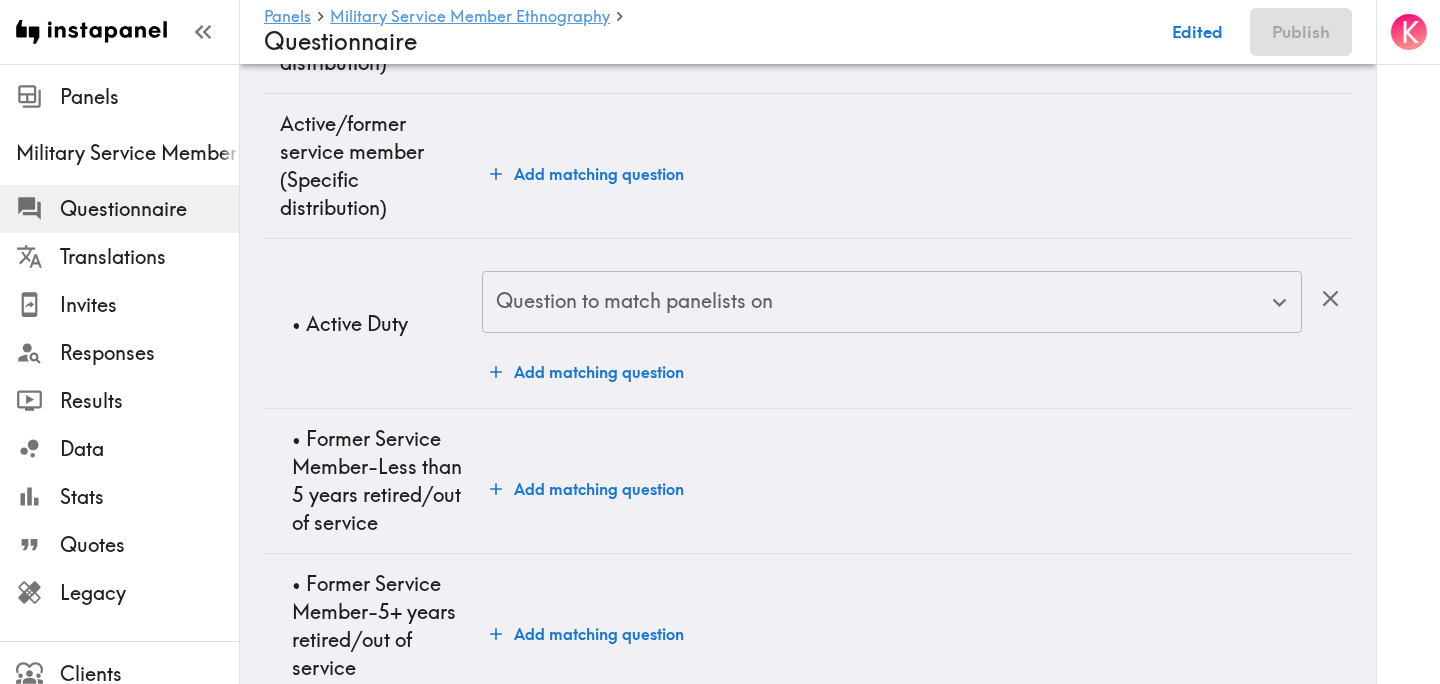 click on "Question to match panelists on Question to match panelists on" at bounding box center [892, 303] 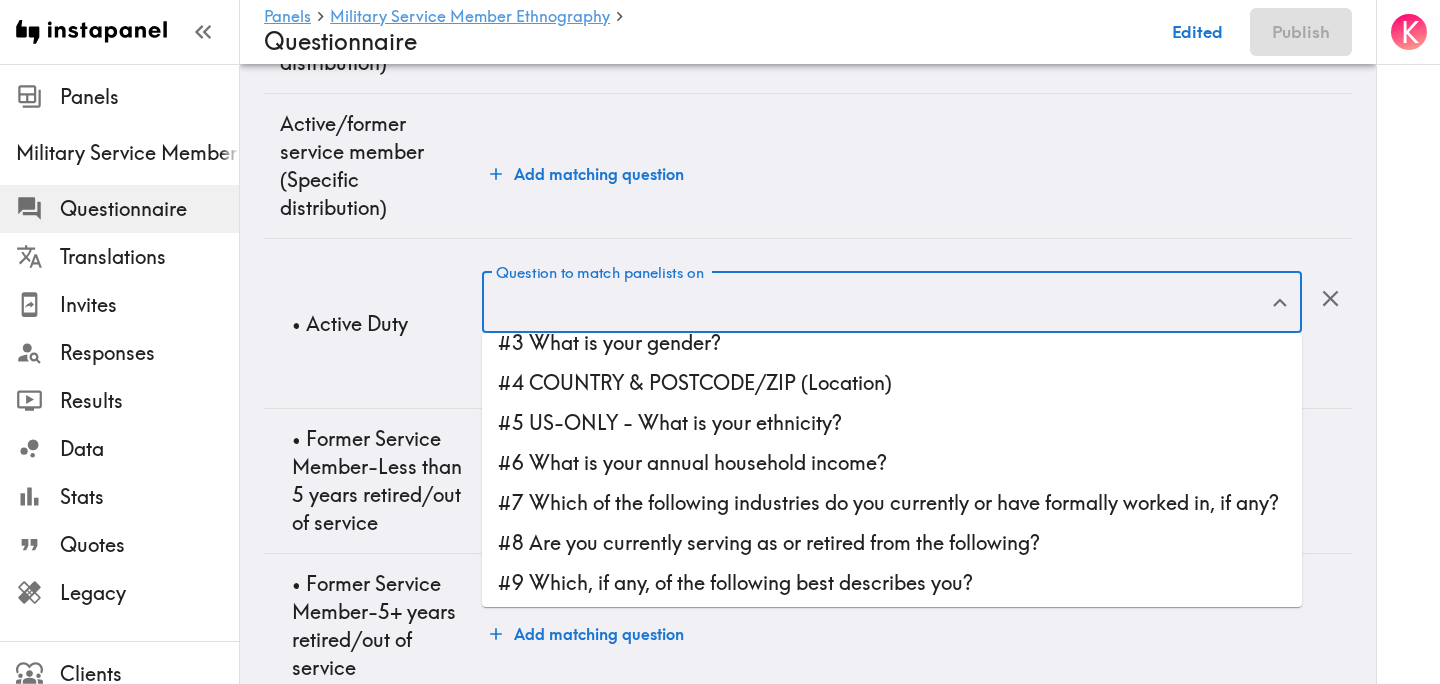 scroll, scrollTop: 81, scrollLeft: 0, axis: vertical 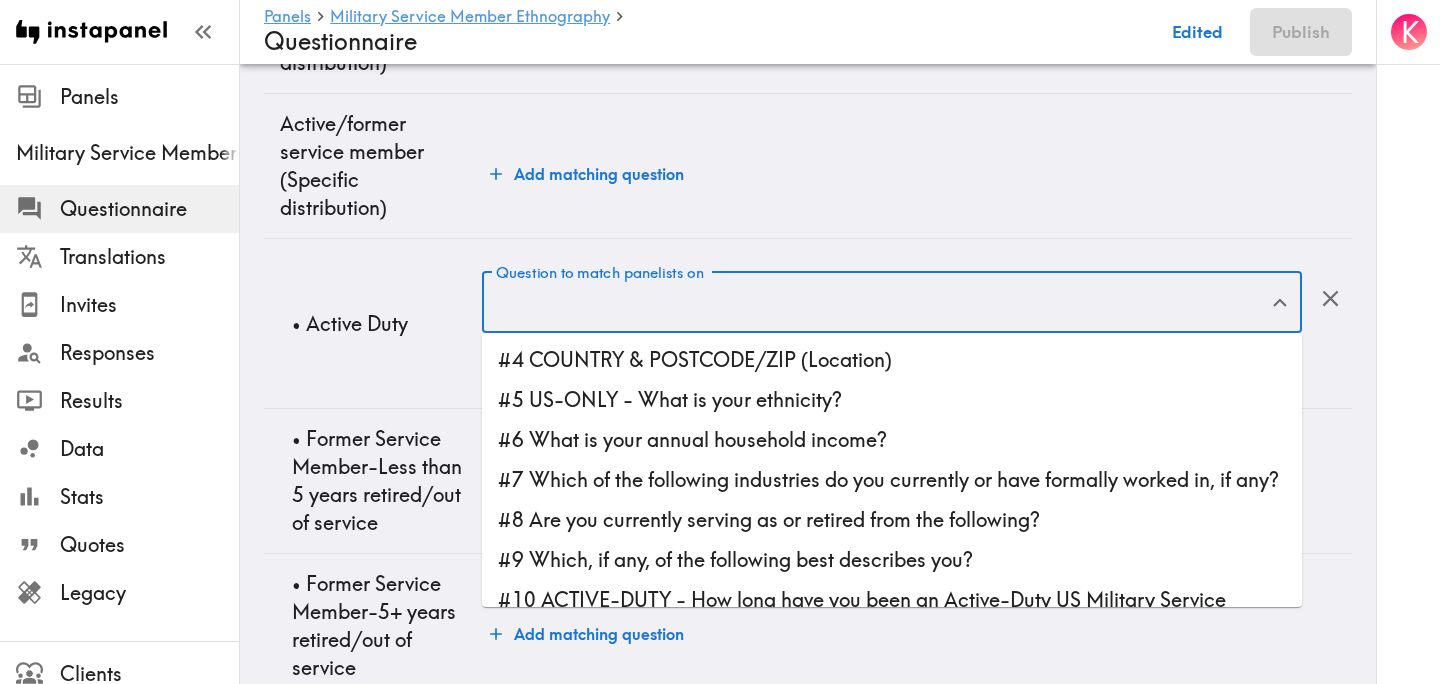 click on "#7 Which of the following industries do you currently or have formally worked in, if any?" at bounding box center [892, 480] 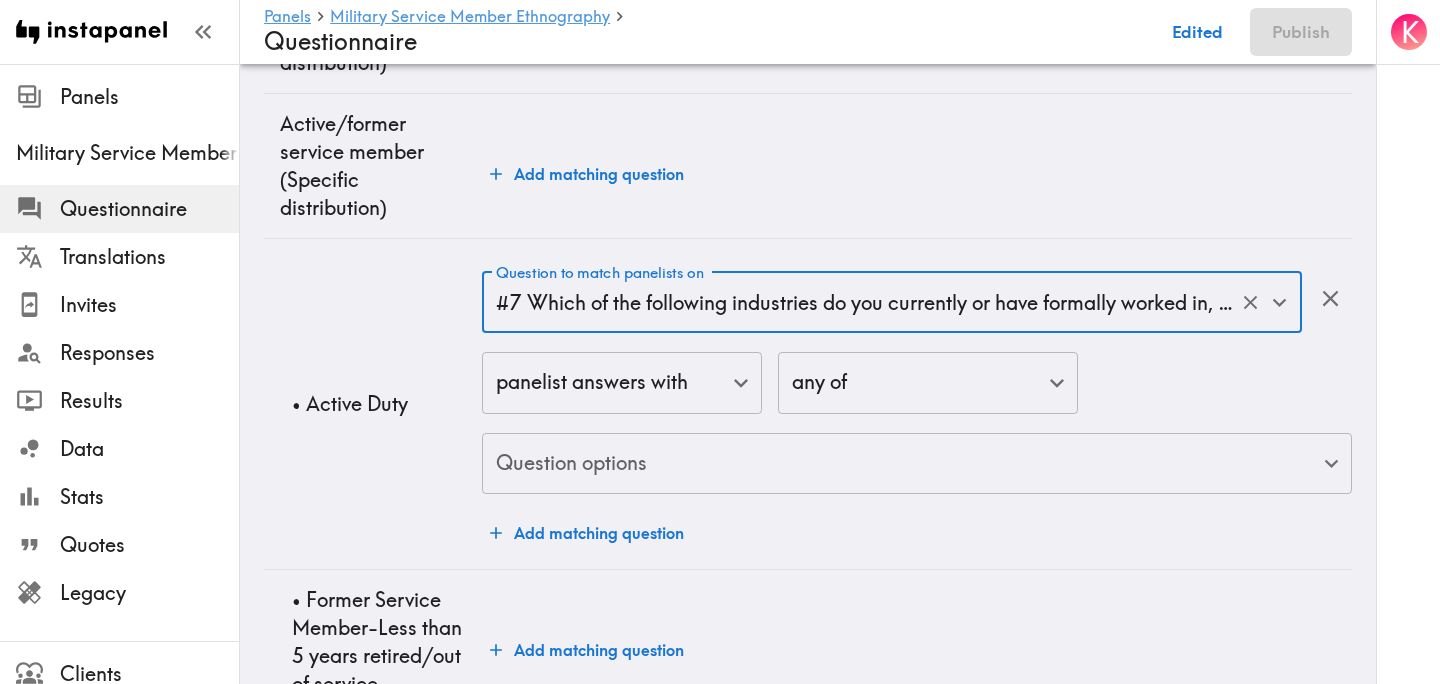 type on "#7 Which of the following industries do you currently or have formally worked in, if any?" 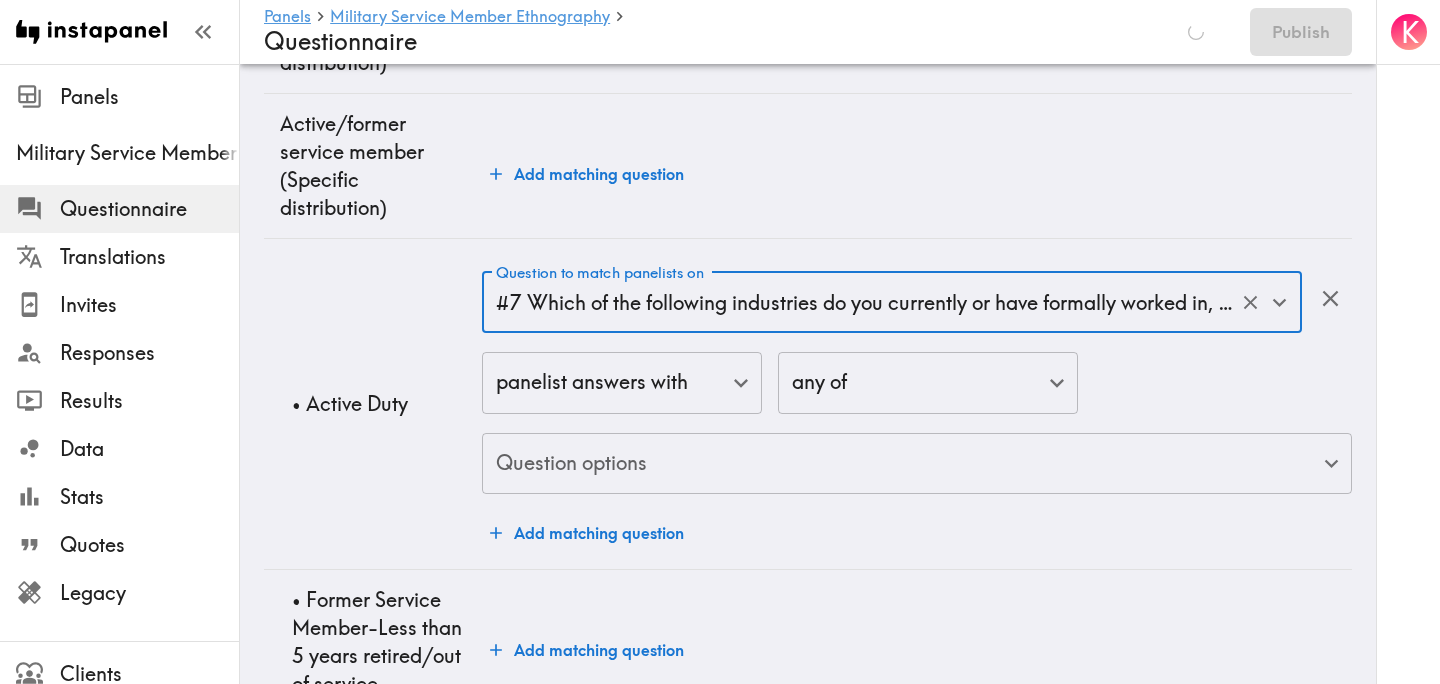 click on "Instapanel -  Panels  -  Military Service Member Ethnography  -  Questionnaire Panels Military Service Member Ethnography Questionnaire Translations Invites Responses Results Data Stats Quotes Legacy Clients Panelists Strategists My Invites My Rewards Help/Suggestions K Panels   Military Service Member Ethnography   Questionnaire Saving Publish Audience Questions Screening # Video Responses 20 # Video Responses The target number of panelists recording video. # Quant Responses # Quant Responses The target number of panelists answering multiple-choice and short text questions (no video answers). 18+ years old Mix of genders  ( No specific distribution ) Broad geographic distribution across the US Mix of HHI levels  ( No specific distribution ) Mix of ethnicities  ( No specific distribution ) Active/former service member  ( Specific distribution ) Active Duty  ( 0-90% ) Former Service Member-Less than 5 years retired/out of service  ( 0-90% ) Former Service Member-5+ years retired/out of service  ( 0-10% ) ( ) (" at bounding box center (720, 120) 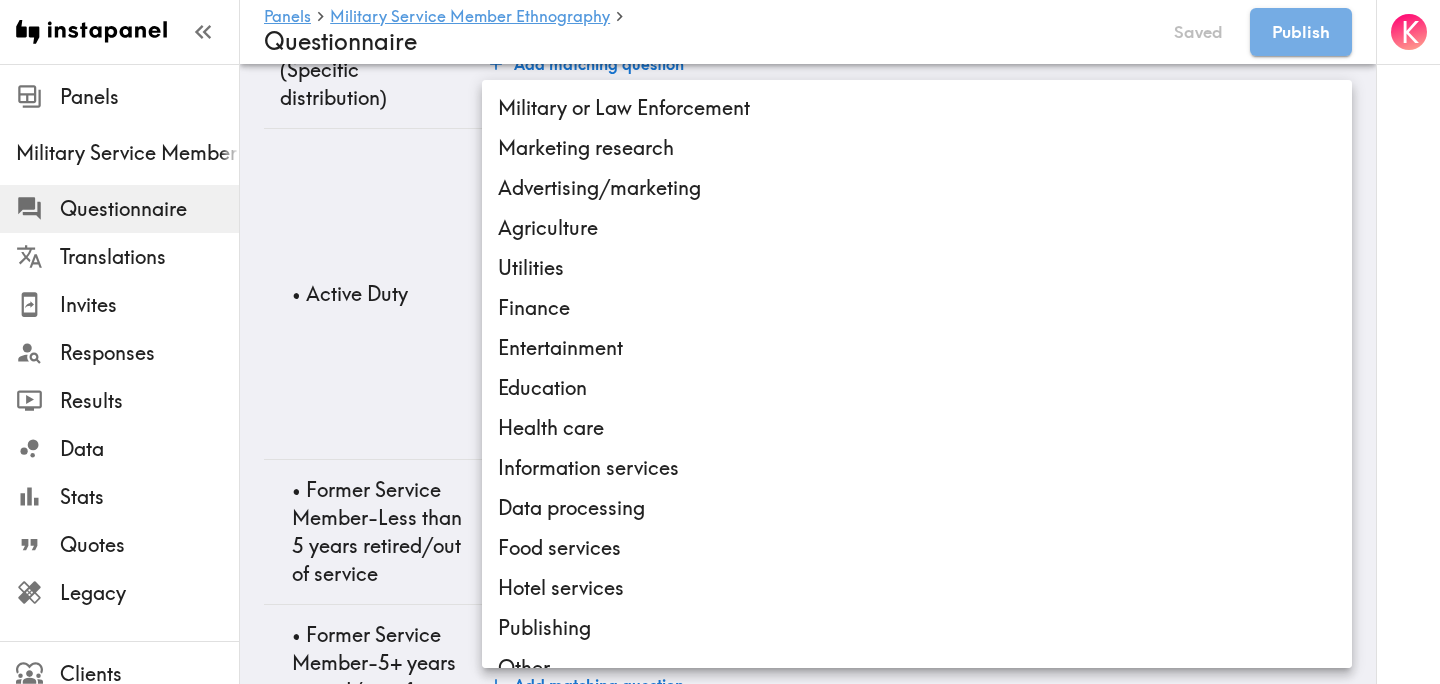 click on "Military or Law Enforcement" at bounding box center [917, 108] 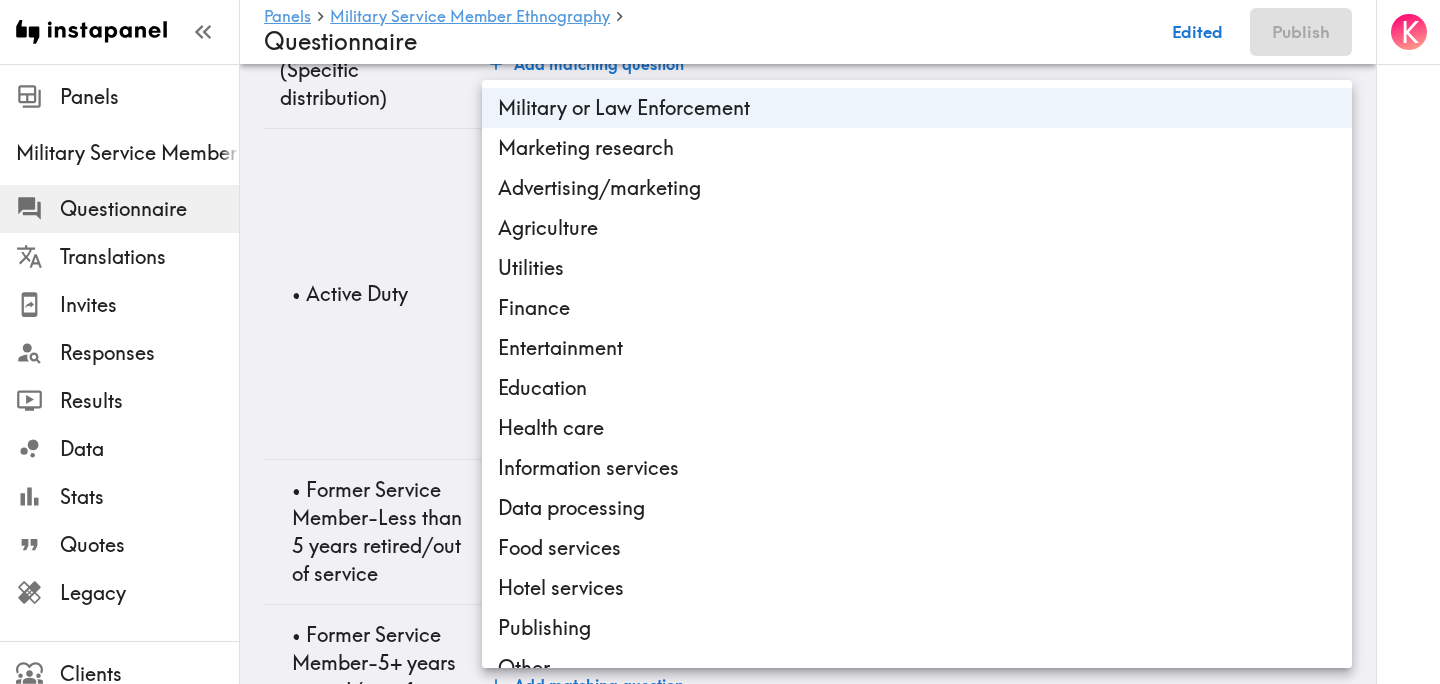 click at bounding box center (720, 342) 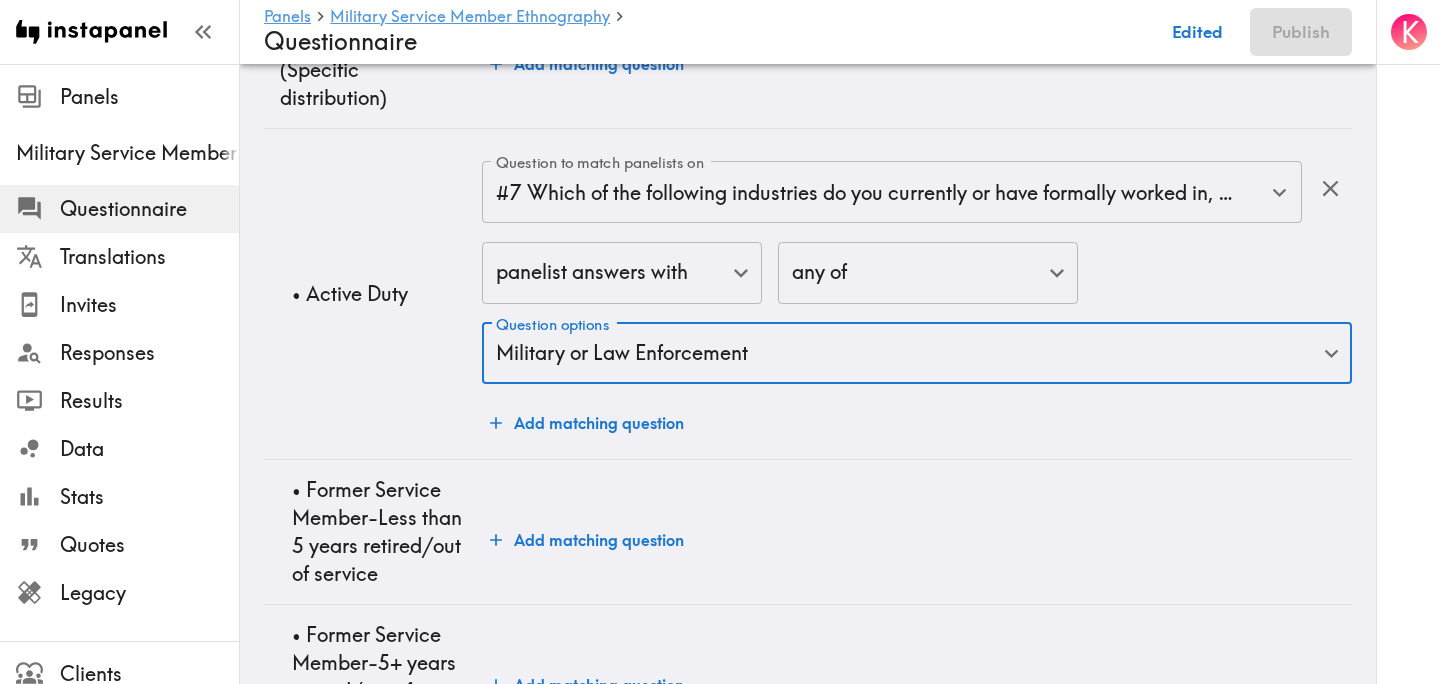 click on "•    Active Duty" at bounding box center [373, 294] 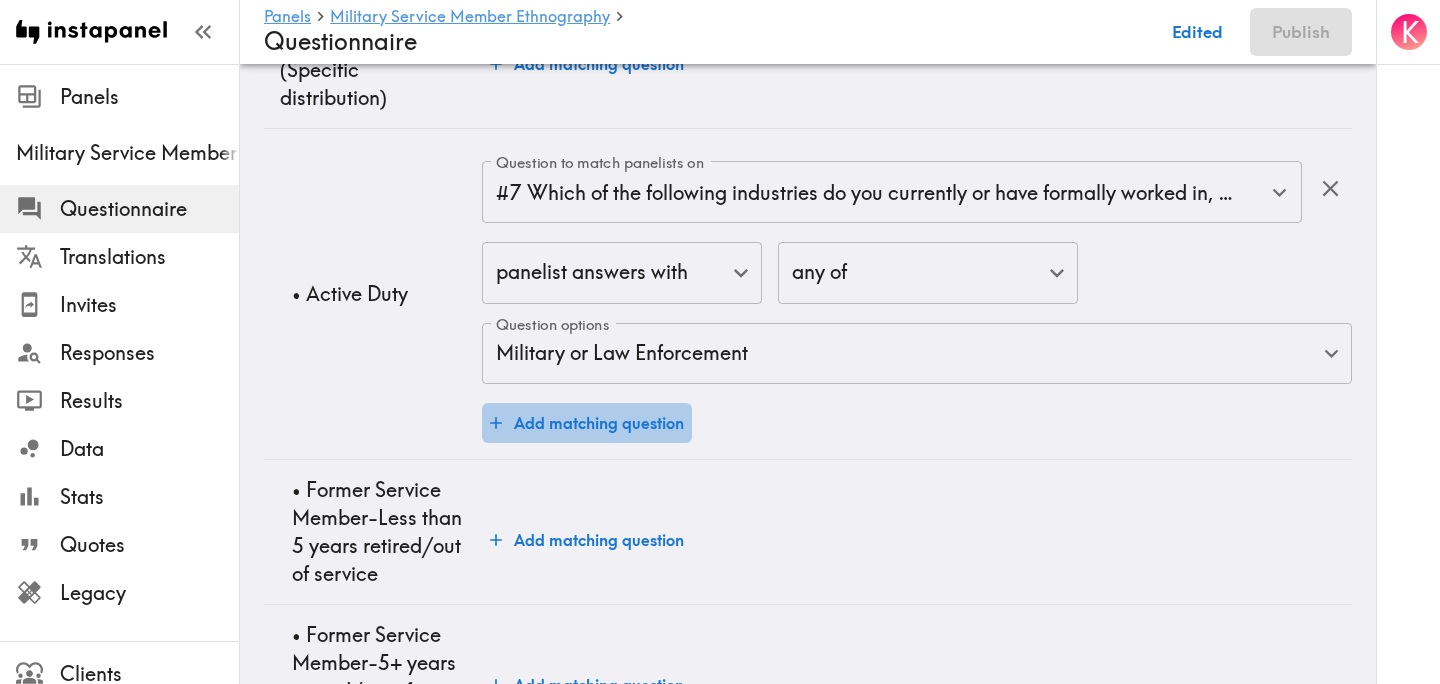 click on "Add matching question" at bounding box center [587, 423] 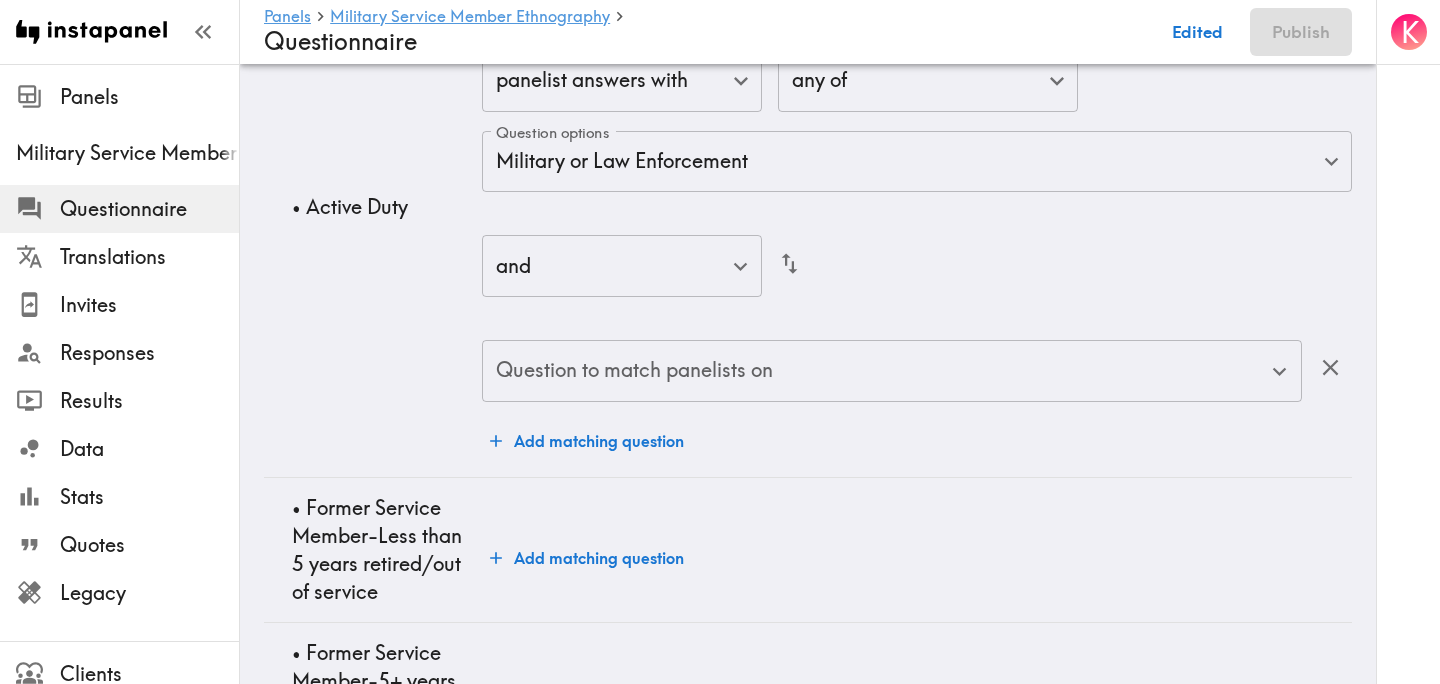 scroll, scrollTop: 1499, scrollLeft: 0, axis: vertical 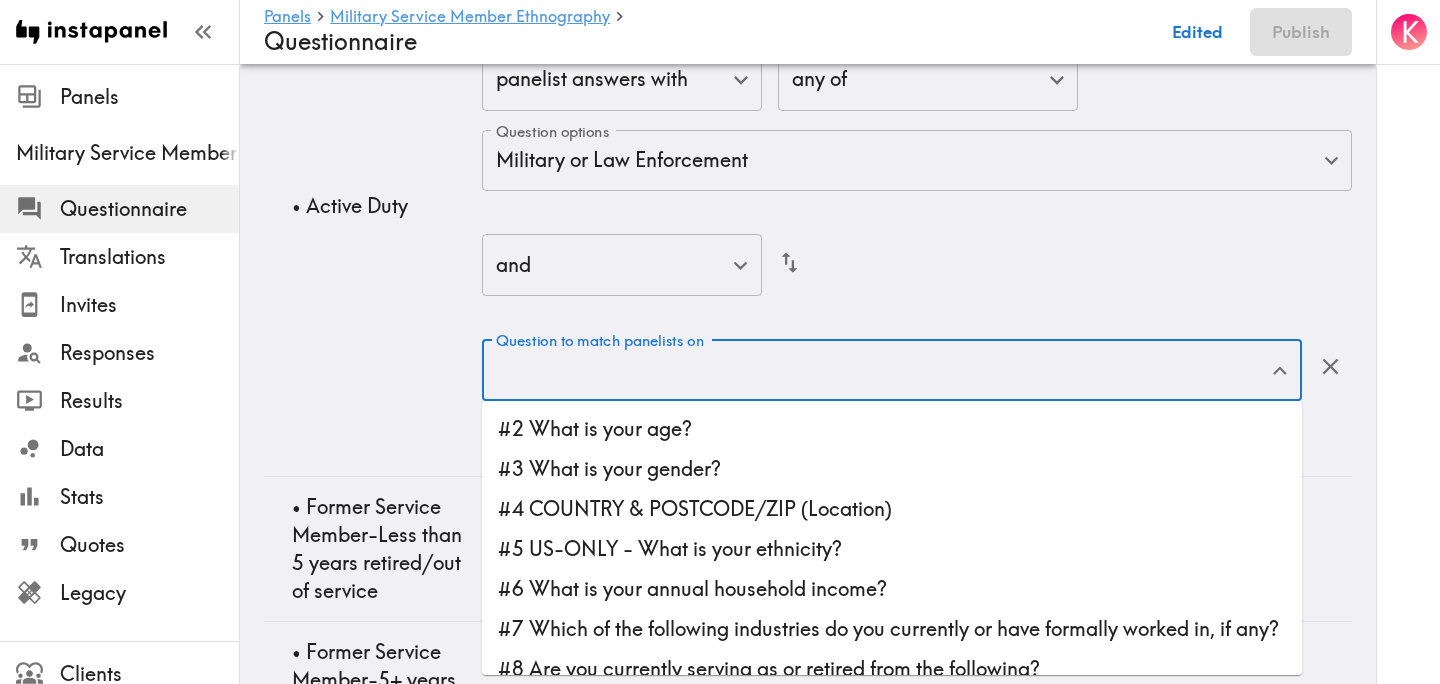 click on "Question to match panelists on" at bounding box center [877, 370] 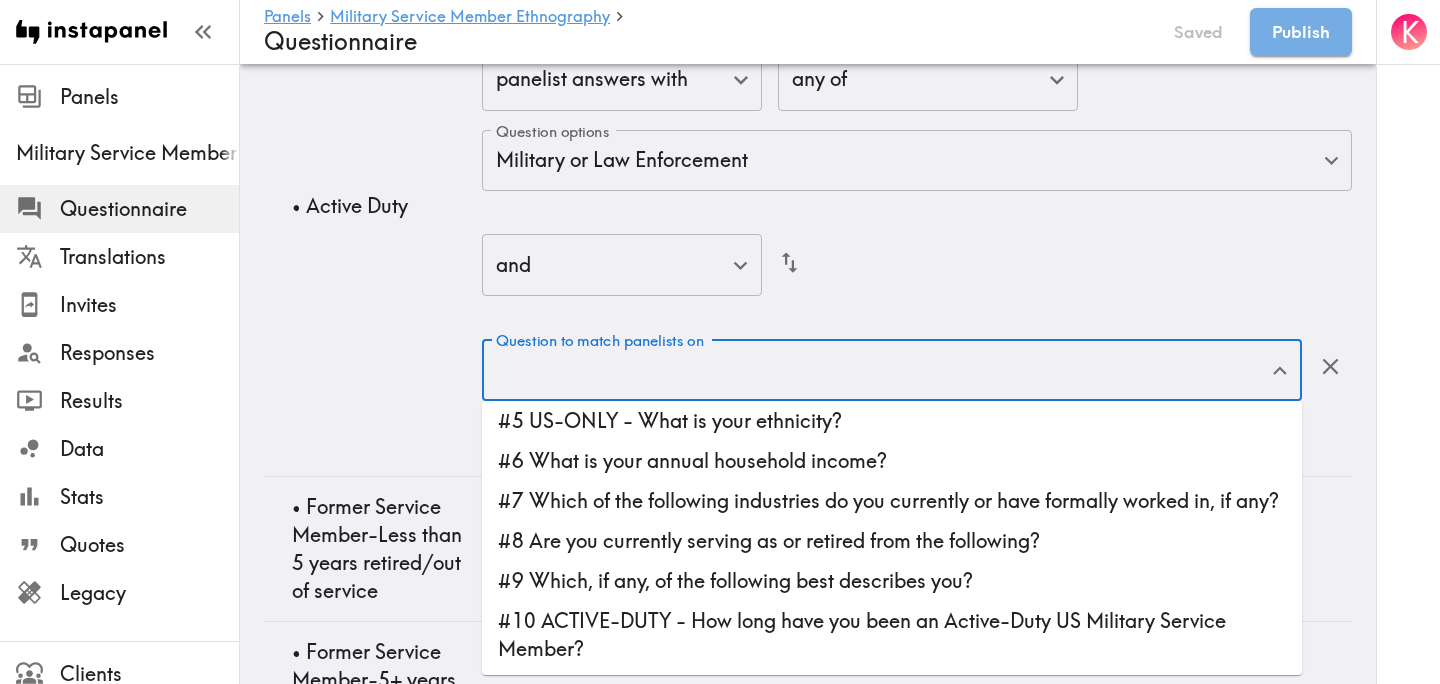 scroll, scrollTop: 139, scrollLeft: 0, axis: vertical 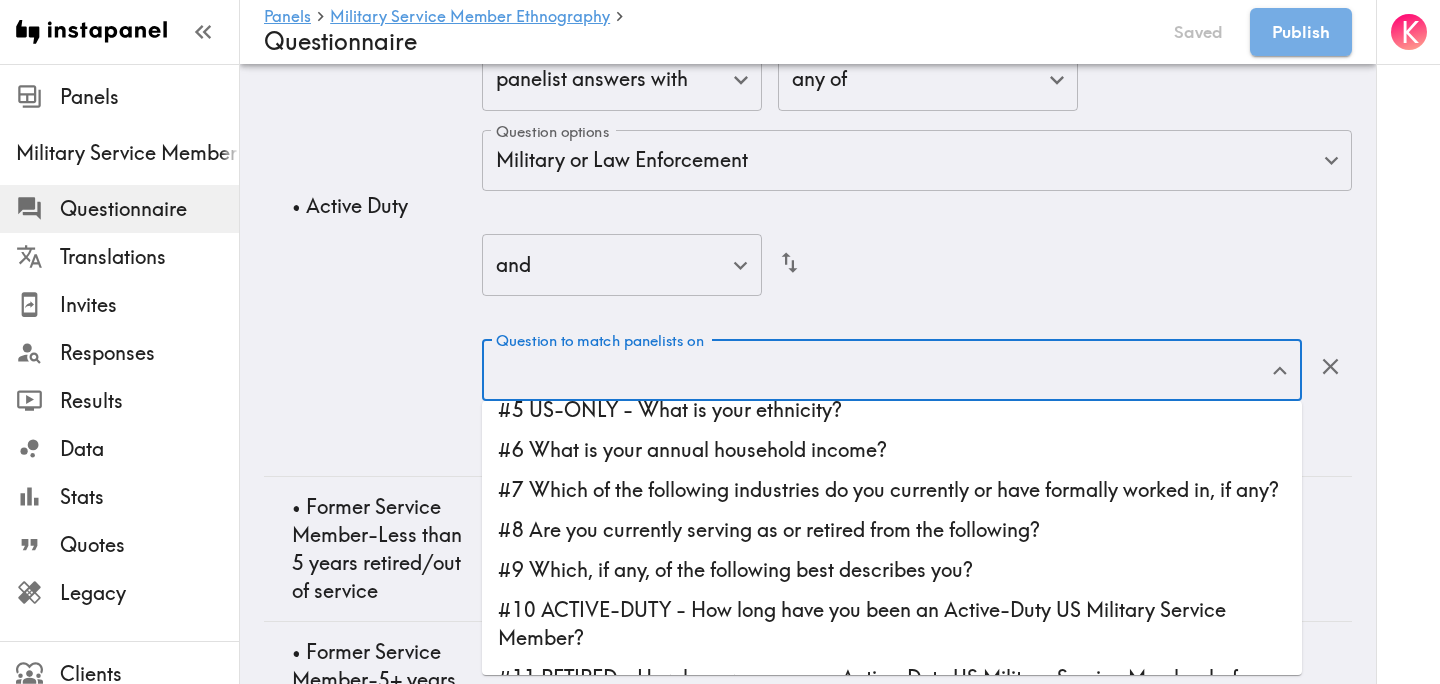 click on "#8 Are you currently serving as or retired from the following?" at bounding box center [892, 530] 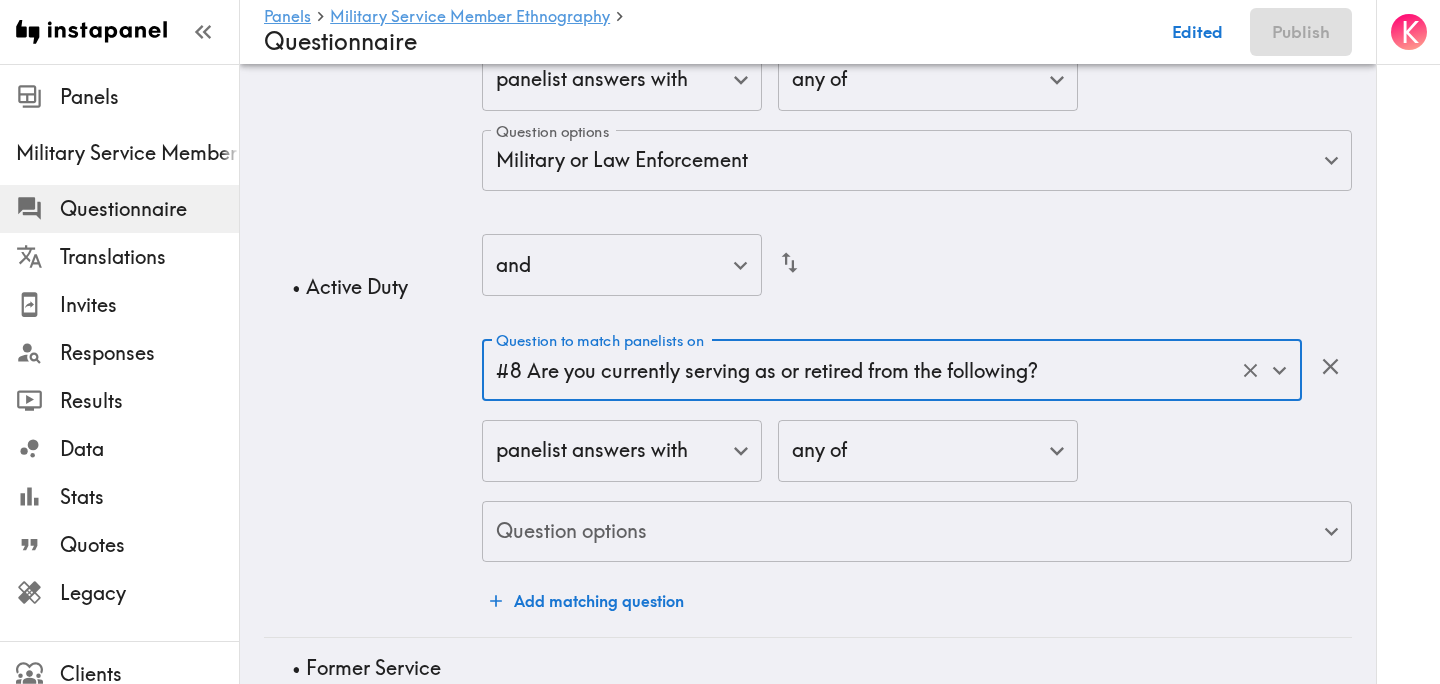 click on "Instapanel -  Panels  -  Military Service Member Ethnography  -  Questionnaire Panels Military Service Member Ethnography Questionnaire Translations Invites Responses Results Data Stats Quotes Legacy Clients Panelists Strategists My Invites My Rewards Help/Suggestions K Panels   Military Service Member Ethnography   Questionnaire Edited Publish Audience Questions Screening # Video Responses 20 # Video Responses The target number of panelists recording video. # Quant Responses # Quant Responses The target number of panelists answering multiple-choice and short text questions (no video answers). 18+ years old Mix of genders  ( No specific distribution ) Broad geographic distribution across the US Mix of HHI levels  ( No specific distribution ) Mix of ethnicities  ( No specific distribution ) Active/former service member  ( Specific distribution ) Active Duty  ( 0-90% ) Former Service Member-Less than 5 years retired/out of service  ( 0-90% ) Former Service Member-5+ years retired/out of service  ( 0-10% ) ( ) (" at bounding box center (720, 57) 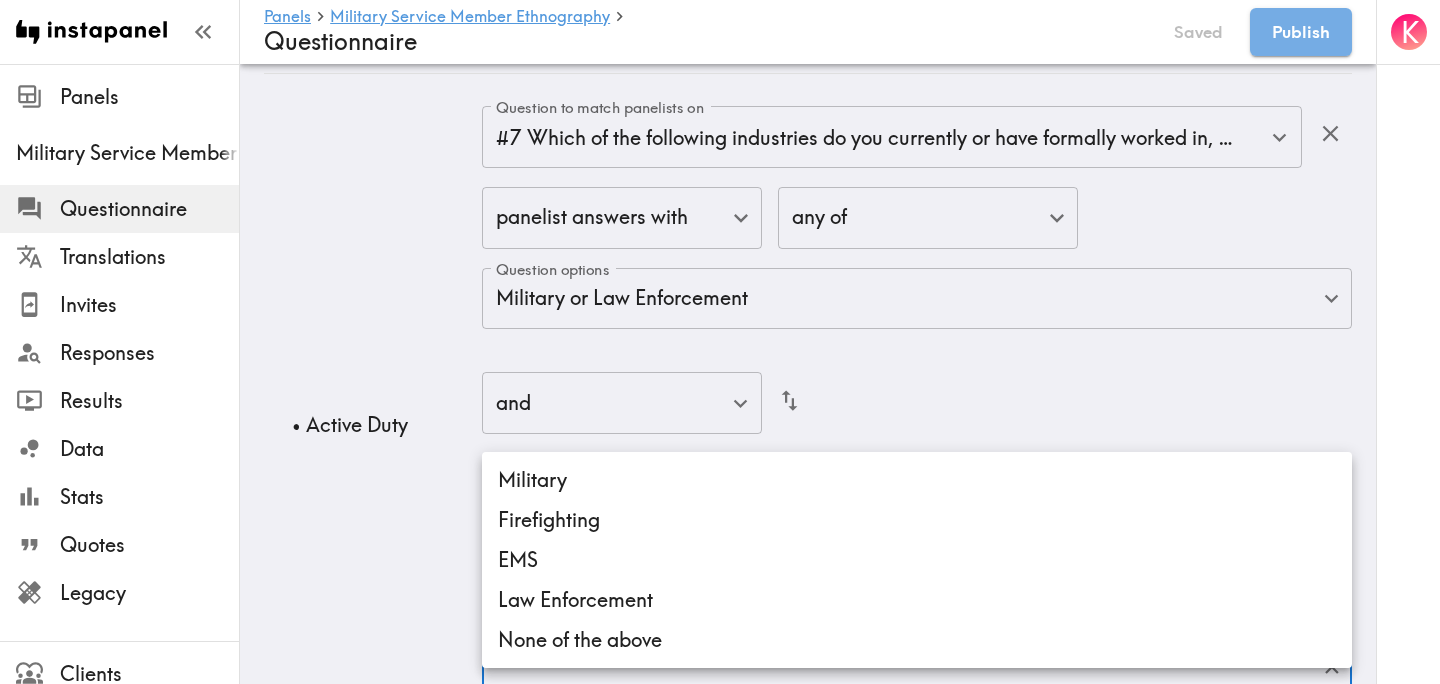click on "Military" at bounding box center (917, 480) 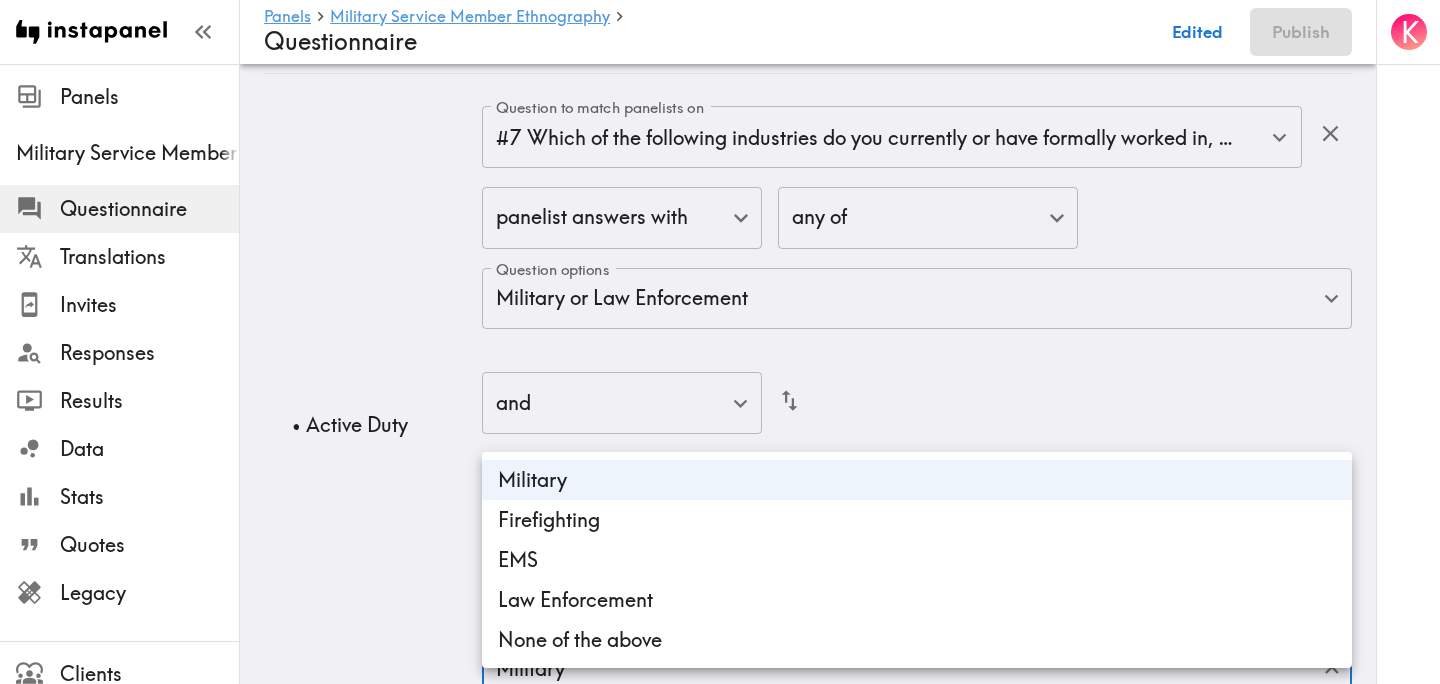 click at bounding box center (720, 342) 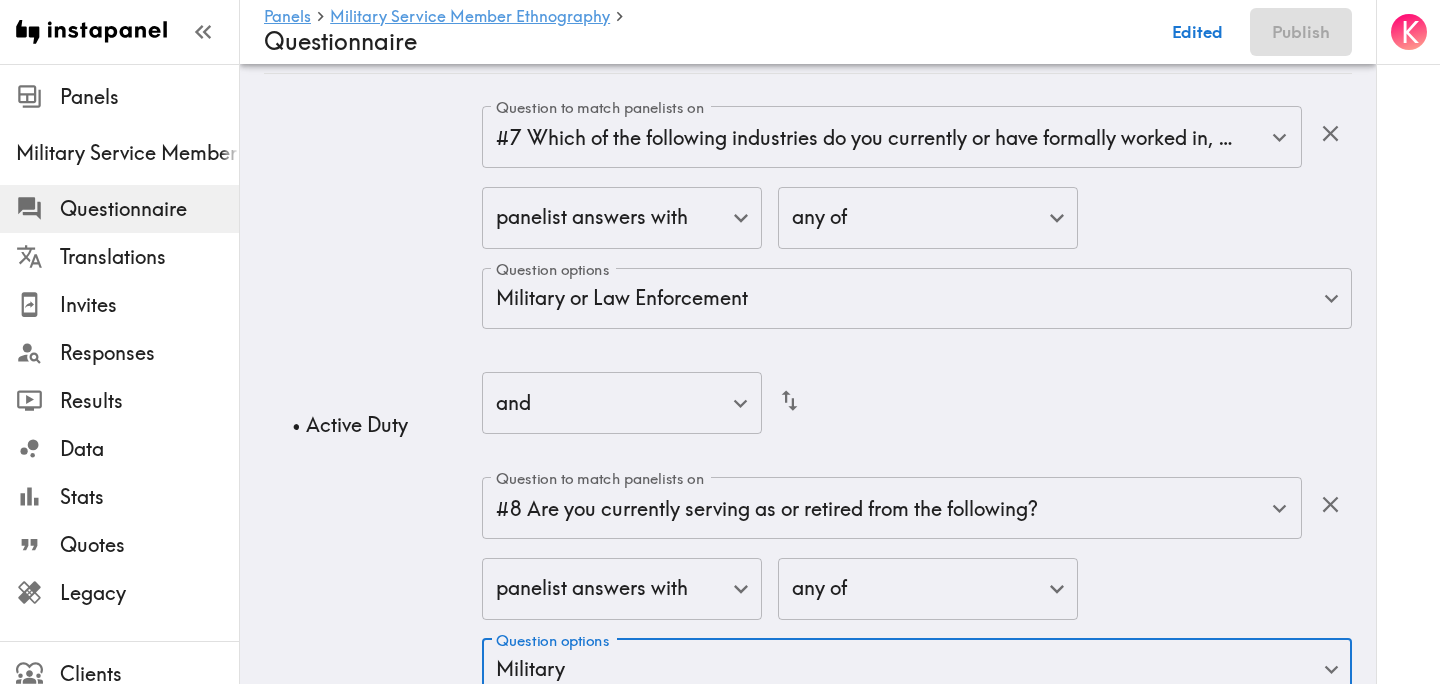 scroll, scrollTop: 1515, scrollLeft: 0, axis: vertical 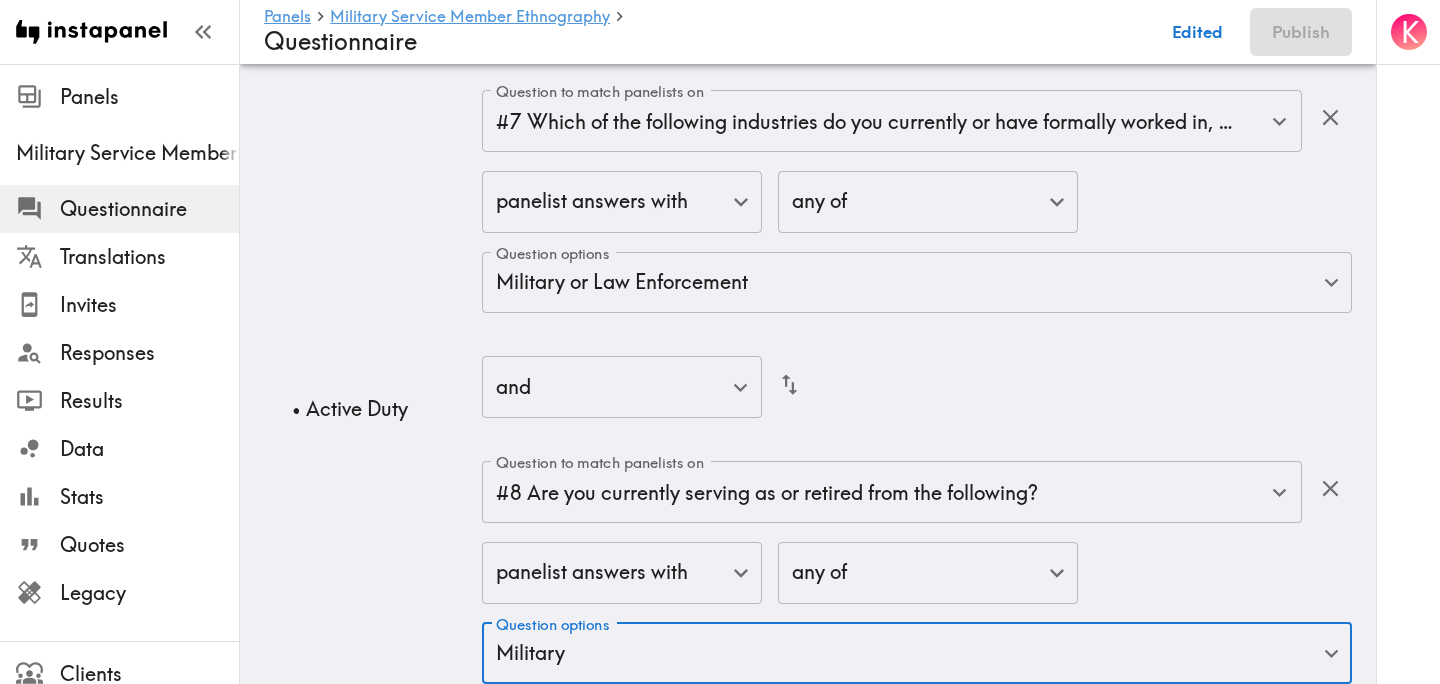 click on "and false ​" at bounding box center (917, 388) 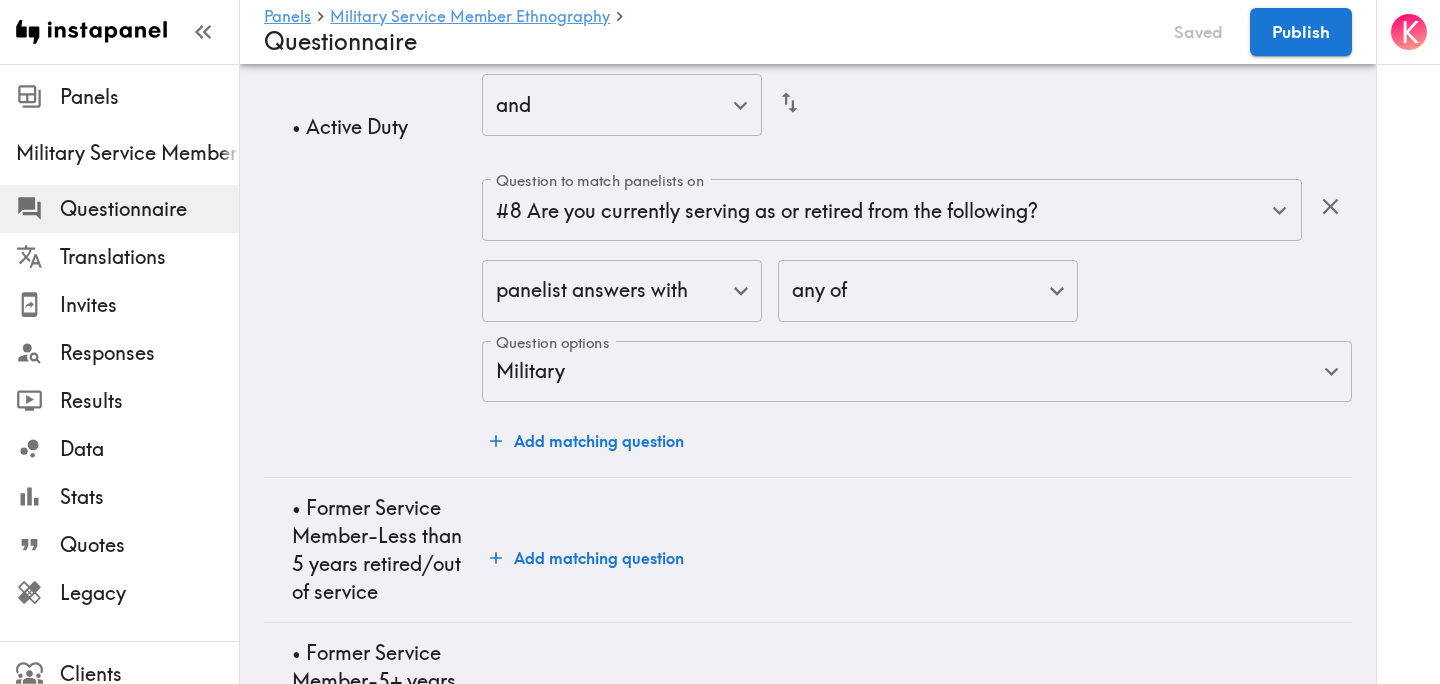 scroll, scrollTop: 1799, scrollLeft: 0, axis: vertical 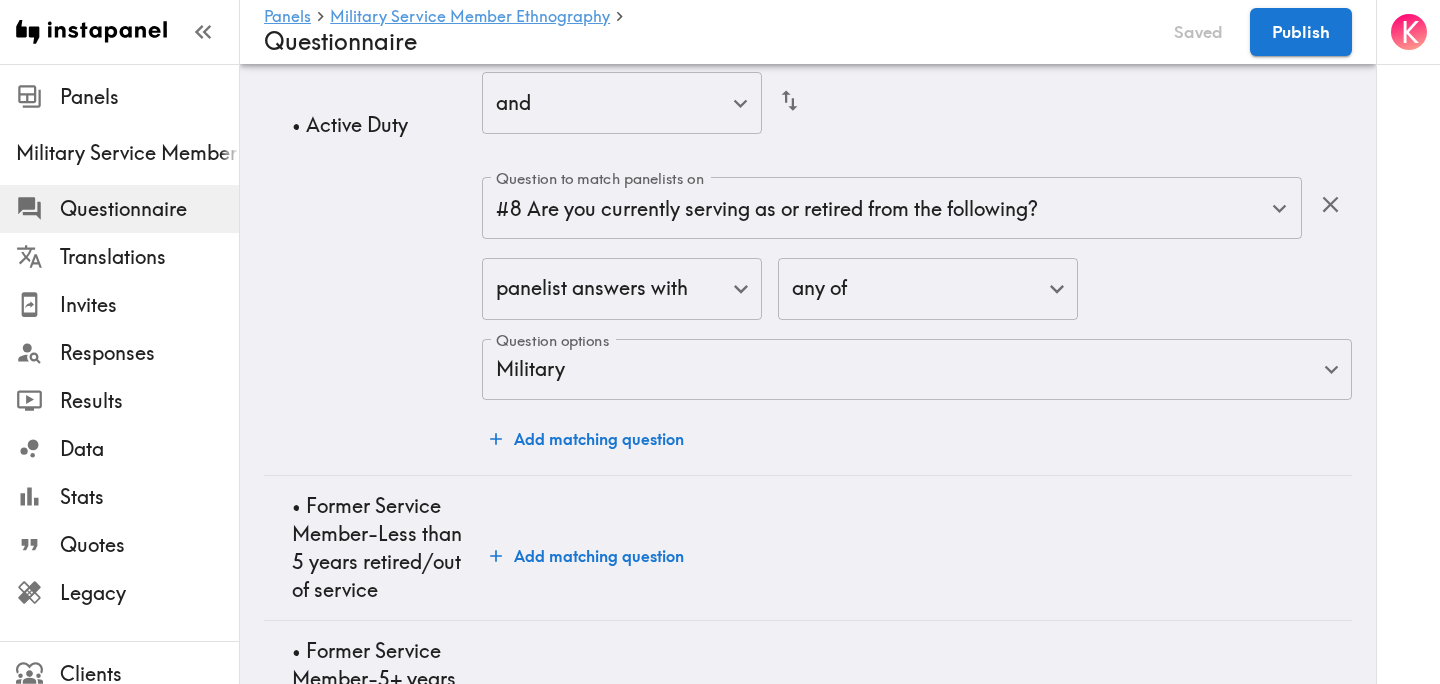 click on "Add matching question" at bounding box center [587, 439] 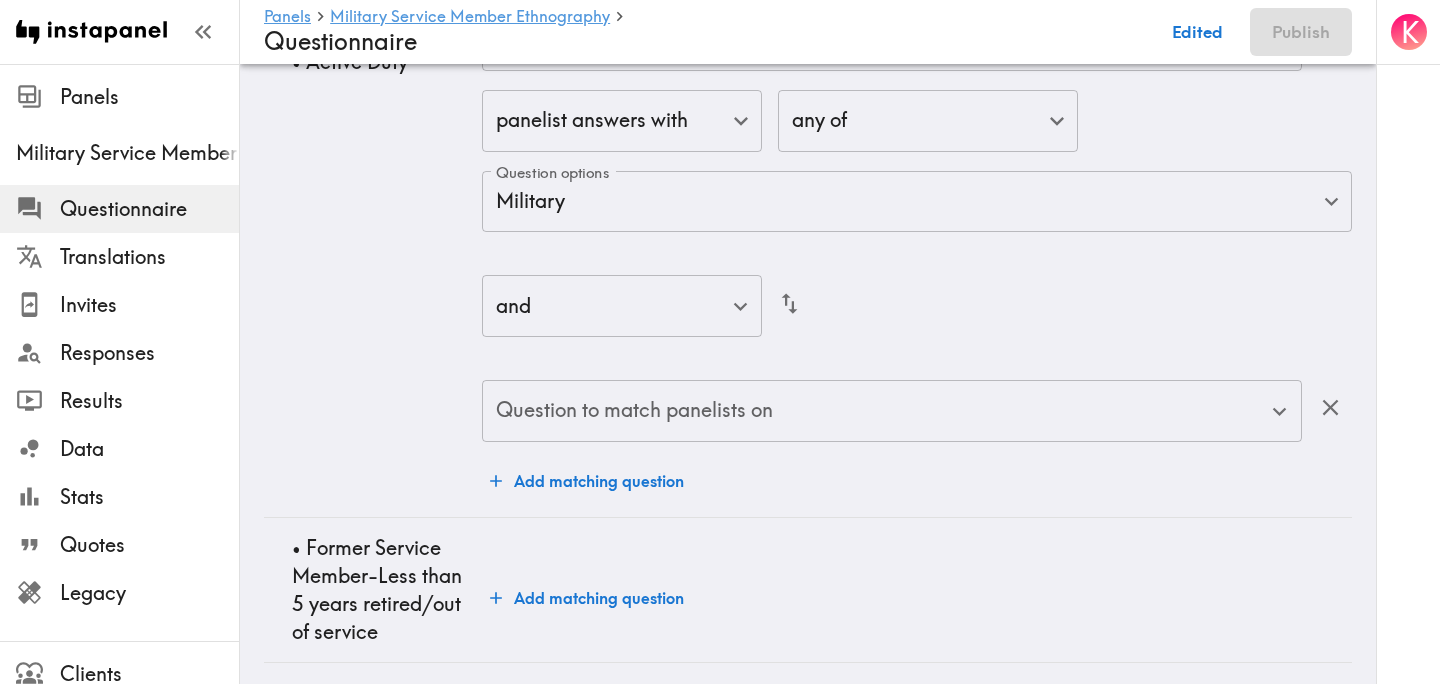 scroll, scrollTop: 1979, scrollLeft: 0, axis: vertical 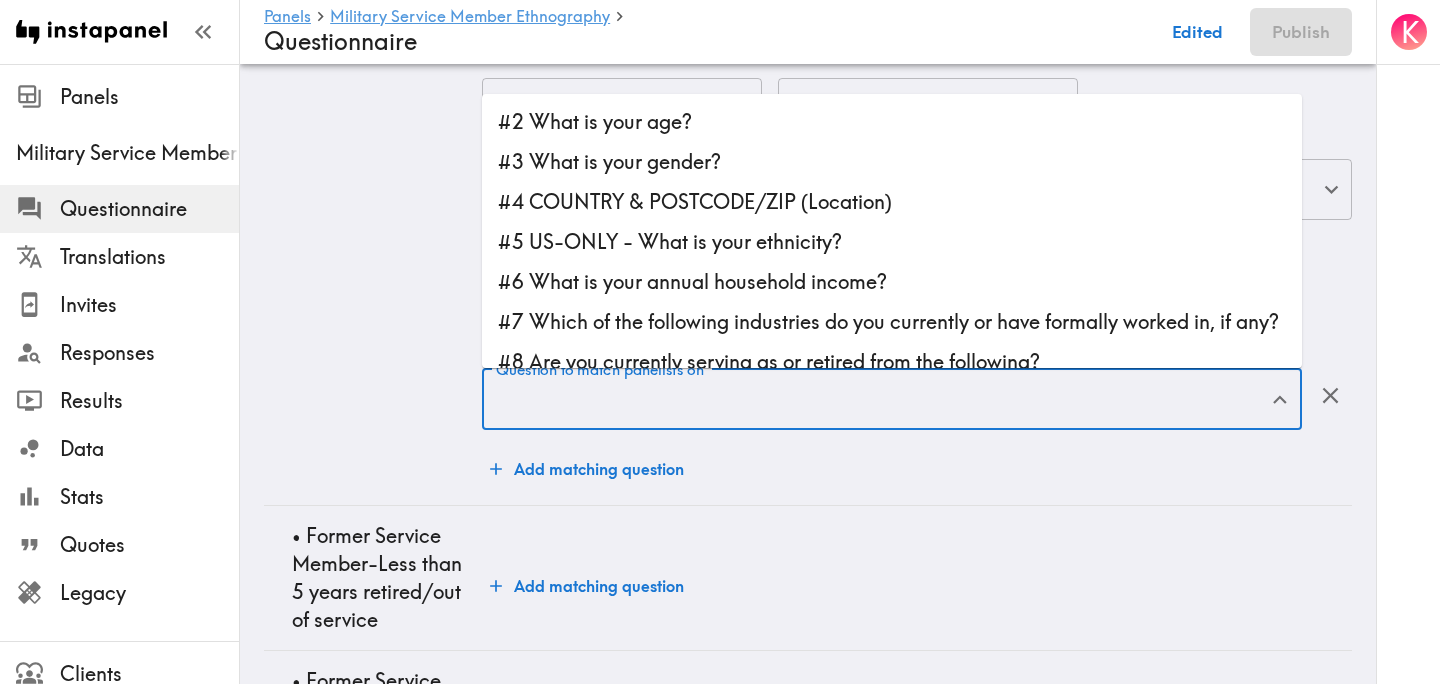 click on "Question to match panelists on" at bounding box center [877, 399] 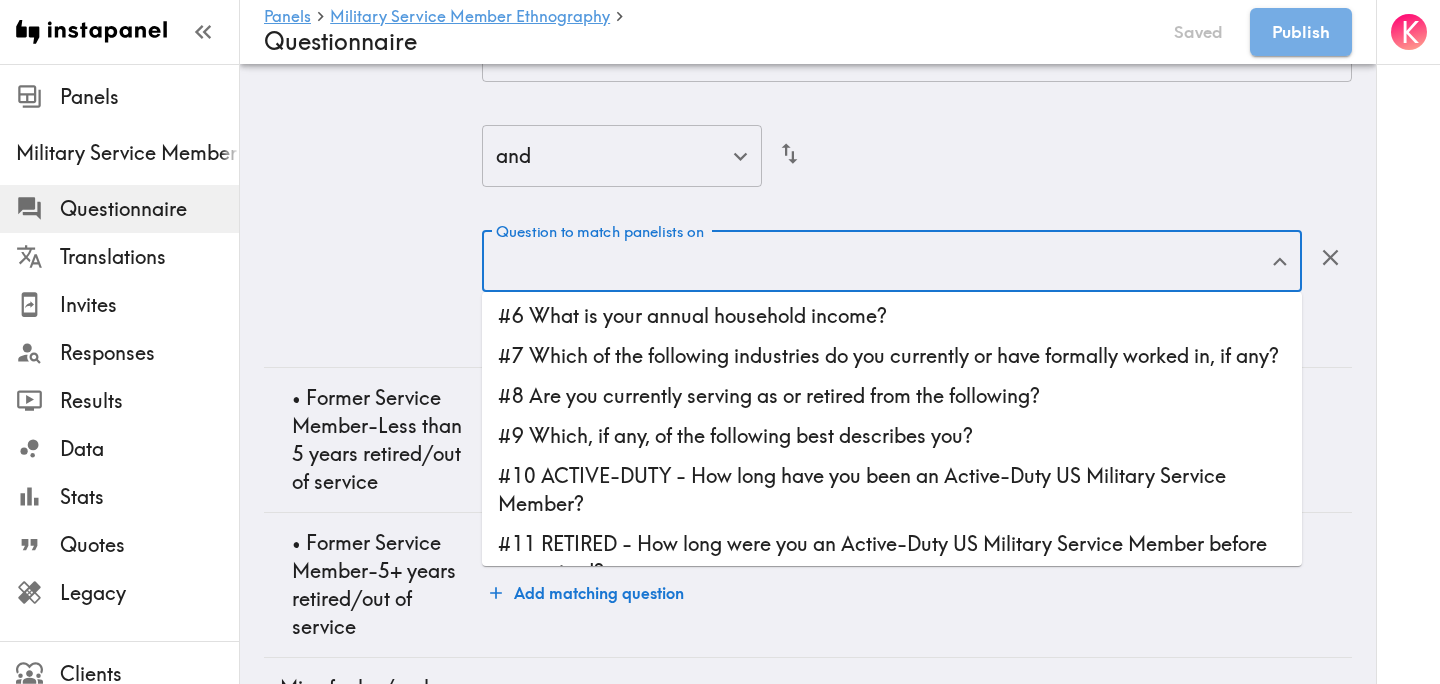 scroll, scrollTop: 167, scrollLeft: 0, axis: vertical 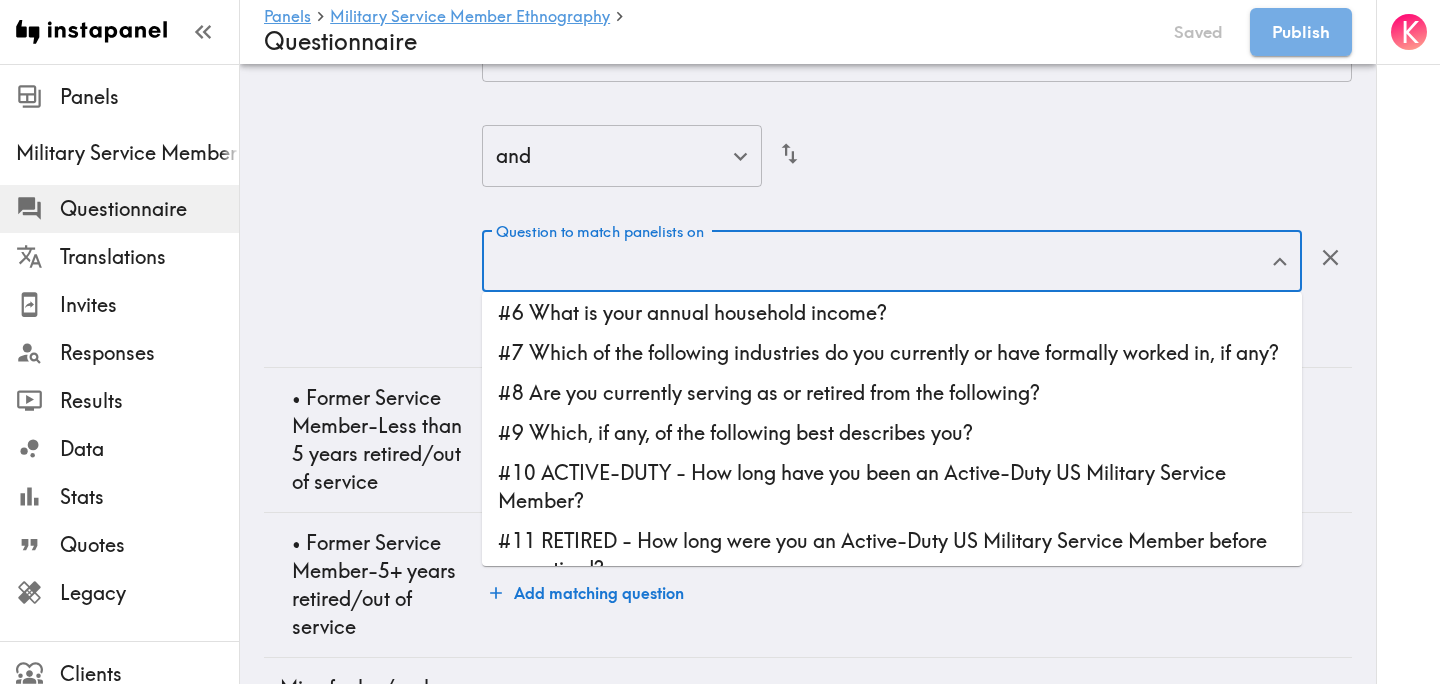 click on "#9 Which, if any, of the following best describes you?" at bounding box center (892, 433) 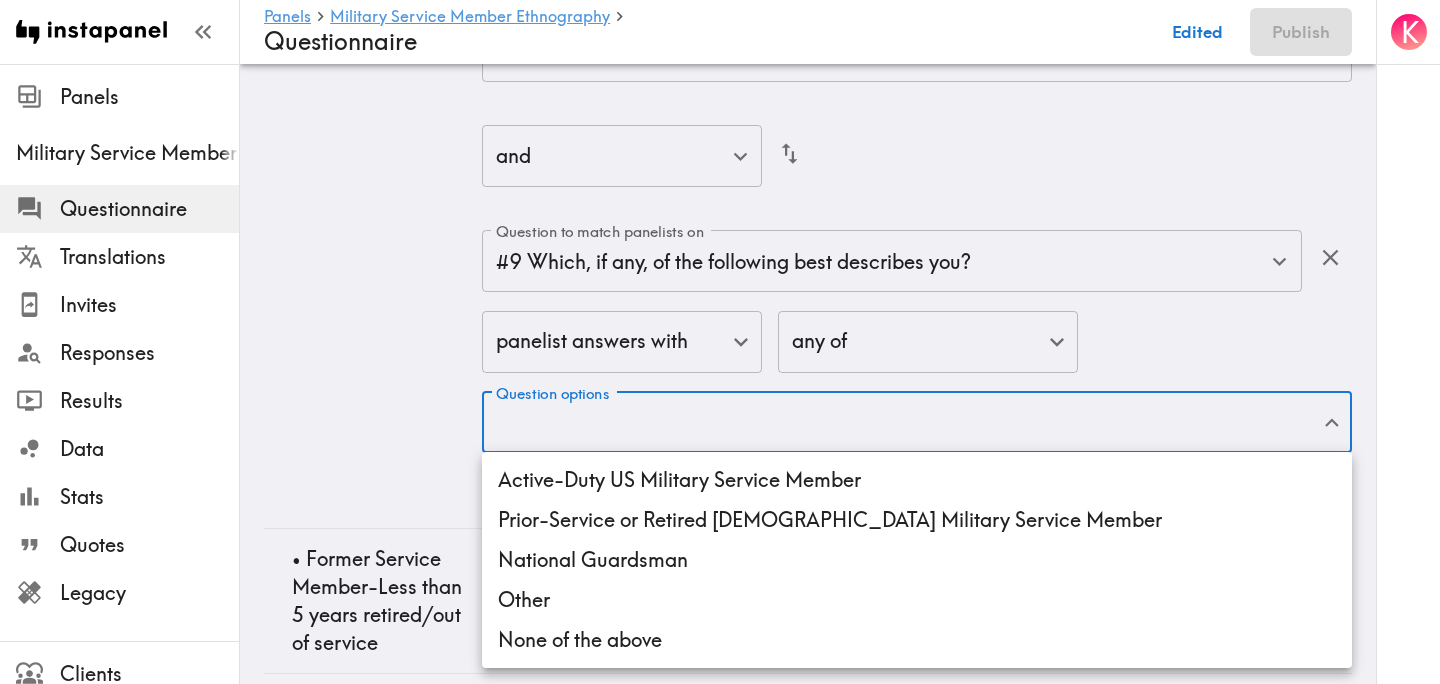 click on "Instapanel -  Panels  -  Military Service Member Ethnography  -  Questionnaire Panels Military Service Member Ethnography Questionnaire Translations Invites Responses Results Data Stats Quotes Legacy Clients Panelists Strategists My Invites My Rewards Help/Suggestions K Panels   Military Service Member Ethnography   Questionnaire Edited Publish Audience Questions Screening # Video Responses 20 # Video Responses The target number of panelists recording video. # Quant Responses # Quant Responses The target number of panelists answering multiple-choice and short text questions (no video answers). 18+ years old Mix of genders  ( No specific distribution ) Broad geographic distribution across the US Mix of HHI levels  ( No specific distribution ) Mix of ethnicities  ( No specific distribution ) Active/former service member  ( Specific distribution ) Active Duty  ( 0-90% ) Former Service Member-Less than 5 years retired/out of service  ( 0-90% ) Former Service Member-5+ years retired/out of service  ( 0-10% ) ( ) (" at bounding box center [720, -237] 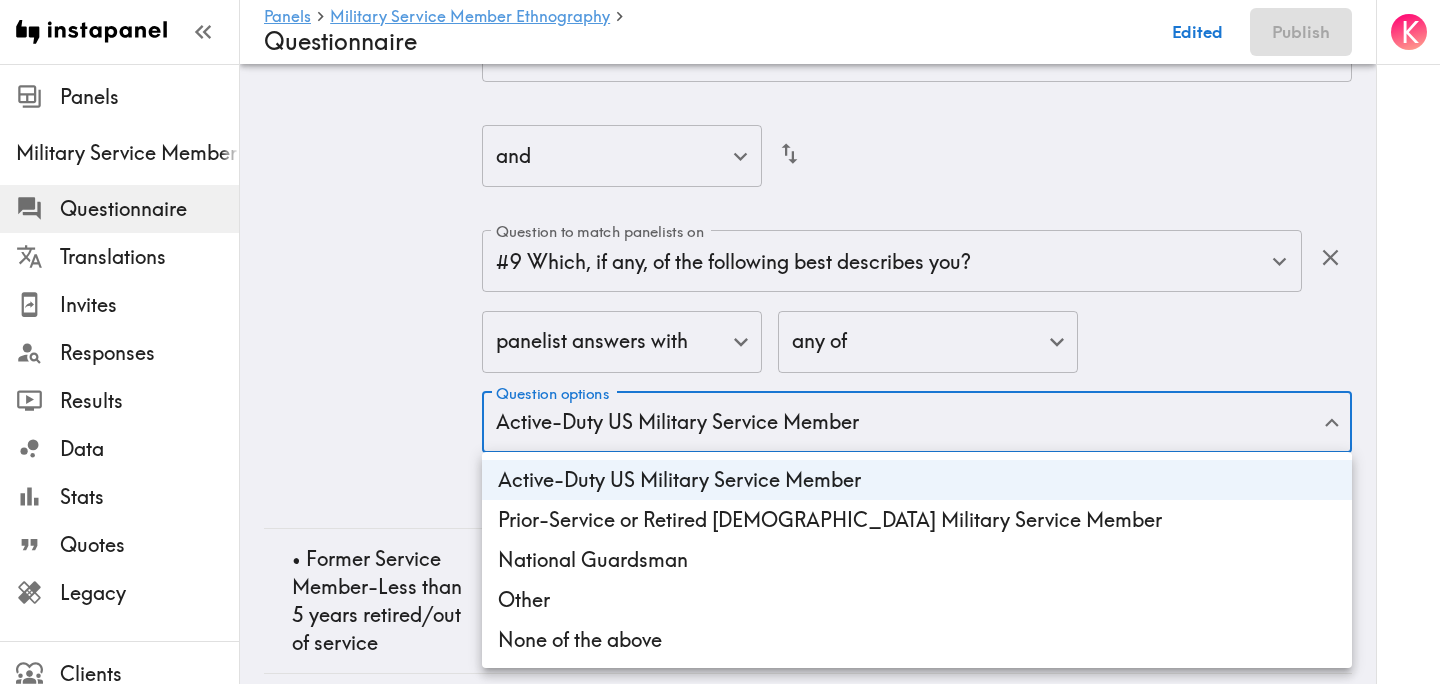 click at bounding box center (720, 342) 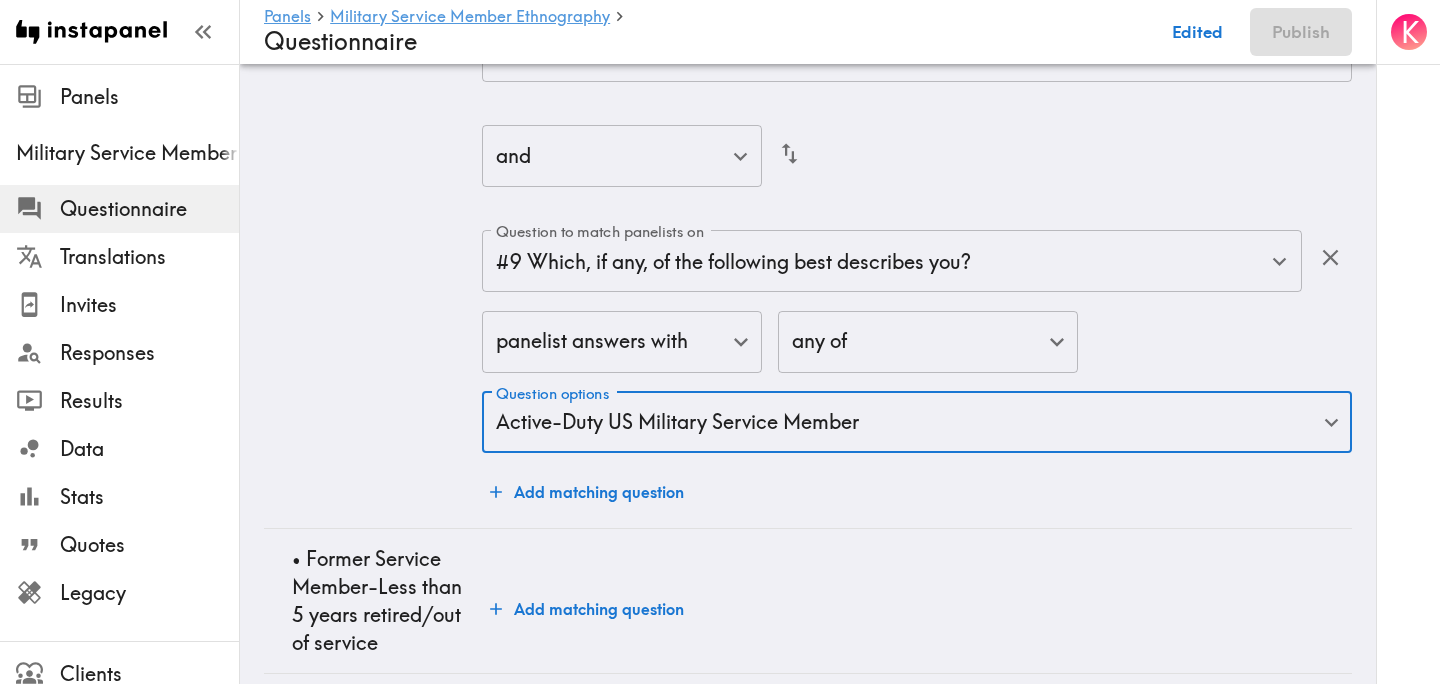 click on "•    Active Duty" at bounding box center (373, -8) 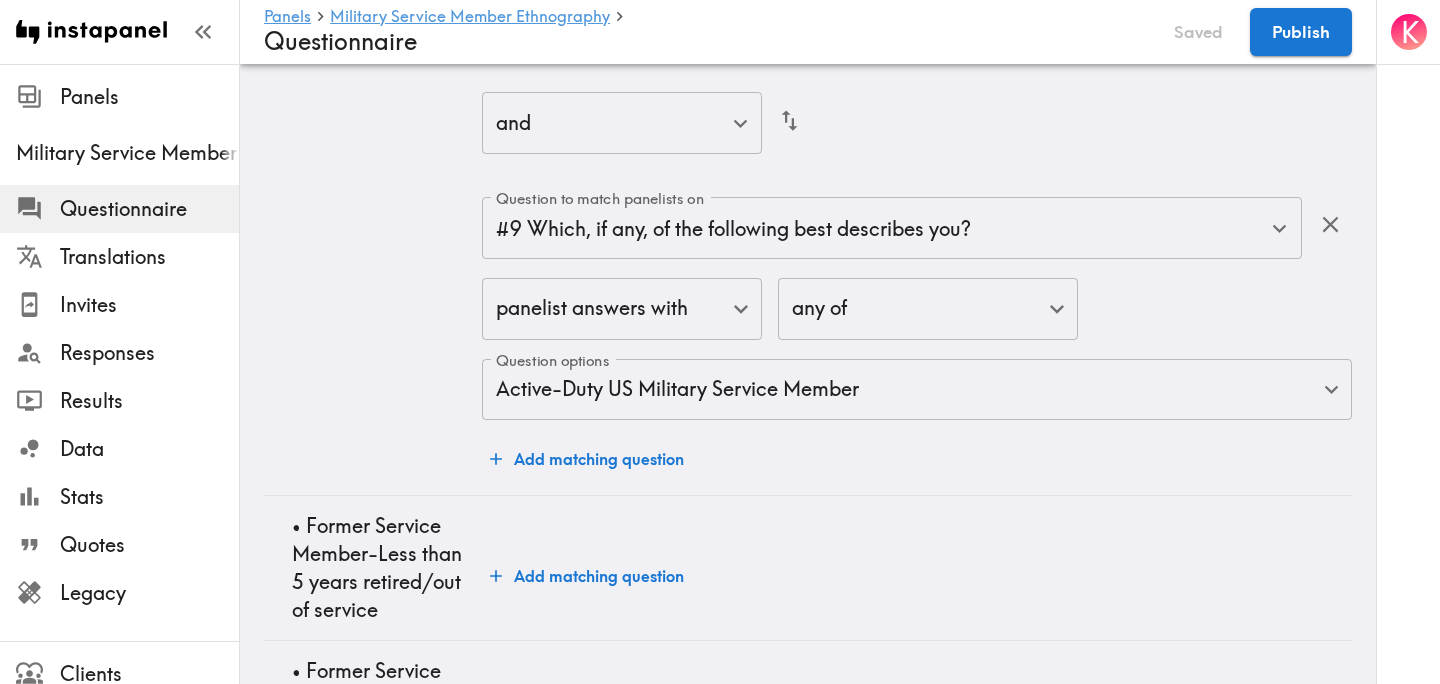 scroll, scrollTop: 2114, scrollLeft: 0, axis: vertical 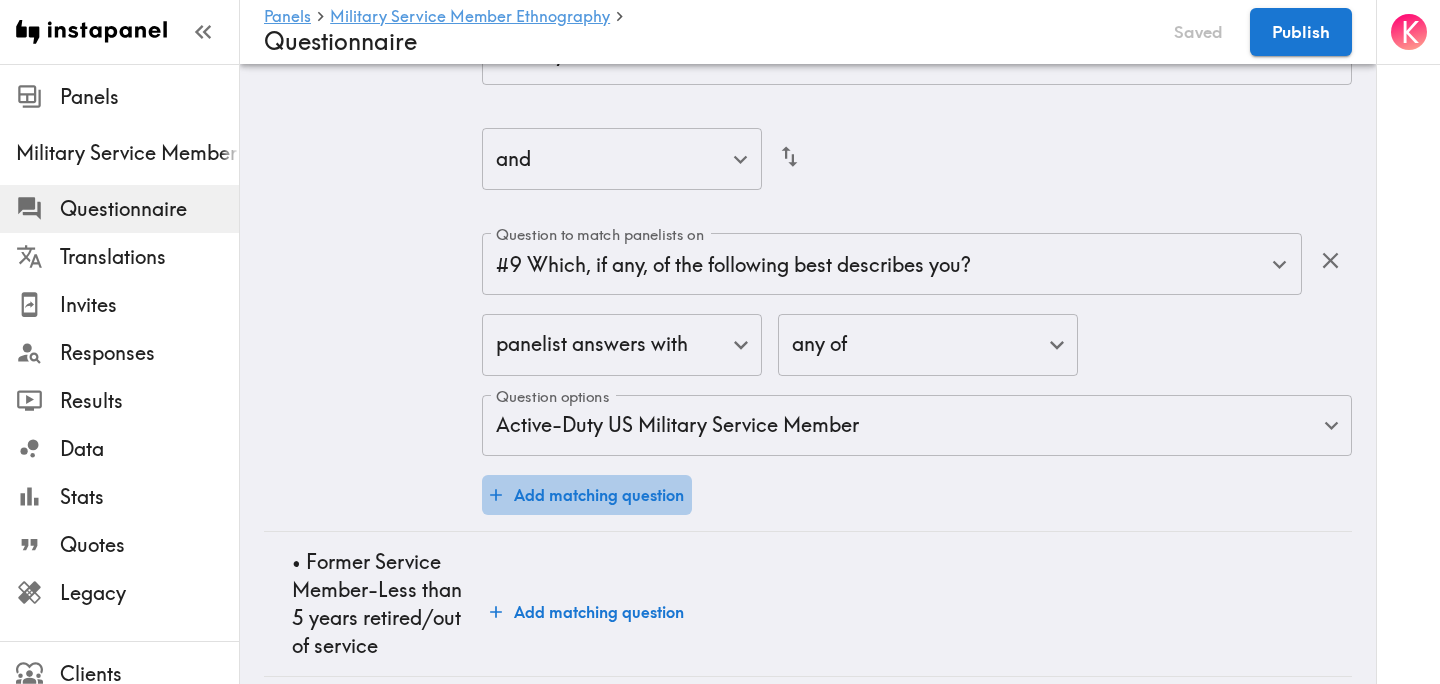click on "Add matching question" at bounding box center (587, 495) 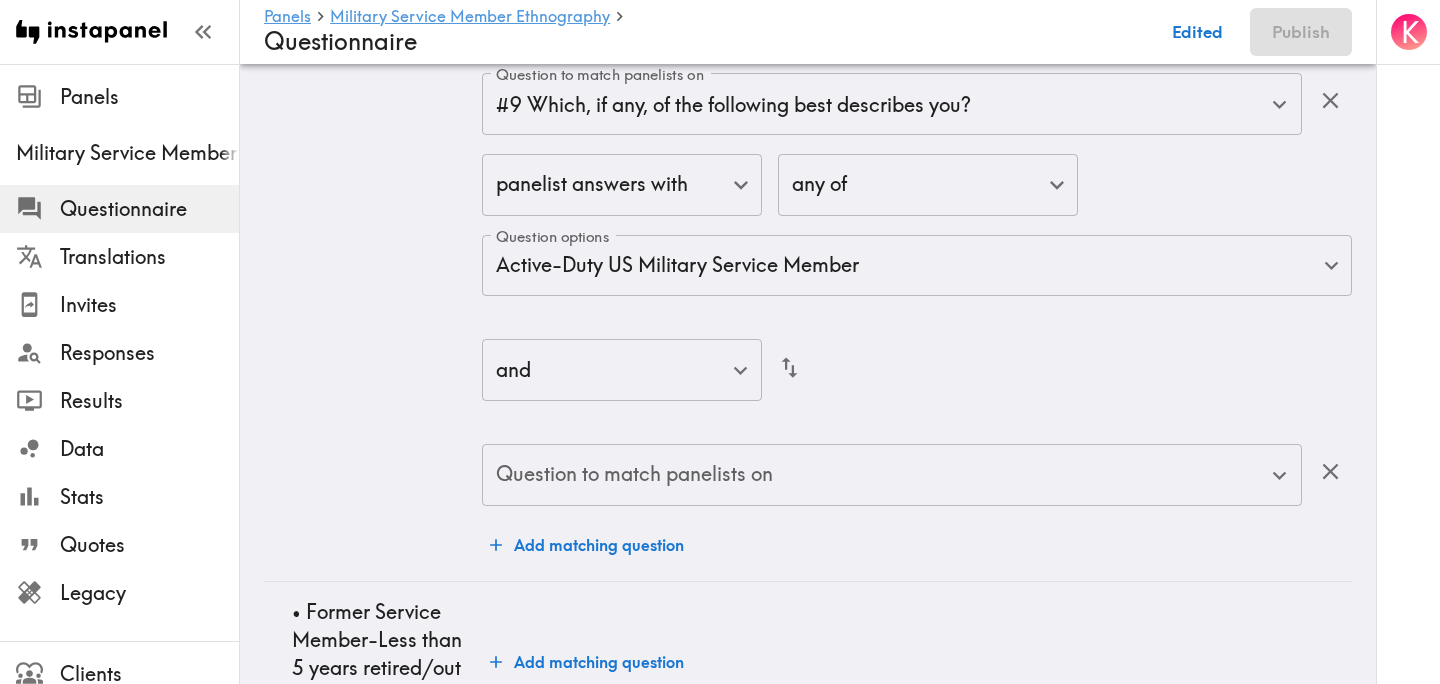 scroll, scrollTop: 2278, scrollLeft: 0, axis: vertical 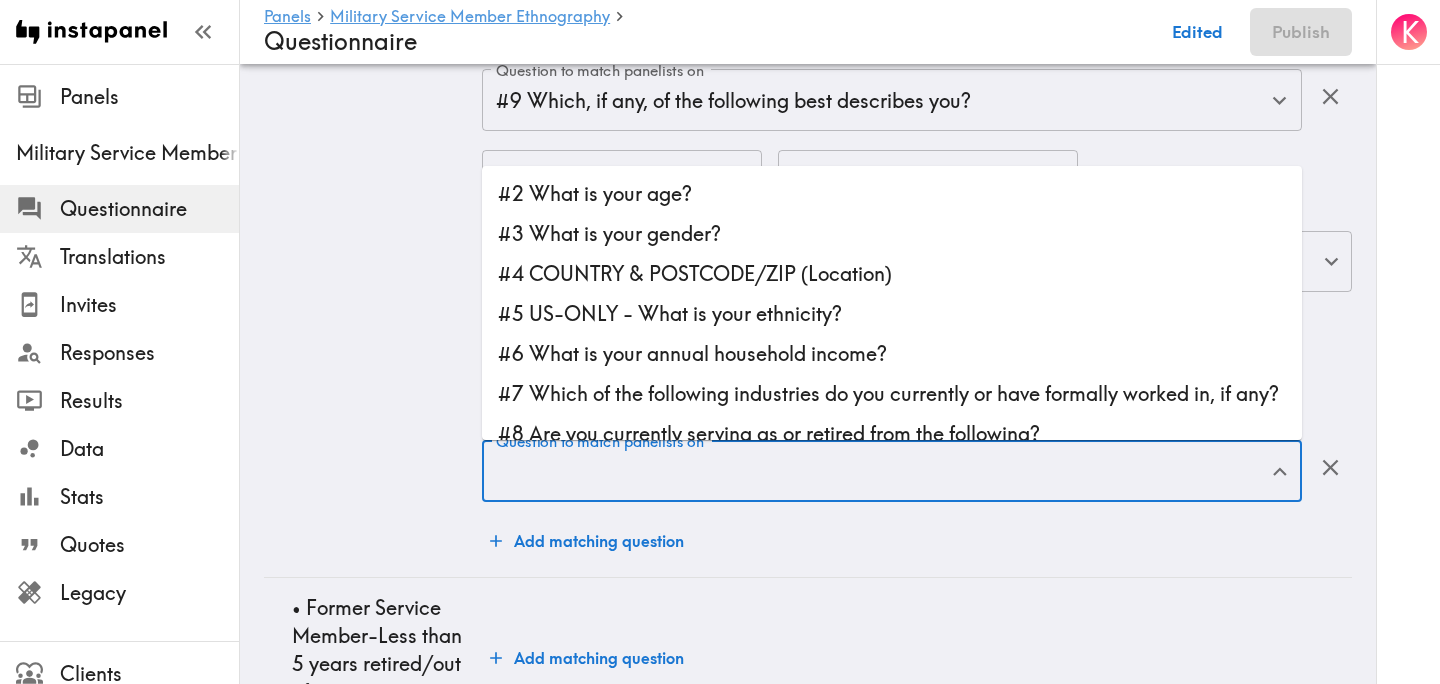 click on "Question to match panelists on" at bounding box center (877, 471) 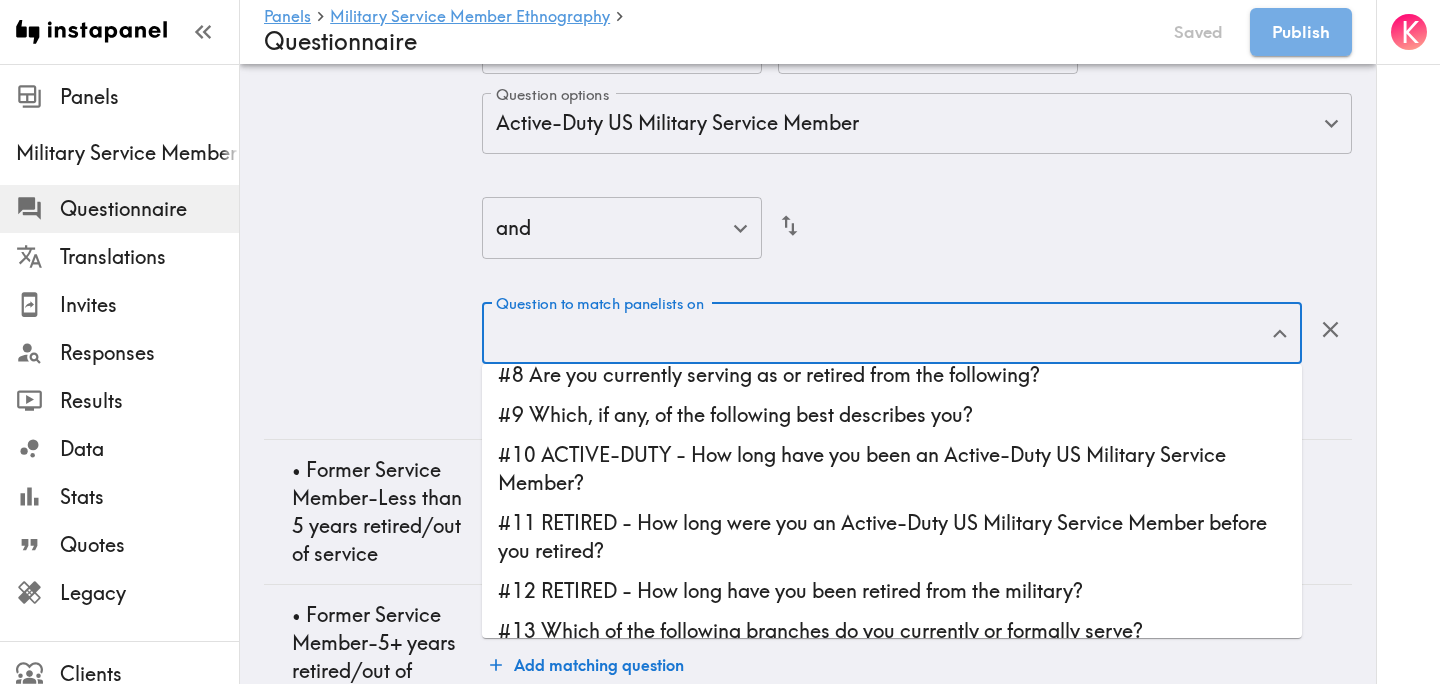 scroll, scrollTop: 258, scrollLeft: 0, axis: vertical 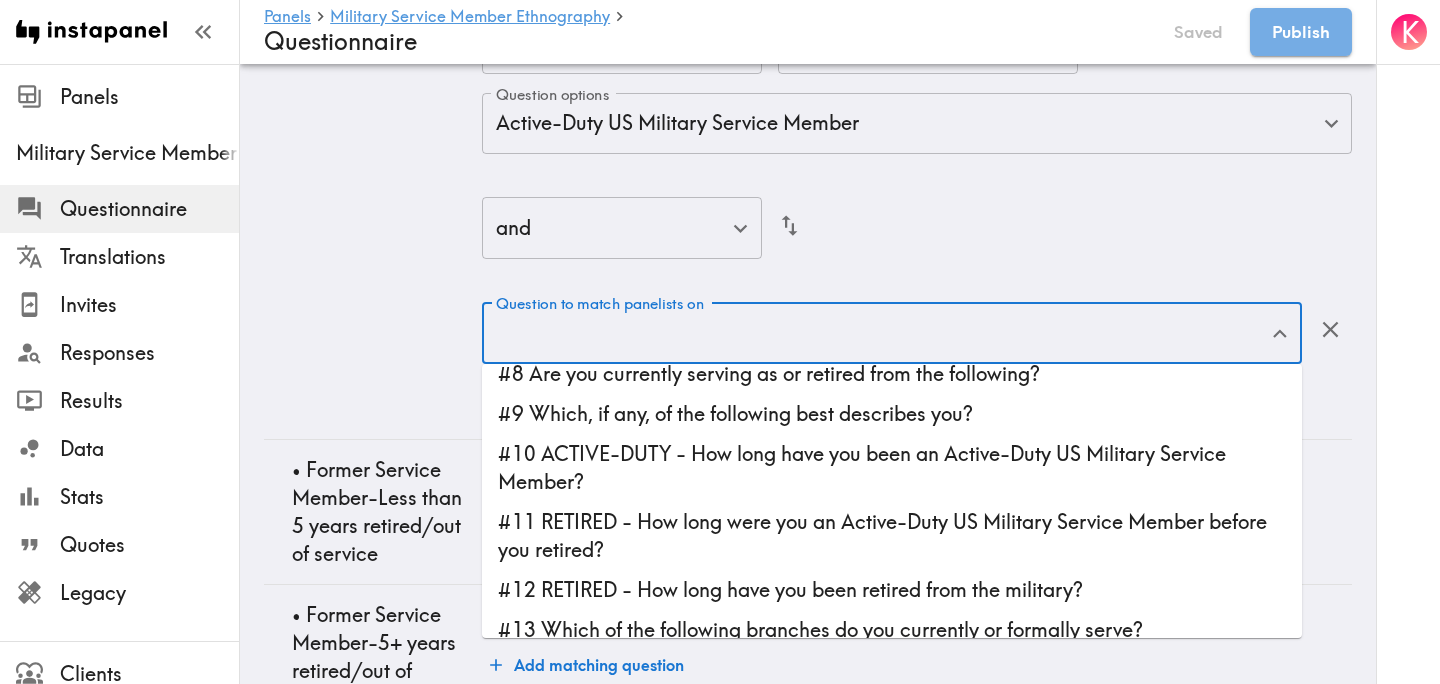 click on "#10 ACTIVE-DUTY - How long have you been an Active-Duty US Military Service Member?" at bounding box center [892, 468] 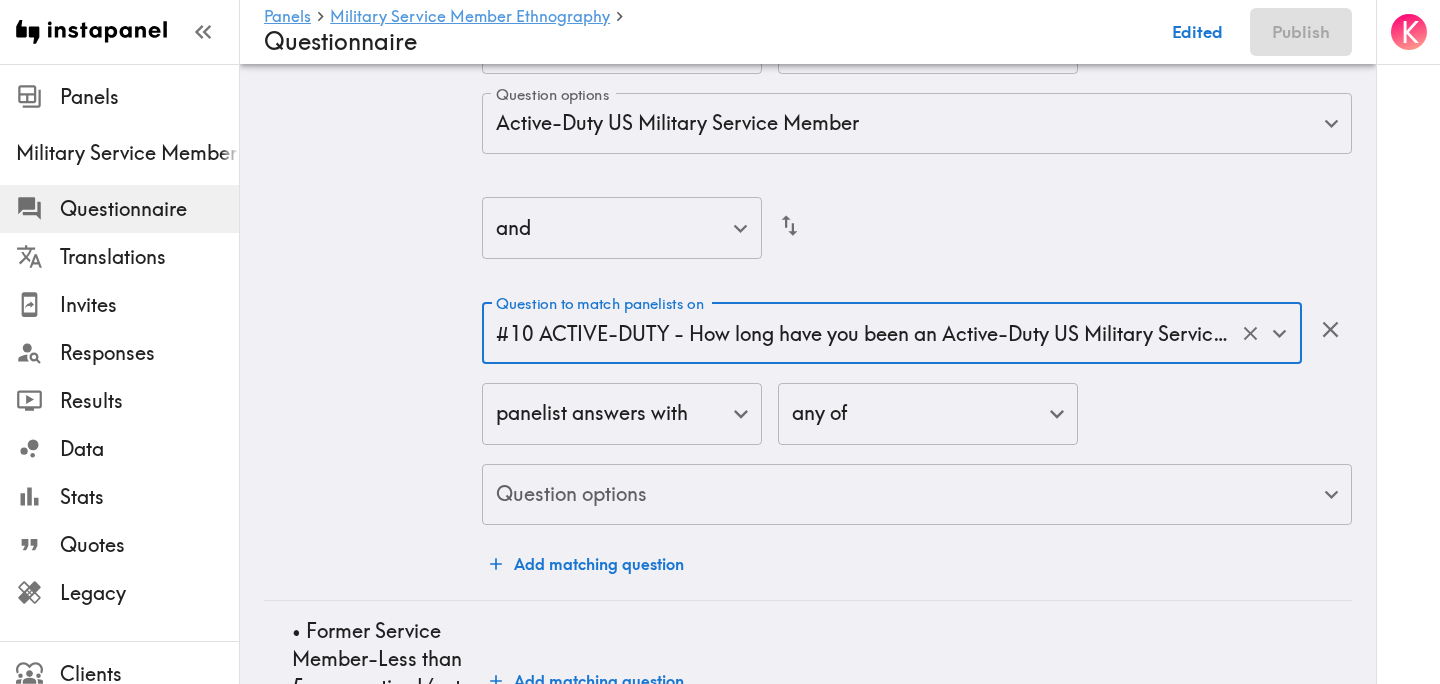 click on "Instapanel -  Panels  -  Military Service Member Ethnography  -  Questionnaire Panels Military Service Member Ethnography Questionnaire Translations Invites Responses Results Data Stats Quotes Legacy Clients Panelists Strategists My Invites My Rewards Help/Suggestions K Panels   Military Service Member Ethnography   Questionnaire Edited Publish Audience Questions Screening # Video Responses 20 # Video Responses The target number of panelists recording video. # Quant Responses # Quant Responses The target number of panelists answering multiple-choice and short text questions (no video answers). 18+ years old Mix of genders  ( No specific distribution ) Broad geographic distribution across the US Mix of HHI levels  ( No specific distribution ) Mix of ethnicities  ( No specific distribution ) Active/former service member  ( Specific distribution ) Active Duty  ( 0-90% ) Former Service Member-Less than 5 years retired/out of service  ( 0-90% ) Former Service Member-5+ years retired/out of service  ( 0-10% ) ( ) (" at bounding box center [720, -351] 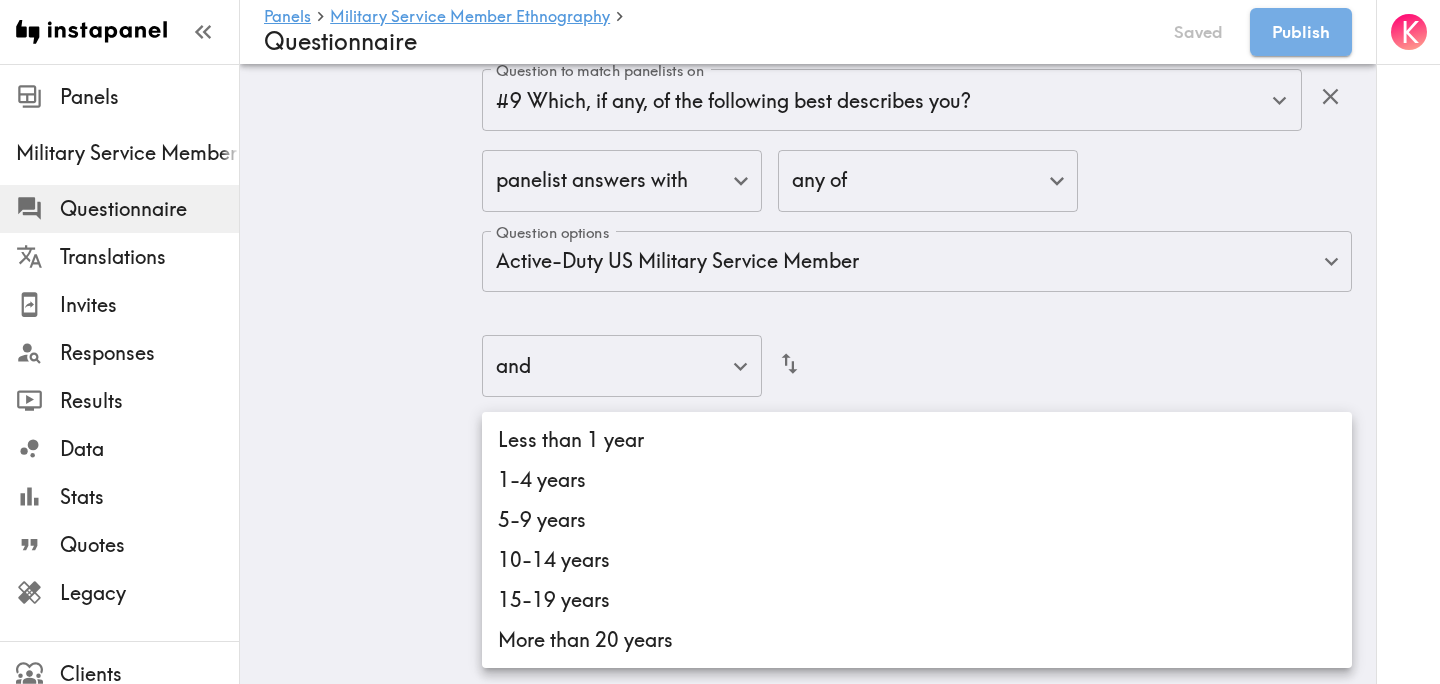 click on "Less than 1 year" at bounding box center [917, 440] 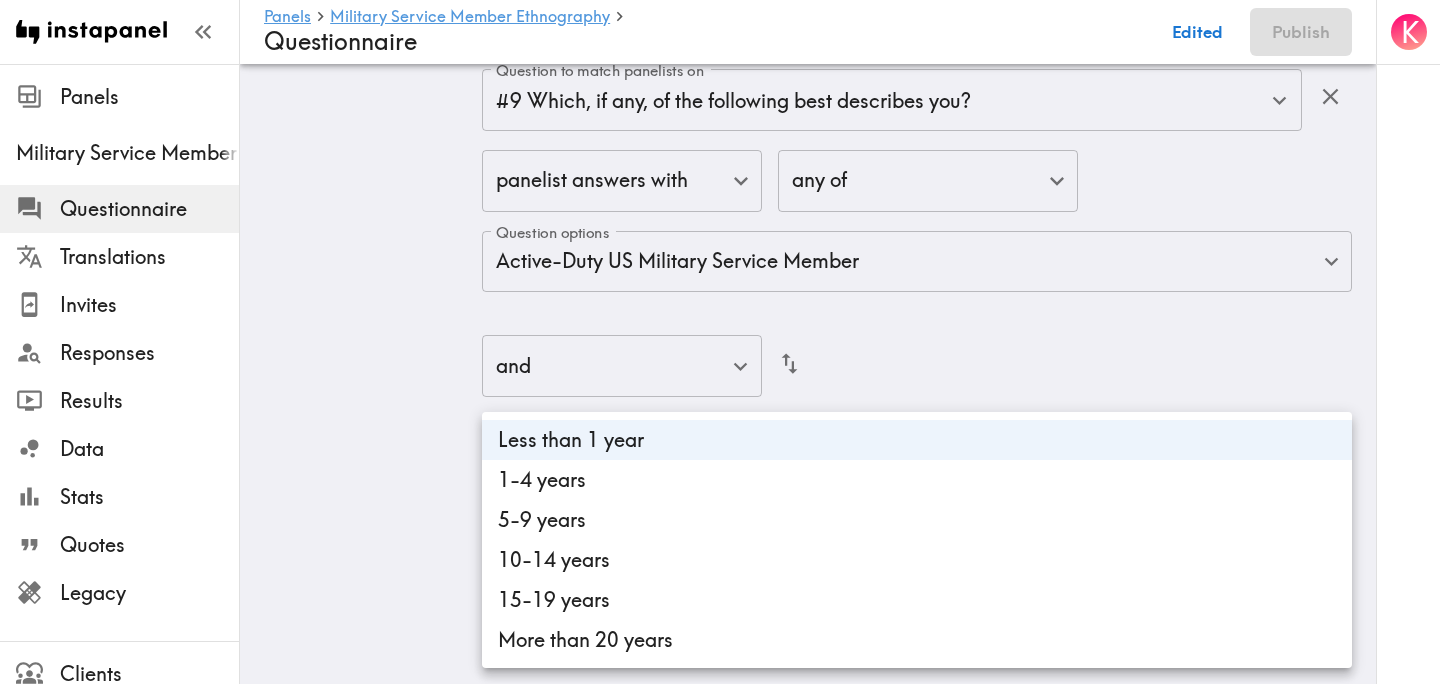 click on "1-4 years" at bounding box center (917, 480) 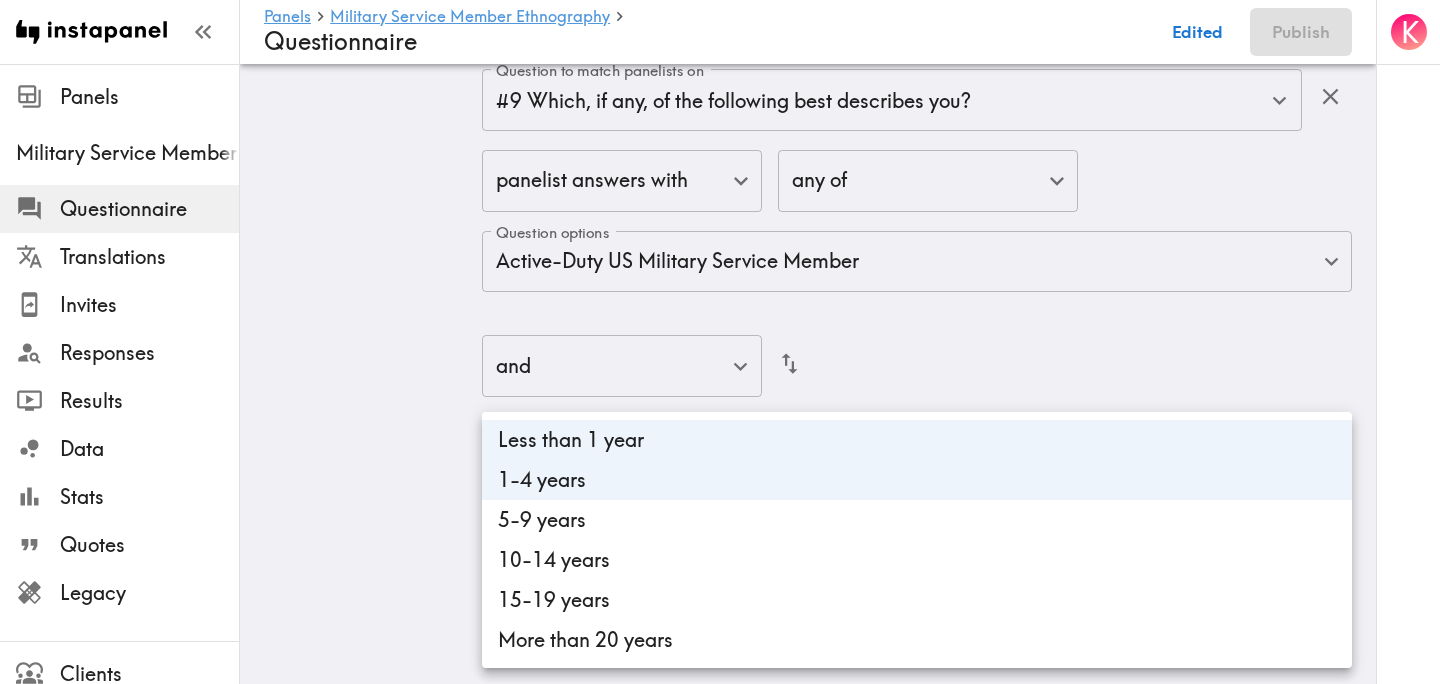 click on "5-9 years" at bounding box center (917, 520) 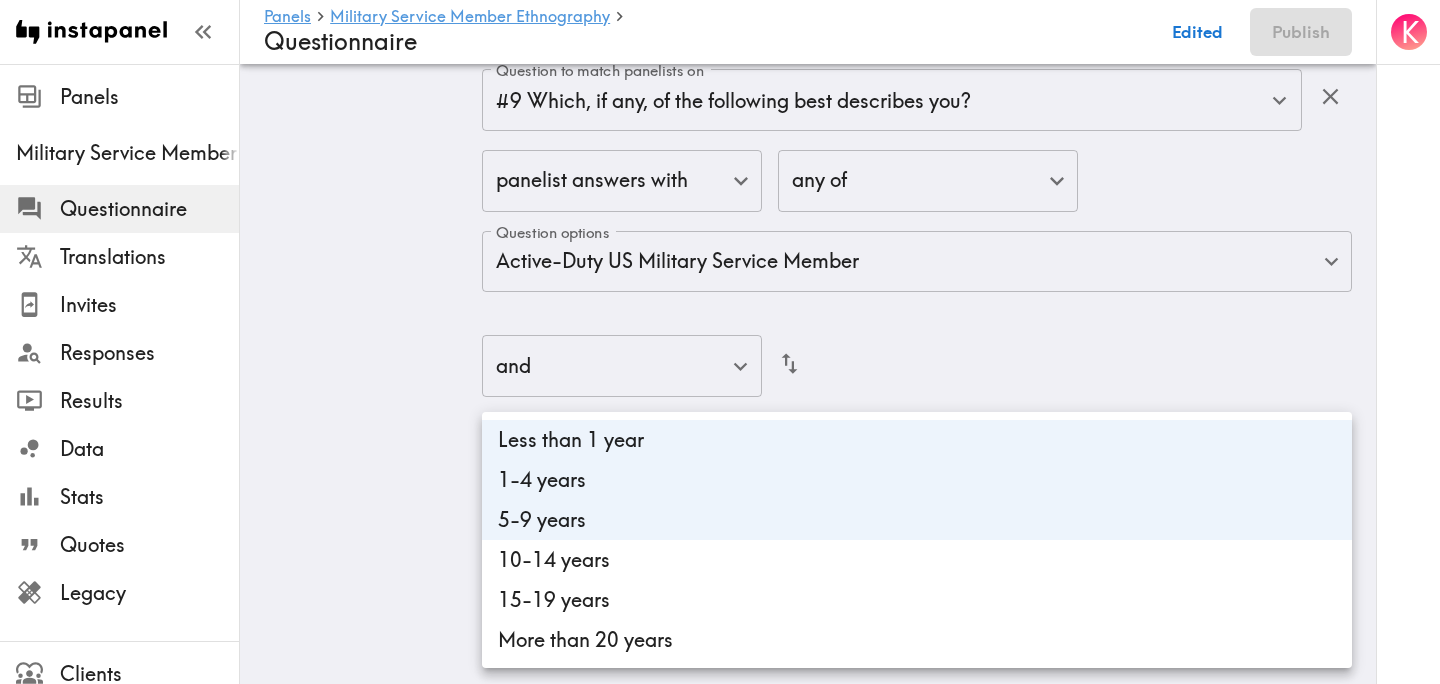 click on "10-14 years" at bounding box center [917, 560] 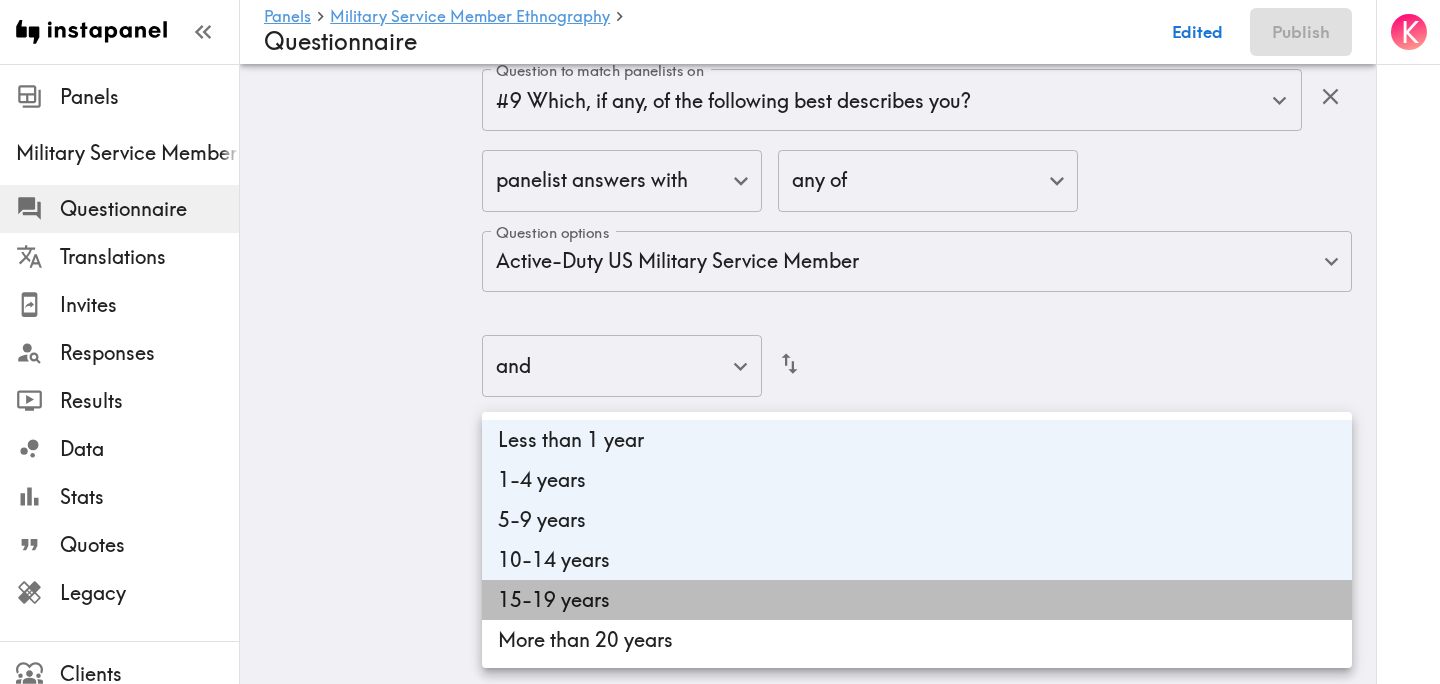 click on "15-19 years" at bounding box center [917, 600] 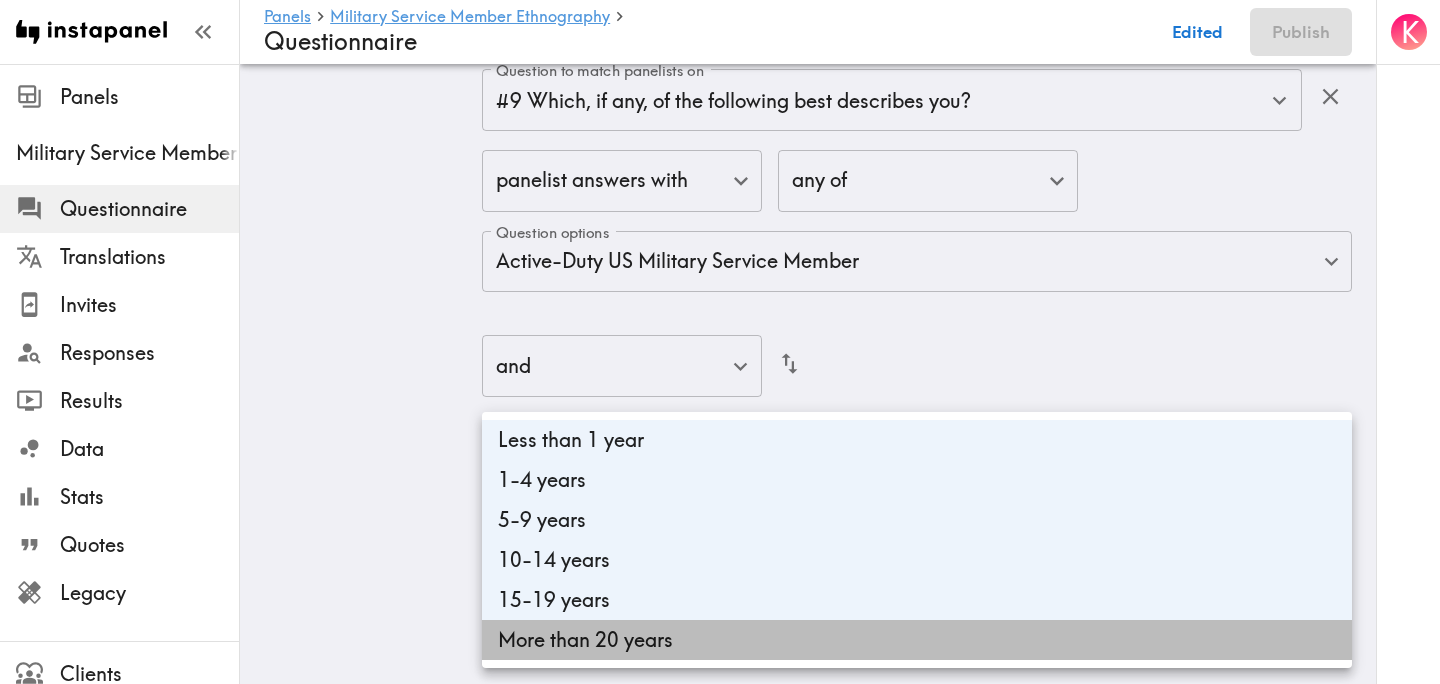 click on "More than 20 years" at bounding box center (917, 640) 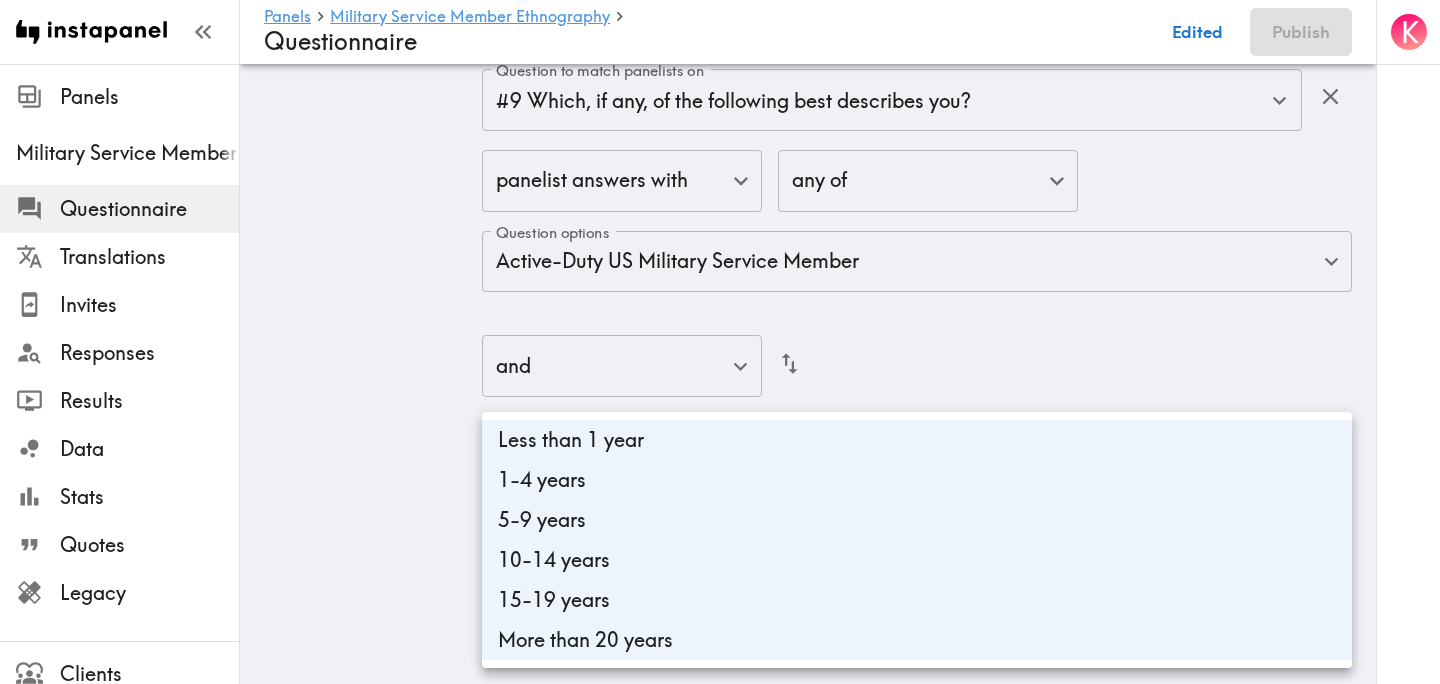 click at bounding box center (720, 342) 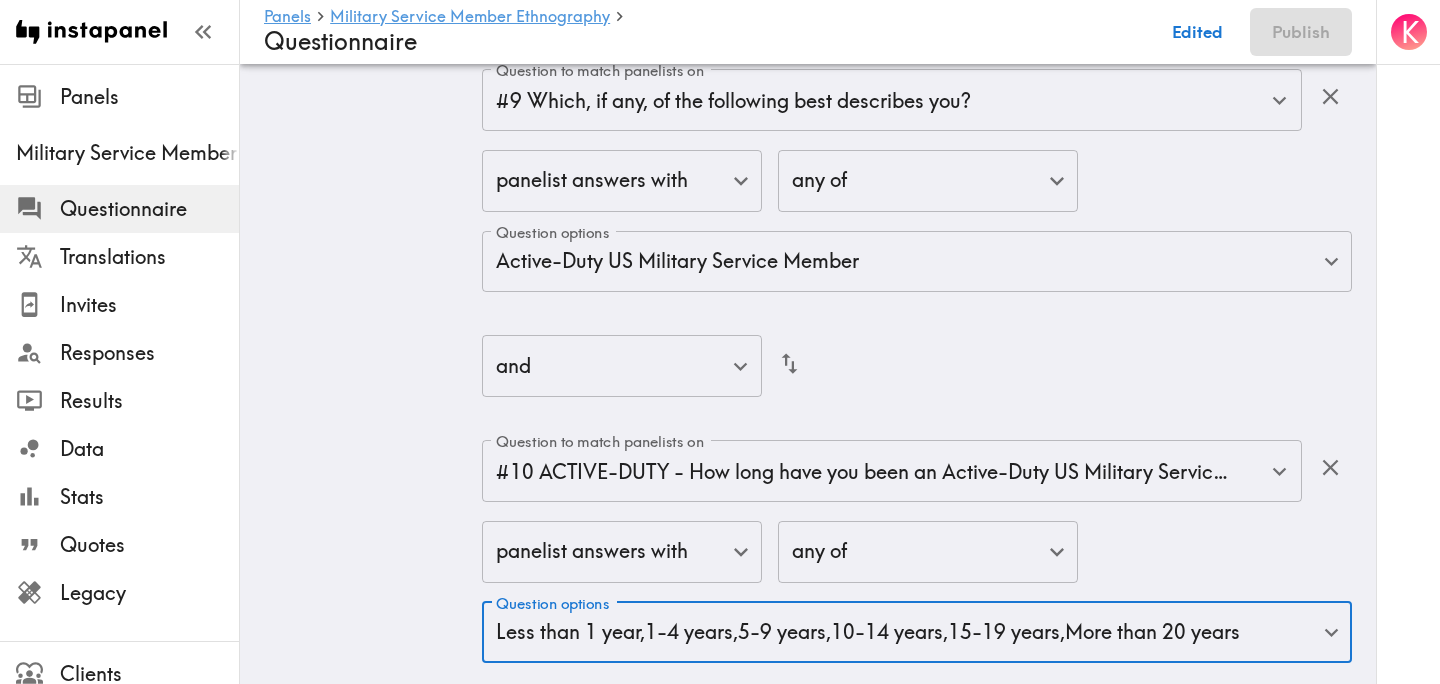 click on "•    Active Duty" at bounding box center [373, 17] 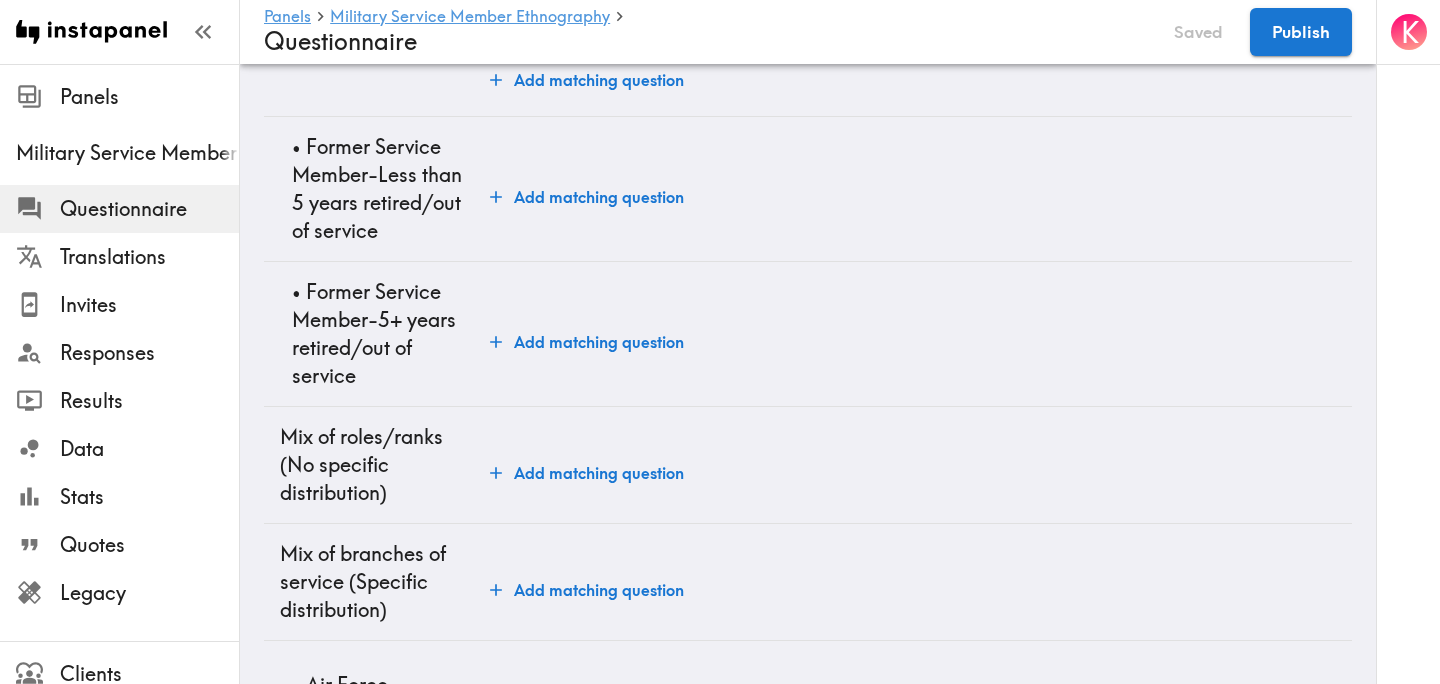 scroll, scrollTop: 2865, scrollLeft: 0, axis: vertical 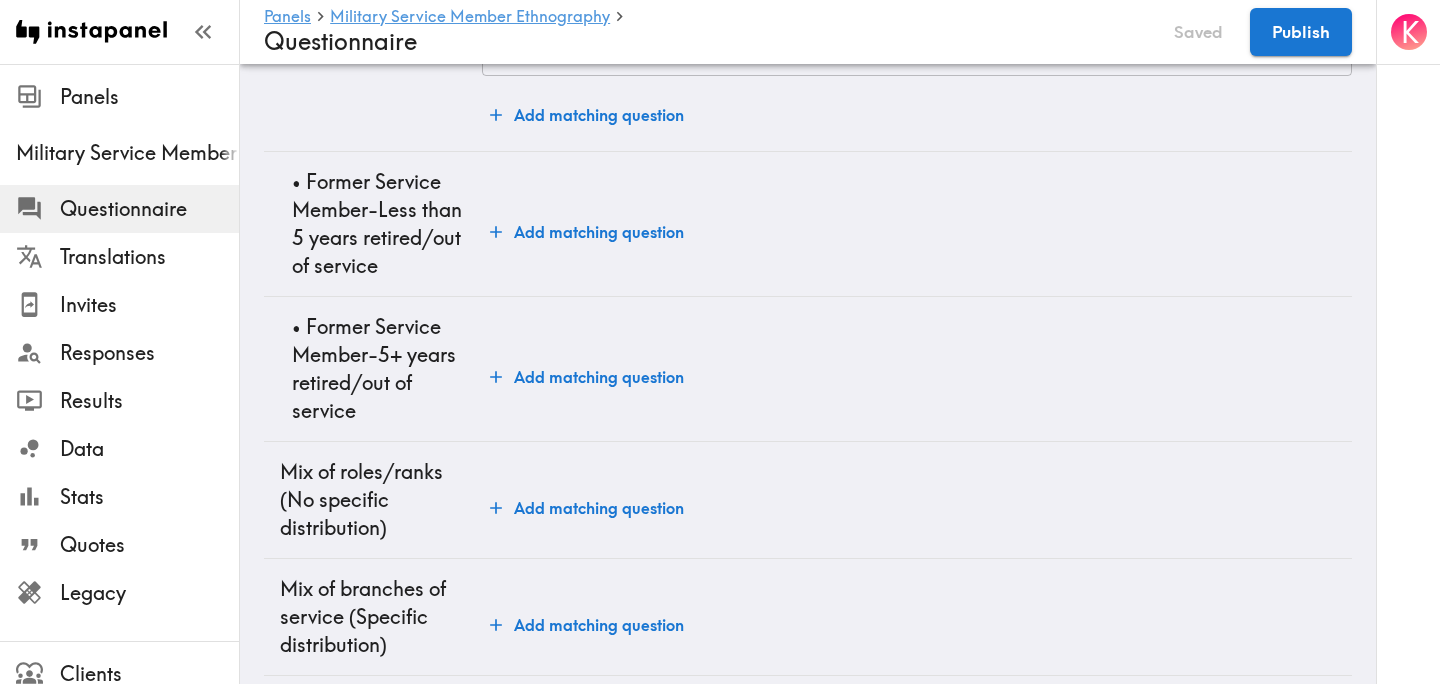 click on "Add matching question" at bounding box center [587, 232] 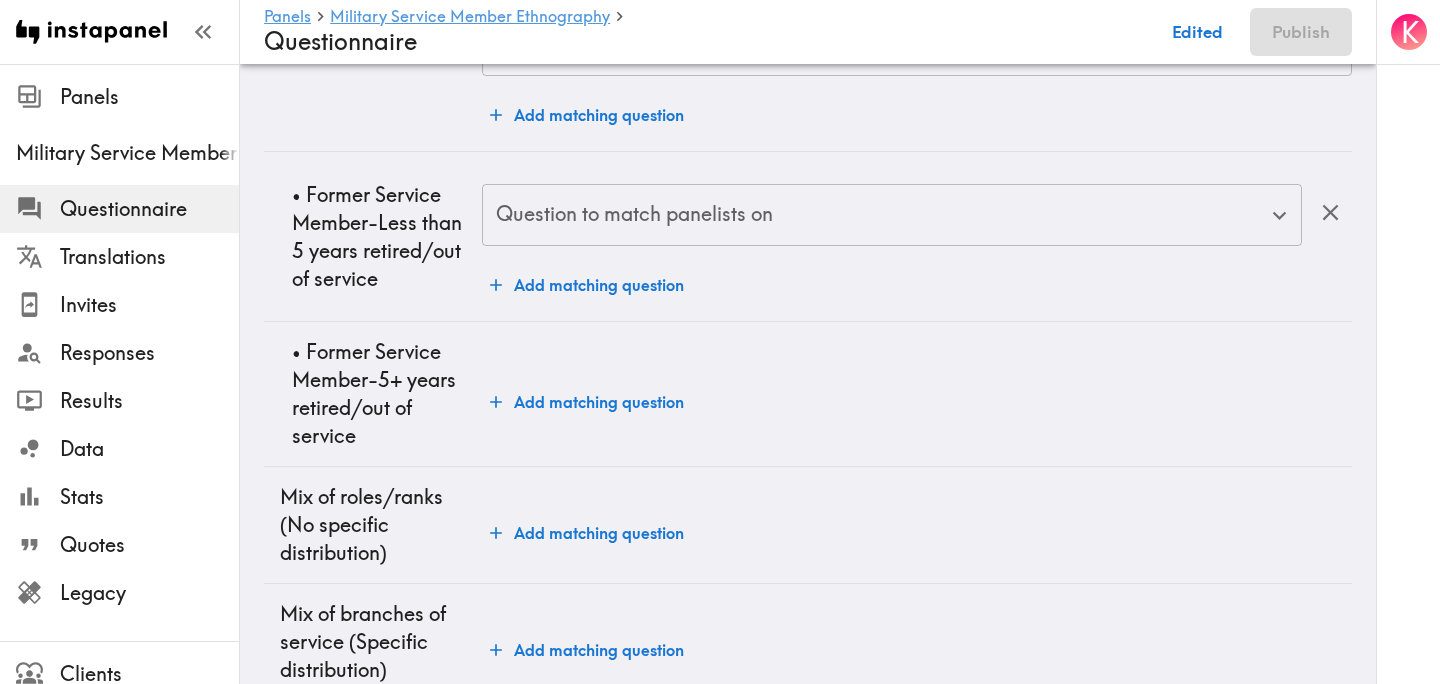 click on "Question to match panelists on" at bounding box center (892, 215) 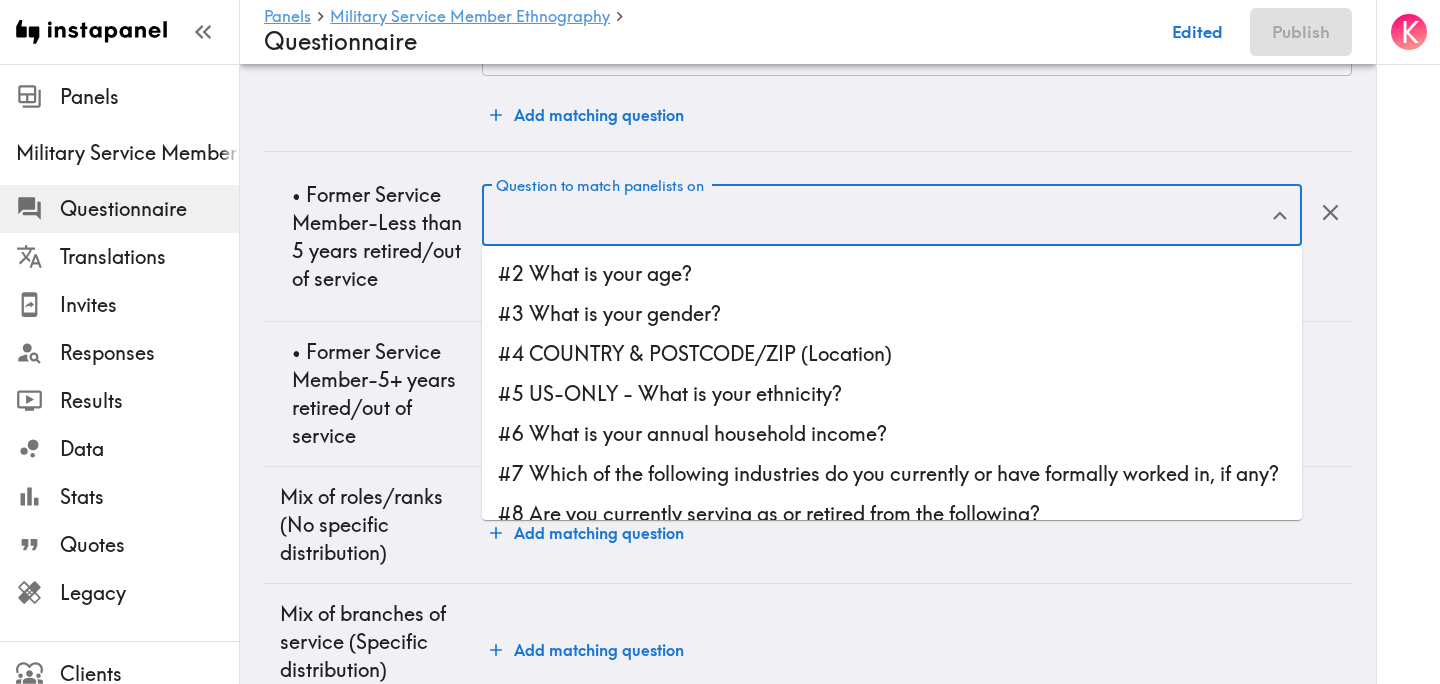 click on "#7 Which of the following industries do you currently or have formally worked in, if any?" at bounding box center [892, 474] 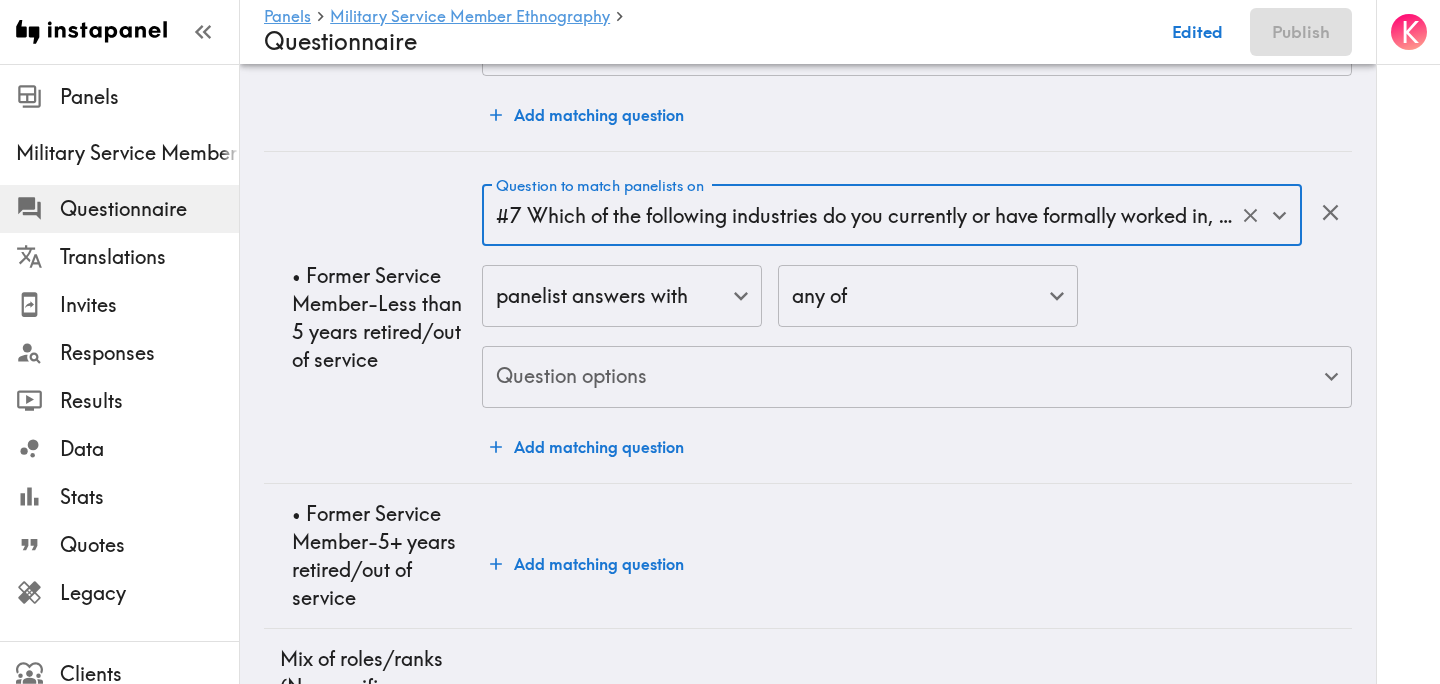 click on "Instapanel -  Panels  -  Military Service Member Ethnography  -  Questionnaire Panels Military Service Member Ethnography Questionnaire Translations Invites Responses Results Data Stats Quotes Legacy Clients Panelists Strategists My Invites My Rewards Help/Suggestions K Panels   Military Service Member Ethnography   Questionnaire Edited Publish Audience Questions Screening # Video Responses 20 # Video Responses The target number of panelists recording video. # Quant Responses # Quant Responses The target number of panelists answering multiple-choice and short text questions (no video answers). 18+ years old Mix of genders  ( No specific distribution ) Broad geographic distribution across the US Mix of HHI levels  ( No specific distribution ) Mix of ethnicities  ( No specific distribution ) Active/former service member  ( Specific distribution ) Active Duty  ( 0-90% ) Former Service Member-Less than 5 years retired/out of service  ( 0-90% ) Former Service Member-5+ years retired/out of service  ( 0-10% ) ( ) (" at bounding box center [720, -775] 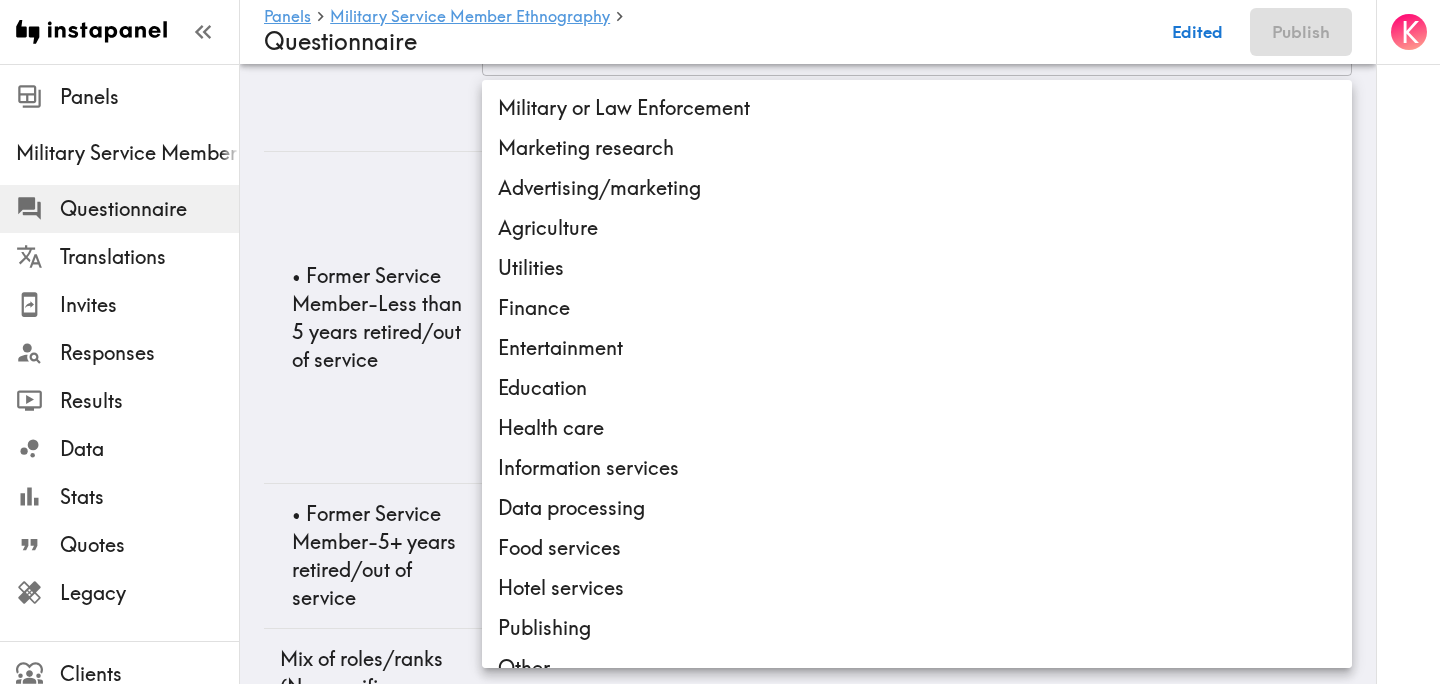 click on "Military or Law Enforcement" at bounding box center (917, 108) 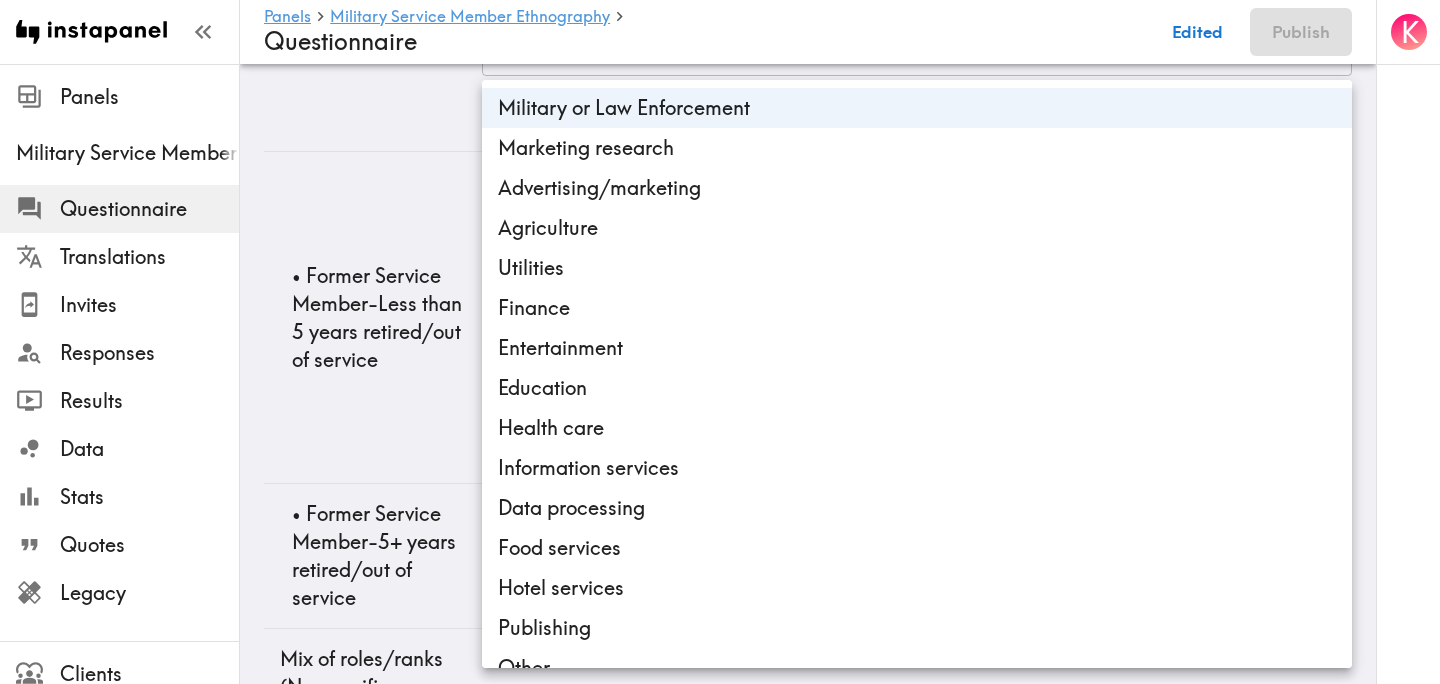 click at bounding box center (720, 342) 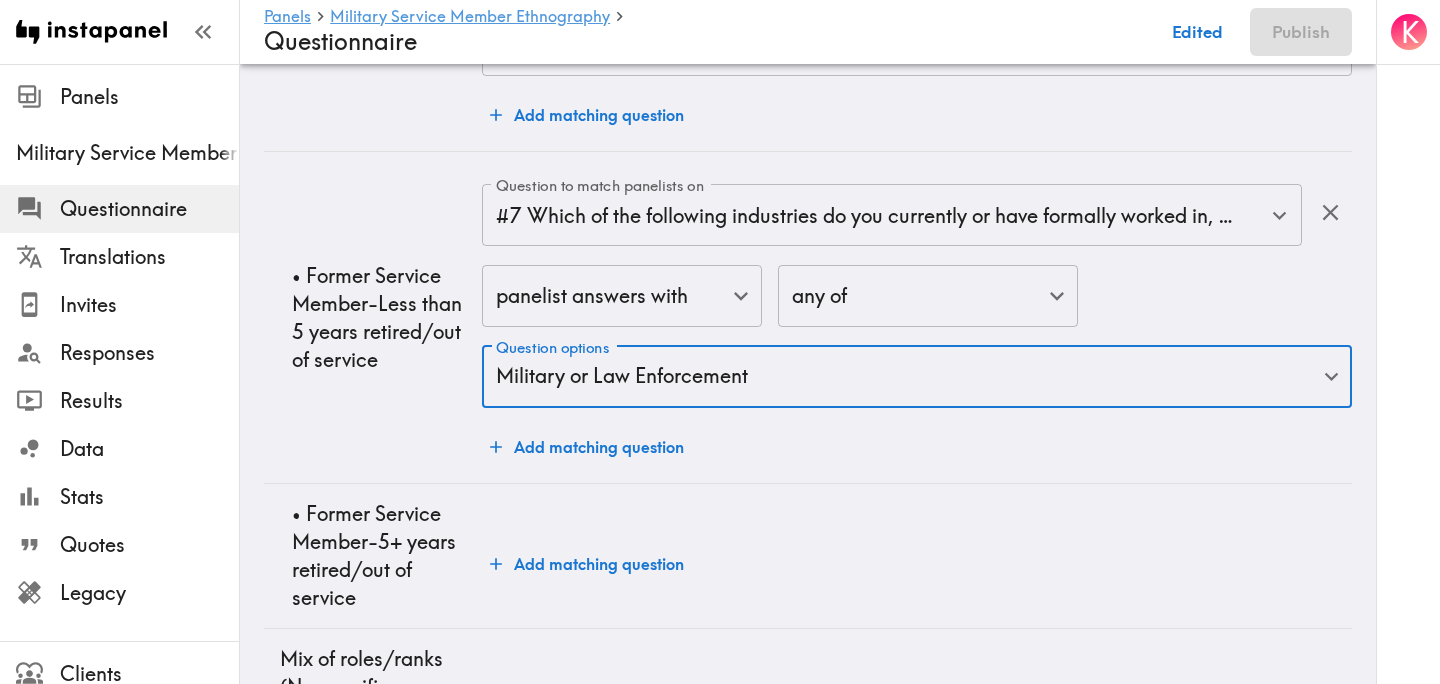 click on "Add matching question" at bounding box center (587, 447) 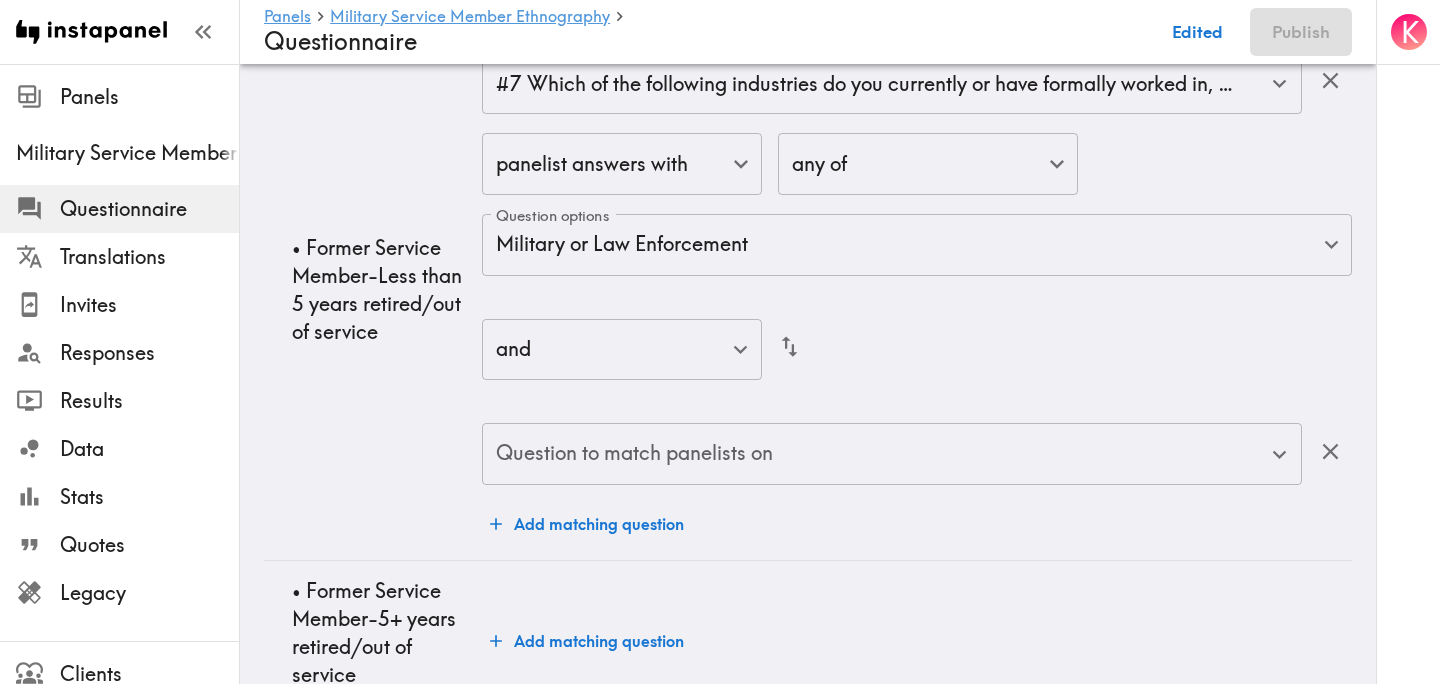 scroll, scrollTop: 3038, scrollLeft: 0, axis: vertical 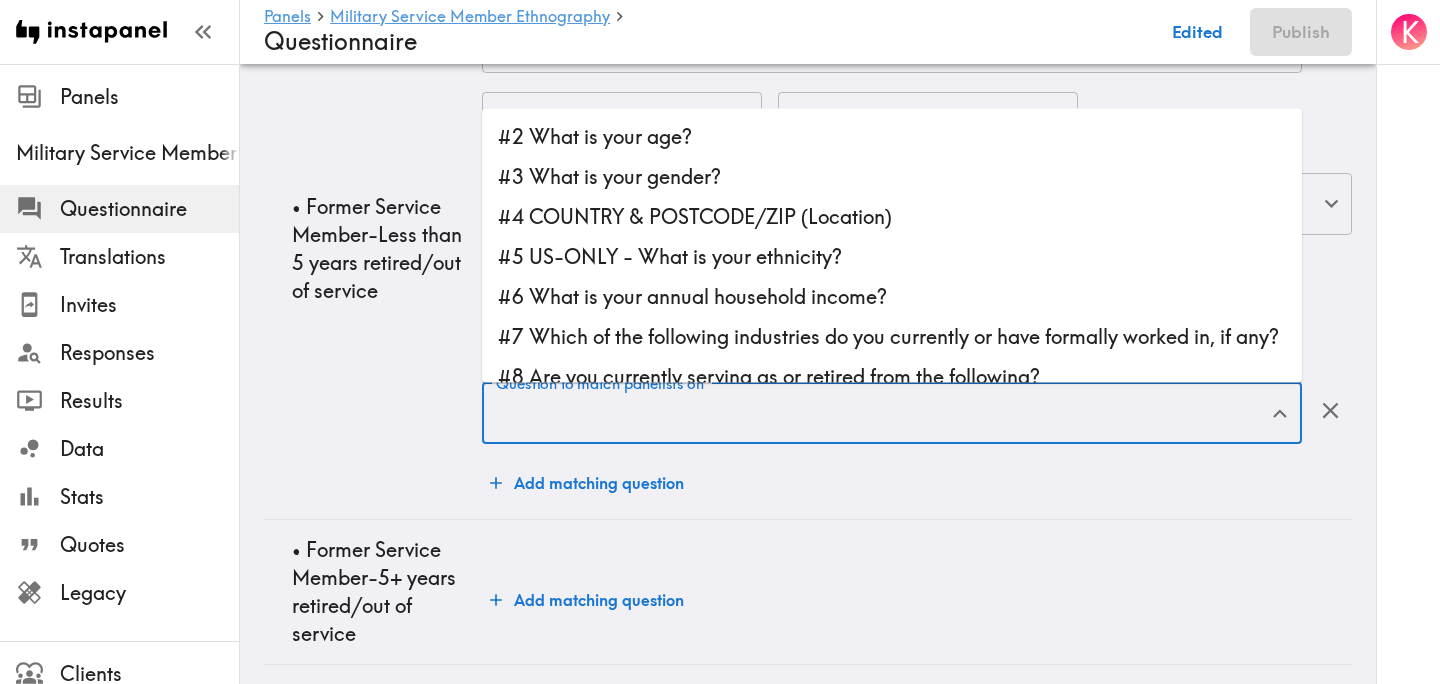 click on "Question to match panelists on" at bounding box center [877, 413] 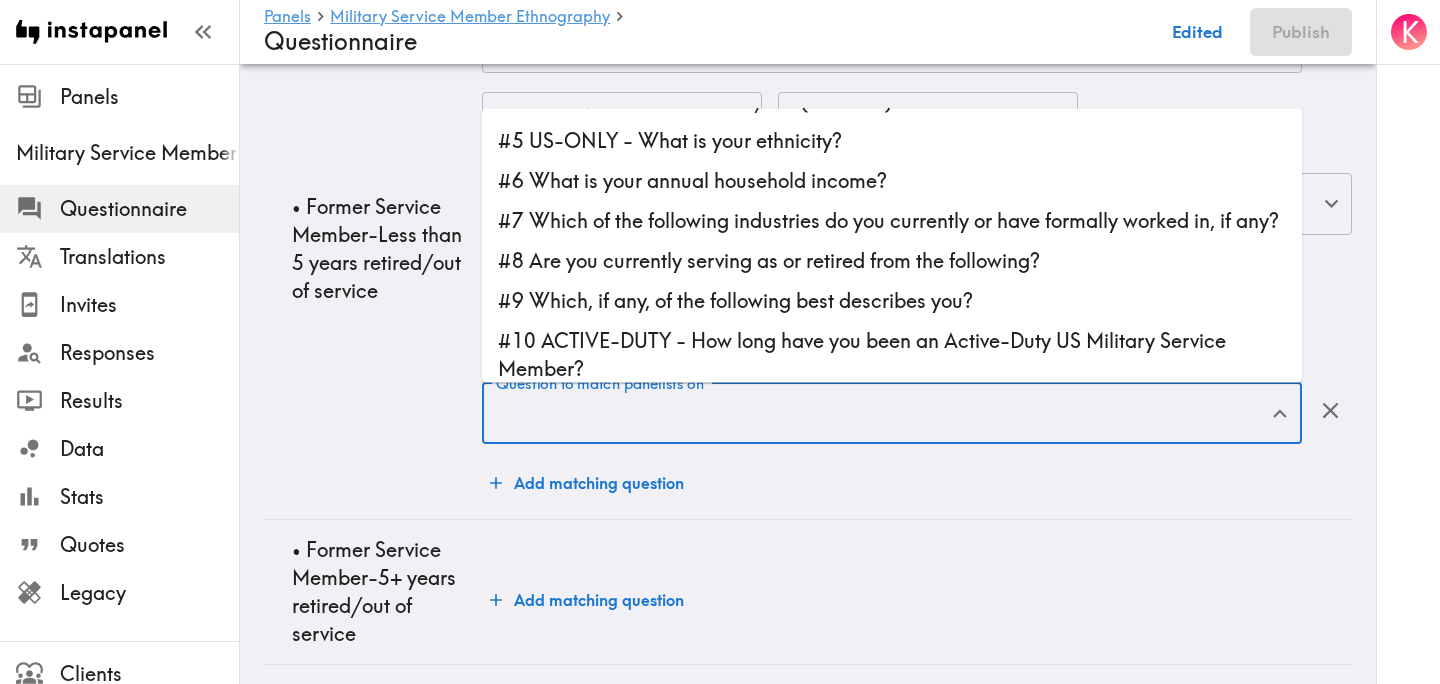 scroll, scrollTop: 118, scrollLeft: 0, axis: vertical 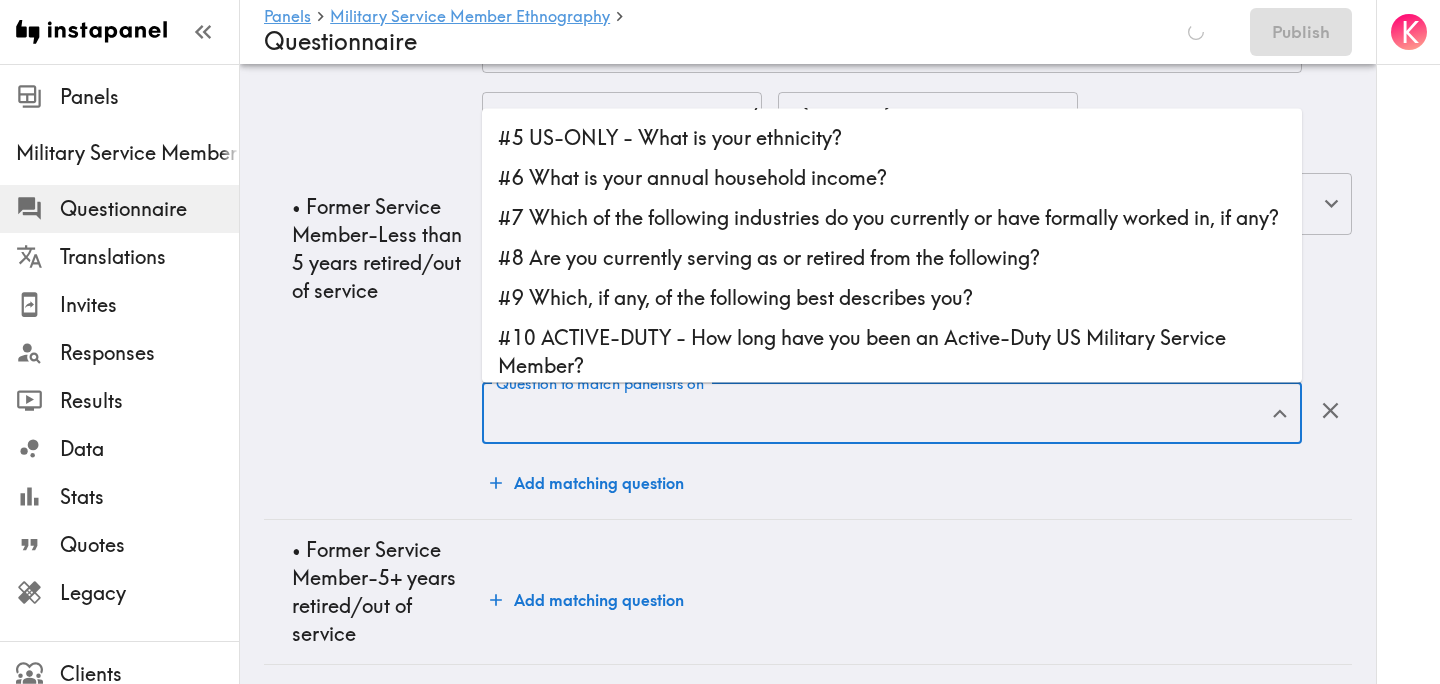 click on "#8 Are you currently serving as or retired from the following?" at bounding box center (892, 259) 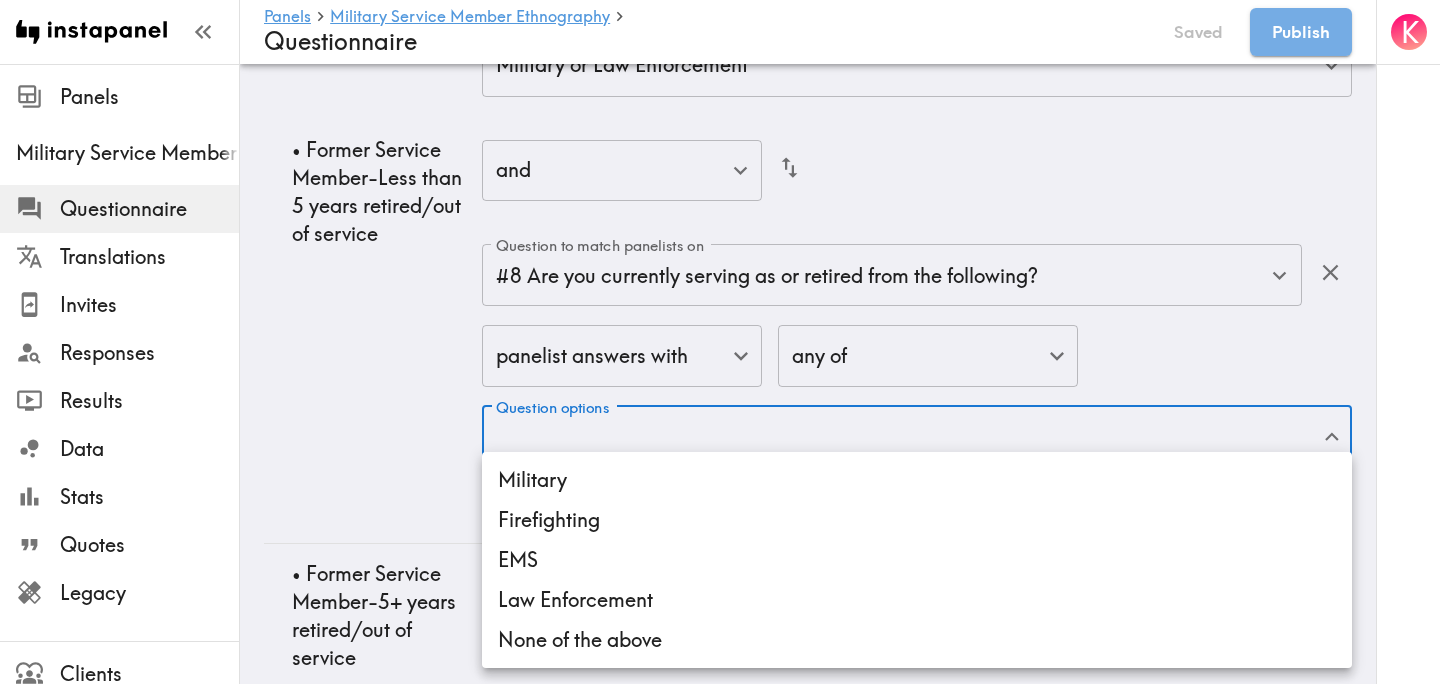 click on "Instapanel -  Panels  -  Military Service Member Ethnography  -  Questionnaire Panels Military Service Member Ethnography Questionnaire Translations Invites Responses Results Data Stats Quotes Legacy Clients Panelists Strategists My Invites My Rewards Help/Suggestions K Panels   Military Service Member Ethnography   Questionnaire Saved Publish Audience Questions Screening # Video Responses 20 # Video Responses The target number of panelists recording video. # Quant Responses # Quant Responses The target number of panelists answering multiple-choice and short text questions (no video answers). 18+ years old Mix of genders  ( No specific distribution ) Broad geographic distribution across the US Mix of HHI levels  ( No specific distribution ) Mix of ethnicities  ( No specific distribution ) Active/former service member  ( Specific distribution ) Active Duty  ( 0-90% ) Former Service Member-Less than 5 years retired/out of service  ( 0-90% ) Former Service Member-5+ years retired/out of service  ( 0-10% ) ( ) (" at bounding box center (720, -832) 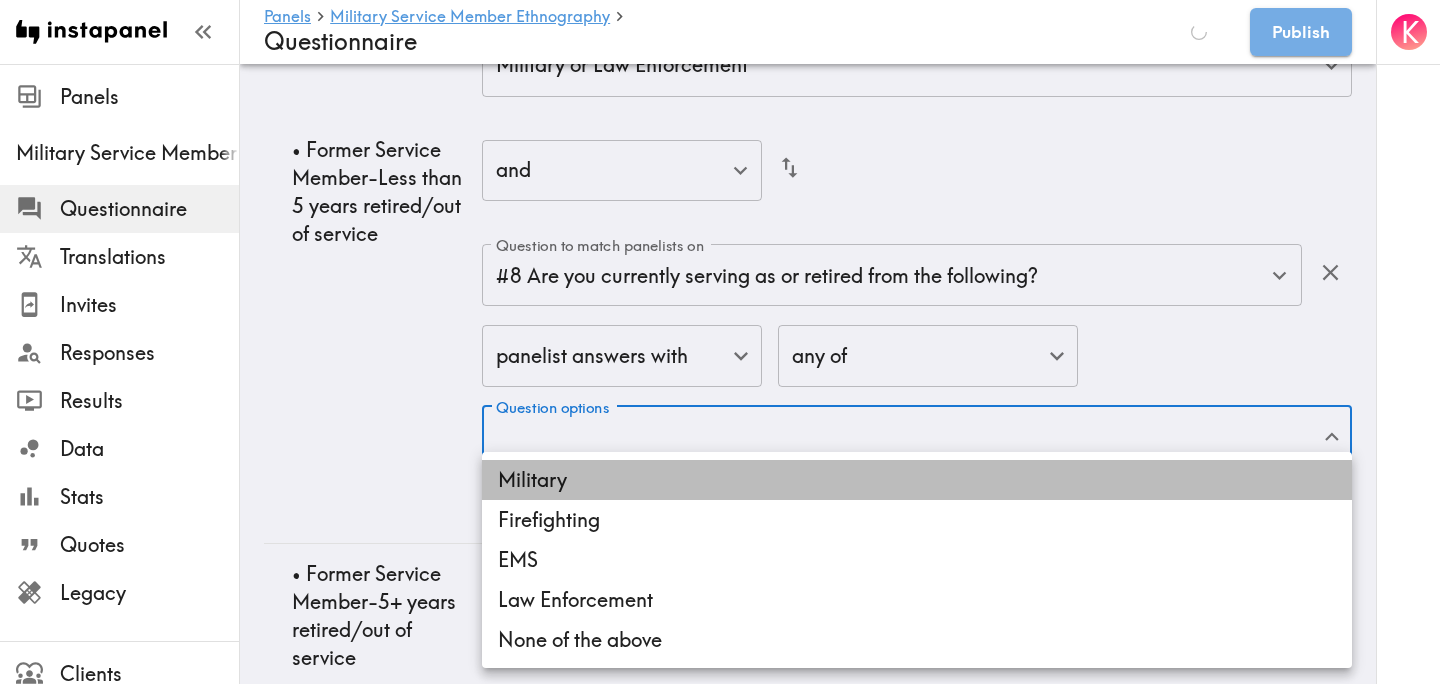 click on "Military" at bounding box center [917, 480] 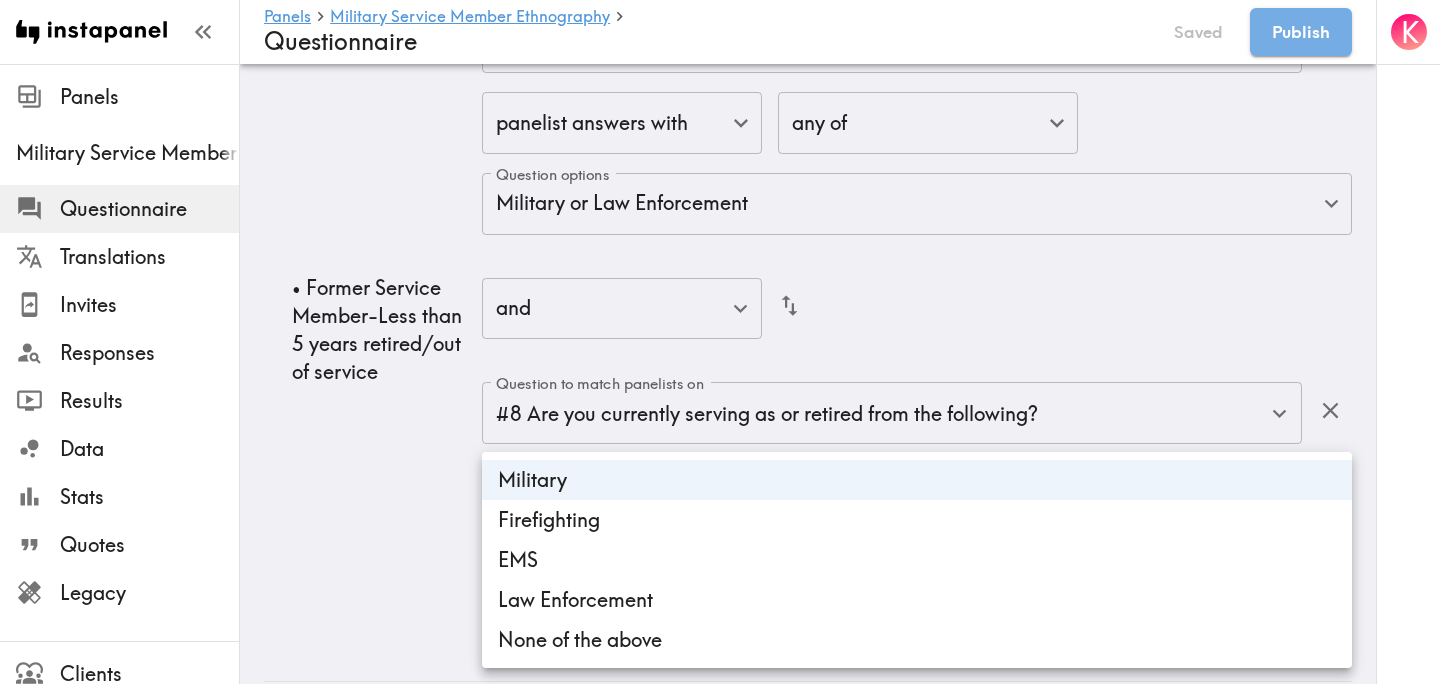 click at bounding box center [720, 342] 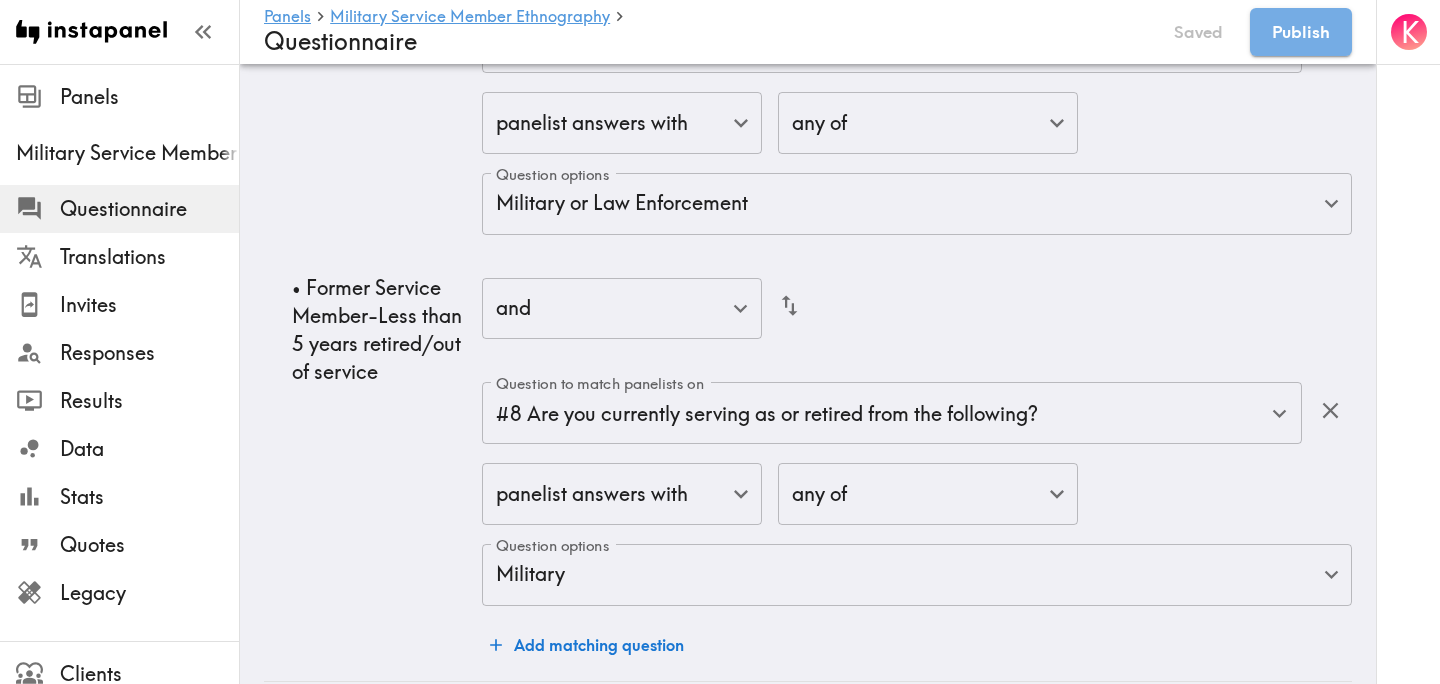 click on "•    Former Service Member-Less than 5 years retired/out of service" at bounding box center [373, 330] 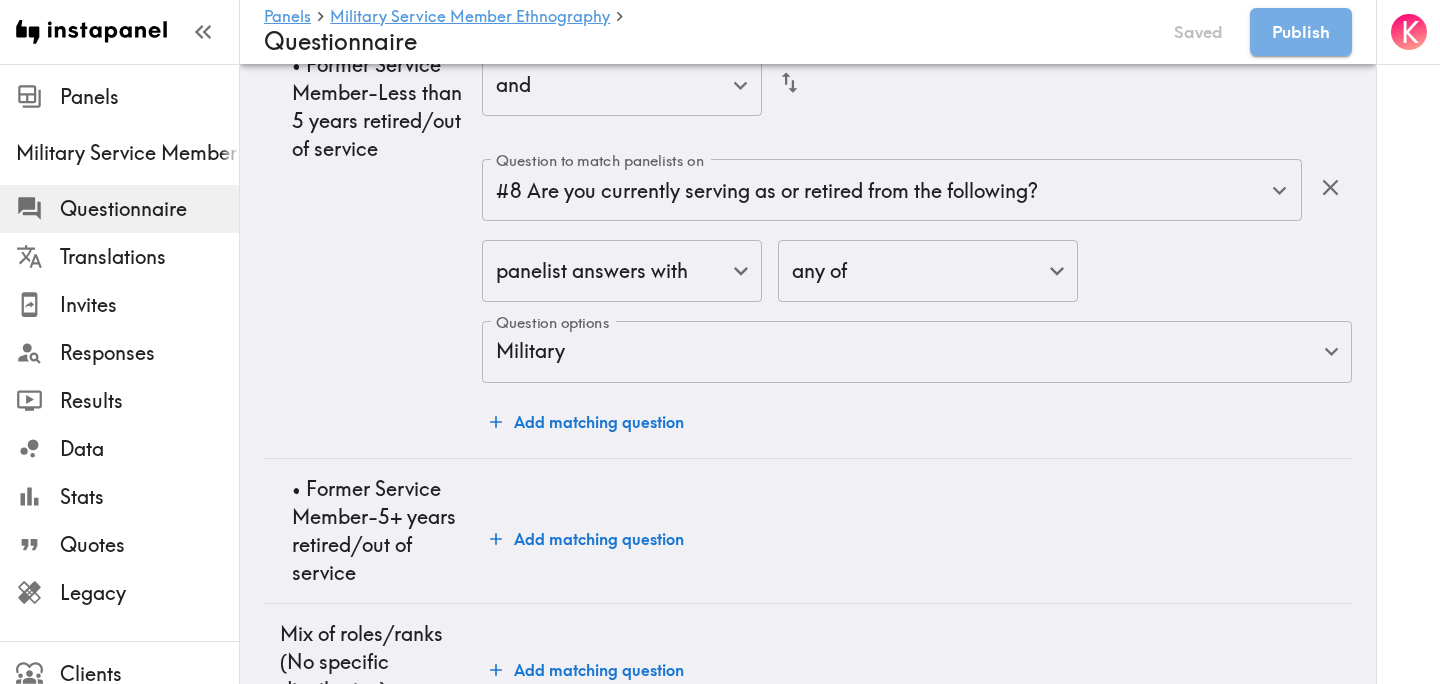 click on "Add matching question" at bounding box center (587, 422) 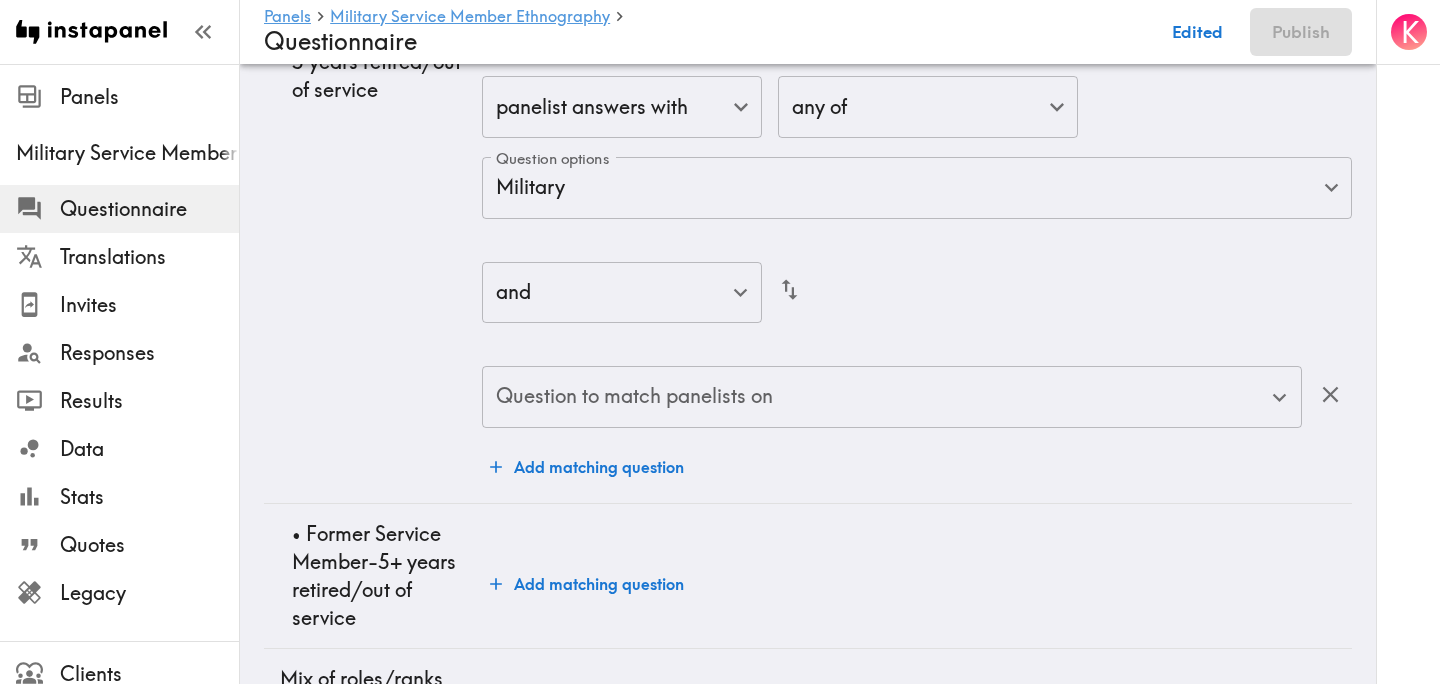 scroll, scrollTop: 3427, scrollLeft: 0, axis: vertical 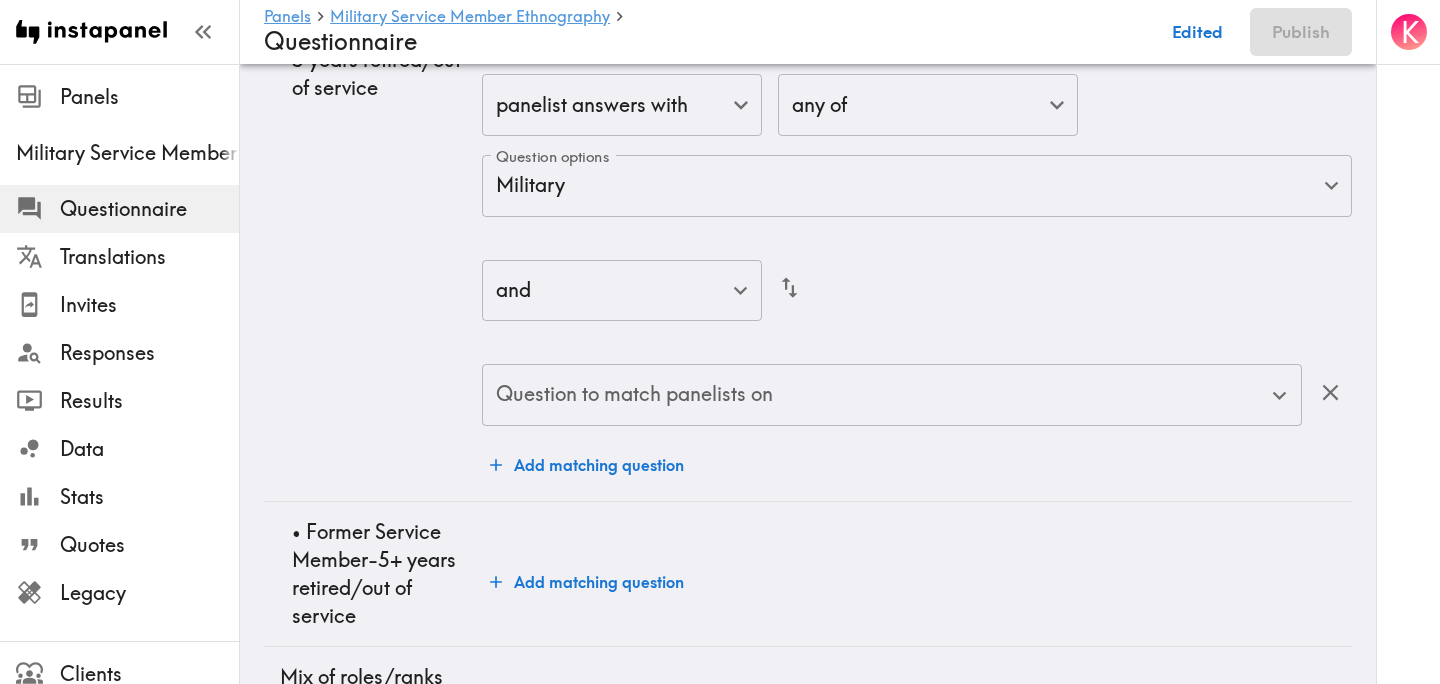 click on "Question to match panelists on Question to match panelists on" at bounding box center (892, 396) 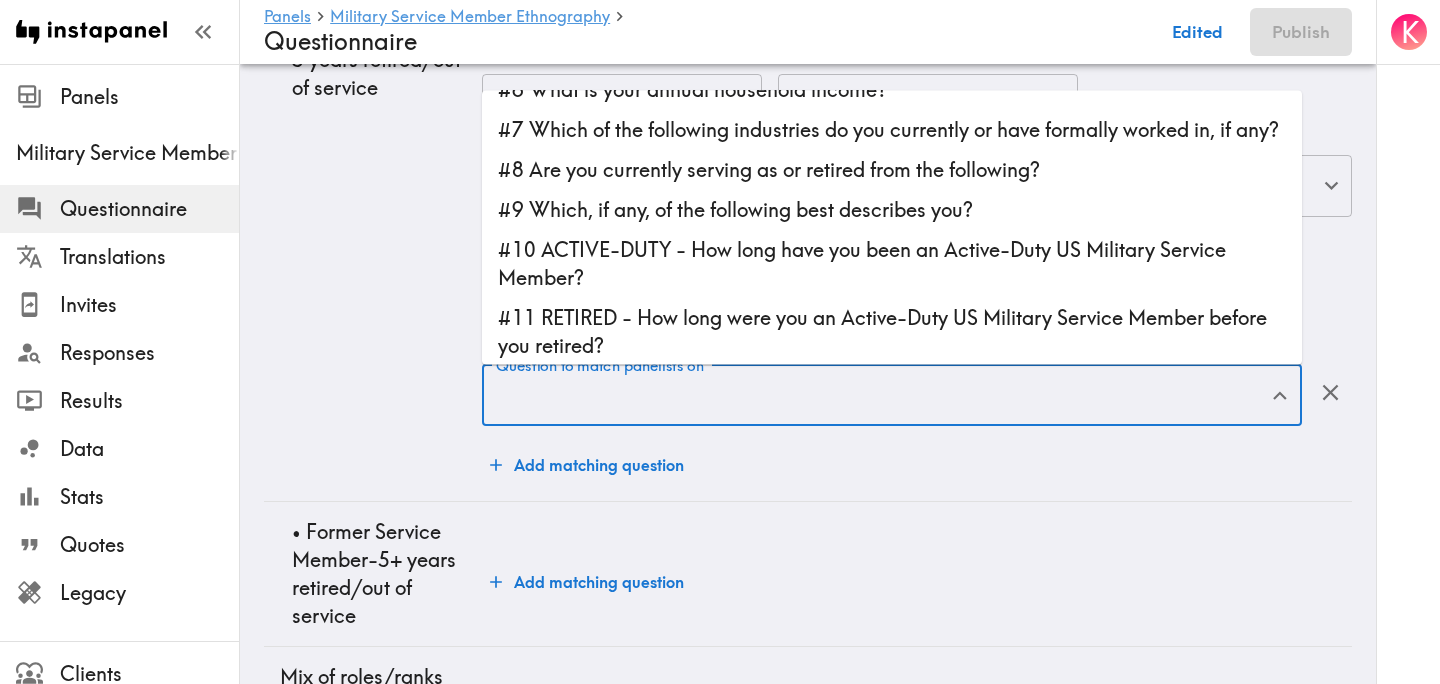 scroll, scrollTop: 189, scrollLeft: 0, axis: vertical 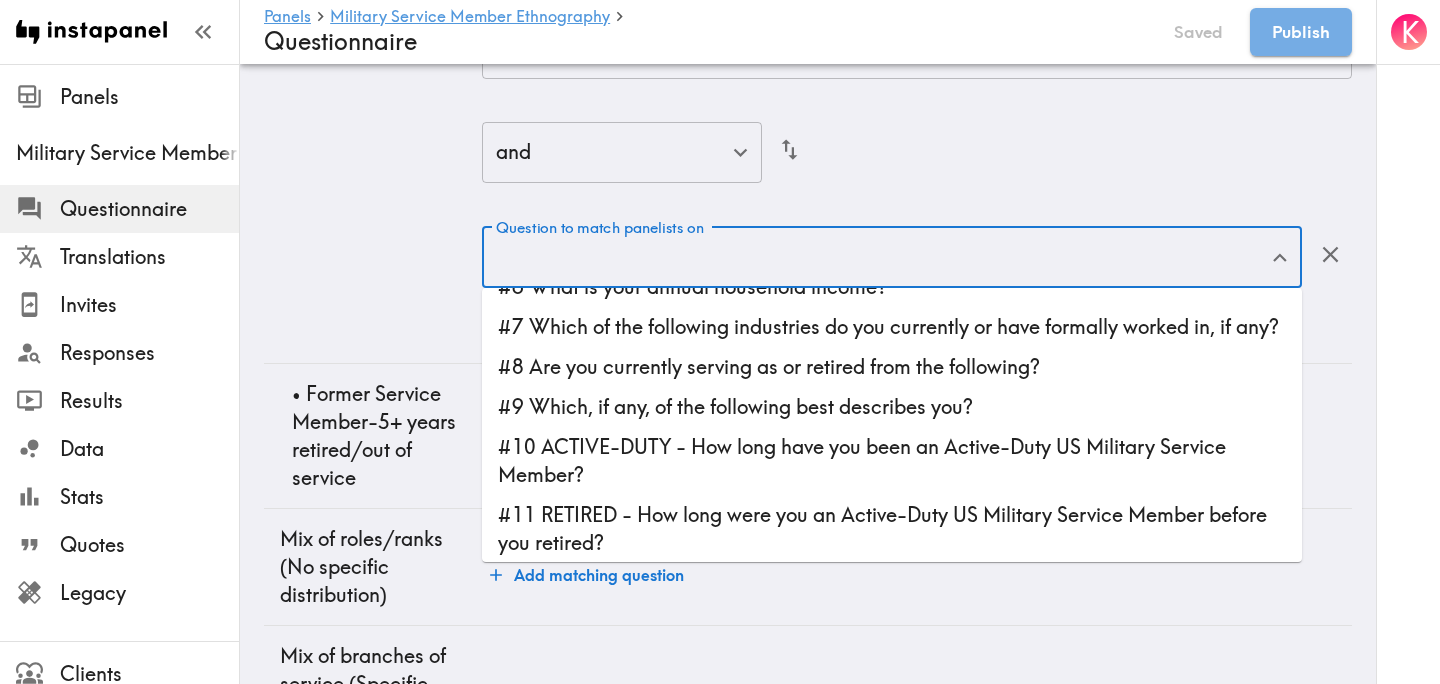 click on "#9 Which, if any, of the following best describes you?" at bounding box center [892, 407] 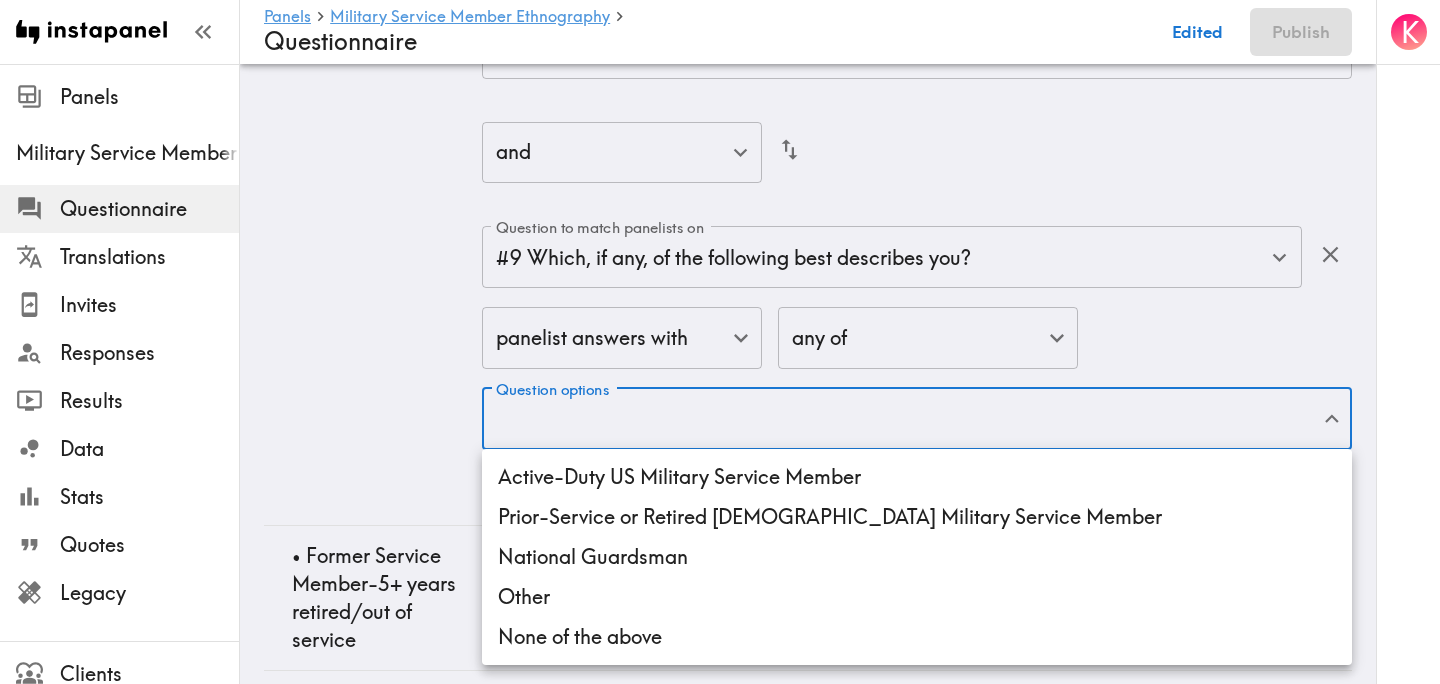 click on "Instapanel -  Panels  -  Military Service Member Ethnography  -  Questionnaire Panels Military Service Member Ethnography Questionnaire Translations Invites Responses Results Data Stats Quotes Legacy Clients Panelists Strategists My Invites My Rewards Help/Suggestions K Panels   Military Service Member Ethnography   Questionnaire Edited Publish Audience Questions Screening # Video Responses 20 # Video Responses The target number of panelists recording video. # Quant Responses # Quant Responses The target number of panelists answering multiple-choice and short text questions (no video answers). 18+ years old Mix of genders  ( No specific distribution ) Broad geographic distribution across the US Mix of HHI levels  ( No specific distribution ) Mix of ethnicities  ( No specific distribution ) Active/former service member  ( Specific distribution ) Active Duty  ( 0-90% ) Former Service Member-Less than 5 years retired/out of service  ( 0-90% ) Former Service Member-5+ years retired/out of service  ( 0-10% ) ( ) (" at bounding box center [720, -1035] 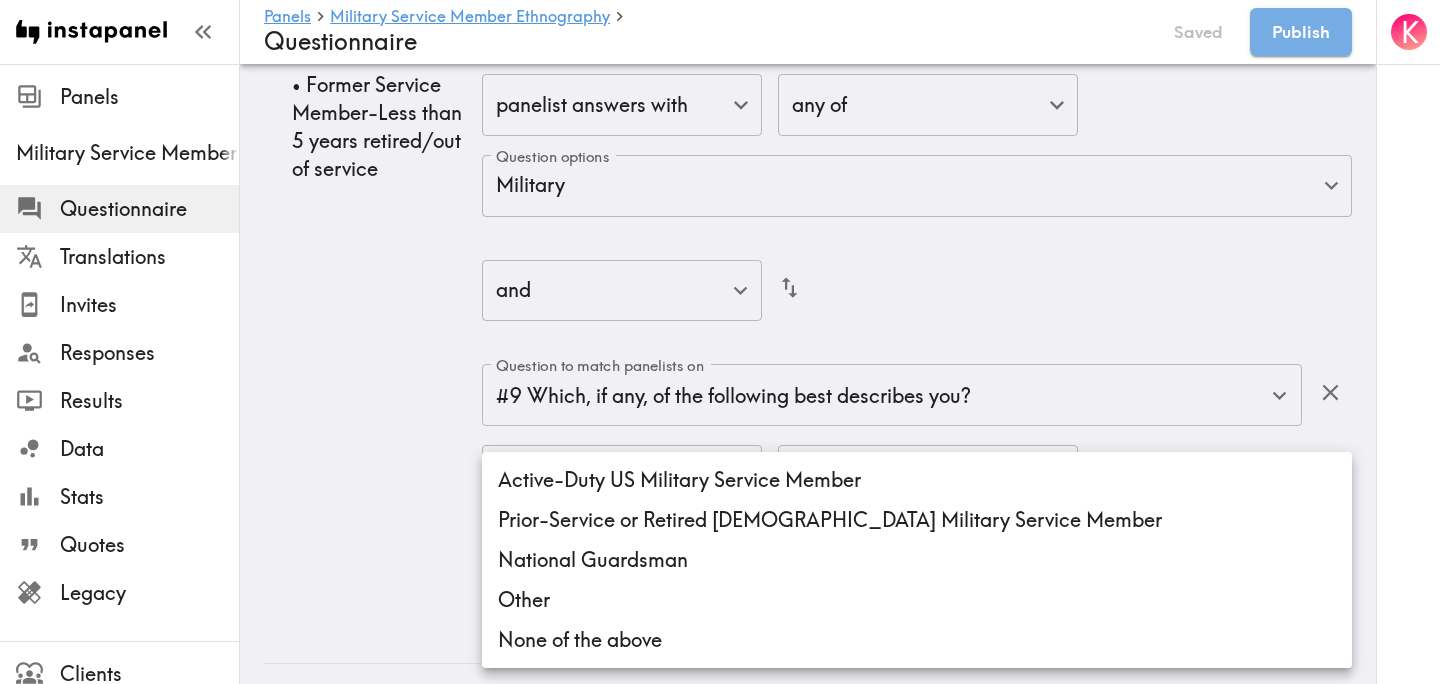 click on "Prior-Service or Retired US Military Service Member" at bounding box center (917, 520) 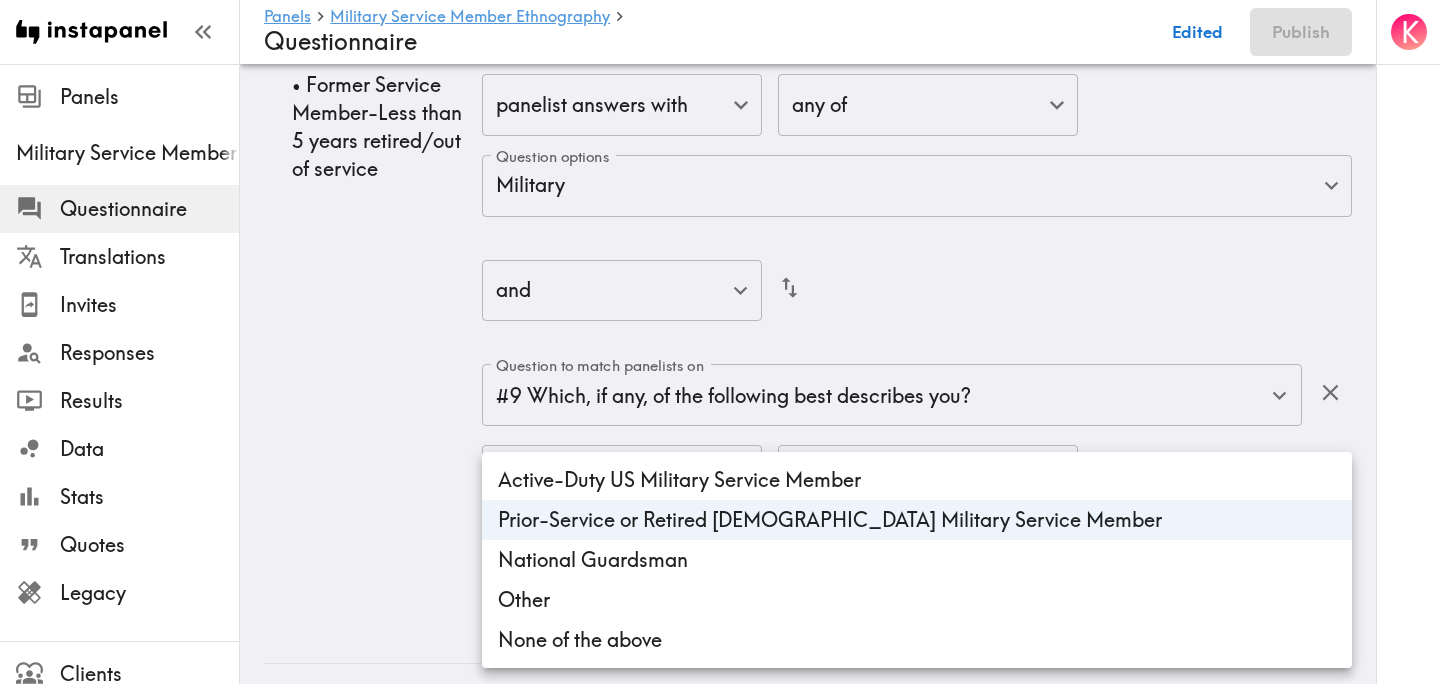 click at bounding box center (720, 342) 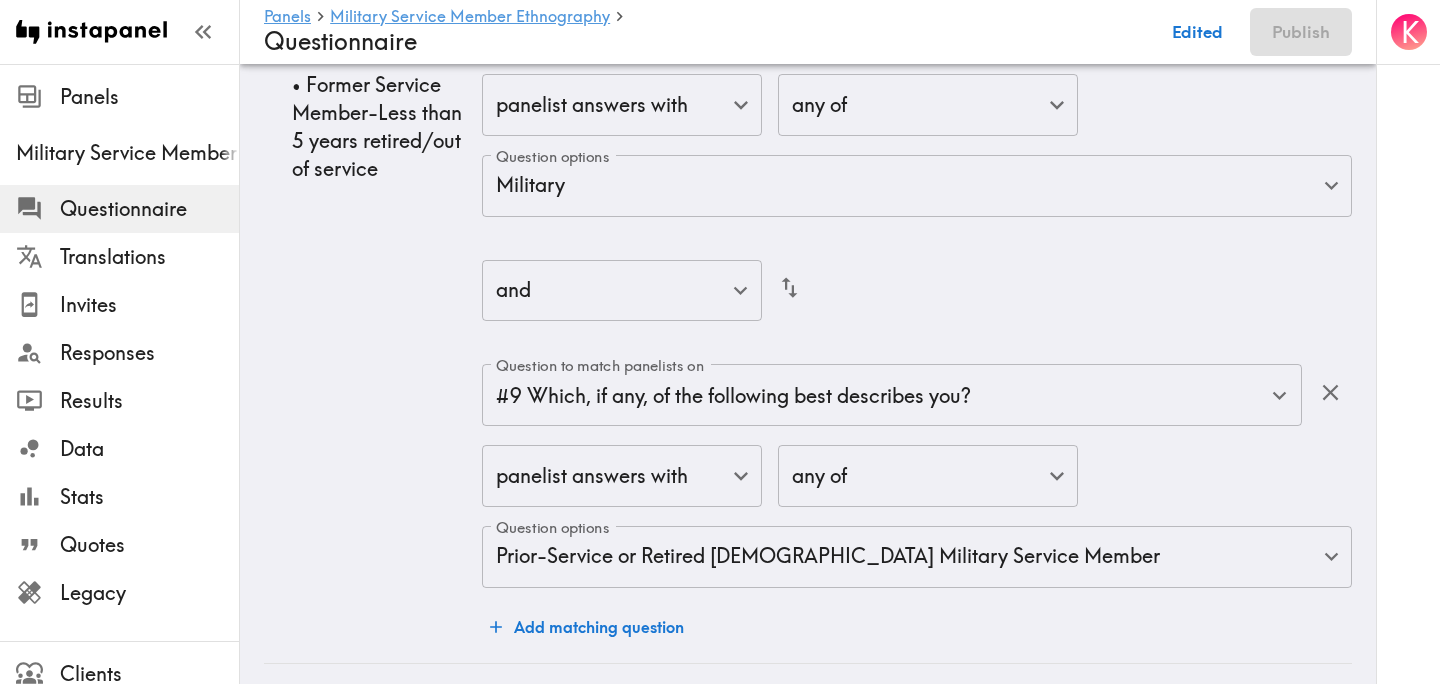 click on "•    Former Service Member-Less than 5 years retired/out of service" at bounding box center (373, 126) 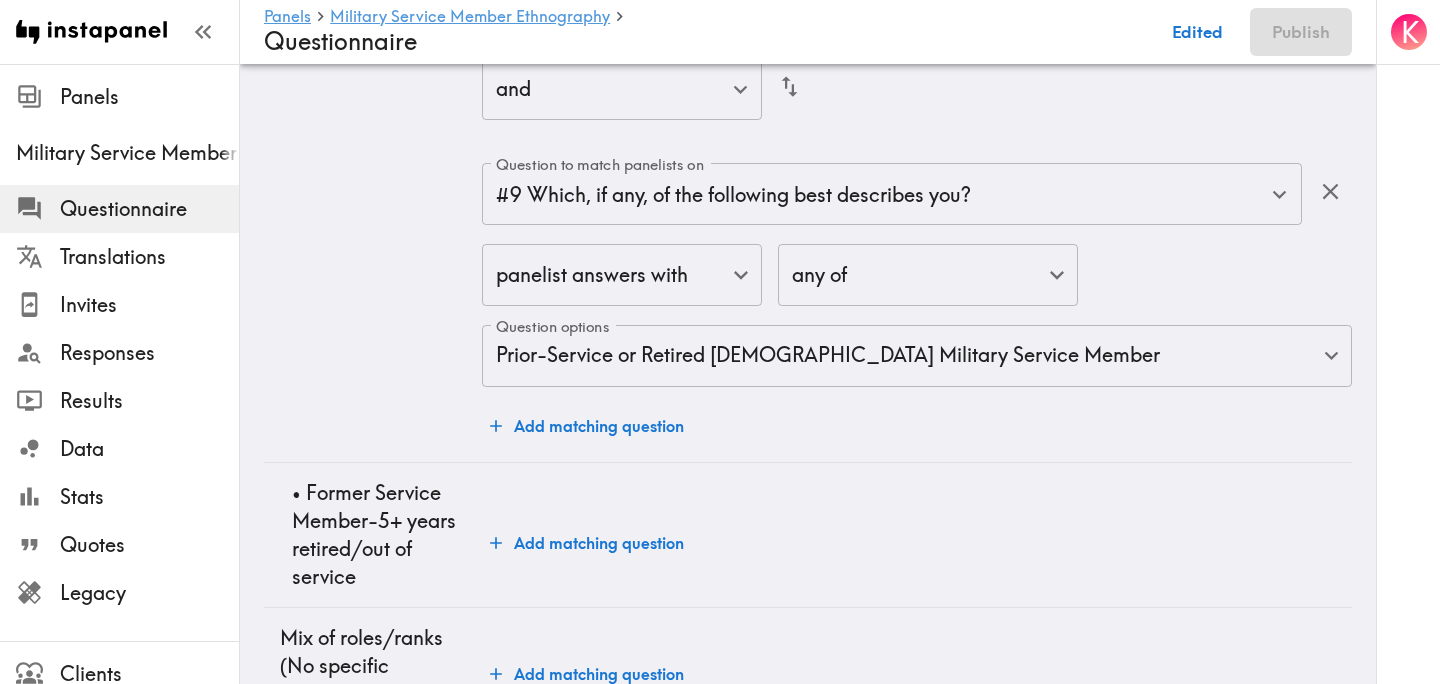 scroll, scrollTop: 3710, scrollLeft: 0, axis: vertical 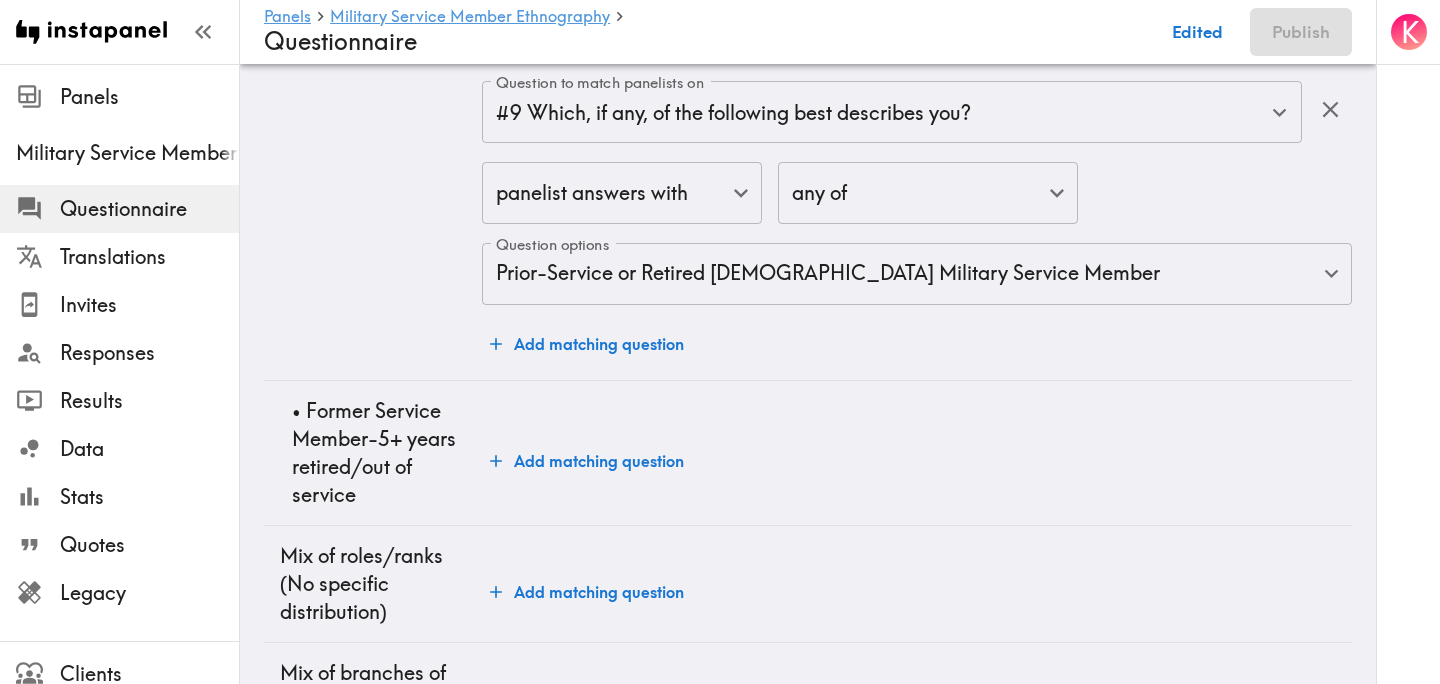 click on "Add matching question" at bounding box center (587, 344) 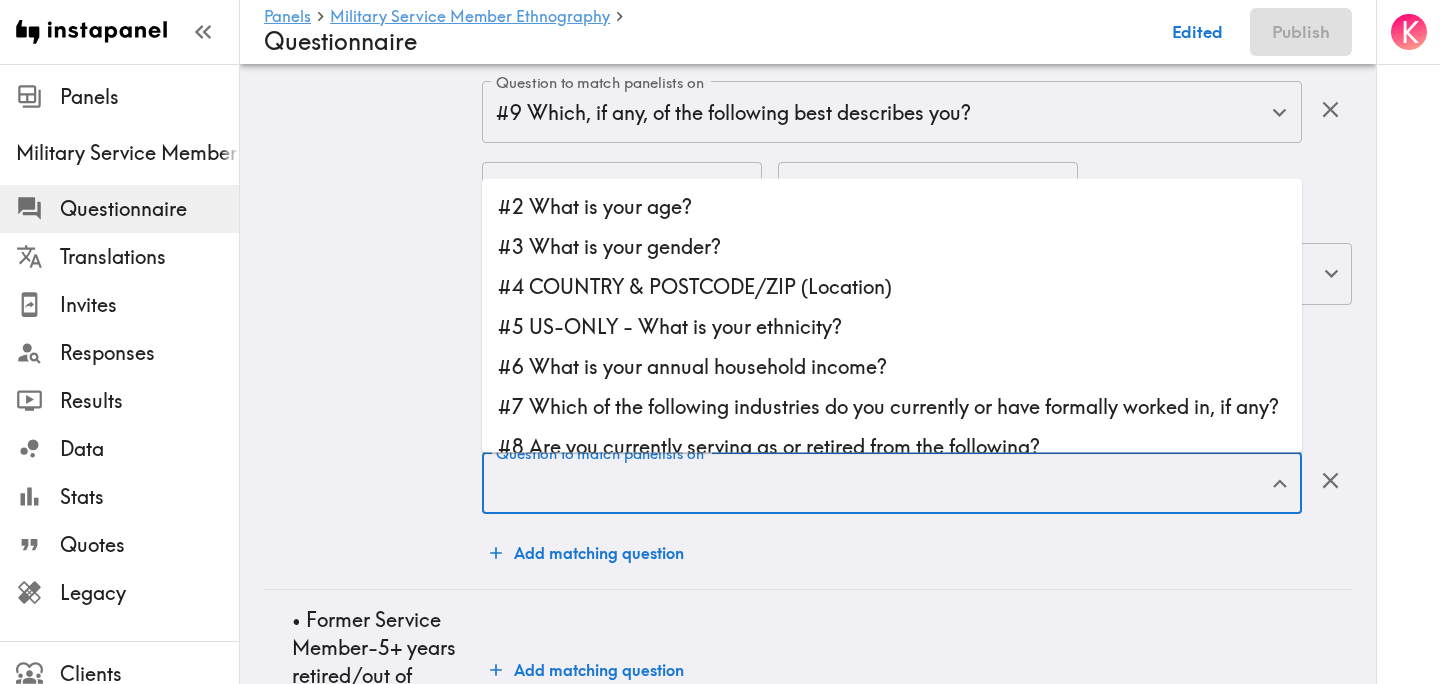 click on "Question to match panelists on" at bounding box center [877, 483] 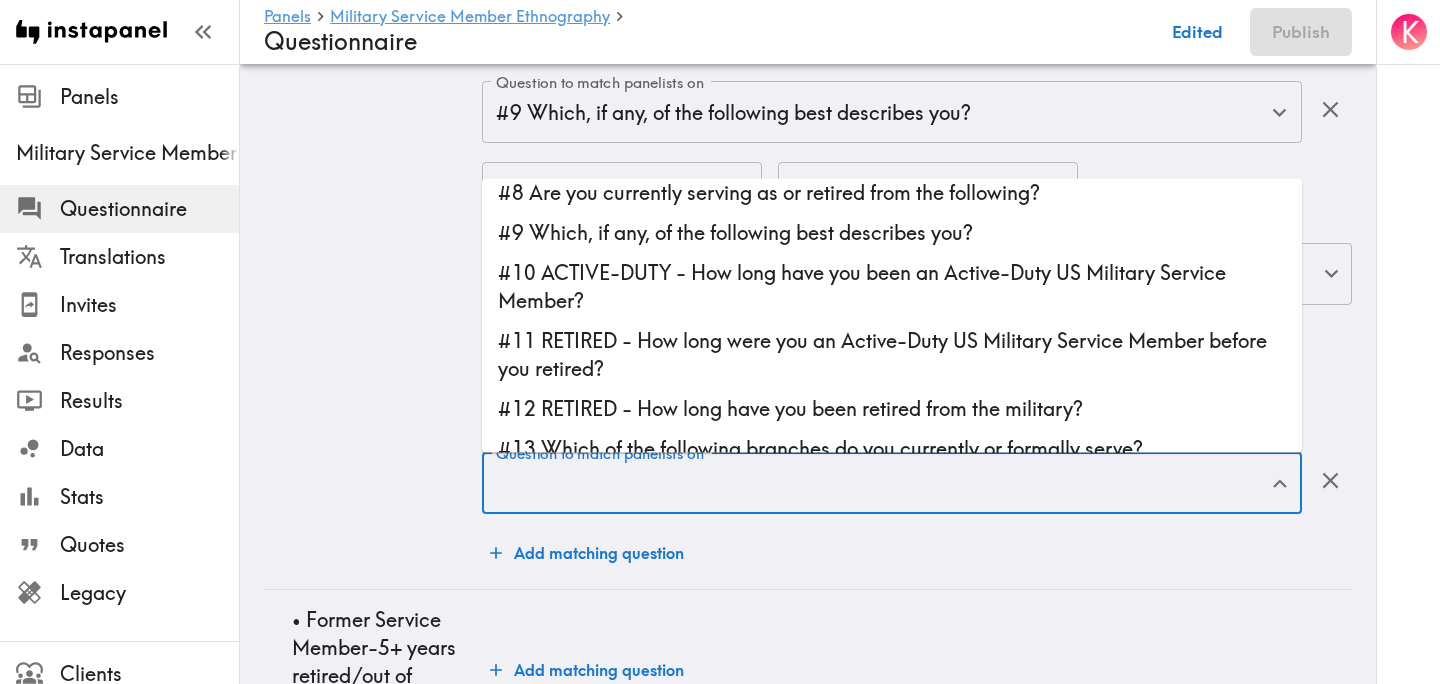 scroll, scrollTop: 254, scrollLeft: 0, axis: vertical 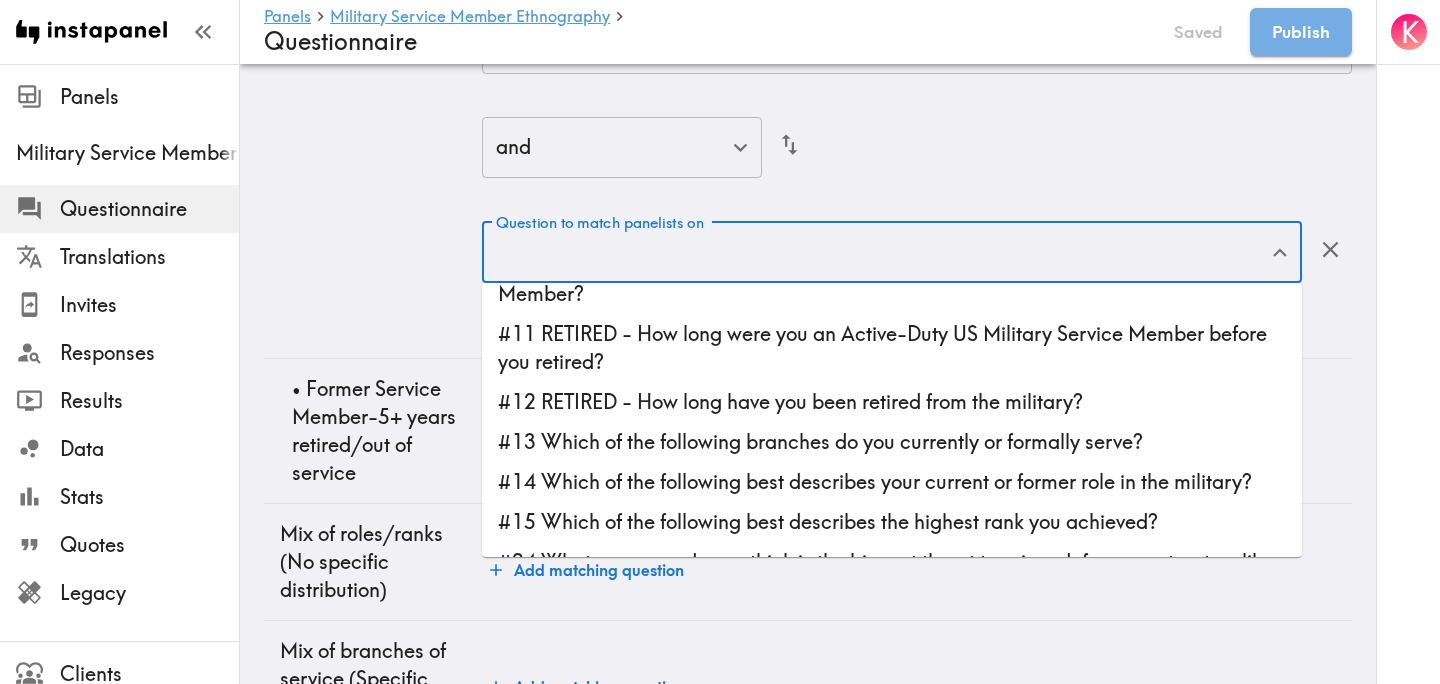 click on "#11 RETIRED - How long were you an Active-Duty US Military Service Member before you retired?" at bounding box center [892, 348] 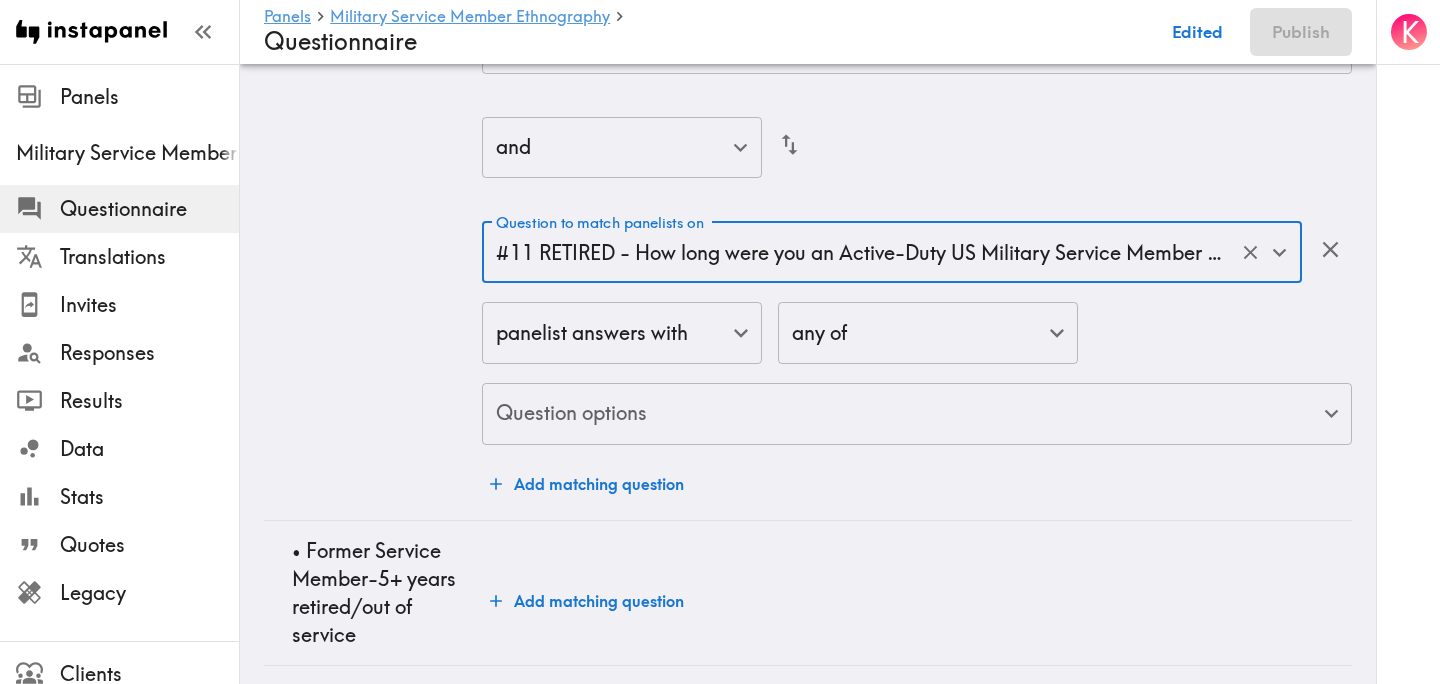 click on "Instapanel -  Panels  -  Military Service Member Ethnography  -  Questionnaire Panels Military Service Member Ethnography Questionnaire Translations Invites Responses Results Data Stats Quotes Legacy Clients Panelists Strategists My Invites My Rewards Help/Suggestions K Panels   Military Service Member Ethnography   Questionnaire Edited Publish Audience Questions Screening # Video Responses 20 # Video Responses The target number of panelists recording video. # Quant Responses # Quant Responses The target number of panelists answering multiple-choice and short text questions (no video answers). 18+ years old Mix of genders  ( No specific distribution ) Broad geographic distribution across the US Mix of HHI levels  ( No specific distribution ) Mix of ethnicities  ( No specific distribution ) Active/former service member  ( Specific distribution ) Active Duty  ( 0-90% ) Former Service Member-Less than 5 years retired/out of service  ( 0-90% ) Former Service Member-5+ years retired/out of service  ( 0-10% ) ( ) (" at bounding box center (720, -1226) 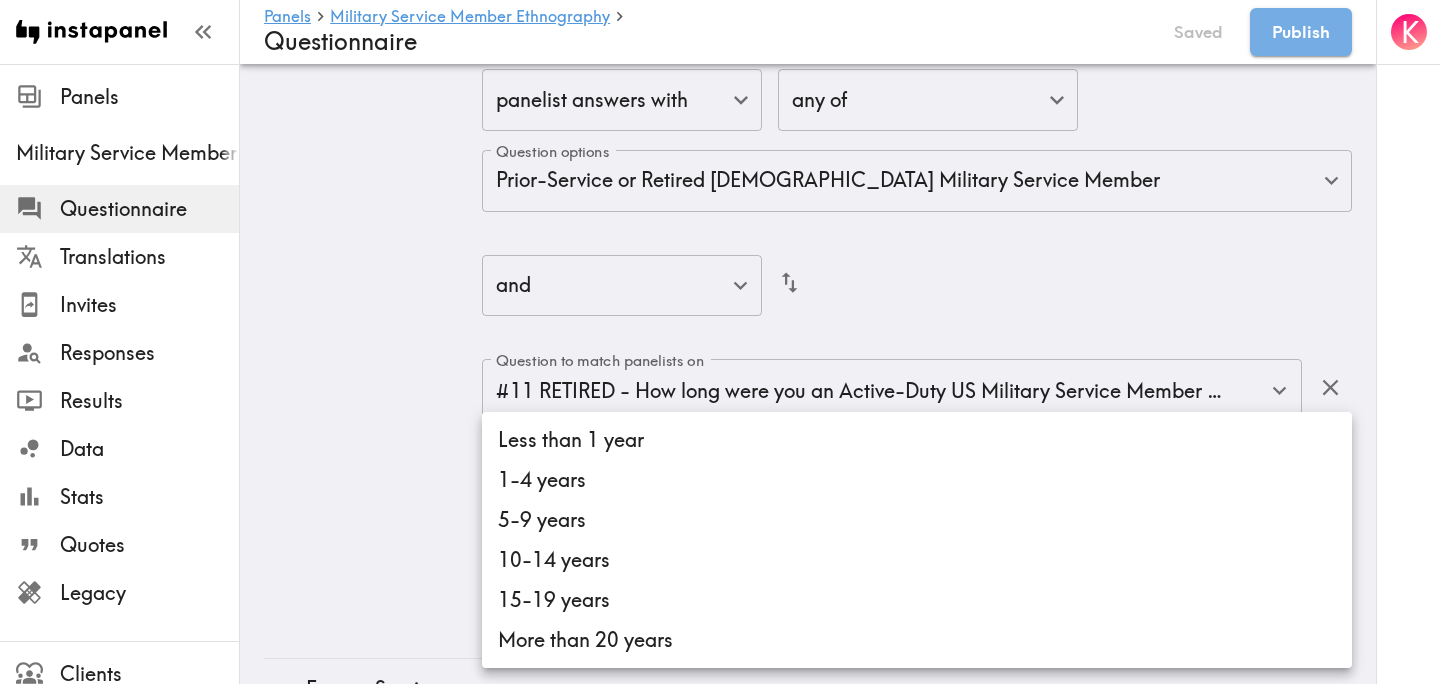 click at bounding box center [720, 342] 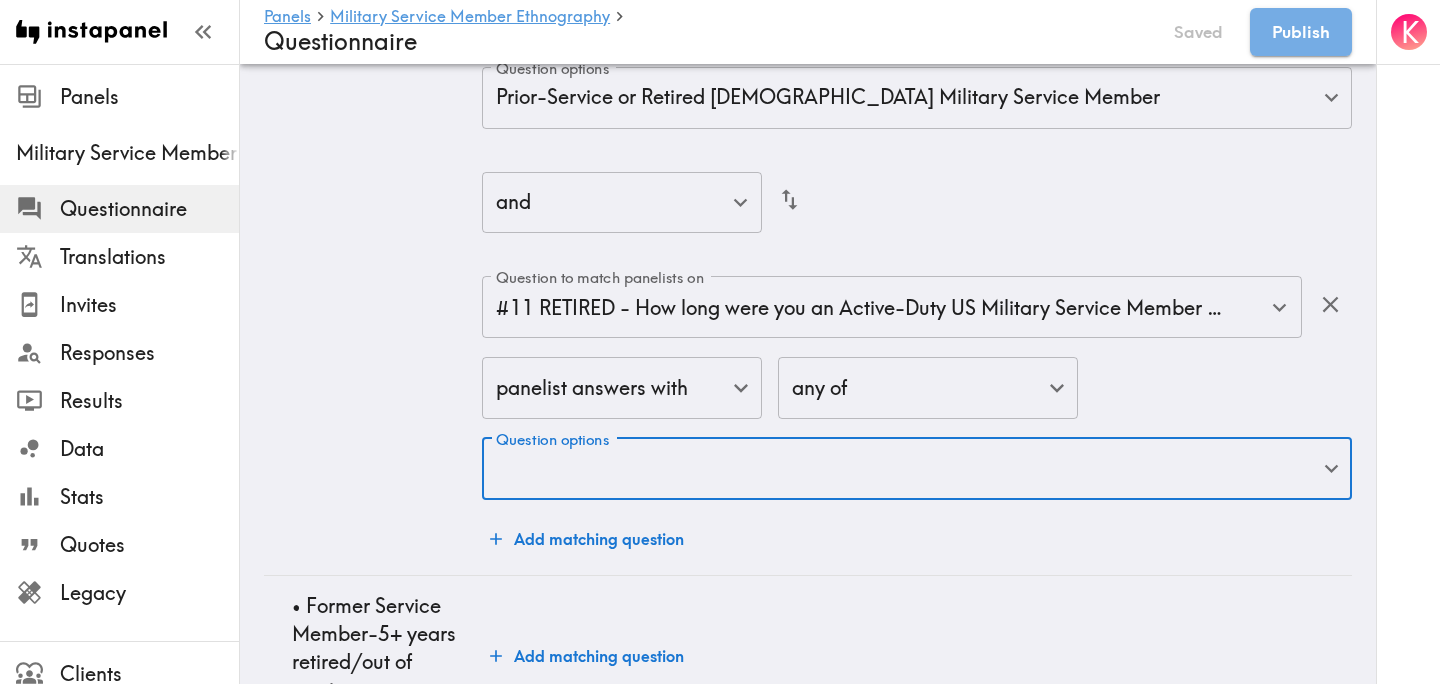 scroll, scrollTop: 3893, scrollLeft: 0, axis: vertical 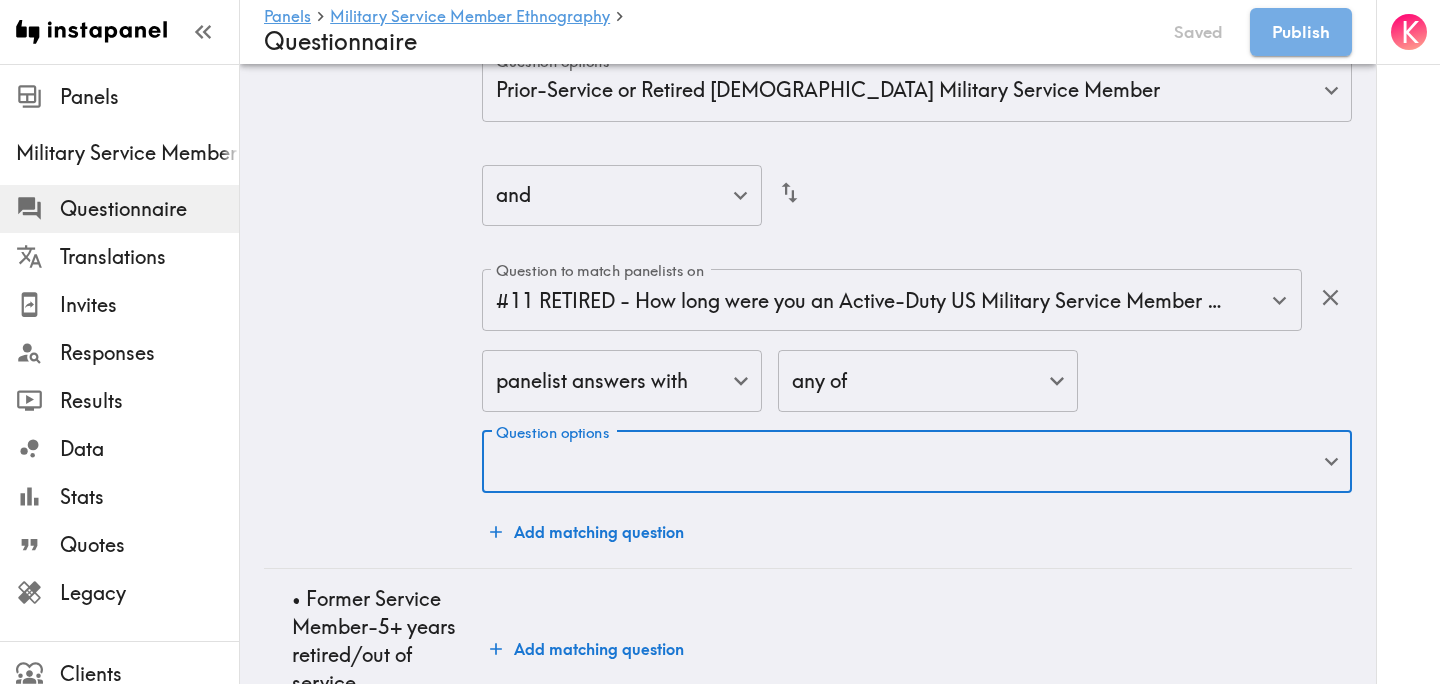 click on "Instapanel -  Panels  -  Military Service Member Ethnography  -  Questionnaire Panels Military Service Member Ethnography Questionnaire Translations Invites Responses Results Data Stats Quotes Legacy Clients Panelists Strategists My Invites My Rewards Help/Suggestions K Panels   Military Service Member Ethnography   Questionnaire Saved Publish Audience Questions Screening # Video Responses 20 # Video Responses The target number of panelists recording video. # Quant Responses # Quant Responses The target number of panelists answering multiple-choice and short text questions (no video answers). 18+ years old Mix of genders  ( No specific distribution ) Broad geographic distribution across the US Mix of HHI levels  ( No specific distribution ) Mix of ethnicities  ( No specific distribution ) Active/former service member  ( Specific distribution ) Active Duty  ( 0-90% ) Former Service Member-Less than 5 years retired/out of service  ( 0-90% ) Former Service Member-5+ years retired/out of service  ( 0-10% ) ( ) (" at bounding box center [720, -1247] 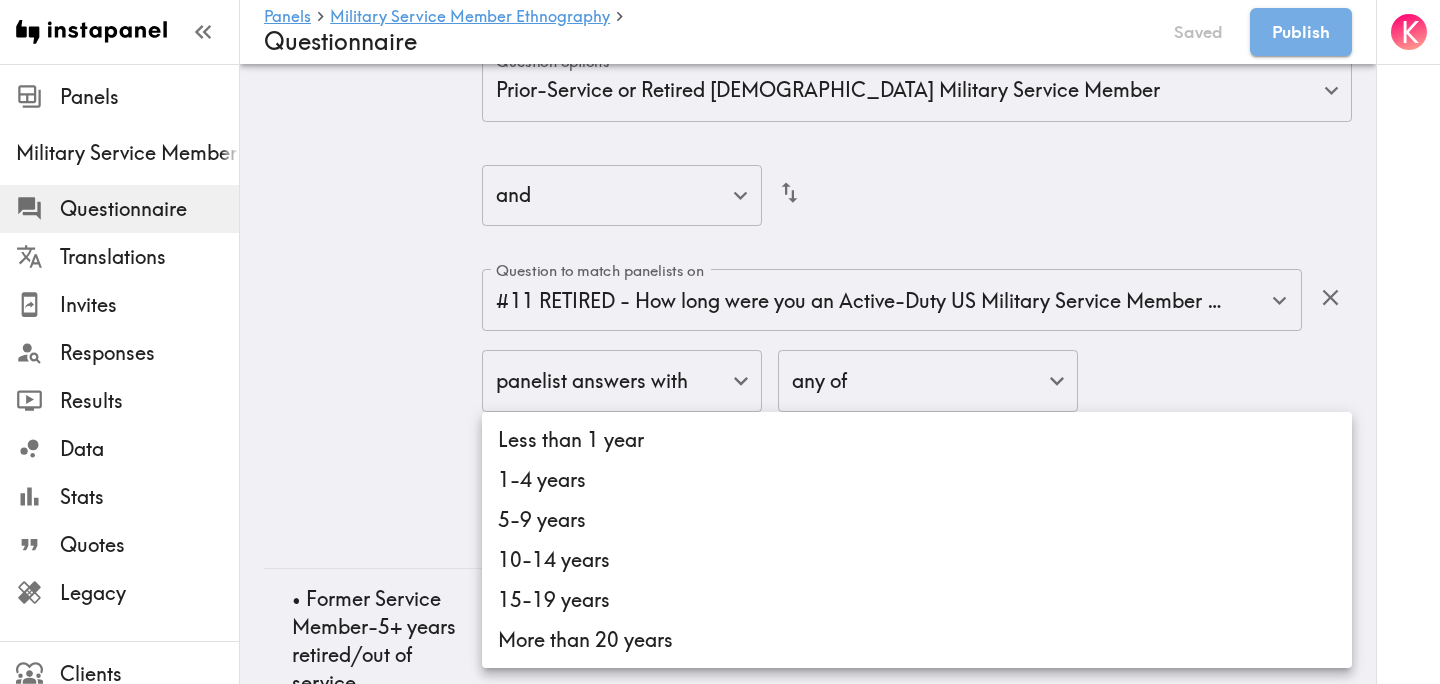click on "Less than 1 year" at bounding box center (917, 440) 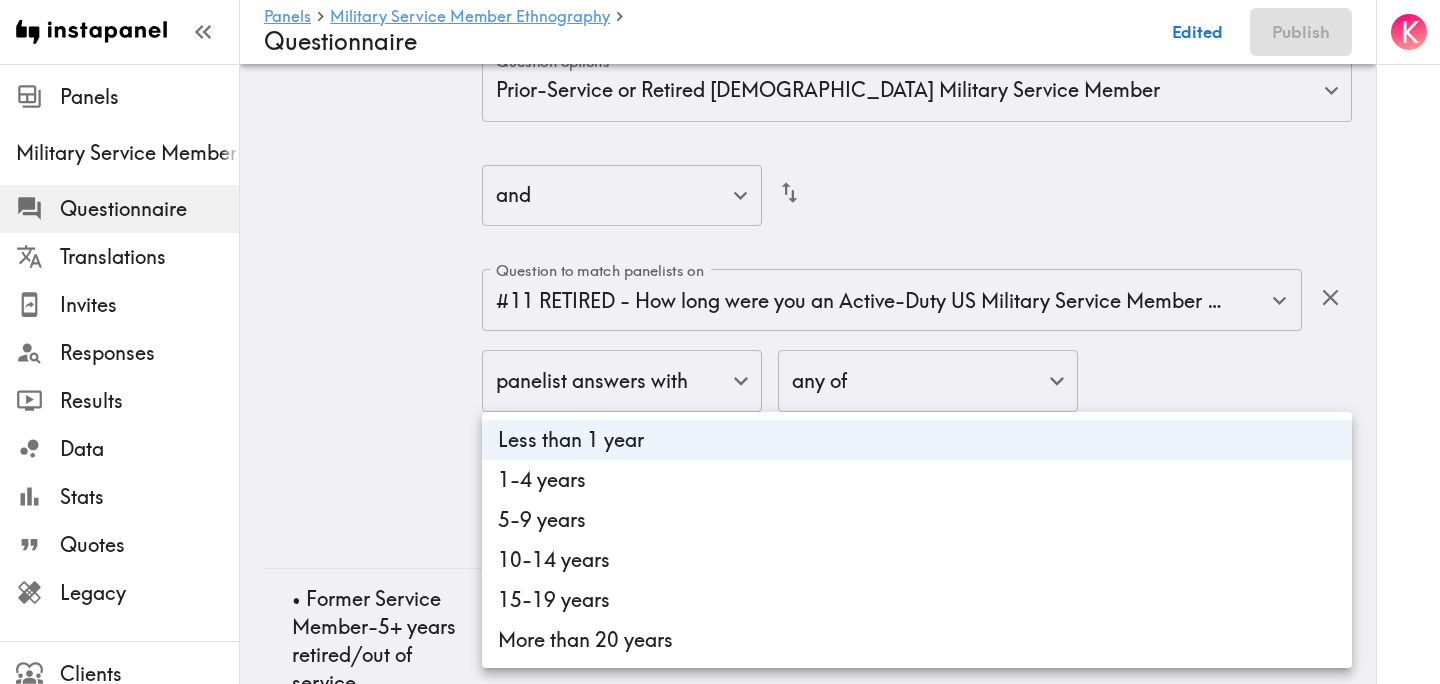 click on "1-4 years" at bounding box center [917, 480] 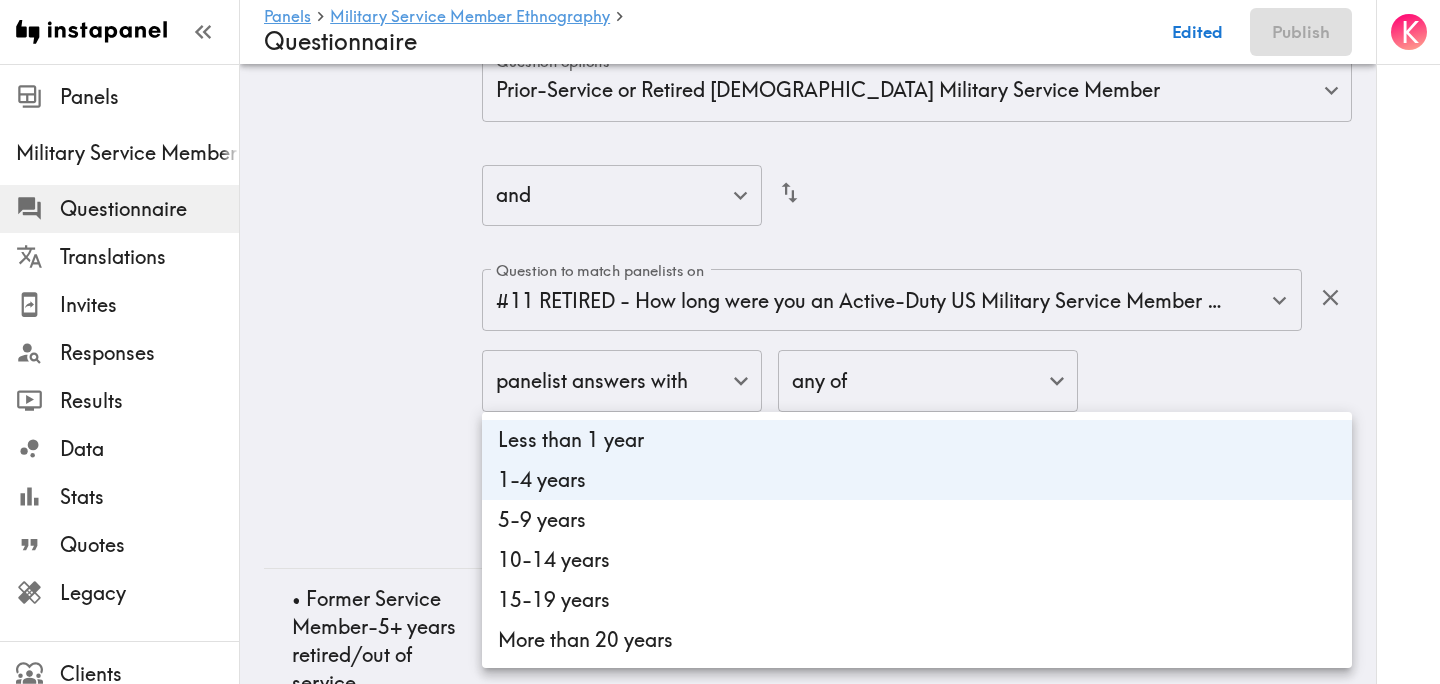 click at bounding box center (720, 342) 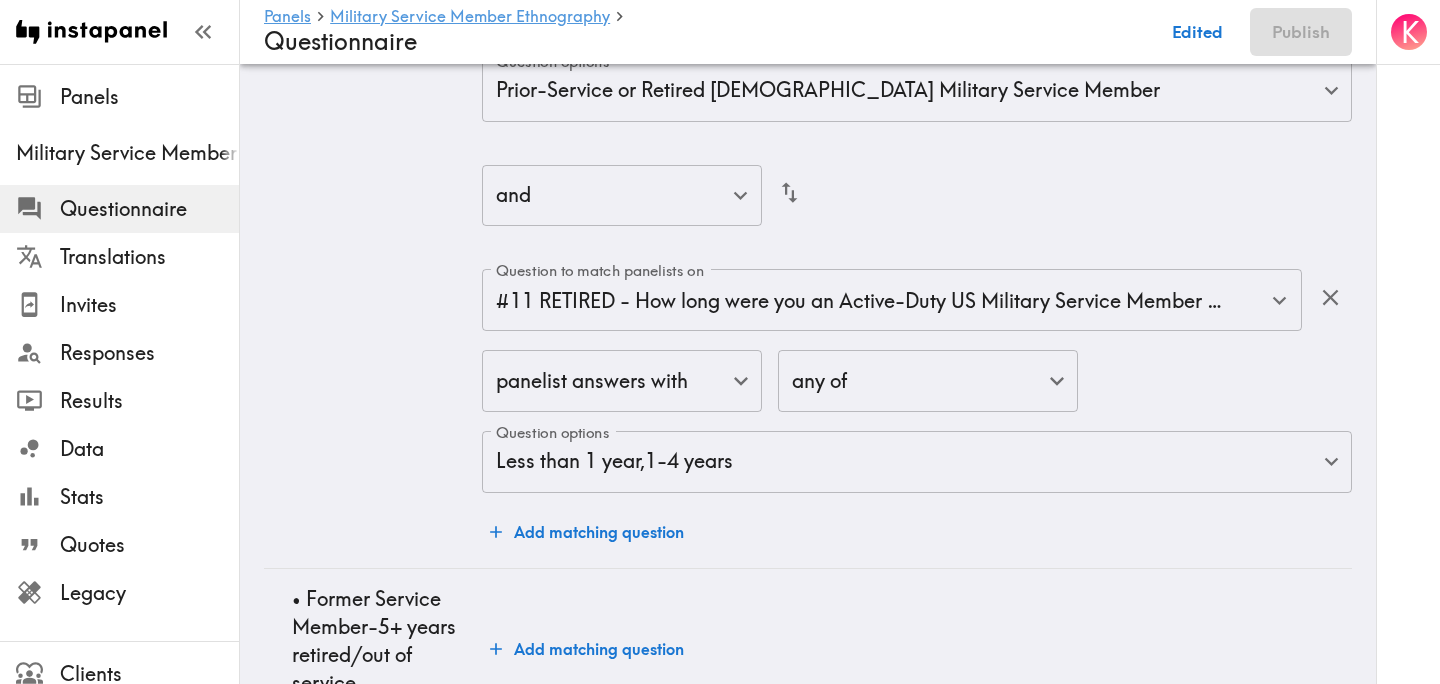 click on "•    Former Service Member-Less than 5 years retired/out of service" at bounding box center [373, -154] 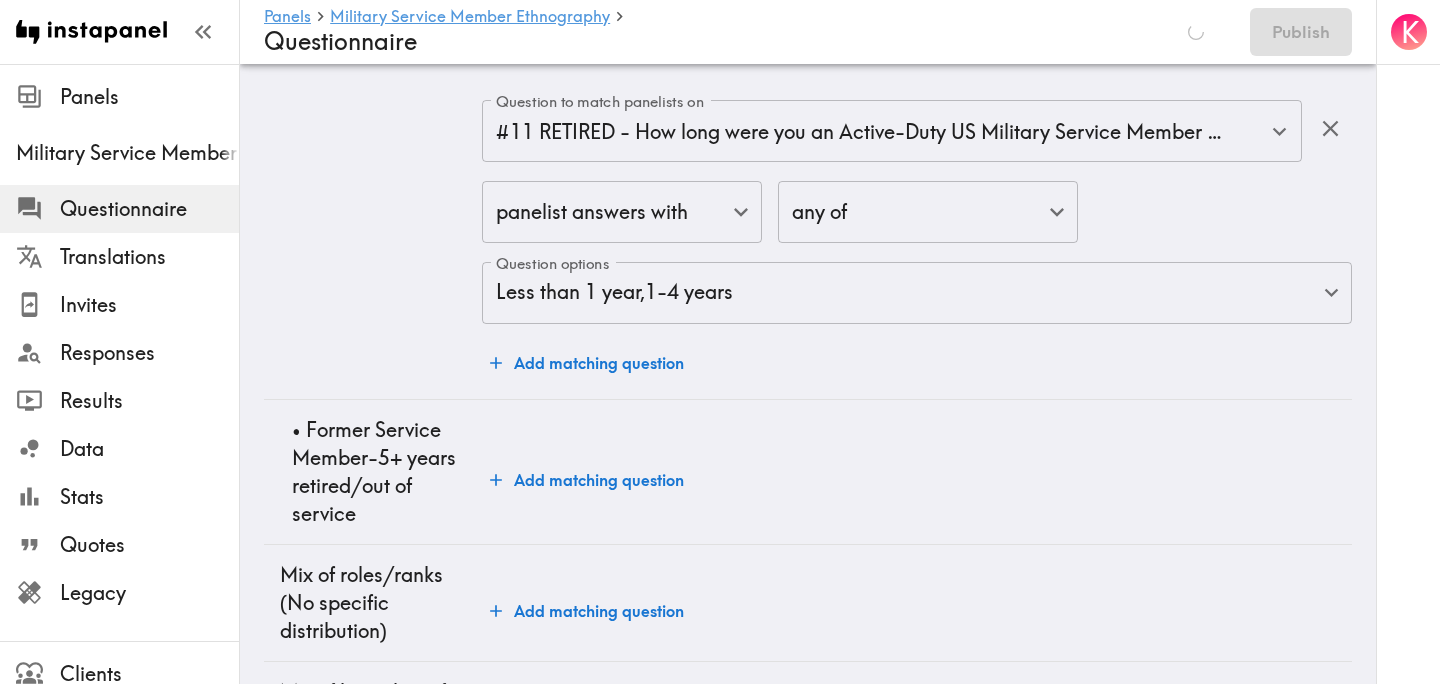scroll, scrollTop: 4170, scrollLeft: 0, axis: vertical 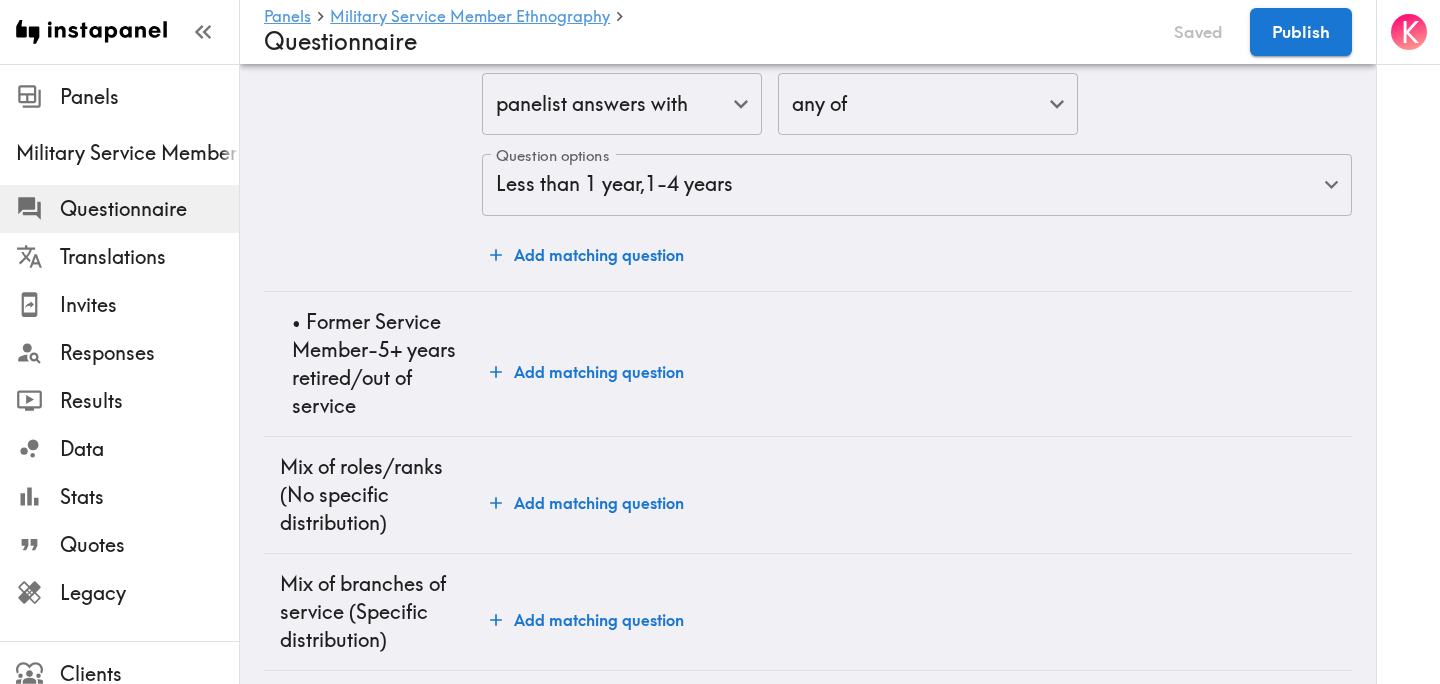 click on "Add matching question" at bounding box center [587, 255] 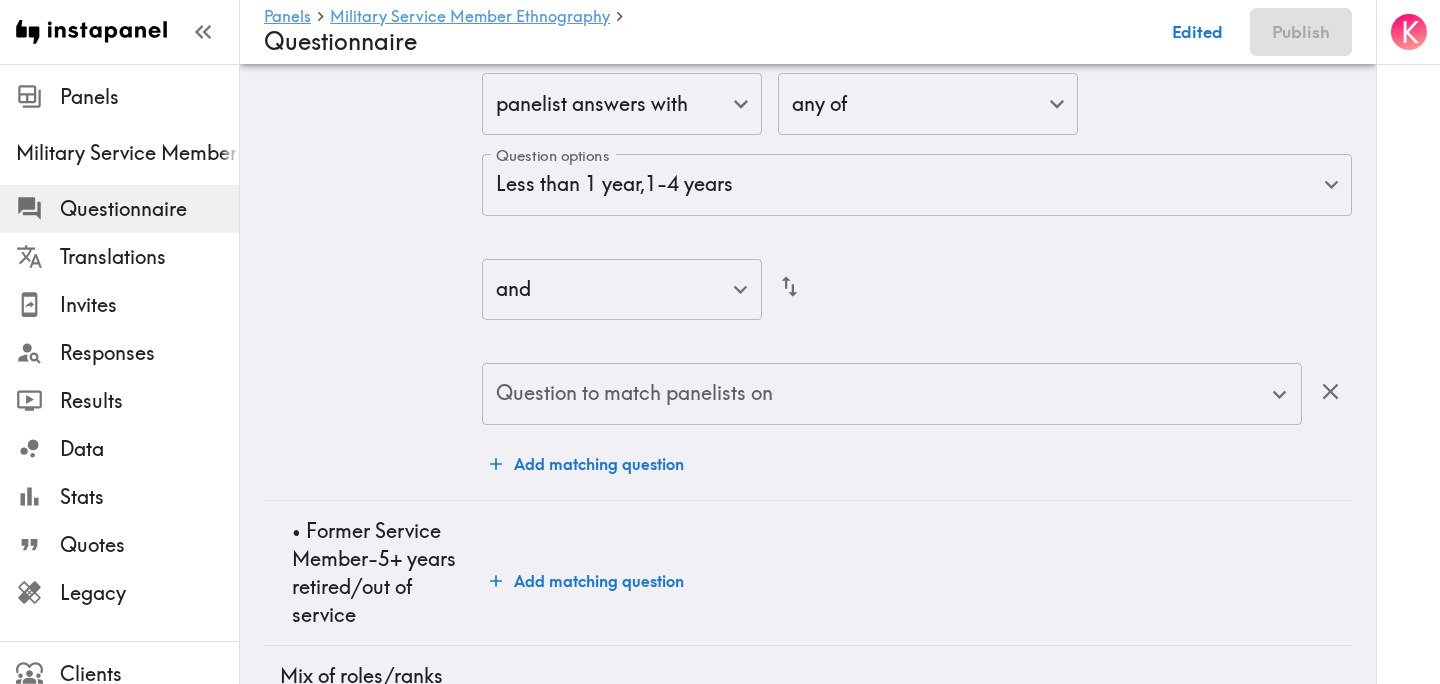 click on "Question to match panelists on" at bounding box center [877, 394] 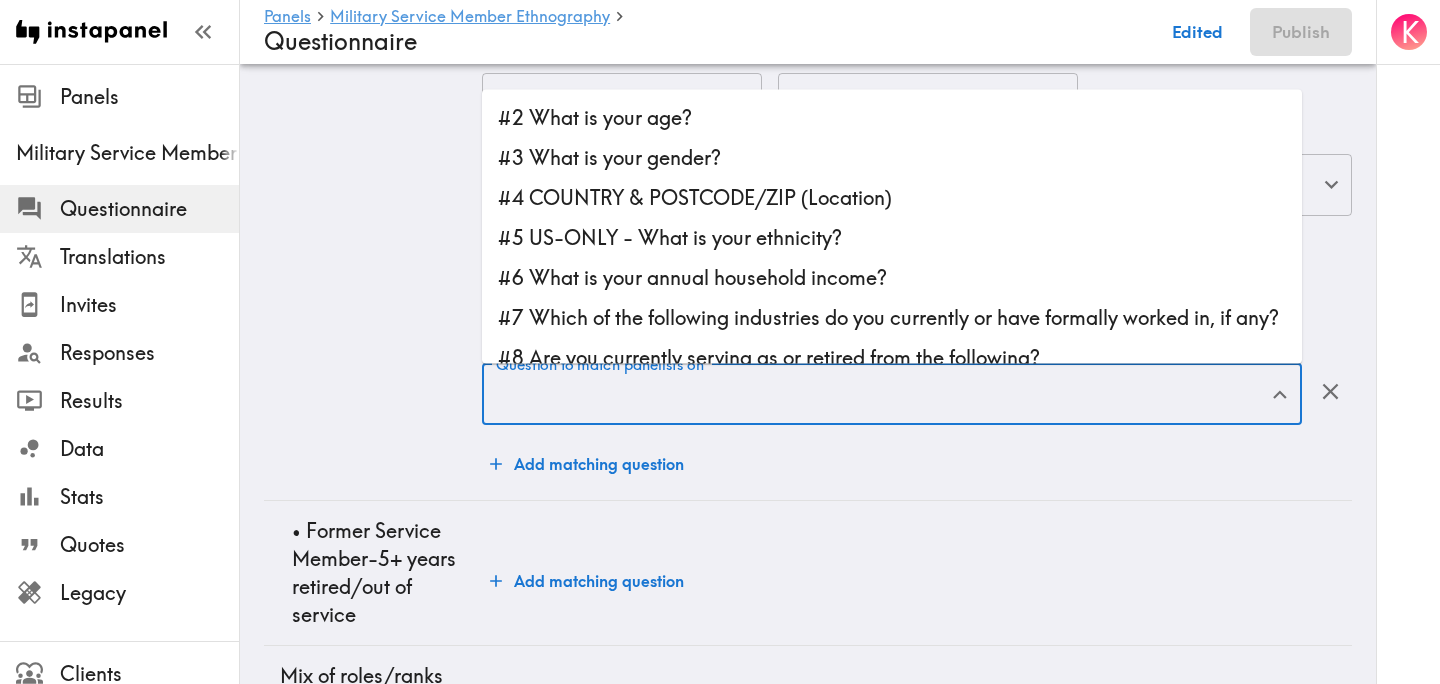 click on "•    Former Service Member-Less than 5 years retired/out of service" at bounding box center [373, -326] 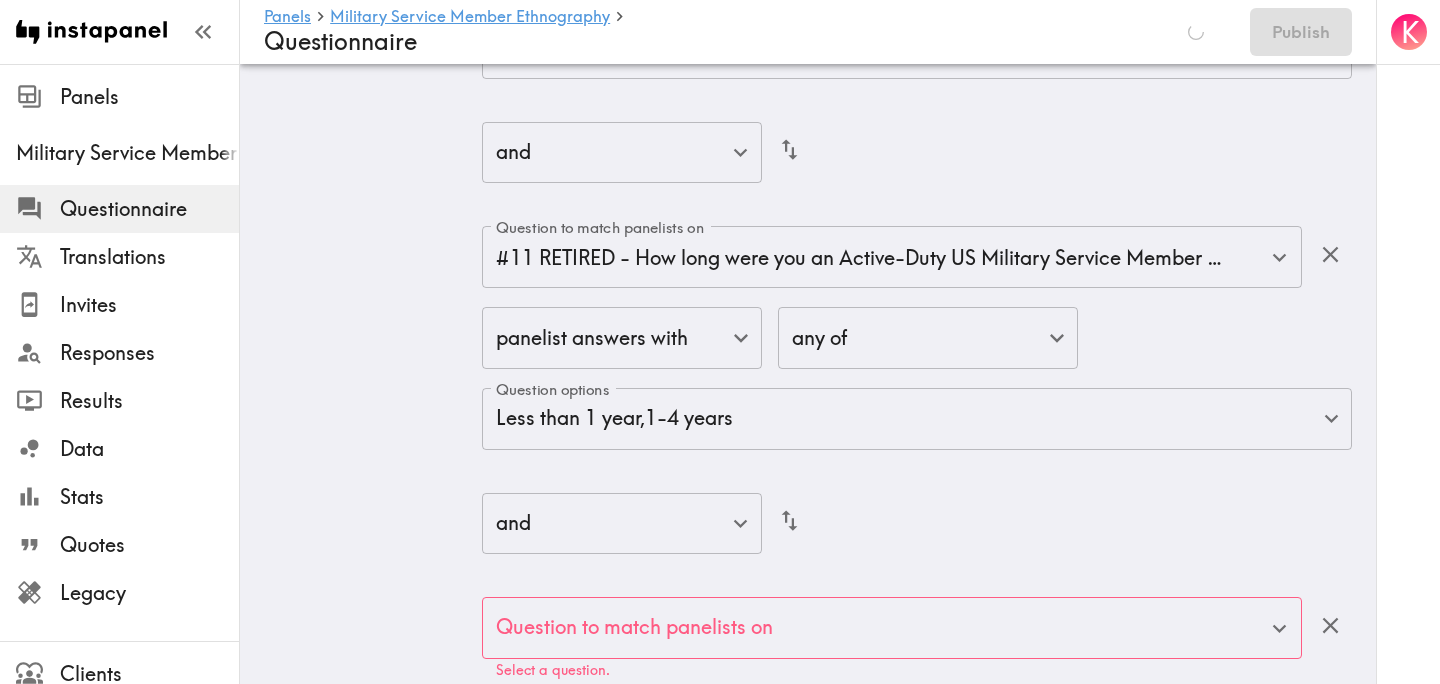 scroll, scrollTop: 3924, scrollLeft: 0, axis: vertical 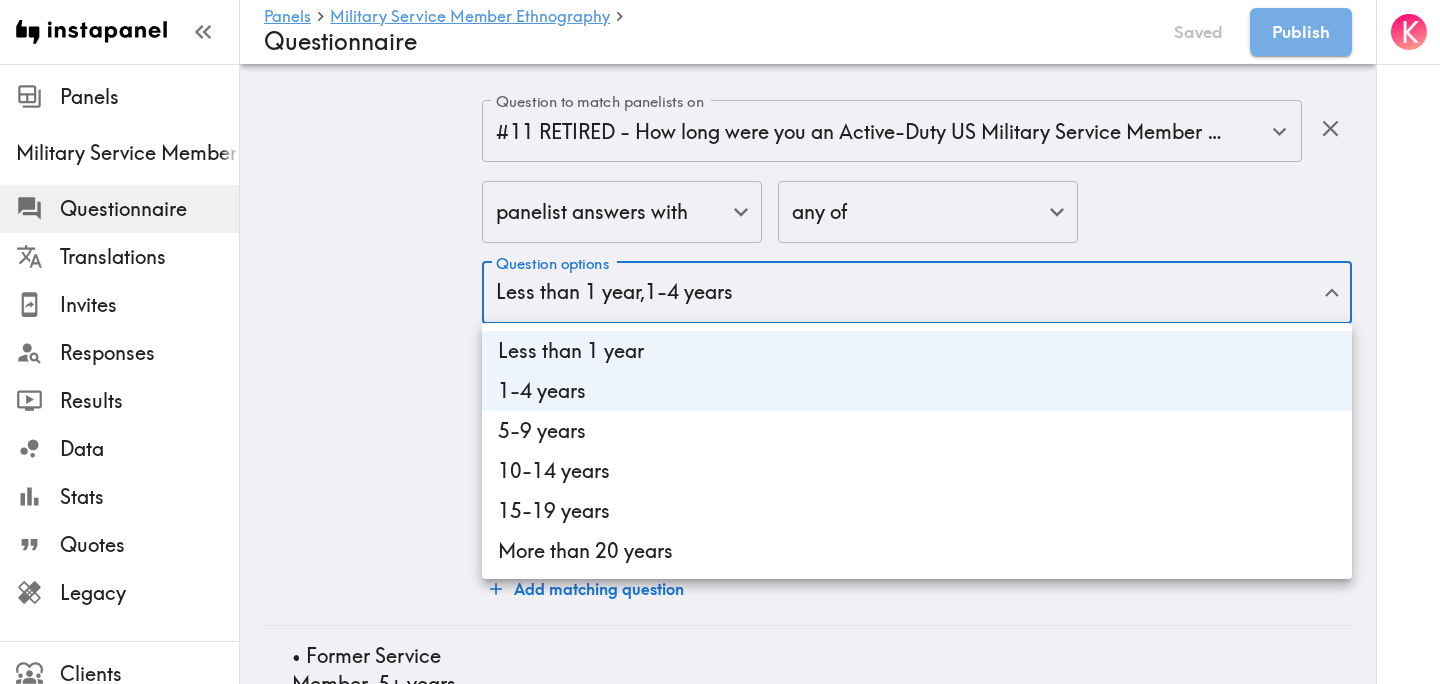 click on "Instapanel -  Panels  -  Military Service Member Ethnography  -  Questionnaire Panels Military Service Member Ethnography Questionnaire Translations Invites Responses Results Data Stats Quotes Legacy Clients Panelists Strategists My Invites My Rewards Help/Suggestions K Panels   Military Service Member Ethnography   Questionnaire Saved Publish Audience Questions Screening # Video Responses 20 # Video Responses The target number of panelists recording video. # Quant Responses # Quant Responses The target number of panelists answering multiple-choice and short text questions (no video answers). 18+ years old Mix of genders  ( No specific distribution ) Broad geographic distribution across the US Mix of HHI levels  ( No specific distribution ) Mix of ethnicities  ( No specific distribution ) Active/former service member  ( Specific distribution ) Active Duty  ( 0-90% ) Former Service Member-Less than 5 years retired/out of service  ( 0-90% ) Former Service Member-5+ years retired/out of service  ( 0-10% ) ( ) (" at bounding box center [720, -1234] 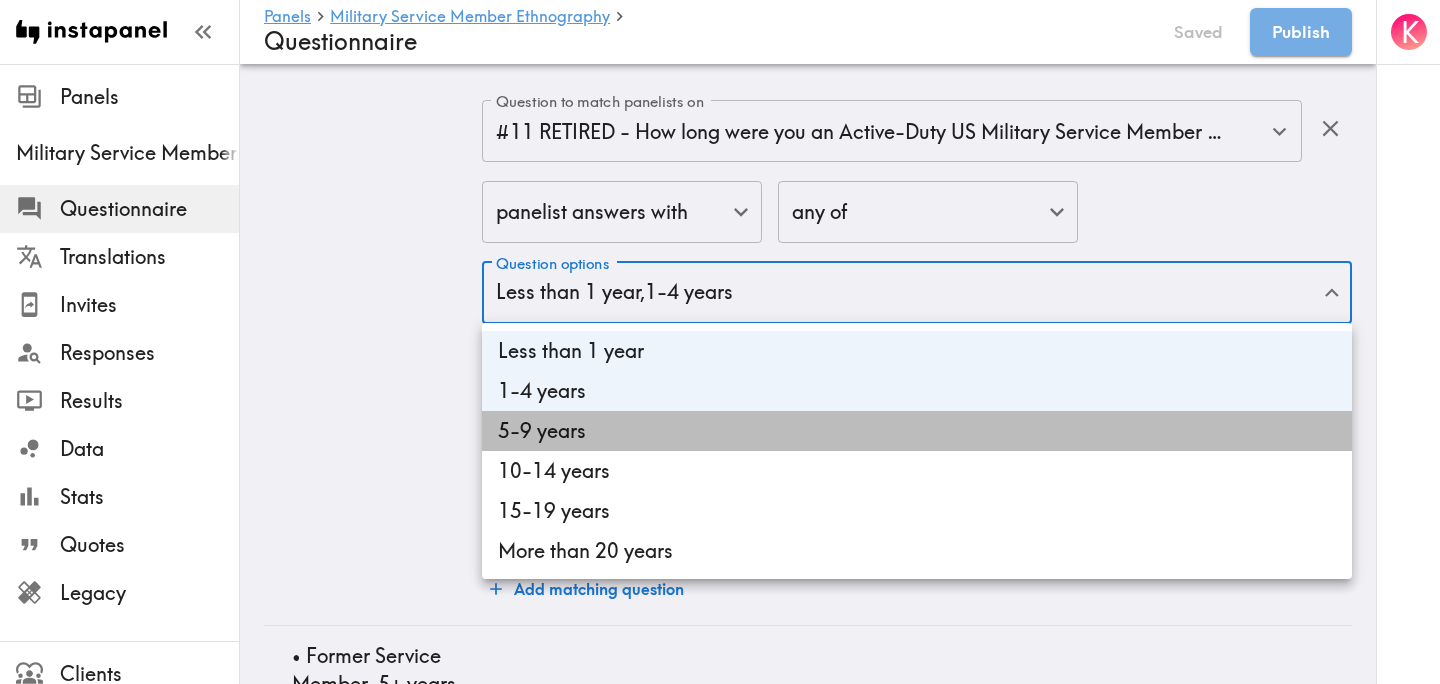 click on "5-9 years" at bounding box center (917, 431) 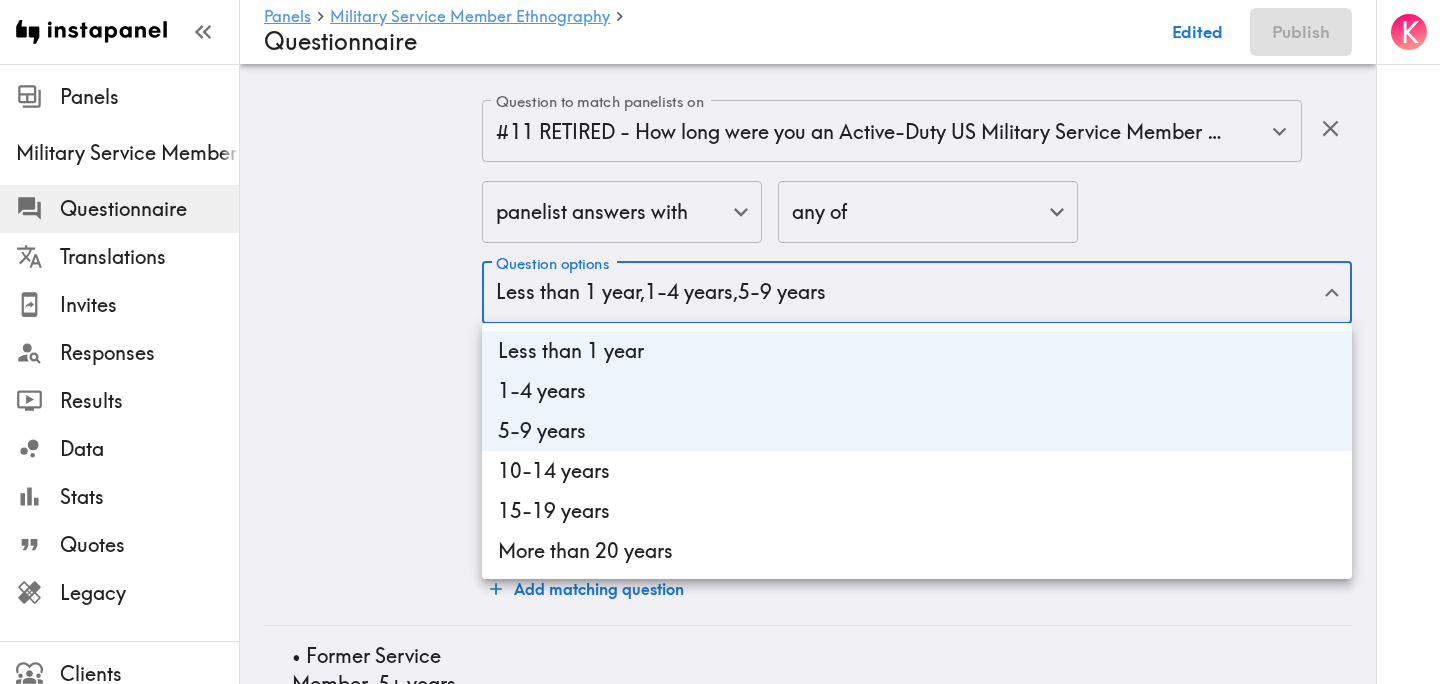 click on "10-14 years" at bounding box center [917, 471] 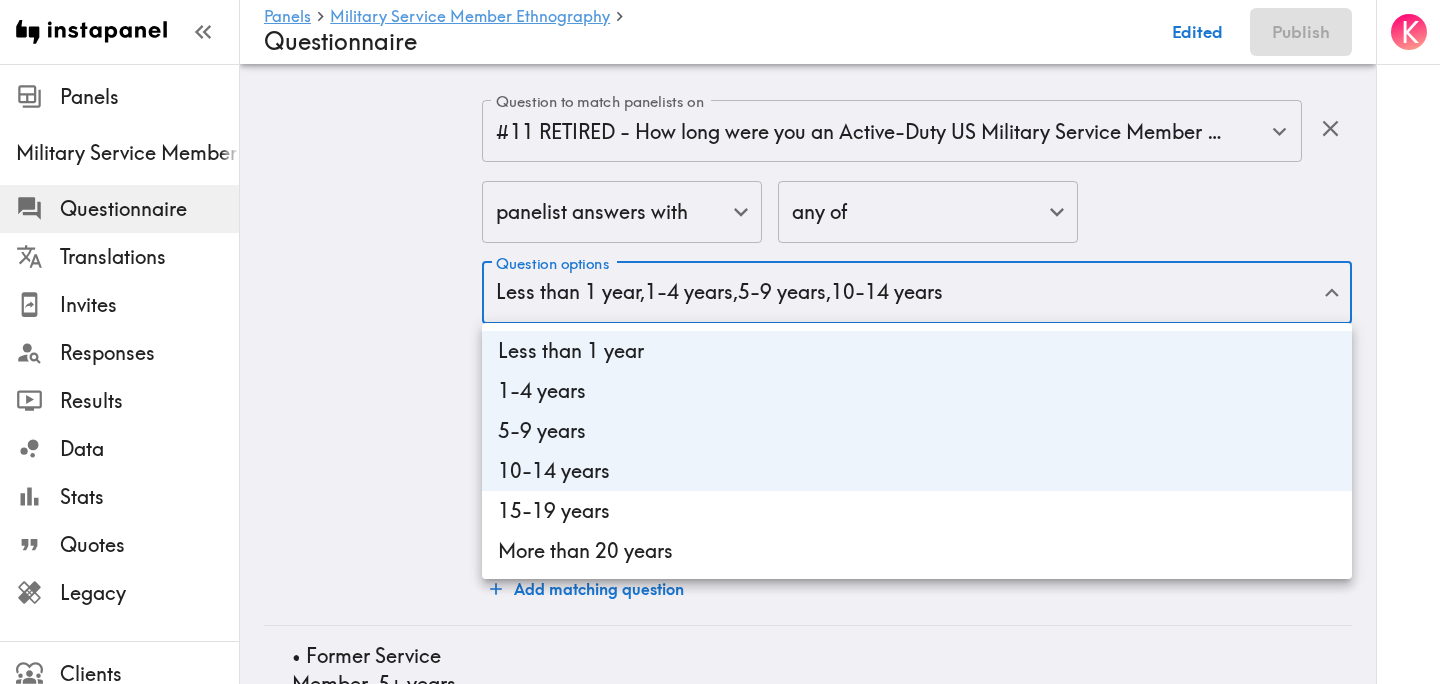 click on "15-19 years" at bounding box center (917, 511) 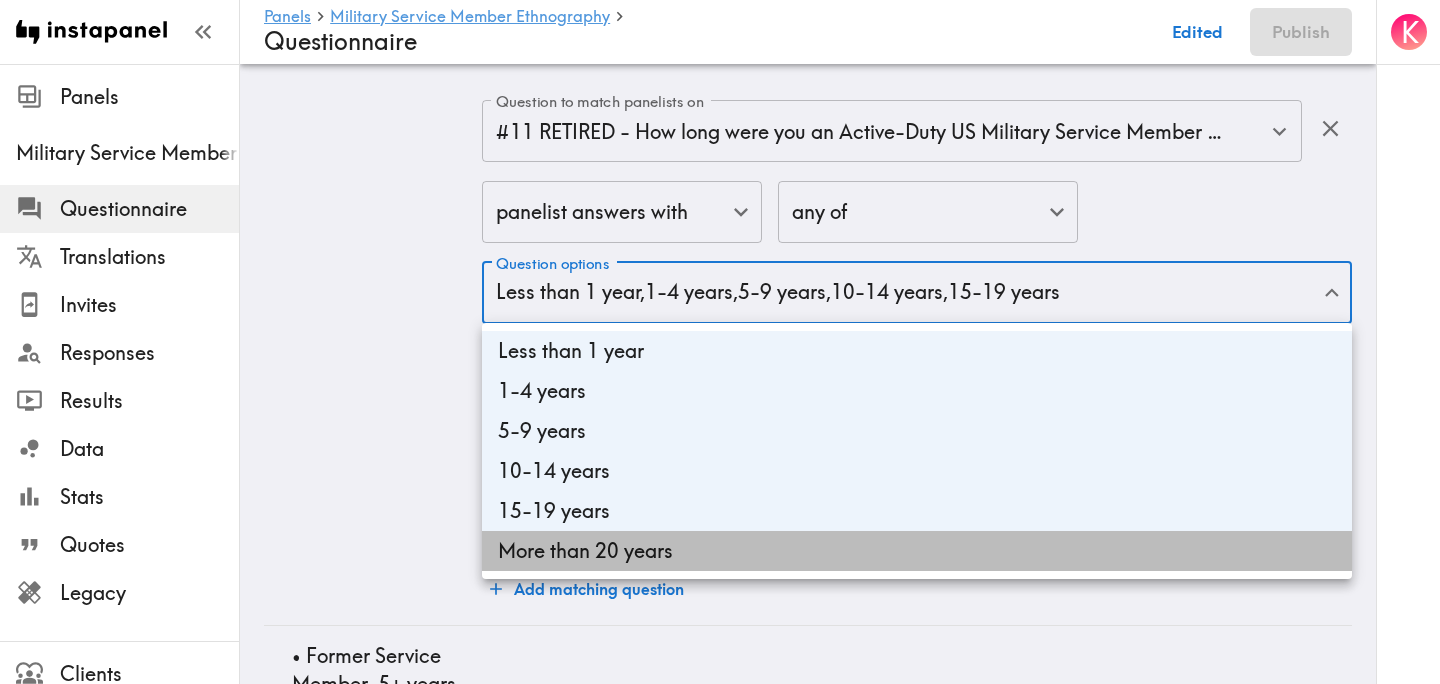 click on "More than 20 years" at bounding box center [917, 551] 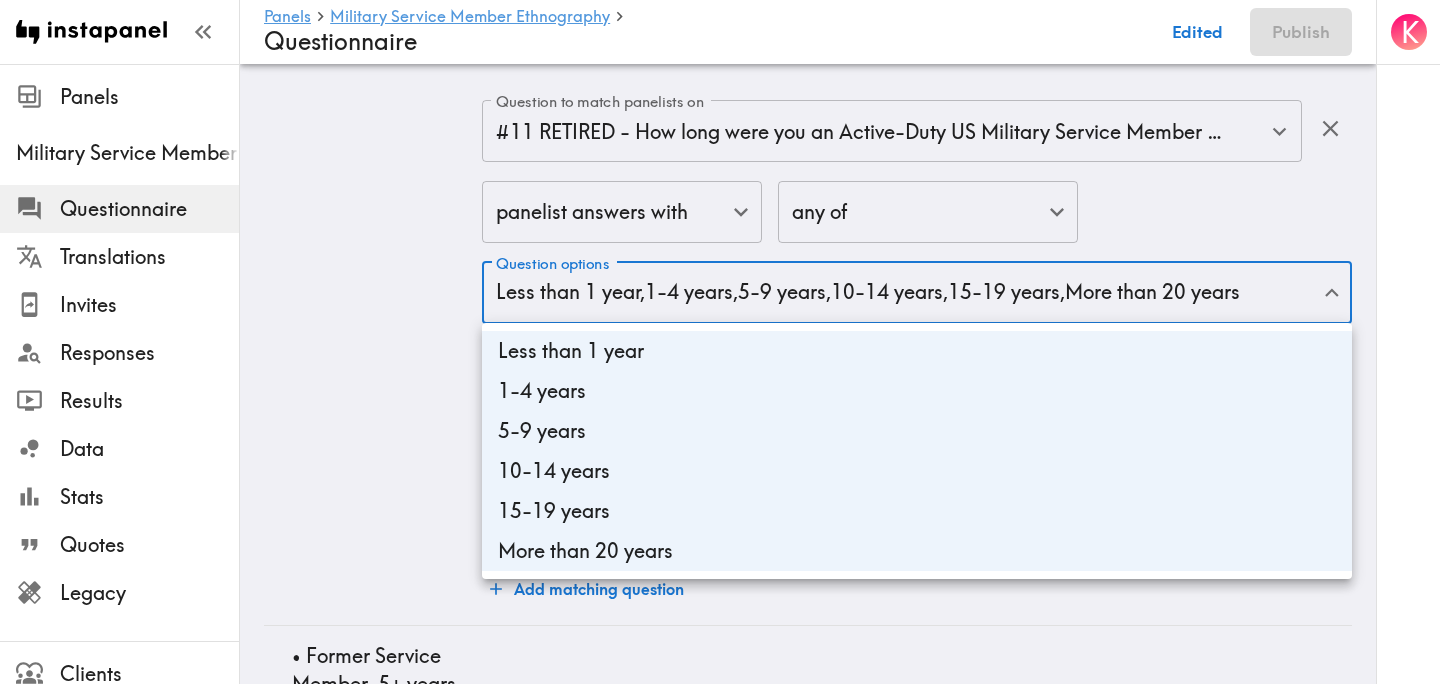 click at bounding box center [720, 342] 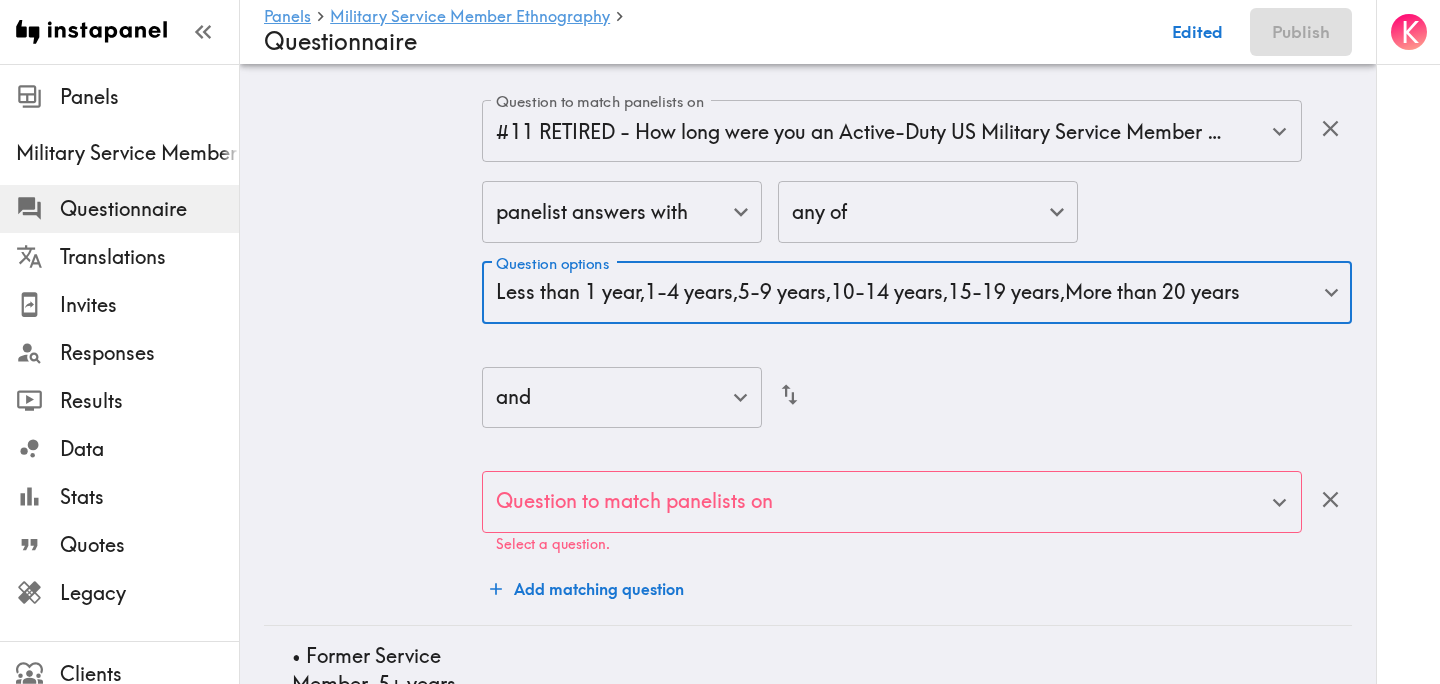 click on "•    Former Service Member-Less than 5 years retired/out of service" at bounding box center (373, -210) 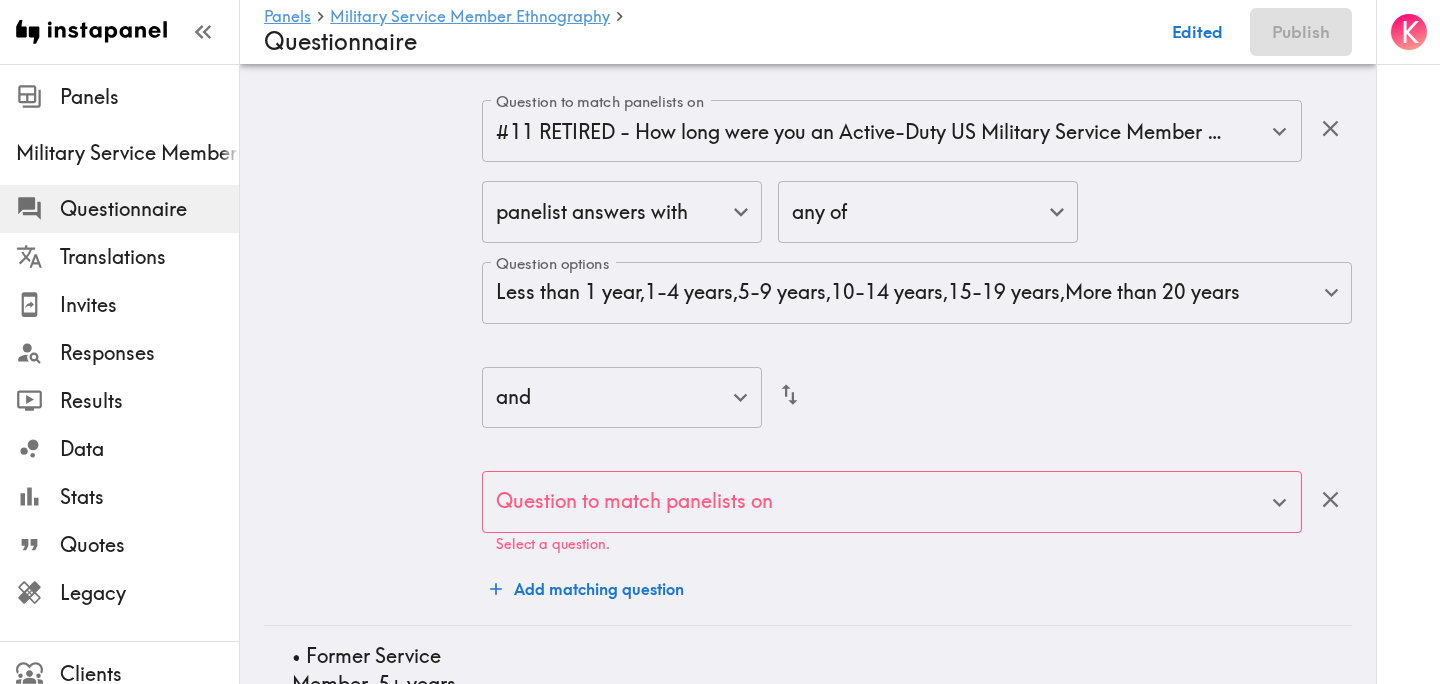 click on "Question to match panelists on" at bounding box center (877, 502) 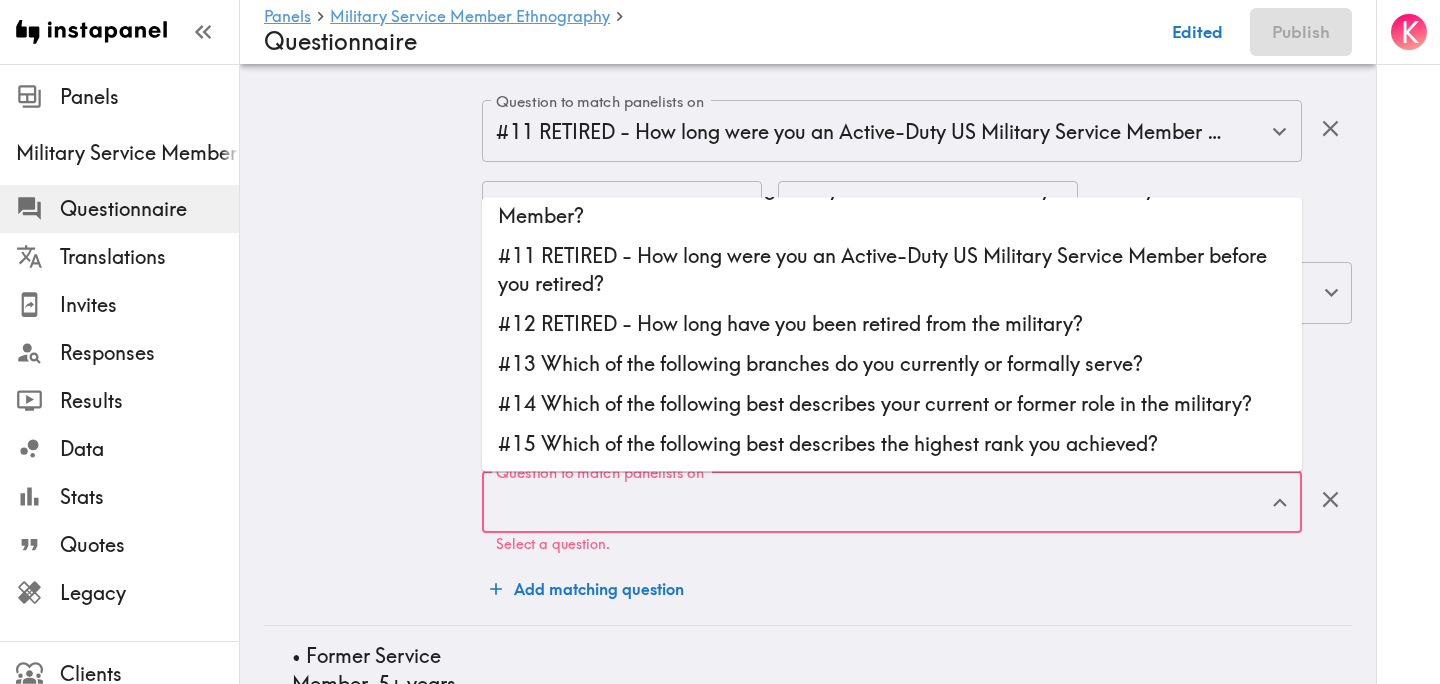 scroll, scrollTop: 369, scrollLeft: 0, axis: vertical 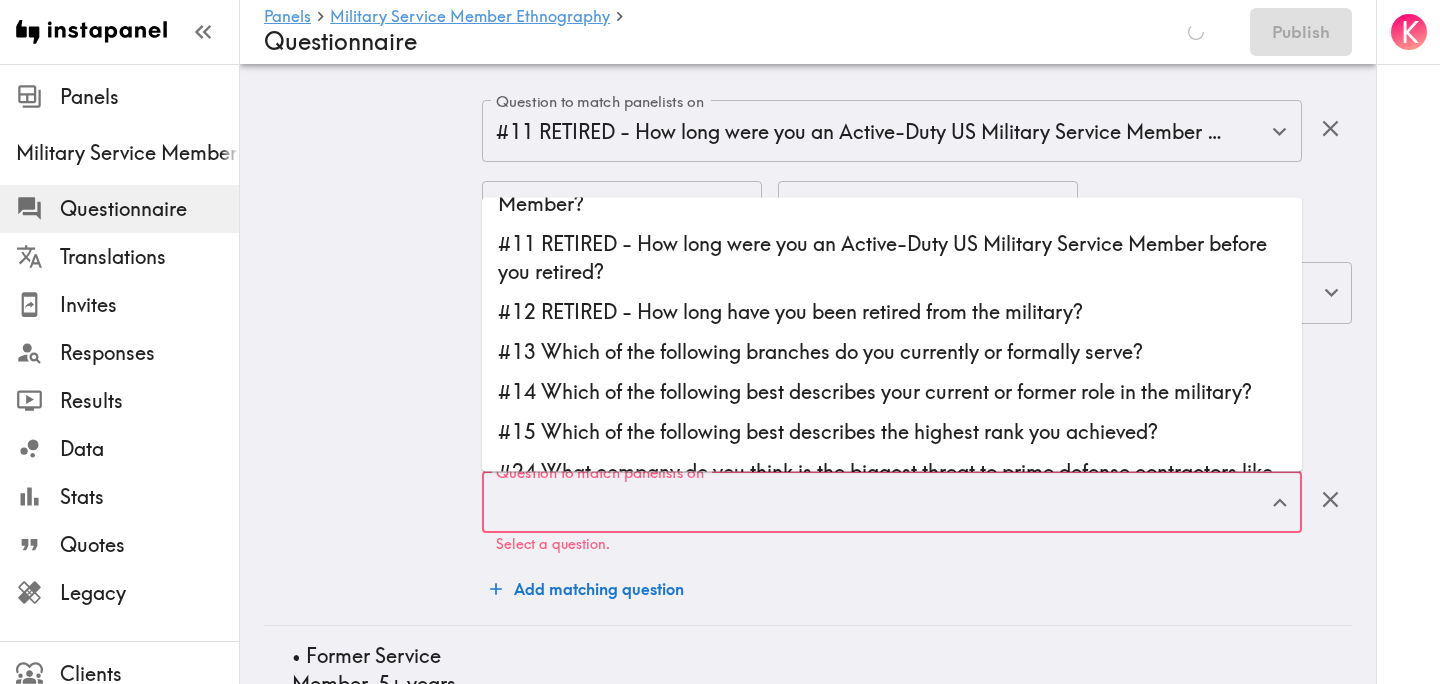 click on "#12 RETIRED - How long have you been retired from the military?" at bounding box center [892, 313] 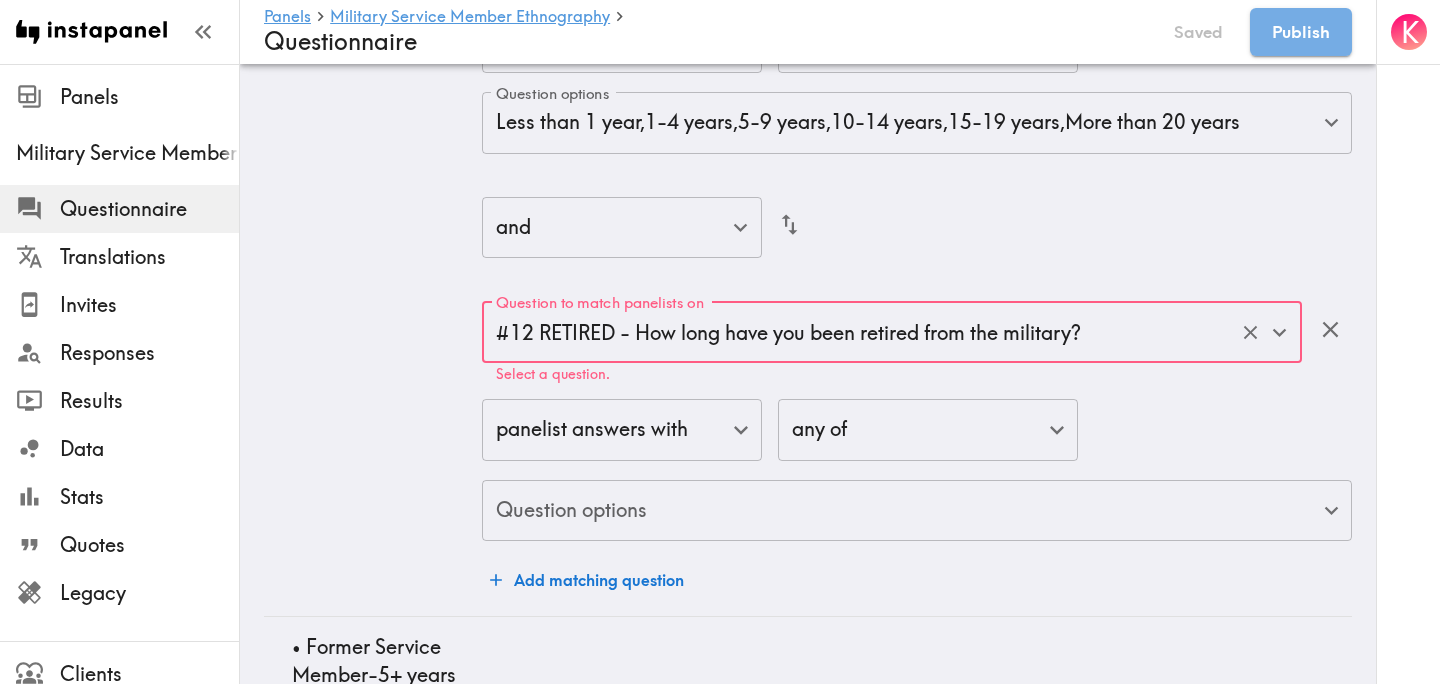 scroll, scrollTop: 4141, scrollLeft: 0, axis: vertical 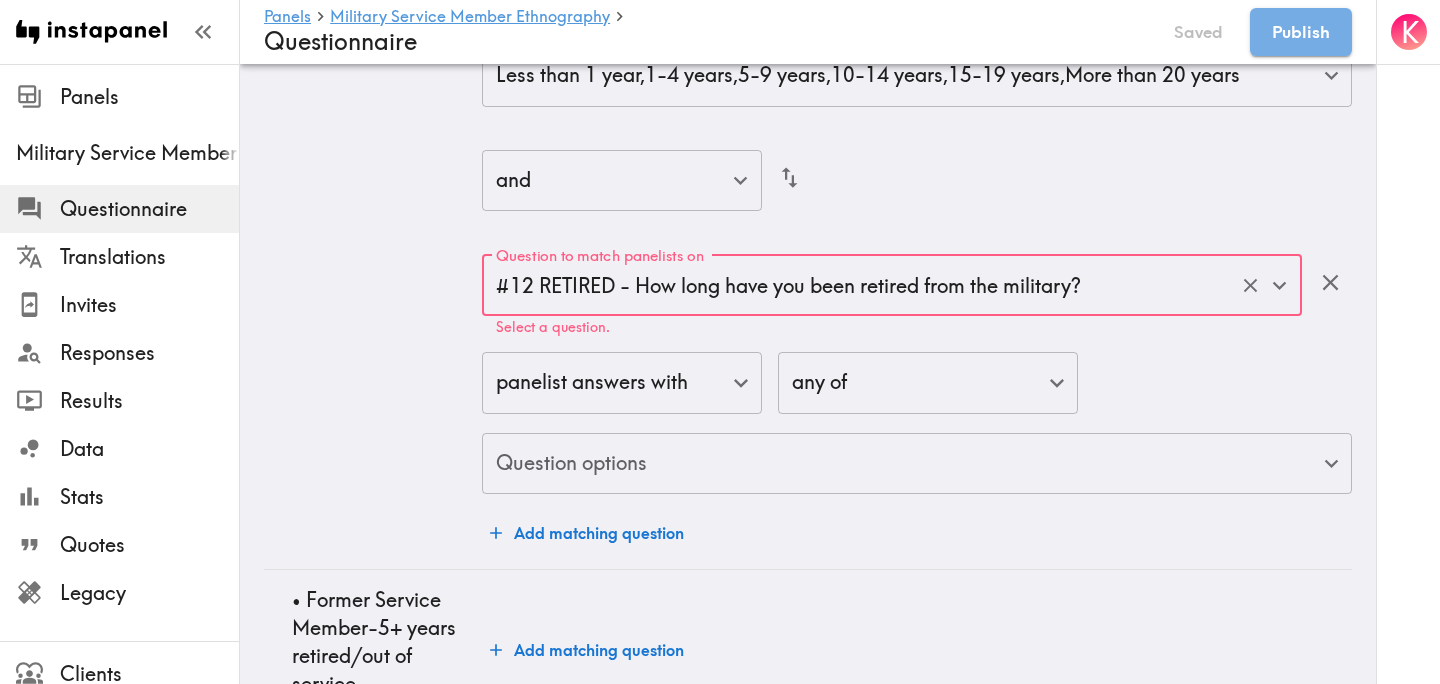 click on "Instapanel -  Panels  -  Military Service Member Ethnography  -  Questionnaire Panels Military Service Member Ethnography Questionnaire Translations Invites Responses Results Data Stats Quotes Legacy Clients Panelists Strategists My Invites My Rewards Help/Suggestions K Panels   Military Service Member Ethnography   Questionnaire Saved Publish Audience Questions Screening # Video Responses 20 # Video Responses The target number of panelists recording video. # Quant Responses # Quant Responses The target number of panelists answering multiple-choice and short text questions (no video answers). 18+ years old Mix of genders  ( No specific distribution ) Broad geographic distribution across the US Mix of HHI levels  ( No specific distribution ) Mix of ethnicities  ( No specific distribution ) Active/former service member  ( Specific distribution ) Active Duty  ( 0-90% ) Former Service Member-Less than 5 years retired/out of service  ( 0-90% ) Former Service Member-5+ years retired/out of service  ( 0-10% ) ( ) (" at bounding box center [720, -1370] 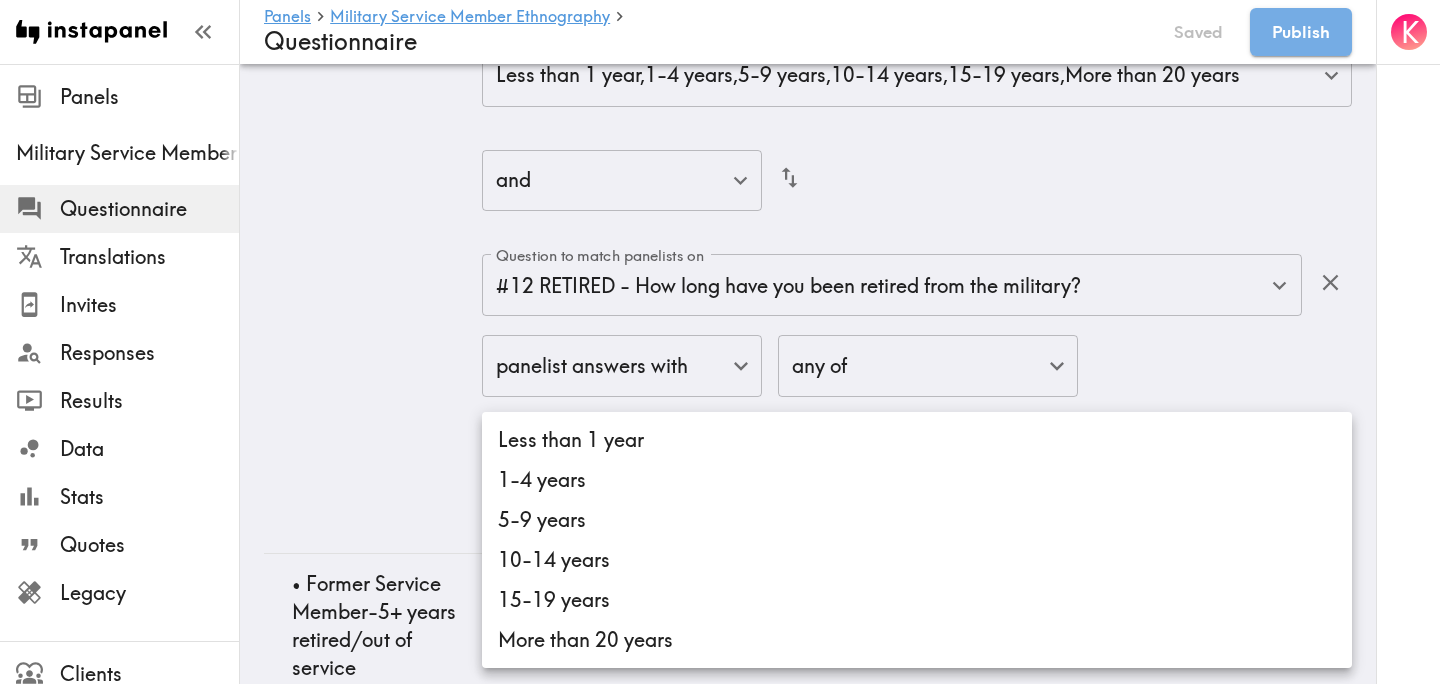 click on "Less than 1 year" at bounding box center (917, 440) 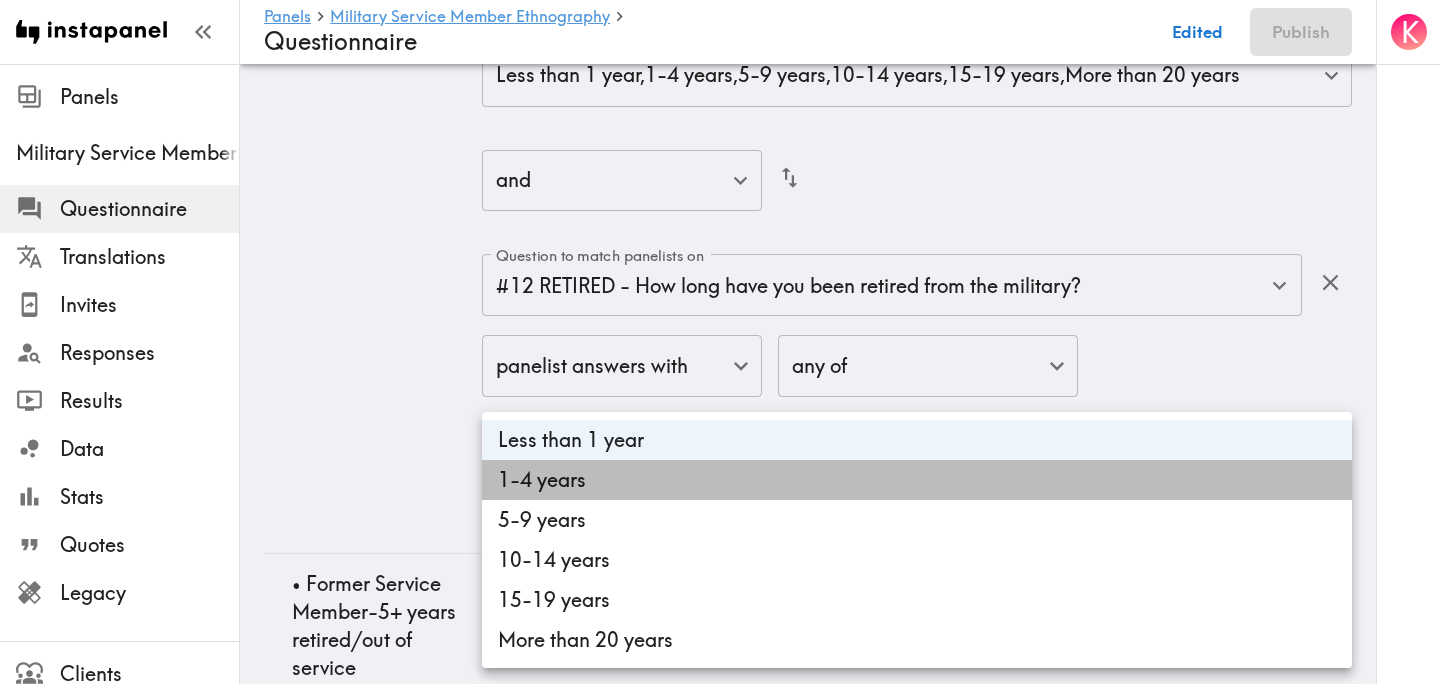 click on "1-4 years" at bounding box center [917, 480] 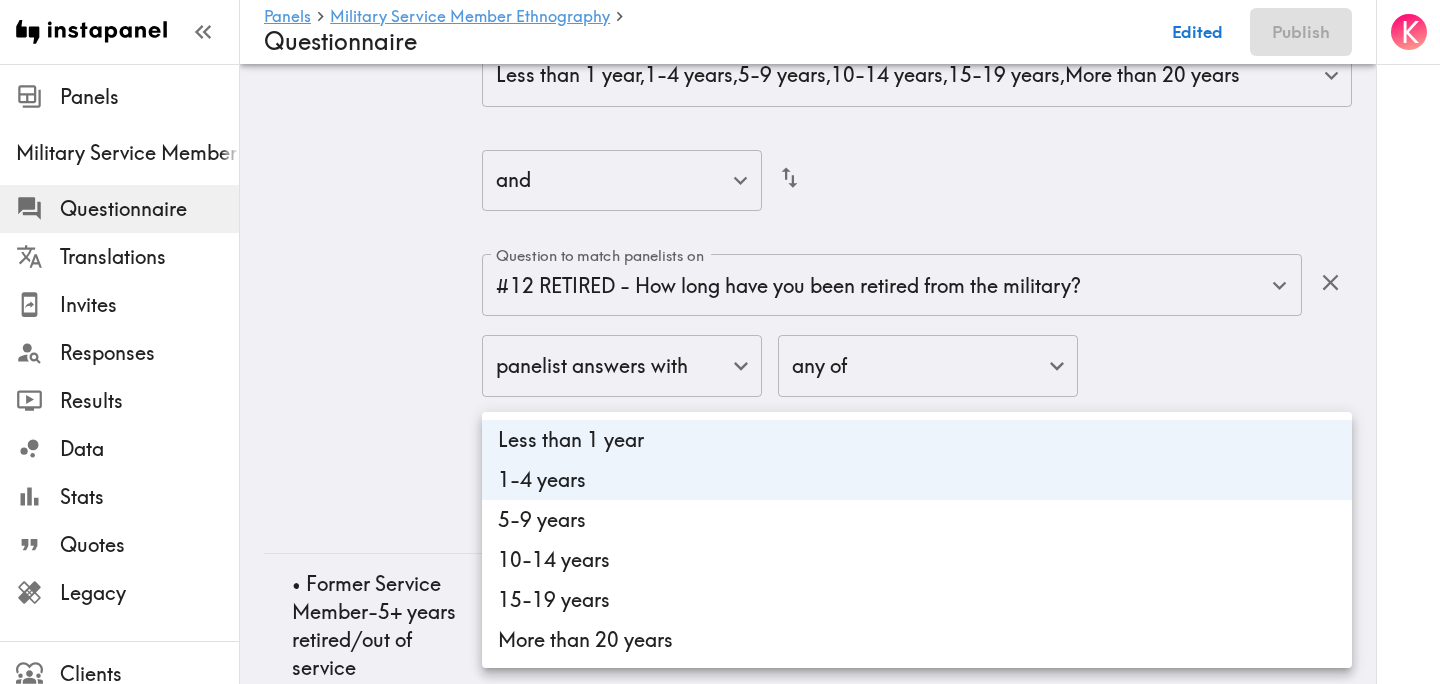 click at bounding box center (720, 342) 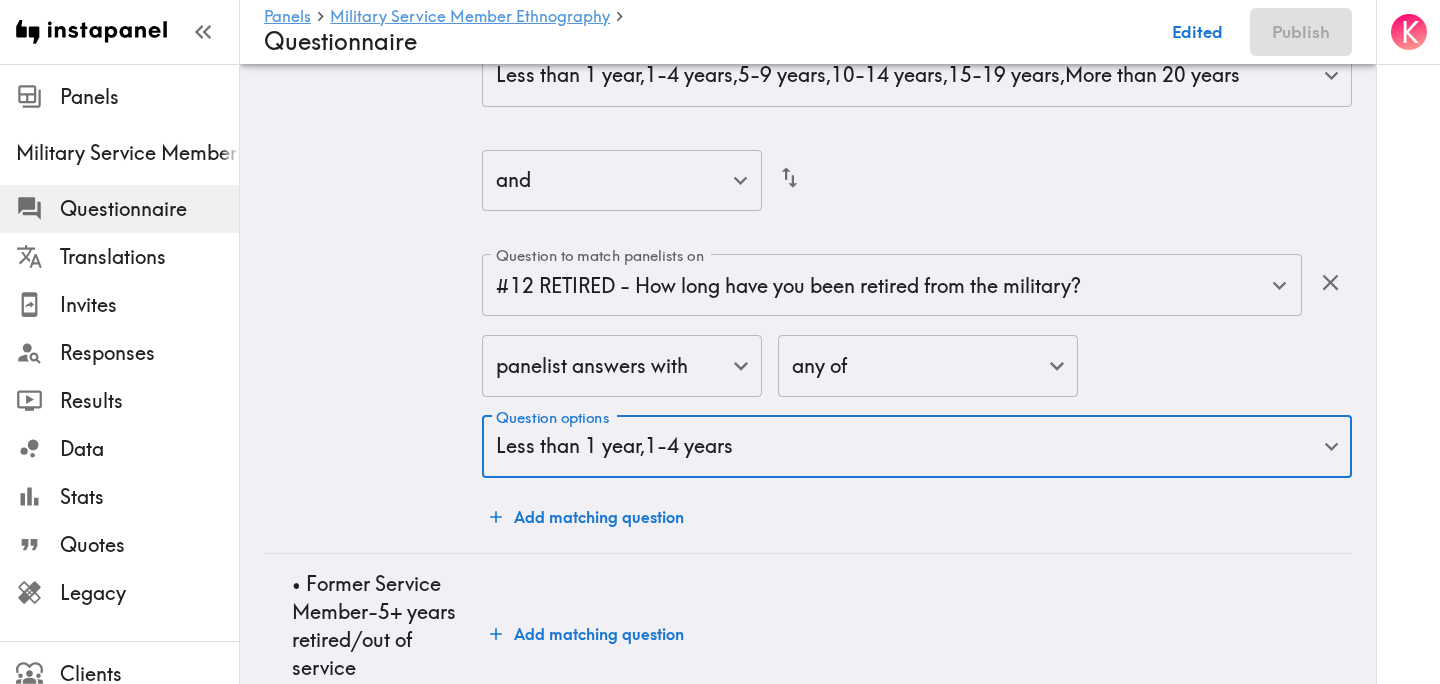 click on "•    Former Service Member-Less than 5 years retired/out of service" at bounding box center [373, -355] 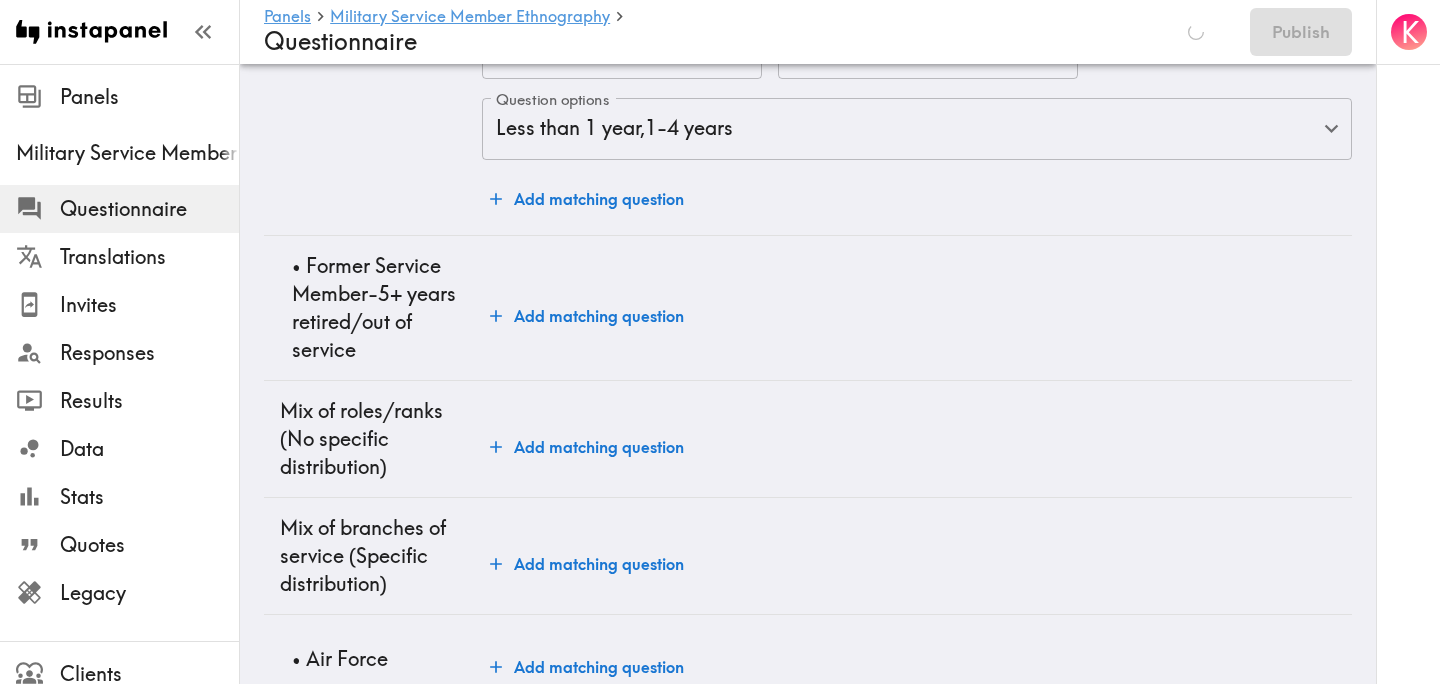 scroll, scrollTop: 4505, scrollLeft: 0, axis: vertical 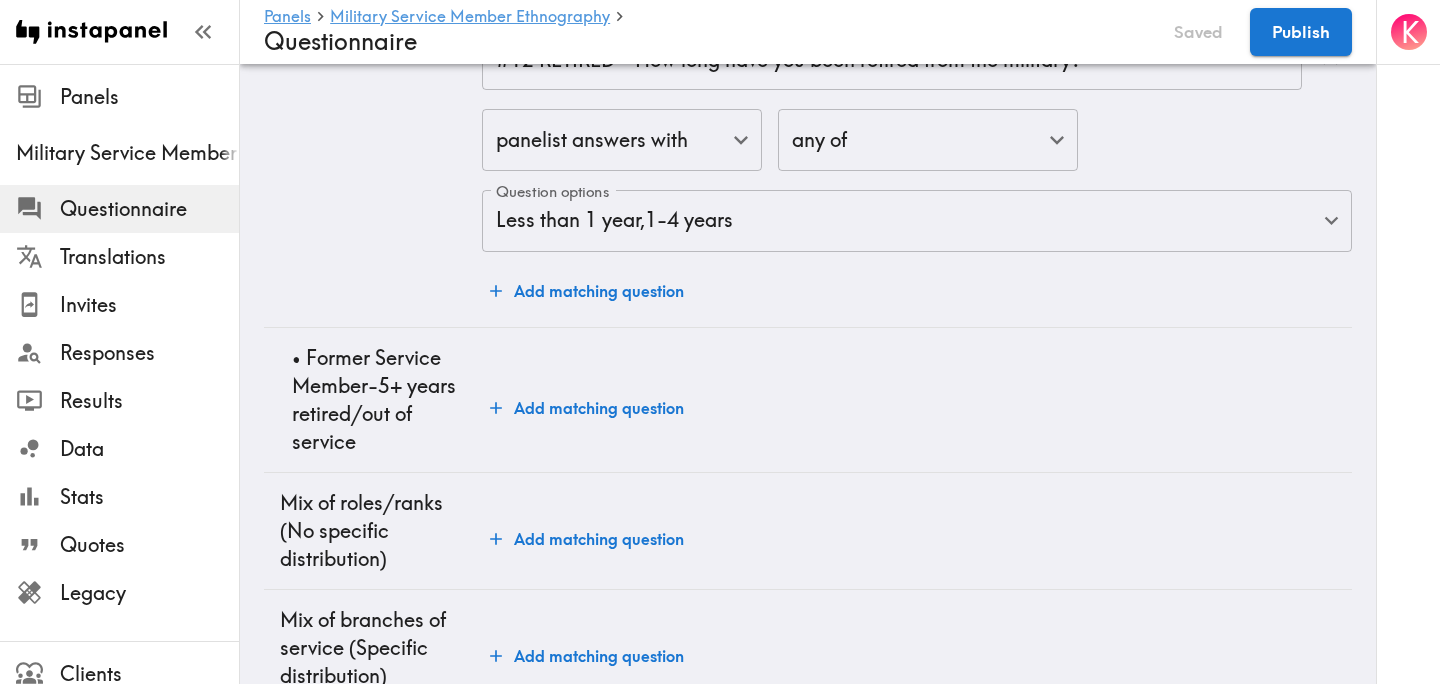 click on "Add matching question" at bounding box center (587, 408) 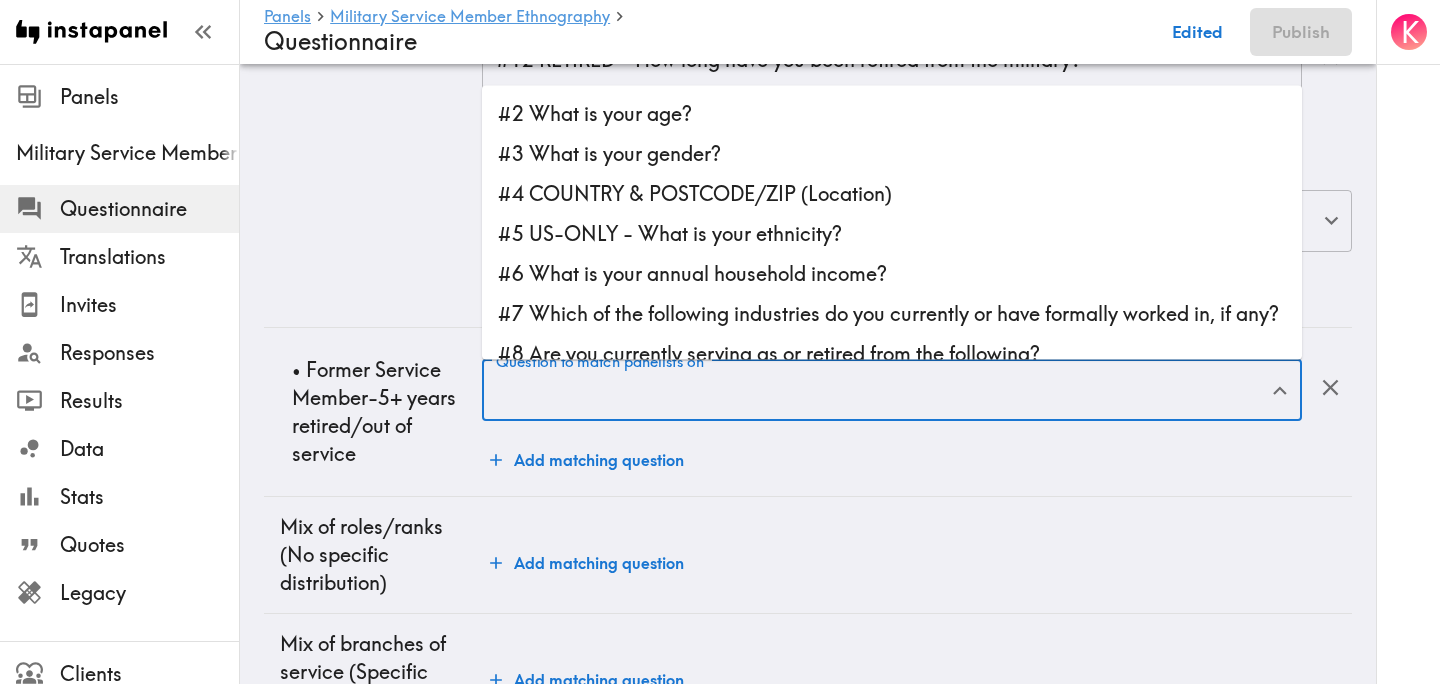 click on "Question to match panelists on" at bounding box center [877, 391] 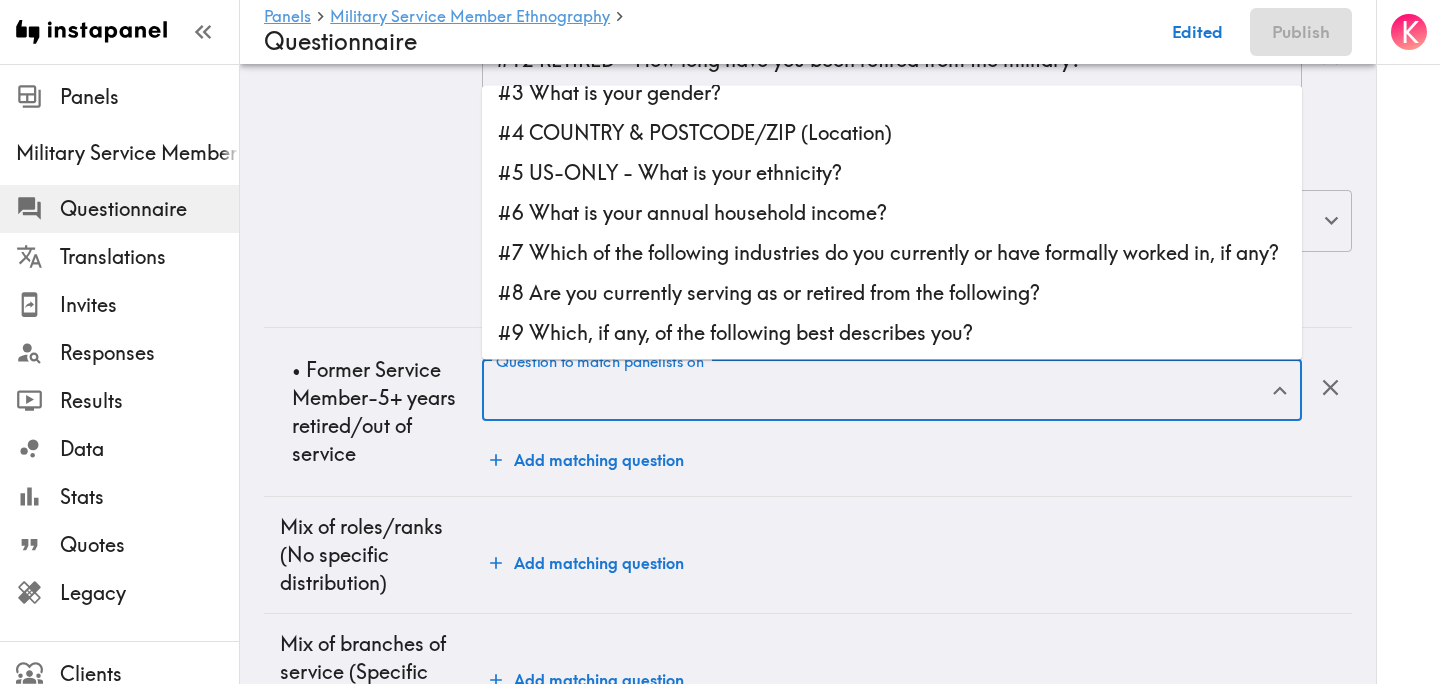 scroll, scrollTop: 63, scrollLeft: 0, axis: vertical 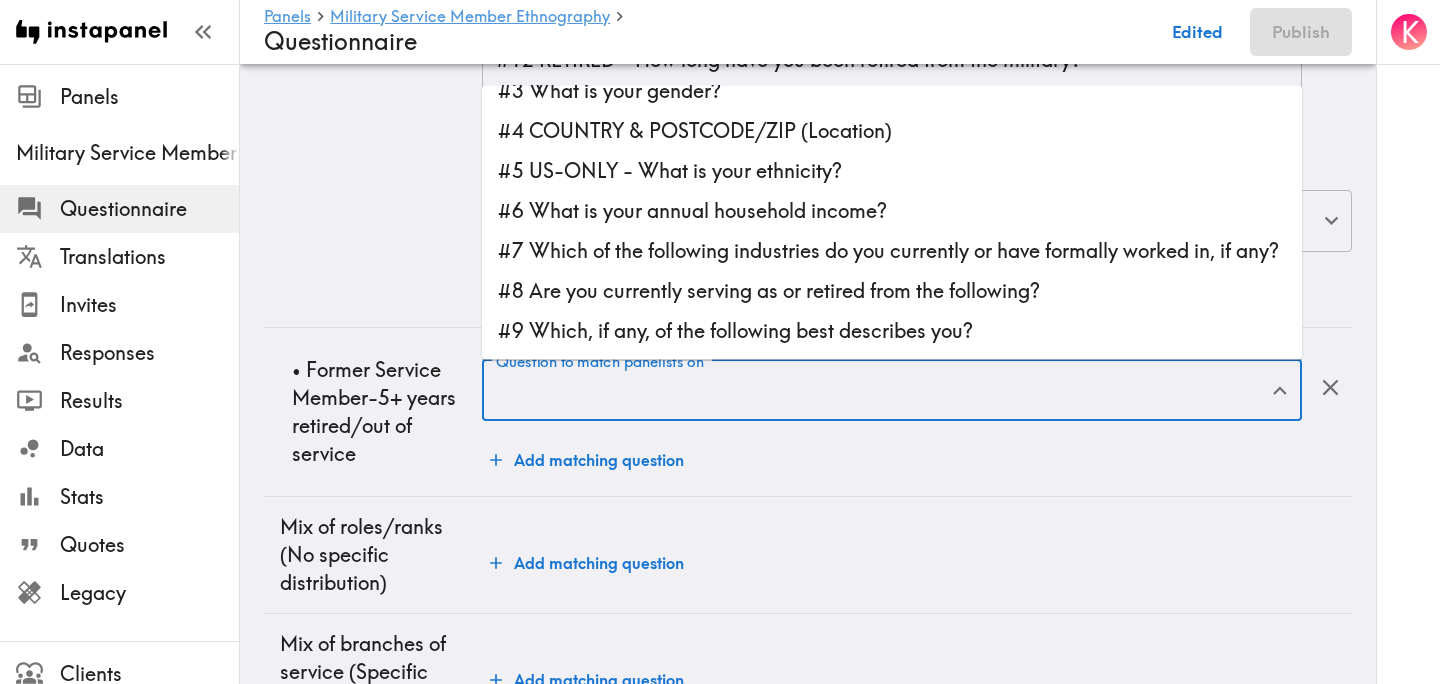 click on "#7 Which of the following industries do you currently or have formally worked in, if any?" at bounding box center [892, 251] 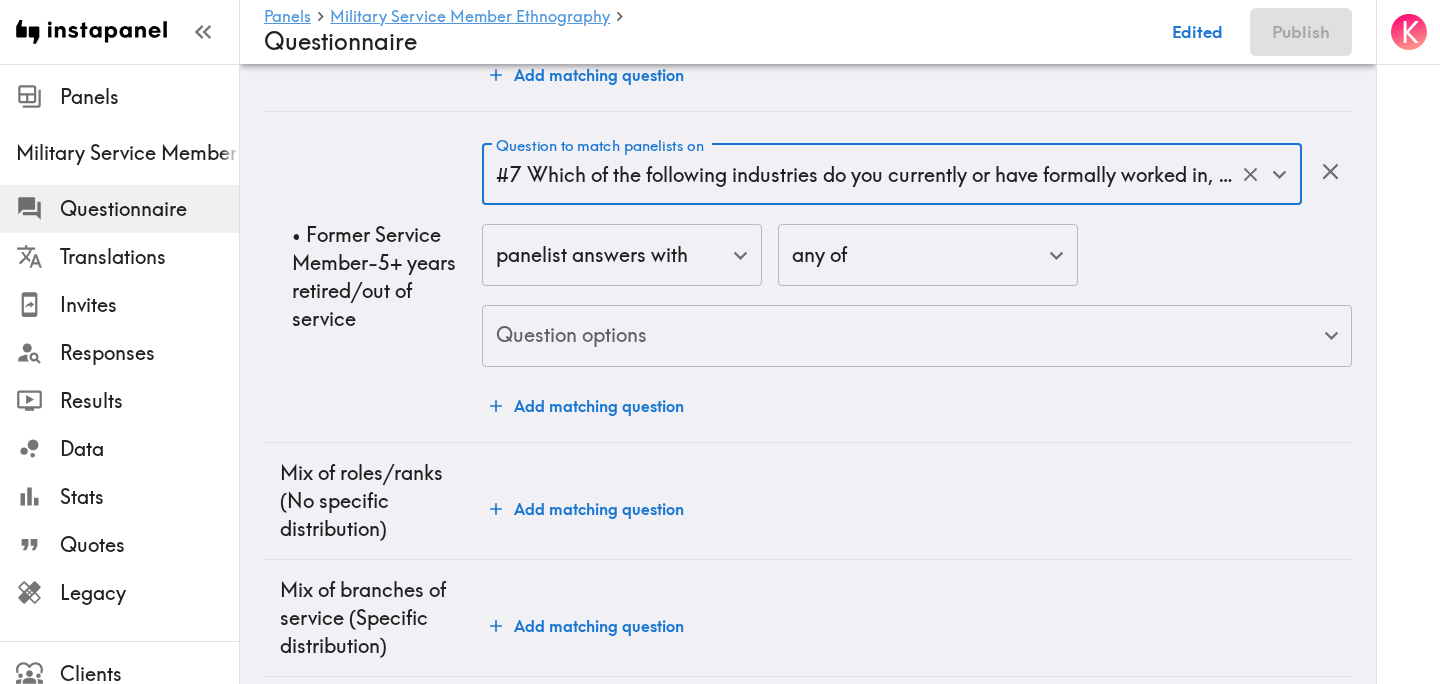 scroll, scrollTop: 4739, scrollLeft: 0, axis: vertical 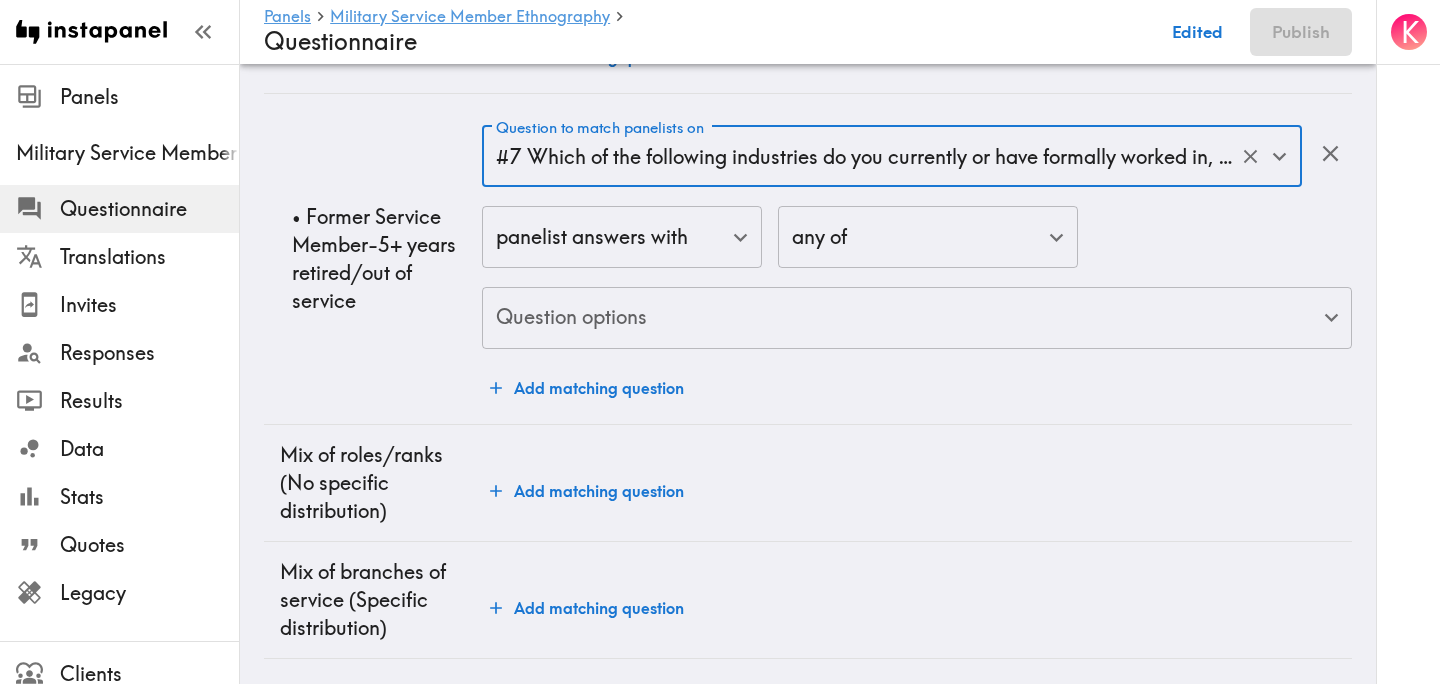 click on "Instapanel -  Panels  -  Military Service Member Ethnography  -  Questionnaire Panels Military Service Member Ethnography Questionnaire Translations Invites Responses Results Data Stats Quotes Legacy Clients Panelists Strategists My Invites My Rewards Help/Suggestions K Panels   Military Service Member Ethnography   Questionnaire Edited Publish Audience Questions Screening # Video Responses 20 # Video Responses The target number of panelists recording video. # Quant Responses # Quant Responses The target number of panelists answering multiple-choice and short text questions (no video answers). 18+ years old Mix of genders  ( No specific distribution ) Broad geographic distribution across the US Mix of HHI levels  ( No specific distribution ) Mix of ethnicities  ( No specific distribution ) Active/former service member  ( Specific distribution ) Active Duty  ( 0-90% ) Former Service Member-Less than 5 years retired/out of service  ( 0-90% ) Former Service Member-5+ years retired/out of service  ( 0-10% ) ( ) (" at bounding box center (720, -1814) 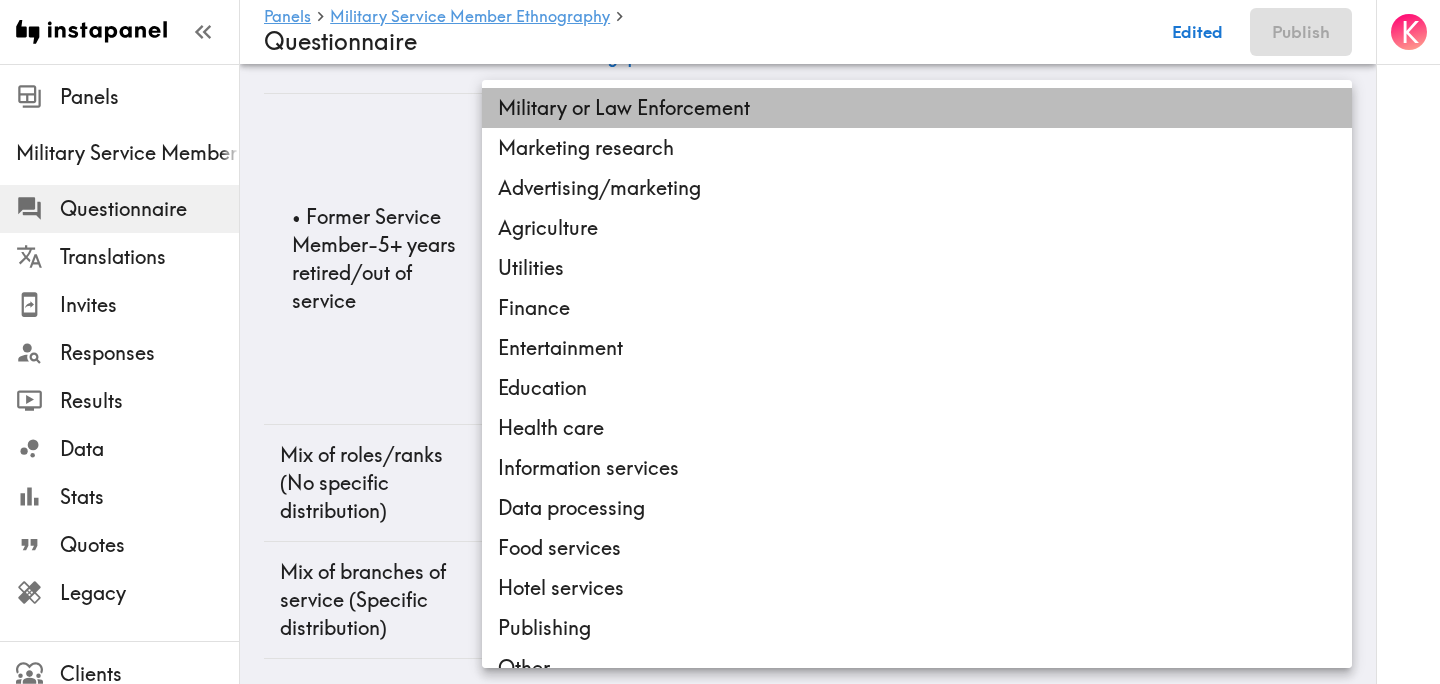click on "Military or Law Enforcement" at bounding box center (917, 108) 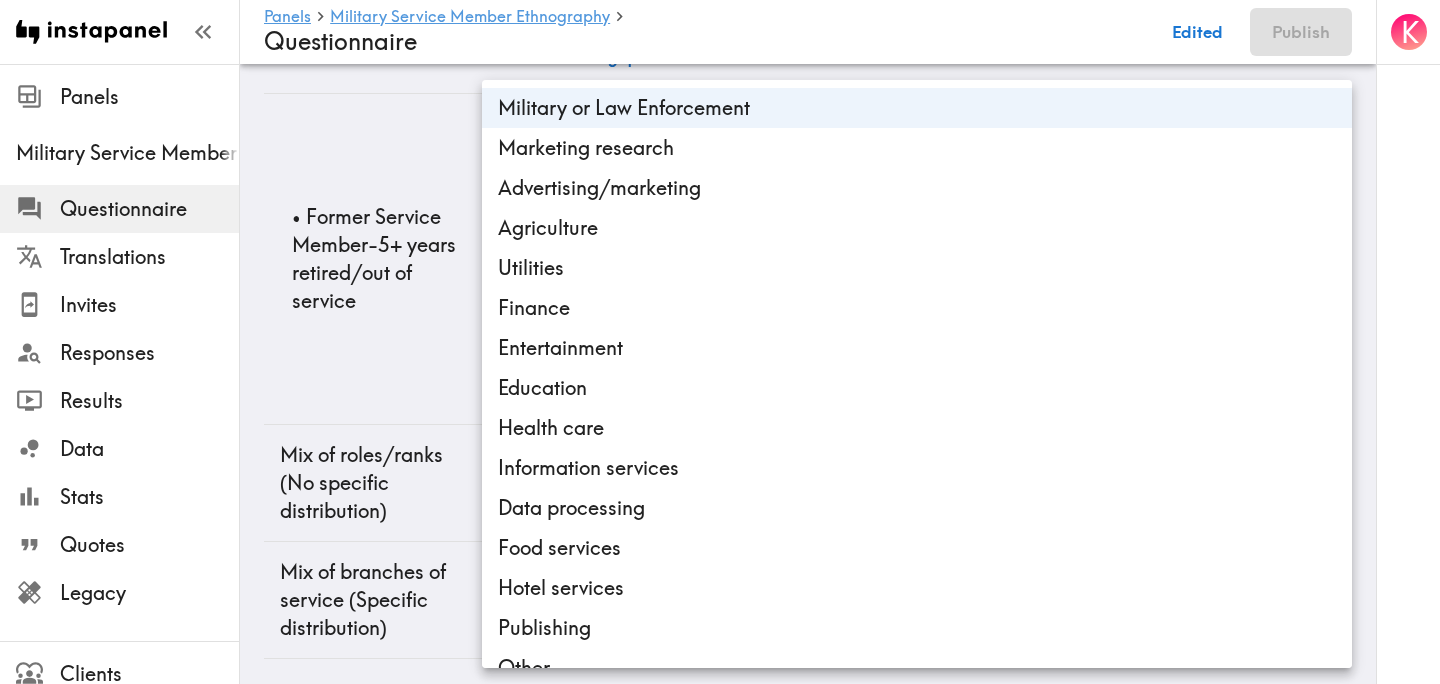 click at bounding box center (720, 342) 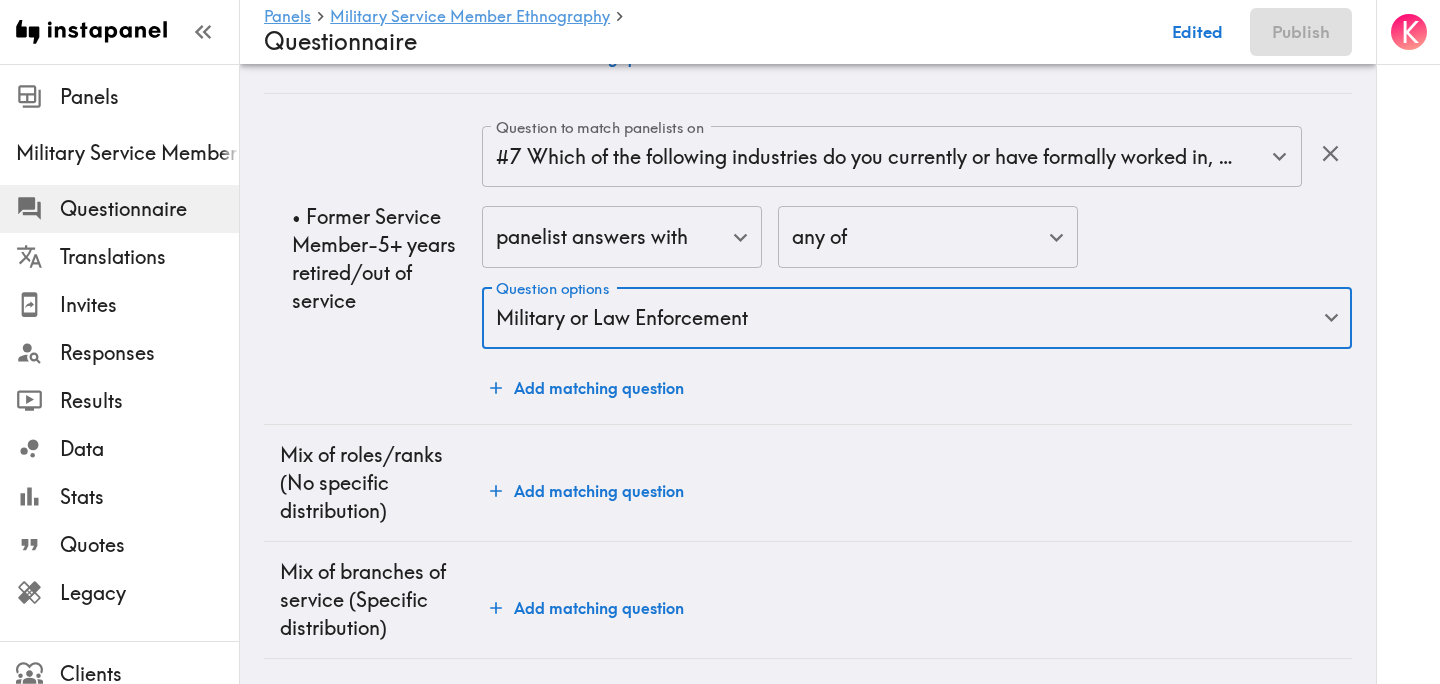 click on "•    Former Service Member-5+ years retired/out of service" at bounding box center [373, 258] 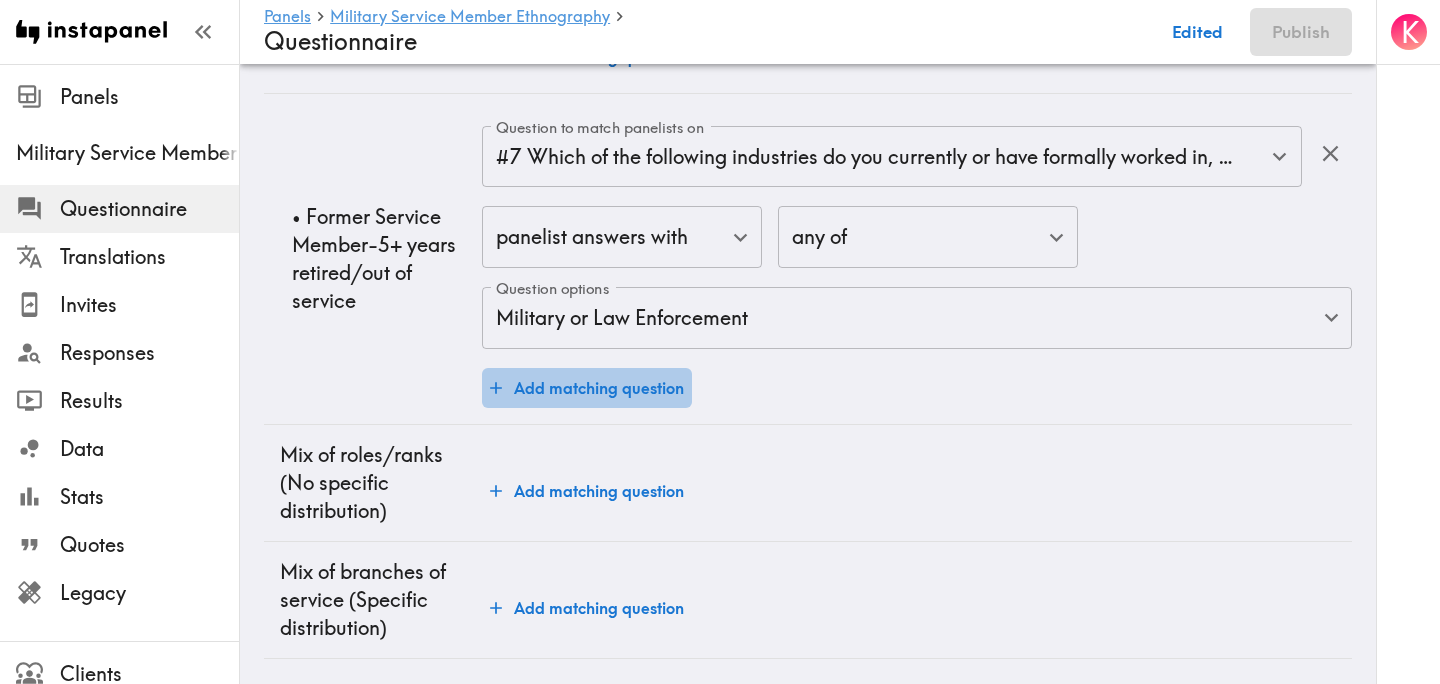 click on "Add matching question" at bounding box center [587, 388] 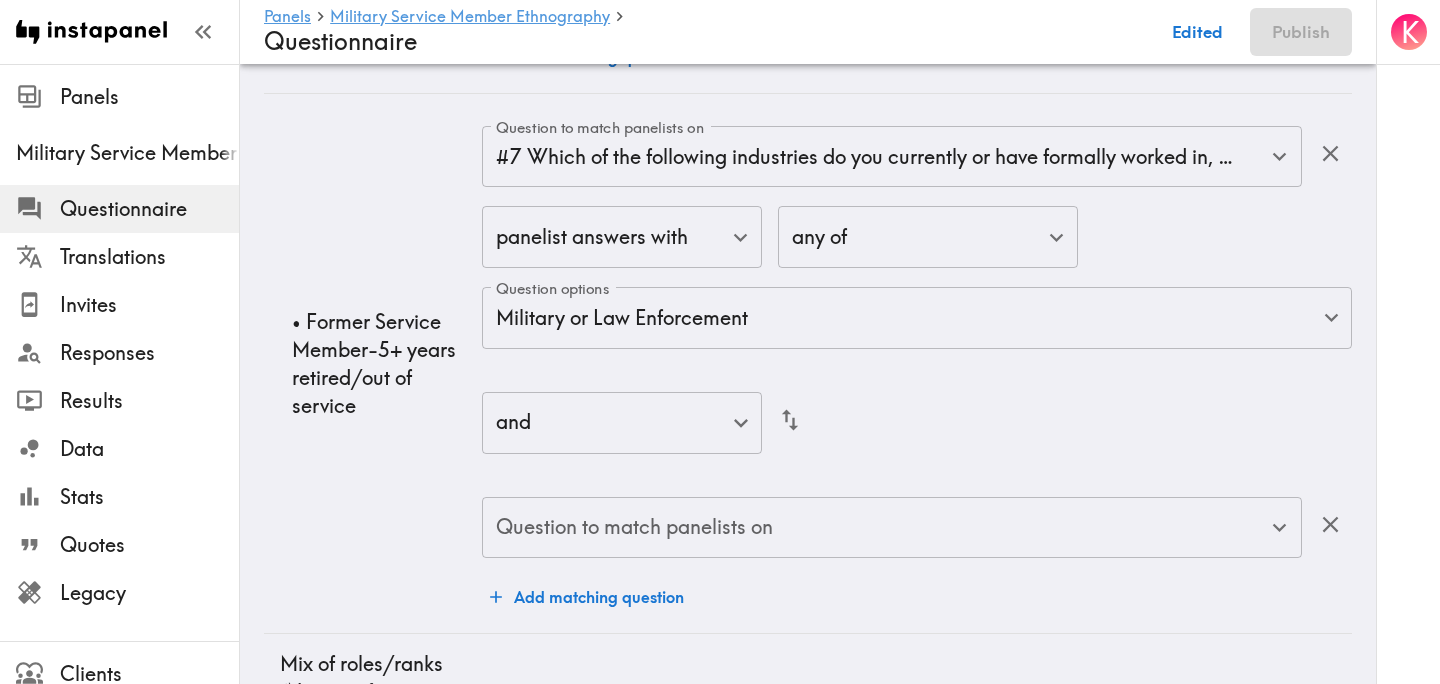 click on "Question to match panelists on Question to match panelists on" at bounding box center (892, 529) 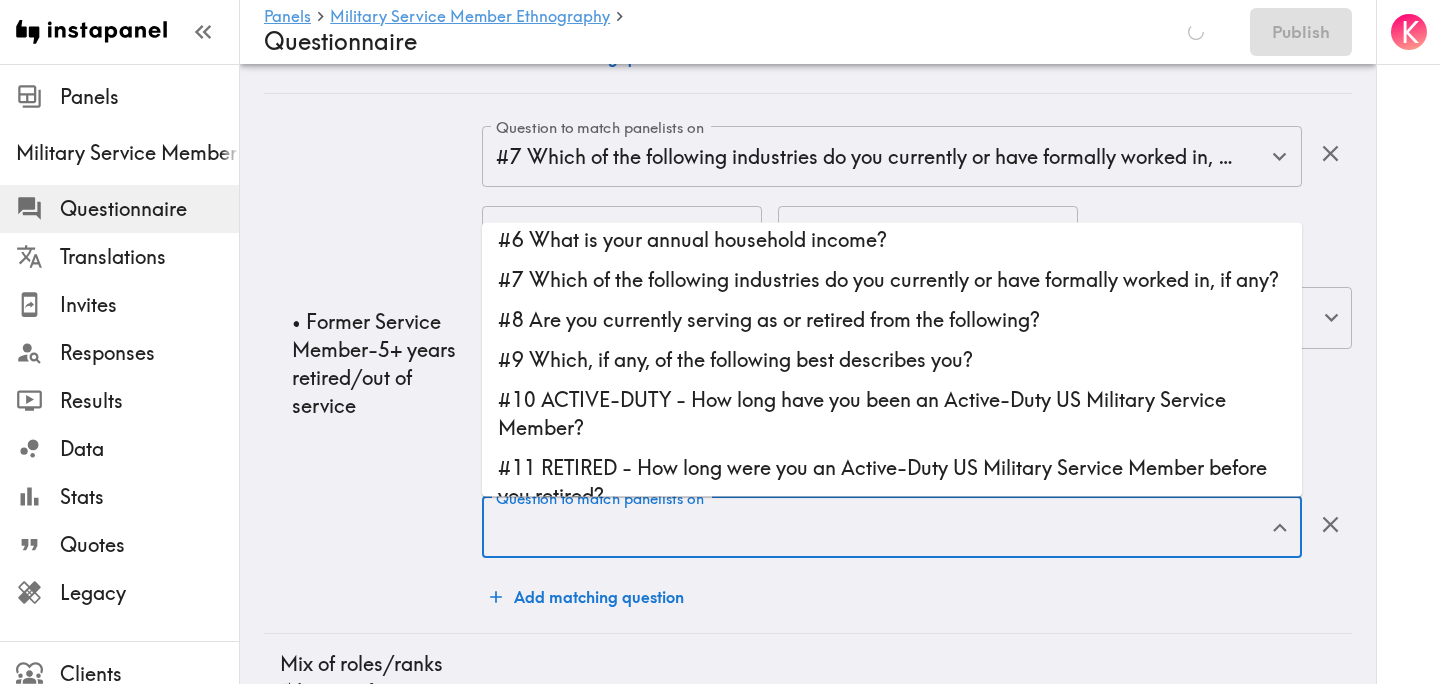 scroll, scrollTop: 190, scrollLeft: 0, axis: vertical 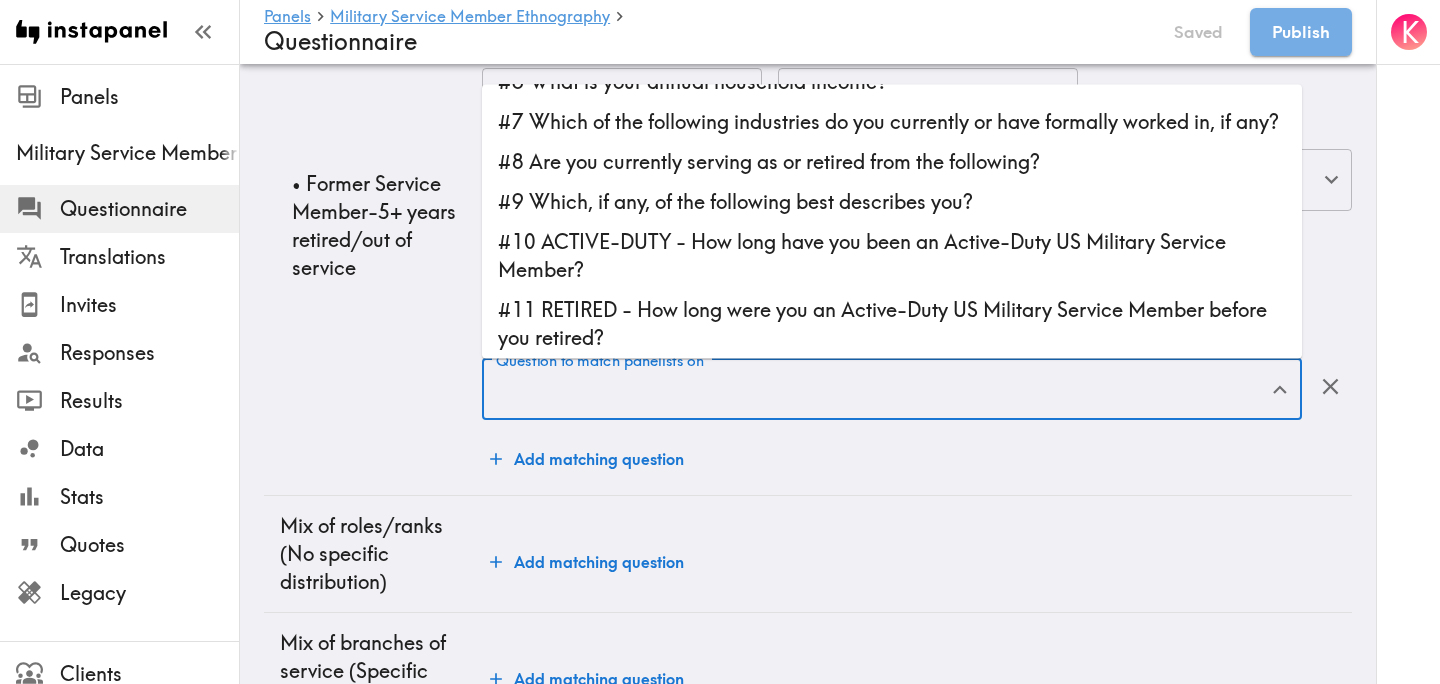 click on "#8 Are you currently serving as or retired from the following?" at bounding box center [892, 163] 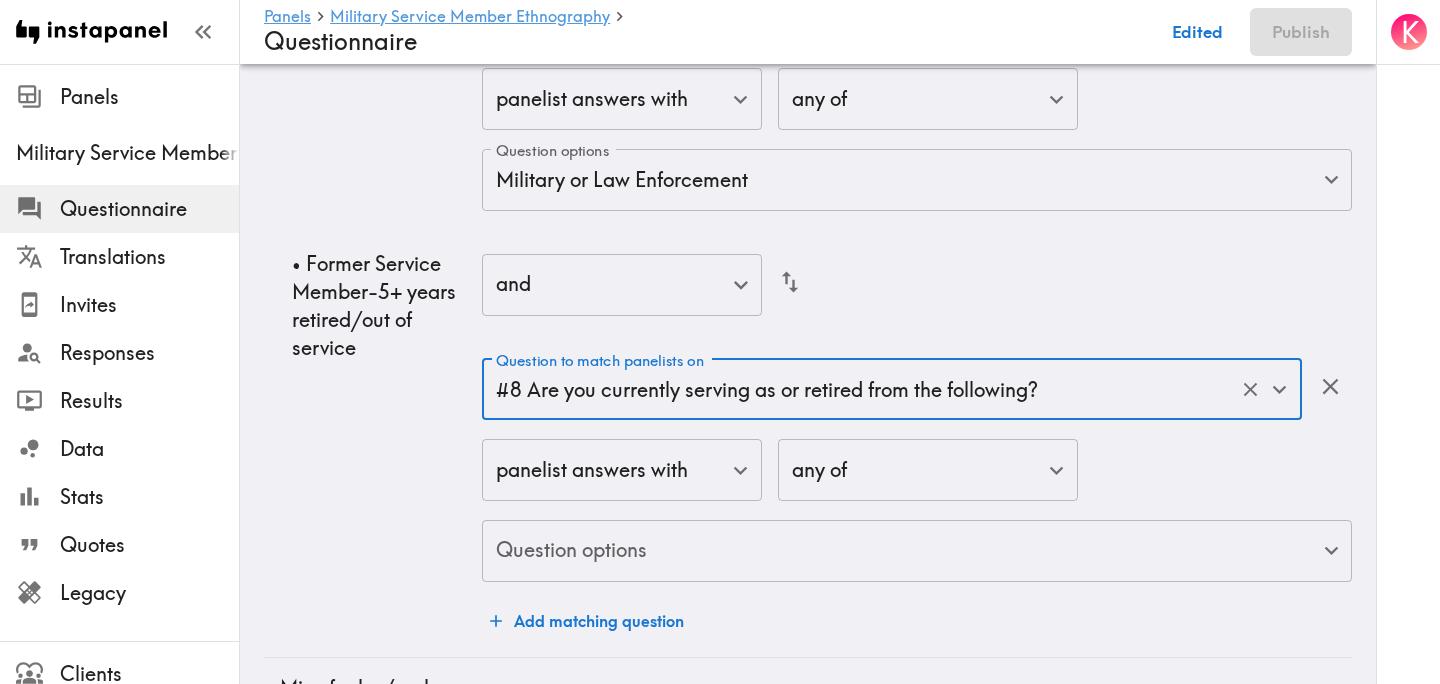 click on "Instapanel -  Panels  -  Military Service Member Ethnography  -  Questionnaire Panels Military Service Member Ethnography Questionnaire Translations Invites Responses Results Data Stats Quotes Legacy Clients Panelists Strategists My Invites My Rewards Help/Suggestions K Panels   Military Service Member Ethnography   Questionnaire Edited Publish Audience Questions Screening # Video Responses 20 # Video Responses The target number of panelists recording video. # Quant Responses # Quant Responses The target number of panelists answering multiple-choice and short text questions (no video answers). 18+ years old Mix of genders  ( No specific distribution ) Broad geographic distribution across the US Mix of HHI levels  ( No specific distribution ) Mix of ethnicities  ( No specific distribution ) Active/former service member  ( Specific distribution ) Active Duty  ( 0-90% ) Former Service Member-Less than 5 years retired/out of service  ( 0-90% ) Former Service Member-5+ years retired/out of service  ( 0-10% ) ( ) (" at bounding box center [720, -1698] 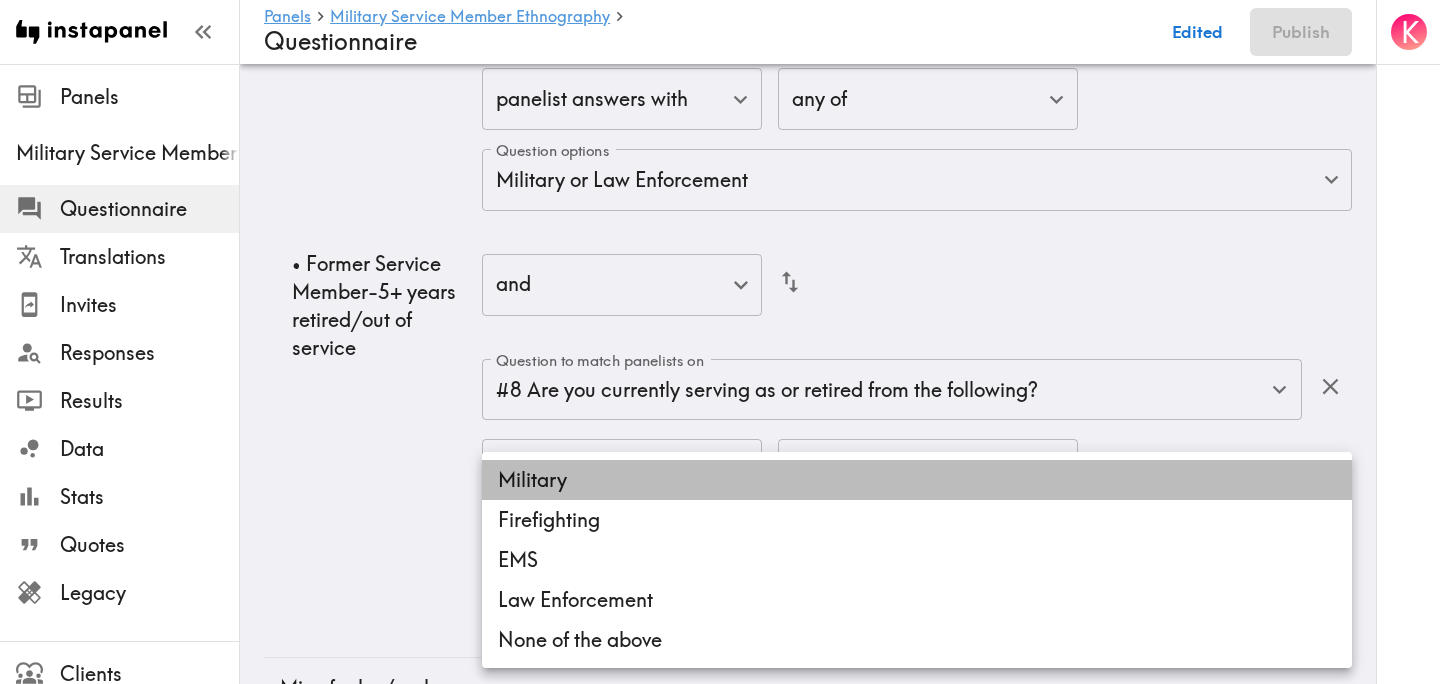 click on "Military" at bounding box center (917, 480) 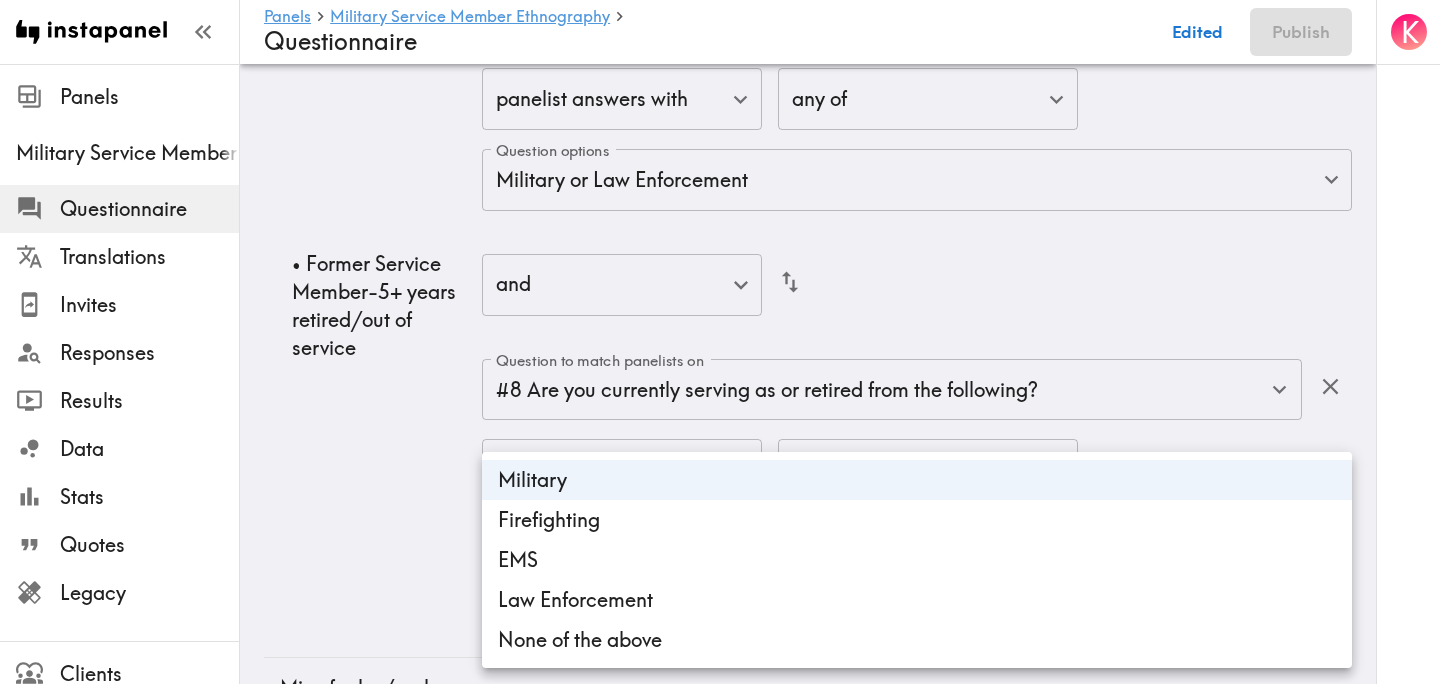 click at bounding box center [720, 342] 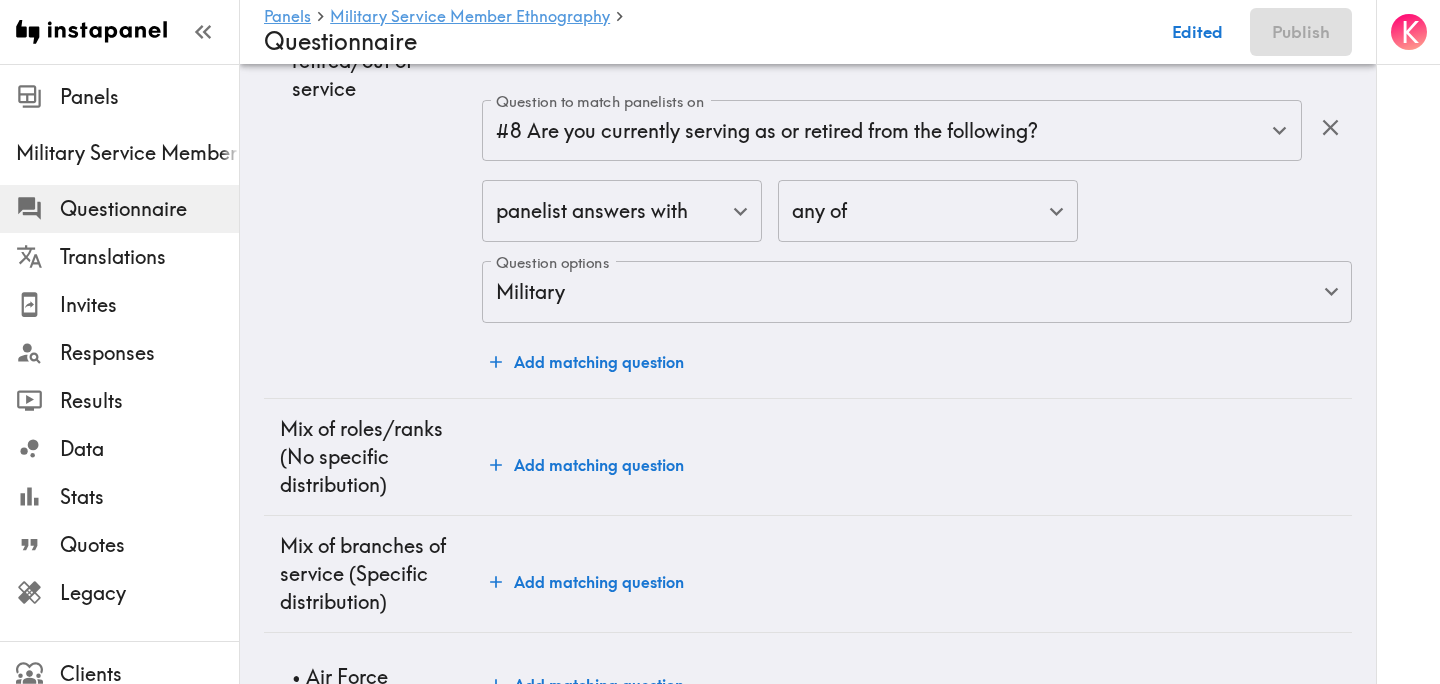 scroll, scrollTop: 5003, scrollLeft: 0, axis: vertical 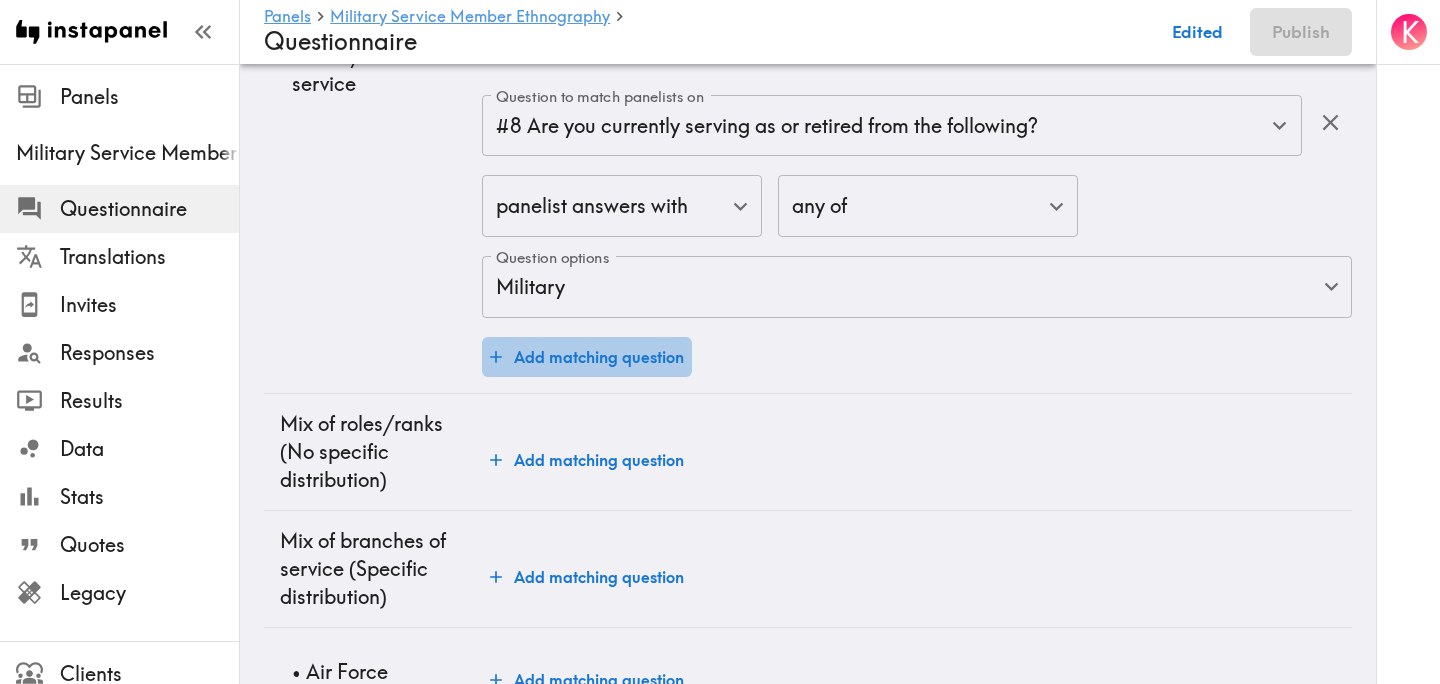 click on "Add matching question" at bounding box center (587, 357) 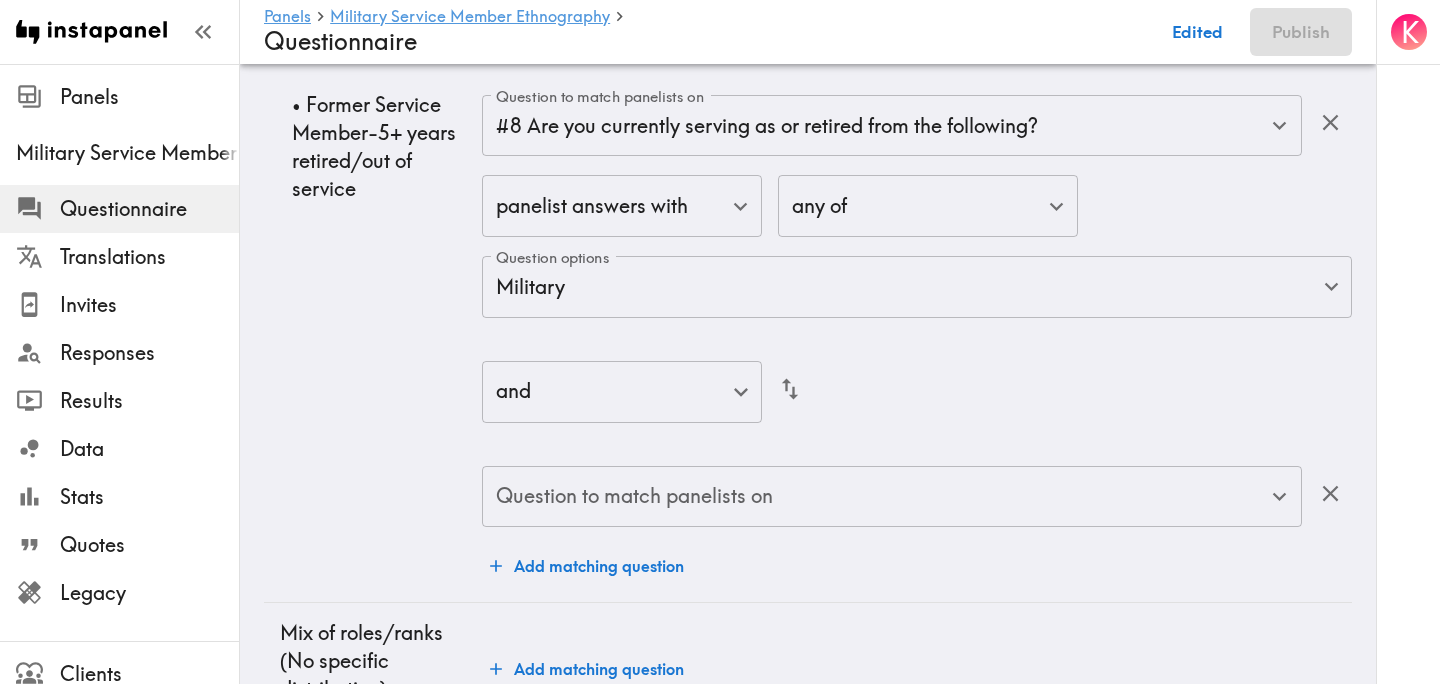click on "Question to match panelists on" at bounding box center [877, 497] 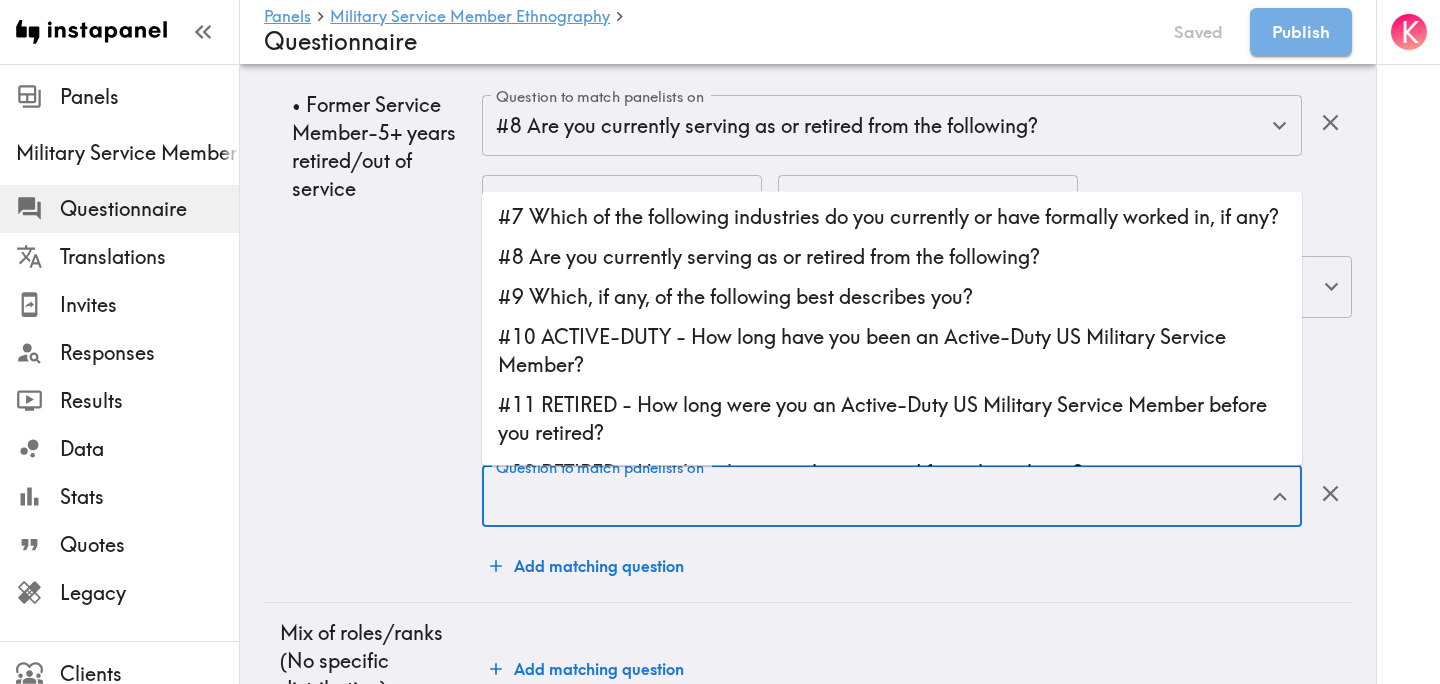 scroll, scrollTop: 189, scrollLeft: 0, axis: vertical 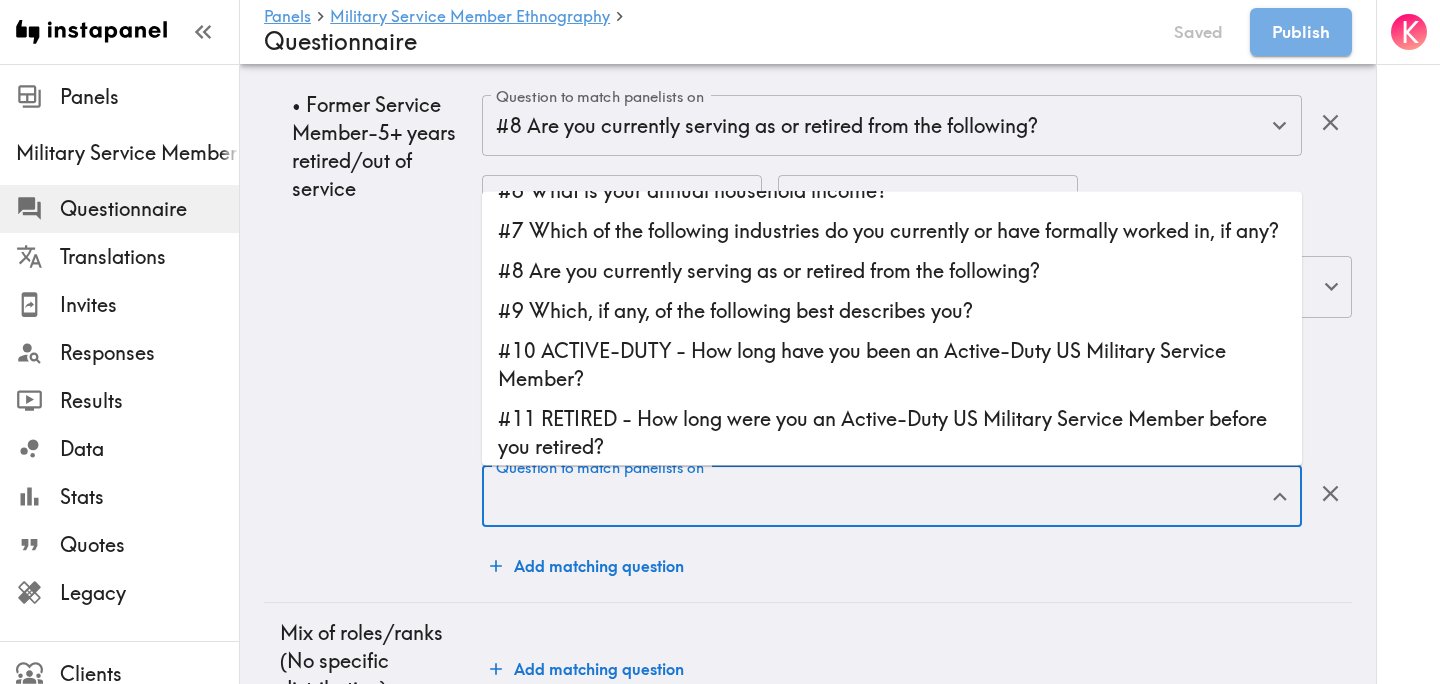 click on "#9 Which, if any, of the following best describes you?" at bounding box center [892, 311] 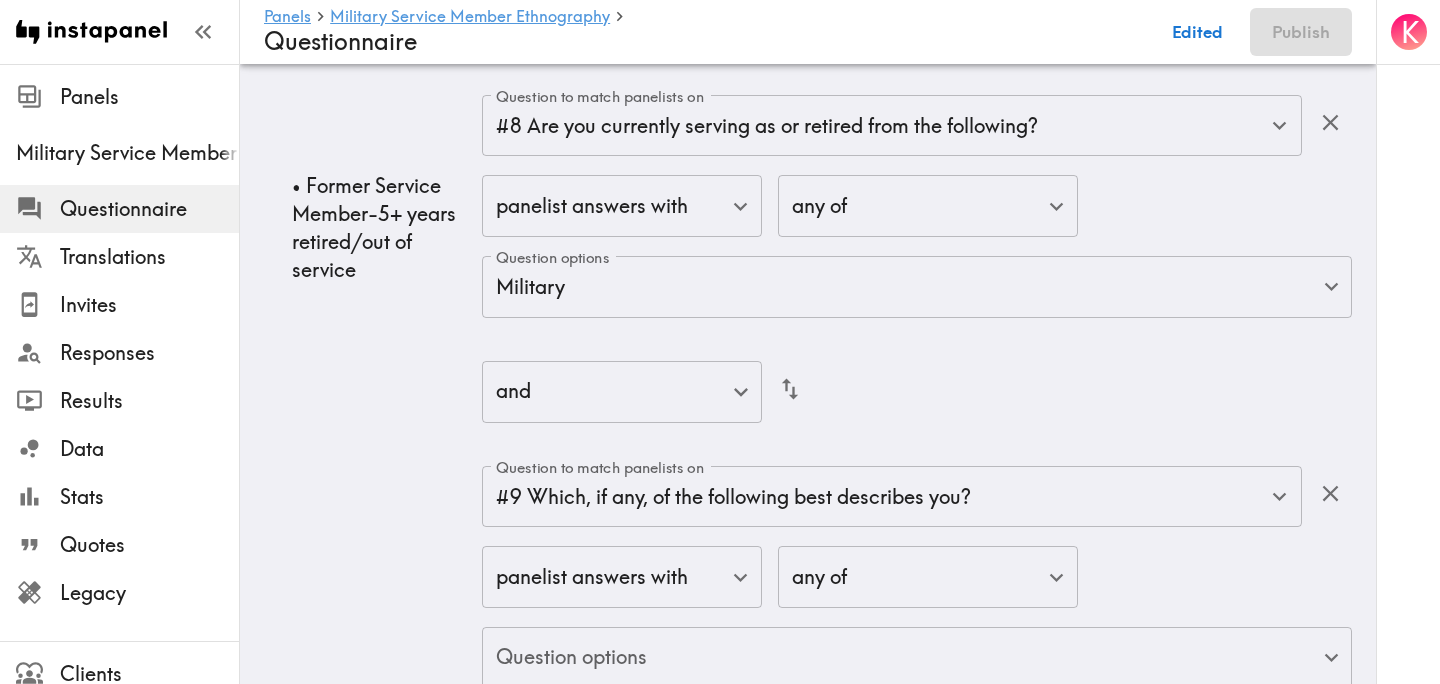 click on "•    Former Service Member-5+ years retired/out of service" at bounding box center (373, 227) 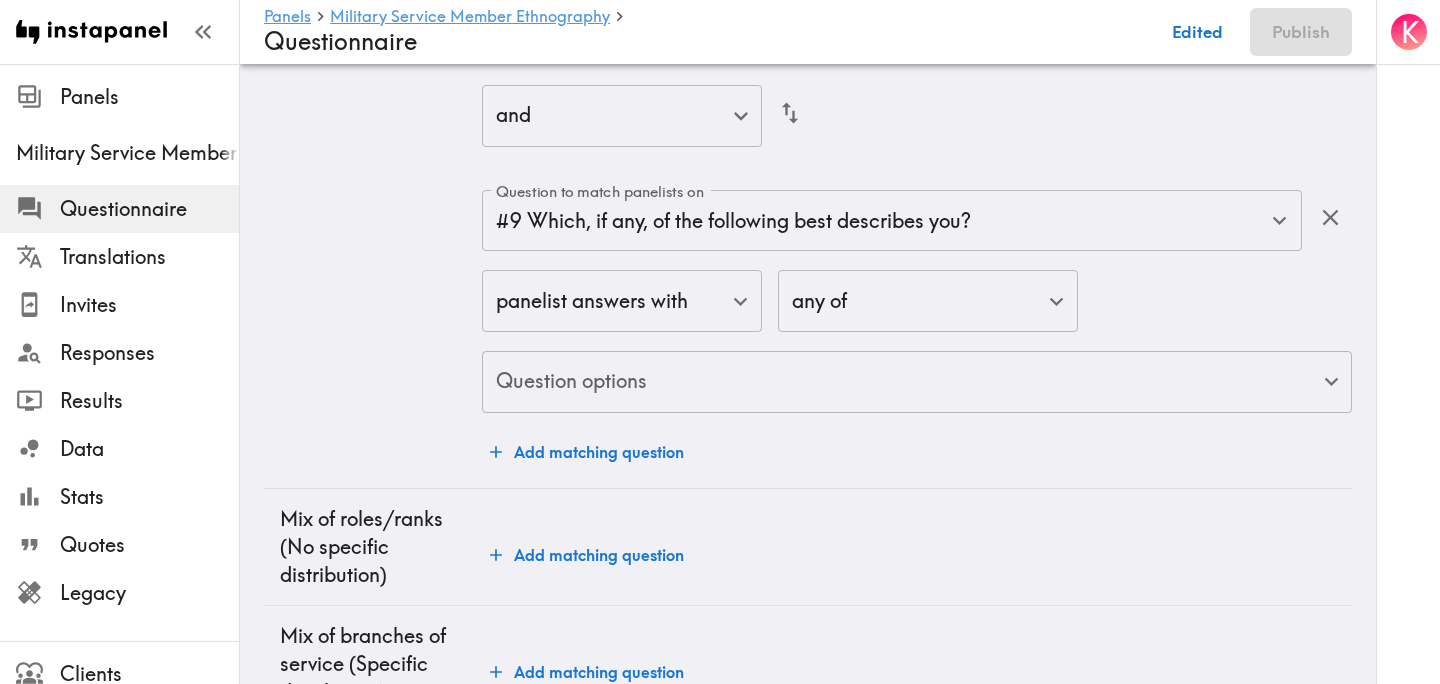scroll, scrollTop: 5284, scrollLeft: 0, axis: vertical 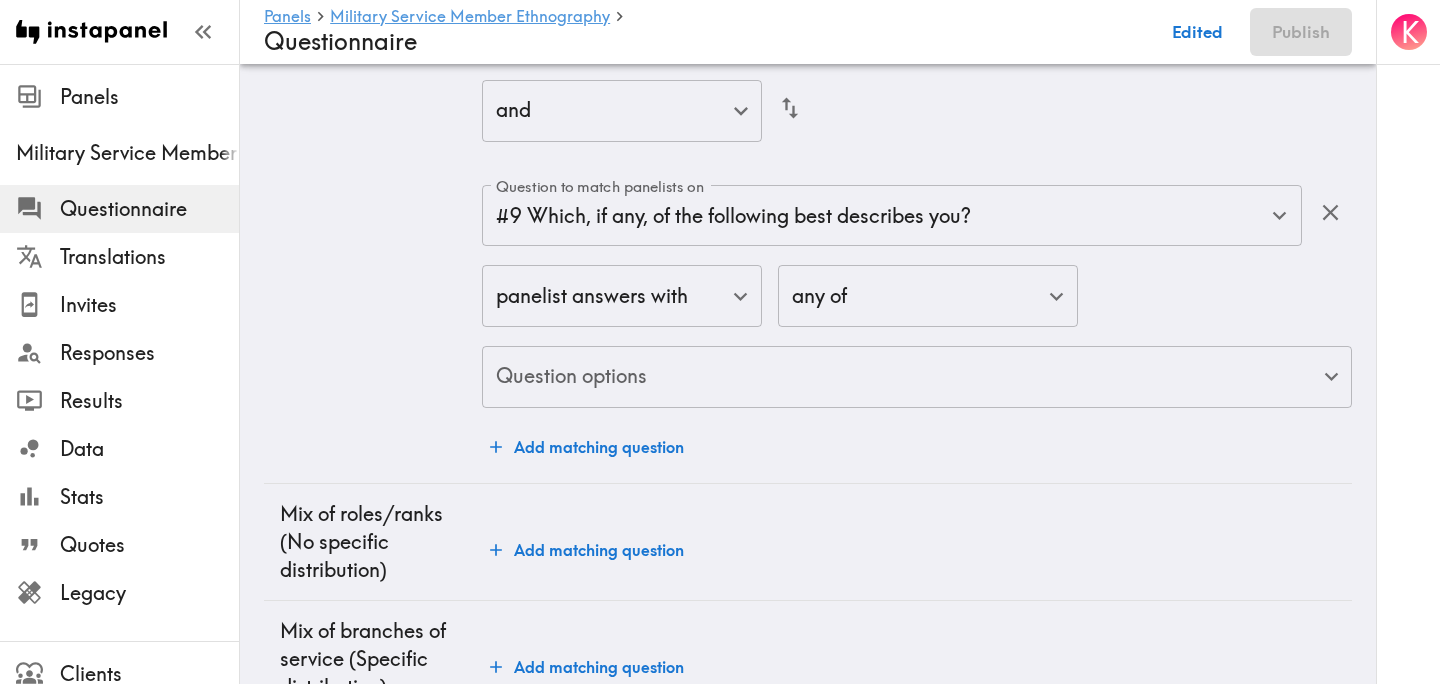 click on "Instapanel -  Panels  -  Military Service Member Ethnography  -  Questionnaire Panels Military Service Member Ethnography Questionnaire Translations Invites Responses Results Data Stats Quotes Legacy Clients Panelists Strategists My Invites My Rewards Help/Suggestions K Panels   Military Service Member Ethnography   Questionnaire Edited Publish Audience Questions Screening # Video Responses 20 # Video Responses The target number of panelists recording video. # Quant Responses # Quant Responses The target number of panelists answering multiple-choice and short text questions (no video answers). 18+ years old Mix of genders  ( No specific distribution ) Broad geographic distribution across the US Mix of HHI levels  ( No specific distribution ) Mix of ethnicities  ( No specific distribution ) Active/former service member  ( Specific distribution ) Active Duty  ( 0-90% ) Former Service Member-Less than 5 years retired/out of service  ( 0-90% ) Former Service Member-5+ years retired/out of service  ( 0-10% ) ( ) (" at bounding box center (720, -2057) 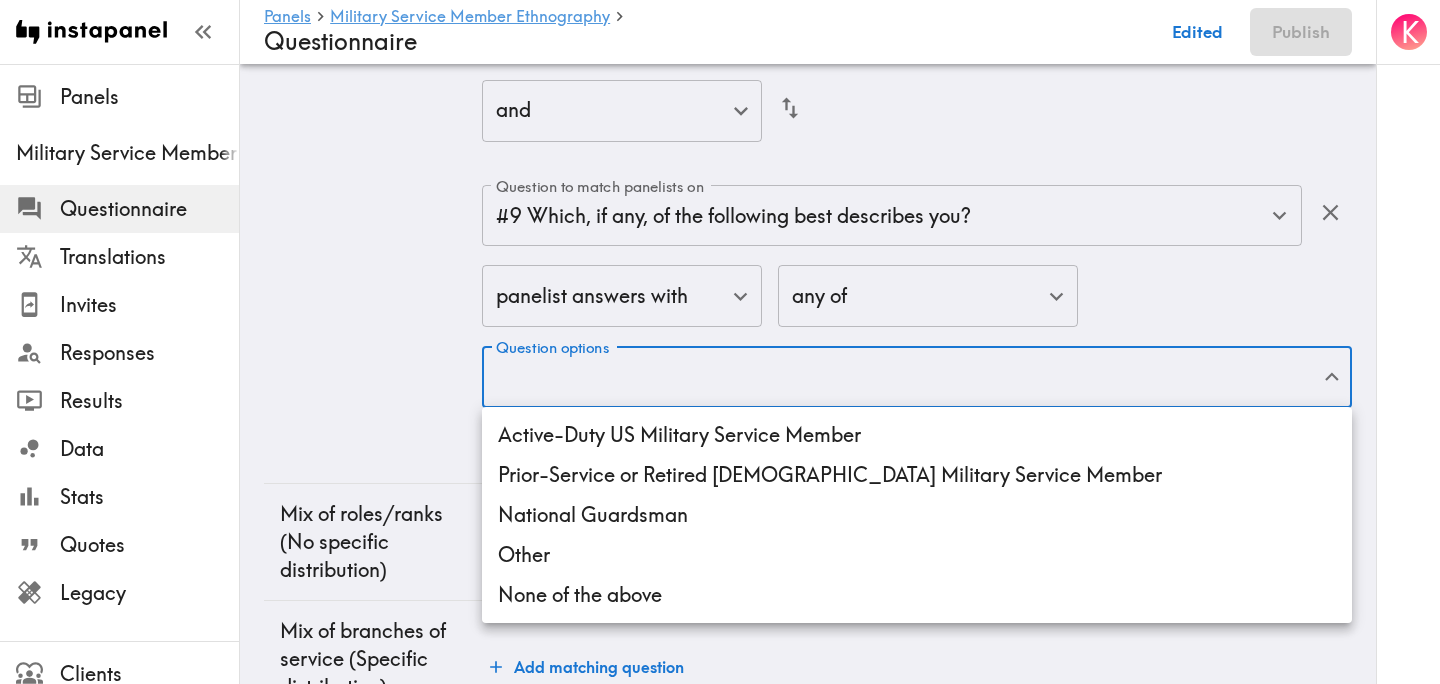 click on "Prior-Service or Retired US Military Service Member" at bounding box center [917, 475] 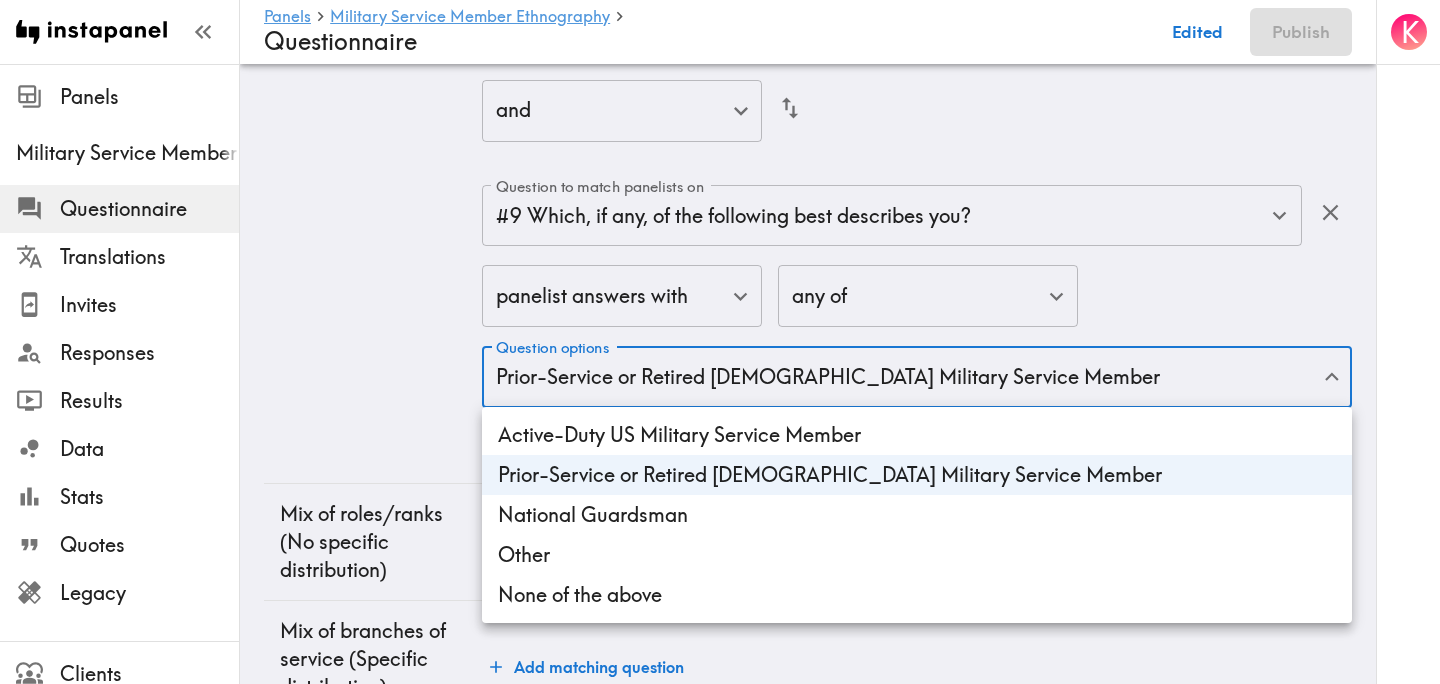 click at bounding box center [720, 342] 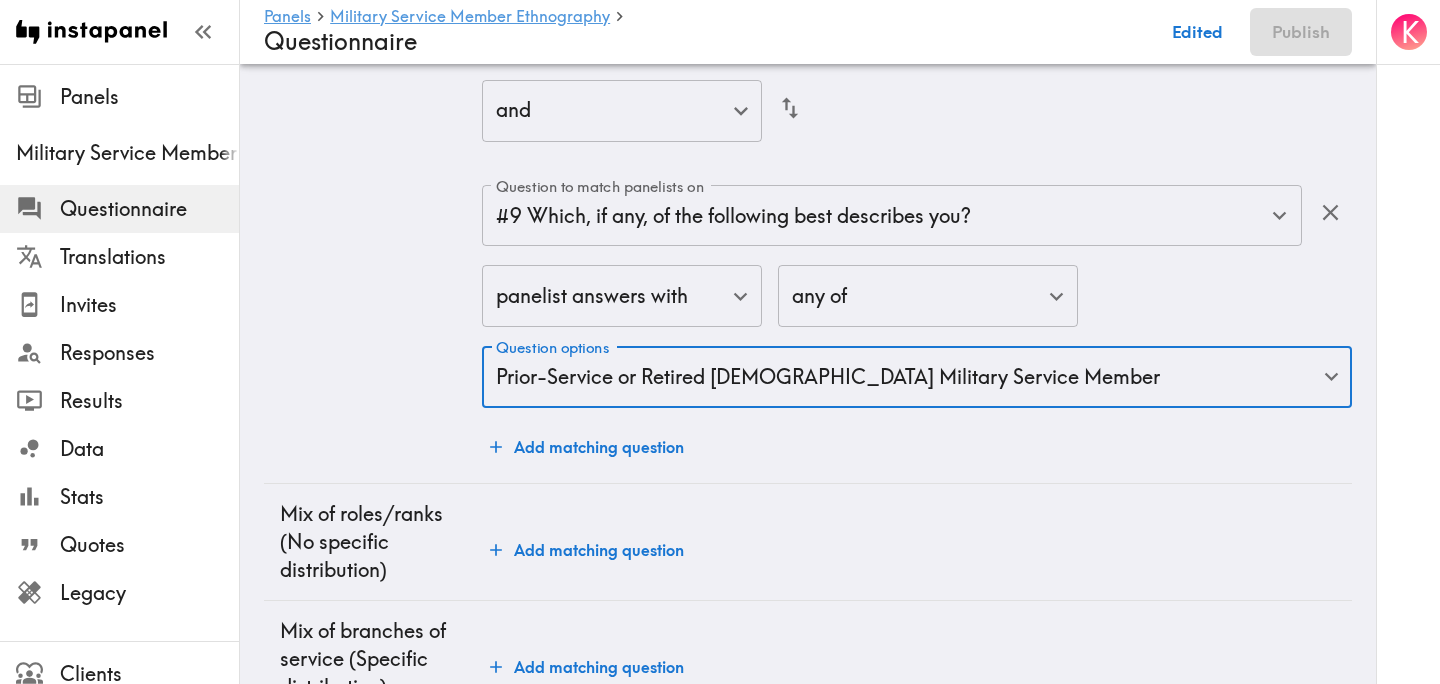 click on "•    Former Service Member-5+ years retired/out of service" at bounding box center [373, -54] 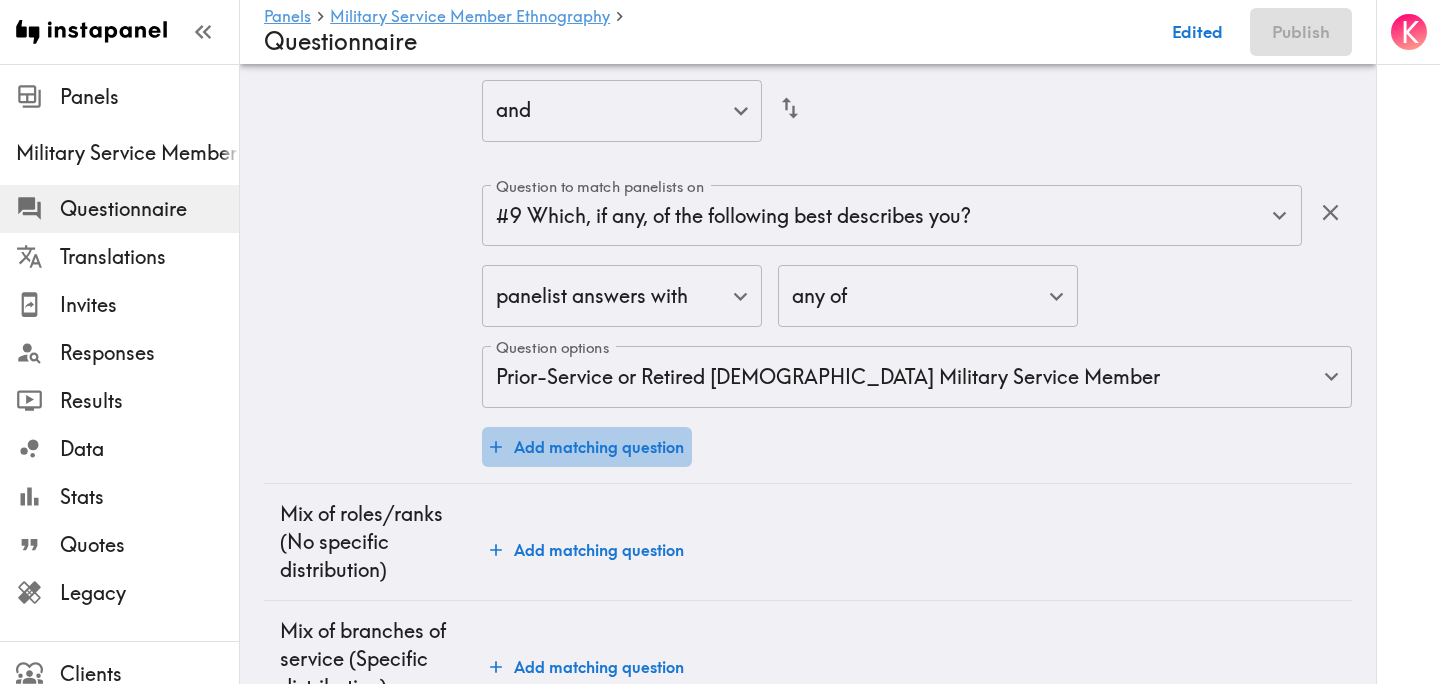 click on "Add matching question" at bounding box center [587, 447] 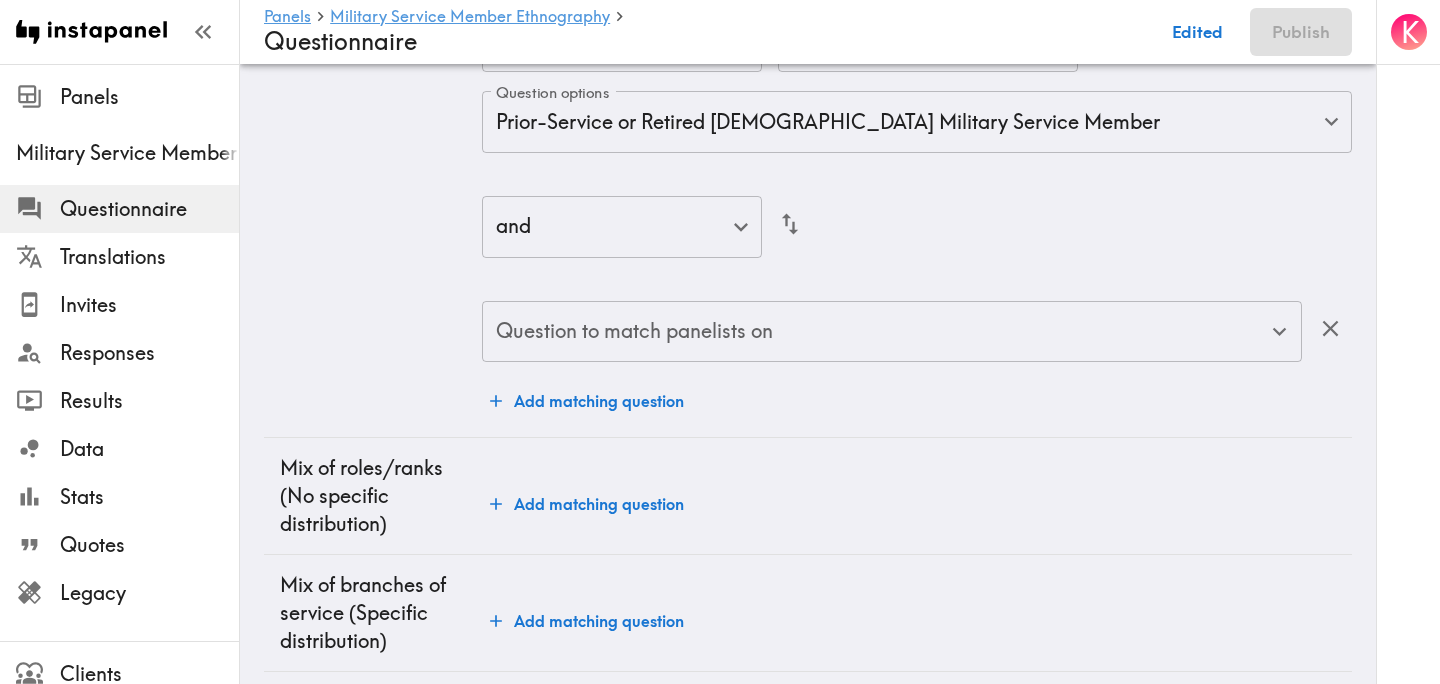scroll, scrollTop: 5541, scrollLeft: 0, axis: vertical 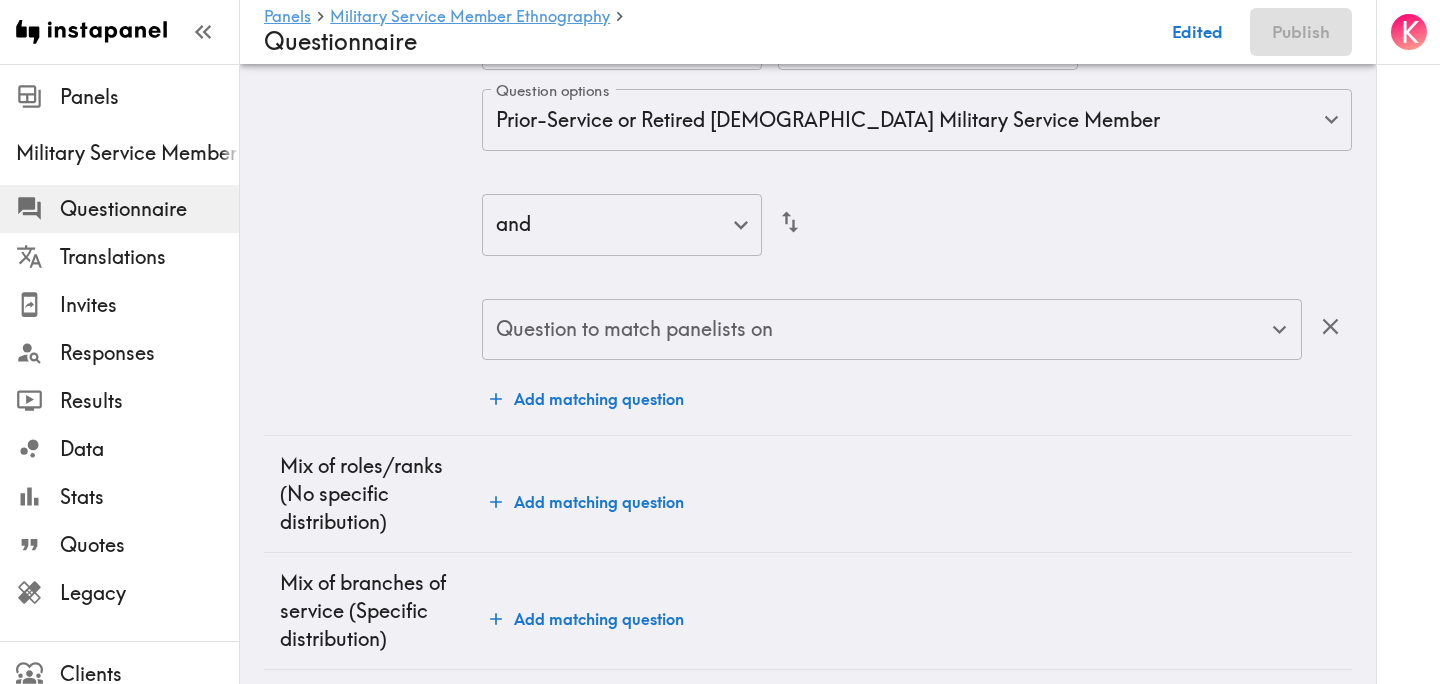 click on "Question to match panelists on" at bounding box center [877, 330] 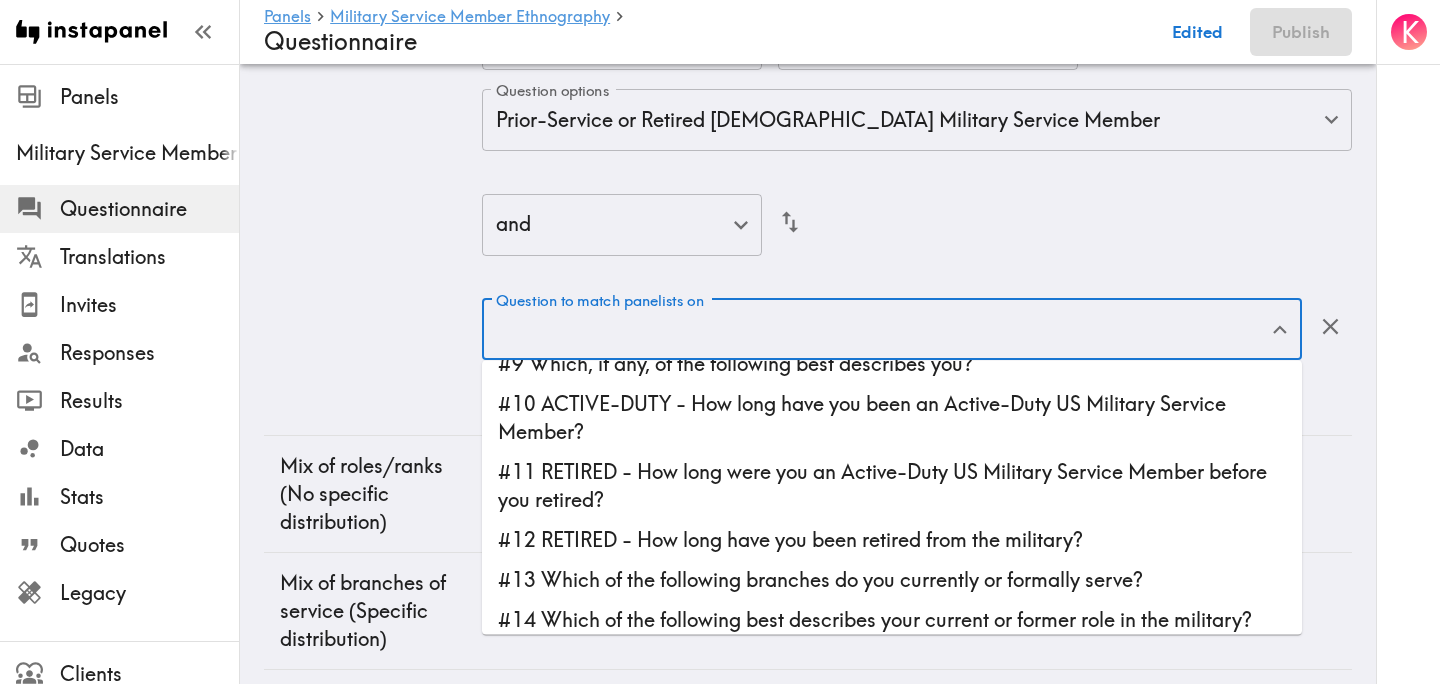 scroll, scrollTop: 351, scrollLeft: 0, axis: vertical 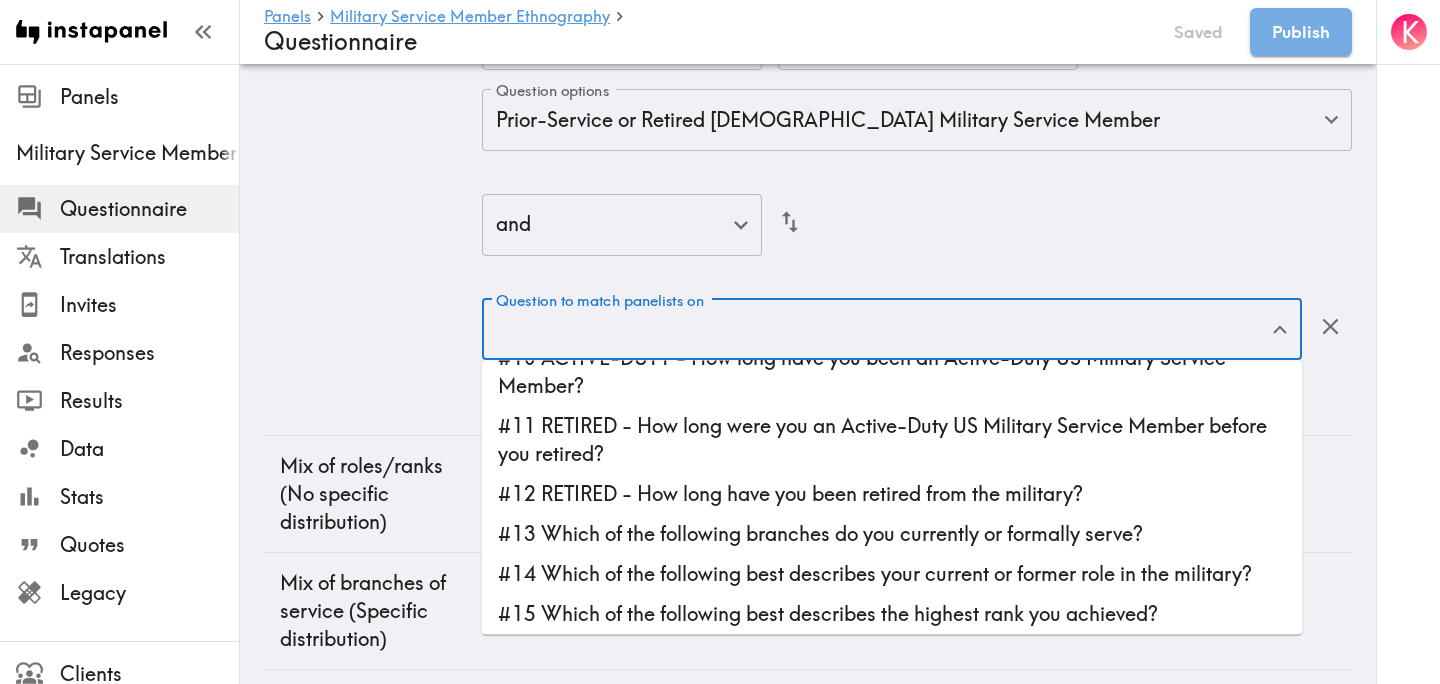 click on "#11 RETIRED - How long were you an Active-Duty US Military Service Member before you retired?" at bounding box center [892, 440] 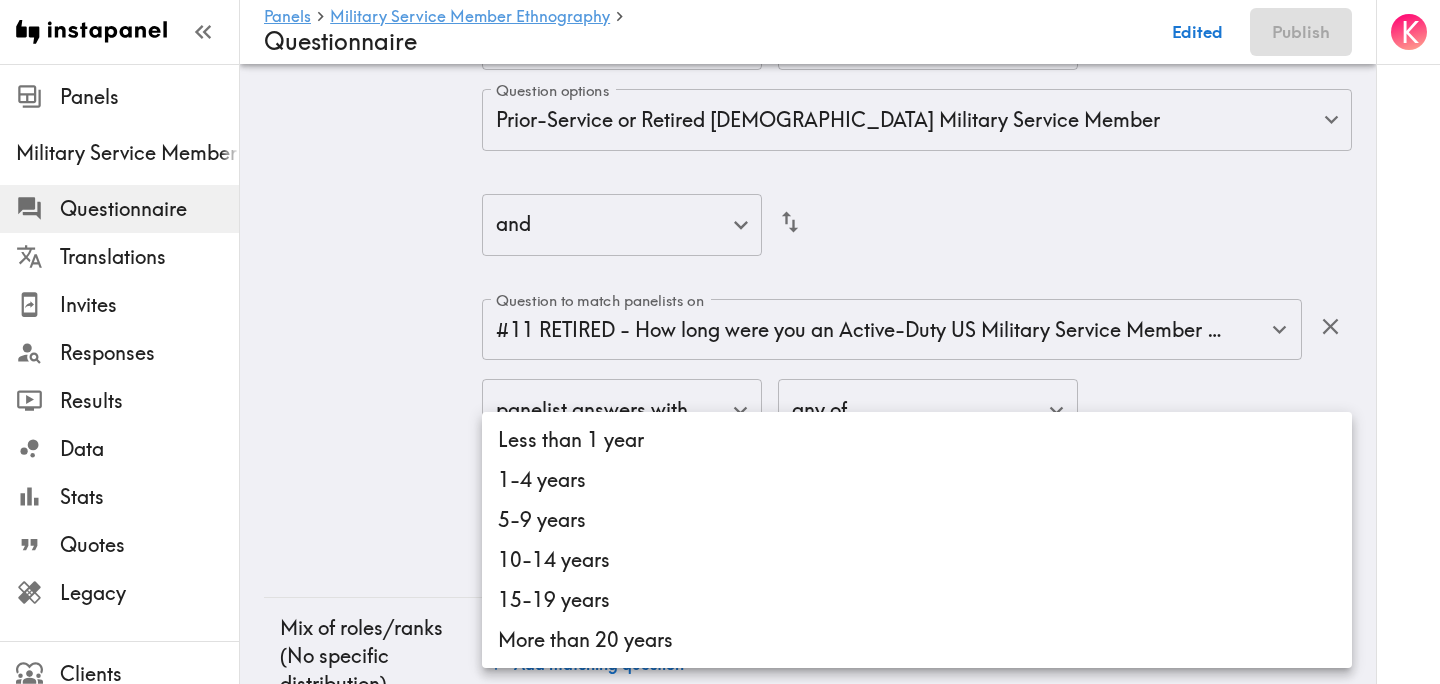 click on "Instapanel -  Panels  -  Military Service Member Ethnography  -  Questionnaire Panels Military Service Member Ethnography Questionnaire Translations Invites Responses Results Data Stats Quotes Legacy Clients Panelists Strategists My Invites My Rewards Help/Suggestions K Panels   Military Service Member Ethnography   Questionnaire Edited Publish Audience Questions Screening # Video Responses 20 # Video Responses The target number of panelists recording video. # Quant Responses # Quant Responses The target number of panelists answering multiple-choice and short text questions (no video answers). 18+ years old Mix of genders  ( No specific distribution ) Broad geographic distribution across the US Mix of HHI levels  ( No specific distribution ) Mix of ethnicities  ( No specific distribution ) Active/former service member  ( Specific distribution ) Active Duty  ( 0-90% ) Former Service Member-Less than 5 years retired/out of service  ( 0-90% ) Former Service Member-5+ years retired/out of service  ( 0-10% ) ( ) (" at bounding box center [720, -2129] 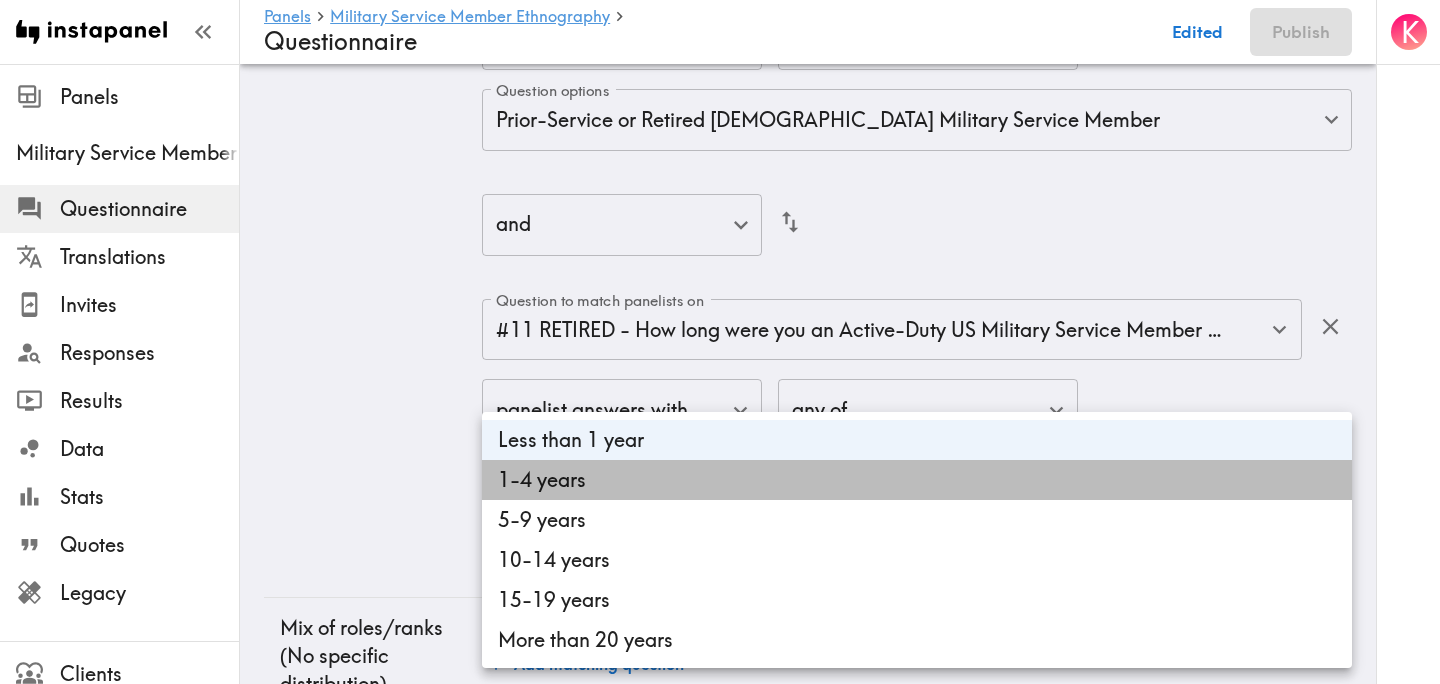 click on "1-4 years" at bounding box center (917, 480) 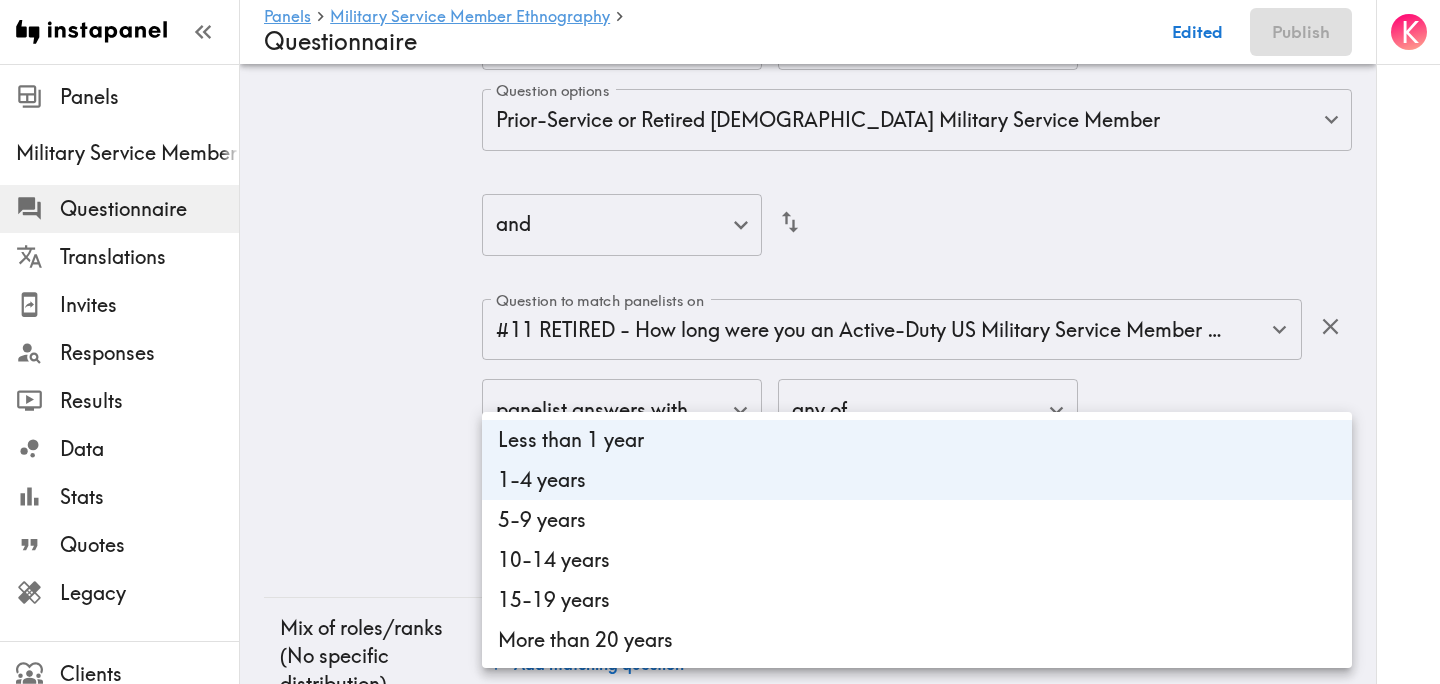 click on "5-9 years" at bounding box center [917, 520] 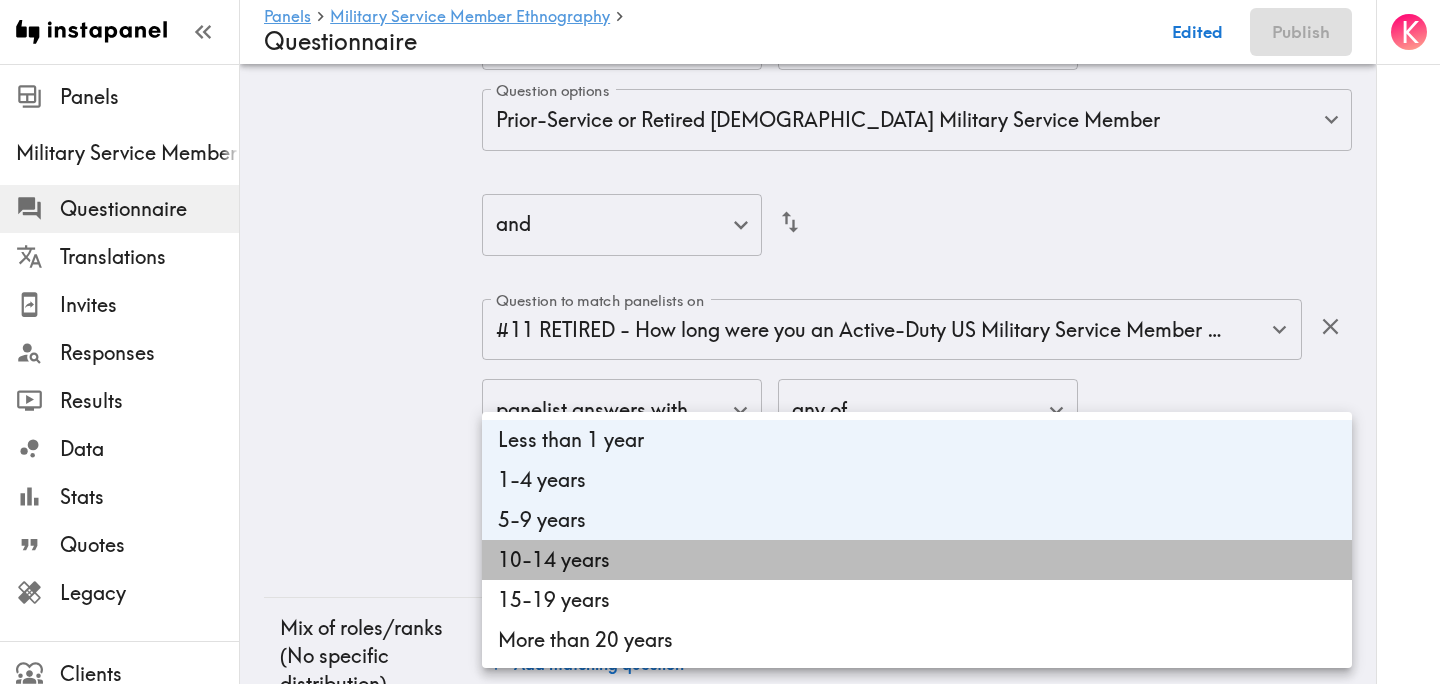 click on "10-14 years" at bounding box center (917, 560) 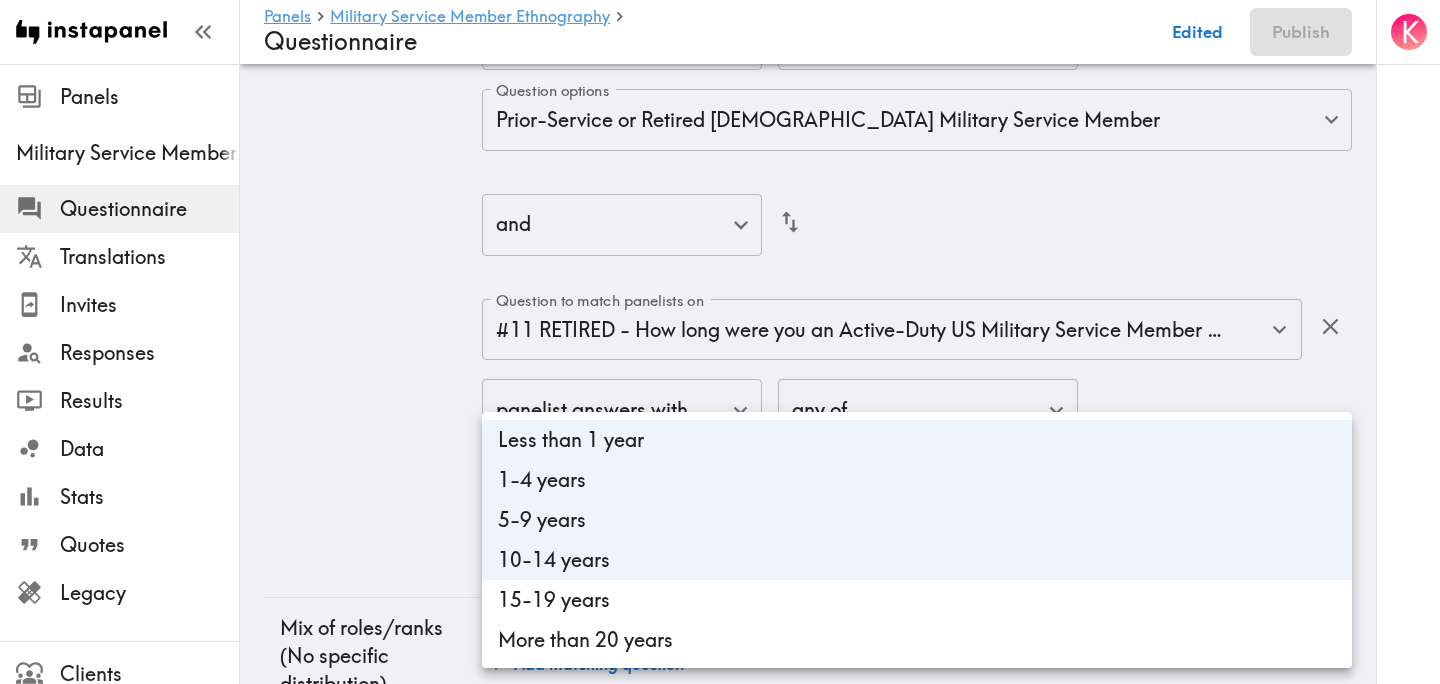 click on "15-19 years" at bounding box center [917, 600] 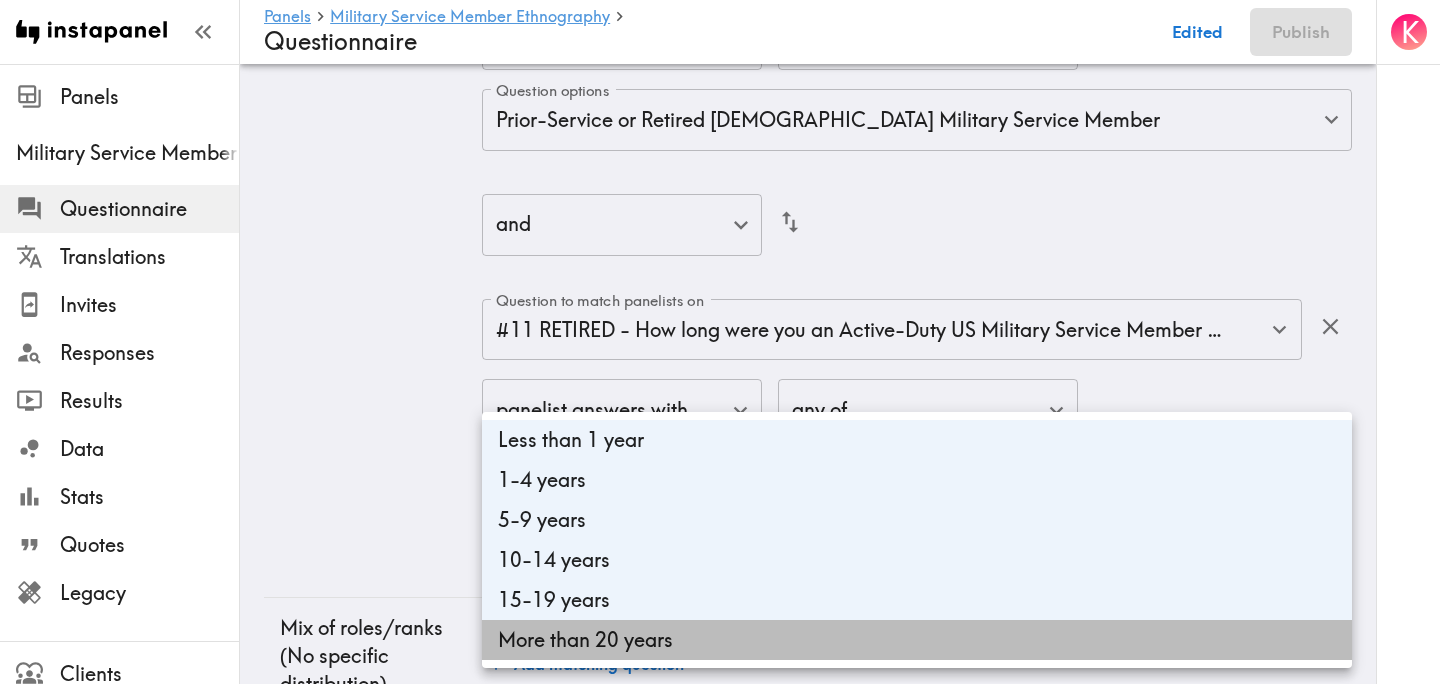 click on "More than 20 years" at bounding box center (917, 640) 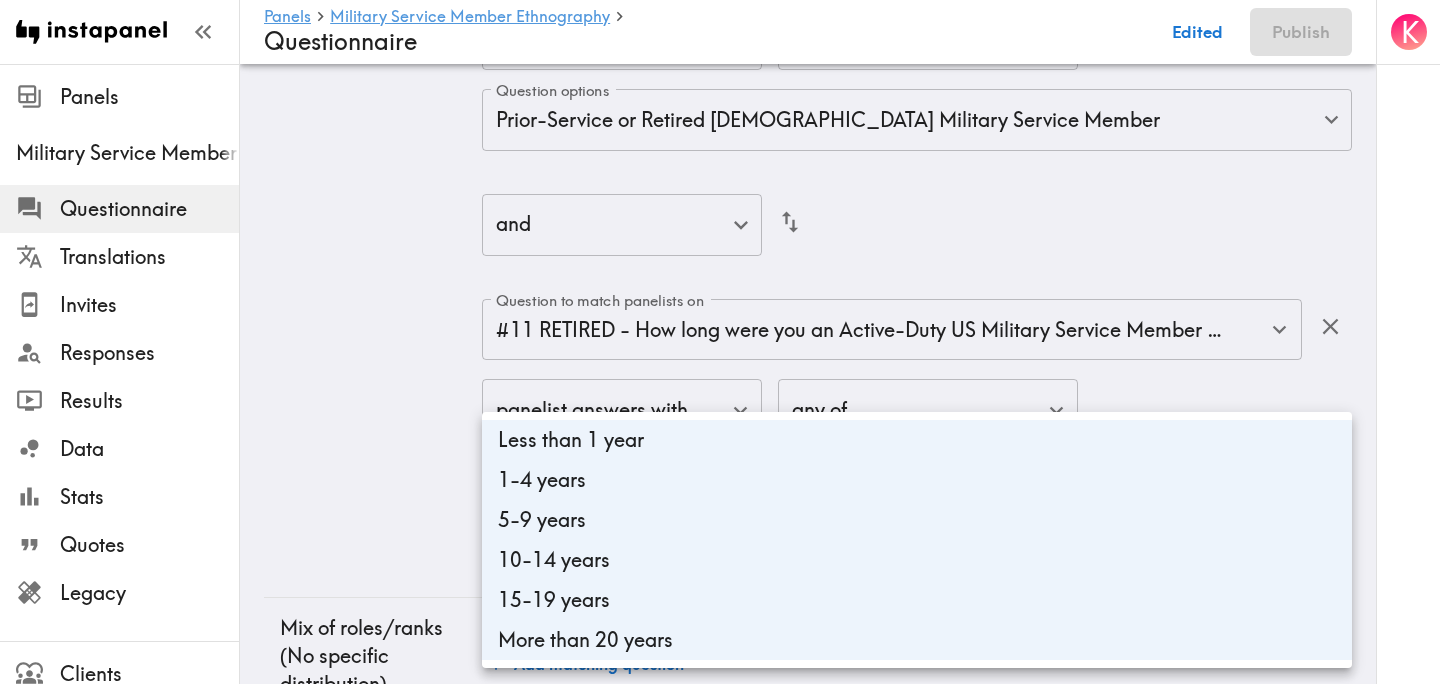 click at bounding box center (720, 342) 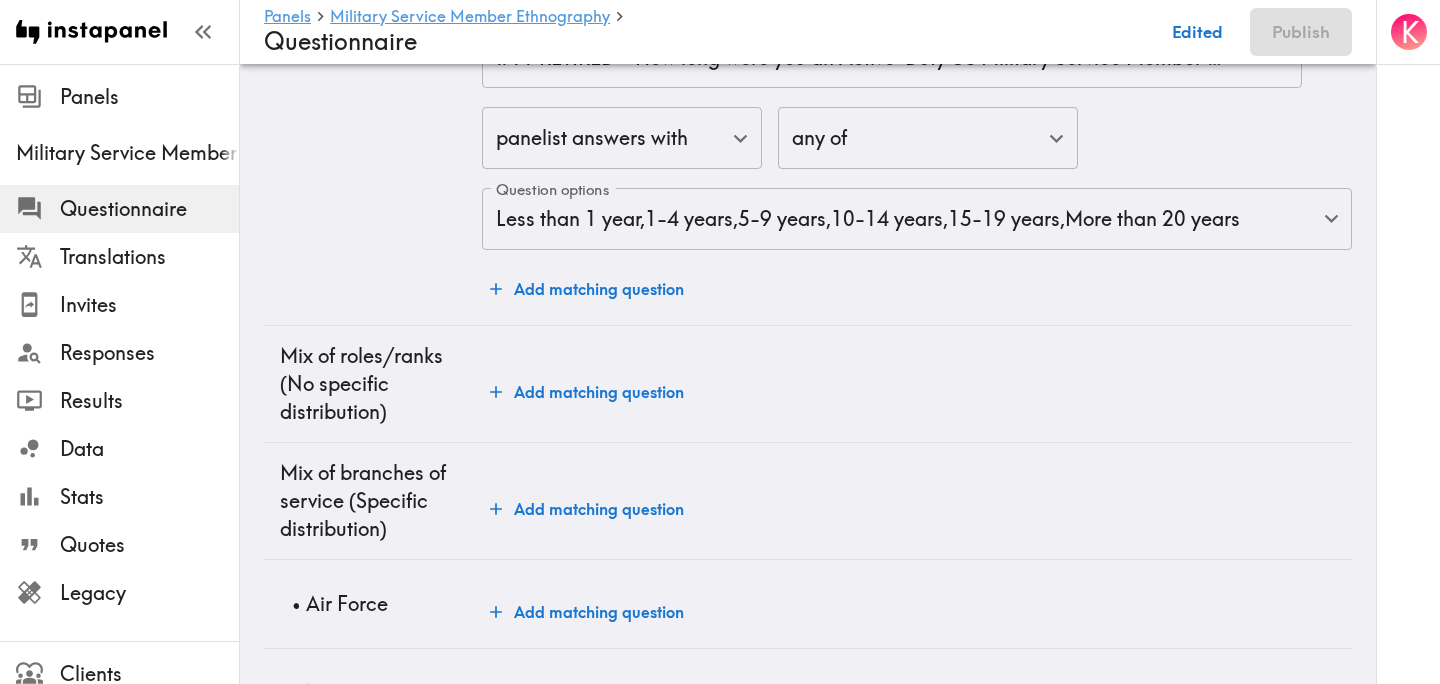 scroll, scrollTop: 5818, scrollLeft: 0, axis: vertical 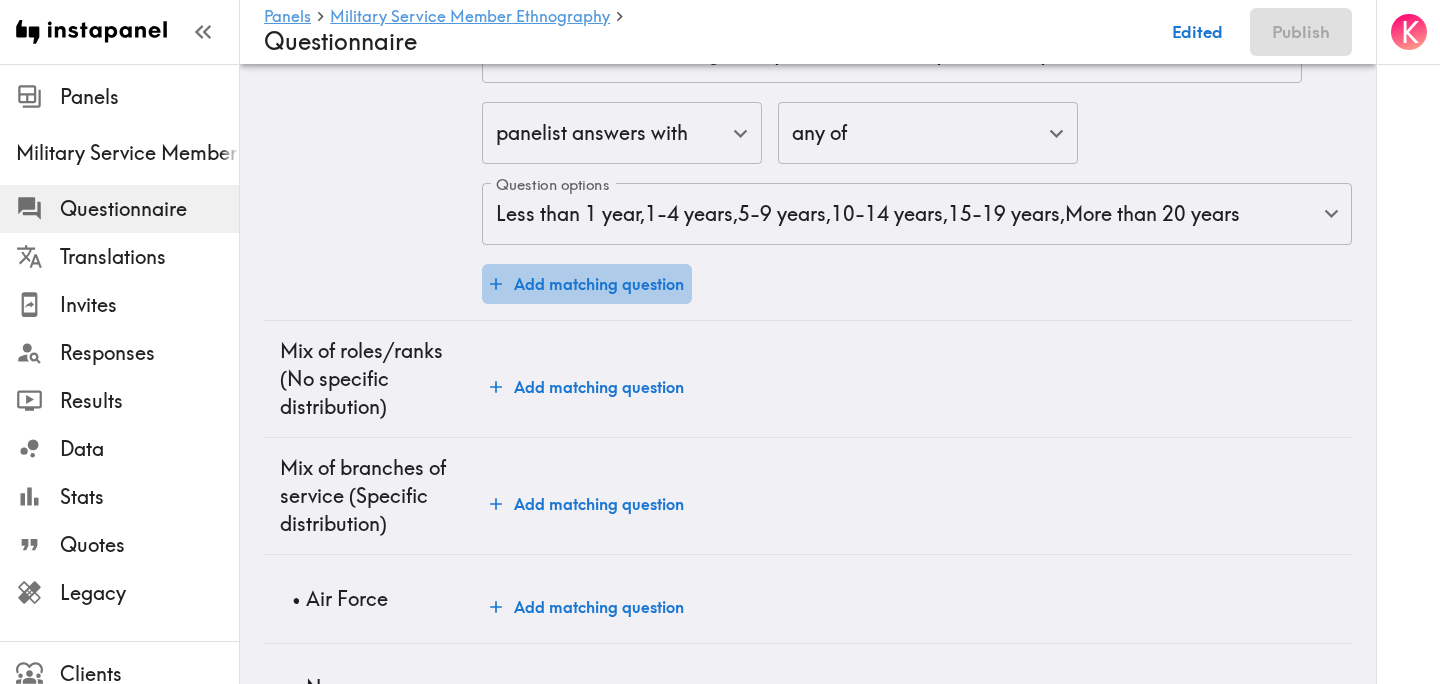 click on "Add matching question" at bounding box center [587, 284] 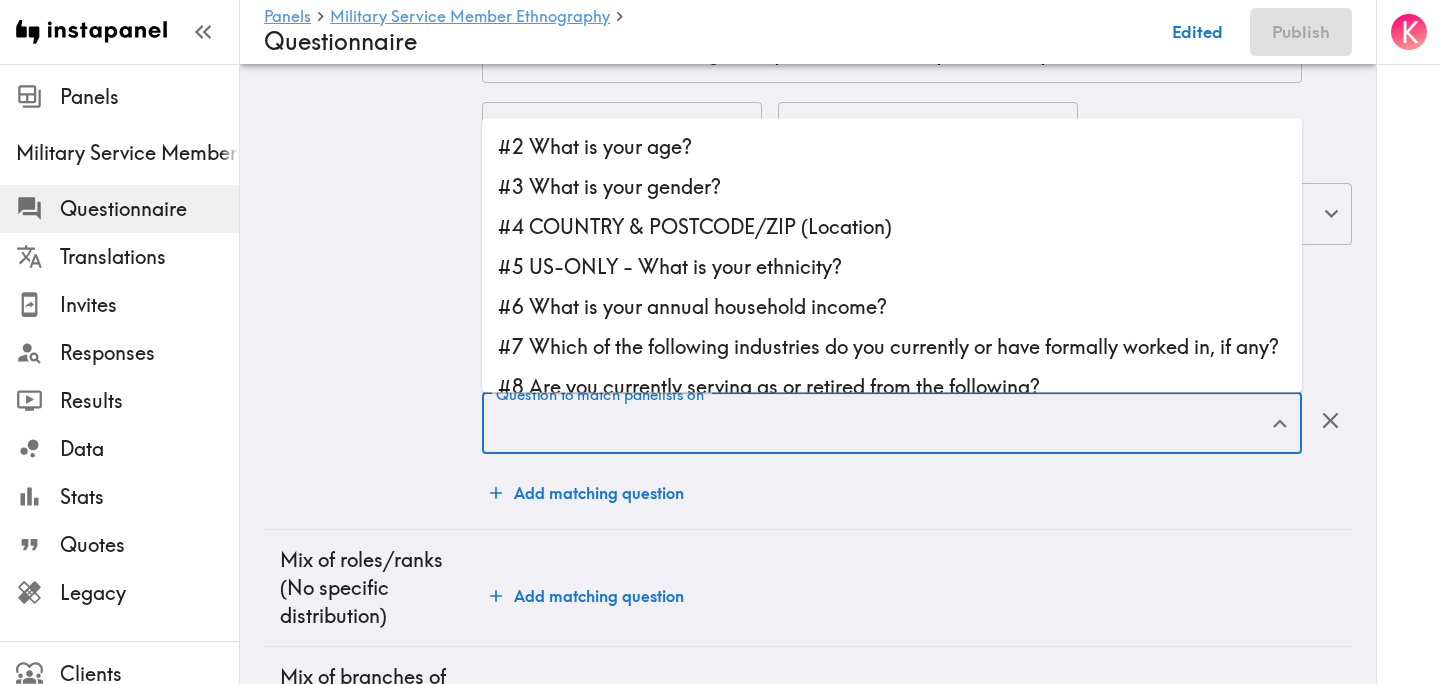 click on "Question to match panelists on Question to match panelists on" at bounding box center [892, 425] 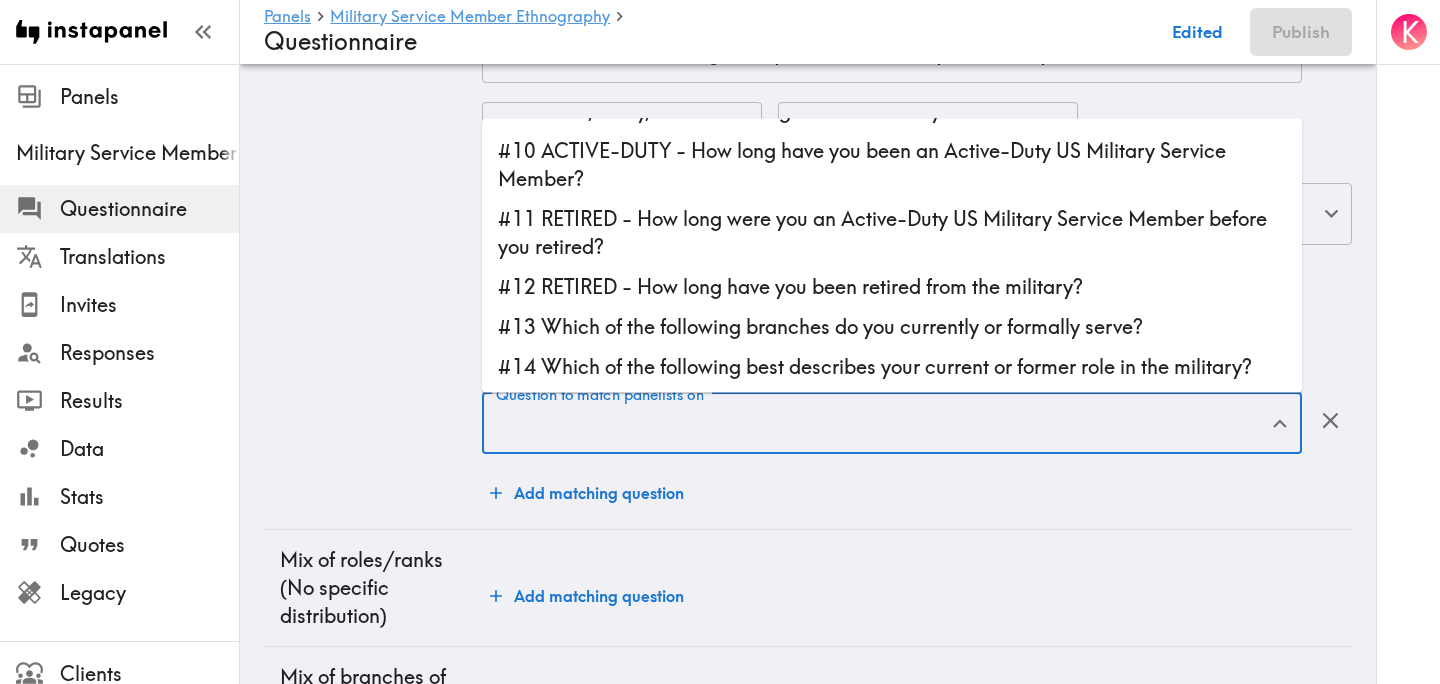 scroll, scrollTop: 318, scrollLeft: 0, axis: vertical 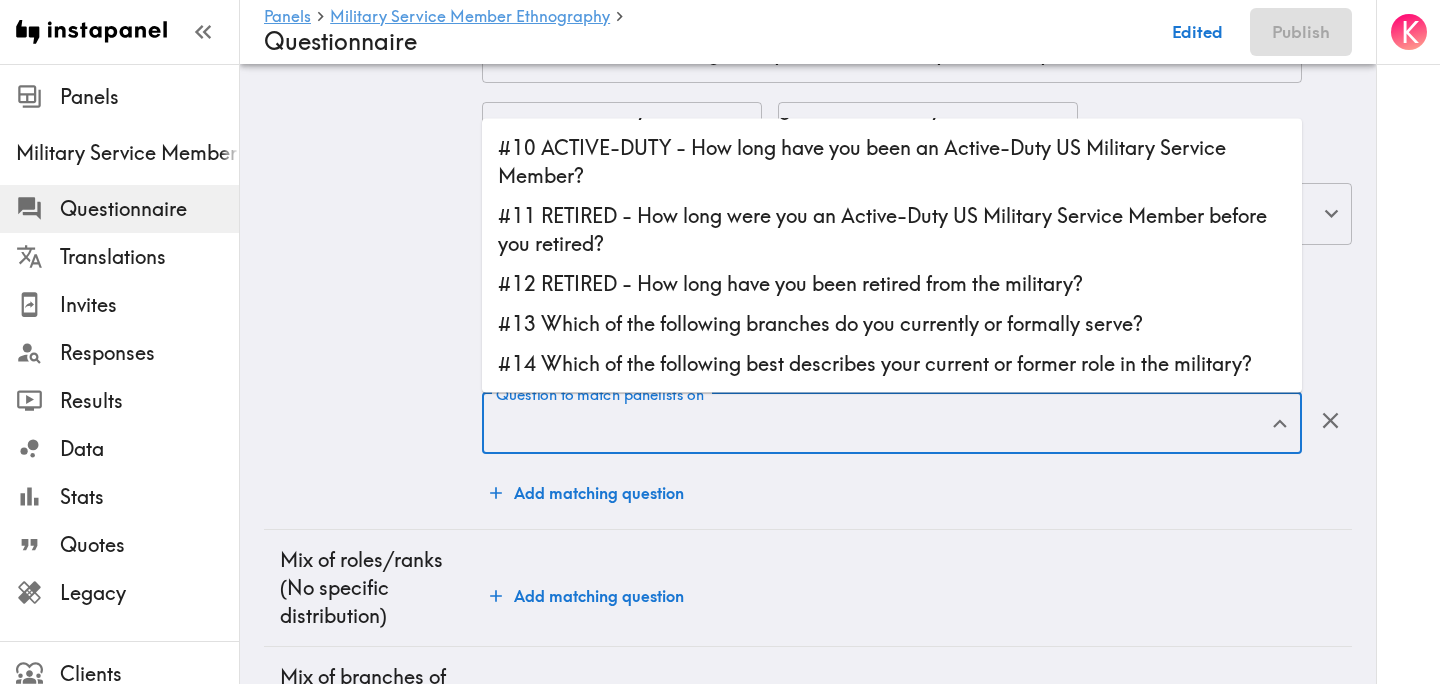 click on "#12 RETIRED - How long have you been retired from the military?" at bounding box center (892, 285) 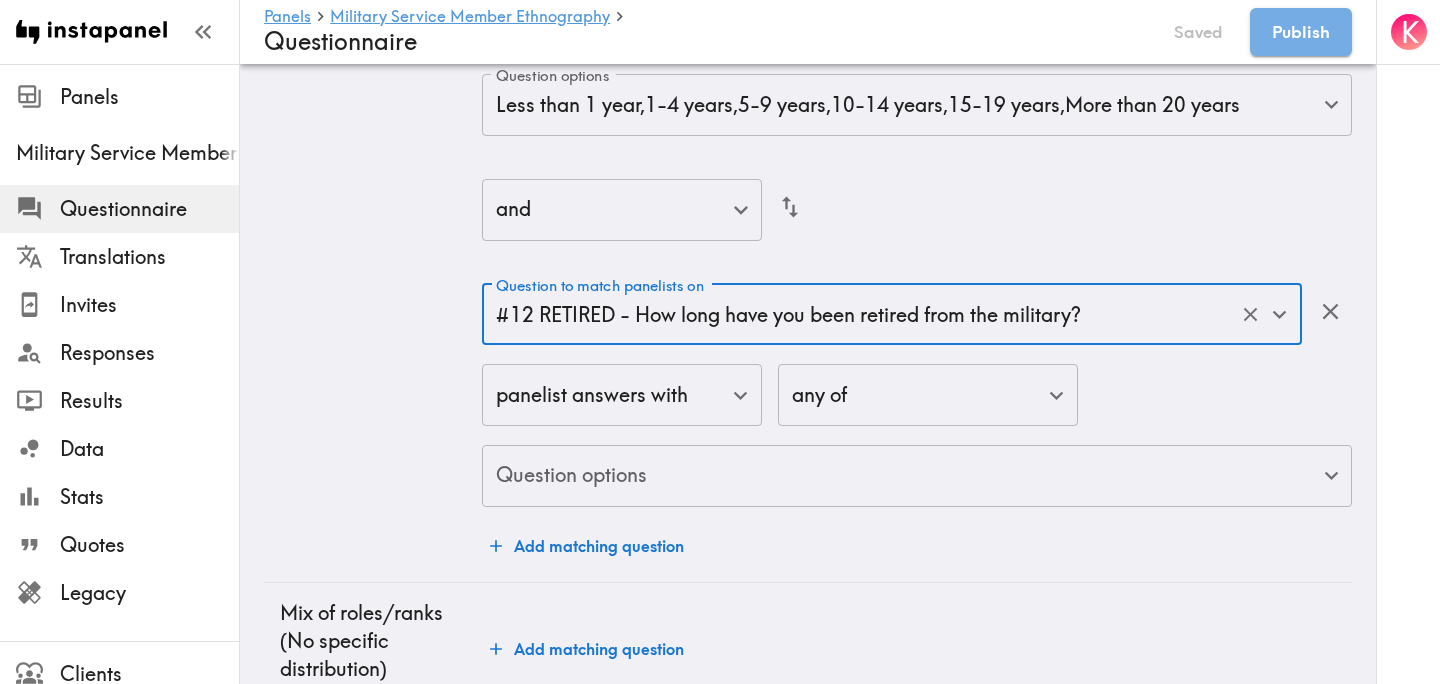scroll, scrollTop: 6070, scrollLeft: 0, axis: vertical 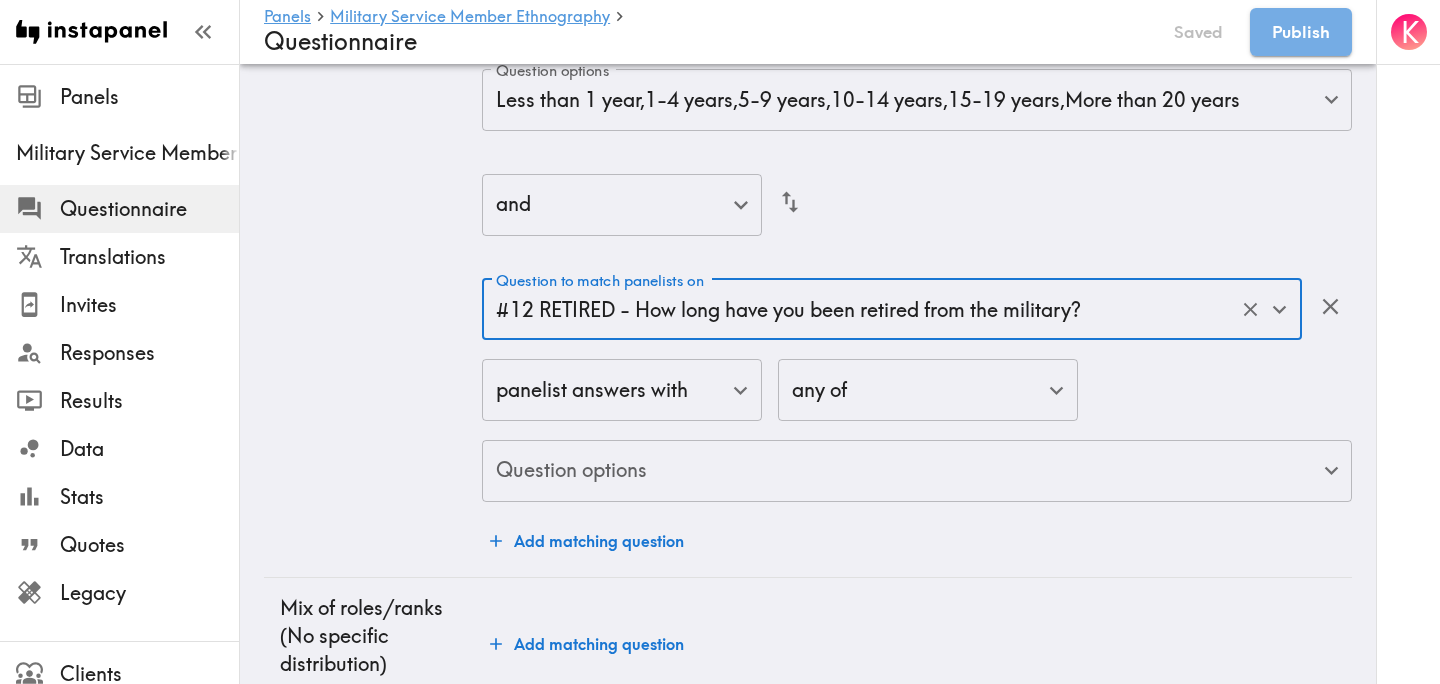 click on "#12 RETIRED - How long have you been retired from the military? Question to match panelists on" at bounding box center [892, 310] 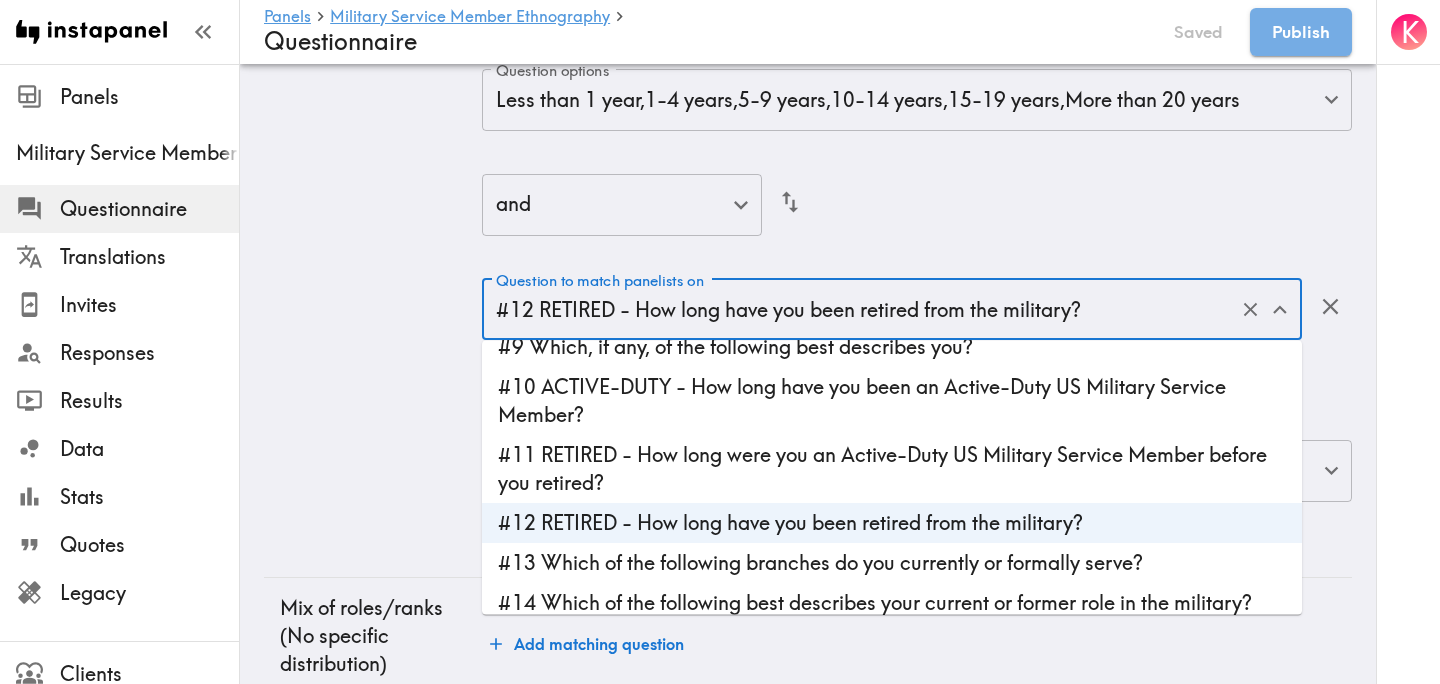 scroll, scrollTop: 322, scrollLeft: 0, axis: vertical 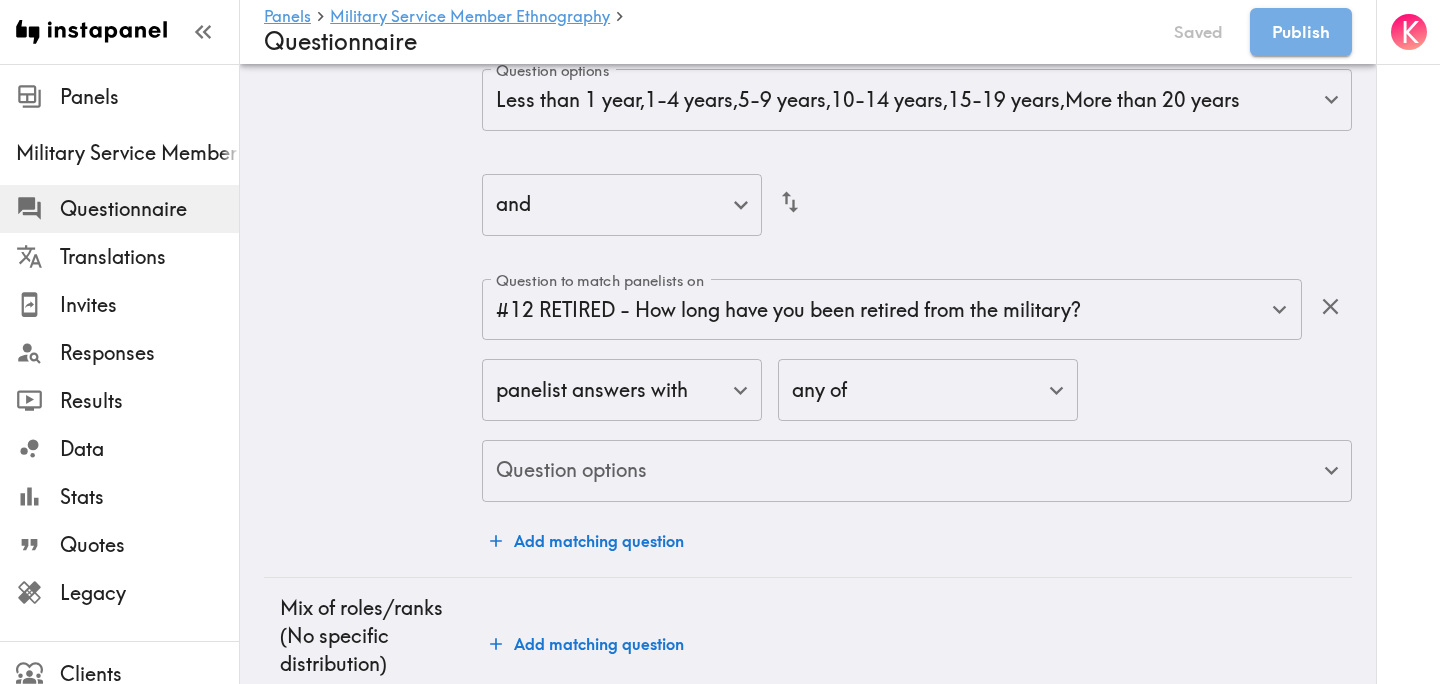 click on "•    Former Service Member-5+ years retired/out of service" at bounding box center (373, -331) 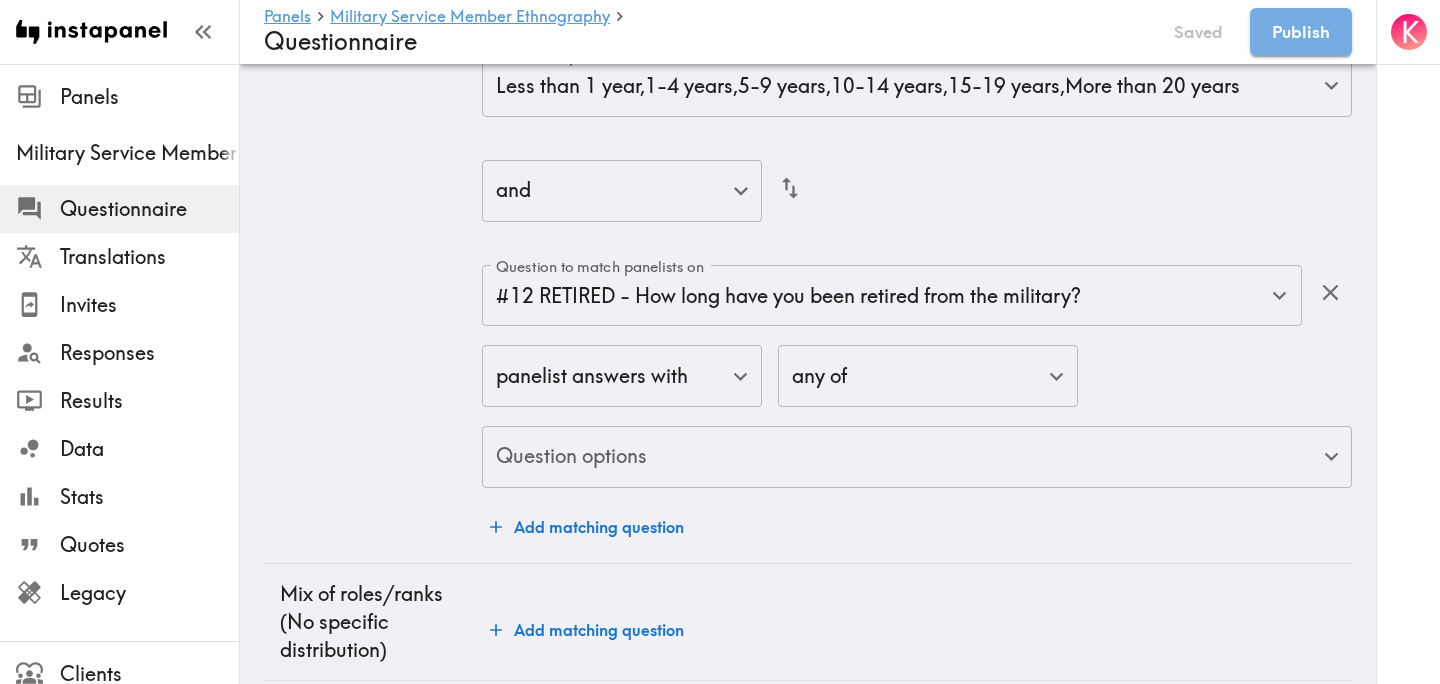 scroll, scrollTop: 6146, scrollLeft: 0, axis: vertical 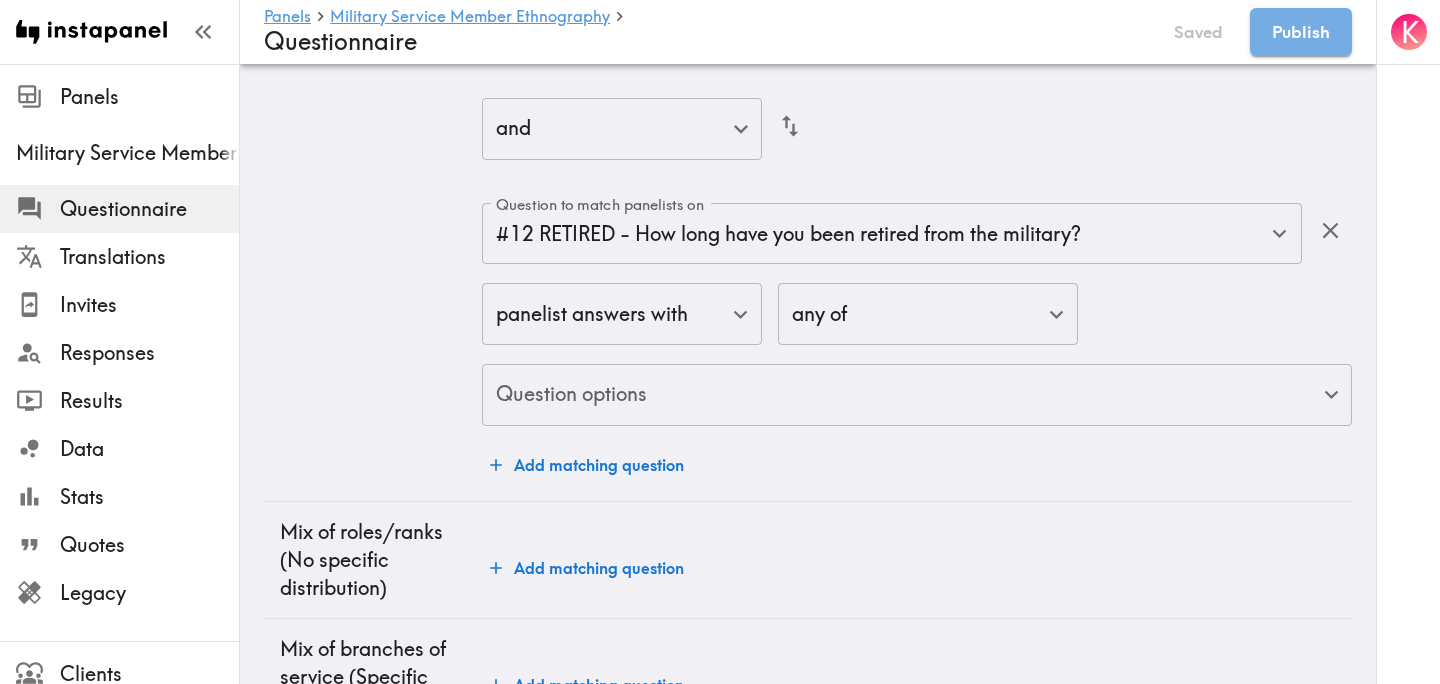 click on "Instapanel -  Panels  -  Military Service Member Ethnography  -  Questionnaire Panels Military Service Member Ethnography Questionnaire Translations Invites Responses Results Data Stats Quotes Legacy Clients Panelists Strategists My Invites My Rewards Help/Suggestions K Panels   Military Service Member Ethnography   Questionnaire Saved Publish Audience Questions Screening # Video Responses 20 # Video Responses The target number of panelists recording video. # Quant Responses # Quant Responses The target number of panelists answering multiple-choice and short text questions (no video answers). 18+ years old Mix of genders  ( No specific distribution ) Broad geographic distribution across the US Mix of HHI levels  ( No specific distribution ) Mix of ethnicities  ( No specific distribution ) Active/former service member  ( Specific distribution ) Active Duty  ( 0-90% ) Former Service Member-Less than 5 years retired/out of service  ( 0-90% ) Former Service Member-5+ years retired/out of service  ( 0-10% ) ( ) (" at bounding box center (720, -2479) 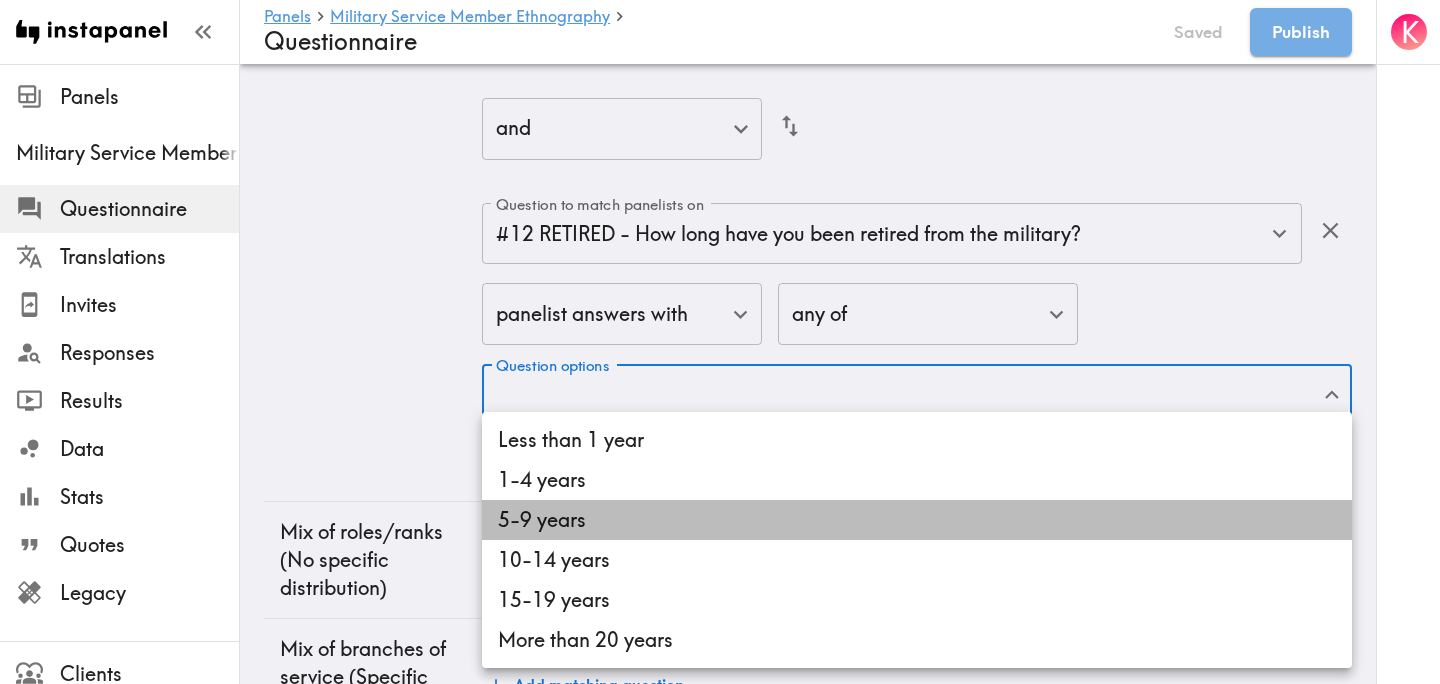 click on "5-9 years" at bounding box center [917, 520] 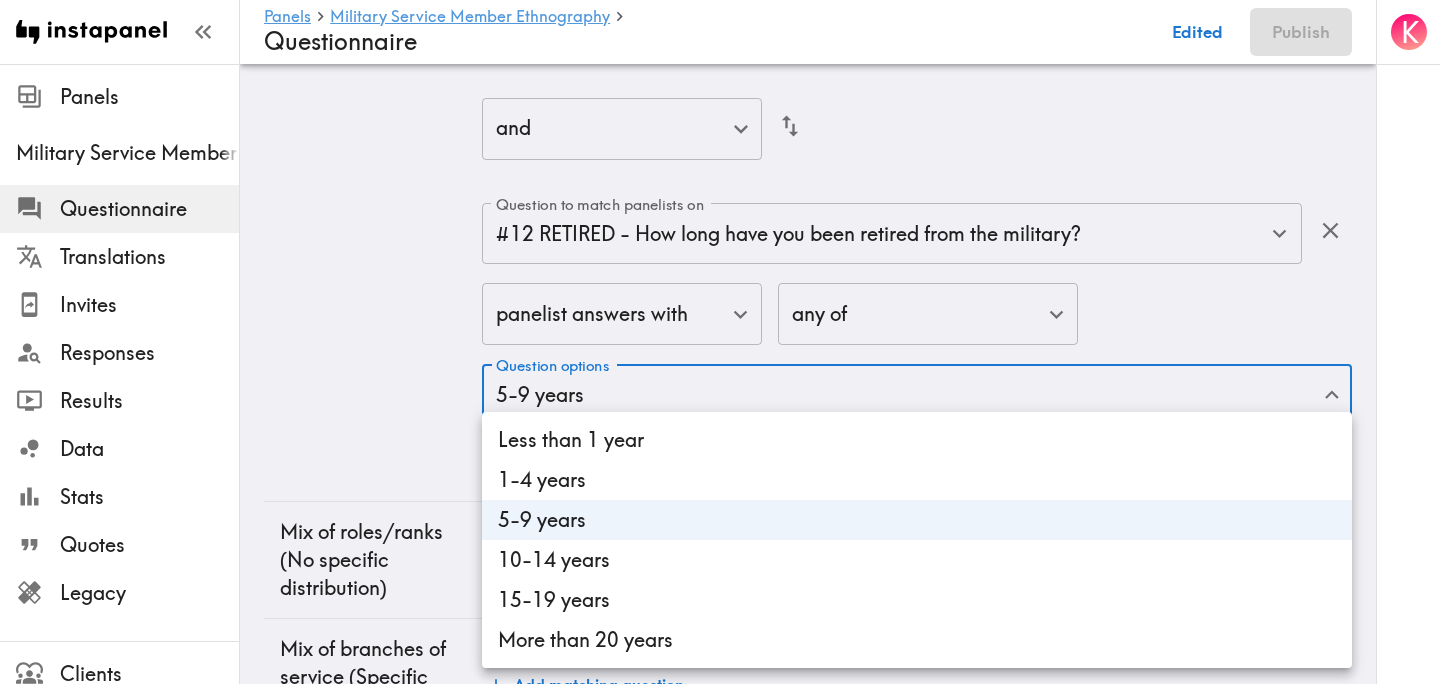 click on "10-14 years" at bounding box center [917, 560] 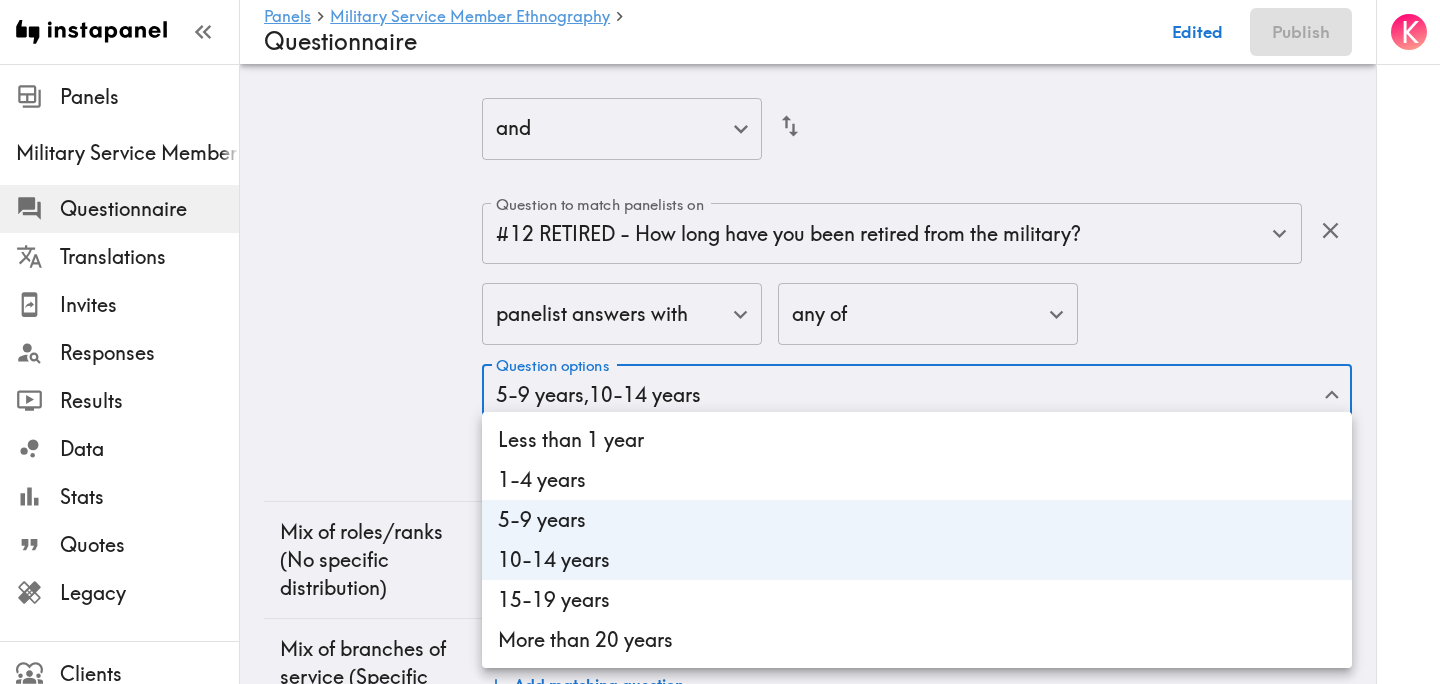 click on "15-19 years" at bounding box center (917, 600) 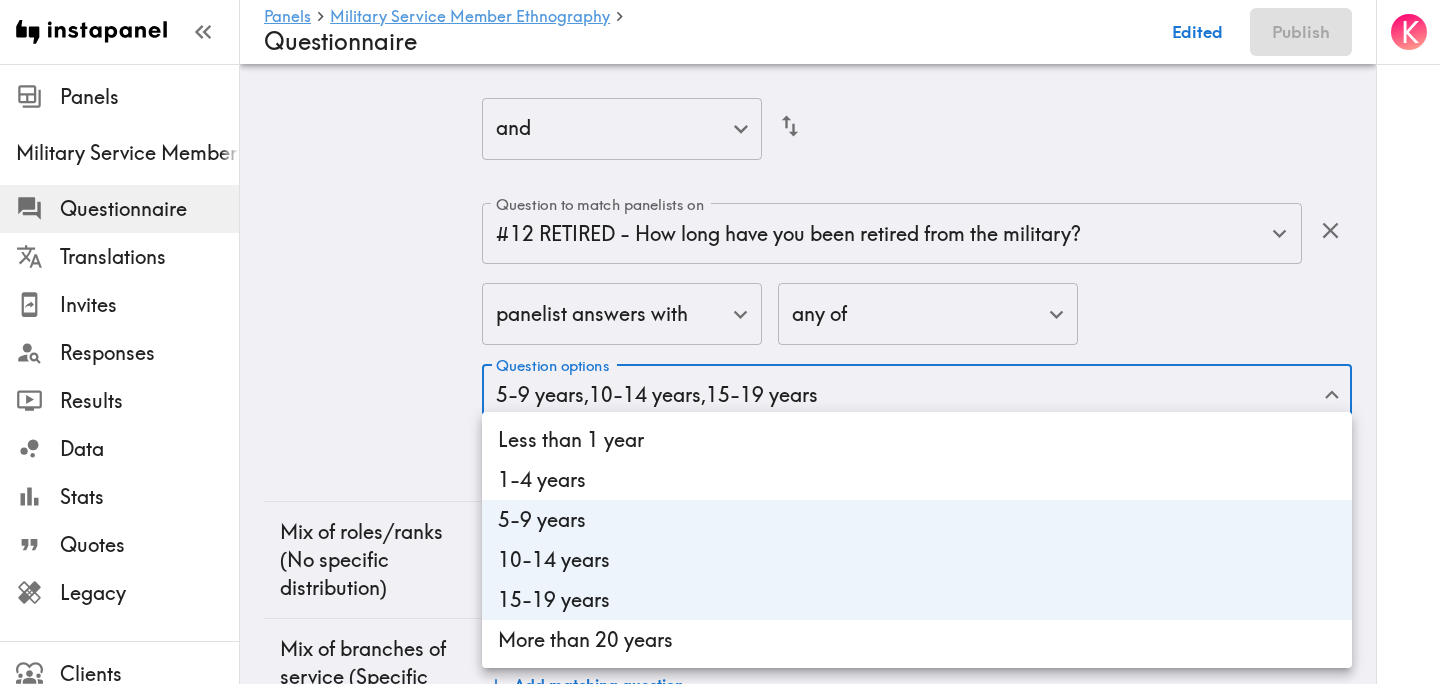 click on "More than 20 years" at bounding box center (917, 640) 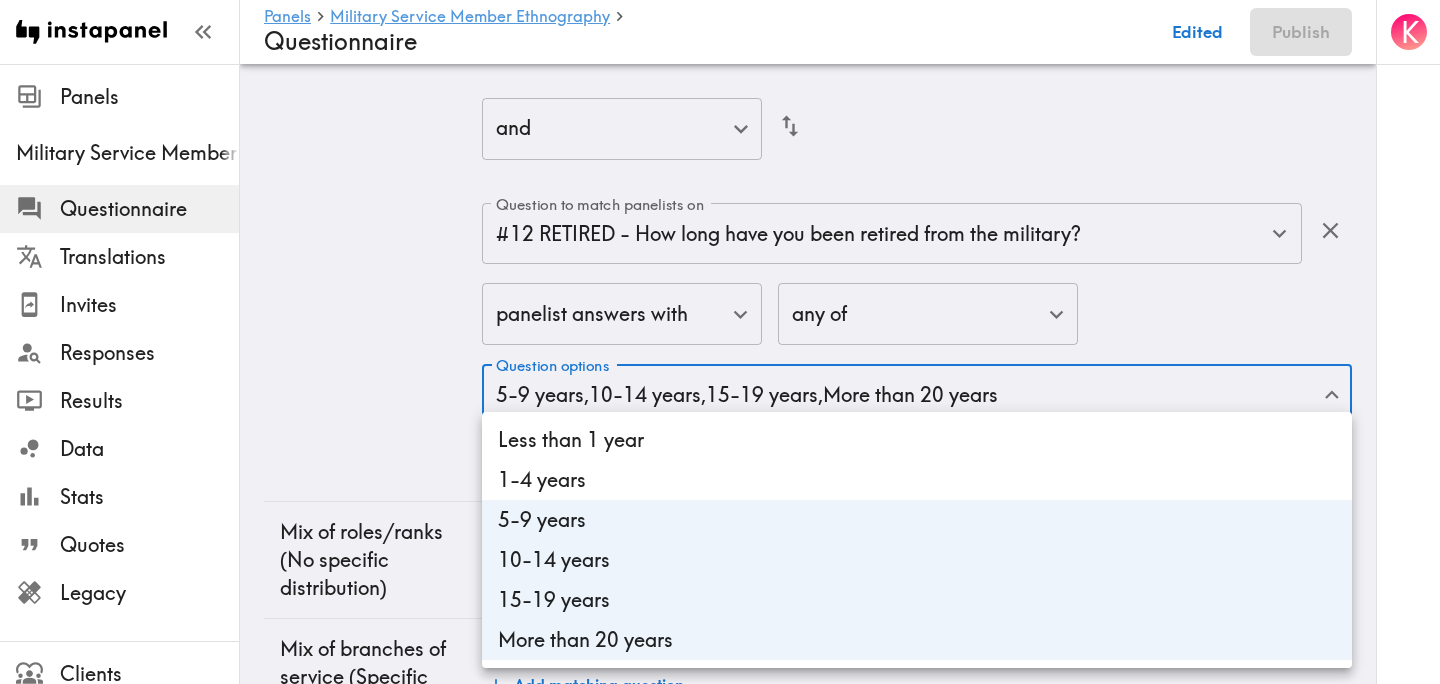 click at bounding box center (720, 342) 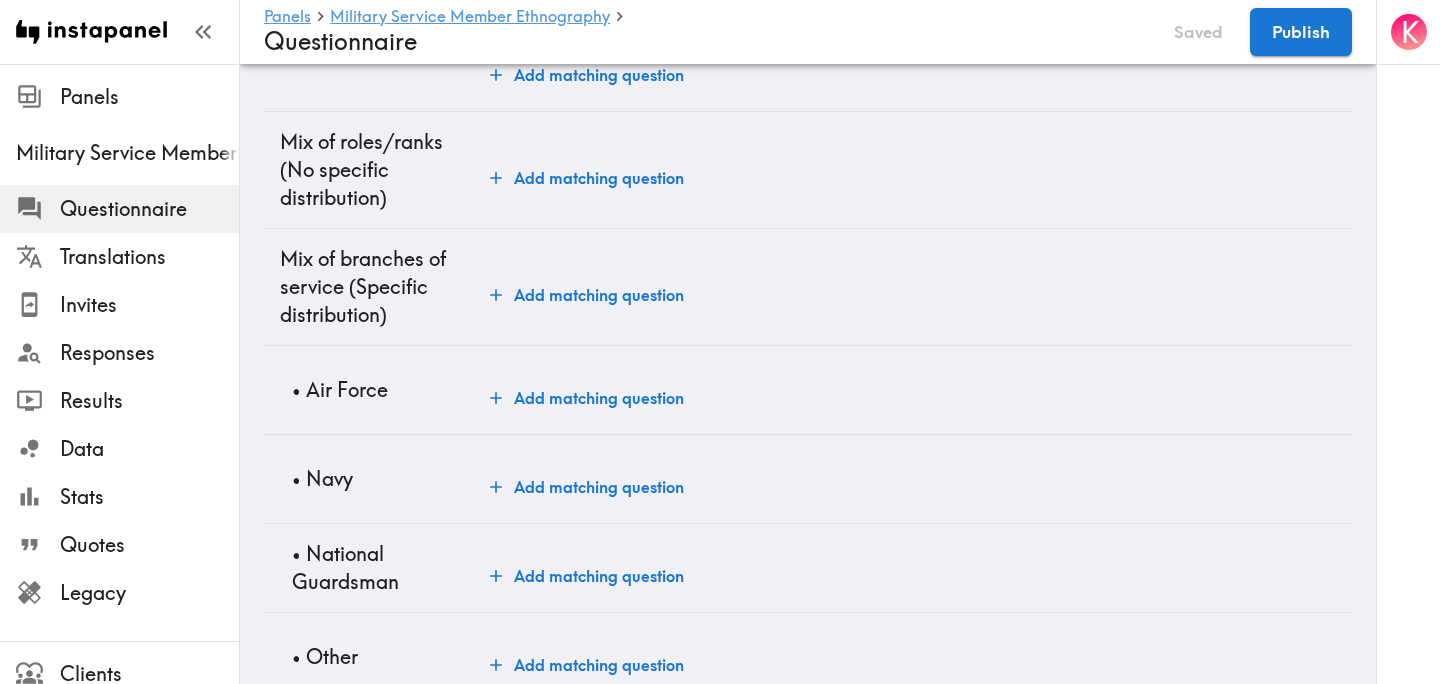 scroll, scrollTop: 6550, scrollLeft: 0, axis: vertical 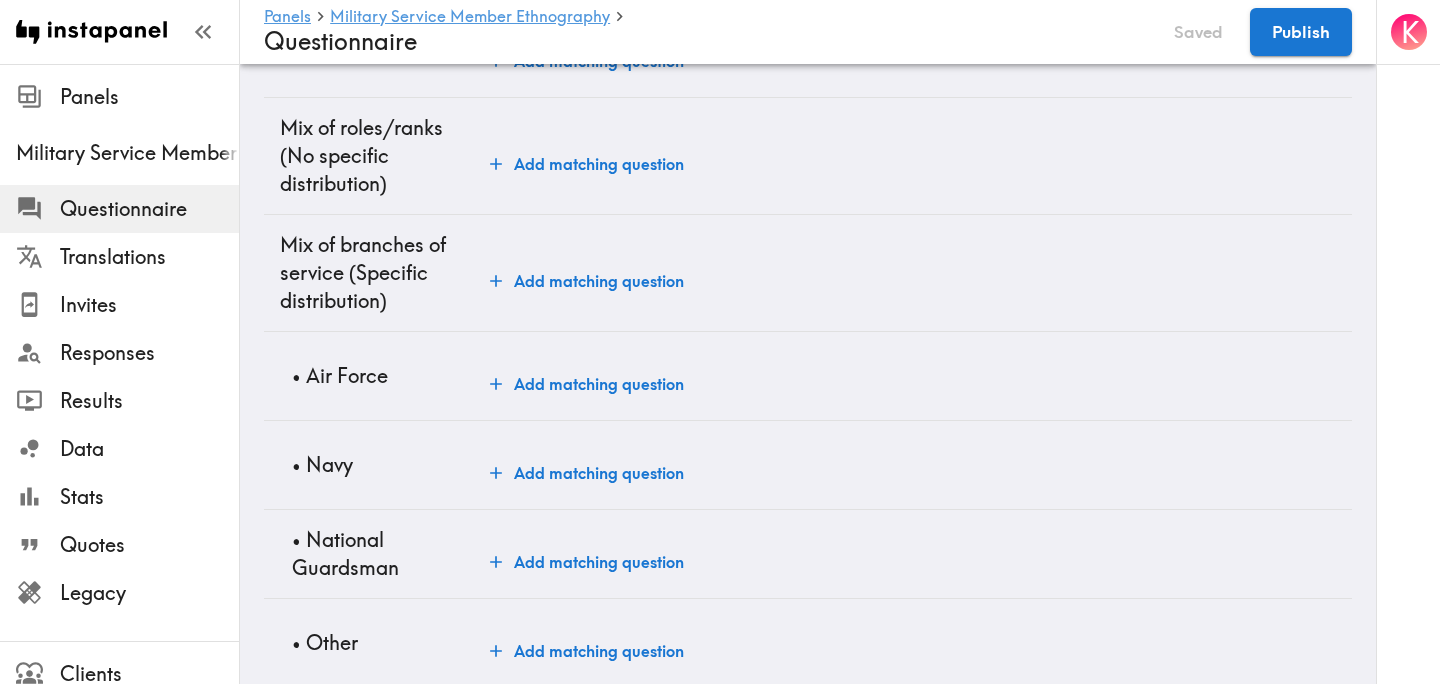 click on "Add matching question" at bounding box center [587, 164] 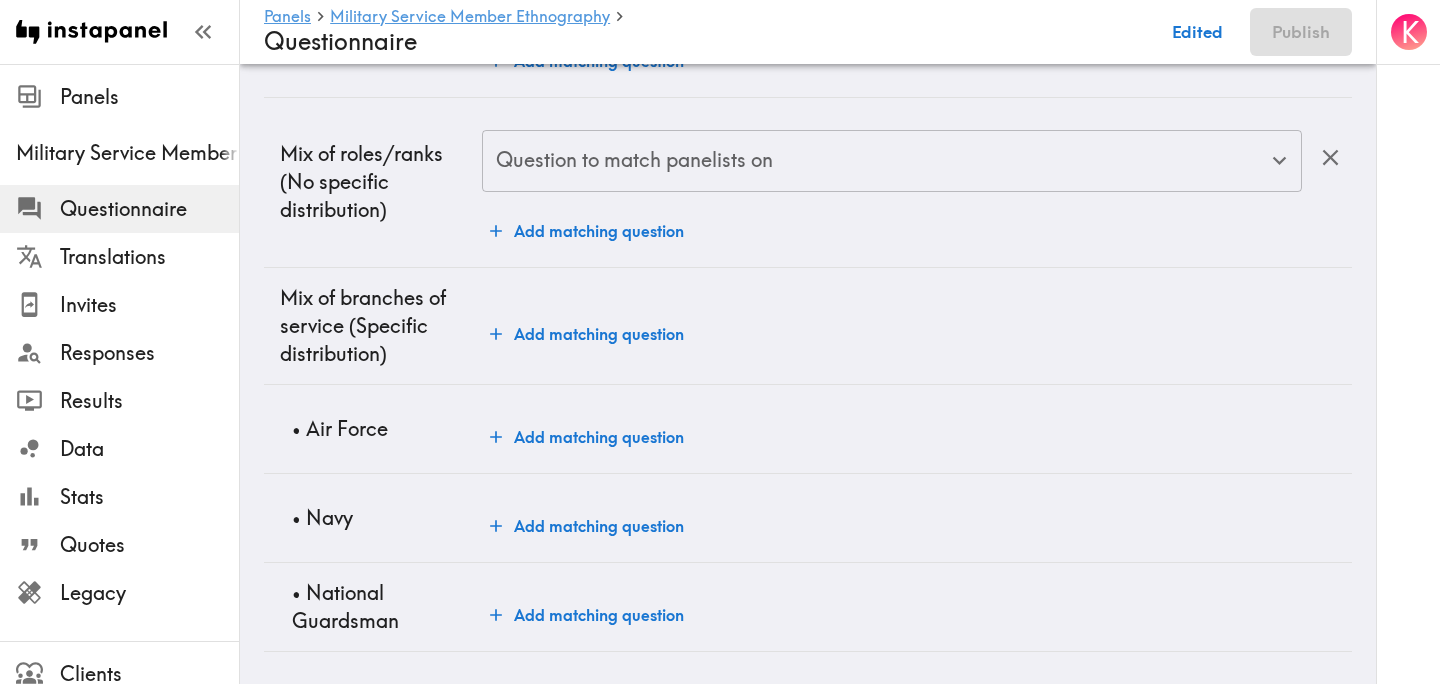 click on "Question to match panelists on" at bounding box center [877, 161] 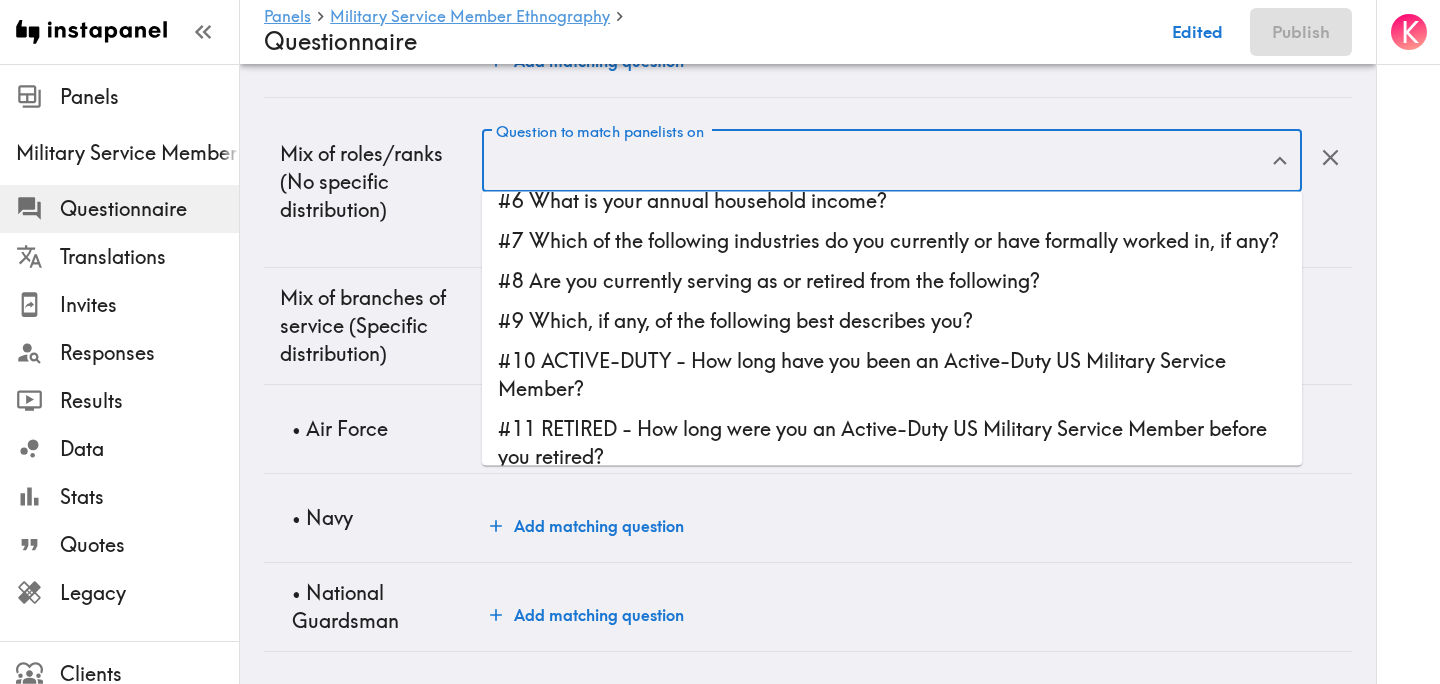 scroll, scrollTop: 182, scrollLeft: 0, axis: vertical 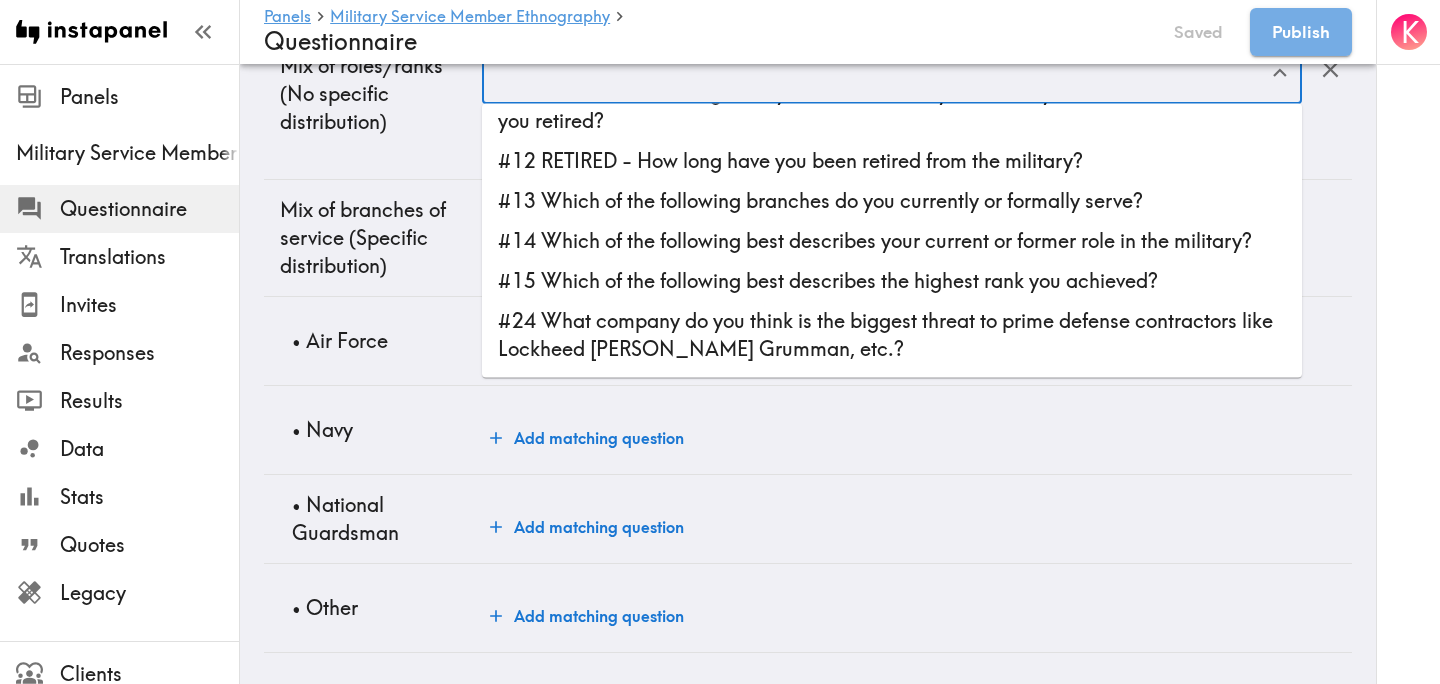 click on "Mix of roles/ranks (No specific distribution)" at bounding box center [373, 94] 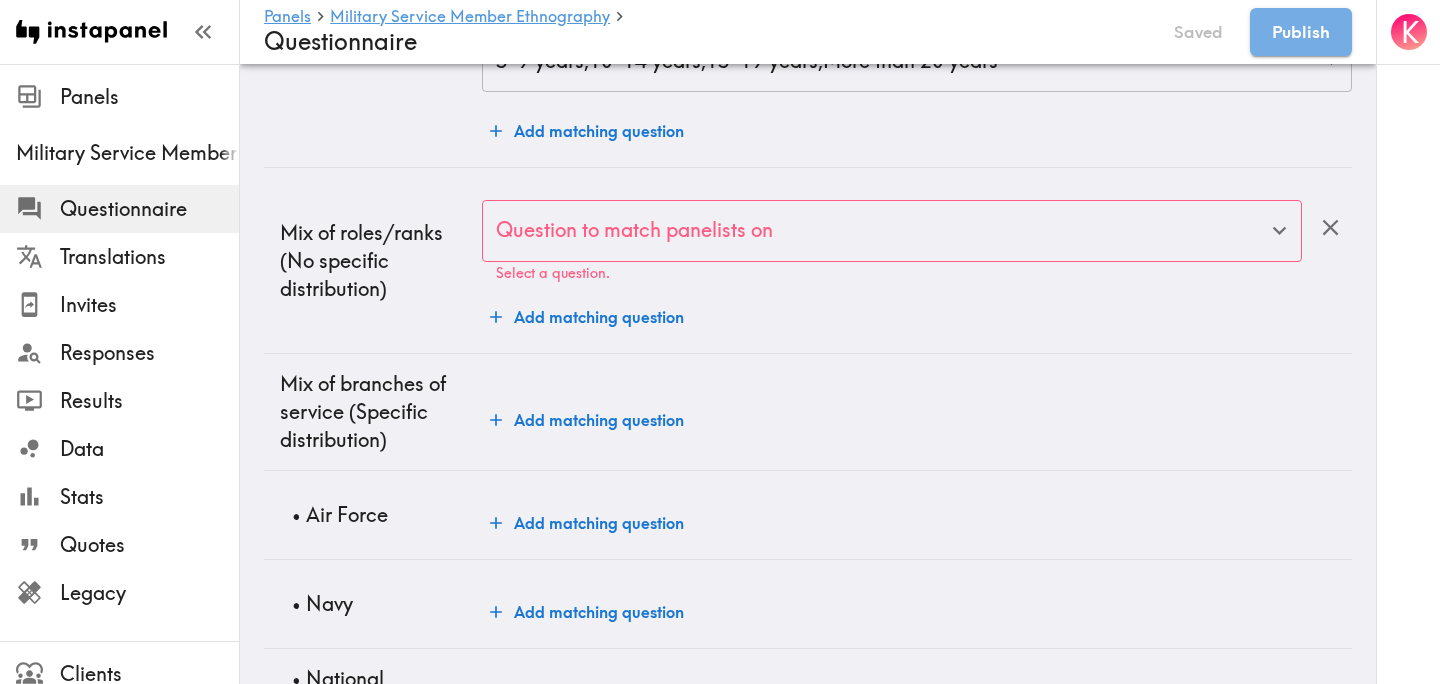 scroll, scrollTop: 6312, scrollLeft: 0, axis: vertical 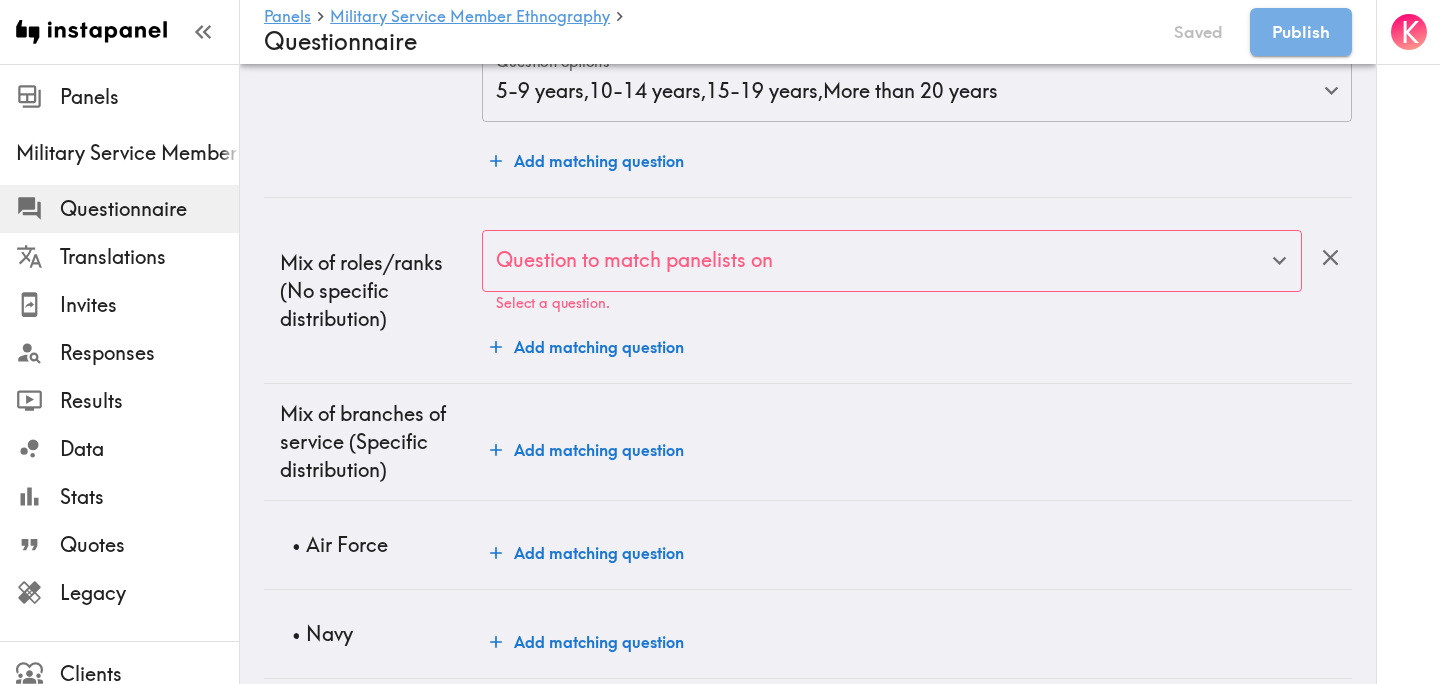 click on "Question to match panelists on" at bounding box center [892, 261] 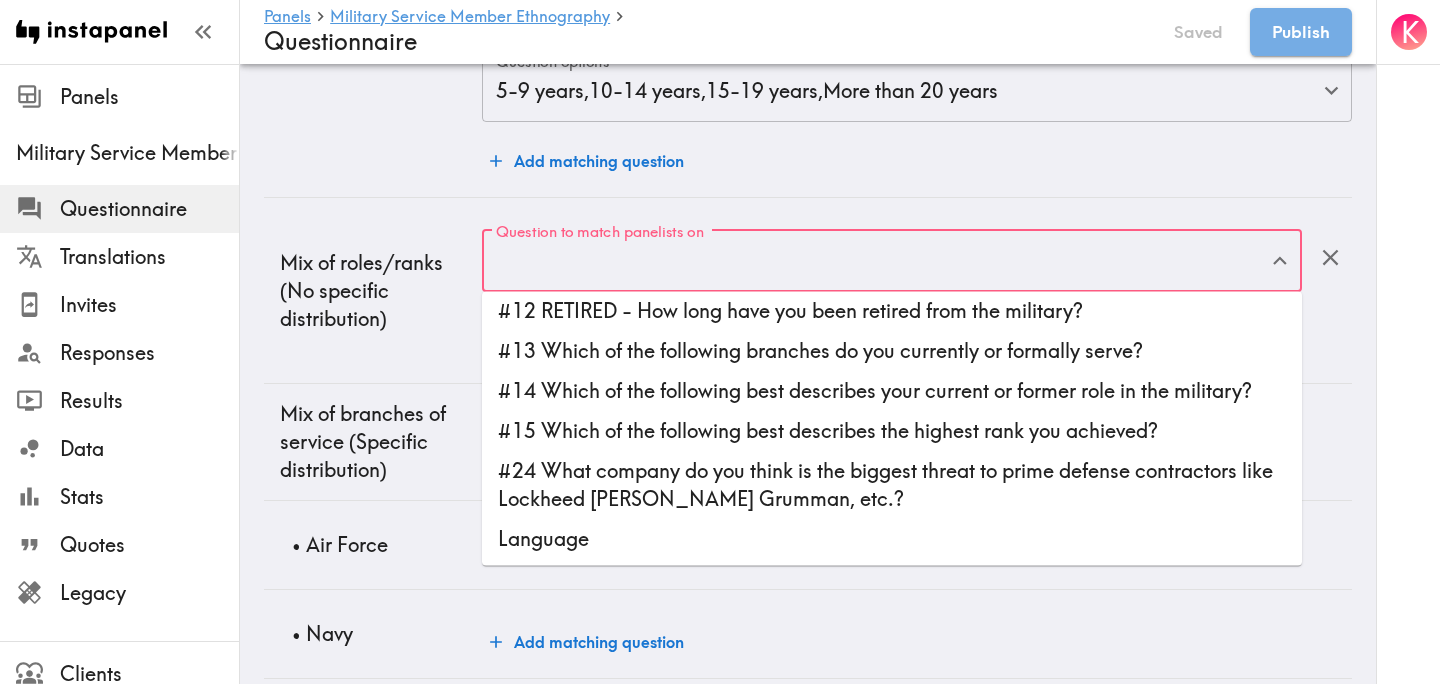 scroll, scrollTop: 466, scrollLeft: 0, axis: vertical 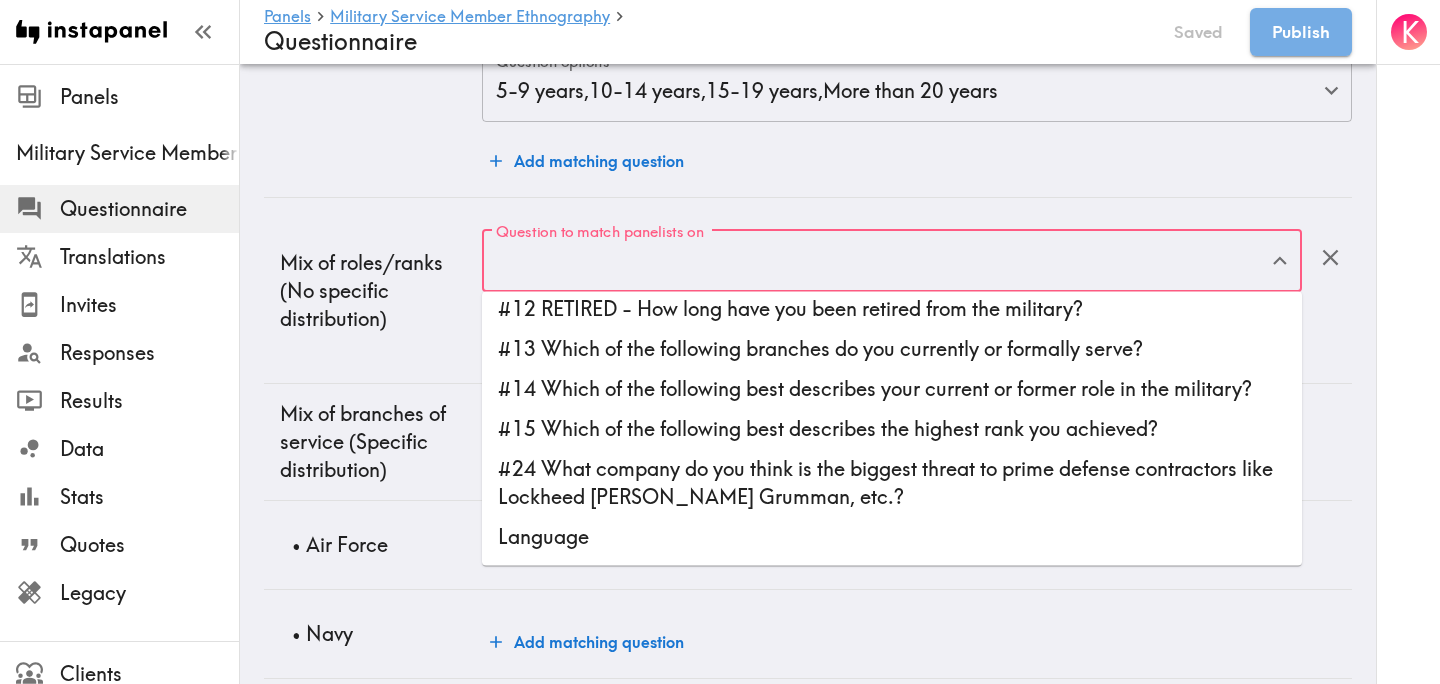 click on "#14 Which of the following best describes your current or former role in the military?" at bounding box center [892, 390] 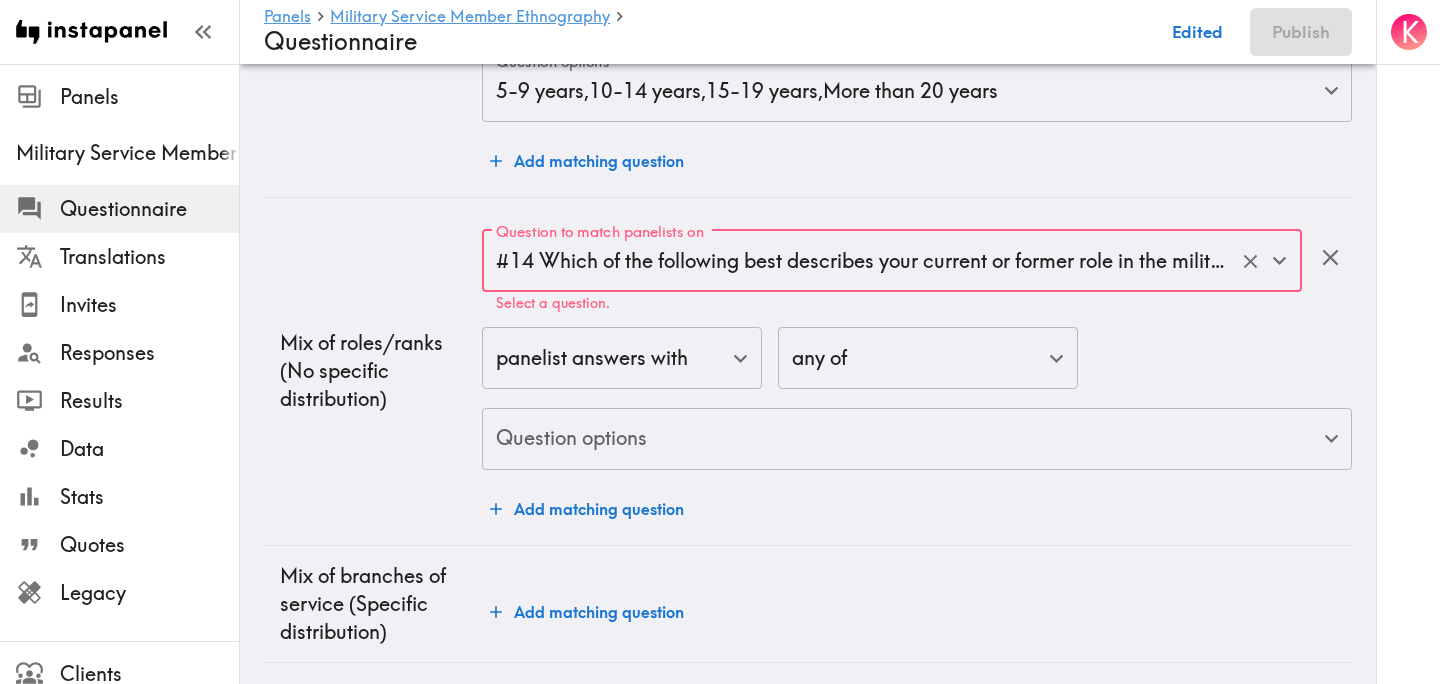 click on "Instapanel -  Panels  -  Military Service Member Ethnography  -  Questionnaire Panels Military Service Member Ethnography Questionnaire Translations Invites Responses Results Data Stats Quotes Legacy Clients Panelists Strategists My Invites My Rewards Help/Suggestions K Panels   Military Service Member Ethnography   Questionnaire Edited Publish Audience Questions Screening # Video Responses 20 # Video Responses The target number of panelists recording video. # Quant Responses # Quant Responses The target number of panelists answering multiple-choice and short text questions (no video answers). 18+ years old Mix of genders  ( No specific distribution ) Broad geographic distribution across the US Mix of HHI levels  ( No specific distribution ) Mix of ethnicities  ( No specific distribution ) Active/former service member  ( Specific distribution ) Active Duty  ( 0-90% ) Former Service Member-Less than 5 years retired/out of service  ( 0-90% ) Former Service Member-5+ years retired/out of service  ( 0-10% ) ( ) (" at bounding box center (720, -2599) 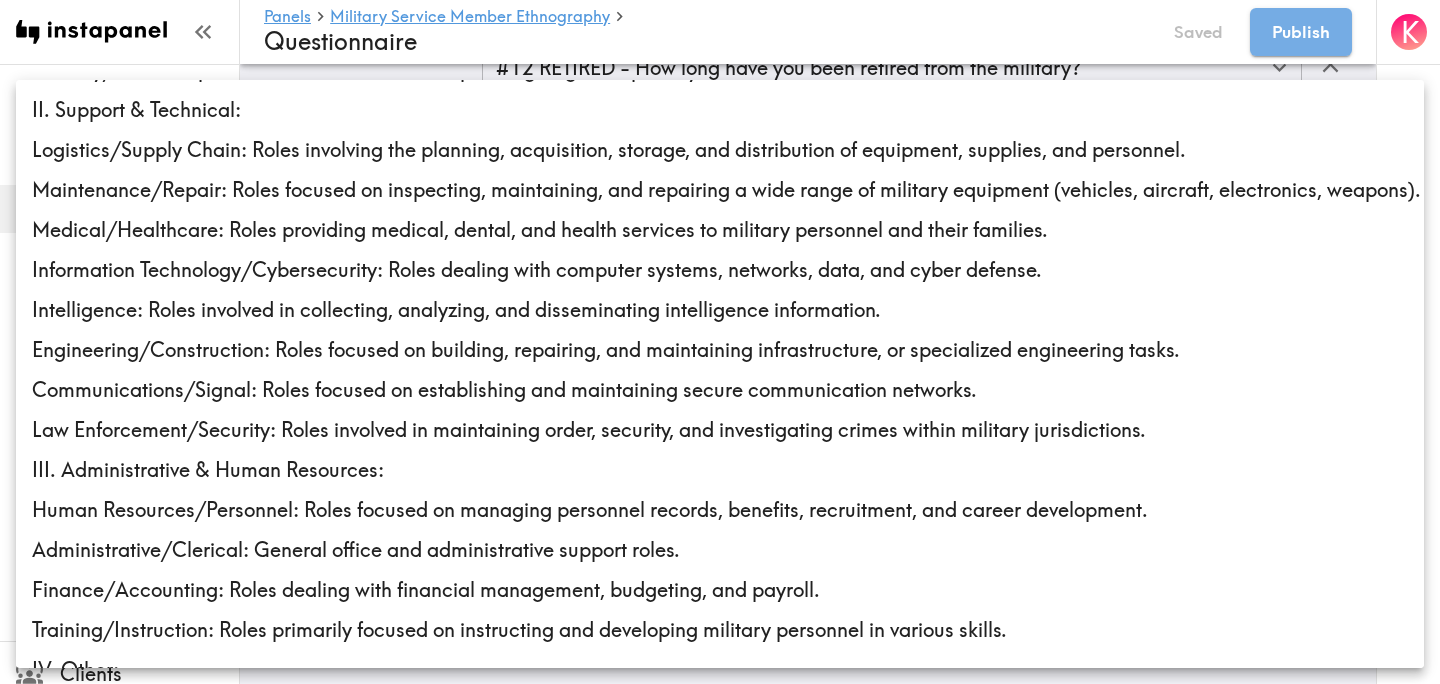 scroll, scrollTop: 263, scrollLeft: 0, axis: vertical 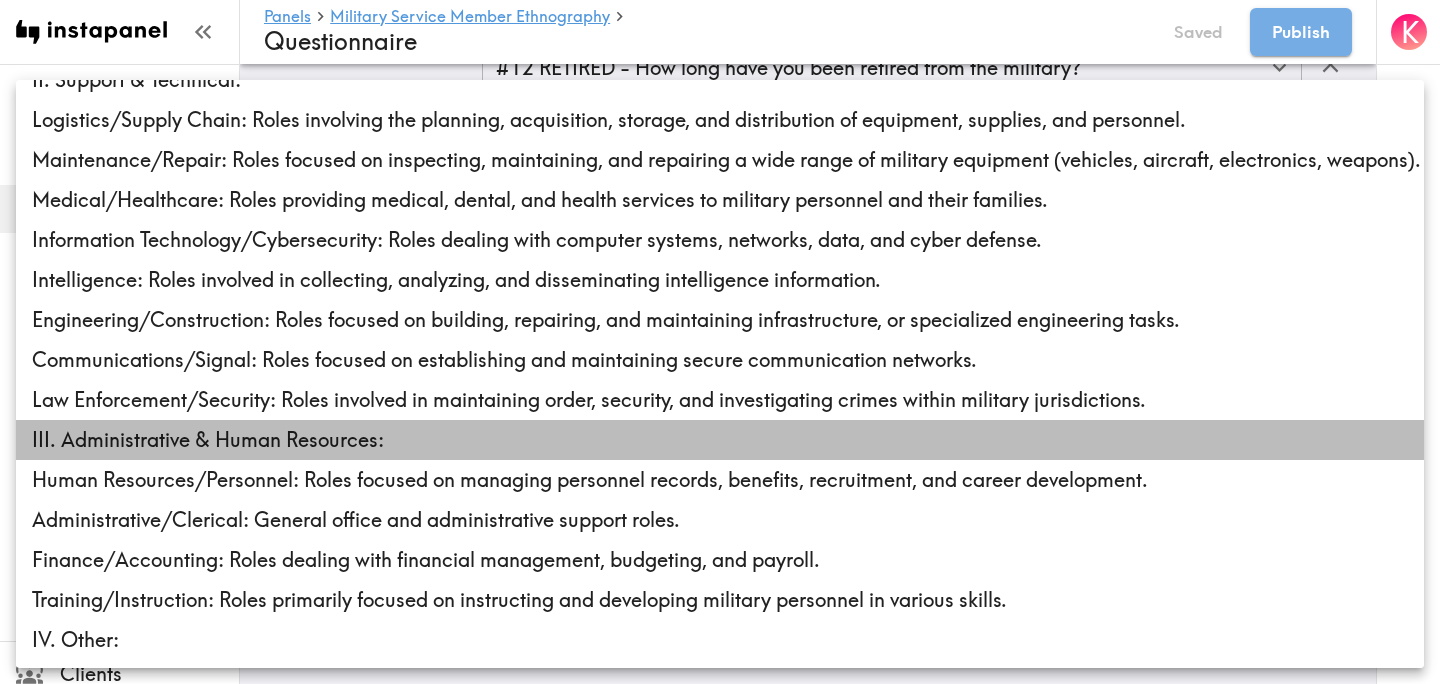 click on "III. Administrative & Human Resources:" at bounding box center [720, 440] 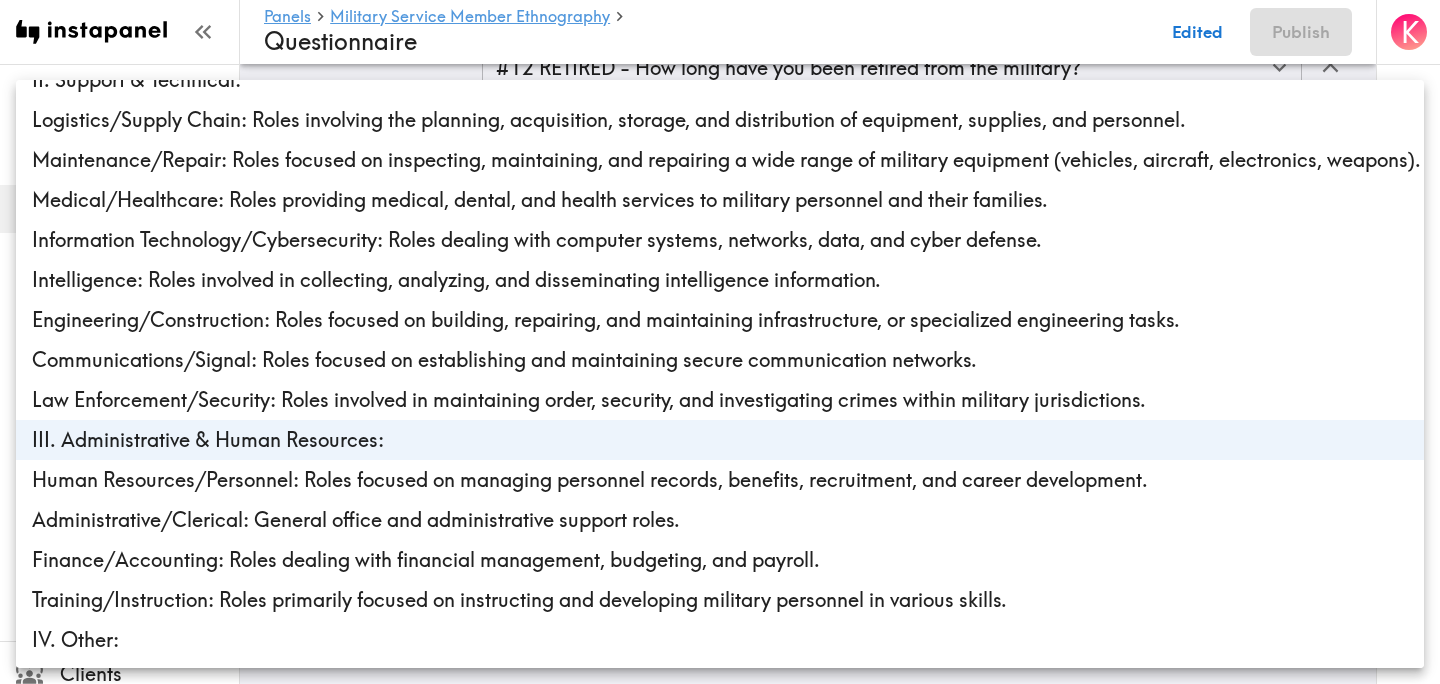 click on "Human Resources/Personnel: Roles focused on managing personnel records, benefits, recruitment, and career development." at bounding box center [720, 480] 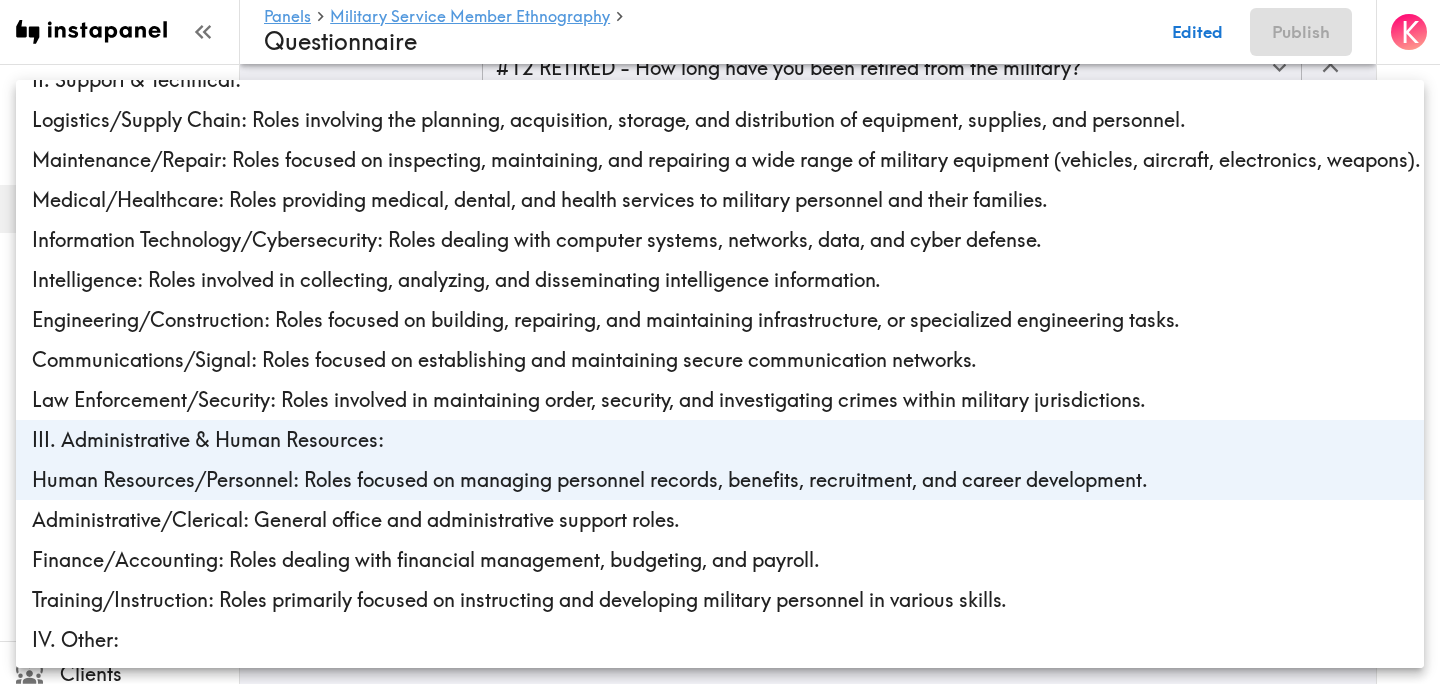 click on "Administrative/Clerical: General office and administrative support roles." at bounding box center [720, 520] 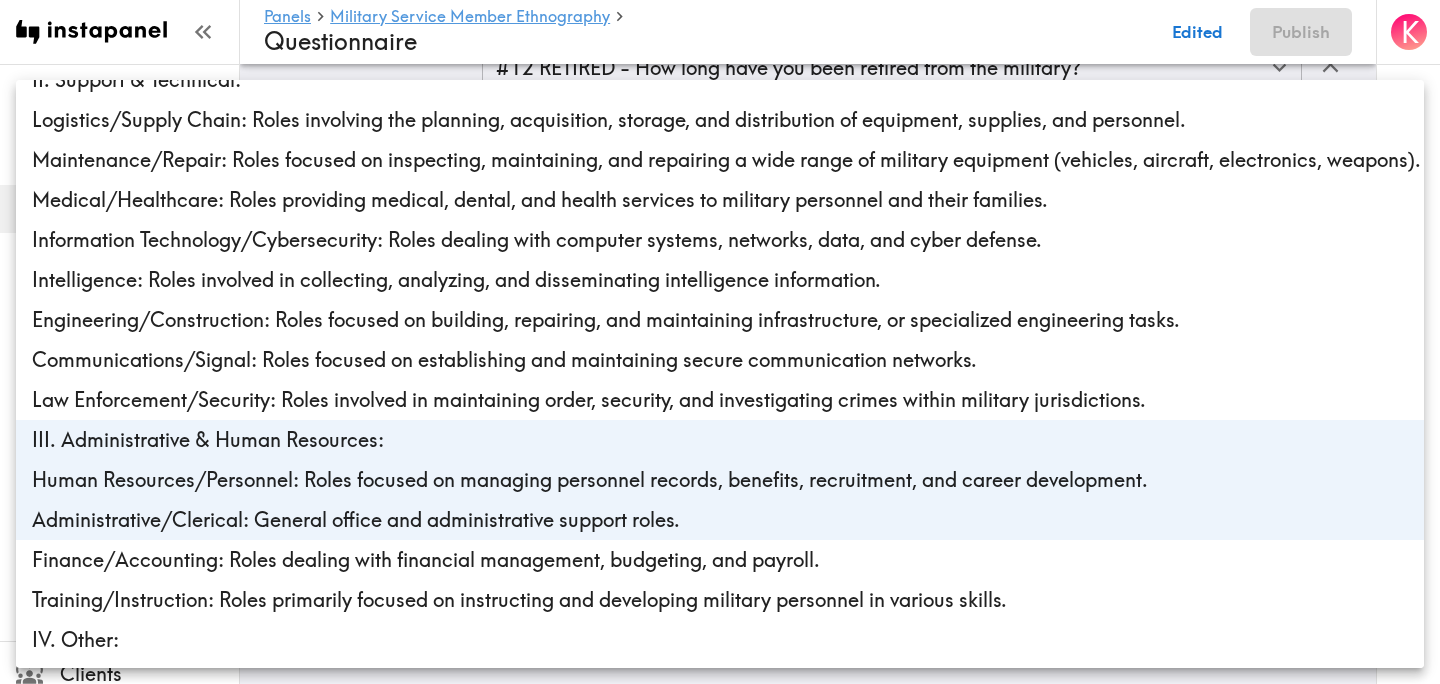 click on "Finance/Accounting: Roles dealing with financial management, budgeting, and payroll." at bounding box center [720, 560] 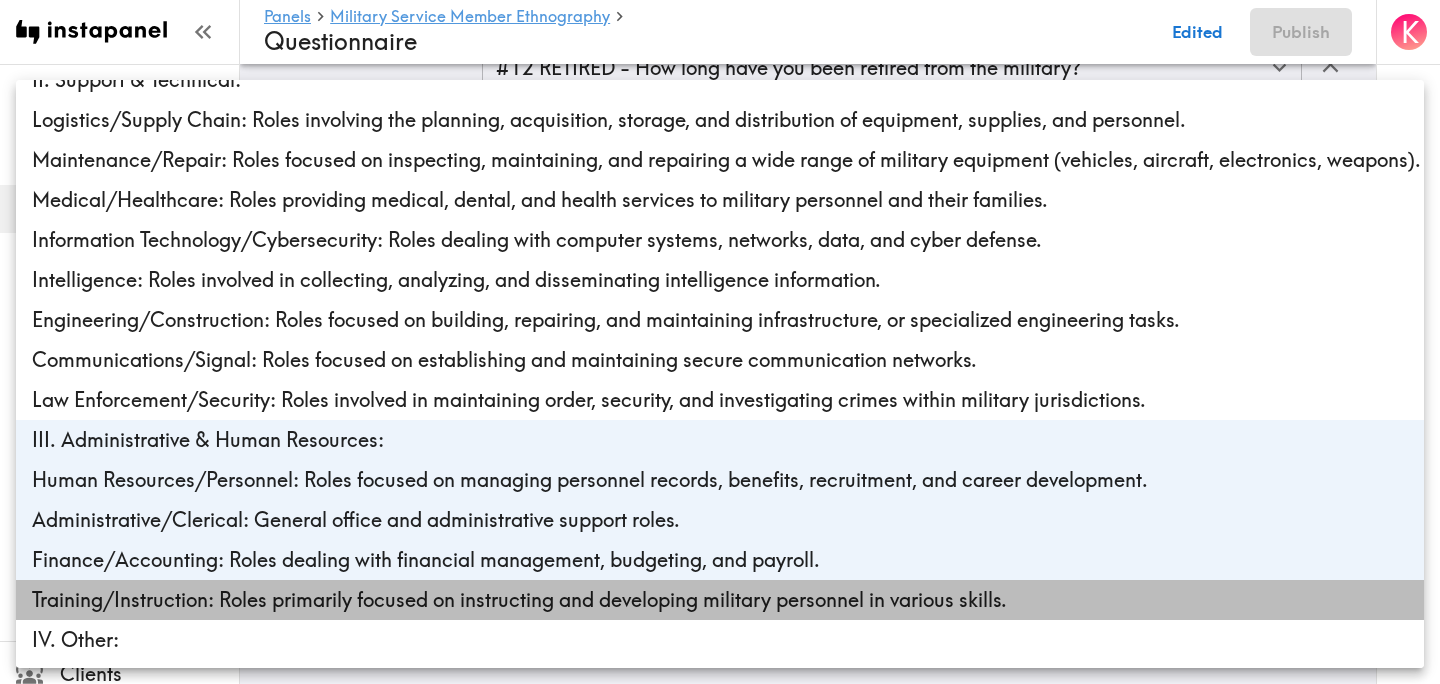 click on "Training/Instruction: Roles primarily focused on instructing and developing military personnel in various skills." at bounding box center (720, 600) 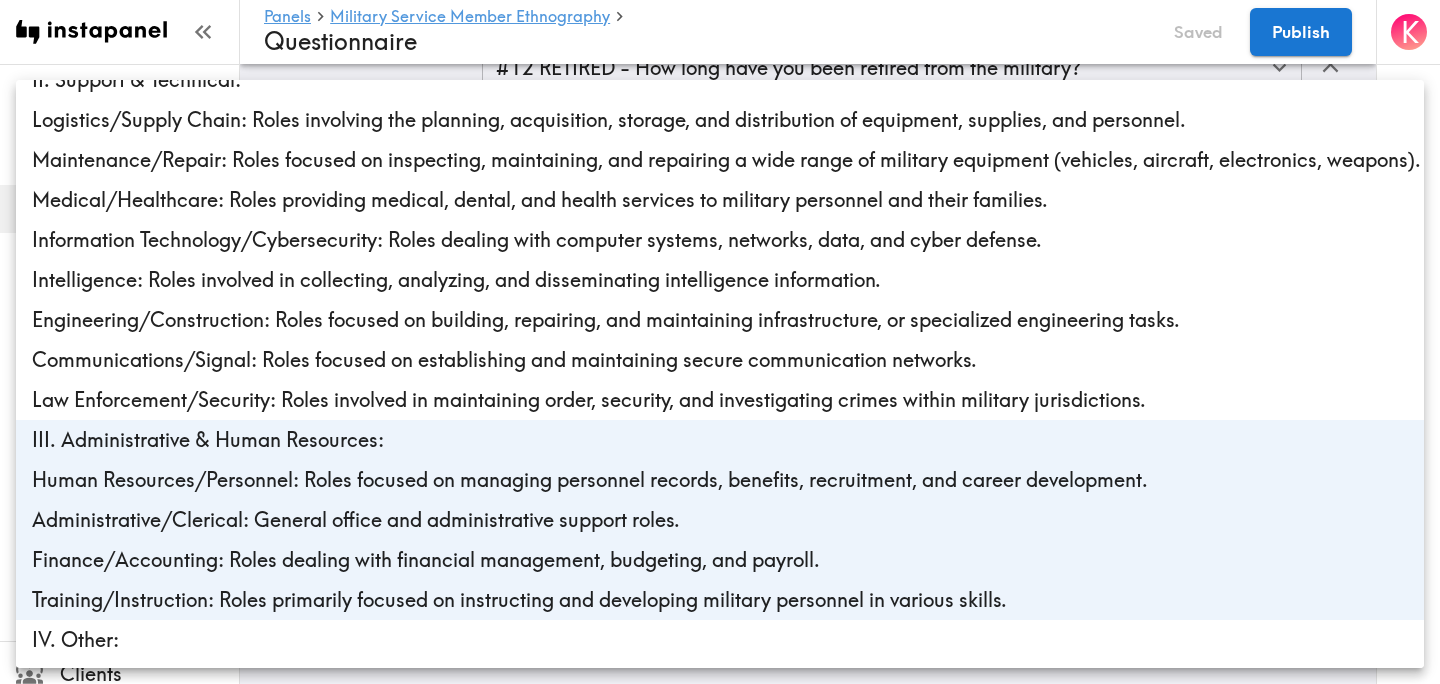 click at bounding box center (720, 342) 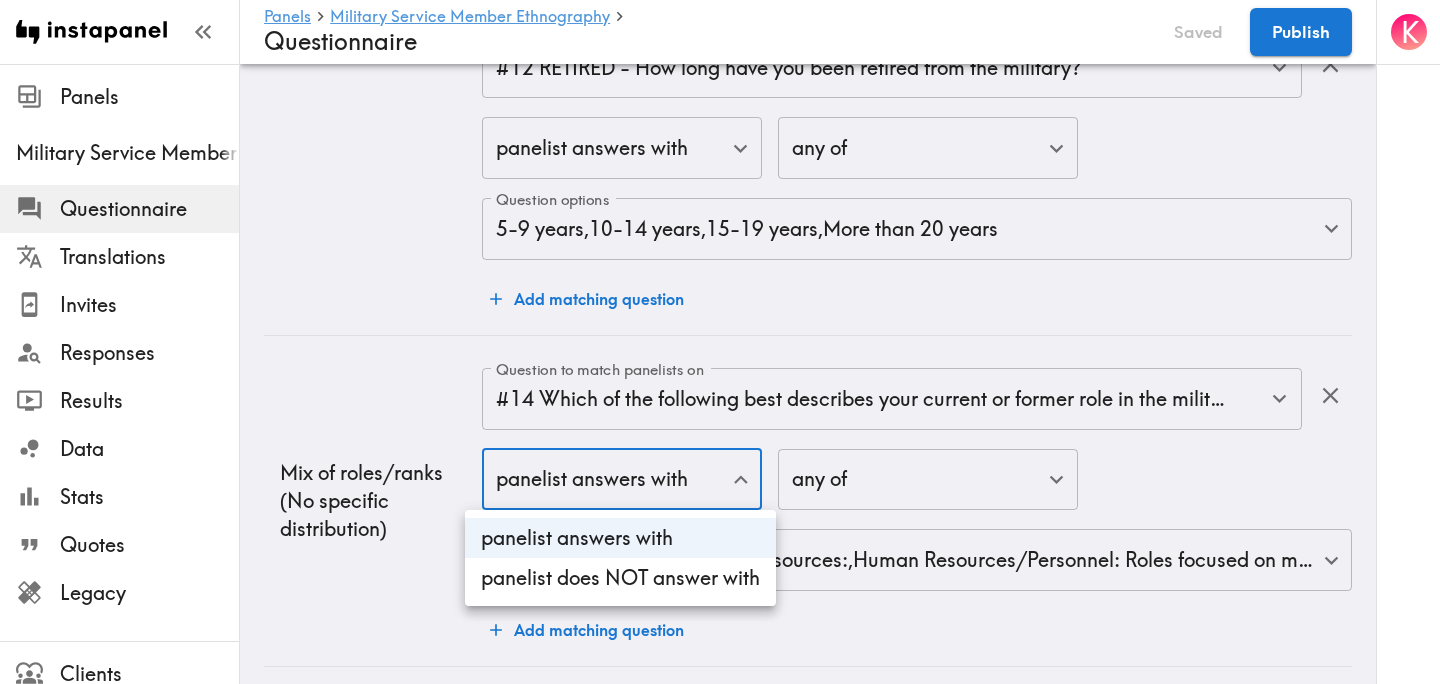 click on "Instapanel -  Panels  -  Military Service Member Ethnography  -  Questionnaire Panels Military Service Member Ethnography Questionnaire Translations Invites Responses Results Data Stats Quotes Legacy Clients Panelists Strategists My Invites My Rewards Help/Suggestions K Panels   Military Service Member Ethnography   Questionnaire Saved Publish Audience Questions Screening # Video Responses 20 # Video Responses The target number of panelists recording video. # Quant Responses # Quant Responses The target number of panelists answering multiple-choice and short text questions (no video answers). 18+ years old Mix of genders  ( No specific distribution ) Broad geographic distribution across the US Mix of HHI levels  ( No specific distribution ) Mix of ethnicities  ( No specific distribution ) Active/former service member  ( Specific distribution ) Active Duty  ( 0-90% ) Former Service Member-Less than 5 years retired/out of service  ( 0-90% ) Former Service Member-5+ years retired/out of service  ( 0-10% ) ( ) (" at bounding box center (720, -2538) 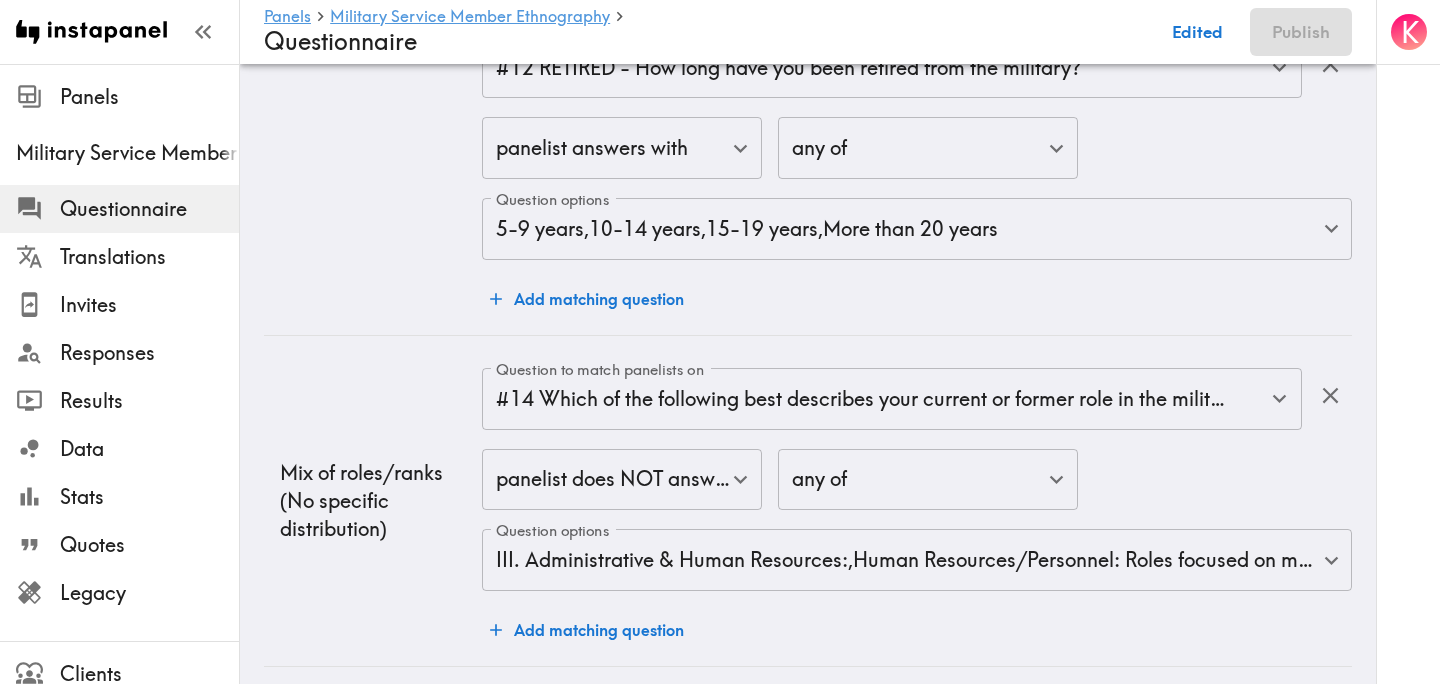 click on "Mix of roles/ranks (No specific distribution)" at bounding box center [373, 500] 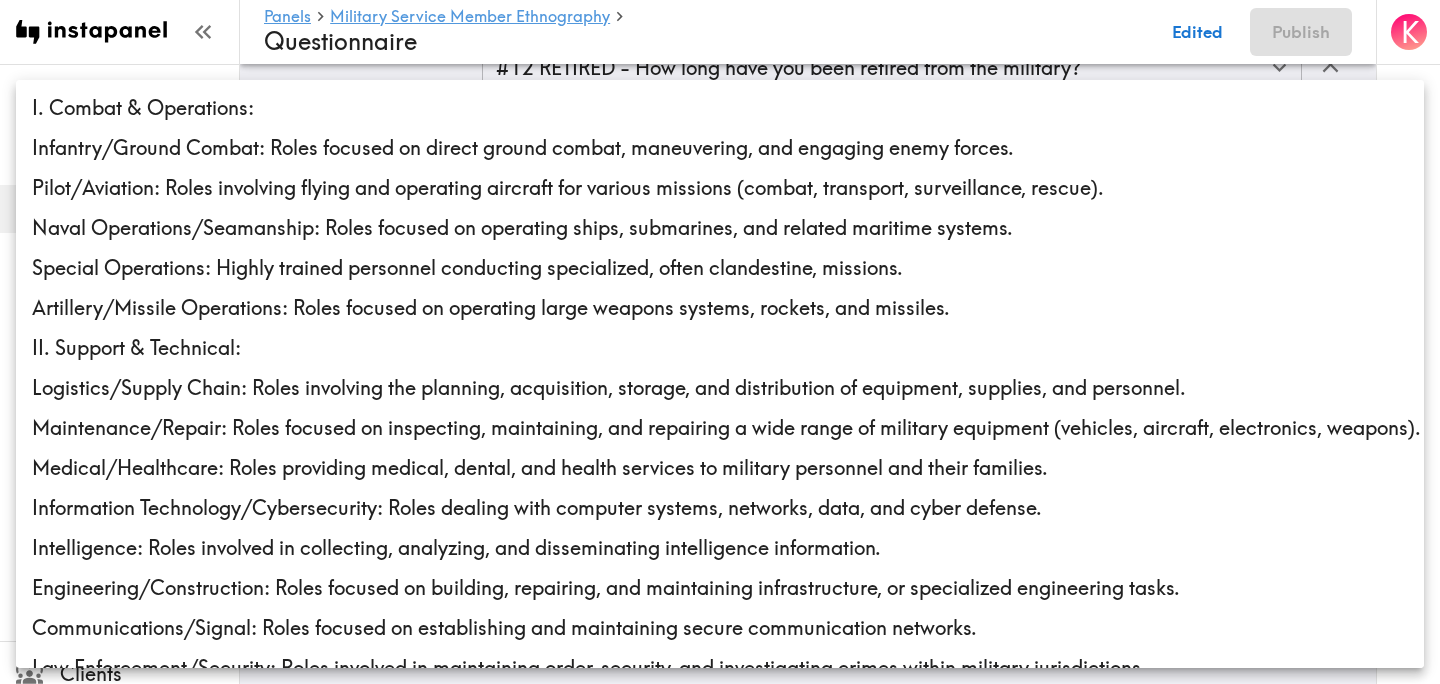 click on "Instapanel -  Panels  -  Military Service Member Ethnography  -  Questionnaire Panels Military Service Member Ethnography Questionnaire Translations Invites Responses Results Data Stats Quotes Legacy Clients Panelists Strategists My Invites My Rewards Help/Suggestions K Panels   Military Service Member Ethnography   Questionnaire Edited Publish Audience Questions Screening # Video Responses 20 # Video Responses The target number of panelists recording video. # Quant Responses # Quant Responses The target number of panelists answering multiple-choice and short text questions (no video answers). 18+ years old Mix of genders  ( No specific distribution ) Broad geographic distribution across the US Mix of HHI levels  ( No specific distribution ) Mix of ethnicities  ( No specific distribution ) Active/former service member  ( Specific distribution ) Active Duty  ( 0-90% ) Former Service Member-Less than 5 years retired/out of service  ( 0-90% ) Former Service Member-5+ years retired/out of service  ( 0-10% ) ( ) (" at bounding box center (720, -2538) 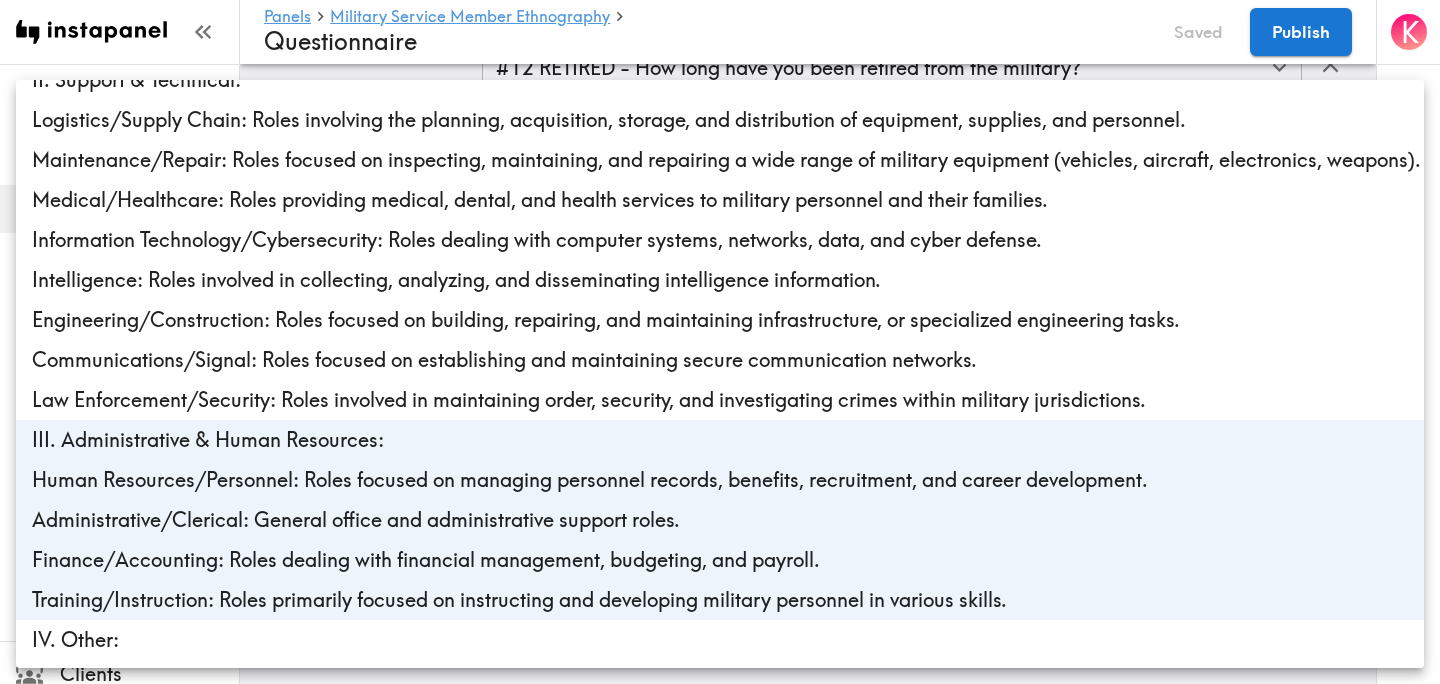 click at bounding box center (720, 342) 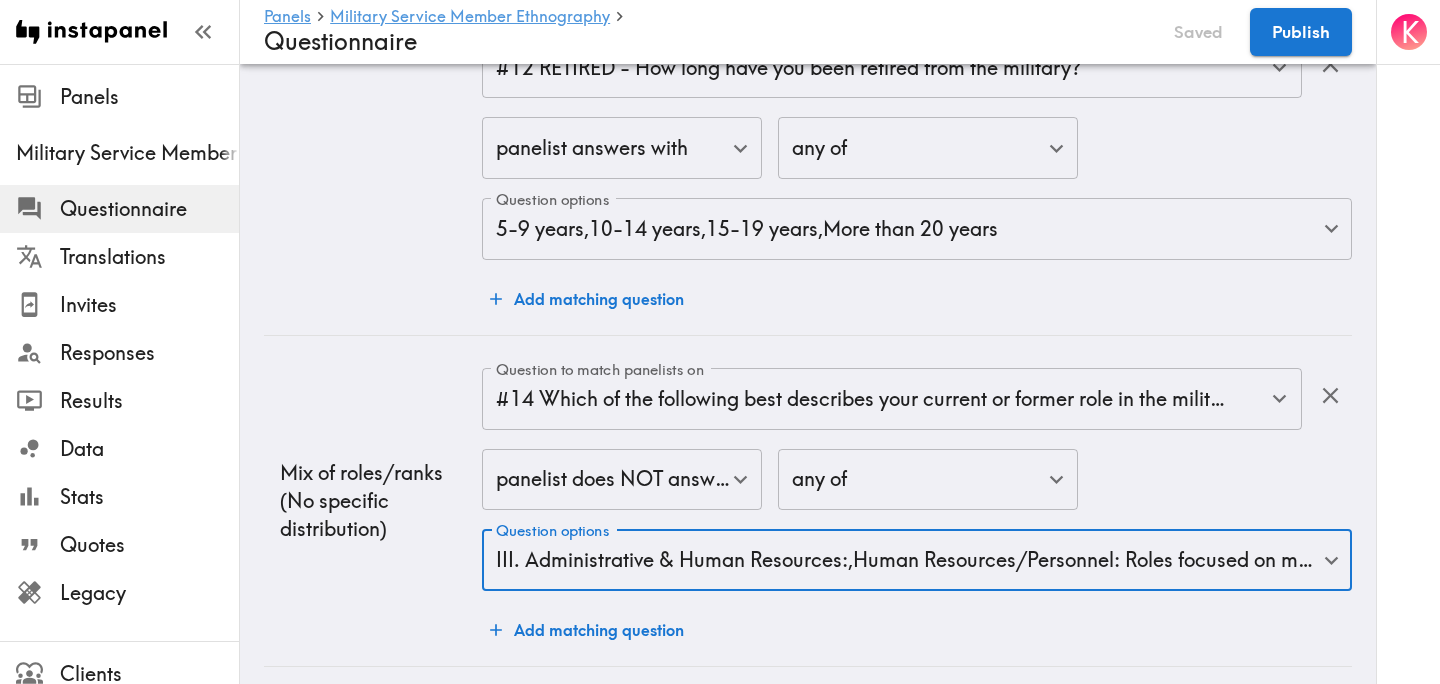 click on "Mix of roles/ranks (No specific distribution)" at bounding box center [373, 500] 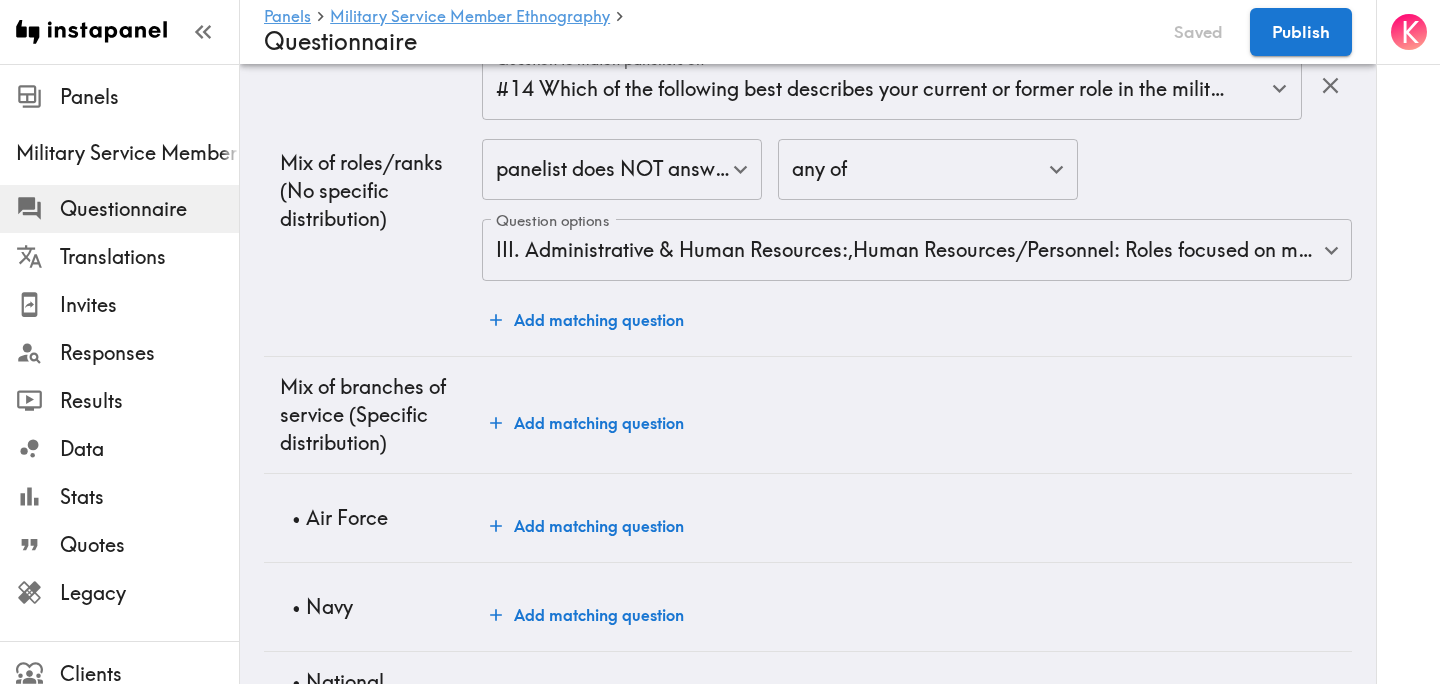 scroll, scrollTop: 6621, scrollLeft: 0, axis: vertical 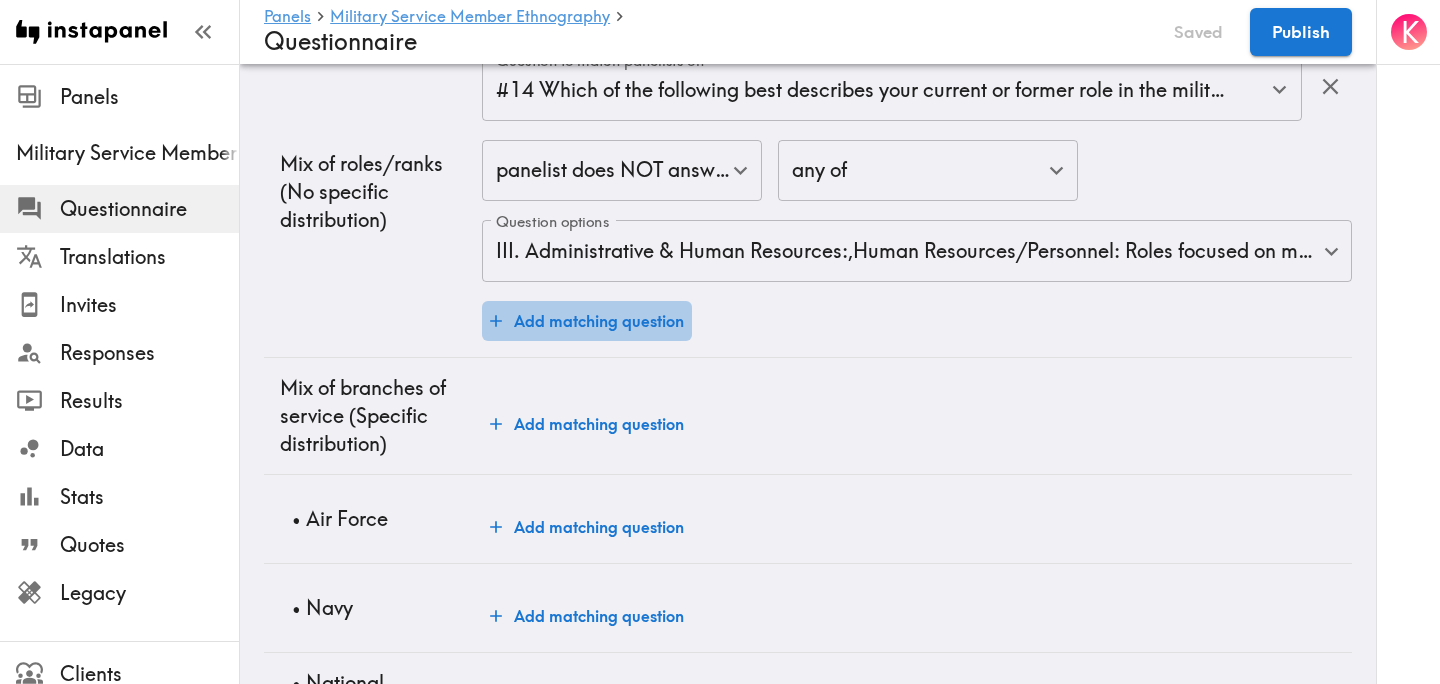 click on "Add matching question" at bounding box center [587, 321] 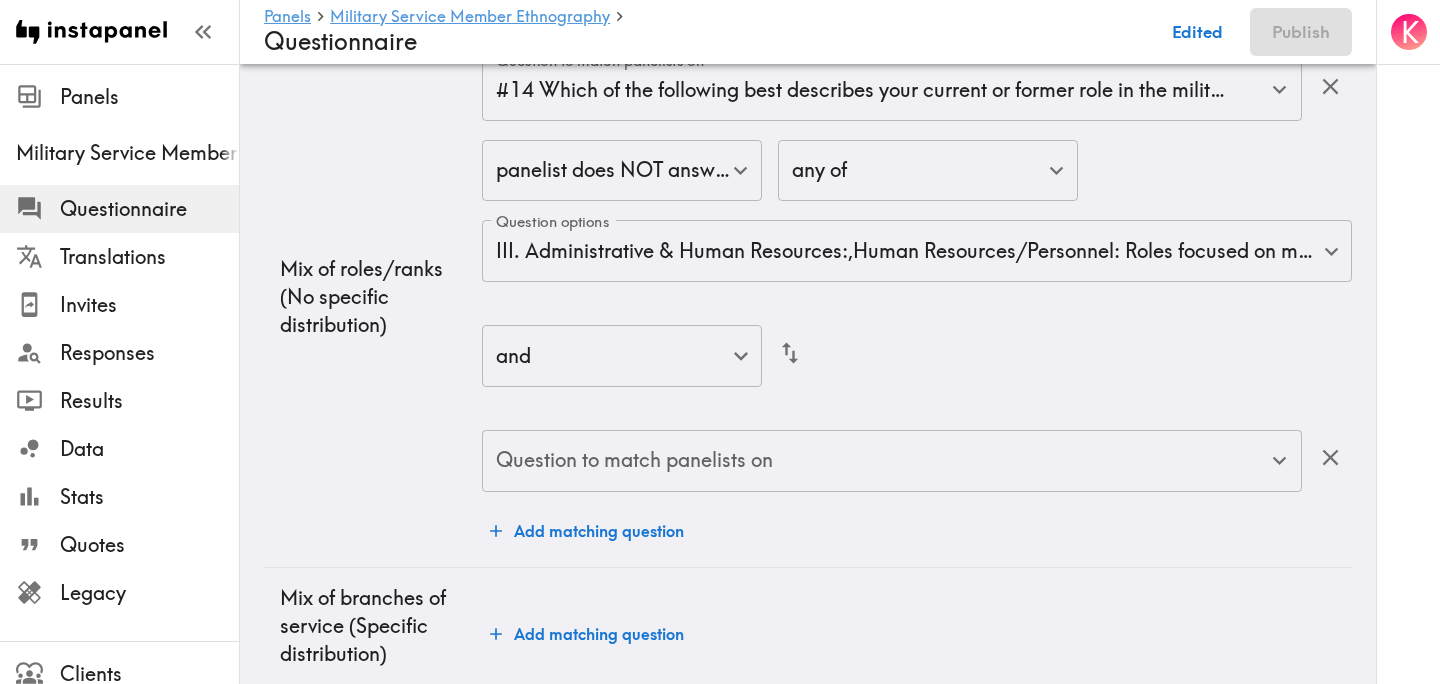 click on "Question to match panelists on" at bounding box center [877, 461] 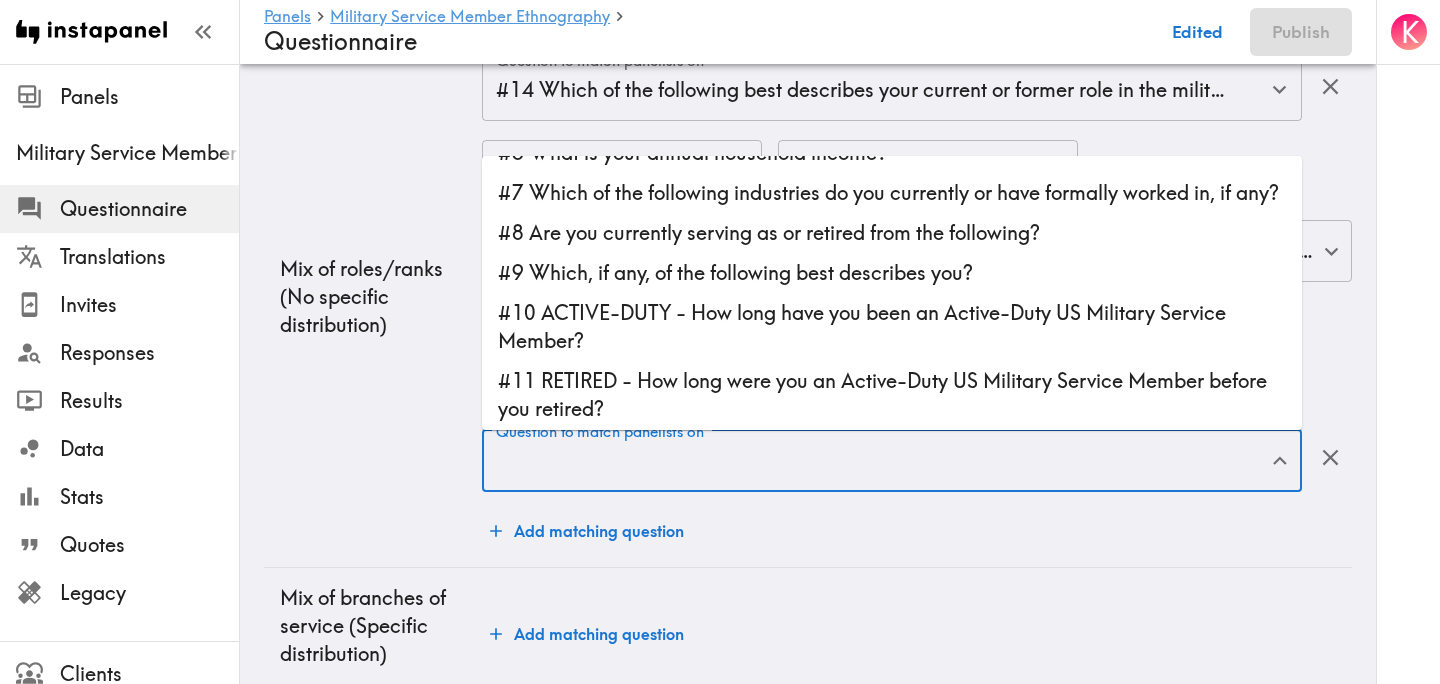 scroll, scrollTop: 194, scrollLeft: 0, axis: vertical 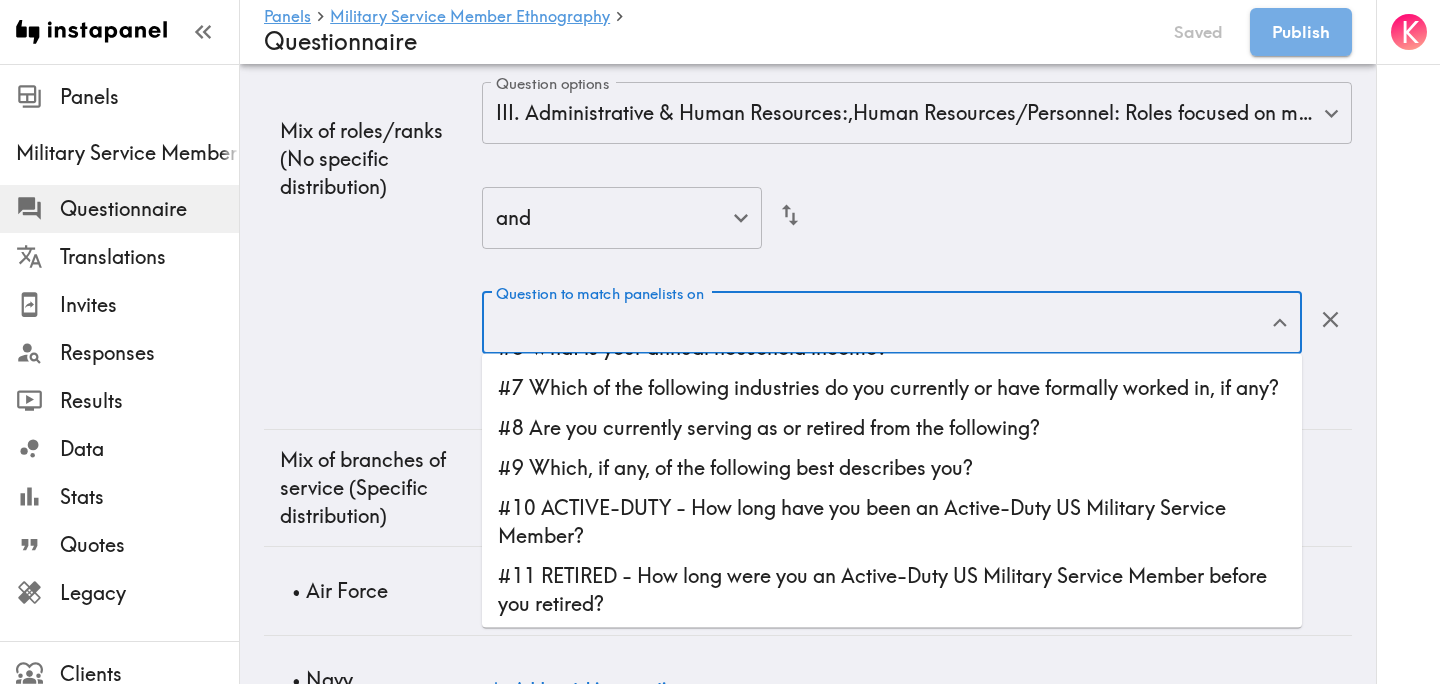 click on "Mix of roles/ranks (No specific distribution)" at bounding box center (373, 158) 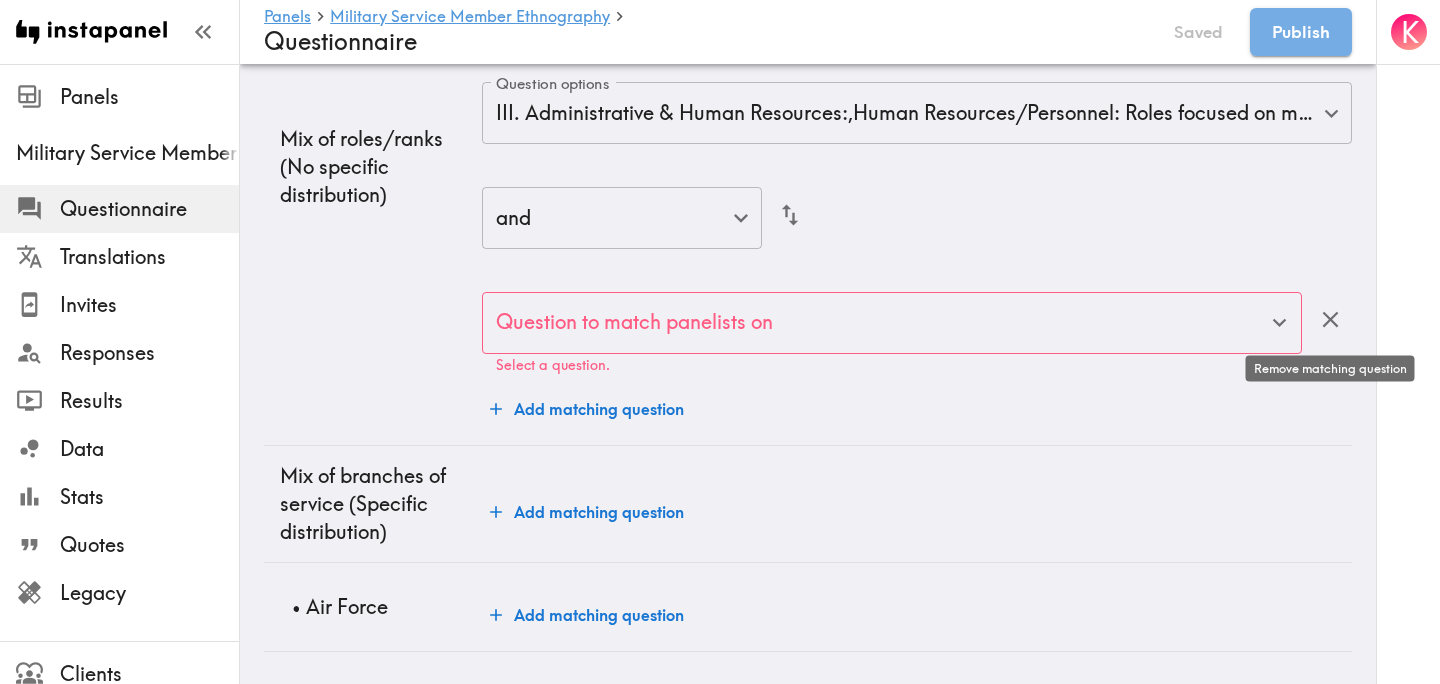 click 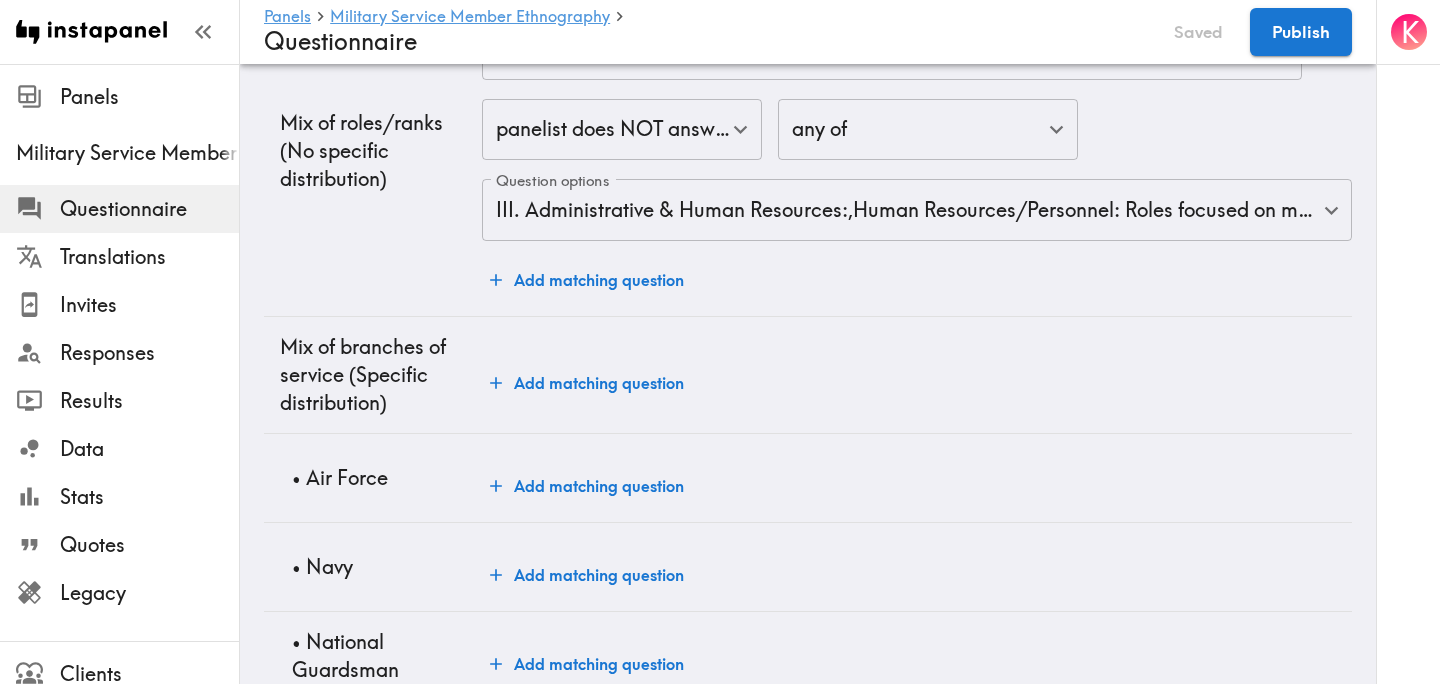 scroll, scrollTop: 6800, scrollLeft: 0, axis: vertical 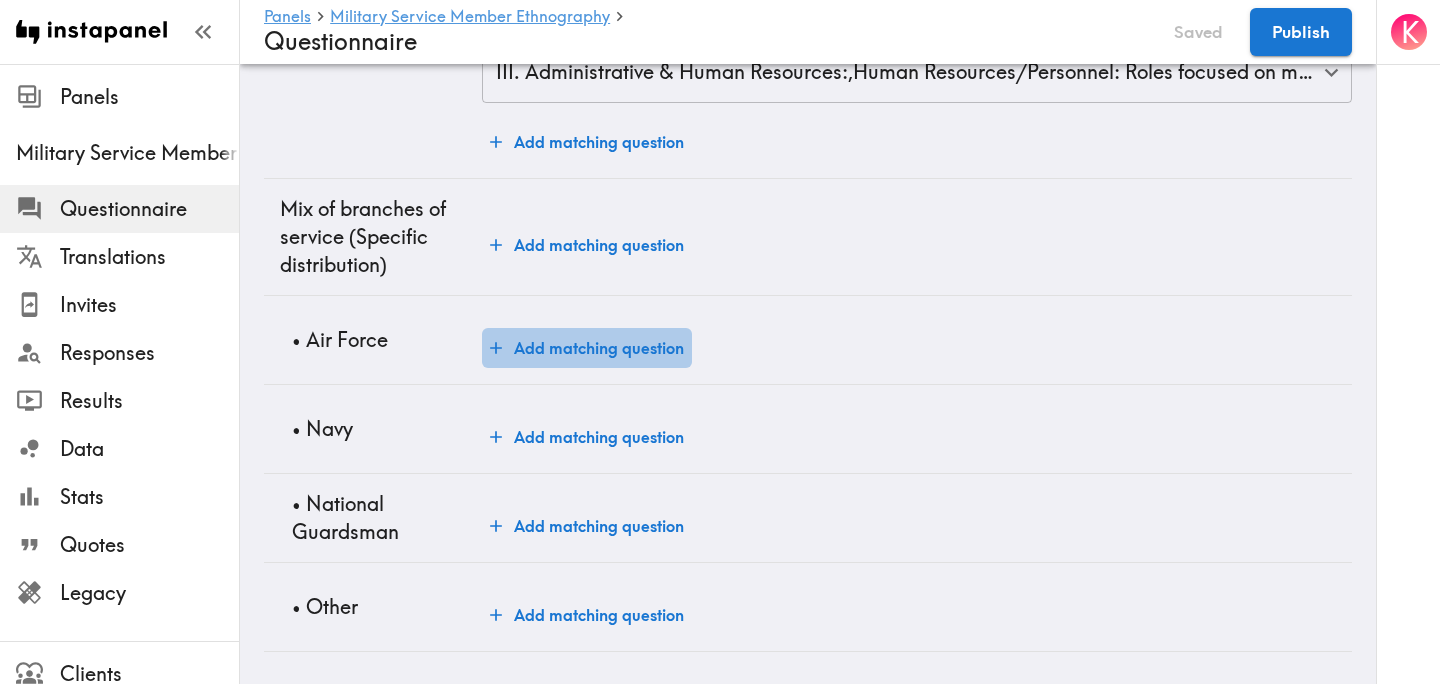 click on "Add matching question" at bounding box center (587, 348) 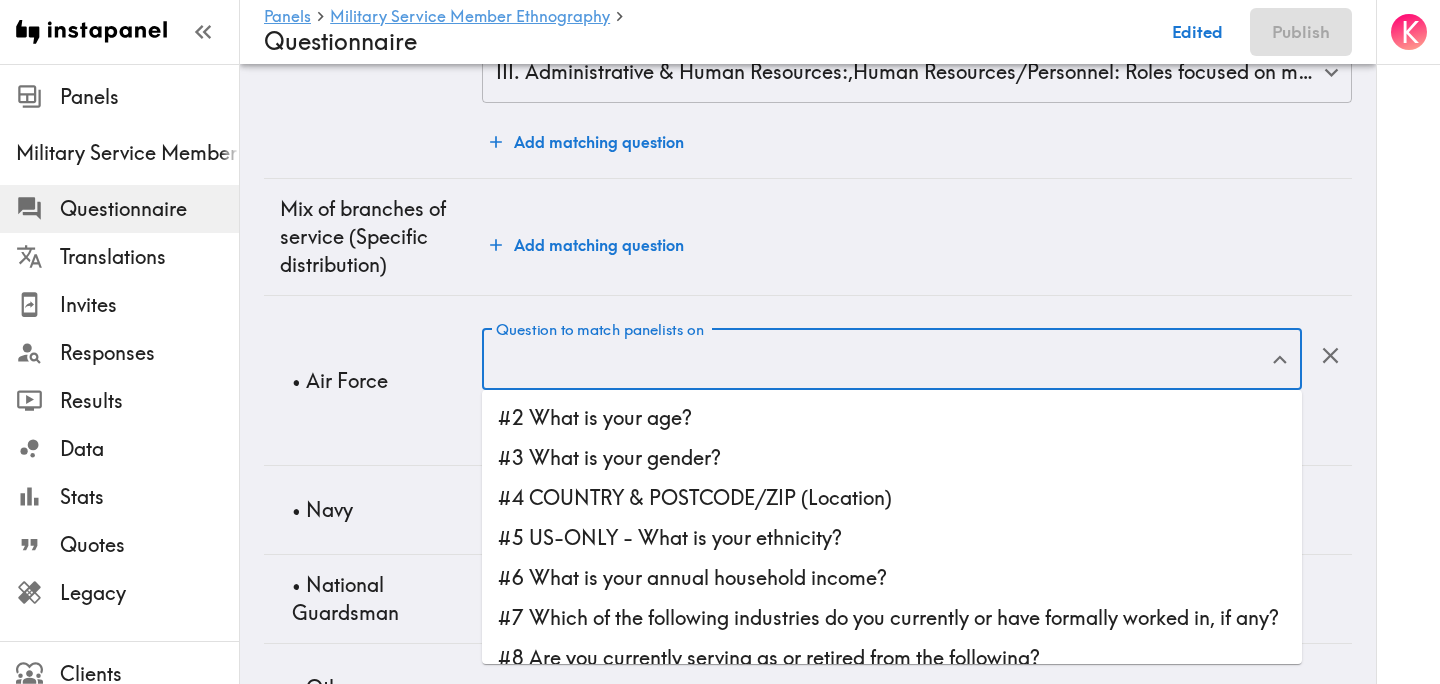 click on "Question to match panelists on" at bounding box center [877, 359] 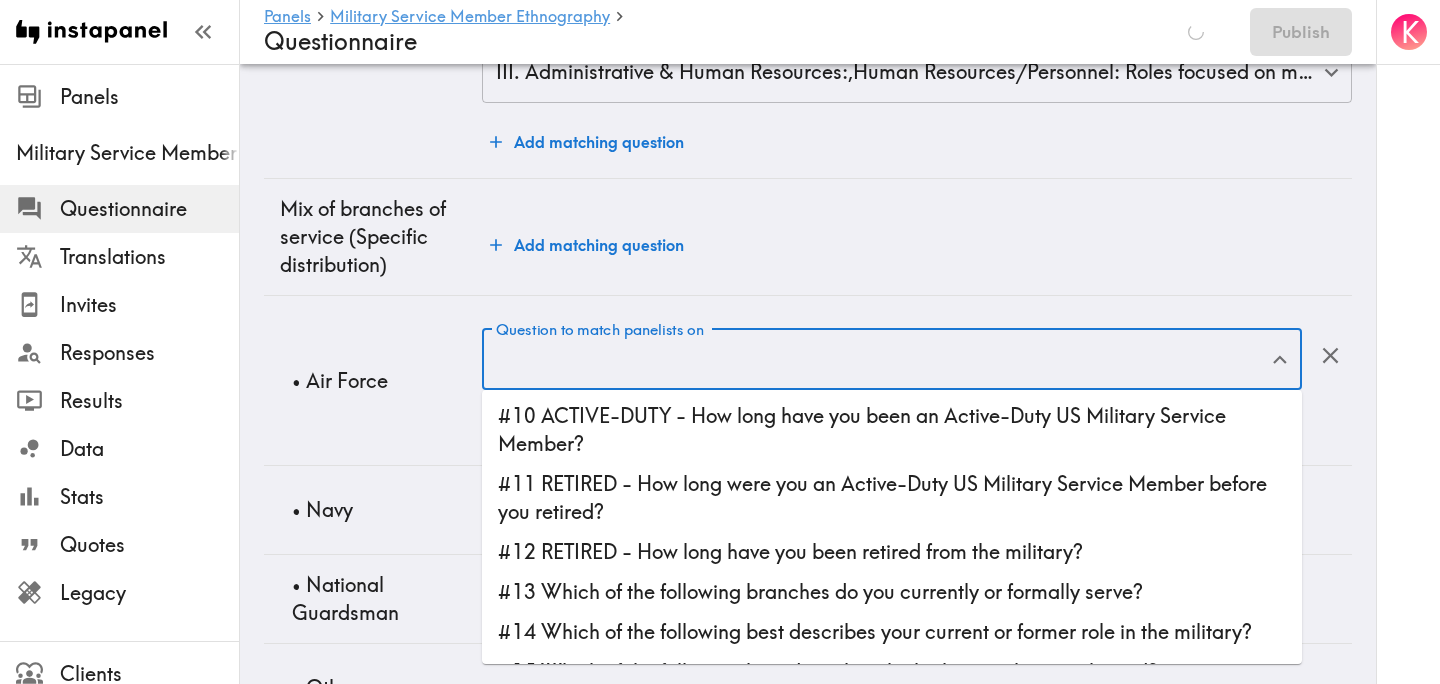 scroll, scrollTop: 339, scrollLeft: 0, axis: vertical 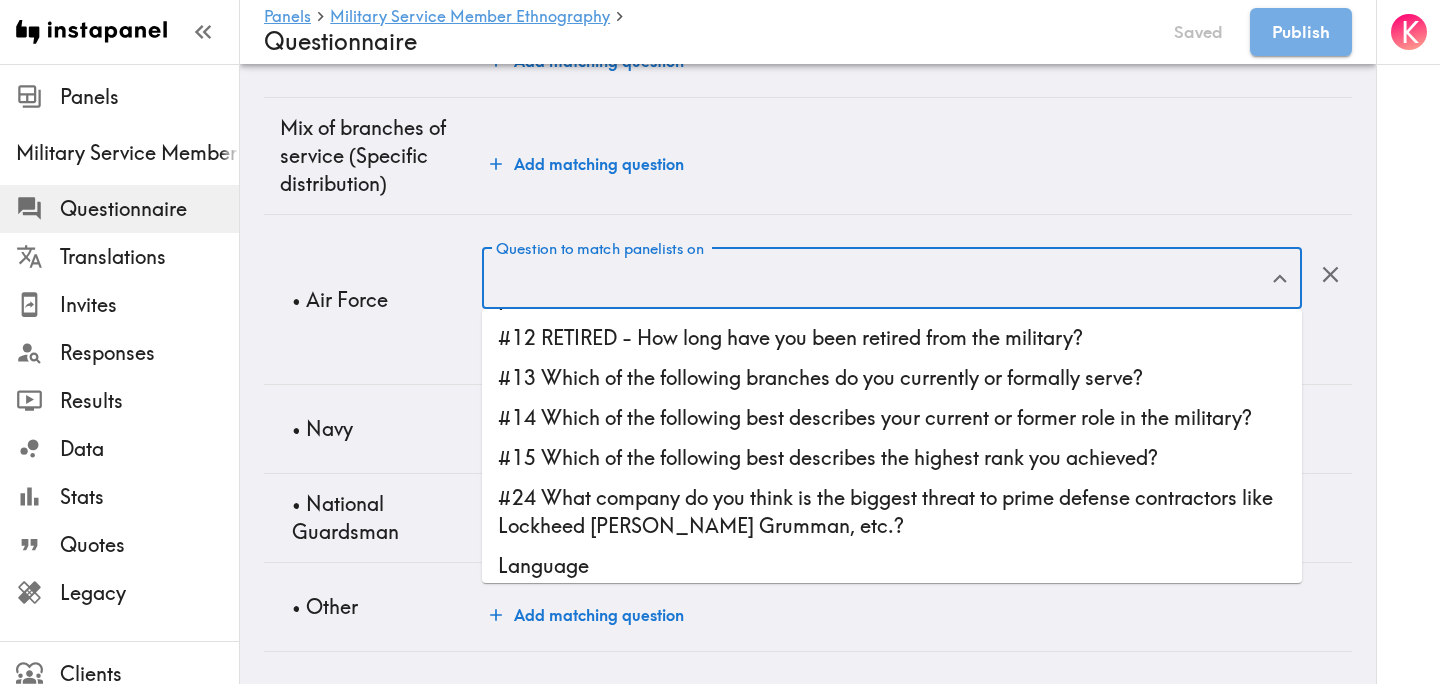 click on "#13 Which of the following branches do you currently or formally serve?" at bounding box center (892, 378) 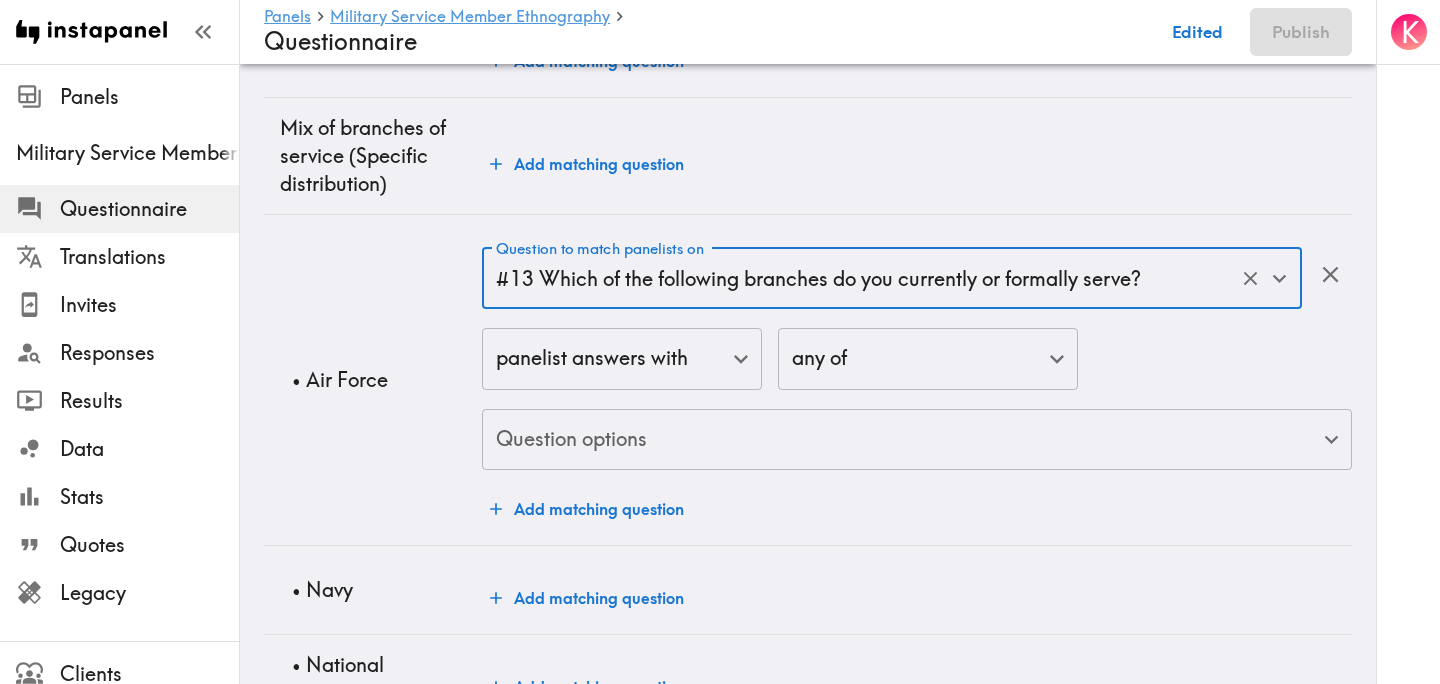 click on "Instapanel -  Panels  -  Military Service Member Ethnography  -  Questionnaire Panels Military Service Member Ethnography Questionnaire Translations Invites Responses Results Data Stats Quotes Legacy Clients Panelists Strategists My Invites My Rewards Help/Suggestions K Panels   Military Service Member Ethnography   Questionnaire Edited Publish Audience Questions Screening # Video Responses 20 # Video Responses The target number of panelists recording video. # Quant Responses # Quant Responses The target number of panelists answering multiple-choice and short text questions (no video answers). 18+ years old Mix of genders  ( No specific distribution ) Broad geographic distribution across the US Mix of HHI levels  ( No specific distribution ) Mix of ethnicities  ( No specific distribution ) Active/former service member  ( Specific distribution ) Active Duty  ( 0-90% ) Former Service Member-Less than 5 years retired/out of service  ( 0-90% ) Former Service Member-5+ years retired/out of service  ( 0-10% ) ( ) (" at bounding box center (720, -2917) 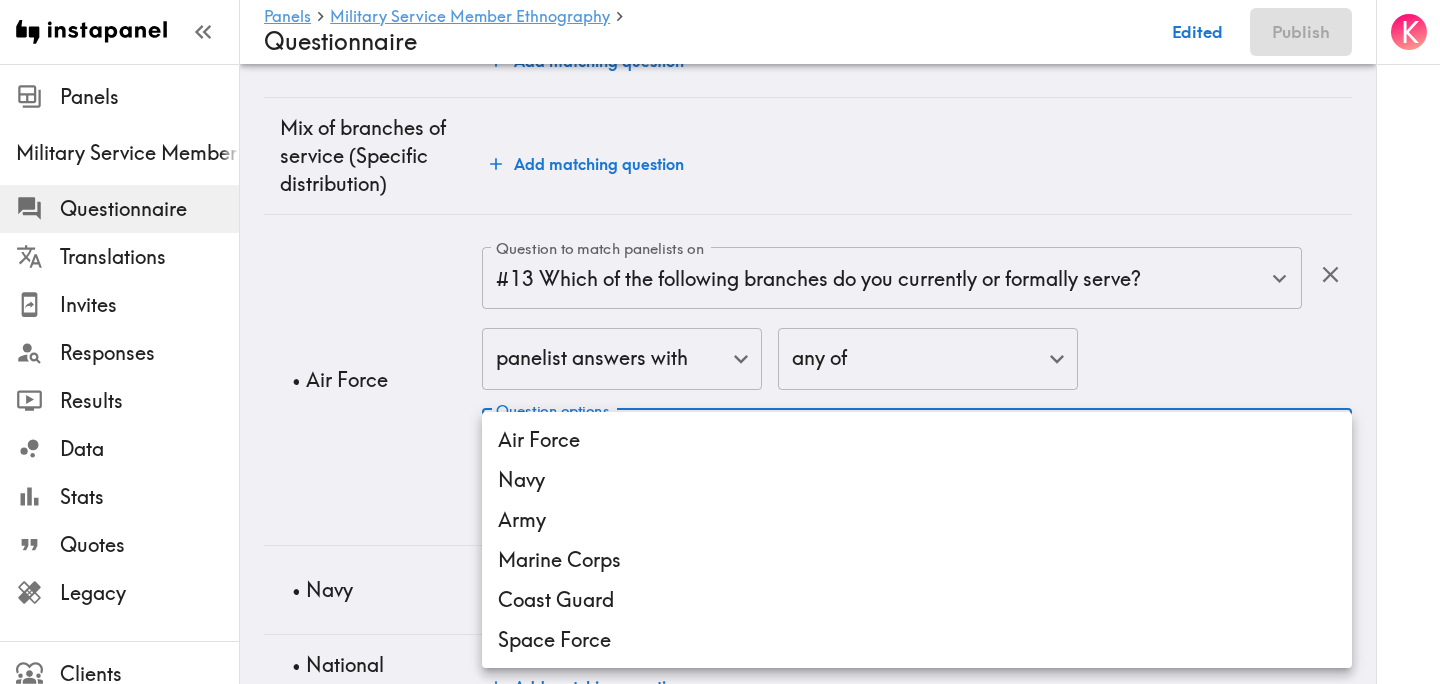 click on "Air Force" at bounding box center [917, 440] 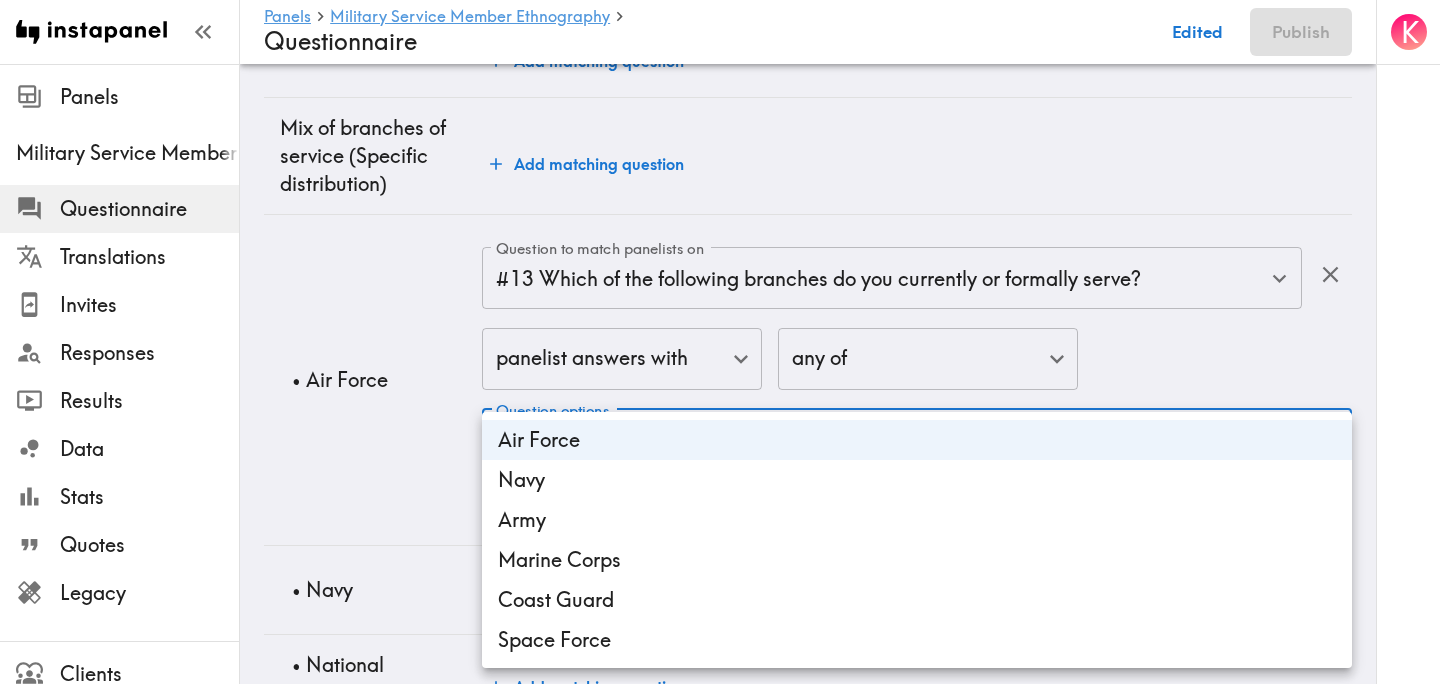 click at bounding box center [720, 342] 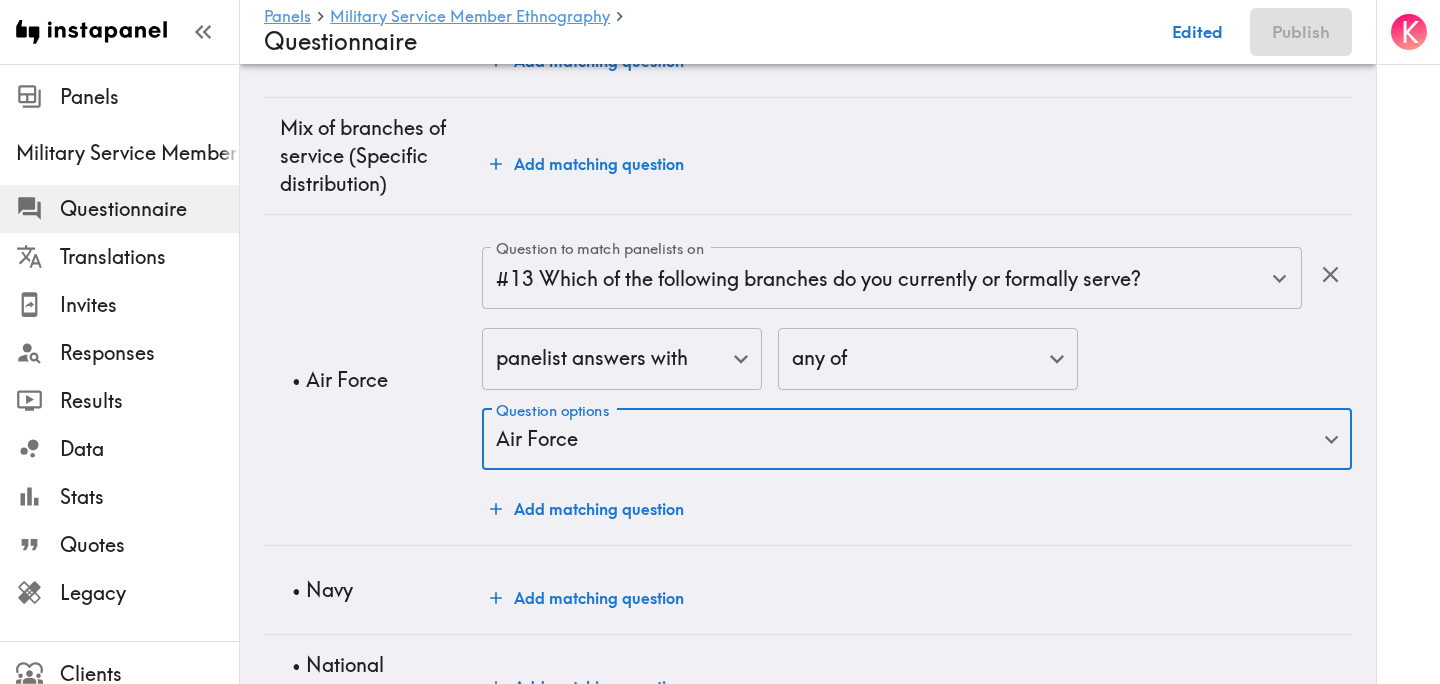 click on "•    Air Force" at bounding box center [373, 380] 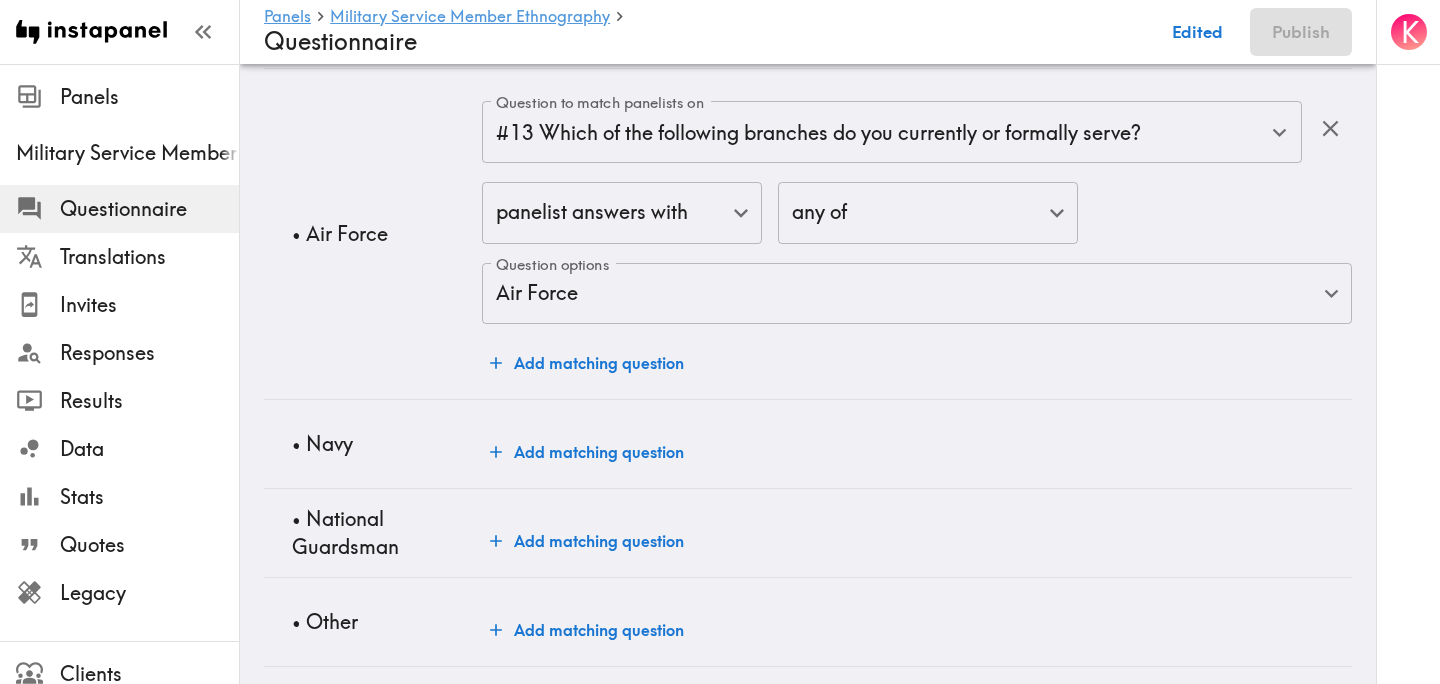 scroll, scrollTop: 6904, scrollLeft: 0, axis: vertical 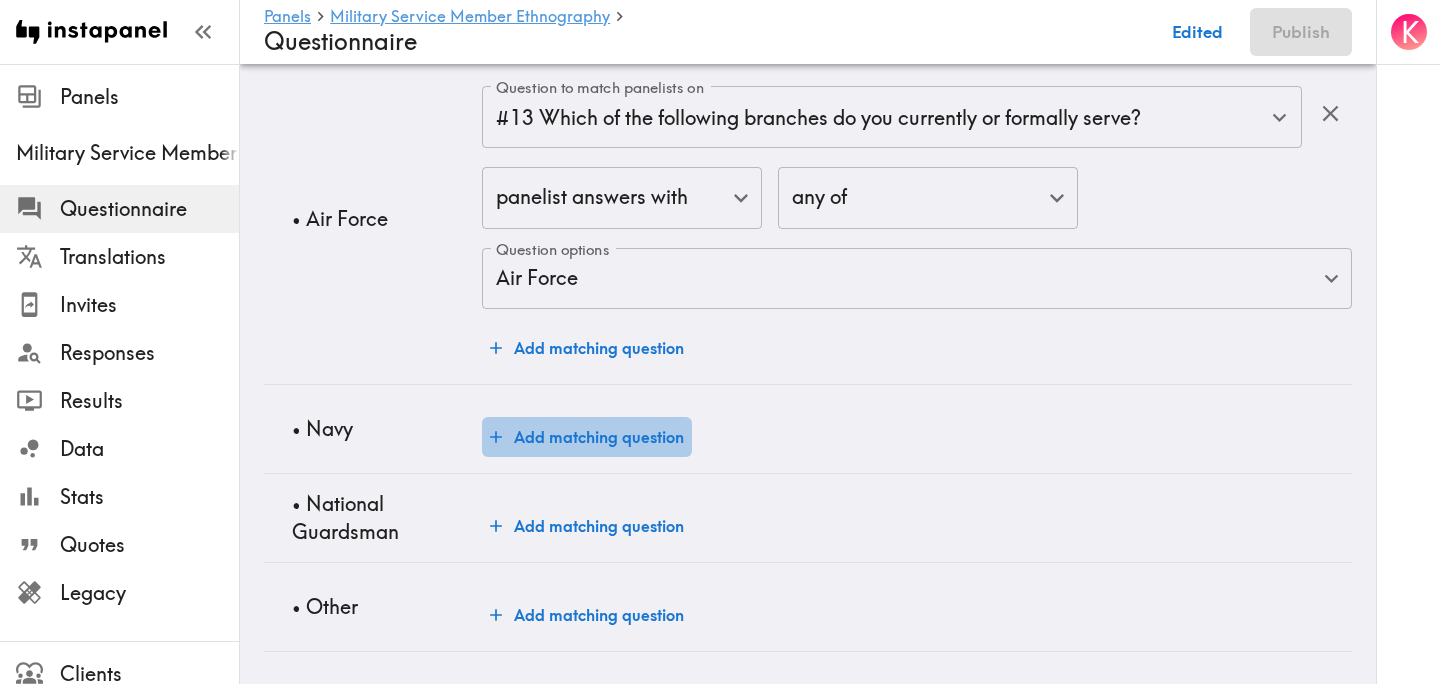 click on "Add matching question" at bounding box center (587, 437) 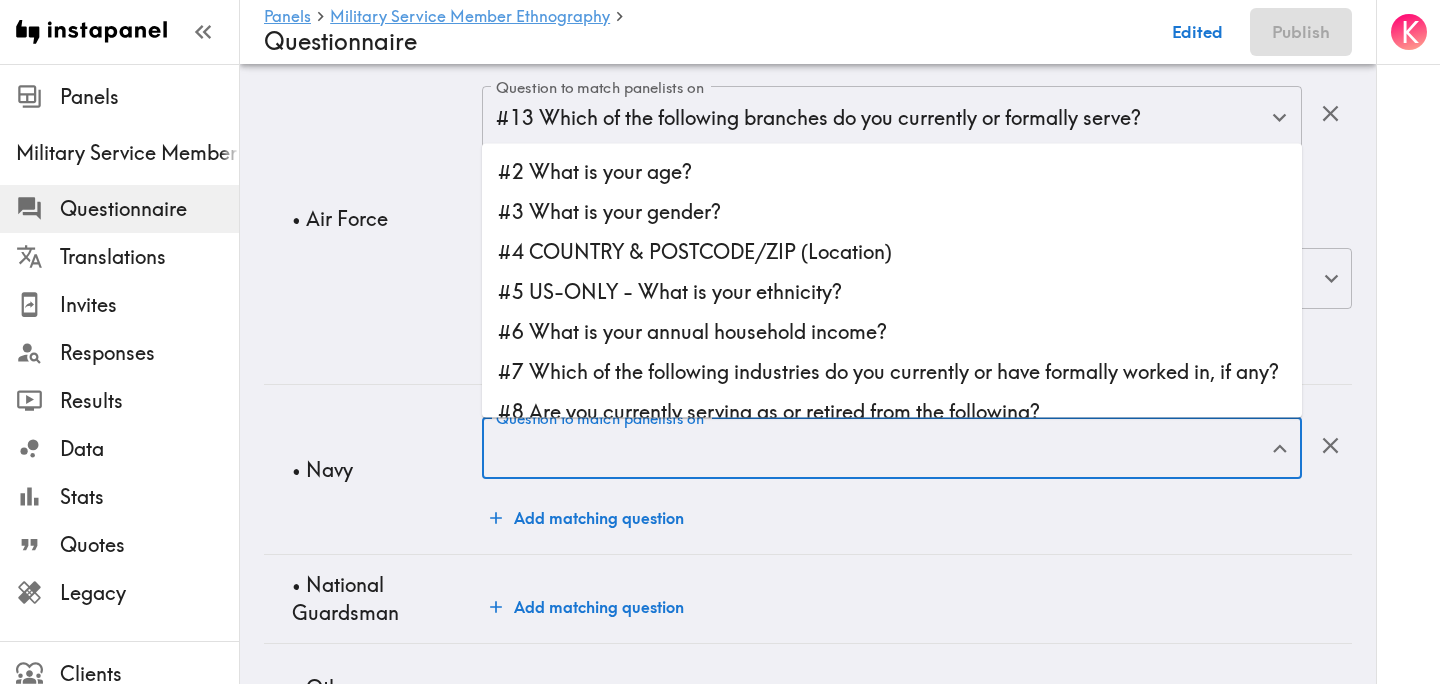 click on "Question to match panelists on Question to match panelists on" at bounding box center (892, 449) 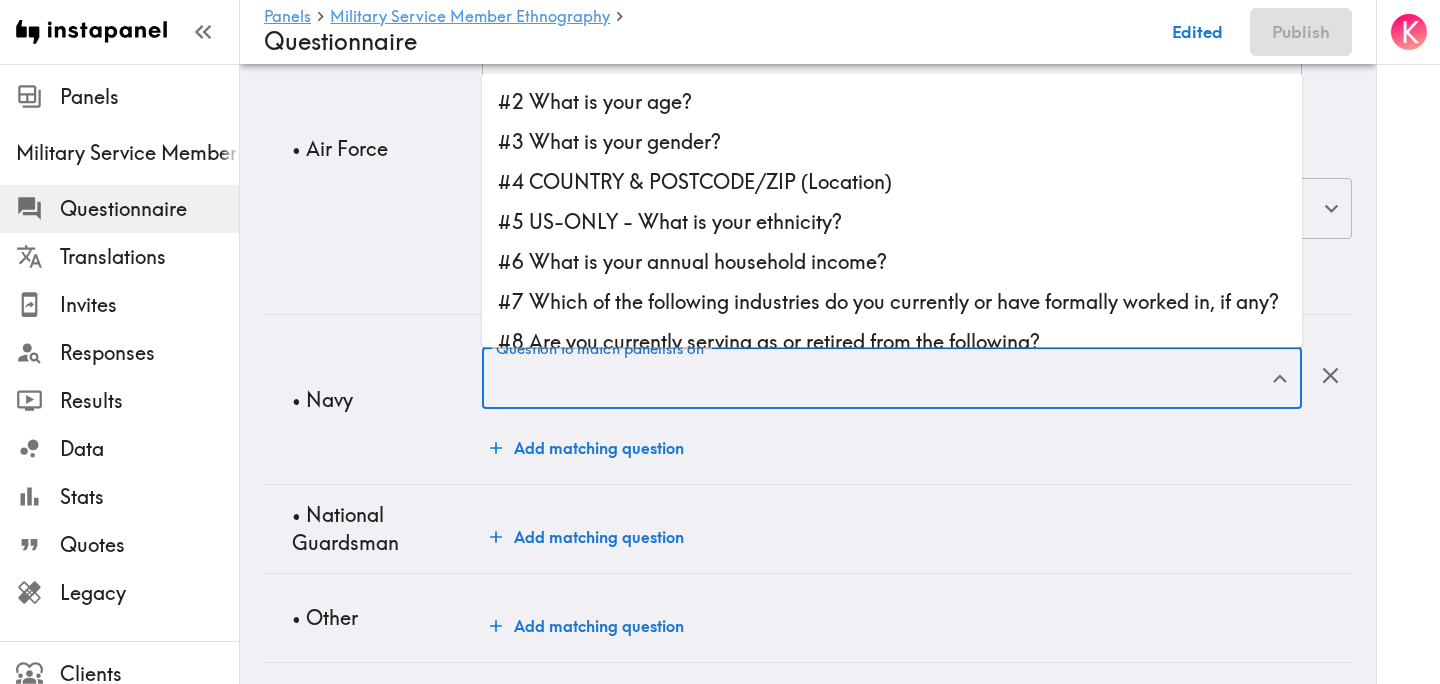 scroll, scrollTop: 6985, scrollLeft: 0, axis: vertical 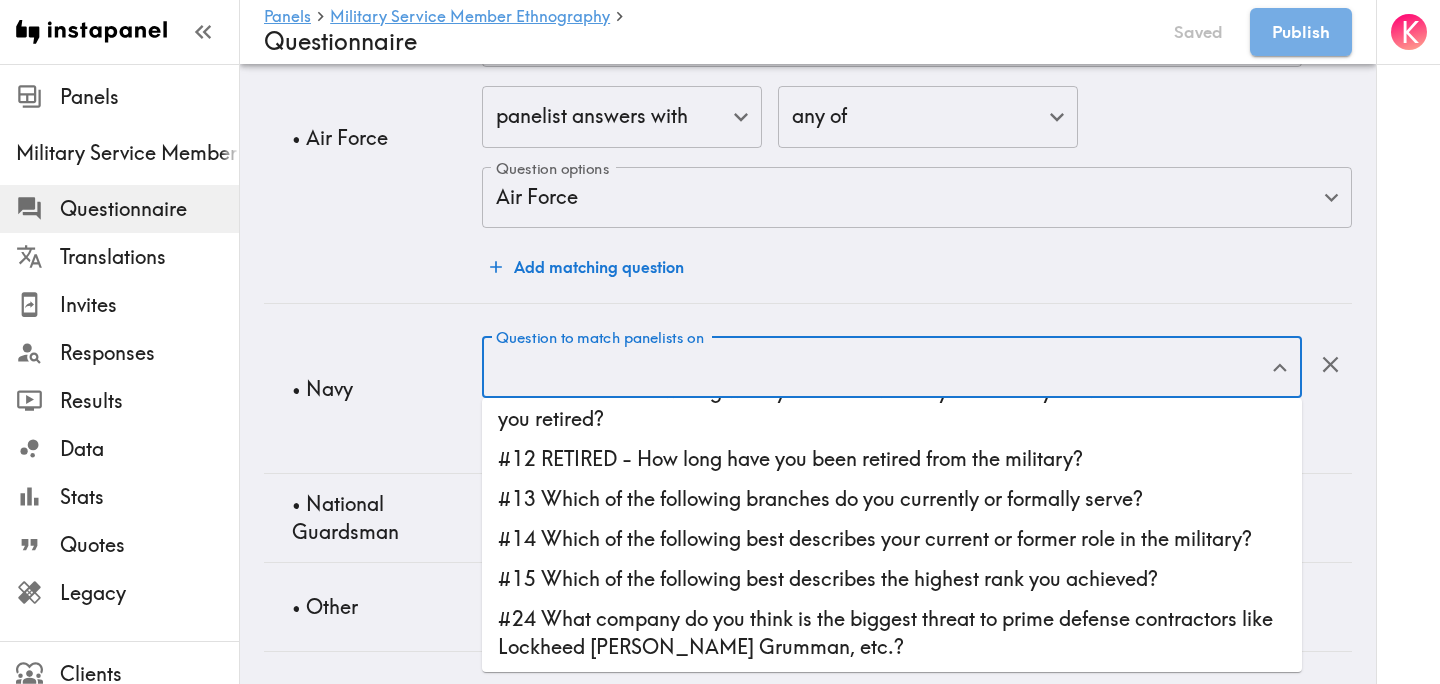 click on "#13 Which of the following branches do you currently or formally serve?" at bounding box center (892, 499) 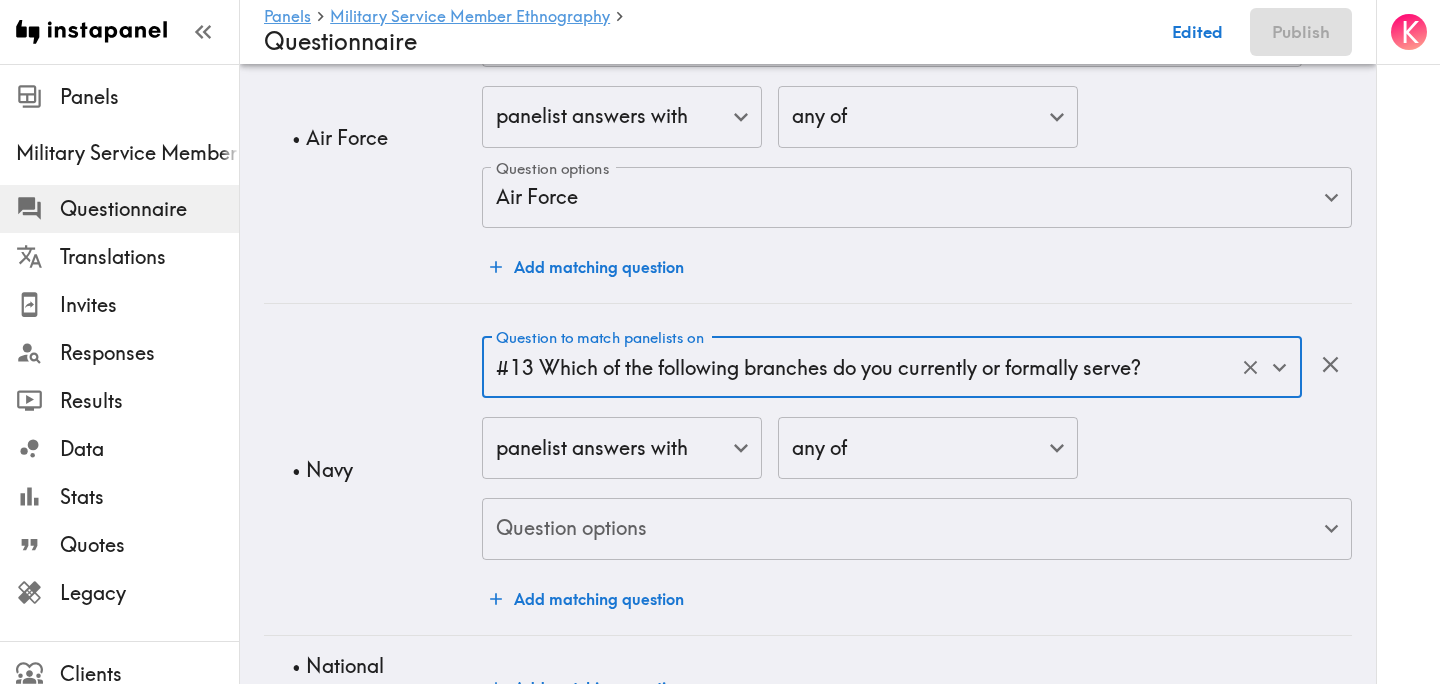 click on "Instapanel -  Panels  -  Military Service Member Ethnography  -  Questionnaire Panels Military Service Member Ethnography Questionnaire Translations Invites Responses Results Data Stats Quotes Legacy Clients Panelists Strategists My Invites My Rewards Help/Suggestions K Panels   Military Service Member Ethnography   Questionnaire Edited Publish Audience Questions Screening # Video Responses 20 # Video Responses The target number of panelists recording video. # Quant Responses # Quant Responses The target number of panelists answering multiple-choice and short text questions (no video answers). 18+ years old Mix of genders  ( No specific distribution ) Broad geographic distribution across the US Mix of HHI levels  ( No specific distribution ) Mix of ethnicities  ( No specific distribution ) Active/former service member  ( Specific distribution ) Active Duty  ( 0-90% ) Former Service Member-Less than 5 years retired/out of service  ( 0-90% ) Former Service Member-5+ years retired/out of service  ( 0-10% ) ( ) (" at bounding box center [720, -3038] 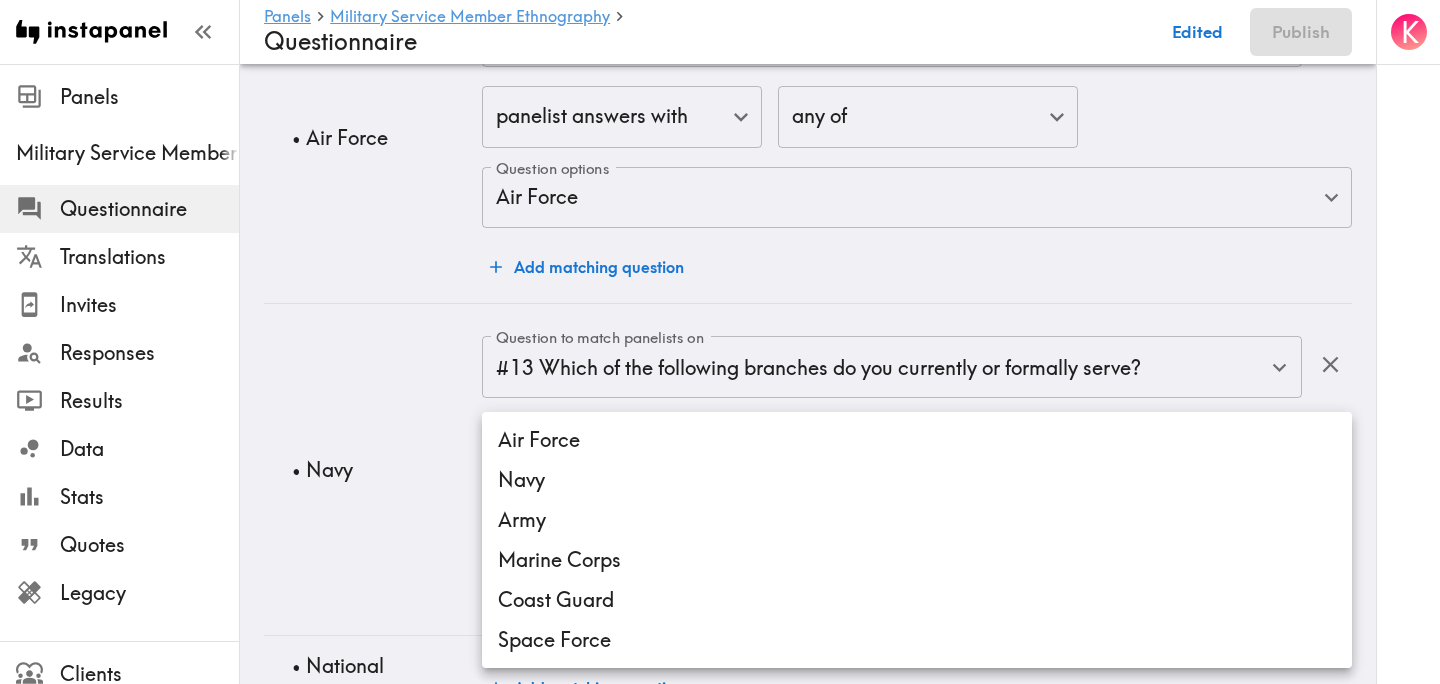 click on "Army" at bounding box center [917, 520] 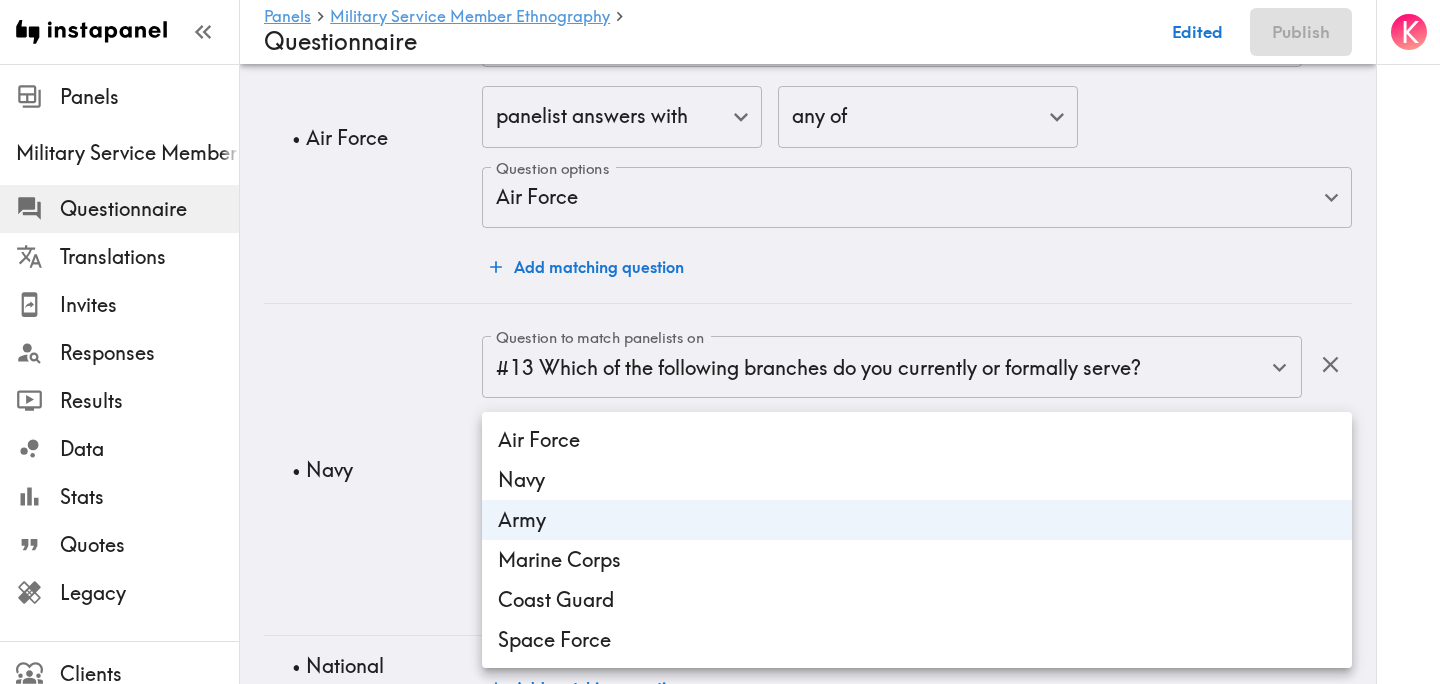 click on "Navy" at bounding box center (917, 480) 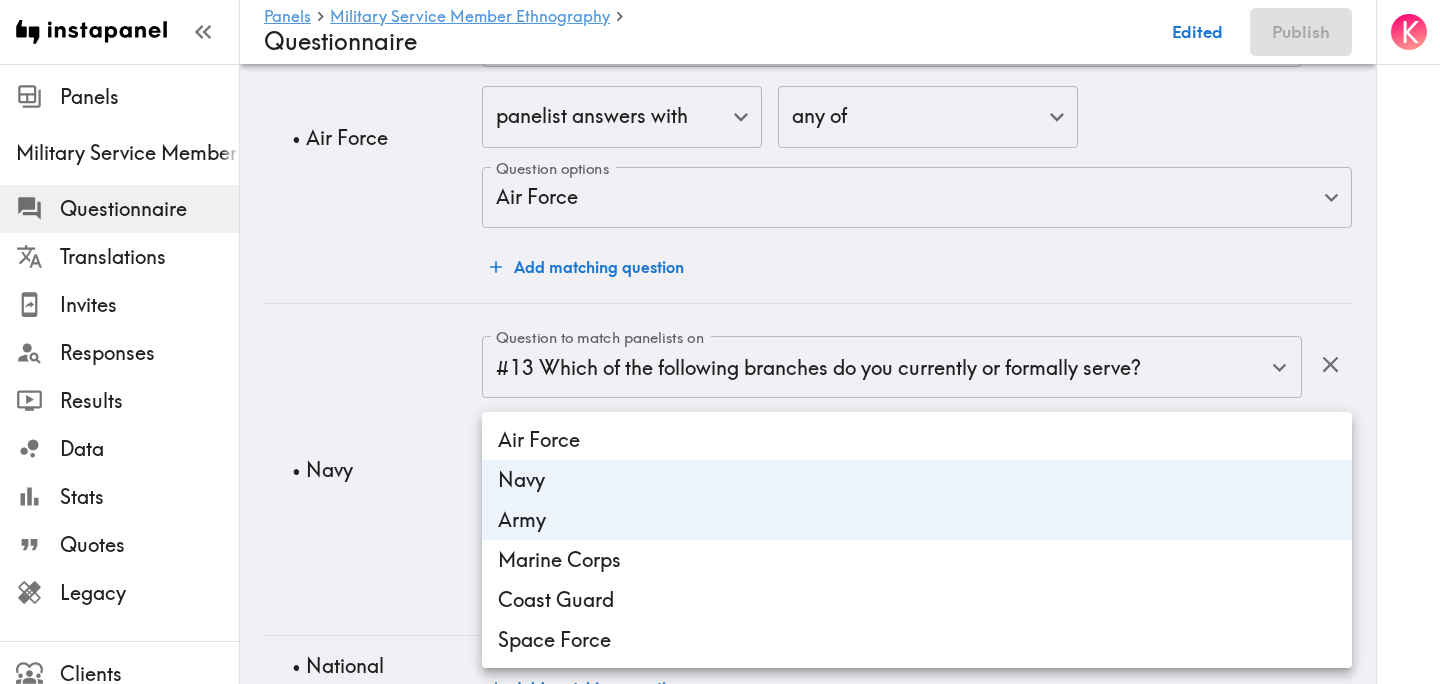 click on "Army" at bounding box center [917, 520] 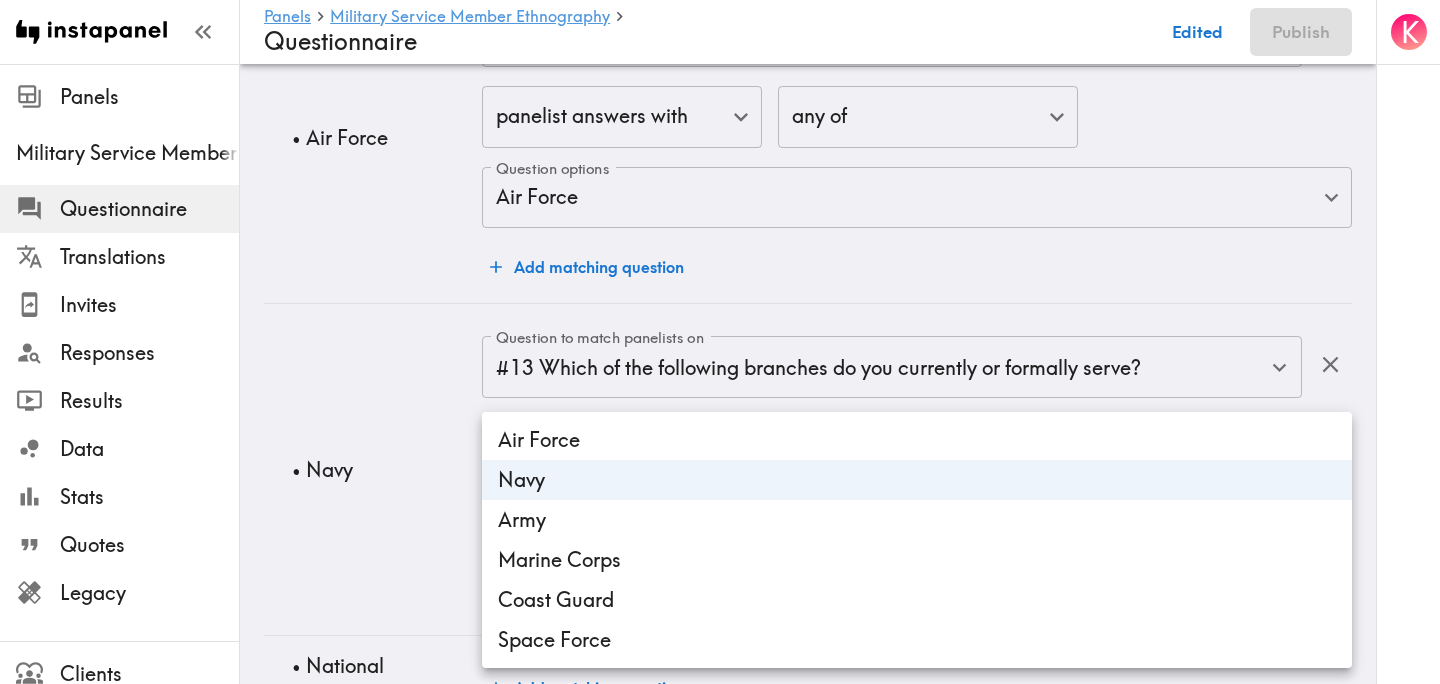 click at bounding box center (720, 342) 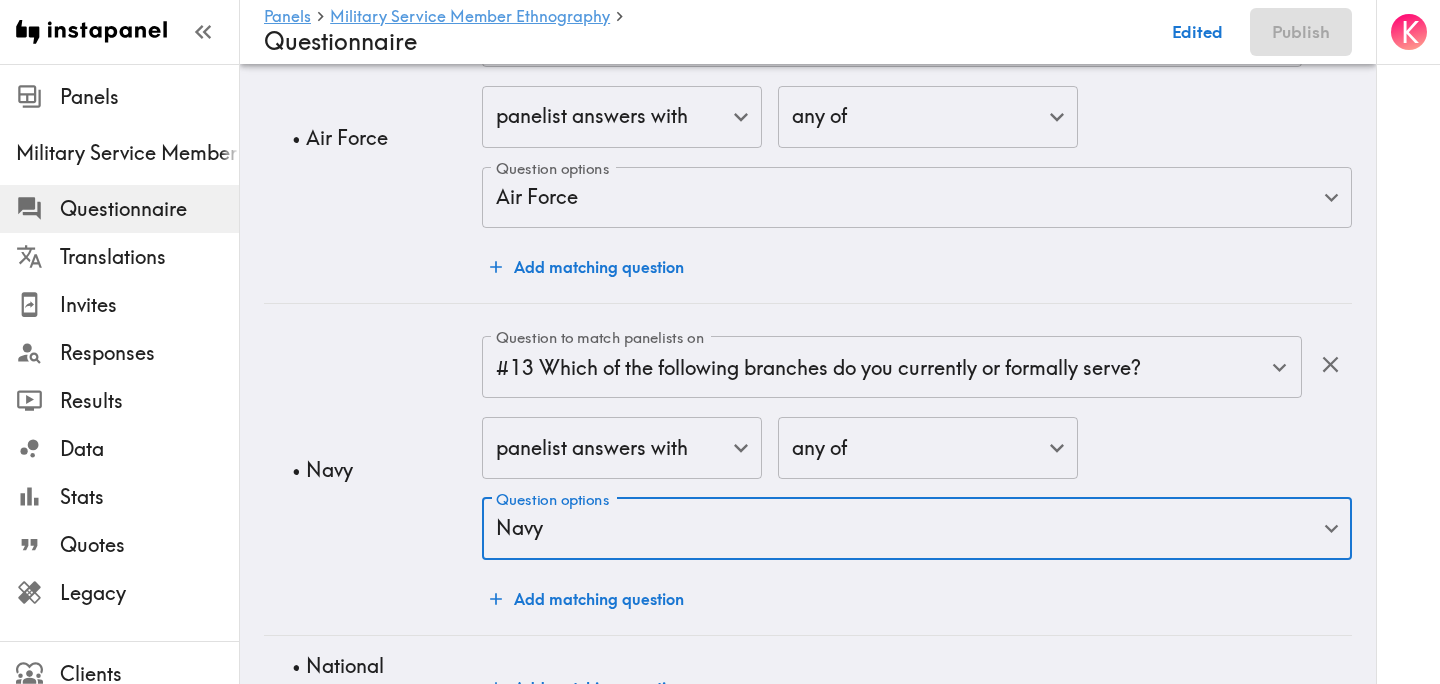 click on "•    Navy" at bounding box center (373, 469) 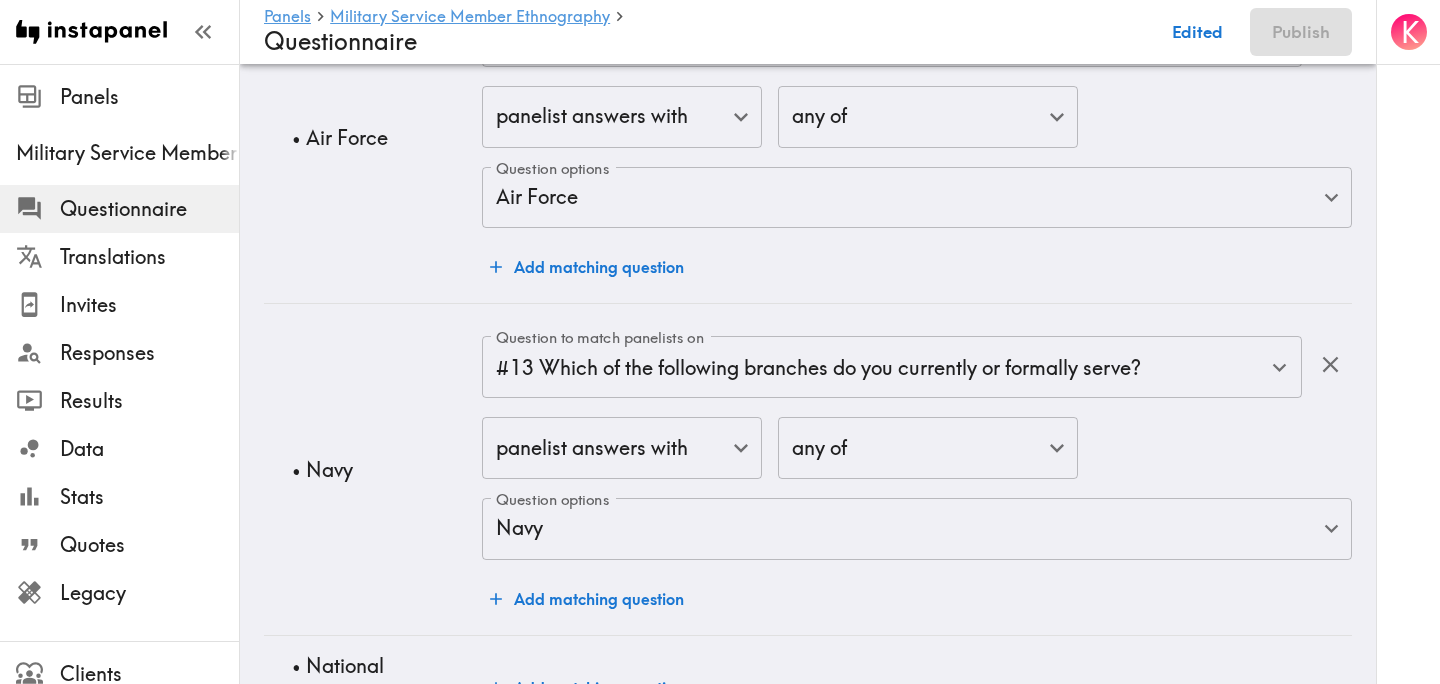 scroll, scrollTop: 7146, scrollLeft: 0, axis: vertical 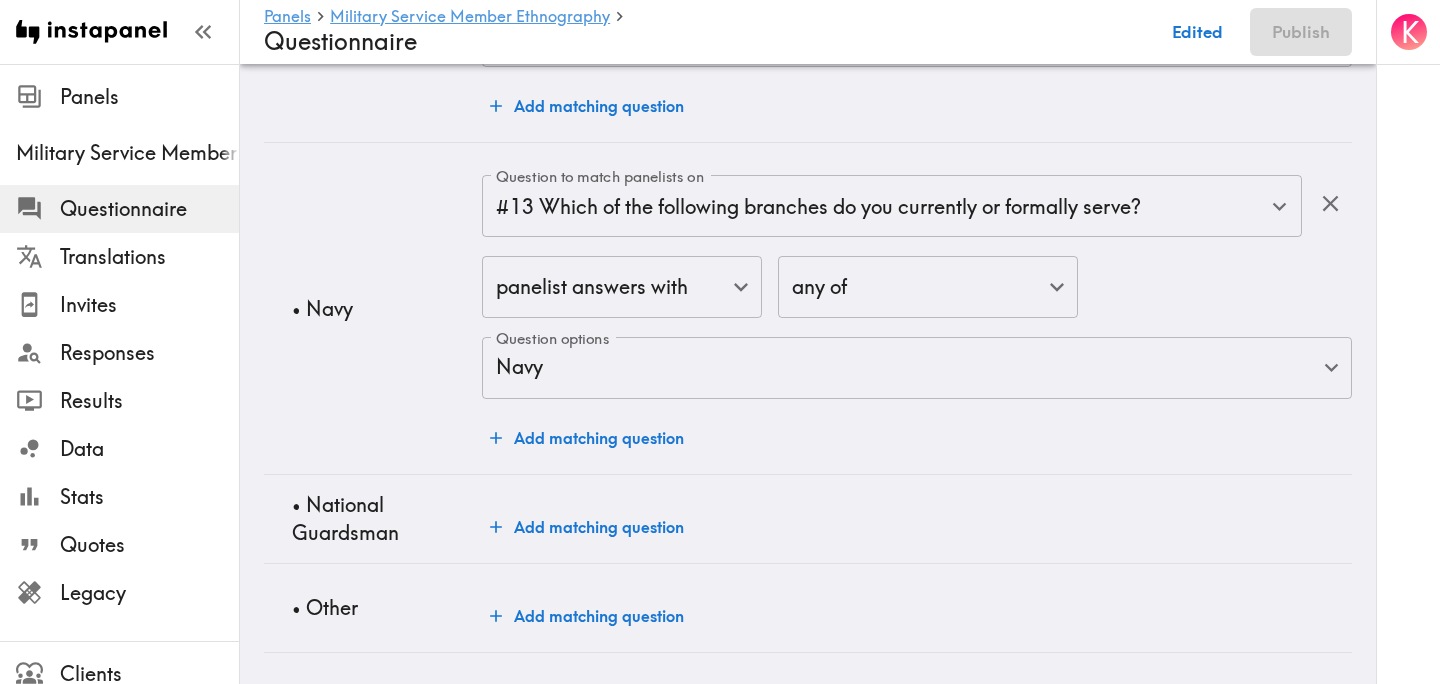 click on "Add matching question" at bounding box center [587, 527] 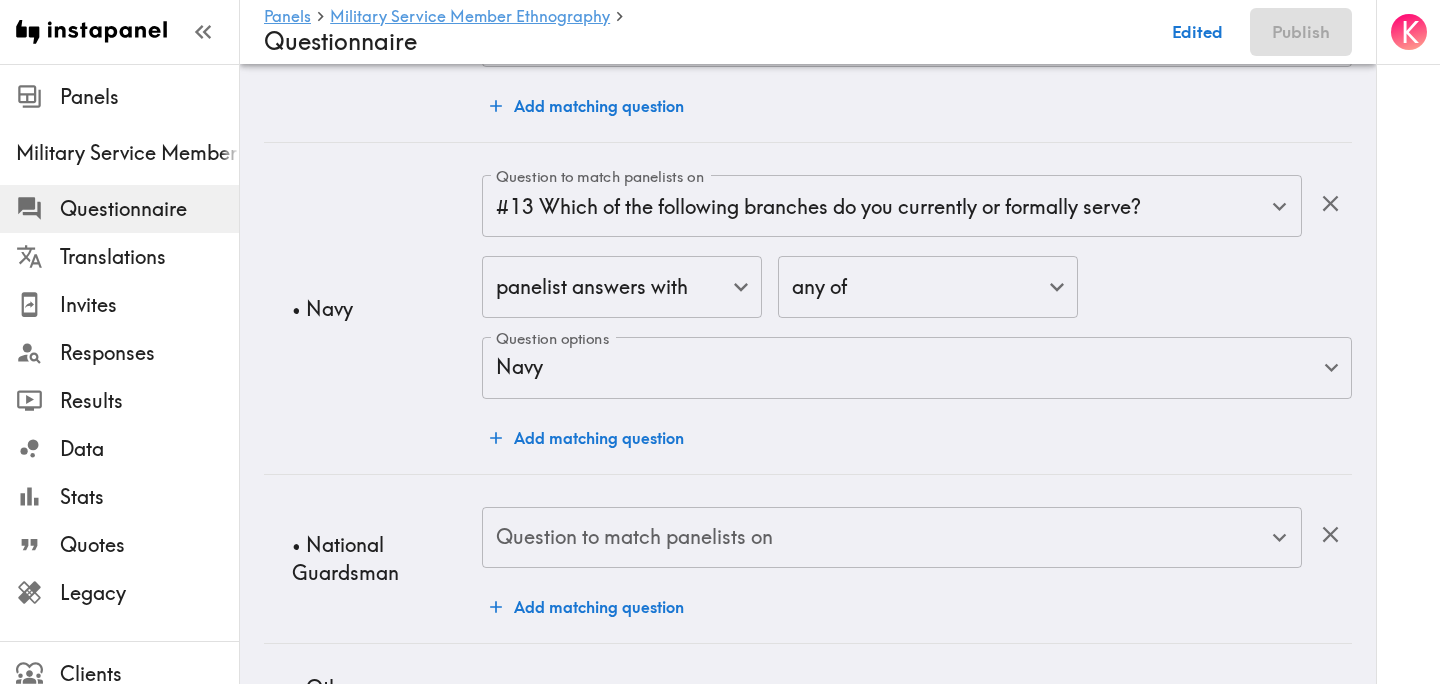 click on "Question to match panelists on Question to match panelists on" at bounding box center [892, 539] 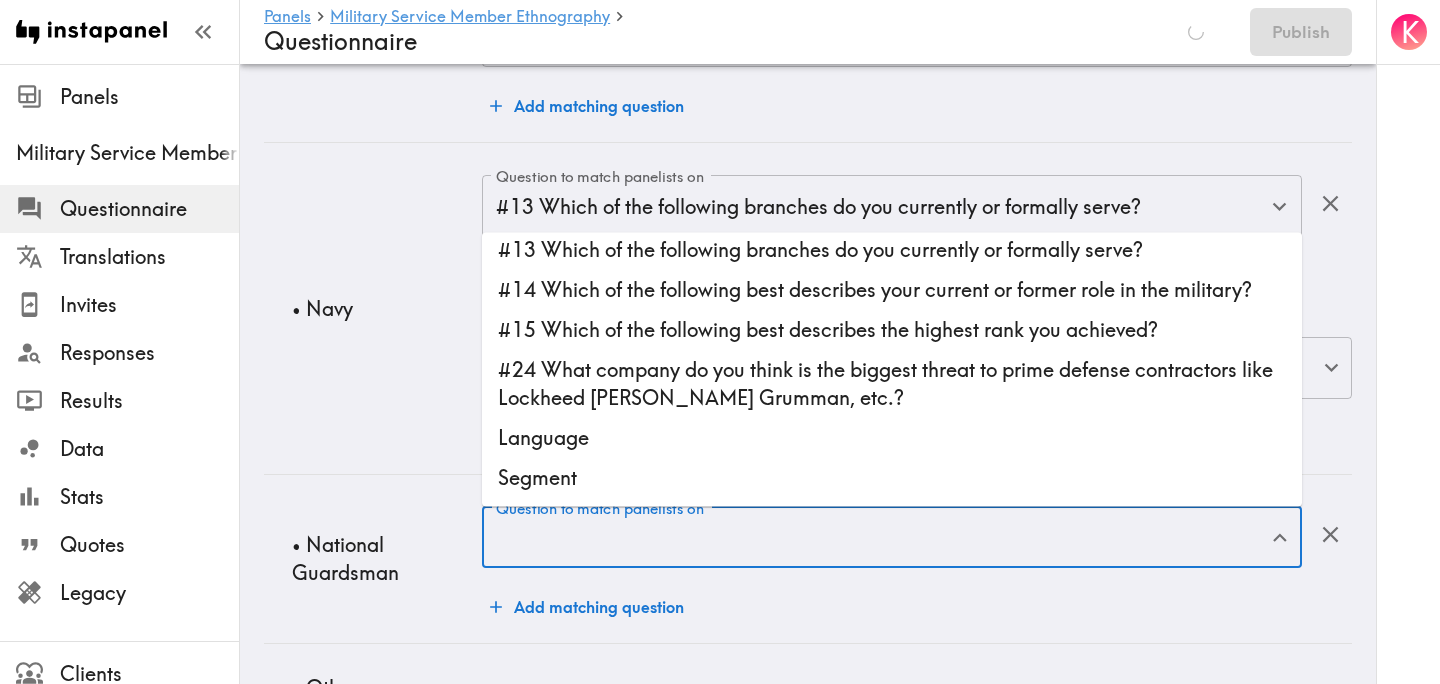 scroll, scrollTop: 473, scrollLeft: 0, axis: vertical 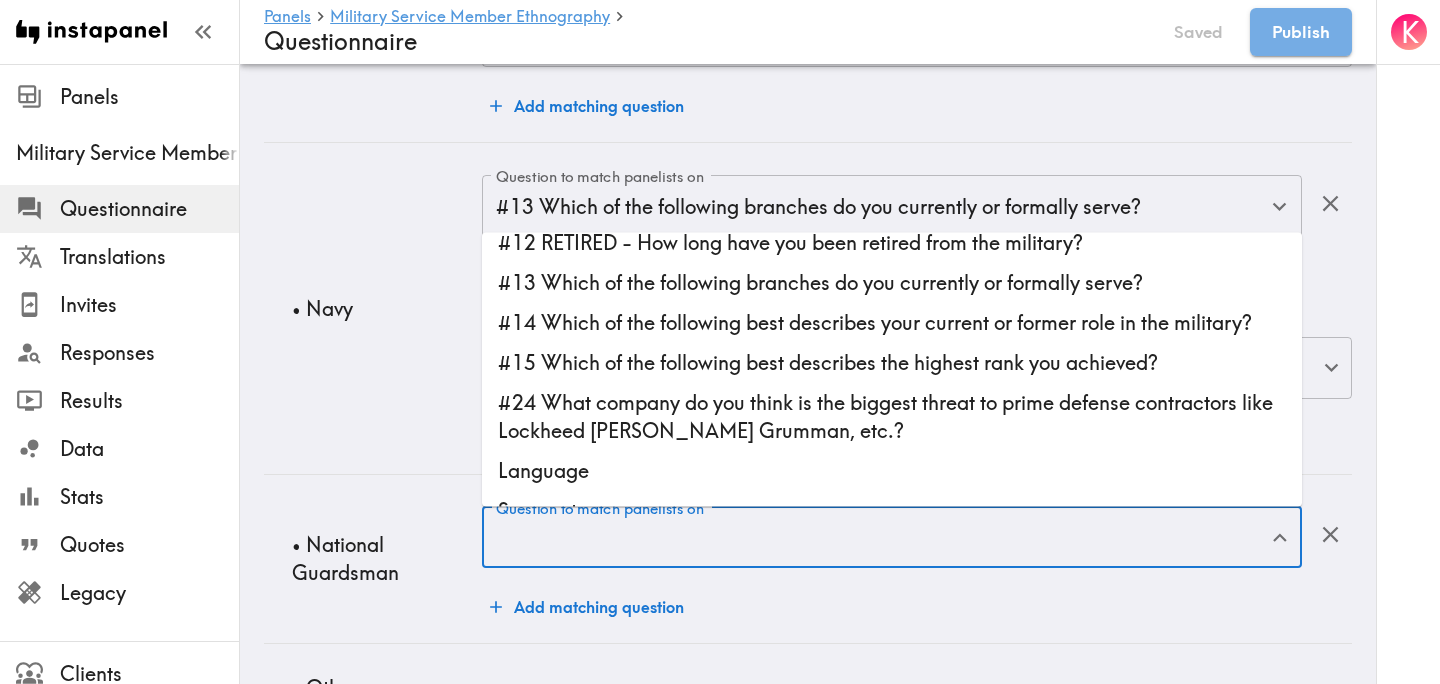 click on "#13 Which of the following branches do you currently or formally serve?" at bounding box center (892, 284) 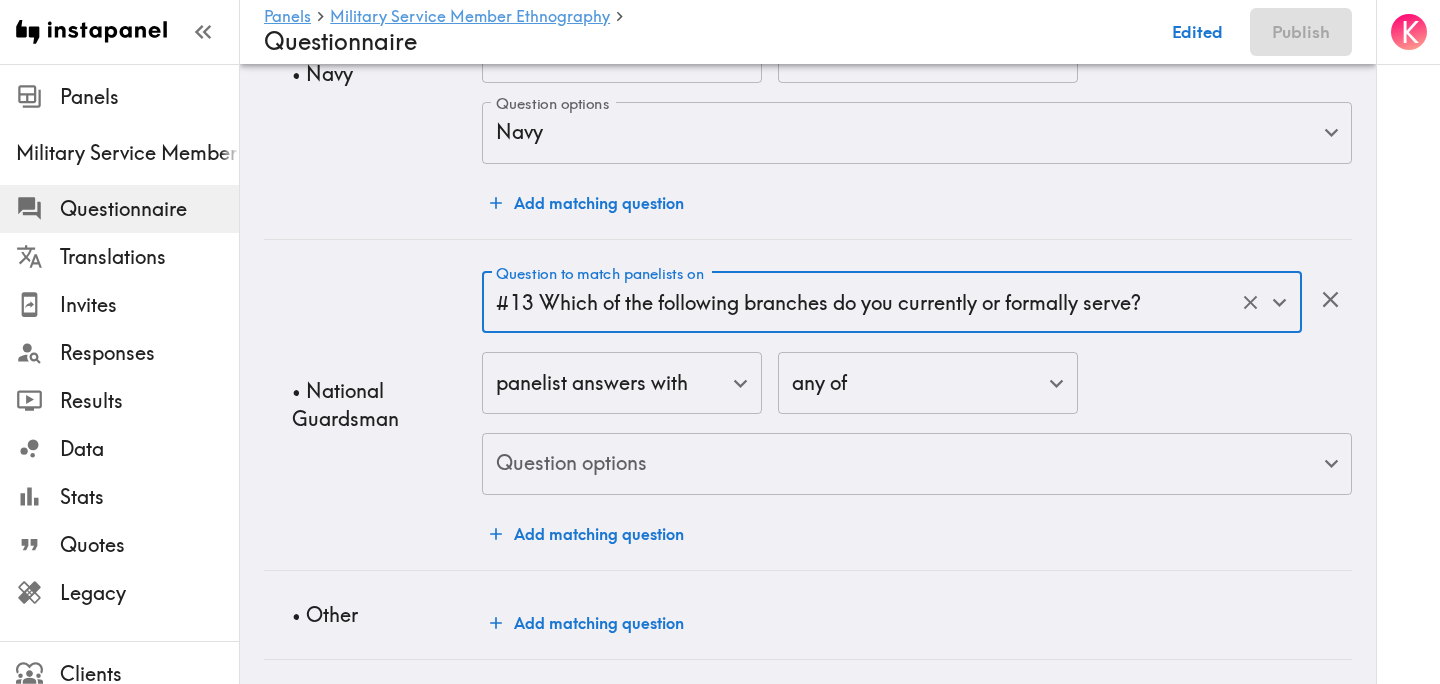 scroll, scrollTop: 7389, scrollLeft: 0, axis: vertical 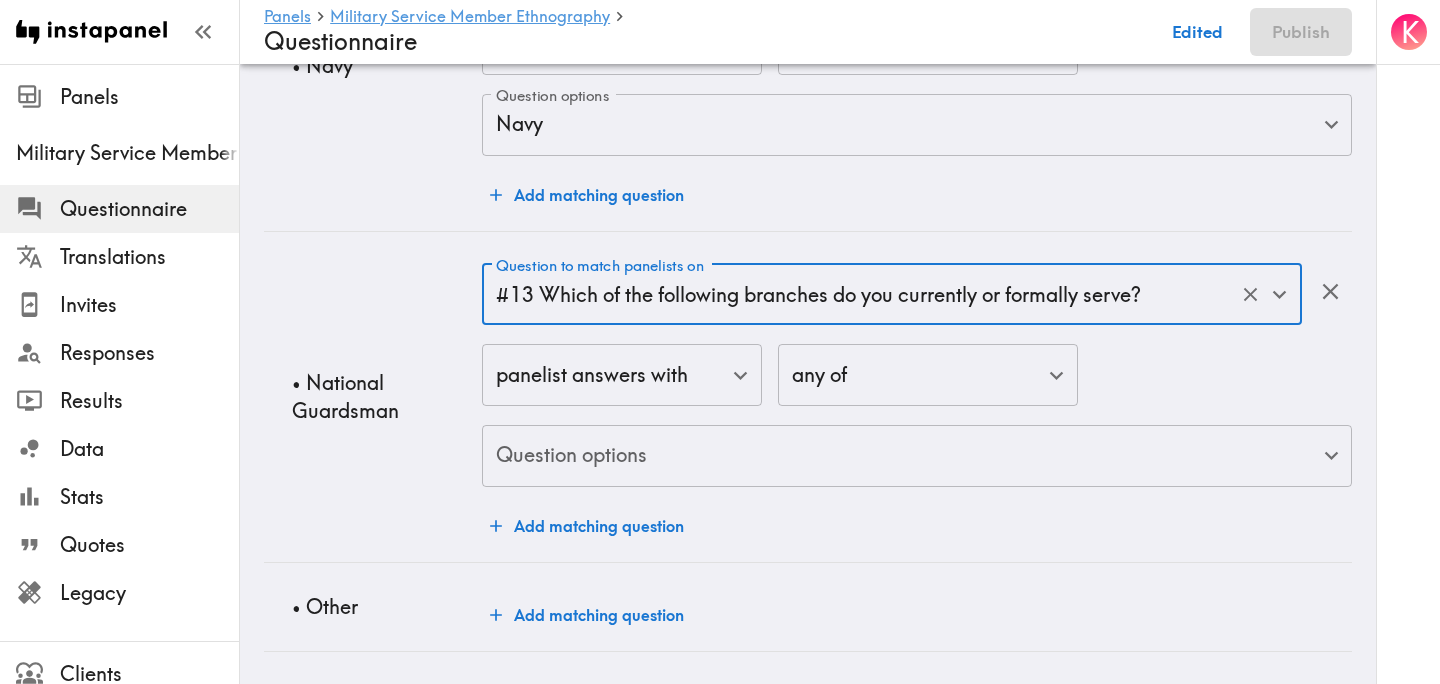 click on "Instapanel -  Panels  -  Military Service Member Ethnography  -  Questionnaire Panels Military Service Member Ethnography Questionnaire Translations Invites Responses Results Data Stats Quotes Legacy Clients Panelists Strategists My Invites My Rewards Help/Suggestions K Panels   Military Service Member Ethnography   Questionnaire Edited Publish Audience Questions Screening # Video Responses 20 # Video Responses The target number of panelists recording video. # Quant Responses # Quant Responses The target number of panelists answering multiple-choice and short text questions (no video answers). 18+ years old Mix of genders  ( No specific distribution ) Broad geographic distribution across the US Mix of HHI levels  ( No specific distribution ) Mix of ethnicities  ( No specific distribution ) Active/former service member  ( Specific distribution ) Active Duty  ( 0-90% ) Former Service Member-Less than 5 years retired/out of service  ( 0-90% ) Former Service Member-5+ years retired/out of service  ( 0-10% ) ( ) (" at bounding box center [720, -3321] 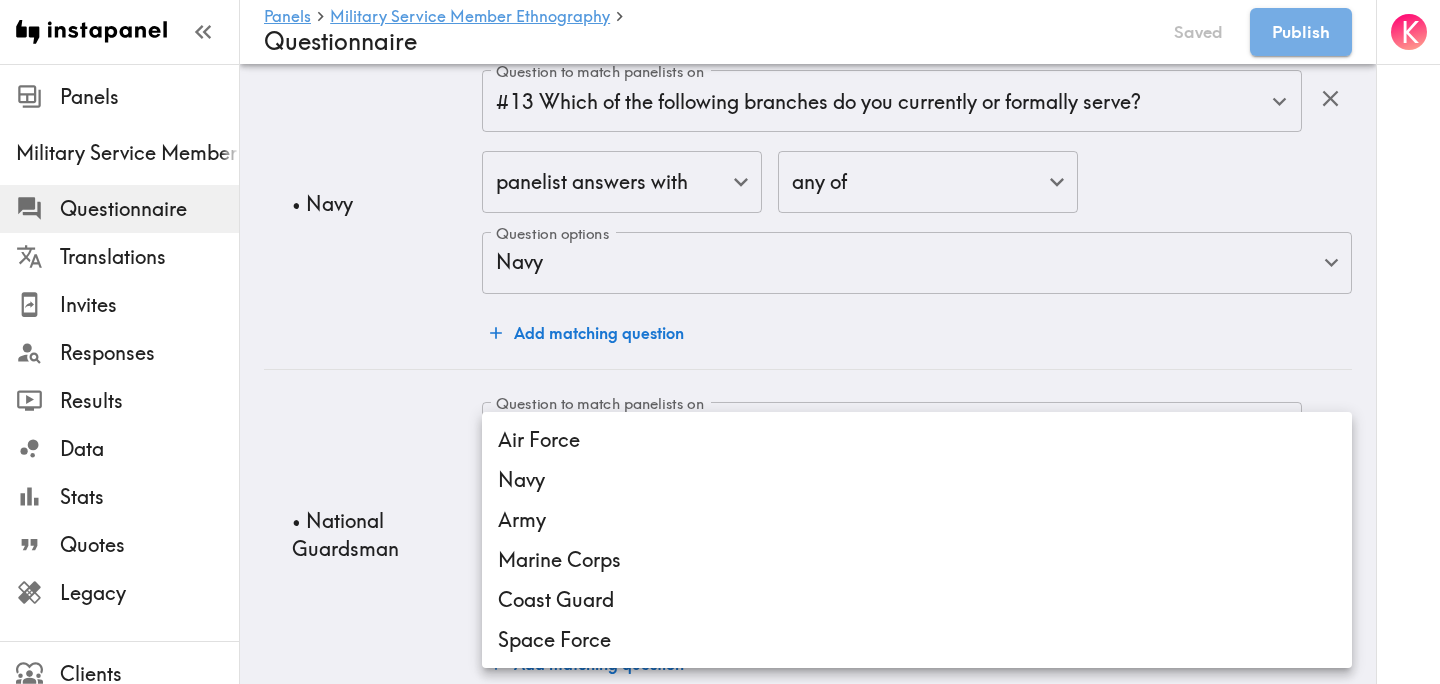 click at bounding box center [720, 342] 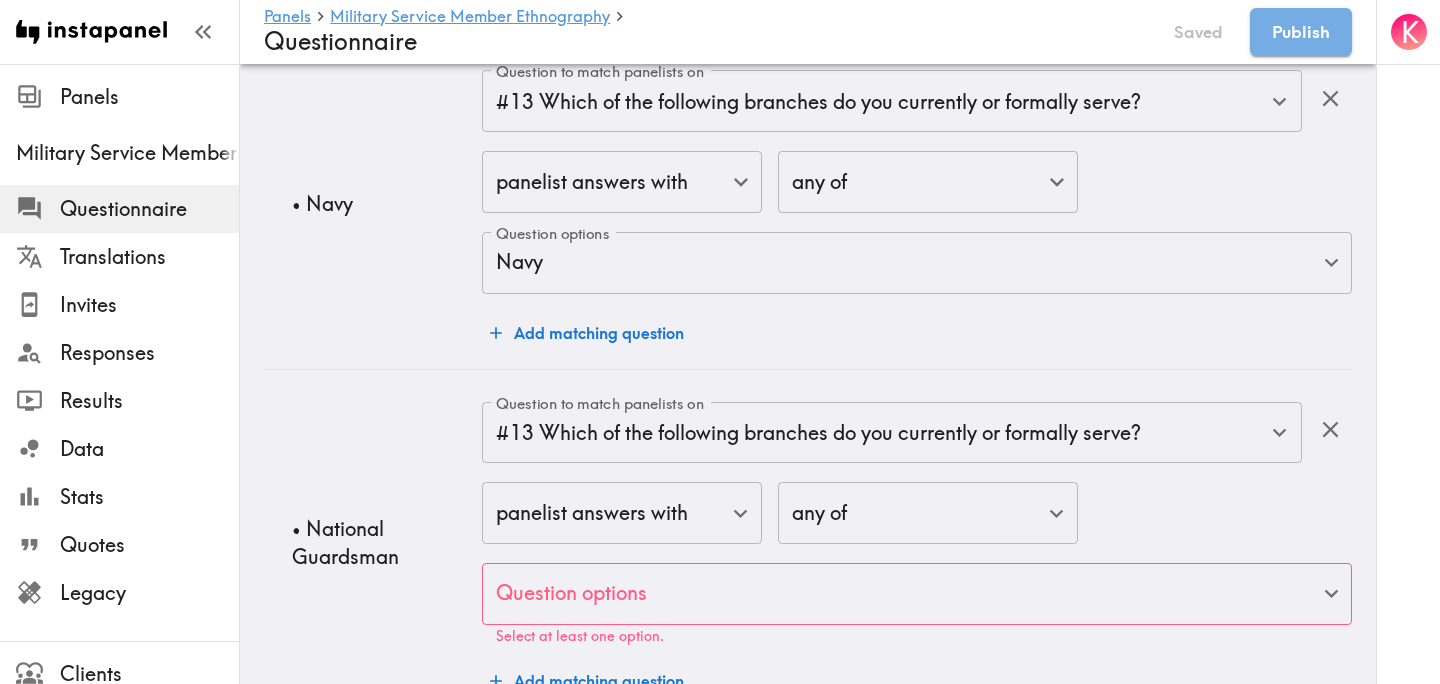 click on "•    National Guardsman" at bounding box center (373, 543) 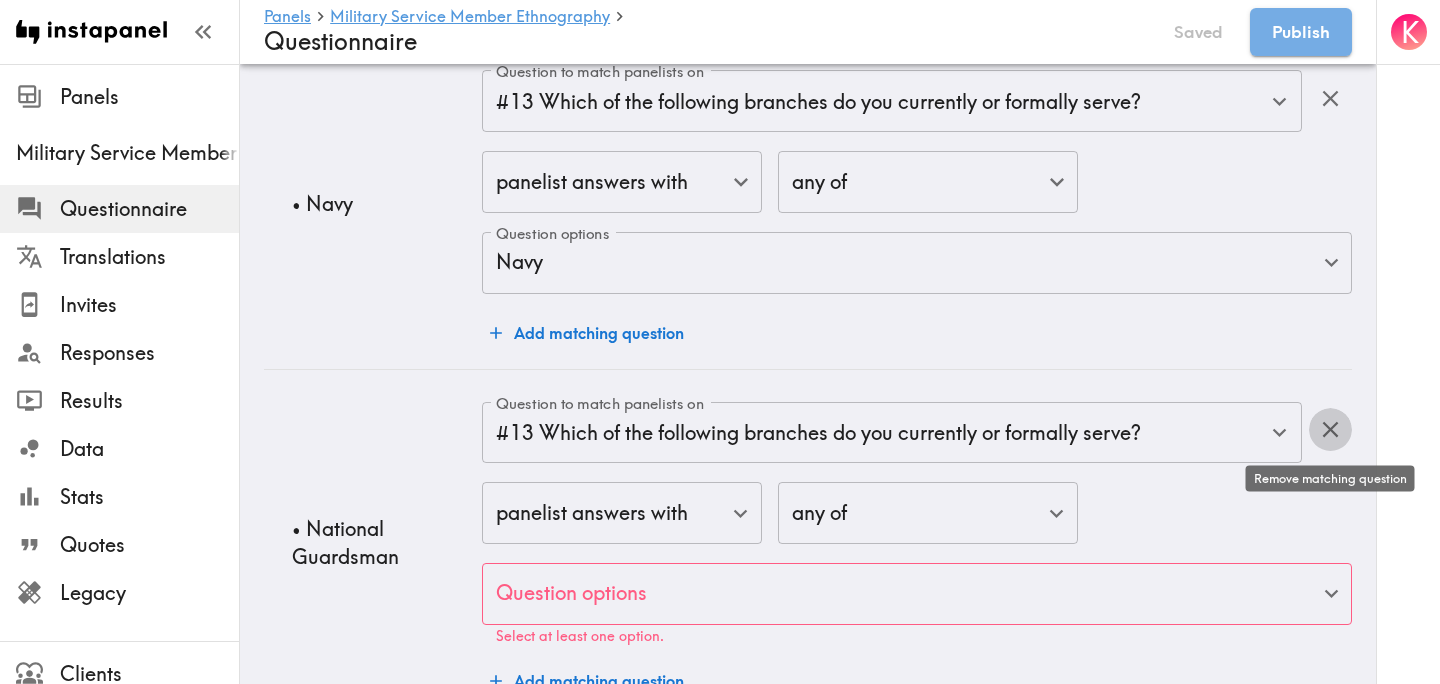 click 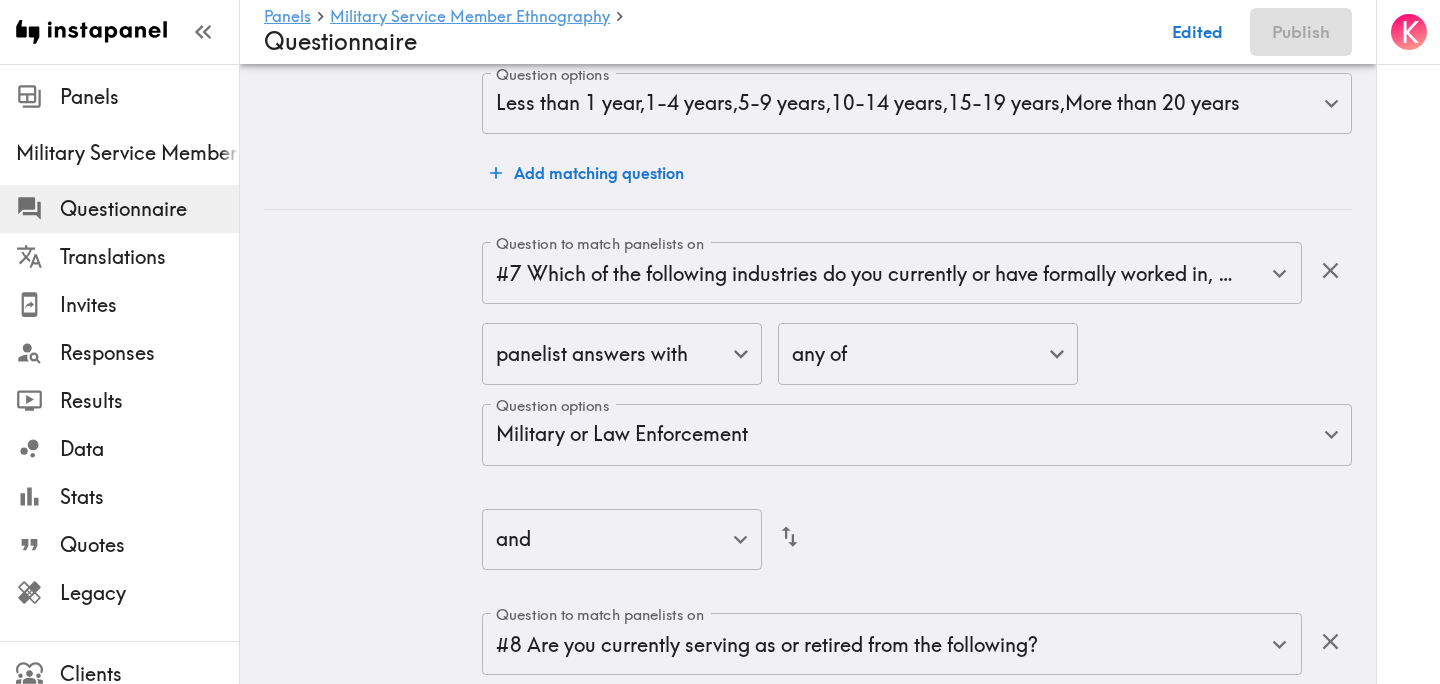 scroll, scrollTop: 0, scrollLeft: 0, axis: both 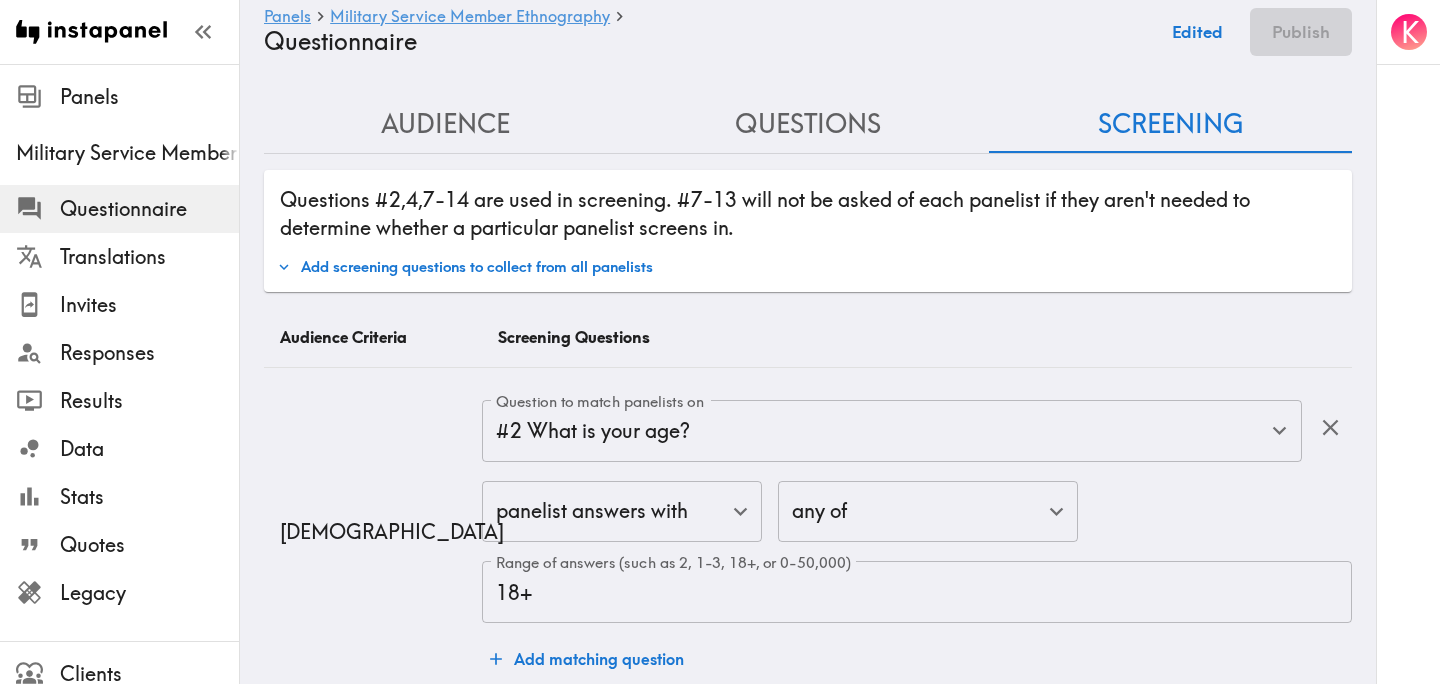 click on "Audience" at bounding box center [445, 124] 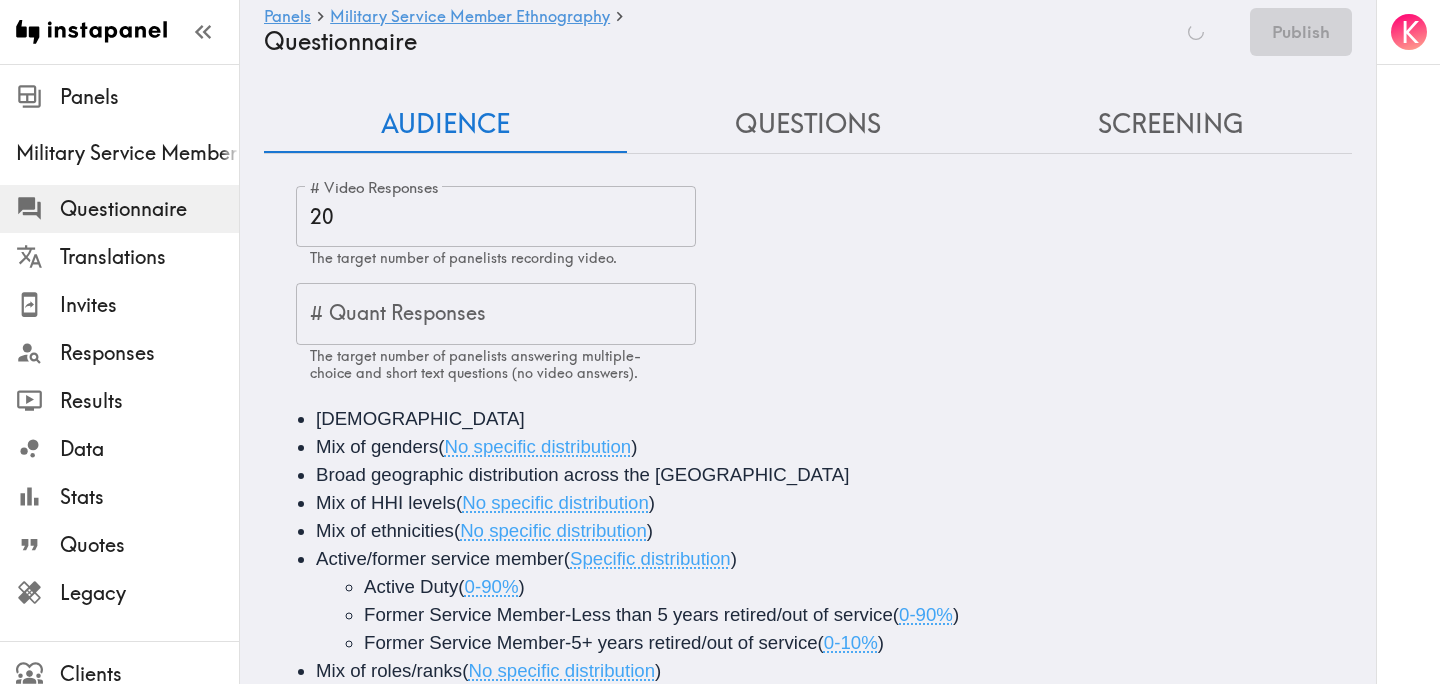 scroll, scrollTop: 197, scrollLeft: 0, axis: vertical 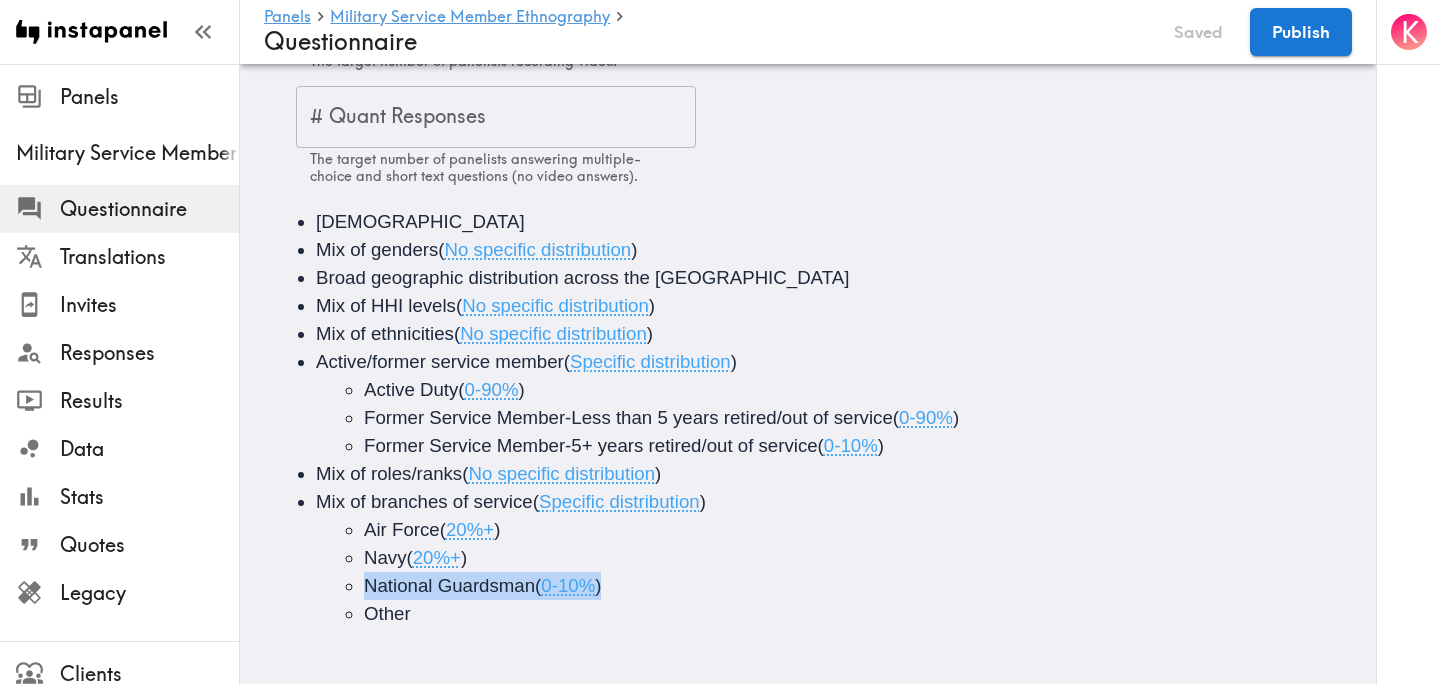 drag, startPoint x: 611, startPoint y: 591, endPoint x: 358, endPoint y: 591, distance: 253 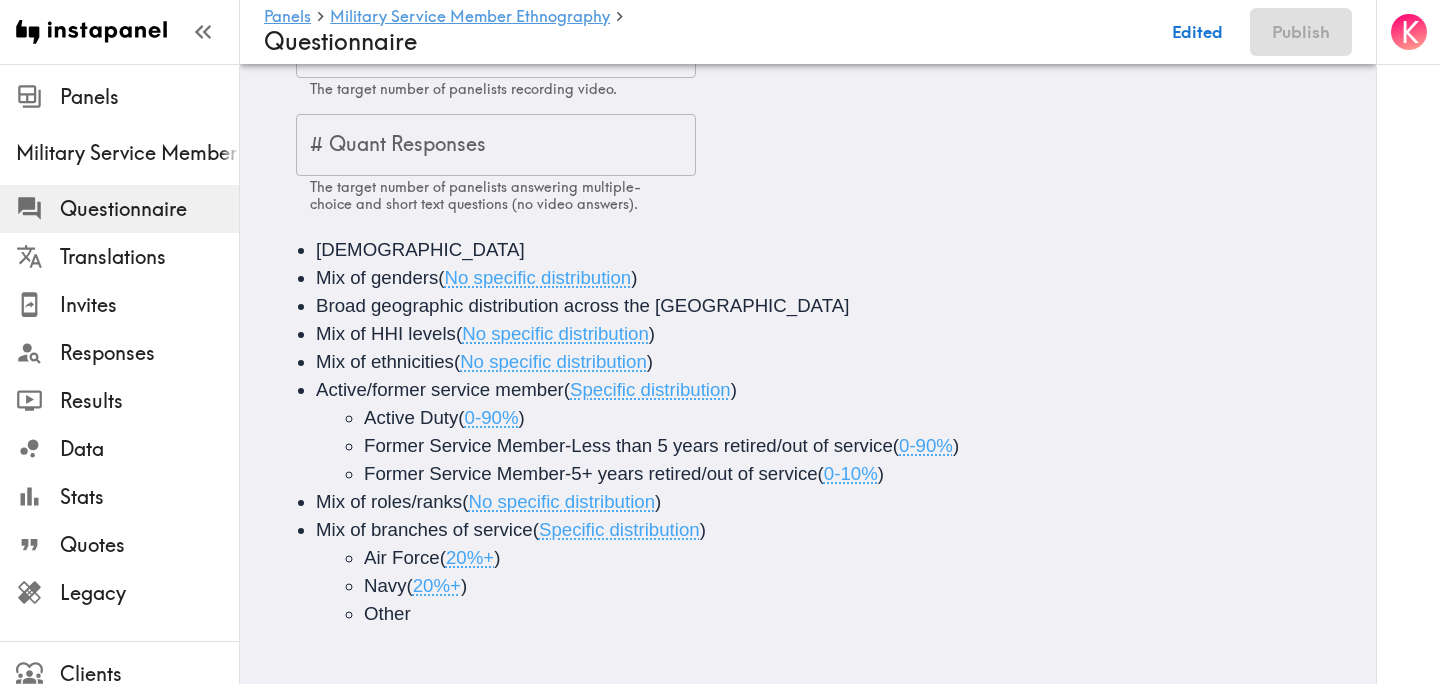 scroll, scrollTop: 0, scrollLeft: 0, axis: both 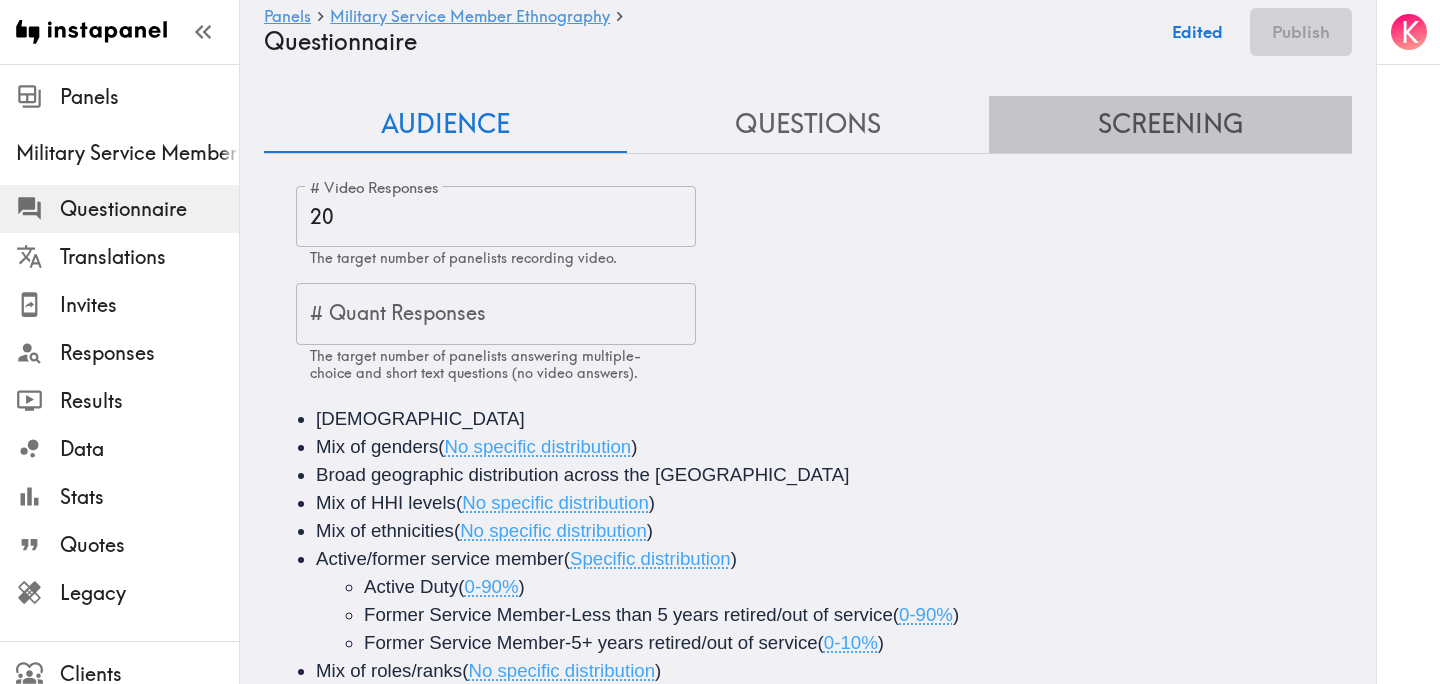 click on "Screening" at bounding box center (1170, 124) 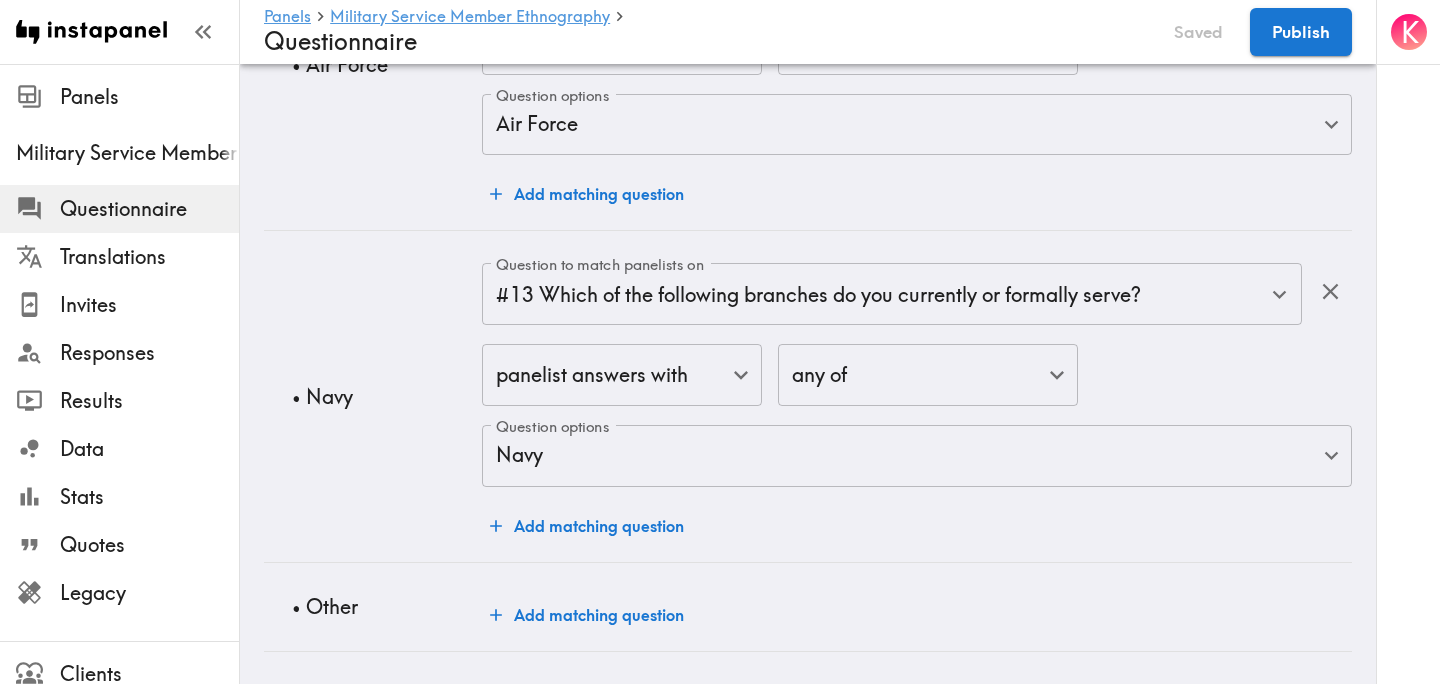 scroll, scrollTop: 7195, scrollLeft: 0, axis: vertical 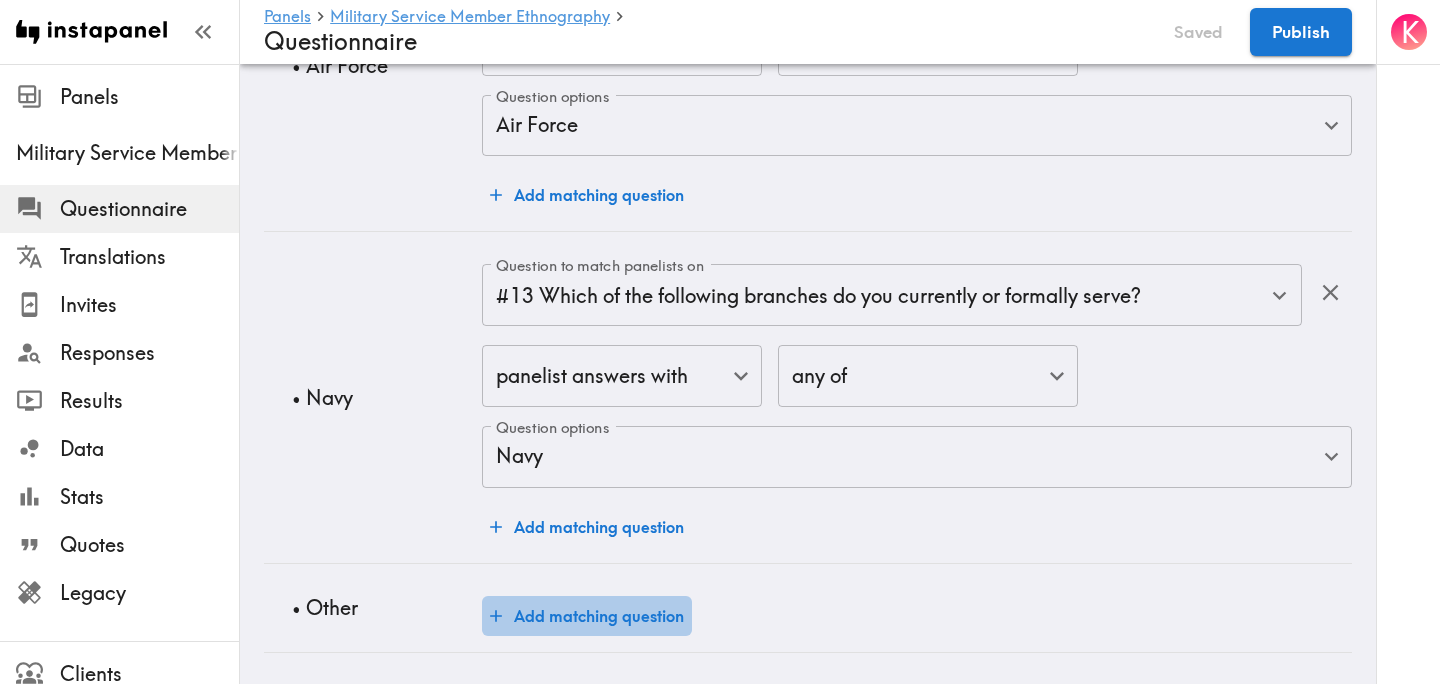 click on "Add matching question" at bounding box center (587, 616) 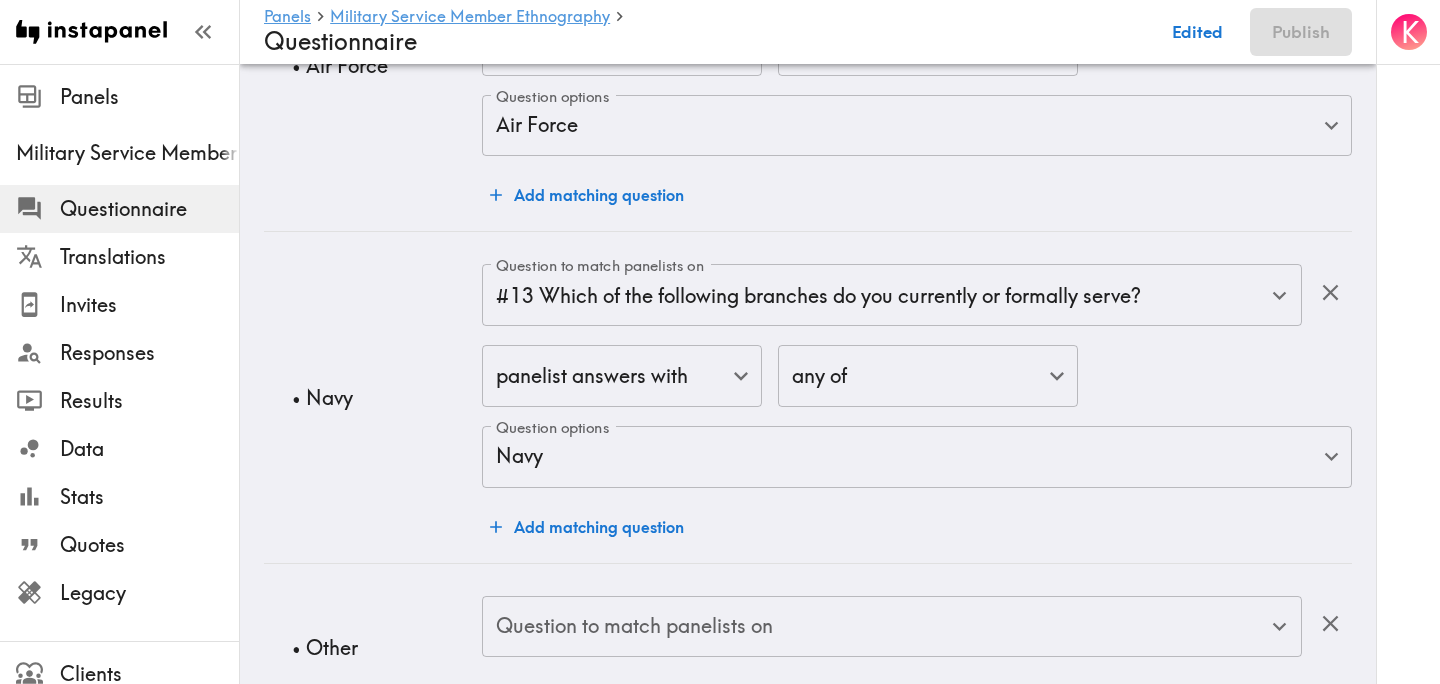 scroll, scrollTop: 7276, scrollLeft: 0, axis: vertical 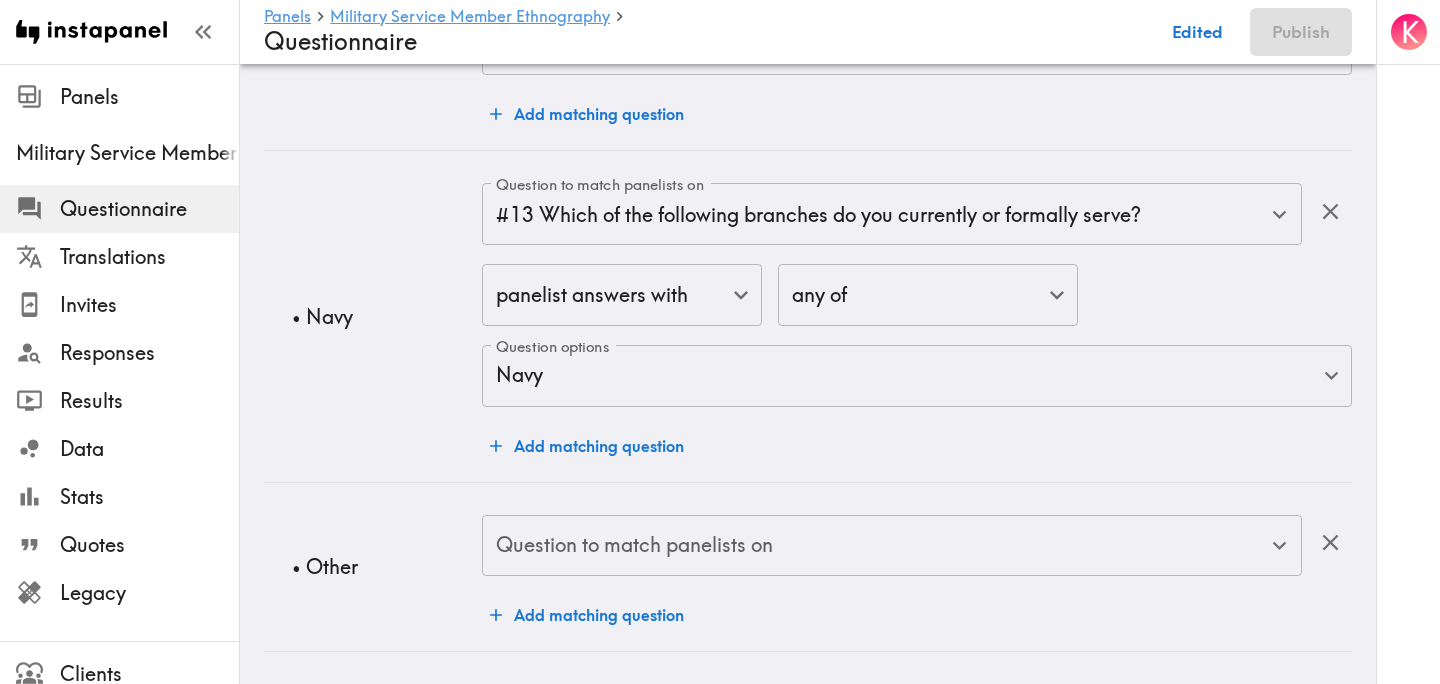click on "Question to match panelists on" at bounding box center [877, 546] 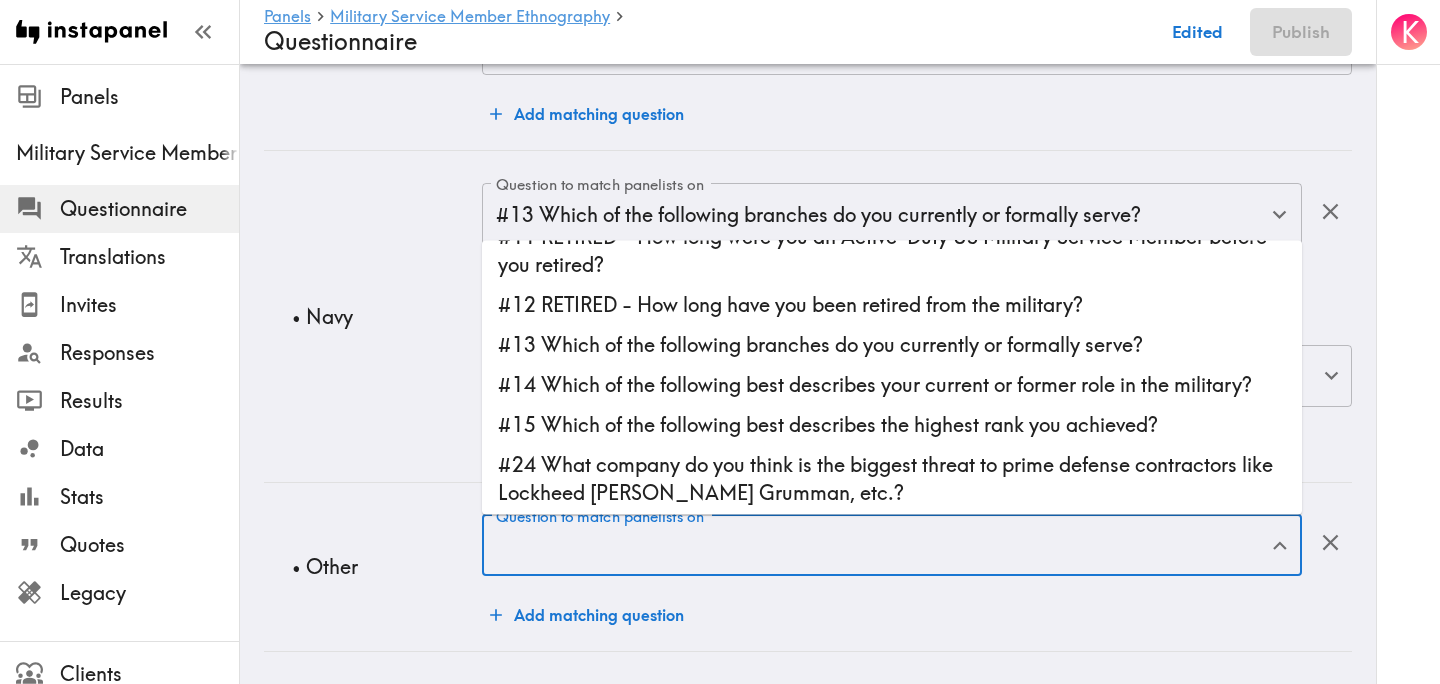 scroll, scrollTop: 446, scrollLeft: 0, axis: vertical 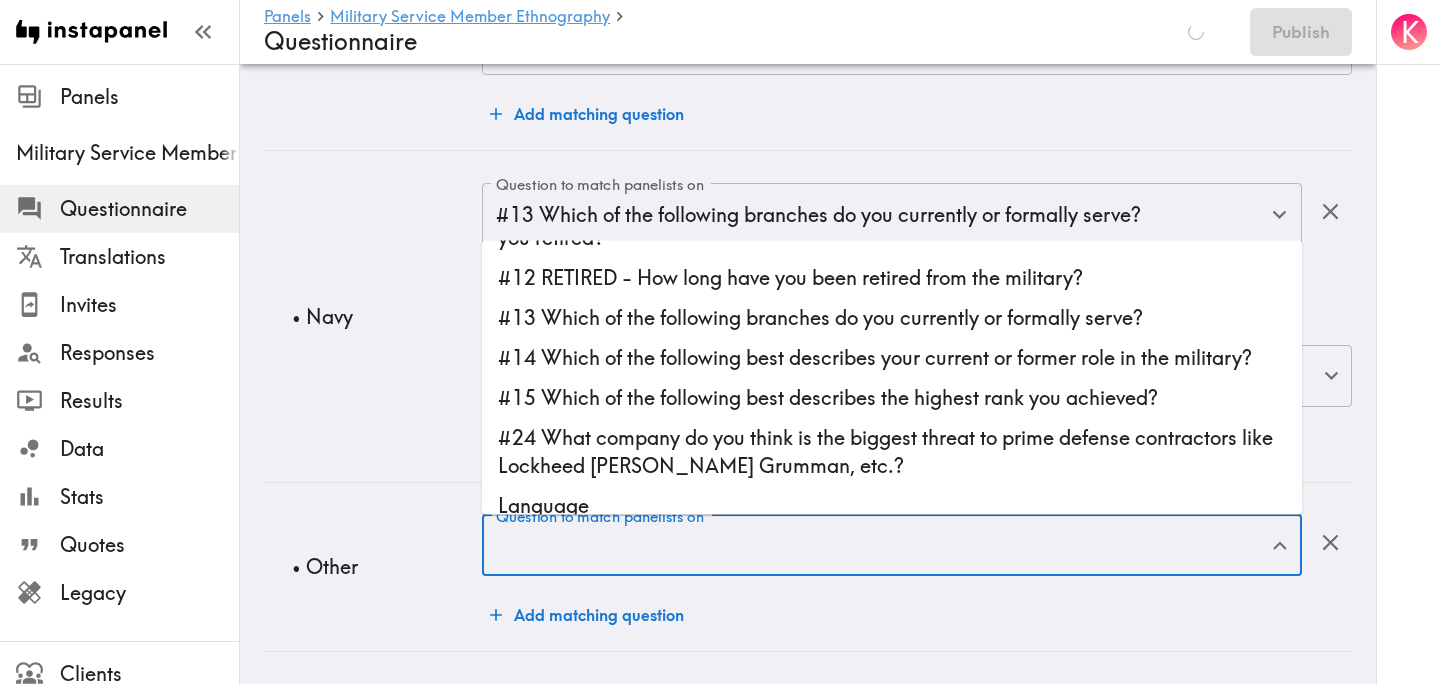 click on "#13 Which of the following branches do you currently or formally serve?" at bounding box center (892, 319) 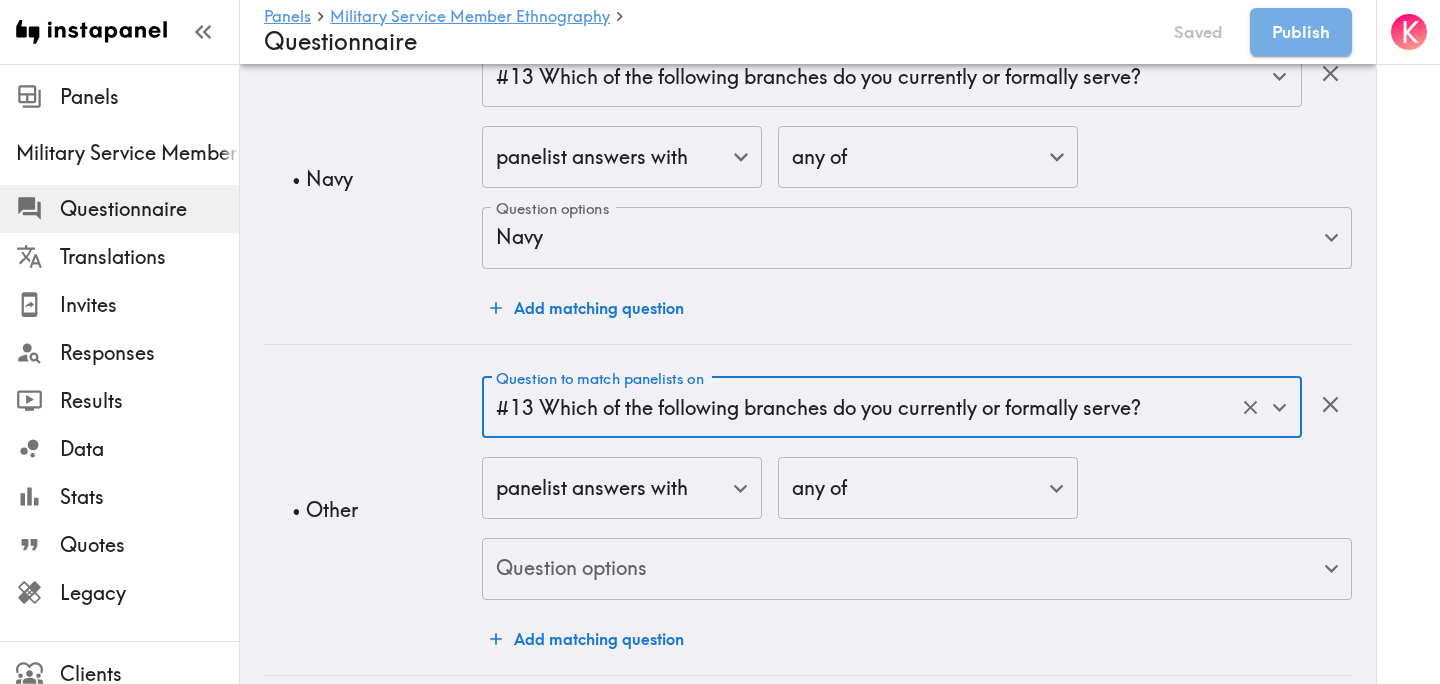 scroll, scrollTop: 7300, scrollLeft: 0, axis: vertical 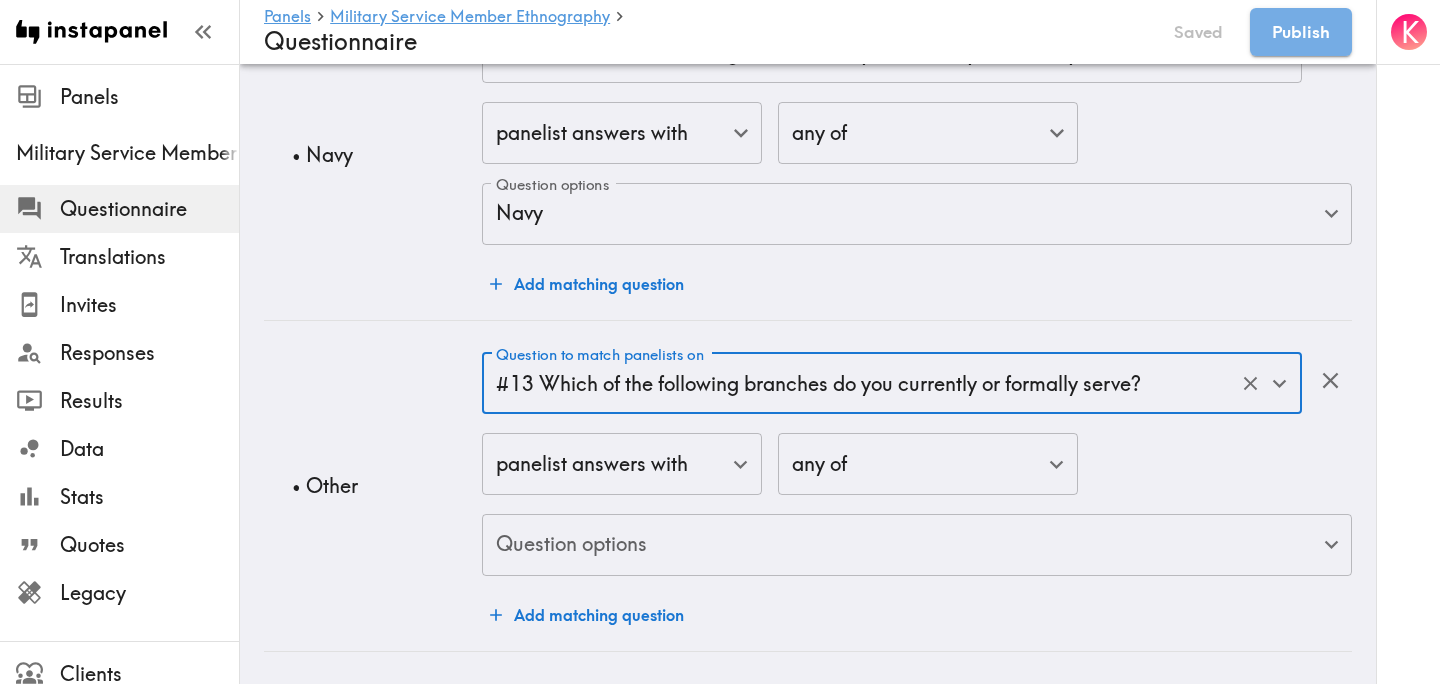 click on "Instapanel -  Panels  -  Military Service Member Ethnography  -  Questionnaire Panels Military Service Member Ethnography Questionnaire Translations Invites Responses Results Data Stats Quotes Legacy Clients Panelists Strategists My Invites My Rewards Help/Suggestions K Panels   Military Service Member Ethnography   Questionnaire Saved Publish Audience Questions Screening # Video Responses 20 # Video Responses The target number of panelists recording video. # Quant Responses # Quant Responses The target number of panelists answering multiple-choice and short text questions (no video answers). 18+ years old Mix of genders  ( No specific distribution ) Broad geographic distribution across the US Mix of HHI levels  ( No specific distribution ) Mix of ethnicities  ( No specific distribution ) Active/former service member  ( Specific distribution ) Active Duty  ( 0-90% ) Former Service Member-Less than 5 years retired/out of service  ( 0-90% ) Former Service Member-5+ years retired/out of service  ( 0-10% ) ( ) (" at bounding box center [720, -3276] 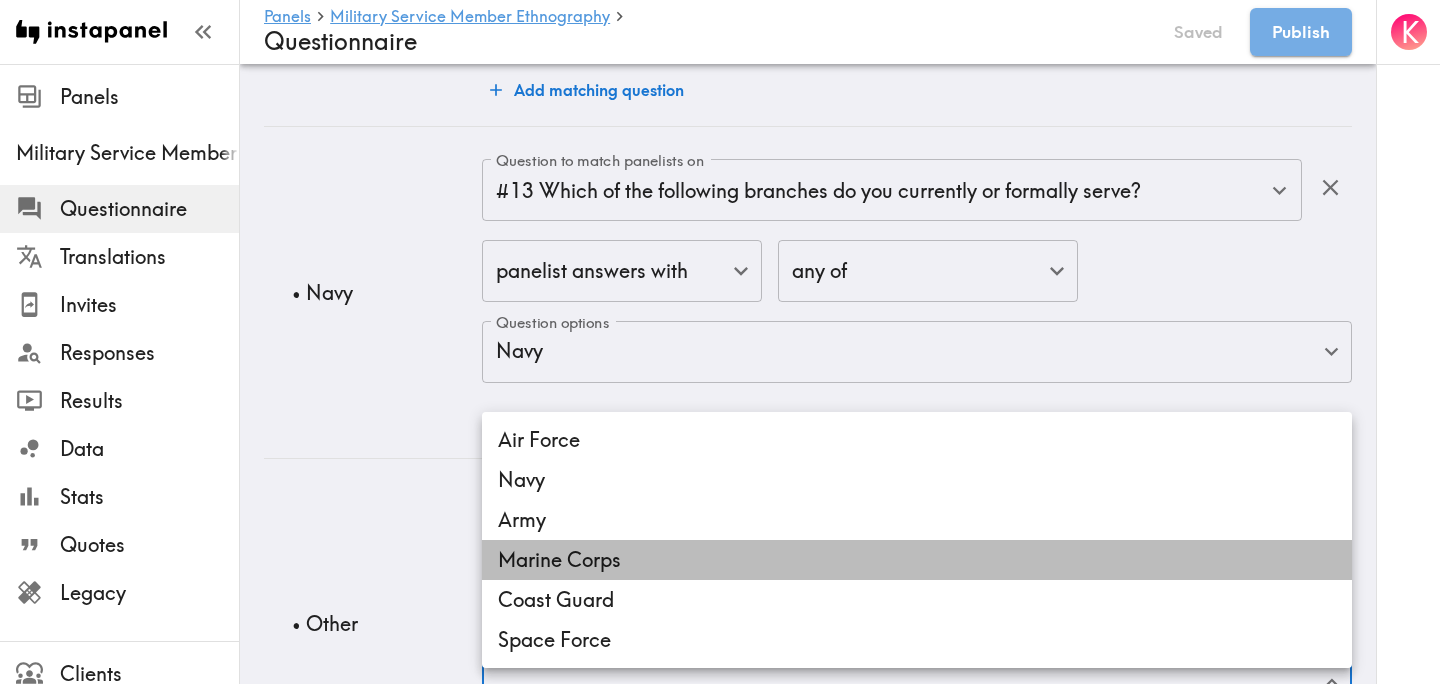 click on "Marine Corps" at bounding box center (917, 560) 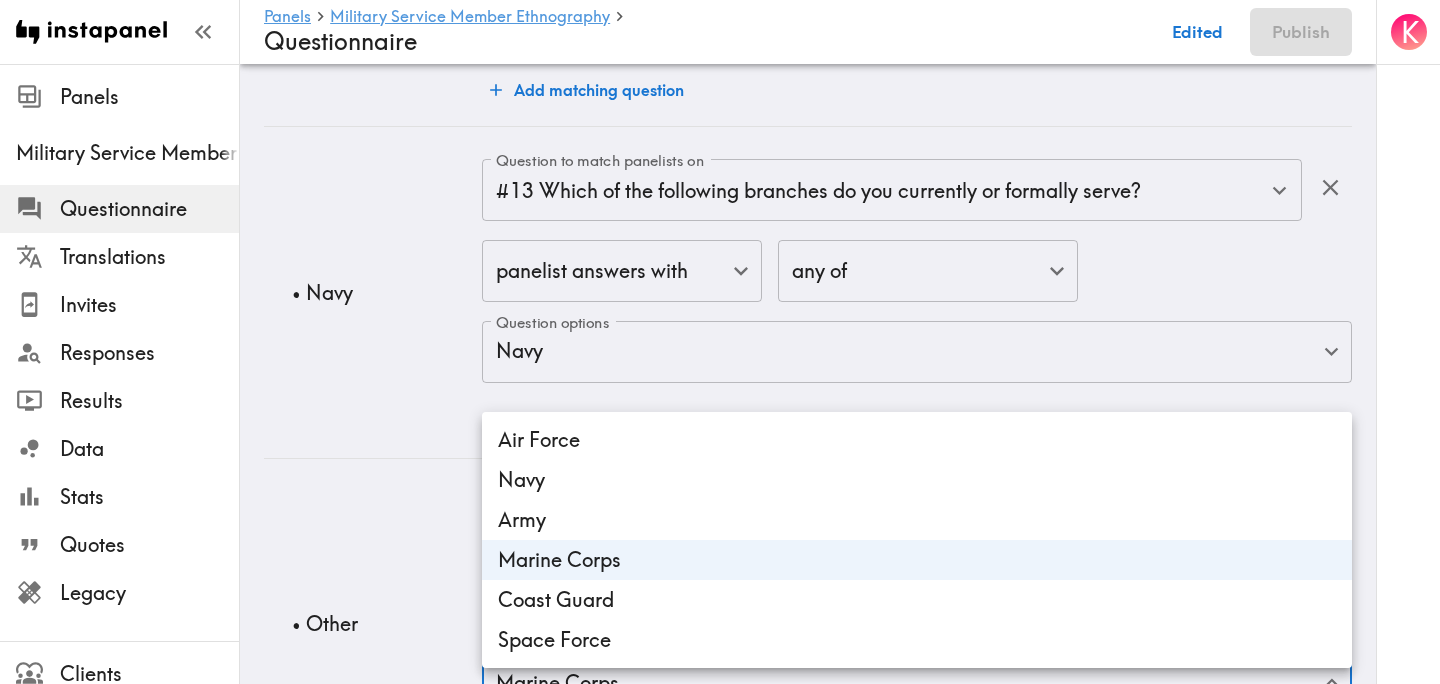 click on "Coast Guard" at bounding box center (917, 600) 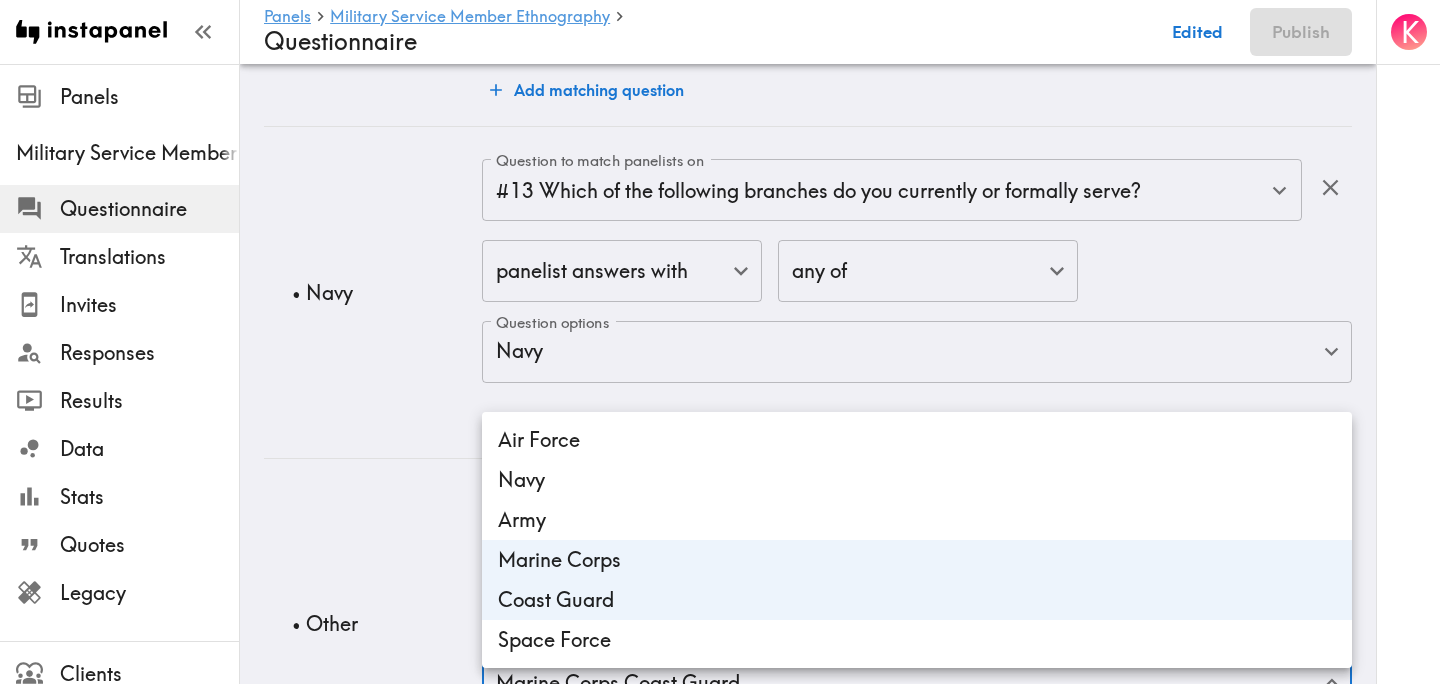 click on "Space Force" at bounding box center (917, 640) 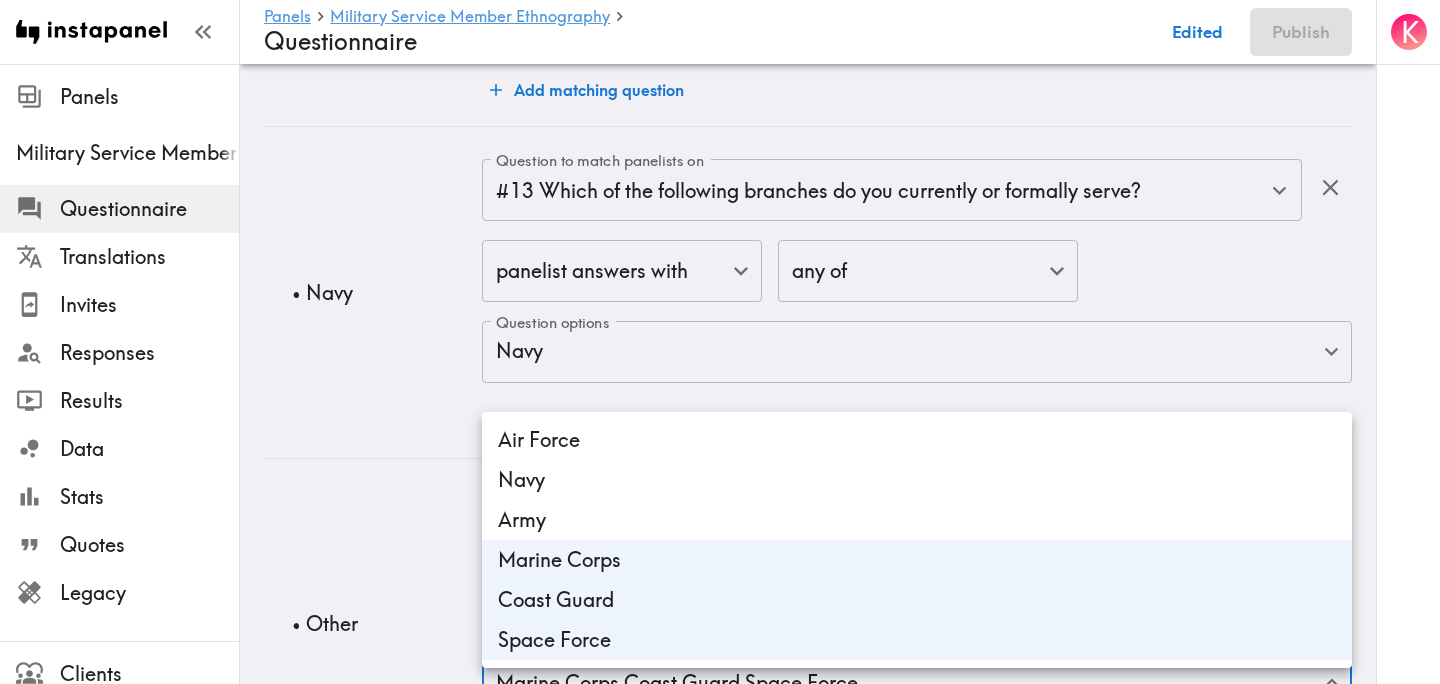 click on "Army" at bounding box center (917, 520) 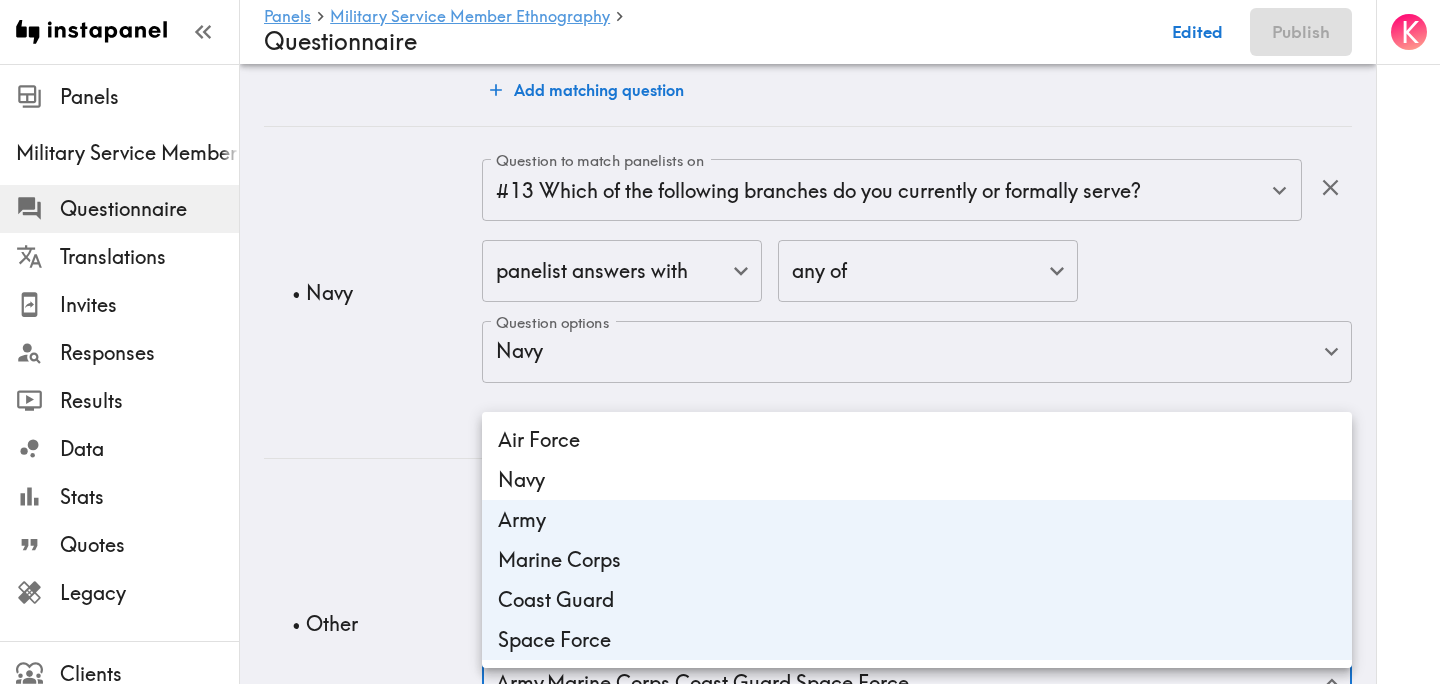 click at bounding box center [720, 342] 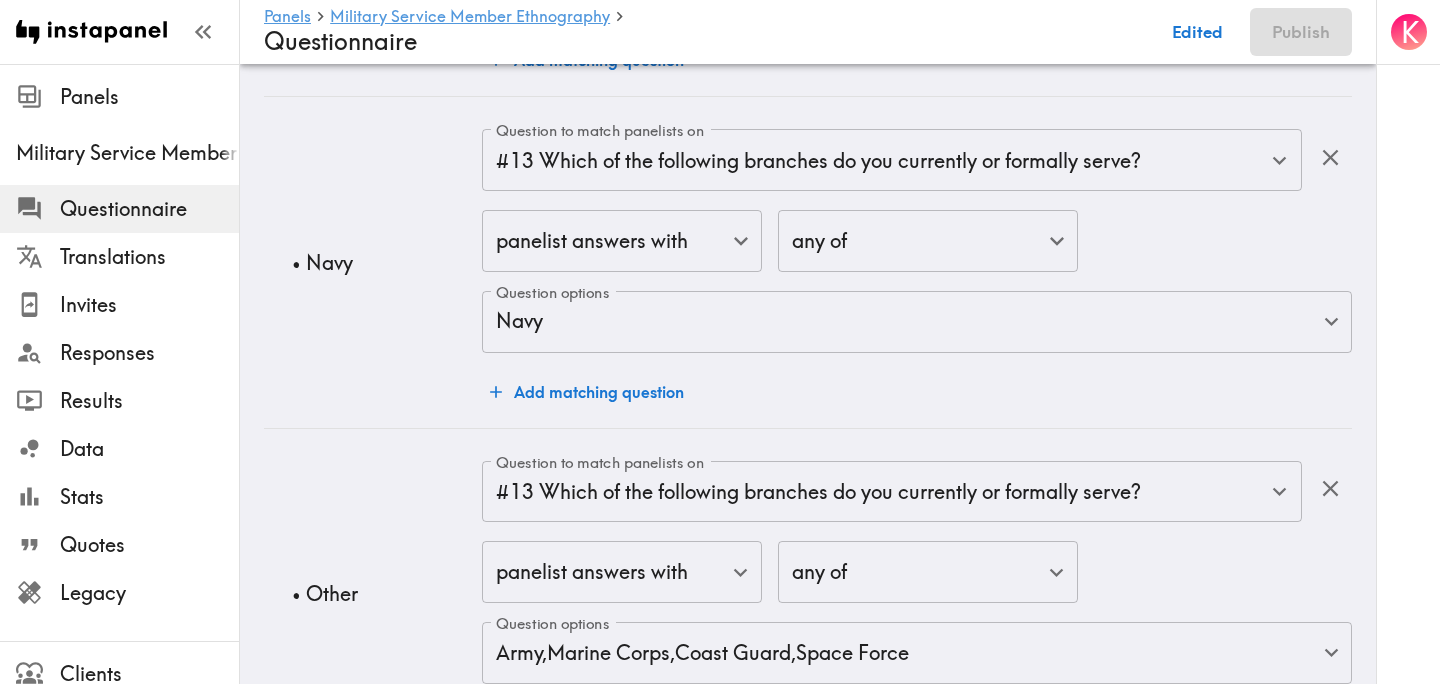 click on "•    Other" at bounding box center (373, 593) 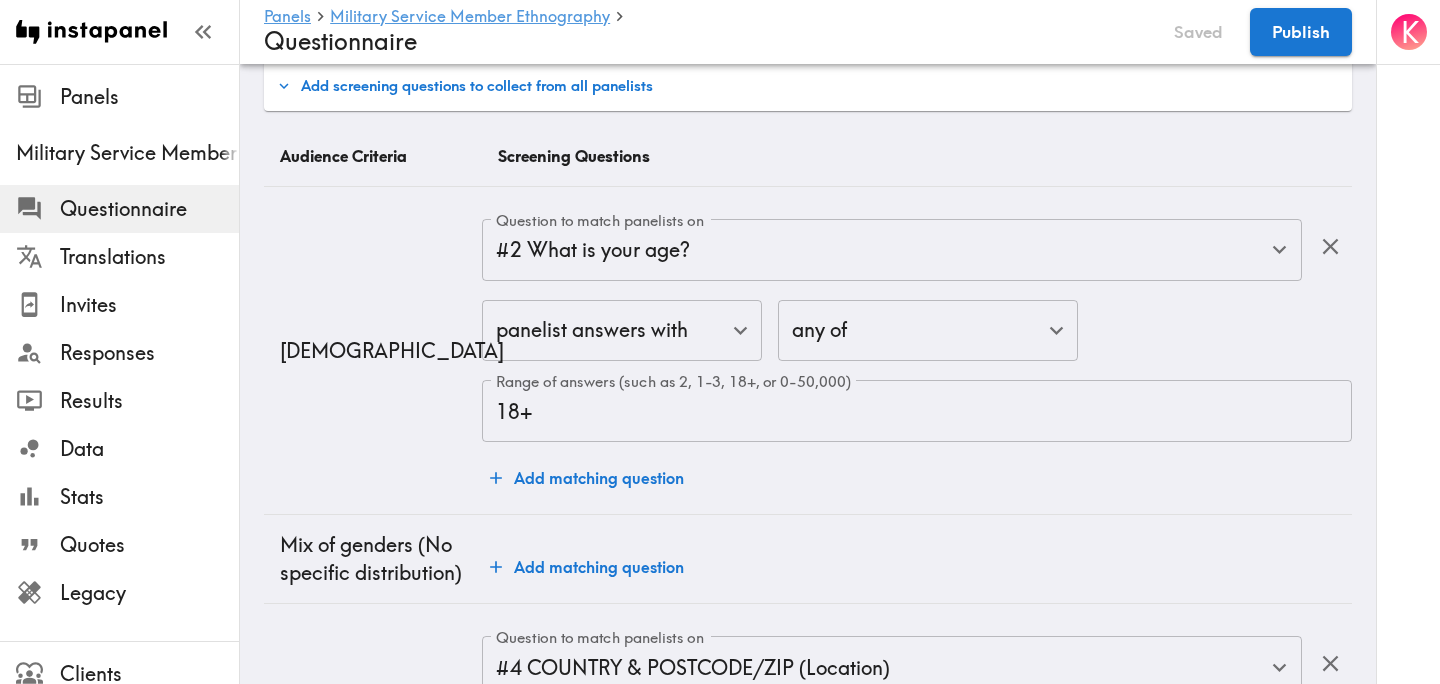 scroll, scrollTop: 0, scrollLeft: 0, axis: both 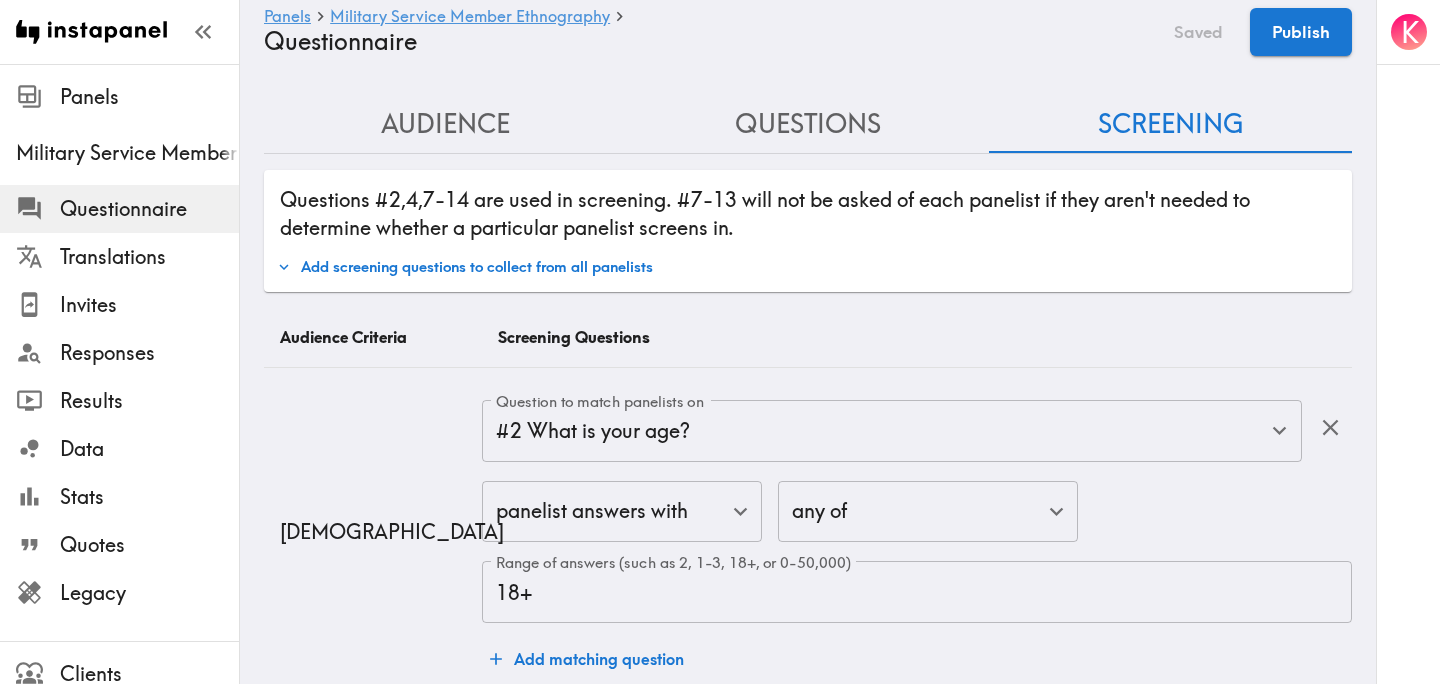 click on "Add screening questions to collect from all panelists" at bounding box center (465, 267) 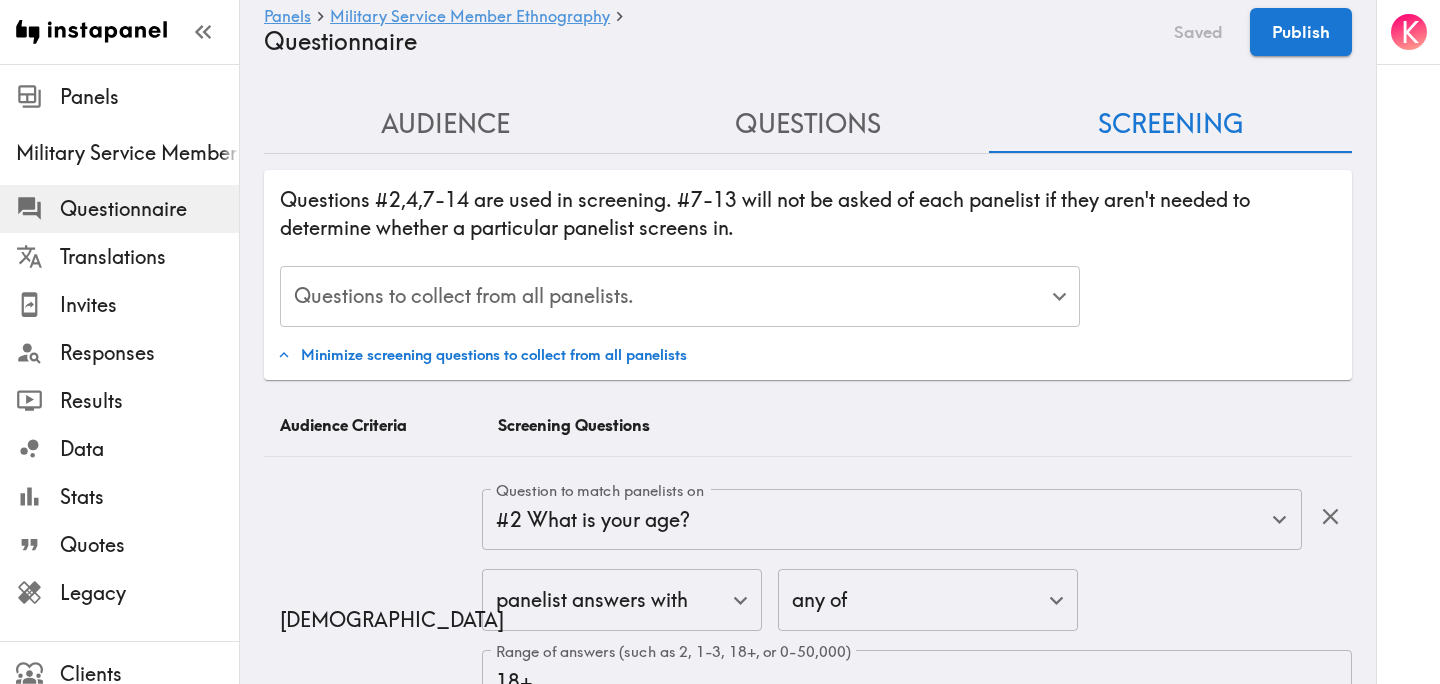 click on "Instapanel -  Panels  -  Military Service Member Ethnography  -  Questionnaire Panels Military Service Member Ethnography Questionnaire Translations Invites Responses Results Data Stats Quotes Legacy Clients Panelists Strategists My Invites My Rewards Help/Suggestions K Panels   Military Service Member Ethnography   Questionnaire Saved Publish Audience Questions Screening # Video Responses 20 # Video Responses The target number of panelists recording video. # Quant Responses # Quant Responses The target number of panelists answering multiple-choice and short text questions (no video answers). 18+ years old Mix of genders  ( No specific distribution ) Broad geographic distribution across the US Mix of HHI levels  ( No specific distribution ) Mix of ethnicities  ( No specific distribution ) Active/former service member  ( Specific distribution ) Active Duty  ( 0-90% ) Former Service Member-Less than 5 years retired/out of service  ( 0-90% ) Former Service Member-5+ years retired/out of service  ( 0-10% ) ( ) (" at bounding box center (720, 4137) 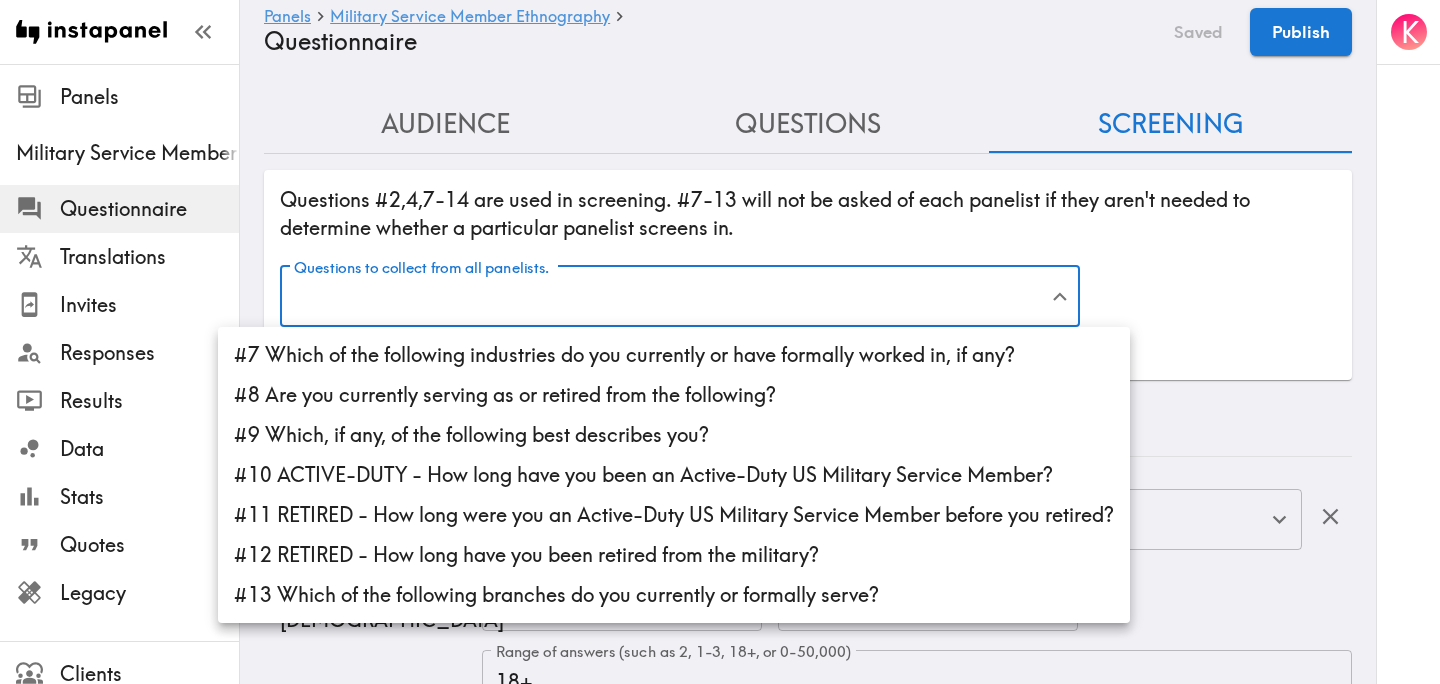 click at bounding box center [720, 342] 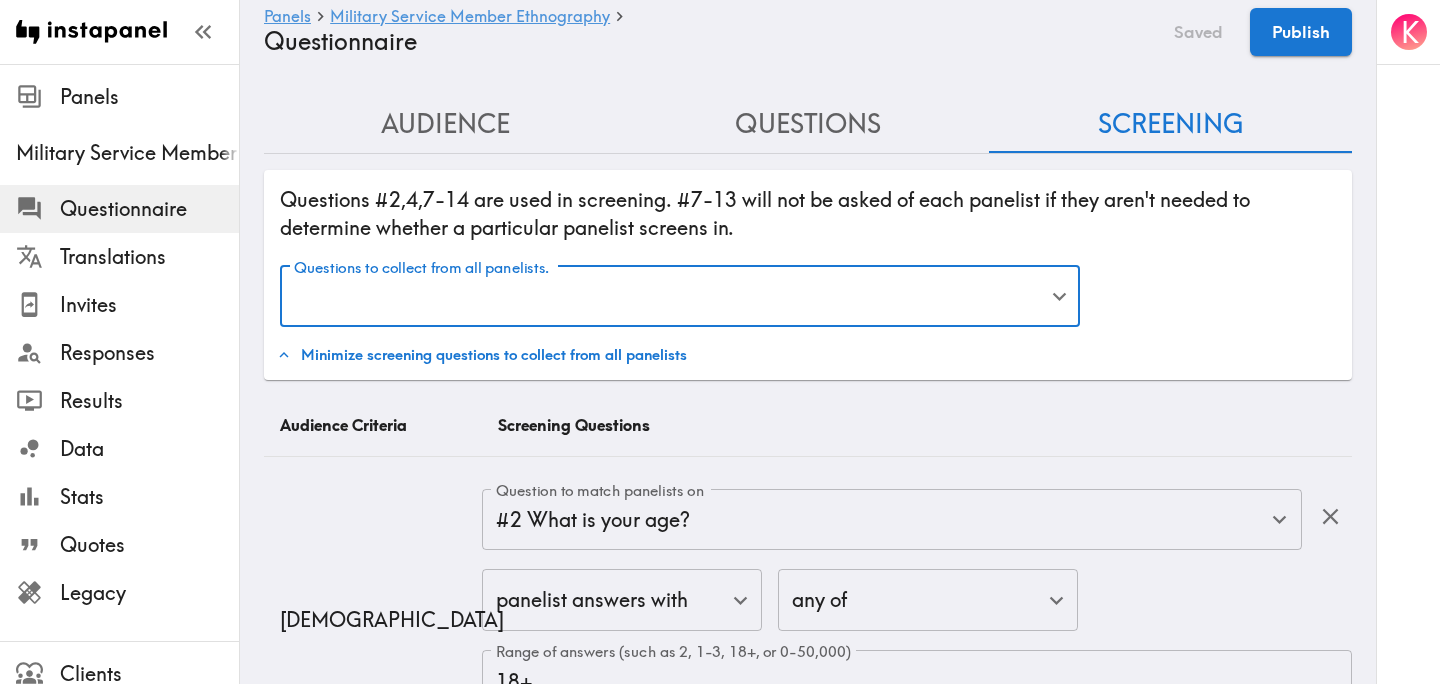 click on "Questions to collect from all panelists. ​ Questions to collect from all panelists." at bounding box center [808, 290] 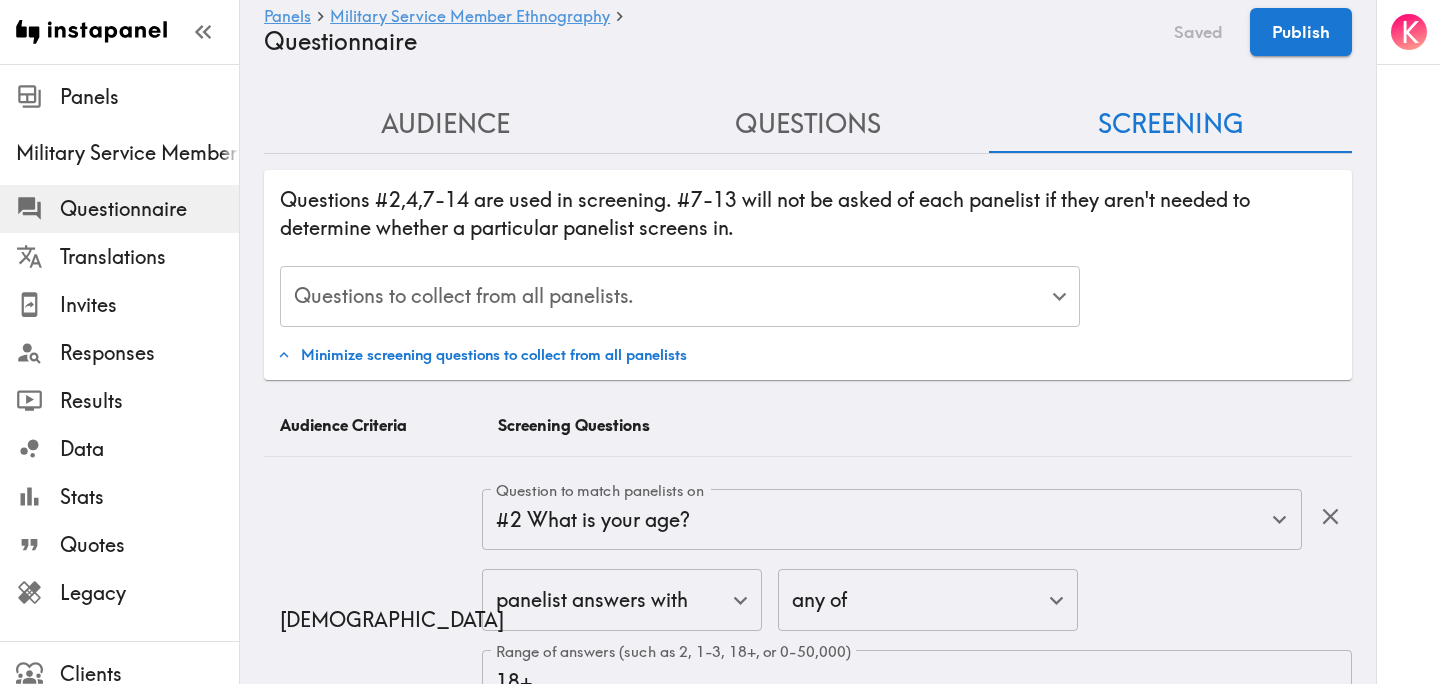 click on "Instapanel -  Panels  -  Military Service Member Ethnography  -  Questionnaire Panels Military Service Member Ethnography Questionnaire Translations Invites Responses Results Data Stats Quotes Legacy Clients Panelists Strategists My Invites My Rewards Help/Suggestions K Panels   Military Service Member Ethnography   Questionnaire Saved Publish Audience Questions Screening # Video Responses 20 # Video Responses The target number of panelists recording video. # Quant Responses # Quant Responses The target number of panelists answering multiple-choice and short text questions (no video answers). 18+ years old Mix of genders  ( No specific distribution ) Broad geographic distribution across the US Mix of HHI levels  ( No specific distribution ) Mix of ethnicities  ( No specific distribution ) Active/former service member  ( Specific distribution ) Active Duty  ( 0-90% ) Former Service Member-Less than 5 years retired/out of service  ( 0-90% ) Former Service Member-5+ years retired/out of service  ( 0-10% ) ( ) (" at bounding box center [720, 4137] 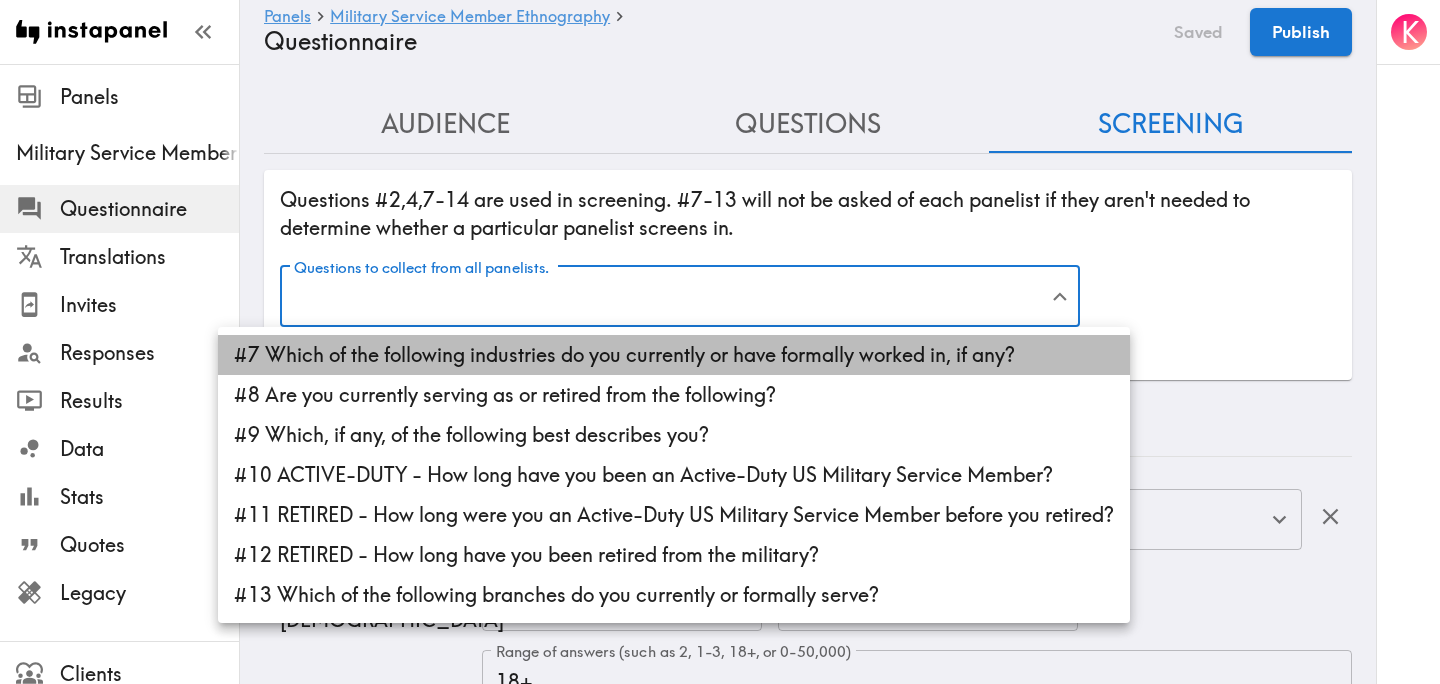 click on "#7 Which of the following industries do you currently or have formally worked in, if any?" at bounding box center (674, 355) 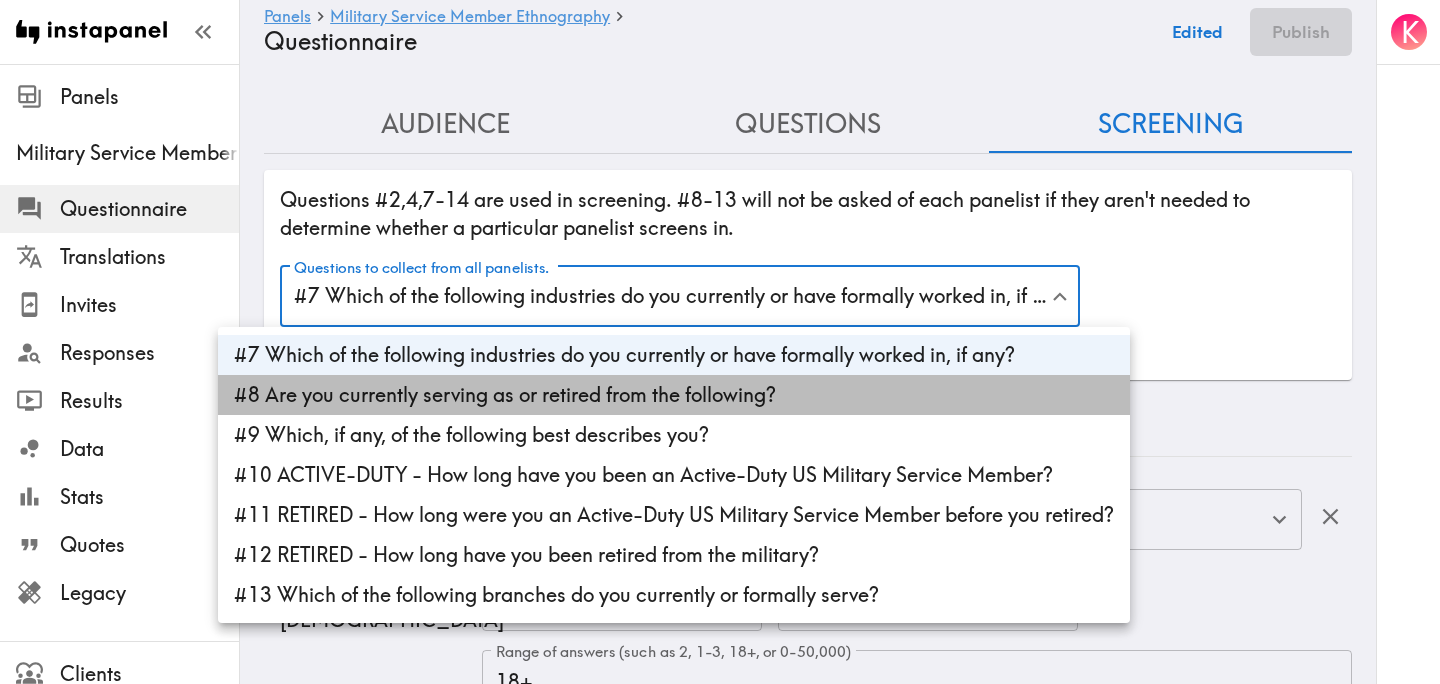 click on "#8 Are you currently serving as or retired from the following?" at bounding box center (674, 395) 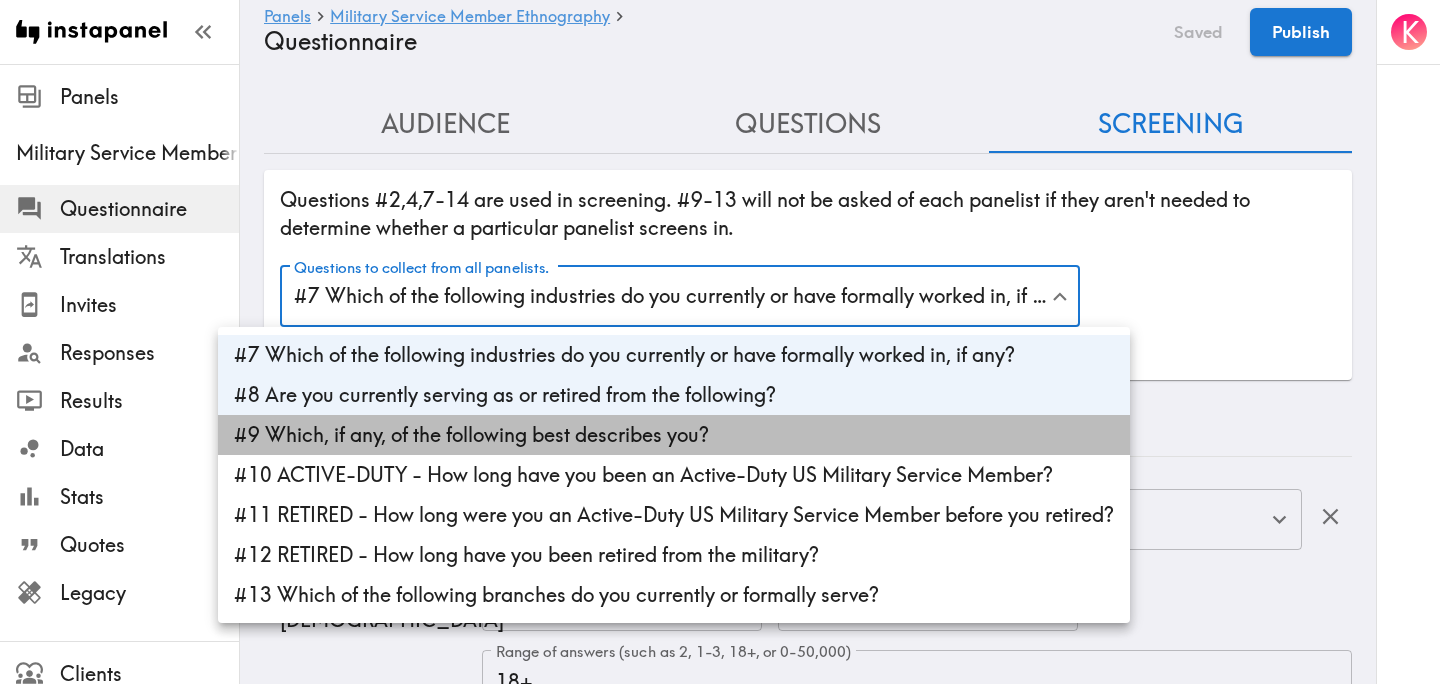 click on "#9 Which, if any, of the following best describes you?" at bounding box center [674, 435] 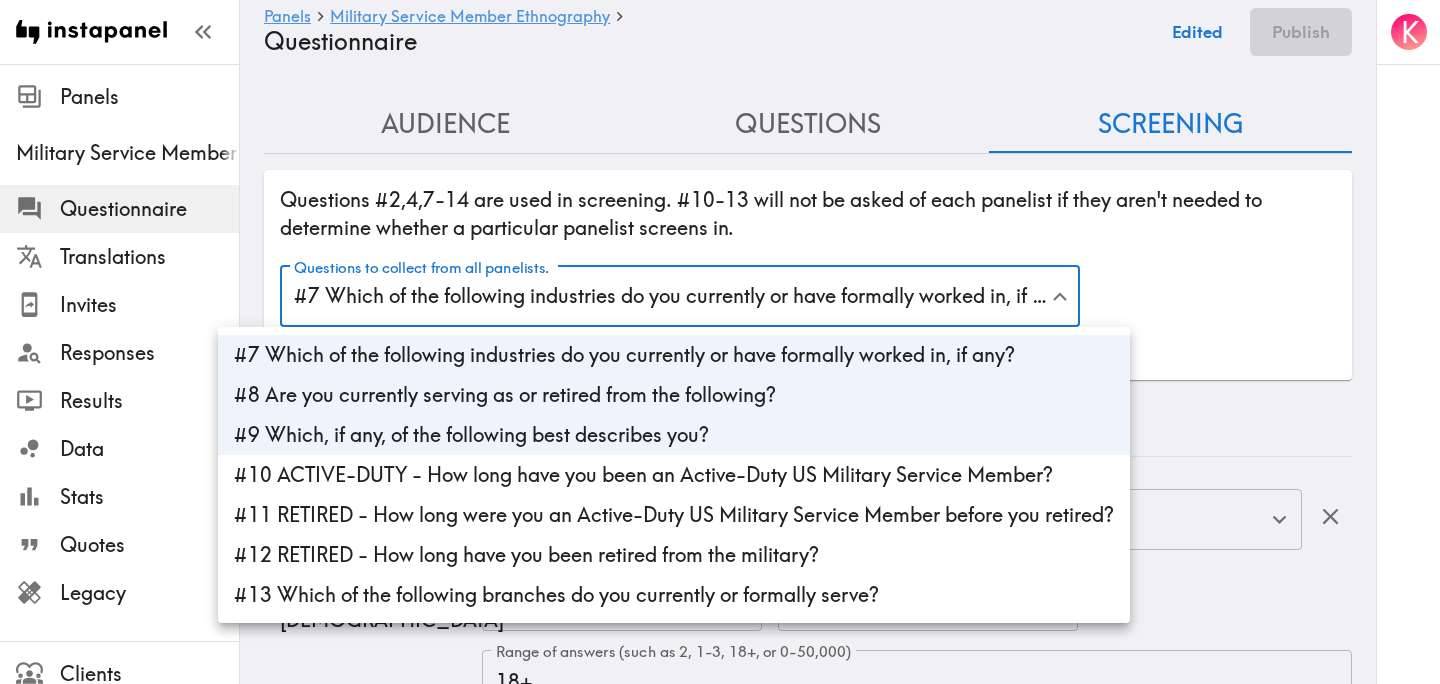 click on "#13 Which of the following branches do you currently or formally serve?" at bounding box center (674, 595) 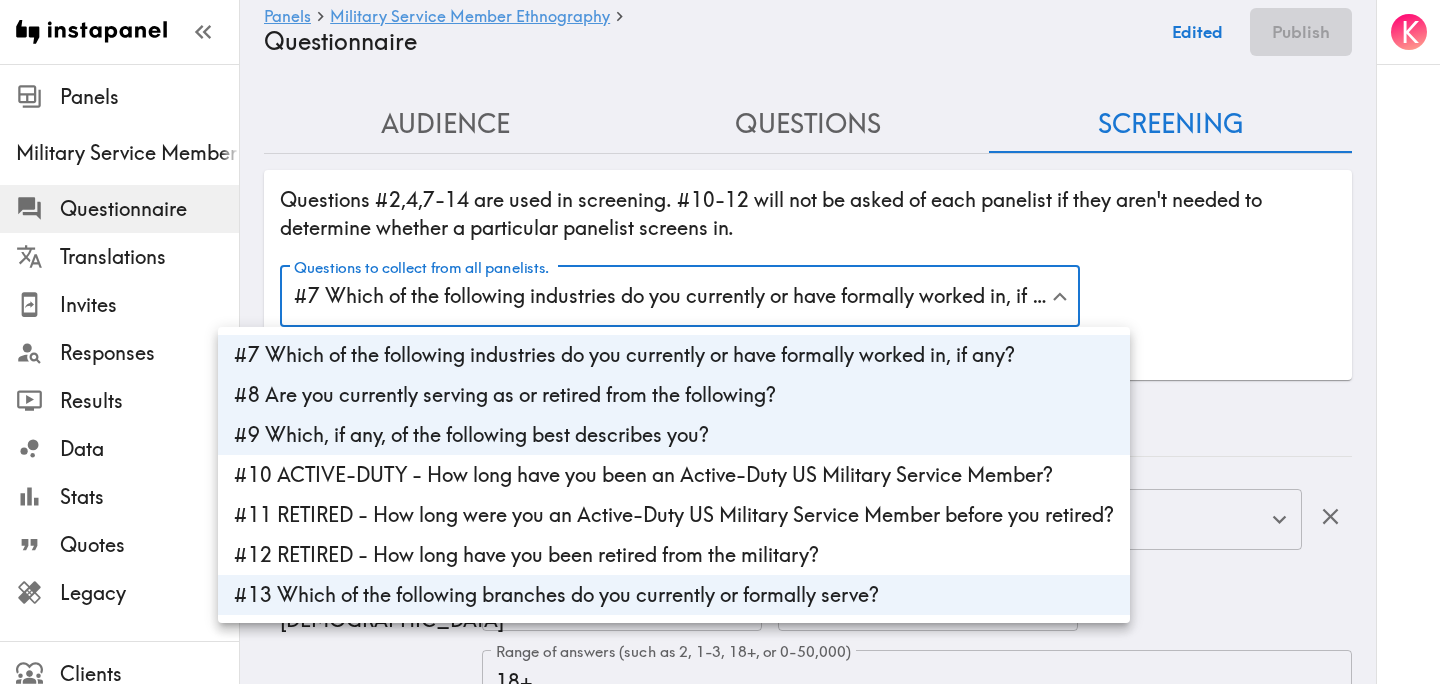 click at bounding box center (720, 342) 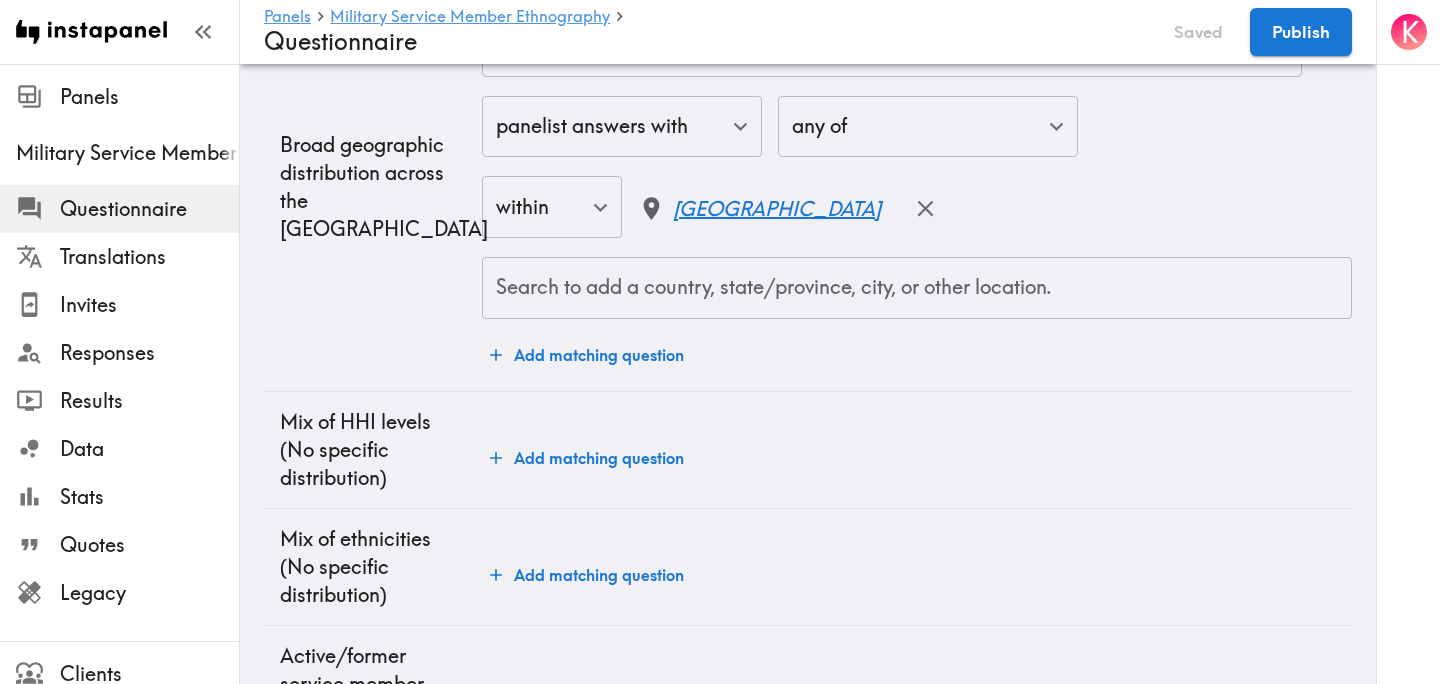 scroll, scrollTop: 0, scrollLeft: 0, axis: both 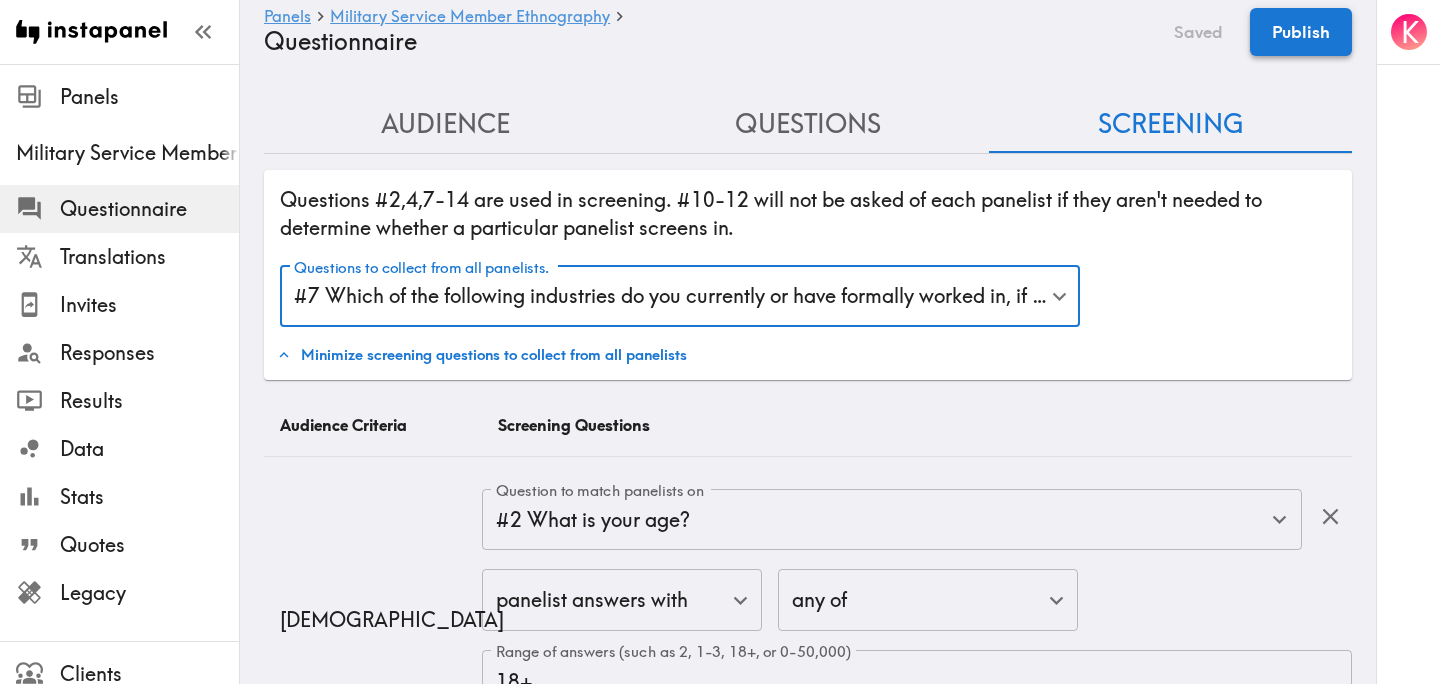 click on "Publish" at bounding box center (1301, 32) 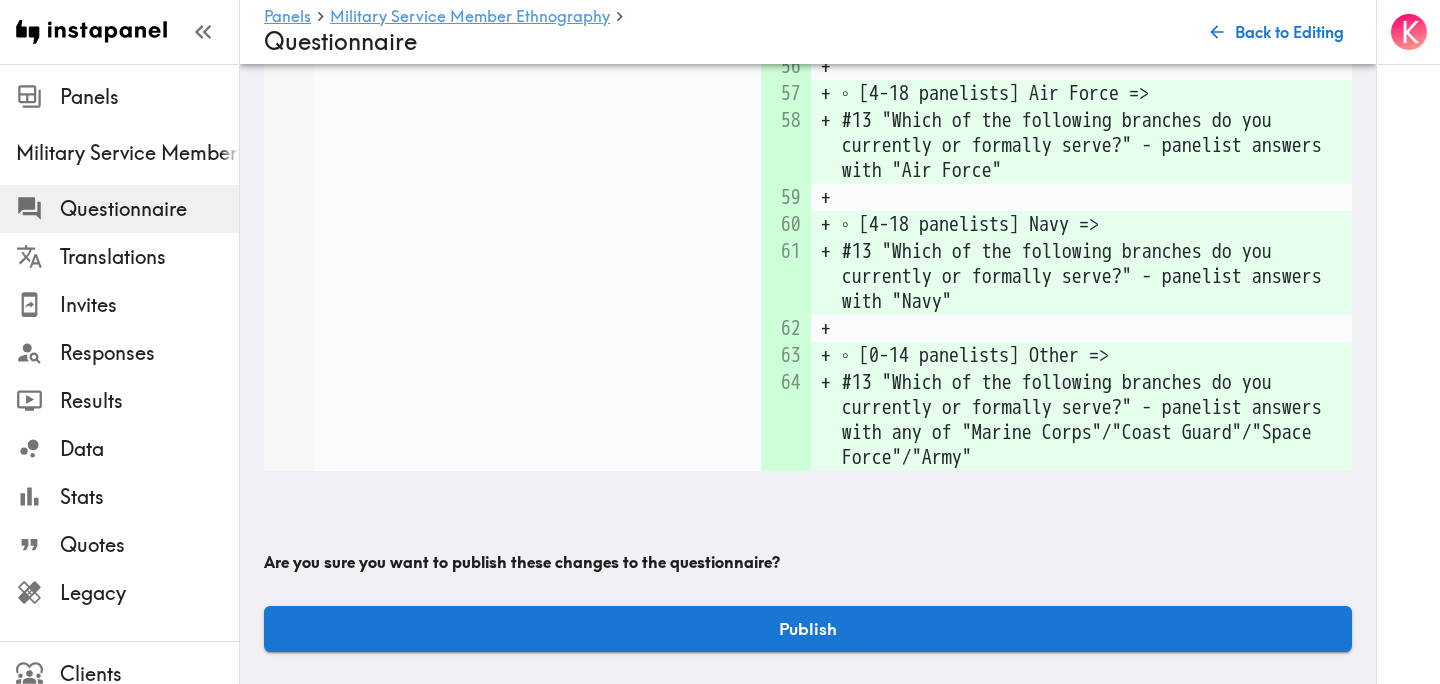 scroll, scrollTop: 11259, scrollLeft: 0, axis: vertical 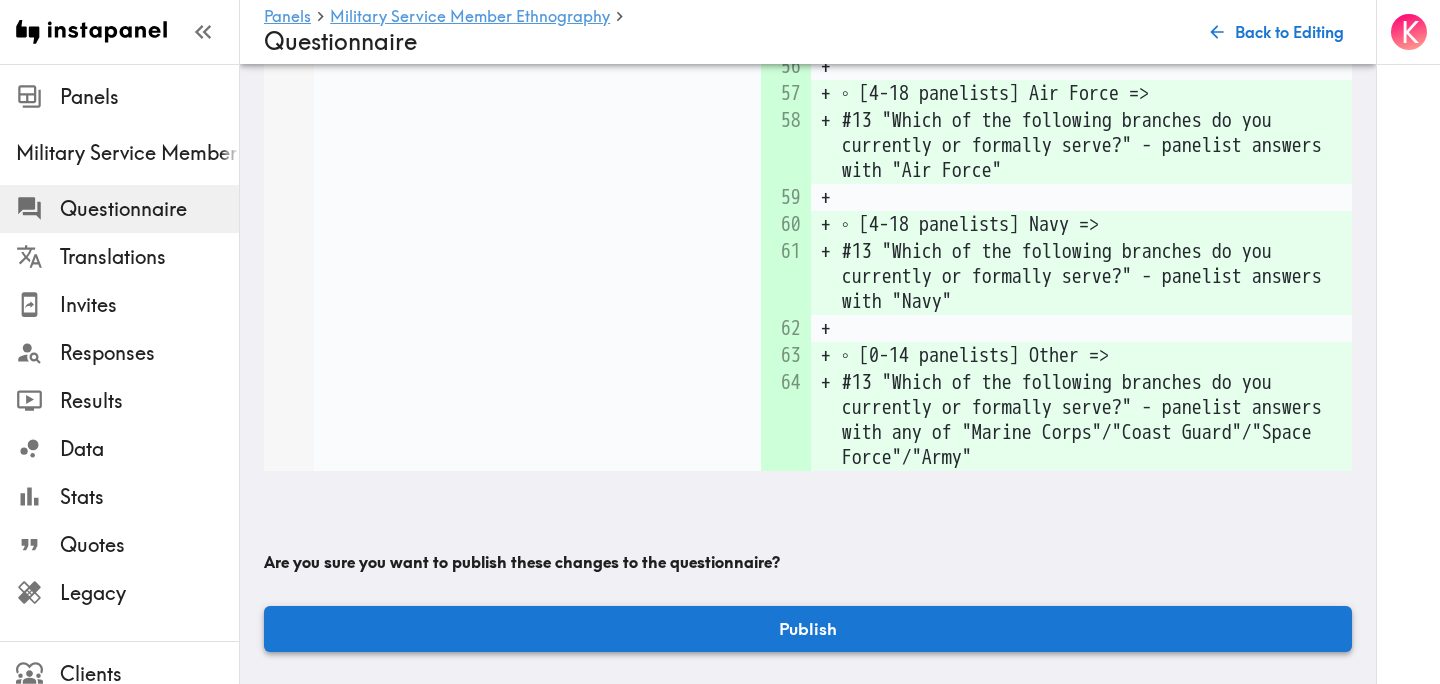 click on "Publish" at bounding box center [808, 629] 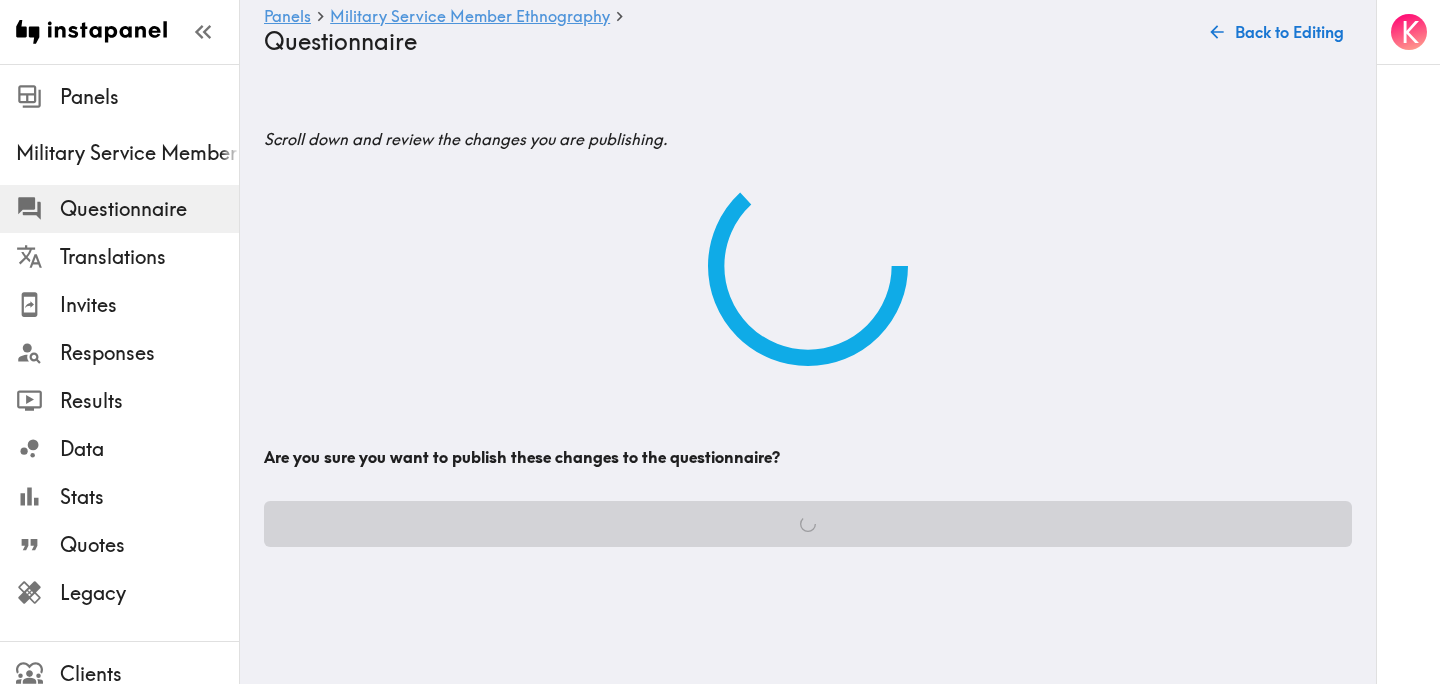 scroll, scrollTop: 0, scrollLeft: 0, axis: both 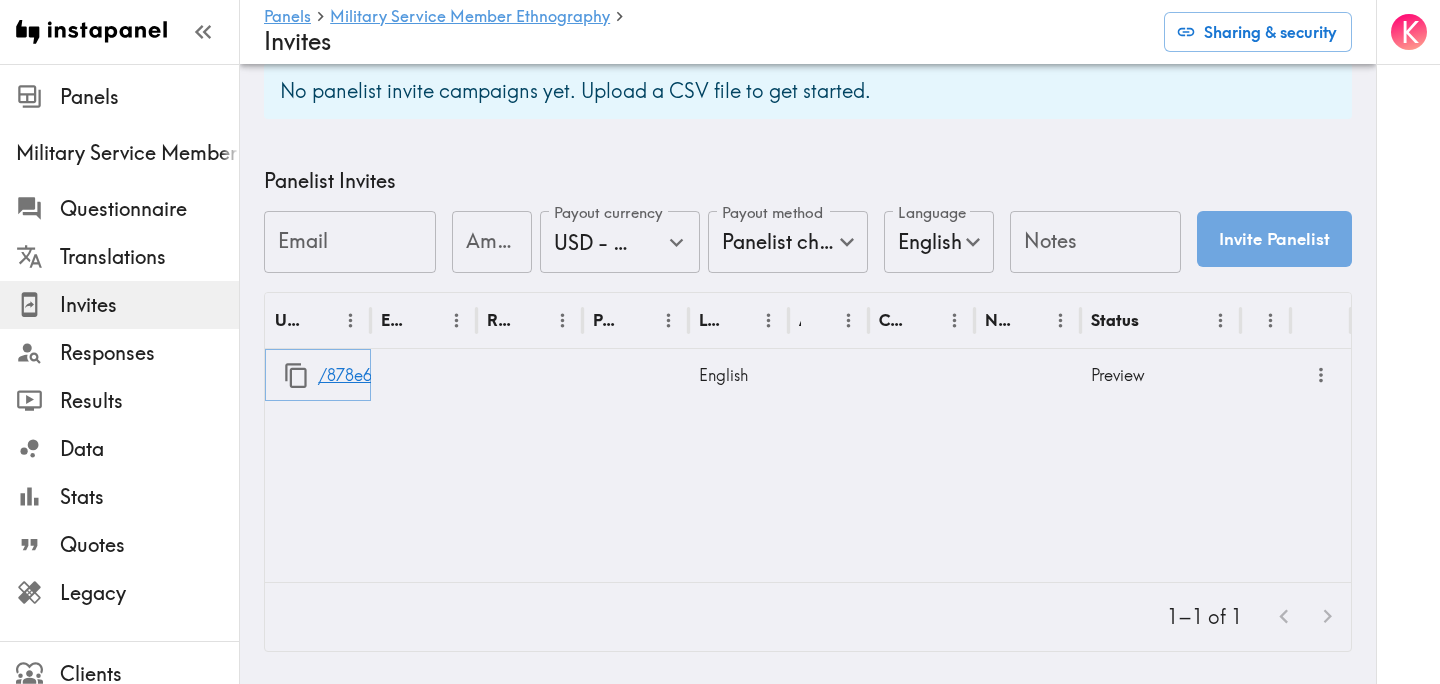 click 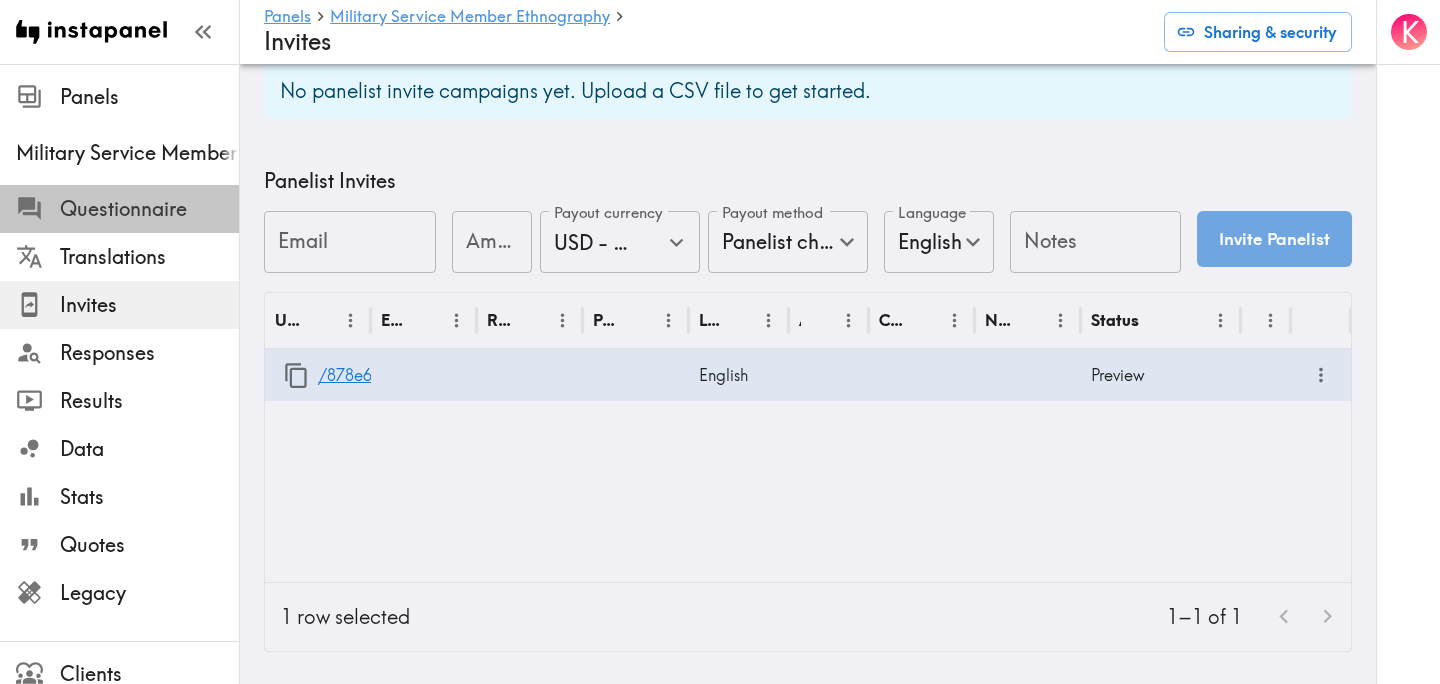 click on "Questionnaire" at bounding box center [149, 209] 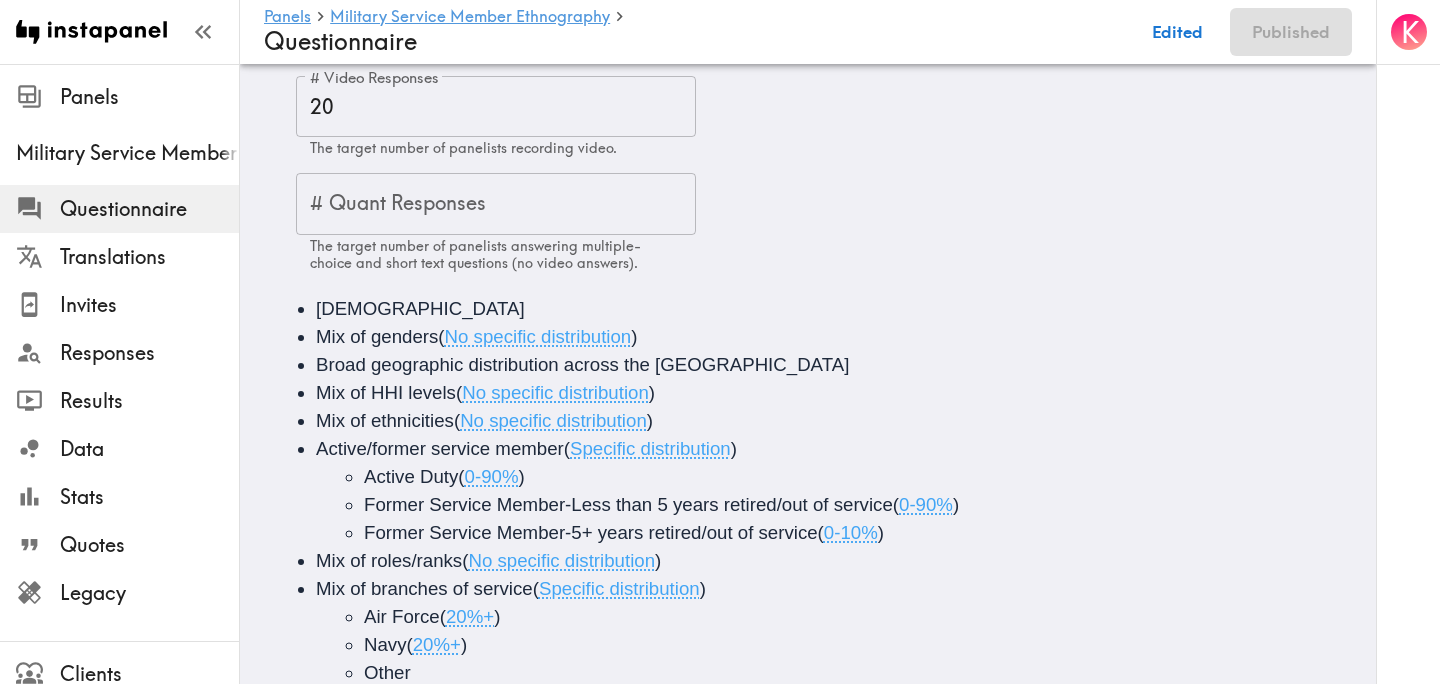 scroll, scrollTop: 0, scrollLeft: 0, axis: both 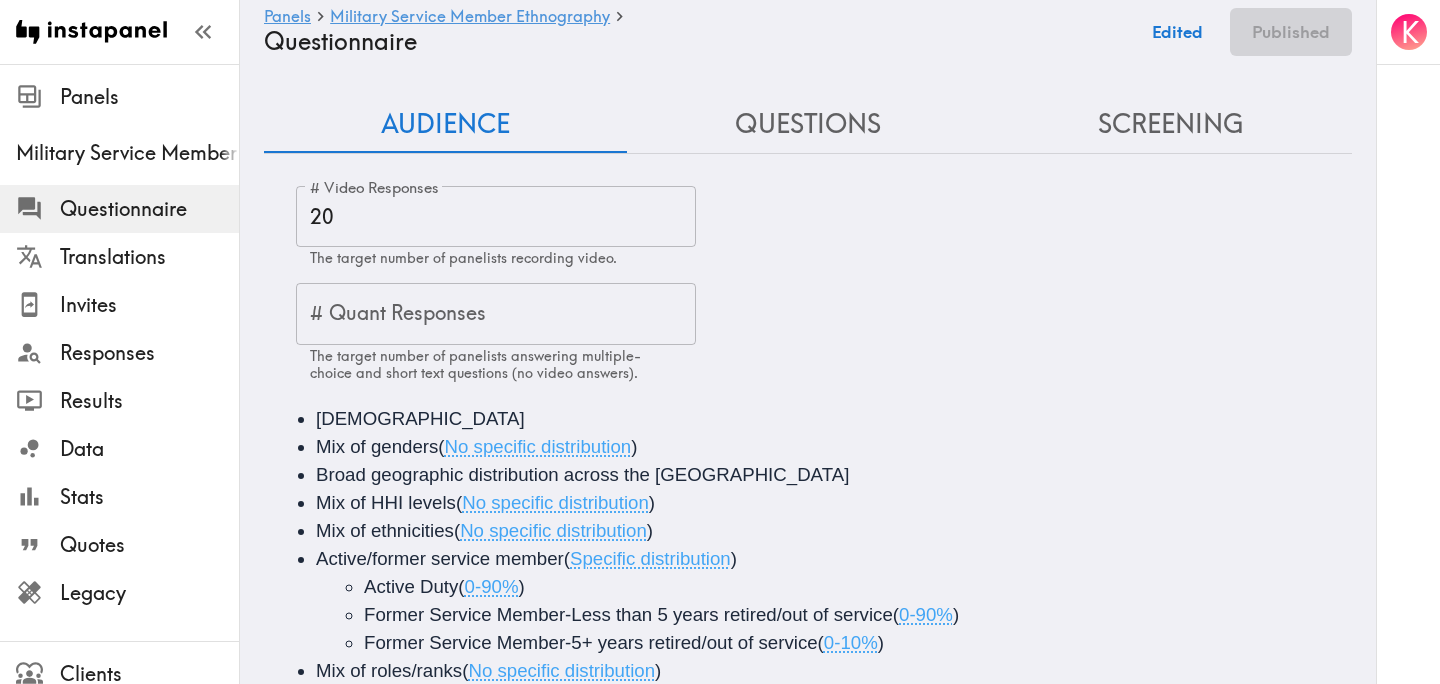 click on "Questions" at bounding box center [808, 124] 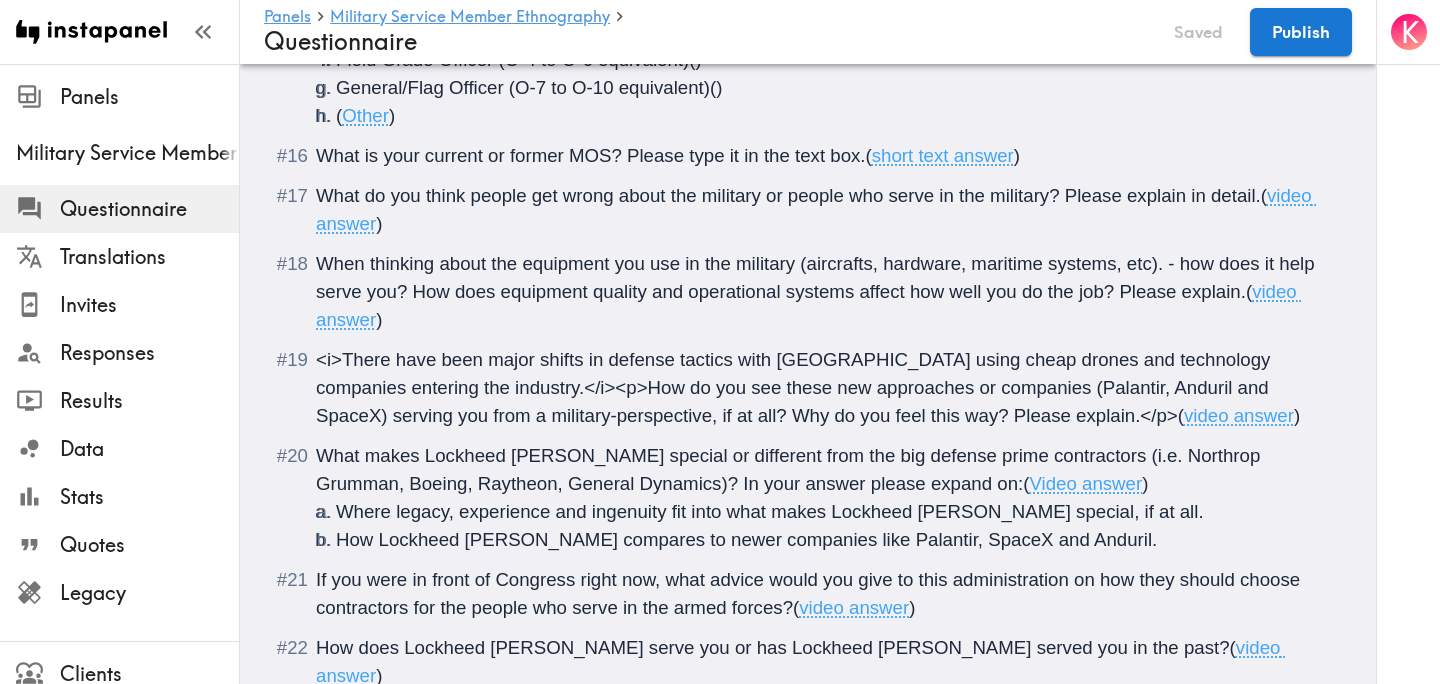 scroll, scrollTop: 3728, scrollLeft: 0, axis: vertical 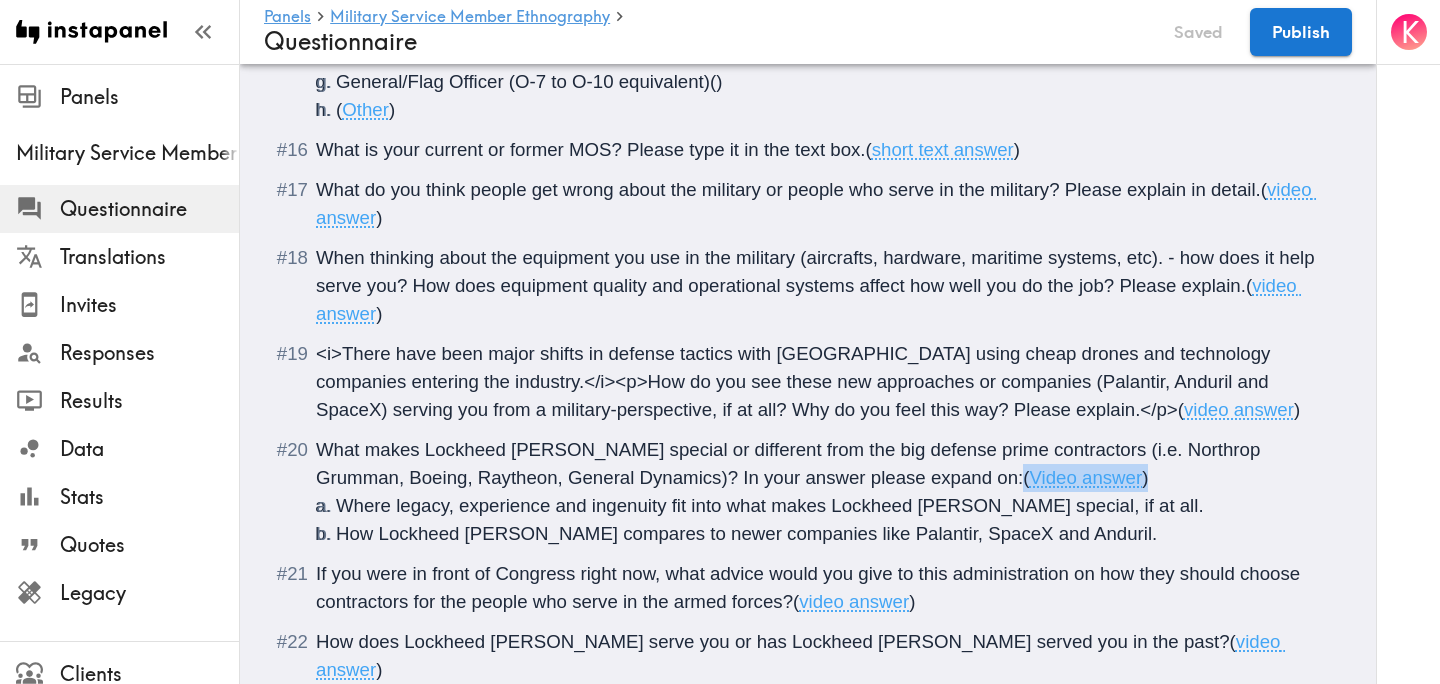 drag, startPoint x: 1004, startPoint y: 479, endPoint x: 867, endPoint y: 479, distance: 137 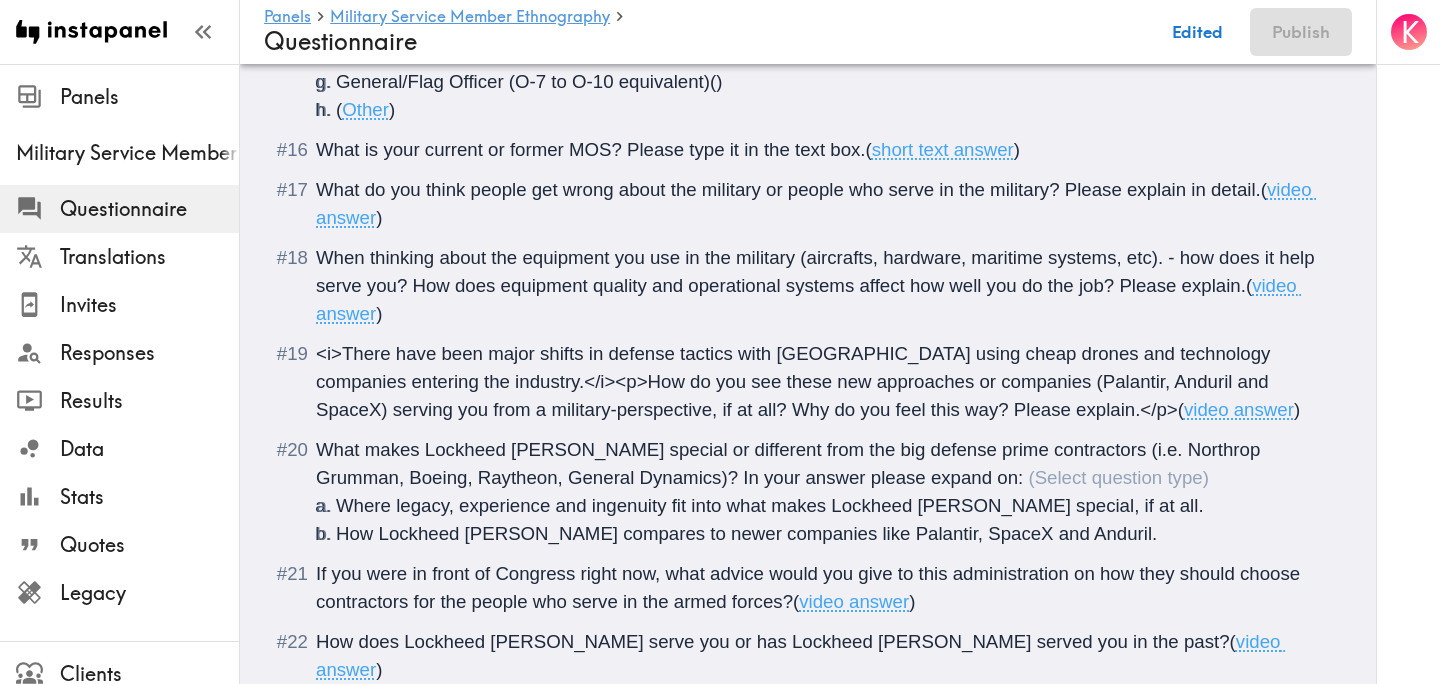 click on "How Lockheed Martin compares to newer companies like Palantir, SpaceX and Anduril." at bounding box center [832, 534] 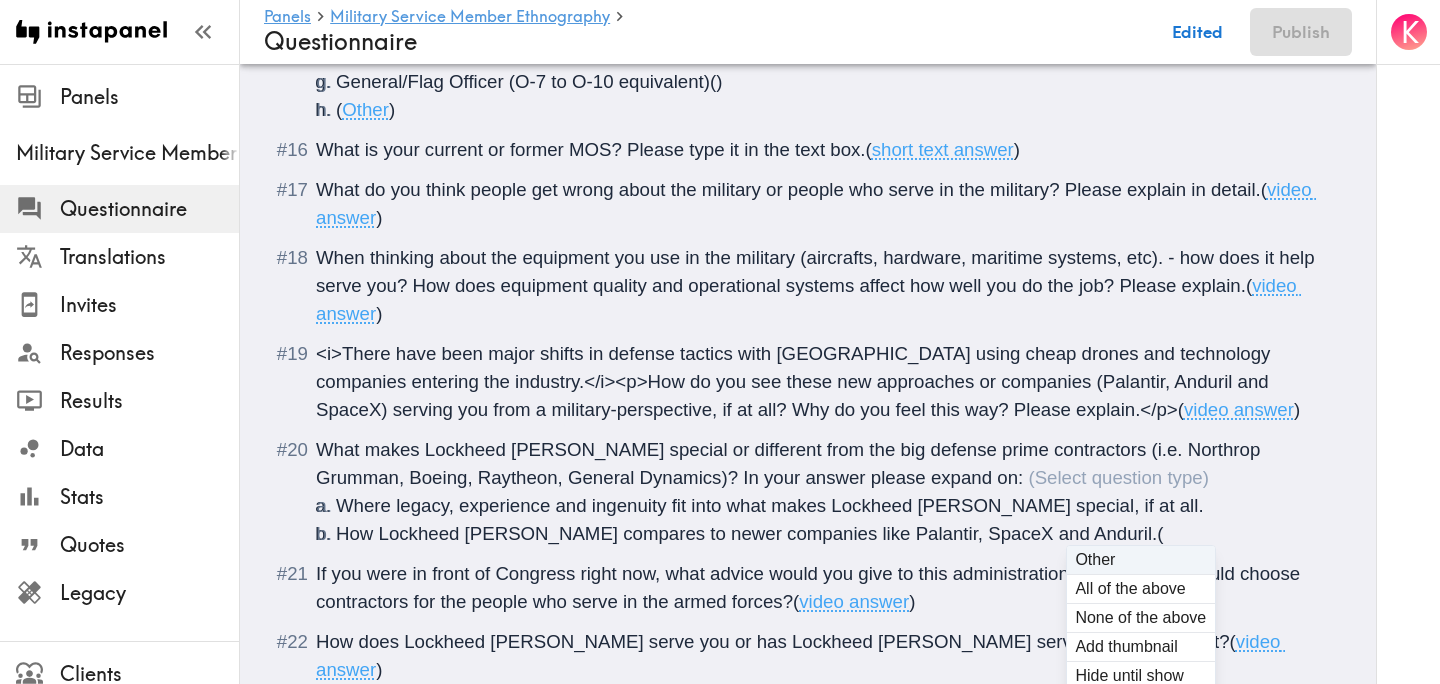 type 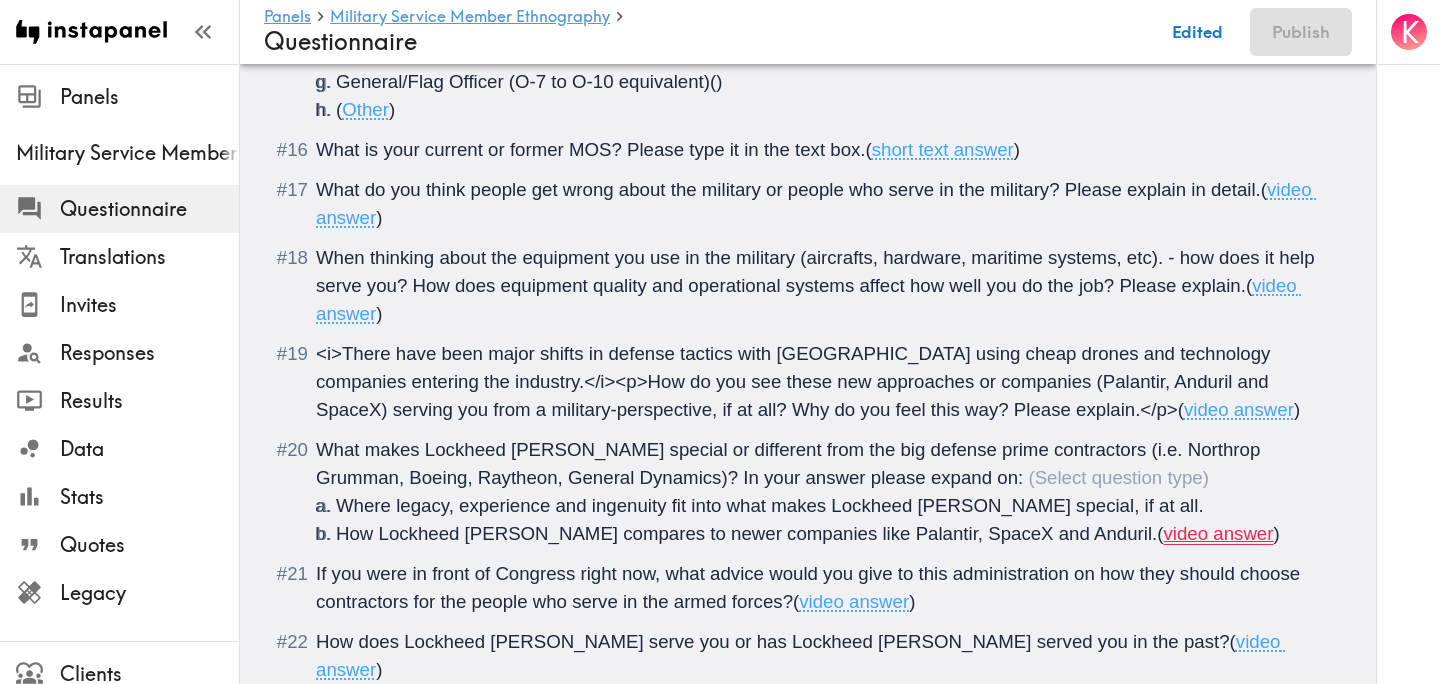 click on "How Lockheed Martin compares to newer companies like Palantir, SpaceX and Anduril." at bounding box center (746, 533) 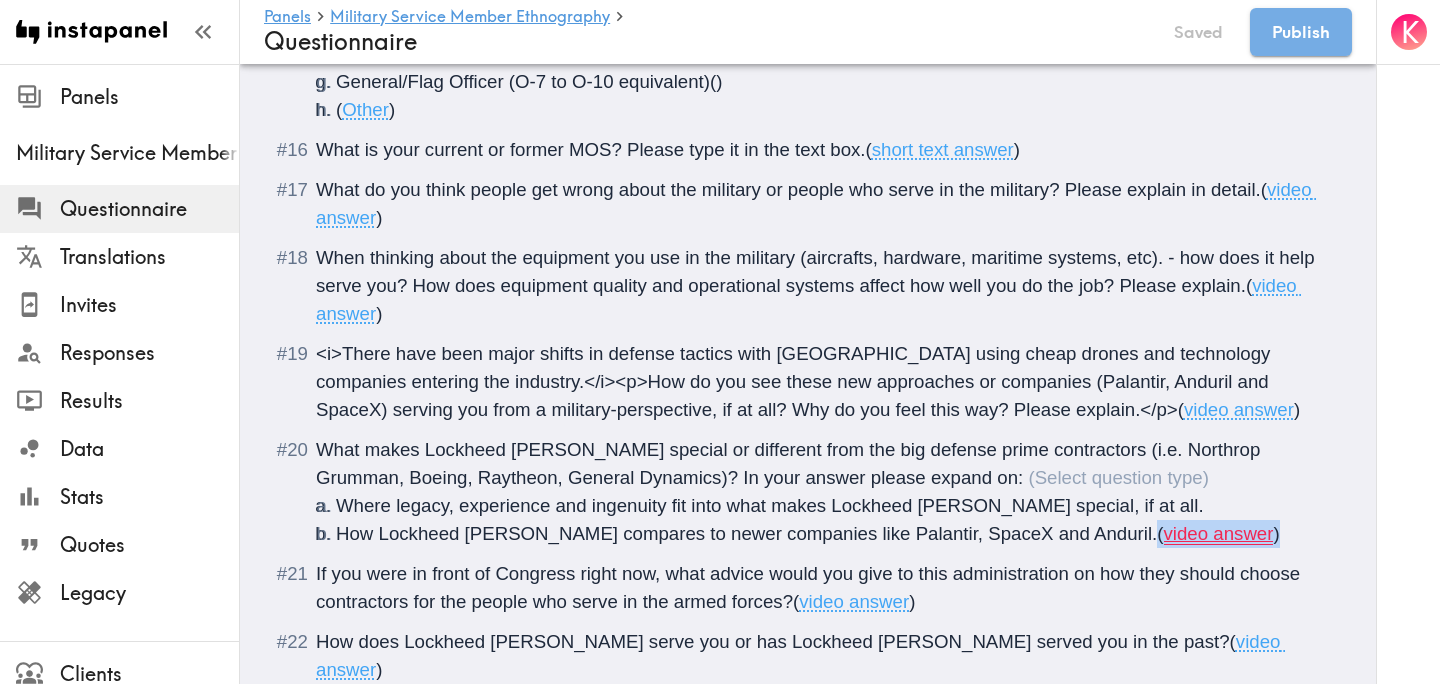 drag, startPoint x: 1192, startPoint y: 539, endPoint x: 1062, endPoint y: 544, distance: 130.09612 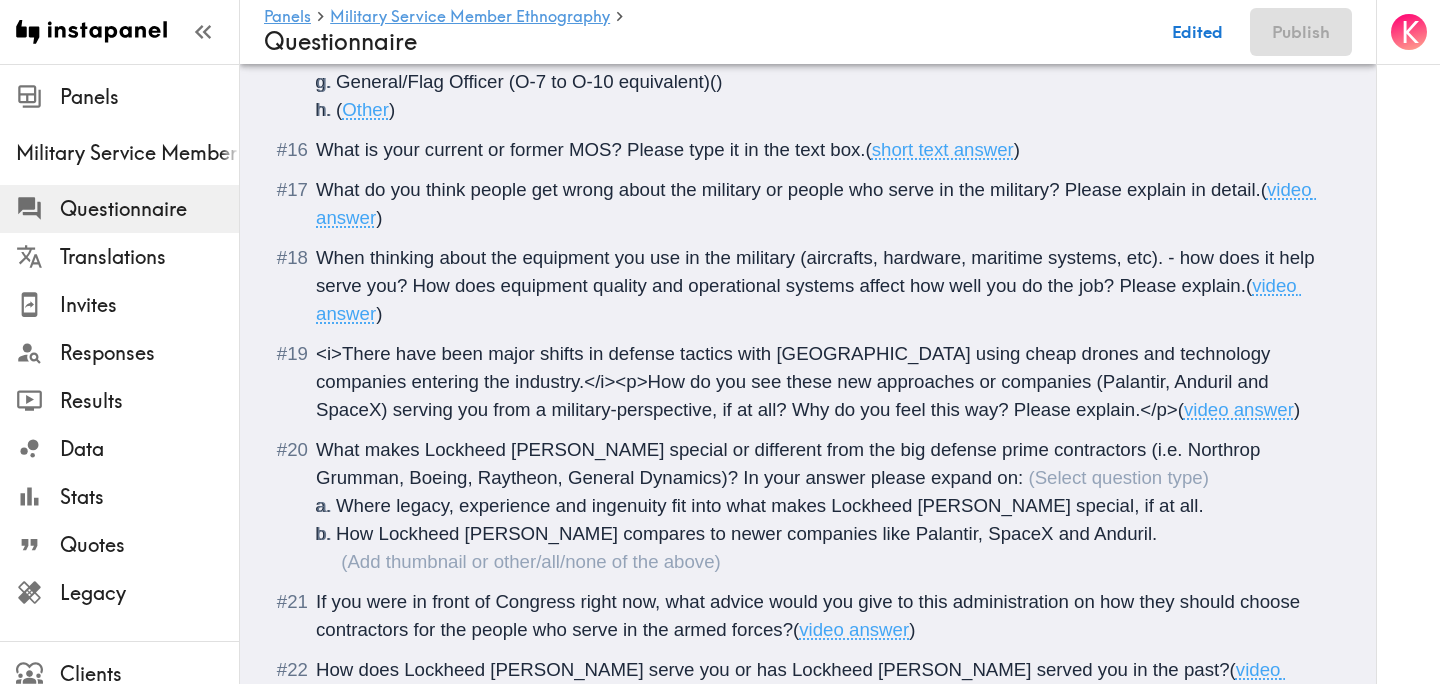 click on "What makes Lockheed Martin special or different from the big defense prime contractors (i.e. Northrop Grumman, Boeing, Raytheon, General Dynamics)? In your answer please expand on:" at bounding box center [790, 463] 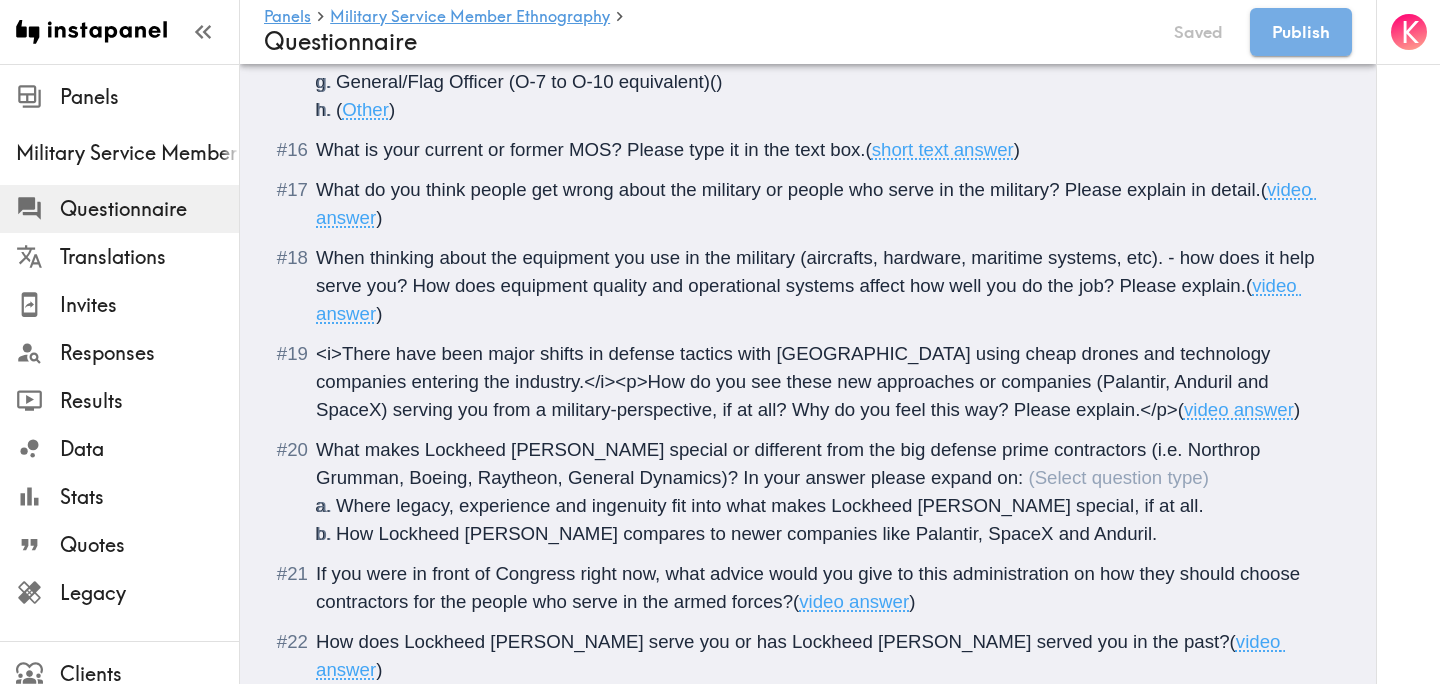 click on "What makes Lockheed Martin special or different from the big defense prime contractors (i.e. Northrop Grumman, Boeing, Raytheon, General Dynamics)? In your answer please expand on:" at bounding box center (790, 463) 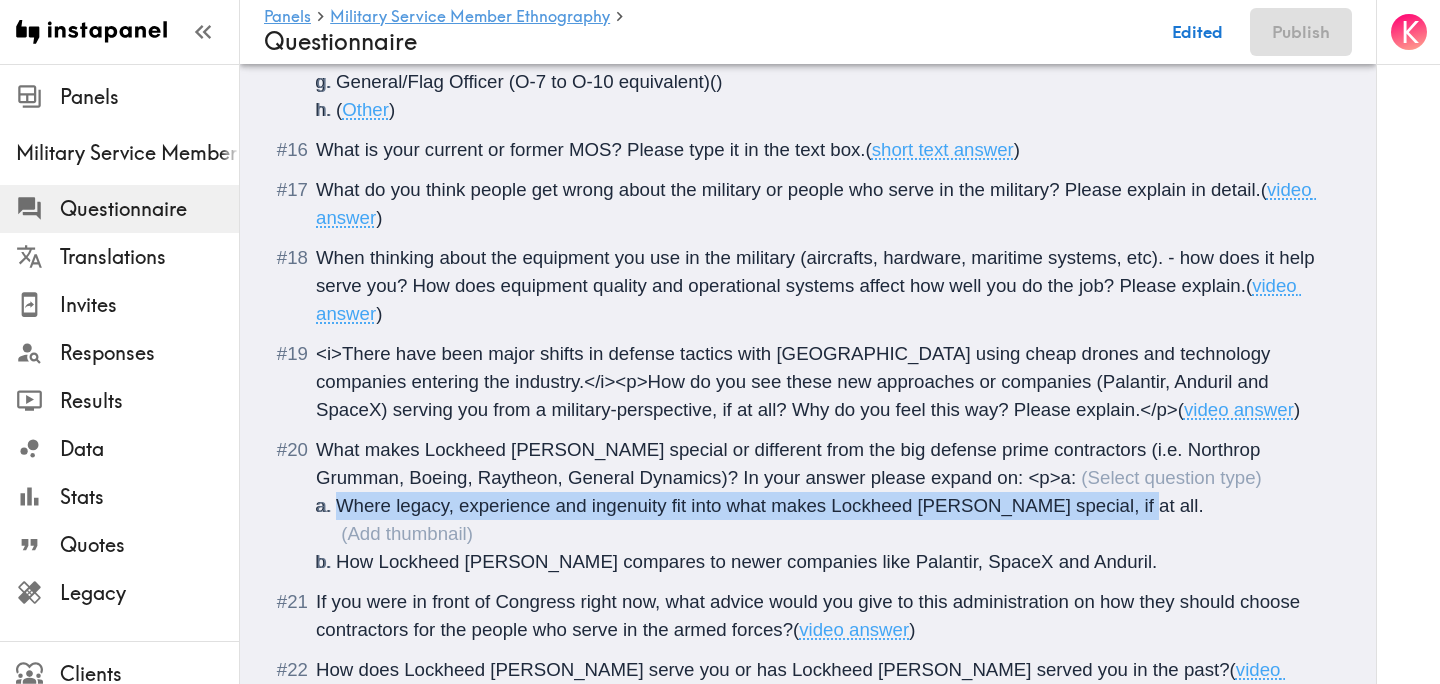 drag, startPoint x: 1108, startPoint y: 512, endPoint x: 334, endPoint y: 511, distance: 774.0007 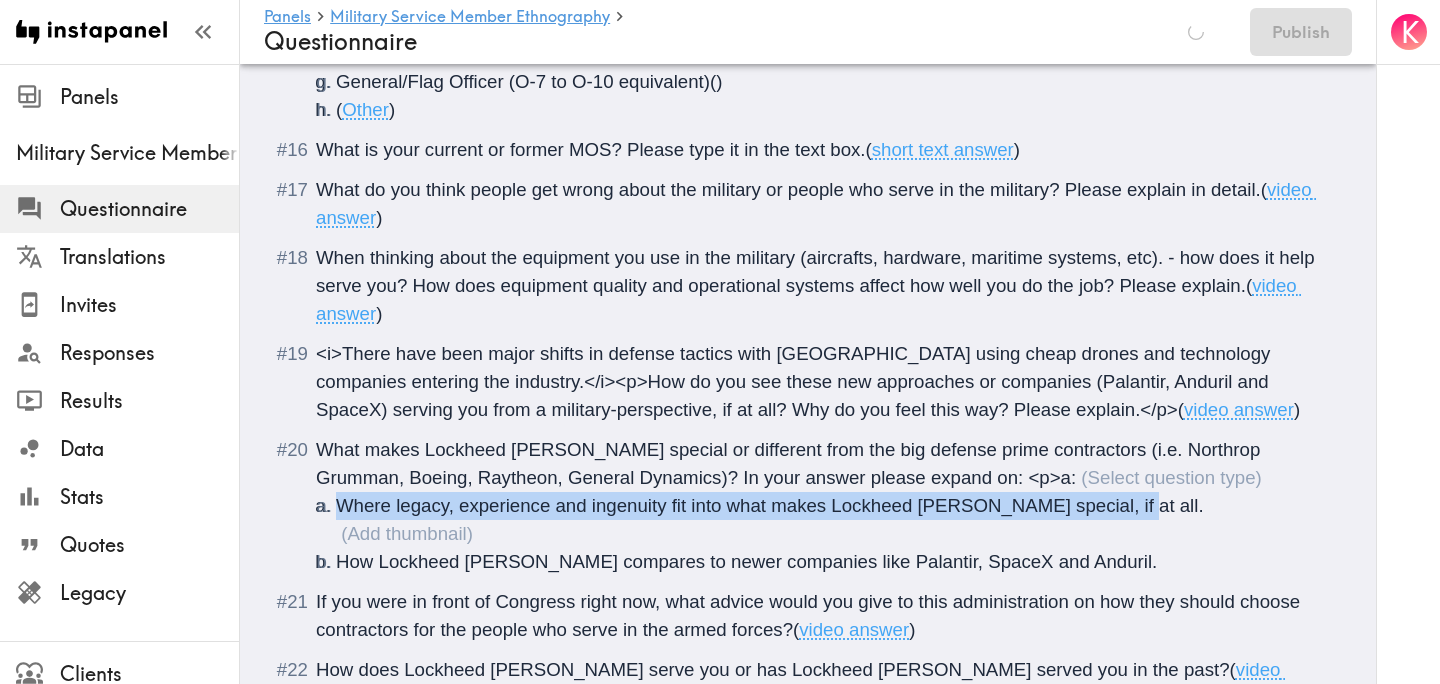 copy on "Where legacy, experience and ingenuity fit into what makes Lockheed Martin special, if at all." 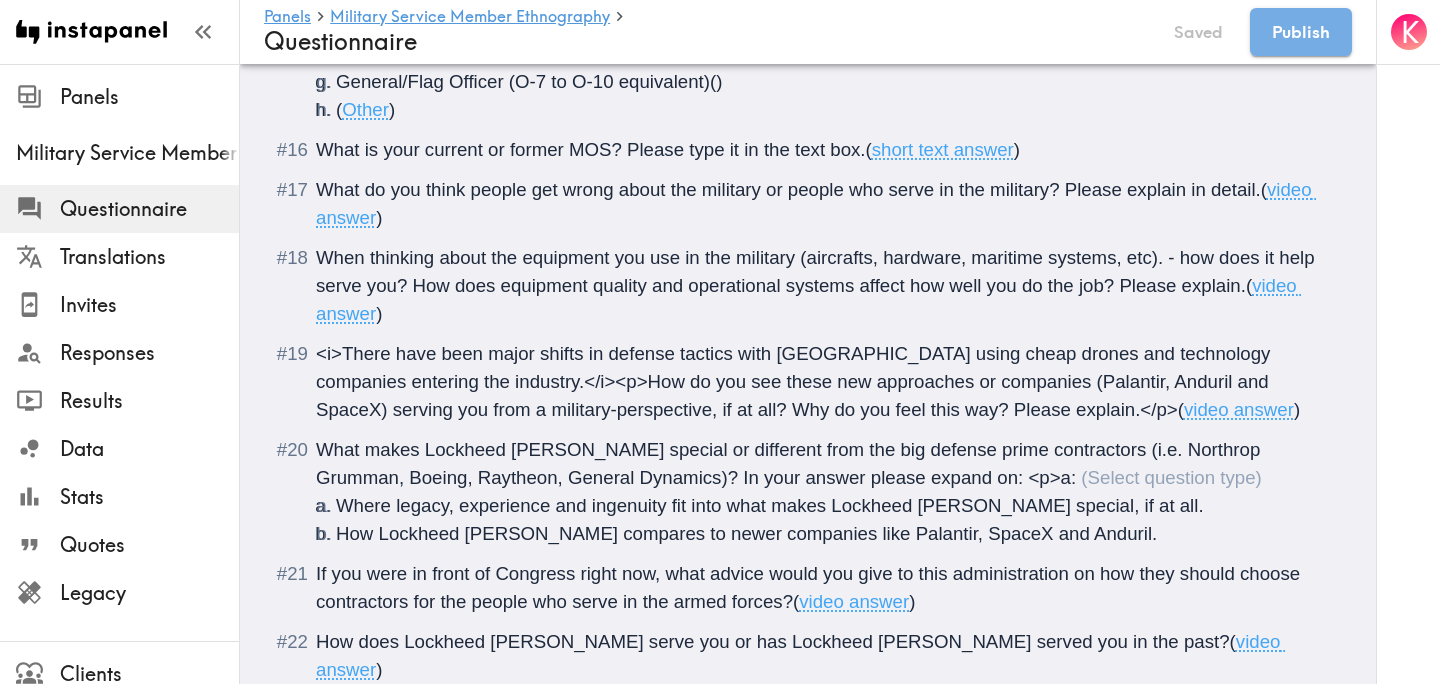 click on "What makes Lockheed Martin special or different from the big defense prime contractors (i.e. Northrop Grumman, Boeing, Raytheon, General Dynamics)? In your answer please expand on: <p>a:" at bounding box center [790, 463] 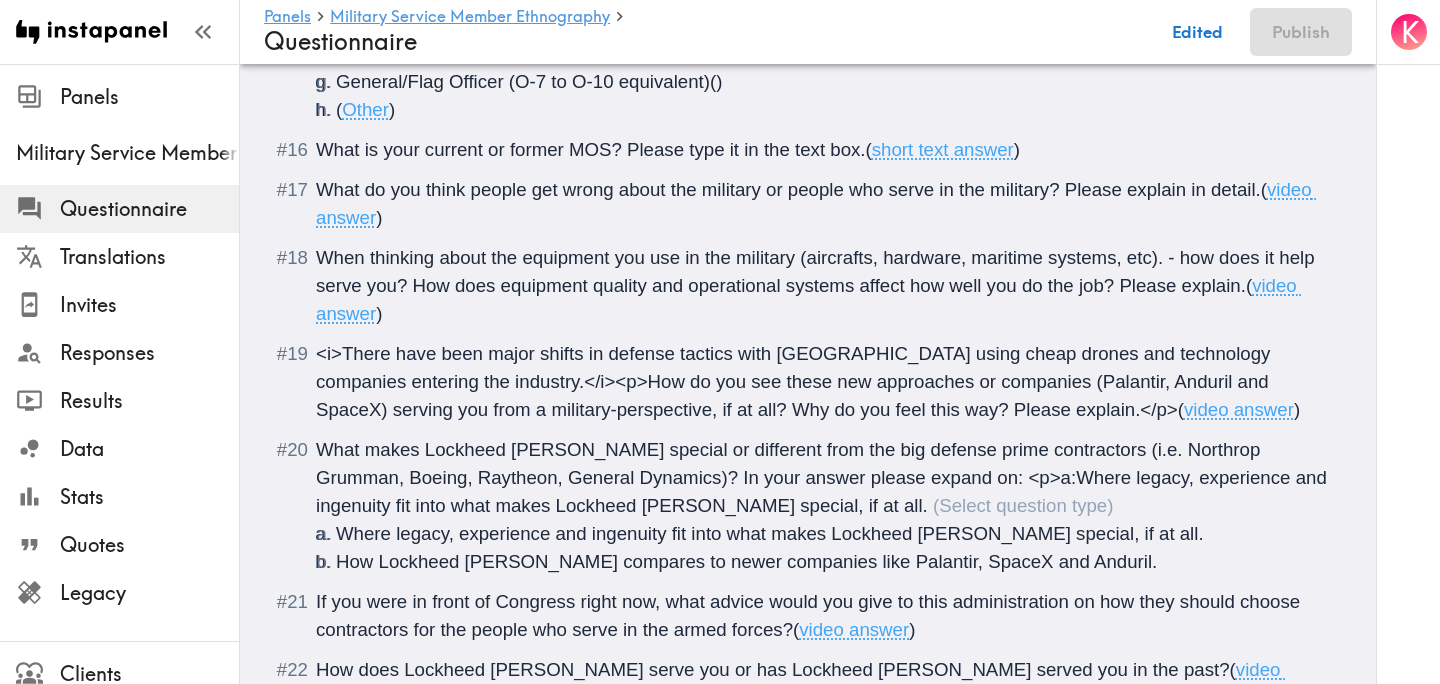click on "What makes Lockheed Martin special or different from the big defense prime contractors (i.e. Northrop Grumman, Boeing, Raytheon, General Dynamics)? In your answer please expand on: <p>a:Where legacy, experience and ingenuity fit into what makes Lockheed Martin special, if at all." at bounding box center (824, 477) 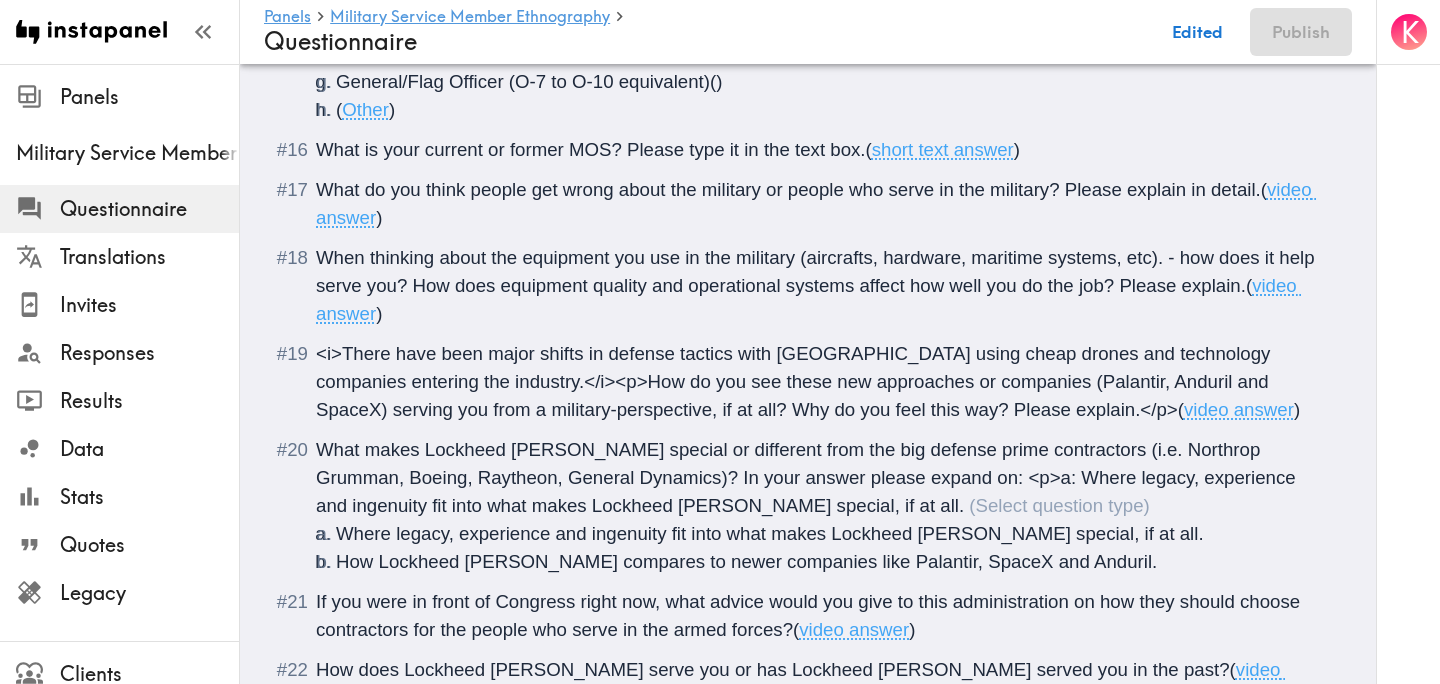 click on "What makes Lockheed Martin special or different from the big defense prime contractors (i.e. Northrop Grumman, Boeing, Raytheon, General Dynamics)? In your answer please expand on: <p>a: Where legacy, experience and ingenuity fit into what makes Lockheed Martin special, if at all." at bounding box center (808, 477) 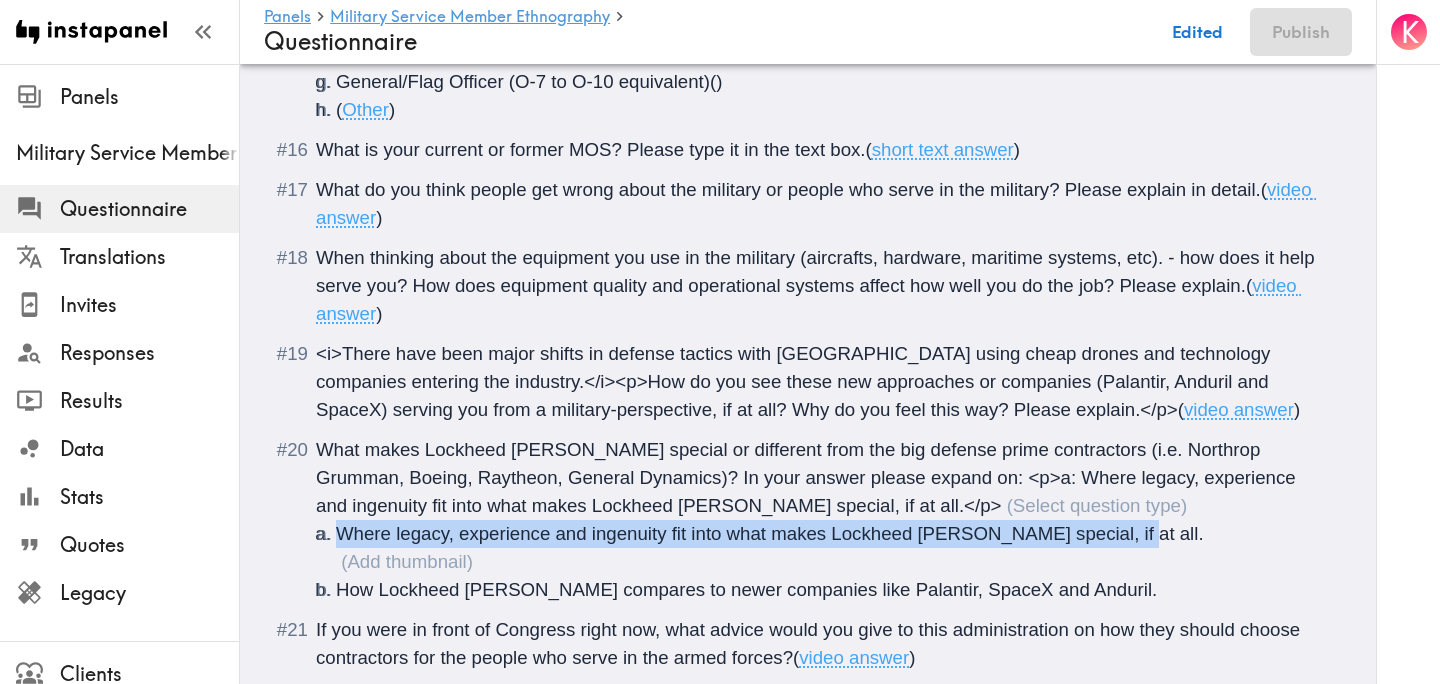 drag, startPoint x: 1108, startPoint y: 537, endPoint x: 280, endPoint y: 535, distance: 828.00244 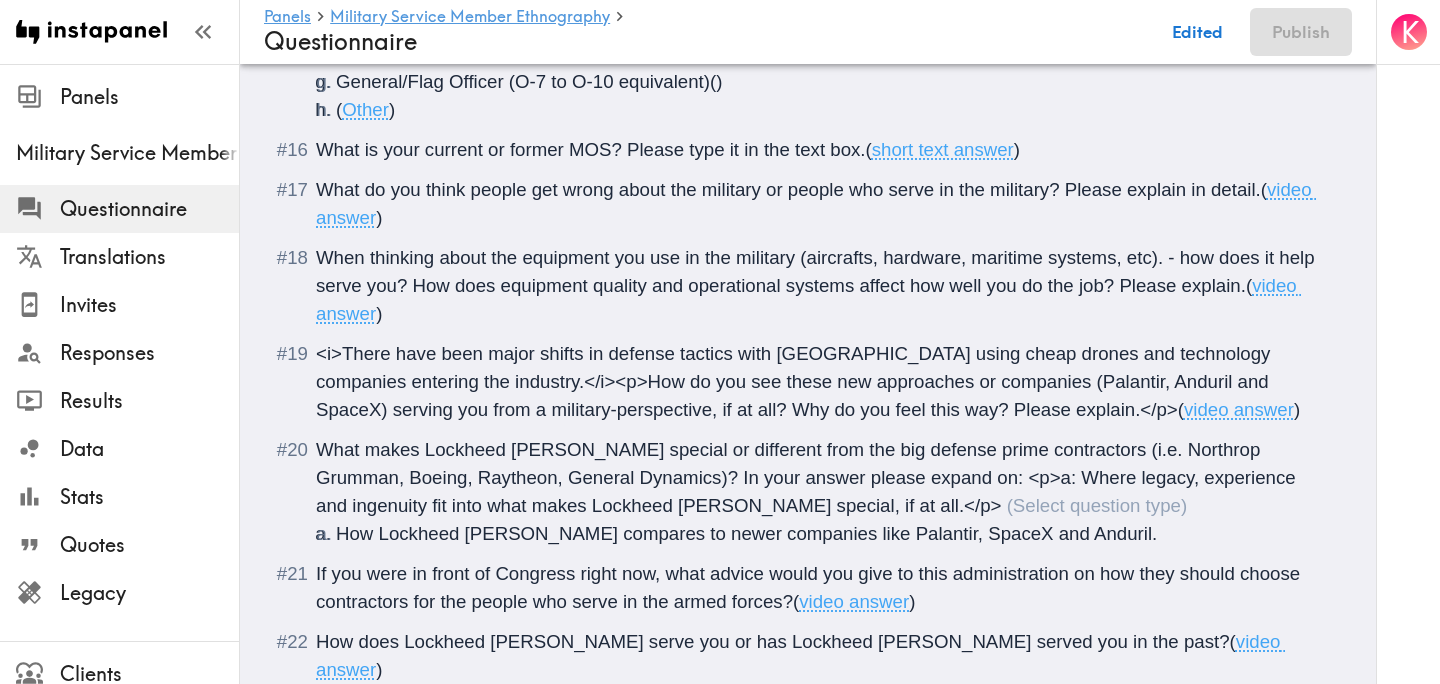 click on "What makes Lockheed Martin special or different from the big defense prime contractors (i.e. Northrop Grumman, Boeing, Raytheon, General Dynamics)? In your answer please expand on: <p>a: Where legacy, experience and ingenuity fit into what makes Lockheed Martin special, if at all.</p>" at bounding box center [808, 477] 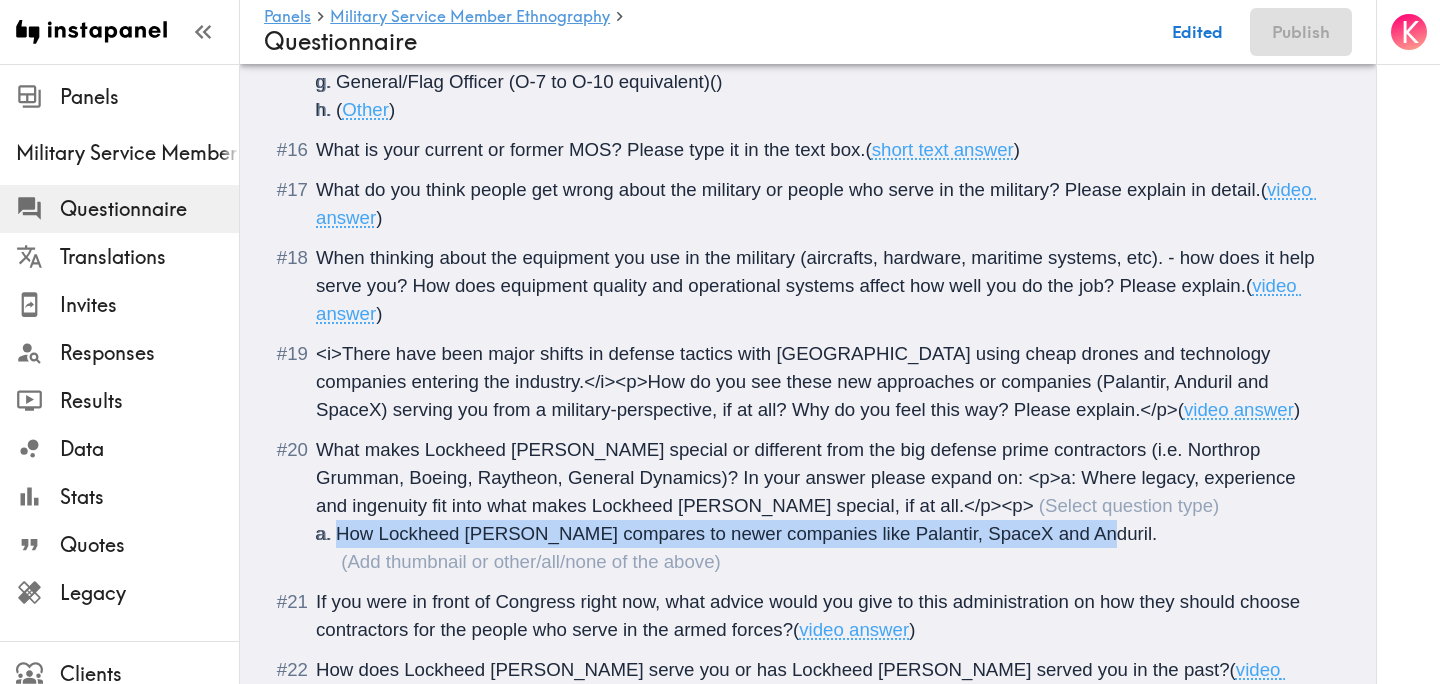 drag, startPoint x: 1069, startPoint y: 534, endPoint x: 327, endPoint y: 533, distance: 742.0007 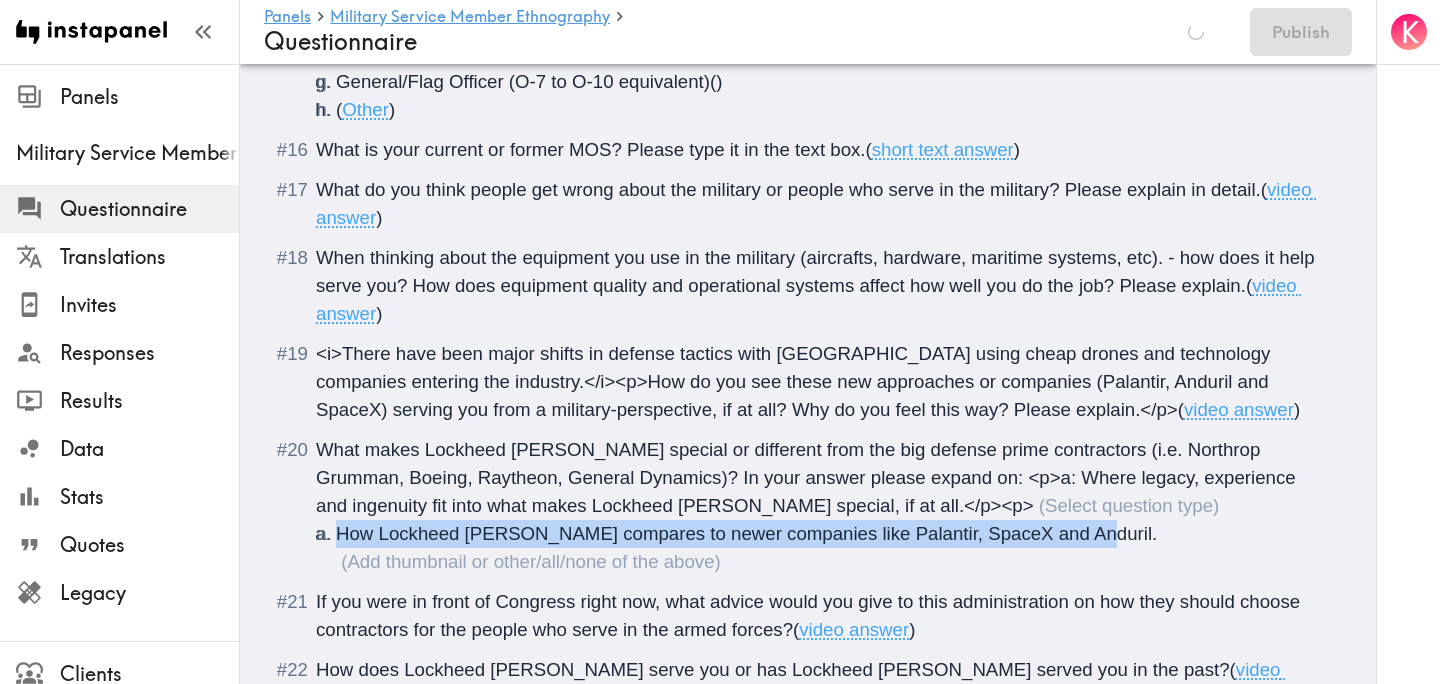 copy on "How Lockheed Martin compares to newer companies like Palantir, SpaceX and Anduril." 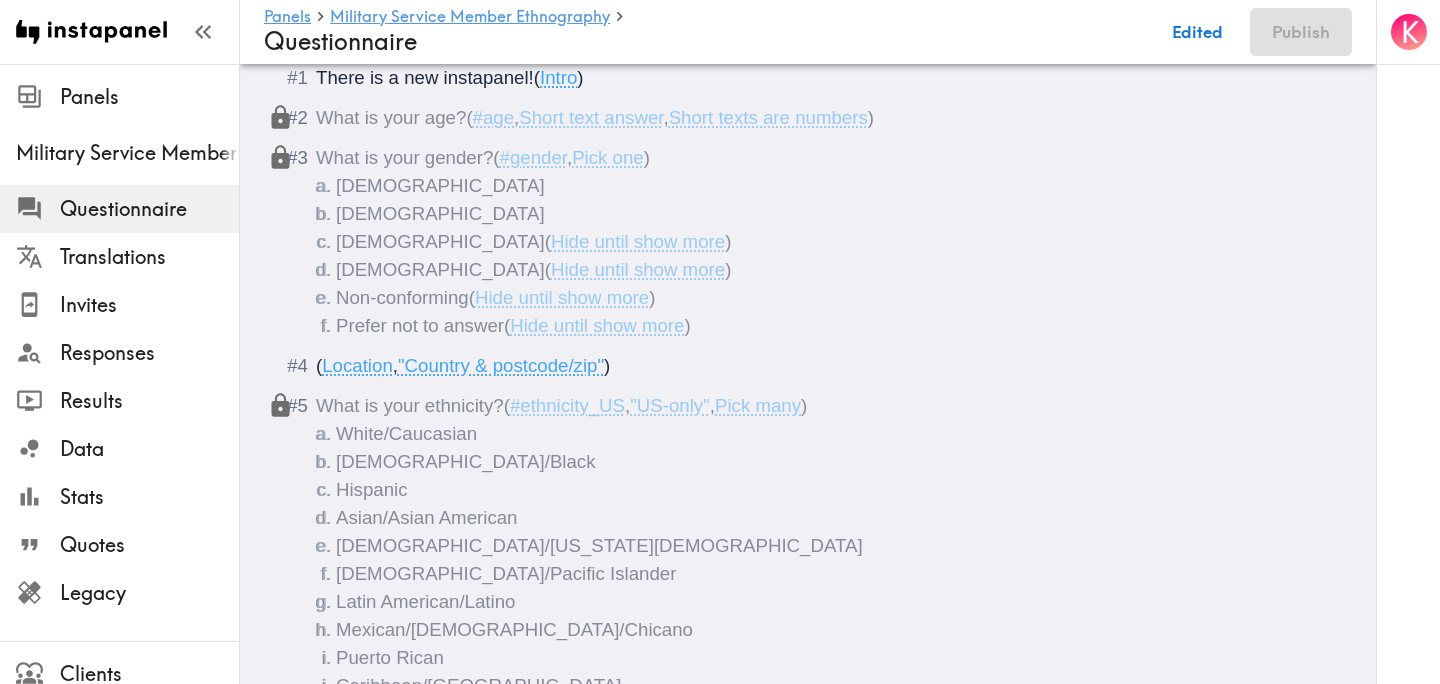 scroll, scrollTop: 0, scrollLeft: 0, axis: both 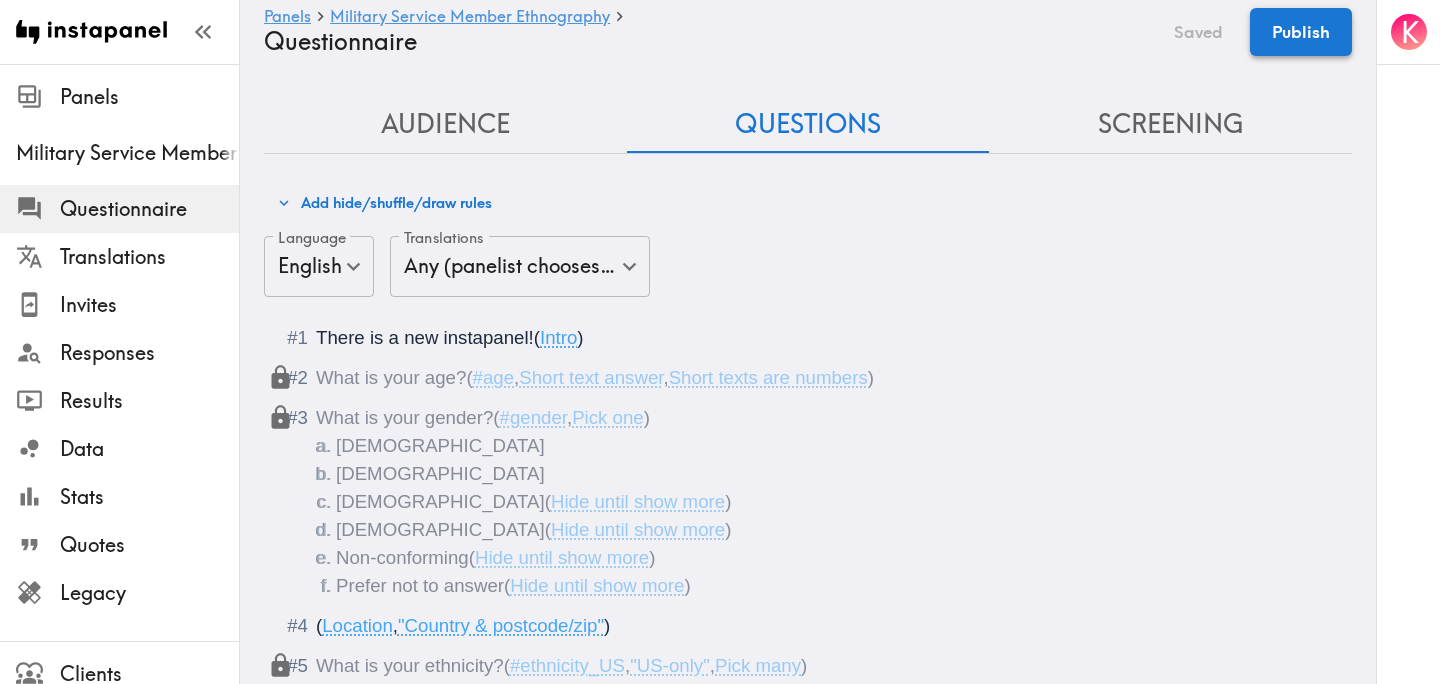 click on "Publish" at bounding box center [1301, 32] 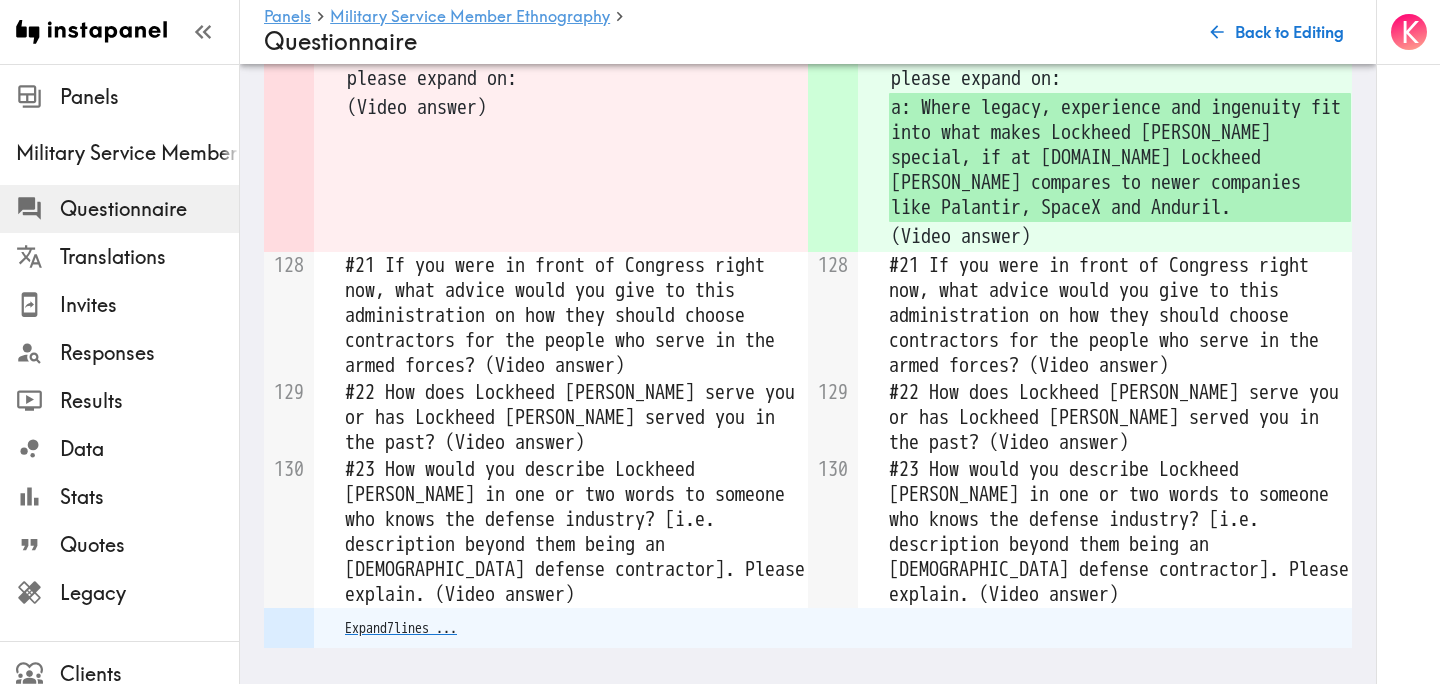 scroll, scrollTop: 1334, scrollLeft: 0, axis: vertical 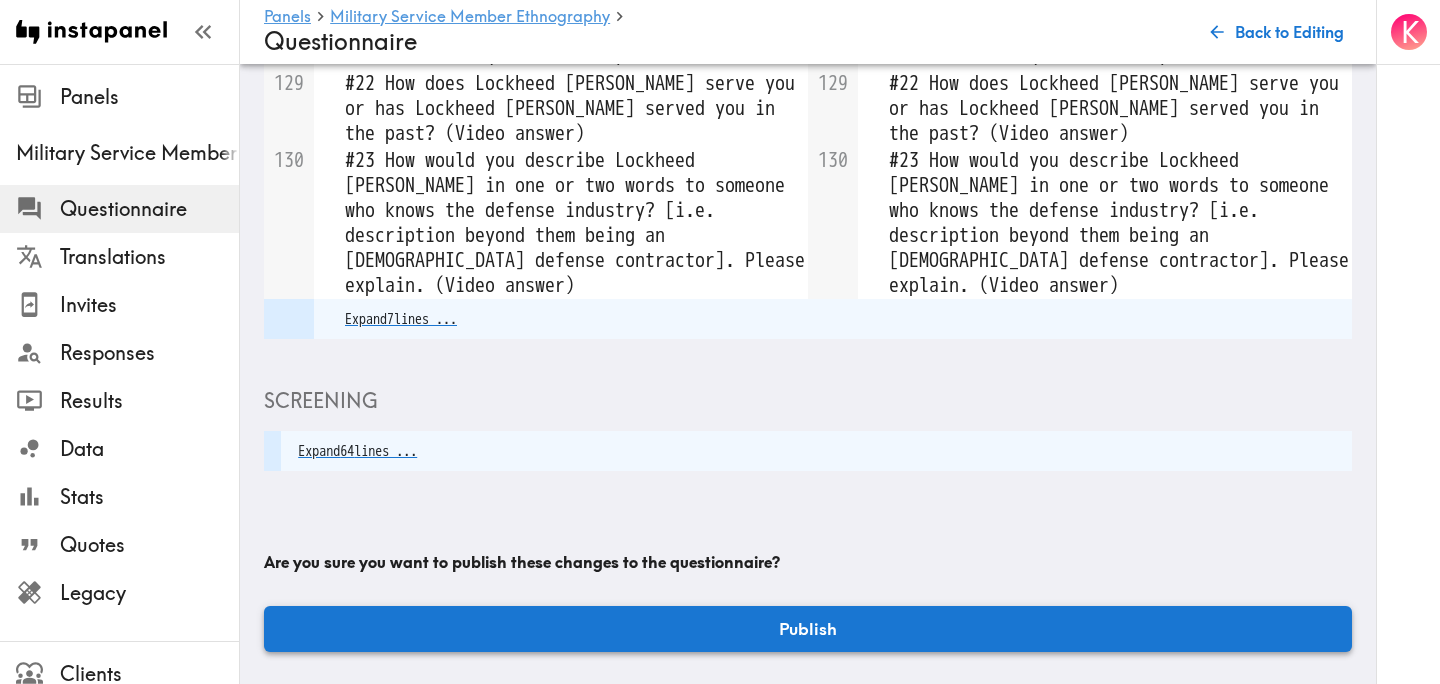 click on "Publish" at bounding box center [808, 629] 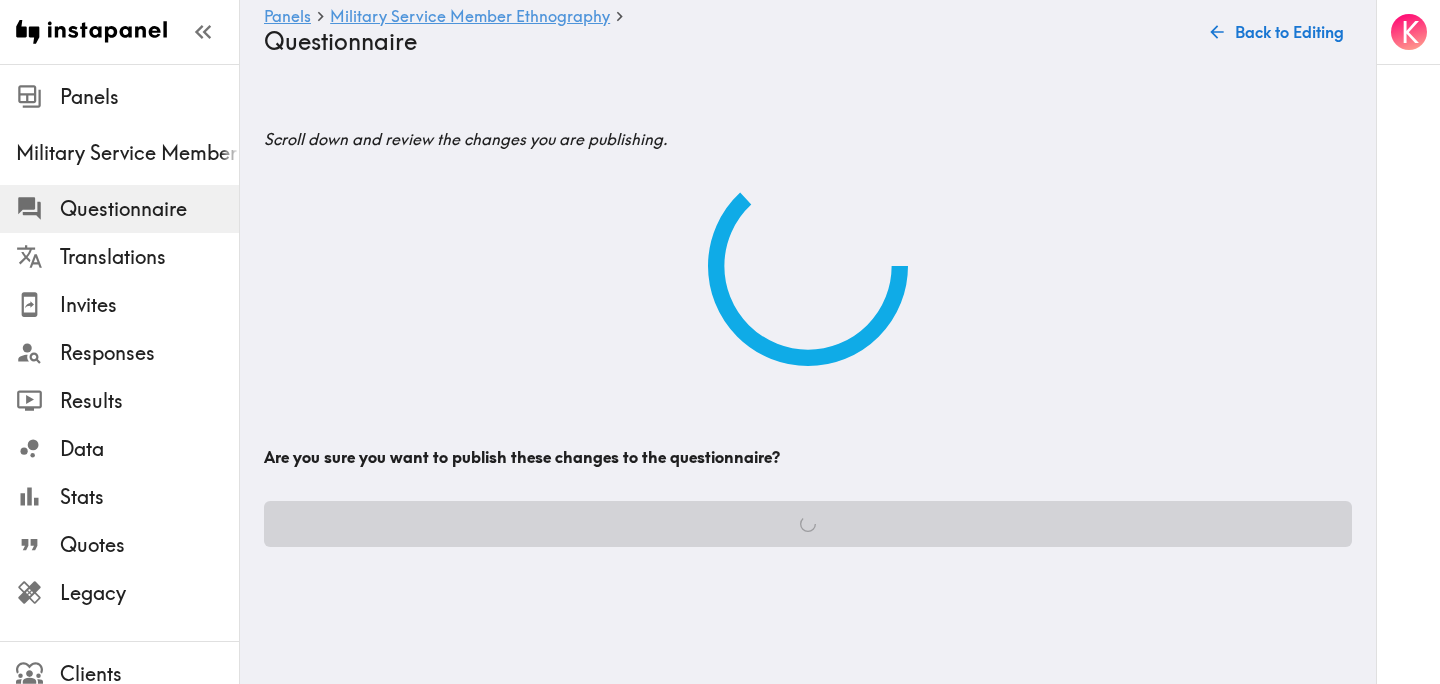 scroll, scrollTop: 0, scrollLeft: 0, axis: both 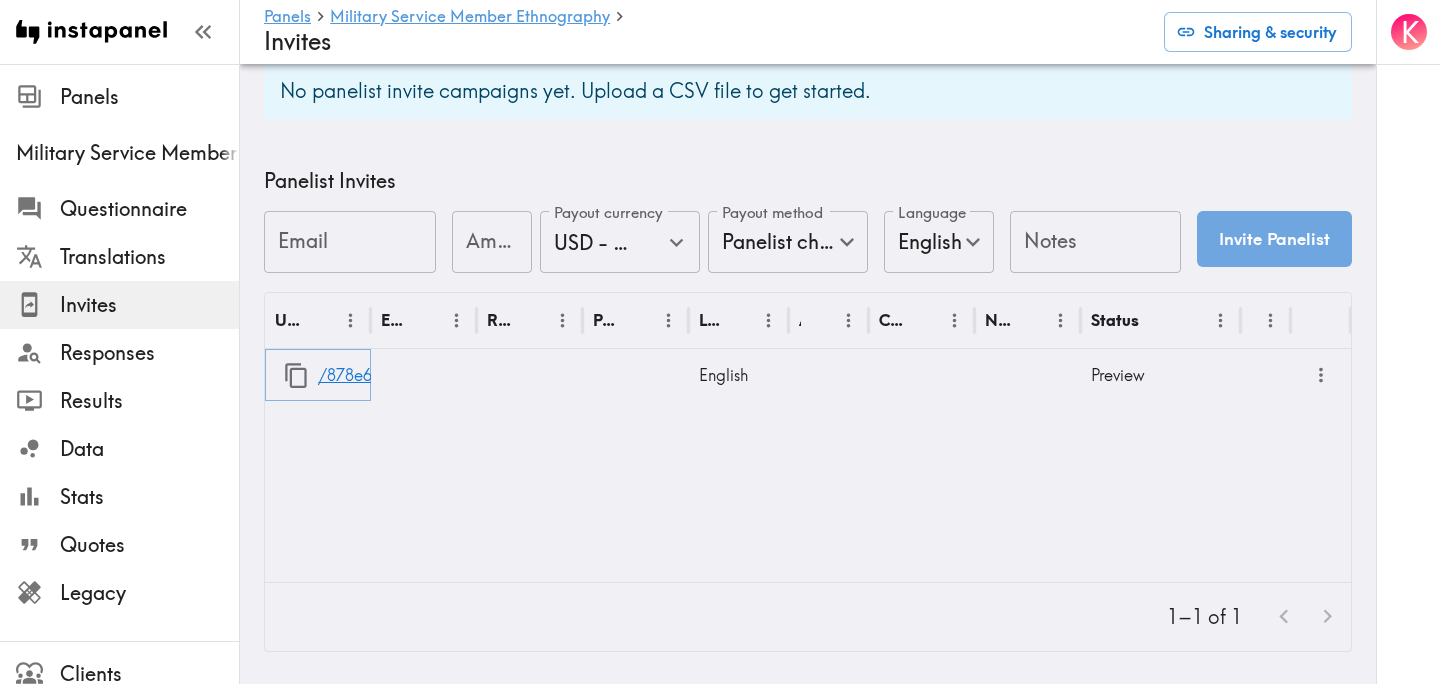 click 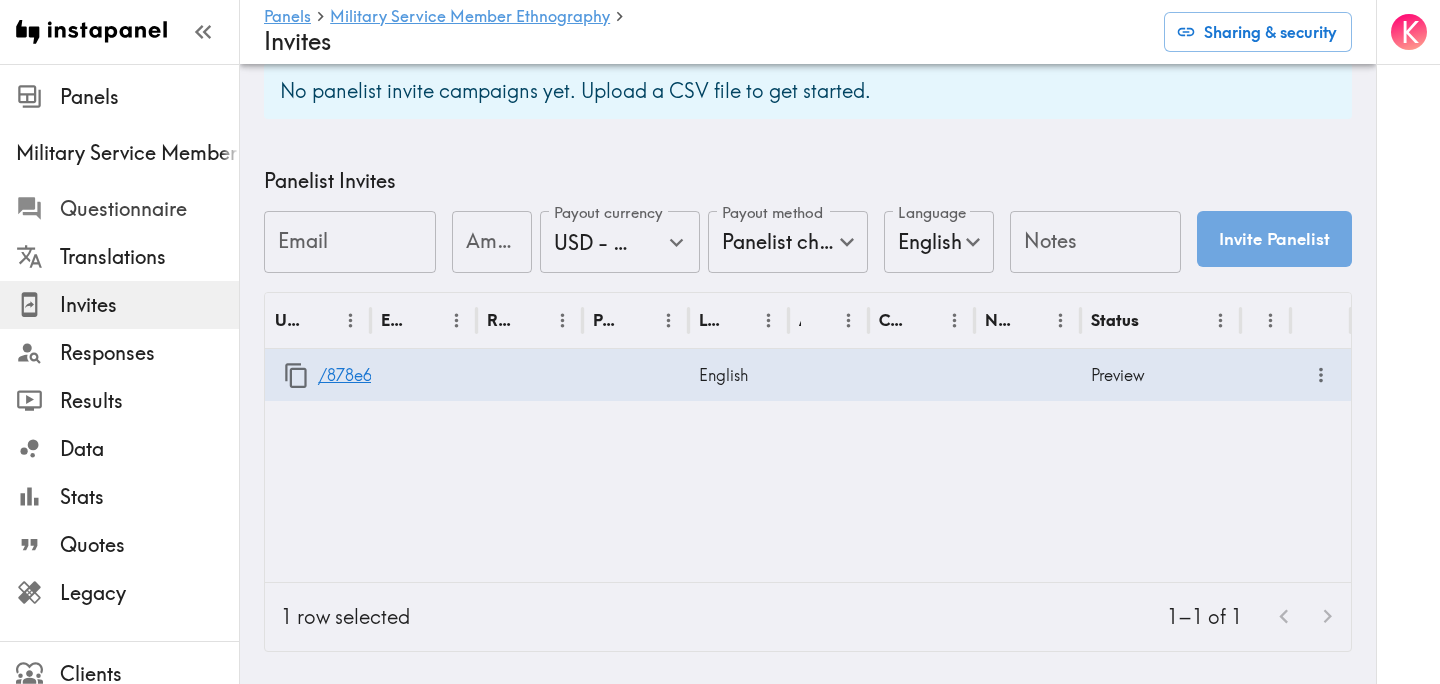 click on "Questionnaire" at bounding box center [149, 209] 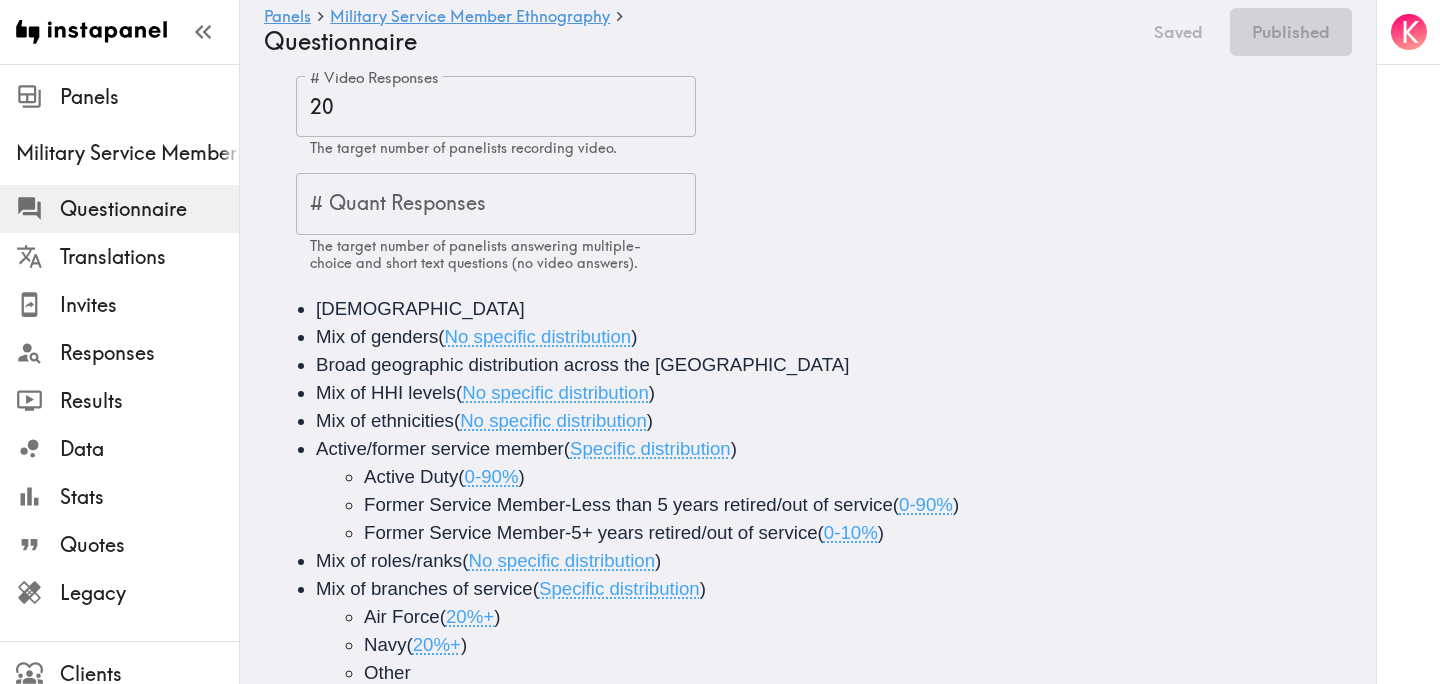 scroll, scrollTop: 0, scrollLeft: 0, axis: both 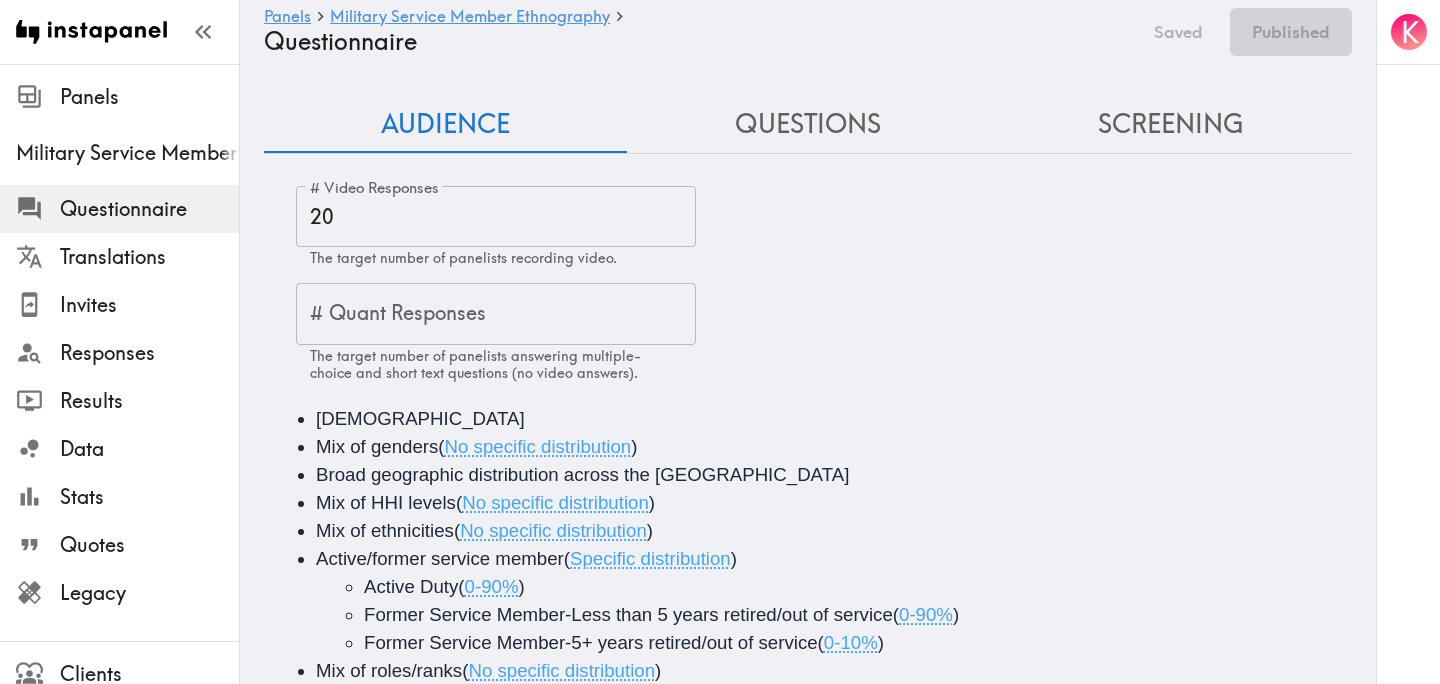 click on "Questions" at bounding box center (808, 124) 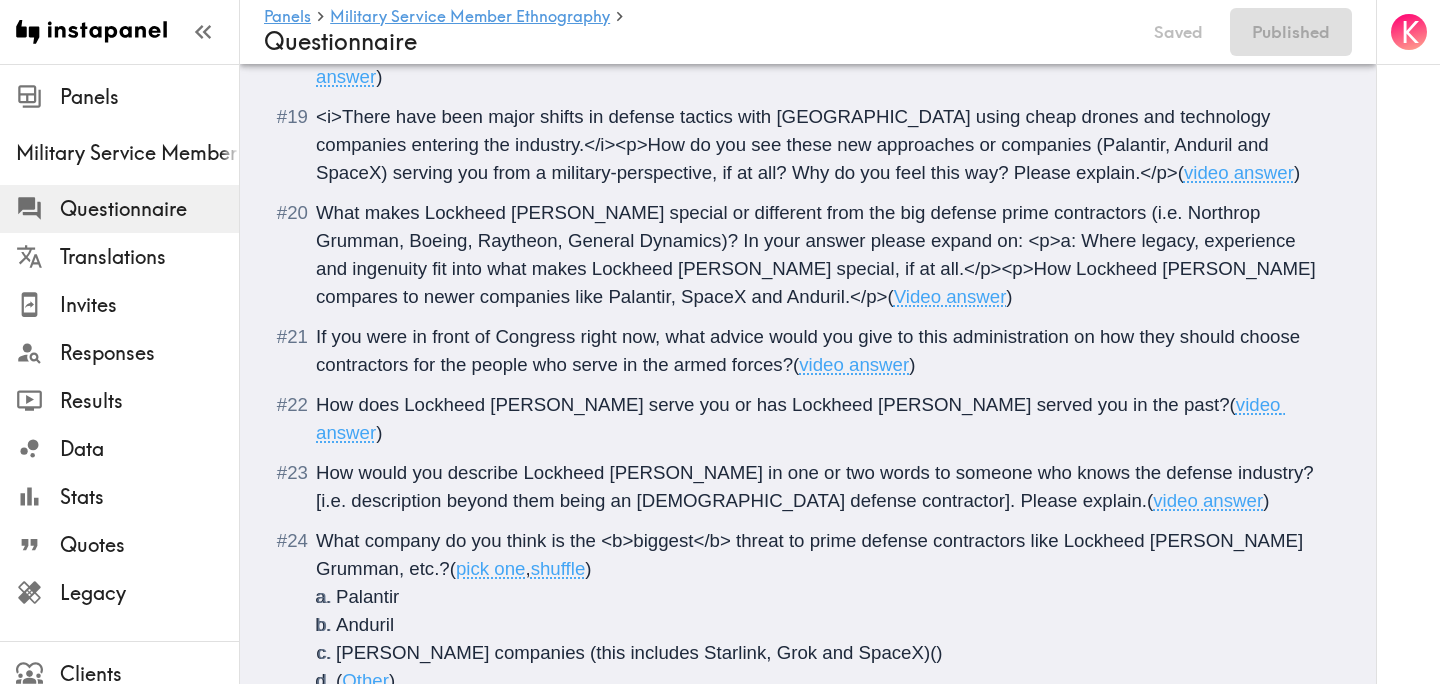 scroll, scrollTop: 3963, scrollLeft: 0, axis: vertical 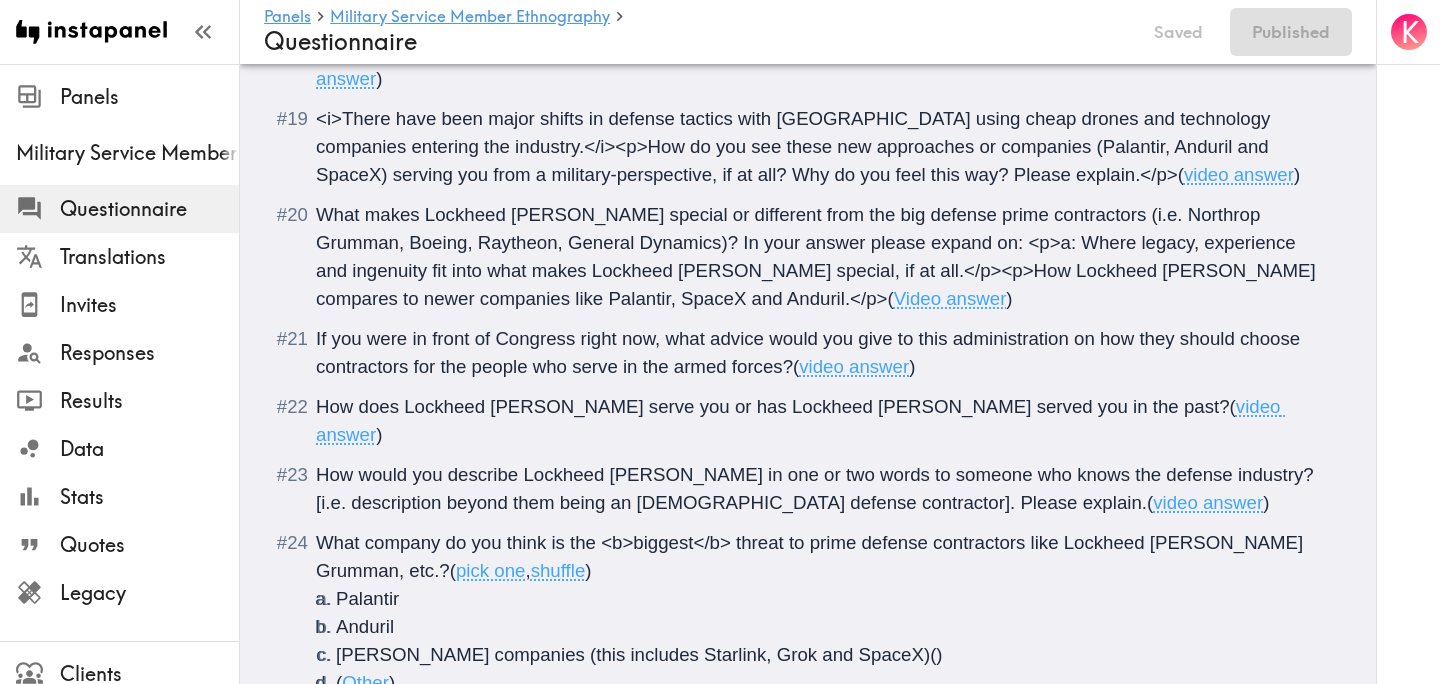 click on "What makes Lockheed Martin special or different from the big defense prime contractors (i.e. Northrop Grumman, Boeing, Raytheon, General Dynamics)? In your answer please expand on: <p>a: Where legacy, experience and ingenuity fit into what makes Lockheed Martin special, if at all.</p><p>How Lockheed Martin compares to newer companies like Palantir, SpaceX and Anduril.</p>" at bounding box center (818, 256) 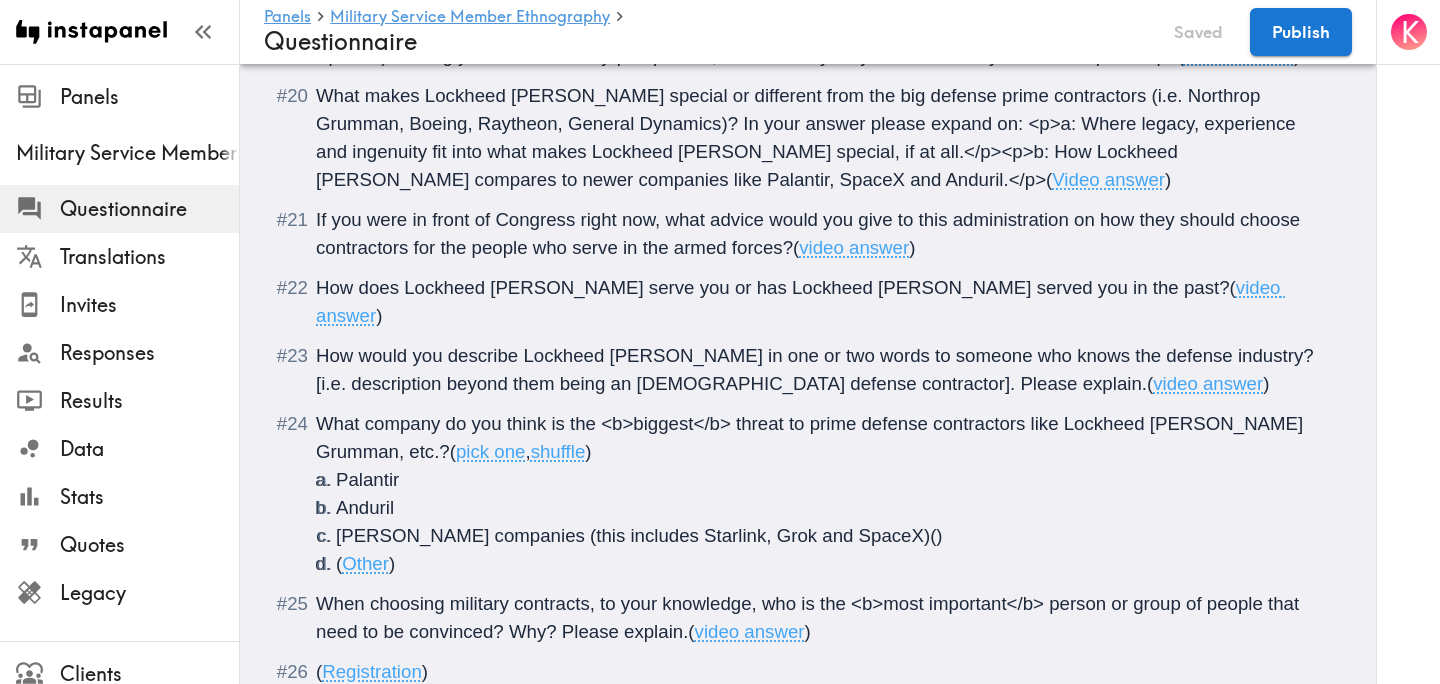 scroll, scrollTop: 4081, scrollLeft: 0, axis: vertical 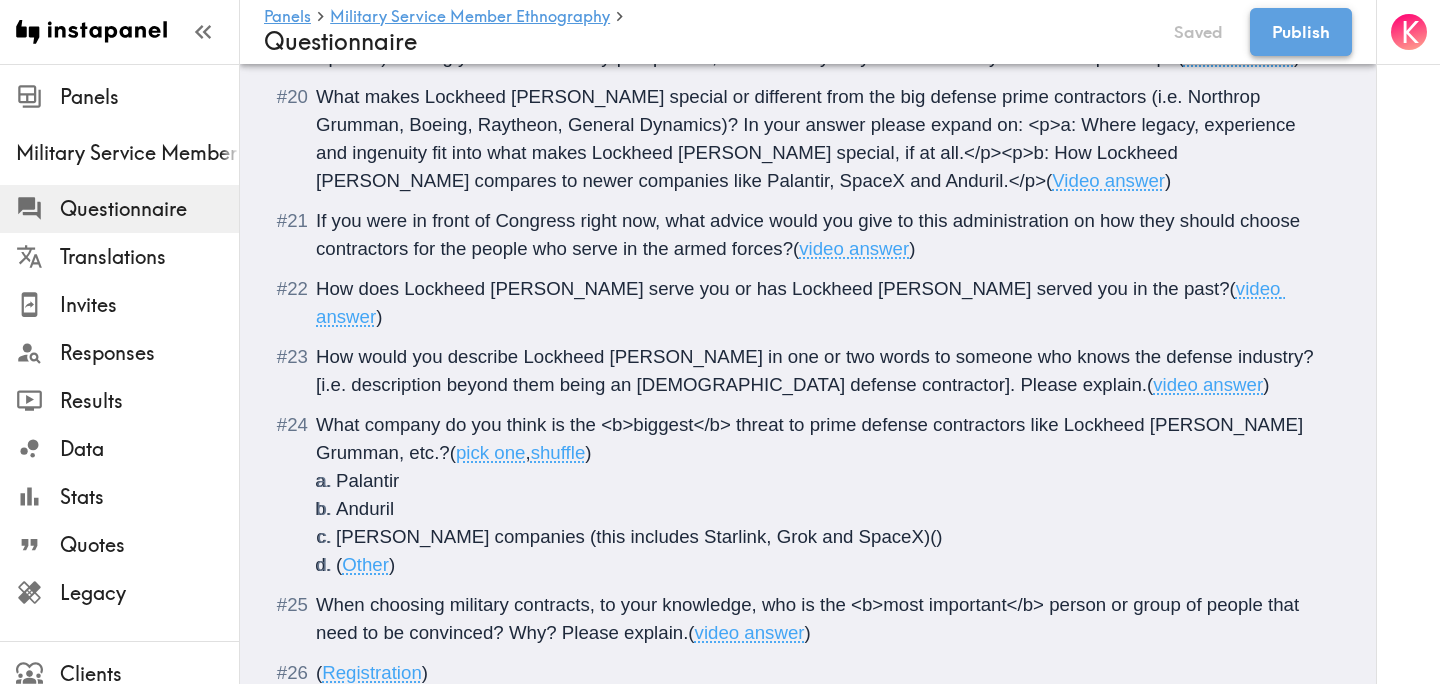 click on "Publish" at bounding box center (1301, 32) 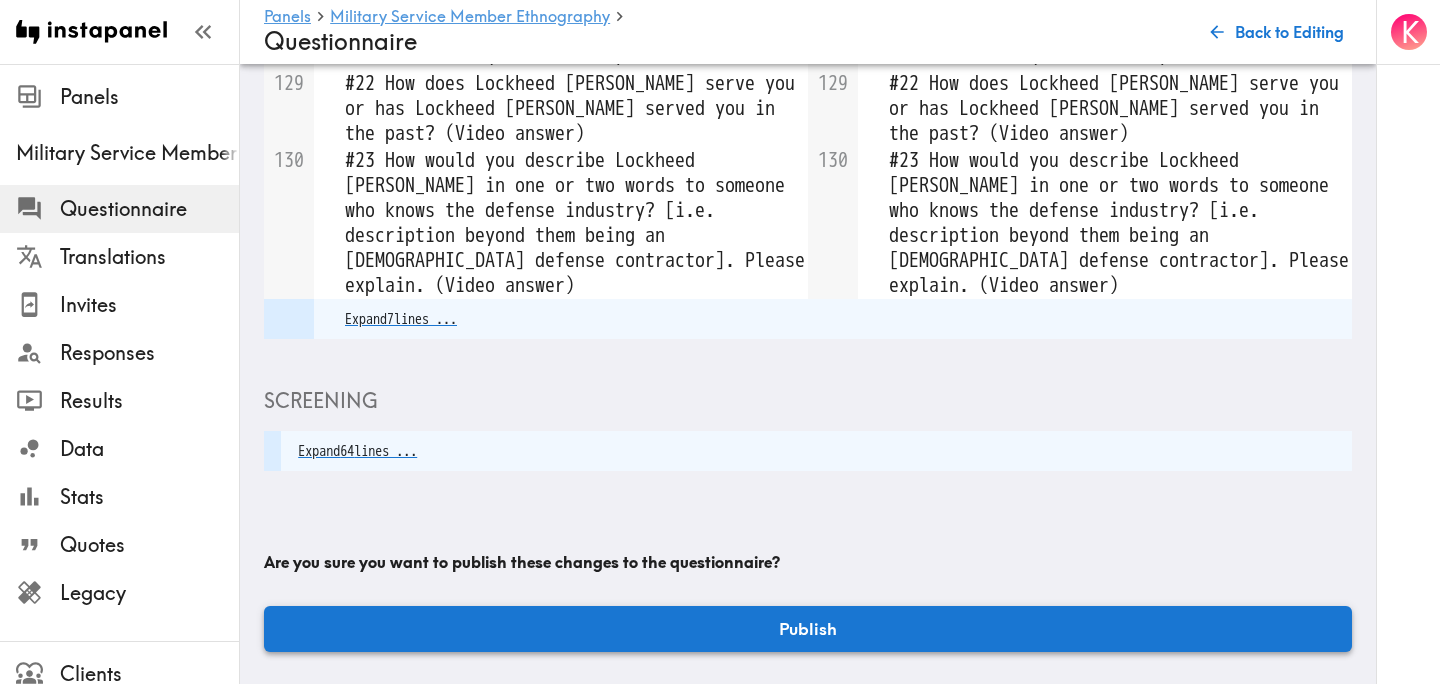 click on "Publish" at bounding box center [808, 629] 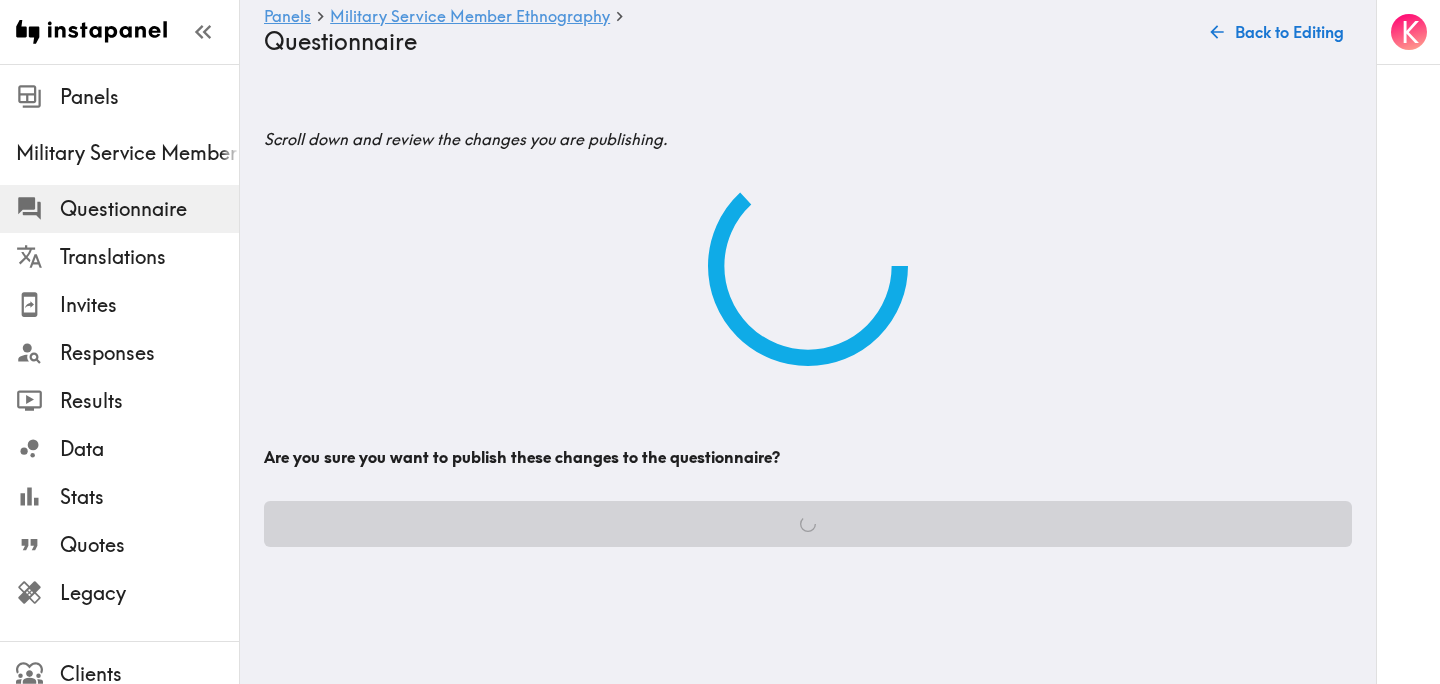 scroll, scrollTop: 0, scrollLeft: 0, axis: both 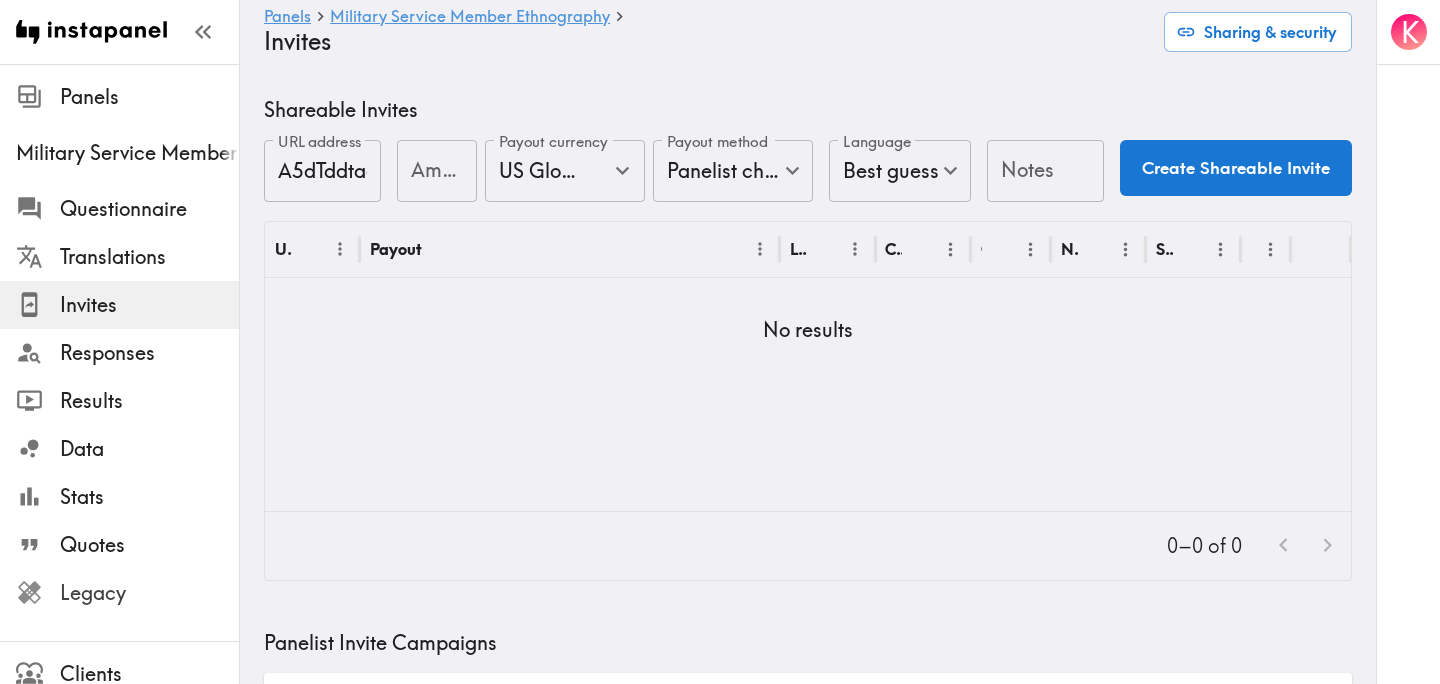 click on "Legacy" at bounding box center [149, 593] 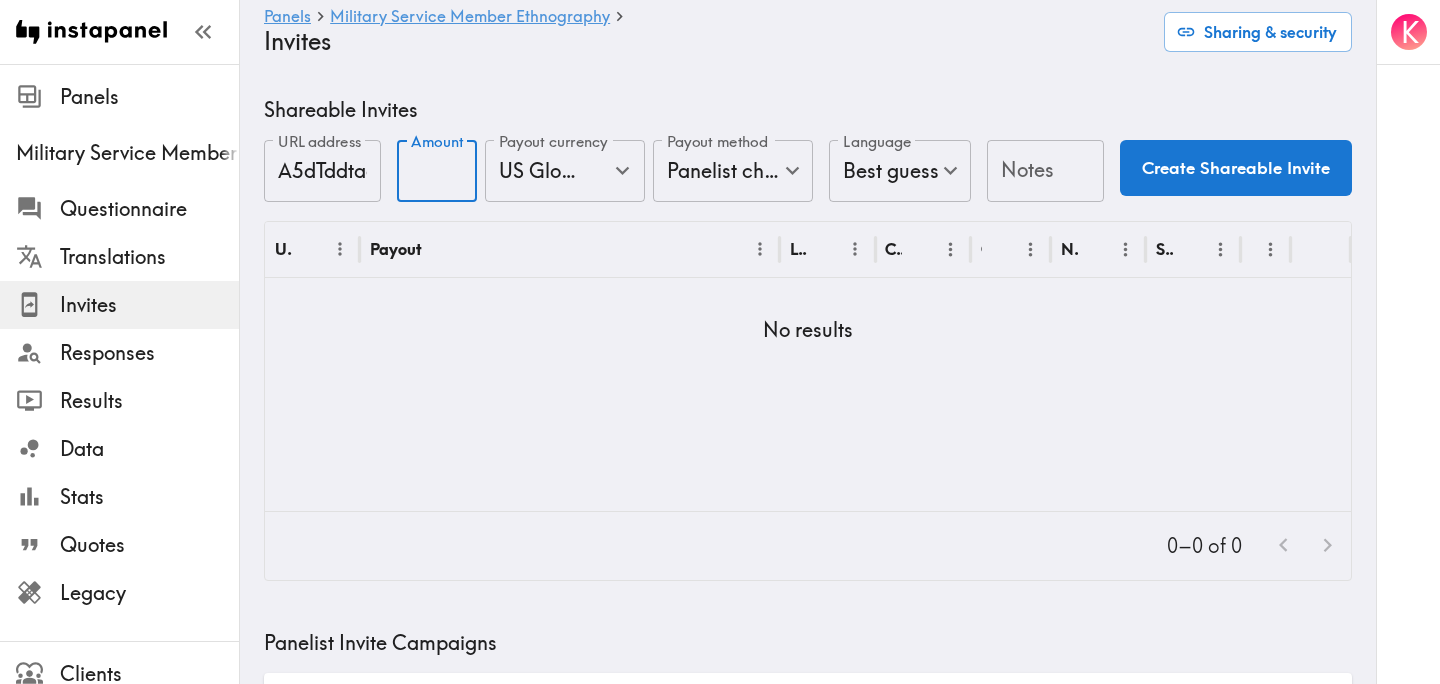 click on "Amount Amount" at bounding box center [437, 172] 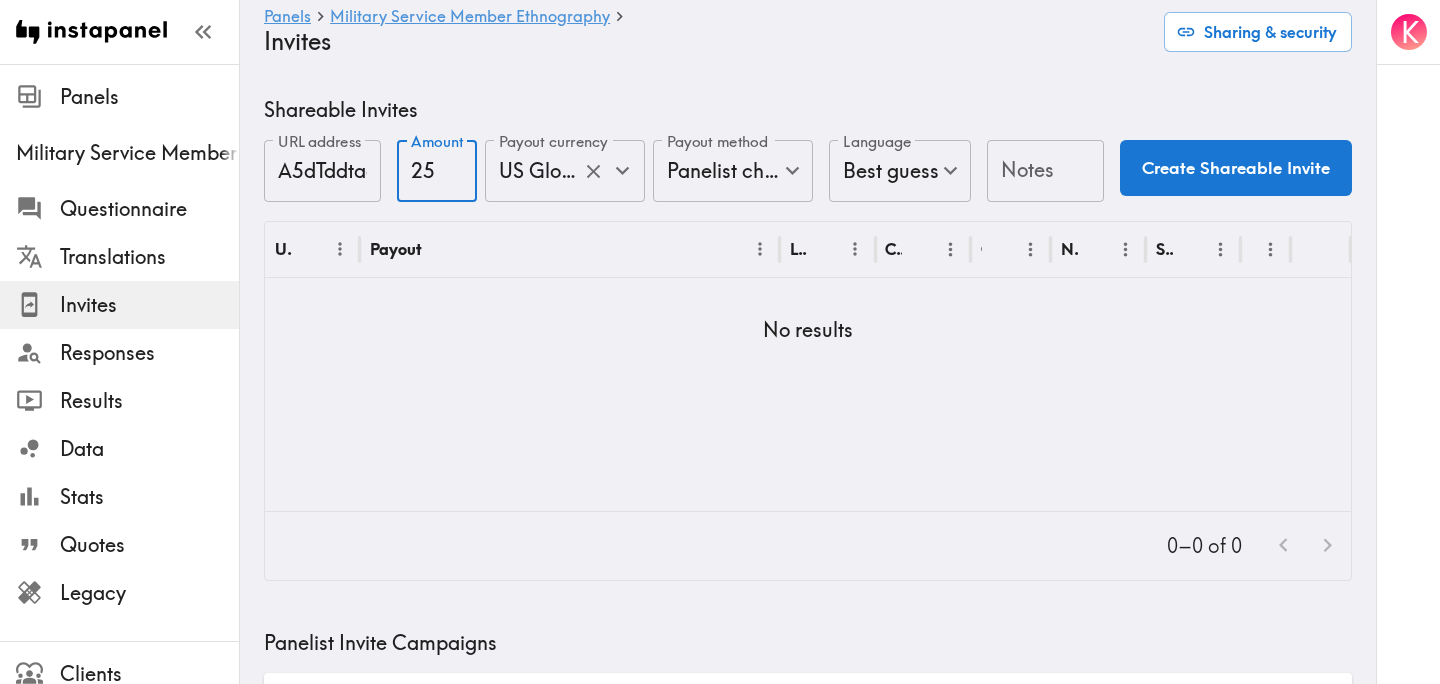 click 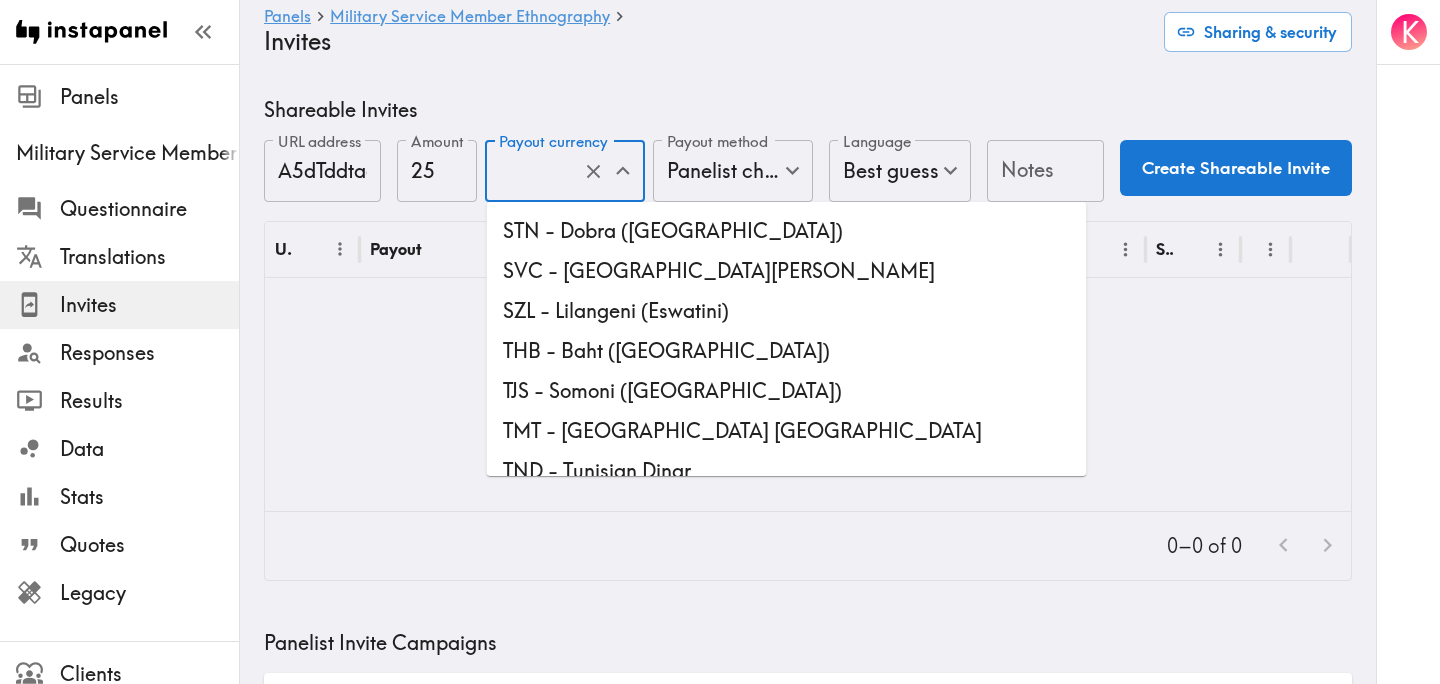 scroll, scrollTop: 5561, scrollLeft: 0, axis: vertical 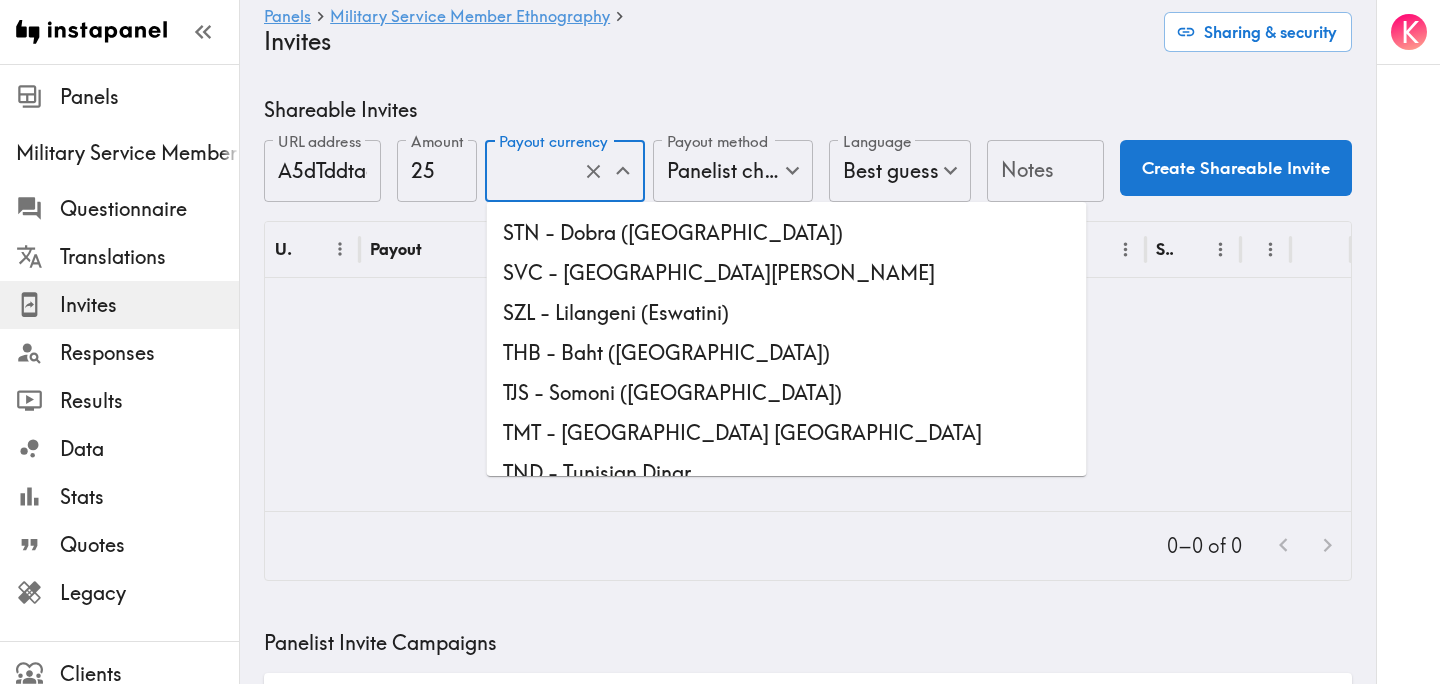 click on "USD - US Dollar (United States of America, American Samoa, Bonaire, Sint Eustatius and Saba, British Indian Ocean Territory, Ecuador, El Salvador, Guam, Haiti, Marshall Islands, Micronesia, Northern Mariana Islands, Palau, Panama, Puerto Rico, Timor-Leste, Turks and Caicos Islands, United States Minor Outlying Islands, British Virgin Islands, U.S. Virgin Islands)" at bounding box center (787, 905) 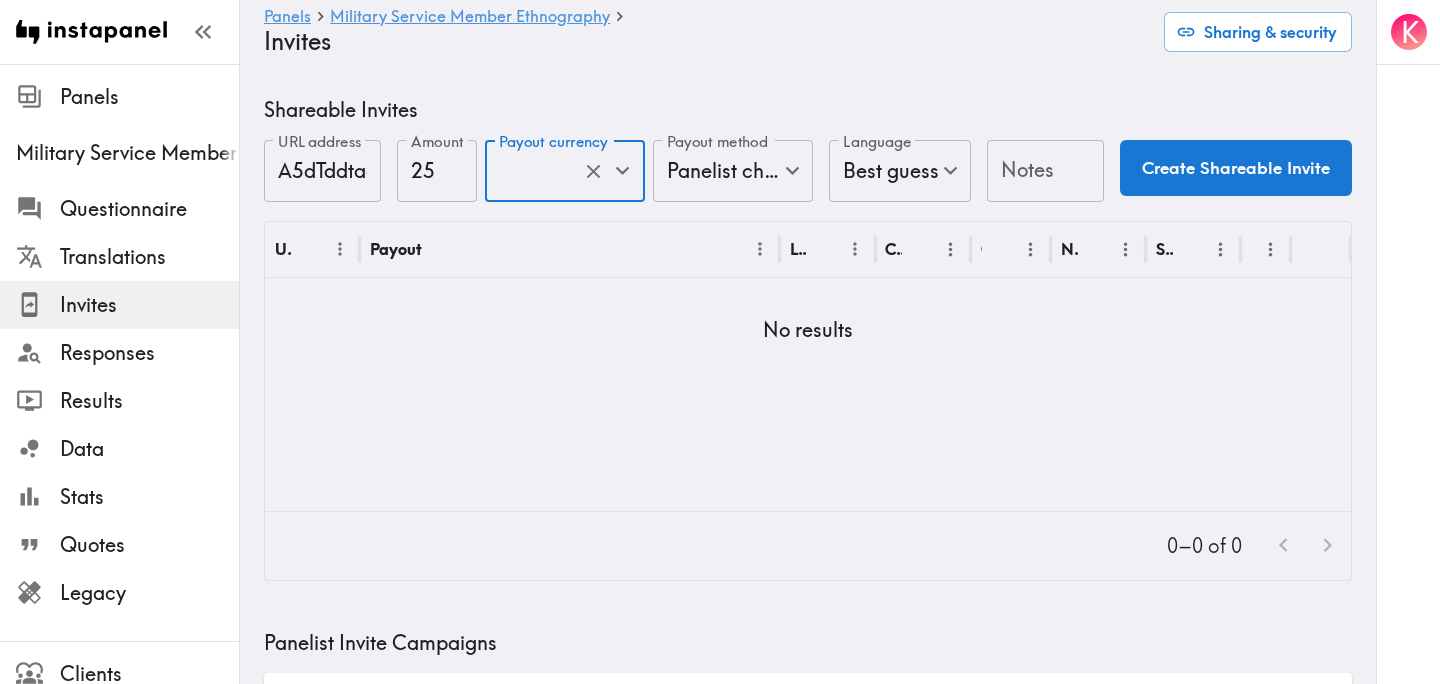 click on "Notes" at bounding box center (1045, 171) 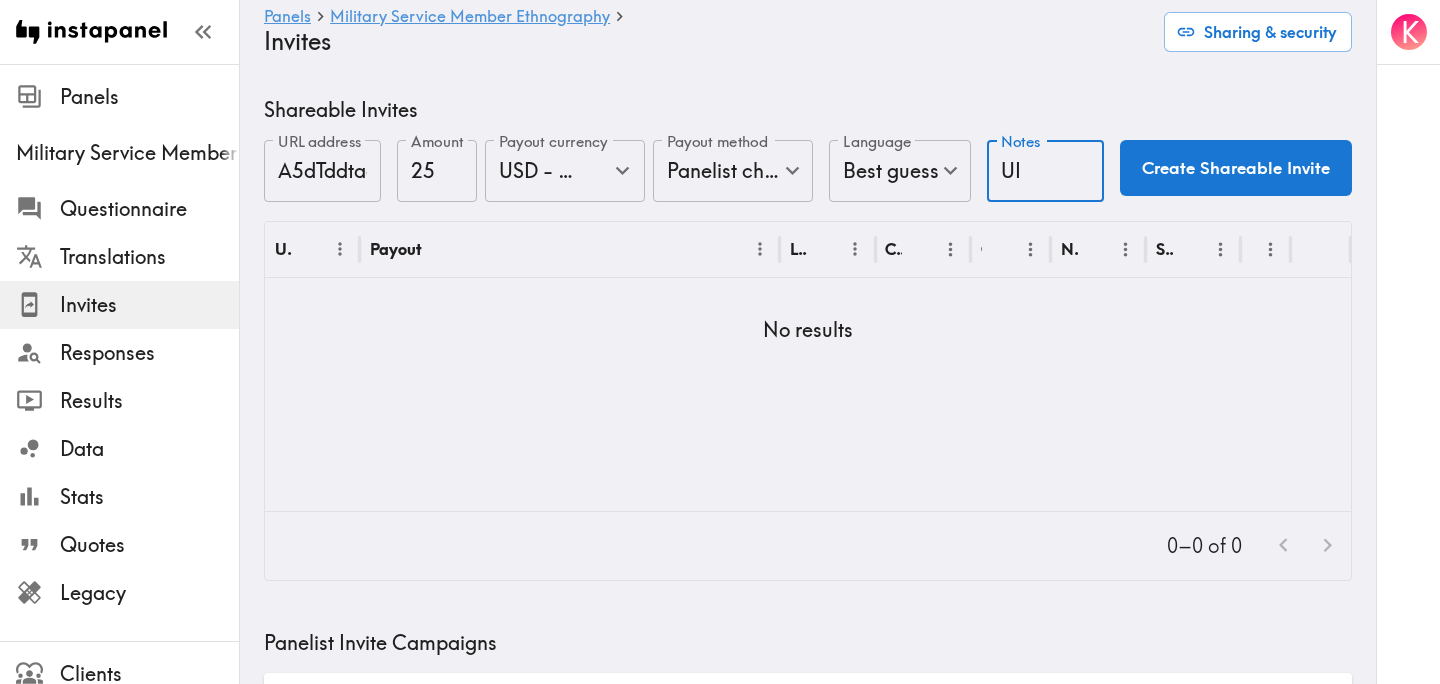 type on "UI" 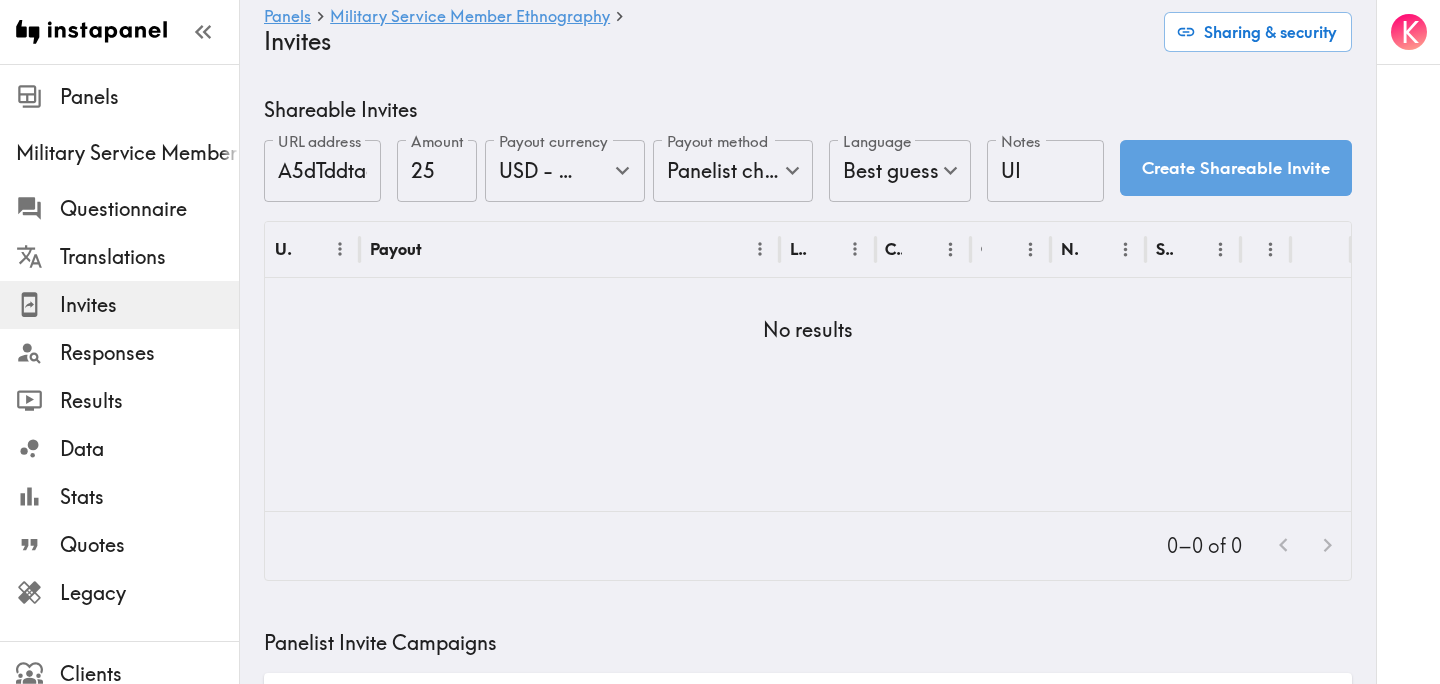 click on "Create Shareable Invite" at bounding box center (1236, 168) 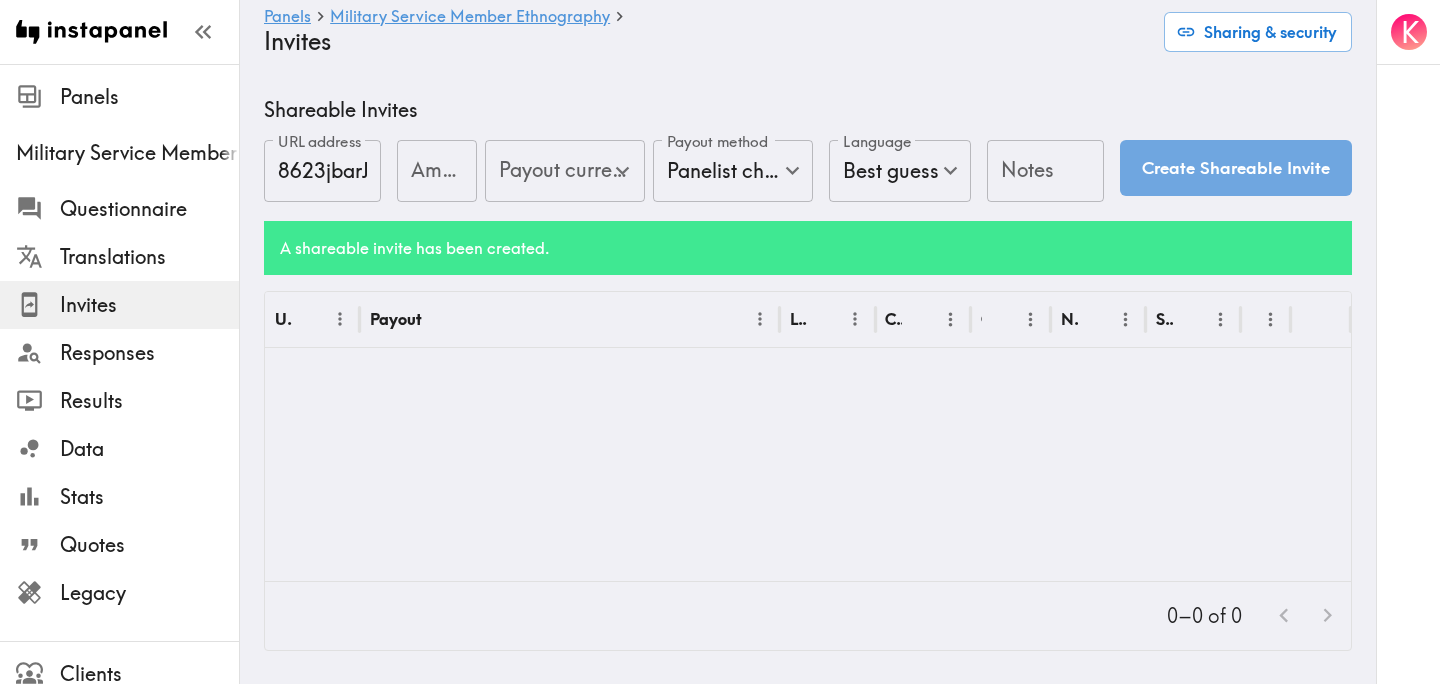 type on "US Global Equivalent - converted and cost-of-living adjusted" 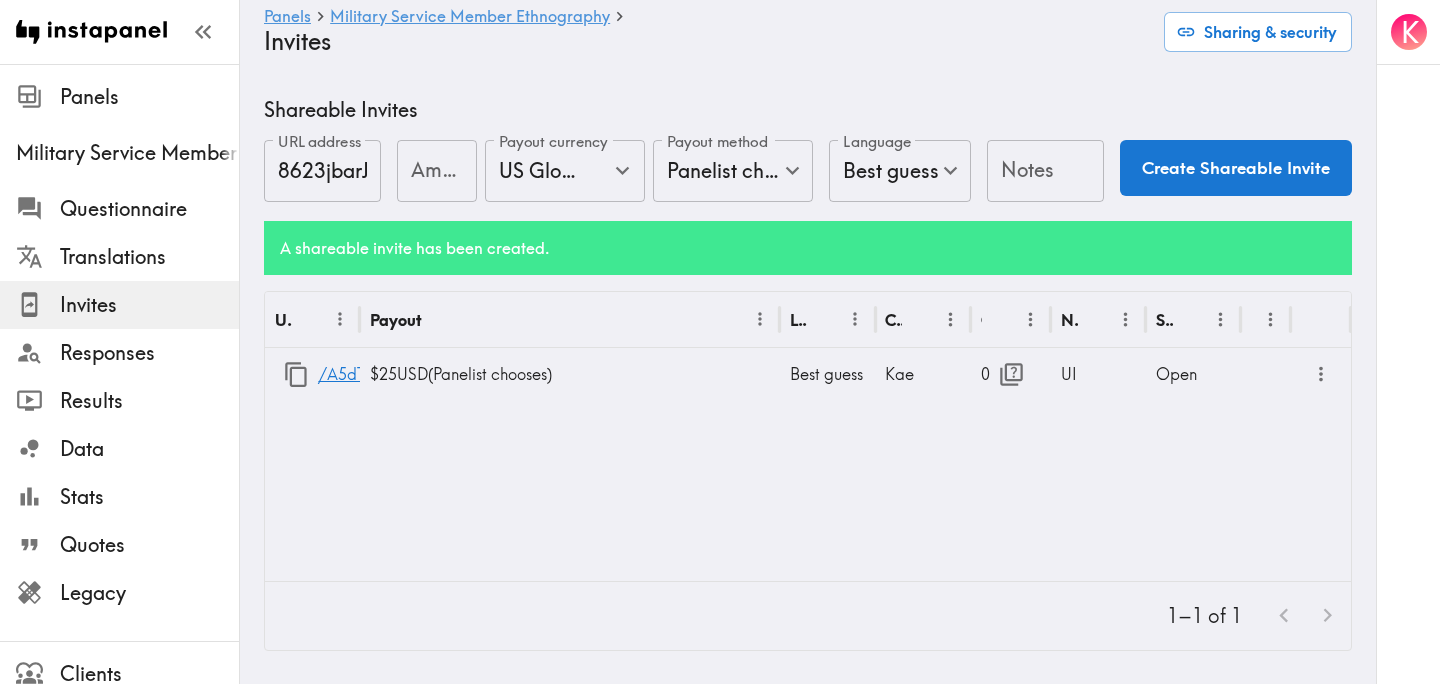 click on "Amount" at bounding box center (437, 171) 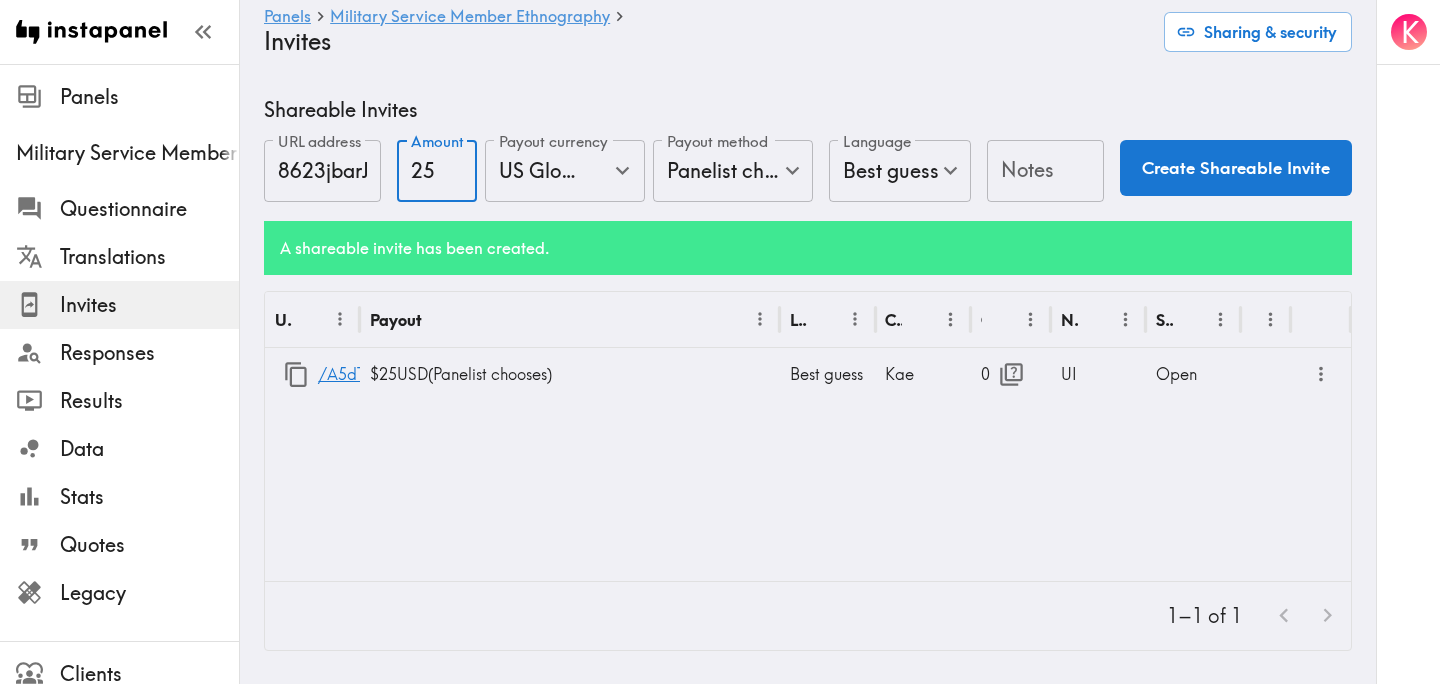 type on "25" 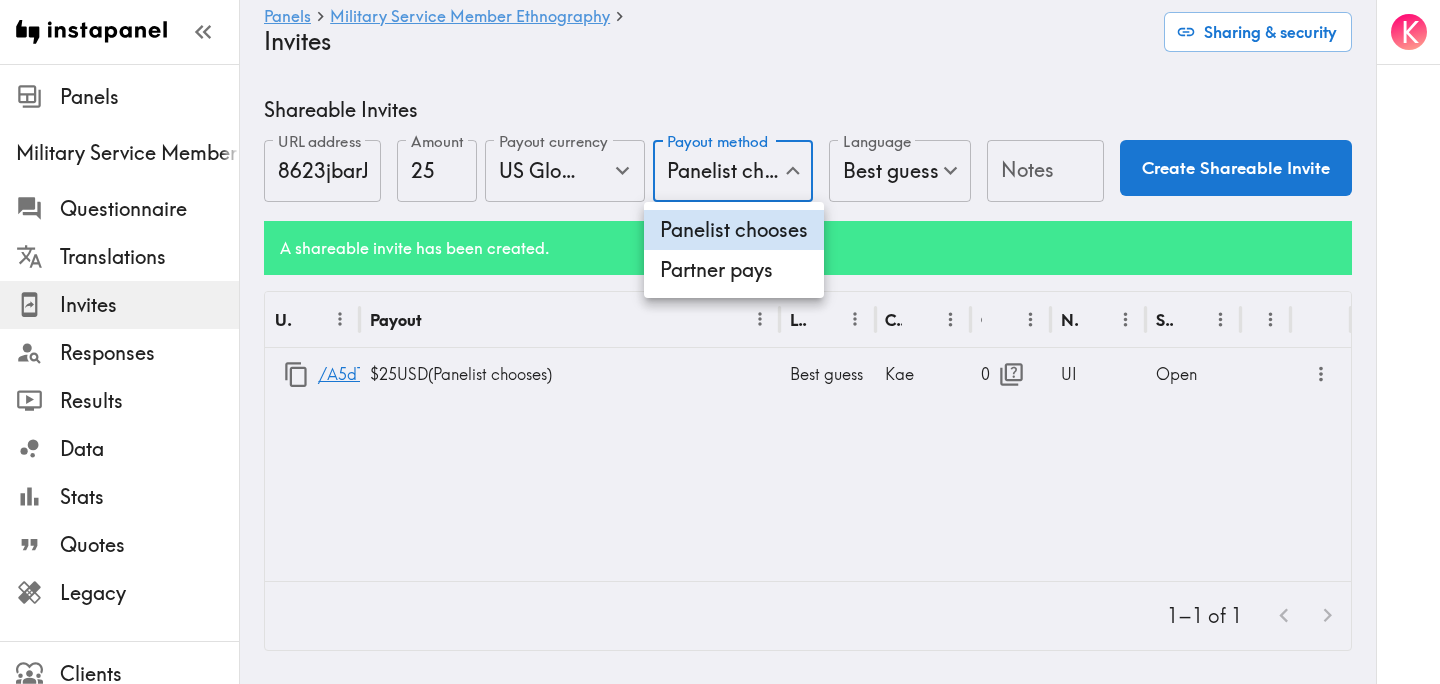 click on "Partner pays" at bounding box center (734, 270) 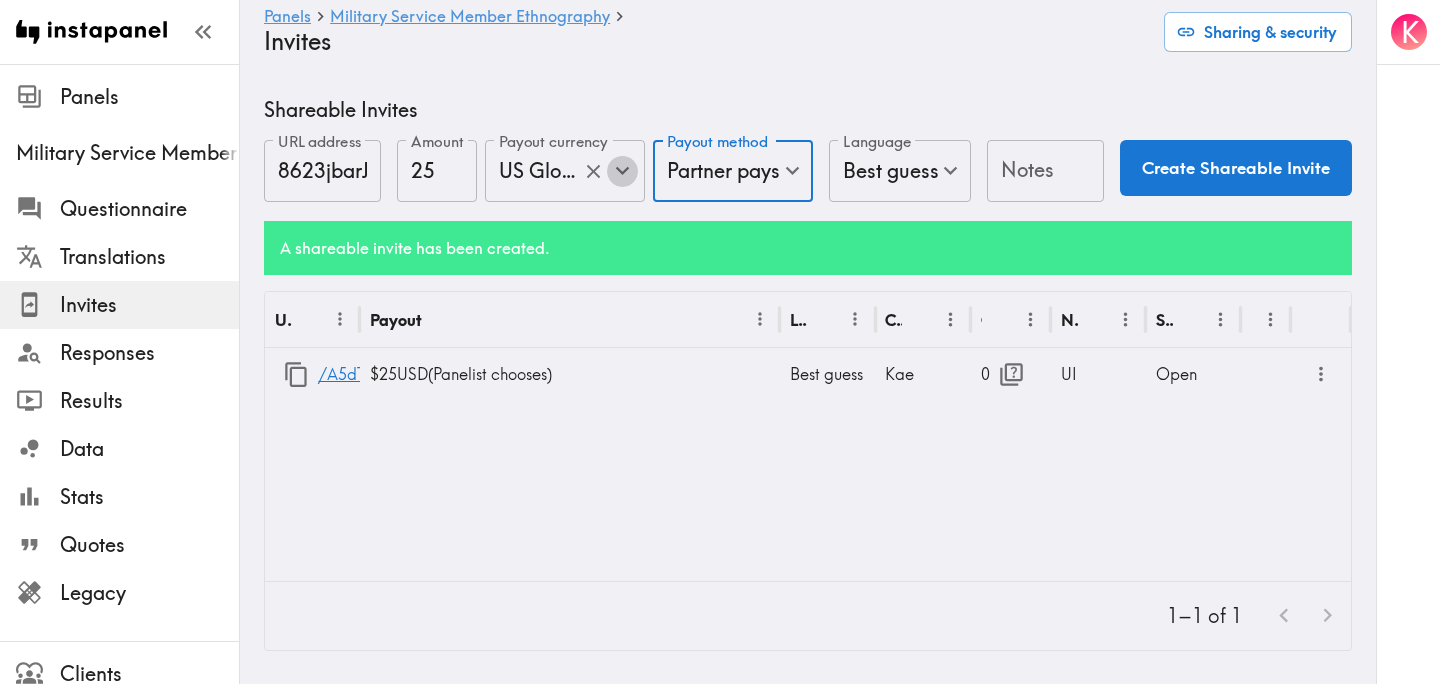 click 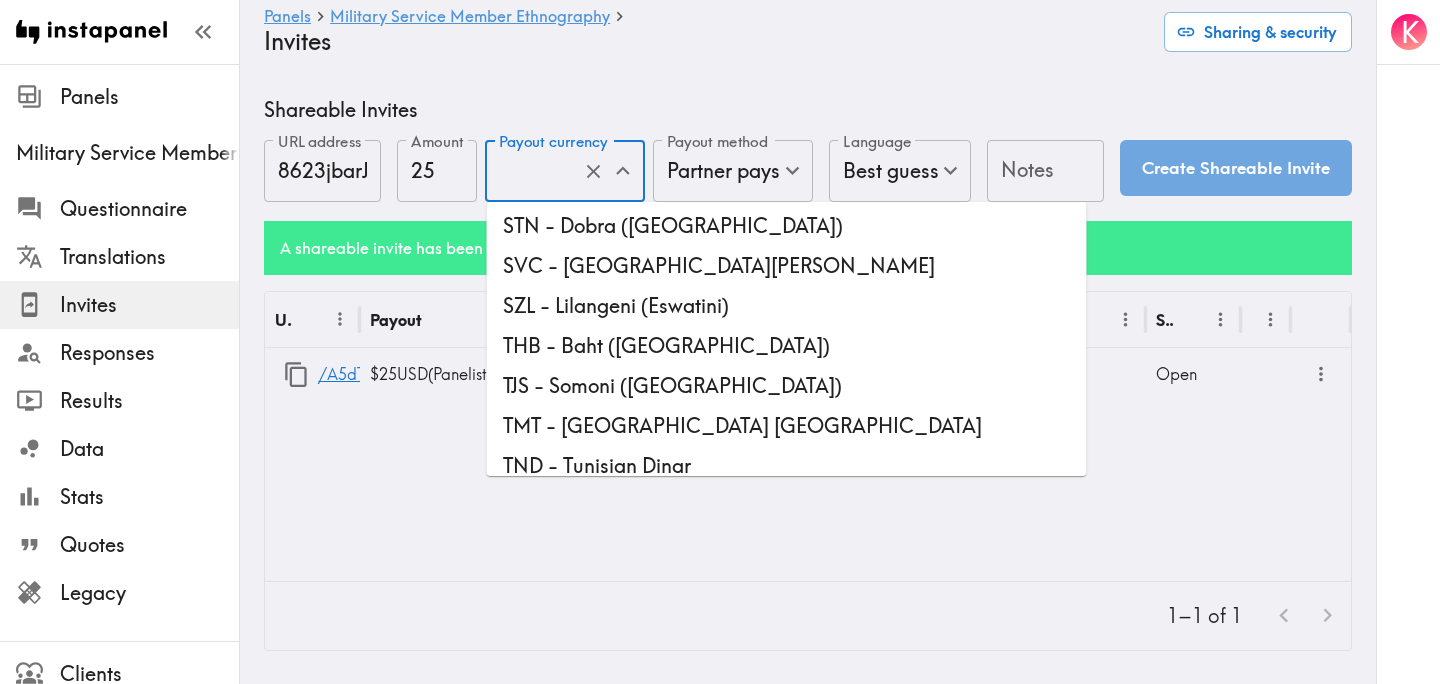 scroll, scrollTop: 5566, scrollLeft: 0, axis: vertical 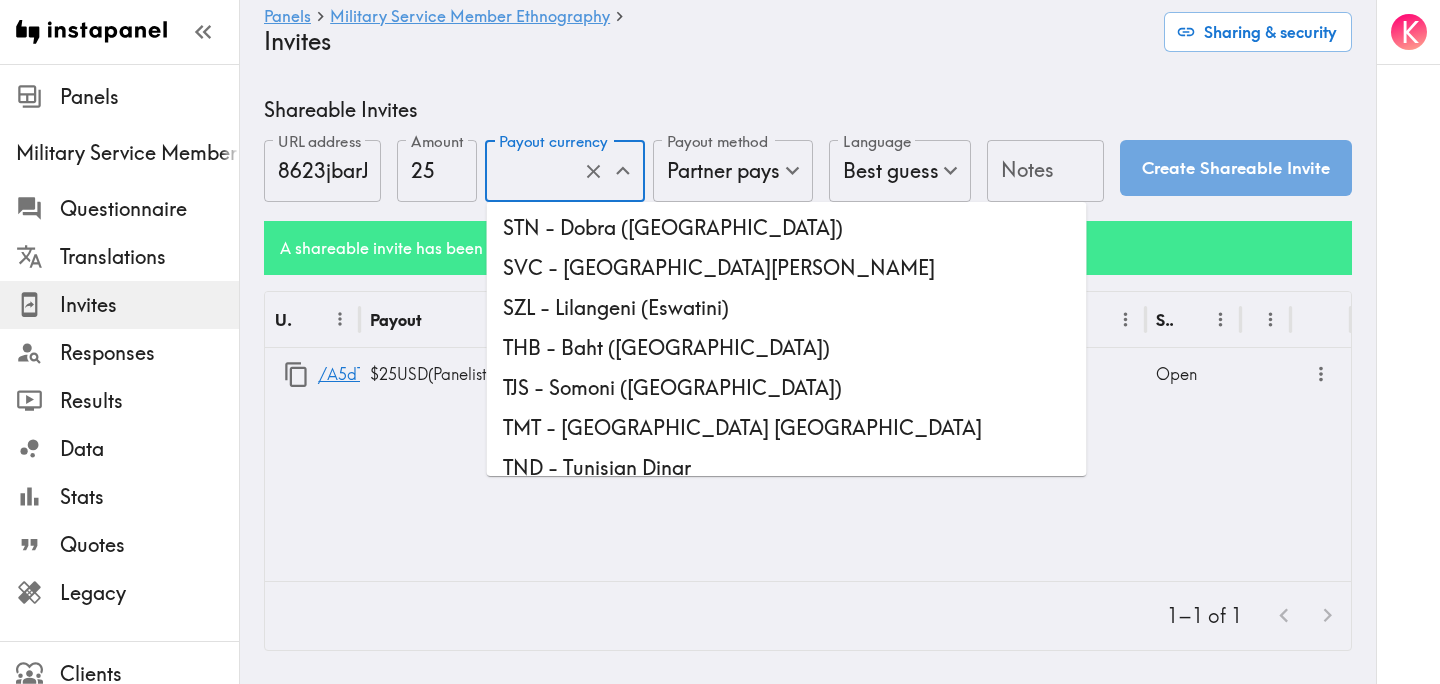 click on "USD - US Dollar (United States of America, American Samoa, Bonaire, Sint Eustatius and Saba, British Indian Ocean Territory, Ecuador, El Salvador, Guam, Haiti, Marshall Islands, Micronesia, Northern Mariana Islands, Palau, Panama, Puerto Rico, Timor-Leste, Turks and Caicos Islands, United States Minor Outlying Islands, British Virgin Islands, U.S. Virgin Islands)" at bounding box center [787, 900] 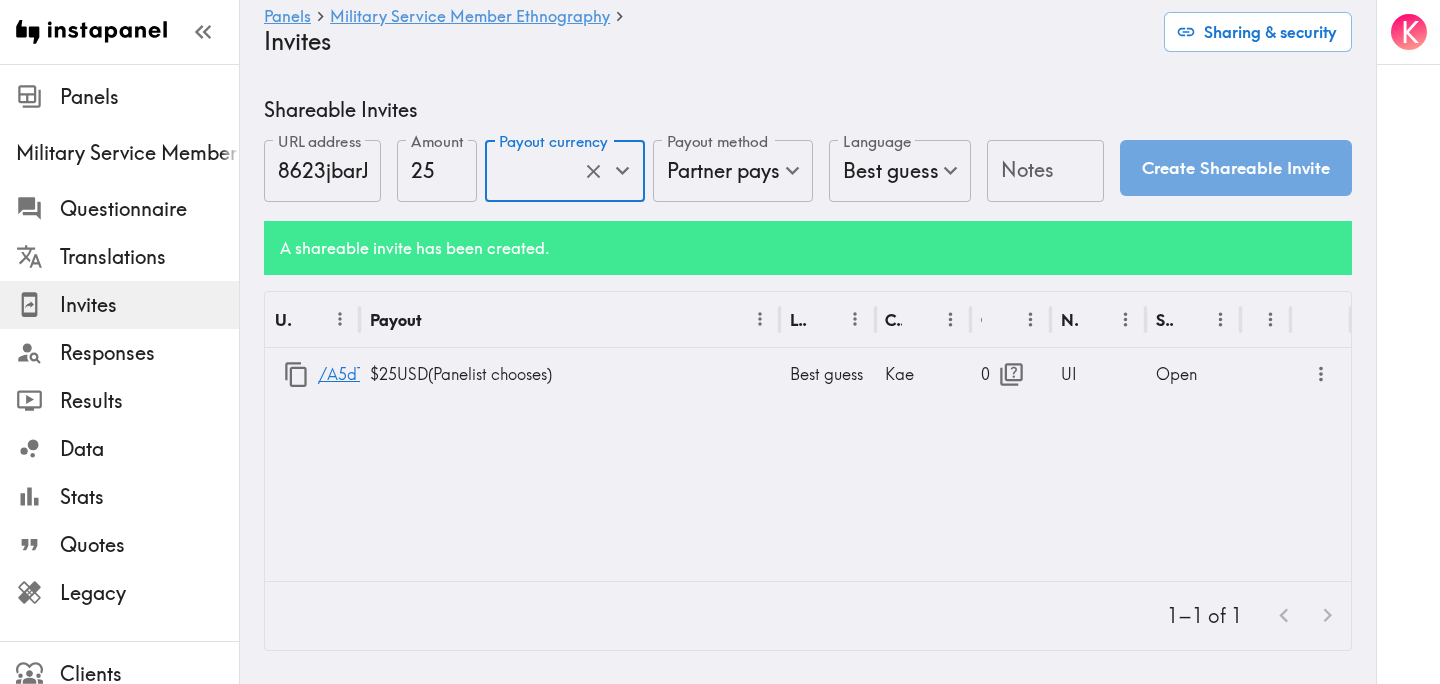 click on "Notes" at bounding box center [1045, 171] 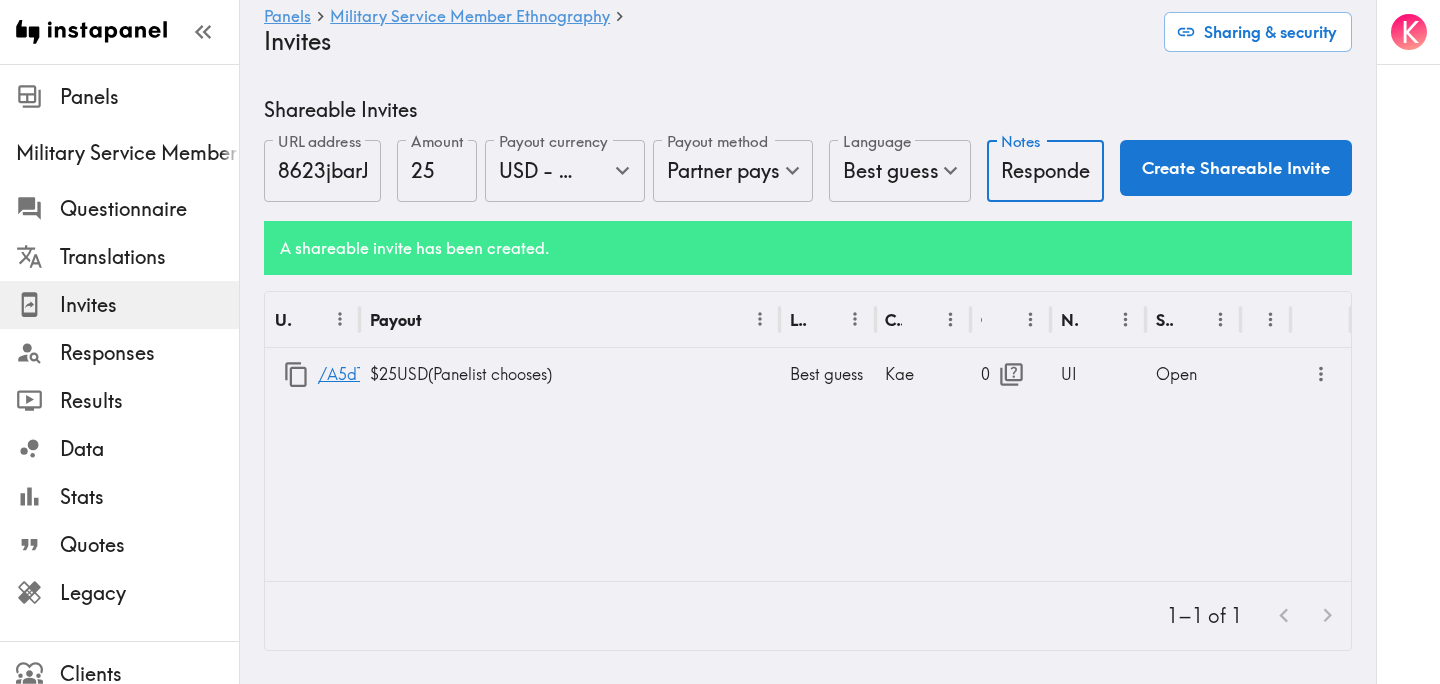 scroll, scrollTop: 0, scrollLeft: 17, axis: horizontal 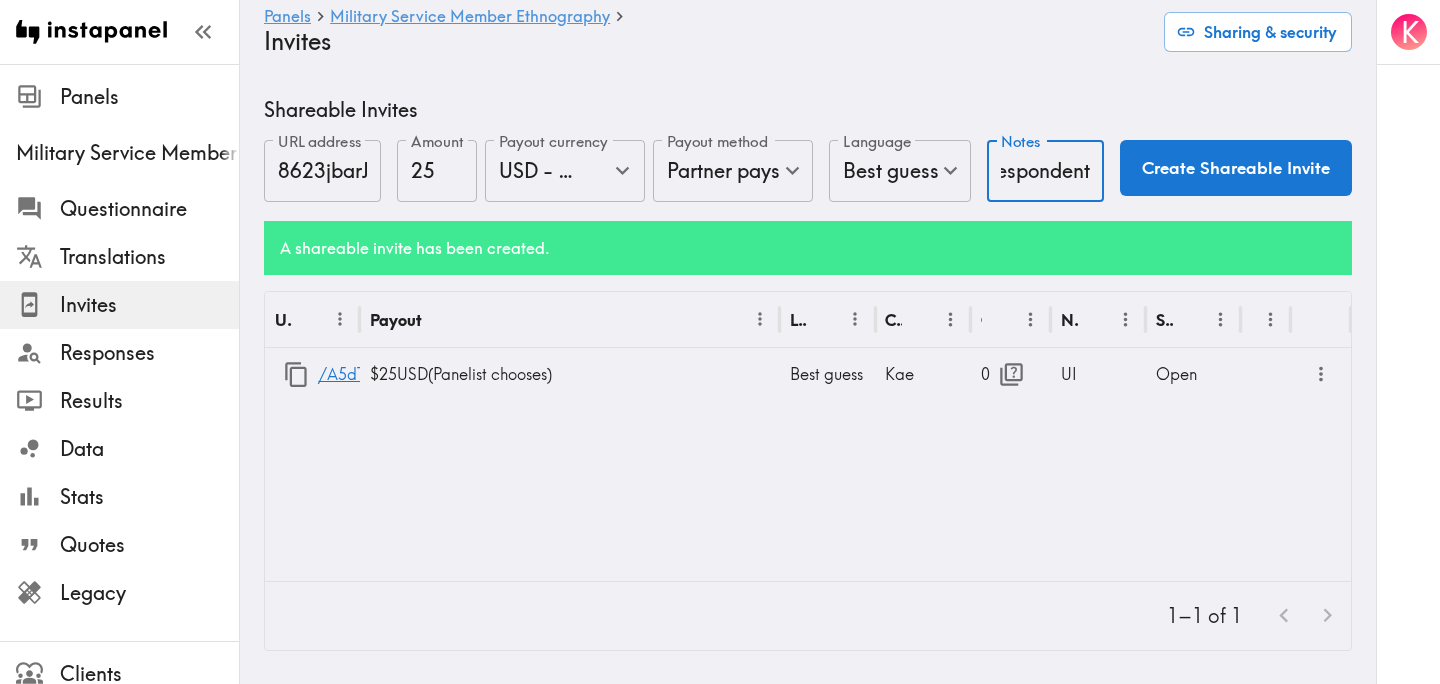 type on "Respondent" 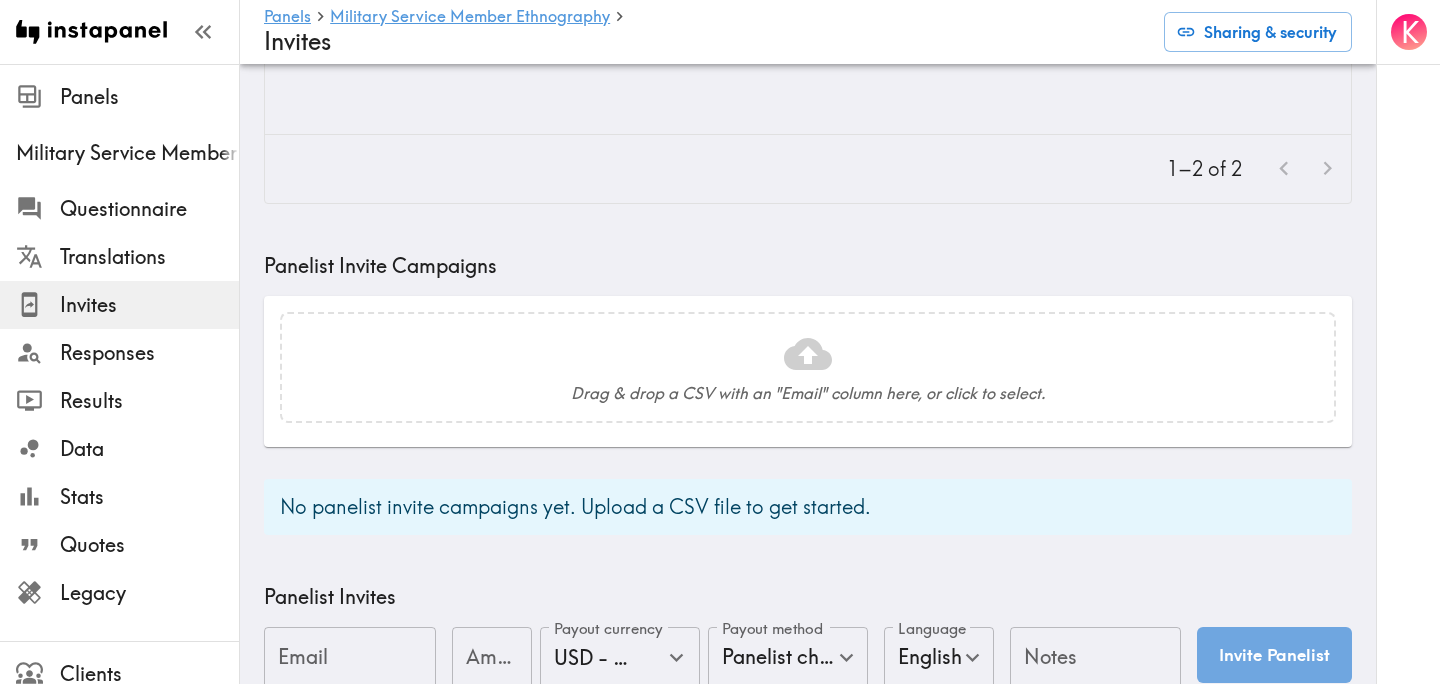 scroll, scrollTop: 862, scrollLeft: 0, axis: vertical 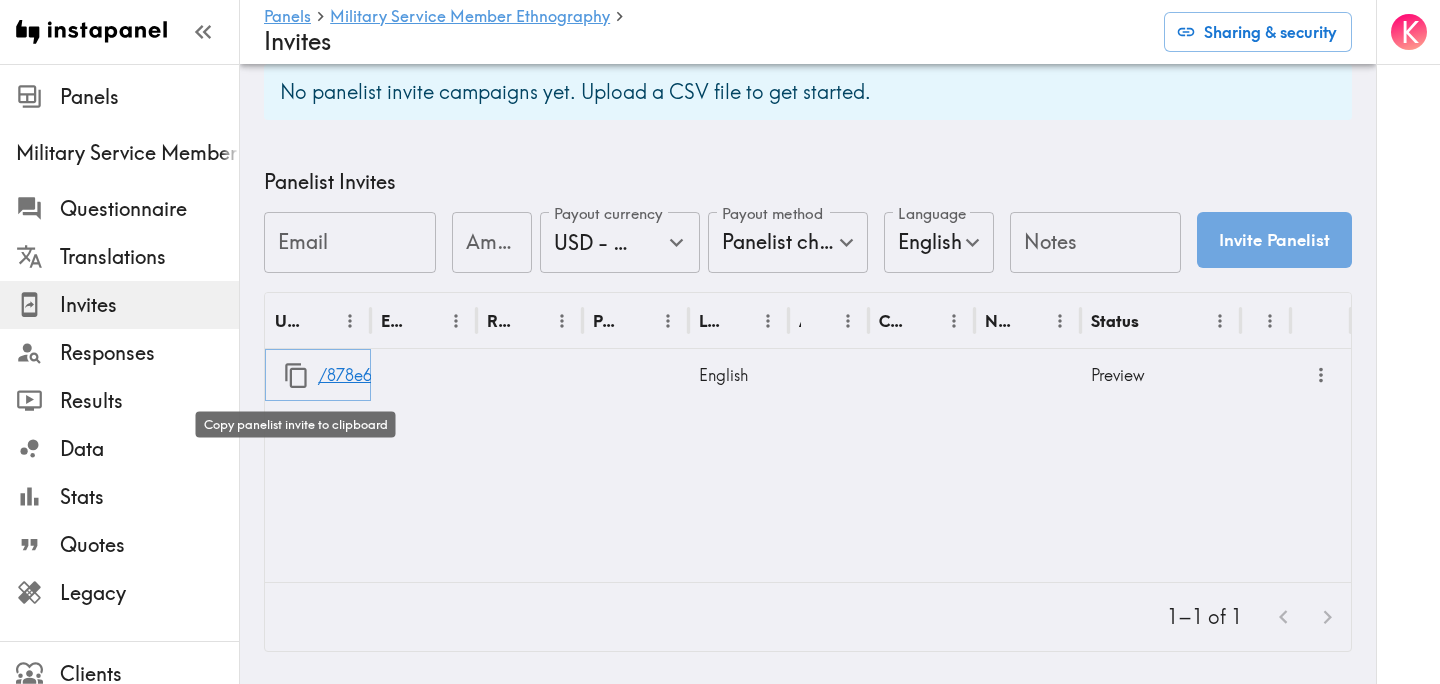 click 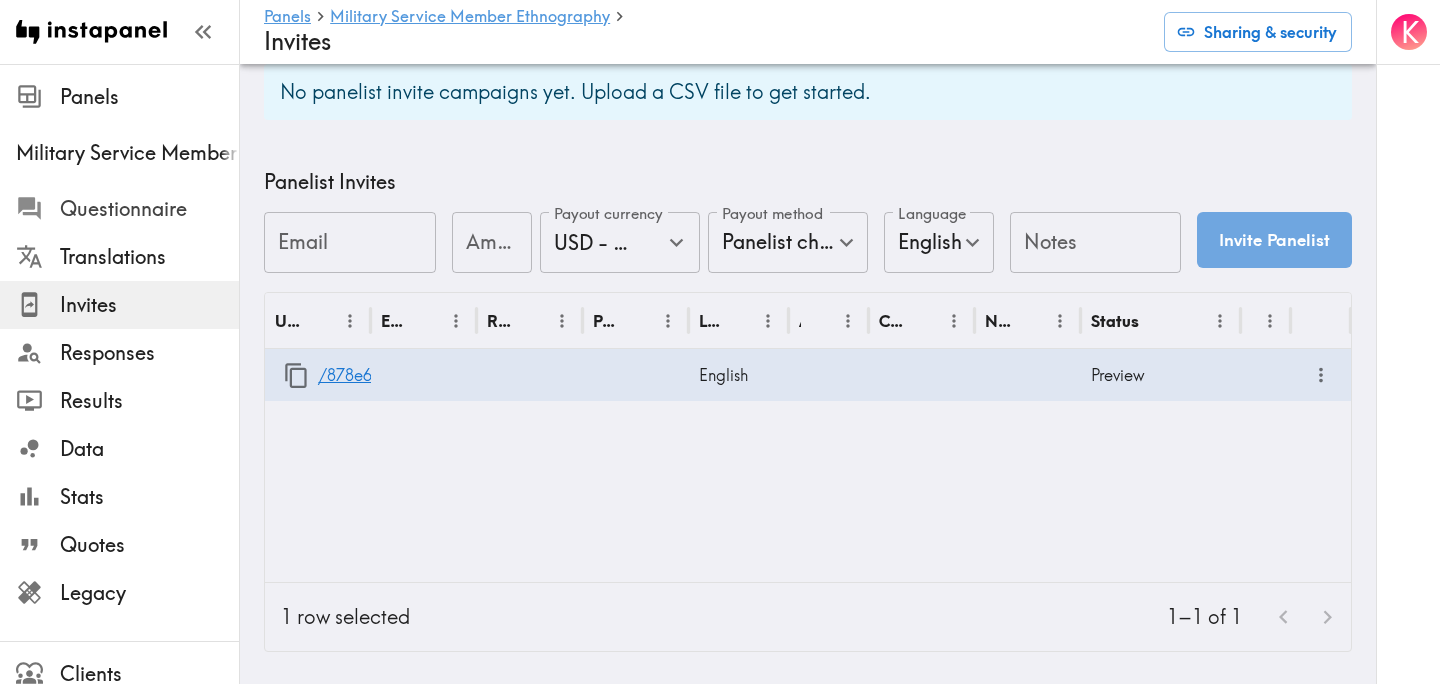 click on "Questionnaire" at bounding box center [149, 209] 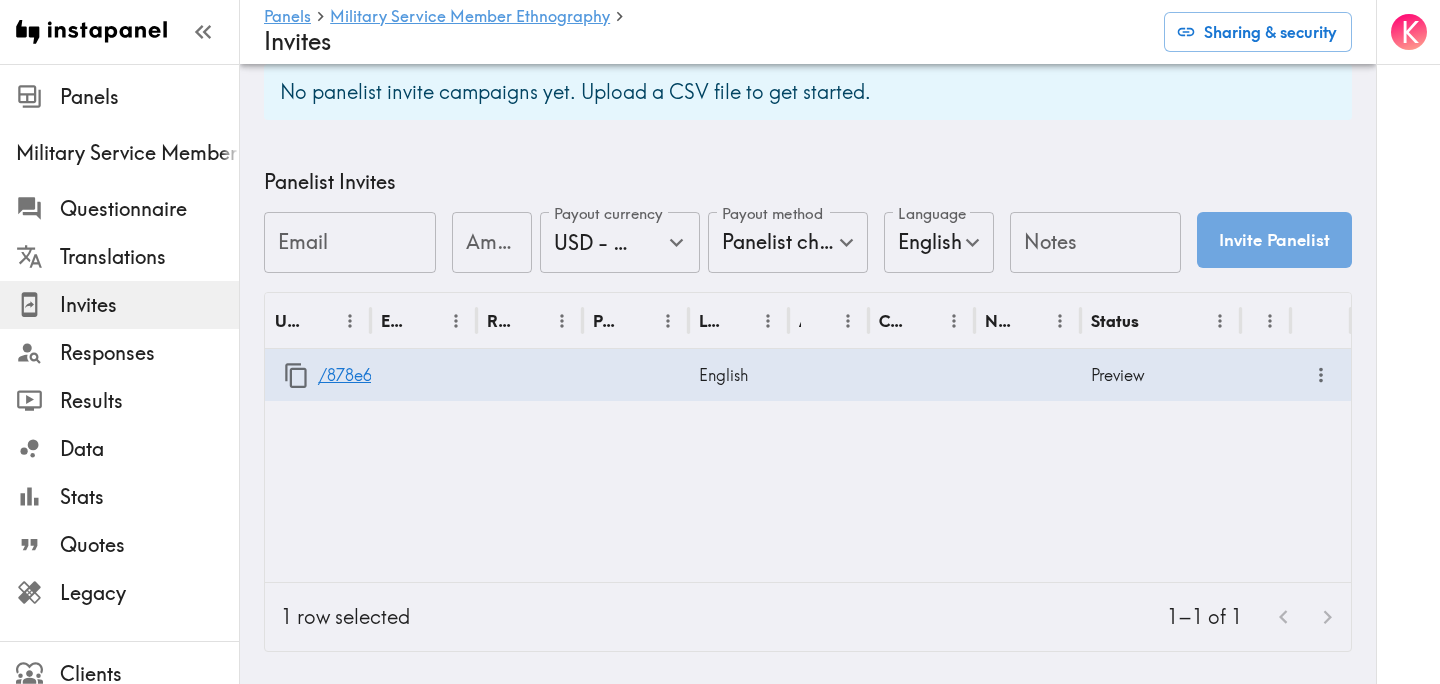 scroll, scrollTop: 110, scrollLeft: 0, axis: vertical 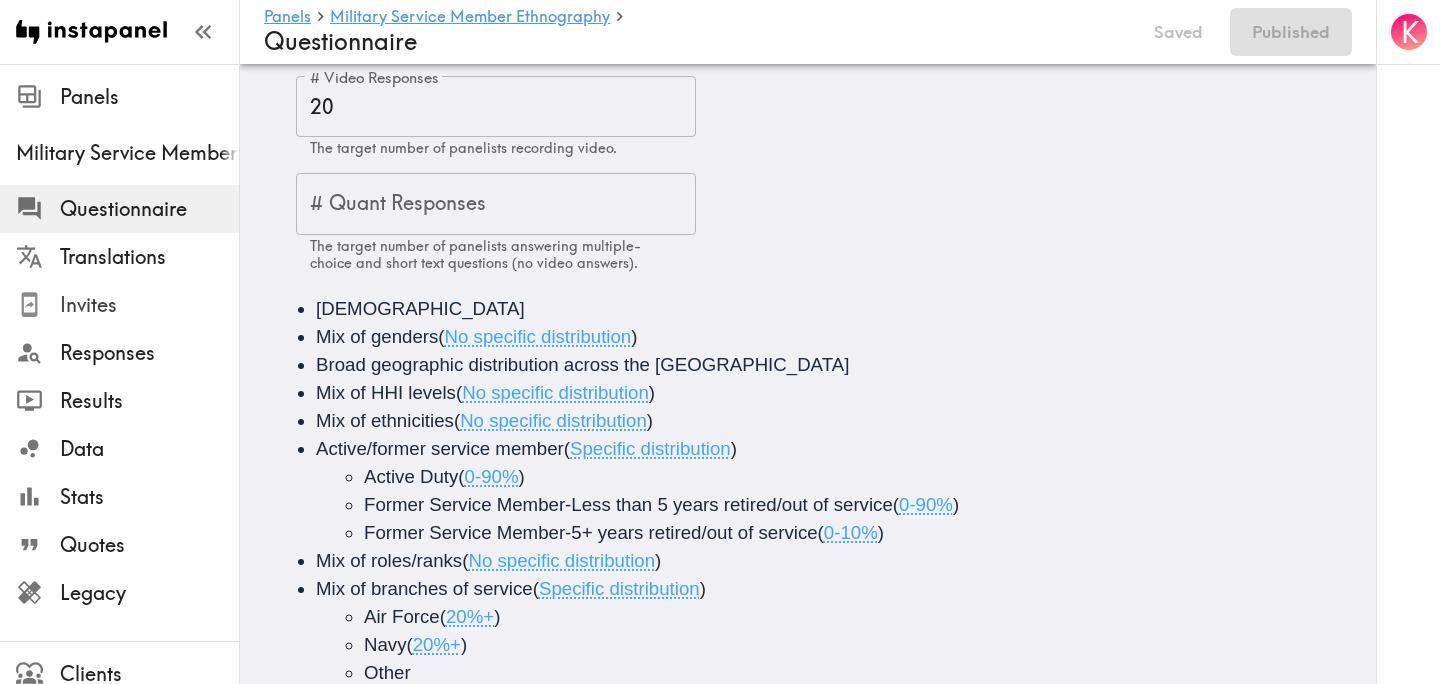 click on "Invites" at bounding box center (149, 305) 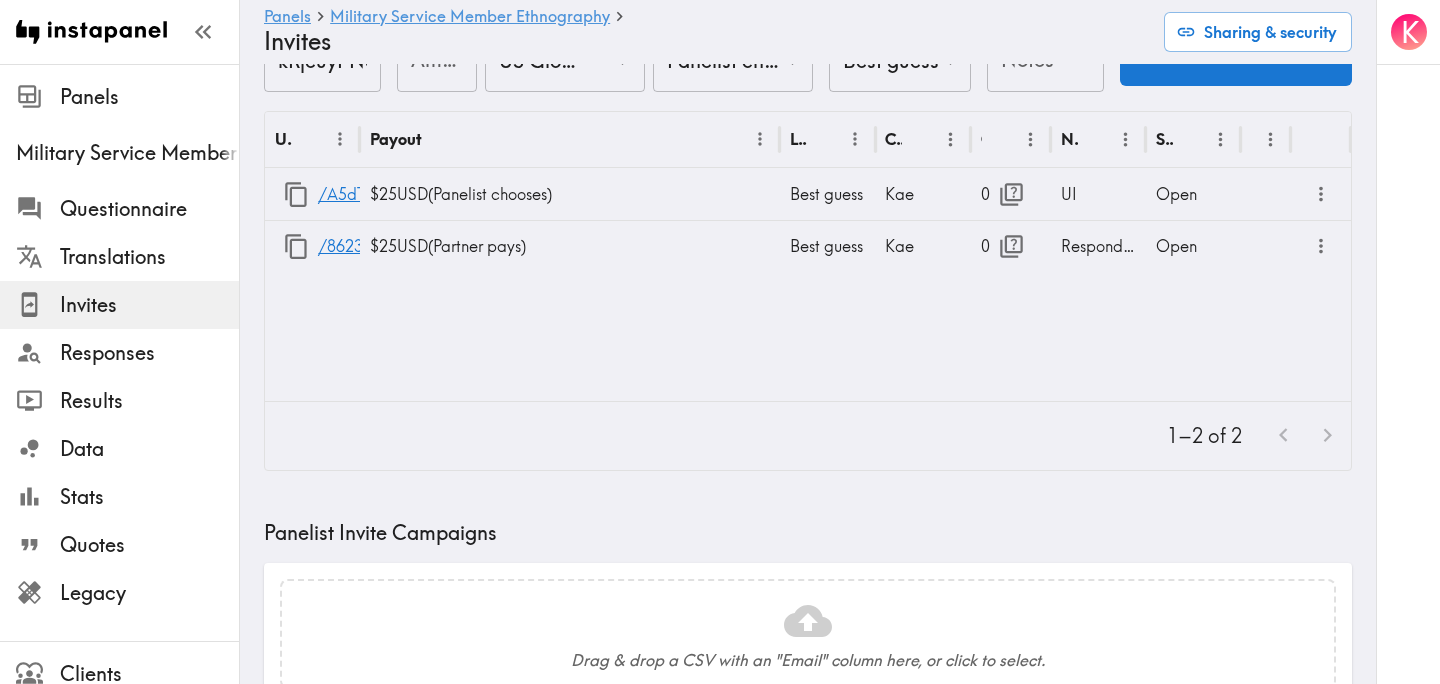 scroll, scrollTop: 0, scrollLeft: 0, axis: both 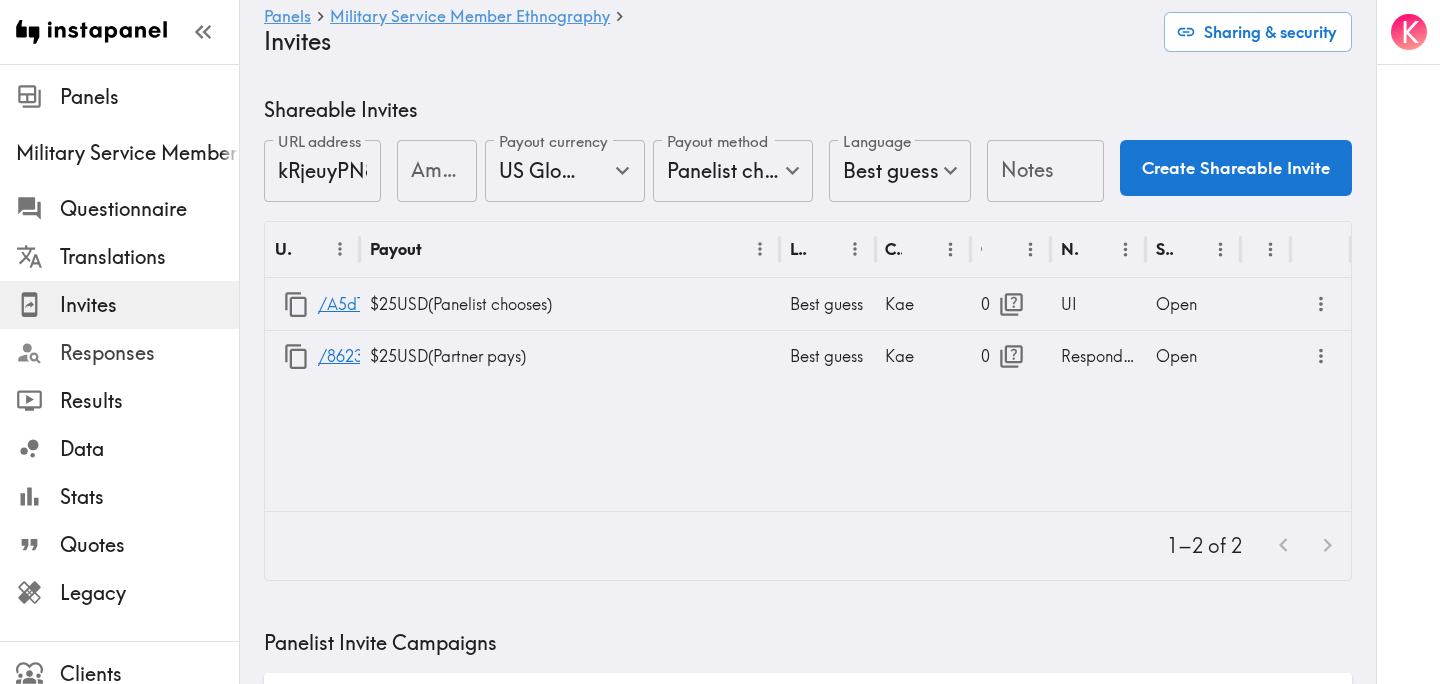 click on "Responses" at bounding box center (149, 353) 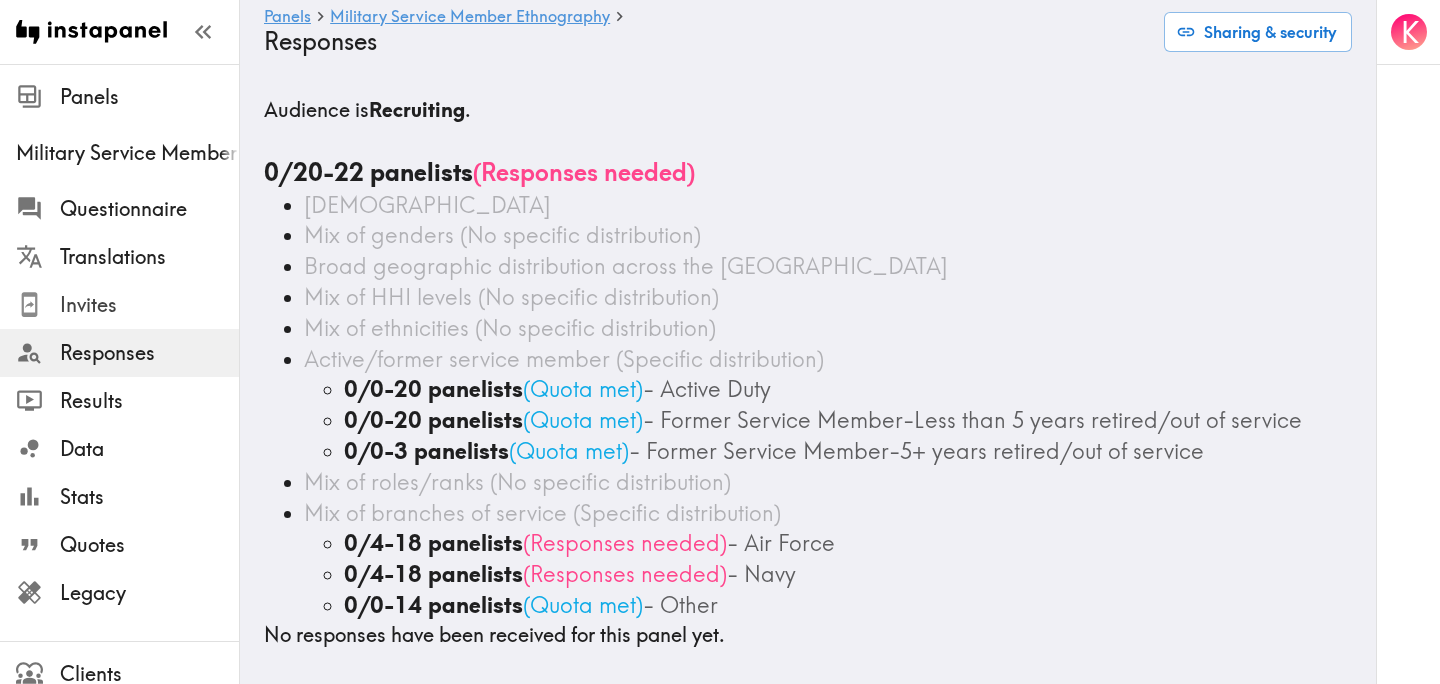 click on "Invites" at bounding box center (149, 305) 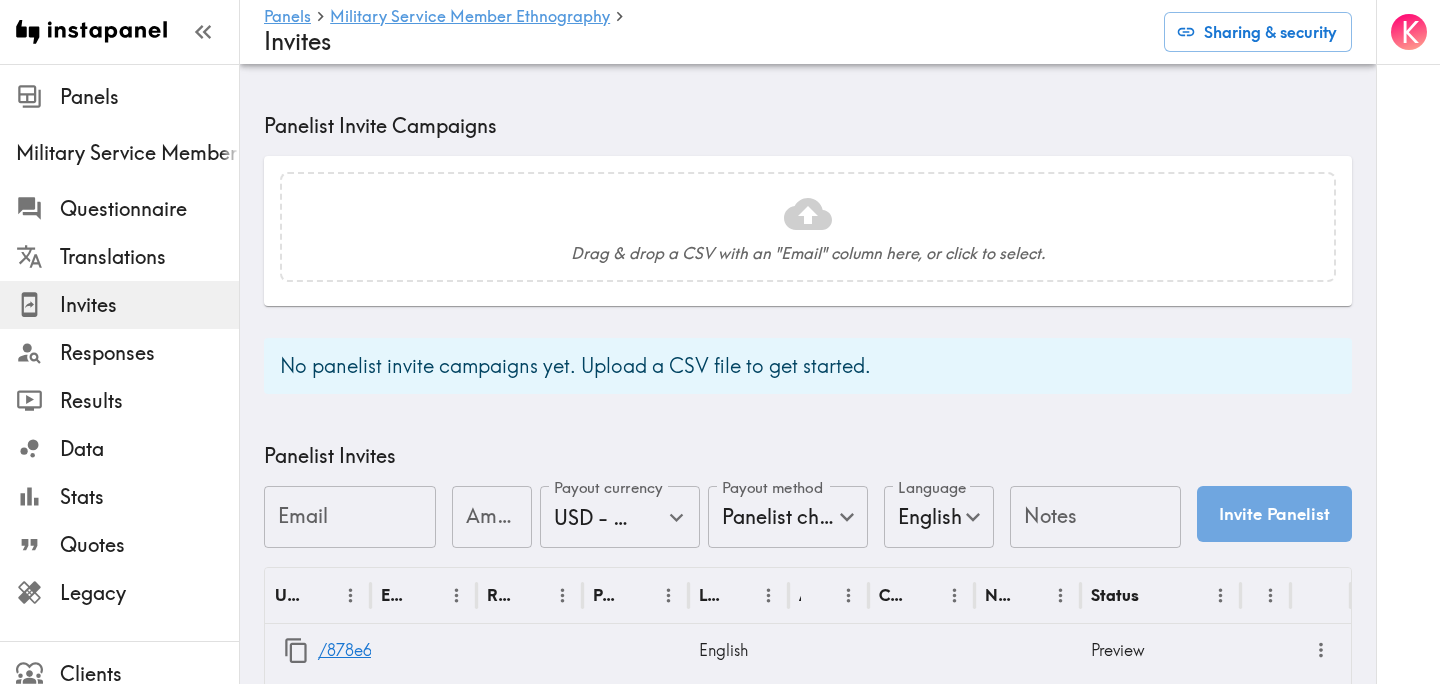 scroll, scrollTop: 792, scrollLeft: 0, axis: vertical 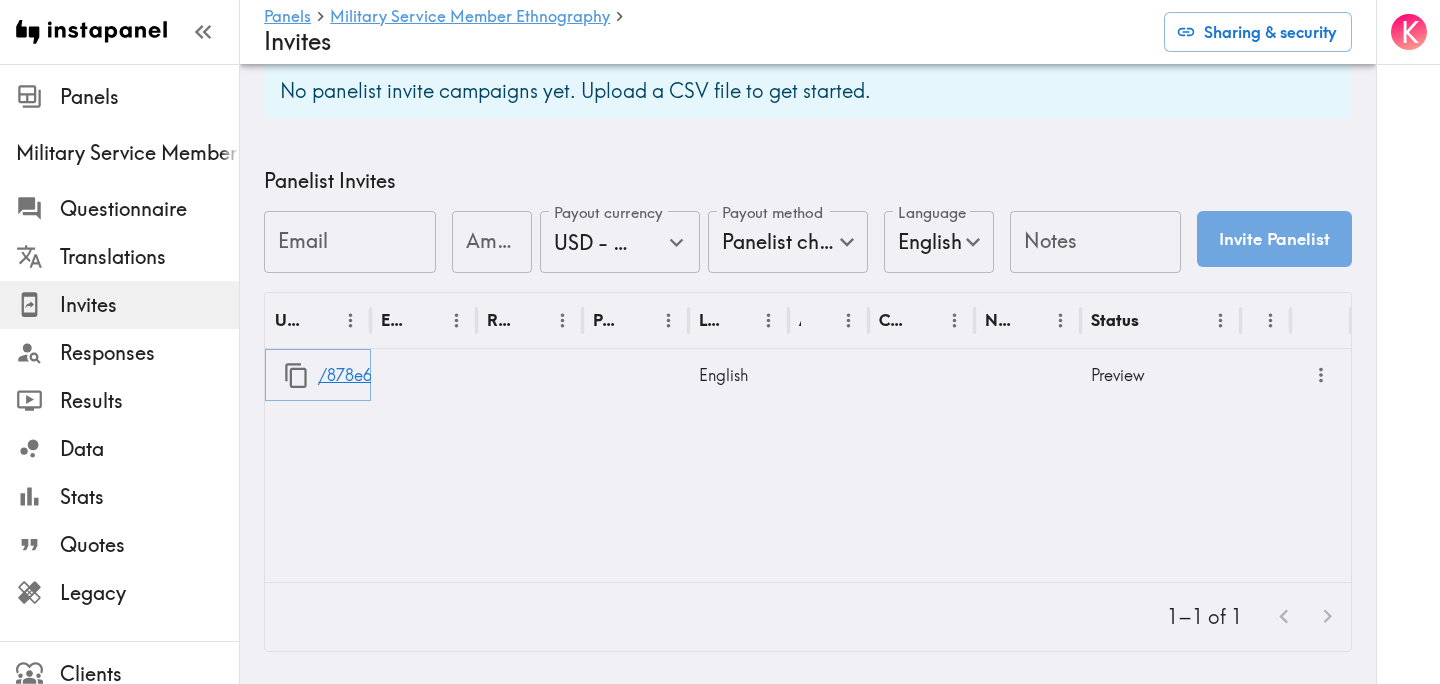 click 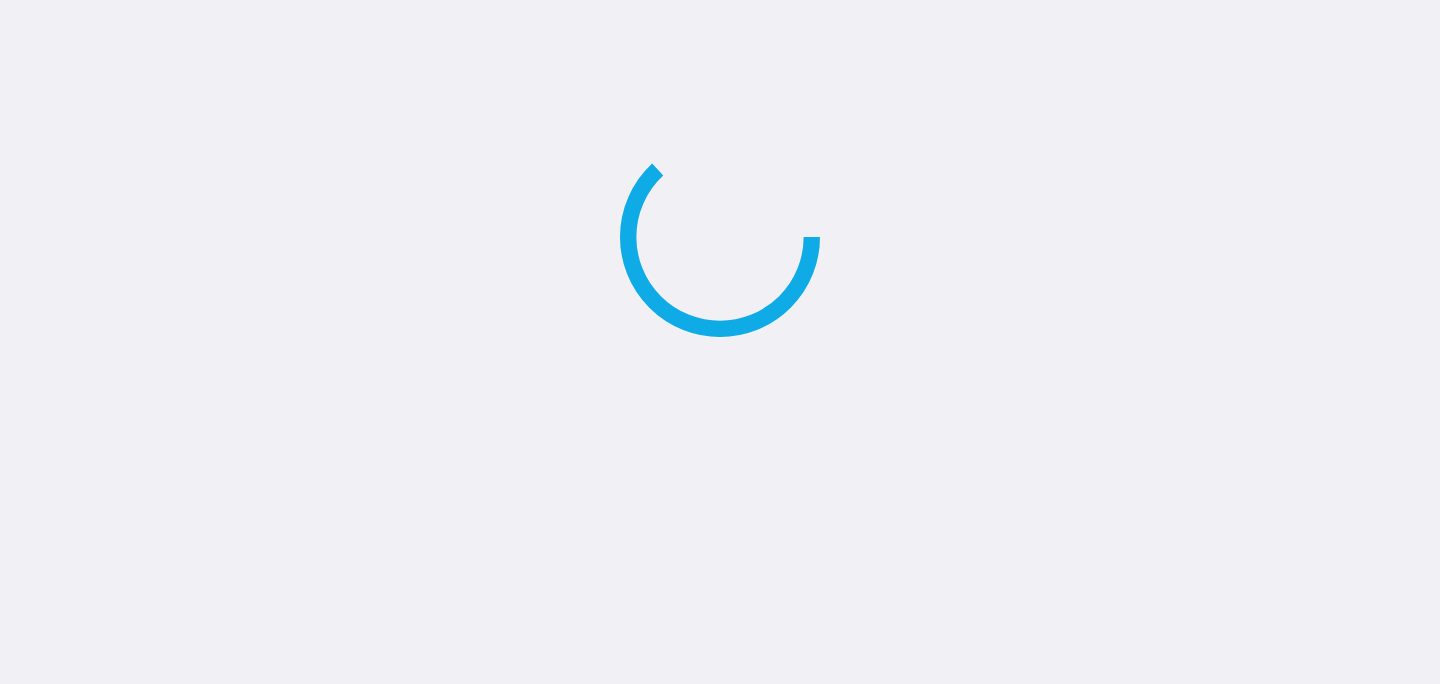 scroll, scrollTop: 0, scrollLeft: 0, axis: both 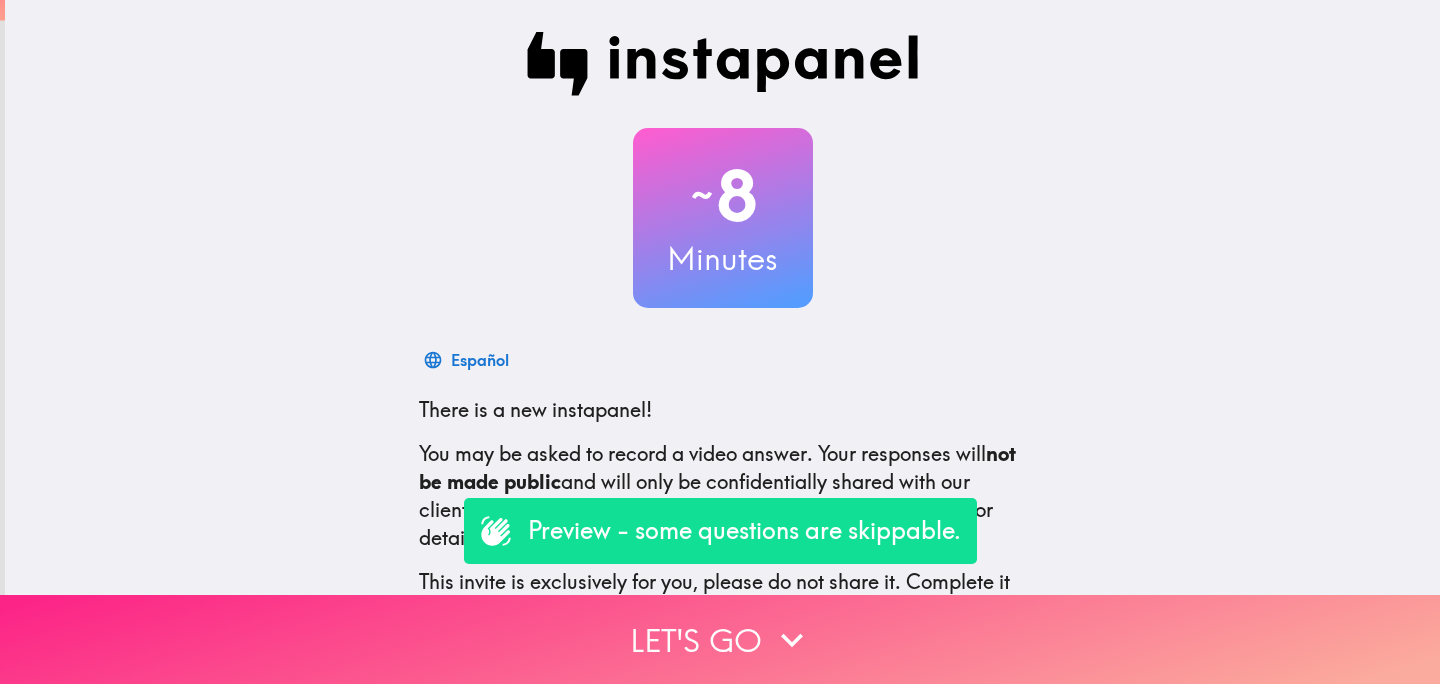 click on "Let's go" at bounding box center [720, 639] 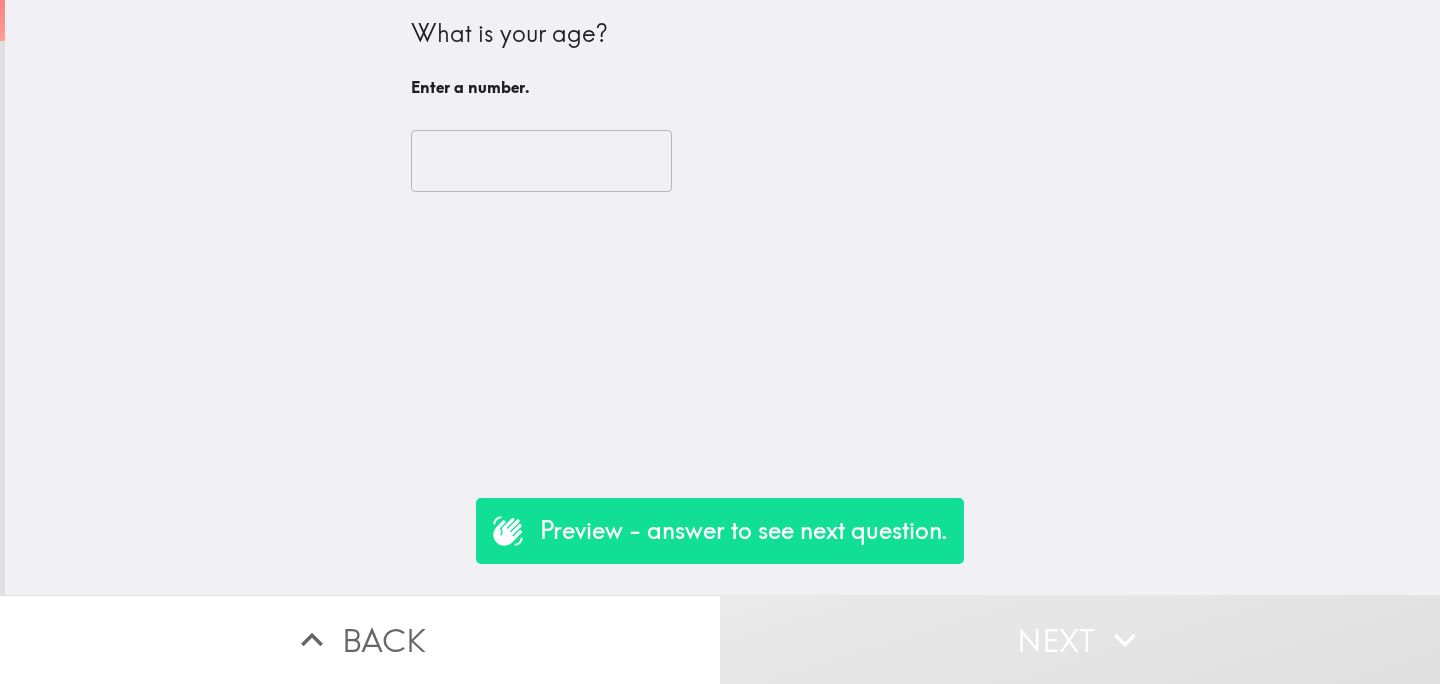 click at bounding box center [541, 161] 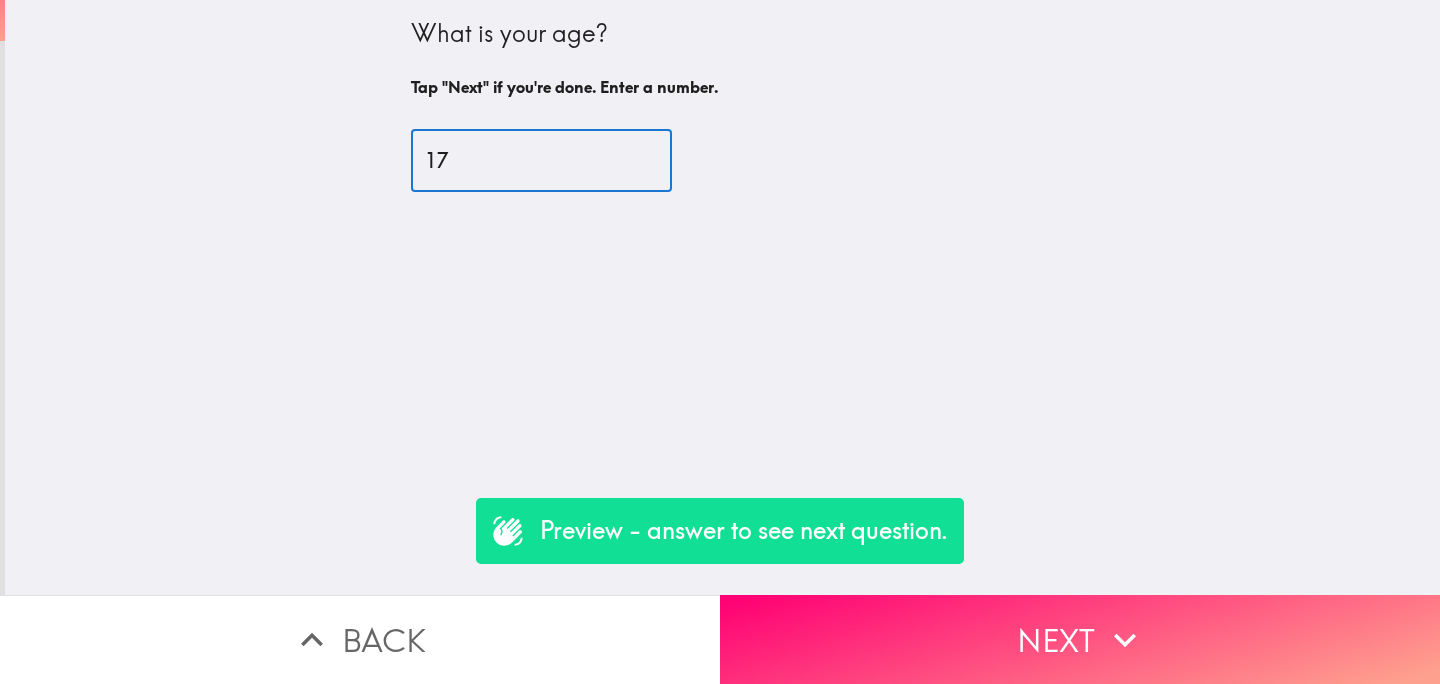 type on "17" 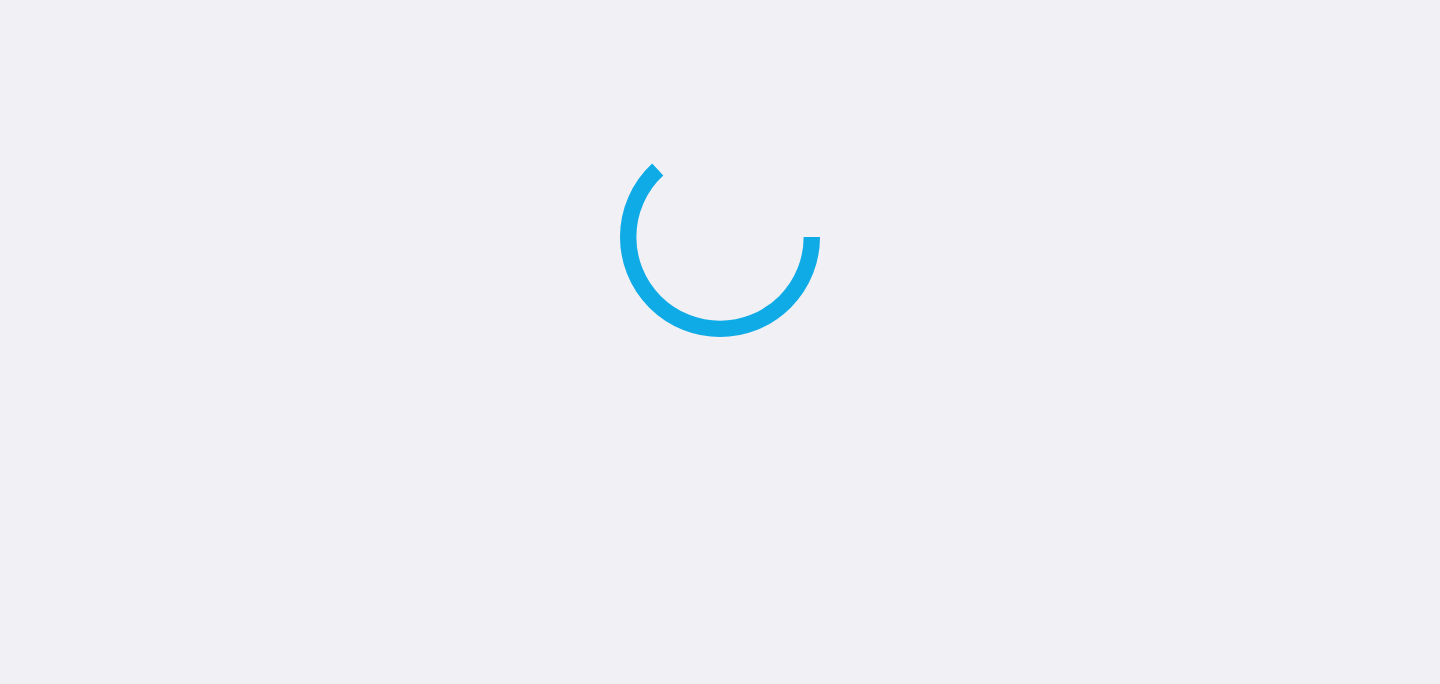 scroll, scrollTop: 0, scrollLeft: 0, axis: both 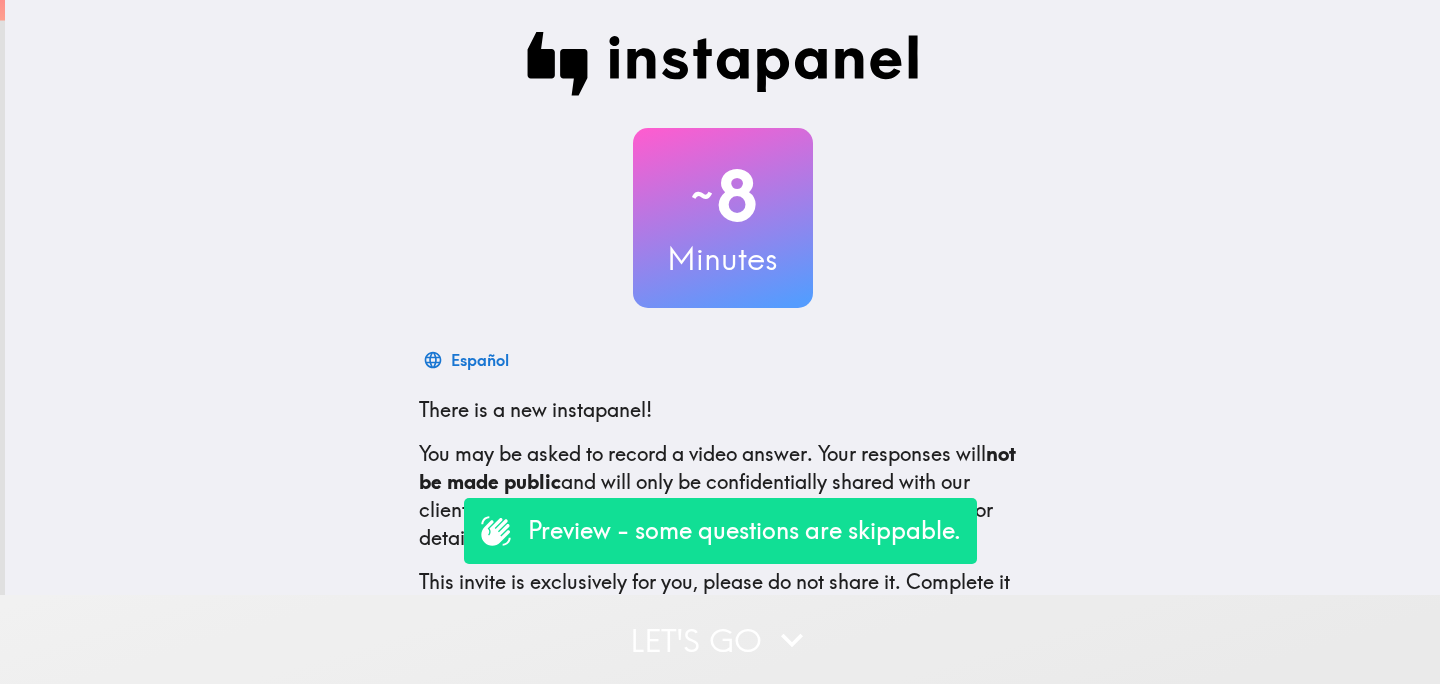 click on "Let's go" at bounding box center (720, 639) 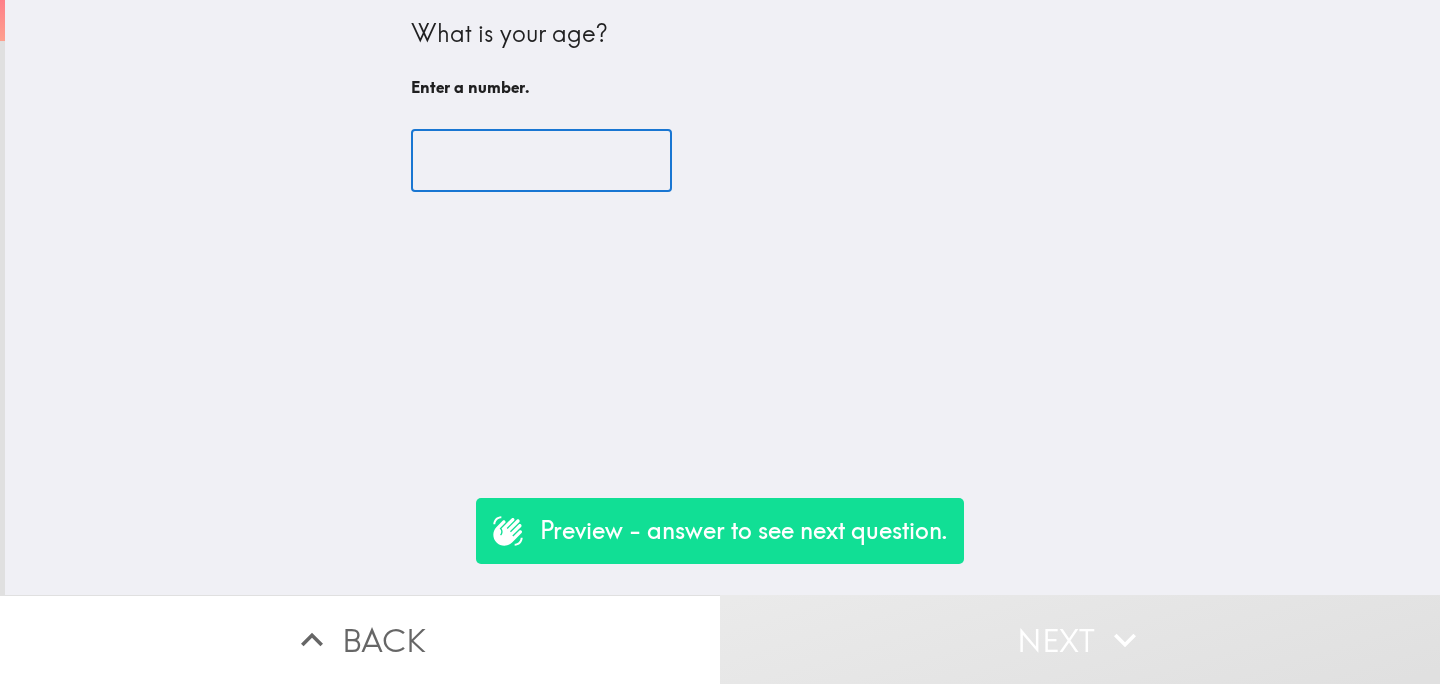 click at bounding box center (541, 161) 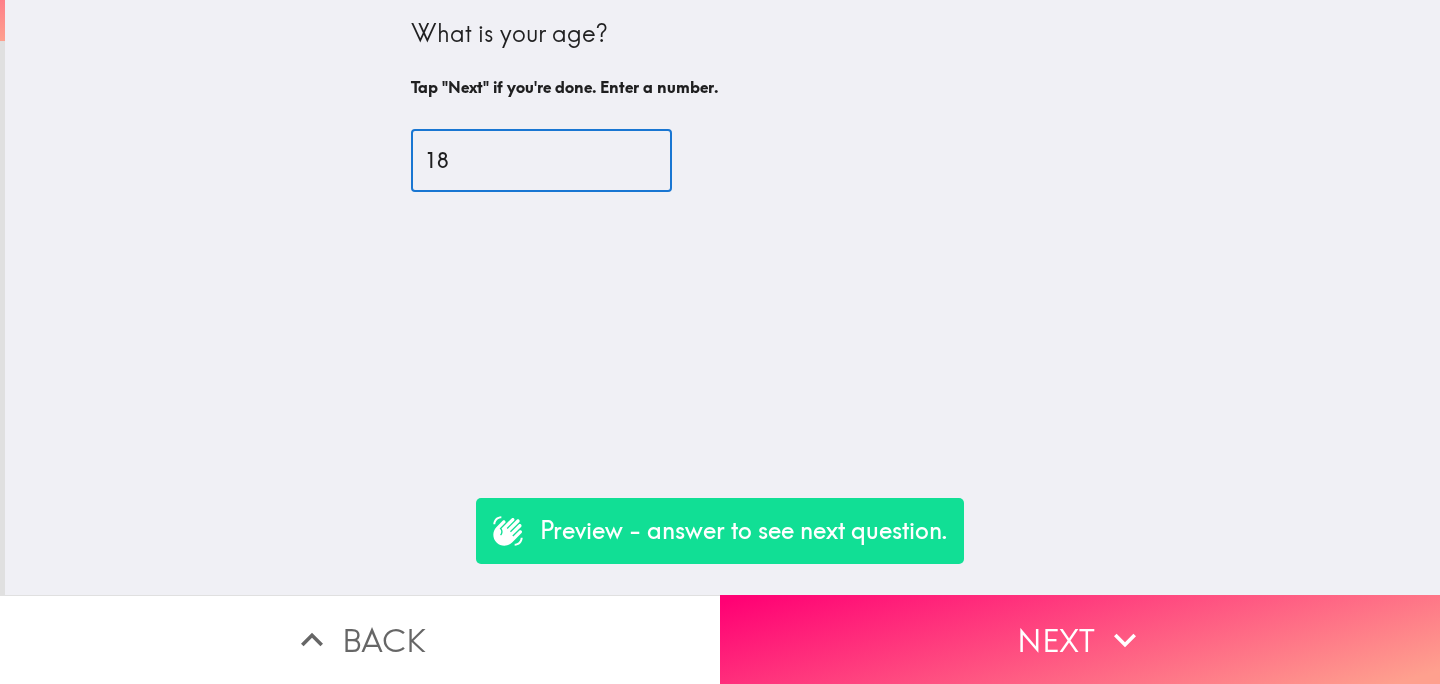 type on "18" 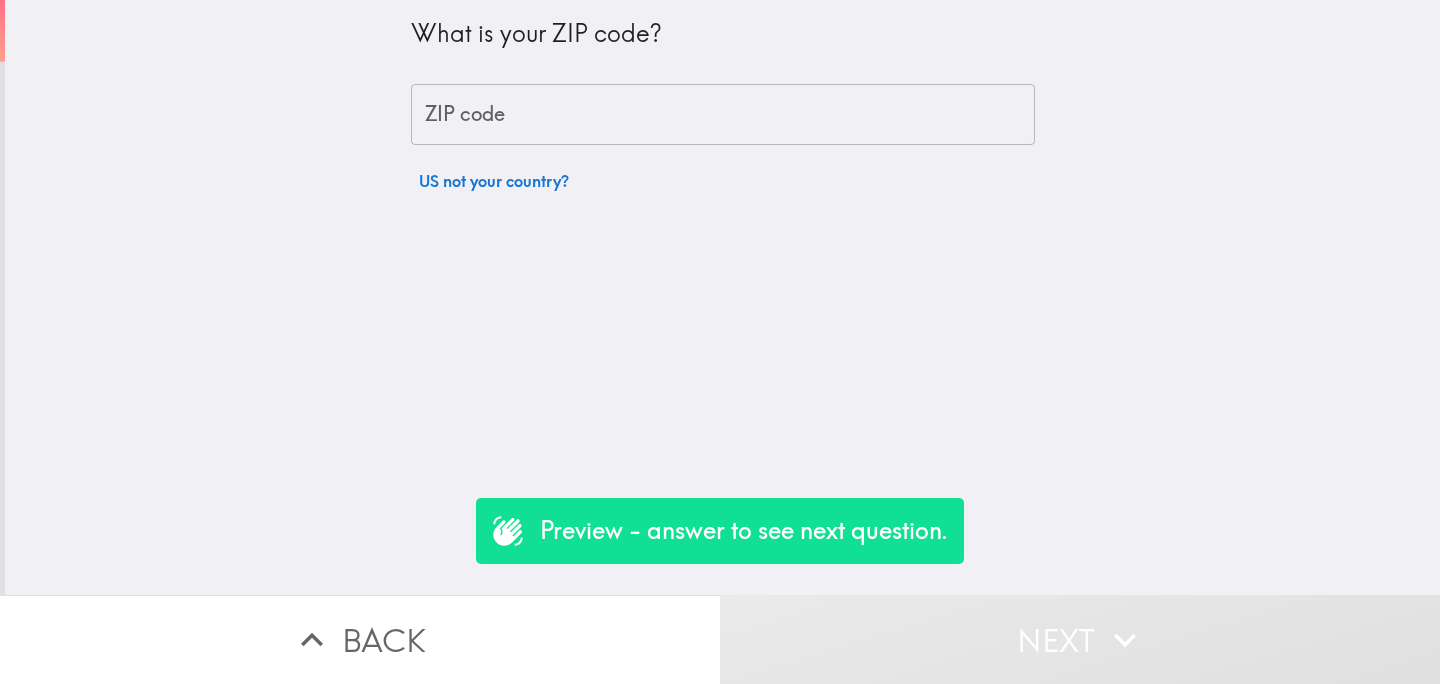 click on "ZIP code" at bounding box center (723, 115) 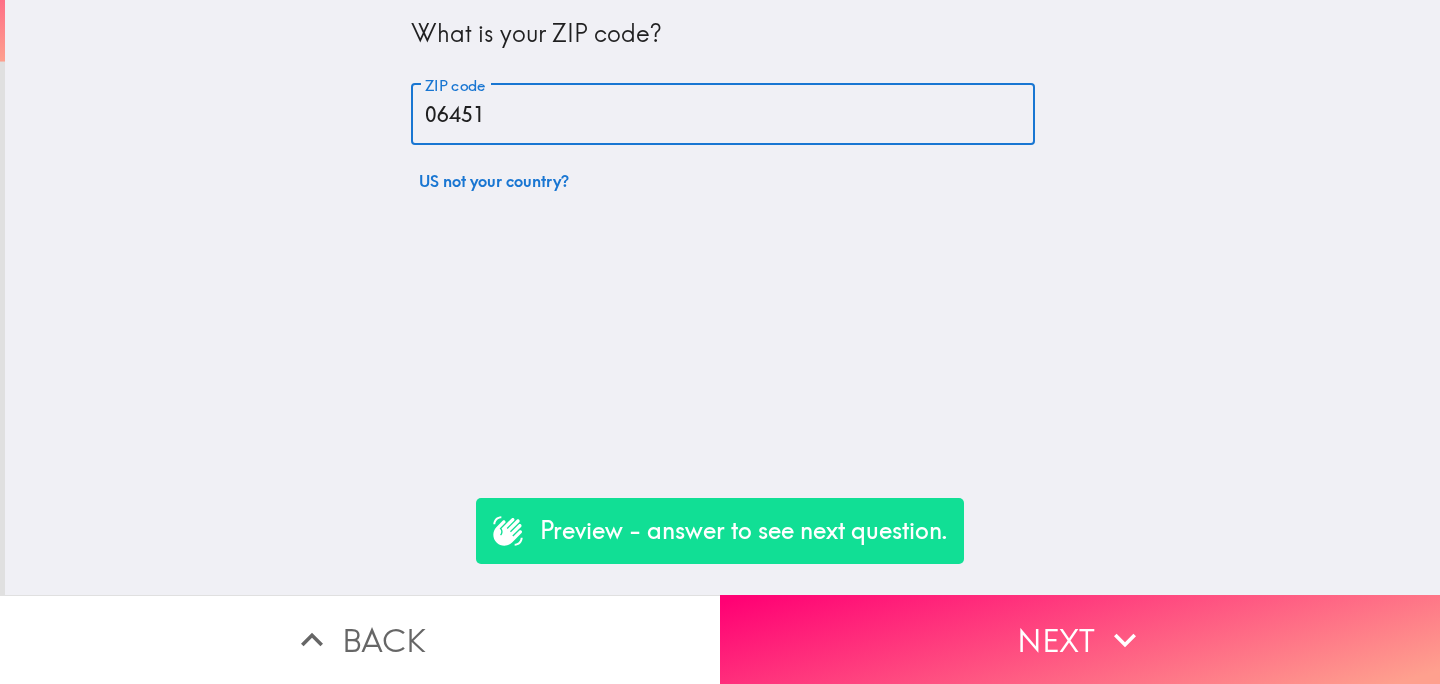type on "06451" 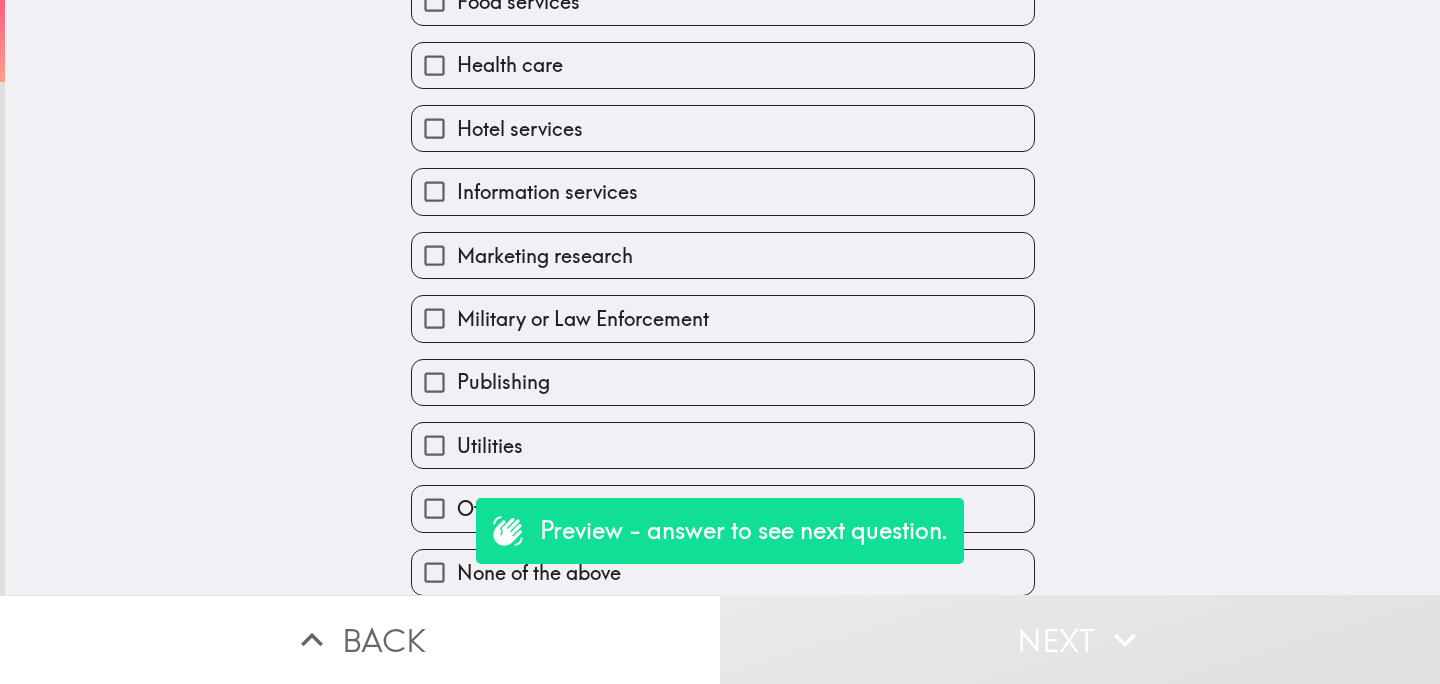 scroll, scrollTop: 559, scrollLeft: 0, axis: vertical 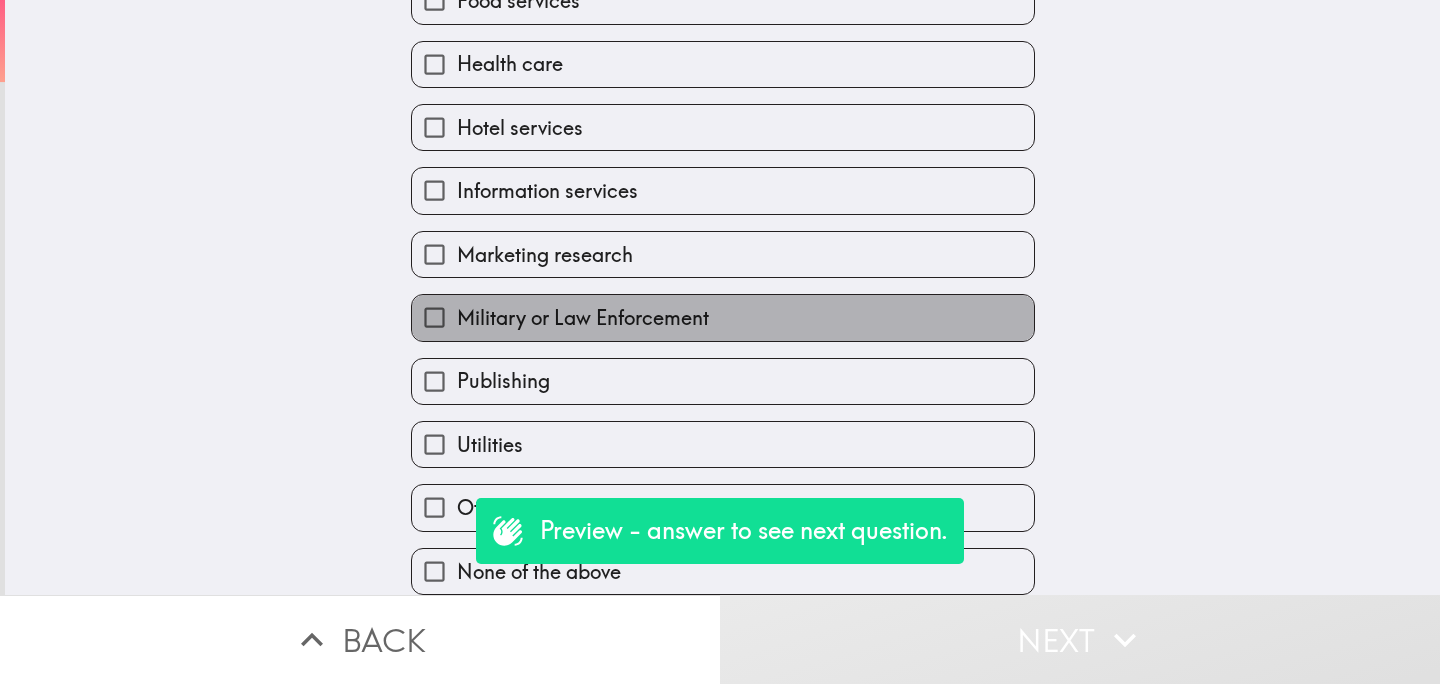 click on "Military or Law Enforcement" at bounding box center (583, 318) 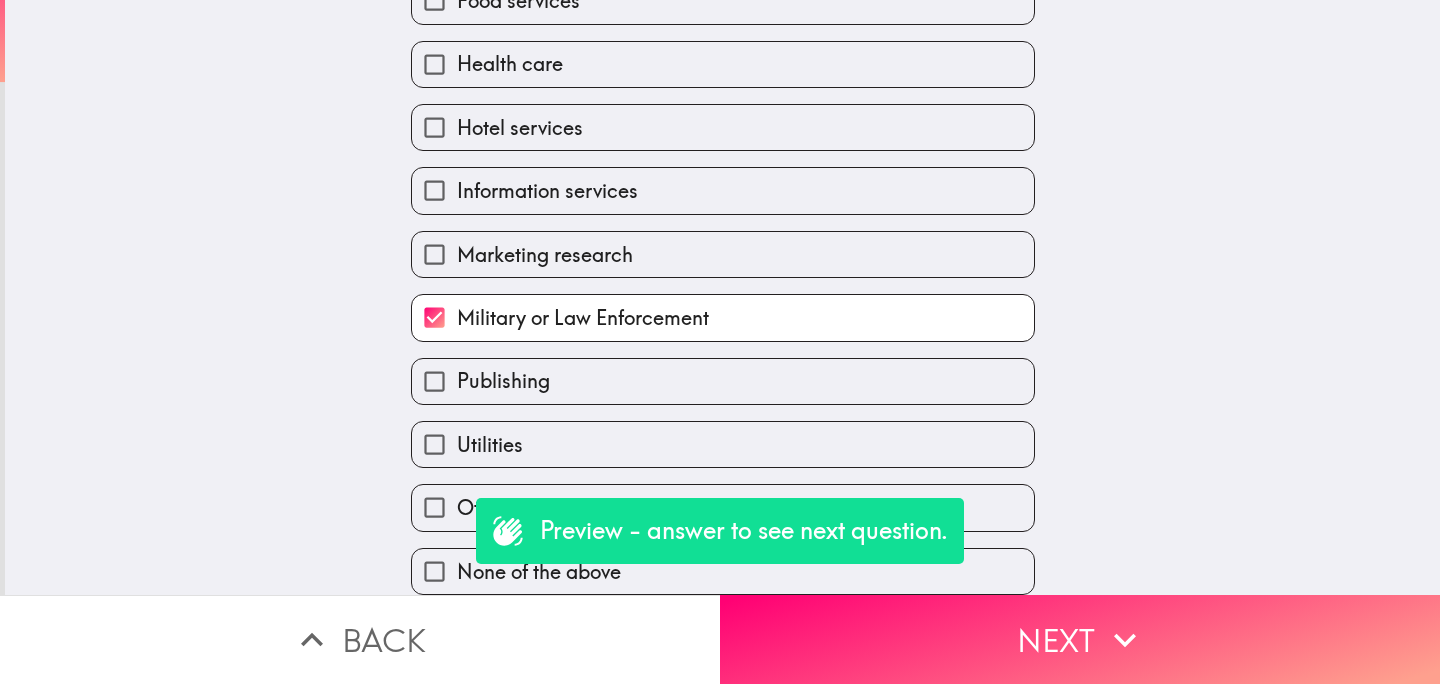 click on "Publishing" at bounding box center (723, 381) 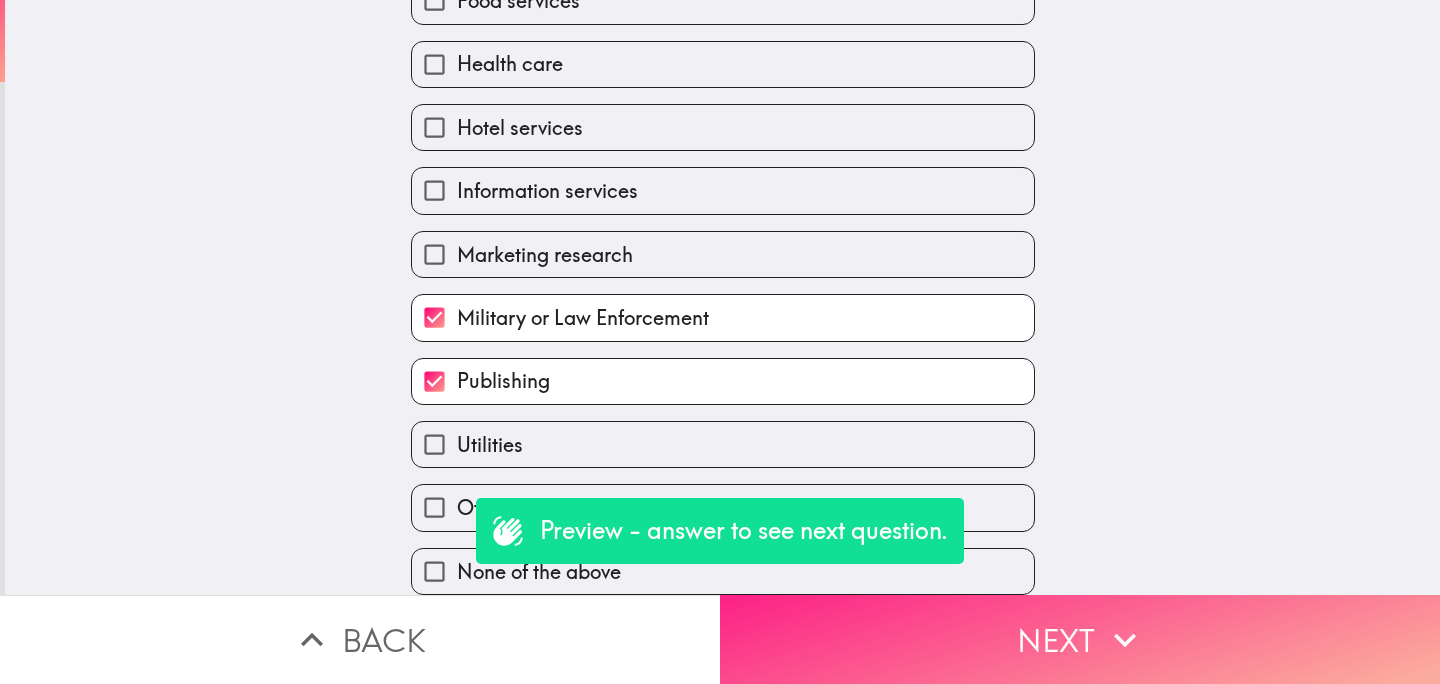 click on "Next" at bounding box center (1080, 639) 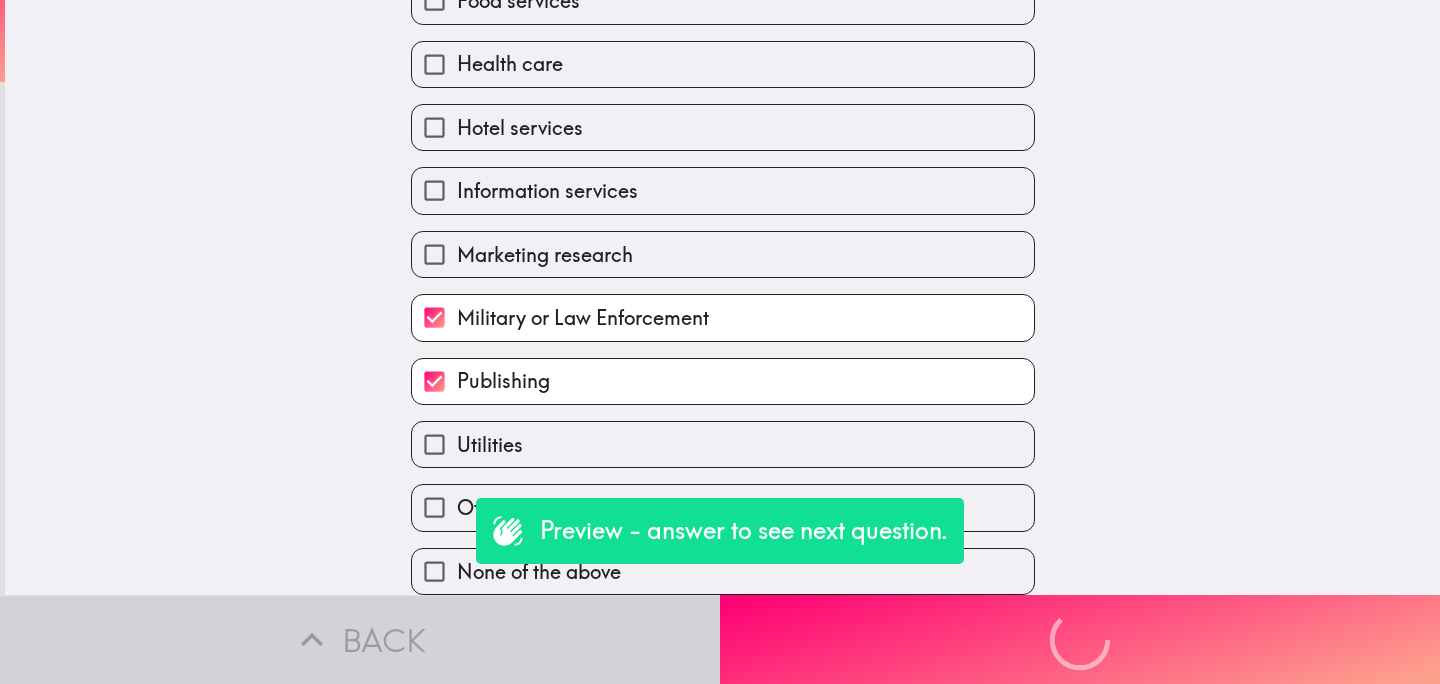 scroll, scrollTop: 525, scrollLeft: 0, axis: vertical 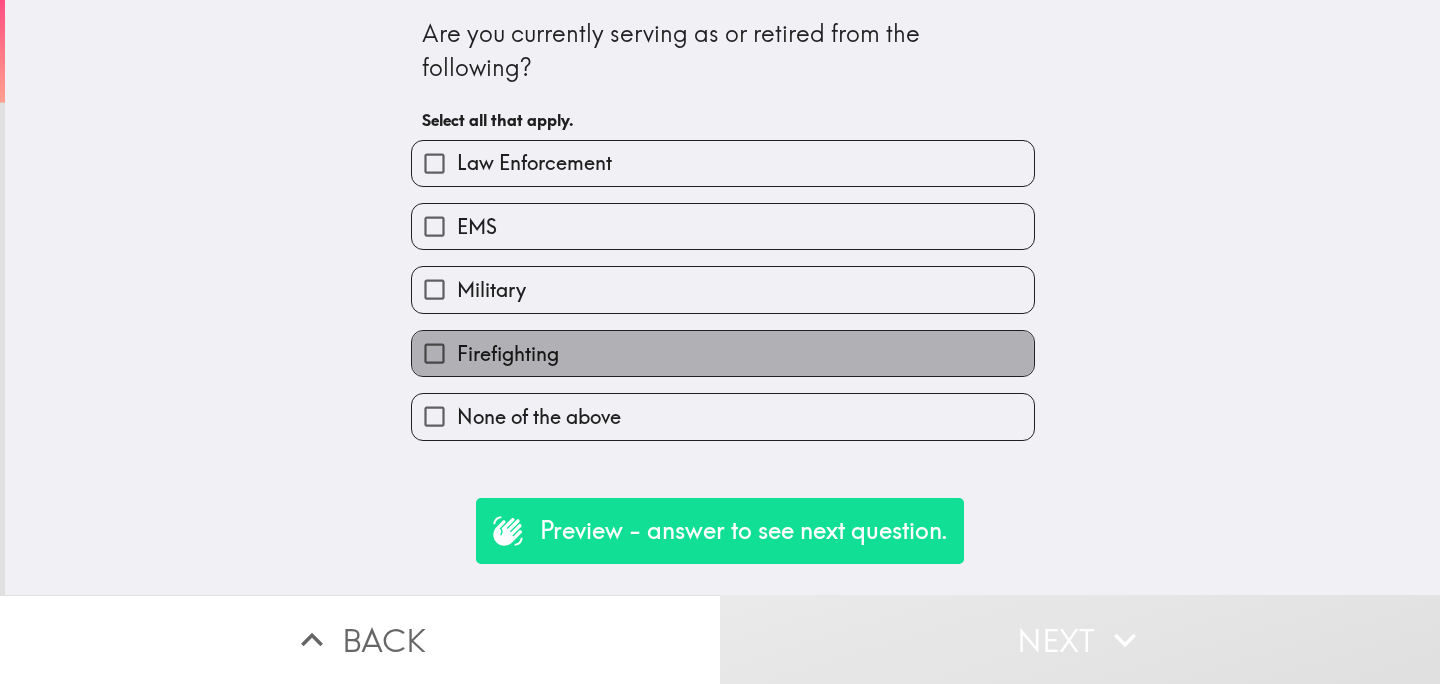click on "Firefighting" at bounding box center [723, 353] 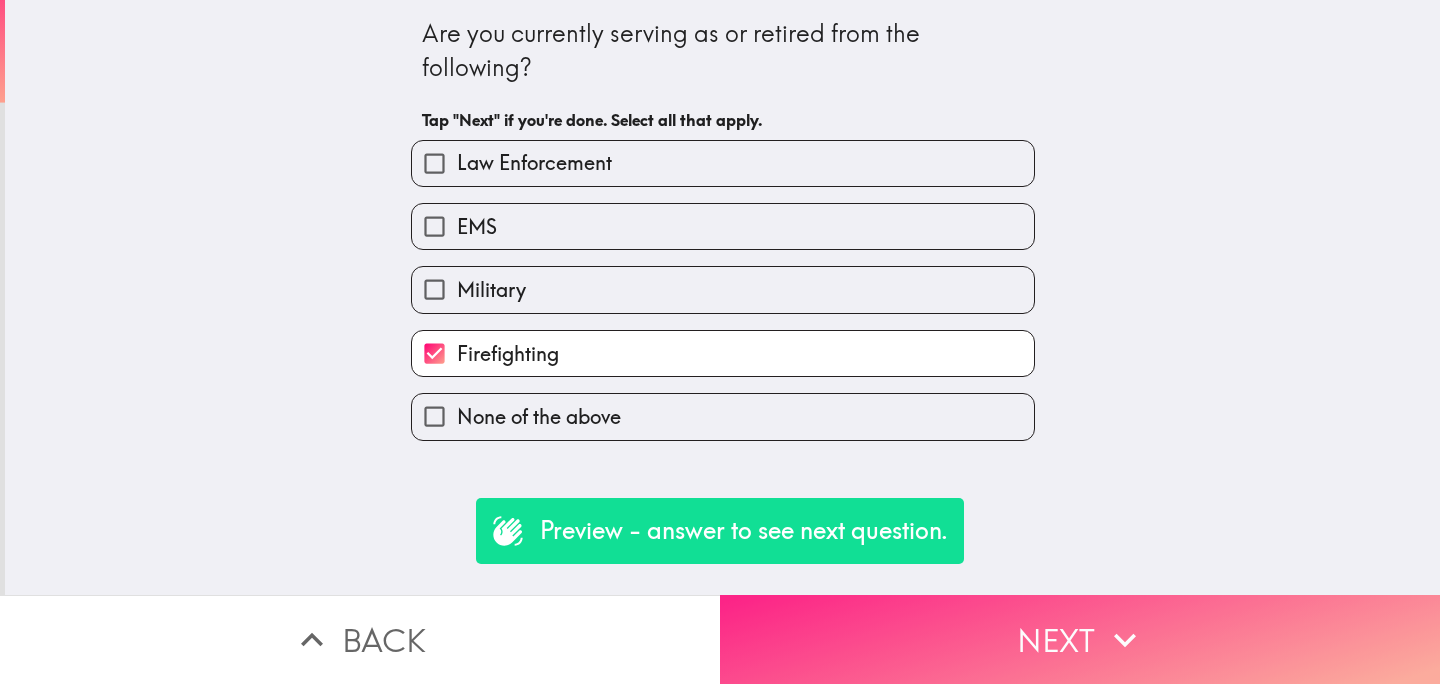 click on "Next" at bounding box center (1080, 639) 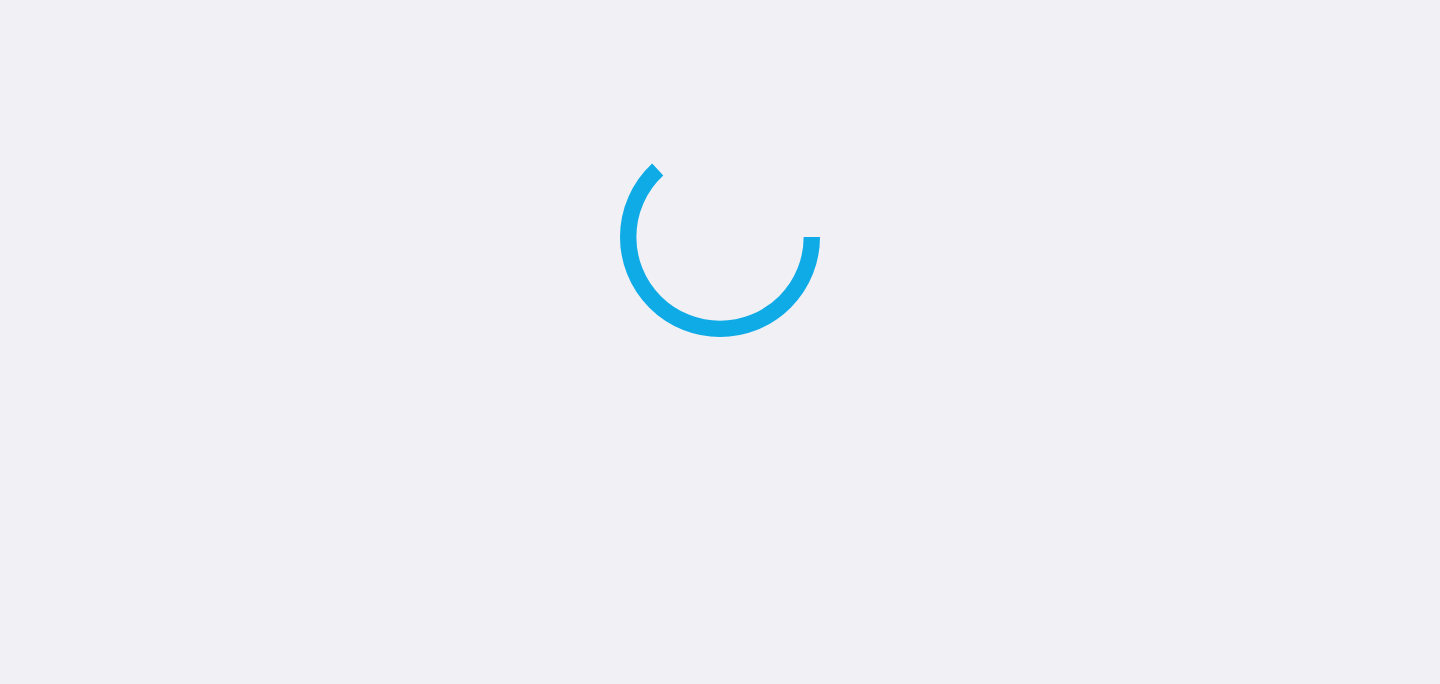 scroll, scrollTop: 0, scrollLeft: 0, axis: both 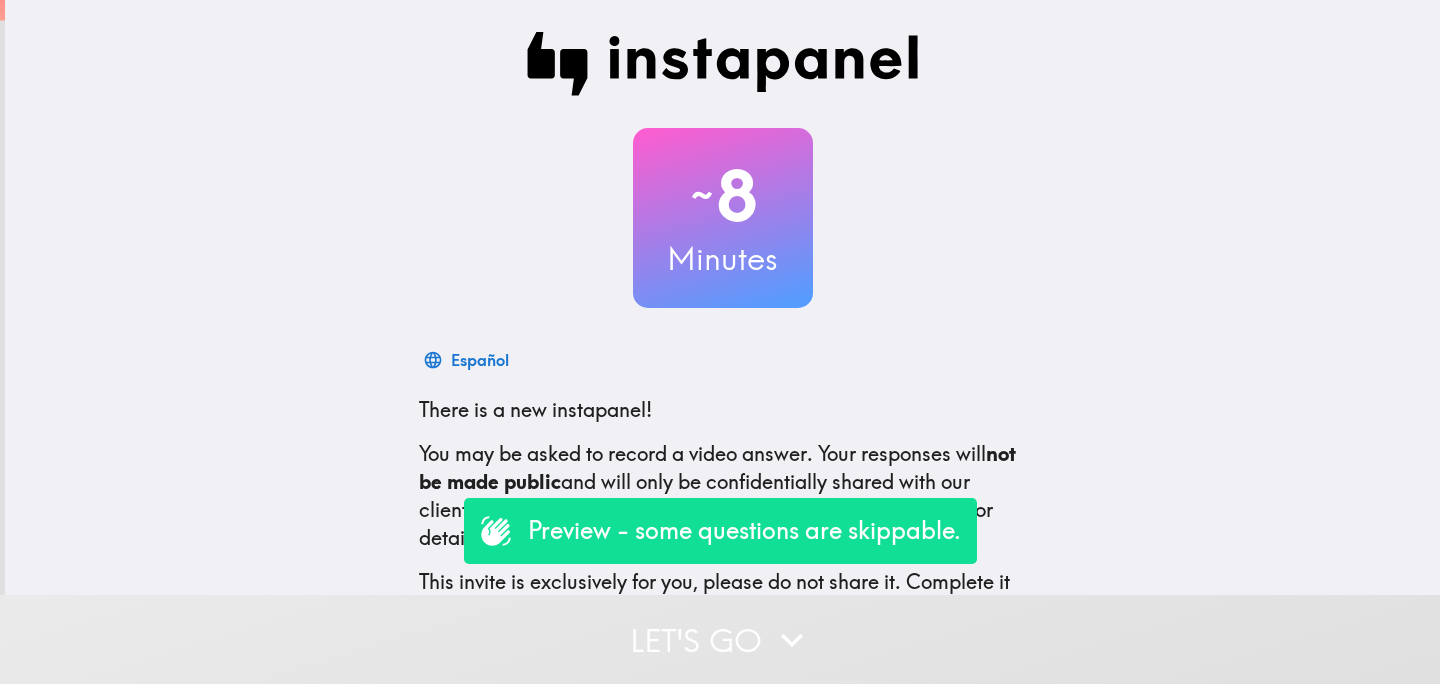 click on "Let's go" at bounding box center (720, 639) 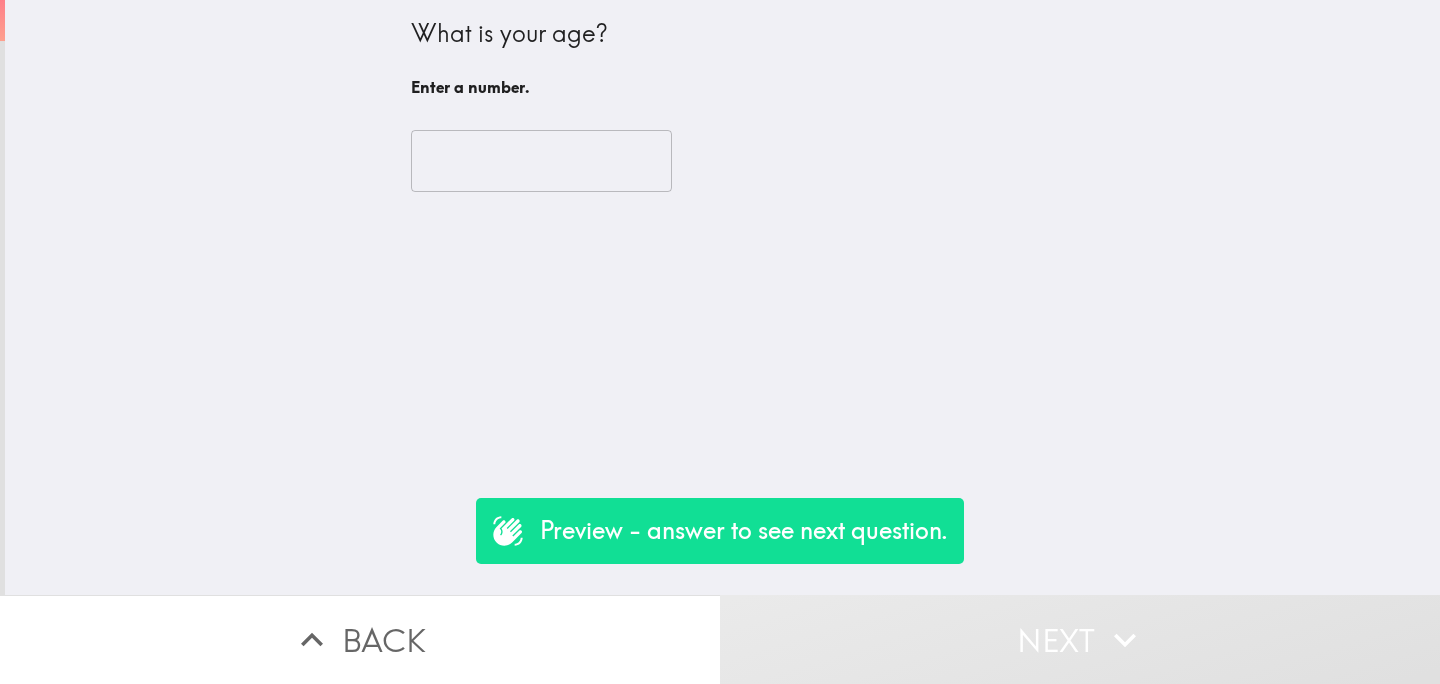 click at bounding box center (541, 161) 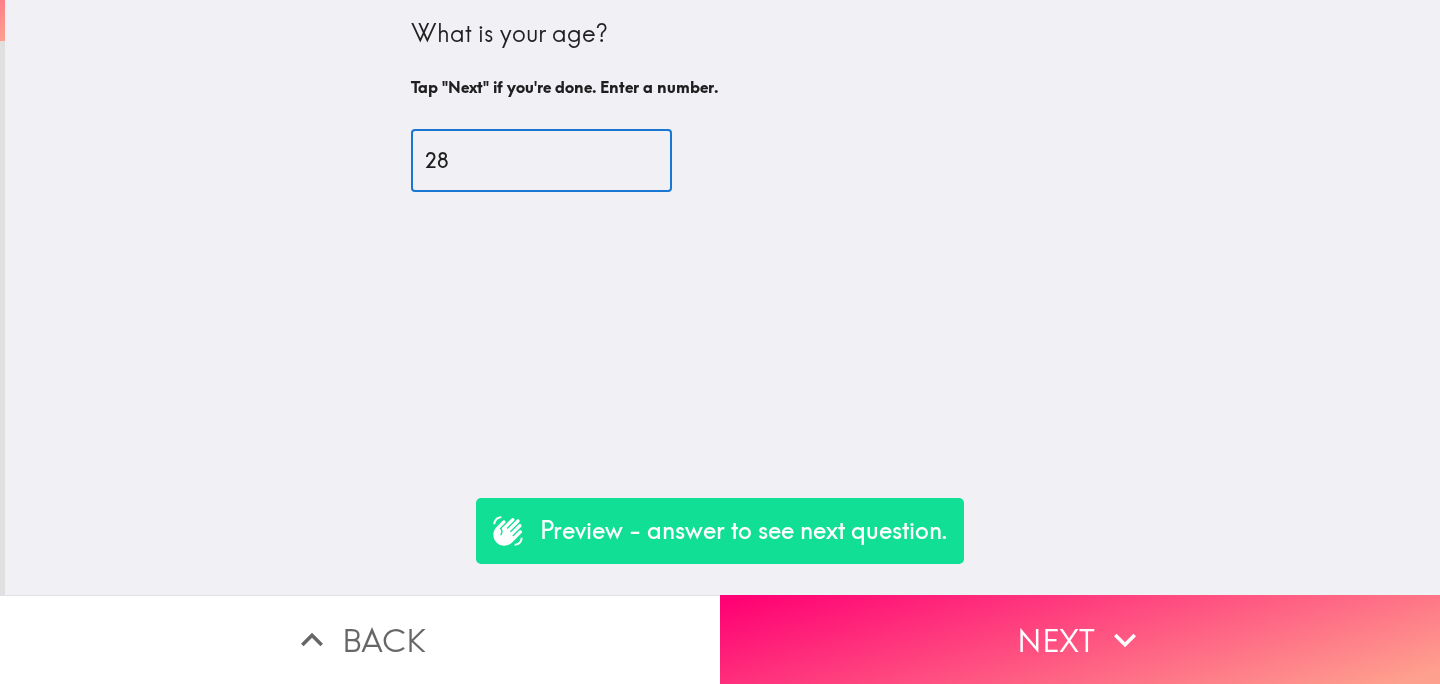 type on "28" 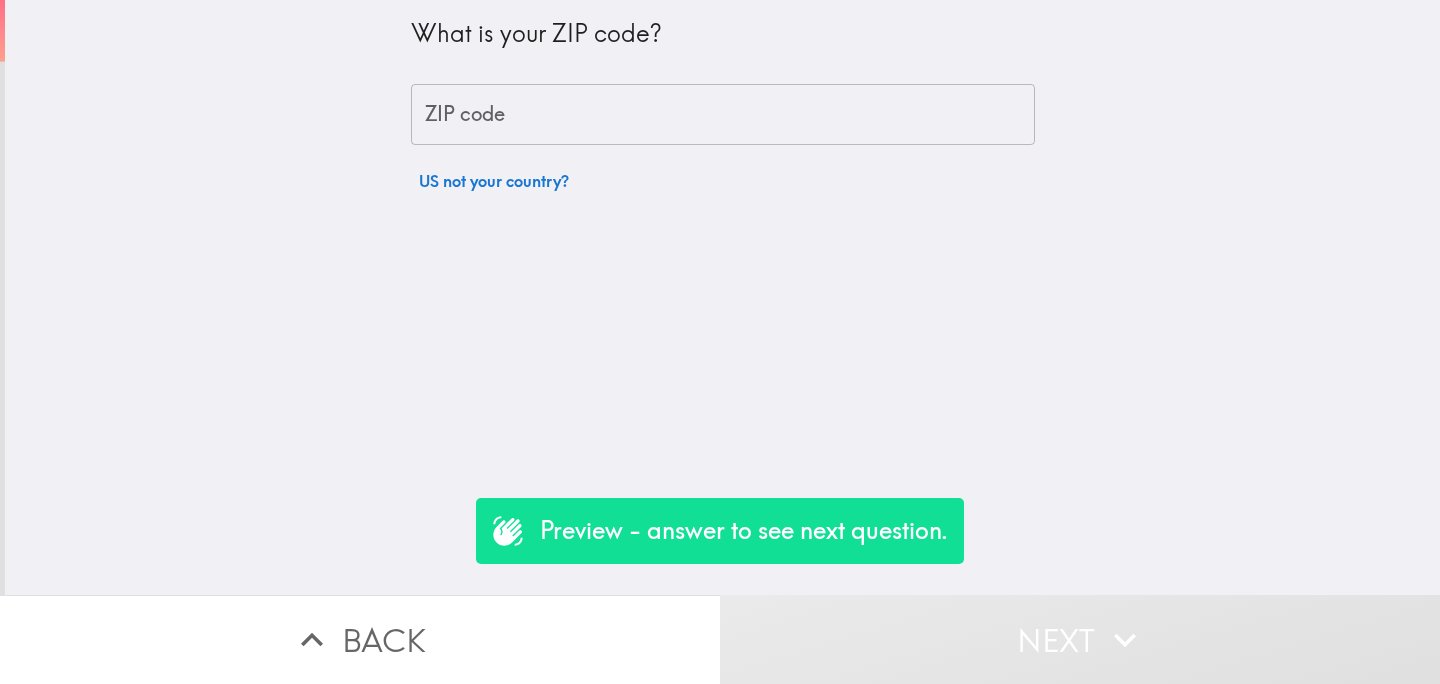 click on "ZIP code" at bounding box center (723, 115) 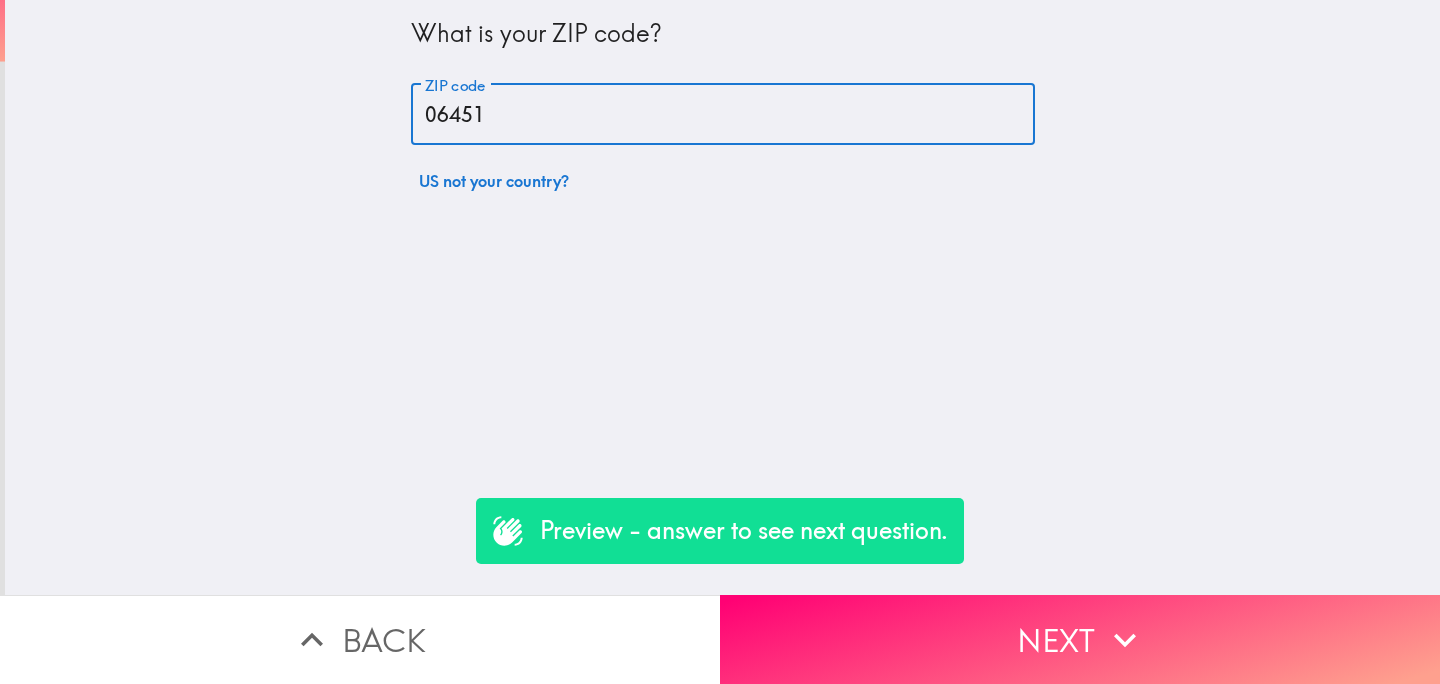 type on "06451" 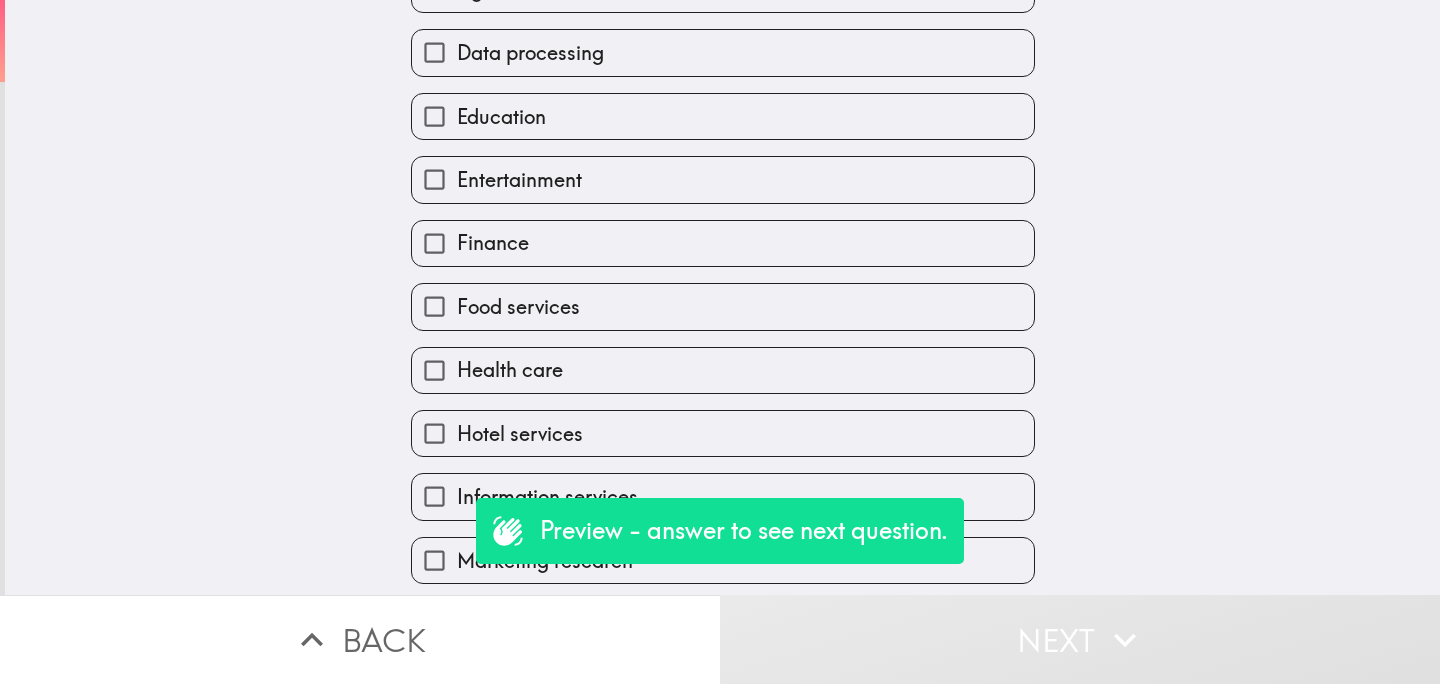 scroll, scrollTop: 559, scrollLeft: 0, axis: vertical 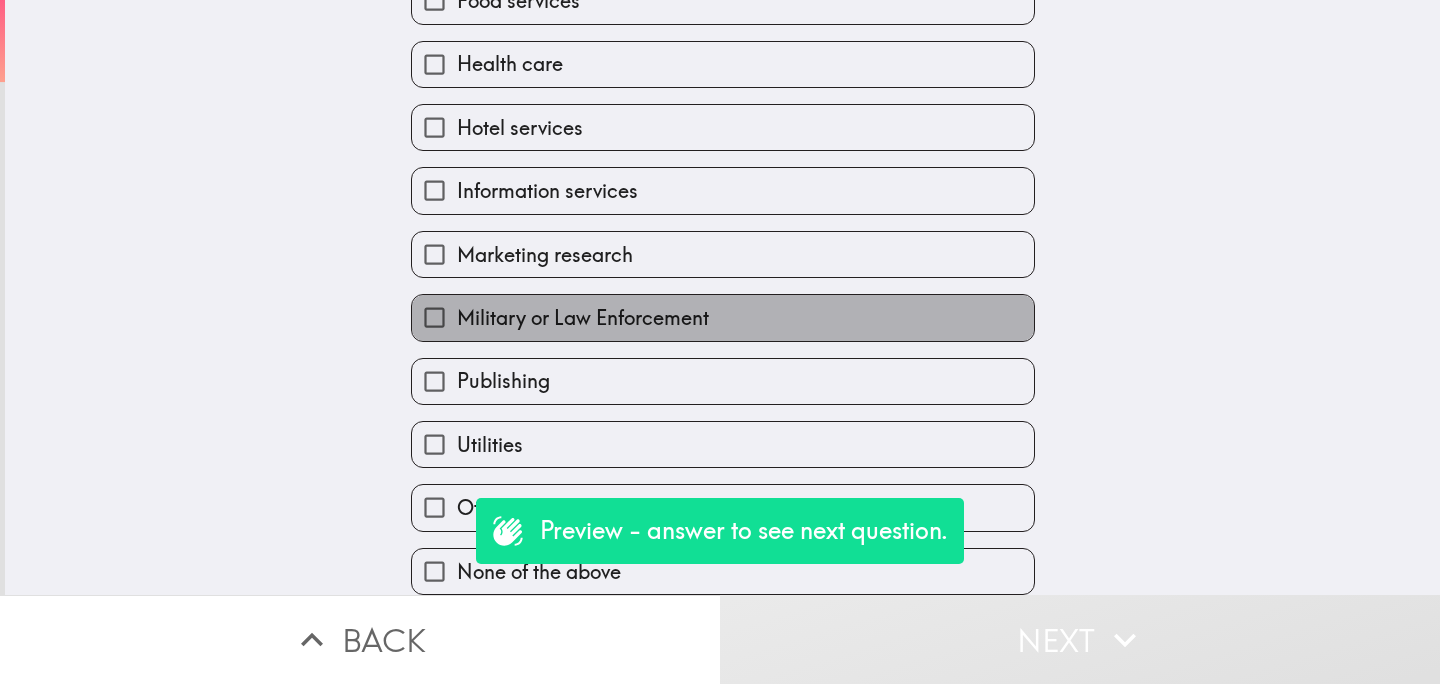 click on "Military or Law Enforcement" at bounding box center (583, 318) 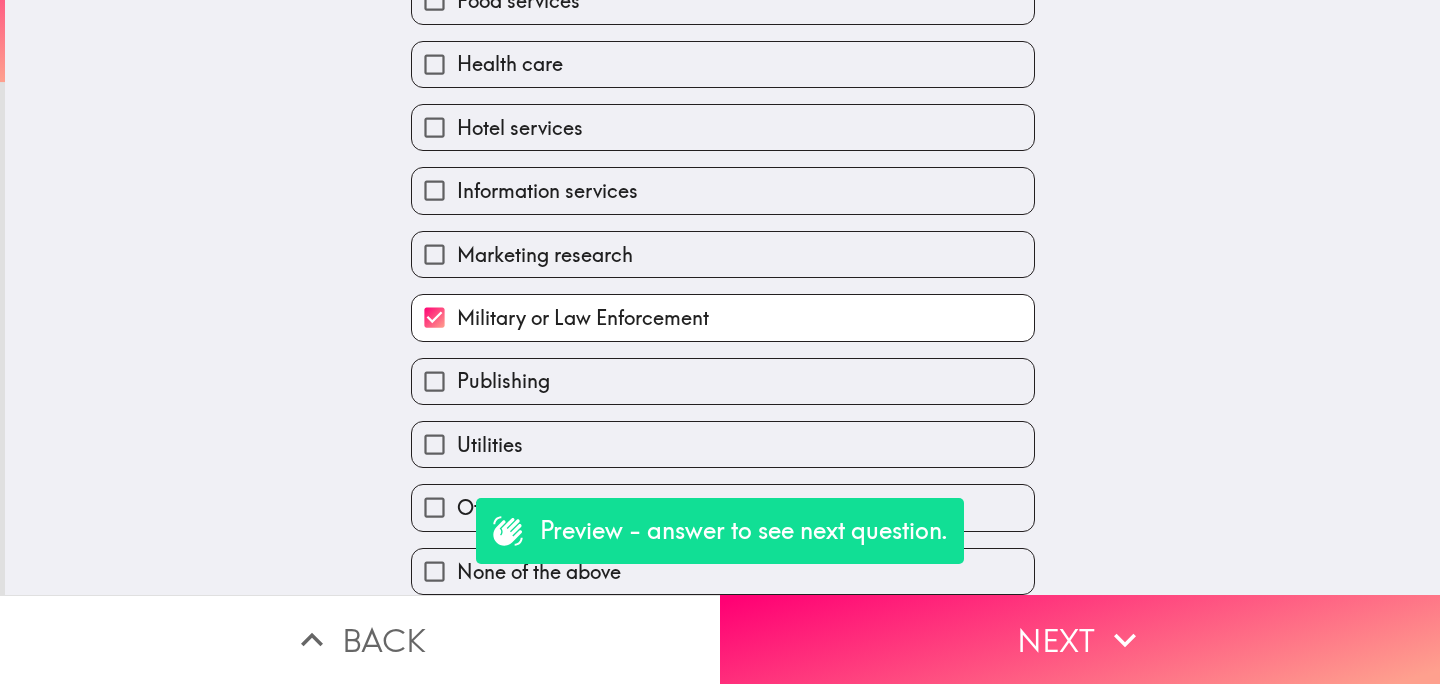 click on "Marketing research" at bounding box center [545, 255] 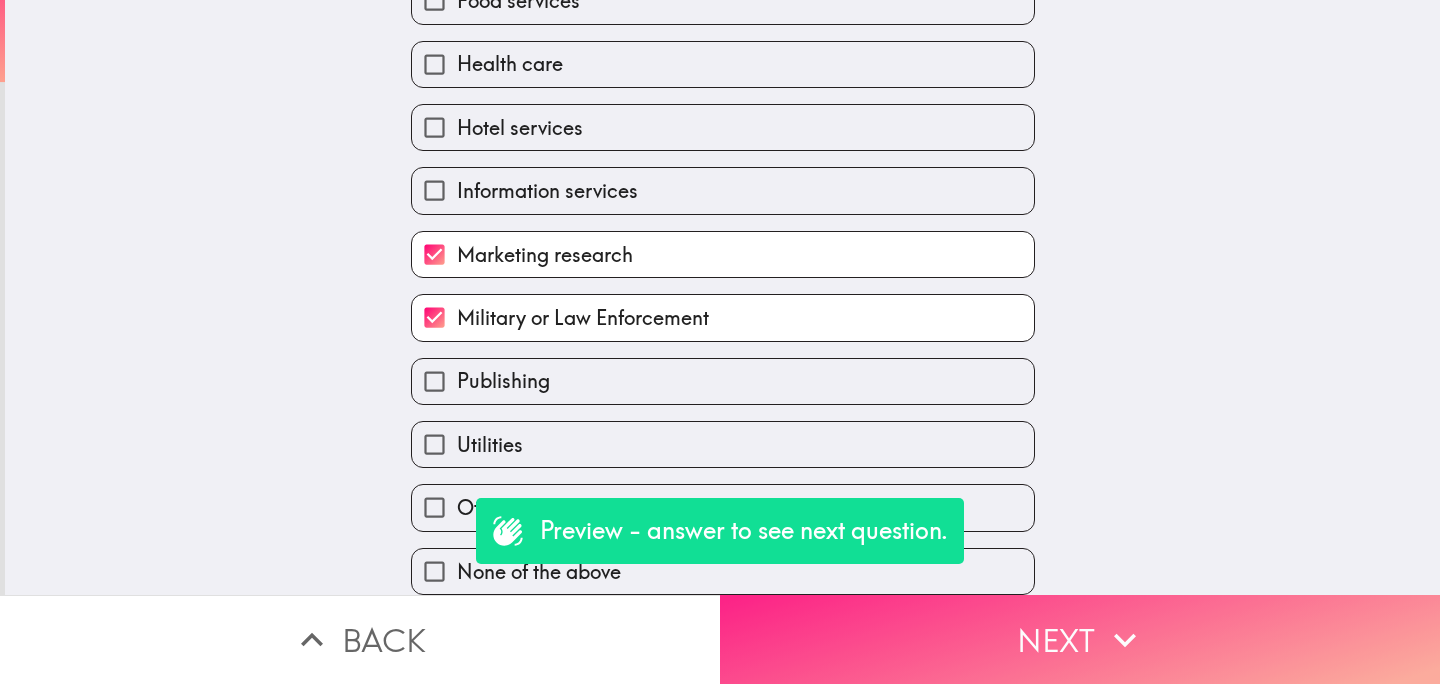 click on "Next" at bounding box center (1080, 639) 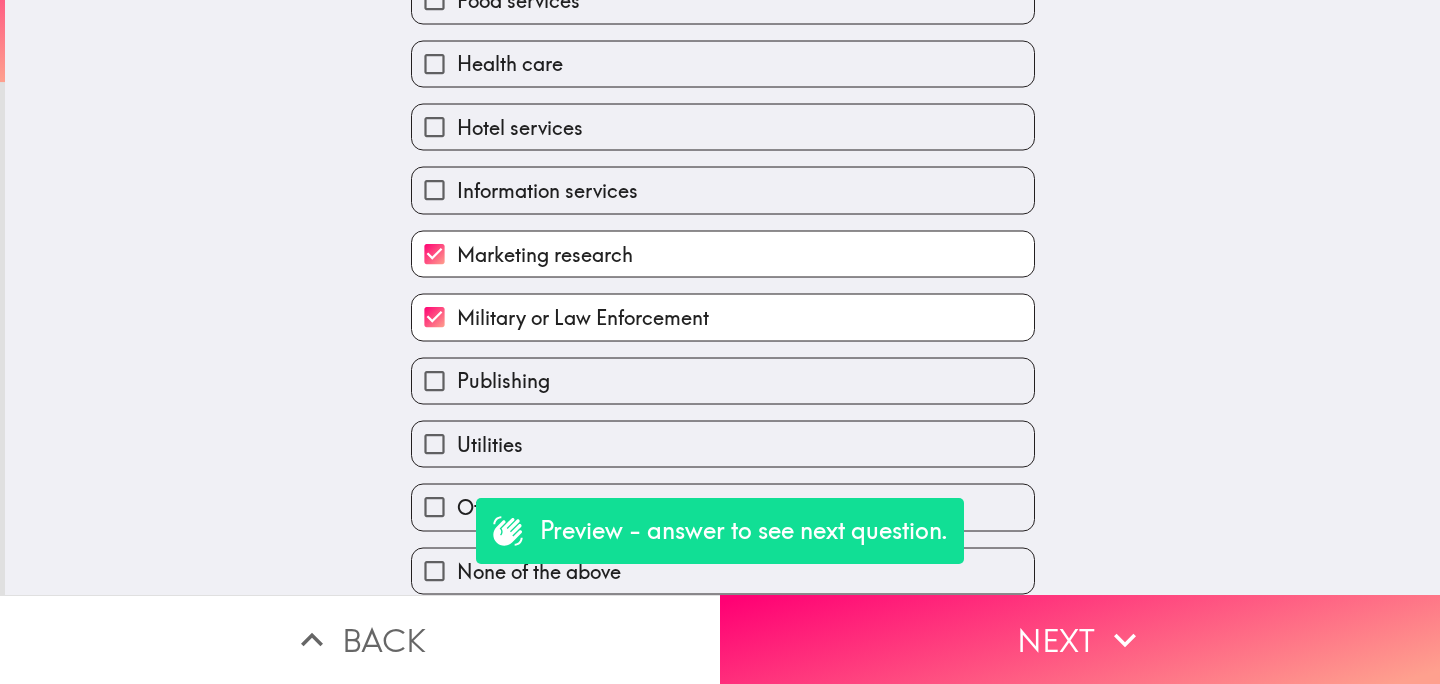 scroll, scrollTop: 527, scrollLeft: 0, axis: vertical 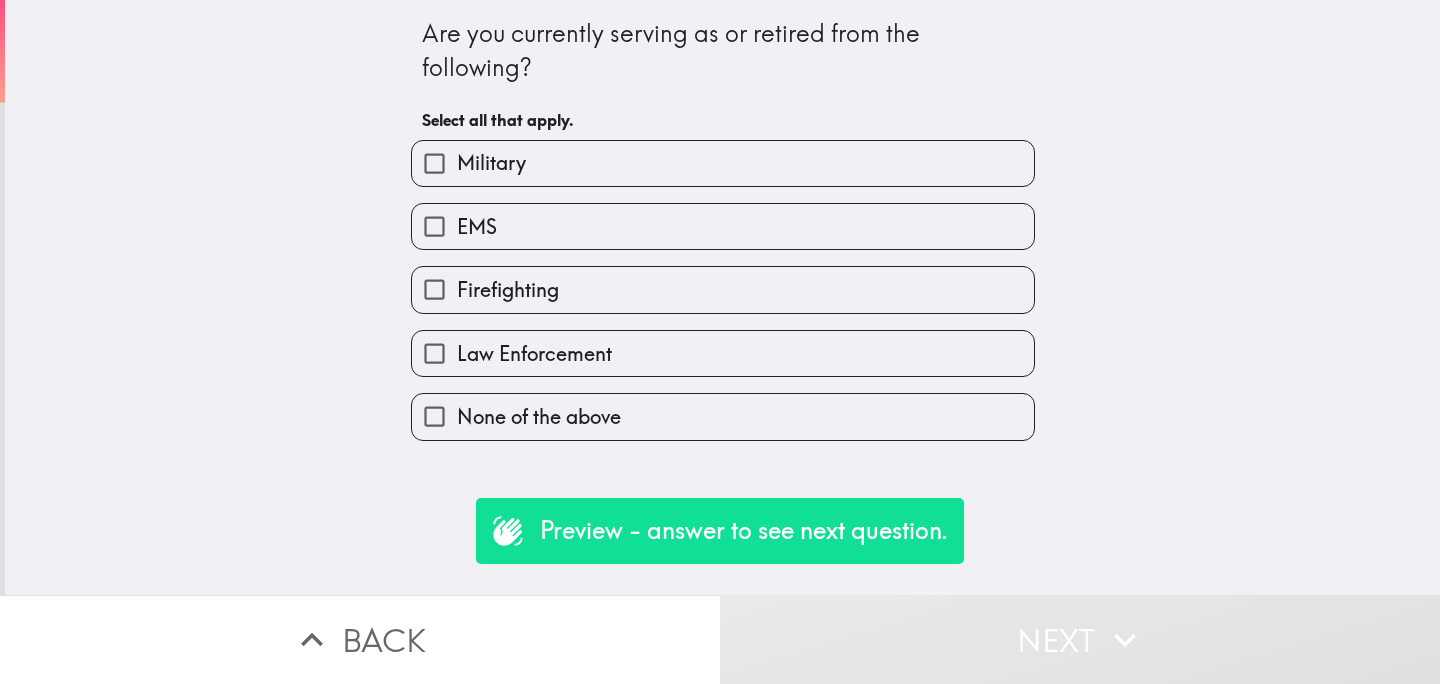 click on "Military" at bounding box center [491, 163] 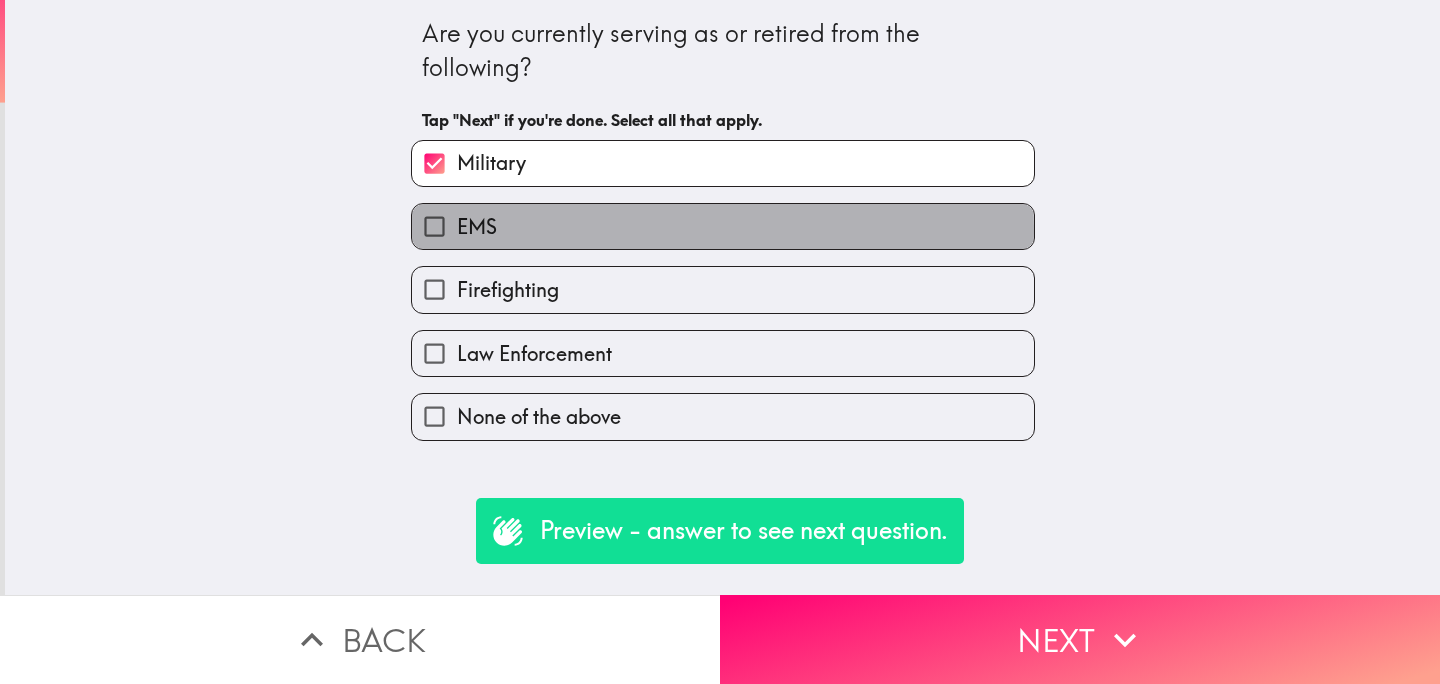 click on "EMS" at bounding box center (723, 226) 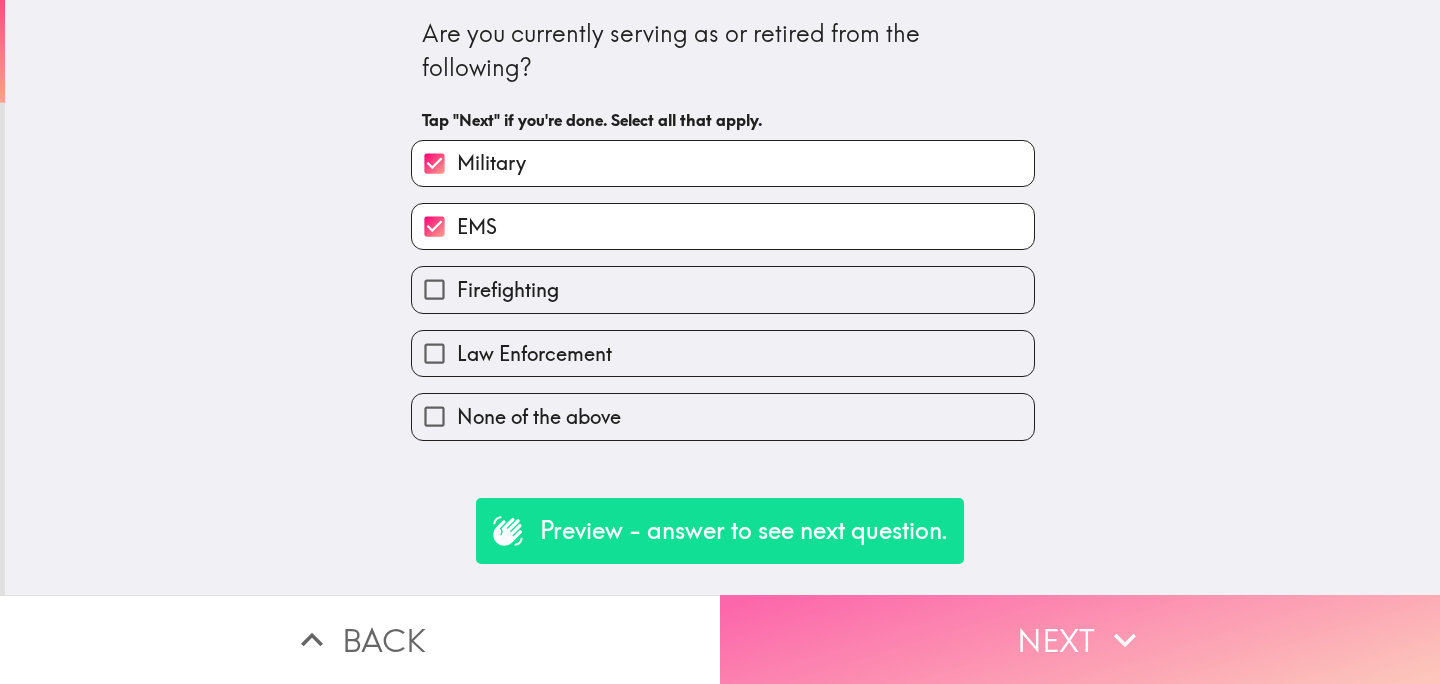 click on "Next" at bounding box center (1080, 639) 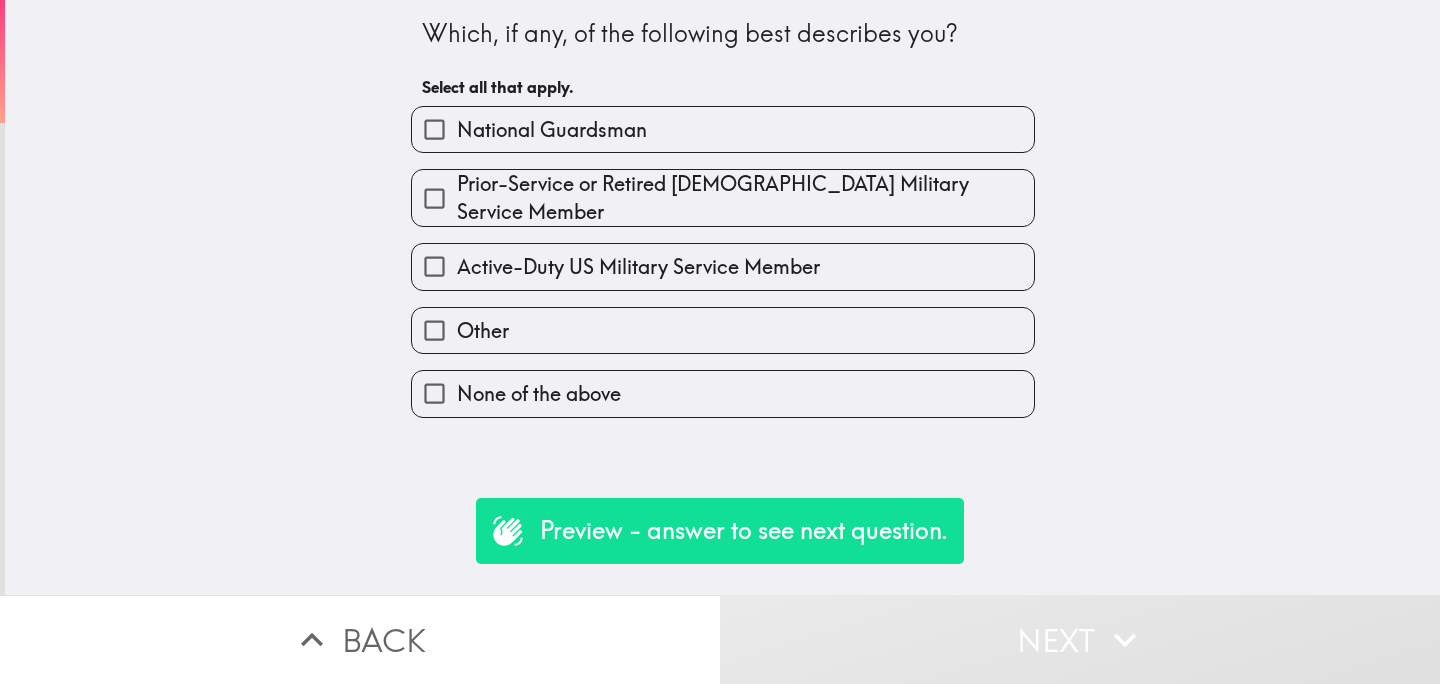 click on "Active-Duty US Military Service Member" at bounding box center (638, 267) 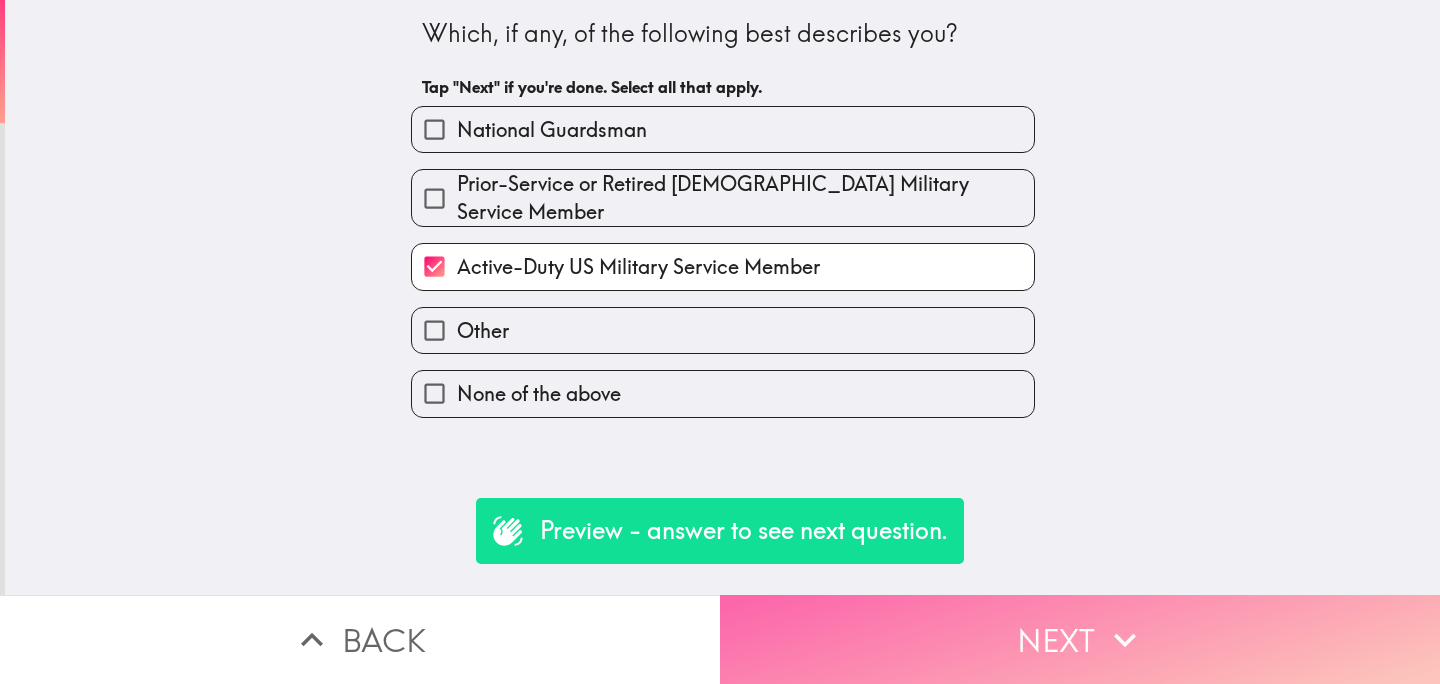 click on "Next" at bounding box center [1080, 639] 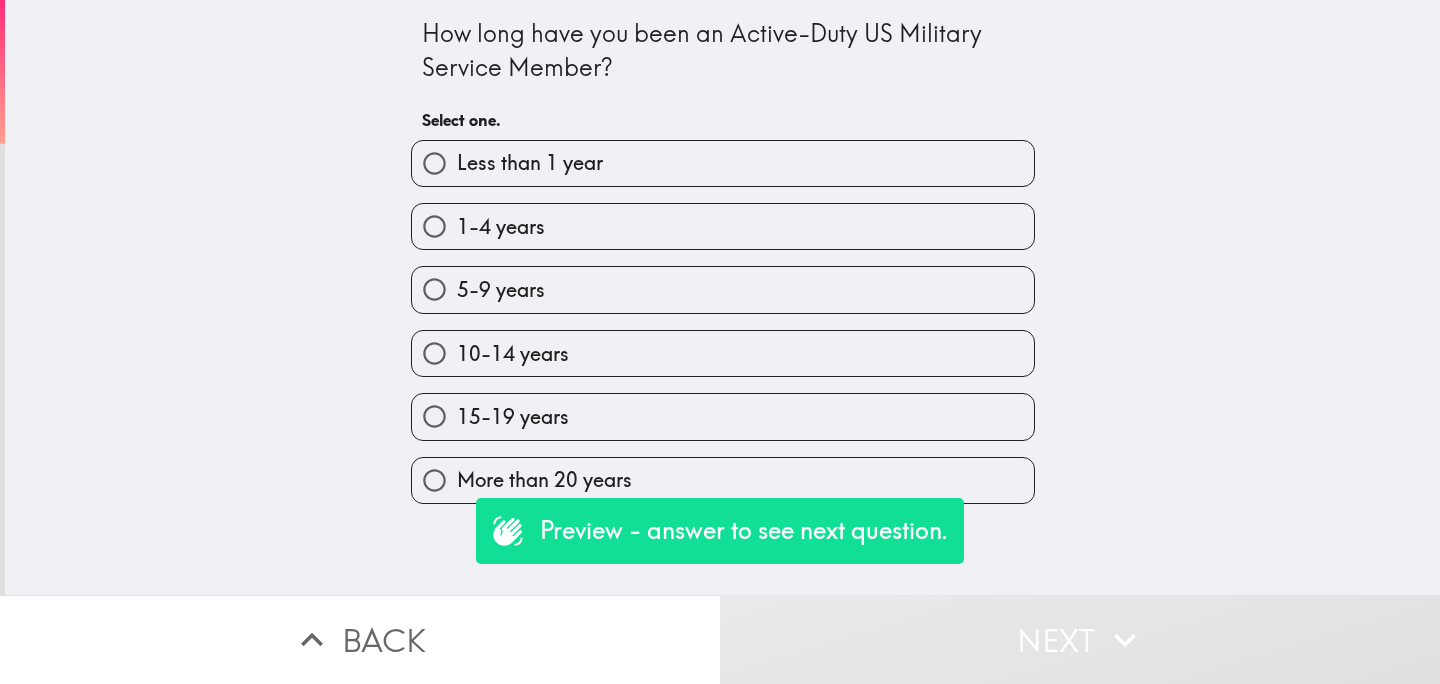click on "15-19 years" at bounding box center (723, 416) 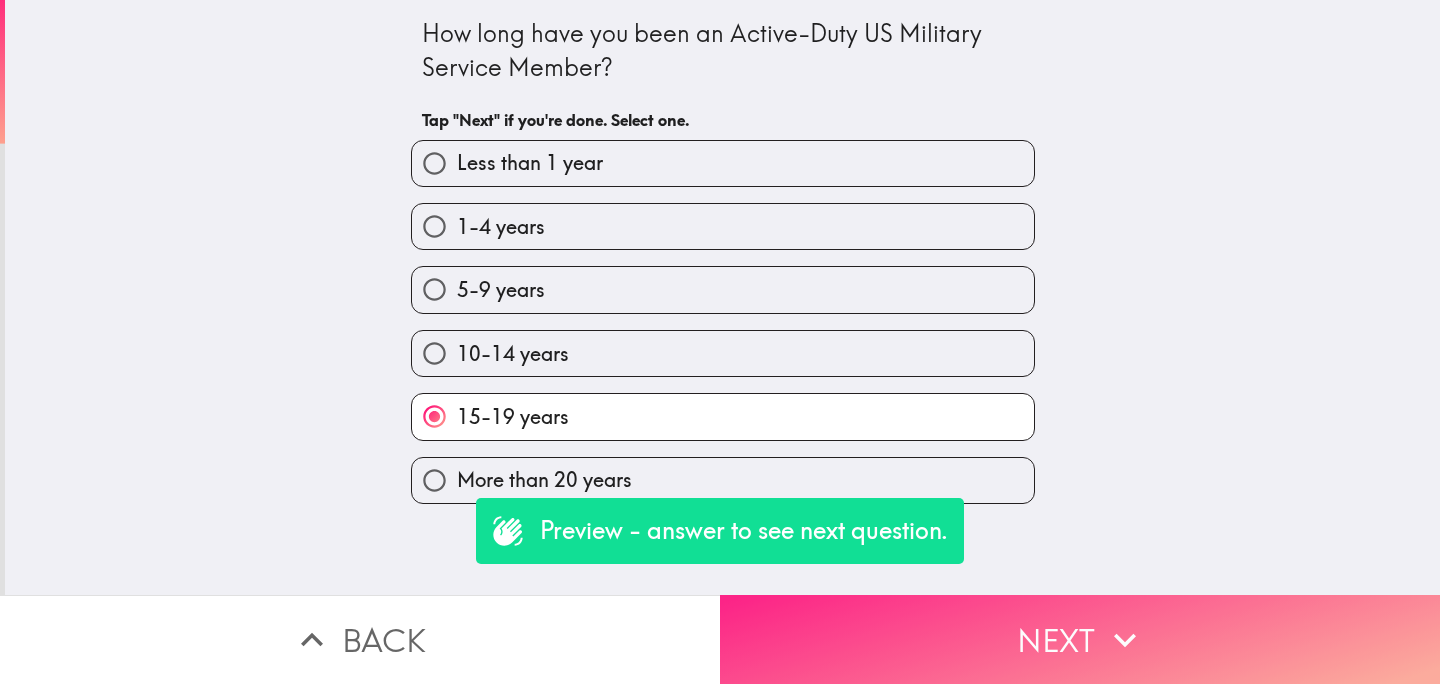 click on "Next" at bounding box center [1080, 639] 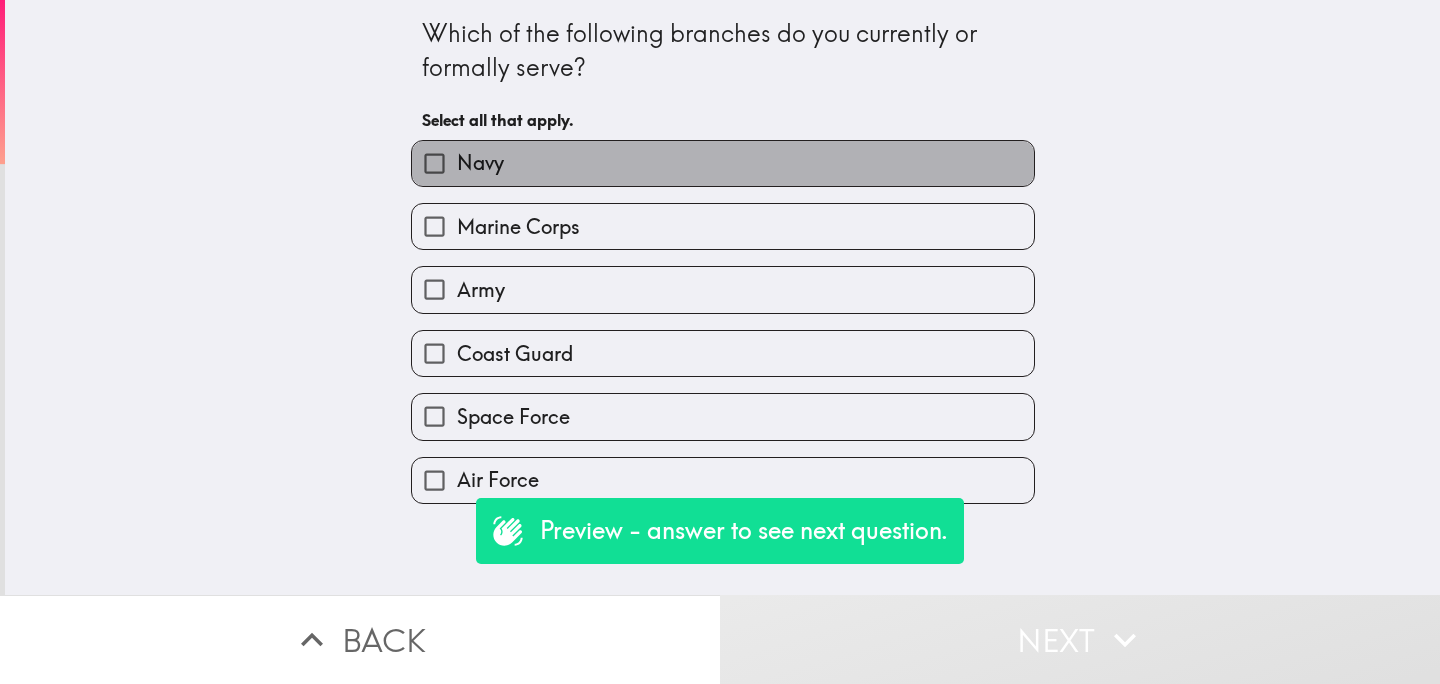 click on "Navy" at bounding box center (723, 163) 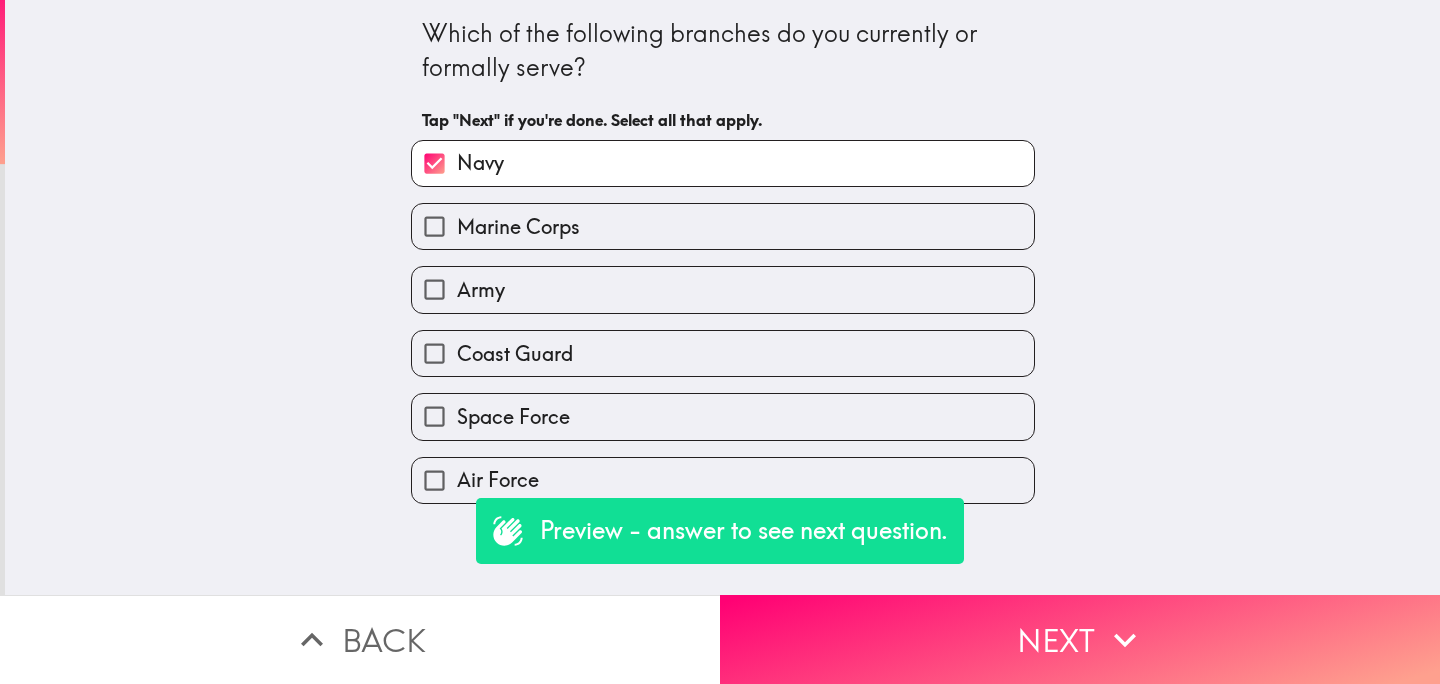 click on "Coast Guard" at bounding box center [723, 353] 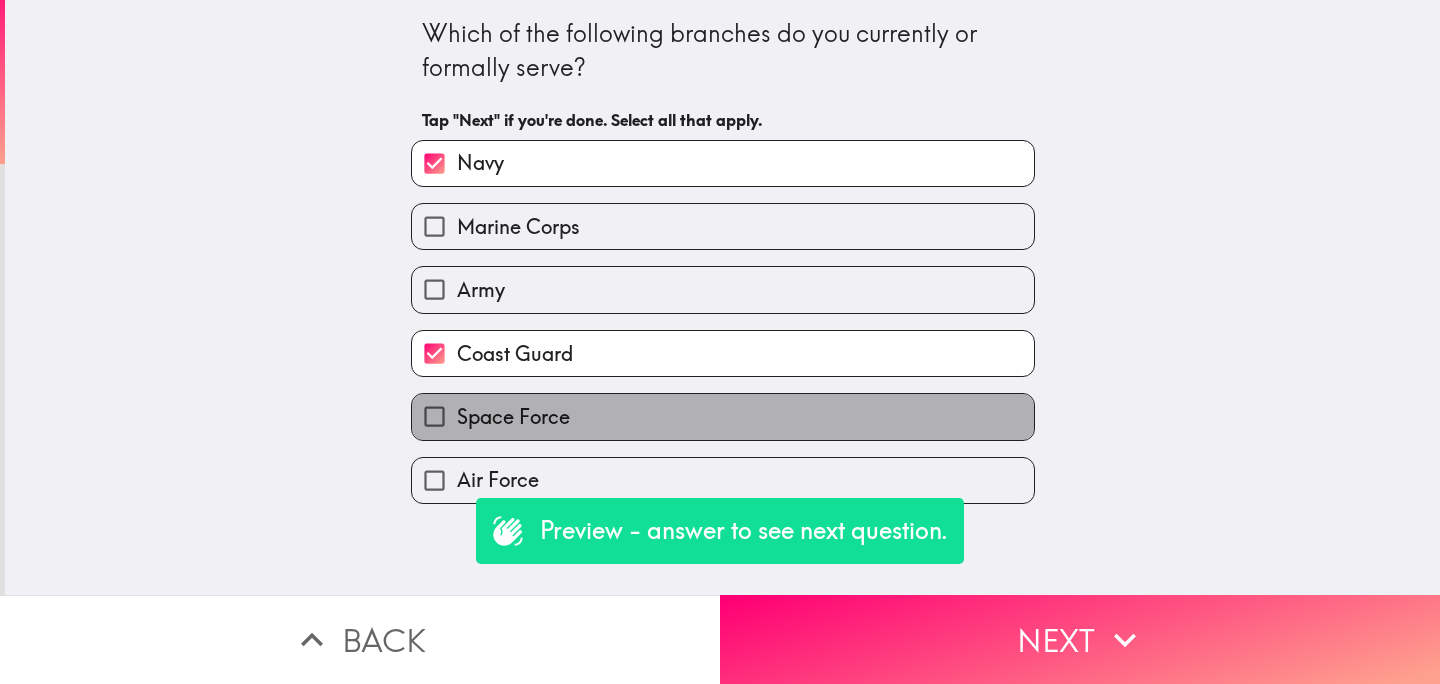 click on "Space Force" at bounding box center [723, 416] 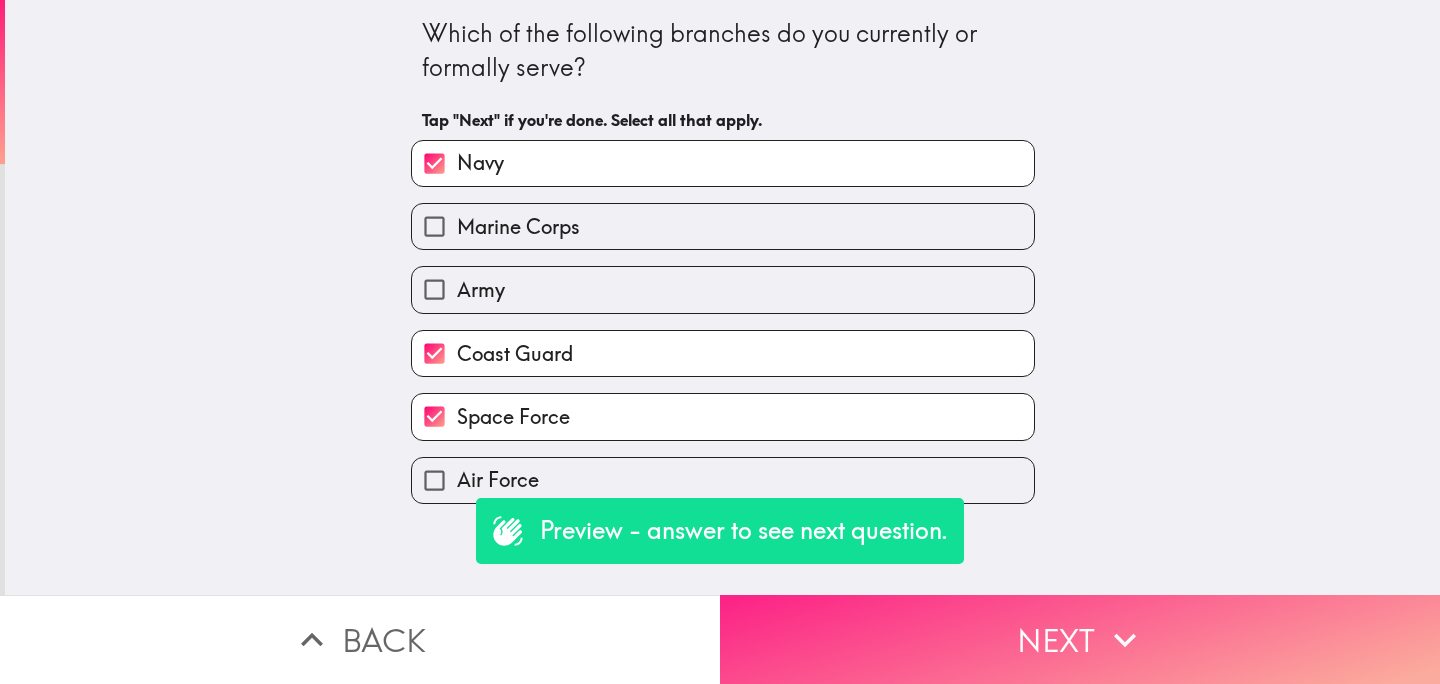 click on "Next" at bounding box center (1080, 639) 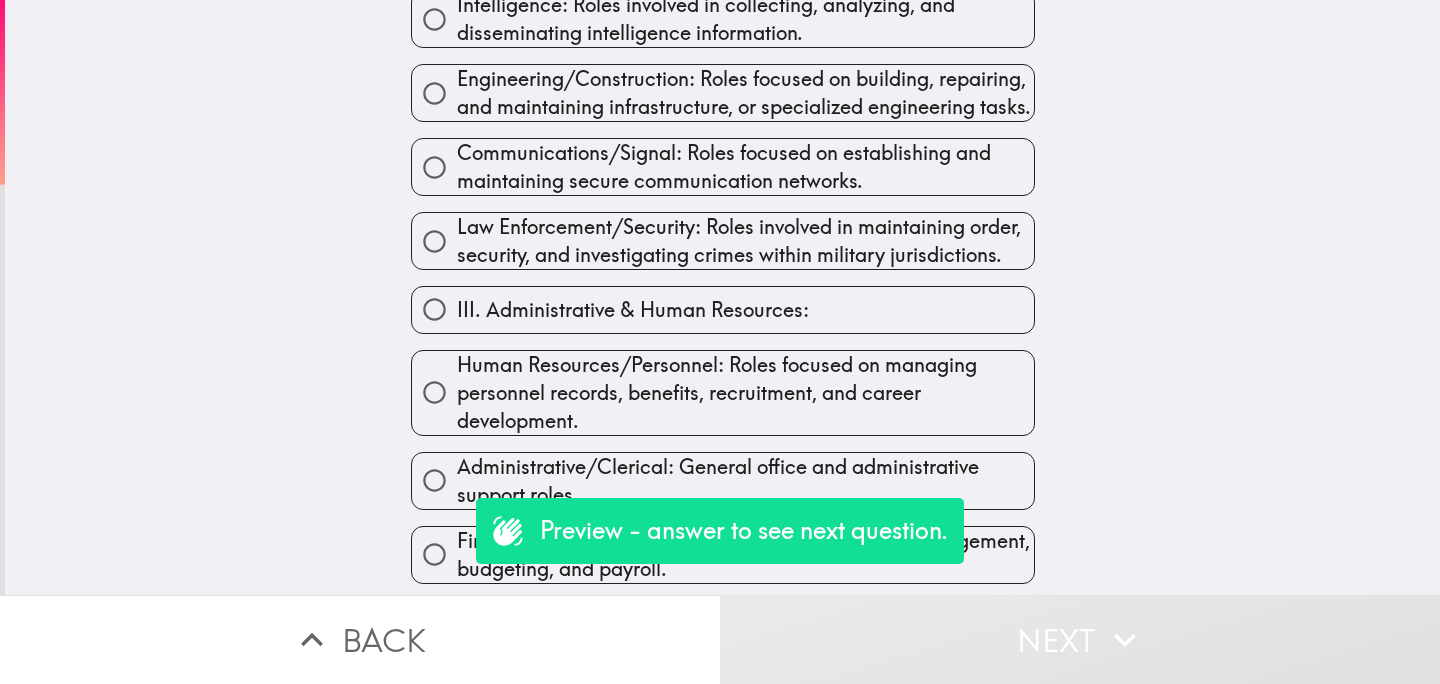 scroll, scrollTop: 1000, scrollLeft: 0, axis: vertical 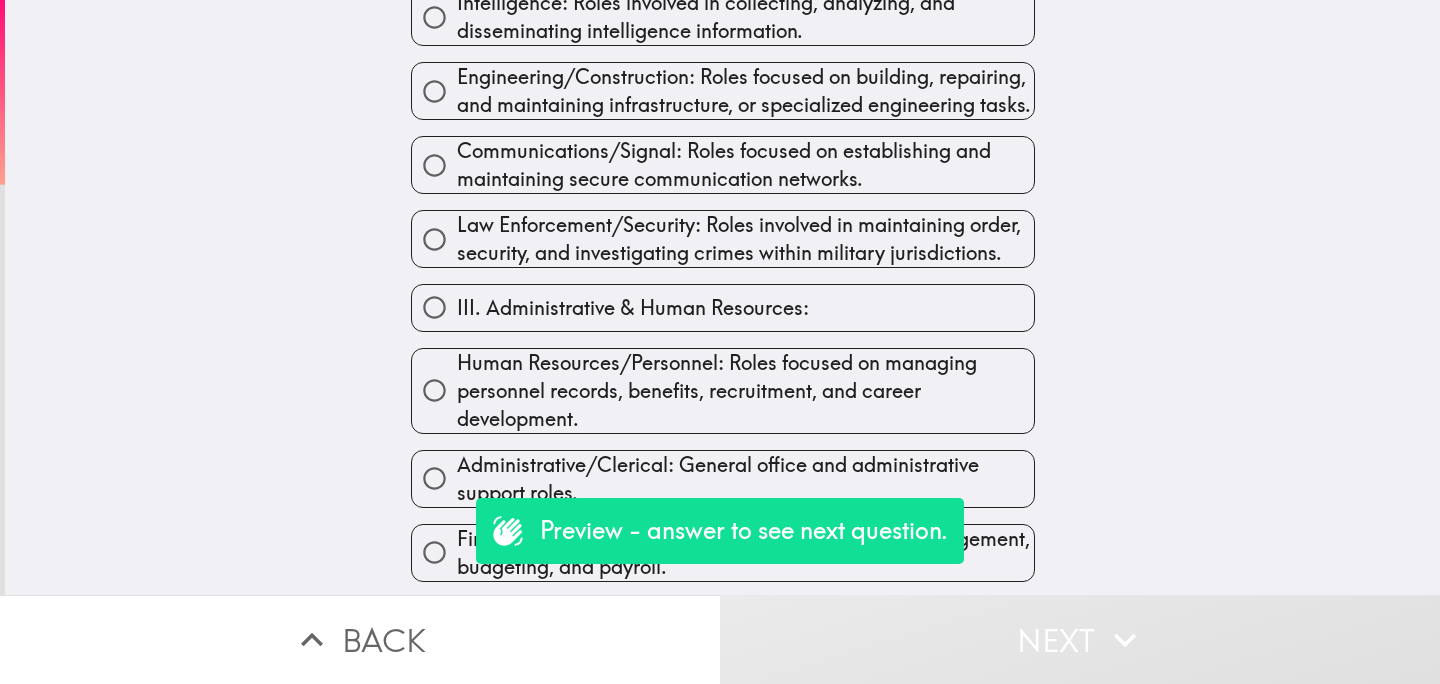 click on "III. Administrative & Human Resources:" at bounding box center [633, 308] 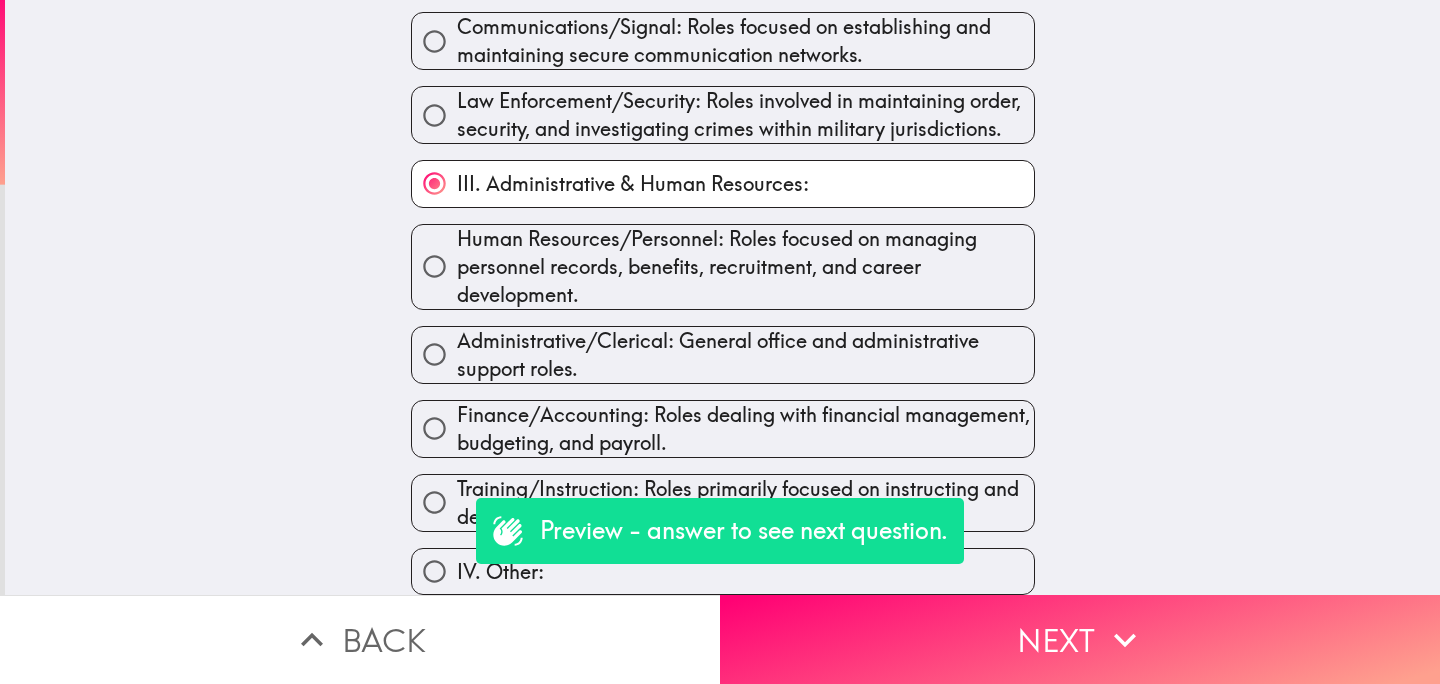 scroll, scrollTop: 1173, scrollLeft: 0, axis: vertical 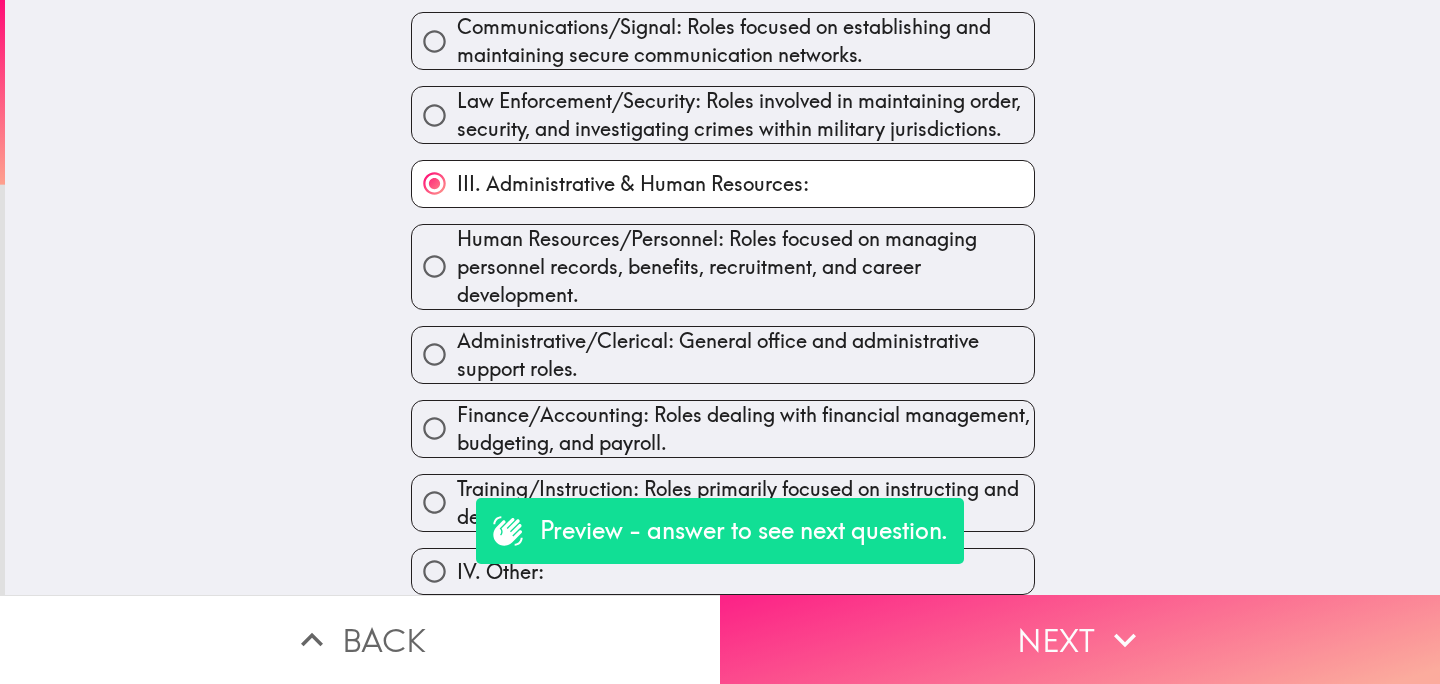 click on "Next" at bounding box center (1080, 639) 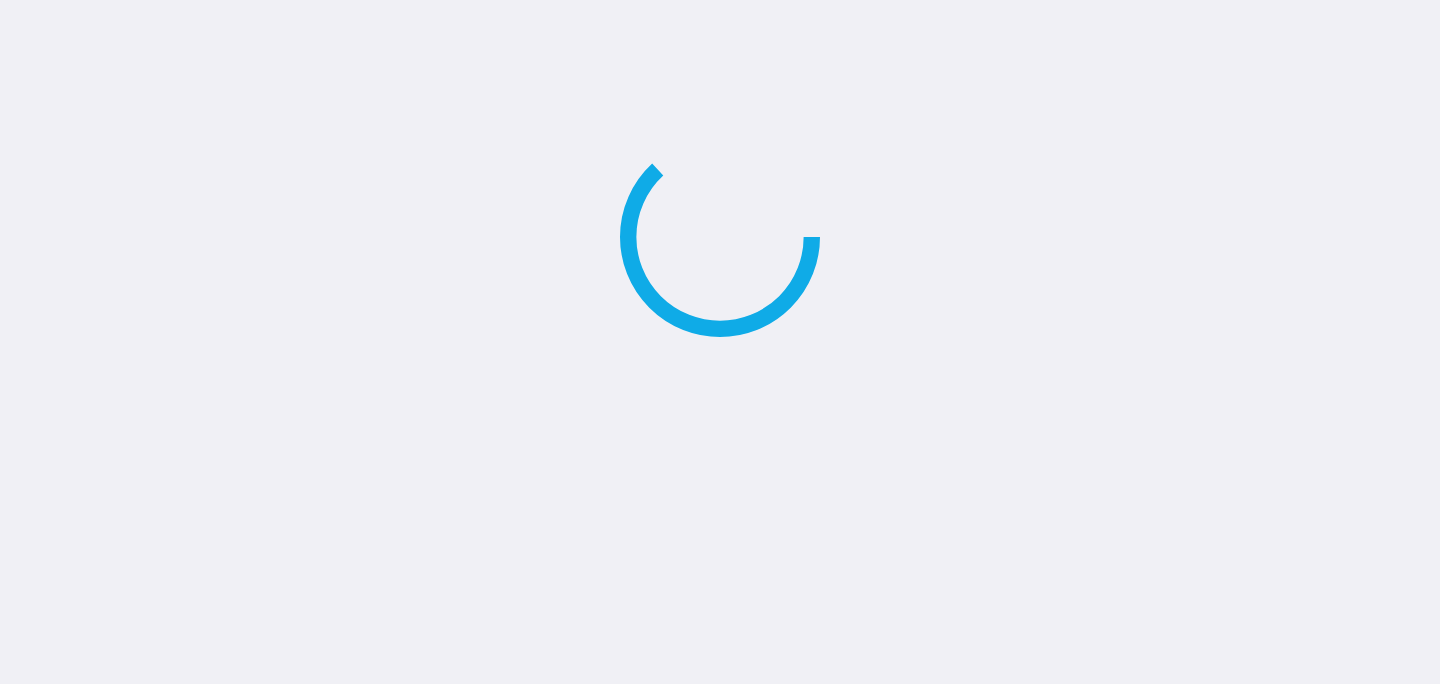 scroll, scrollTop: 0, scrollLeft: 0, axis: both 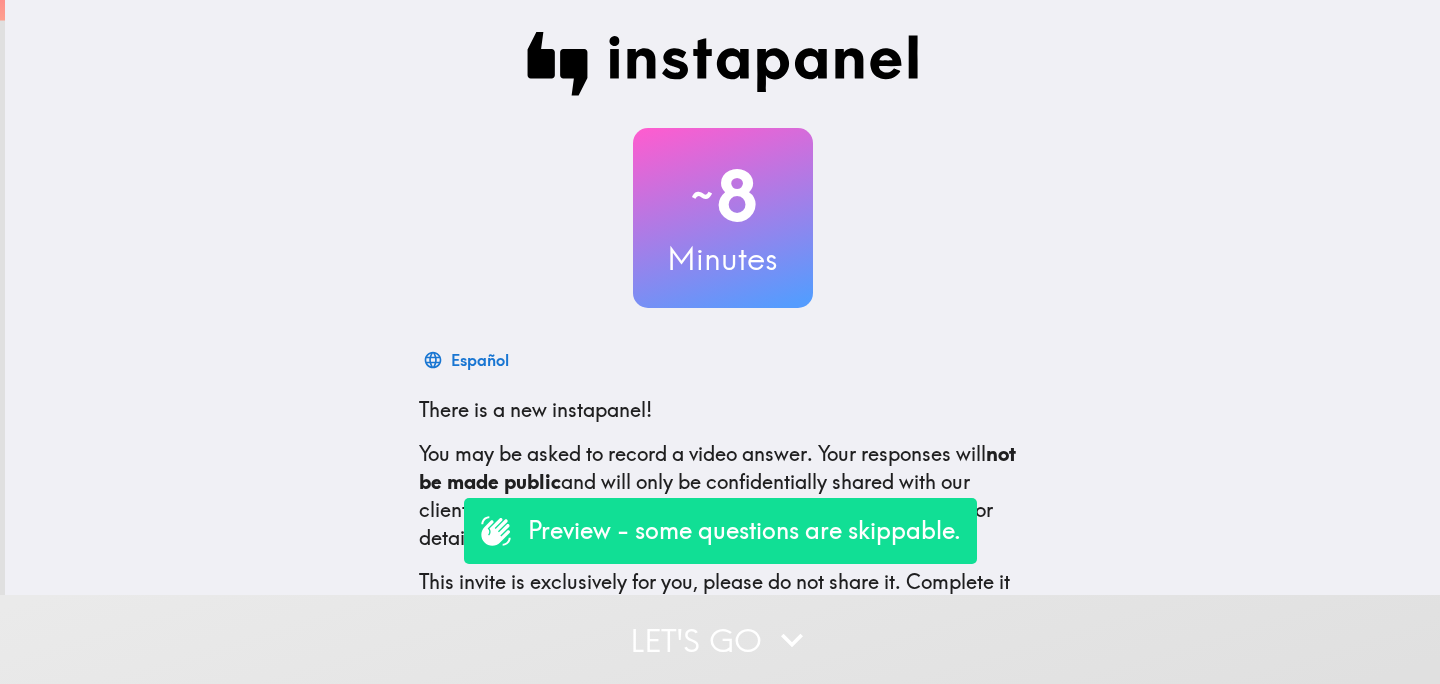 click on "Let's go" at bounding box center [720, 639] 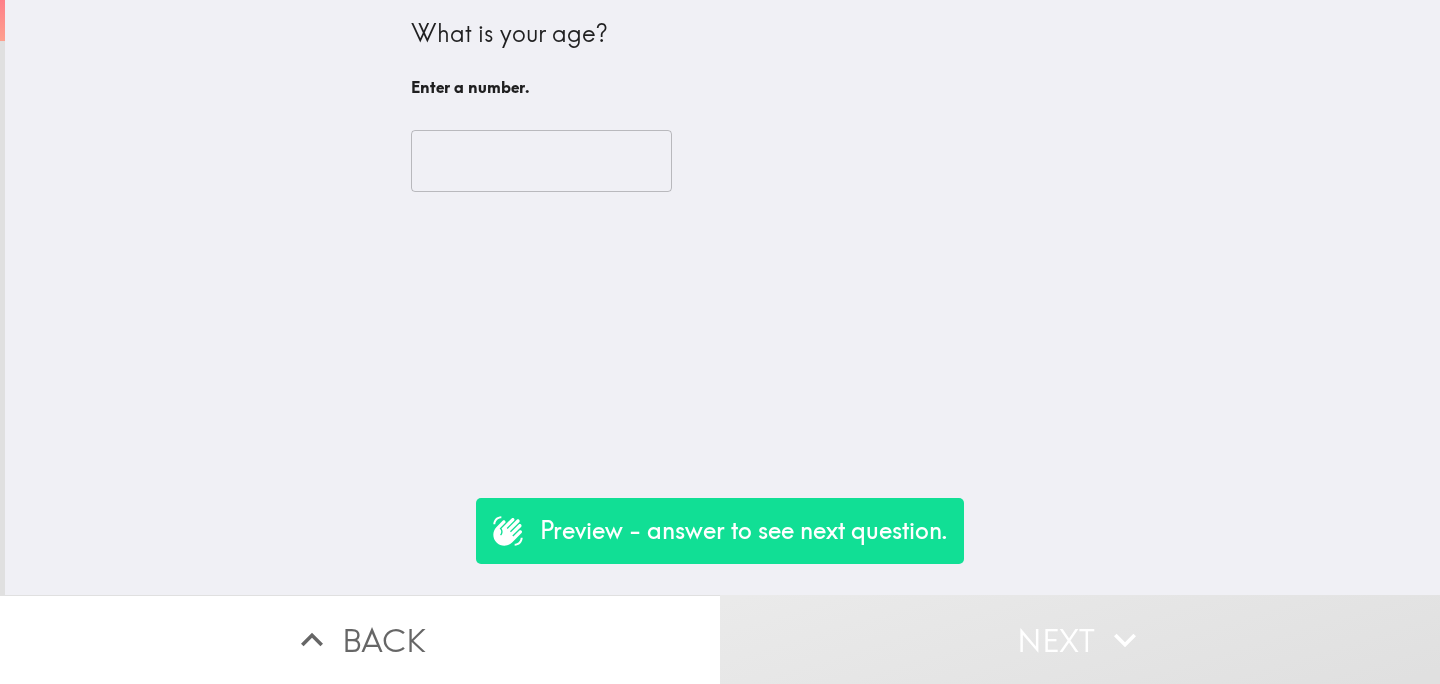 type 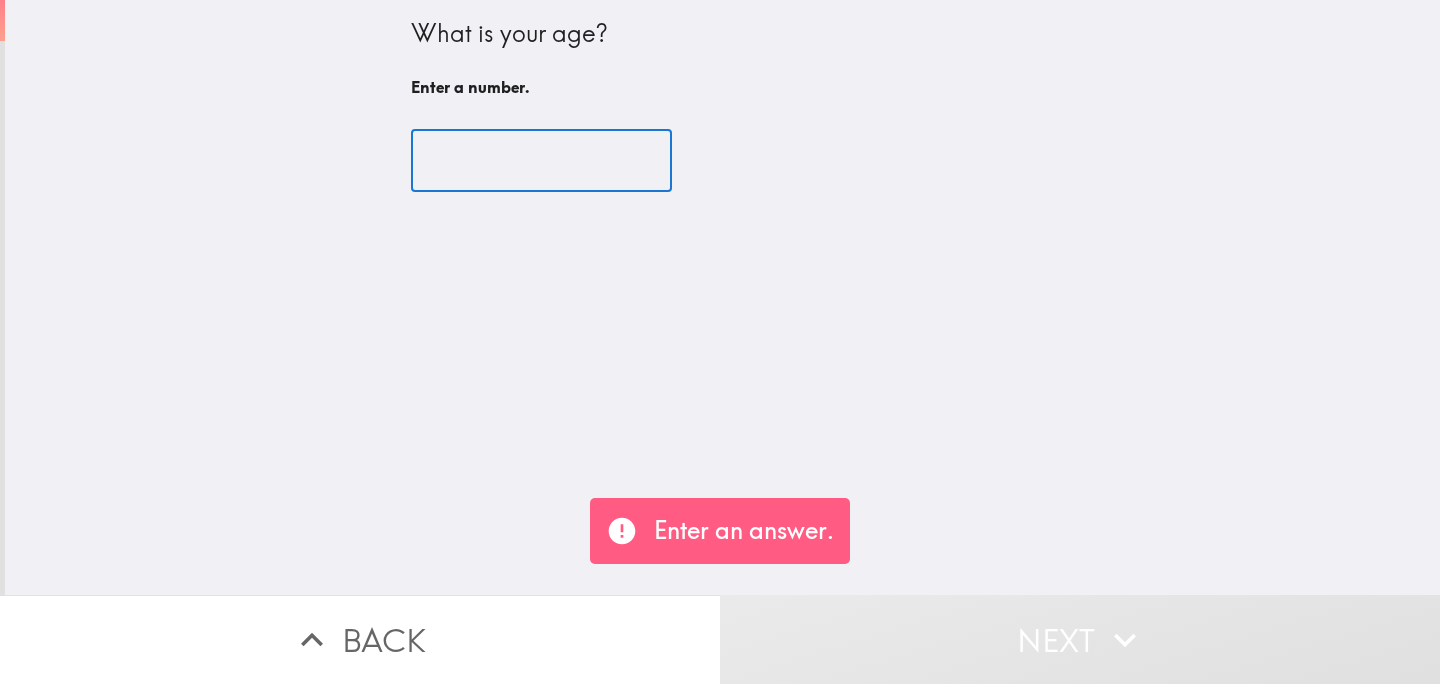 click at bounding box center [541, 161] 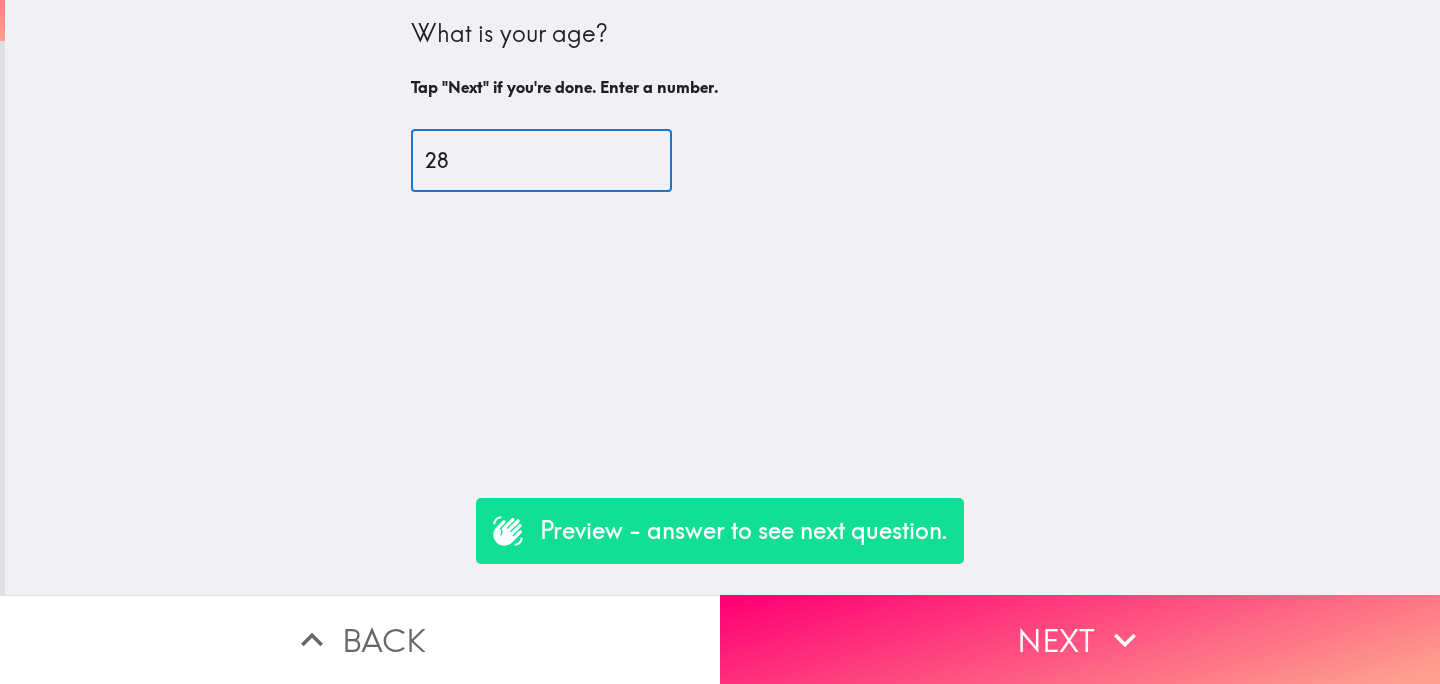 type on "28" 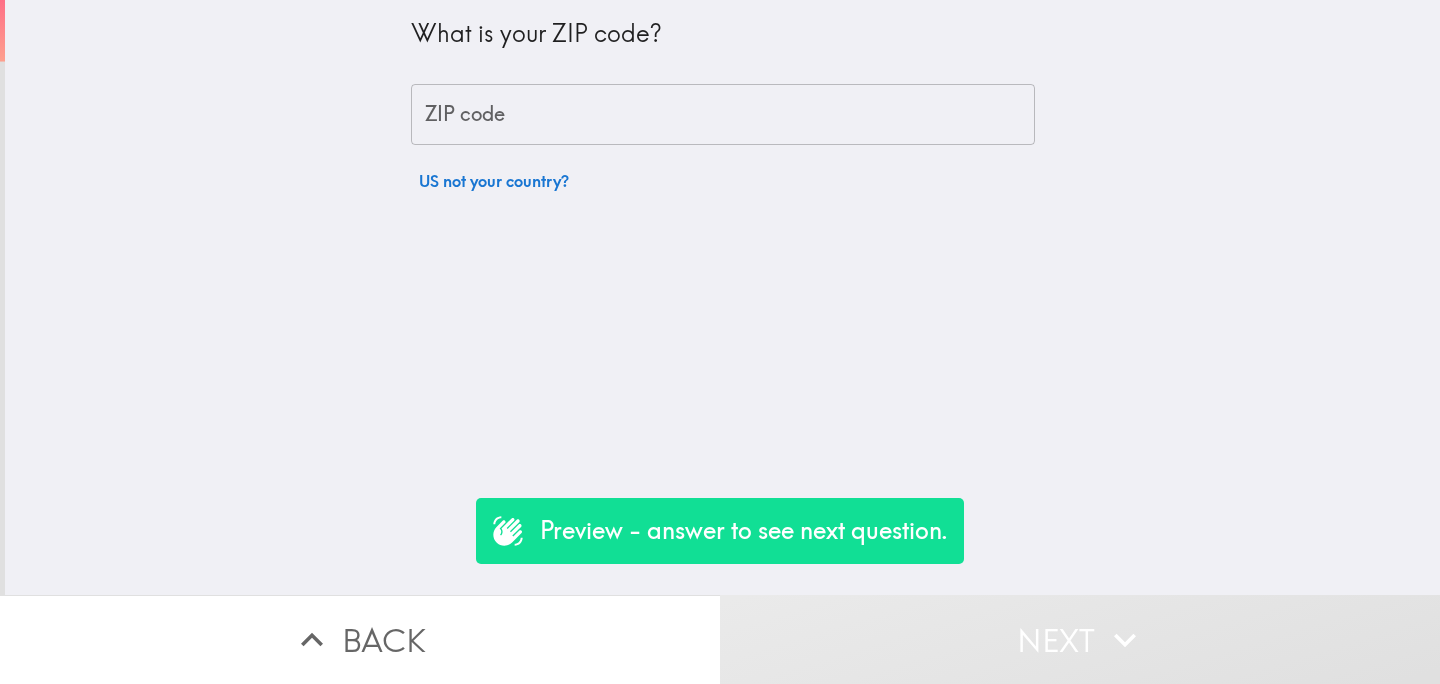 click on "ZIP code" at bounding box center [723, 115] 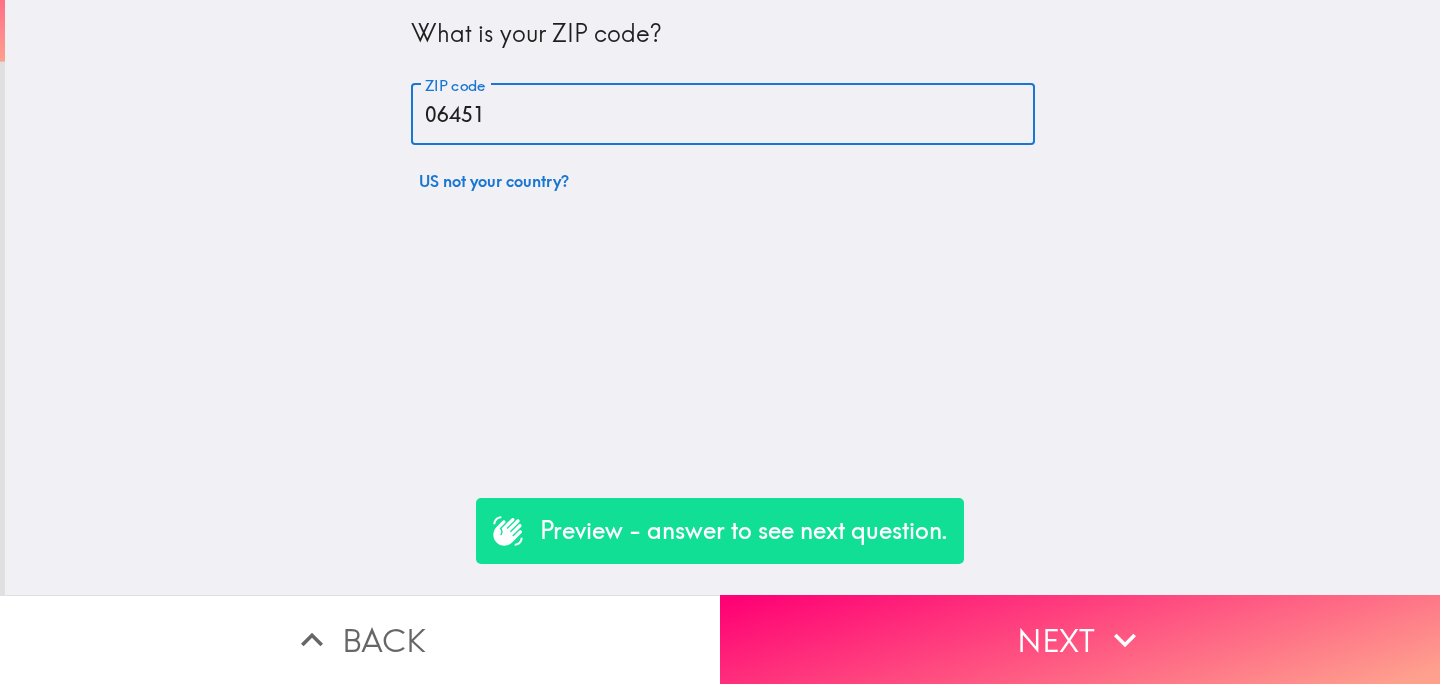 type on "06451" 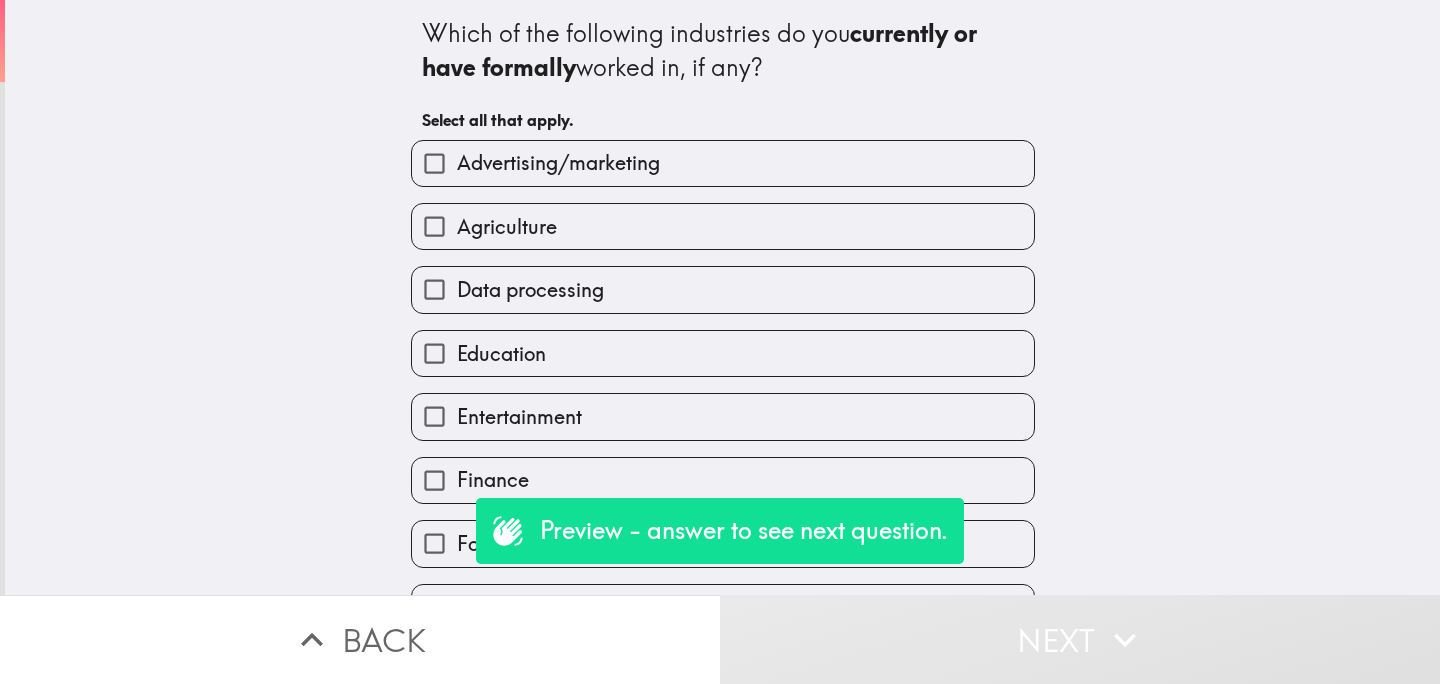 click on "Entertainment" at bounding box center (723, 416) 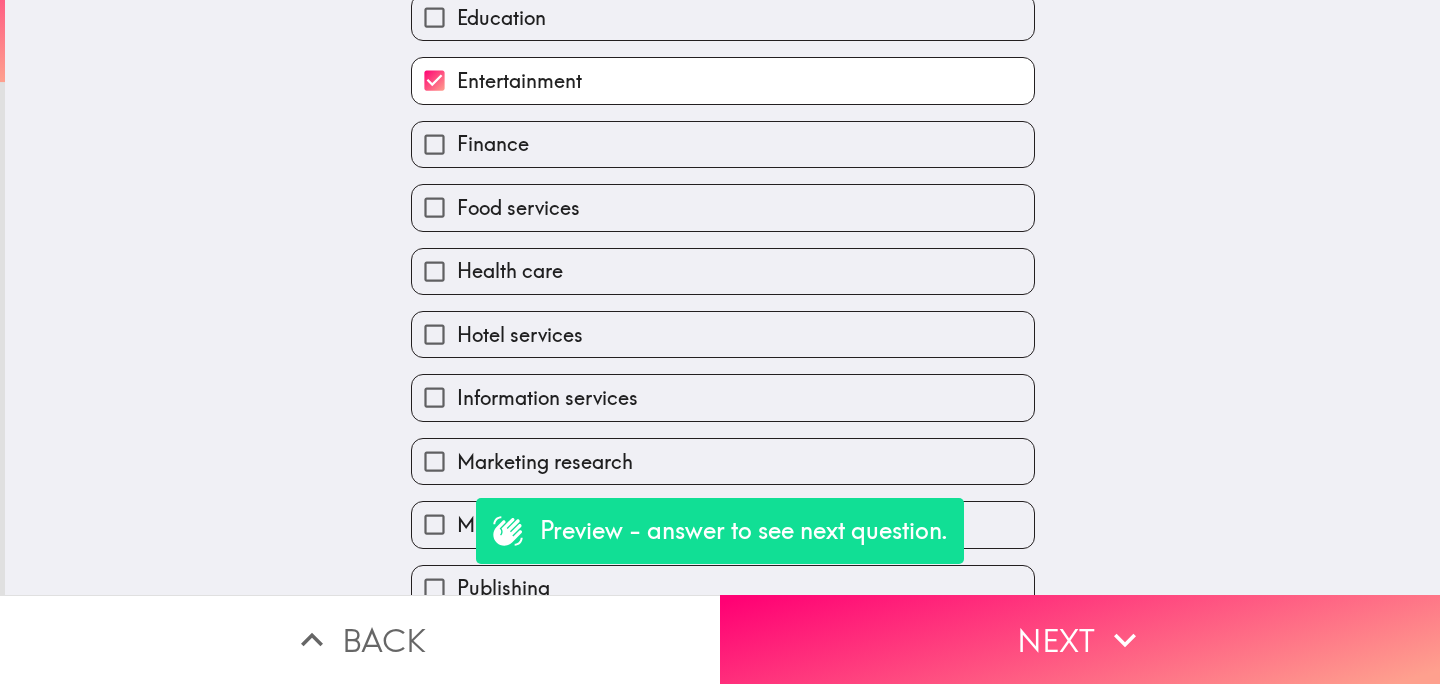 scroll, scrollTop: 559, scrollLeft: 0, axis: vertical 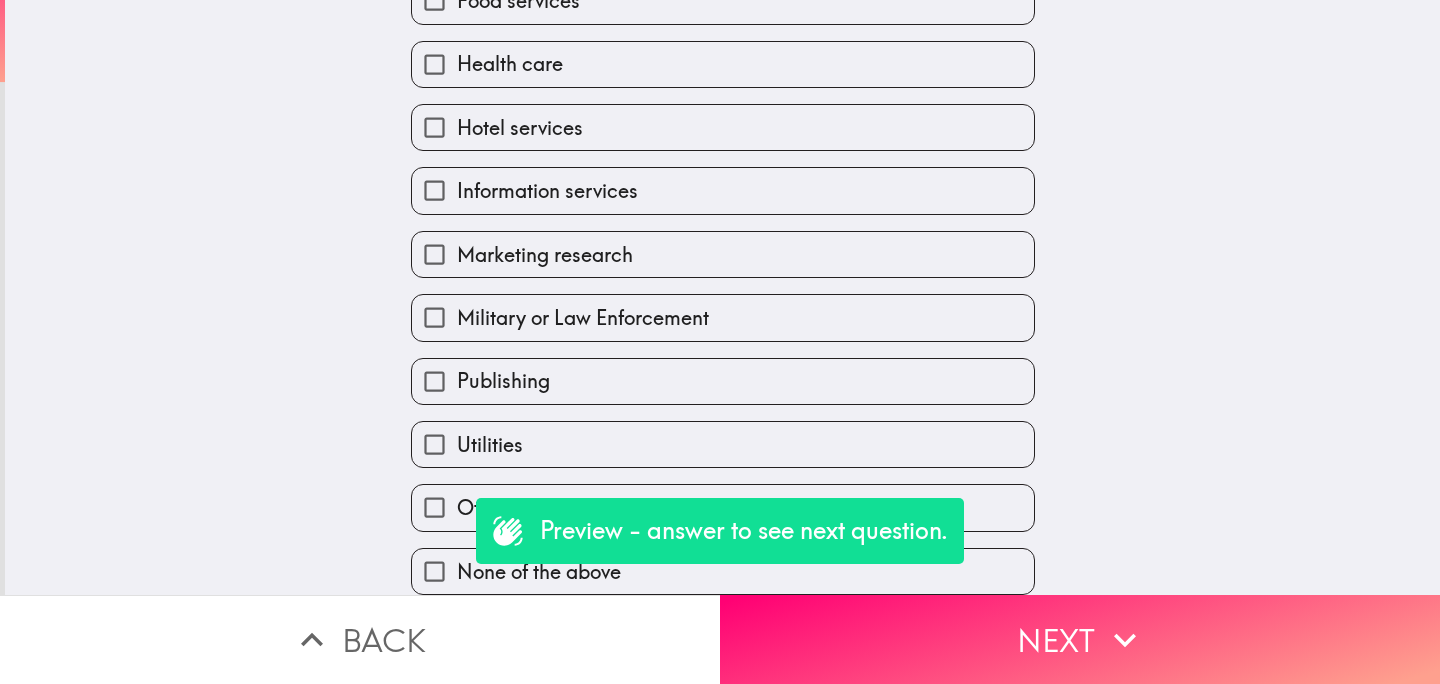 click on "Military or Law Enforcement" at bounding box center [583, 318] 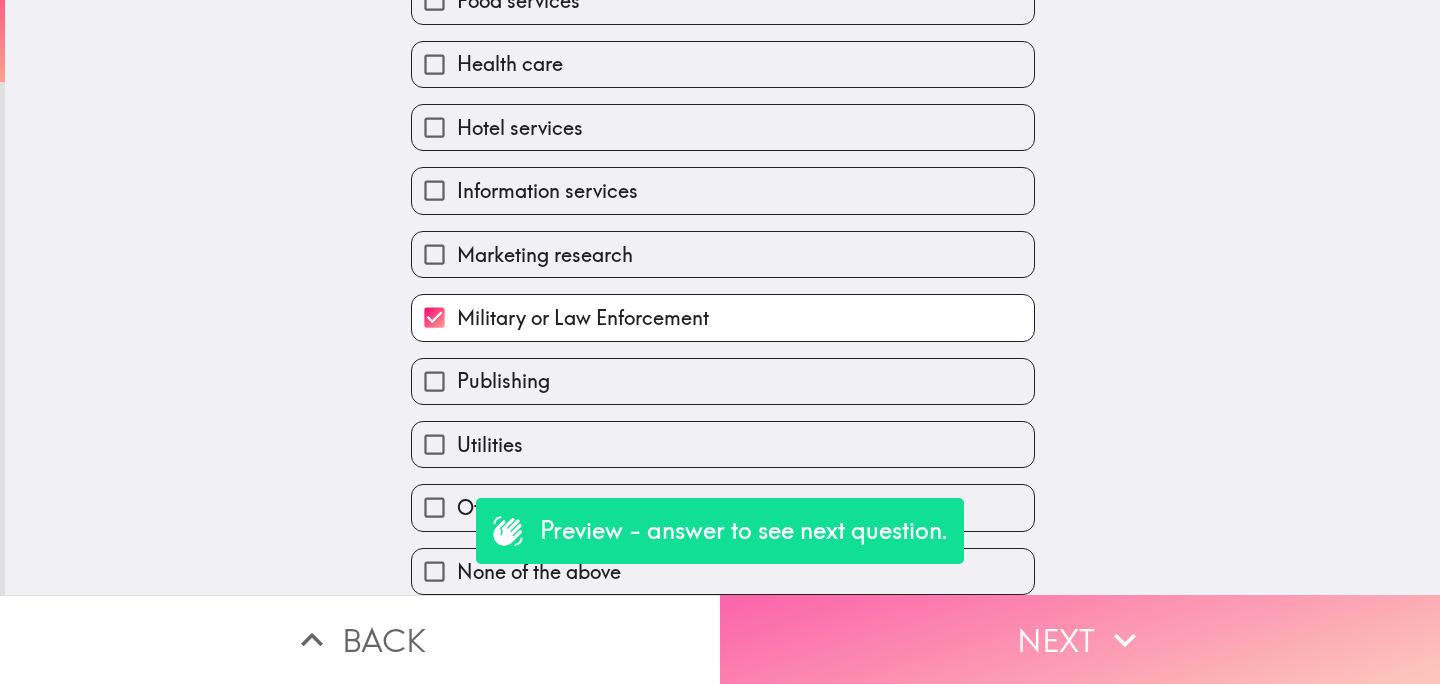 click on "Next" at bounding box center (1080, 639) 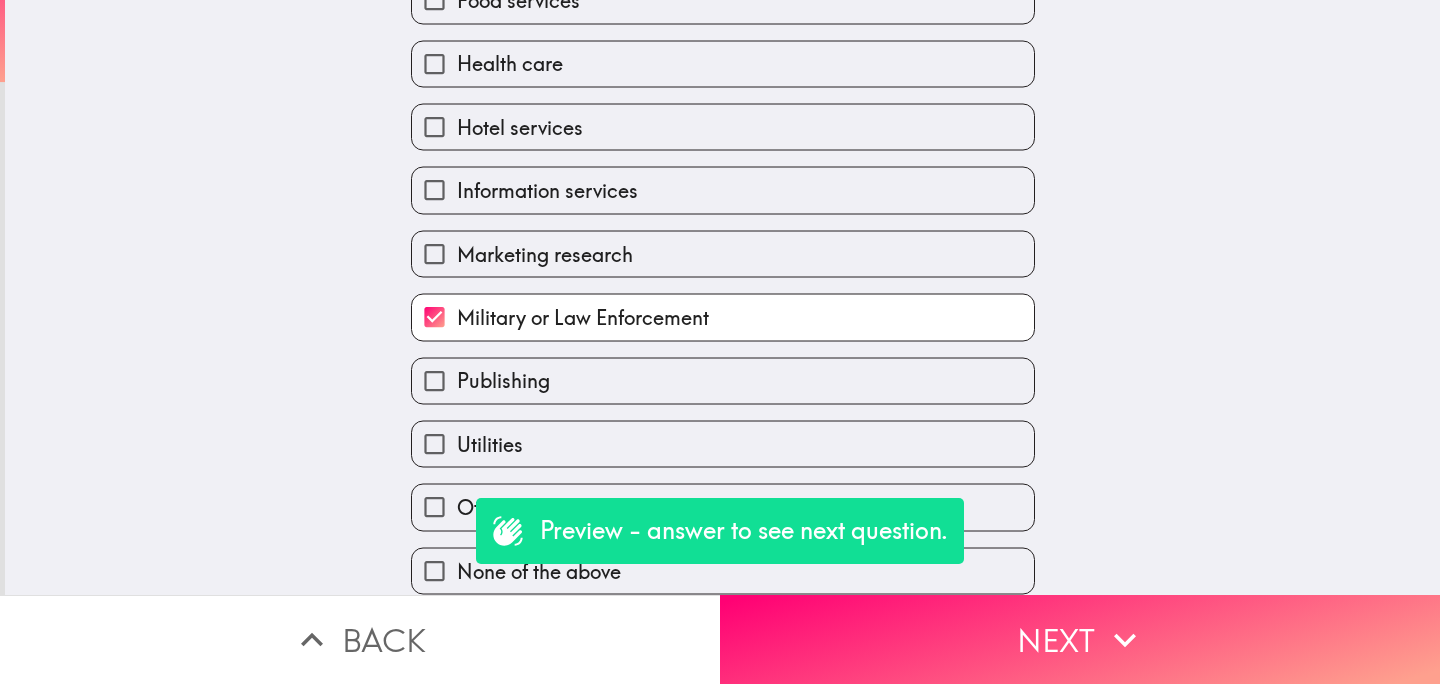 scroll, scrollTop: 527, scrollLeft: 0, axis: vertical 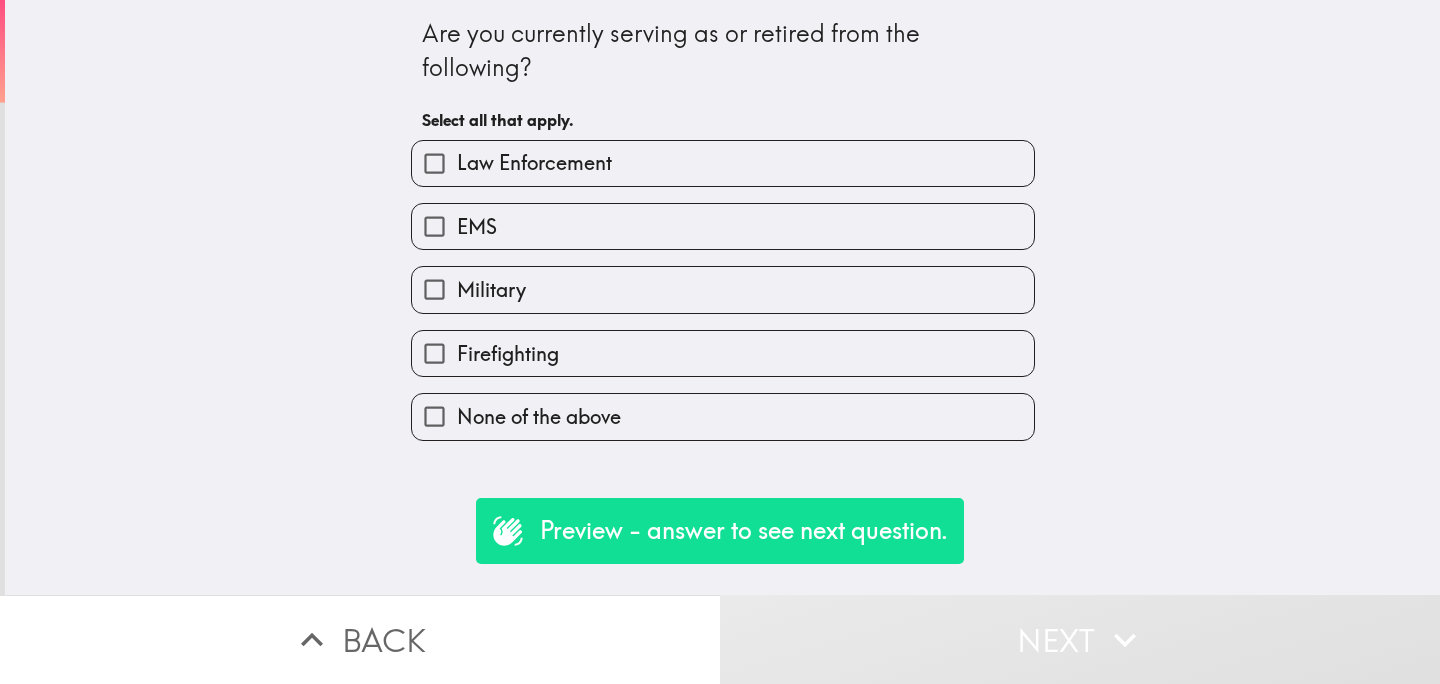 click on "Military" at bounding box center (723, 289) 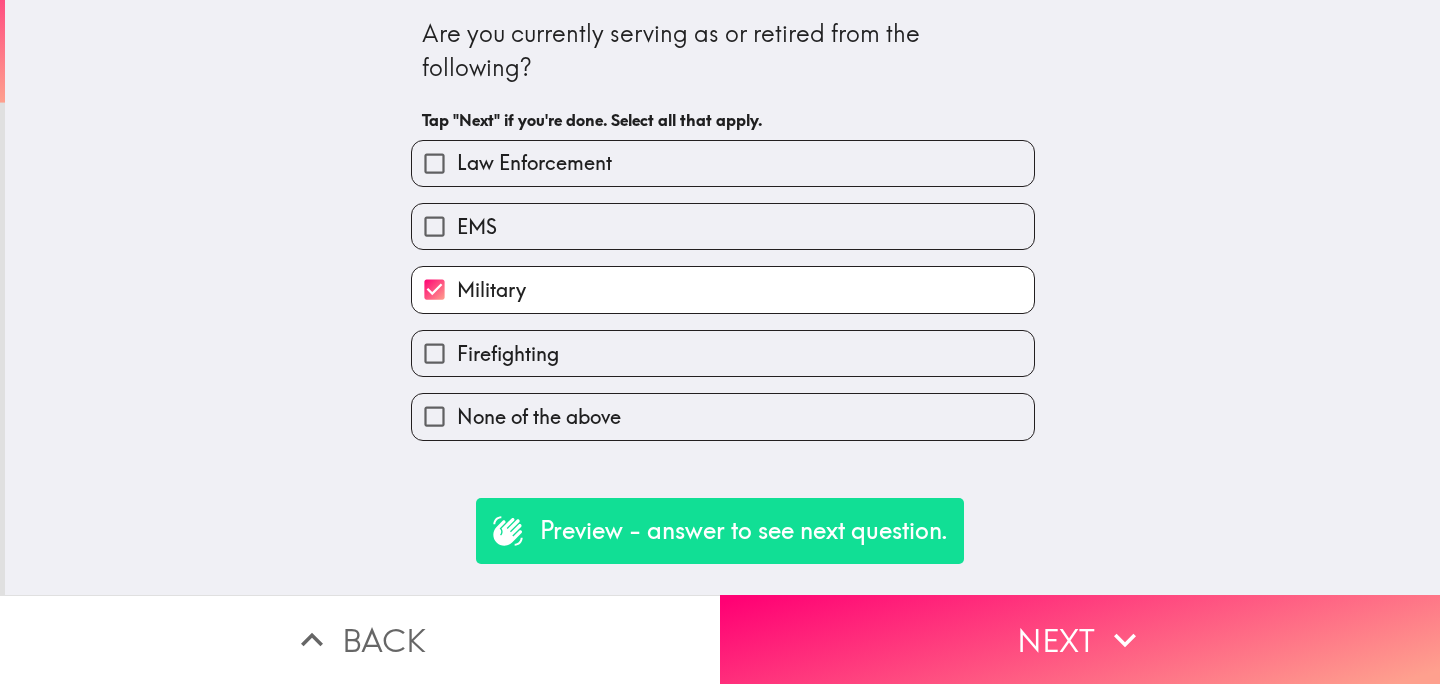 click on "Firefighting" at bounding box center (723, 353) 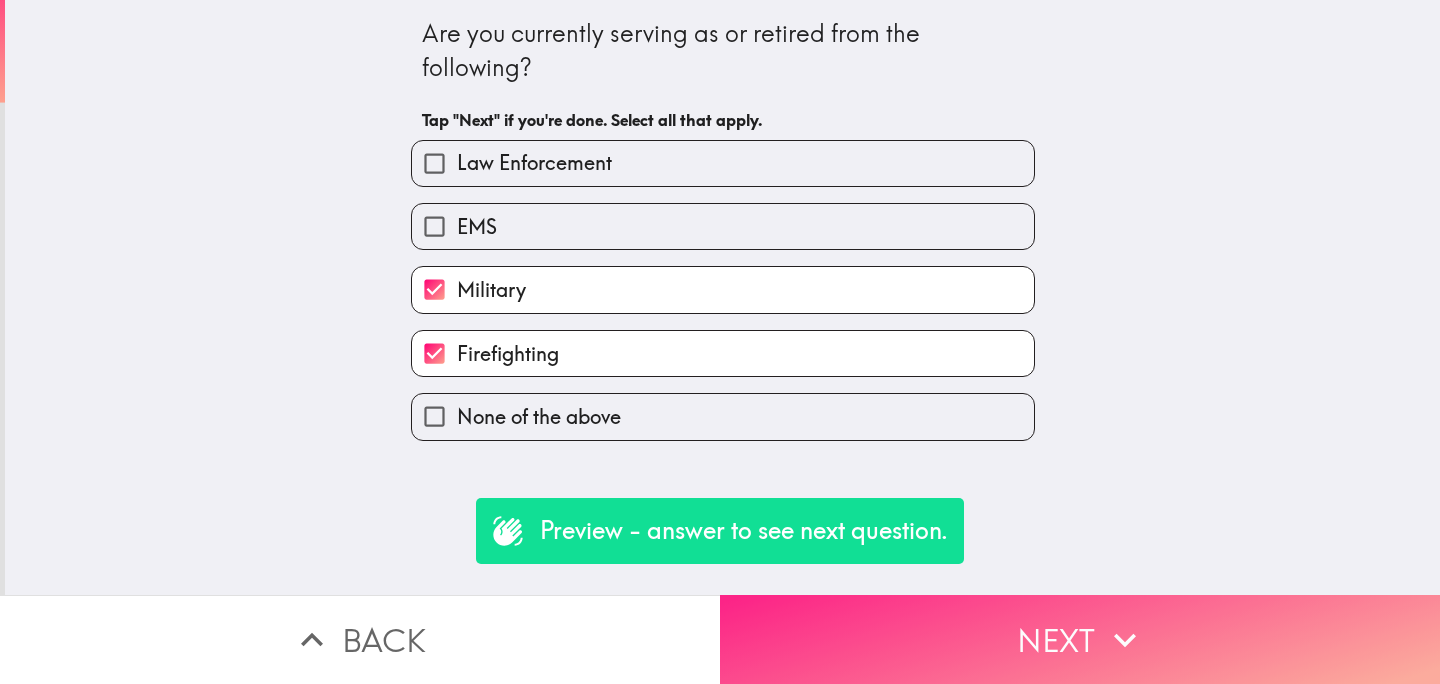 click on "Next" at bounding box center [1080, 639] 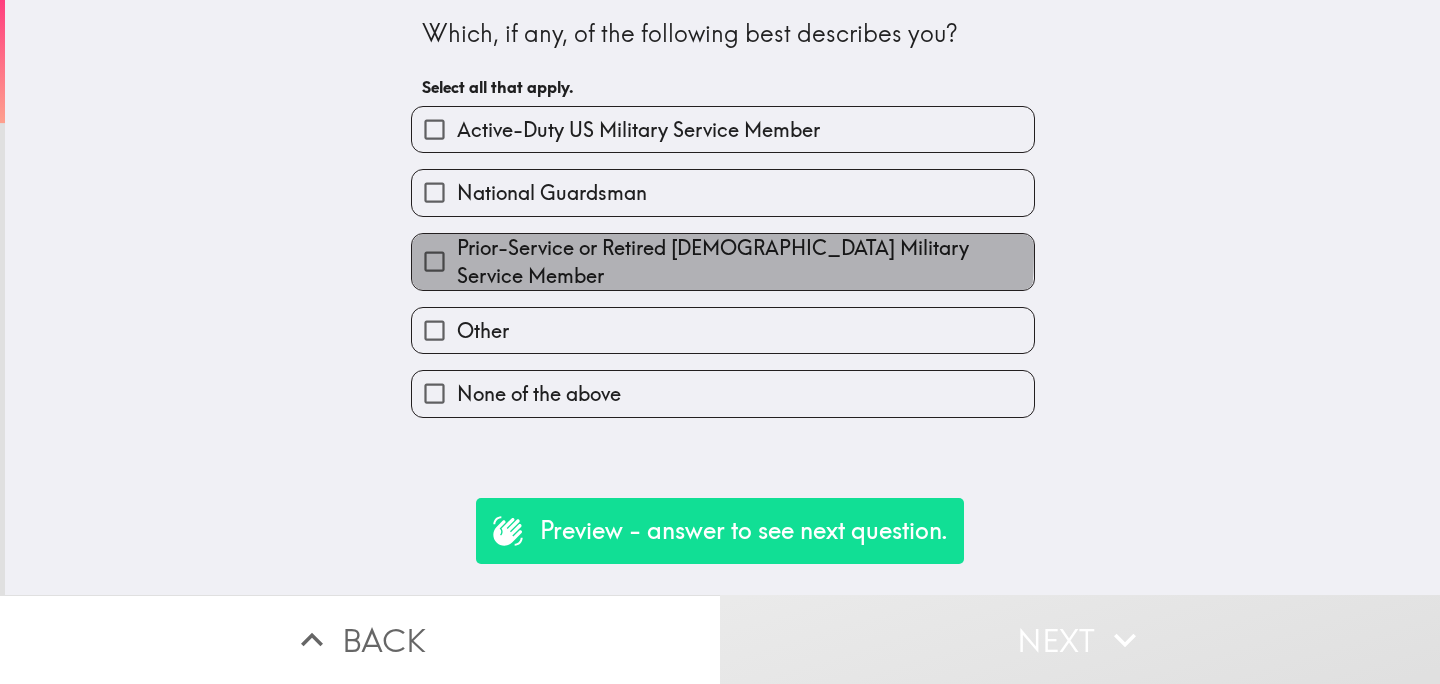 click on "Prior-Service or Retired [DEMOGRAPHIC_DATA] Military Service Member" at bounding box center (745, 262) 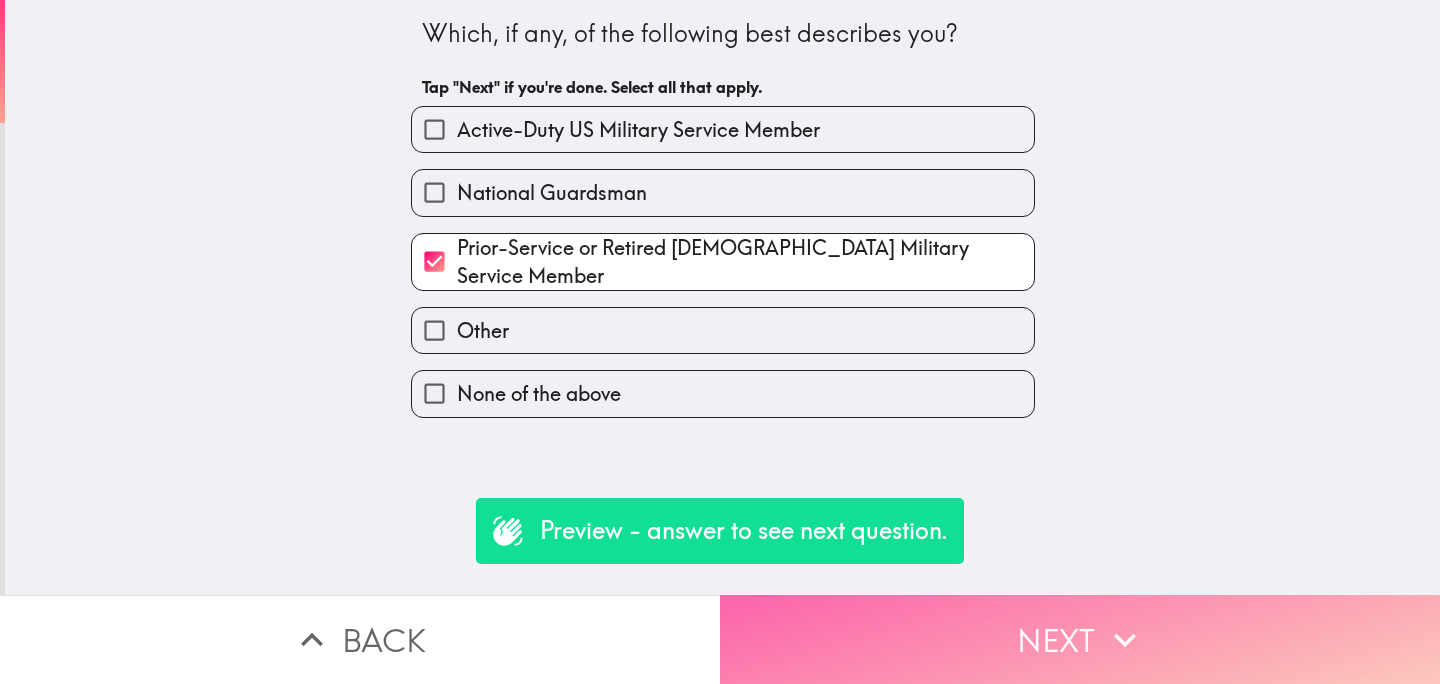 click on "Next" at bounding box center (1080, 639) 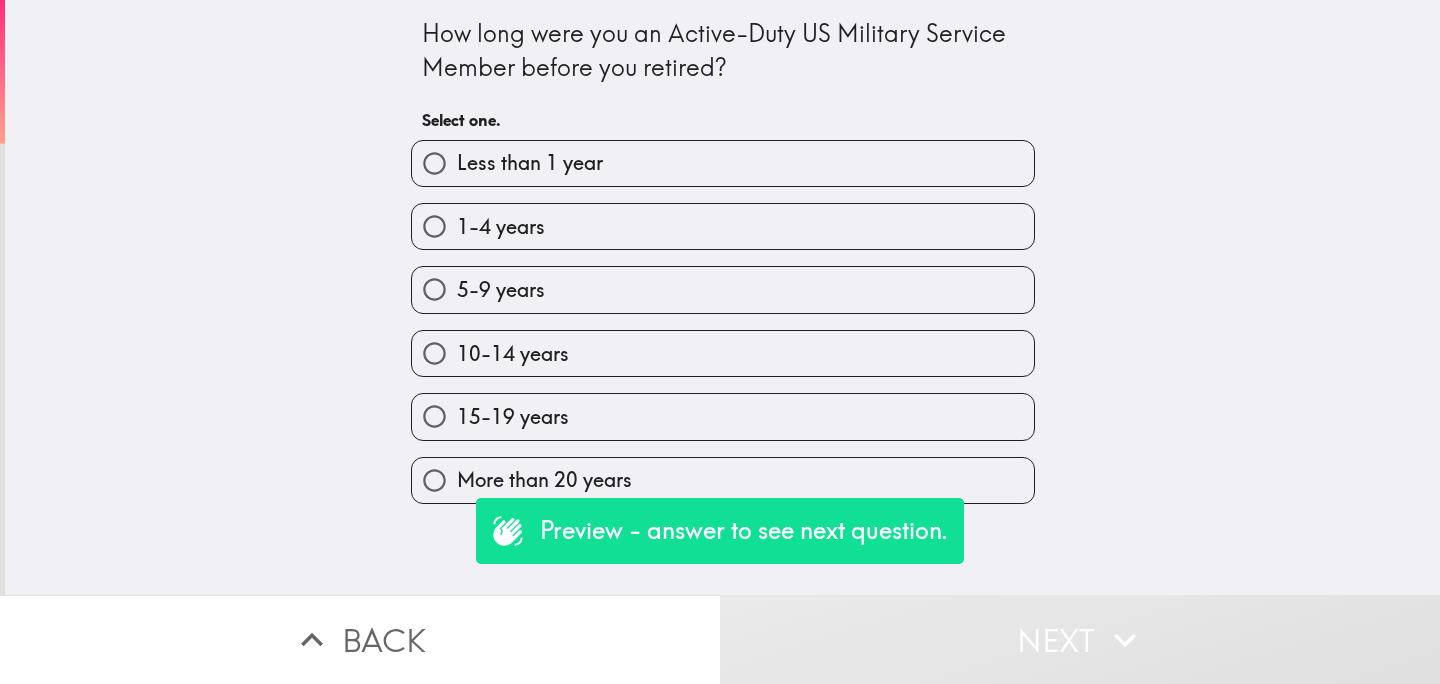 click on "15-19 years" at bounding box center [723, 416] 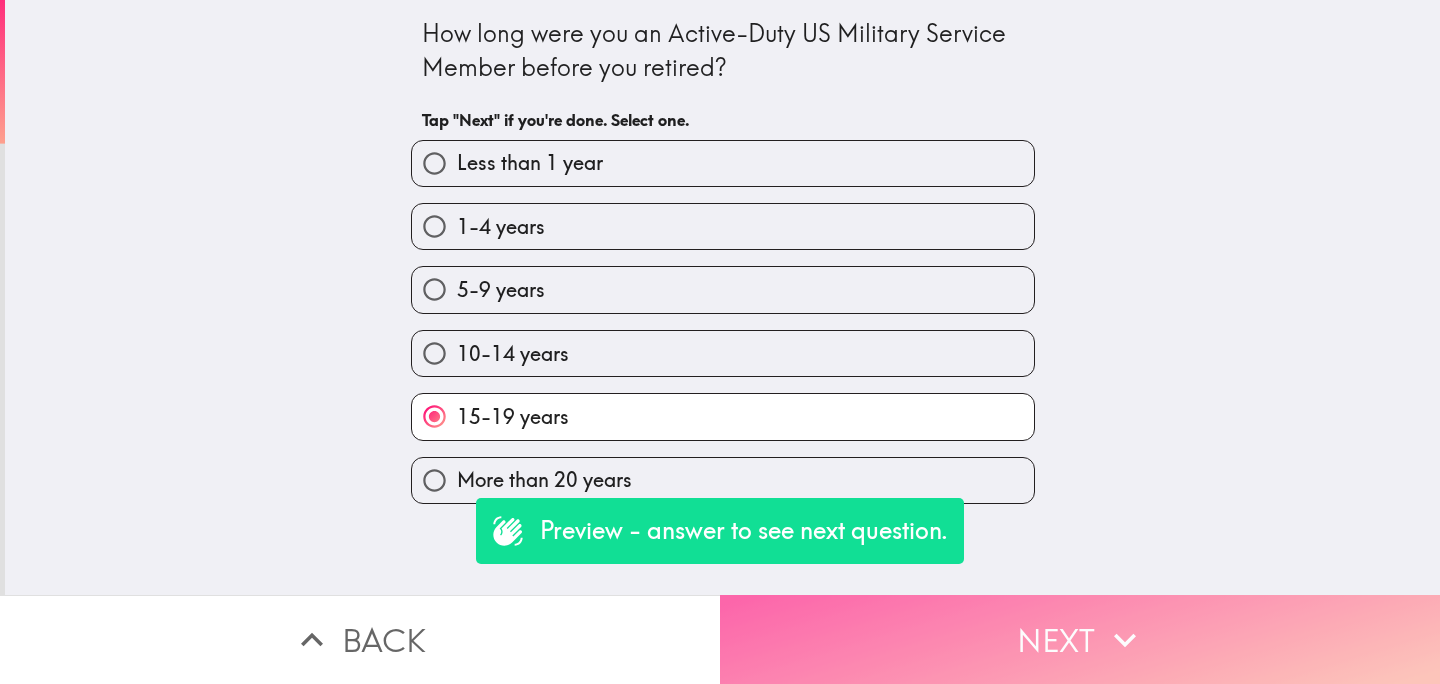 click on "Next" at bounding box center (1080, 639) 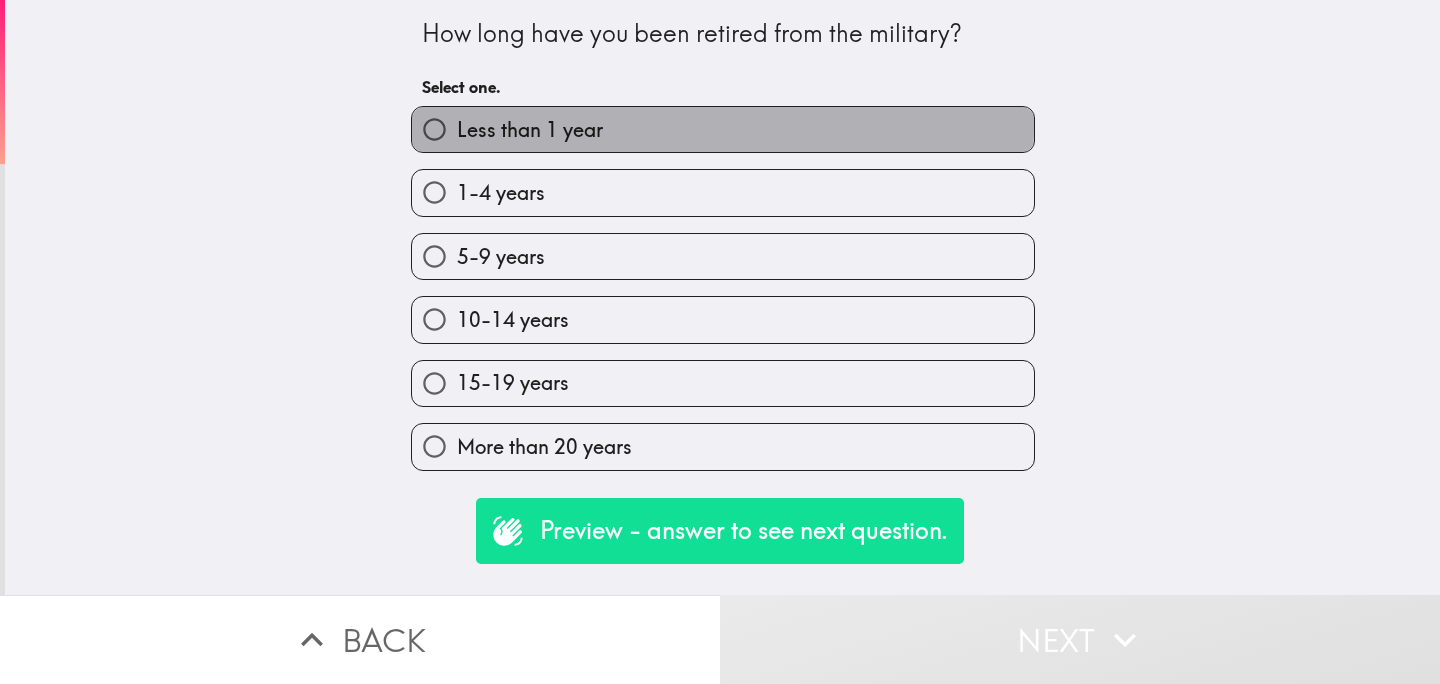click on "Less than 1 year" at bounding box center [530, 130] 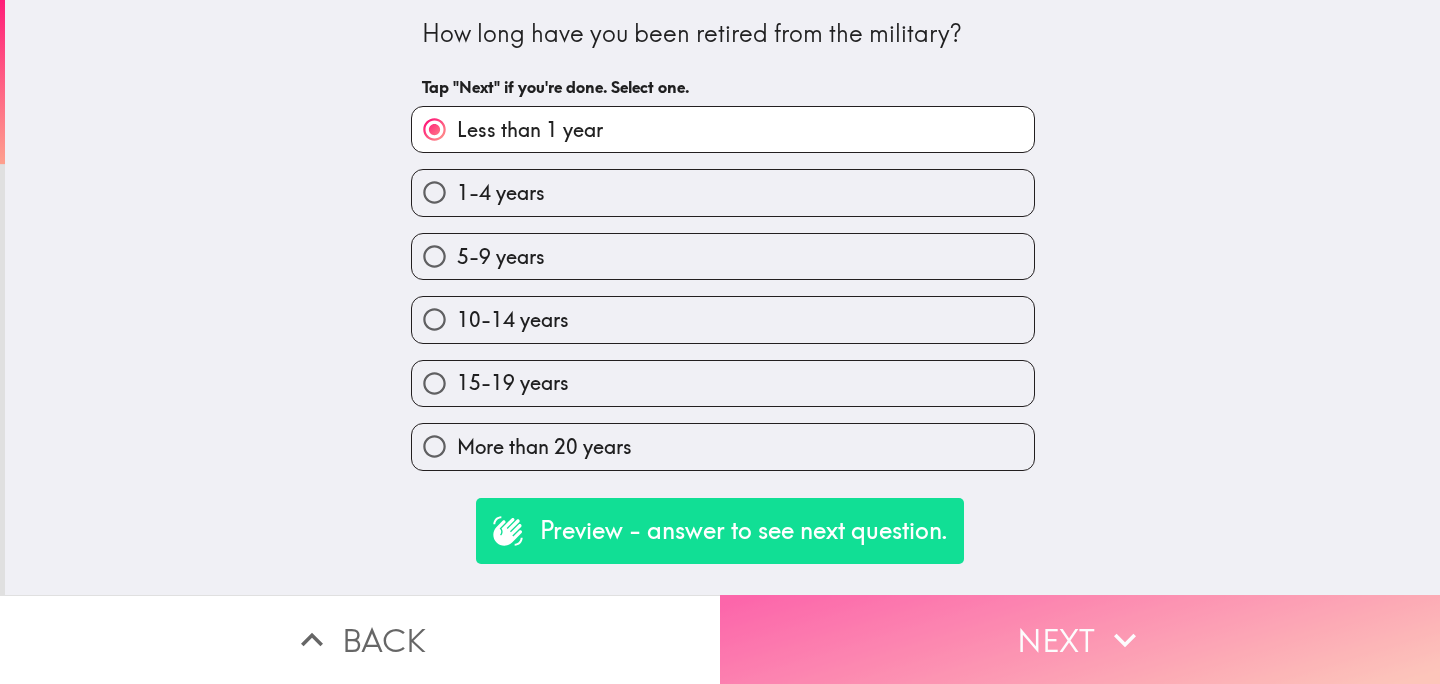 click on "Next" at bounding box center [1080, 639] 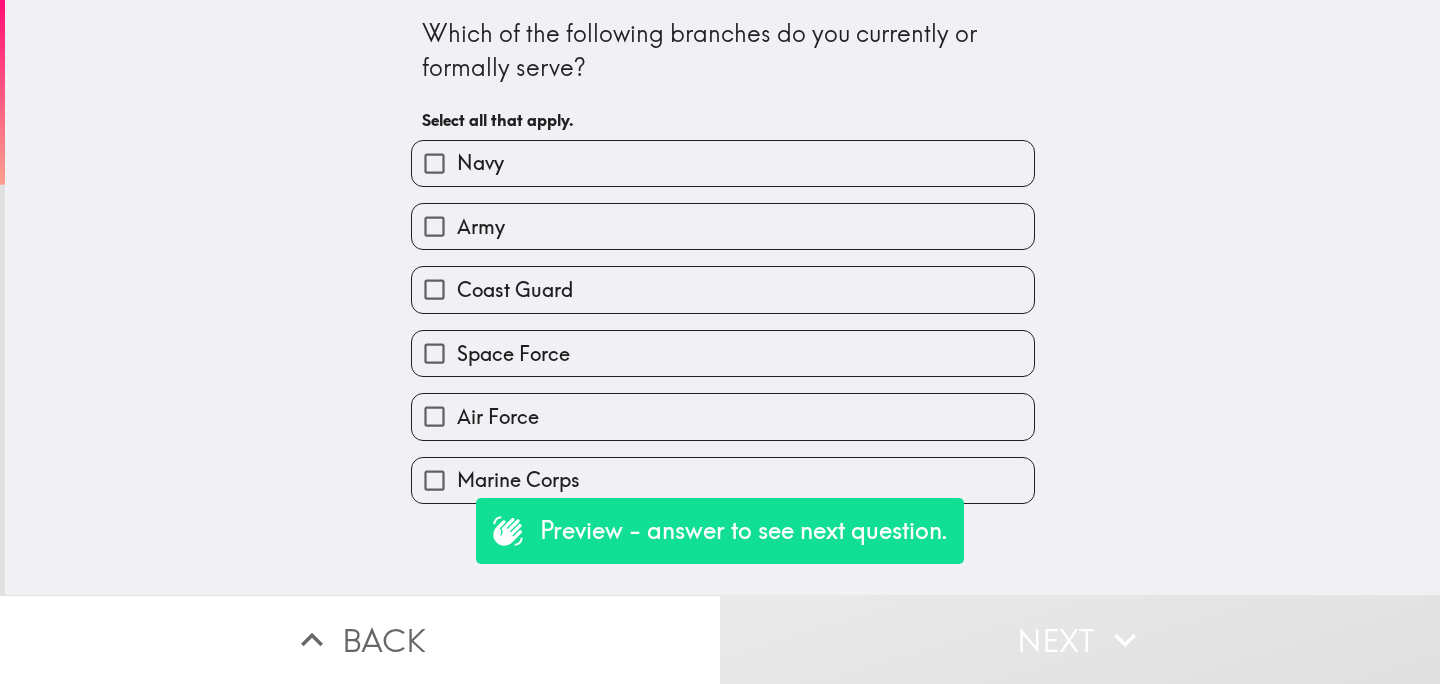 click on "Army" at bounding box center [723, 226] 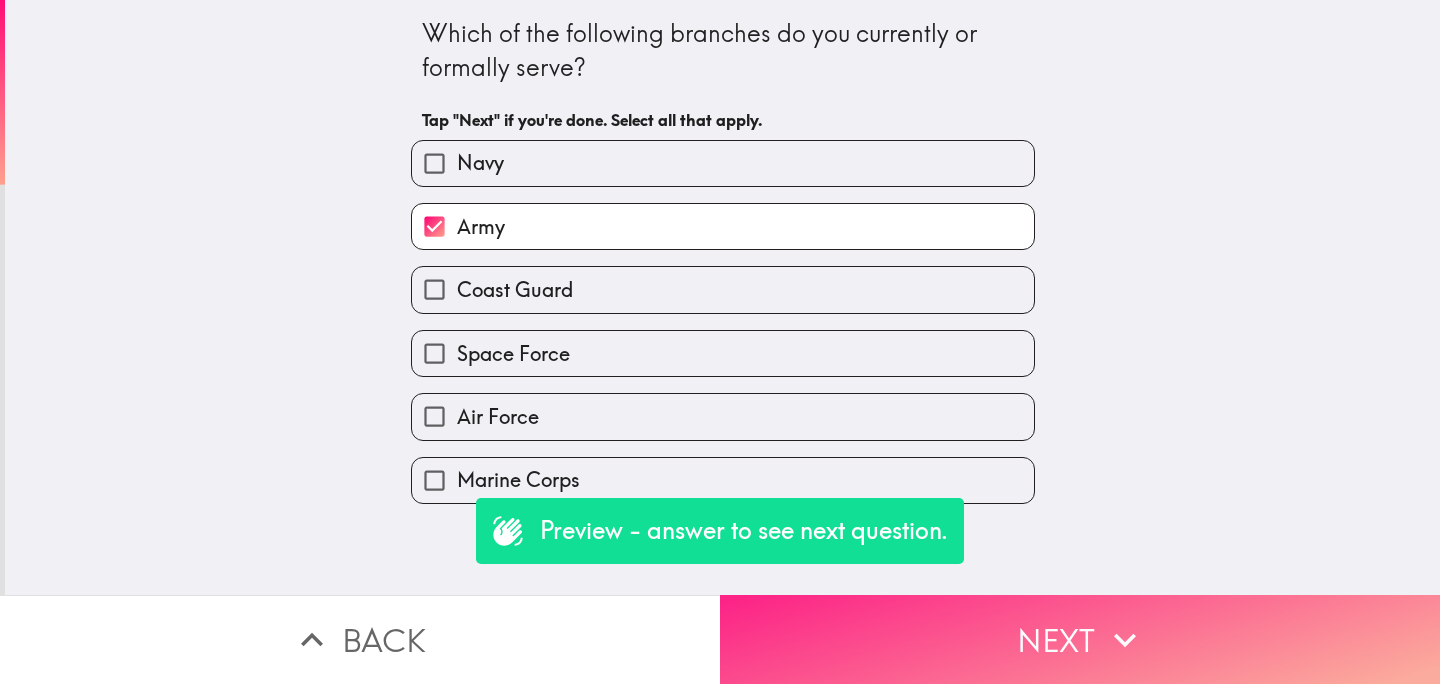 click on "Next" at bounding box center [1080, 639] 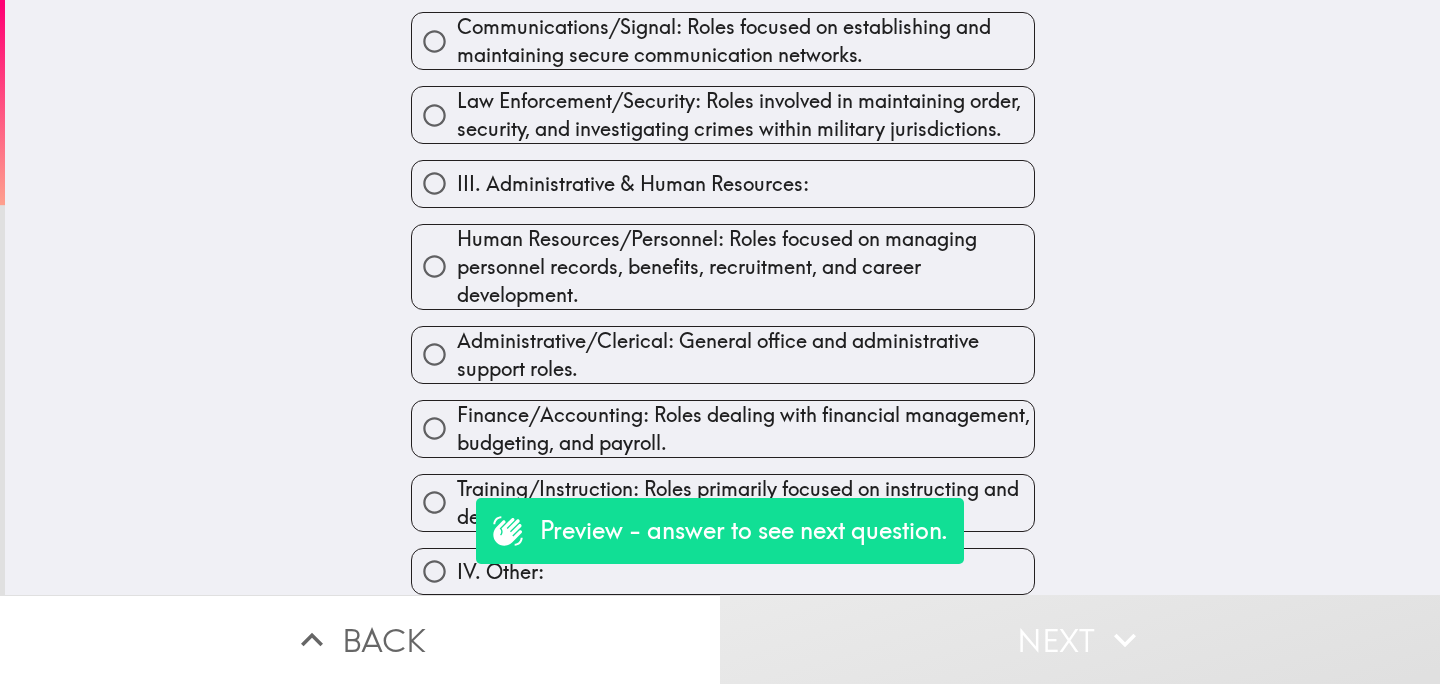 scroll, scrollTop: 1173, scrollLeft: 0, axis: vertical 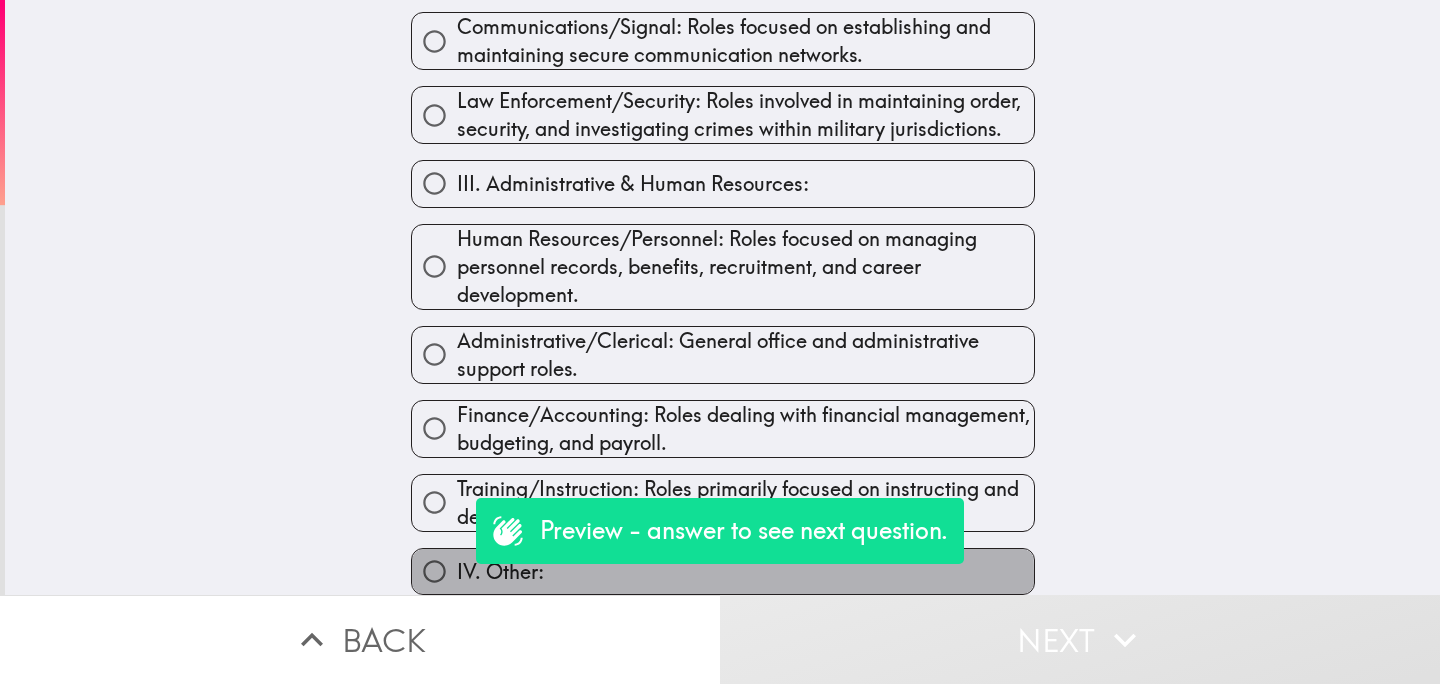click on "IV. Other:" at bounding box center [500, 572] 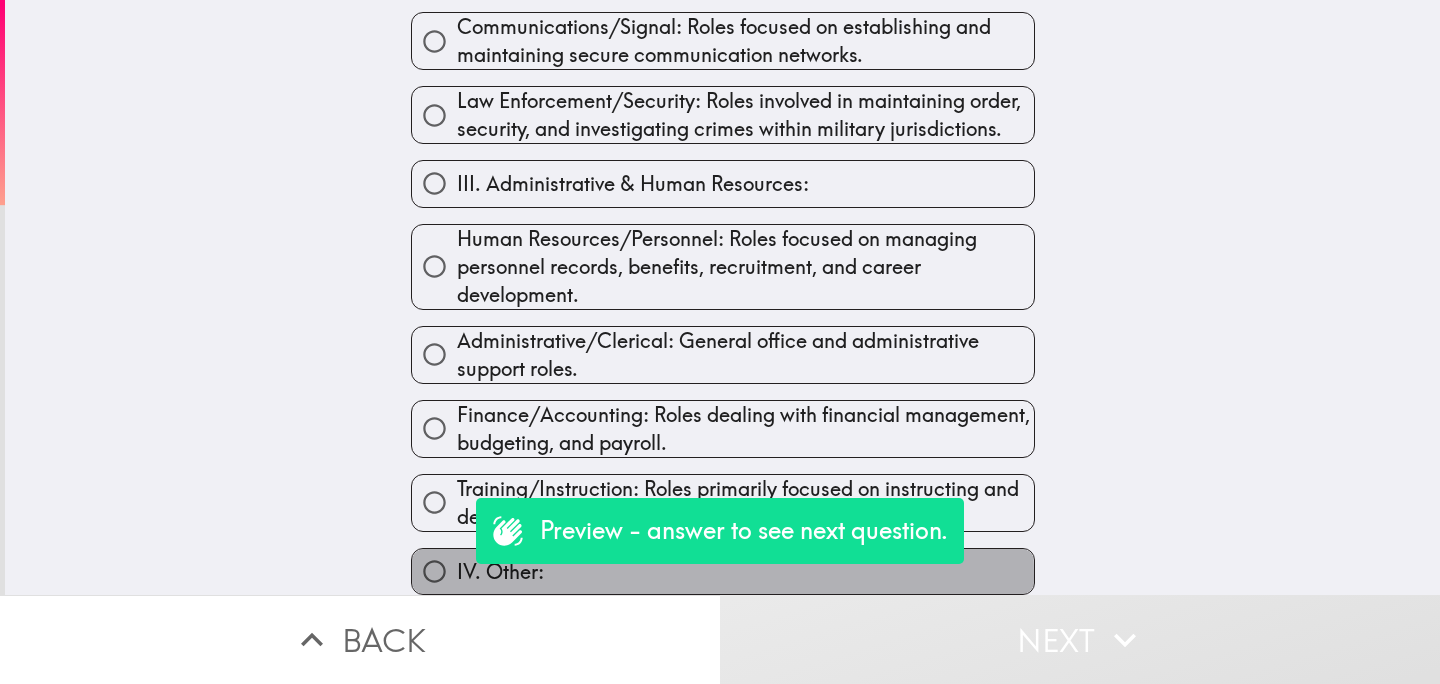 radio on "true" 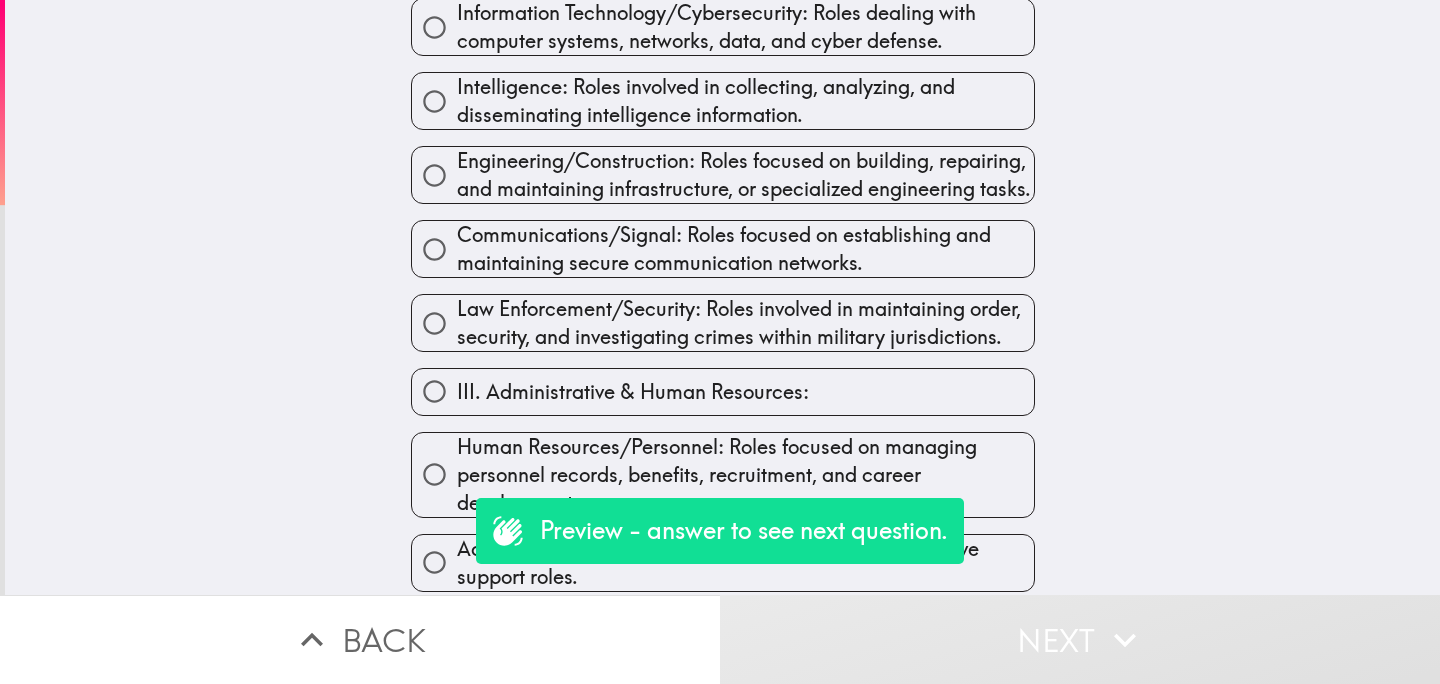 scroll, scrollTop: 637, scrollLeft: 0, axis: vertical 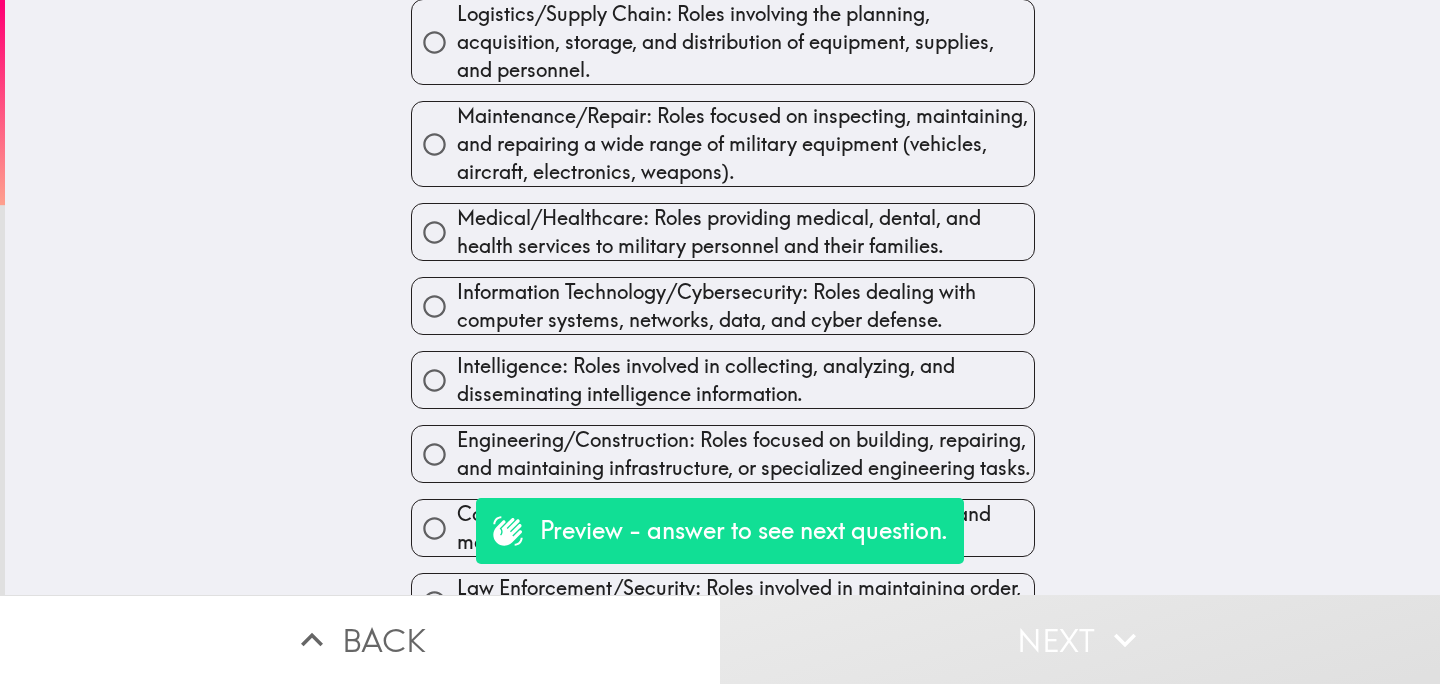 click on "Medical/Healthcare: Roles providing medical, dental, and health services to military personnel and their families." at bounding box center [745, 232] 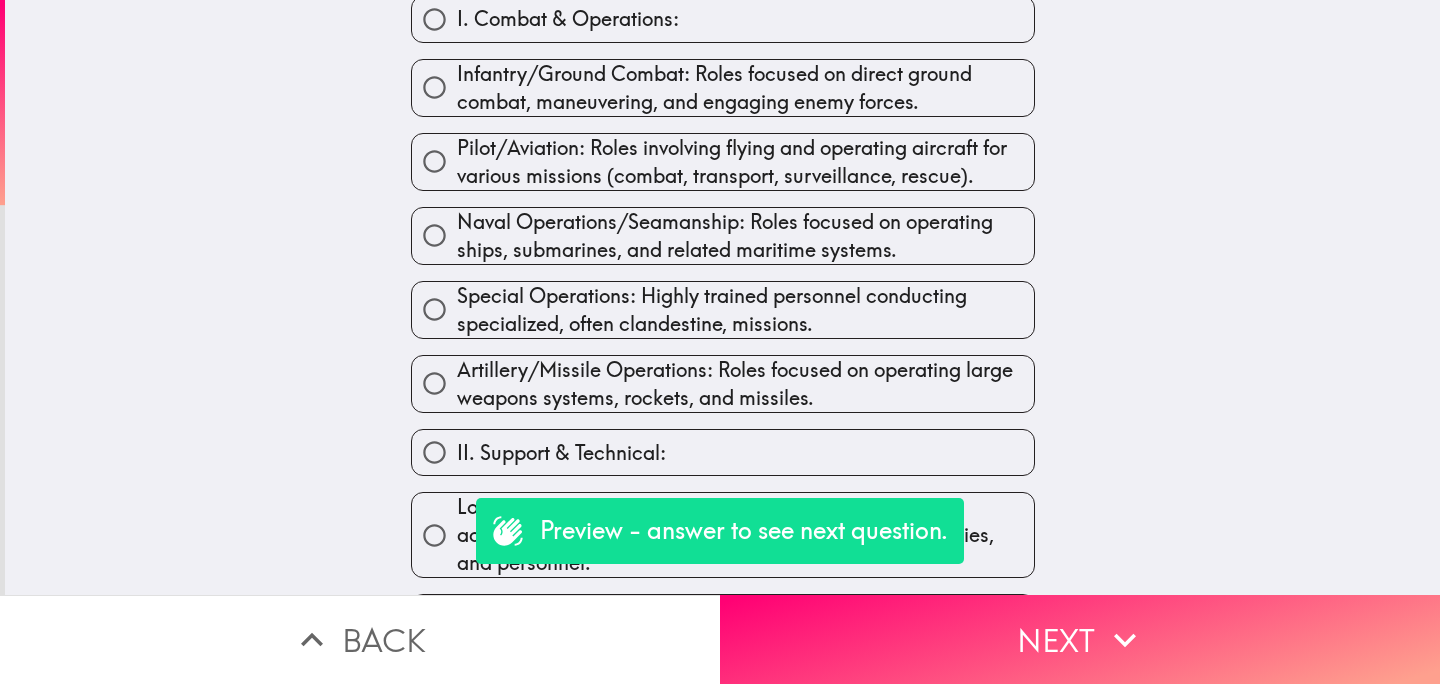 scroll, scrollTop: 0, scrollLeft: 0, axis: both 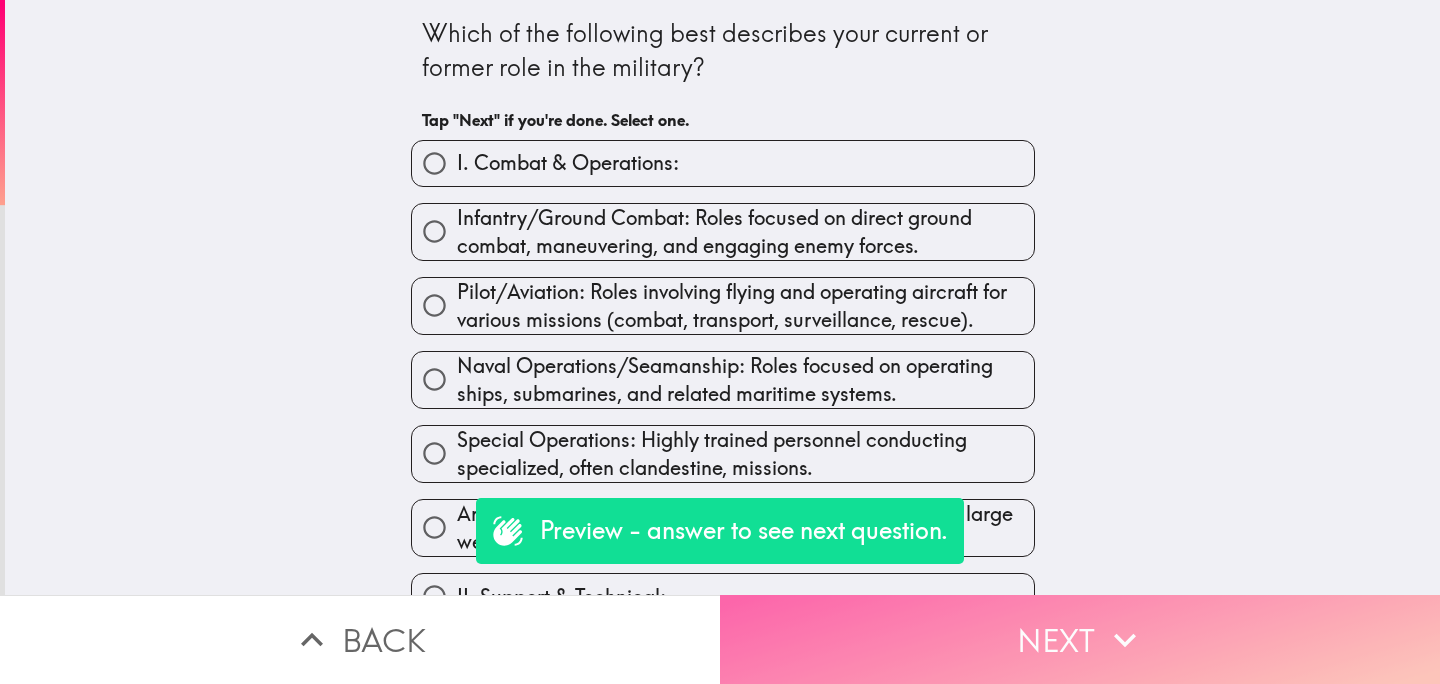 click on "Next" at bounding box center (1080, 639) 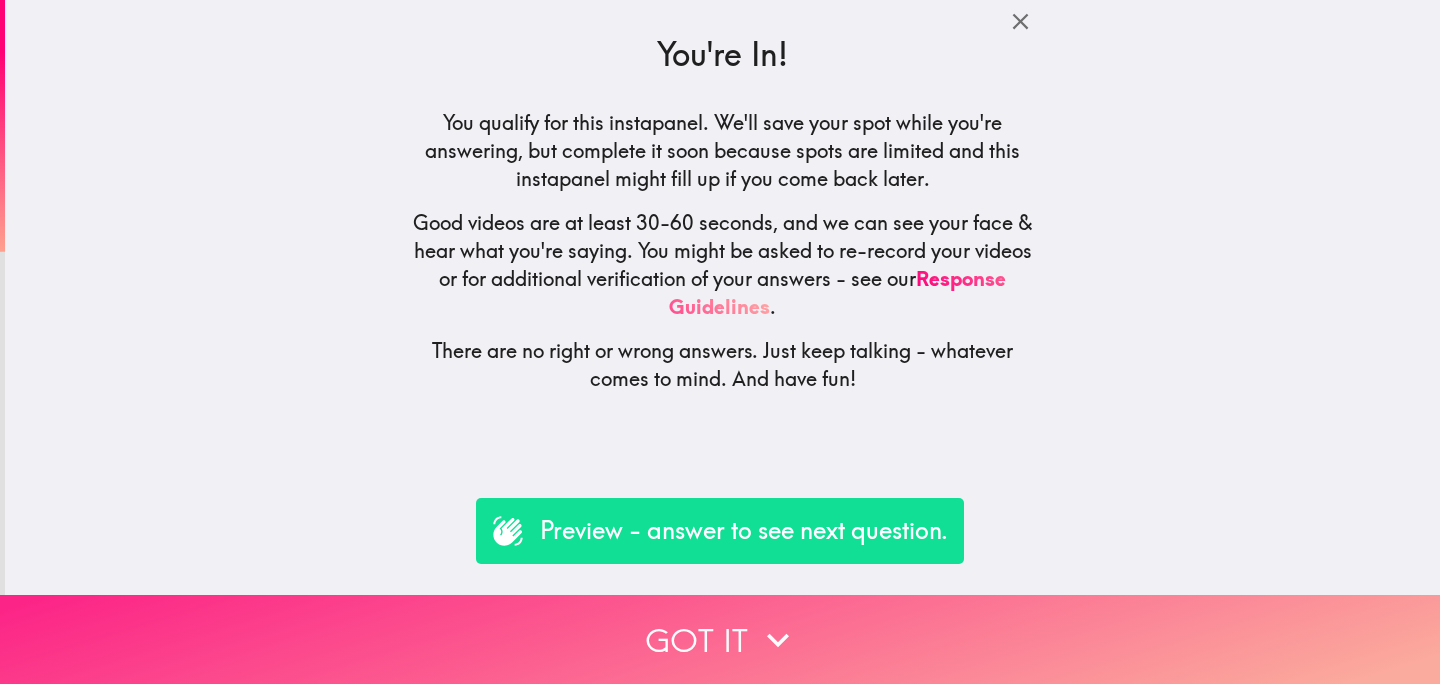 click on "Got it" at bounding box center (720, 639) 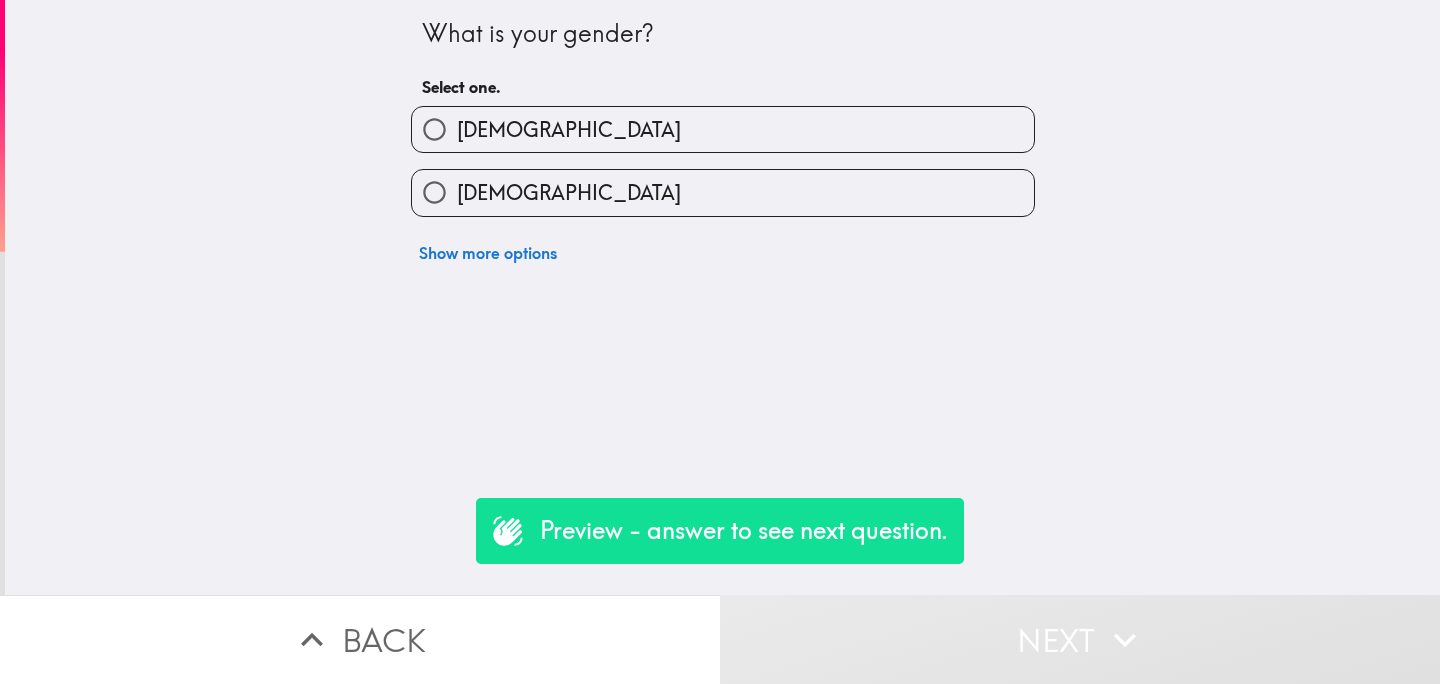 click on "Female" at bounding box center [723, 192] 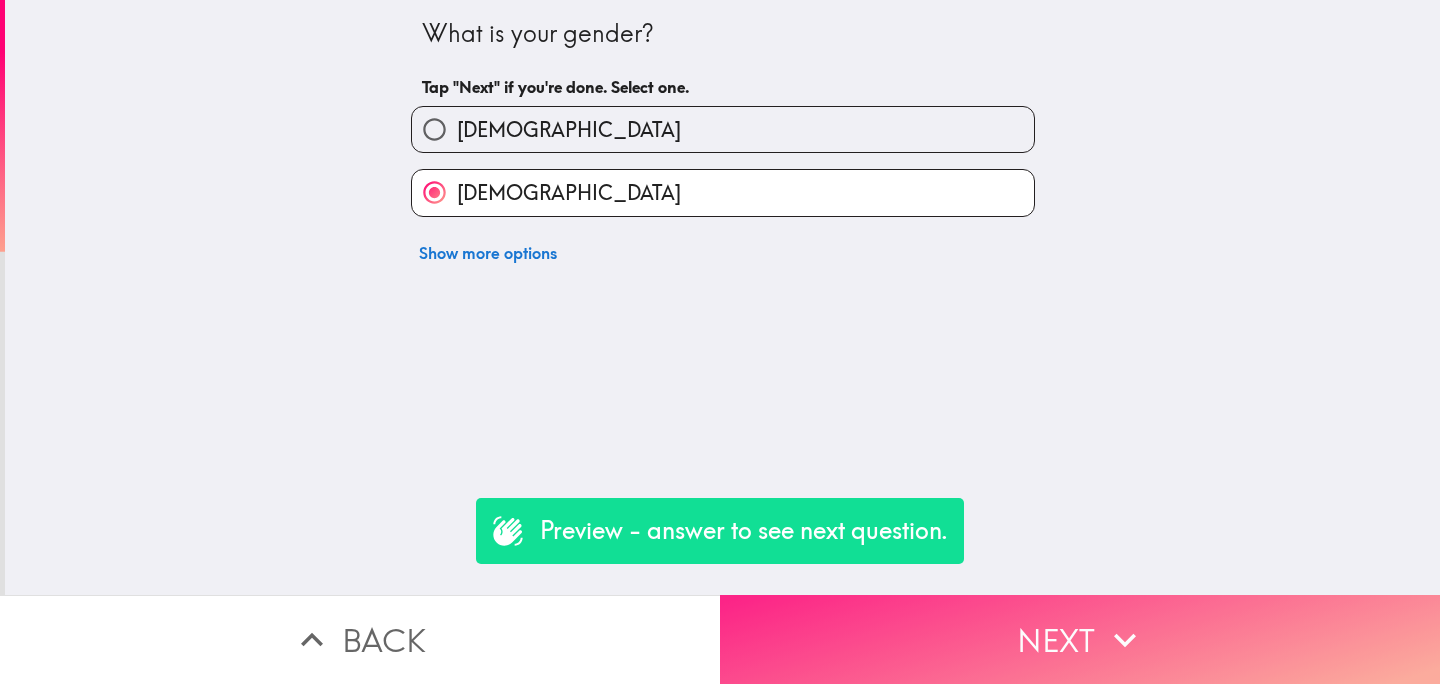 click on "Next" at bounding box center (1080, 639) 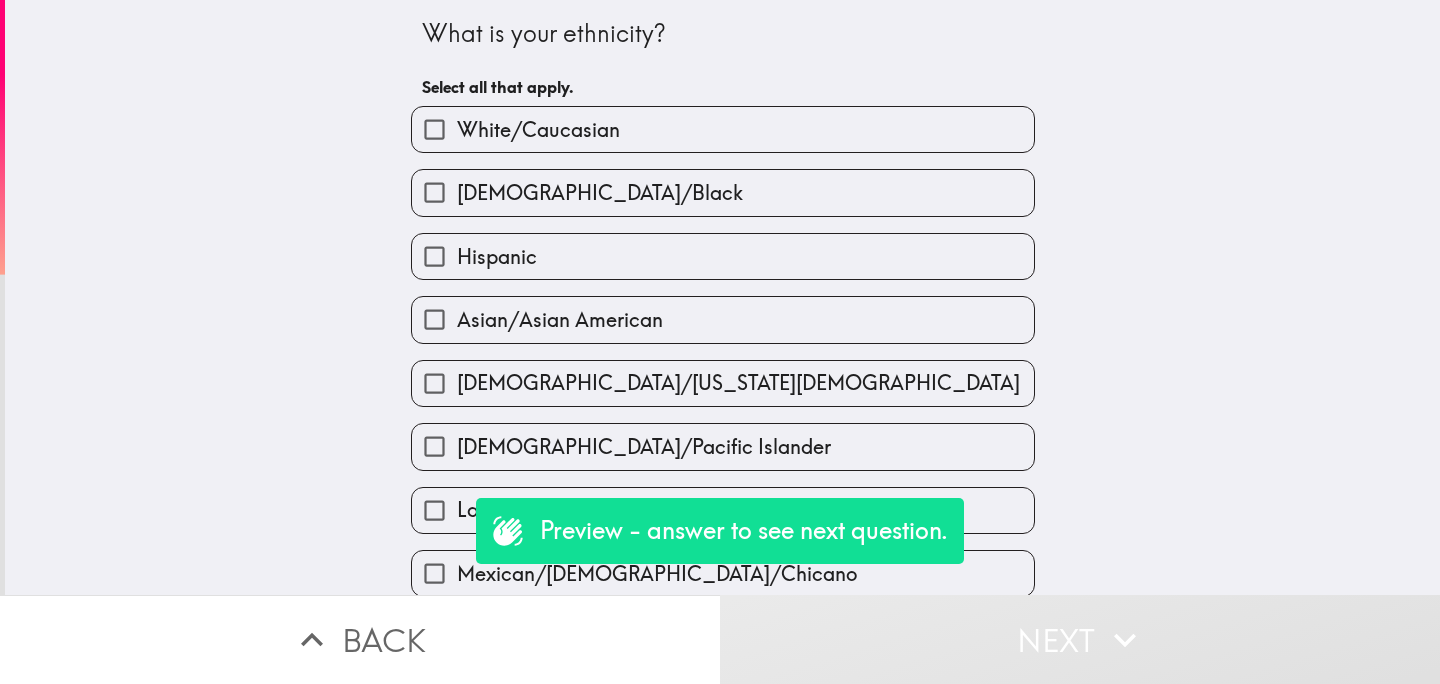 click on "African American/Black" at bounding box center [600, 193] 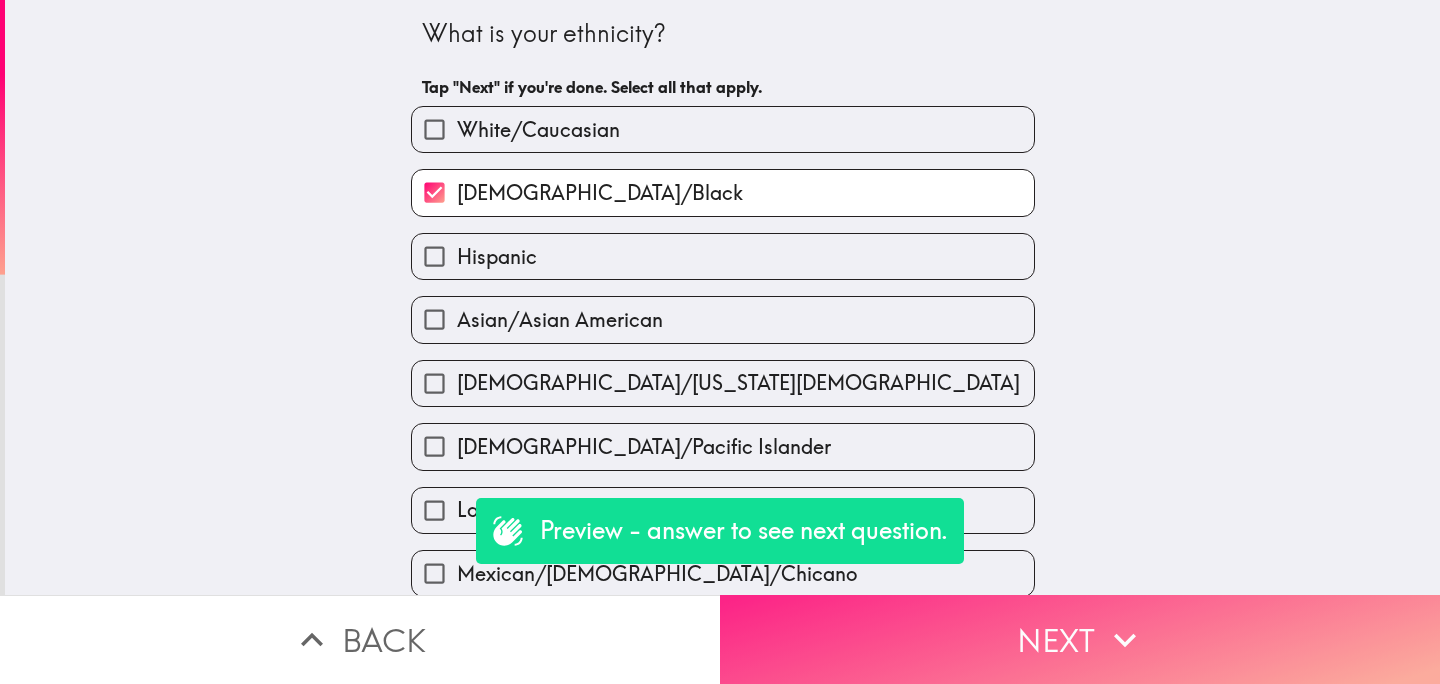 click on "Next" at bounding box center (1080, 639) 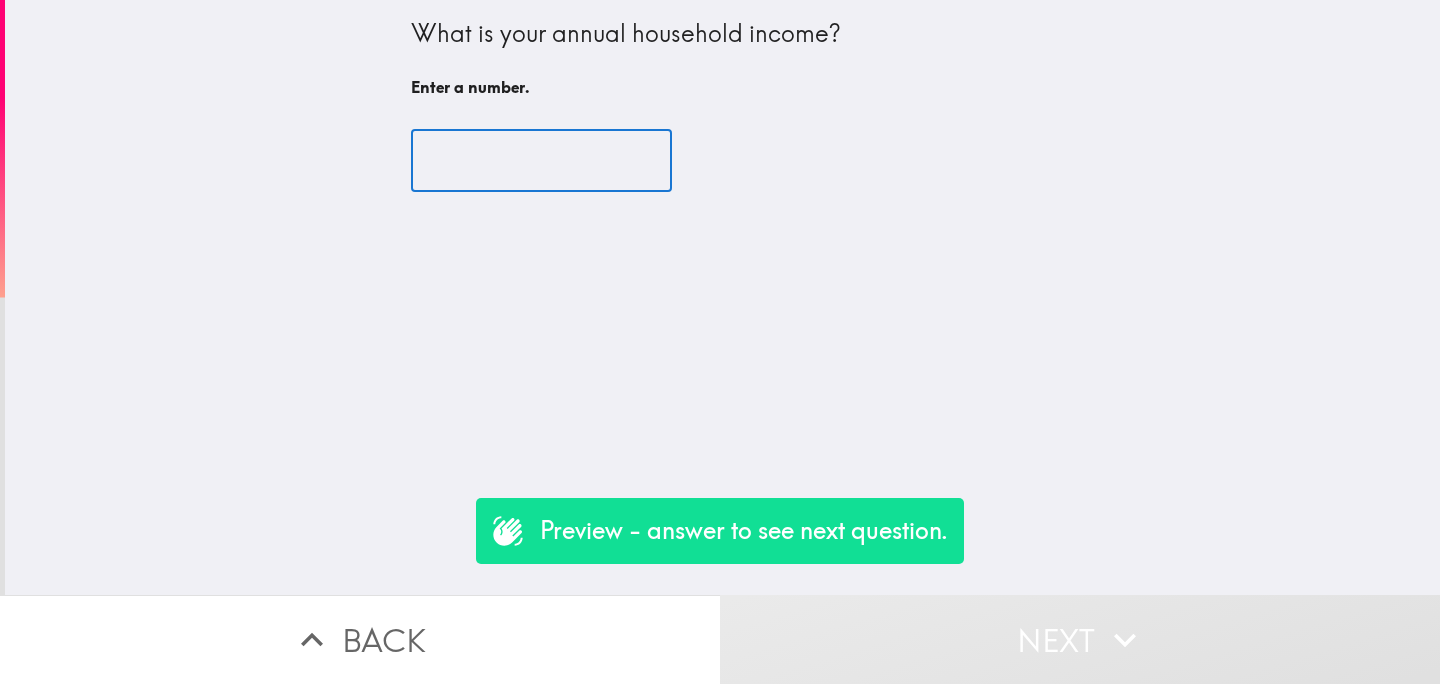 click at bounding box center [541, 161] 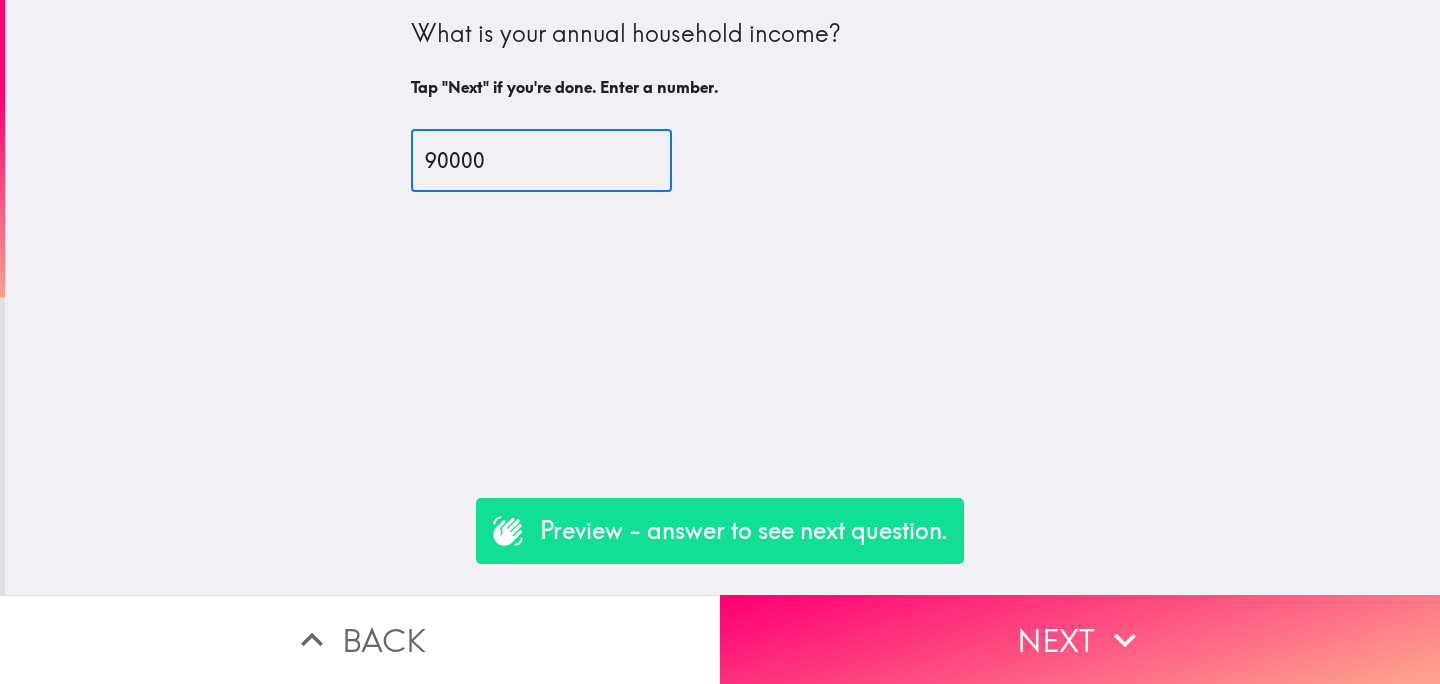 type on "90000" 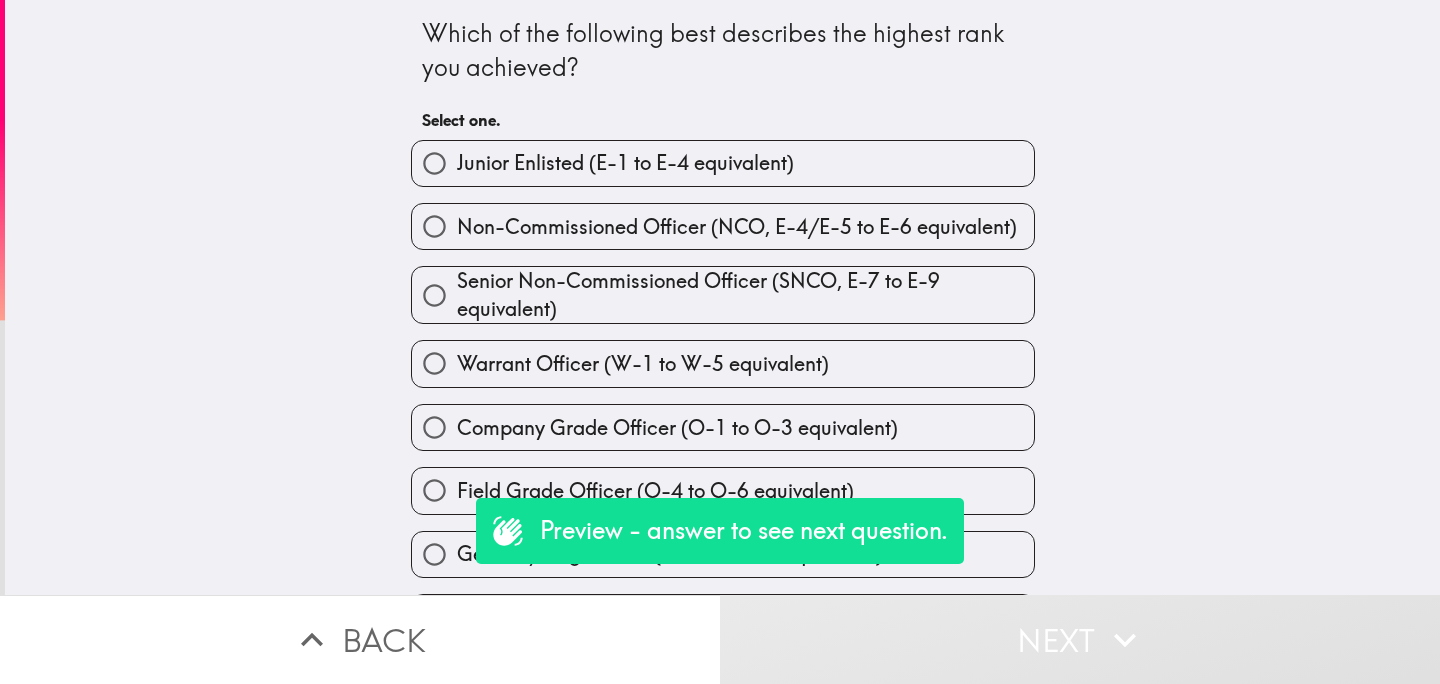 scroll, scrollTop: 54, scrollLeft: 0, axis: vertical 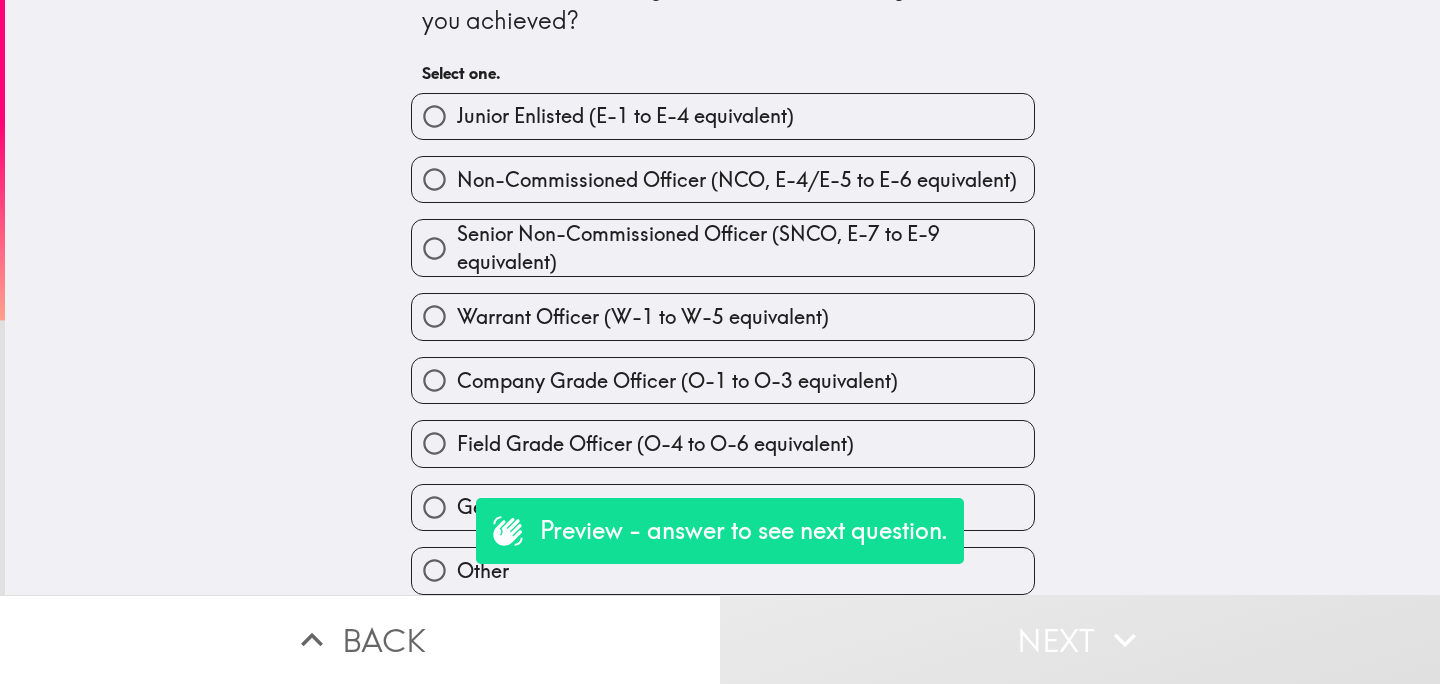 click on "Field Grade Officer (O-4 to O-6 equivalent)" at bounding box center (655, 444) 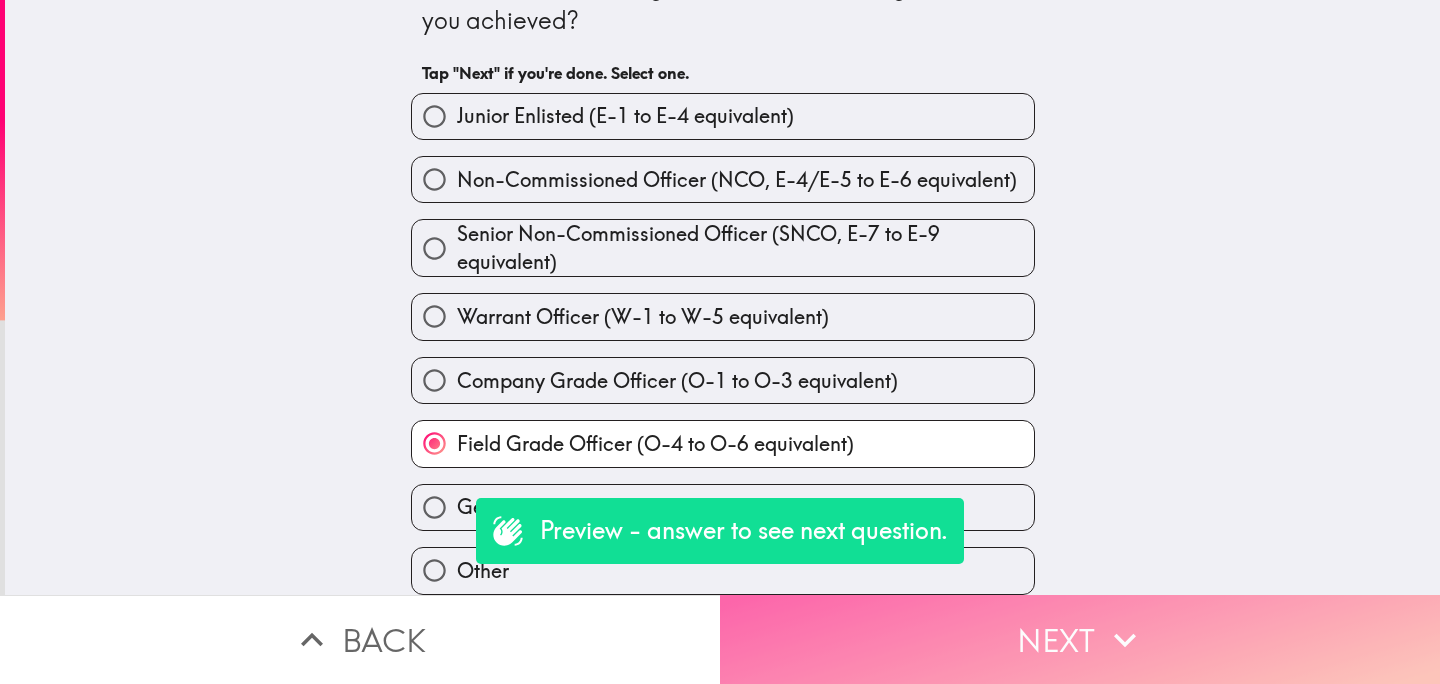 click on "Next" at bounding box center (1080, 639) 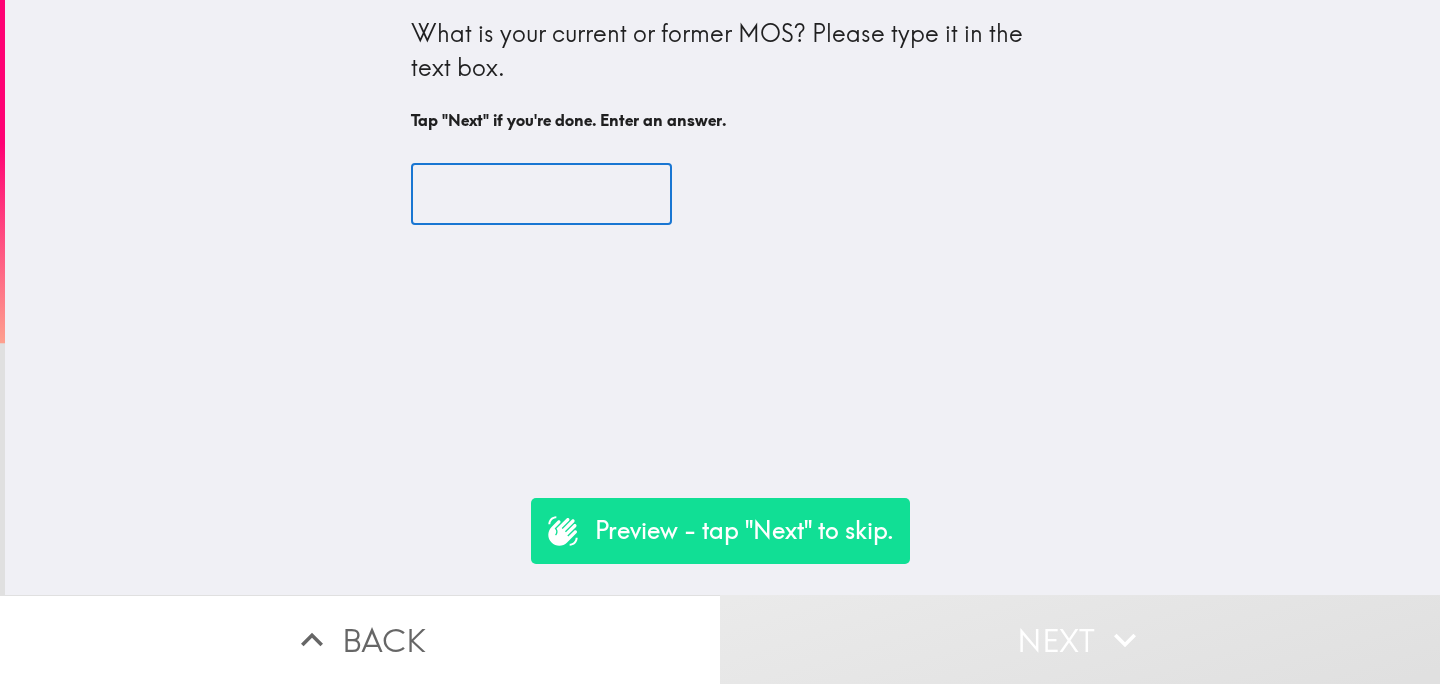 click at bounding box center [541, 195] 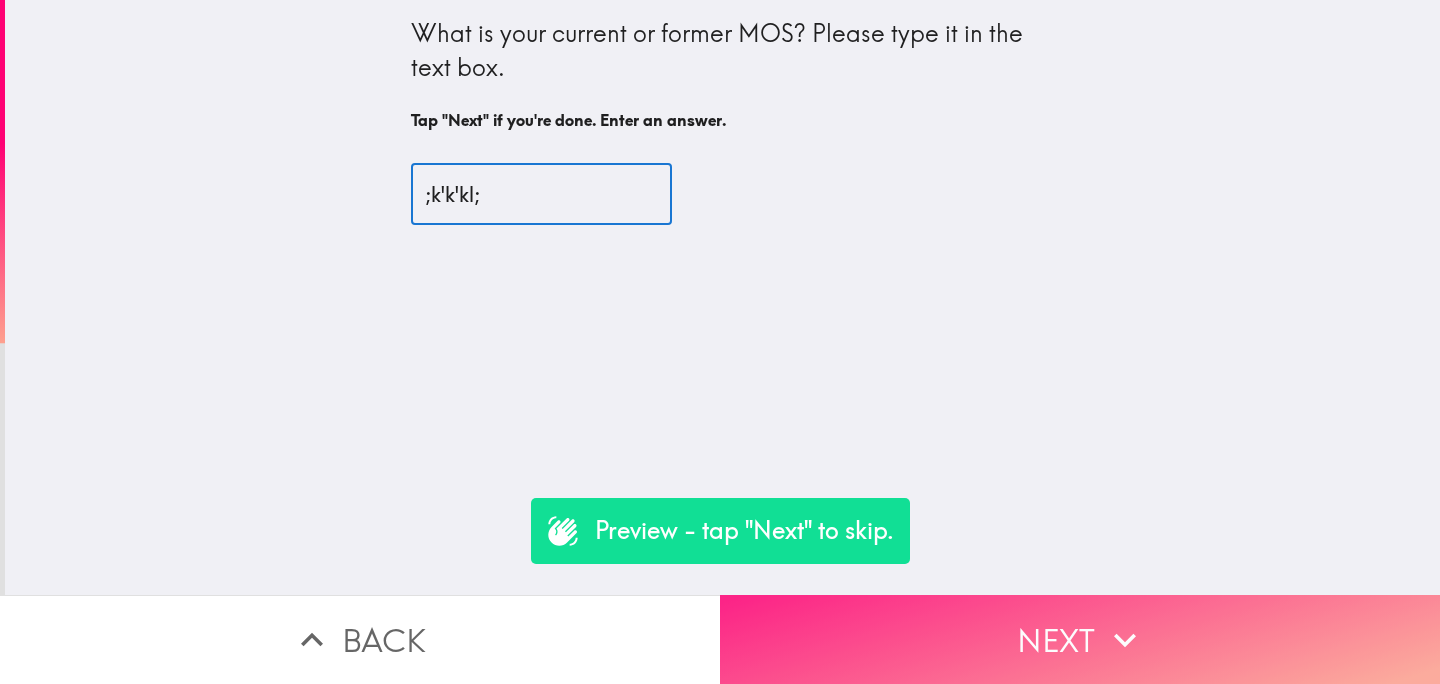 type on ";k'k'kl;" 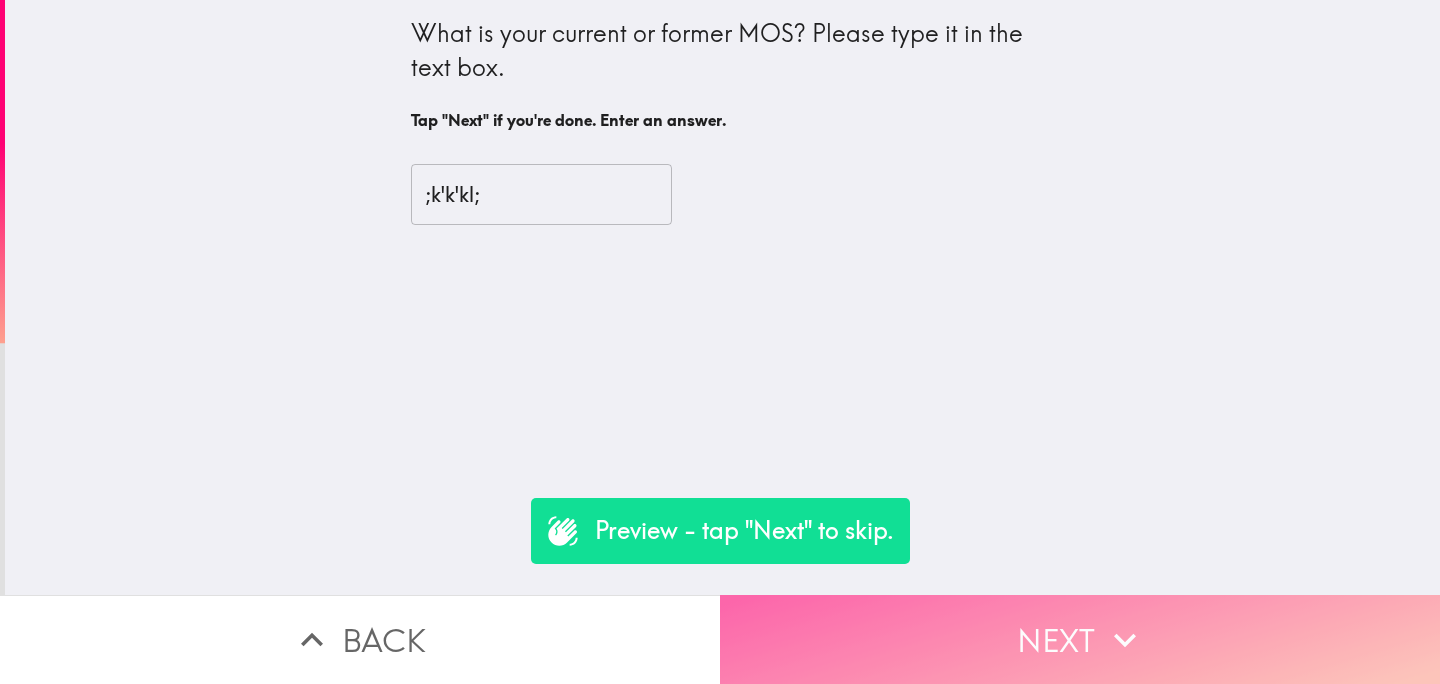 click on "Next" at bounding box center (1080, 639) 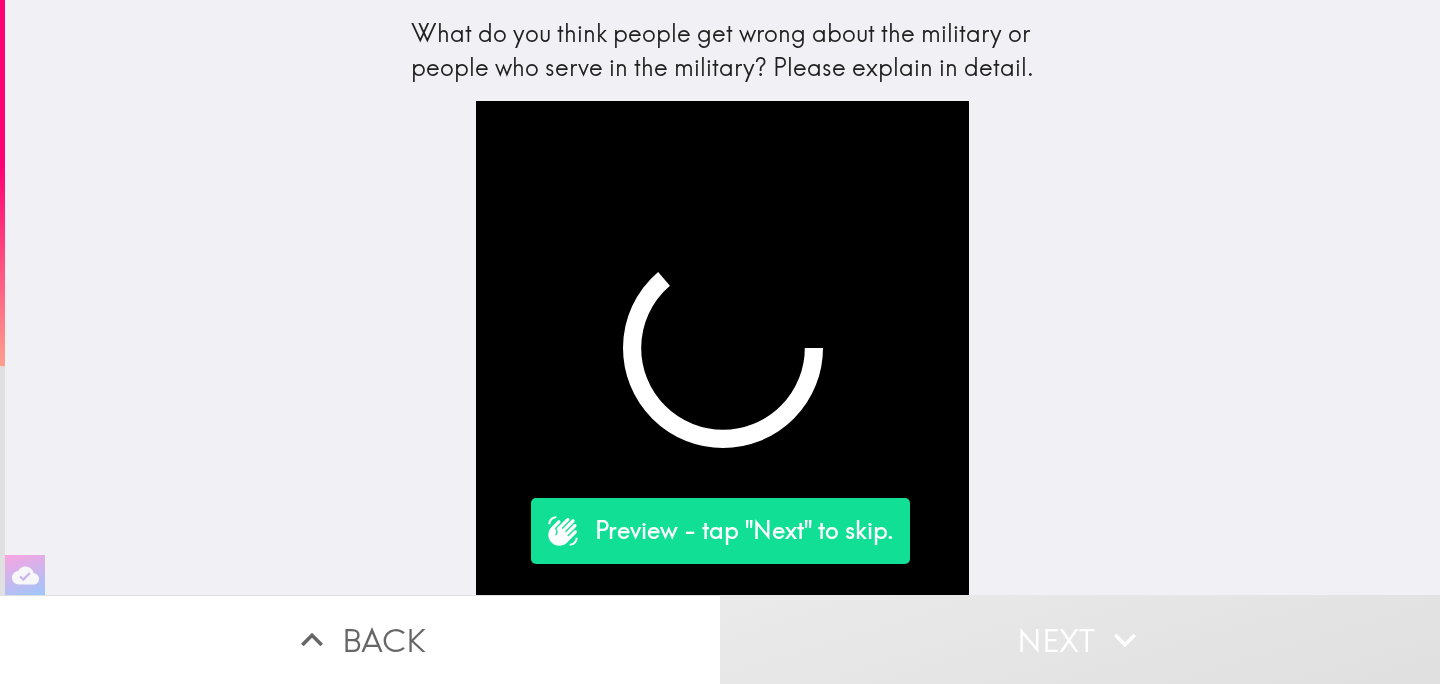 click on "Next" at bounding box center [1080, 639] 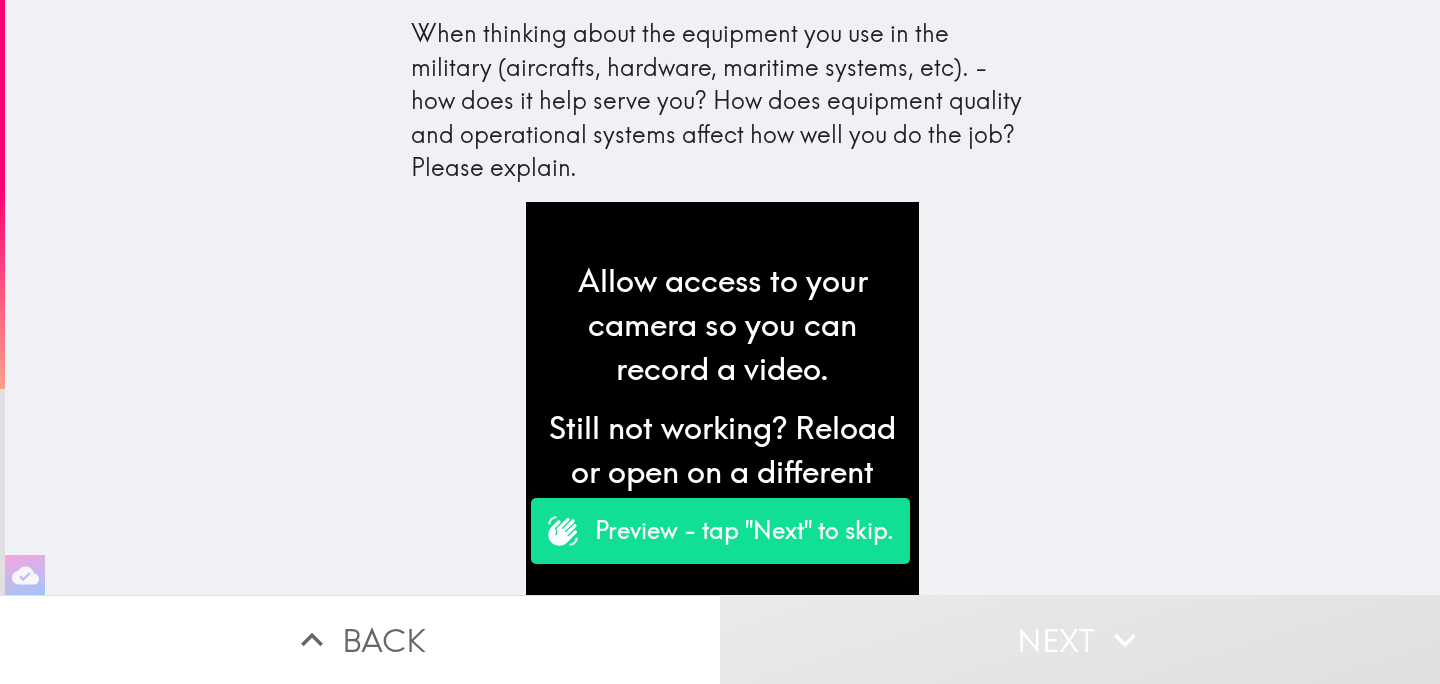 click on "Next" at bounding box center (1080, 639) 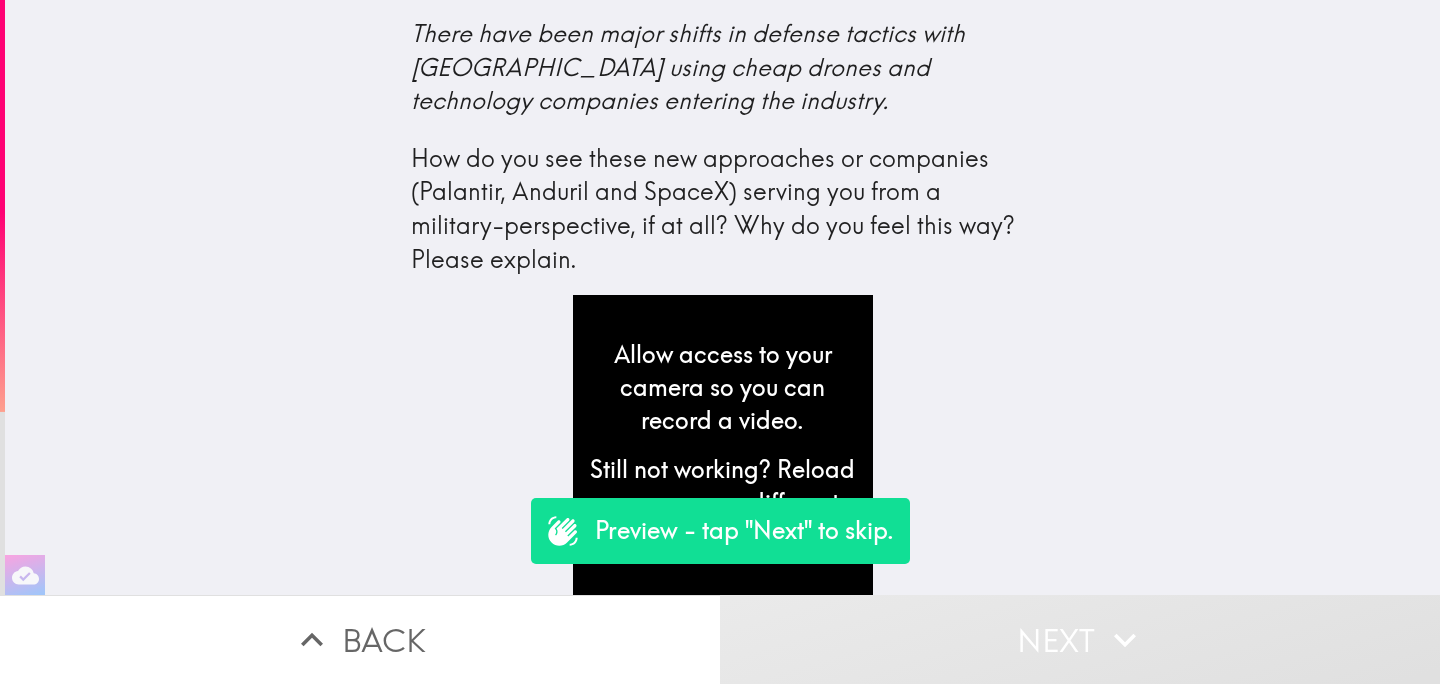 click on "Next" at bounding box center (1080, 639) 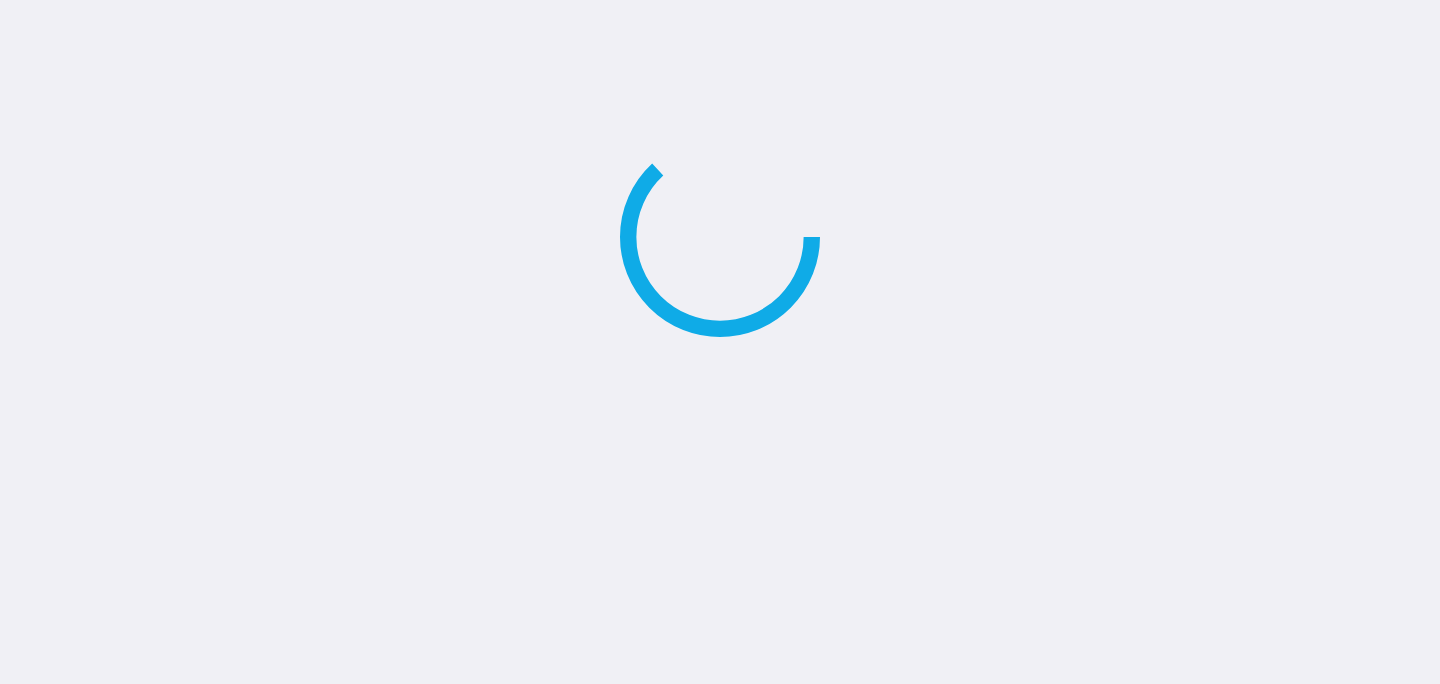 scroll, scrollTop: 0, scrollLeft: 0, axis: both 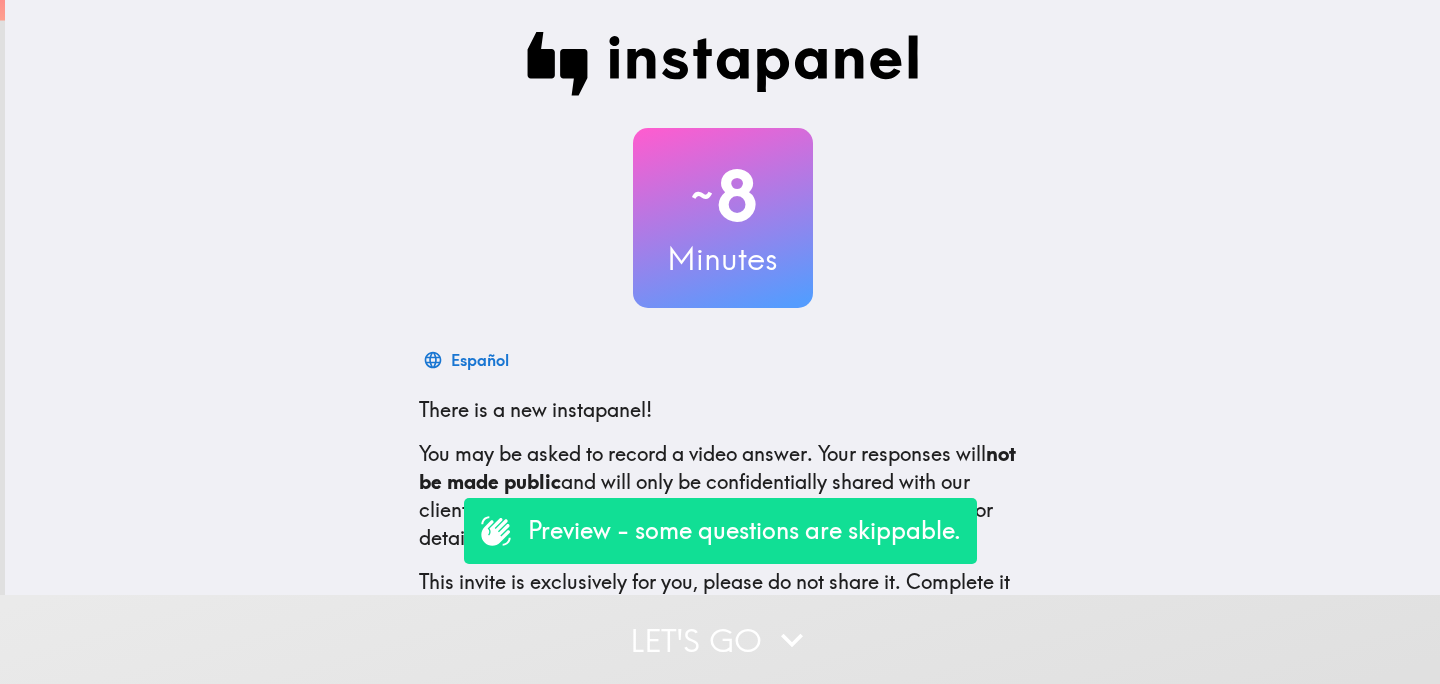 click on "Let's go" at bounding box center (720, 639) 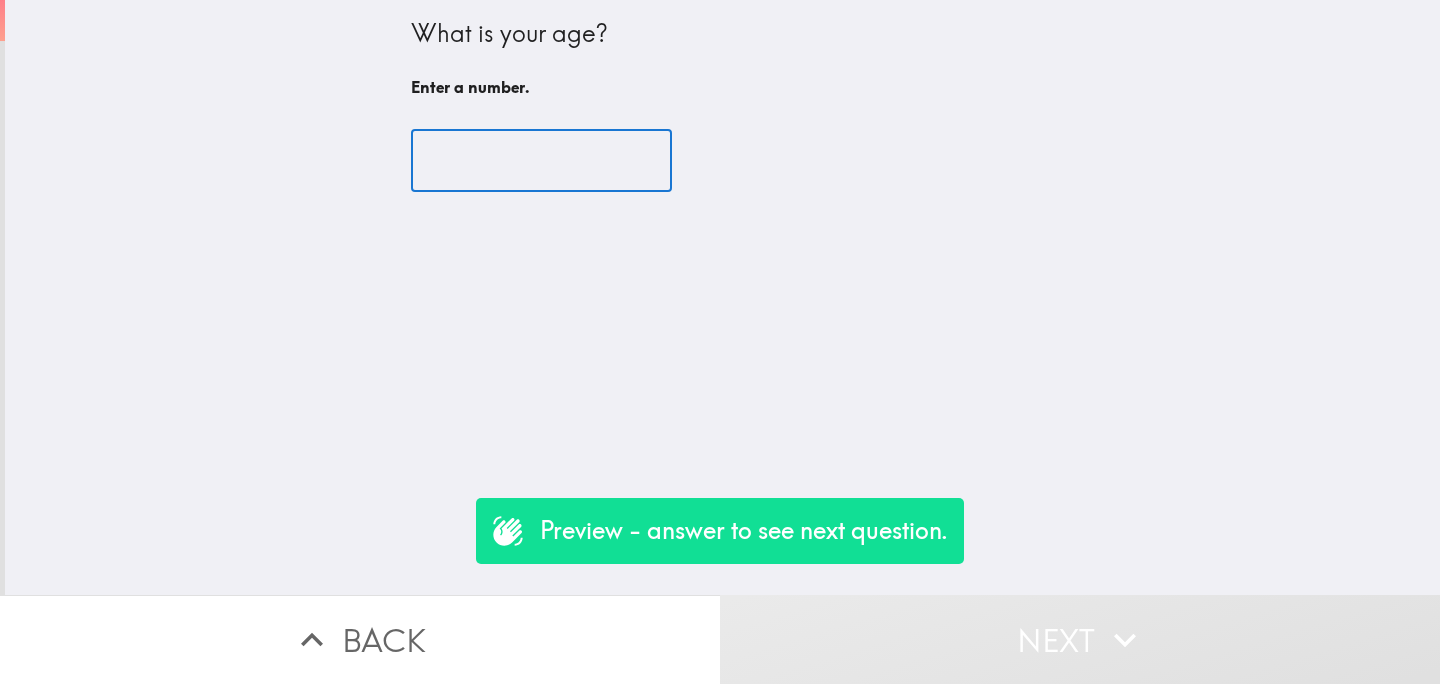 click at bounding box center (541, 161) 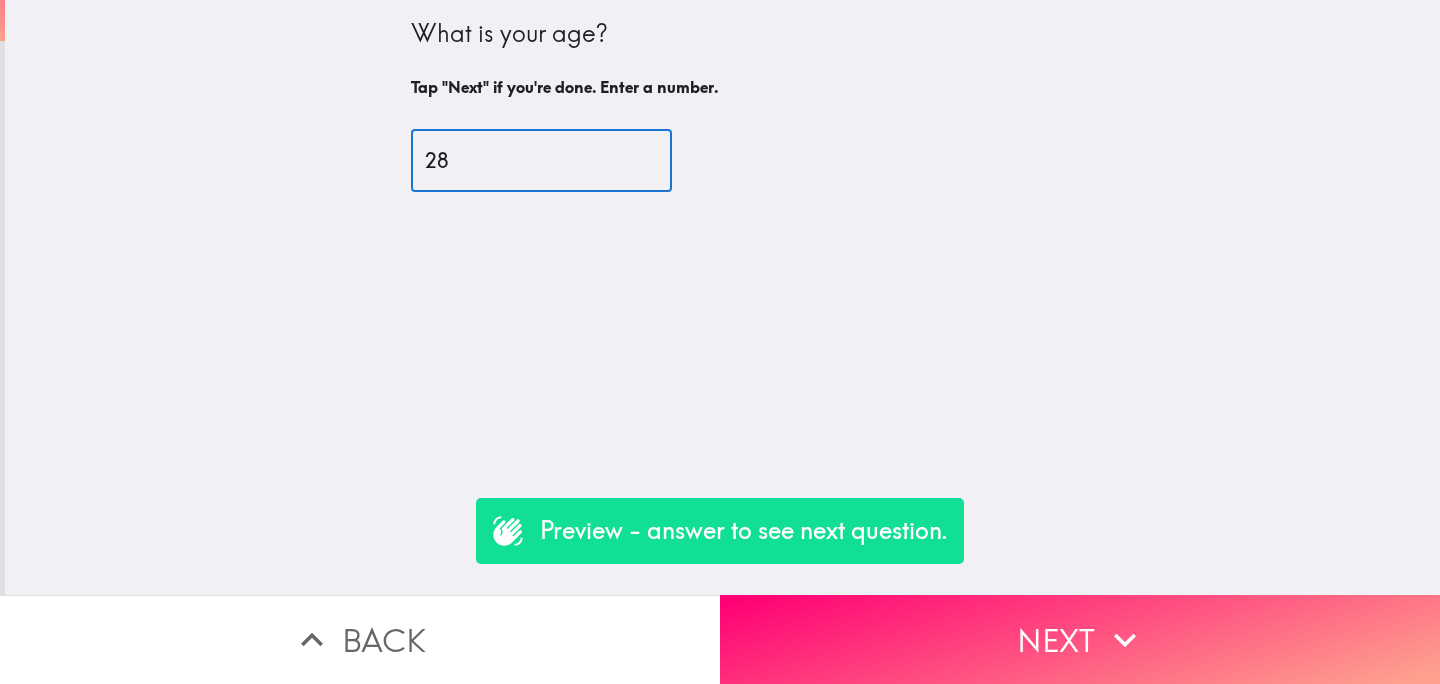 type on "28" 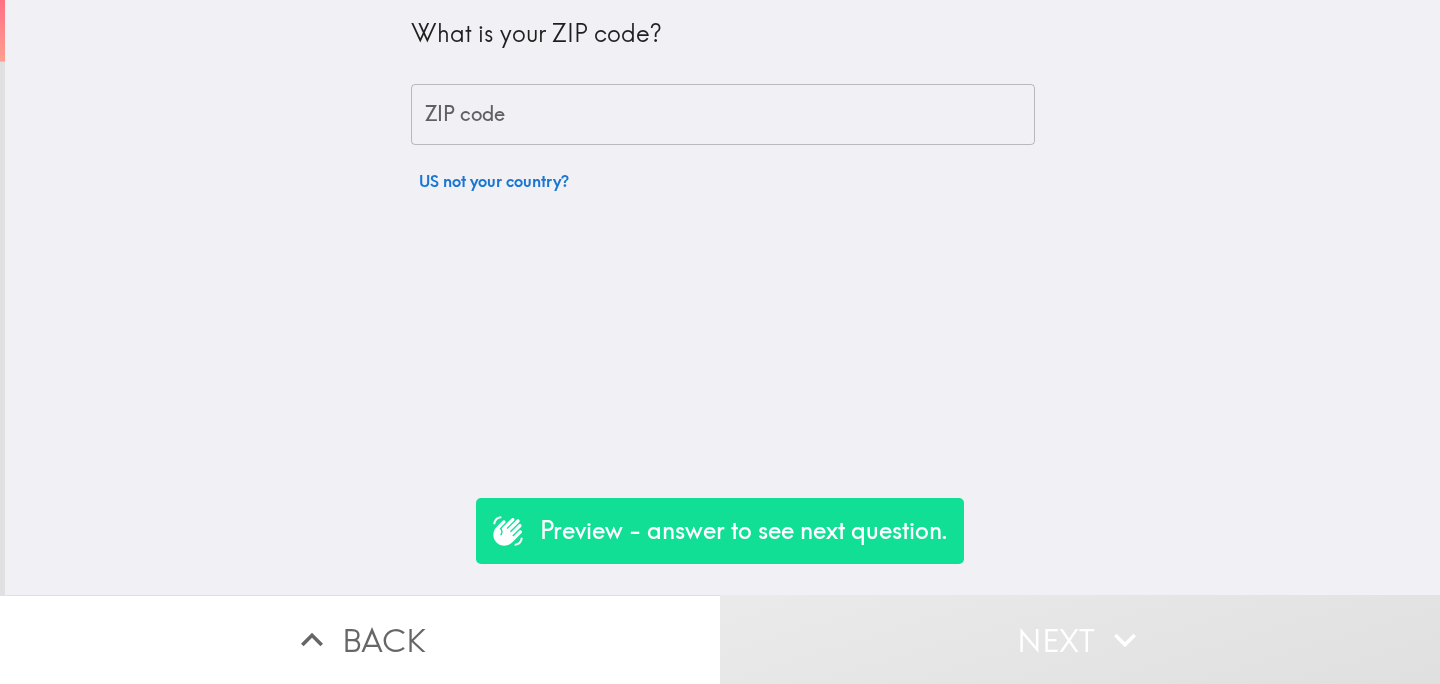 click on "ZIP code" at bounding box center [723, 115] 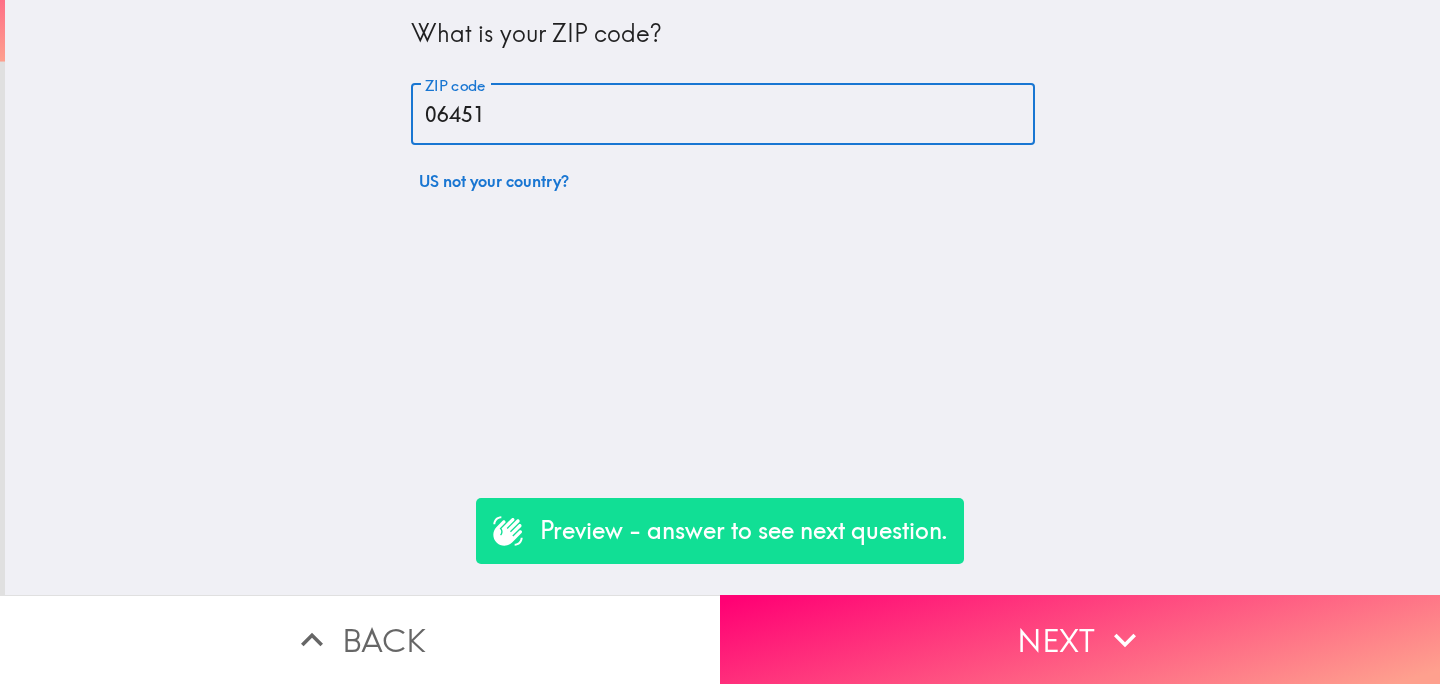 type on "06451" 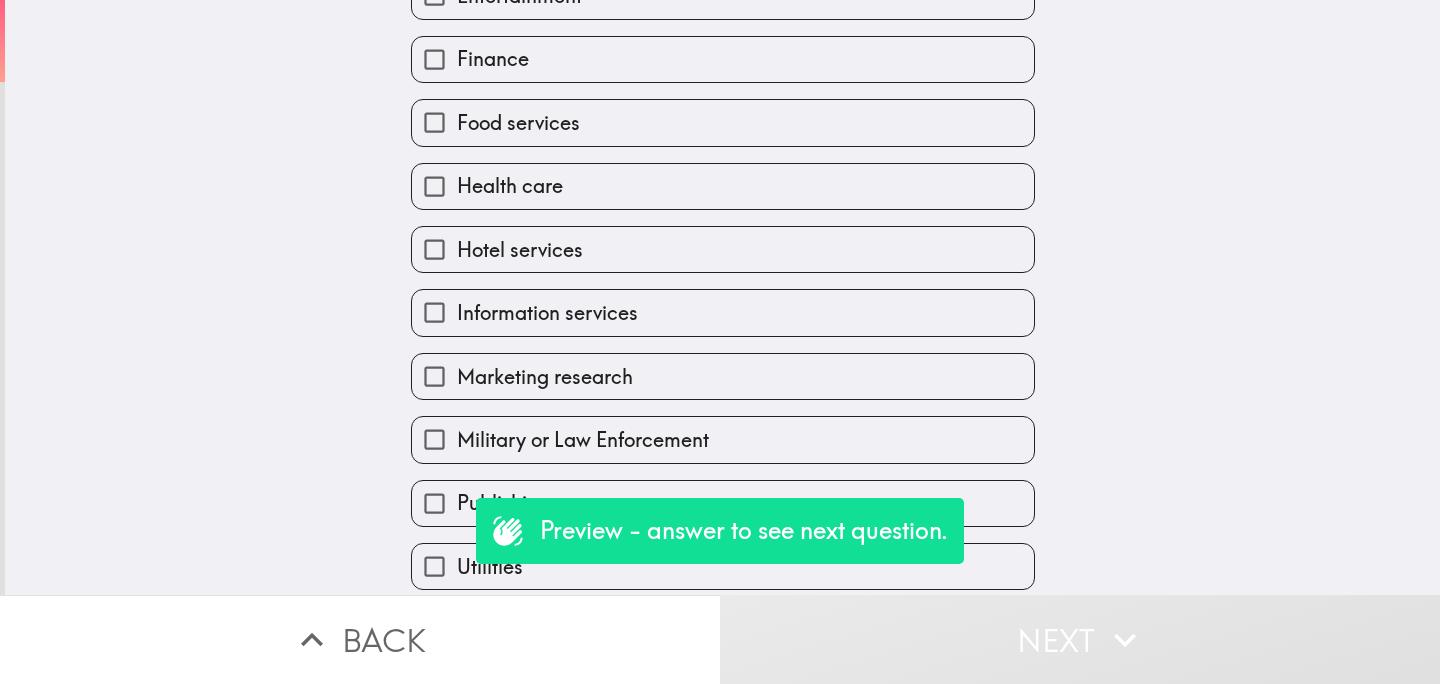 scroll, scrollTop: 559, scrollLeft: 0, axis: vertical 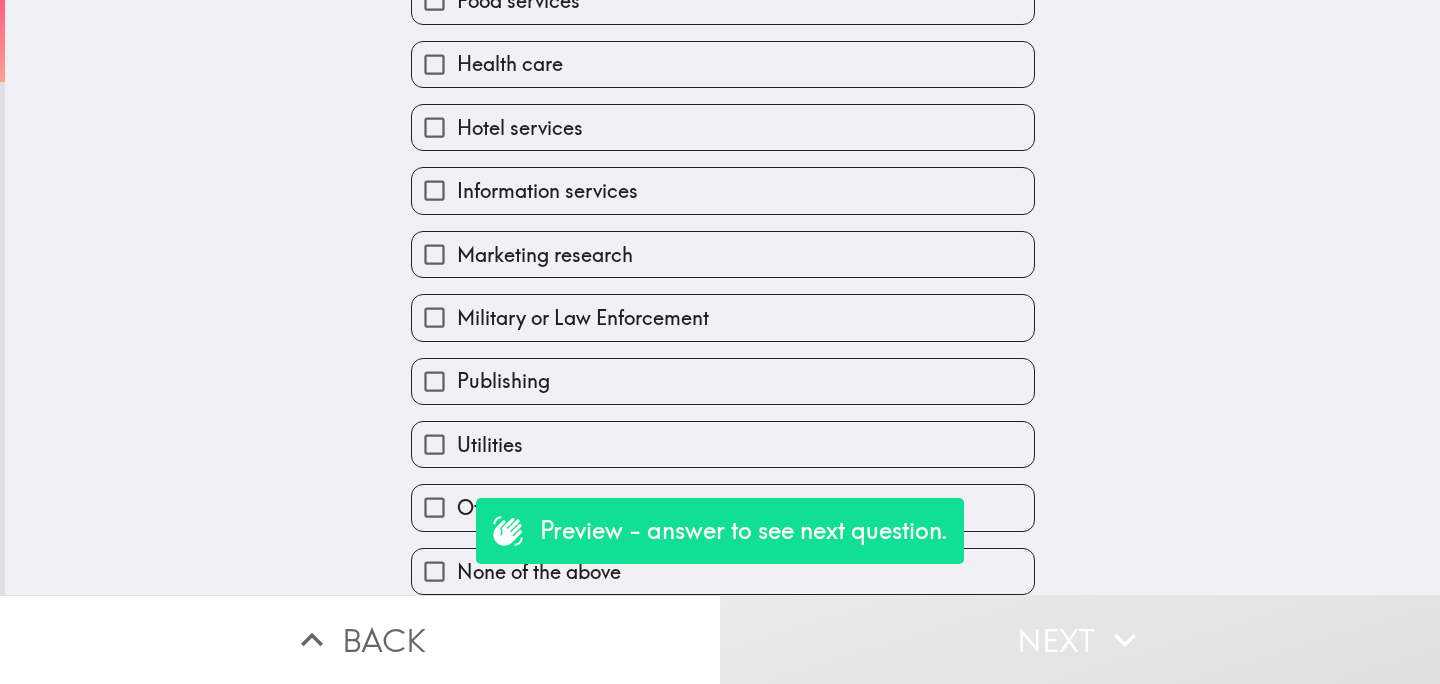click on "Military or Law Enforcement" at bounding box center (583, 318) 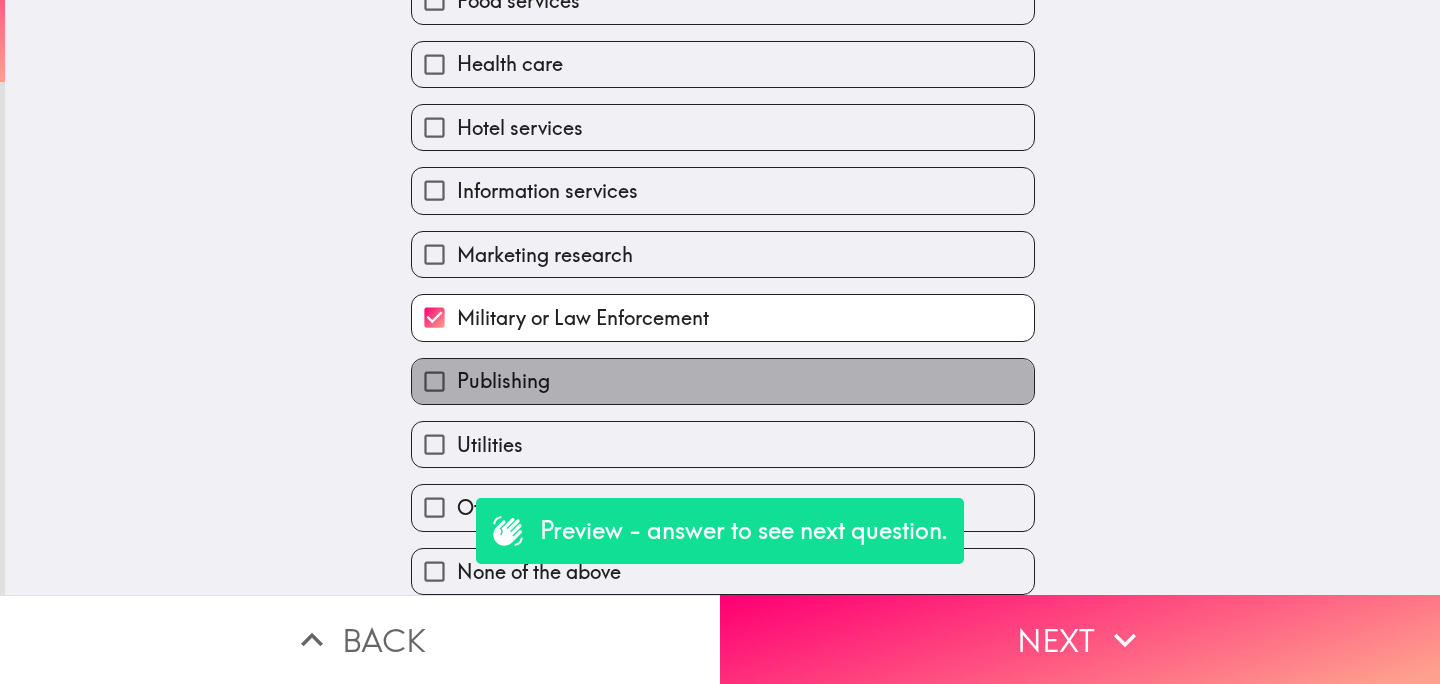 click on "Publishing" at bounding box center [723, 381] 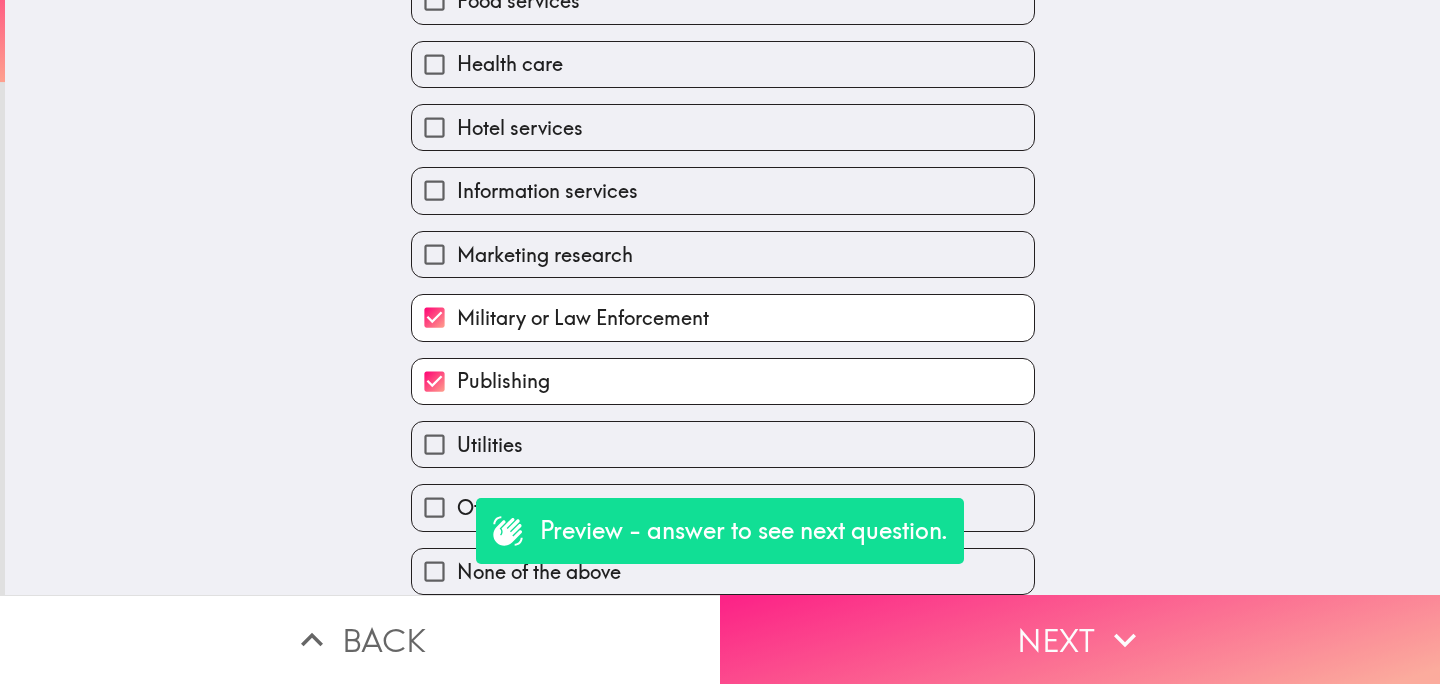 click on "Next" at bounding box center (1080, 639) 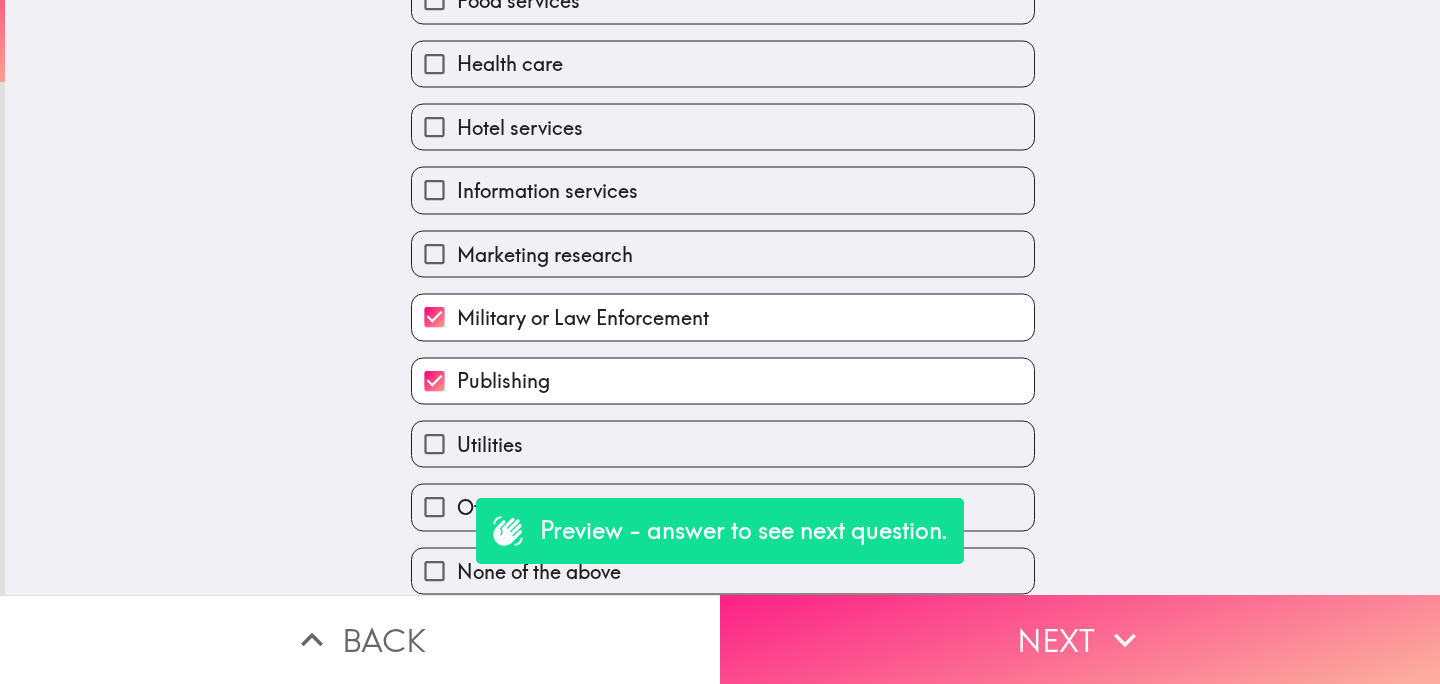 scroll, scrollTop: 0, scrollLeft: 0, axis: both 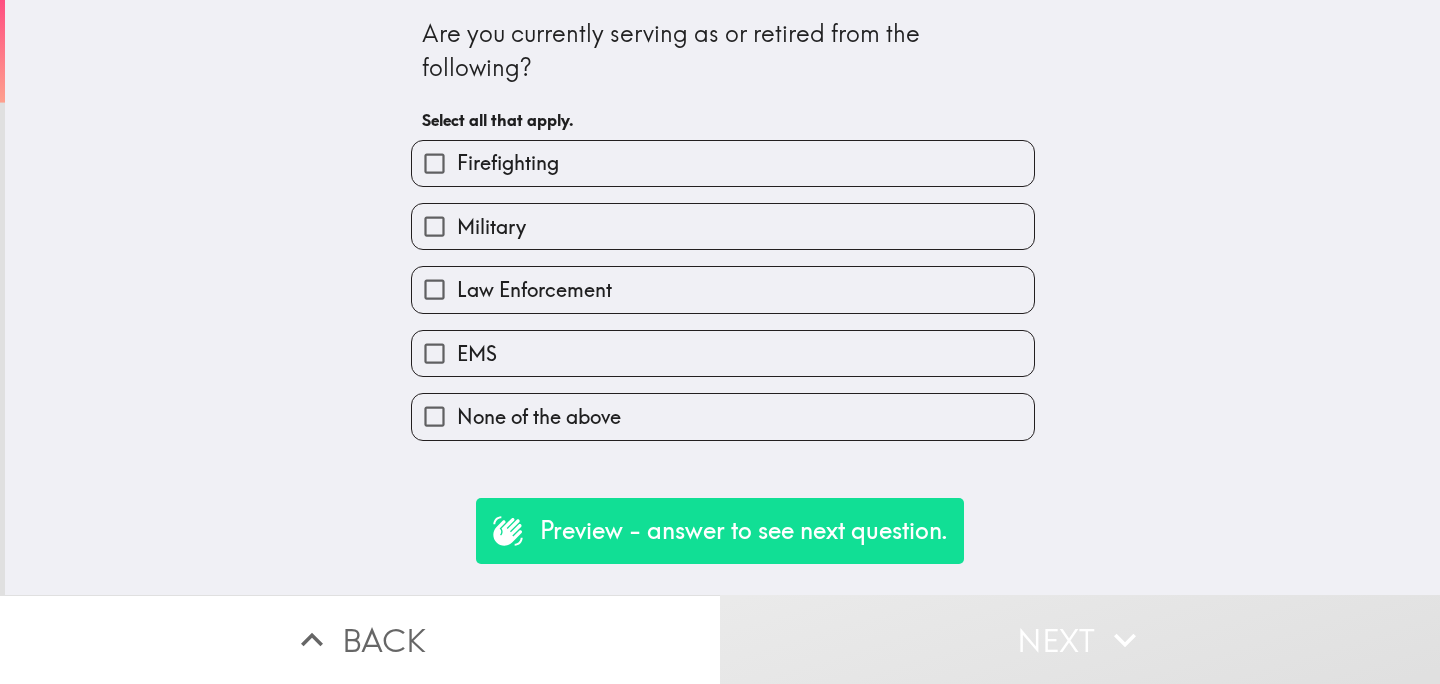 click on "Military" at bounding box center [723, 226] 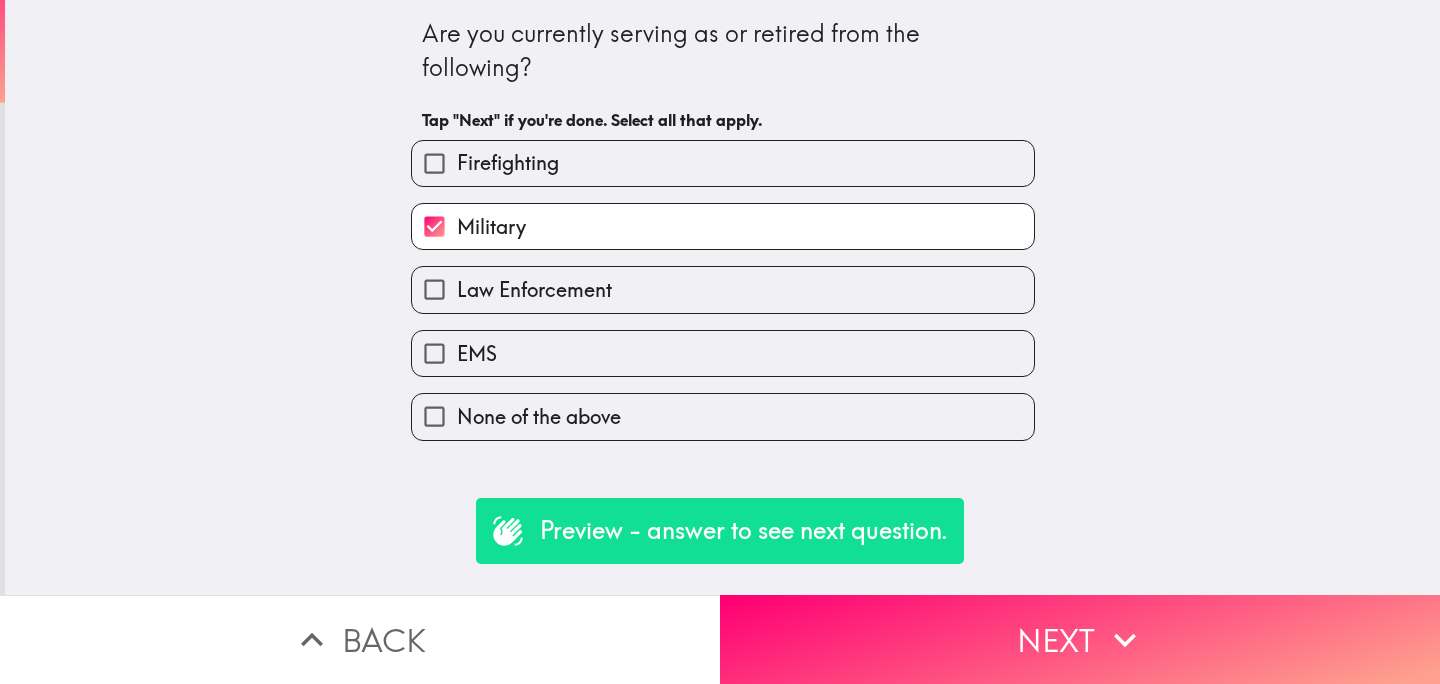 click on "Law Enforcement" at bounding box center [723, 289] 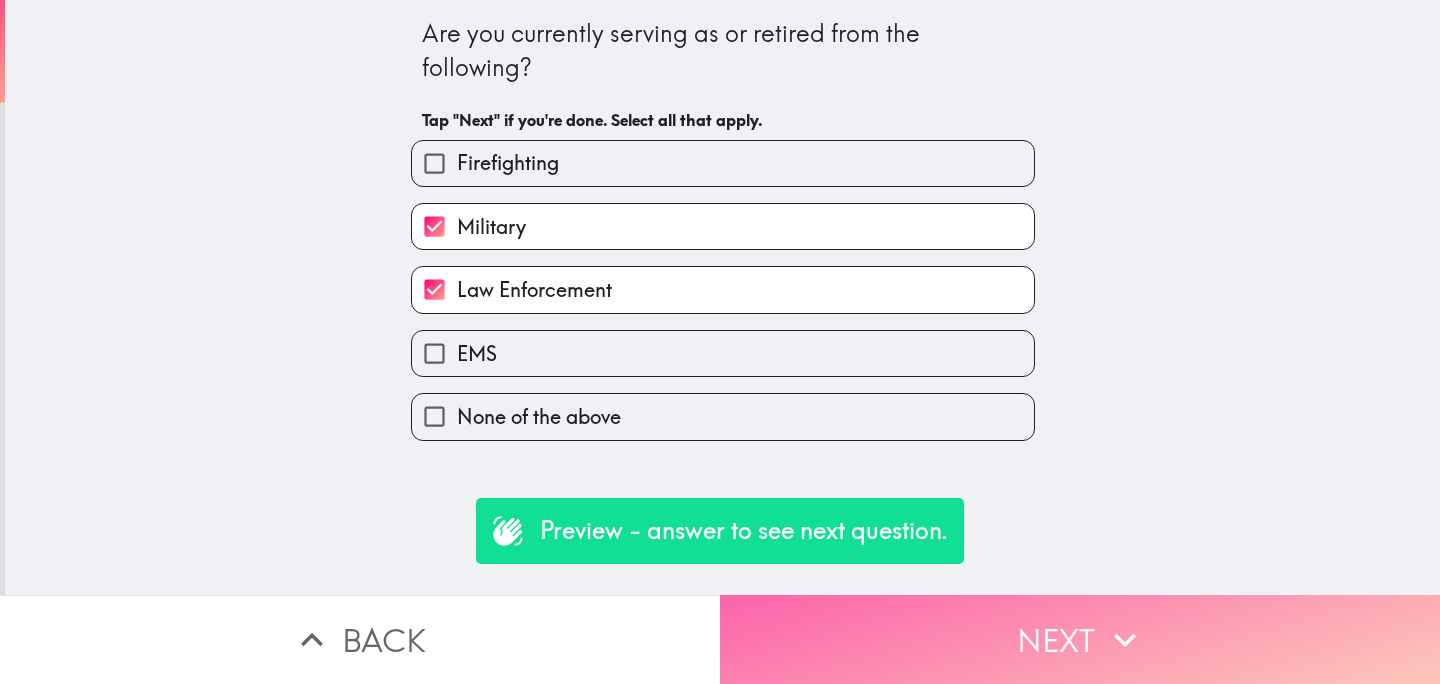 click on "Next" at bounding box center (1080, 639) 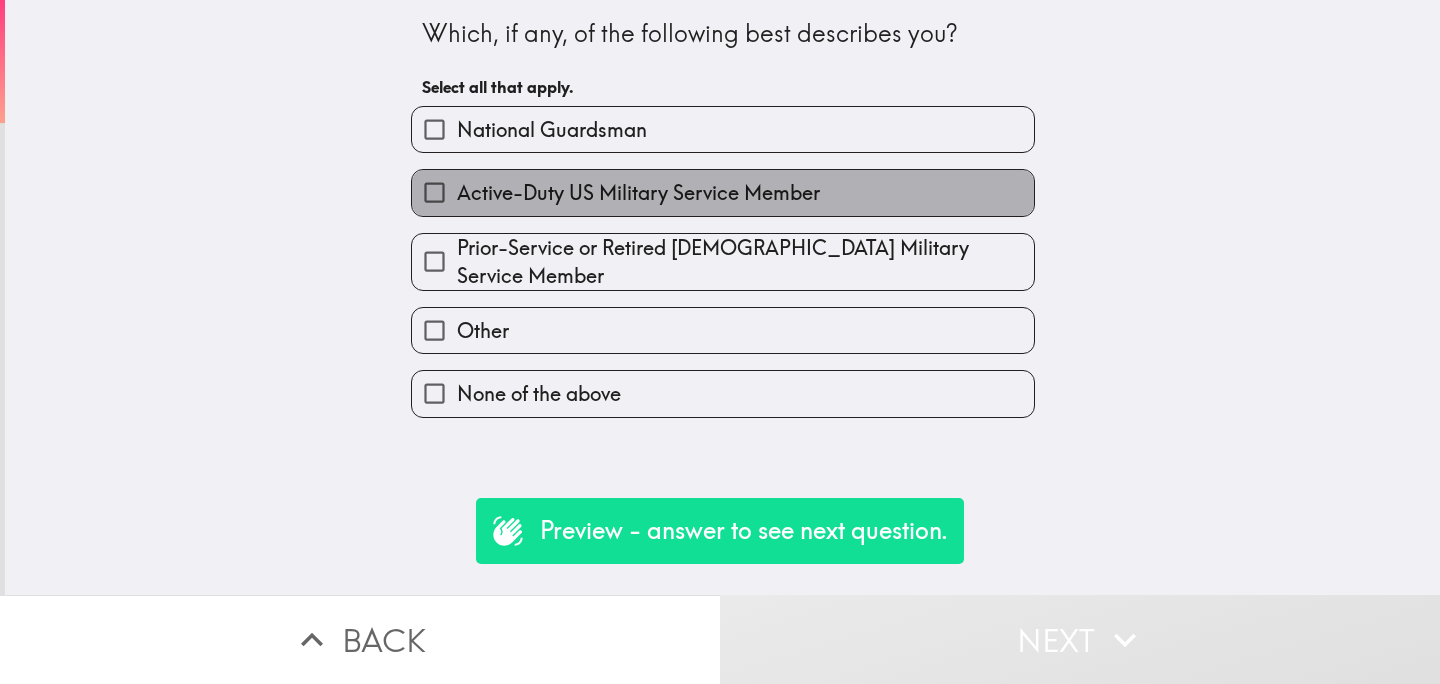 click on "Active-Duty US Military Service Member" at bounding box center (638, 193) 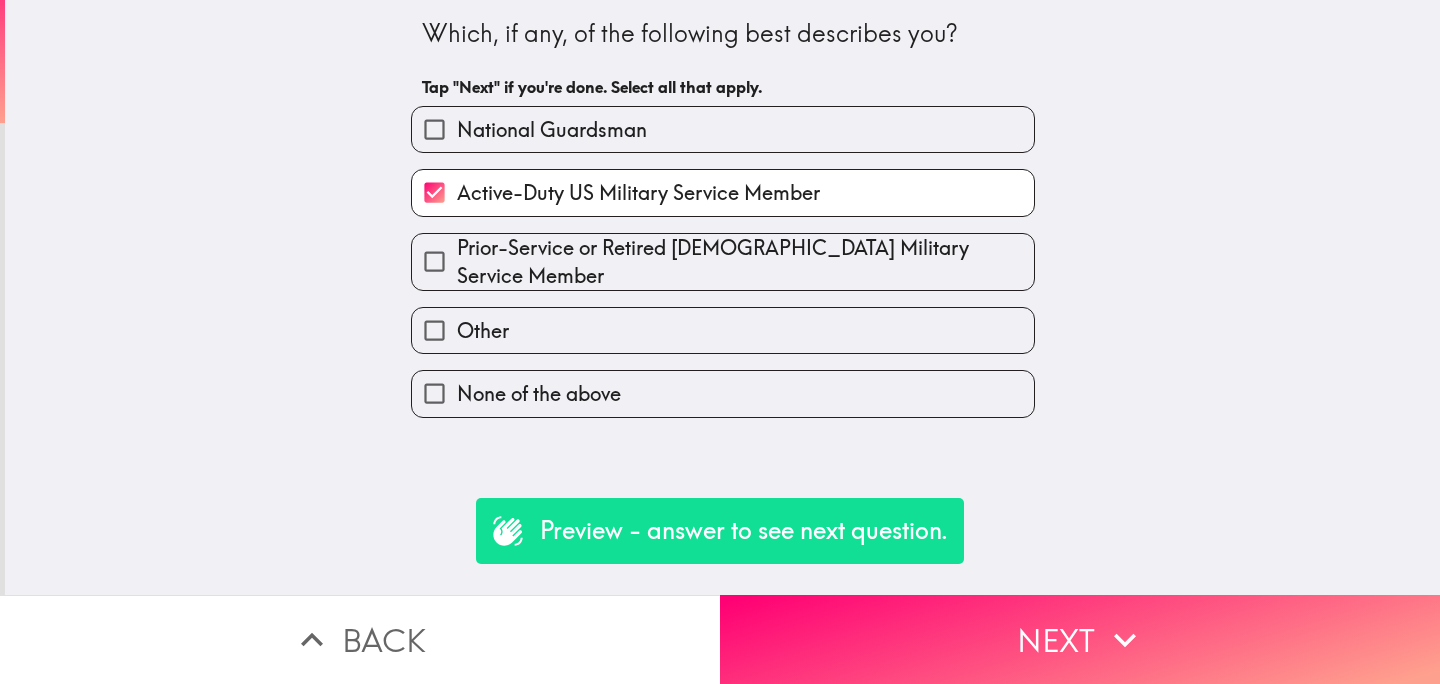 click on "Active-Duty US Military Service Member" at bounding box center [638, 193] 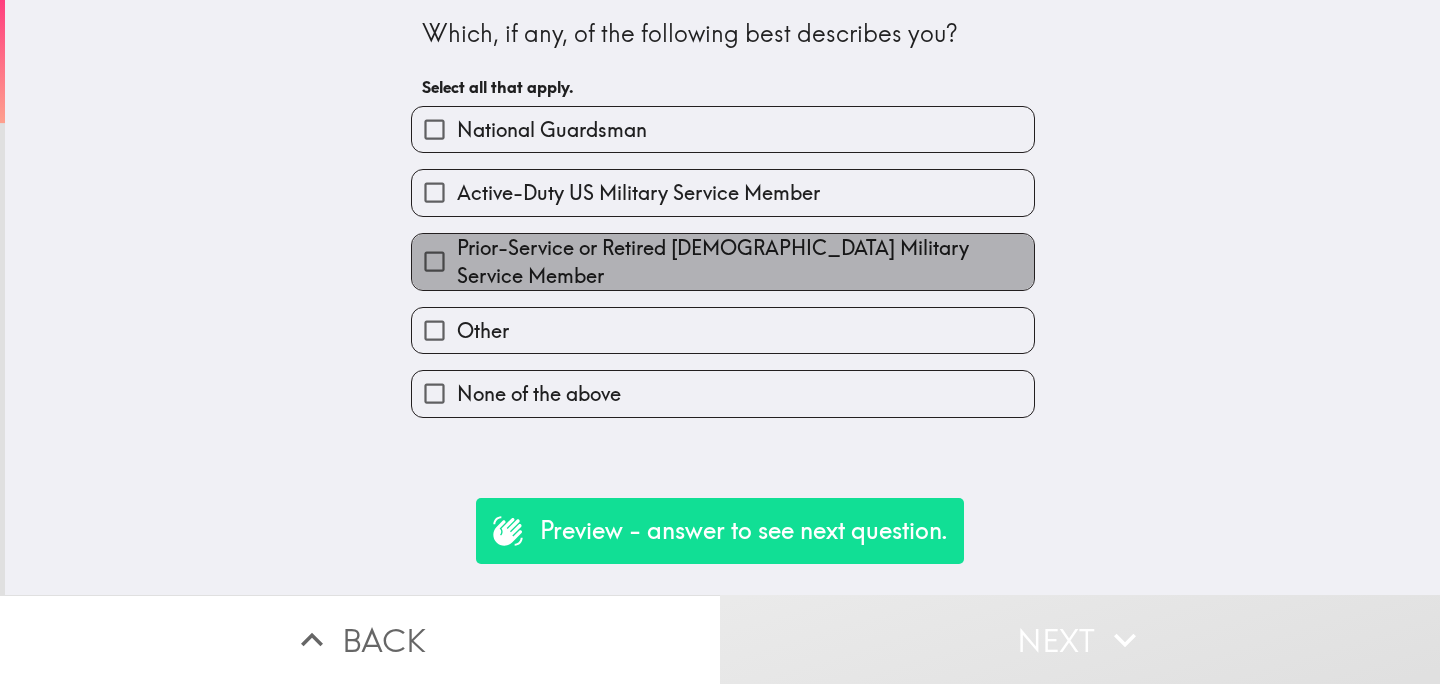 click on "Prior-Service or Retired [DEMOGRAPHIC_DATA] Military Service Member" at bounding box center (745, 262) 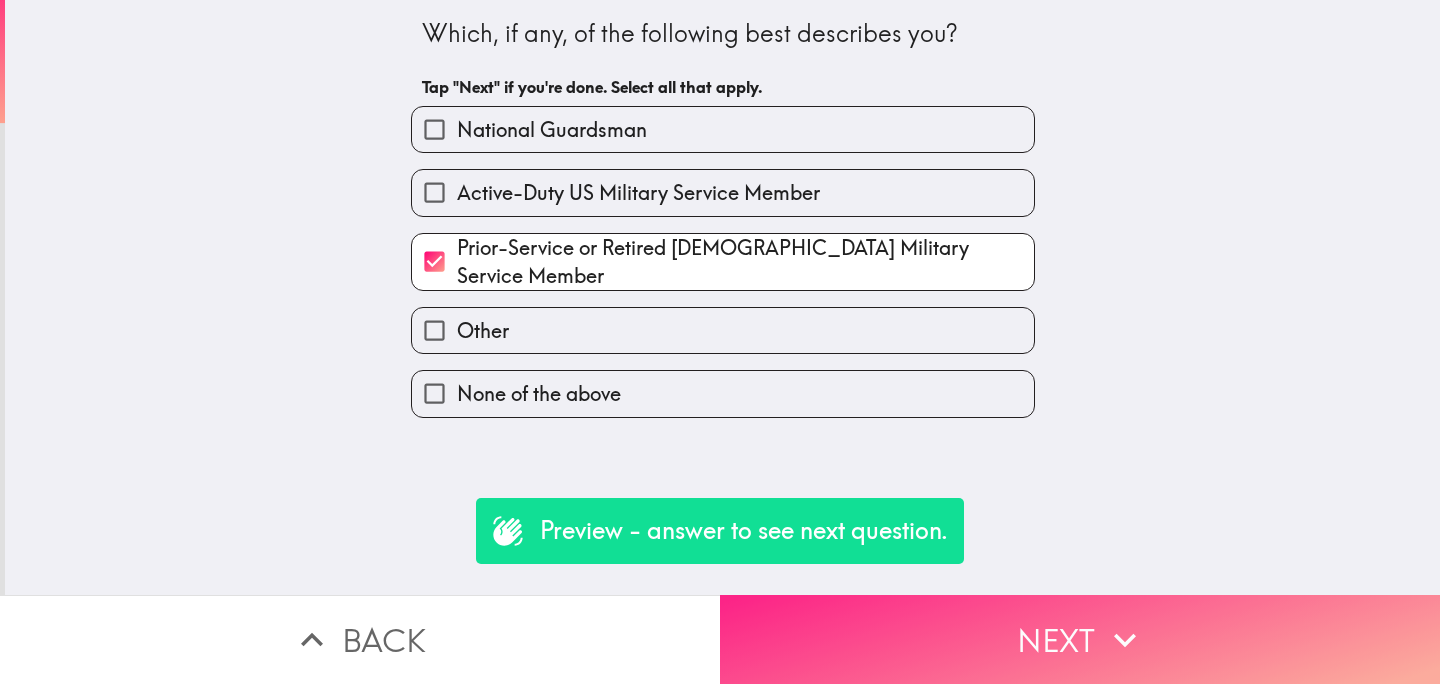 click on "Next" at bounding box center [1080, 639] 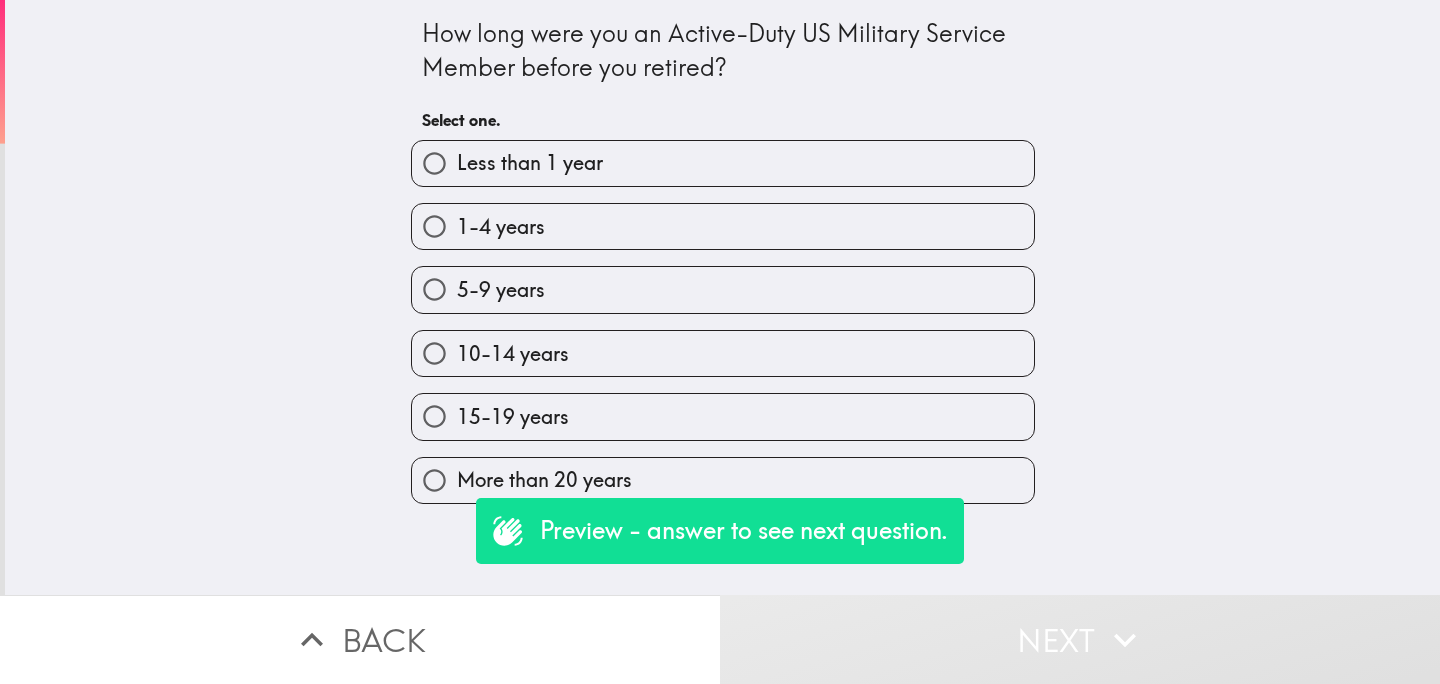 click on "5-9 years" at bounding box center [723, 289] 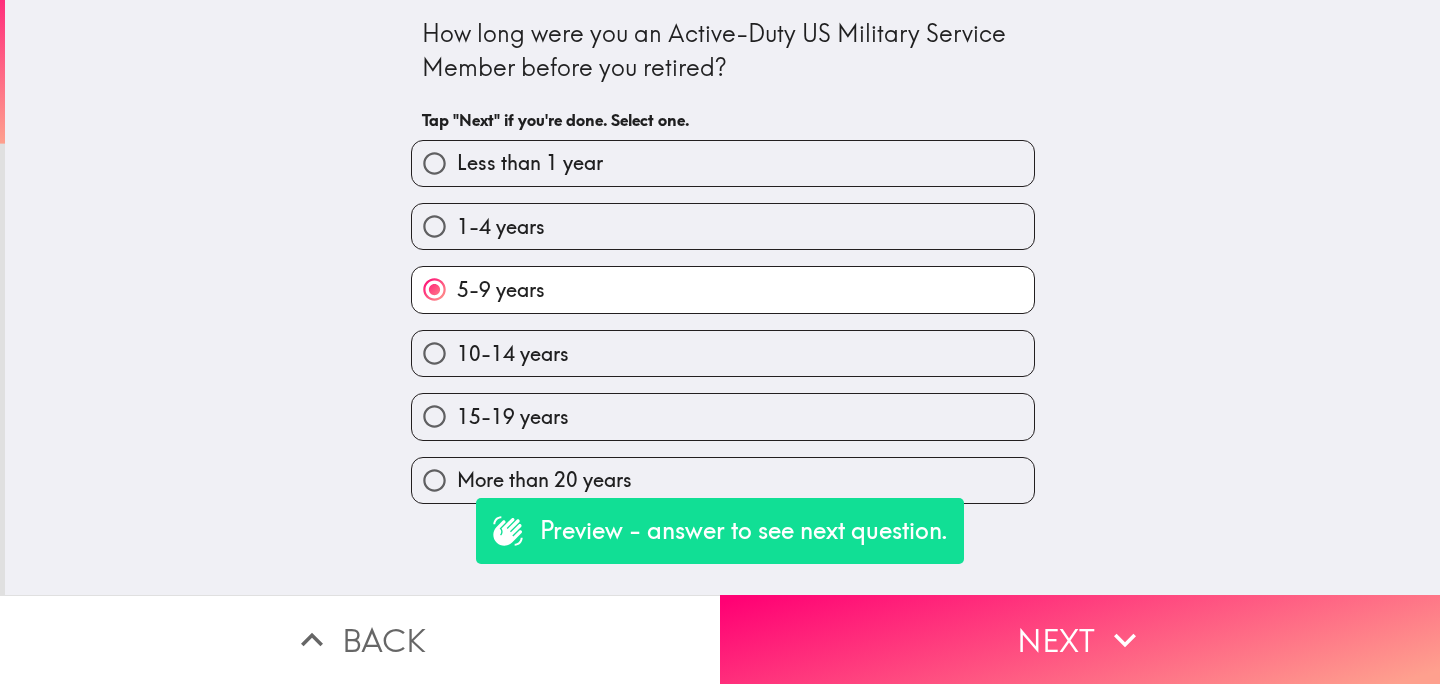 click on "15-19 years" at bounding box center (723, 416) 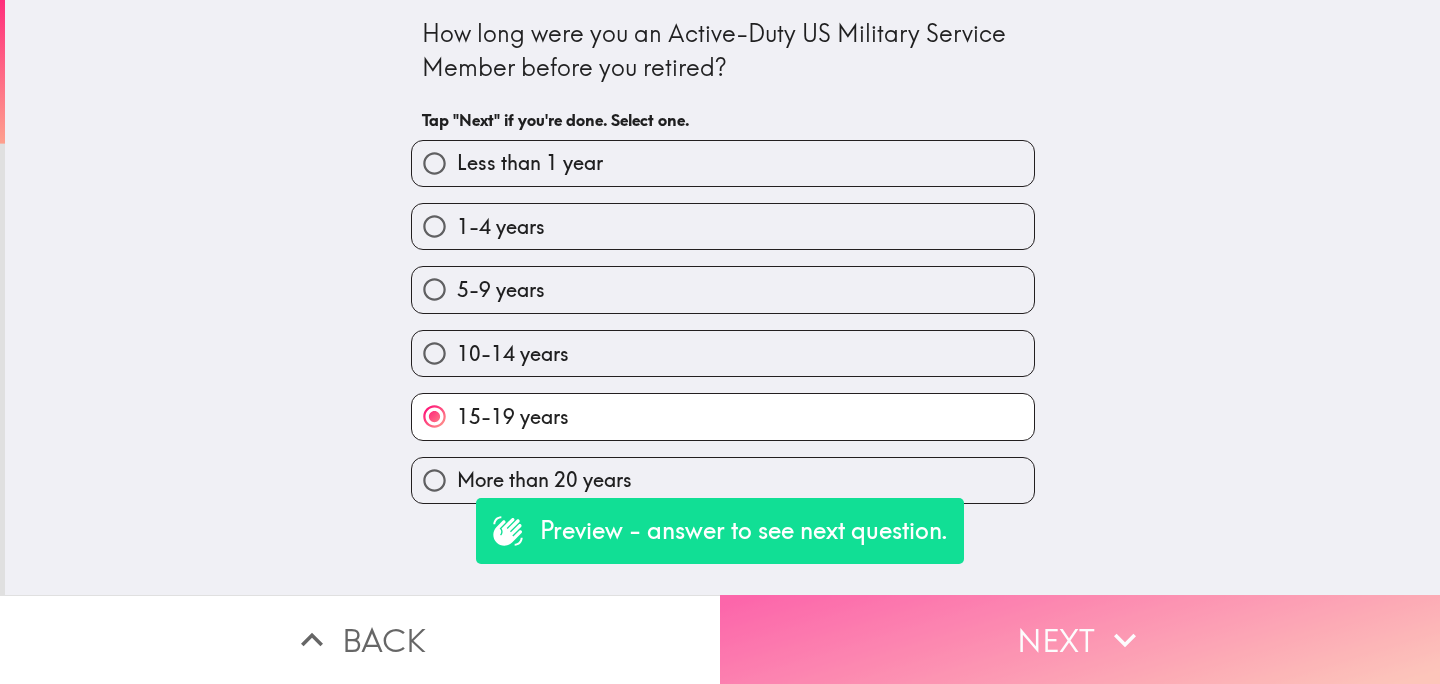 click on "Next" at bounding box center (1080, 639) 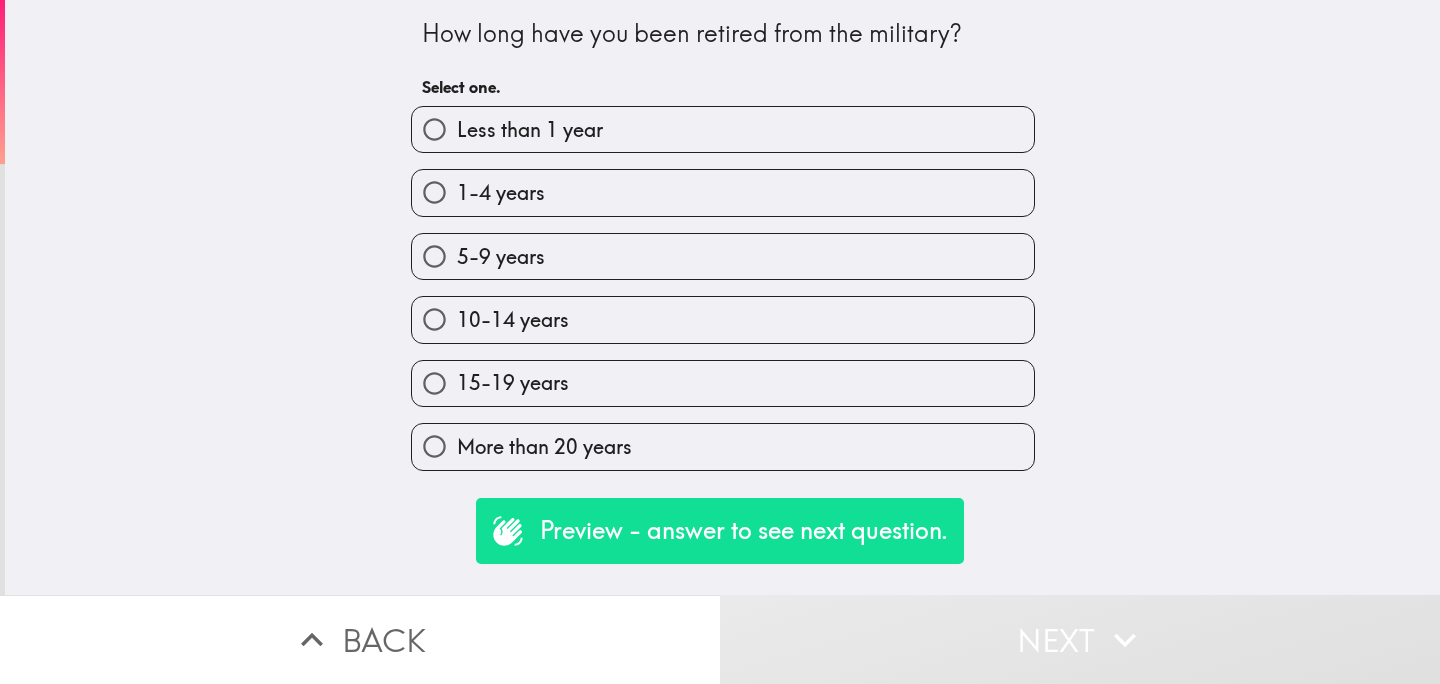 click on "5-9 years" at bounding box center [715, 248] 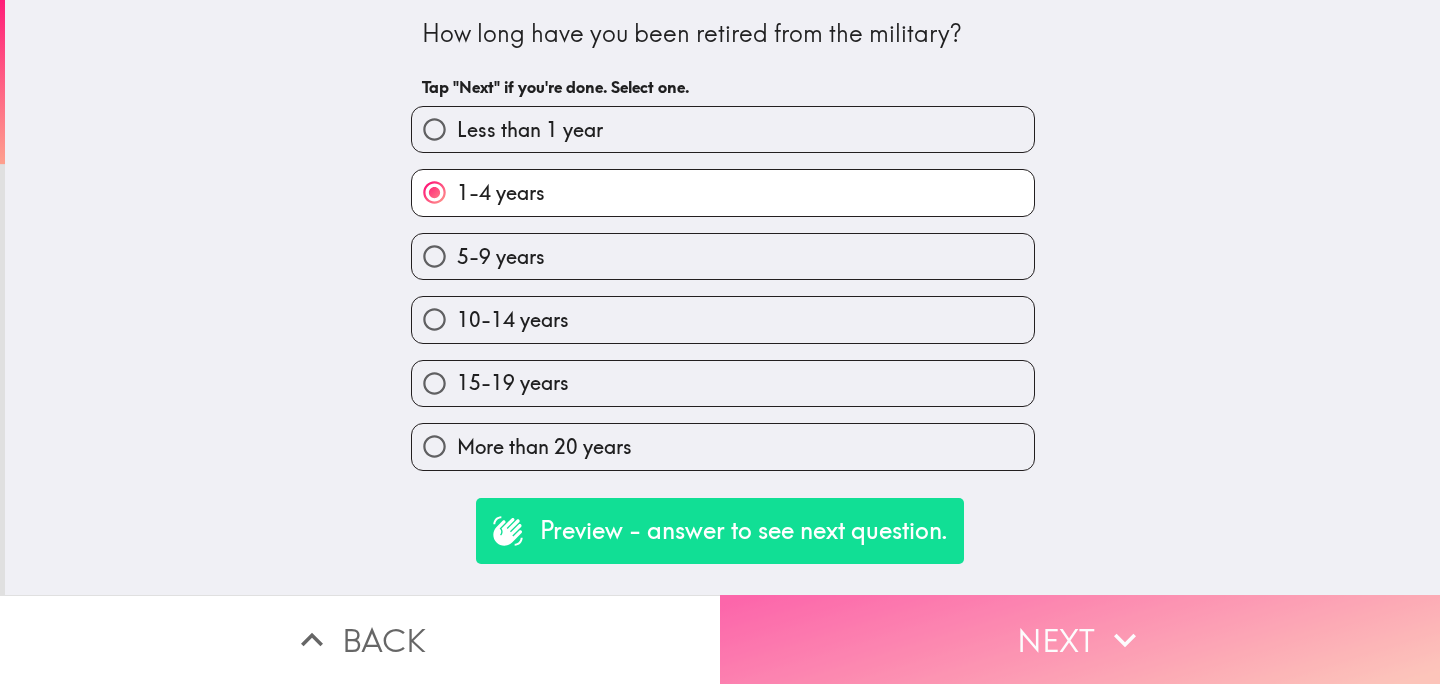click on "Next" at bounding box center [1080, 639] 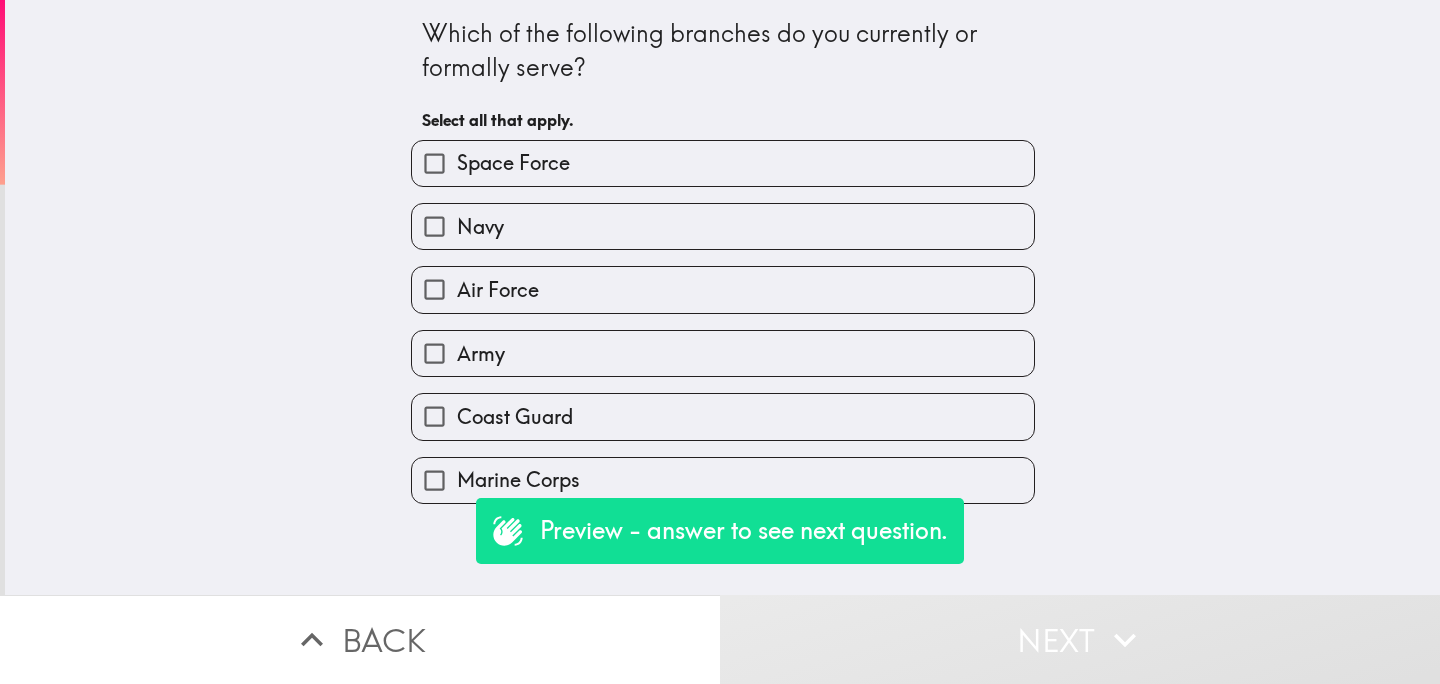 click on "Army" at bounding box center [723, 353] 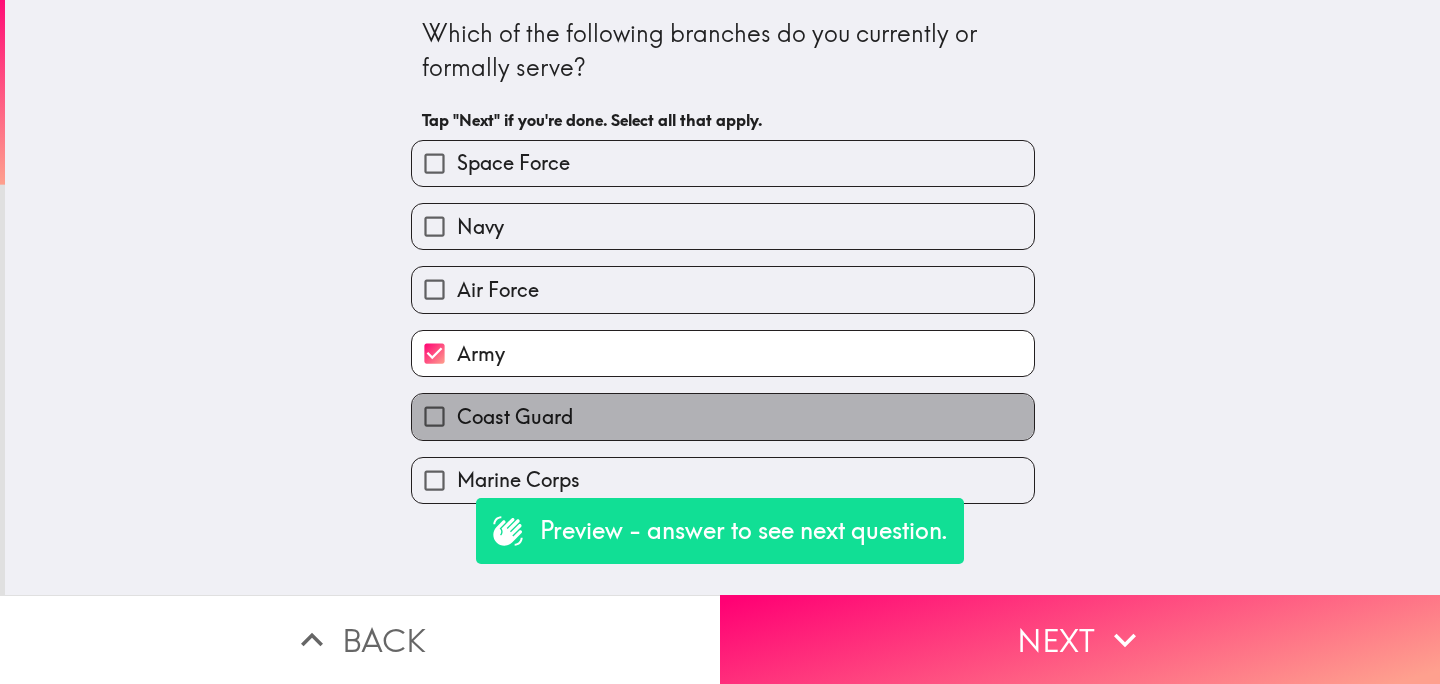 click on "Coast Guard" at bounding box center (723, 416) 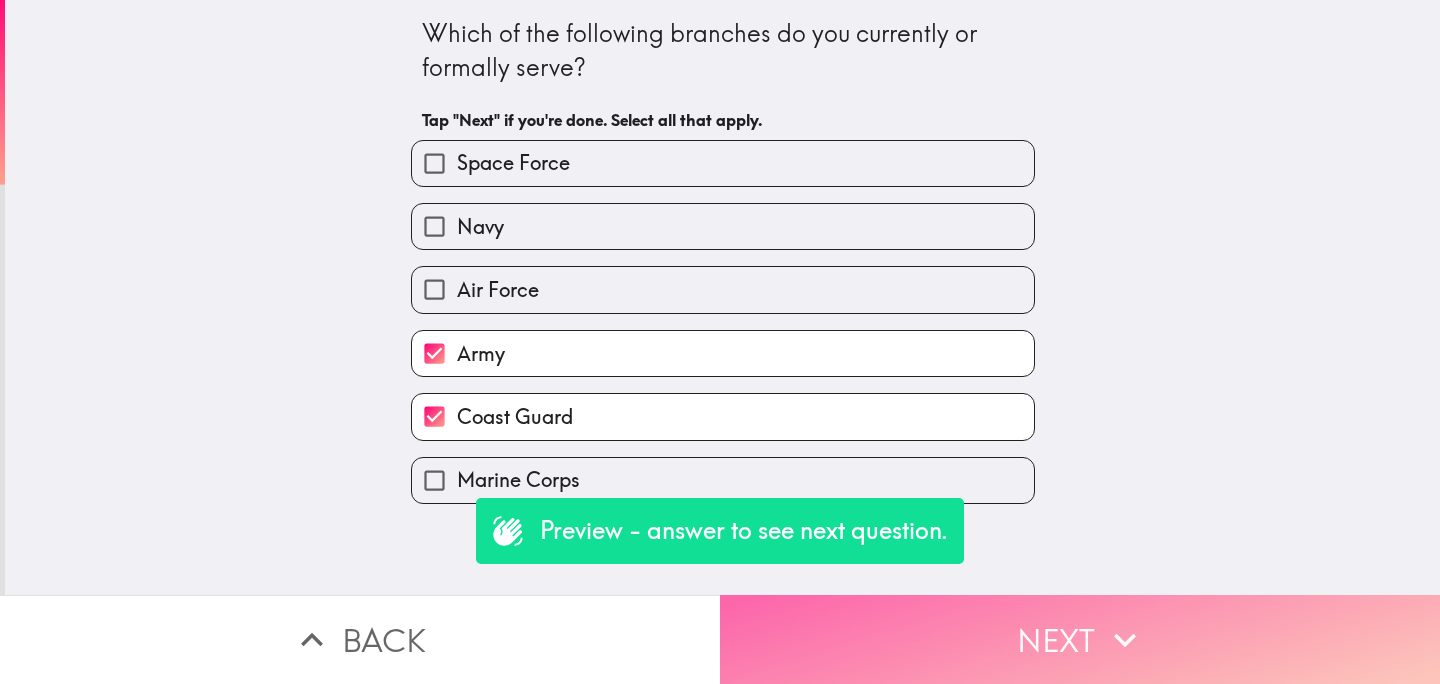 click on "Next" at bounding box center (1080, 639) 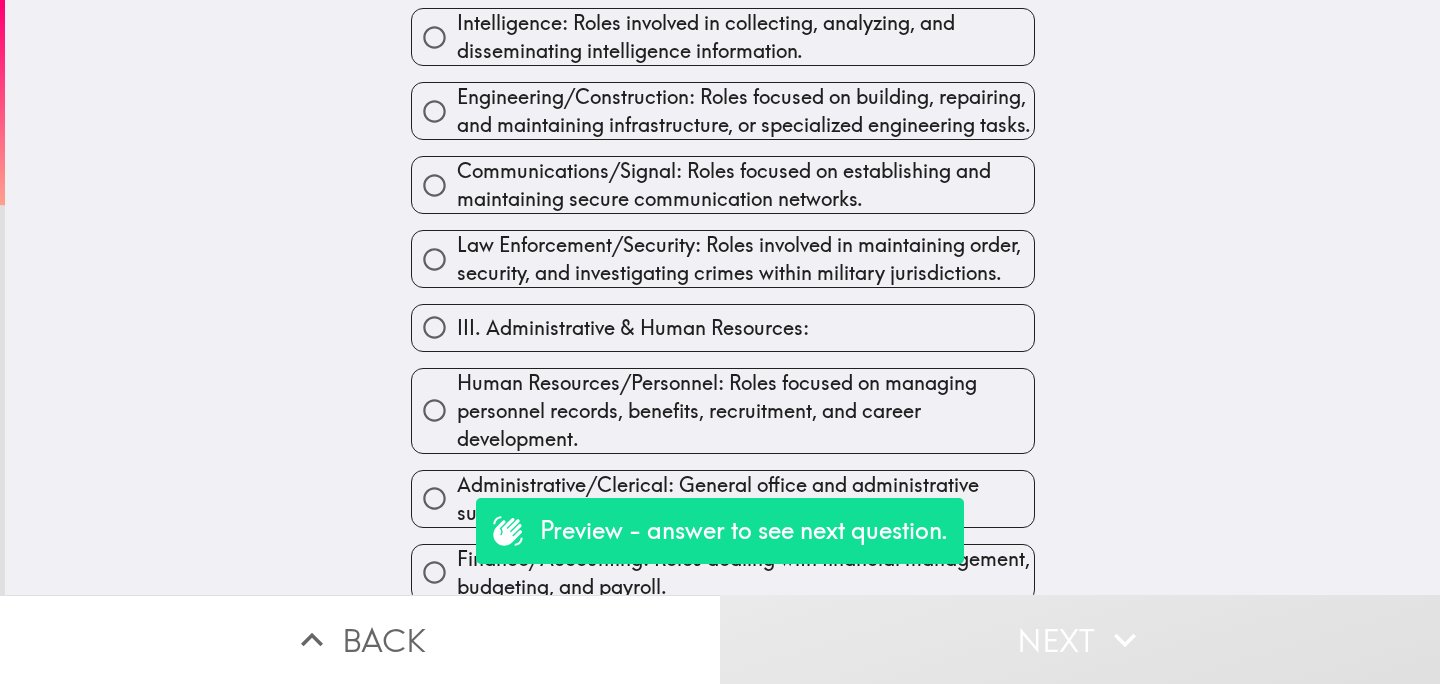 scroll, scrollTop: 984, scrollLeft: 0, axis: vertical 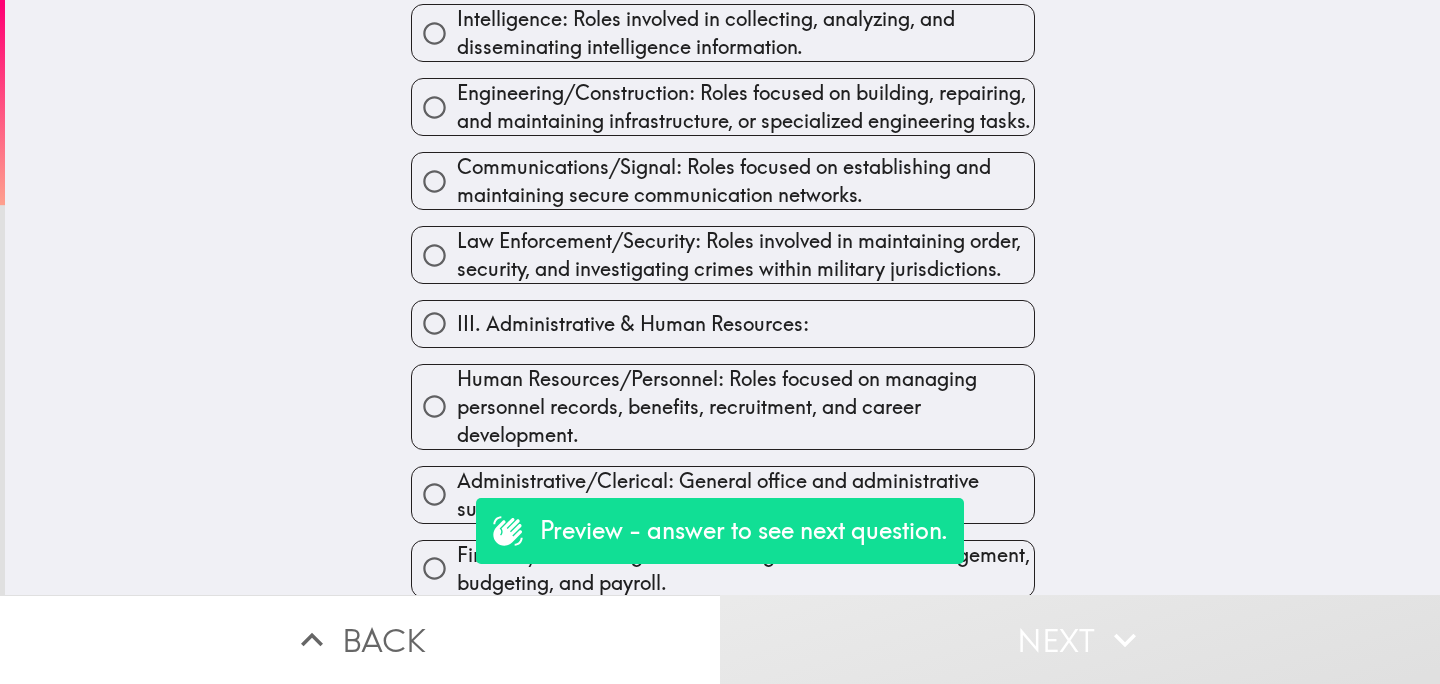 click on "Engineering/Construction: Roles focused on building, repairing, and maintaining infrastructure, or specialized engineering tasks." at bounding box center [745, 107] 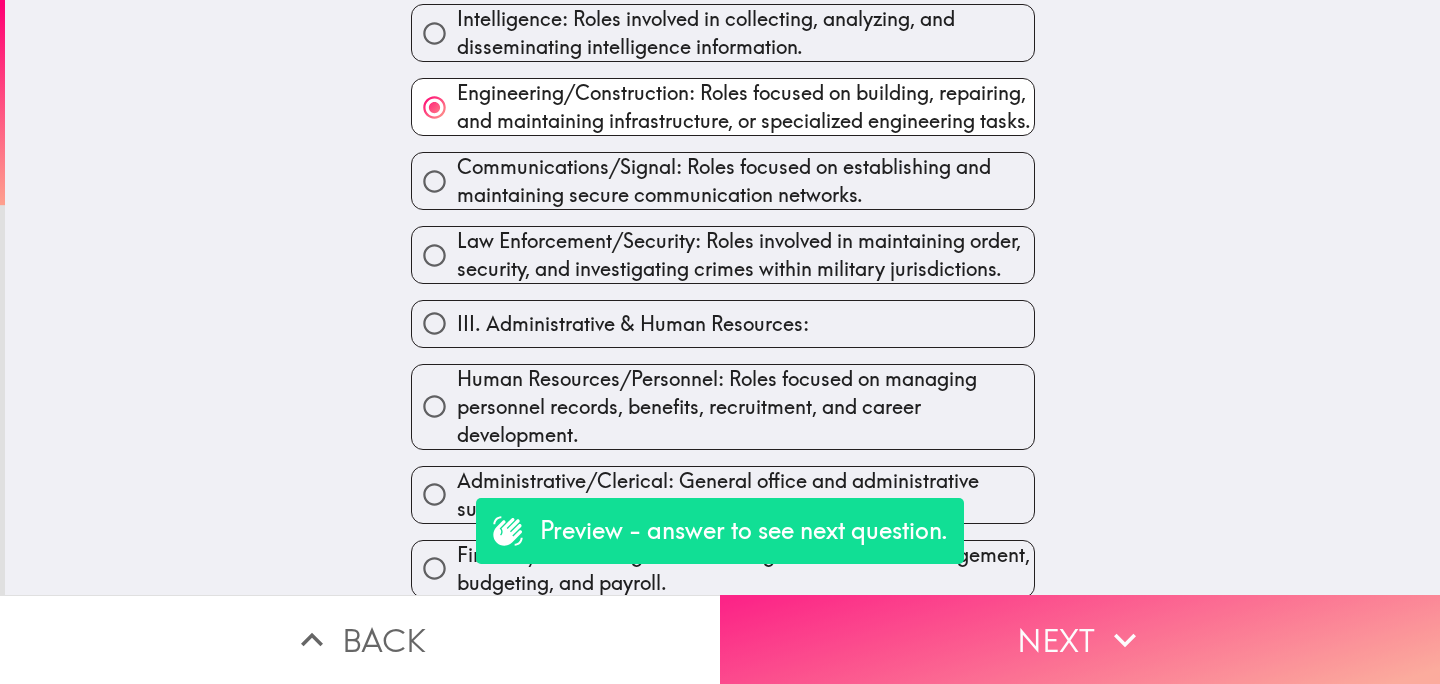 click on "Next" at bounding box center [1080, 639] 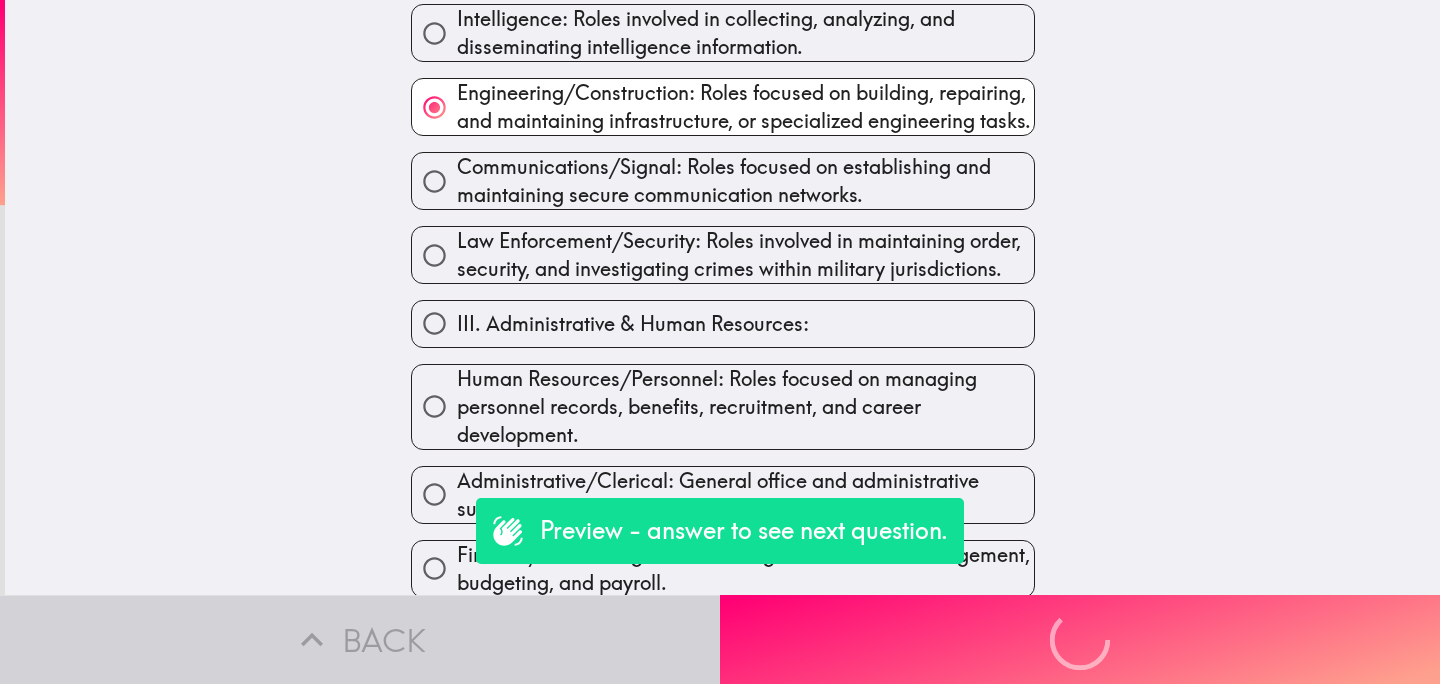 scroll, scrollTop: 0, scrollLeft: 0, axis: both 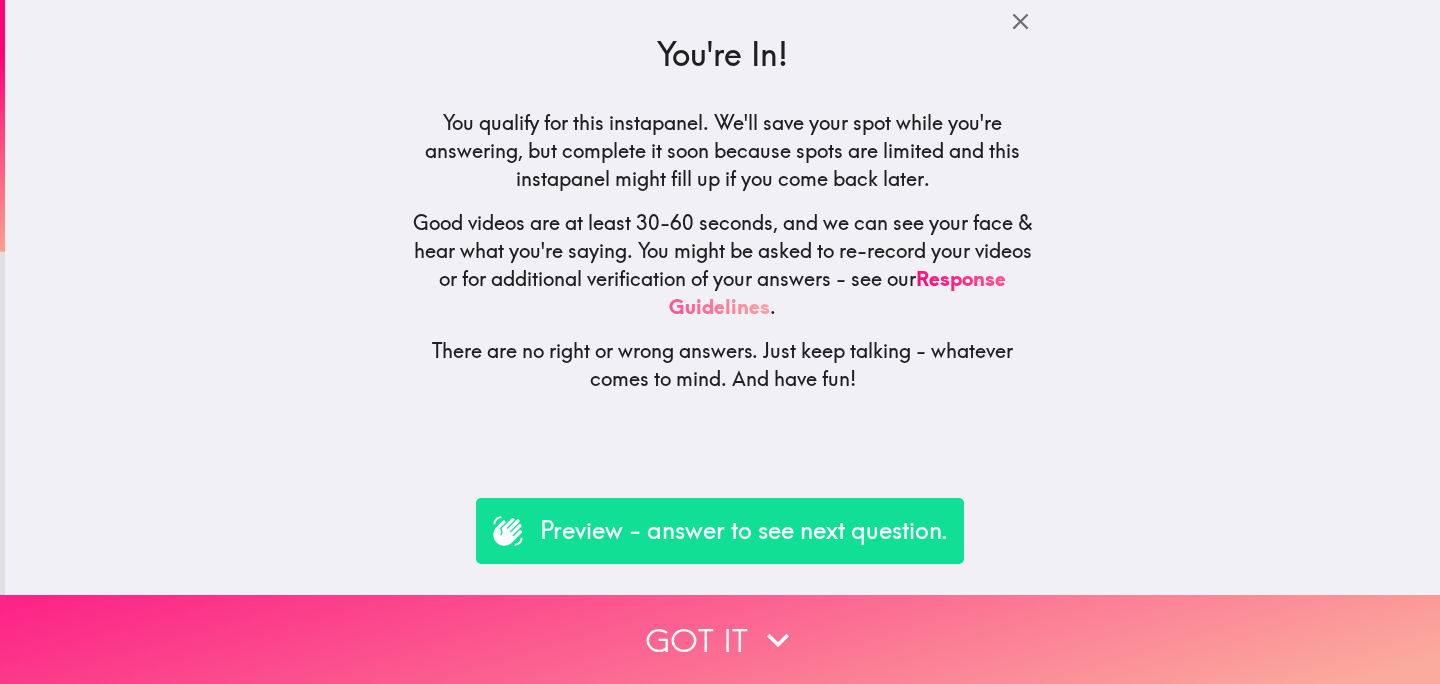 click on "Got it" at bounding box center [720, 639] 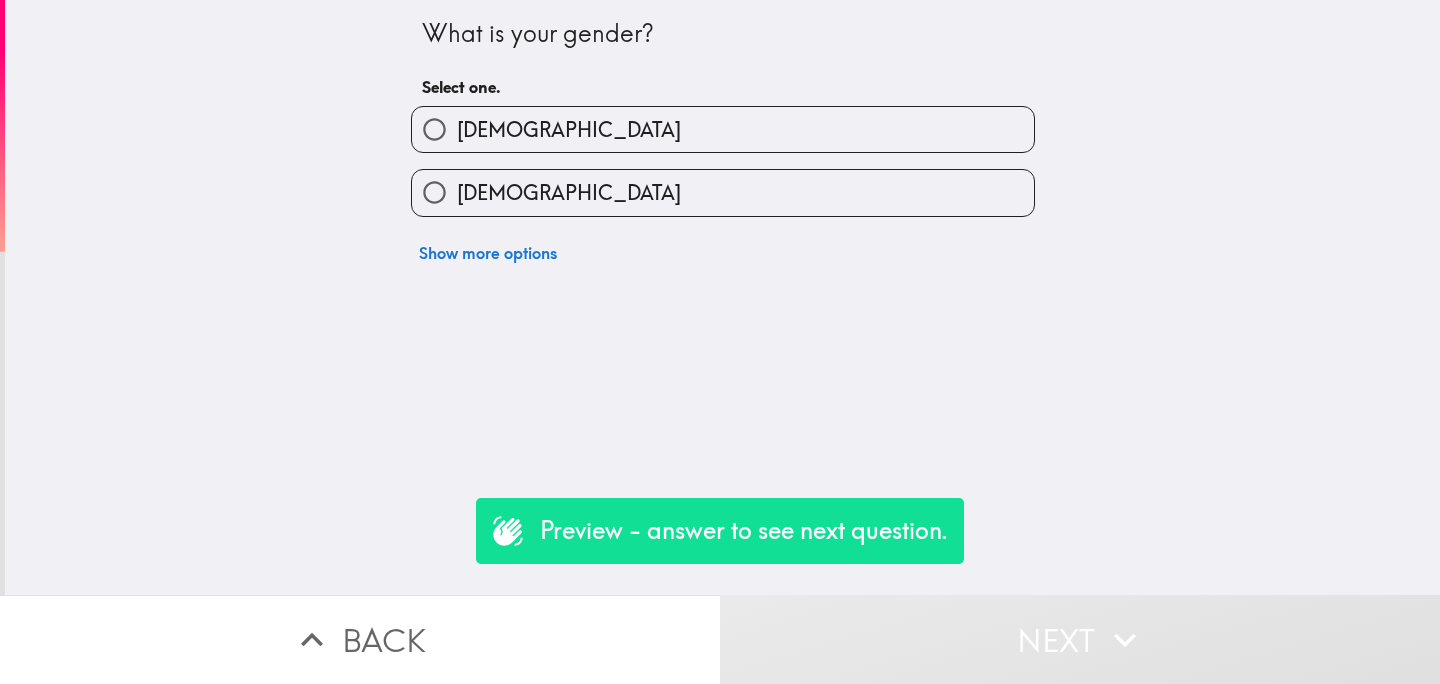 click on "[DEMOGRAPHIC_DATA]" at bounding box center [723, 192] 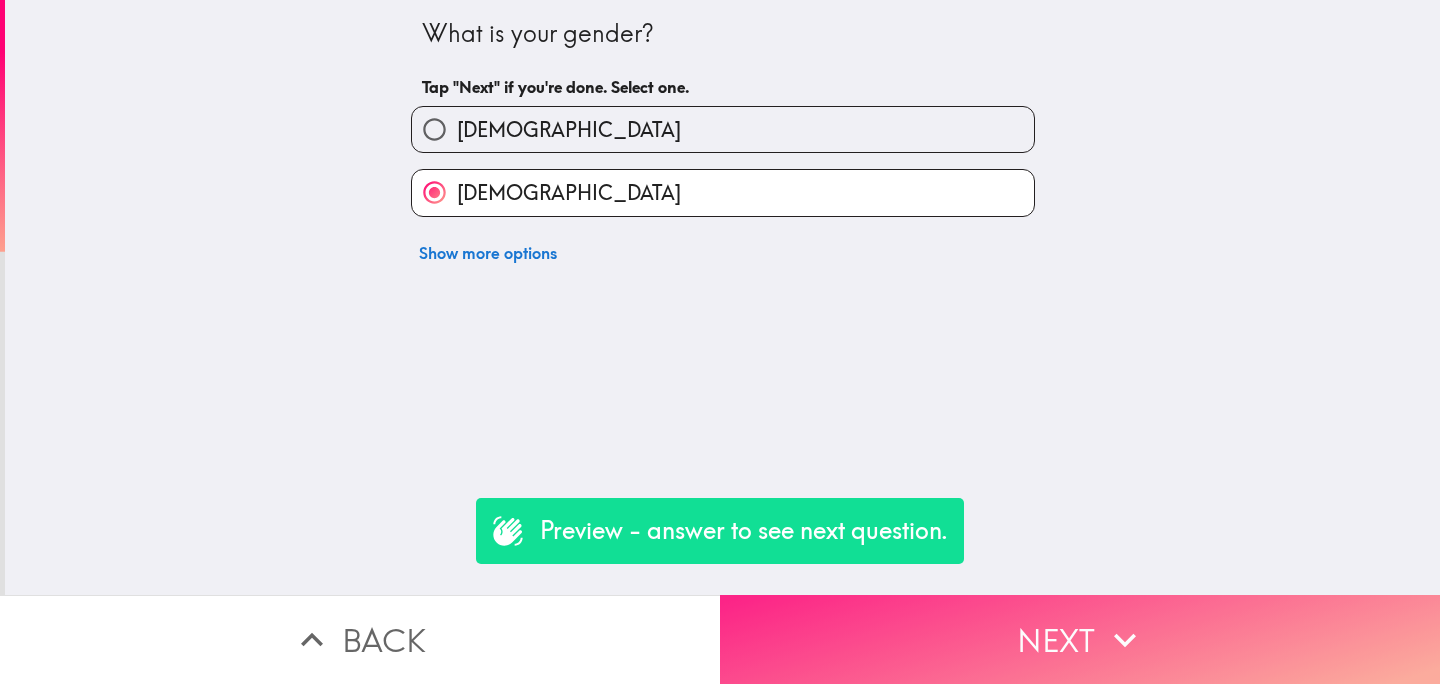 click on "Next" at bounding box center (1080, 639) 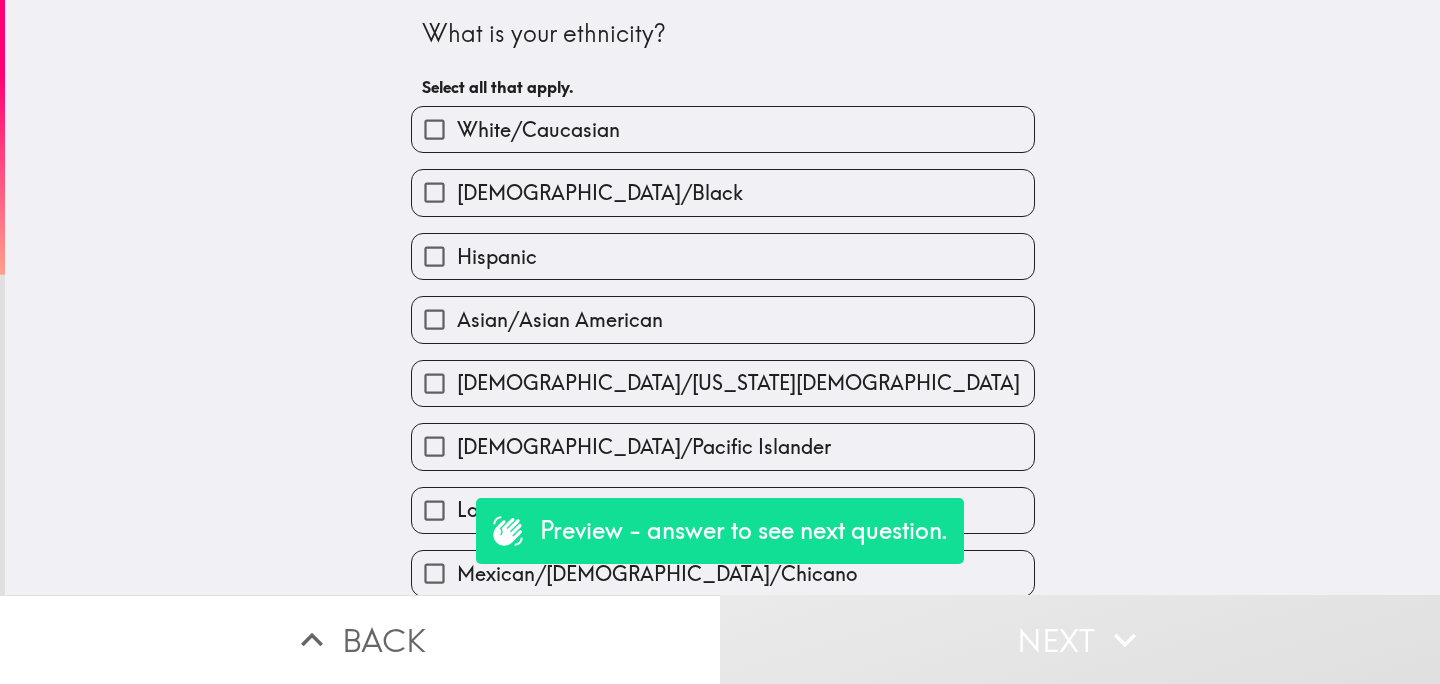 click on "African American/Black" at bounding box center (723, 192) 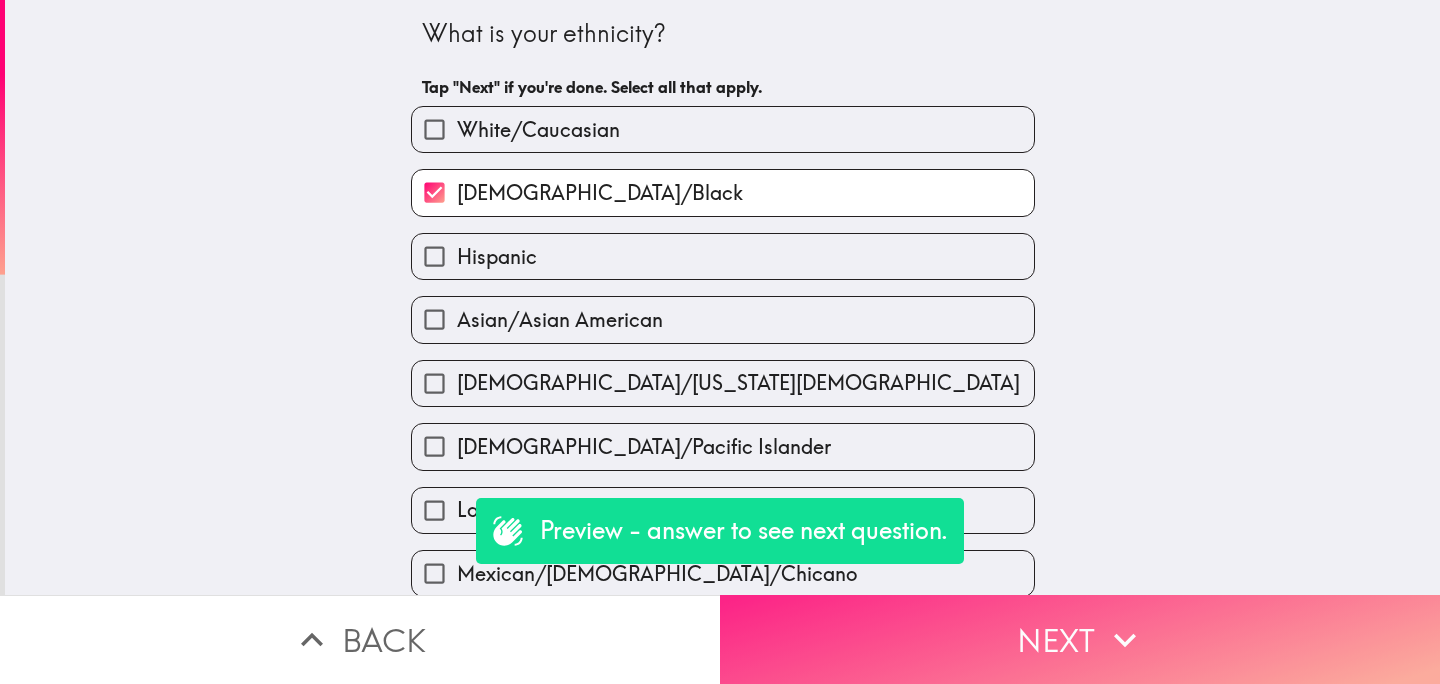 click on "Next" at bounding box center (1080, 639) 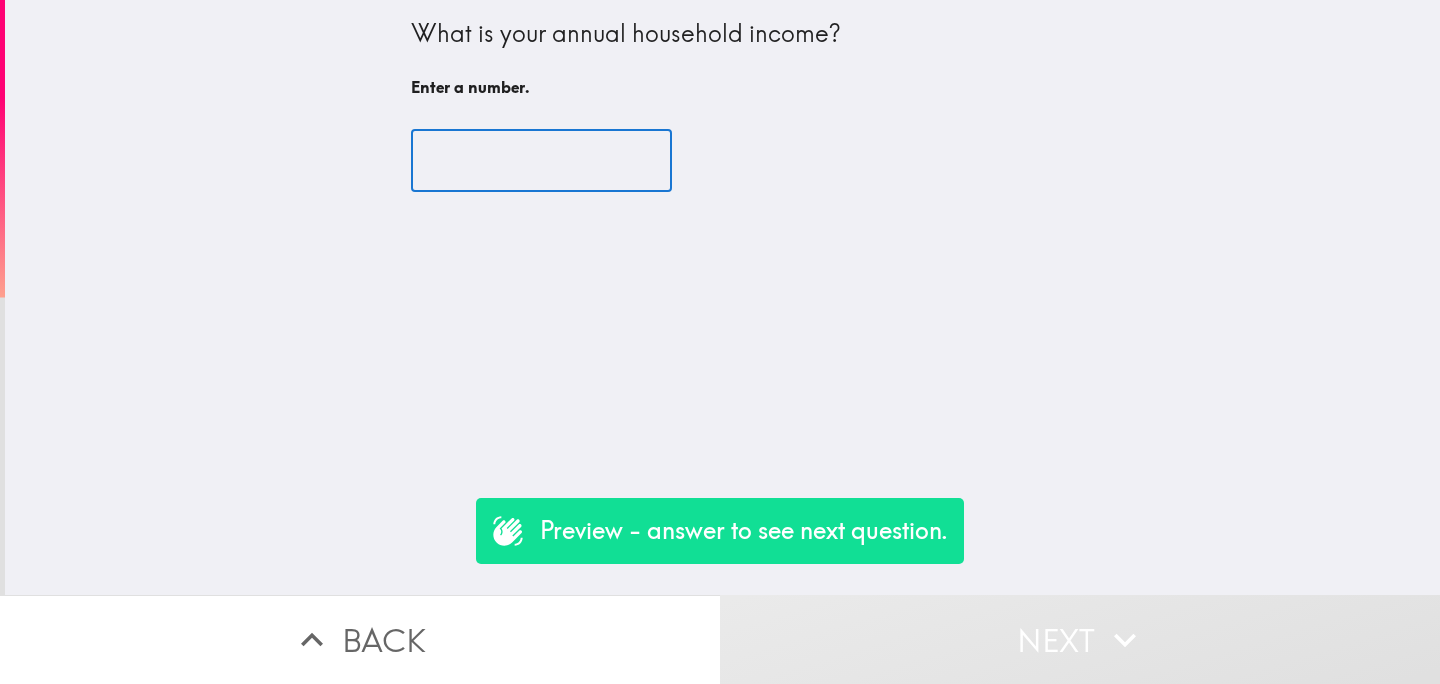 click at bounding box center [541, 161] 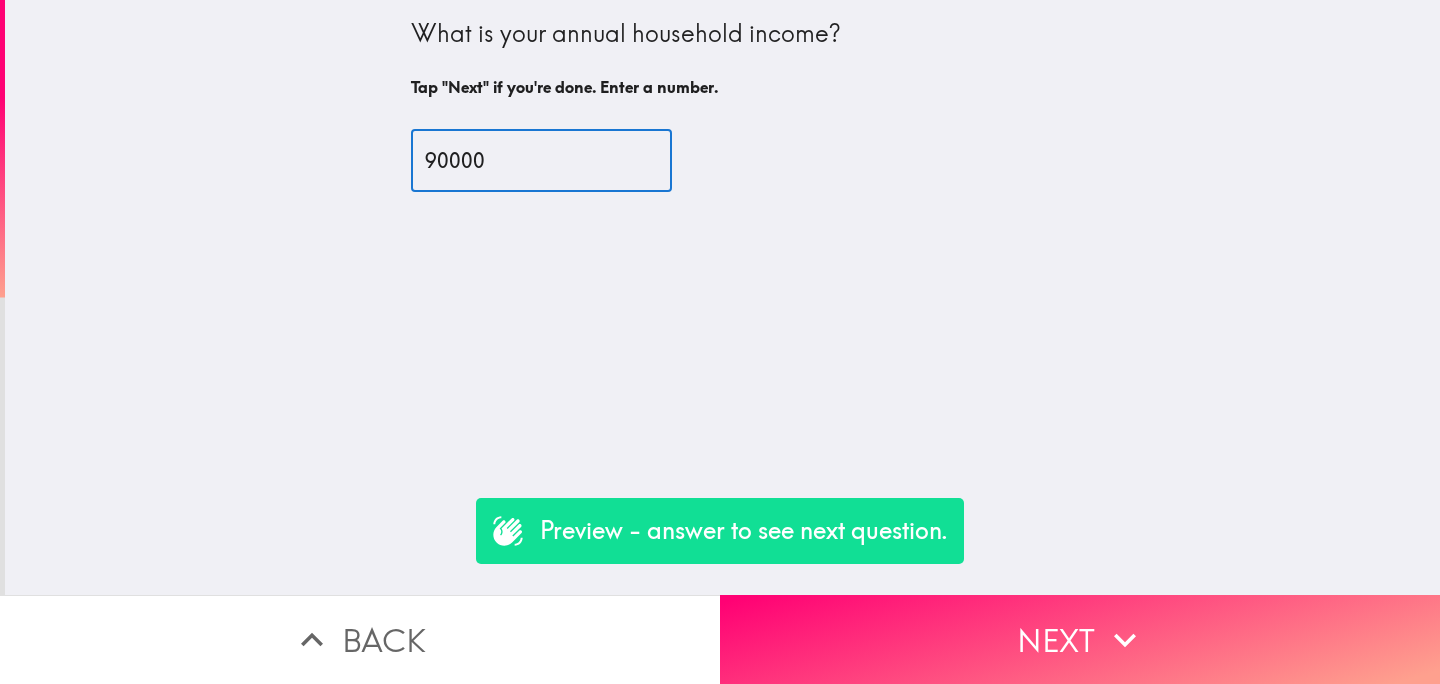 type on "90000" 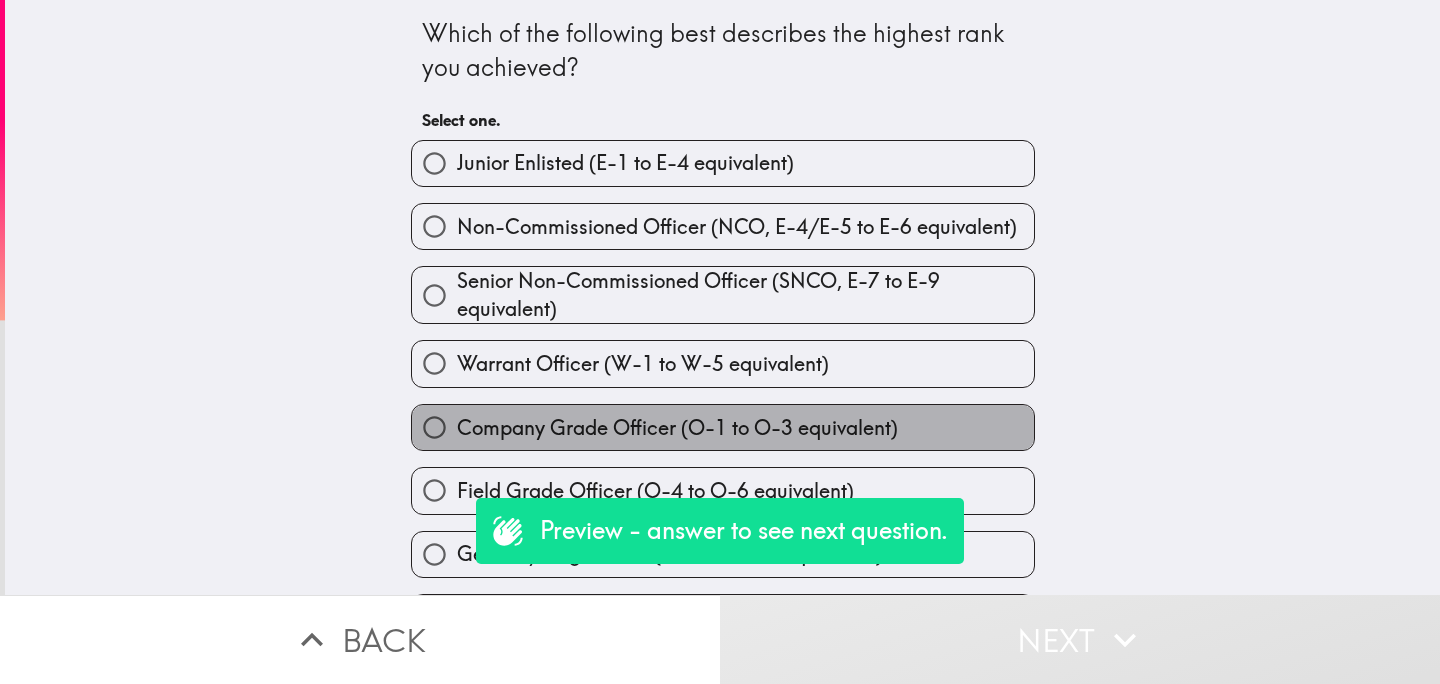 click on "Company Grade Officer (O-1 to O-3 equivalent)" at bounding box center (677, 428) 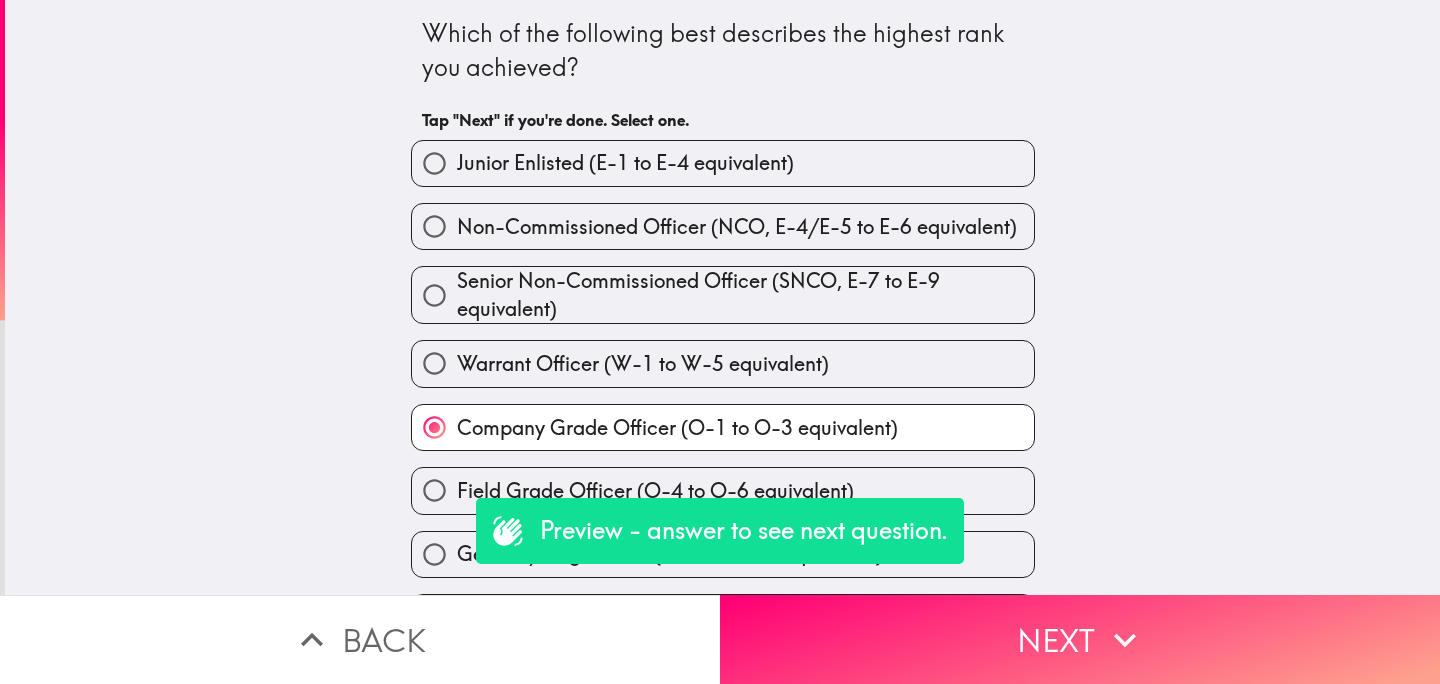 scroll, scrollTop: 54, scrollLeft: 0, axis: vertical 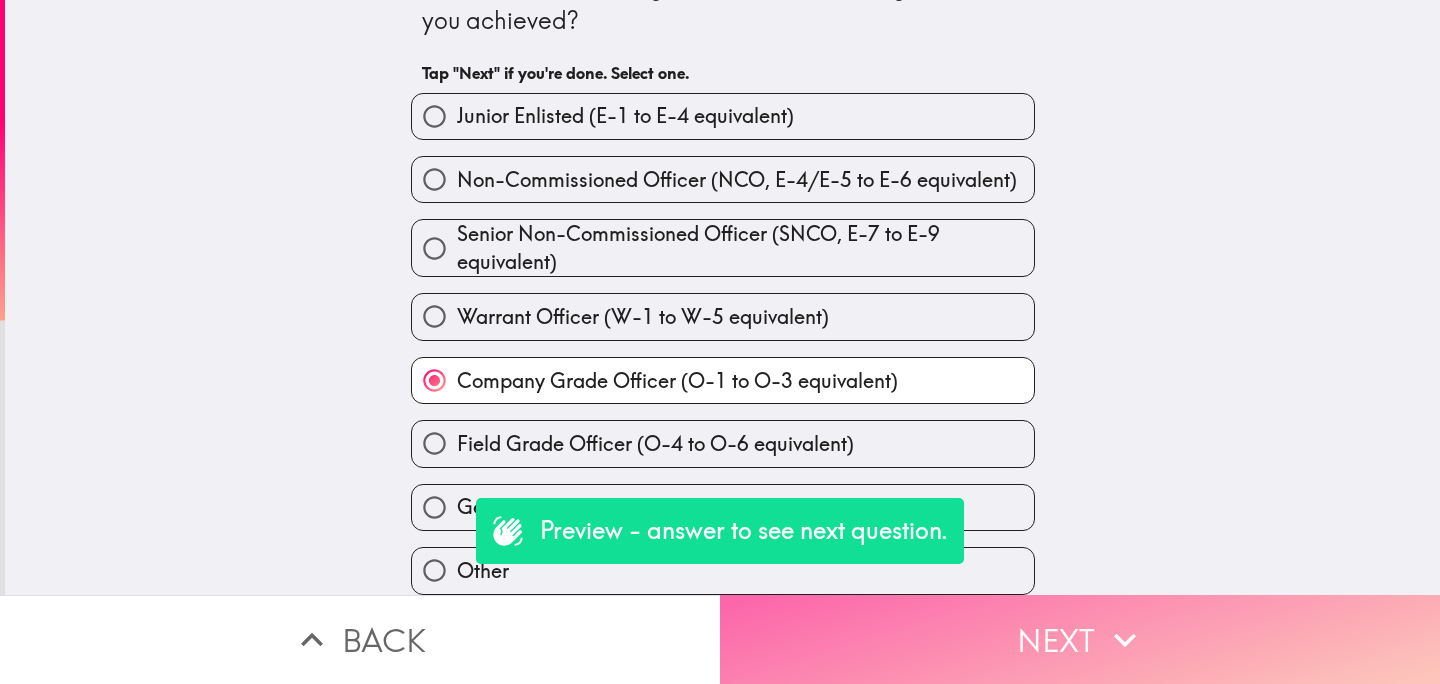 click on "Next" at bounding box center (1080, 639) 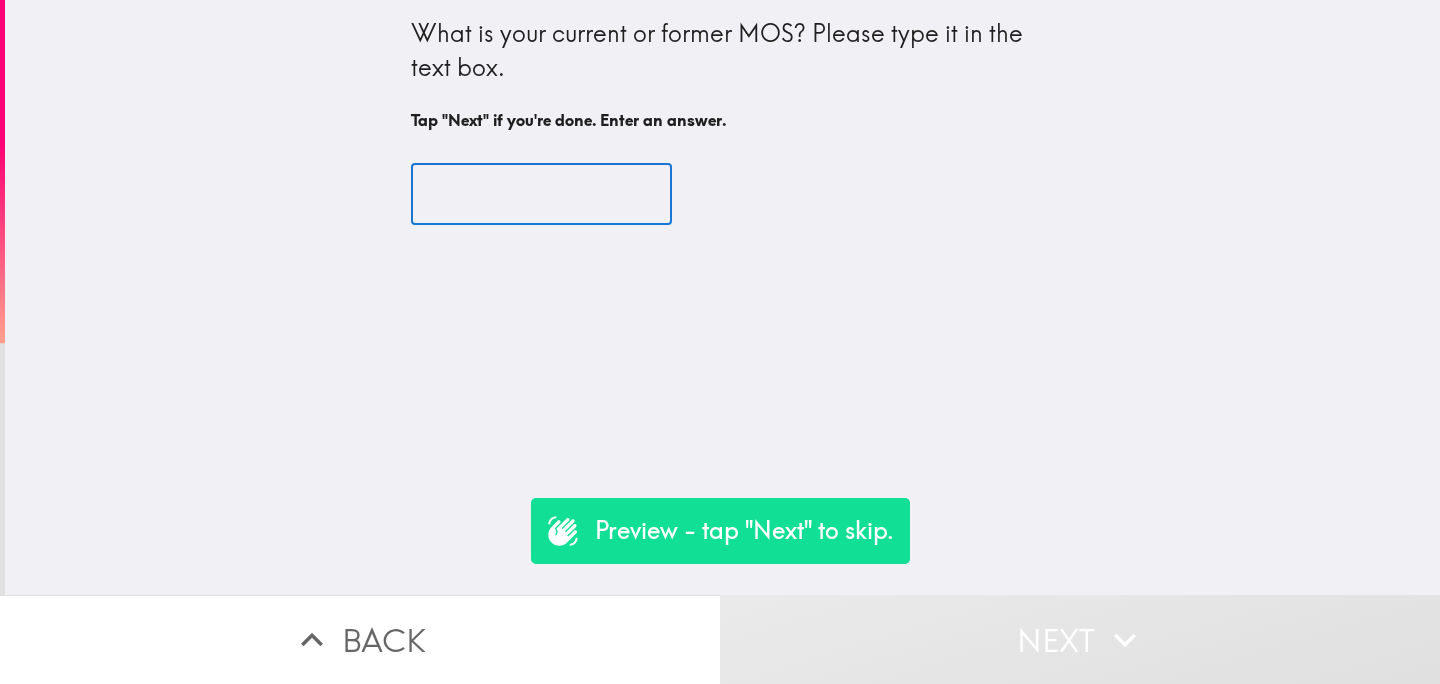 click at bounding box center (541, 195) 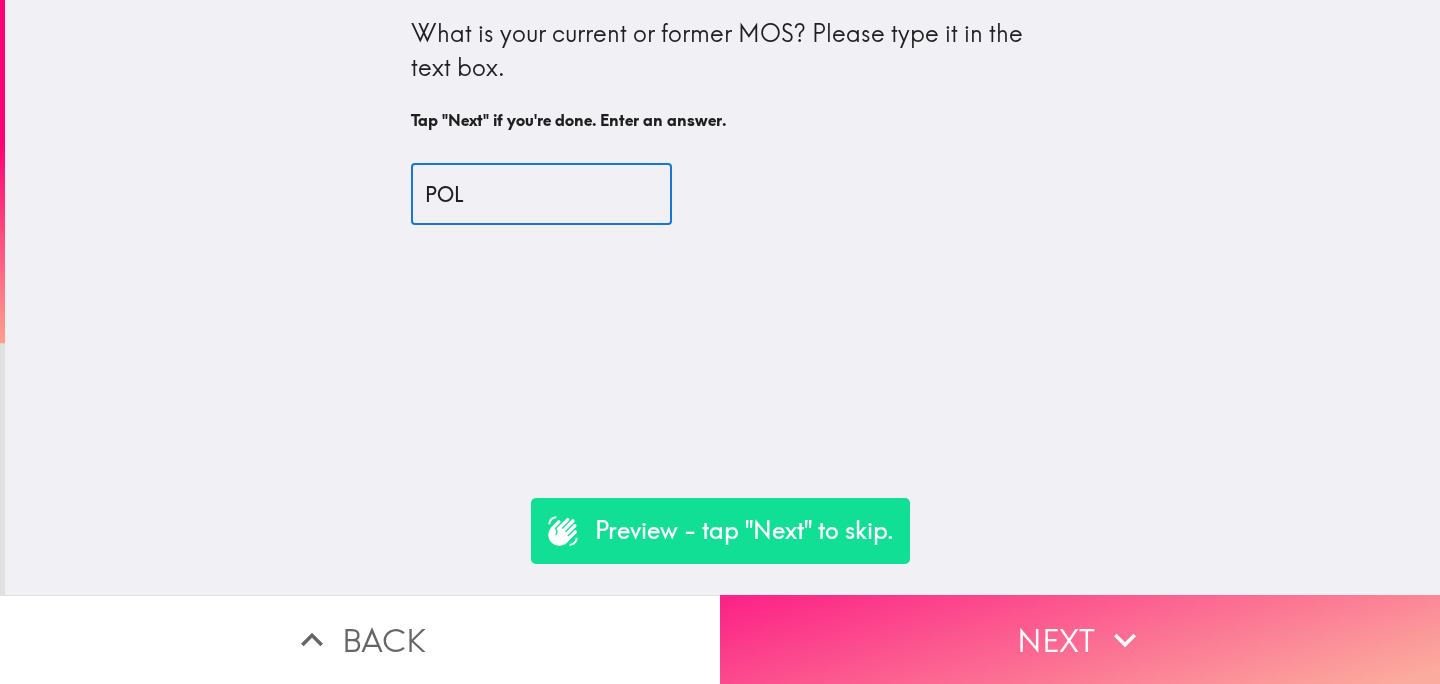 type on "POL" 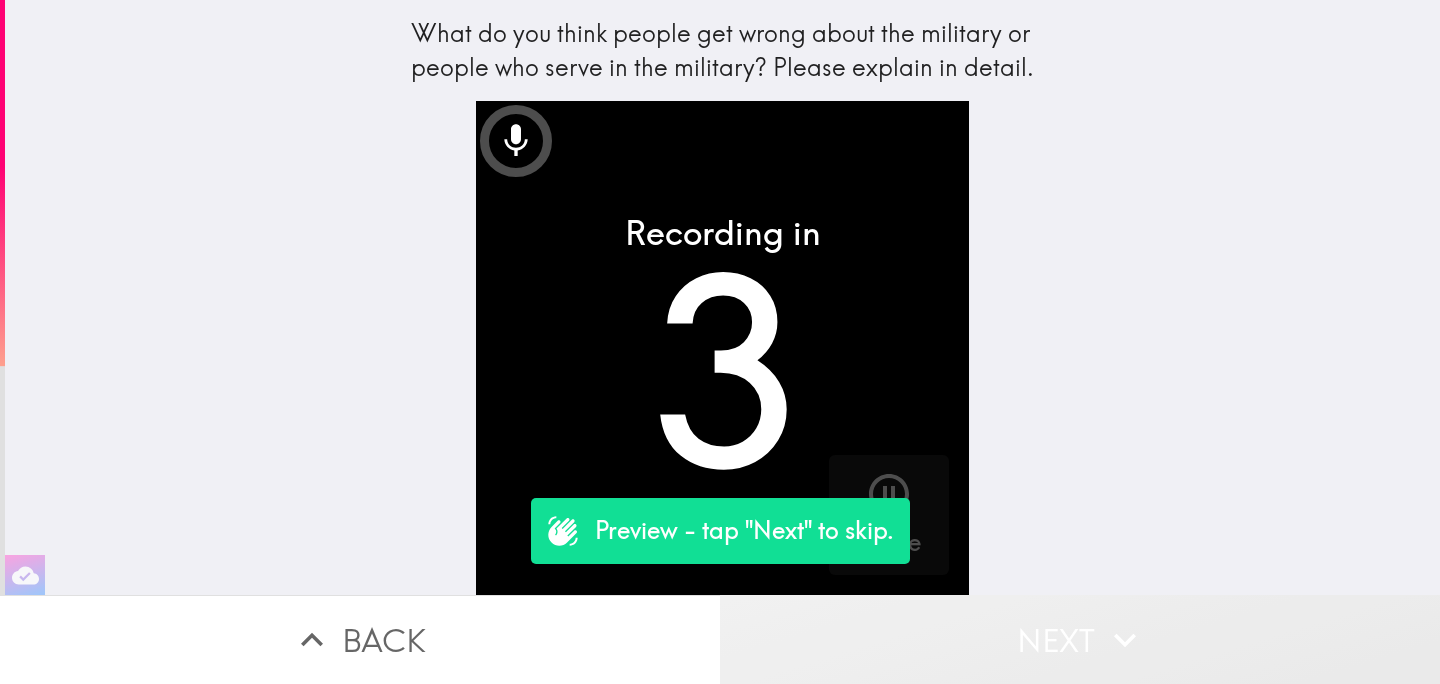 click on "Next" at bounding box center [1080, 639] 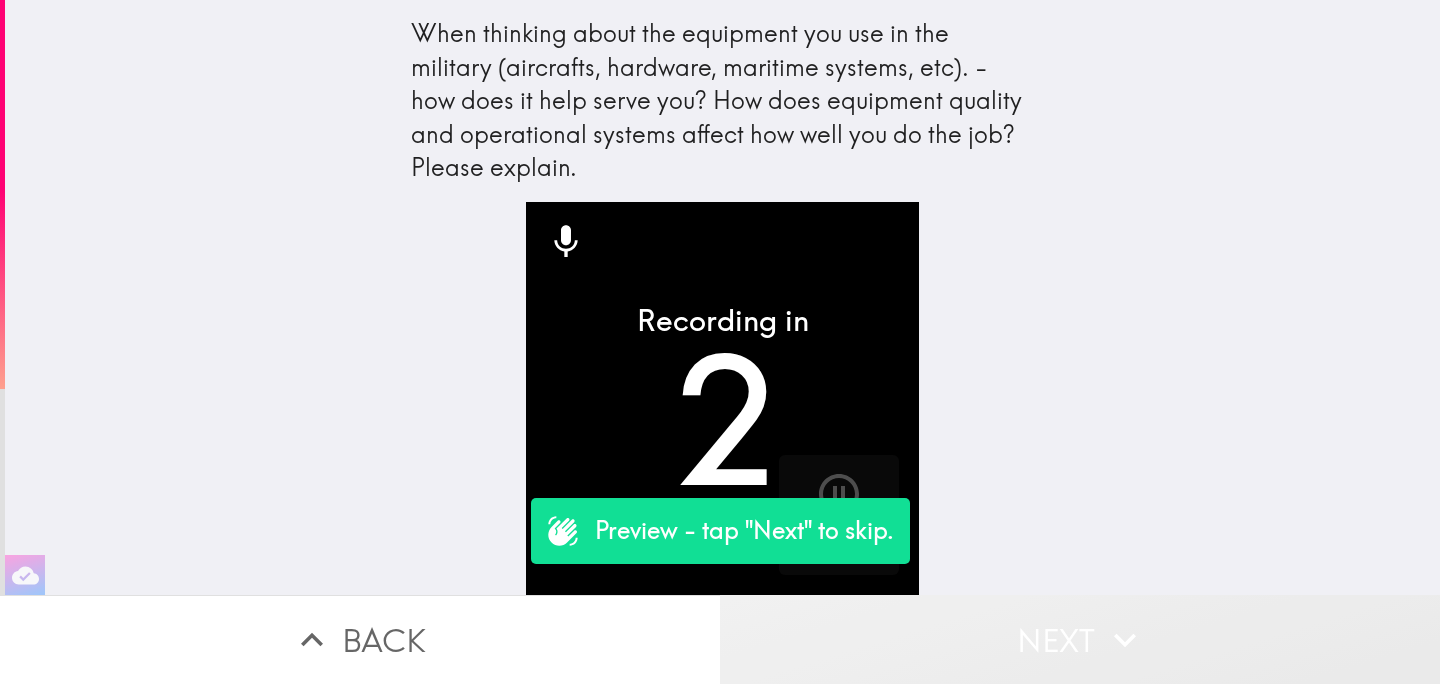 click on "Next" at bounding box center [1080, 639] 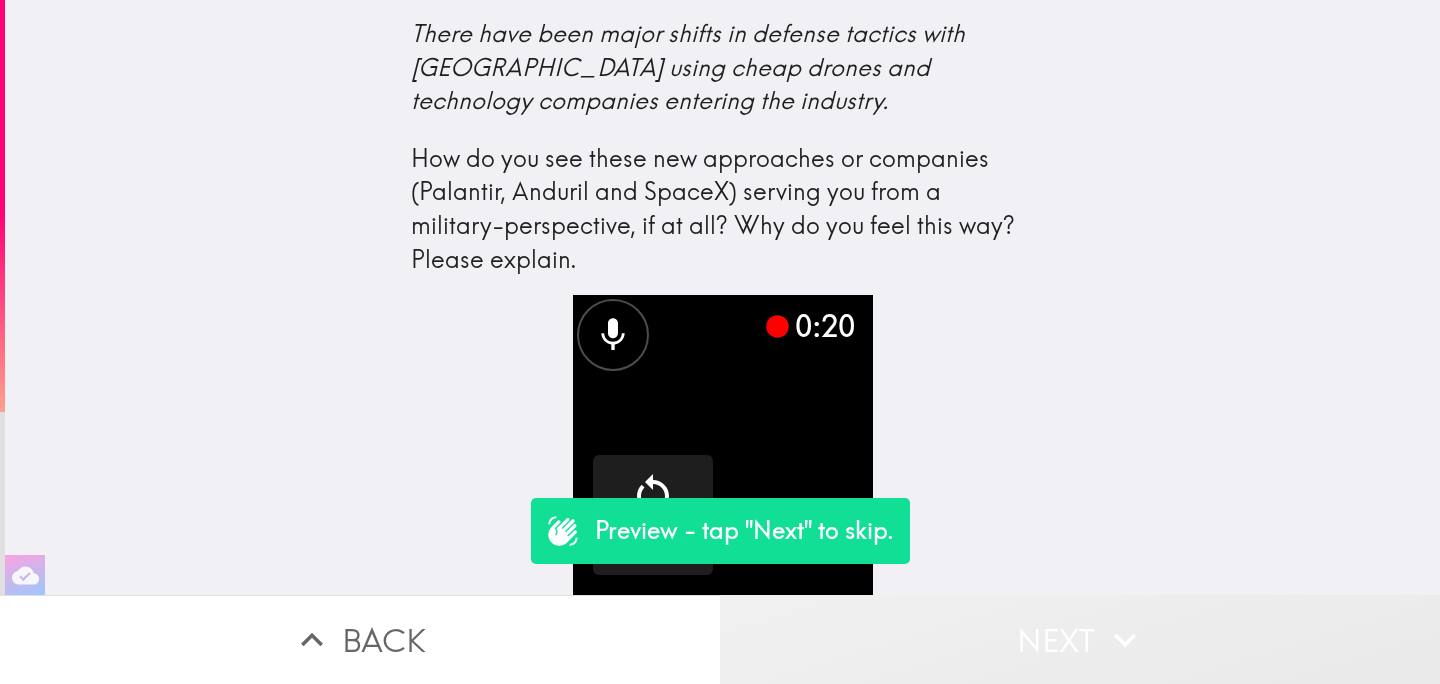 click on "Next" at bounding box center (1080, 639) 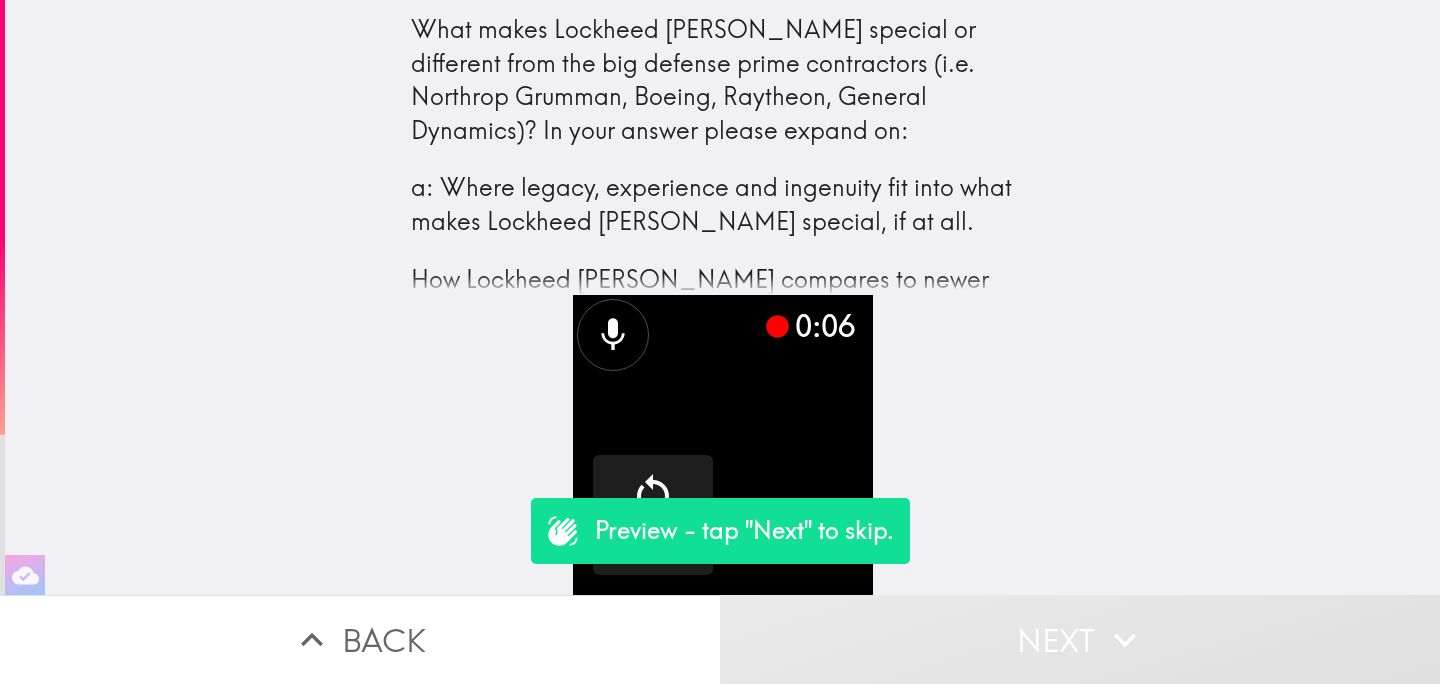 scroll, scrollTop: 0, scrollLeft: 0, axis: both 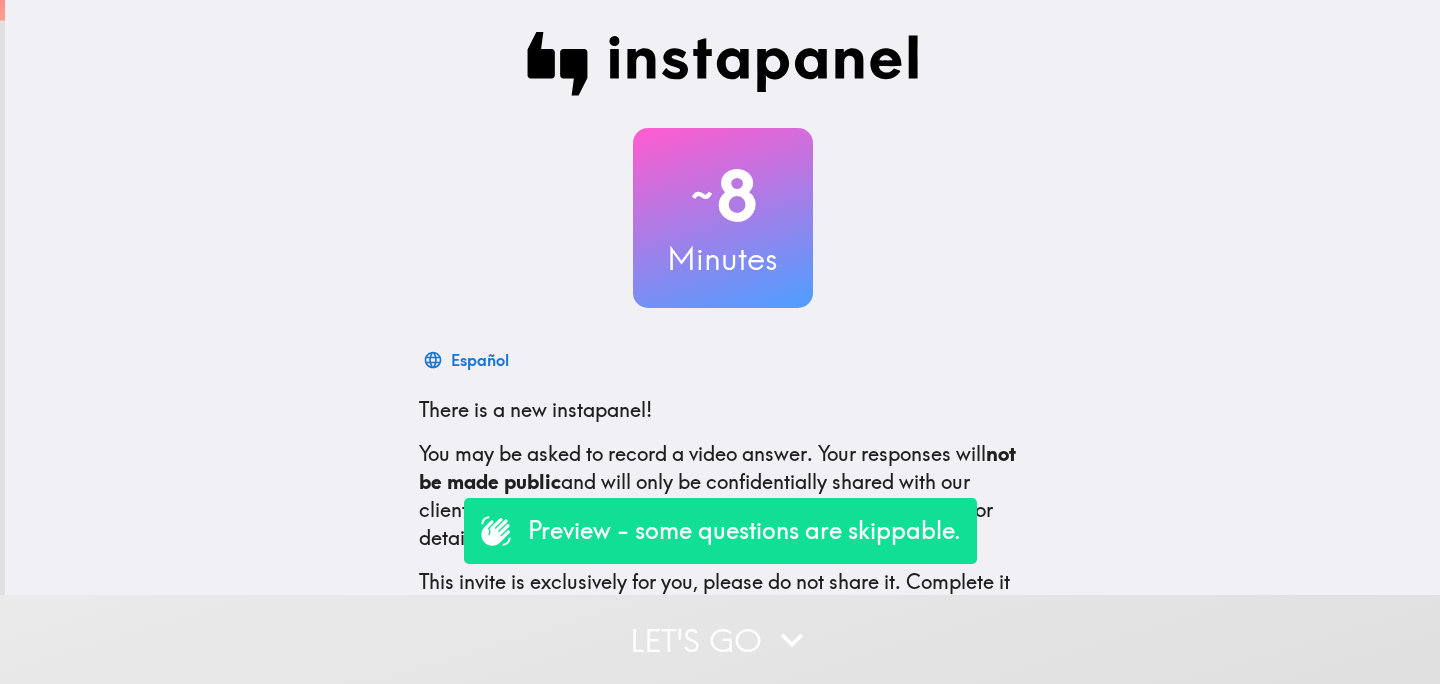 click on "Let's go" at bounding box center [720, 639] 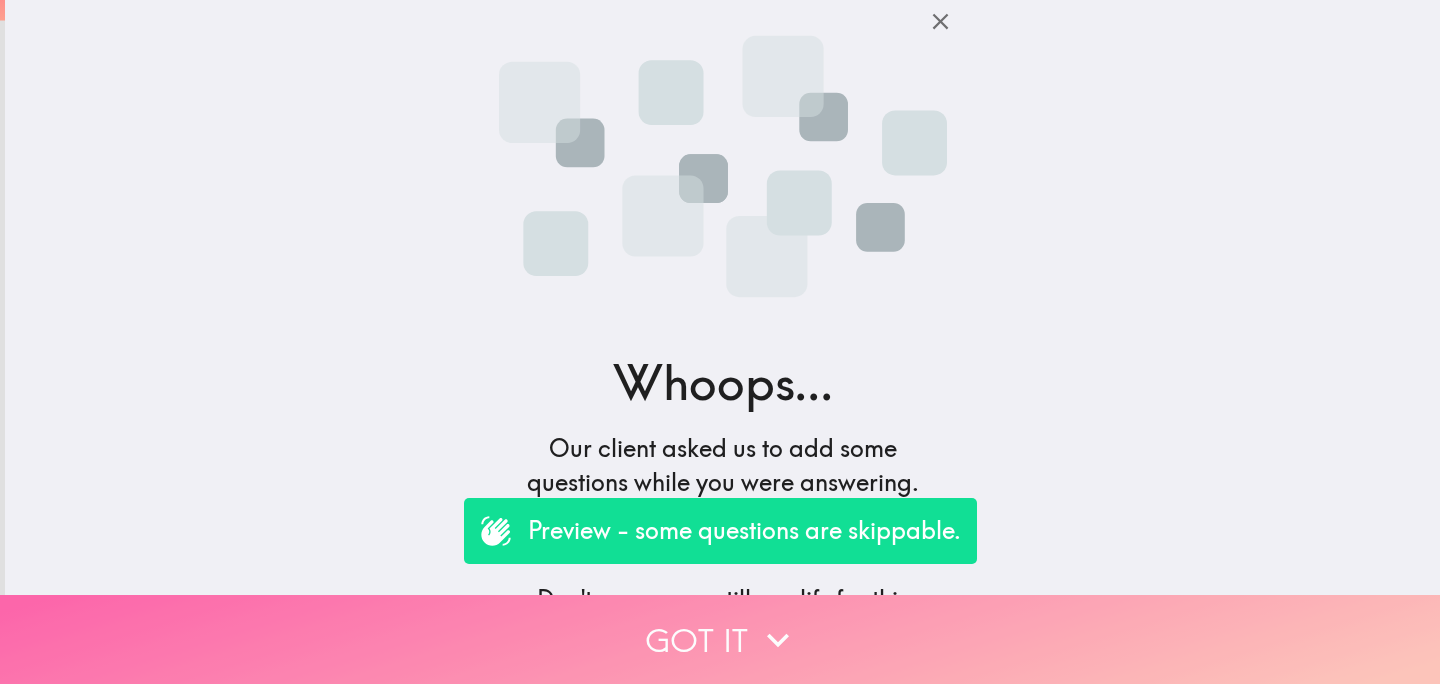 click on "Got it" at bounding box center [720, 639] 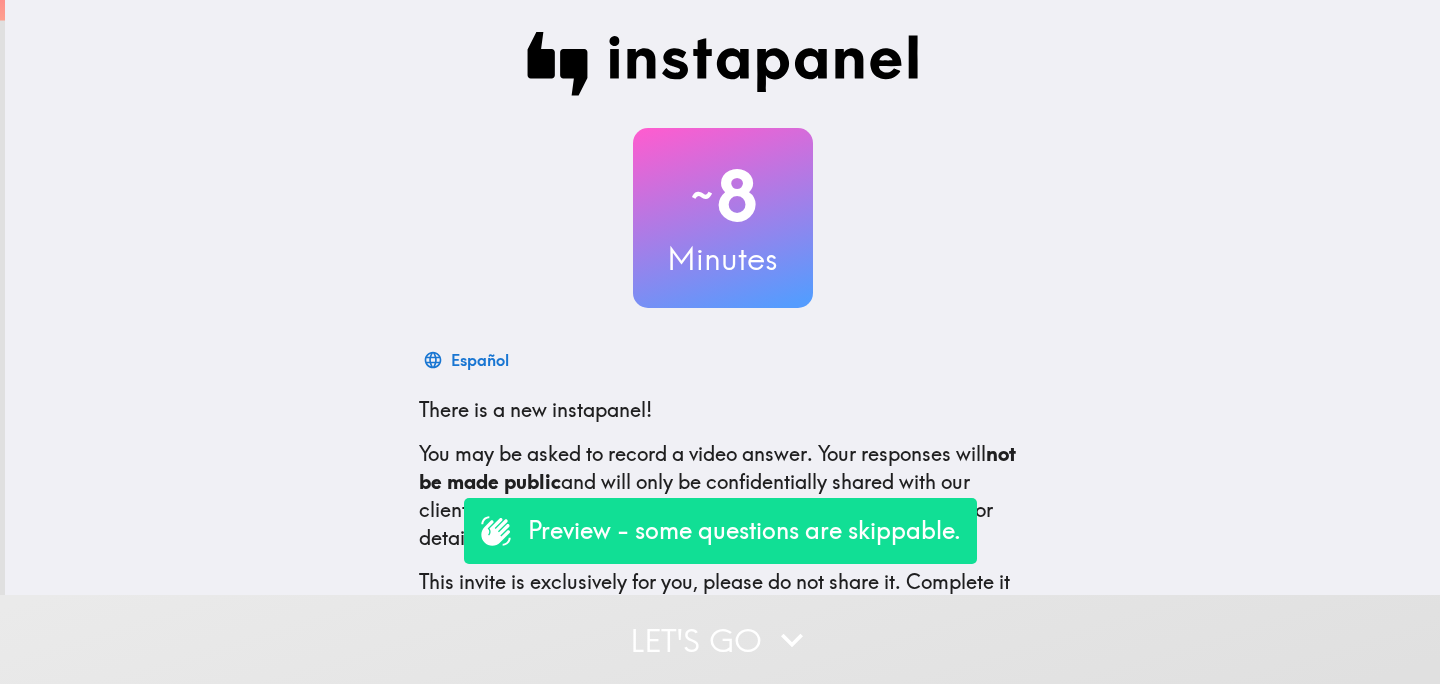 click on "Let's go" at bounding box center (720, 639) 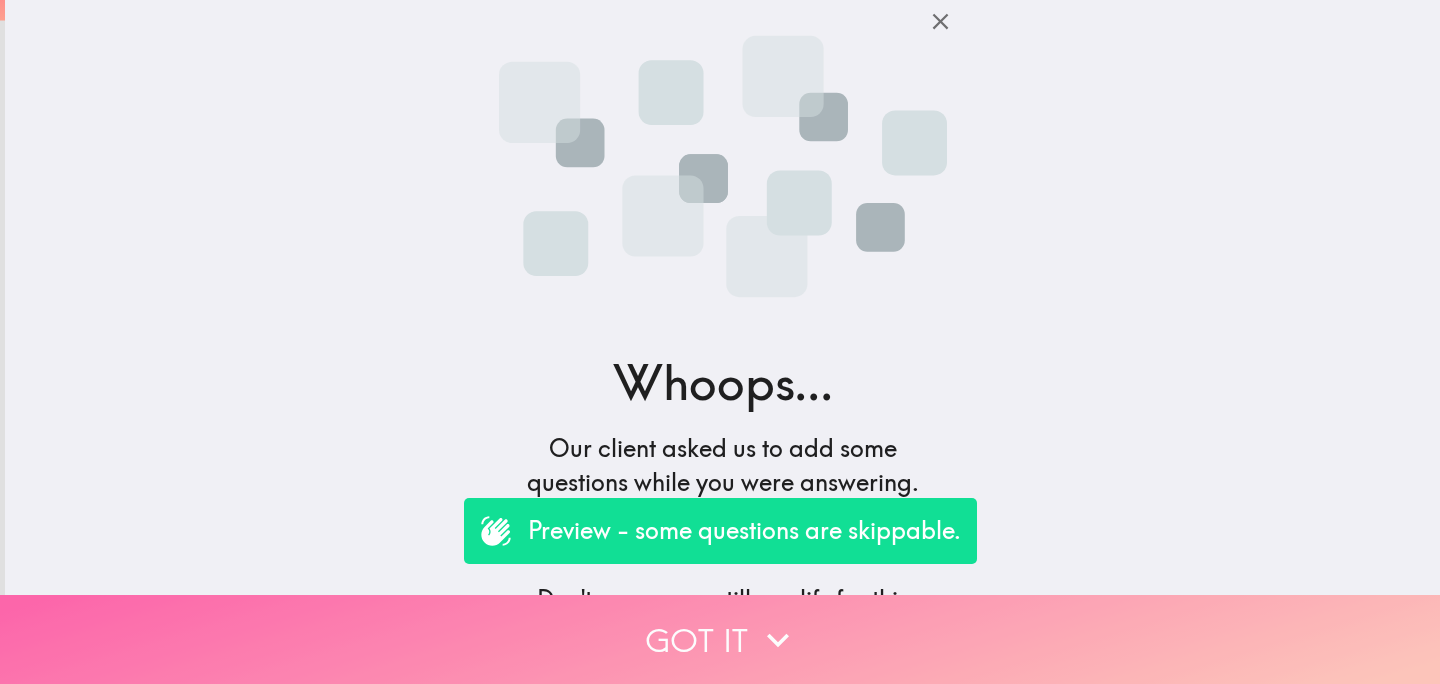 click on "Got it" at bounding box center [720, 639] 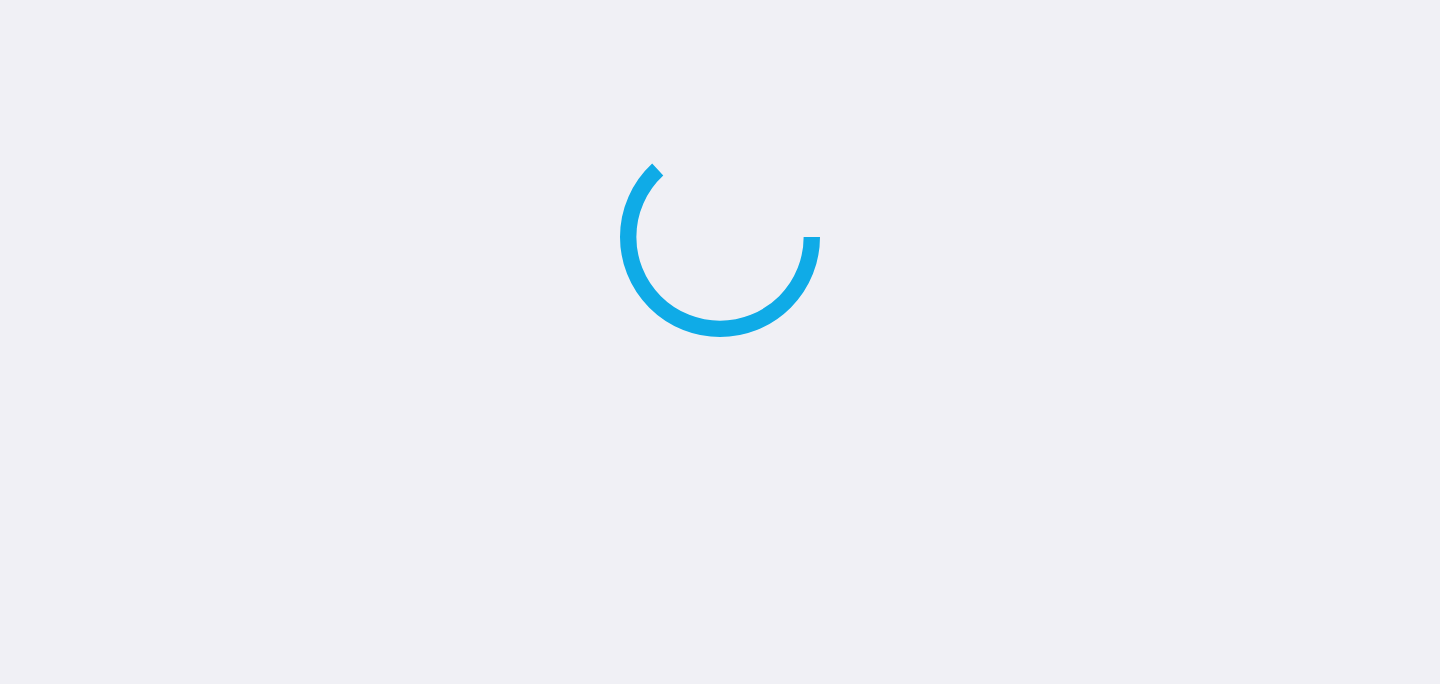 scroll, scrollTop: 0, scrollLeft: 0, axis: both 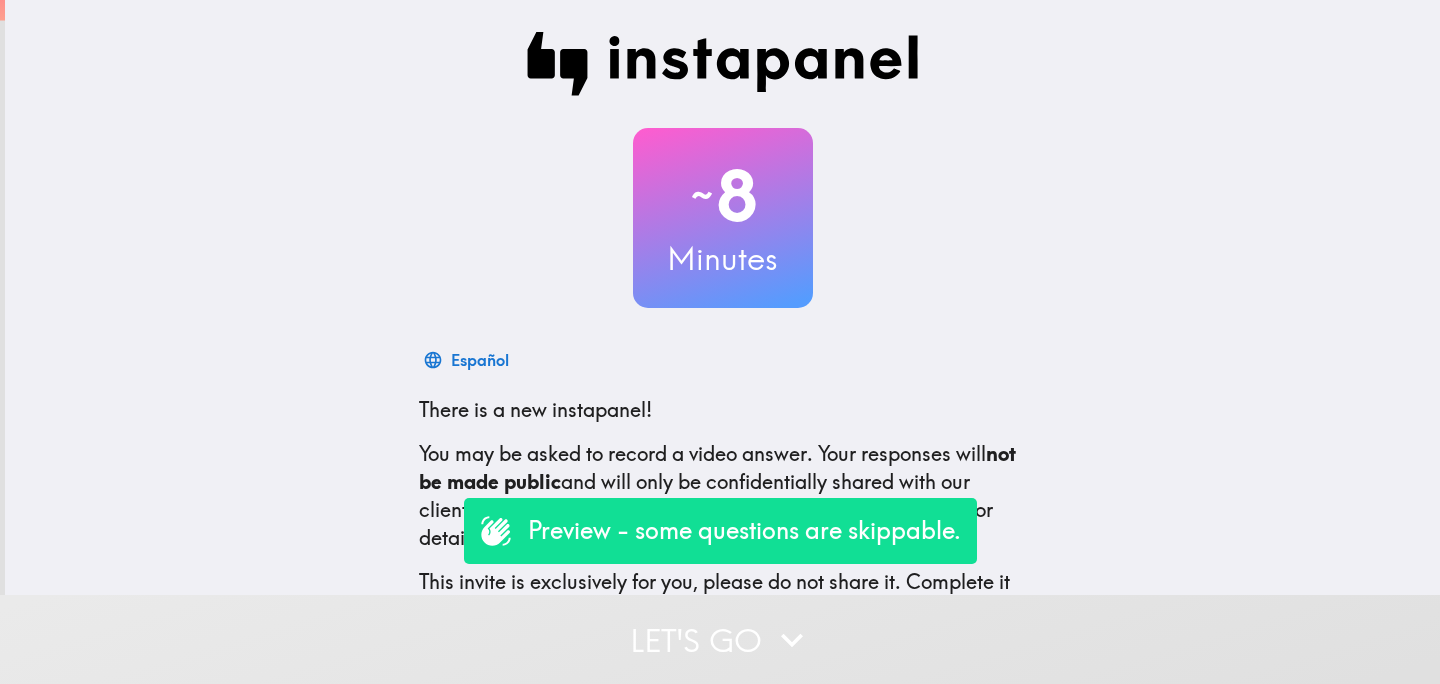 click on "Let's go" at bounding box center [720, 639] 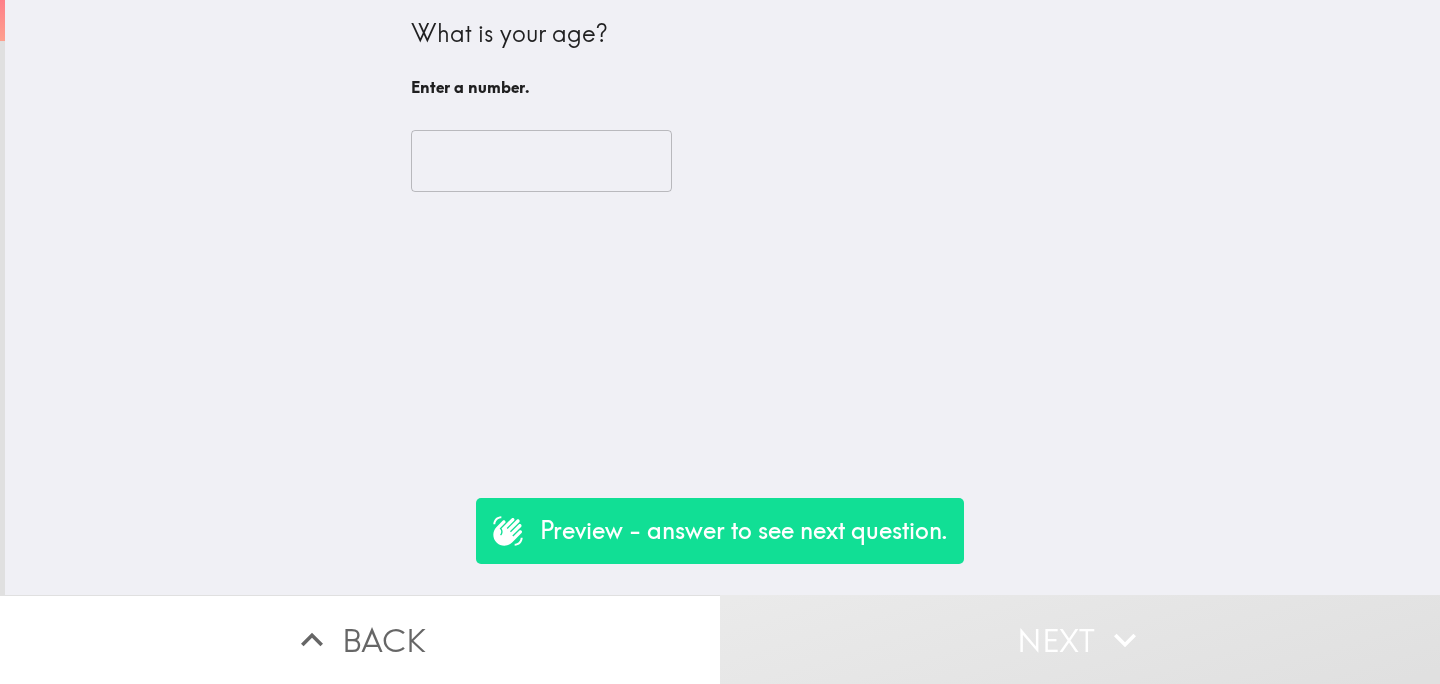 click at bounding box center [541, 161] 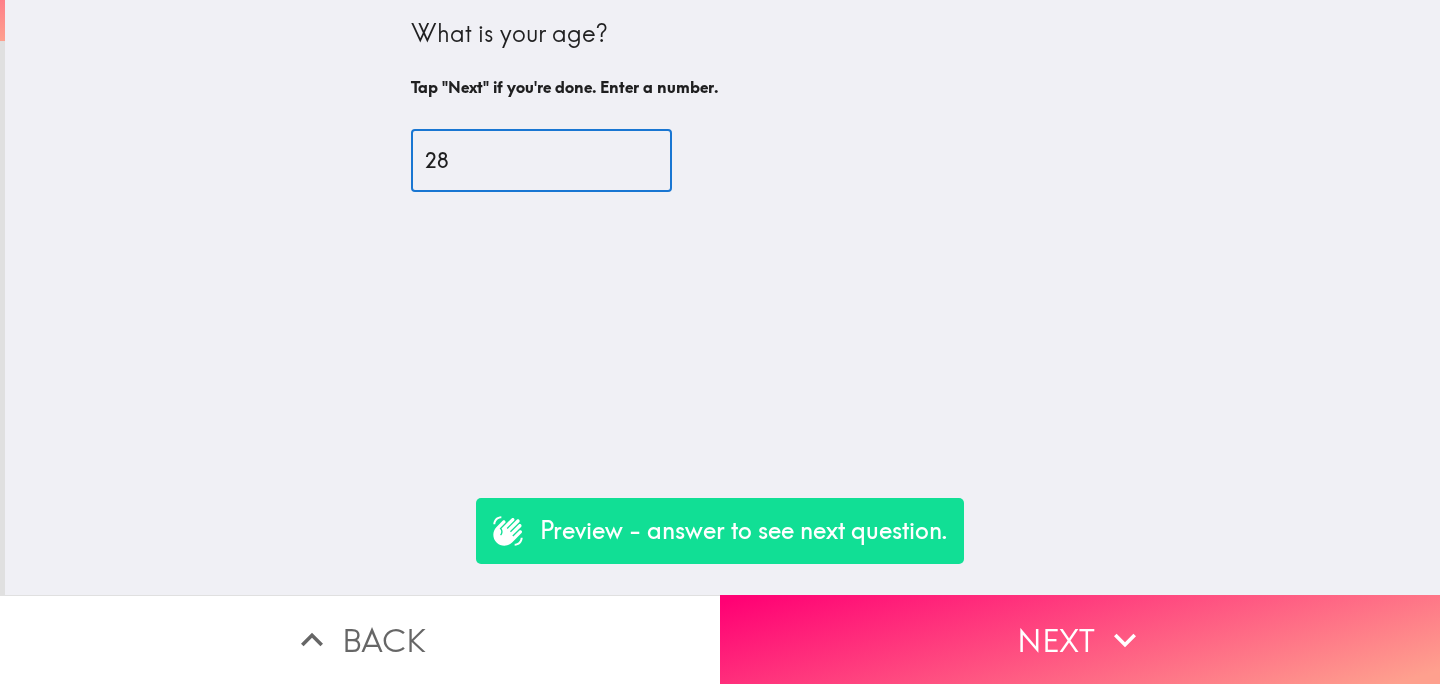 type on "28" 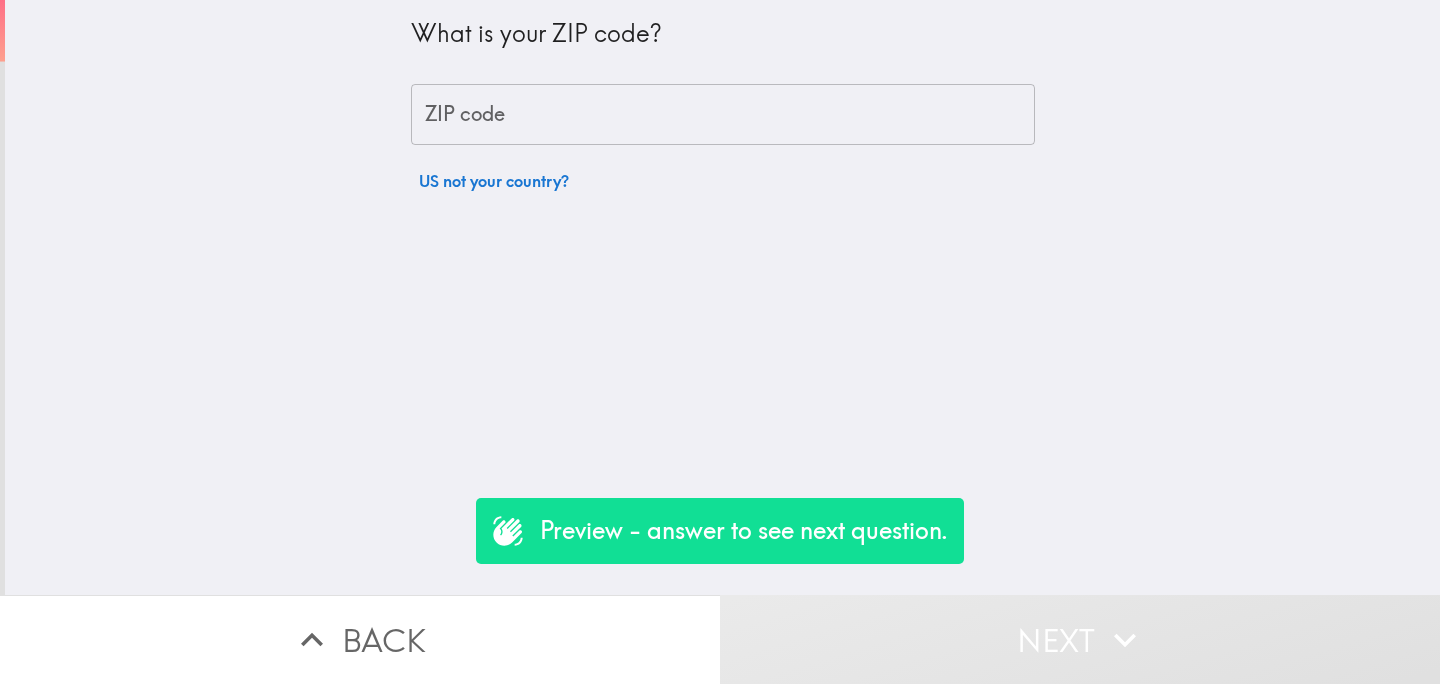 click on "ZIP code" at bounding box center (723, 115) 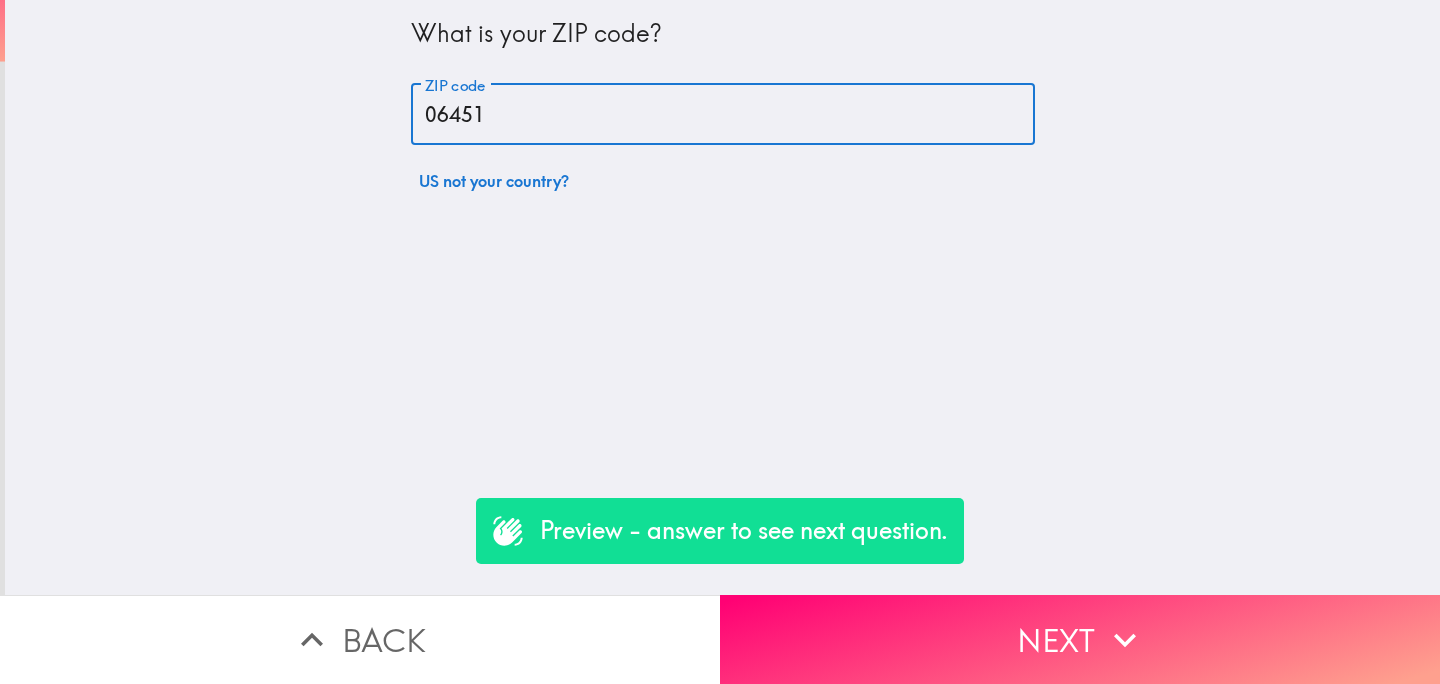 type on "06451" 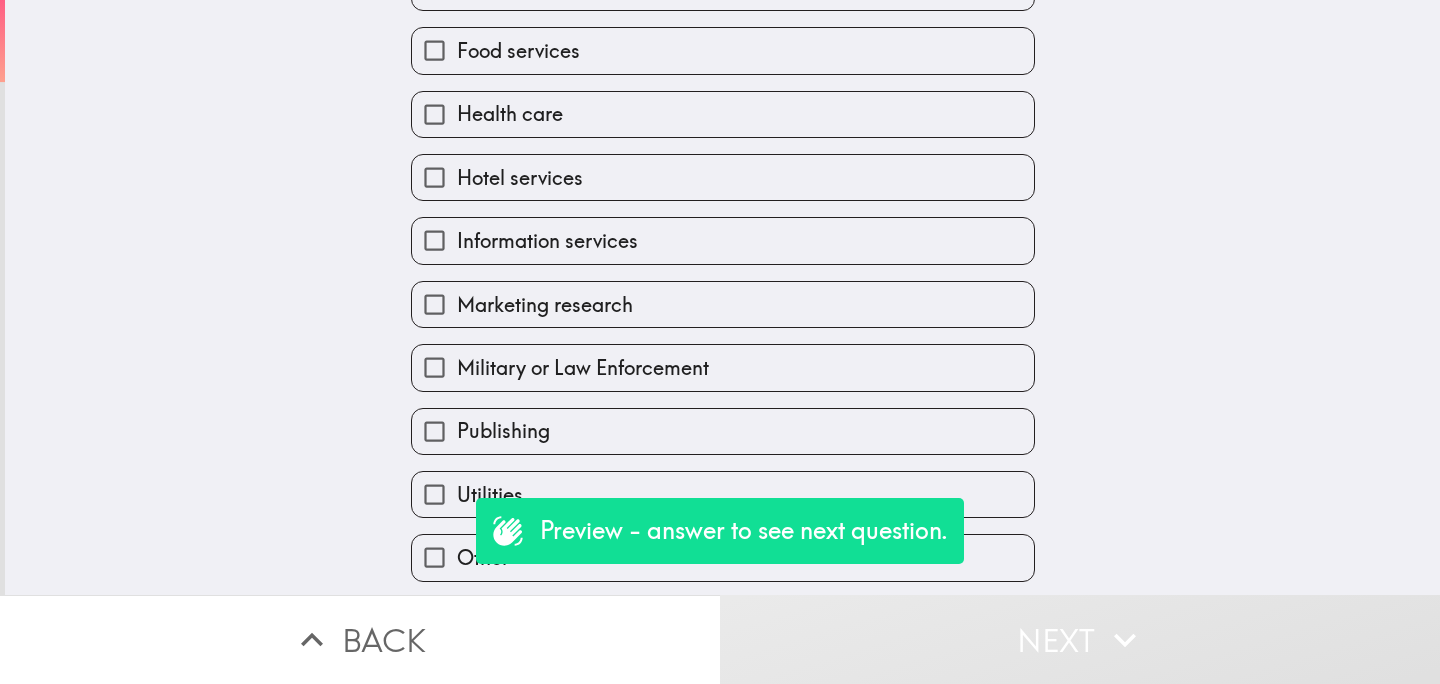 scroll, scrollTop: 559, scrollLeft: 0, axis: vertical 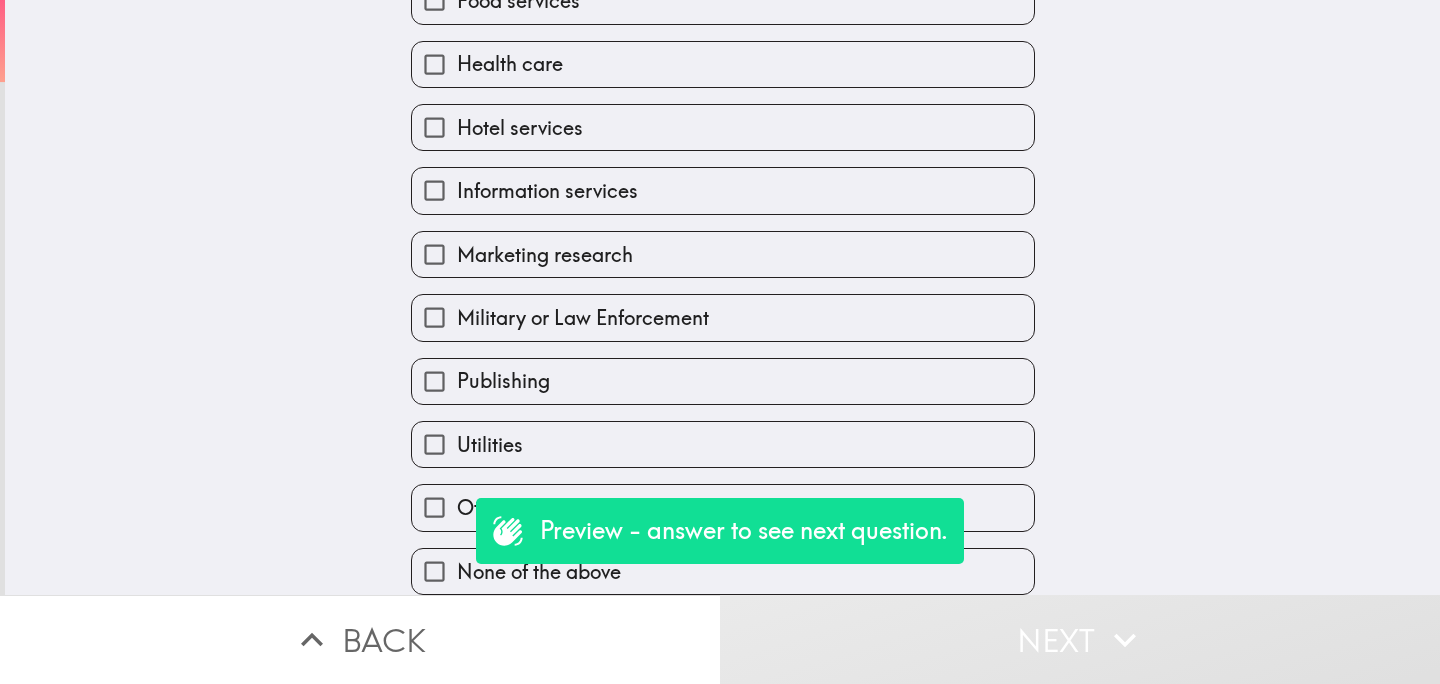 click on "Military or Law Enforcement" at bounding box center (723, 317) 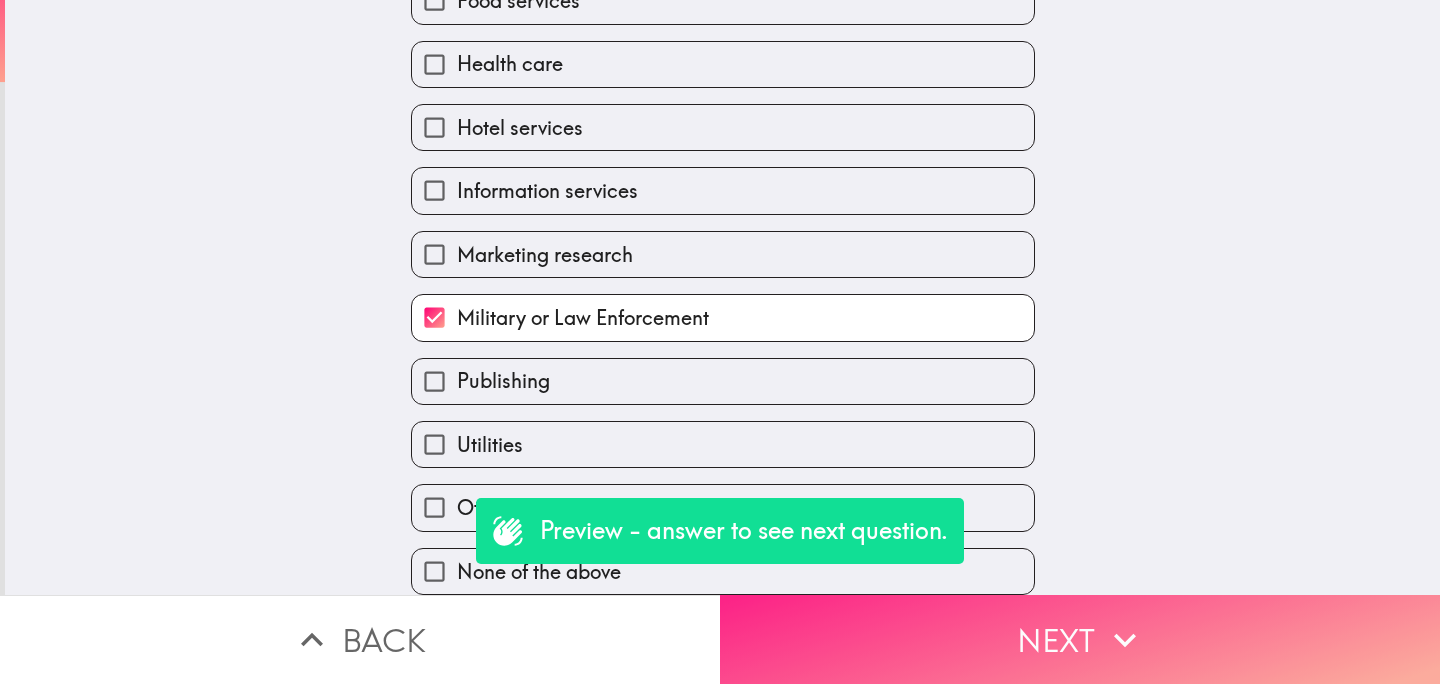 click on "Next" at bounding box center [1080, 639] 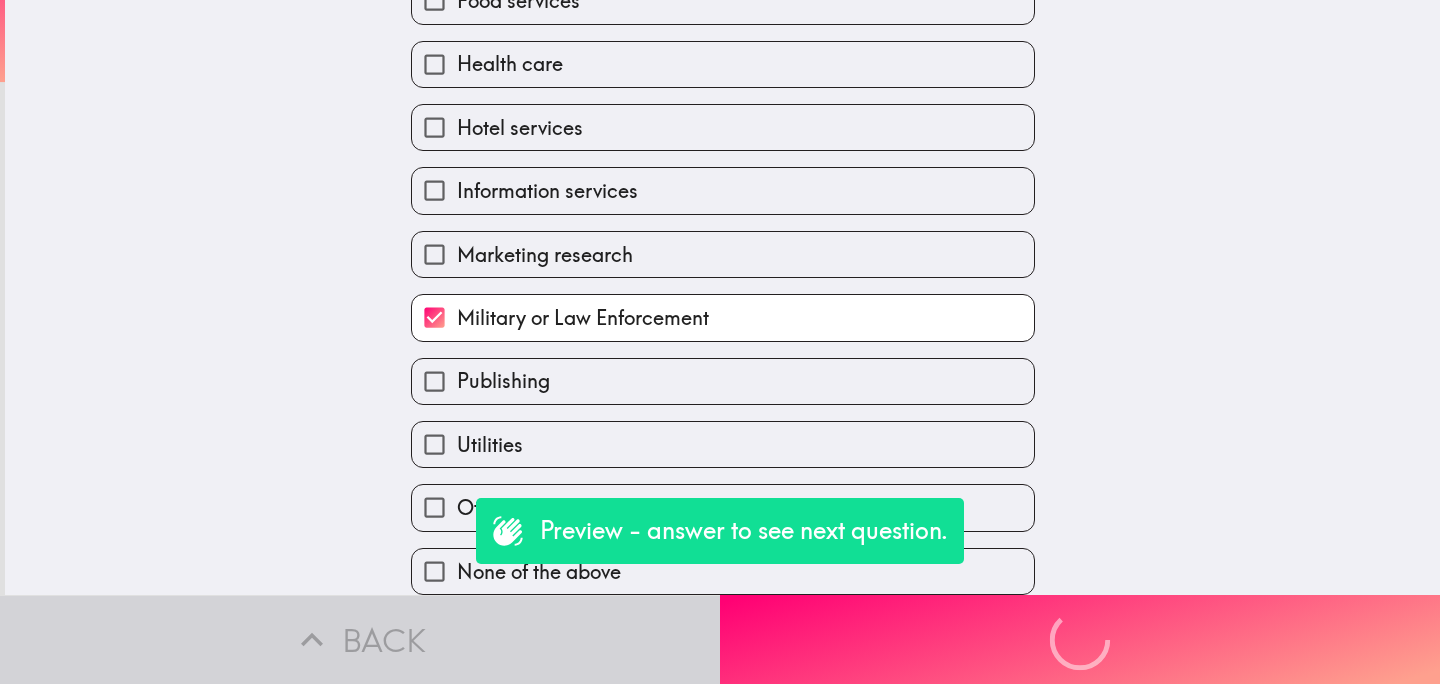scroll, scrollTop: 527, scrollLeft: 0, axis: vertical 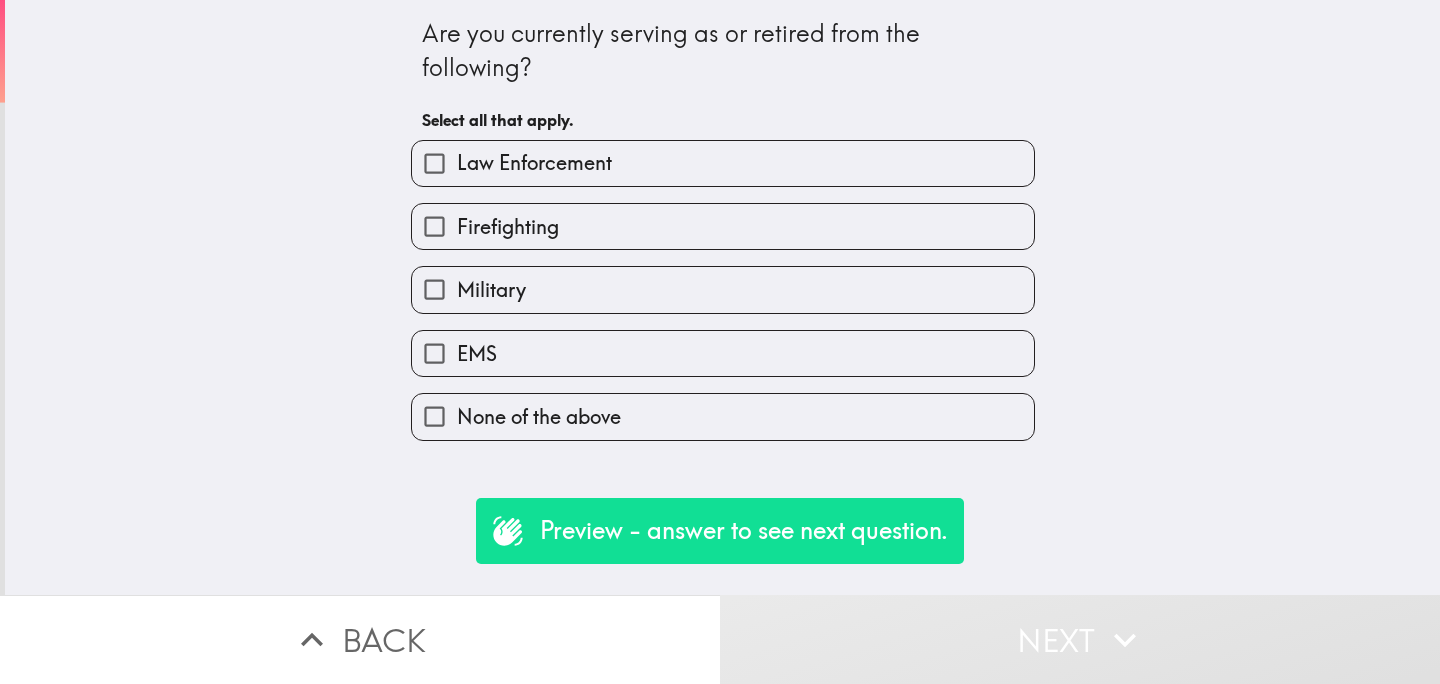 click on "Military" at bounding box center [723, 289] 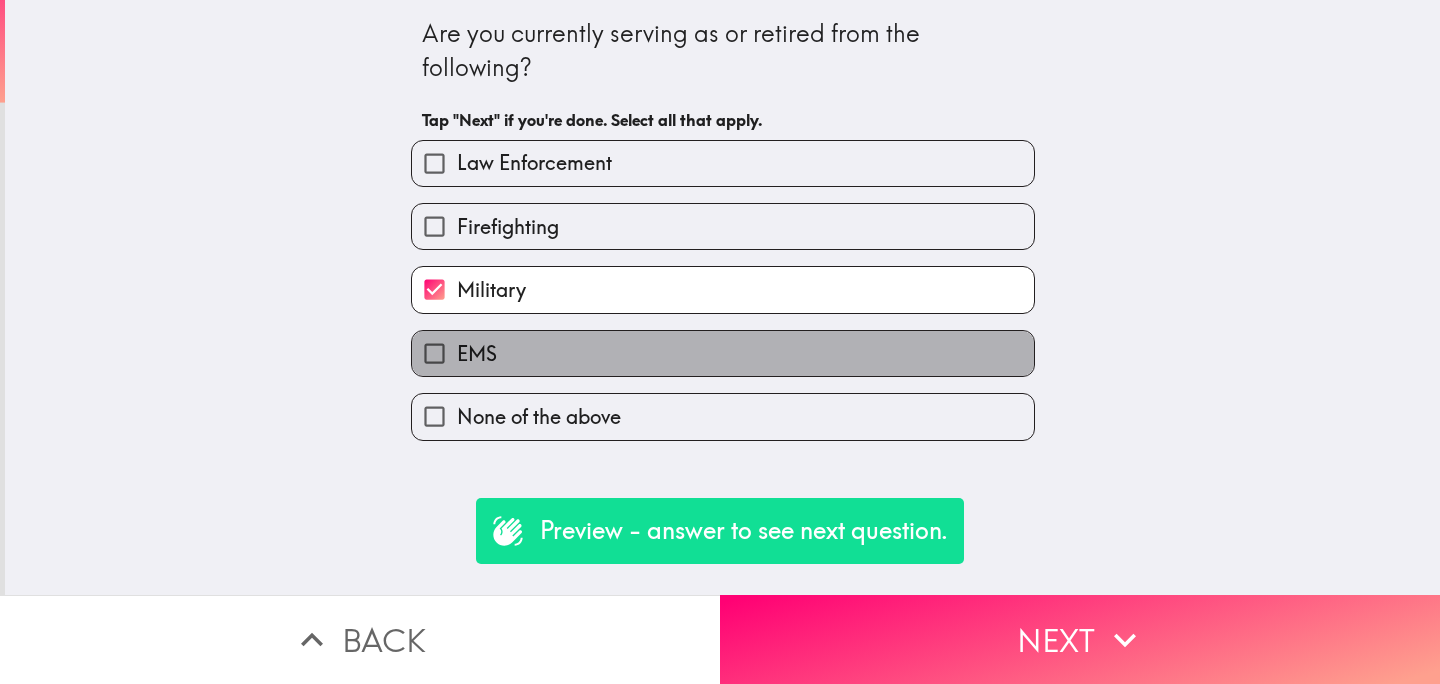 click on "EMS" at bounding box center (723, 353) 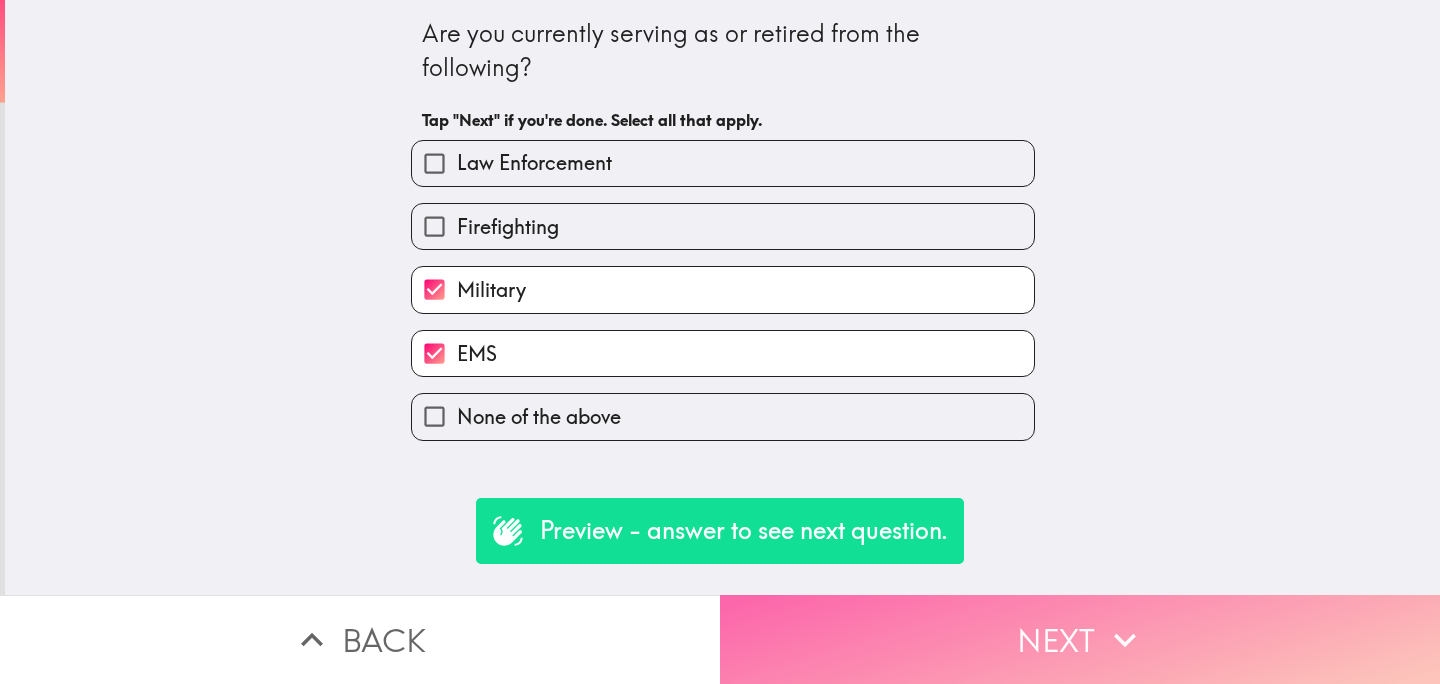 click on "Next" at bounding box center [1080, 639] 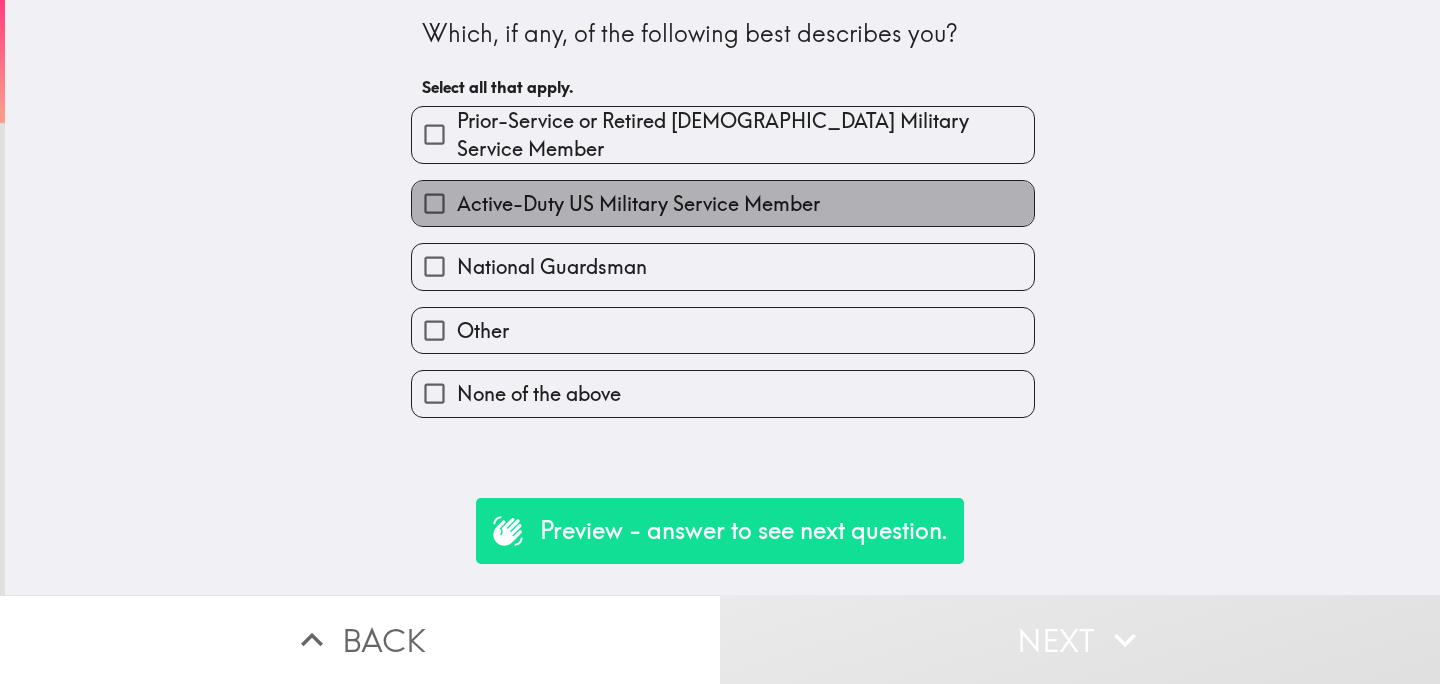 click on "Active-Duty US Military Service Member" at bounding box center (638, 204) 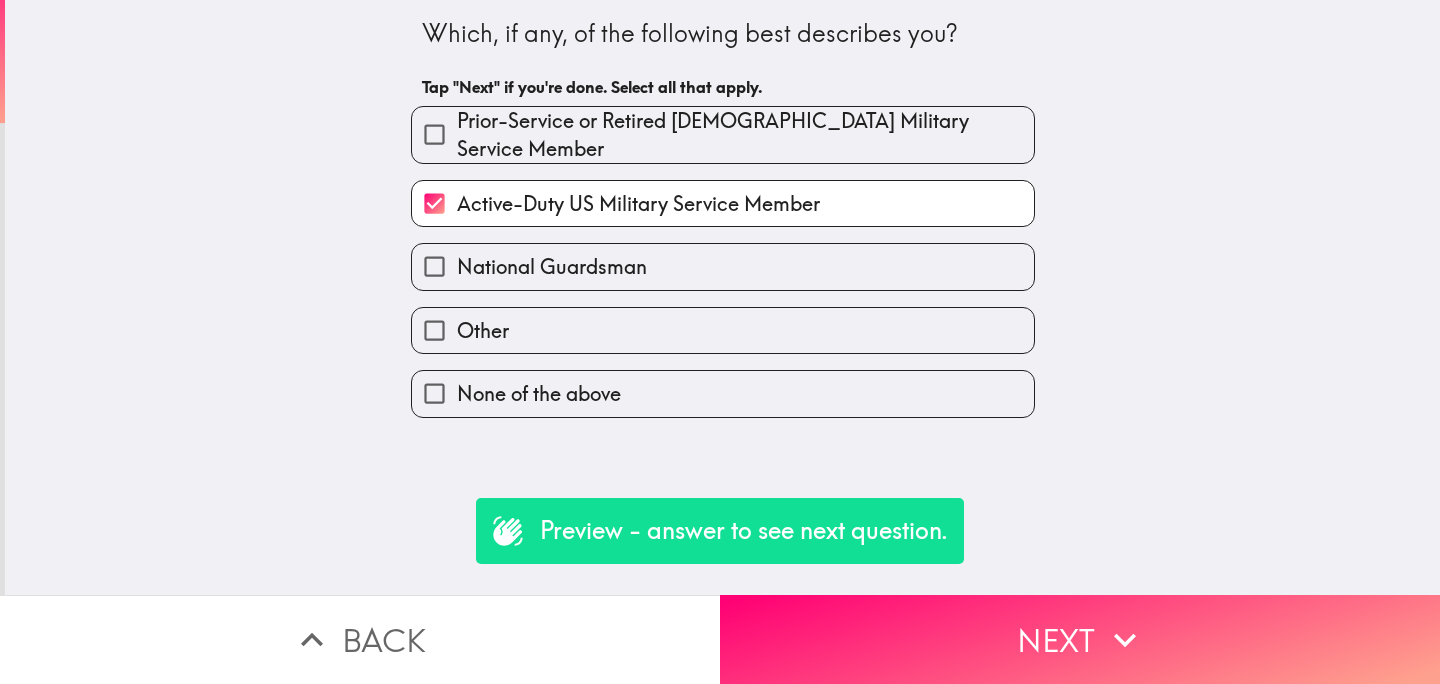 drag, startPoint x: 664, startPoint y: 204, endPoint x: 677, endPoint y: 192, distance: 17.691807 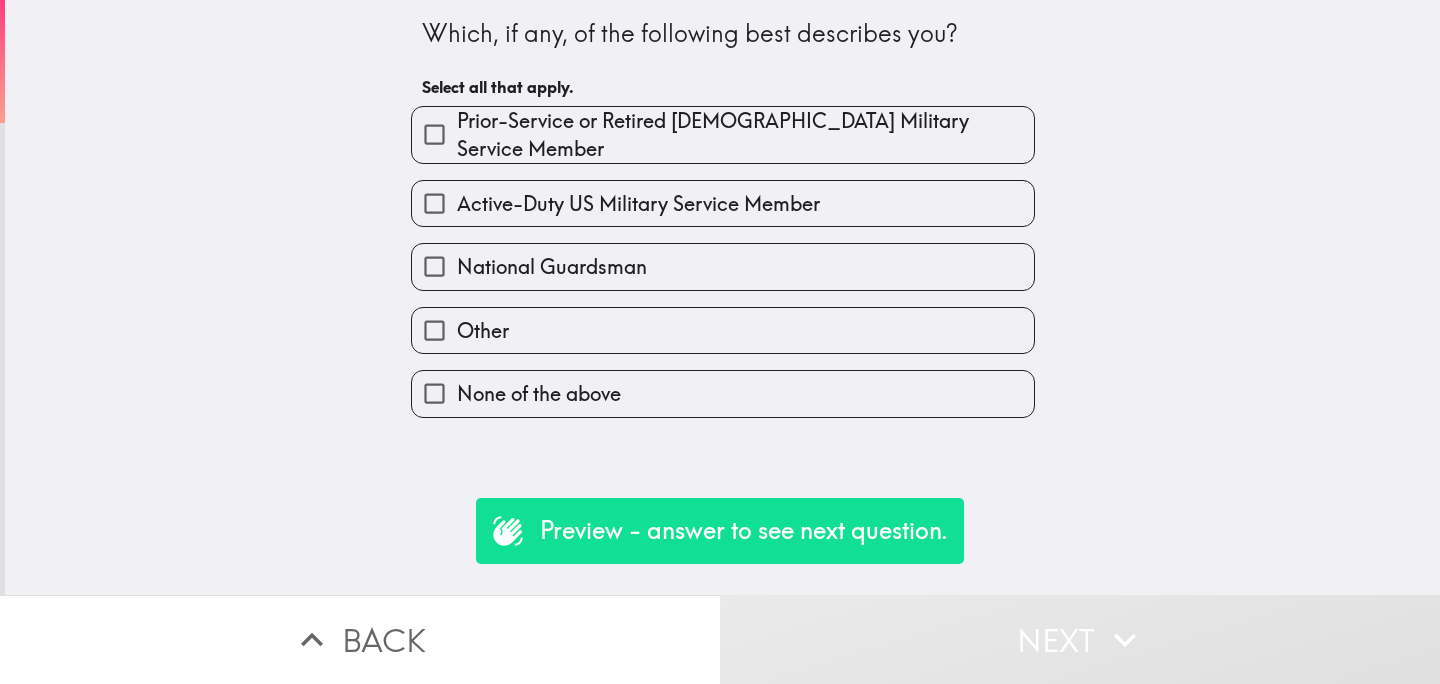 click on "Prior-Service or Retired [DEMOGRAPHIC_DATA] Military Service Member" at bounding box center [723, 135] 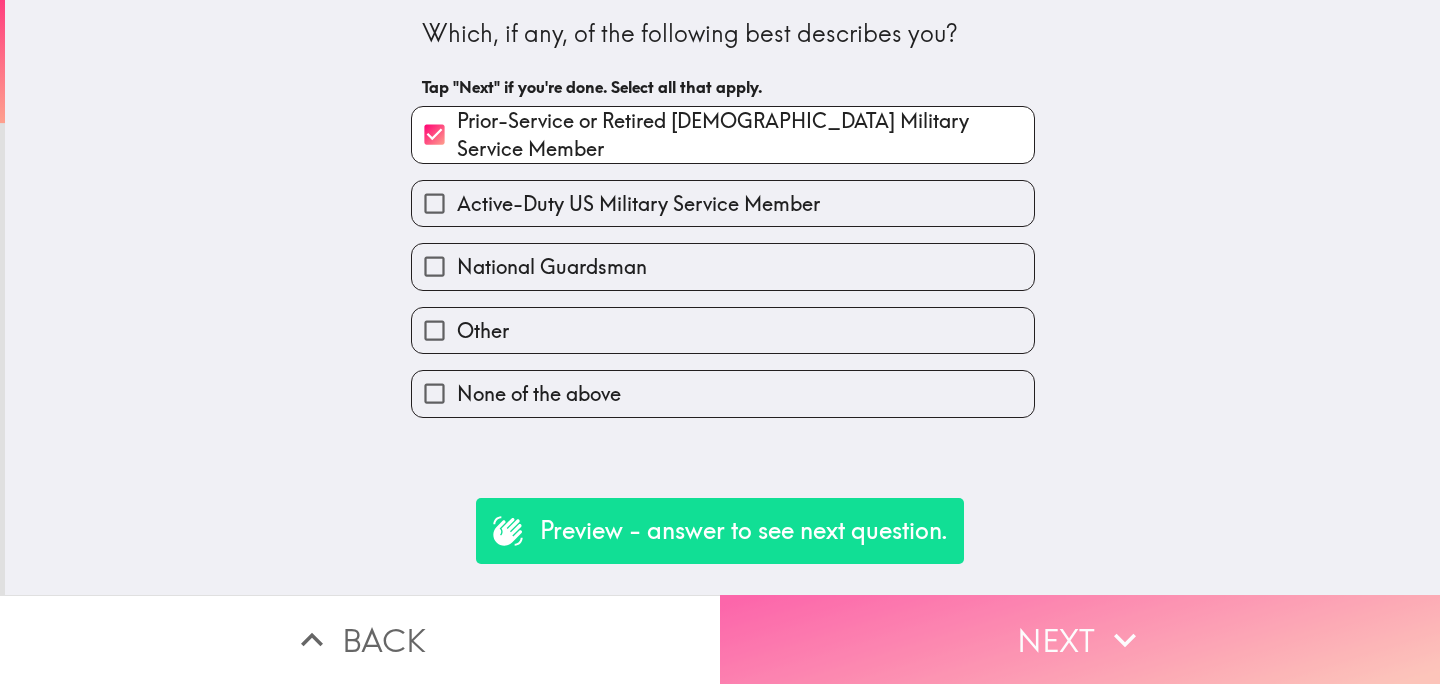 click on "Next" at bounding box center [1080, 639] 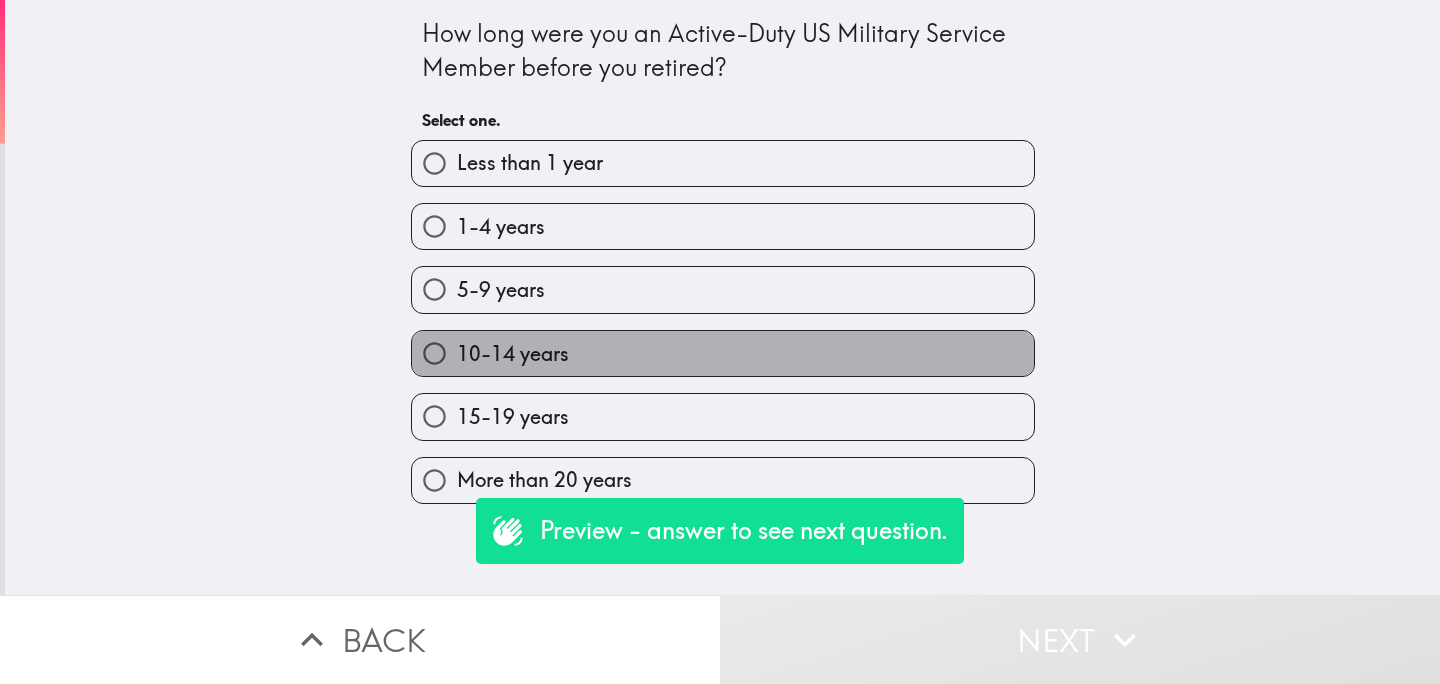click on "10-14 years" at bounding box center (723, 353) 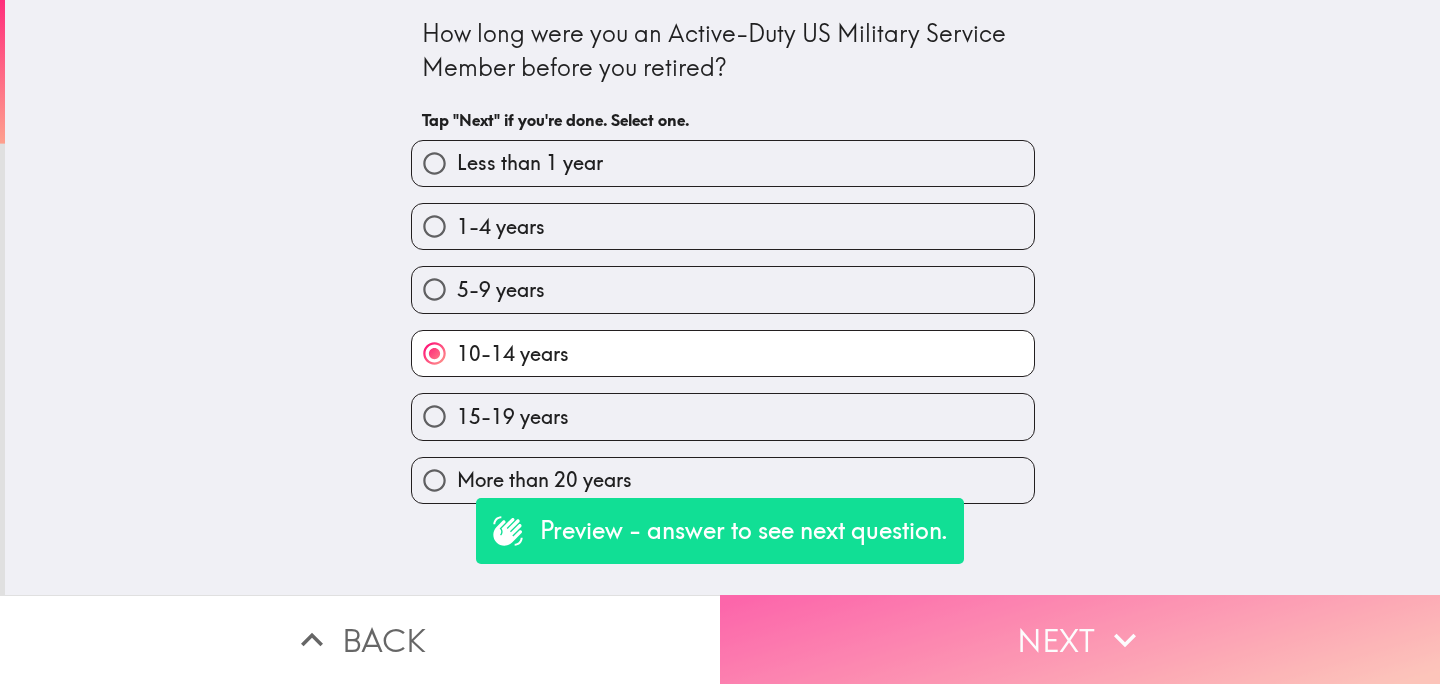 click on "Next" at bounding box center (1080, 639) 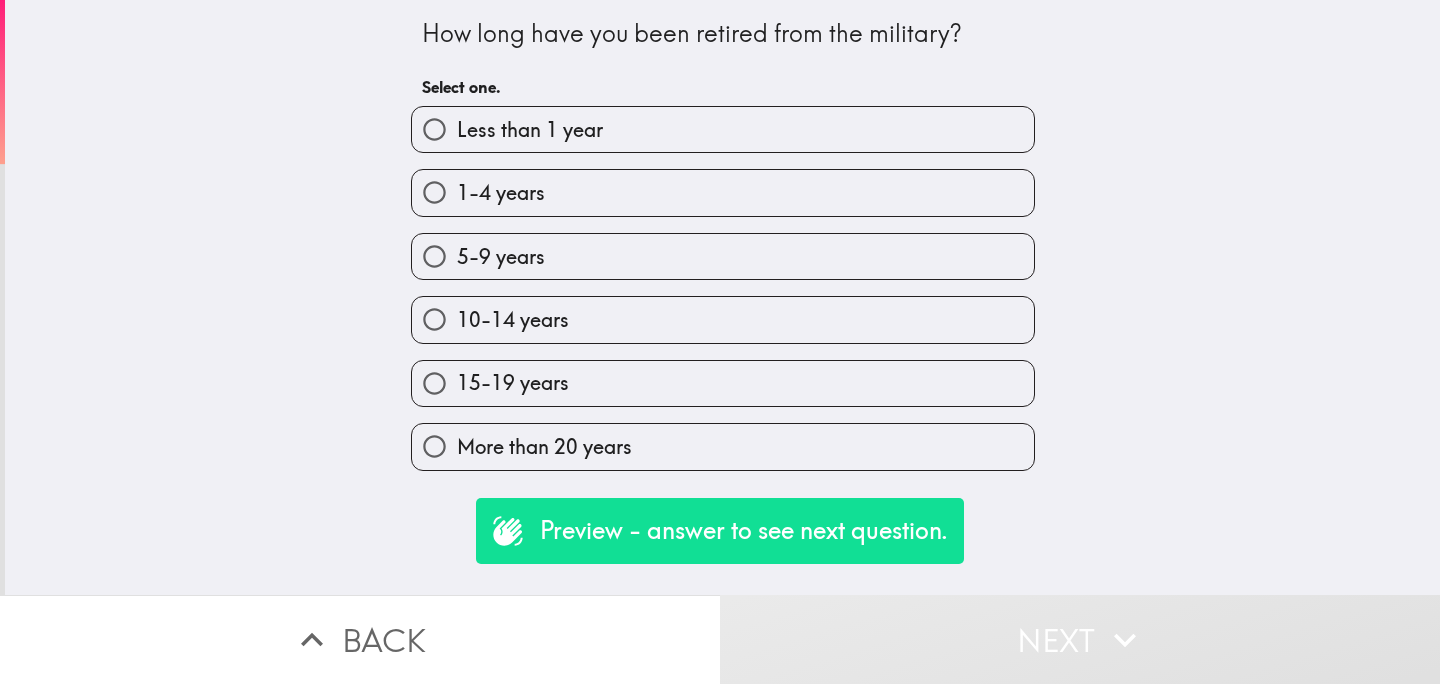 click on "10-14 years" at bounding box center [723, 319] 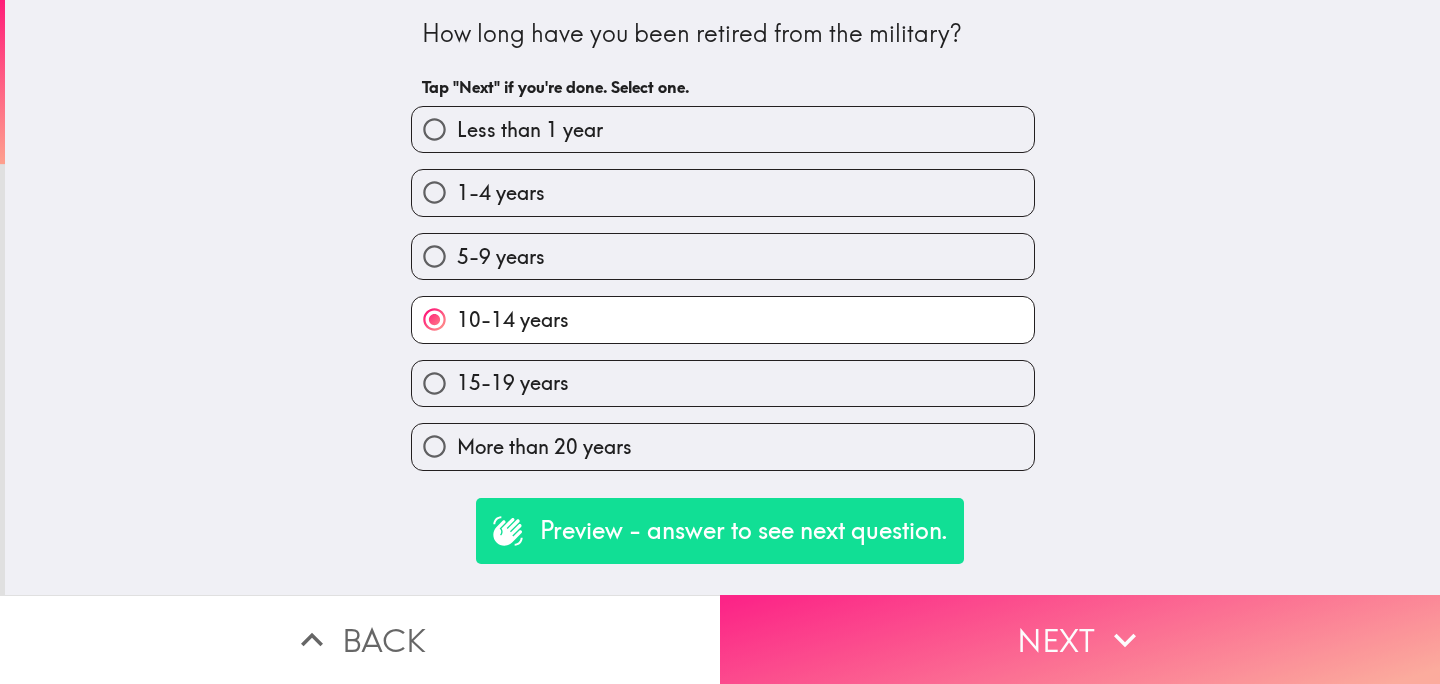 click on "Next" at bounding box center [1080, 639] 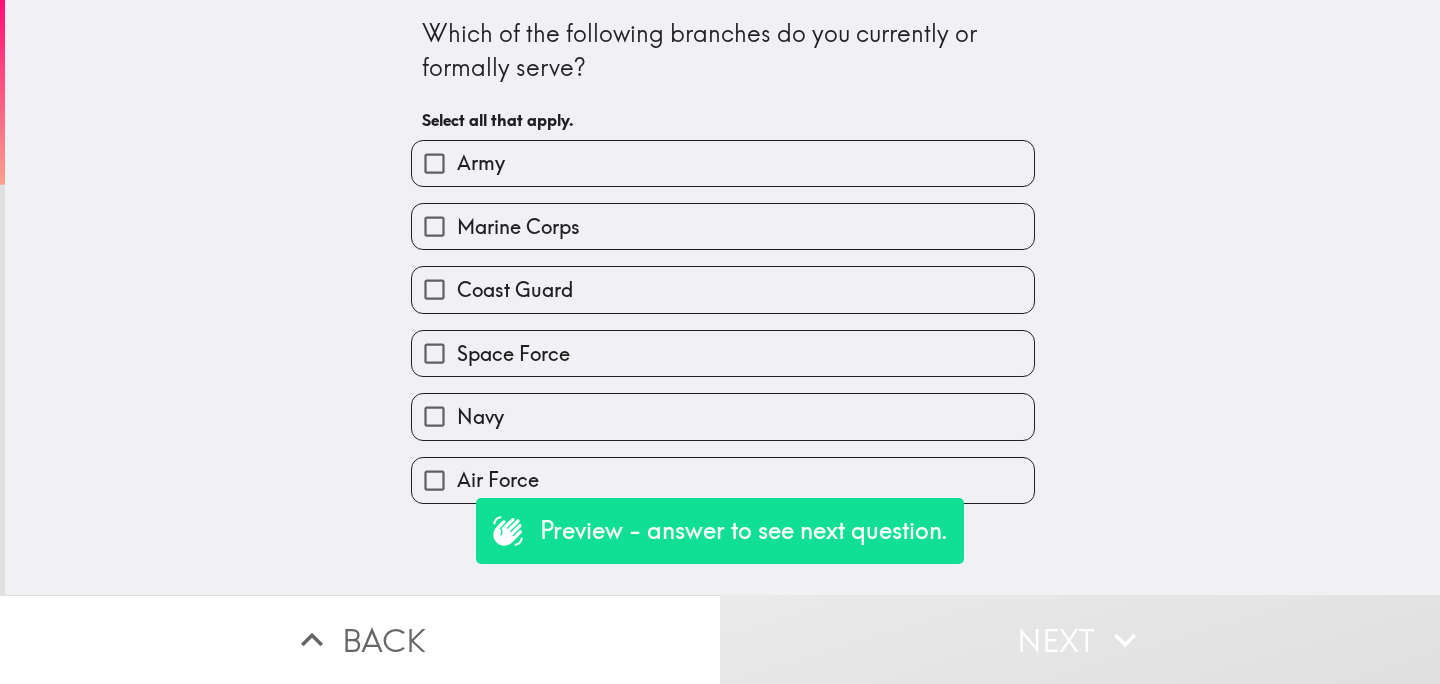 click on "Marine Corps" at bounding box center (723, 226) 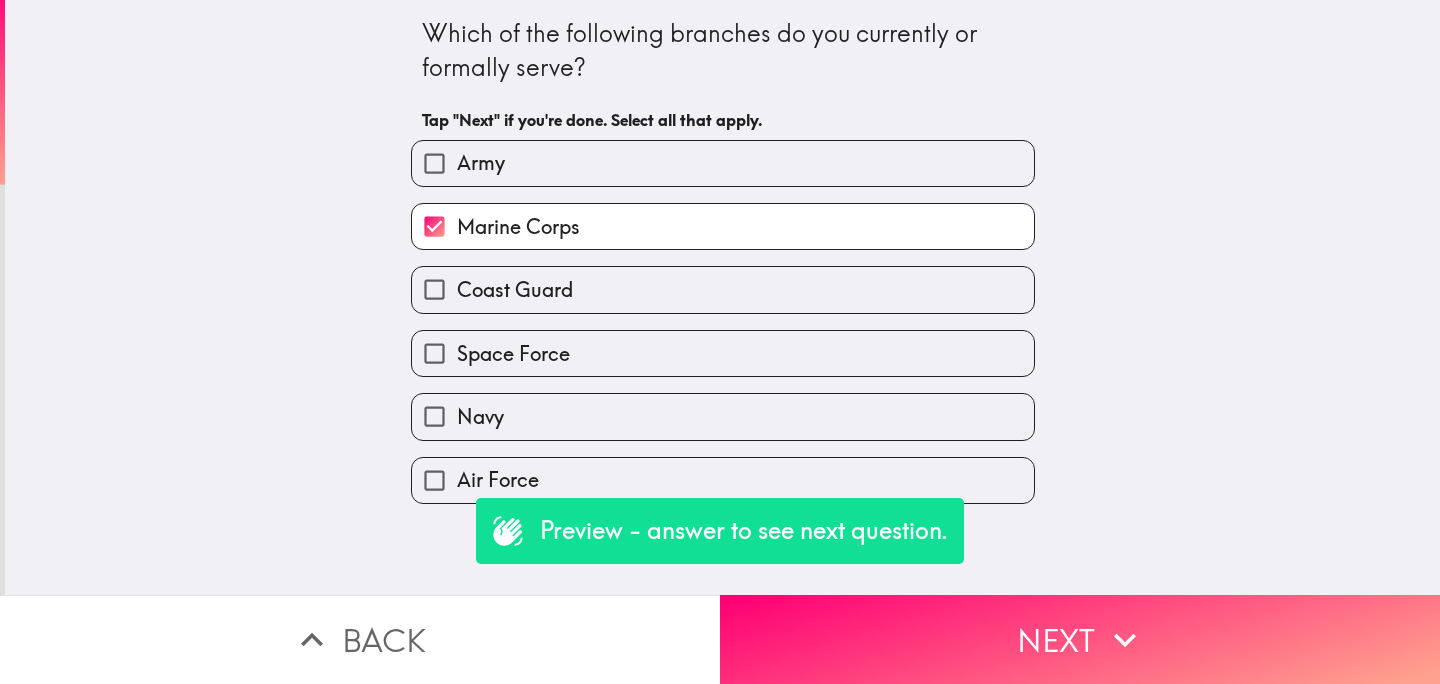 click on "Army" at bounding box center [723, 163] 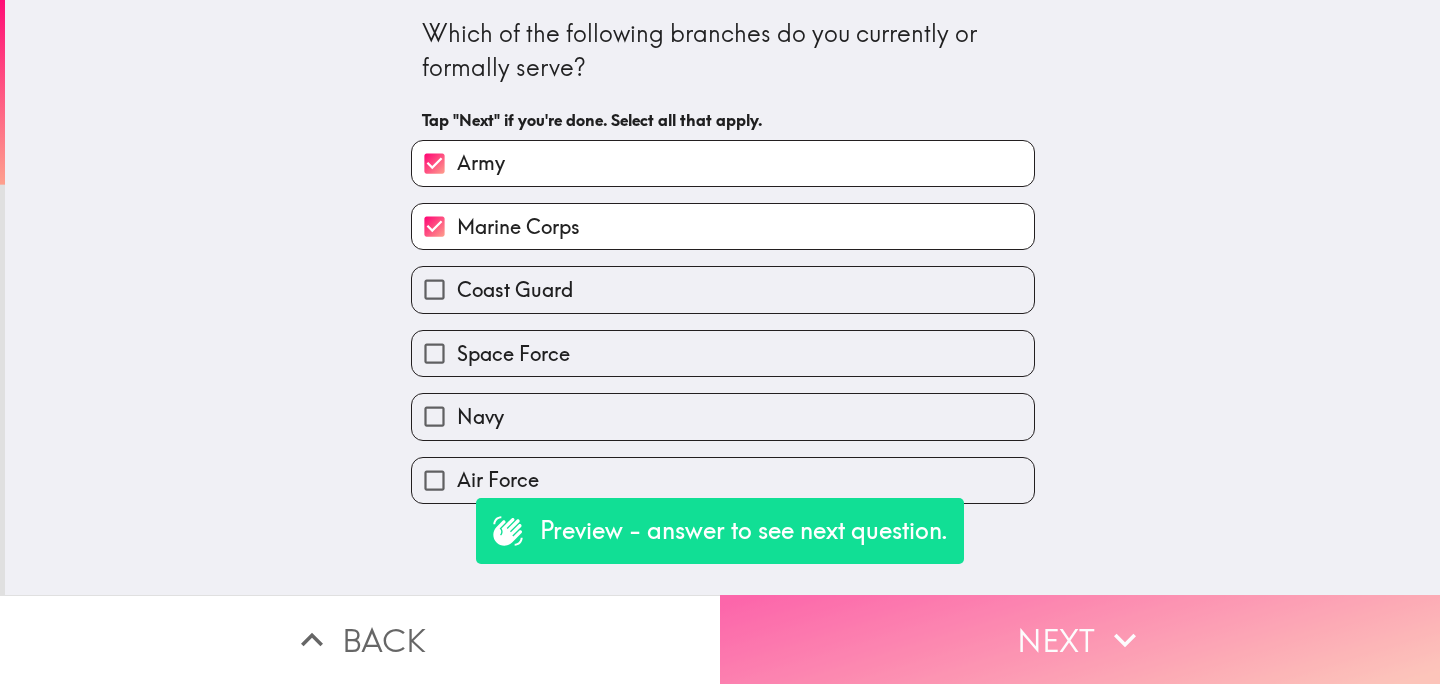 click on "Next" at bounding box center (1080, 639) 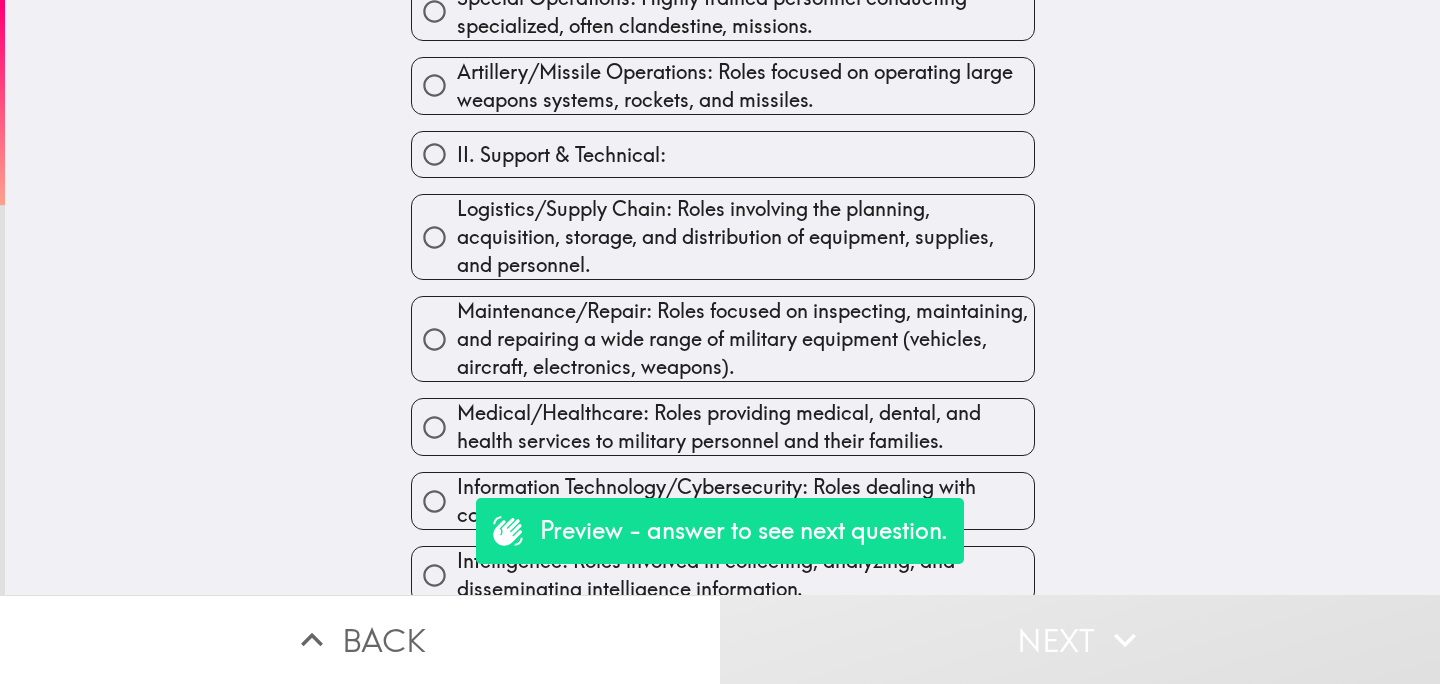 scroll, scrollTop: 1173, scrollLeft: 0, axis: vertical 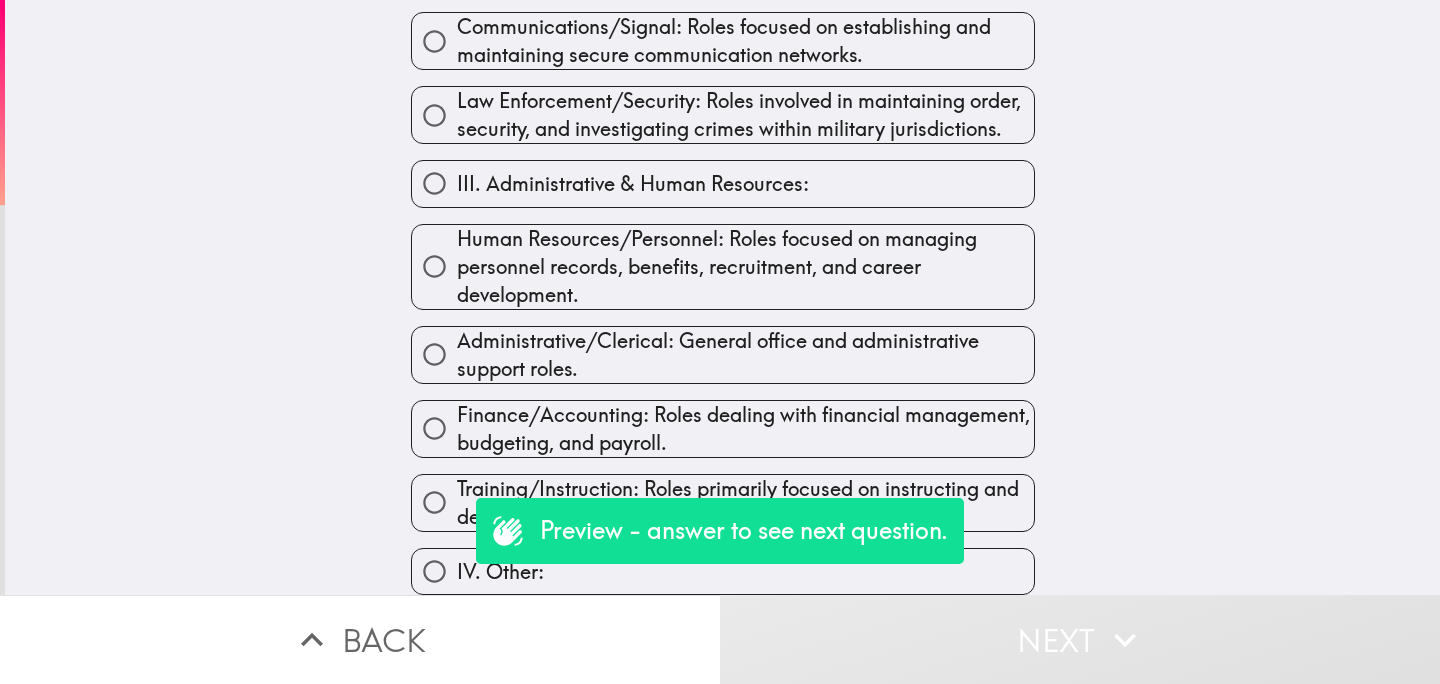 click on "Human Resources/Personnel: Roles focused on managing personnel records, benefits, recruitment, and career development." at bounding box center [745, 267] 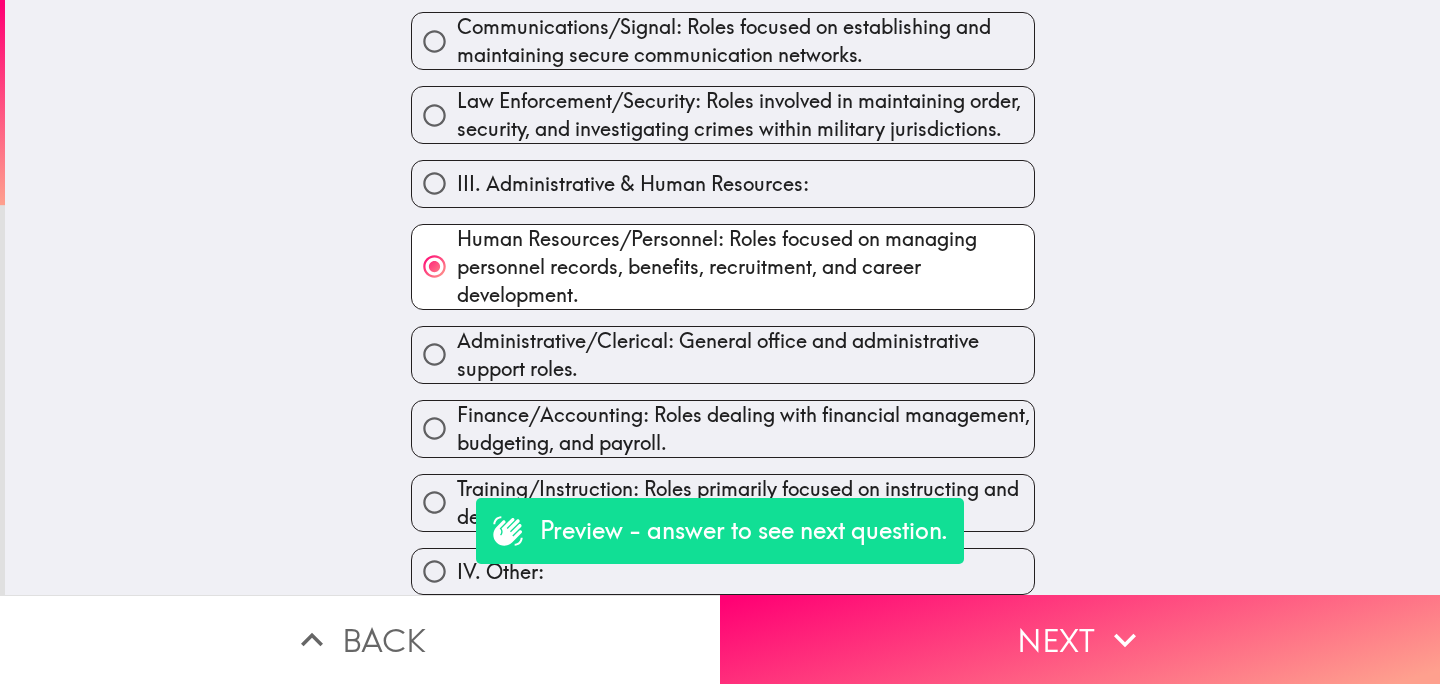 click on "Administrative/Clerical: General office and administrative support roles." at bounding box center [745, 355] 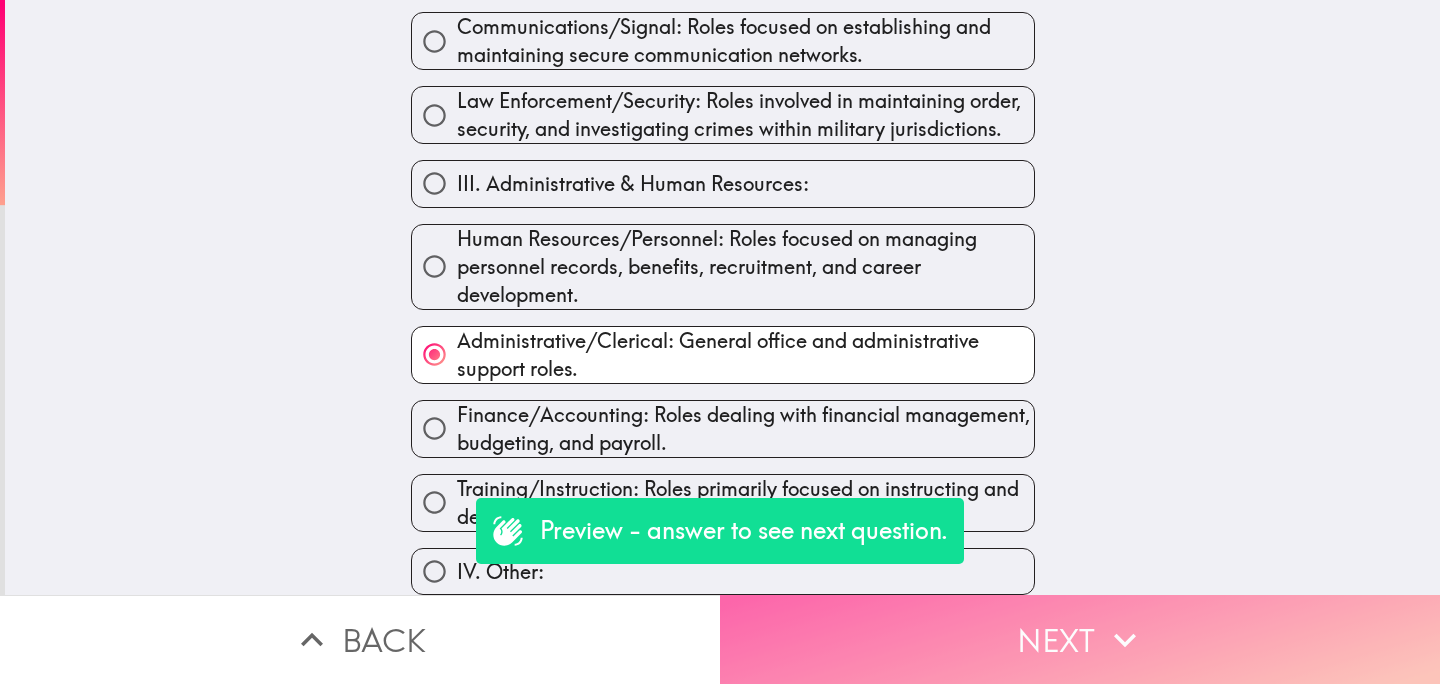 click on "Next" at bounding box center (1080, 639) 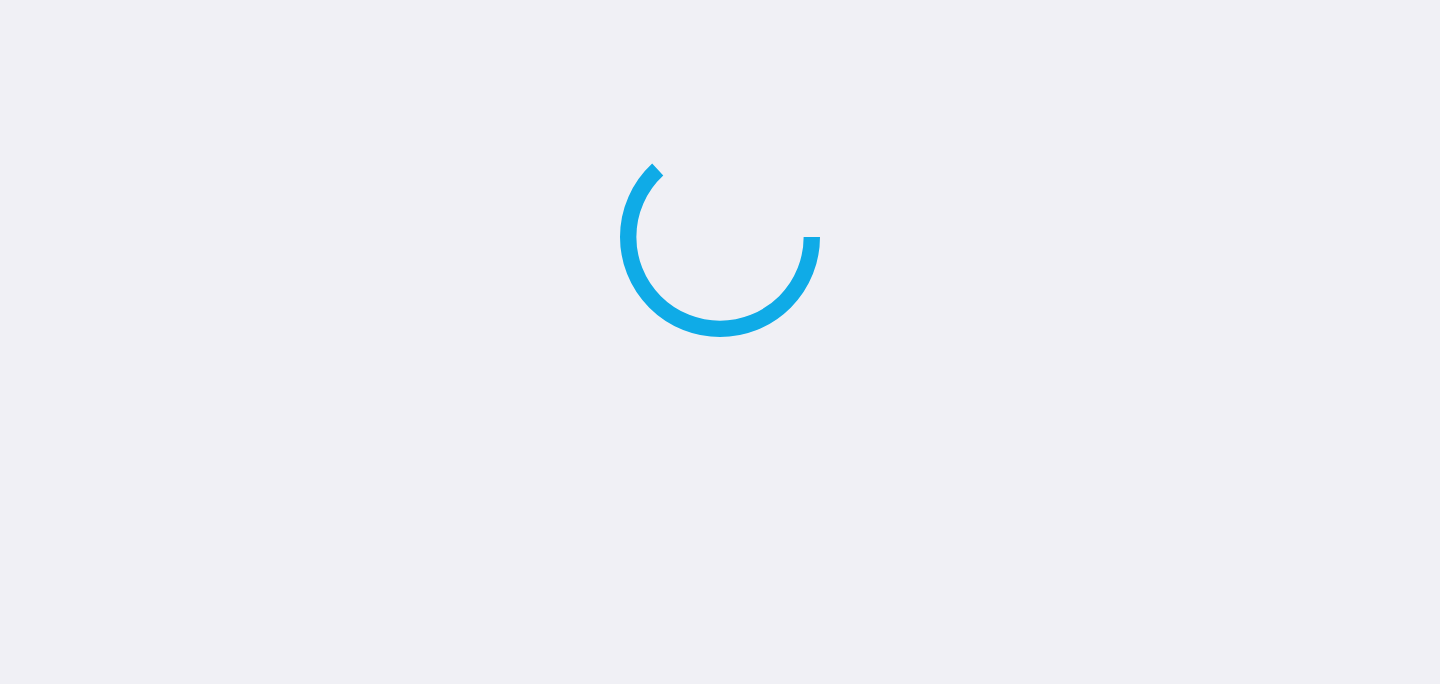 scroll, scrollTop: 0, scrollLeft: 0, axis: both 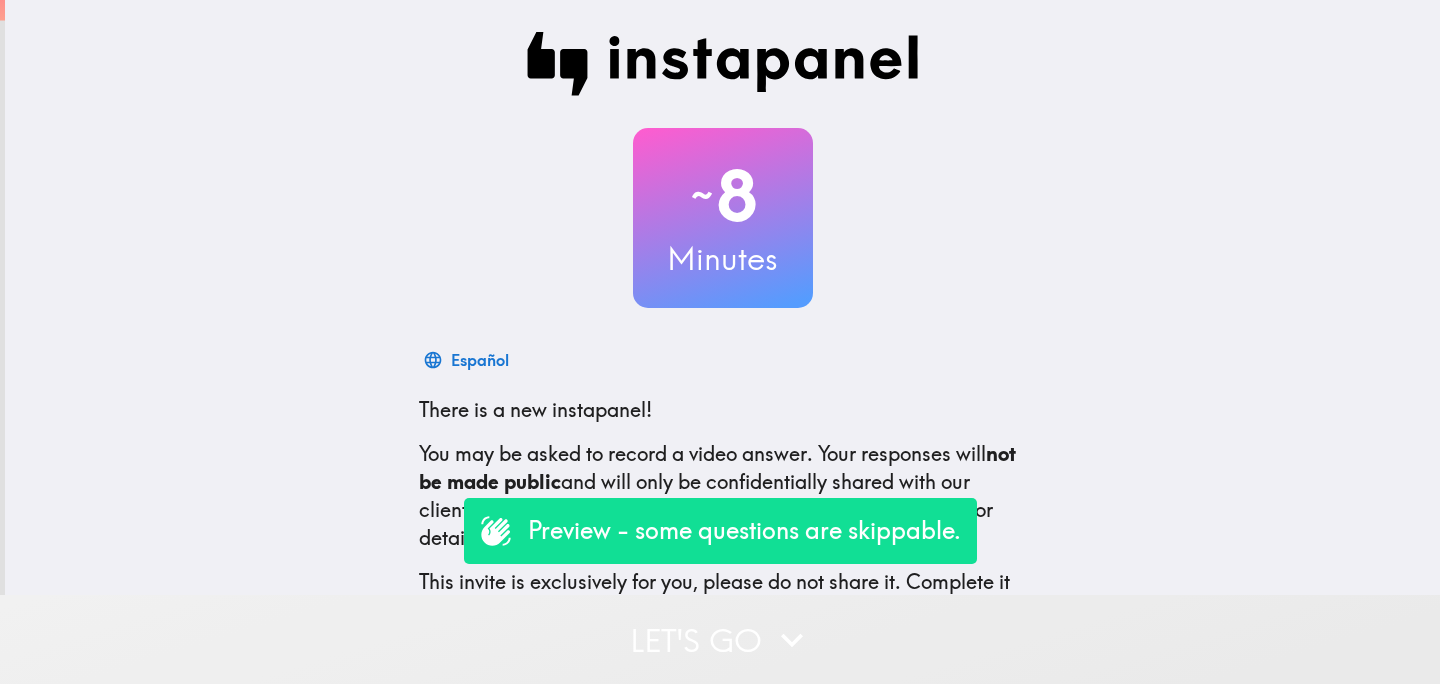 click on "Let's go" at bounding box center (720, 639) 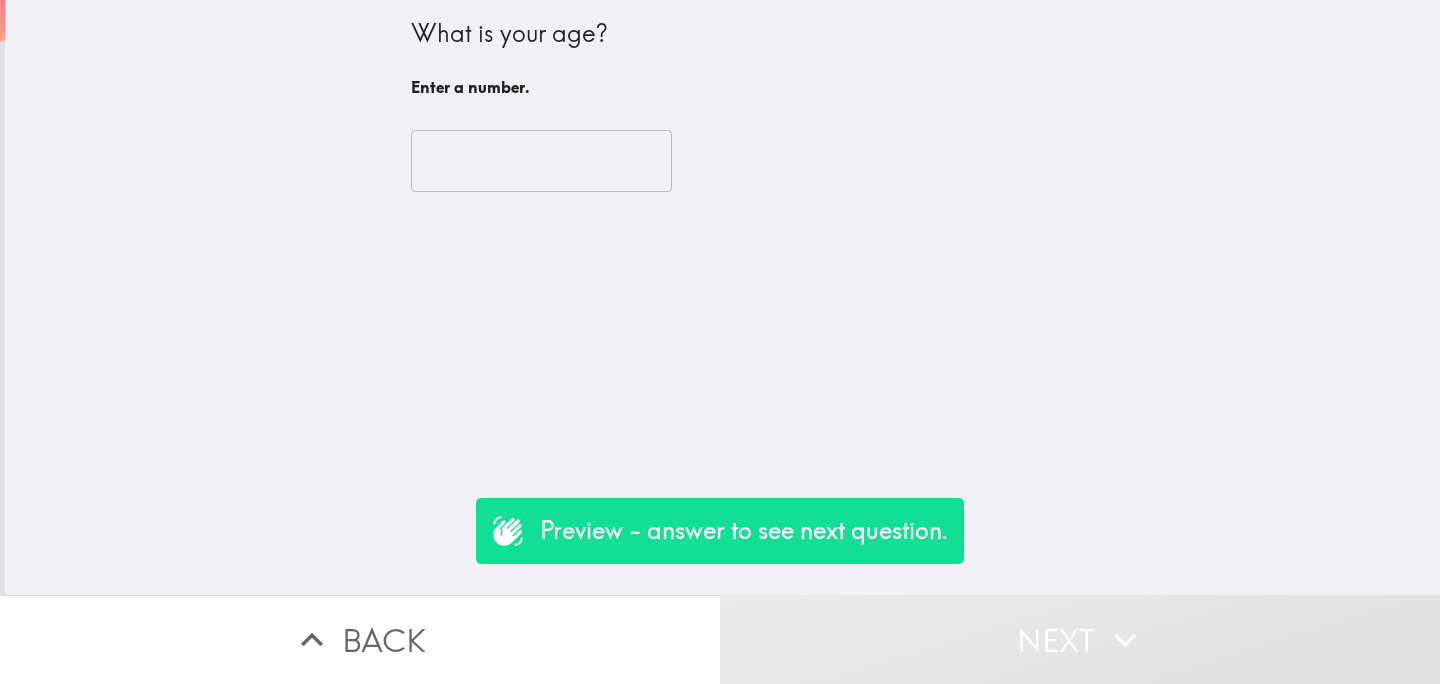 click at bounding box center (541, 161) 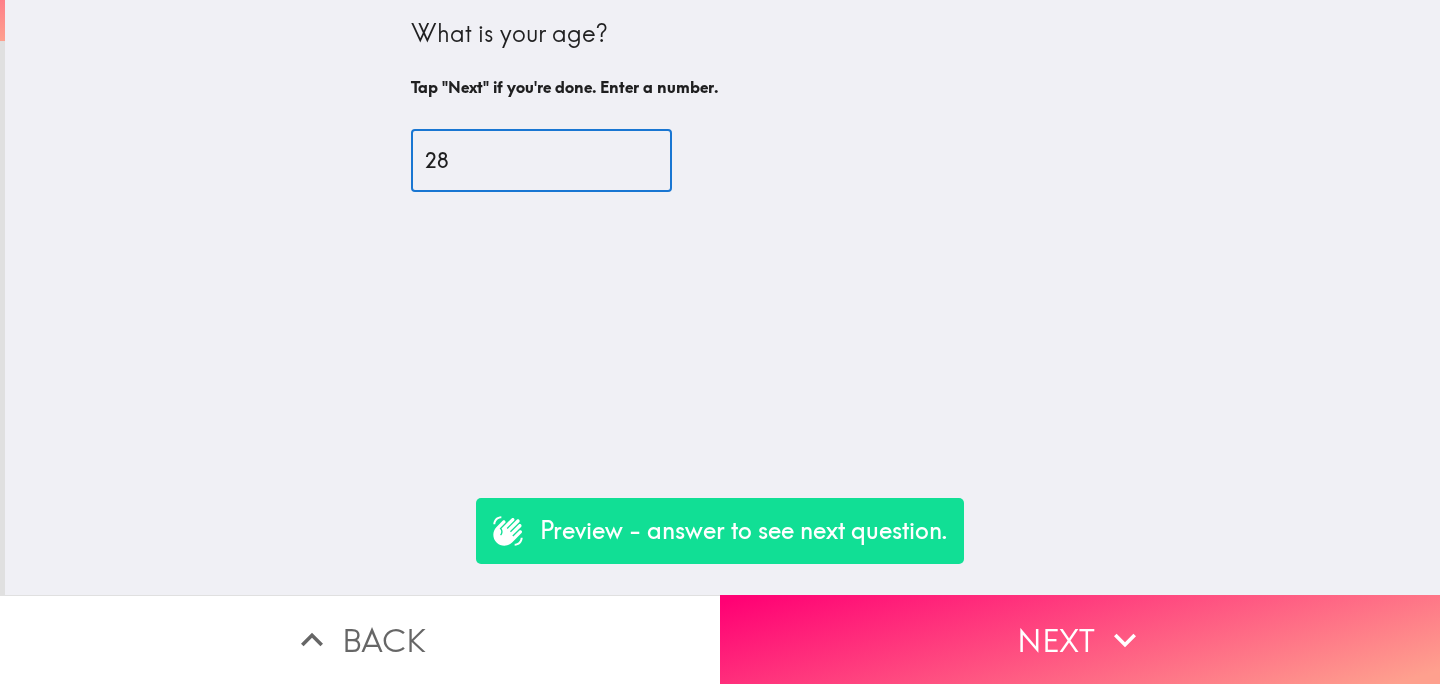 type on "28" 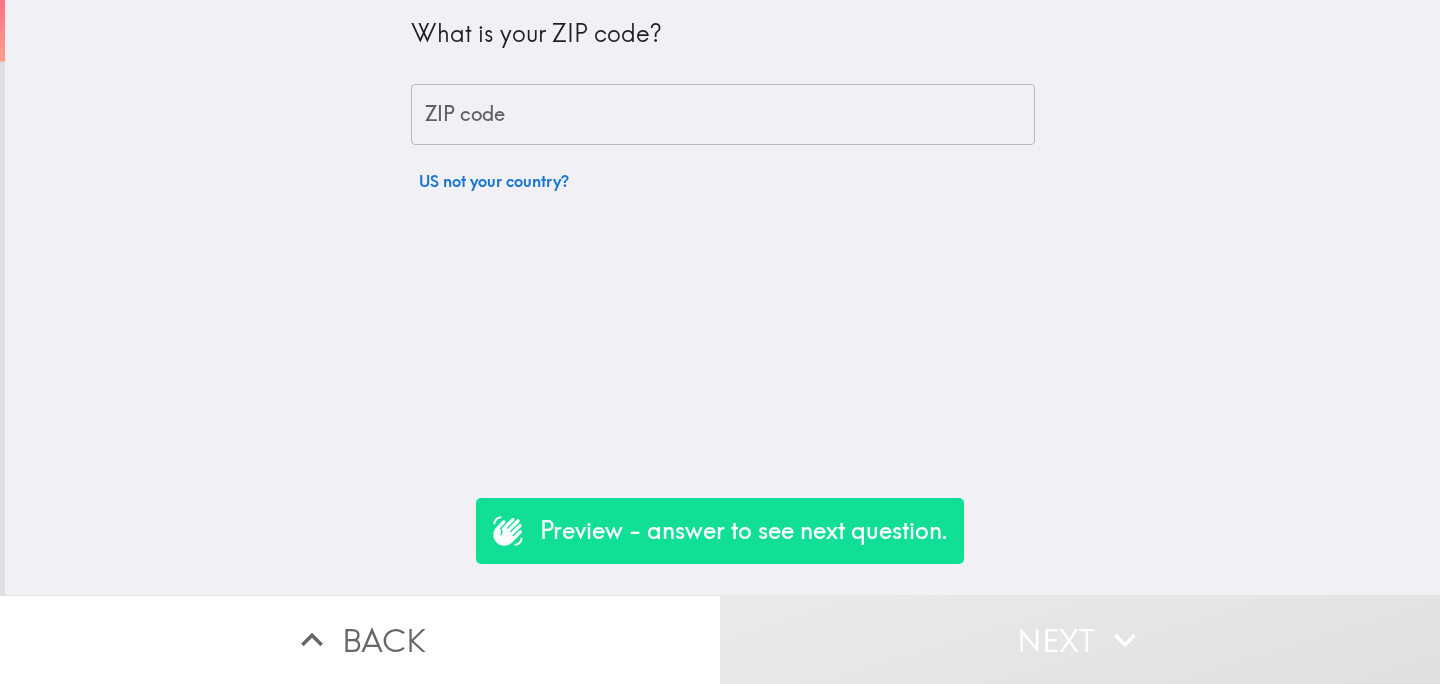 click on "ZIP code" at bounding box center (723, 115) 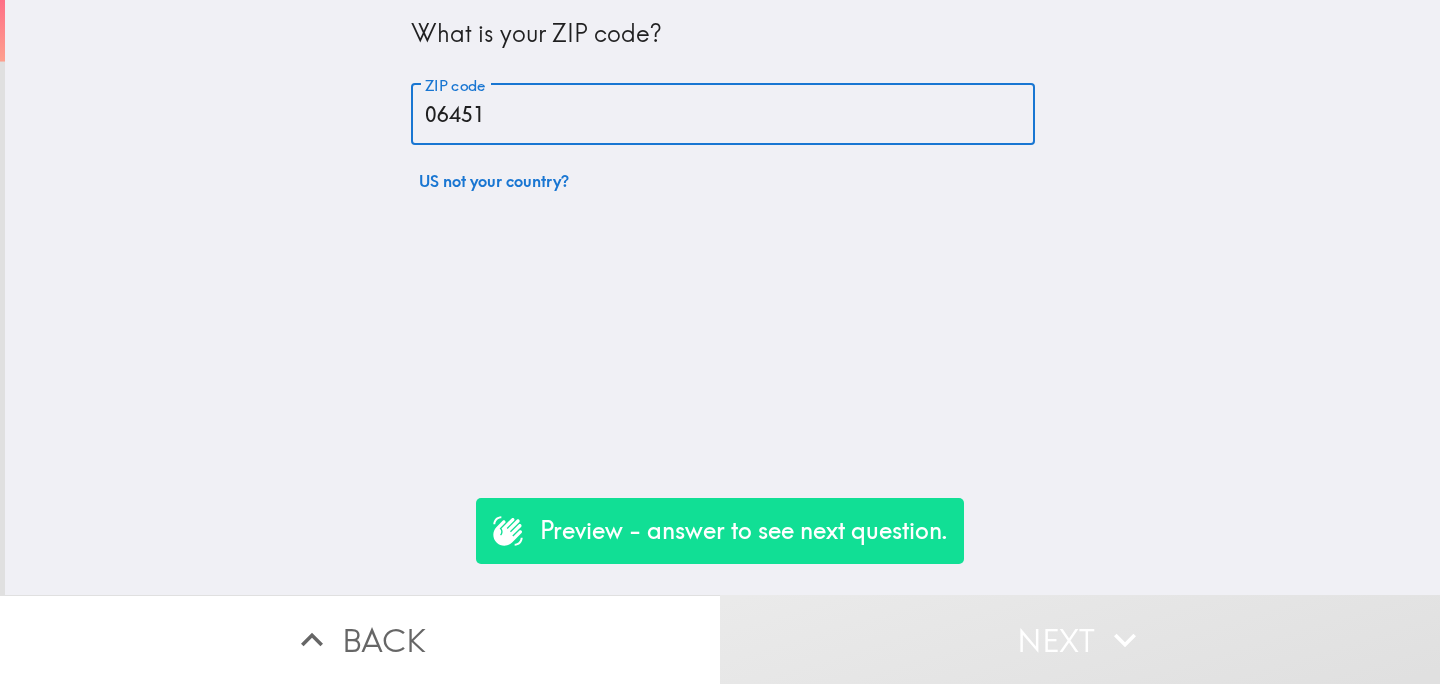 type on "06451" 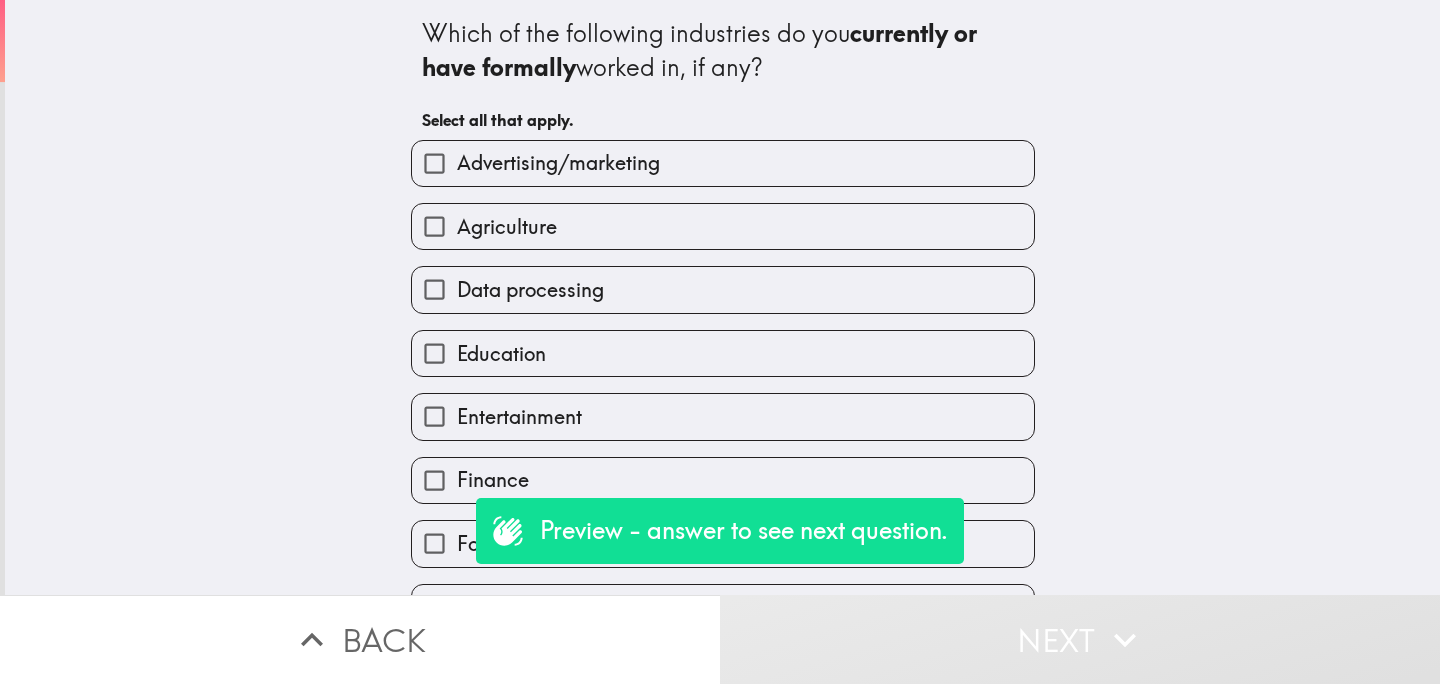 scroll, scrollTop: 559, scrollLeft: 0, axis: vertical 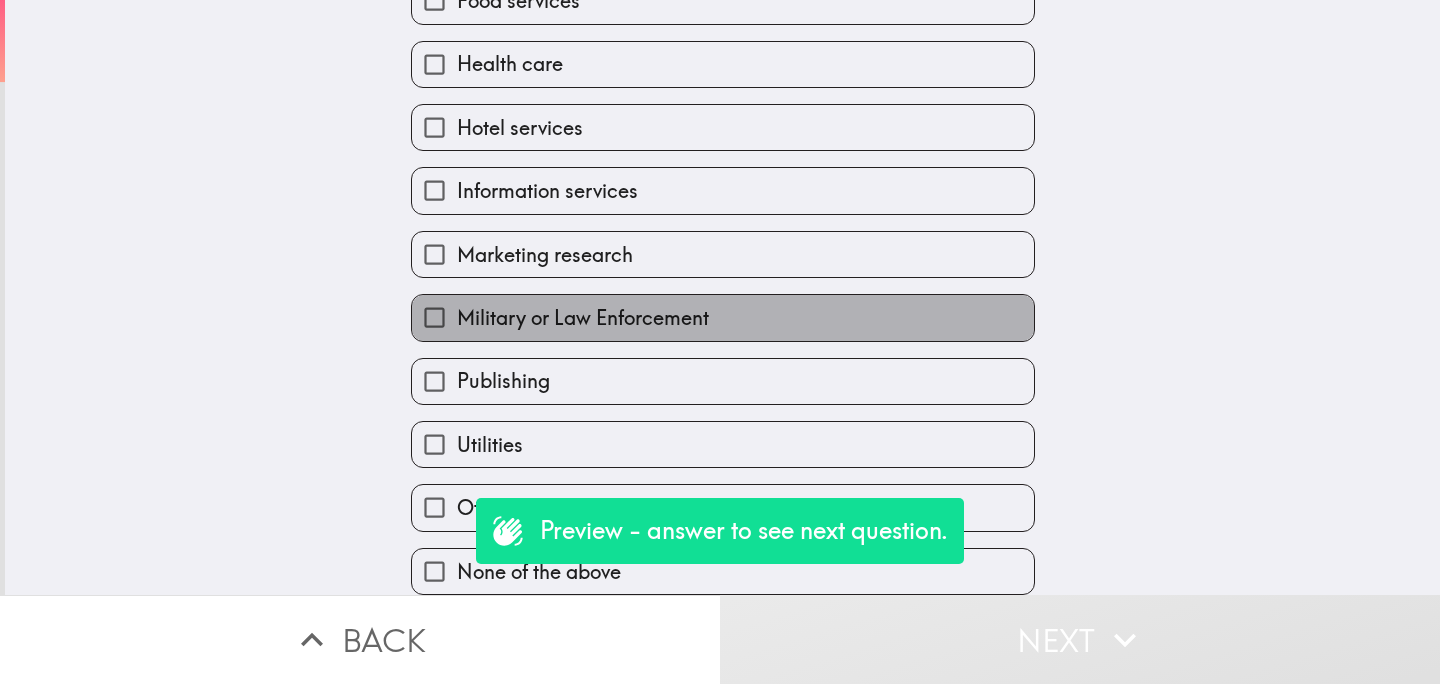 click on "Military or Law Enforcement" at bounding box center (583, 318) 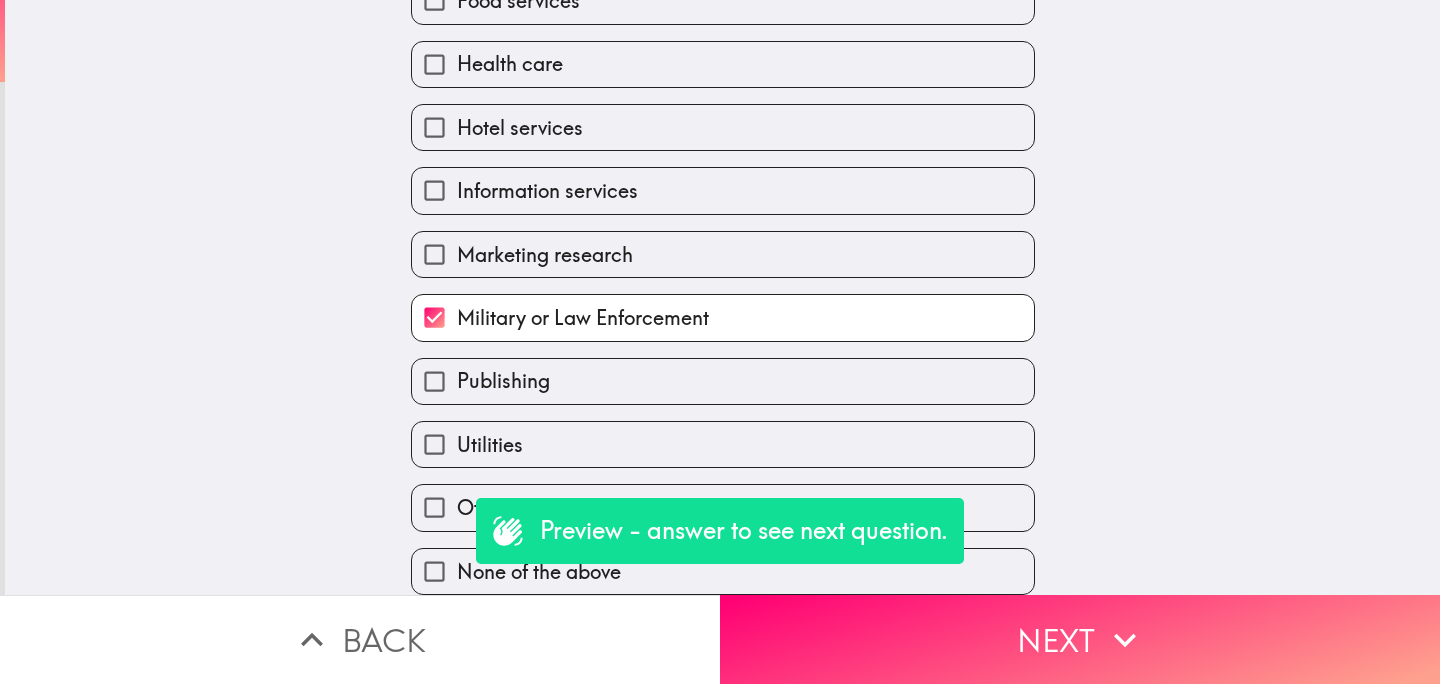 click on "Publishing" at bounding box center (723, 381) 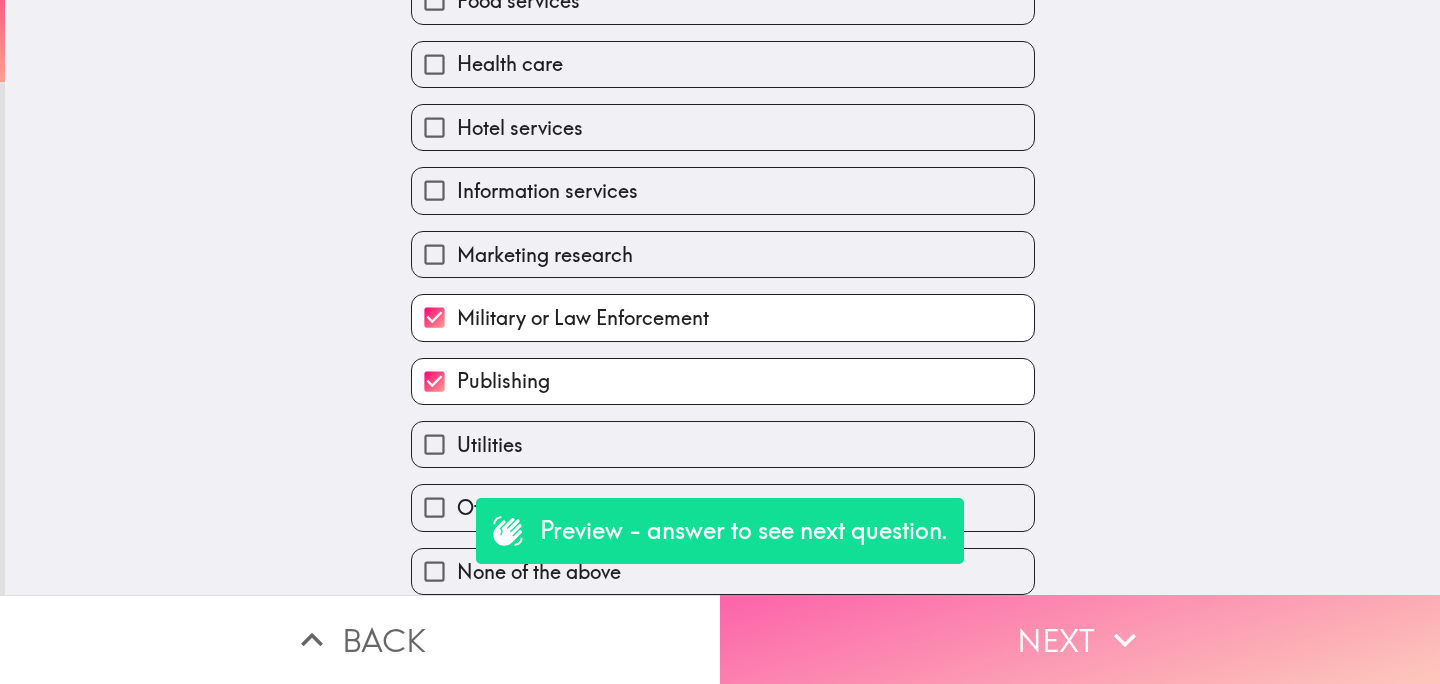 click on "Next" at bounding box center (1080, 639) 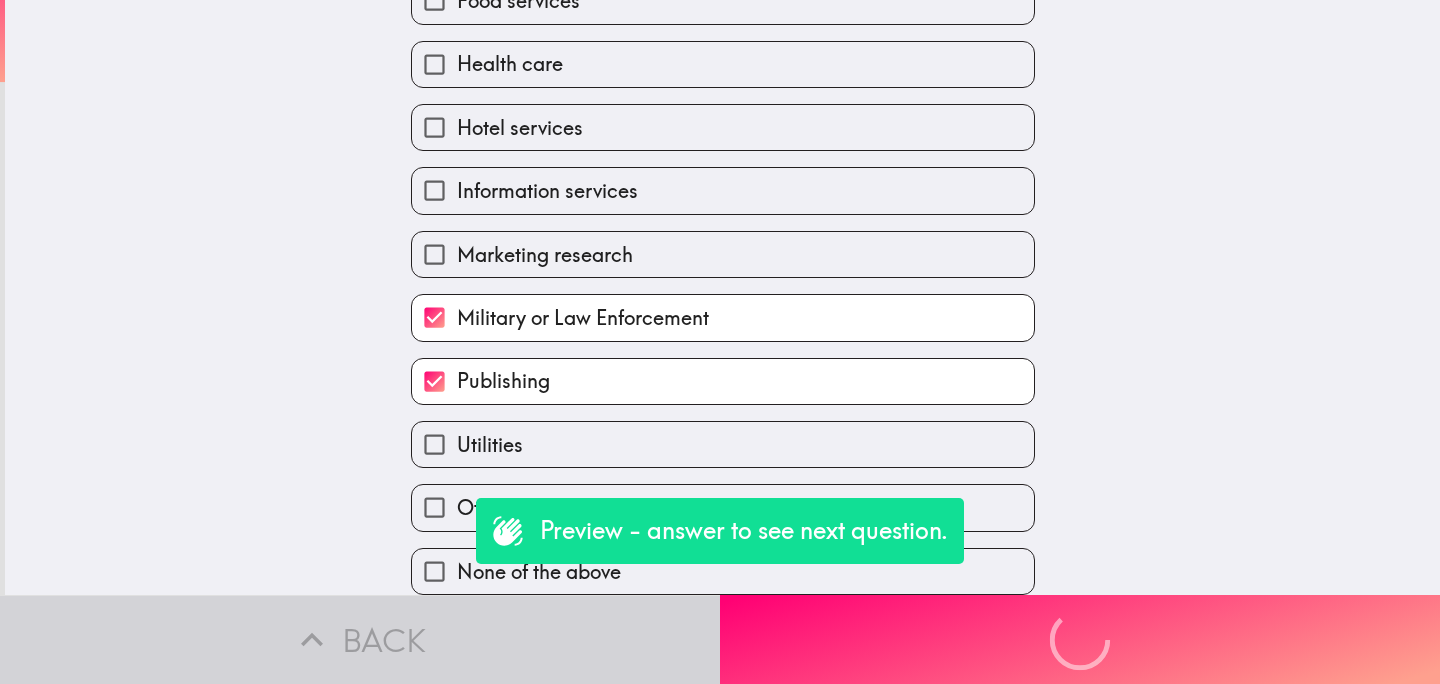 scroll, scrollTop: 527, scrollLeft: 0, axis: vertical 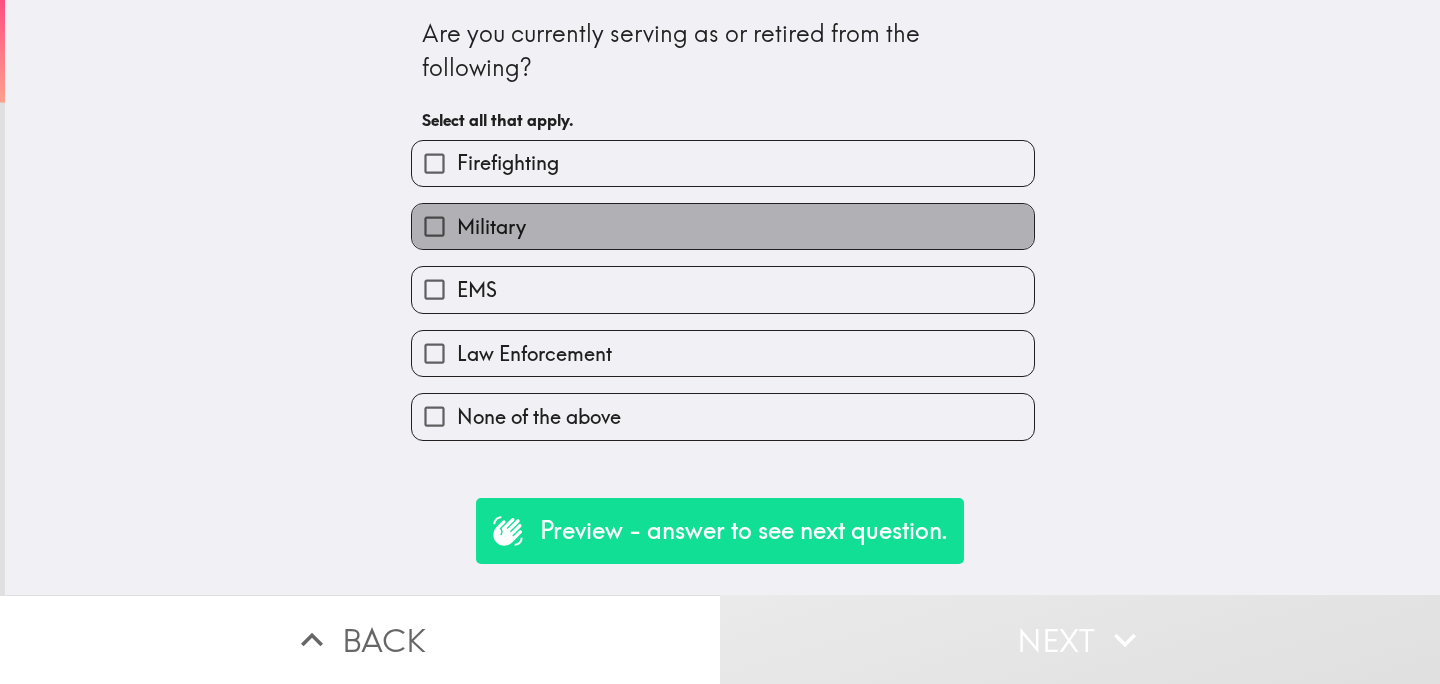 click on "Military" at bounding box center (723, 226) 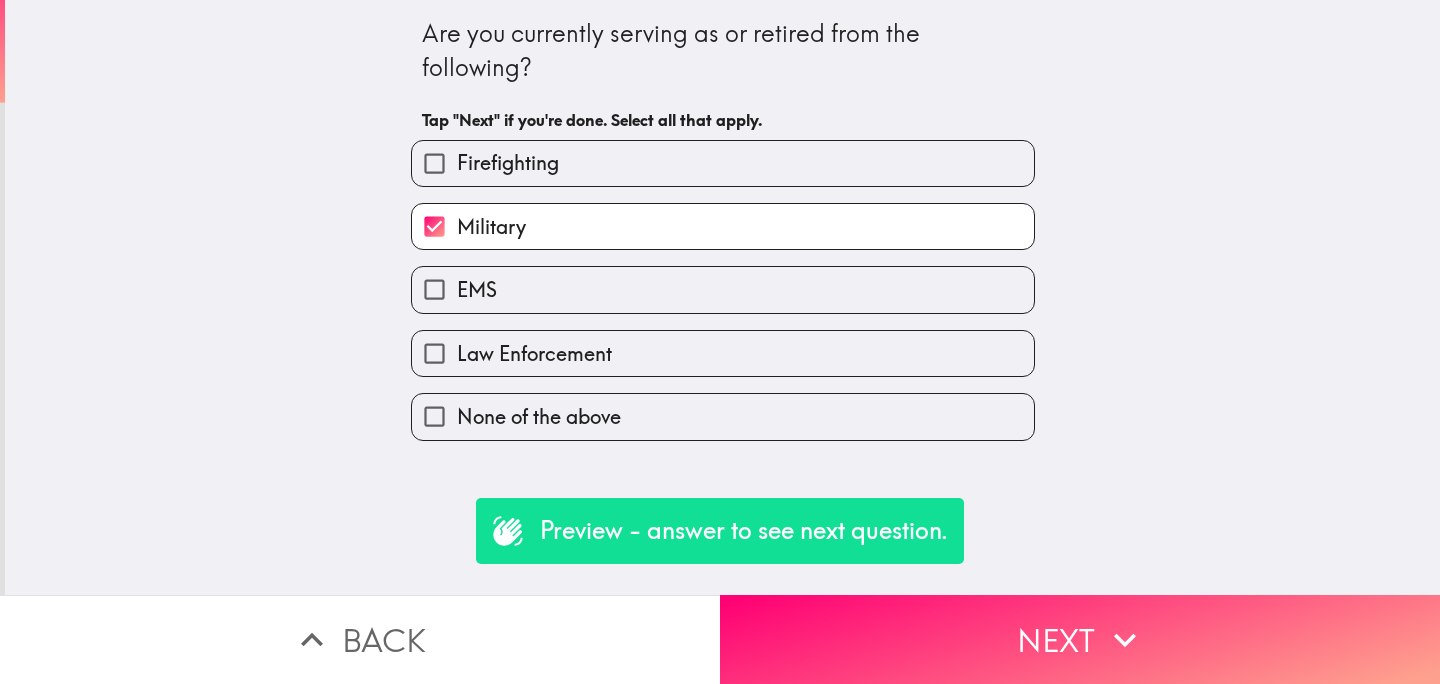 click on "Firefighting" at bounding box center (723, 163) 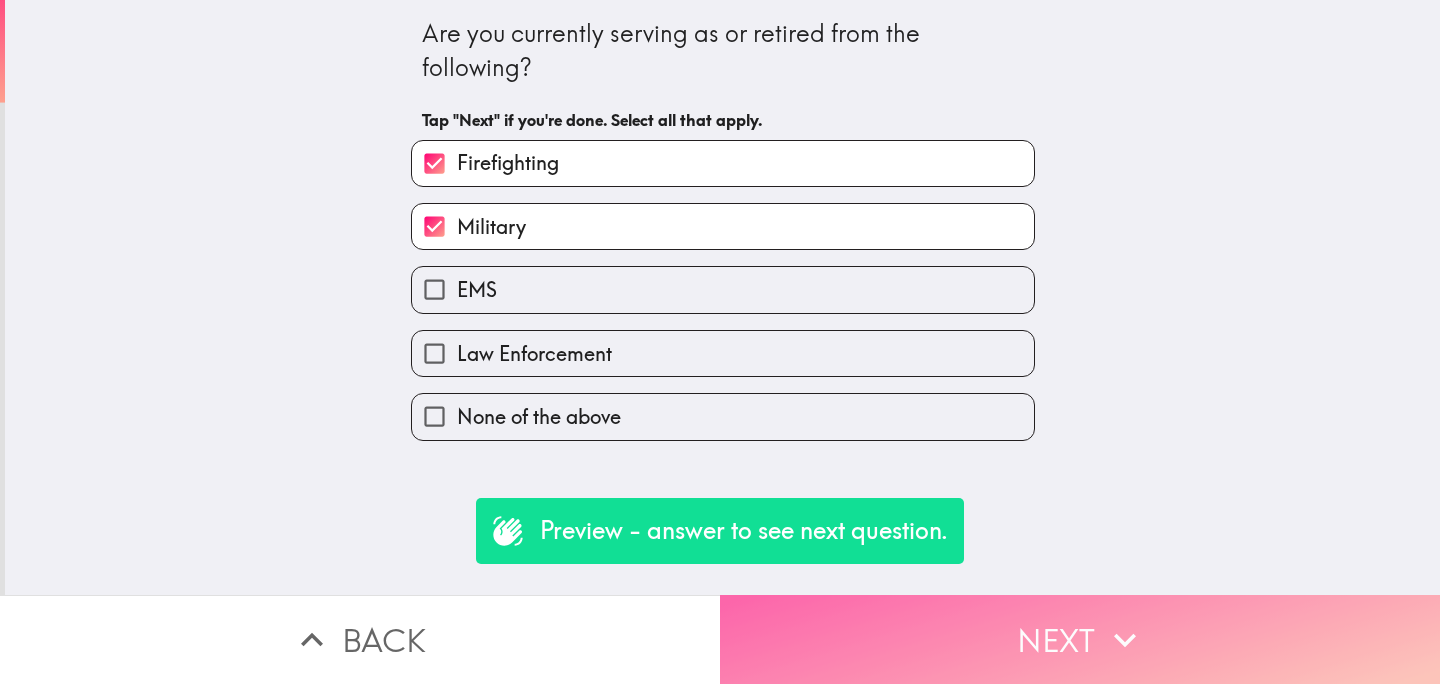 click on "Next" at bounding box center (1080, 639) 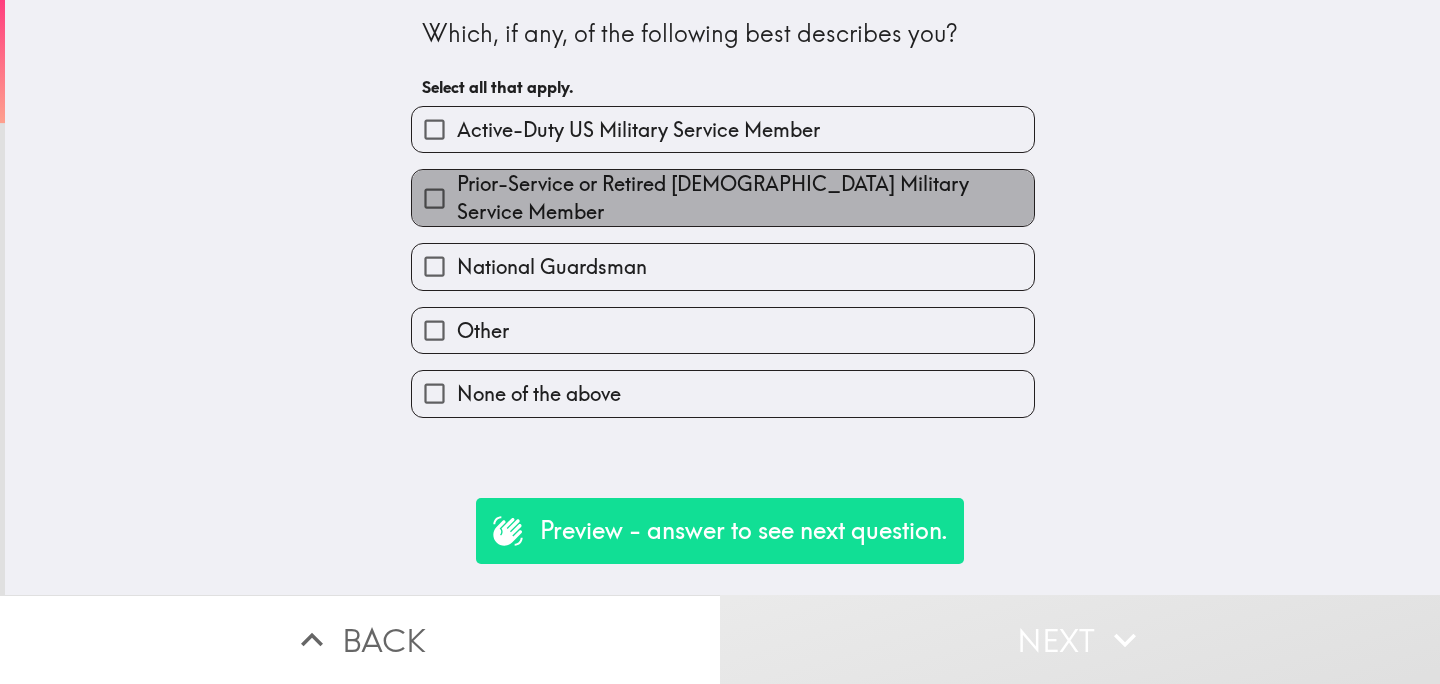 click on "Prior-Service or Retired [DEMOGRAPHIC_DATA] Military Service Member" at bounding box center (745, 198) 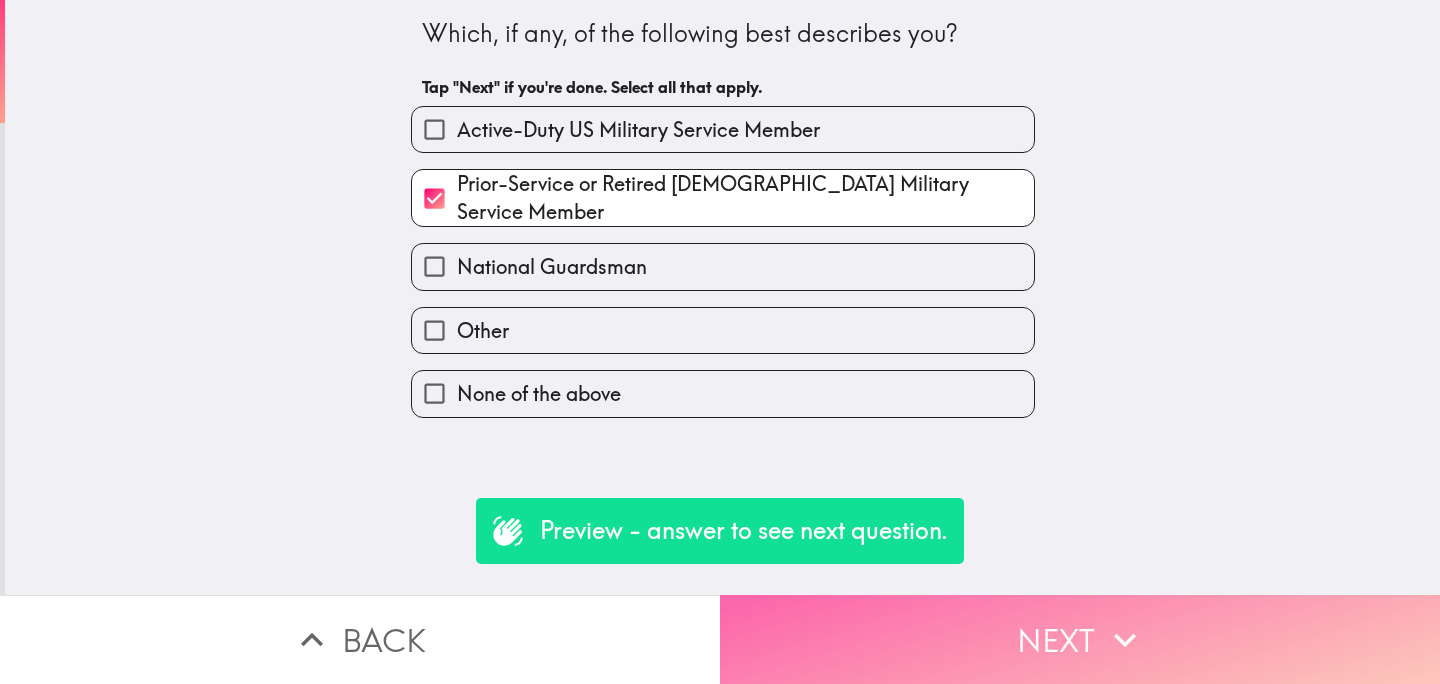 click on "Next" at bounding box center [1080, 639] 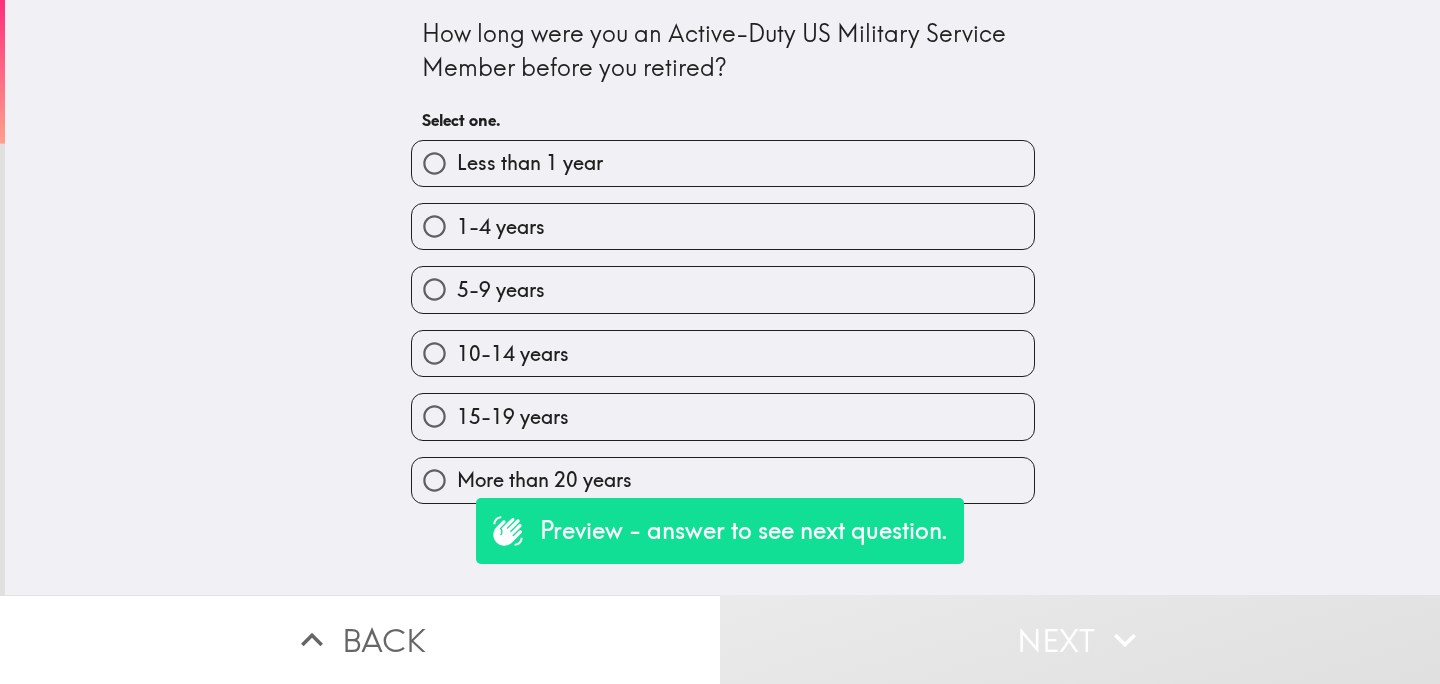click on "1-4 years" at bounding box center [723, 226] 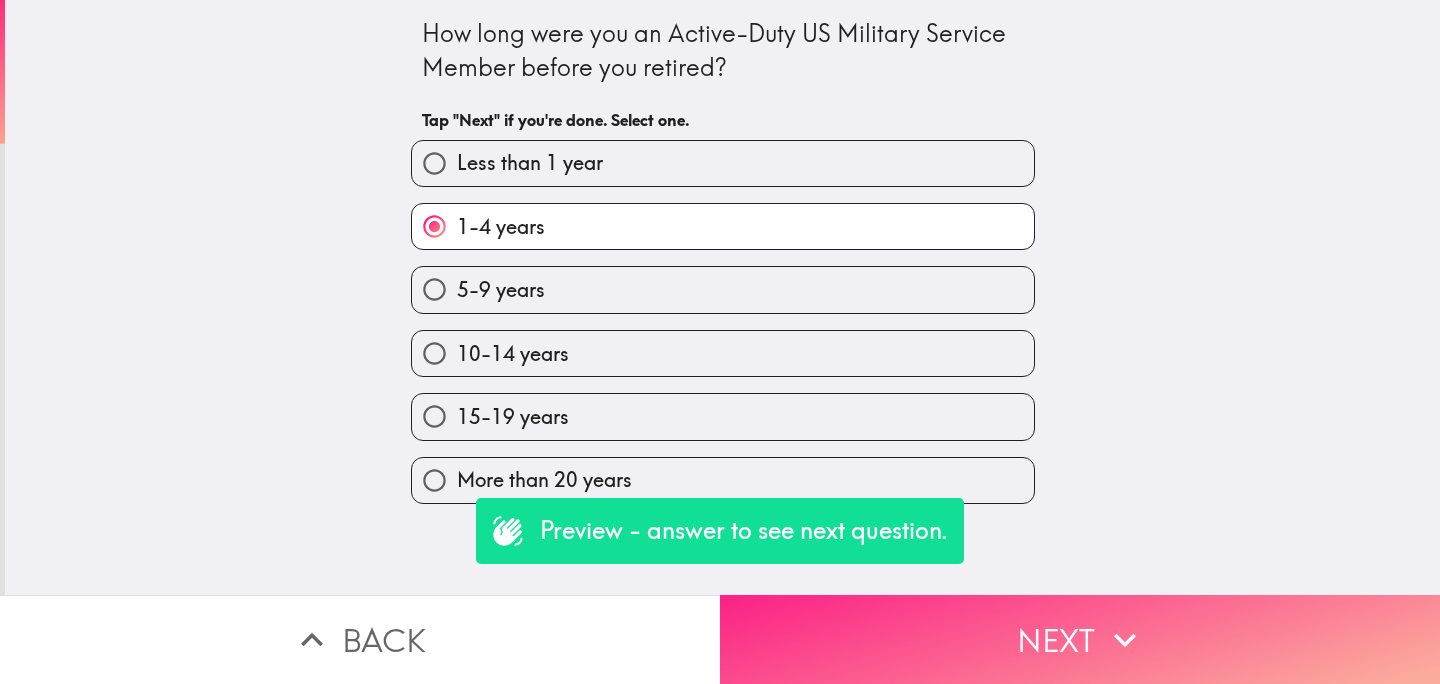 click on "Next" at bounding box center (1080, 639) 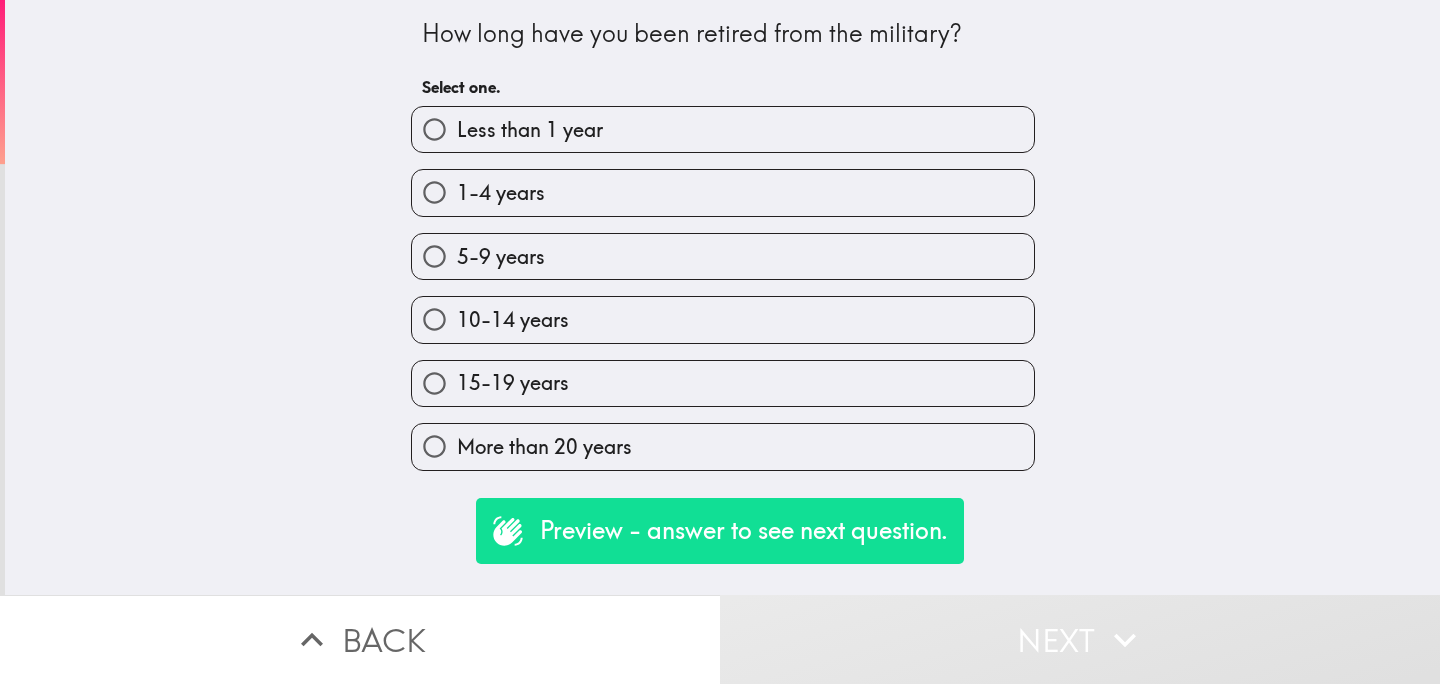 click on "Back" at bounding box center (360, 639) 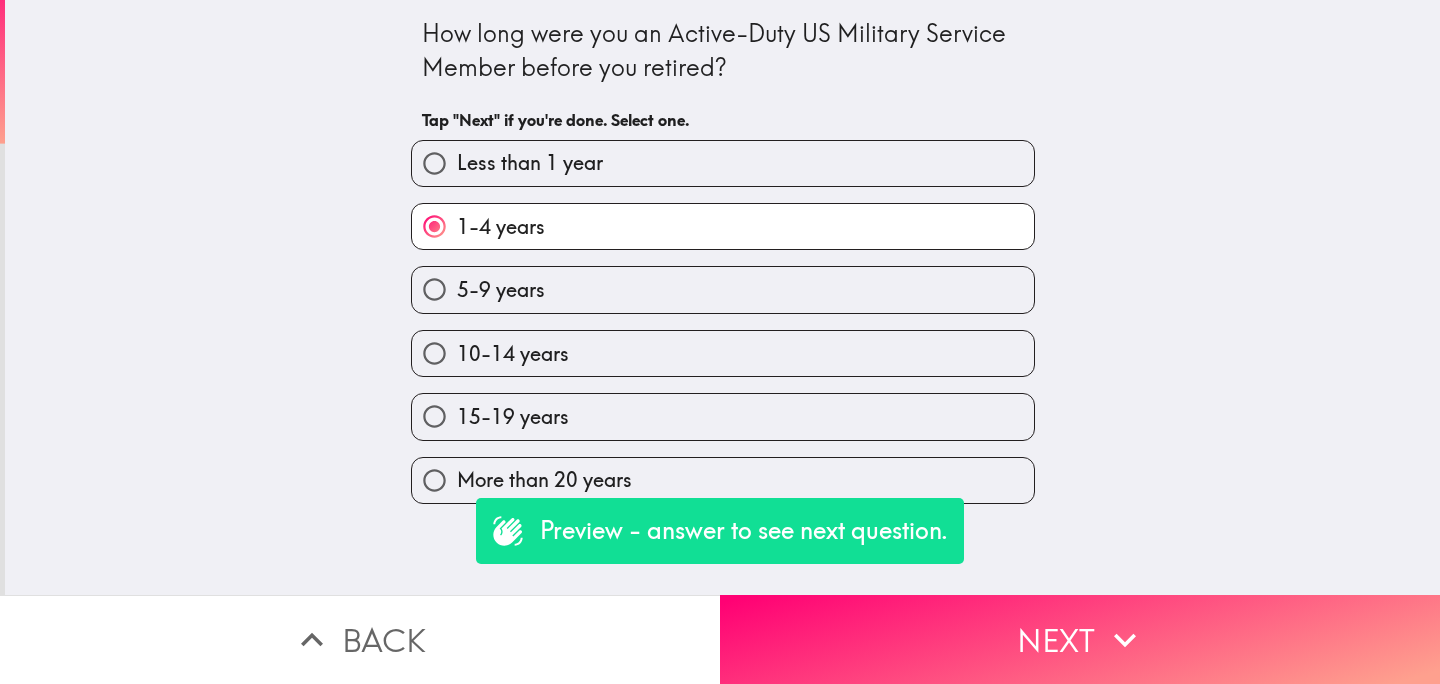 click on "Back" at bounding box center [360, 639] 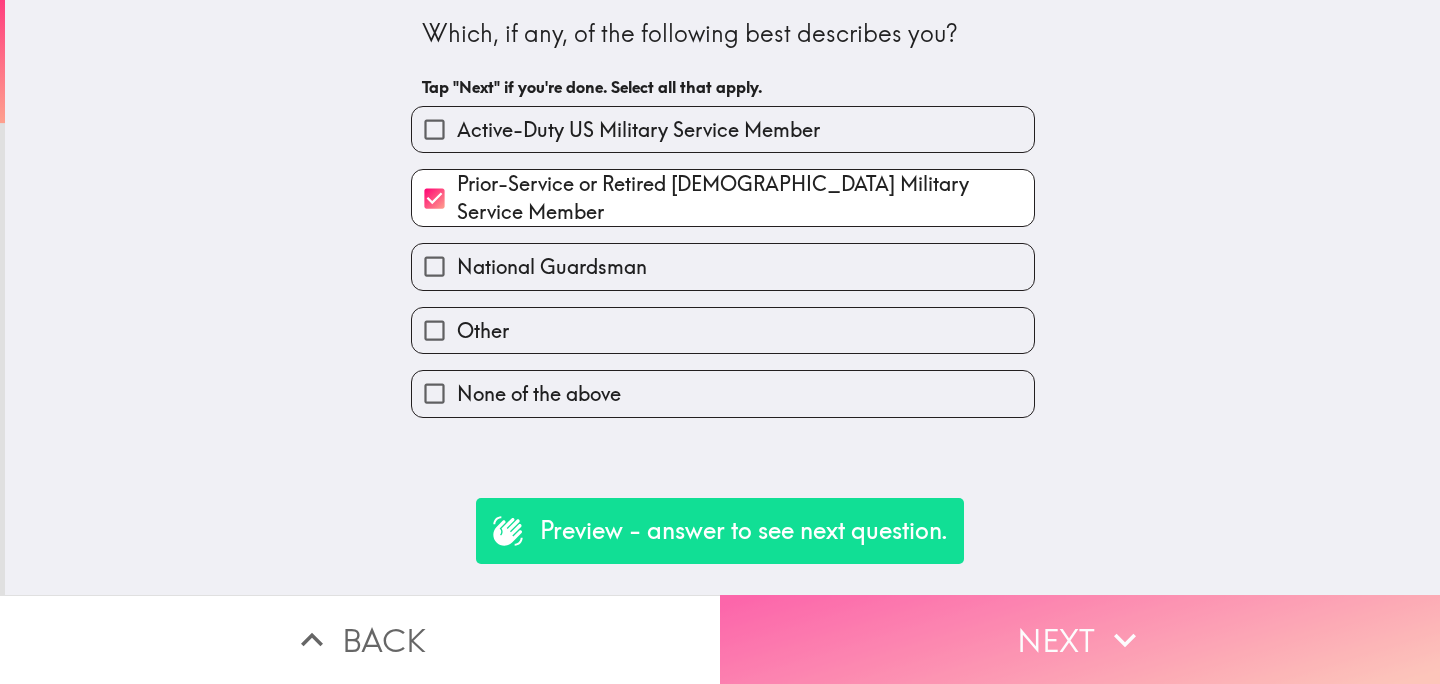 click on "Next" at bounding box center (1080, 639) 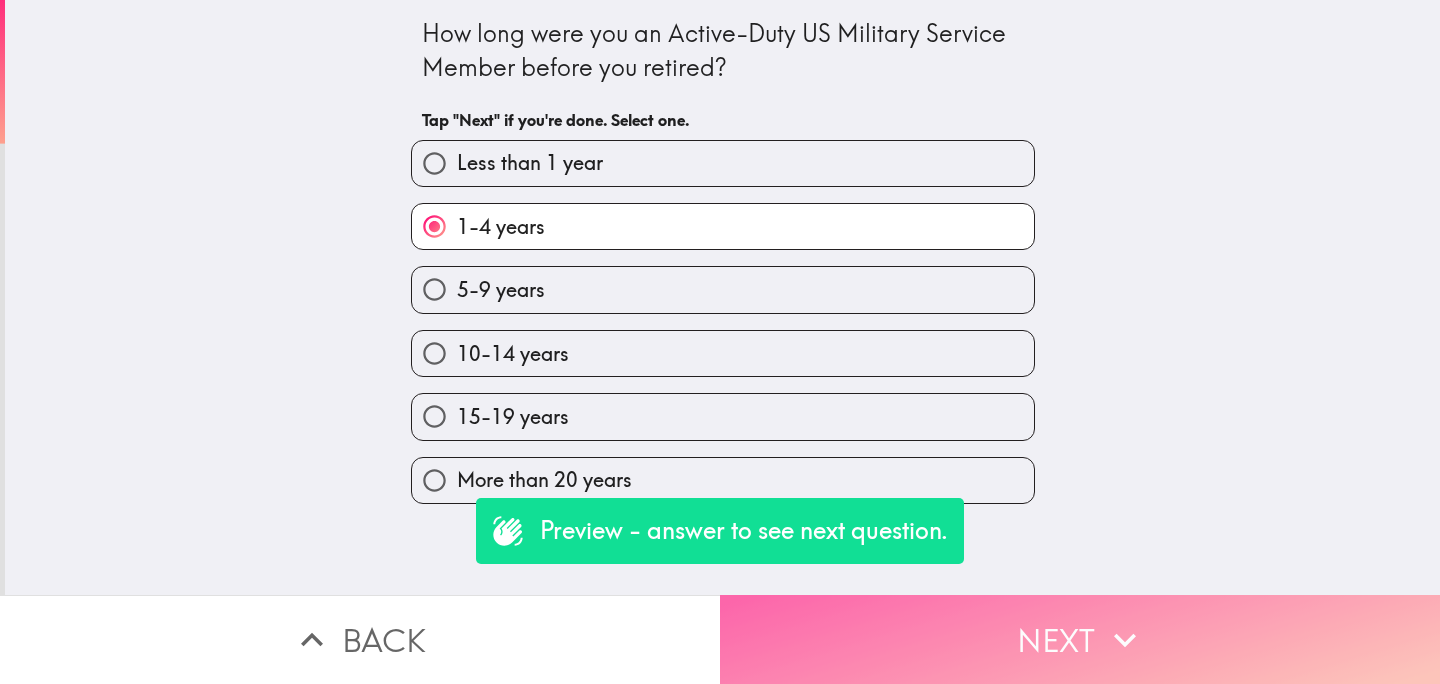 click on "Next" at bounding box center (1080, 639) 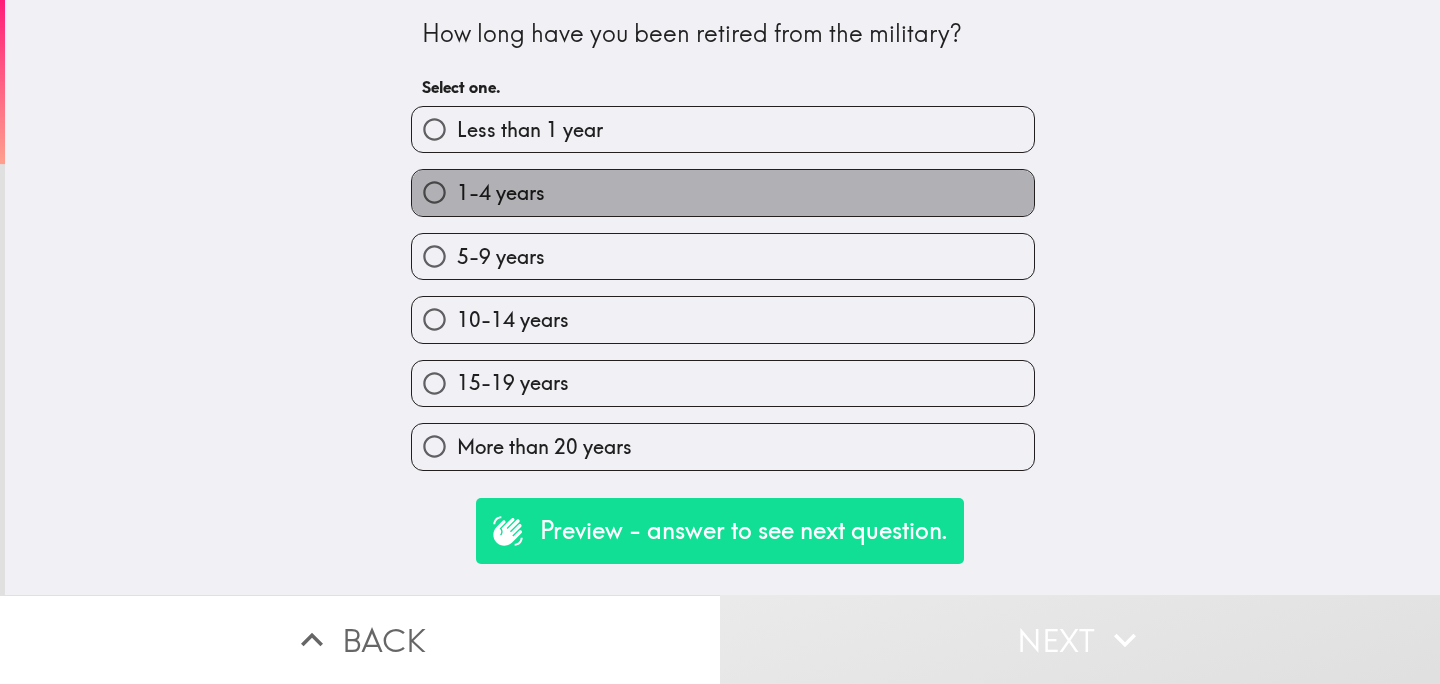 click on "1-4 years" at bounding box center (723, 192) 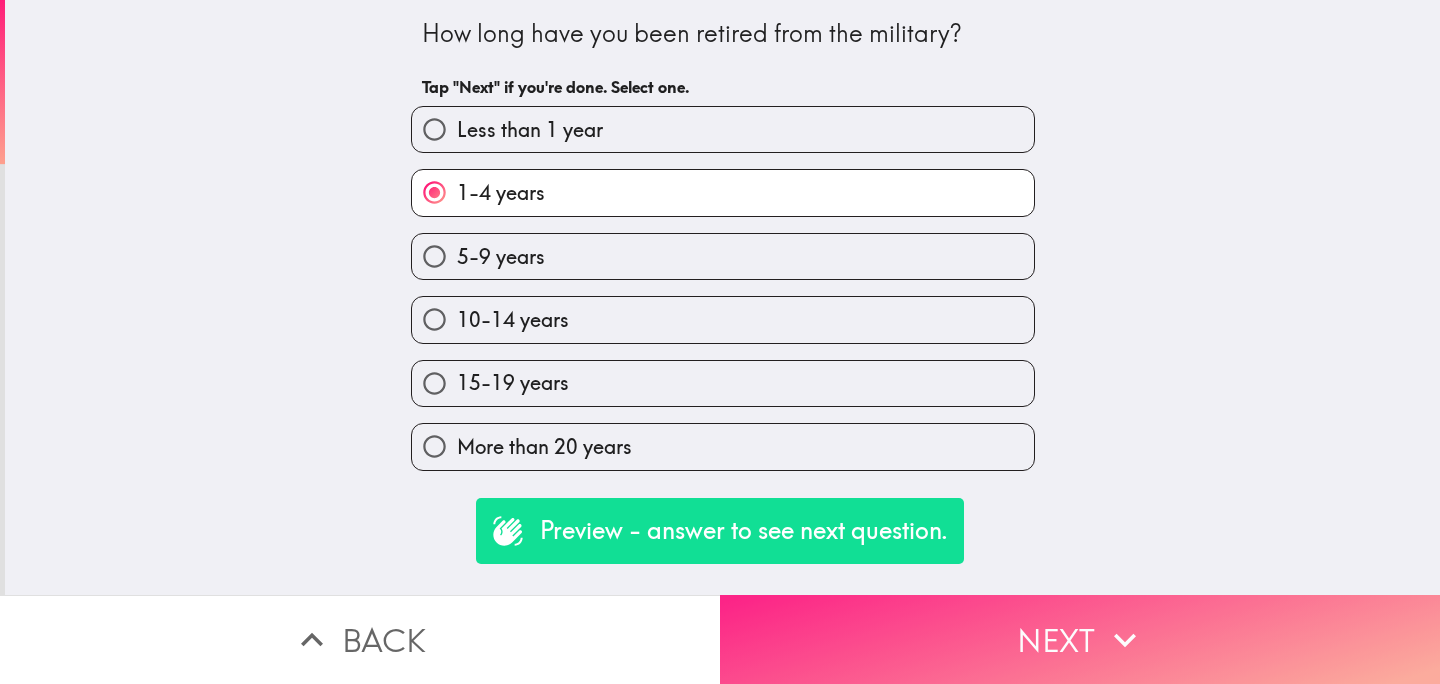 click on "Next" at bounding box center (1080, 639) 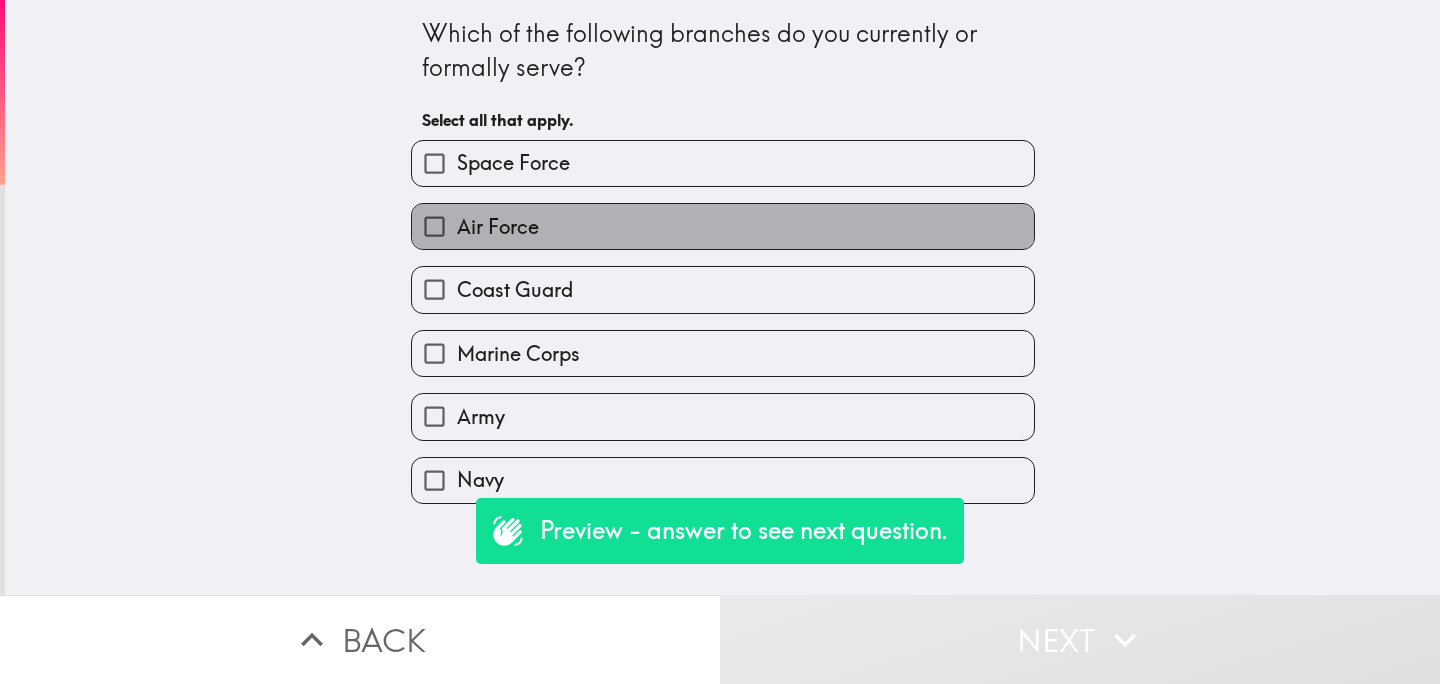 click on "Air Force" at bounding box center [723, 226] 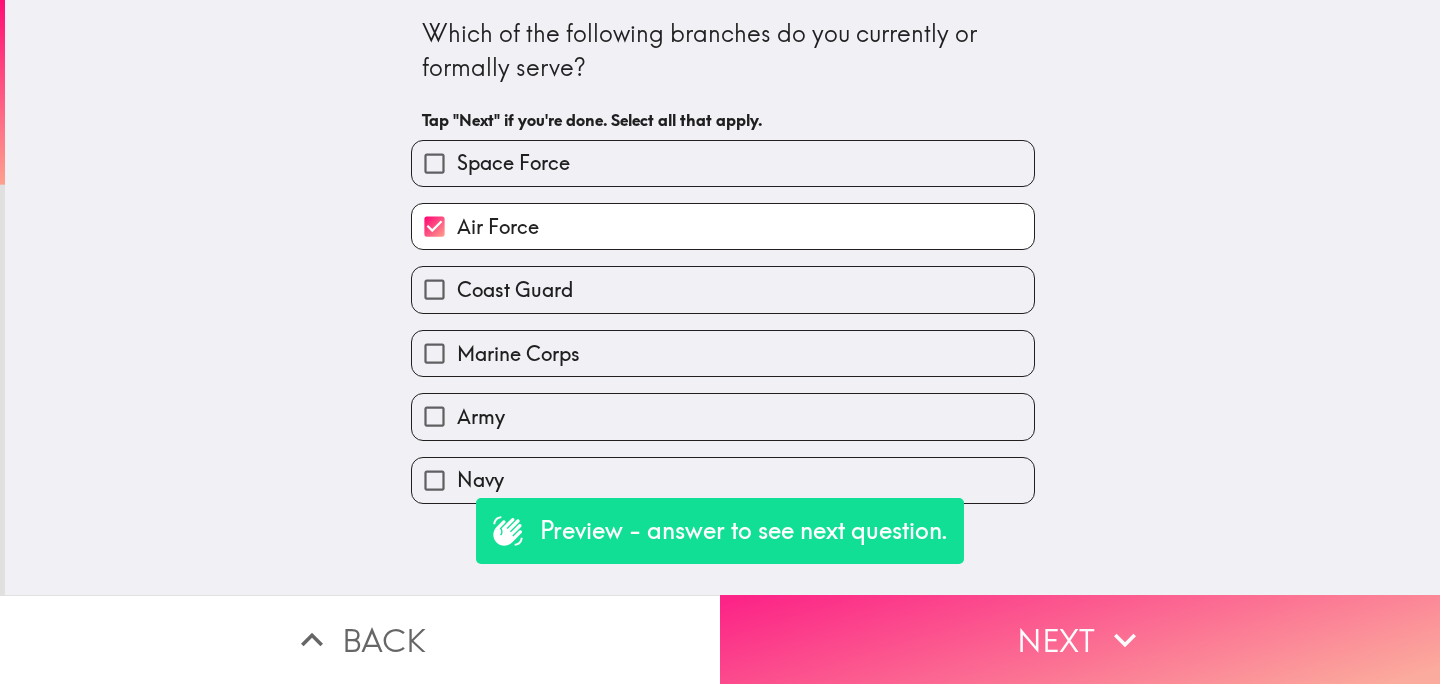 click on "Next" at bounding box center [1080, 639] 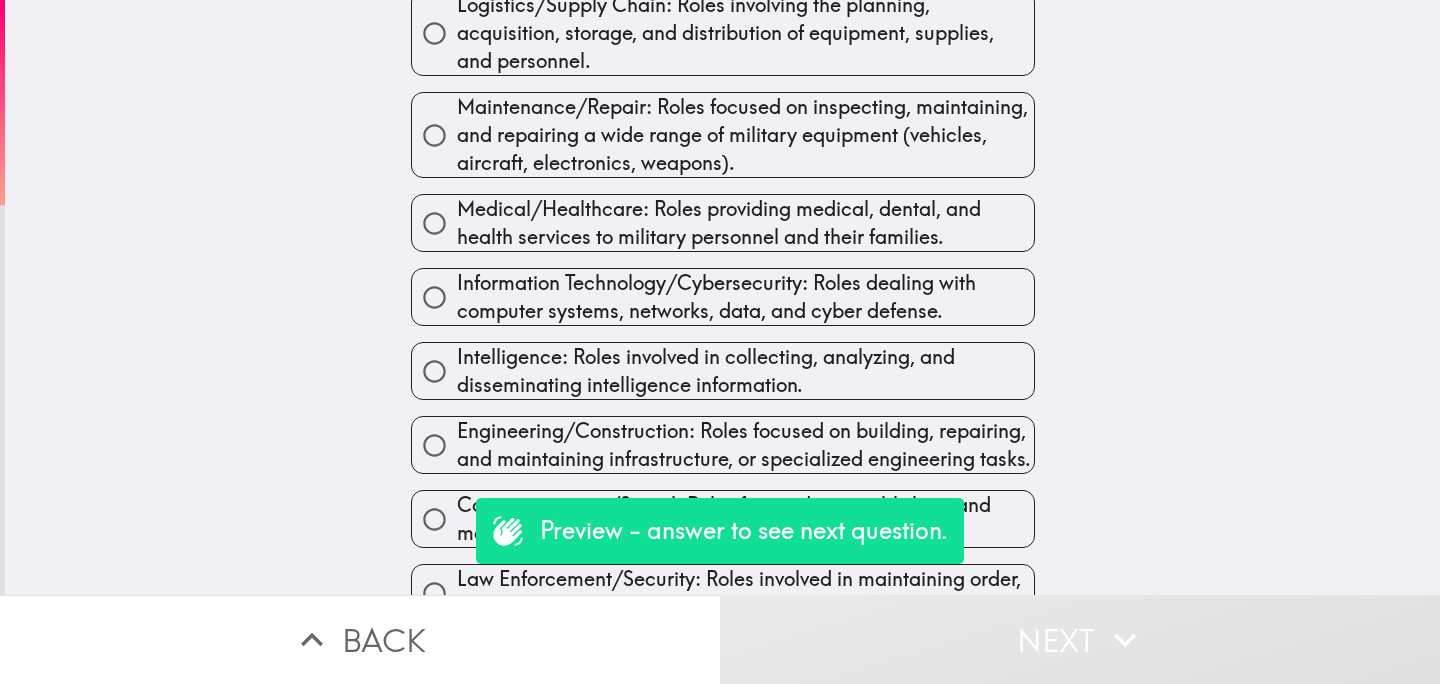 scroll, scrollTop: 1173, scrollLeft: 0, axis: vertical 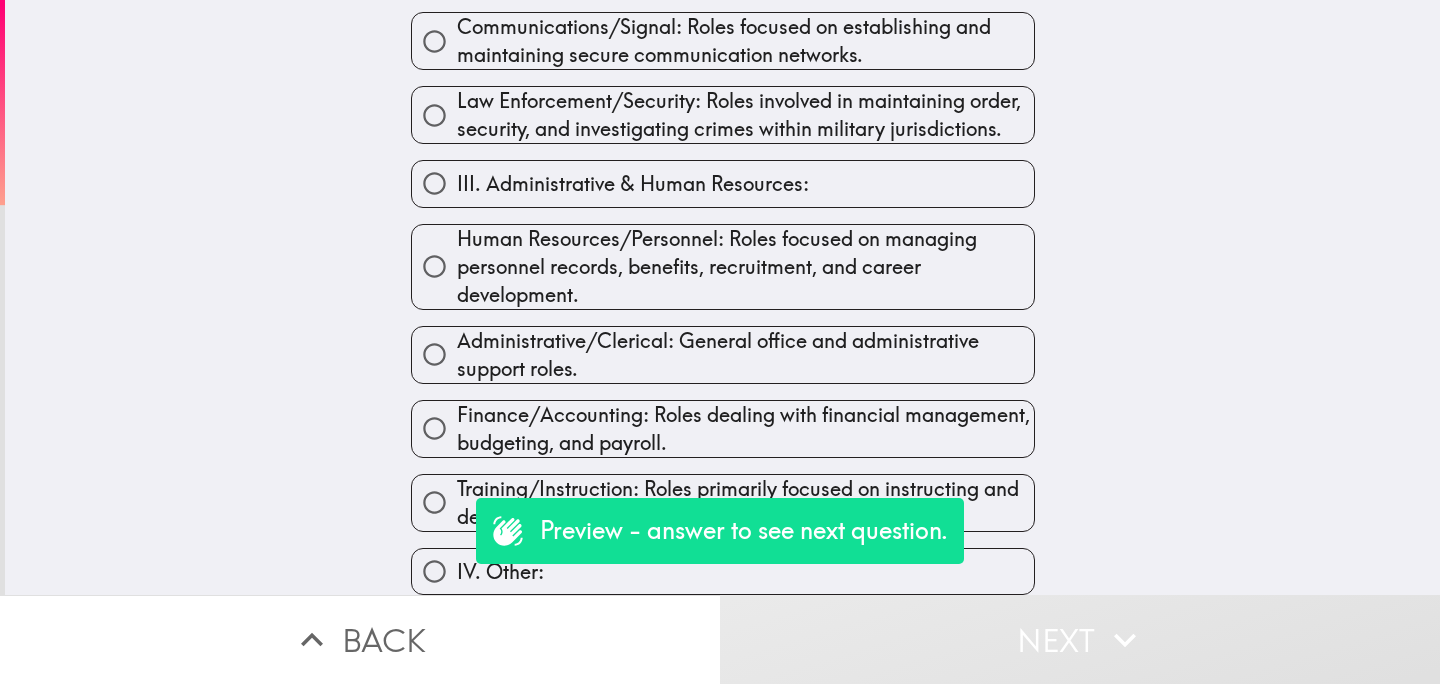 click on "IV. Other:" at bounding box center (434, 571) 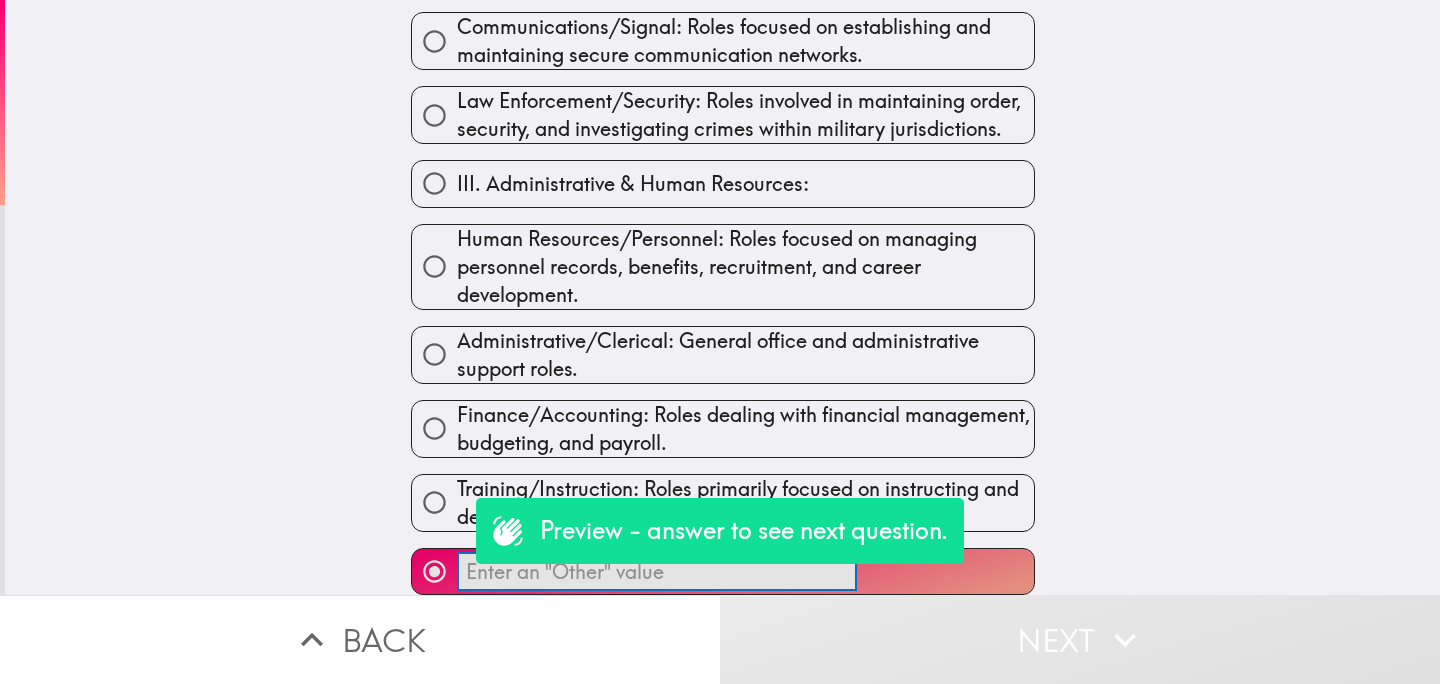 click on "​" at bounding box center (657, 571) 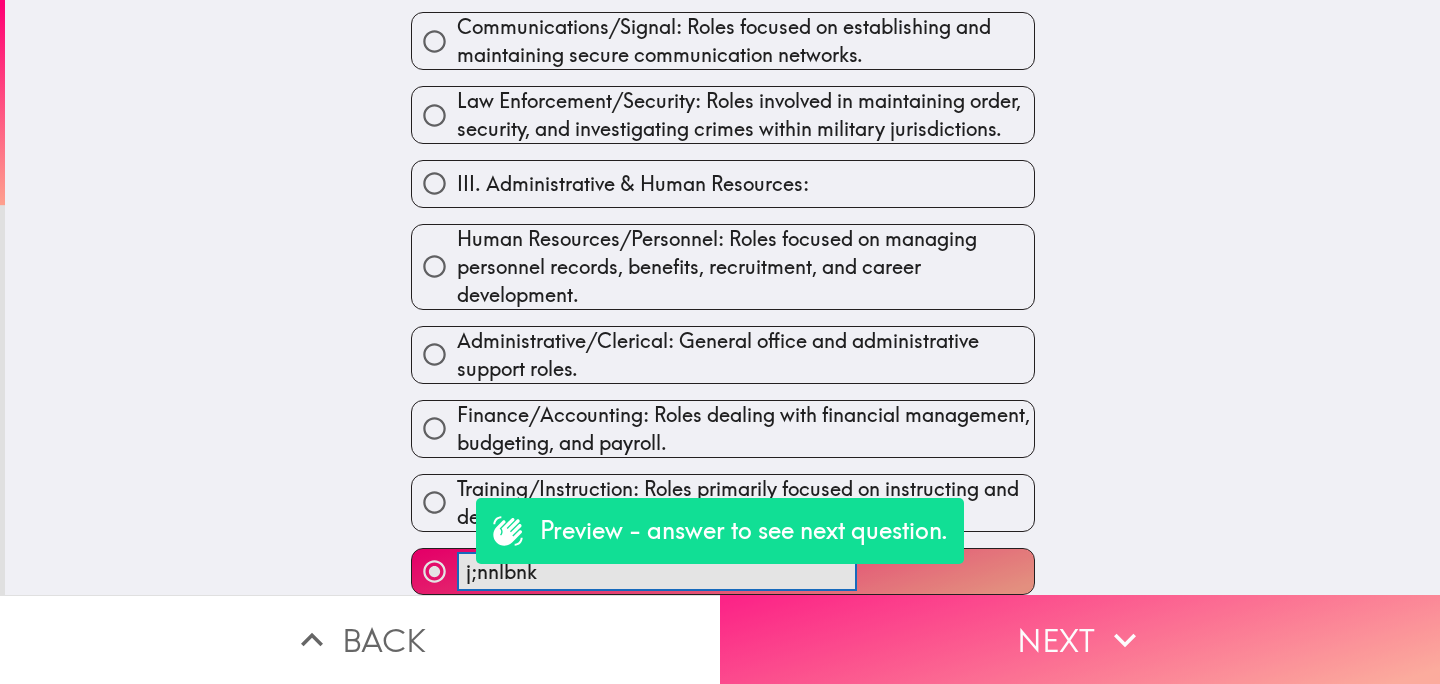 type on "j;nnlbnk" 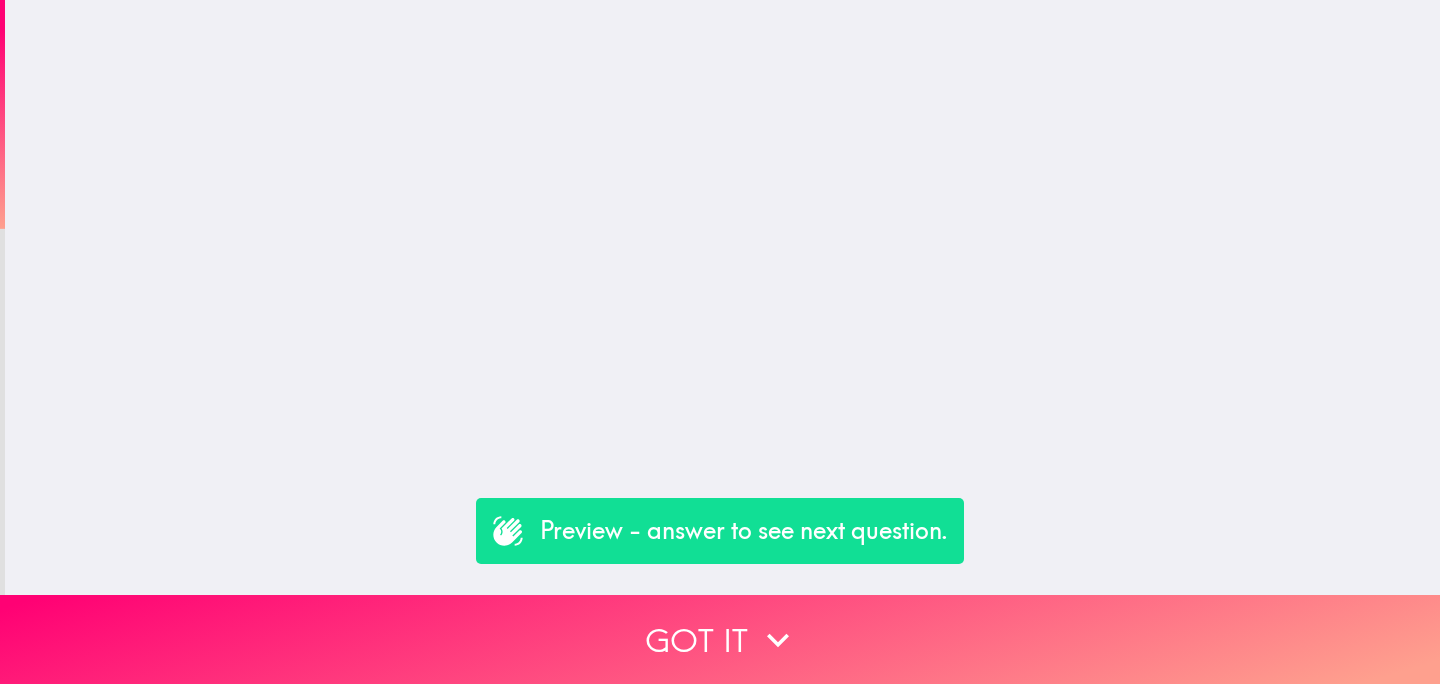 scroll, scrollTop: 0, scrollLeft: 0, axis: both 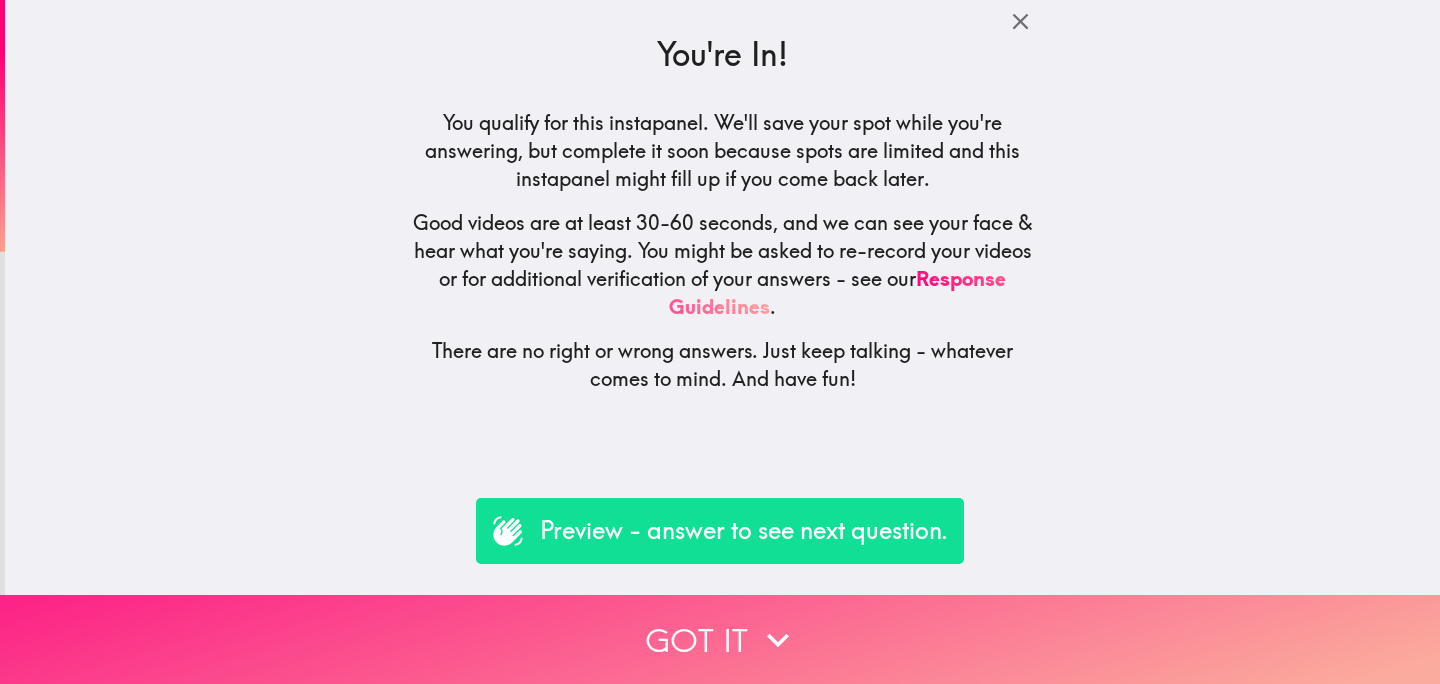 click on "Got it" at bounding box center [720, 639] 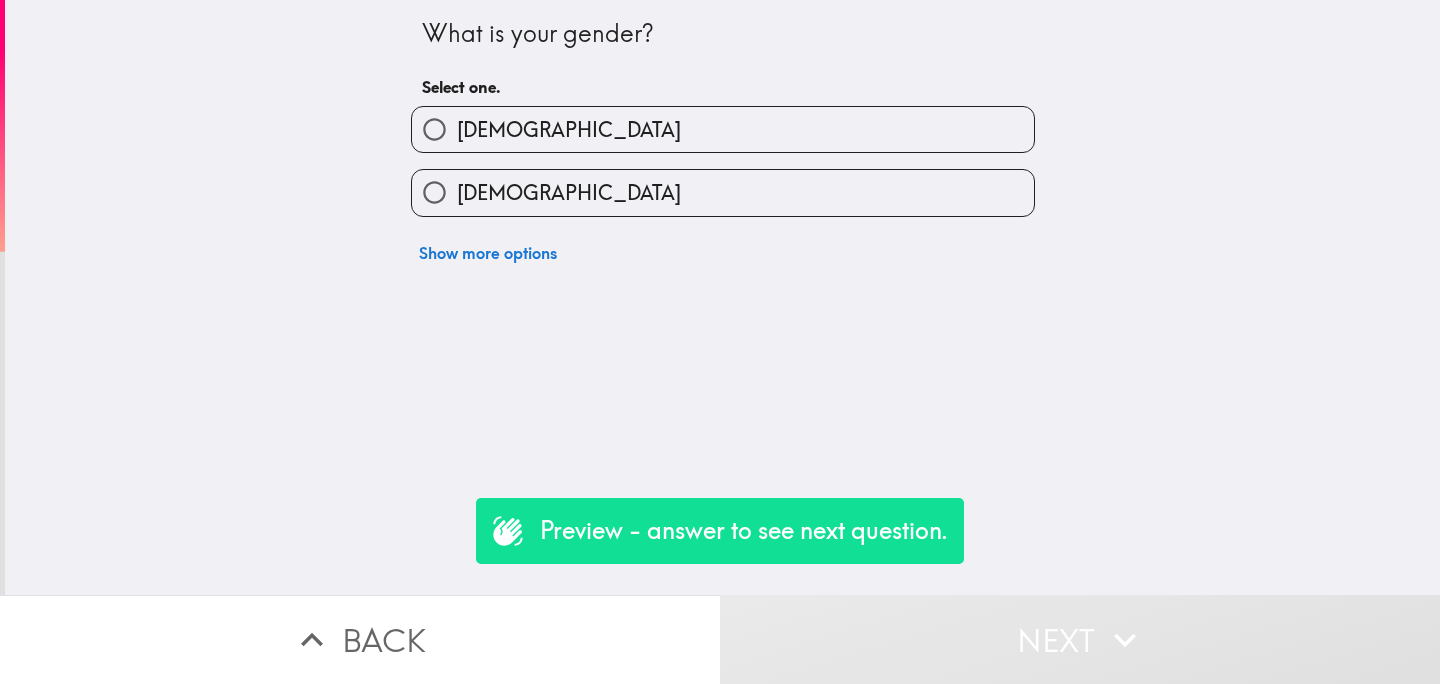 click on "[DEMOGRAPHIC_DATA]" at bounding box center (723, 192) 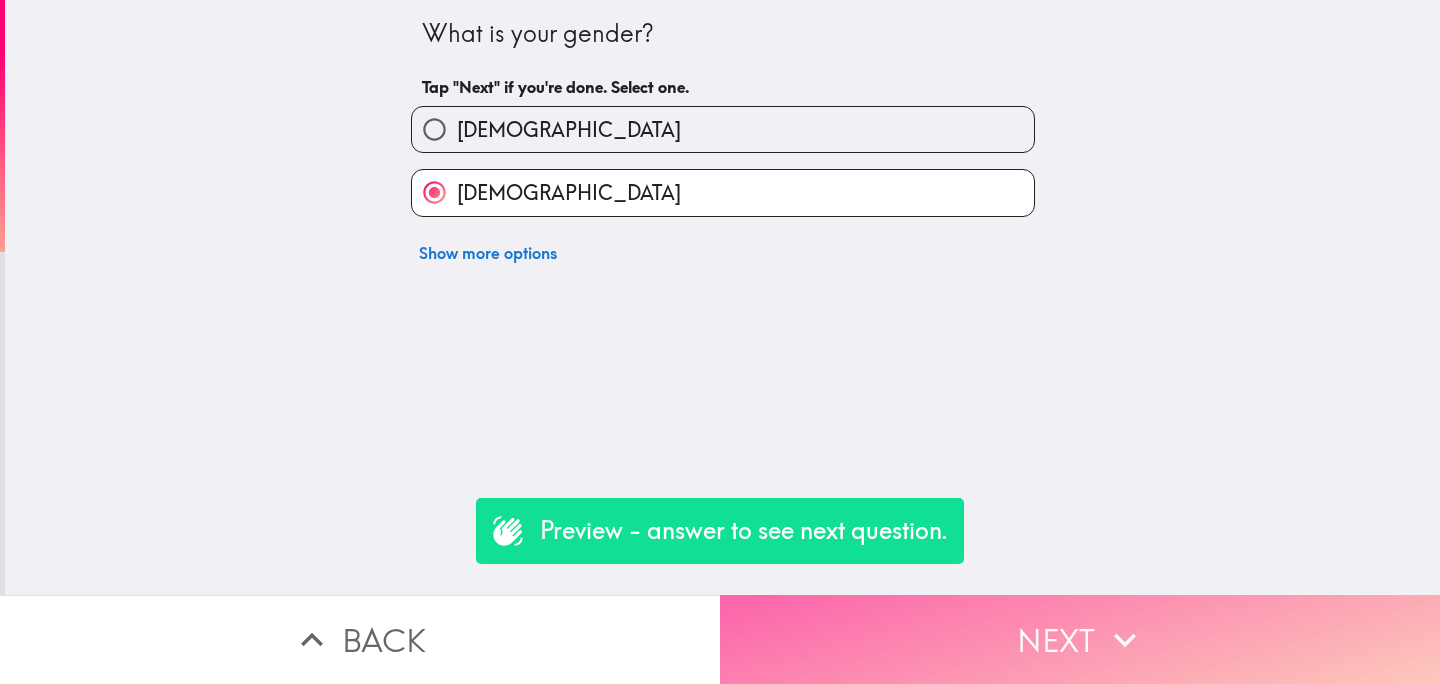 click on "Next" at bounding box center [1080, 639] 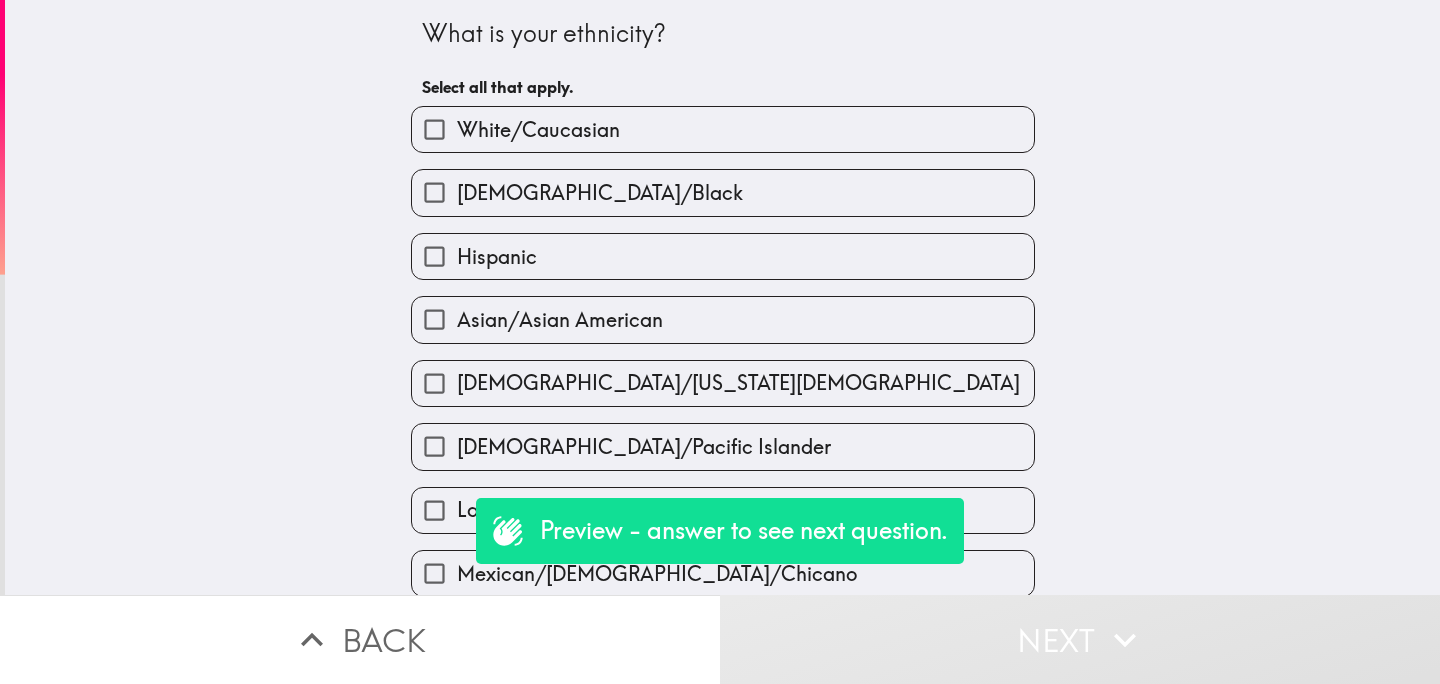click on "[DEMOGRAPHIC_DATA]/Black" at bounding box center [600, 193] 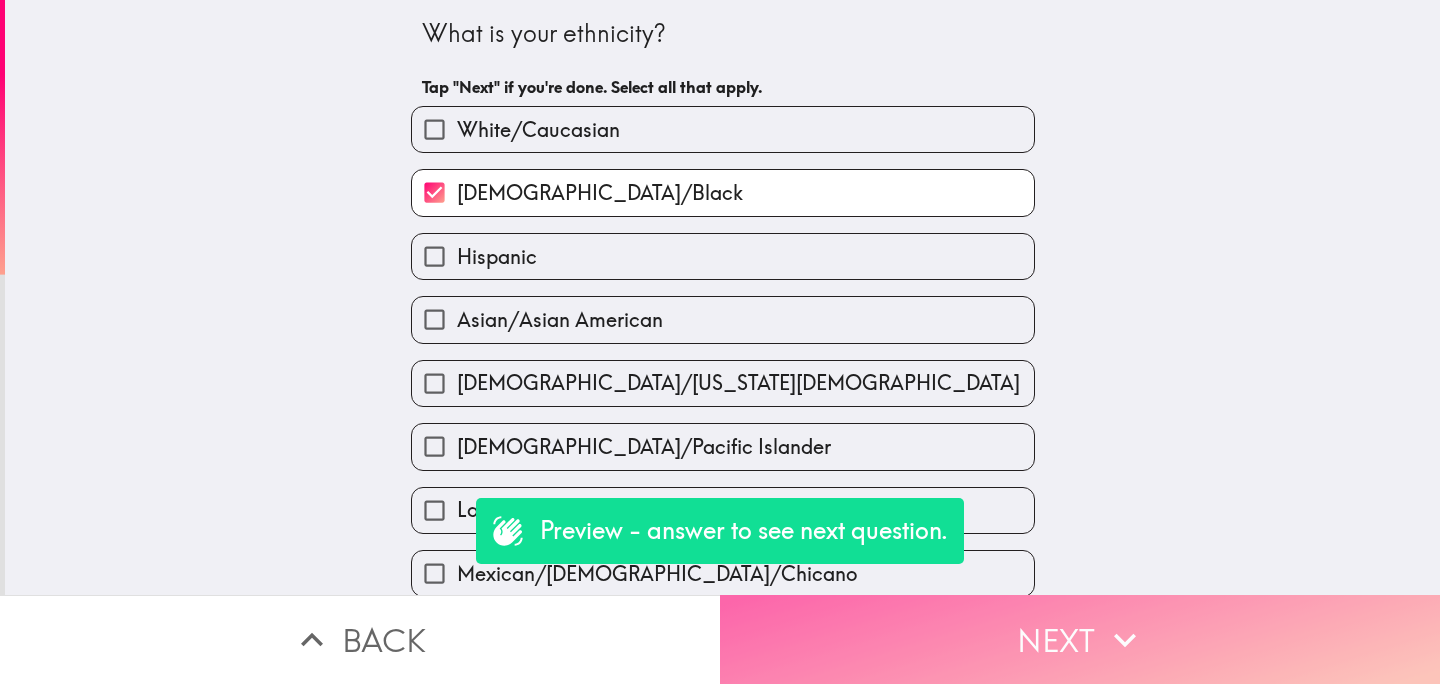 click on "Next" at bounding box center (1080, 639) 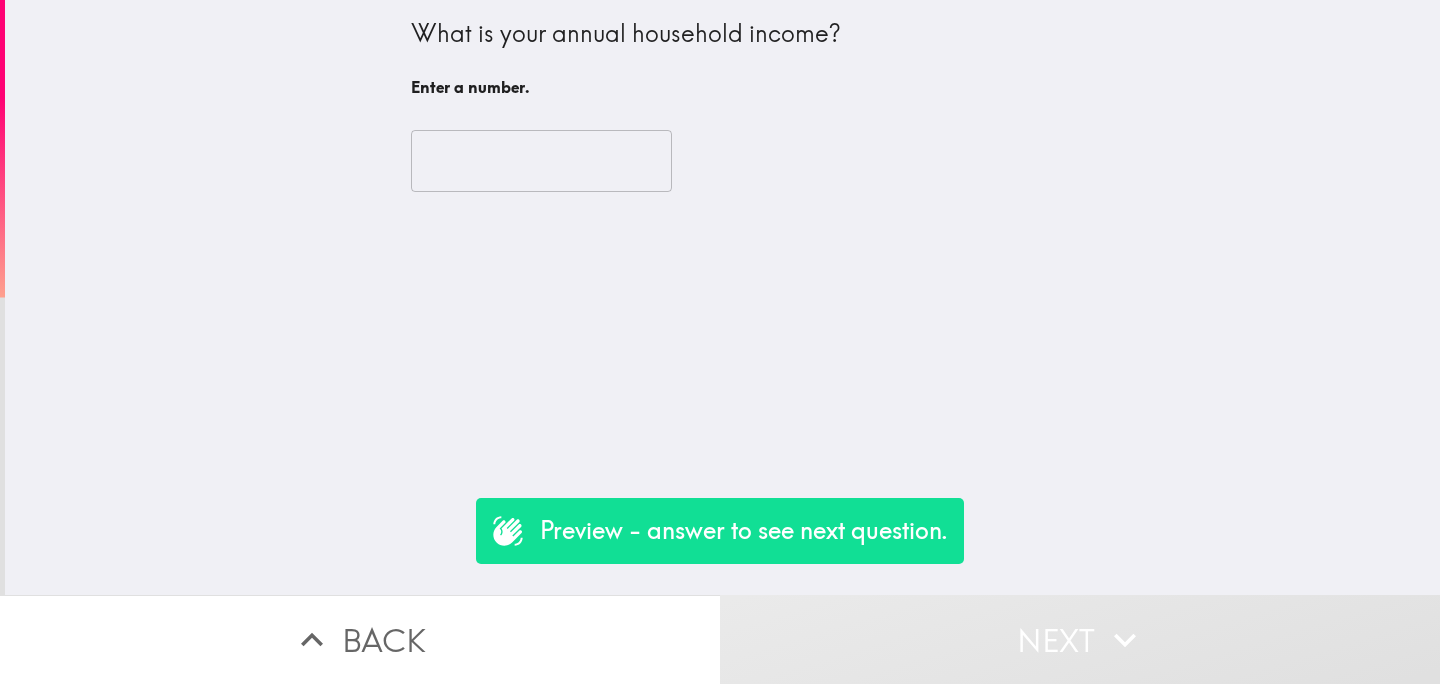 click at bounding box center (541, 161) 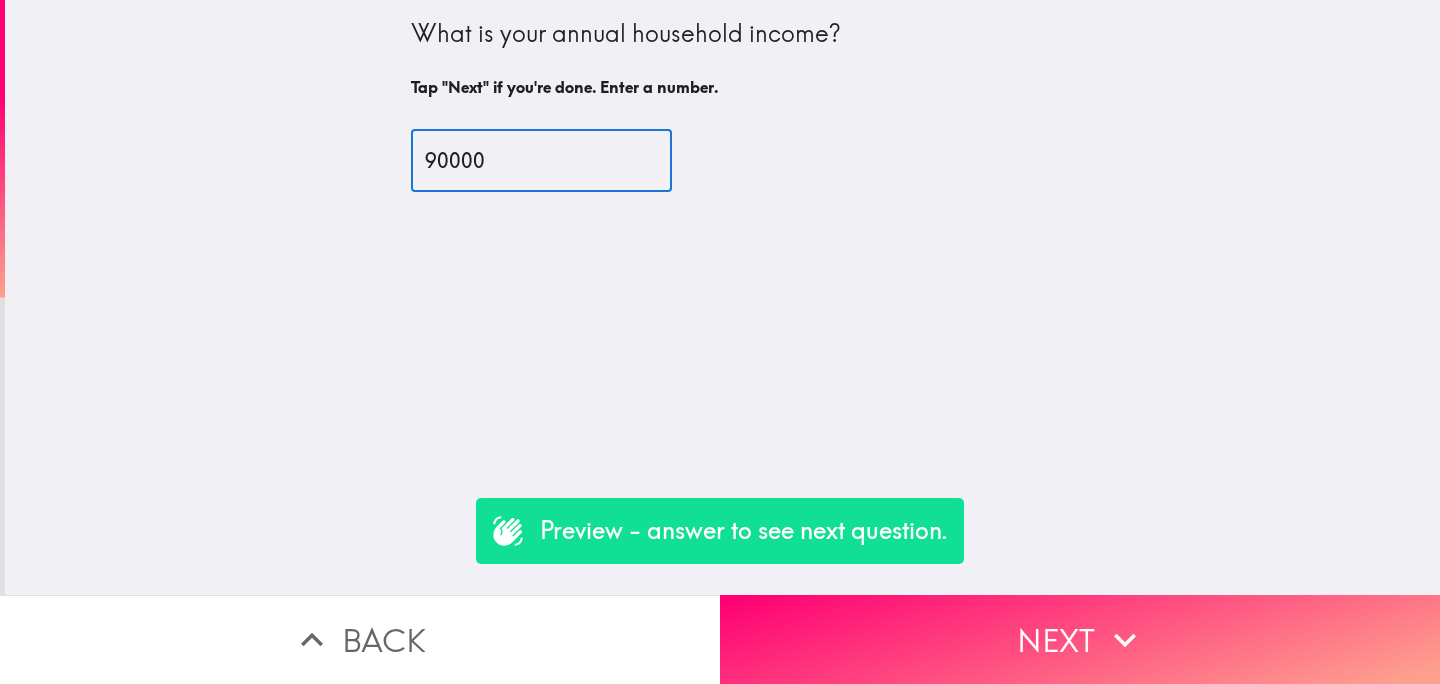 type on "90000" 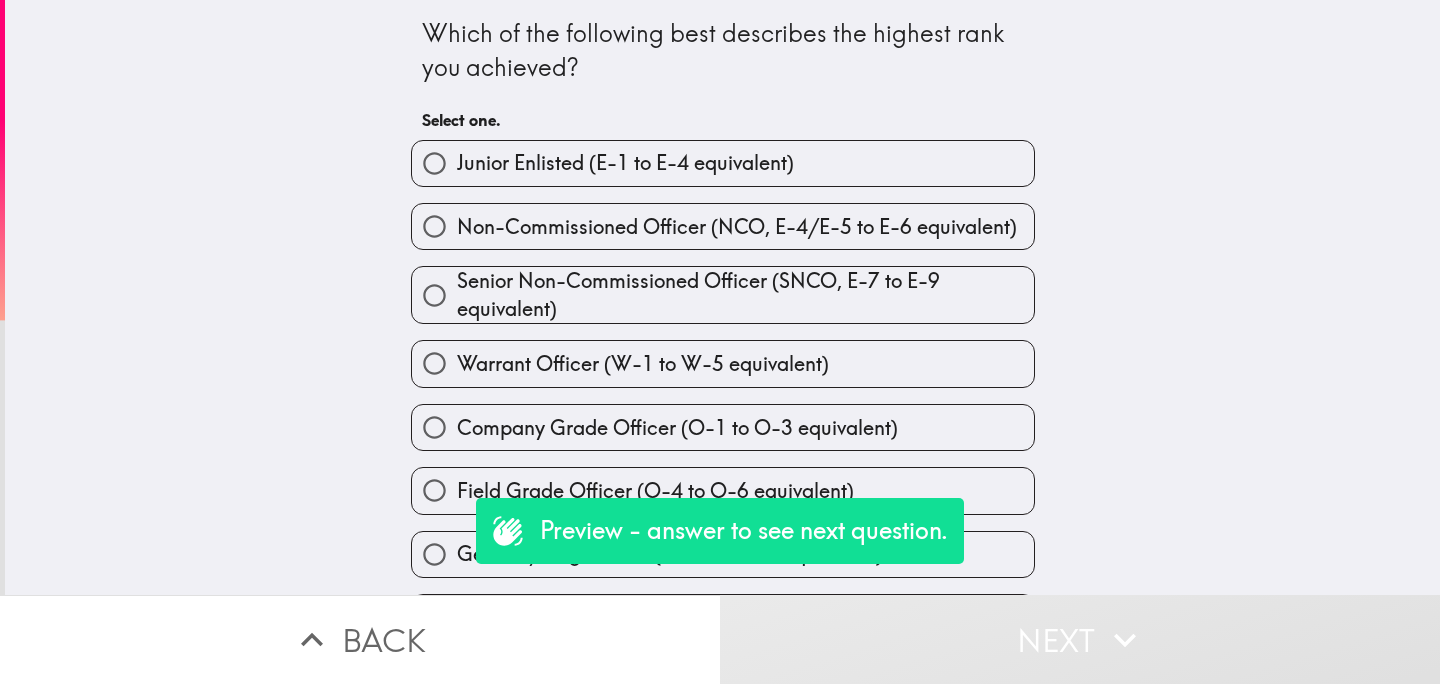 scroll, scrollTop: 54, scrollLeft: 0, axis: vertical 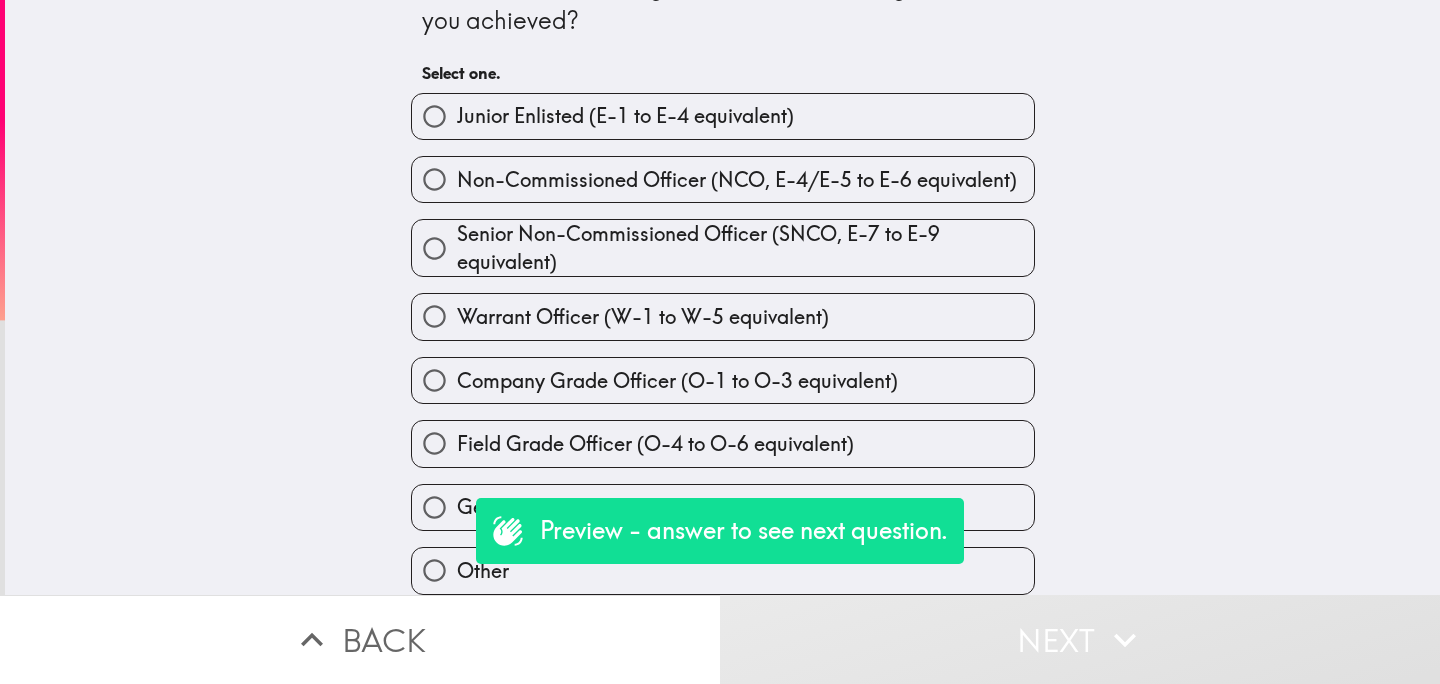 click on "Field Grade Officer (O-4 to O-6 equivalent)" at bounding box center [723, 443] 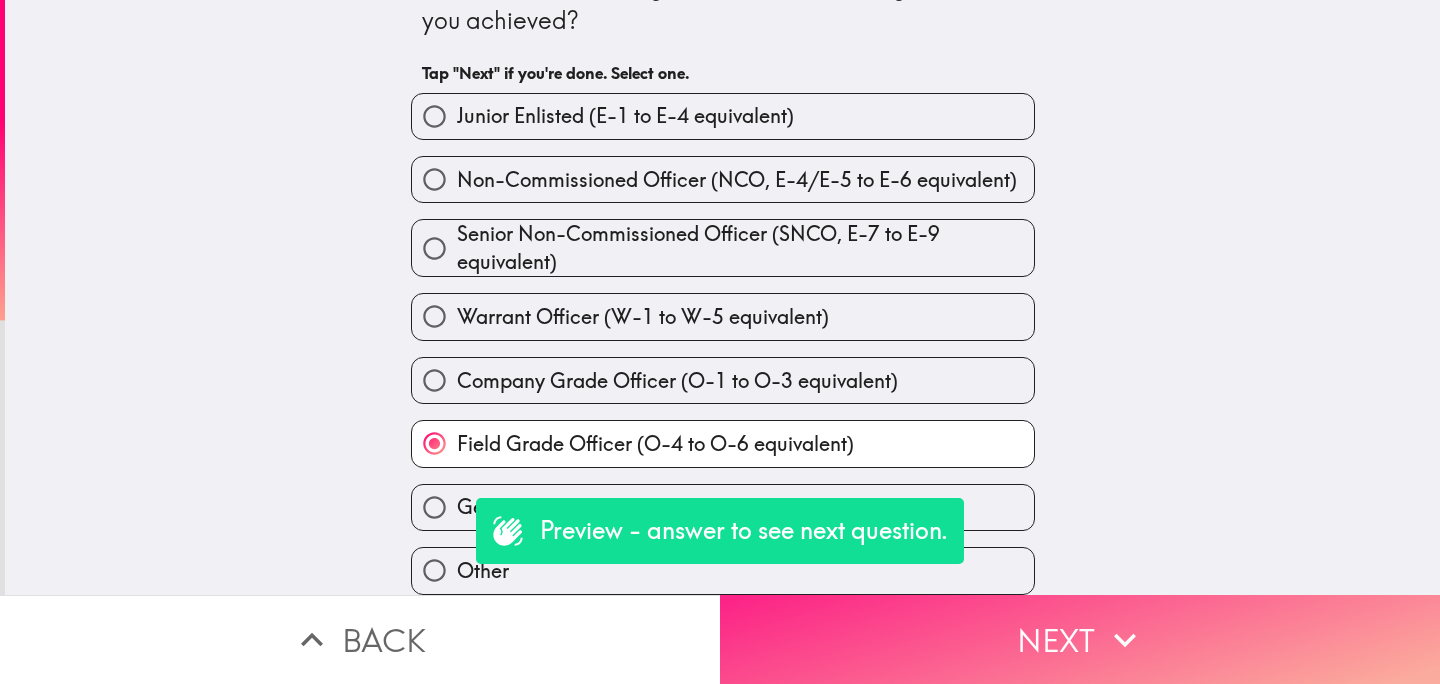 click on "Next" at bounding box center [1080, 639] 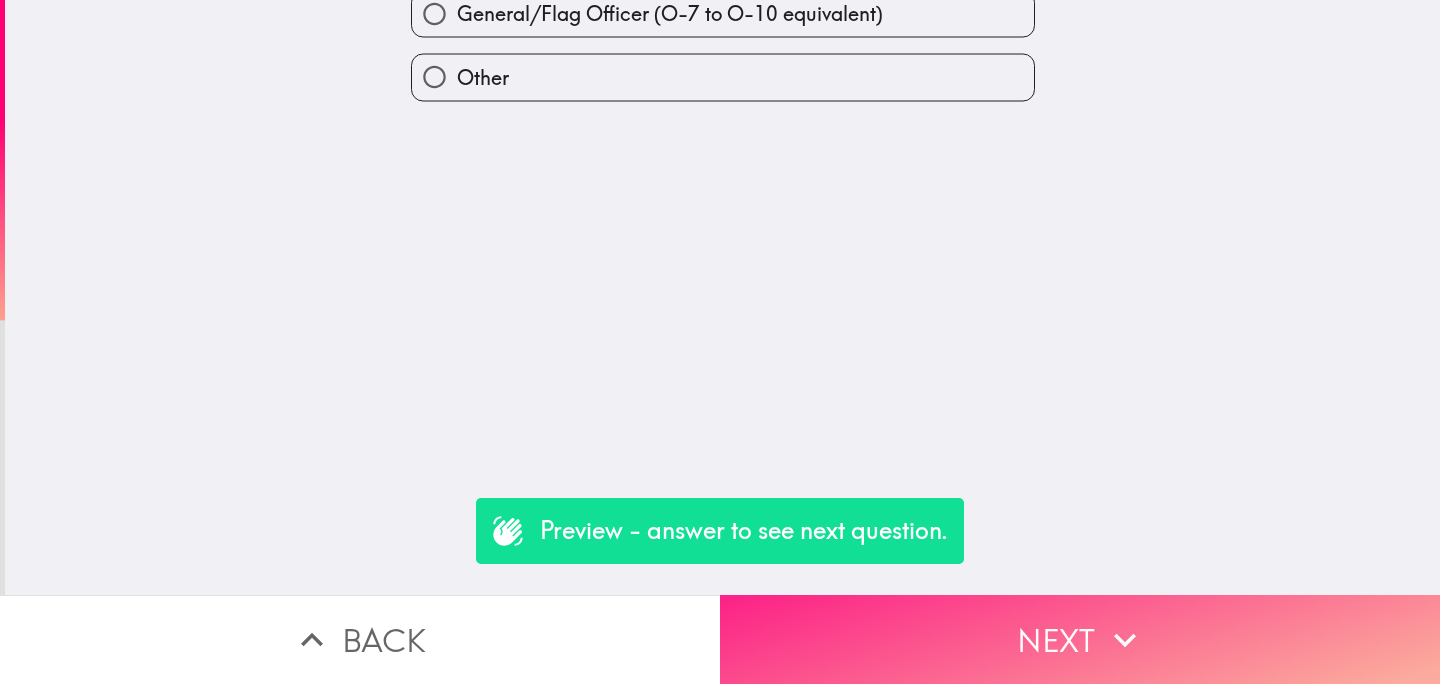 scroll, scrollTop: 0, scrollLeft: 0, axis: both 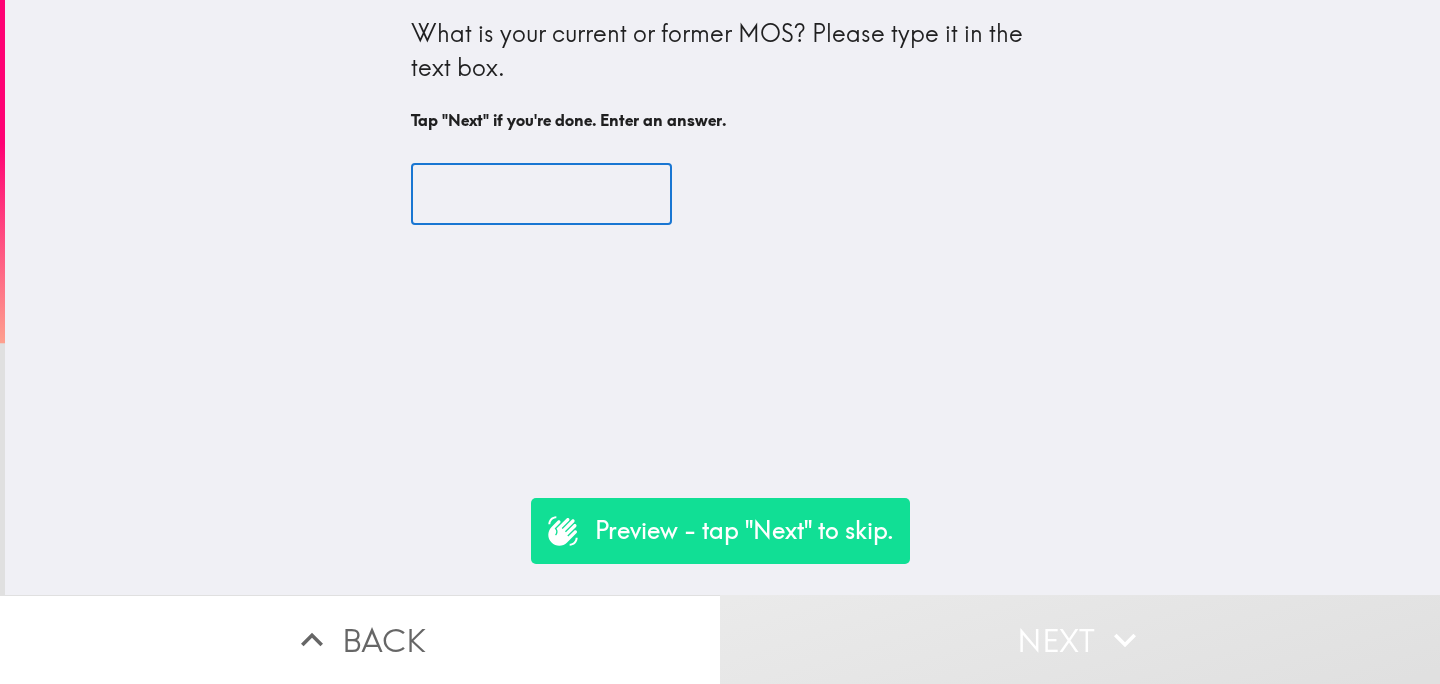 click at bounding box center (541, 195) 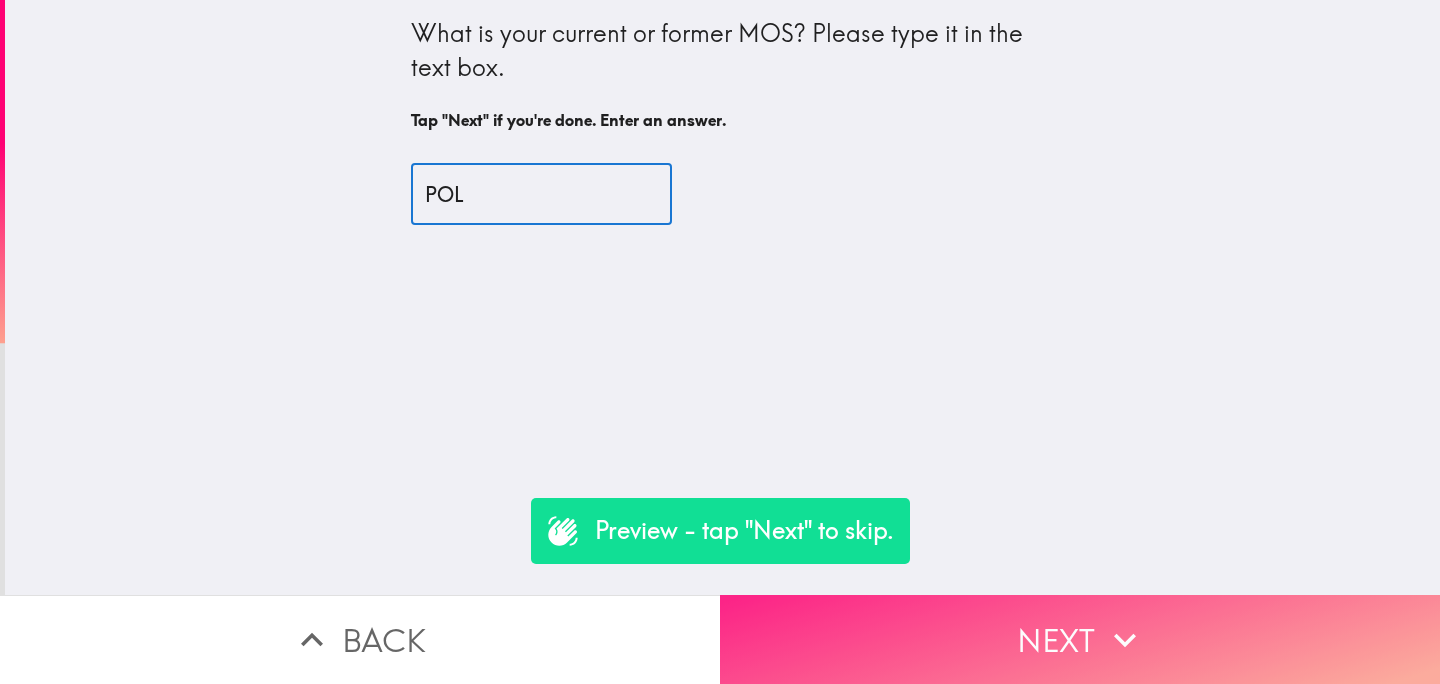 type on "POL" 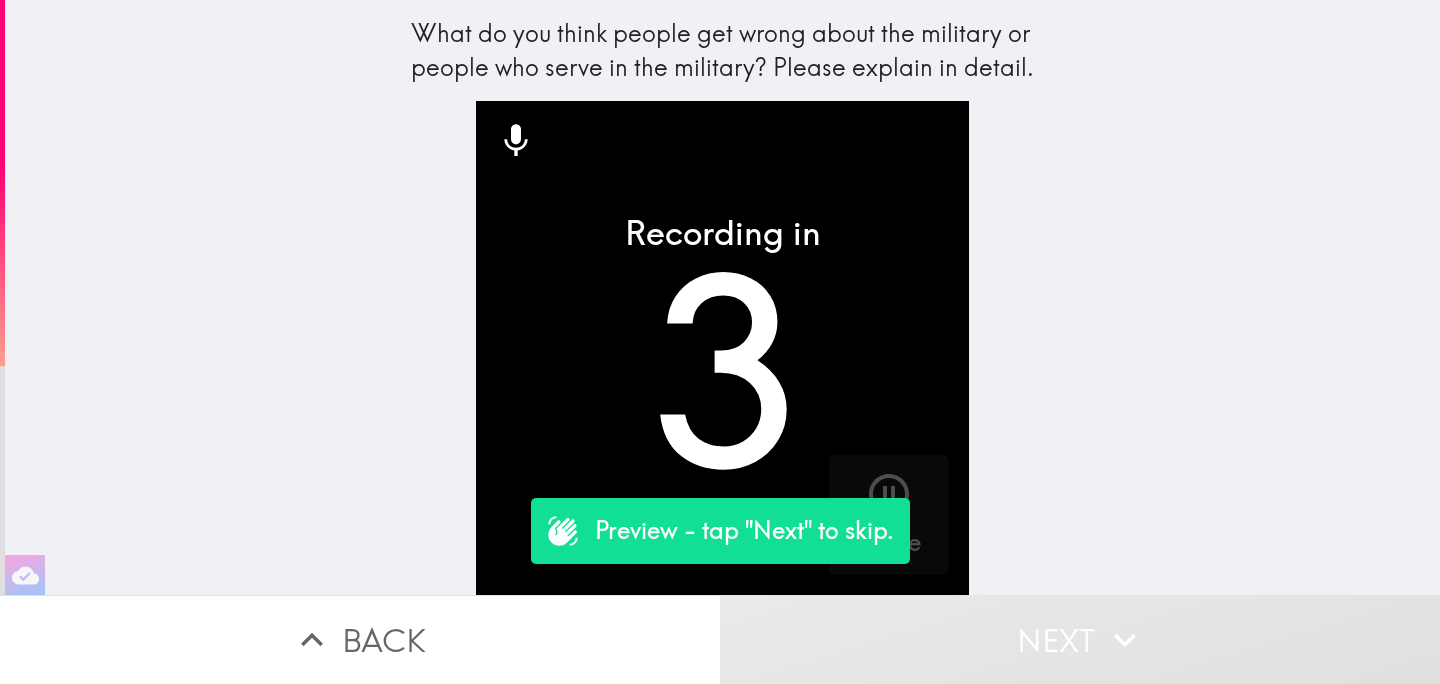 click on "Next" at bounding box center [1080, 639] 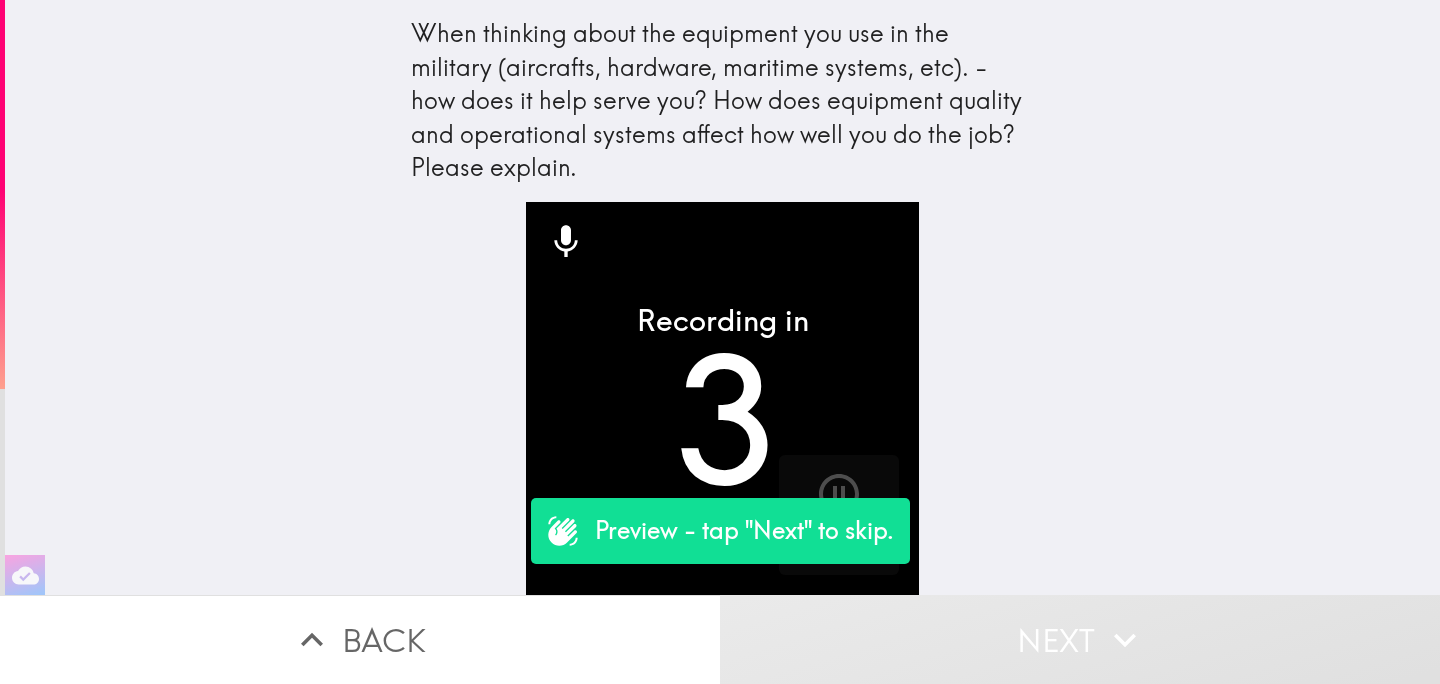 click on "Next" at bounding box center (1080, 639) 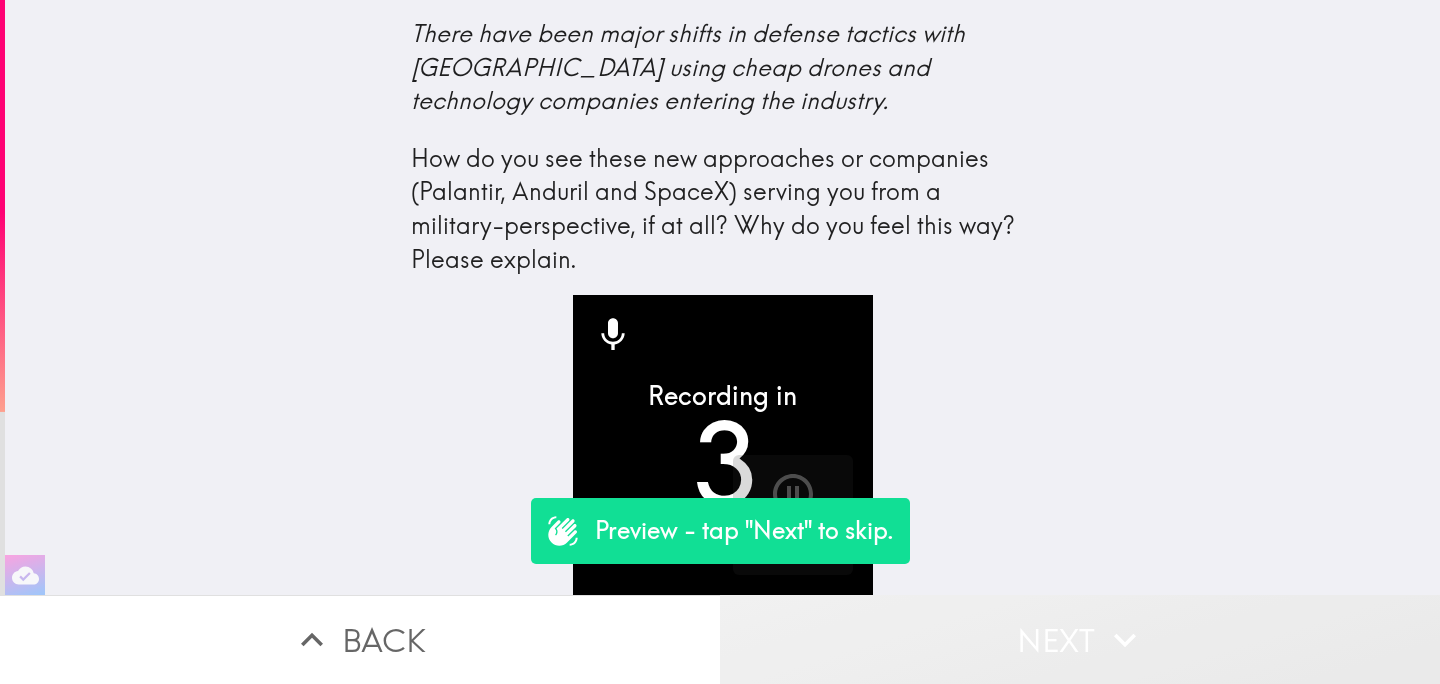 click on "Next" at bounding box center [1080, 639] 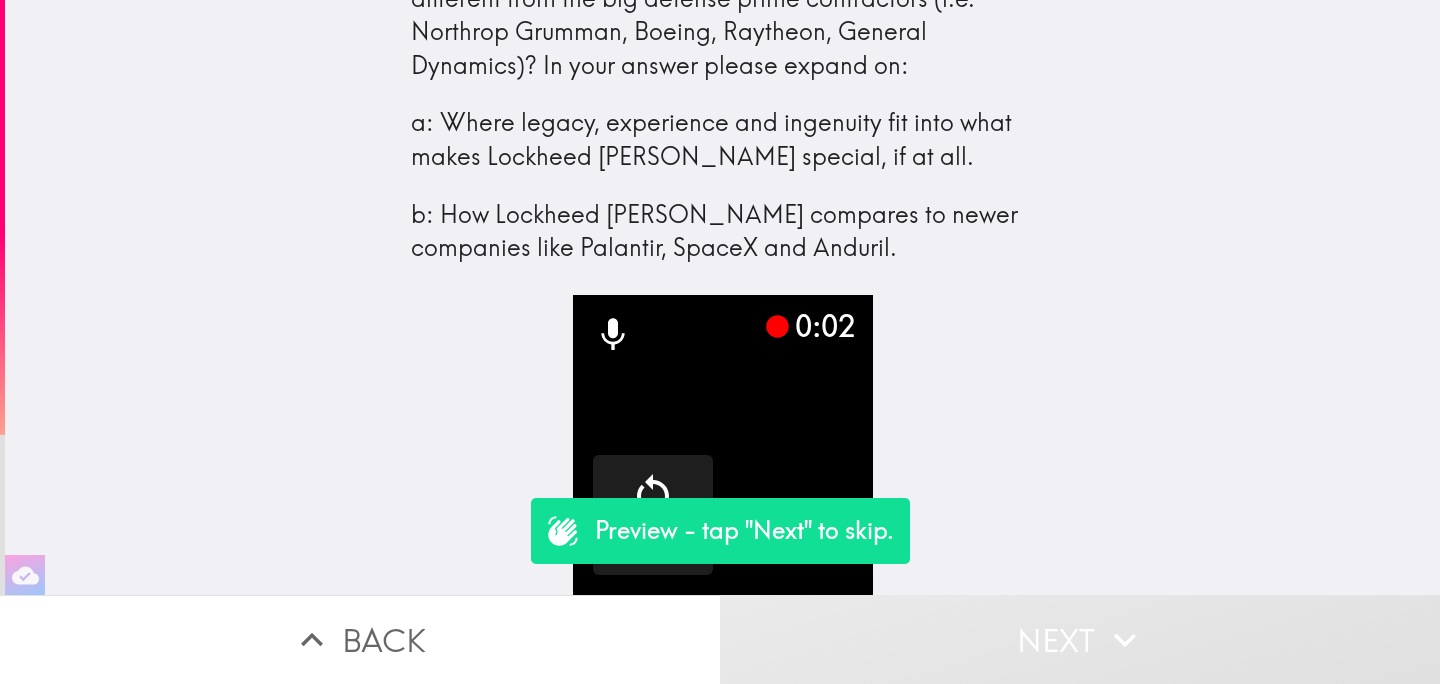 scroll, scrollTop: 81, scrollLeft: 0, axis: vertical 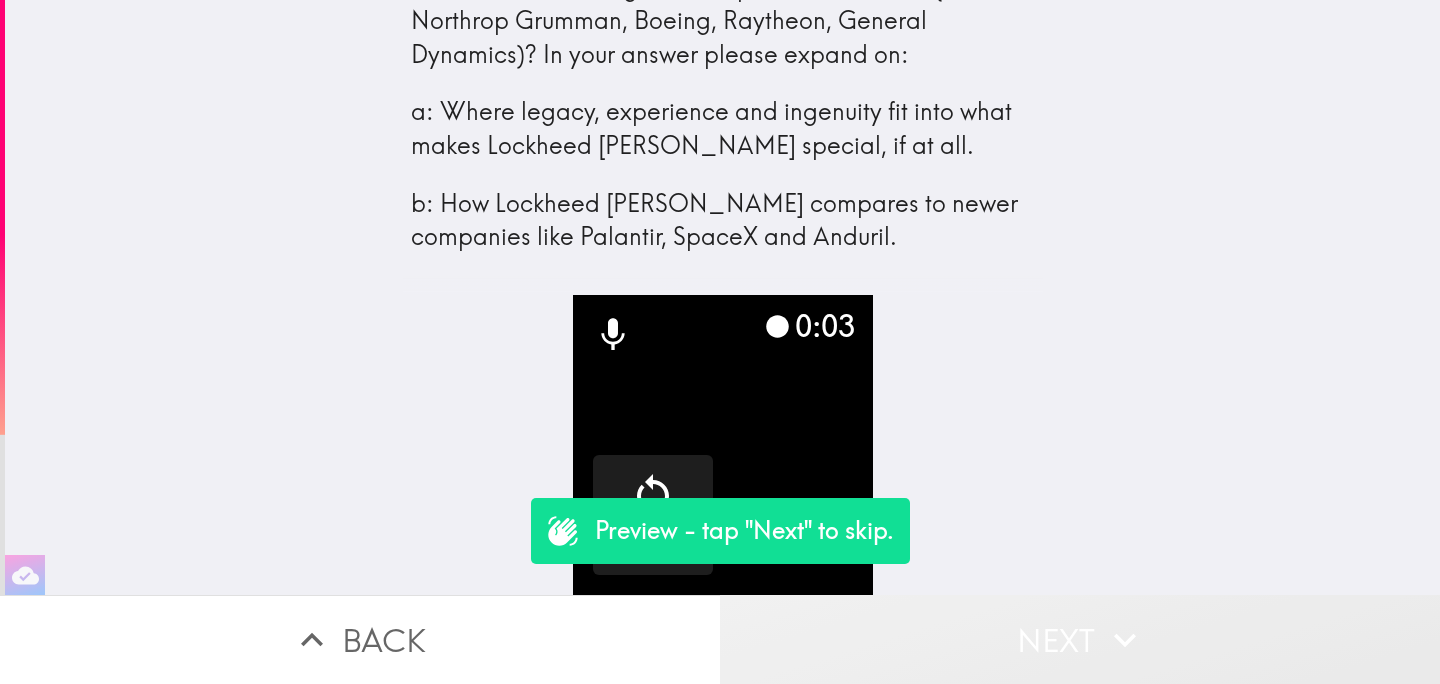 click on "Next" at bounding box center (1080, 639) 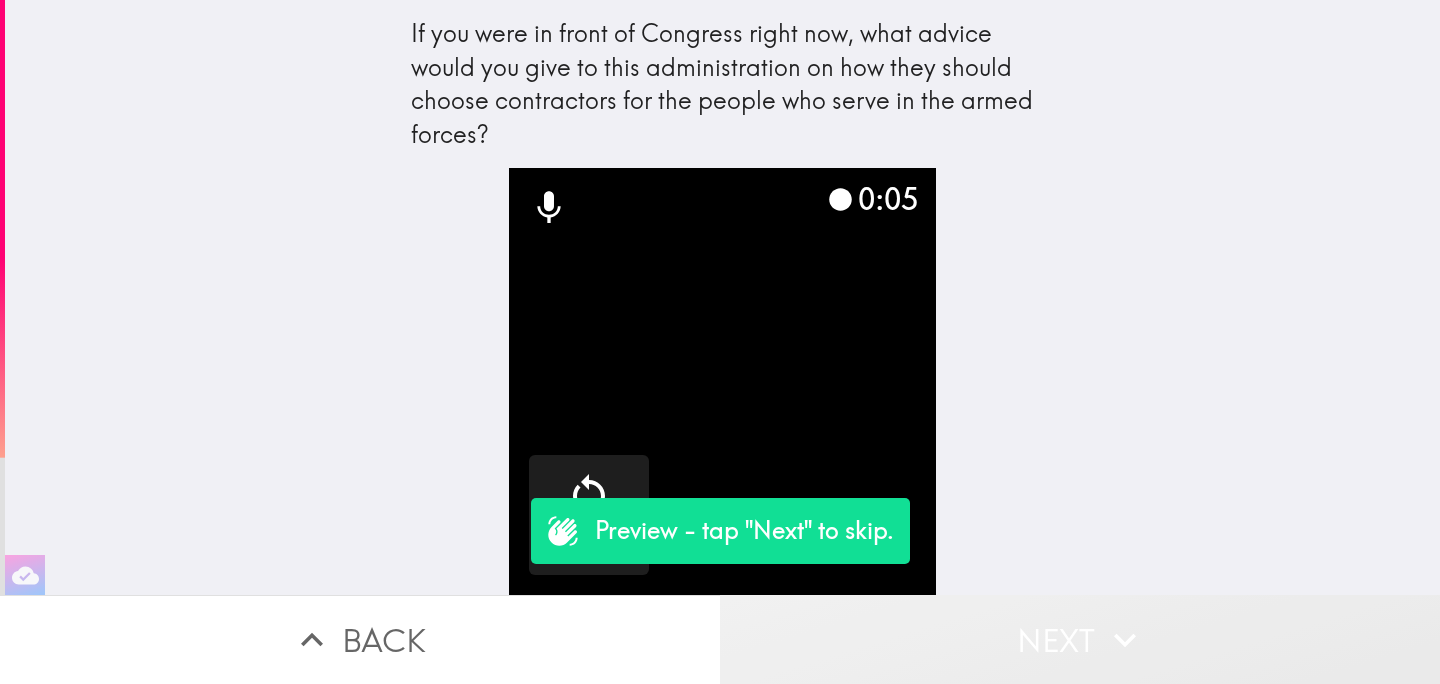 click on "Next" at bounding box center (1080, 639) 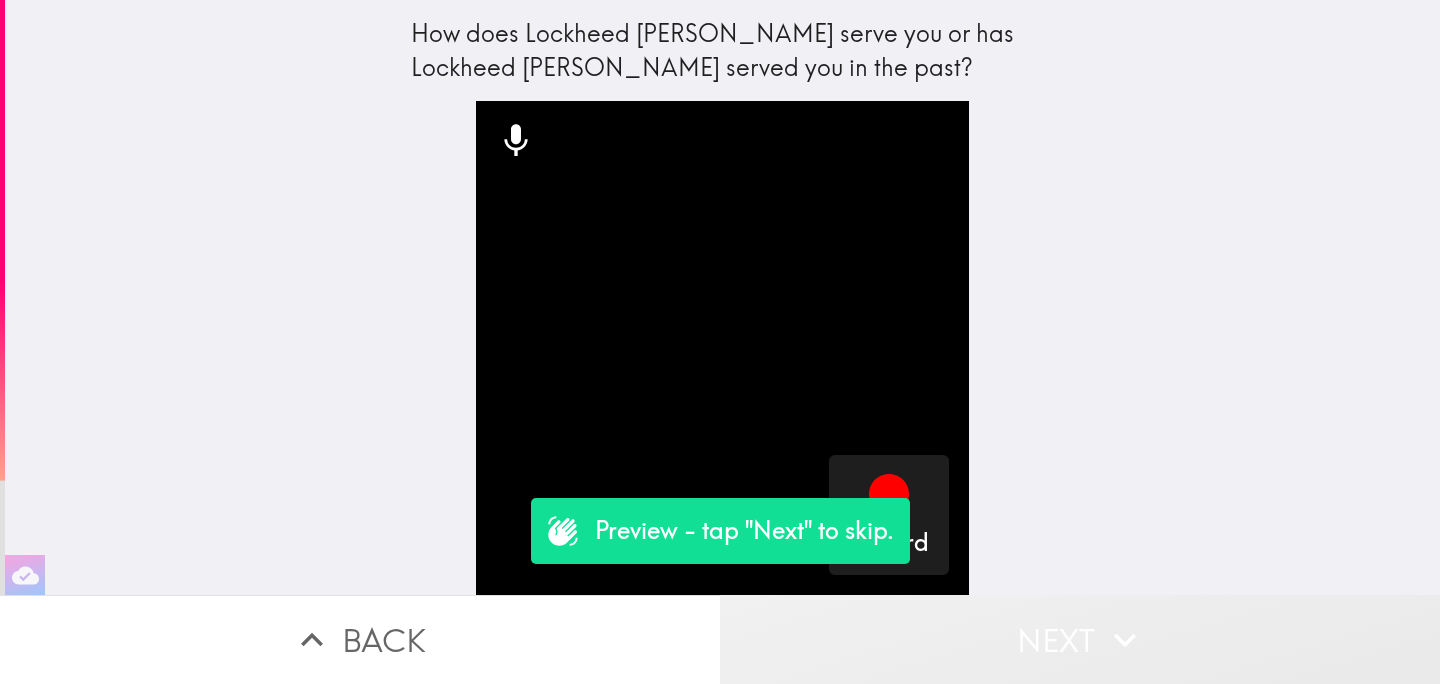 click on "Next" at bounding box center [1080, 639] 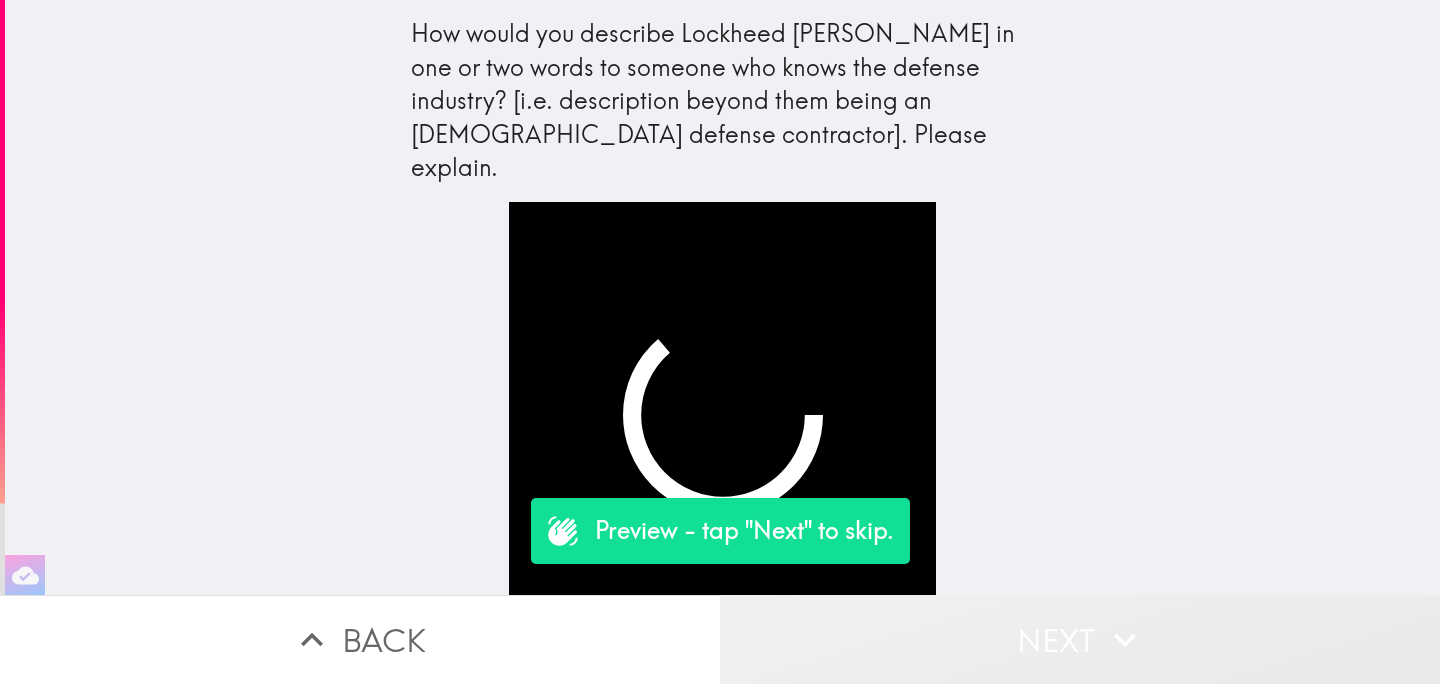 click on "Next" at bounding box center [1080, 639] 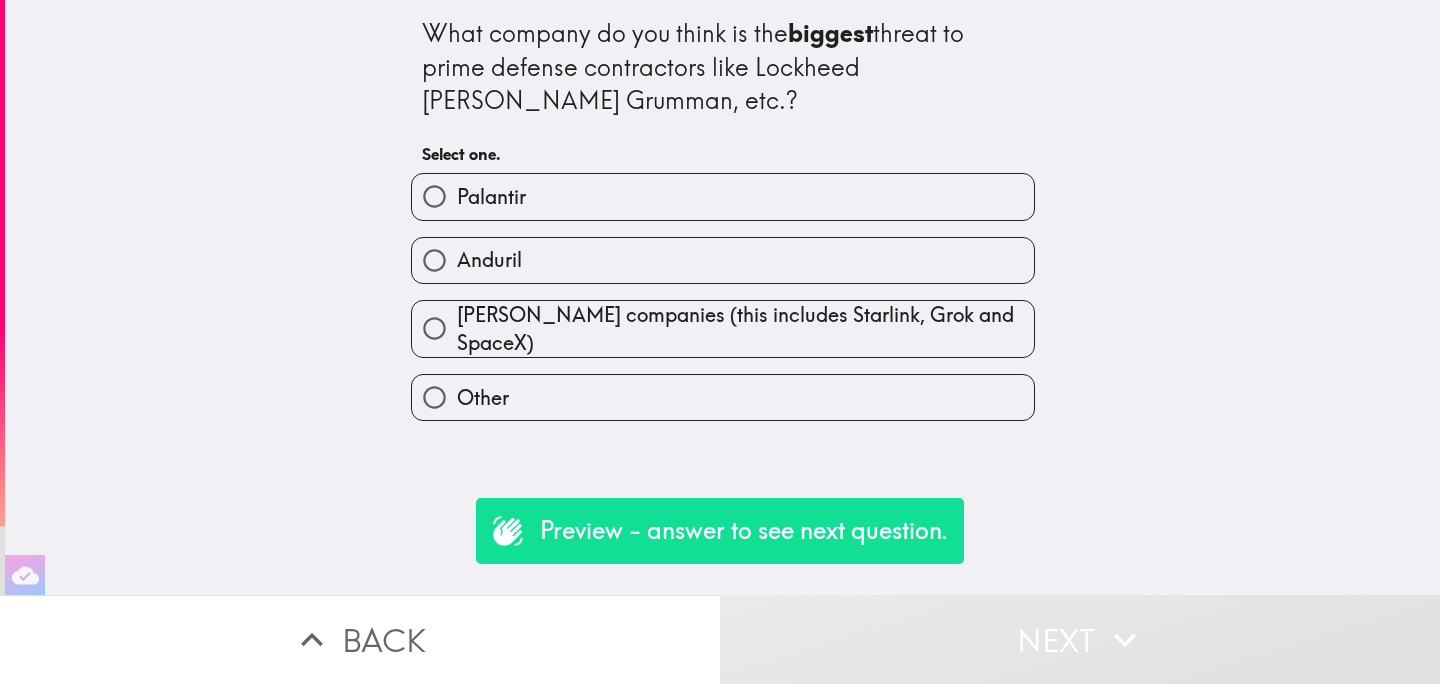click on "Palantir" at bounding box center (723, 196) 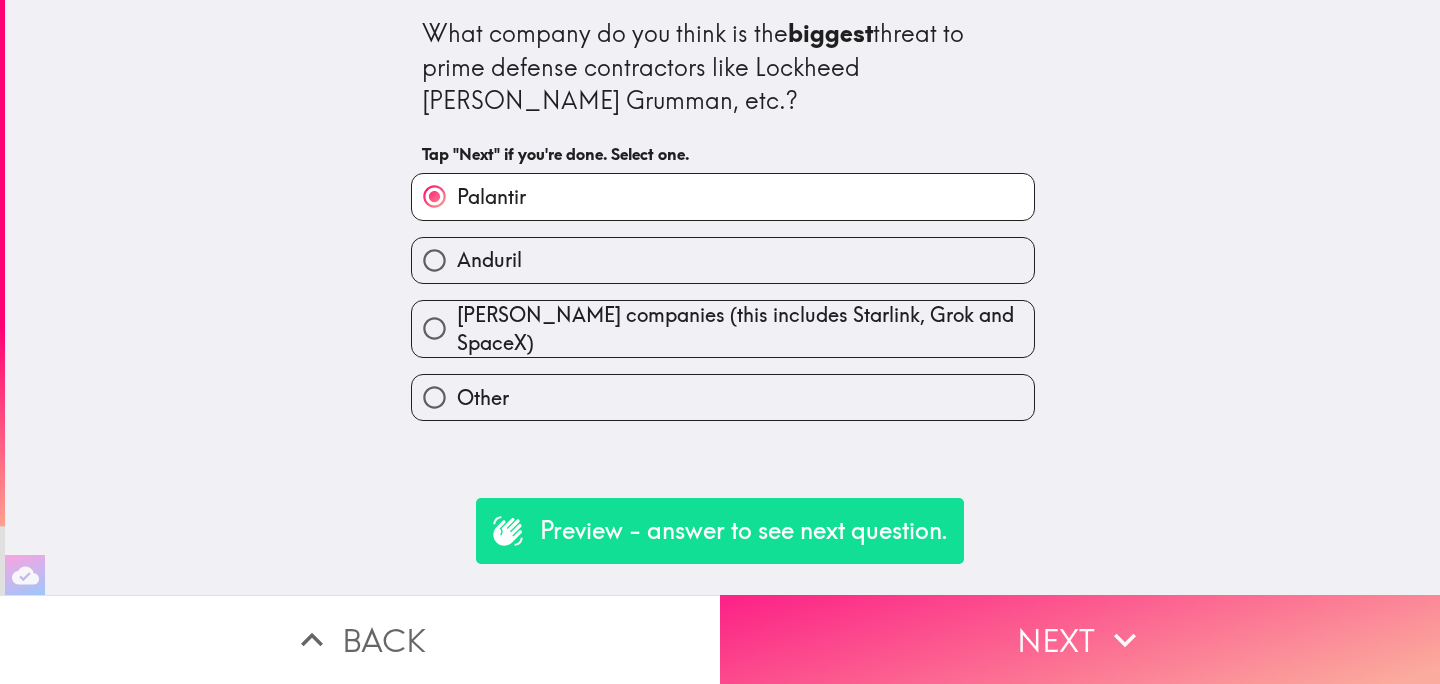 click on "Next" at bounding box center (1080, 639) 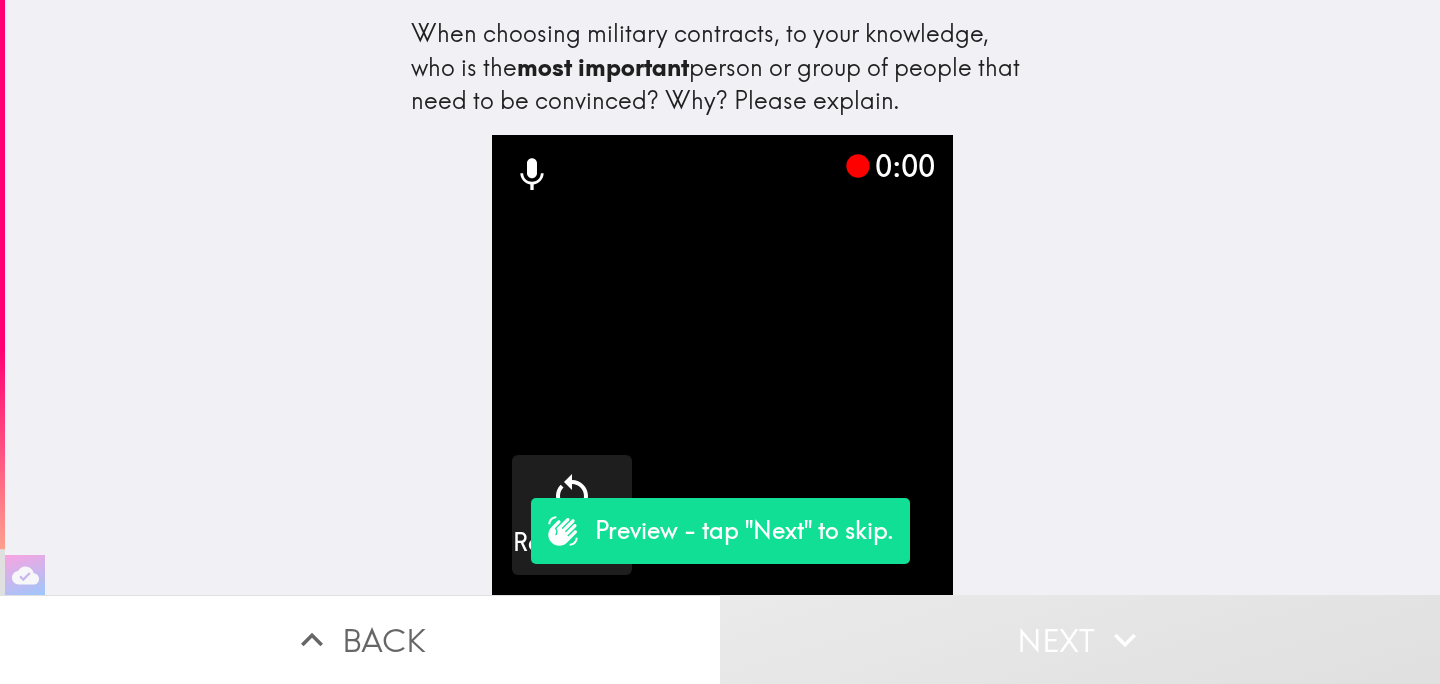 click on "Next" at bounding box center [1080, 639] 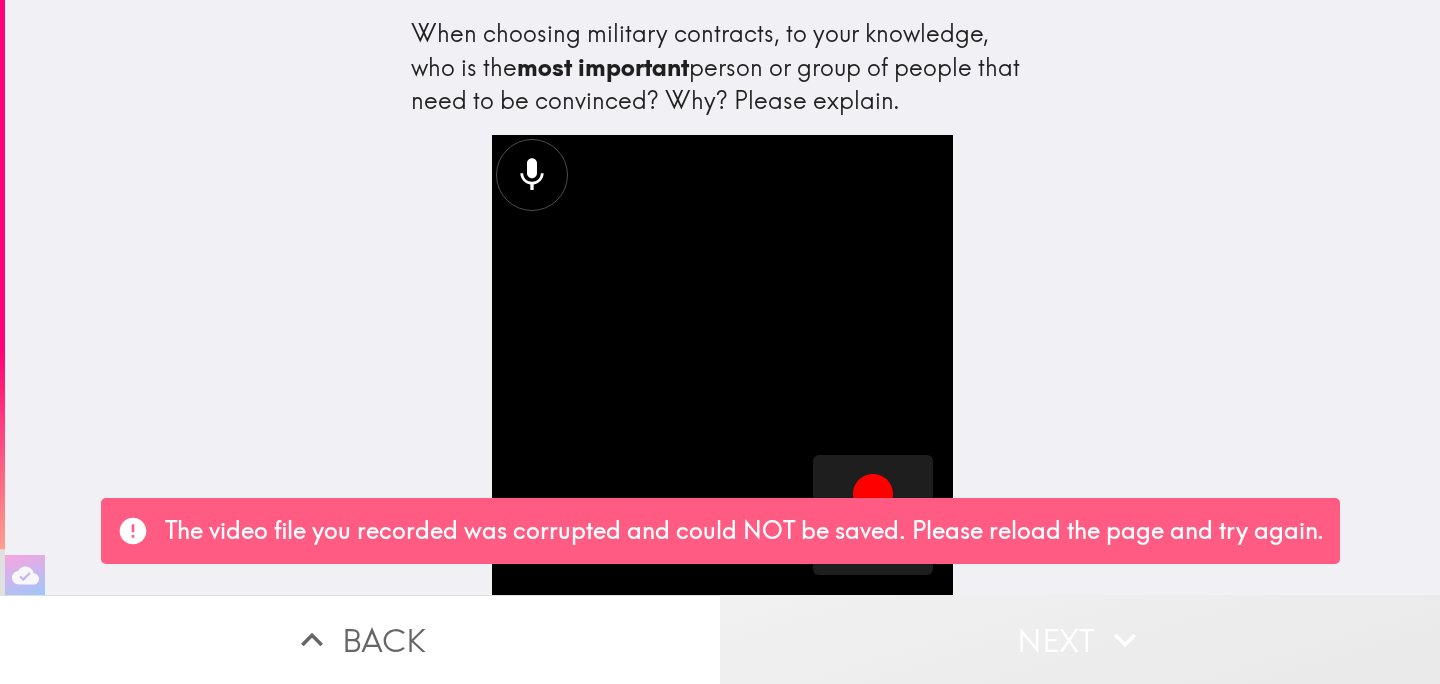 click on "Next" at bounding box center (1080, 639) 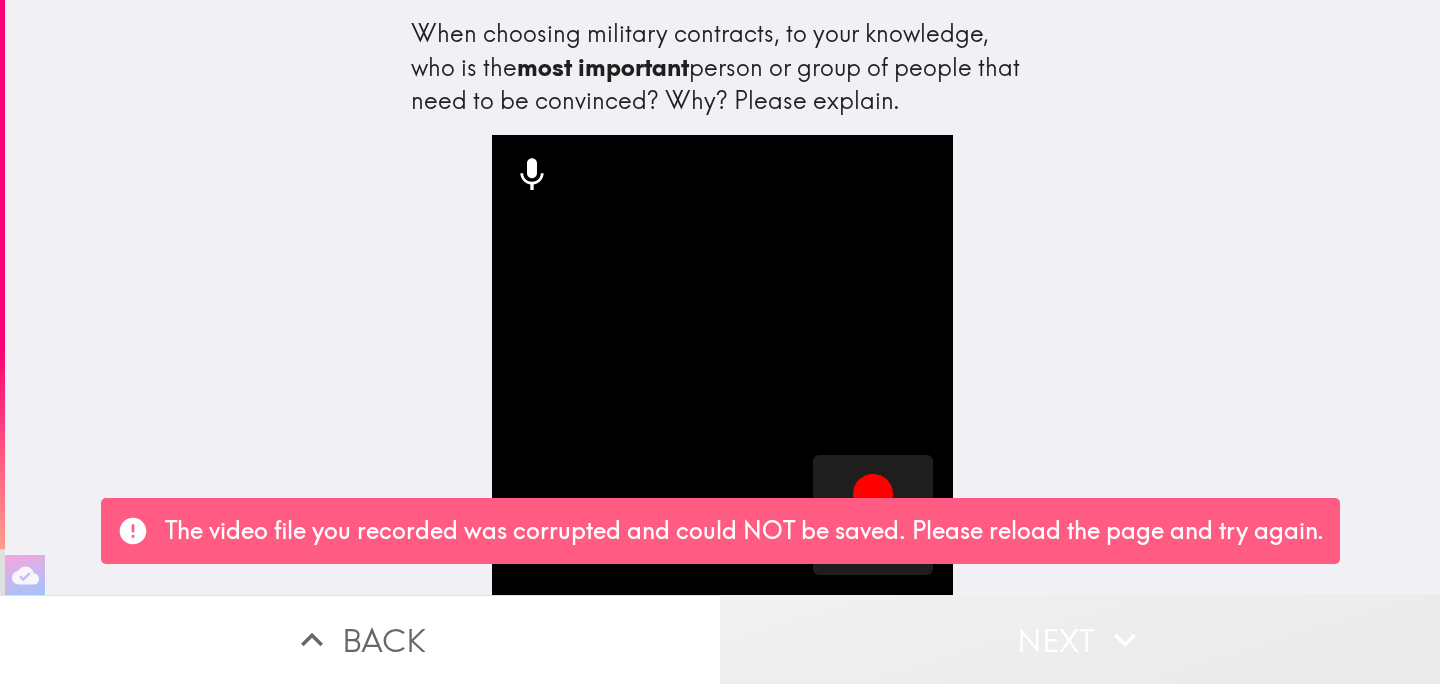 click on "Next" at bounding box center (1080, 639) 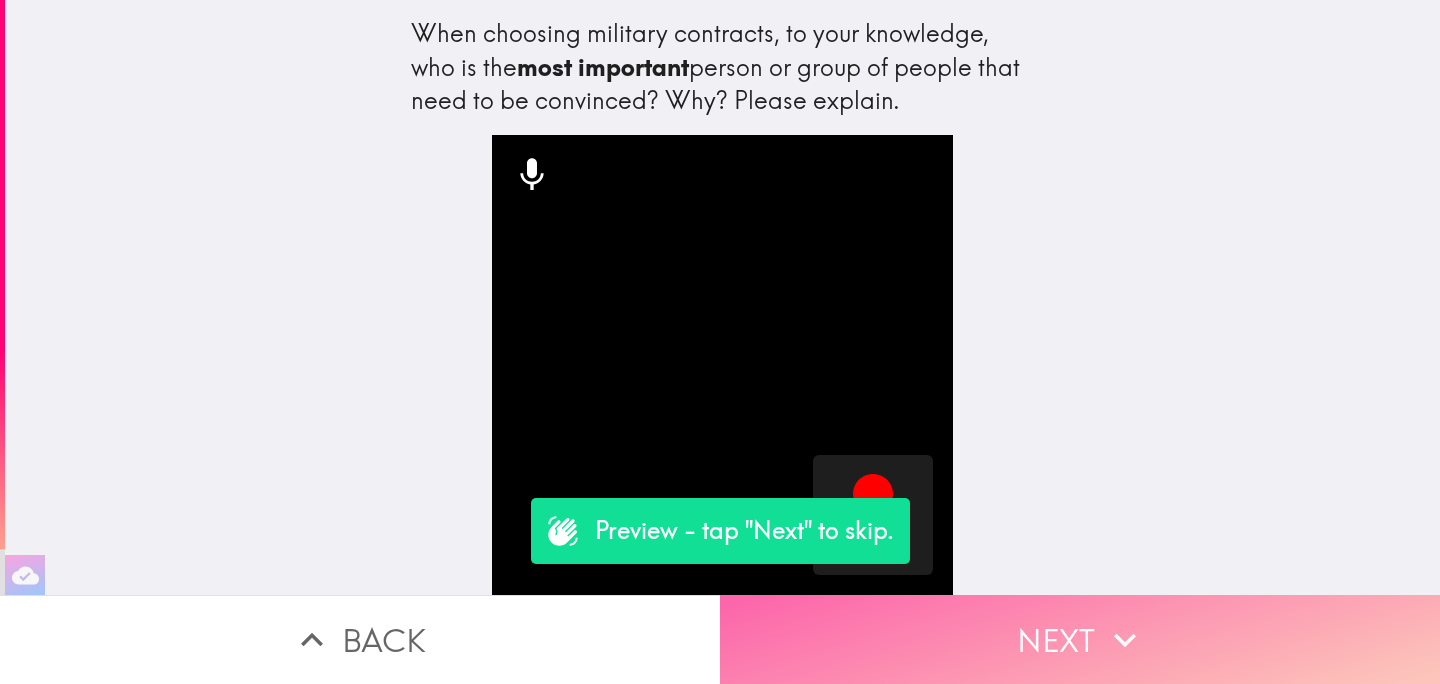 click on "Next" at bounding box center (1080, 639) 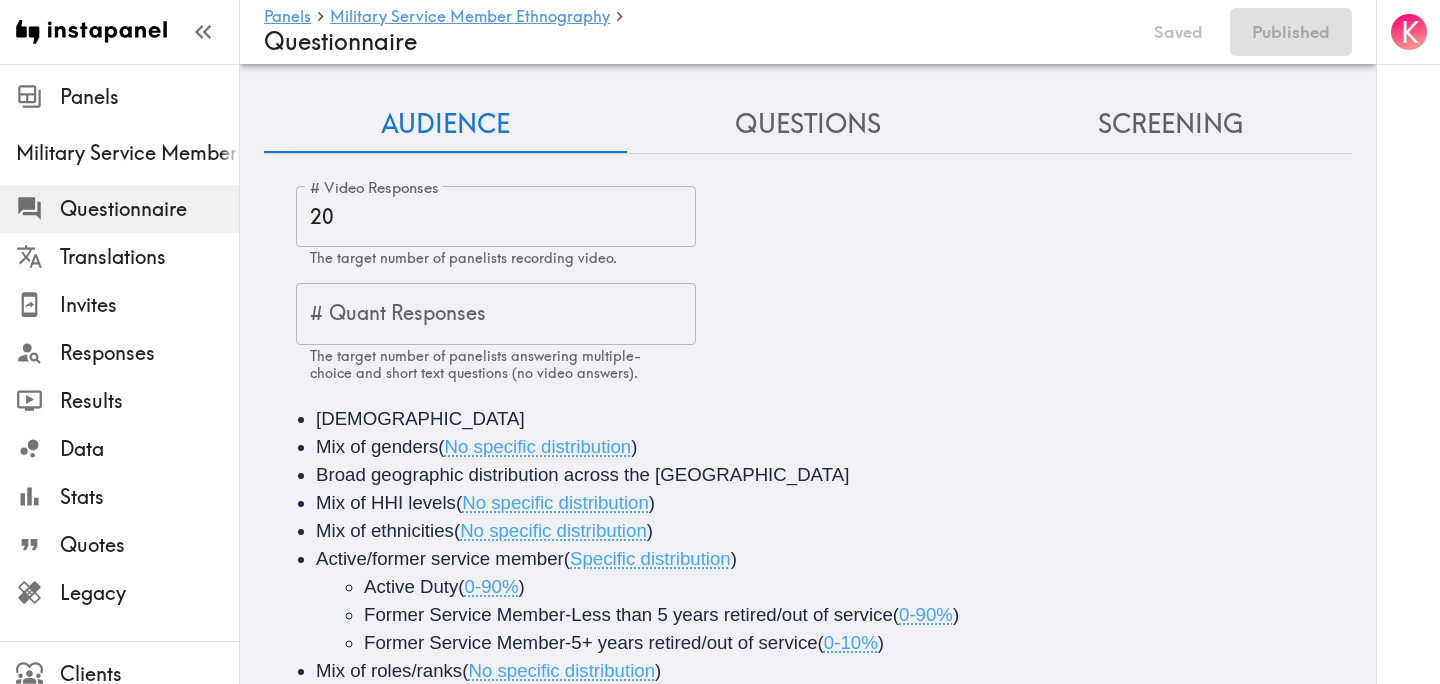 scroll, scrollTop: 110, scrollLeft: 0, axis: vertical 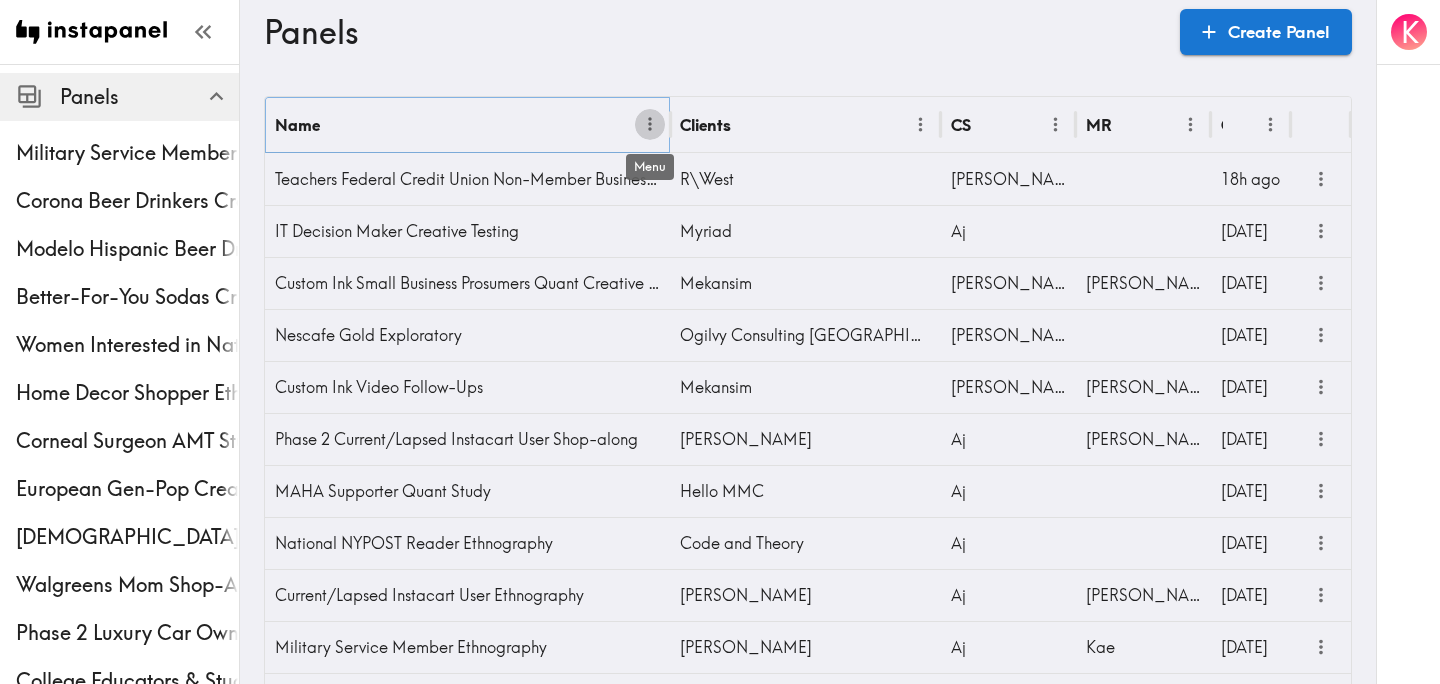 click 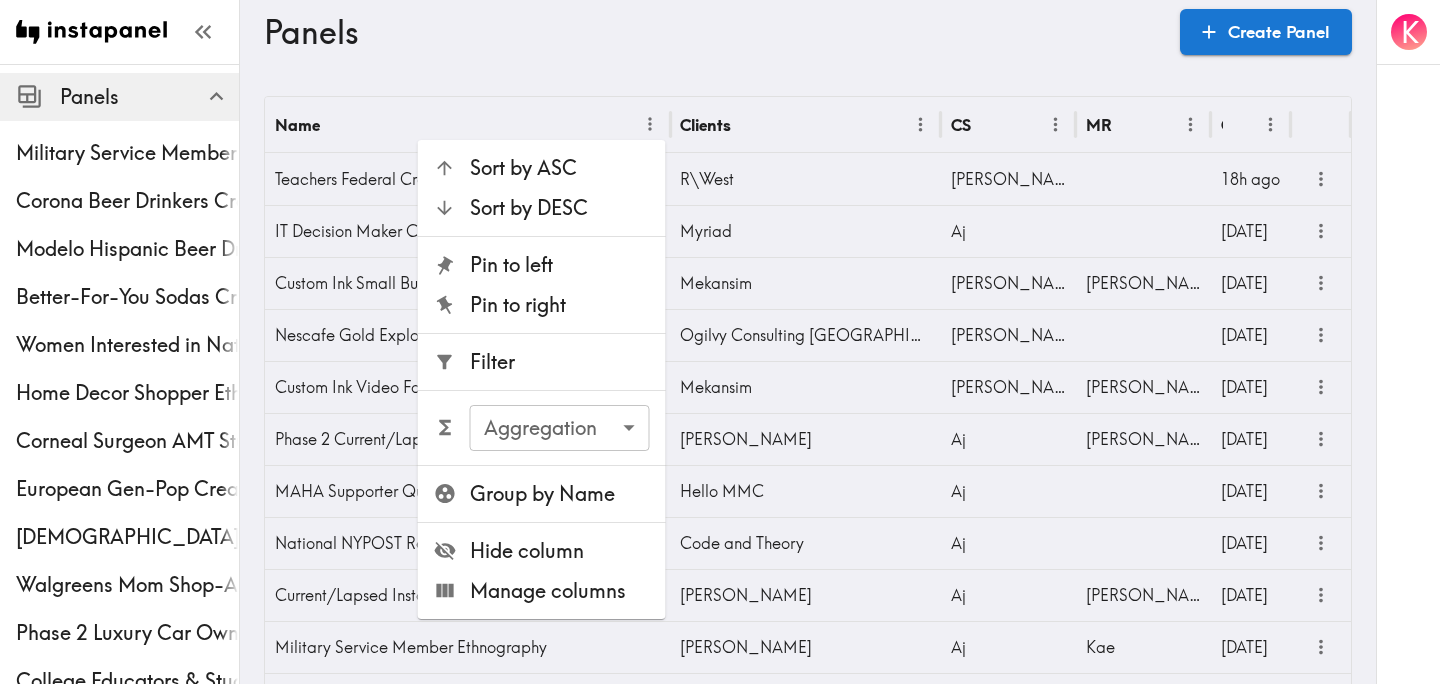 click on "Filter" at bounding box center [542, 362] 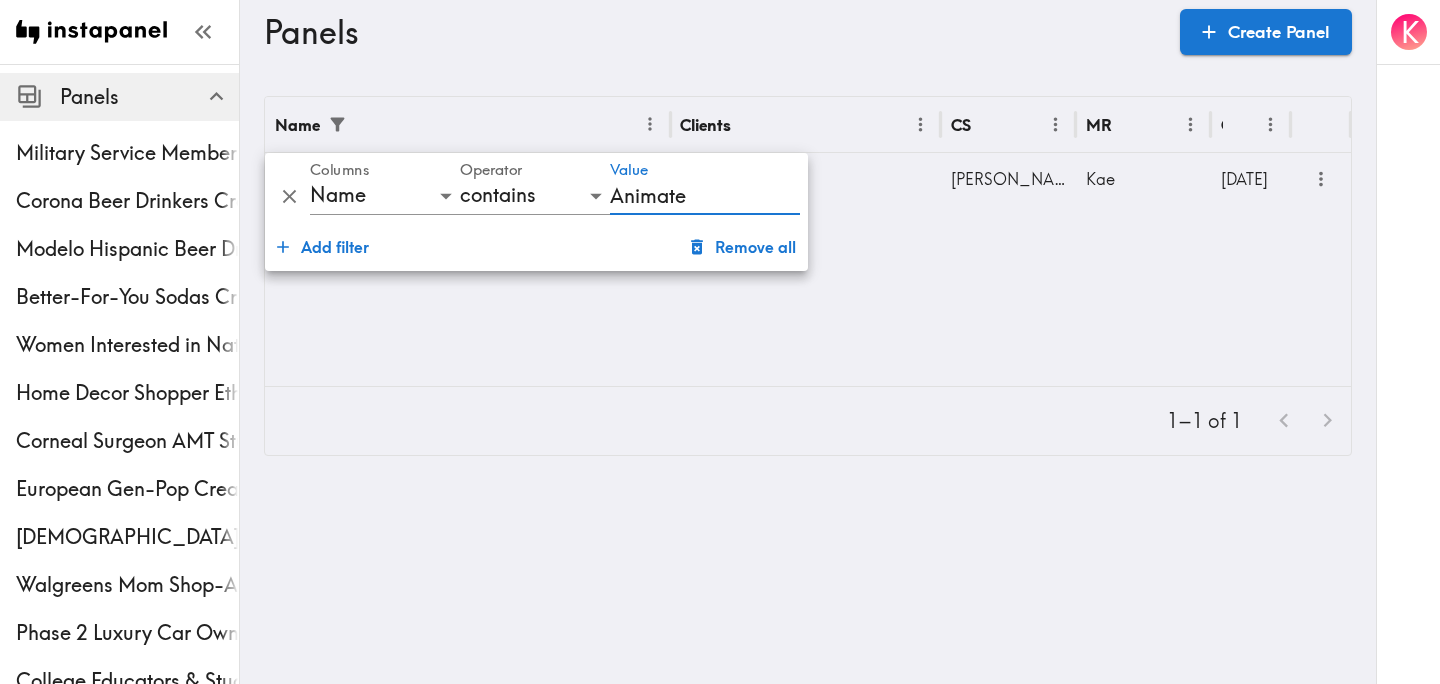 type on "animated" 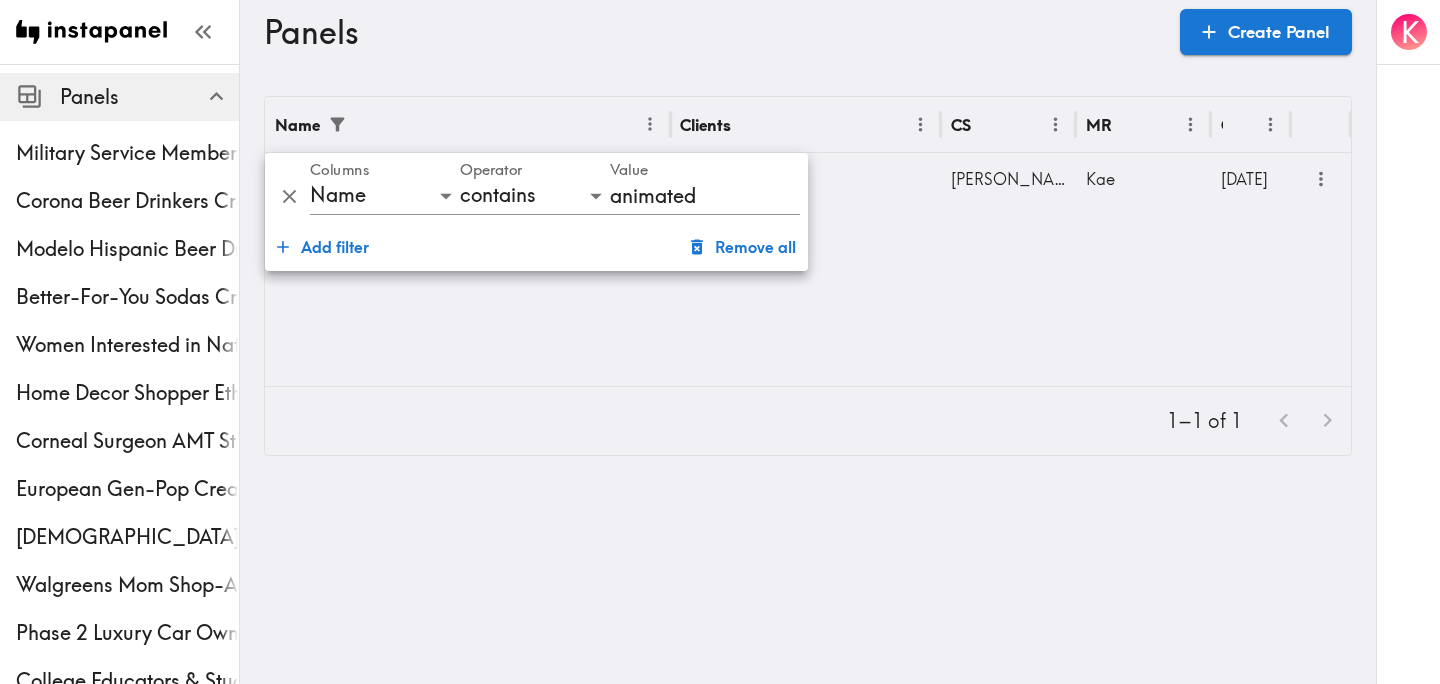click on "Name Clients CS MR Created US Kids Animated Characters Creative Testing &Furthermore Stephanie Kae 352d ago" at bounding box center [808, 241] 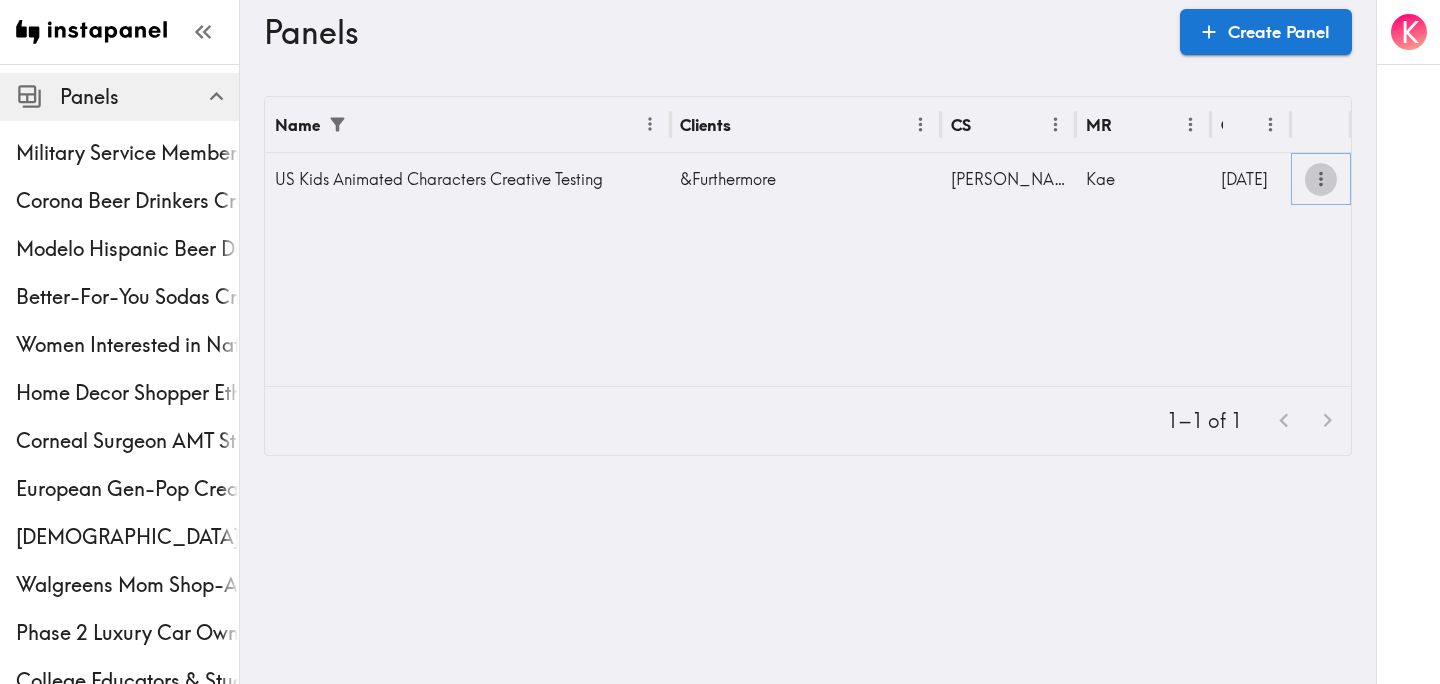 click 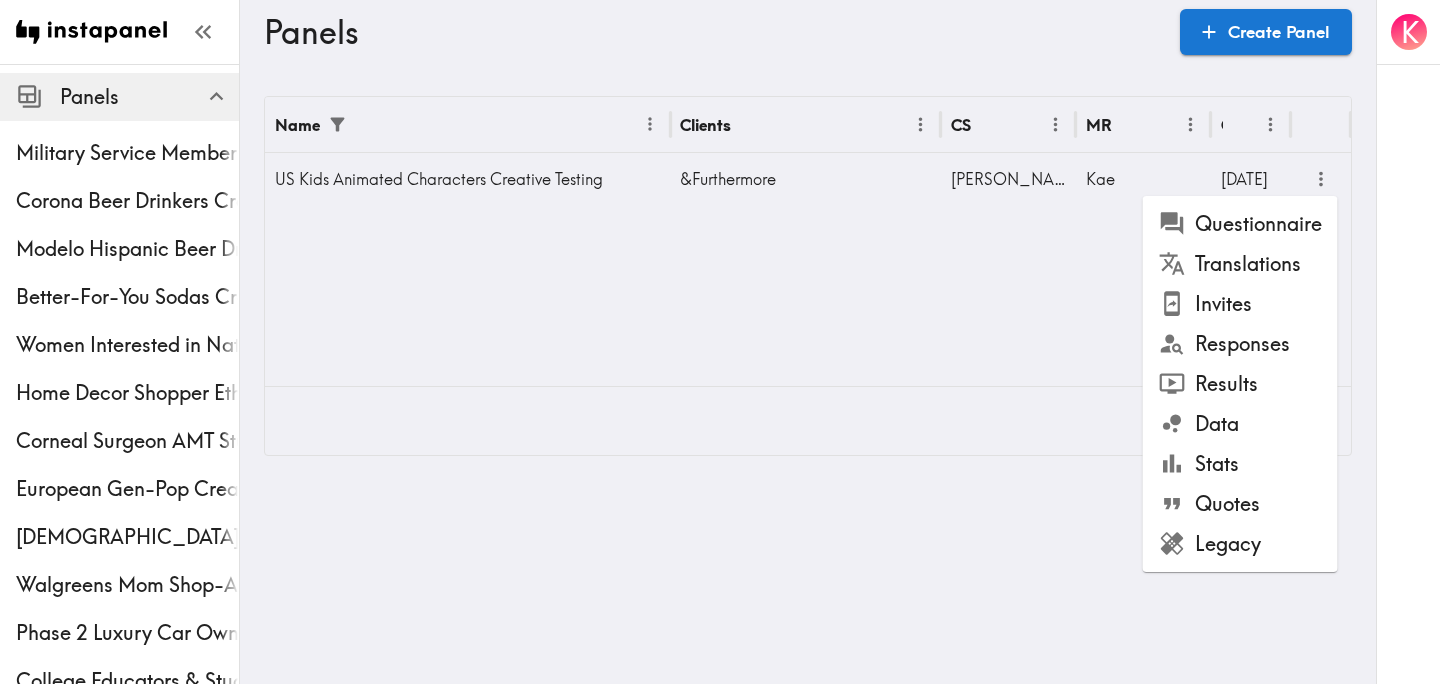click on "Results" at bounding box center [1240, 384] 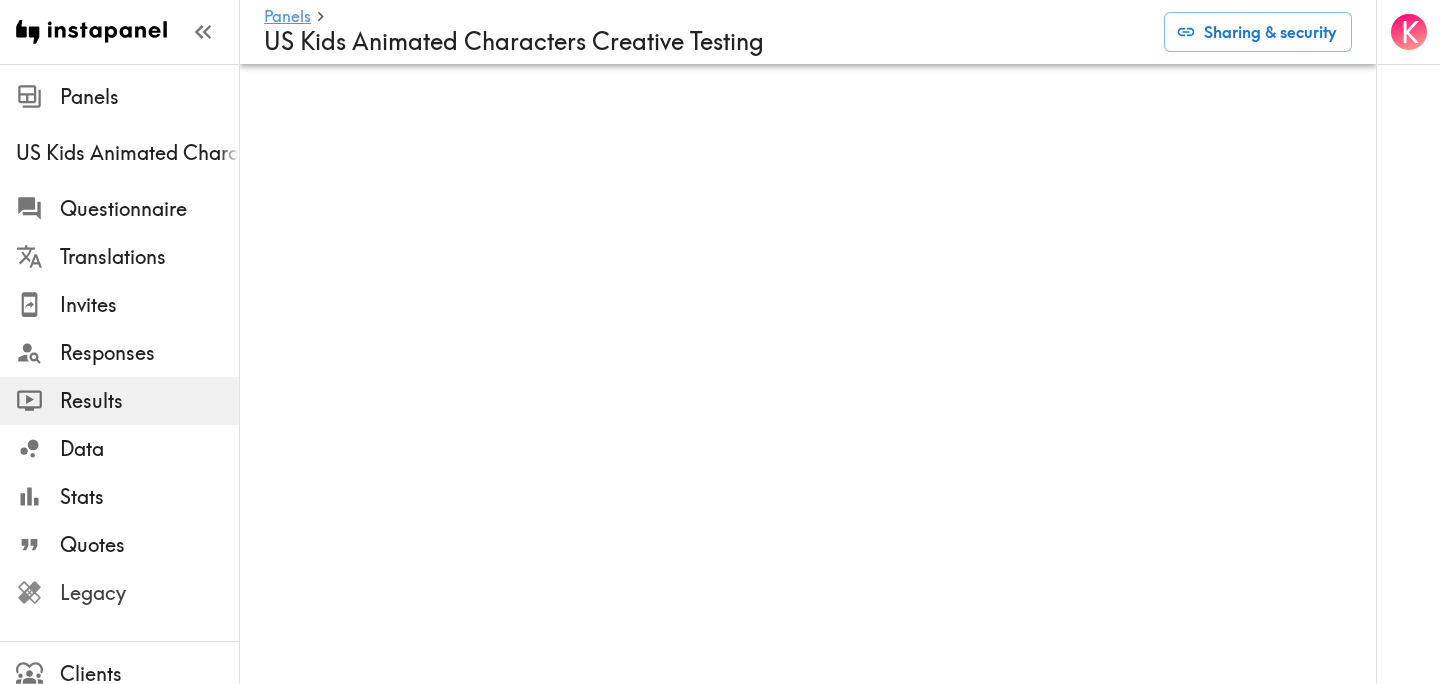 click on "Legacy" at bounding box center (149, 593) 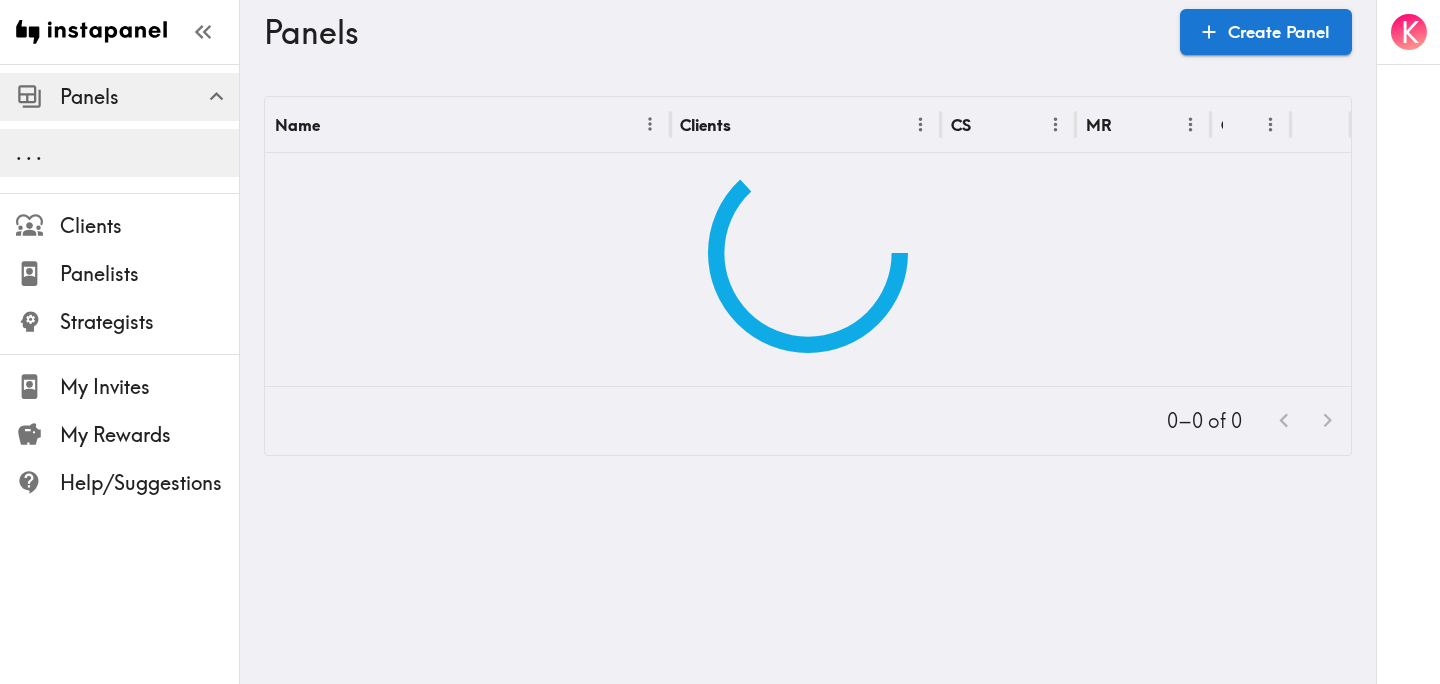 scroll, scrollTop: 0, scrollLeft: 0, axis: both 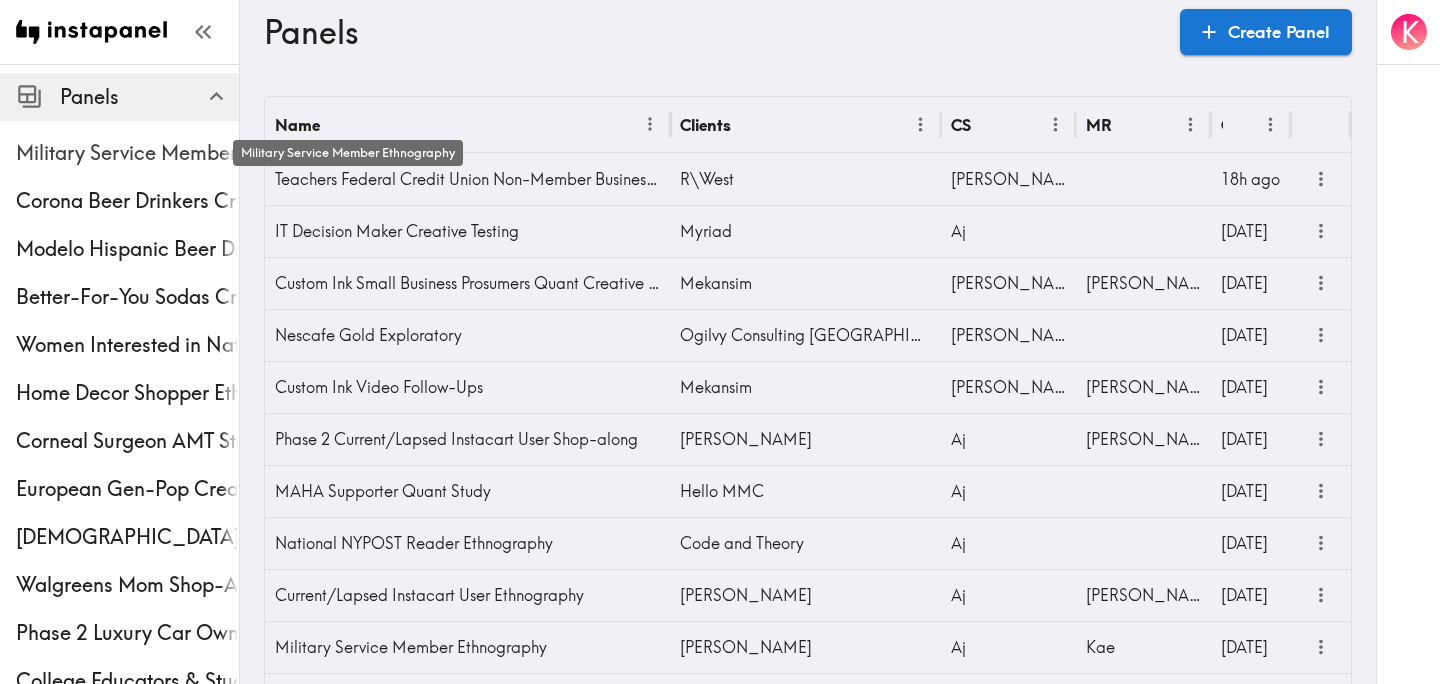 click on "Military Service Member Ethnography" at bounding box center [127, 153] 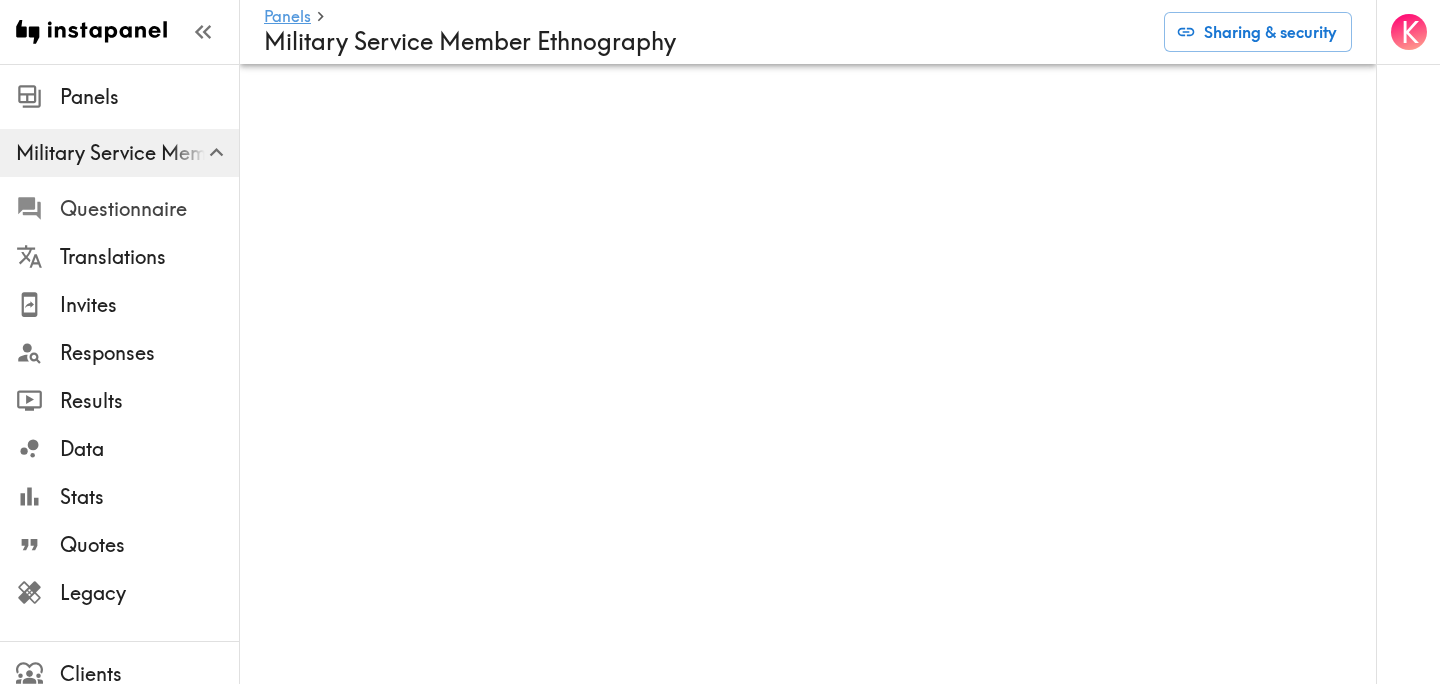 click on "Questionnaire" at bounding box center (149, 209) 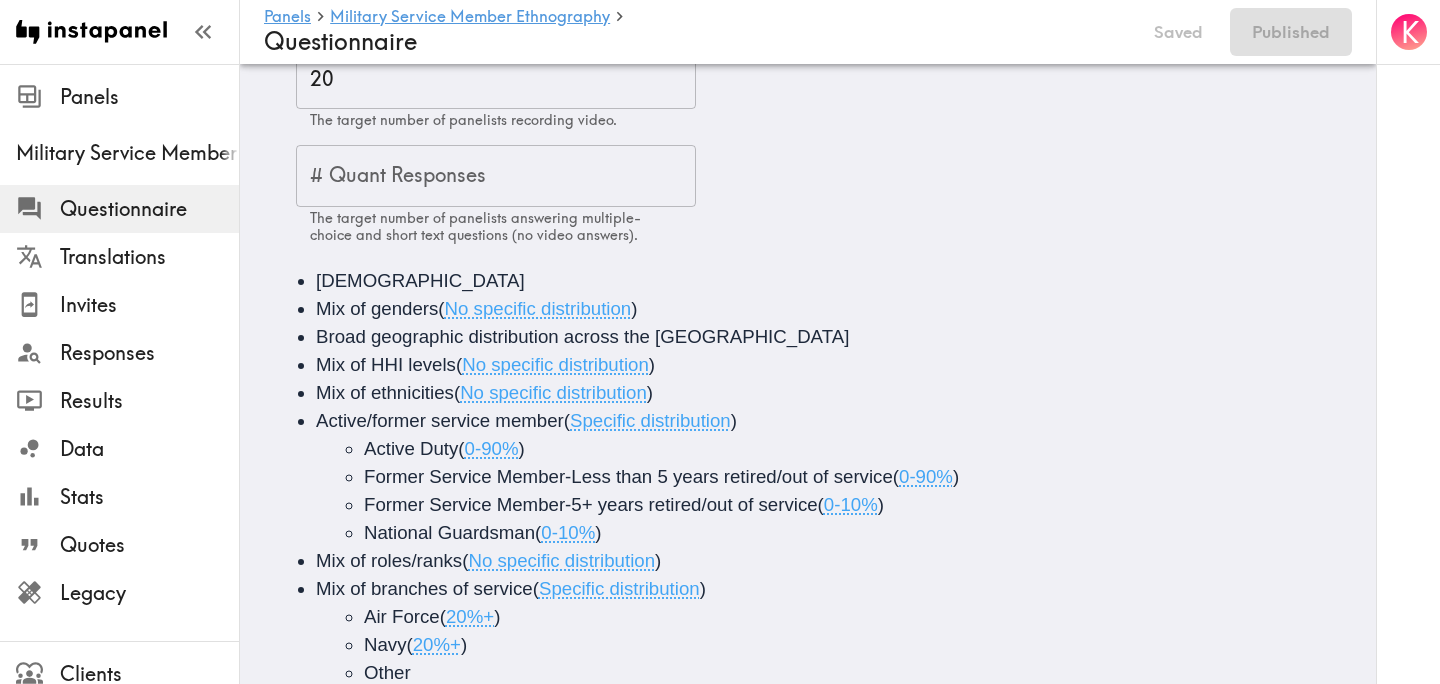 scroll, scrollTop: 0, scrollLeft: 0, axis: both 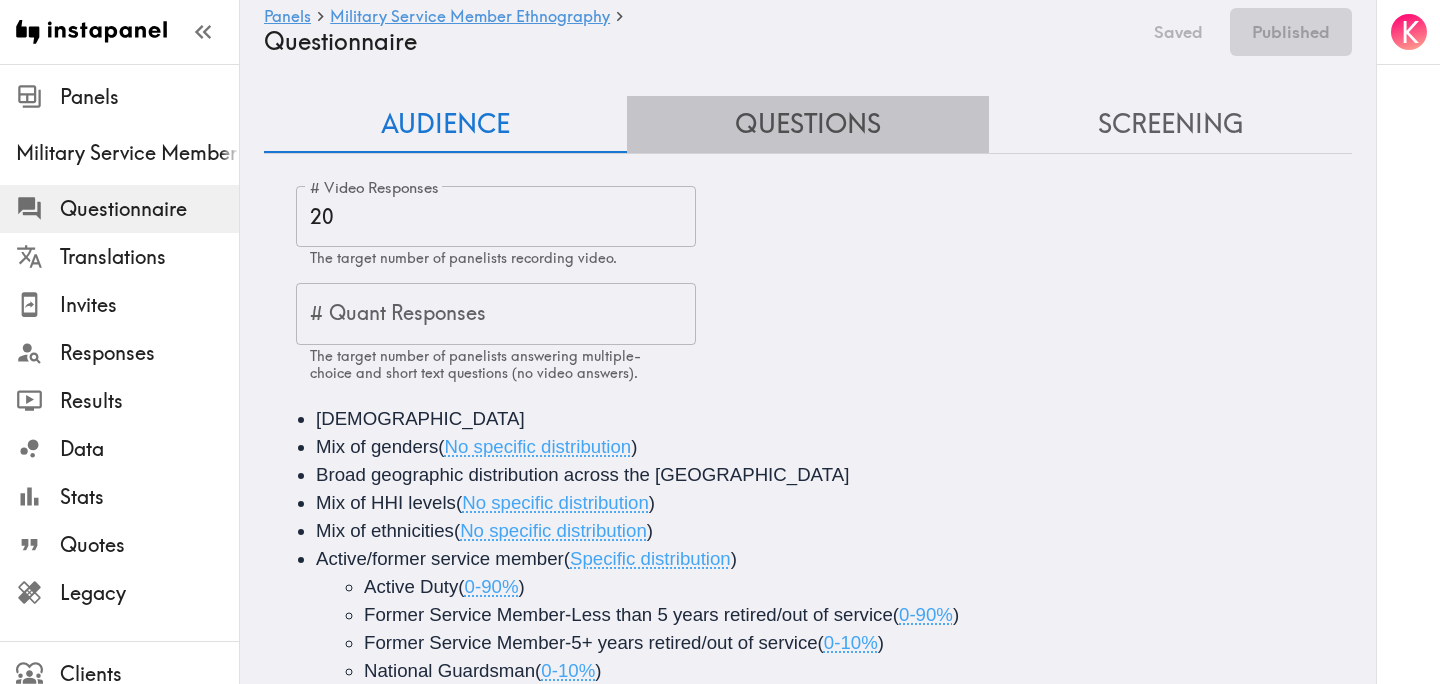 click on "Questions" at bounding box center (808, 124) 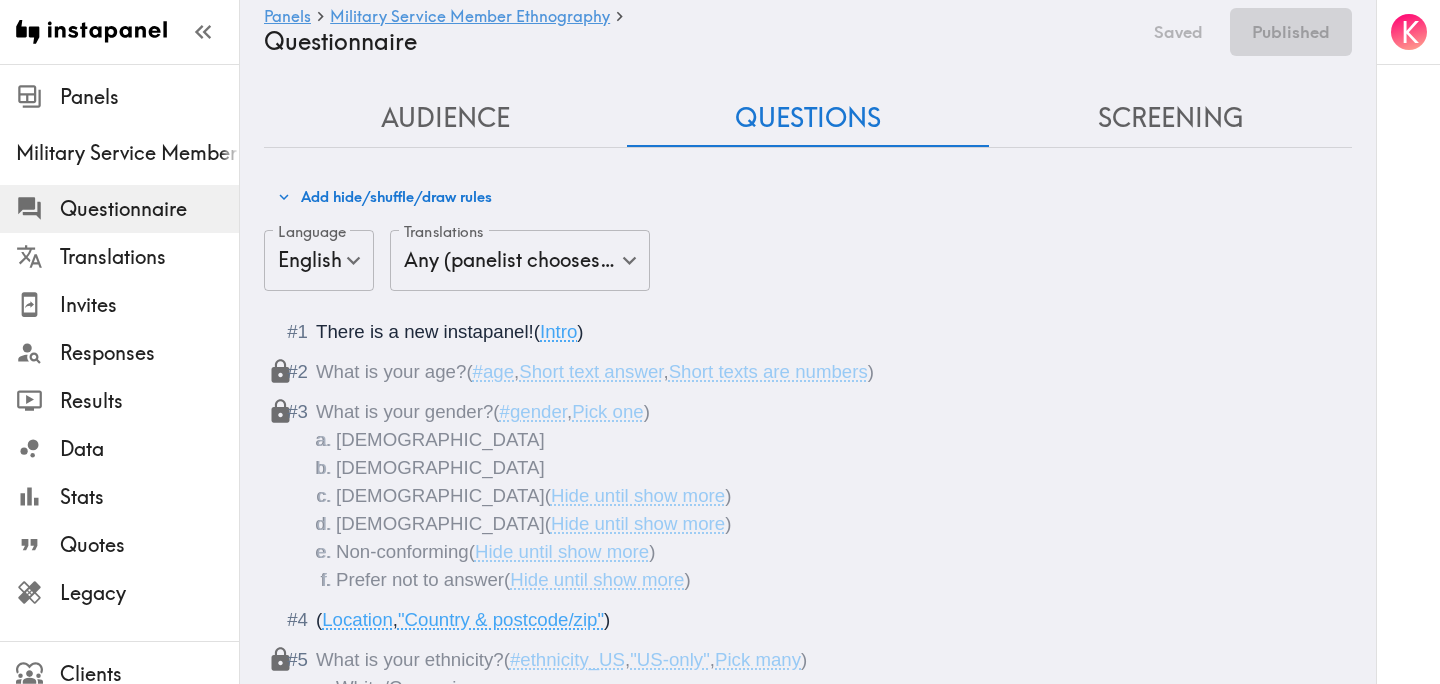 scroll, scrollTop: 0, scrollLeft: 0, axis: both 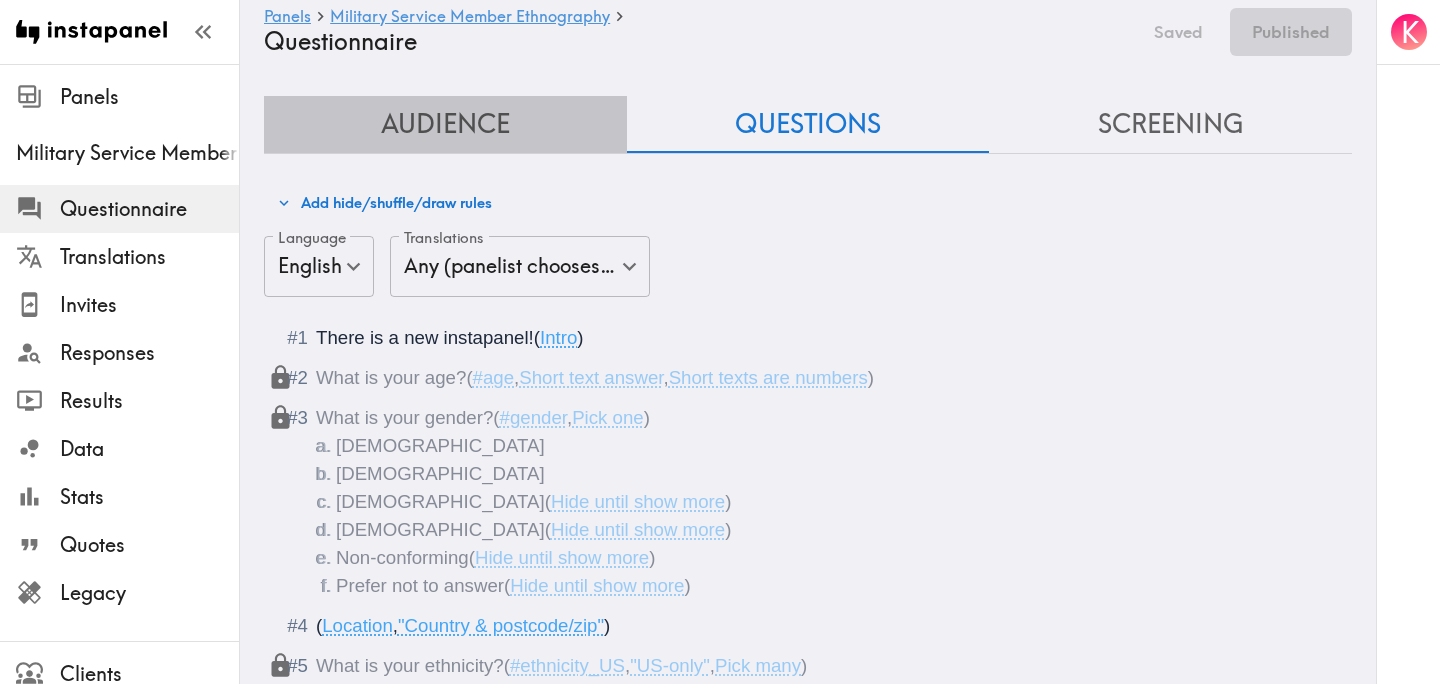 click on "Audience" at bounding box center (445, 124) 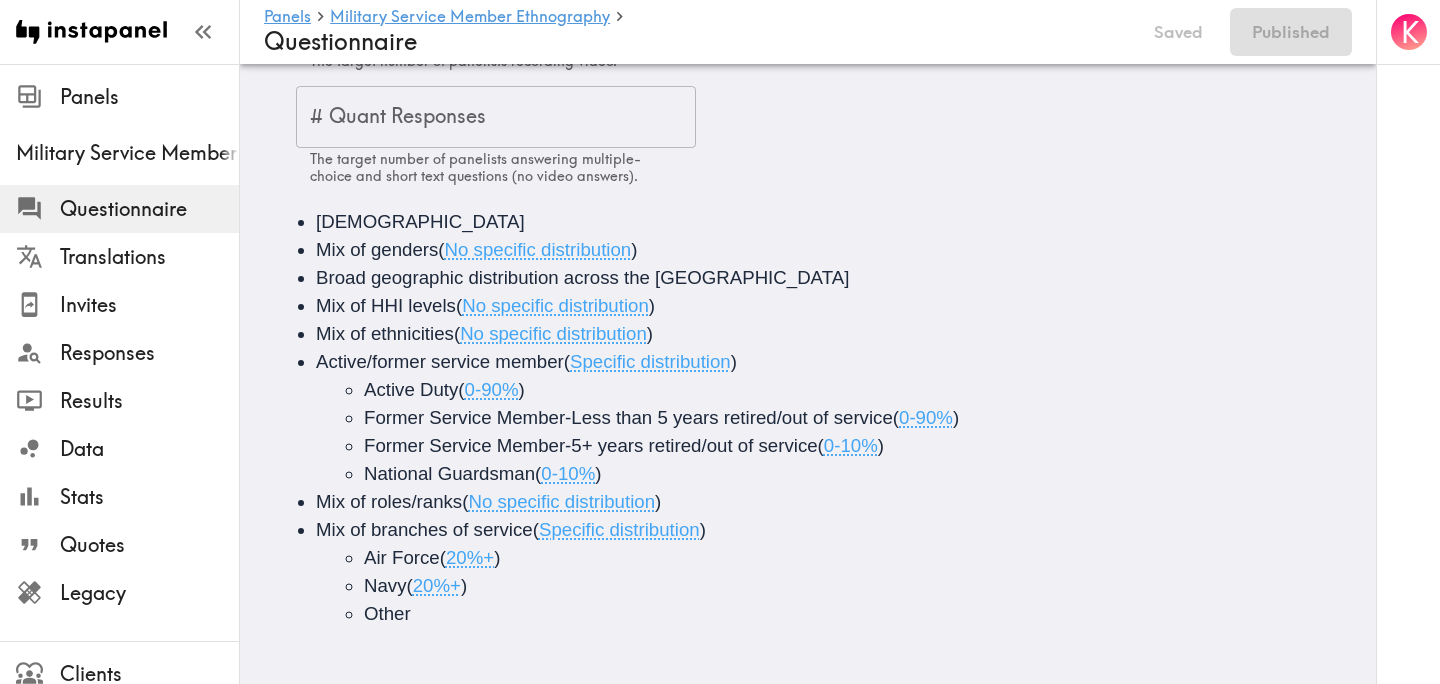 scroll, scrollTop: 0, scrollLeft: 0, axis: both 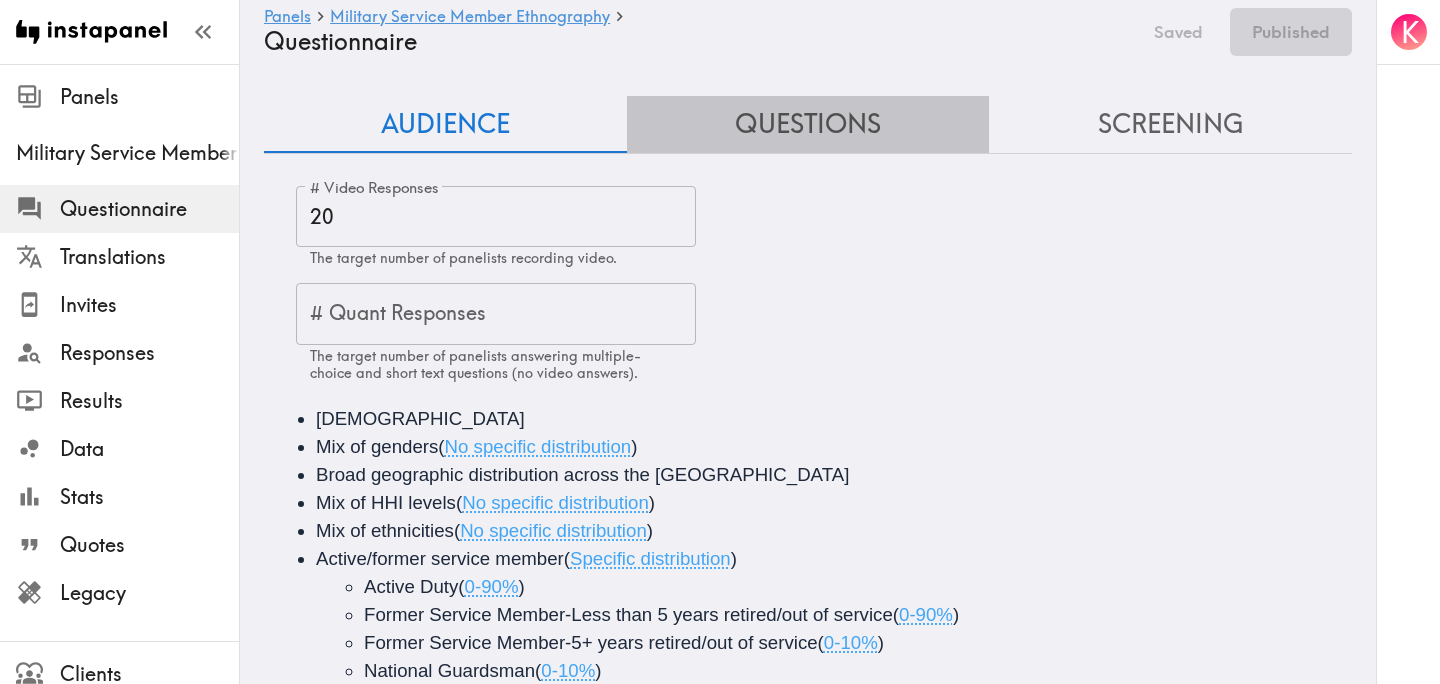 click on "Questions" at bounding box center [808, 124] 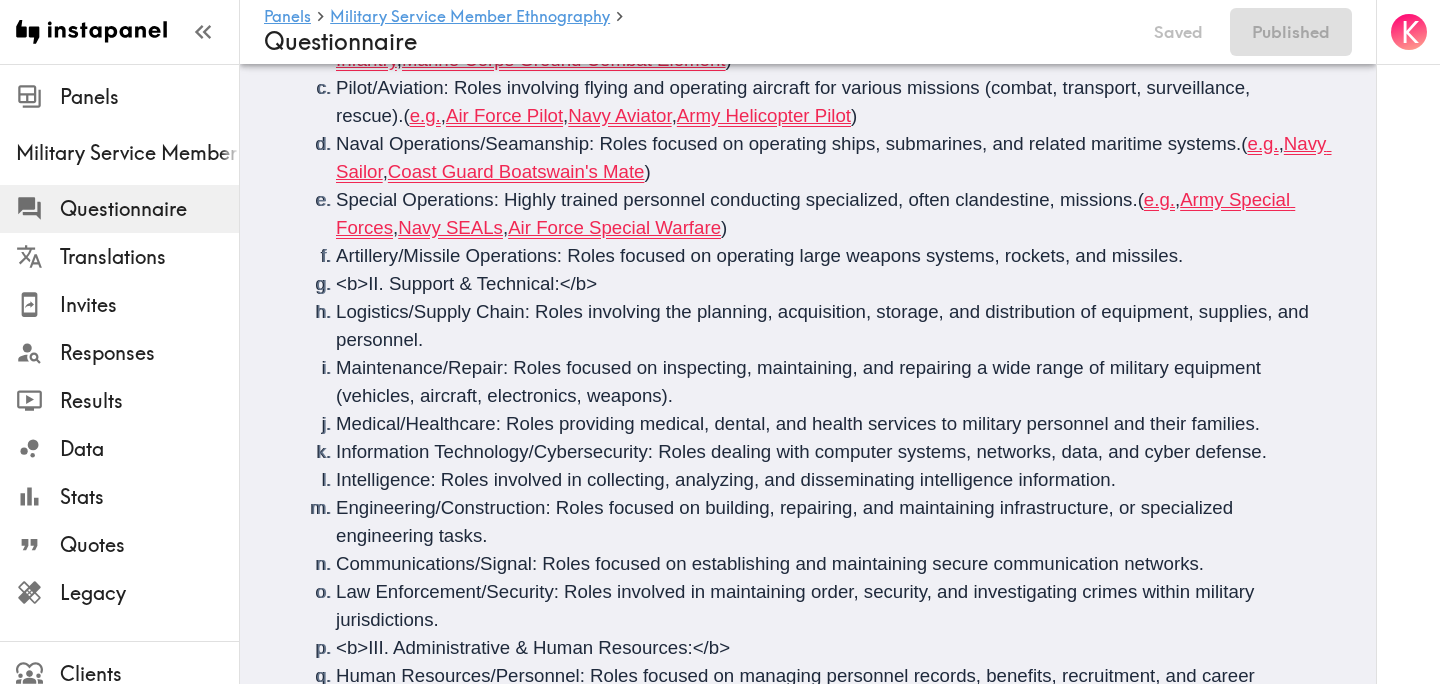 scroll, scrollTop: 2761, scrollLeft: 0, axis: vertical 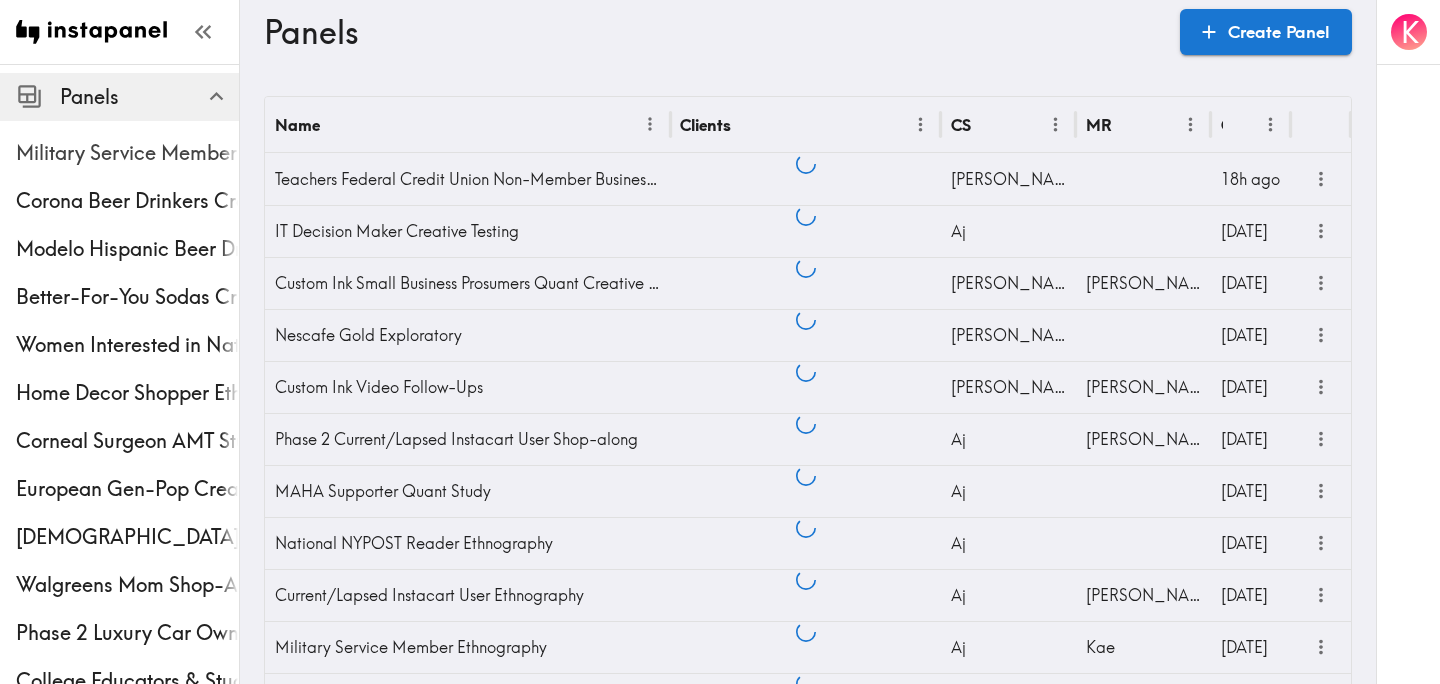 click on "Military Service Member Ethnography" at bounding box center [127, 153] 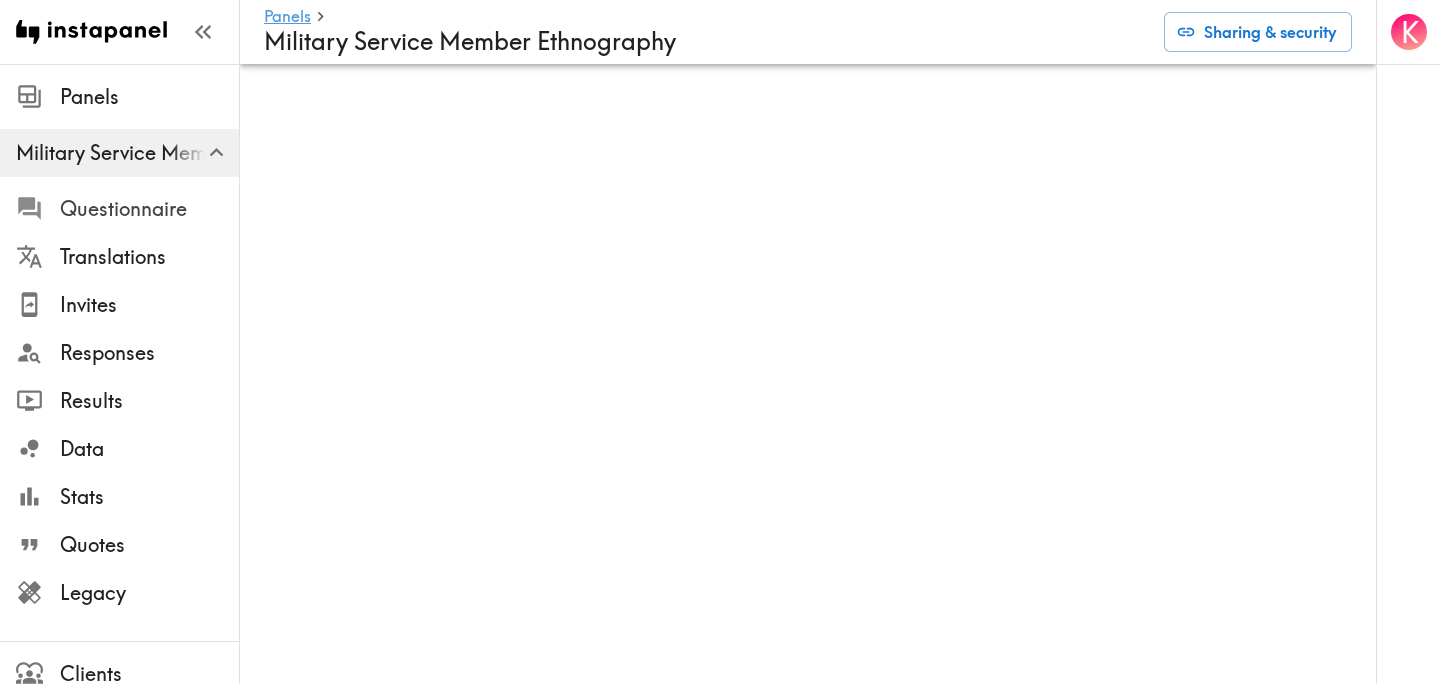 click on "Questionnaire" at bounding box center (149, 209) 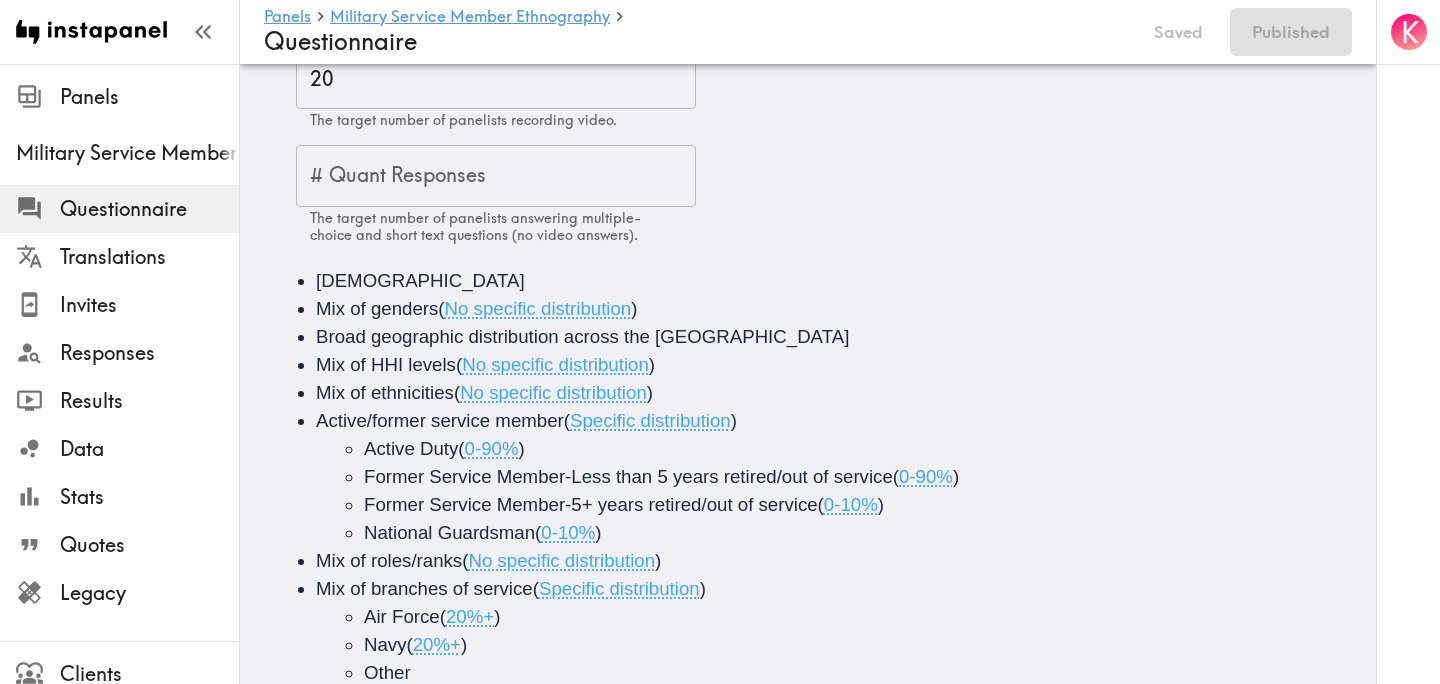 scroll, scrollTop: 0, scrollLeft: 0, axis: both 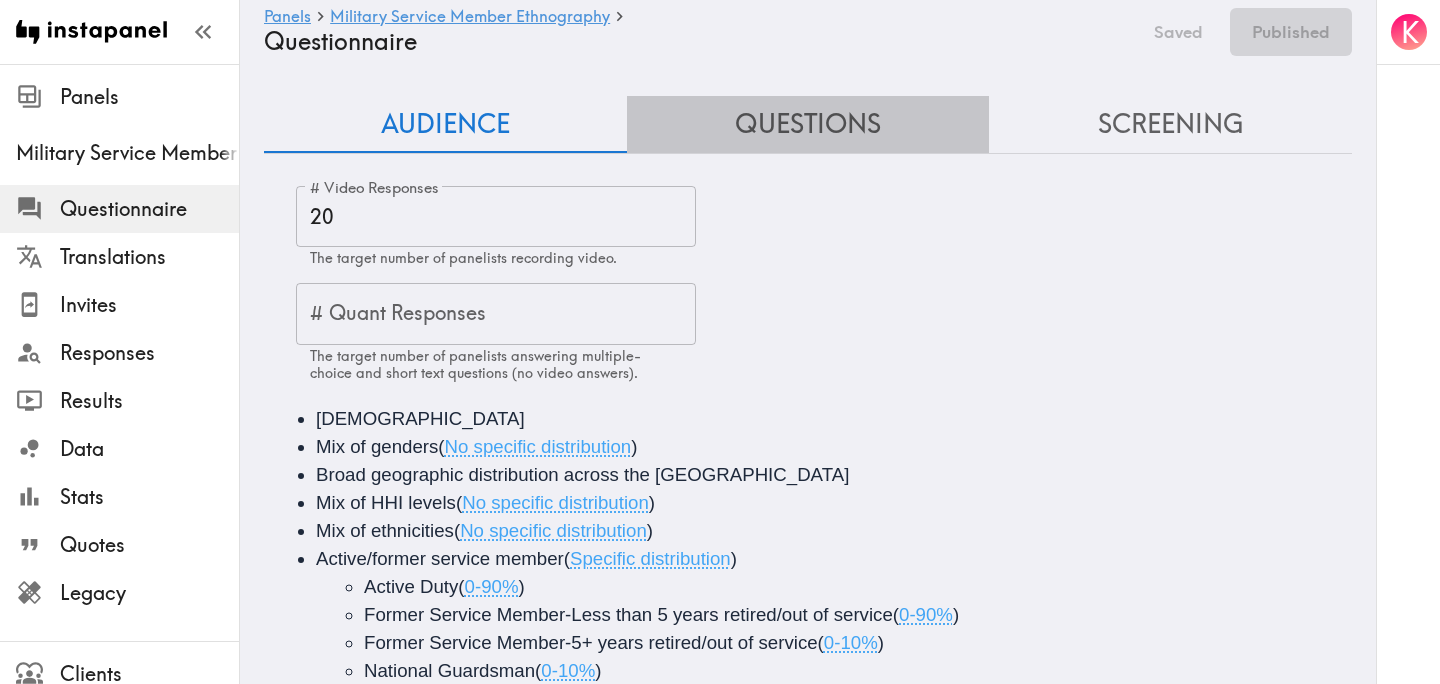 click on "Questions" at bounding box center [808, 124] 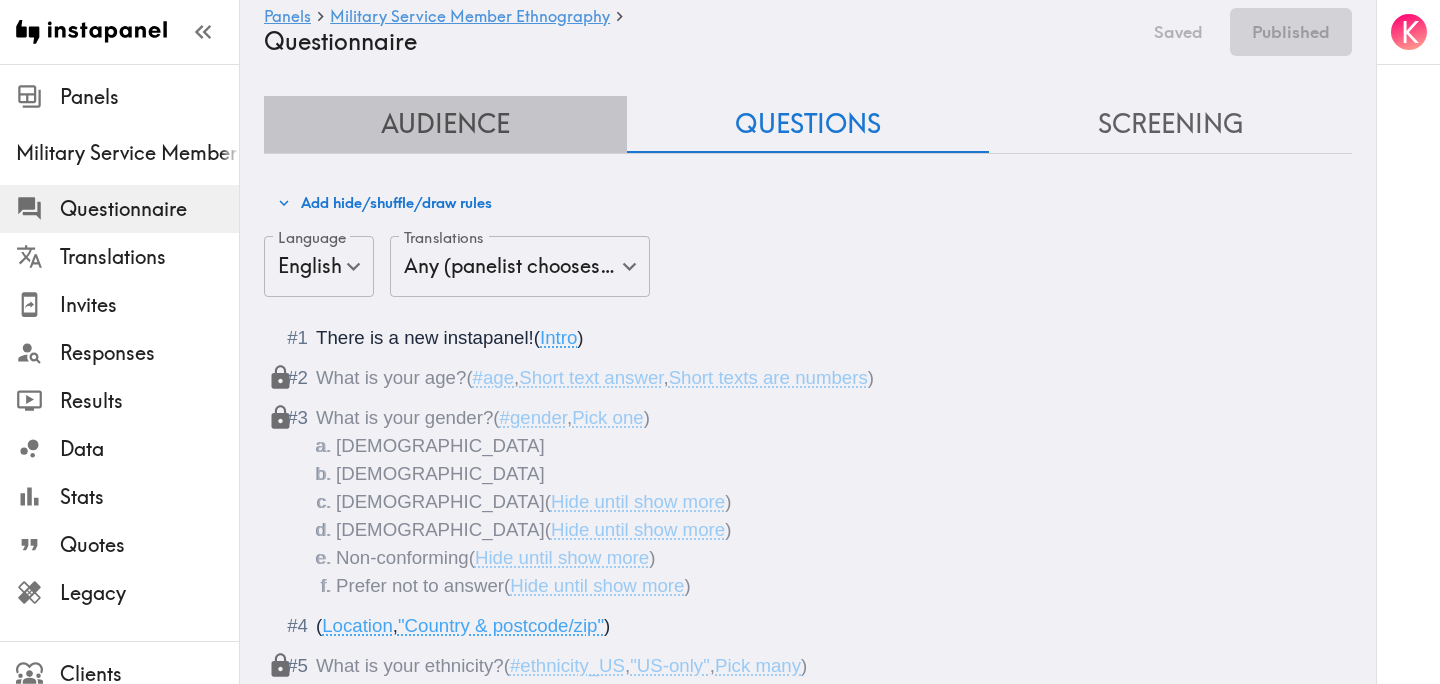 click on "Audience" at bounding box center [445, 124] 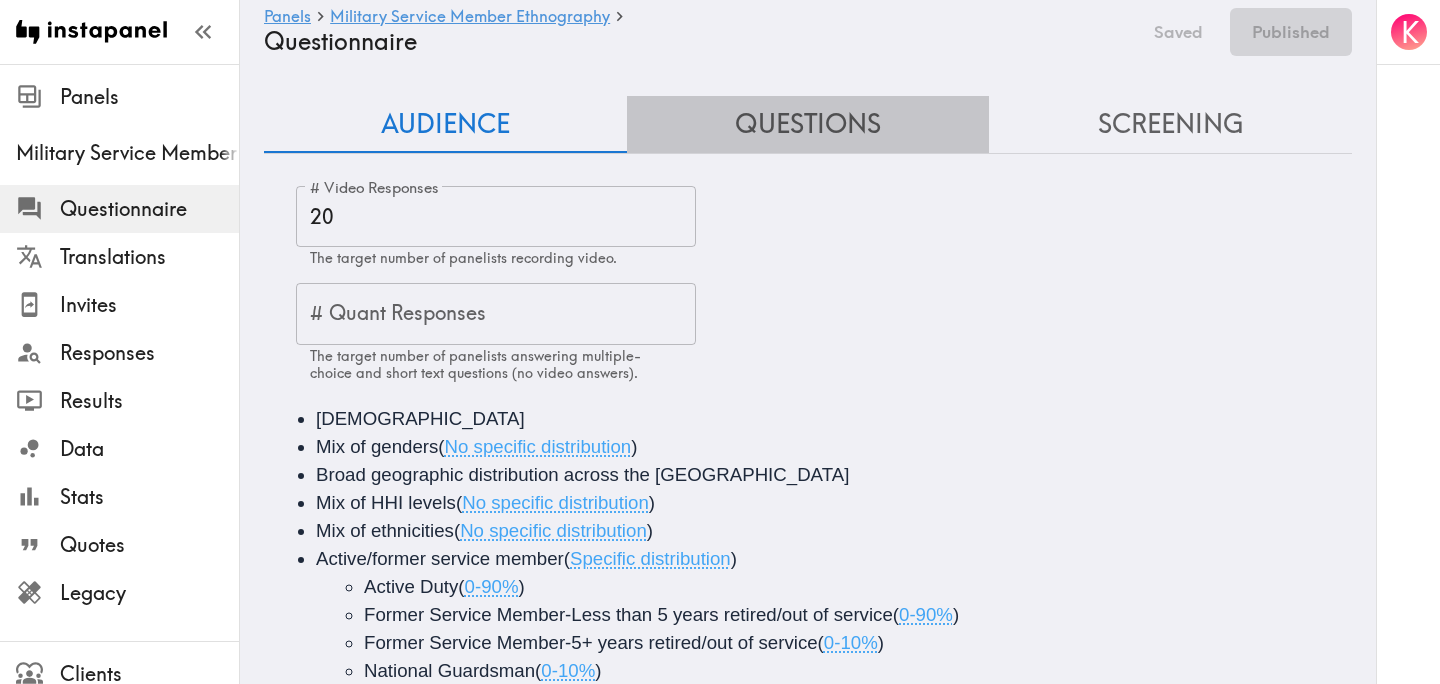 click on "Questions" at bounding box center [808, 124] 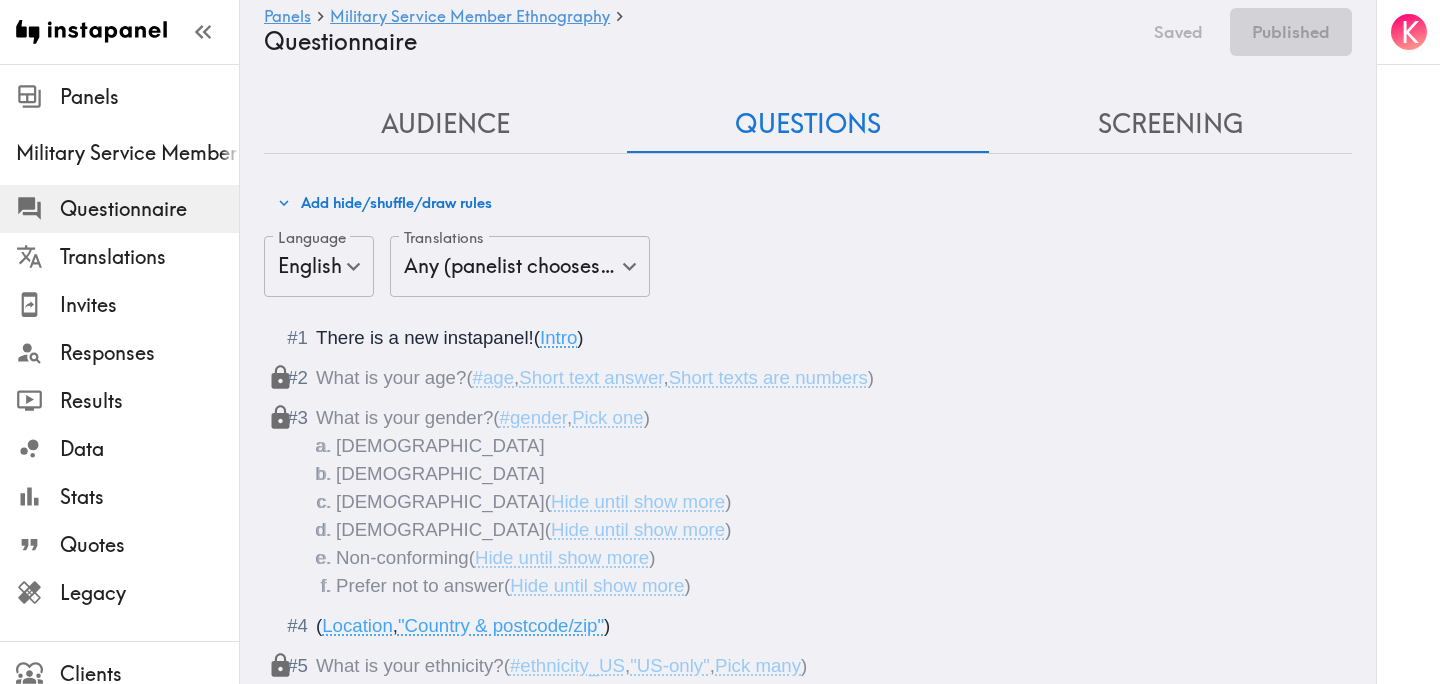 click on "Add hide/shuffle/draw rules" at bounding box center (384, 203) 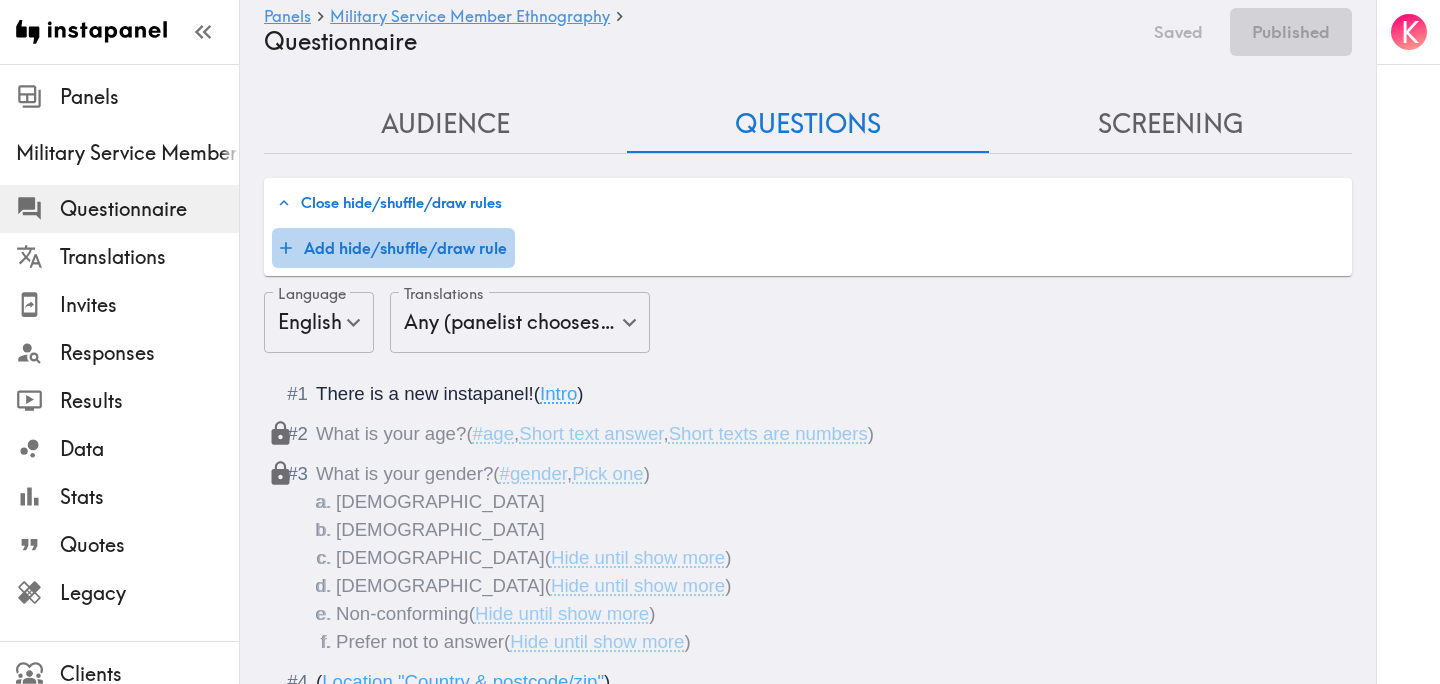 click on "Add hide/shuffle/draw rule" at bounding box center (393, 248) 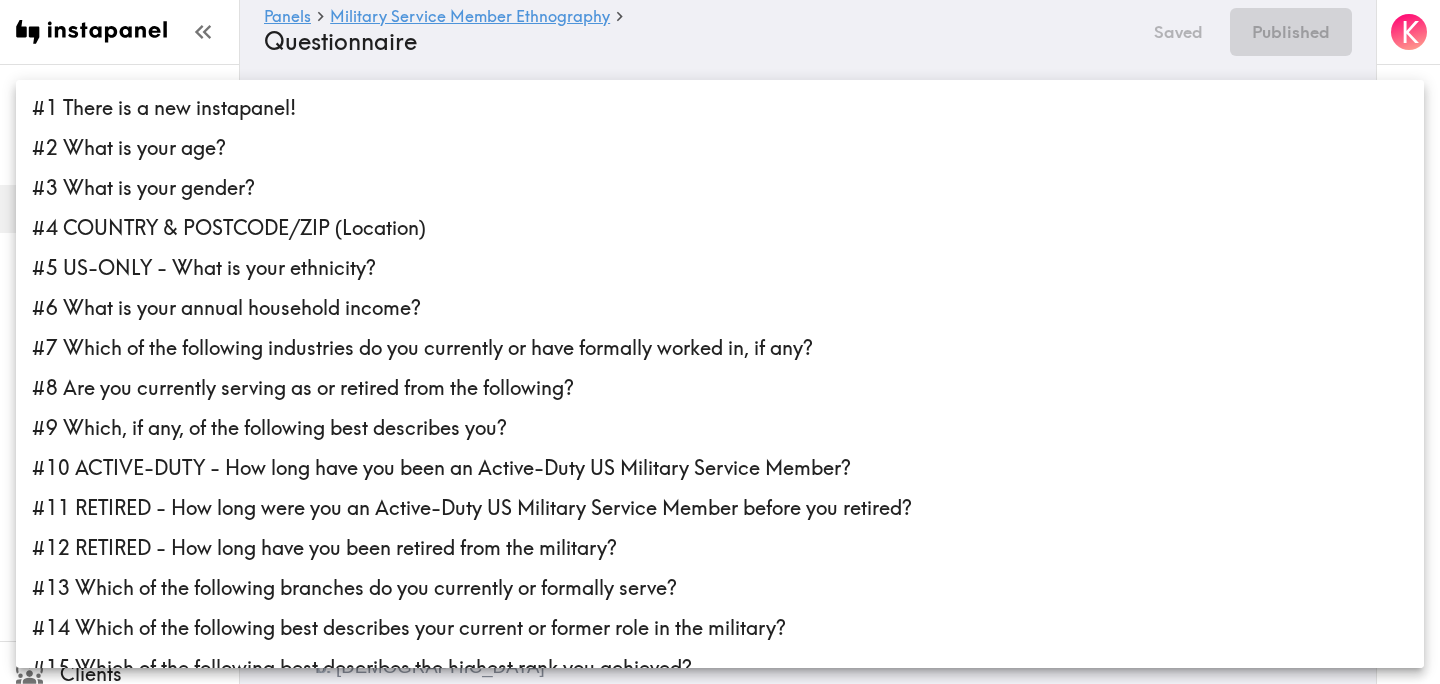 click on "Instapanel -  Panels  -  Military Service Member Ethnography  -  Questionnaire Panels Military Service Member Ethnography Questionnaire Translations Invites Responses Results Data Stats Quotes Legacy Clients Panelists Strategists My Invites My Rewards Help/Suggestions K Panels   Military Service Member Ethnography   Questionnaire Saved Published Audience Questions Screening # Video Responses 20 # Video Responses The target number of panelists recording video. # Quant Responses # Quant Responses The target number of panelists answering multiple-choice and short text questions (no video answers). 18+ years old Mix of genders  ( No specific distribution ) Broad geographic distribution across the US Mix of HHI levels  ( No specific distribution ) Mix of ethnicities  ( No specific distribution ) Active/former service member  ( Specific distribution ) Active Duty  ( 0-90% ) Former Service Member-Less than 5 years retired/out of service  ( 0-90% ) Former Service Member-5+ years retired/out of service  ( 0-10% ) ( )" at bounding box center [720, 2546] 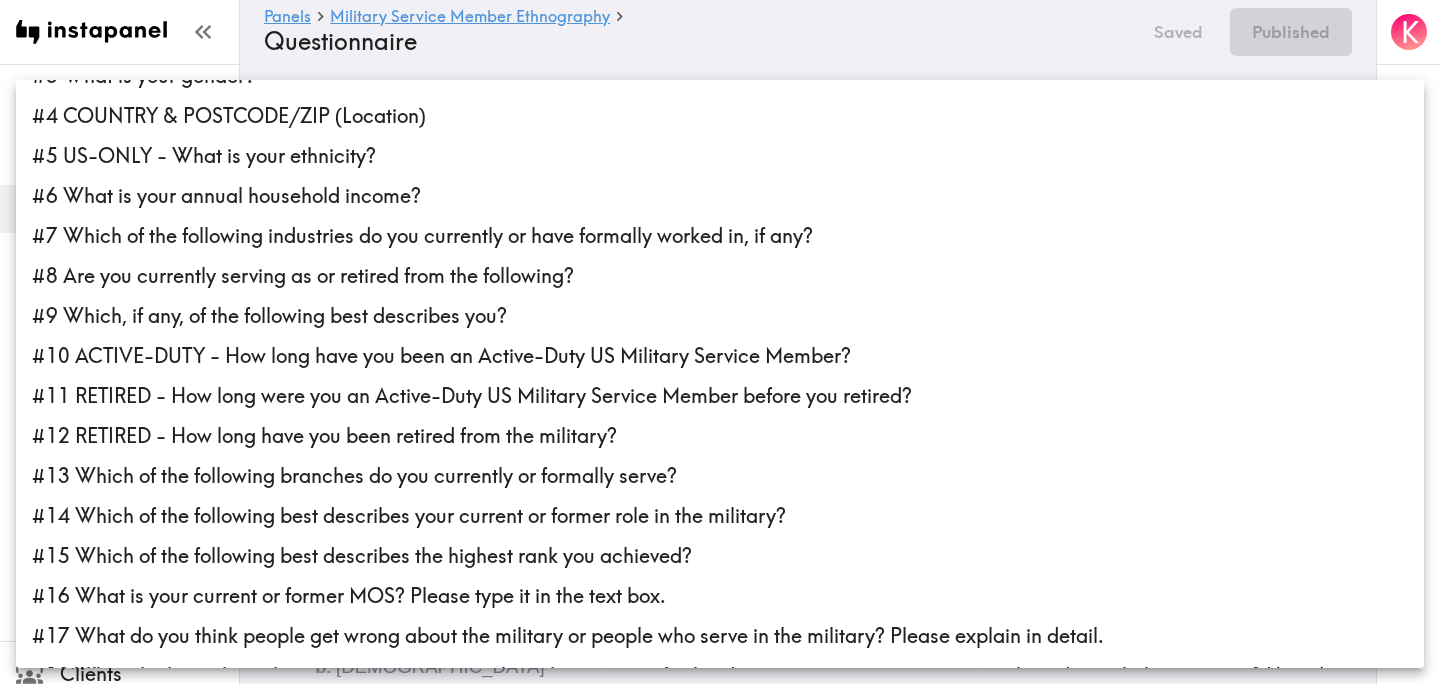 scroll, scrollTop: 116, scrollLeft: 0, axis: vertical 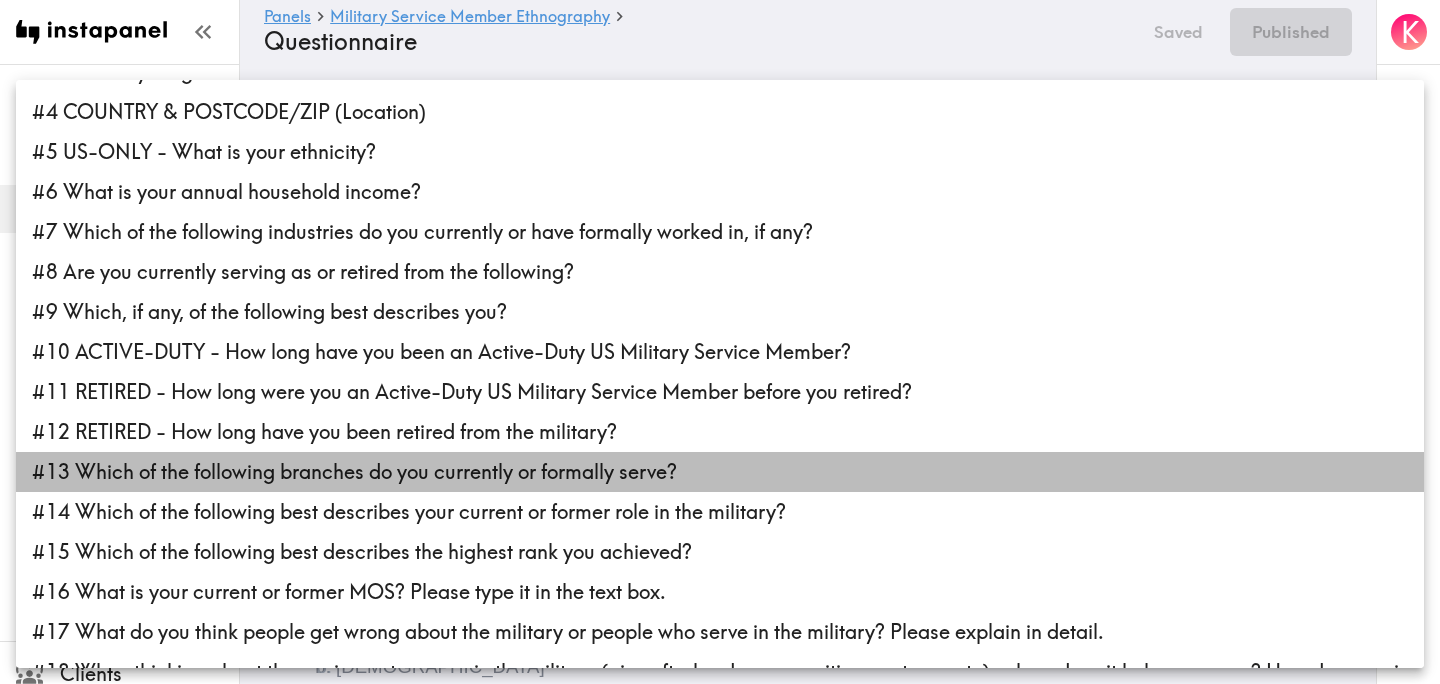 click on "#13 Which of the following branches do you currently or formally serve?" at bounding box center (720, 472) 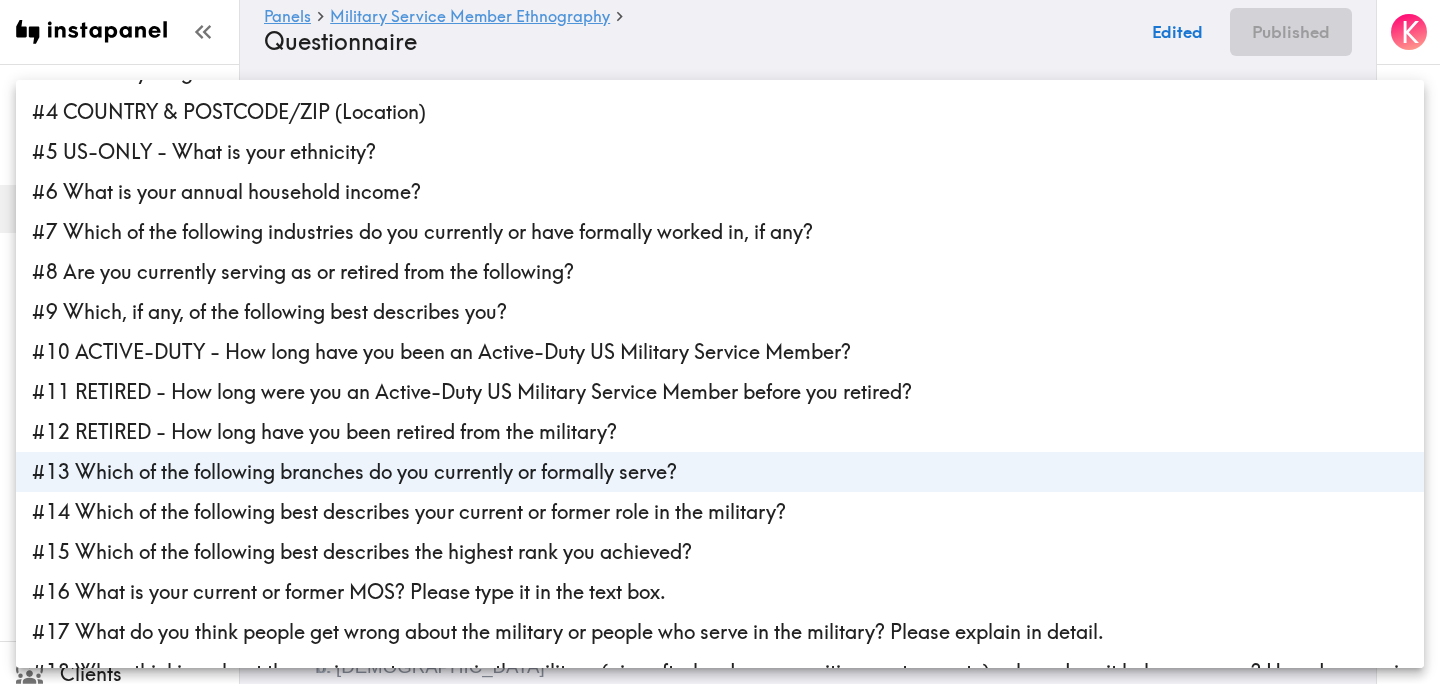 click at bounding box center (720, 342) 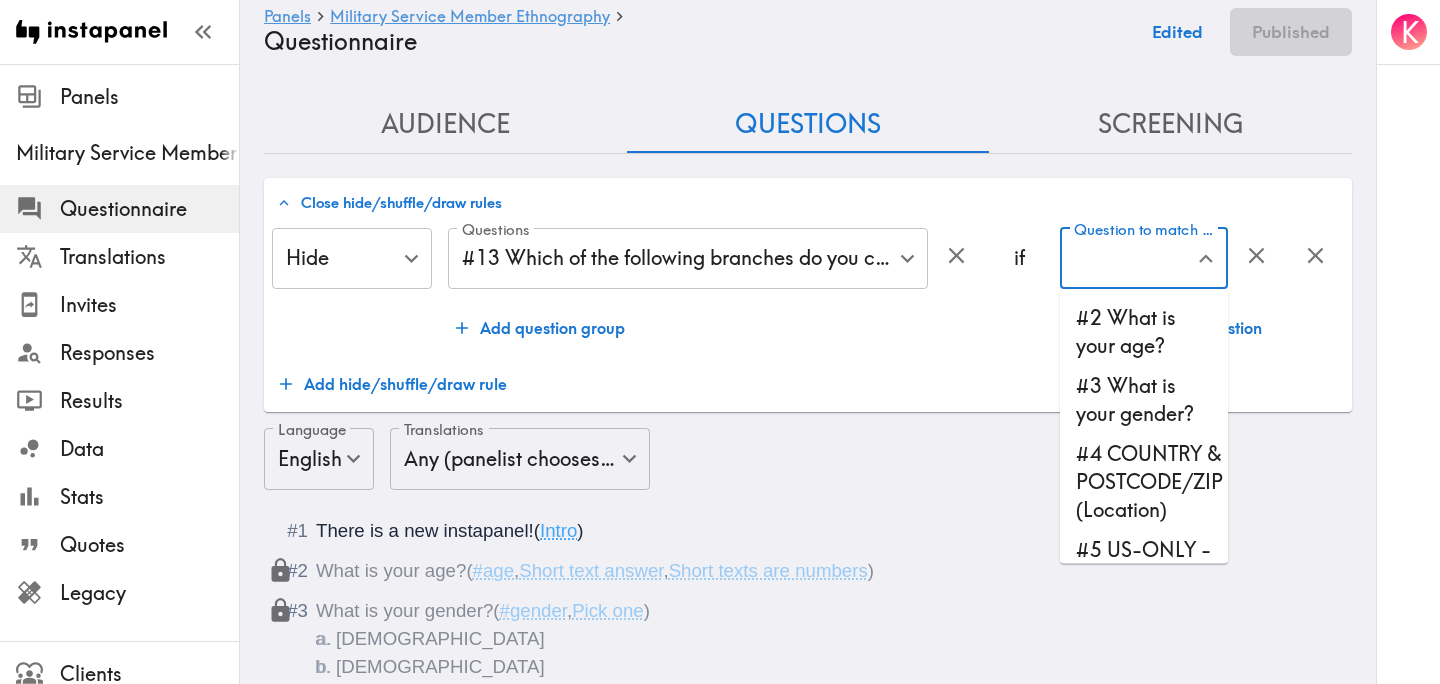 click on "Question to match panelists on" at bounding box center (1129, 259) 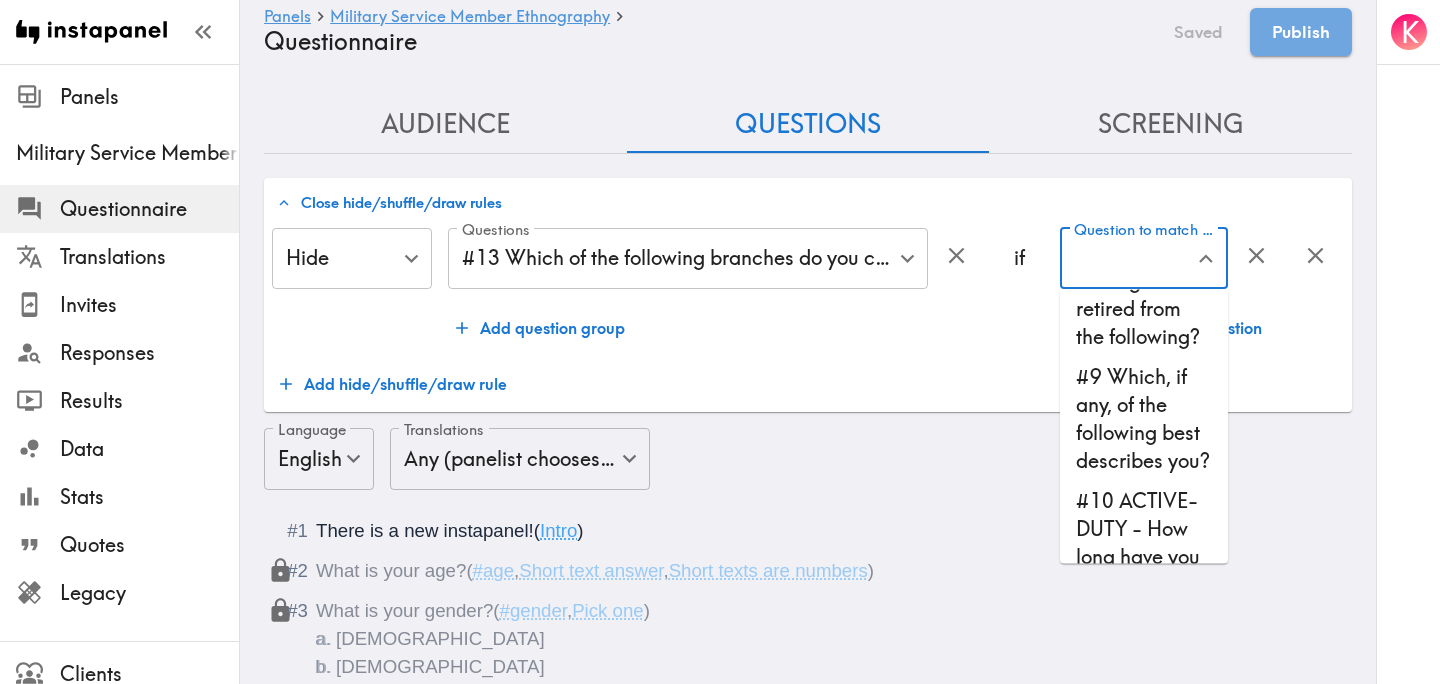 scroll, scrollTop: 782, scrollLeft: 0, axis: vertical 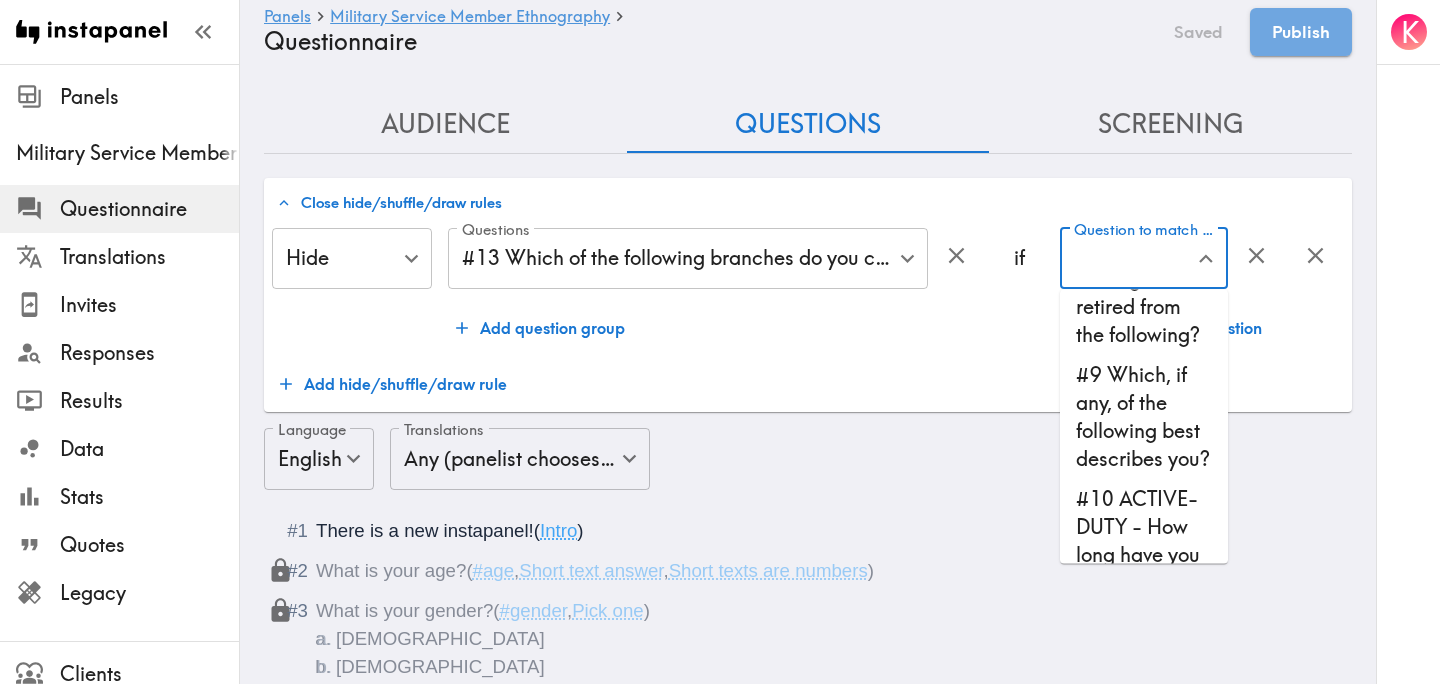 click on "#9 Which, if any, of the following best describes you?" at bounding box center [1144, 418] 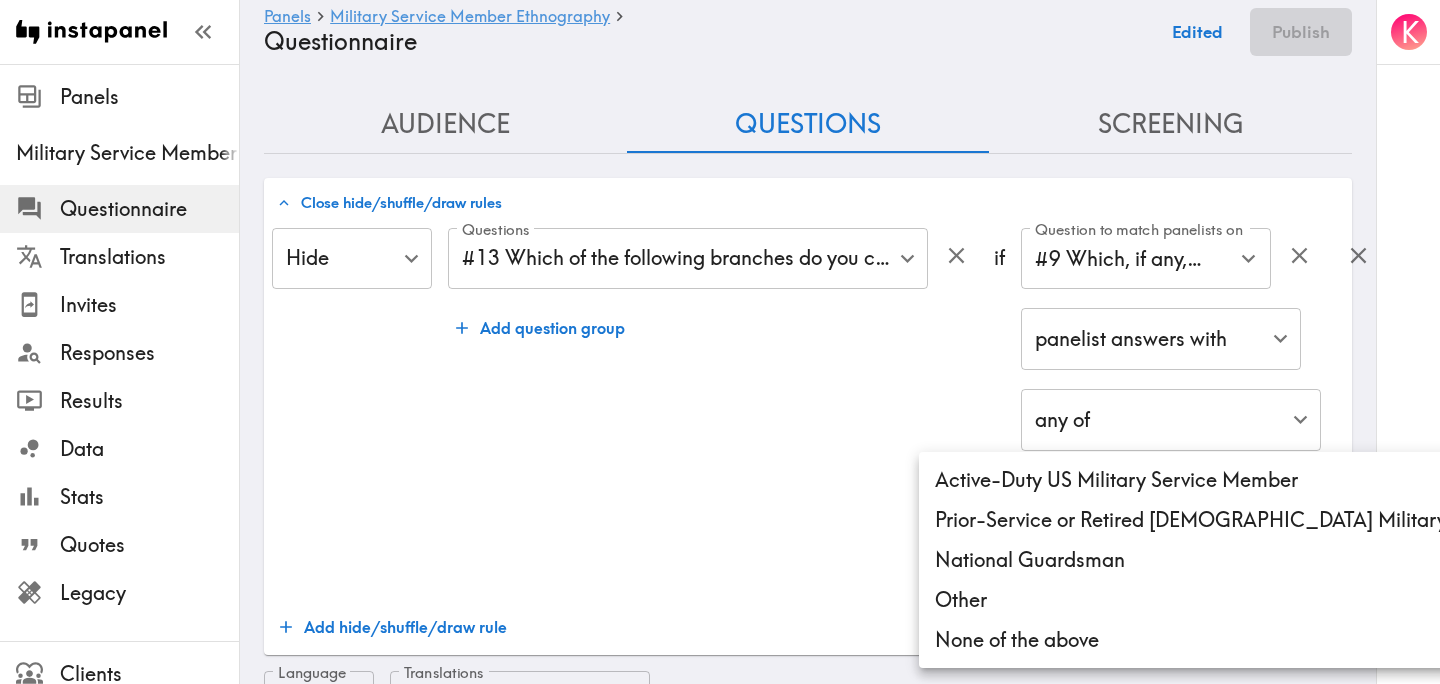 click on "Instapanel -  Panels  -  Military Service Member Ethnography  -  Questionnaire Panels Military Service Member Ethnography Questionnaire Translations Invites Responses Results Data Stats Quotes Legacy Clients Panelists Strategists My Invites My Rewards Help/Suggestions K Panels   Military Service Member Ethnography   Questionnaire Edited Publish Audience Questions Screening # Video Responses 20 # Video Responses The target number of panelists recording video. # Quant Responses # Quant Responses The target number of panelists answering multiple-choice and short text questions (no video answers). 18+ years old Mix of genders  ( No specific distribution ) Broad geographic distribution across the US Mix of HHI levels  ( No specific distribution ) Mix of ethnicities  ( No specific distribution ) Active/former service member  ( Specific distribution ) Active Duty  ( 0-90% ) Former Service Member-Less than 5 years retired/out of service  ( 0-90% ) Former Service Member-5+ years retired/out of service  ( 0-10% ) ( ) (" at bounding box center (720, 2667) 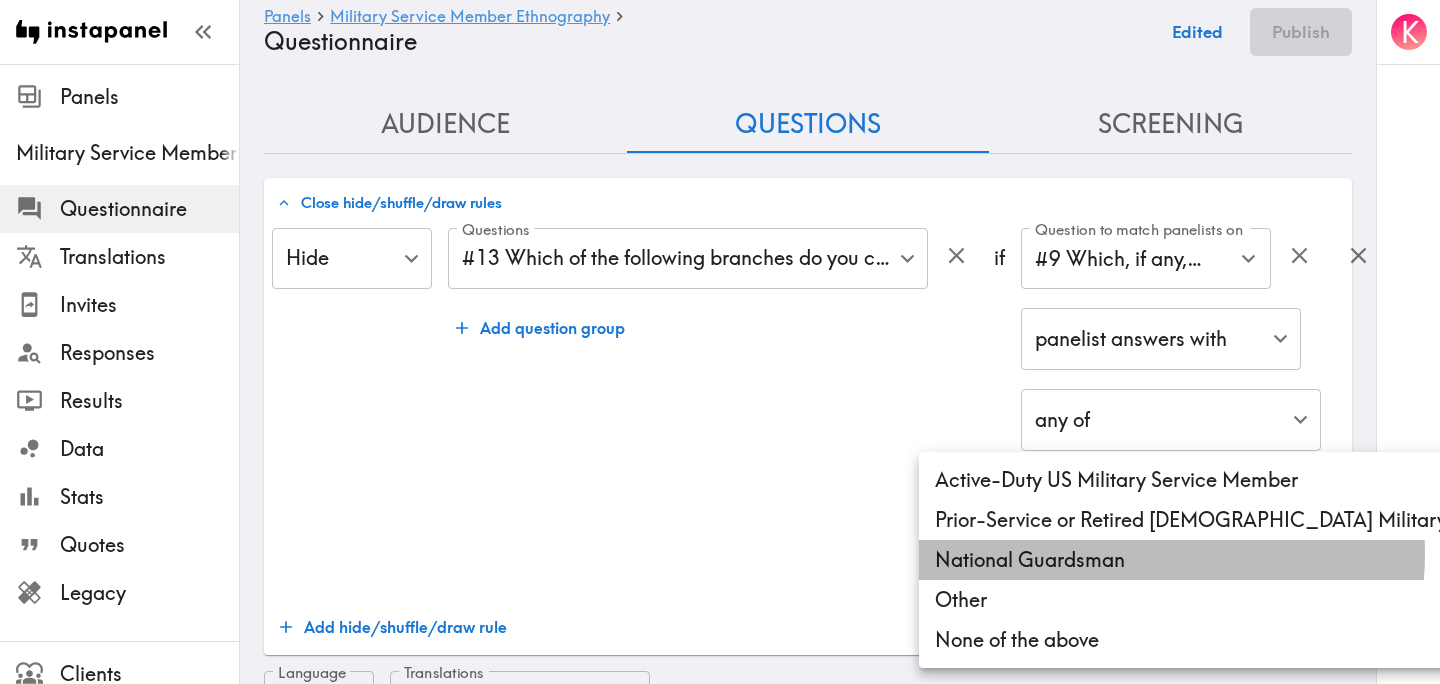 click on "National Guardsman" at bounding box center [1267, 560] 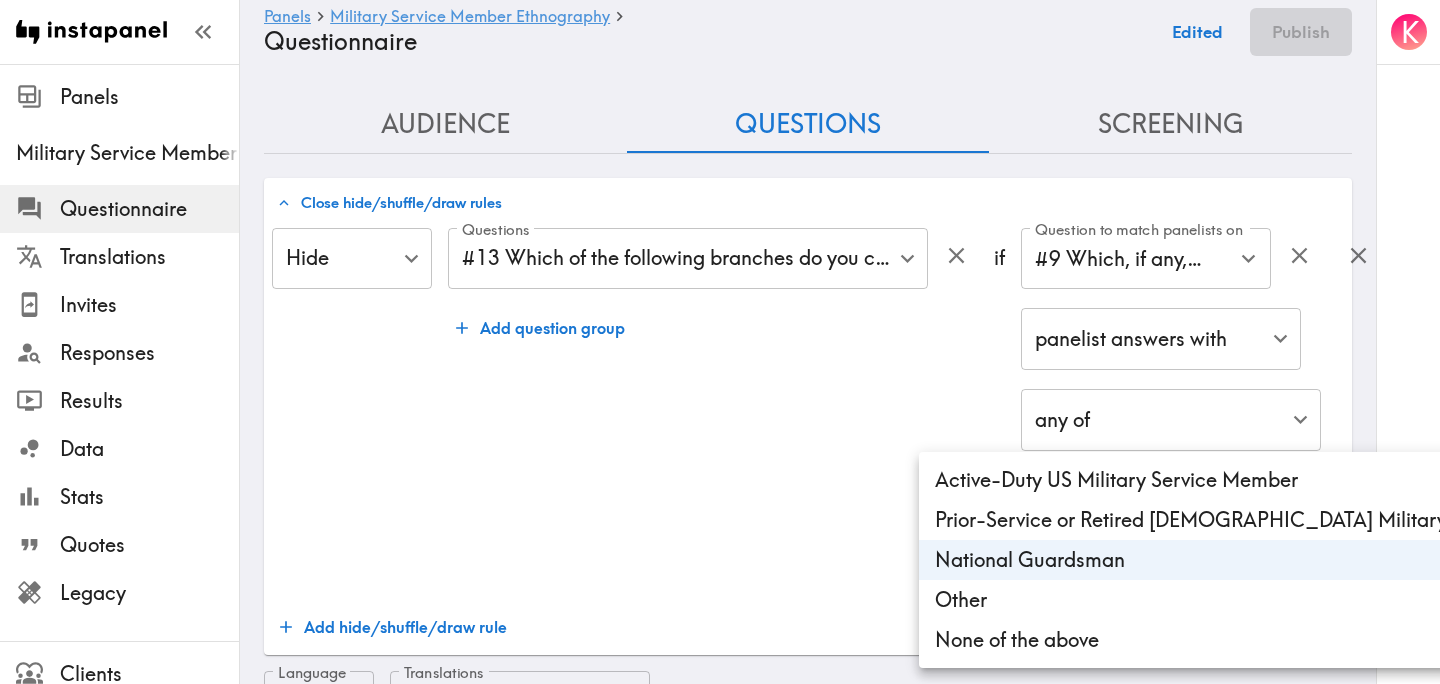 click at bounding box center (720, 342) 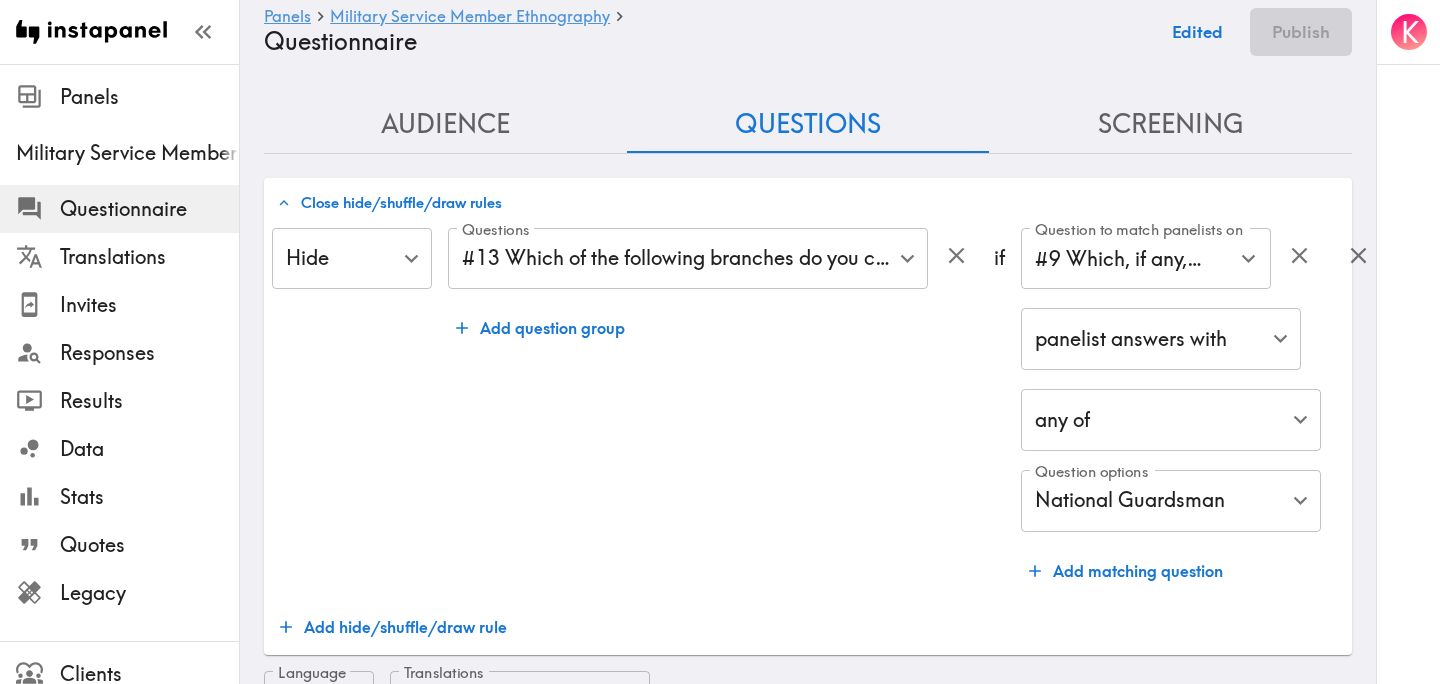 click on "Questions #13 Which of the following branches do you currently or formally serve? 915d7cd8-d8fa-404f-9b15-1606d067c708 Questions Add question group" at bounding box center [713, 409] 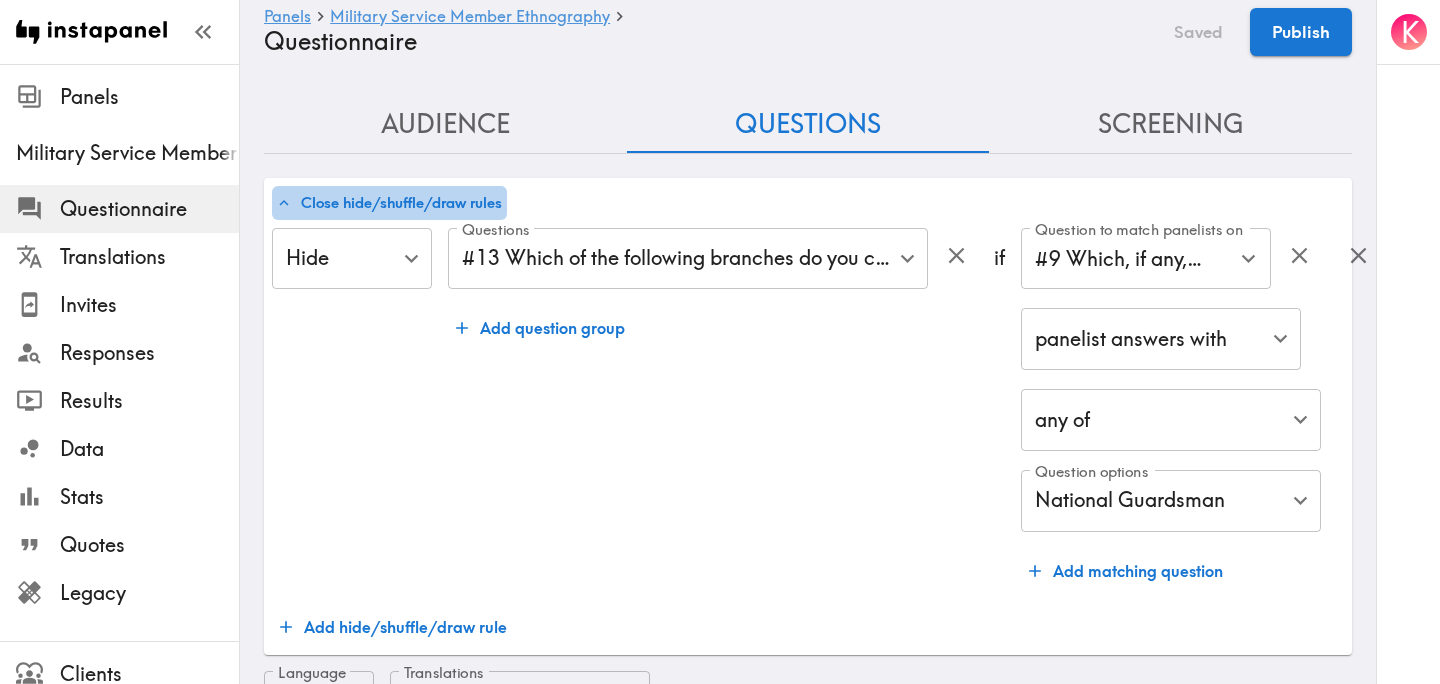 click on "Close hide/shuffle/draw rules" at bounding box center (389, 203) 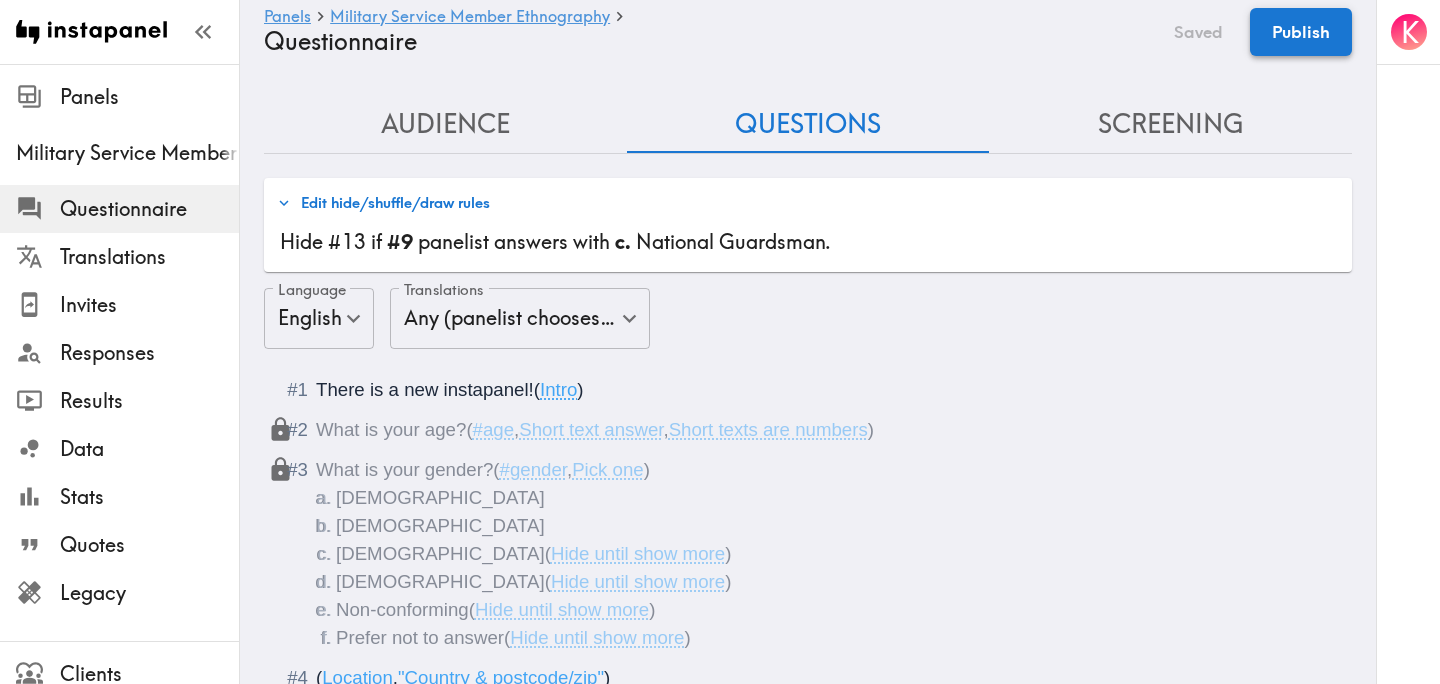click on "Publish" at bounding box center [1301, 32] 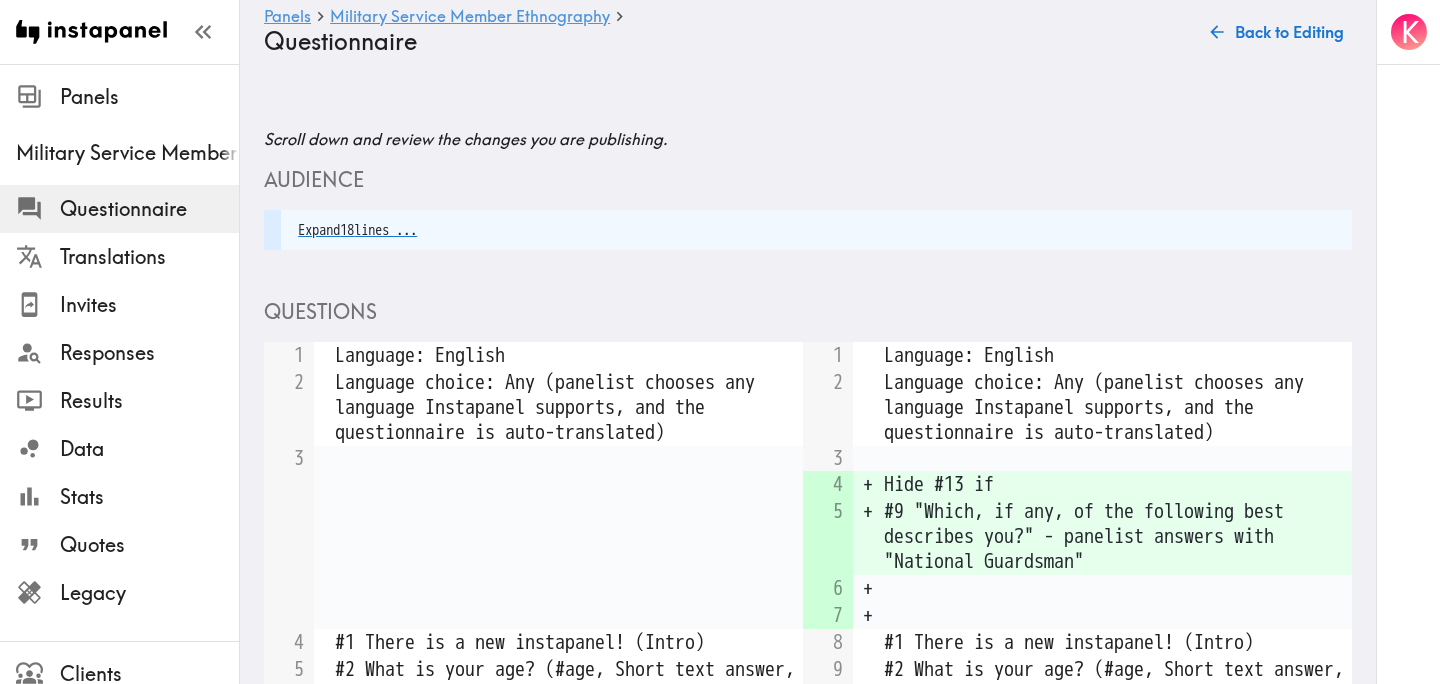 scroll, scrollTop: 461, scrollLeft: 0, axis: vertical 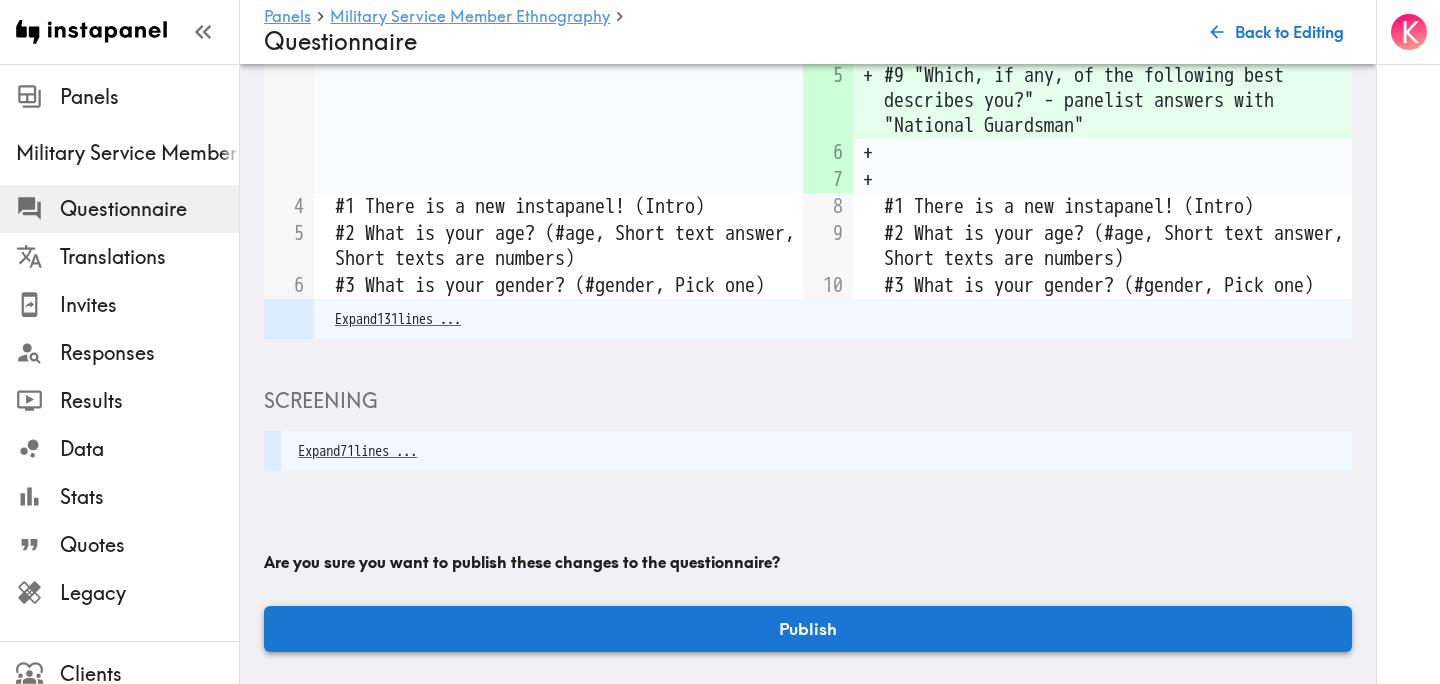 click on "Publish" at bounding box center [808, 629] 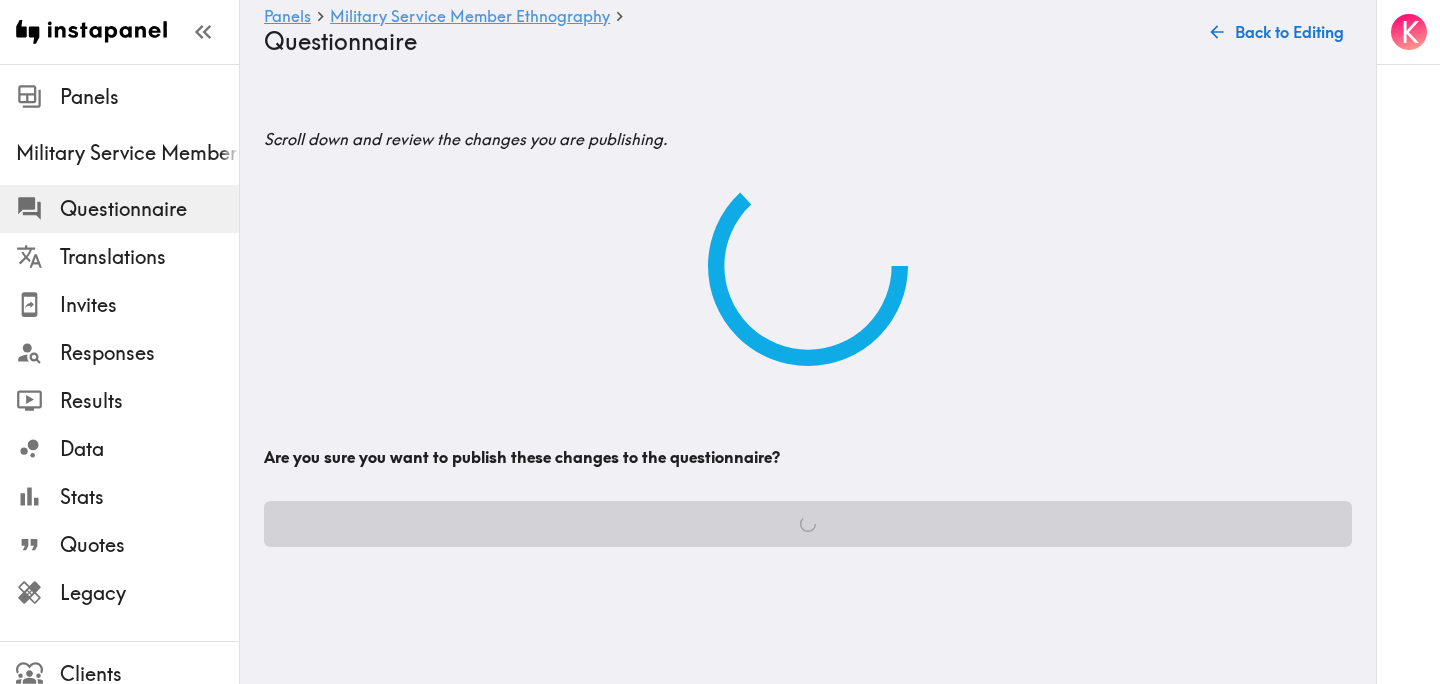 scroll, scrollTop: 0, scrollLeft: 0, axis: both 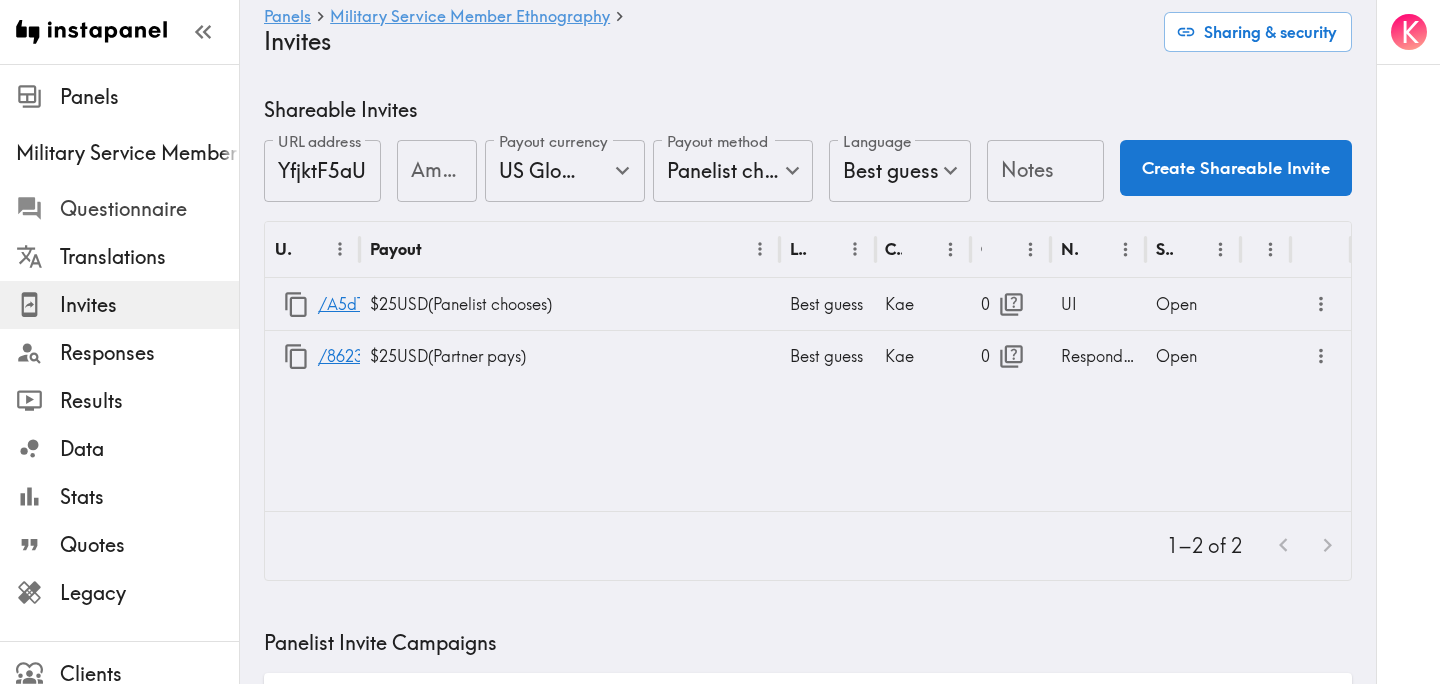 click on "Questionnaire" at bounding box center (149, 209) 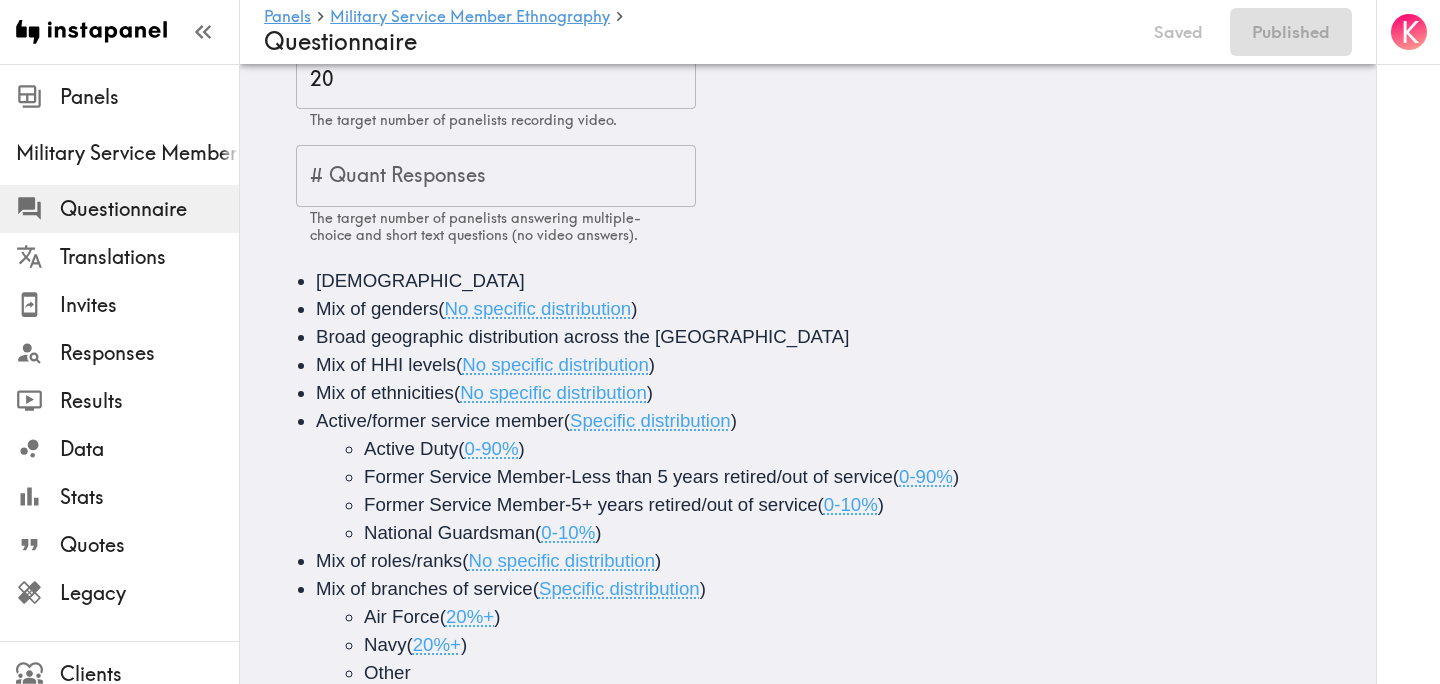 scroll, scrollTop: 0, scrollLeft: 0, axis: both 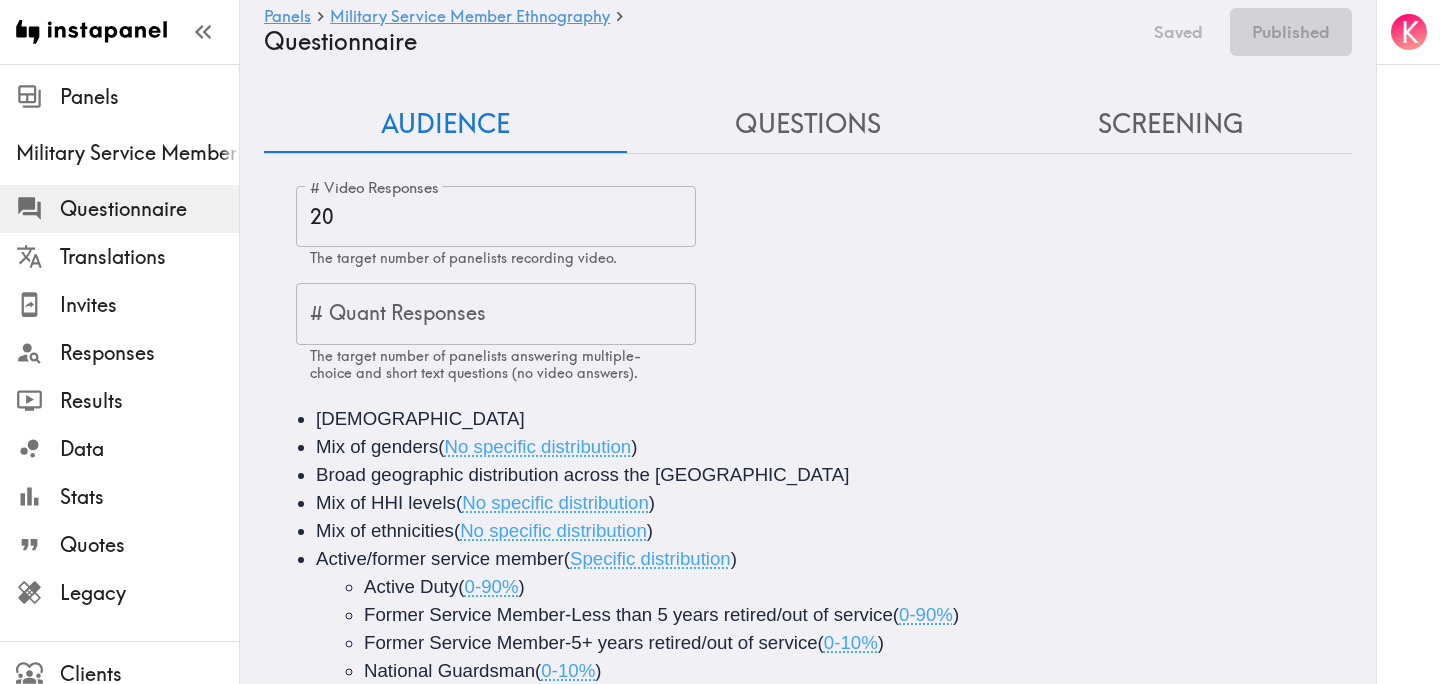 click on "Questions" at bounding box center (808, 124) 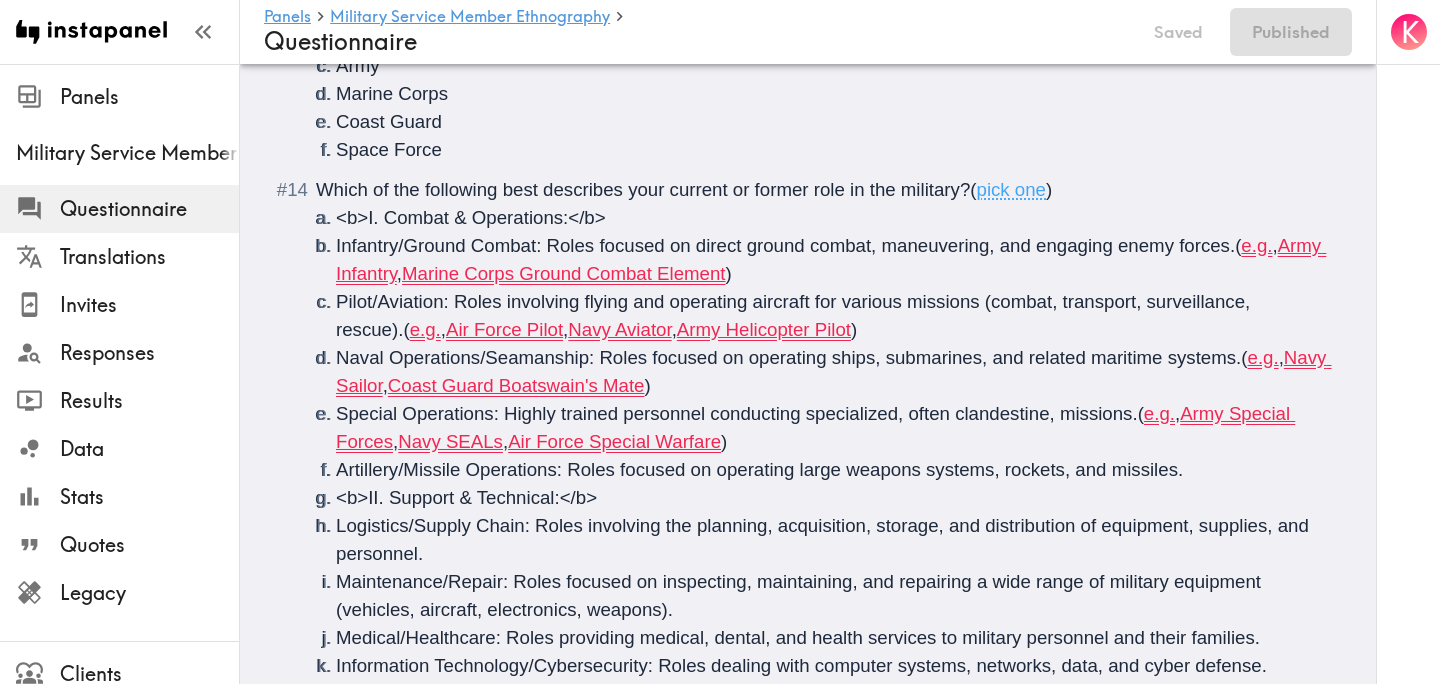 scroll, scrollTop: 2597, scrollLeft: 0, axis: vertical 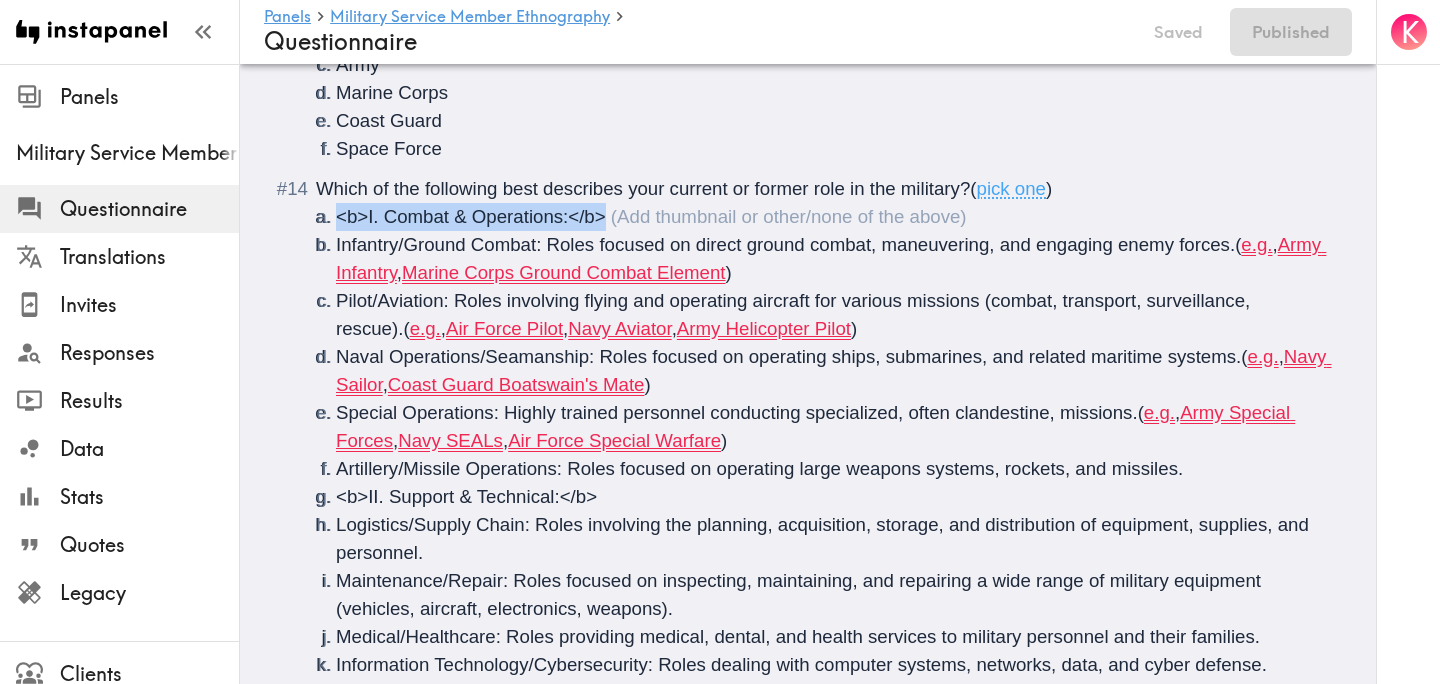 drag, startPoint x: 631, startPoint y: 219, endPoint x: 332, endPoint y: 218, distance: 299.00168 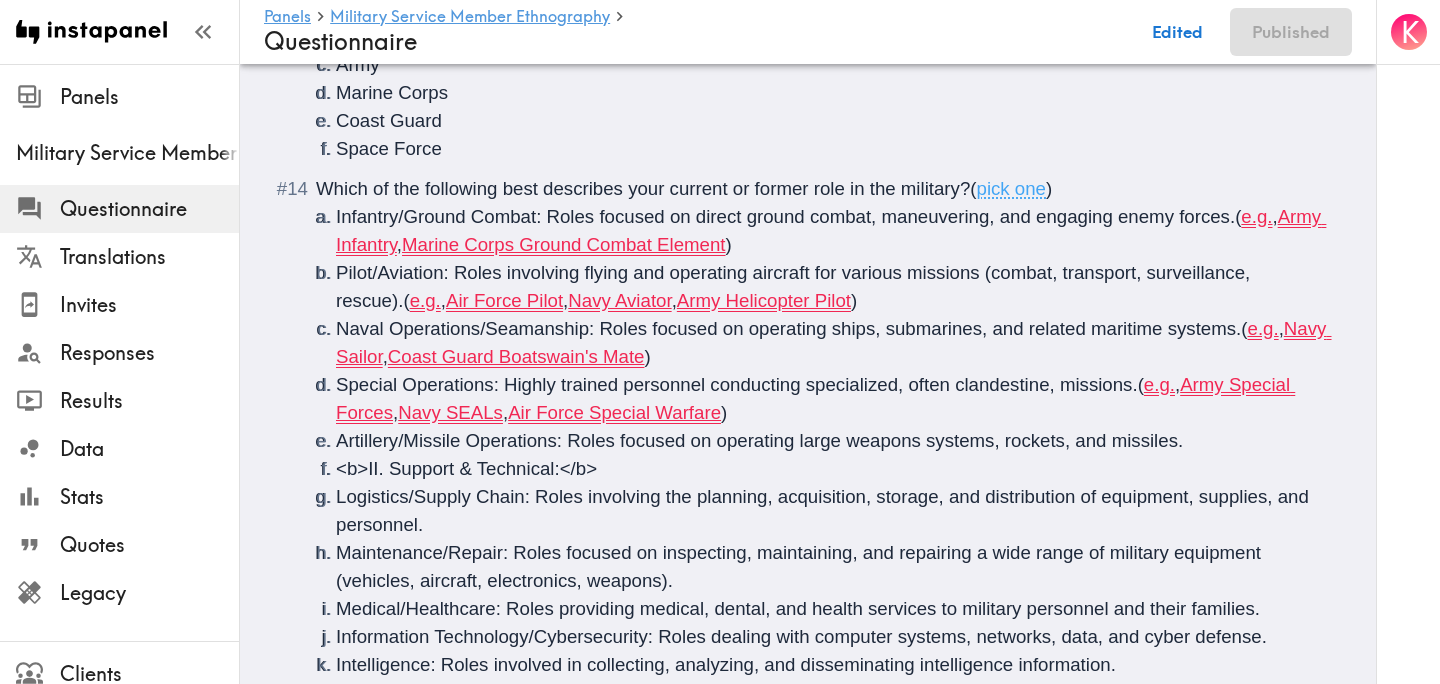 click on "Infantry/Ground Combat: Roles focused on direct ground combat, maneuvering, and engaging enemy forces.  ( e.g. ,  Army Infantry ,  Marine Corps Ground Combat Element )" at bounding box center [832, 231] 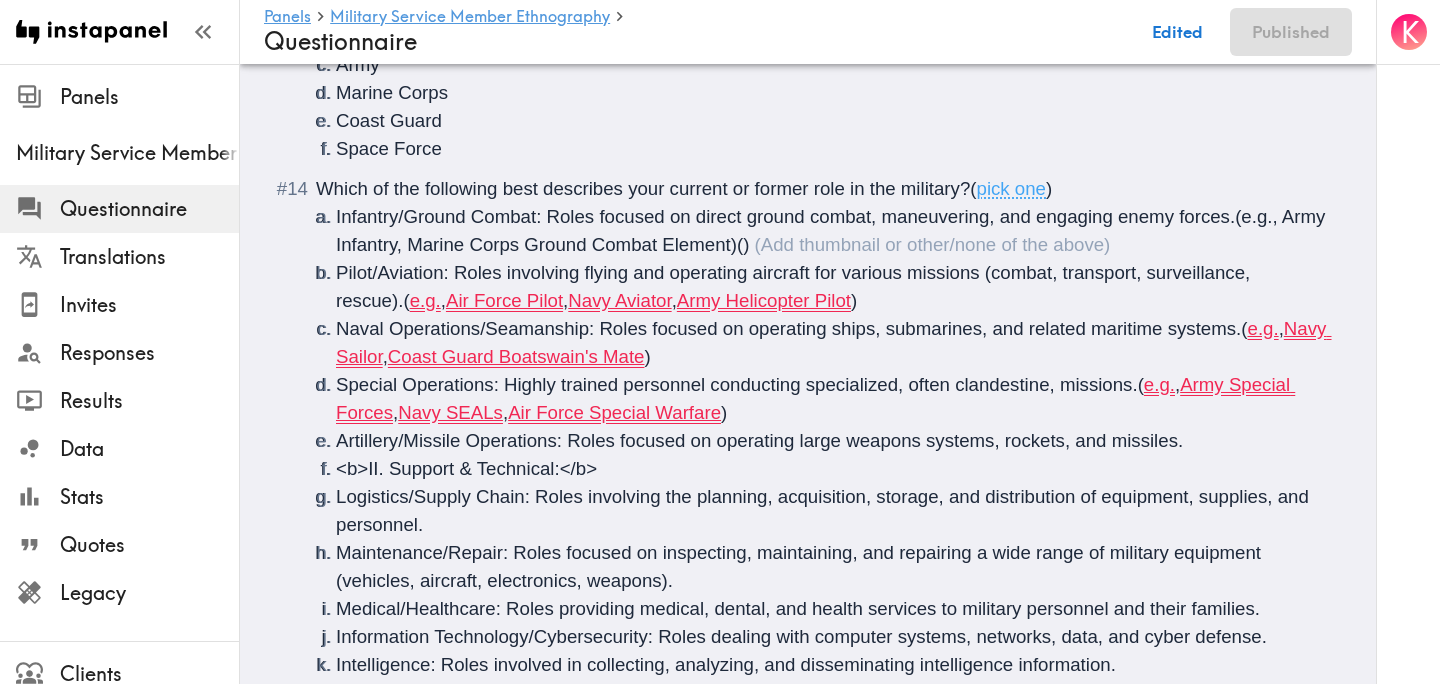 click on "Pilot/Aviation: Roles involving flying and operating aircraft for various missions (combat, transport, surveillance, rescue).  ( e.g. ,  Air Force Pilot ,  Navy Aviator ,  Army Helicopter Pilot )" at bounding box center [832, 287] 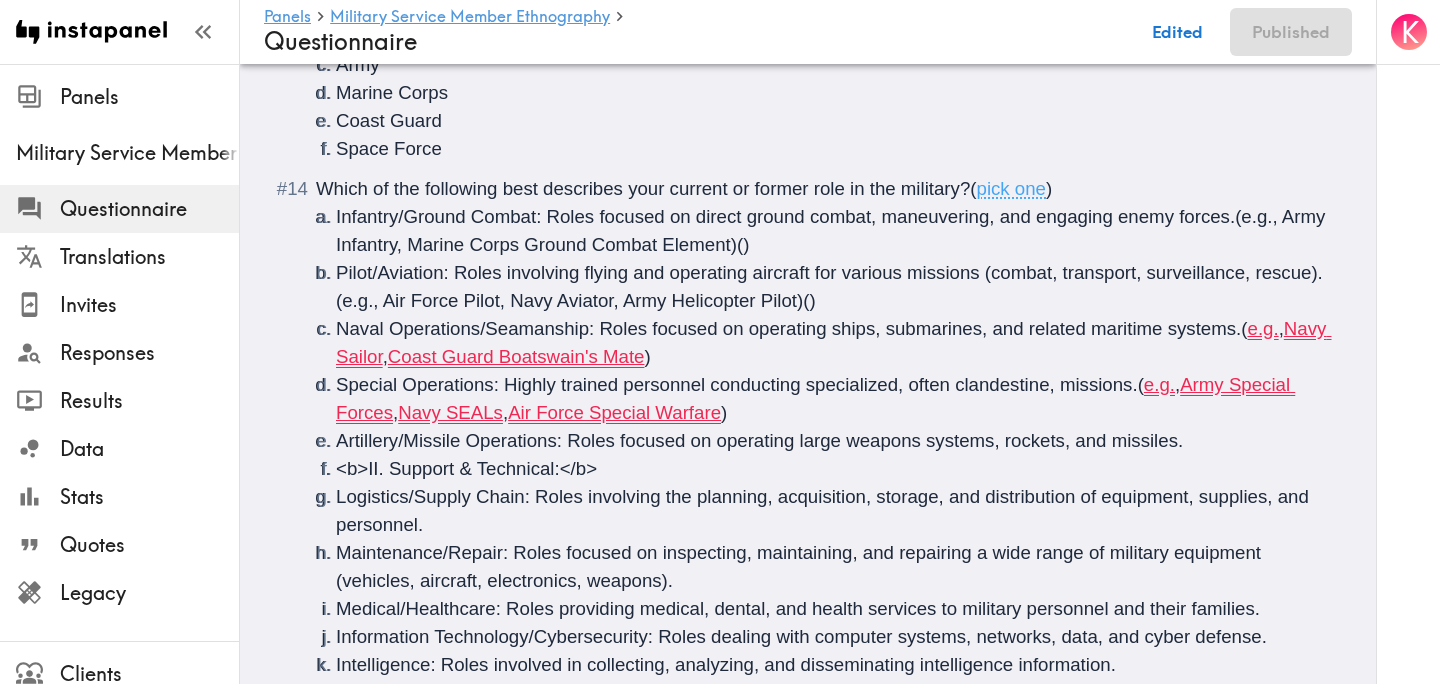 click on "Naval Operations/Seamanship: Roles focused on operating ships, submarines, and related maritime systems.  ( e.g. ,  Navy Sailor ,  Coast Guard Boatswain's Mate )" at bounding box center [832, 343] 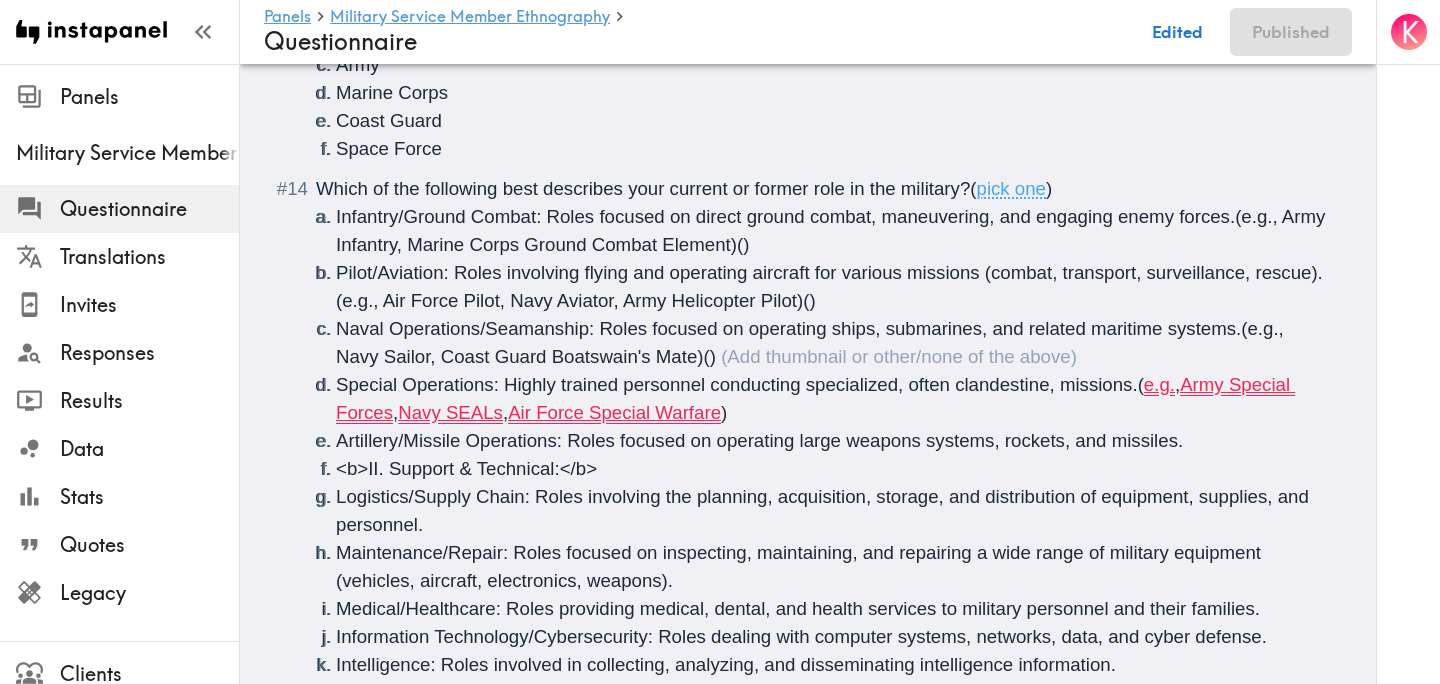 click on "Special Operations: Highly trained personnel conducting specialized, often clandestine, missions.  ( e.g. ,  Army Special Forces ,  Navy SEALs ,  Air Force Special Warfare )" at bounding box center (832, 399) 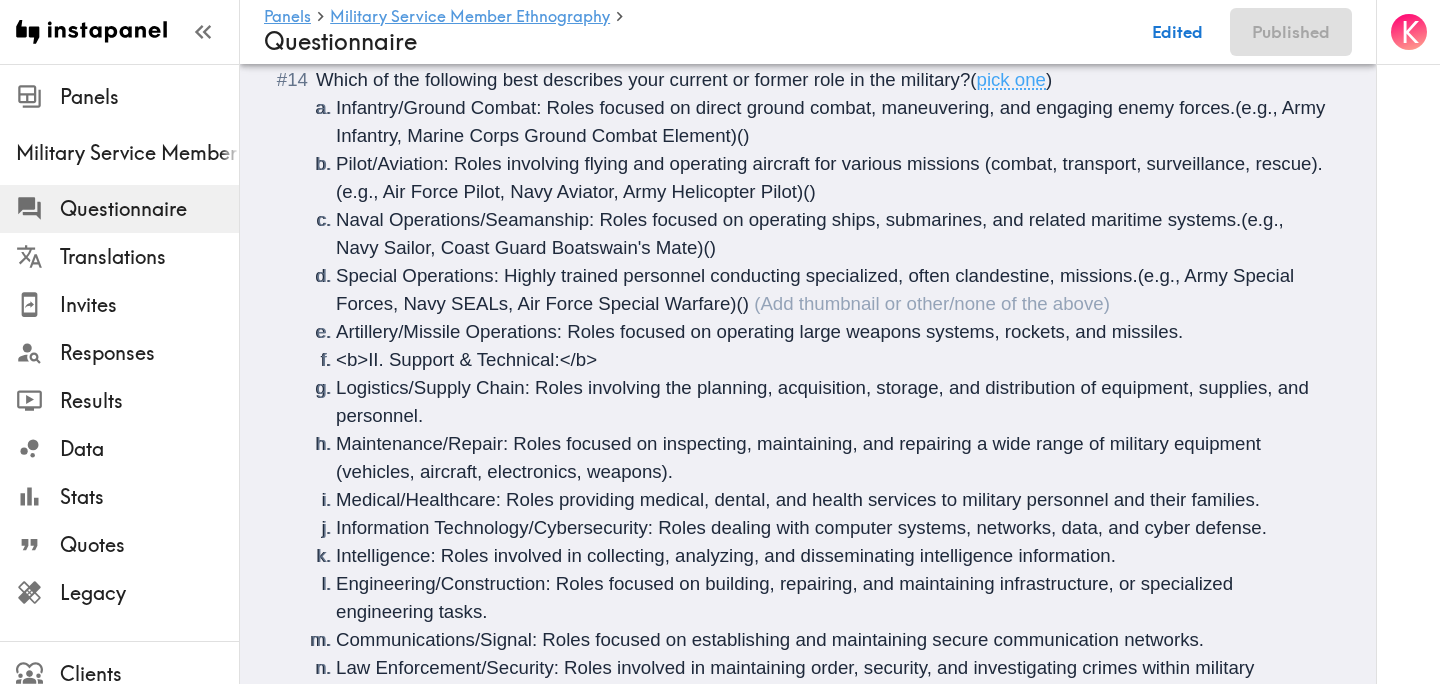 scroll, scrollTop: 2710, scrollLeft: 0, axis: vertical 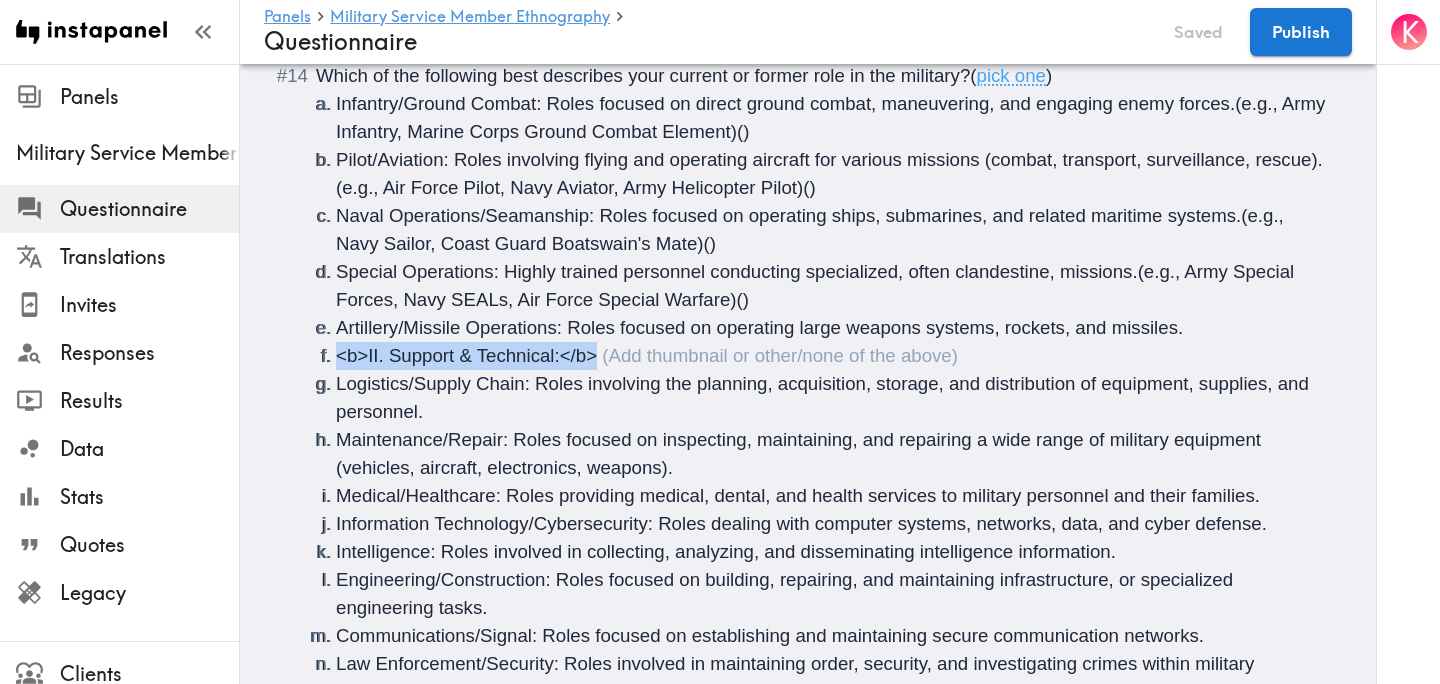drag, startPoint x: 609, startPoint y: 360, endPoint x: 314, endPoint y: 355, distance: 295.04236 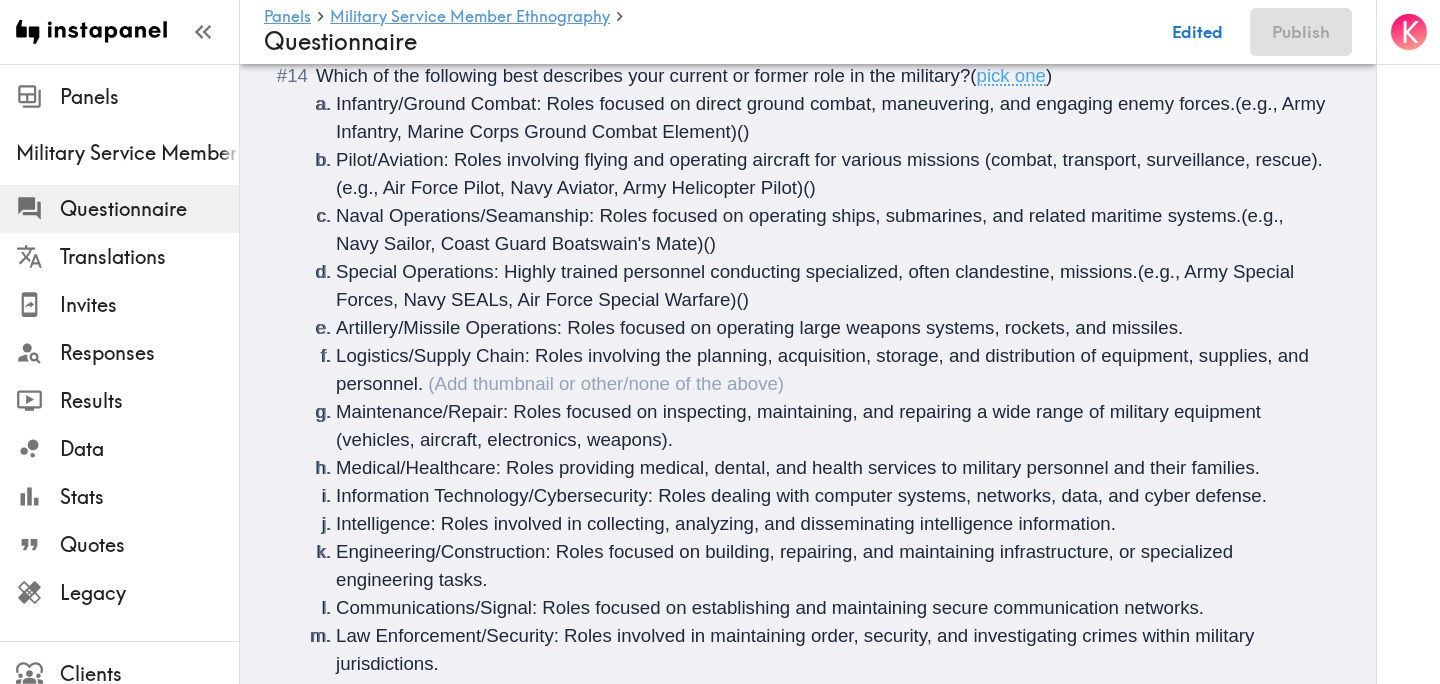 click on "Infantry/Ground Combat: Roles focused on direct ground combat, maneuvering, and engaging enemy forces.  (e.g., Army Infantry, Marine Corps Ground Combat Element) () Pilot/Aviation: Roles involving flying and operating aircraft for various missions (combat, transport, surveillance, rescue).  (e.g., Air Force Pilot, Navy Aviator, Army Helicopter Pilot) () Naval Operations/Seamanship: Roles focused on operating ships, submarines, and related maritime systems.  (e.g., Navy Sailor, Coast Guard Boatswain's Mate) () Special Operations: Highly trained personnel conducting specialized, often clandestine, missions.  (e.g., Army Special Forces, Navy SEALs, Air Force Special Warfare) () Artillery/Missile Operations: Roles focused on operating large weapons systems, rockets, and missiles. Logistics/Supply Chain: Roles involving the planning, acquisition, storage, and distribution of equipment, supplies, and personnel. Intelligence: Roles involved in collecting, analyzing, and disseminating intelligence information. ( )" at bounding box center (822, 482) 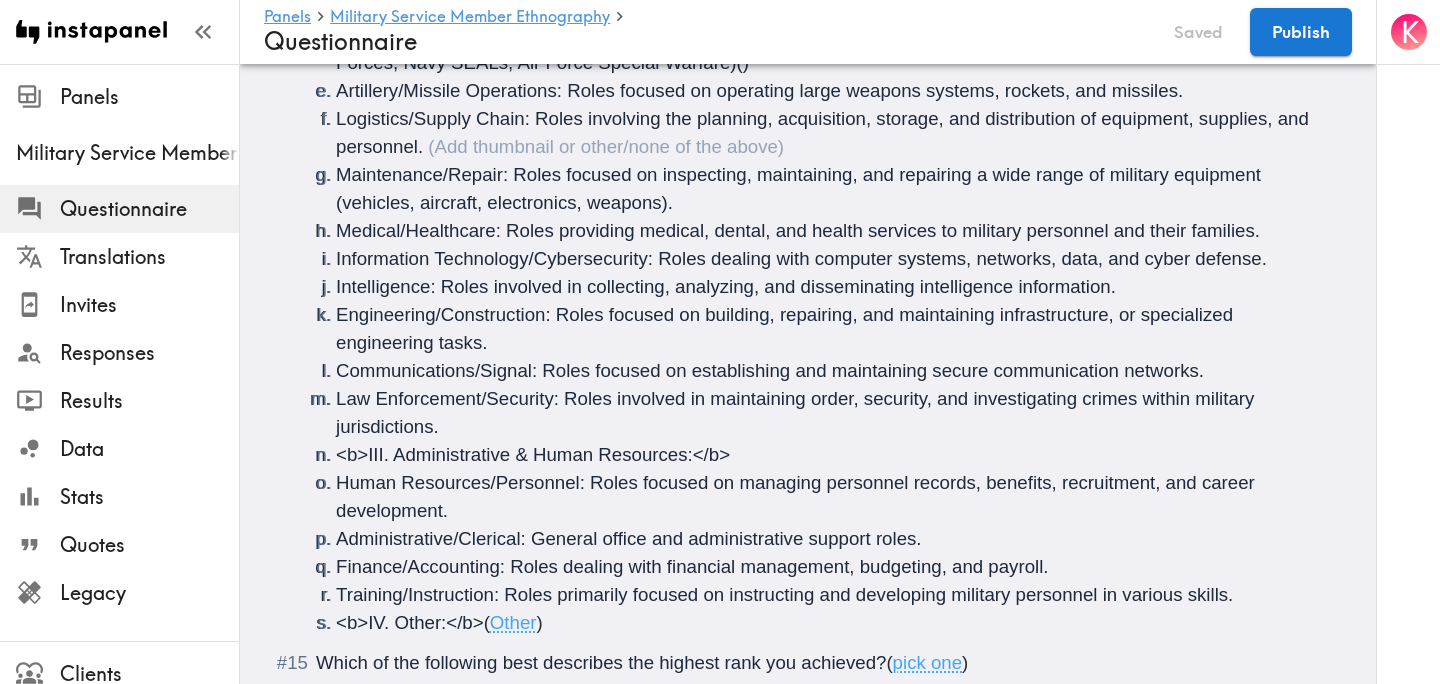 scroll, scrollTop: 2957, scrollLeft: 0, axis: vertical 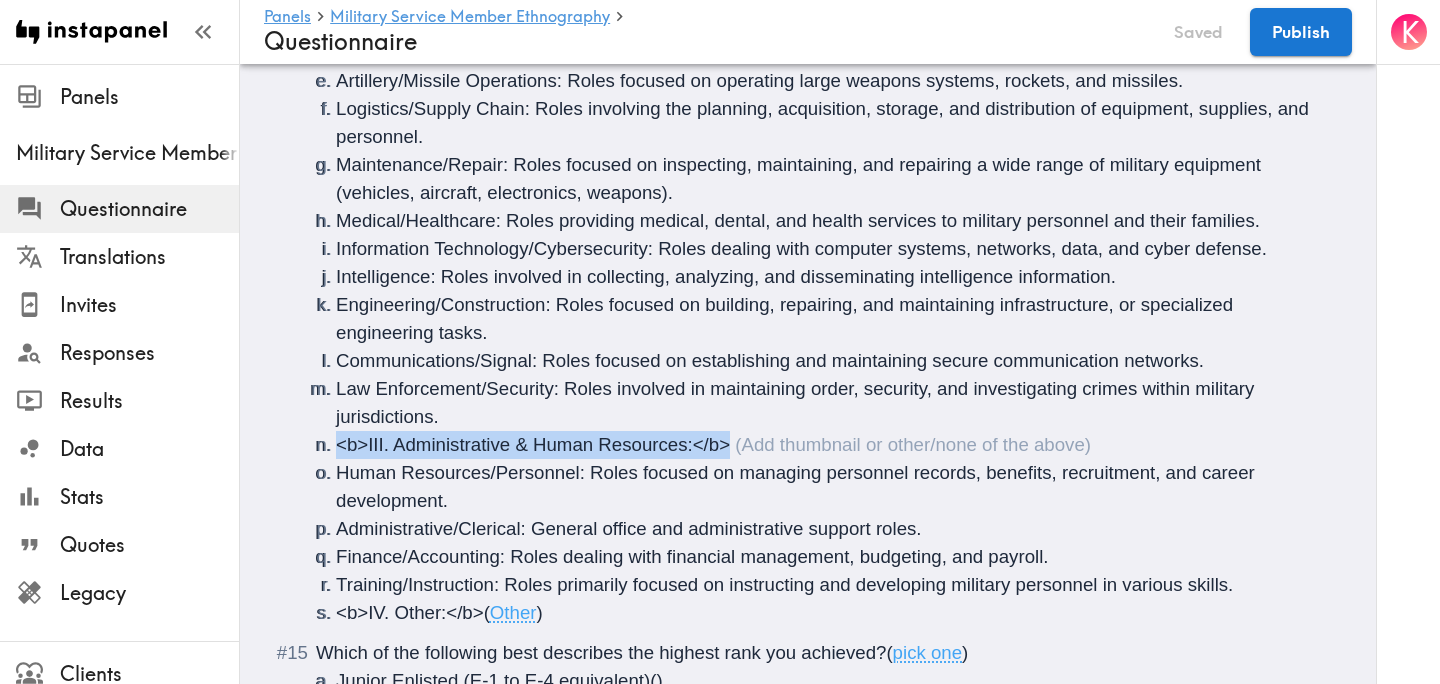 drag, startPoint x: 741, startPoint y: 444, endPoint x: 319, endPoint y: 449, distance: 422.02963 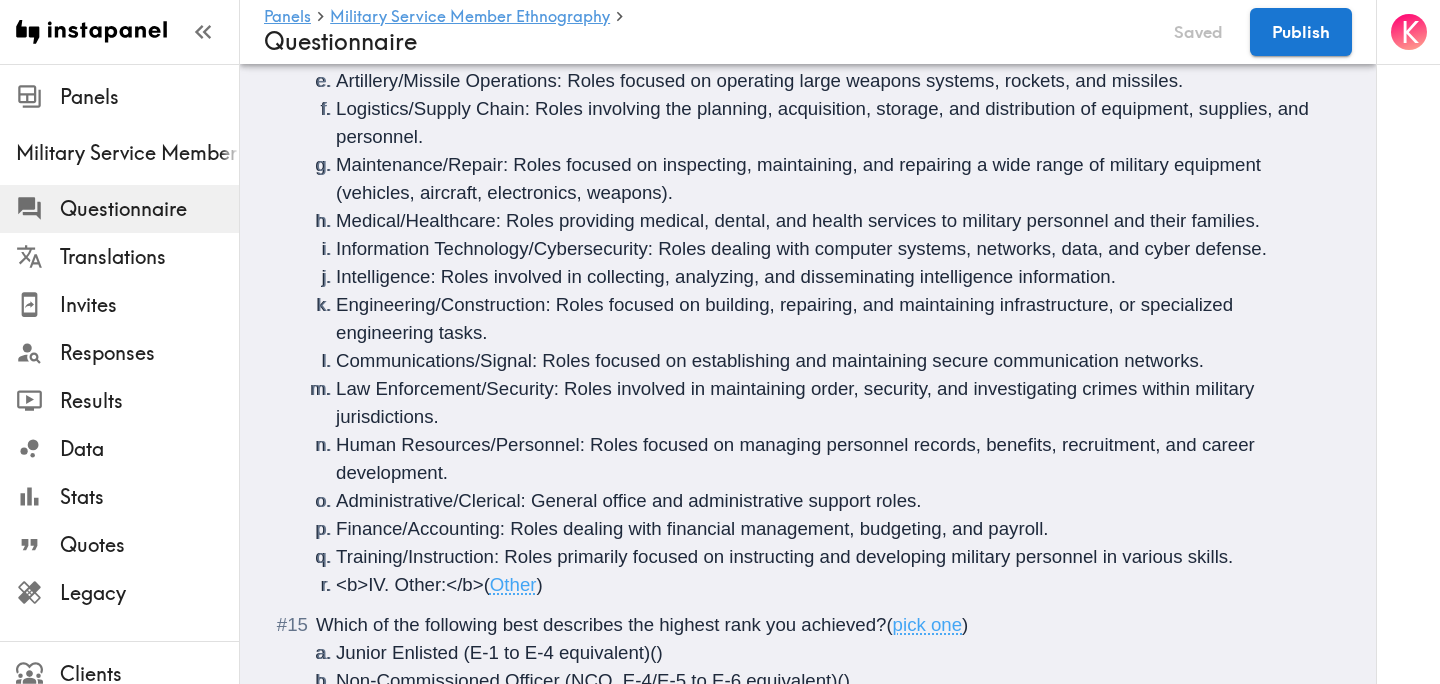 drag, startPoint x: 490, startPoint y: 587, endPoint x: 308, endPoint y: 589, distance: 182.01099 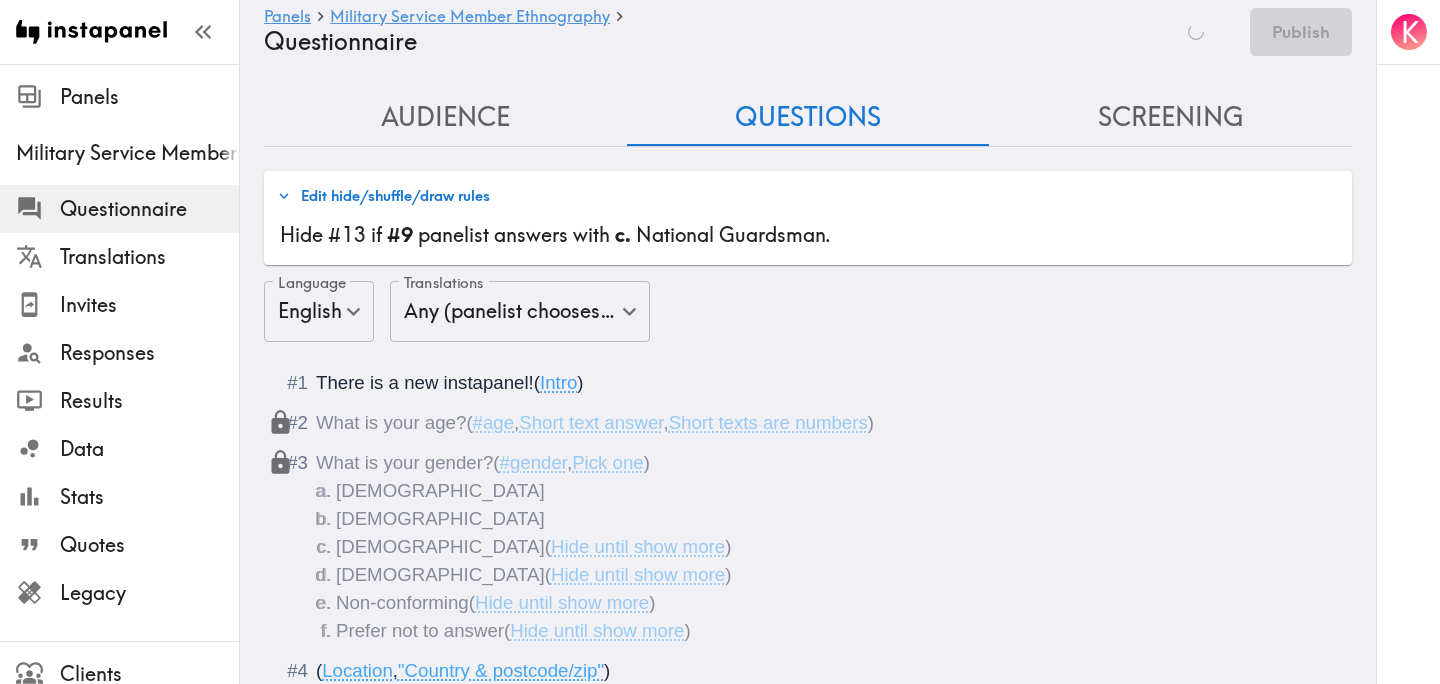 scroll, scrollTop: 8, scrollLeft: 0, axis: vertical 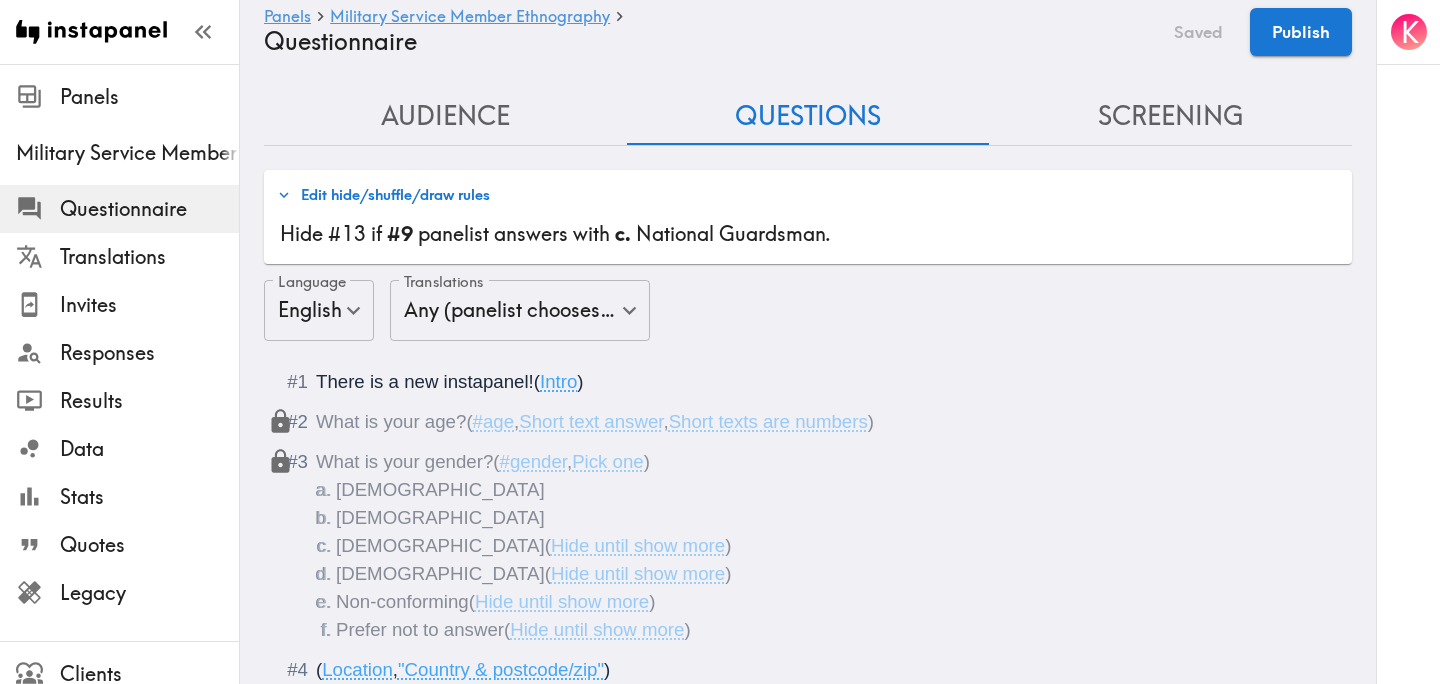 click on "Screening" at bounding box center [1170, 116] 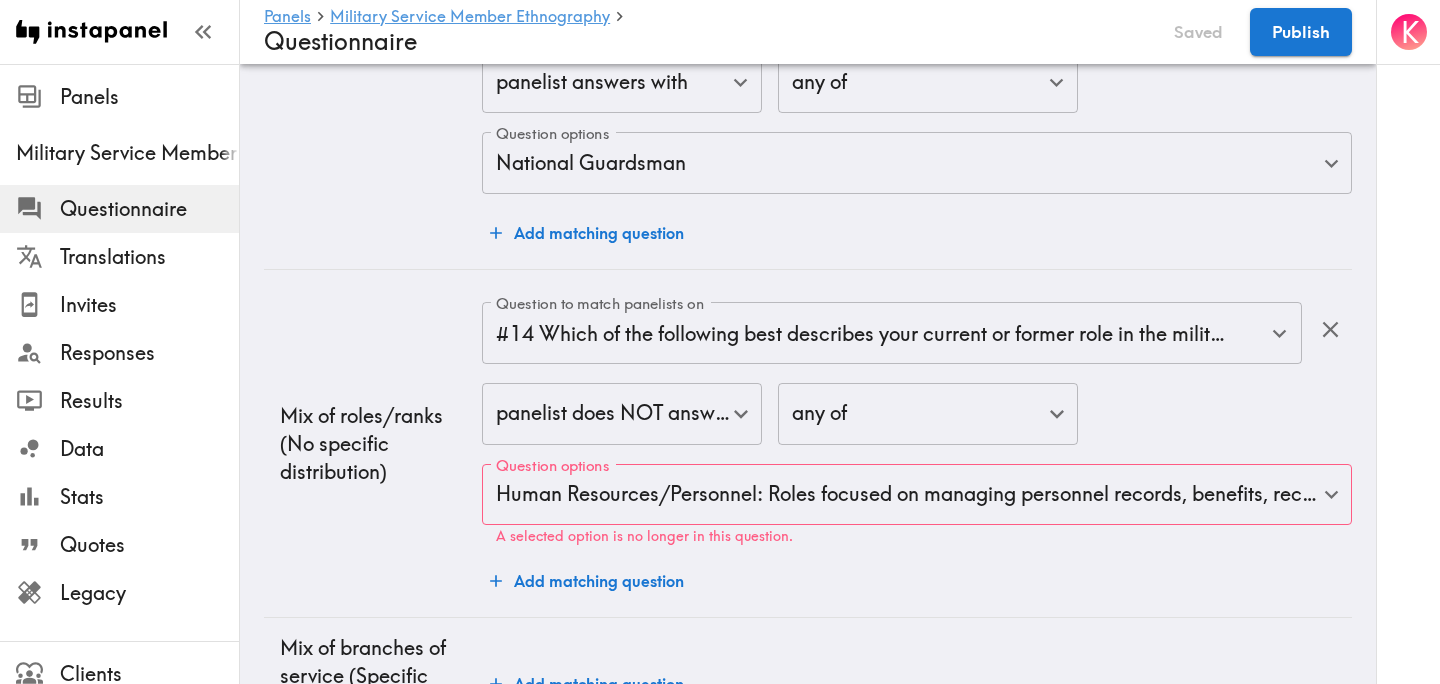 scroll, scrollTop: 7412, scrollLeft: 0, axis: vertical 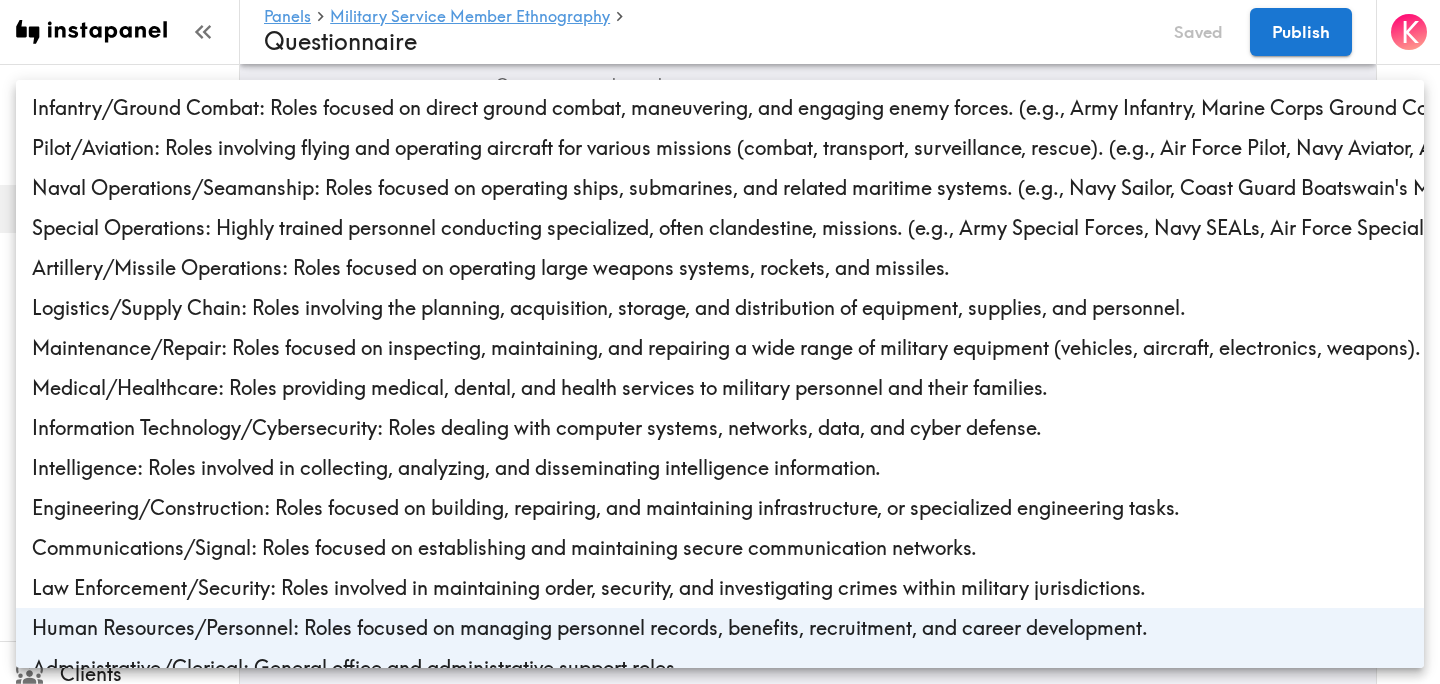click on "Instapanel -  Panels  -  Military Service Member Ethnography  -  Questionnaire Panels Military Service Member Ethnography Questionnaire Translations Invites Responses Results Data Stats Quotes Legacy Clients Panelists Strategists My Invites My Rewards Help/Suggestions K Panels   Military Service Member Ethnography   Questionnaire Saved Publish Audience Questions Screening # Video Responses 20 # Video Responses The target number of panelists recording video. # Quant Responses # Quant Responses The target number of panelists answering multiple-choice and short text questions (no video answers). 18+ years old Mix of genders  ( No specific distribution ) Broad geographic distribution across the US Mix of HHI levels  ( No specific distribution ) Mix of ethnicities  ( No specific distribution ) Active/former service member  ( Specific distribution ) Active Duty  ( 0-90% ) Former Service Member-Less than 5 years retired/out of service  ( 0-90% ) Former Service Member-5+ years retired/out of service  ( 0-10% ) ( ) (" at bounding box center (720, -2738) 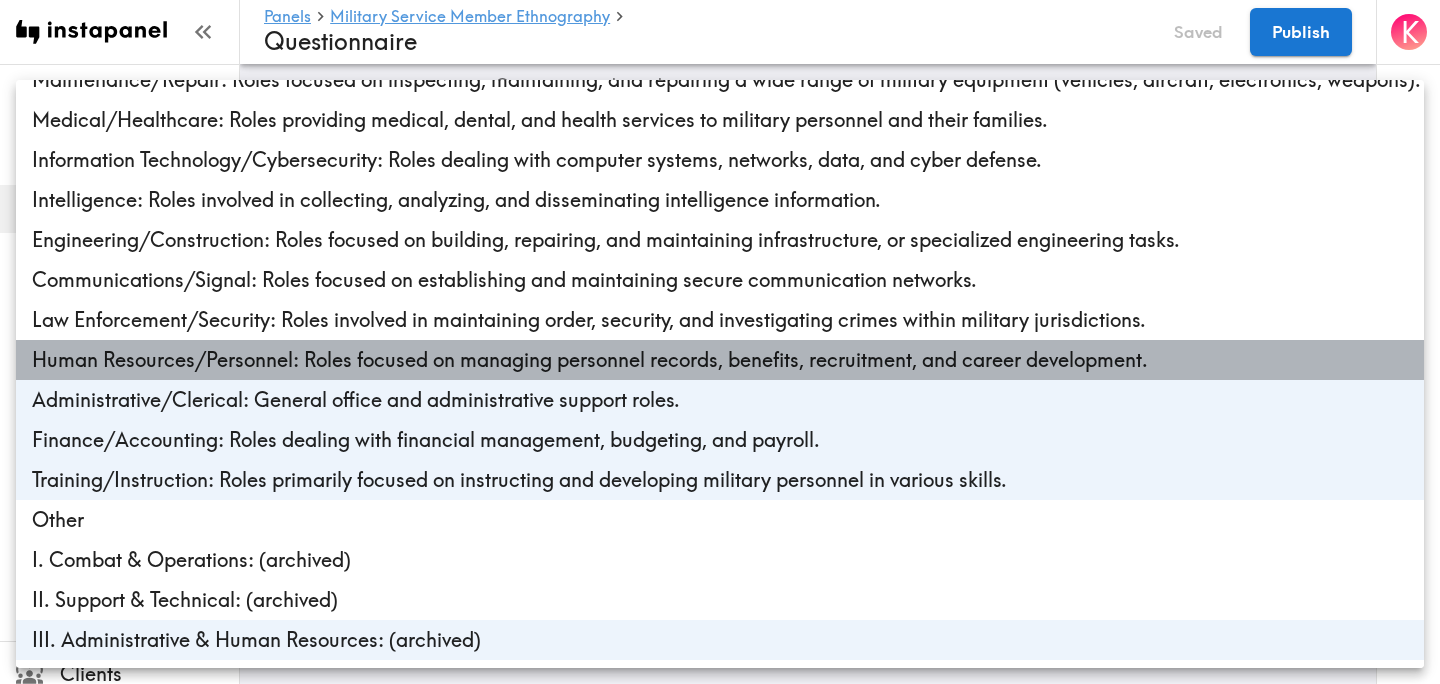 click on "Human Resources/Personnel: Roles focused on managing personnel records, benefits, recruitment, and career development." at bounding box center (720, 360) 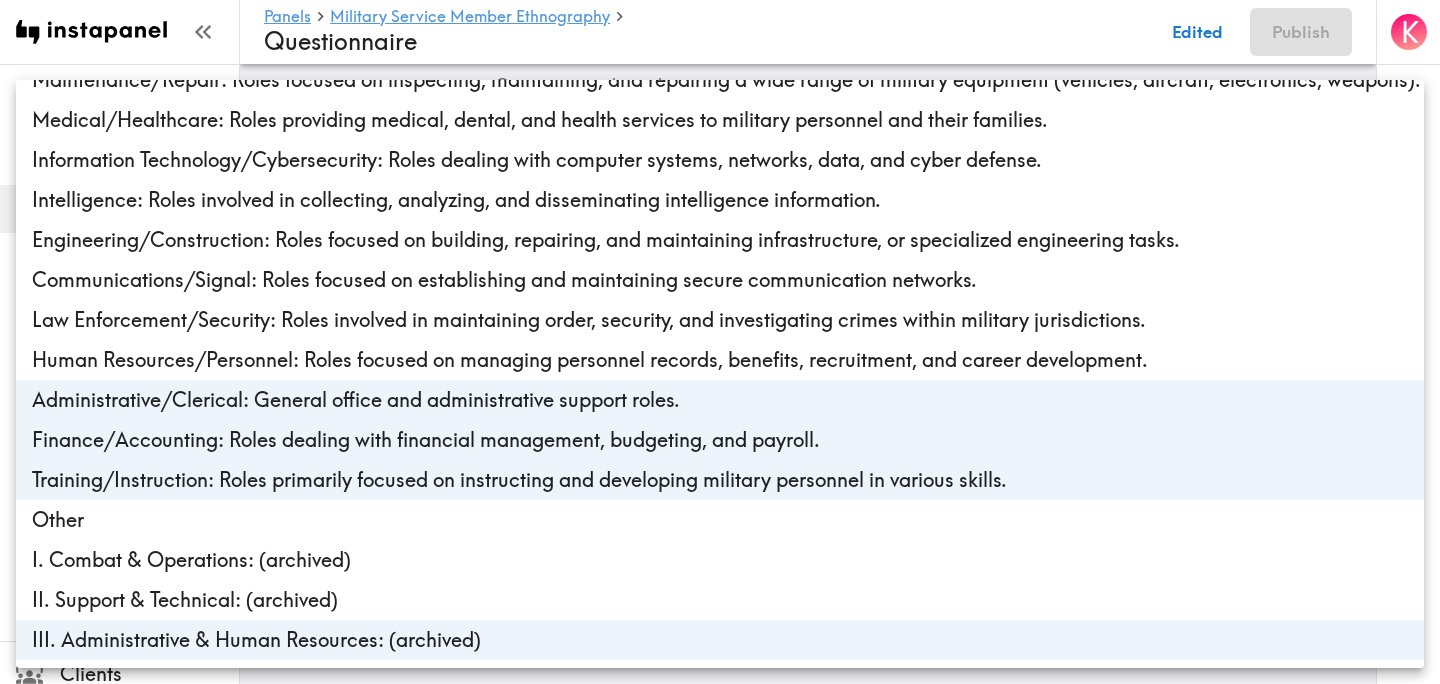 click on "Administrative/Clerical: General office and administrative support roles." at bounding box center (720, 400) 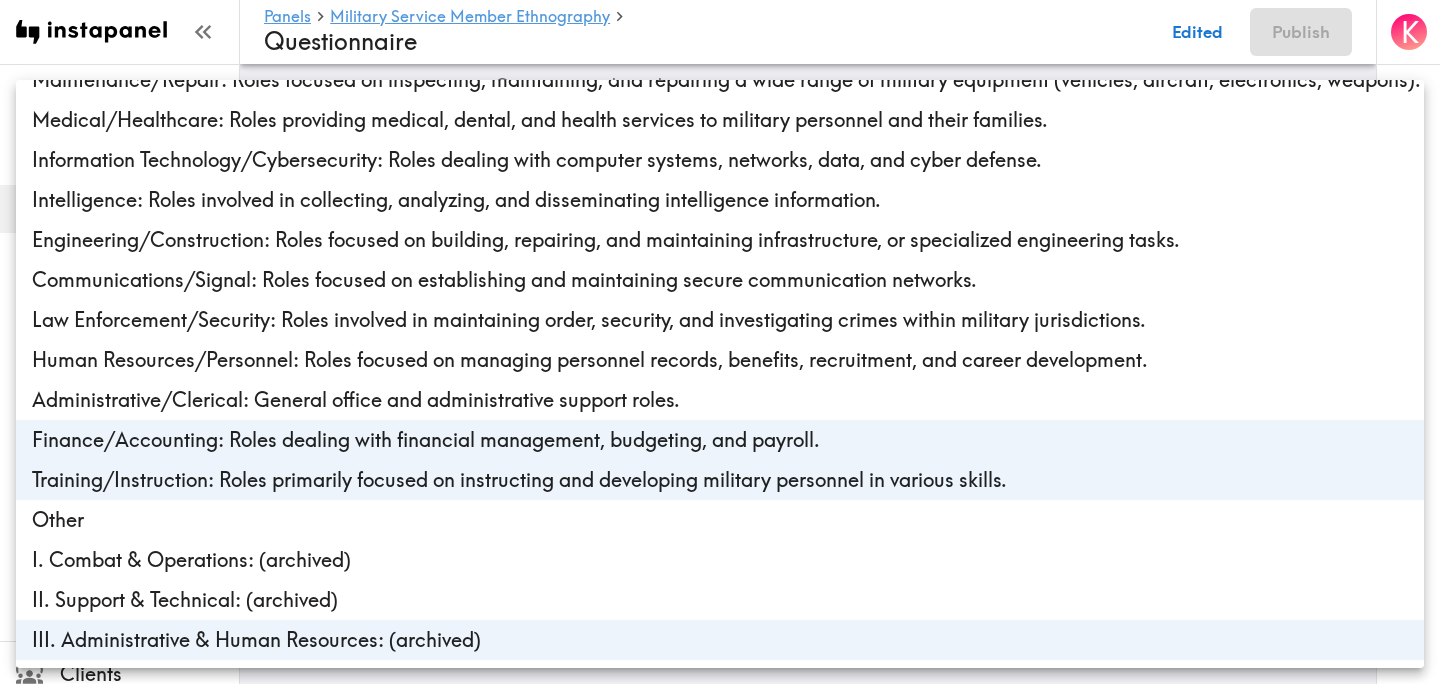 click on "Finance/Accounting: Roles dealing with financial management, budgeting, and payroll." at bounding box center (720, 440) 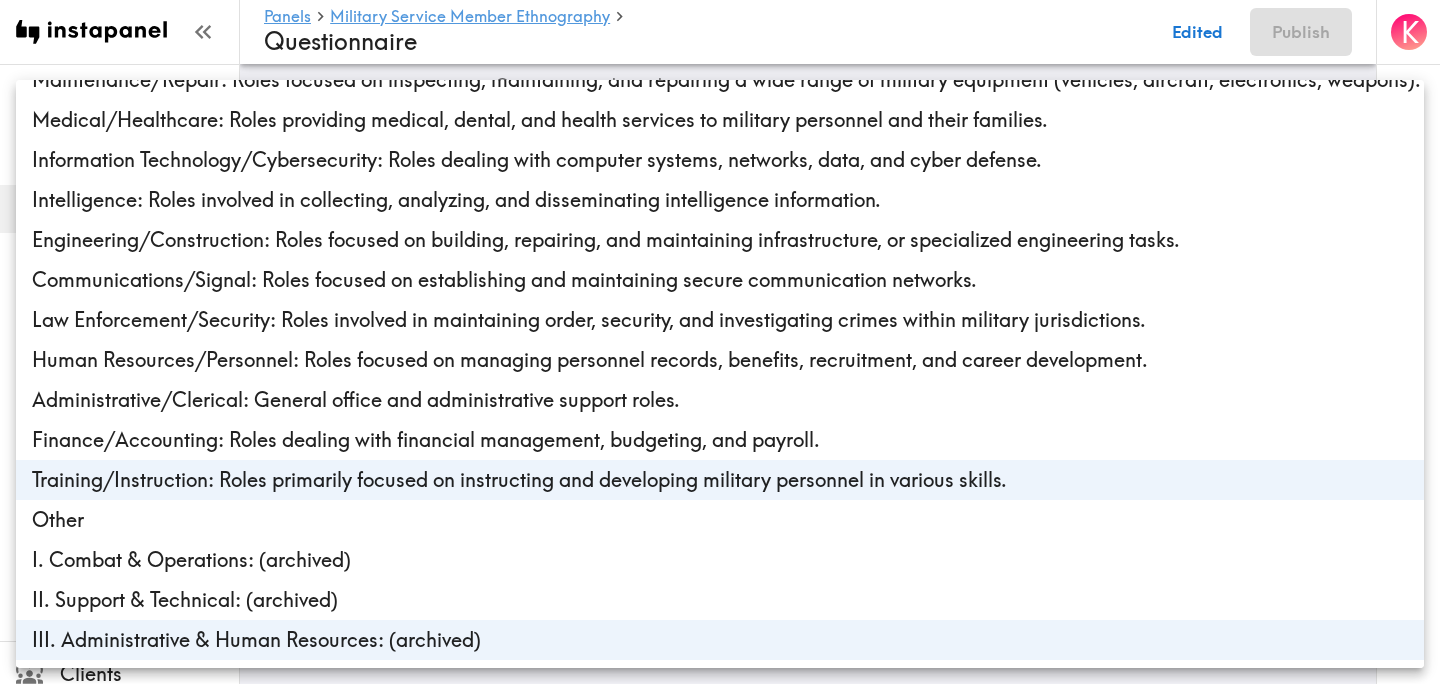 click on "Training/Instruction: Roles primarily focused on instructing and developing military personnel in various skills." at bounding box center [720, 480] 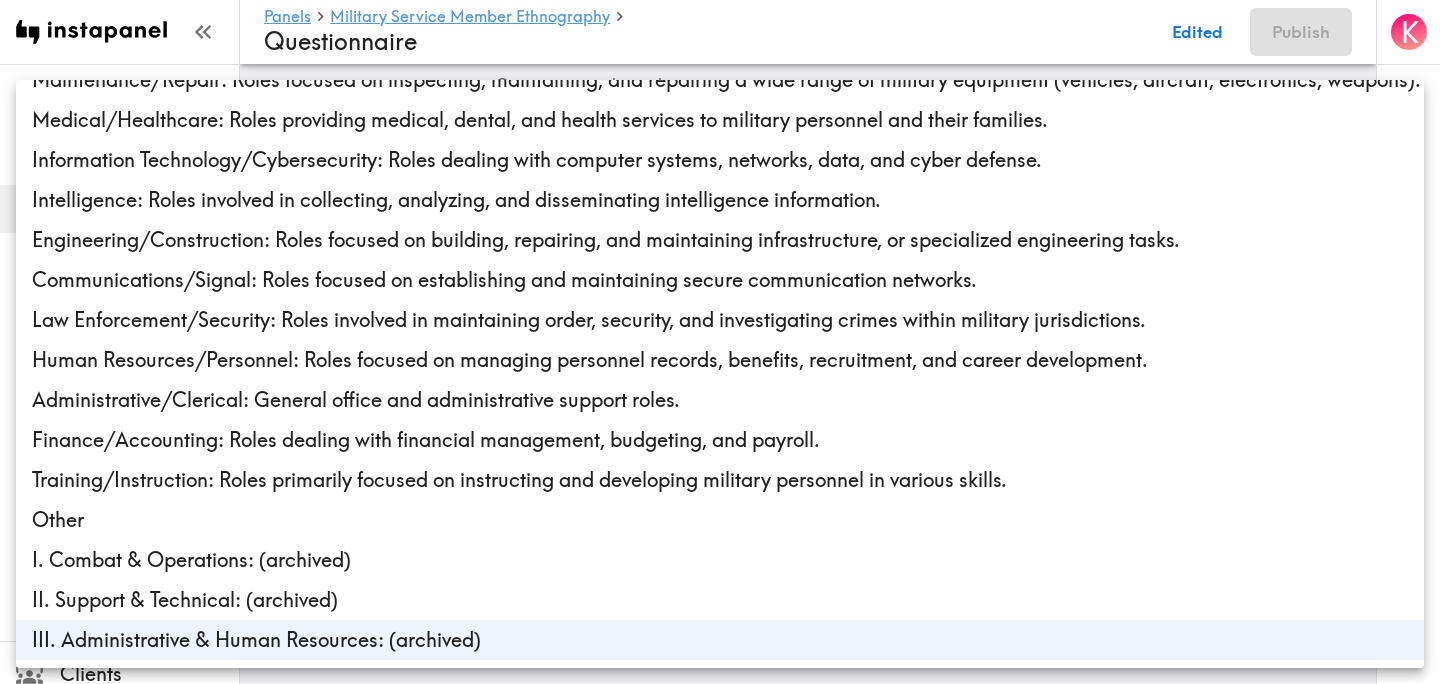 click on "Human Resources/Personnel: Roles focused on managing personnel records, benefits, recruitment, and career development." at bounding box center [720, 360] 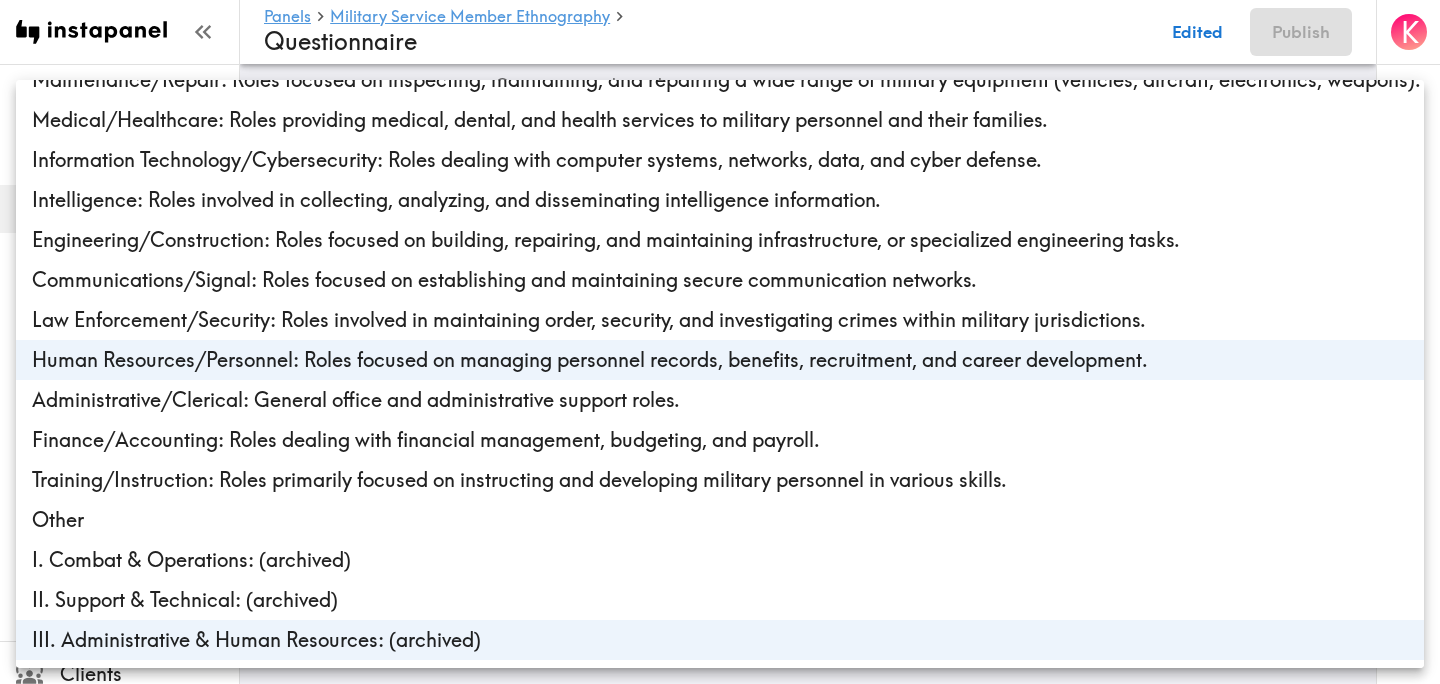 click on "Administrative/Clerical: General office and administrative support roles." at bounding box center (720, 400) 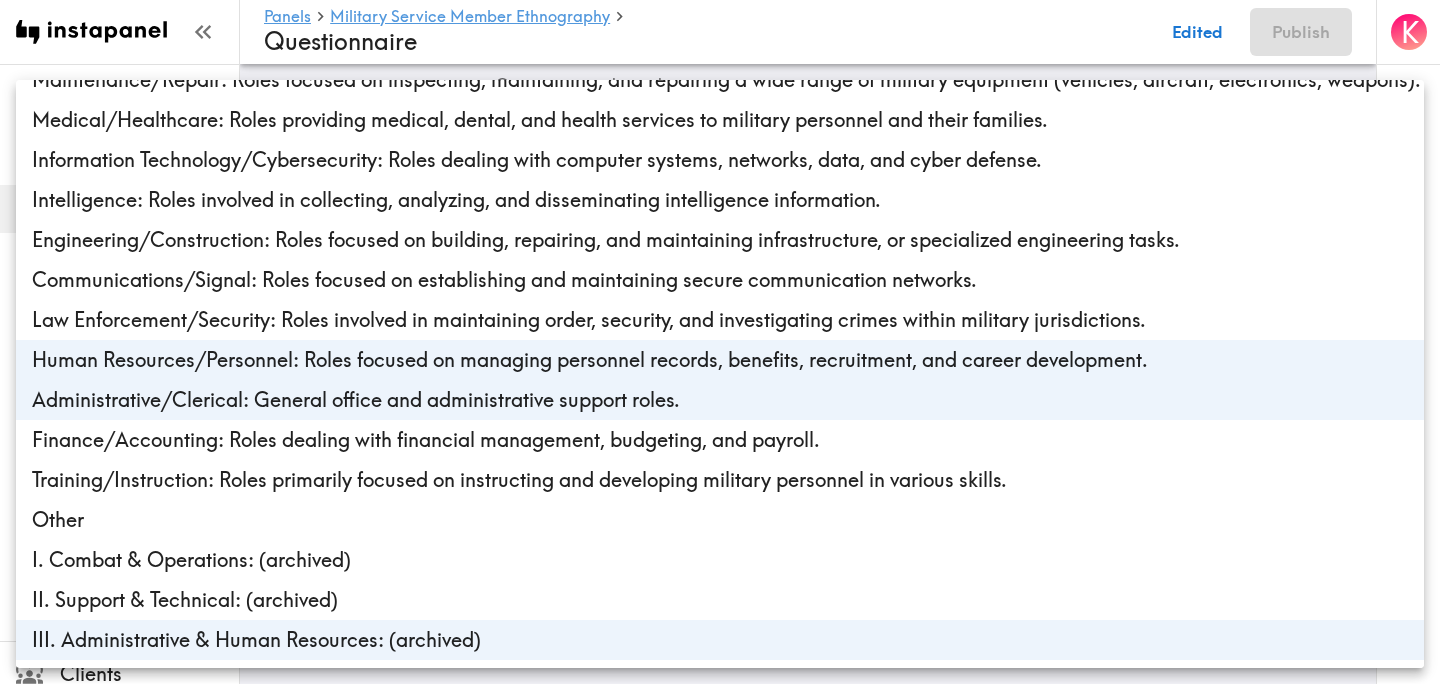 click on "Finance/Accounting: Roles dealing with financial management, budgeting, and payroll." at bounding box center (720, 440) 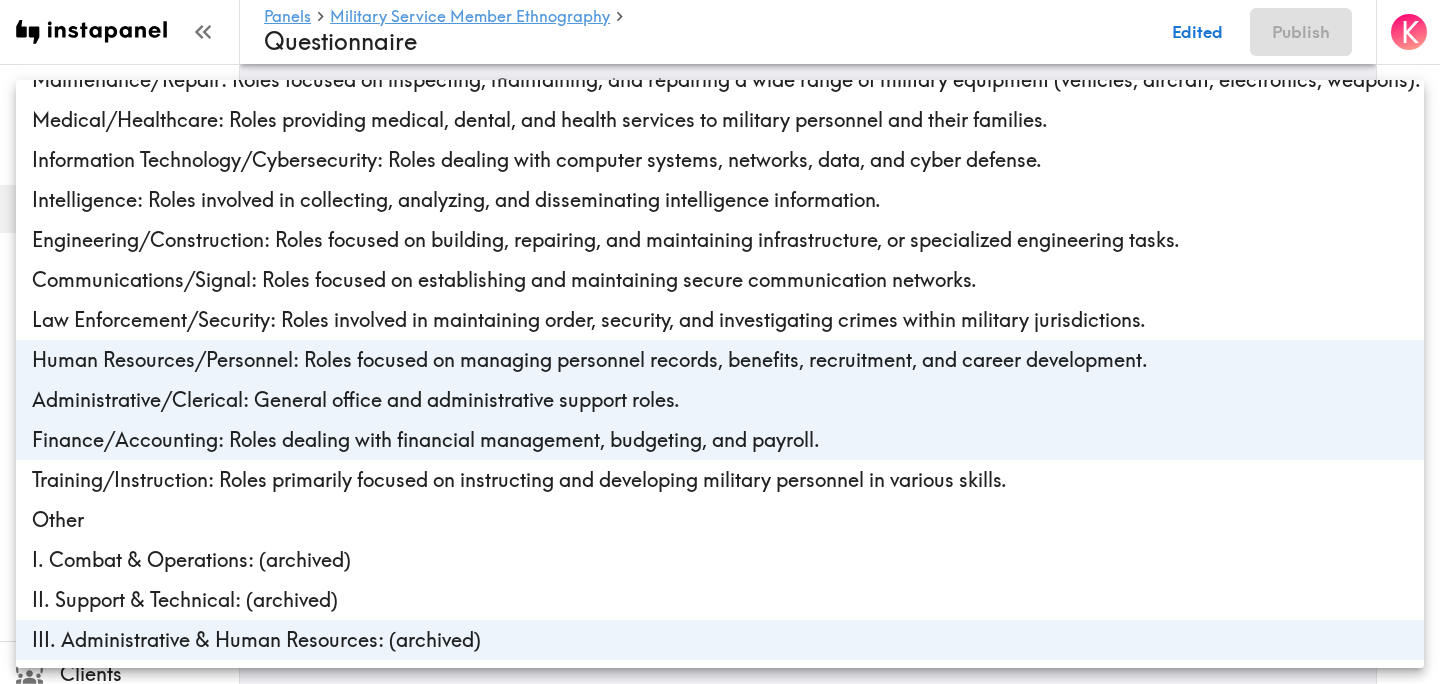 click on "Training/Instruction: Roles primarily focused on instructing and developing military personnel in various skills." at bounding box center (720, 480) 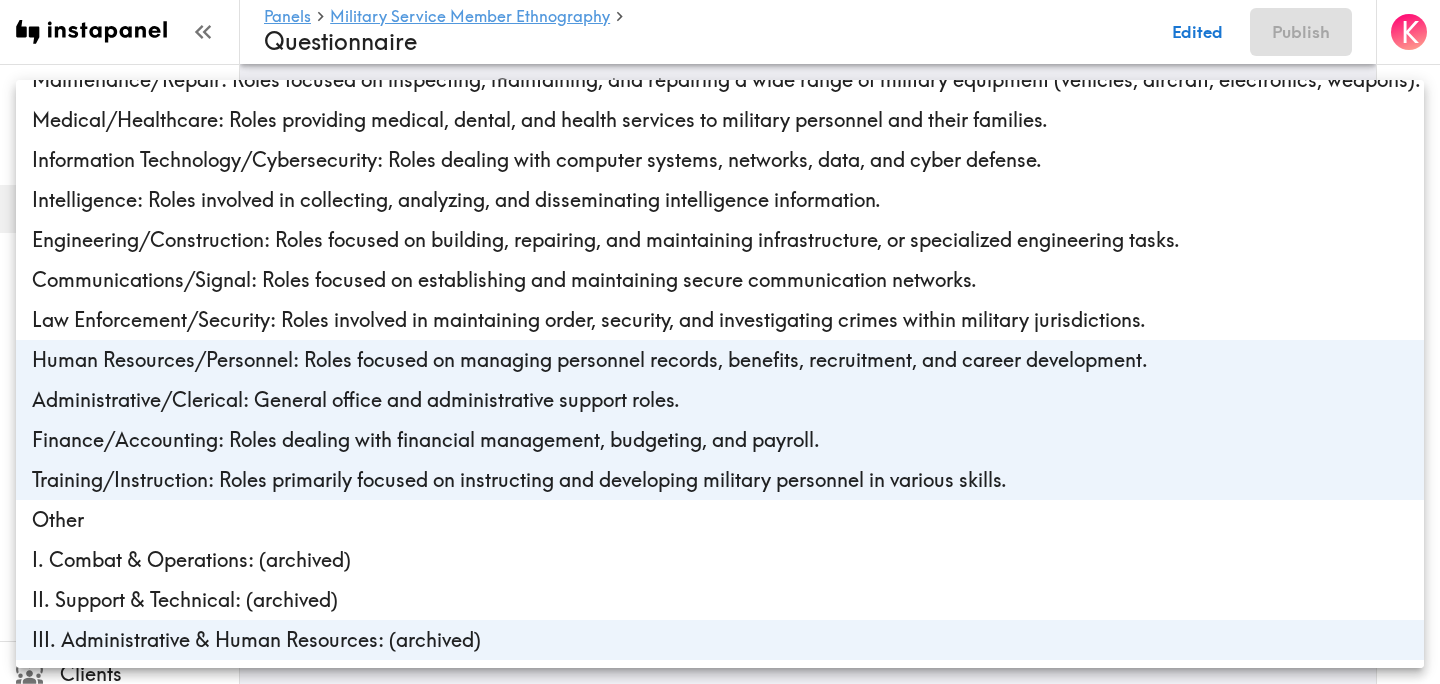 click at bounding box center [720, 342] 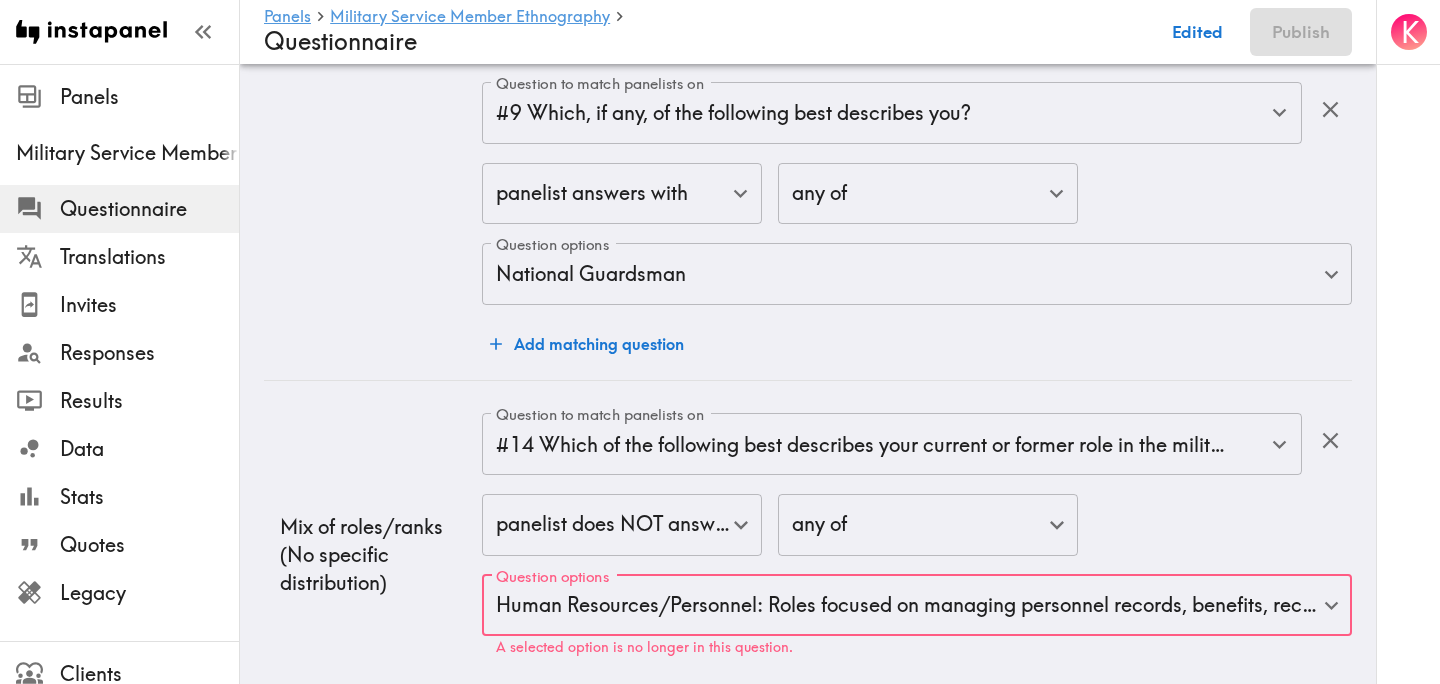 click on "Mix of roles/ranks (No specific distribution)" at bounding box center (373, 555) 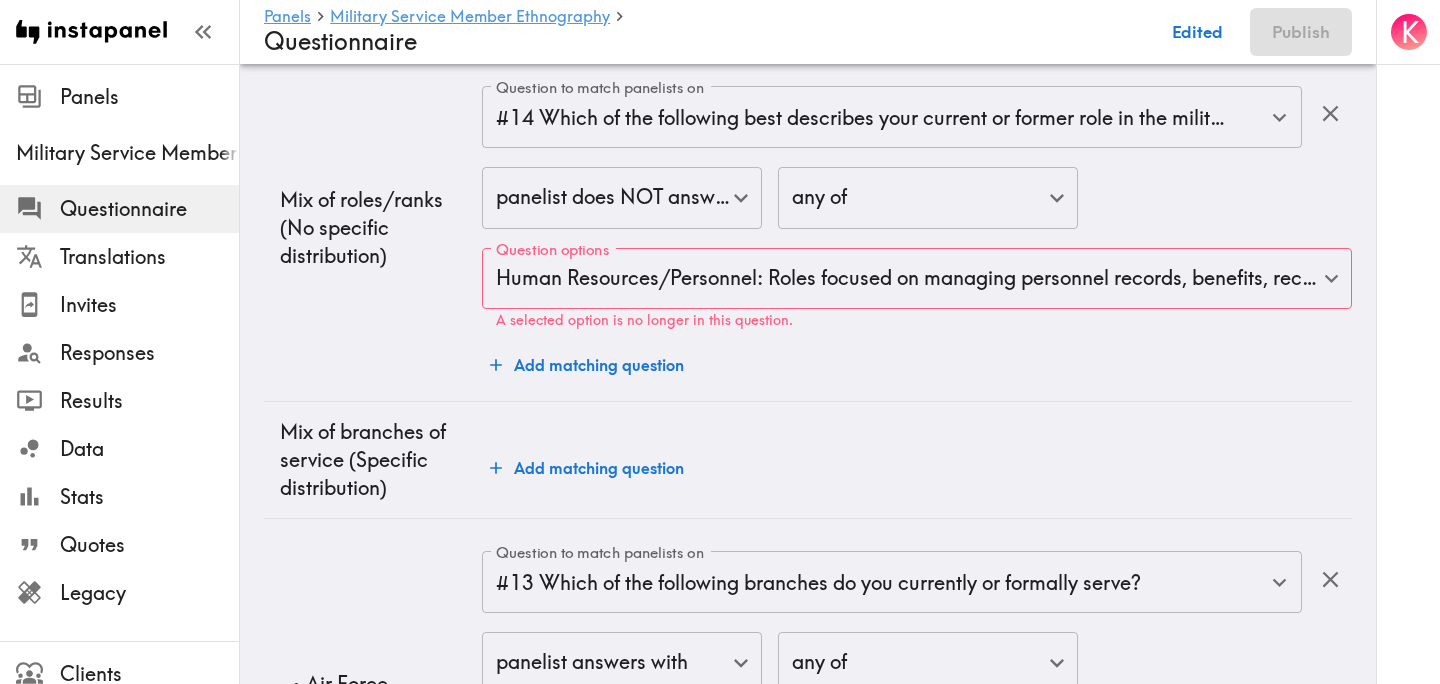 scroll, scrollTop: 7755, scrollLeft: 0, axis: vertical 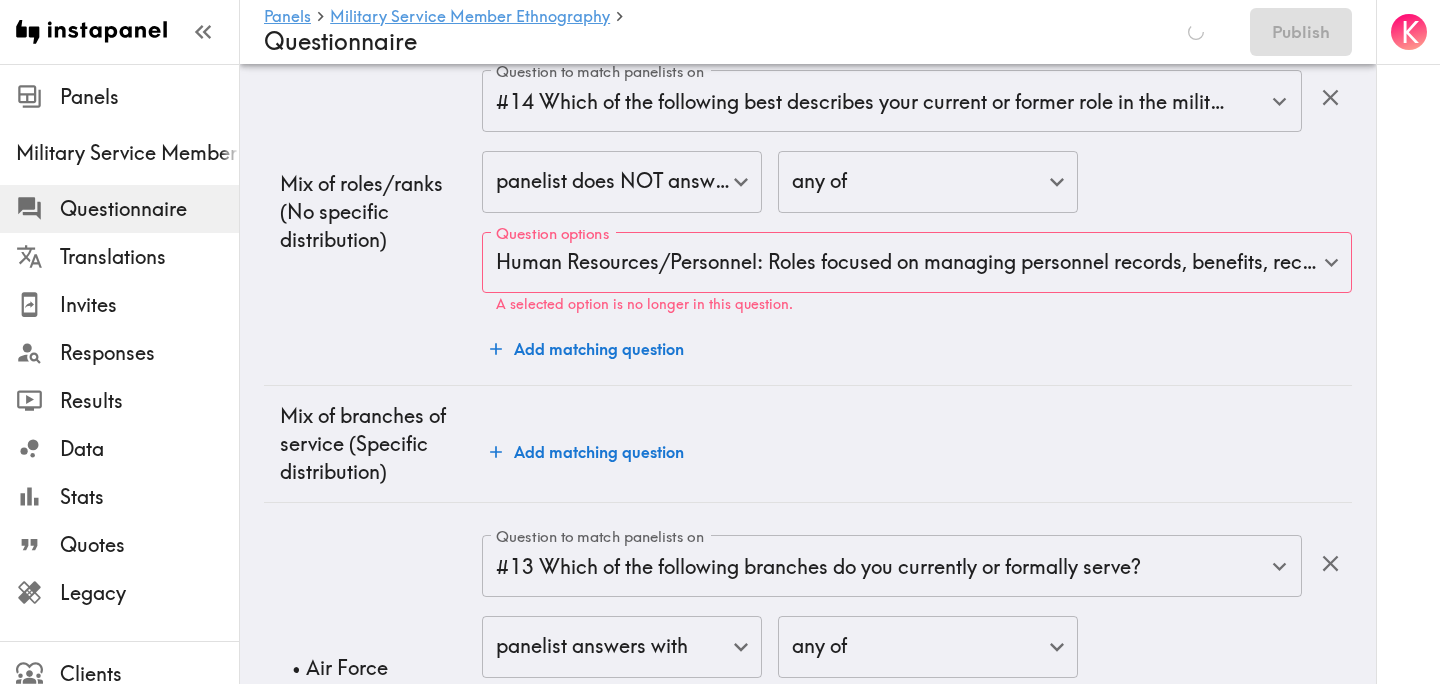 click on "Instapanel -  Panels  -  Military Service Member Ethnography  -  Questionnaire Panels Military Service Member Ethnography Questionnaire Translations Invites Responses Results Data Stats Quotes Legacy Clients Panelists Strategists My Invites My Rewards Help/Suggestions K Panels   Military Service Member Ethnography   Questionnaire Saving Publish Audience Questions Screening # Video Responses 20 # Video Responses The target number of panelists recording video. # Quant Responses # Quant Responses The target number of panelists answering multiple-choice and short text questions (no video answers). 18+ years old Mix of genders  ( No specific distribution ) Broad geographic distribution across the US Mix of HHI levels  ( No specific distribution ) Mix of ethnicities  ( No specific distribution ) Active/former service member  ( Specific distribution ) Active Duty  ( 0-90% ) Former Service Member-Less than 5 years retired/out of service  ( 0-90% ) Former Service Member-5+ years retired/out of service  ( 0-10% ) ( ) (" at bounding box center (720, -3081) 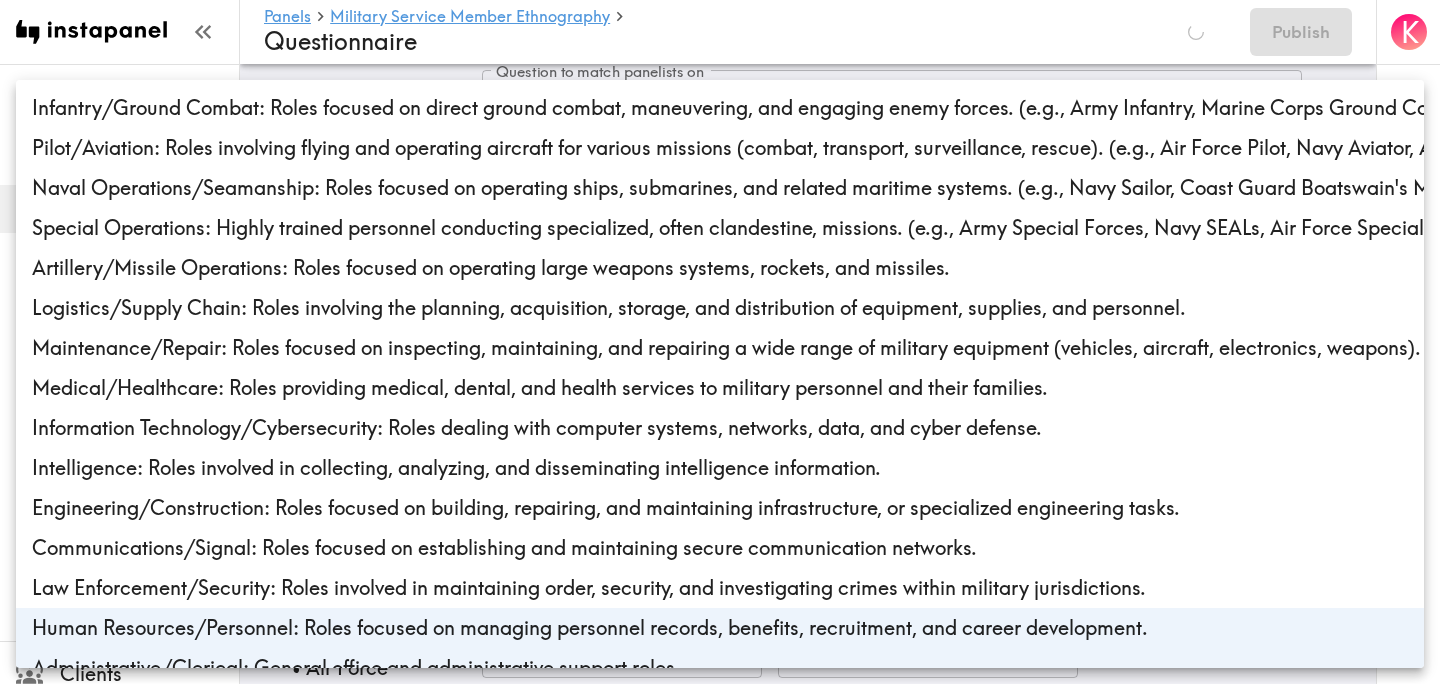 scroll, scrollTop: 268, scrollLeft: 0, axis: vertical 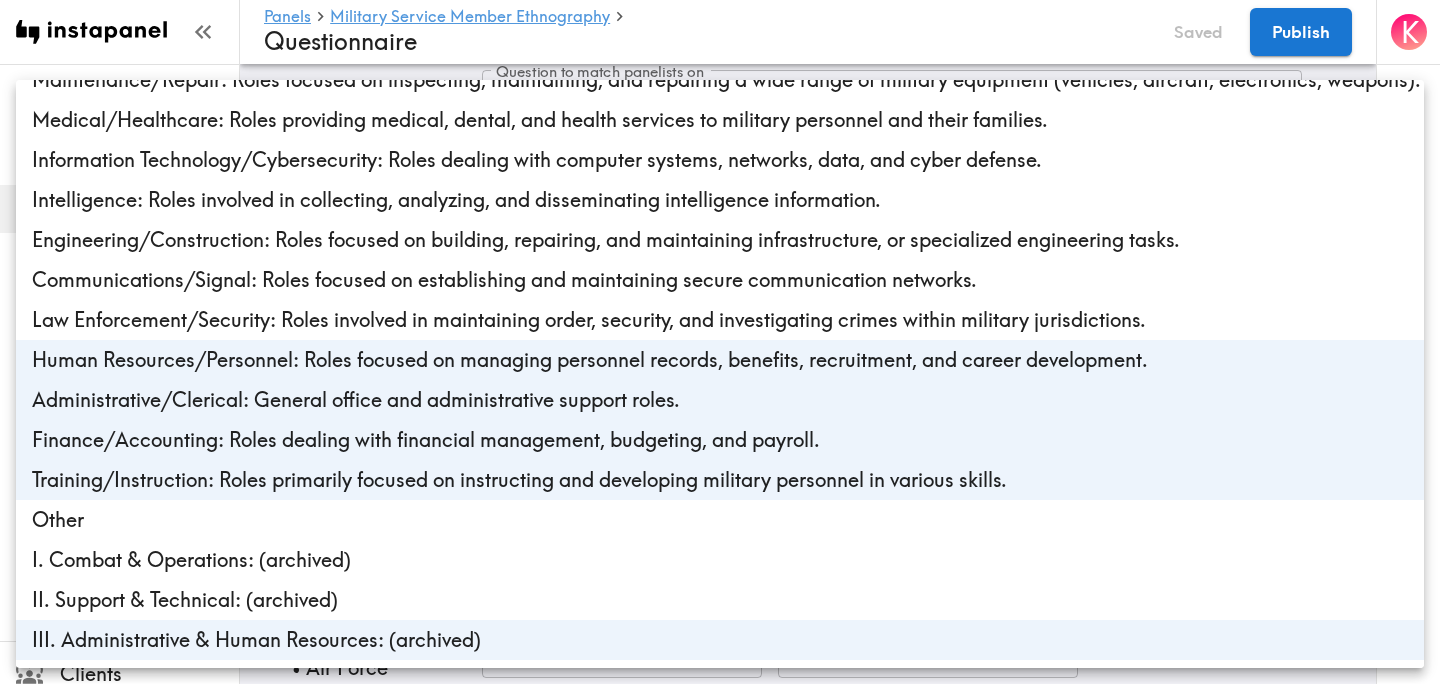 click on "III. Administrative & Human Resources: (archived)" at bounding box center (720, 640) 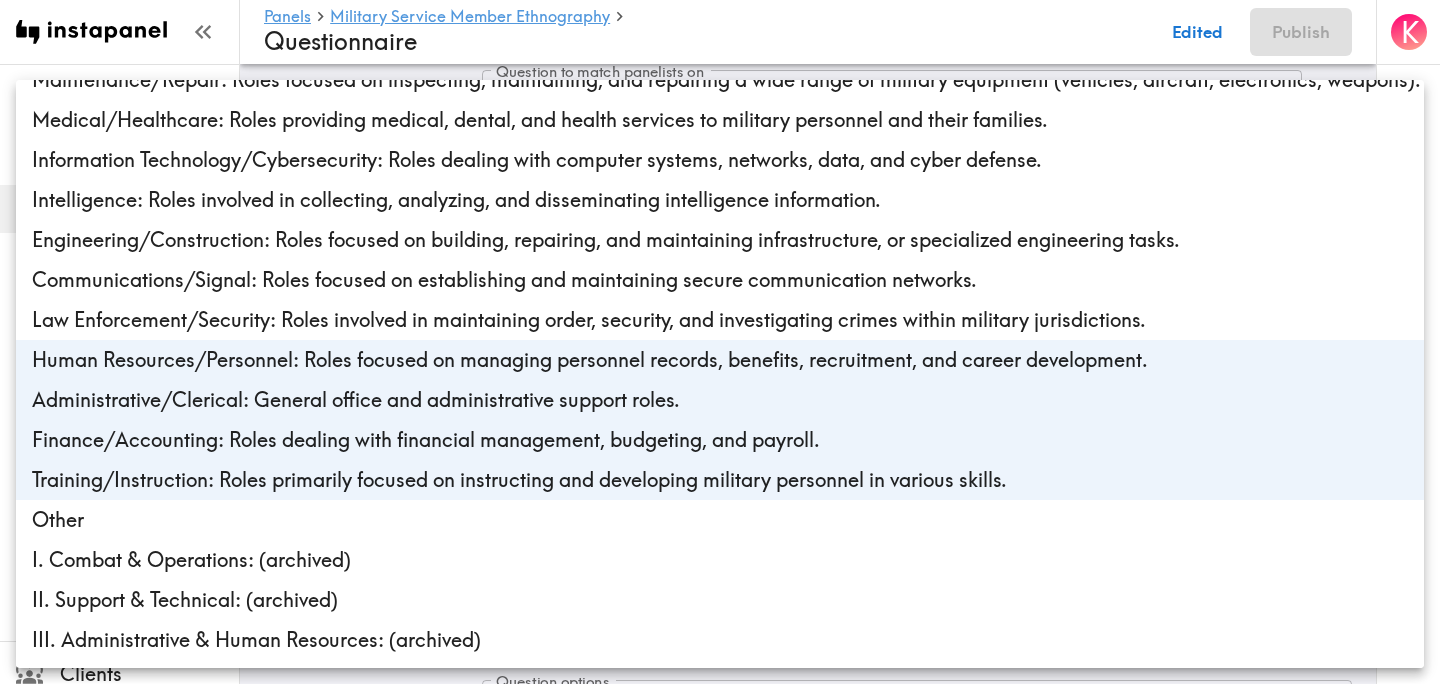 click at bounding box center [720, 342] 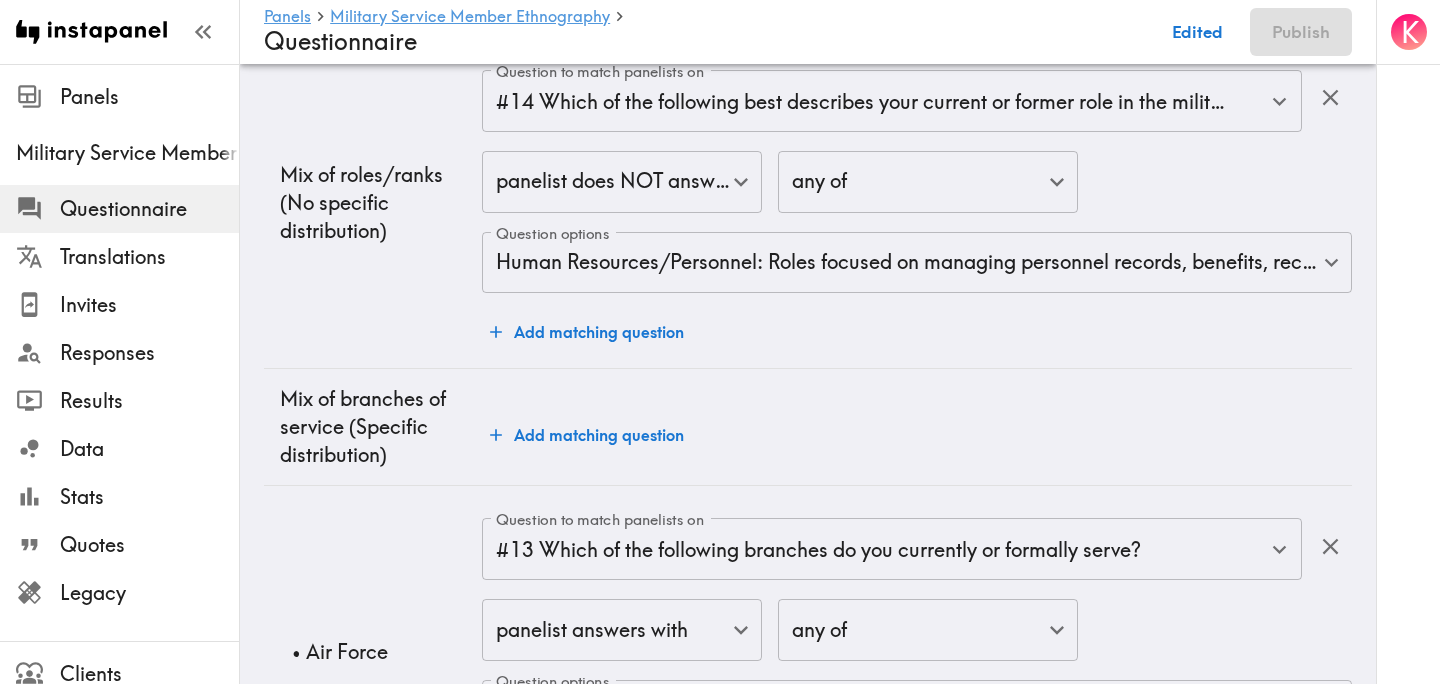 click on "Mix of roles/ranks (No specific distribution)" at bounding box center [373, 203] 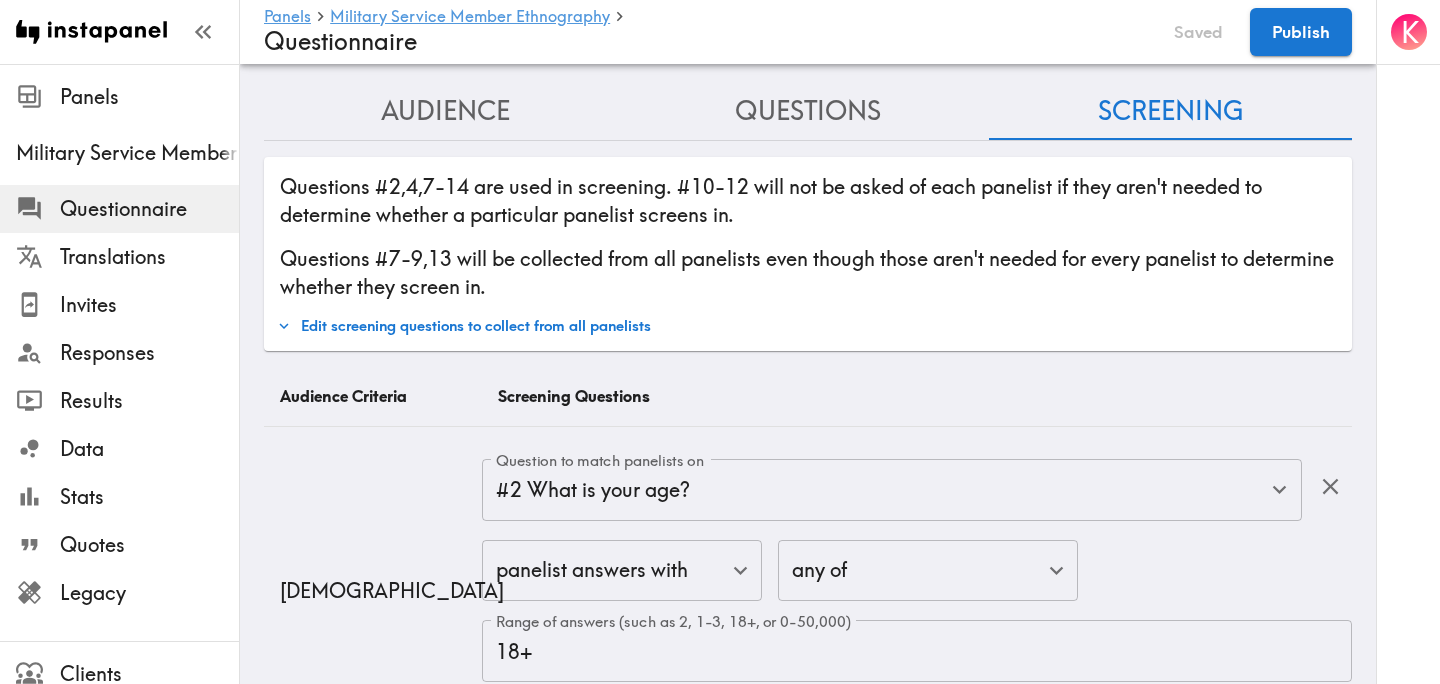 scroll, scrollTop: 0, scrollLeft: 0, axis: both 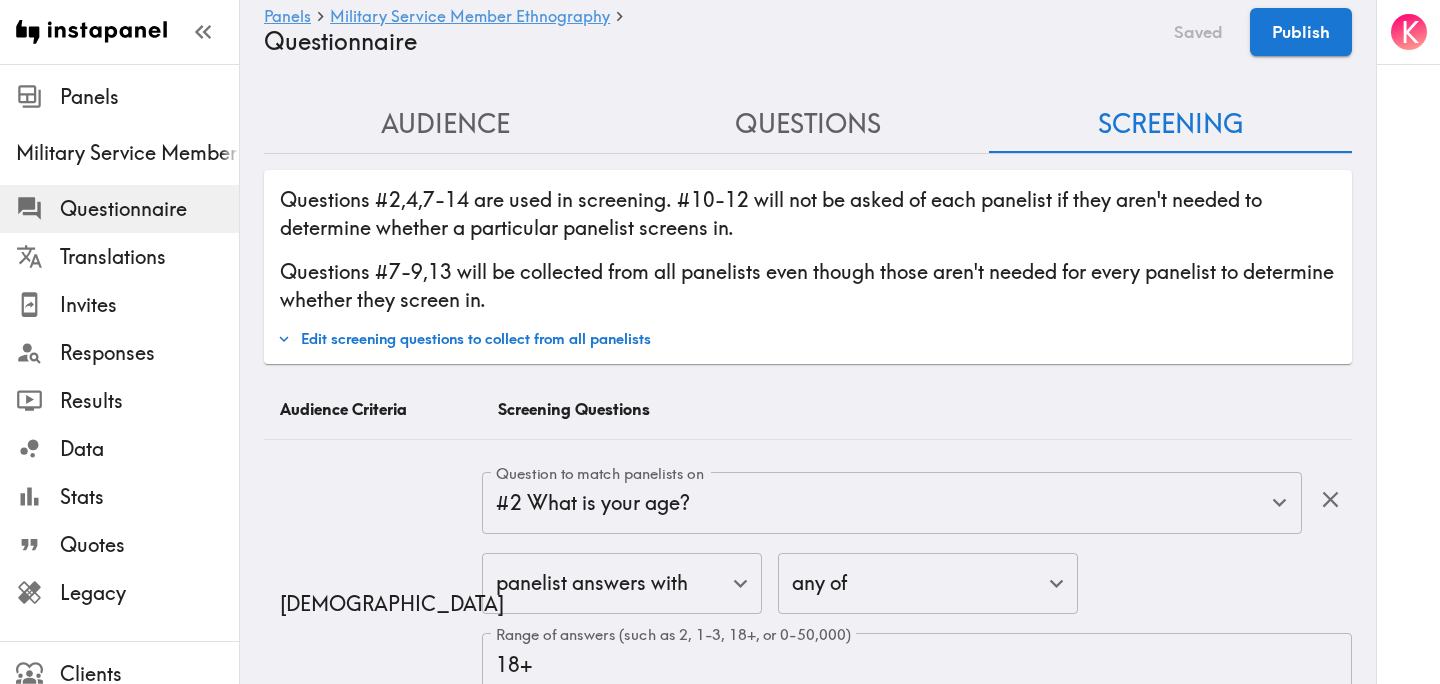 click on "Edit screening questions to collect from all panelists" at bounding box center [464, 339] 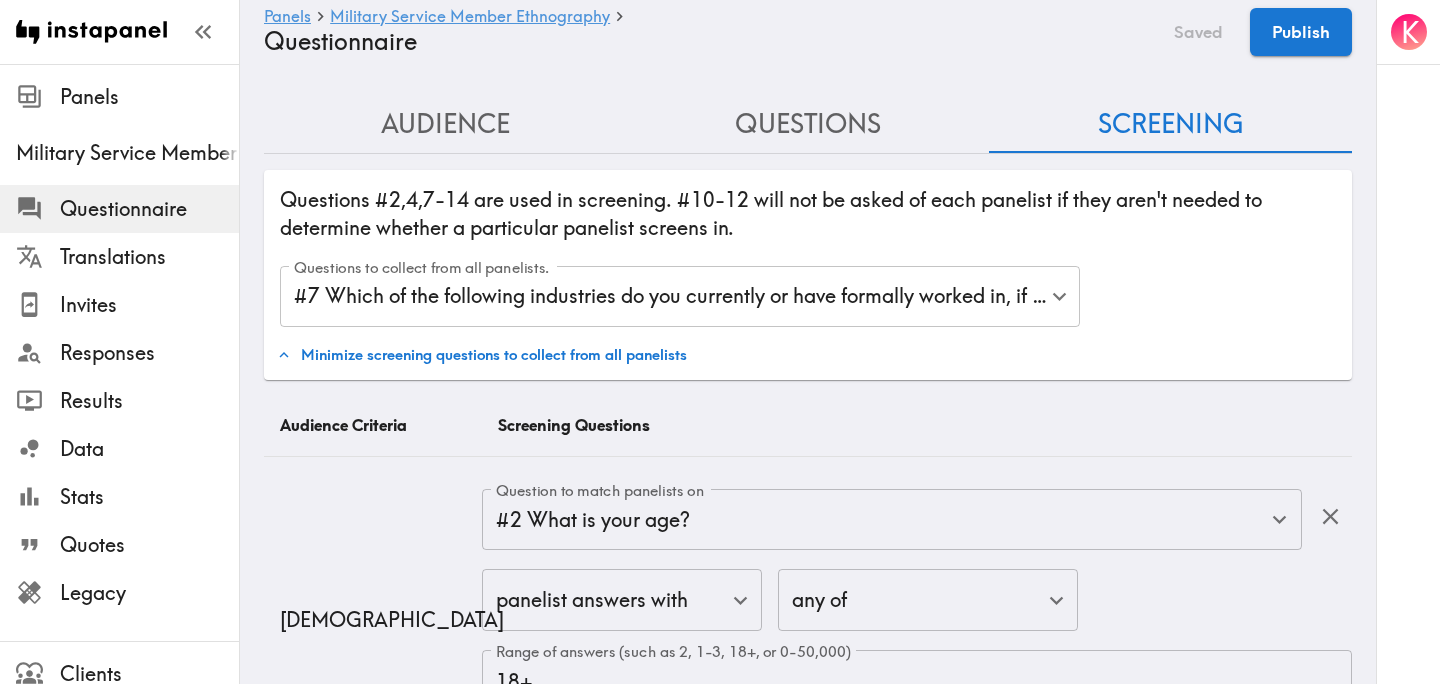 click on "Instapanel -  Panels  -  Military Service Member Ethnography  -  Questionnaire Panels Military Service Member Ethnography Questionnaire Translations Invites Responses Results Data Stats Quotes Legacy Clients Panelists Strategists My Invites My Rewards Help/Suggestions K Panels   Military Service Member Ethnography   Questionnaire Saved Publish Audience Questions Screening # Video Responses 20 # Video Responses The target number of panelists recording video. # Quant Responses # Quant Responses The target number of panelists answering multiple-choice and short text questions (no video answers). 18+ years old Mix of genders  ( No specific distribution ) Broad geographic distribution across the US Mix of HHI levels  ( No specific distribution ) Mix of ethnicities  ( No specific distribution ) Active/former service member  ( Specific distribution ) Active Duty  ( 0-90% ) Former Service Member-Less than 5 years retired/out of service  ( 0-90% ) Former Service Member-5+ years retired/out of service  ( 0-10% ) ( ) (" at bounding box center [720, 4674] 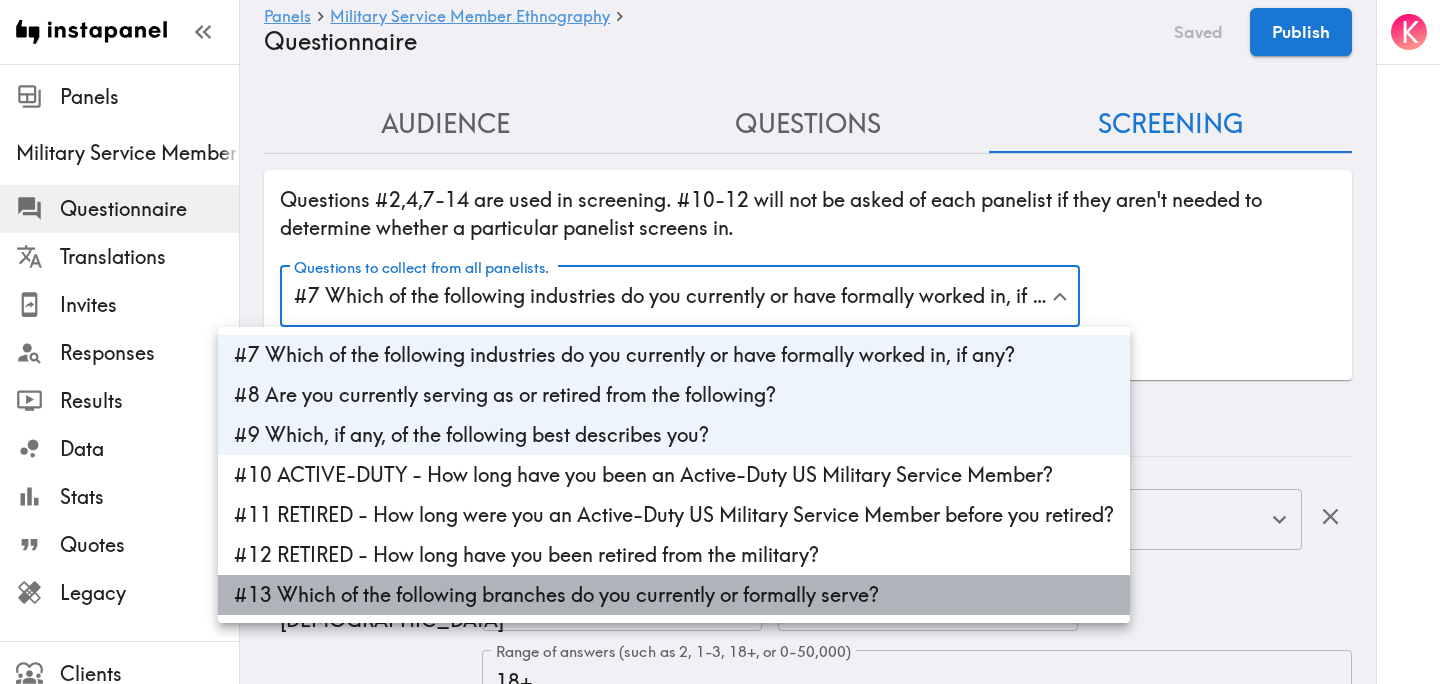 click on "#13 Which of the following branches do you currently or formally serve?" at bounding box center (674, 595) 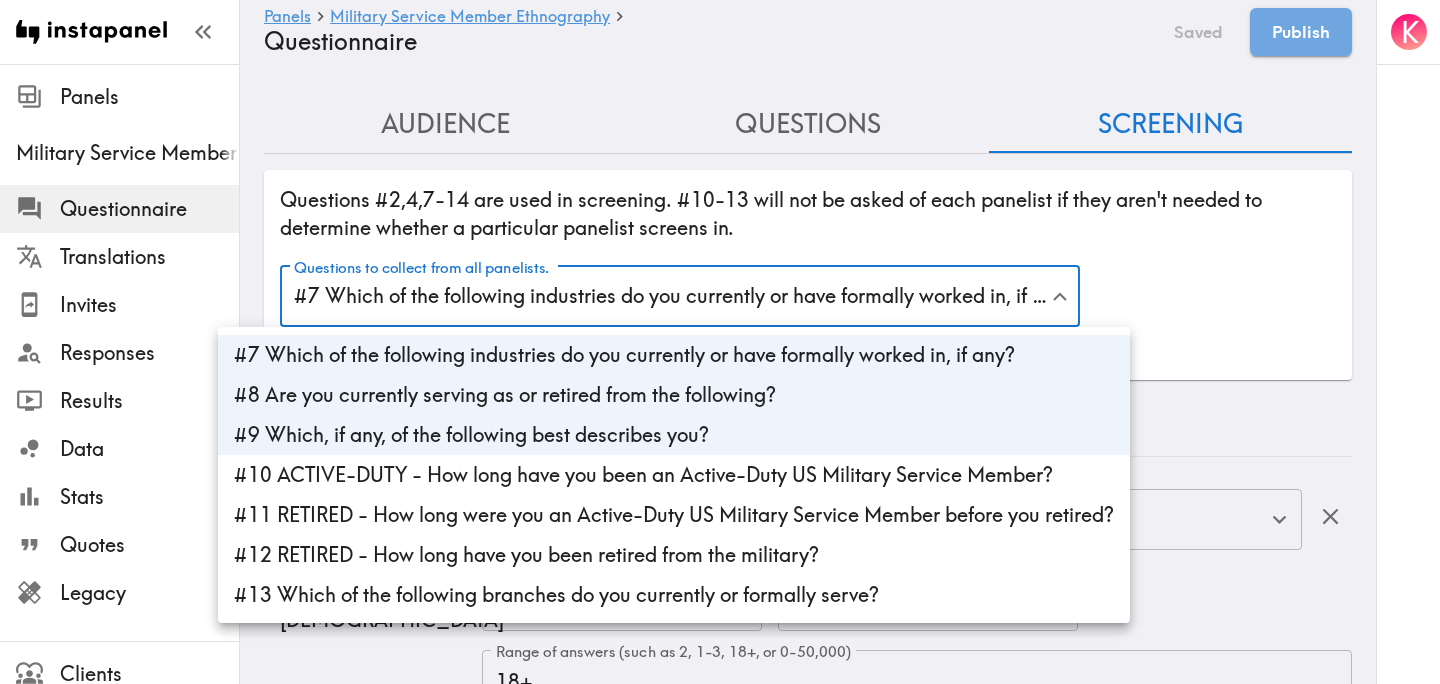 click at bounding box center (720, 342) 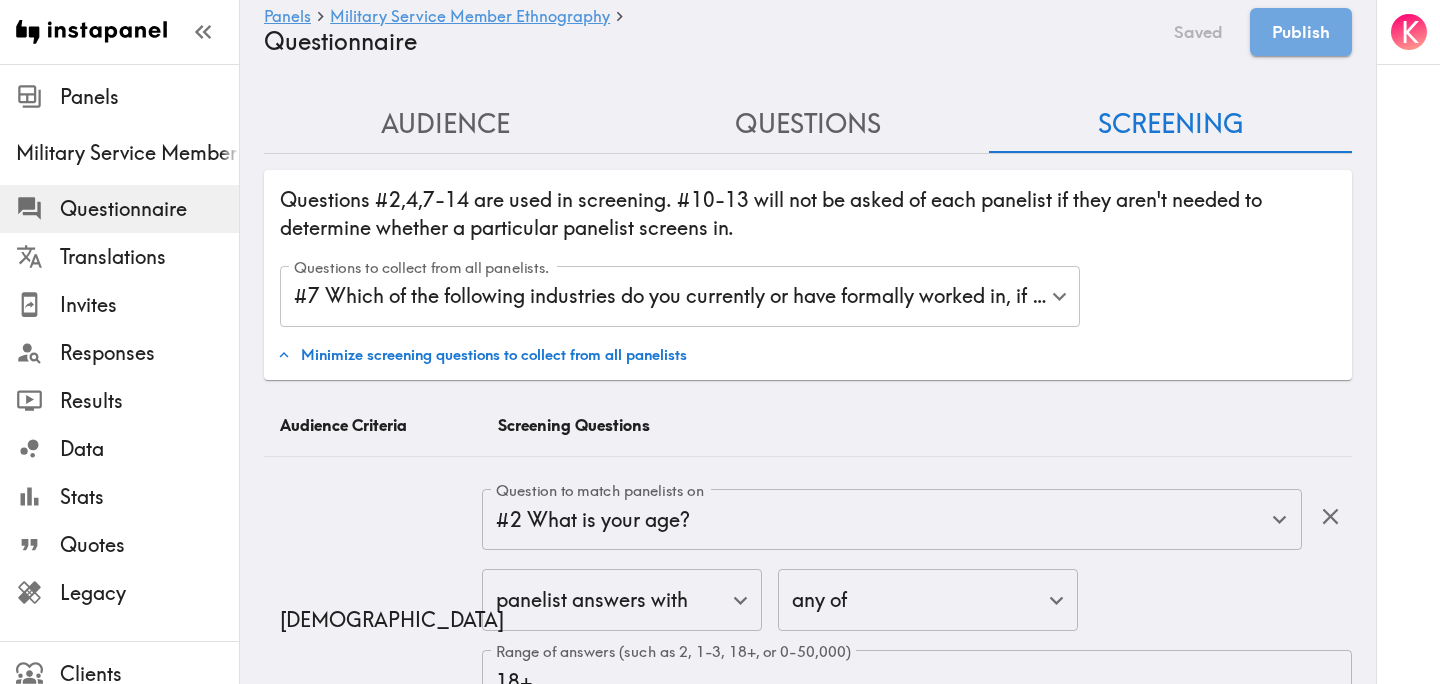 click on "Questions to collect from all panelists. #7 Which of the following industries do you currently or have formally worked in, if any? ,  #8 Are you currently serving as or retired from the following? ,  #9 Which, if any, of the following best describes you? c8f16af5-d274-4268-8188-7e85ddfc24b3,03eea193-9fa7-4fcc-83c0-1bcf5c27692f,359dc58f-a603-4ef3-8903-b260f63852a3 Questions to collect from all panelists." at bounding box center (808, 290) 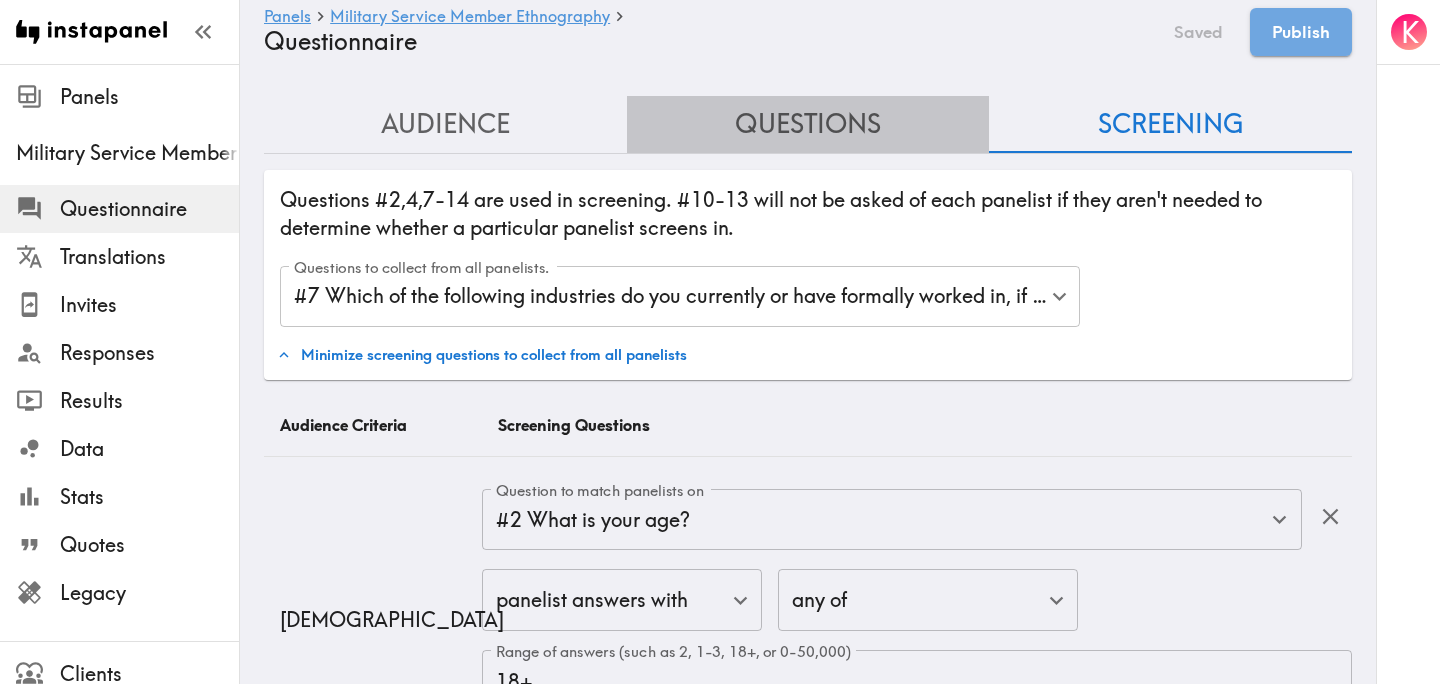 click on "Questions" at bounding box center [808, 124] 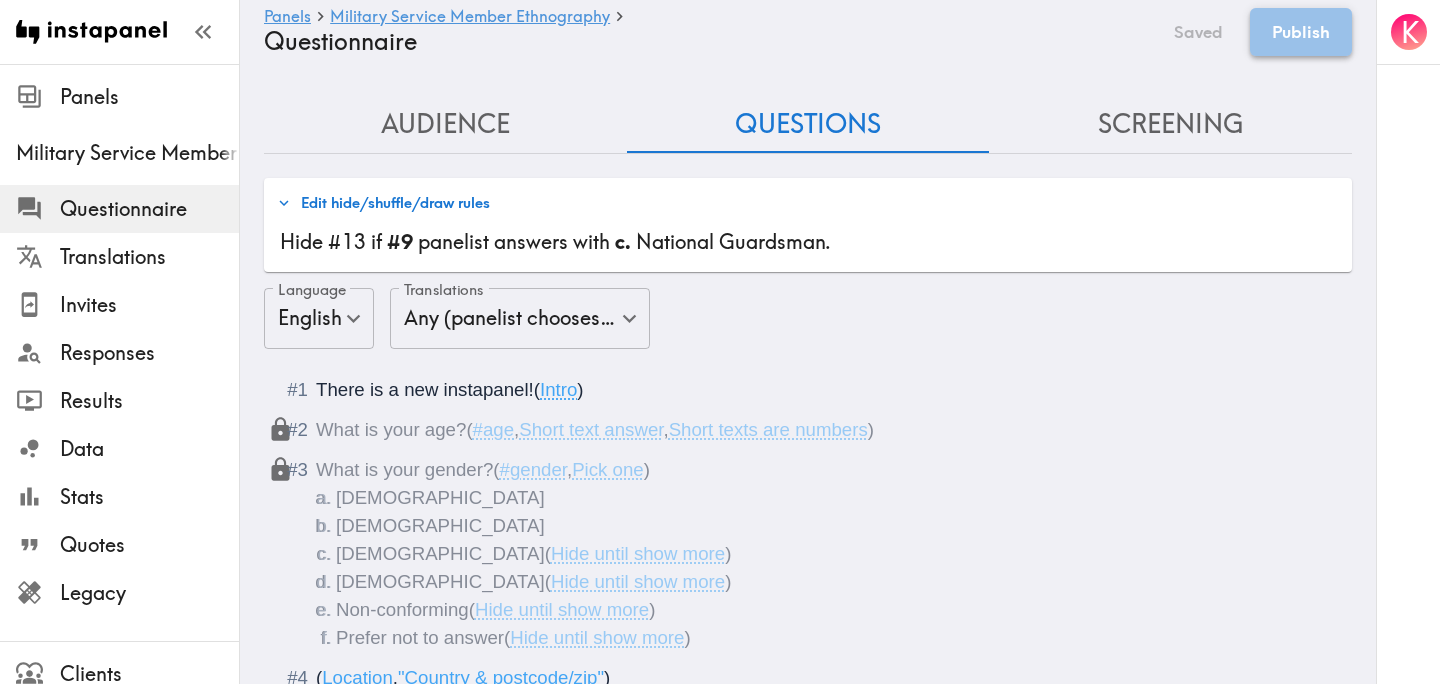 click on "Publish" at bounding box center (1301, 32) 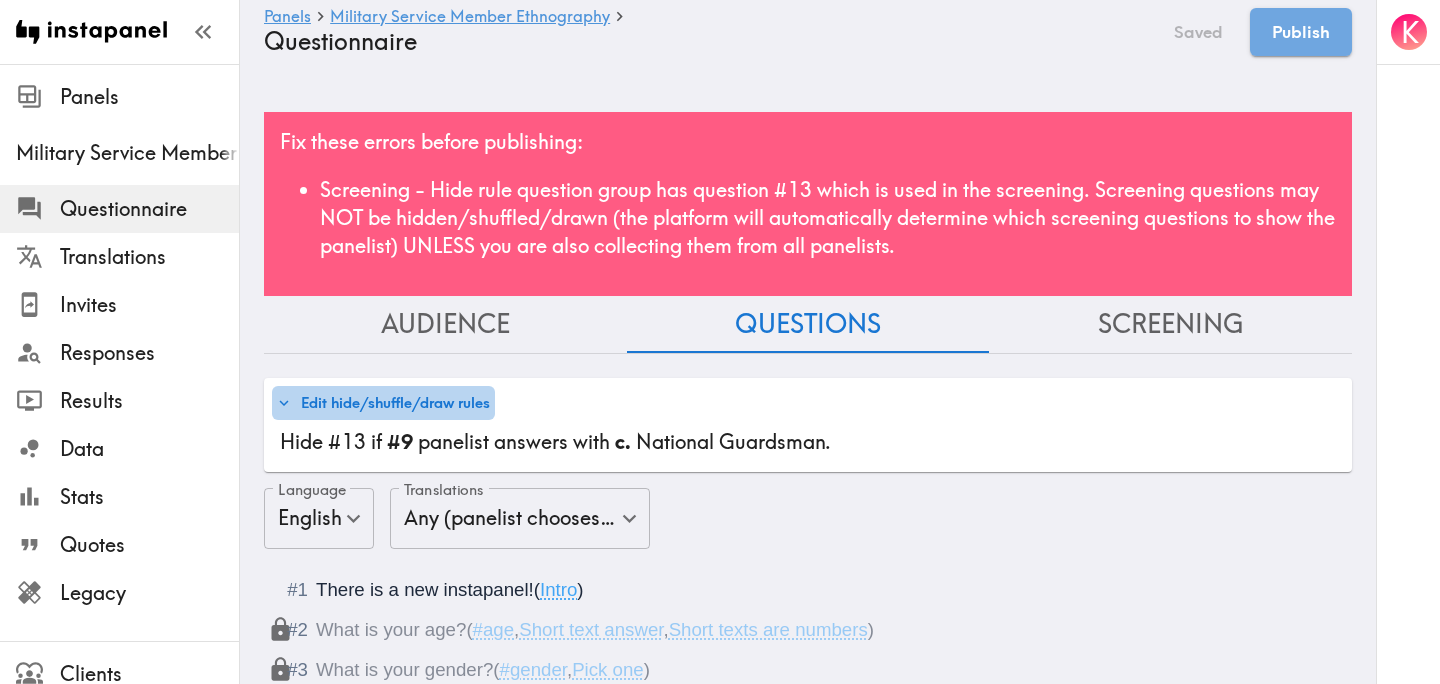 click on "Edit hide/shuffle/draw rules" at bounding box center [383, 403] 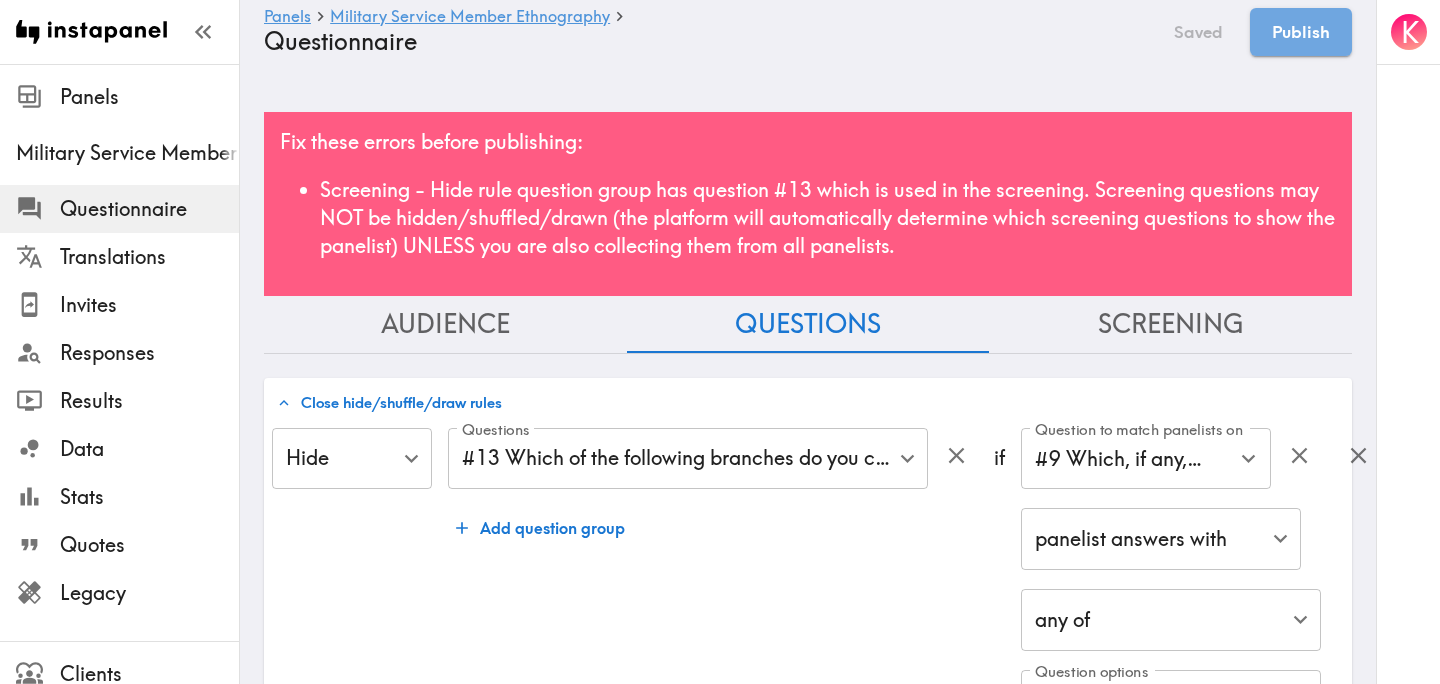 click on "Screening" at bounding box center [1170, 324] 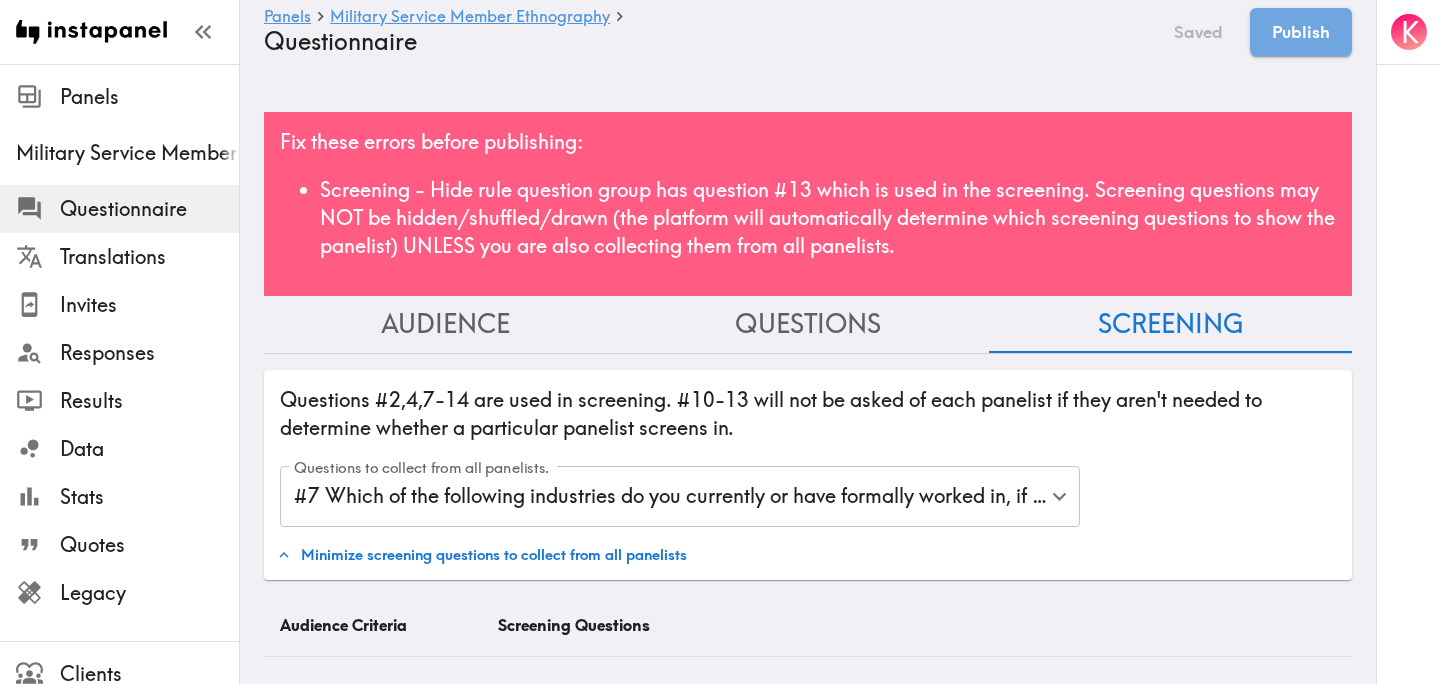 click on "Instapanel -  Panels  -  Military Service Member Ethnography  -  Questionnaire Panels Military Service Member Ethnography Questionnaire Translations Invites Responses Results Data Stats Quotes Legacy Clients Panelists Strategists My Invites My Rewards Help/Suggestions K Panels   Military Service Member Ethnography   Questionnaire Saved Publish Fix these errors before publishing: Screening - Hide rule question group has question #13 which is used in the screening. Screening questions may NOT be hidden/shuffled/drawn (the platform will automatically determine which screening questions to show the panelist) UNLESS you are also collecting them from all panelists. Audience Questions Screening # Video Responses 20 # Video Responses The target number of panelists recording video. # Quant Responses # Quant Responses The target number of panelists answering multiple-choice and short text questions (no video answers). 18+ years old Mix of genders  ( No specific distribution ) Broad geographic distribution across the US" at bounding box center (720, 4774) 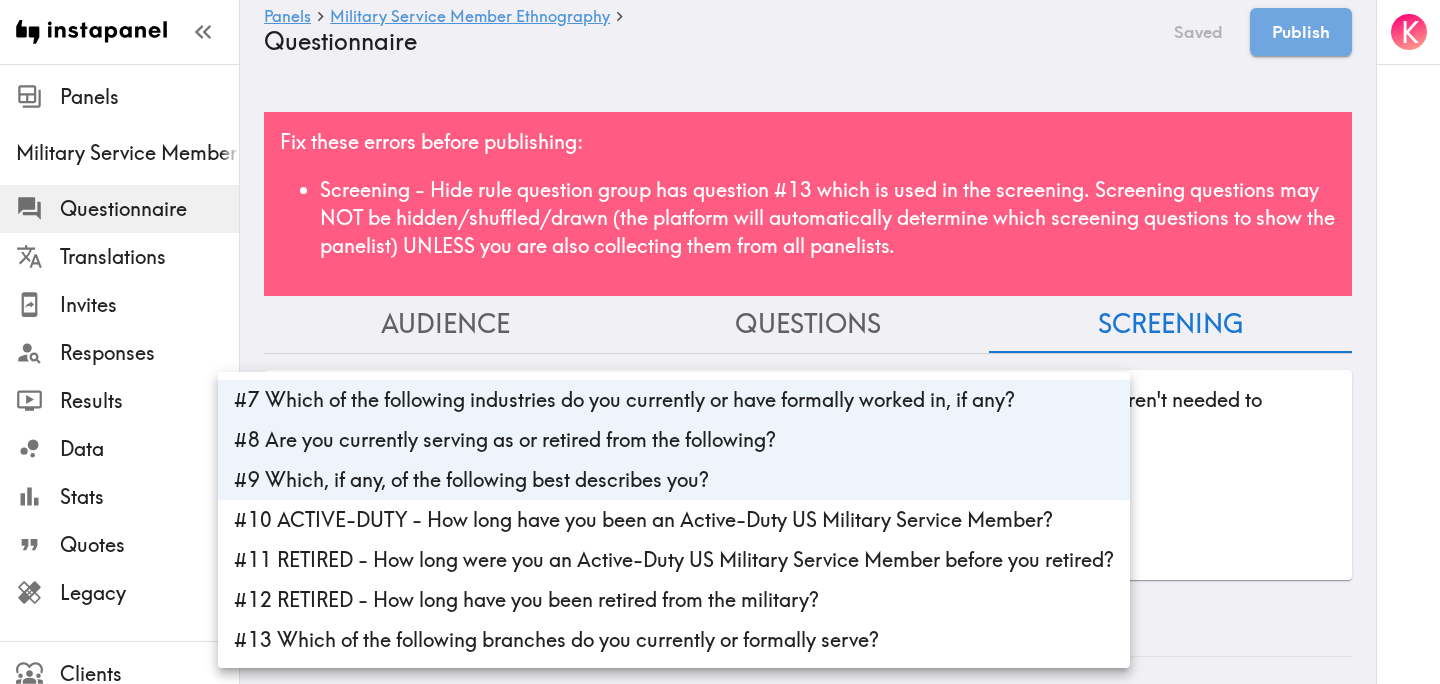 click on "#13 Which of the following branches do you currently or formally serve?" at bounding box center [674, 640] 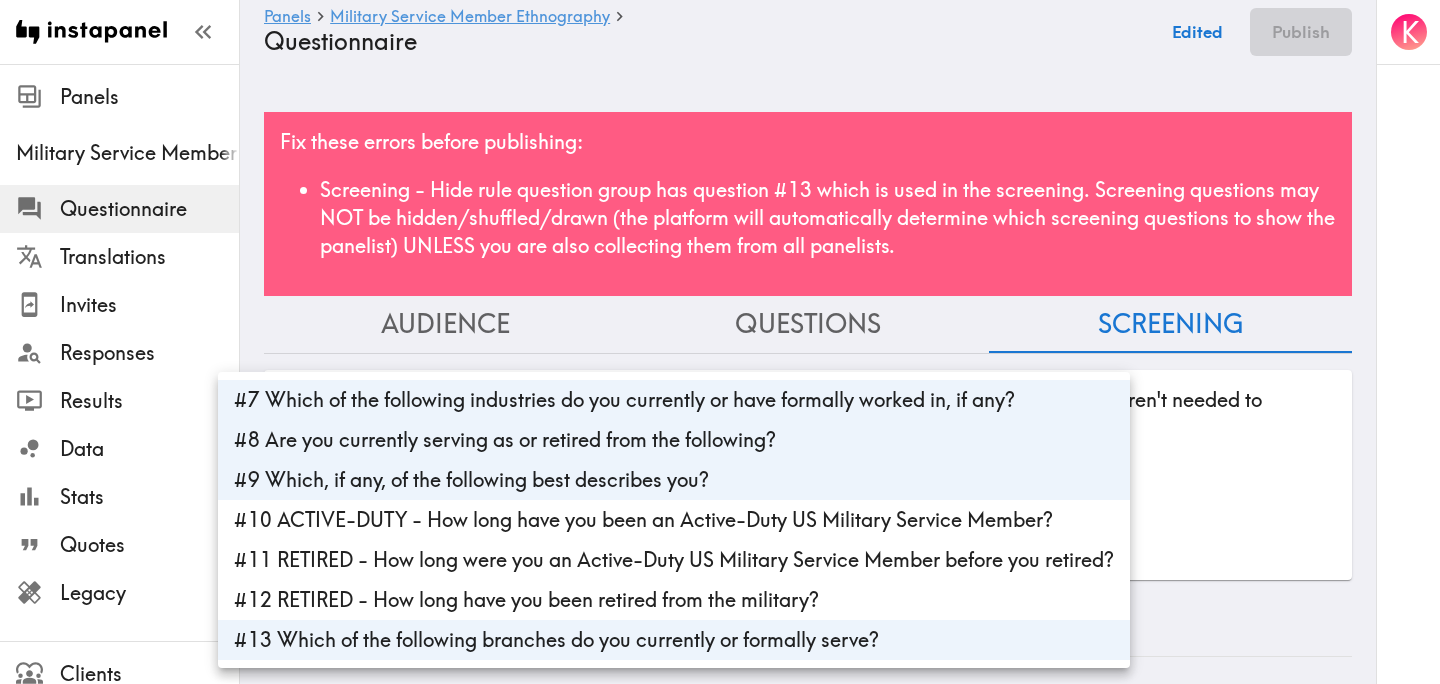 click at bounding box center [720, 342] 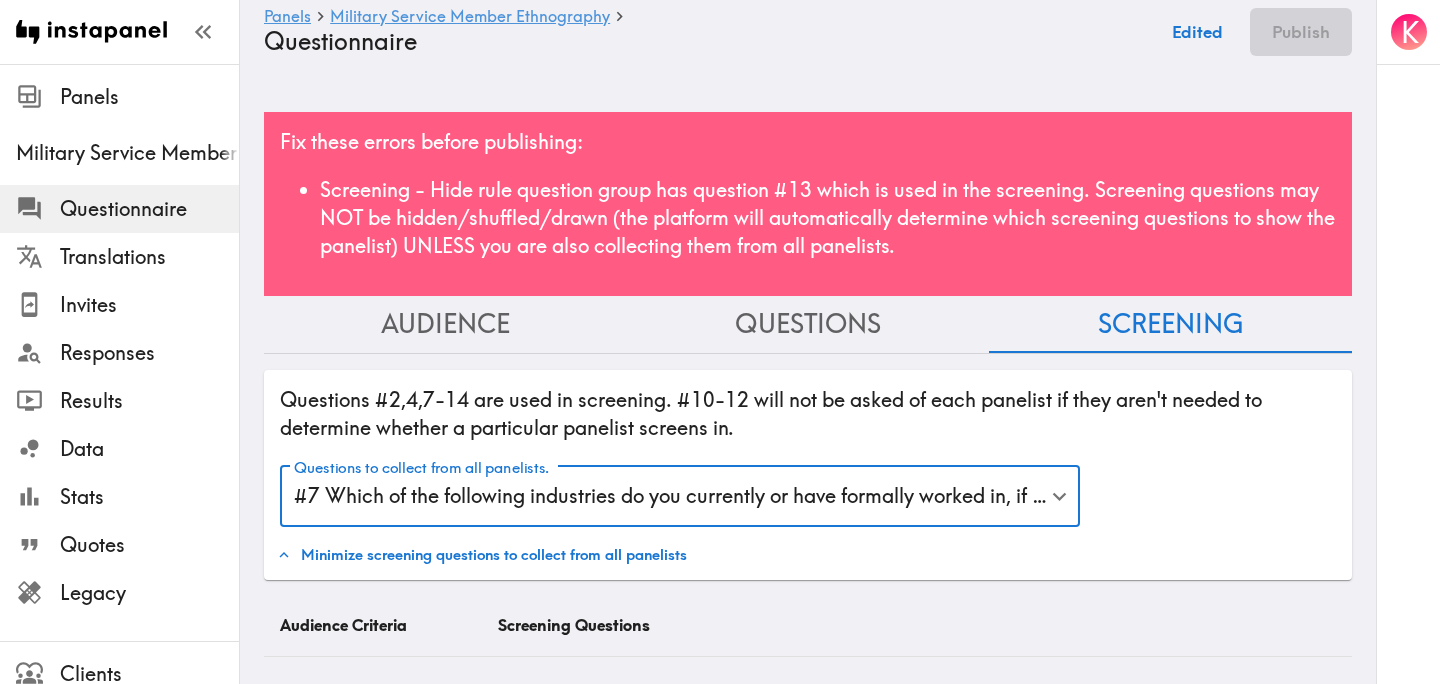 click on "Questions" at bounding box center [808, 324] 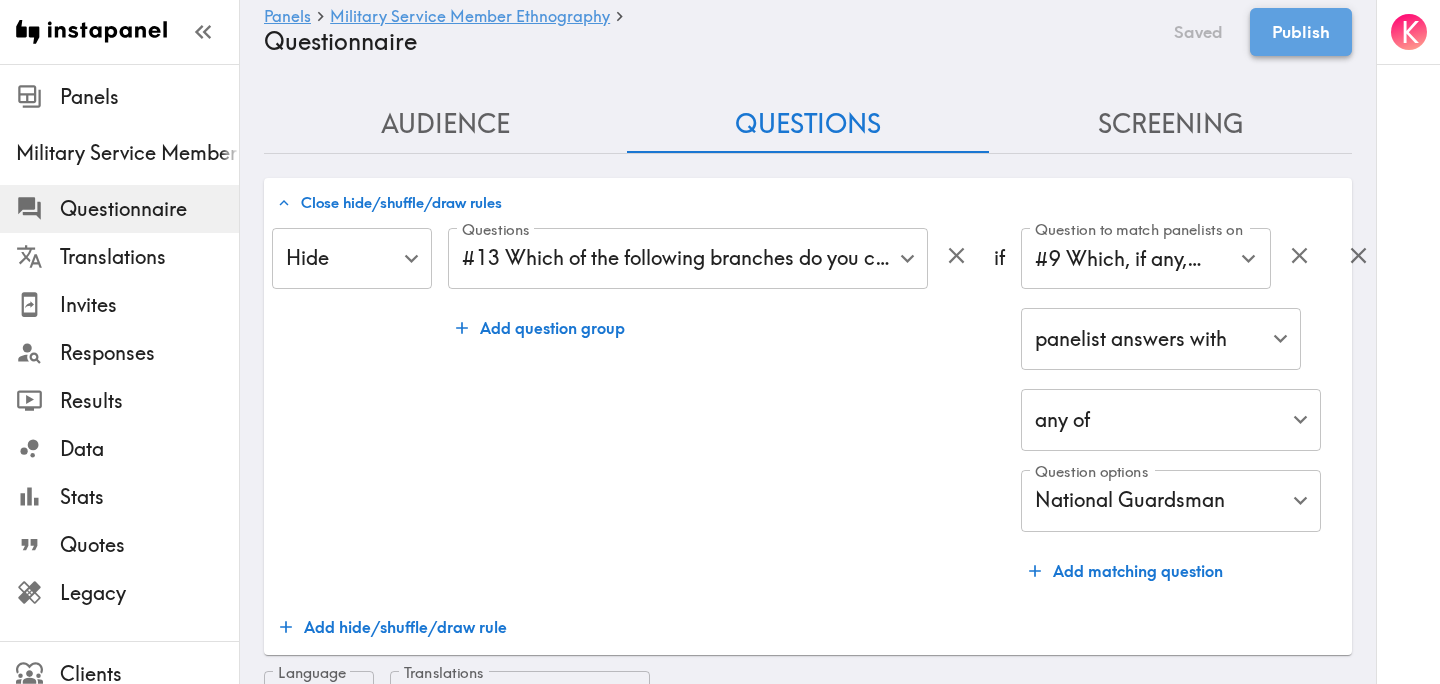 click on "Publish" at bounding box center [1301, 32] 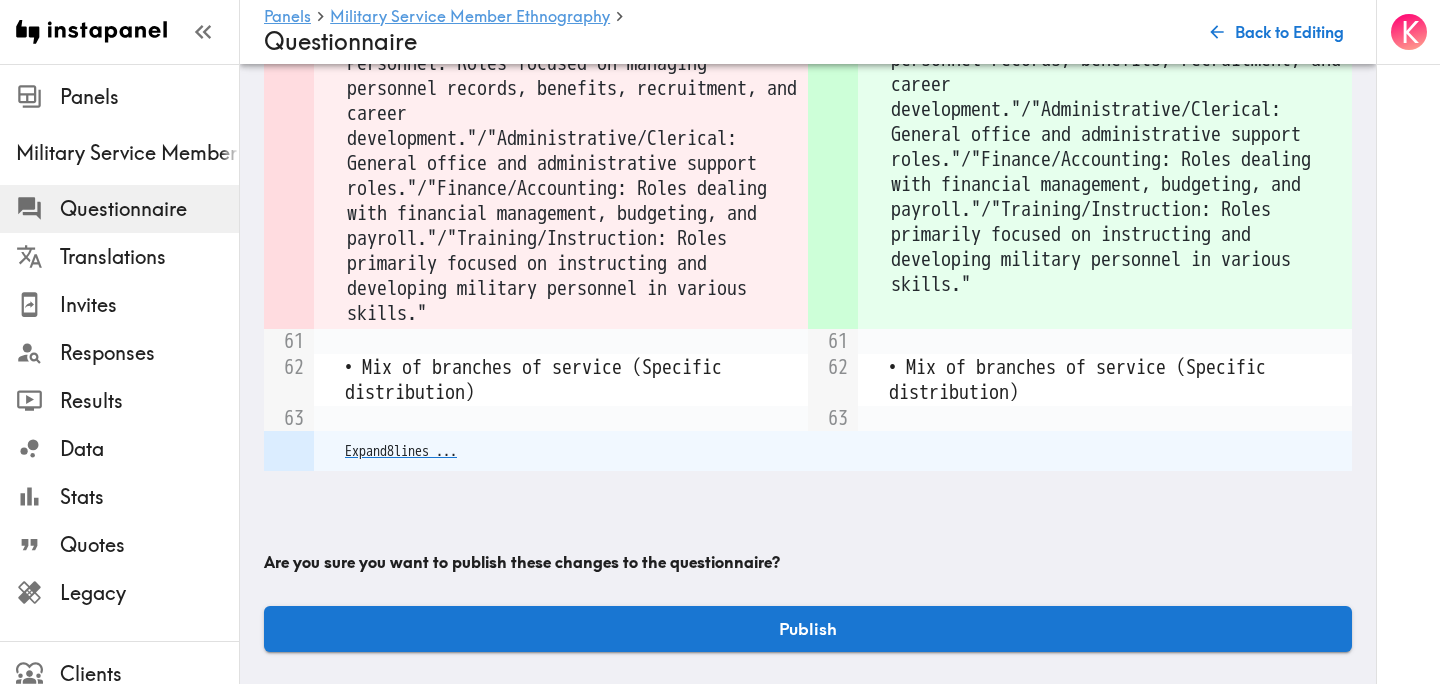 scroll, scrollTop: 5848, scrollLeft: 0, axis: vertical 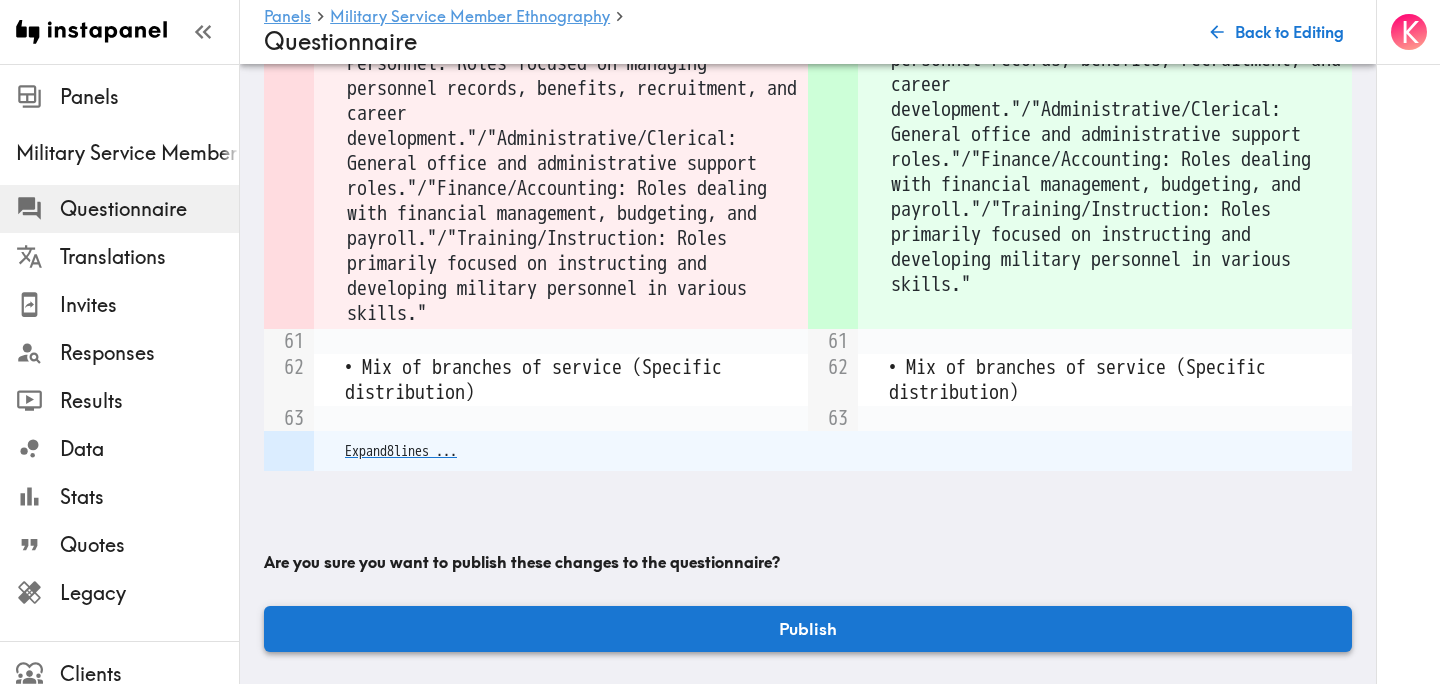 click on "Publish" at bounding box center (808, 629) 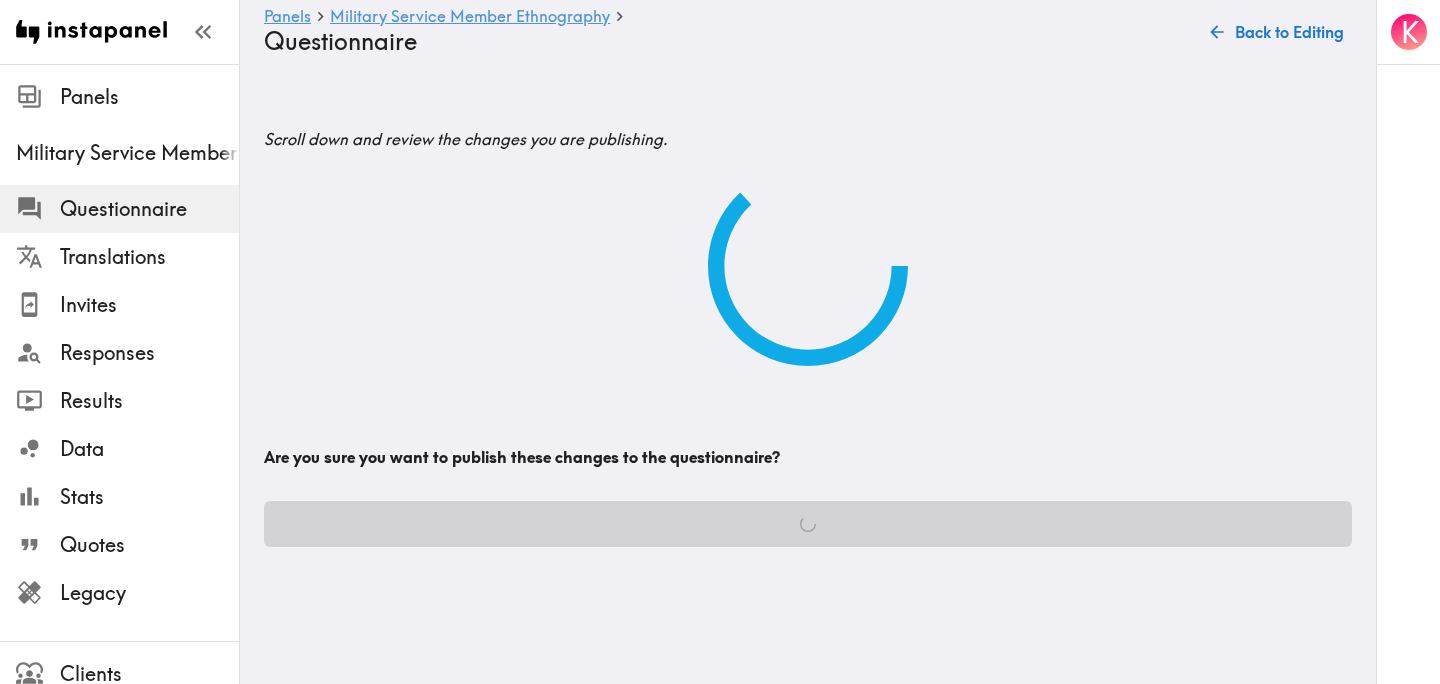 scroll, scrollTop: 0, scrollLeft: 0, axis: both 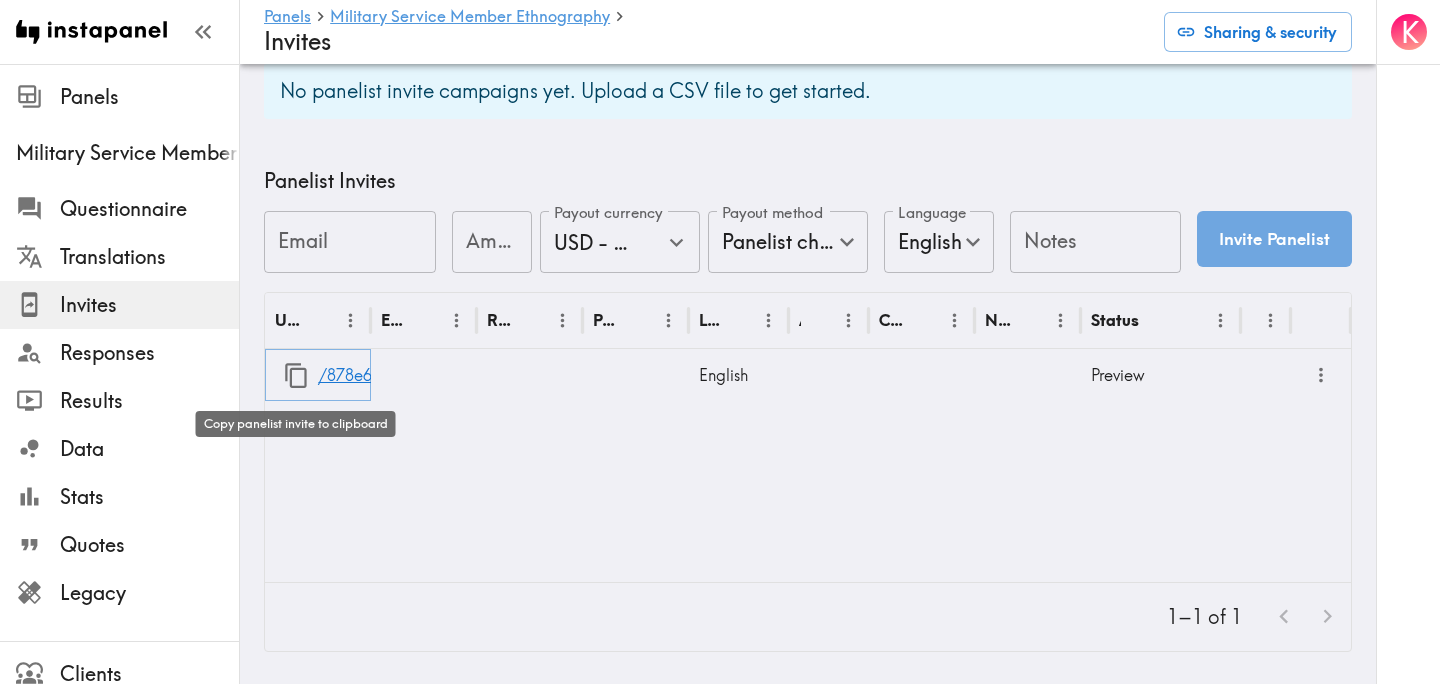click 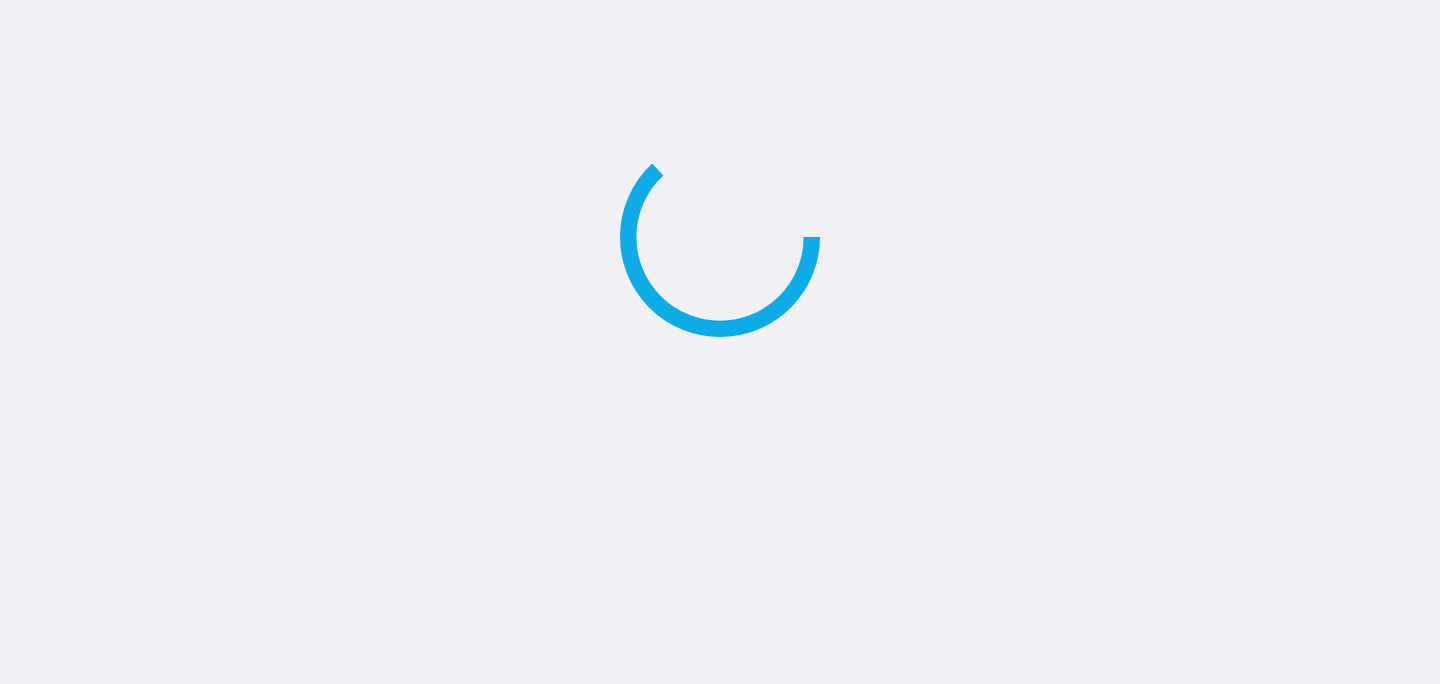 scroll, scrollTop: 0, scrollLeft: 0, axis: both 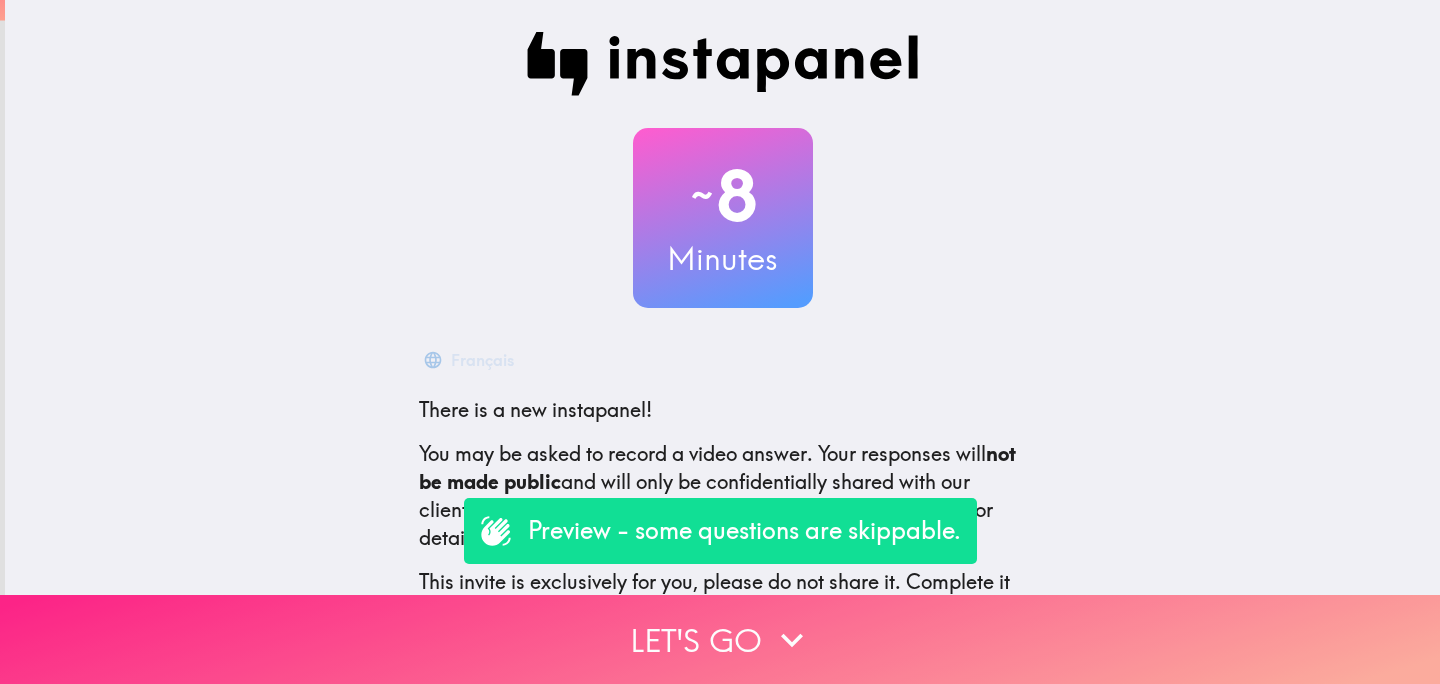 click on "Let's go" at bounding box center [720, 639] 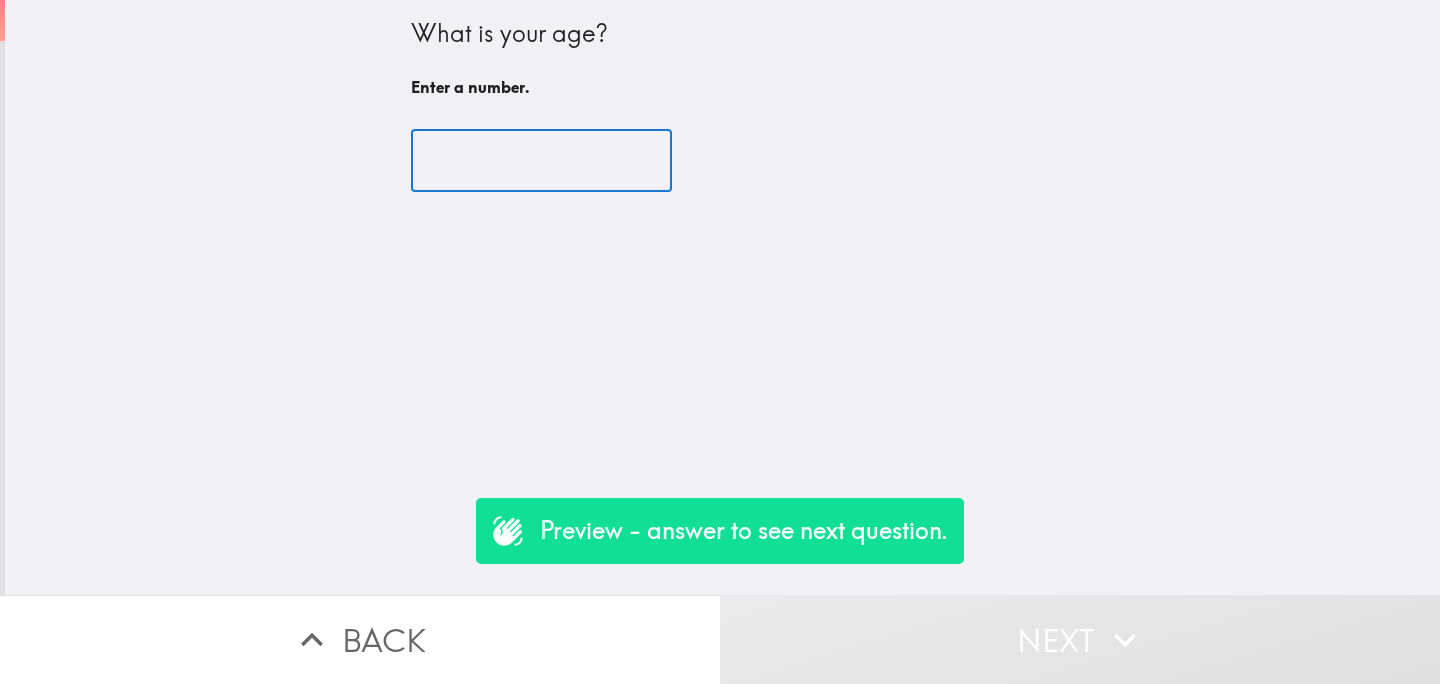 click at bounding box center (541, 161) 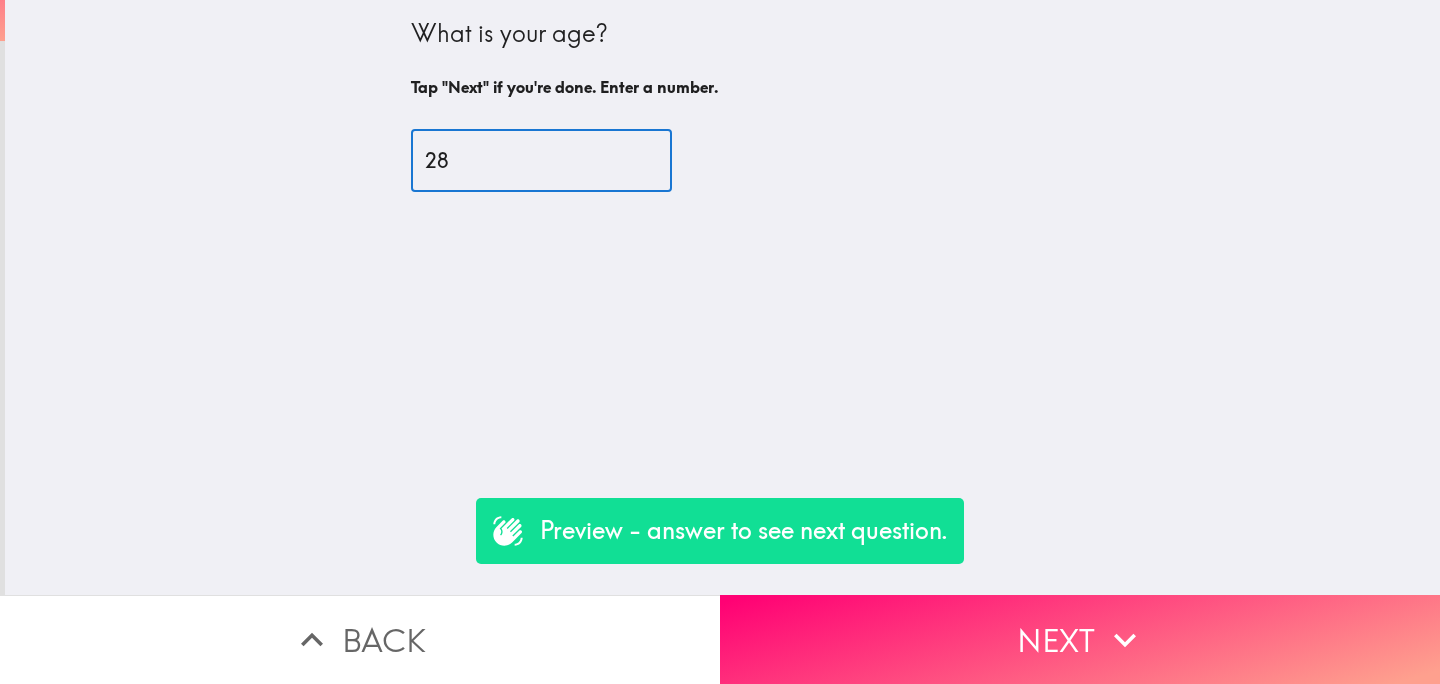 type on "28" 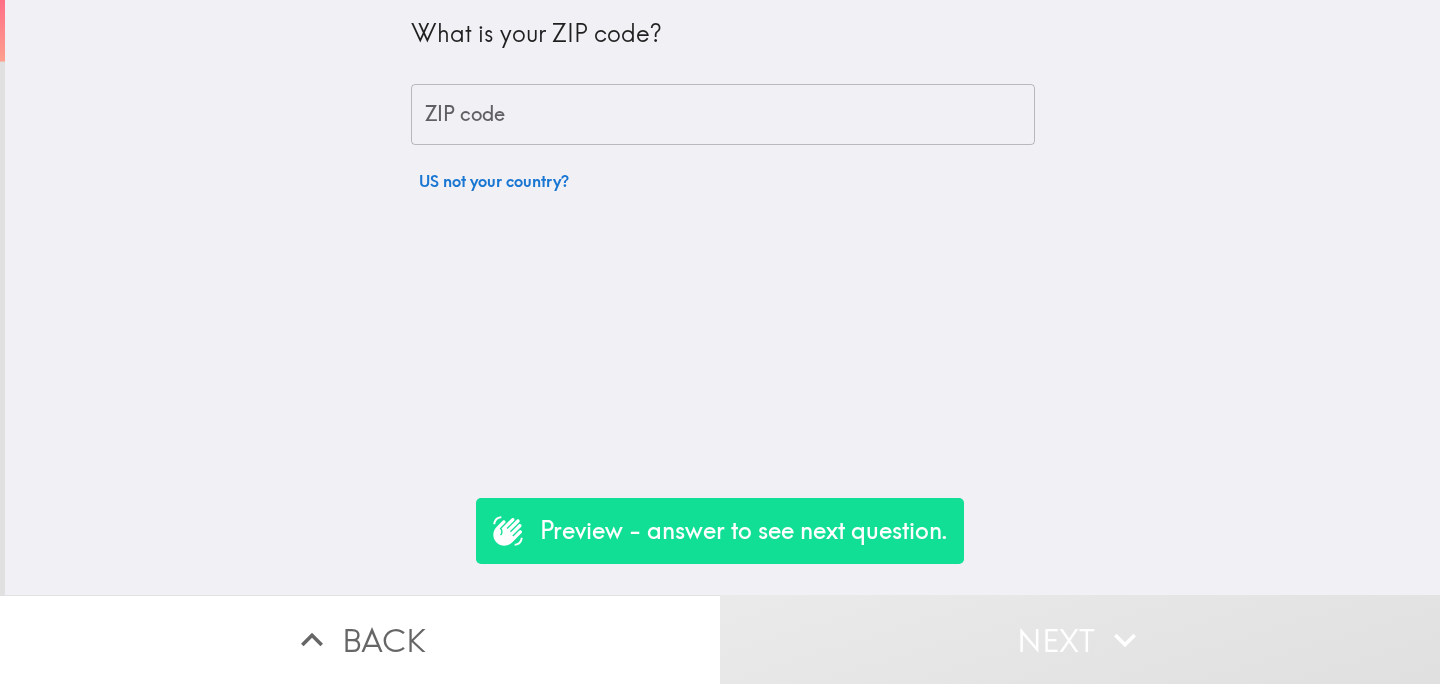 click on "ZIP code" at bounding box center (723, 115) 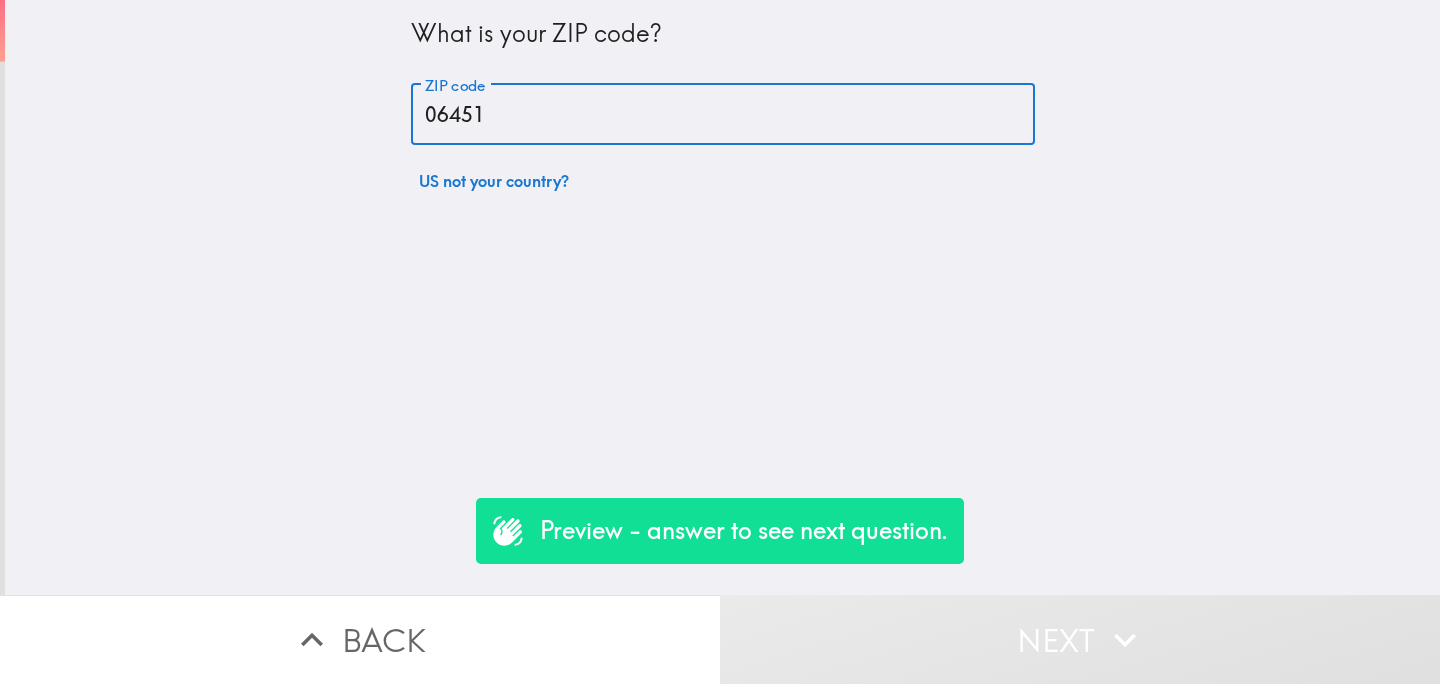 type on "06451" 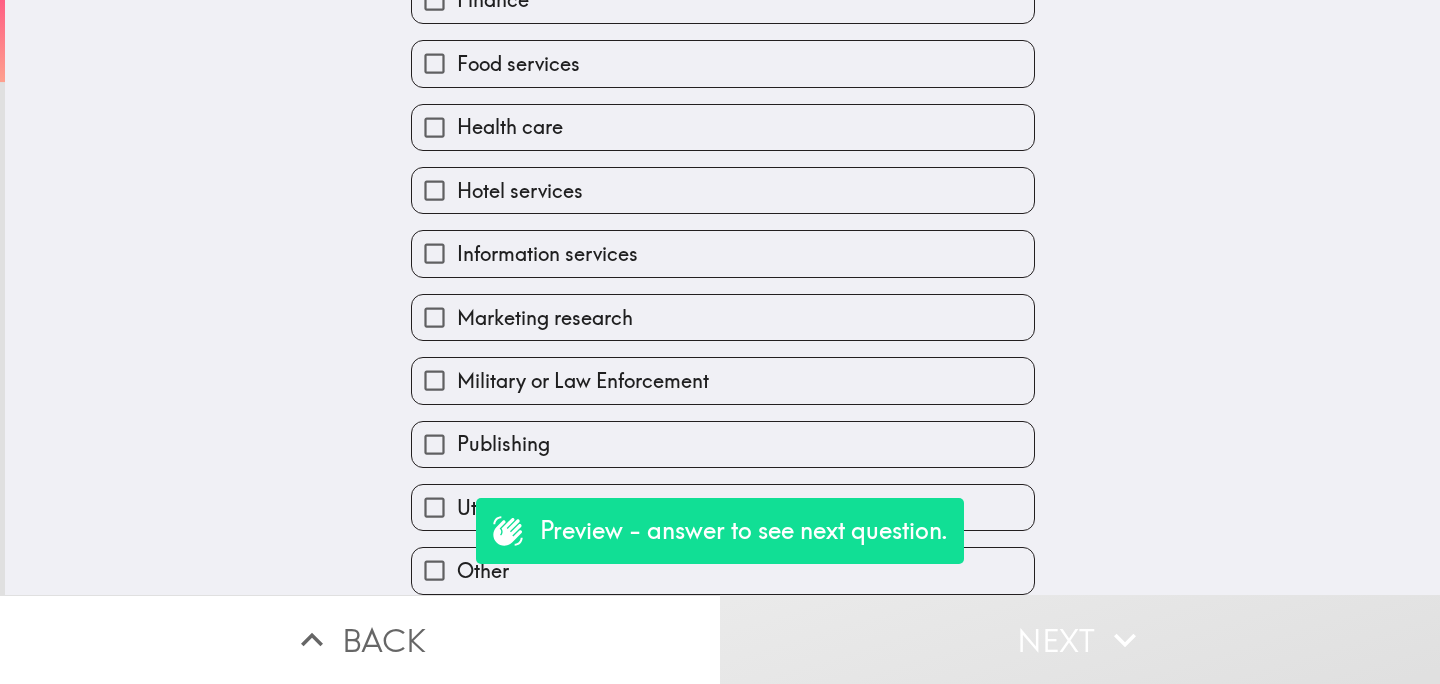 scroll, scrollTop: 559, scrollLeft: 0, axis: vertical 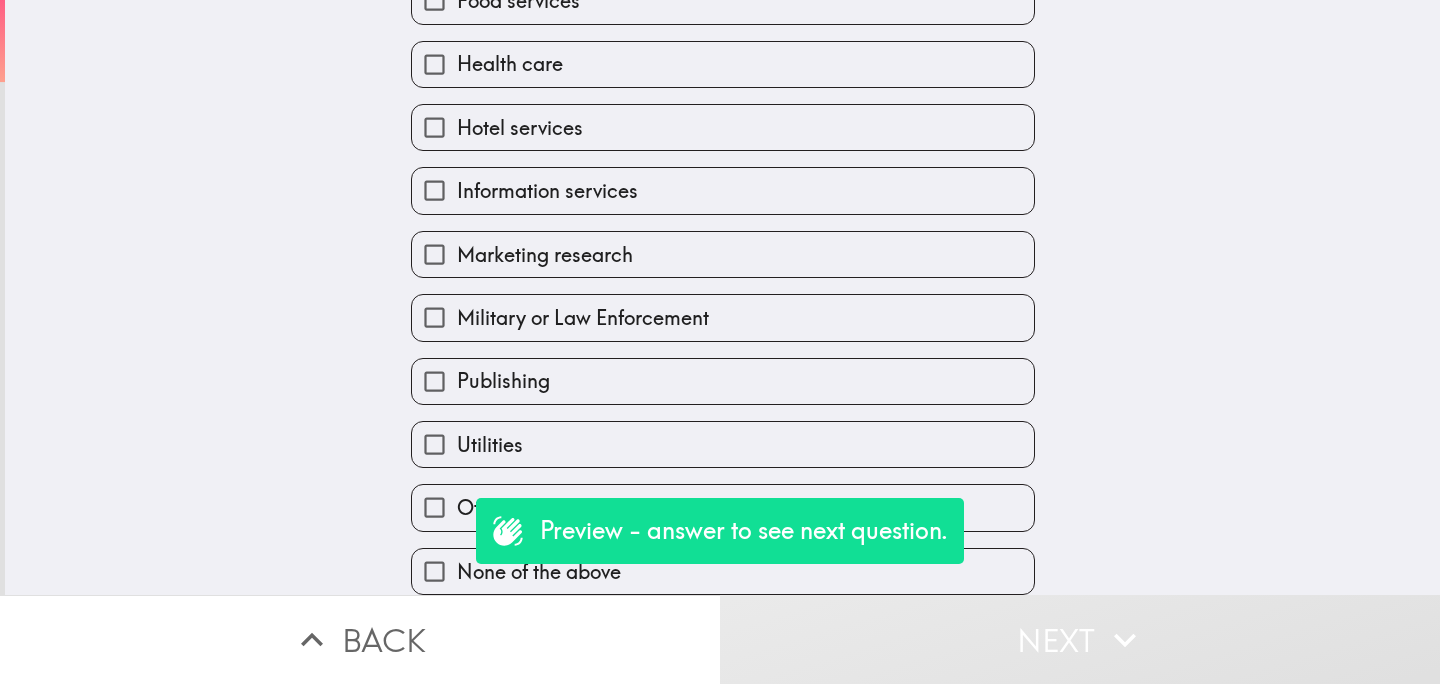 click on "Military or Law Enforcement" at bounding box center [583, 318] 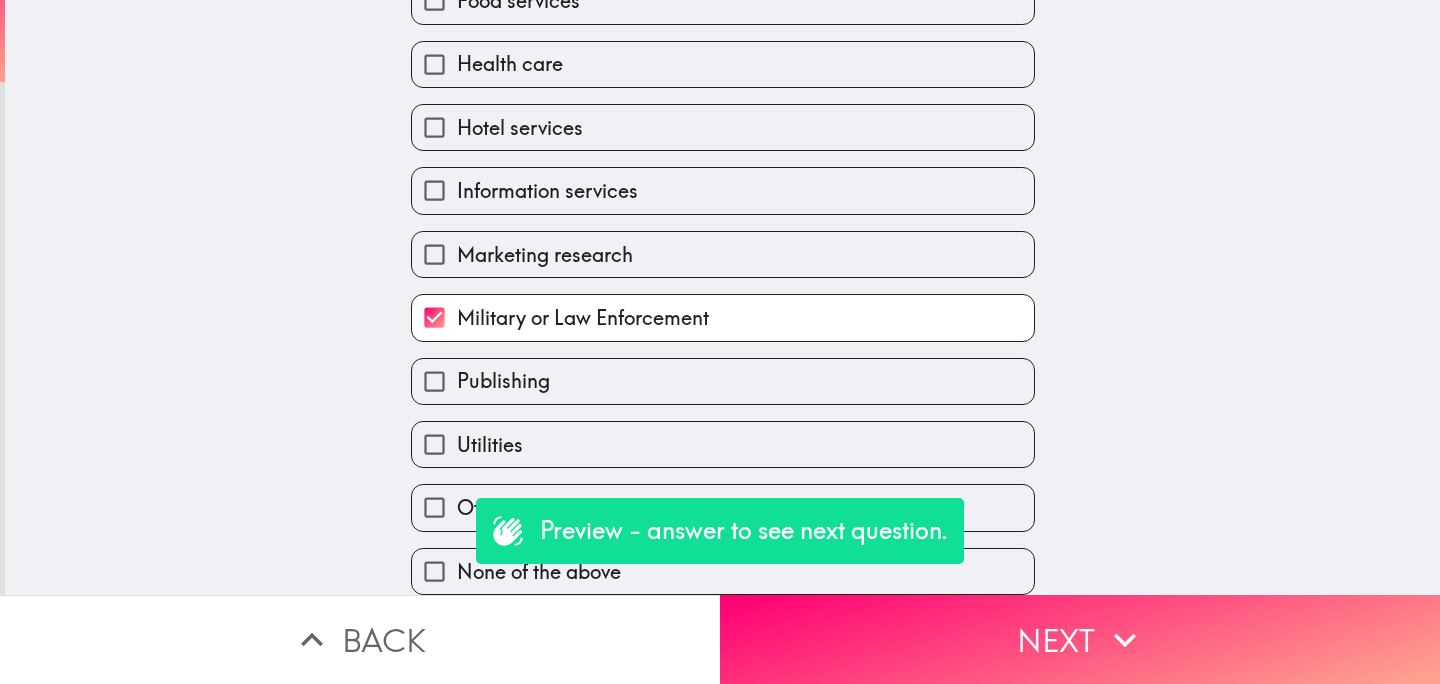 click on "Publishing" at bounding box center (723, 381) 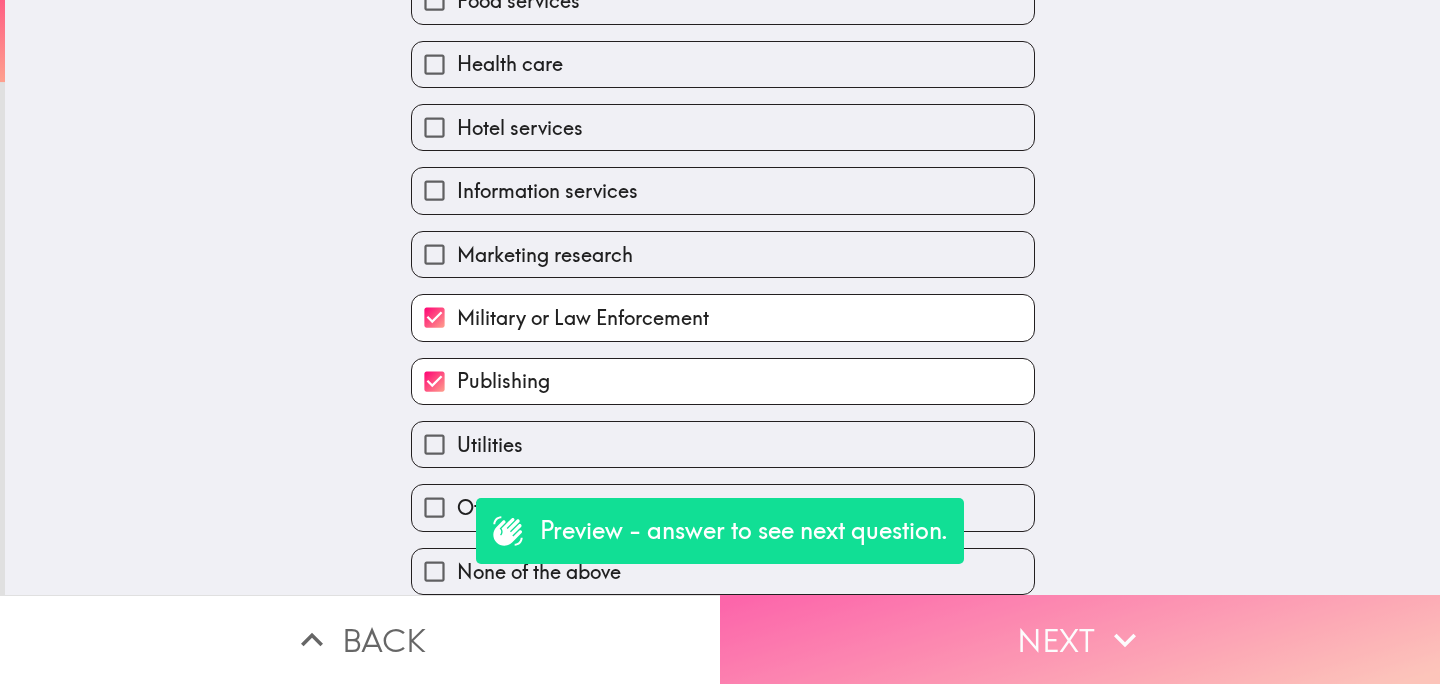 click on "Next" at bounding box center [1080, 639] 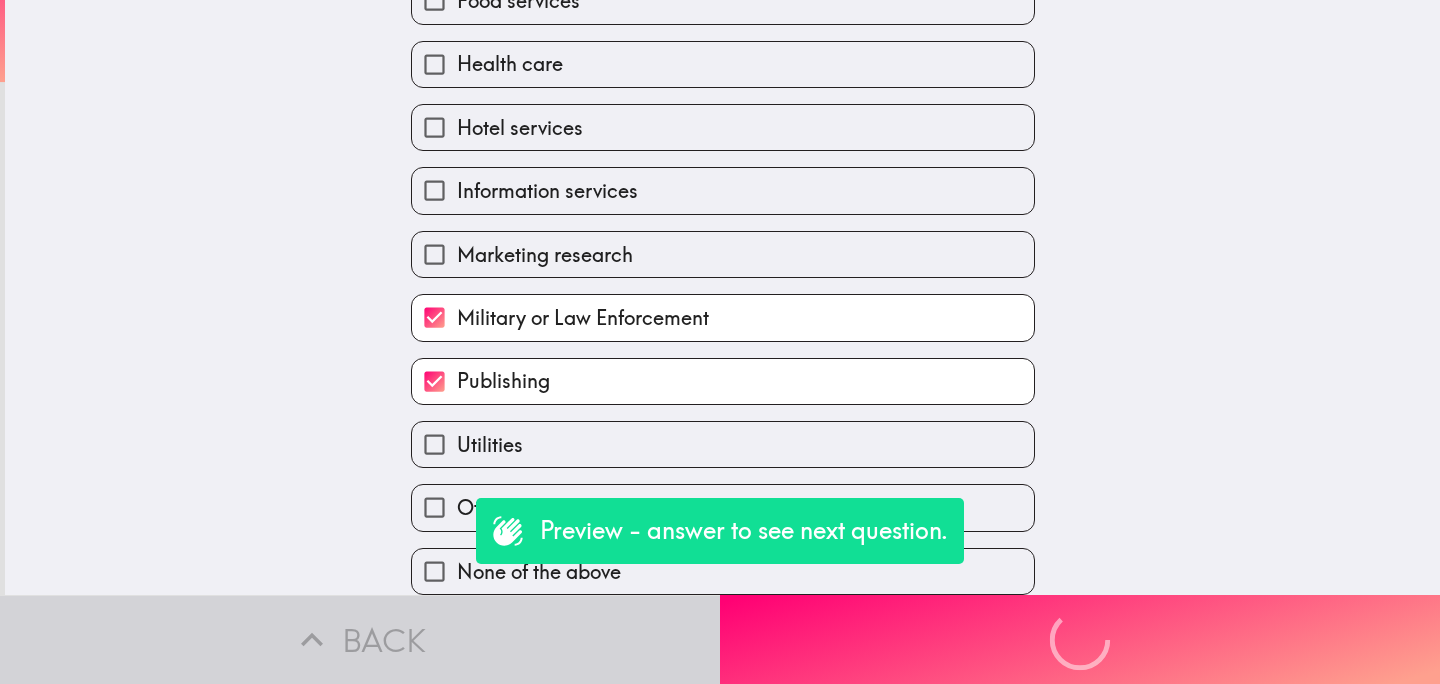 scroll, scrollTop: 527, scrollLeft: 0, axis: vertical 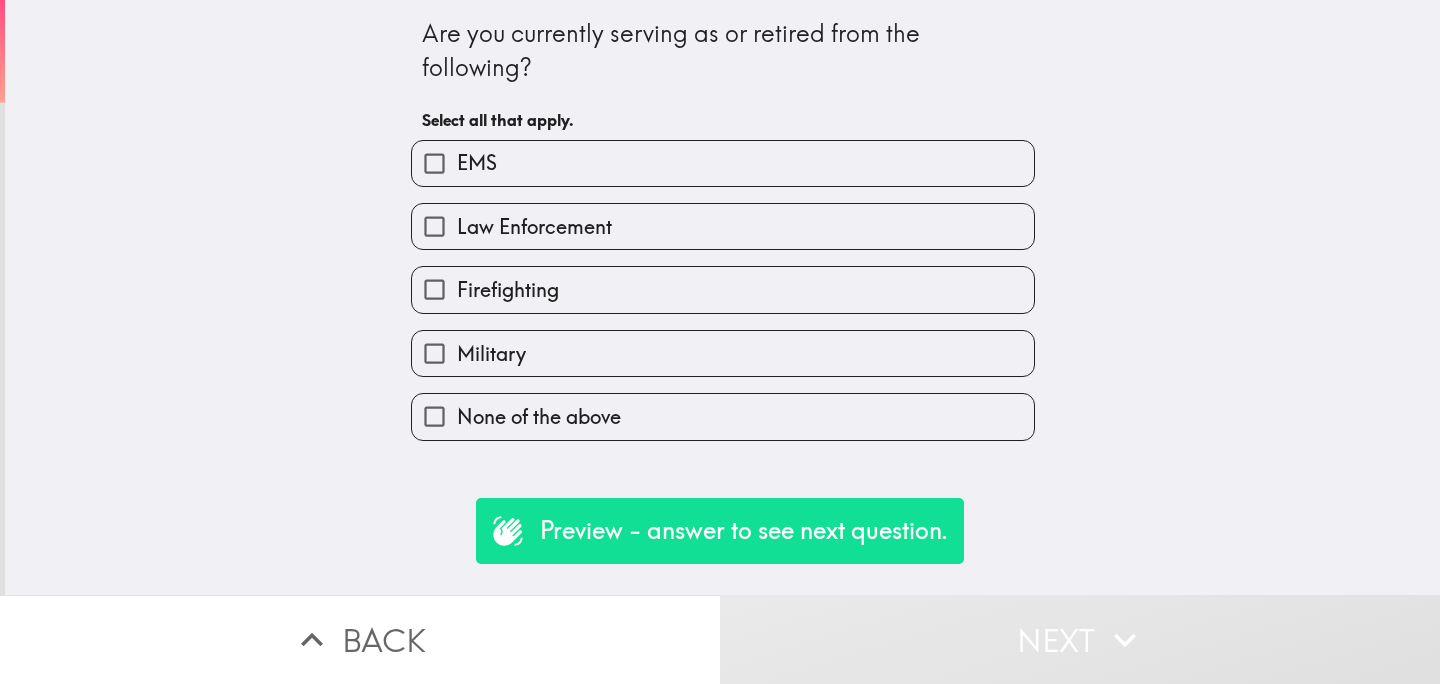 click on "Firefighting" at bounding box center [723, 289] 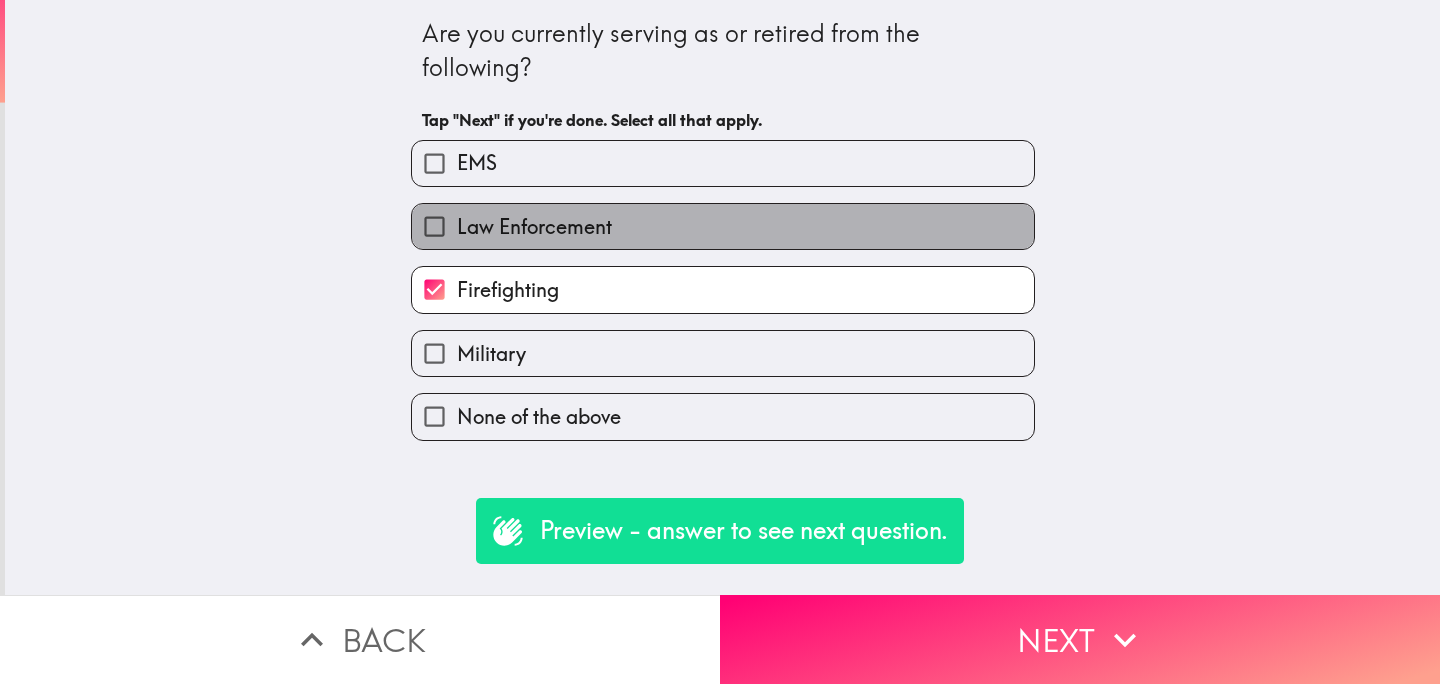 click on "Law Enforcement" at bounding box center (723, 226) 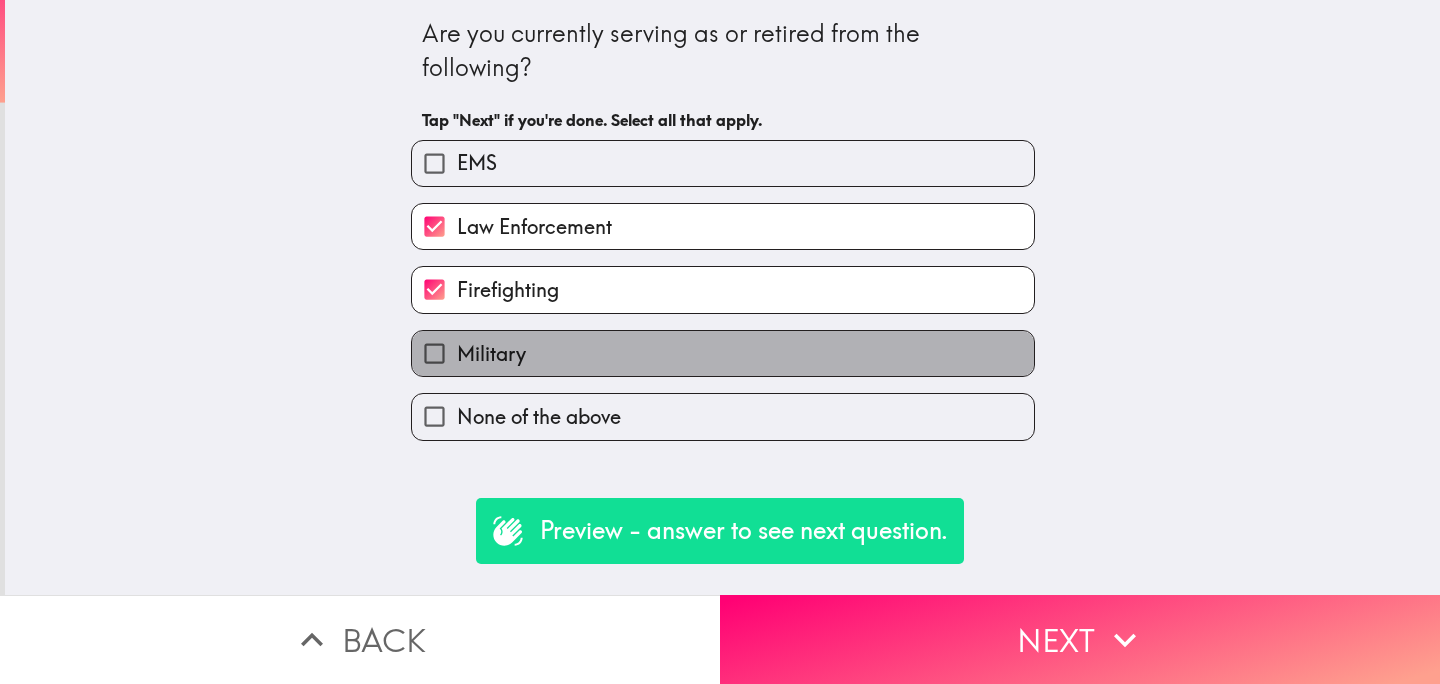 click on "Military" at bounding box center (723, 353) 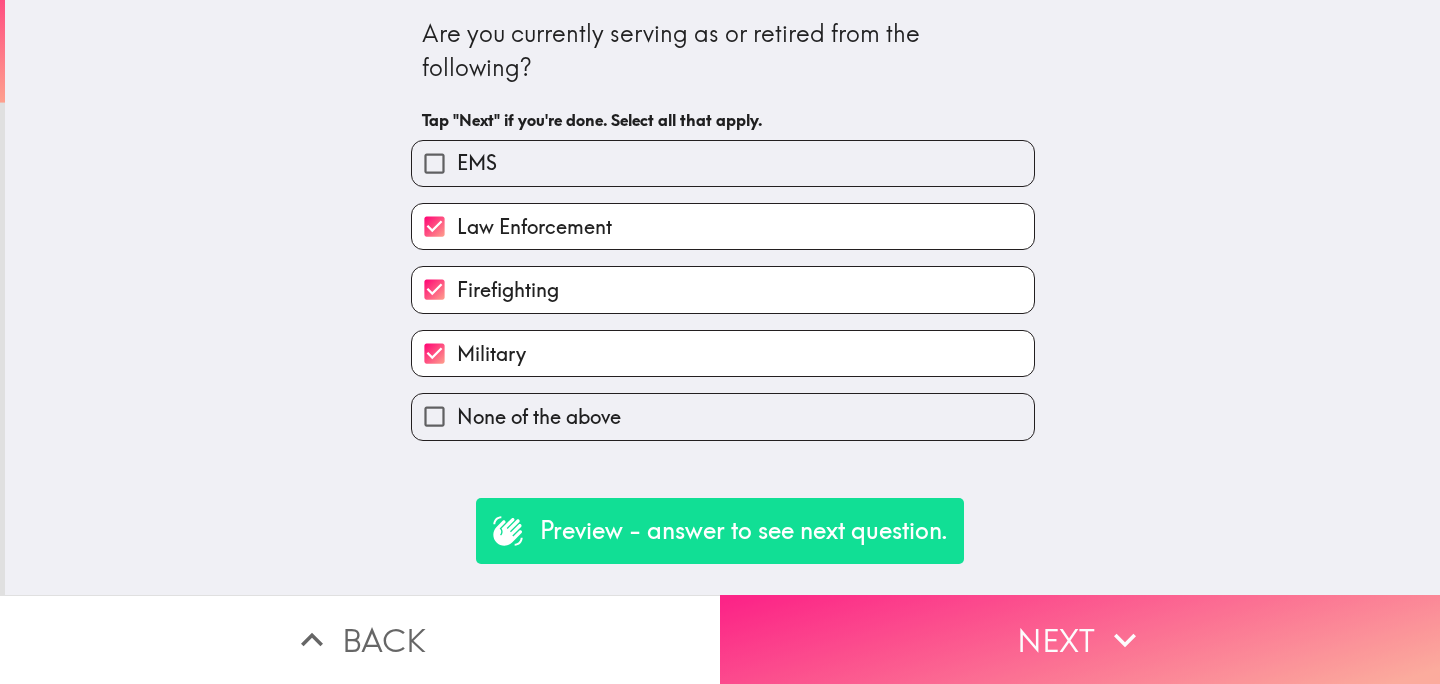 click on "Next" at bounding box center [1080, 639] 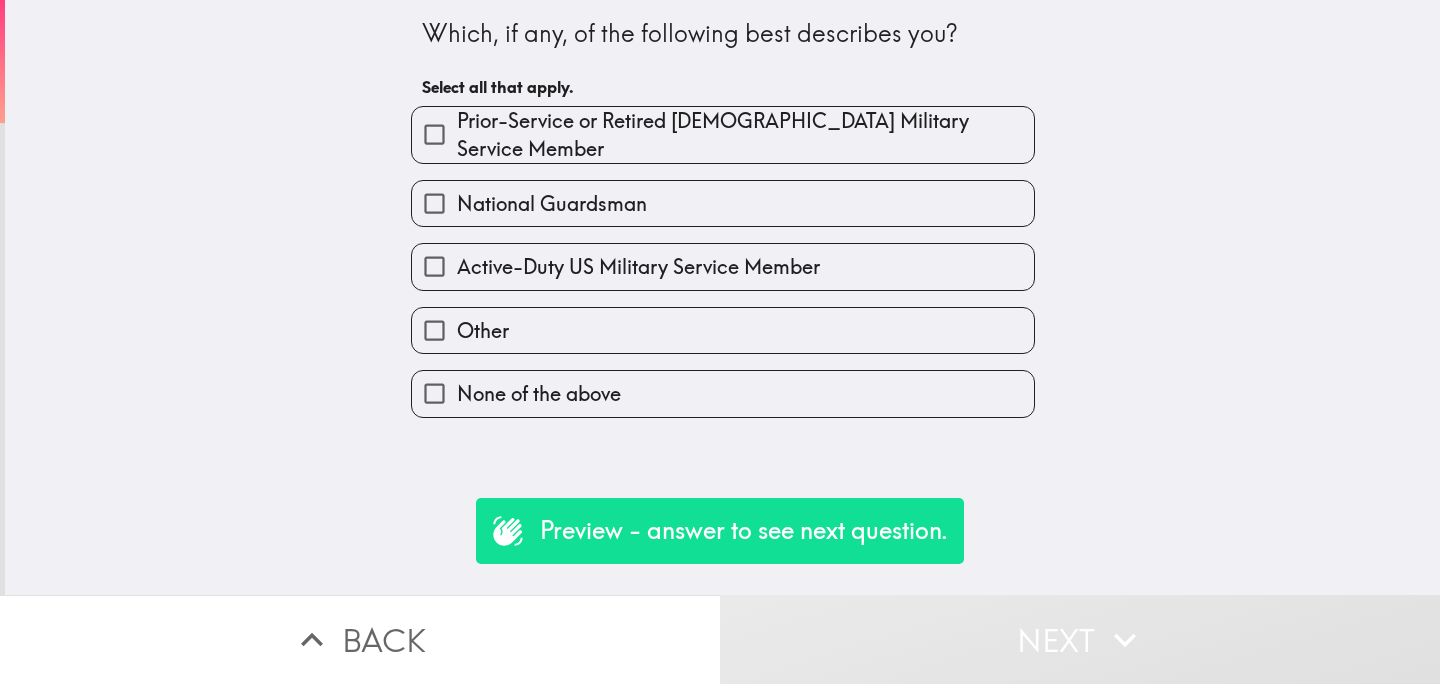 click on "Active-Duty US Military Service Member" at bounding box center [723, 266] 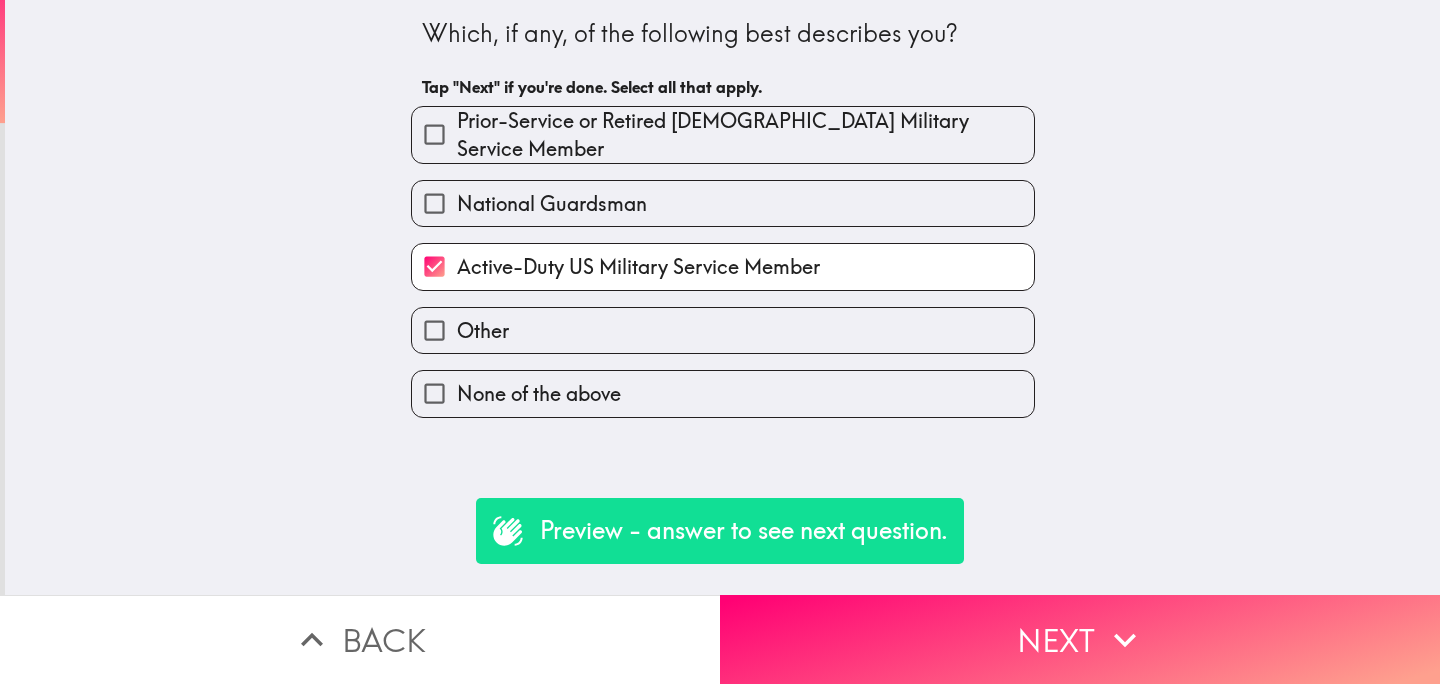 click on "National Guardsman" at bounding box center [723, 203] 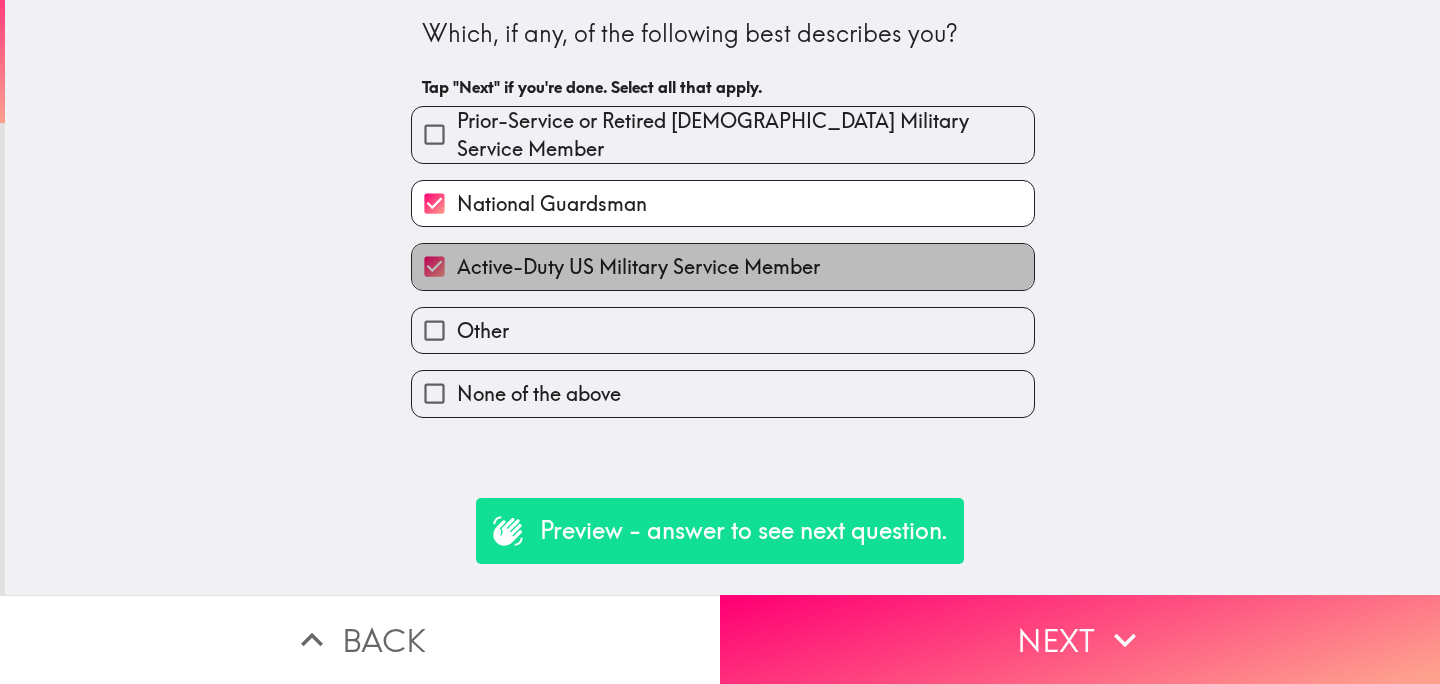 click on "Active-Duty US Military Service Member" at bounding box center [638, 267] 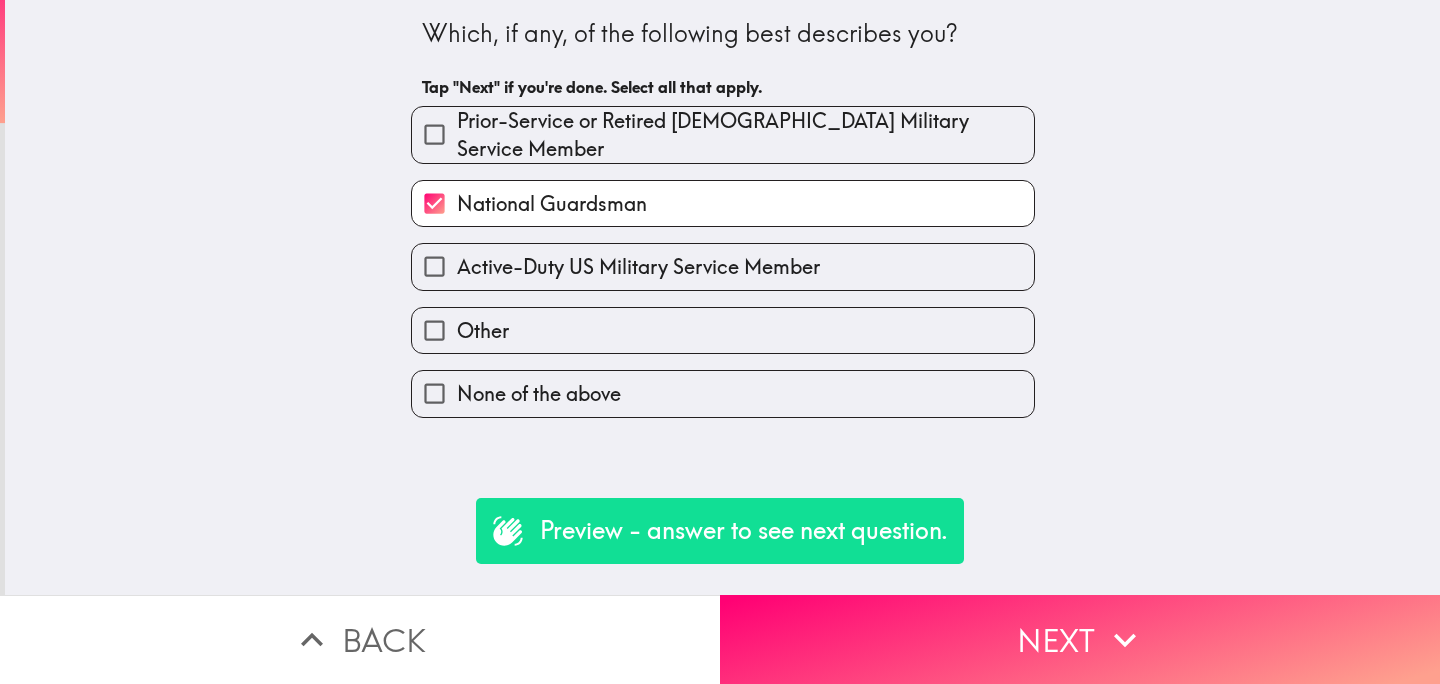 click on "Active-Duty US Military Service Member" at bounding box center [723, 266] 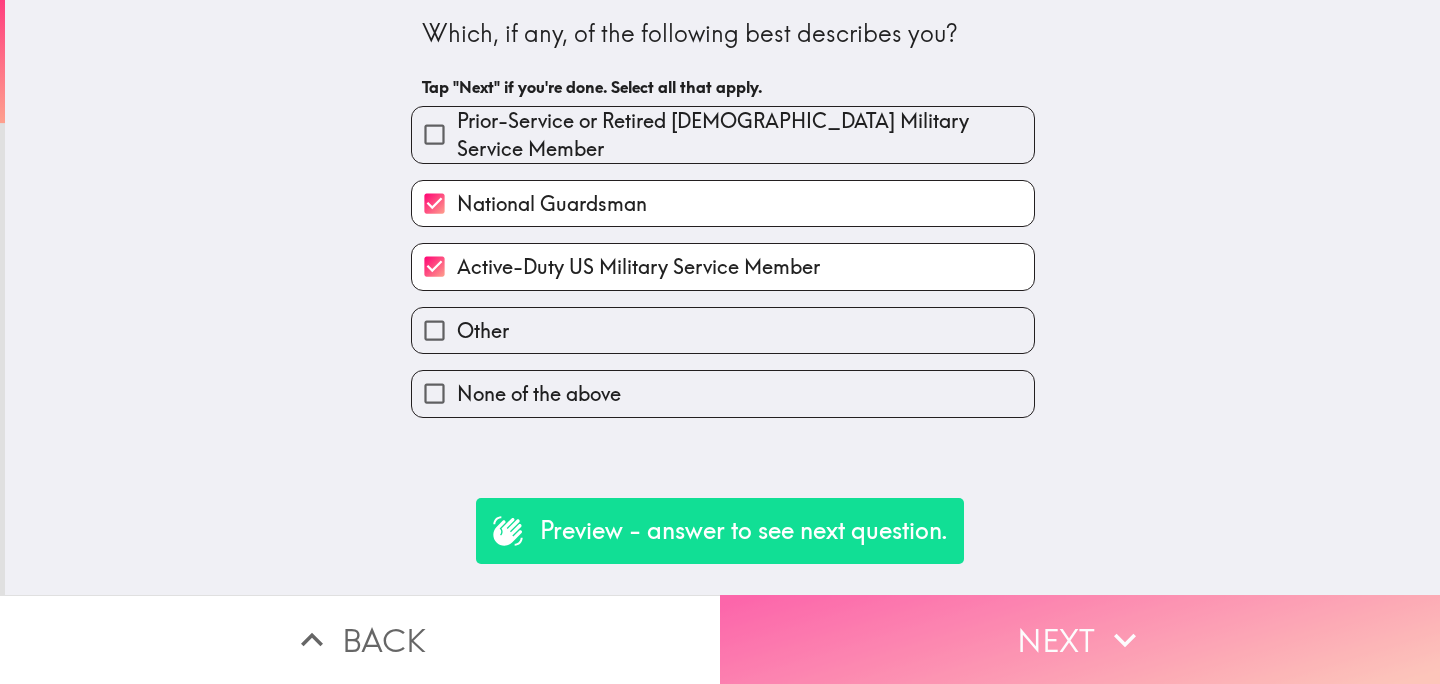 click on "Next" at bounding box center [1080, 639] 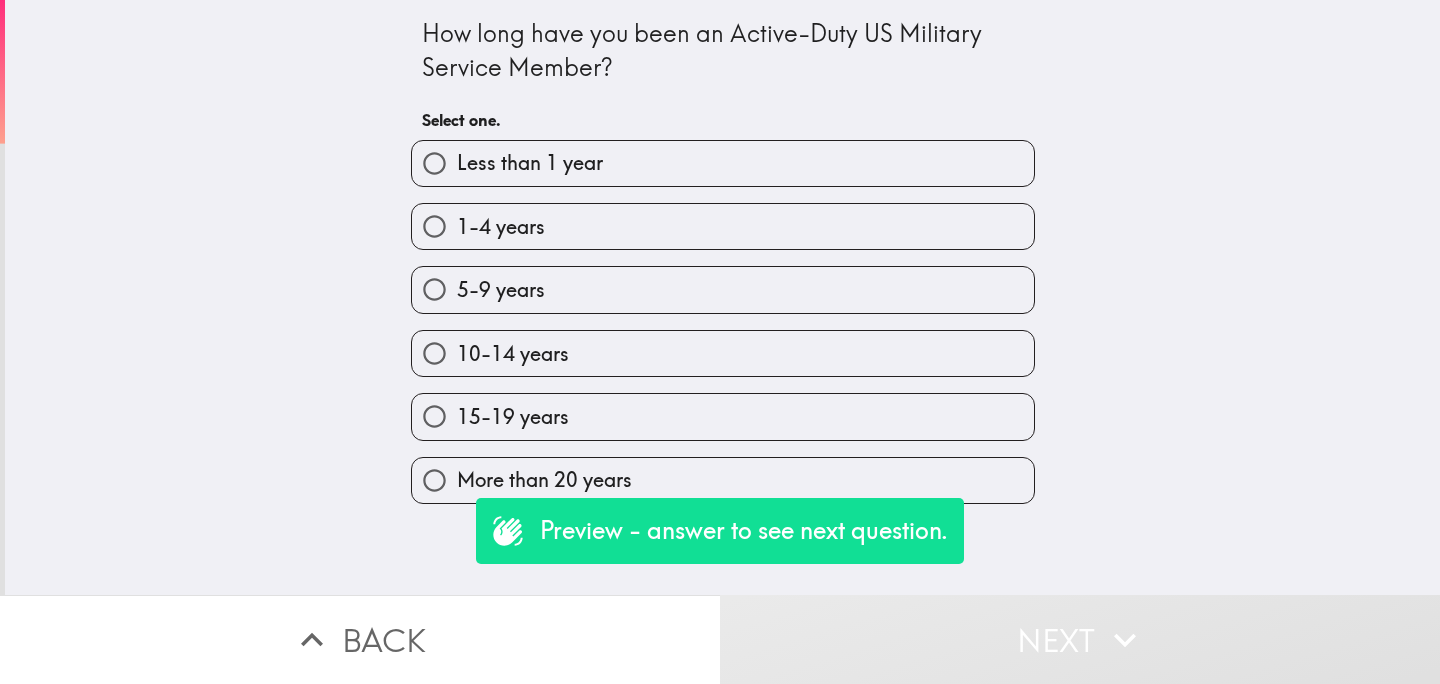 click on "1-4 years" at bounding box center (723, 226) 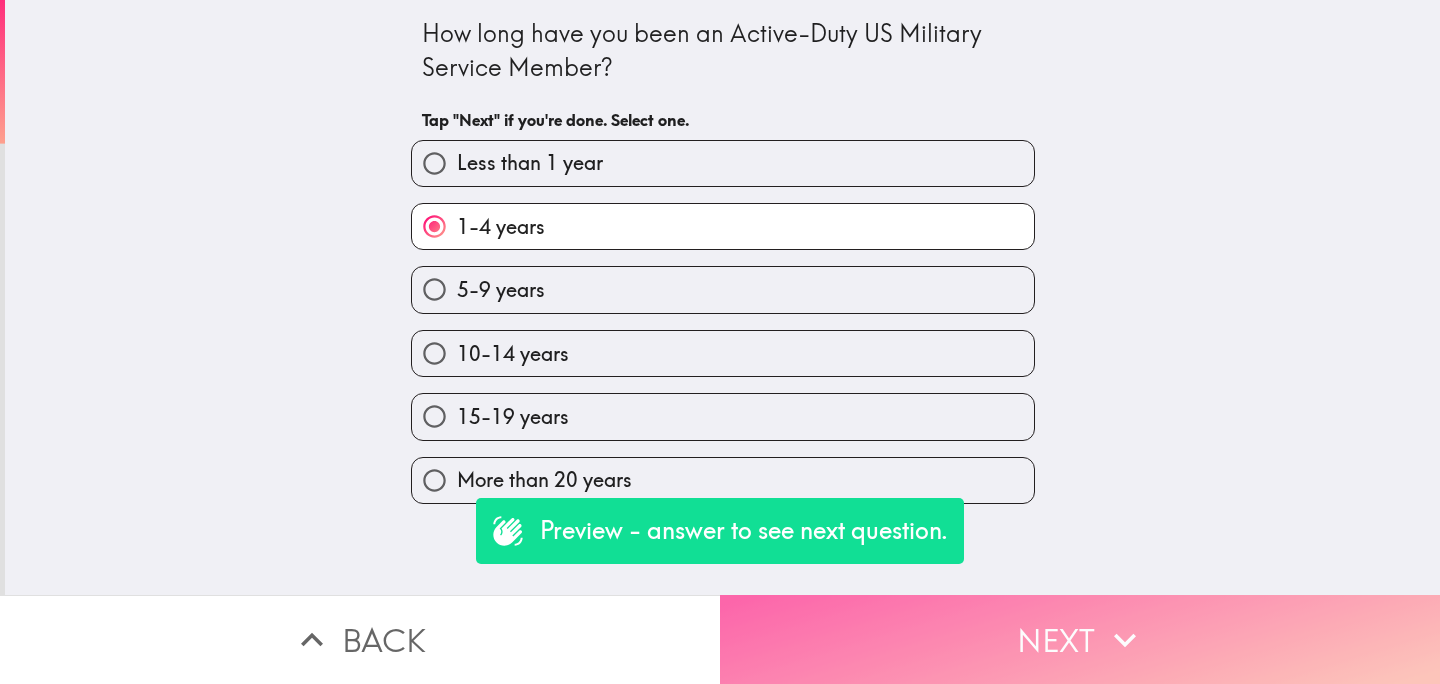 click on "Next" at bounding box center (1080, 639) 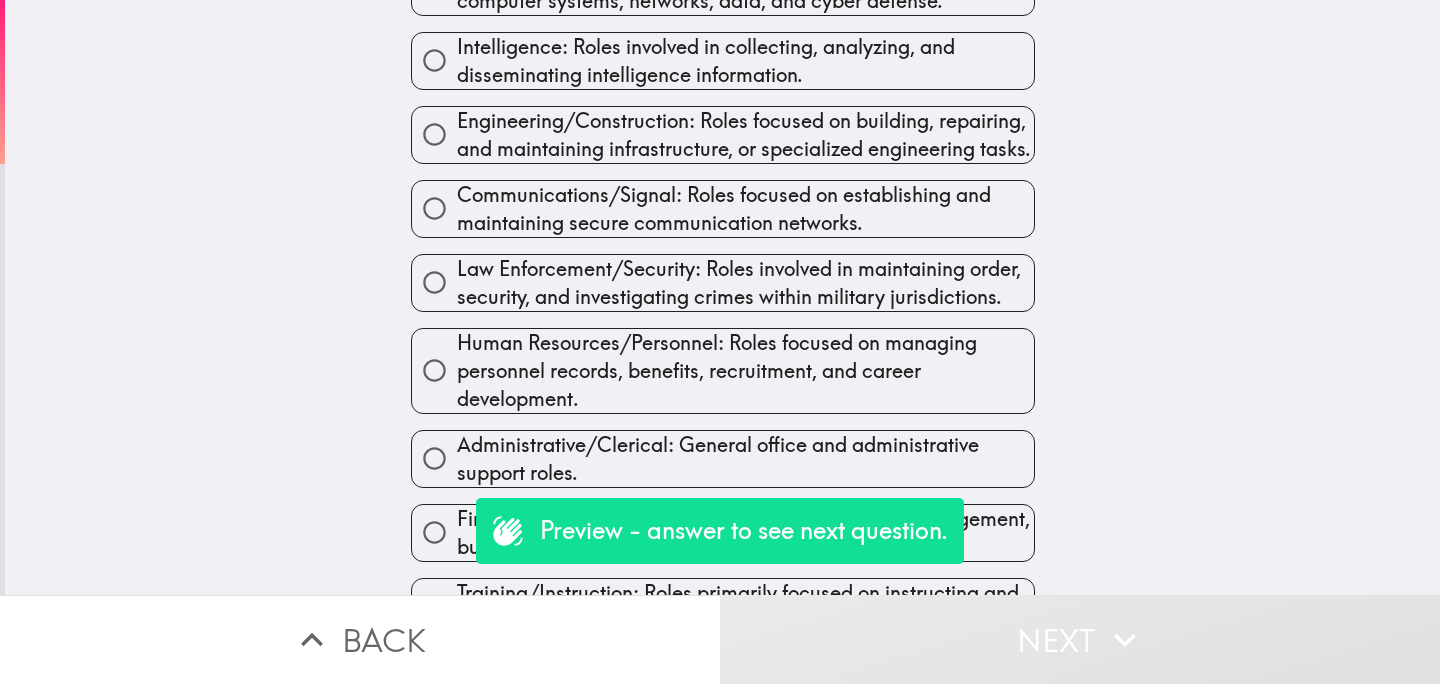 scroll, scrollTop: 1092, scrollLeft: 0, axis: vertical 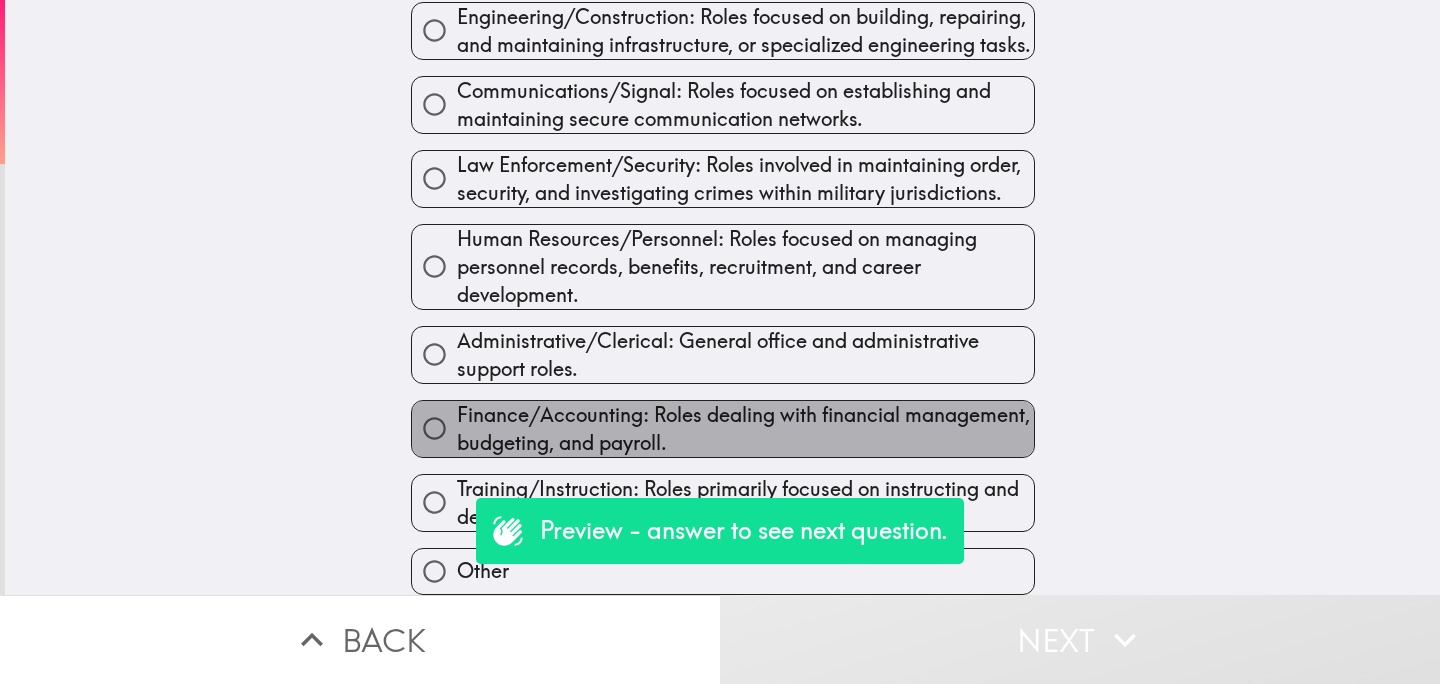 click on "Finance/Accounting: Roles dealing with financial management, budgeting, and payroll." at bounding box center (745, 429) 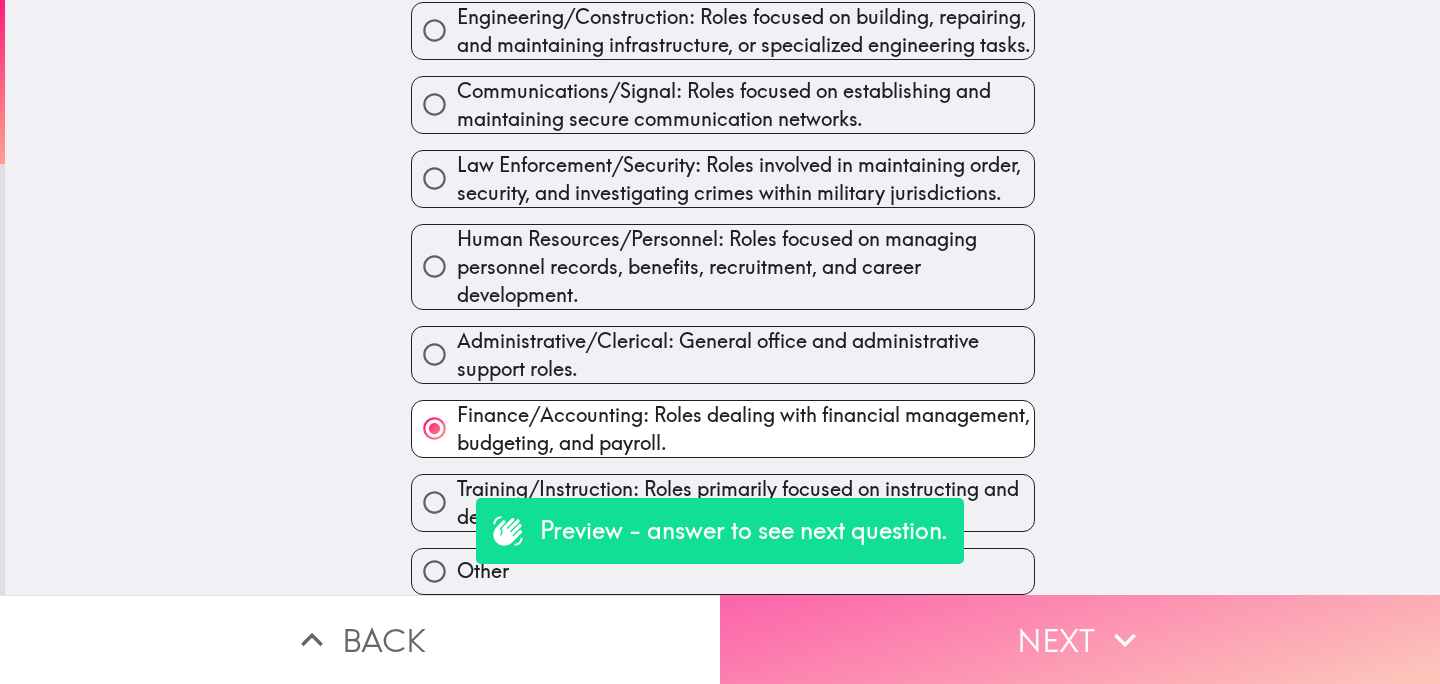 click on "Next" at bounding box center [1080, 639] 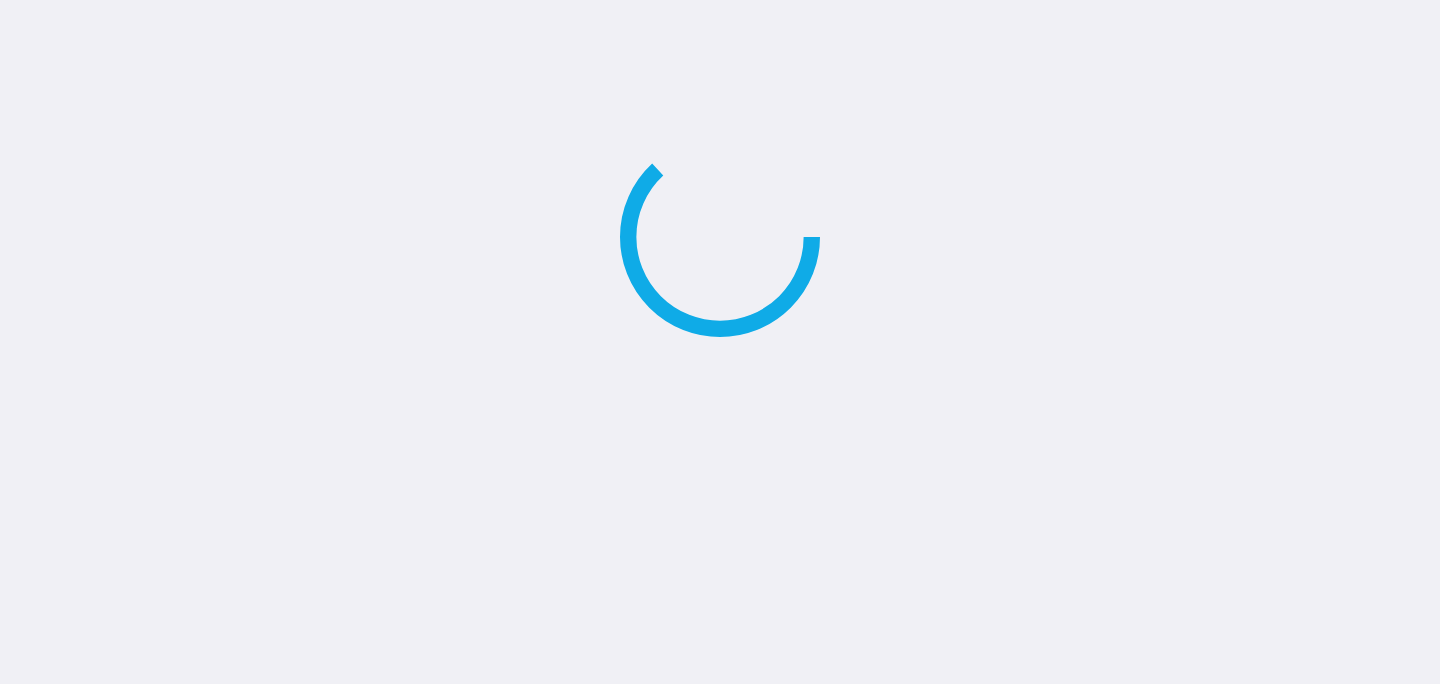 scroll, scrollTop: 0, scrollLeft: 0, axis: both 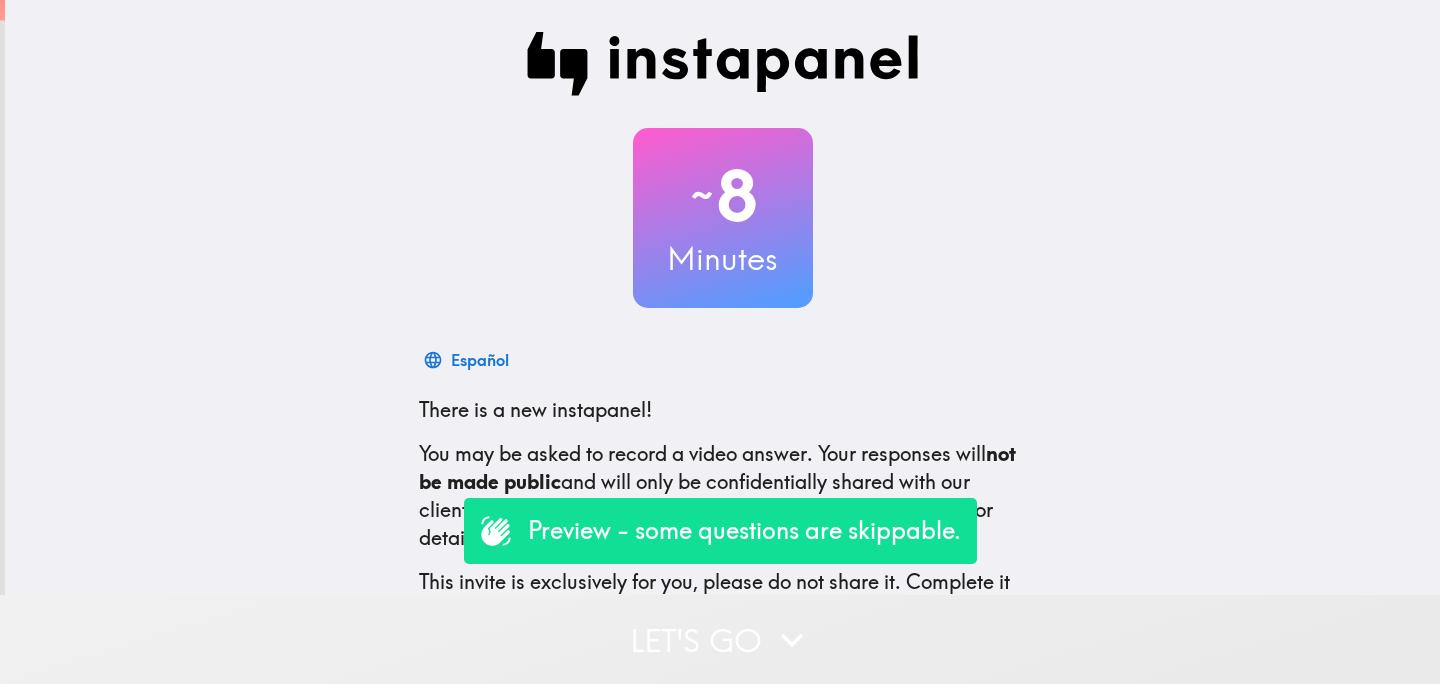 click on "Let's go" at bounding box center (720, 639) 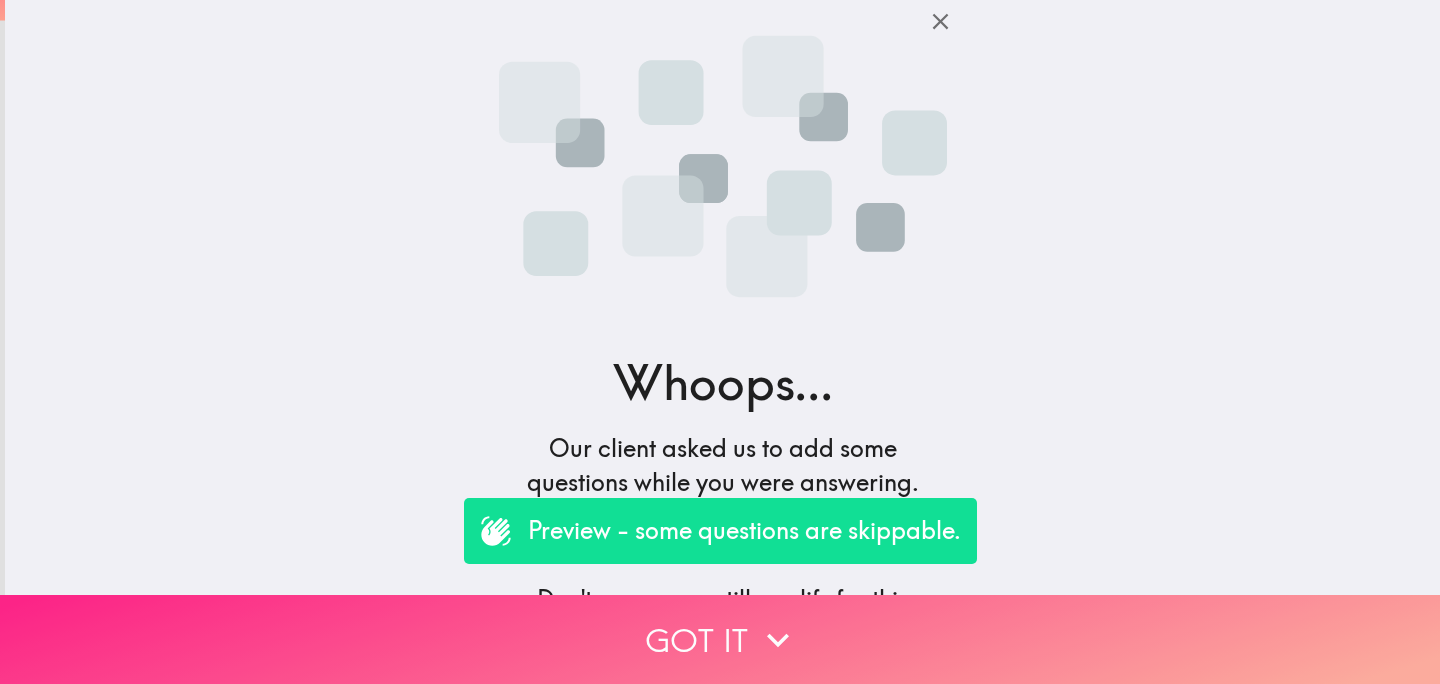 click on "Got it" at bounding box center [720, 639] 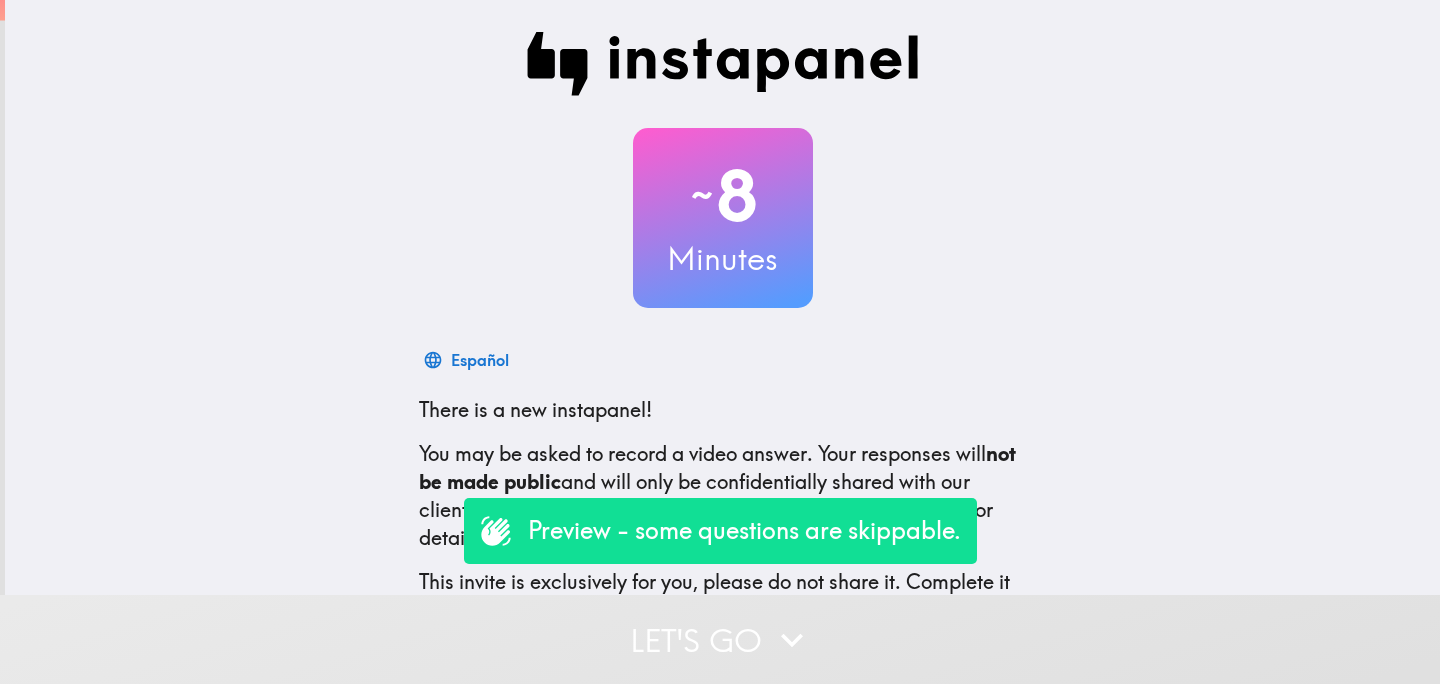 click on "Let's go" at bounding box center (720, 639) 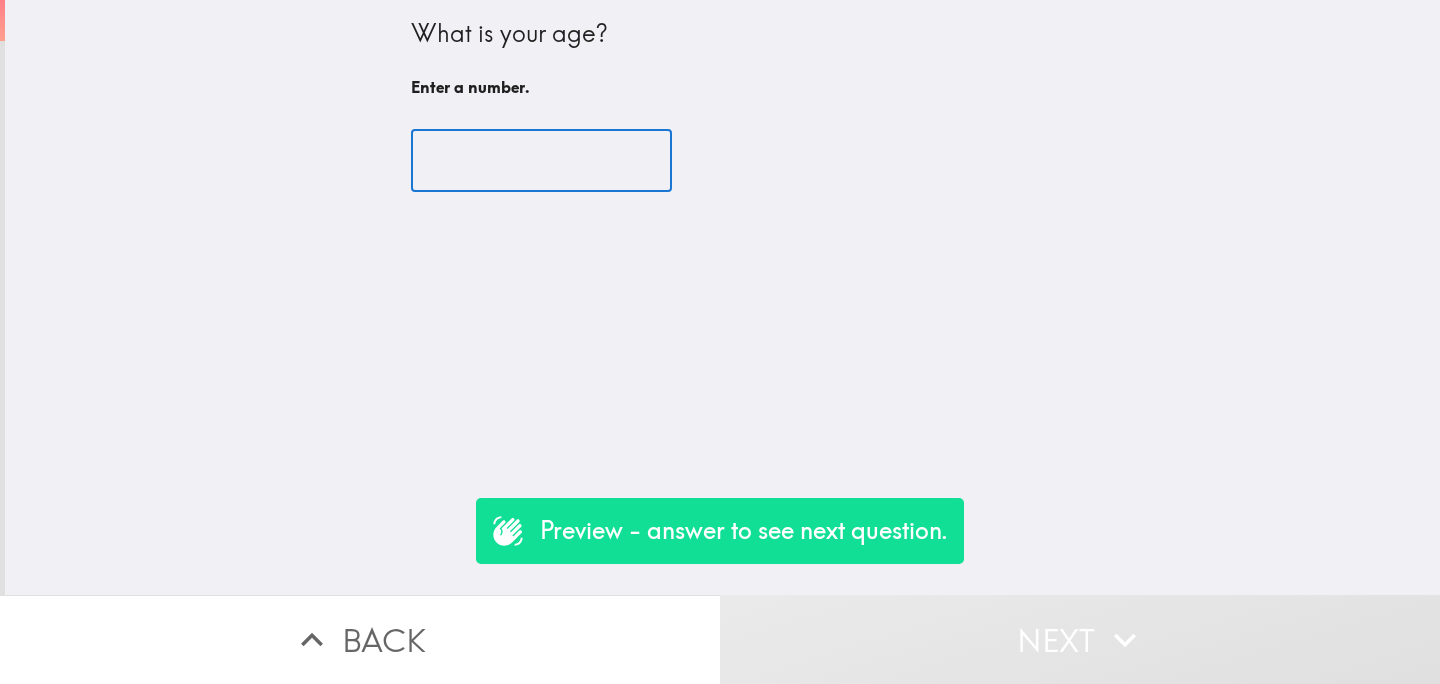 click at bounding box center [541, 161] 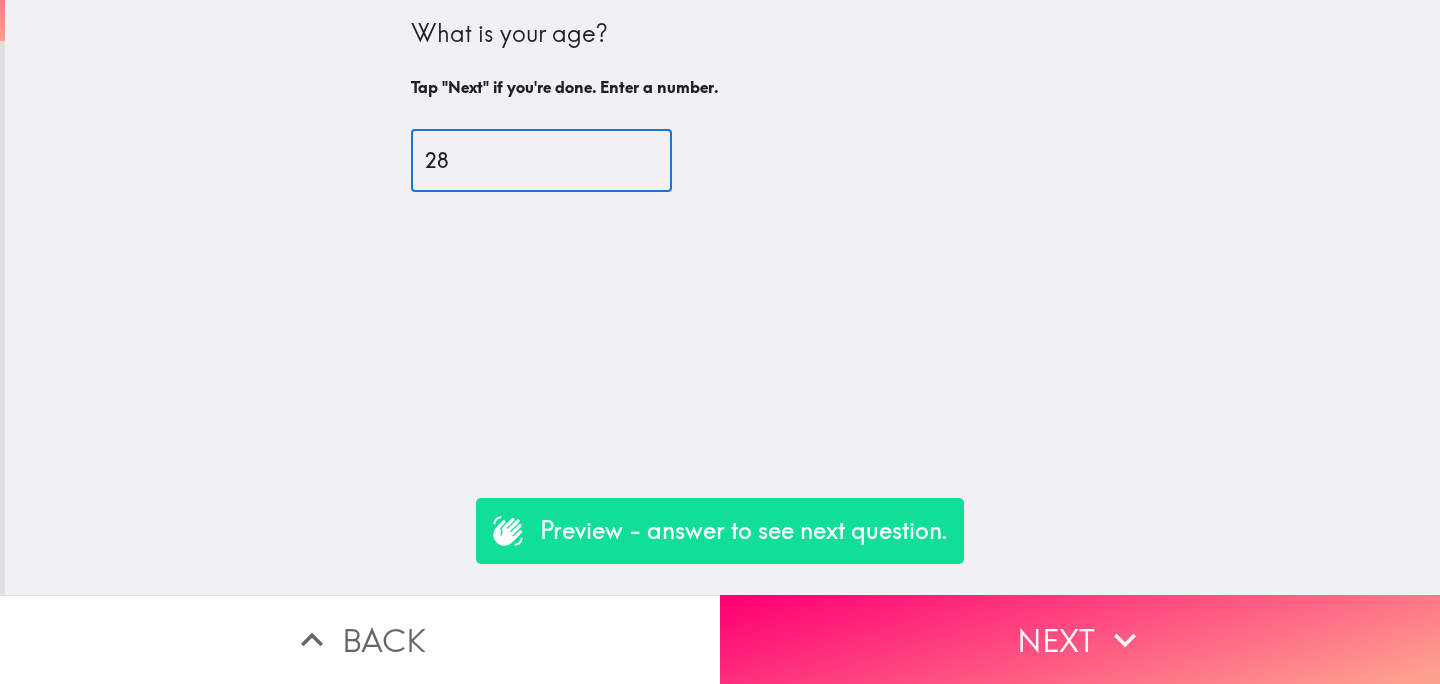 type on "28" 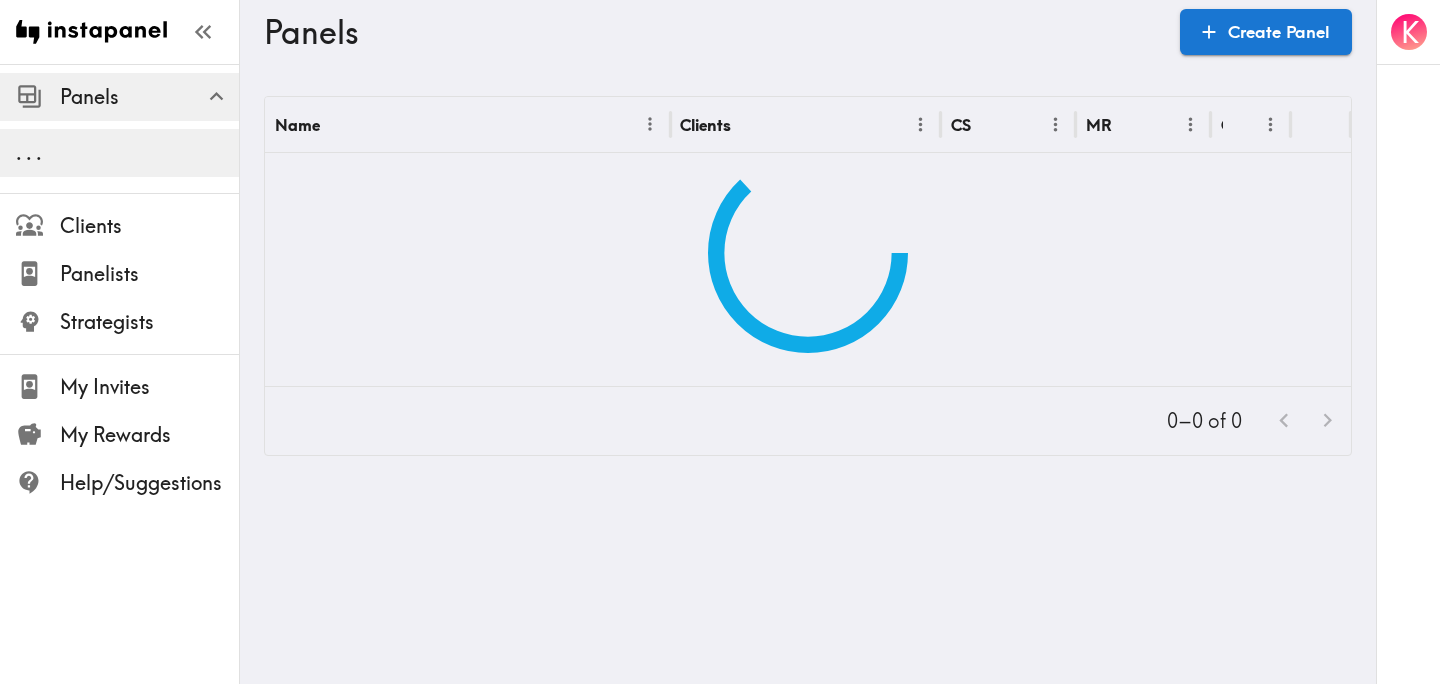 scroll, scrollTop: 0, scrollLeft: 0, axis: both 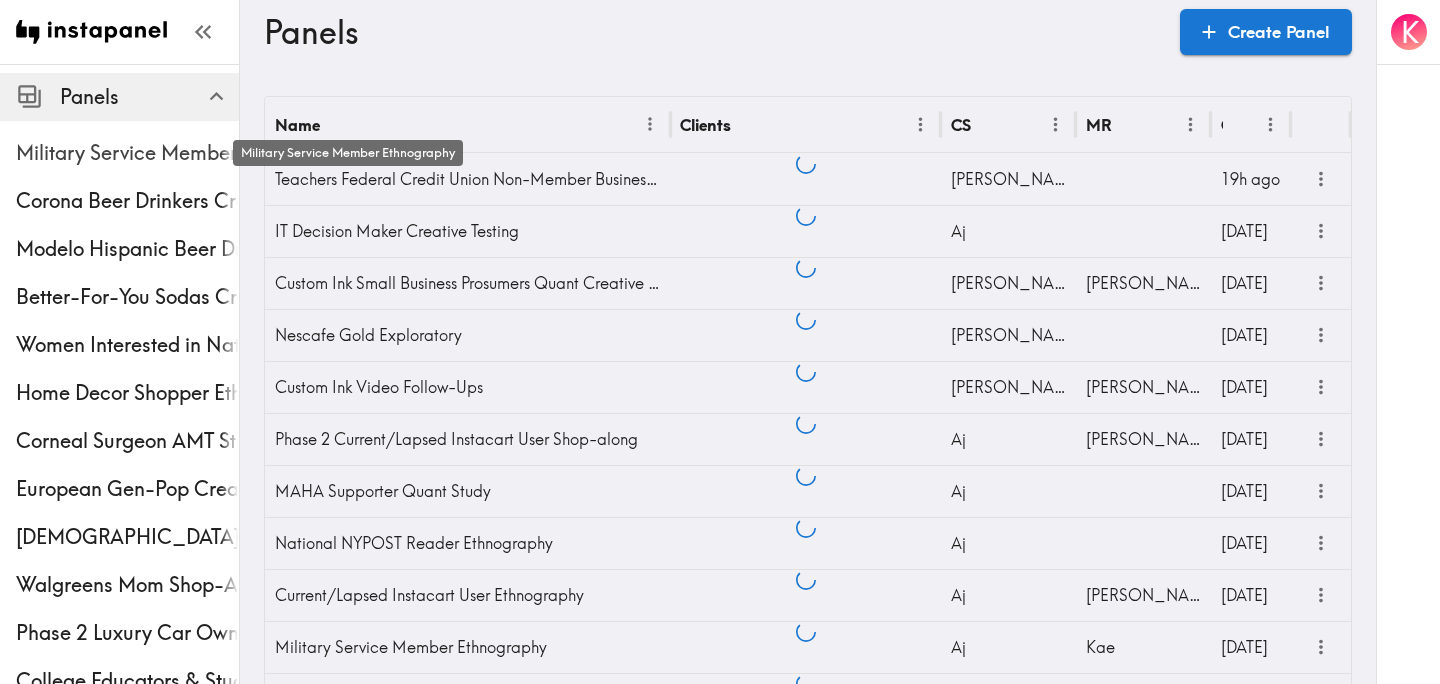 click on "Military Service Member Ethnography" at bounding box center [127, 153] 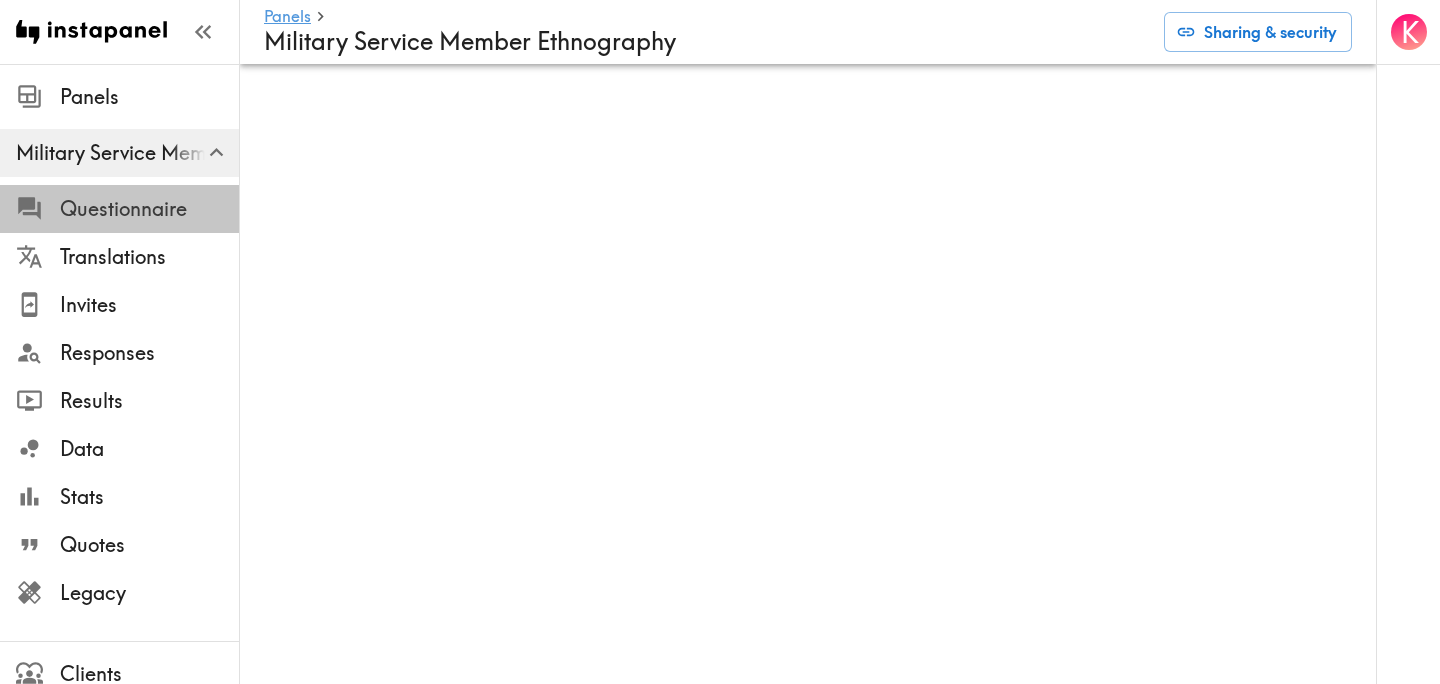 click on "Questionnaire" at bounding box center [149, 209] 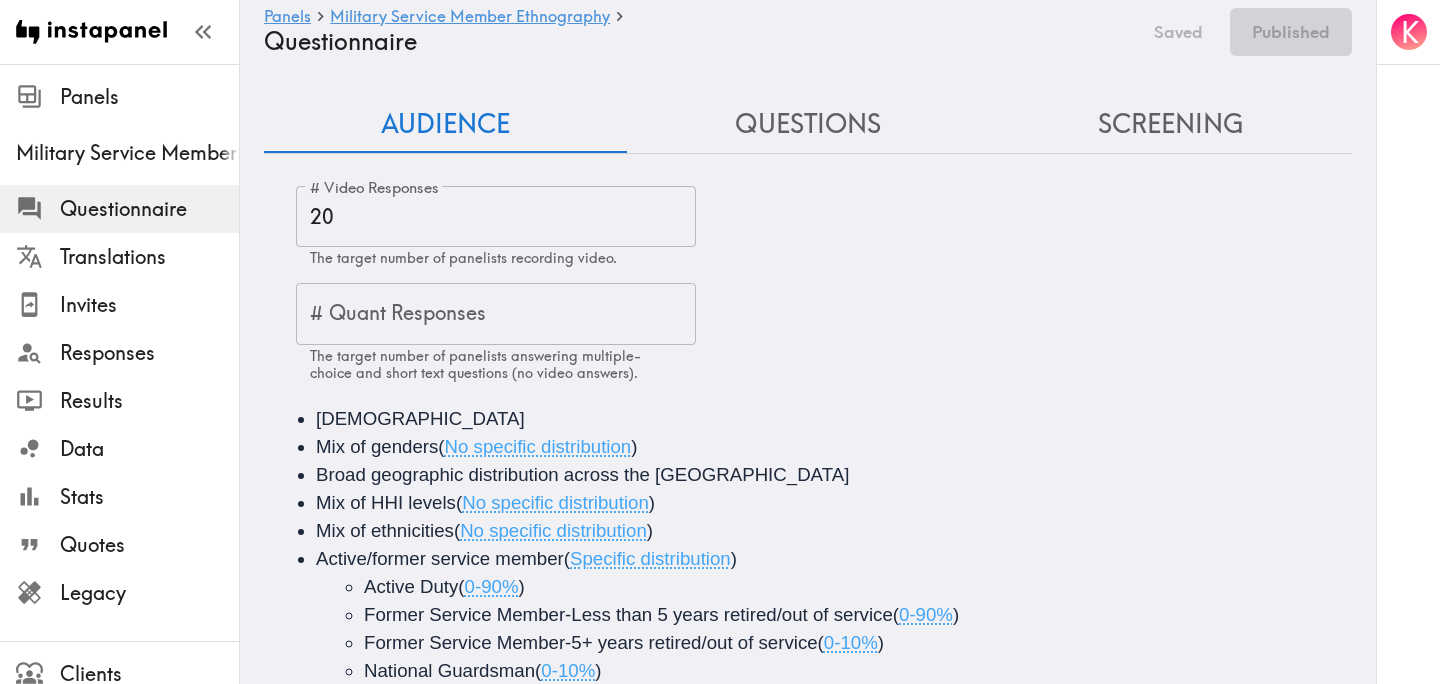 scroll, scrollTop: 138, scrollLeft: 0, axis: vertical 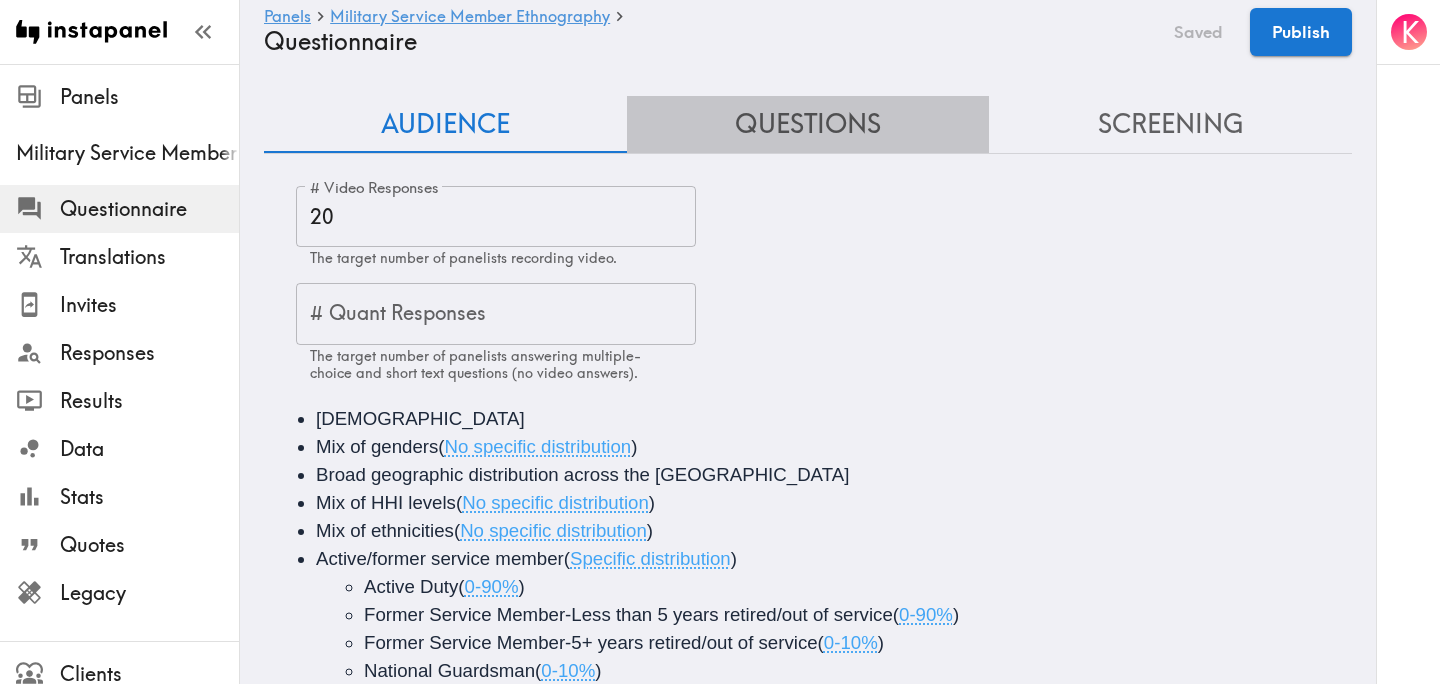 click on "Questions" at bounding box center (808, 124) 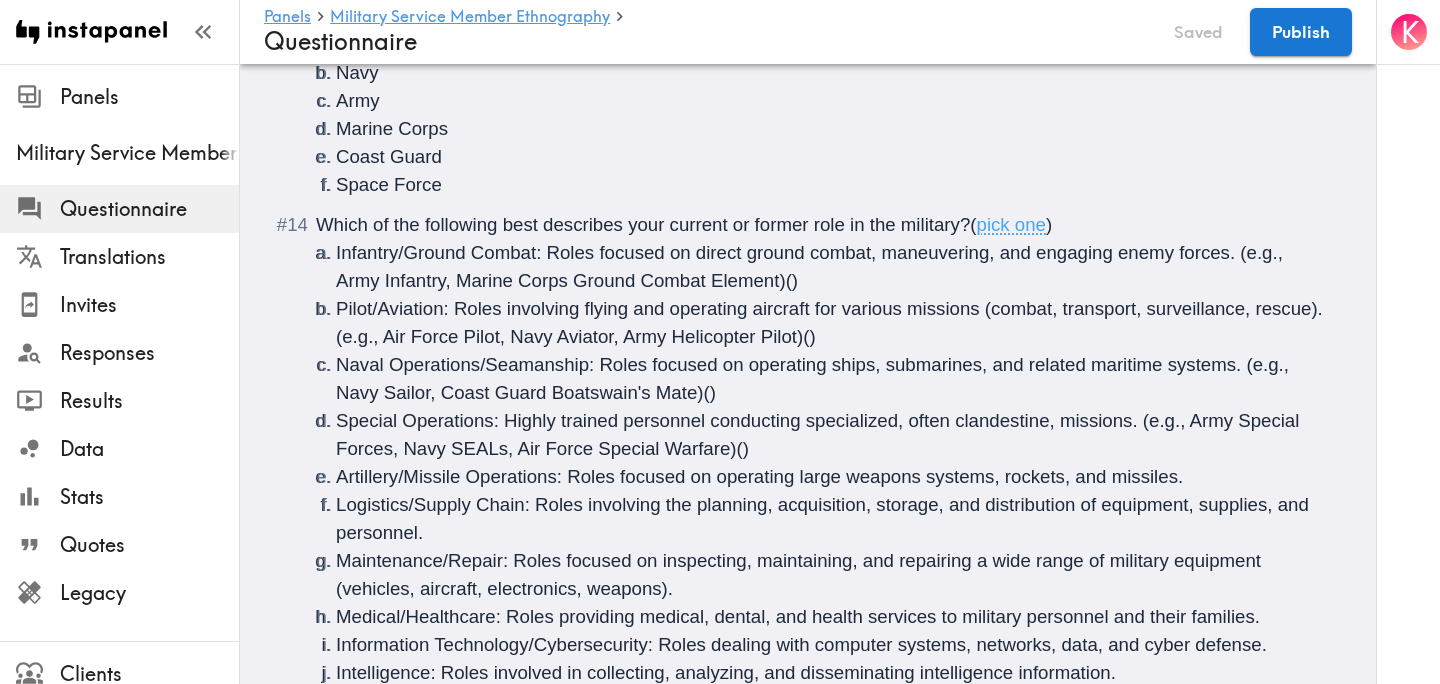 scroll, scrollTop: 2638, scrollLeft: 0, axis: vertical 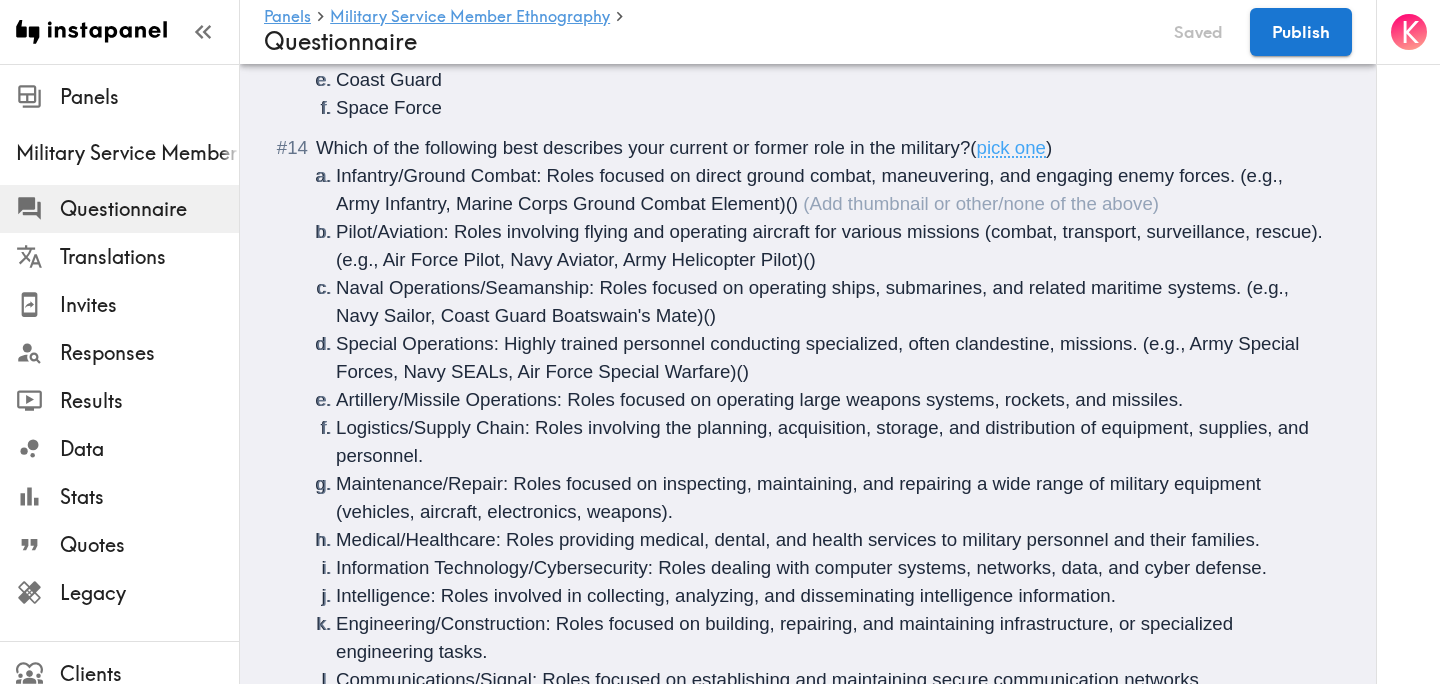 click on "Infantry/Ground Combat: Roles focused on direct ground combat, maneuvering, and engaging enemy forces. (e.g., Army Infantry, Marine Corps Ground Combat Element) ()" at bounding box center [832, 190] 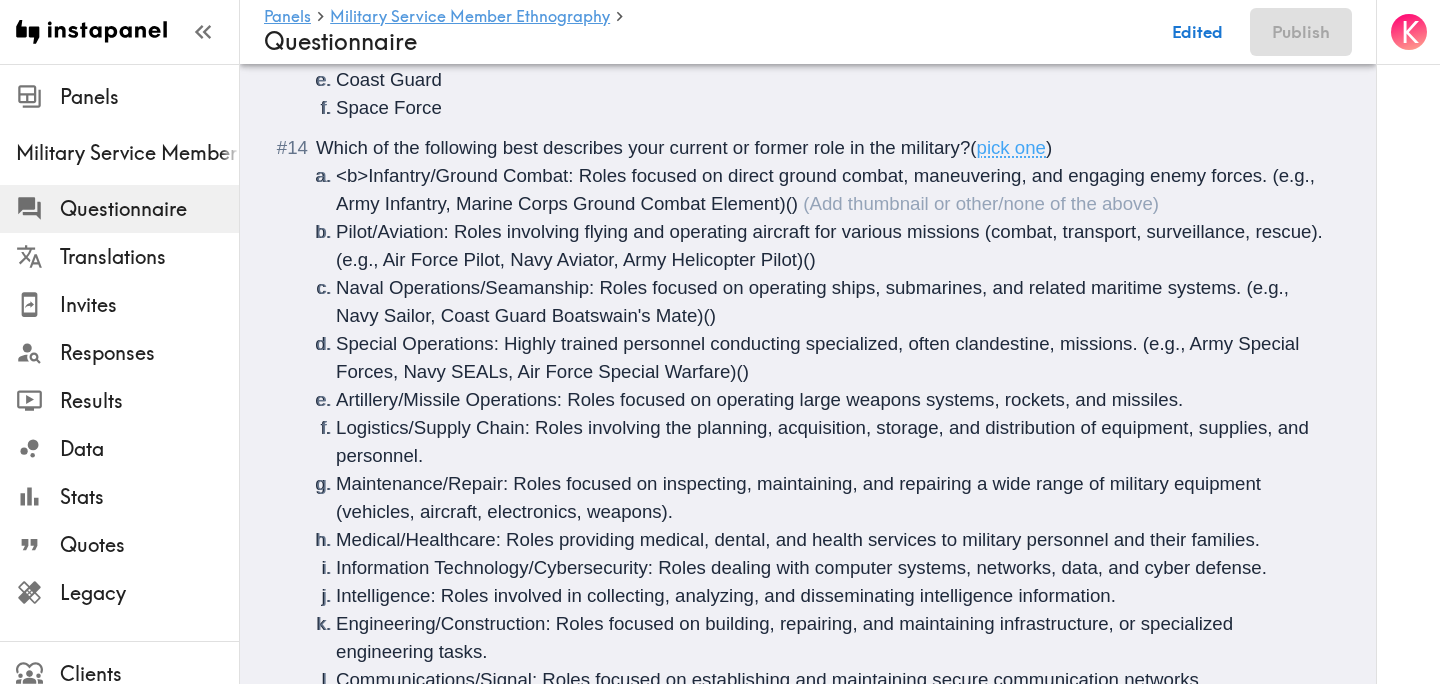click on "<b>Infantry/Ground Combat: Roles focused on direct ground combat, maneuvering, and engaging enemy forces. (e.g., Army Infantry, Marine Corps Ground Combat Element)" at bounding box center [827, 189] 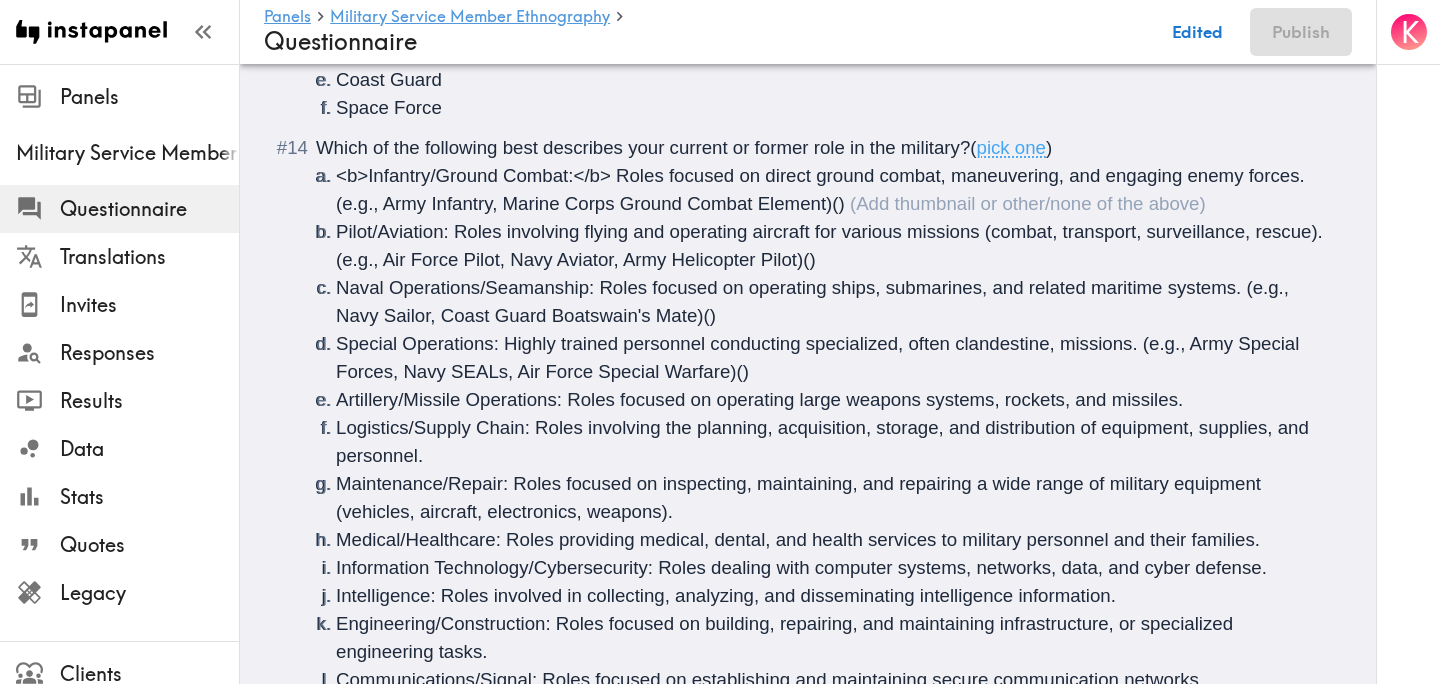 click on "Pilot/Aviation: Roles involving flying and operating aircraft for various missions (combat, transport, surveillance, rescue). (e.g., Air Force Pilot, Navy Aviator, Army Helicopter Pilot)" at bounding box center [832, 245] 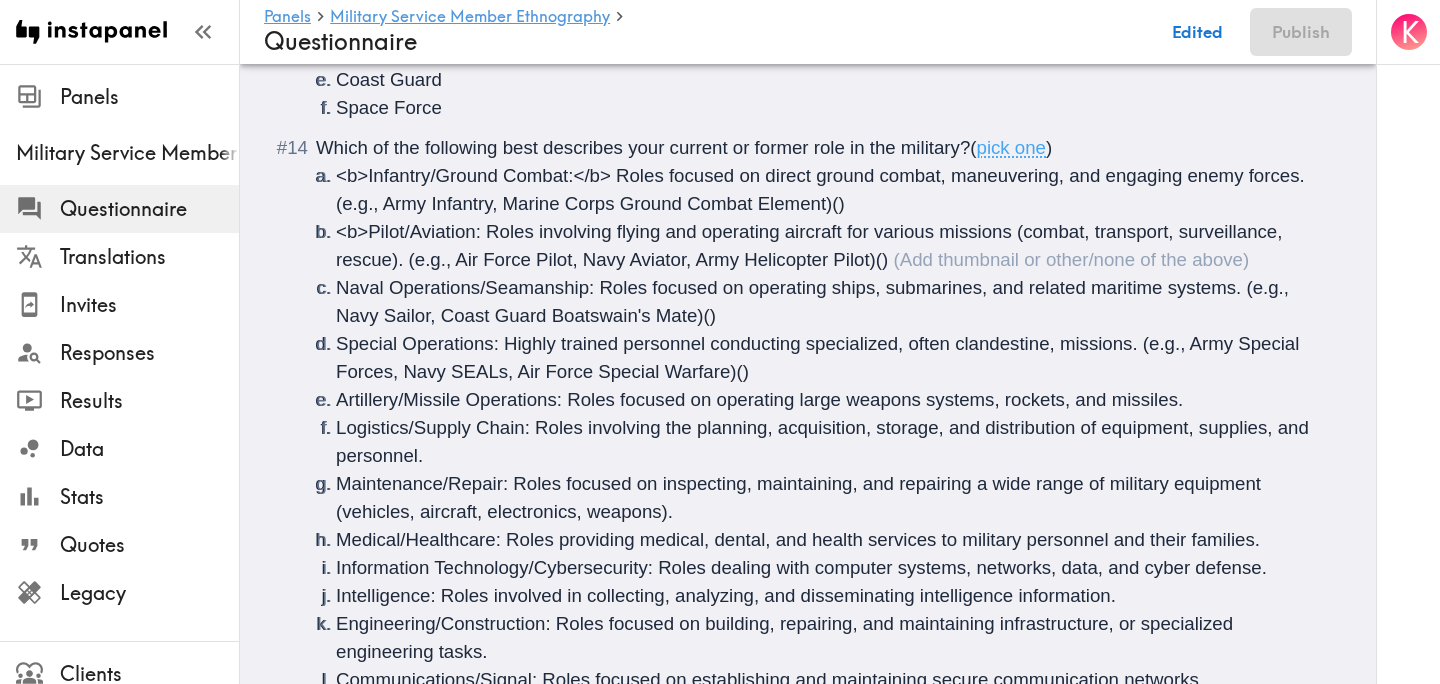 click on "<b>Pilot/Aviation: Roles involving flying and operating aircraft for various missions (combat, transport, surveillance, rescue). (e.g., Air Force Pilot, Navy Aviator, Army Helicopter Pilot)" at bounding box center [812, 245] 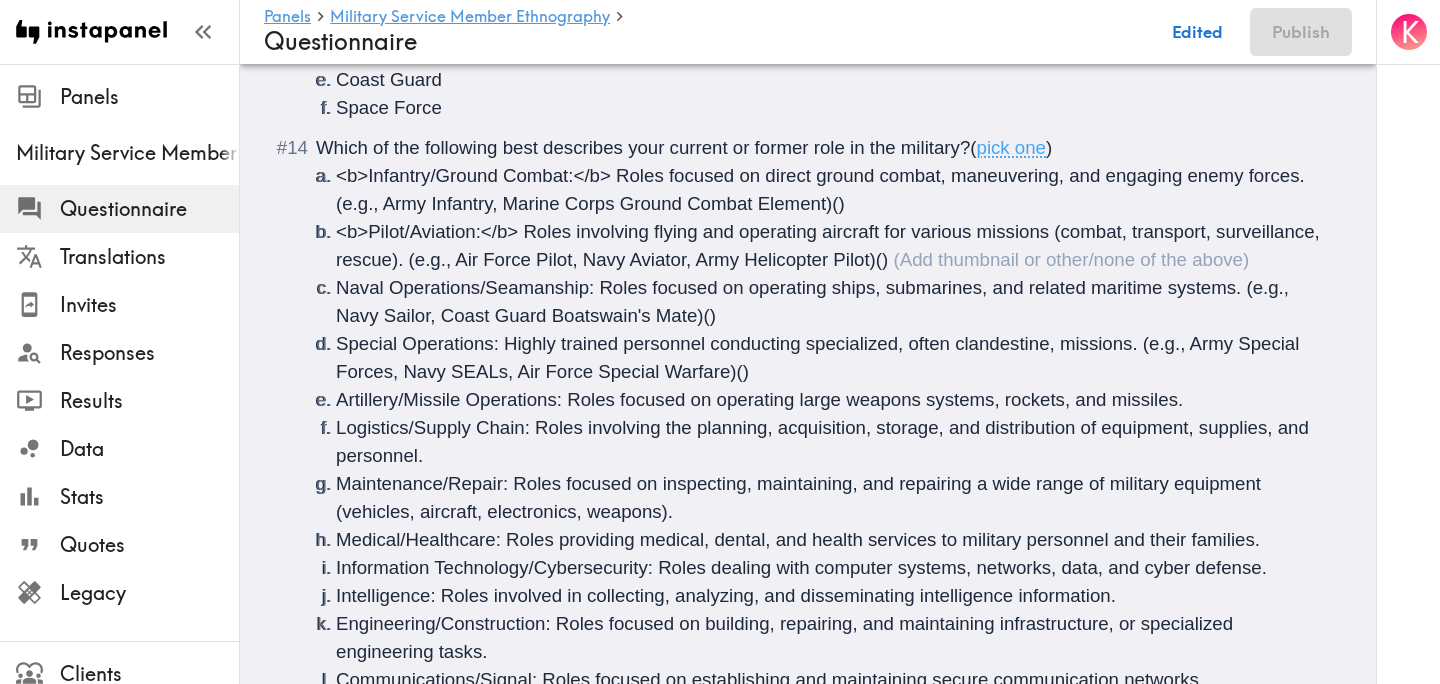 click on "Naval Operations/Seamanship: Roles focused on operating ships, submarines, and related maritime systems. (e.g., Navy Sailor, Coast Guard Boatswain's Mate)" at bounding box center (815, 301) 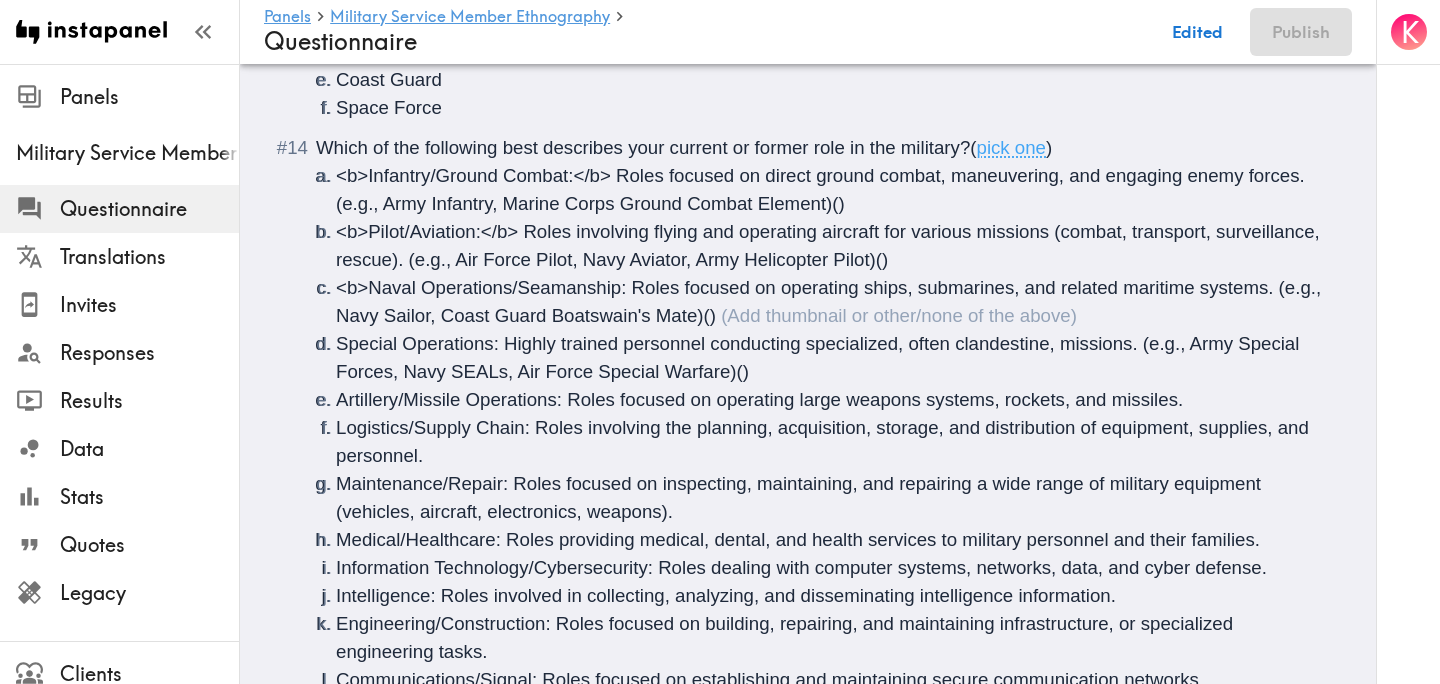 click on "<b>Naval Operations/Seamanship: Roles focused on operating ships, submarines, and related maritime systems. (e.g., Navy Sailor, Coast Guard Boatswain's Mate)" at bounding box center [831, 301] 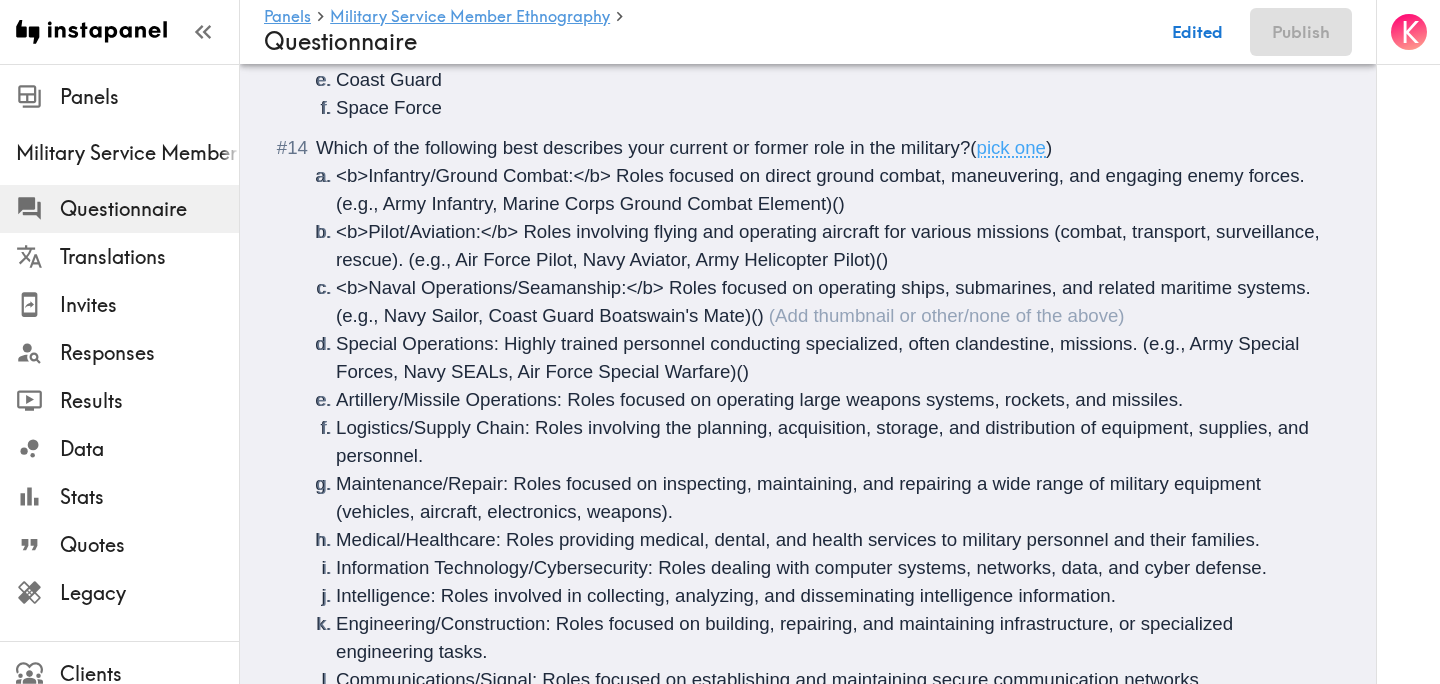 click on "Special Operations: Highly trained personnel conducting specialized, often clandestine, missions. (e.g., Army Special Forces, Navy SEALs, Air Force Special Warfare)" at bounding box center (820, 357) 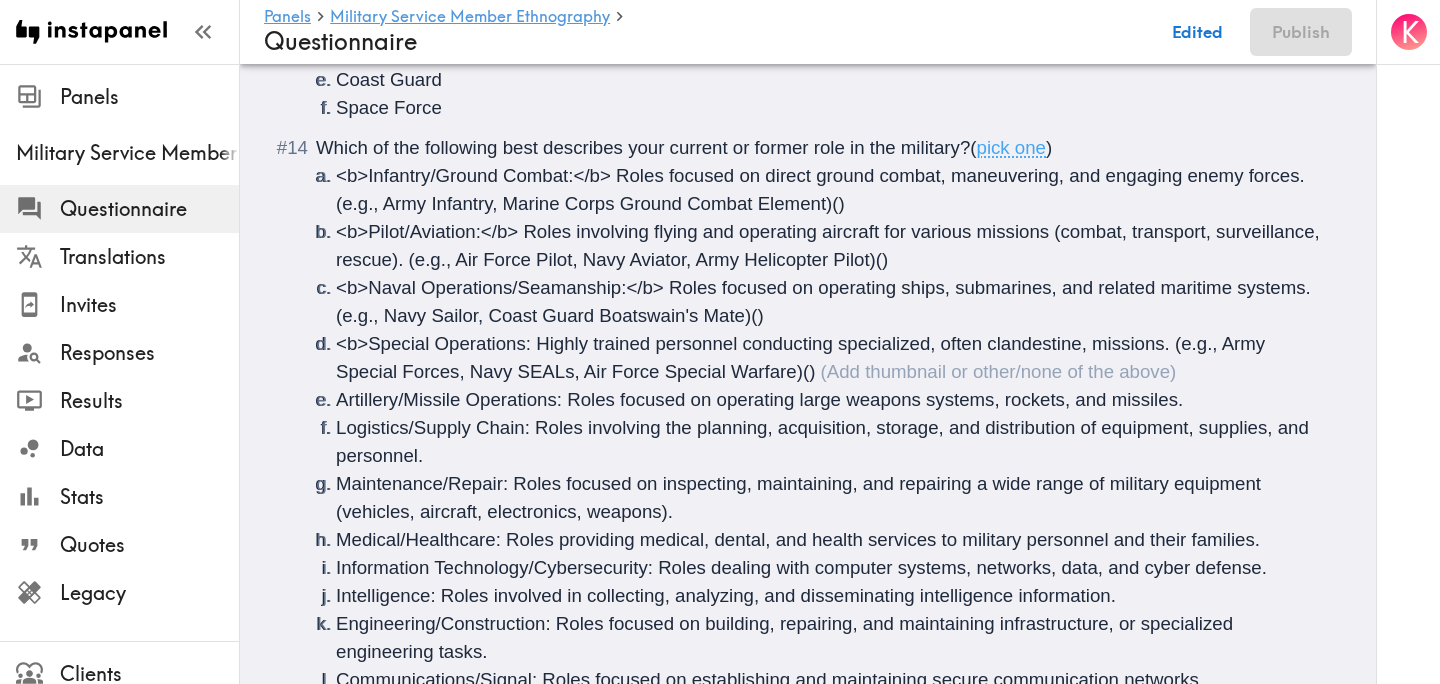 click on "<b>Special Operations: Highly trained personnel conducting specialized, often clandestine, missions. (e.g., Army Special Forces, Navy SEALs, Air Force Special Warfare)" at bounding box center (803, 357) 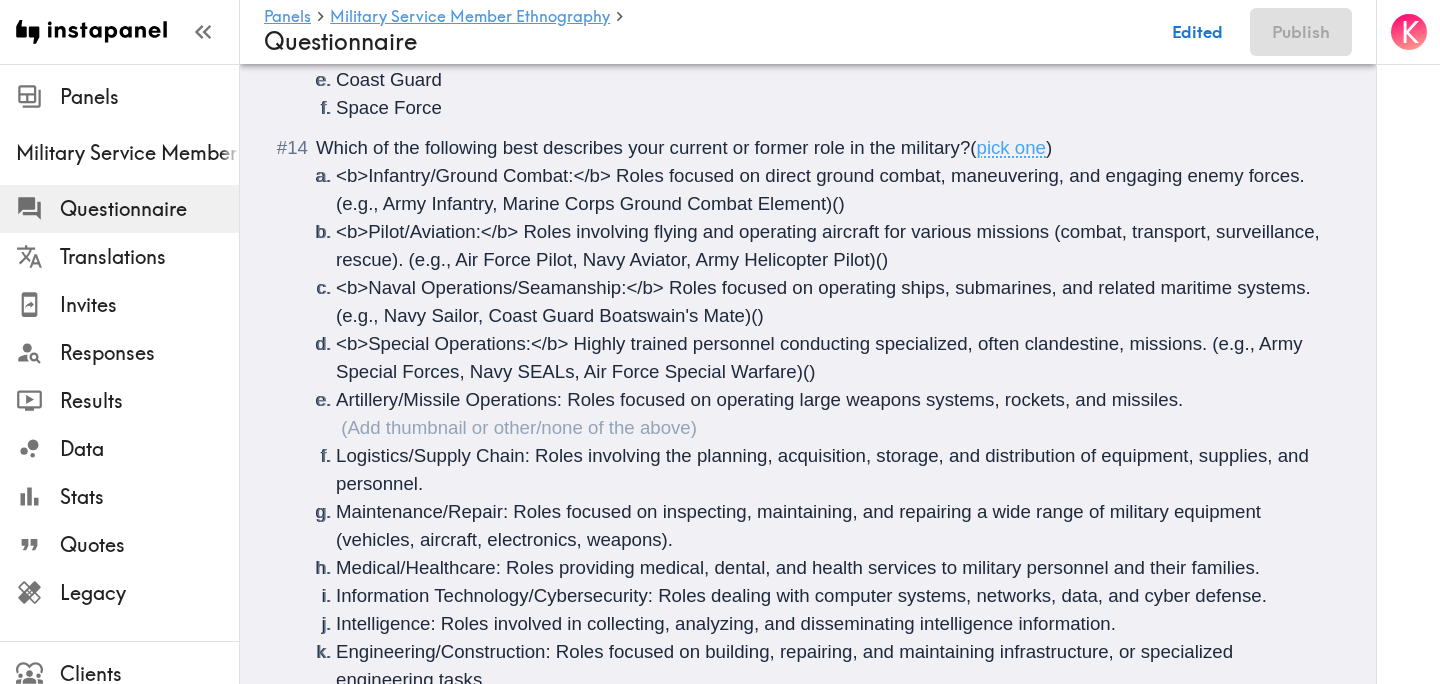click on "Artillery/Missile Operations: Roles focused on operating large weapons systems, rockets, and missiles." at bounding box center [759, 399] 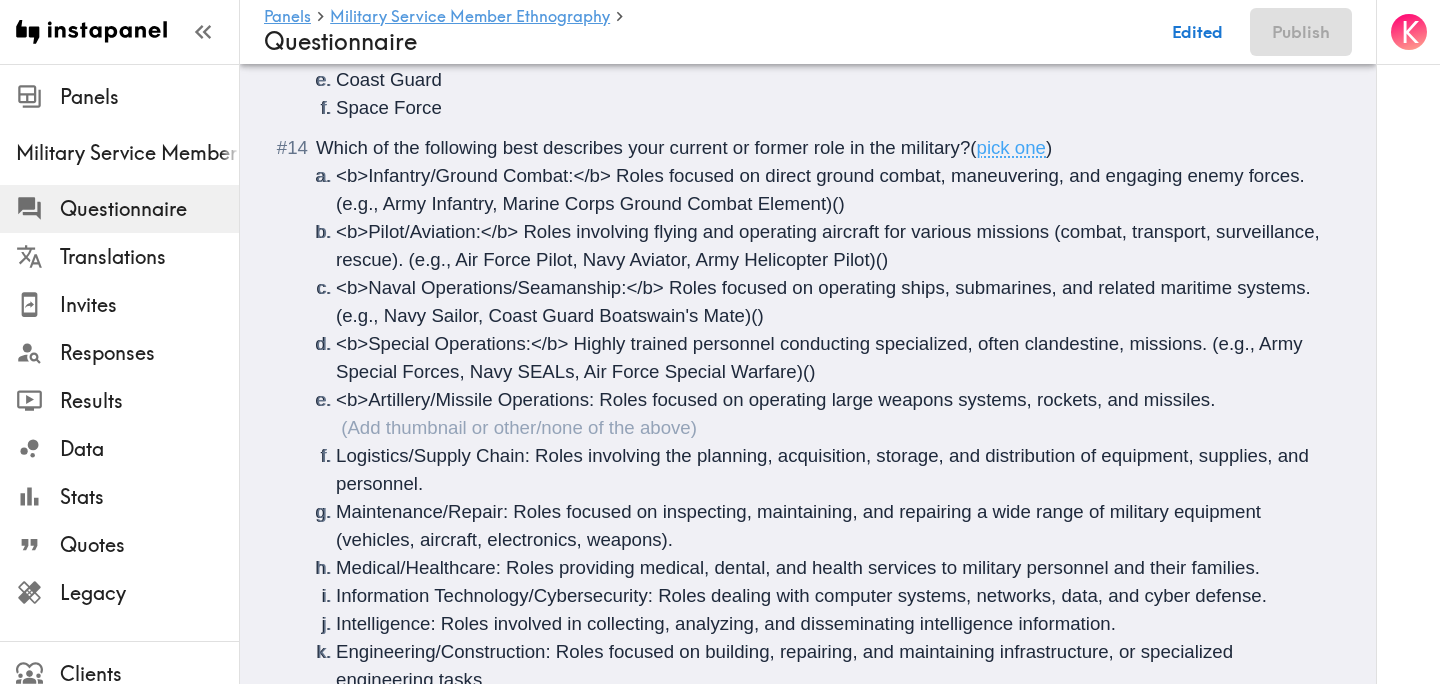 click on "<b>Artillery/Missile Operations: Roles focused on operating large weapons systems, rockets, and missiles." at bounding box center (775, 399) 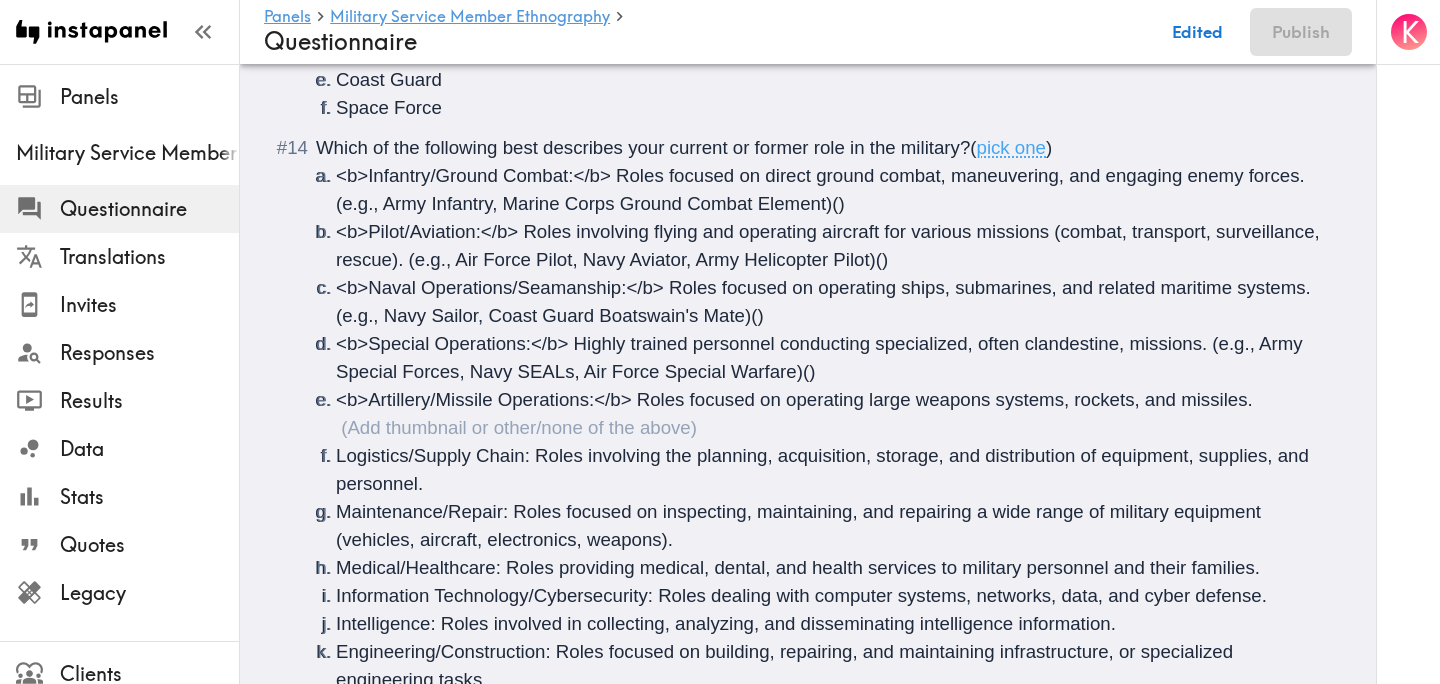click on "Logistics/Supply Chain: Roles involving the planning, acquisition, storage, and distribution of equipment, supplies, and personnel." at bounding box center [825, 469] 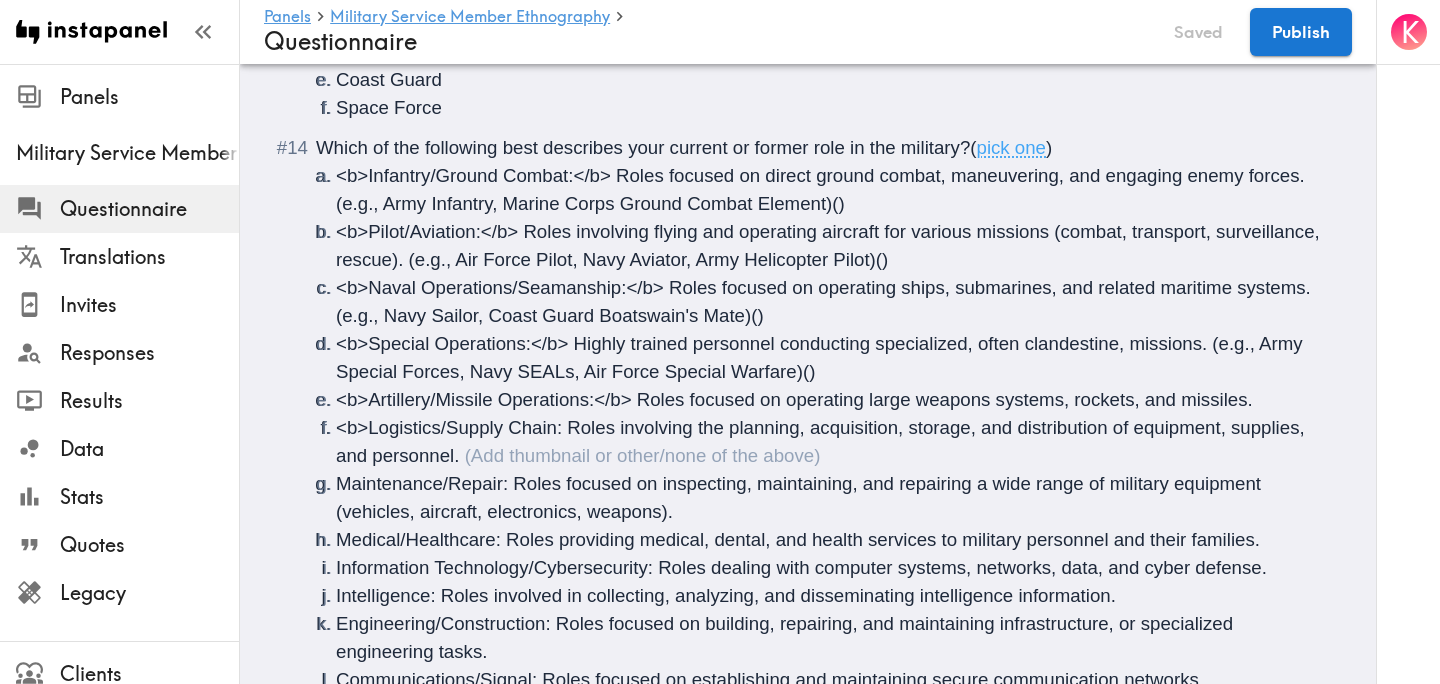 click on "<b>Logistics/Supply Chain: Roles involving the planning, acquisition, storage, and distribution of equipment, supplies, and personnel." at bounding box center (823, 441) 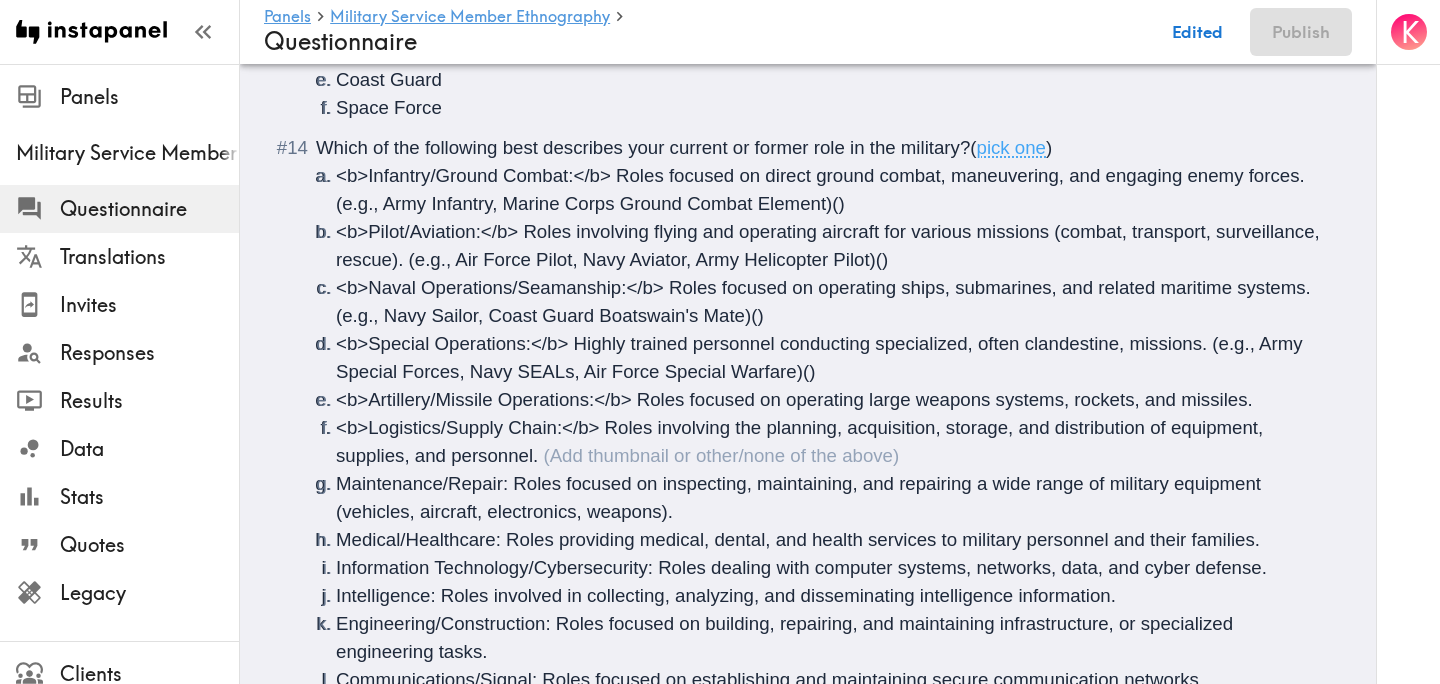 click on "Maintenance/Repair: Roles focused on inspecting, maintaining, and repairing a wide range of military equipment (vehicles, aircraft, electronics, weapons)." at bounding box center [801, 497] 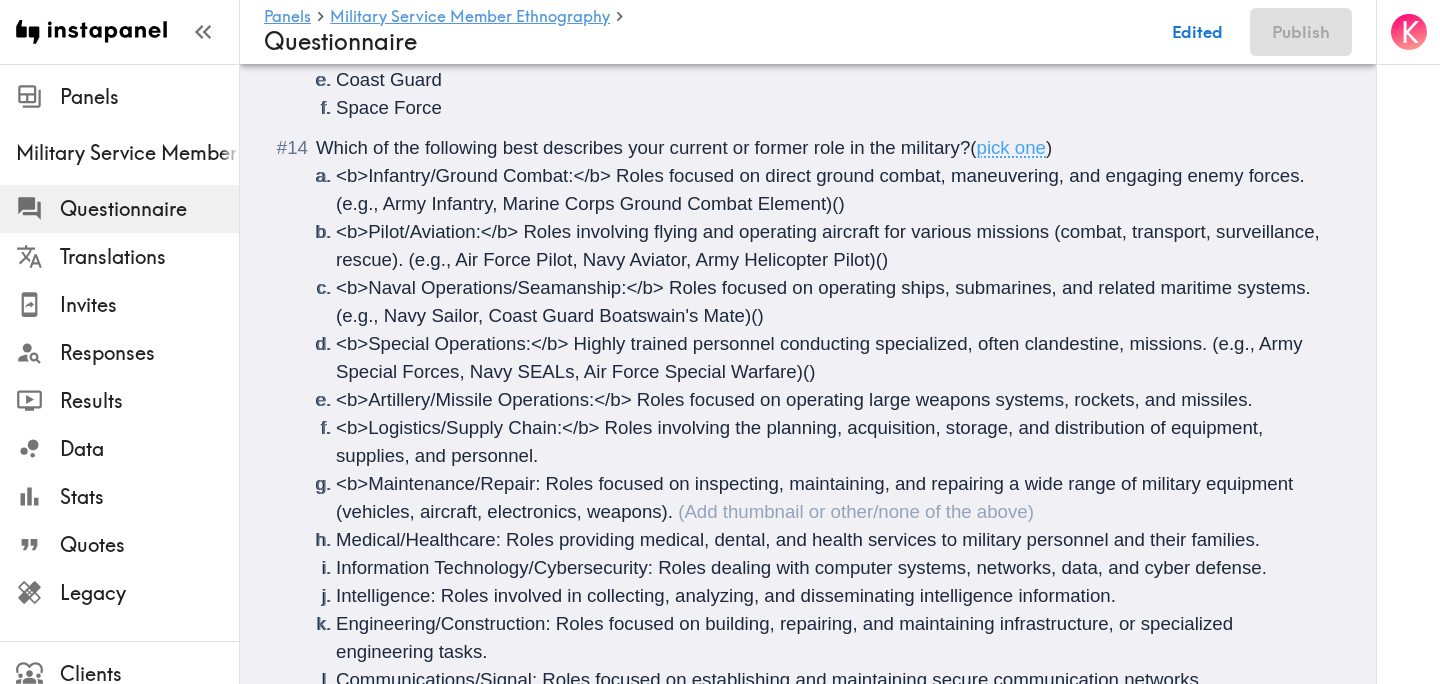 click on "<b>Maintenance/Repair: Roles focused on inspecting, maintaining, and repairing a wide range of military equipment (vehicles, aircraft, electronics, weapons)." at bounding box center [817, 497] 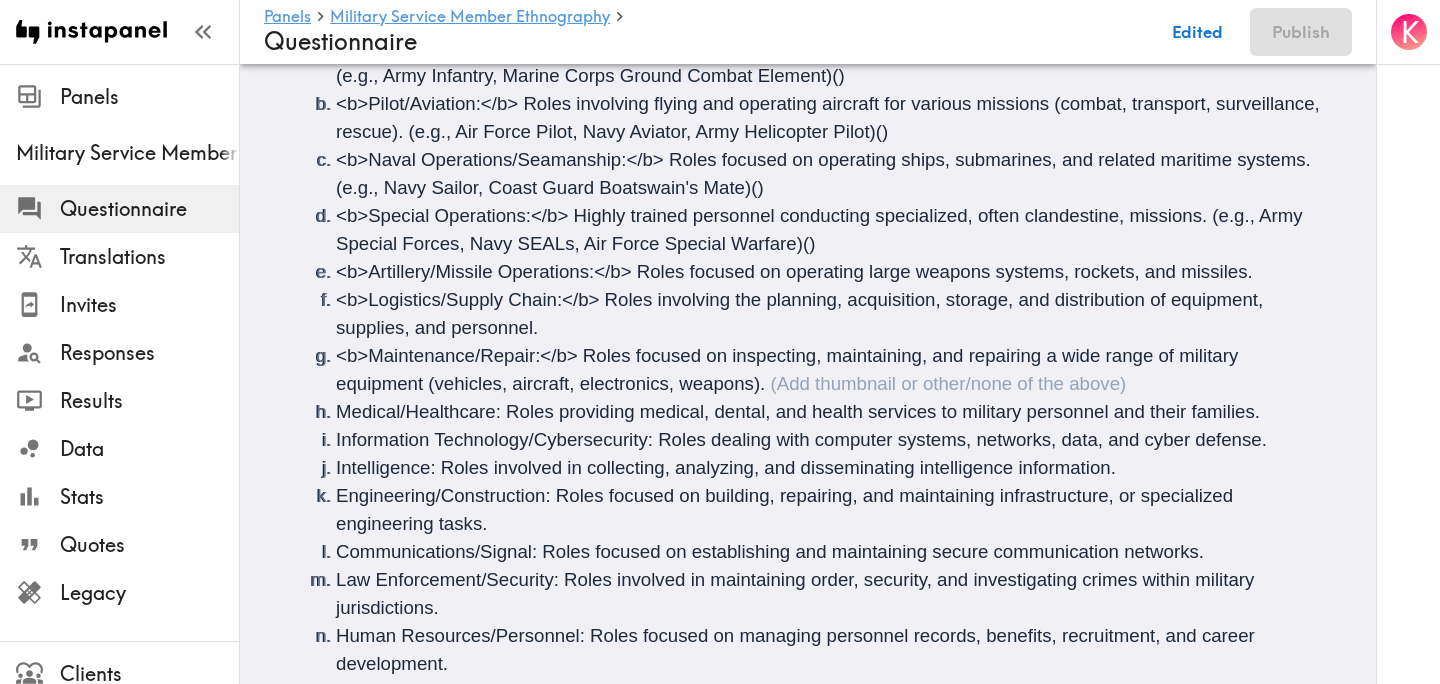 scroll, scrollTop: 2768, scrollLeft: 0, axis: vertical 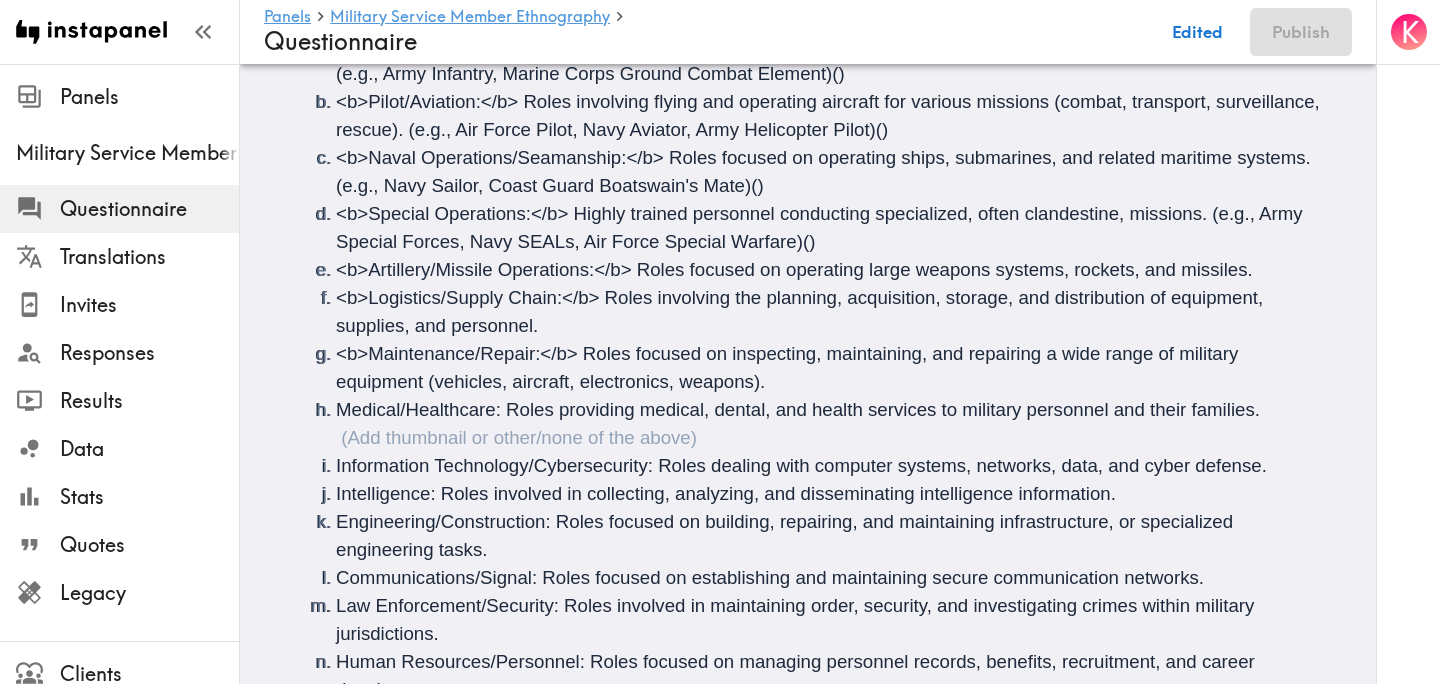 click on "Medical/Healthcare: Roles providing medical, dental, and health services to military personnel and their families." at bounding box center (798, 409) 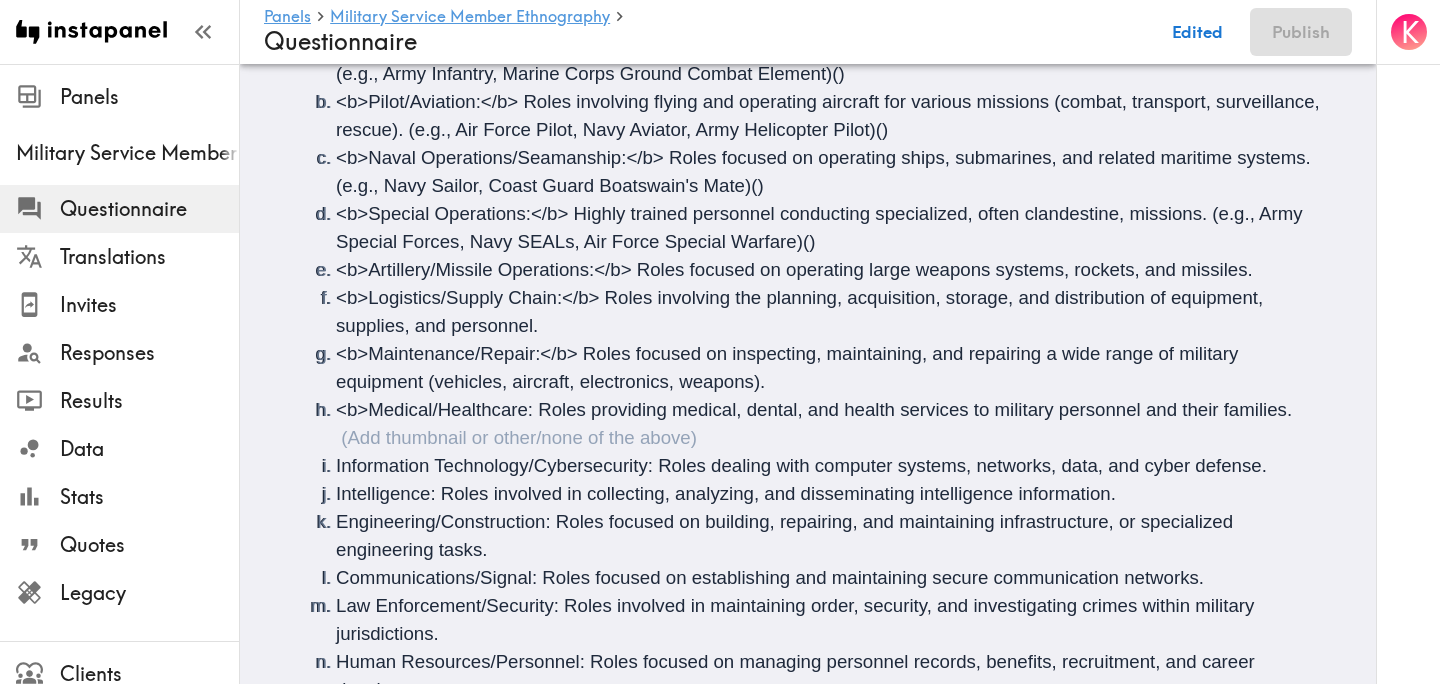 click on "<b>Medical/Healthcare: Roles providing medical, dental, and health services to military personnel and their families." at bounding box center (814, 409) 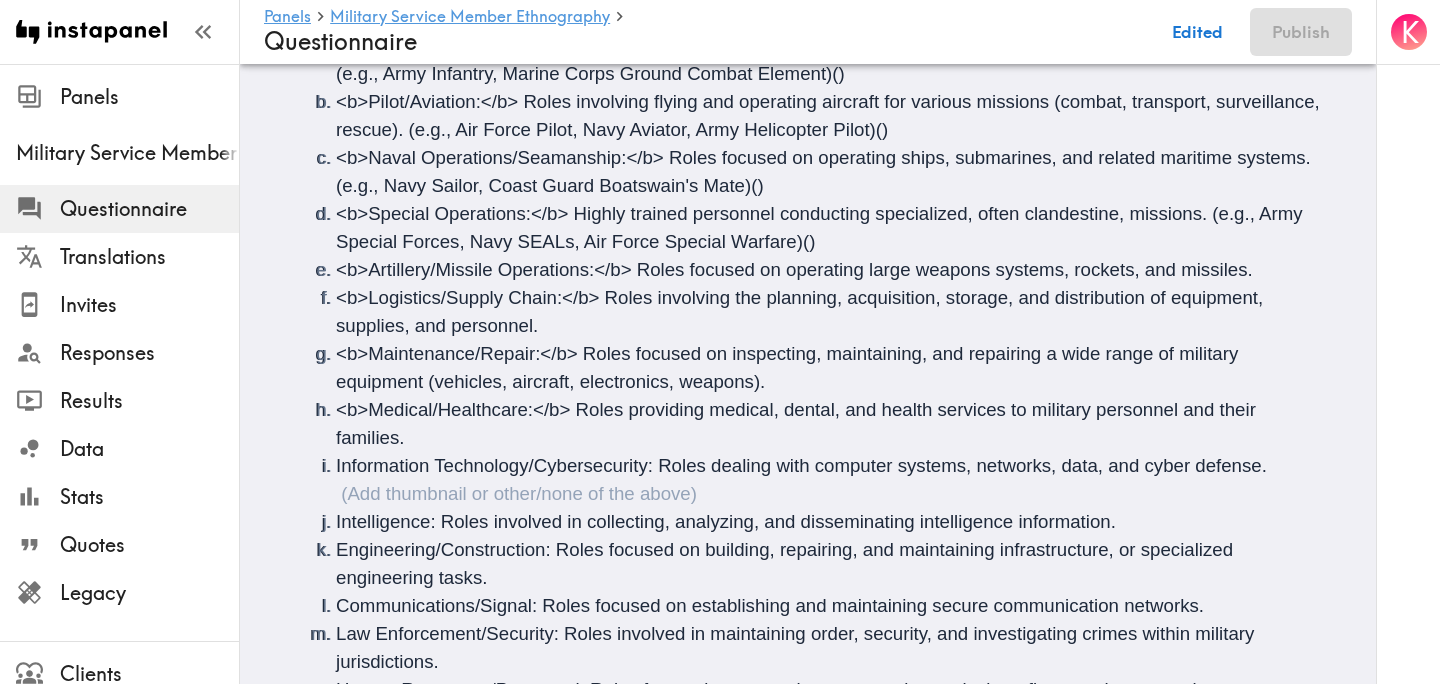 click on "Information Technology/Cybersecurity: Roles dealing with computer systems, networks, data, and cyber defense." at bounding box center (832, 480) 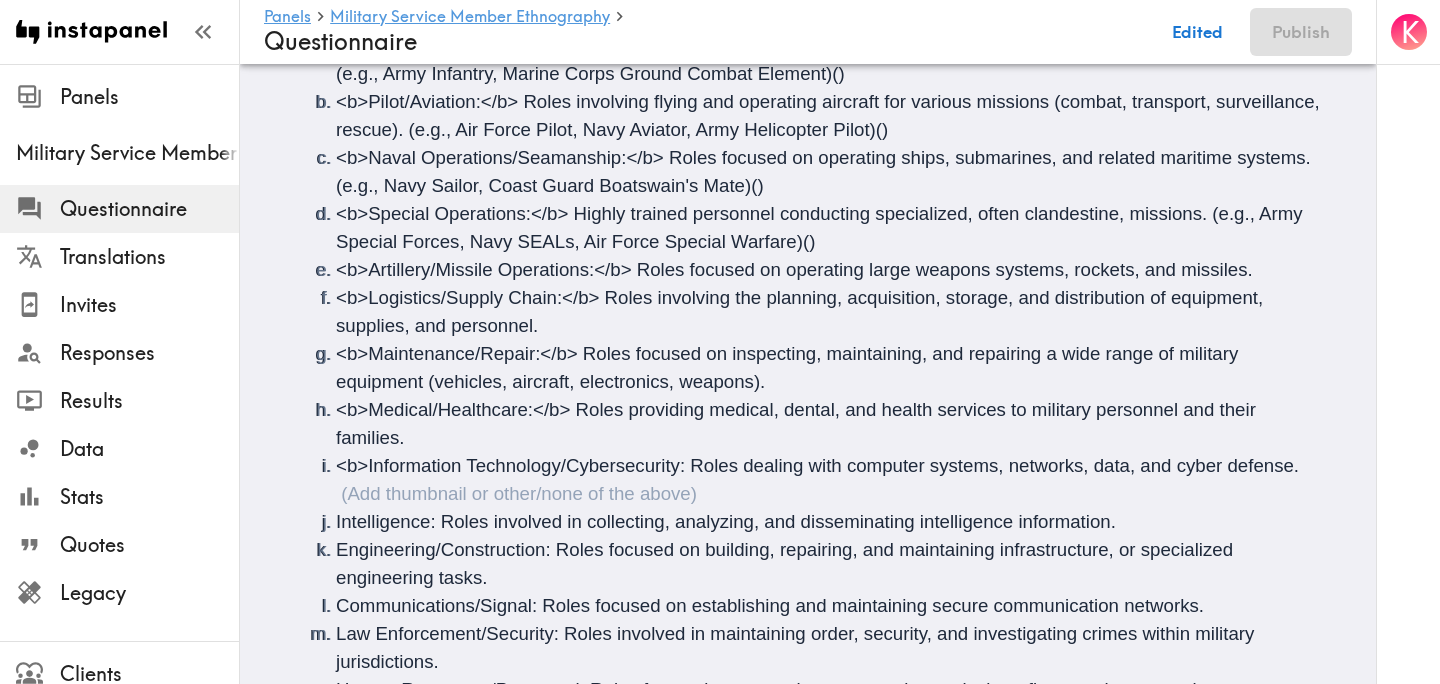 click on "<b>Information Technology/Cybersecurity: Roles dealing with computer systems, networks, data, and cyber defense." at bounding box center (817, 465) 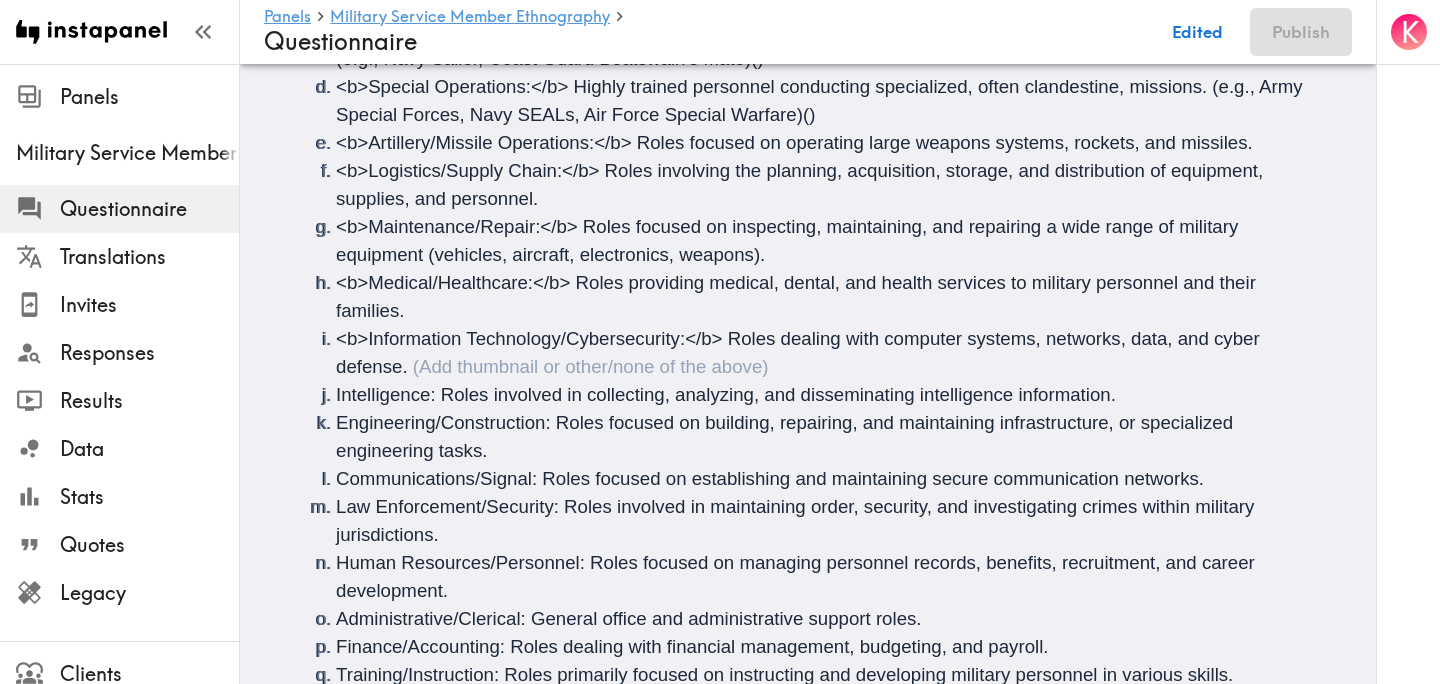 scroll, scrollTop: 2900, scrollLeft: 0, axis: vertical 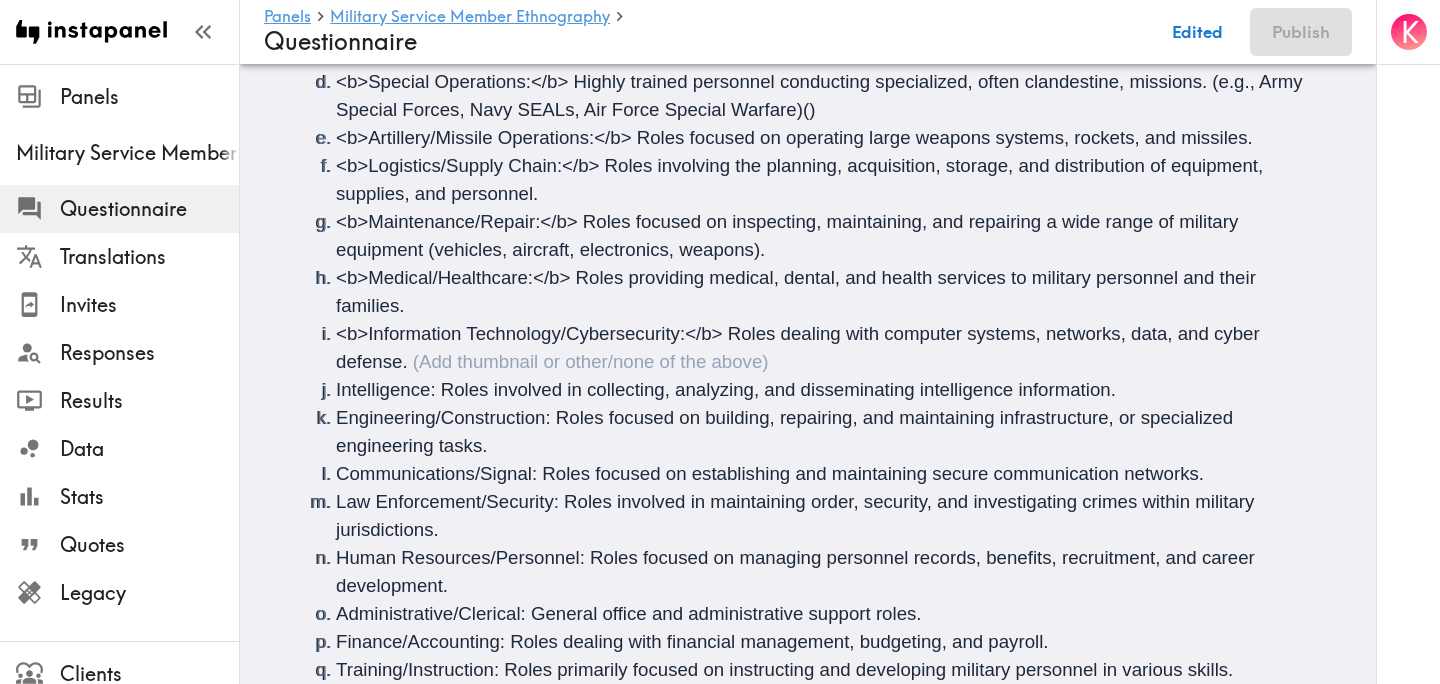 click on "Intelligence: Roles involved in collecting, analyzing, and disseminating intelligence information." at bounding box center [726, 389] 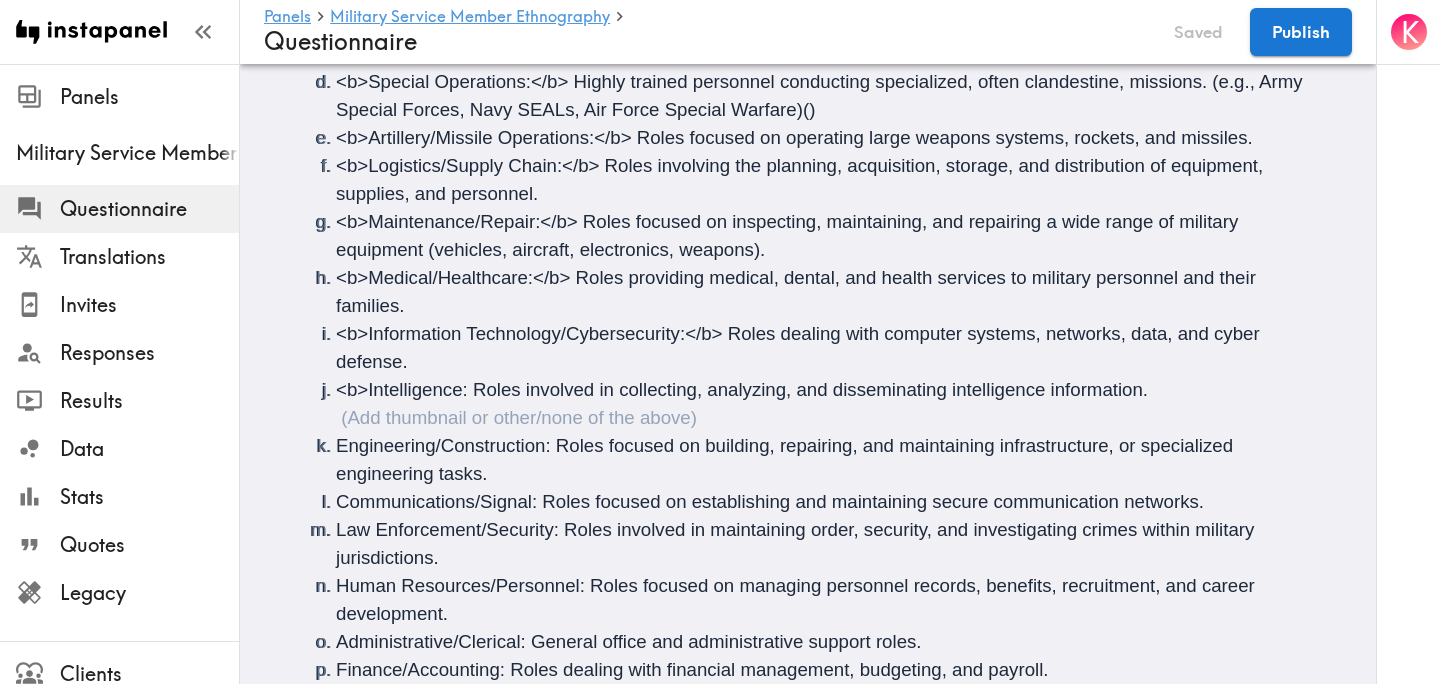 click on "<b>Intelligence: Roles involved in collecting, analyzing, and disseminating intelligence information." at bounding box center [742, 389] 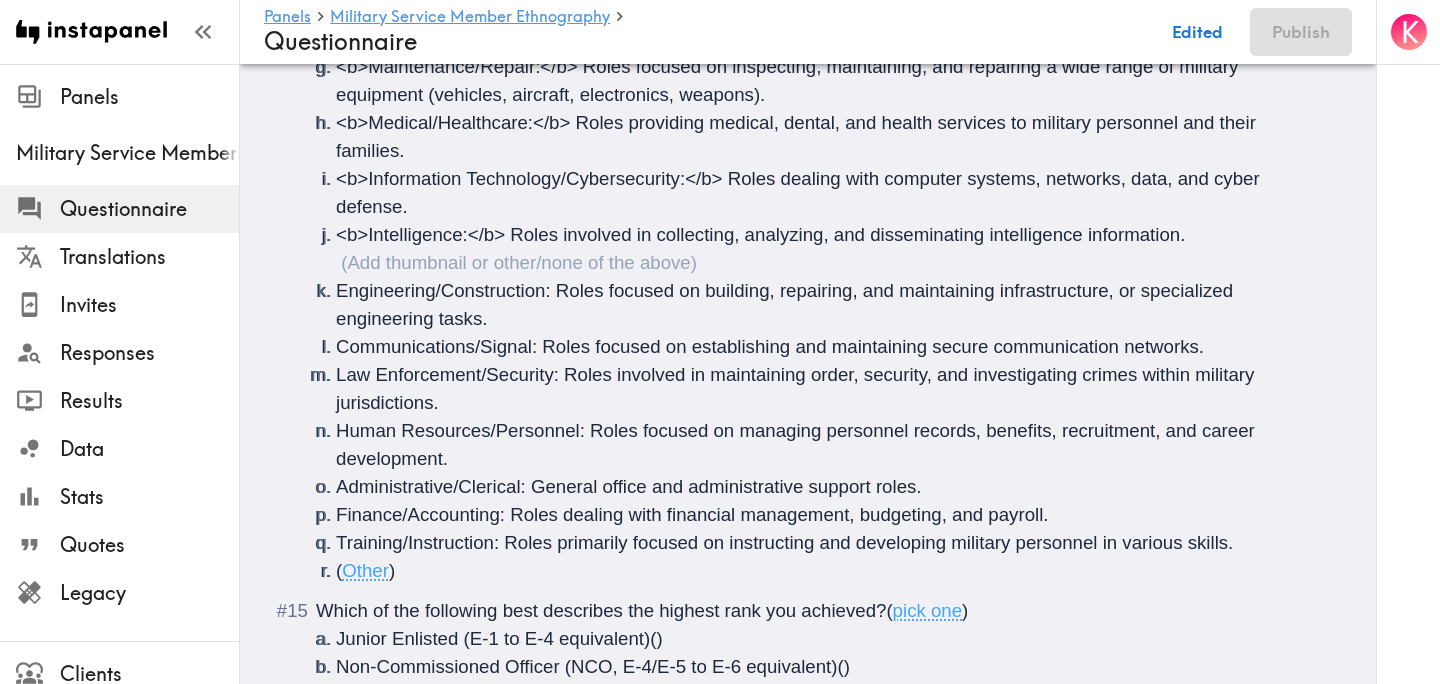 scroll, scrollTop: 3073, scrollLeft: 0, axis: vertical 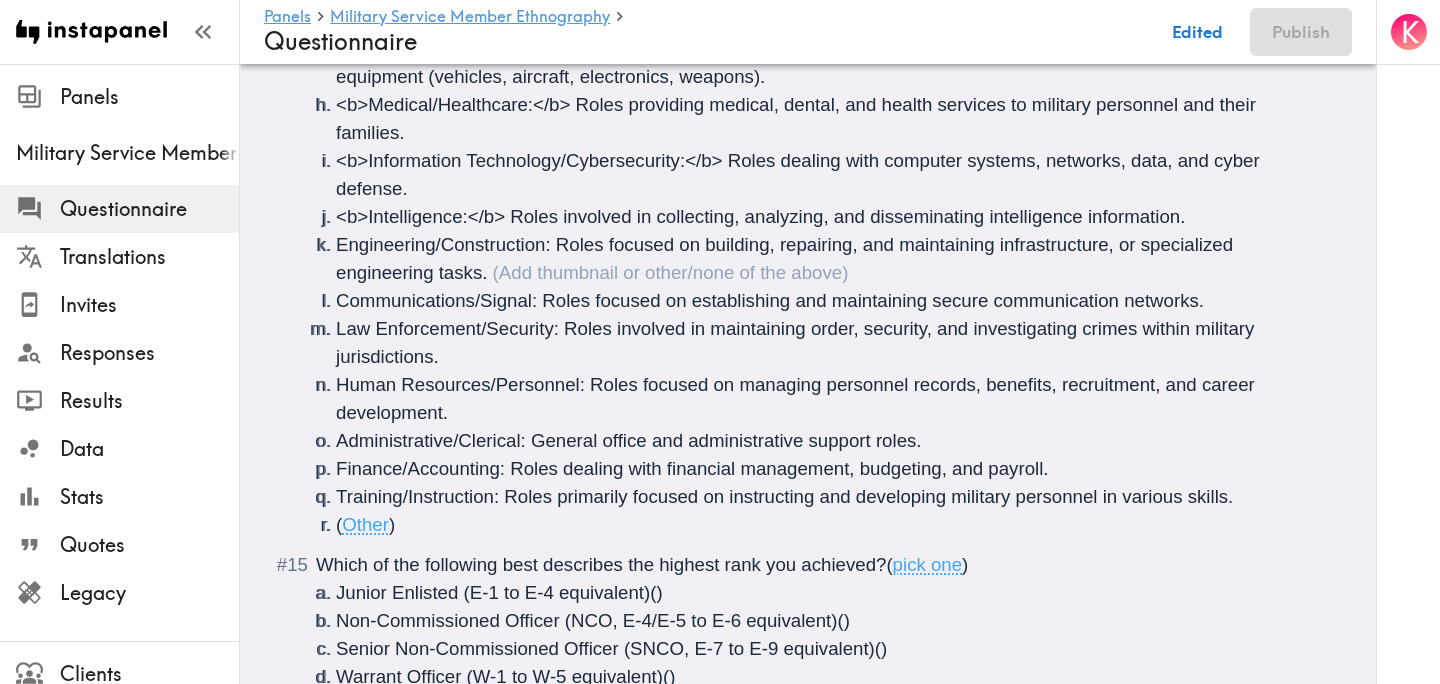 click on "Engineering/Construction: Roles focused on building, repairing, and maintaining infrastructure, or specialized engineering tasks." at bounding box center [787, 258] 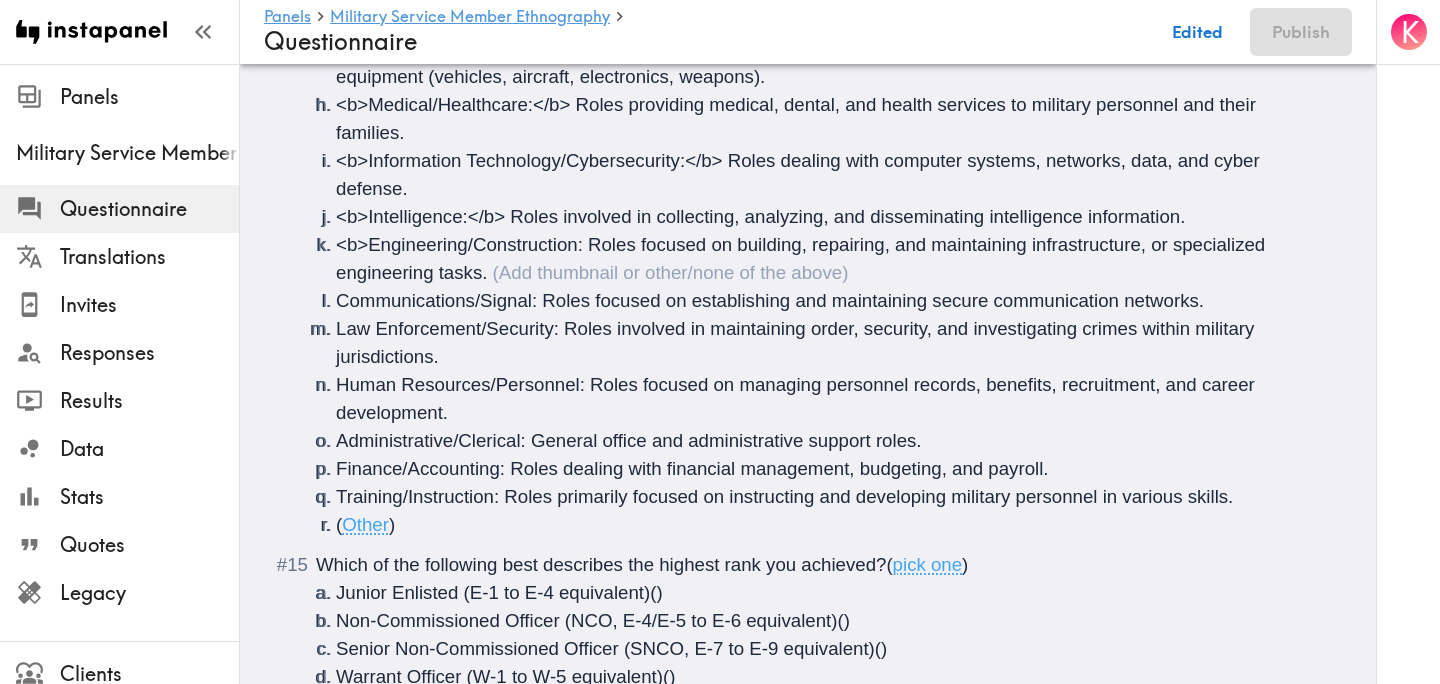 click on "<b>Engineering/Construction: Roles focused on building, repairing, and maintaining infrastructure, or specialized engineering tasks." at bounding box center (803, 258) 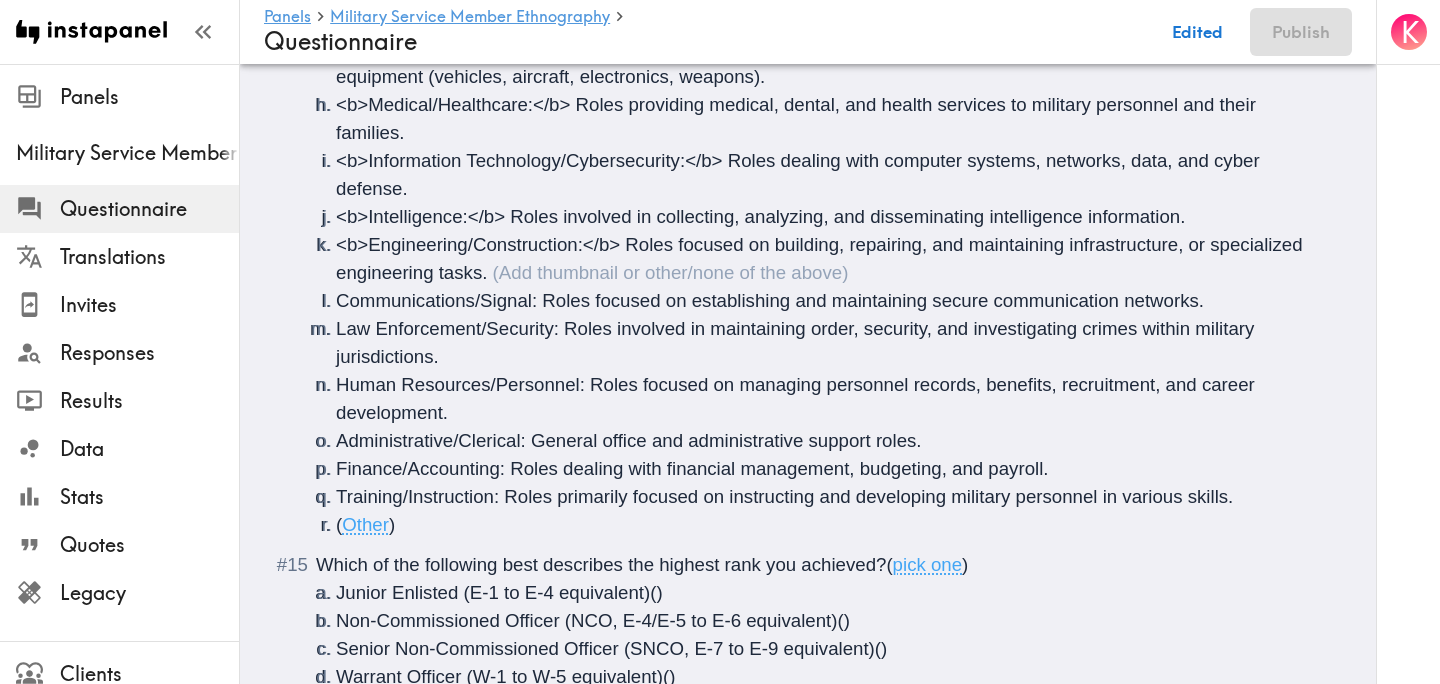 click on "Communications/Signal: Roles focused on establishing and maintaining secure communication networks." at bounding box center [770, 300] 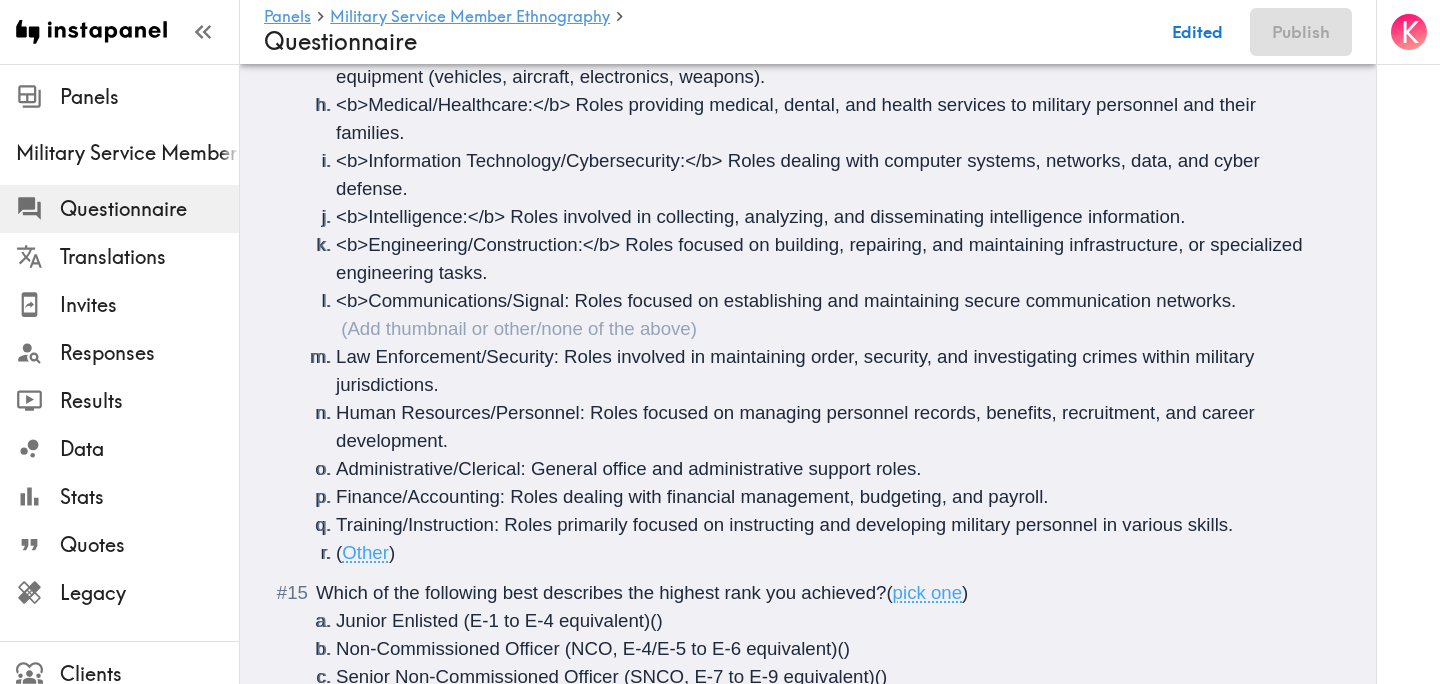 click on "<b>Communications/Signal: Roles focused on establishing and maintaining secure communication networks." at bounding box center (786, 300) 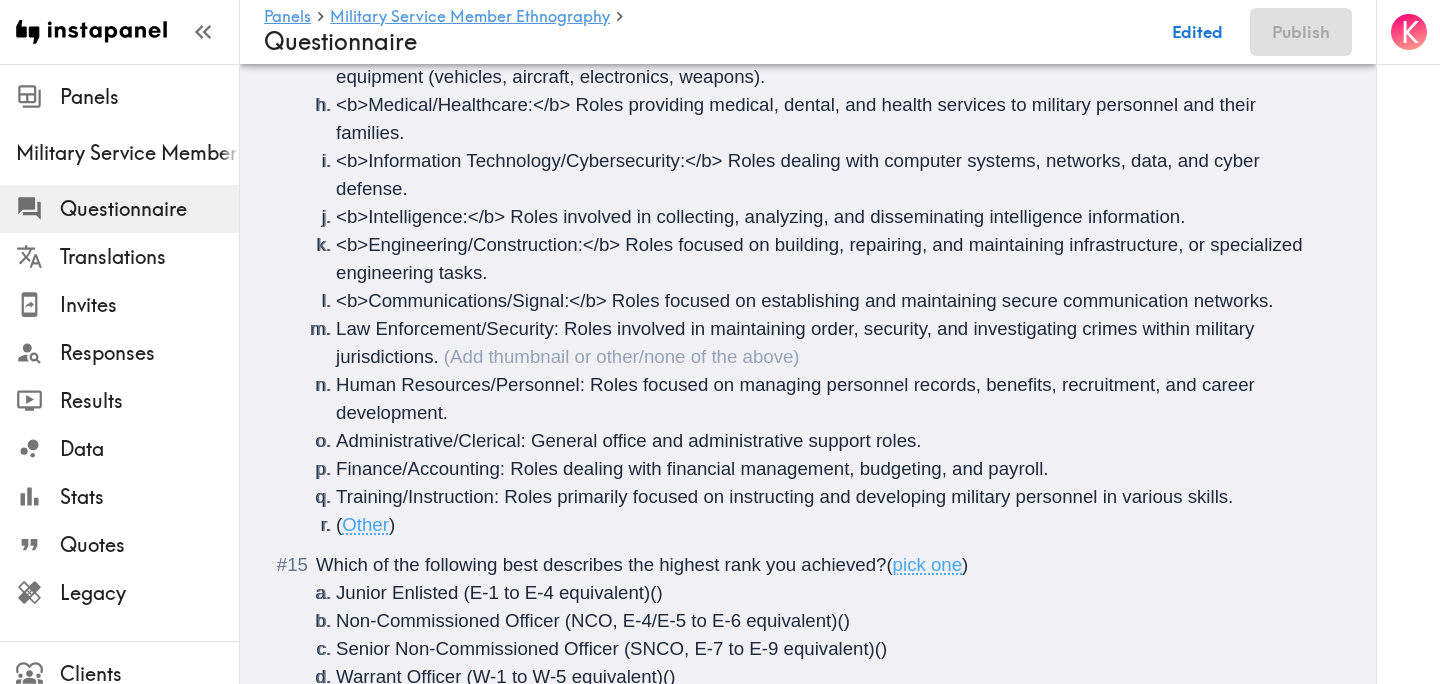 click on "Law Enforcement/Security: Roles involved in maintaining order, security, and investigating crimes within military jurisdictions." at bounding box center [798, 342] 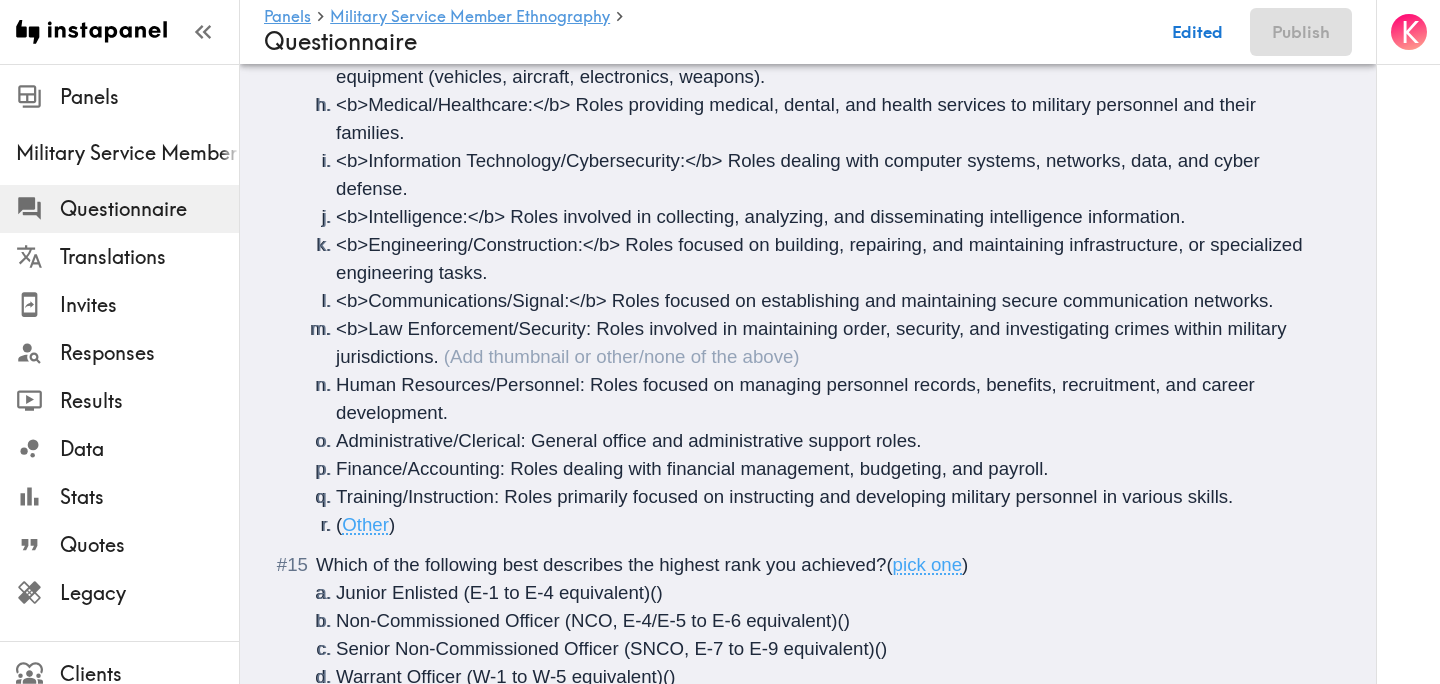 click on "<b>Law Enforcement/Security: Roles involved in maintaining order, security, and investigating crimes within military jurisdictions." at bounding box center (814, 342) 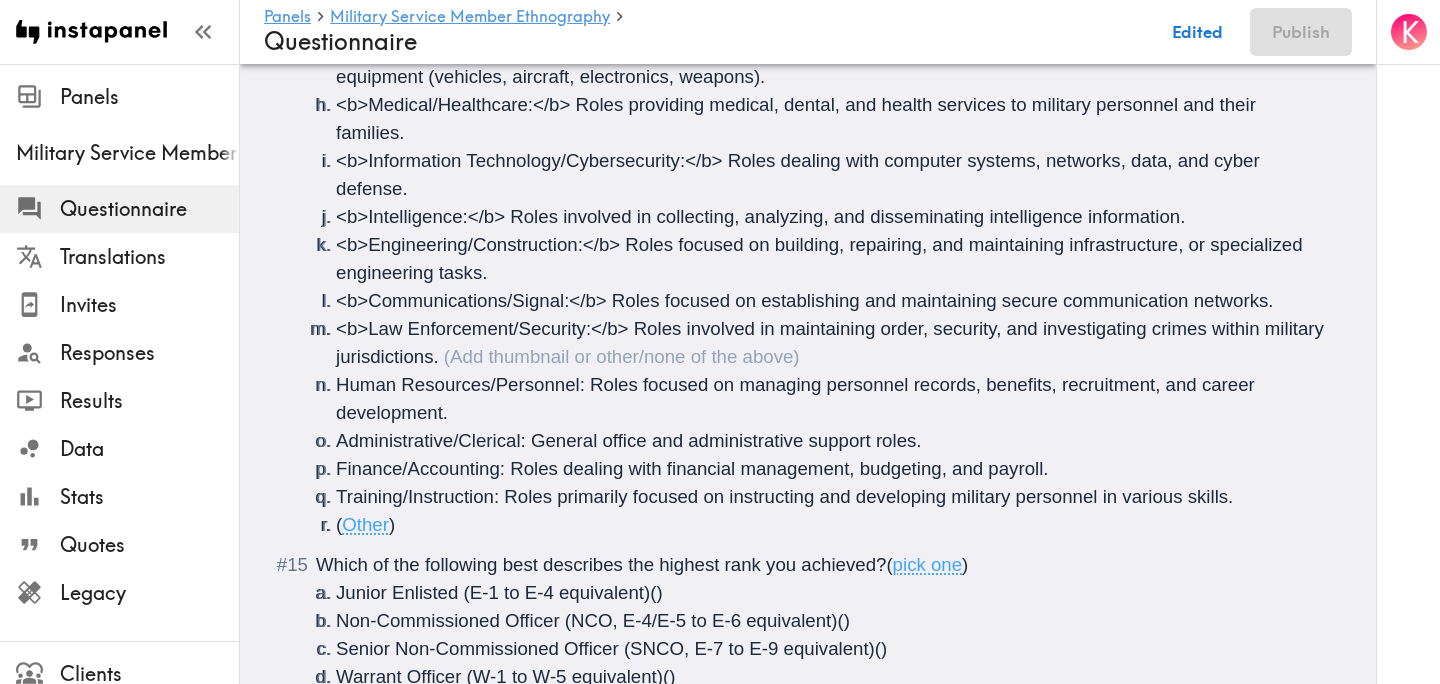 click on "Human Resources/Personnel: Roles focused on managing personnel records, benefits, recruitment, and career development." at bounding box center [798, 398] 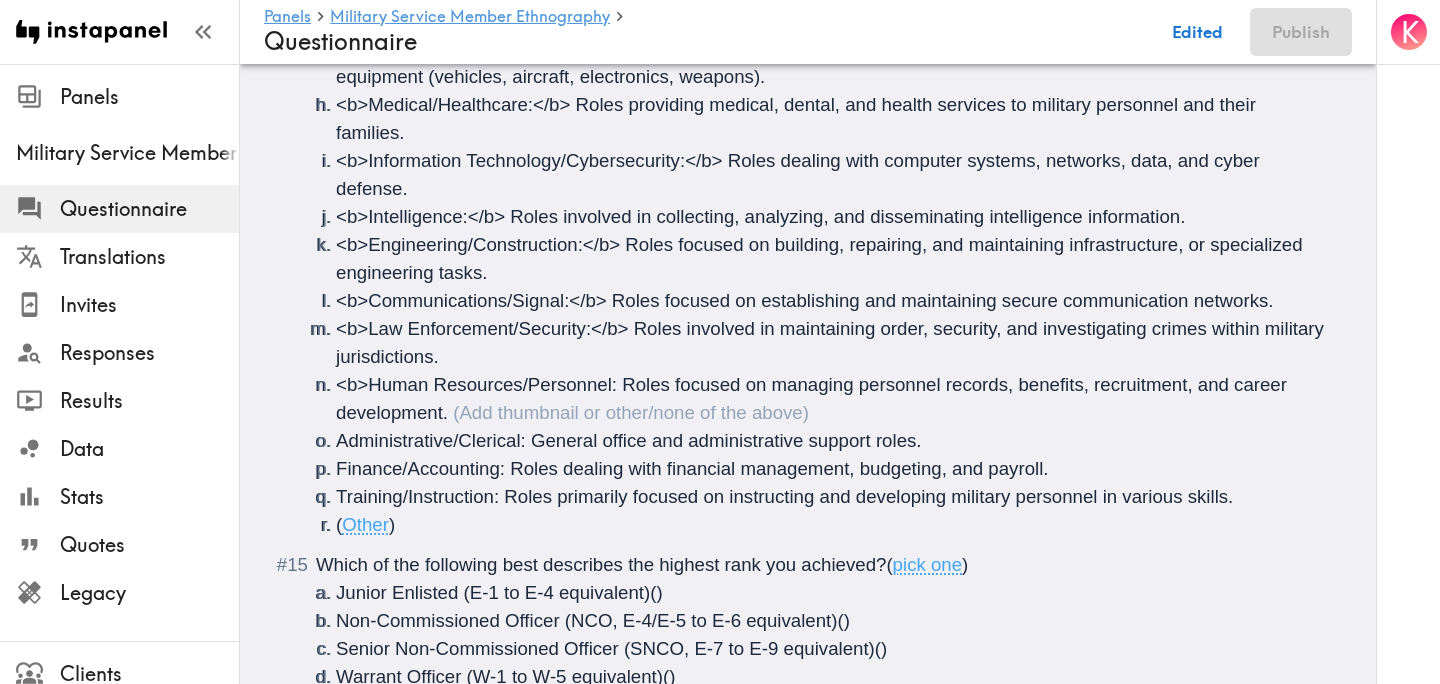 click on "<b>Human Resources/Personnel: Roles focused on managing personnel records, benefits, recruitment, and career development." at bounding box center [814, 398] 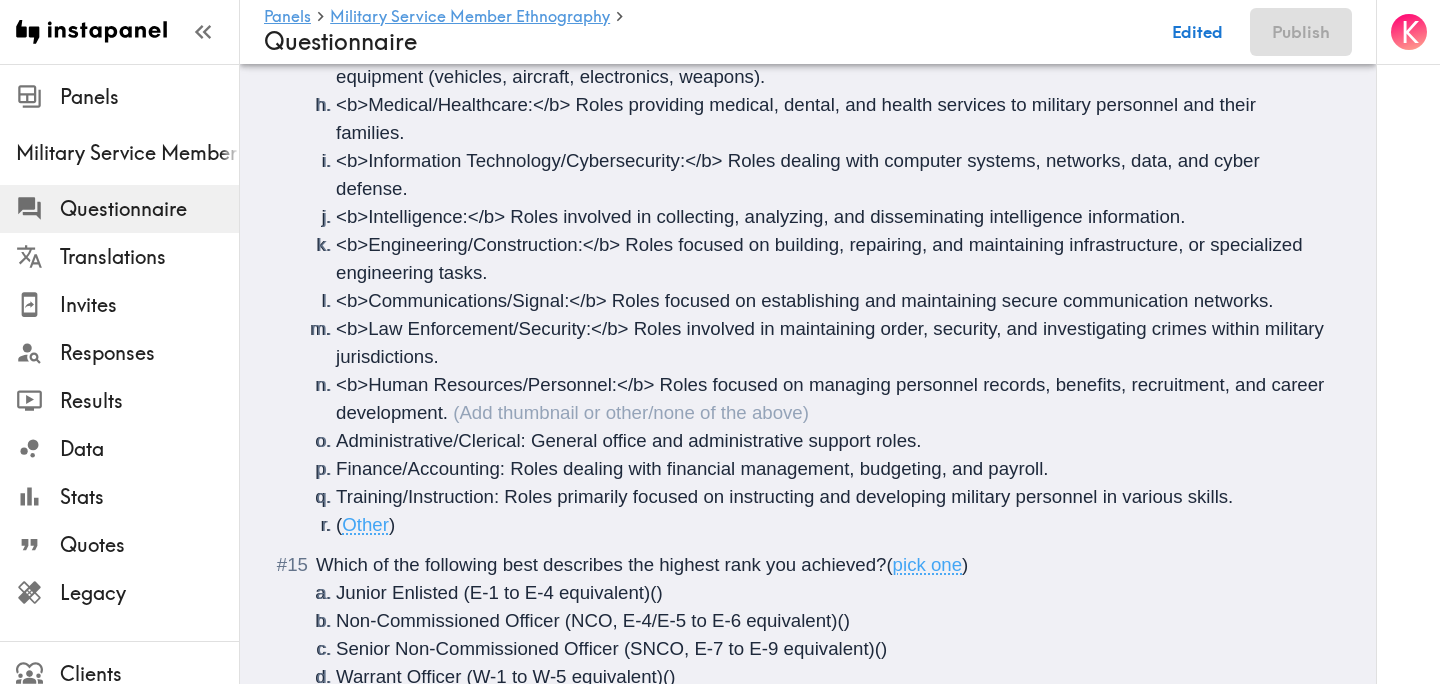 click on "Administrative/Clerical: General office and administrative support roles." at bounding box center [629, 440] 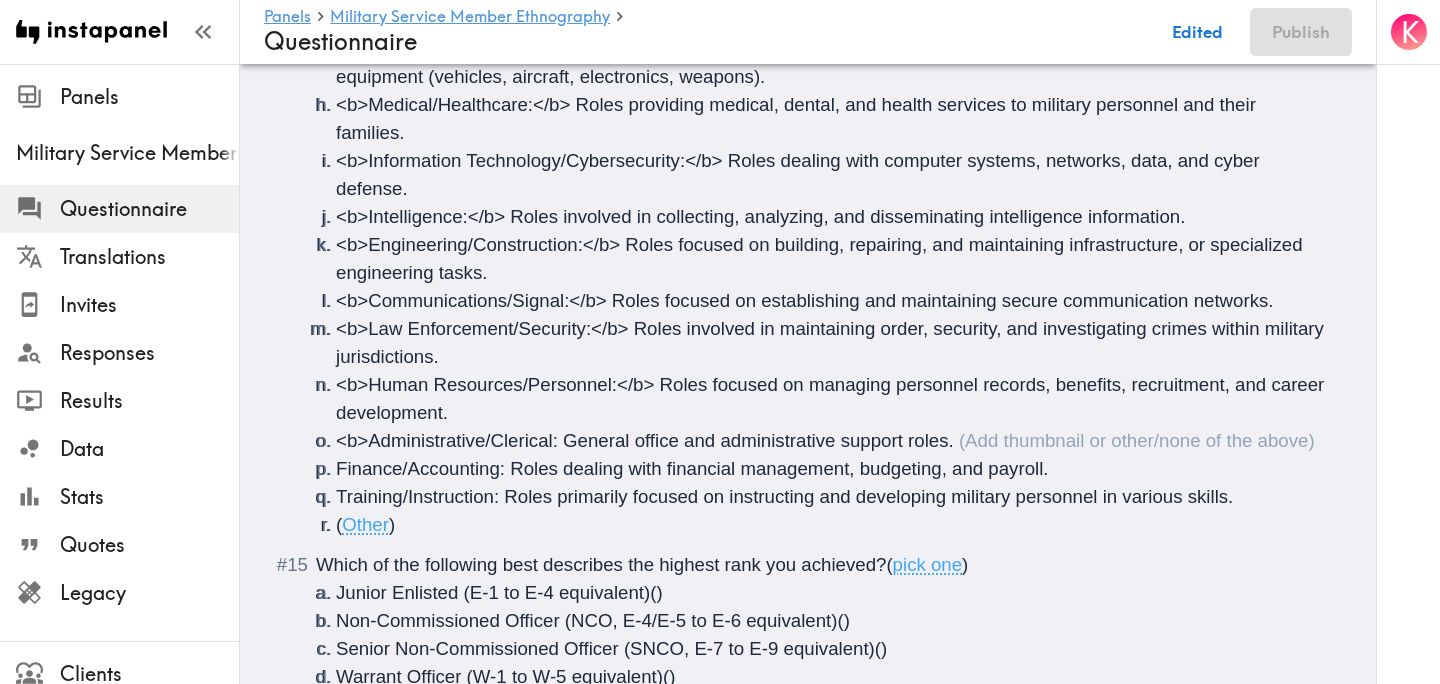 click on "<b>Administrative/Clerical: General office and administrative support roles." at bounding box center [645, 440] 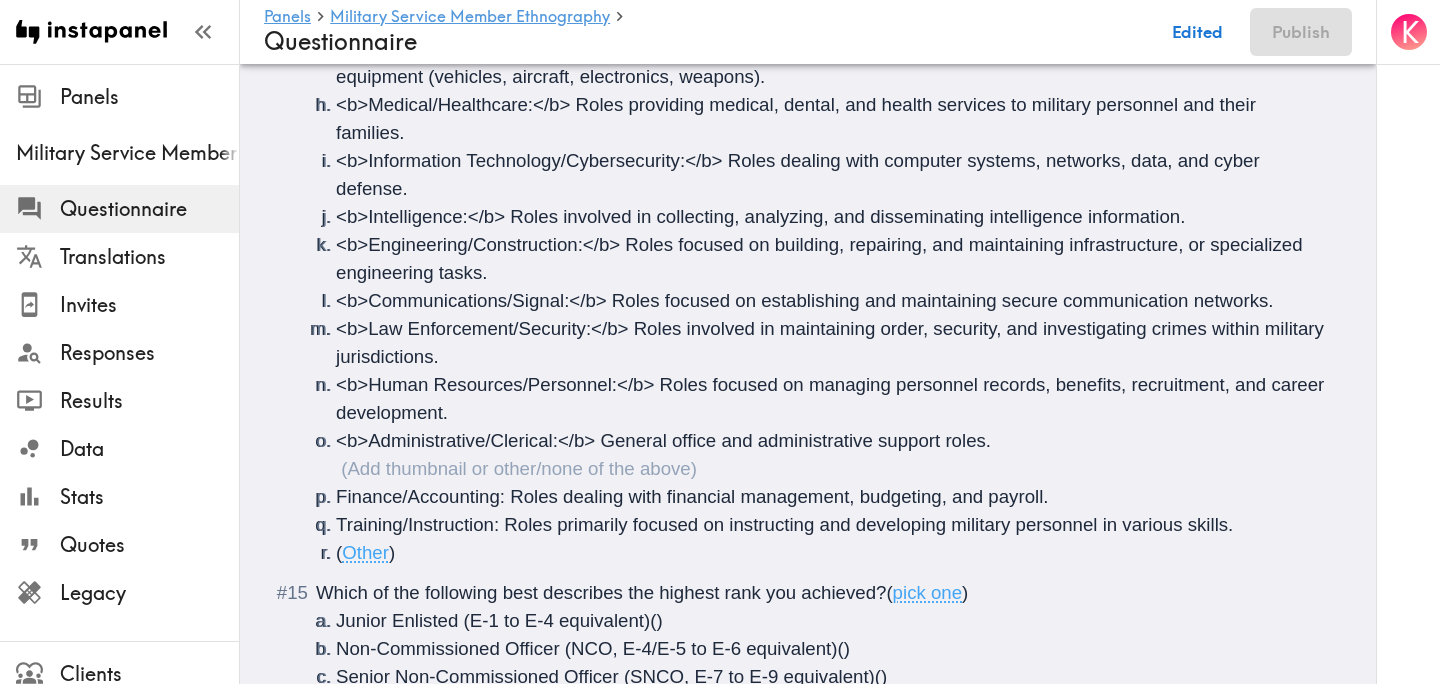 click on "<b>Infantry/Ground Combat:</b> Roles focused on direct ground combat, maneuvering, and engaging enemy forces. (e.g., Army Infantry, Marine Corps Ground Combat Element) () <b>Pilot/Aviation:</b> Roles involving flying and operating aircraft for various missions (combat, transport, surveillance, rescue). (e.g., Air Force Pilot, Navy Aviator, Army Helicopter Pilot) () <b>Naval Operations/Seamanship:</b> Roles focused on operating ships, submarines, and related maritime systems. (e.g., Navy Sailor, Coast Guard Boatswain's Mate) () <b>Special Operations:</b> Highly trained personnel conducting specialized, often clandestine, missions. (e.g., Army Special Forces, Navy SEALs, Air Force Special Warfare) () <b>Artillery/Missile Operations:</b> Roles focused on operating large weapons systems, rockets, and missiles. <b>Logistics/Supply Chain:</b> Roles involving the planning, acquisition, storage, and distribution of equipment, supplies, and personnel. ( Other )" at bounding box center [822, 147] 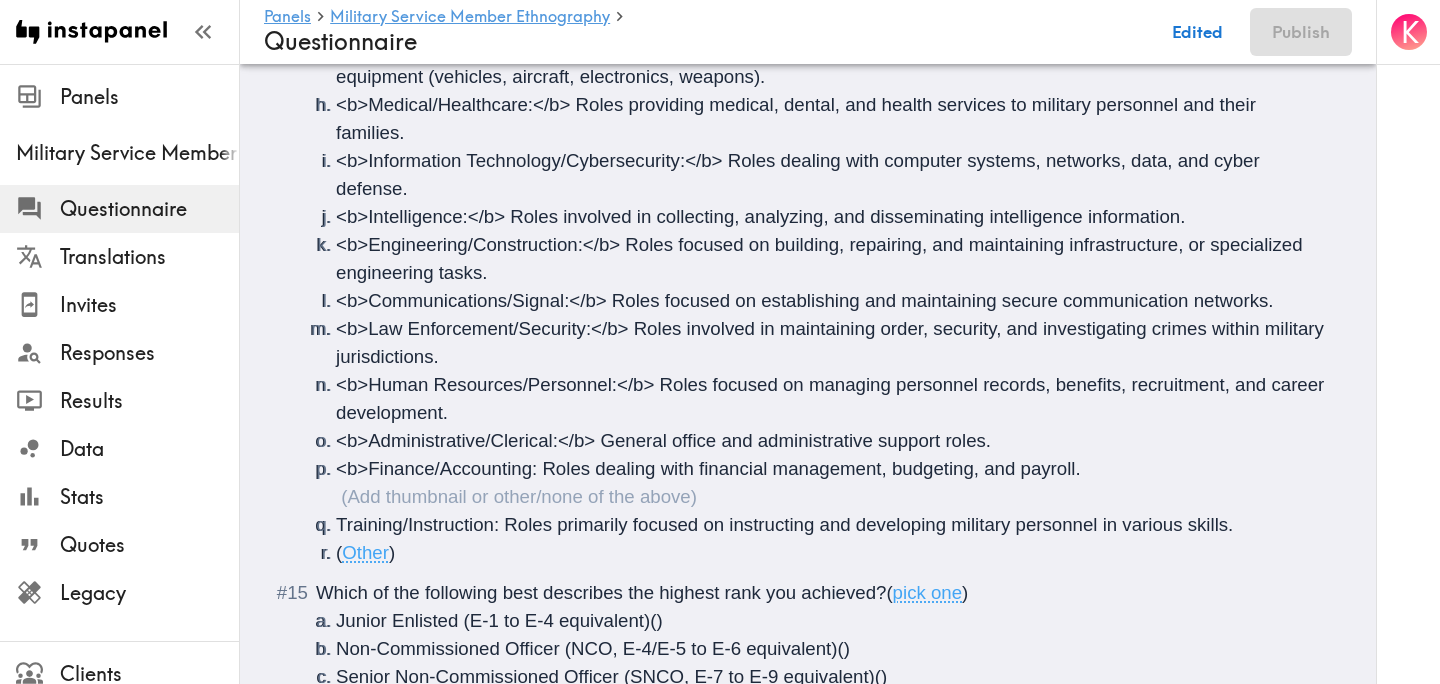 click on "<b>Finance/Accounting: Roles dealing with financial management, budgeting, and payroll." at bounding box center (708, 468) 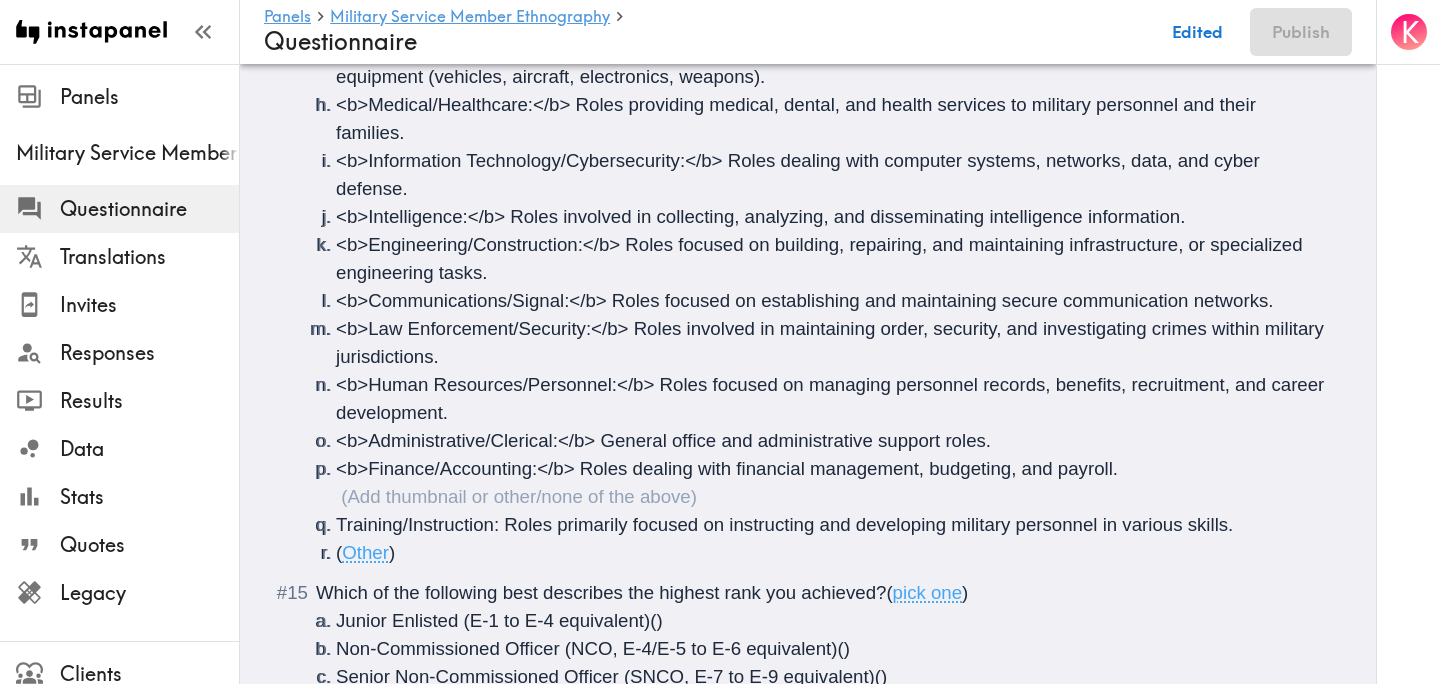click on "Training/Instruction: Roles primarily focused on instructing and developing military personnel in various skills." at bounding box center [832, 525] 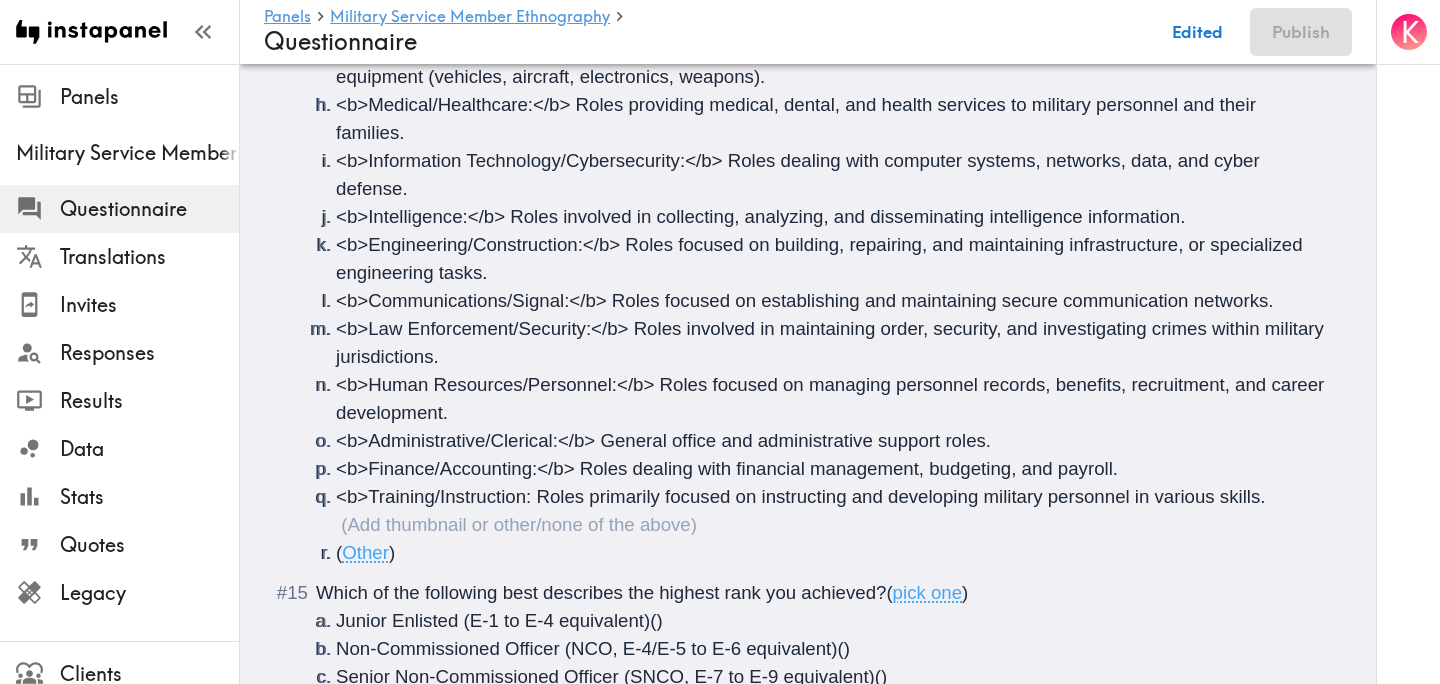 click on "<b>Training/Instruction: Roles primarily focused on instructing and developing military personnel in various skills." at bounding box center [800, 496] 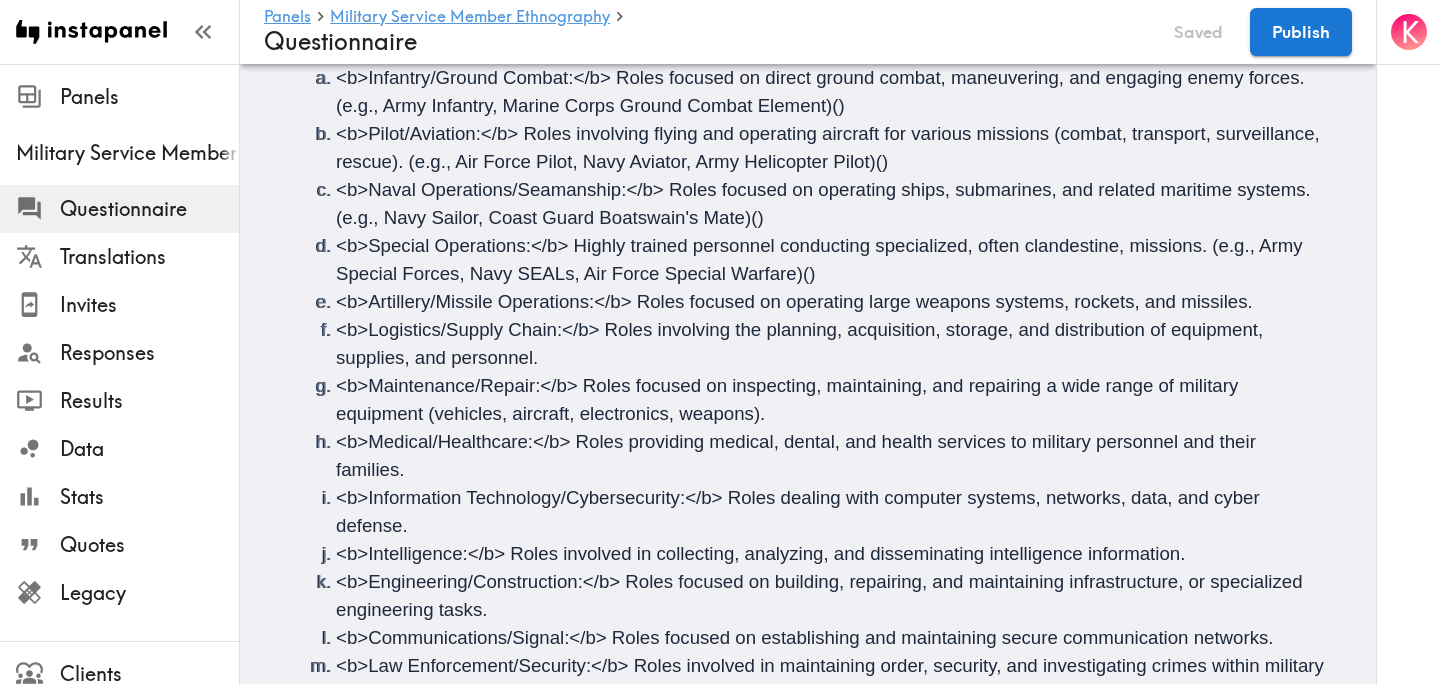 scroll, scrollTop: 2735, scrollLeft: 0, axis: vertical 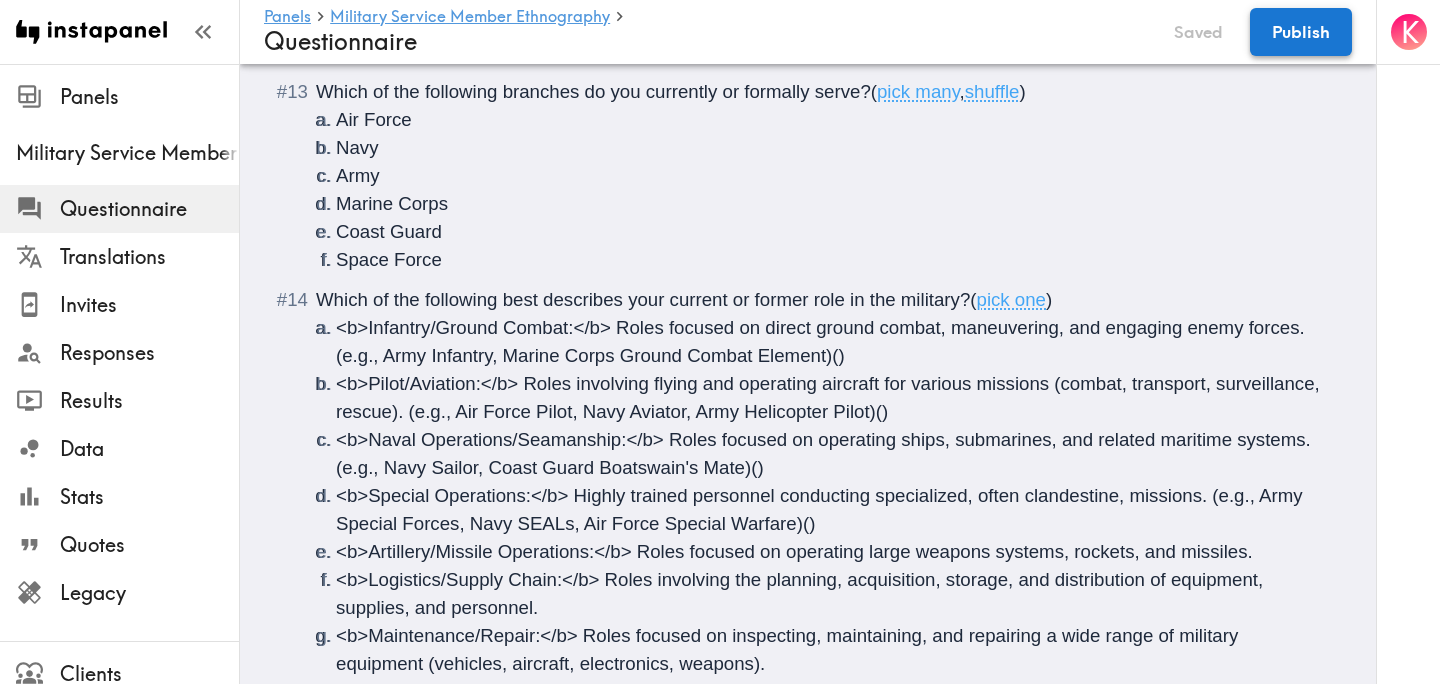 click on "Publish" at bounding box center [1301, 32] 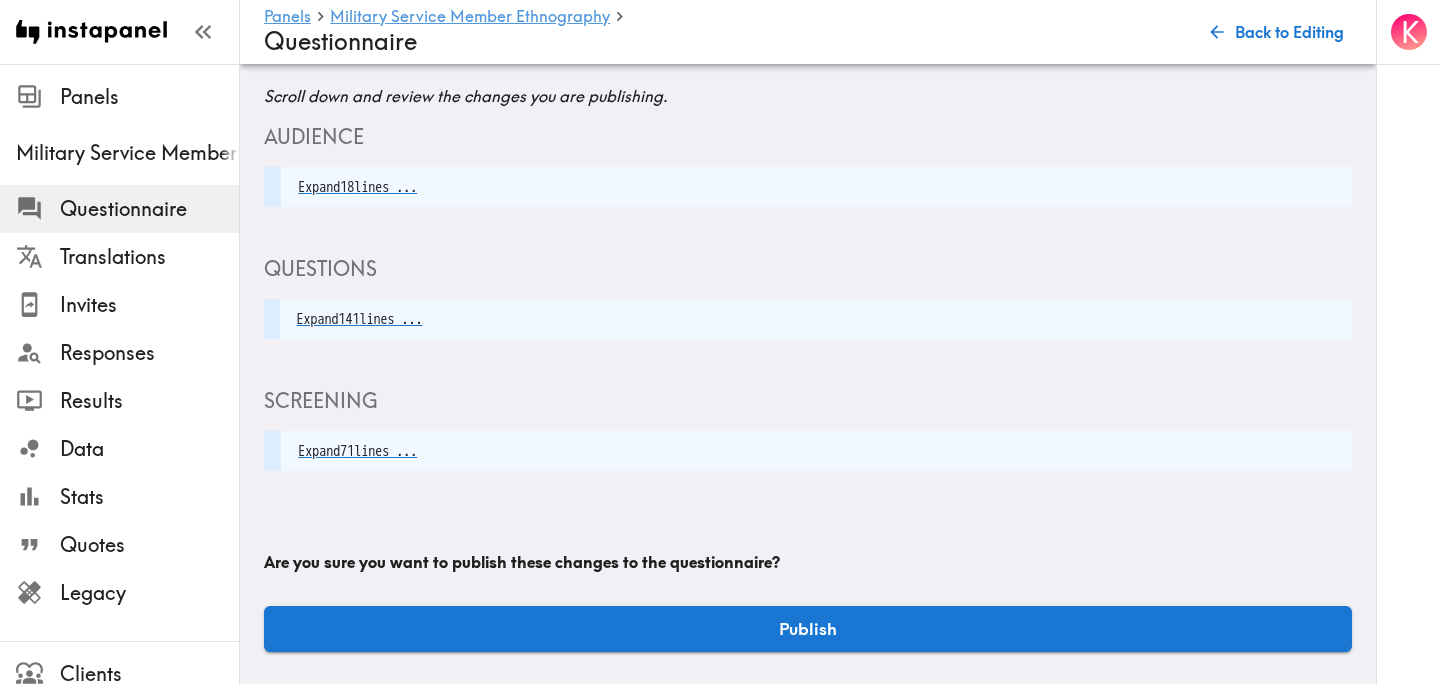 scroll, scrollTop: 43, scrollLeft: 0, axis: vertical 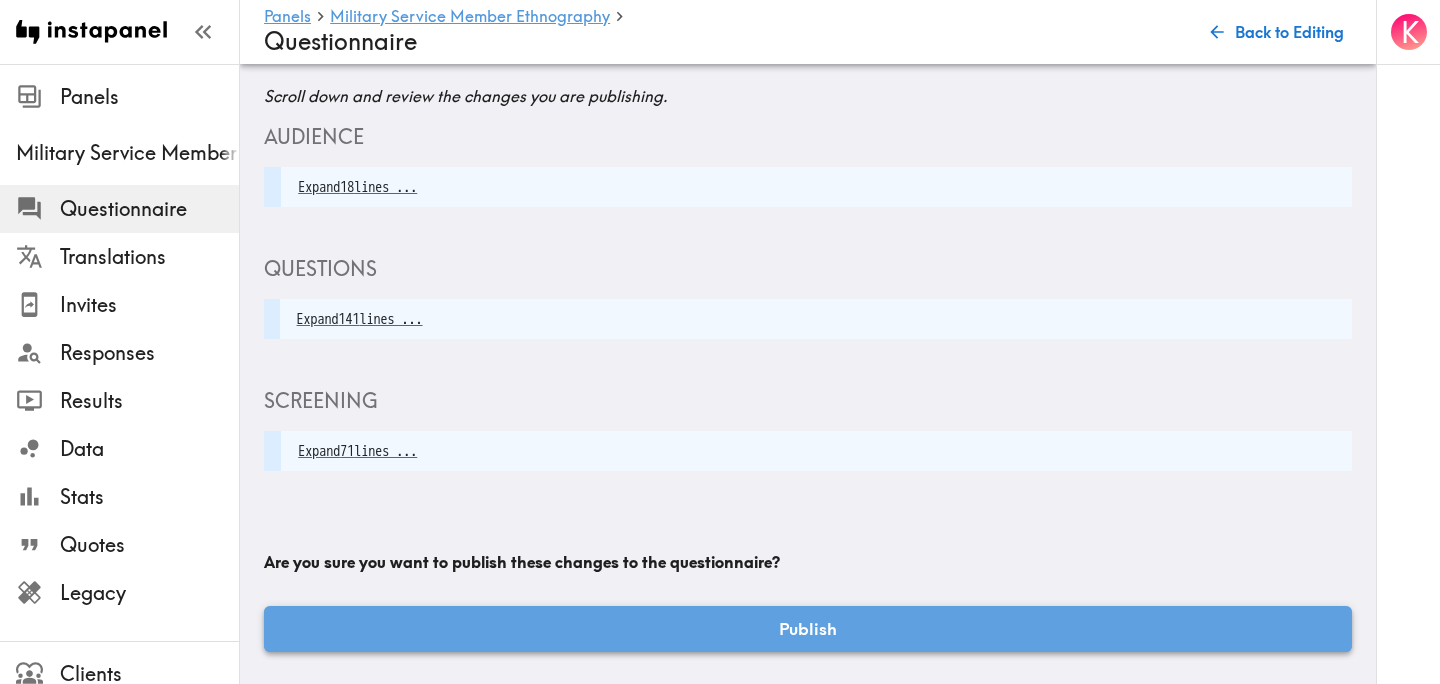 click on "Publish" at bounding box center (808, 629) 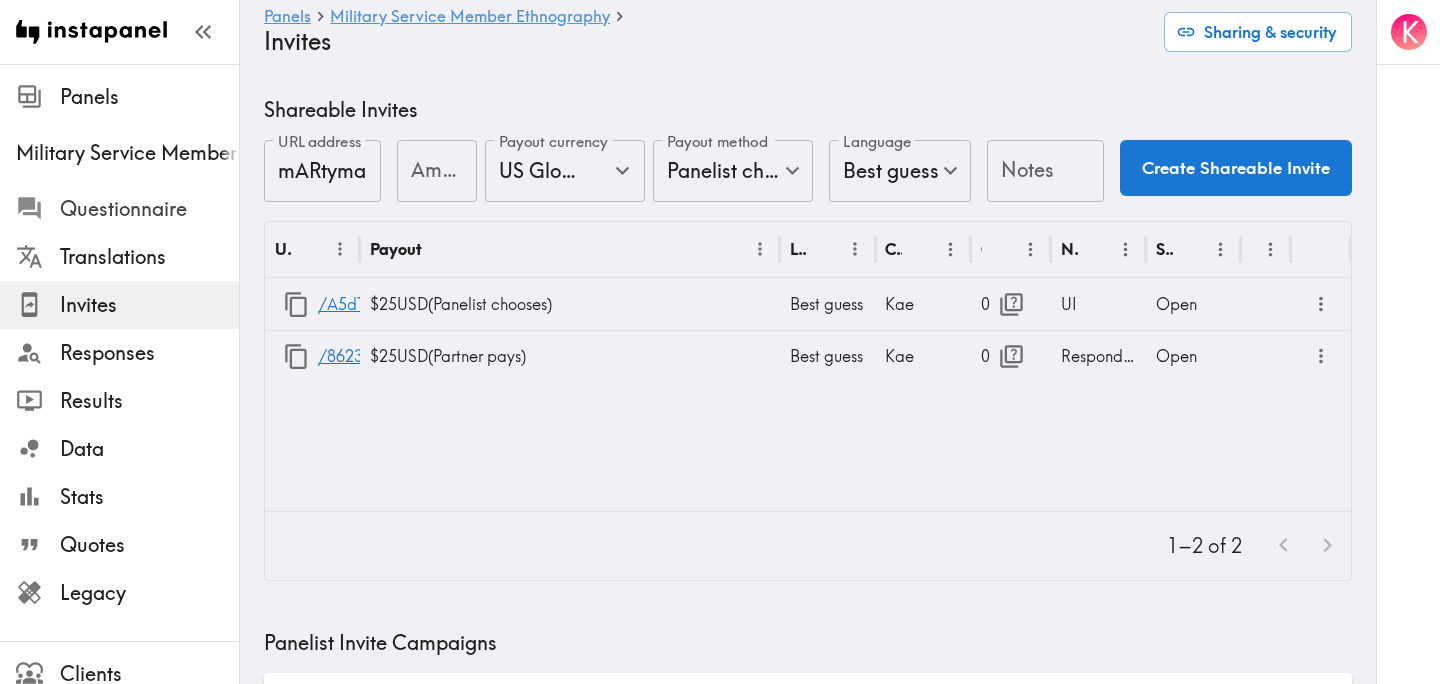 click on "Questionnaire" at bounding box center (119, 209) 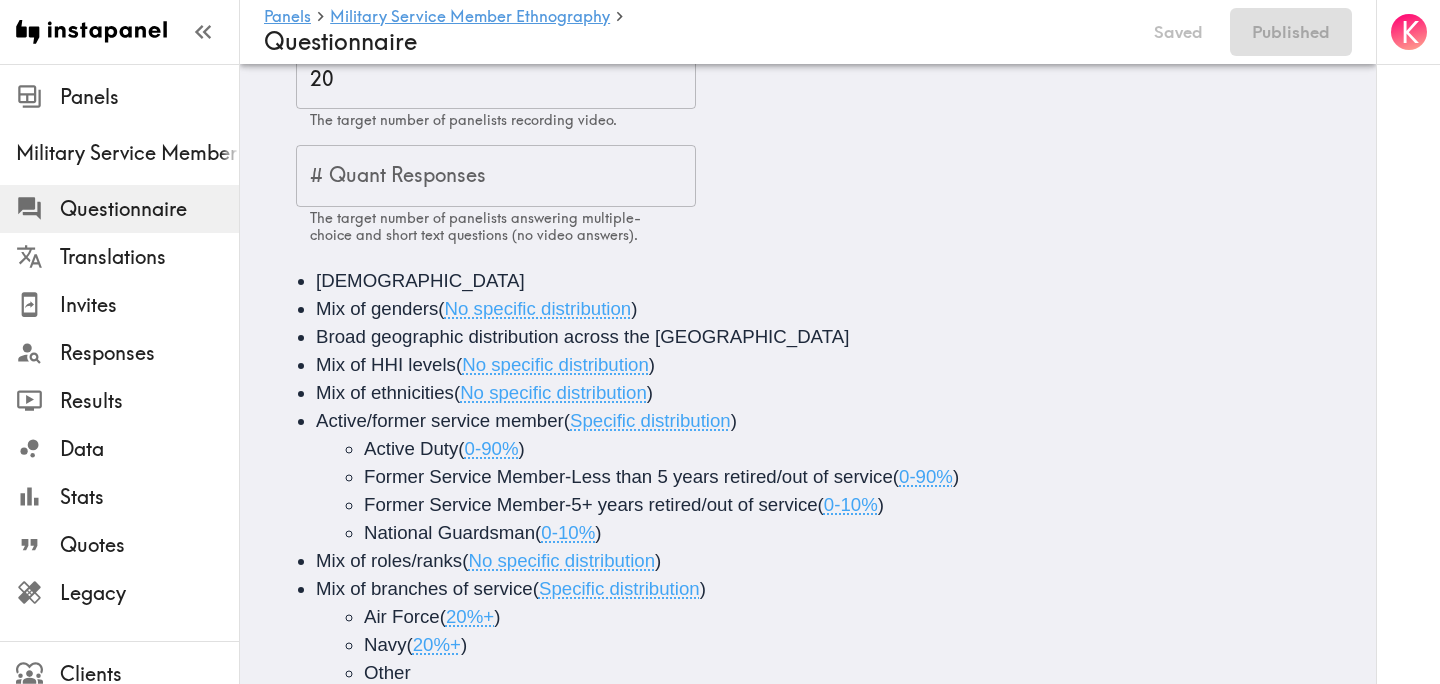 scroll, scrollTop: 0, scrollLeft: 0, axis: both 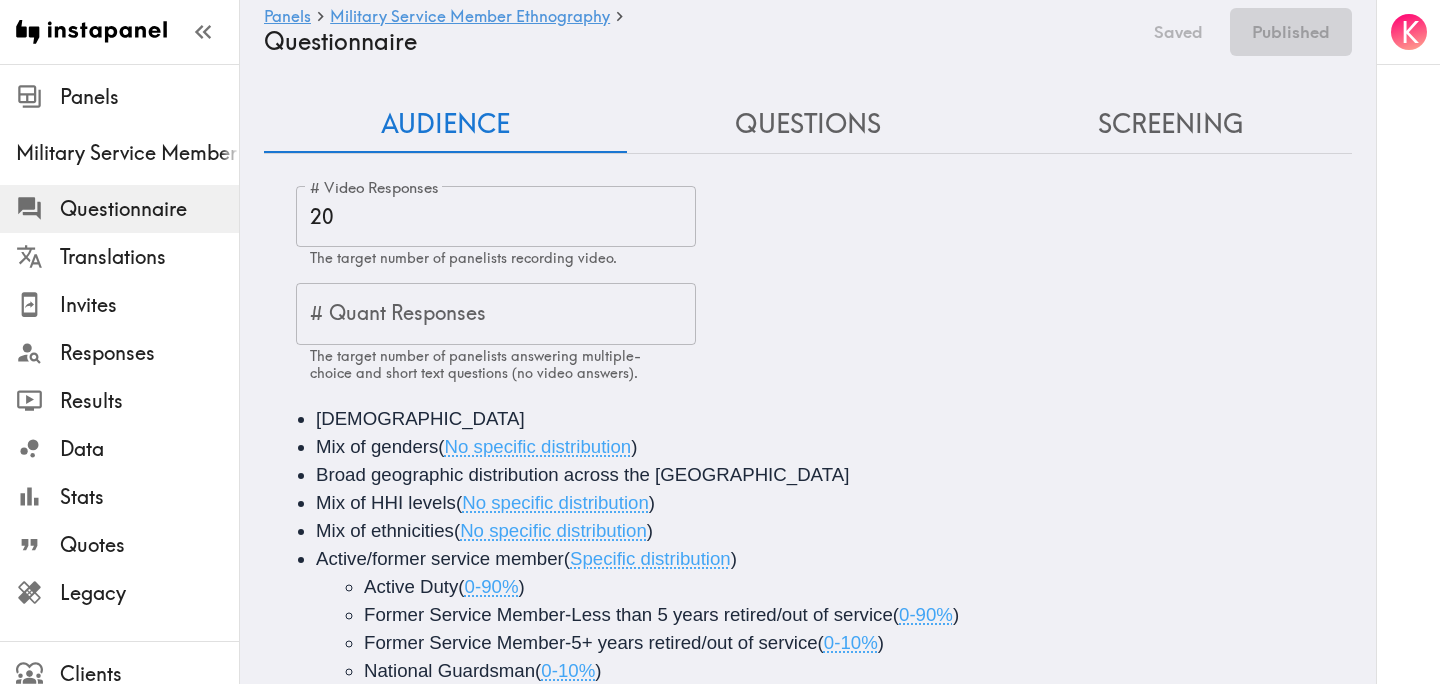 click on "Questions" at bounding box center (808, 124) 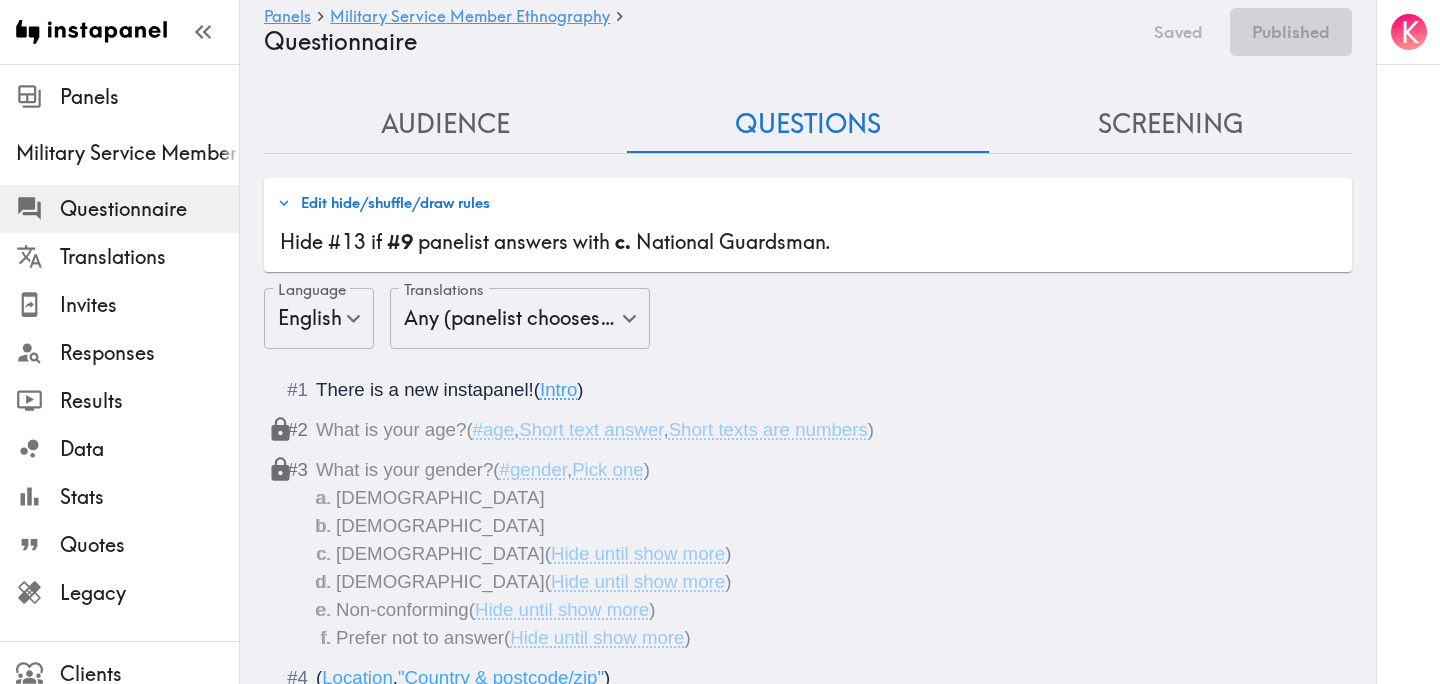 click on "Edit hide/shuffle/draw rules" at bounding box center (383, 203) 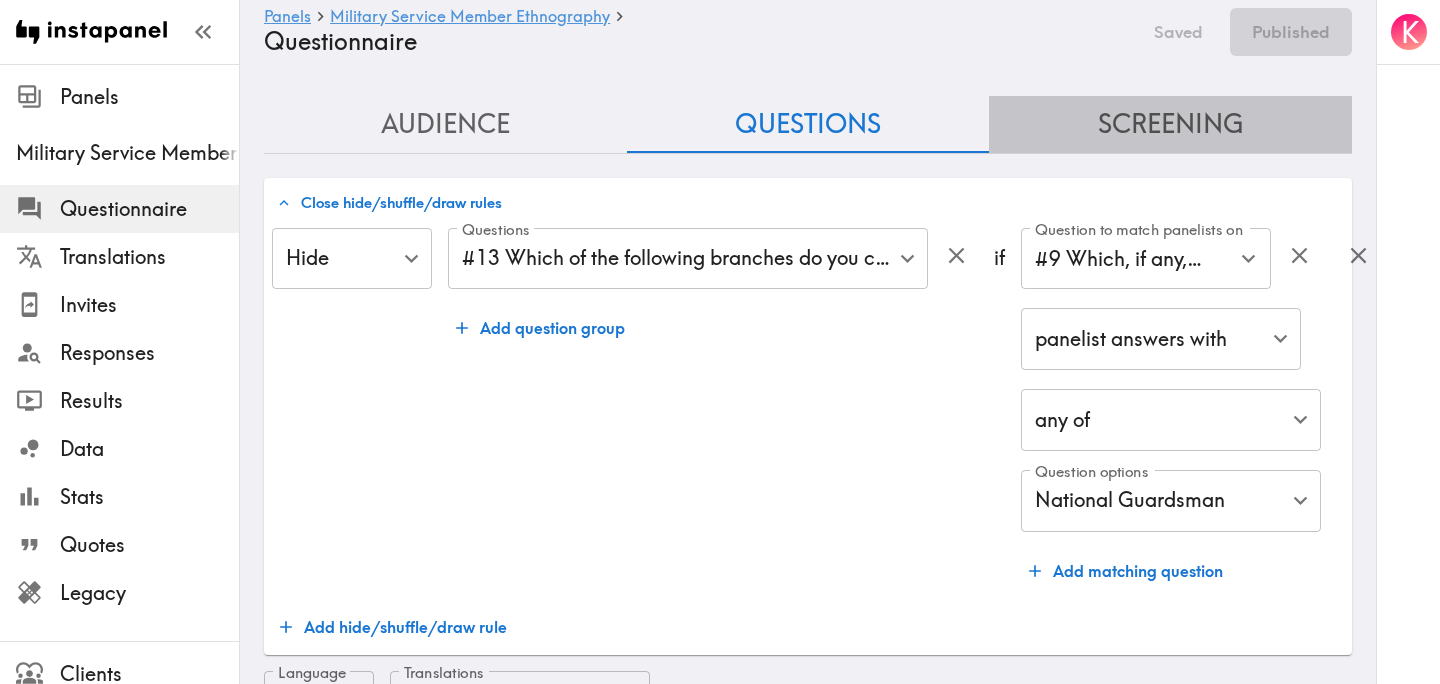 click on "Screening" at bounding box center (1170, 124) 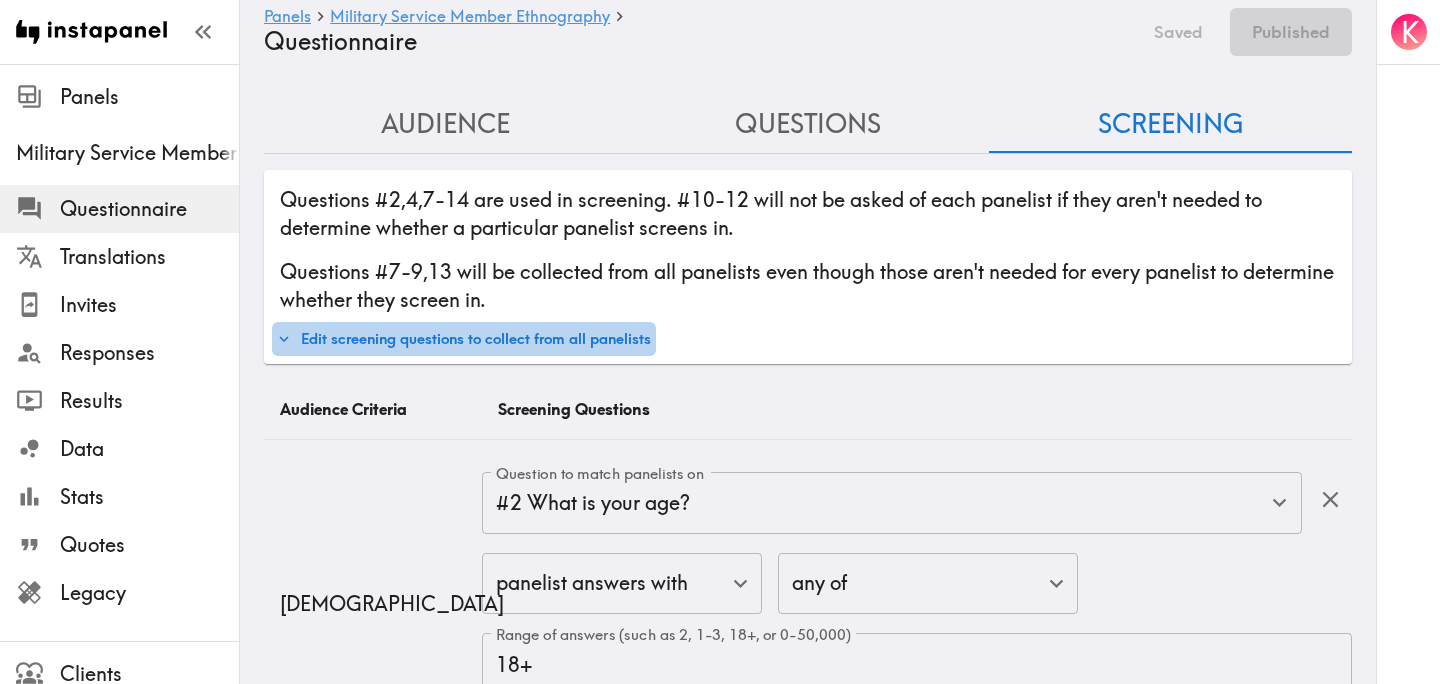 click on "Edit screening questions to collect from all panelists" at bounding box center [464, 339] 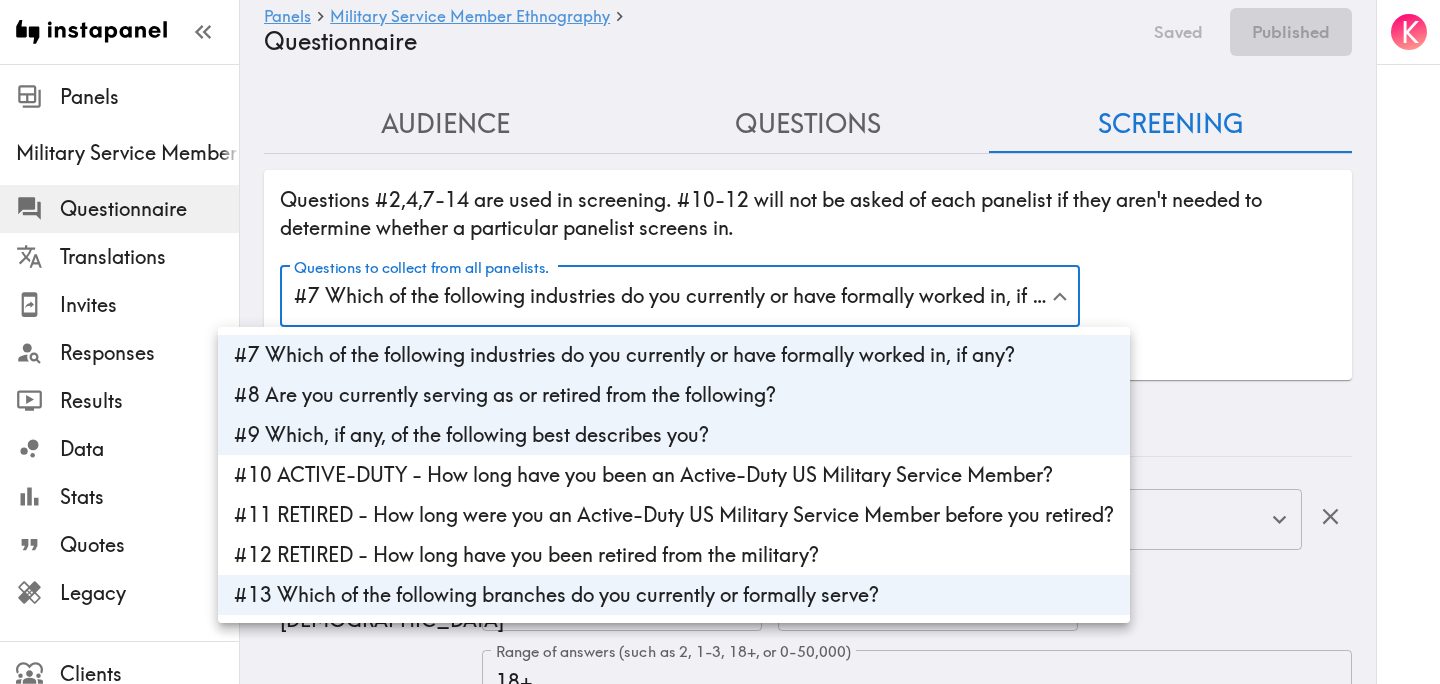 click on "Instapanel -  Panels  -  Military Service Member Ethnography  -  Questionnaire Panels Military Service Member Ethnography Questionnaire Translations Invites Responses Results Data Stats Quotes Legacy Clients Panelists Strategists My Invites My Rewards Help/Suggestions K Panels   Military Service Member Ethnography   Questionnaire Saved Published Audience Questions Screening # Video Responses 20 # Video Responses The target number of panelists recording video. # Quant Responses # Quant Responses The target number of panelists answering multiple-choice and short text questions (no video answers). 18+ years old Mix of genders  ( No specific distribution ) Broad geographic distribution across the US Mix of HHI levels  ( No specific distribution ) Mix of ethnicities  ( No specific distribution ) Active/former service member  ( Specific distribution ) Active Duty  ( 0-90% ) Former Service Member-Less than 5 years retired/out of service  ( 0-90% ) Former Service Member-5+ years retired/out of service  ( 0-10% ) ( )" at bounding box center [720, 4674] 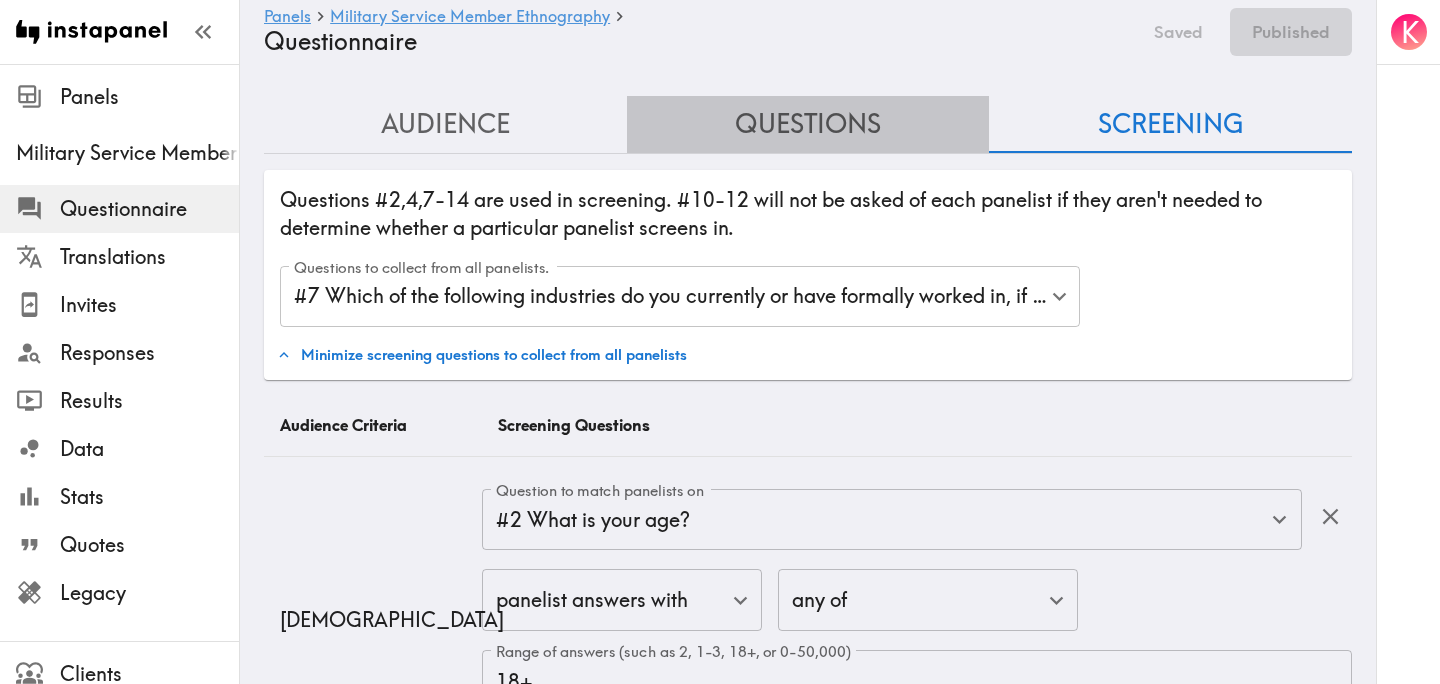 click on "Questions" at bounding box center (808, 124) 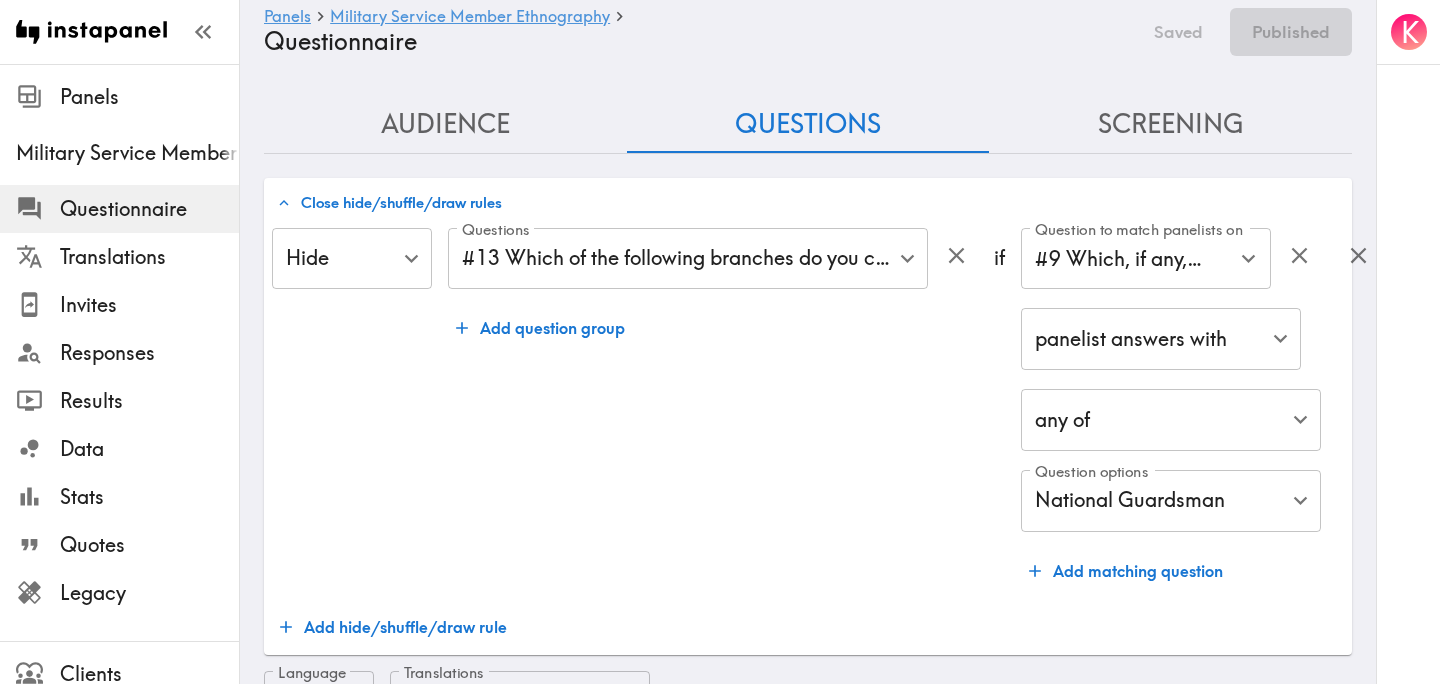 click on "Instapanel -  Panels  -  Military Service Member Ethnography  -  Questionnaire Panels Military Service Member Ethnography Questionnaire Translations Invites Responses Results Data Stats Quotes Legacy Clients Panelists Strategists My Invites My Rewards Help/Suggestions K Panels   Military Service Member Ethnography   Questionnaire Saved Published Audience Questions Screening # Video Responses 20 # Video Responses The target number of panelists recording video. # Quant Responses # Quant Responses The target number of panelists answering multiple-choice and short text questions (no video answers). 18+ years old Mix of genders  ( No specific distribution ) Broad geographic distribution across the US Mix of HHI levels  ( No specific distribution ) Mix of ethnicities  ( No specific distribution ) Active/former service member  ( Specific distribution ) Active Duty  ( 0-90% ) Former Service Member-Less than 5 years retired/out of service  ( 0-90% ) Former Service Member-5+ years retired/out of service  ( 0-10% ) ( )" at bounding box center (720, 2653) 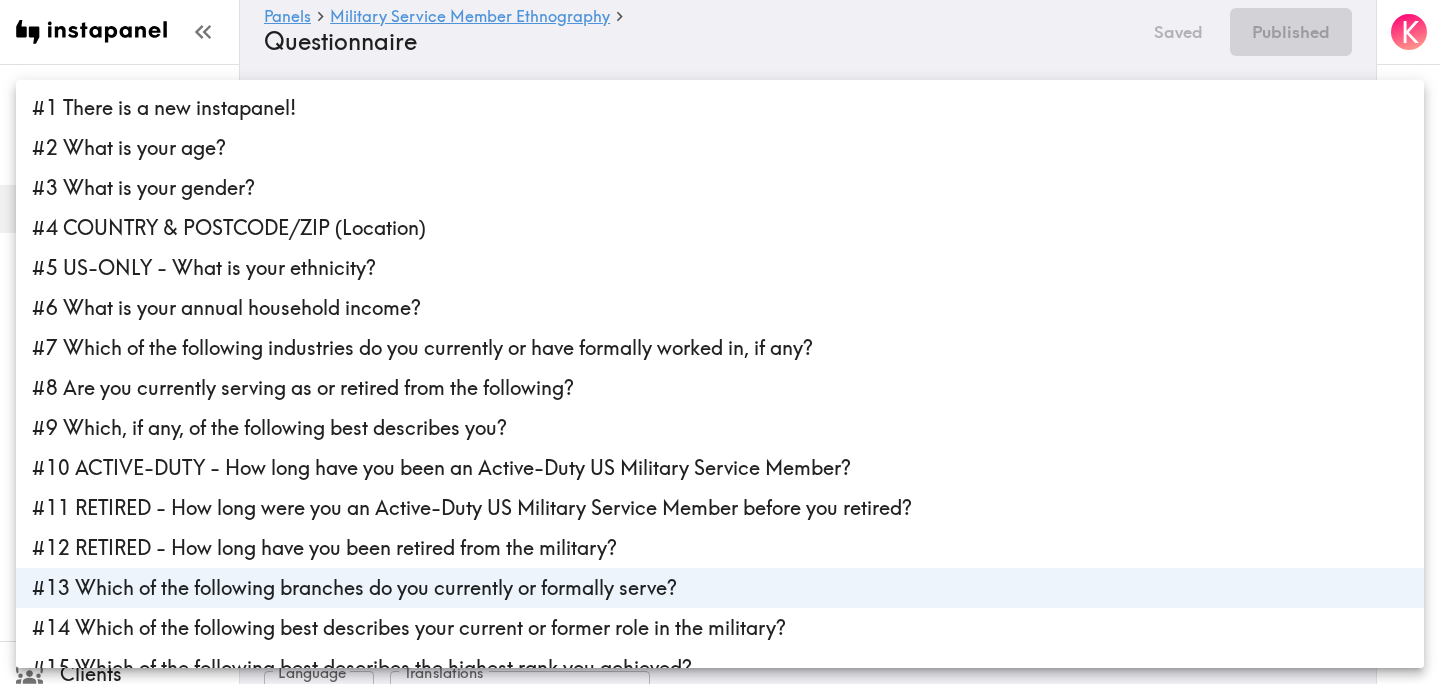 click at bounding box center (720, 342) 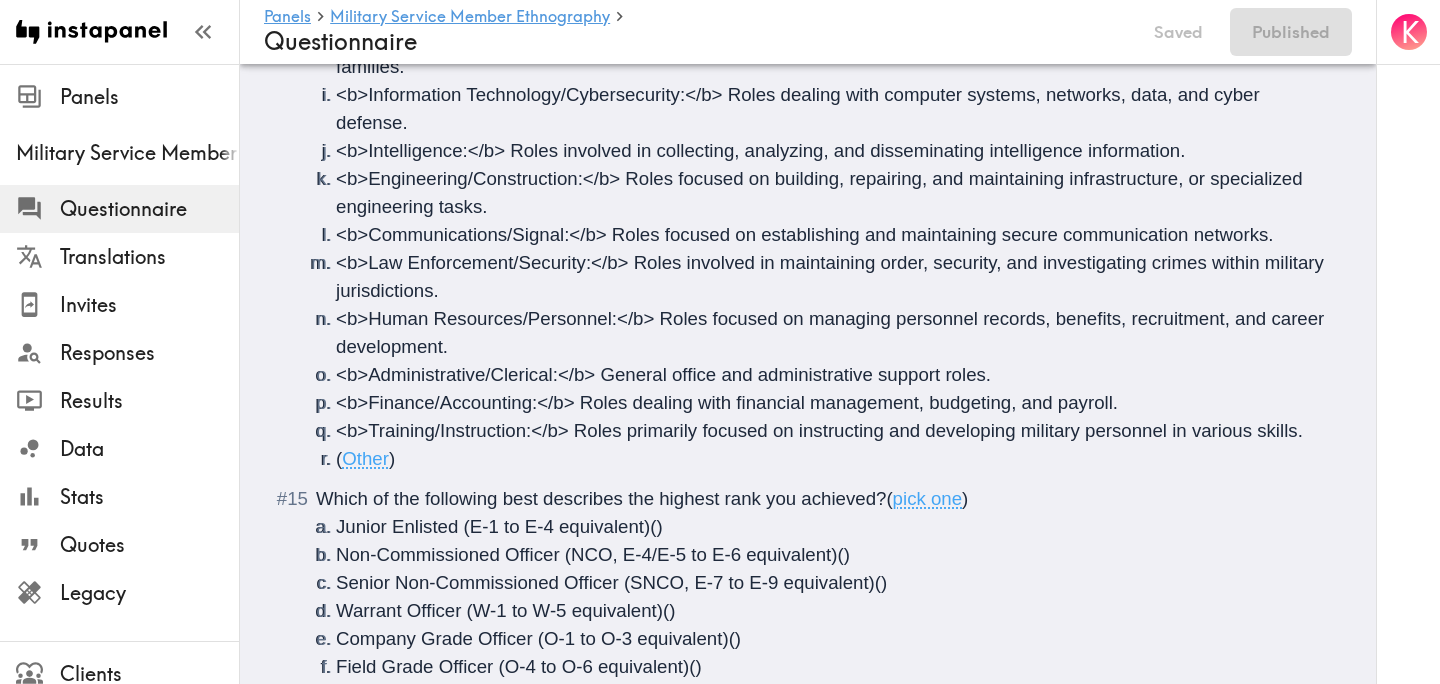 scroll, scrollTop: 3516, scrollLeft: 0, axis: vertical 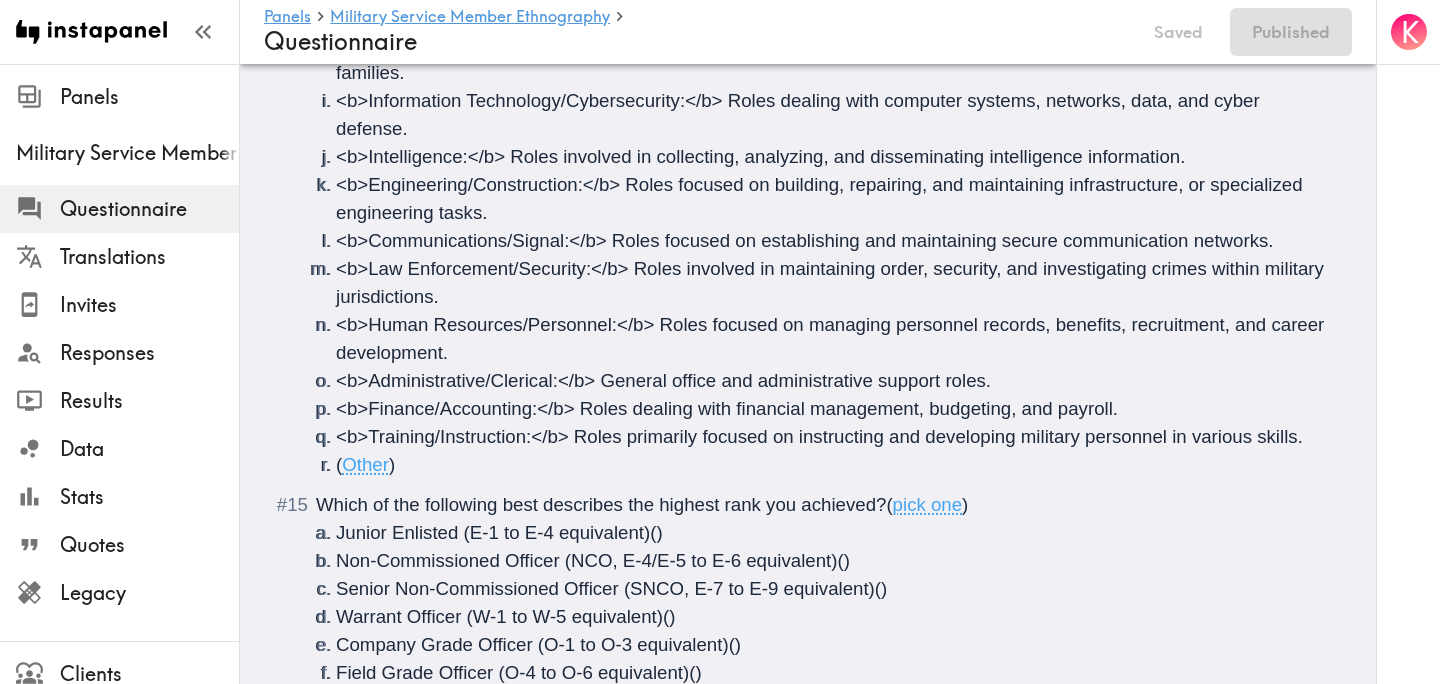 click on "<b>Training/Instruction:</b> Roles primarily focused on instructing and developing military personnel in various skills." at bounding box center (819, 436) 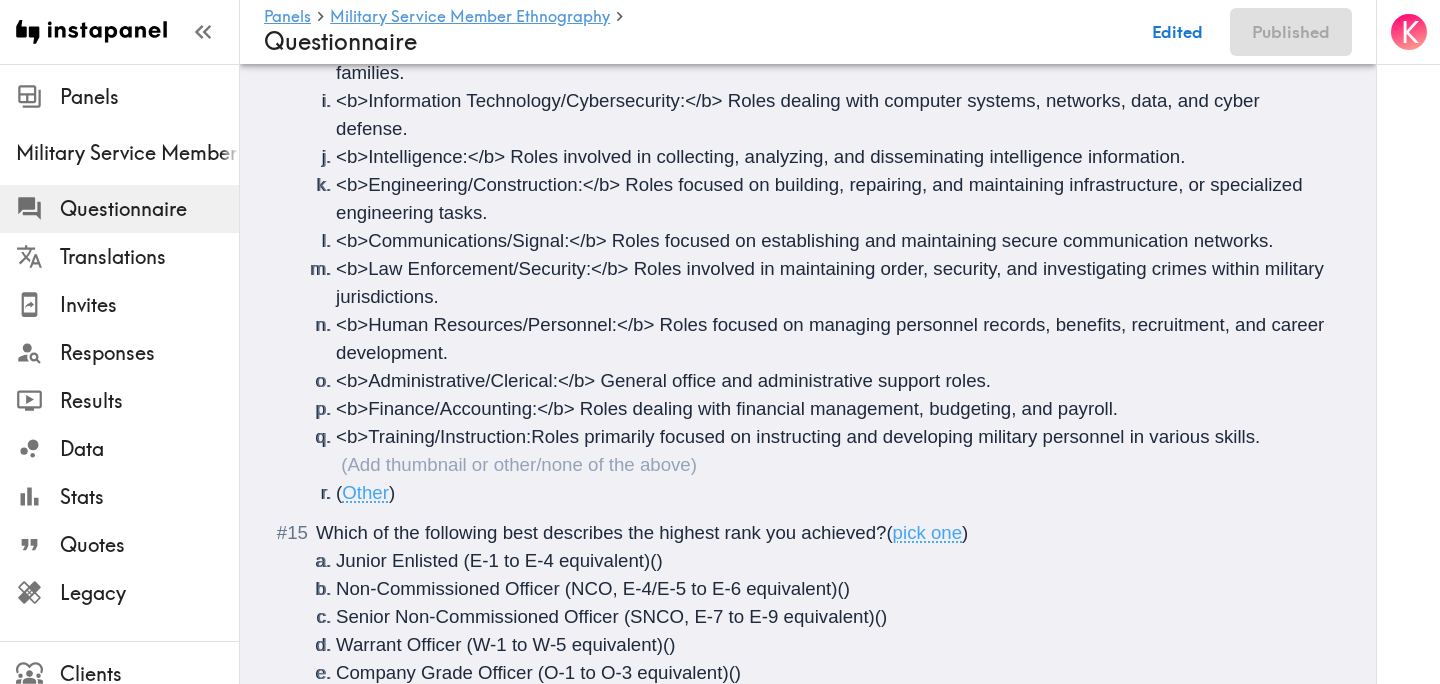 type 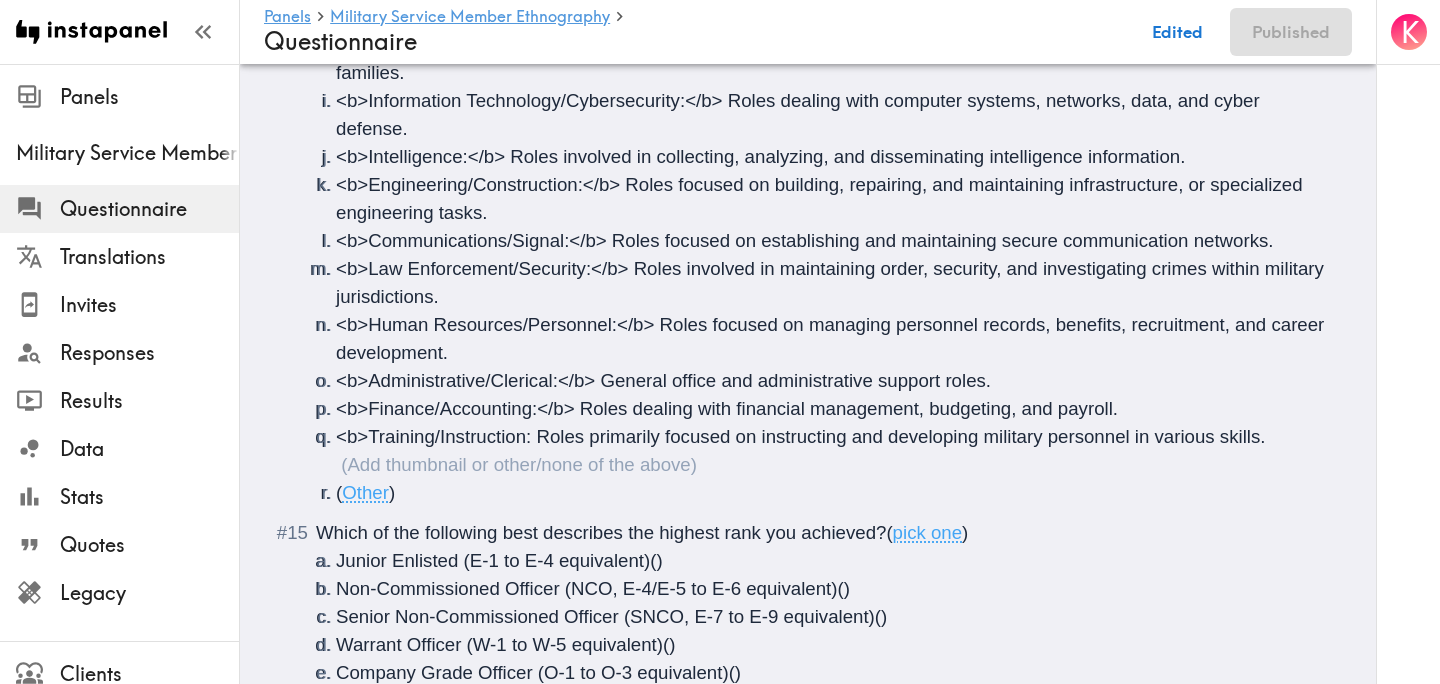 click on "<b>Training/Instruction: Roles primarily focused on instructing and developing military personnel in various skills." at bounding box center (800, 436) 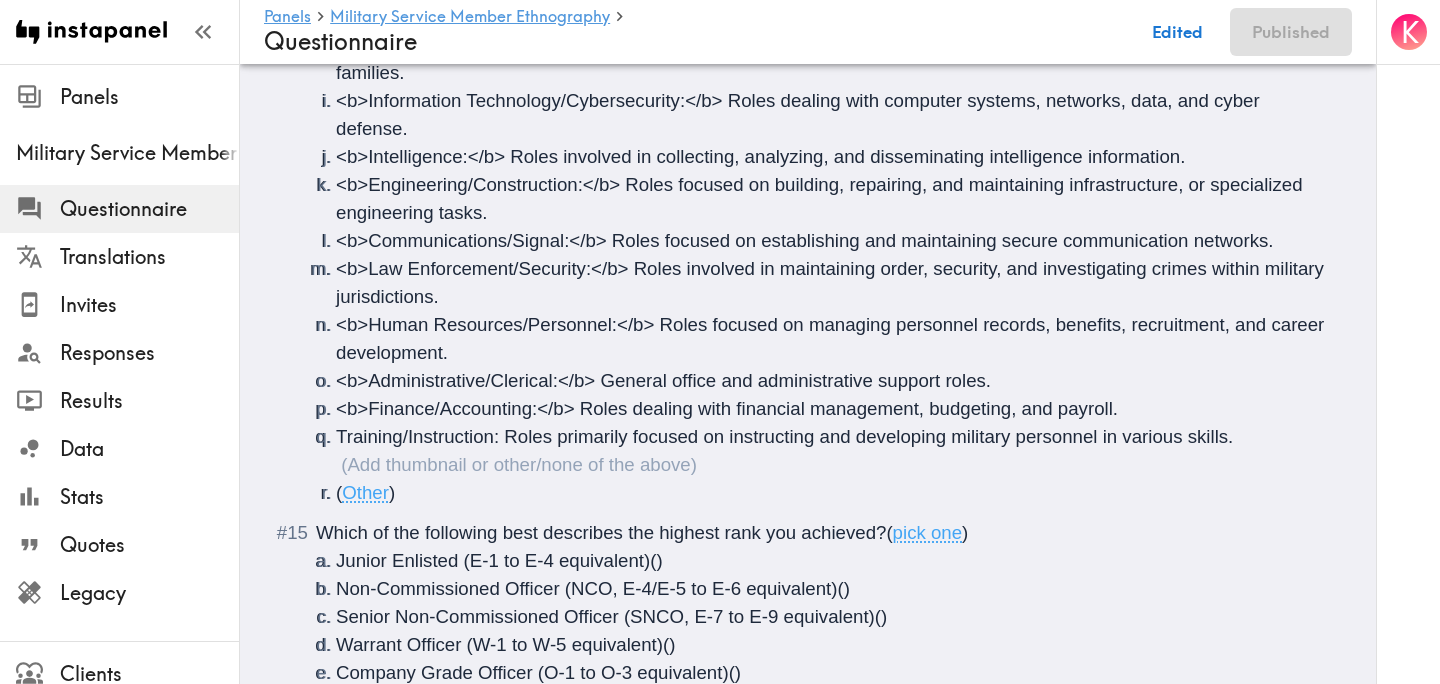 click on "<b>Finance/Accounting:</b> Roles dealing with financial management, budgeting, and payroll." at bounding box center [727, 408] 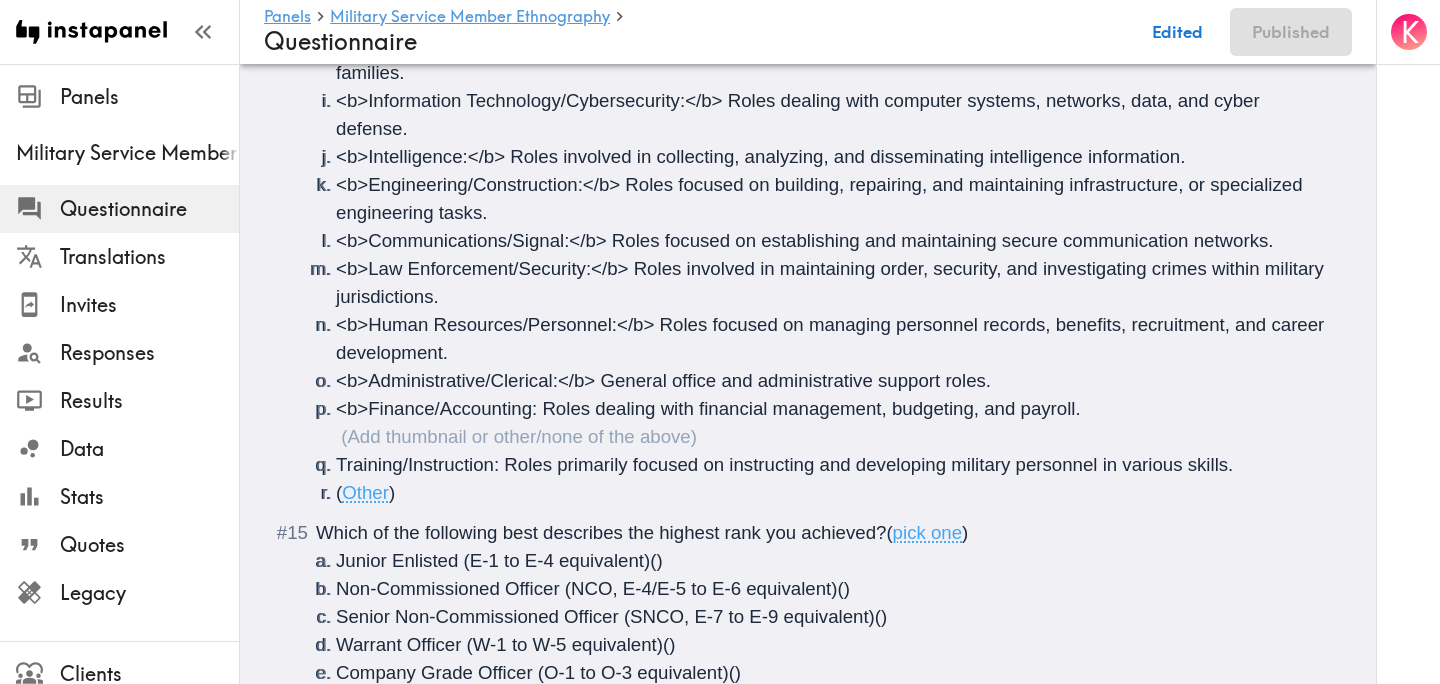 click on "<b>Finance/Accounting: Roles dealing with financial management, budgeting, and payroll." at bounding box center [708, 408] 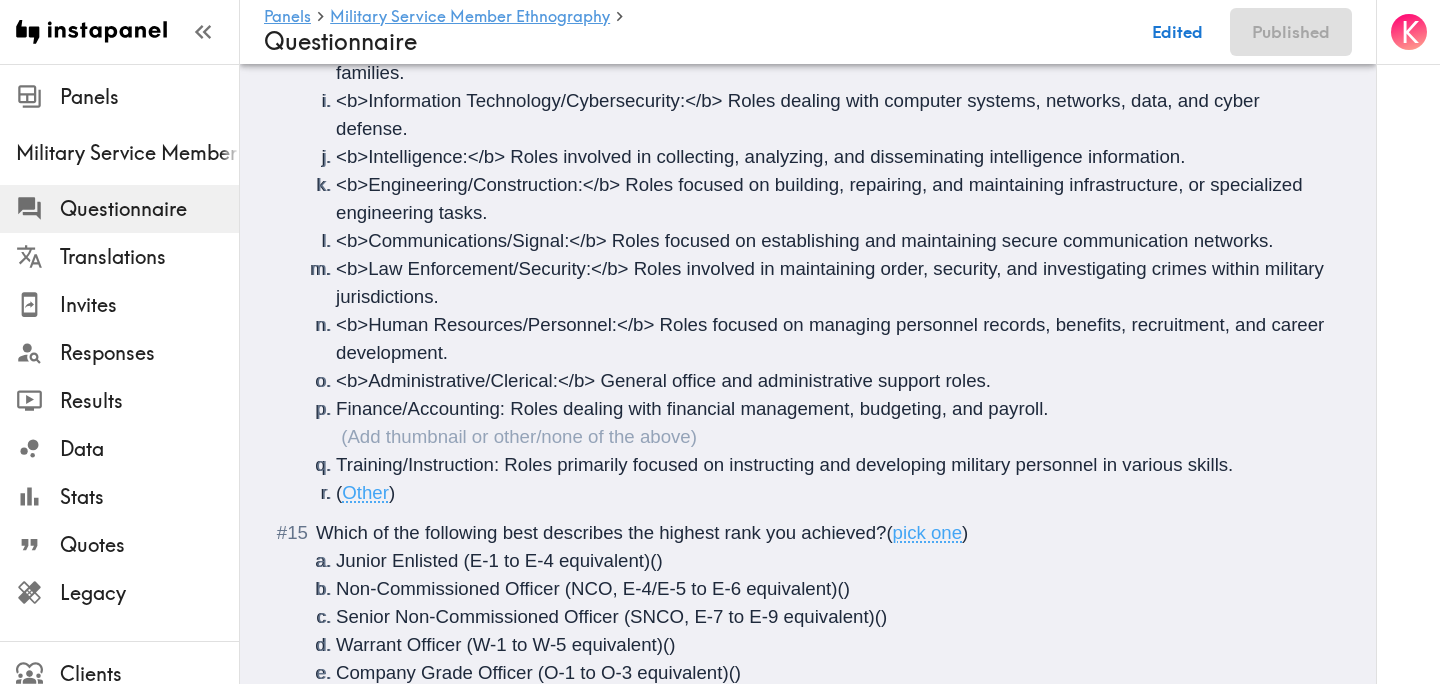 click on "<b>Administrative/Clerical:</b> General office and administrative support roles." at bounding box center (663, 380) 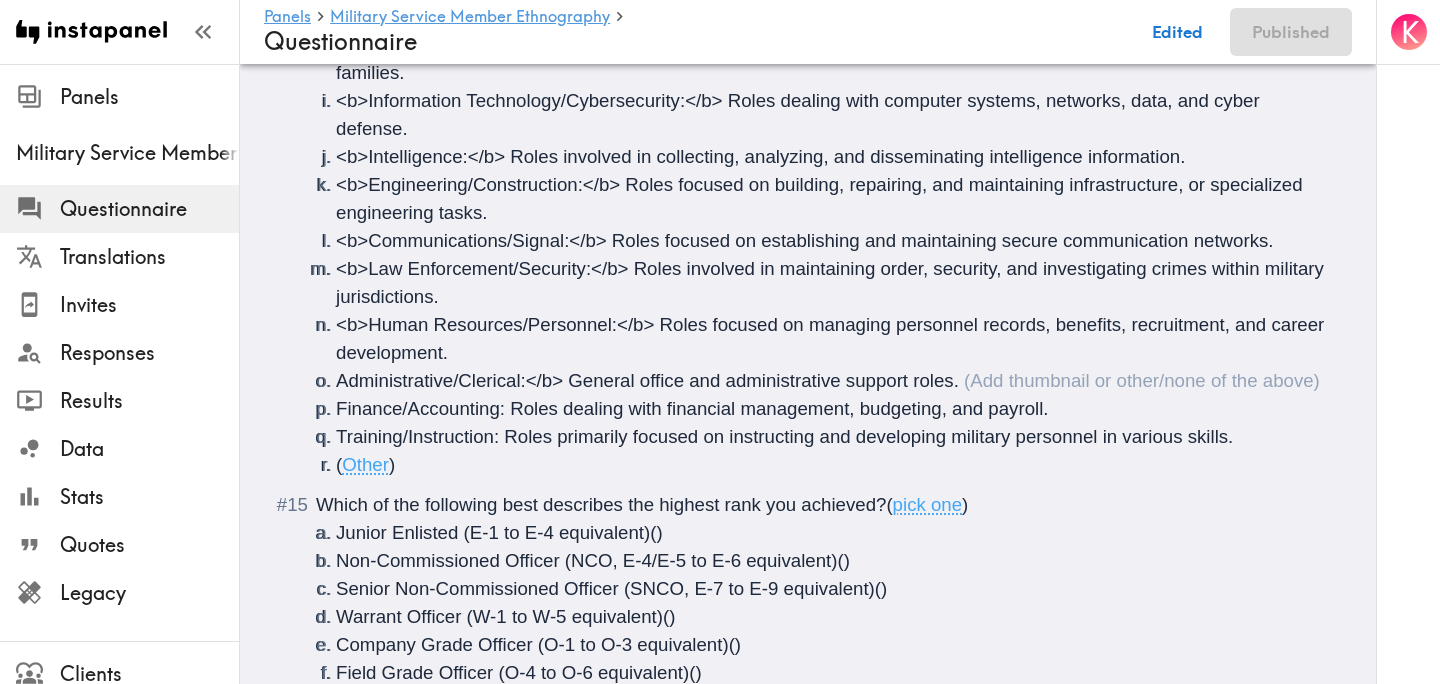 click on "Administrative/Clerical:</b> General office and administrative support roles." at bounding box center (647, 380) 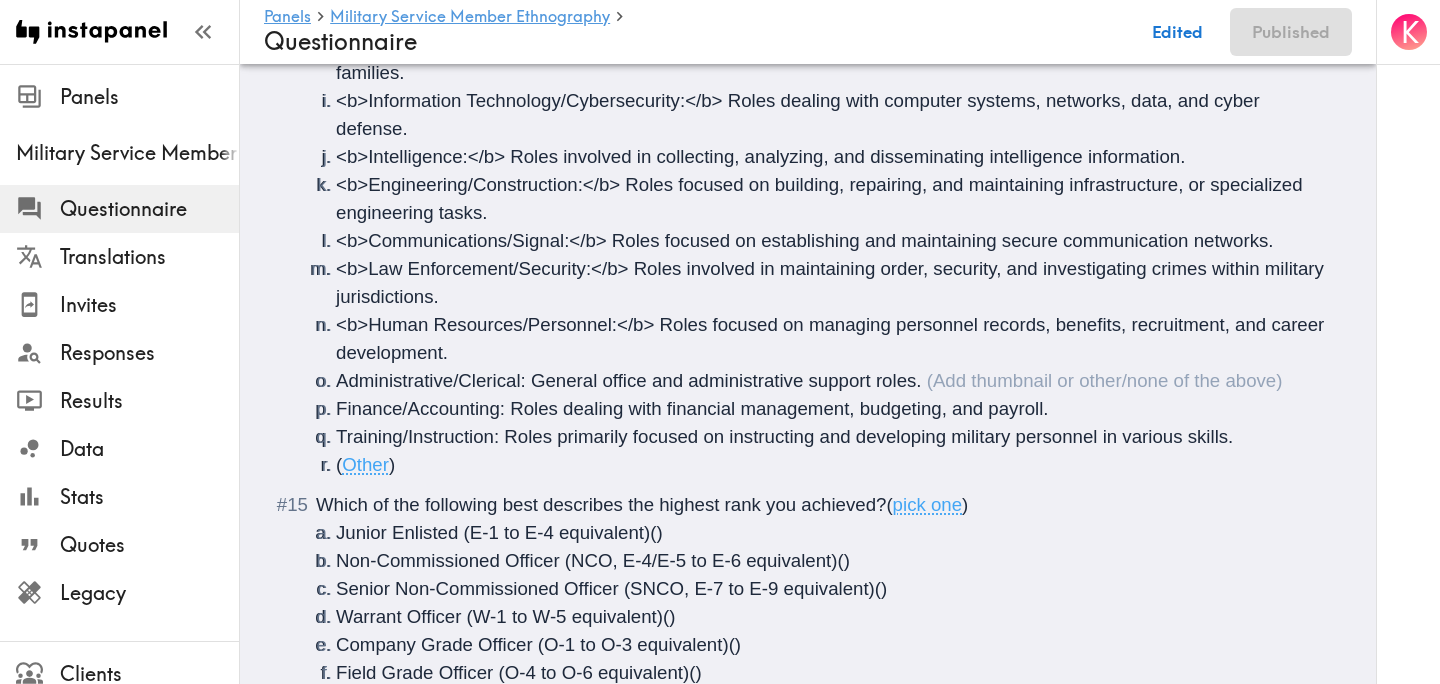 click on "<b>Human Resources/Personnel:</b> Roles focused on managing personnel records, benefits, recruitment, and career development." at bounding box center [833, 338] 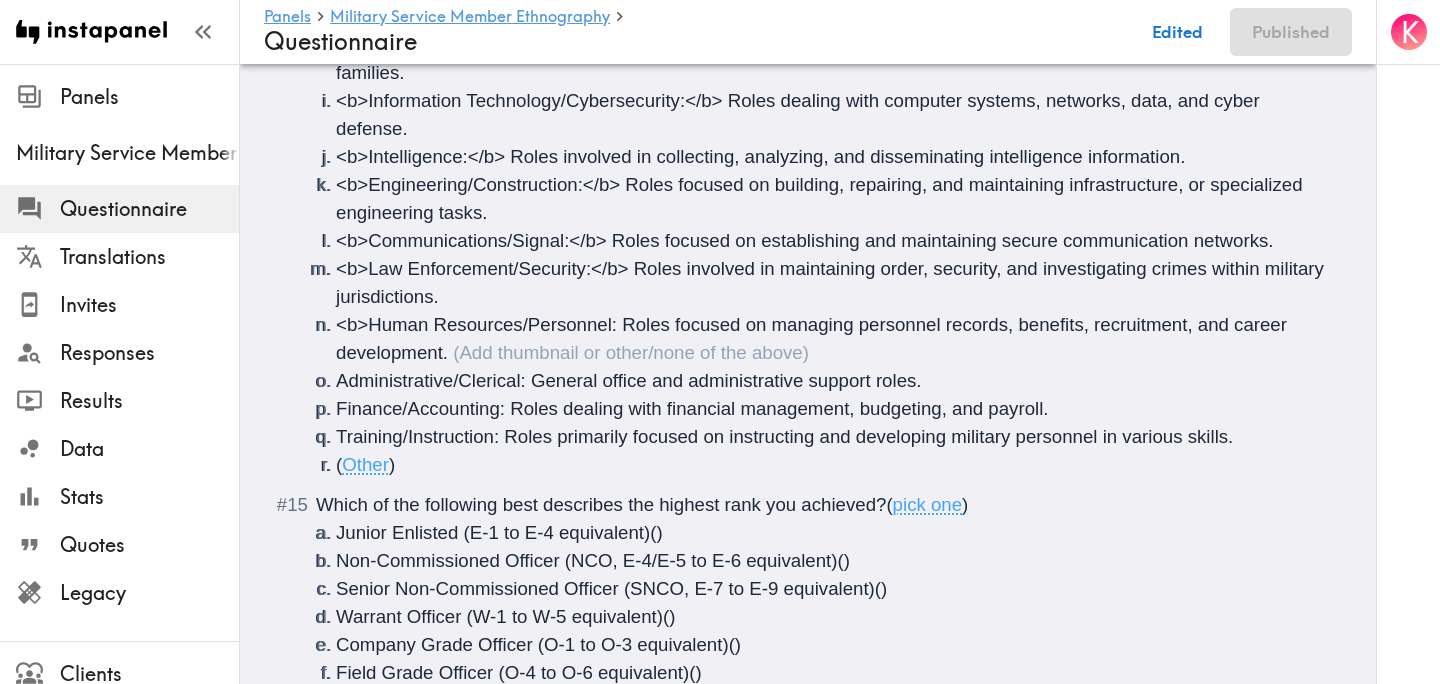 click on "<b>Human Resources/Personnel: Roles focused on managing personnel records, benefits, recruitment, and career development." at bounding box center [814, 338] 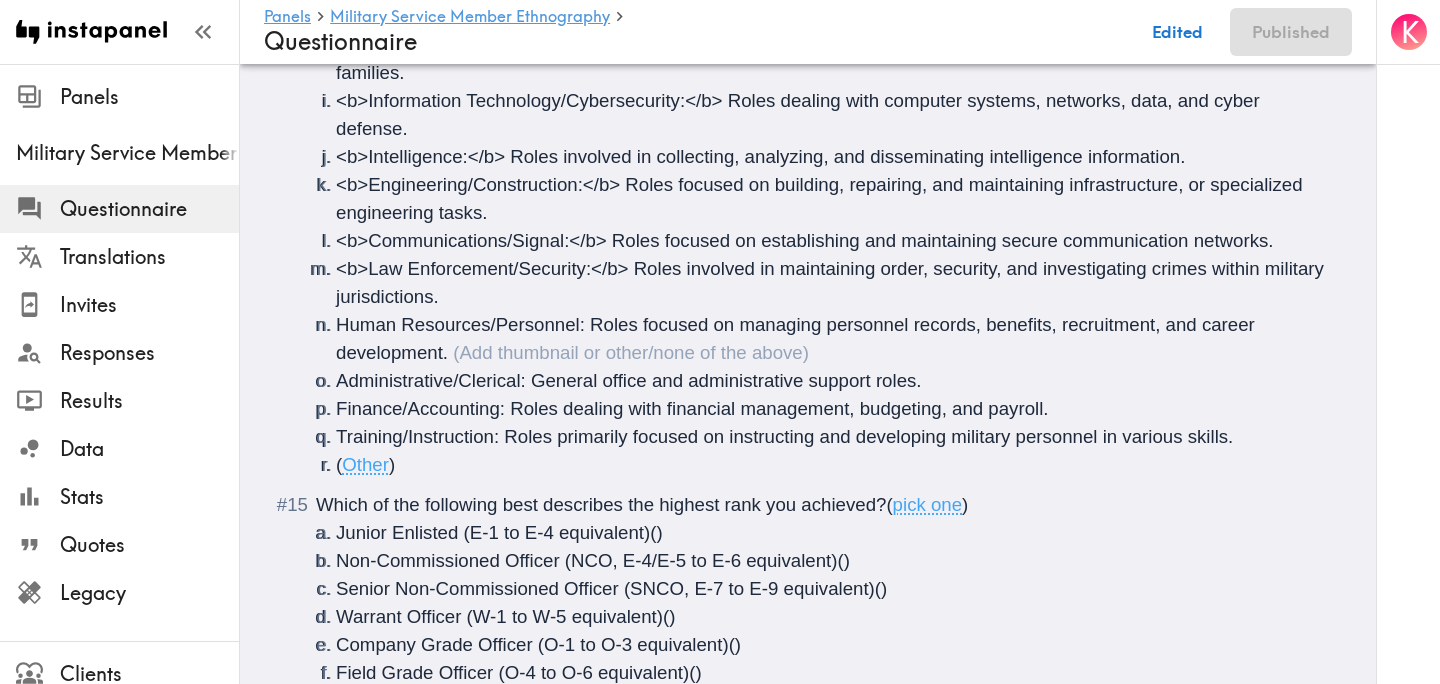 click on "<b>Law Enforcement/Security:</b> Roles involved in maintaining order, security, and investigating crimes within military jurisdictions." at bounding box center (832, 282) 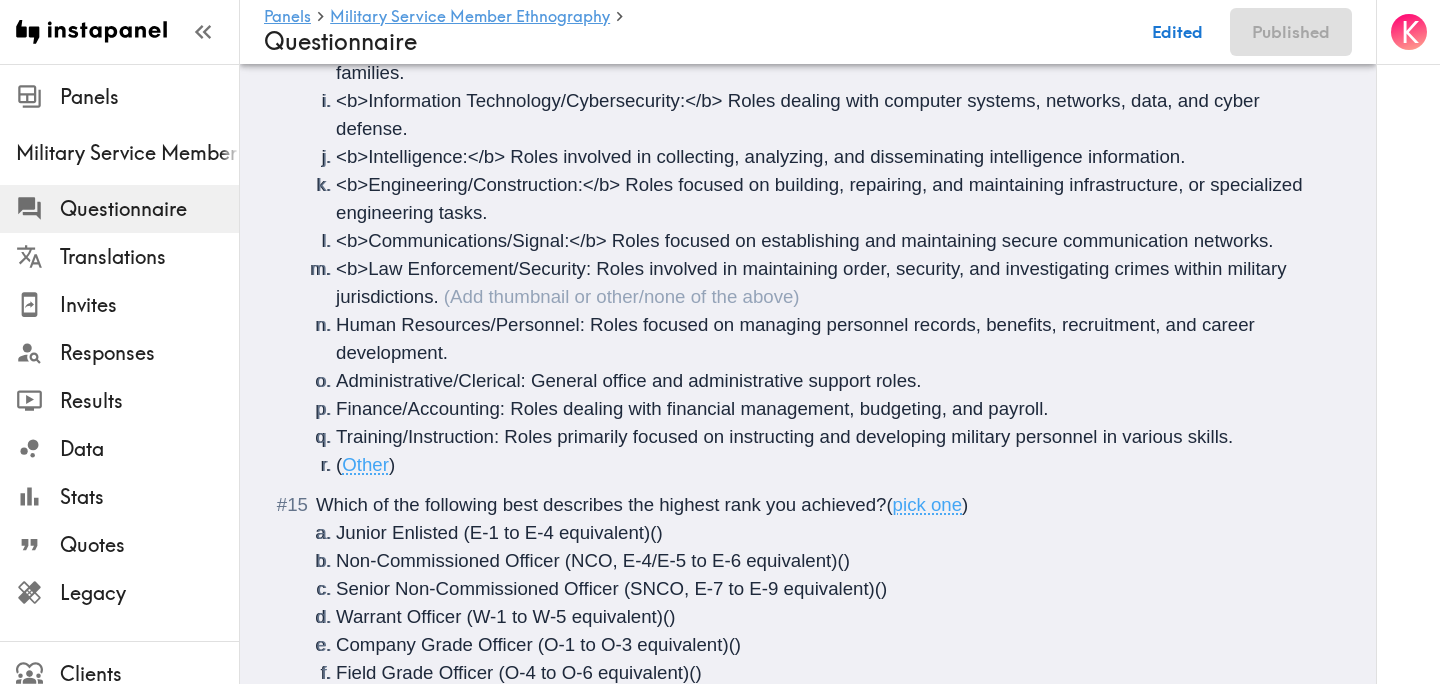 click on "<b>Law Enforcement/Security: Roles involved in maintaining order, security, and investigating crimes within military jurisdictions." at bounding box center [814, 282] 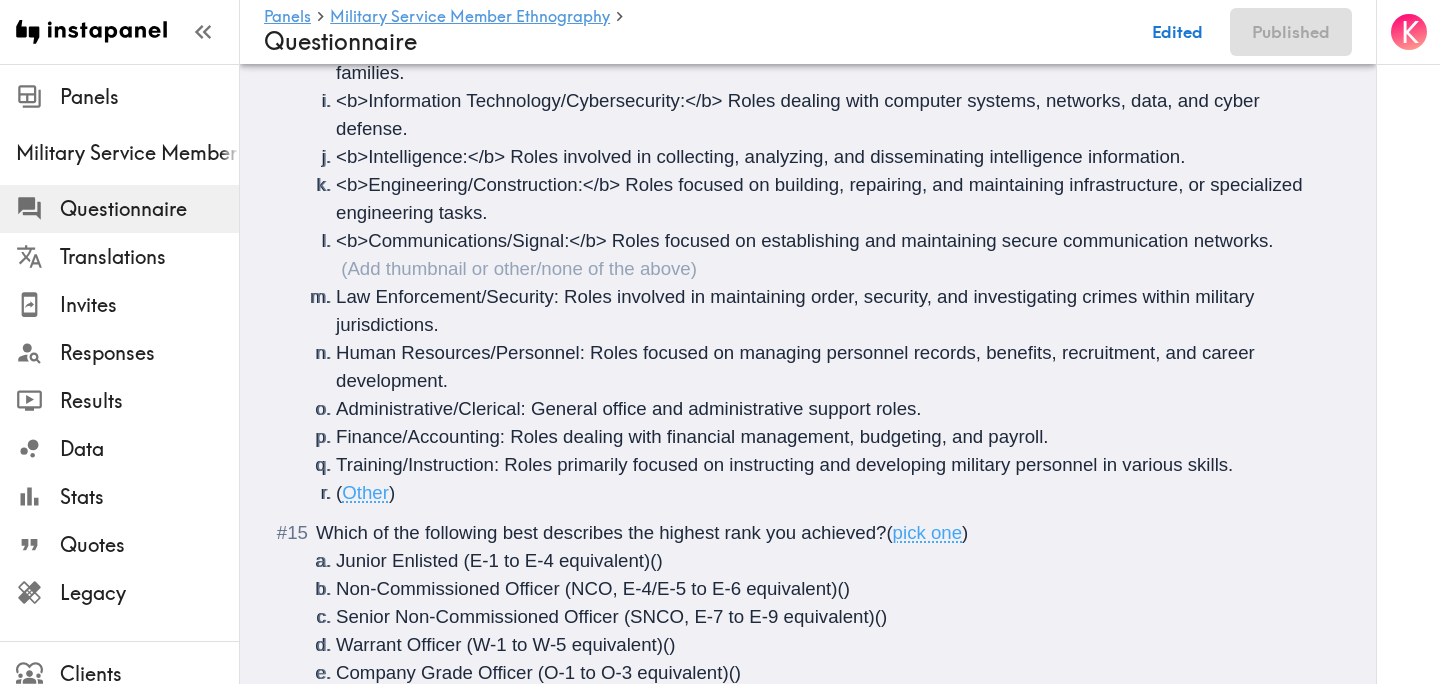 click on "<b>Communications/Signal:</b> Roles focused on establishing and maintaining secure communication networks." at bounding box center [805, 240] 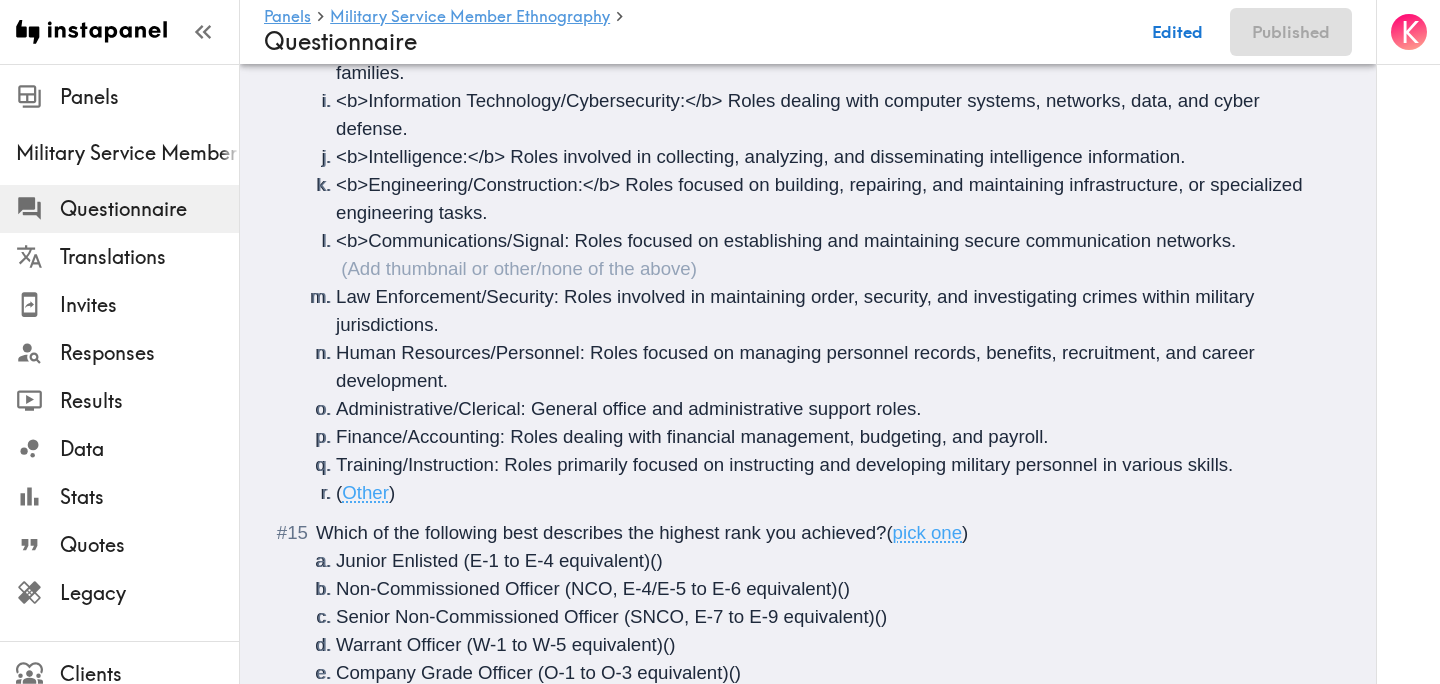 click on "<b>Communications/Signal: Roles focused on establishing and maintaining secure communication networks." at bounding box center [786, 240] 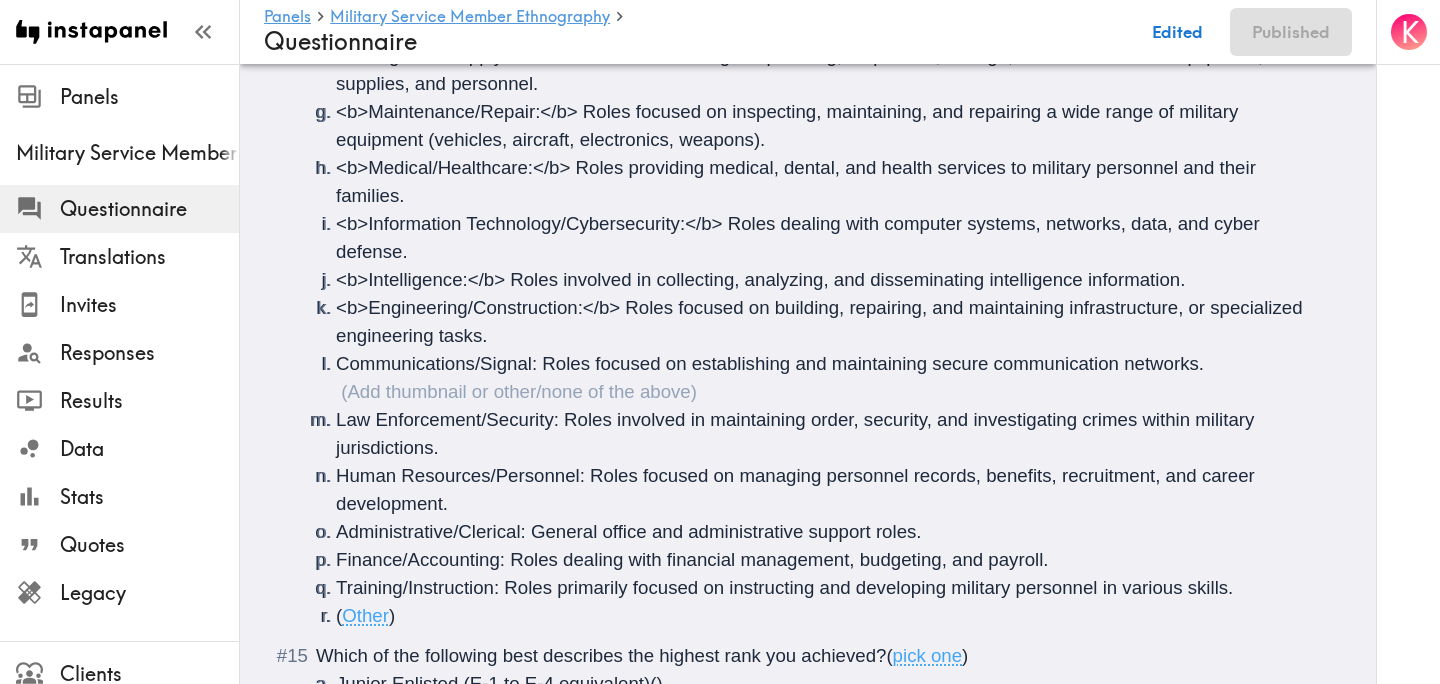 scroll, scrollTop: 3392, scrollLeft: 0, axis: vertical 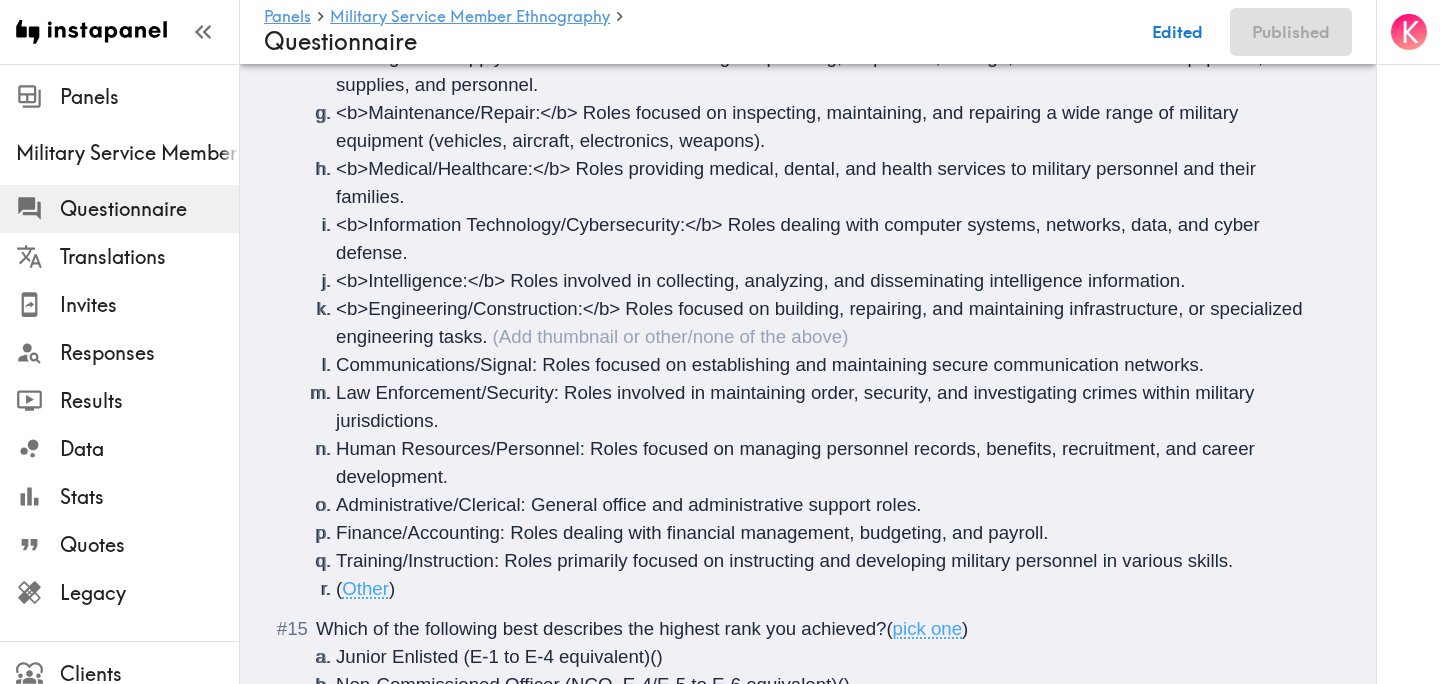 click on "<b>Engineering/Construction:</b> Roles focused on building, repairing, and maintaining infrastructure, or specialized engineering tasks." at bounding box center (822, 322) 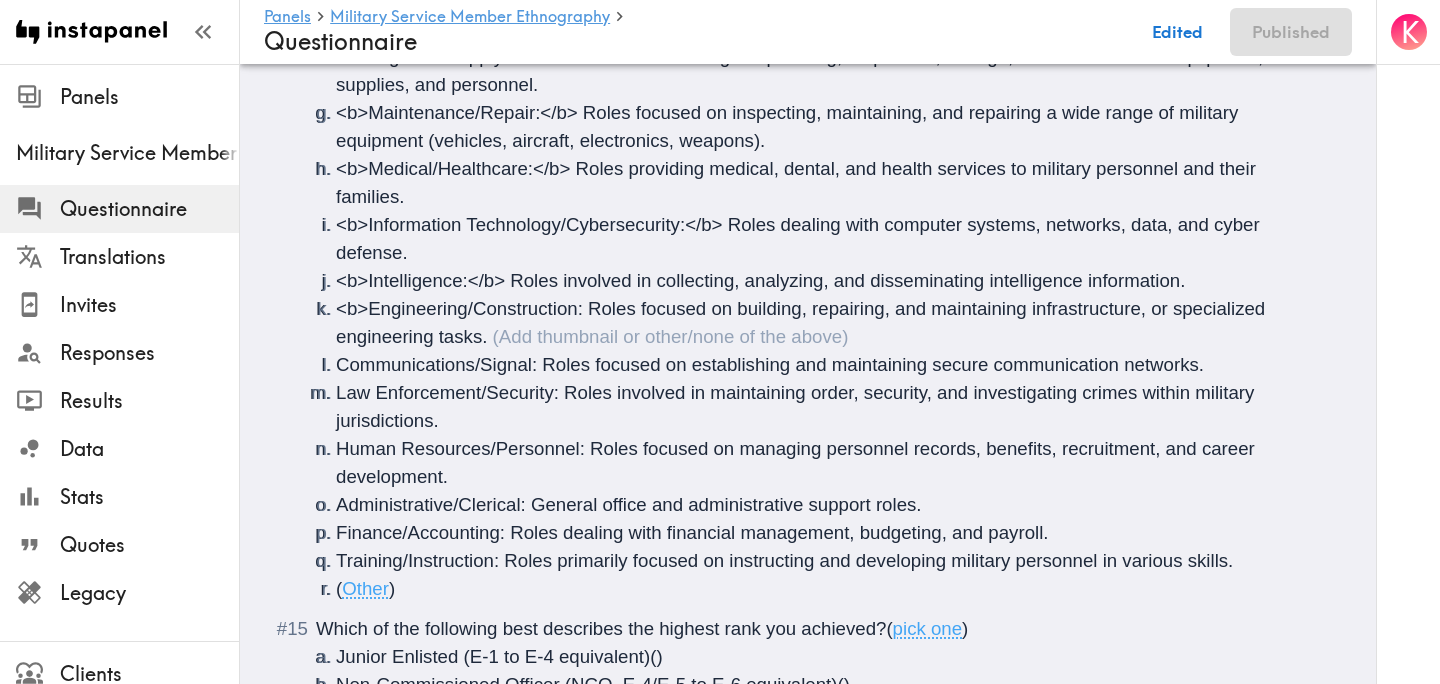 click on "<b>Engineering/Construction: Roles focused on building, repairing, and maintaining infrastructure, or specialized engineering tasks." at bounding box center [803, 322] 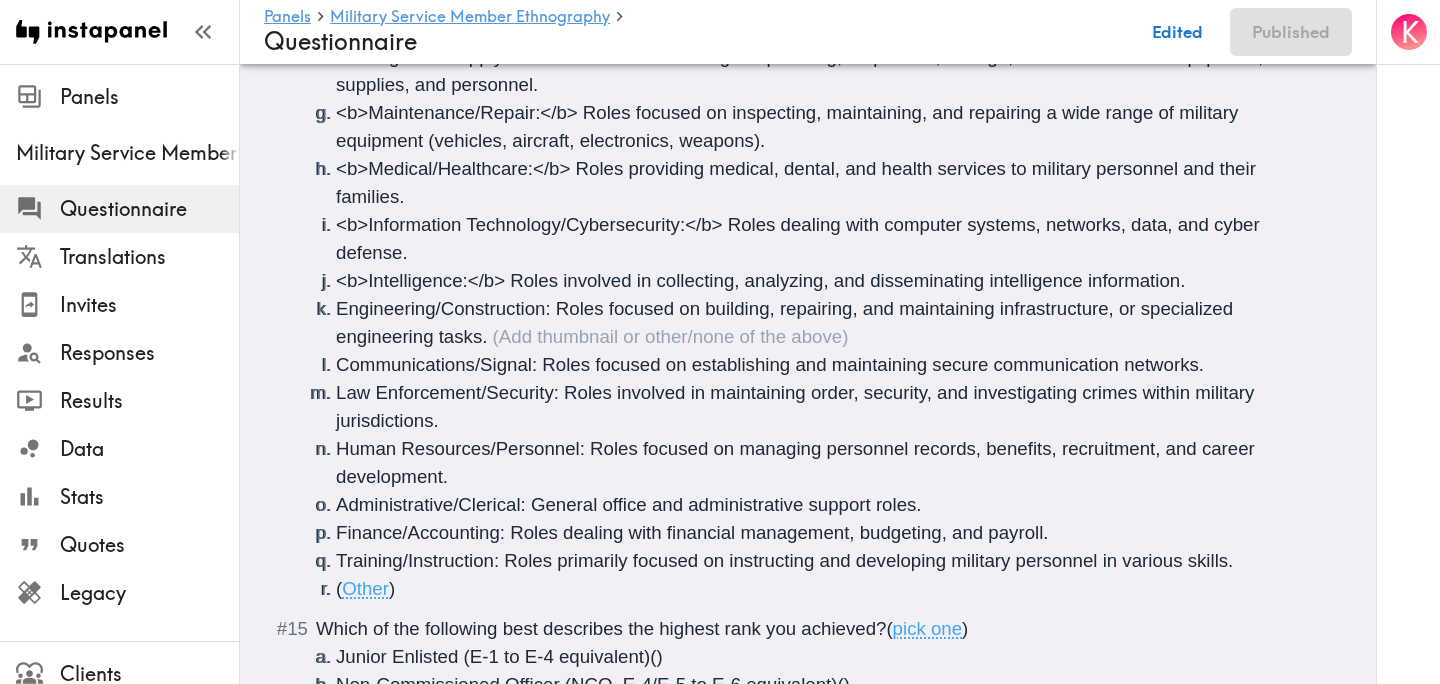 click on "<b>Intelligence:</b> Roles involved in collecting, analyzing, and disseminating intelligence information." at bounding box center (760, 280) 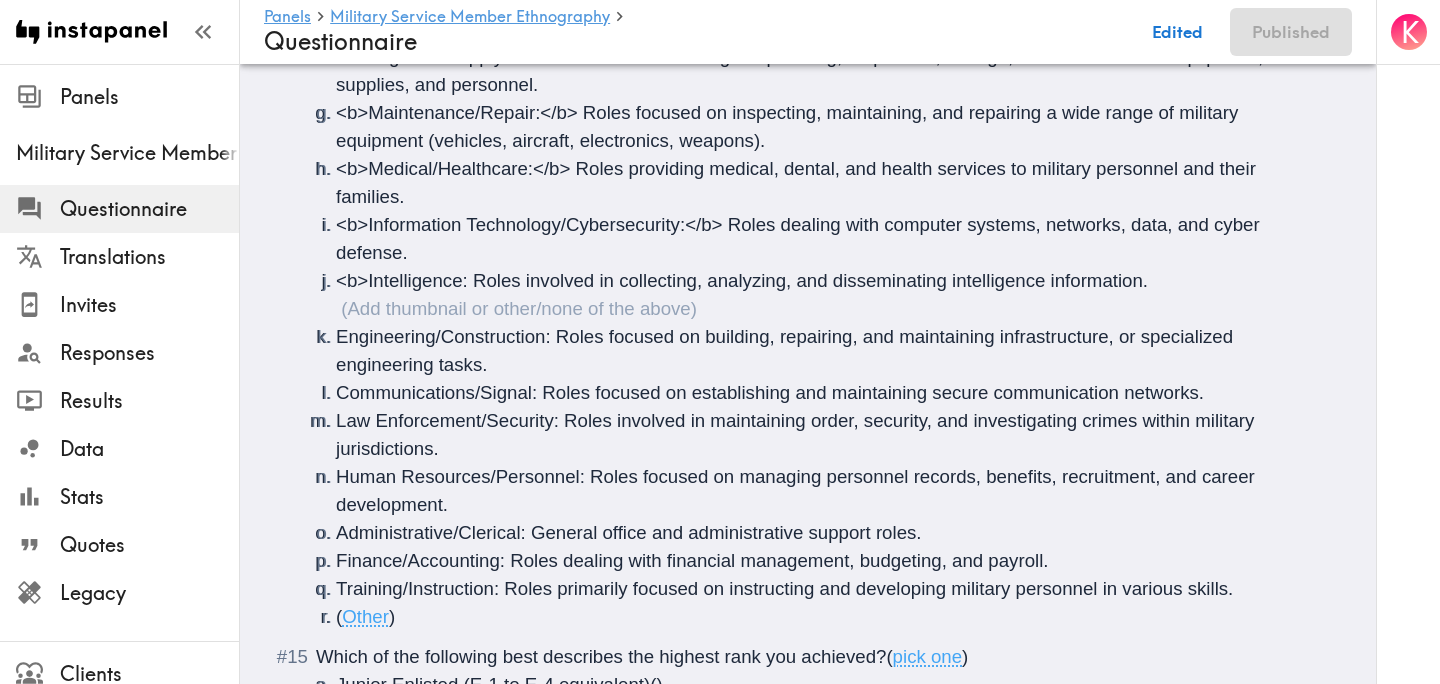 click on "<b>Intelligence: Roles involved in collecting, analyzing, and disseminating intelligence information." at bounding box center (742, 280) 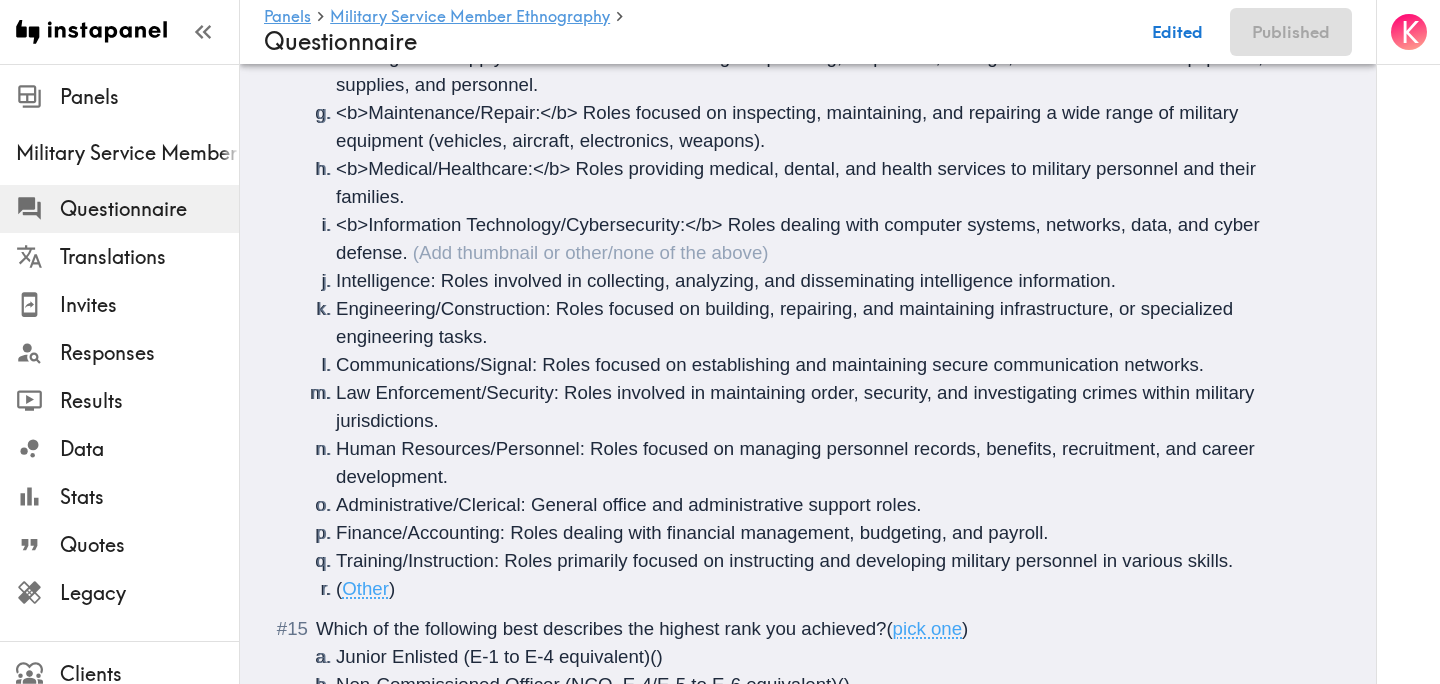 click on "<b>Information Technology/Cybersecurity:</b> Roles dealing with computer systems, networks, data, and cyber defense." at bounding box center [800, 238] 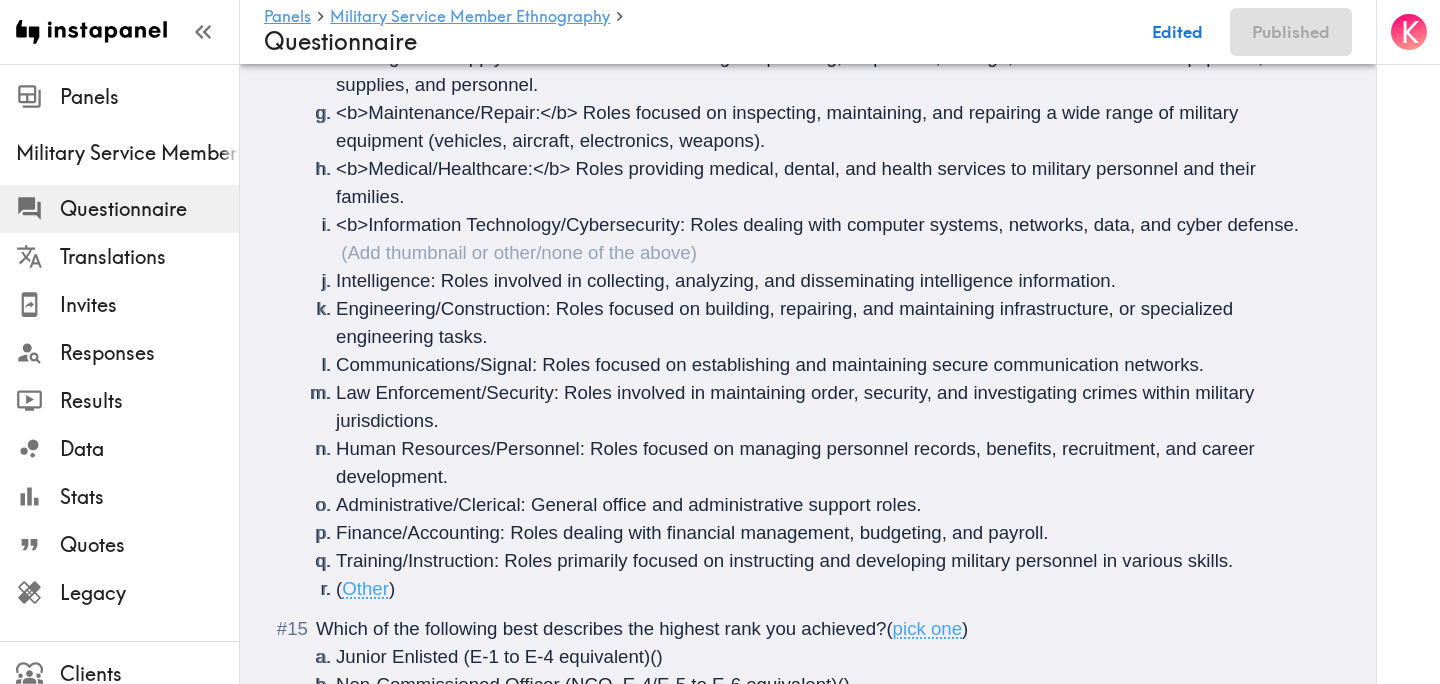 click on "<b>Information Technology/Cybersecurity: Roles dealing with computer systems, networks, data, and cyber defense." at bounding box center [817, 224] 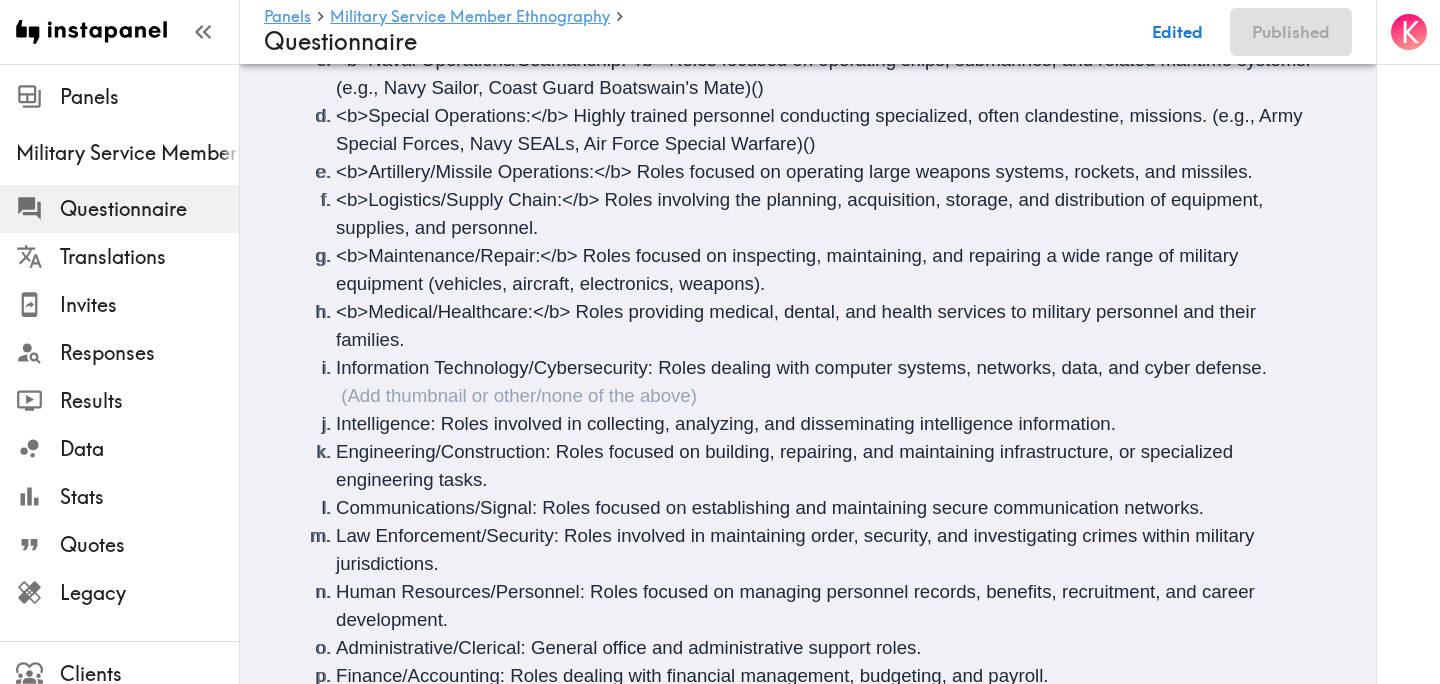 scroll, scrollTop: 3237, scrollLeft: 0, axis: vertical 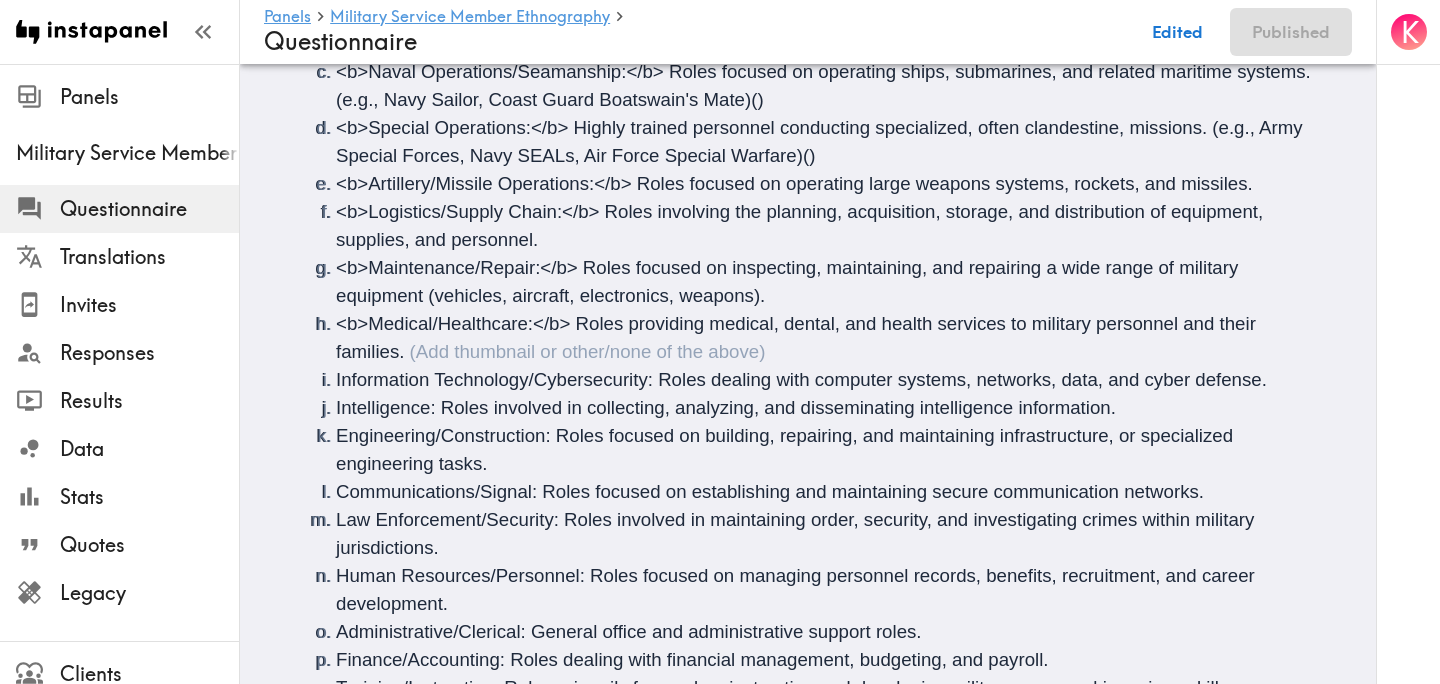 click on "<b>Medical/Healthcare:</b> Roles providing medical, dental, and health services to military personnel and their families." at bounding box center (798, 337) 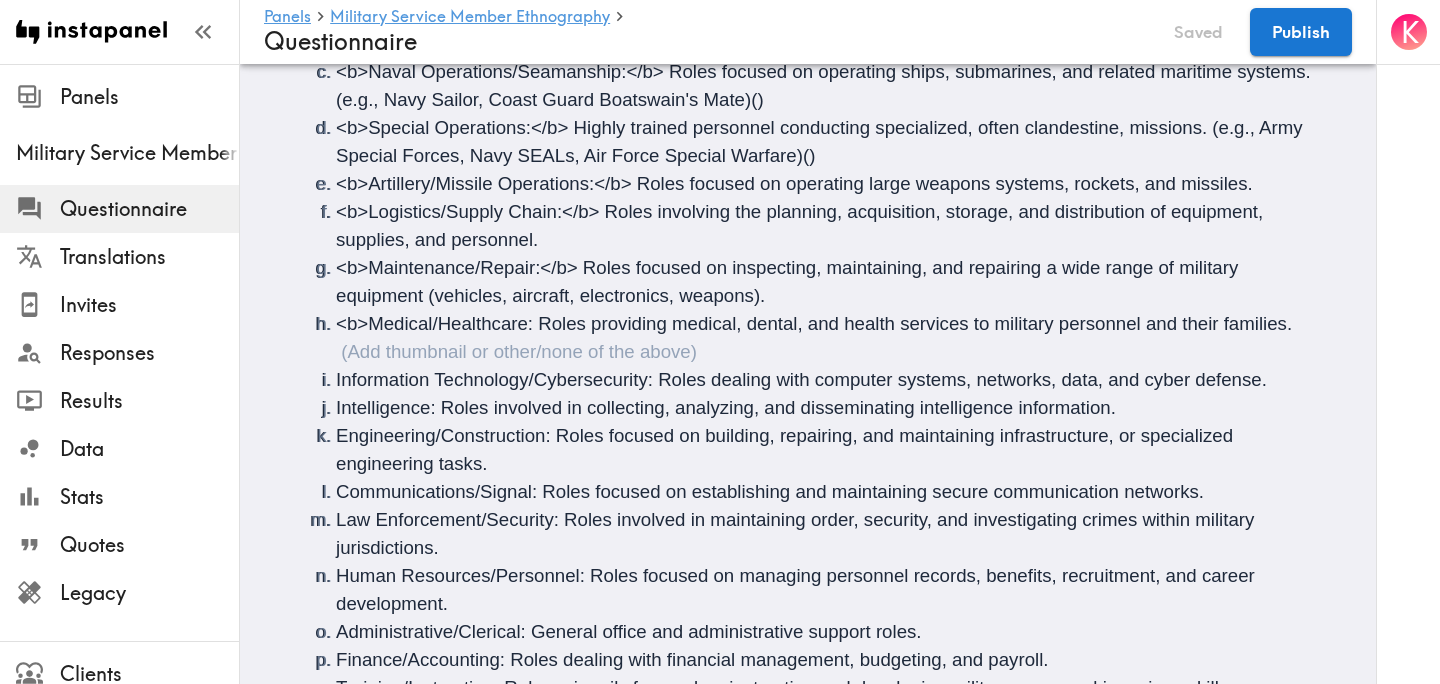 click on "<b>Medical/Healthcare: Roles providing medical, dental, and health services to military personnel and their families." at bounding box center (814, 323) 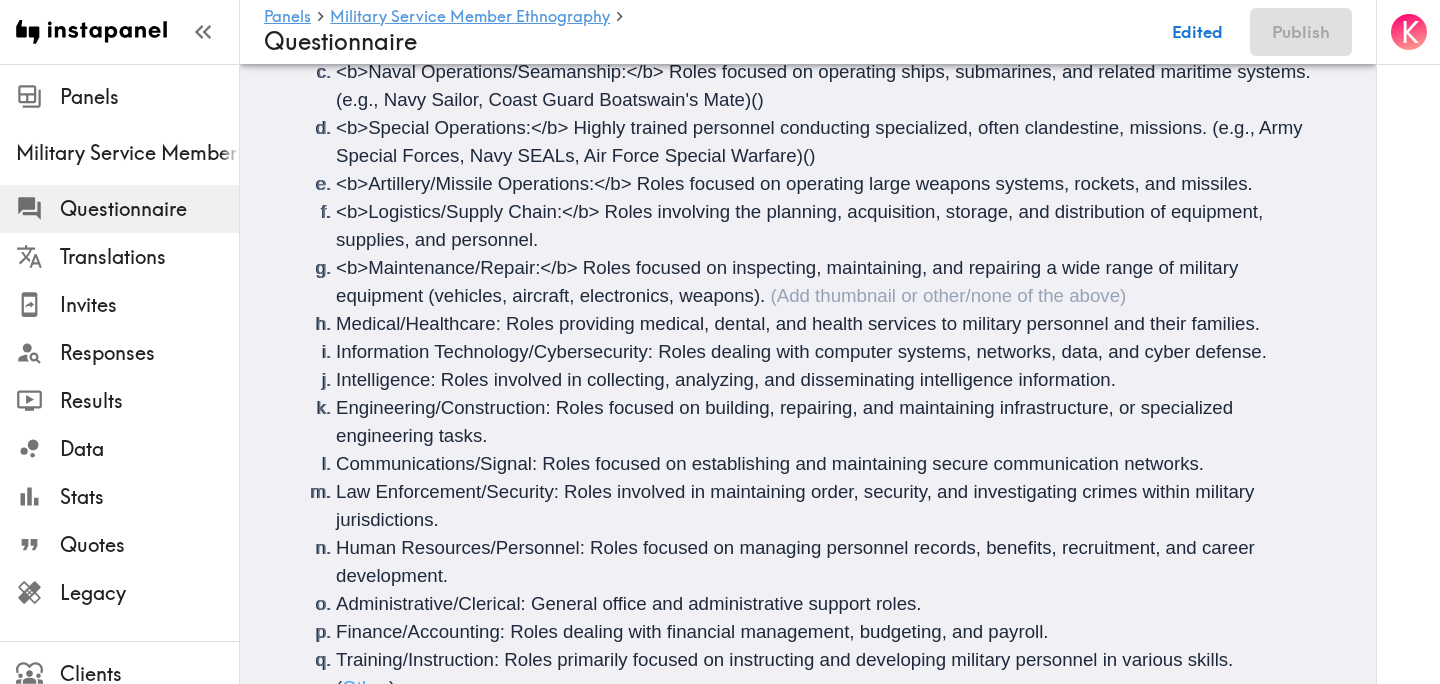 click on "<b>Maintenance/Repair:</b> Roles focused on inspecting, maintaining, and repairing a wide range of military equipment (vehicles, aircraft, electronics, weapons)." at bounding box center [789, 281] 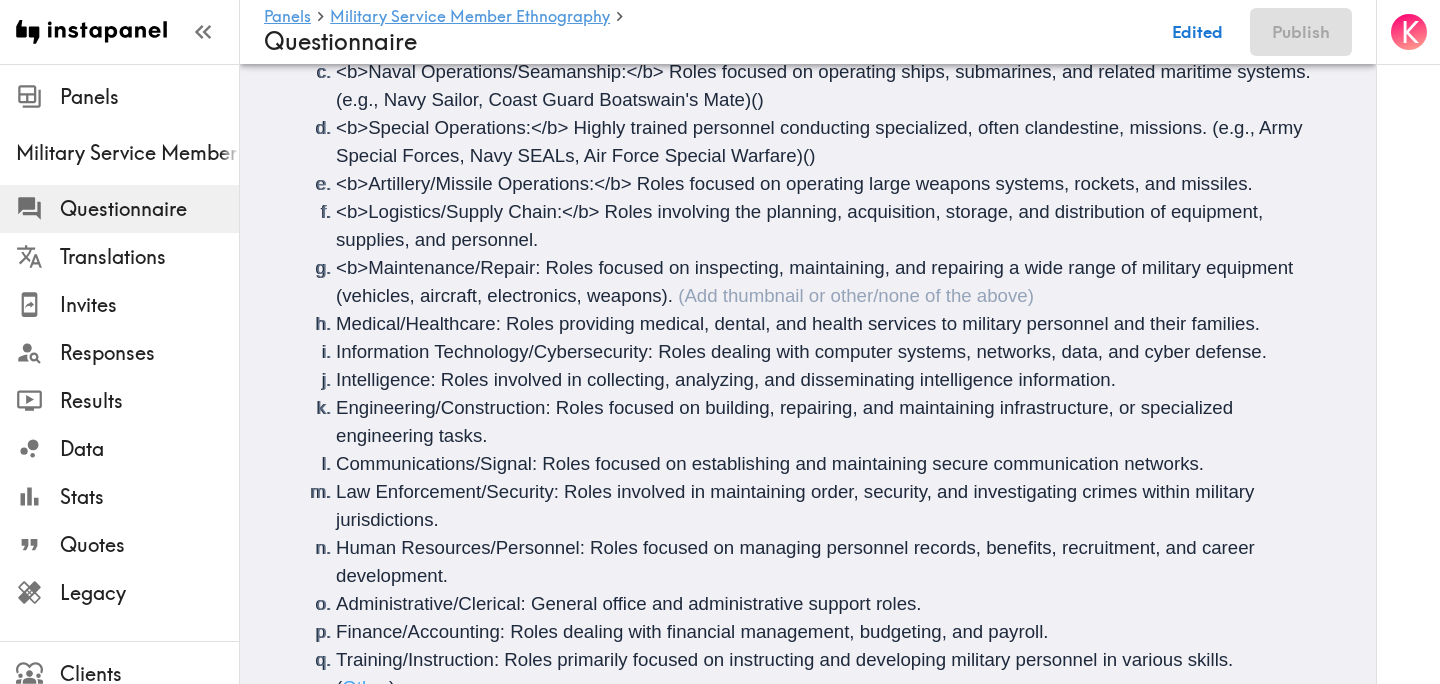 click on "<b>Maintenance/Repair: Roles focused on inspecting, maintaining, and repairing a wide range of military equipment (vehicles, aircraft, electronics, weapons)." at bounding box center (817, 281) 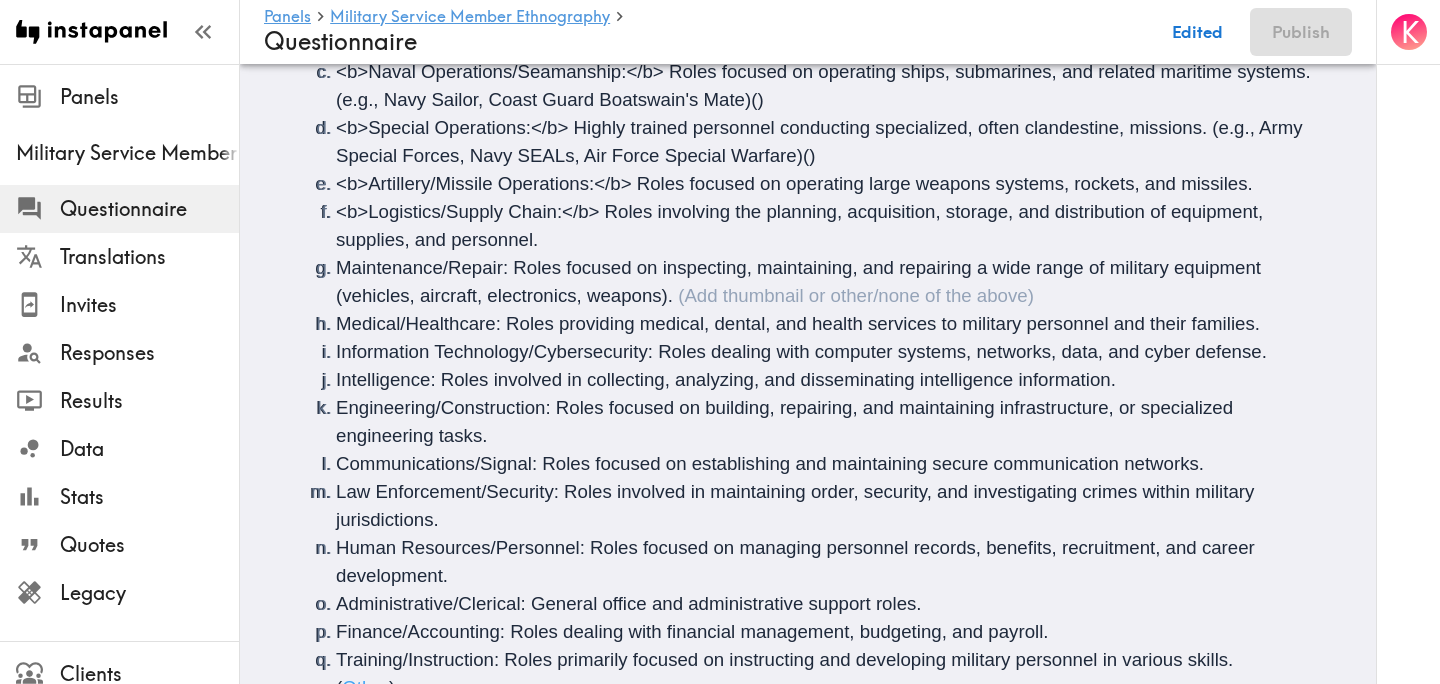click on "<b>Logistics/Supply Chain:</b> Roles involving the planning, acquisition, storage, and distribution of equipment, supplies, and personnel." at bounding box center [802, 225] 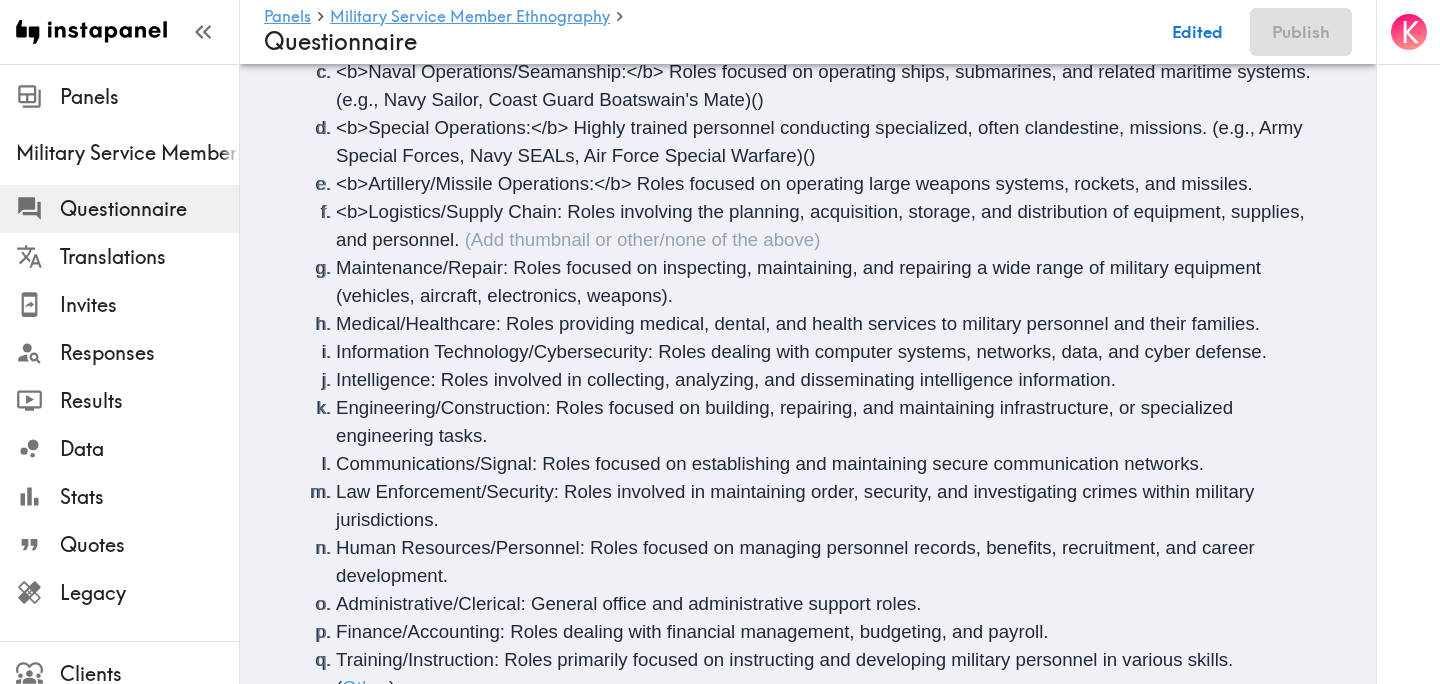 click on "<b>Logistics/Supply Chain: Roles involving the planning, acquisition, storage, and distribution of equipment, supplies, and personnel." at bounding box center (823, 225) 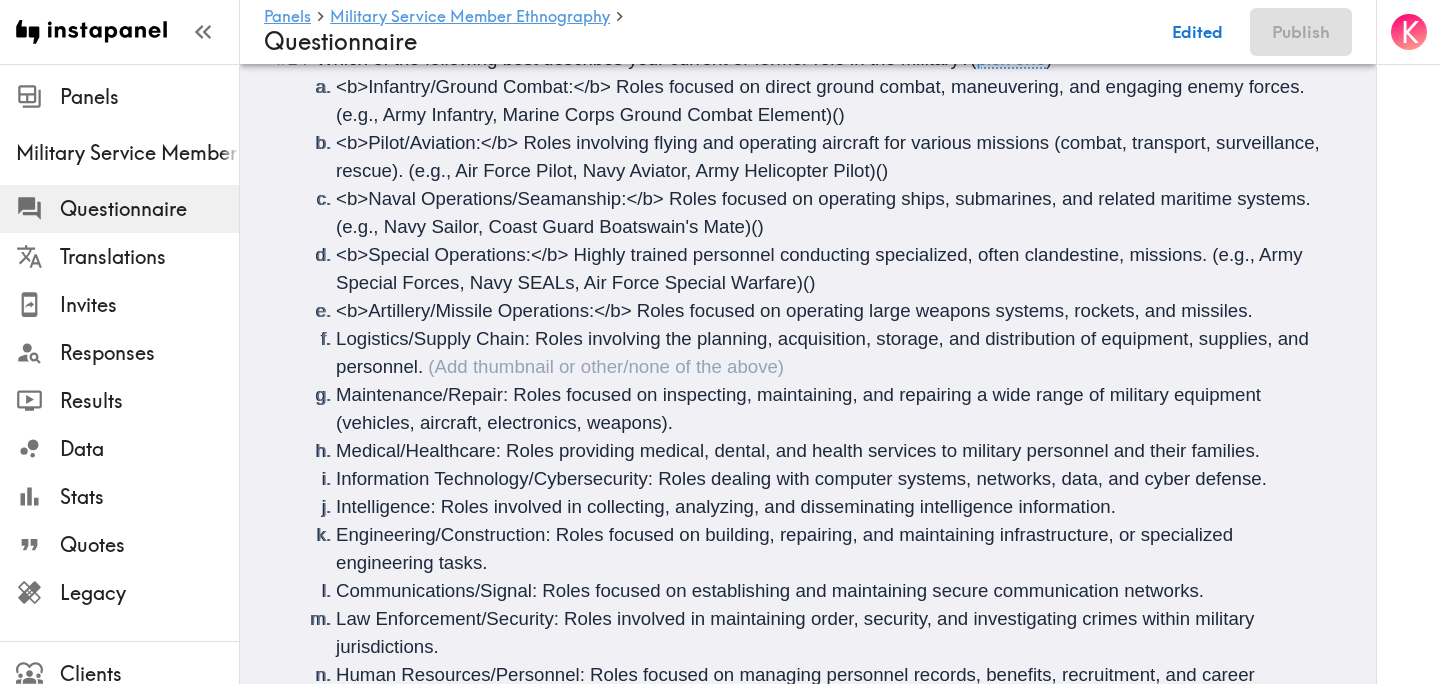 scroll, scrollTop: 3092, scrollLeft: 0, axis: vertical 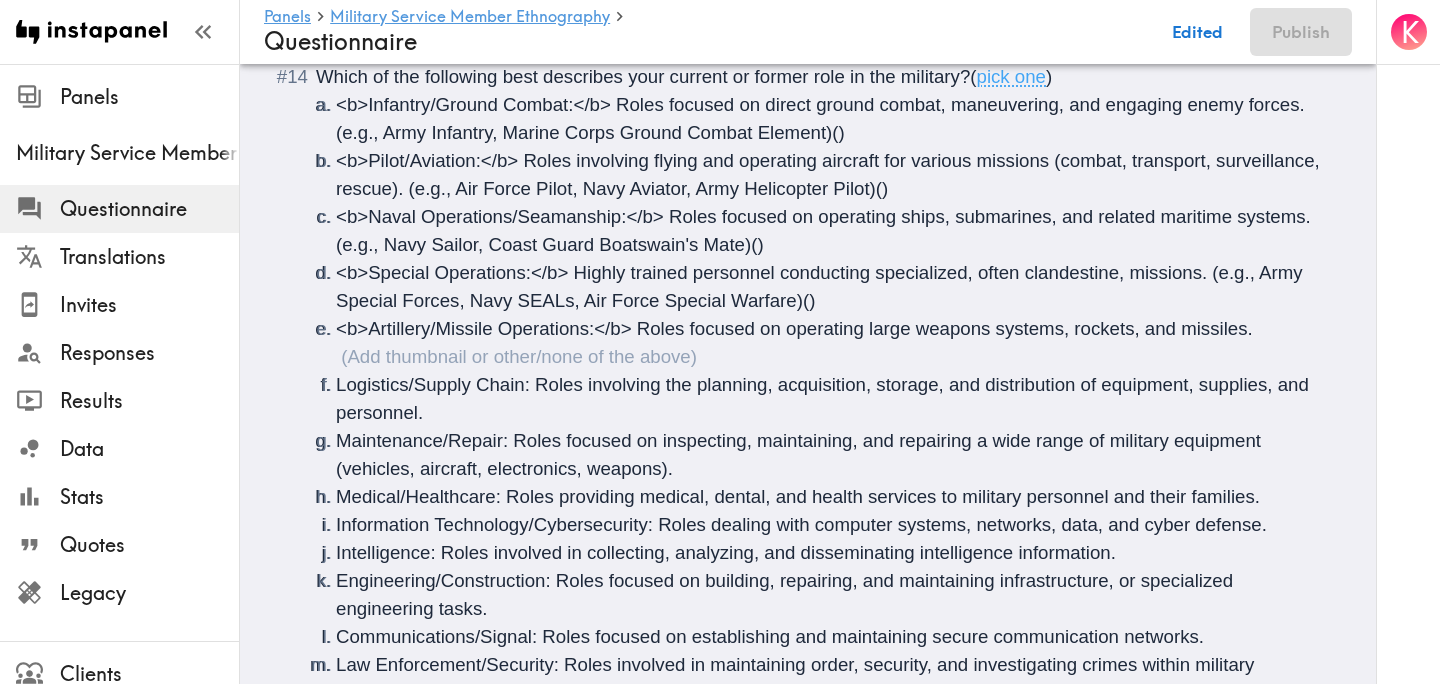 click on "<b>Artillery/Missile Operations:</b> Roles focused on operating large weapons systems, rockets, and missiles." at bounding box center [794, 328] 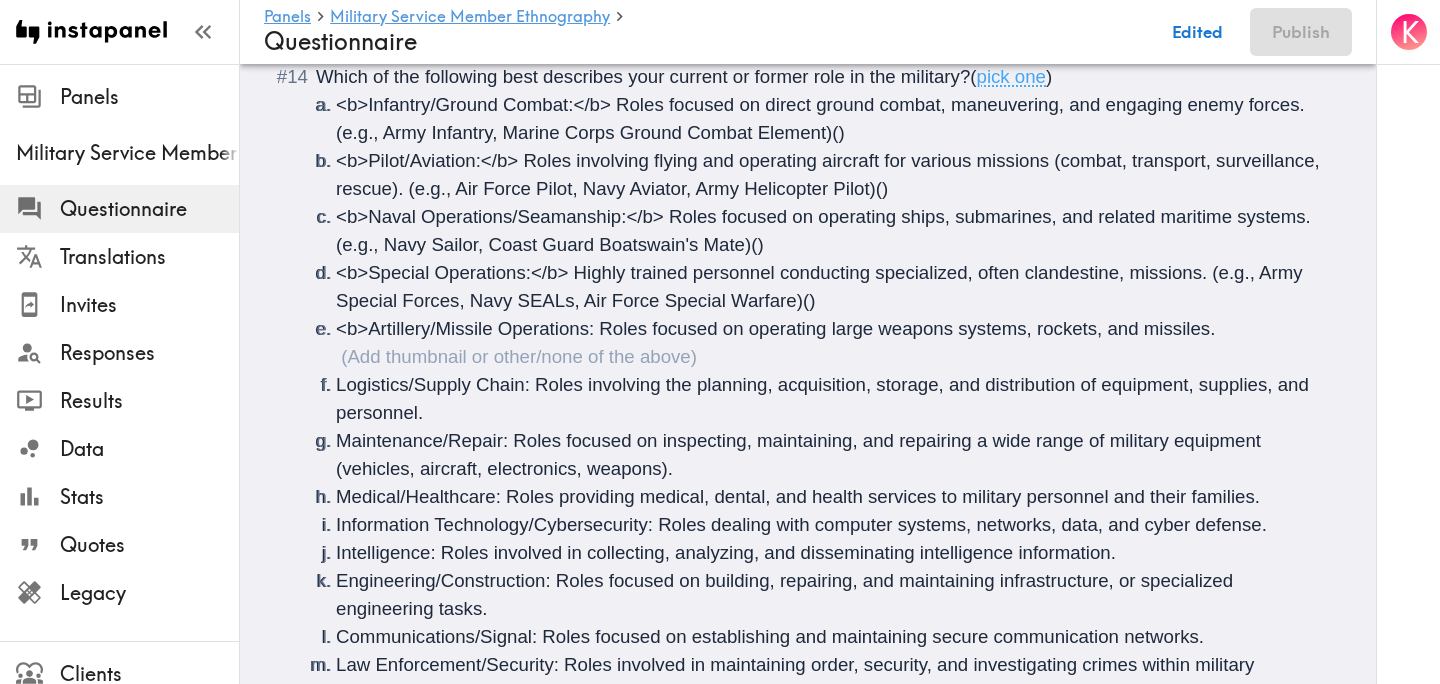 click on "<b>Artillery/Missile Operations: Roles focused on operating large weapons systems, rockets, and missiles." at bounding box center (775, 328) 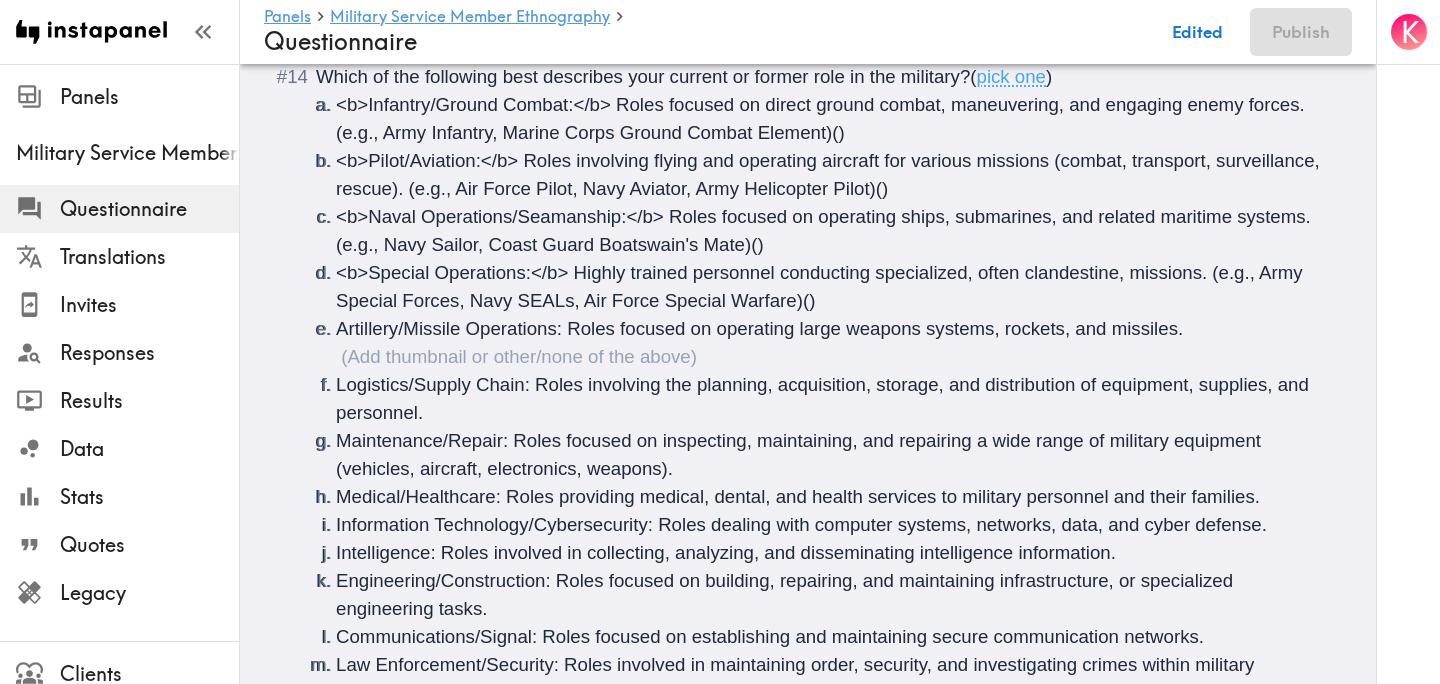 click on "<b>Special Operations:</b> Highly trained personnel conducting specialized, often clandestine, missions. (e.g., Army Special Forces, Navy SEALs, Air Force Special Warfare)" at bounding box center (822, 286) 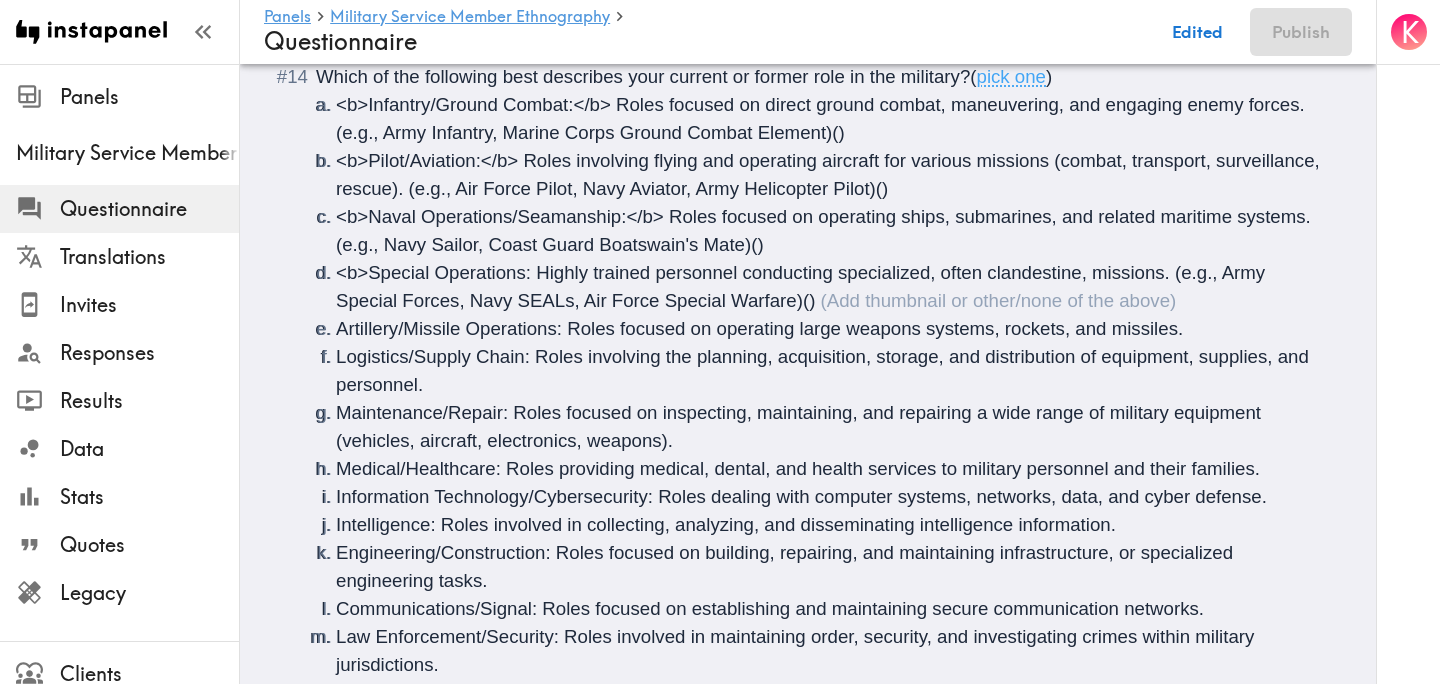 click on "<b>Special Operations: Highly trained personnel conducting specialized, often clandestine, missions. (e.g., Army Special Forces, Navy SEALs, Air Force Special Warfare)" at bounding box center (803, 286) 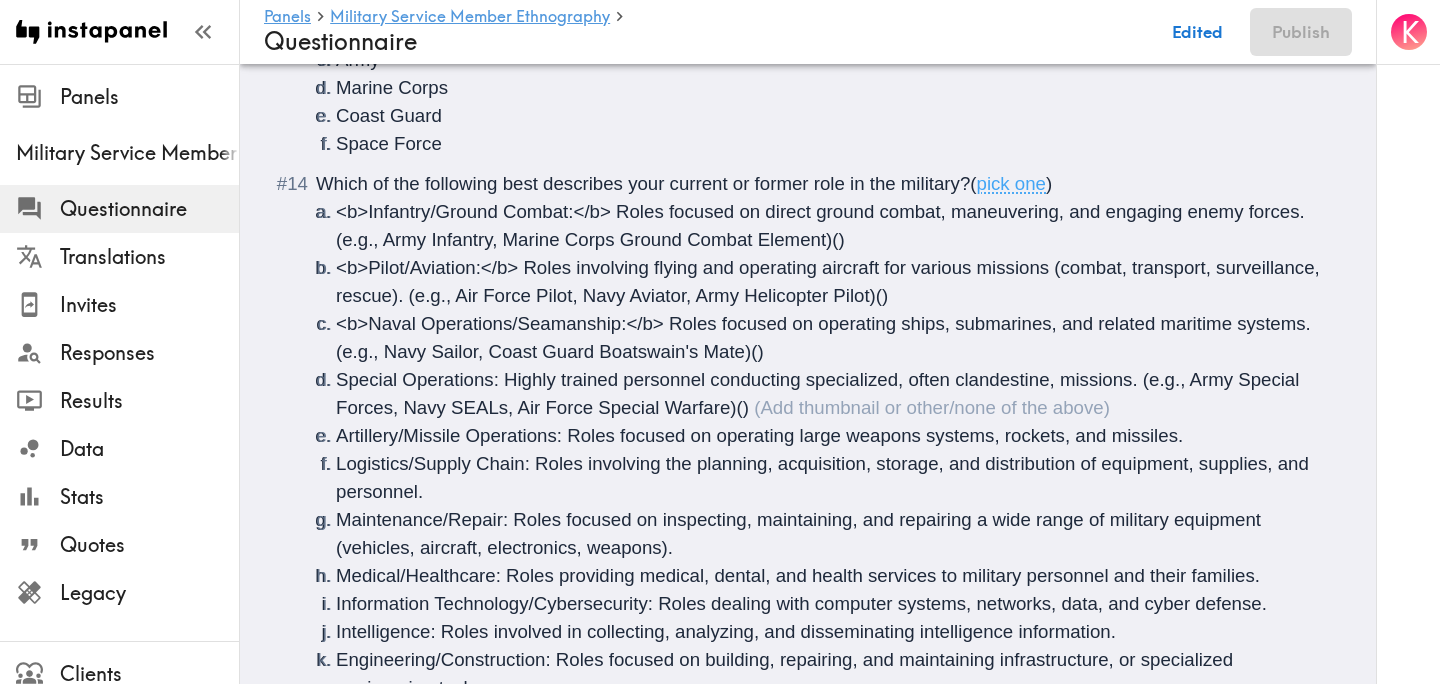 scroll, scrollTop: 2982, scrollLeft: 0, axis: vertical 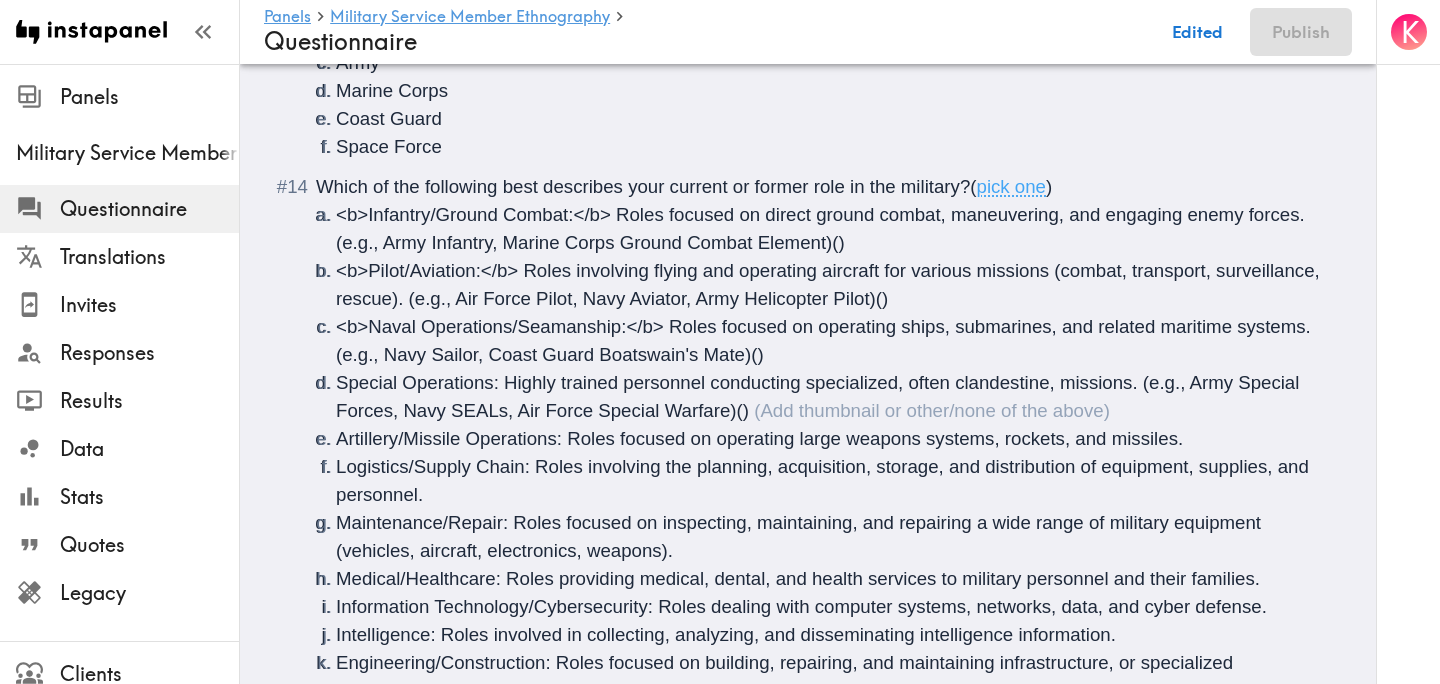 click on "<b>Naval Operations/Seamanship:</b> Roles focused on operating ships, submarines, and related maritime systems. (e.g., Navy Sailor, Coast Guard Boatswain's Mate)" at bounding box center [826, 340] 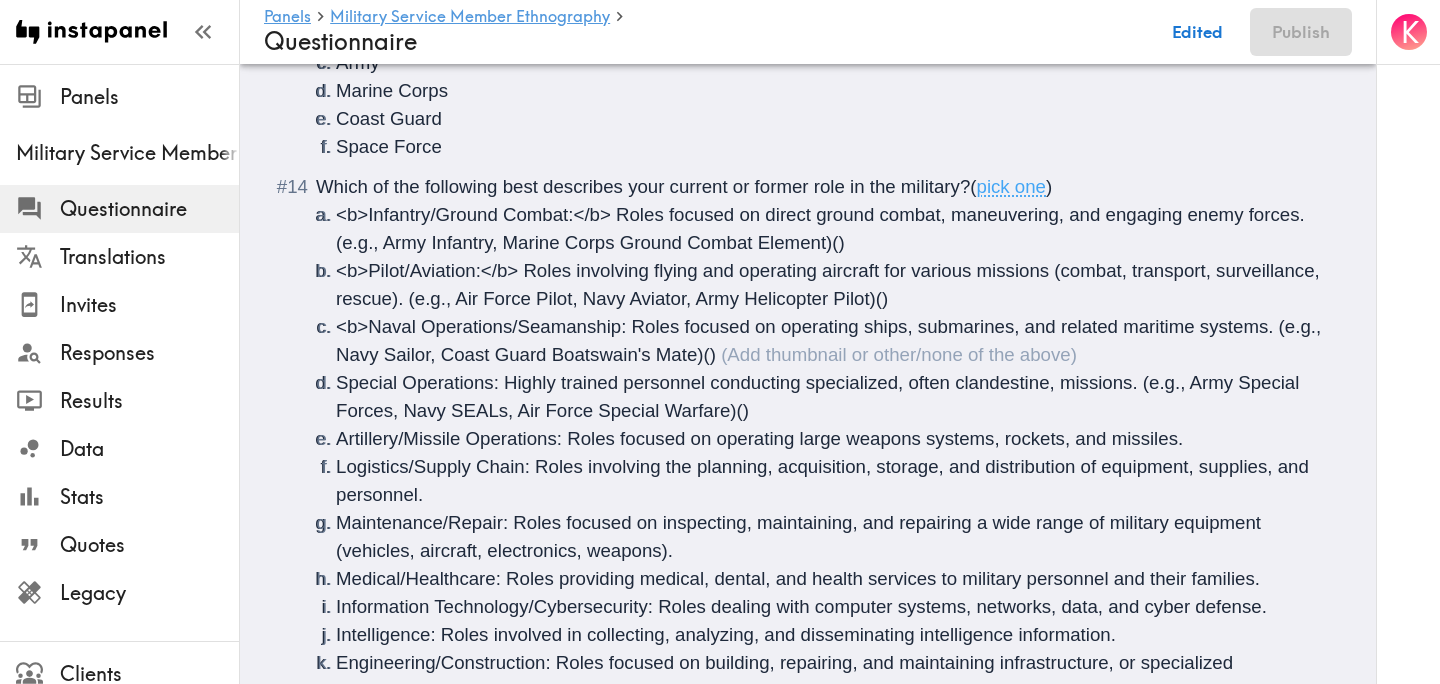 click on "<b>Naval Operations/Seamanship: Roles focused on operating ships, submarines, and related maritime systems. (e.g., Navy Sailor, Coast Guard Boatswain's Mate)" at bounding box center (831, 340) 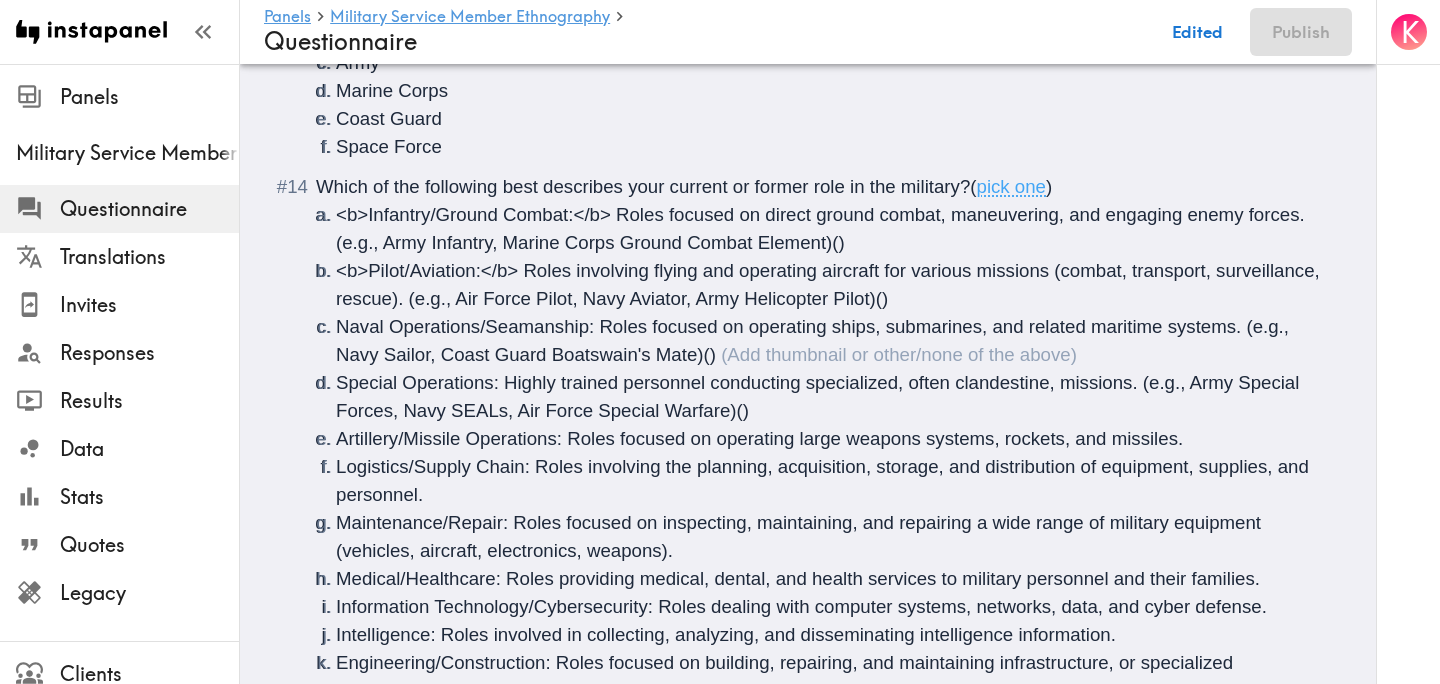click on "<b>Pilot/Aviation:</b> Roles involving flying and operating aircraft for various missions (combat, transport, surveillance, rescue). (e.g., Air Force Pilot, Navy Aviator, Army Helicopter Pilot)" at bounding box center [830, 284] 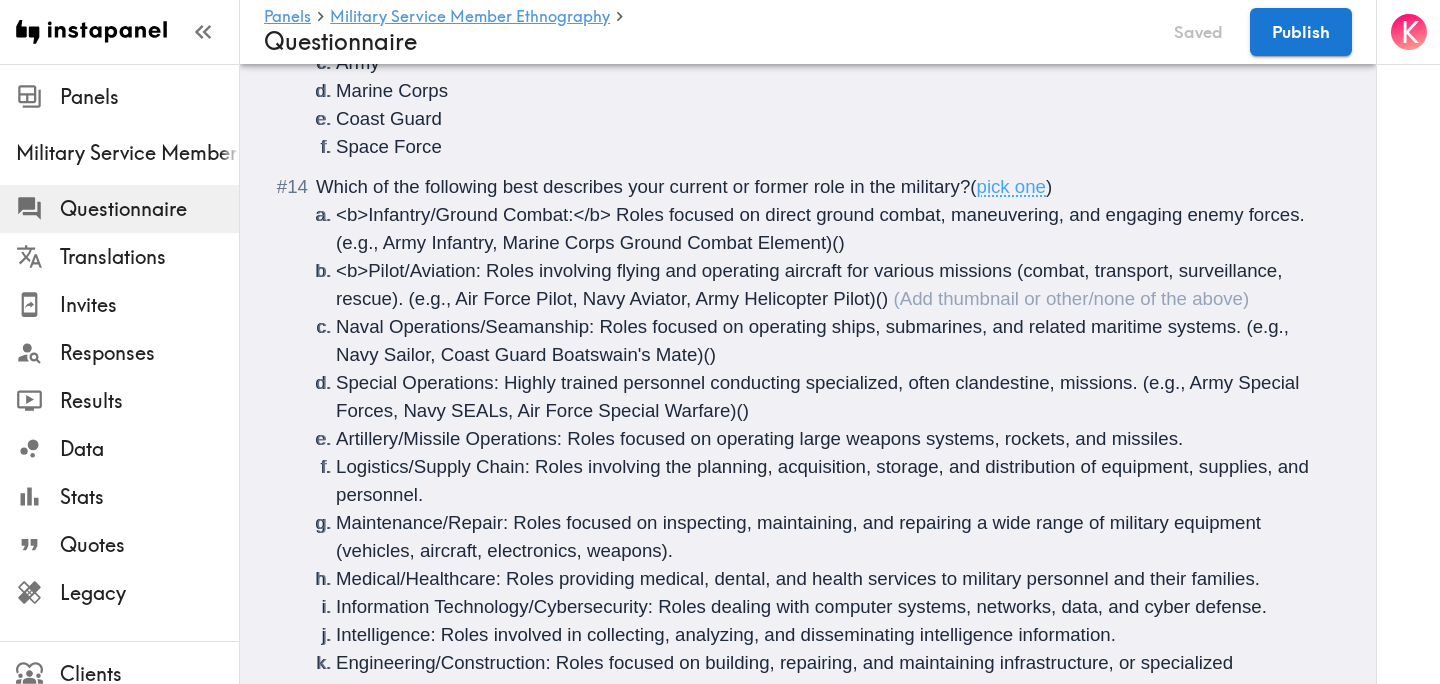 click on "<b>Pilot/Aviation: Roles involving flying and operating aircraft for various missions (combat, transport, surveillance, rescue). (e.g., Air Force Pilot, Navy Aviator, Army Helicopter Pilot)" at bounding box center [812, 284] 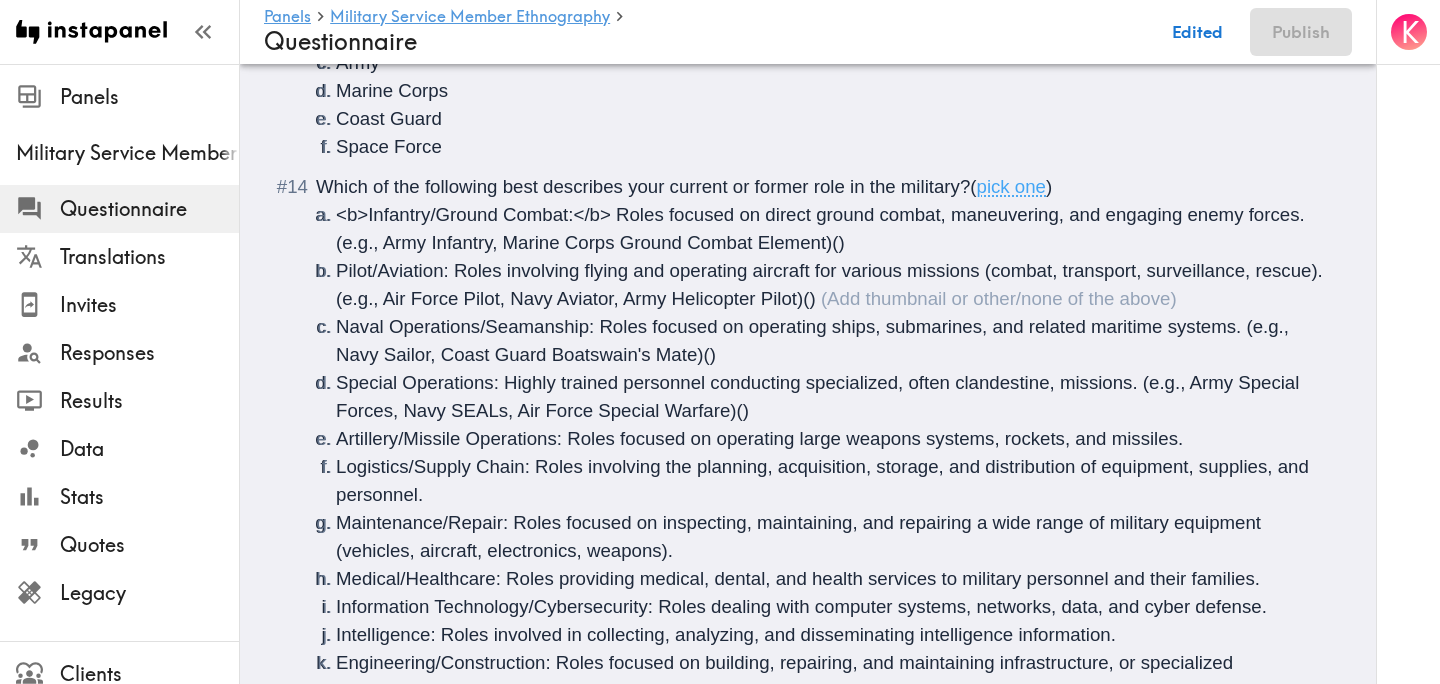 click on "<b>Infantry/Ground Combat:</b> Roles focused on direct ground combat, maneuvering, and engaging enemy forces. (e.g., Army Infantry, Marine Corps Ground Combat Element)" at bounding box center (823, 228) 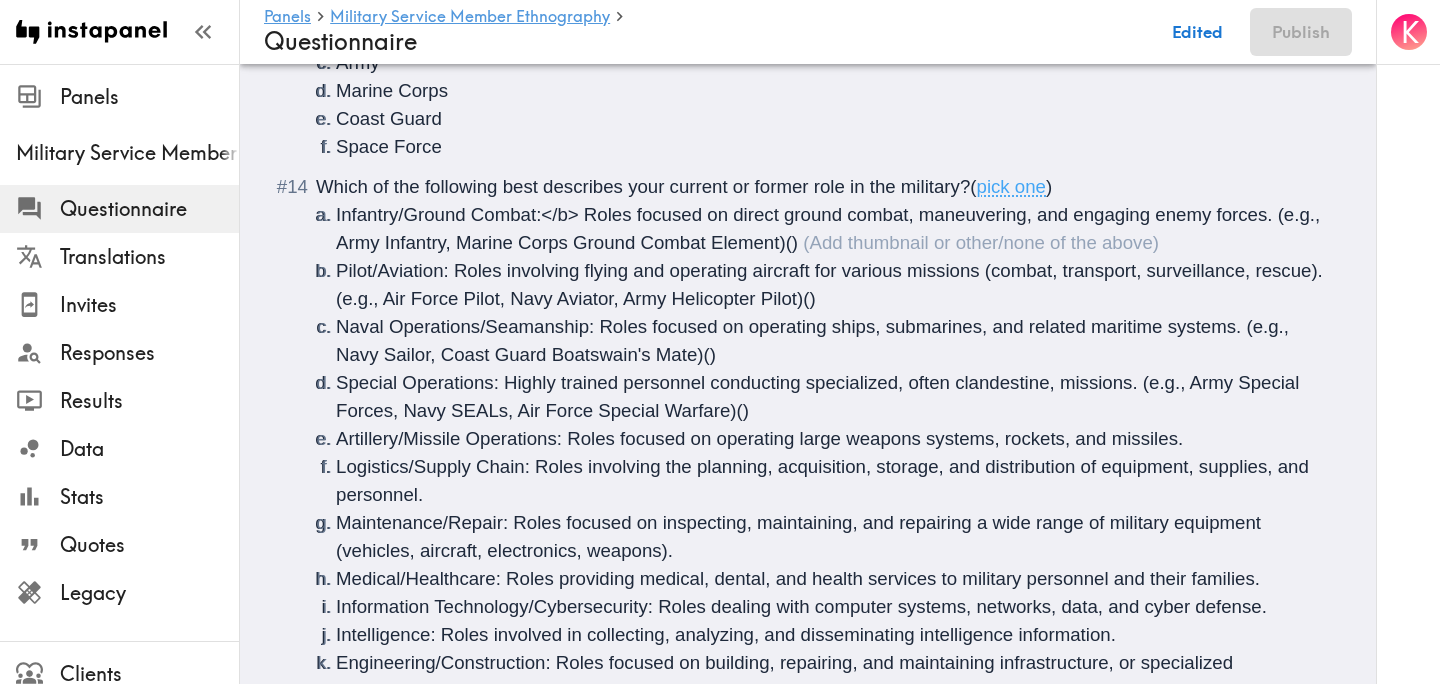 click on "Infantry/Ground Combat:</b> Roles focused on direct ground combat, maneuvering, and engaging enemy forces. (e.g., Army Infantry, Marine Corps Ground Combat Element)" at bounding box center [830, 228] 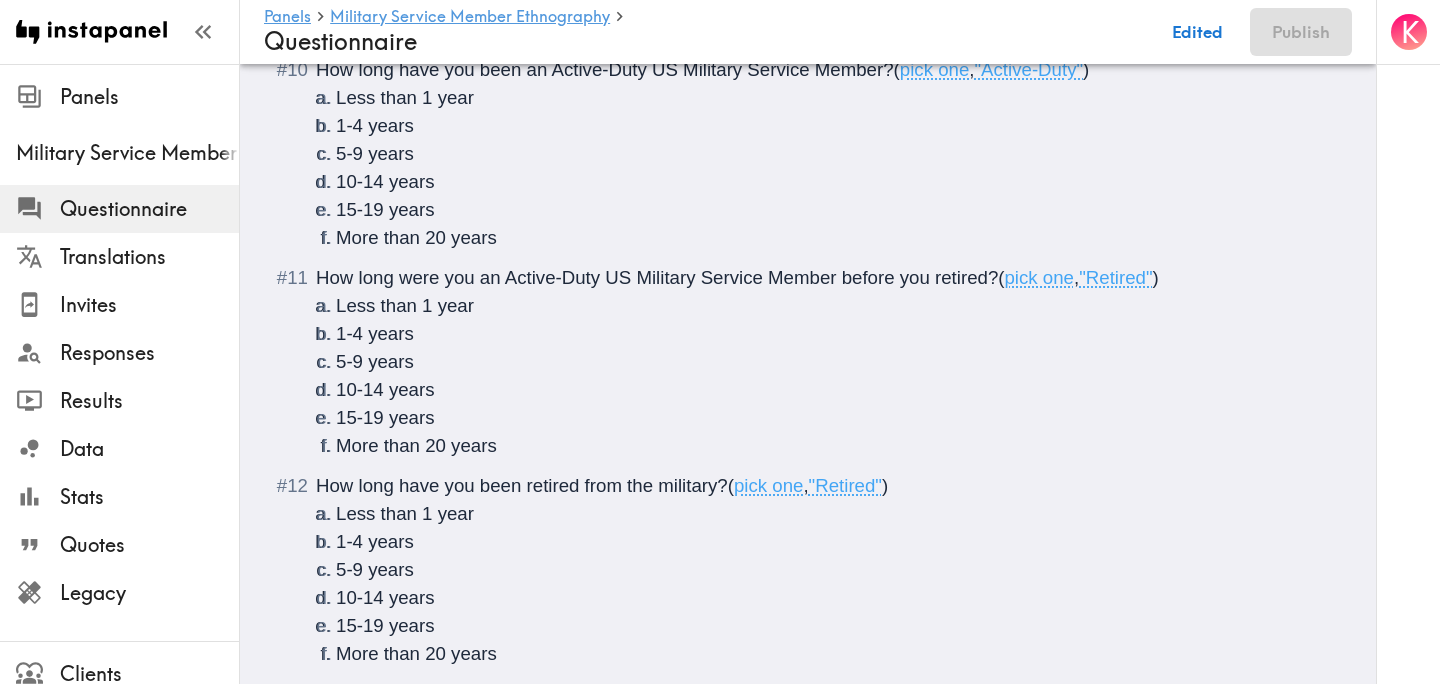 scroll, scrollTop: 0, scrollLeft: 0, axis: both 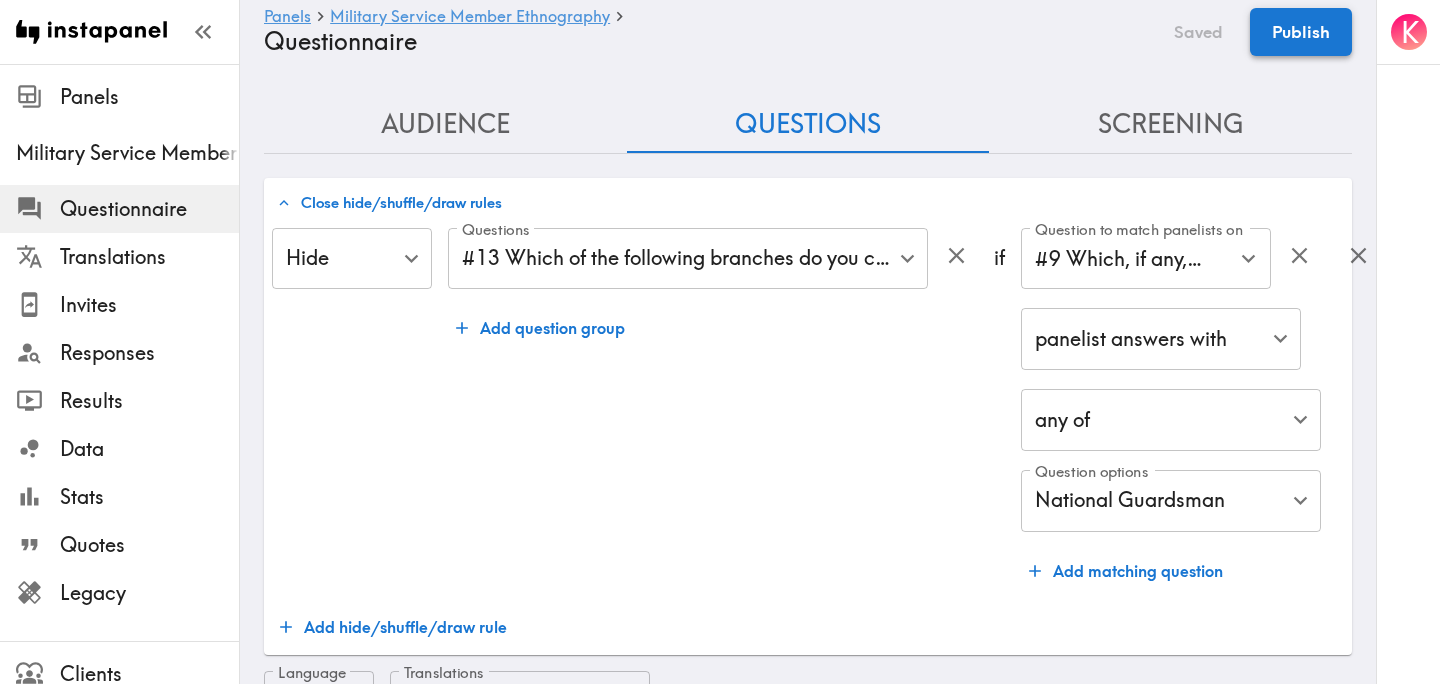 click on "Publish" at bounding box center (1301, 32) 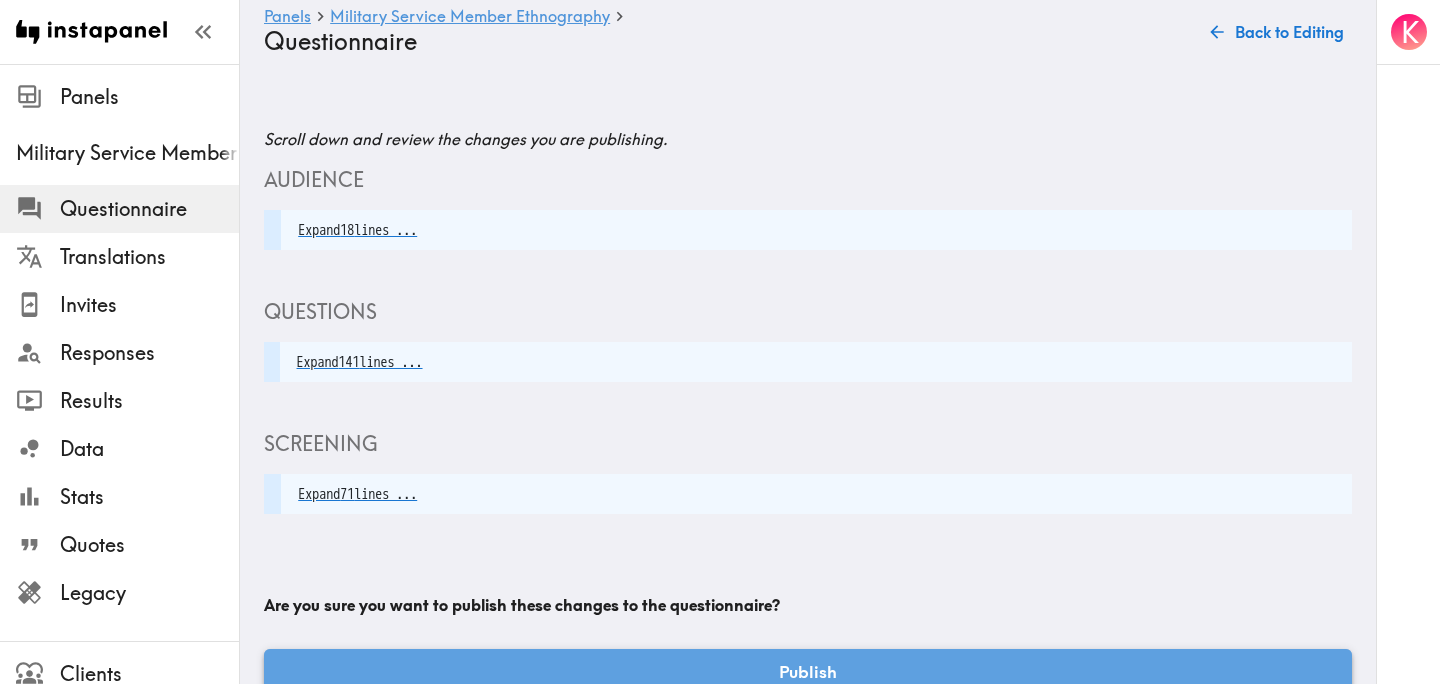 click on "Publish" at bounding box center (808, 672) 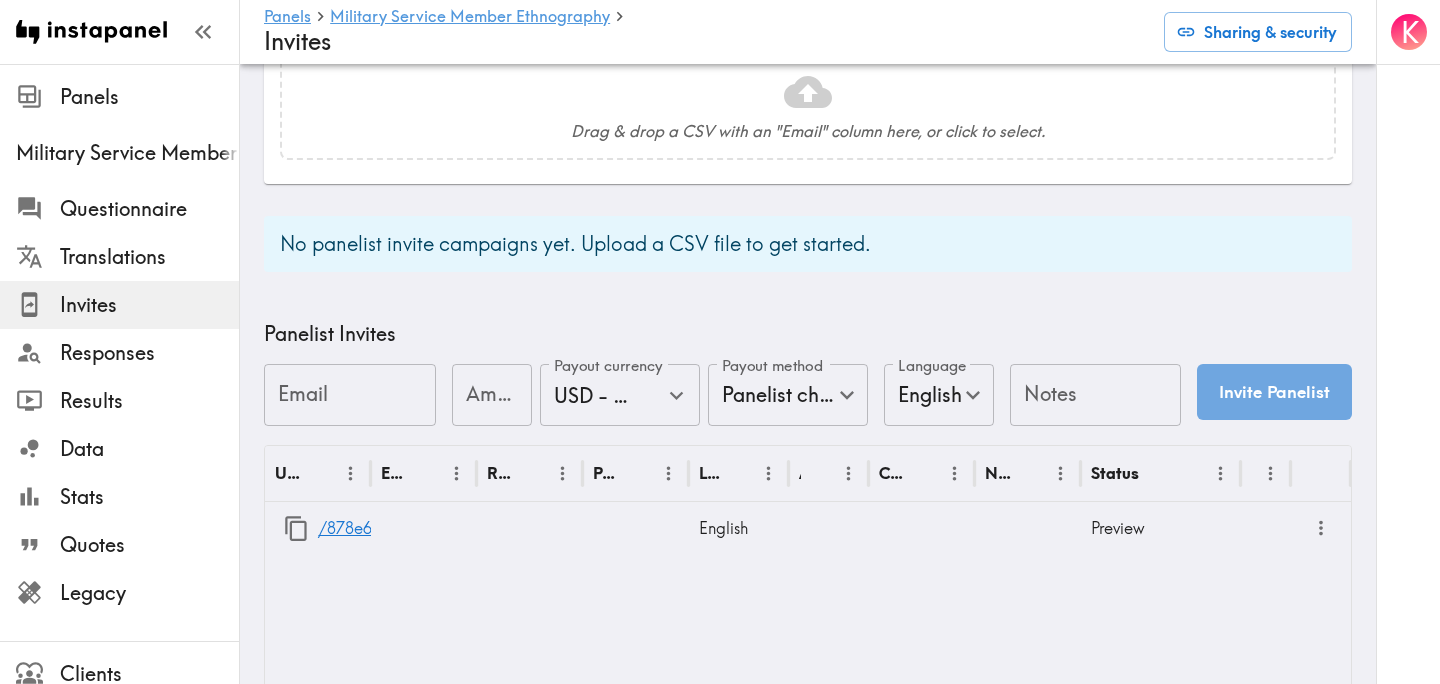 scroll, scrollTop: 792, scrollLeft: 0, axis: vertical 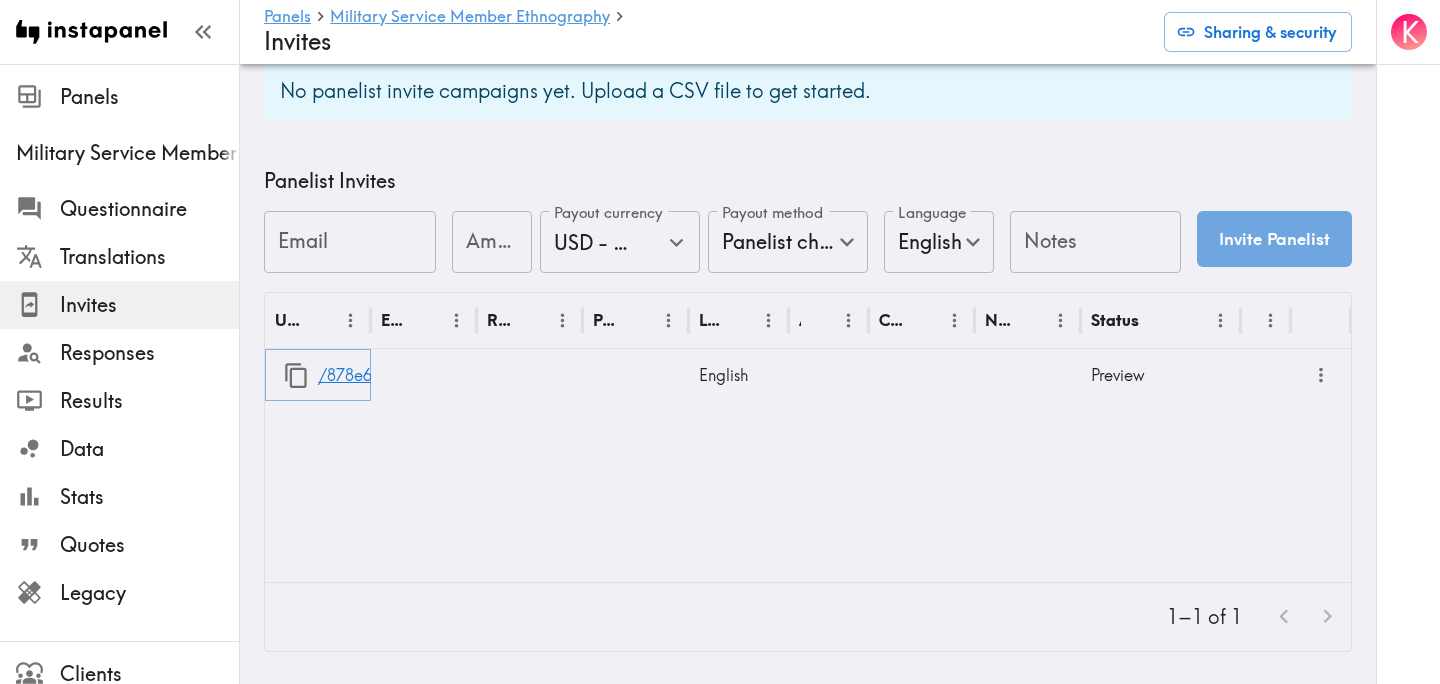 click 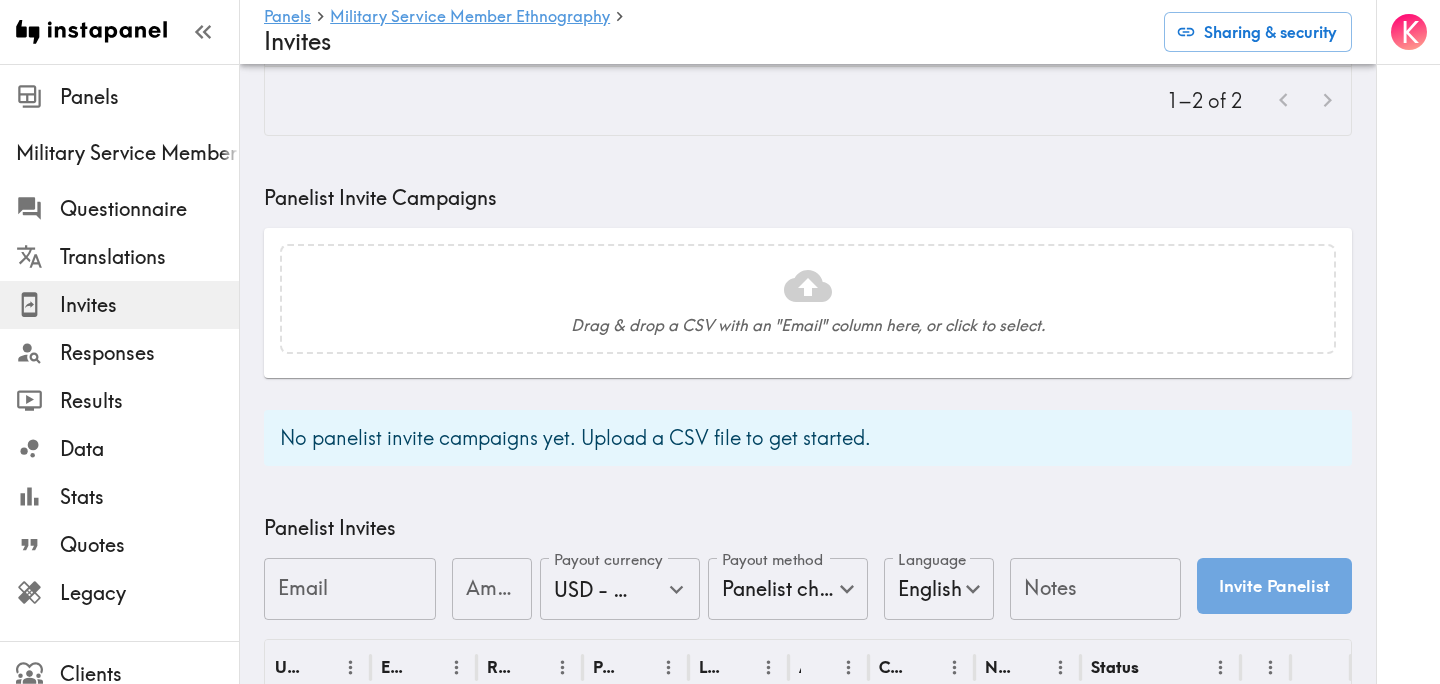 scroll, scrollTop: 0, scrollLeft: 0, axis: both 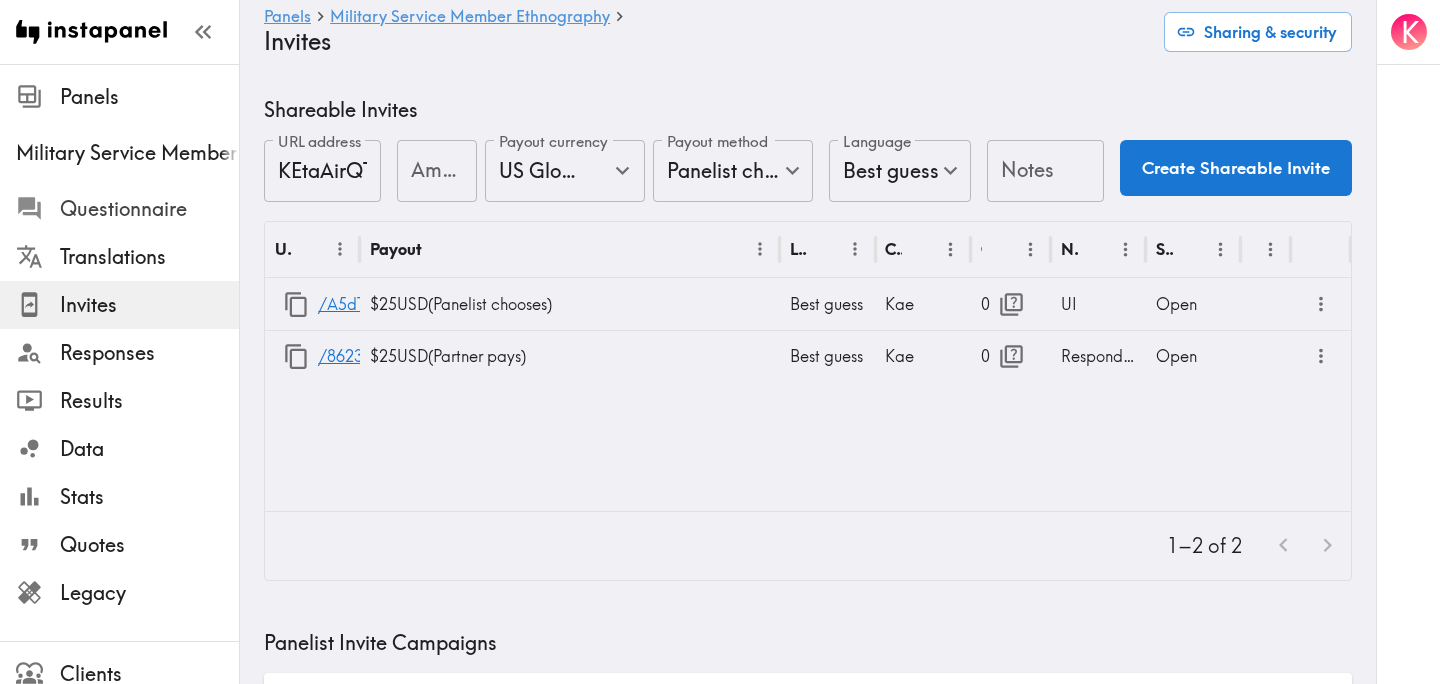 click on "Questionnaire" at bounding box center (149, 209) 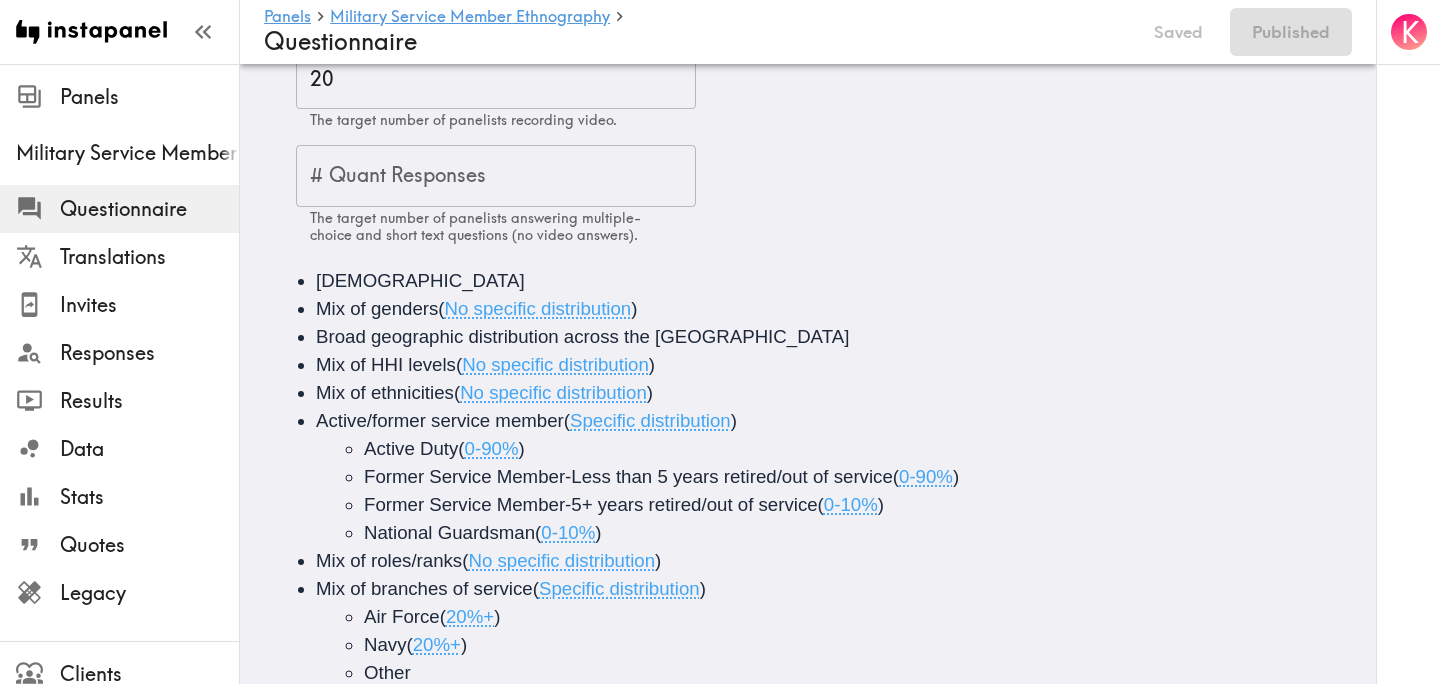 scroll, scrollTop: 0, scrollLeft: 0, axis: both 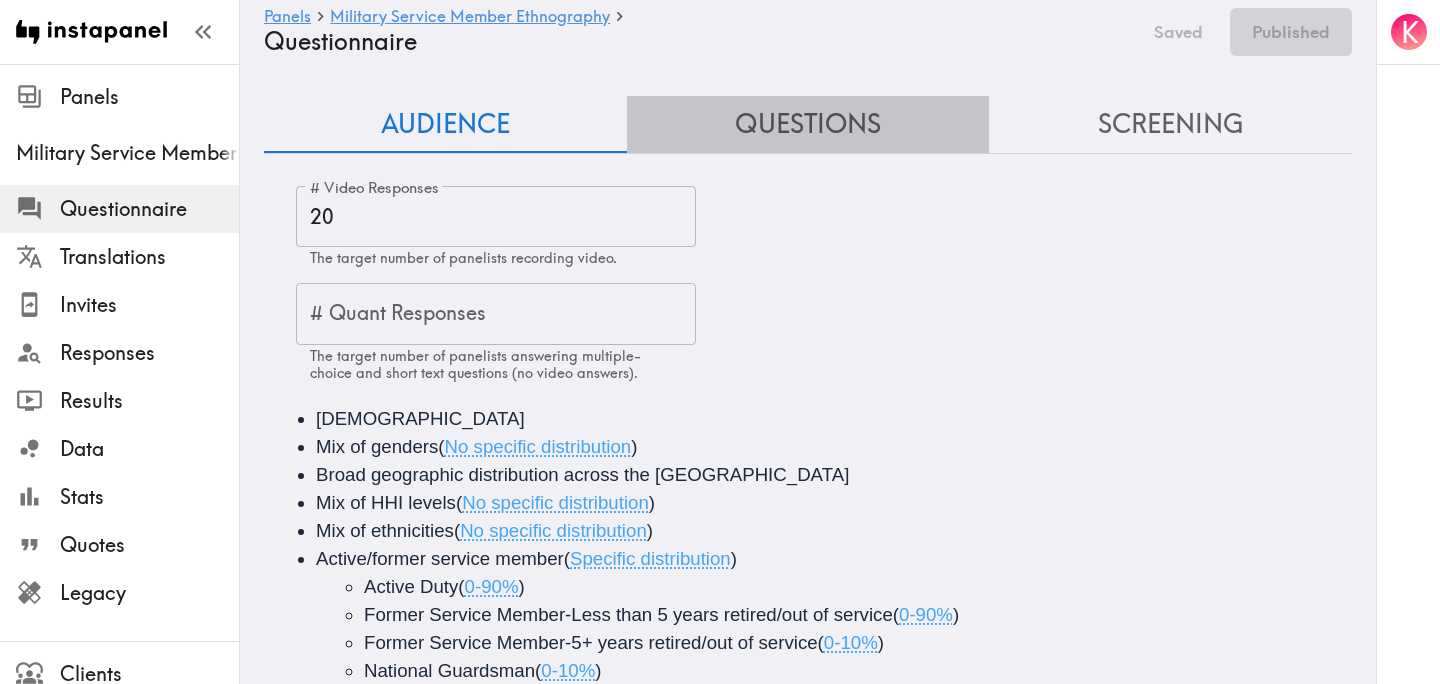 click on "Questions" at bounding box center (808, 124) 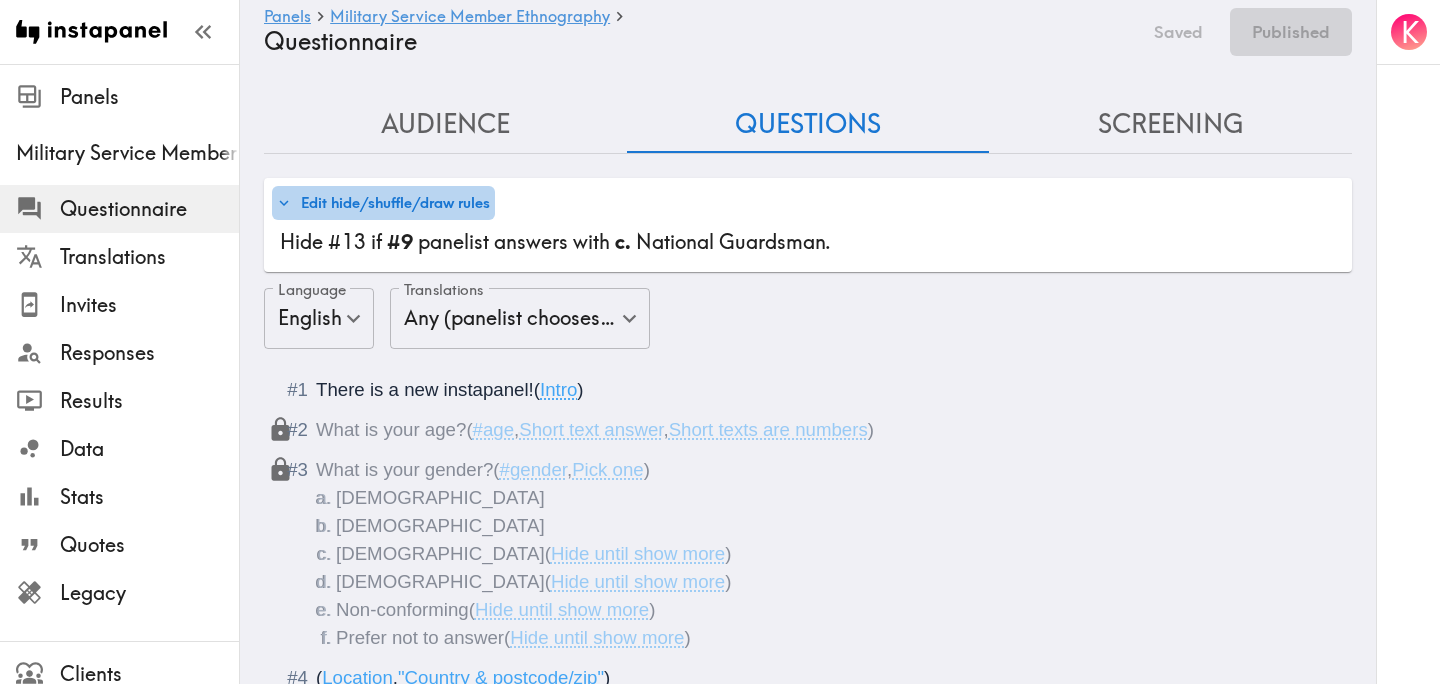 click on "Edit hide/shuffle/draw rules" at bounding box center (383, 203) 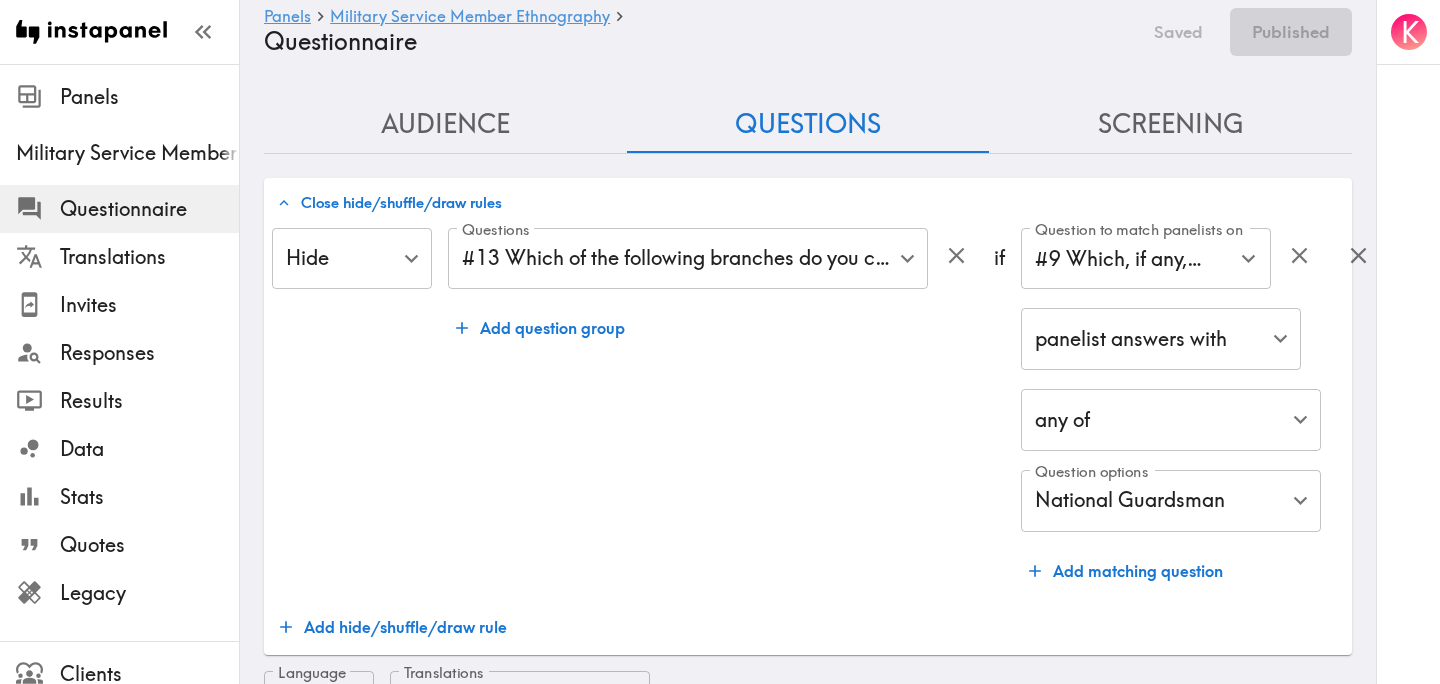 click on "Add matching question" at bounding box center (1126, 571) 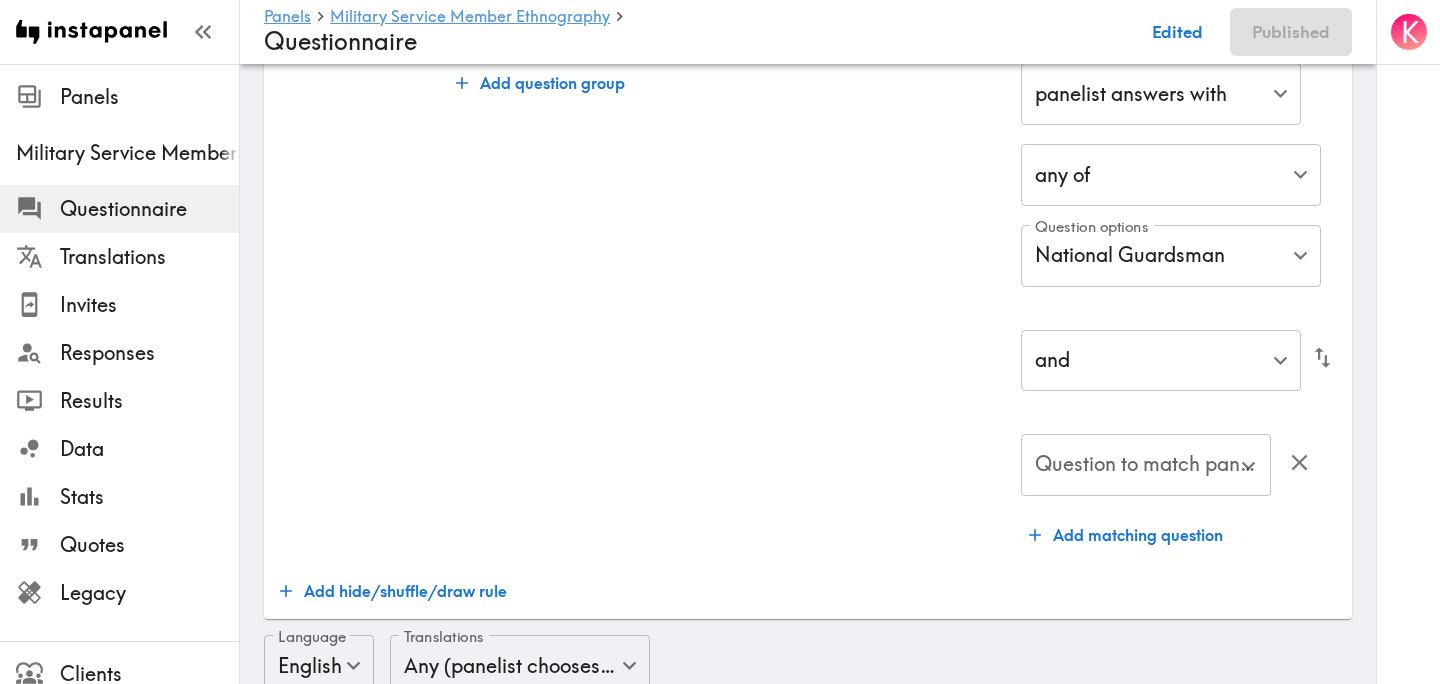 scroll, scrollTop: 246, scrollLeft: 0, axis: vertical 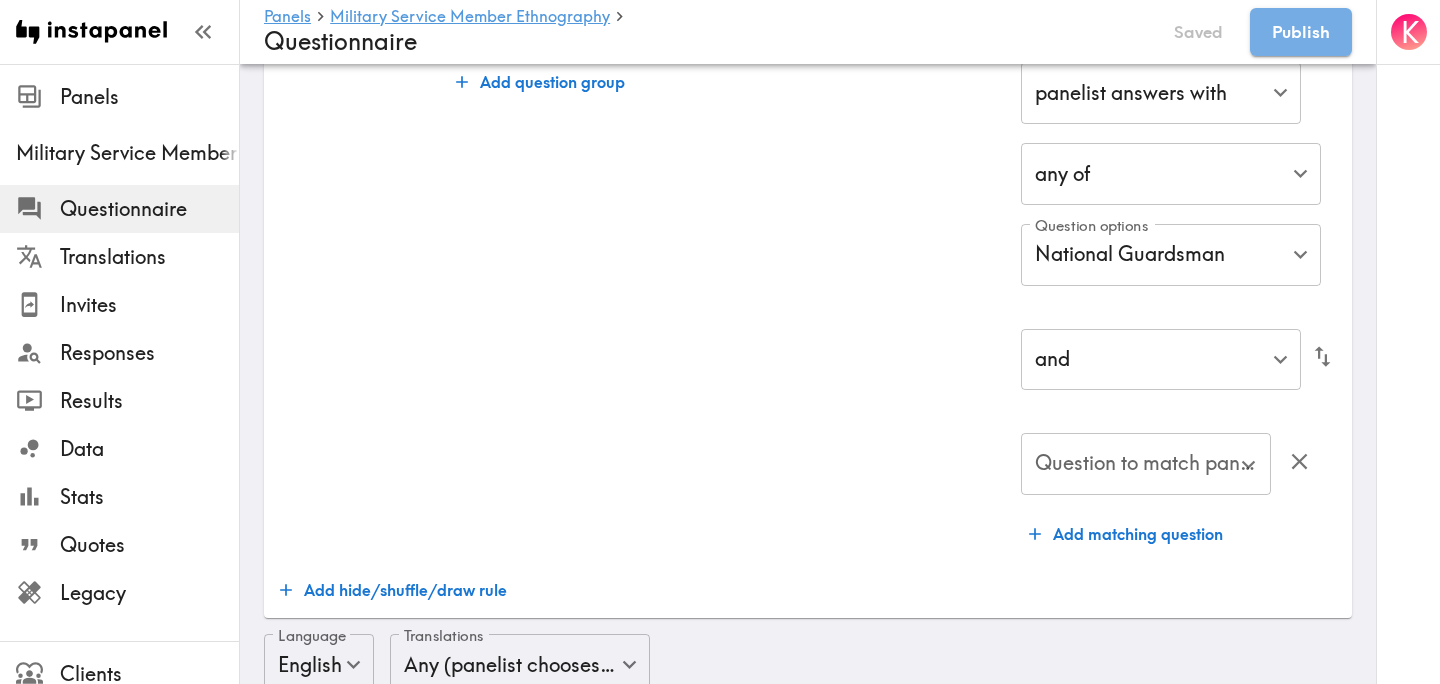 click on "Question to match panelists on Question to match panelists on" at bounding box center [1146, 465] 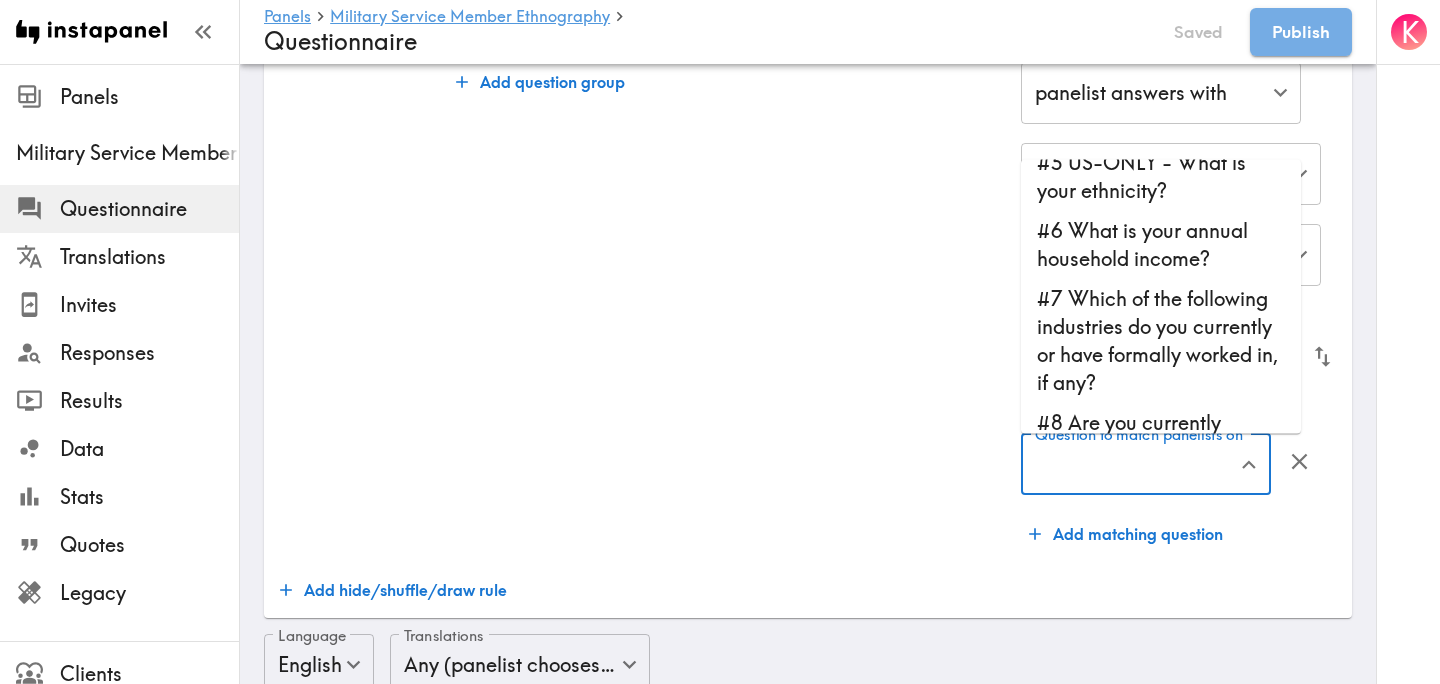scroll, scrollTop: 173, scrollLeft: 0, axis: vertical 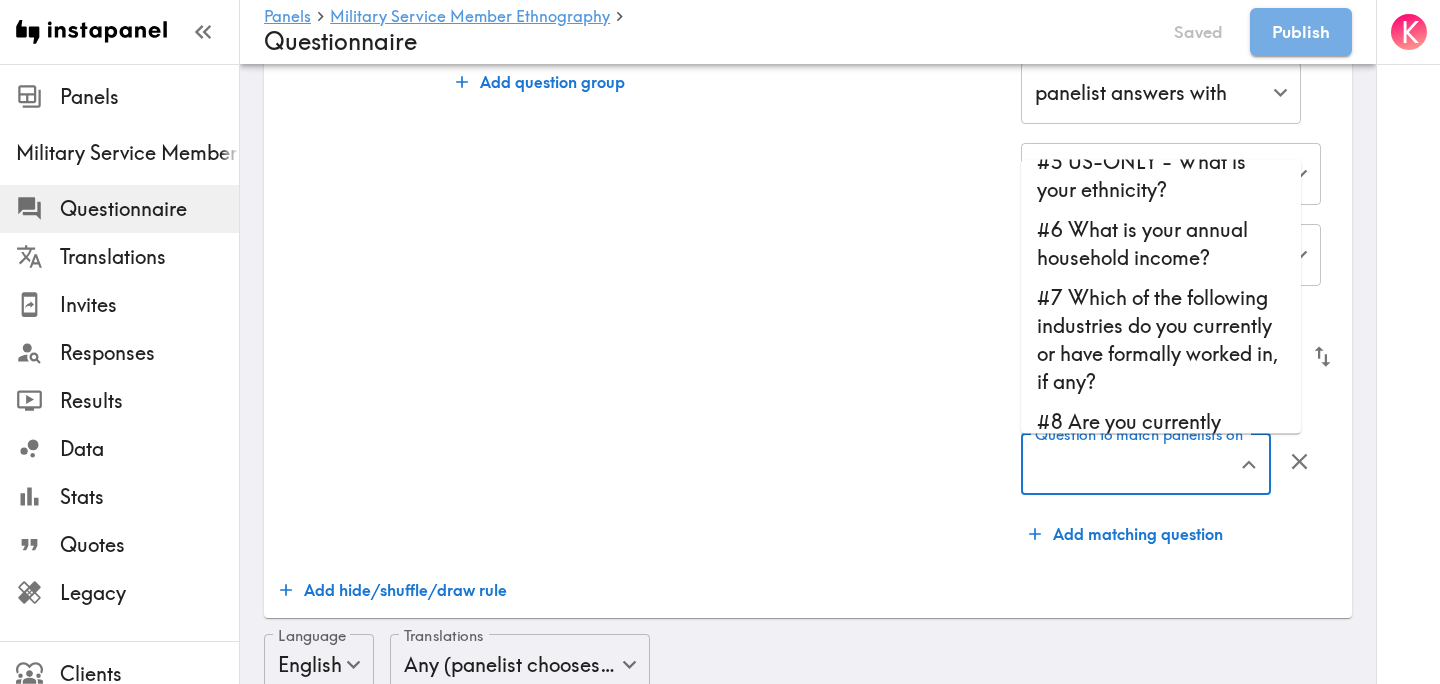click on "#7 Which of the following industries do you currently or have formally worked in, if any?" at bounding box center [1161, 341] 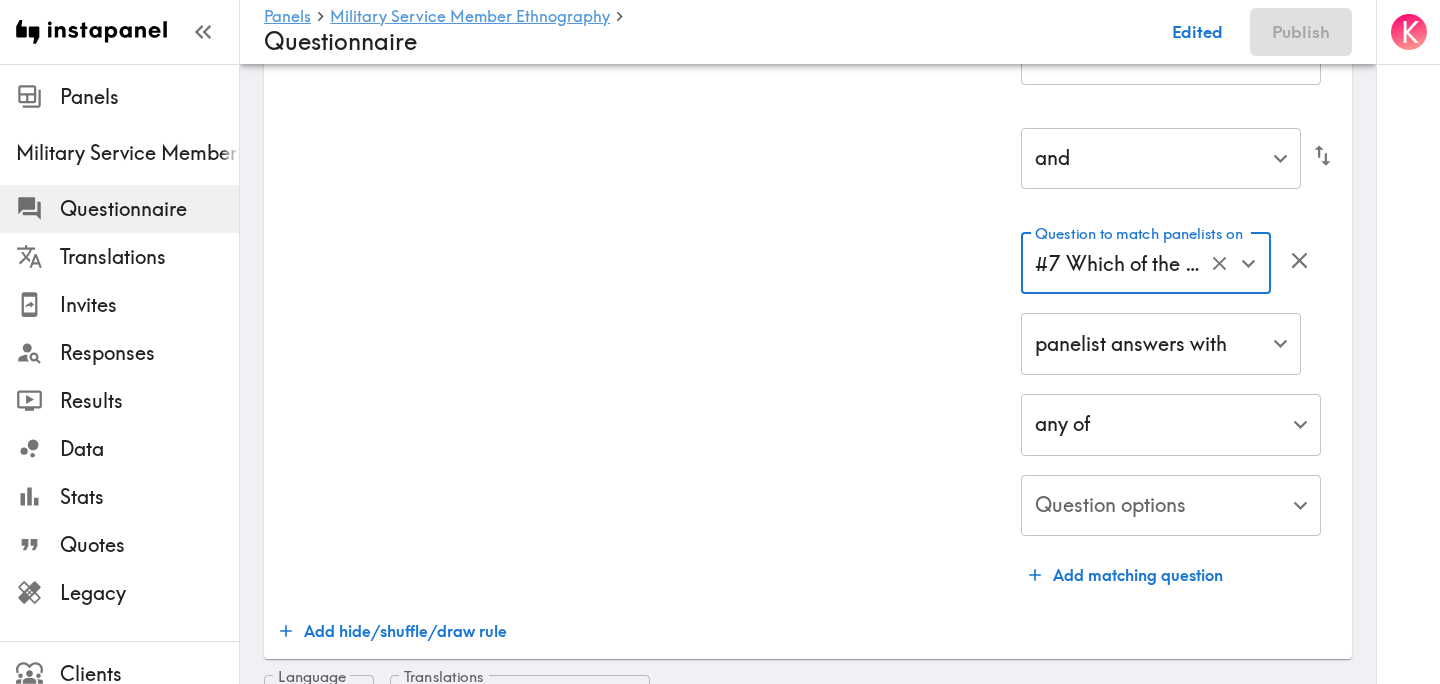 scroll, scrollTop: 495, scrollLeft: 0, axis: vertical 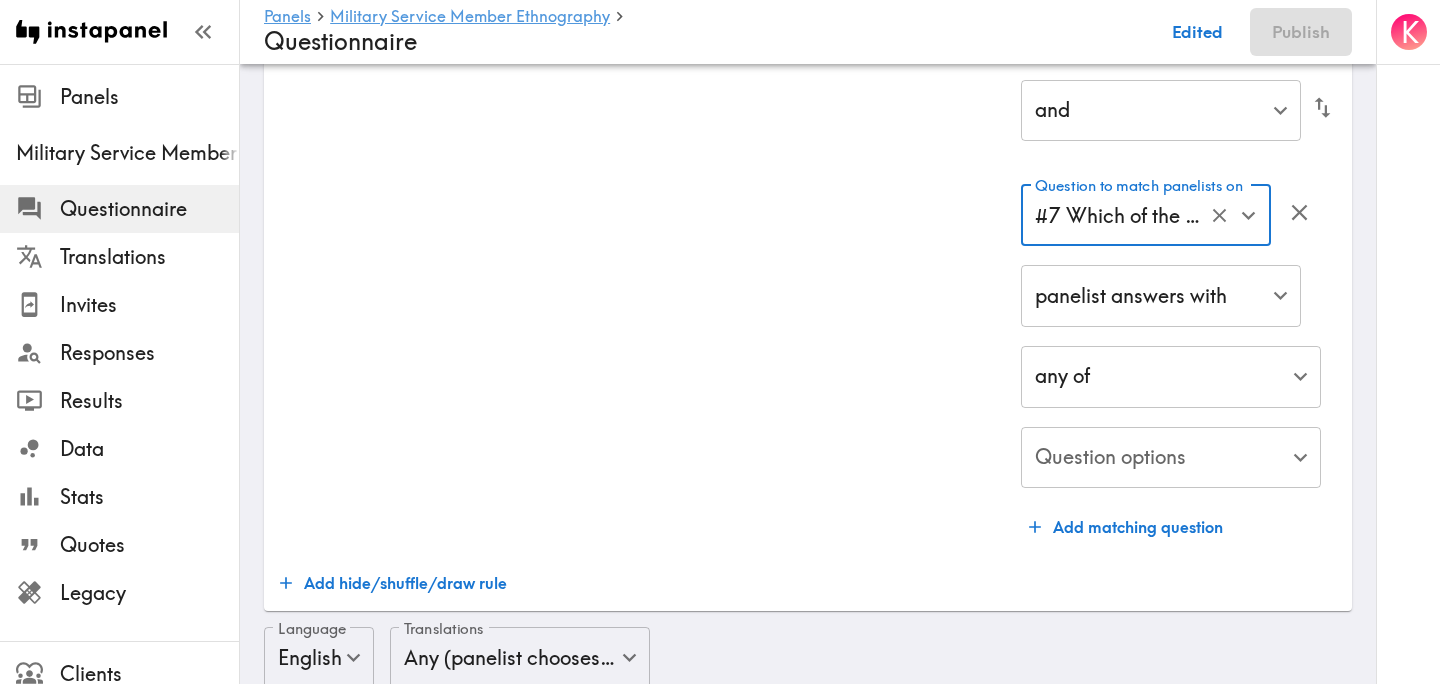 click on "Instapanel -  Panels  -  Military Service Member Ethnography  -  Questionnaire Panels Military Service Member Ethnography Questionnaire Translations Invites Responses Results Data Stats Quotes Legacy Clients Panelists Strategists My Invites My Rewards Help/Suggestions K Panels   Military Service Member Ethnography   Questionnaire Edited Publish Audience Questions Screening # Video Responses 20 # Video Responses The target number of panelists recording video. # Quant Responses # Quant Responses The target number of panelists answering multiple-choice and short text questions (no video answers). 18+ years old Mix of genders  ( No specific distribution ) Broad geographic distribution across the US Mix of HHI levels  ( No specific distribution ) Mix of ethnicities  ( No specific distribution ) Active/former service member  ( Specific distribution ) Active Duty  ( 0-90% ) Former Service Member-Less than 5 years retired/out of service  ( 0-90% ) Former Service Member-5+ years retired/out of service  ( 0-10% ) ( ) (" at bounding box center [720, 2356] 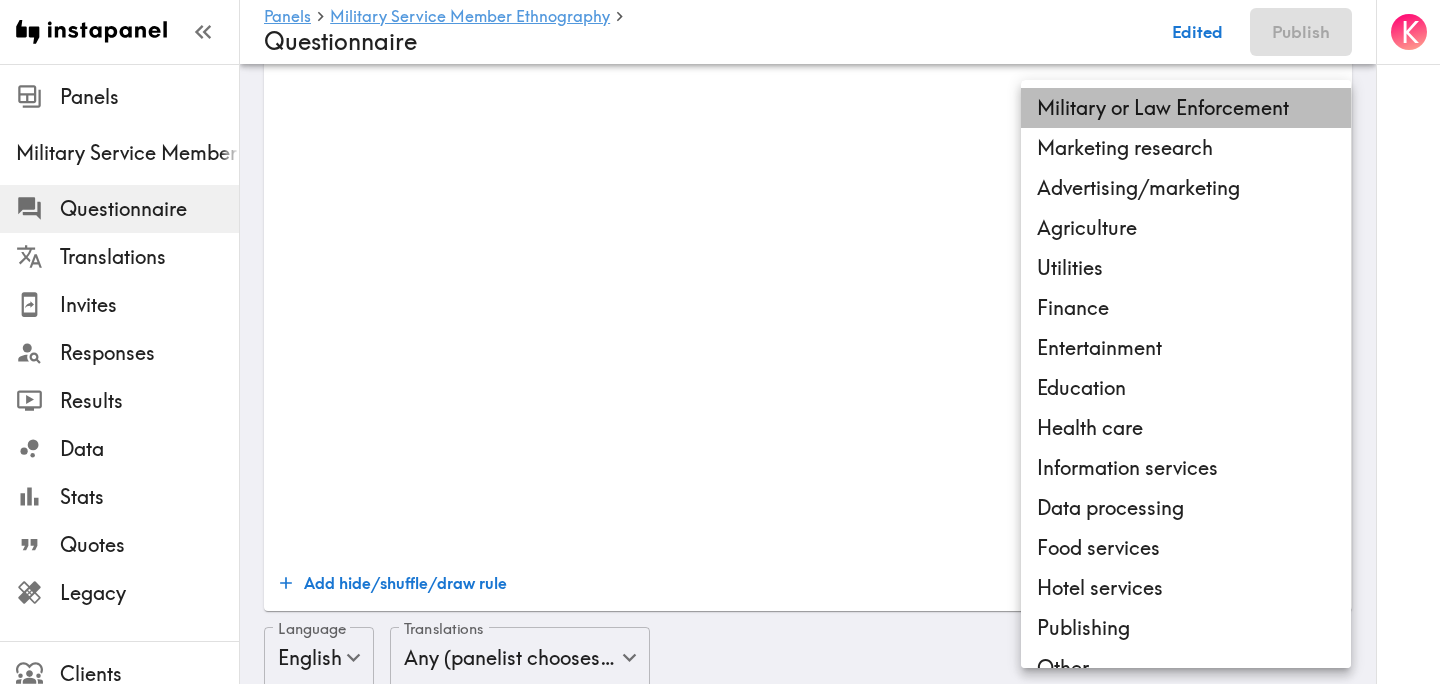 click on "Military or Law Enforcement" at bounding box center [1186, 108] 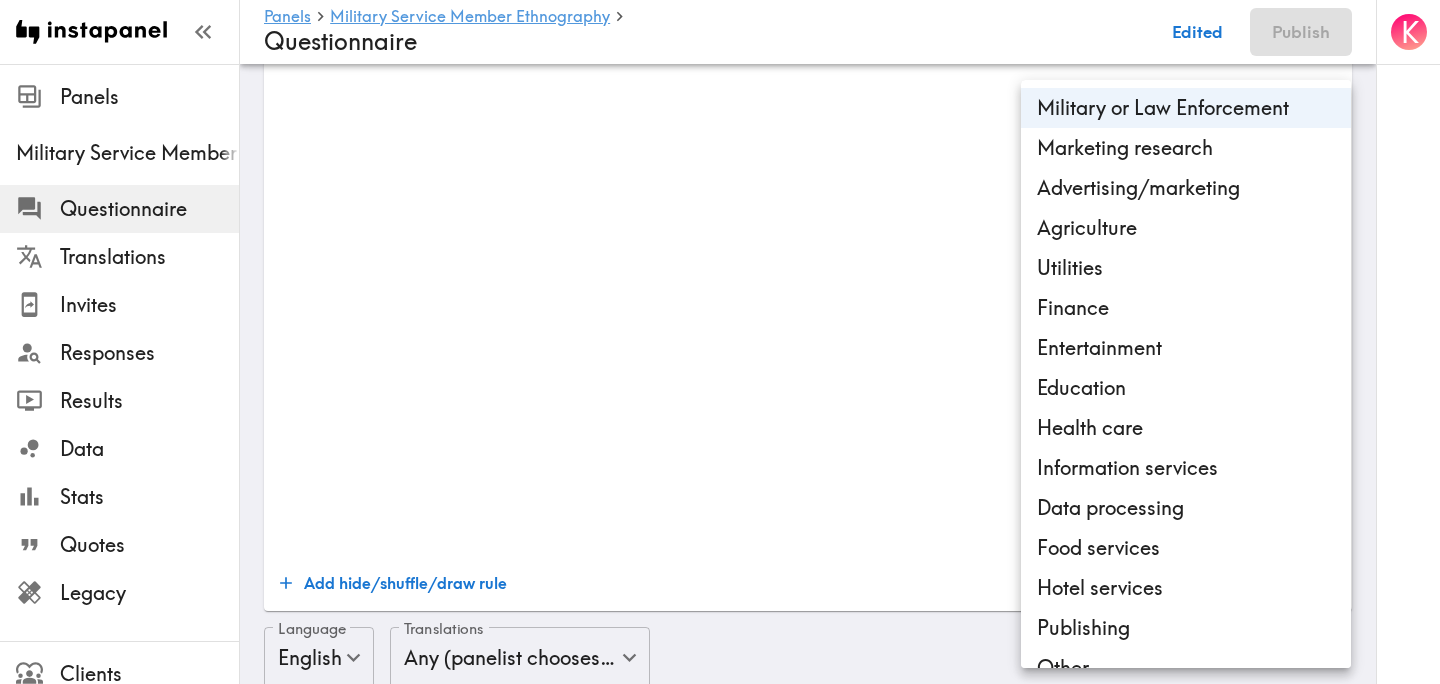 click at bounding box center [720, 342] 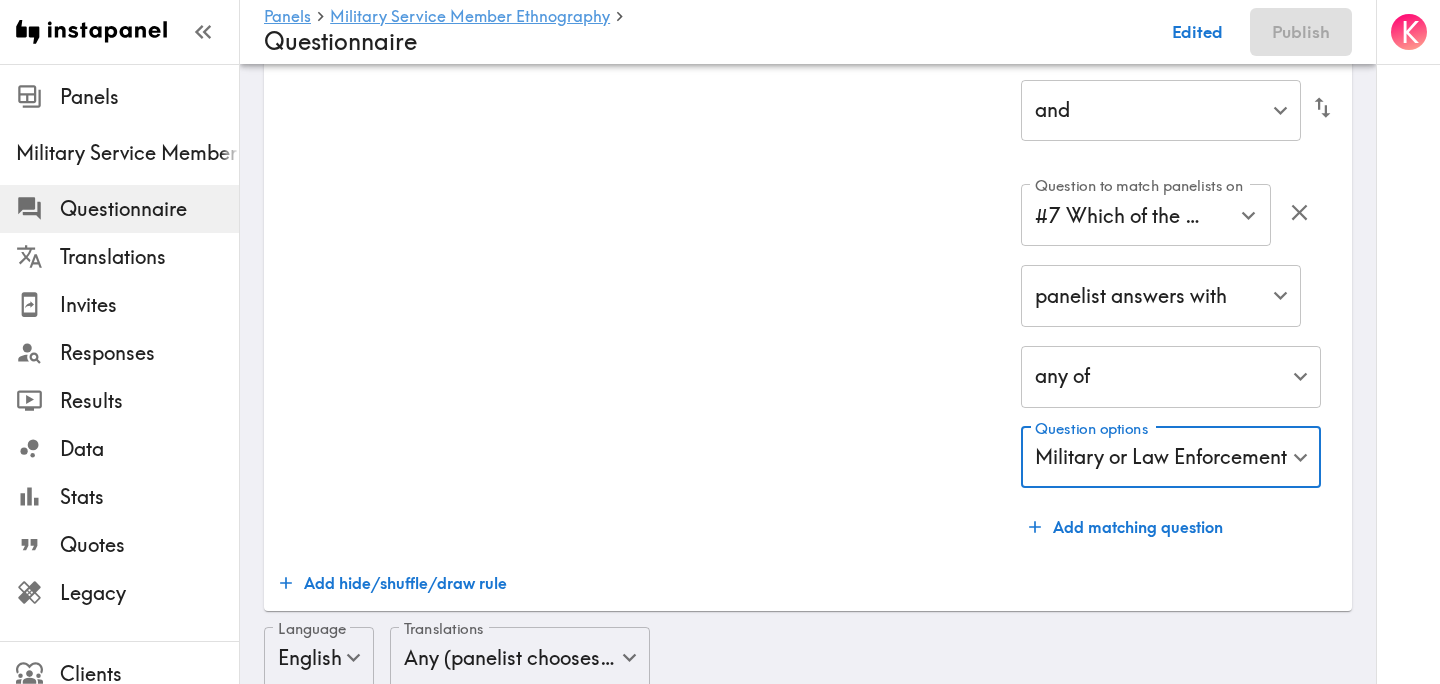 click on "Add matching question" at bounding box center [1126, 527] 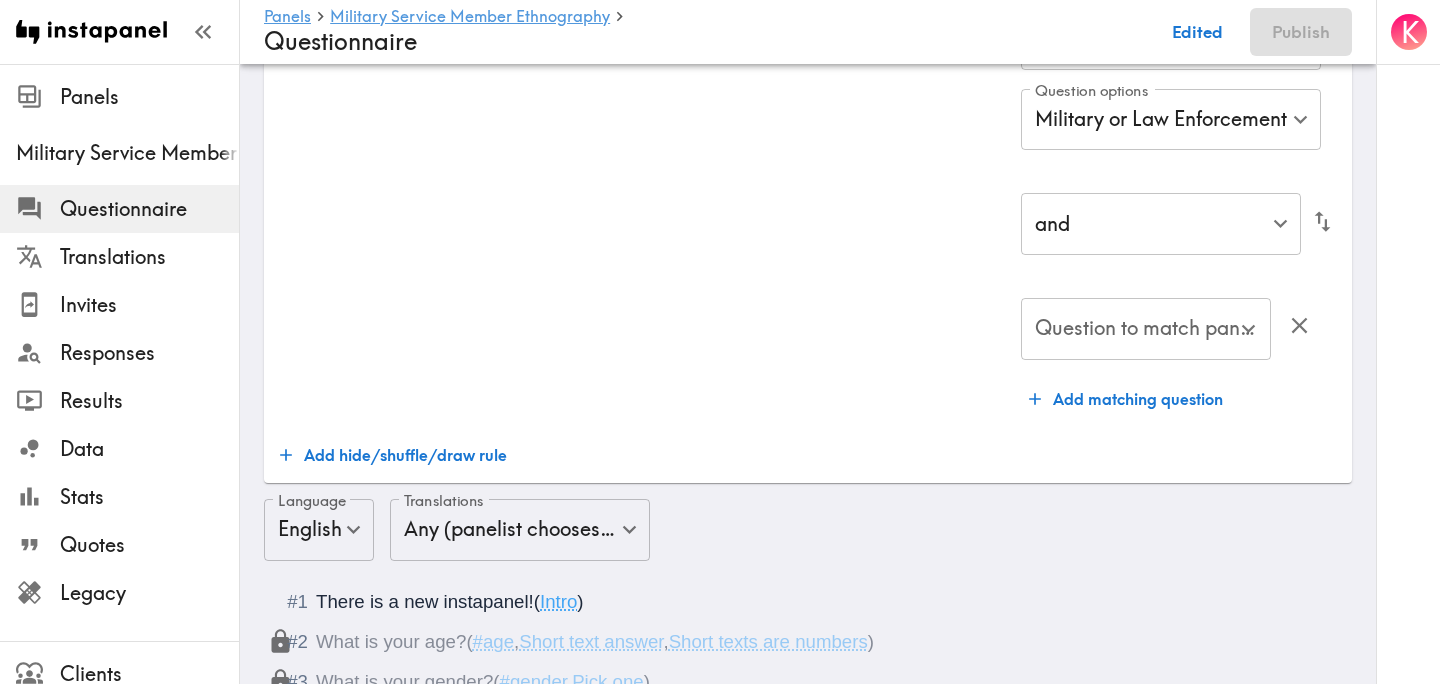 scroll, scrollTop: 834, scrollLeft: 0, axis: vertical 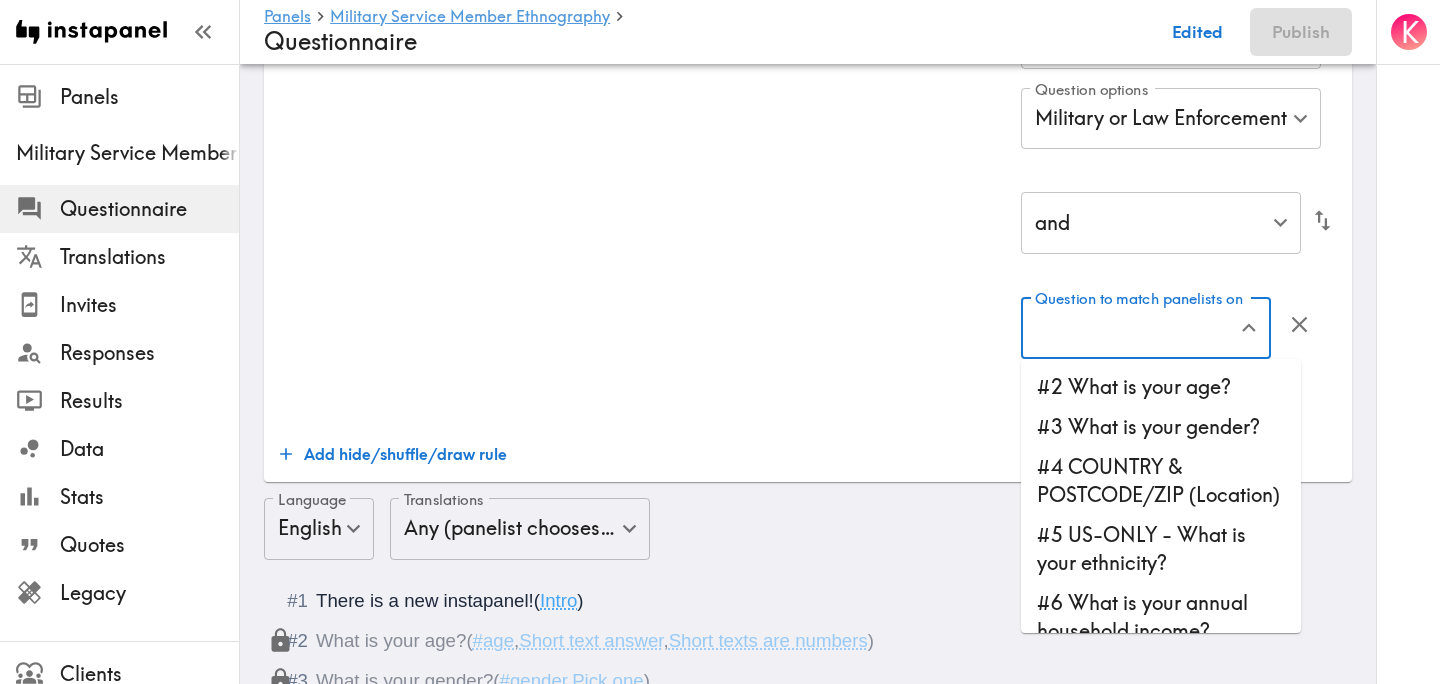 click on "Question to match panelists on" at bounding box center [1131, 328] 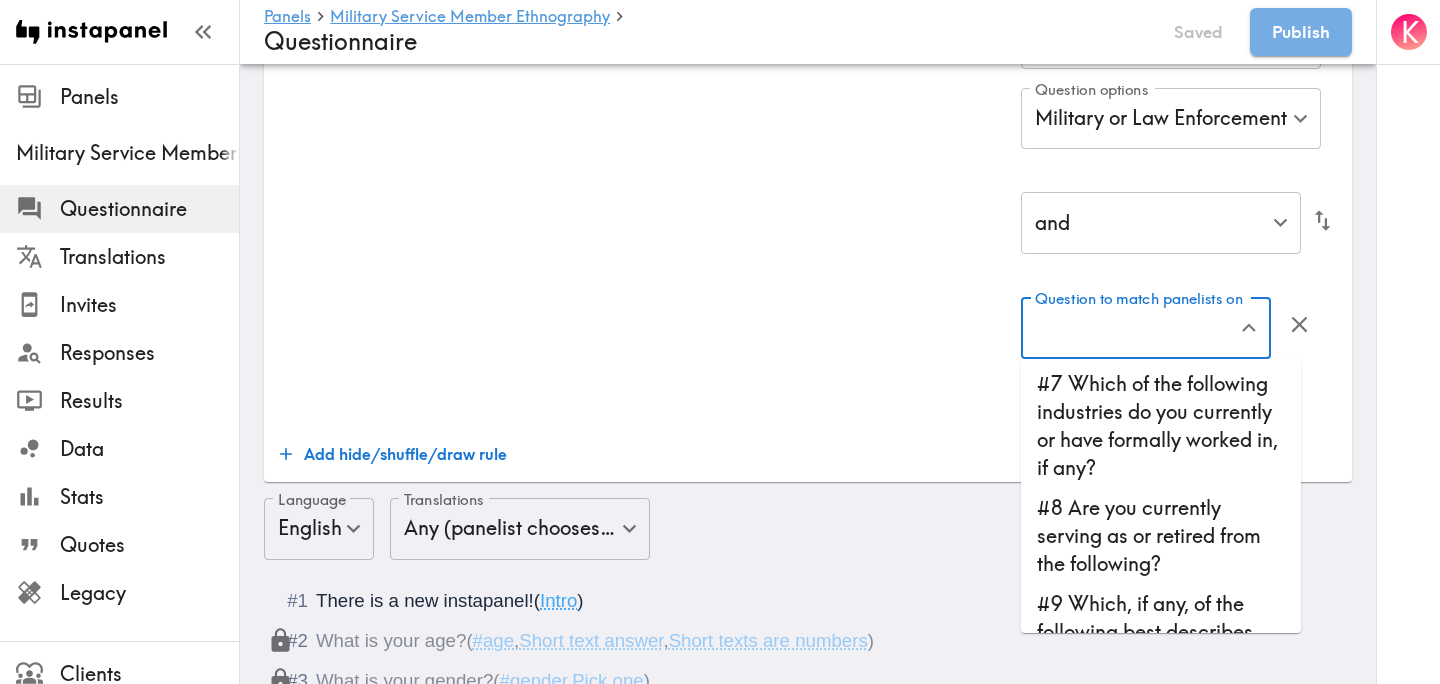 scroll, scrollTop: 286, scrollLeft: 0, axis: vertical 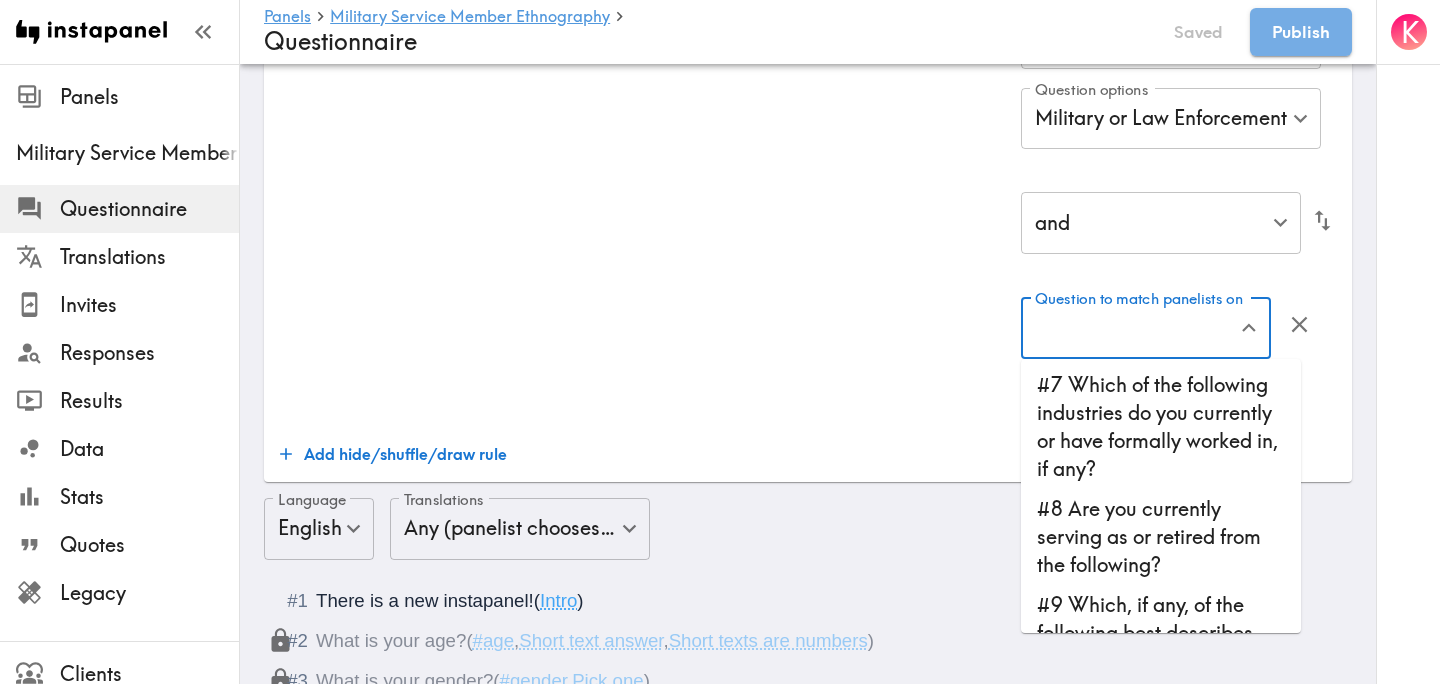 click on "#8 Are you currently serving as or retired from the following?" at bounding box center [1161, 537] 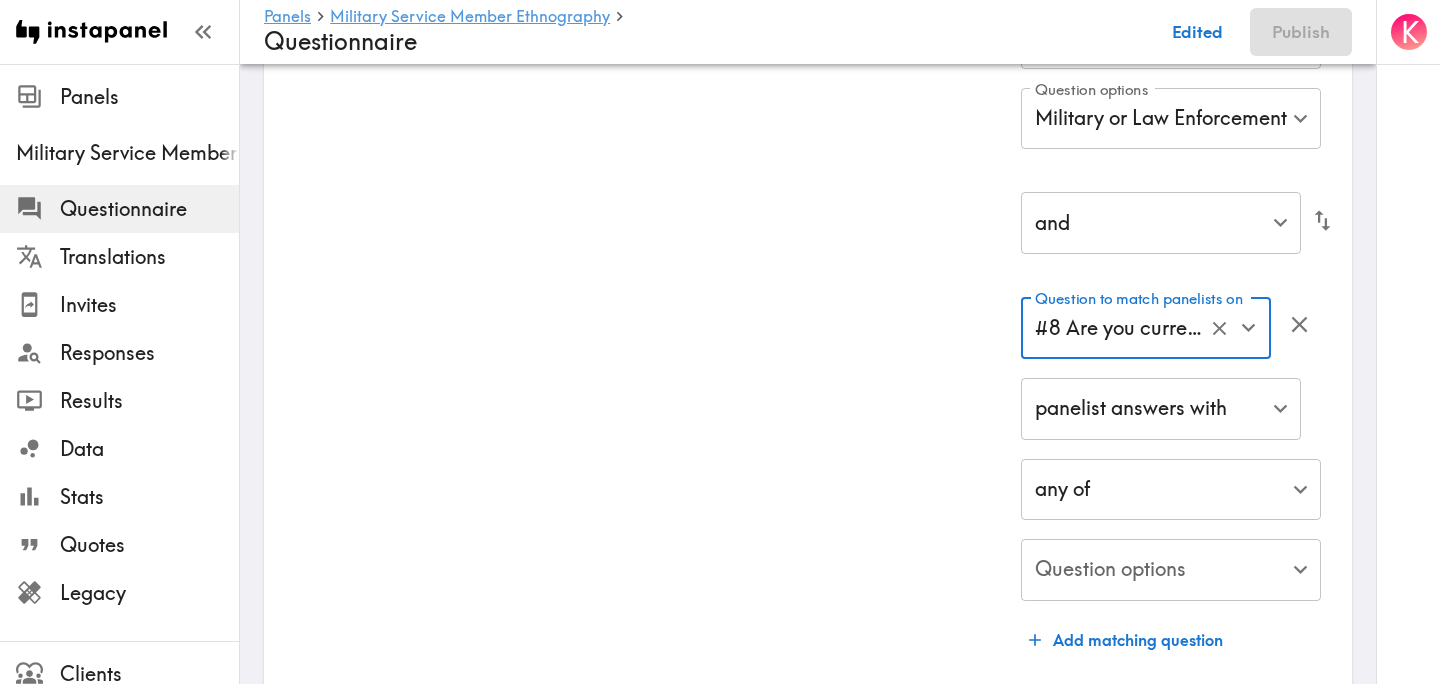 click on "Instapanel -  Panels  -  Military Service Member Ethnography  -  Questionnaire Panels Military Service Member Ethnography Questionnaire Translations Invites Responses Results Data Stats Quotes Legacy Clients Panelists Strategists My Invites My Rewards Help/Suggestions K Panels   Military Service Member Ethnography   Questionnaire Edited Publish Audience Questions Screening # Video Responses 20 # Video Responses The target number of panelists recording video. # Quant Responses # Quant Responses The target number of panelists answering multiple-choice and short text questions (no video answers). 18+ years old Mix of genders  ( No specific distribution ) Broad geographic distribution across the US Mix of HHI levels  ( No specific distribution ) Mix of ethnicities  ( No specific distribution ) Active/former service member  ( Specific distribution ) Active Duty  ( 0-90% ) Former Service Member-Less than 5 years retired/out of service  ( 0-90% ) Former Service Member-5+ years retired/out of service  ( 0-10% ) ( ) (" at bounding box center (720, 2243) 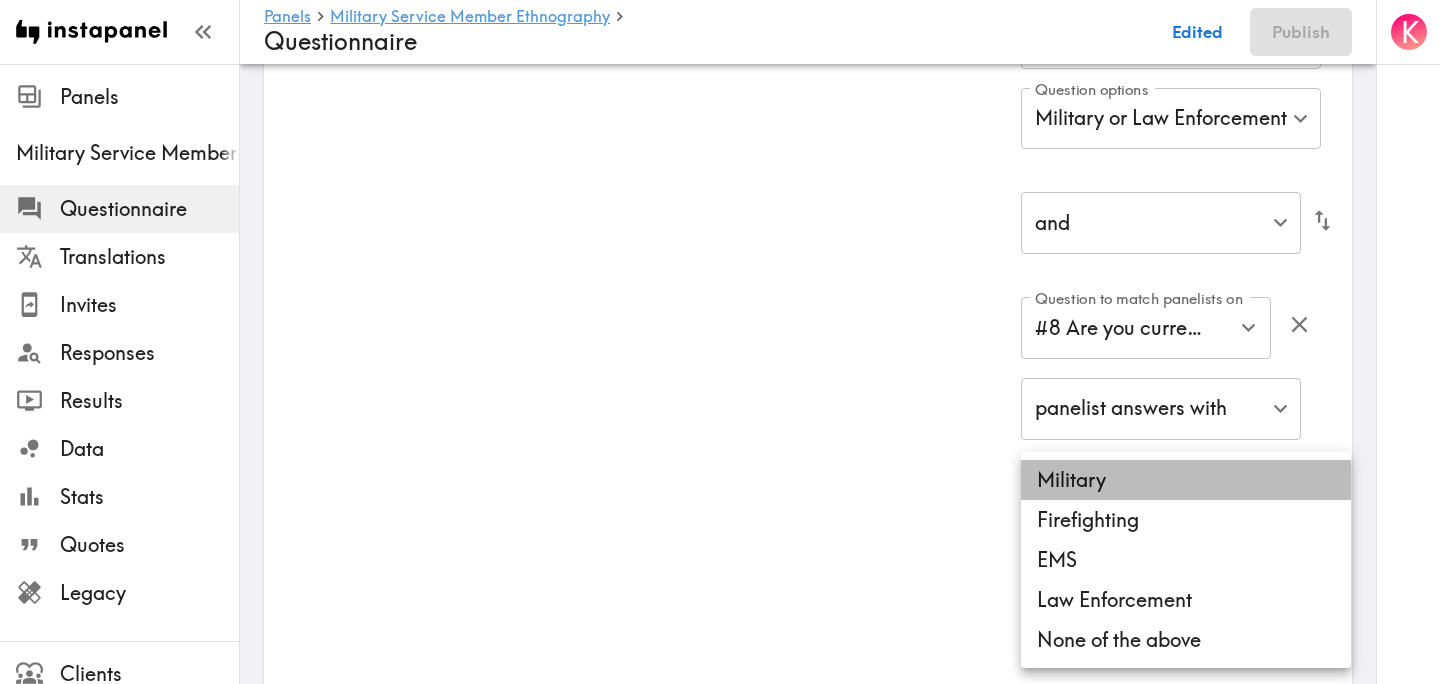 click on "Military" at bounding box center (1186, 480) 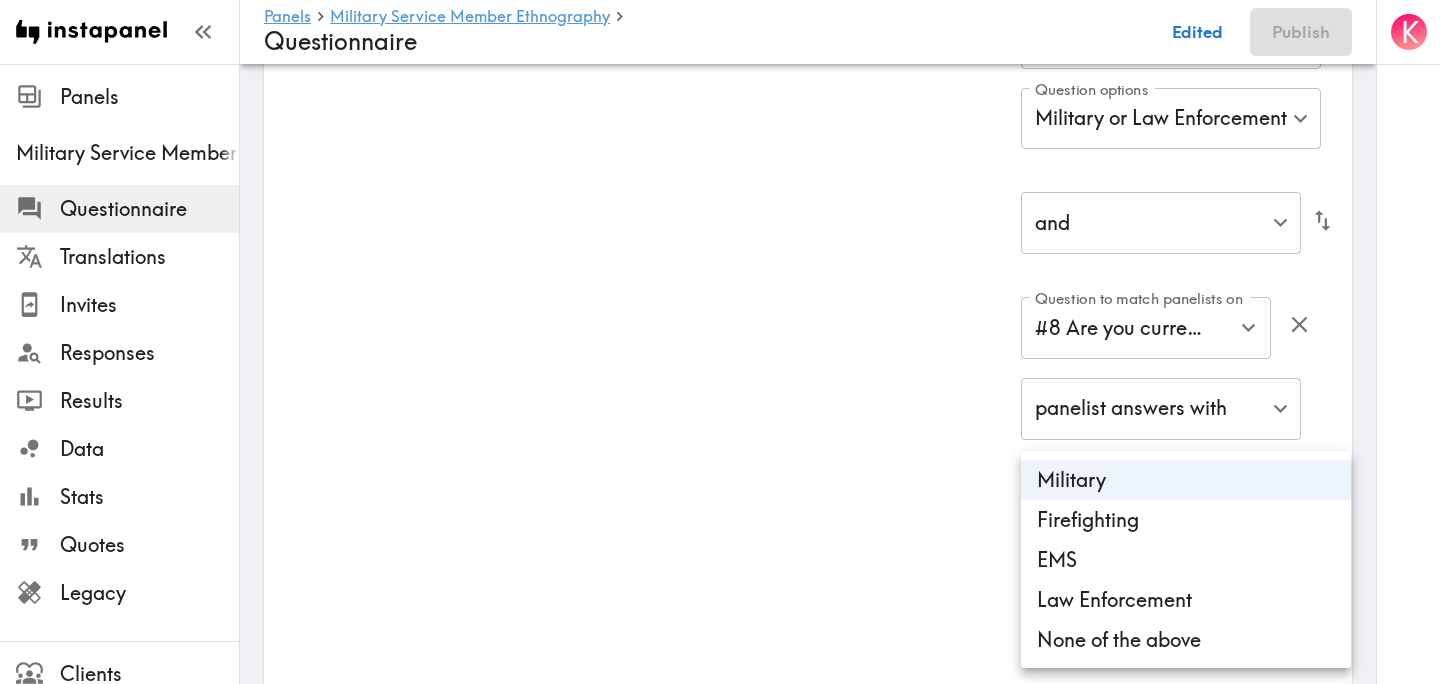 click at bounding box center [720, 342] 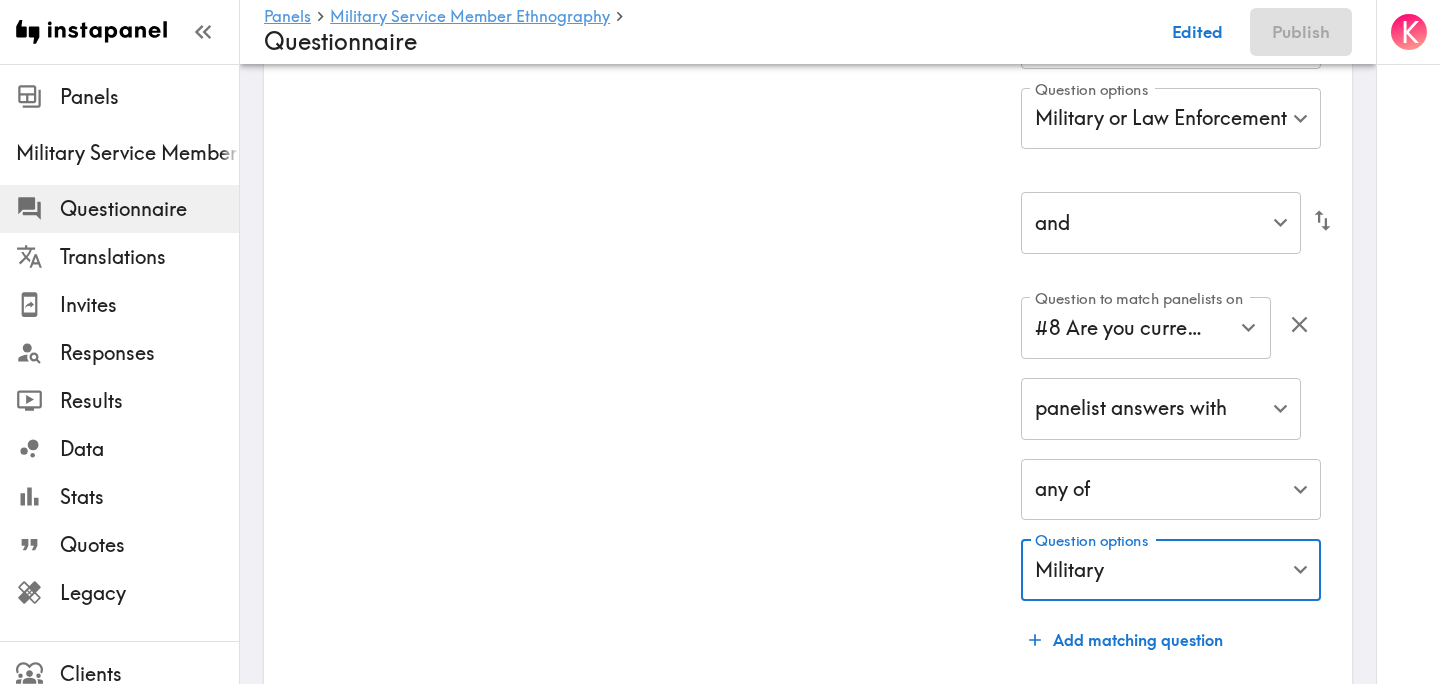 click on "Questions #13 Which of the following branches do you currently or formally serve? 915d7cd8-d8fa-404f-9b15-1606d067c708 Questions Add question group" at bounding box center [713, 27] 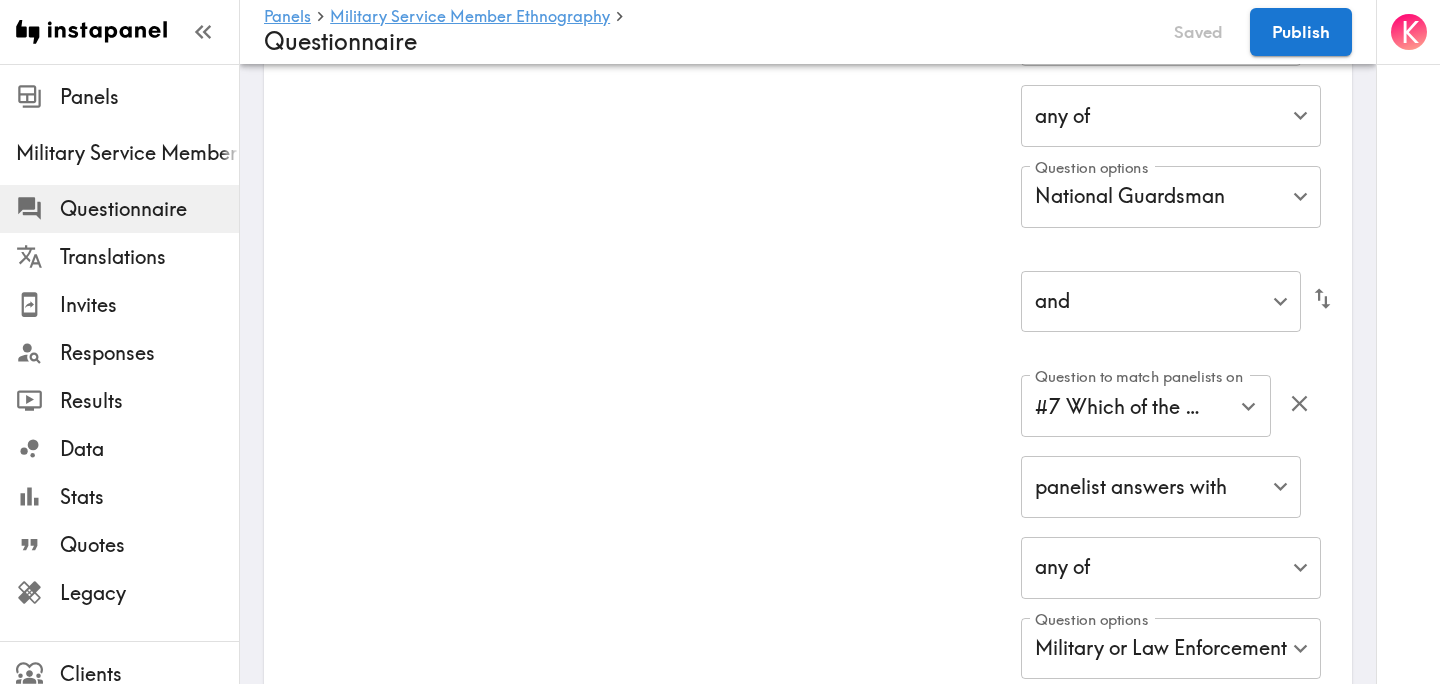 scroll, scrollTop: 0, scrollLeft: 0, axis: both 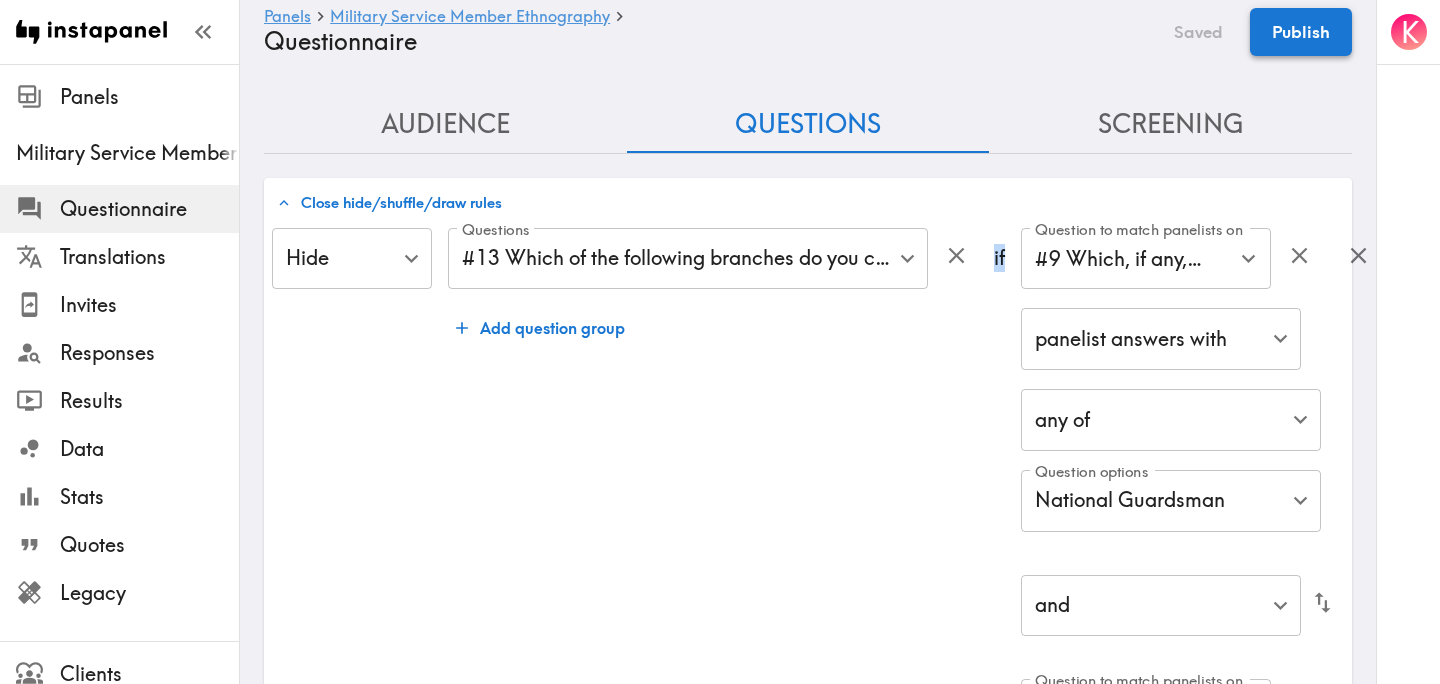 click on "Publish" at bounding box center [1301, 32] 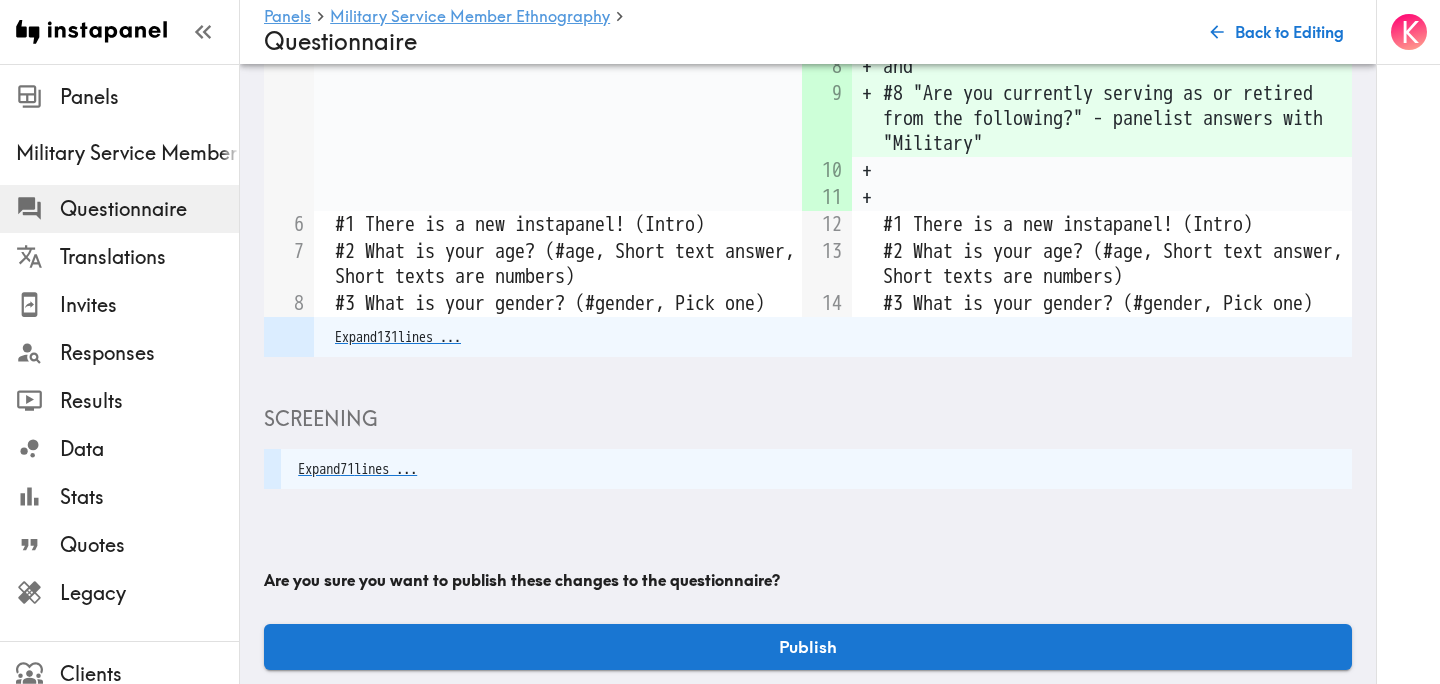 scroll, scrollTop: 655, scrollLeft: 0, axis: vertical 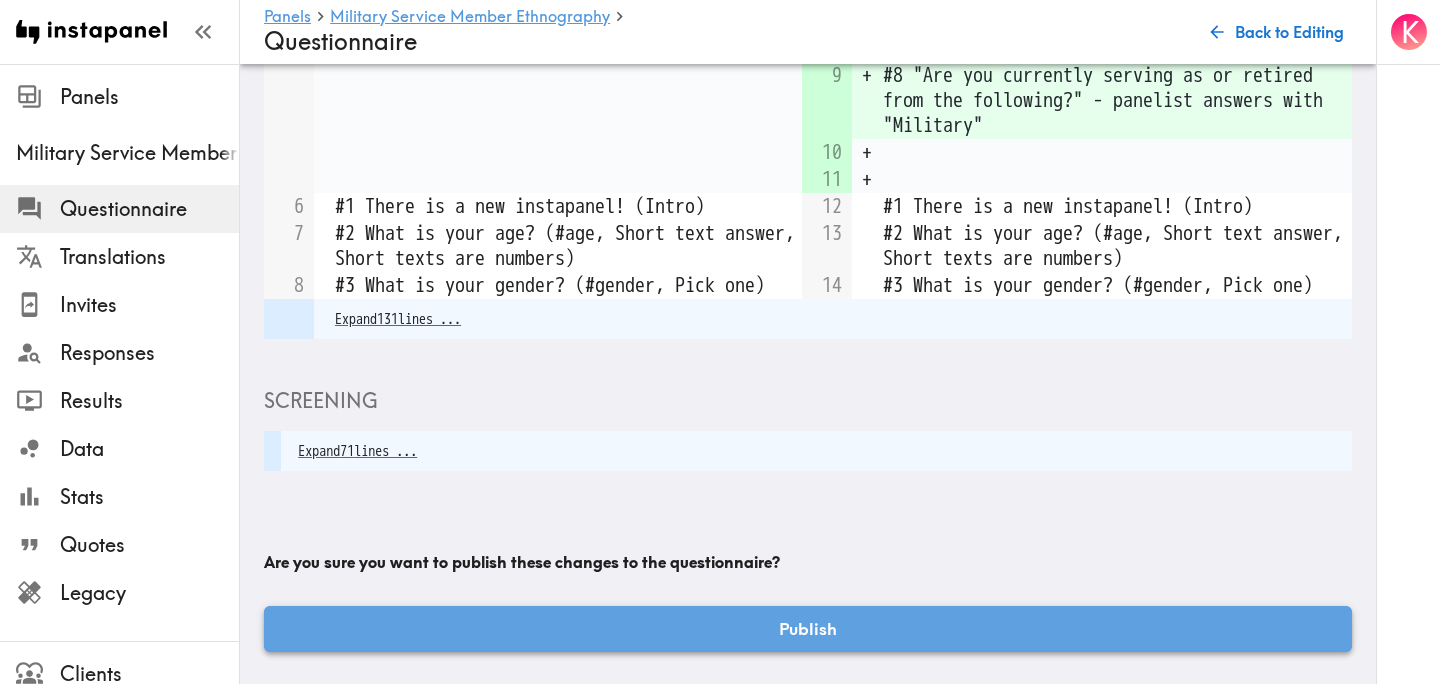 click on "Publish" at bounding box center (808, 629) 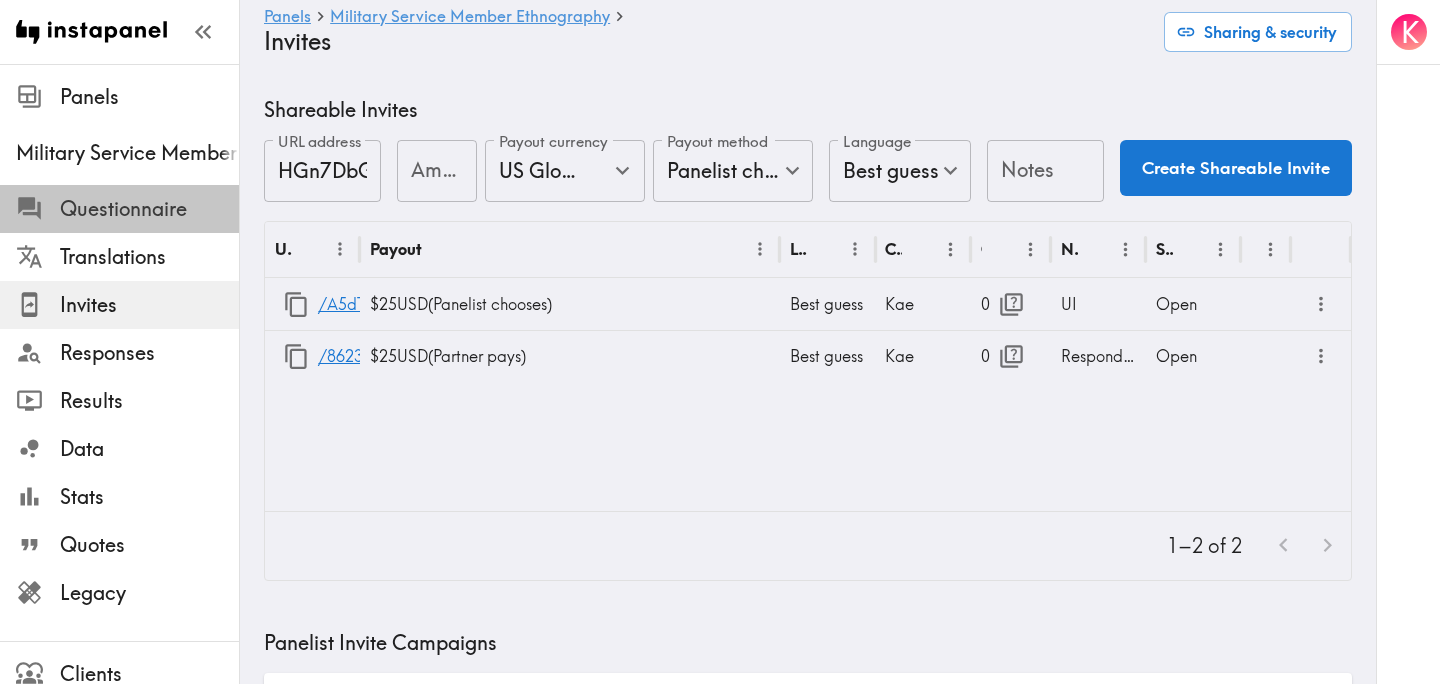 click on "Questionnaire" at bounding box center (119, 209) 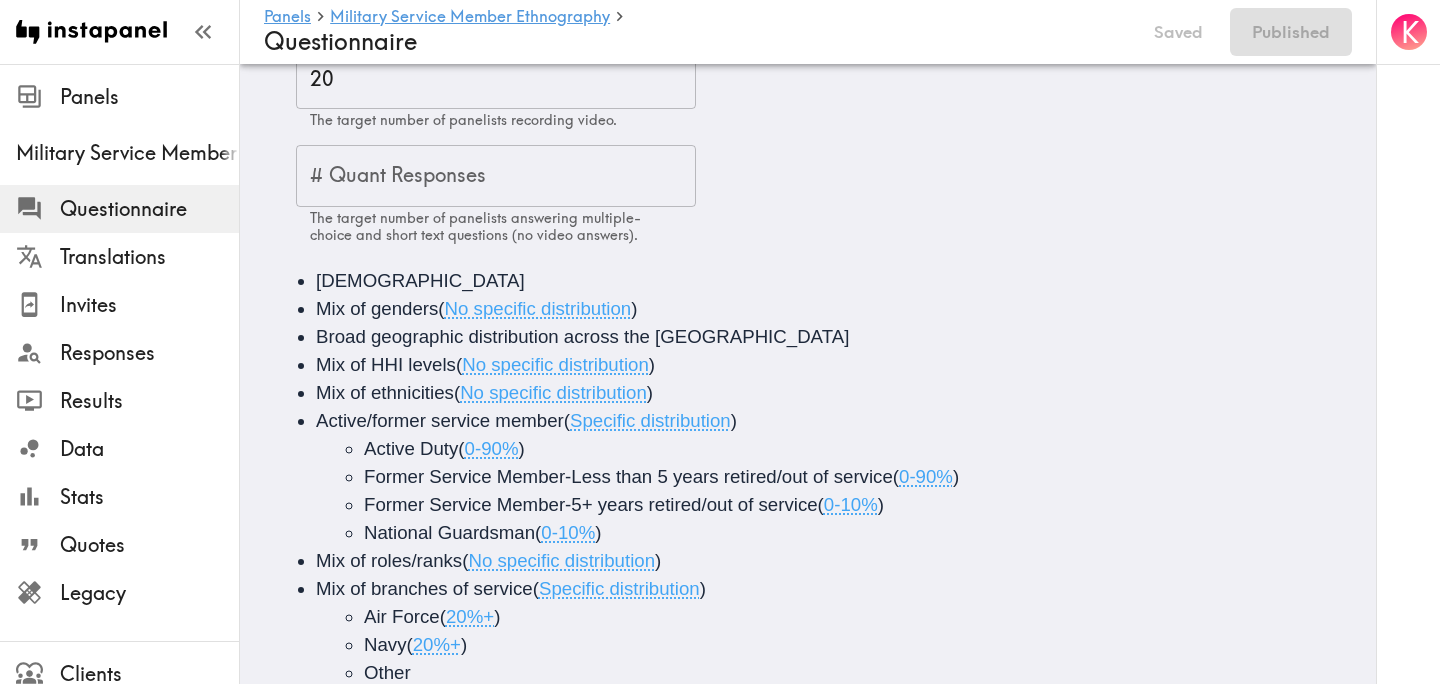 scroll, scrollTop: 0, scrollLeft: 0, axis: both 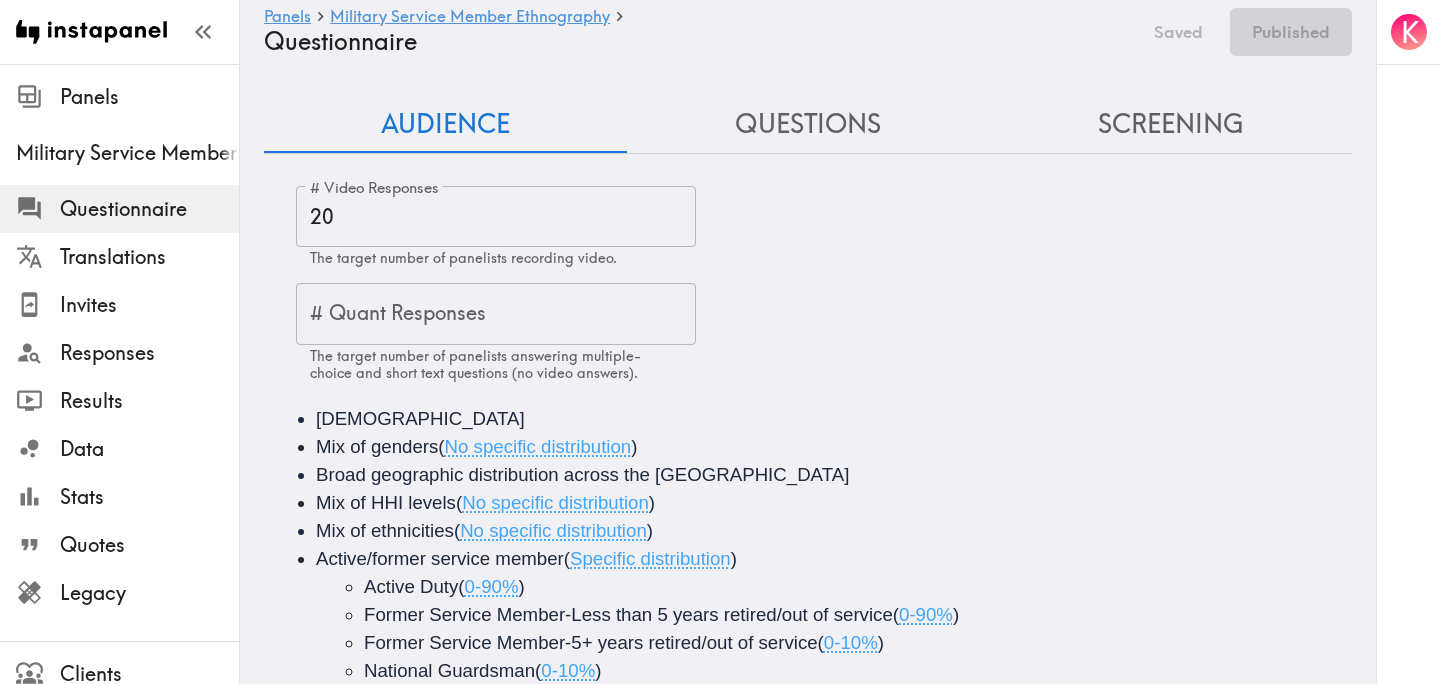click on "Questions" at bounding box center [808, 124] 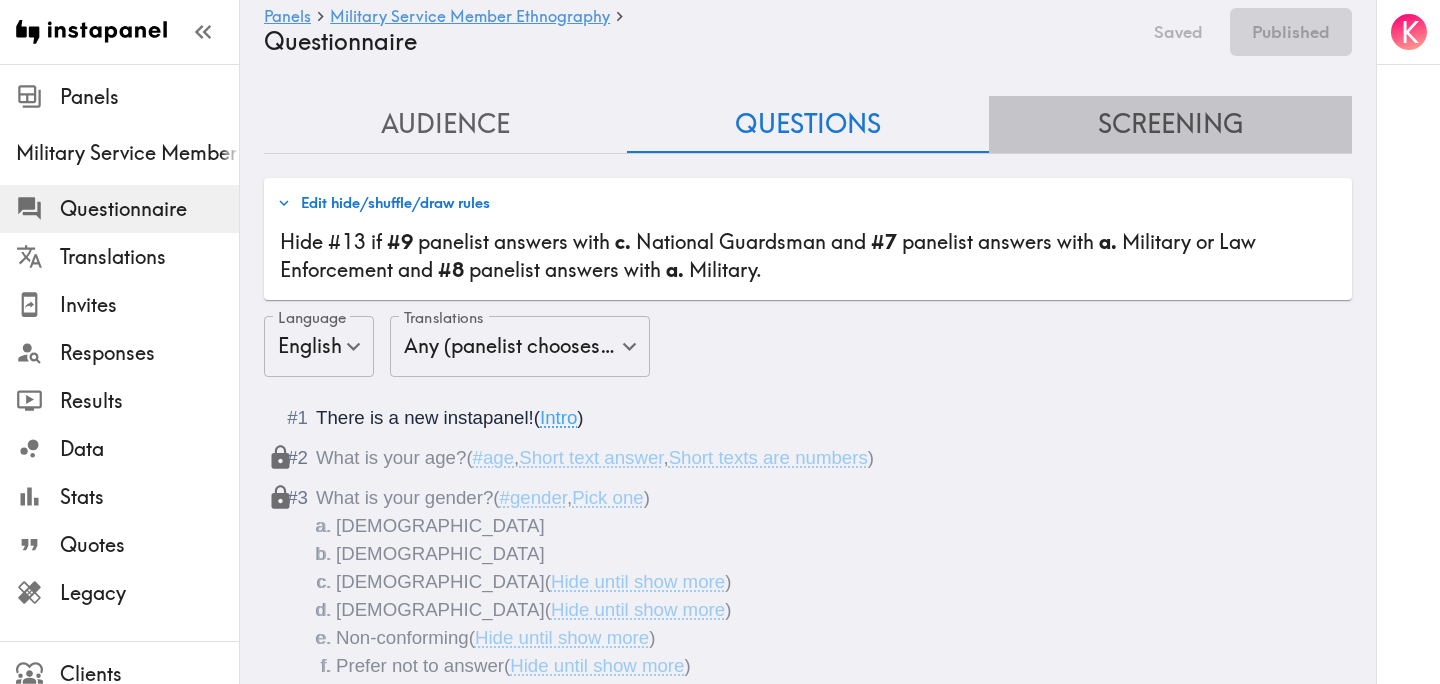 click on "Screening" at bounding box center (1170, 124) 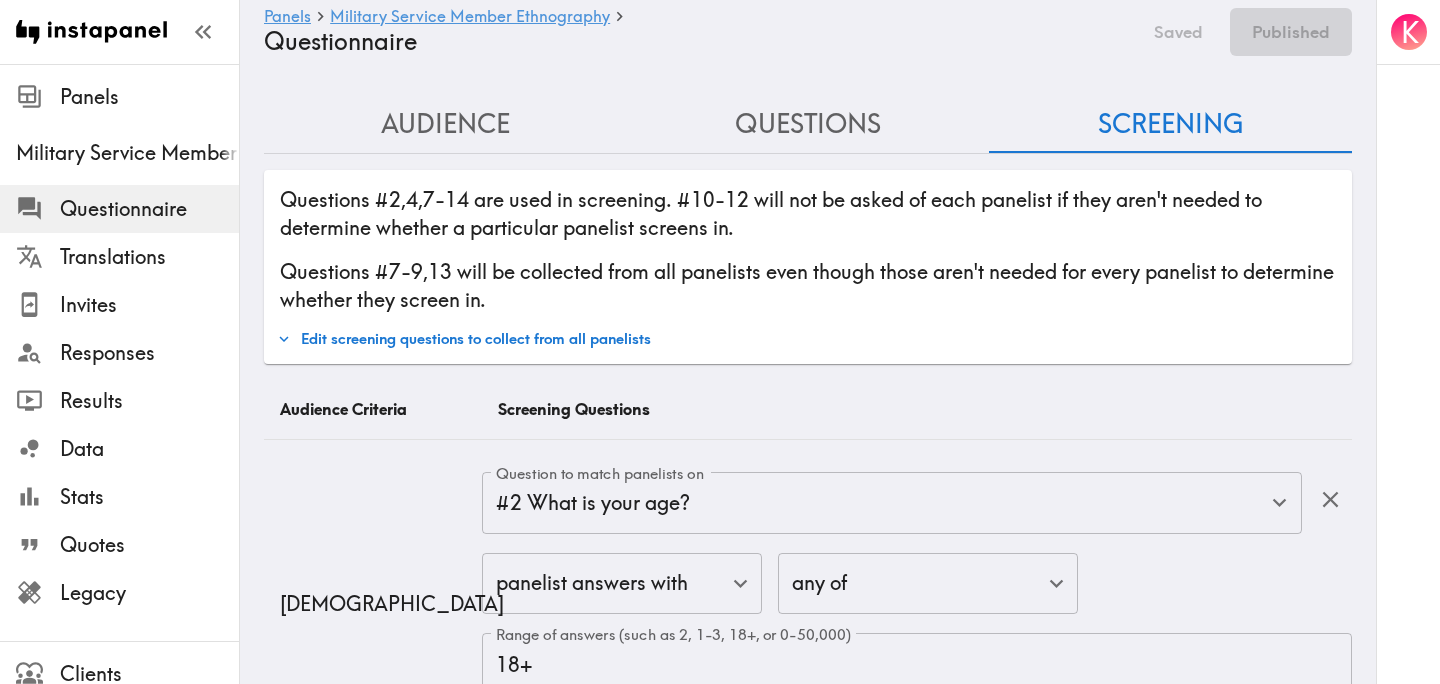 click on "Edit screening questions to collect from all panelists" at bounding box center [464, 339] 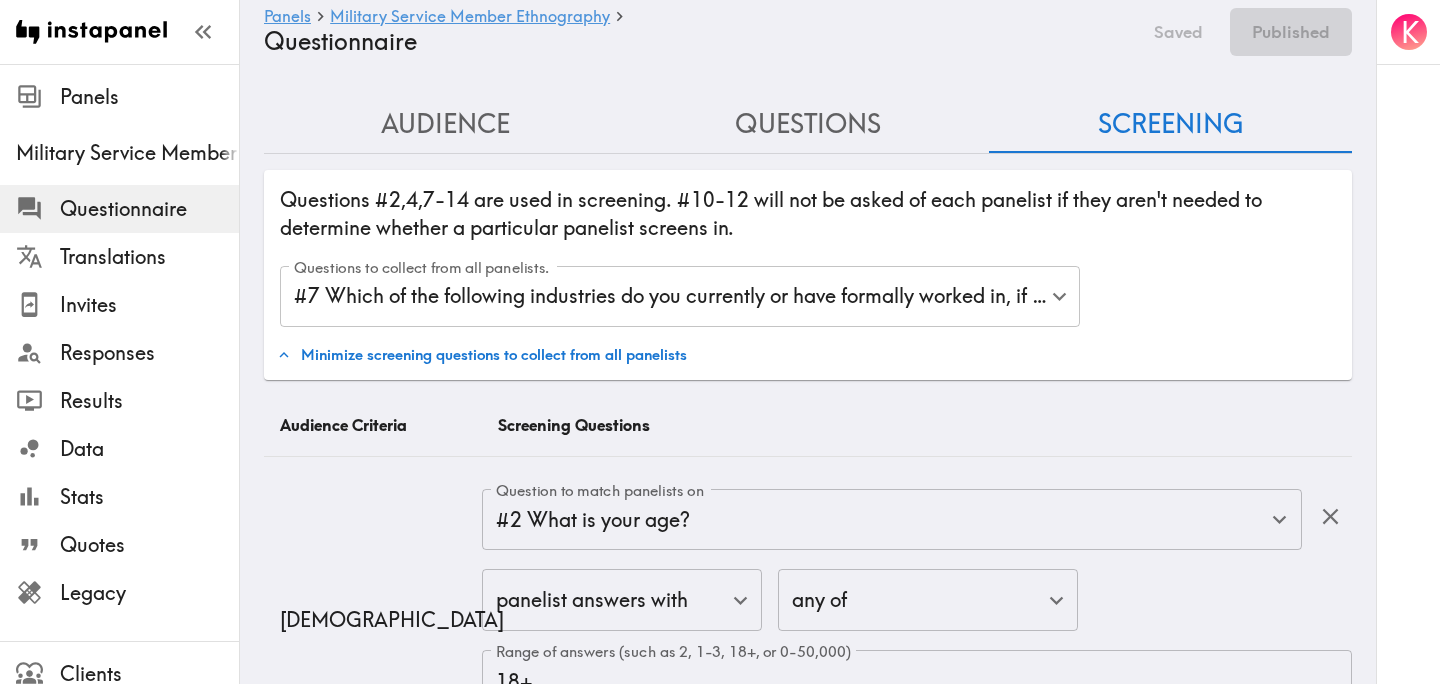 click on "Instapanel -  Panels  -  Military Service Member Ethnography  -  Questionnaire Panels Military Service Member Ethnography Questionnaire Translations Invites Responses Results Data Stats Quotes Legacy Clients Panelists Strategists My Invites My Rewards Help/Suggestions K Panels   Military Service Member Ethnography   Questionnaire Saved Published Audience Questions Screening # Video Responses 20 # Video Responses The target number of panelists recording video. # Quant Responses # Quant Responses The target number of panelists answering multiple-choice and short text questions (no video answers). 18+ years old Mix of genders  ( No specific distribution ) Broad geographic distribution across the US Mix of HHI levels  ( No specific distribution ) Mix of ethnicities  ( No specific distribution ) Active/former service member  ( Specific distribution ) Active Duty  ( 0-90% ) Former Service Member-Less than 5 years retired/out of service  ( 0-90% ) Former Service Member-5+ years retired/out of service  ( 0-10% ) ( )" at bounding box center (720, 4674) 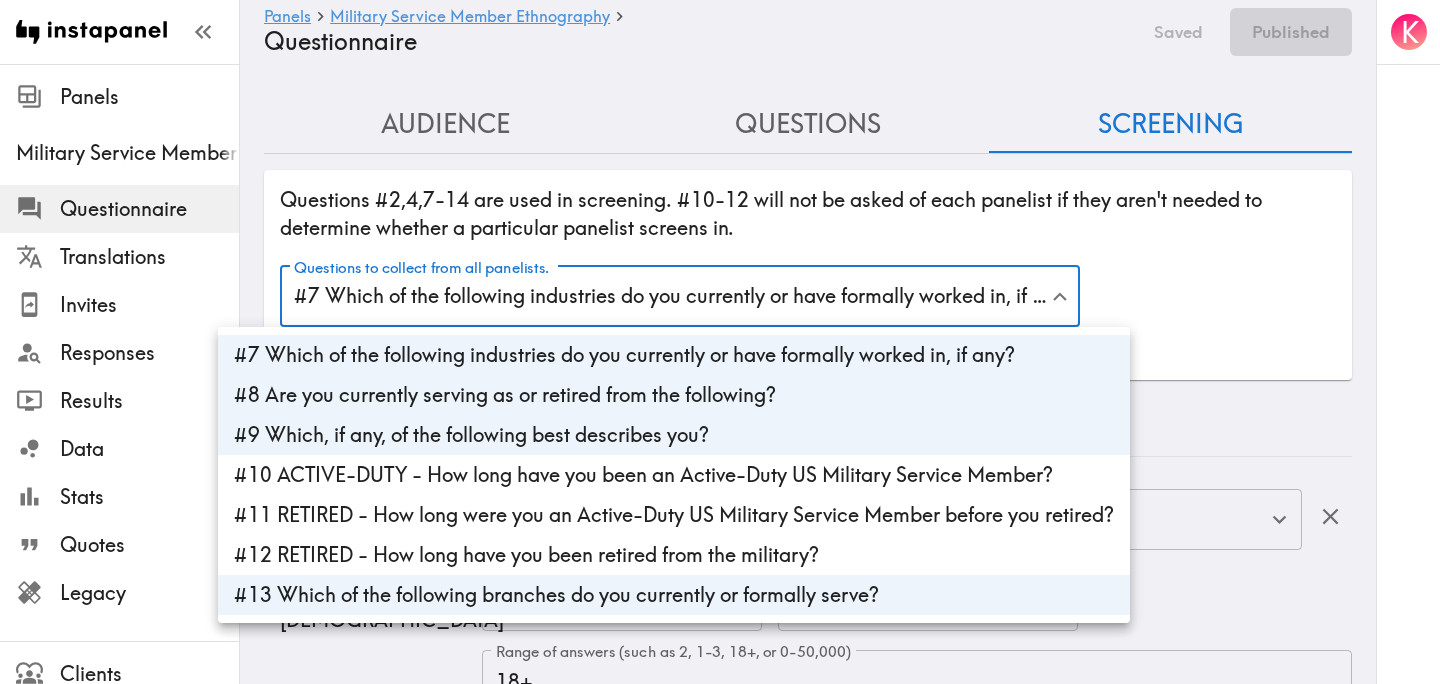 click at bounding box center [720, 342] 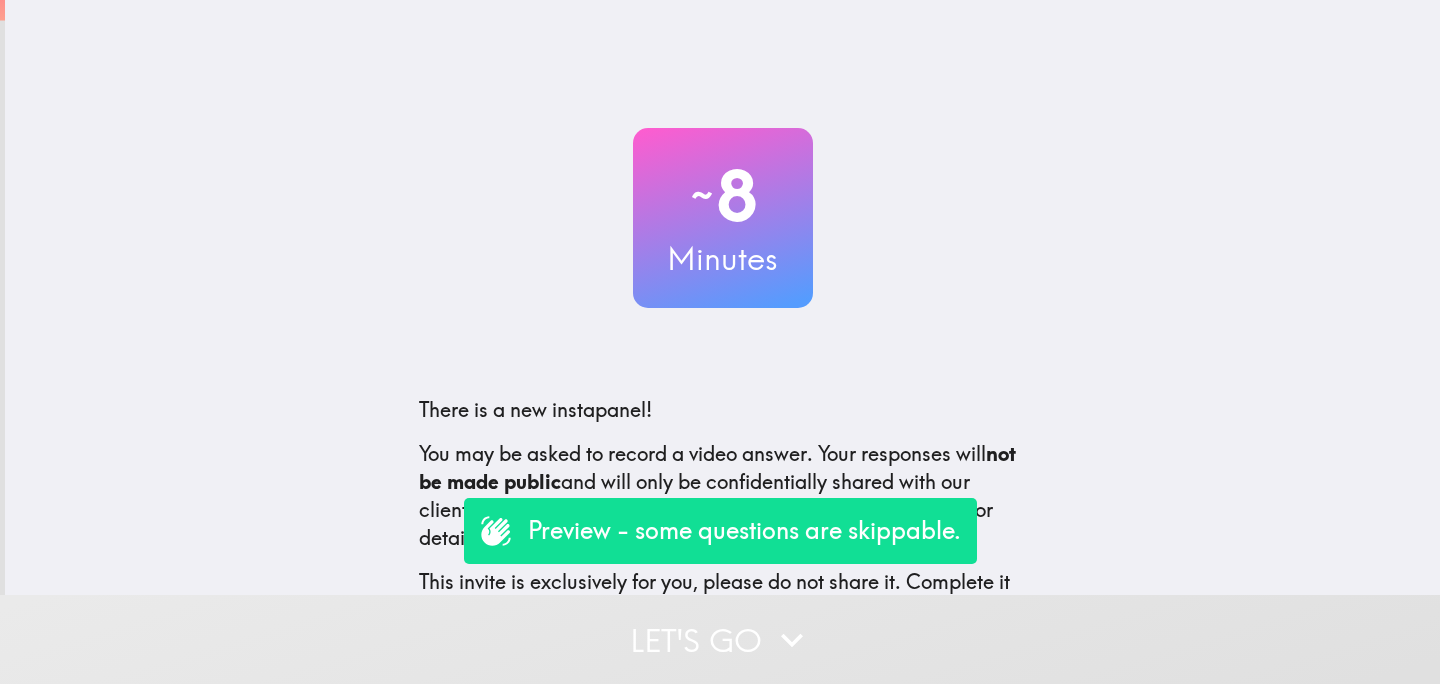 scroll, scrollTop: 0, scrollLeft: 0, axis: both 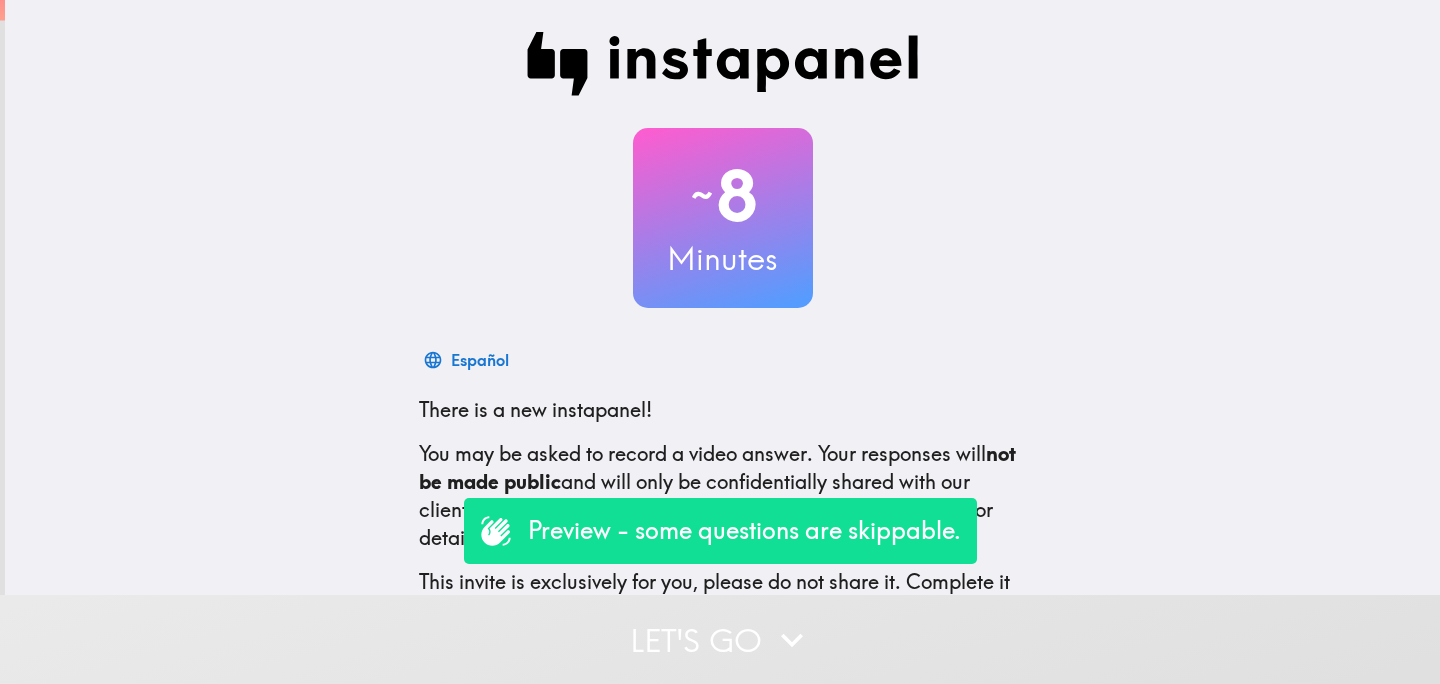 click on "Let's go" at bounding box center [720, 639] 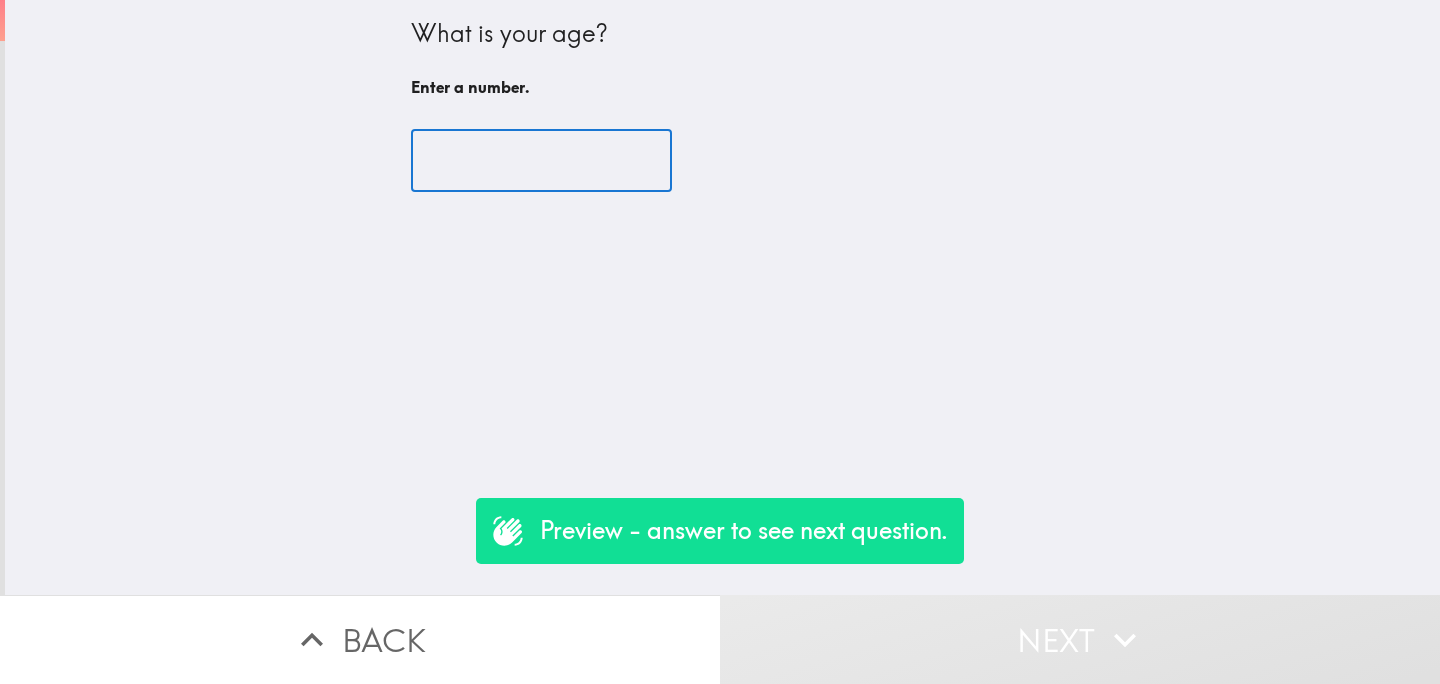 click at bounding box center (541, 161) 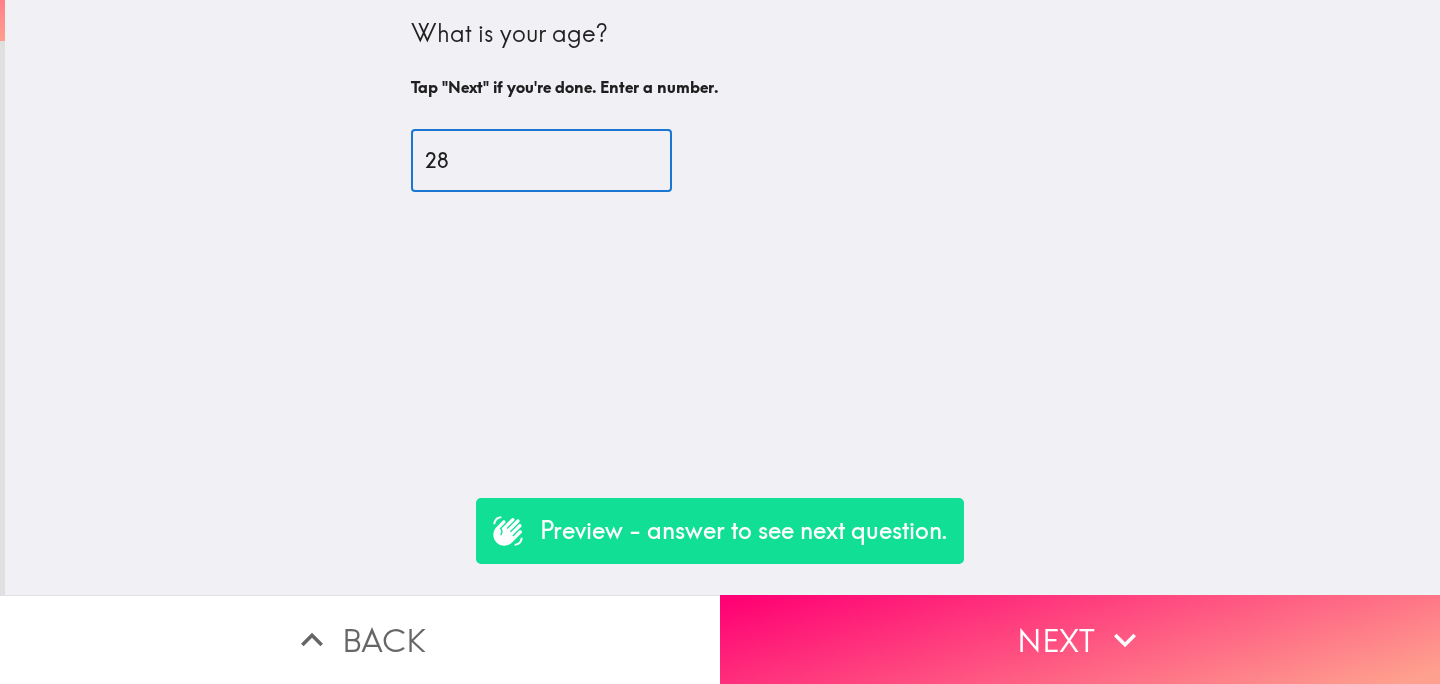 type on "28" 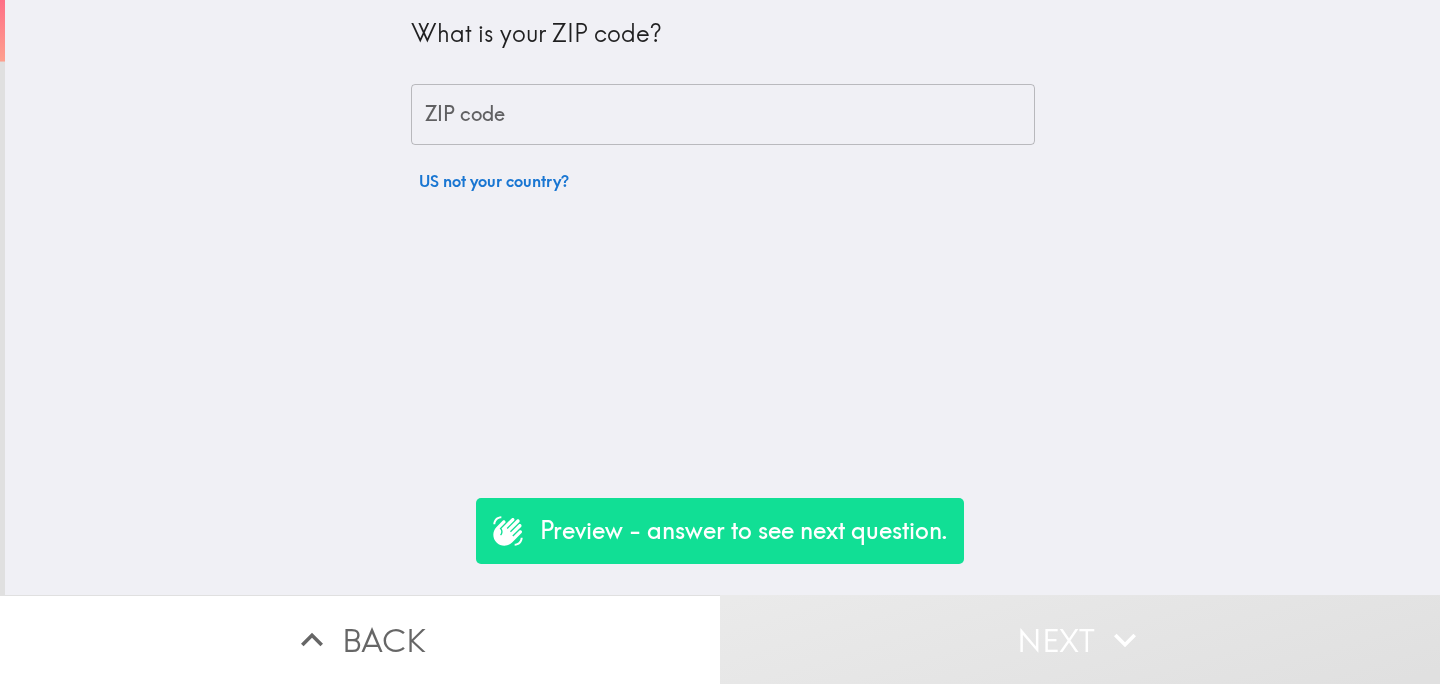 click on "ZIP code" at bounding box center [723, 115] 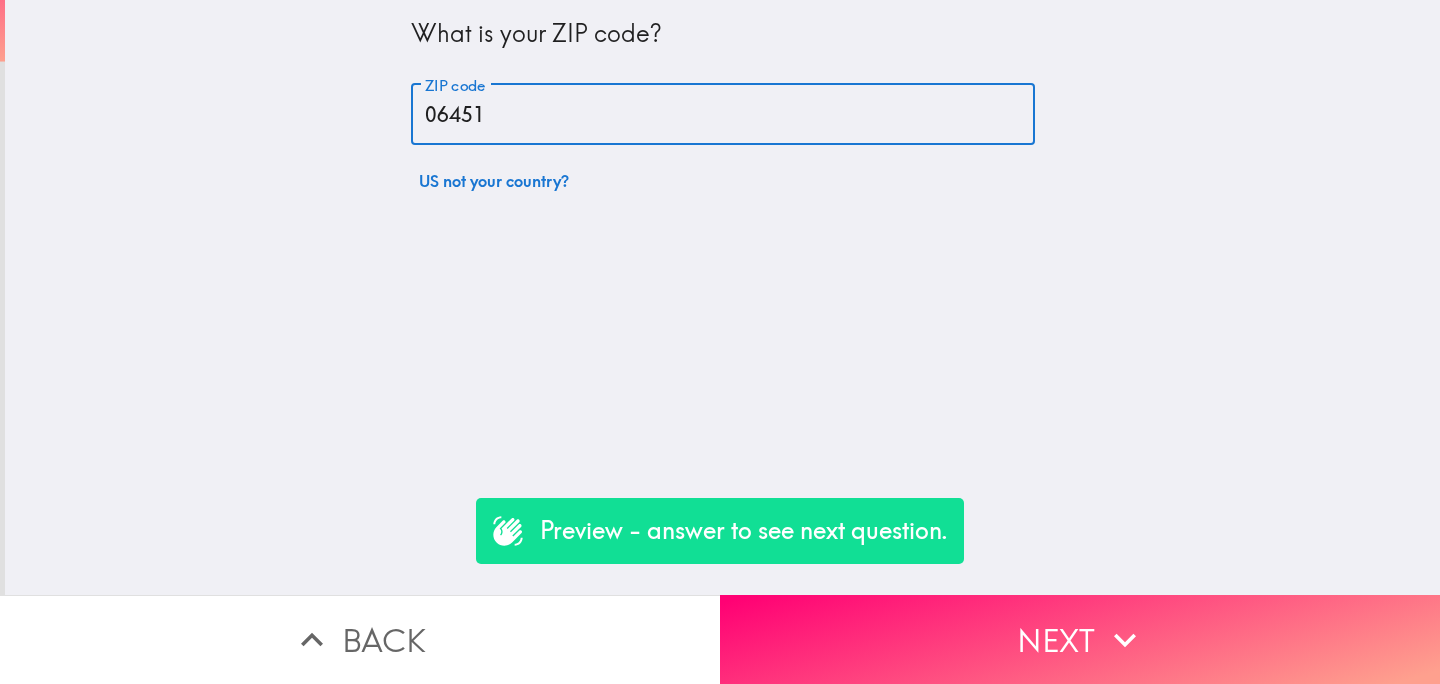 type on "06451" 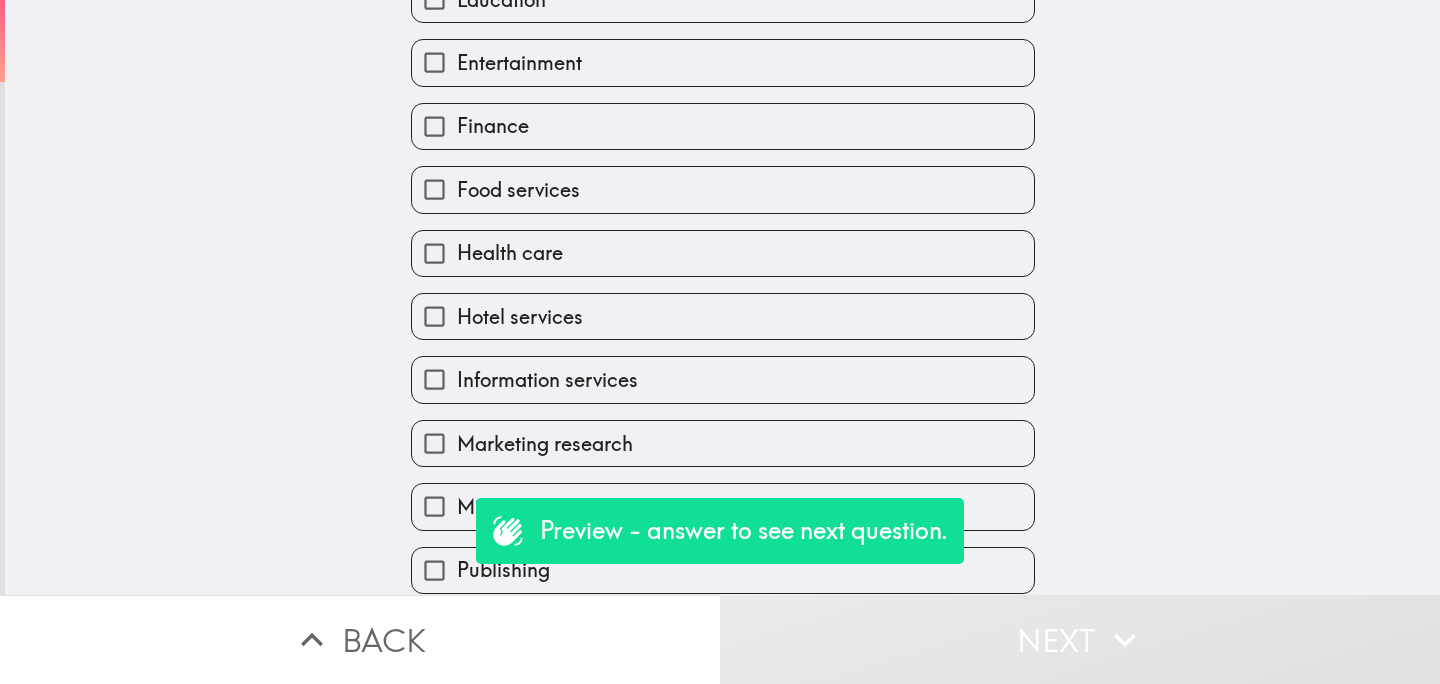 scroll, scrollTop: 388, scrollLeft: 0, axis: vertical 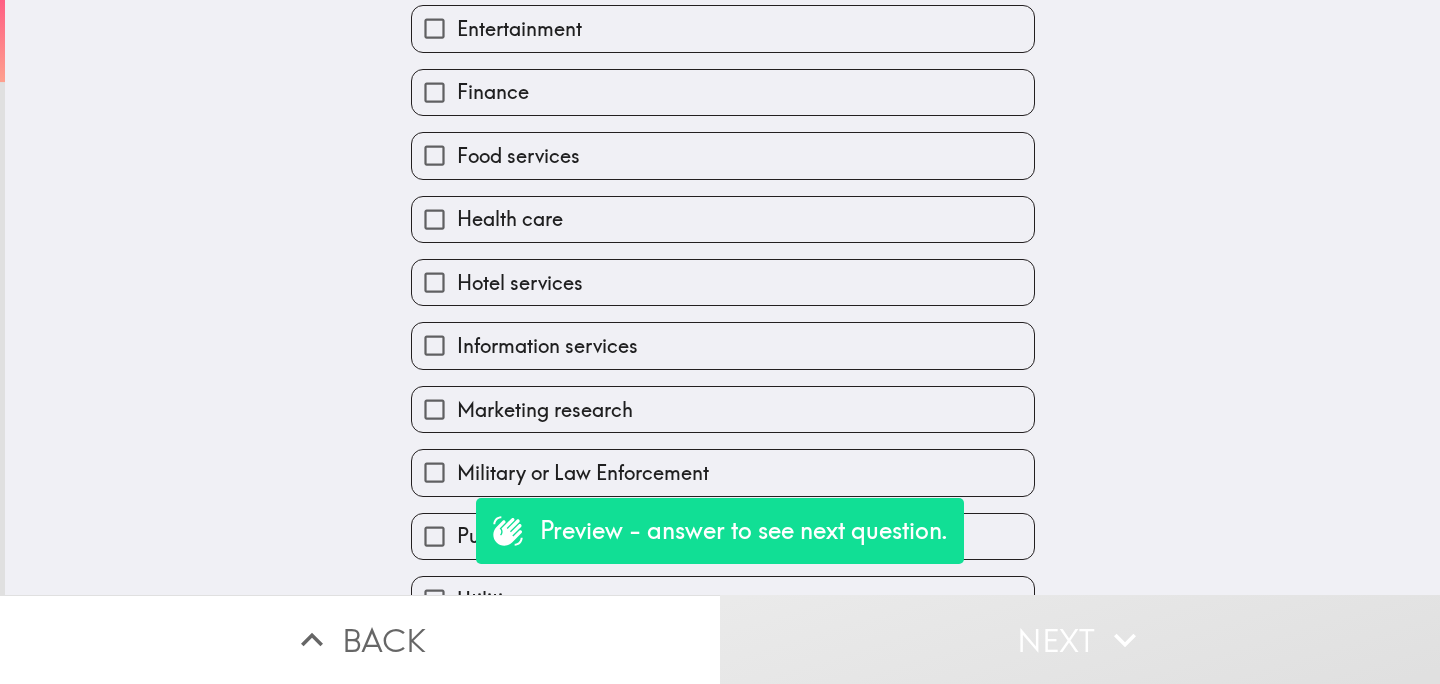 click on "Military or Law Enforcement" at bounding box center (583, 473) 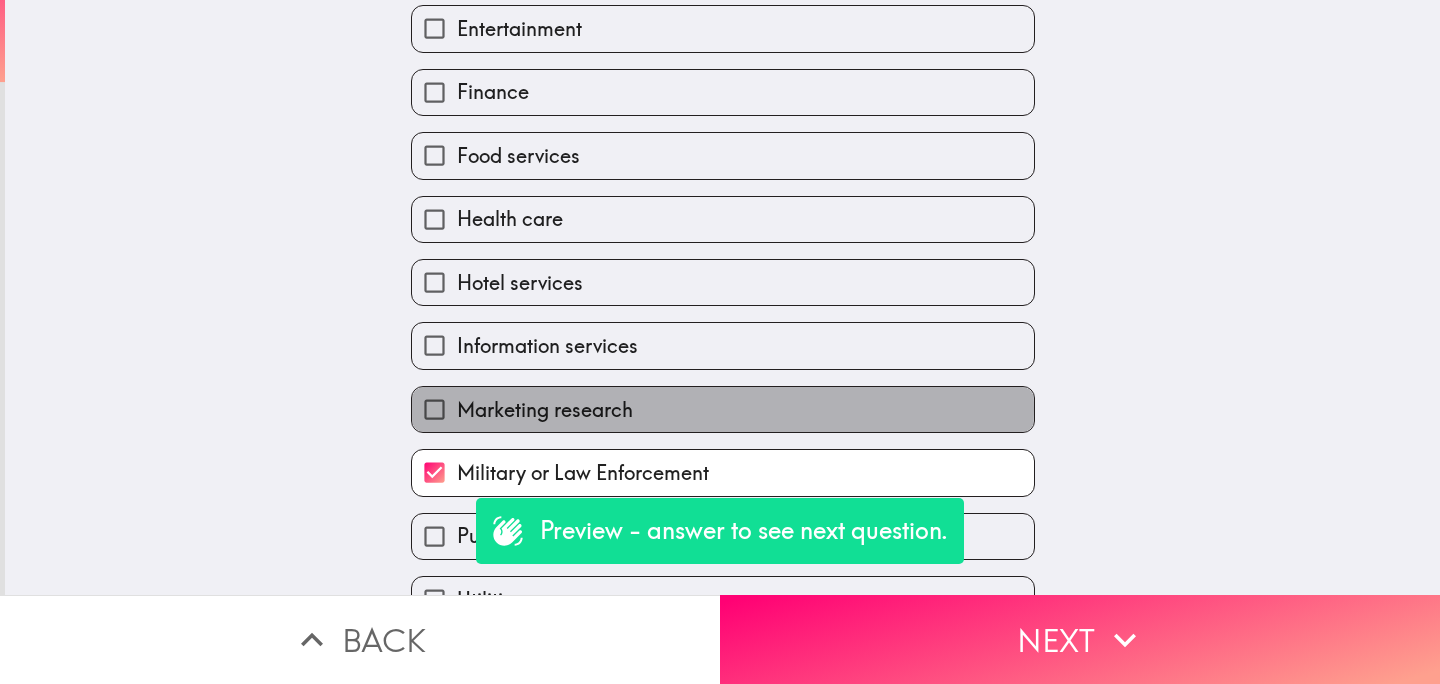 click on "Marketing research" at bounding box center [545, 410] 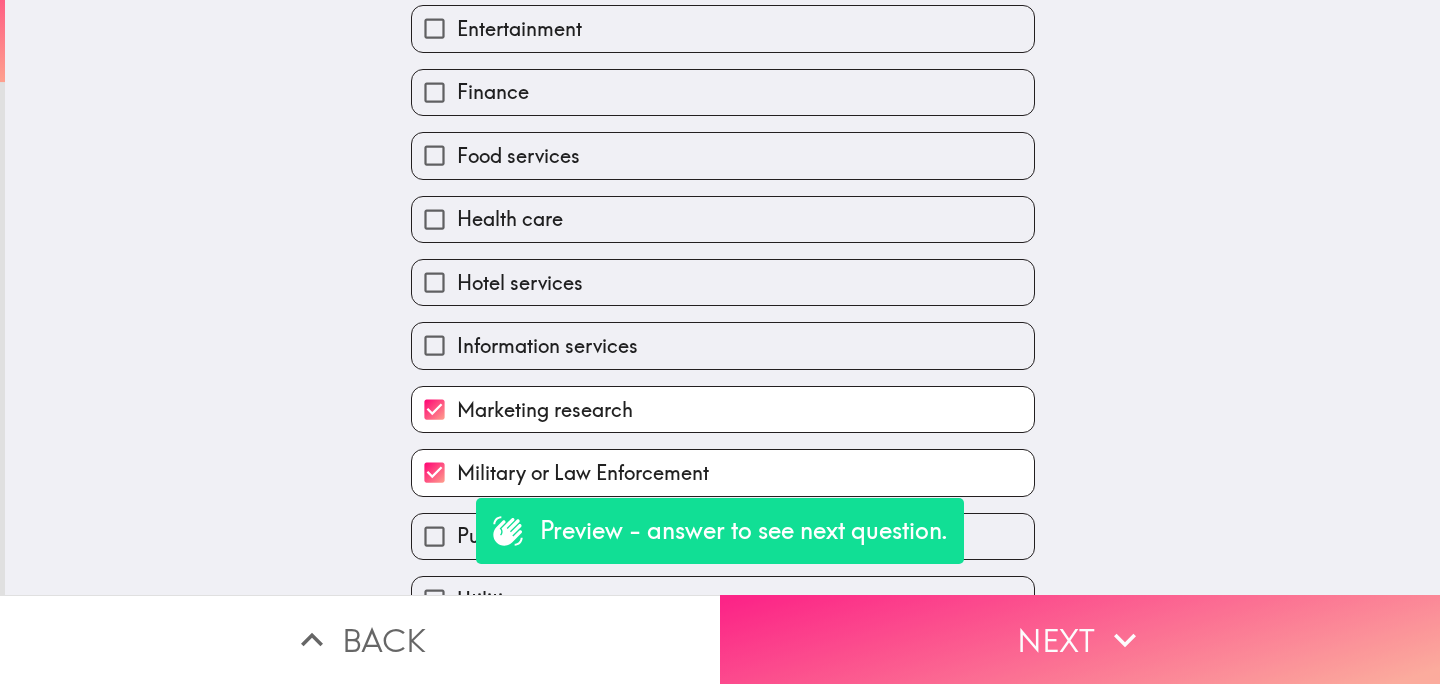 click on "Next" at bounding box center [1080, 639] 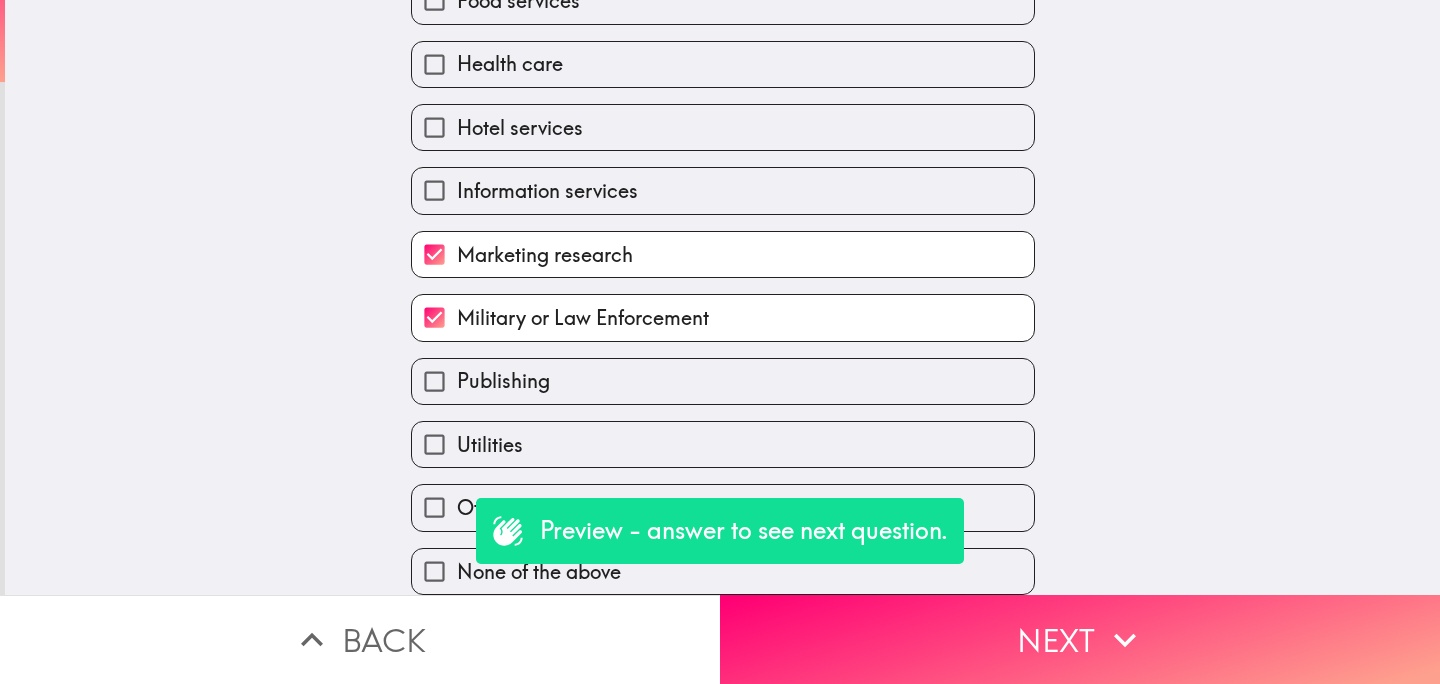 scroll, scrollTop: 0, scrollLeft: 0, axis: both 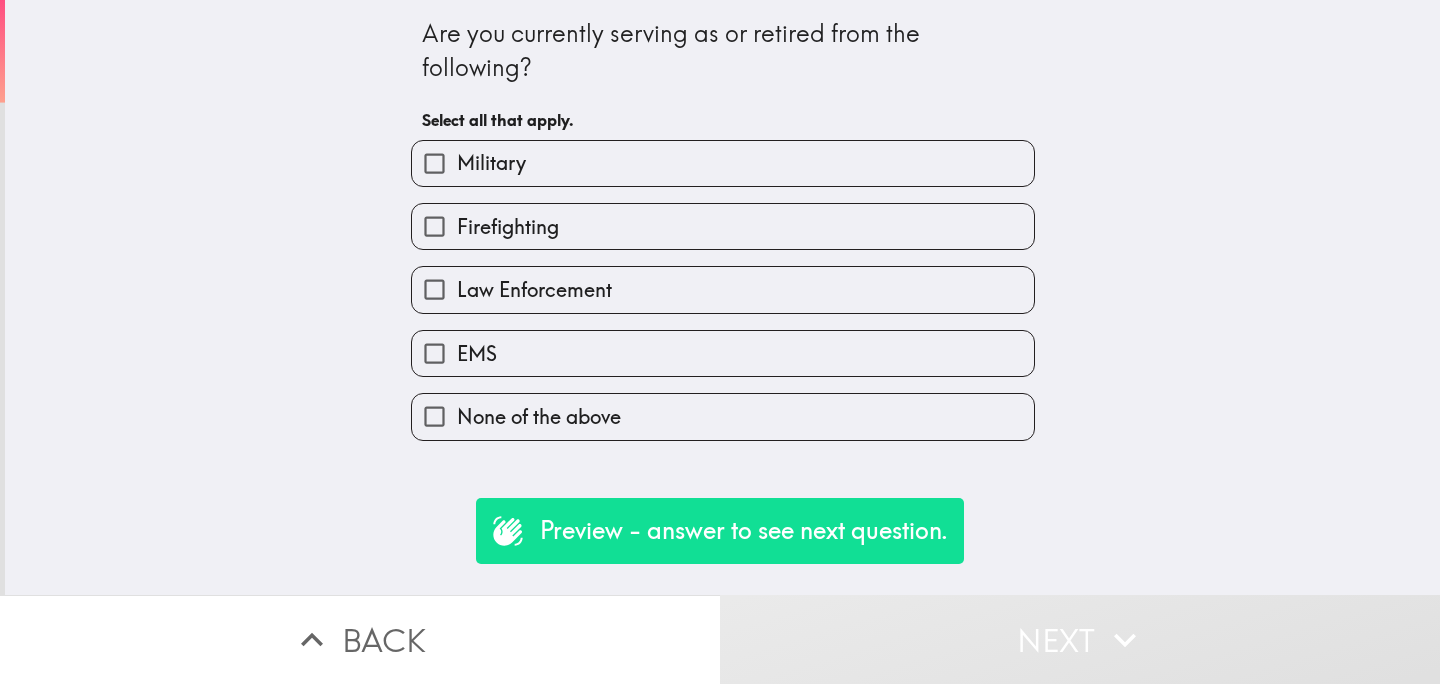 click on "Military" at bounding box center (723, 163) 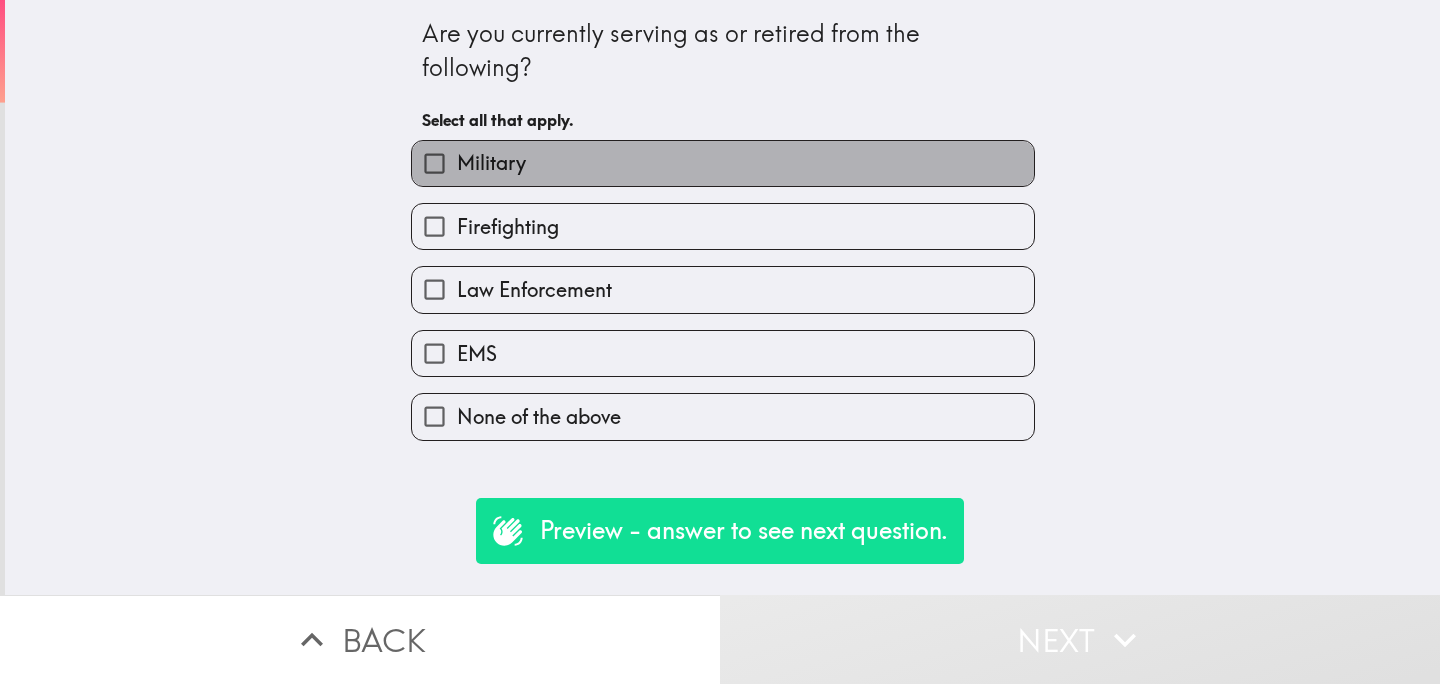 click on "Military" at bounding box center [723, 163] 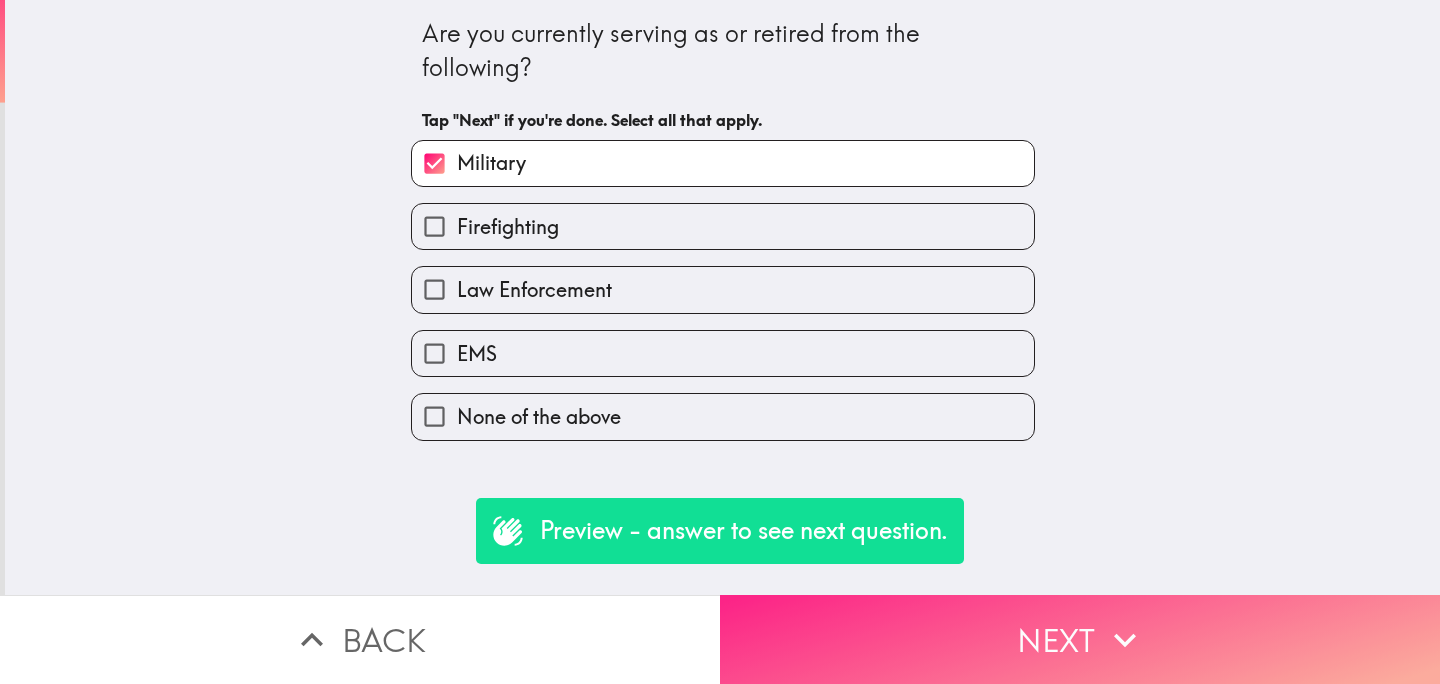 click on "Next" at bounding box center [1080, 639] 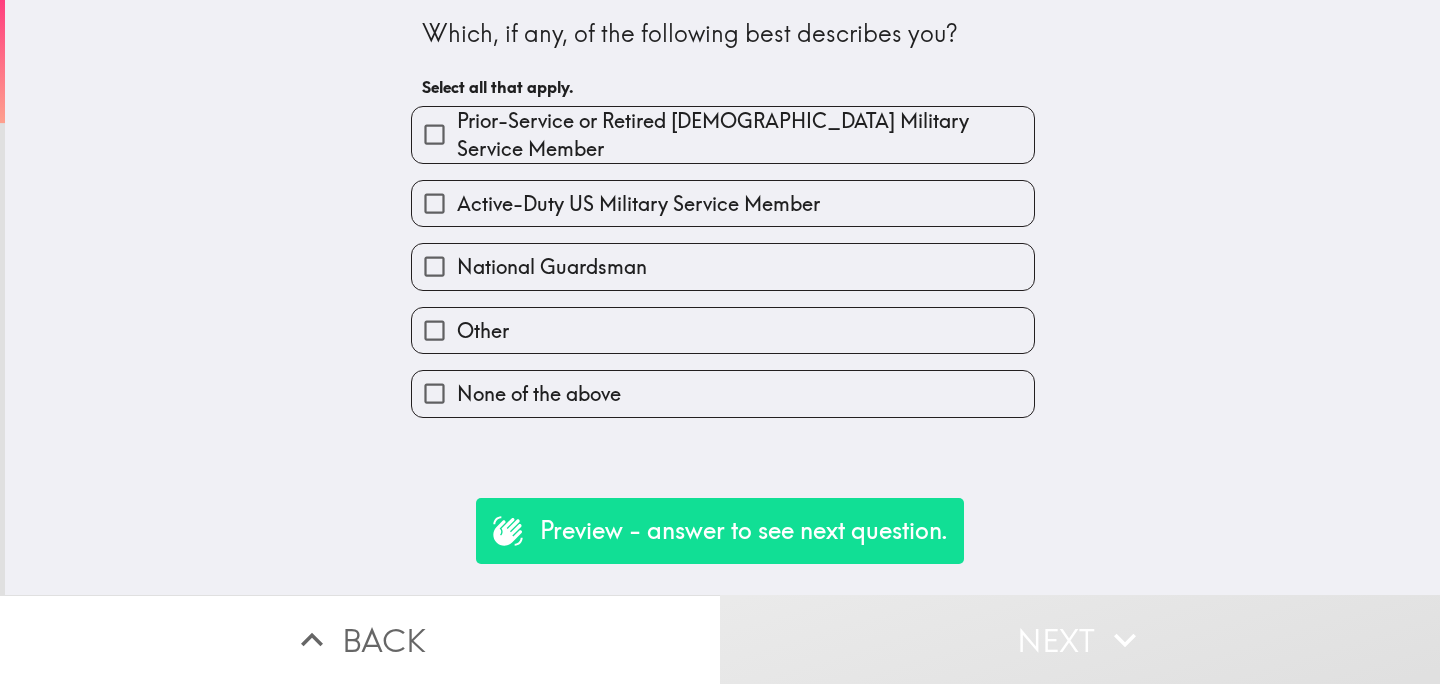 click on "National Guardsman" at bounding box center (723, 266) 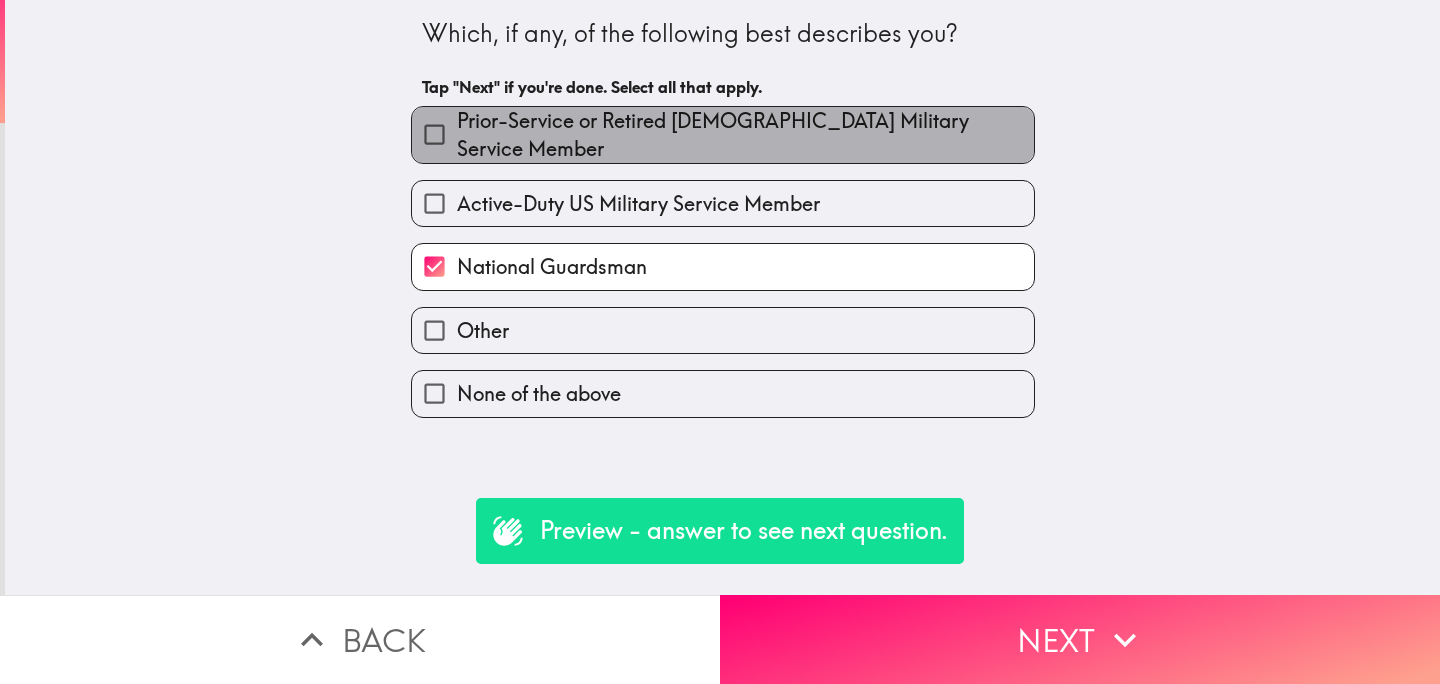 click on "Prior-Service or Retired [DEMOGRAPHIC_DATA] Military Service Member" at bounding box center (745, 135) 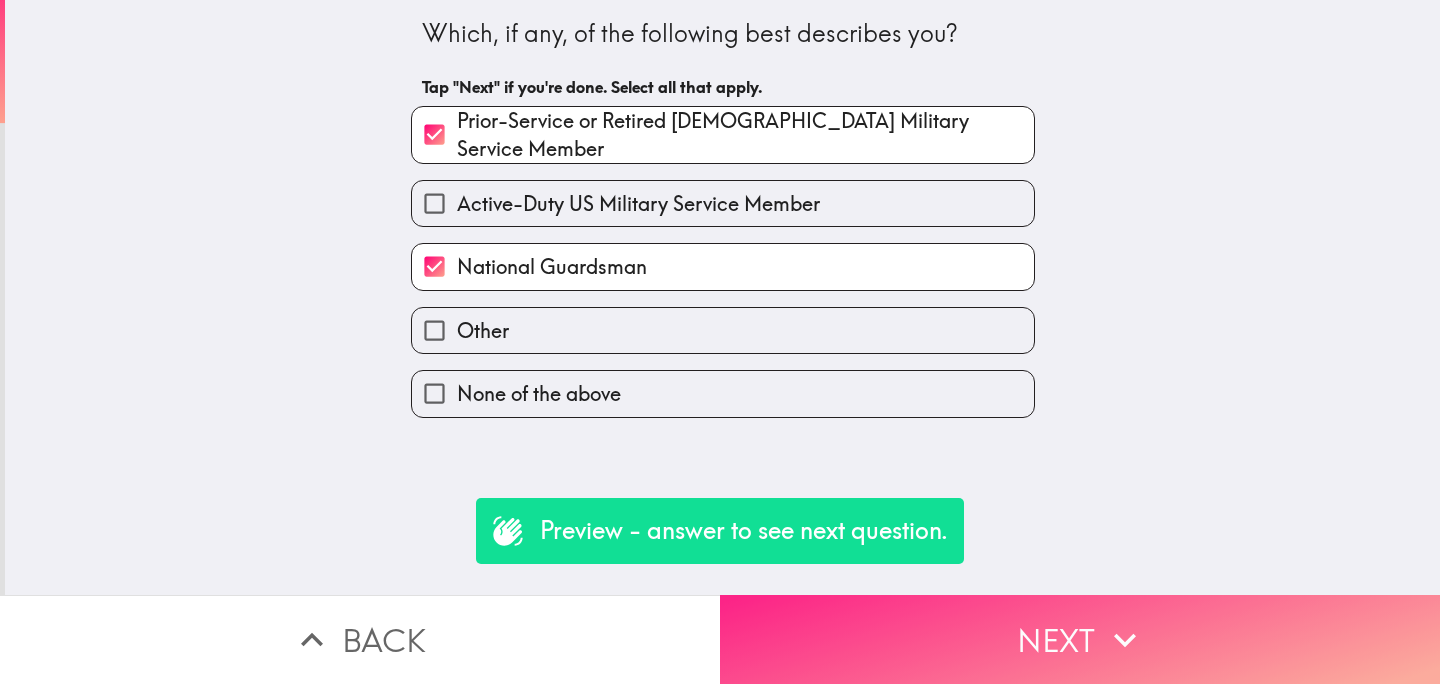 click on "Next" at bounding box center (1080, 639) 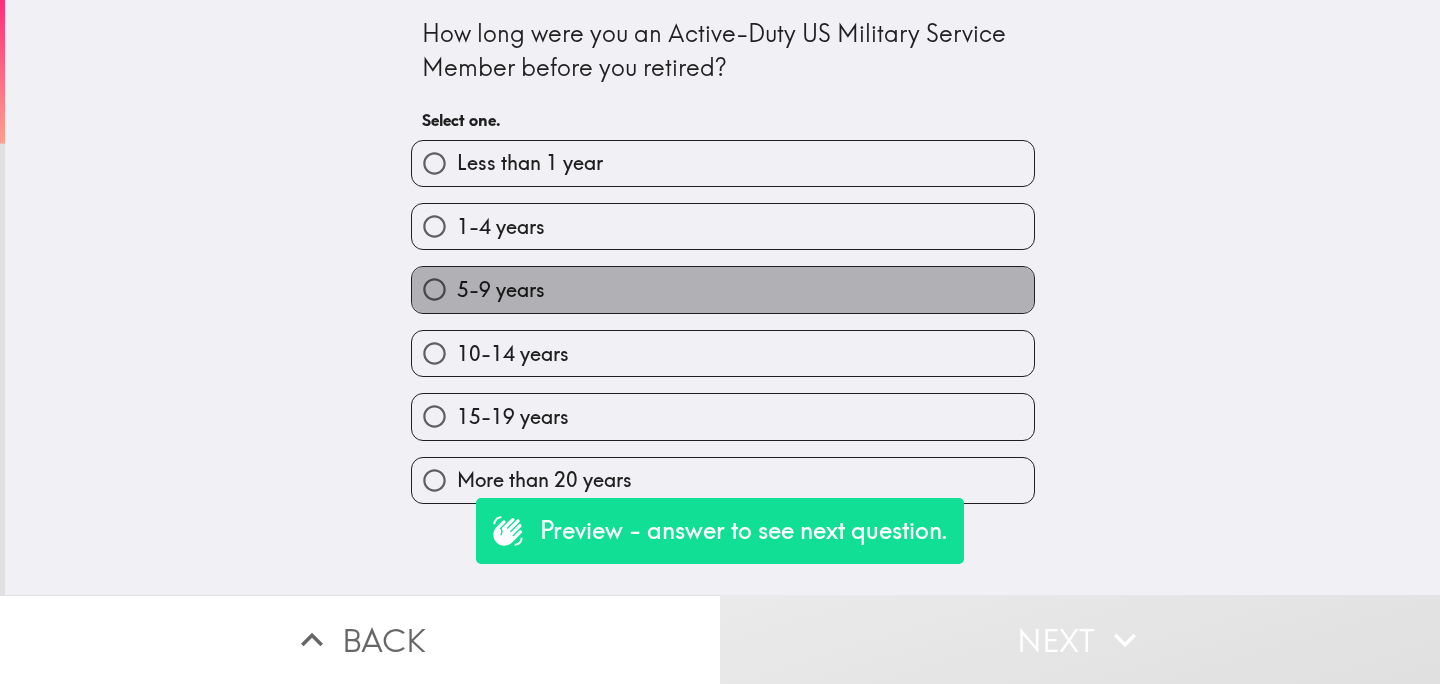 click on "5-9 years" at bounding box center [723, 289] 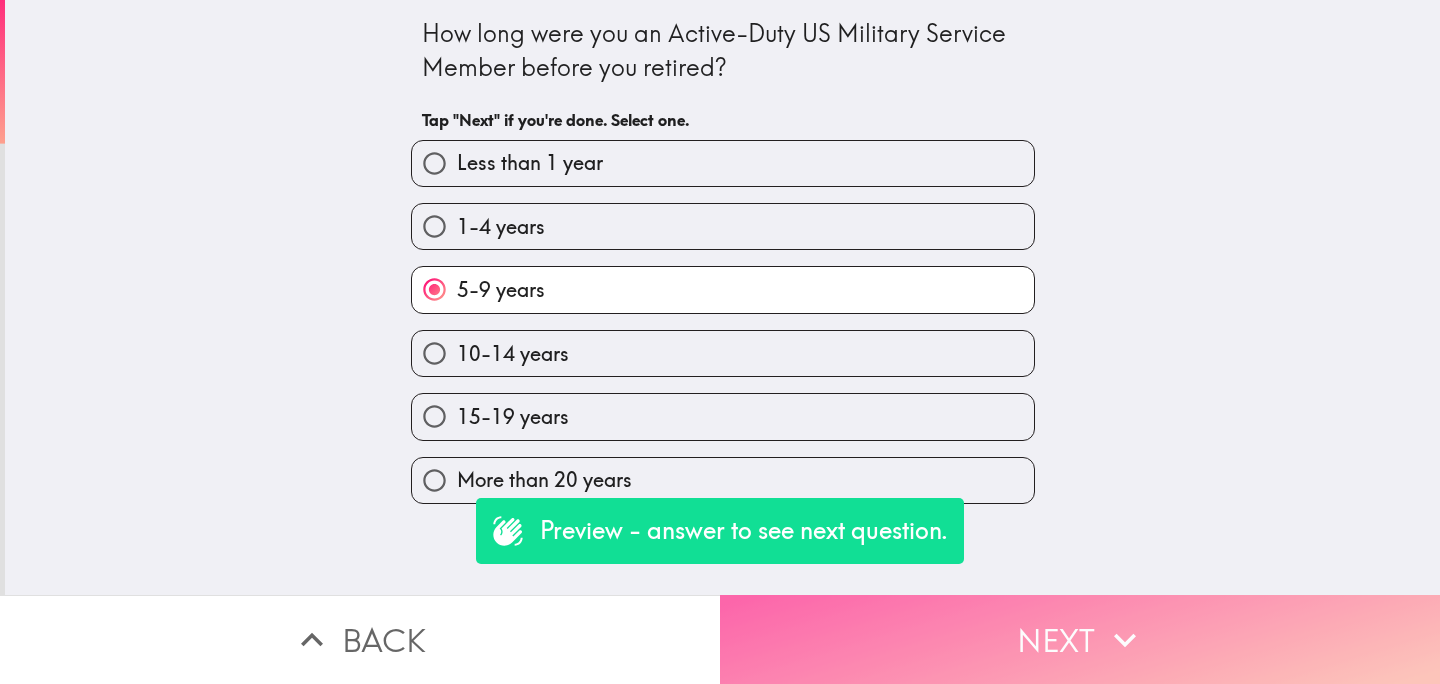 click on "Next" at bounding box center (1080, 639) 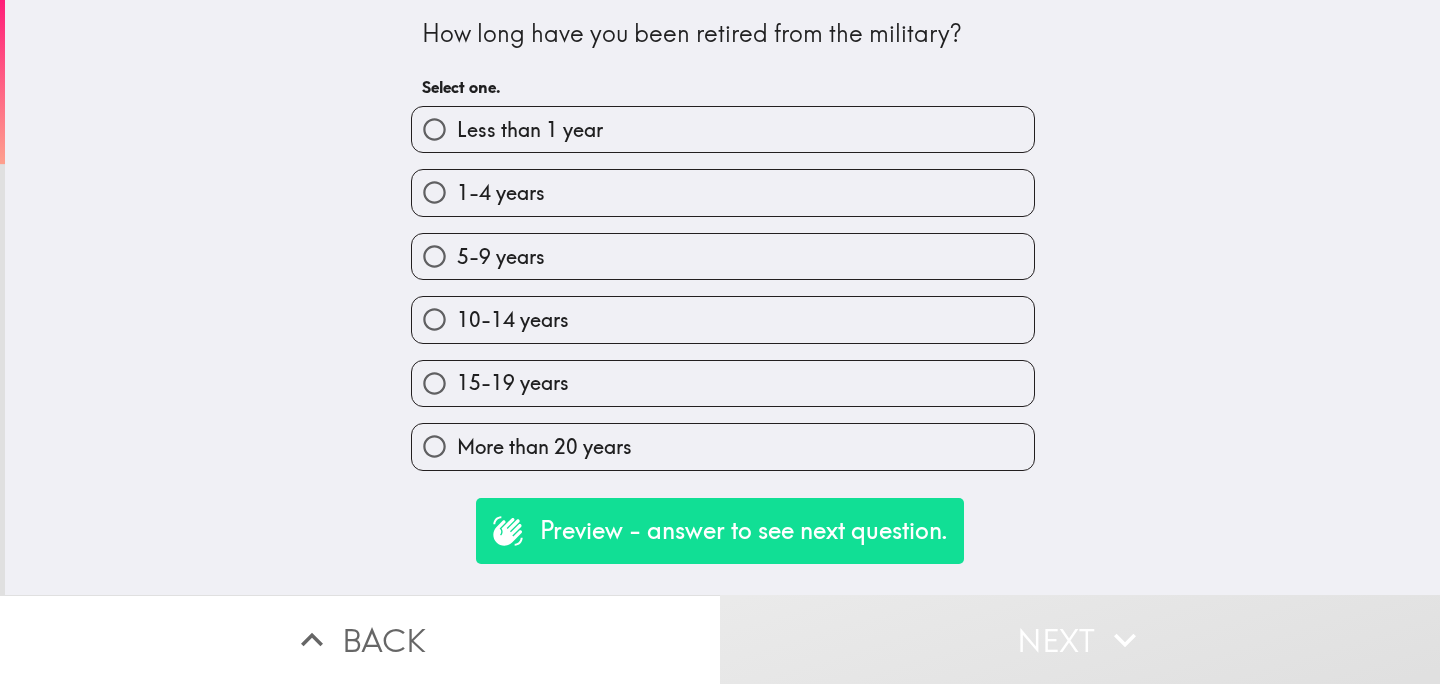 click on "5-9 years" at bounding box center [715, 248] 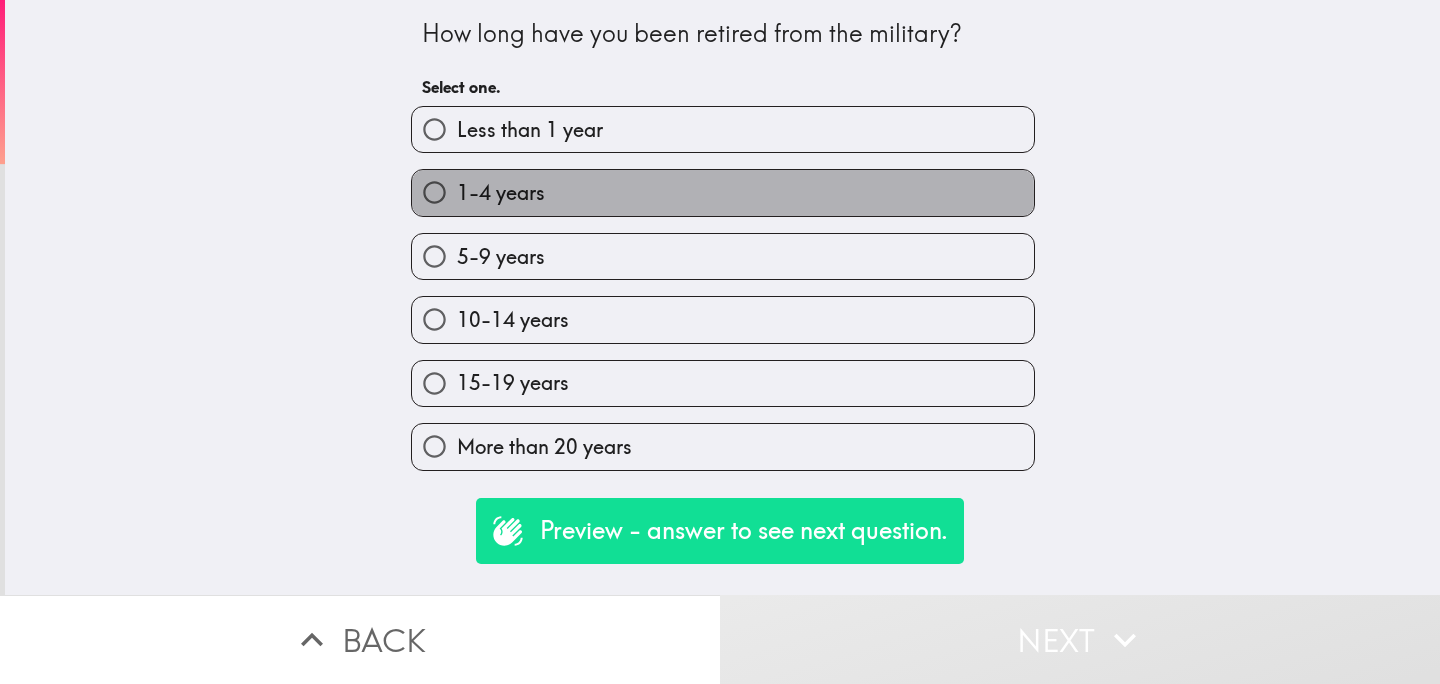 click on "1-4 years" at bounding box center (723, 192) 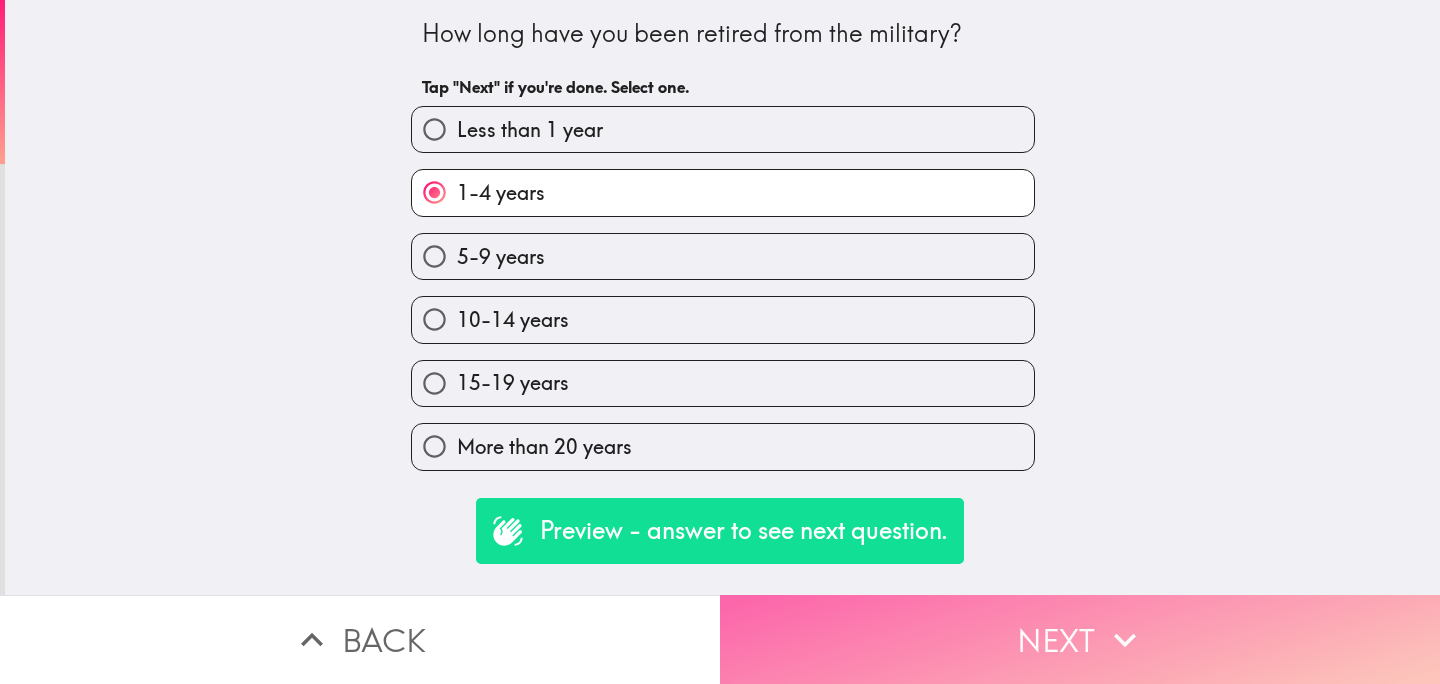 click on "Next" at bounding box center (1080, 639) 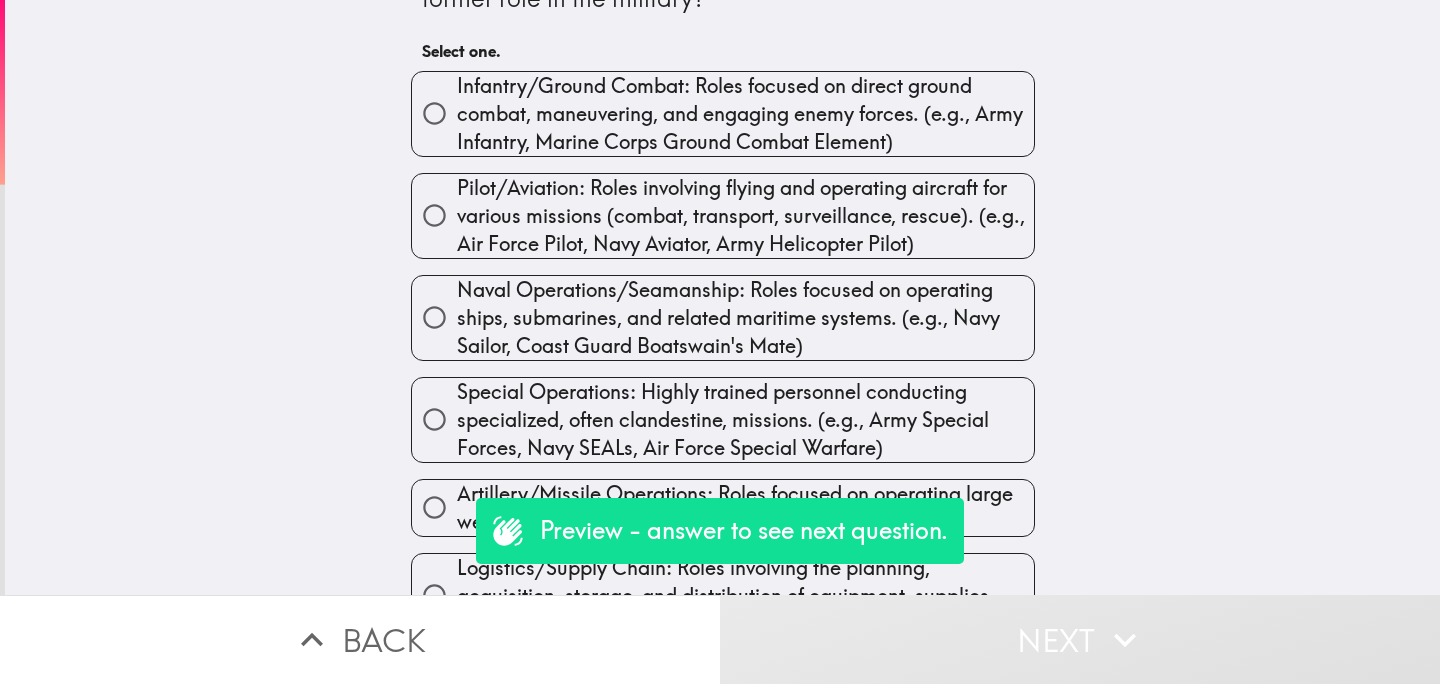 scroll, scrollTop: 0, scrollLeft: 0, axis: both 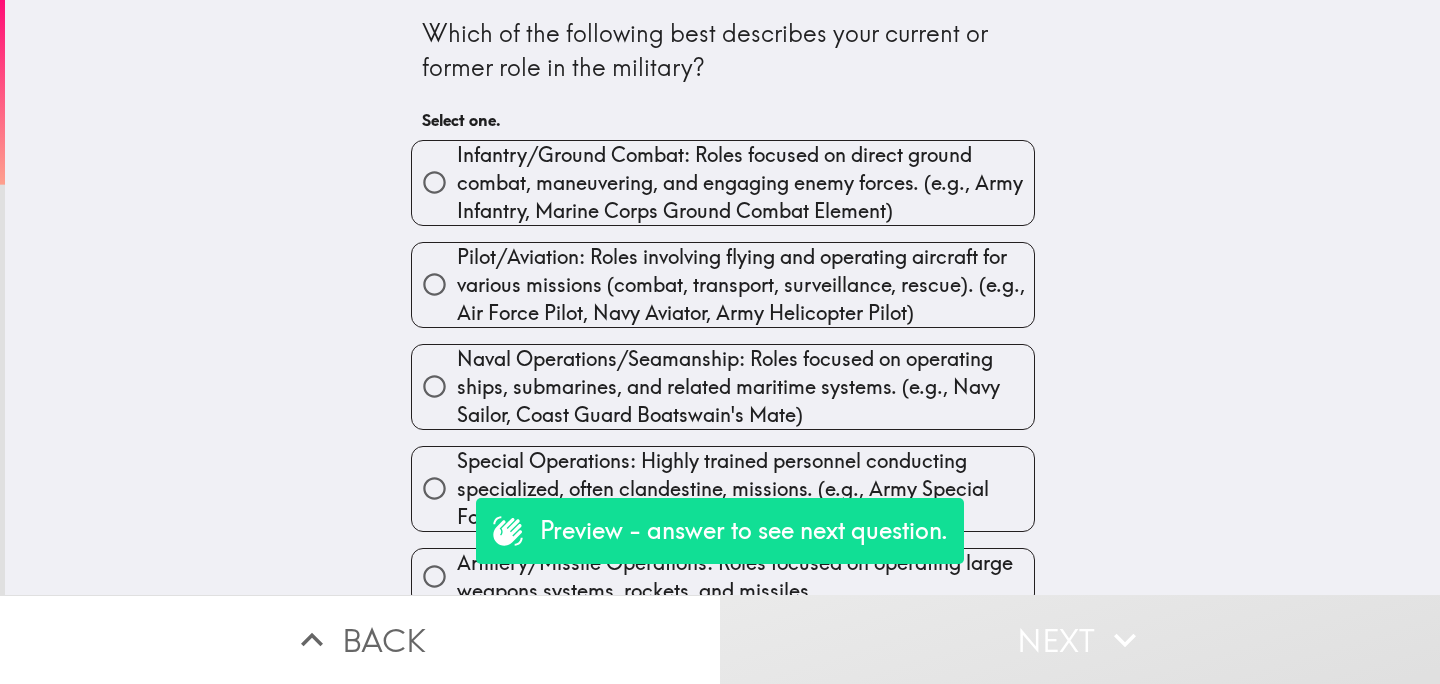 click on "Pilot/Aviation: Roles involving flying and operating aircraft for various missions (combat, transport, surveillance, rescue). (e.g., Air Force Pilot, Navy Aviator, Army Helicopter Pilot)" at bounding box center [745, 285] 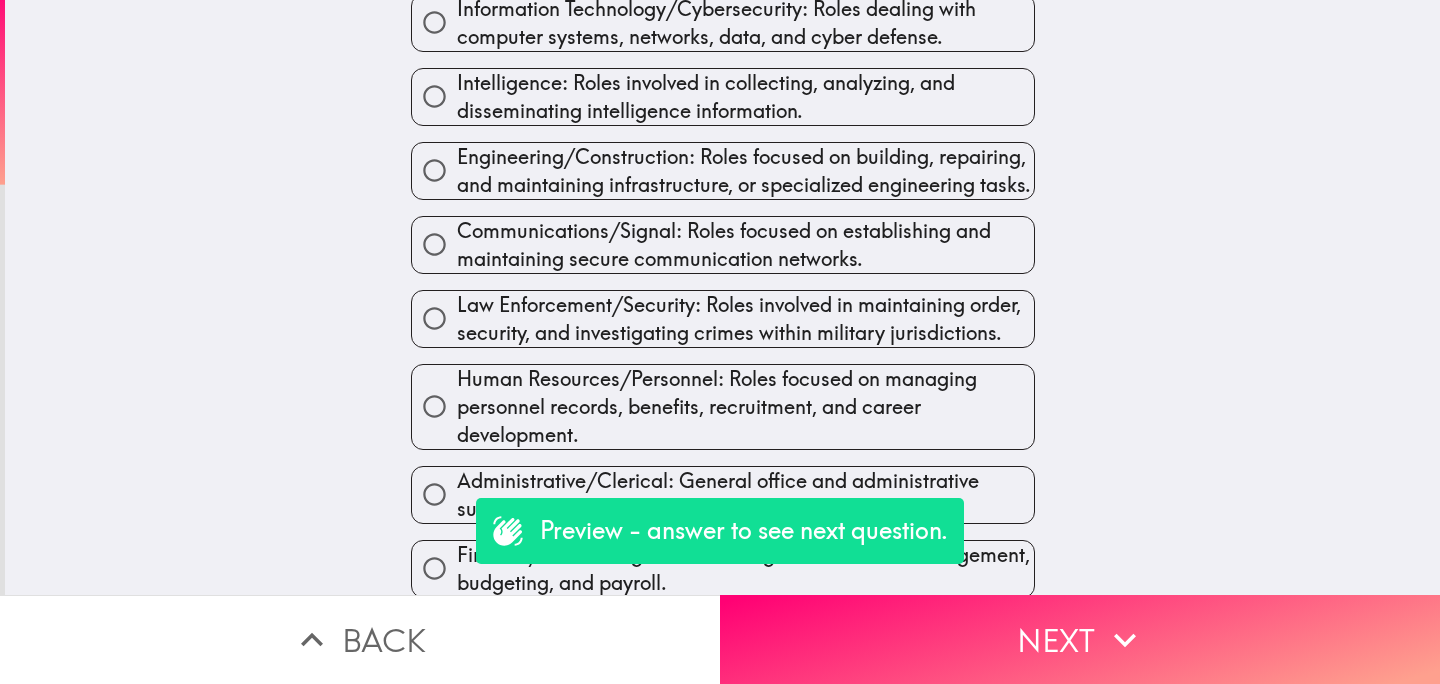 scroll, scrollTop: 1092, scrollLeft: 0, axis: vertical 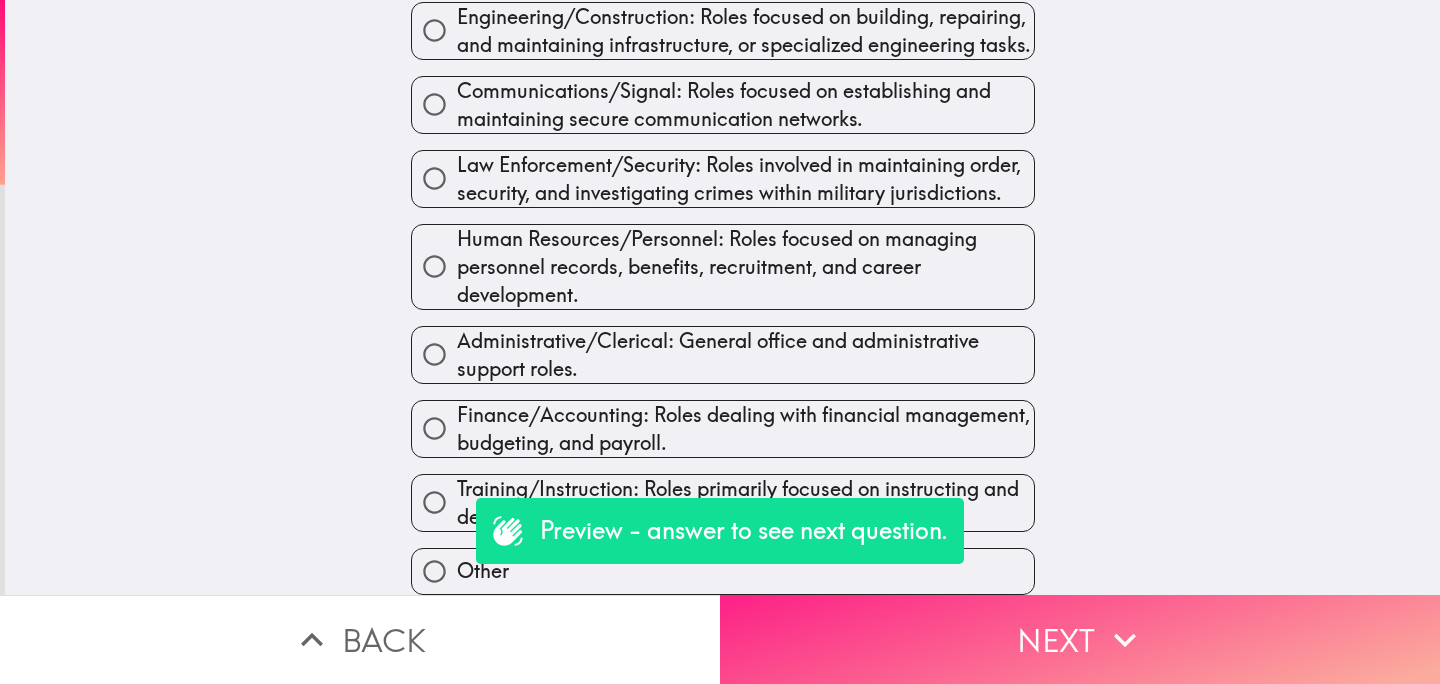 click on "Next" at bounding box center (1080, 639) 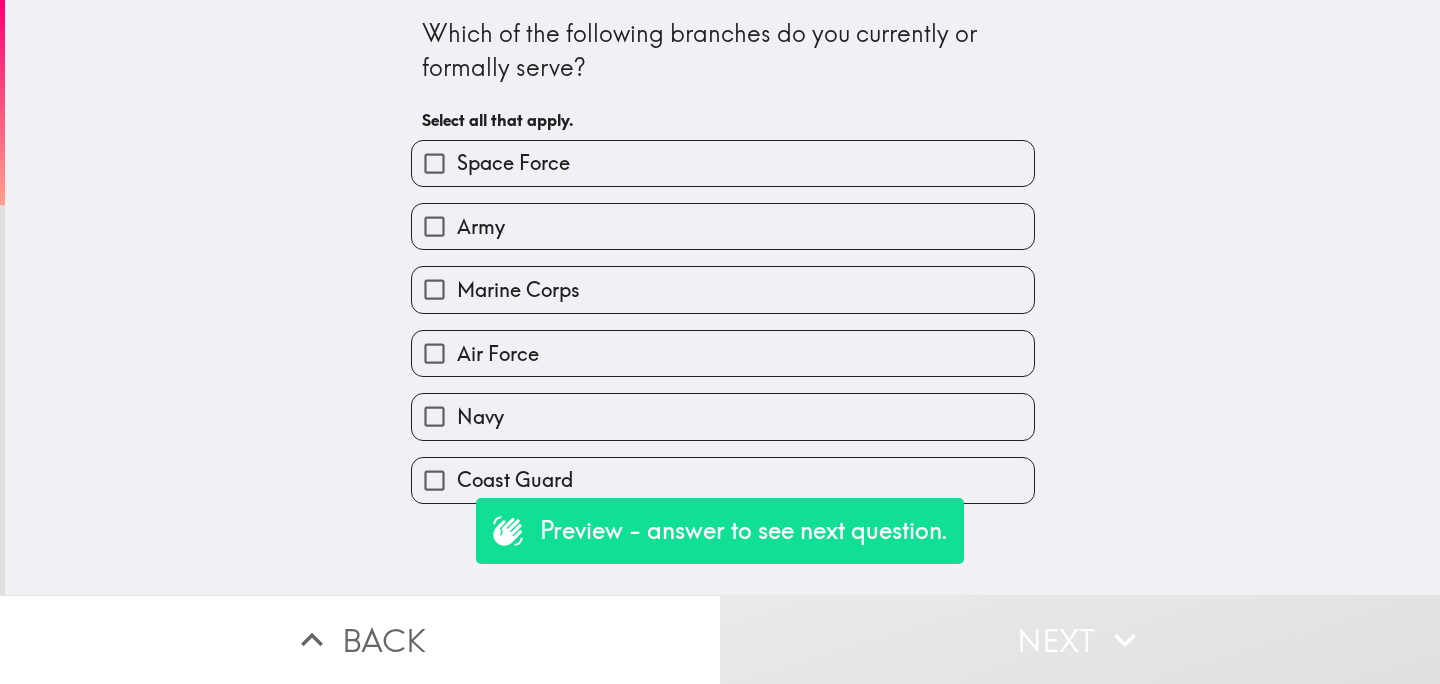 click on "Space Force" at bounding box center (723, 163) 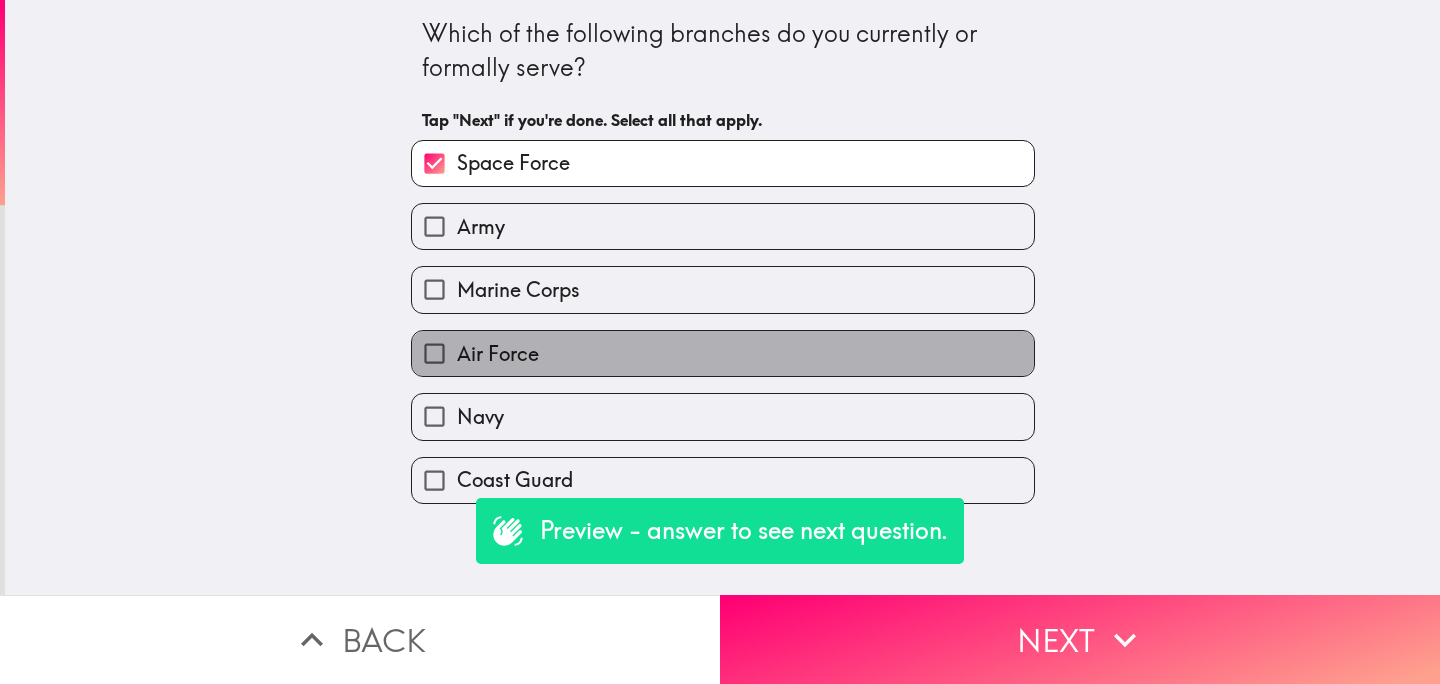 click on "Air Force" at bounding box center (723, 353) 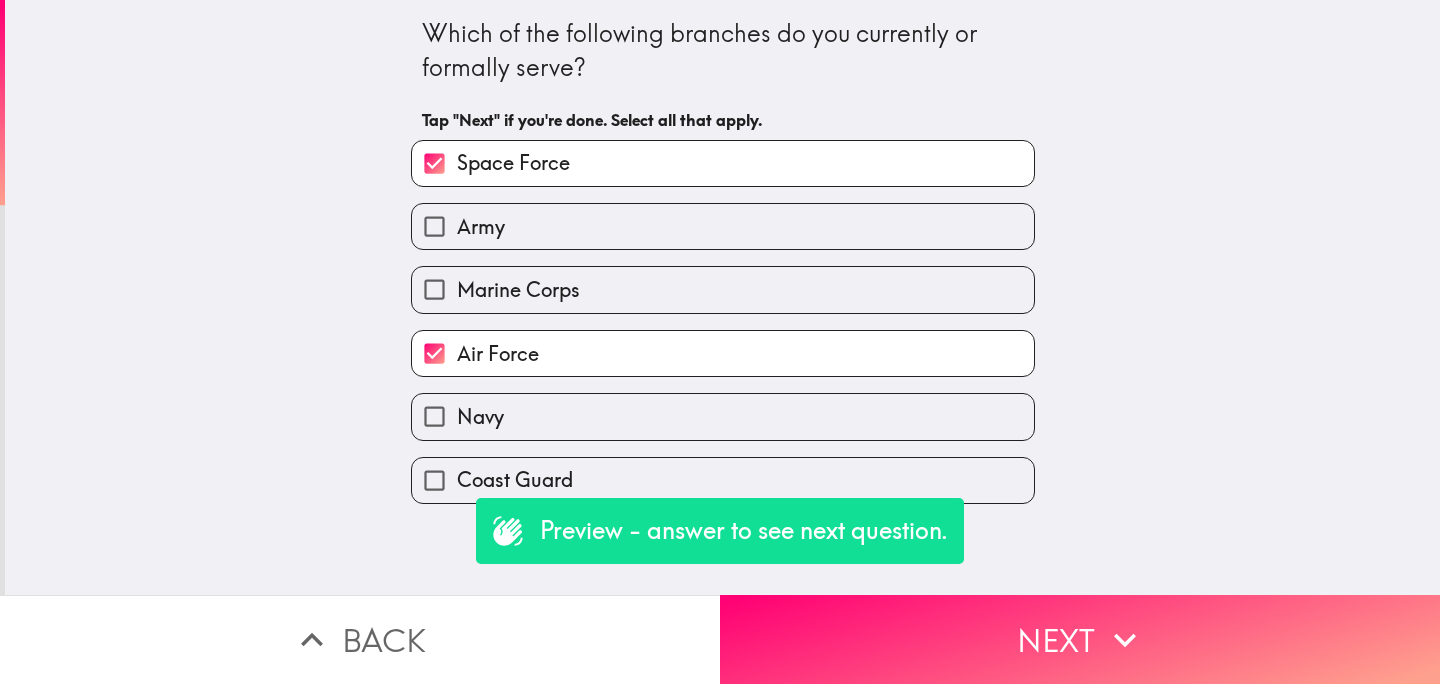 click on "Marine Corps" at bounding box center [723, 289] 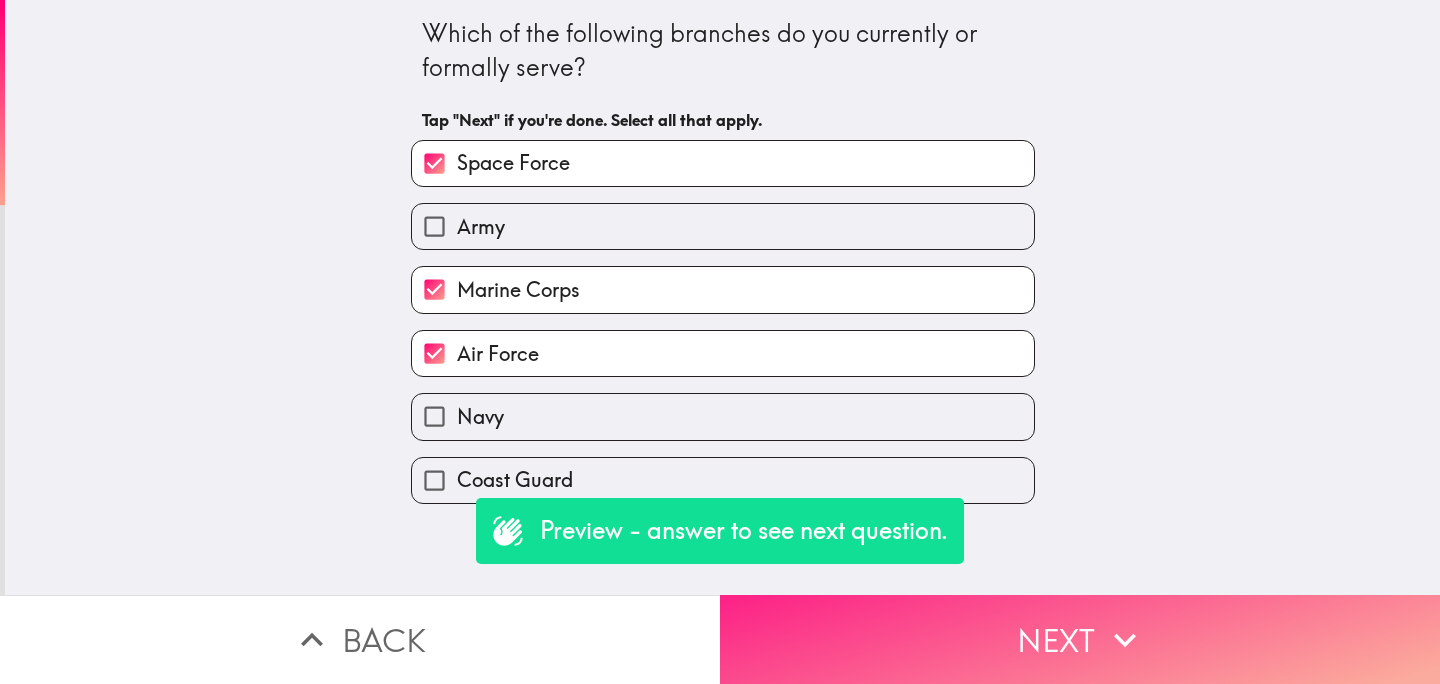 click on "Next" at bounding box center (1080, 639) 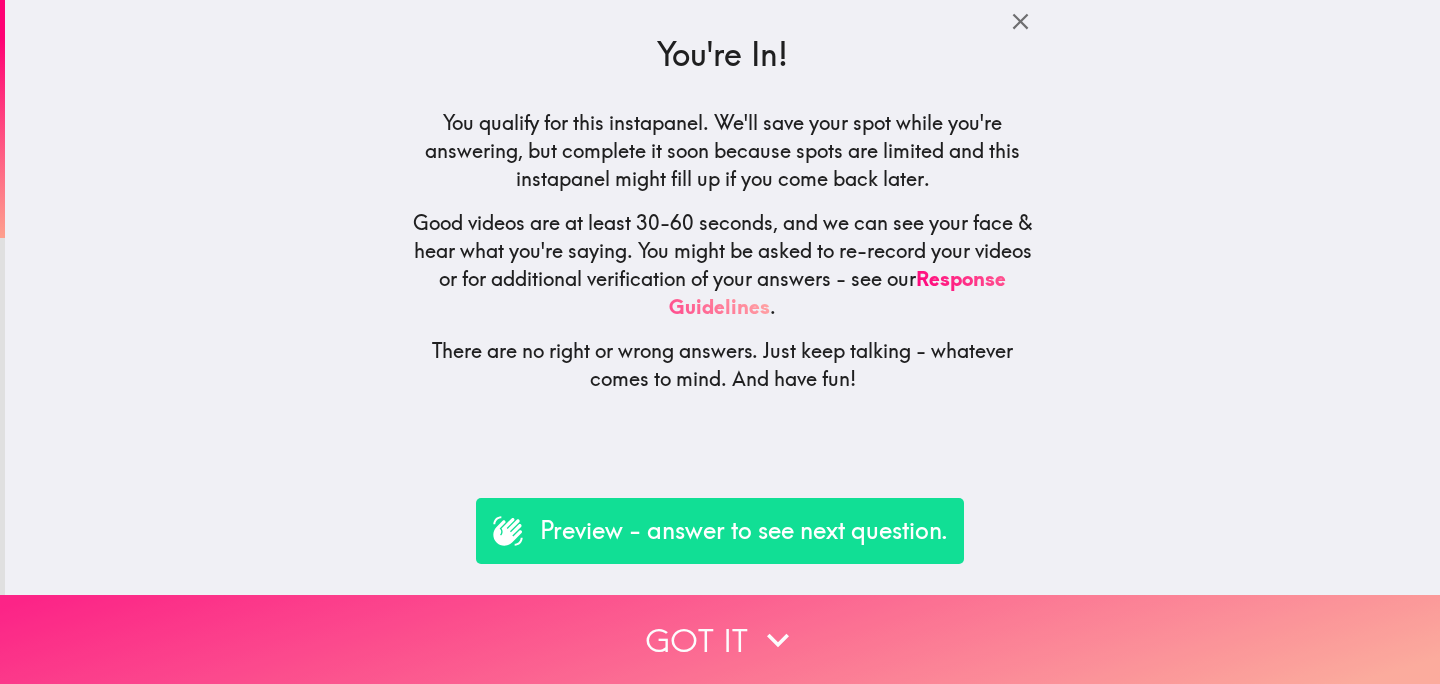 click on "Got it" at bounding box center (720, 639) 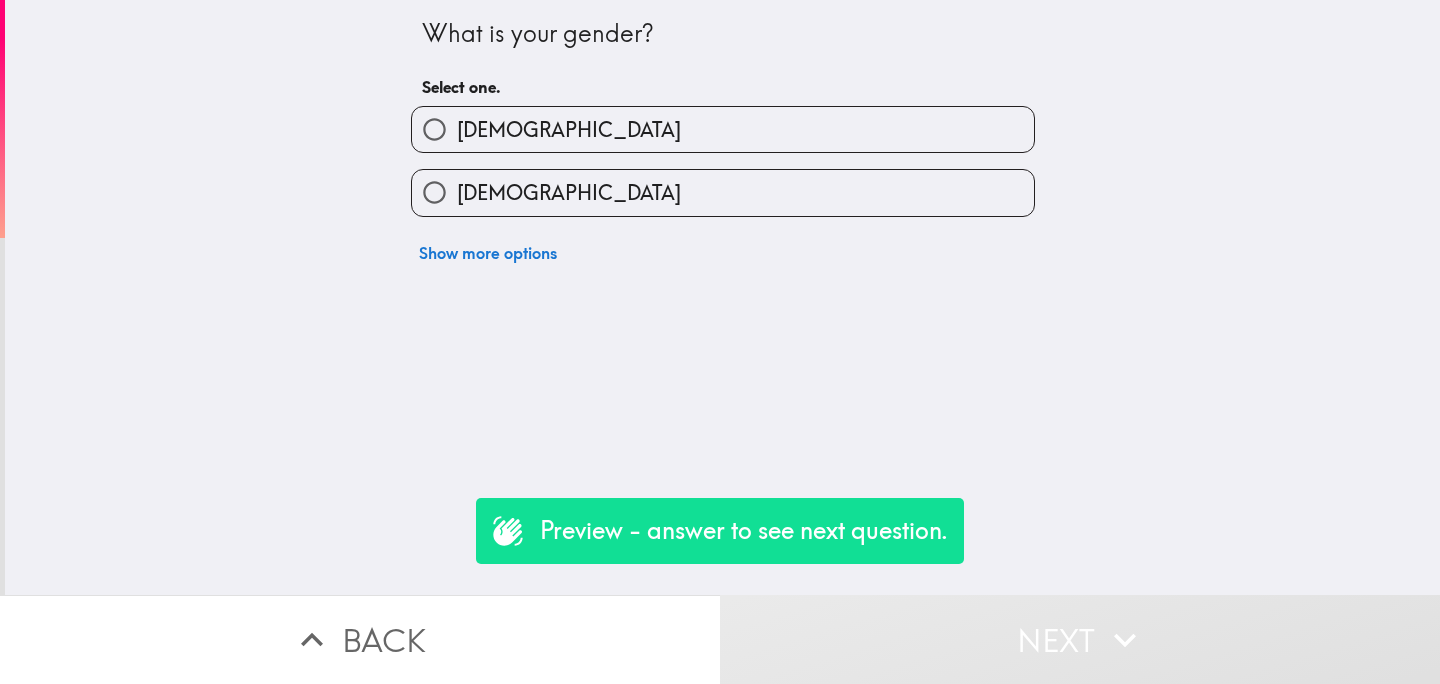 click on "Back" at bounding box center [360, 639] 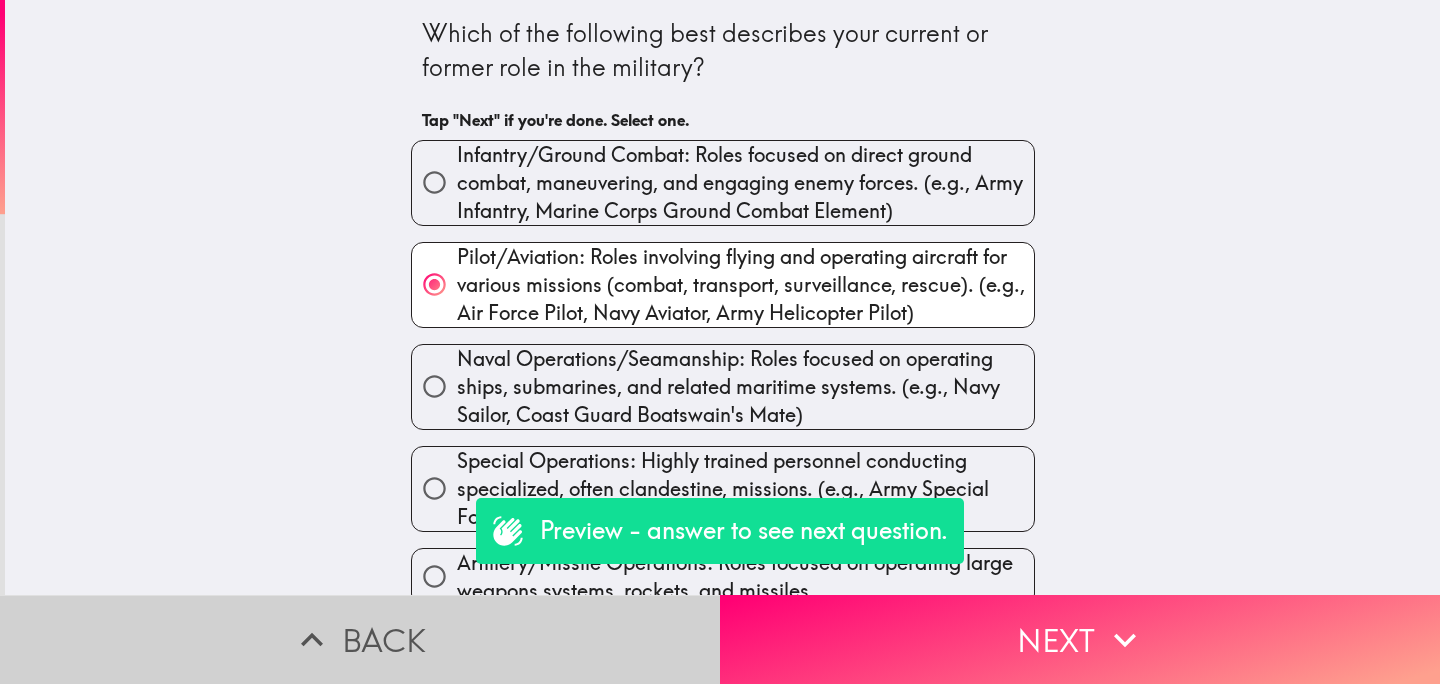 click on "Back" at bounding box center (360, 639) 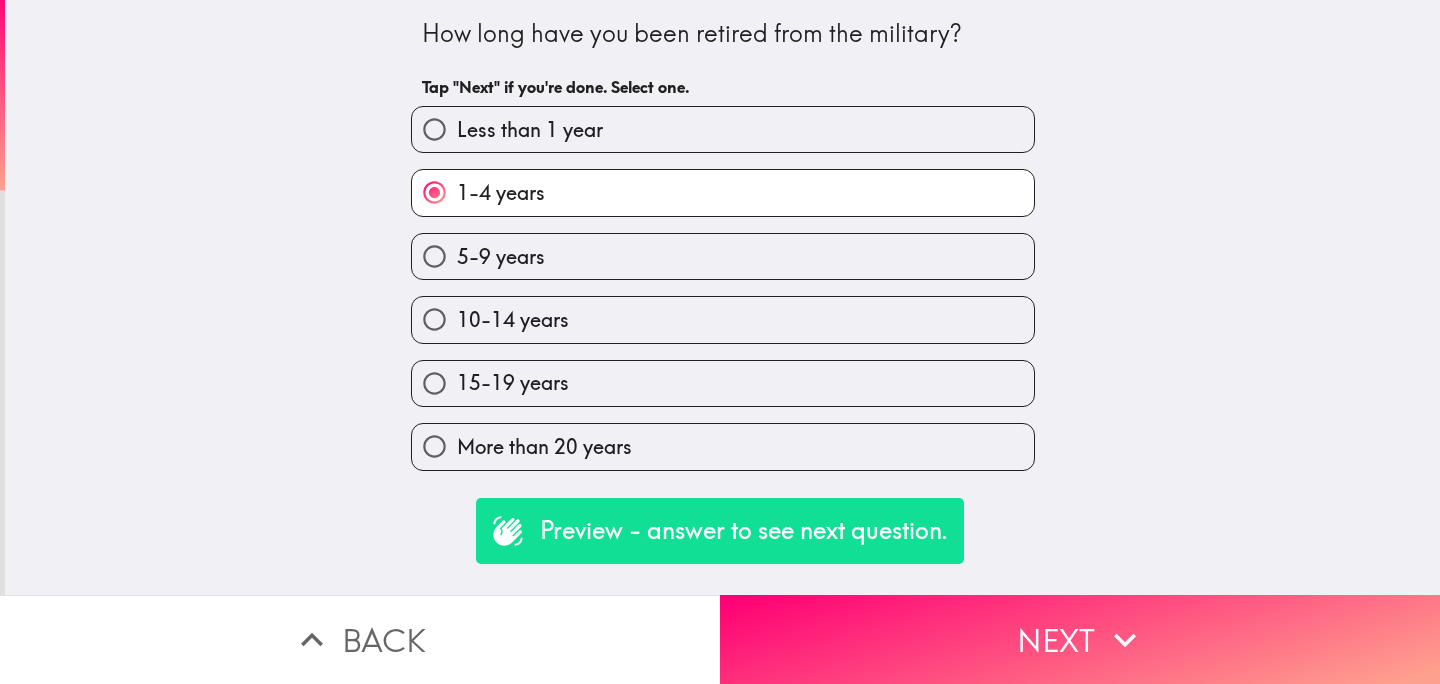 click on "Back" at bounding box center [360, 639] 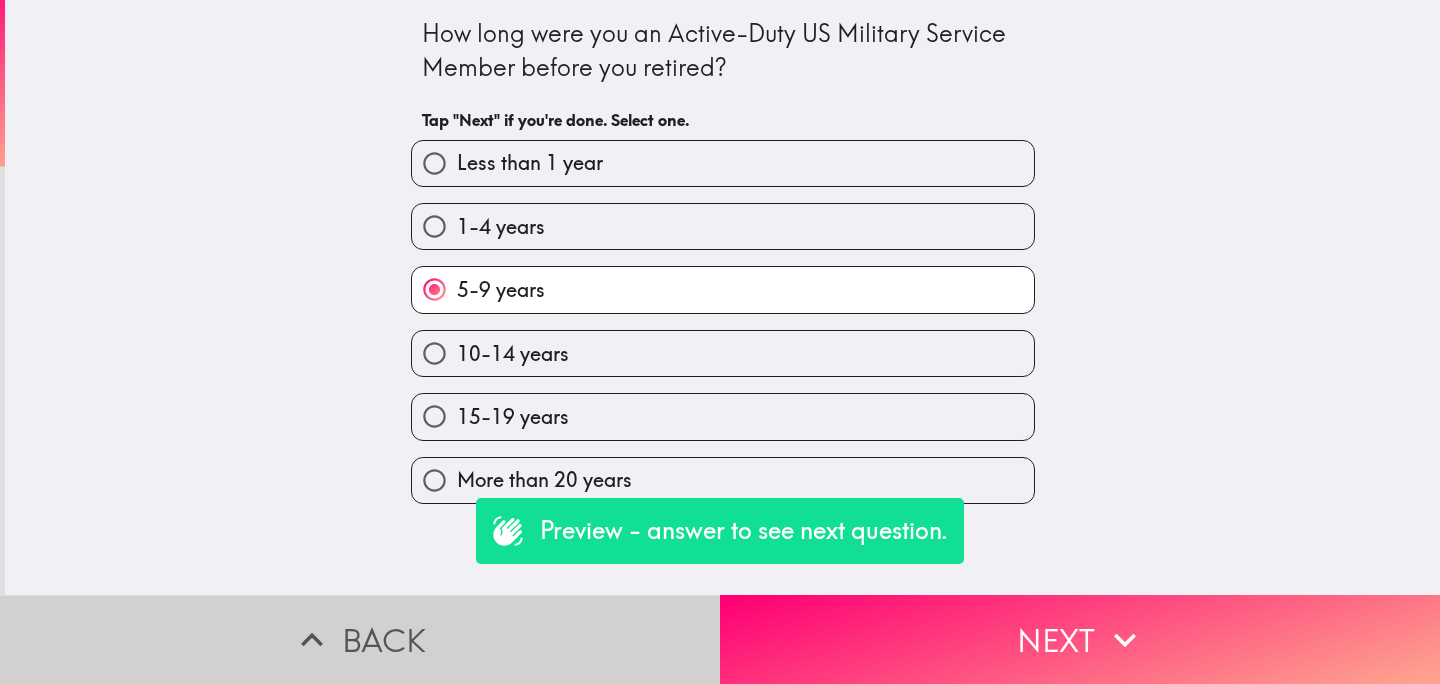 click on "Back" at bounding box center (360, 639) 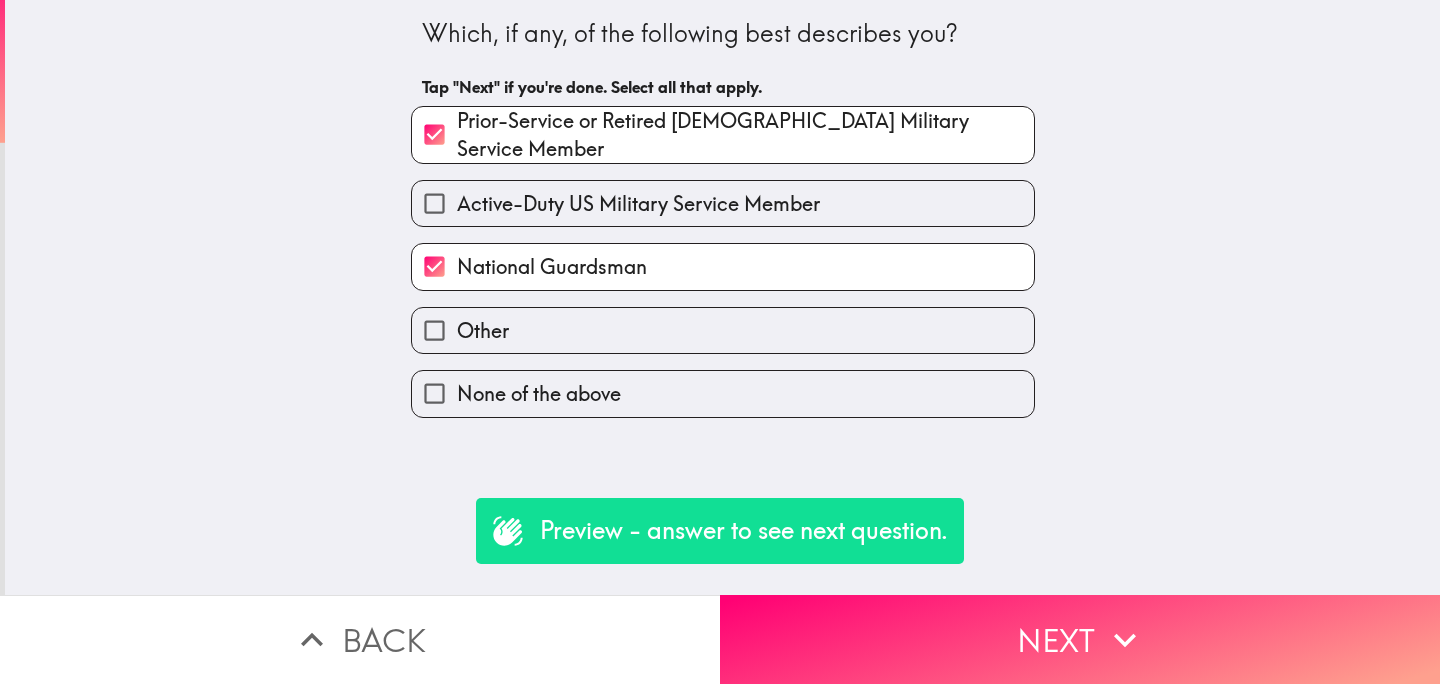 click on "Prior-Service or Retired [DEMOGRAPHIC_DATA] Military Service Member" at bounding box center [745, 135] 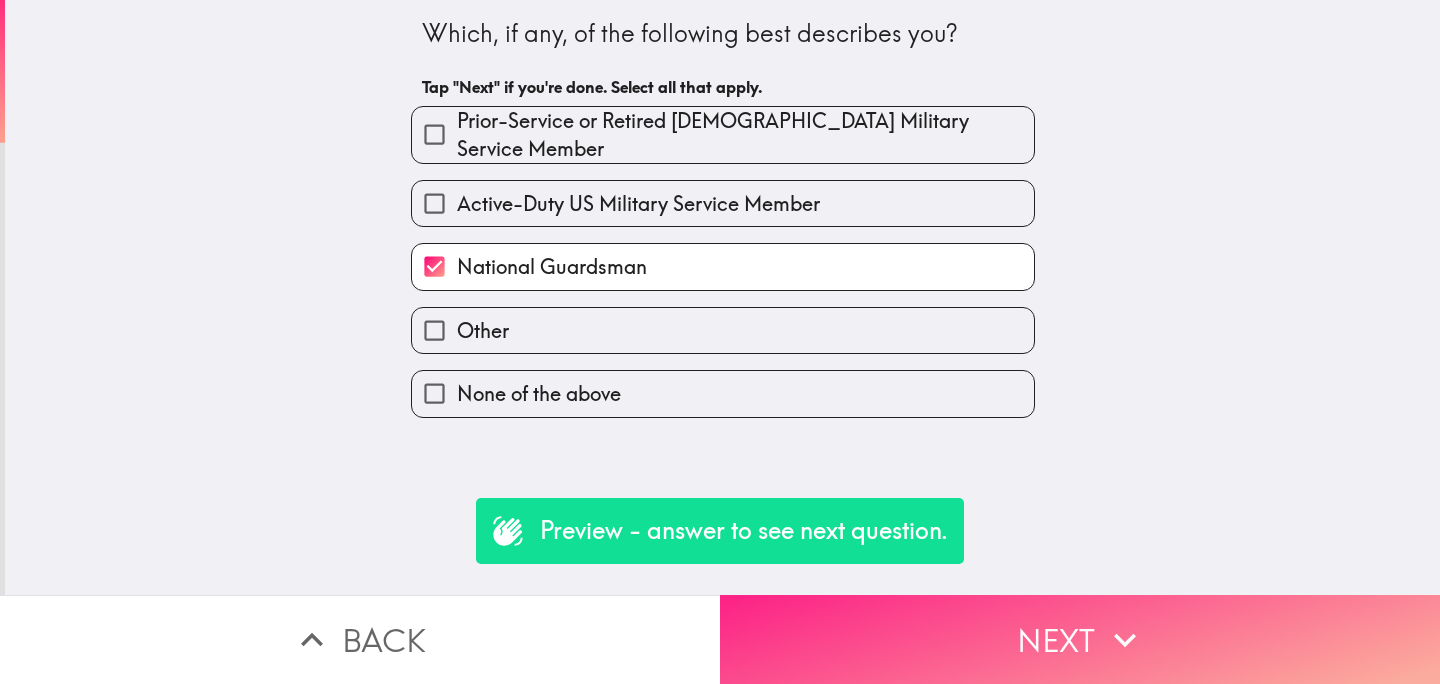click on "Next" at bounding box center (1080, 639) 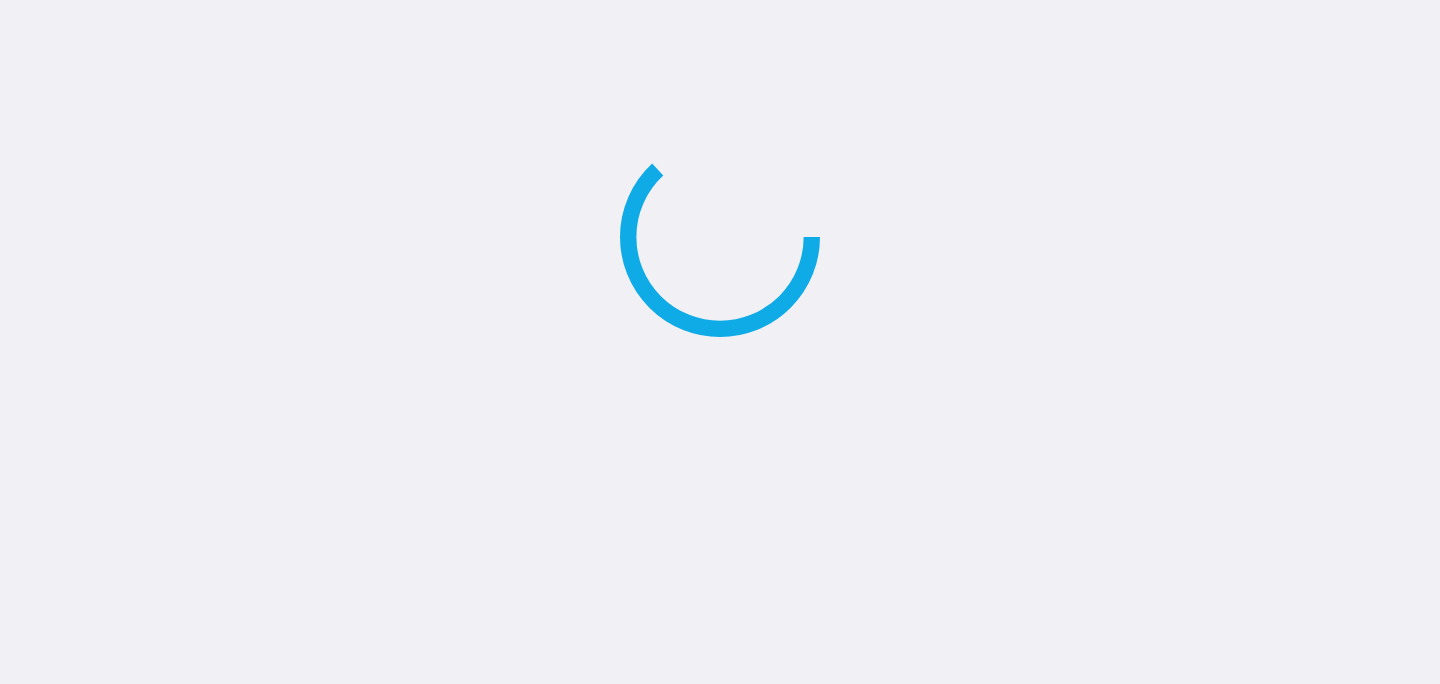 scroll, scrollTop: 0, scrollLeft: 0, axis: both 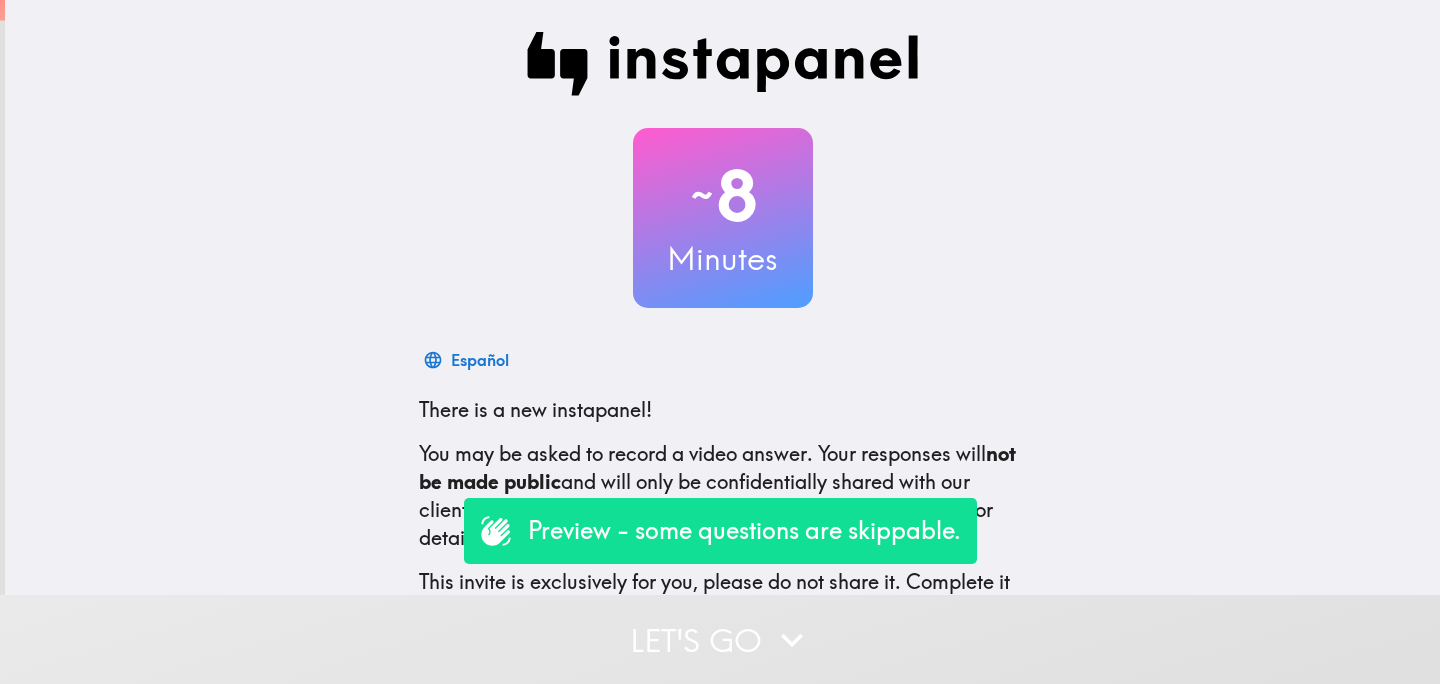 click on "Let's go" at bounding box center (720, 639) 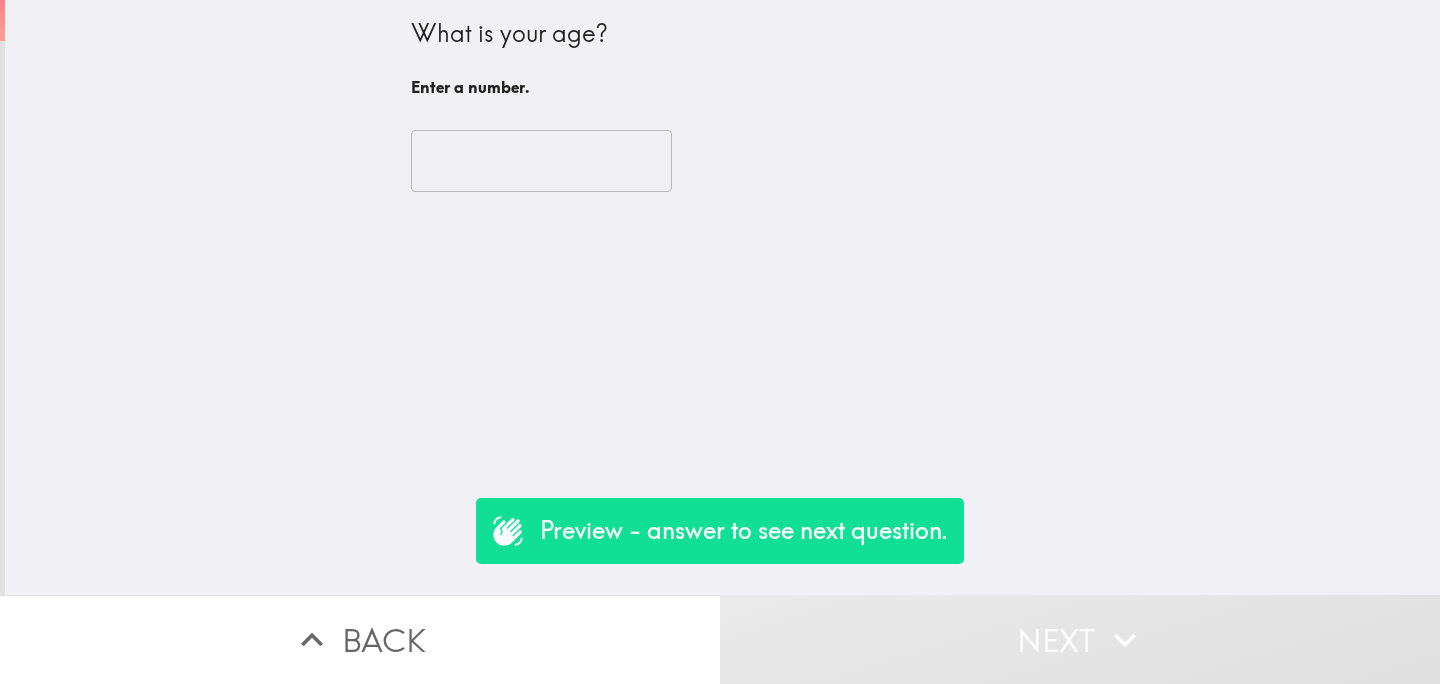 click at bounding box center [541, 161] 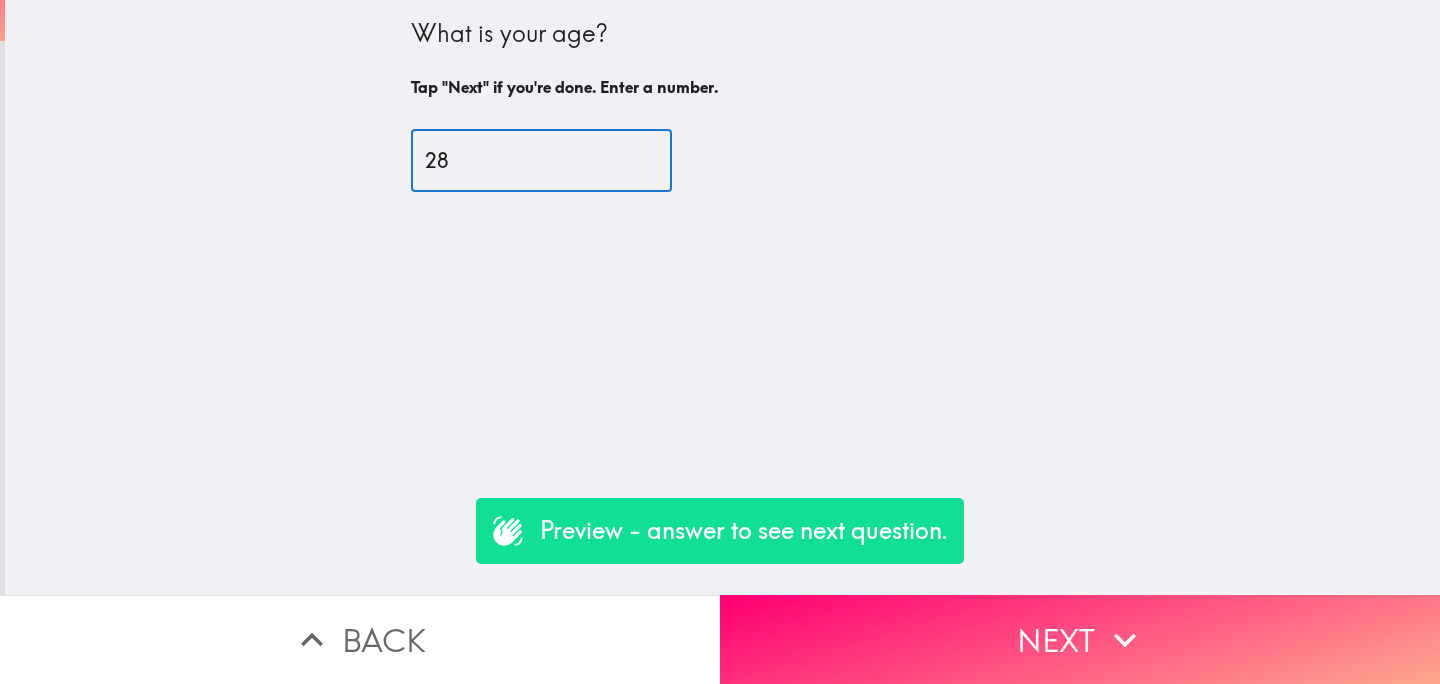type on "28" 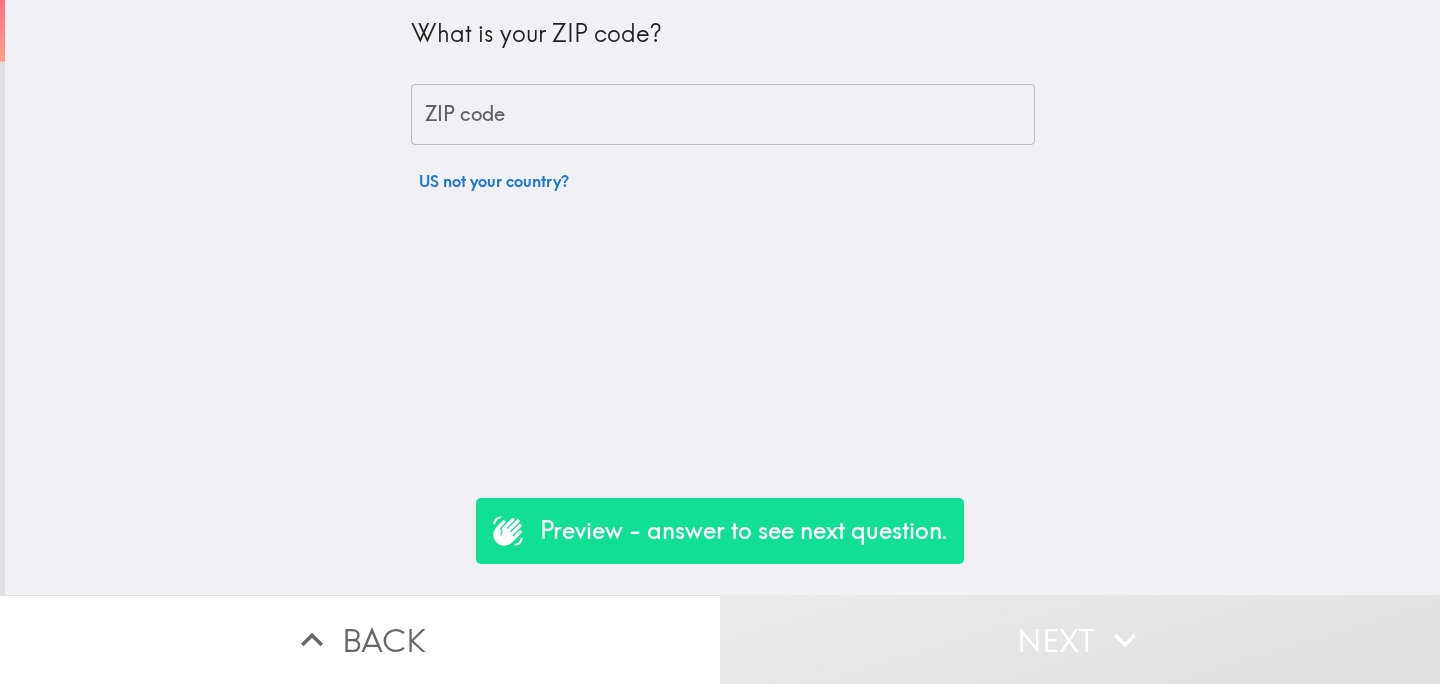 click on "ZIP code" at bounding box center (723, 115) 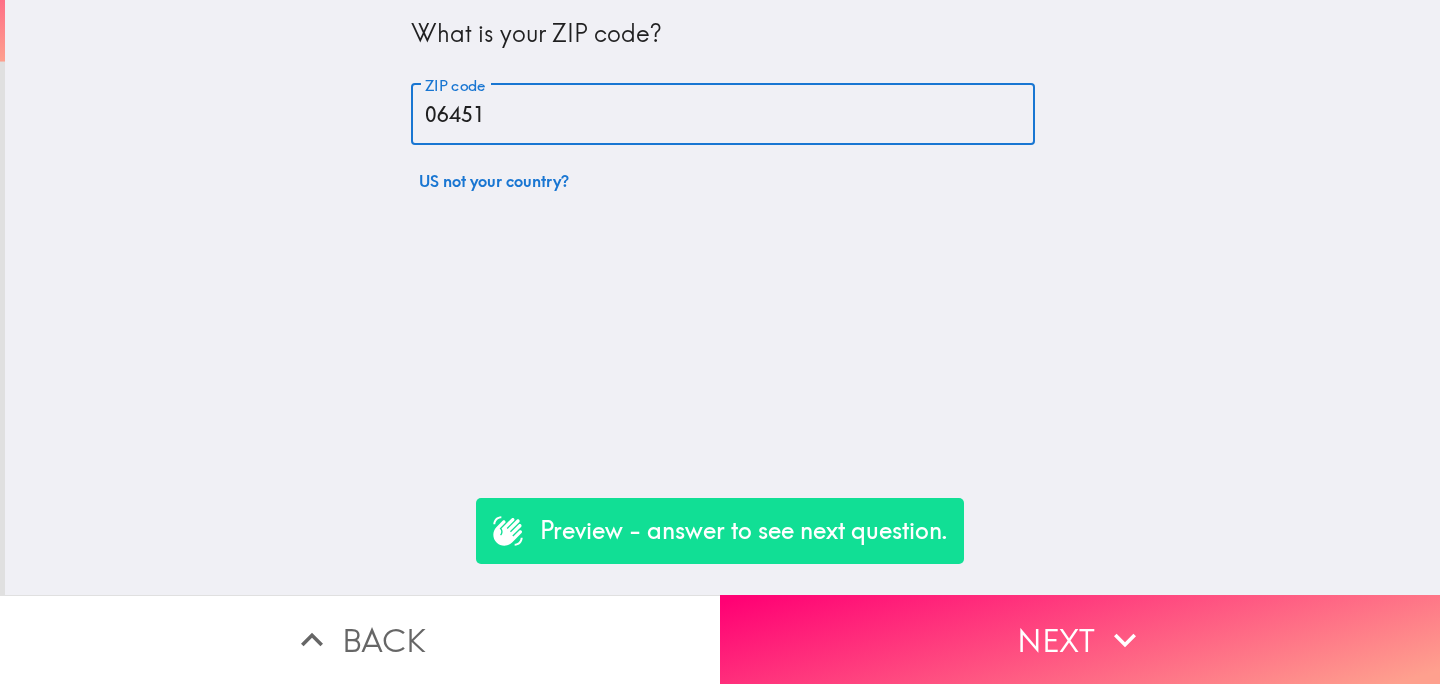 type on "06451" 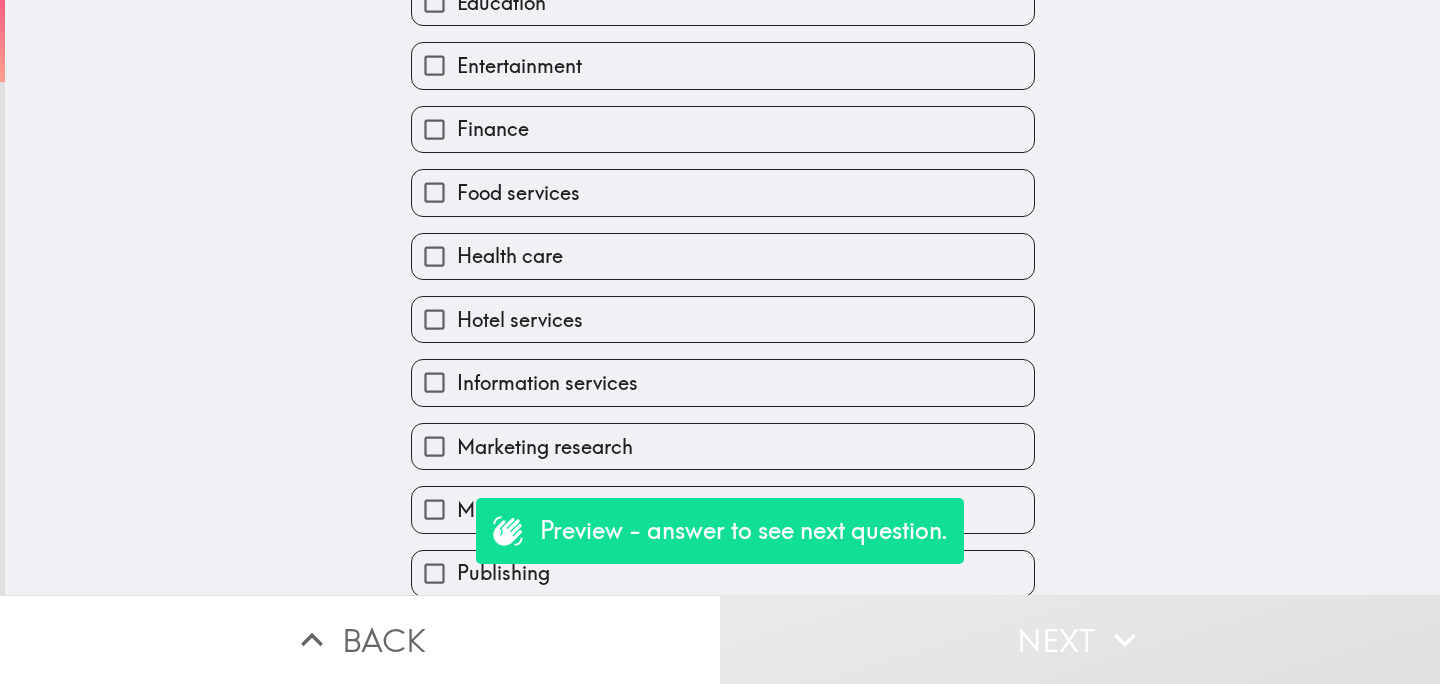 scroll, scrollTop: 559, scrollLeft: 0, axis: vertical 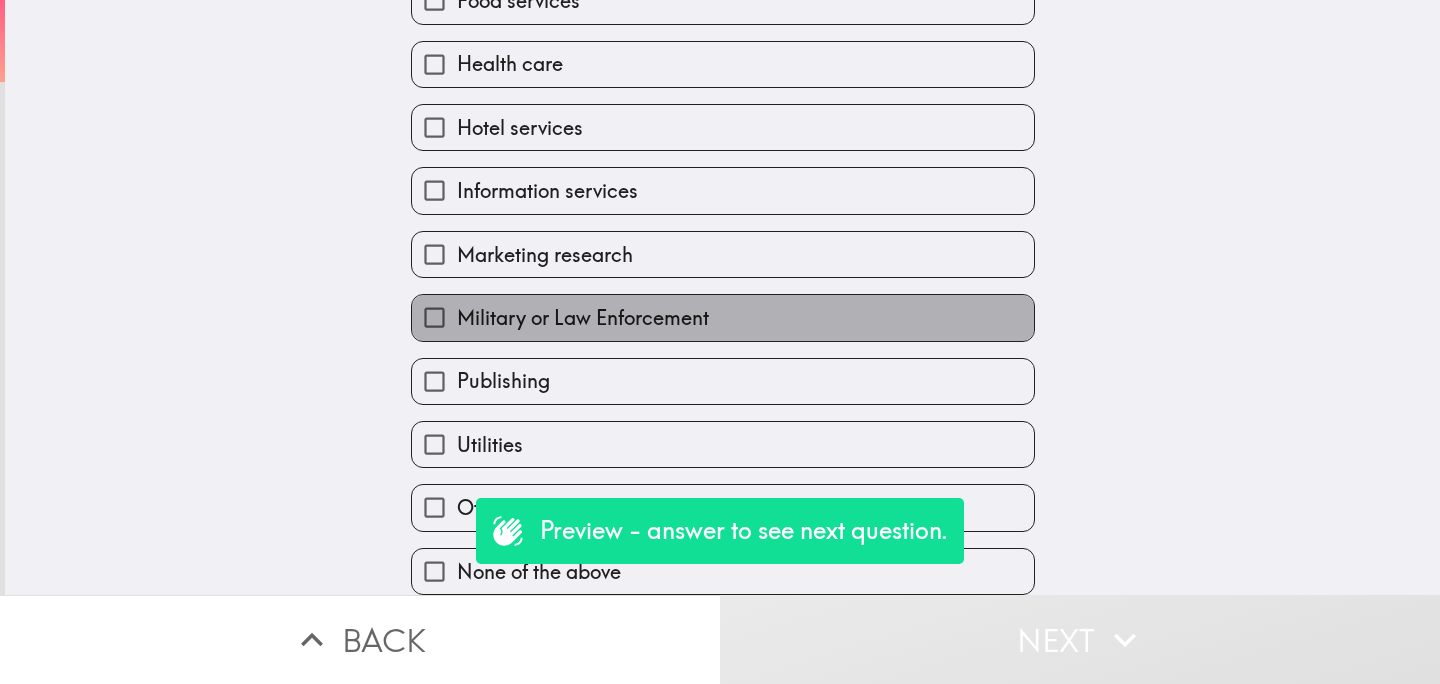 click on "Military or Law Enforcement" at bounding box center [723, 317] 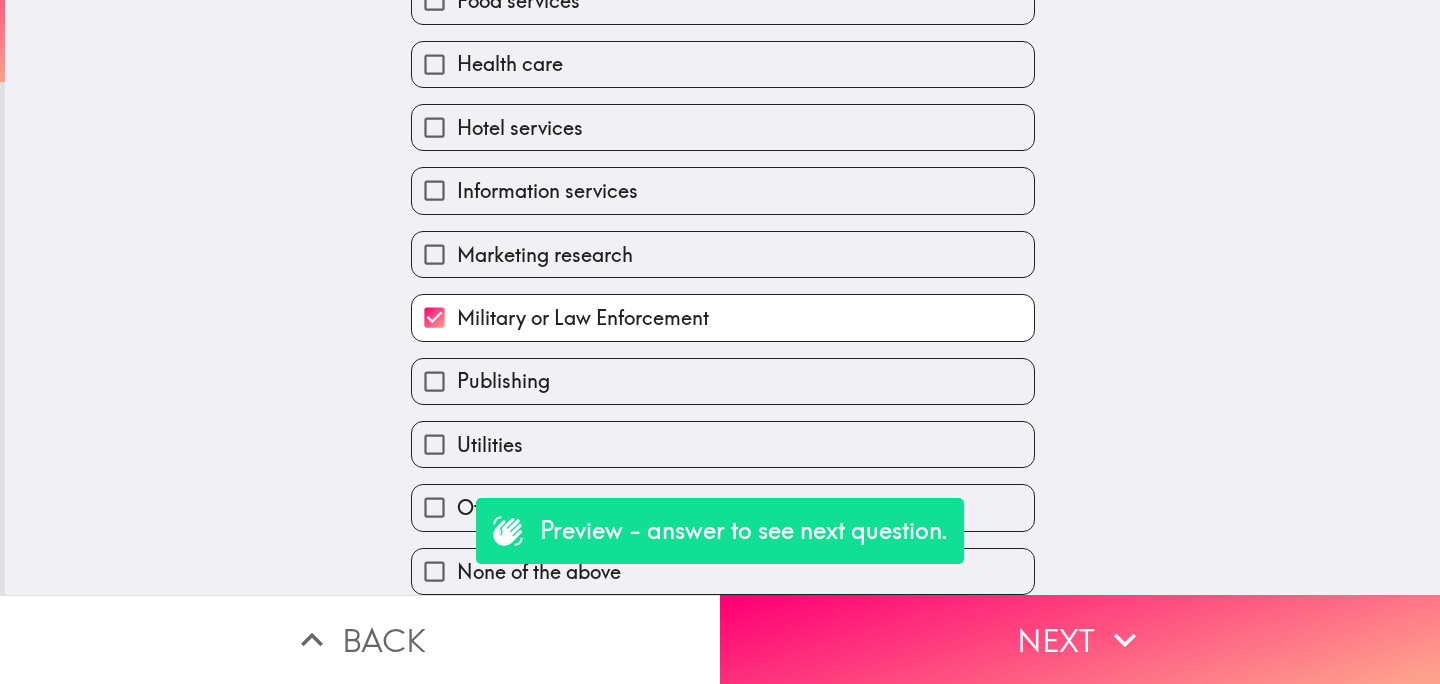 click on "Publishing" at bounding box center [723, 381] 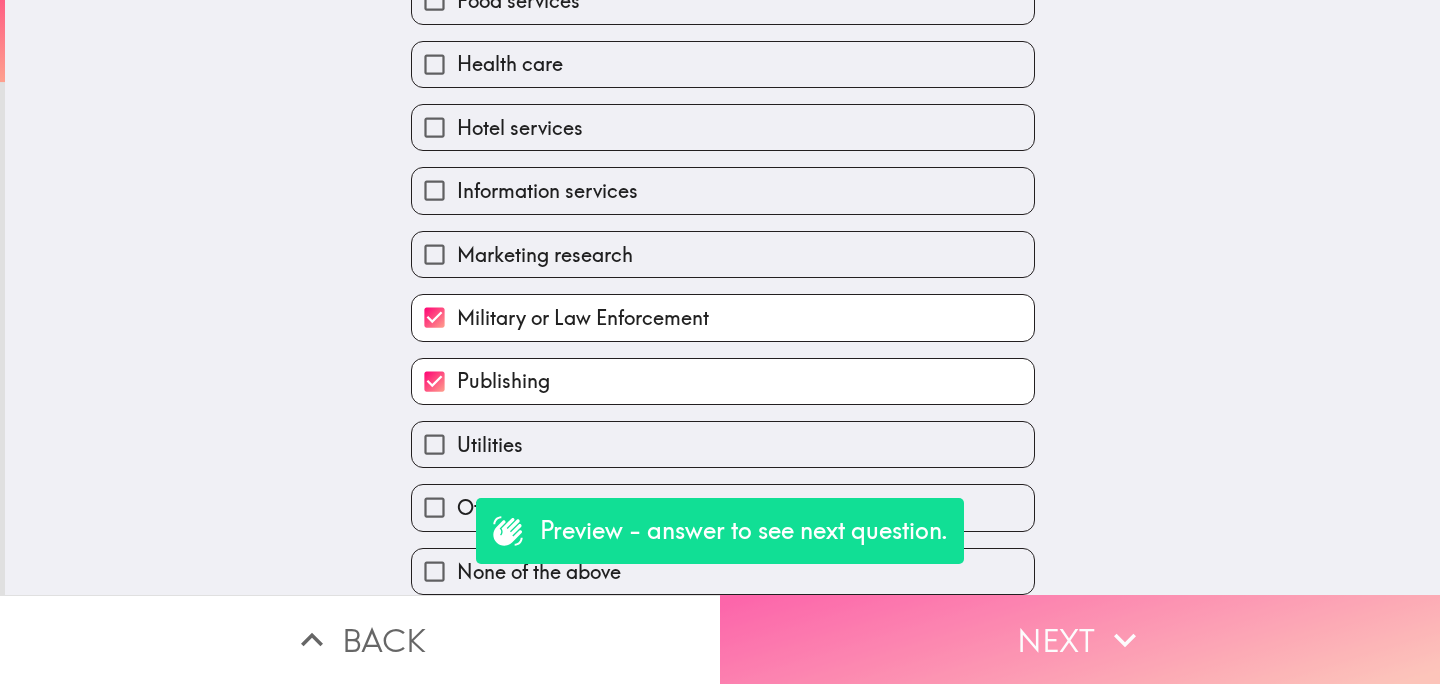click on "Next" at bounding box center (1080, 639) 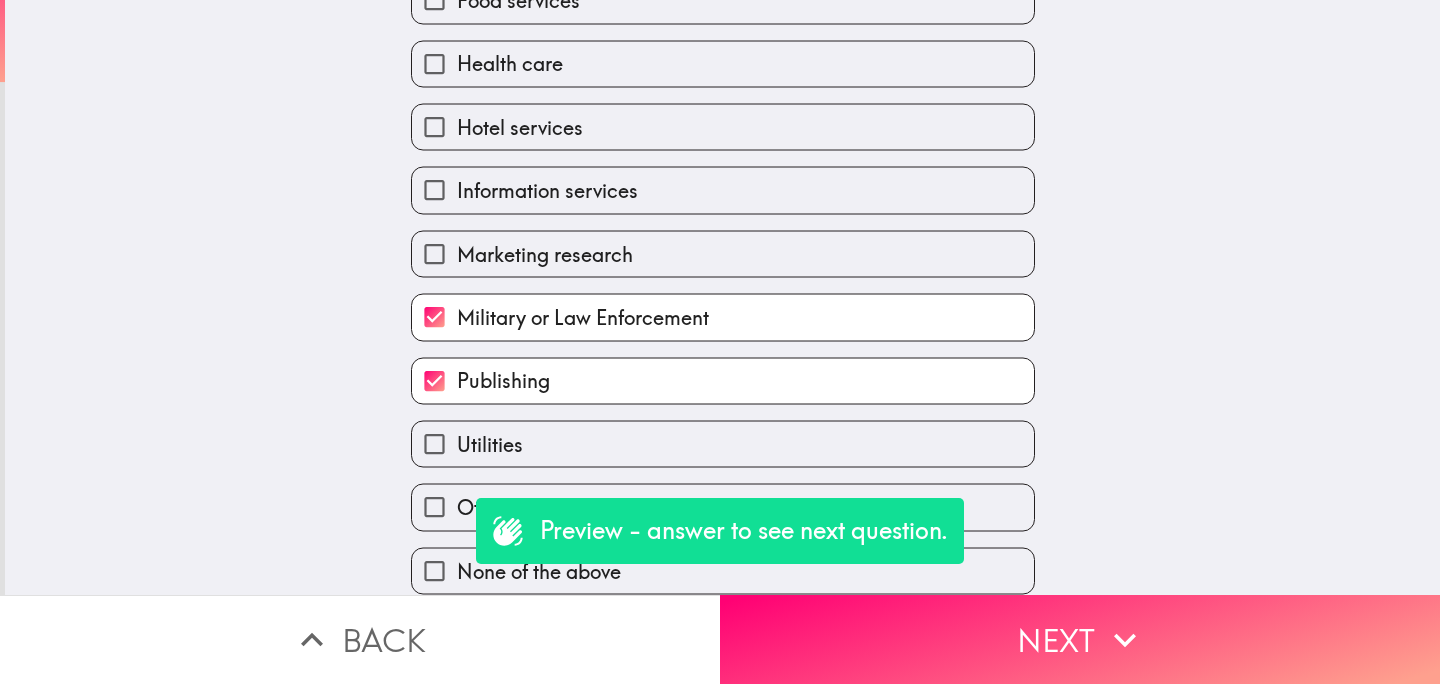 scroll, scrollTop: 527, scrollLeft: 0, axis: vertical 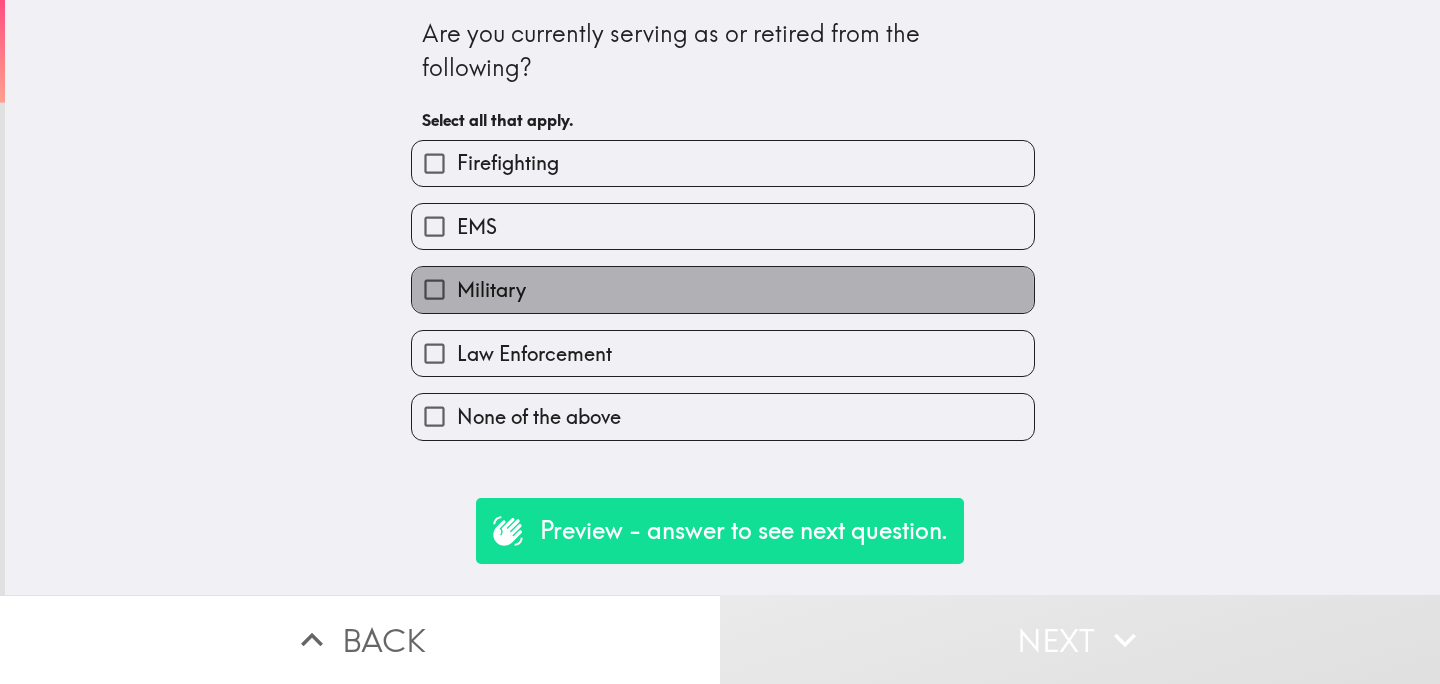 click on "Military" at bounding box center [723, 289] 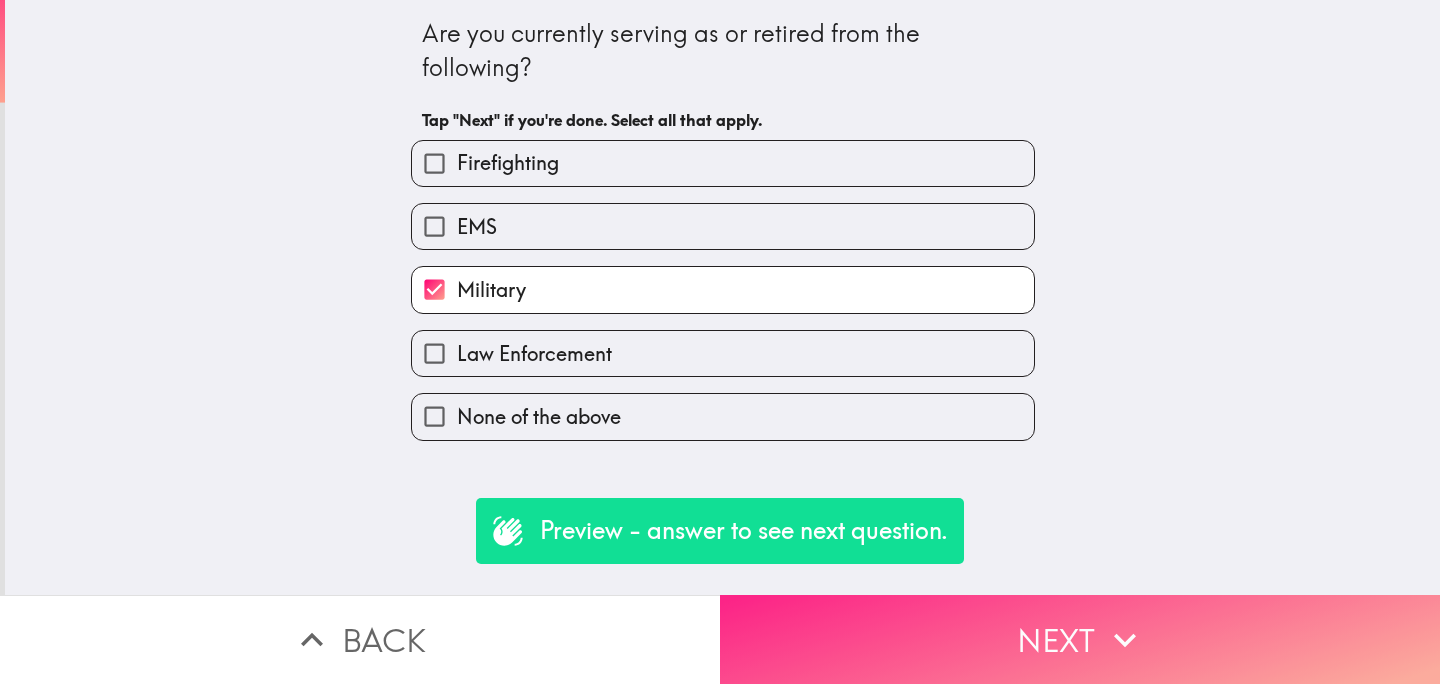 click on "Next" at bounding box center [1080, 639] 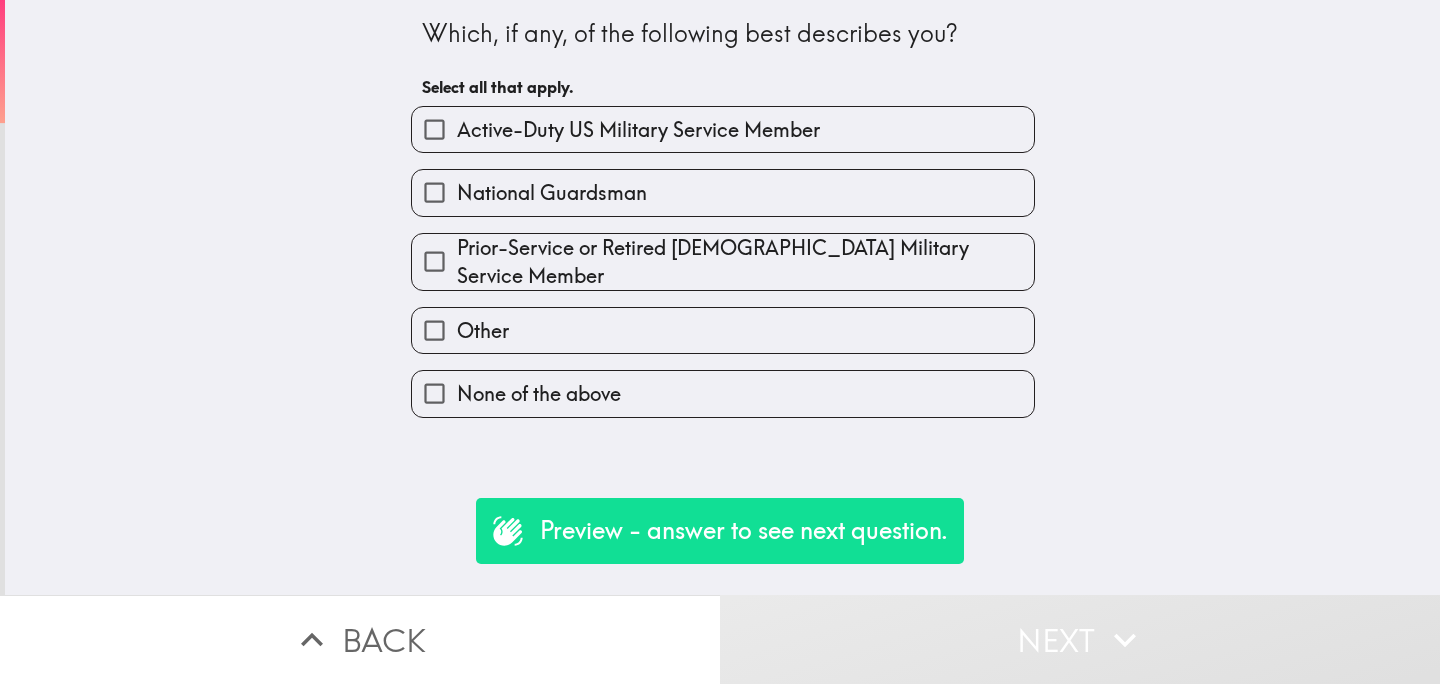 click on "National Guardsman" at bounding box center [723, 192] 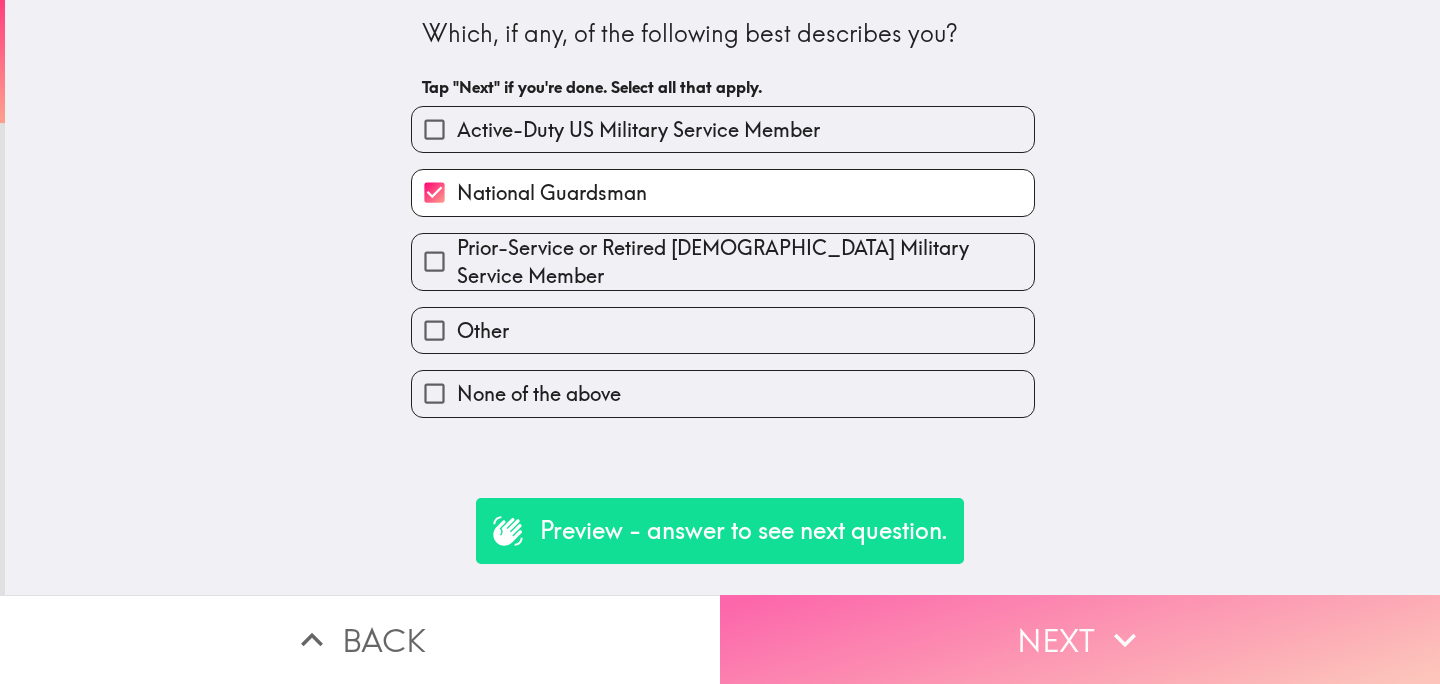 click on "Next" at bounding box center (1080, 639) 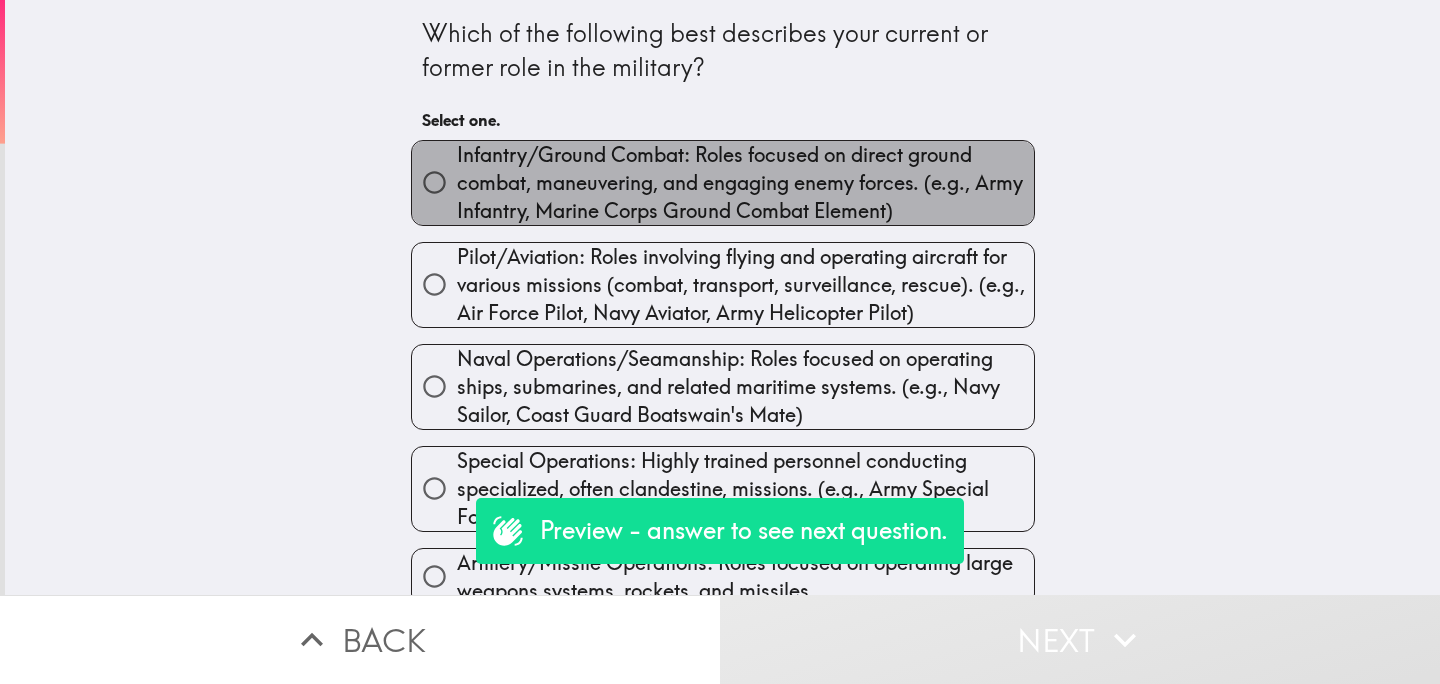 click on "Infantry/Ground Combat: Roles focused on direct ground combat, maneuvering, and engaging enemy forces. (e.g., Army Infantry, Marine Corps Ground Combat Element)" at bounding box center (745, 183) 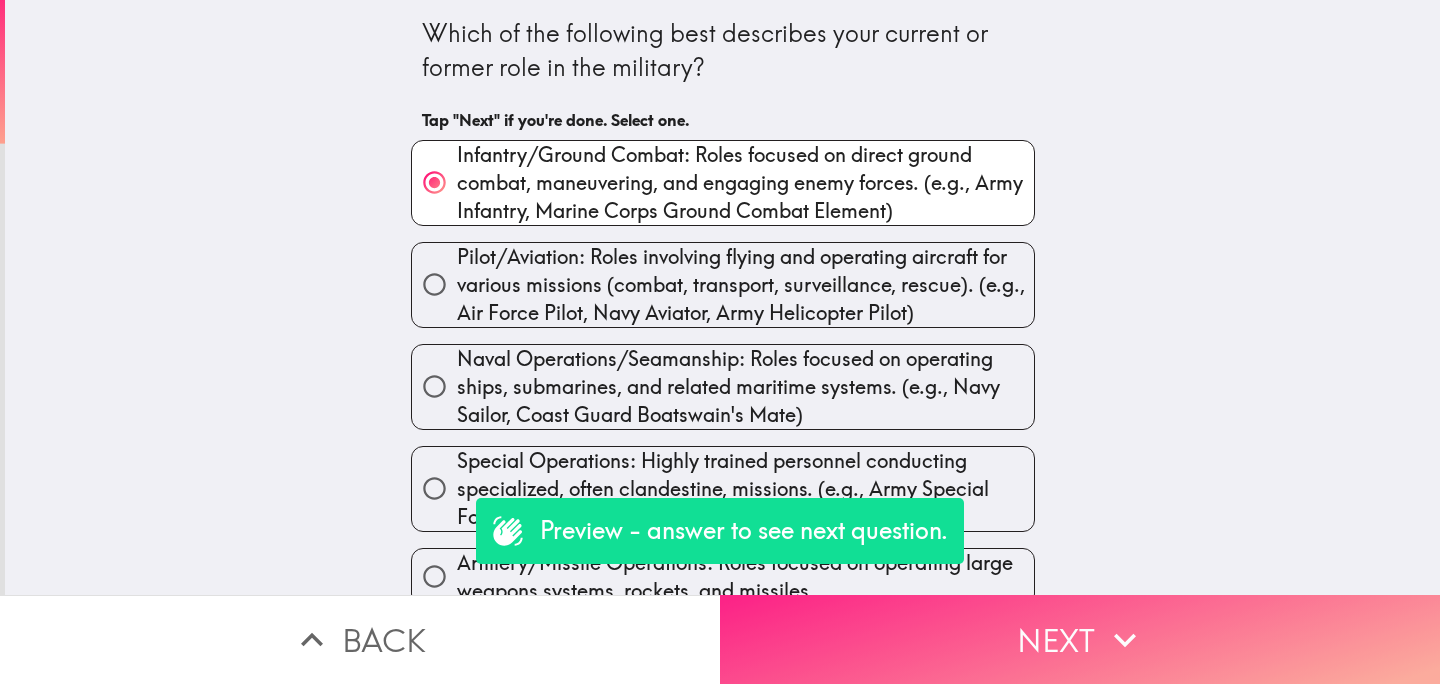 click on "Next" at bounding box center [1080, 639] 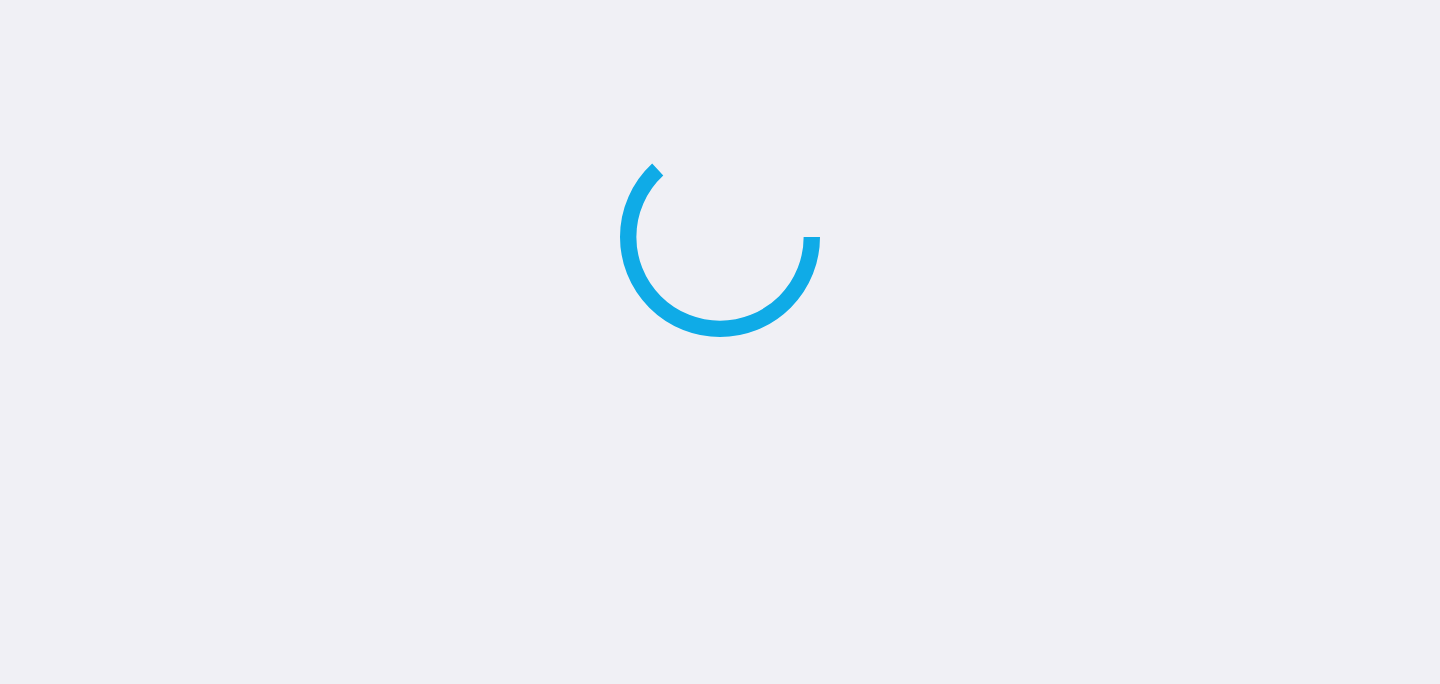 scroll, scrollTop: 0, scrollLeft: 0, axis: both 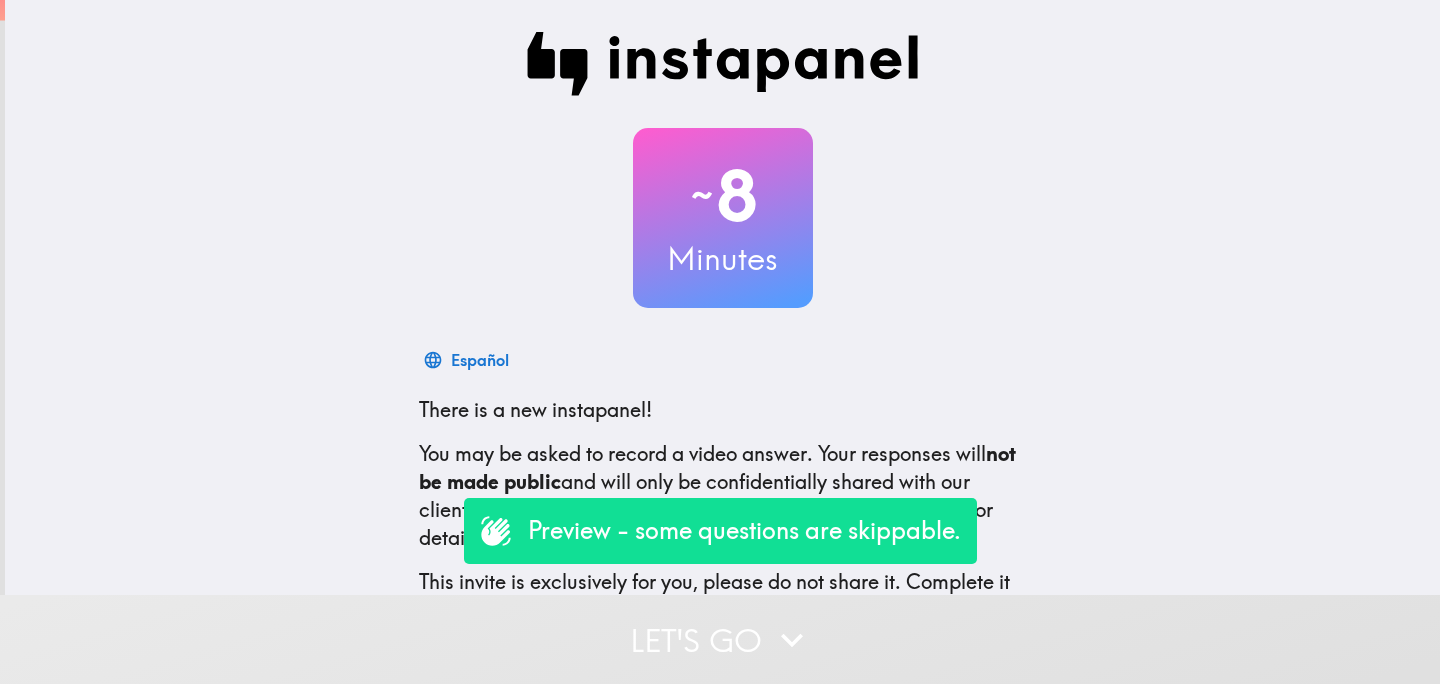 click on "Let's go" at bounding box center (720, 639) 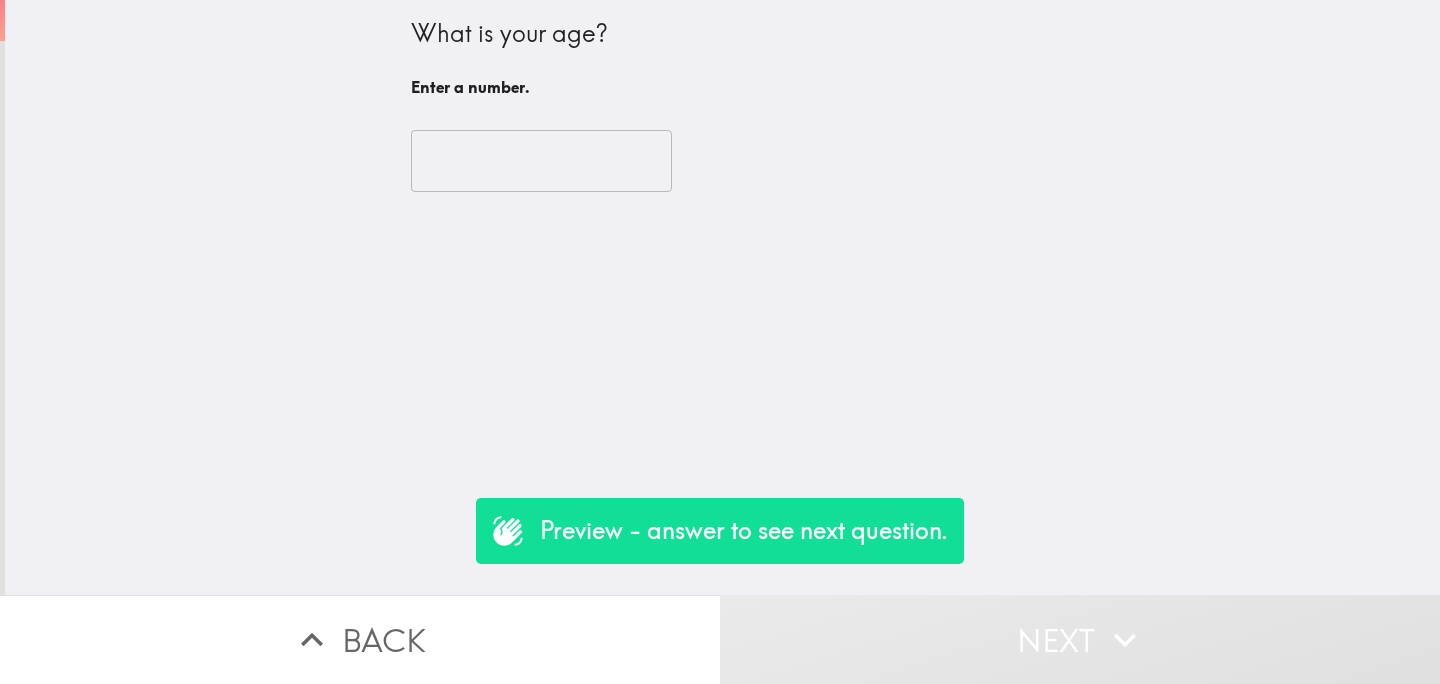 click at bounding box center [541, 161] 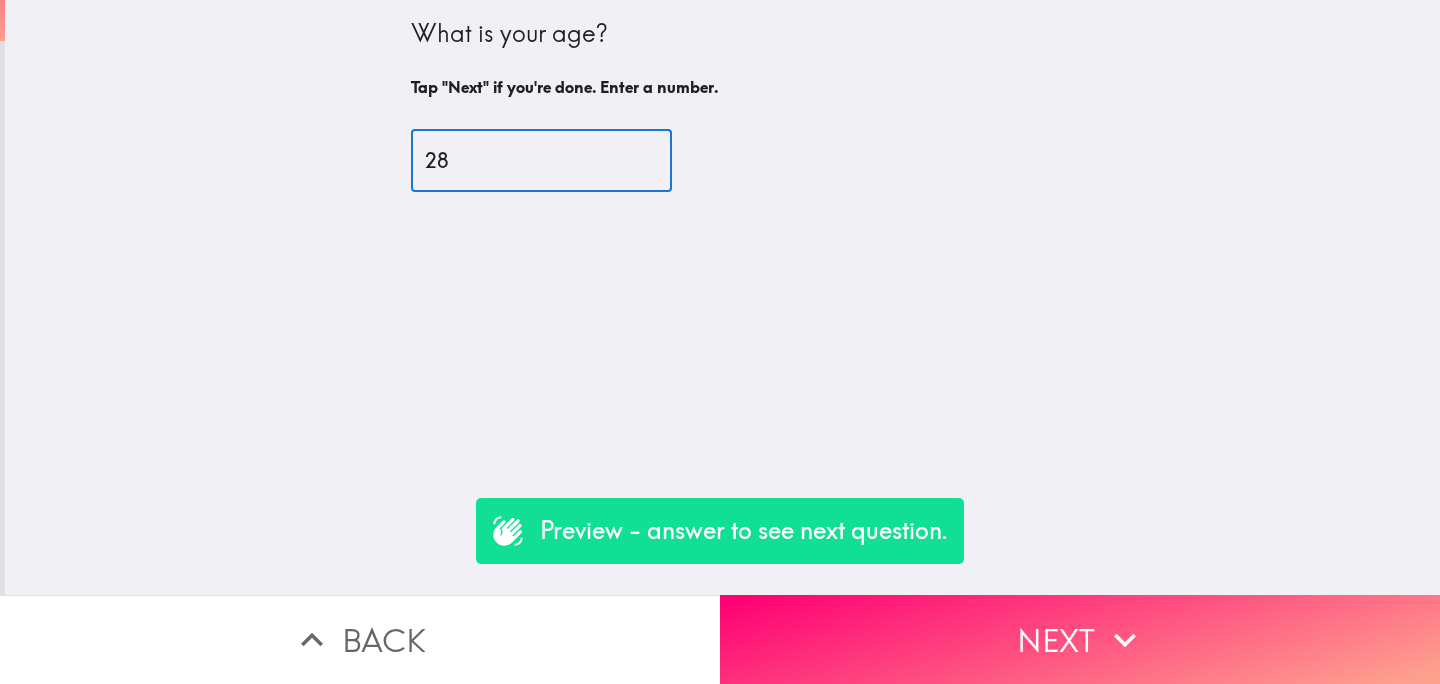type on "28" 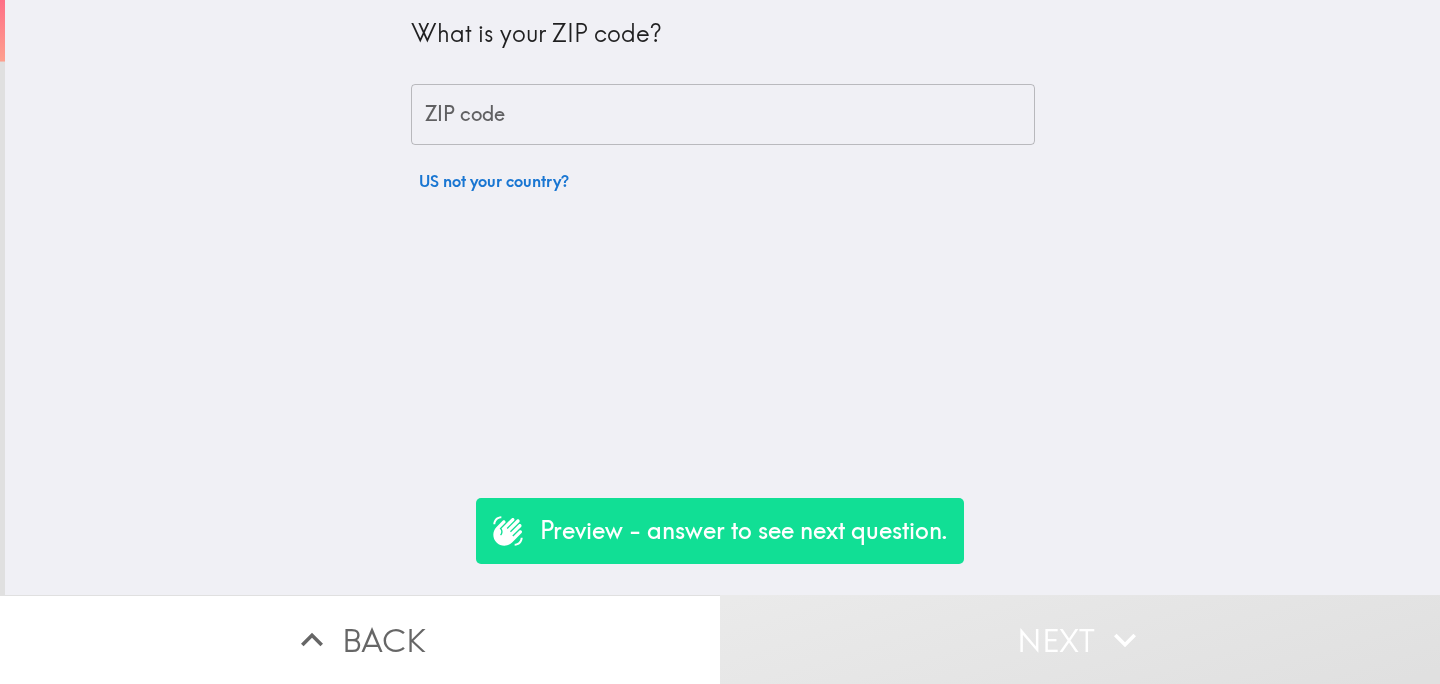 click on "ZIP code" at bounding box center [723, 115] 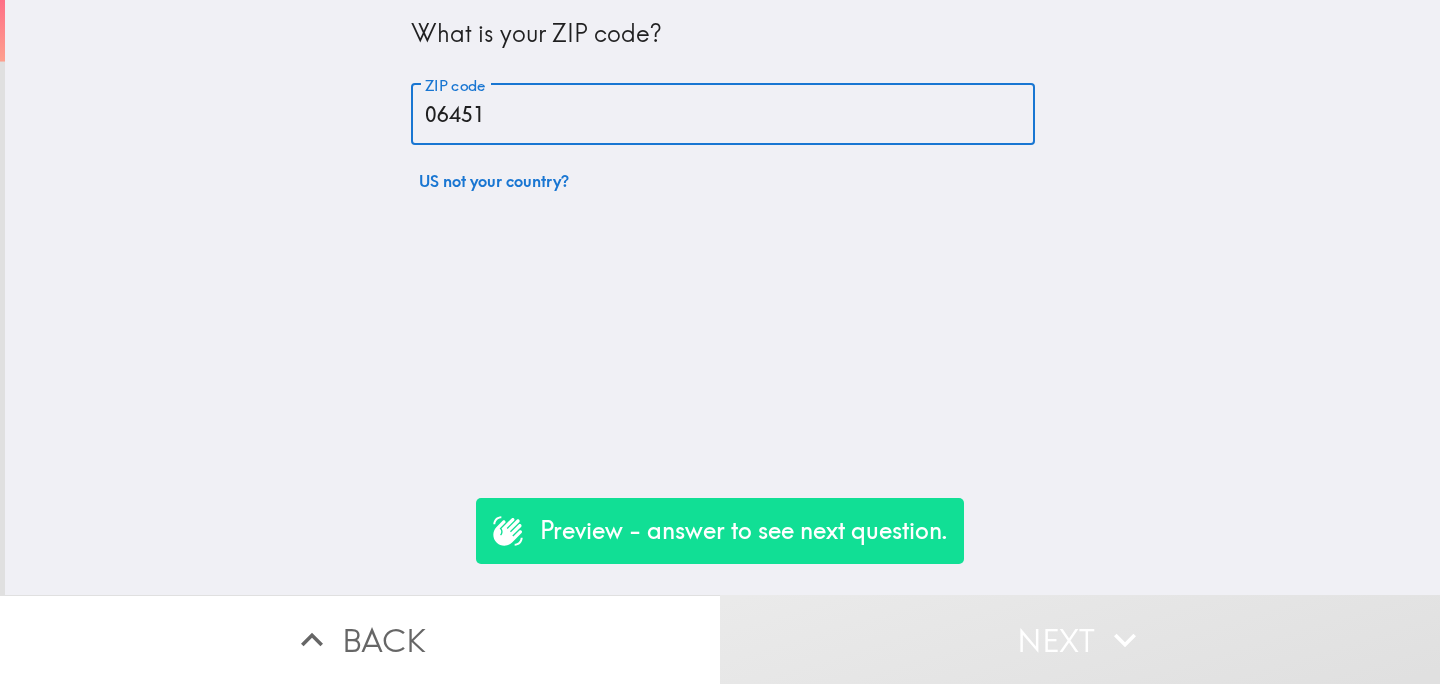 type on "06451" 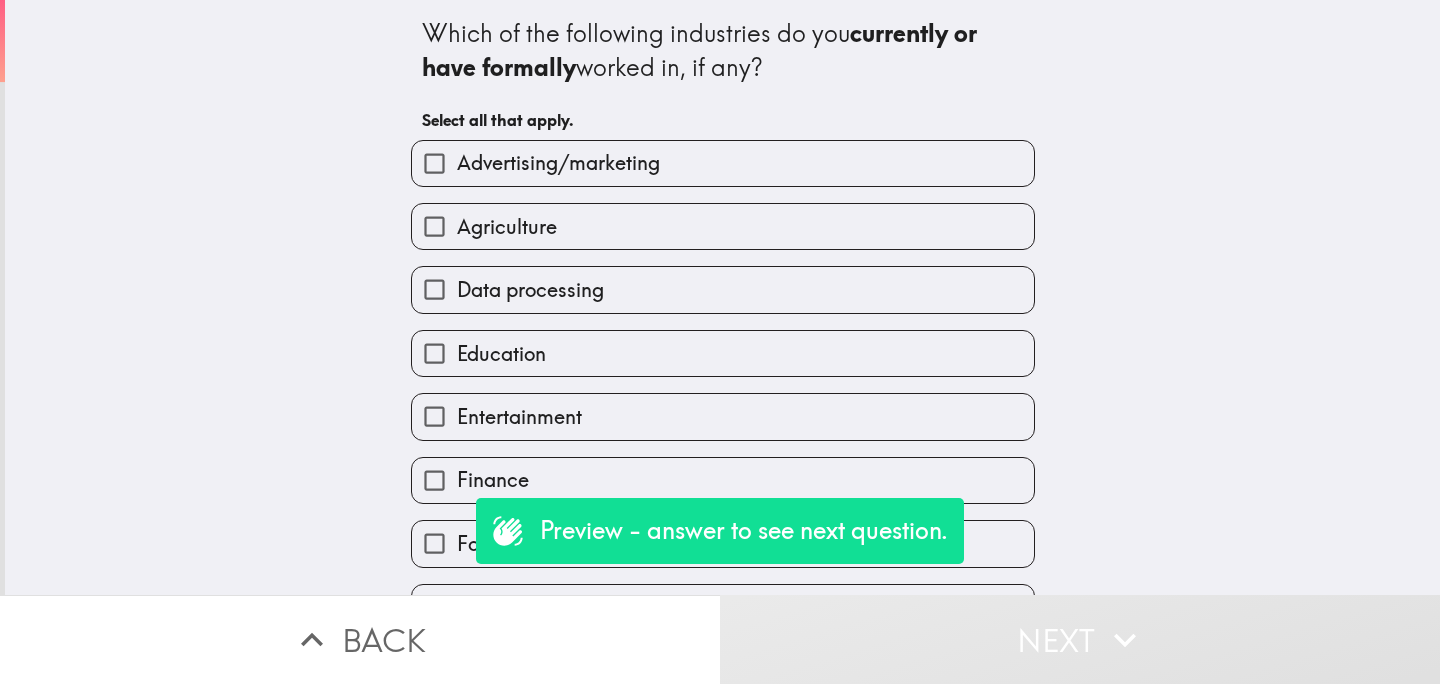 scroll, scrollTop: 559, scrollLeft: 0, axis: vertical 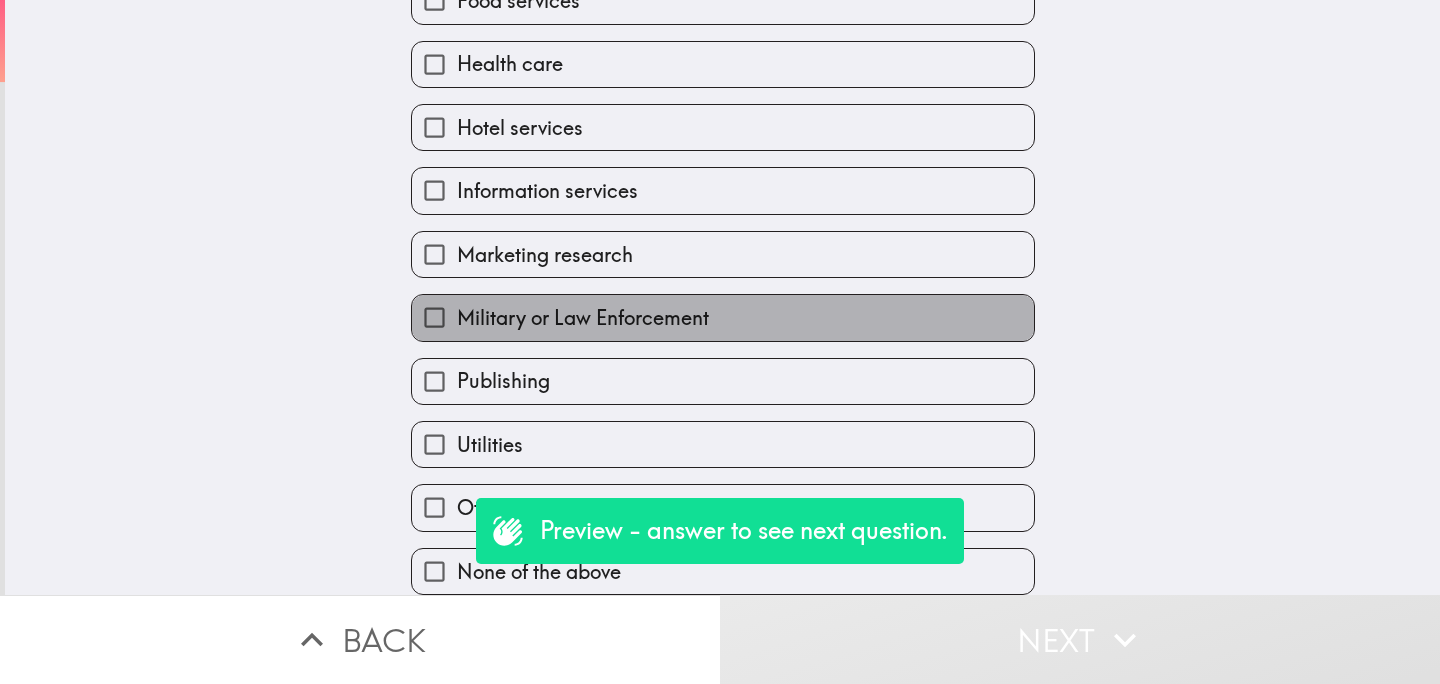 click on "Military or Law Enforcement" at bounding box center (723, 317) 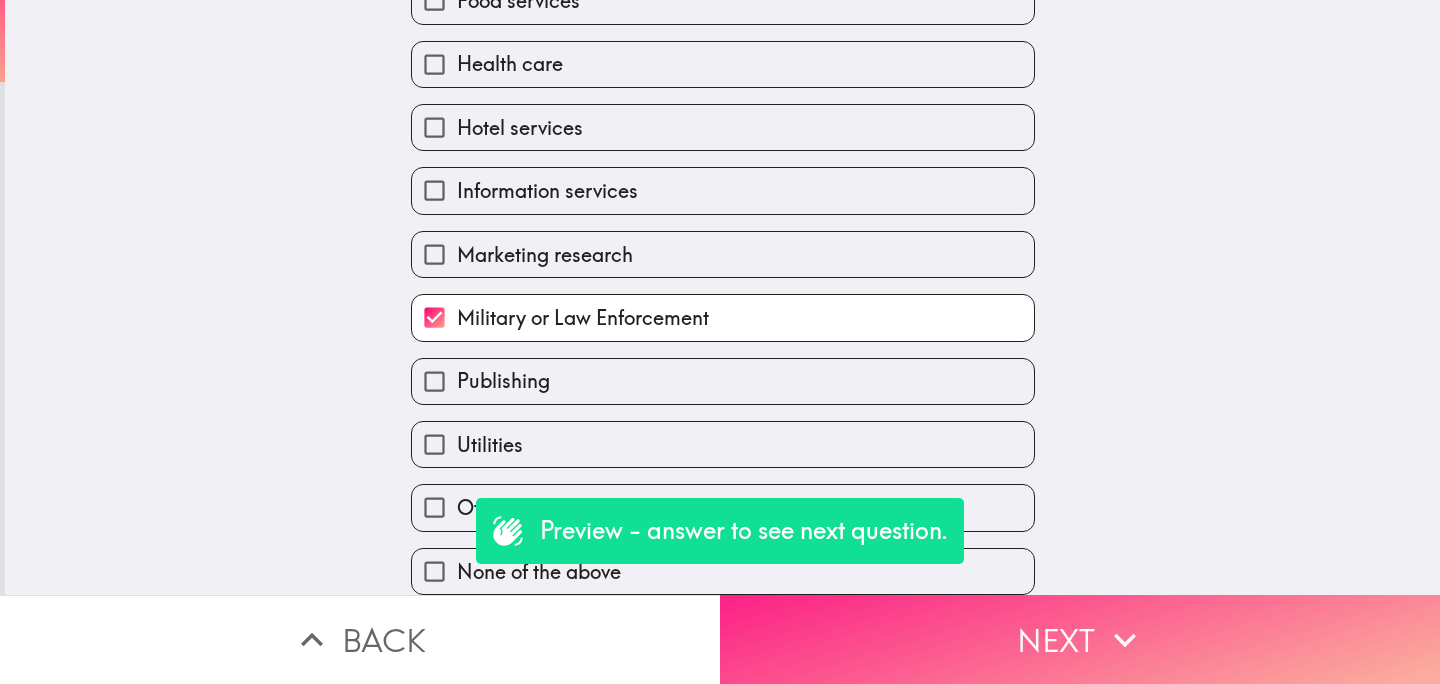 click on "Next" at bounding box center (1080, 639) 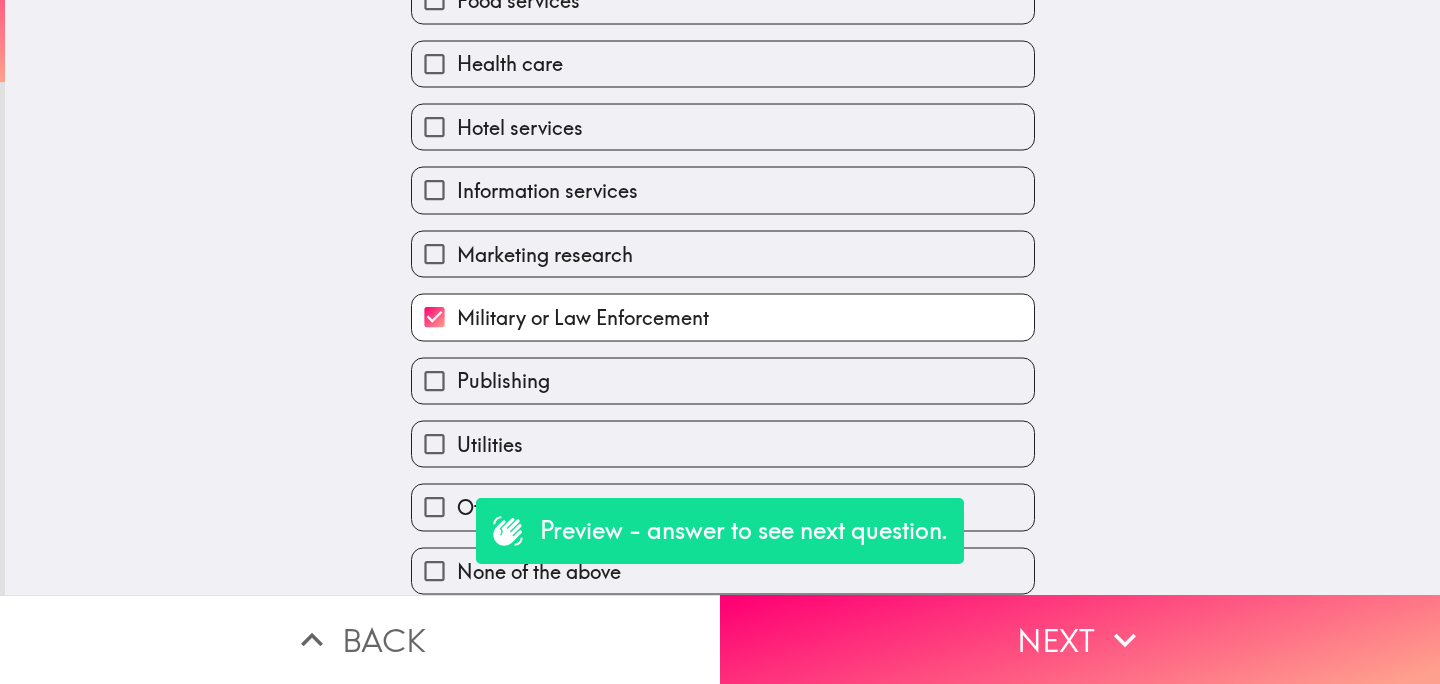 scroll, scrollTop: 0, scrollLeft: 0, axis: both 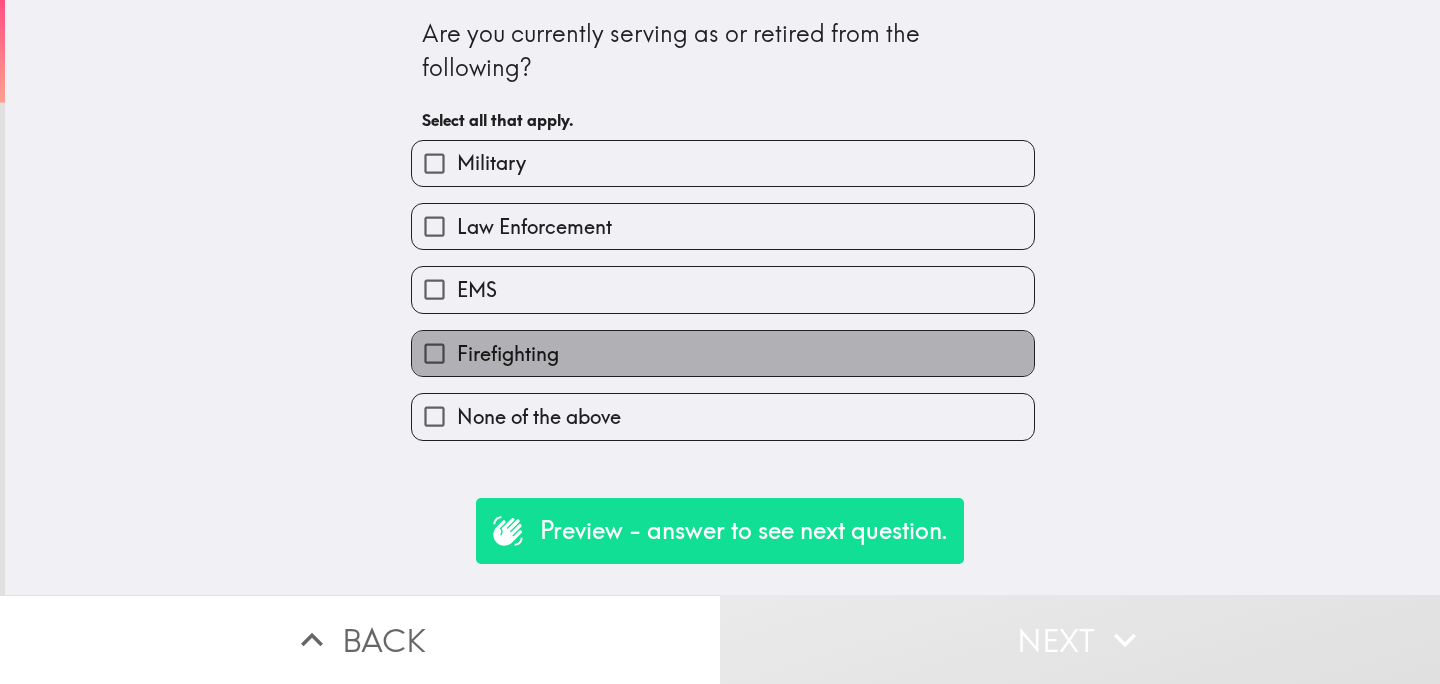click on "Firefighting" at bounding box center (723, 353) 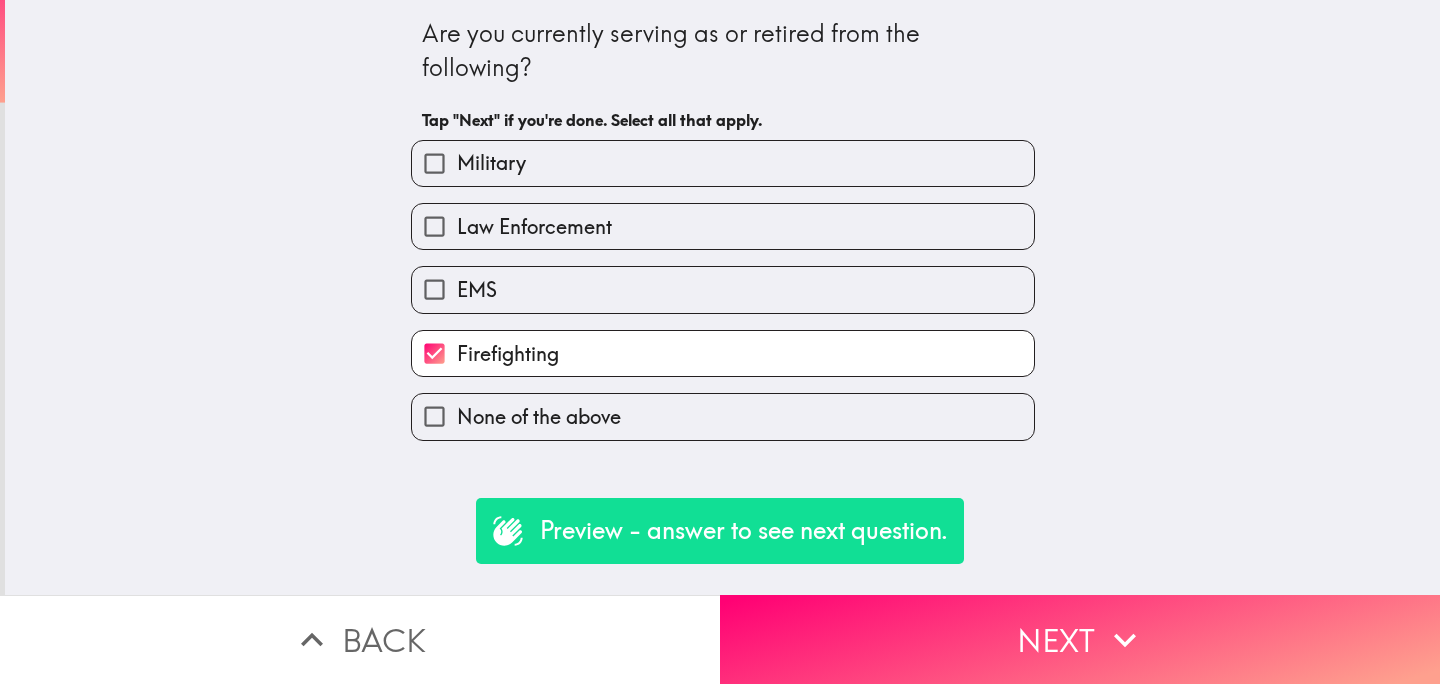 click on "Military" at bounding box center [723, 163] 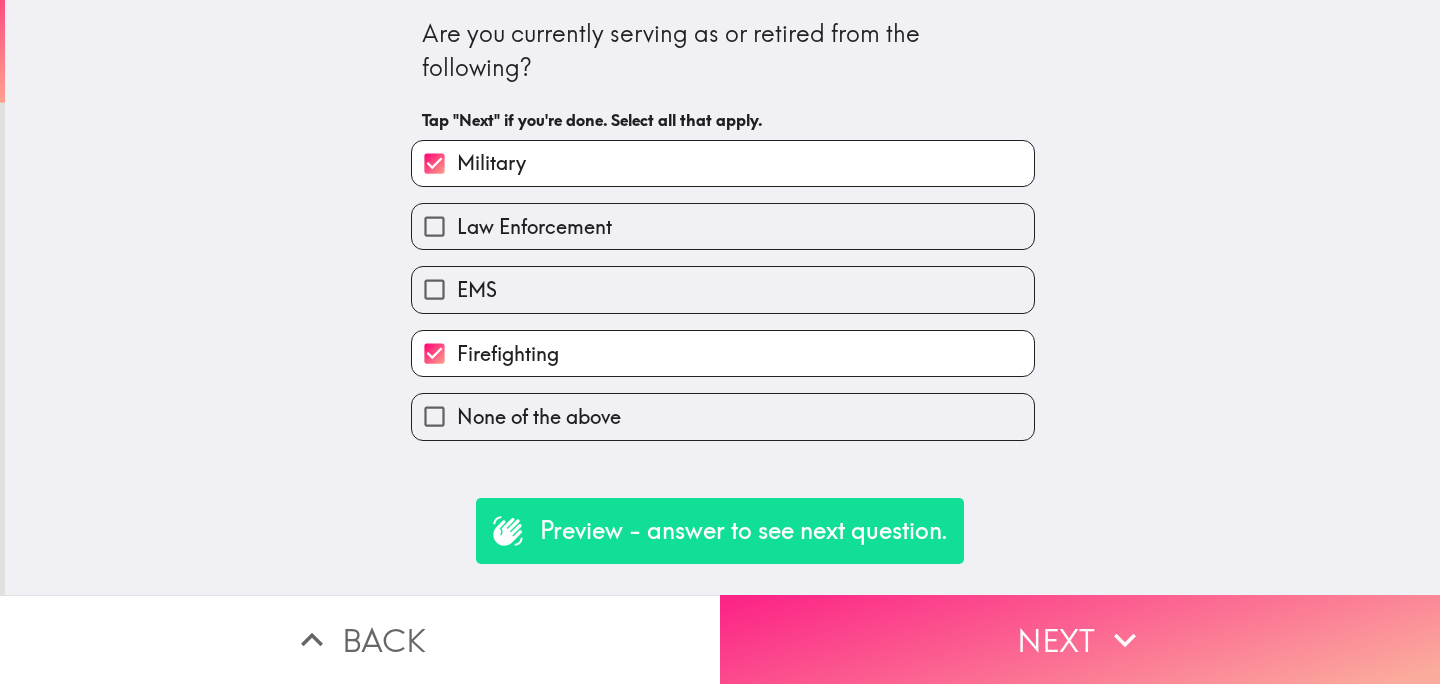 click on "Next" at bounding box center (1080, 639) 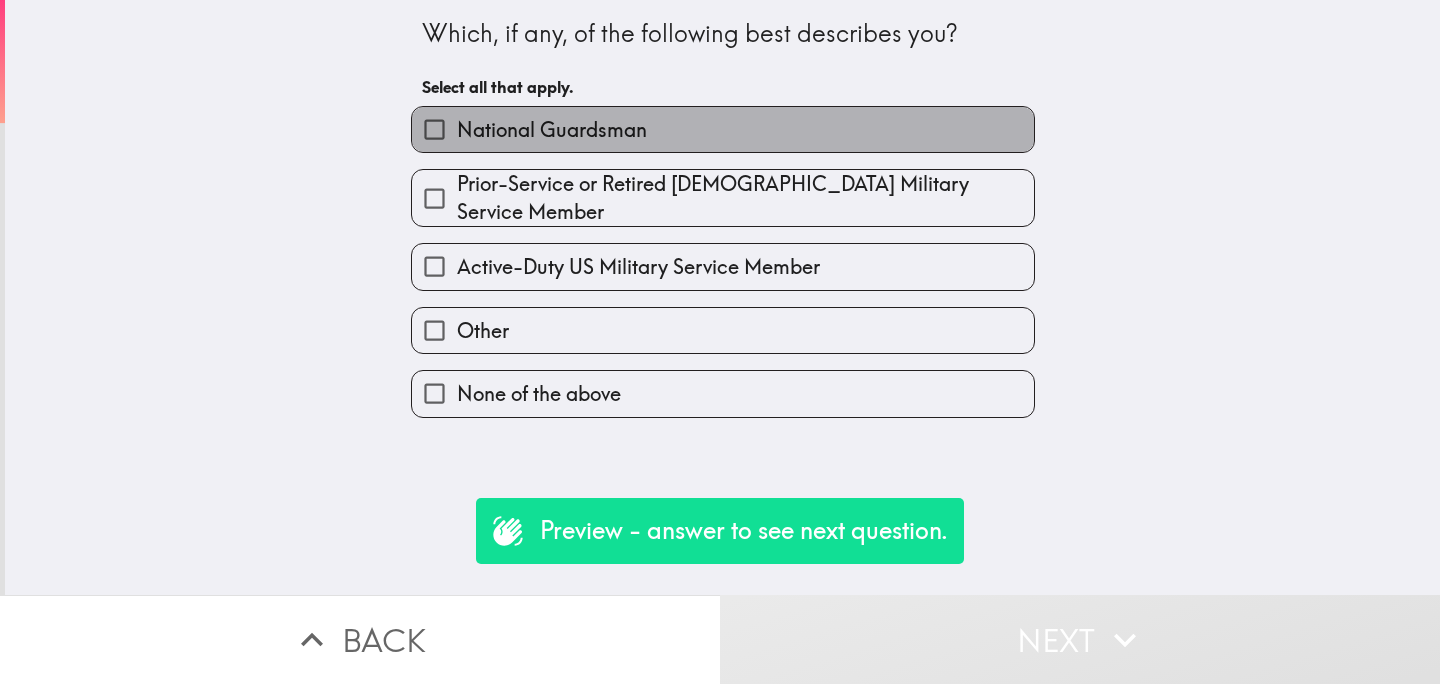 click on "National Guardsman" at bounding box center (723, 129) 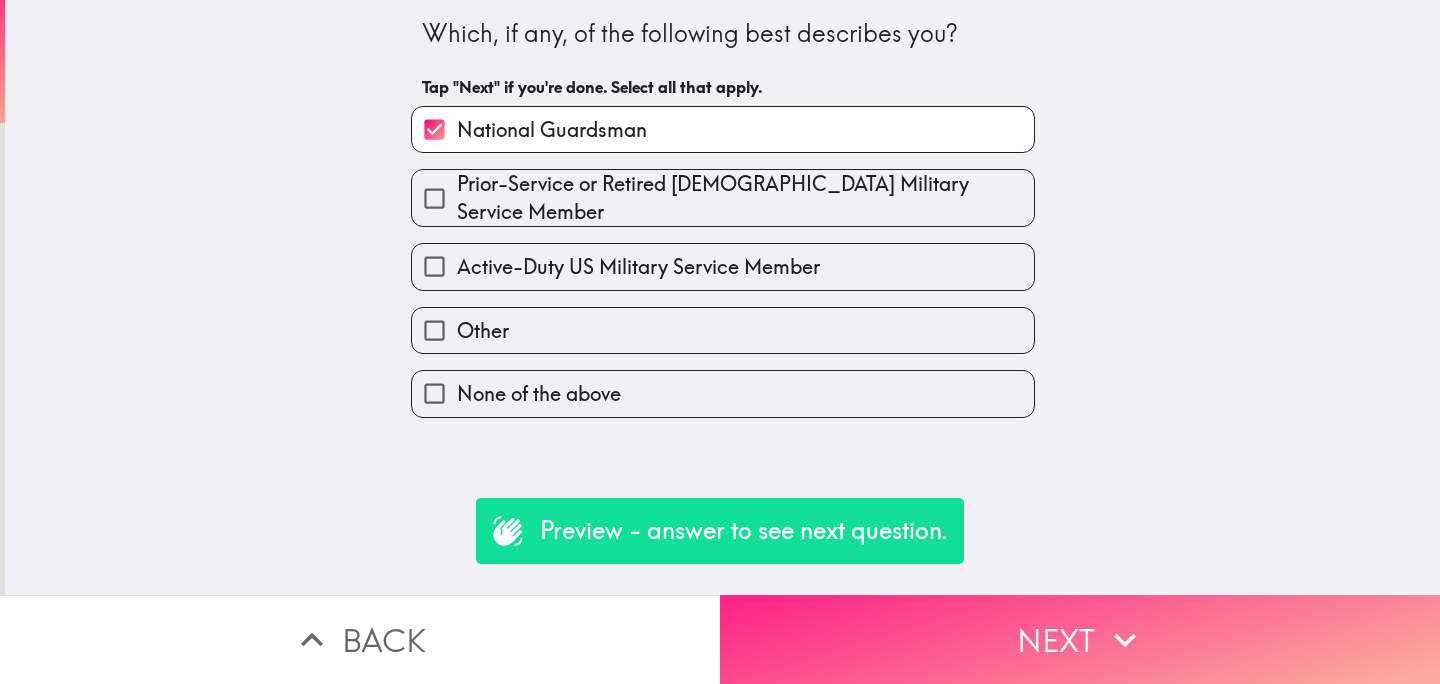 click on "Next" at bounding box center [1080, 639] 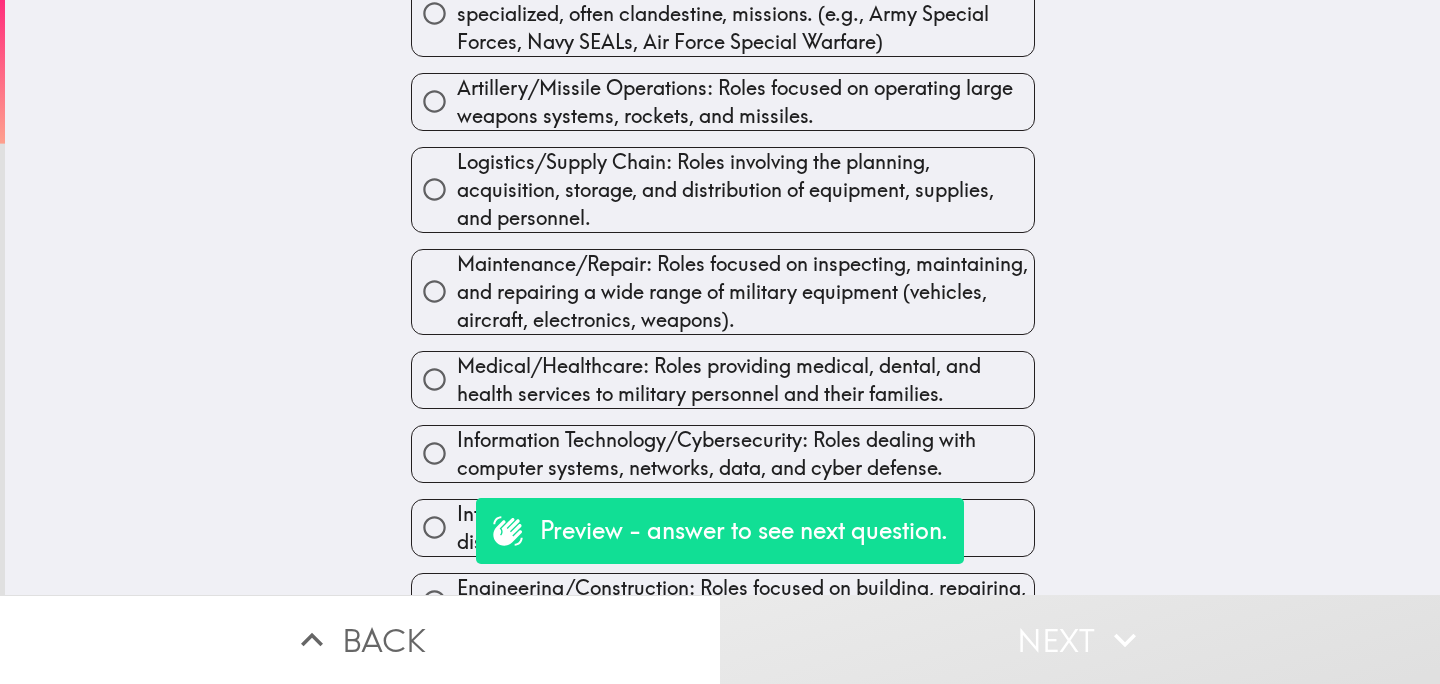 scroll, scrollTop: 1092, scrollLeft: 0, axis: vertical 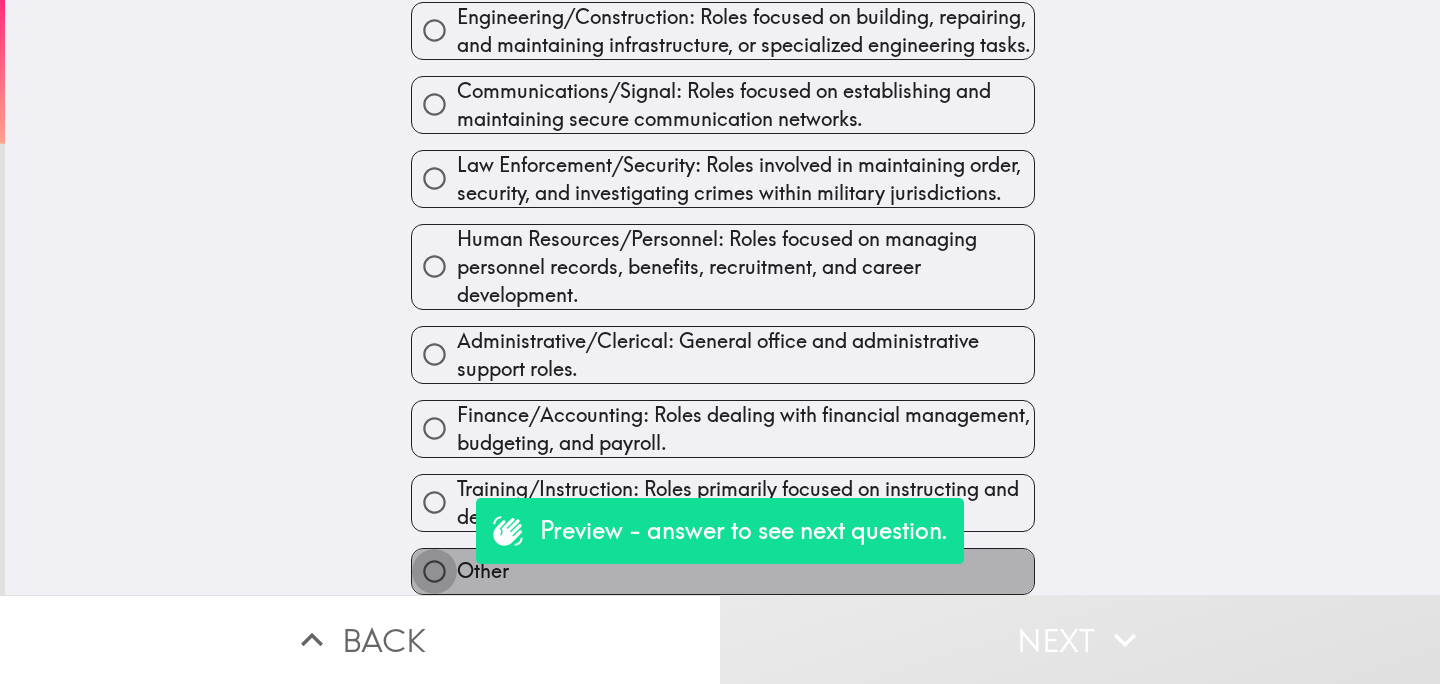 click on "Other" at bounding box center (434, 571) 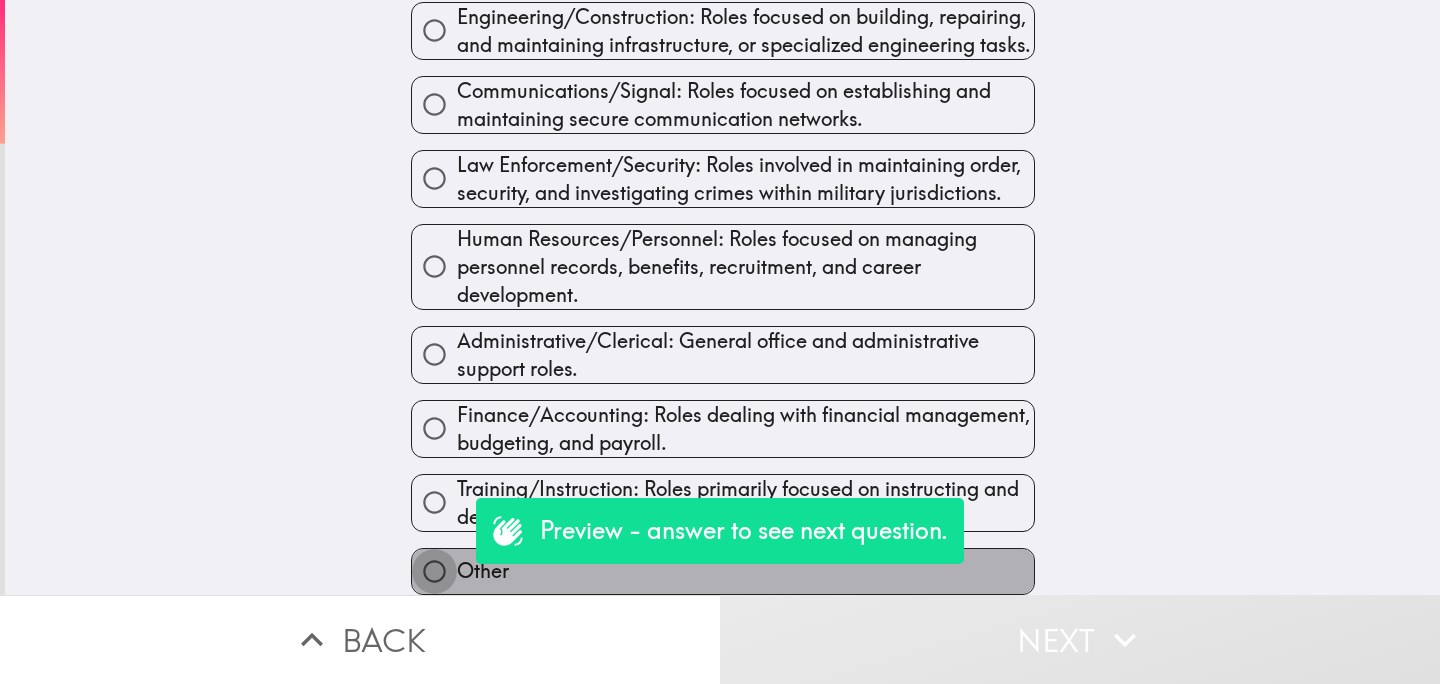 radio on "true" 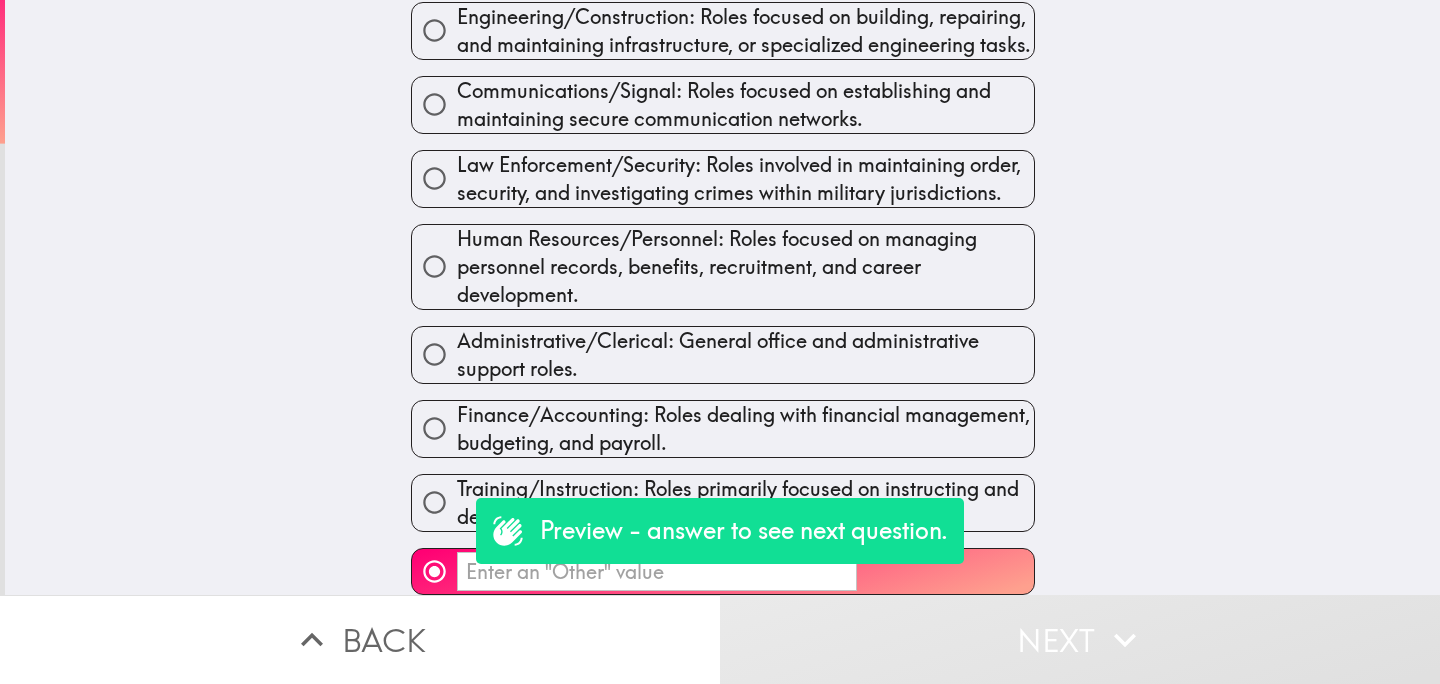 click on "​" at bounding box center (657, 571) 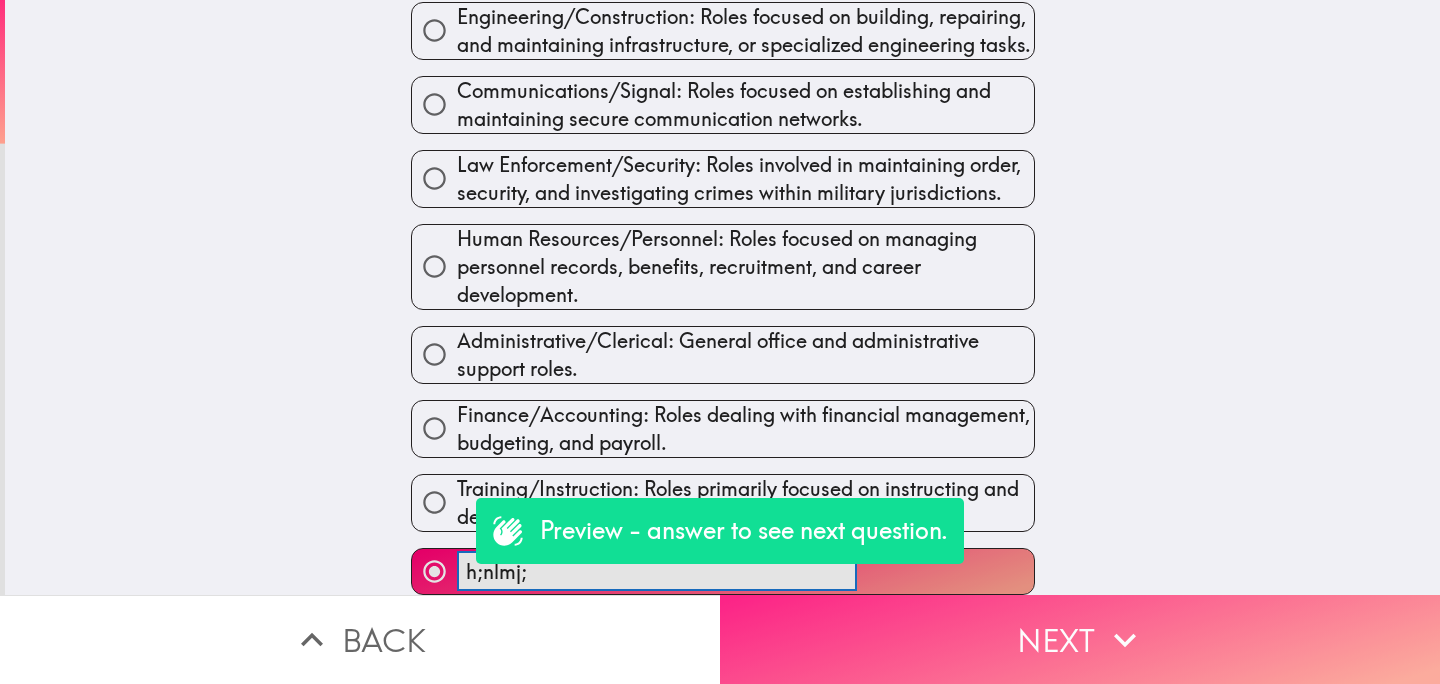 type on "h;nlmj;" 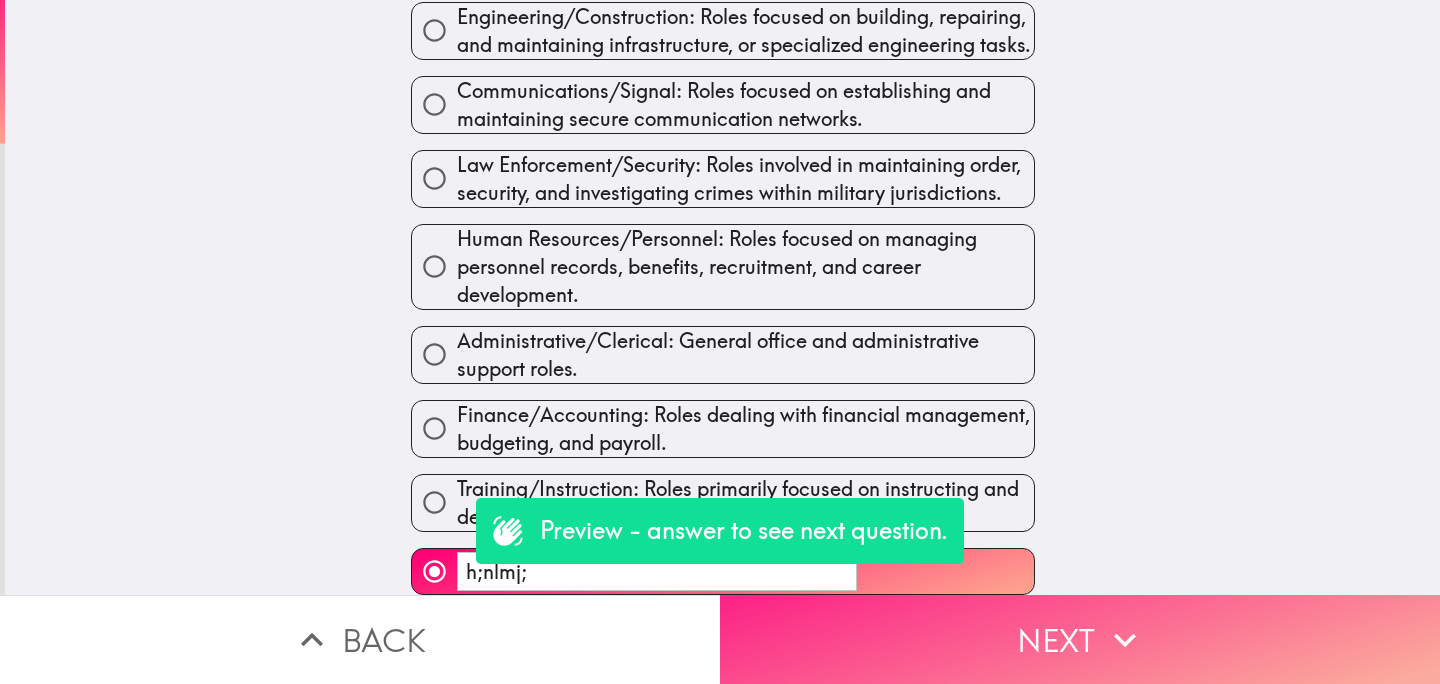 scroll, scrollTop: 0, scrollLeft: 0, axis: both 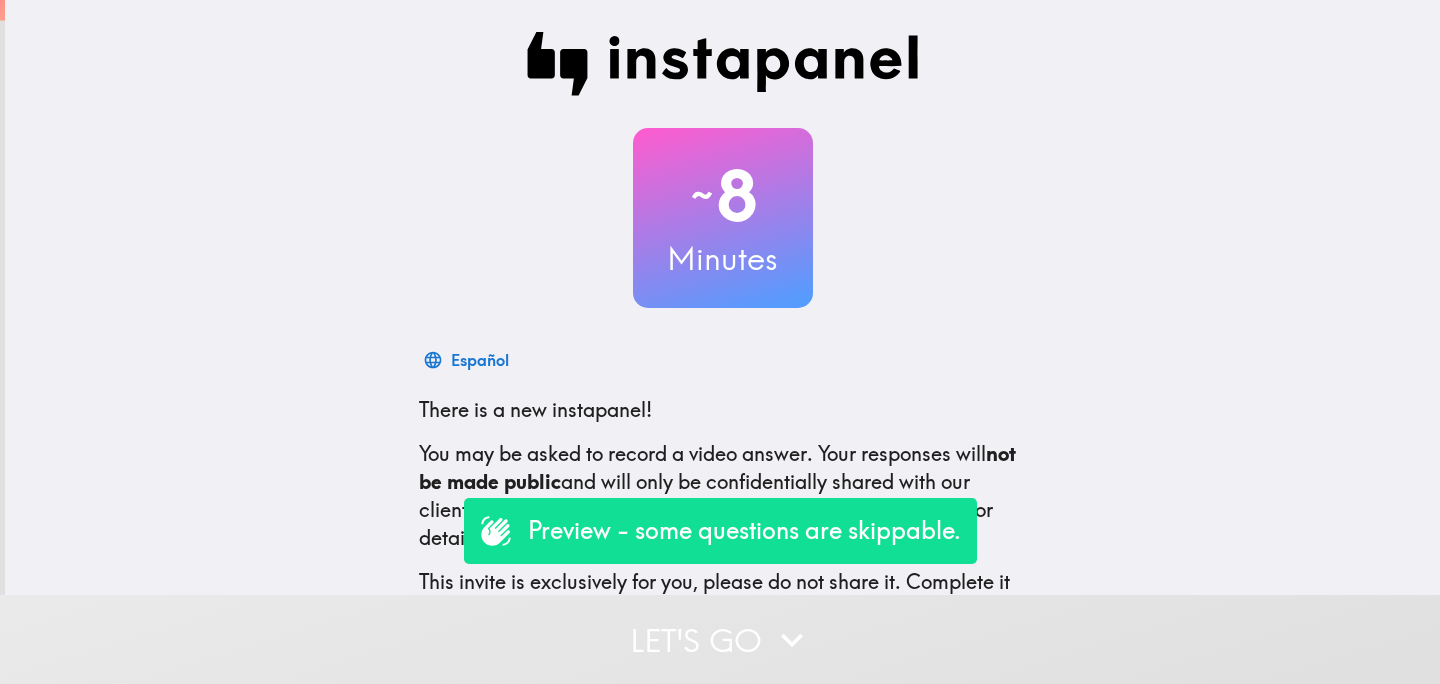 click on "Let's go" at bounding box center [720, 639] 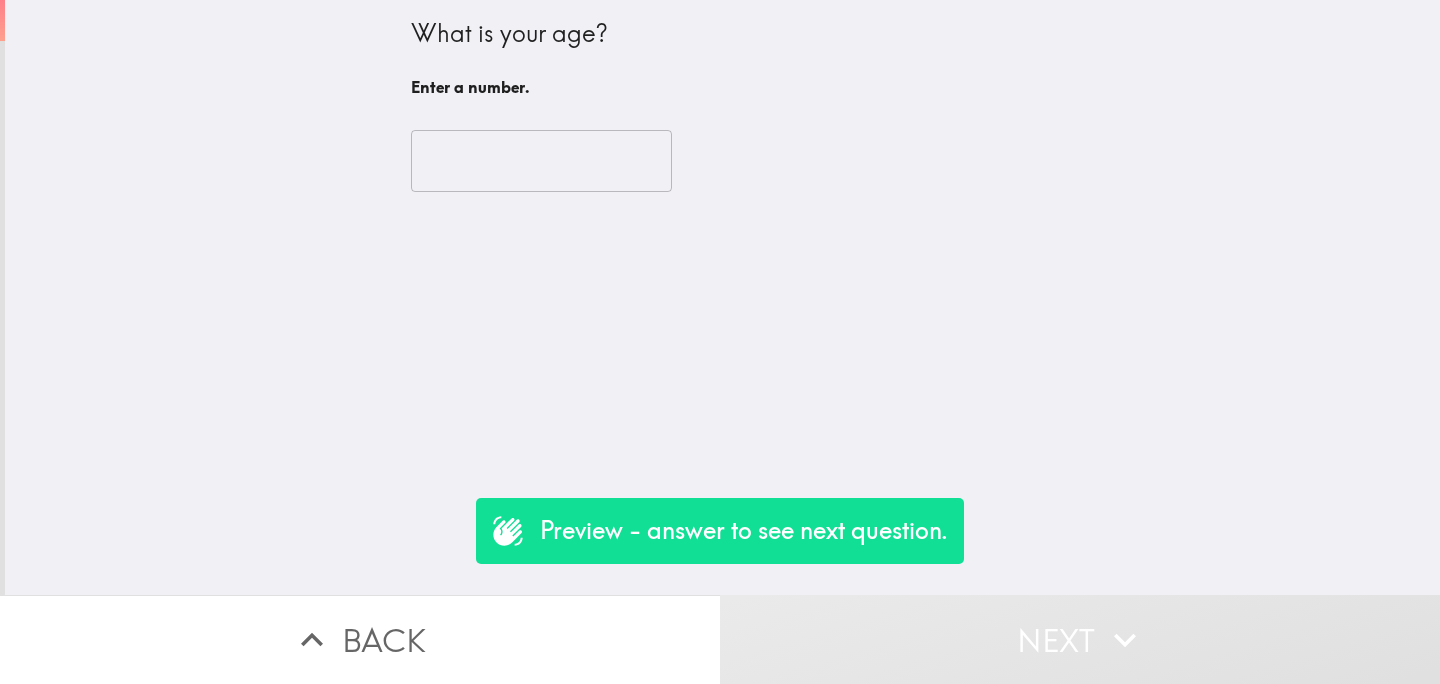click at bounding box center [541, 161] 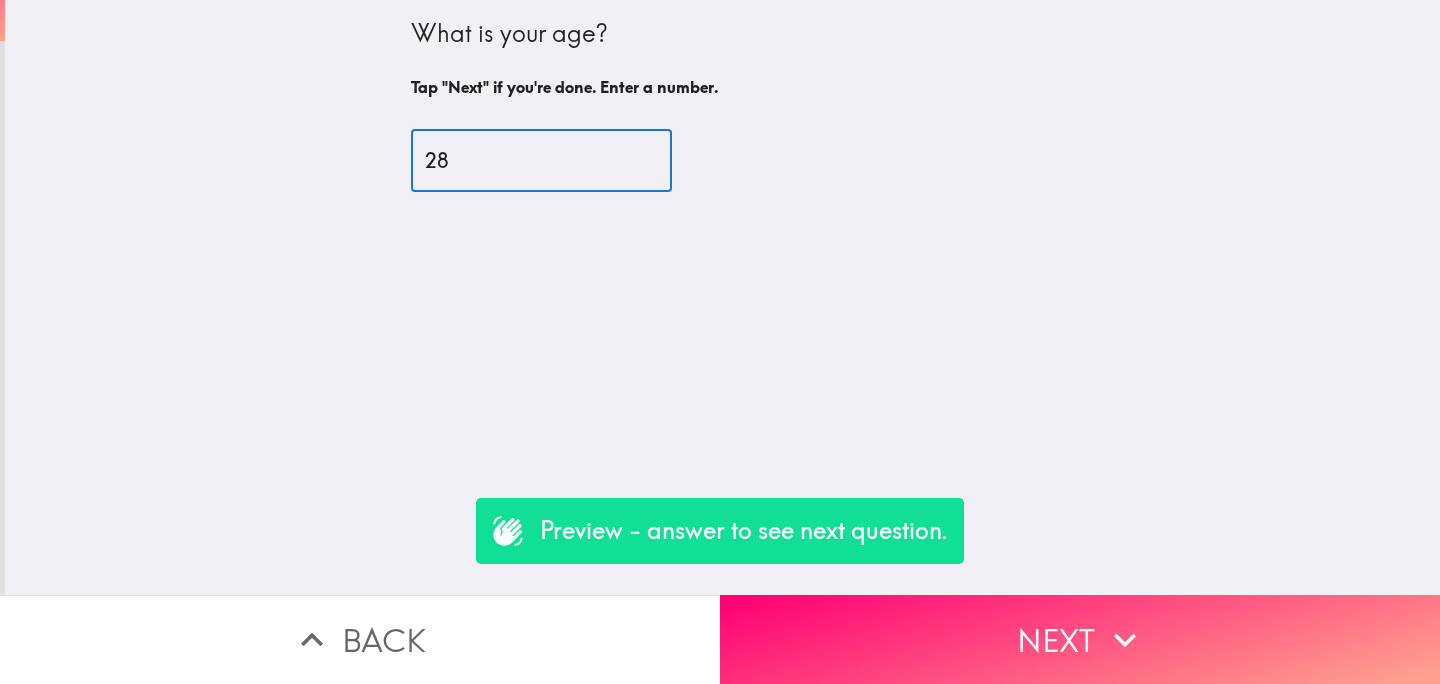 type on "28" 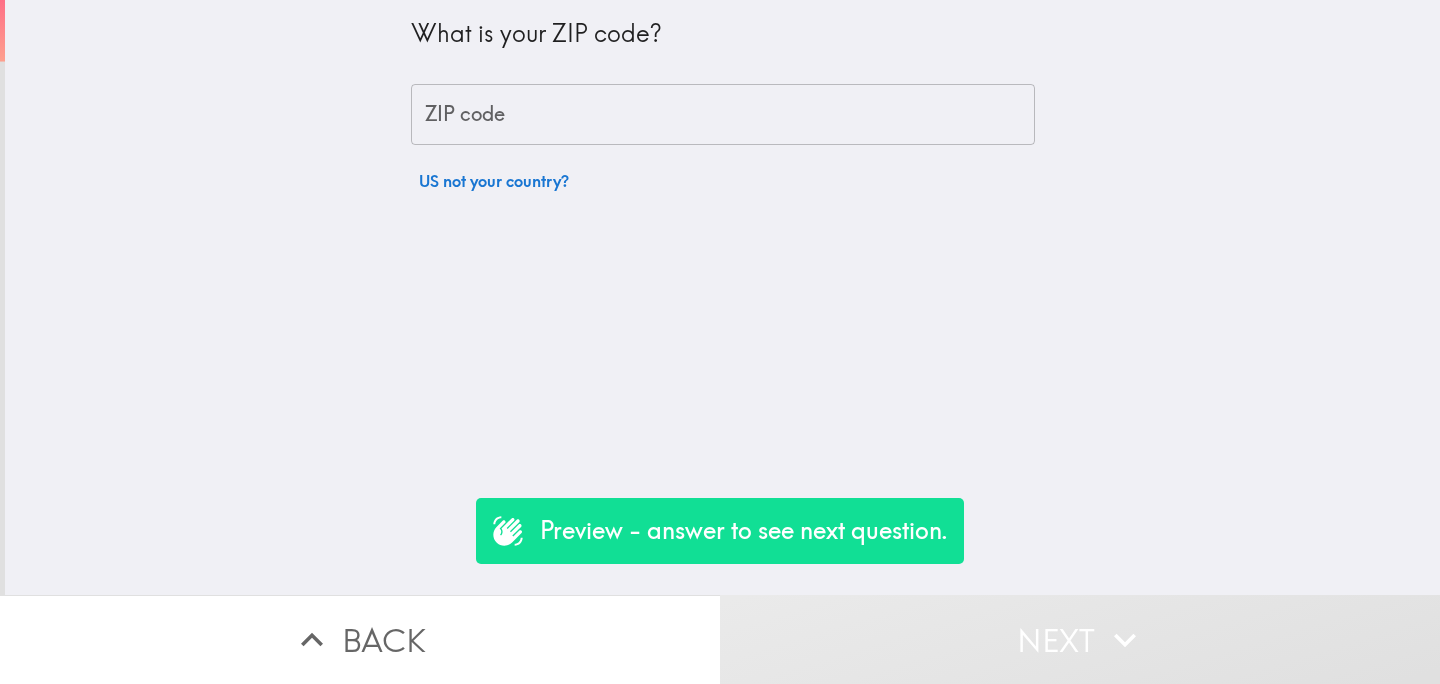 click on "ZIP code" at bounding box center (723, 115) 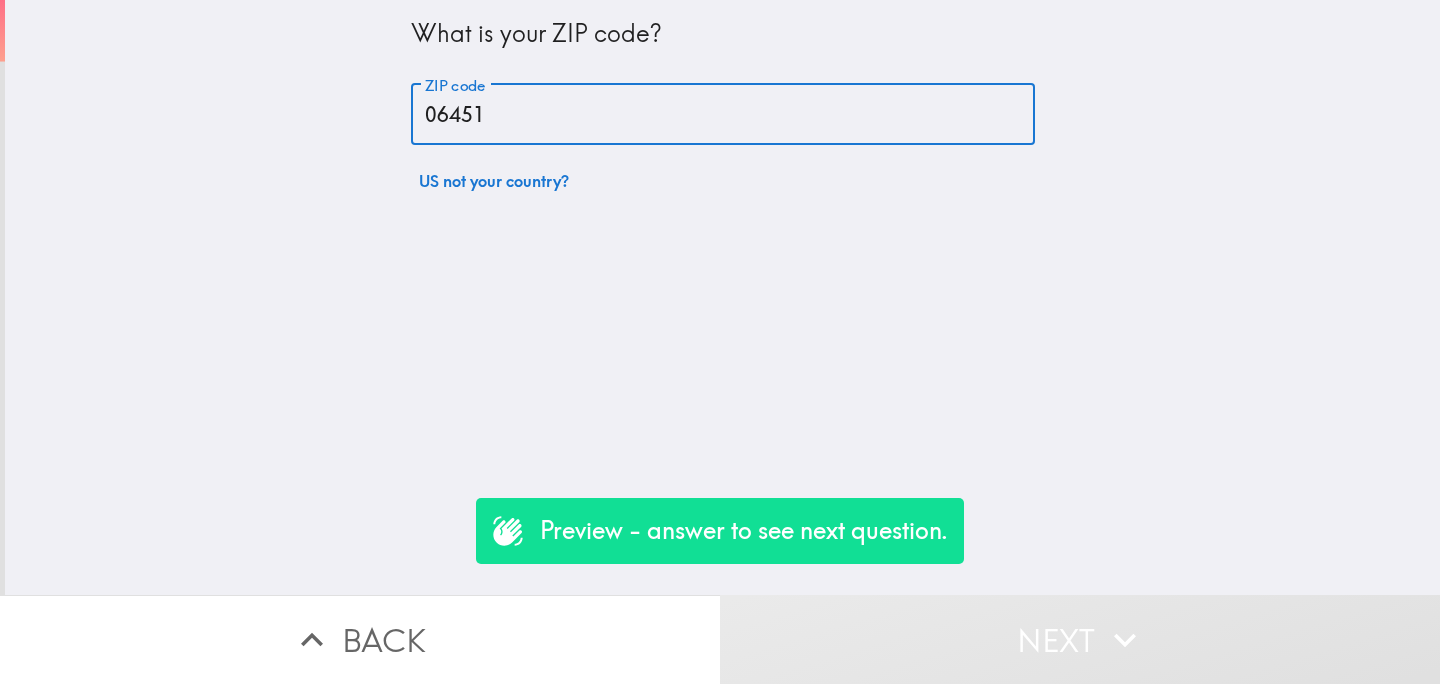 type on "06451" 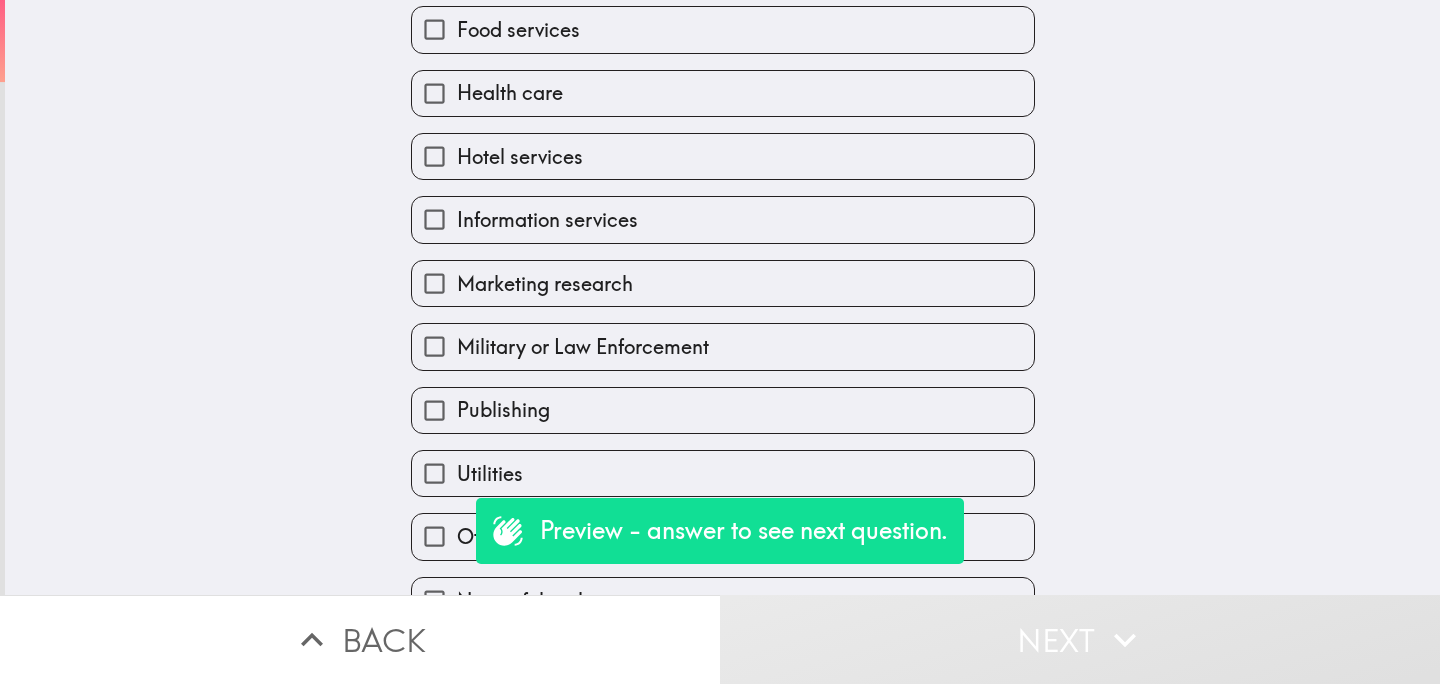scroll, scrollTop: 559, scrollLeft: 0, axis: vertical 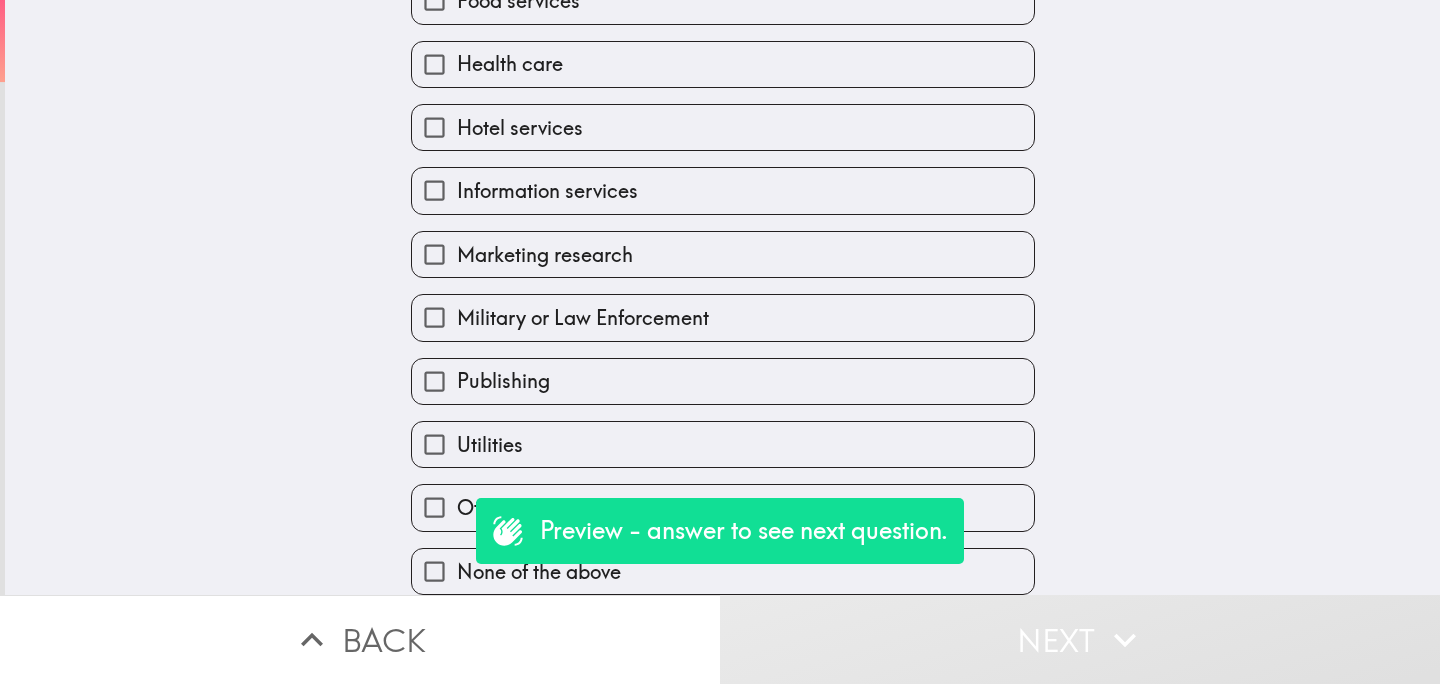 click on "Publishing" at bounding box center (715, 373) 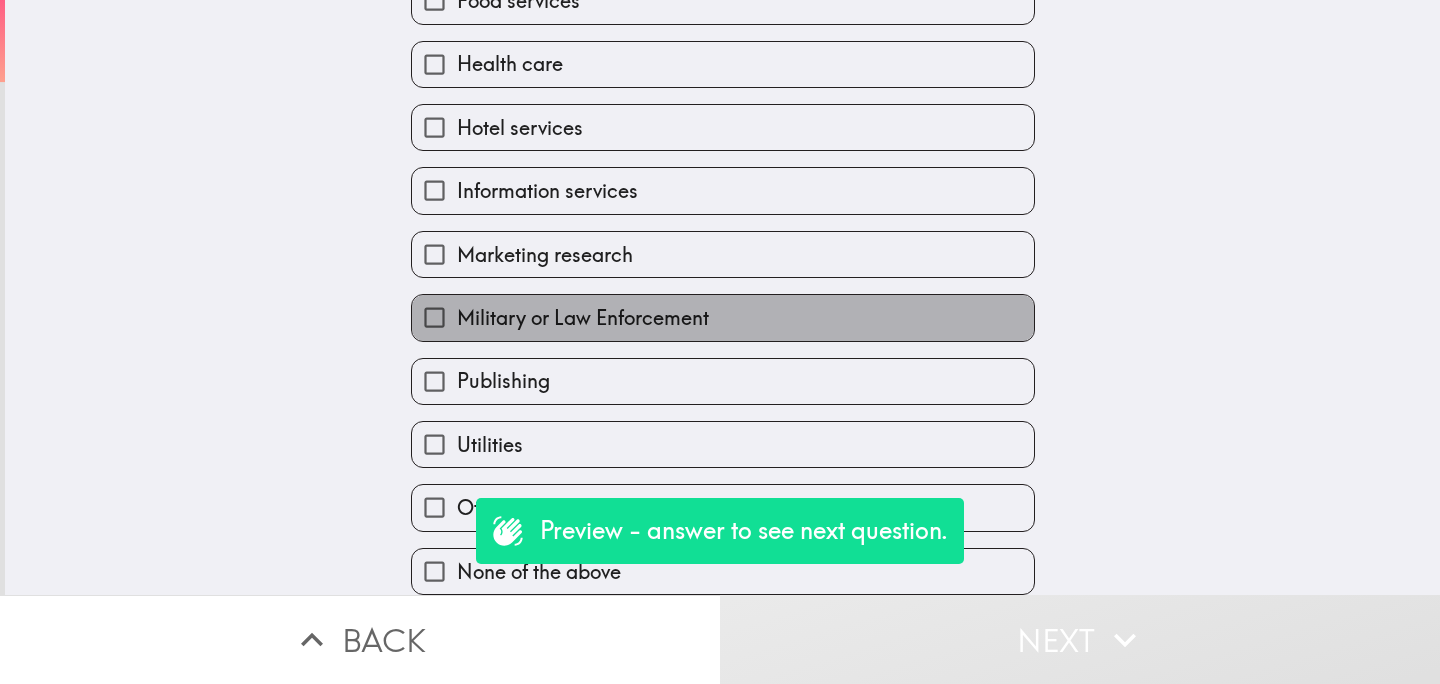 click on "Military or Law Enforcement" at bounding box center [583, 318] 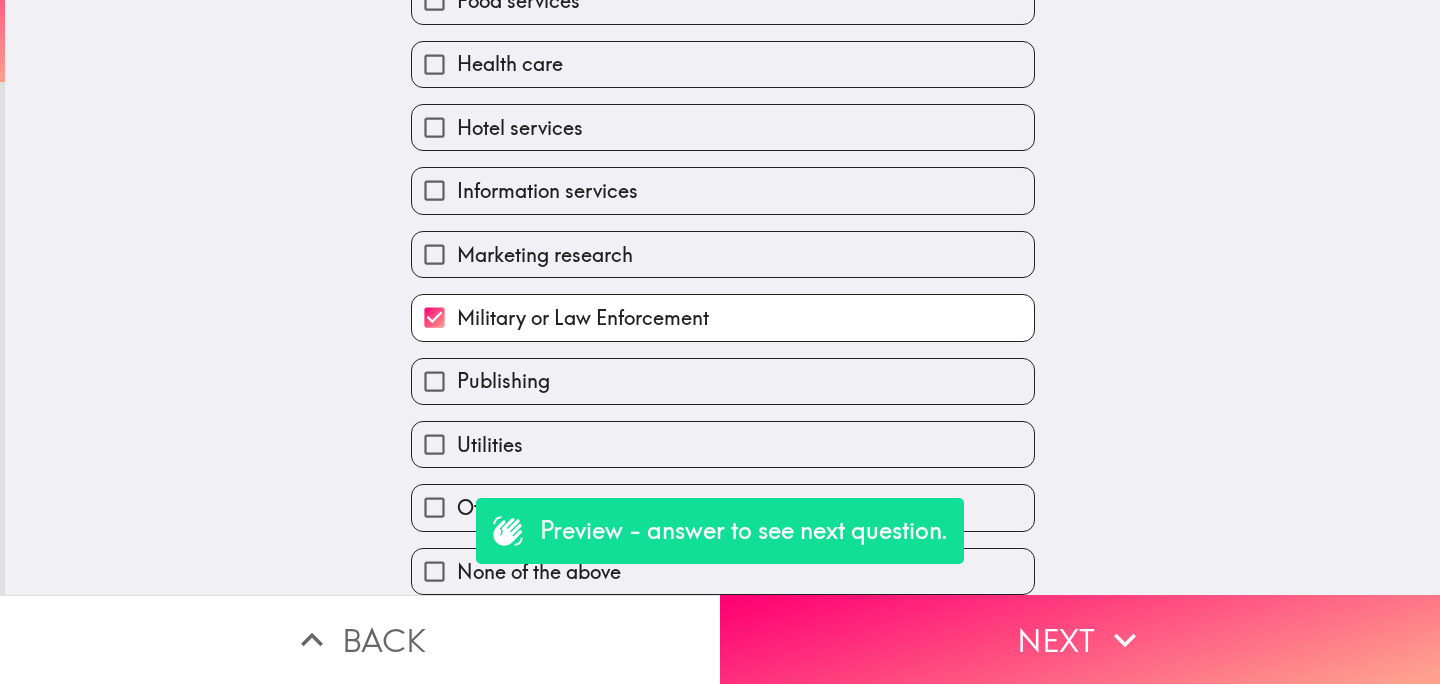 click on "Utilities" at bounding box center (715, 436) 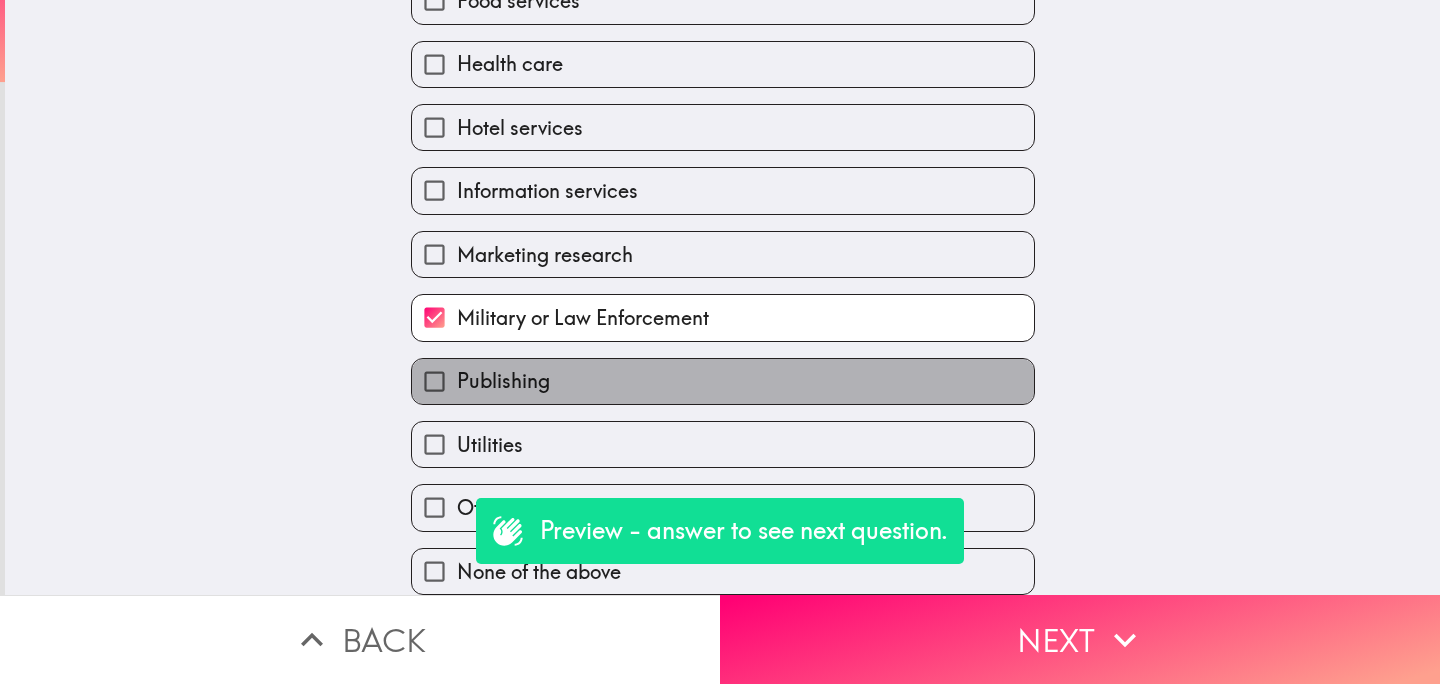 click on "Publishing" at bounding box center (723, 381) 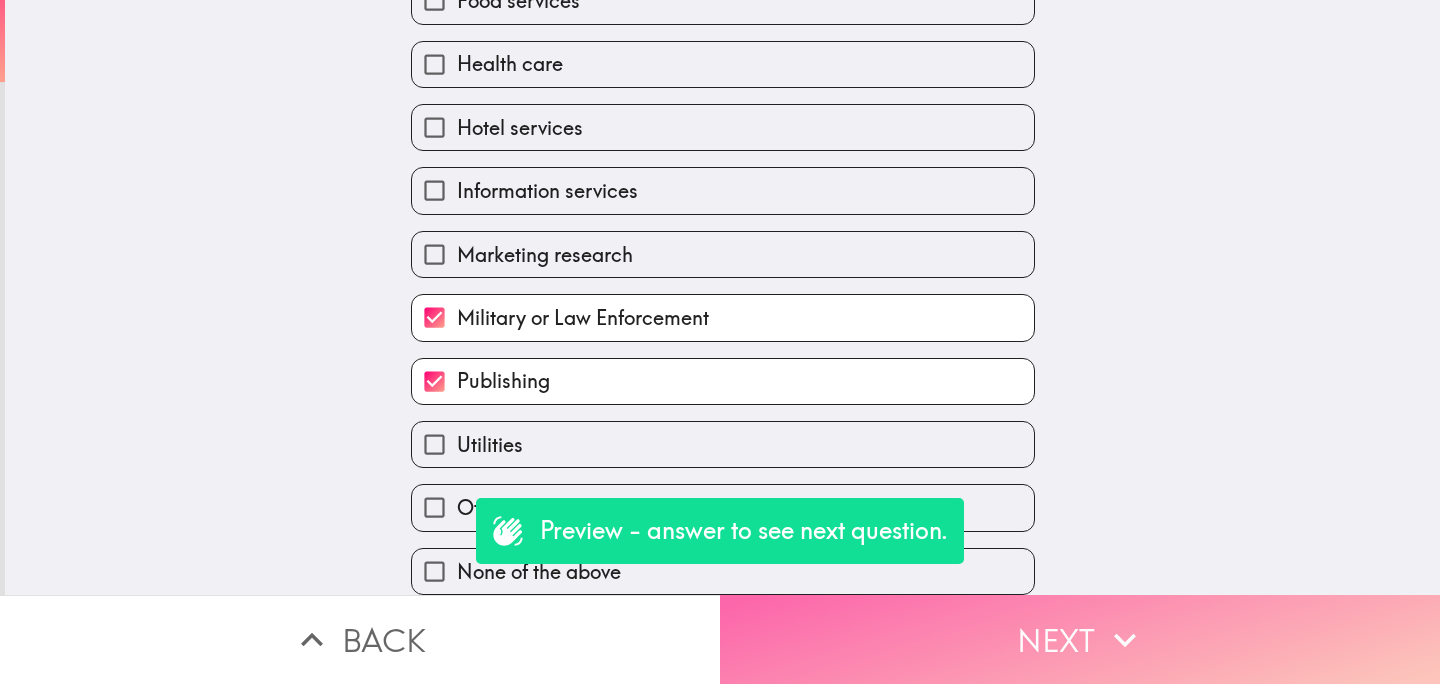 click on "Next" at bounding box center [1080, 639] 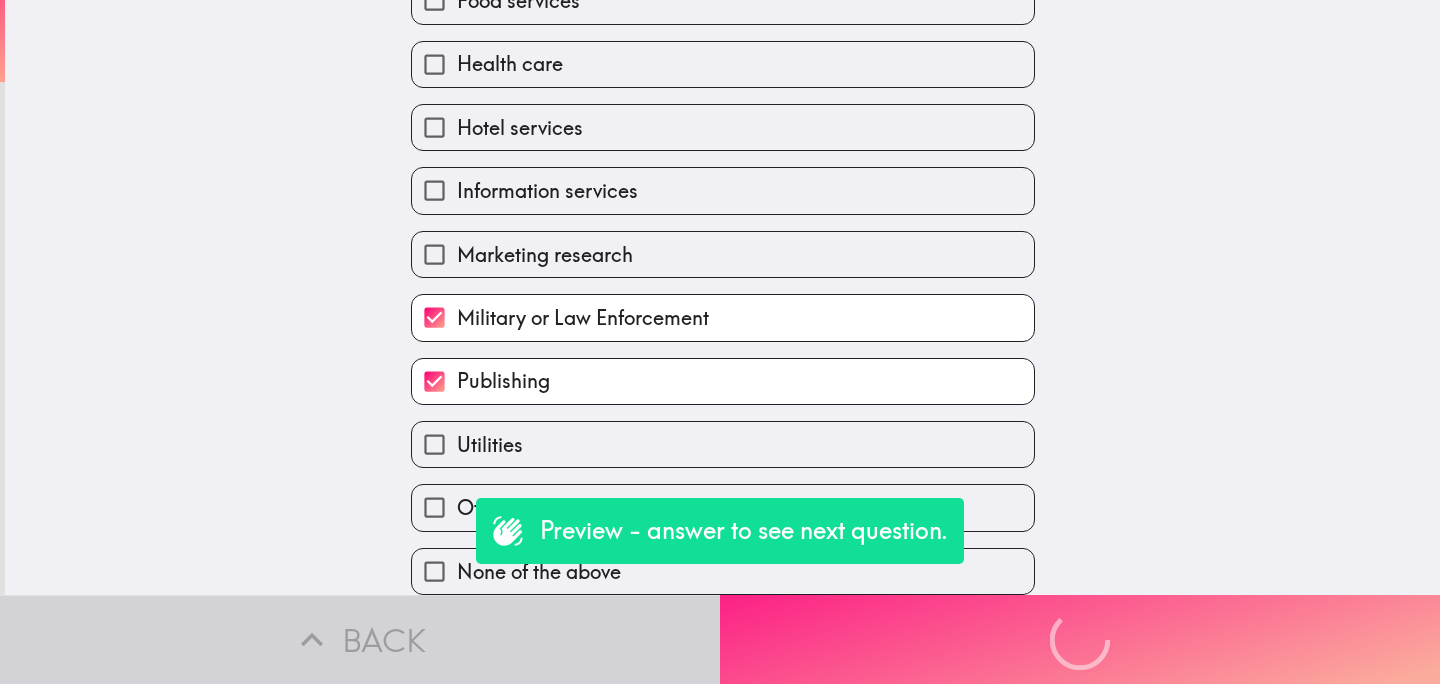 scroll, scrollTop: 527, scrollLeft: 0, axis: vertical 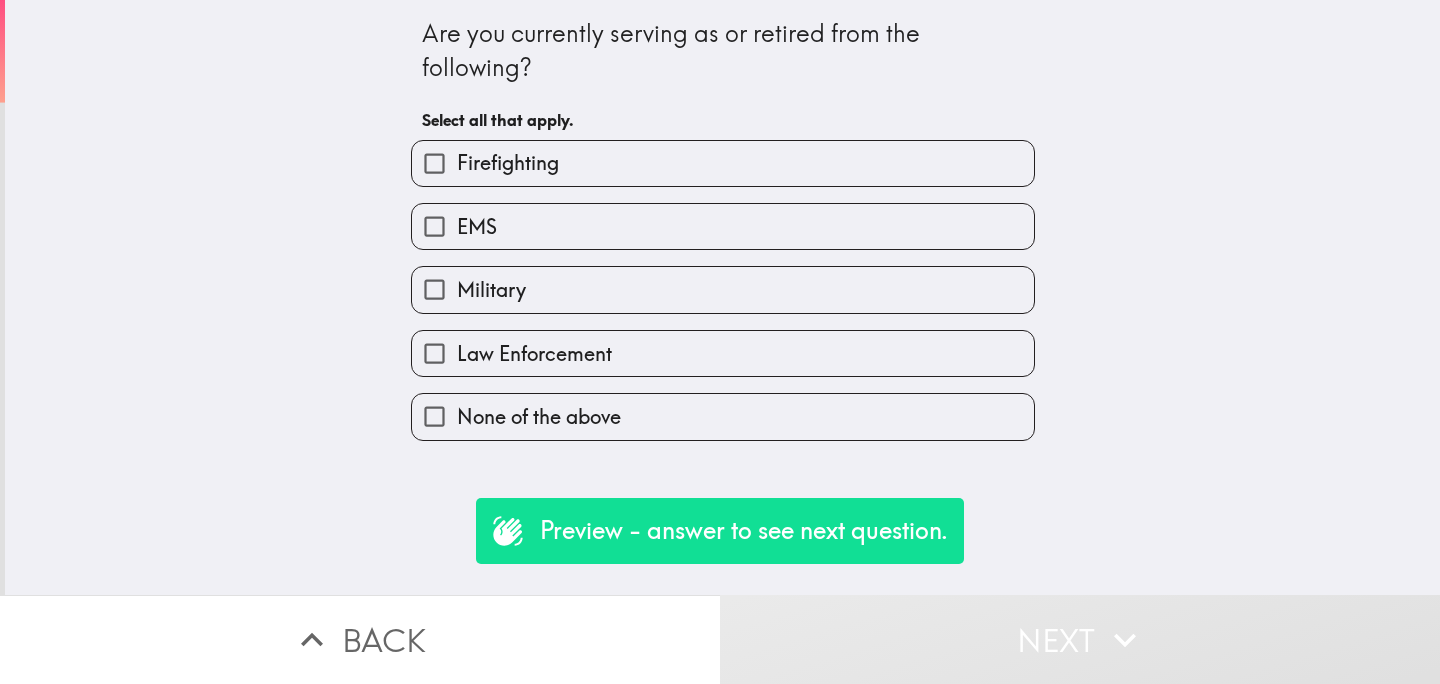 click on "Military" at bounding box center (723, 289) 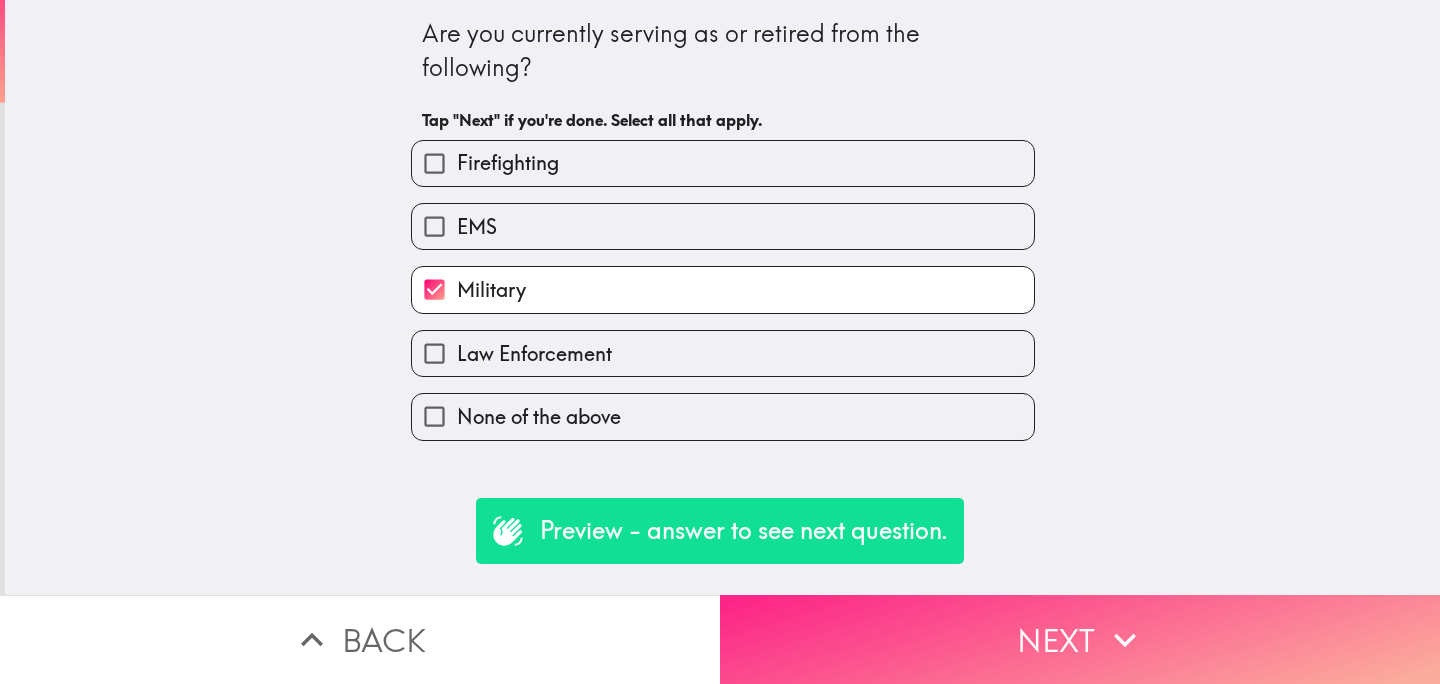 click on "Next" at bounding box center (1080, 639) 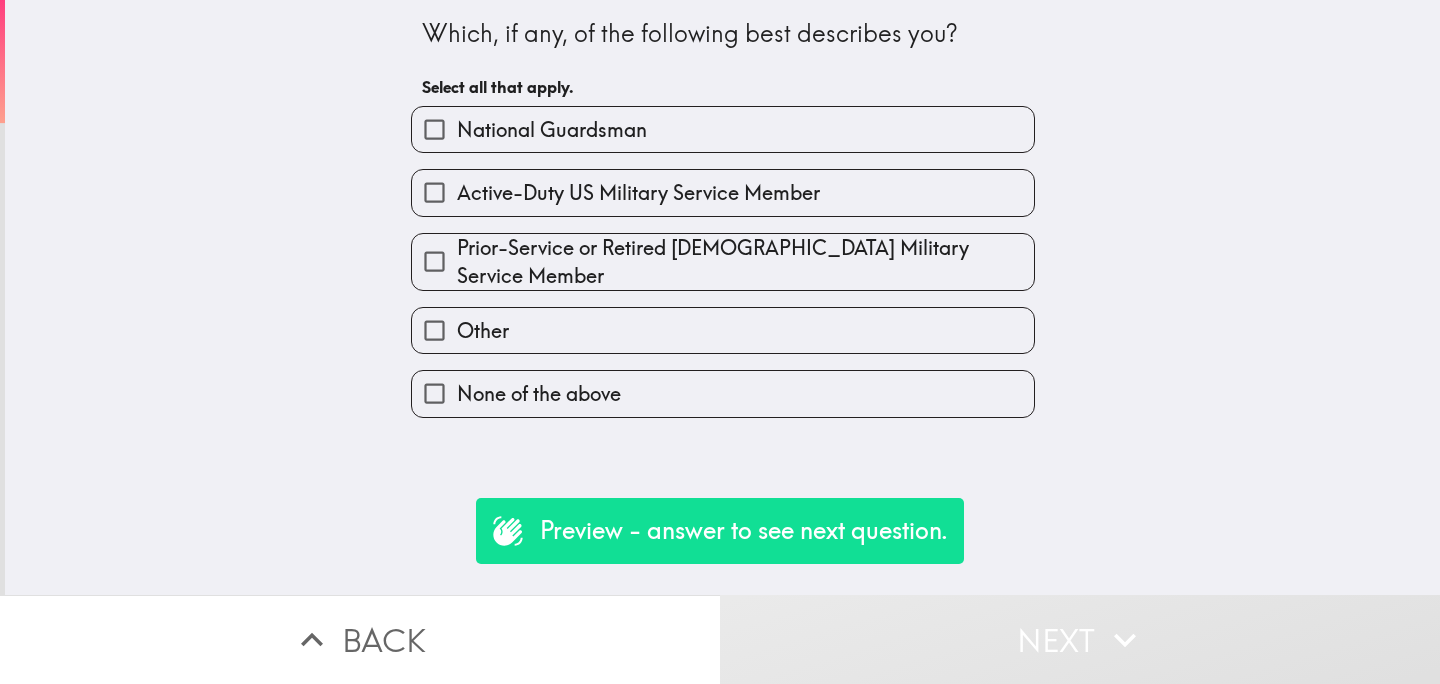 click on "National Guardsman" at bounding box center (723, 129) 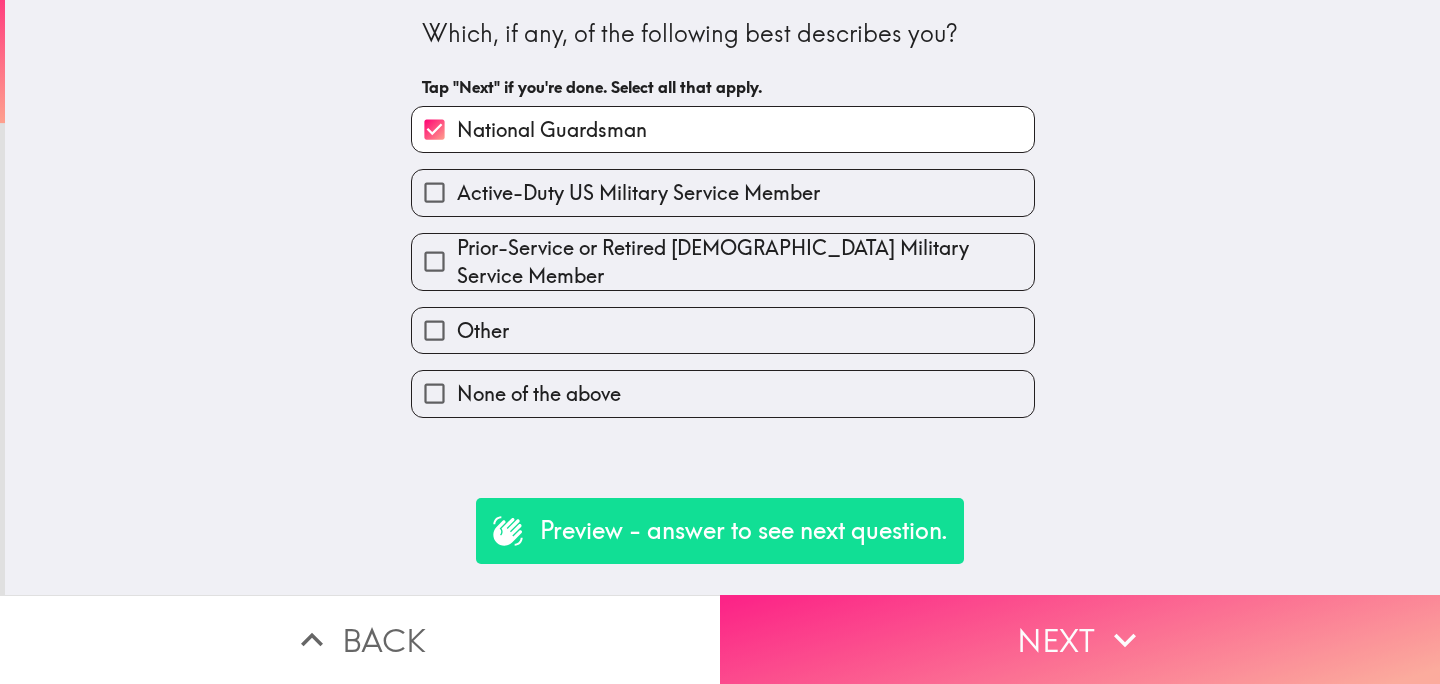 click on "Next" at bounding box center (1080, 639) 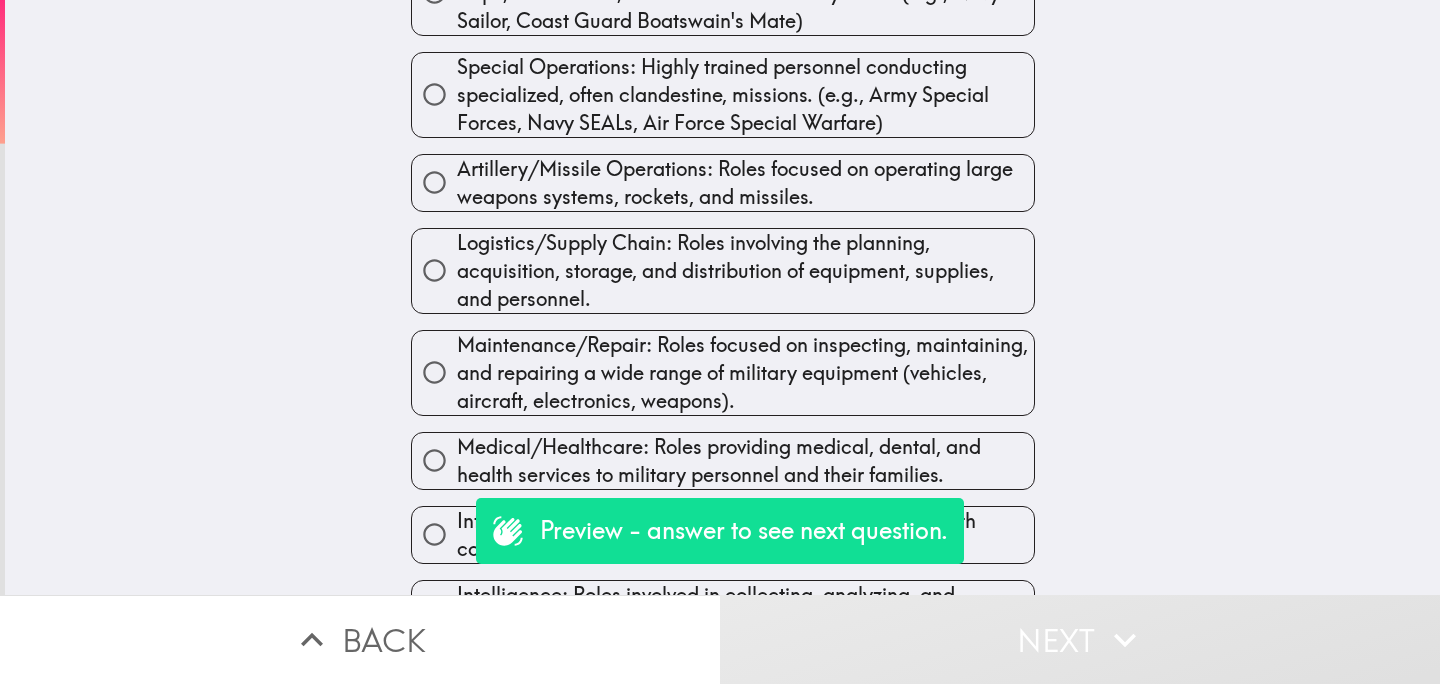 scroll, scrollTop: 1092, scrollLeft: 0, axis: vertical 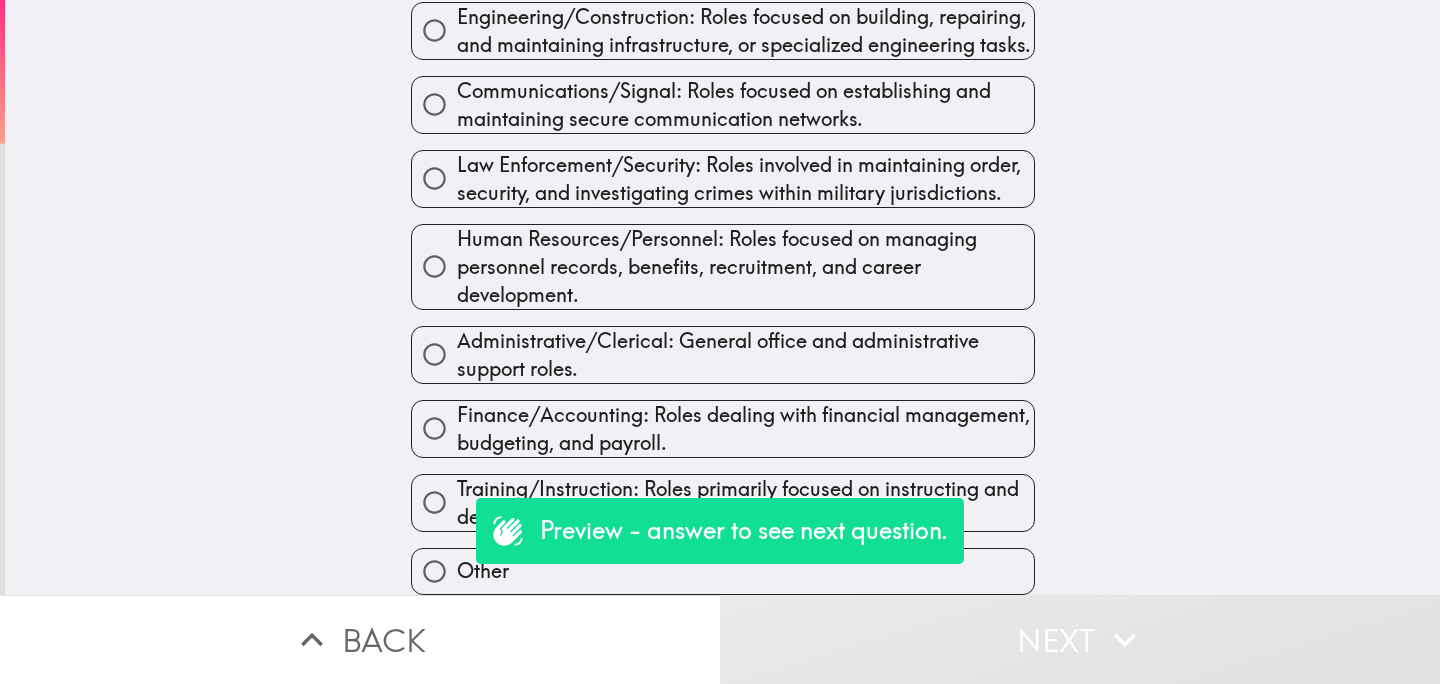 click on "Human Resources/Personnel: Roles focused on managing personnel records, benefits, recruitment, and career development." at bounding box center [745, 267] 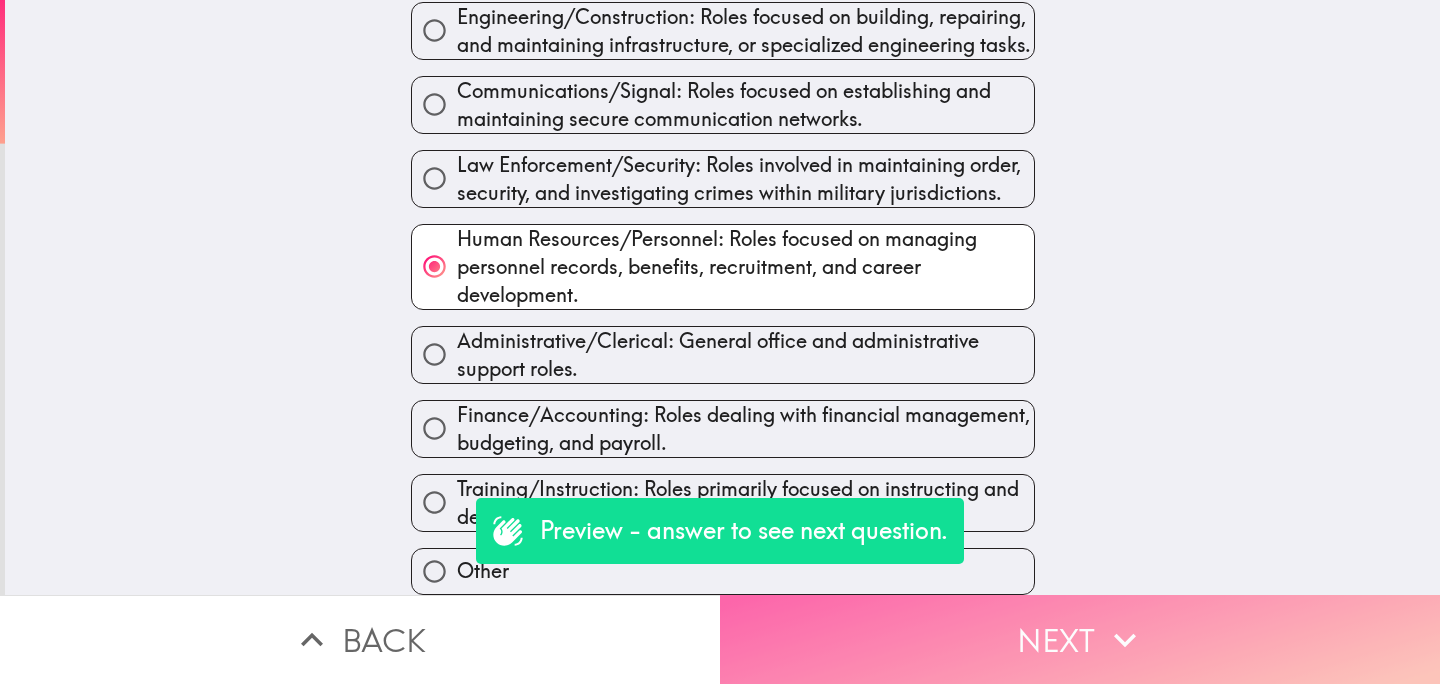 click on "Next" at bounding box center (1080, 639) 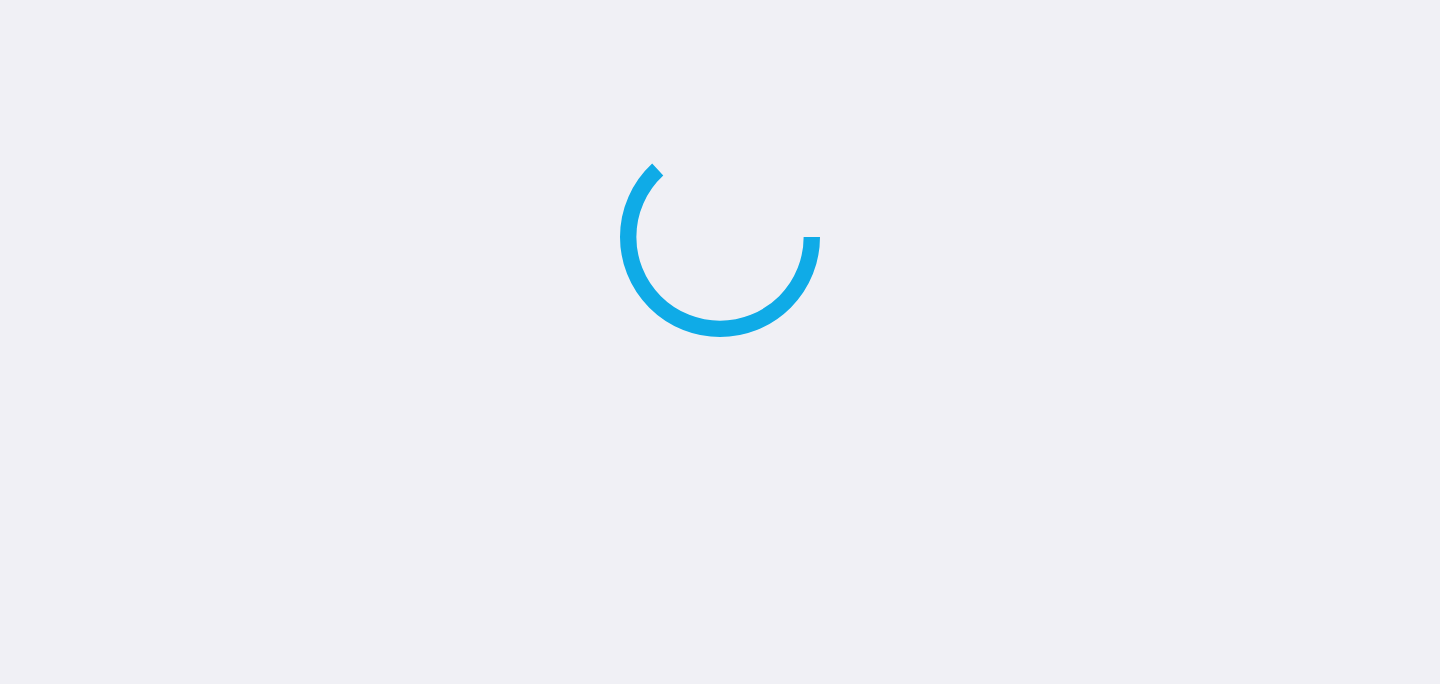 scroll, scrollTop: 0, scrollLeft: 0, axis: both 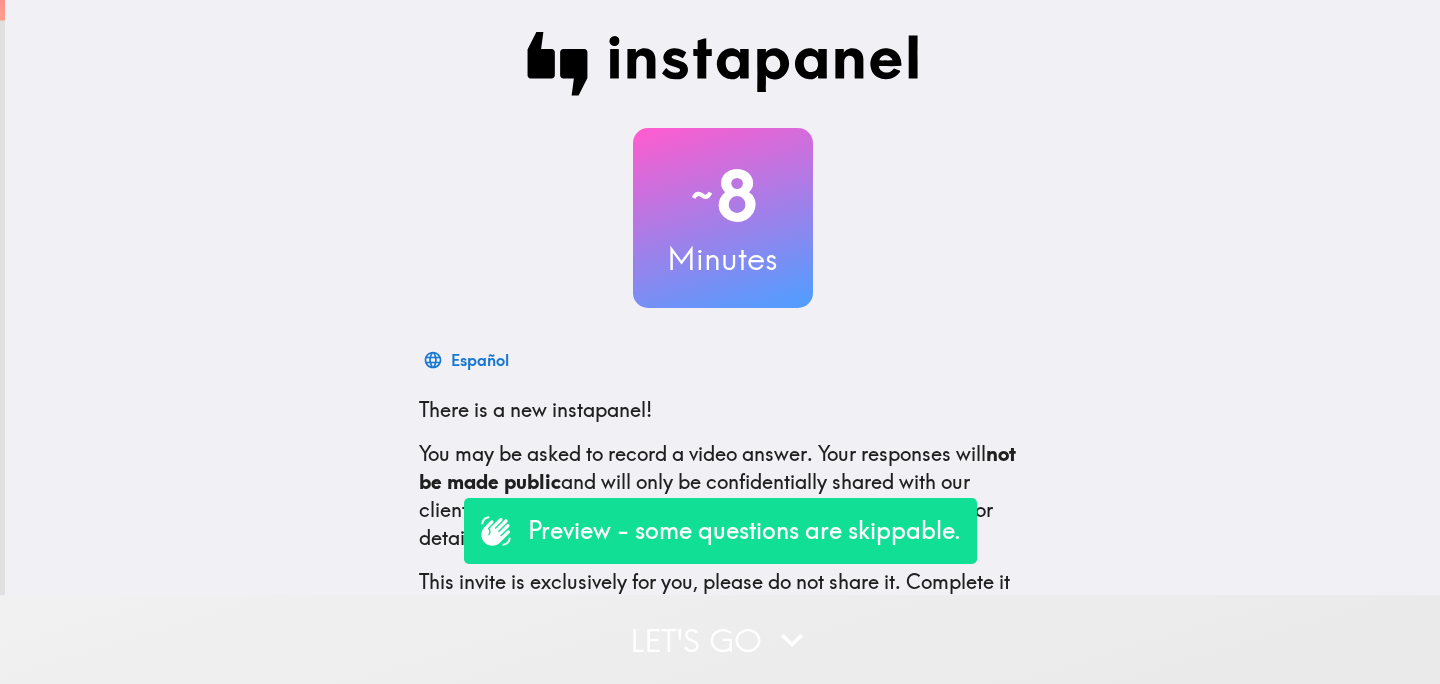 click on "Let's go" at bounding box center (720, 639) 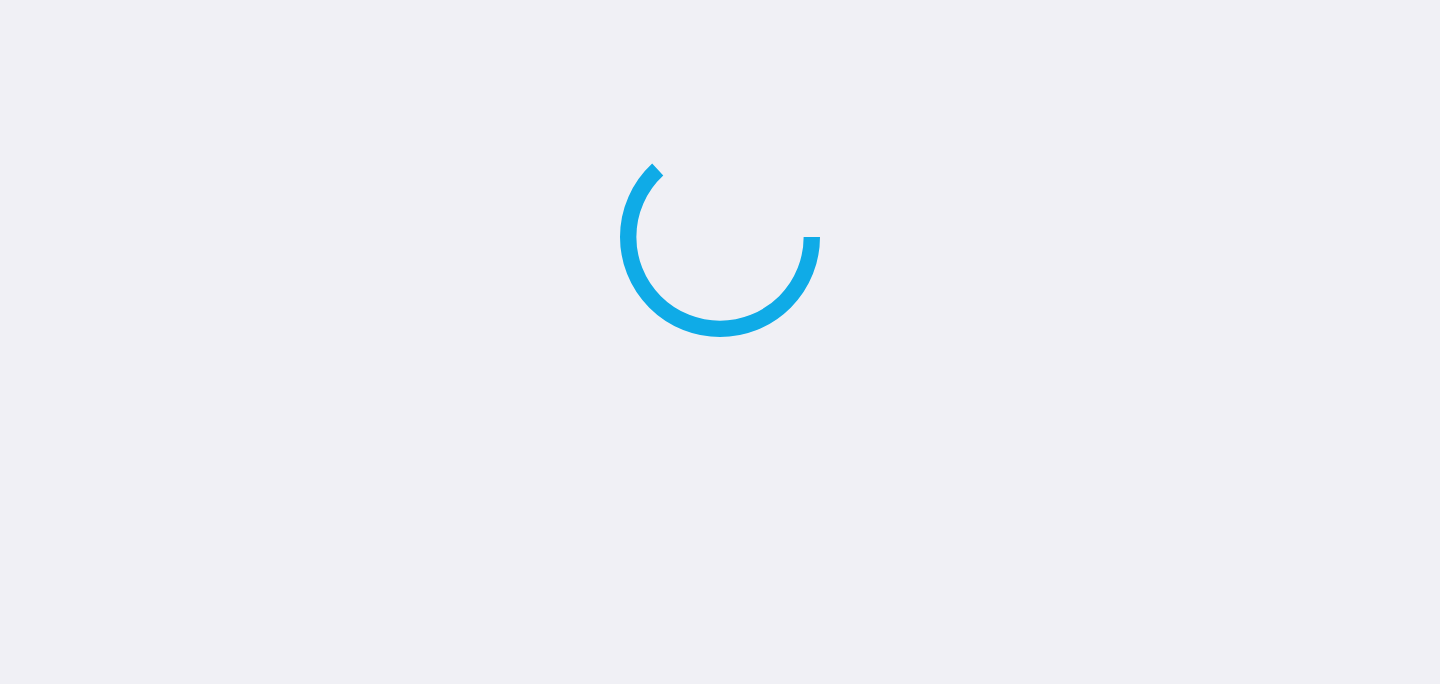 scroll, scrollTop: 0, scrollLeft: 0, axis: both 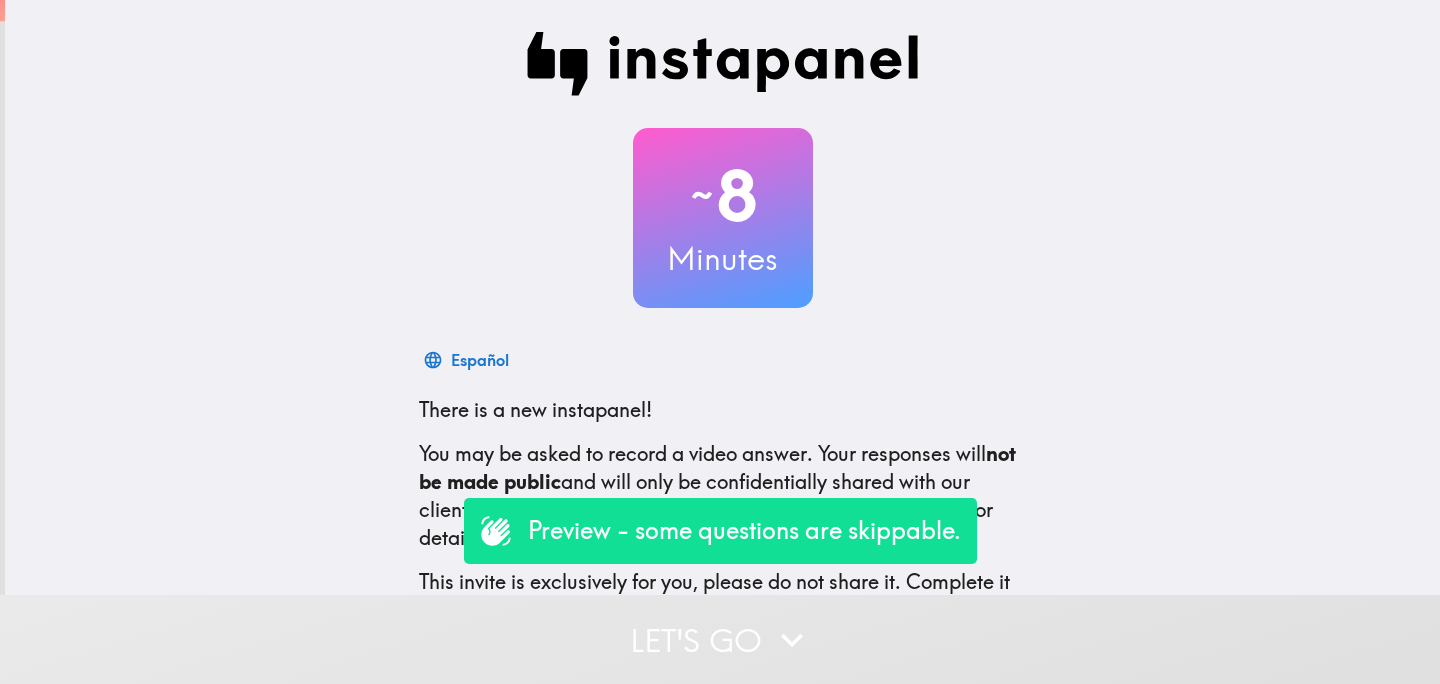 click on "Let's go" at bounding box center (720, 639) 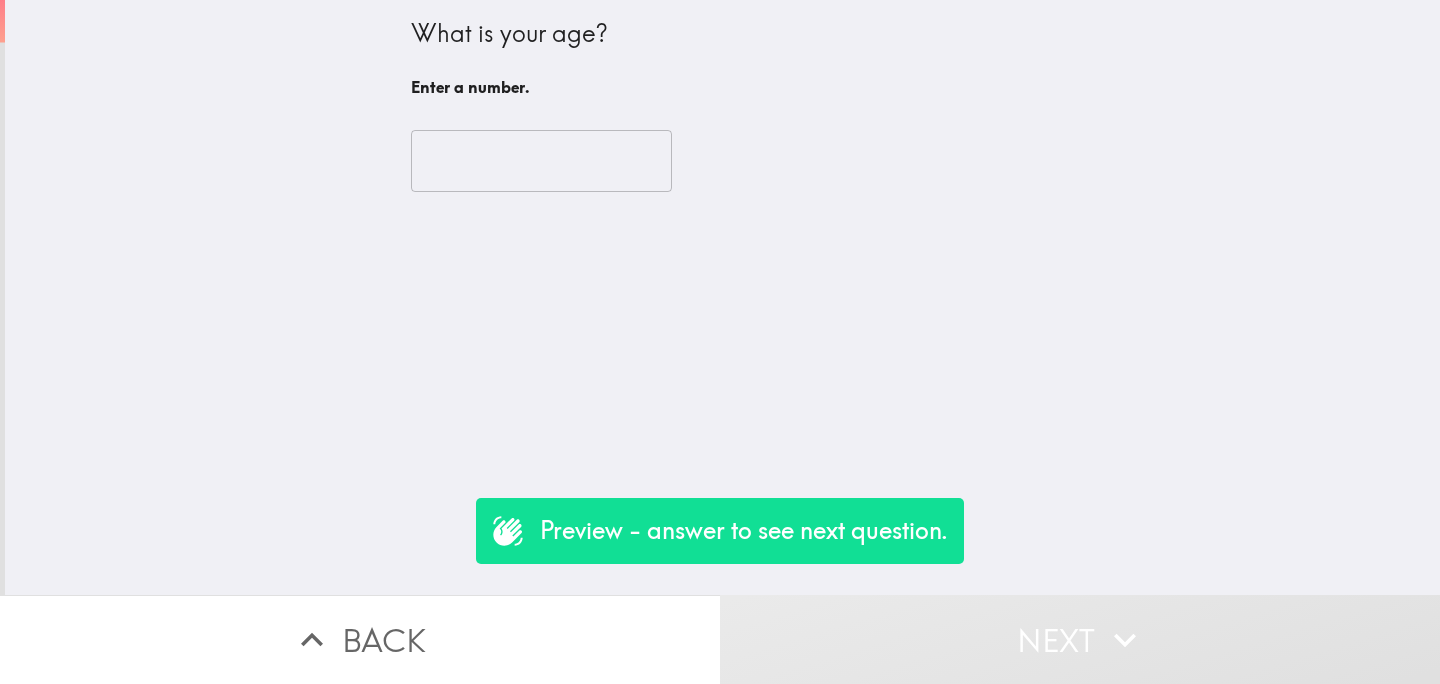click at bounding box center (541, 161) 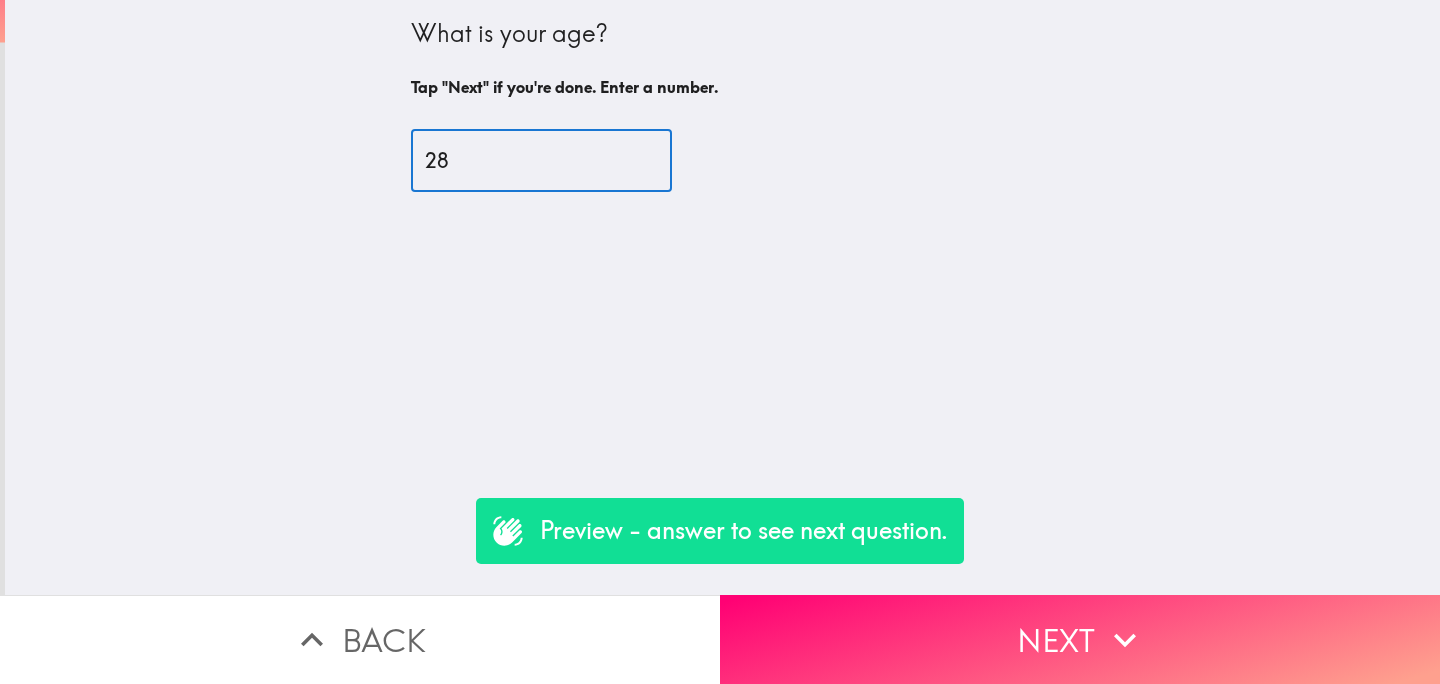 type on "28" 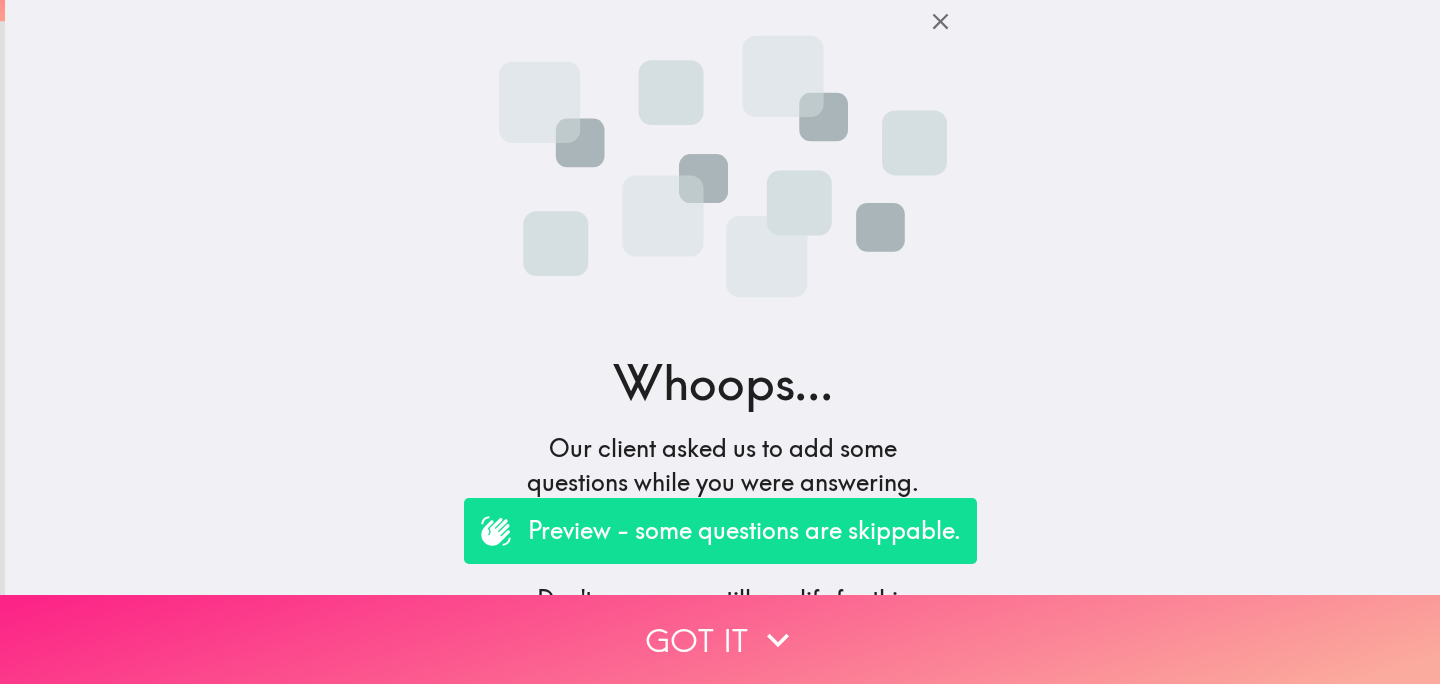 click on "Got it" at bounding box center (720, 639) 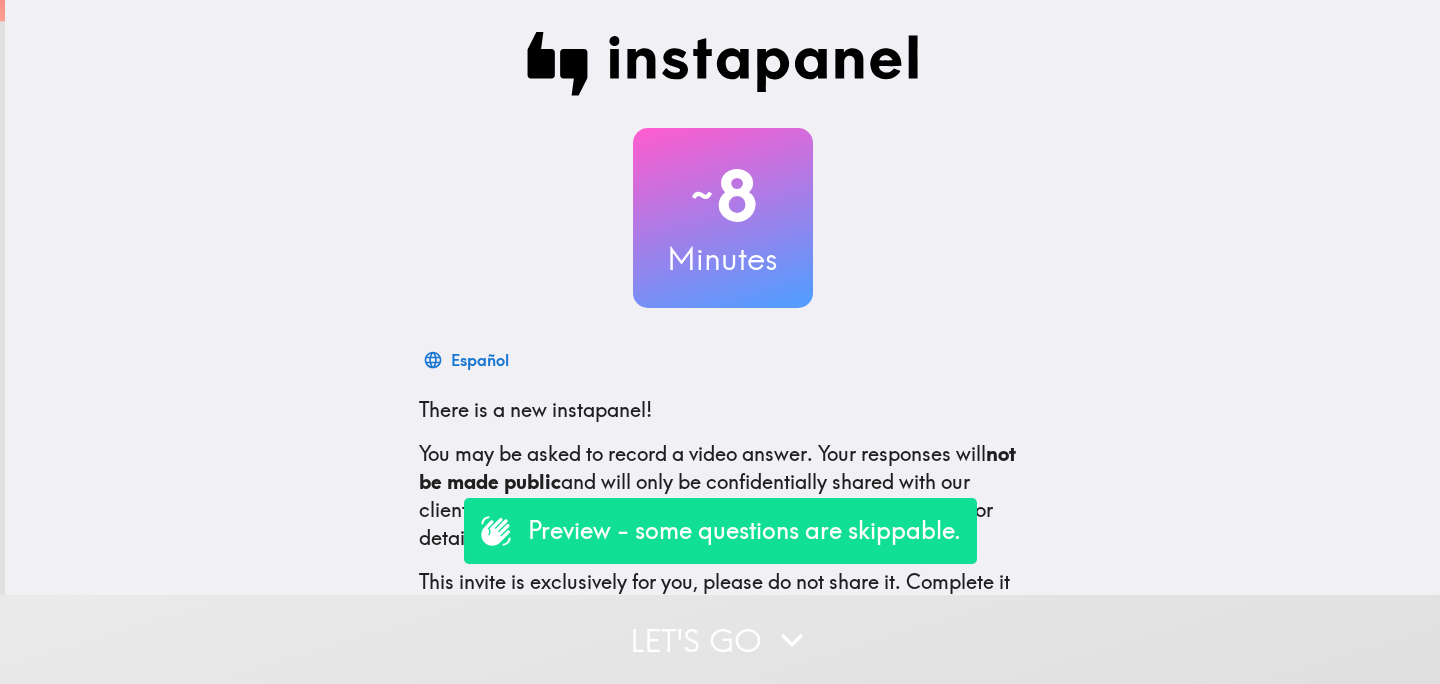 click on "Let's go" at bounding box center (720, 639) 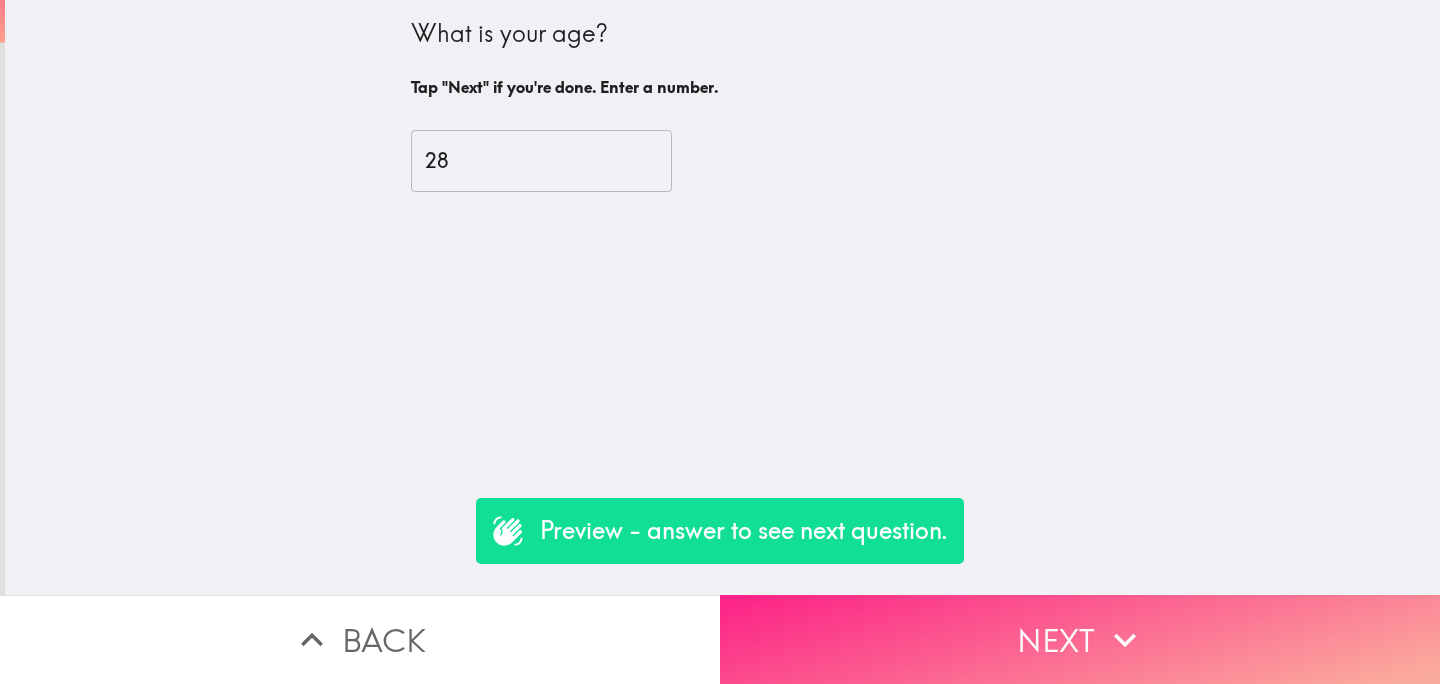 click on "Next" at bounding box center [1080, 639] 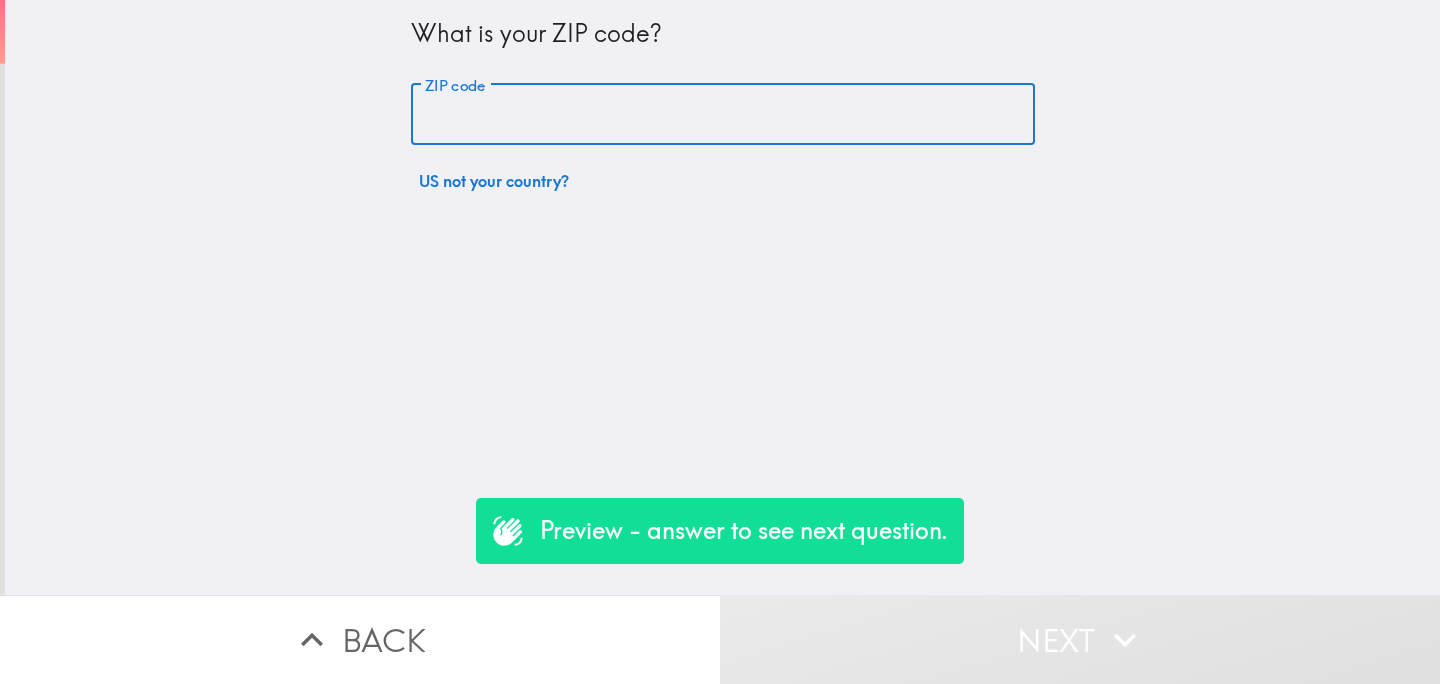 click on "ZIP code" at bounding box center [723, 115] 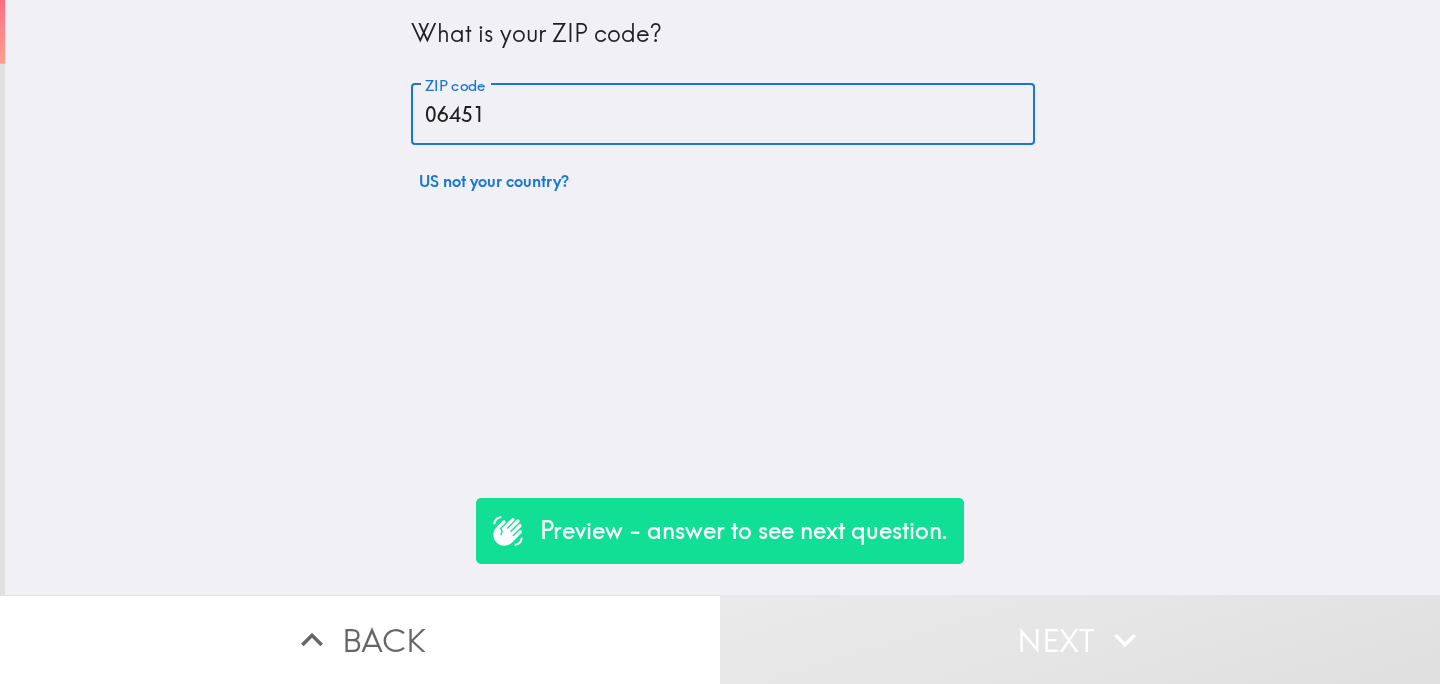 type on "06451" 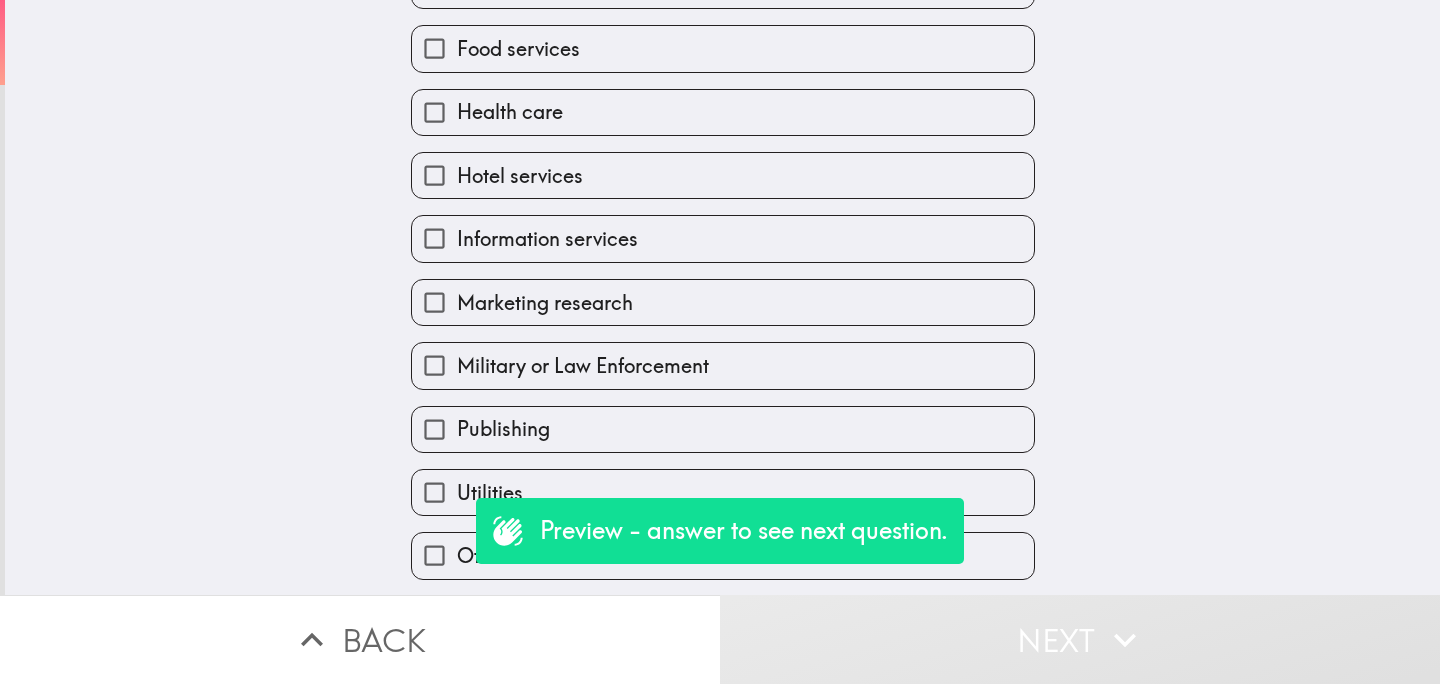 scroll, scrollTop: 559, scrollLeft: 0, axis: vertical 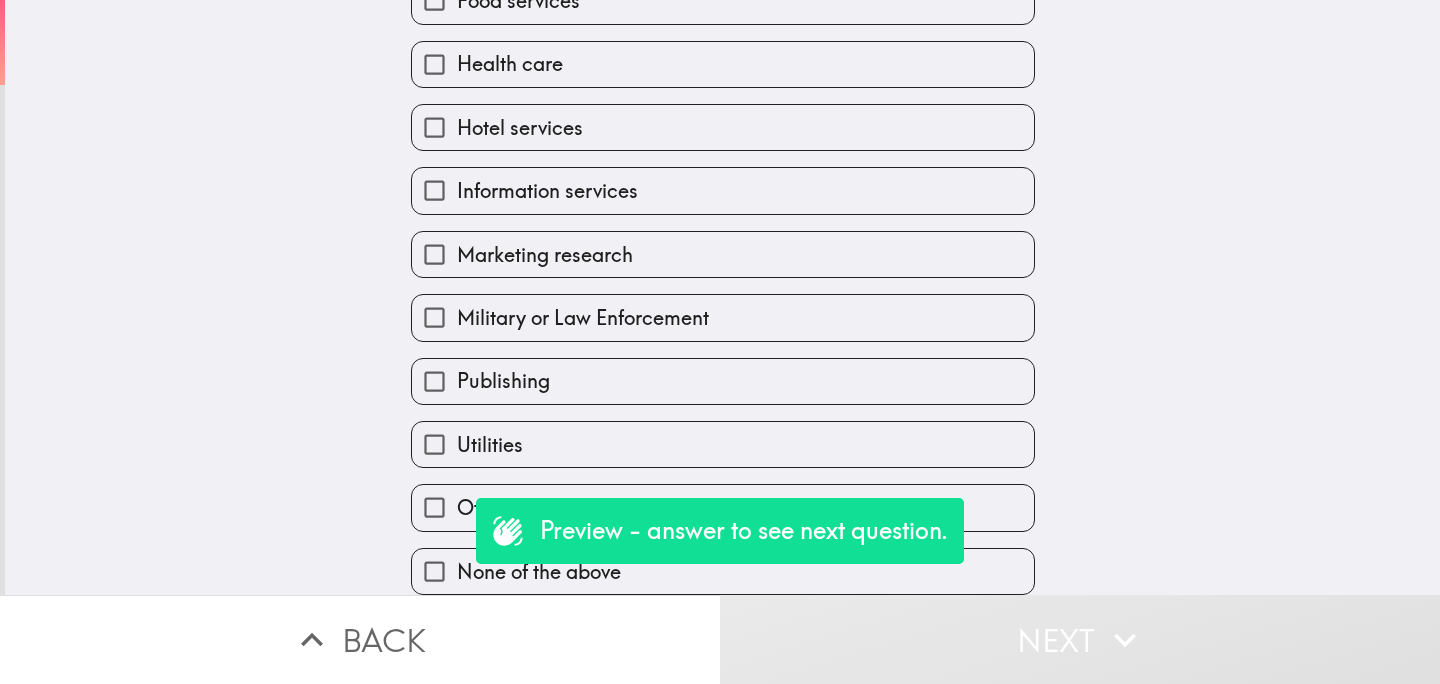 click on "Military or Law Enforcement" at bounding box center (583, 318) 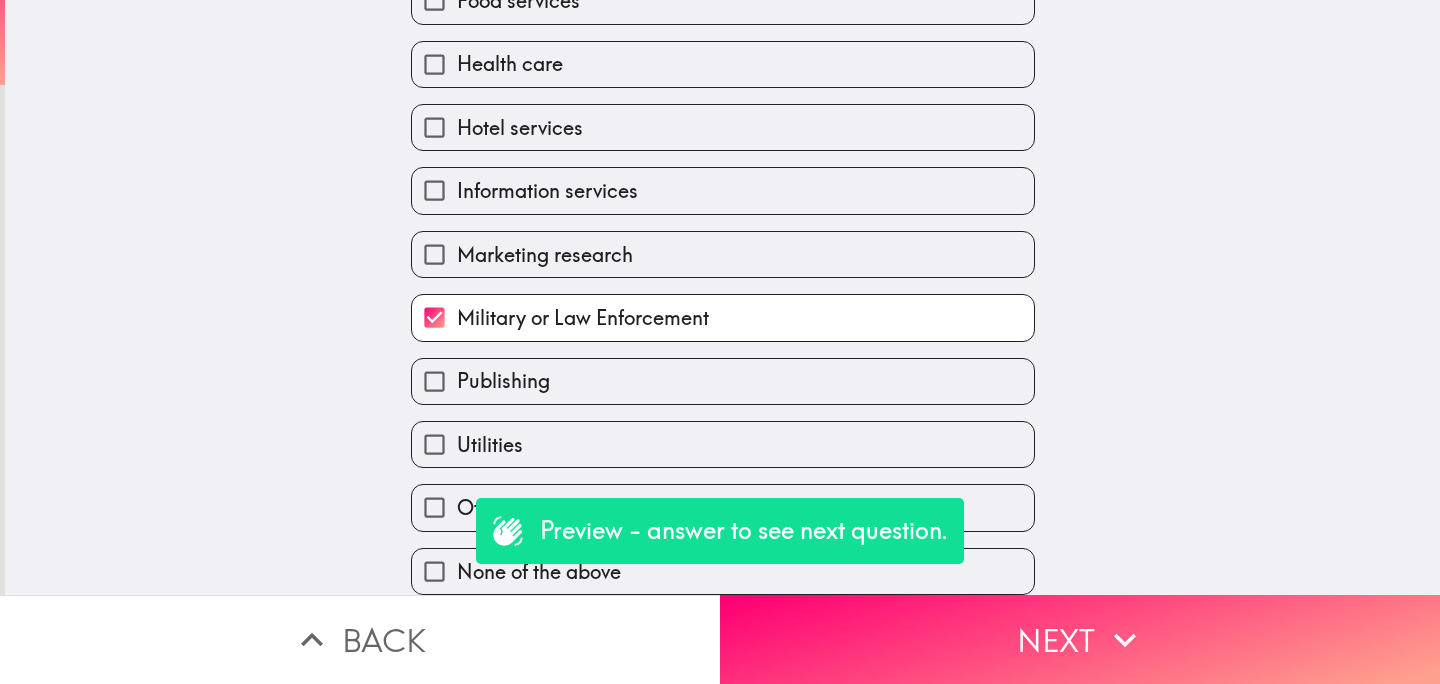 click on "Publishing" at bounding box center (723, 381) 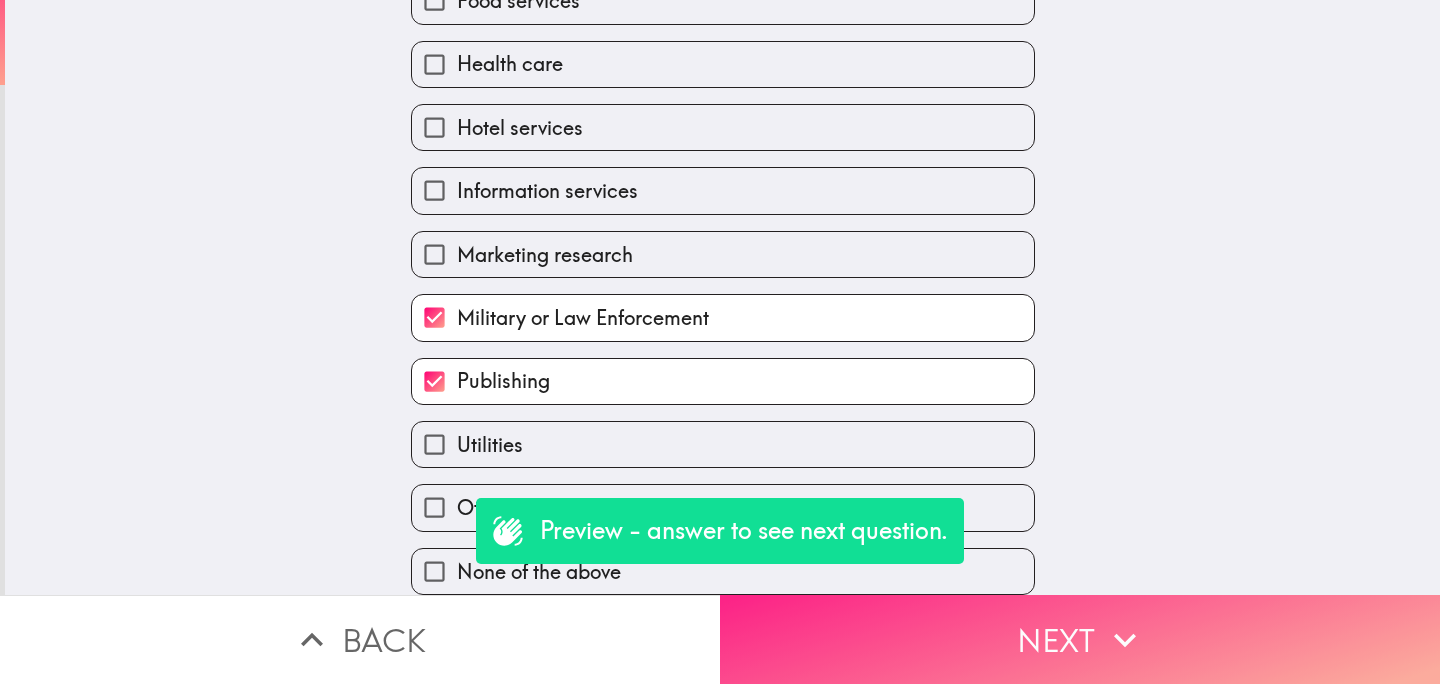click on "Next" at bounding box center [1080, 639] 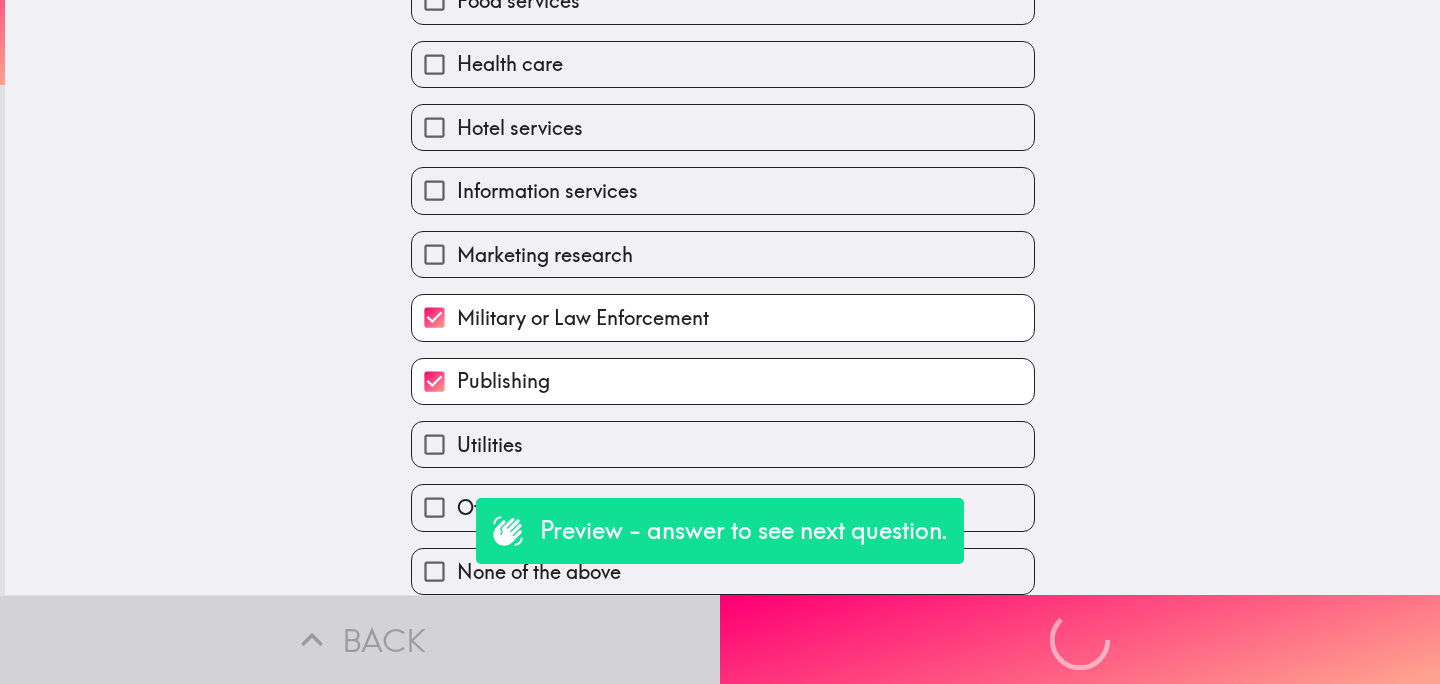 scroll, scrollTop: 527, scrollLeft: 0, axis: vertical 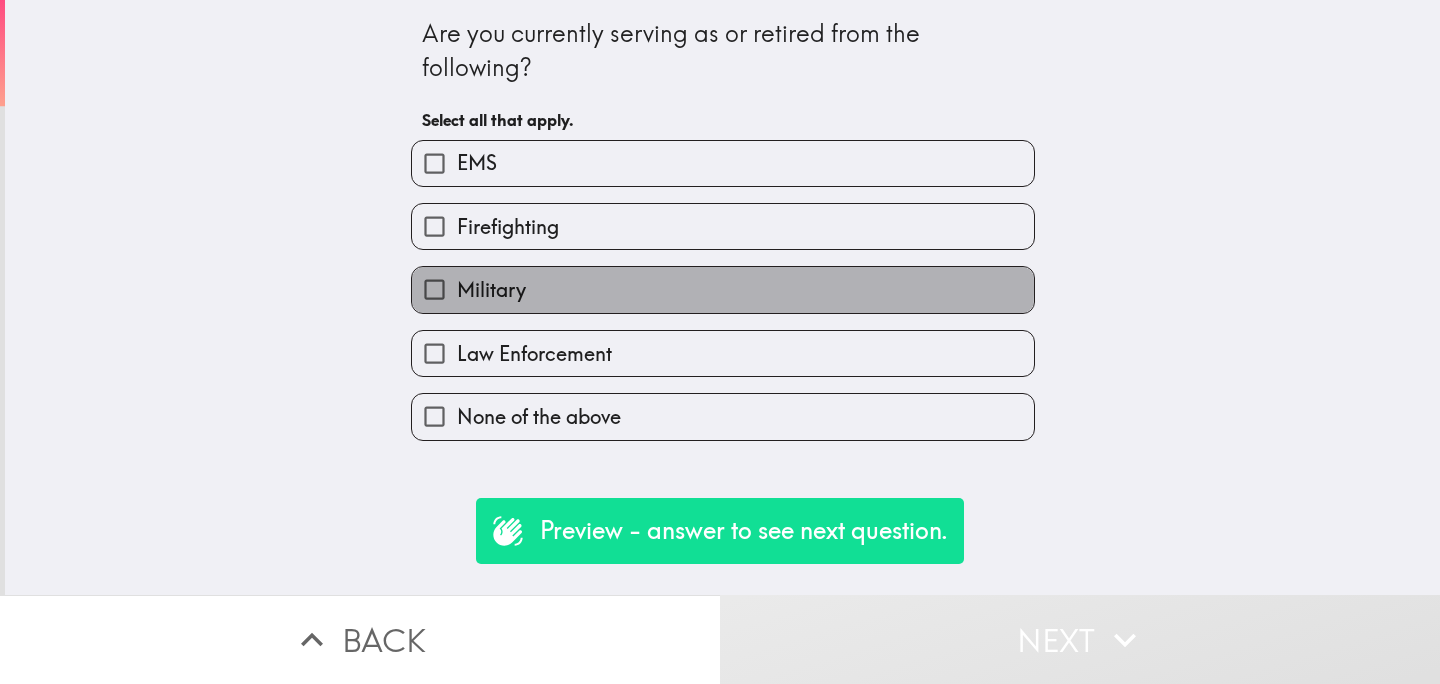 click on "Military" at bounding box center [723, 289] 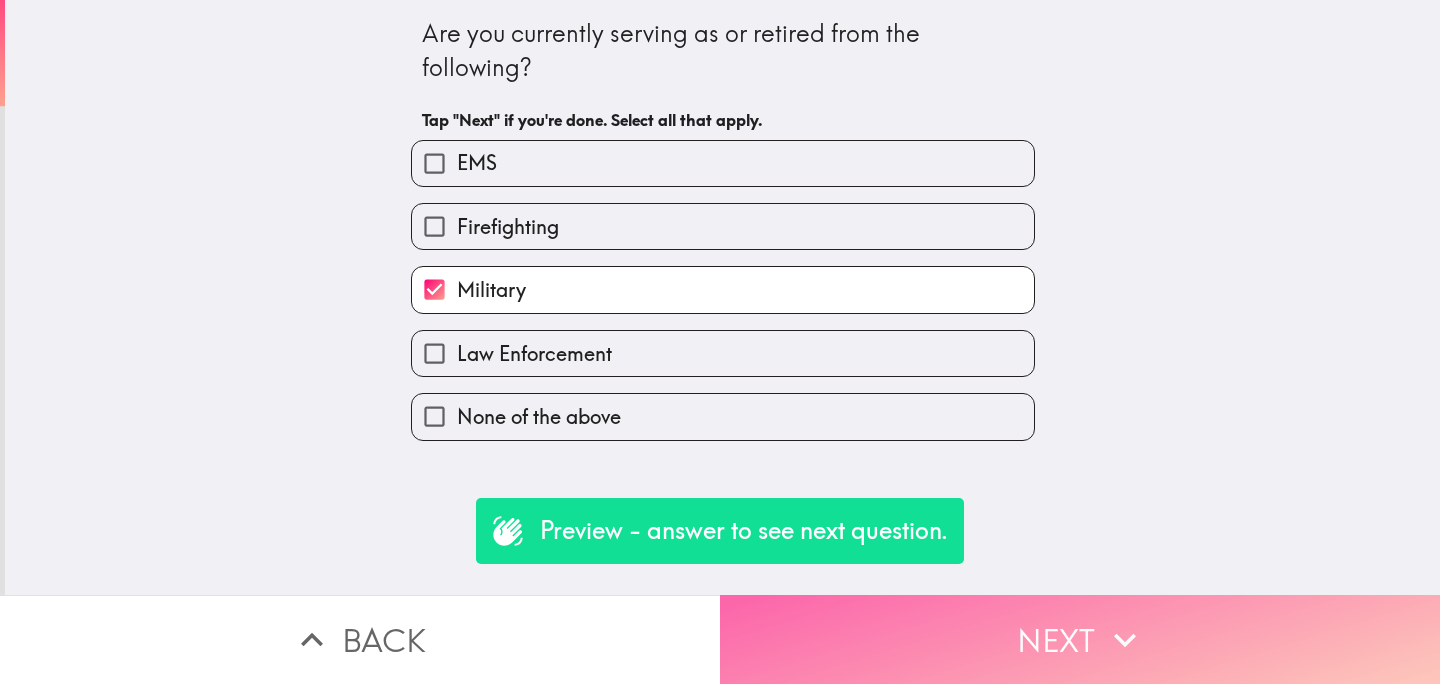 click on "Next" at bounding box center [1080, 639] 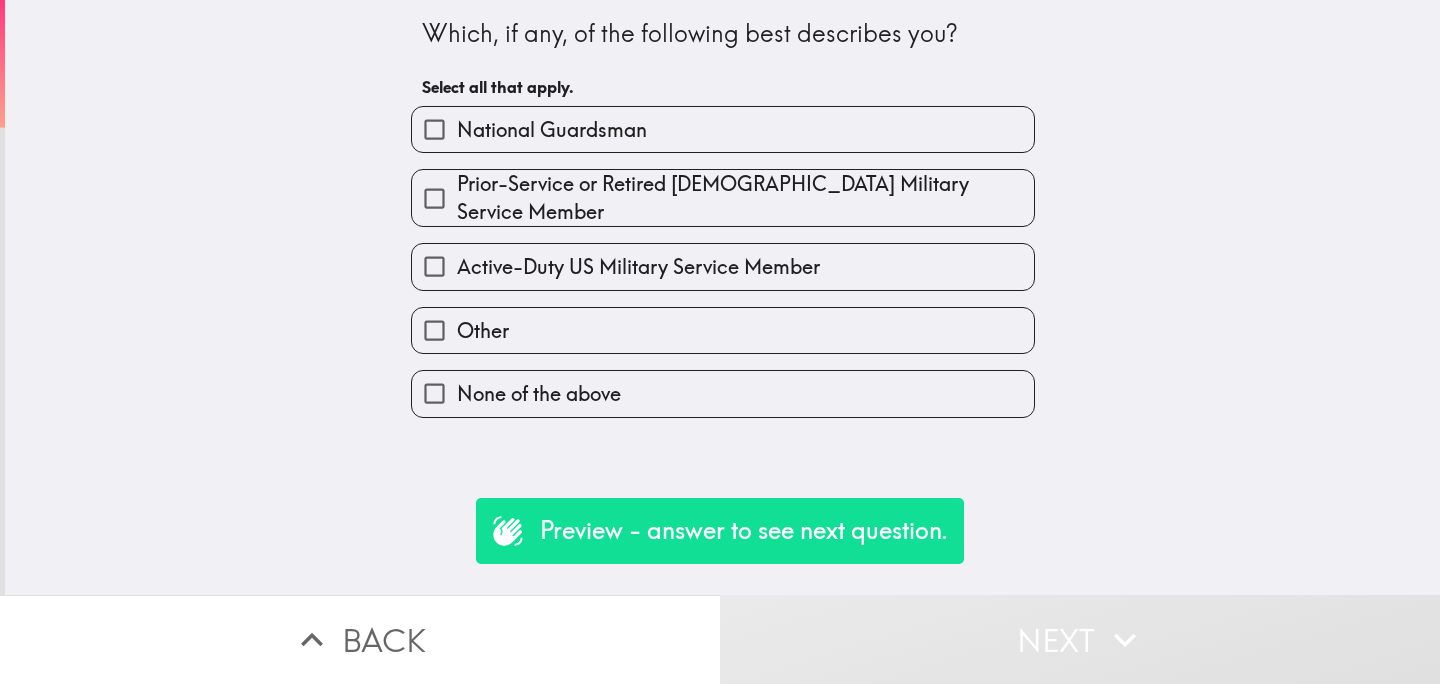 click on "National Guardsman" at bounding box center [723, 129] 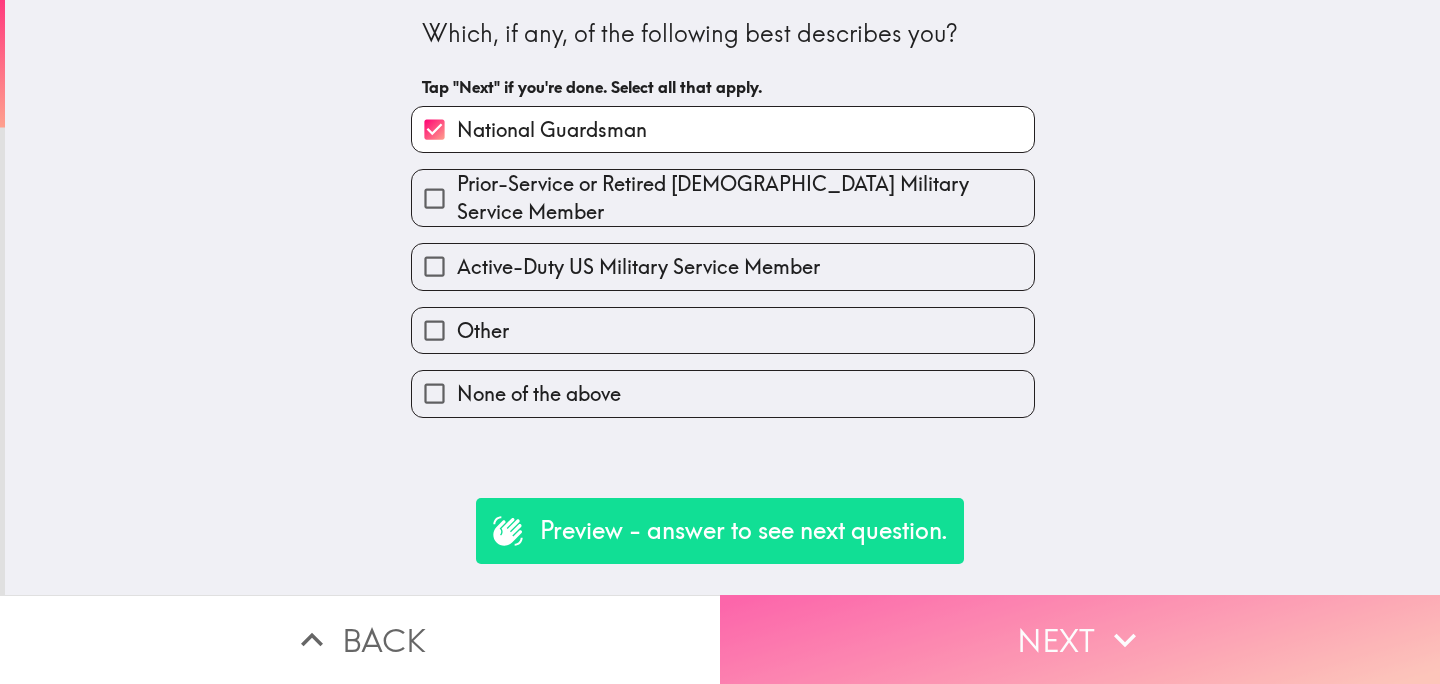 click on "Next" at bounding box center [1080, 639] 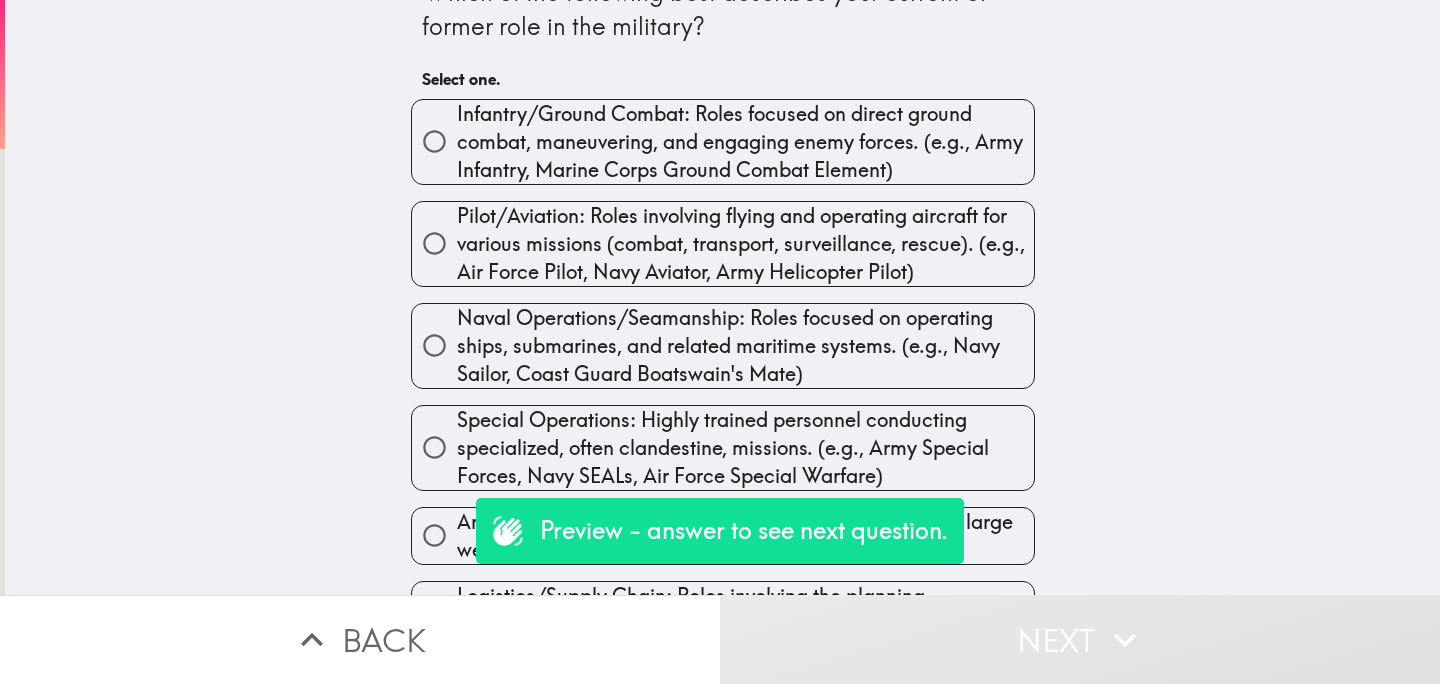 scroll, scrollTop: 43, scrollLeft: 0, axis: vertical 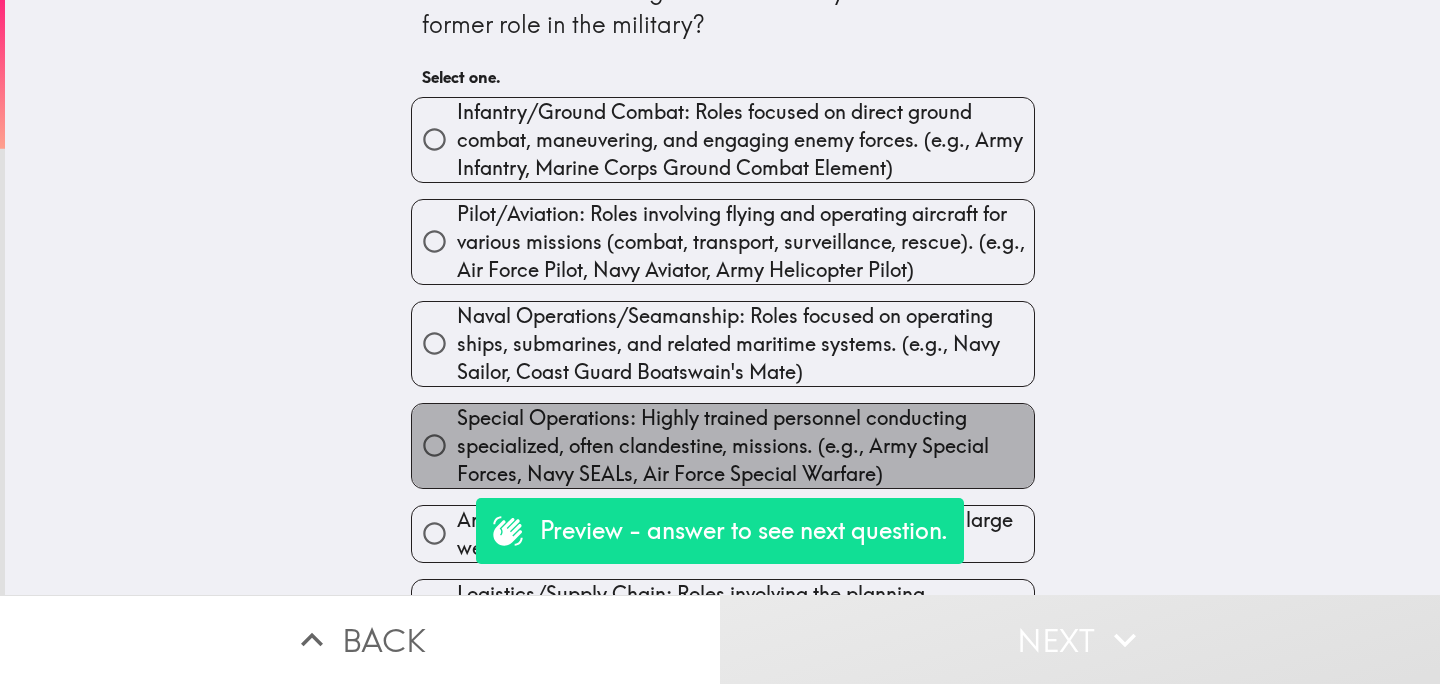 click on "Special Operations: Highly trained personnel conducting specialized, often clandestine, missions. (e.g., Army Special Forces, Navy SEALs, Air Force Special Warfare)" at bounding box center (745, 446) 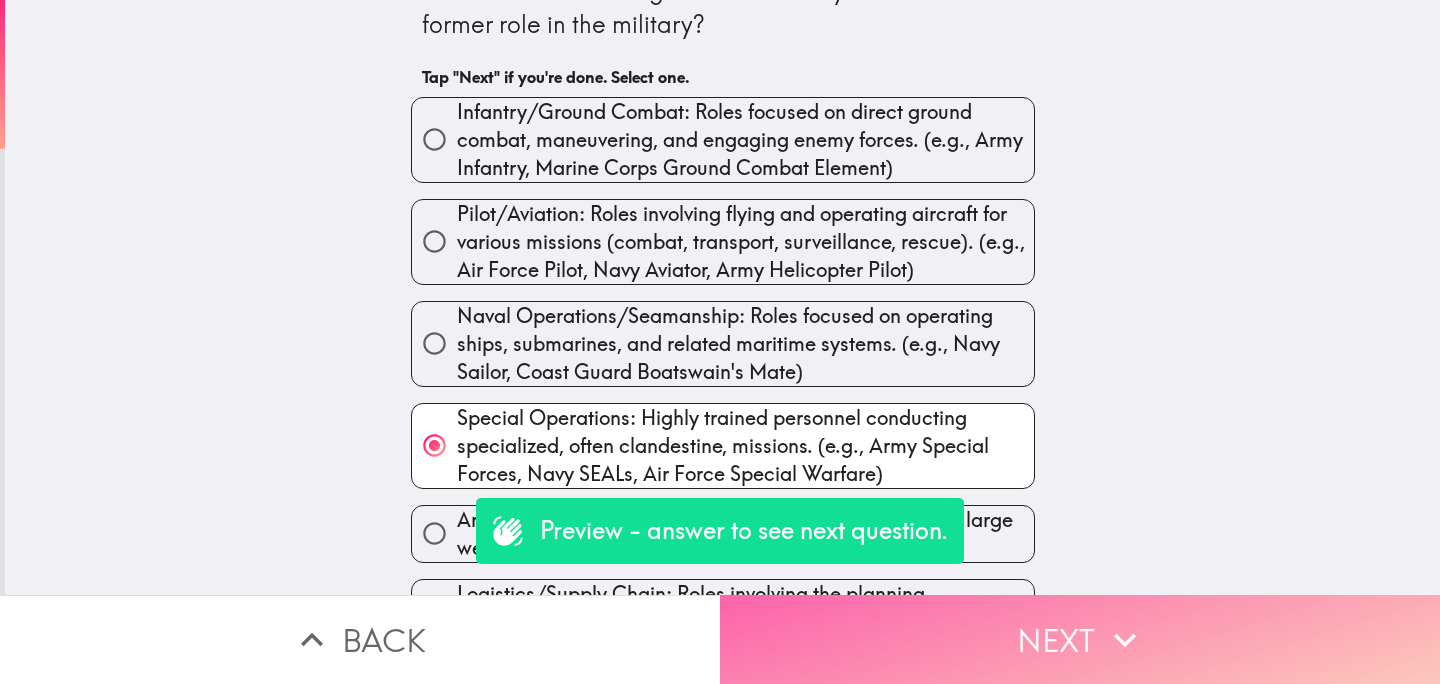 click on "Next" at bounding box center [1080, 639] 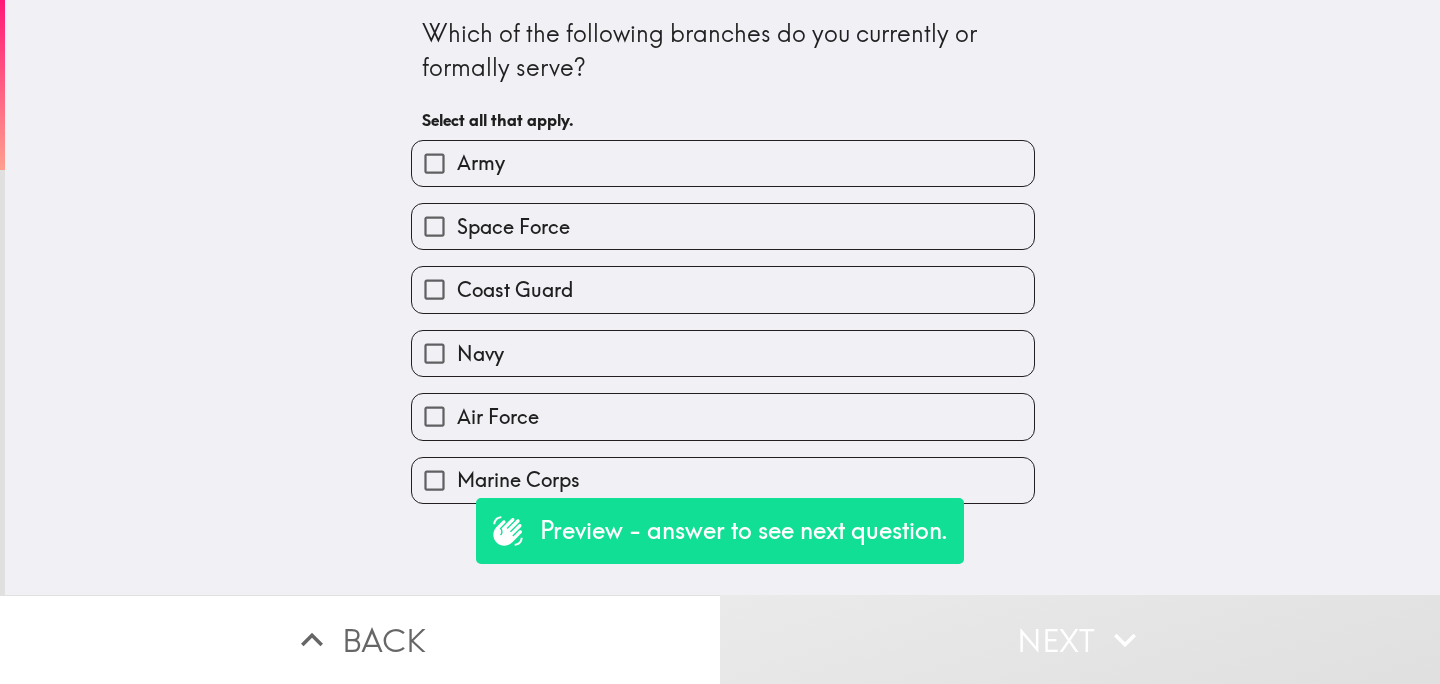 scroll, scrollTop: 0, scrollLeft: 0, axis: both 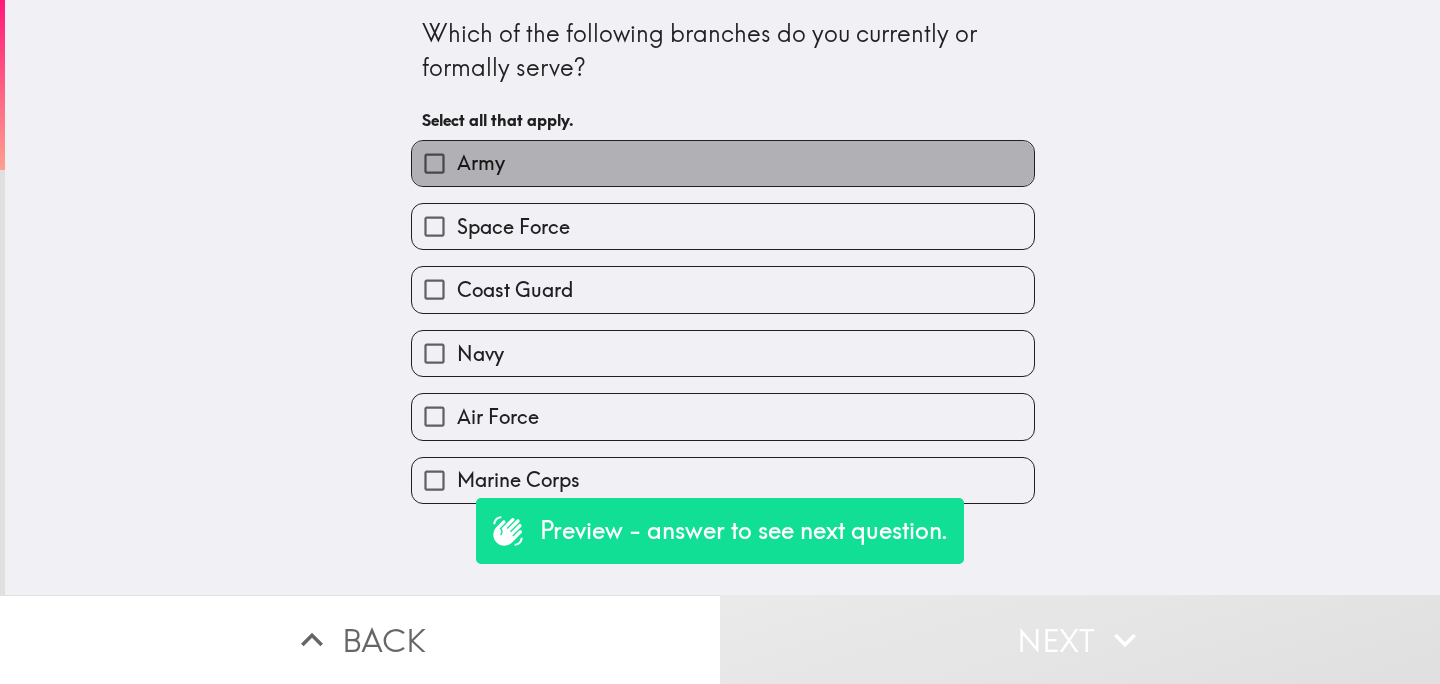 click on "Army" at bounding box center [723, 163] 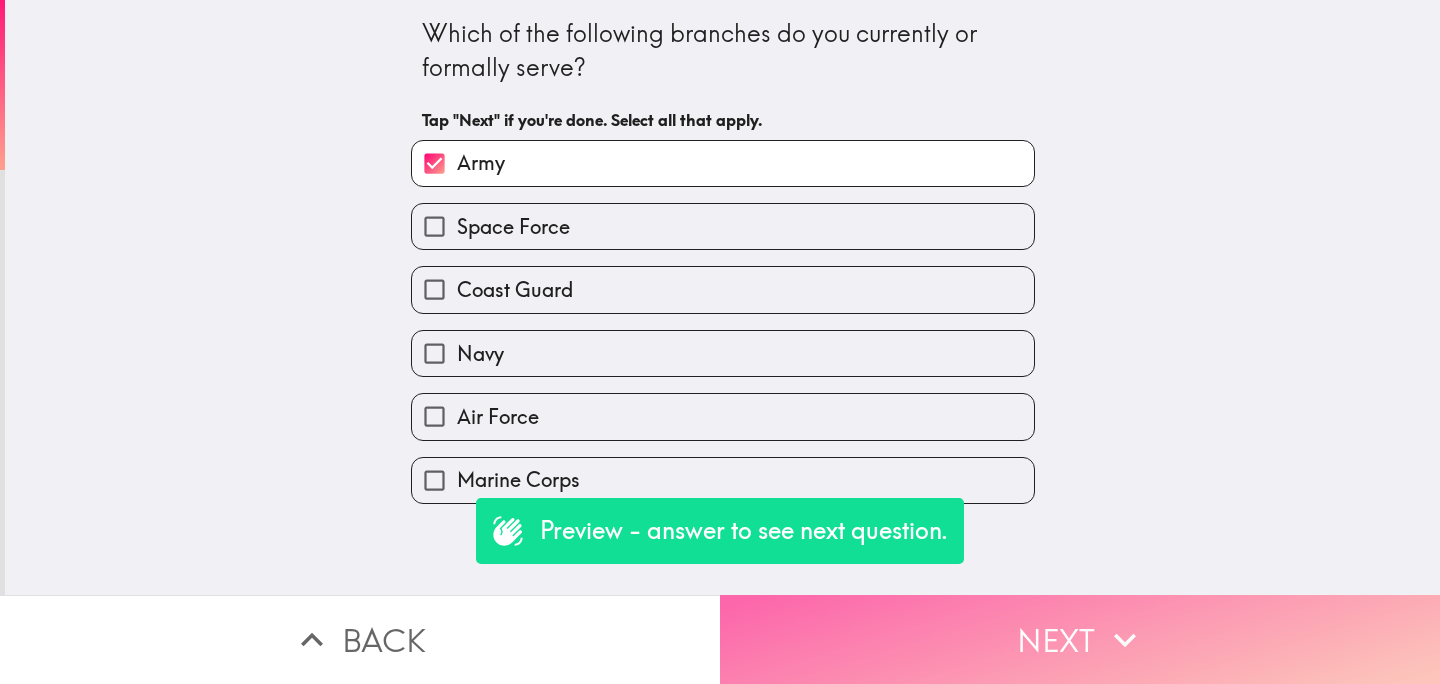 click on "Next" at bounding box center [1080, 639] 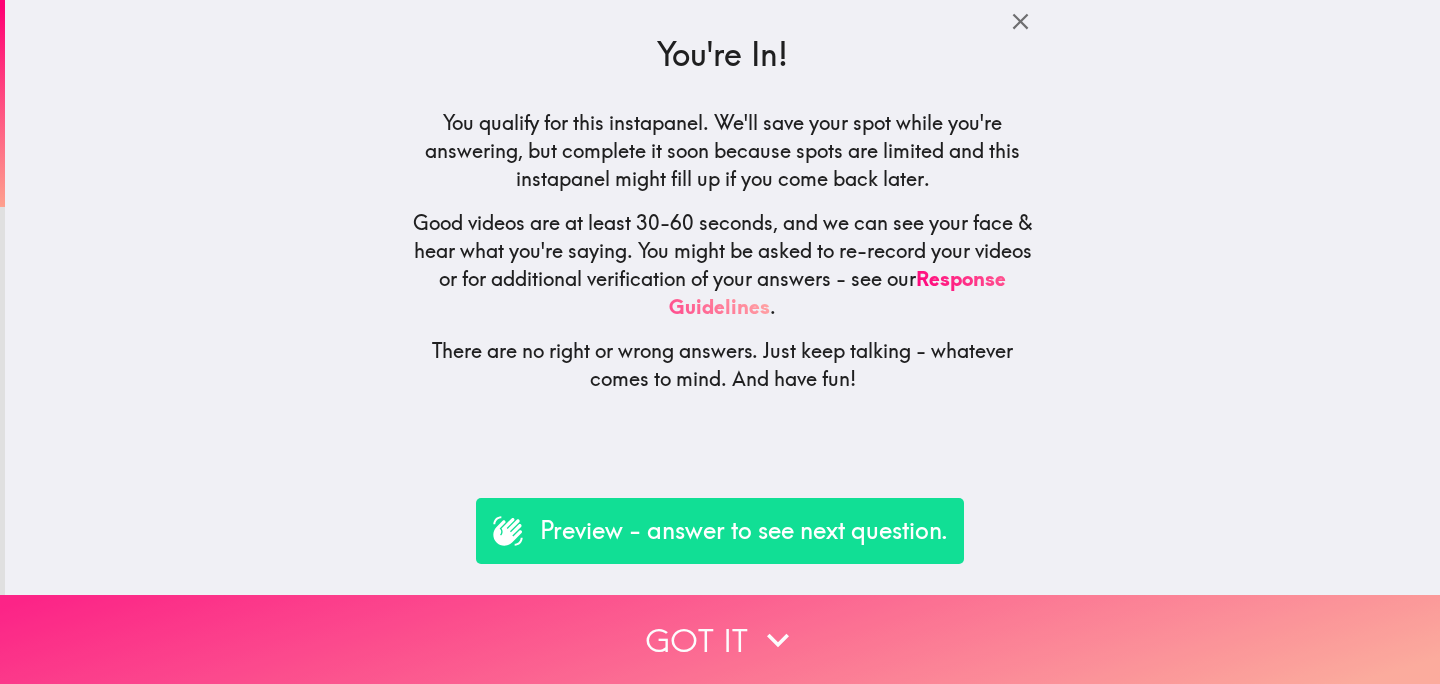 click on "Got it" at bounding box center [720, 639] 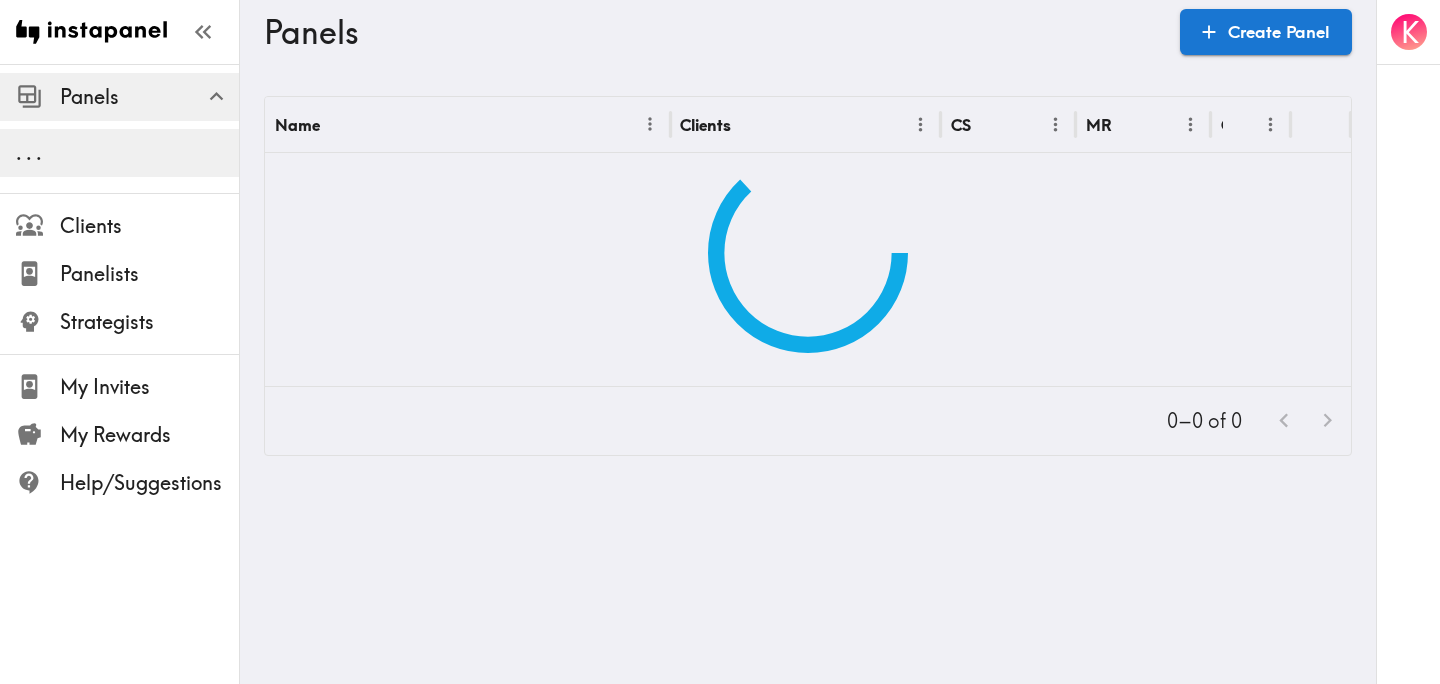 scroll, scrollTop: 0, scrollLeft: 0, axis: both 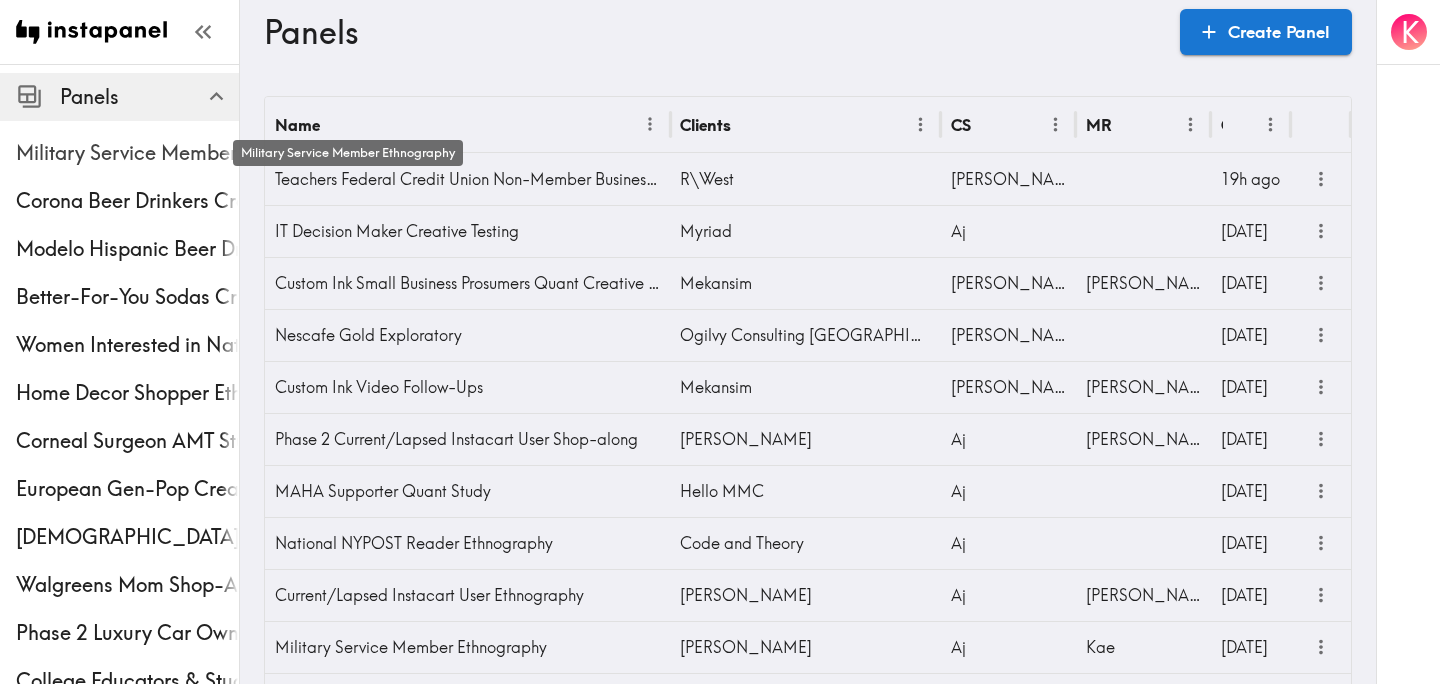 click on "Military Service Member Ethnography" at bounding box center (127, 153) 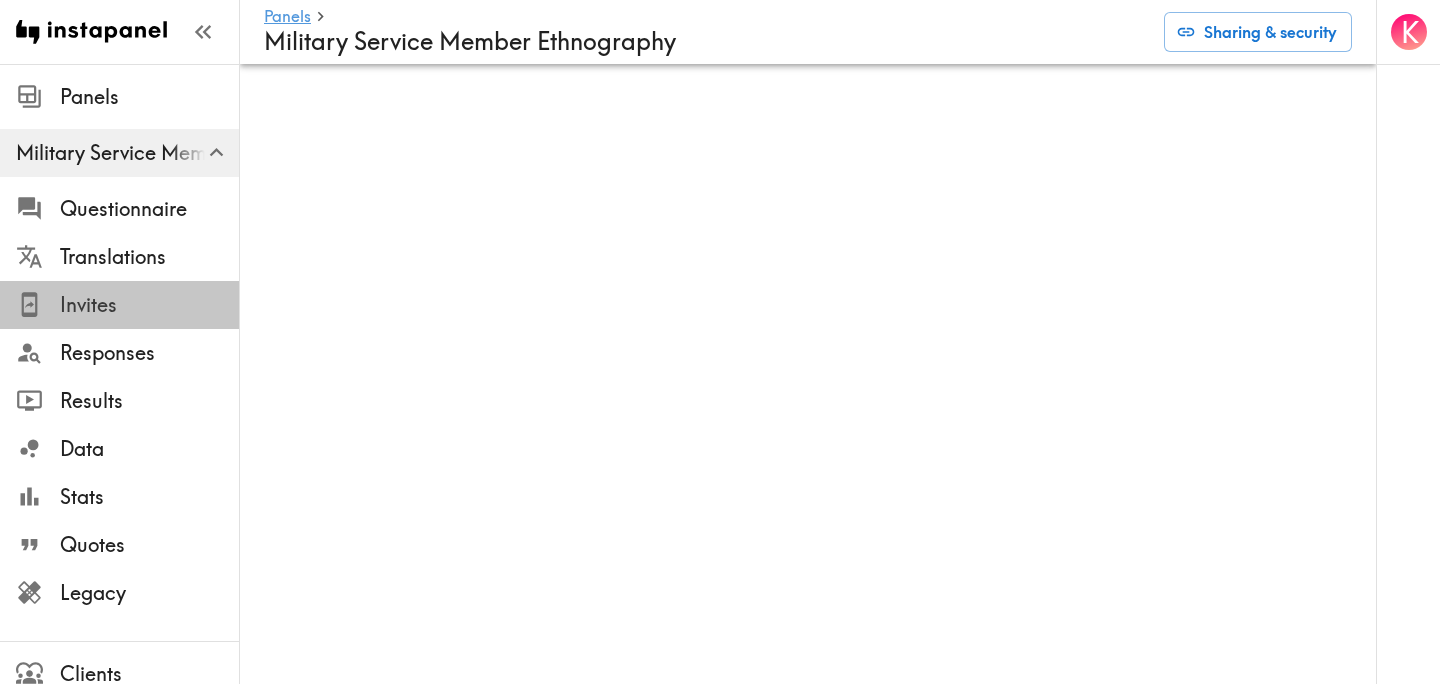 click on "Invites" at bounding box center (149, 305) 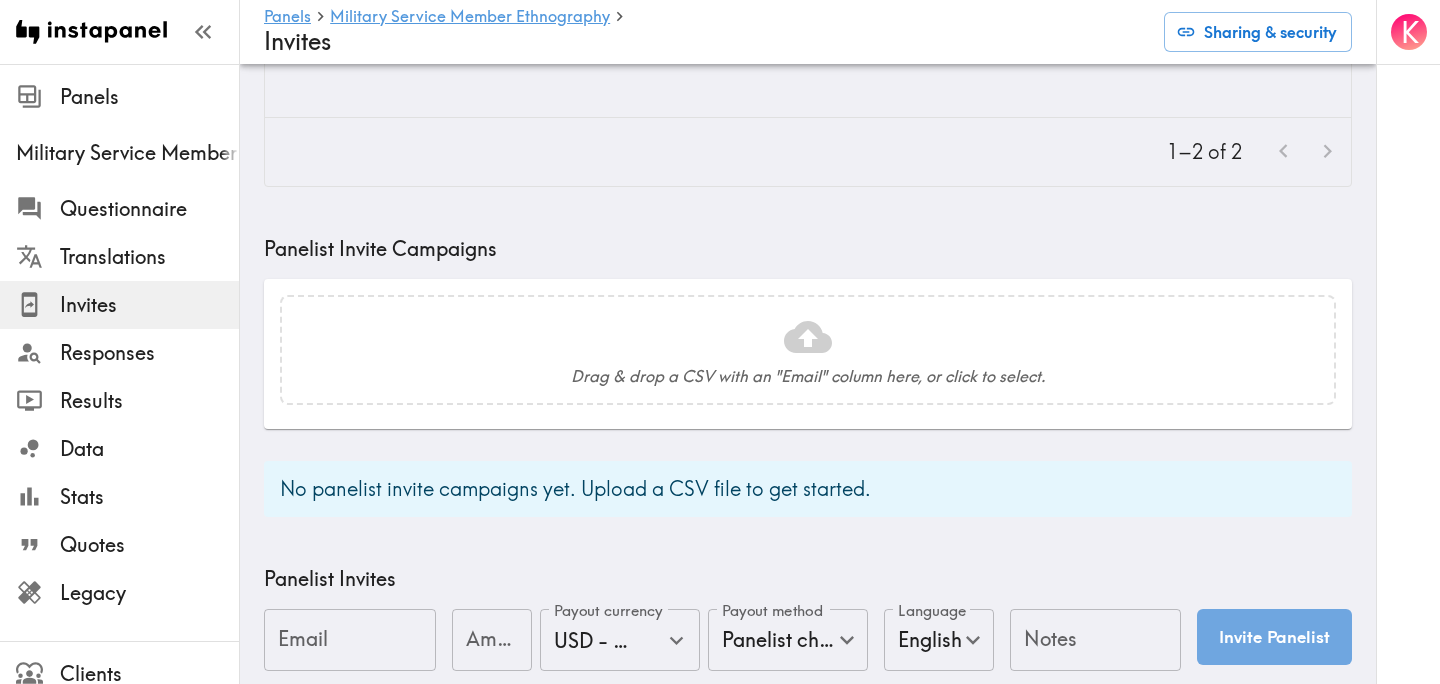 scroll, scrollTop: 792, scrollLeft: 0, axis: vertical 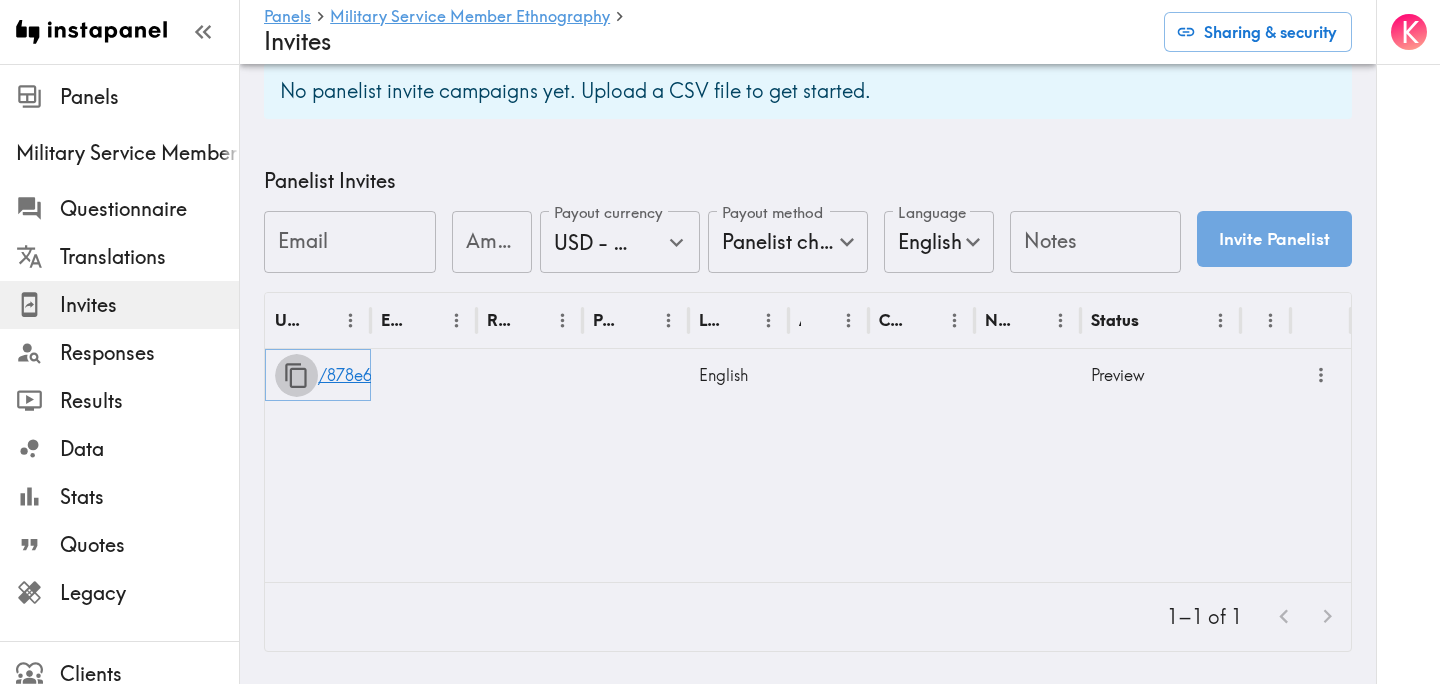 click 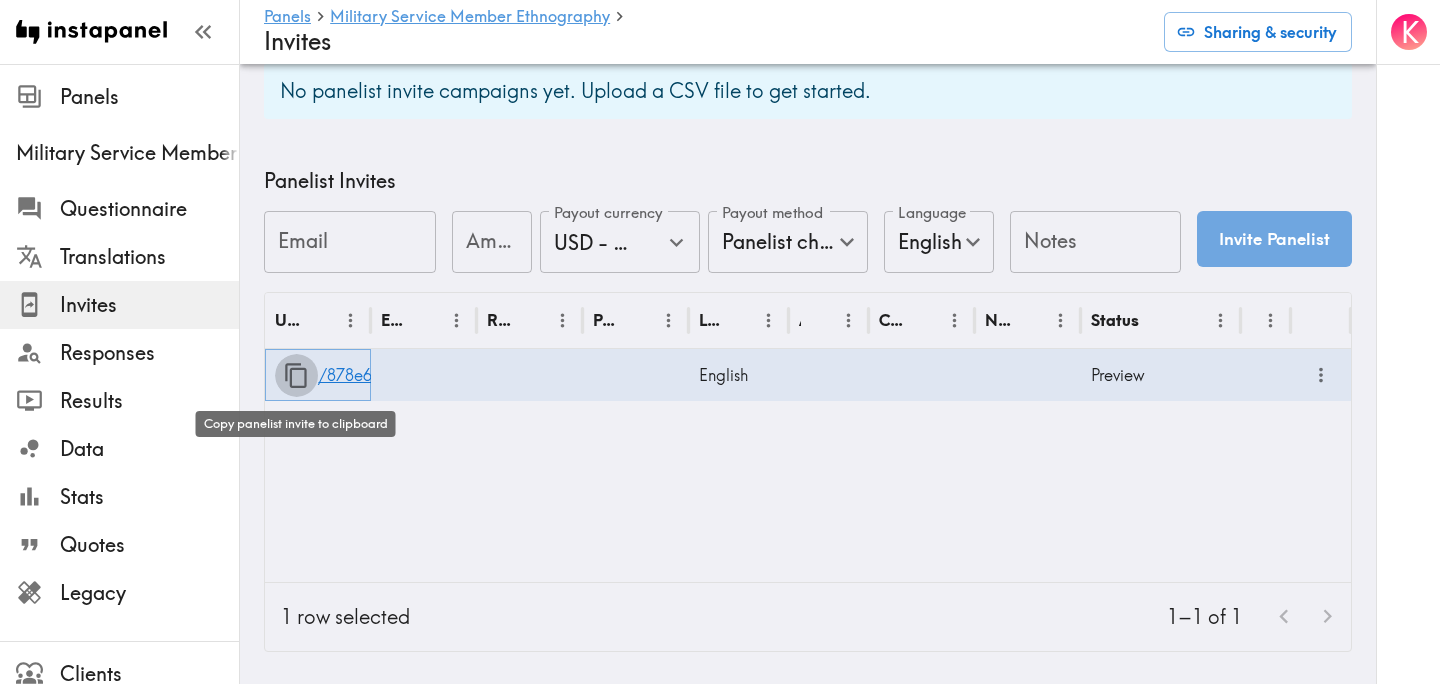 click 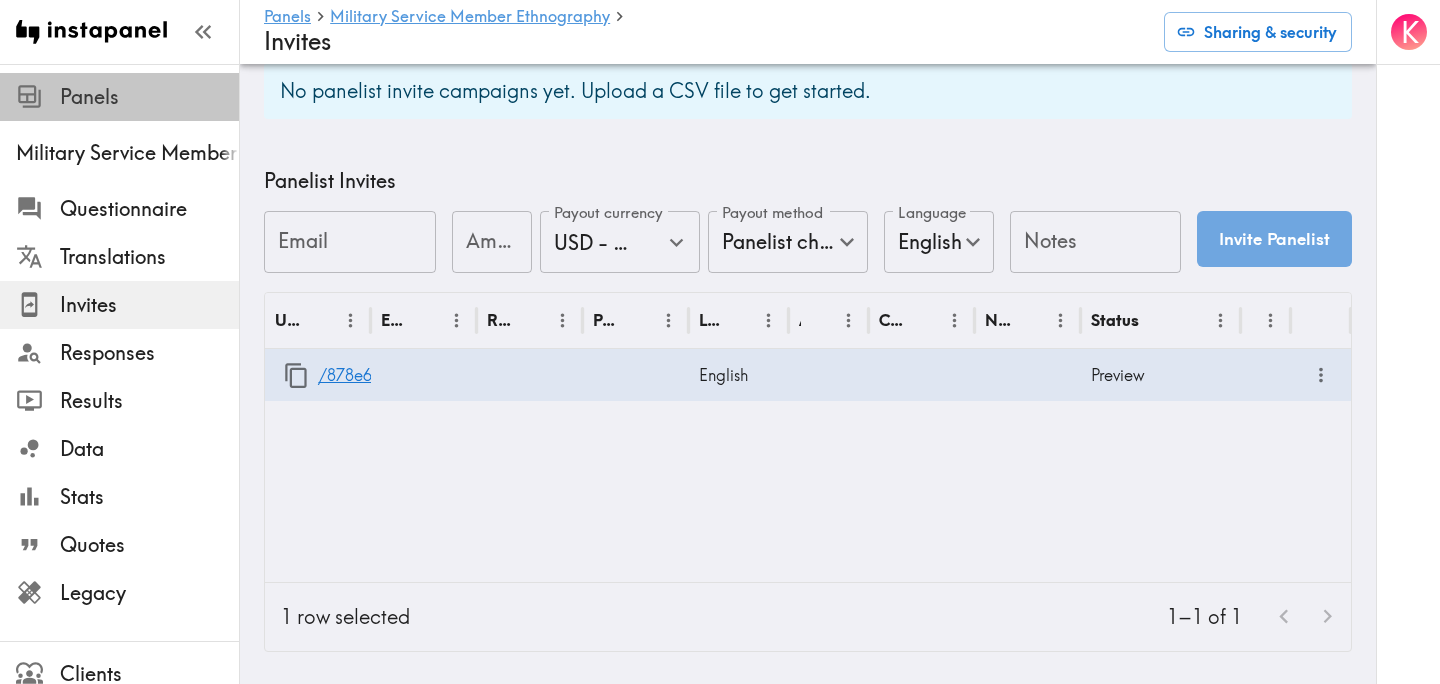 click on "Panels" at bounding box center [149, 97] 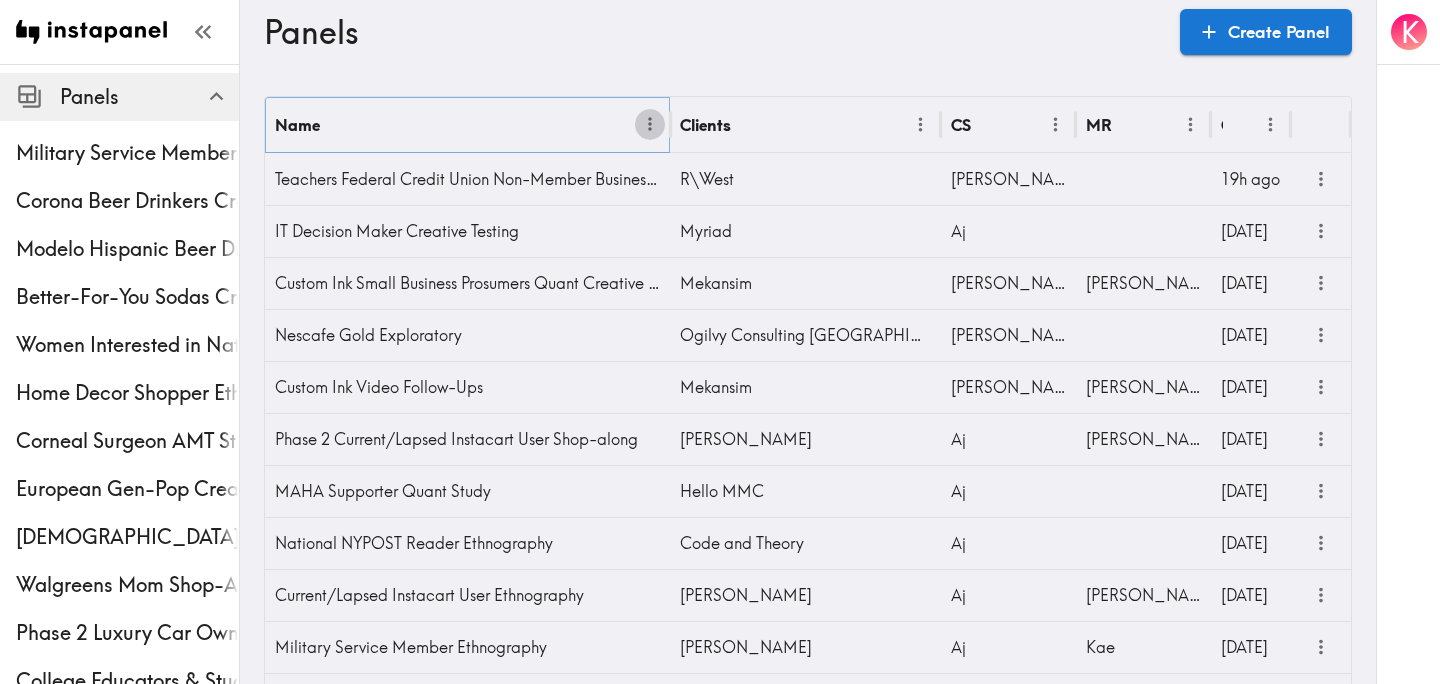 click 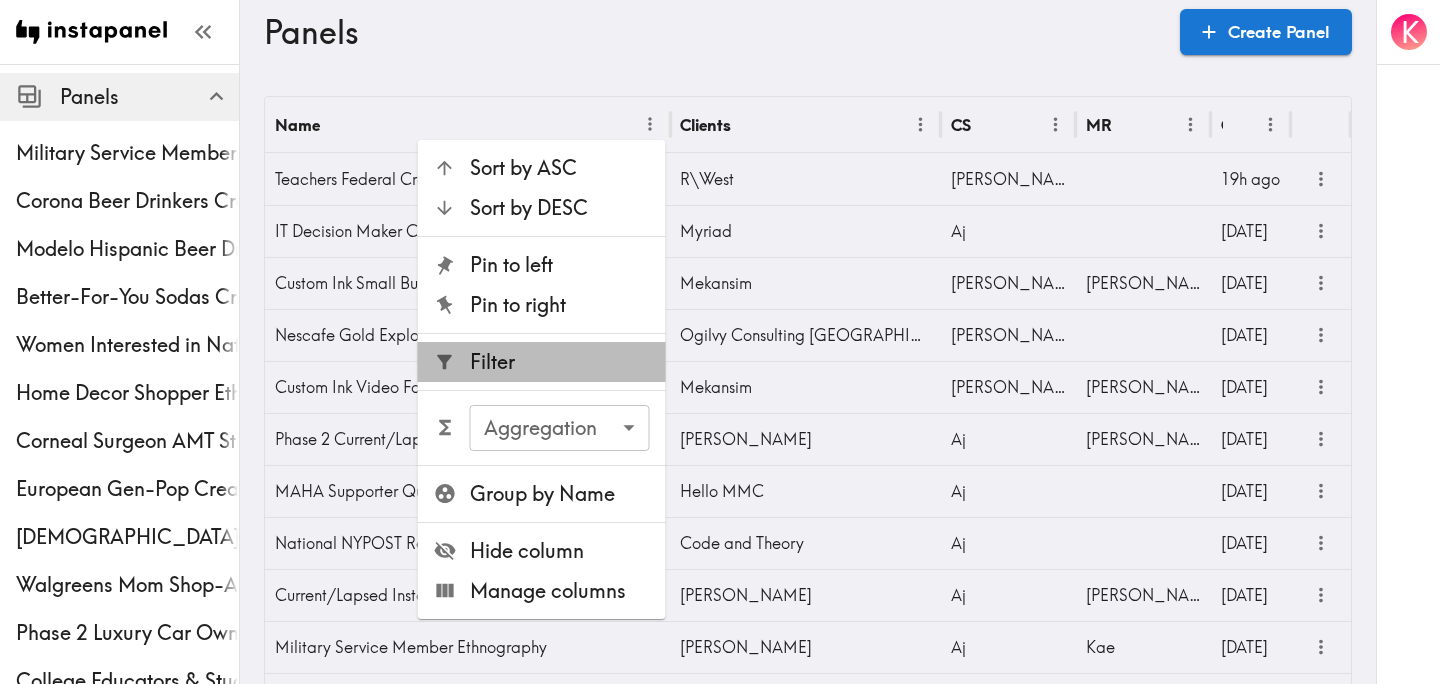 click on "Filter" at bounding box center [560, 362] 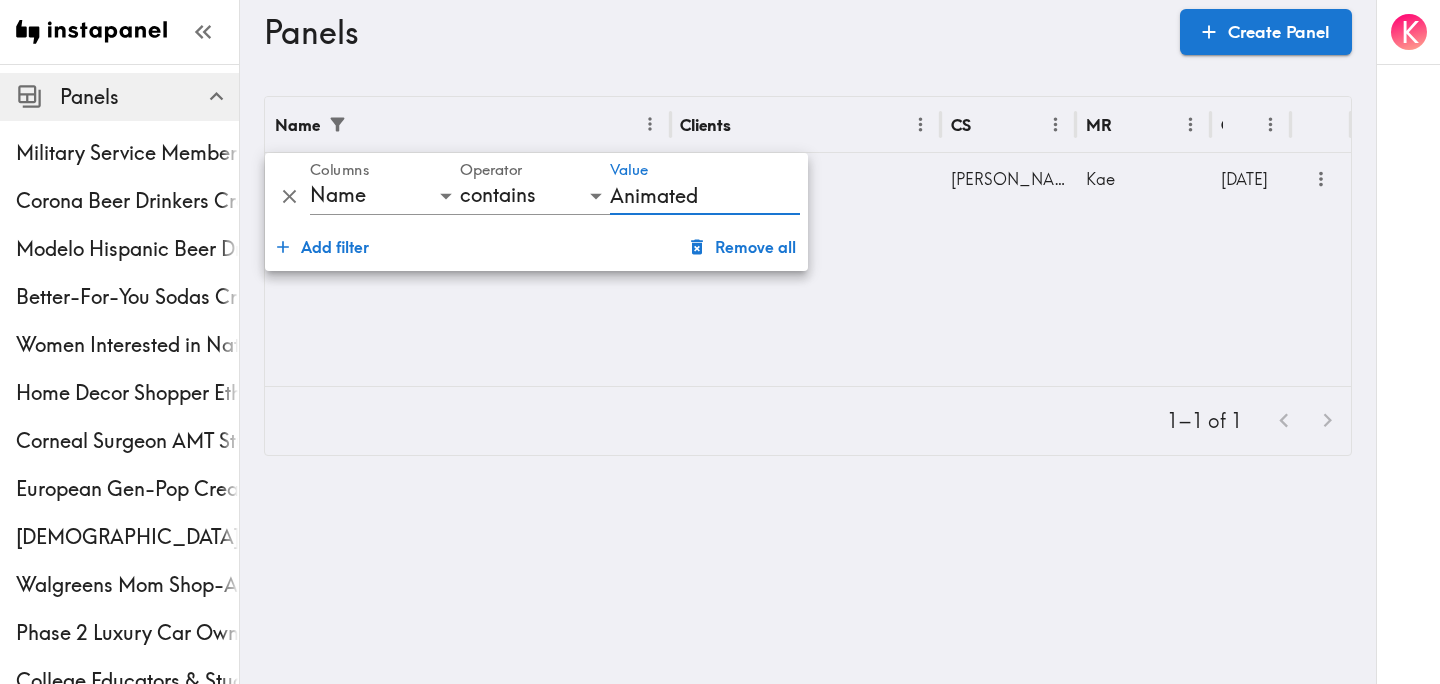 type on "Animated" 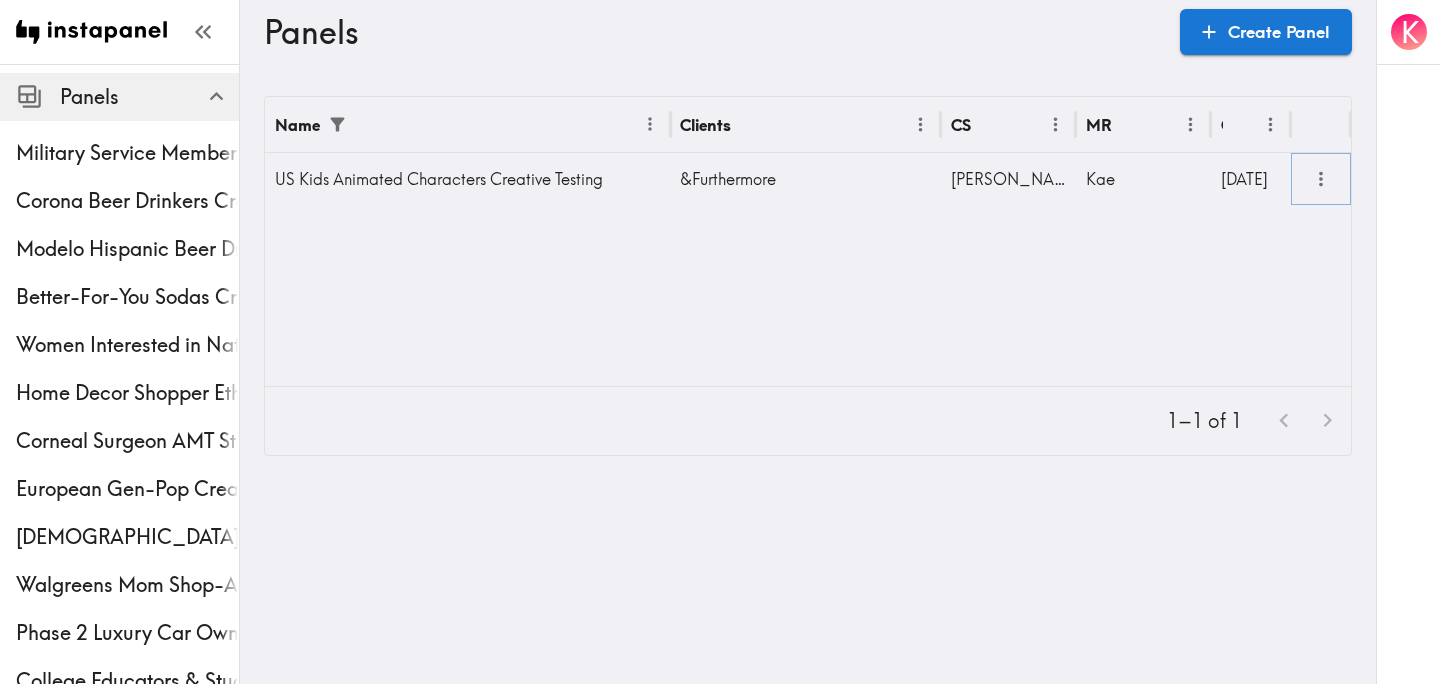 click 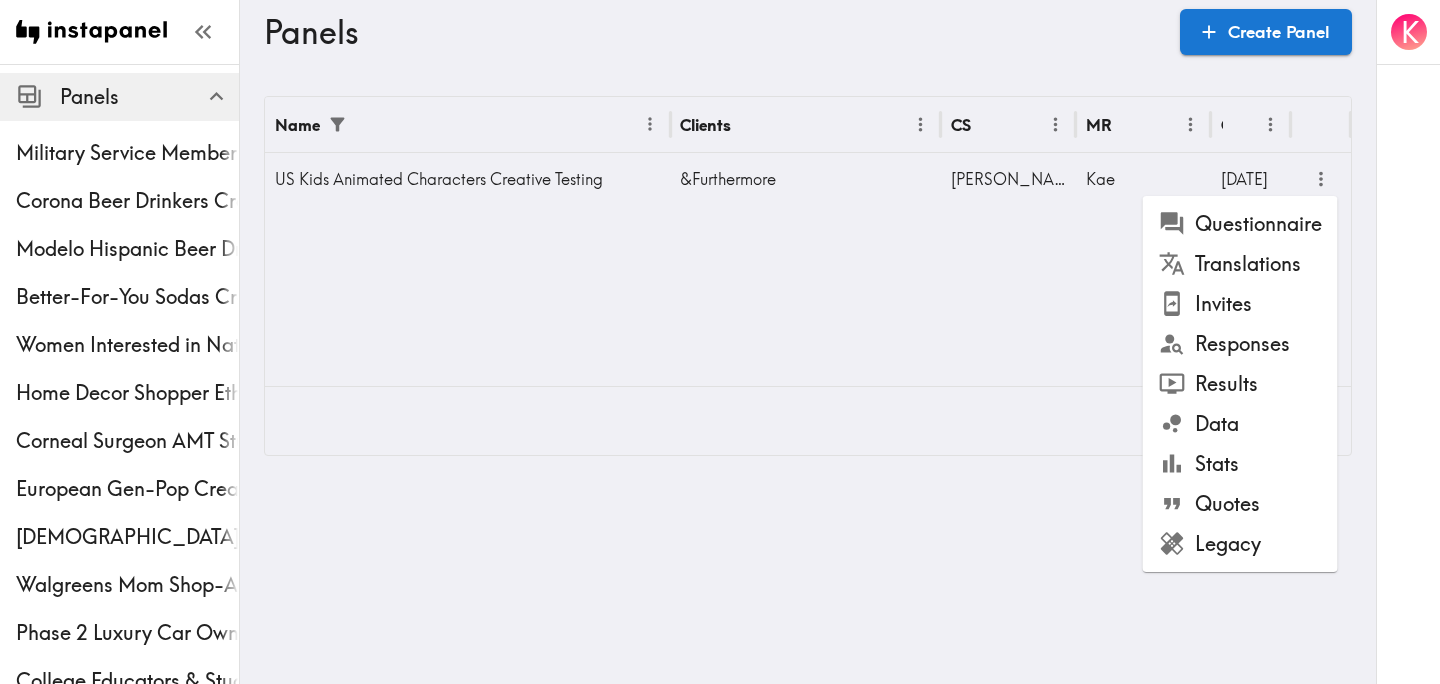 click on "Results" at bounding box center (1240, 384) 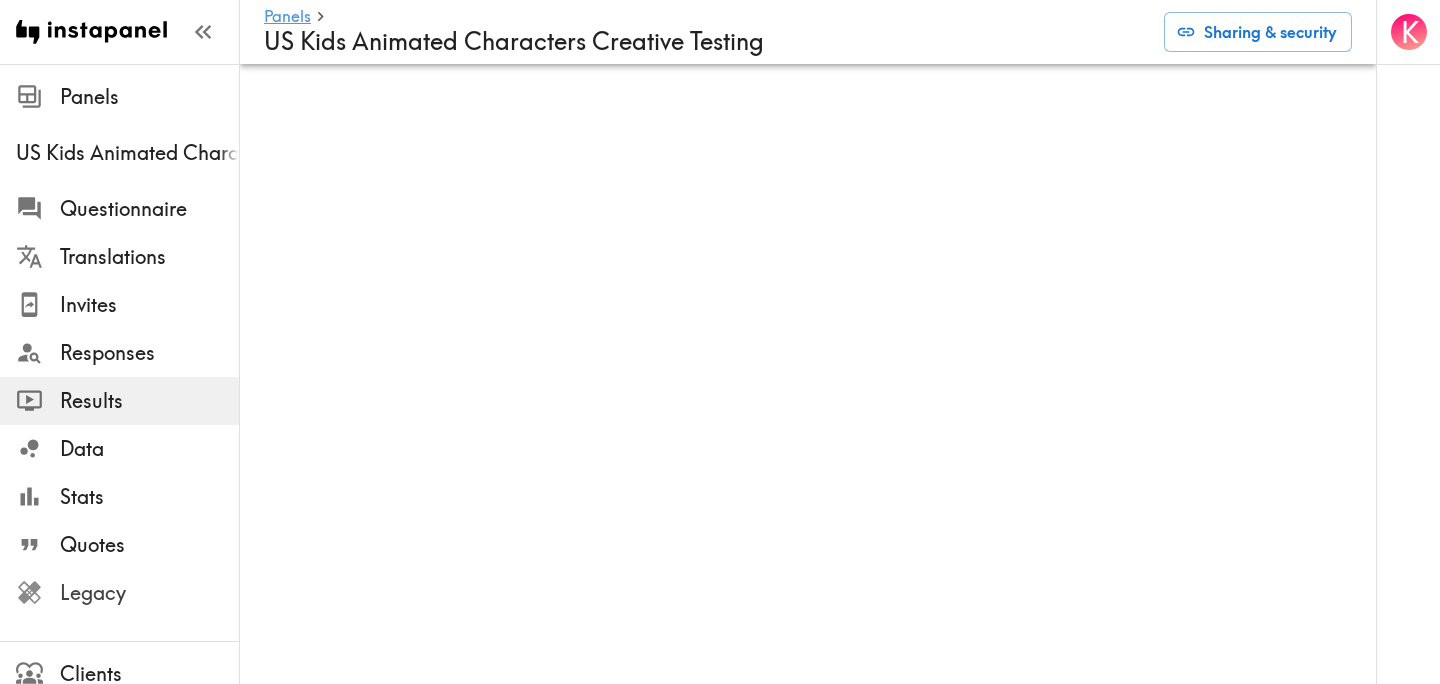 click on "Legacy" at bounding box center (149, 593) 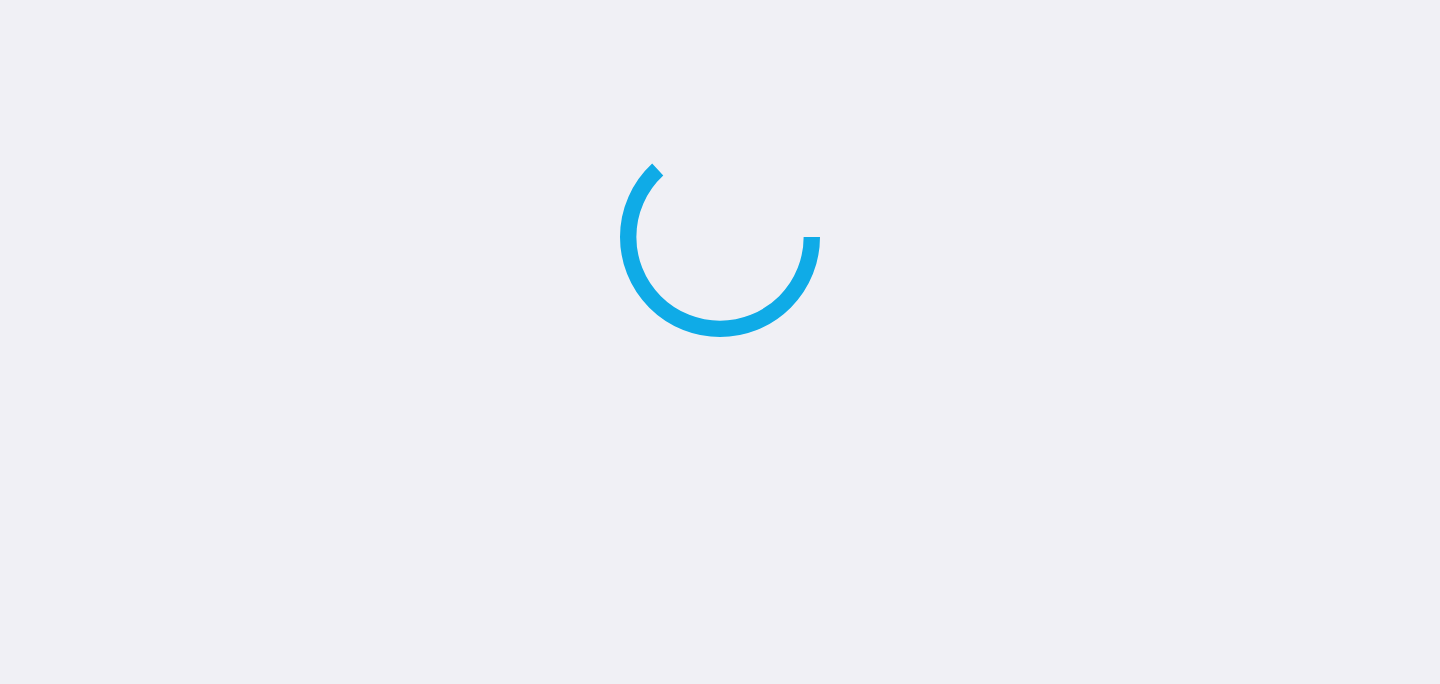 scroll, scrollTop: 0, scrollLeft: 0, axis: both 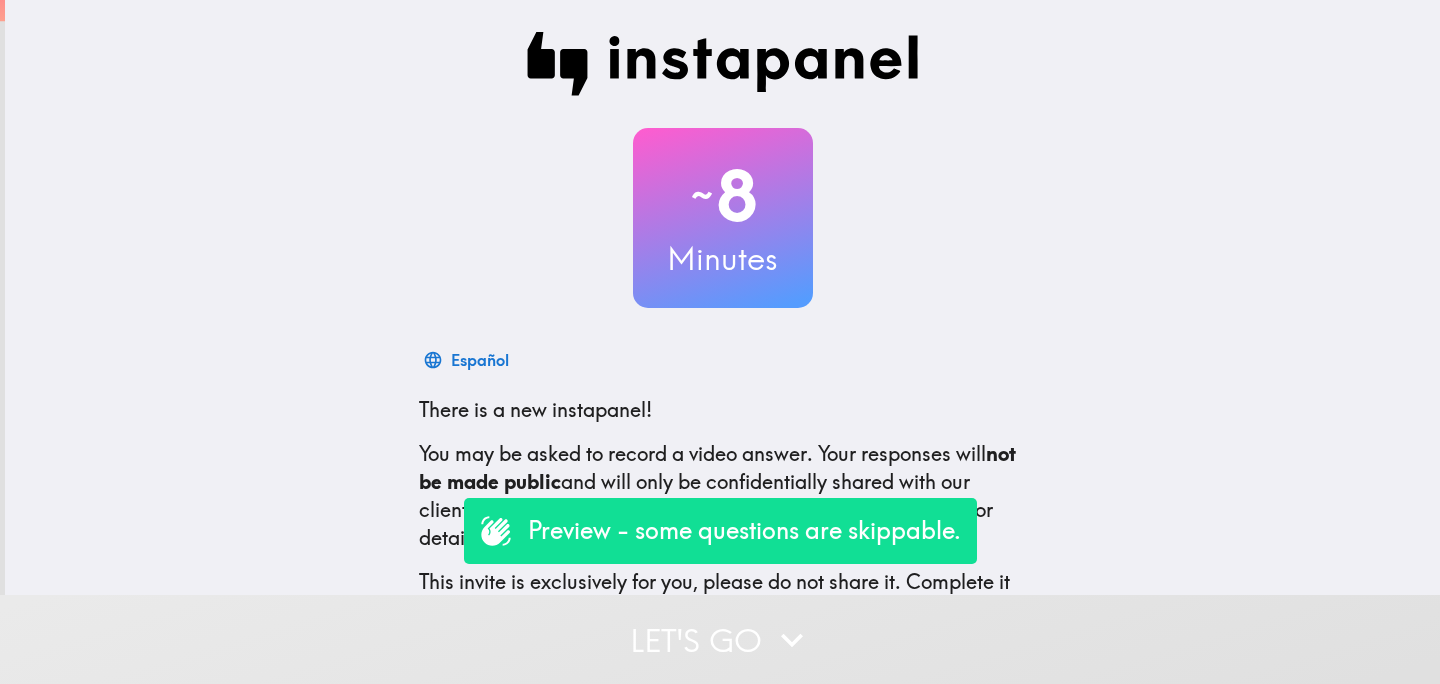 click on "Let's go" at bounding box center [720, 639] 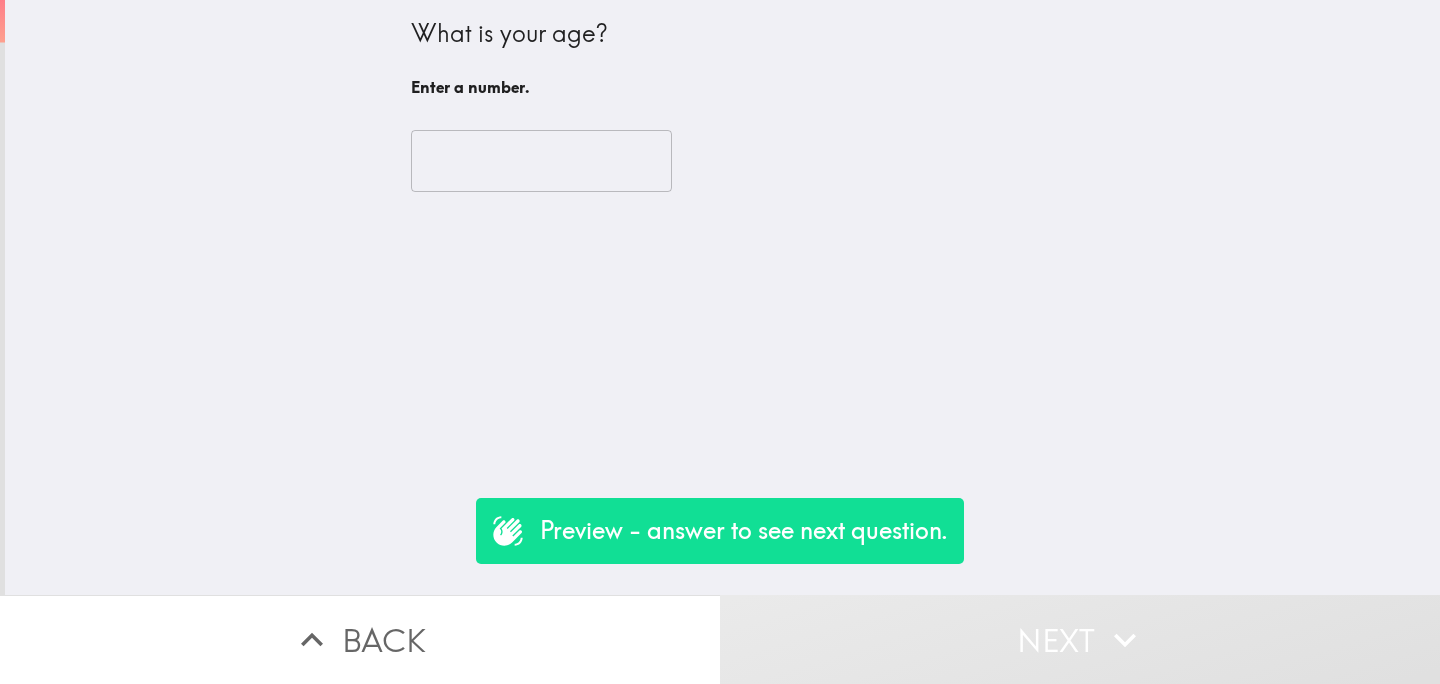 click at bounding box center (541, 161) 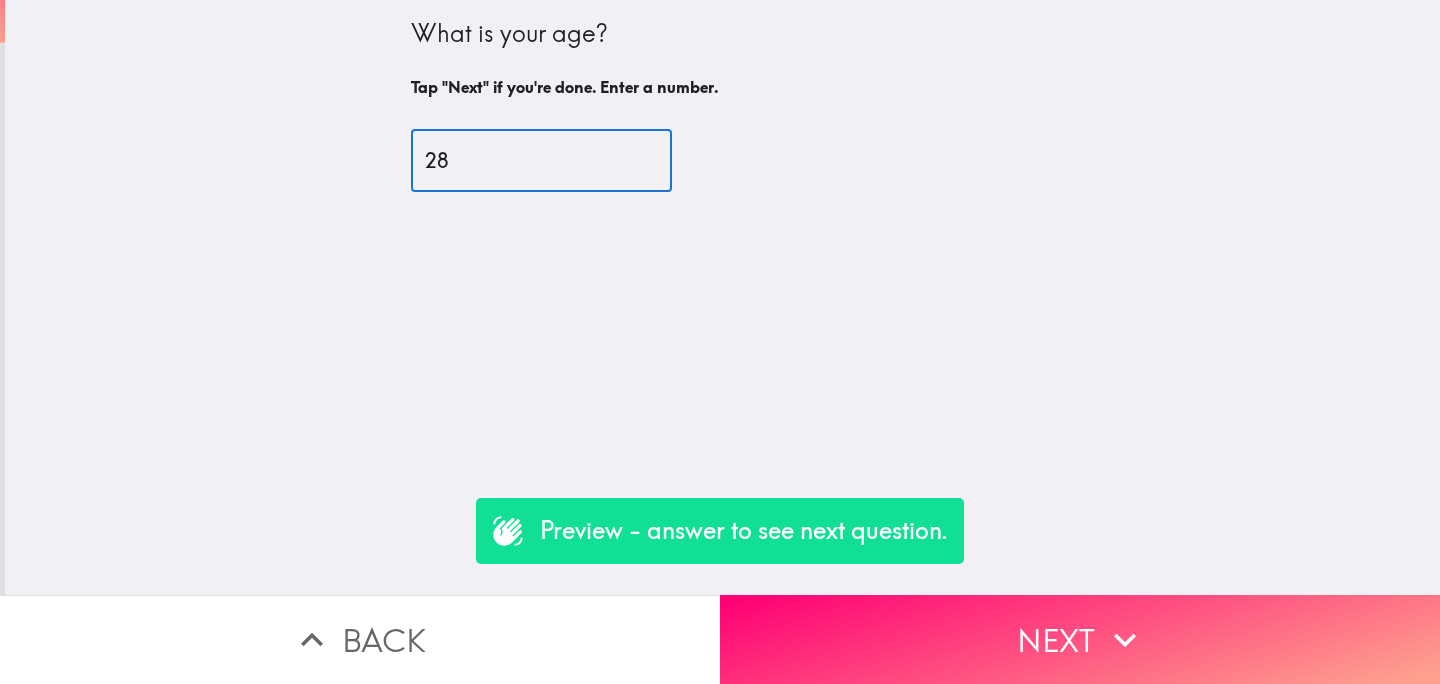 type on "28" 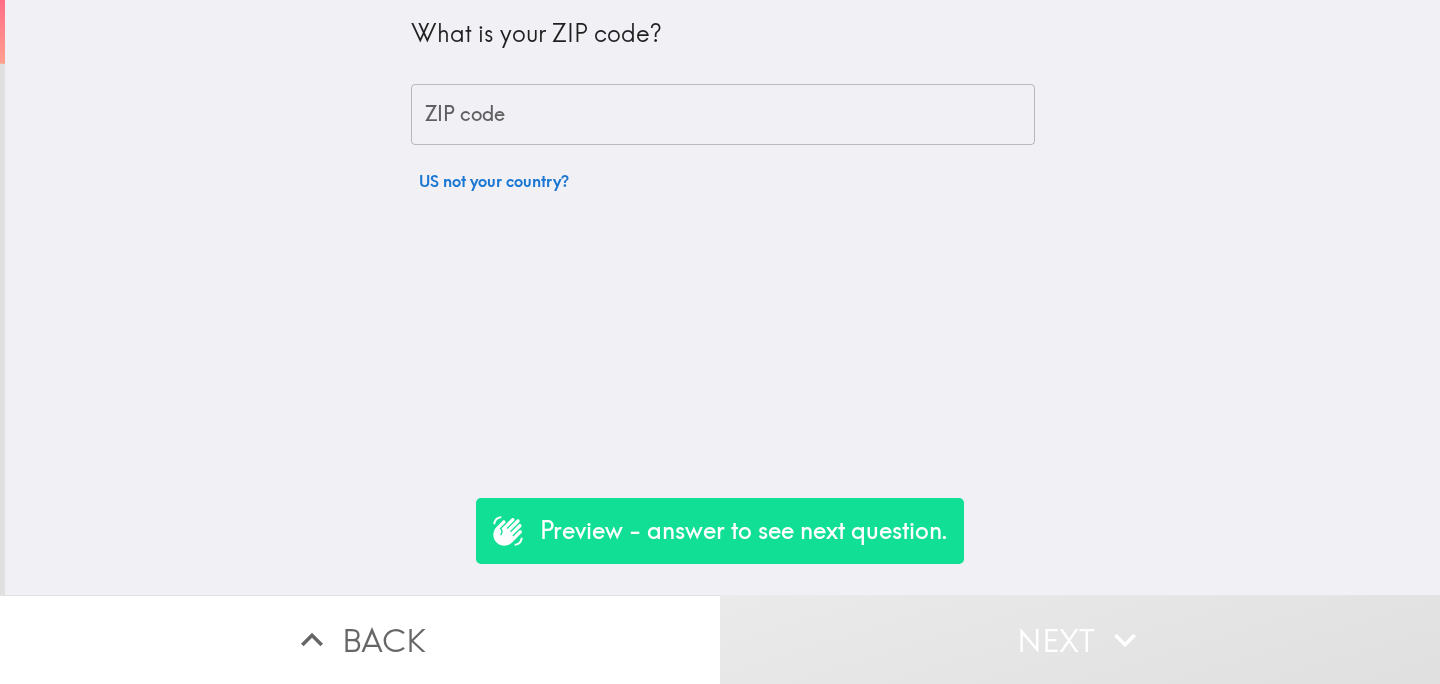 click on "ZIP code" at bounding box center [723, 115] 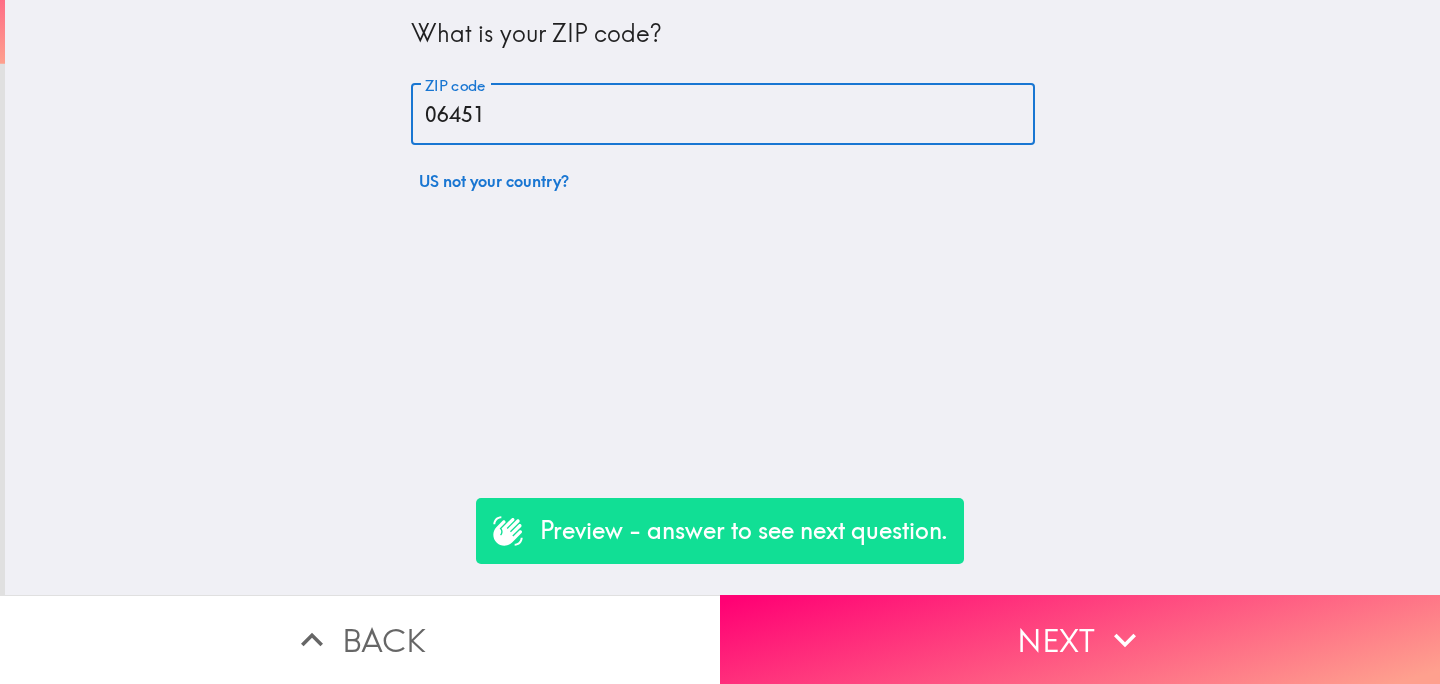 type on "06451" 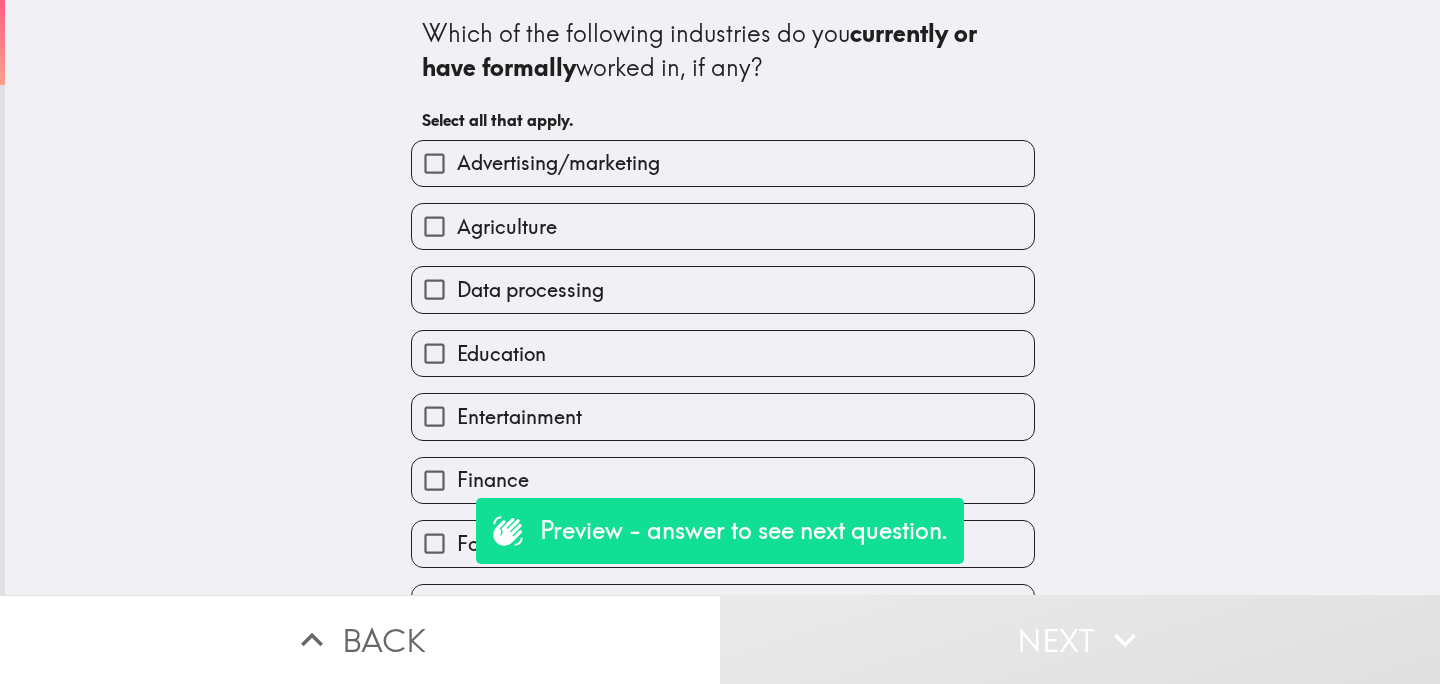 scroll, scrollTop: 559, scrollLeft: 0, axis: vertical 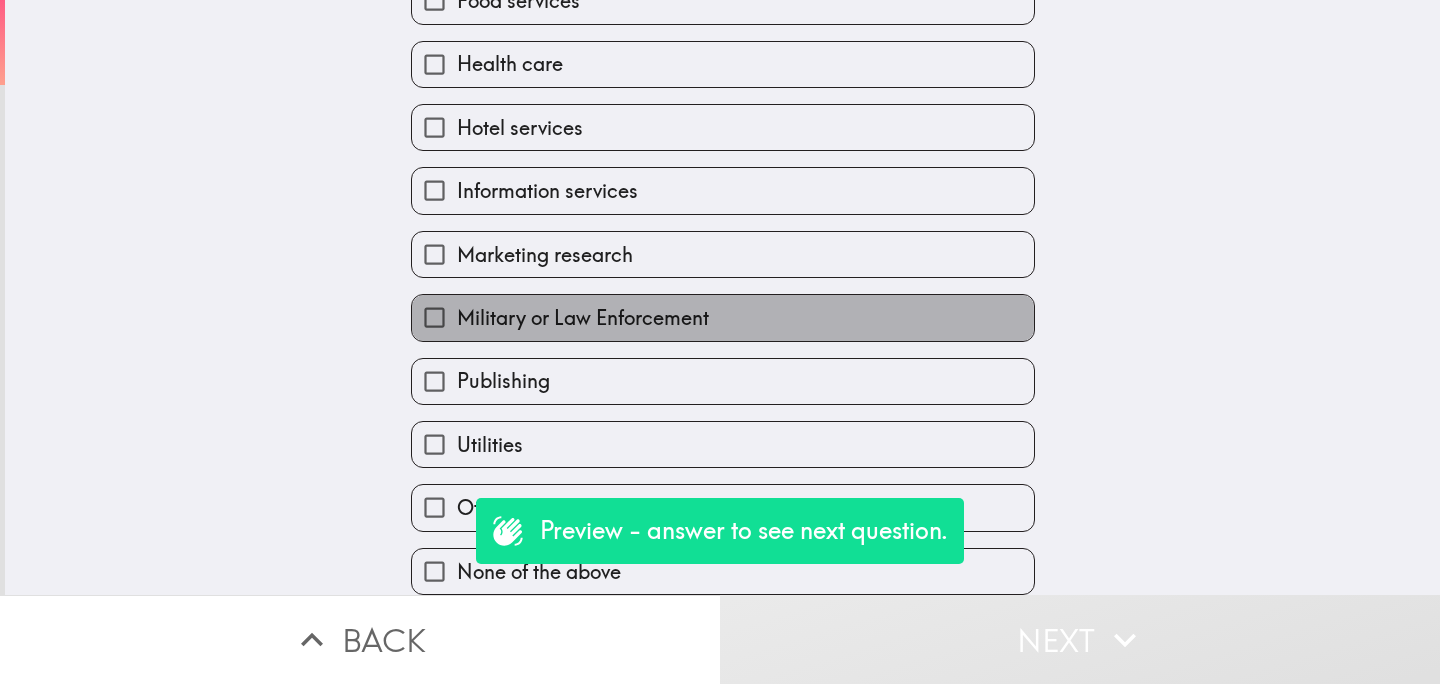 click on "Military or Law Enforcement" at bounding box center [583, 318] 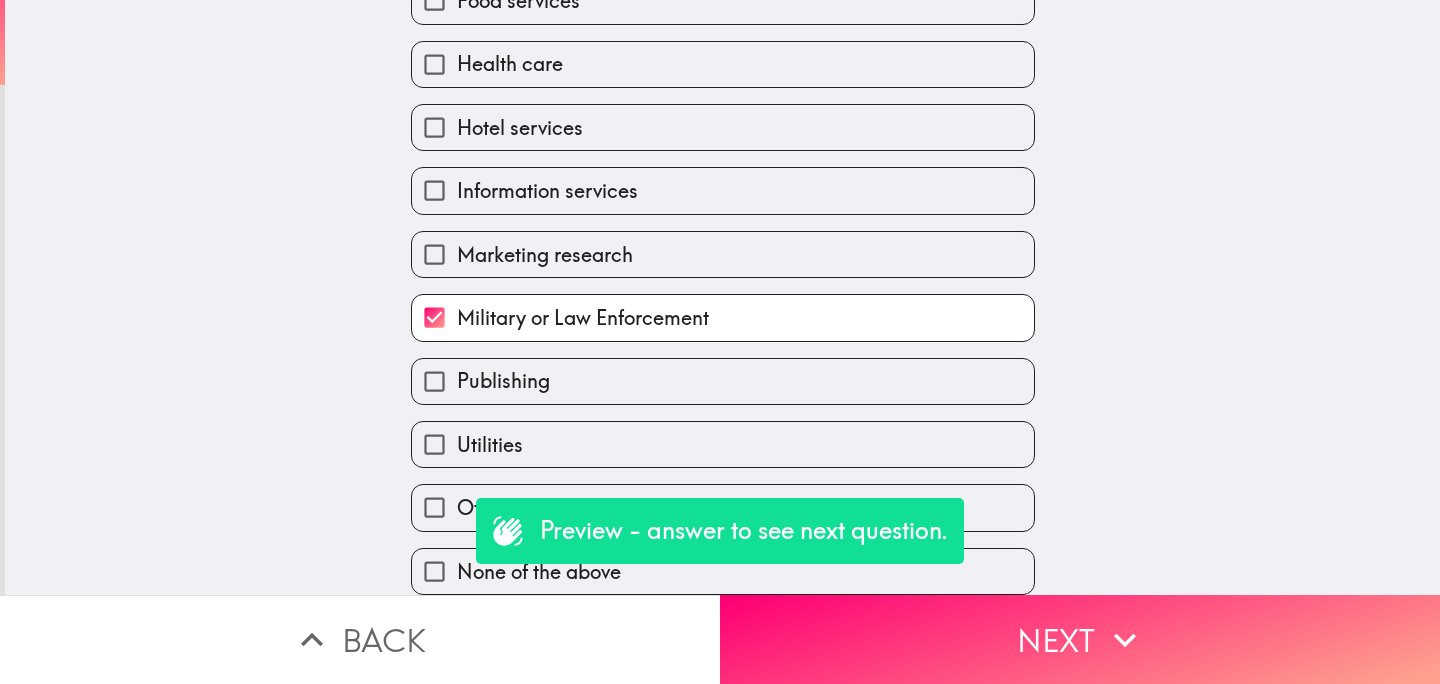 click on "Publishing" at bounding box center (723, 381) 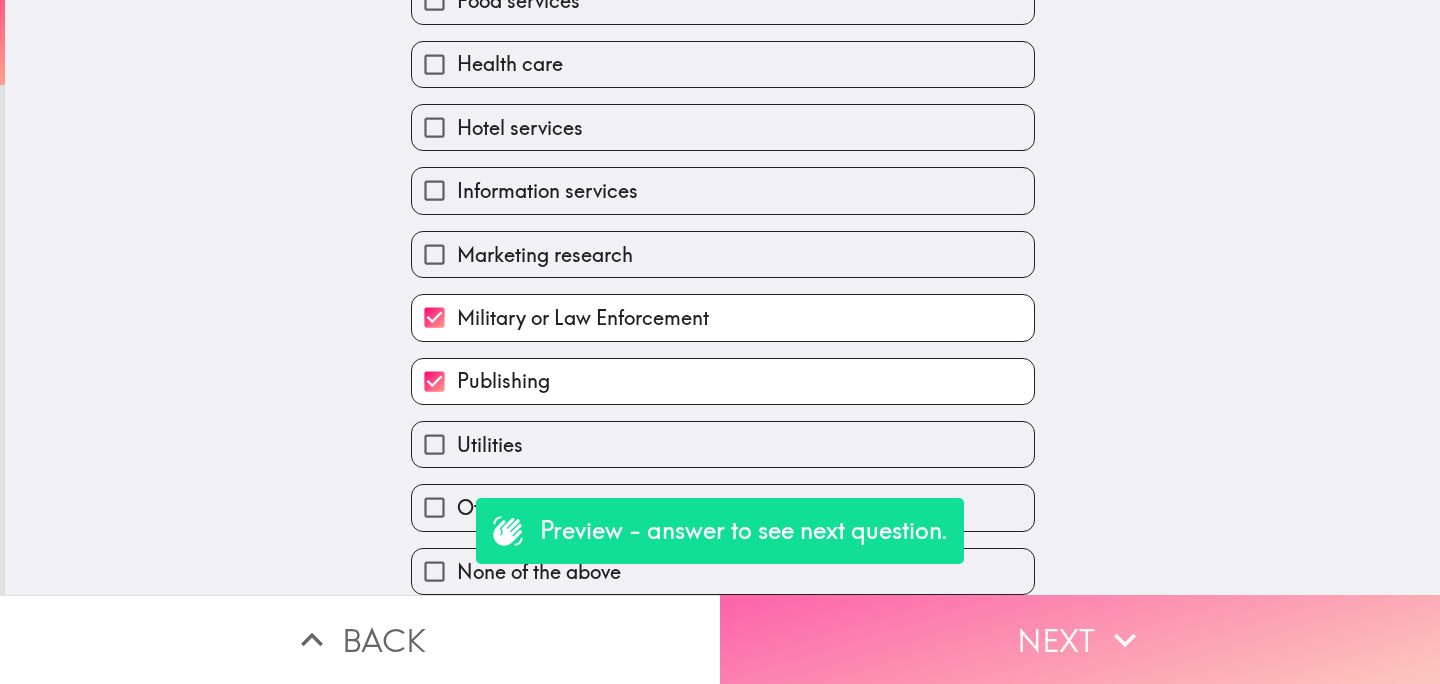 click on "Next" at bounding box center (1080, 639) 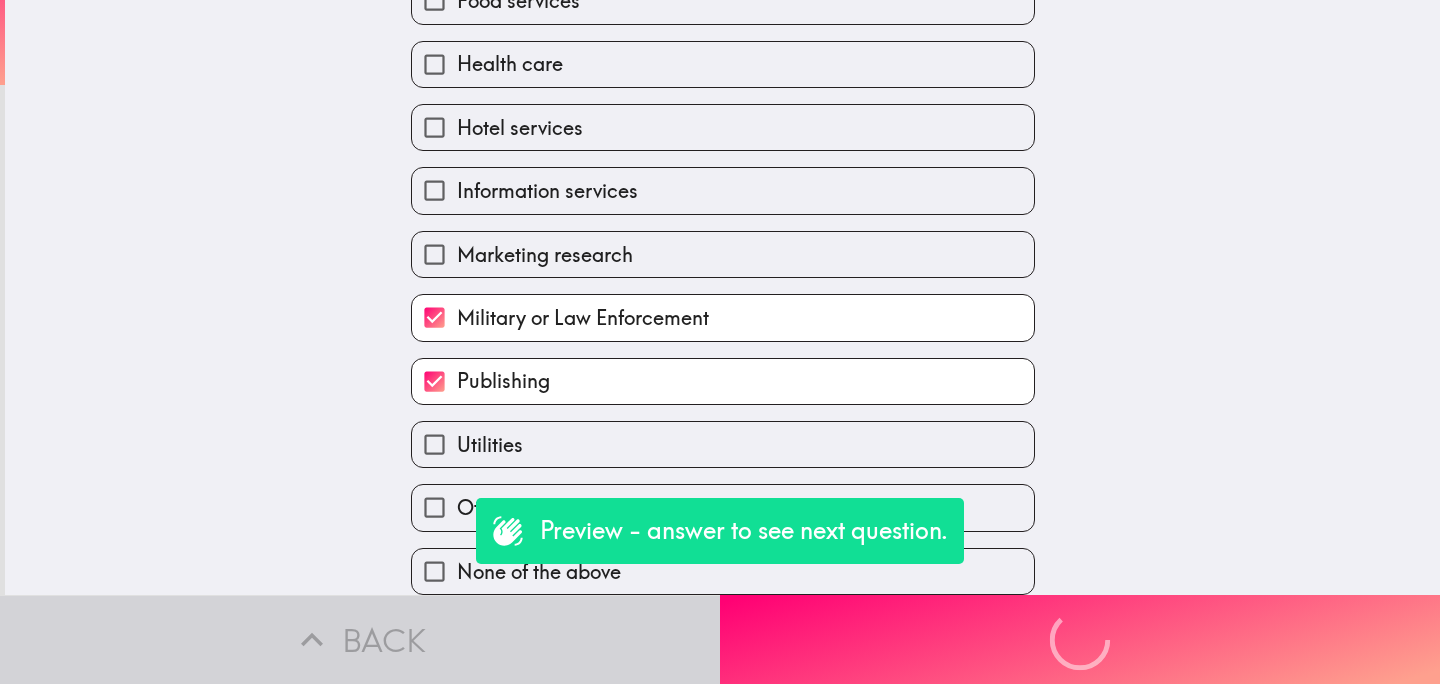 scroll, scrollTop: 527, scrollLeft: 0, axis: vertical 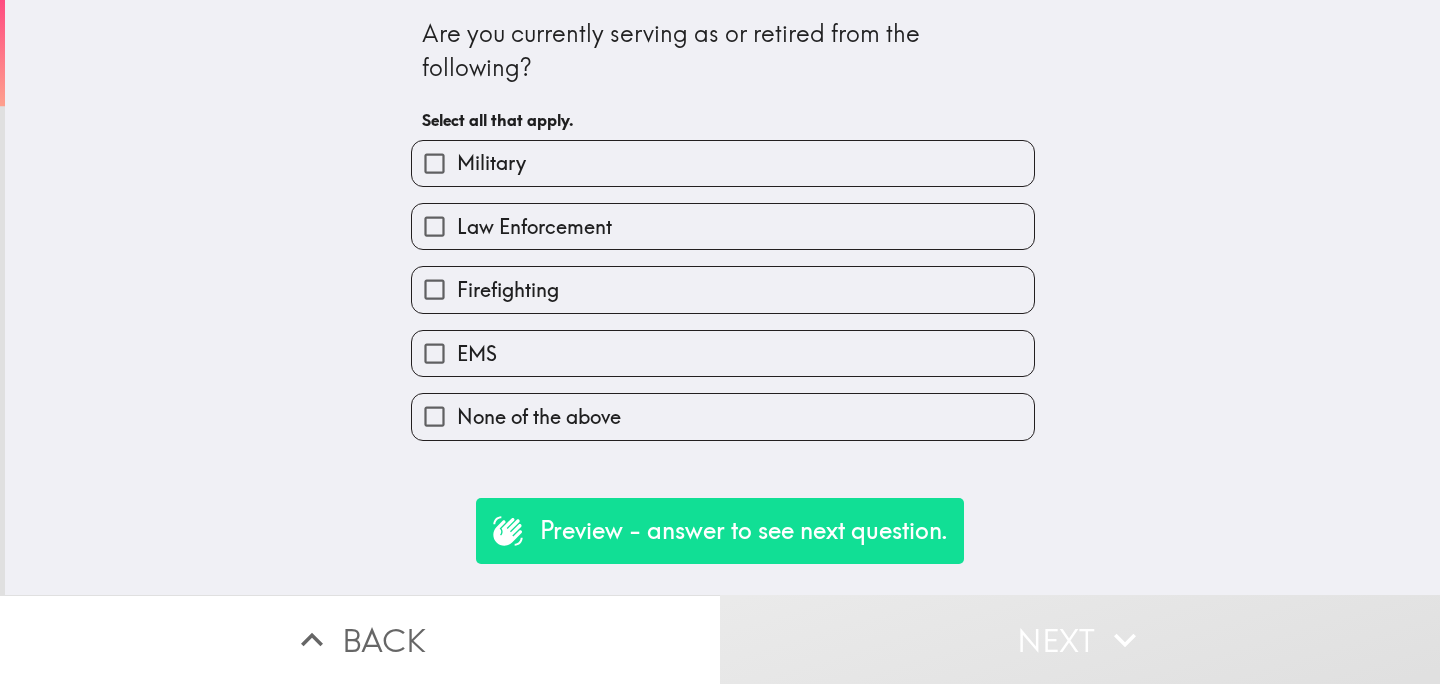 click on "Military" at bounding box center (723, 163) 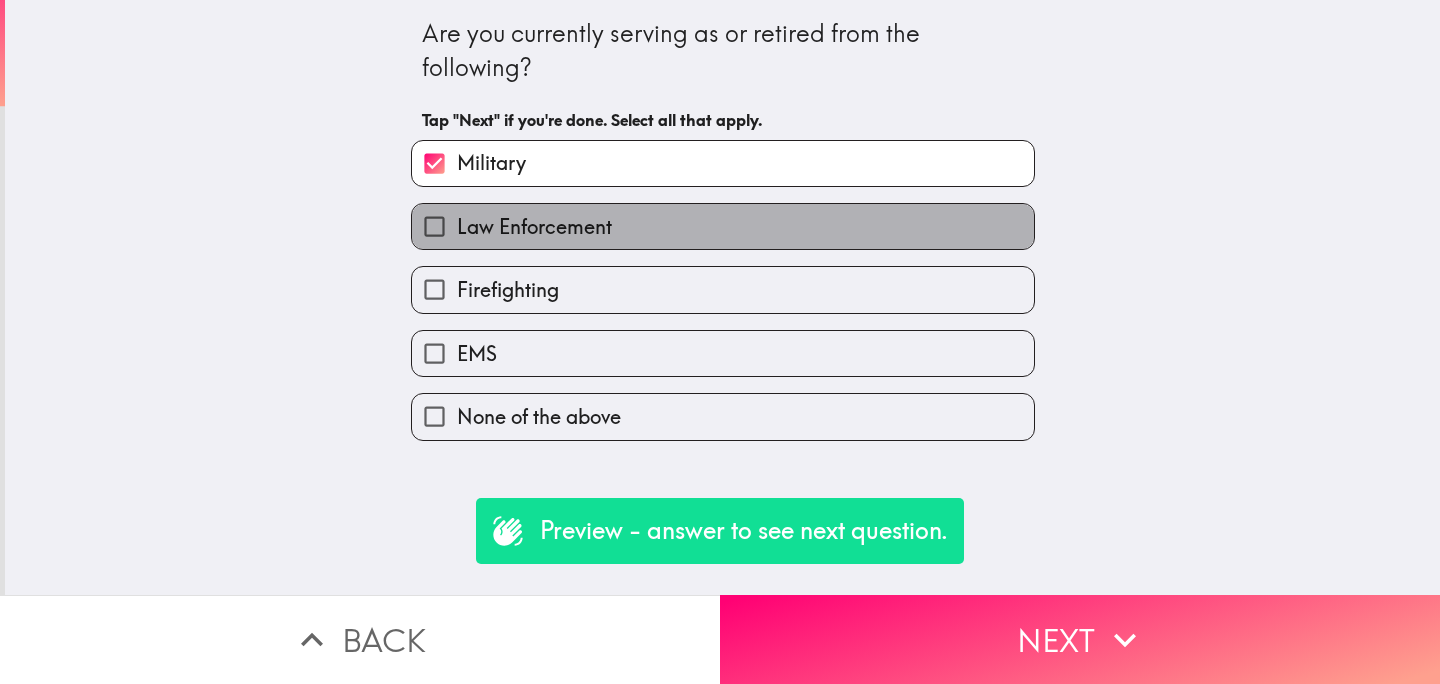 click on "Law Enforcement" at bounding box center (723, 226) 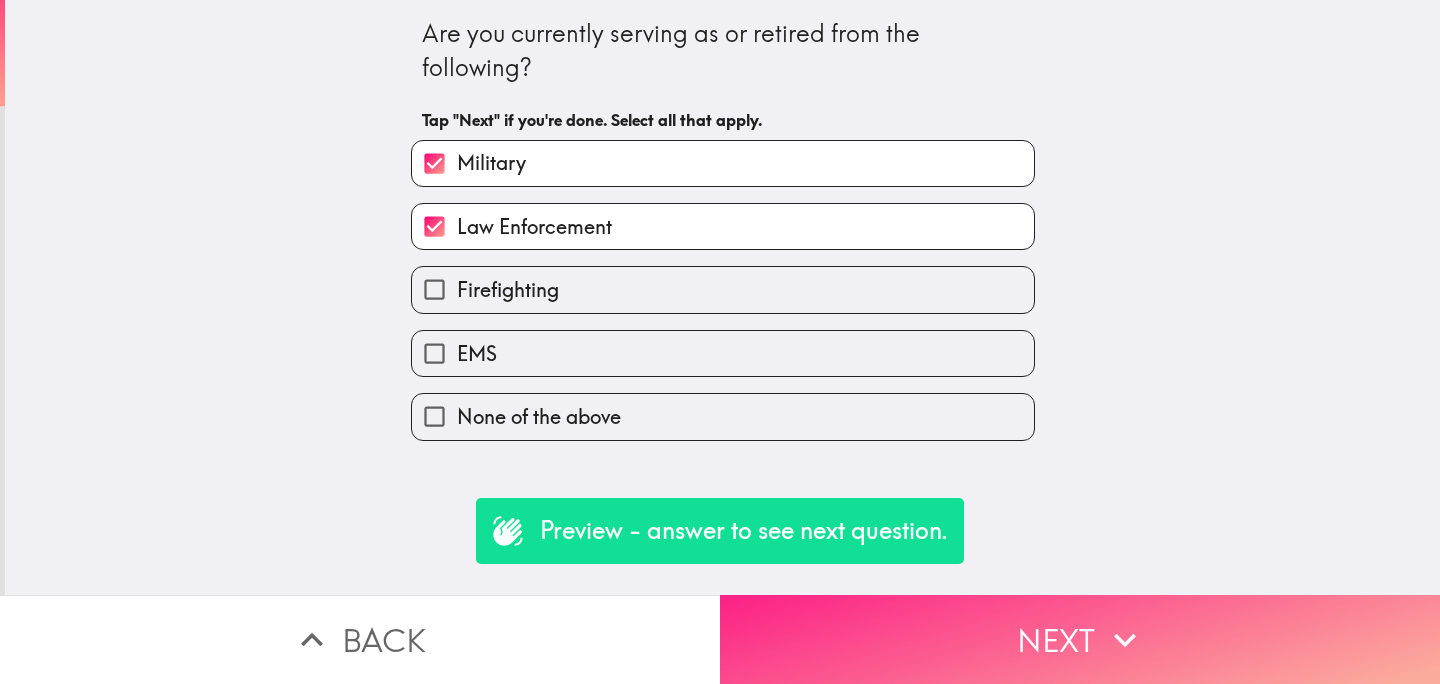 click on "Next" at bounding box center (1080, 639) 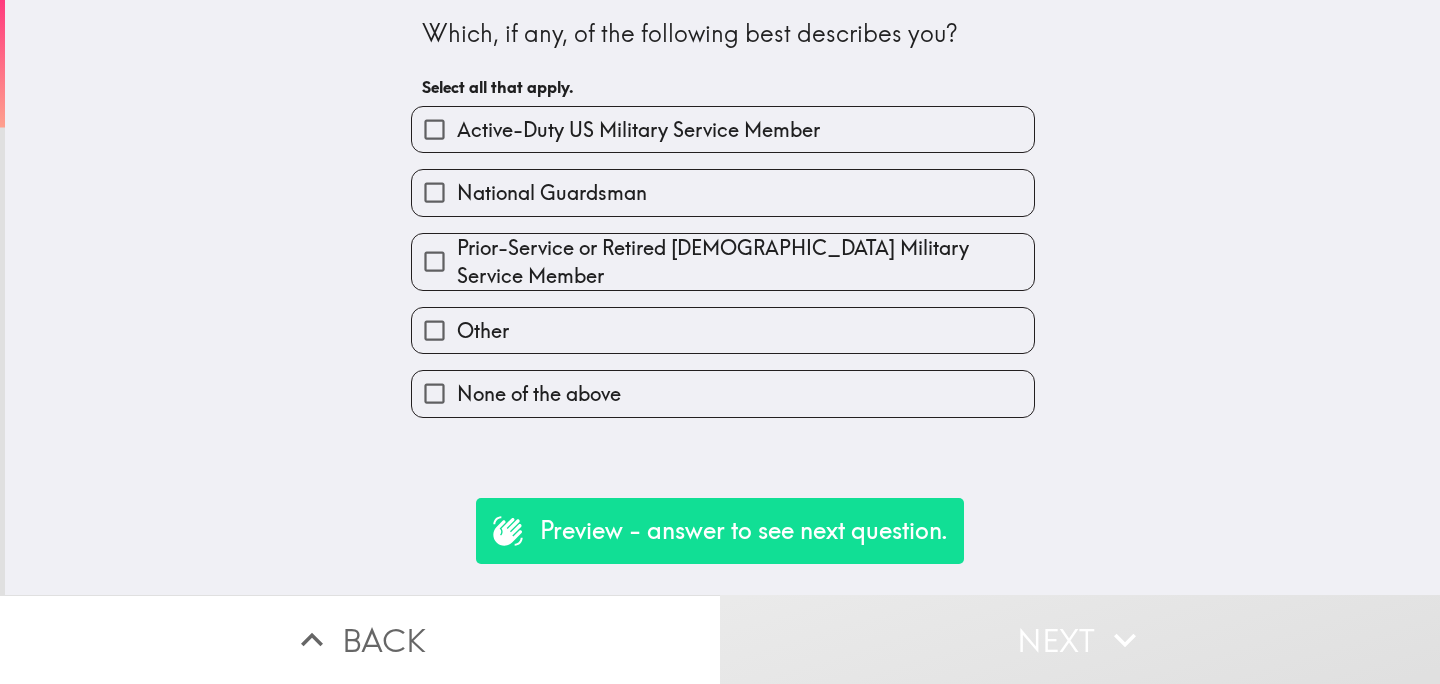 click on "Active-Duty US Military Service Member" at bounding box center (638, 130) 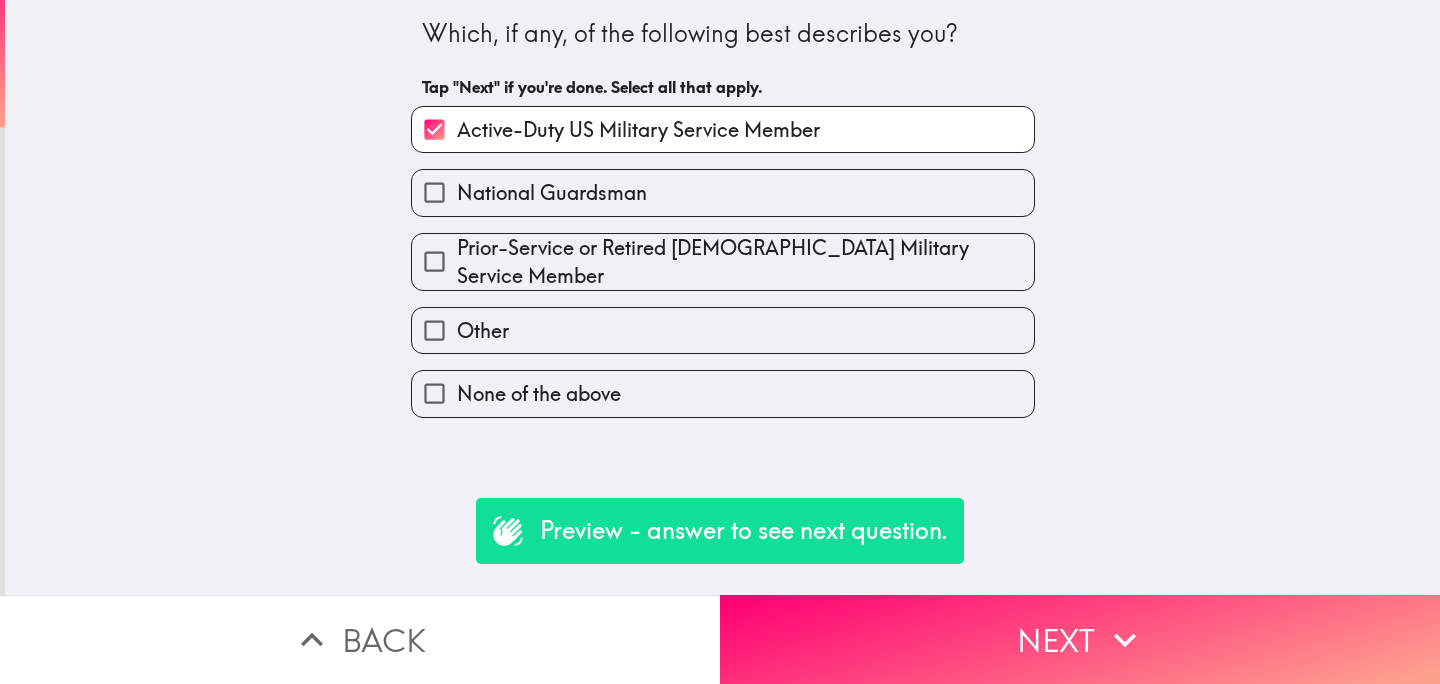 click on "Active-Duty US Military Service Member" at bounding box center [723, 129] 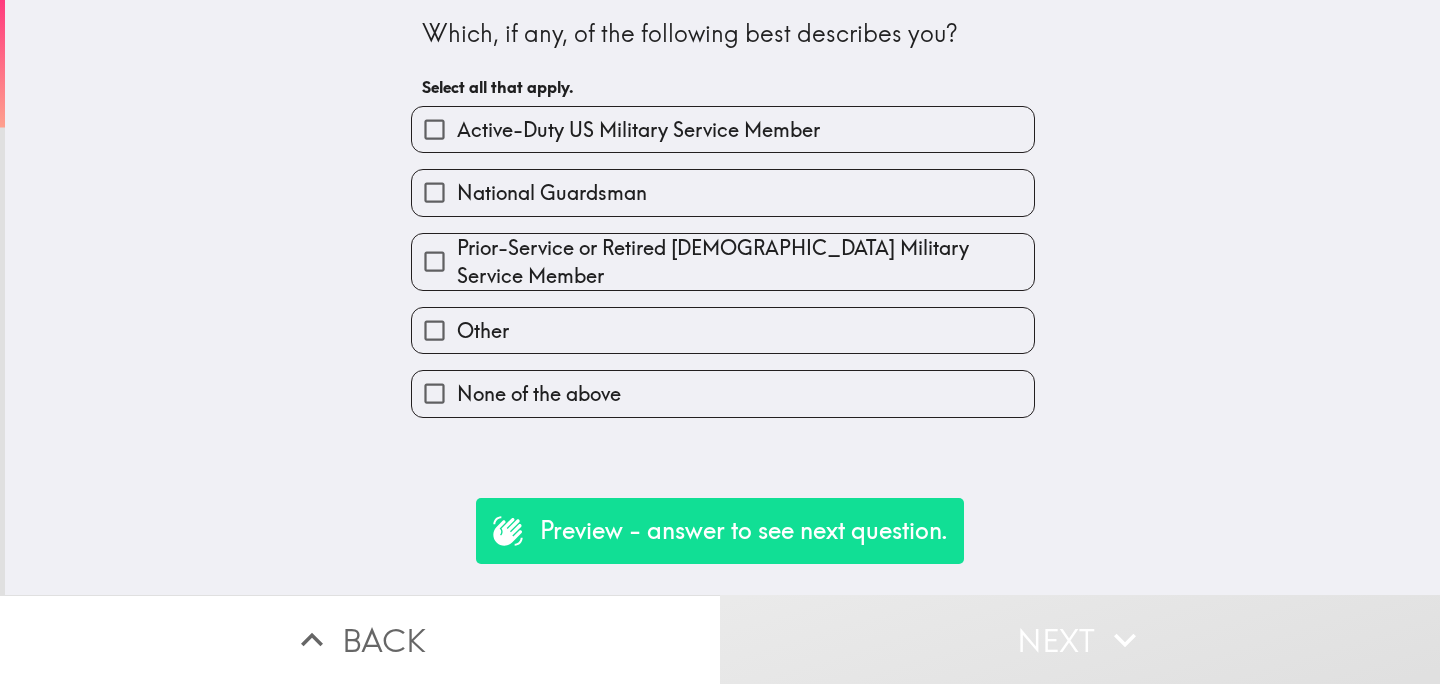 click on "Prior-Service or Retired [DEMOGRAPHIC_DATA] Military Service Member" at bounding box center (745, 262) 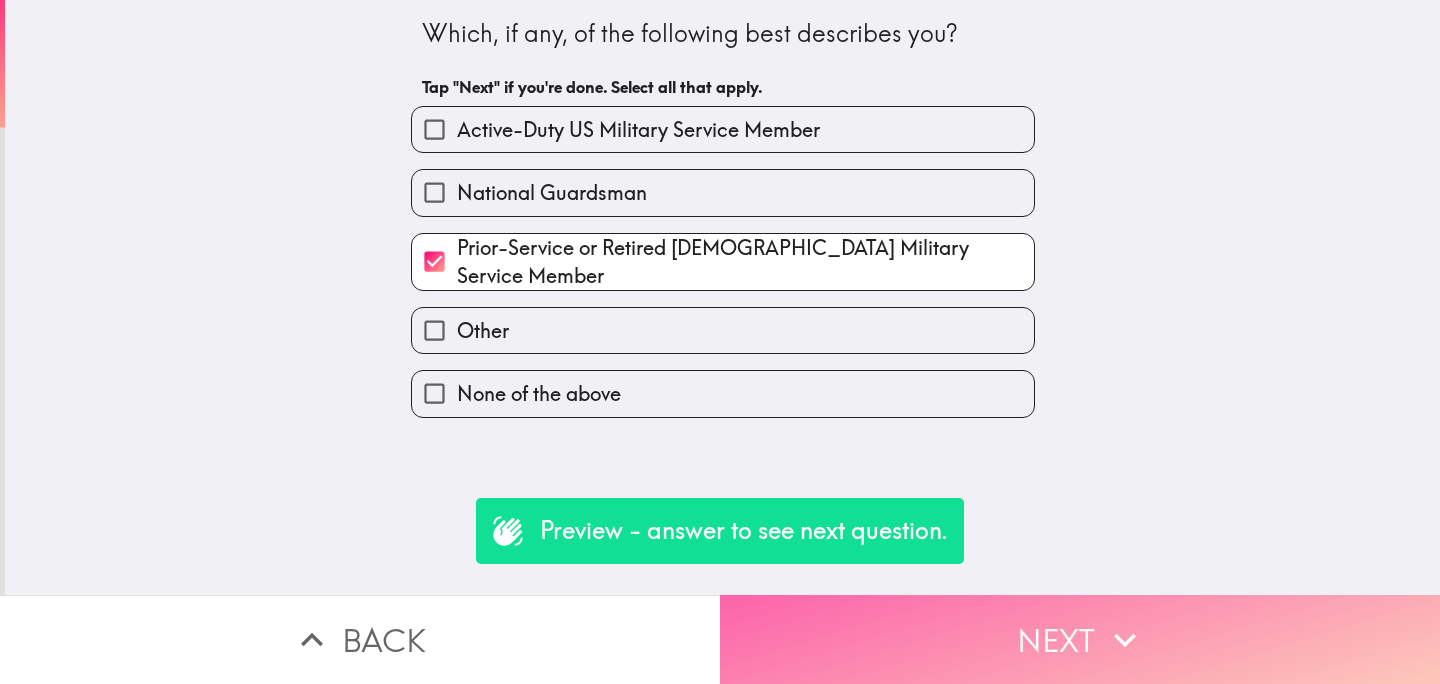 click on "Next" at bounding box center (1080, 639) 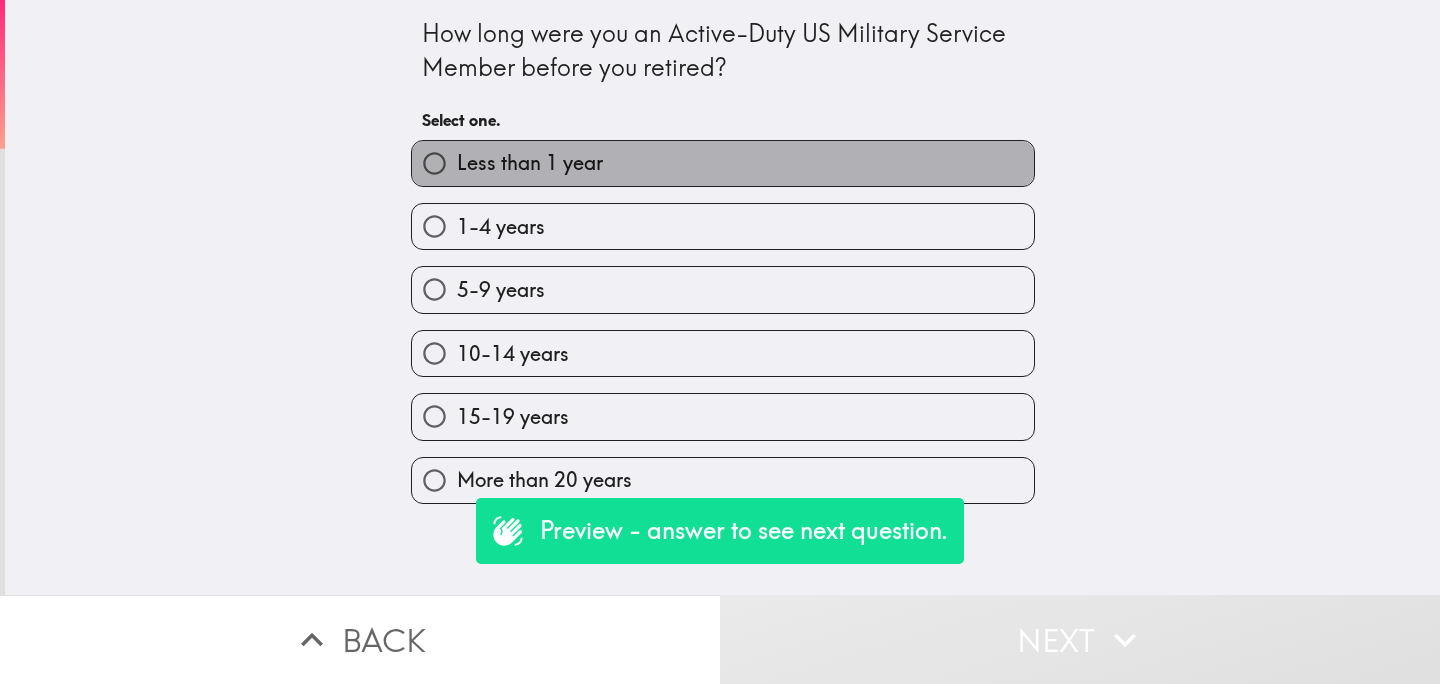 click on "Less than 1 year" at bounding box center [723, 163] 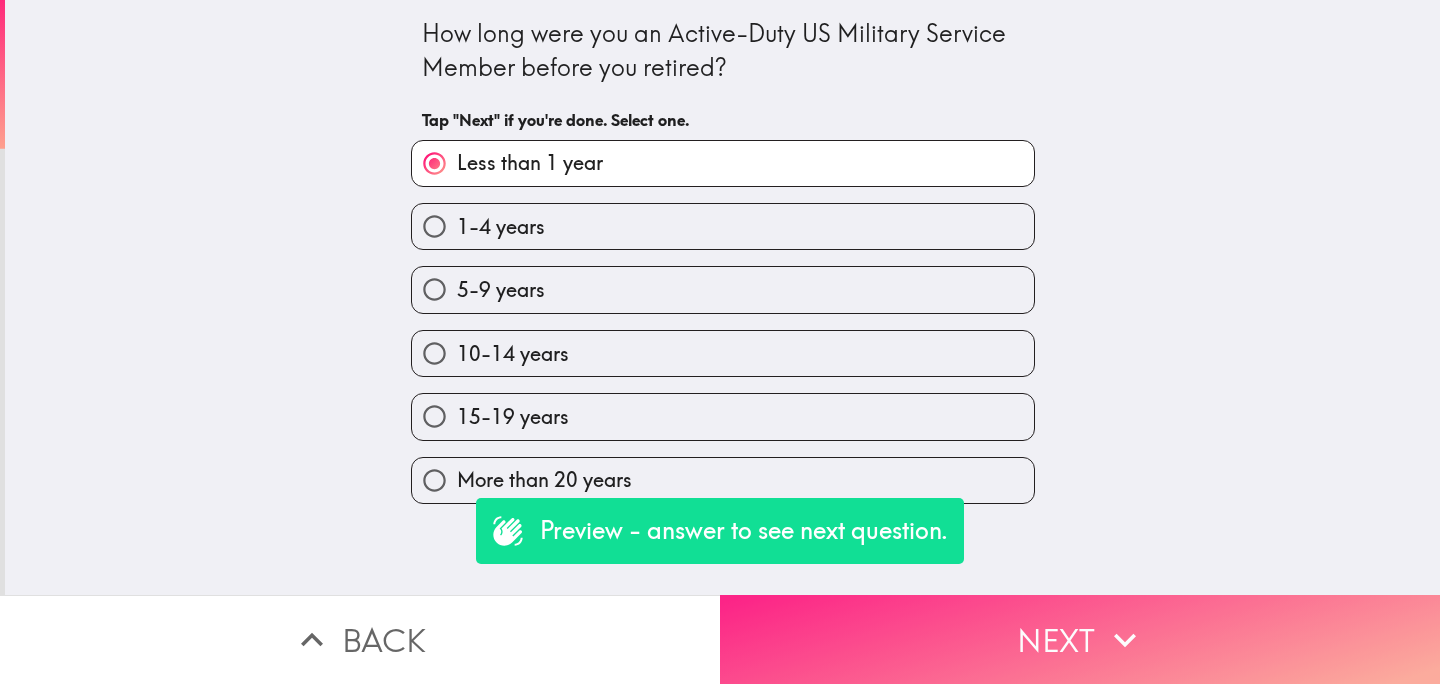 click on "Next" at bounding box center (1080, 639) 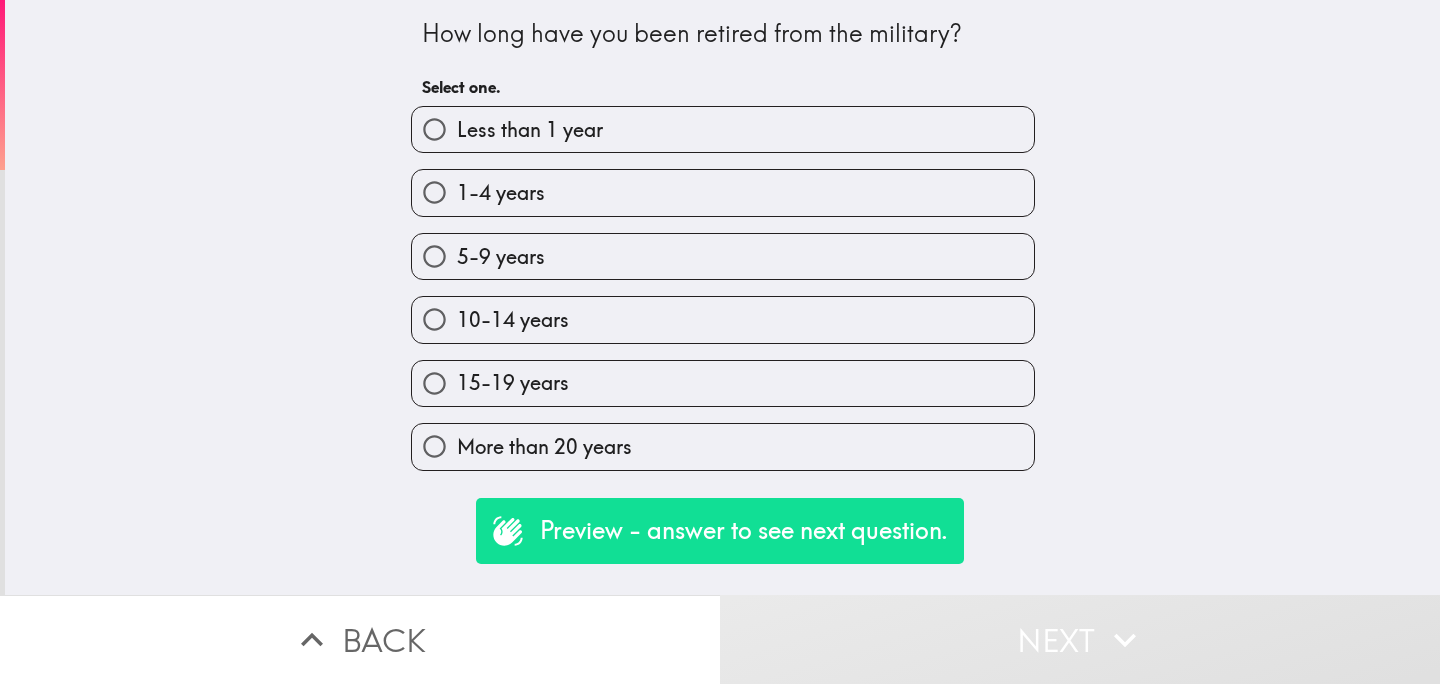 click on "Less than 1 year" at bounding box center [723, 129] 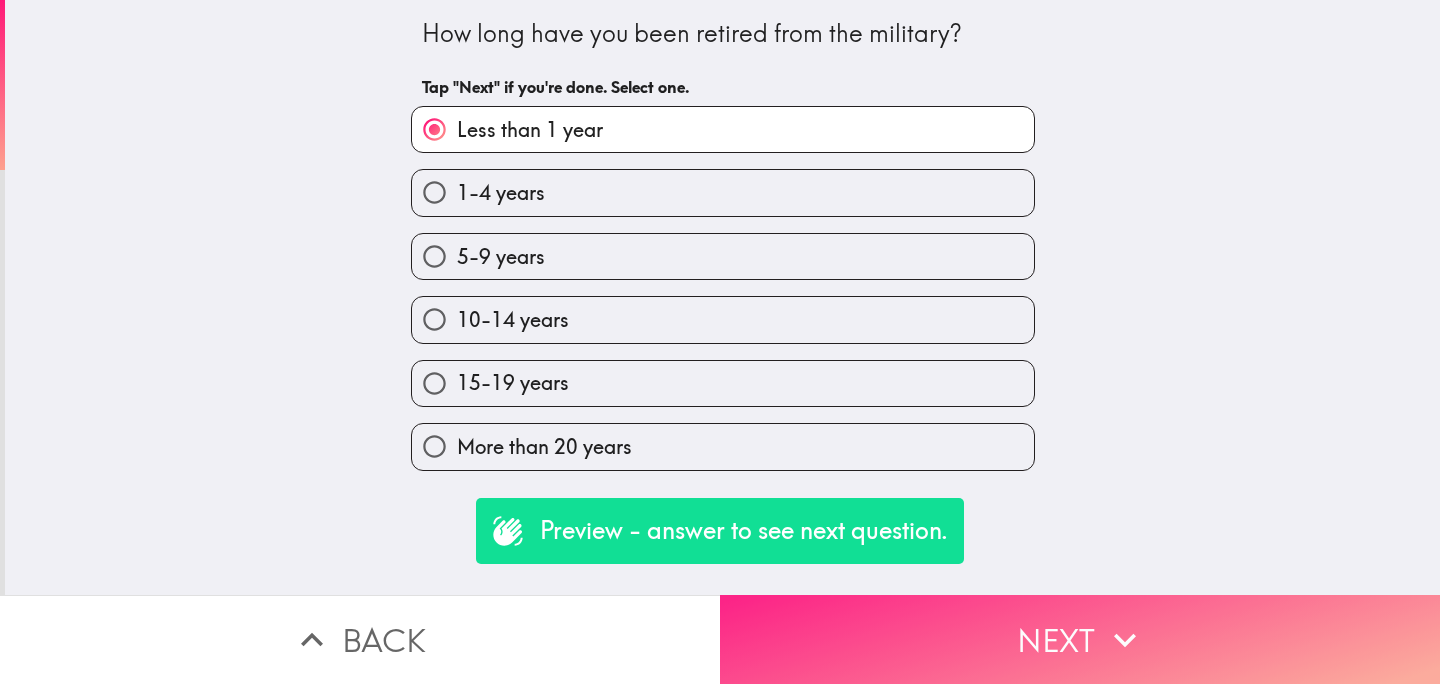 click on "Next" at bounding box center [1080, 639] 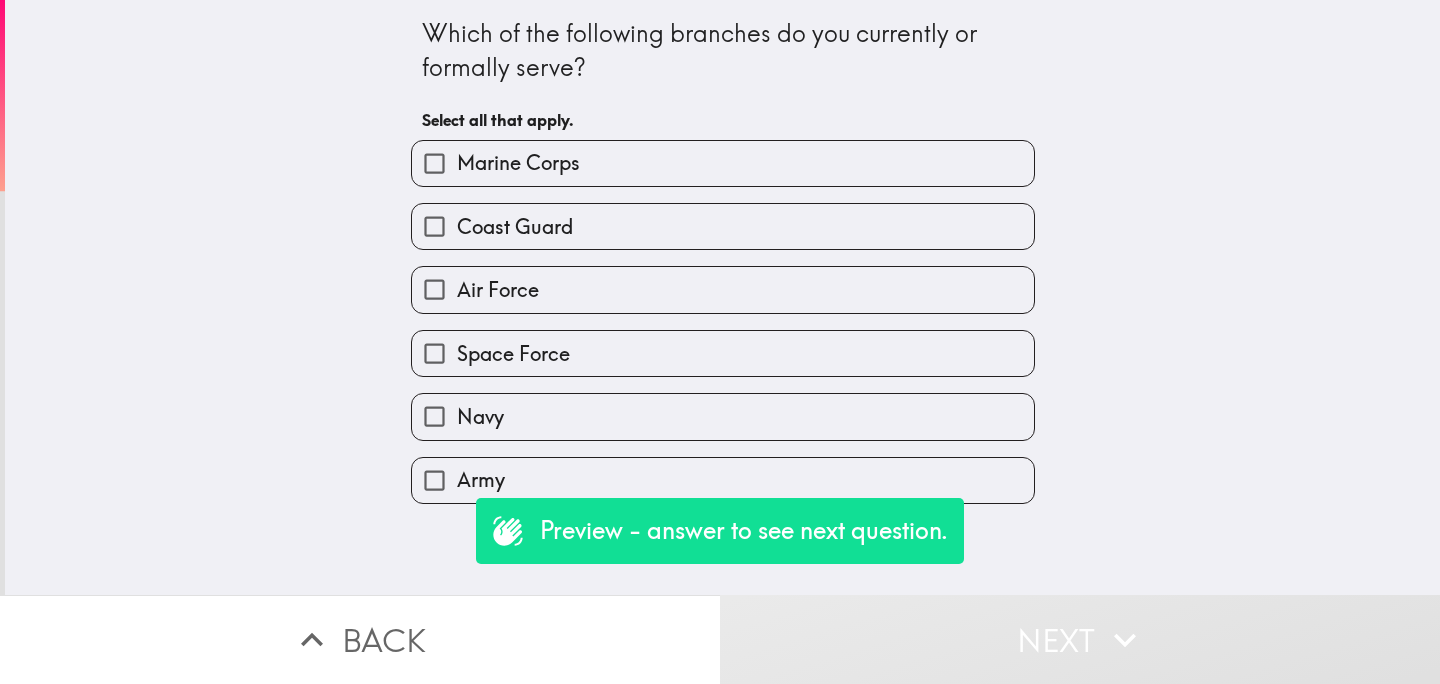click on "Marine Corps" at bounding box center [723, 163] 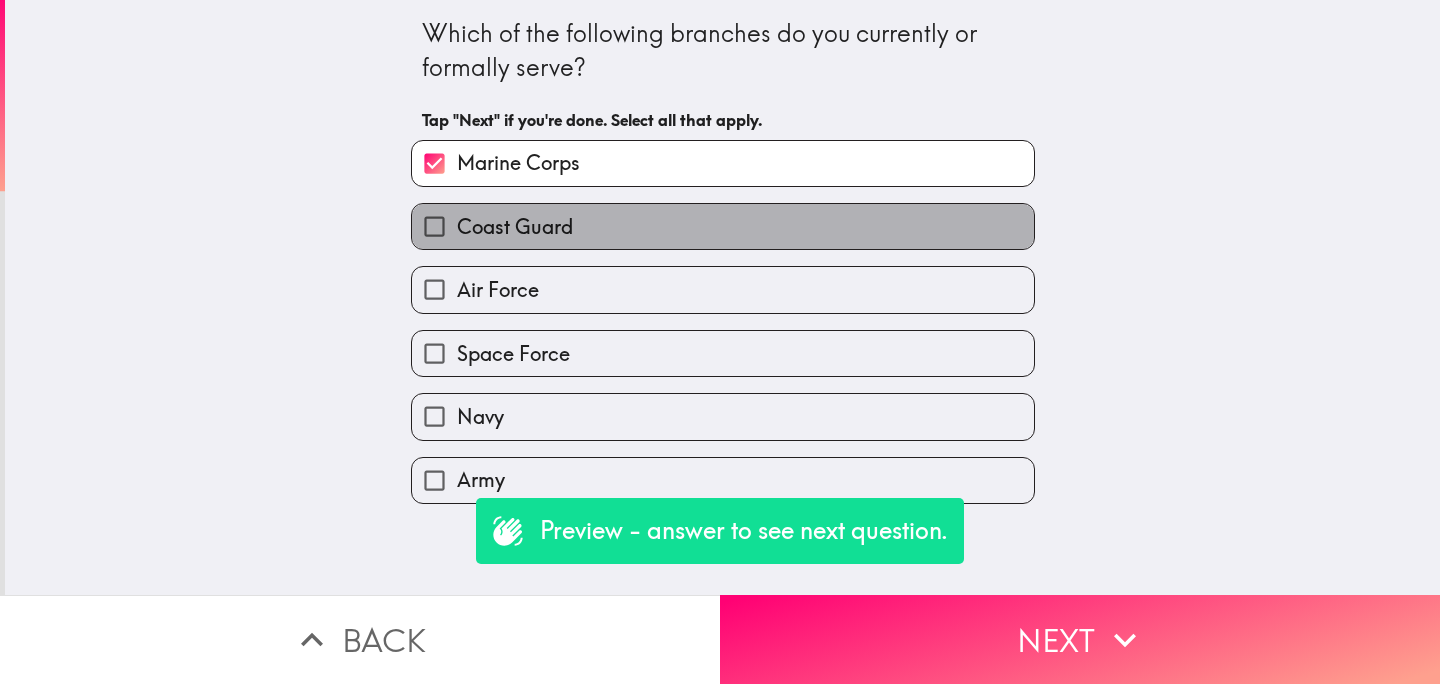 click on "Coast Guard" at bounding box center (723, 226) 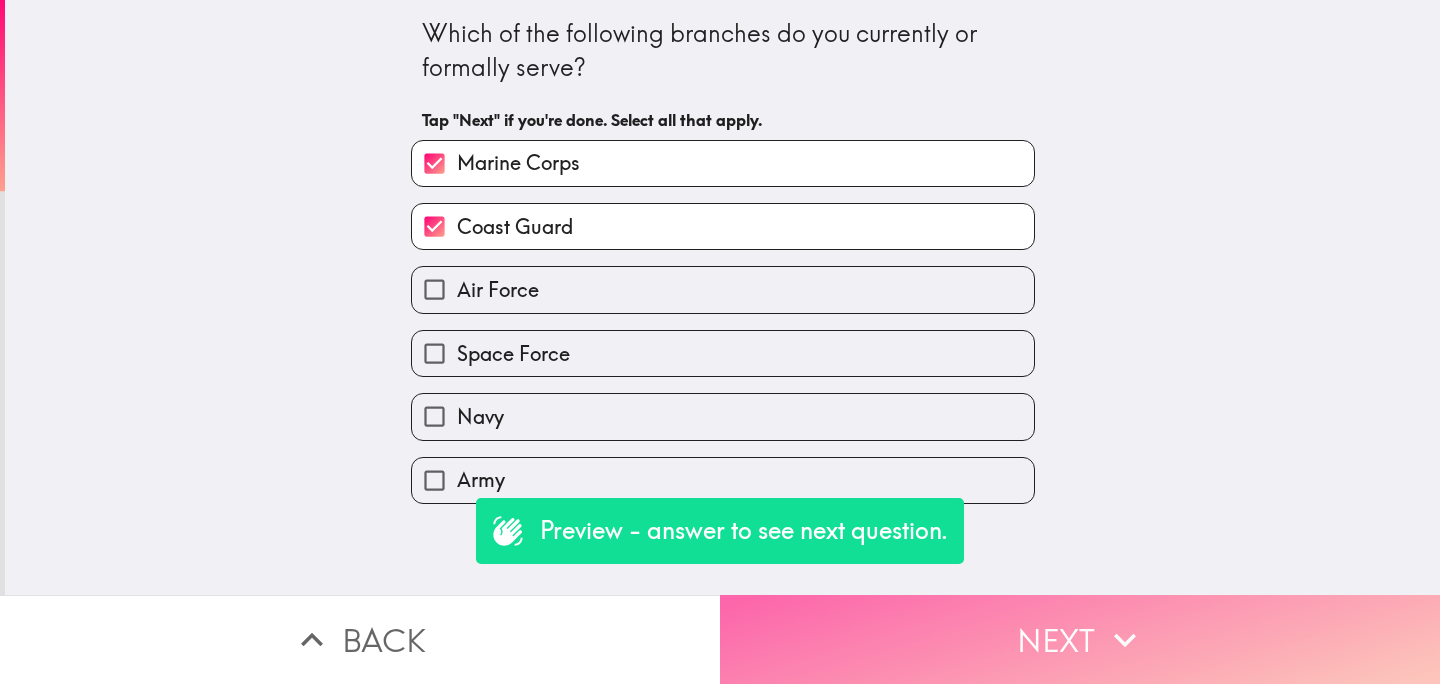 click on "Next" at bounding box center (1080, 639) 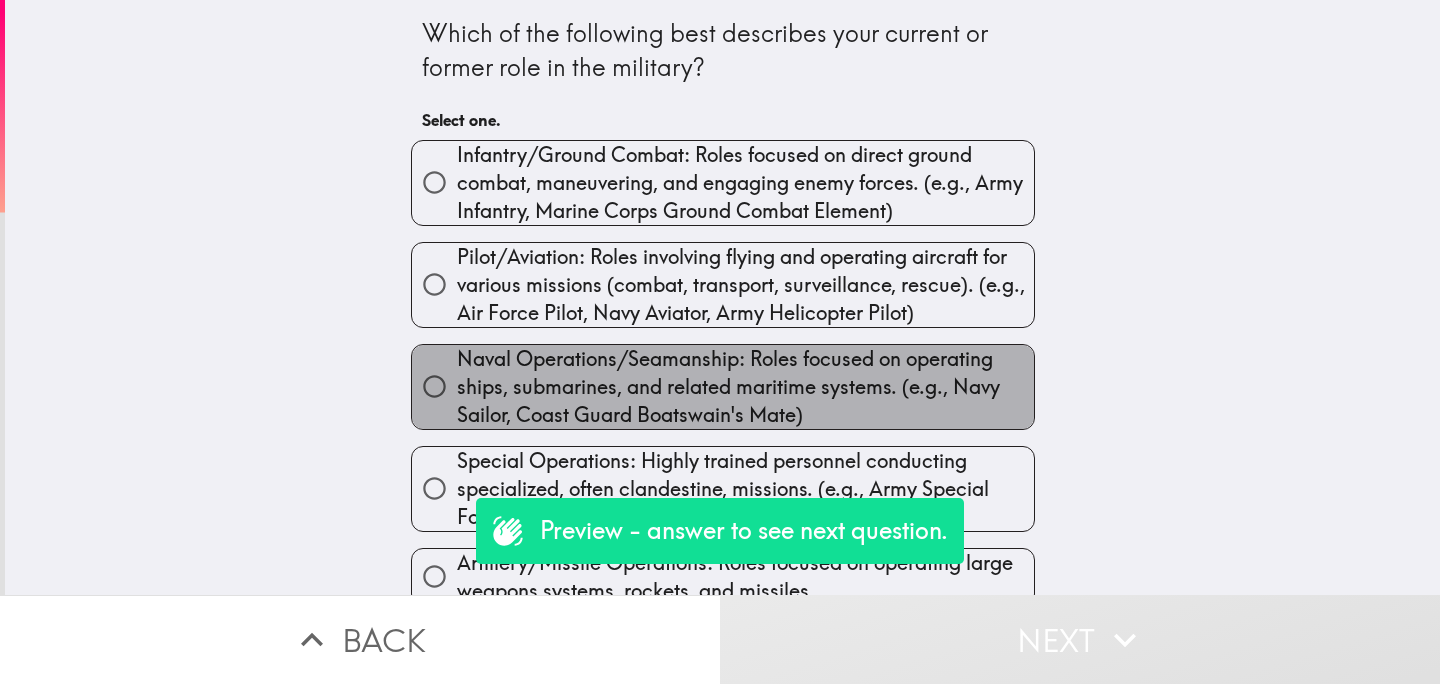 click on "Naval Operations/Seamanship: Roles focused on operating ships, submarines, and related maritime systems. (e.g., Navy Sailor, Coast Guard Boatswain's Mate)" at bounding box center (745, 387) 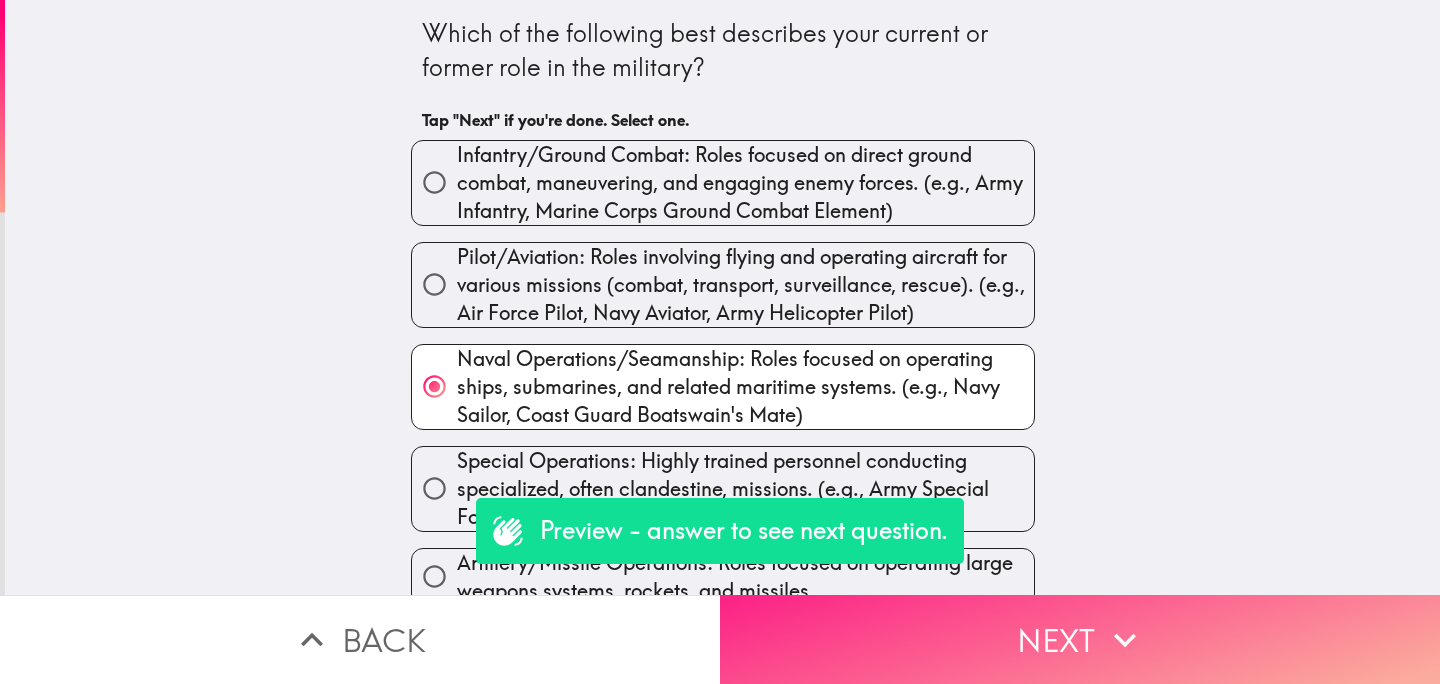 click on "Next" at bounding box center [1080, 639] 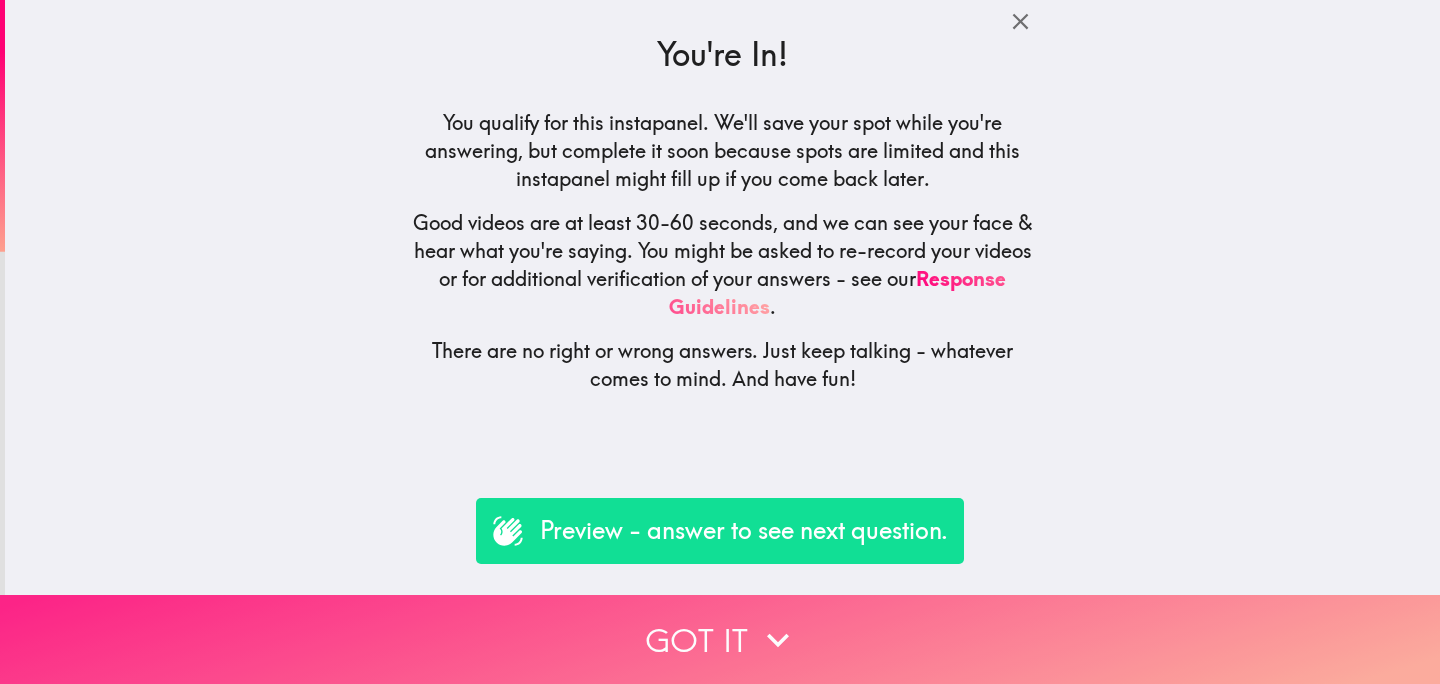 click on "Got it" at bounding box center (720, 639) 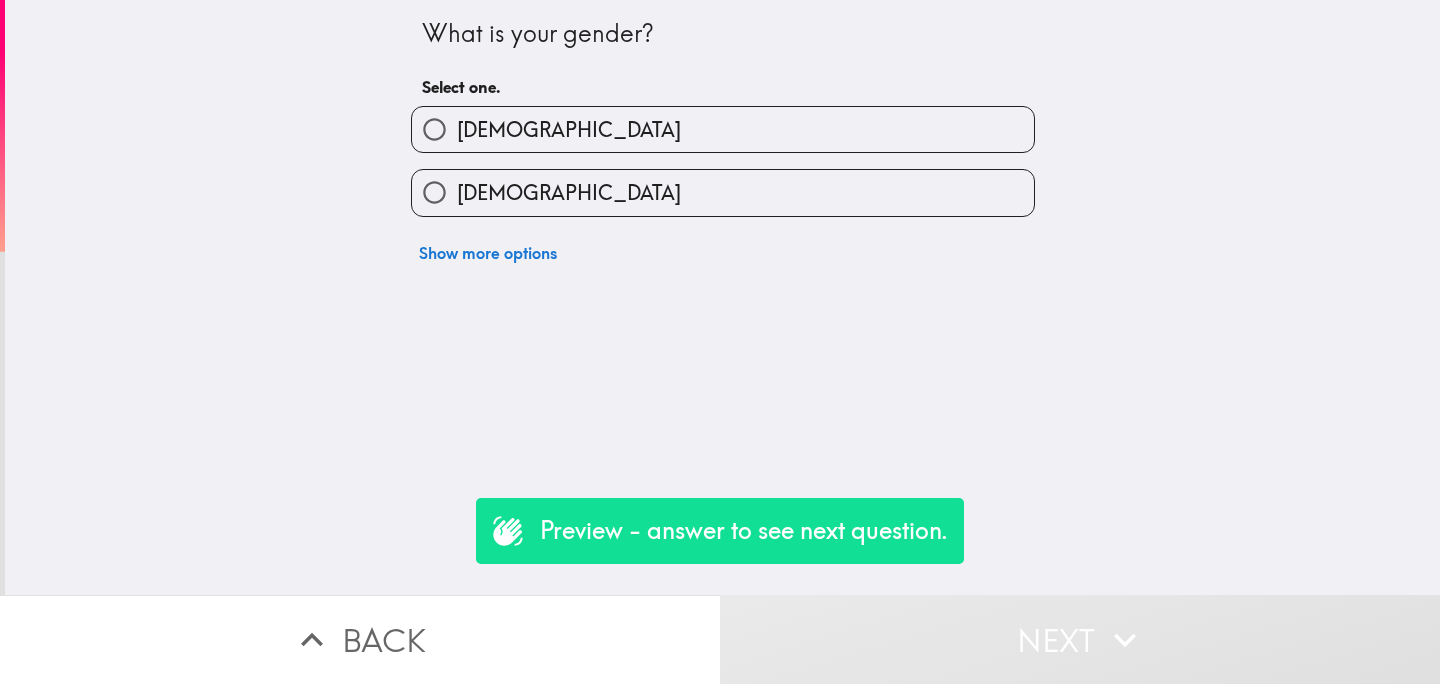 click on "[DEMOGRAPHIC_DATA]" at bounding box center [723, 192] 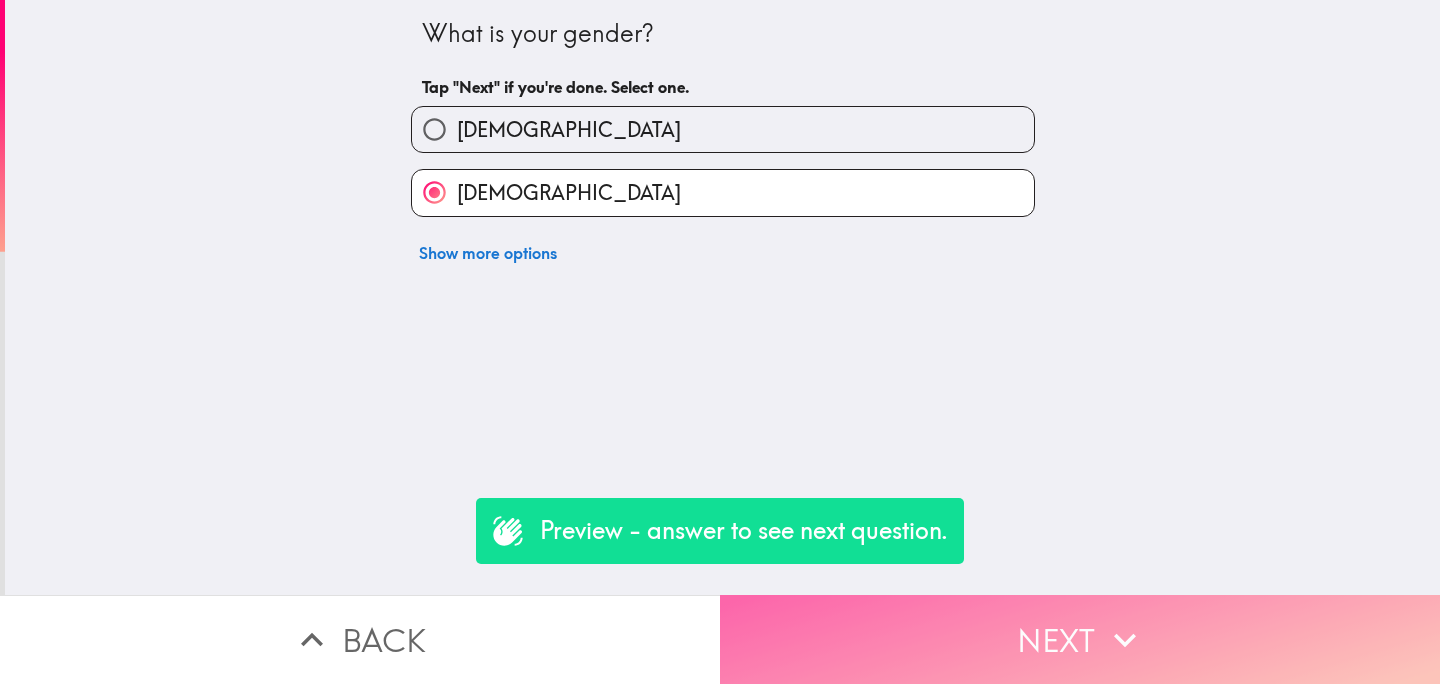 click on "Next" at bounding box center (1080, 639) 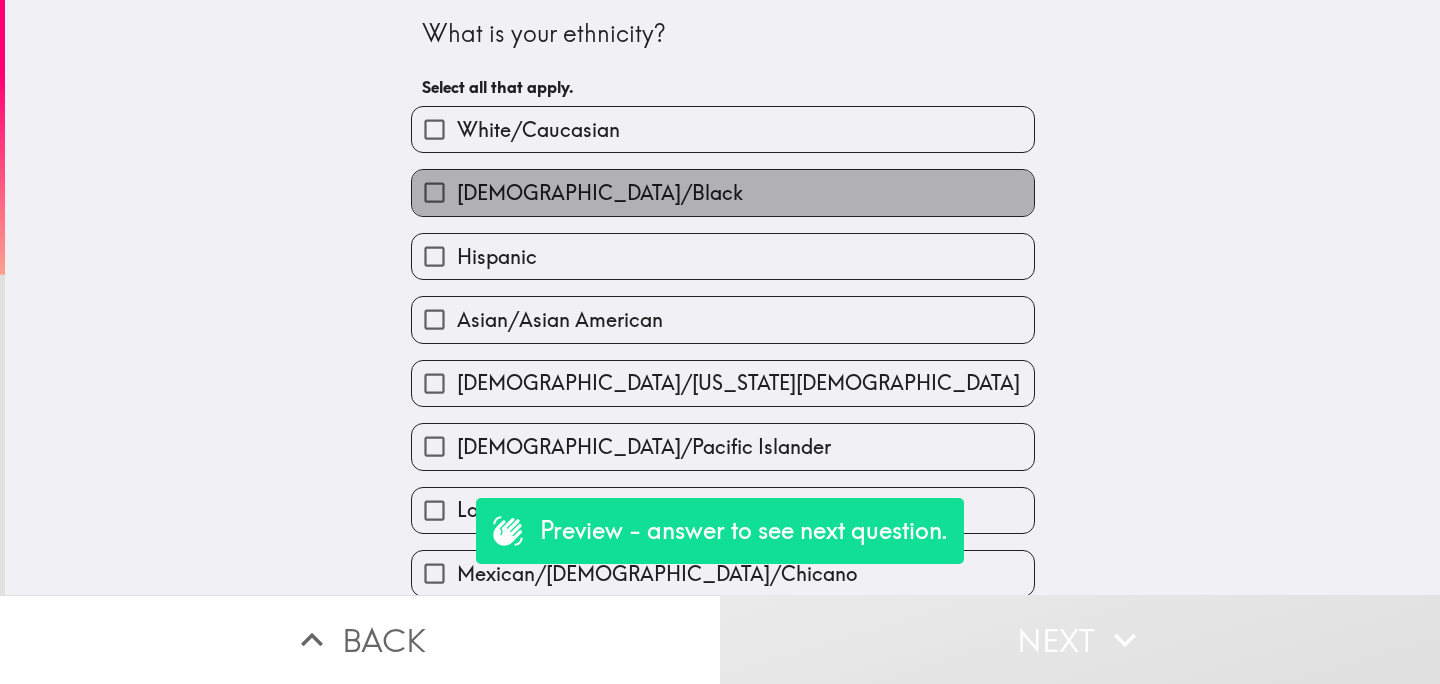 click on "[DEMOGRAPHIC_DATA]/Black" at bounding box center (723, 192) 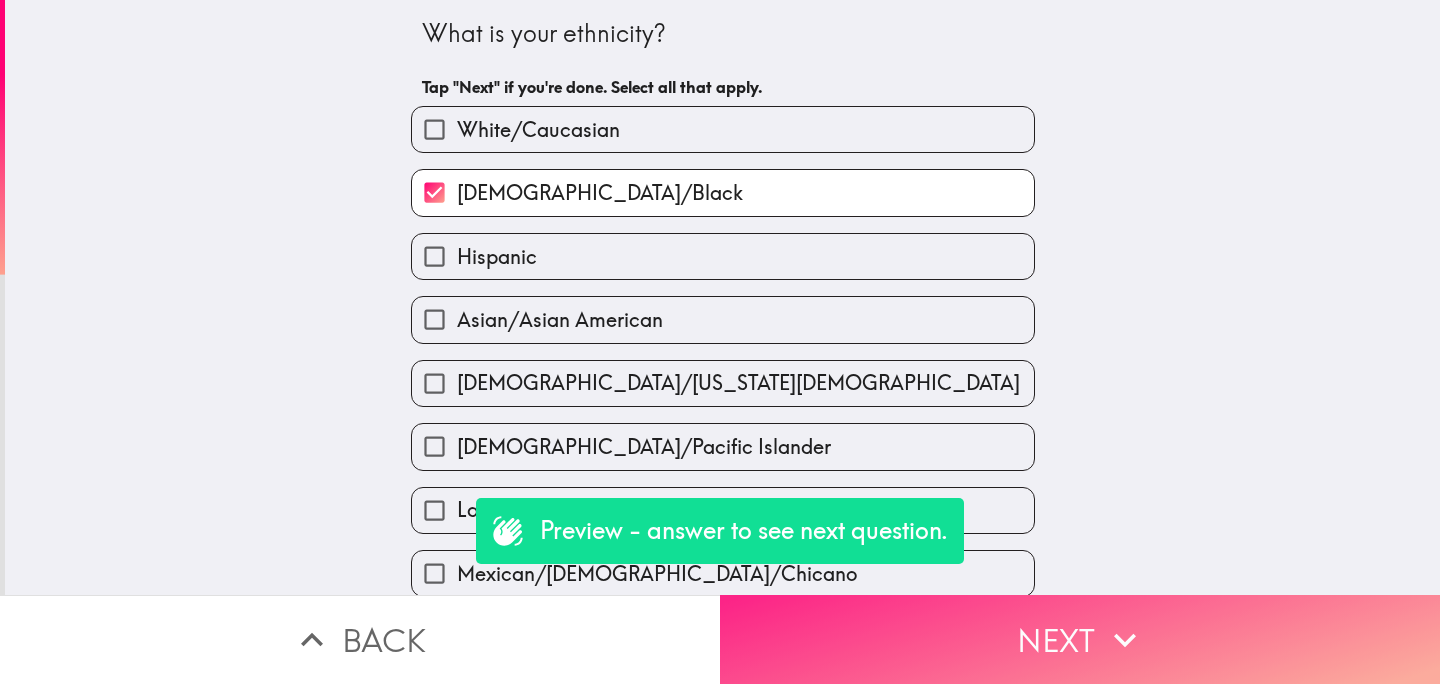 click on "Next" at bounding box center [1080, 639] 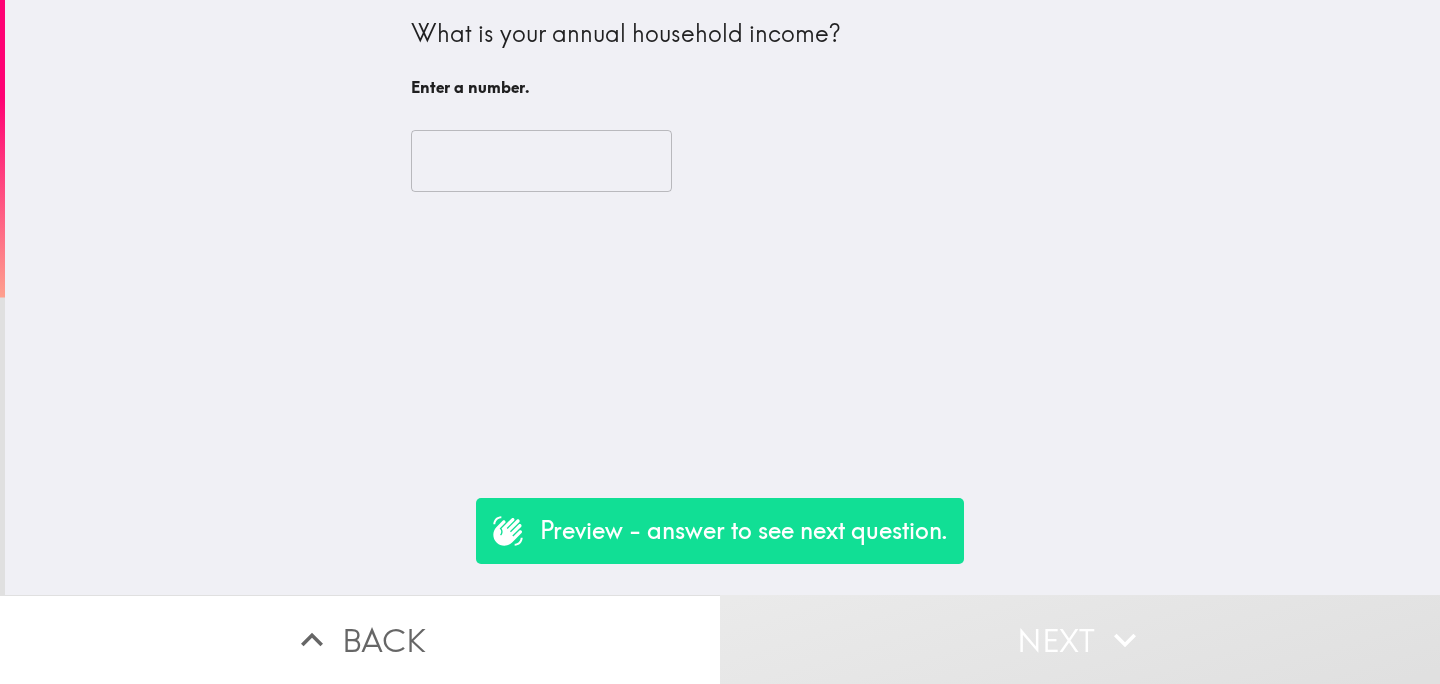 click at bounding box center (541, 161) 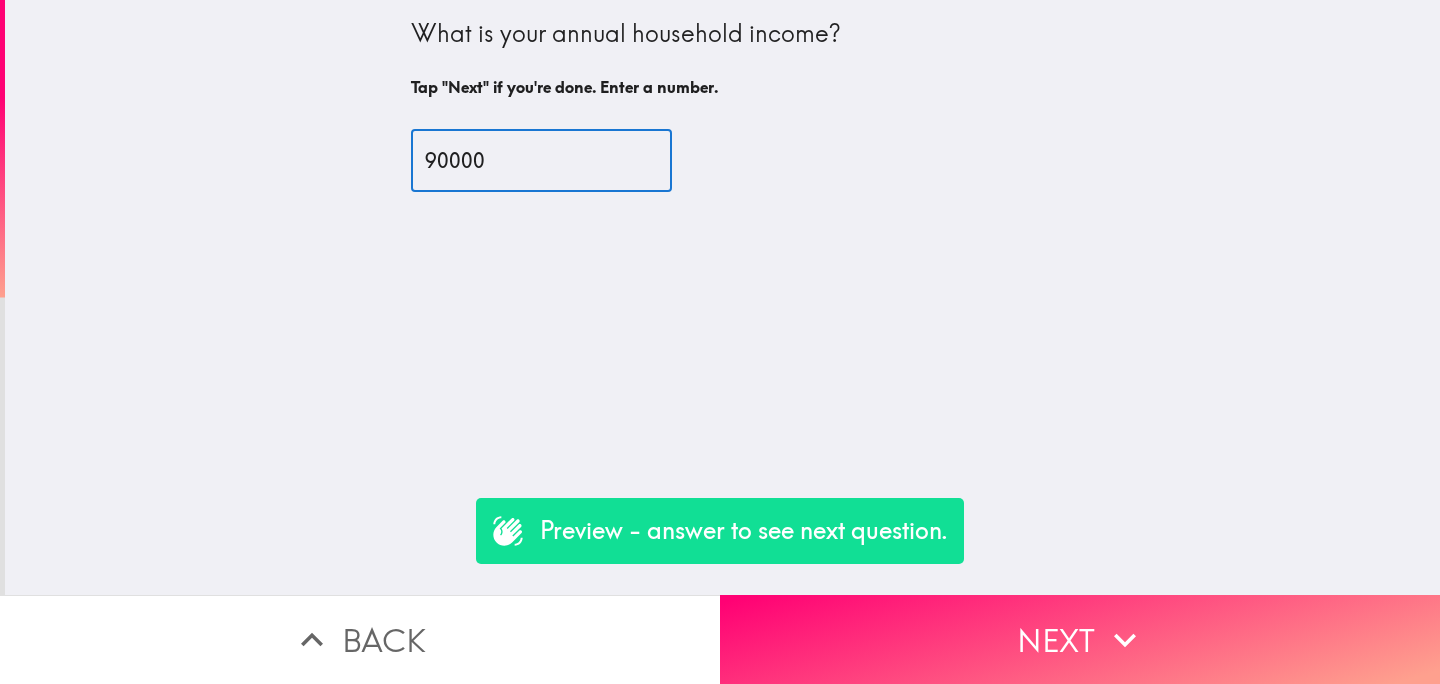 type on "90000" 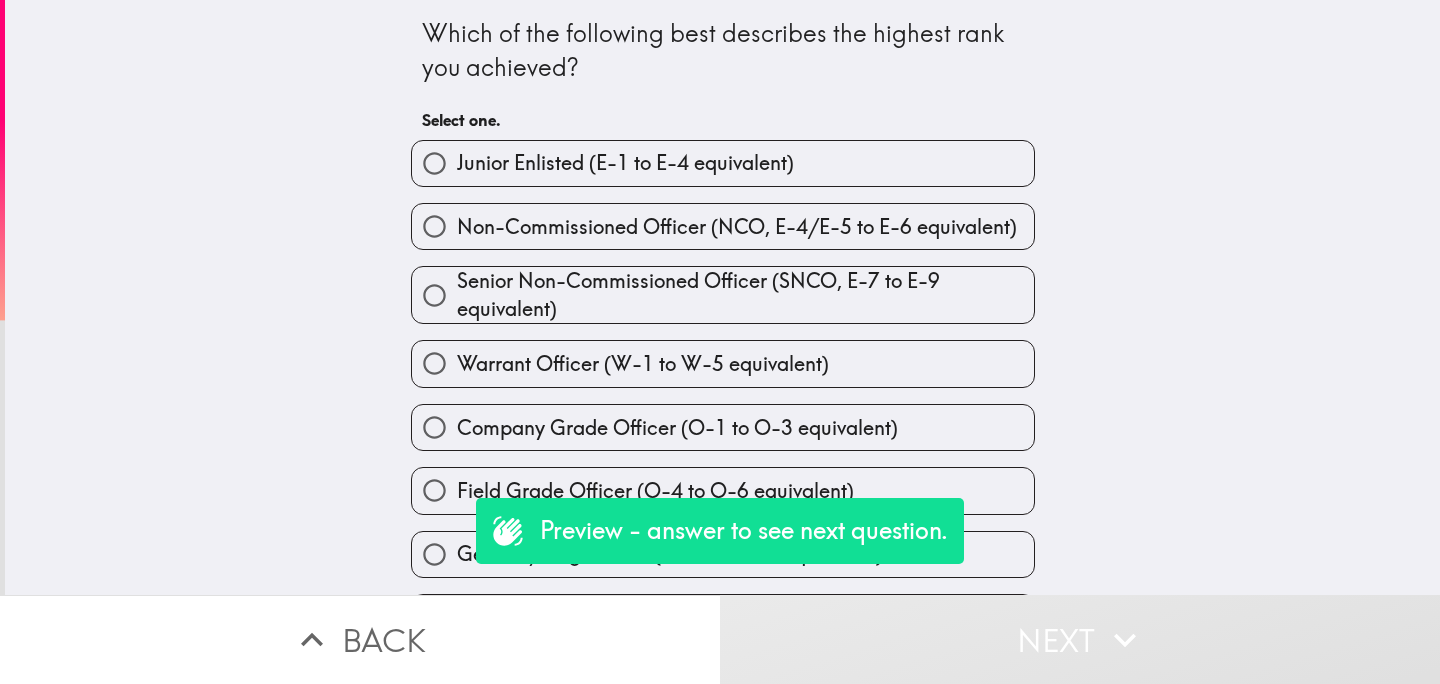 click on "Non-Commissioned Officer (NCO, E-4/E-5 to E-6 equivalent)" at bounding box center (737, 227) 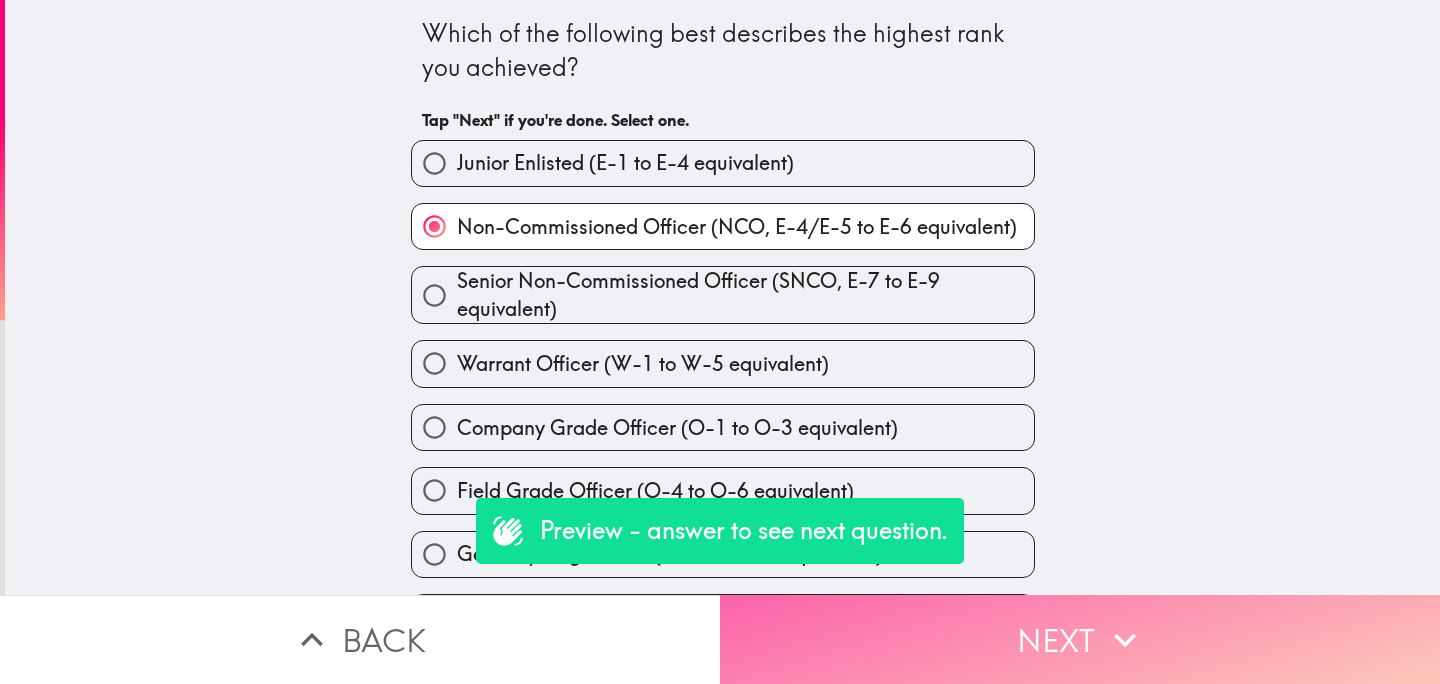 click on "Next" at bounding box center (1080, 639) 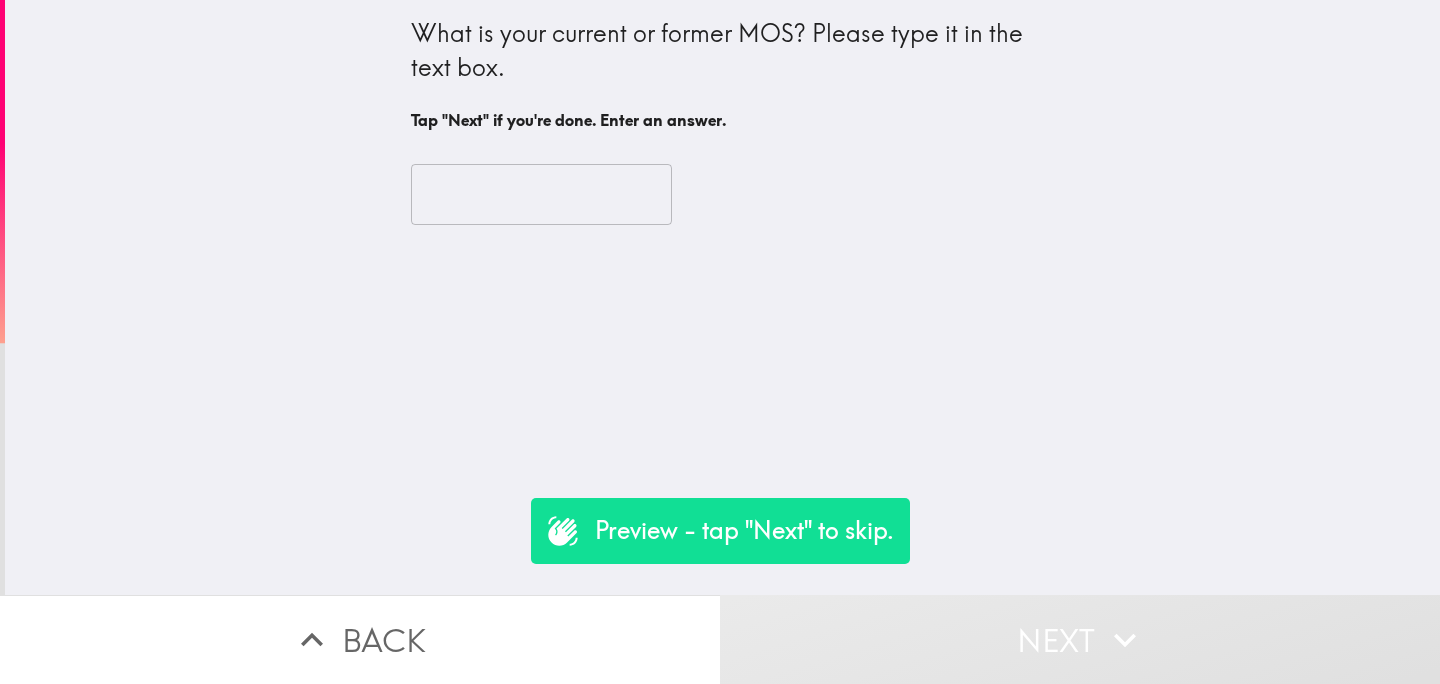 click at bounding box center (541, 195) 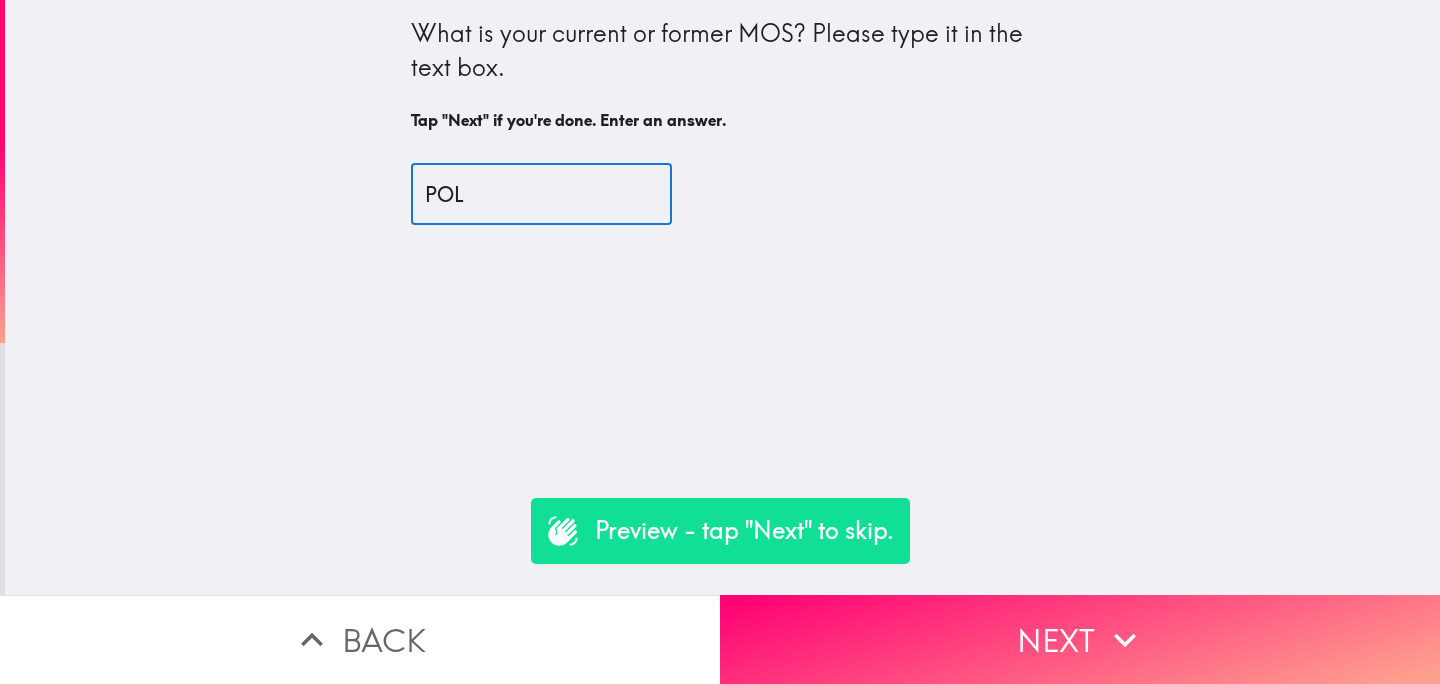 type on "POL" 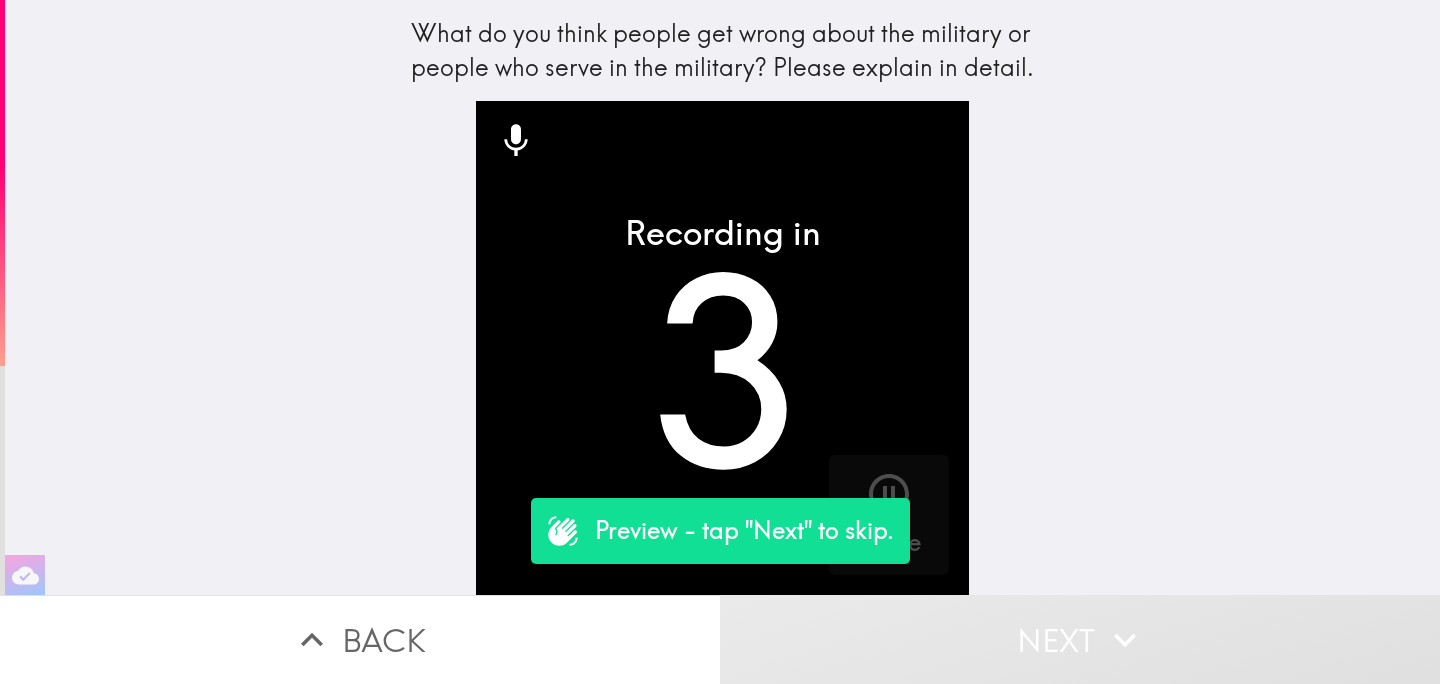 click on "Next" at bounding box center (1080, 639) 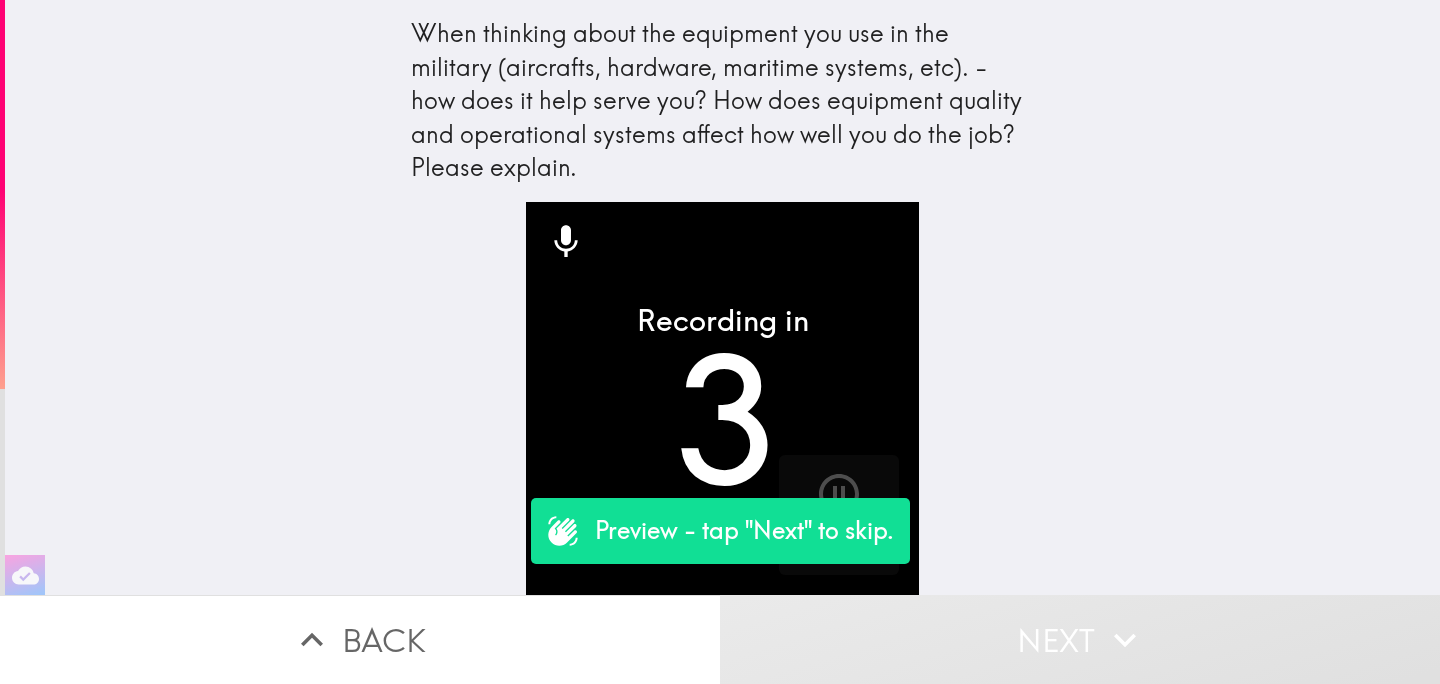 click on "Next" at bounding box center (1080, 639) 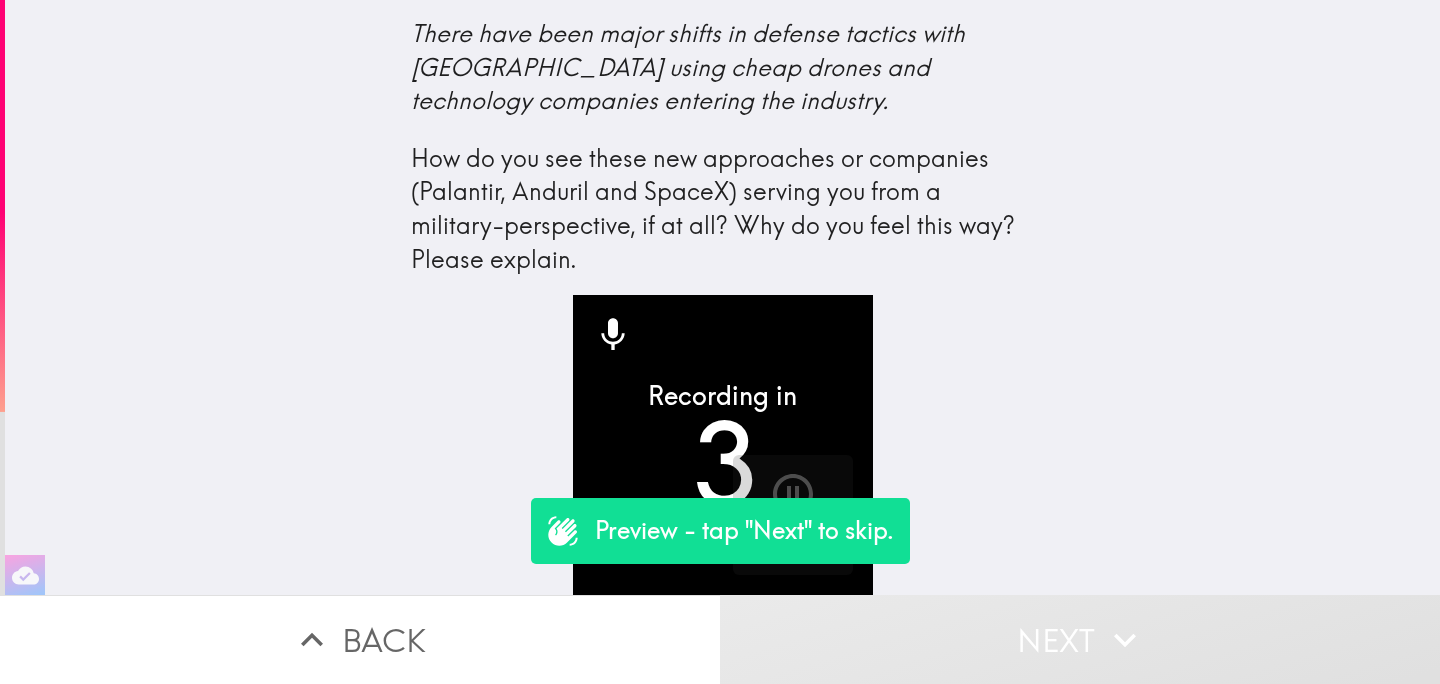click on "Next" at bounding box center [1080, 639] 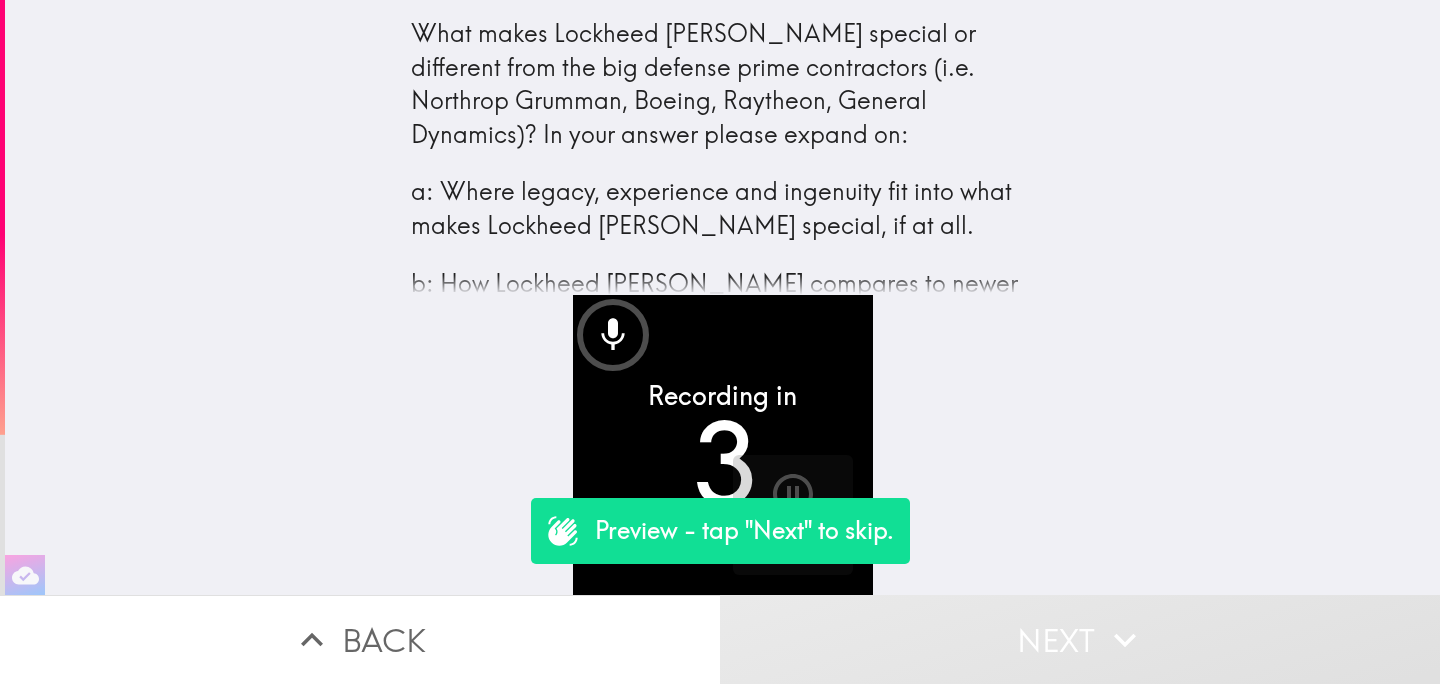 scroll, scrollTop: 80, scrollLeft: 0, axis: vertical 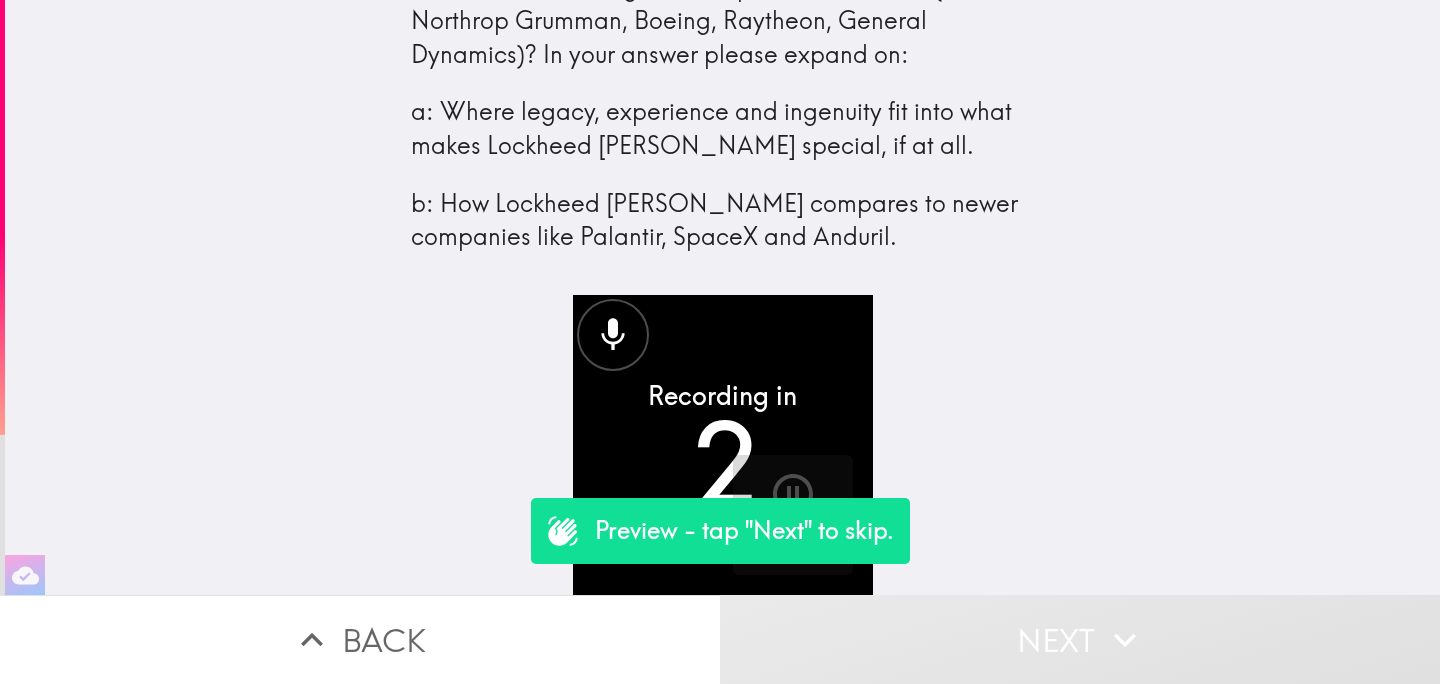 click on "Next" at bounding box center [1080, 639] 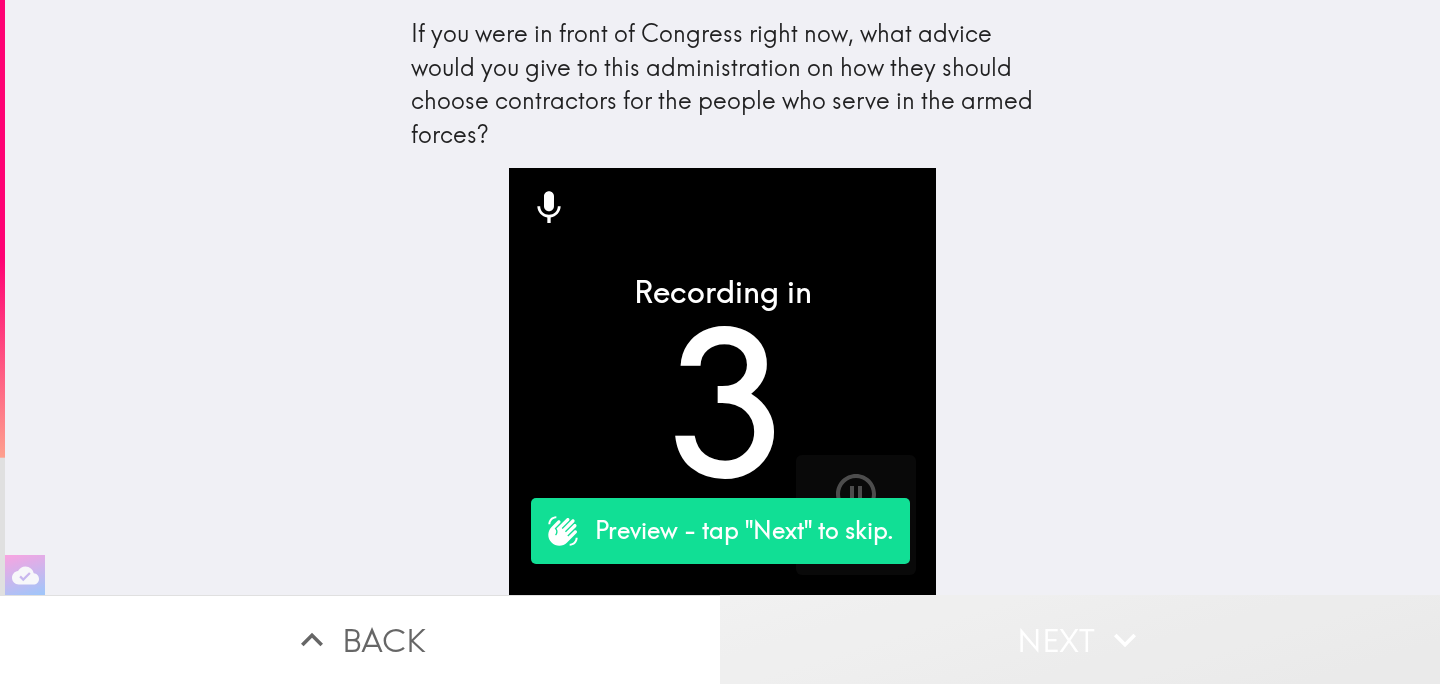 click on "Next" at bounding box center [1080, 639] 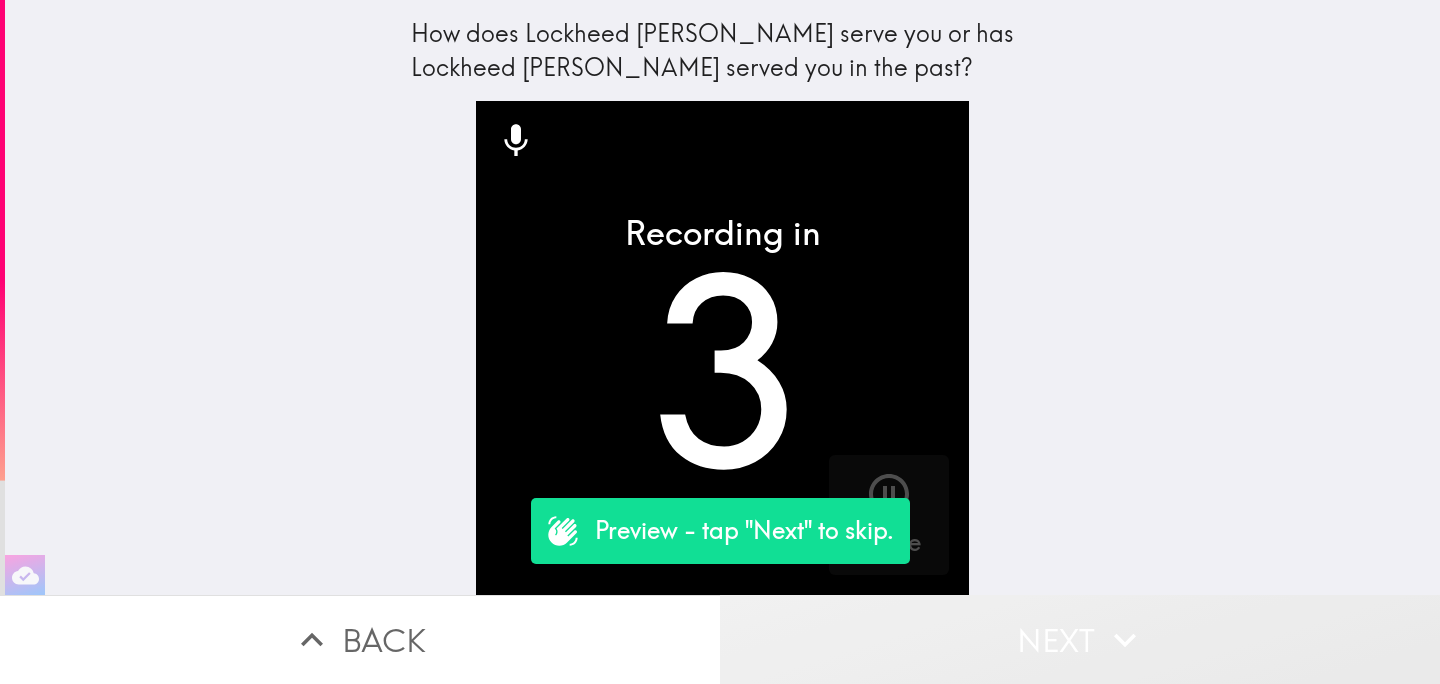 click on "Next" at bounding box center (1080, 639) 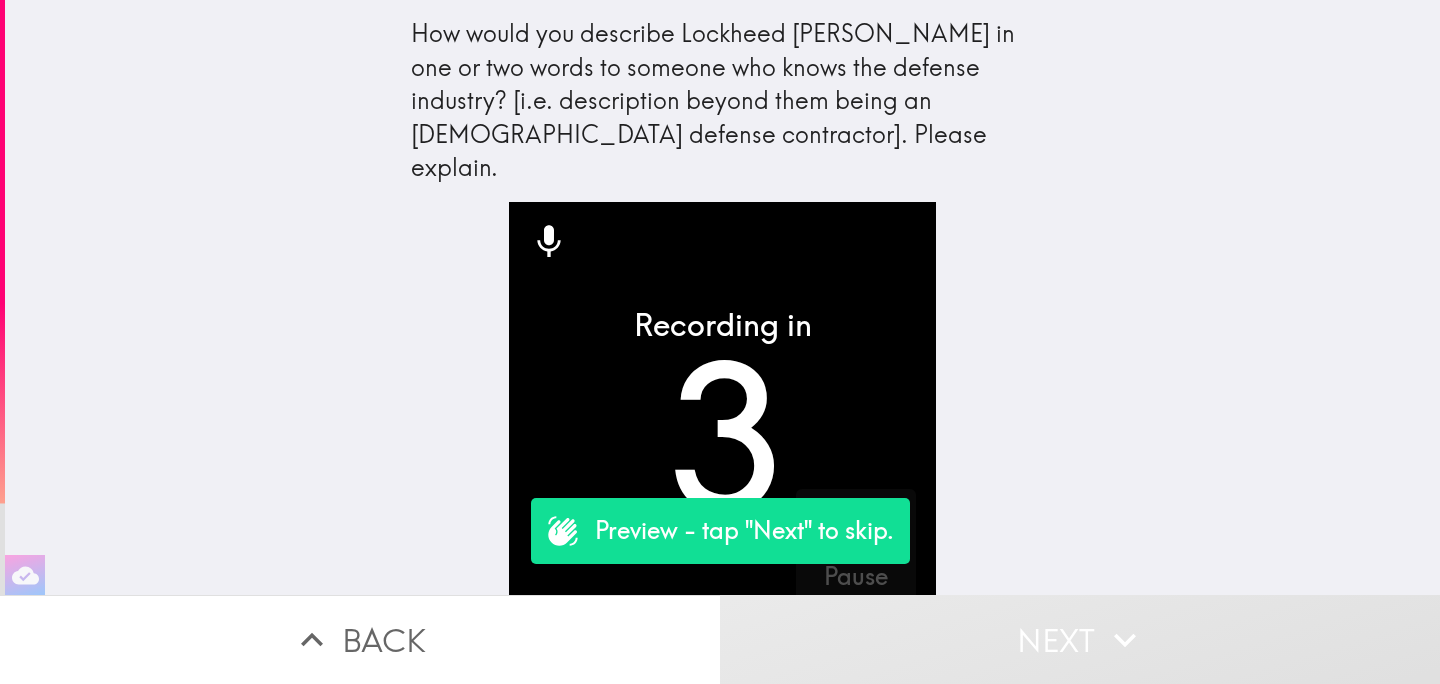 click on "Next" at bounding box center [1080, 639] 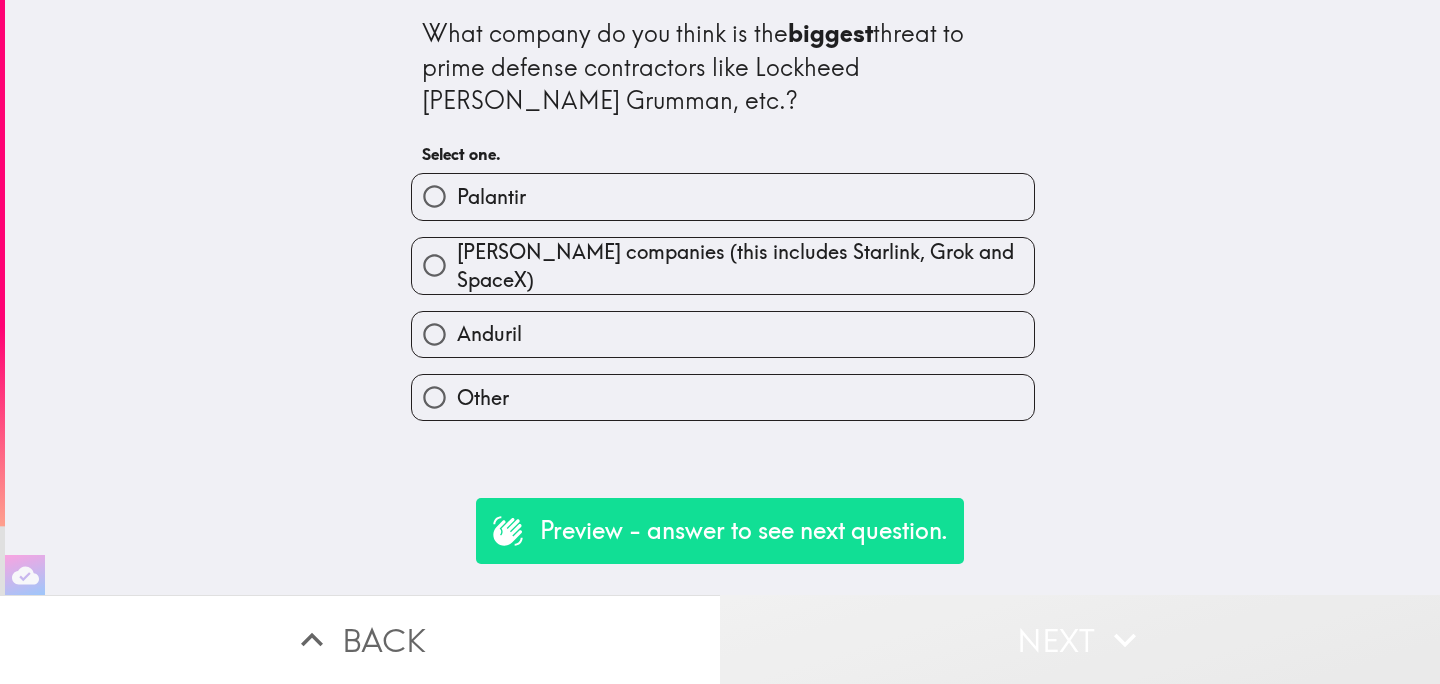 click on "Next" at bounding box center [1080, 639] 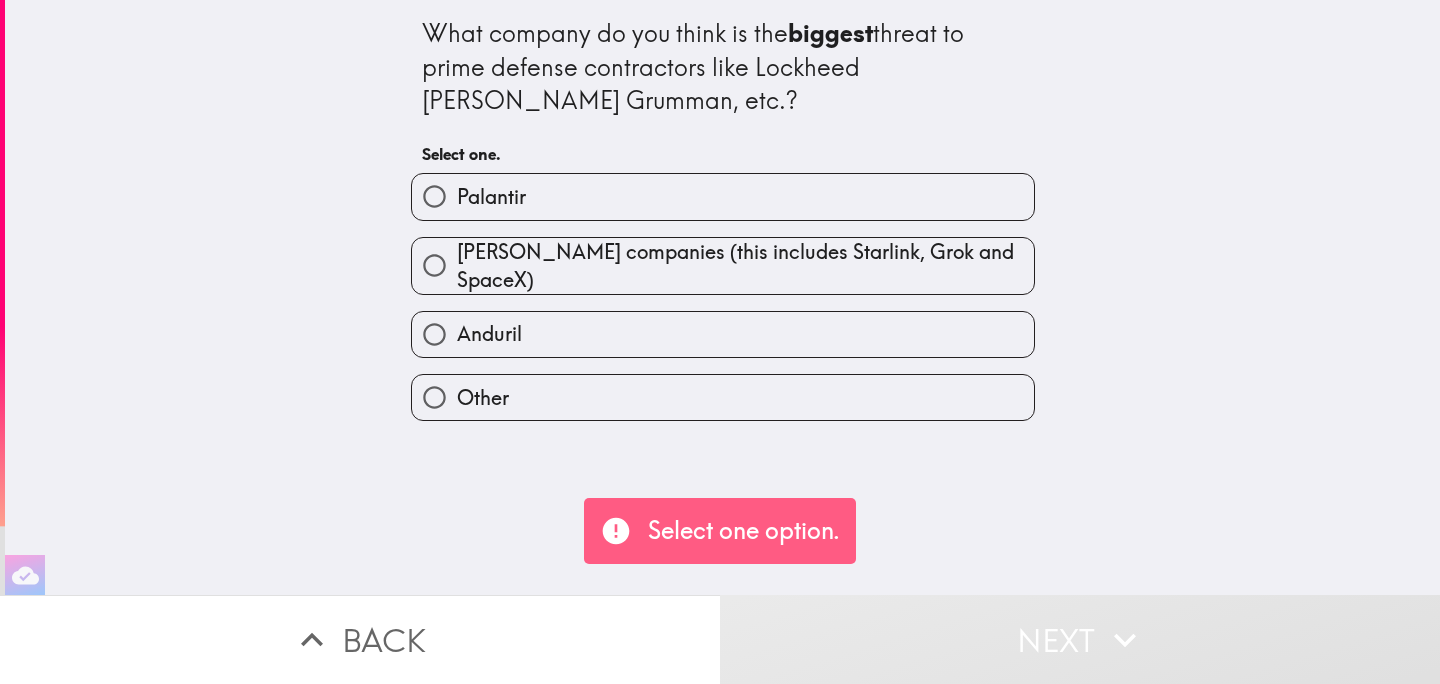 click on "Anduril" at bounding box center (723, 334) 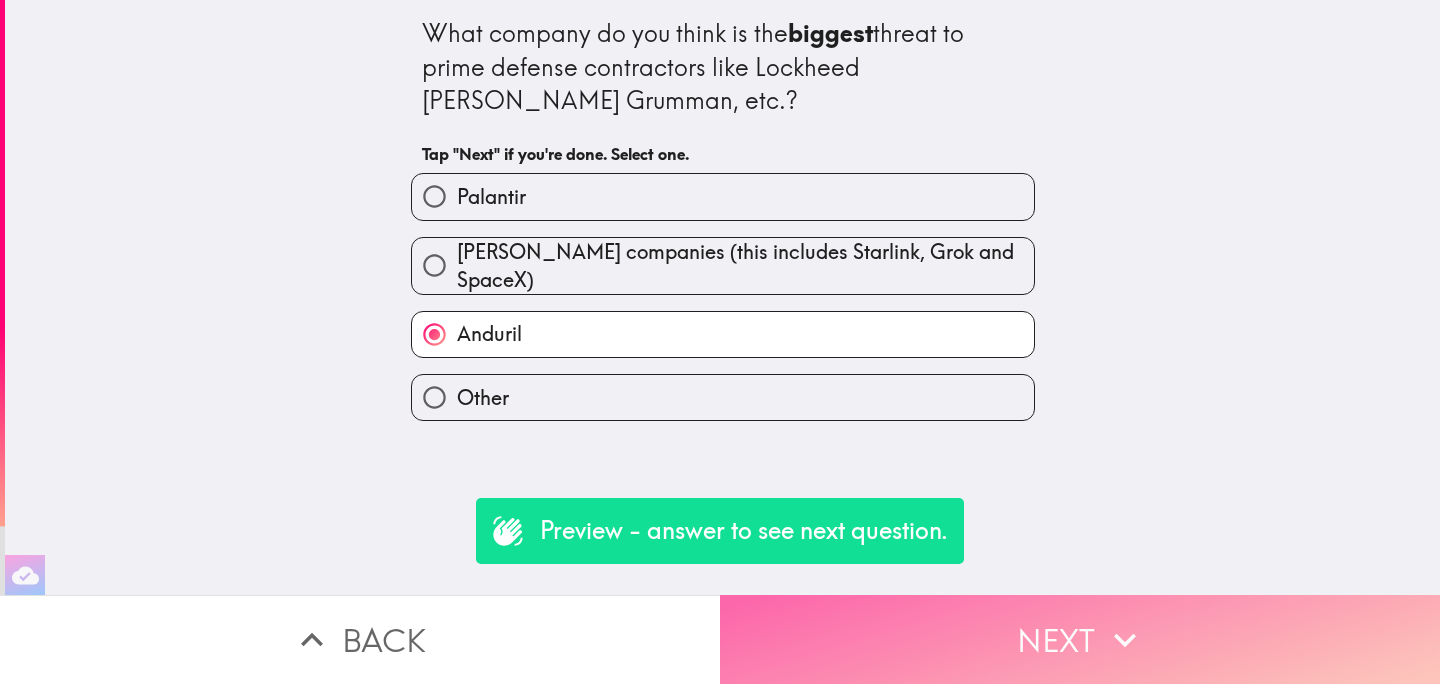 click on "Next" at bounding box center [1080, 639] 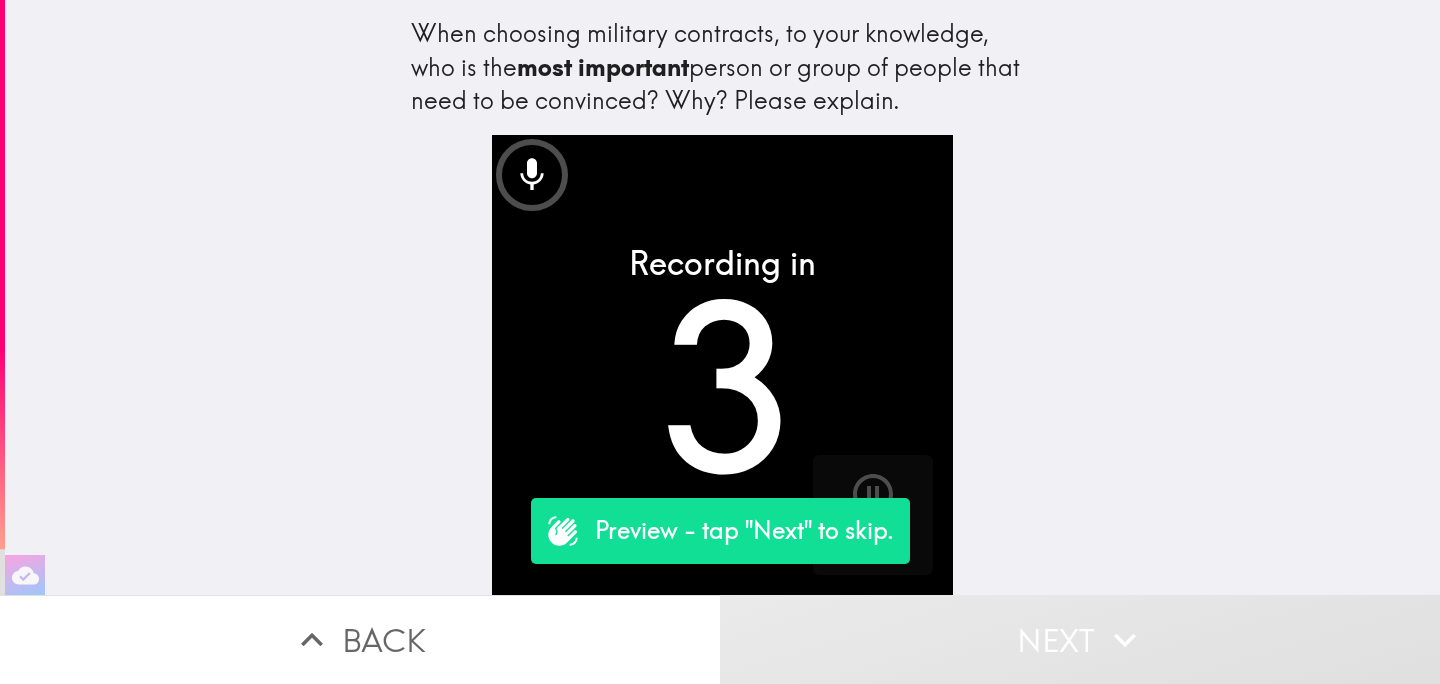 click on "Next" at bounding box center [1080, 639] 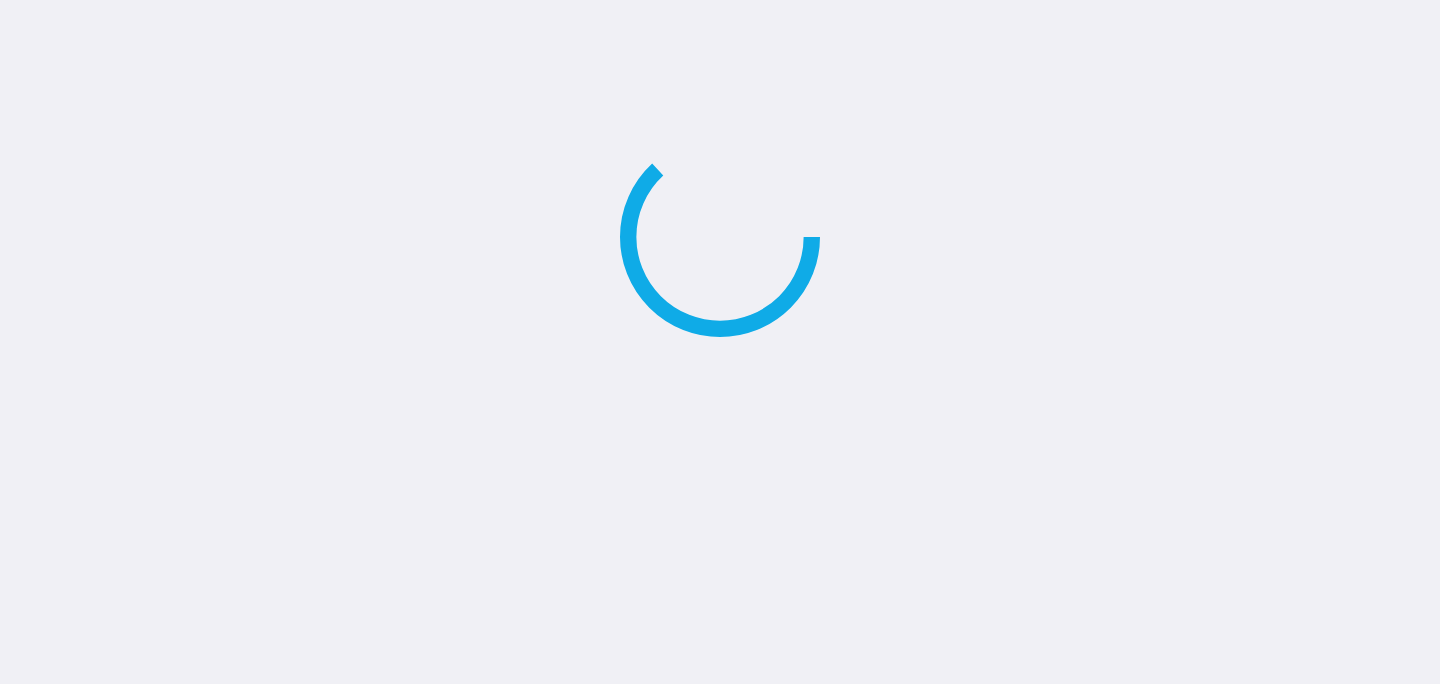 scroll, scrollTop: 0, scrollLeft: 0, axis: both 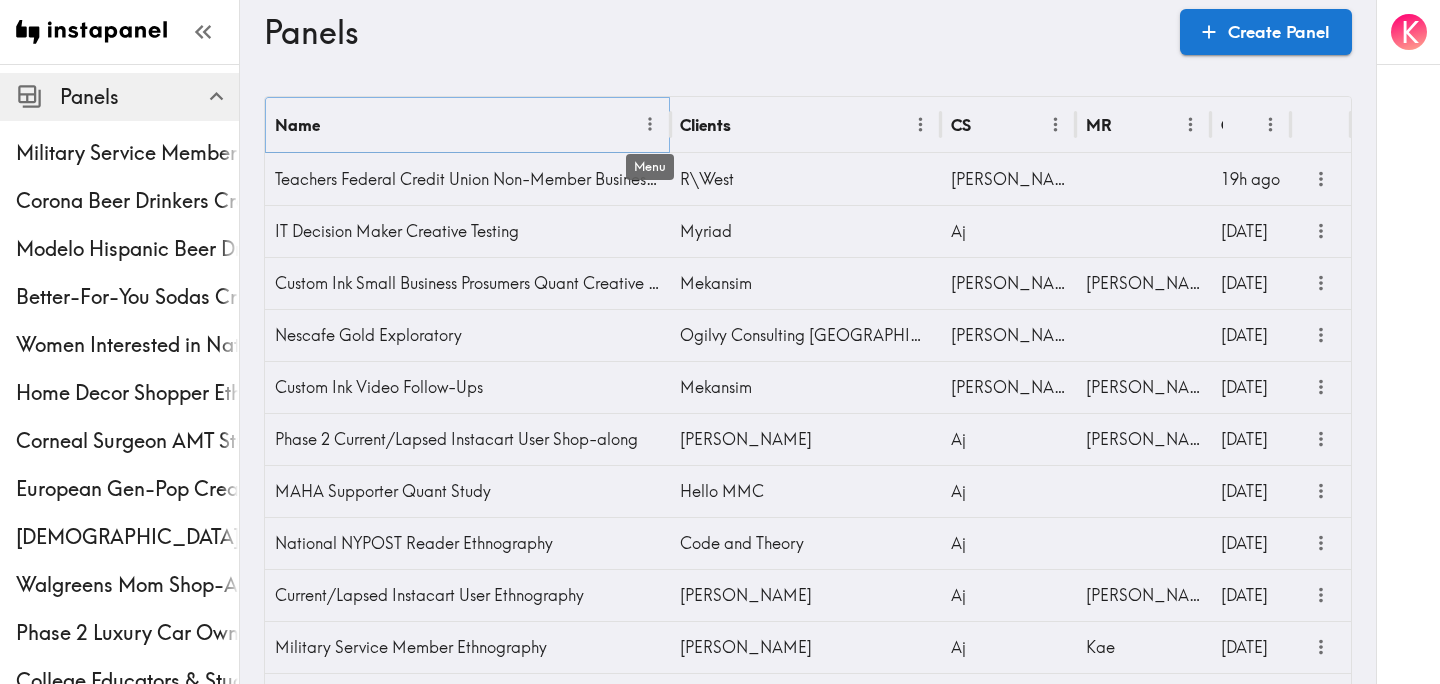 click at bounding box center (650, 124) 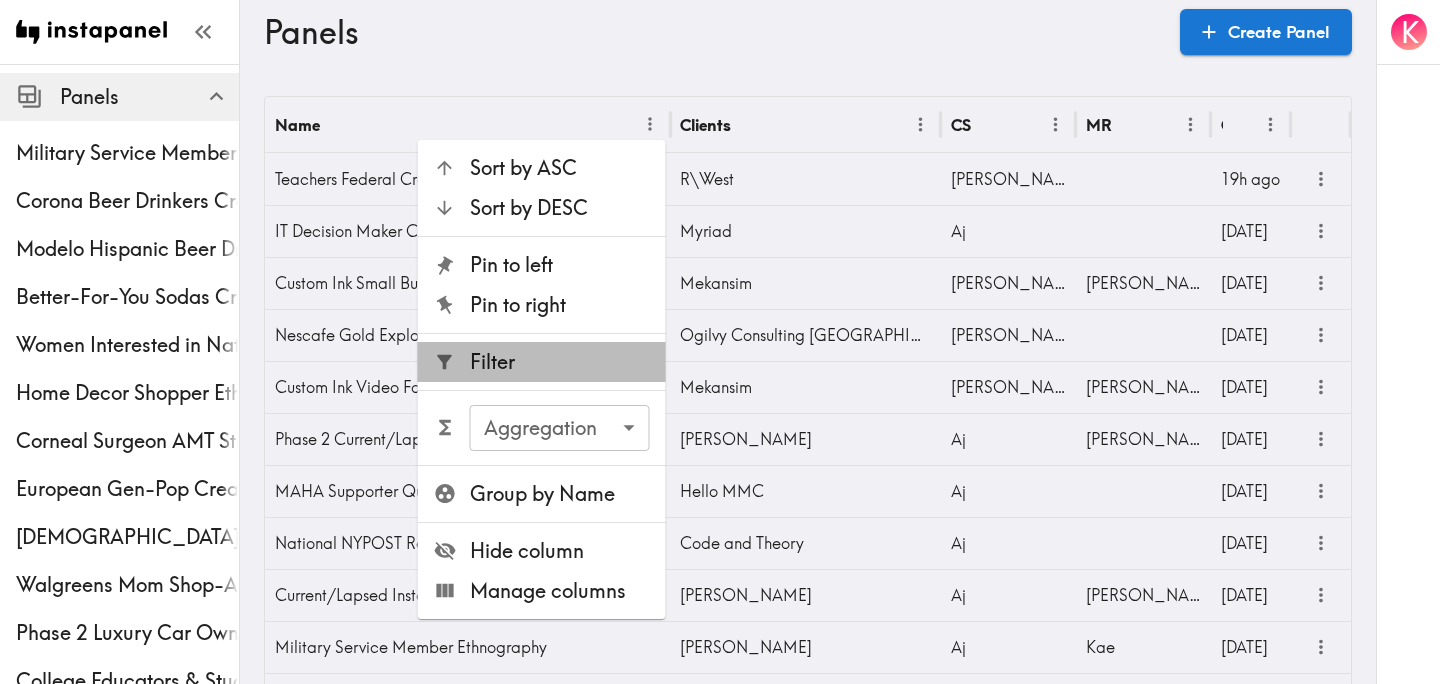 click on "Filter" at bounding box center (560, 362) 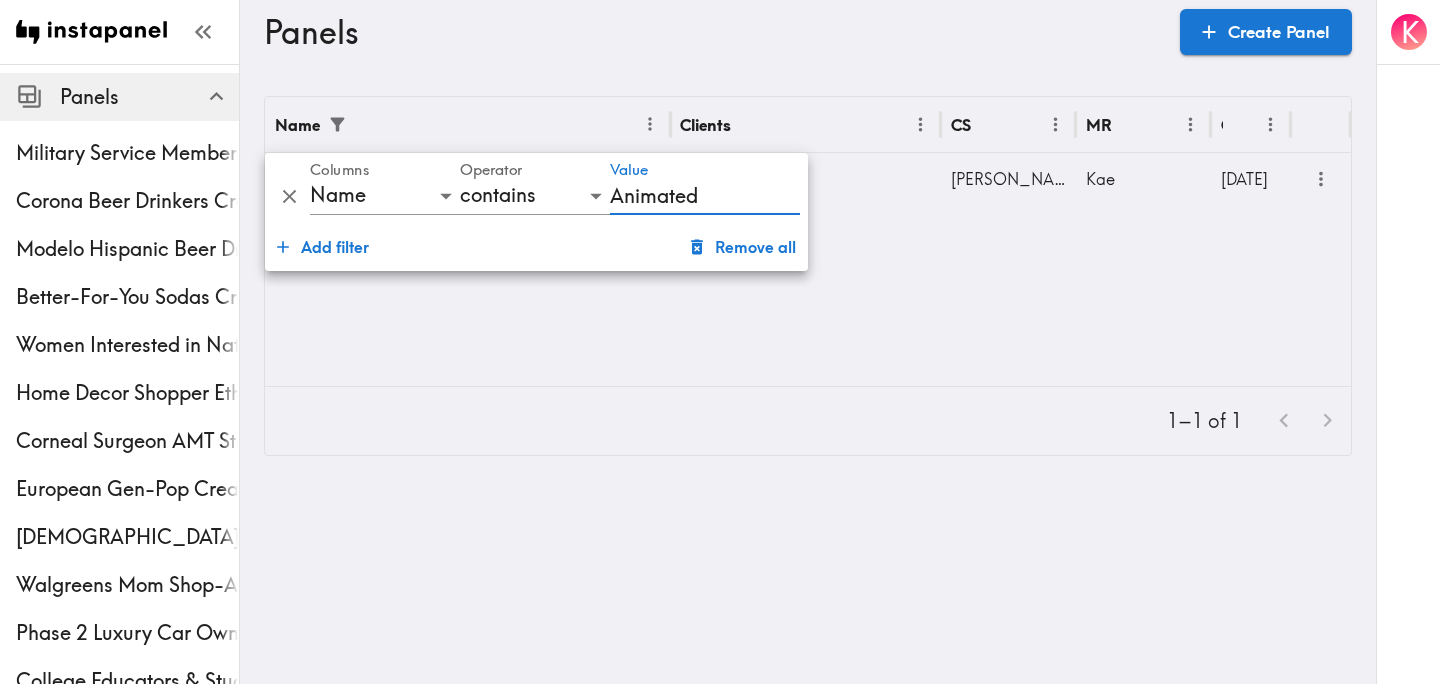 type on "animated" 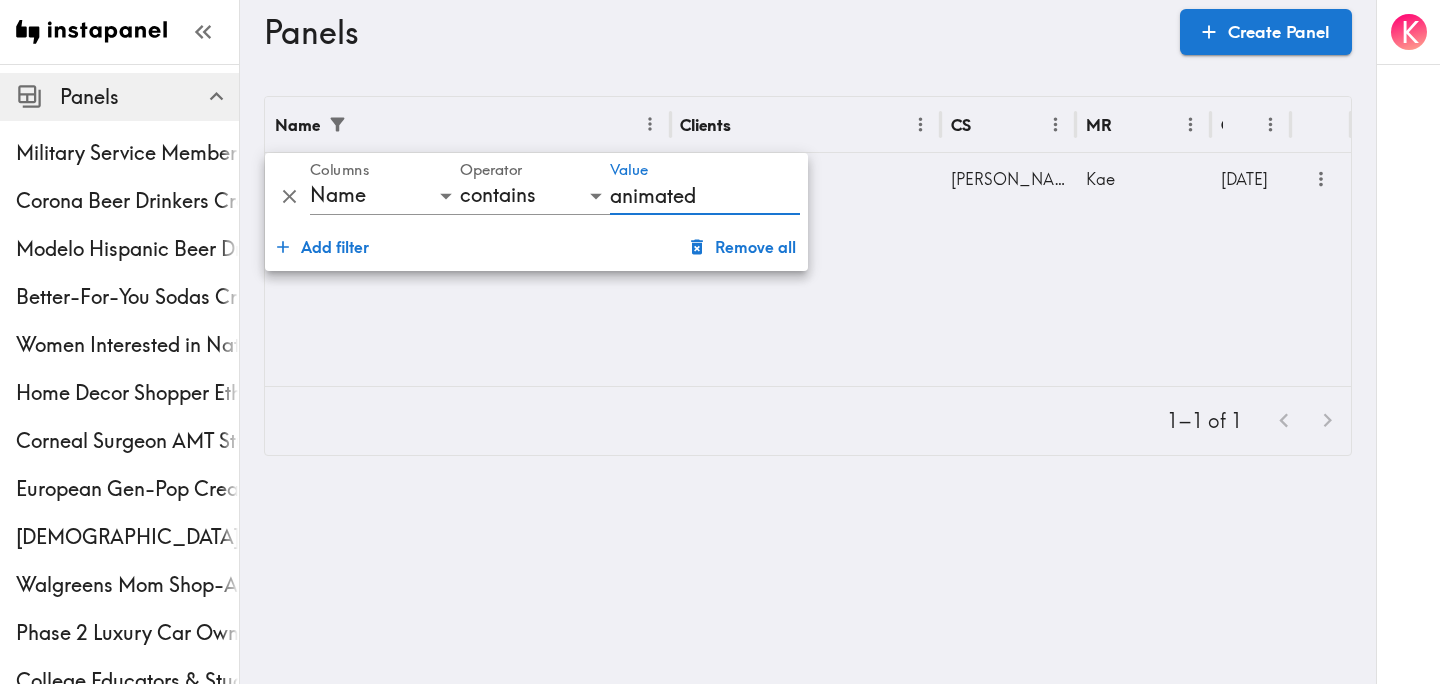 click on "Name Clients CS MR Created US Kids Animated Characters Creative Testing &Furthermore [PERSON_NAME] [DATE]" at bounding box center (808, 241) 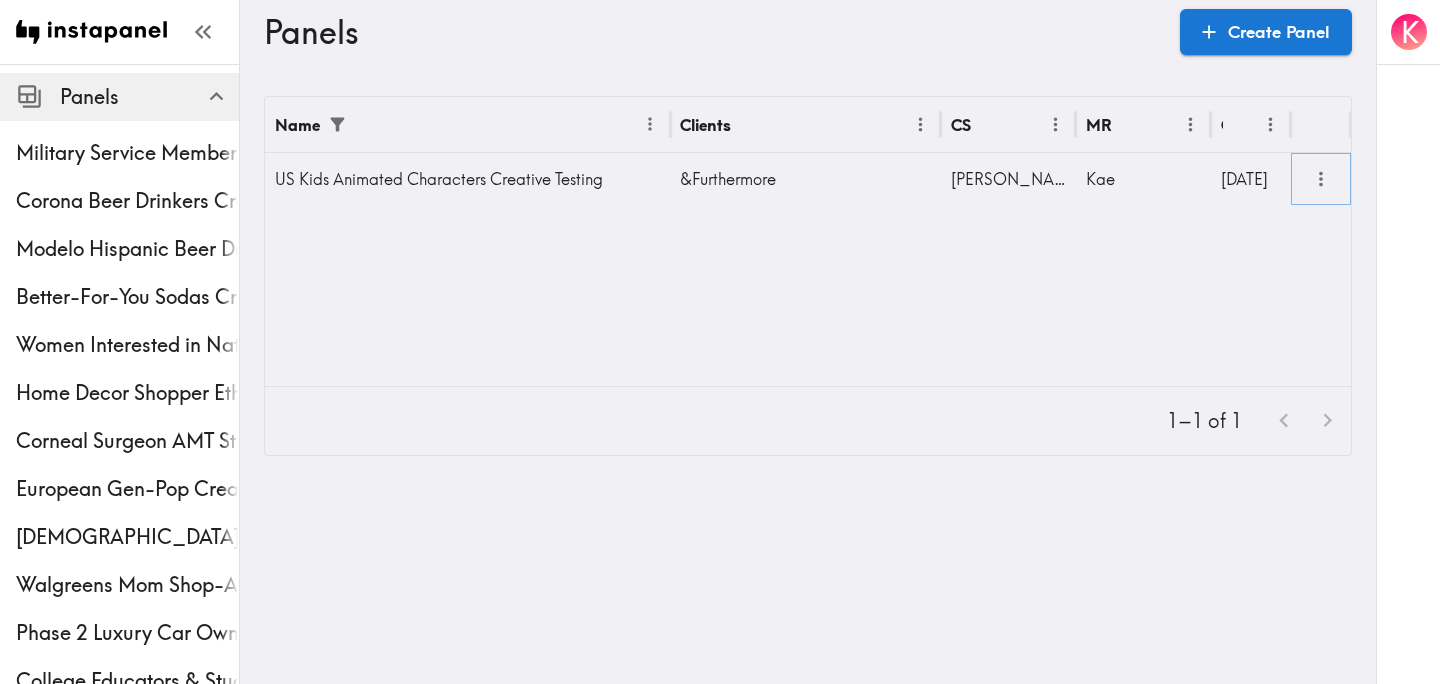 click 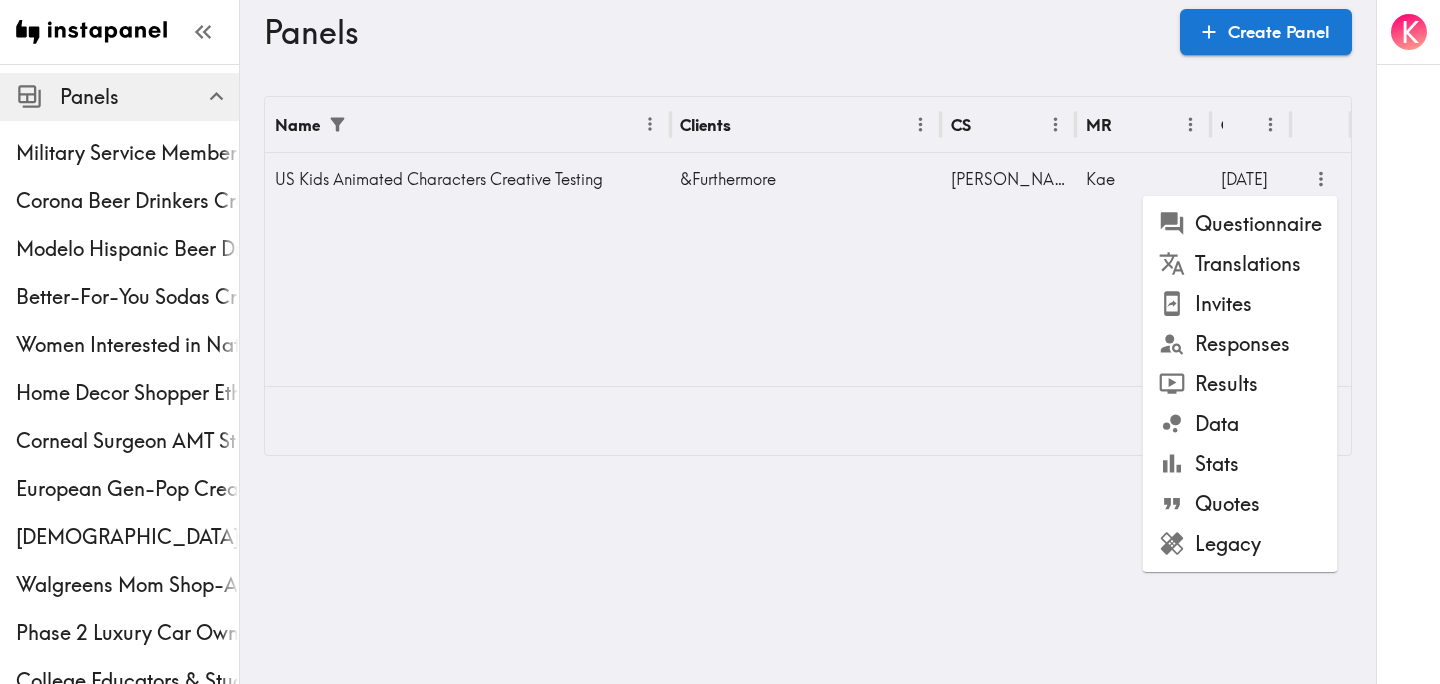 click on "Responses" at bounding box center [1240, 344] 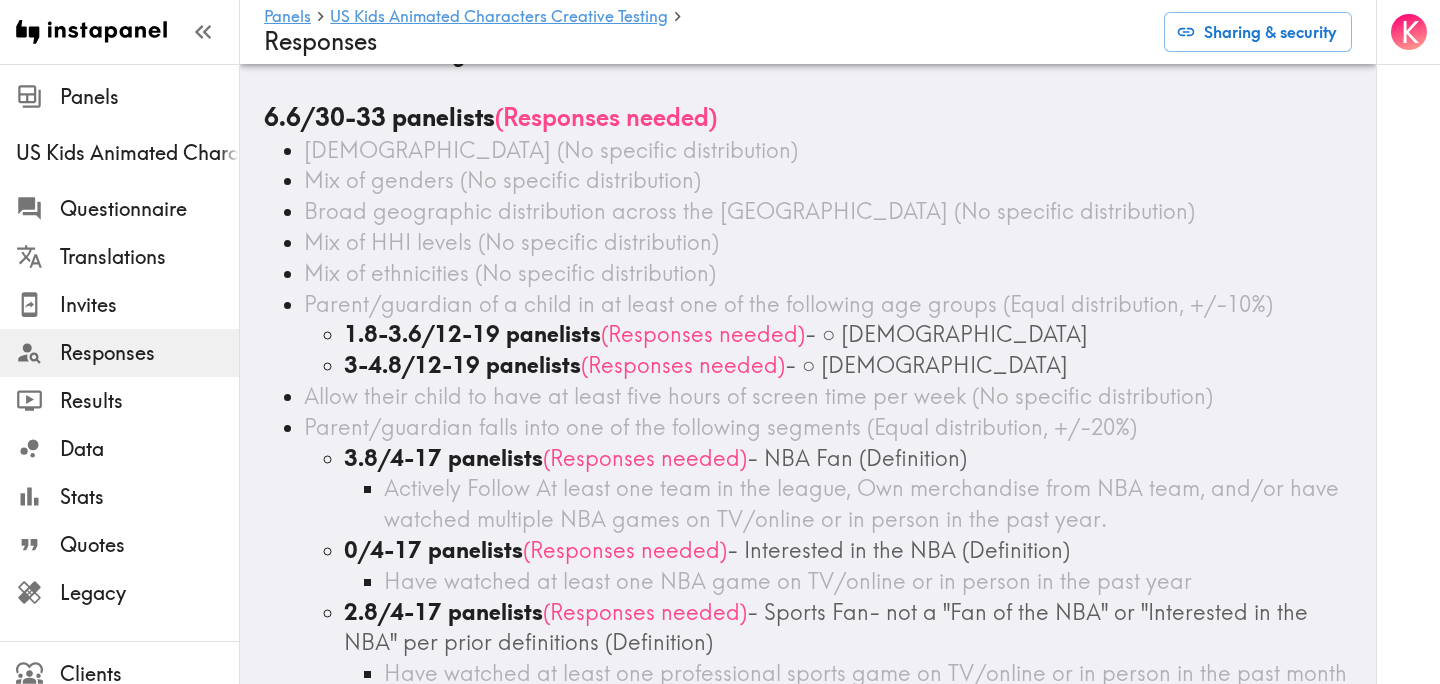 scroll, scrollTop: 110, scrollLeft: 0, axis: vertical 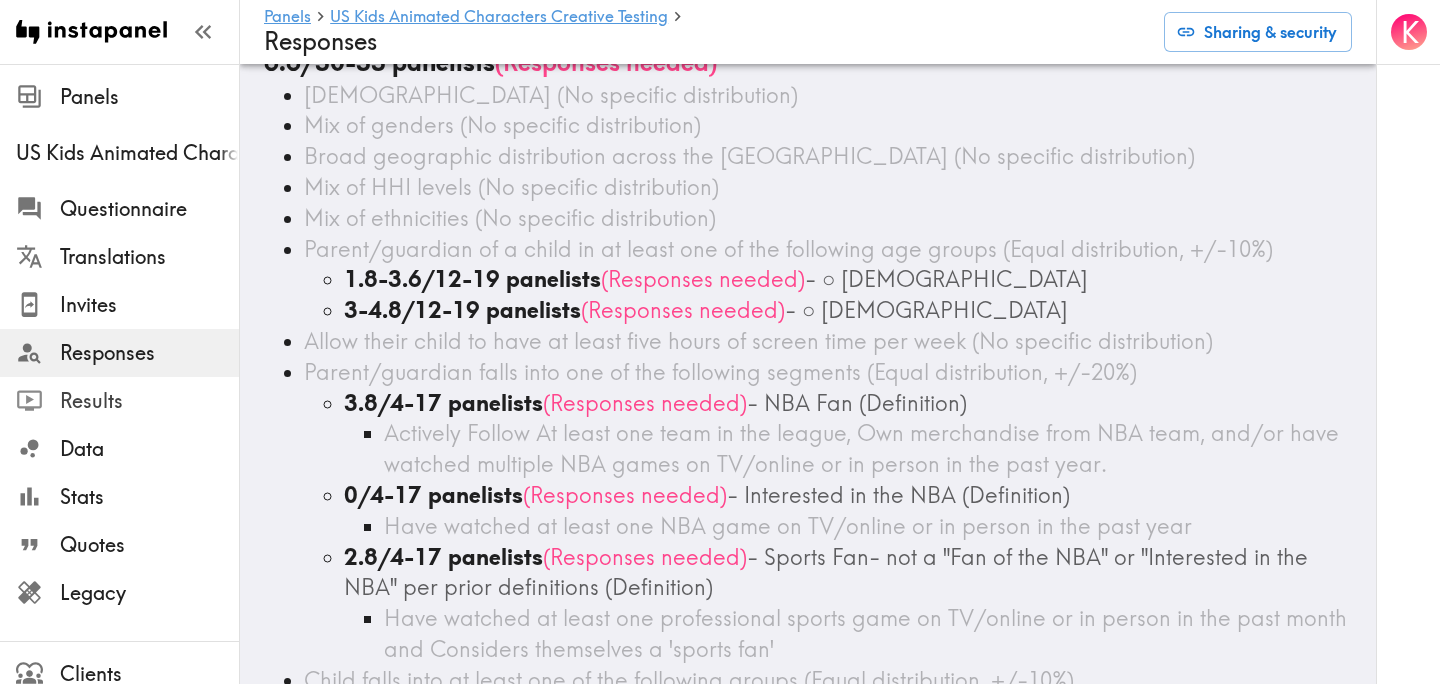 click on "Results" at bounding box center [149, 401] 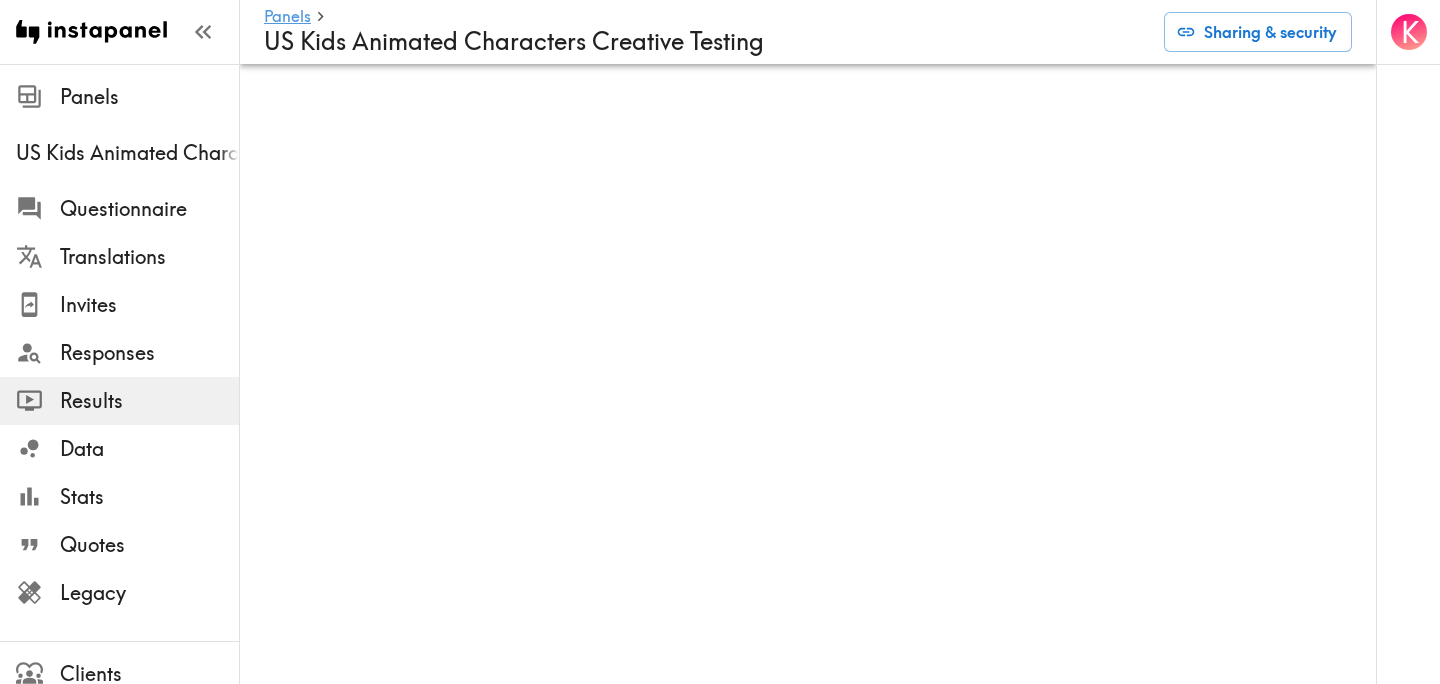 scroll, scrollTop: 0, scrollLeft: 0, axis: both 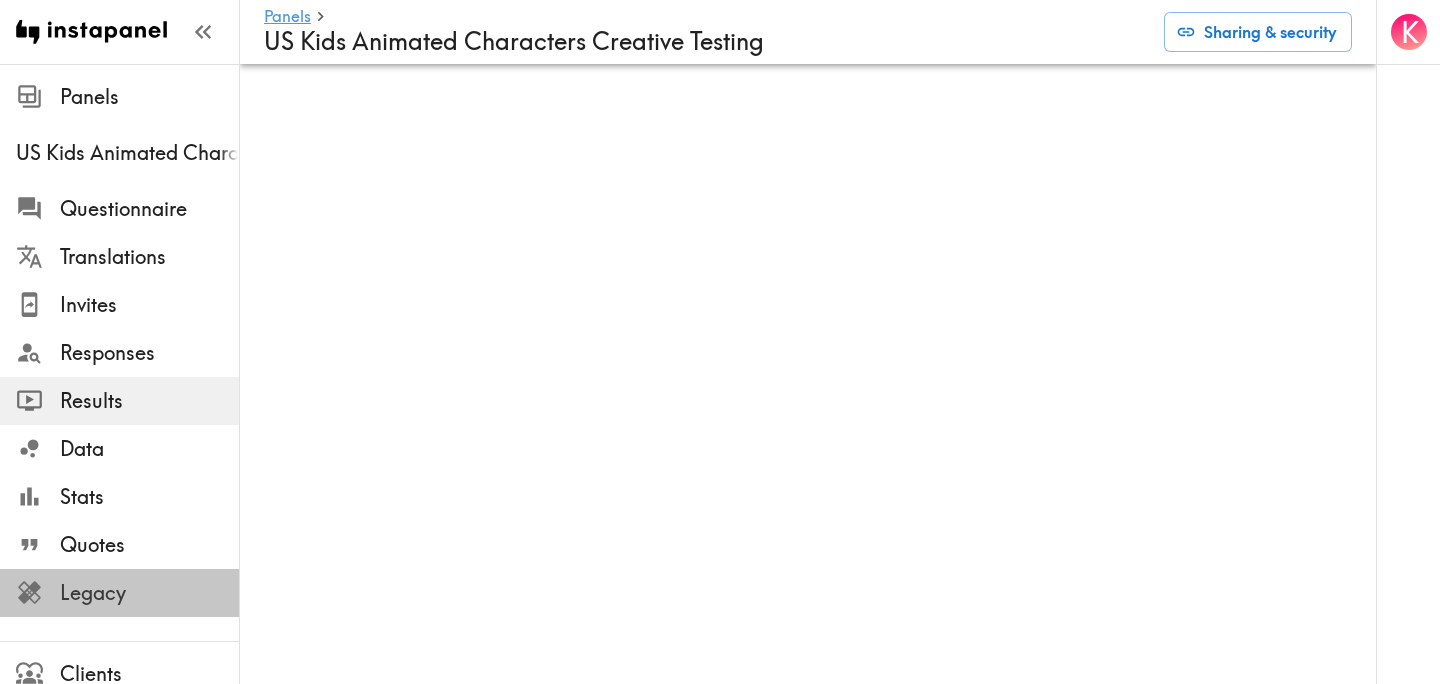 click on "Legacy" at bounding box center (149, 593) 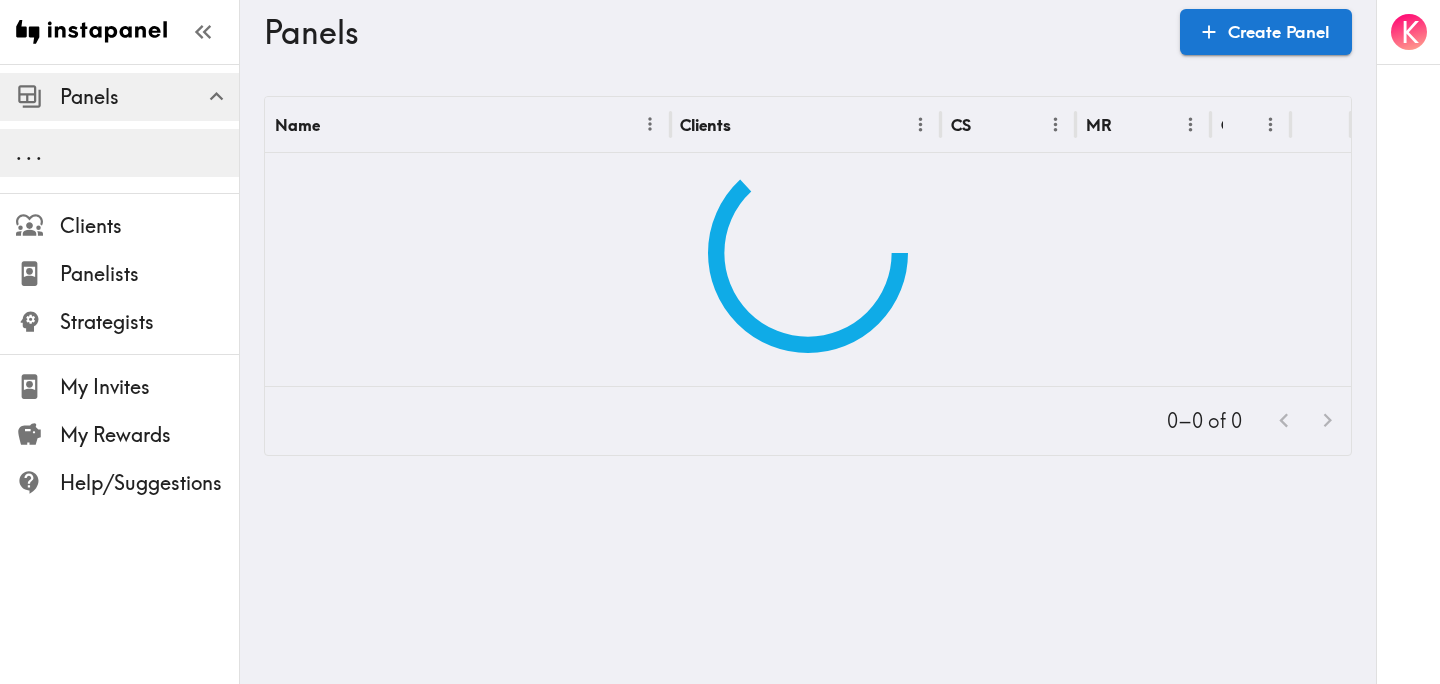 scroll, scrollTop: 0, scrollLeft: 0, axis: both 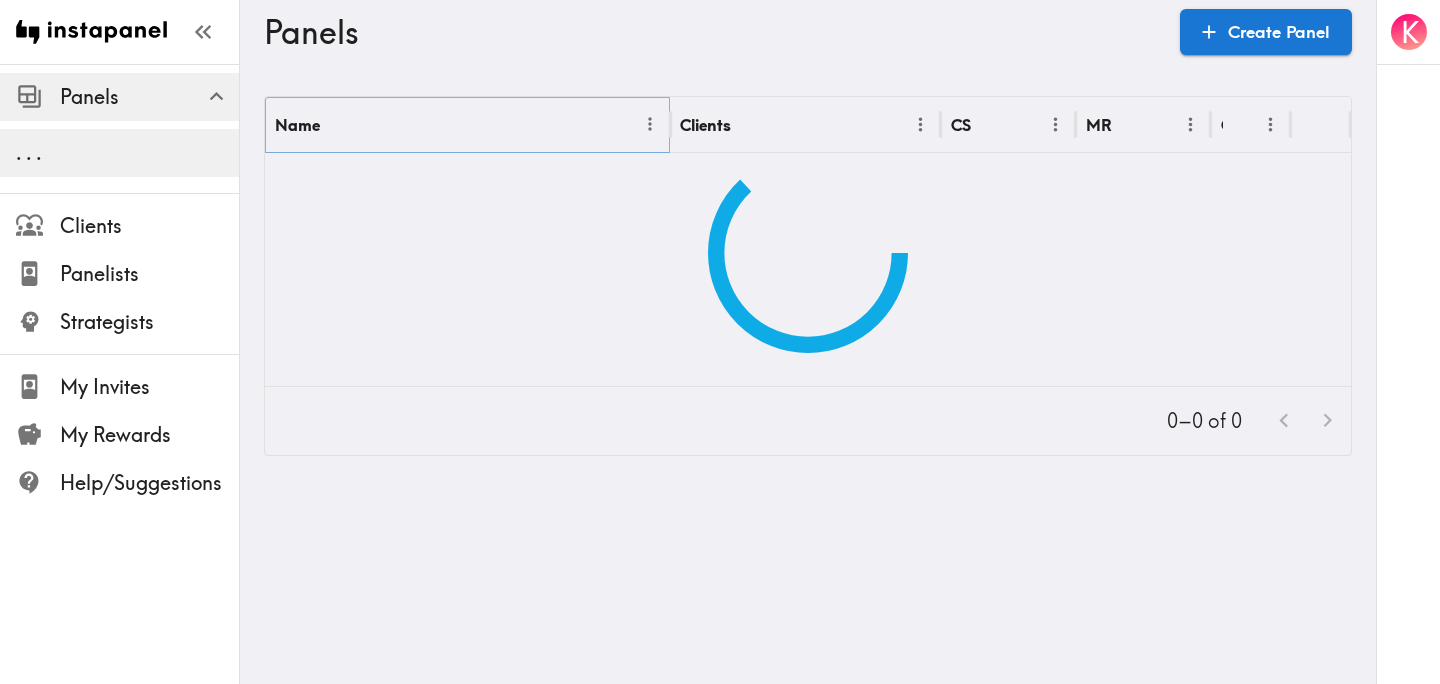 click 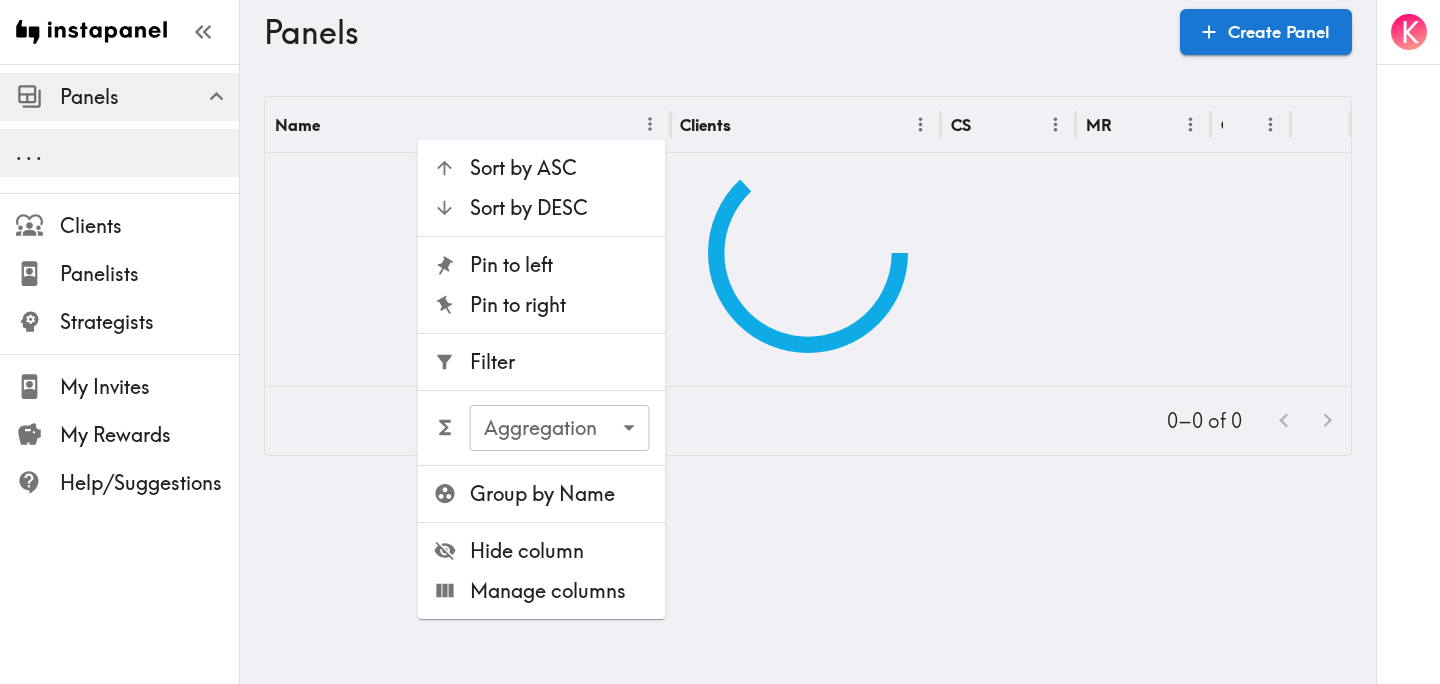 click on "Filter" at bounding box center [542, 362] 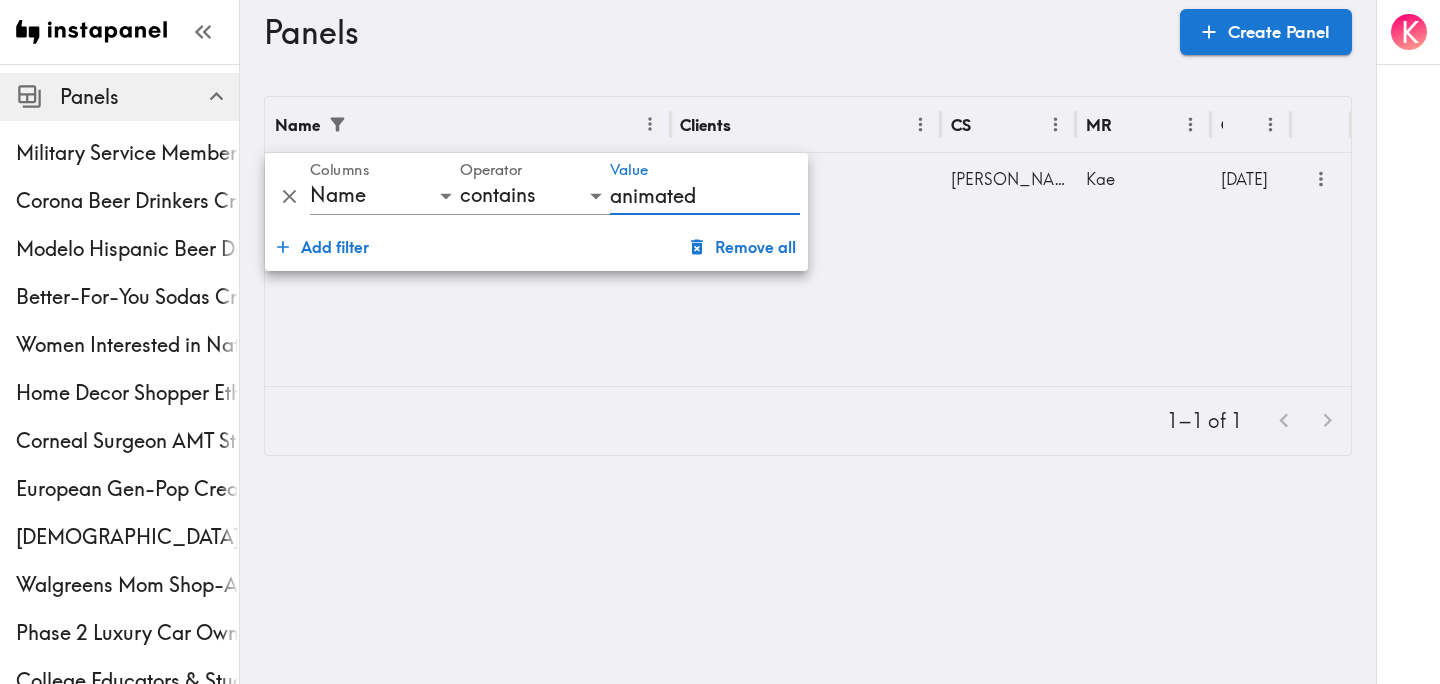 type on "animated" 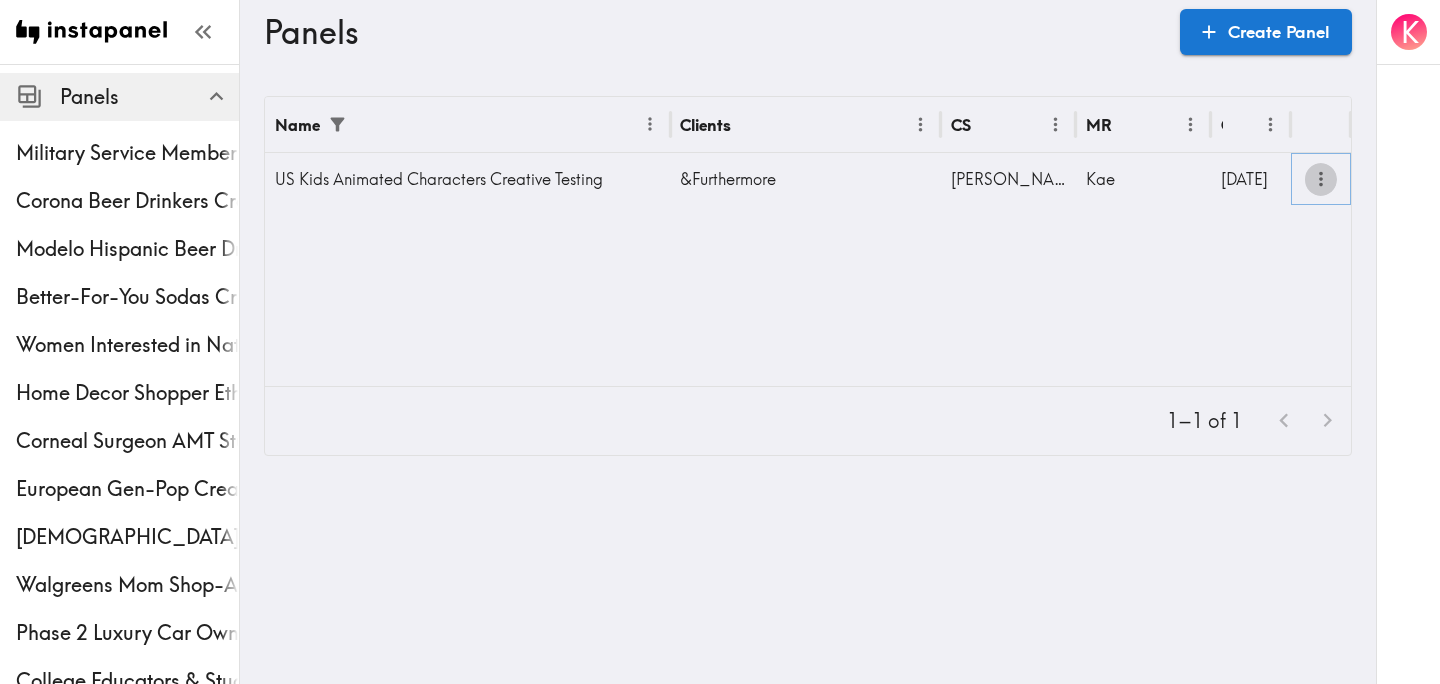 click 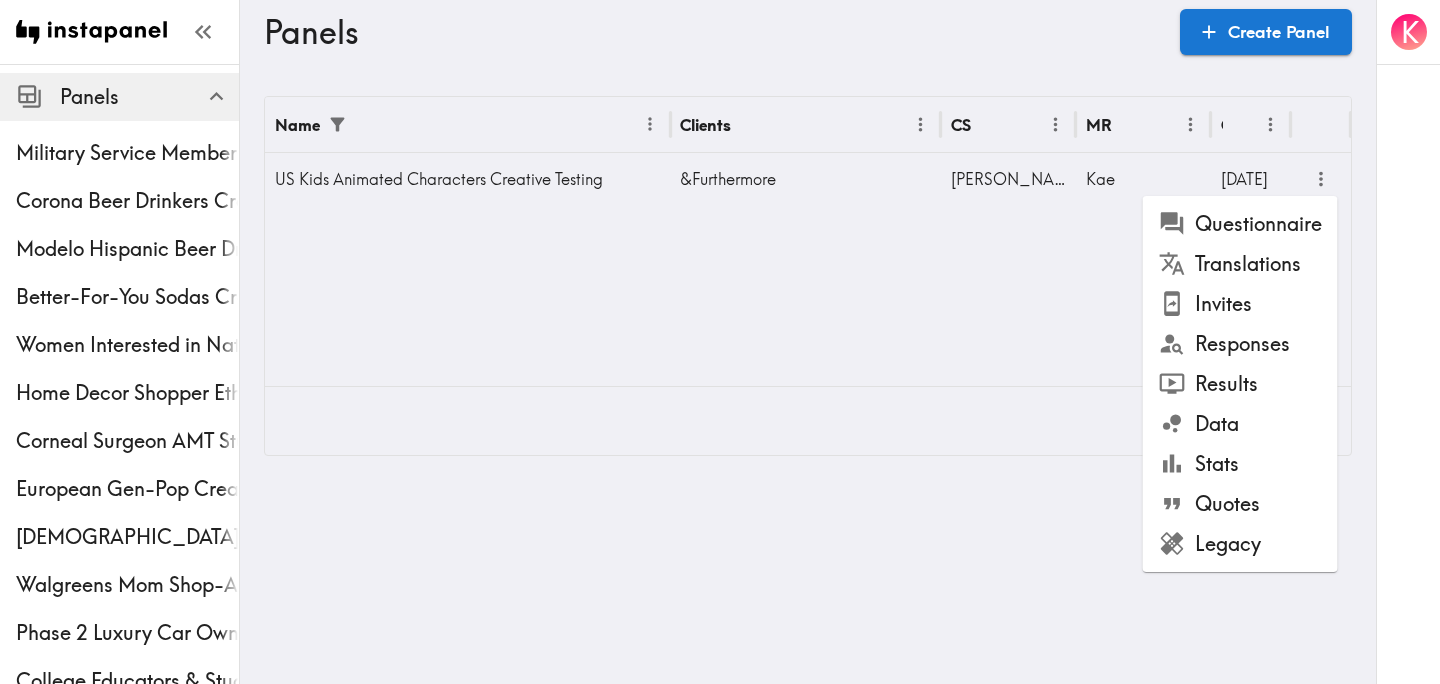 click on "Results" at bounding box center [1240, 384] 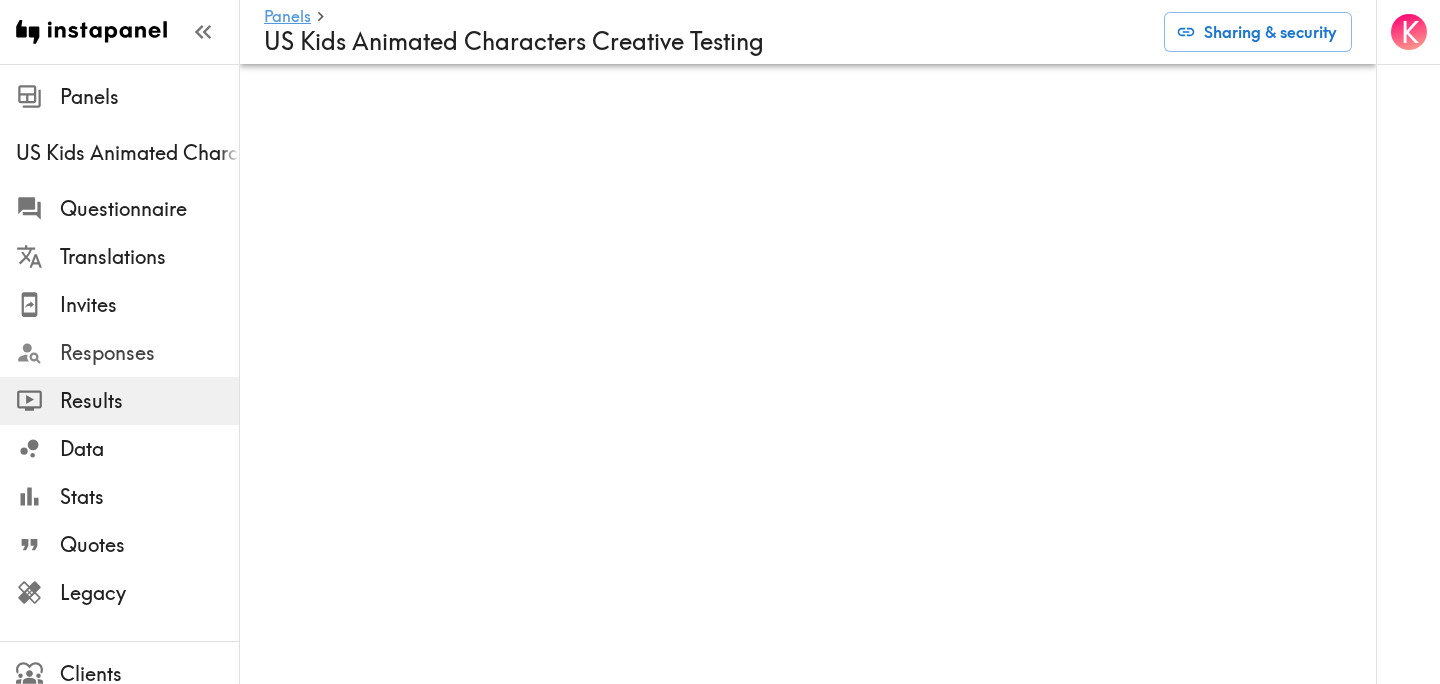 click on "Responses" at bounding box center (149, 353) 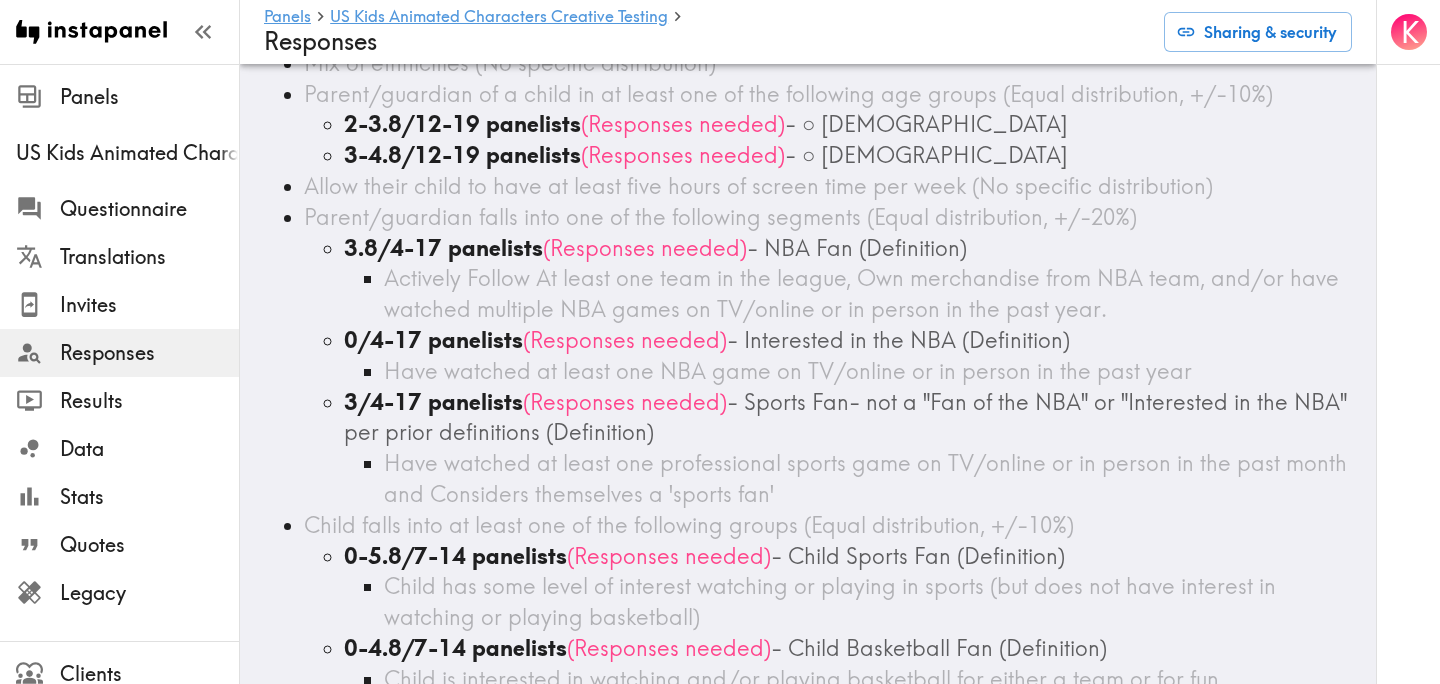 scroll, scrollTop: 266, scrollLeft: 0, axis: vertical 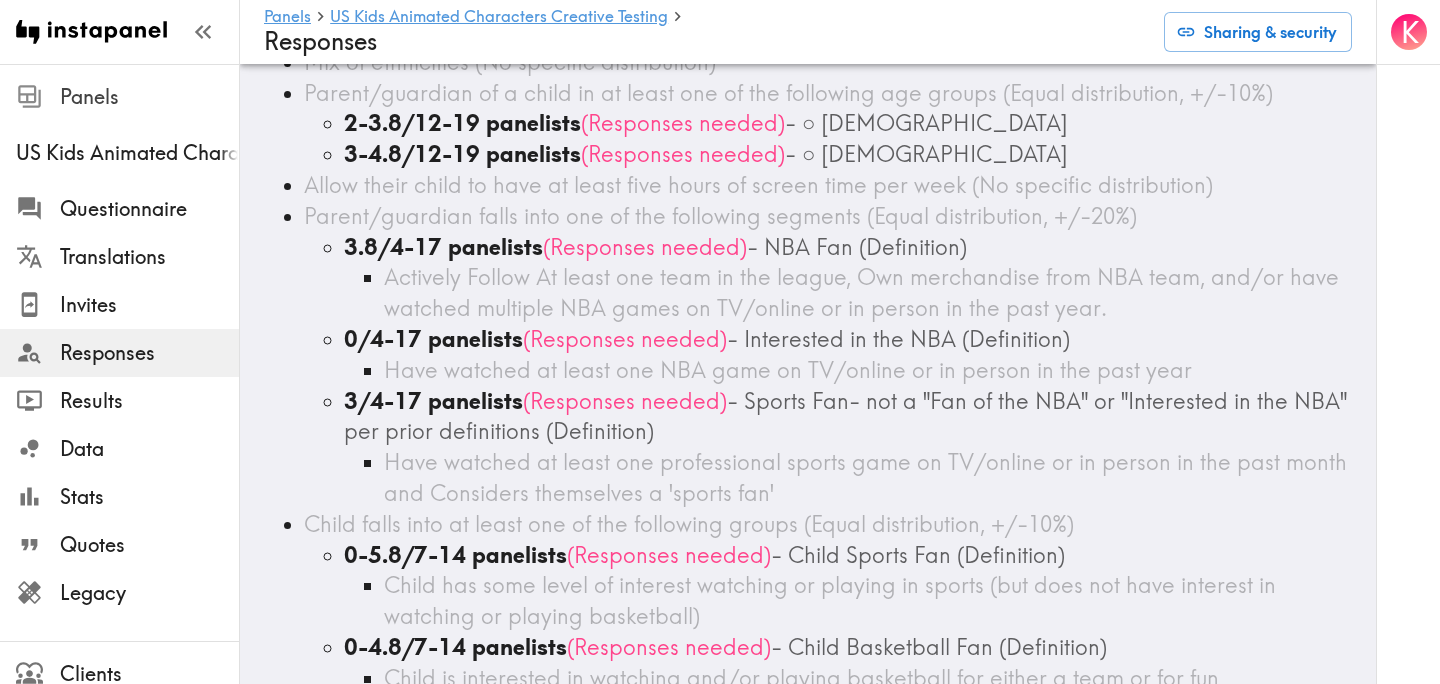 click on "Panels" at bounding box center [149, 97] 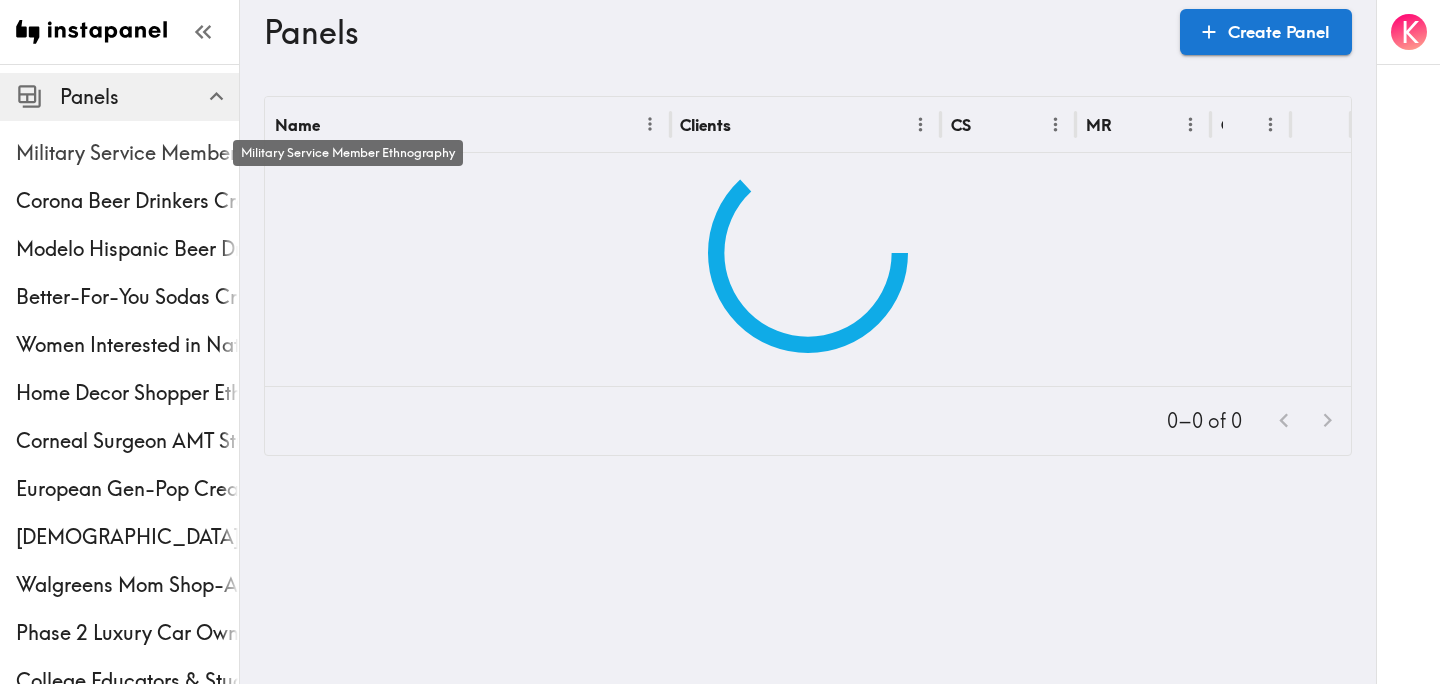 click on "Military Service Member Ethnography" at bounding box center (127, 153) 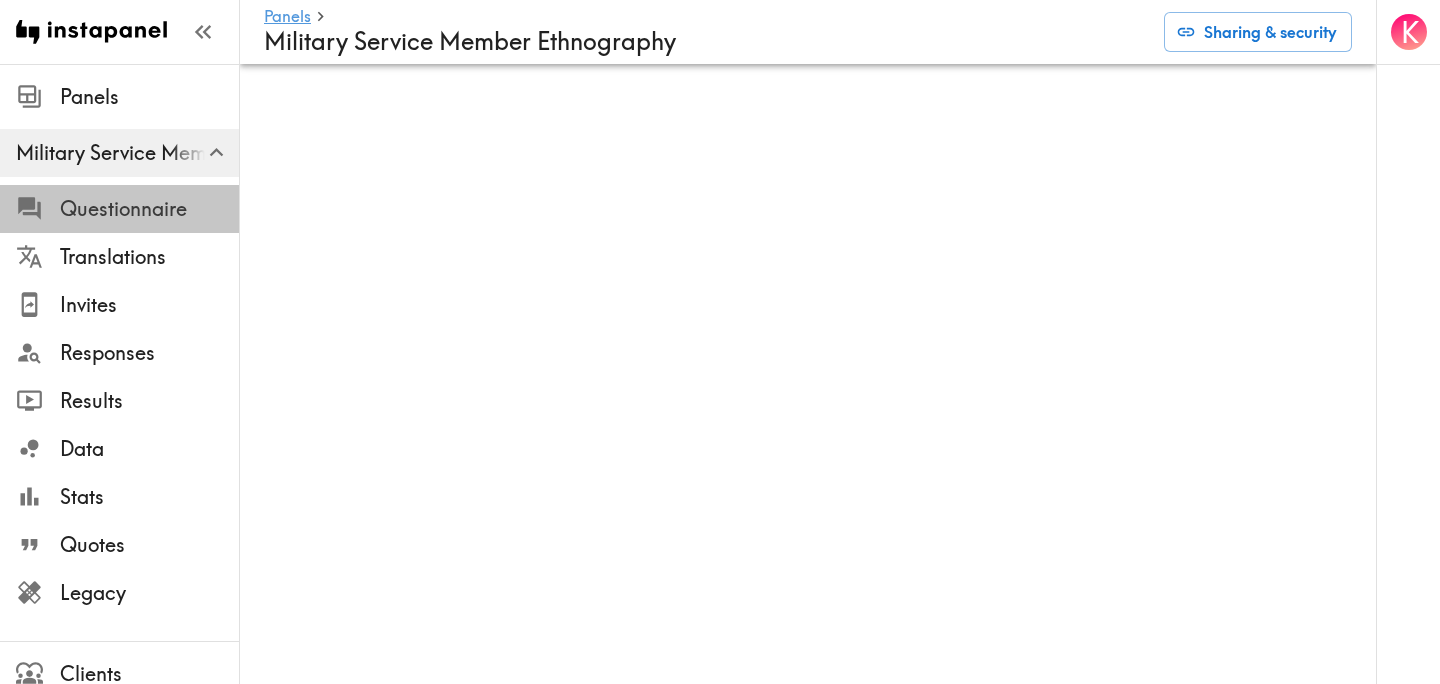 click on "Questionnaire" at bounding box center [149, 209] 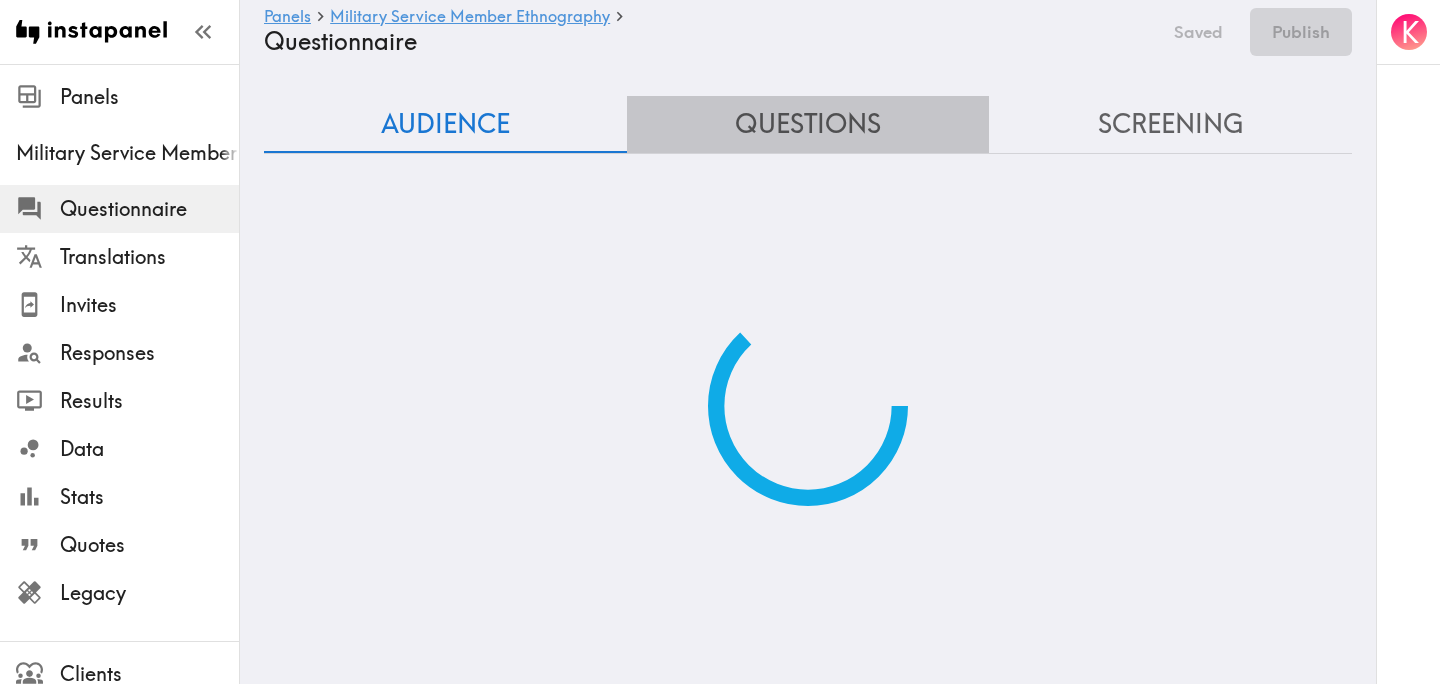 click on "Questions" at bounding box center (808, 124) 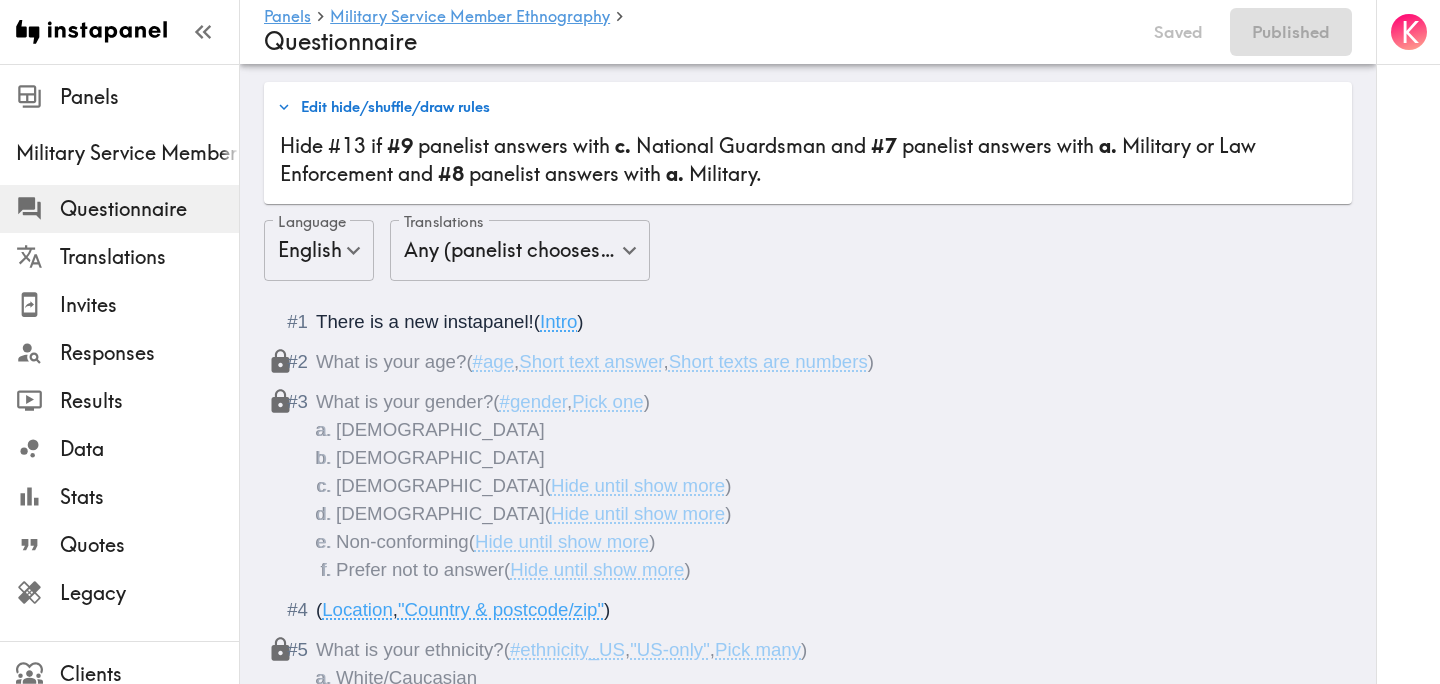 scroll, scrollTop: 0, scrollLeft: 0, axis: both 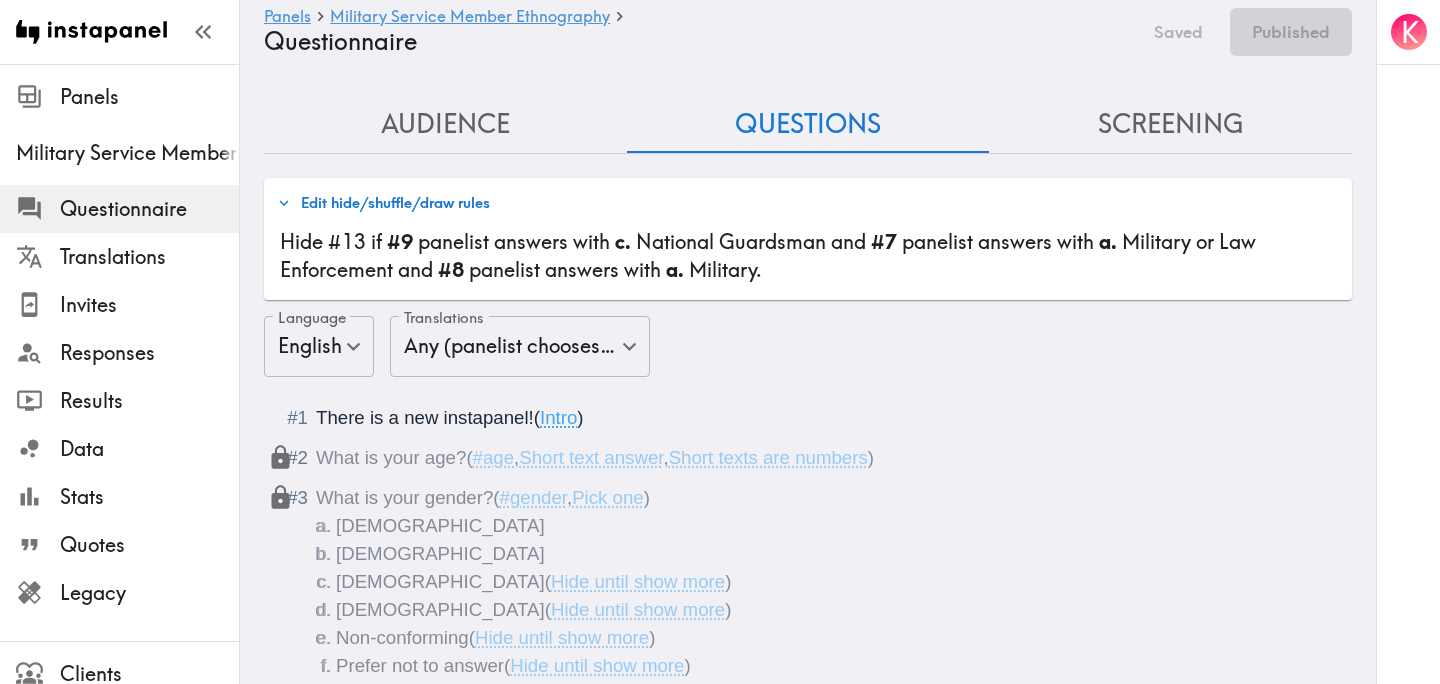 click on "Audience" at bounding box center [445, 124] 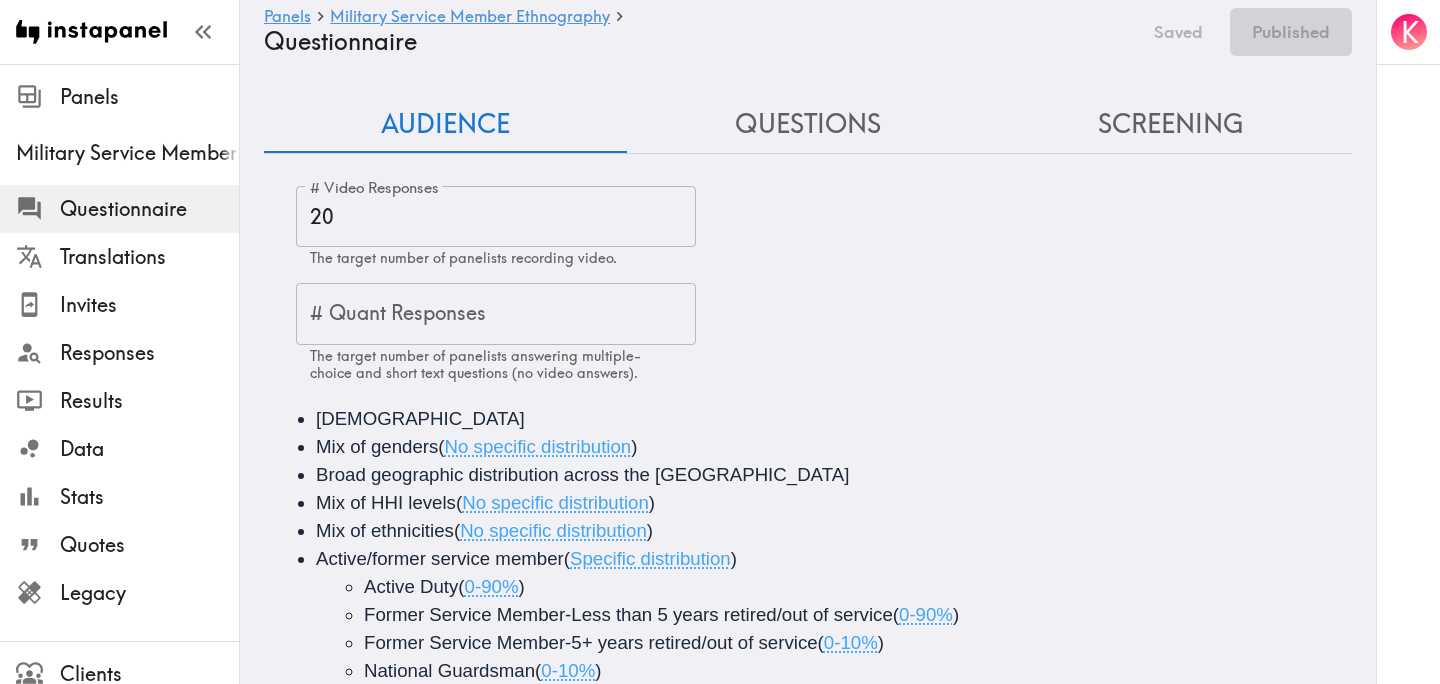 click on "Questions" at bounding box center [808, 124] 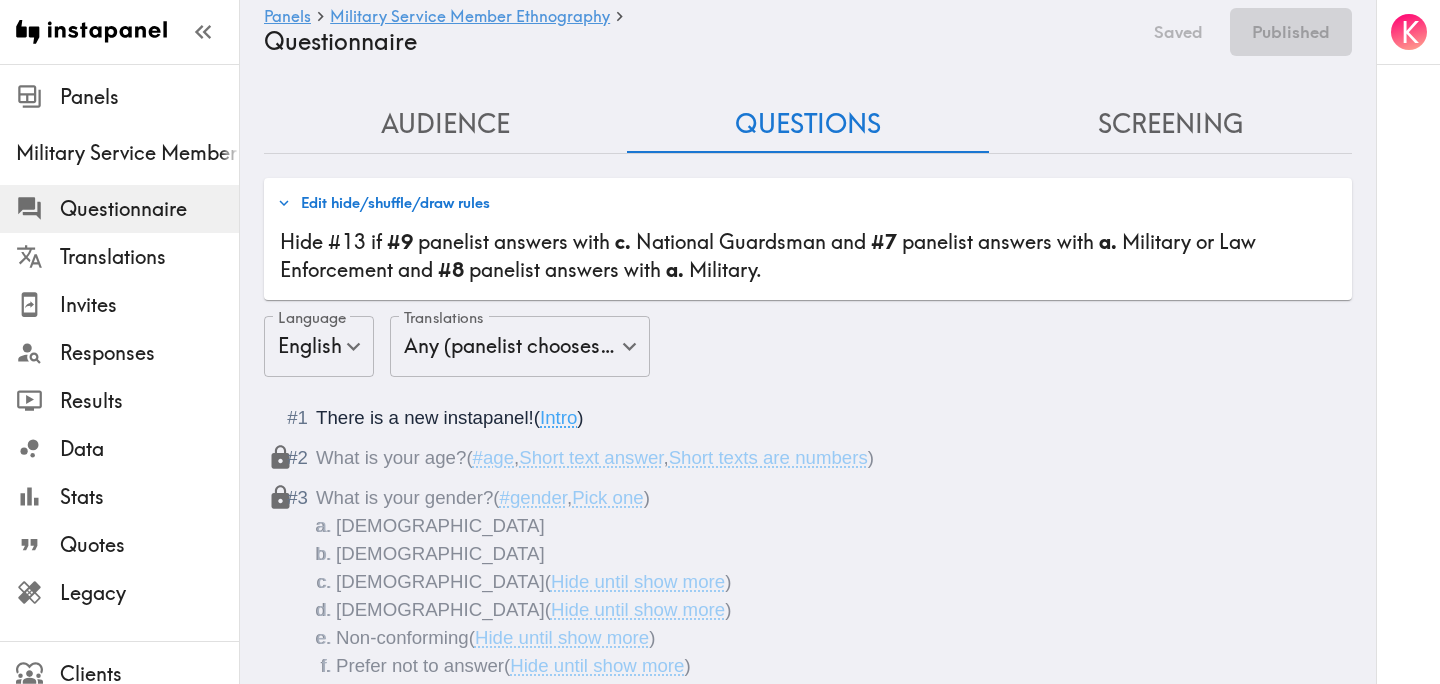 click on "Screening" at bounding box center (1170, 124) 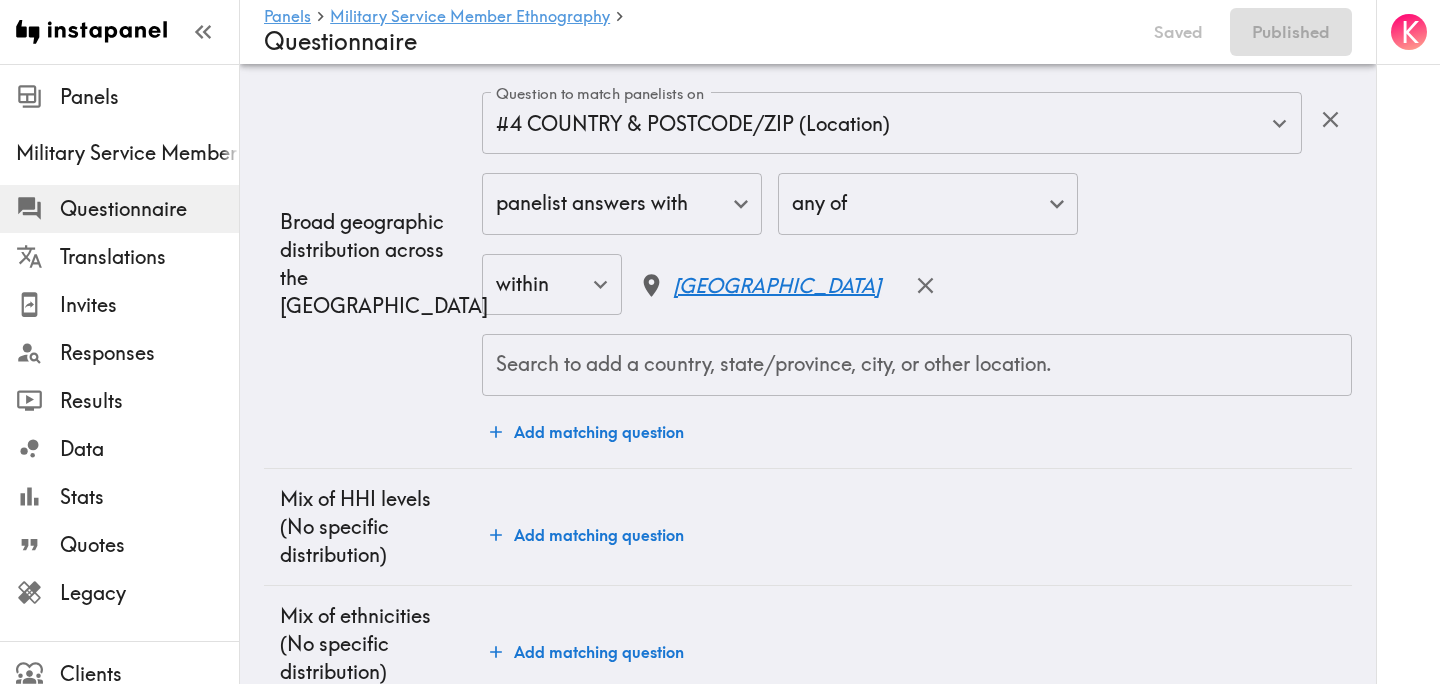 scroll, scrollTop: 0, scrollLeft: 0, axis: both 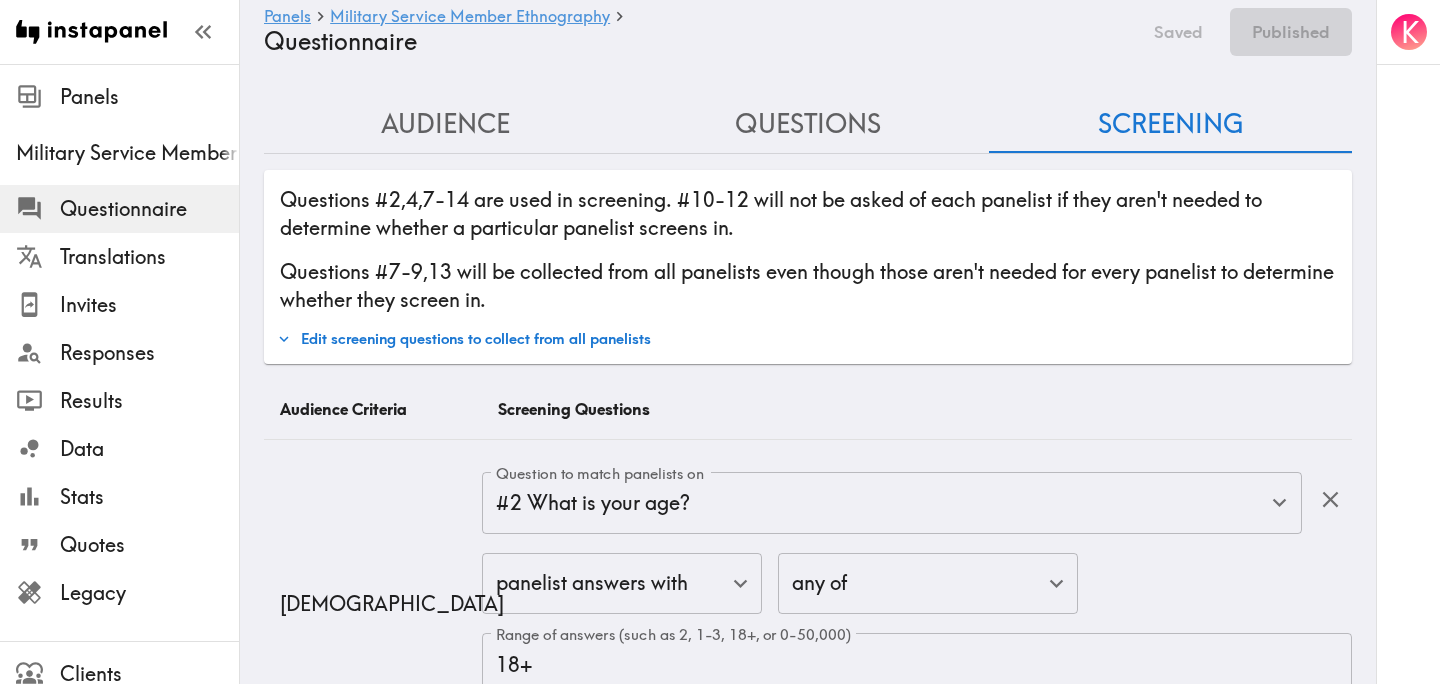 click on "Questions" at bounding box center [808, 124] 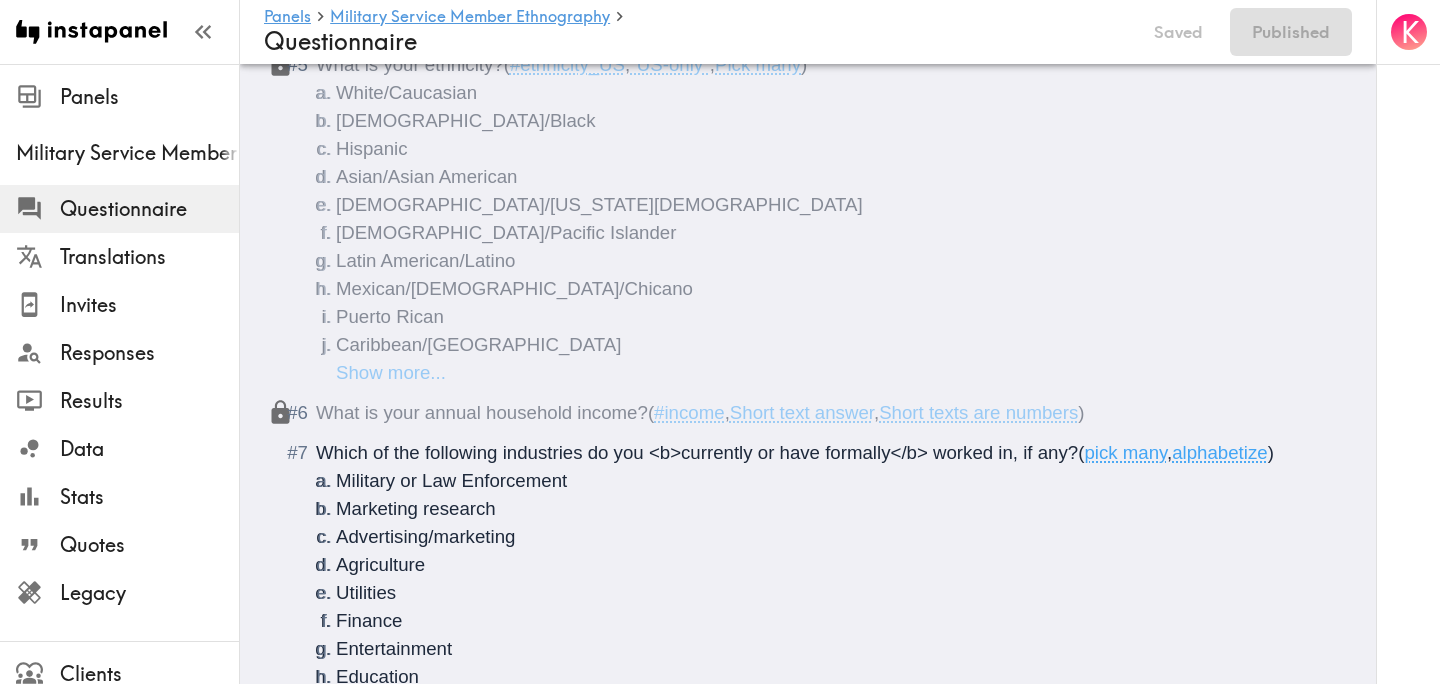 scroll, scrollTop: 682, scrollLeft: 0, axis: vertical 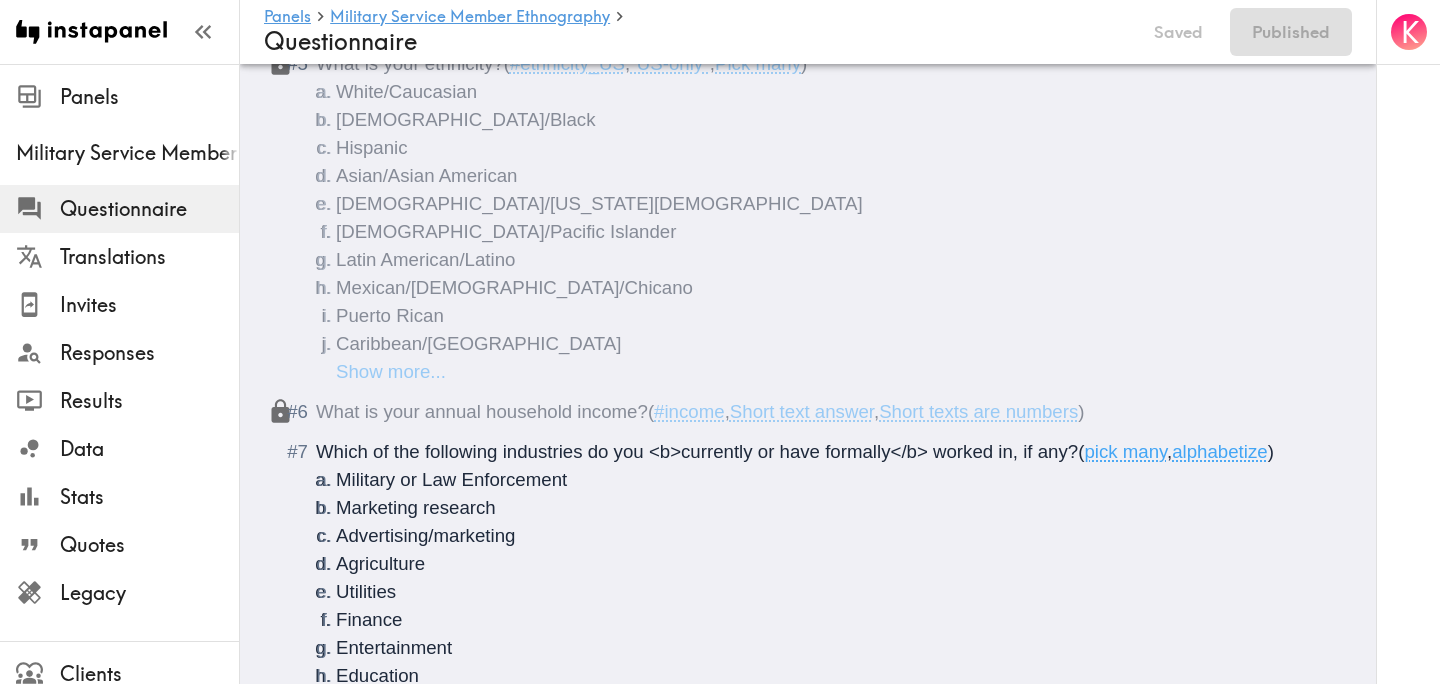 click on "What is your annual household income?  ( #income ,  Short text answer ,  Short texts are numbers )" at bounding box center [822, 412] 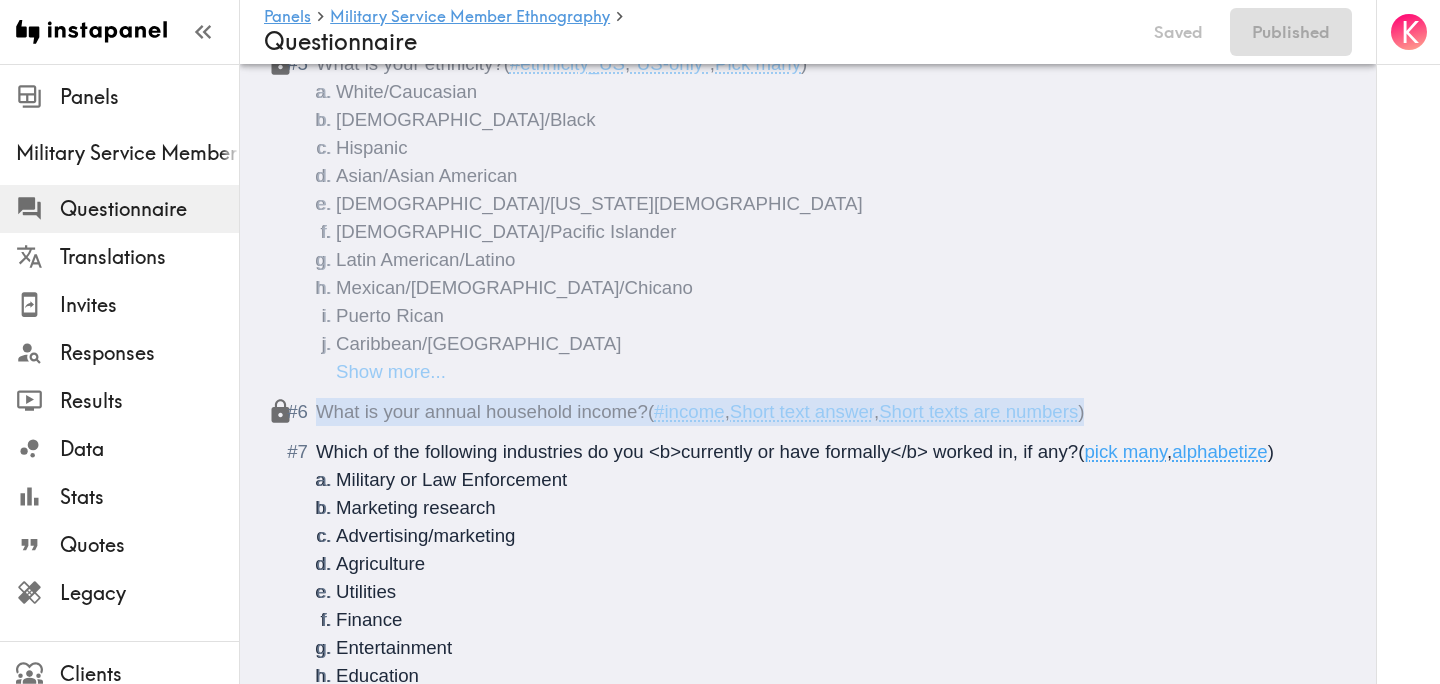 drag, startPoint x: 1101, startPoint y: 410, endPoint x: 295, endPoint y: 409, distance: 806.0006 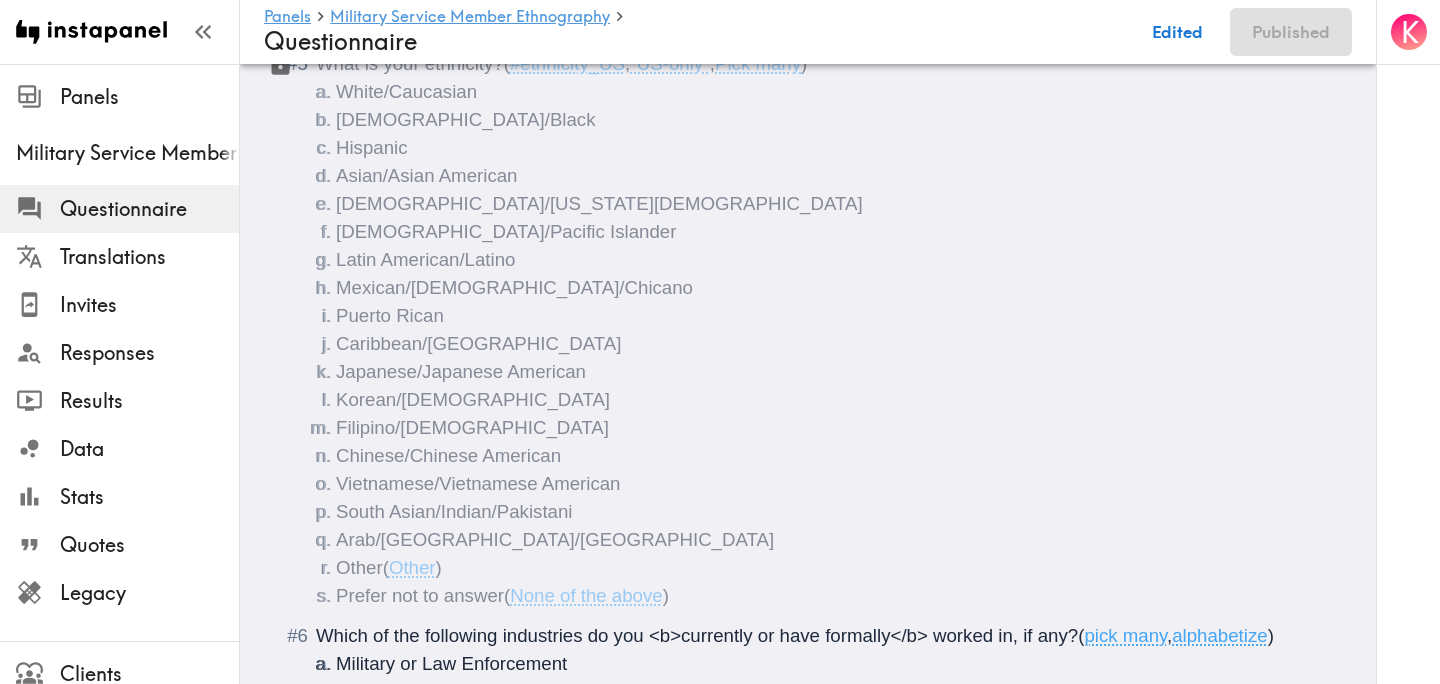 scroll, scrollTop: 0, scrollLeft: 0, axis: both 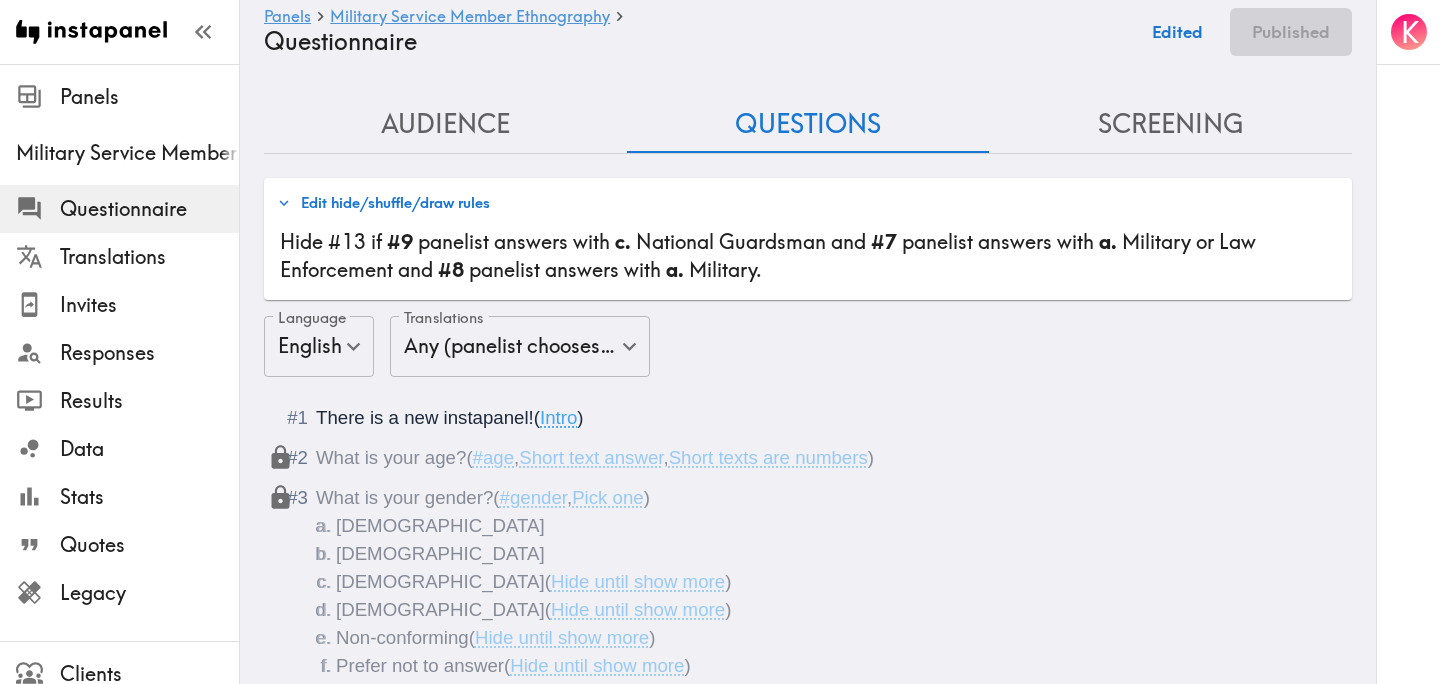 click on "Audience" at bounding box center [445, 124] 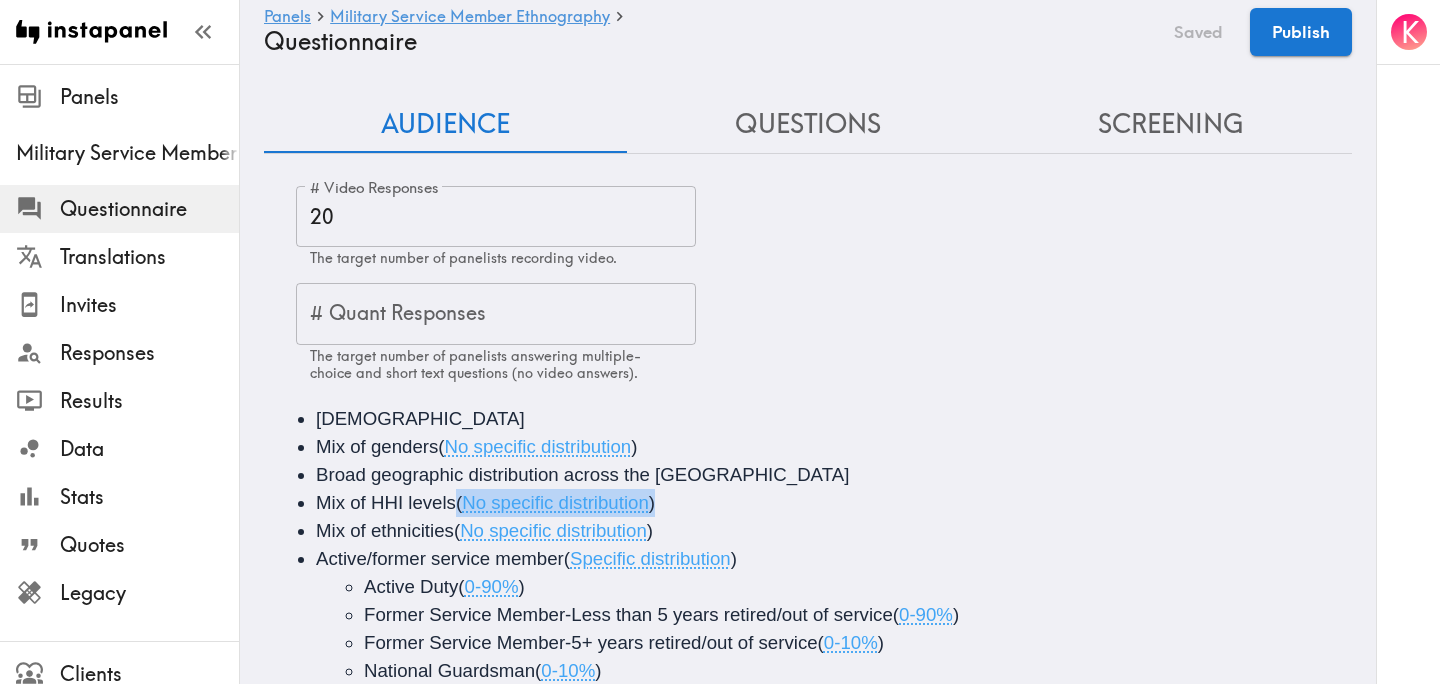 drag, startPoint x: 672, startPoint y: 507, endPoint x: 459, endPoint y: 508, distance: 213.00235 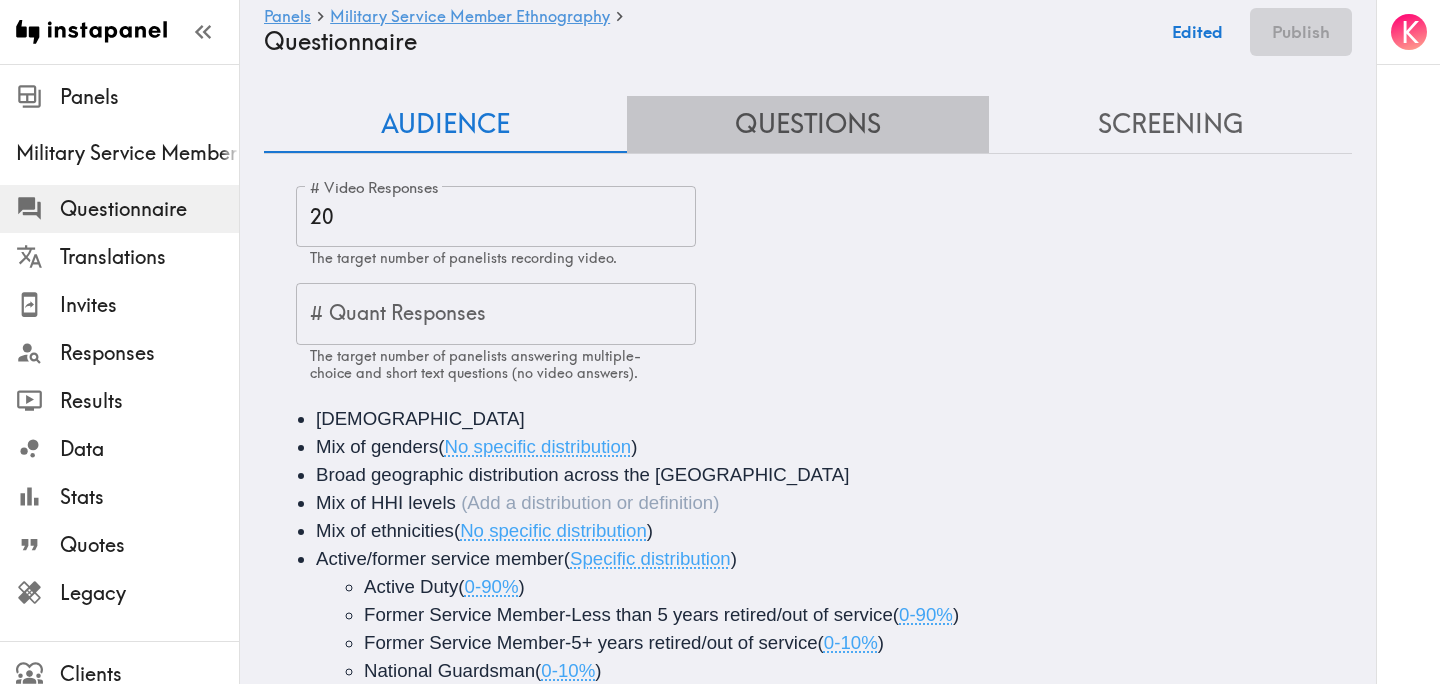 click on "Questions" at bounding box center (808, 124) 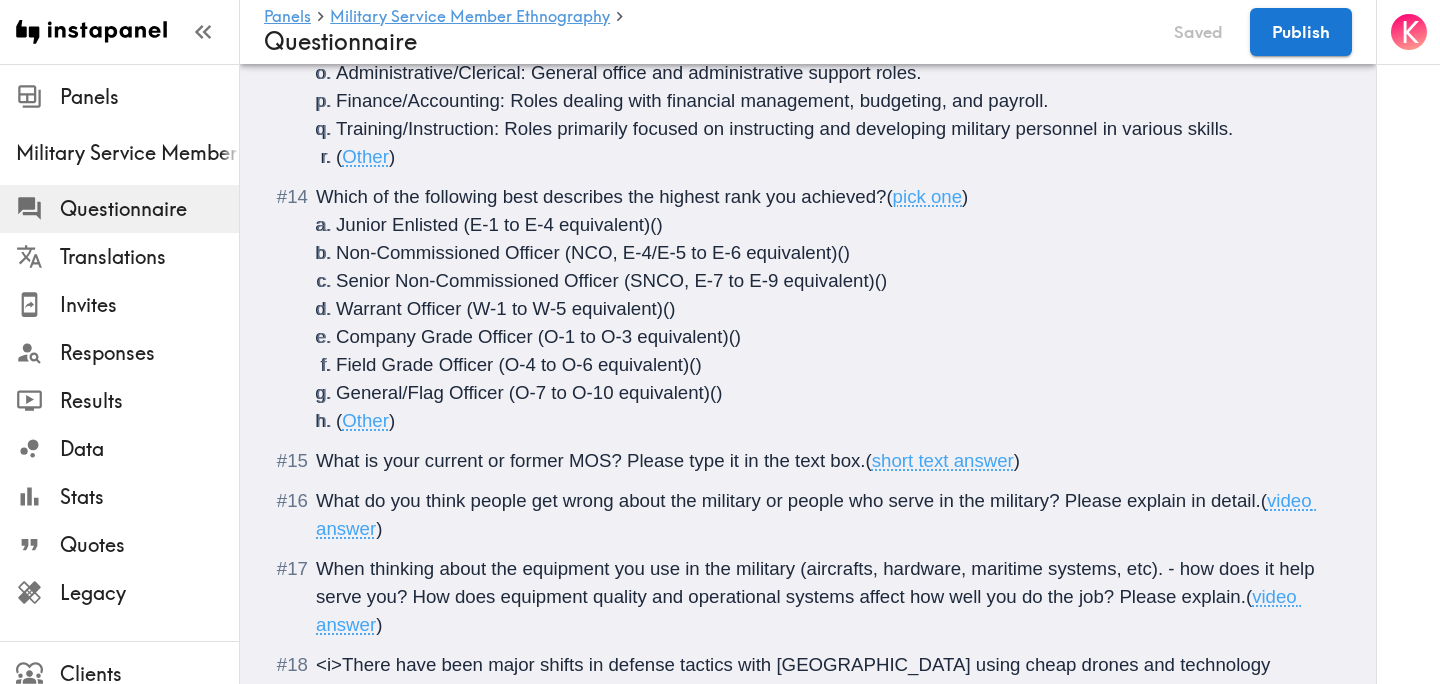 scroll, scrollTop: 3621, scrollLeft: 0, axis: vertical 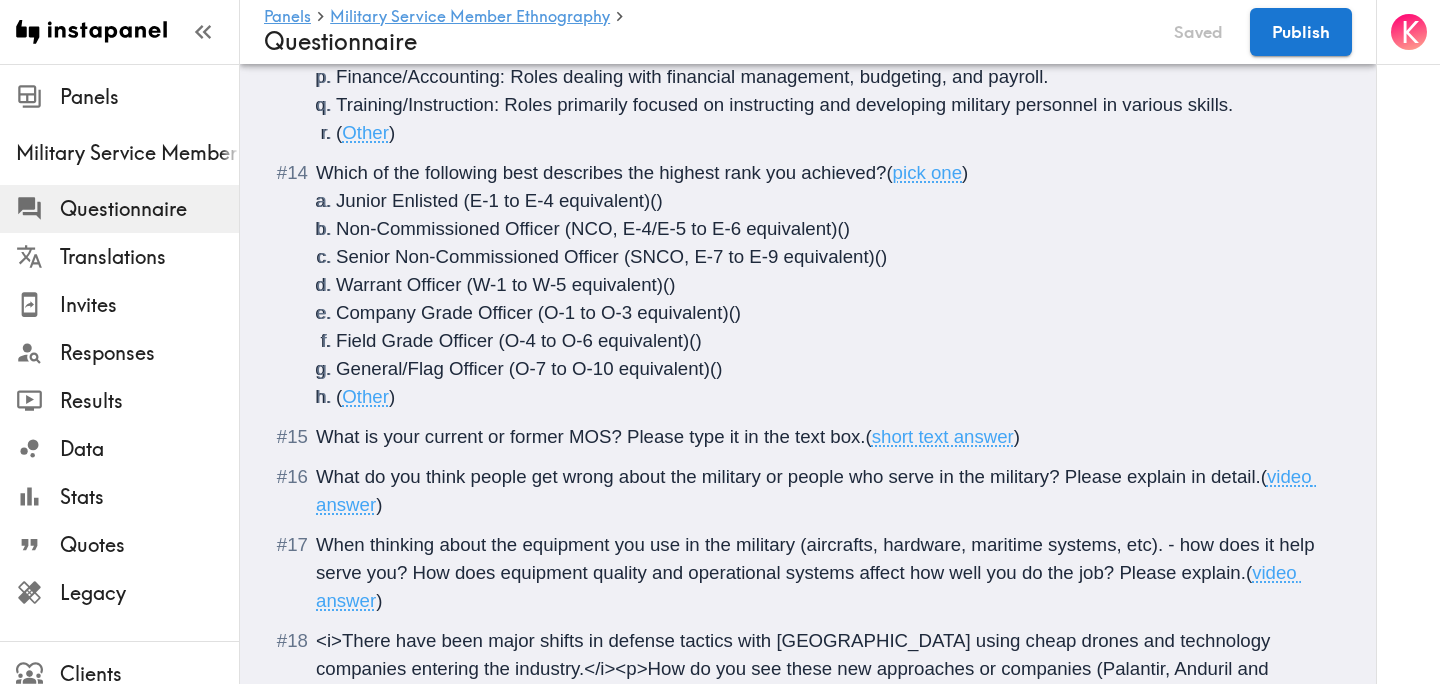 click on "There is a new instapanel!  ( Intro ) What is your age?  ( #age ,  Short text answer ,  Short texts are numbers ) What is your gender?  ( #gender ,  Pick one ) Male Female Transgender  ( Hide until show more ) Non-binary  ( Hide until show more ) Non-conforming  ( Hide until show more ) Prefer not to answer  ( Hide until show more ) ( Location ,  "Country & postcode/zip" ) What is your ethnicity?  ( #ethnicity_US ,  "US-only" ,  Pick many ) White/Caucasian African American/Black Hispanic Asian/Asian American Native American/Alaska Native Native Hawaiian/Pacific Islander Latin American/Latino Mexican/Mexican American/Chicano Puerto Rican Caribbean/West Indian Japanese/Japanese American Korean/Korean American Filipino/Filipino American Chinese/Chinese American Vietnamese/Vietnamese American South Asian/Indian/Pakistani Arab/Middle Eastern/North African Other  ( Other ) Prefer not to answer  ( None of the above ) Which of the following industries do you <b>currently or have formally</b> worked in, if any?  ( ," at bounding box center (808, -945) 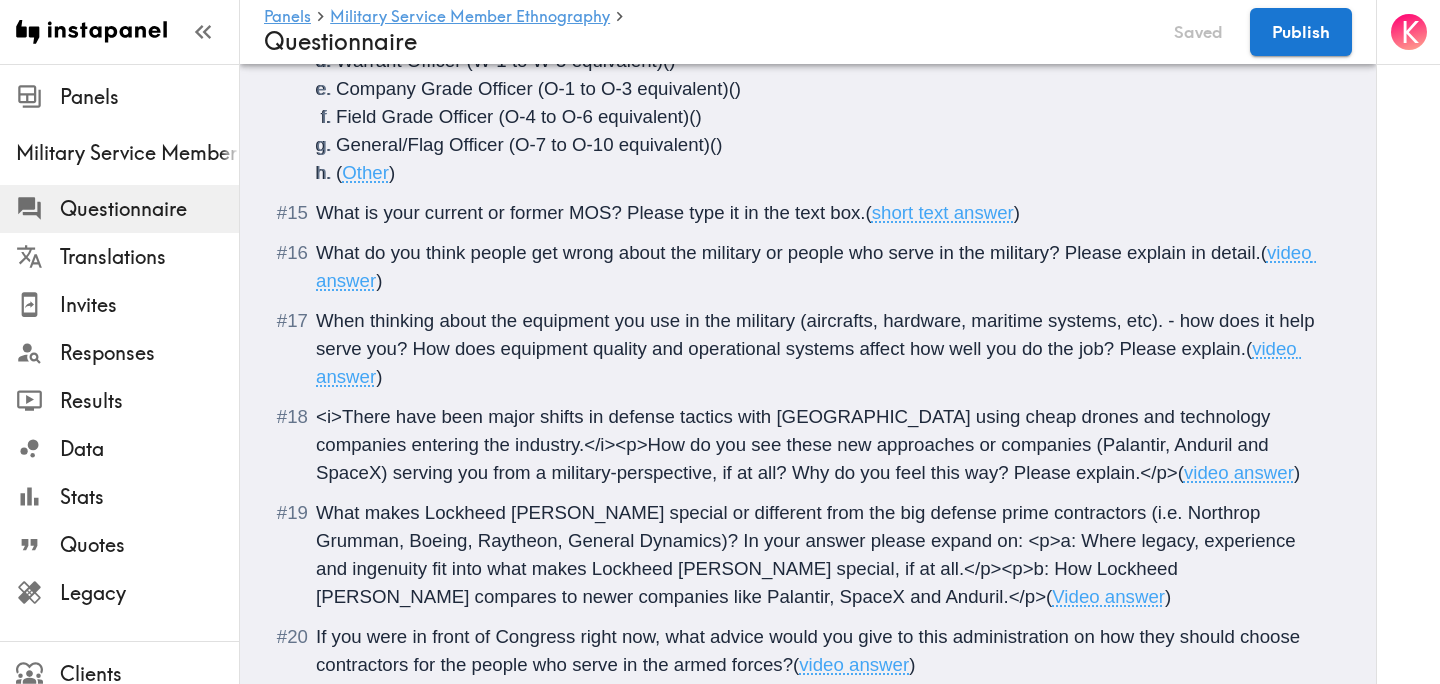 type 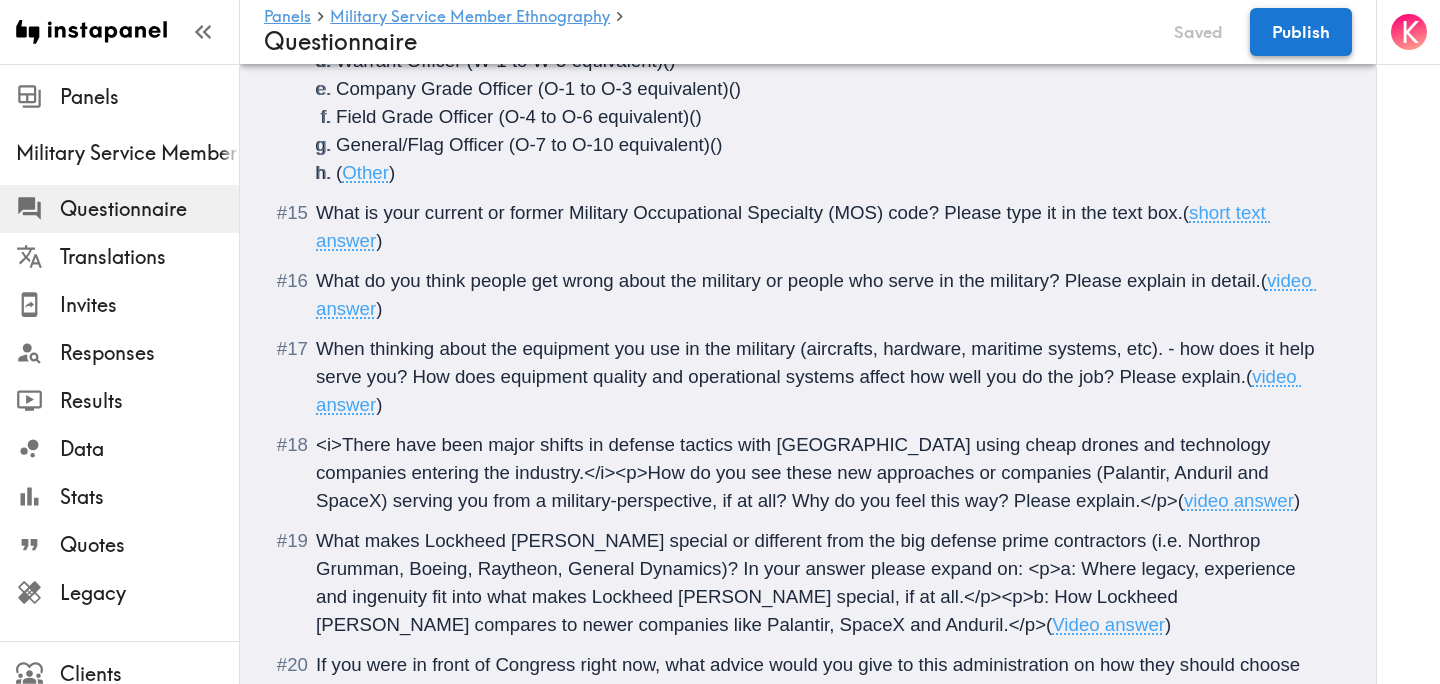 click on "Publish" at bounding box center (1301, 32) 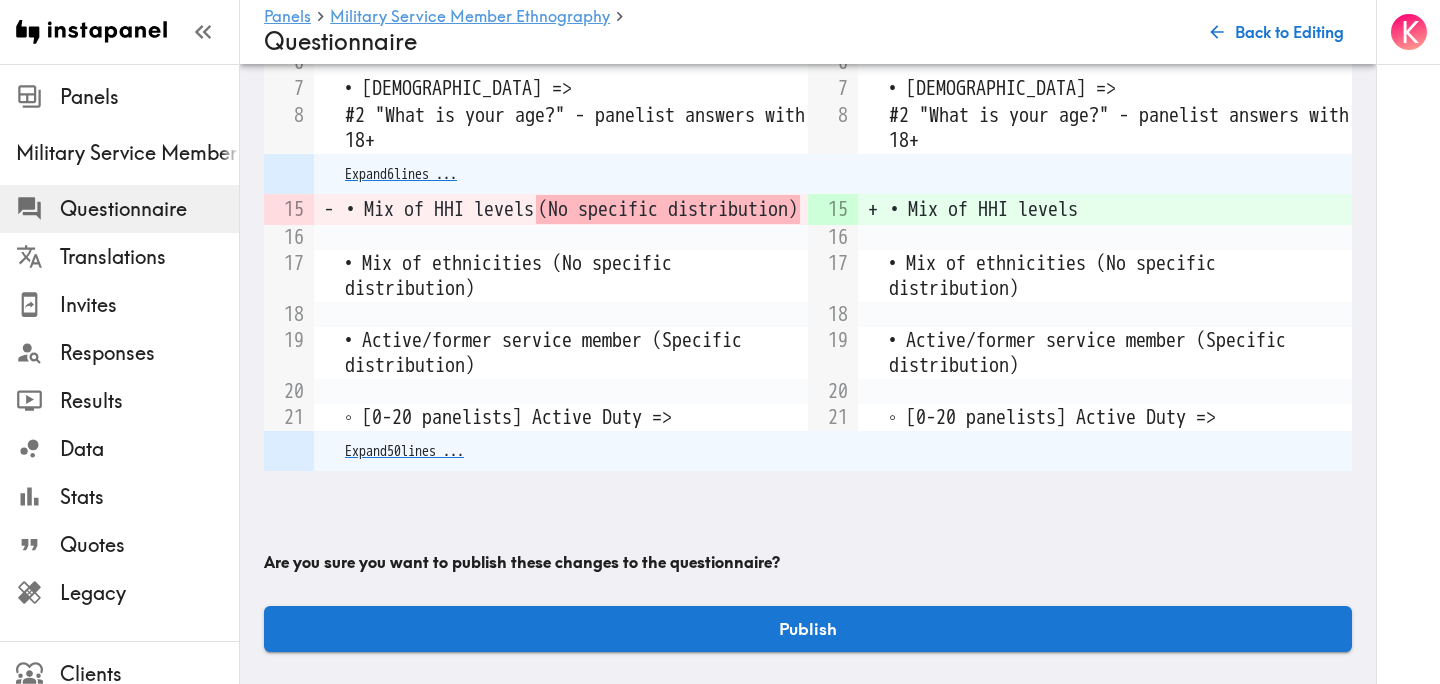 scroll, scrollTop: 7558, scrollLeft: 0, axis: vertical 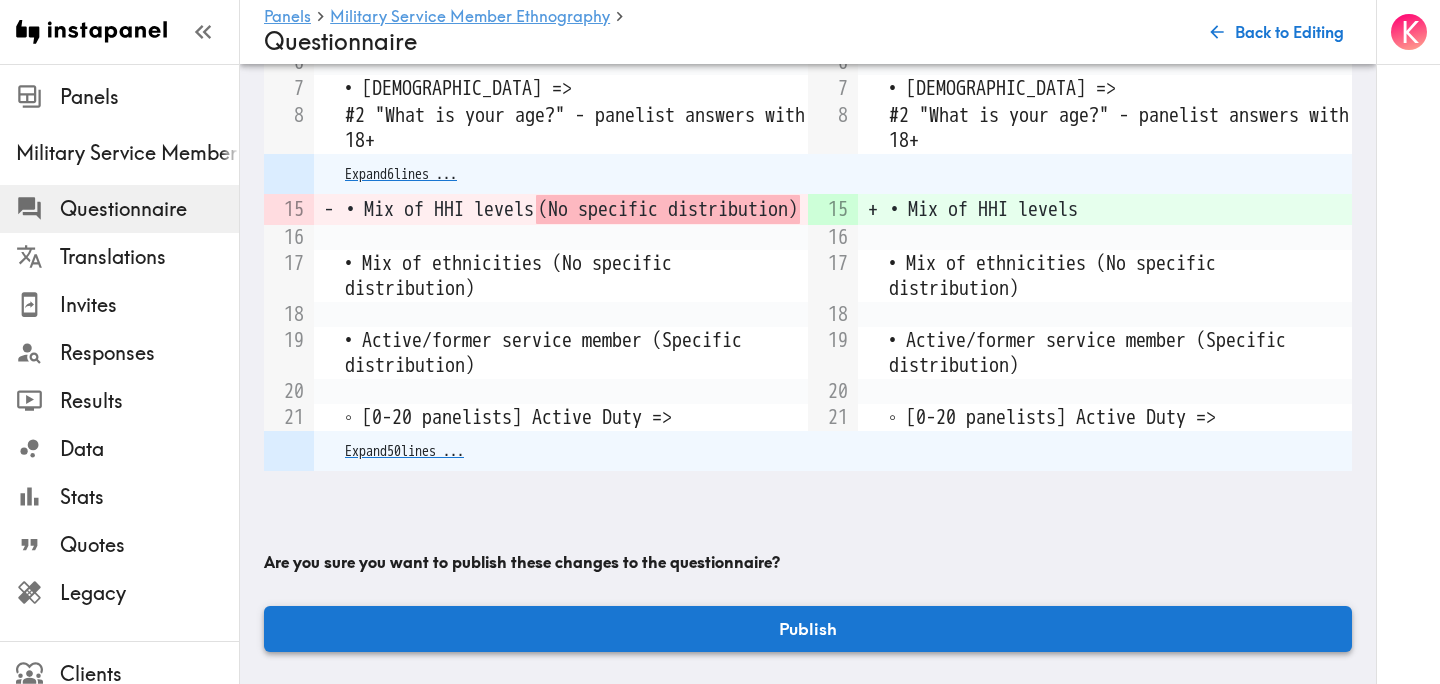 click on "Publish" at bounding box center (808, 629) 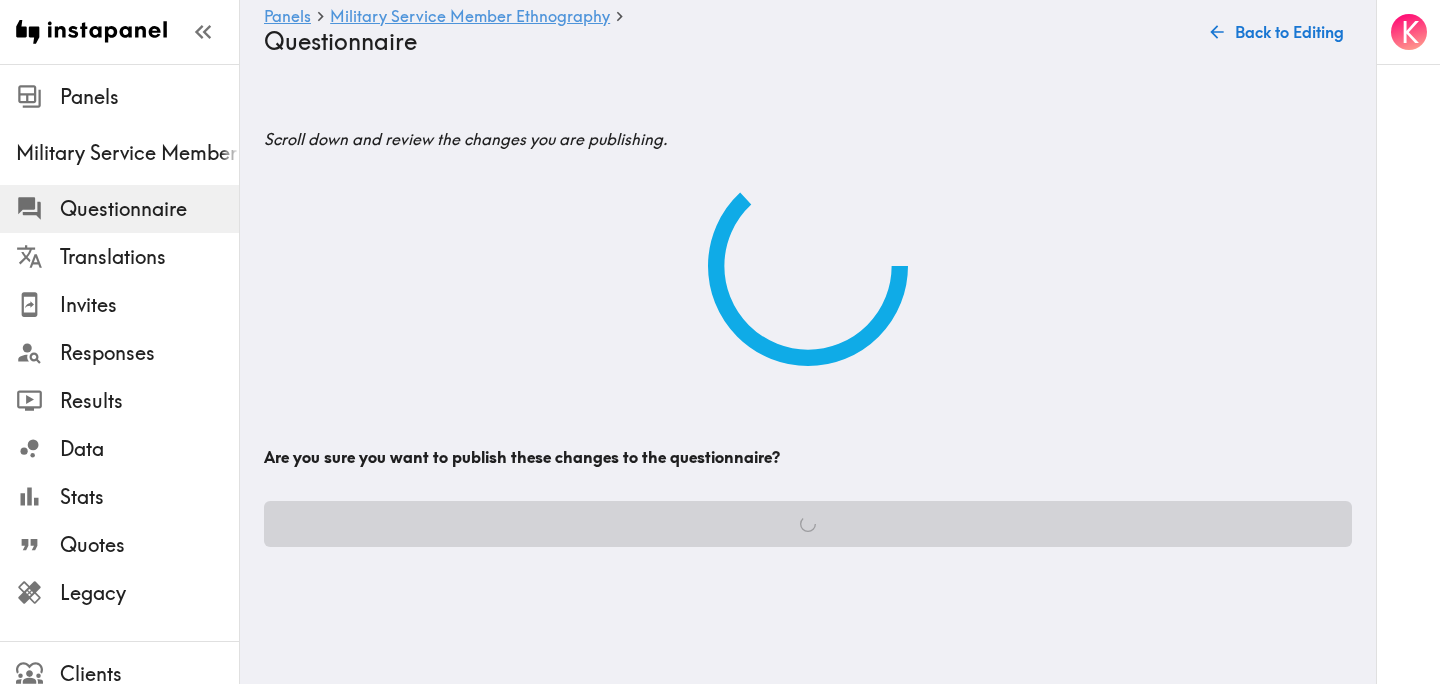 scroll, scrollTop: 0, scrollLeft: 0, axis: both 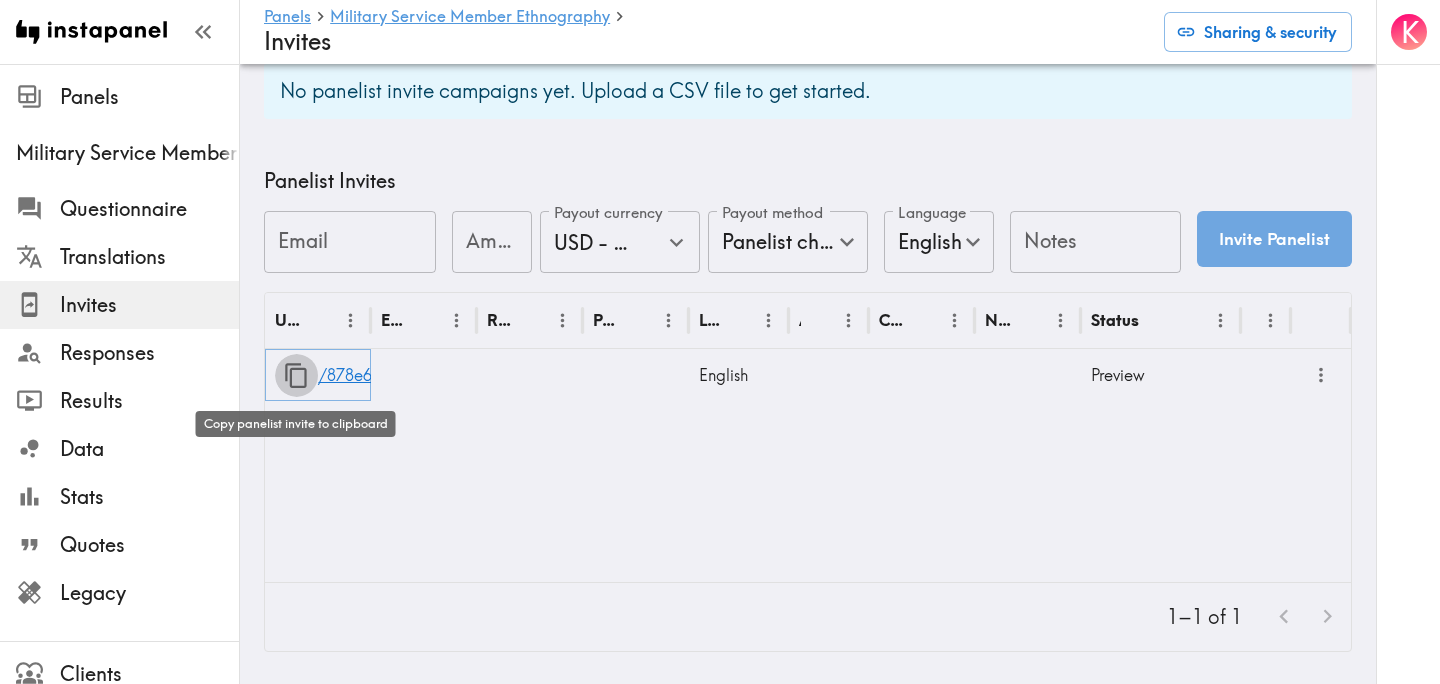 click at bounding box center [296, 375] 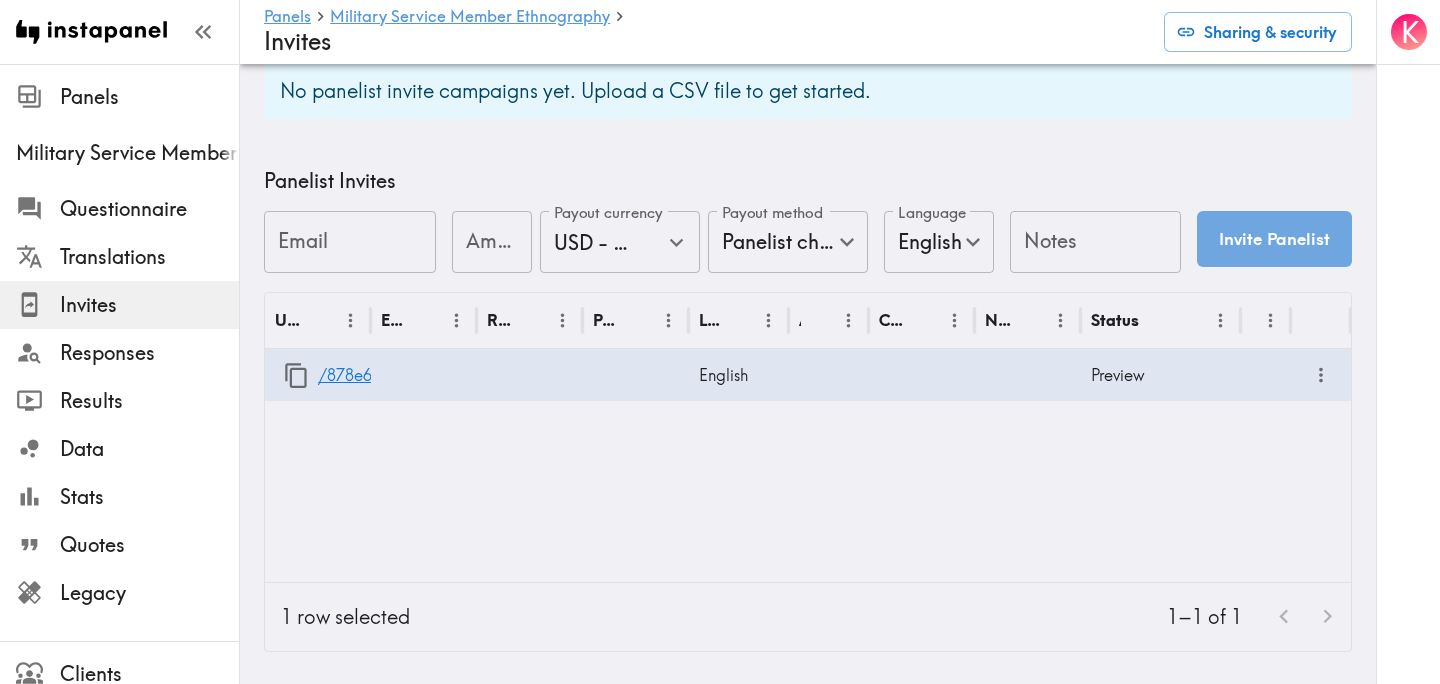click on "URL Email Response Payout Language Answers Creator Notes Status /878e63dd-9784-45d5-a0a3-687a7264928d English Preview" at bounding box center [808, 437] 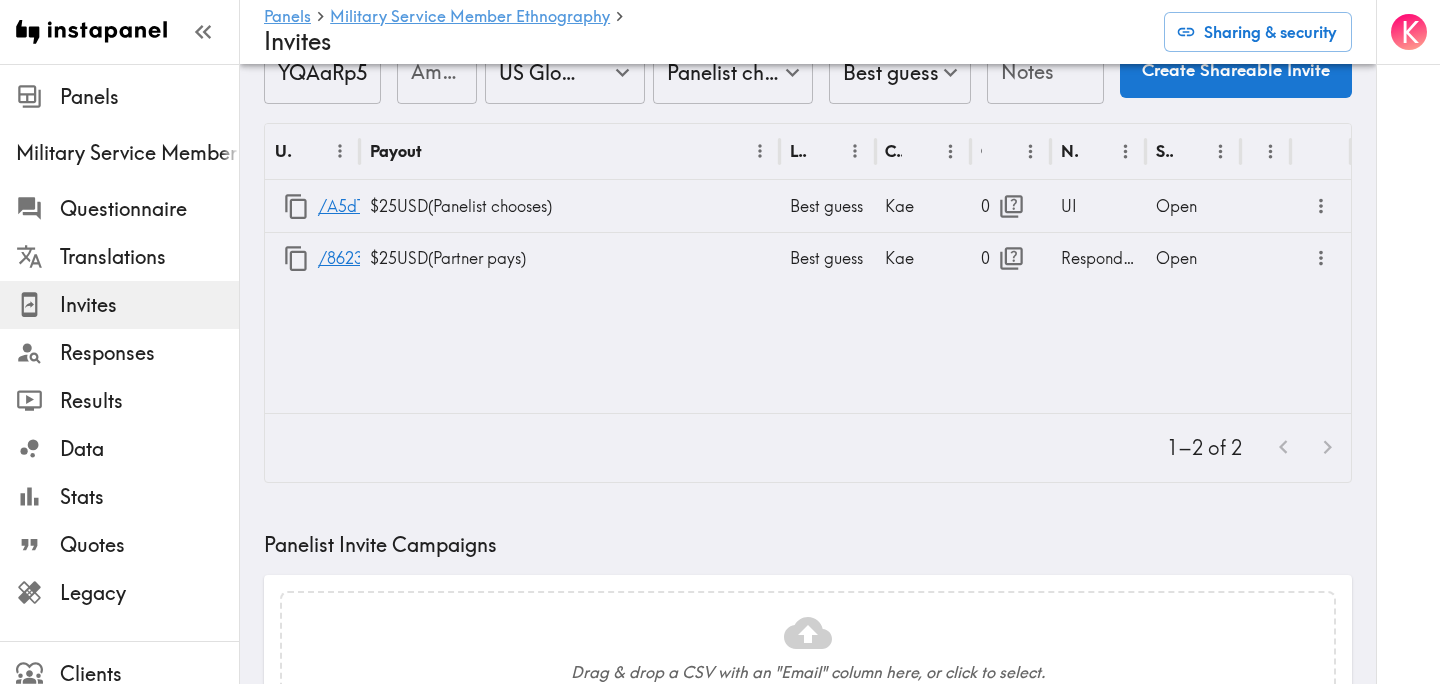 scroll, scrollTop: 44, scrollLeft: 0, axis: vertical 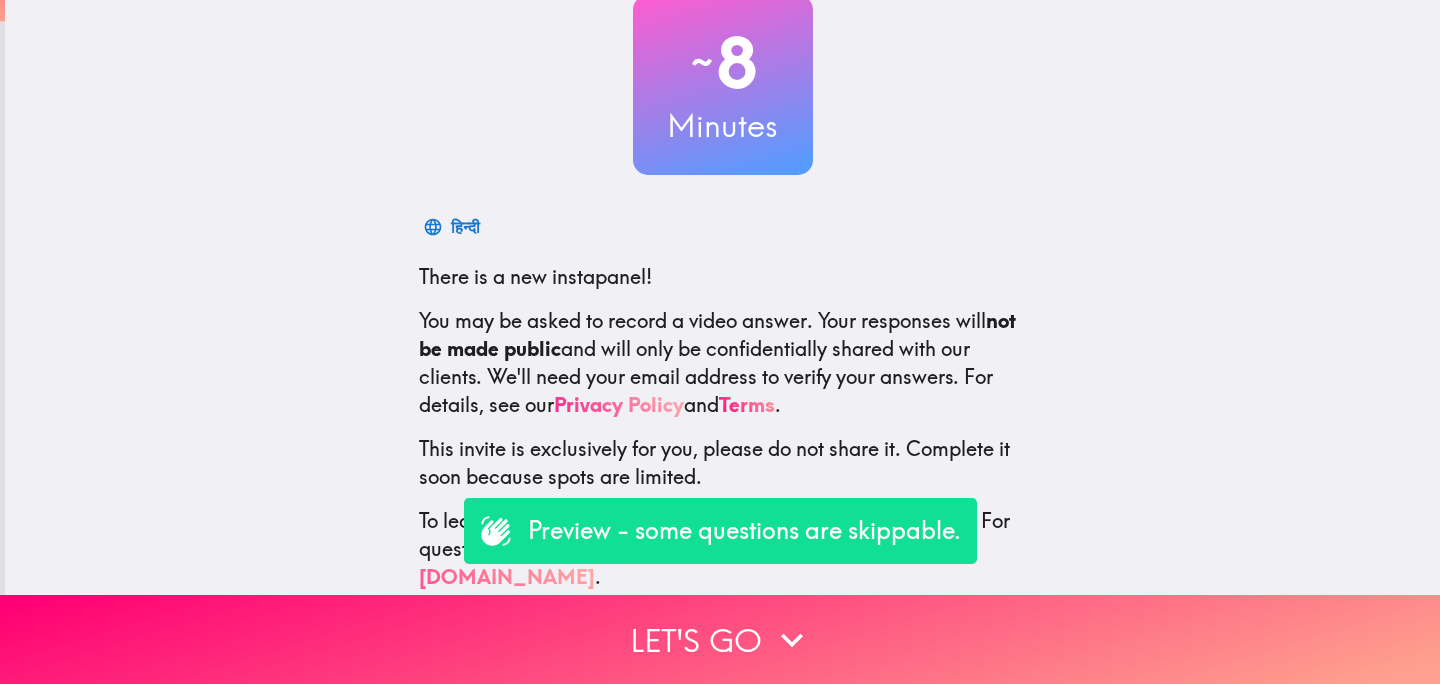 click on "Privacy Policy" at bounding box center [619, 404] 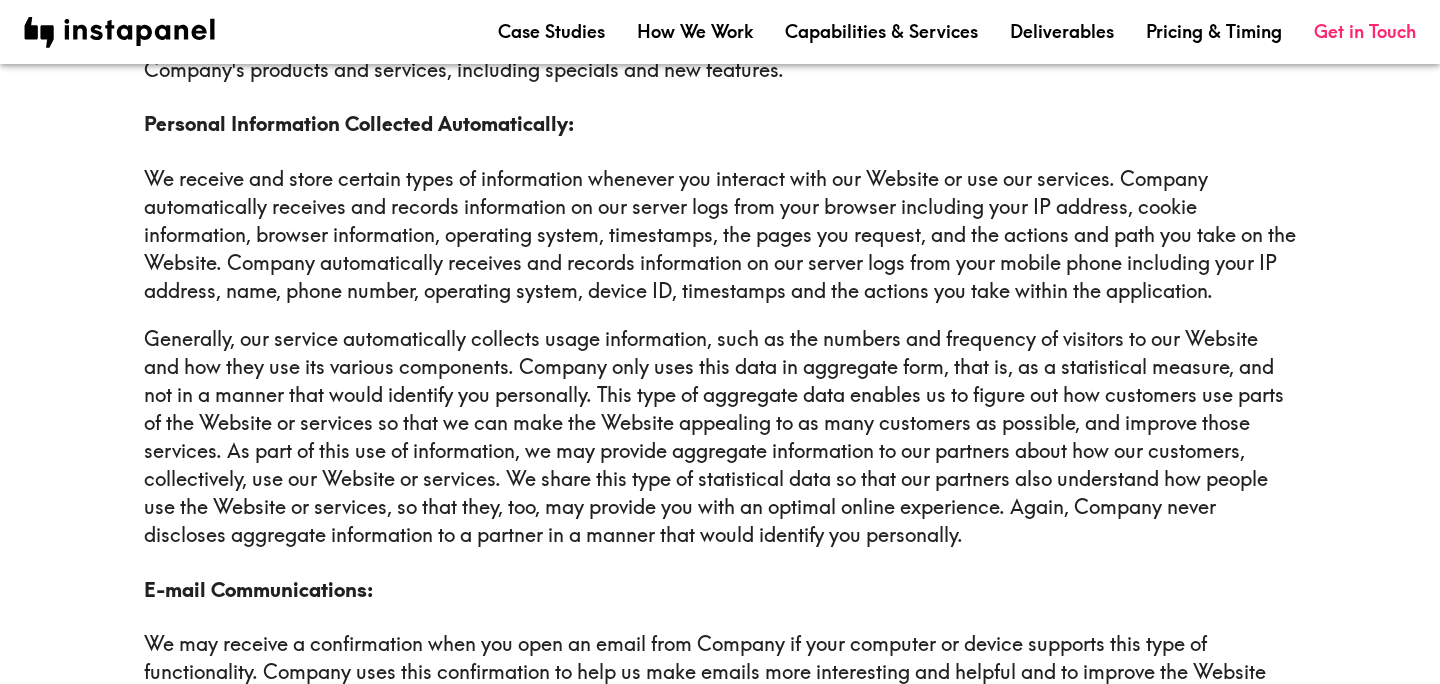 scroll, scrollTop: 1458, scrollLeft: 0, axis: vertical 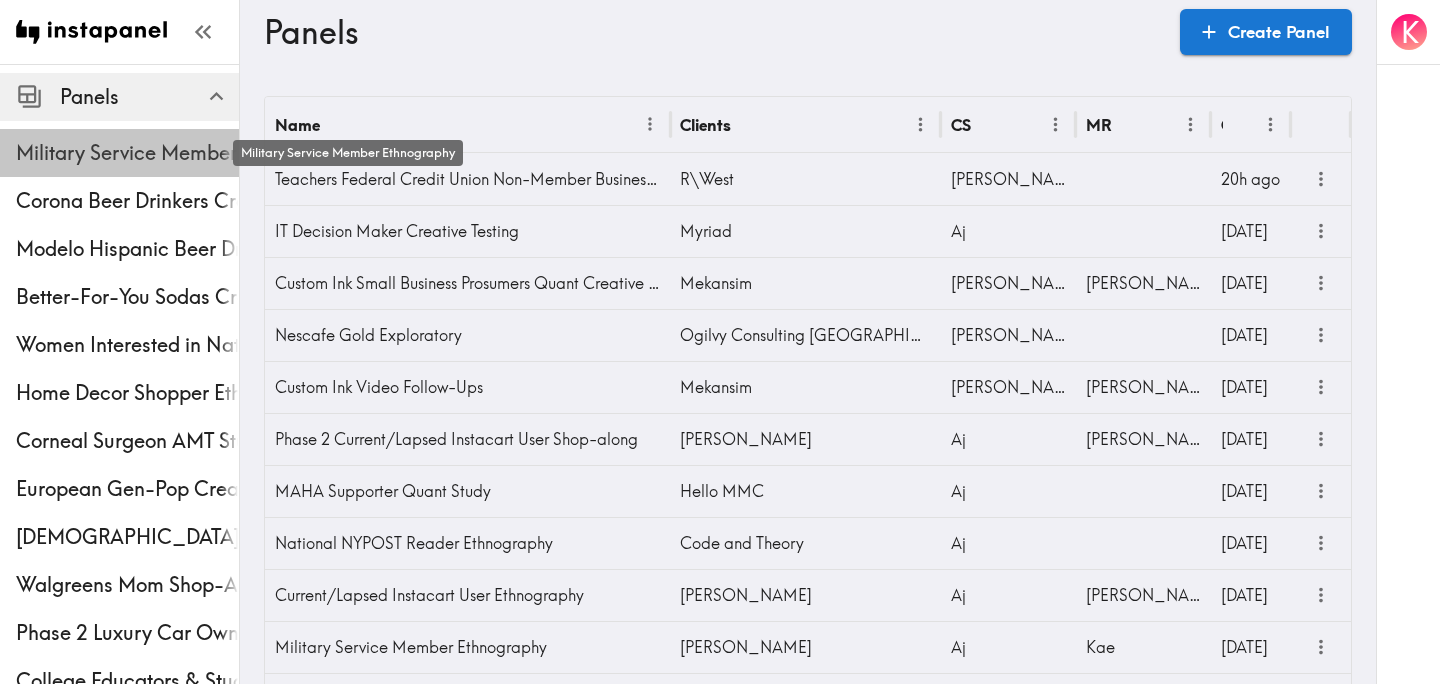 click on "Military Service Member Ethnography" at bounding box center (127, 153) 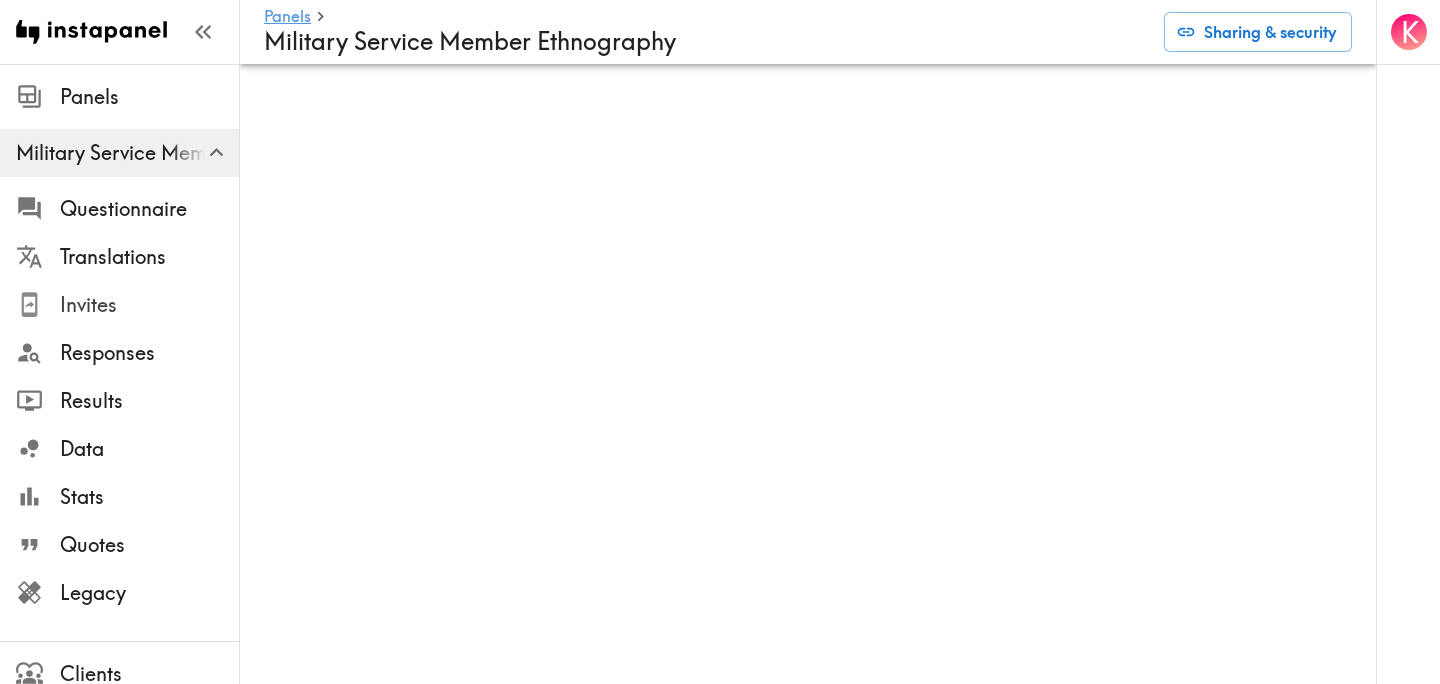 click on "Invites" at bounding box center (149, 305) 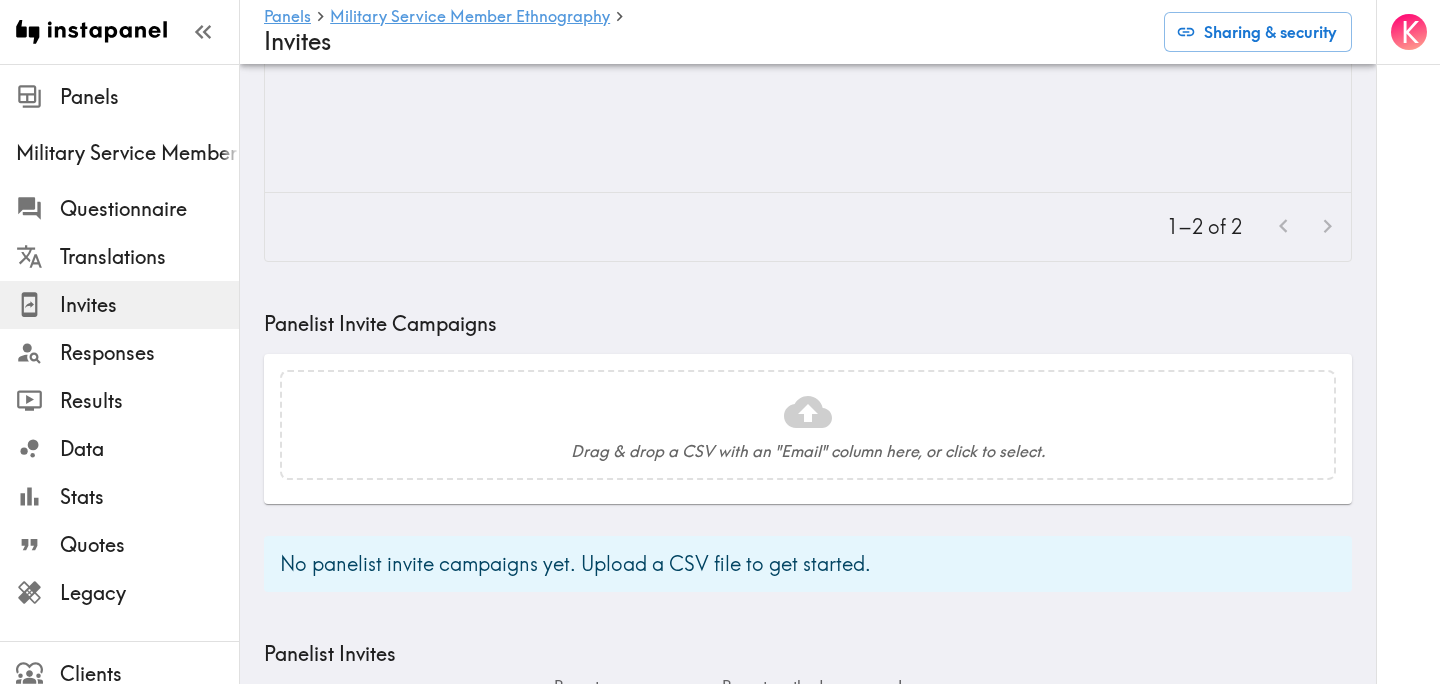 scroll, scrollTop: 792, scrollLeft: 0, axis: vertical 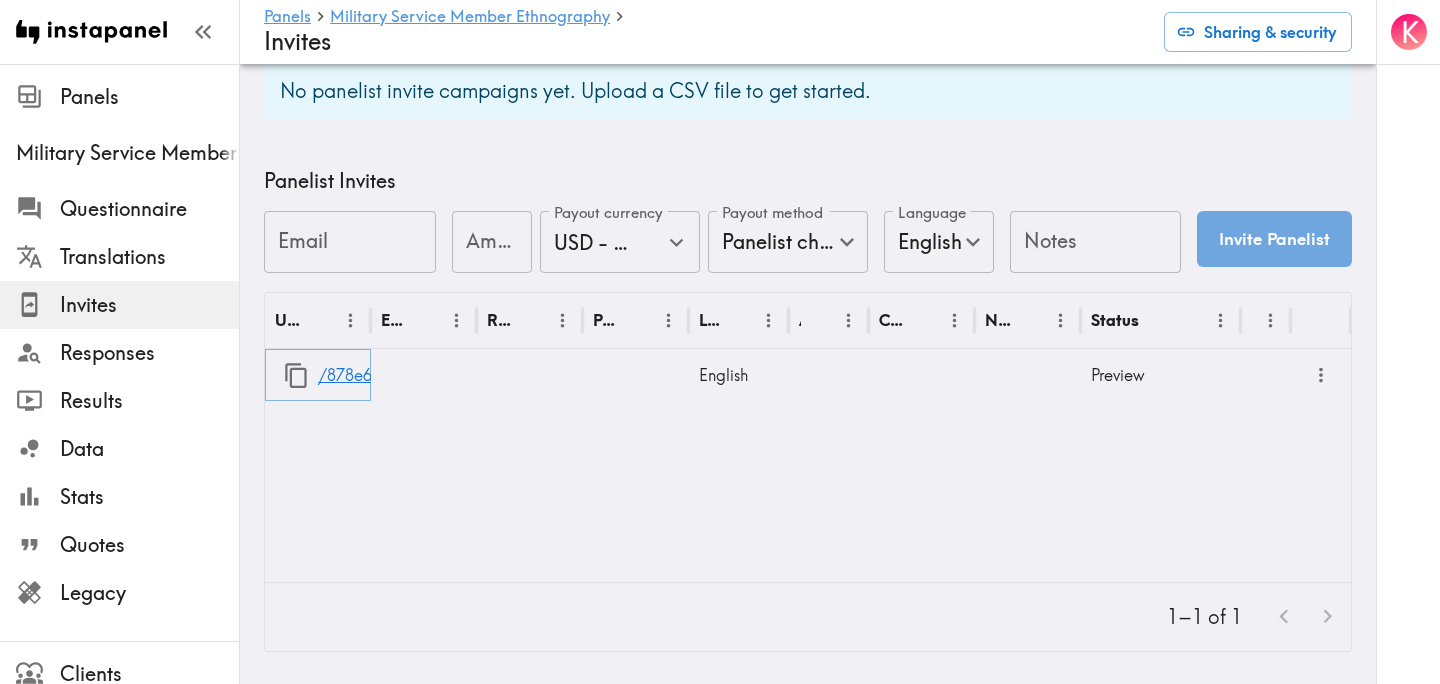 click 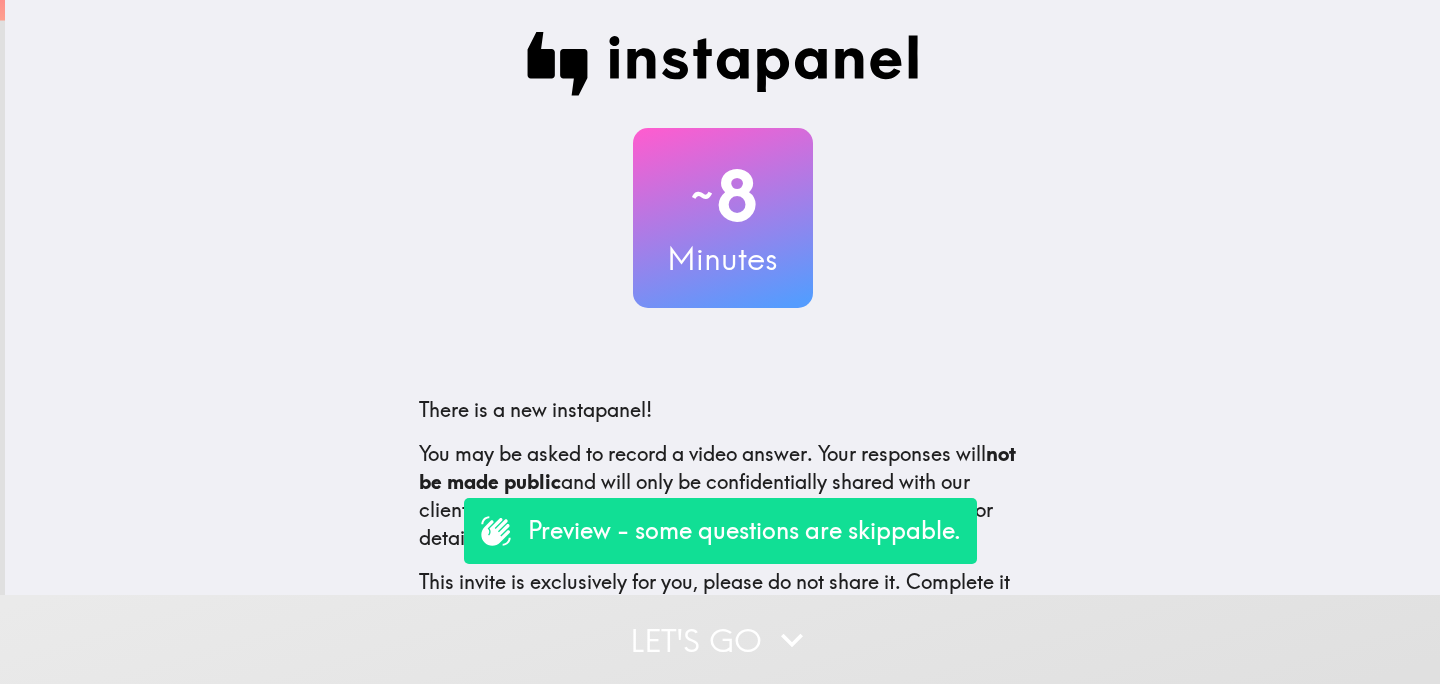 scroll, scrollTop: 0, scrollLeft: 0, axis: both 